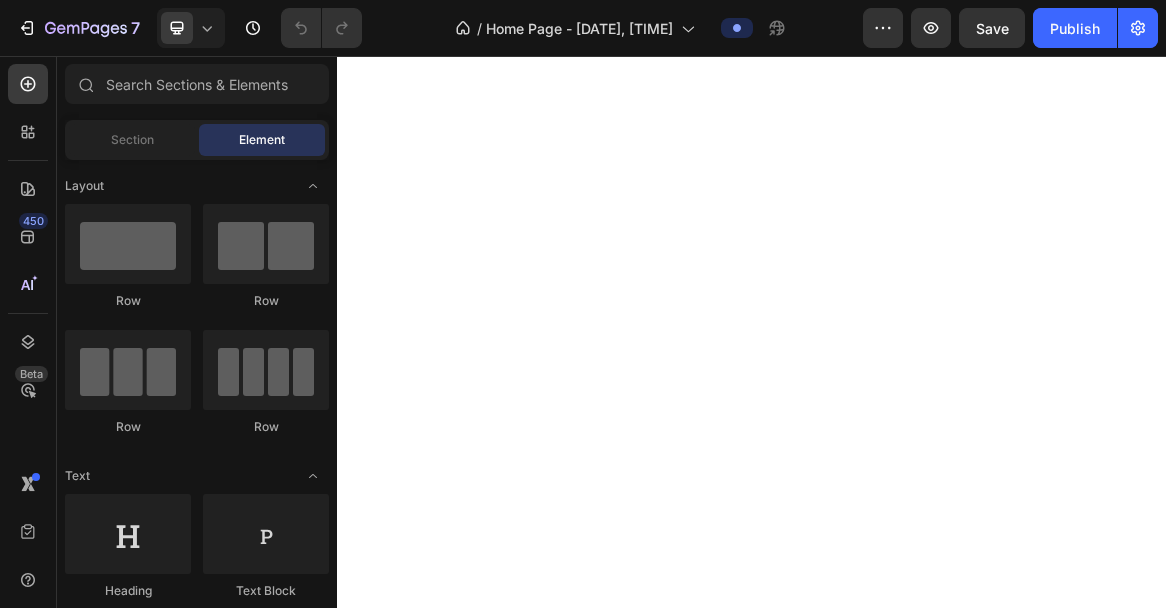 scroll, scrollTop: 0, scrollLeft: 0, axis: both 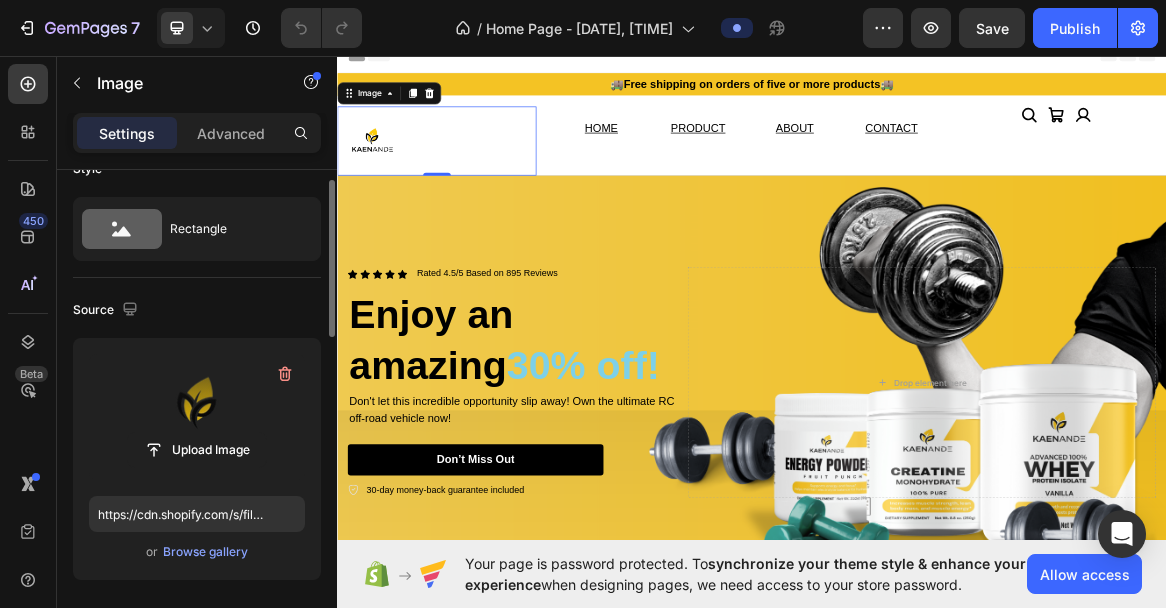 click at bounding box center (197, 417) 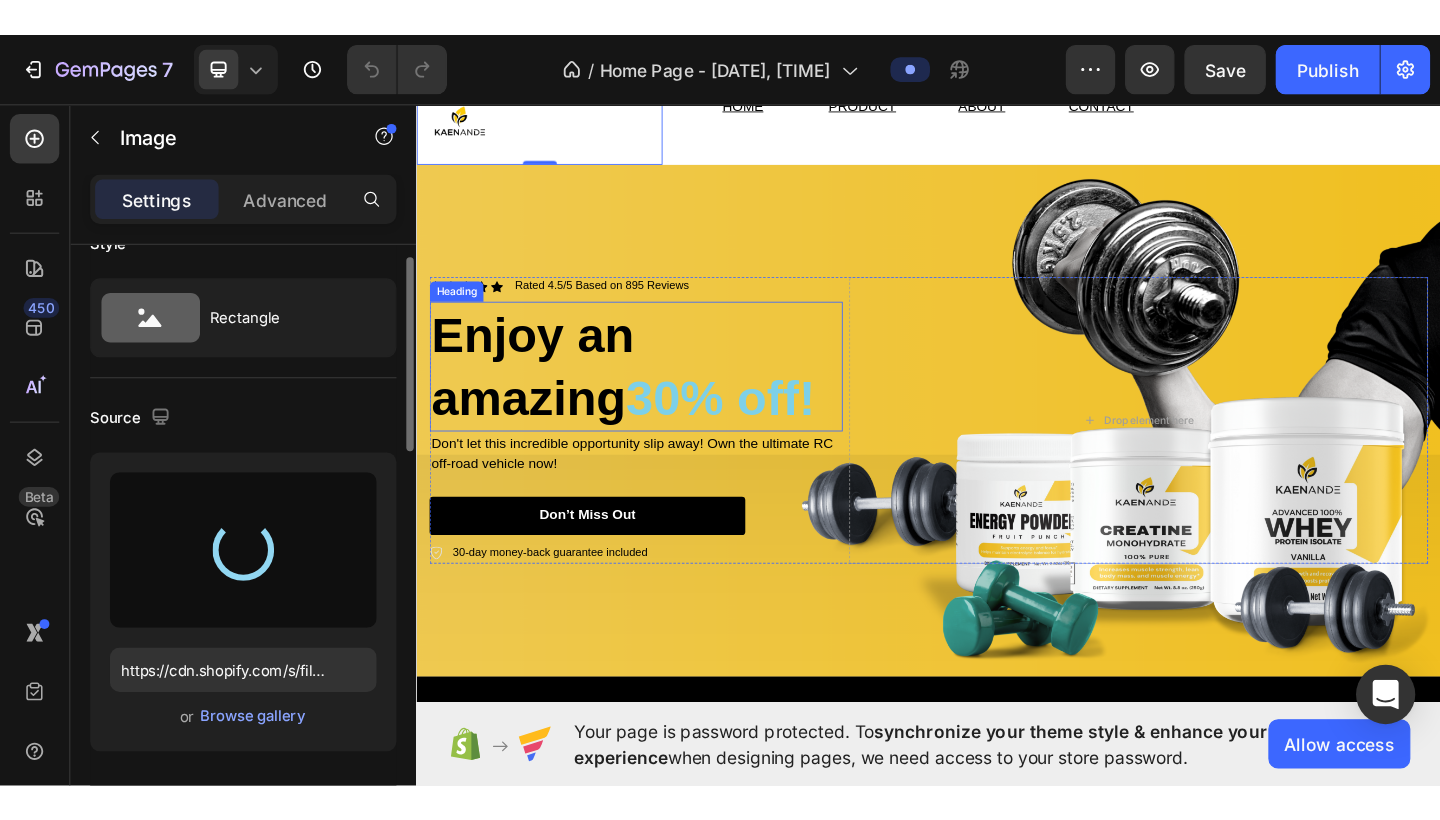scroll, scrollTop: 65, scrollLeft: 0, axis: vertical 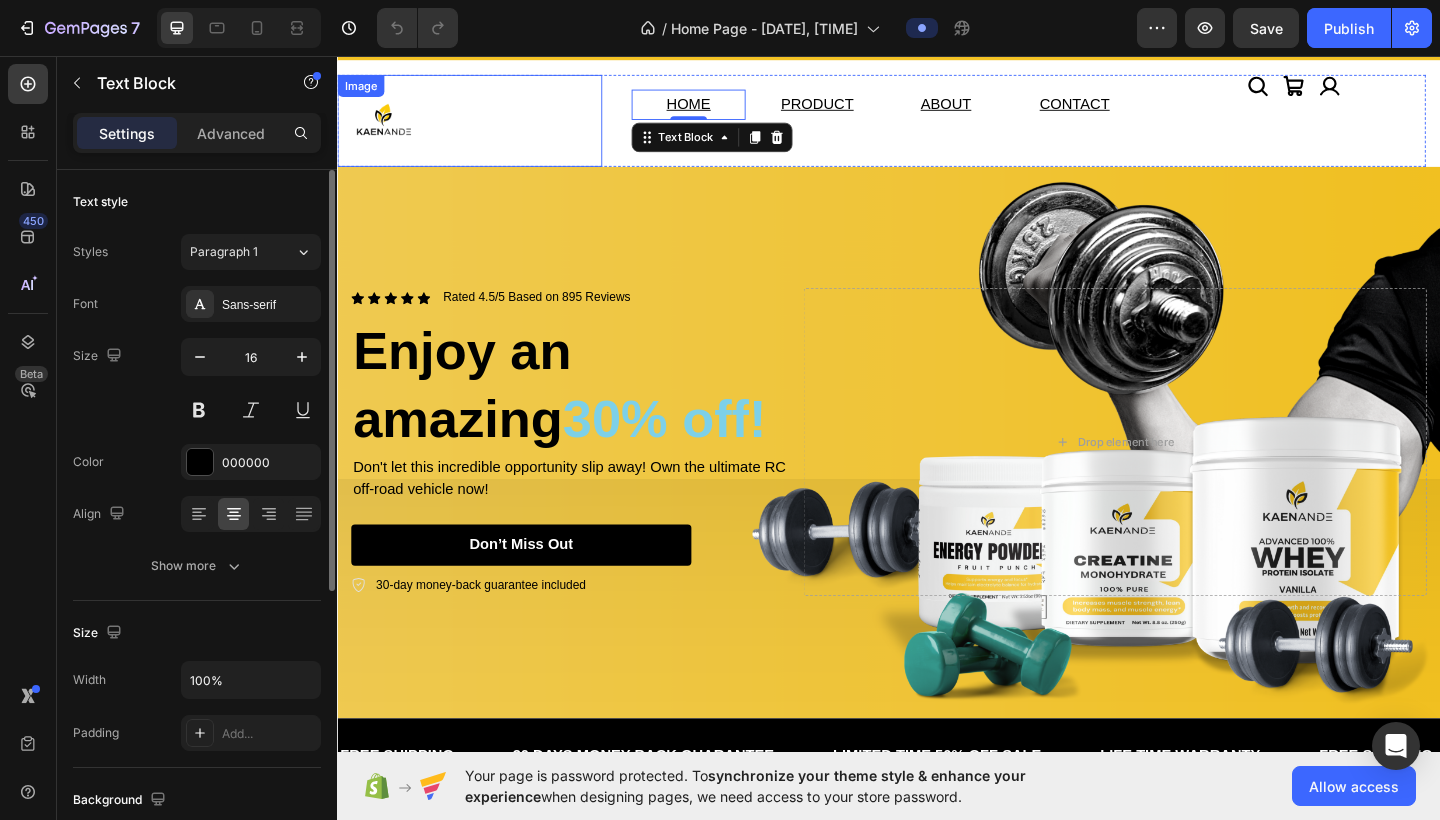 click at bounding box center (387, 127) 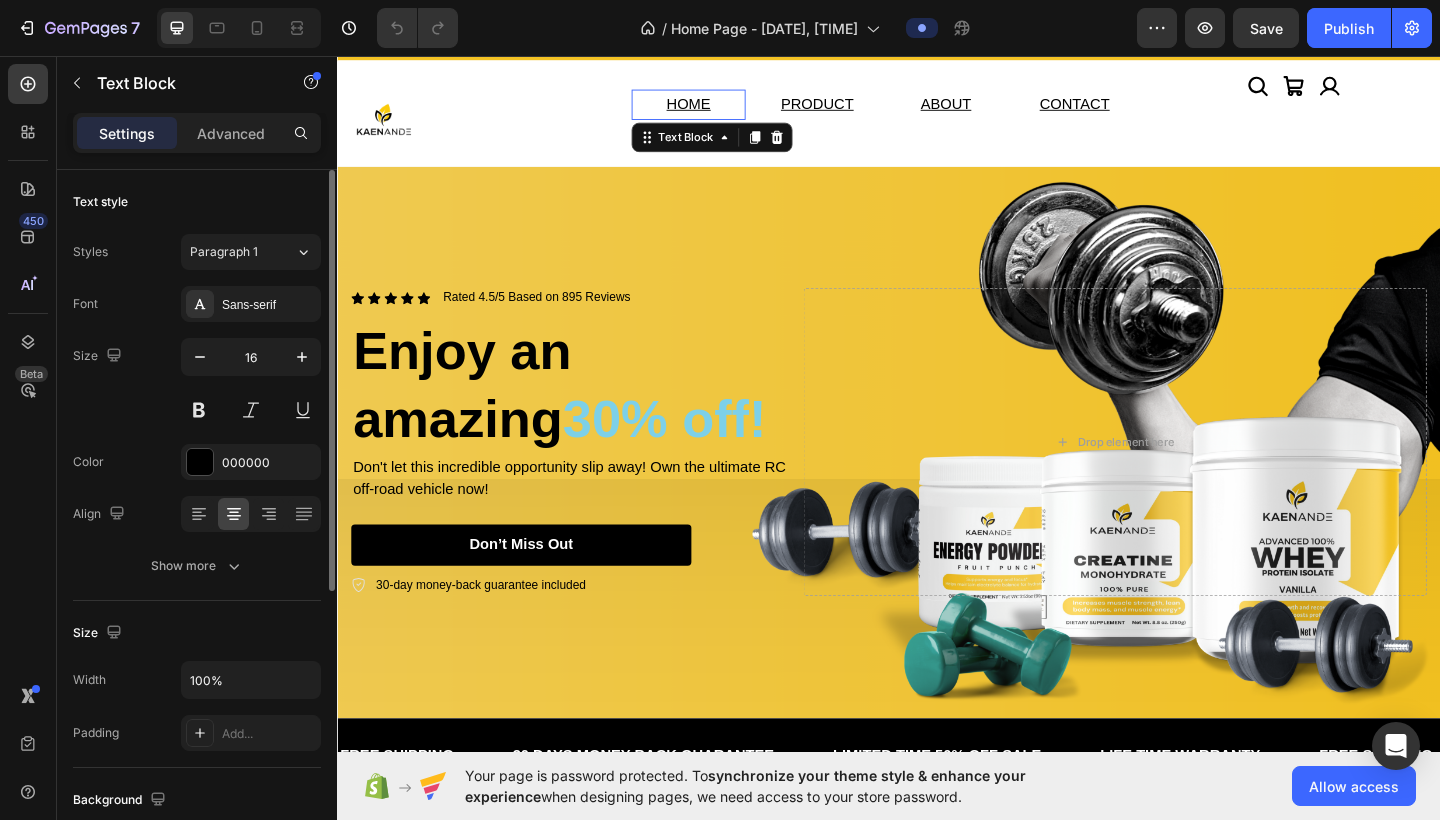 click on "HOME" at bounding box center [719, 108] 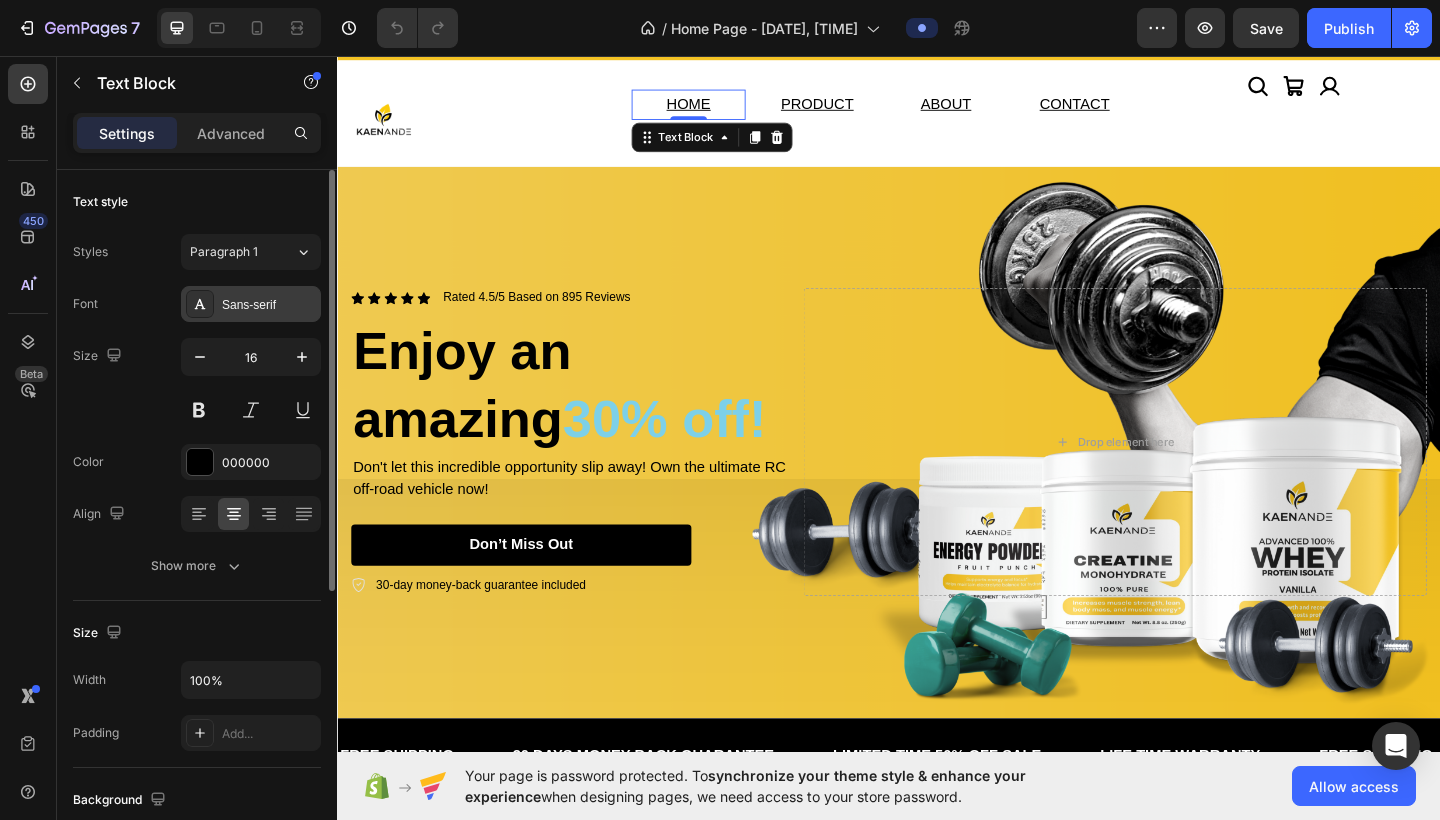 click on "Sans-serif" at bounding box center [269, 305] 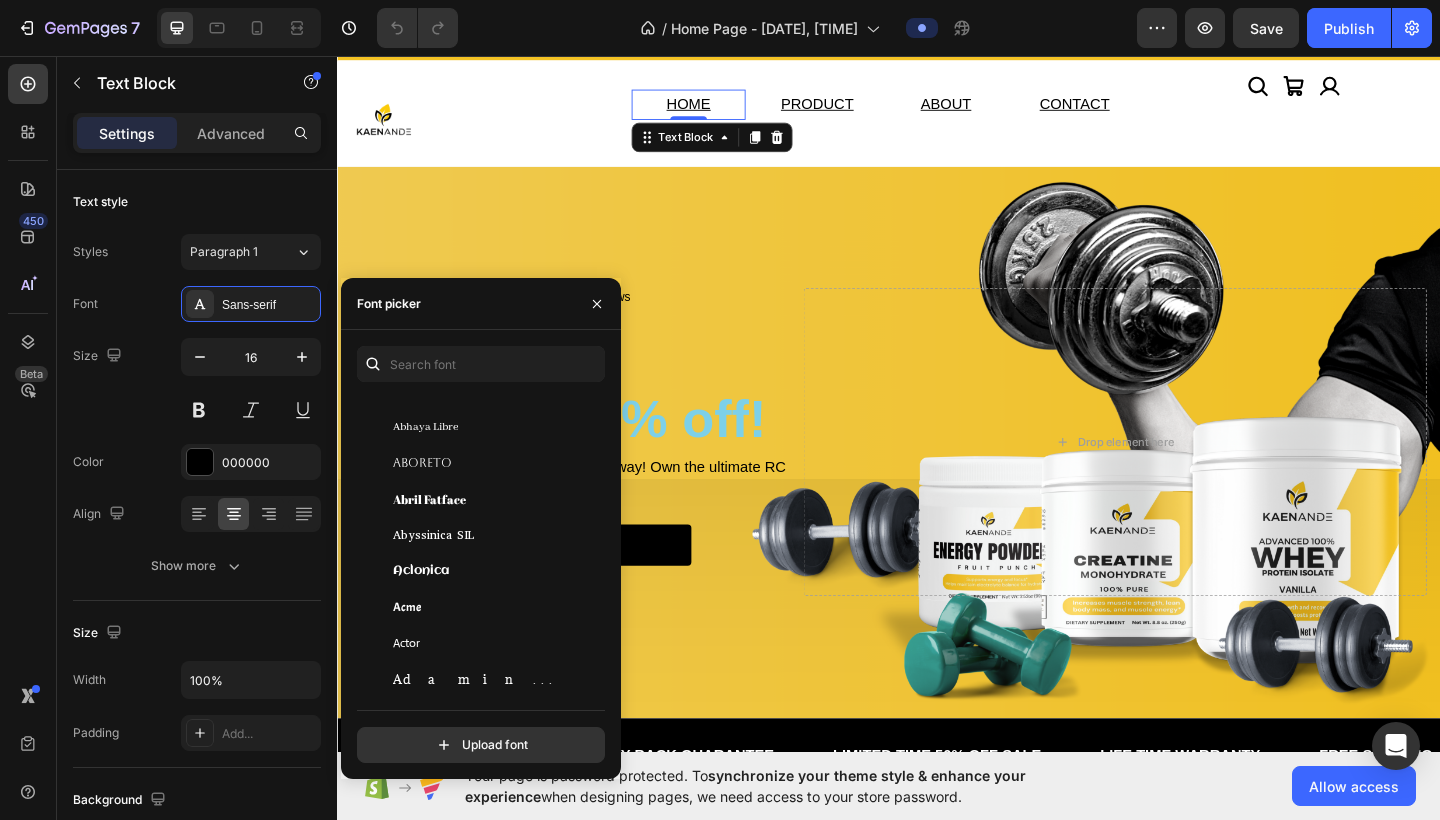 scroll, scrollTop: 378, scrollLeft: 0, axis: vertical 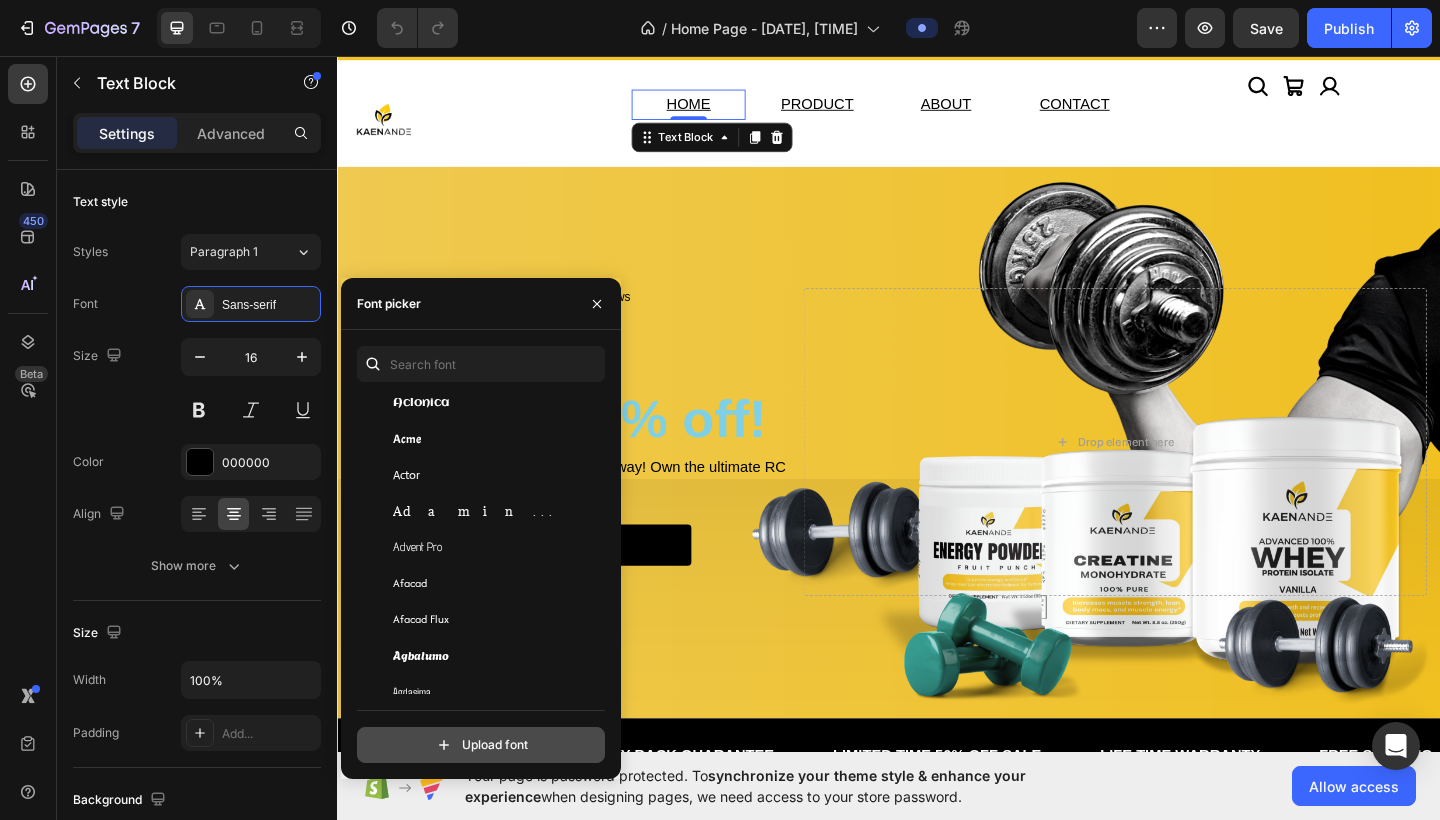 click 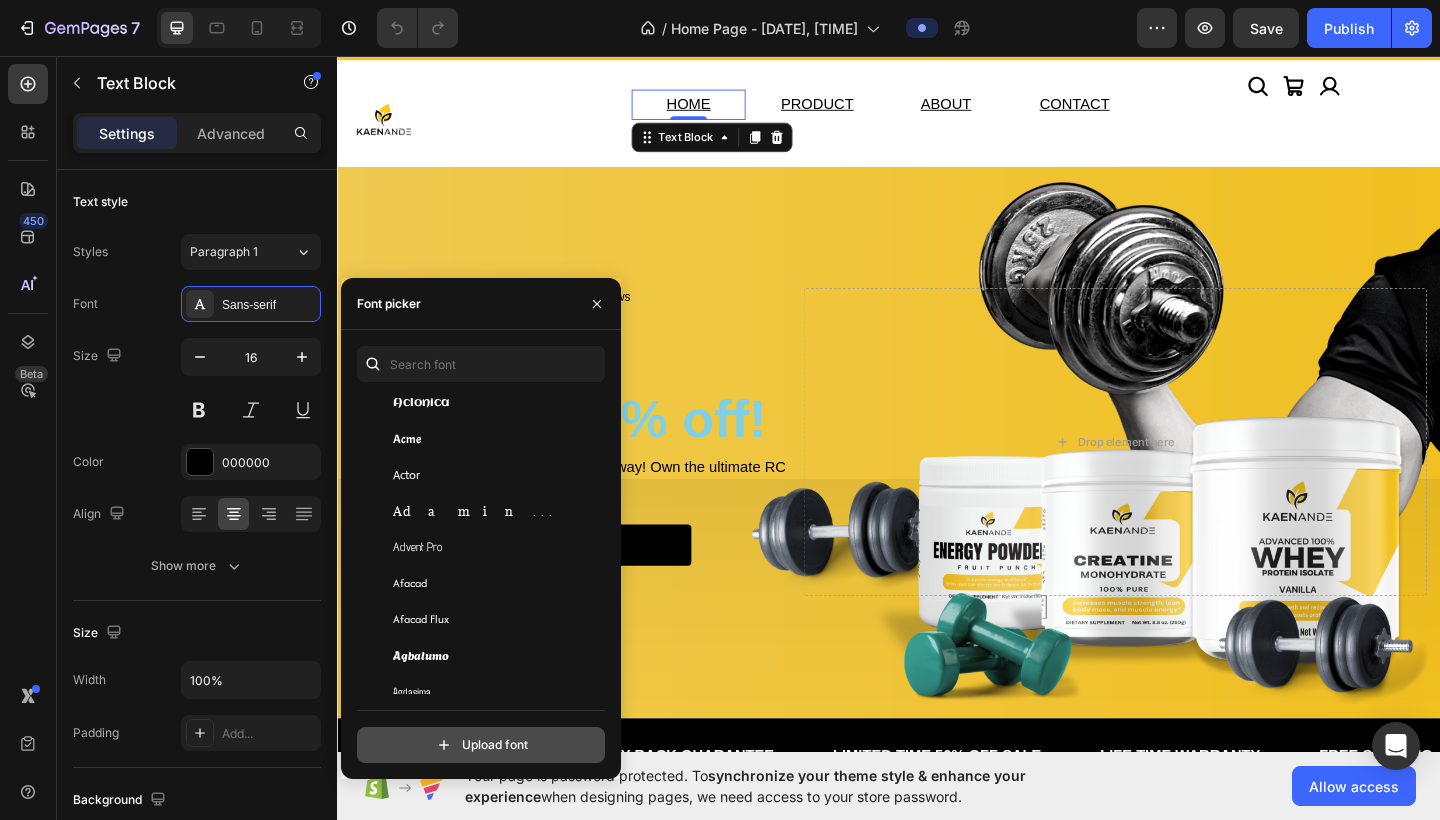 type on "C:\fakepath\Anton-Regular.ttf" 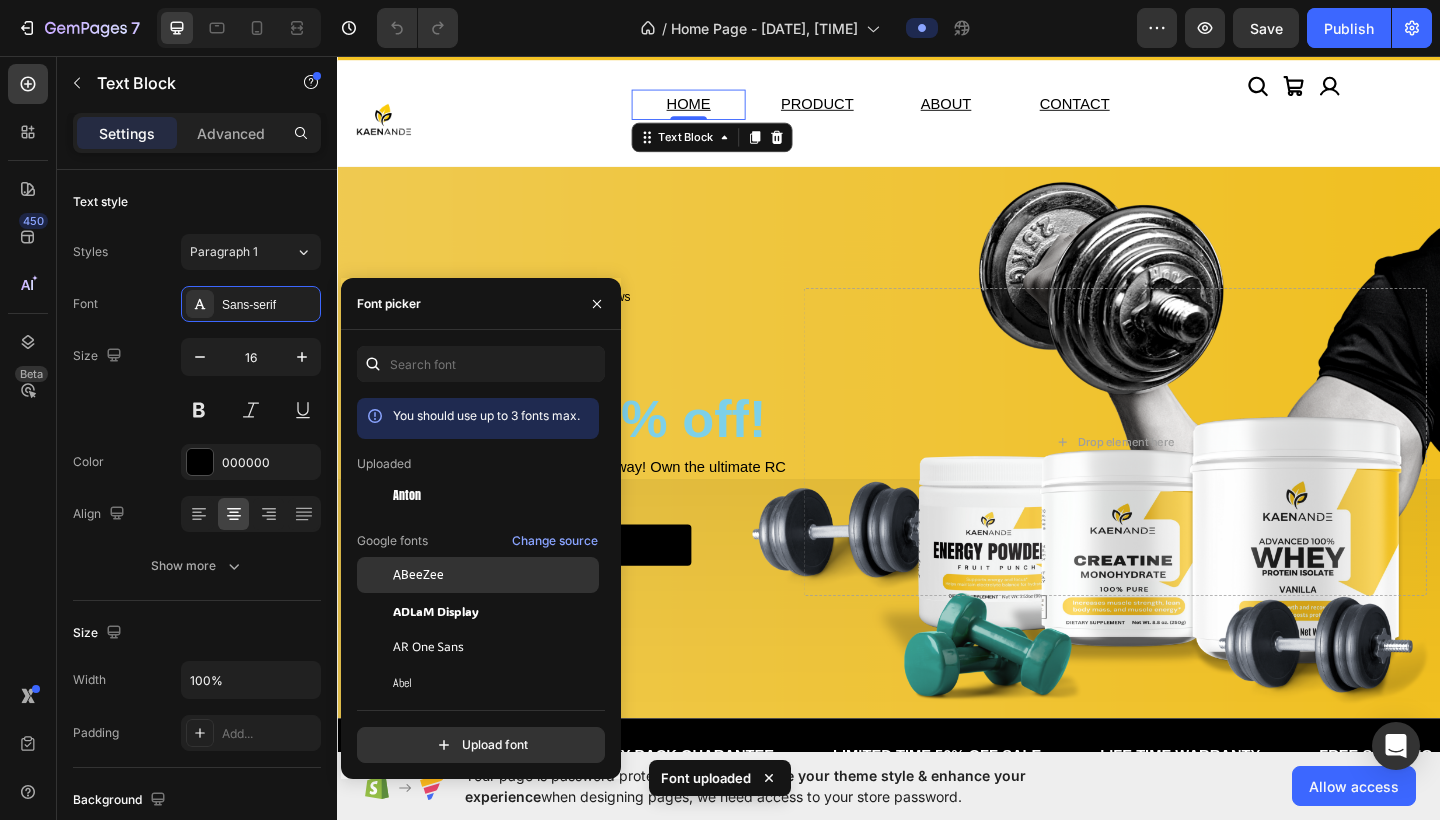 scroll, scrollTop: 0, scrollLeft: 0, axis: both 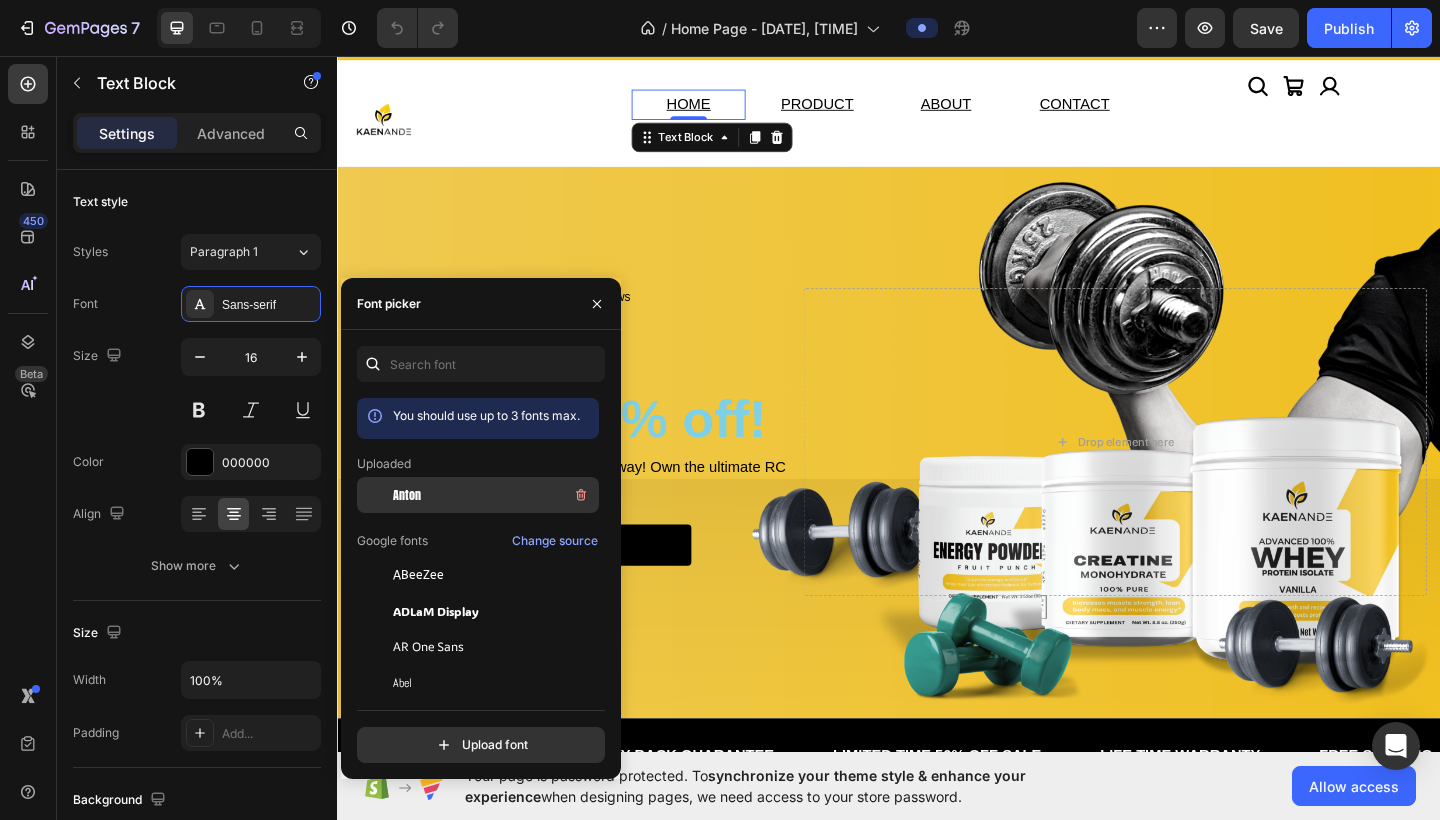 click on "Anton" at bounding box center (494, 495) 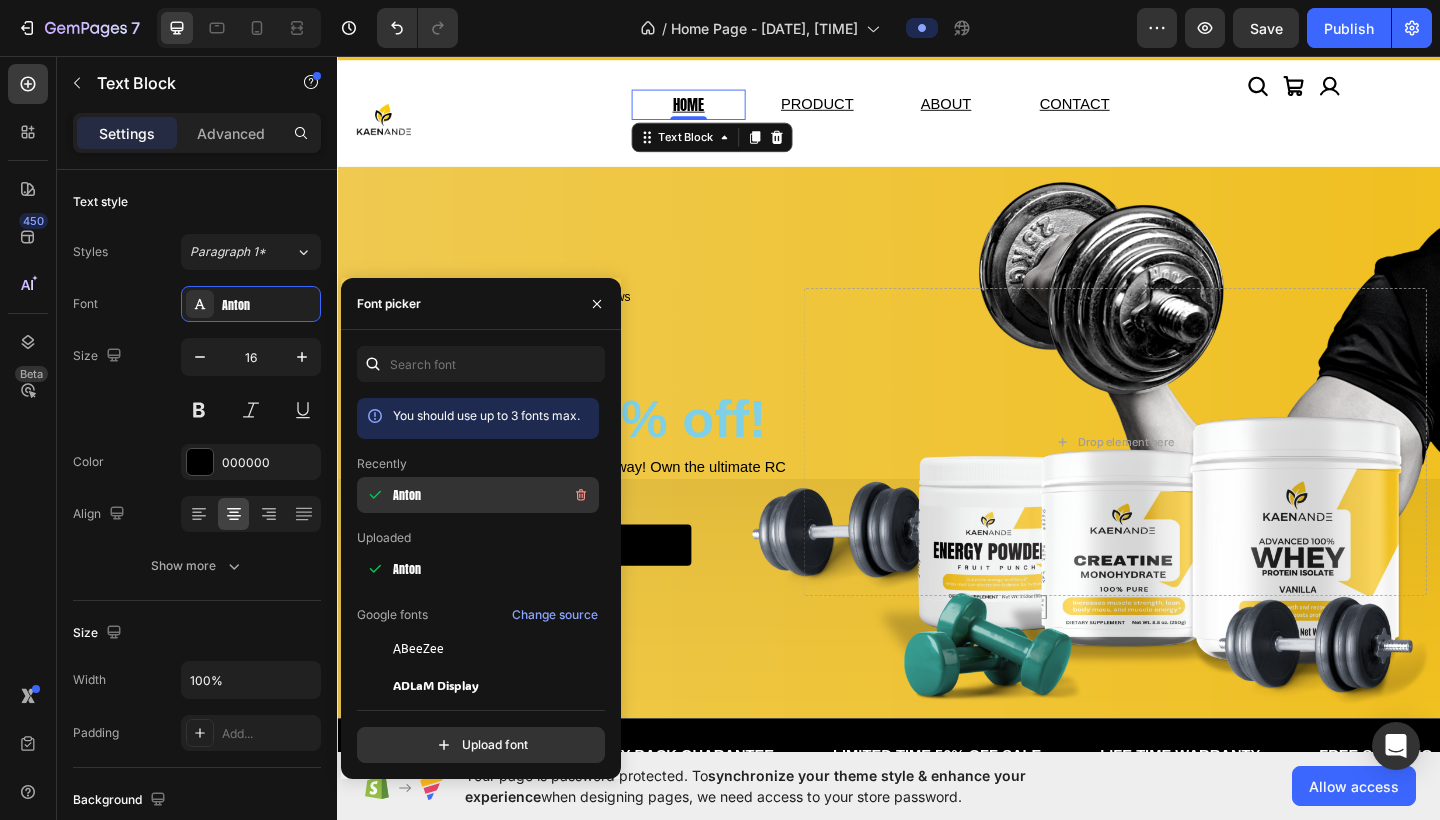 click on "Anton" at bounding box center (494, 495) 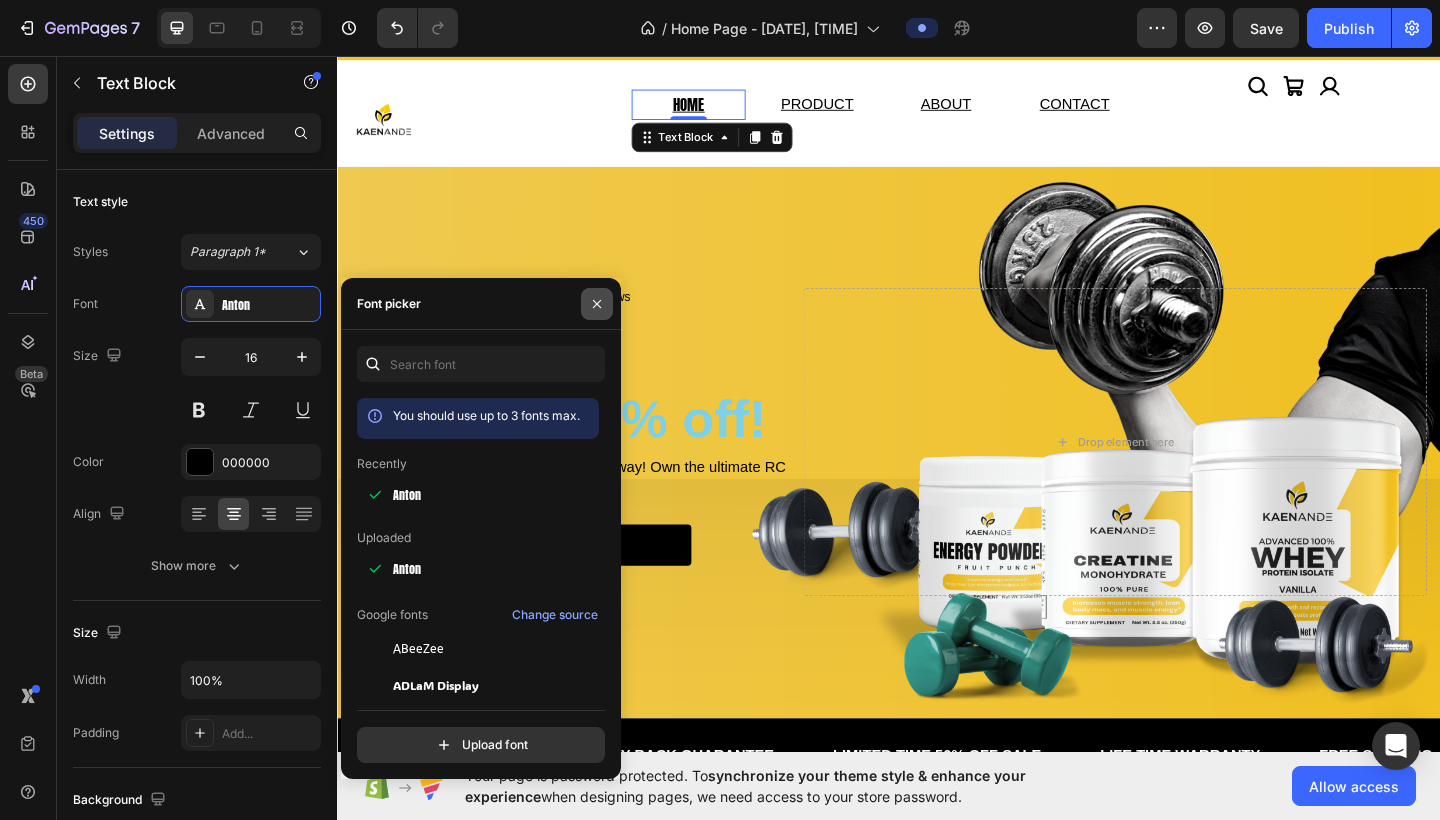 click 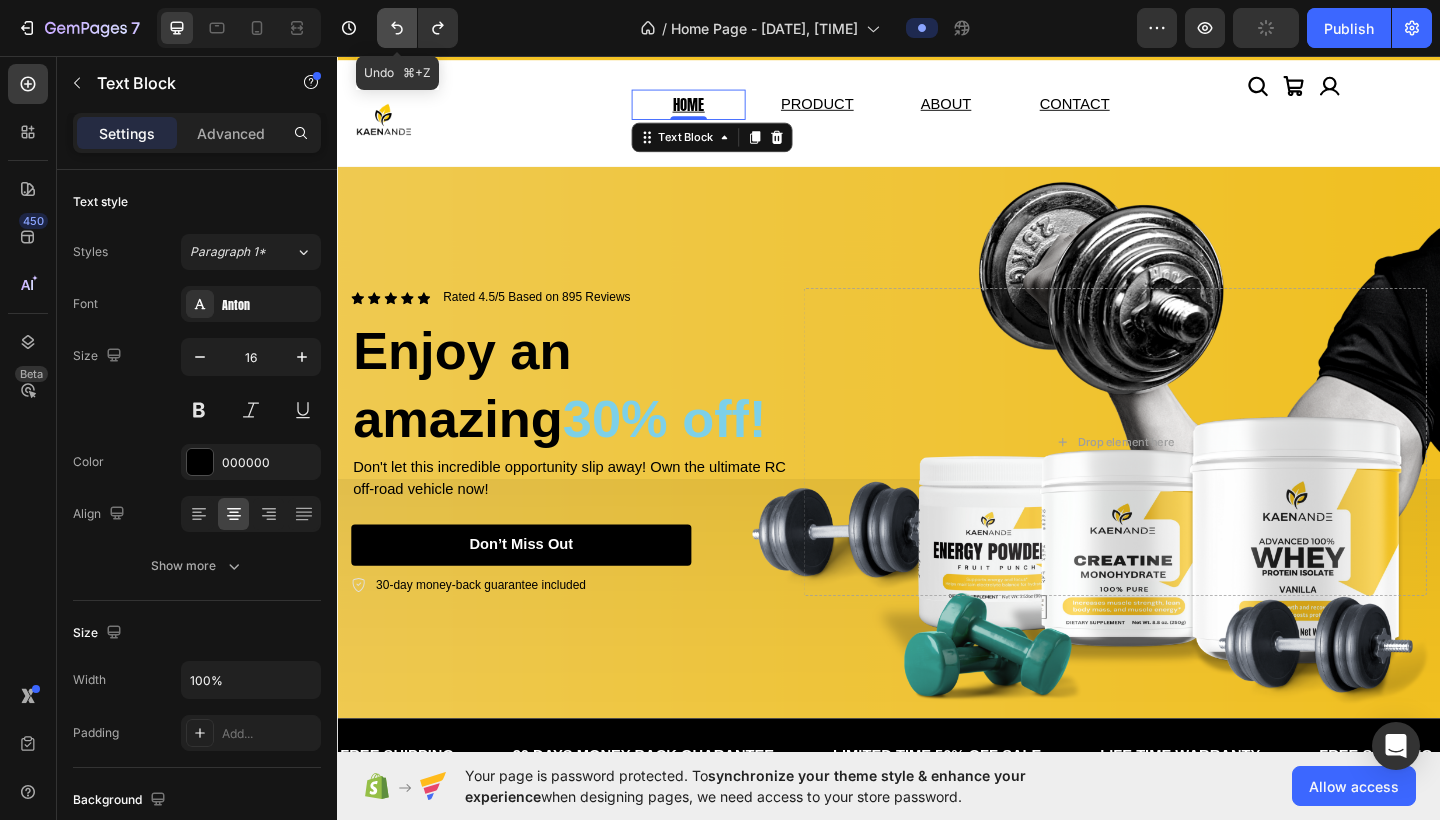 click 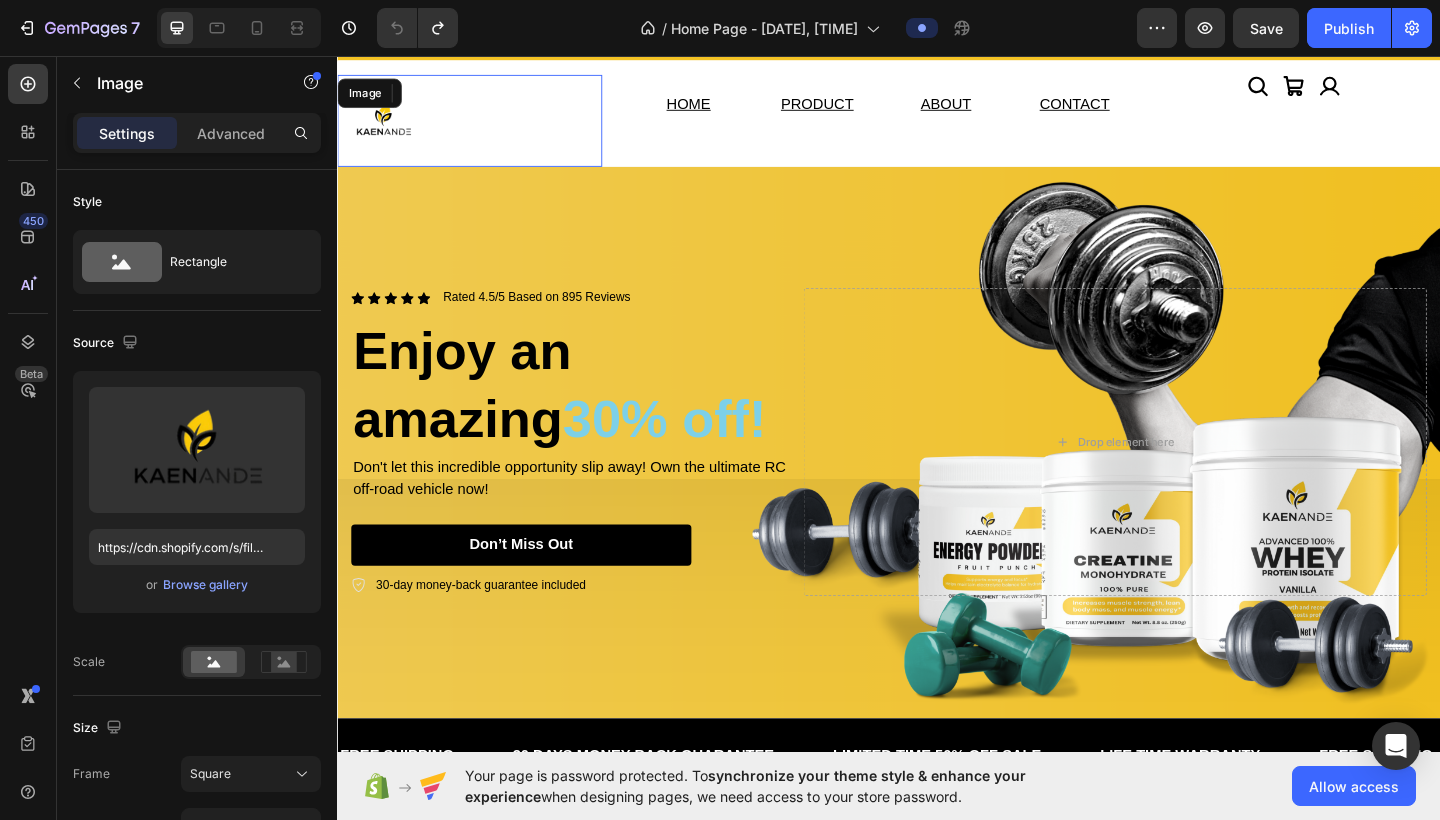 click at bounding box center (387, 127) 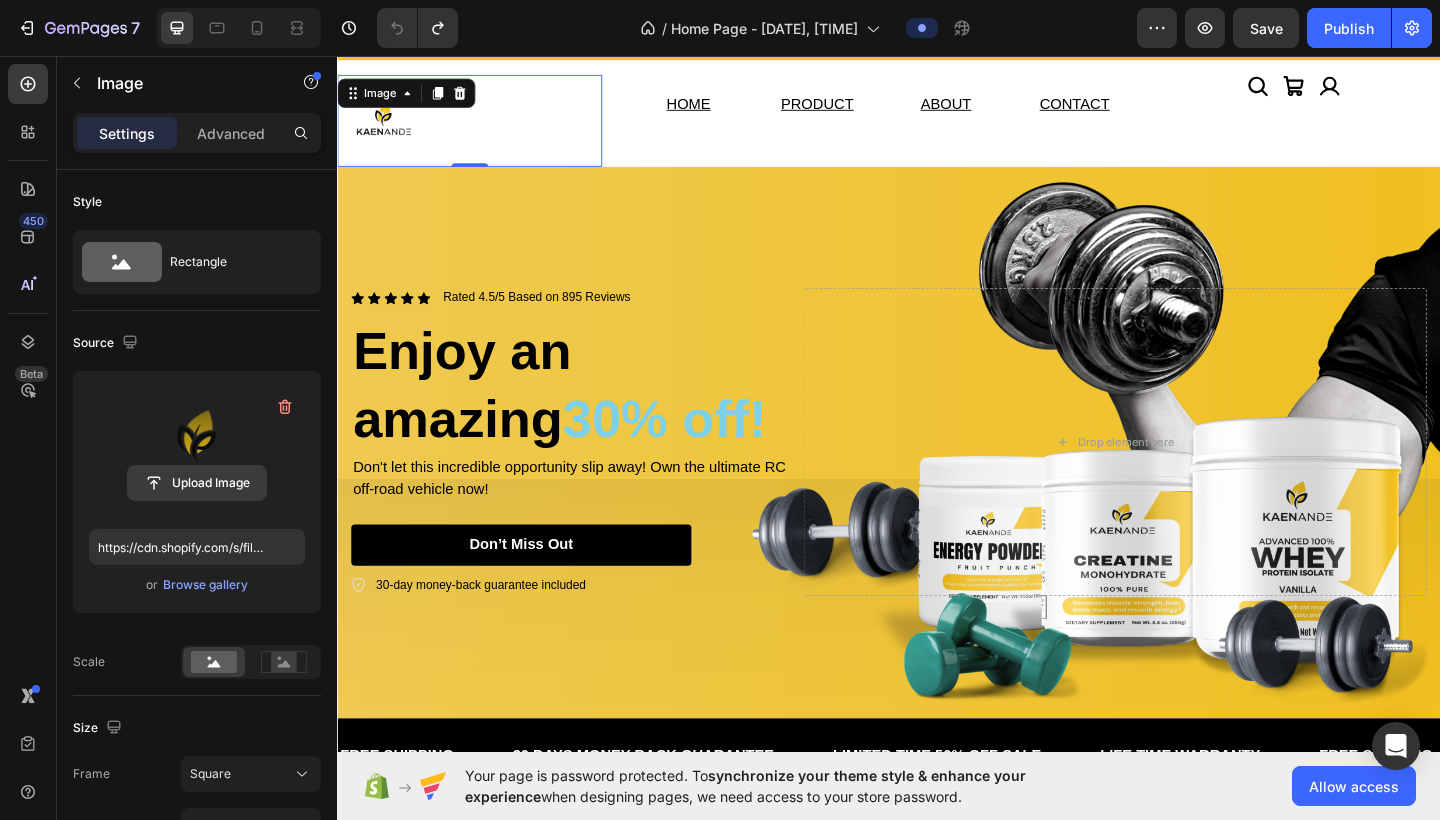 click 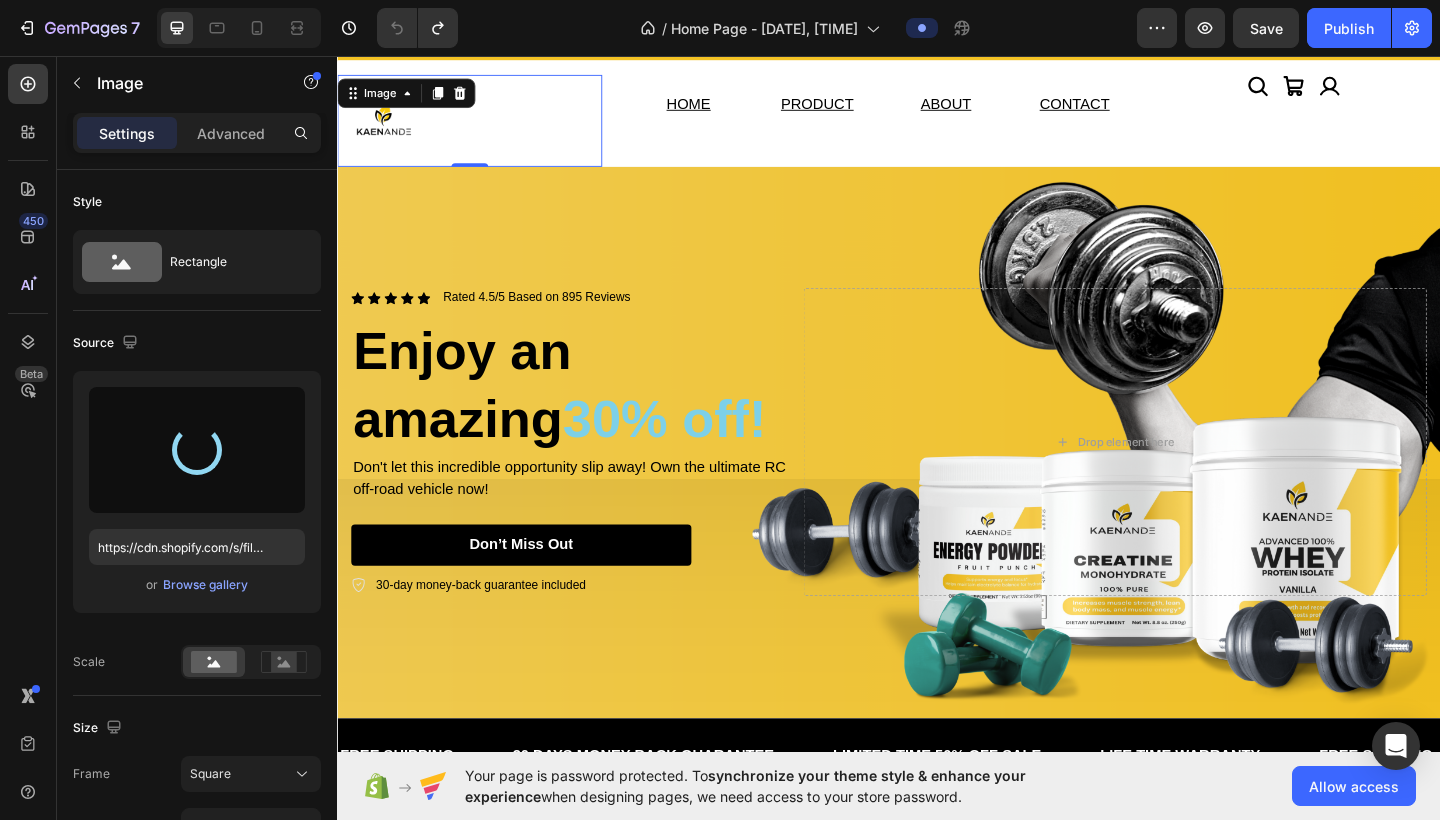 type on "https://cdn.shopify.com/s/files/1/0763/9855/9458/files/gempages_578021231245132562-3dafdf5b-252a-4698-9755-9243baad2686.png" 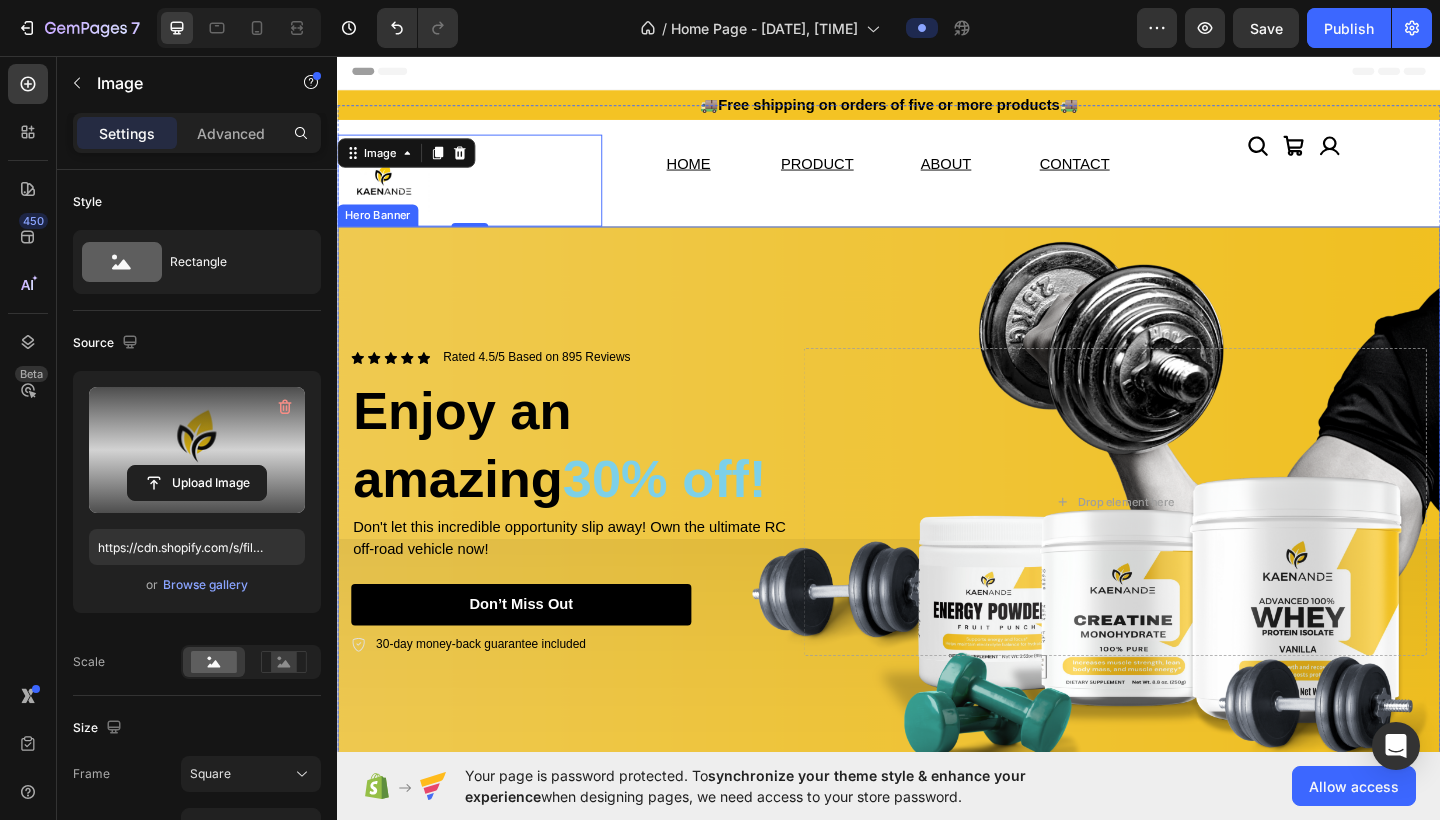 scroll, scrollTop: 0, scrollLeft: 0, axis: both 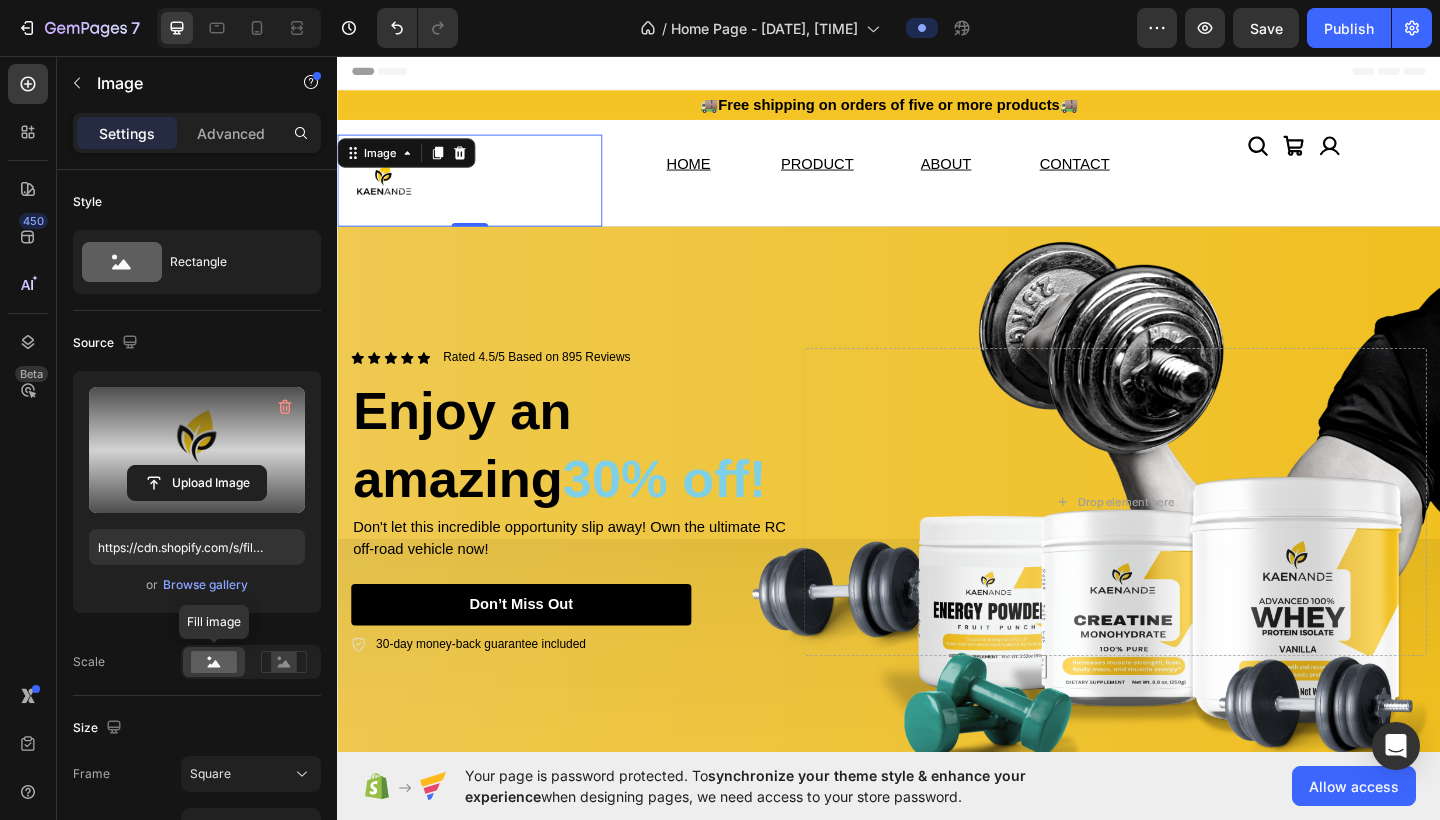 click 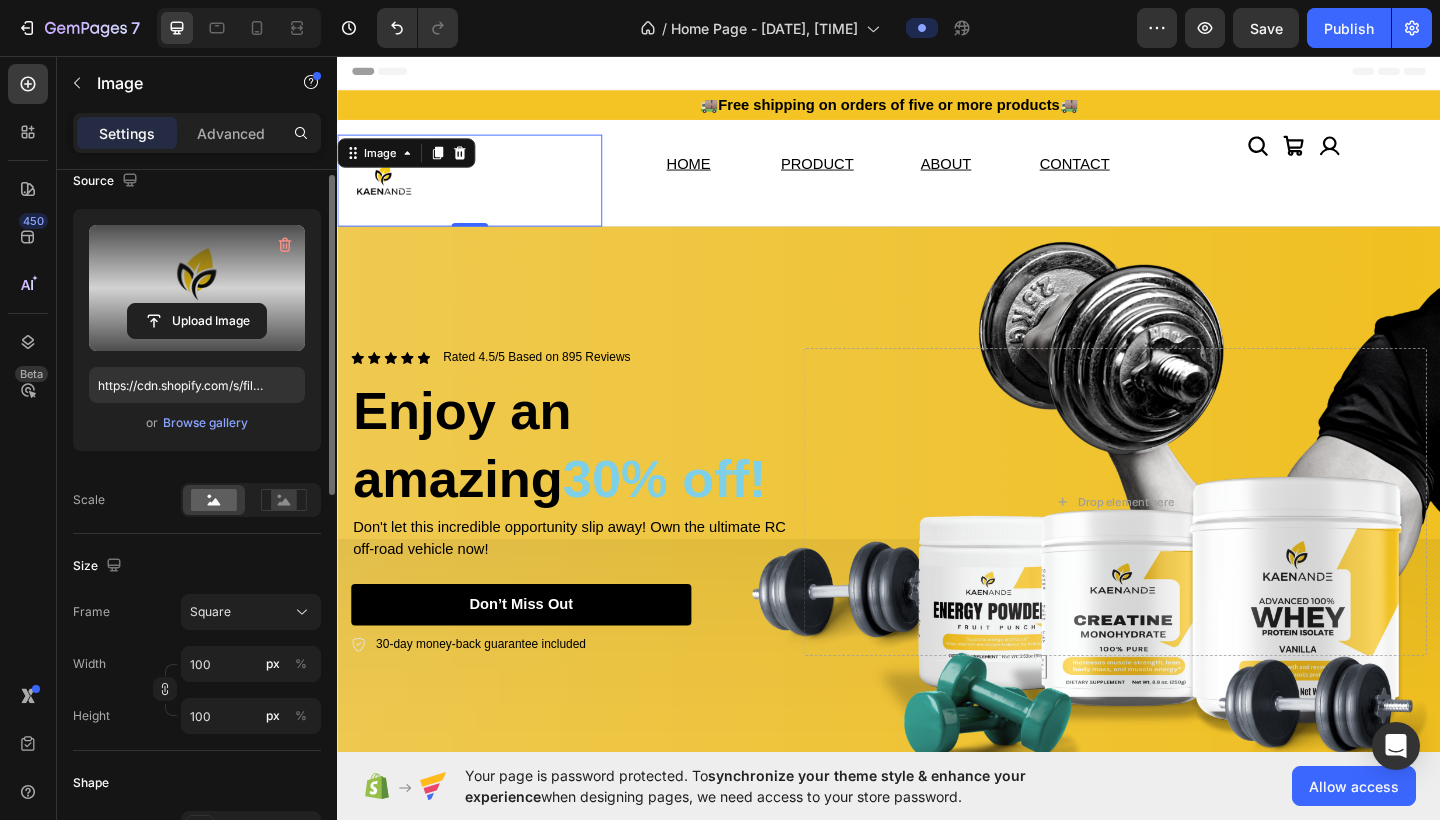 scroll, scrollTop: 273, scrollLeft: 0, axis: vertical 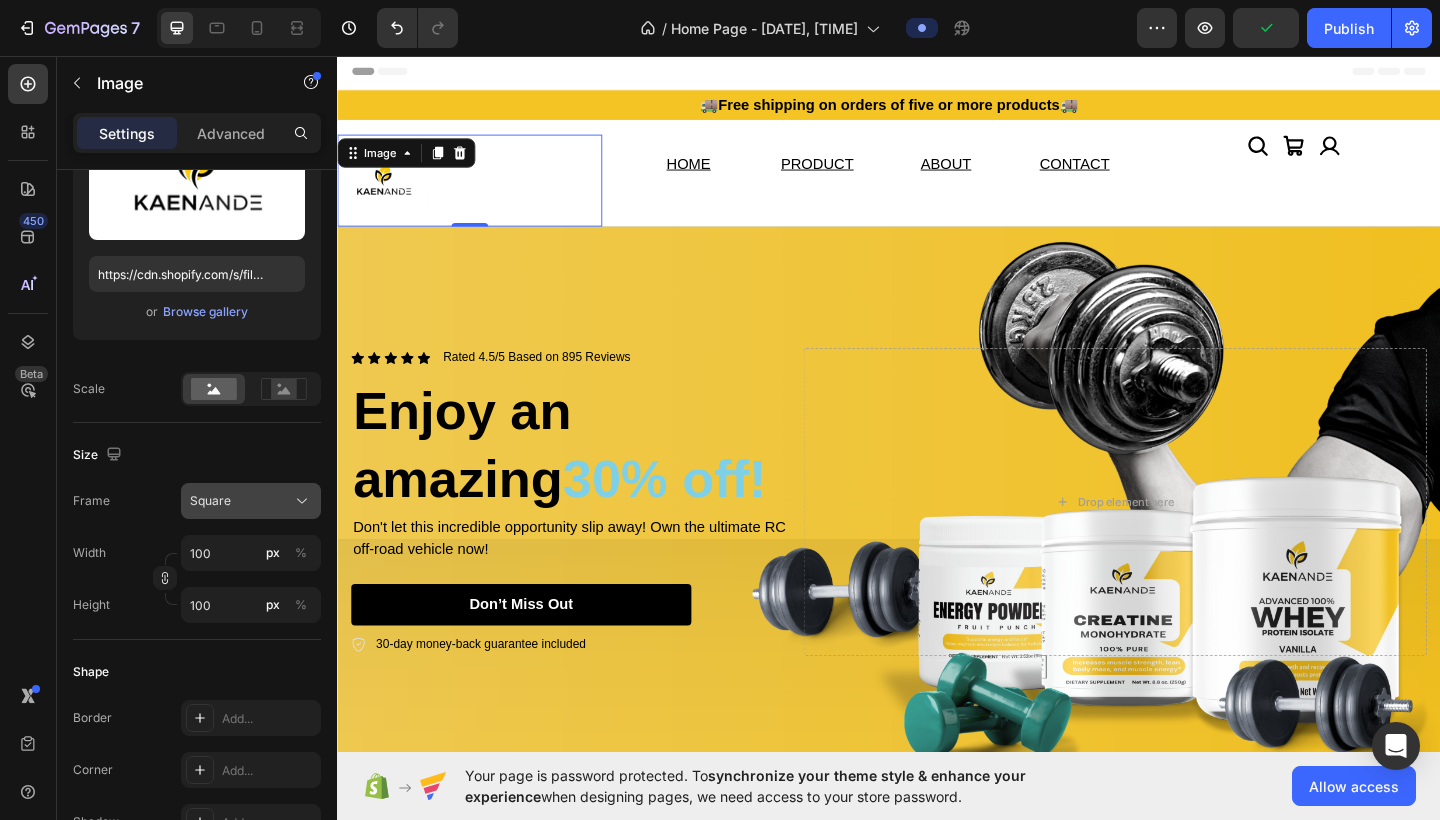 click on "Square" at bounding box center [251, 501] 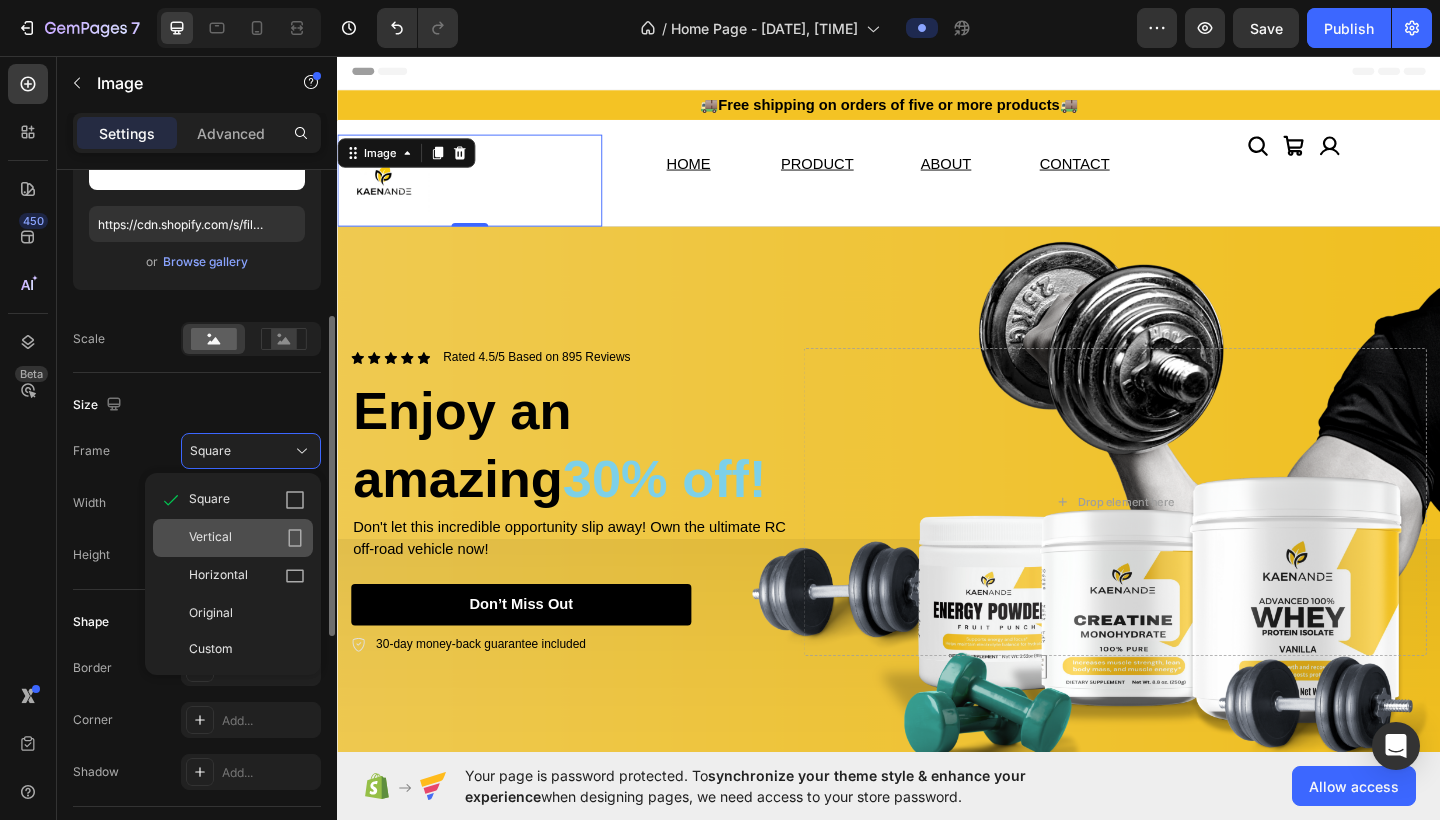 scroll, scrollTop: 319, scrollLeft: 0, axis: vertical 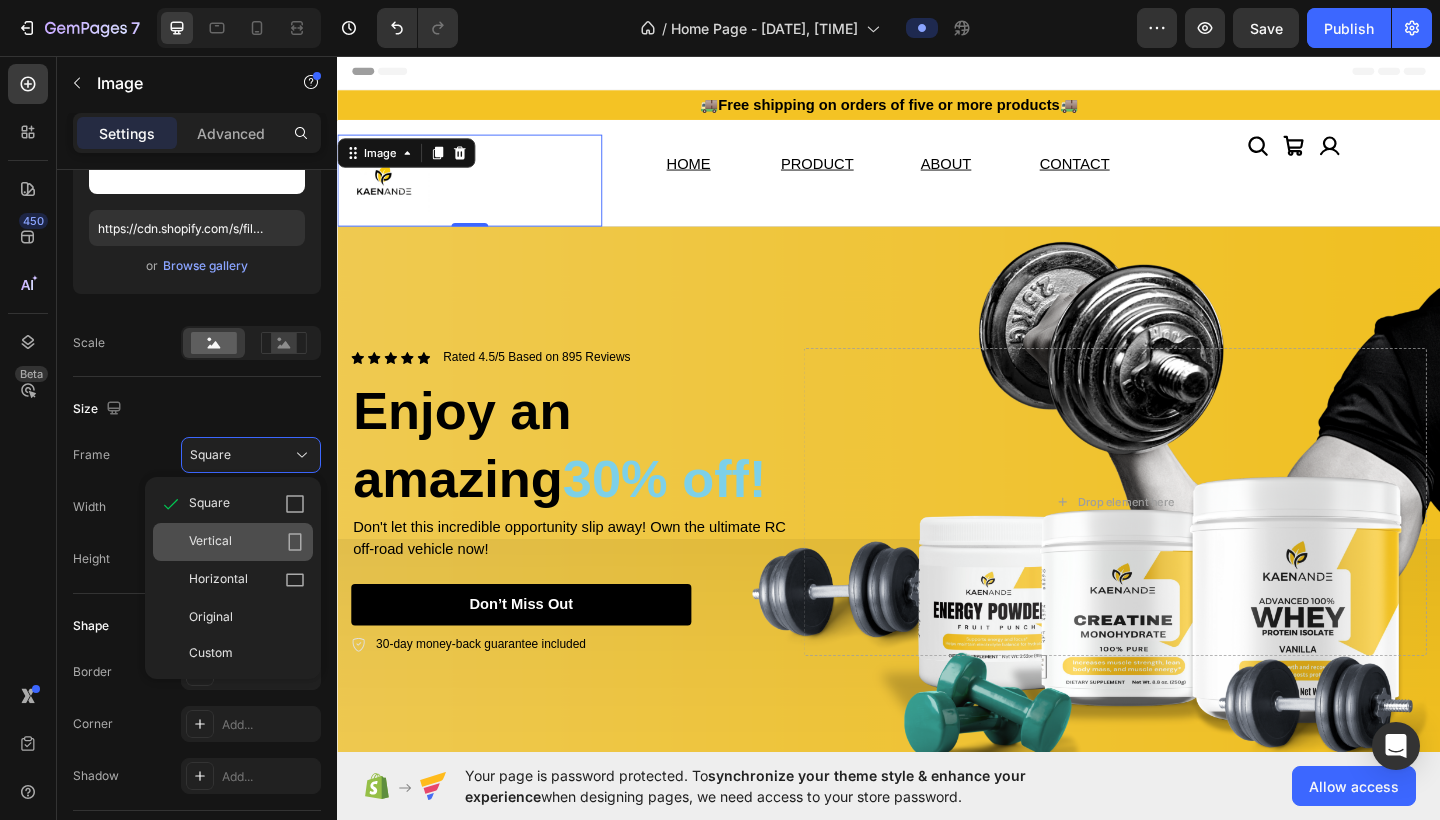 click on "Vertical" at bounding box center [247, 542] 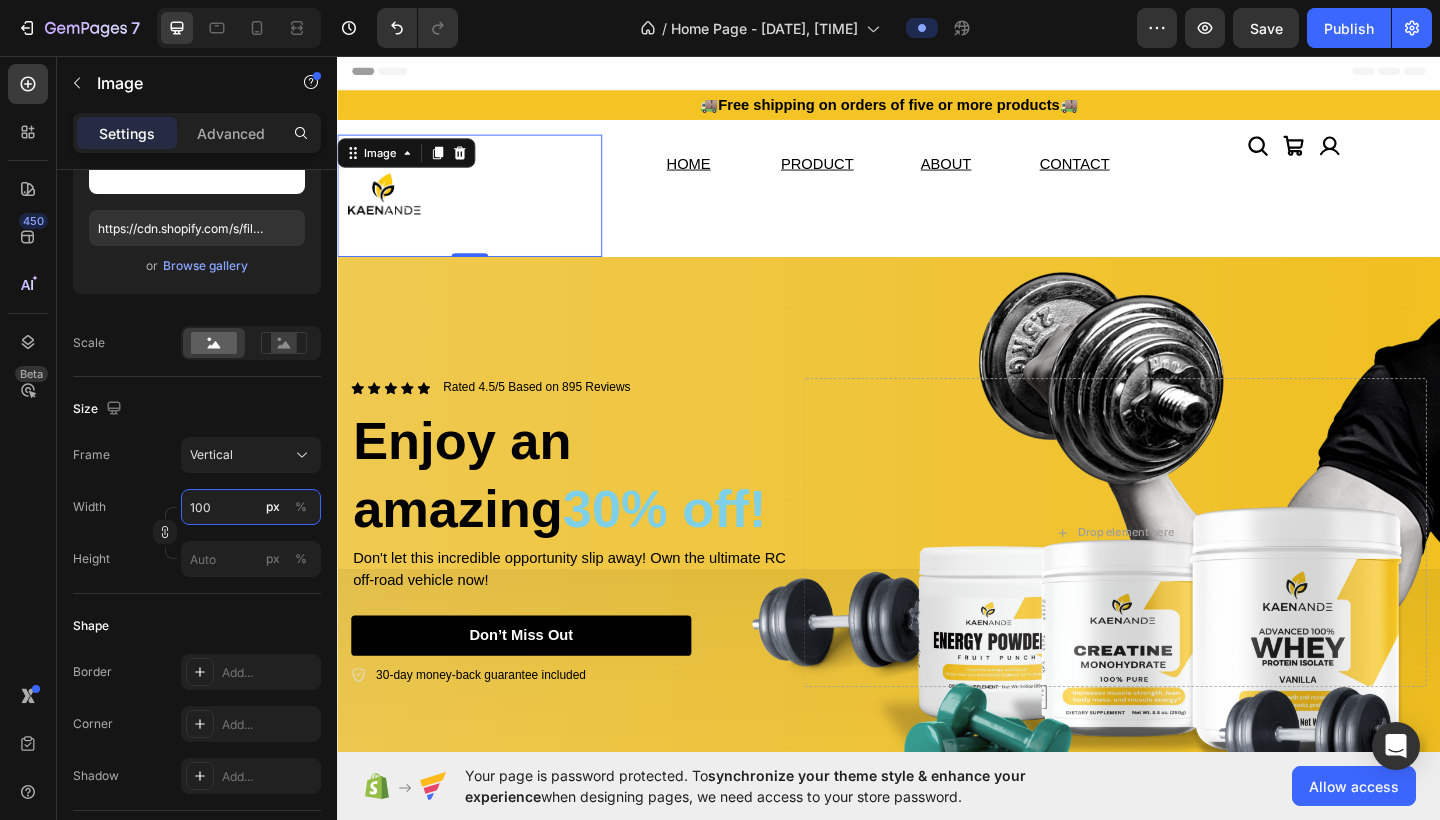 click on "100" at bounding box center (251, 507) 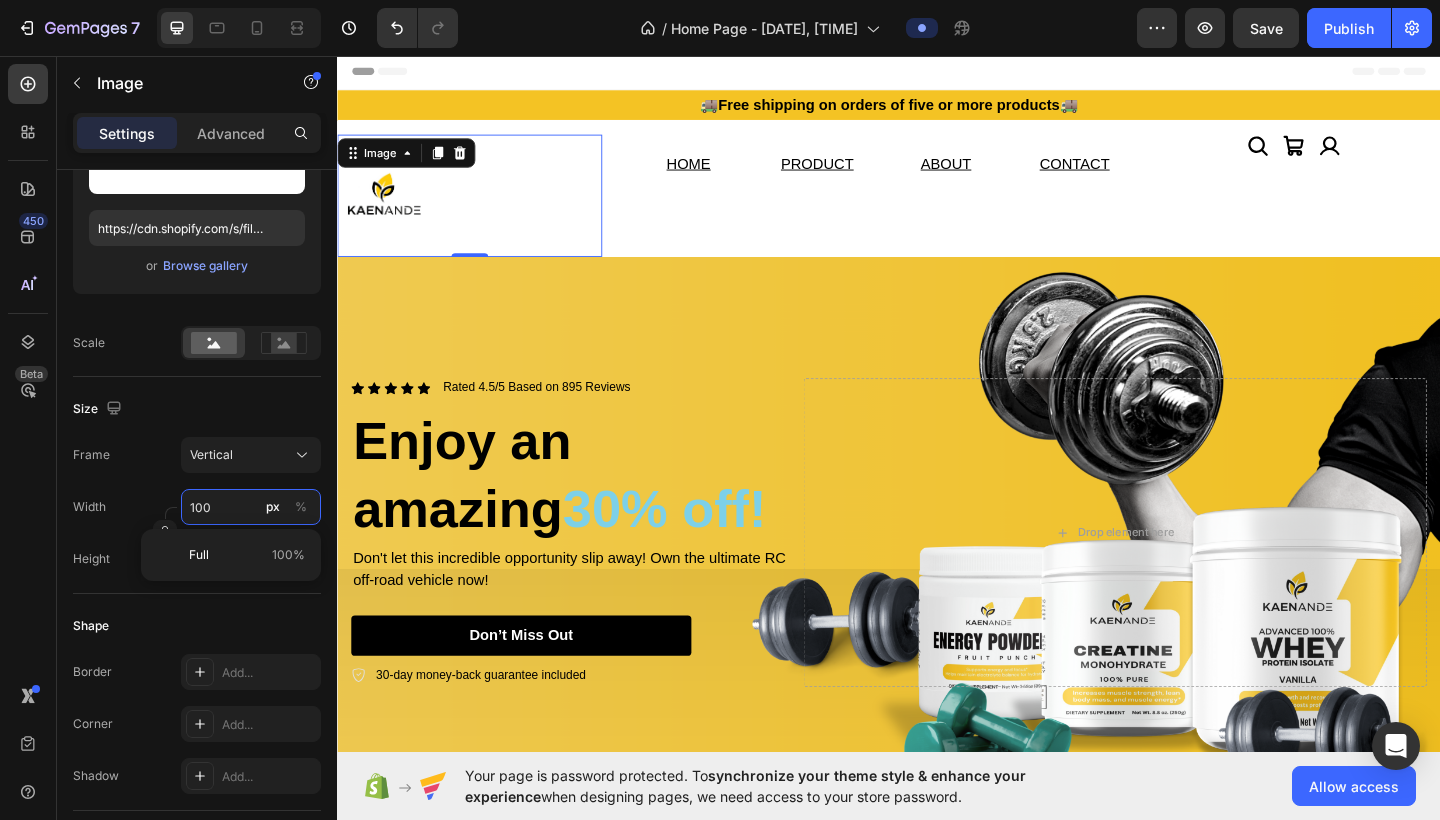 click on "100" at bounding box center [251, 507] 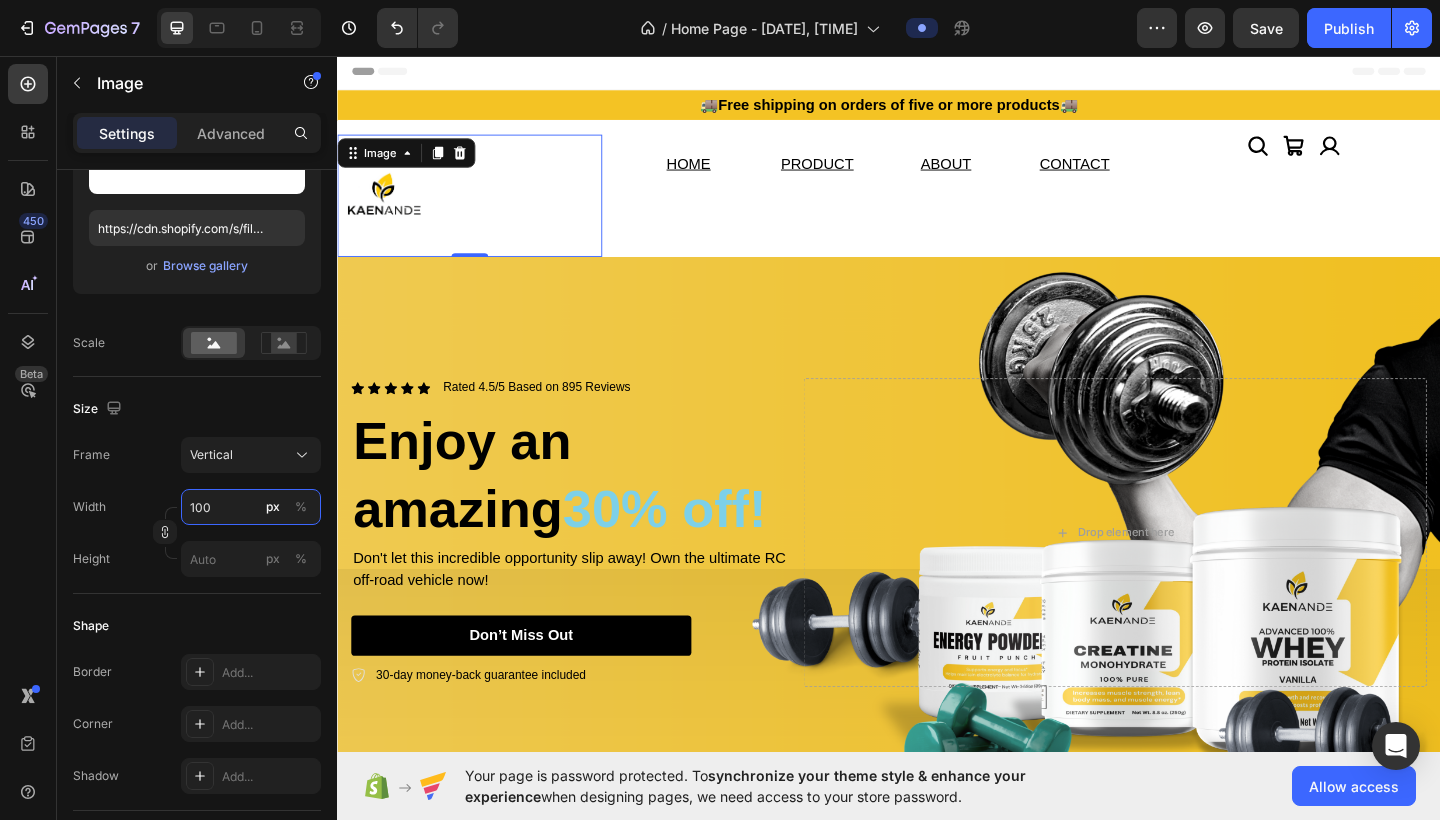 click on "100" at bounding box center (251, 507) 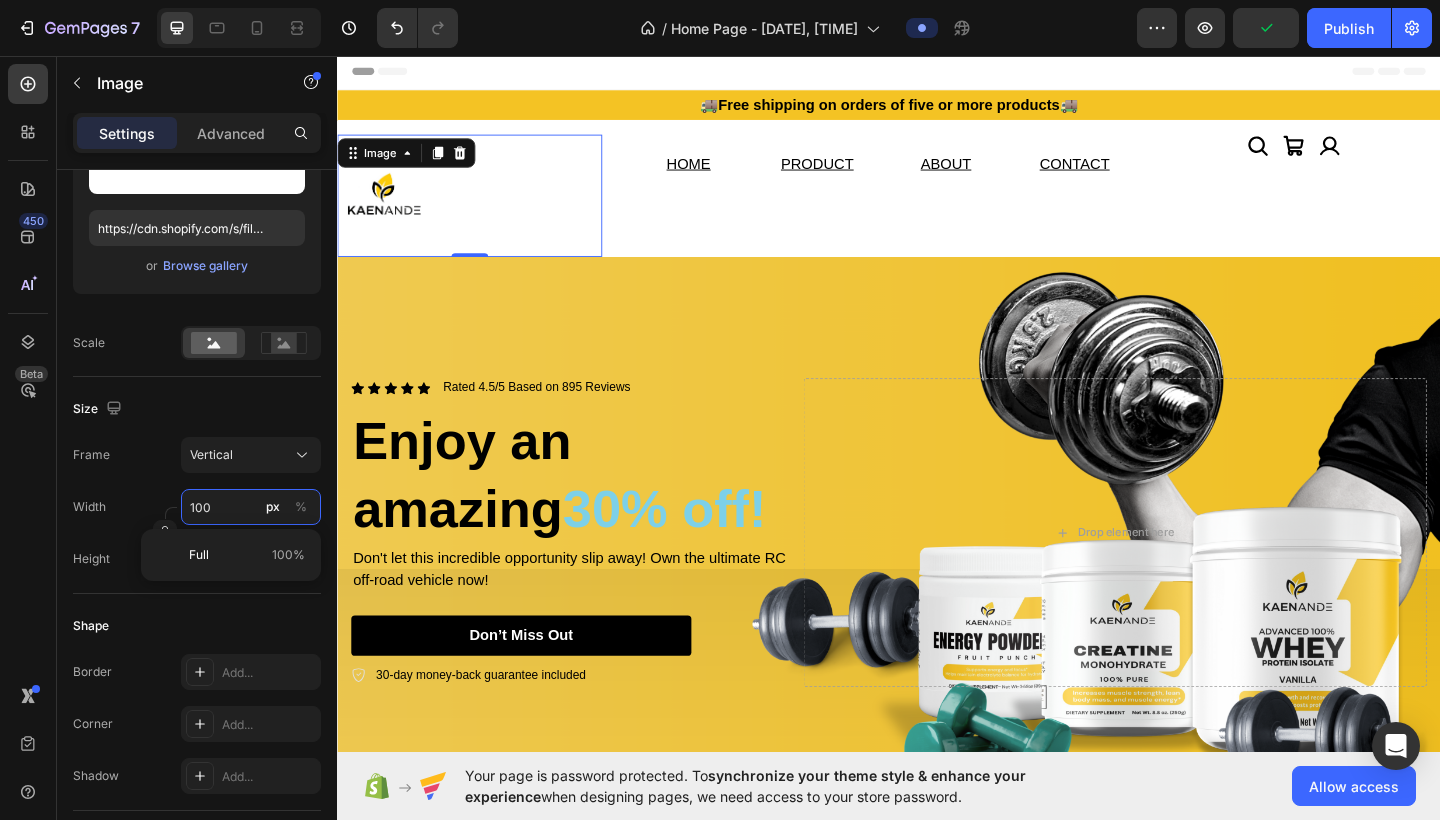 type on "7" 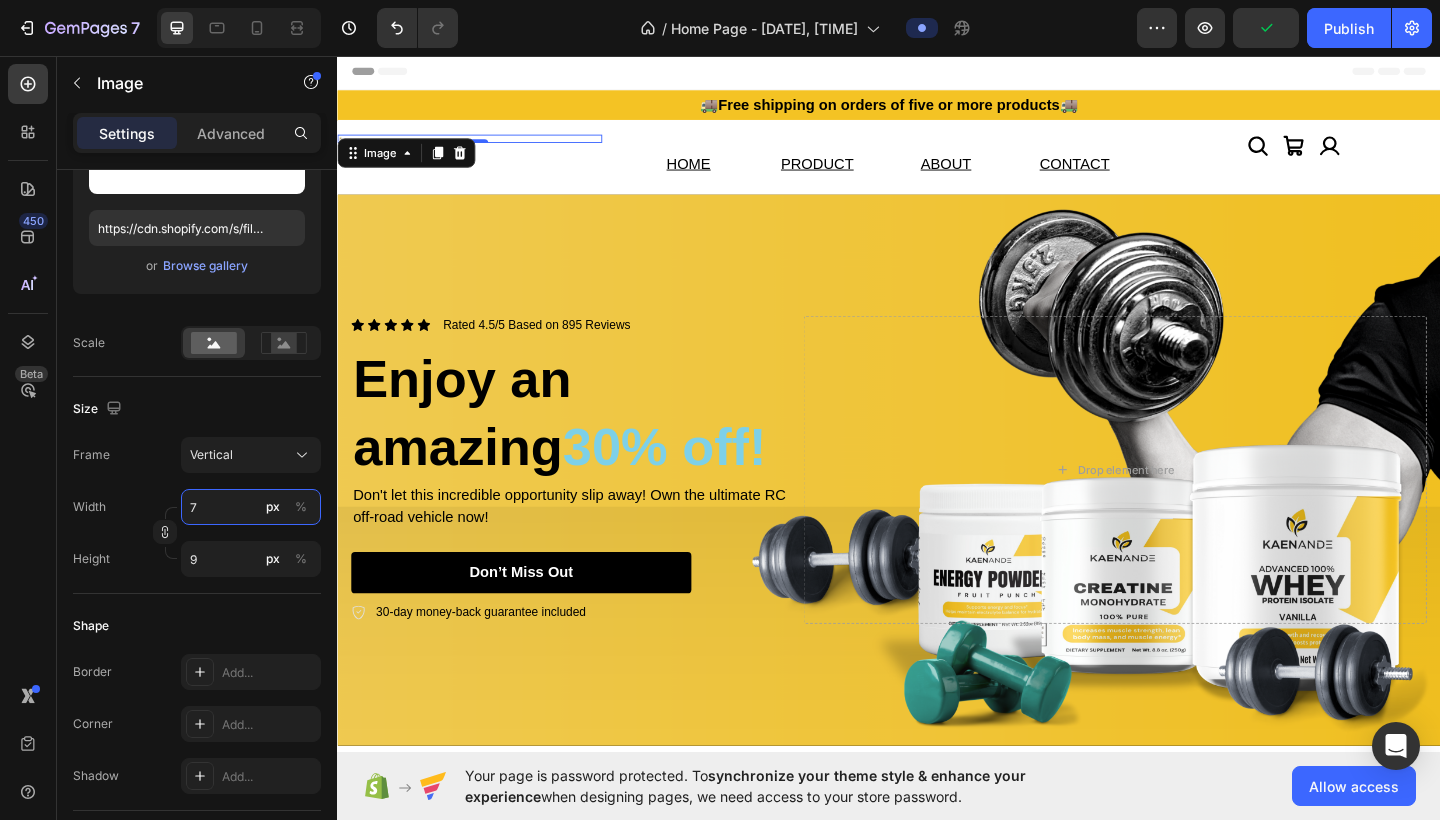 type on "70" 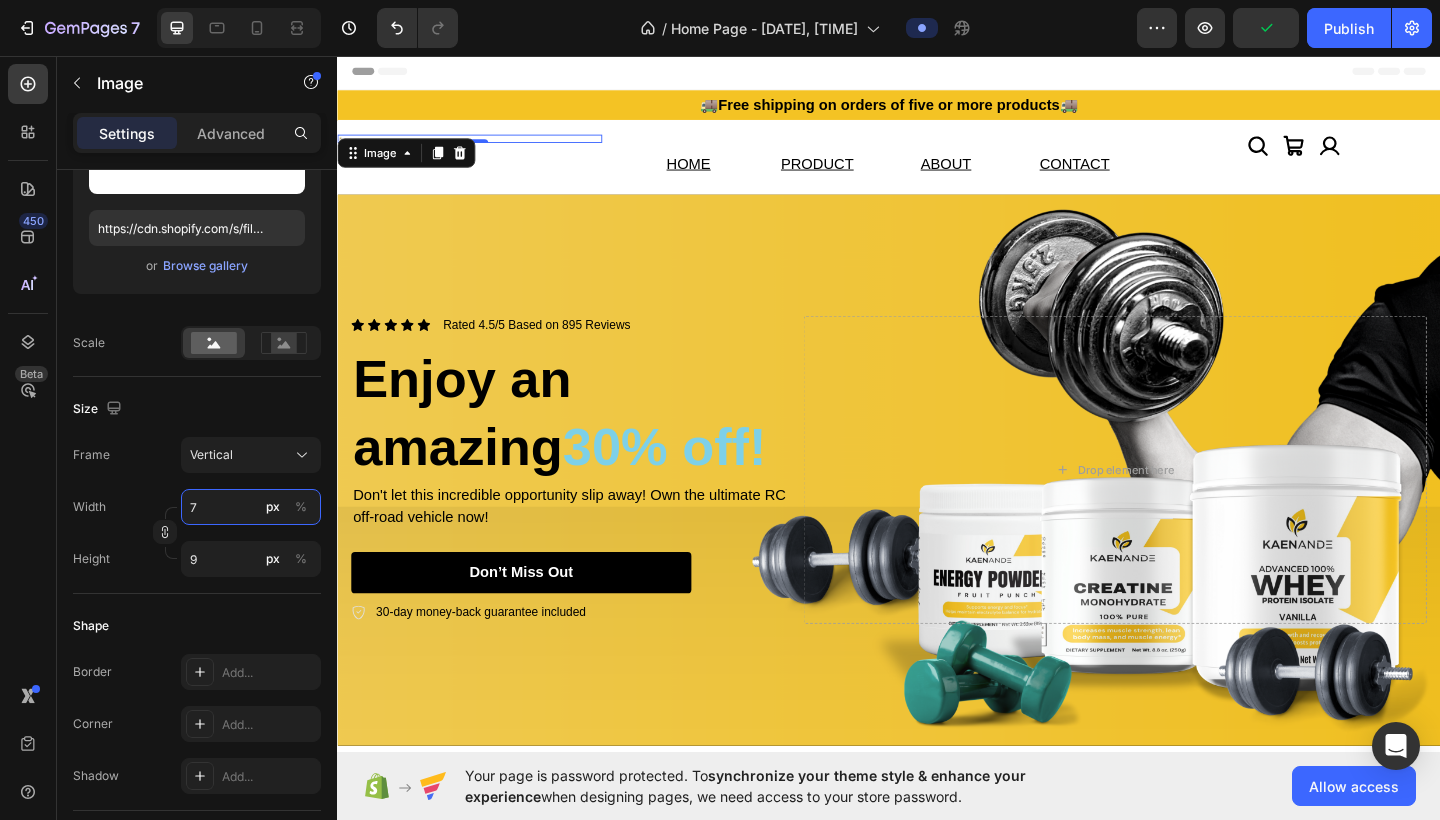 type on "93" 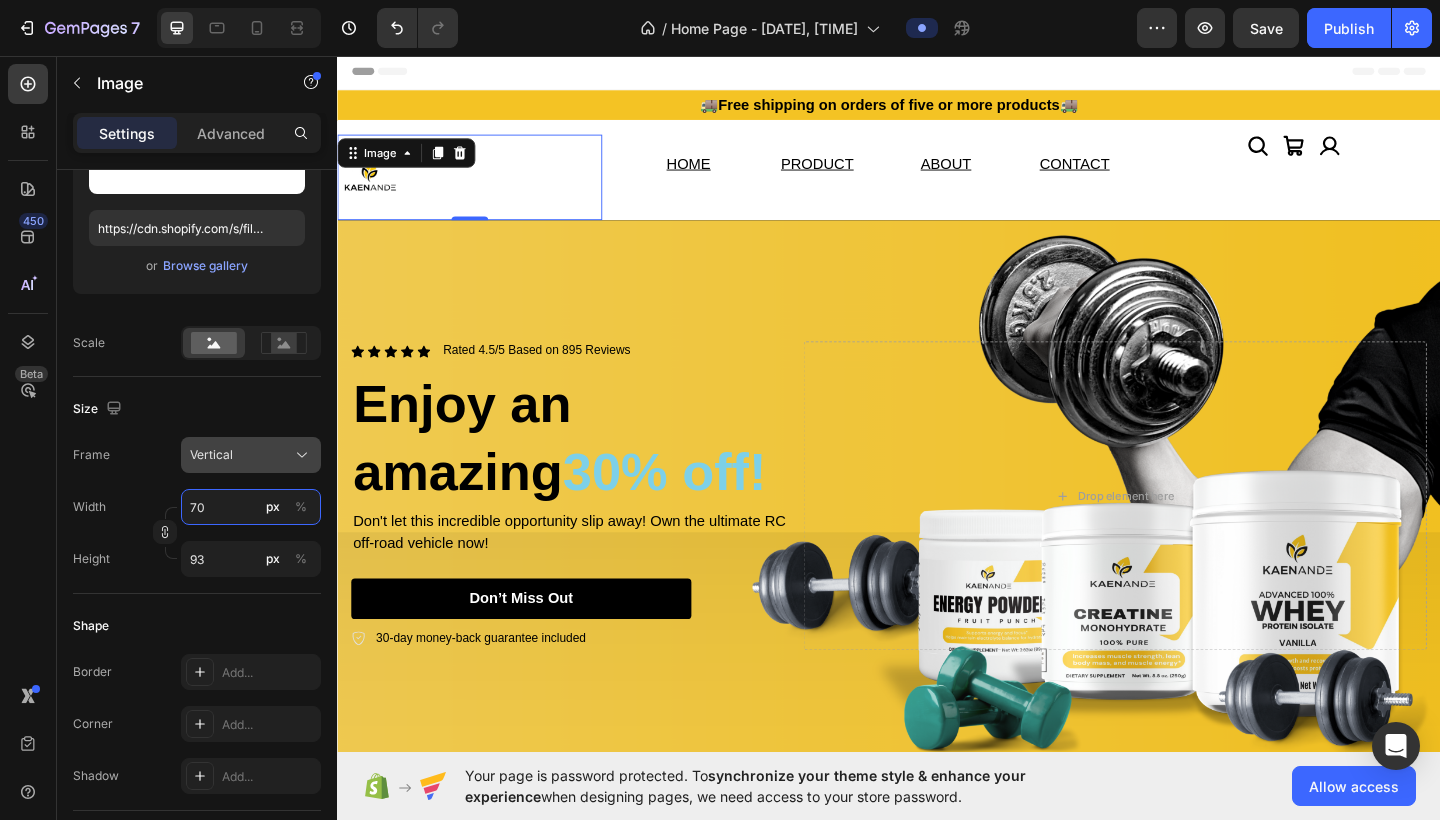 type on "70" 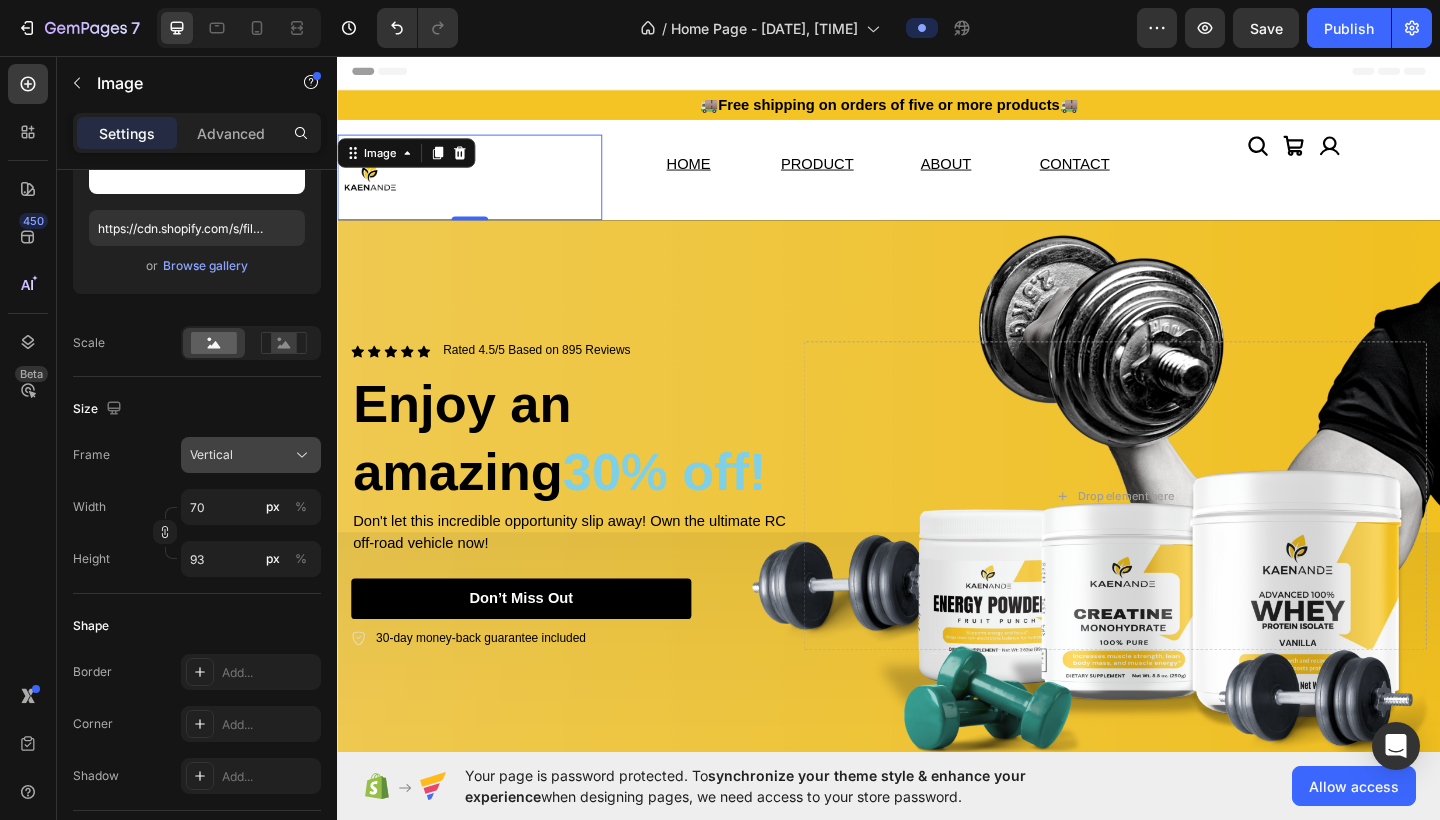 click 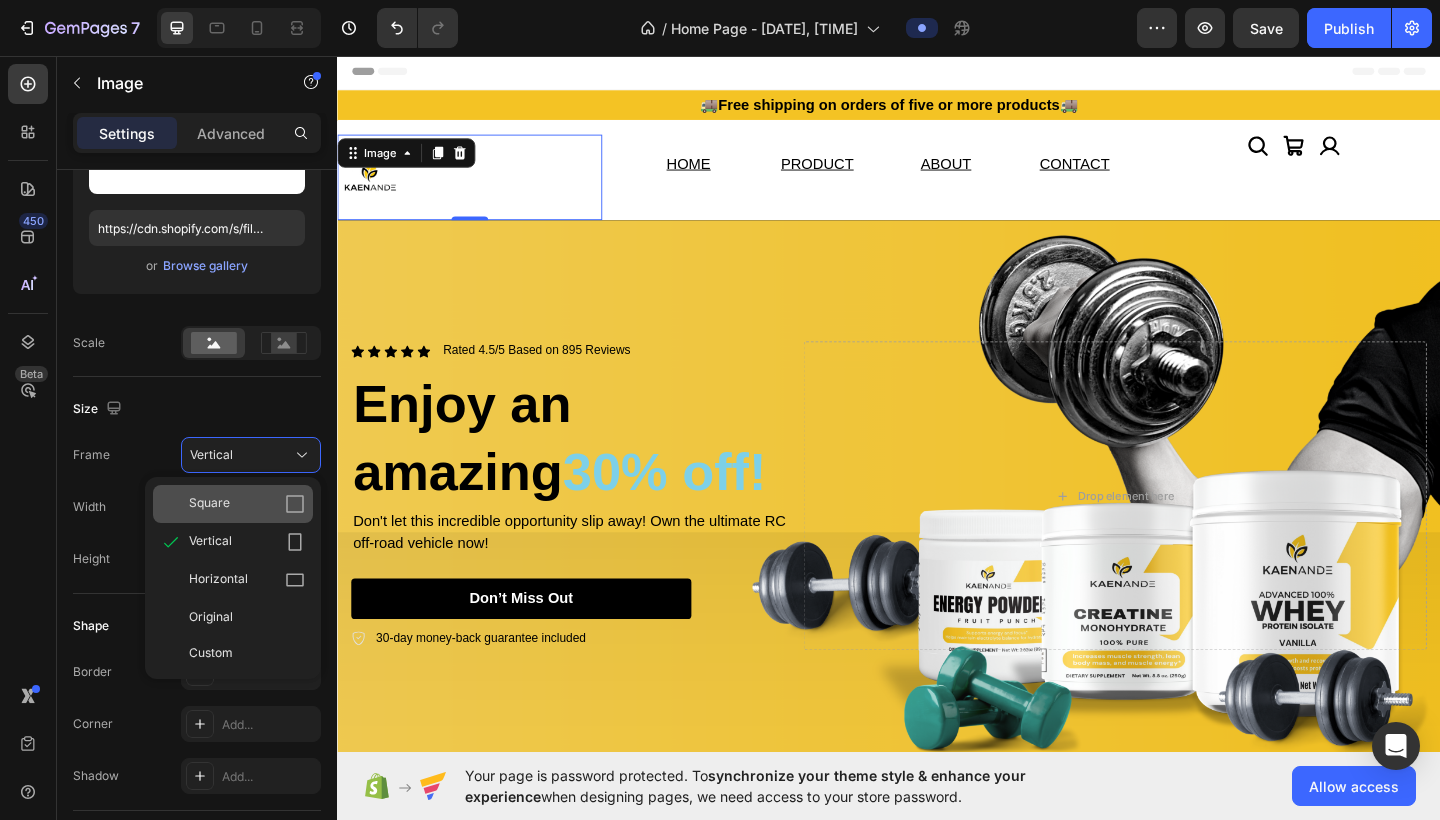 click 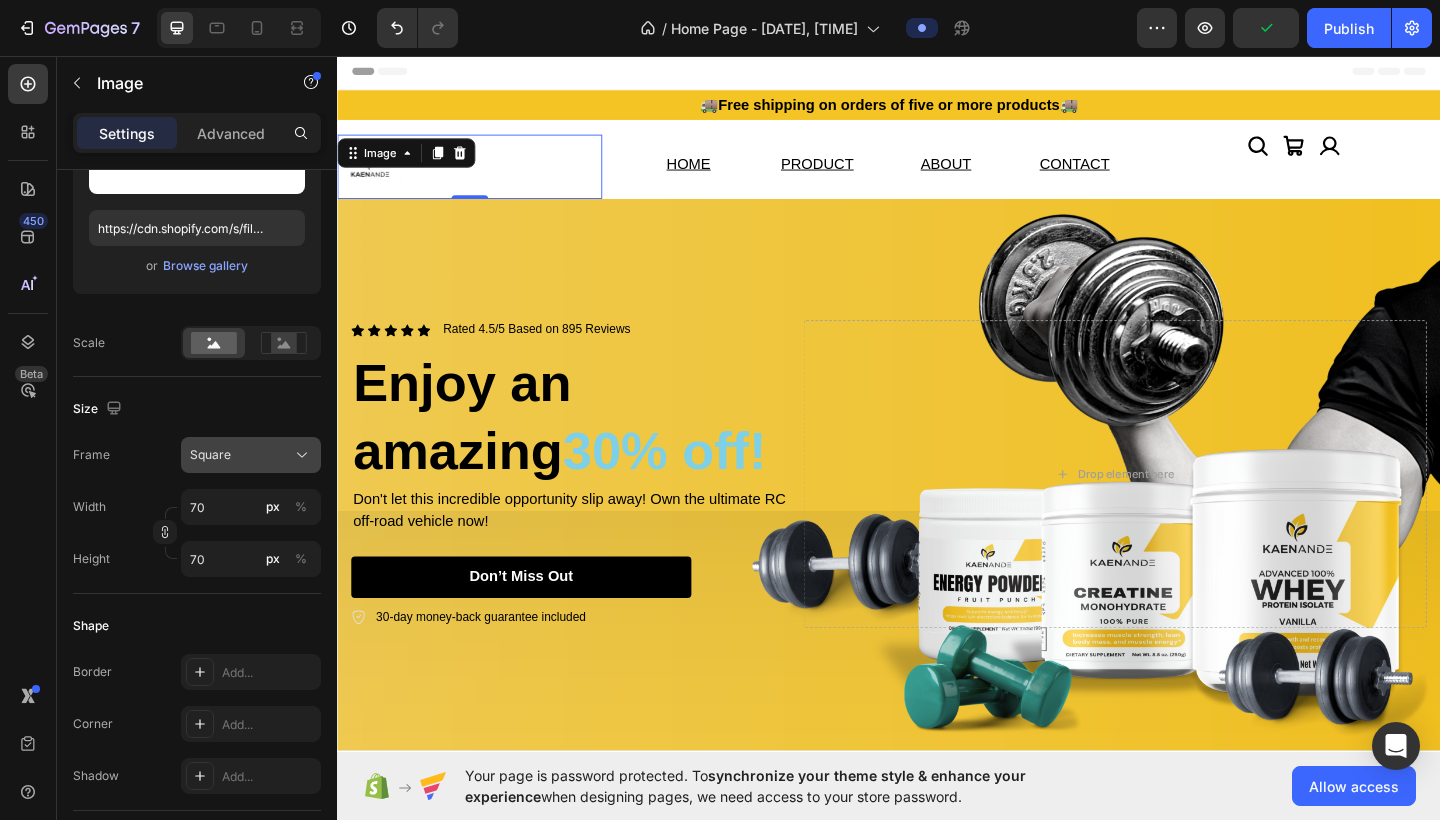 click 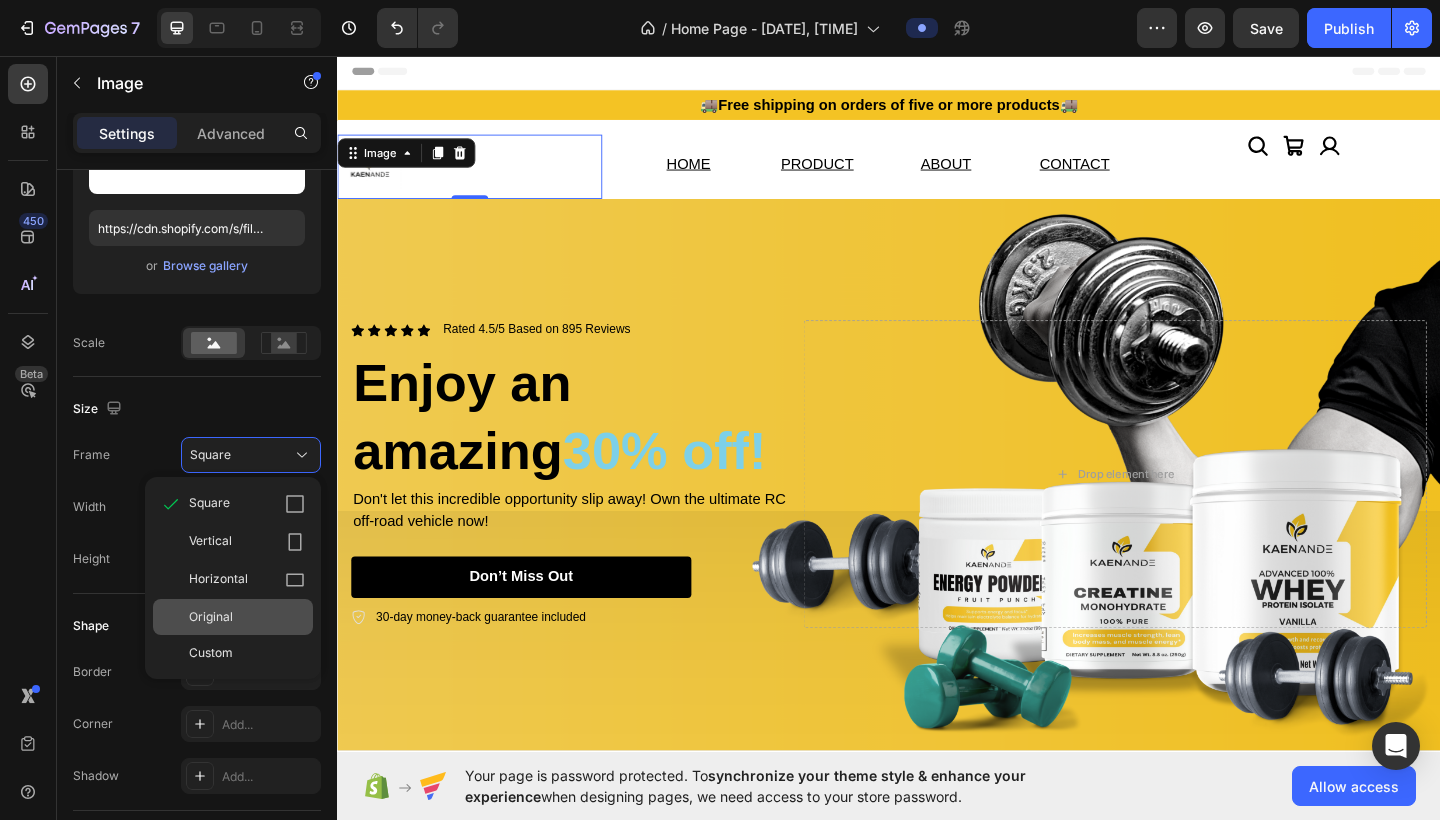 click on "Original" at bounding box center [247, 617] 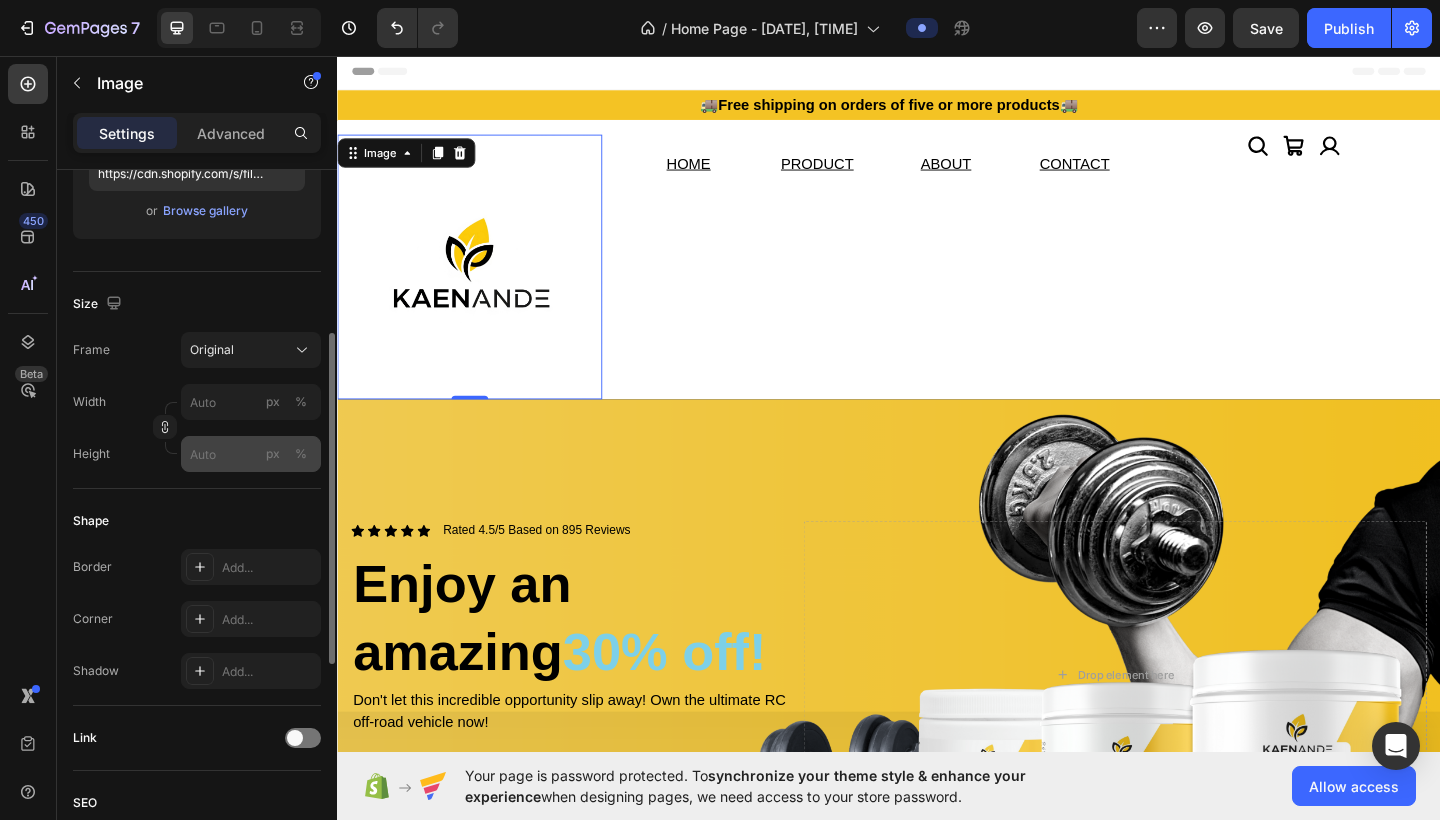 scroll, scrollTop: 366, scrollLeft: 0, axis: vertical 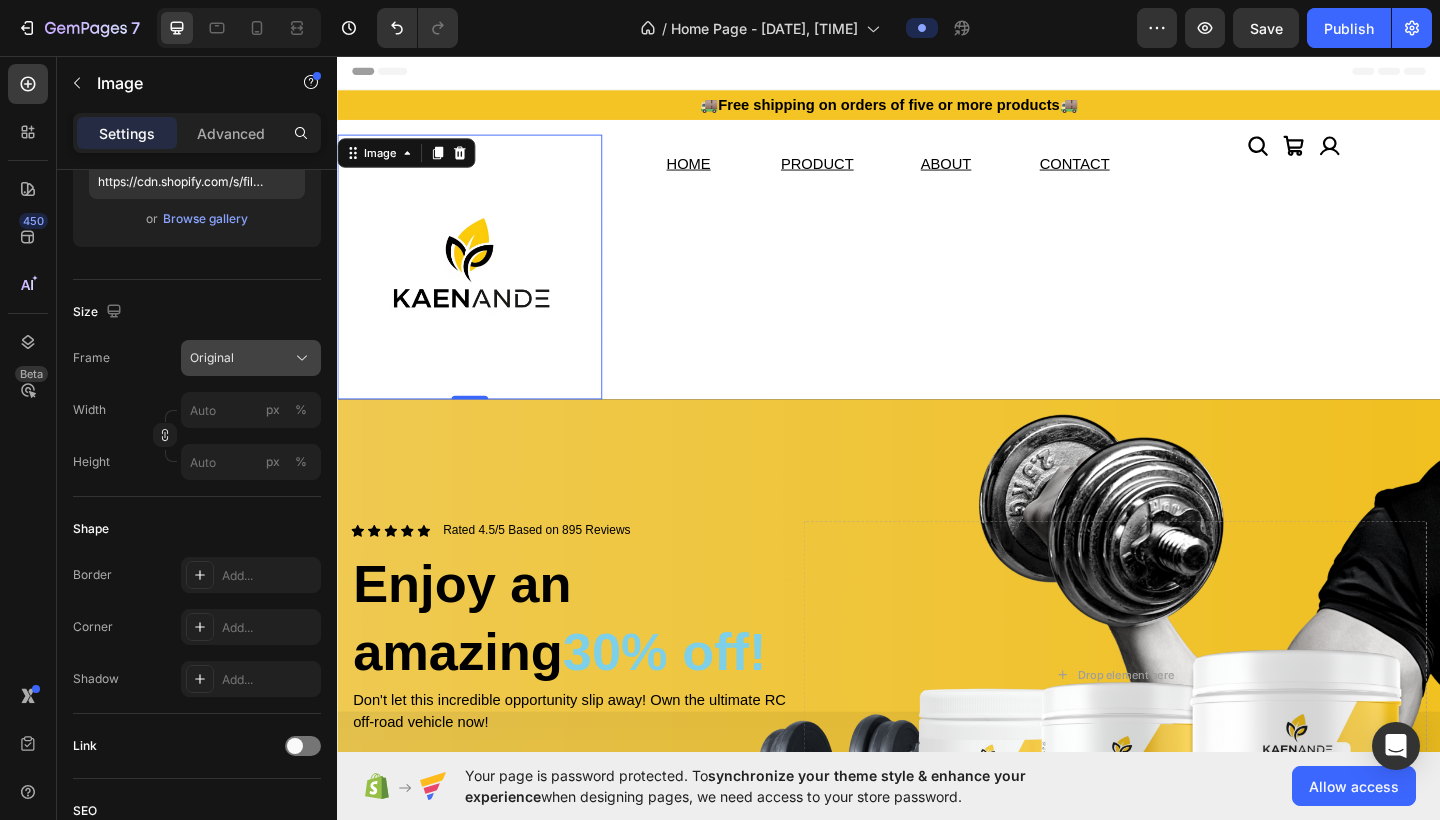 click 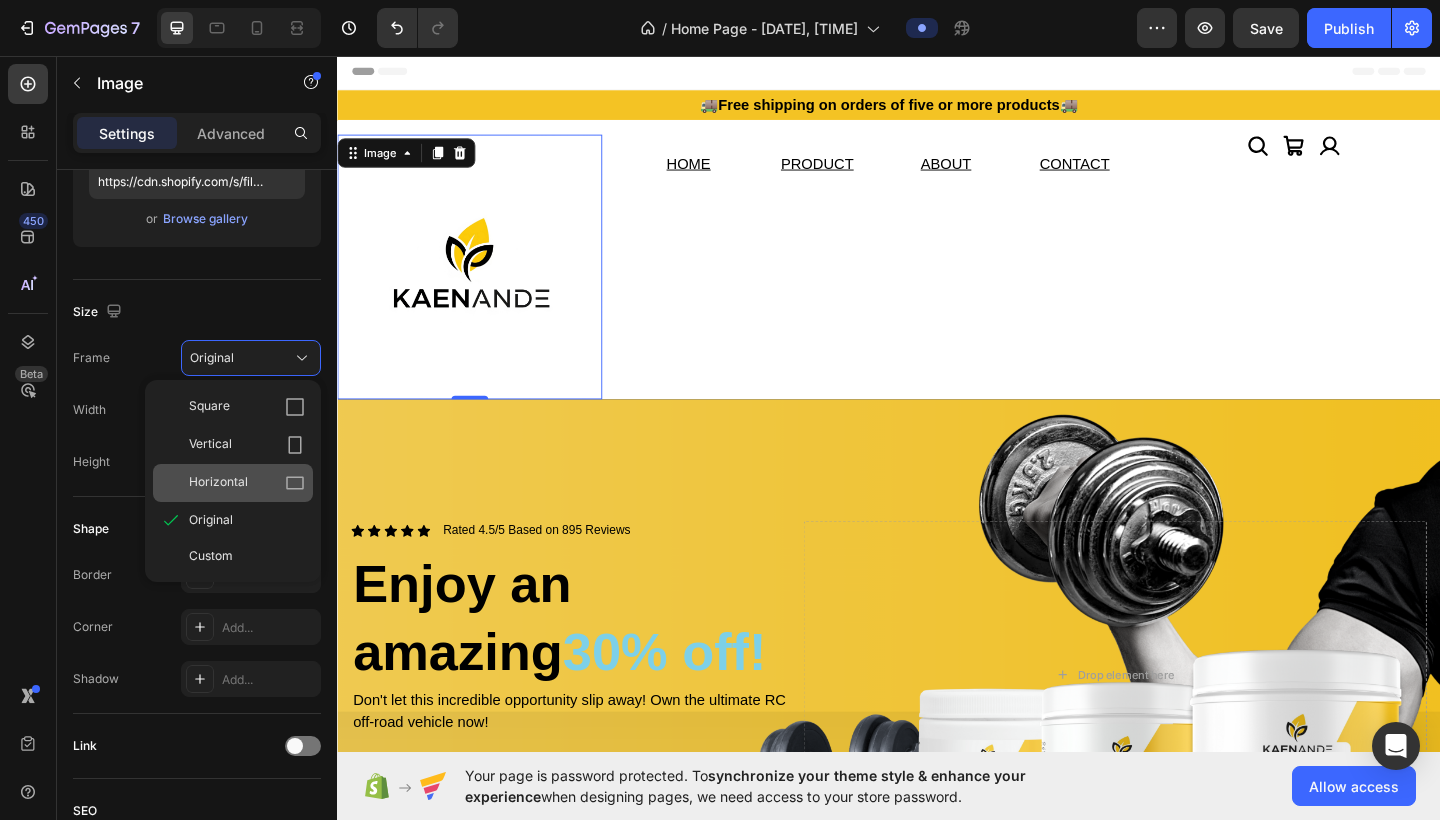 click 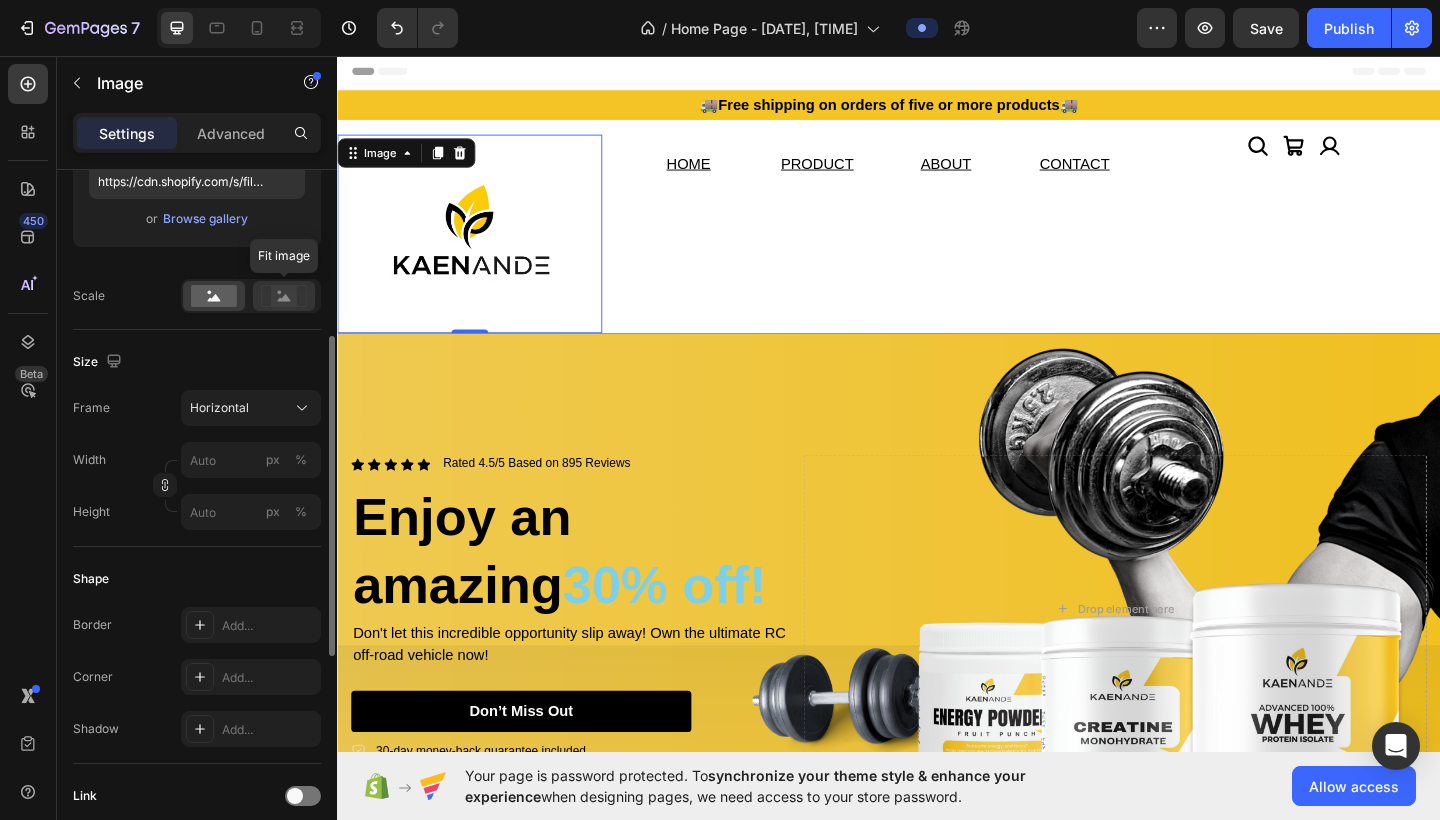 click 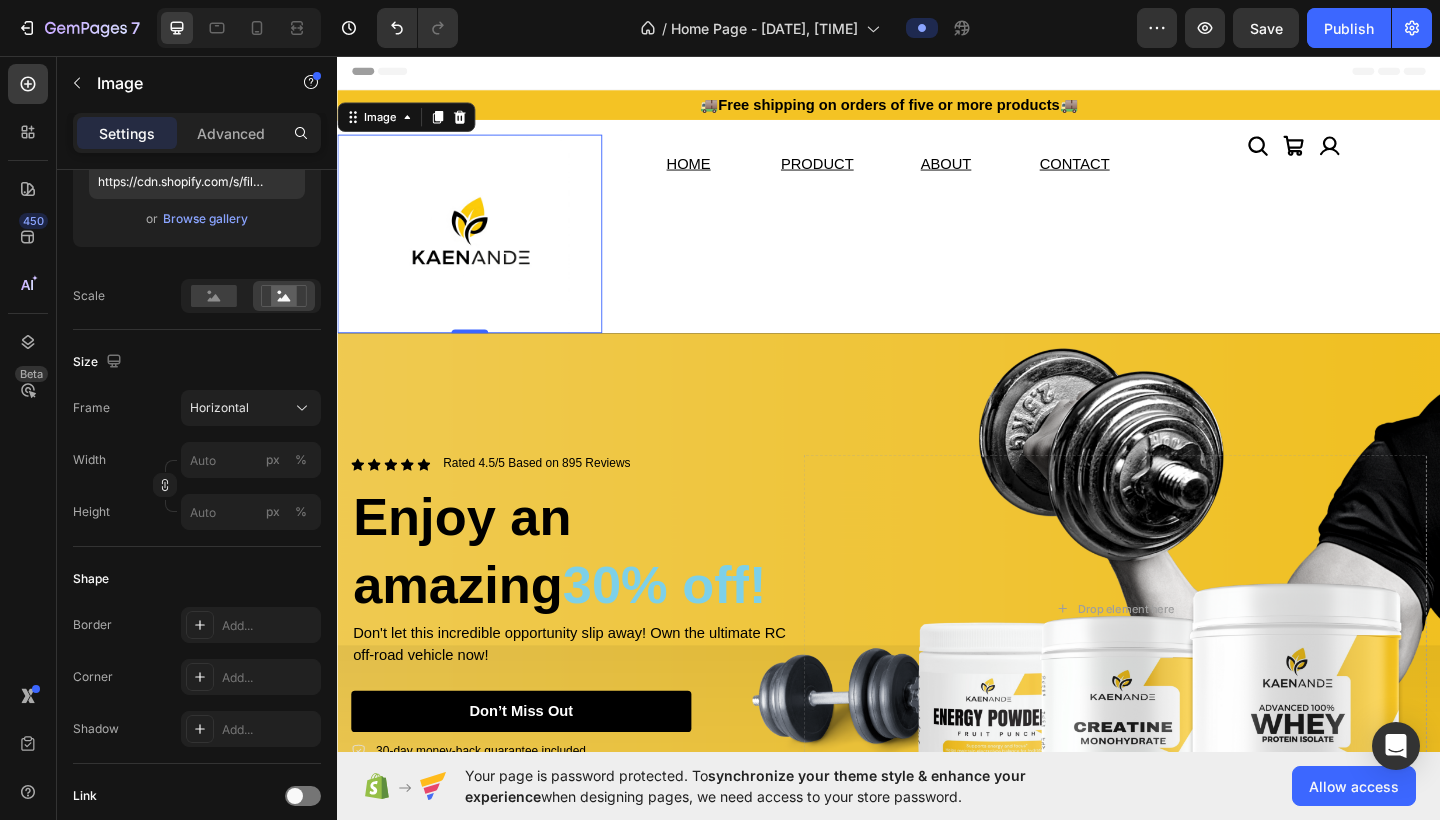 click at bounding box center (481, 250) 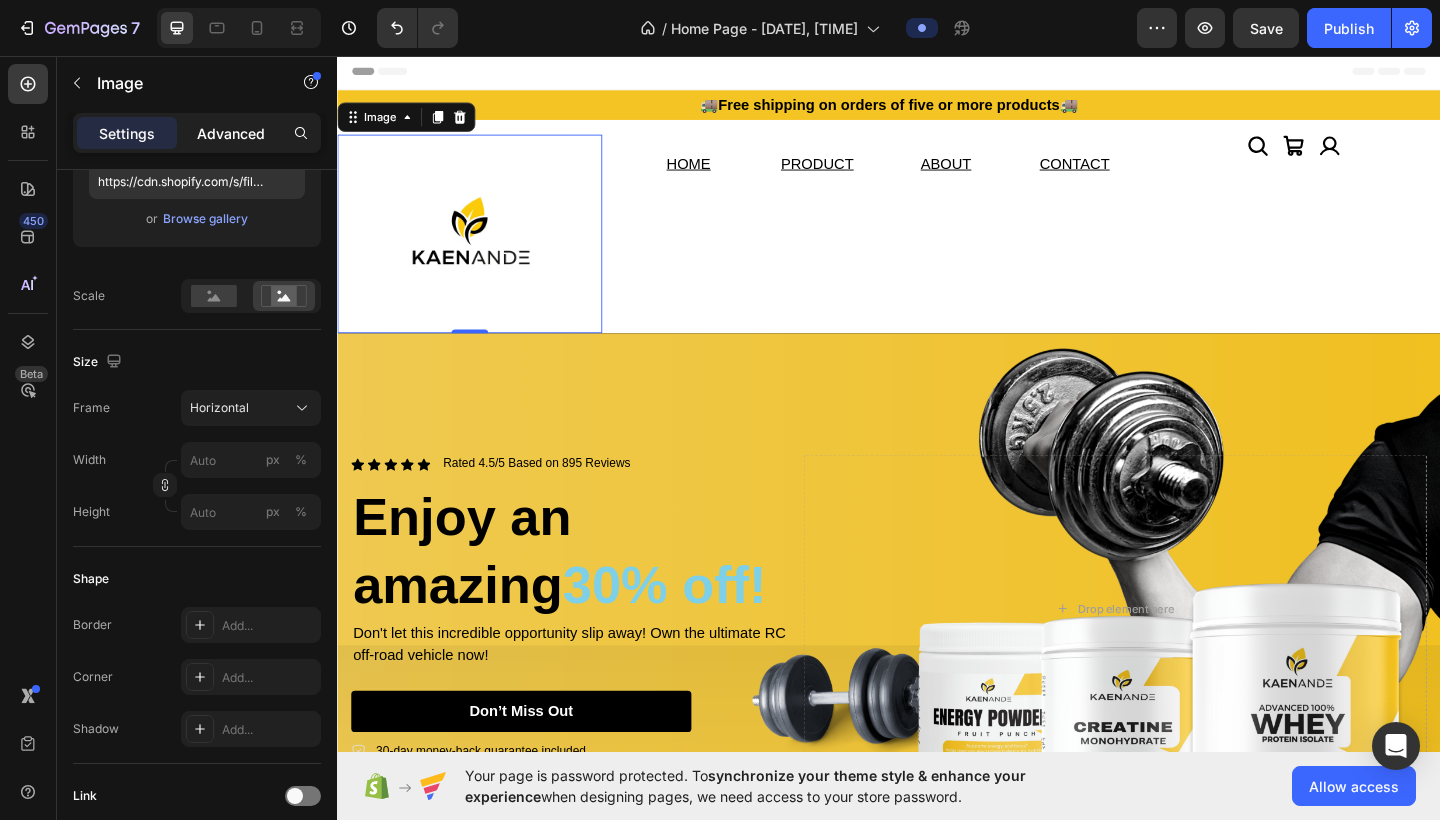 click on "Advanced" at bounding box center [231, 133] 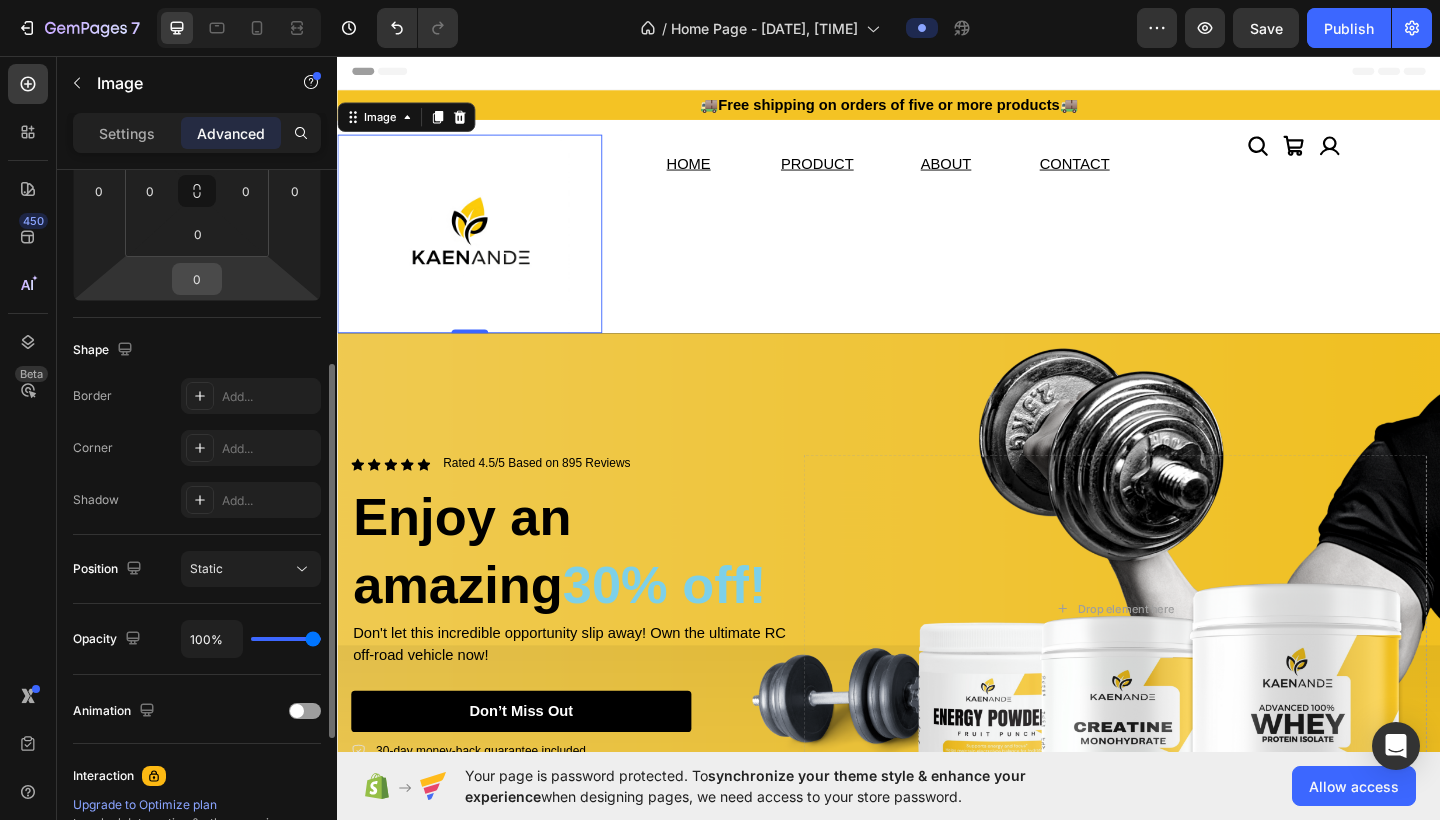 click on "0" at bounding box center [197, 279] 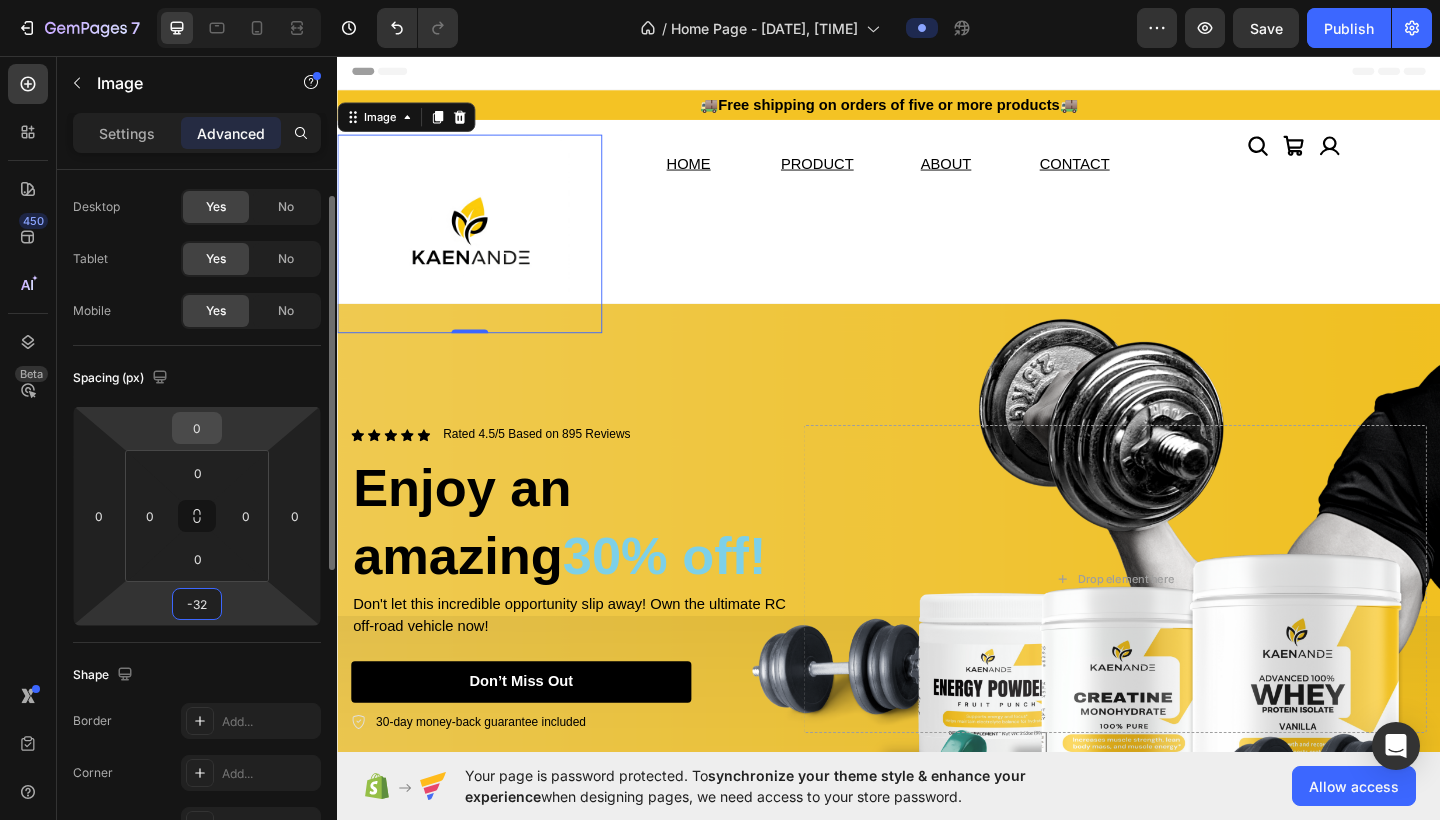 scroll, scrollTop: 40, scrollLeft: 0, axis: vertical 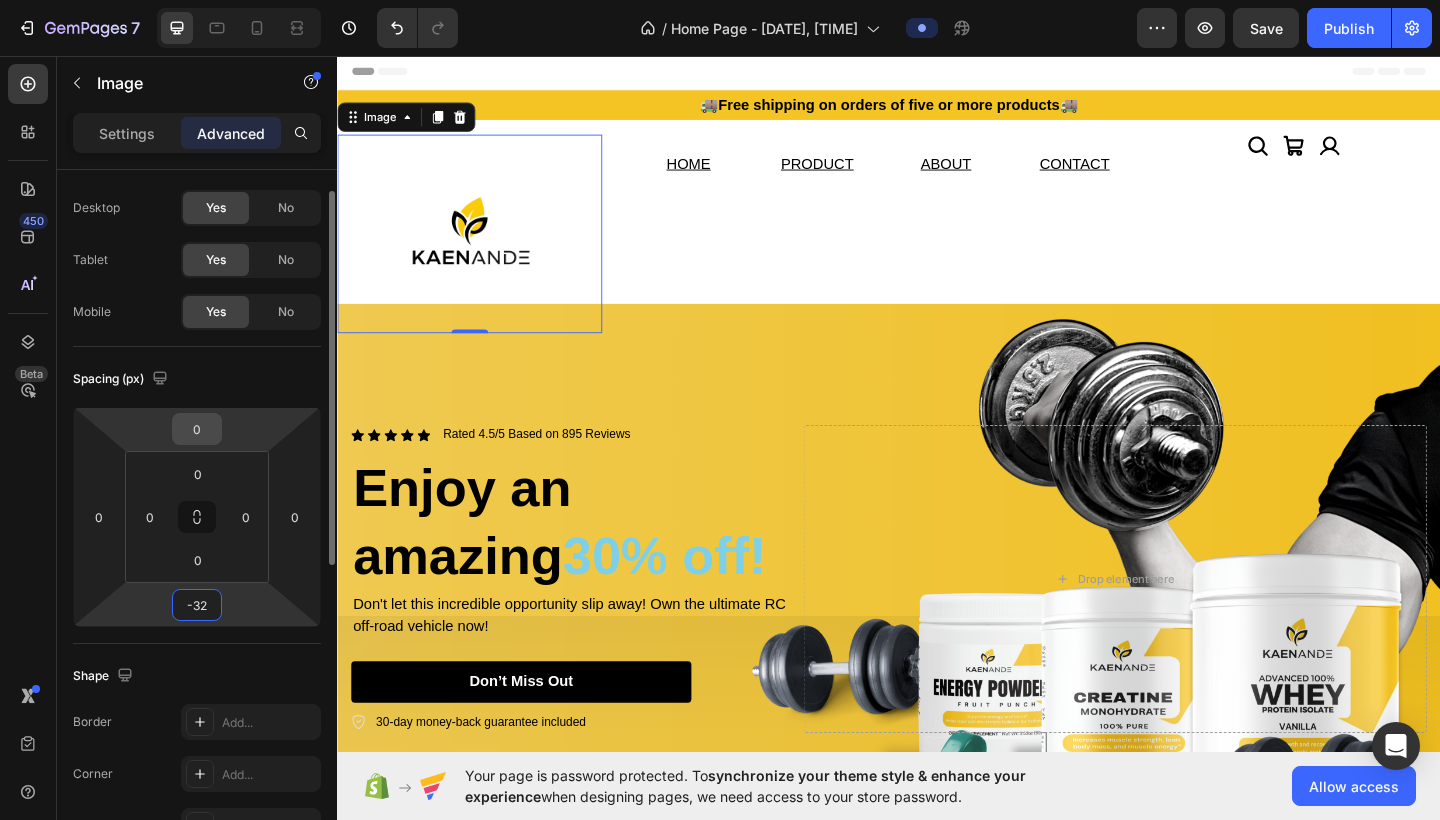 type on "-32" 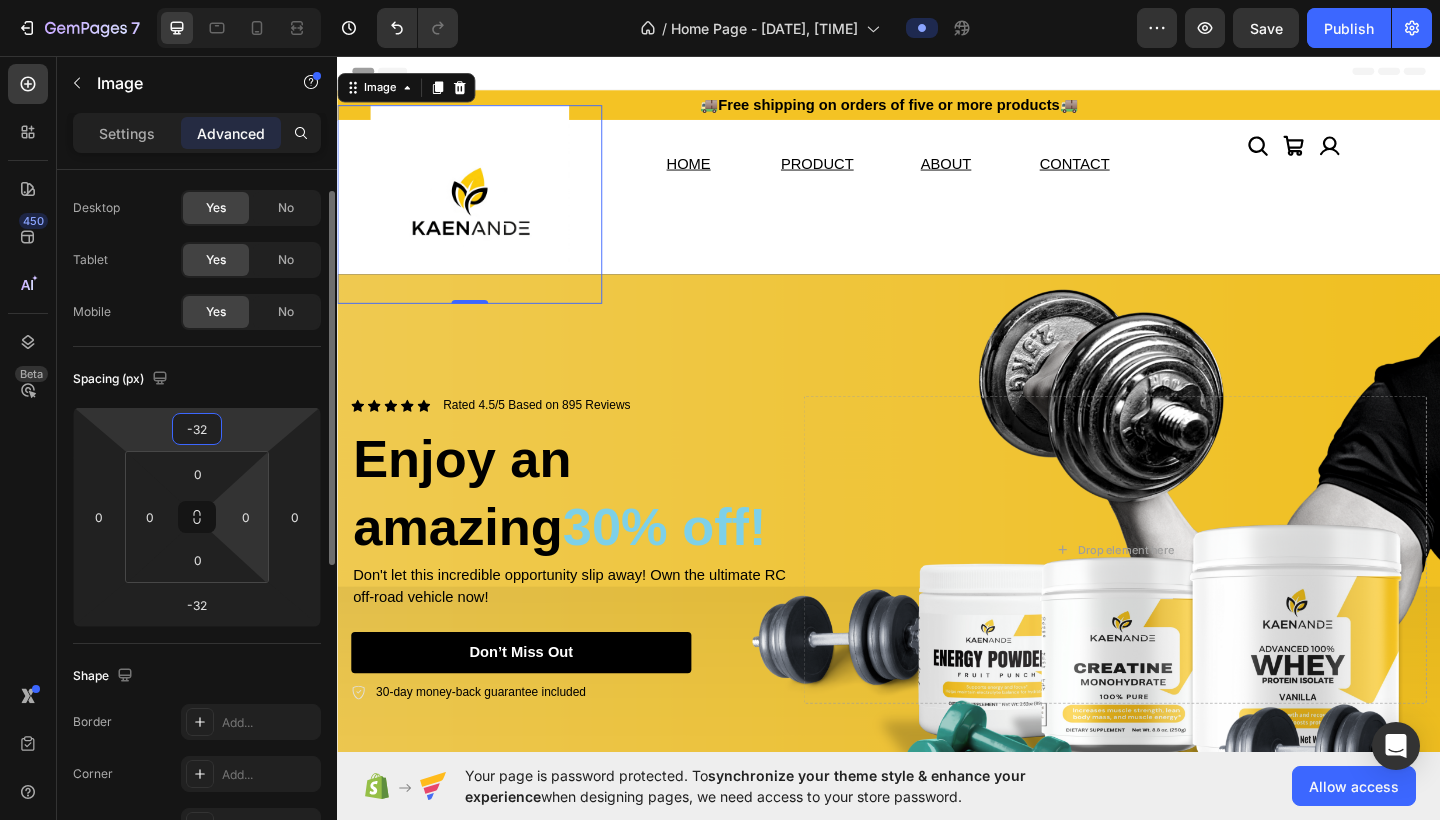 type on "-3" 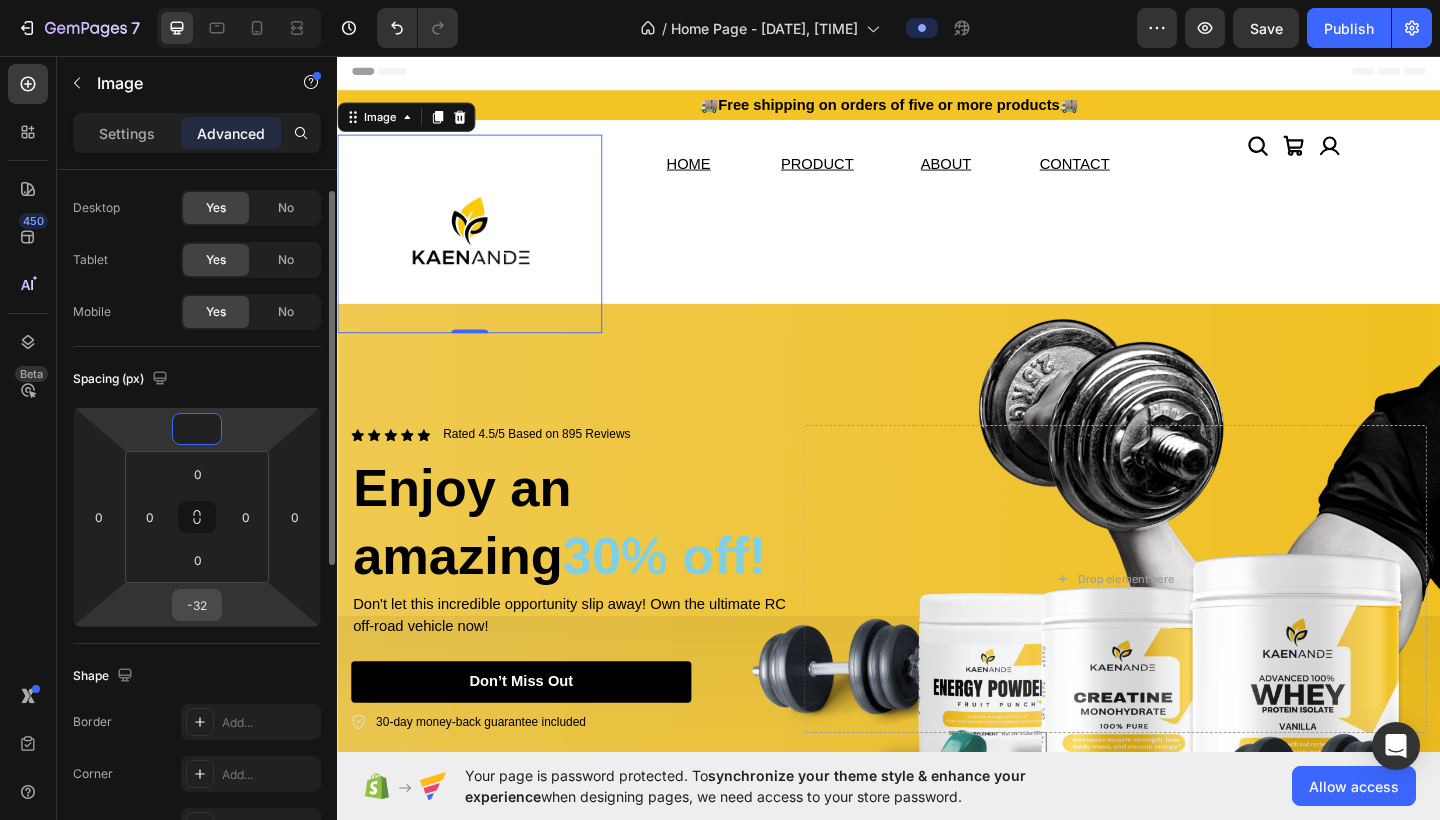 type on "0" 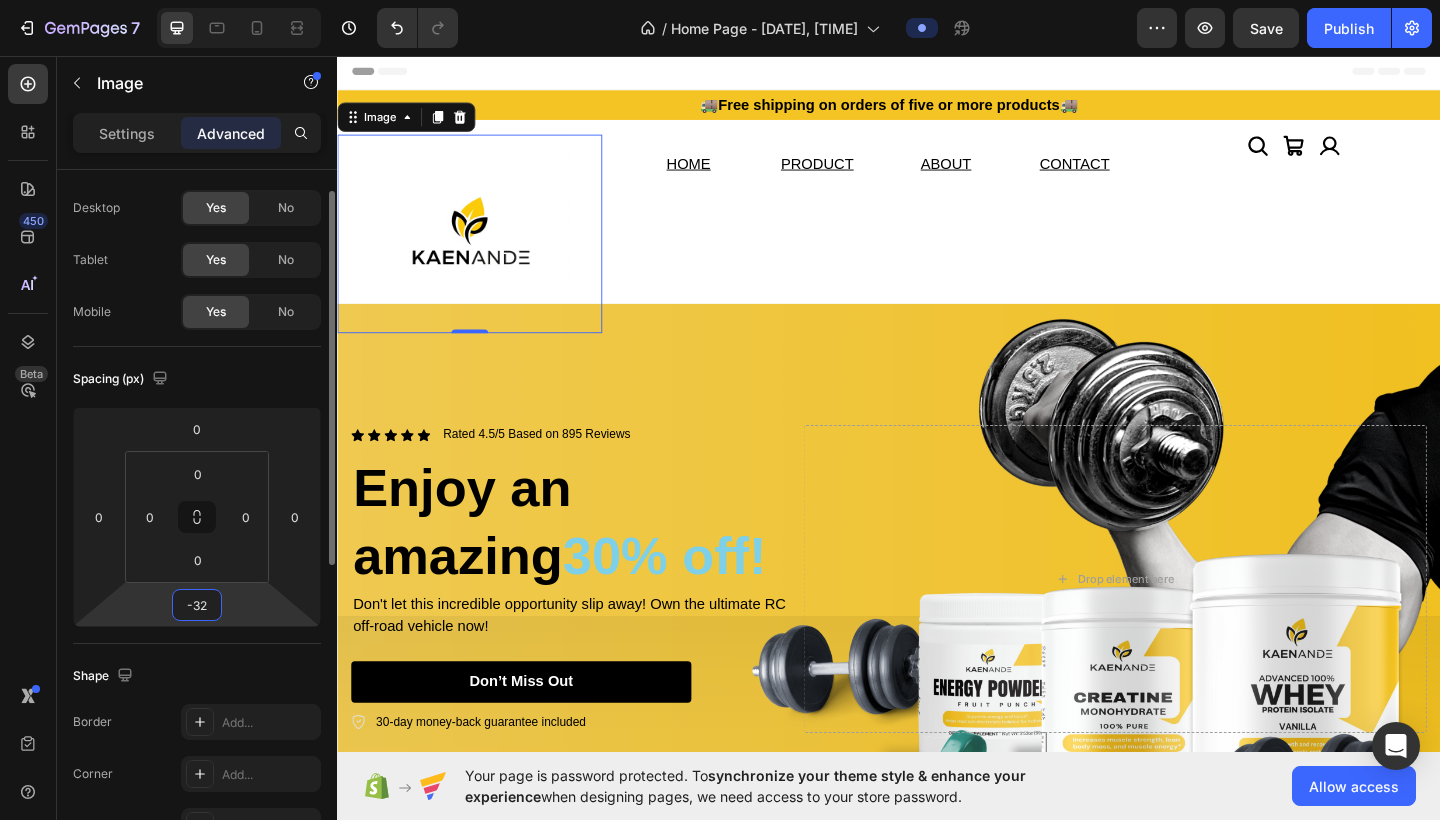 click on "-32" at bounding box center (197, 605) 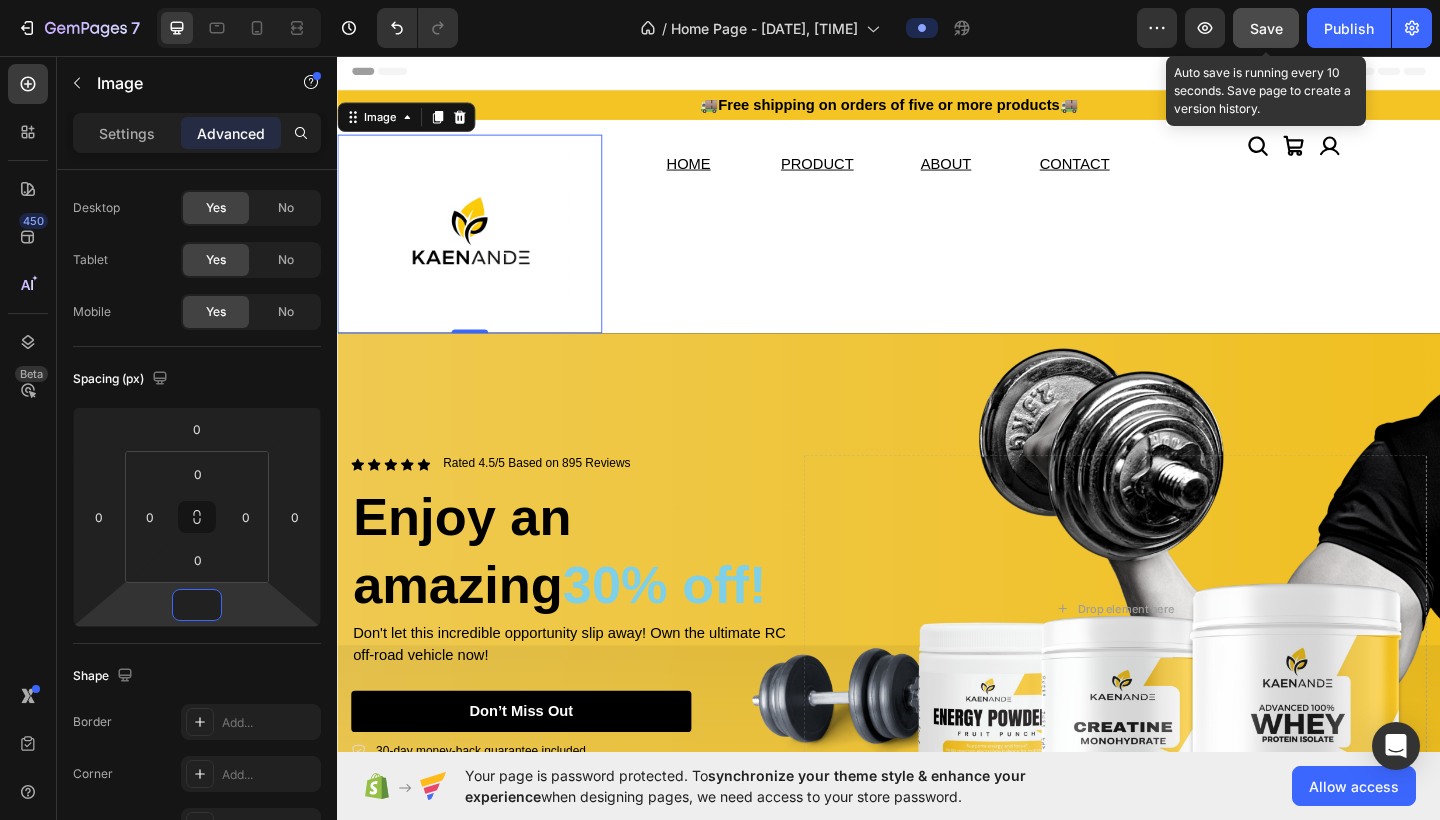type on "0" 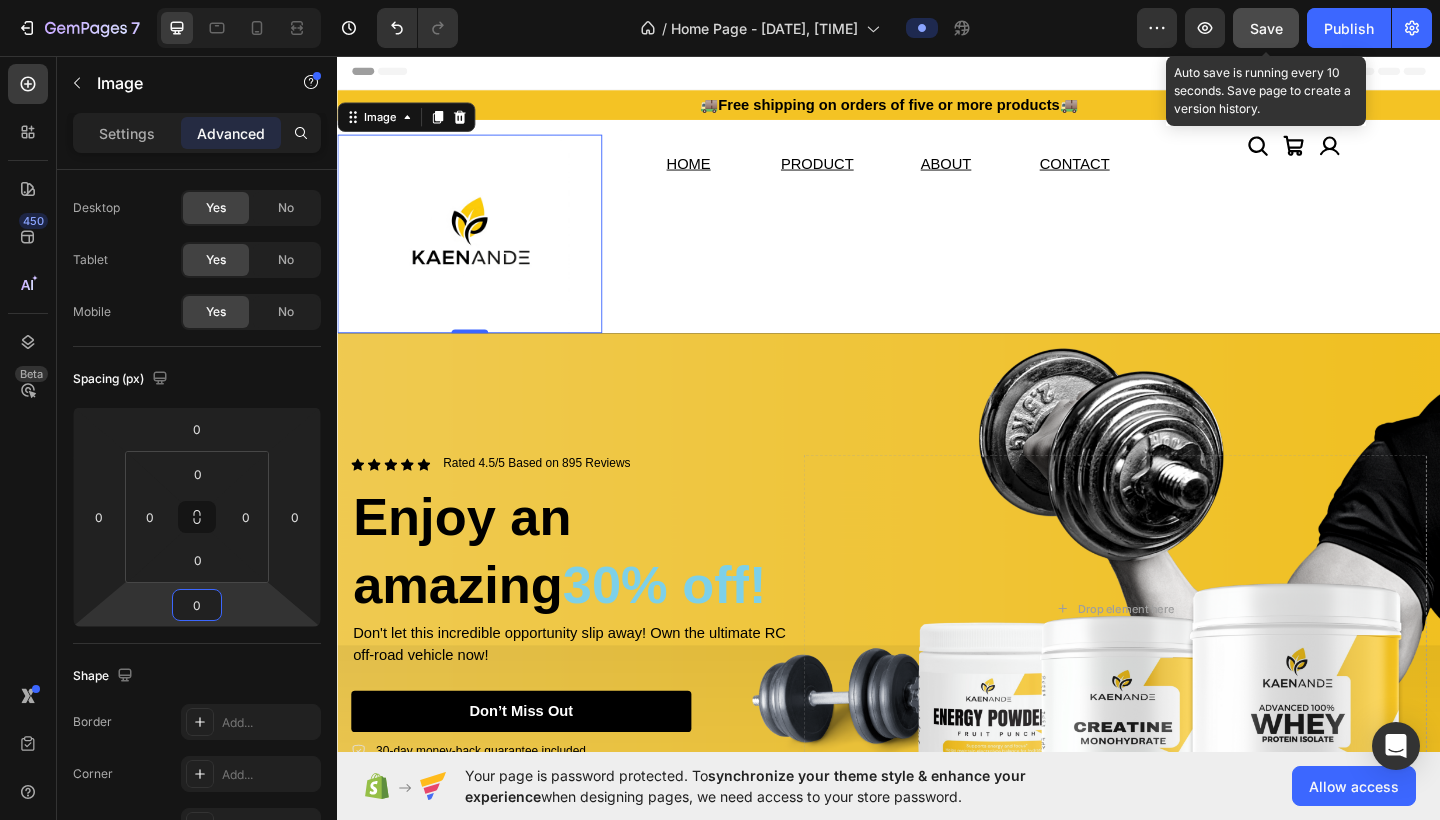 click on "Save" at bounding box center (1266, 28) 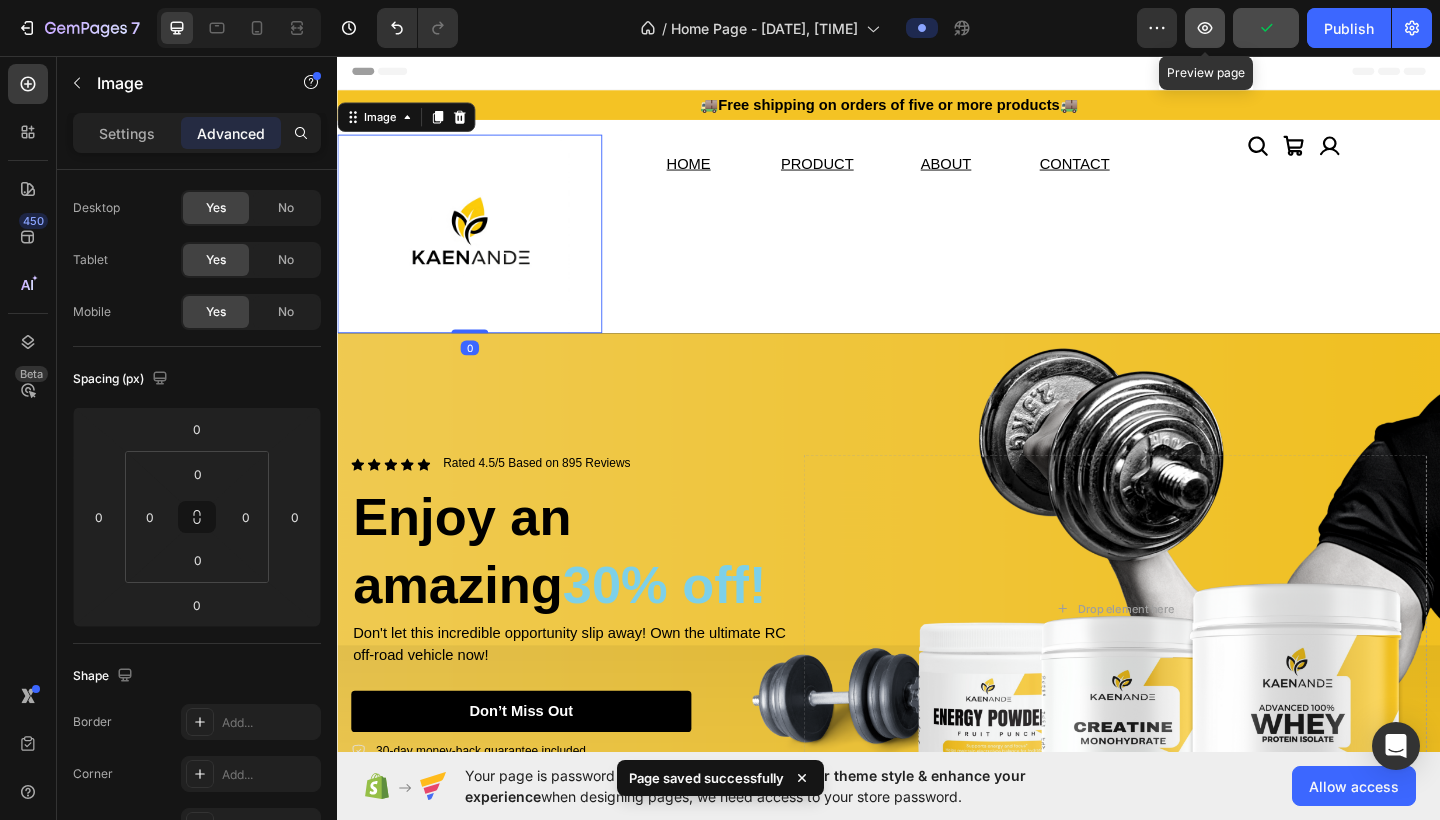 click 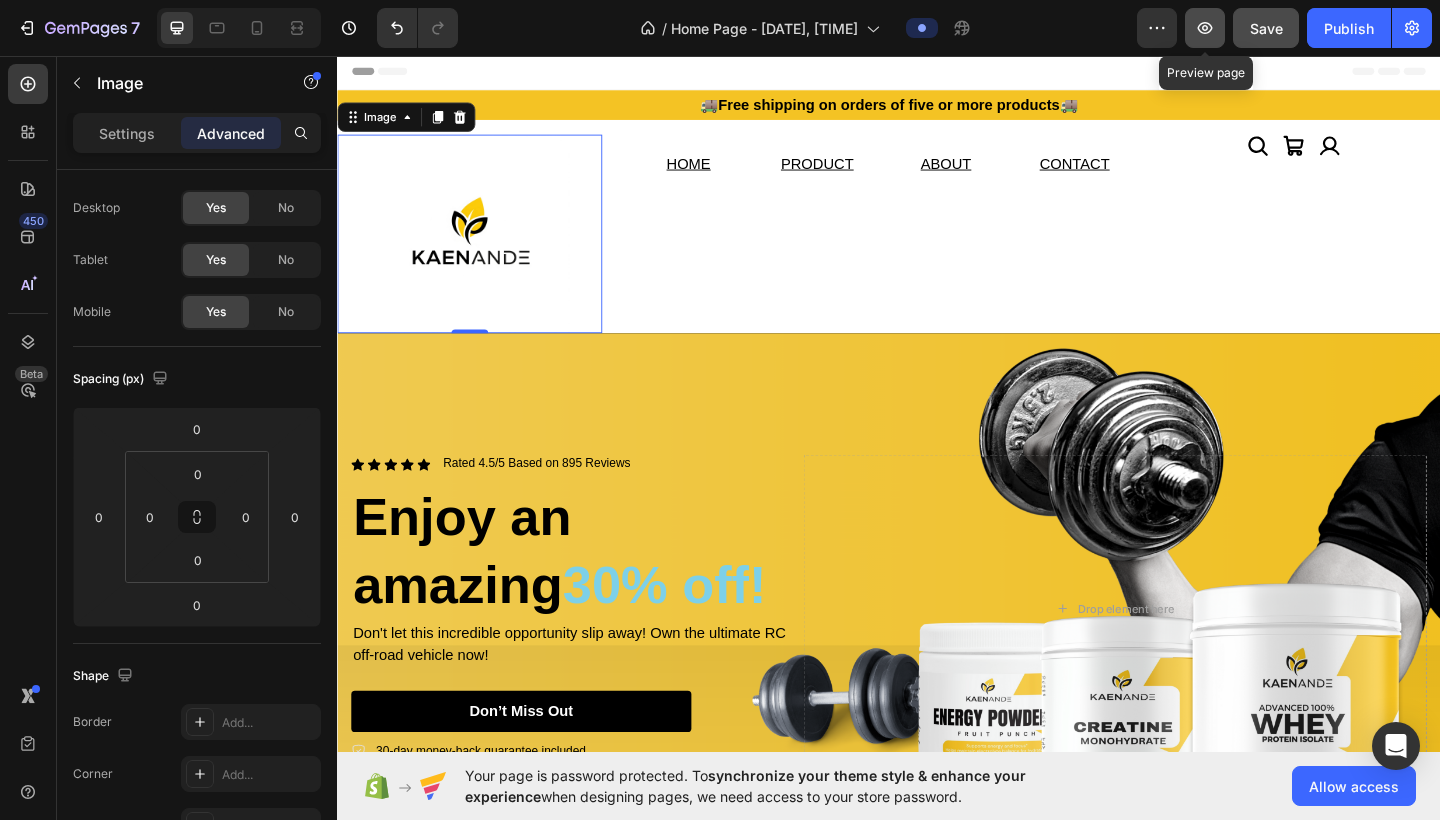 click 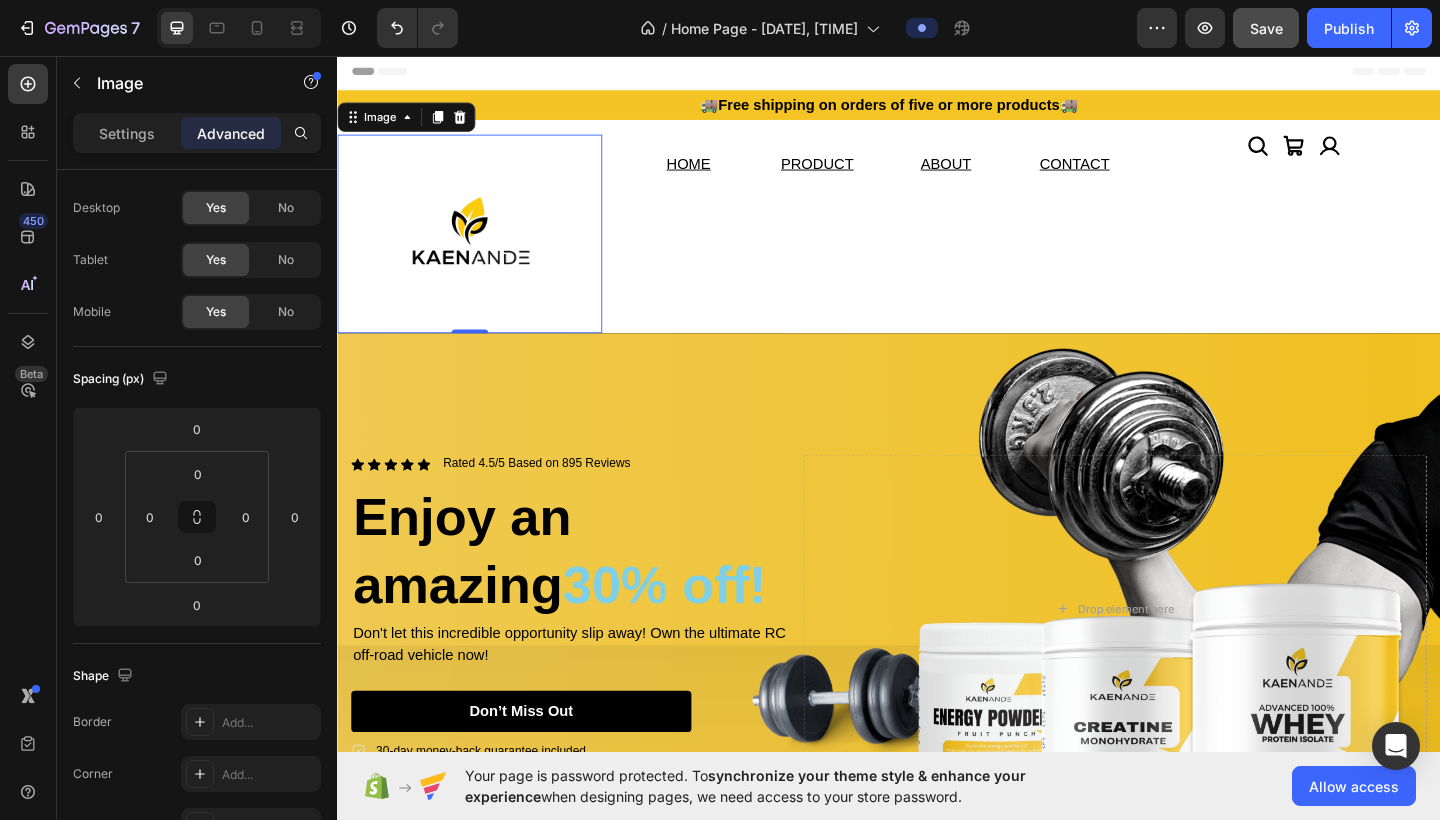 click at bounding box center (481, 250) 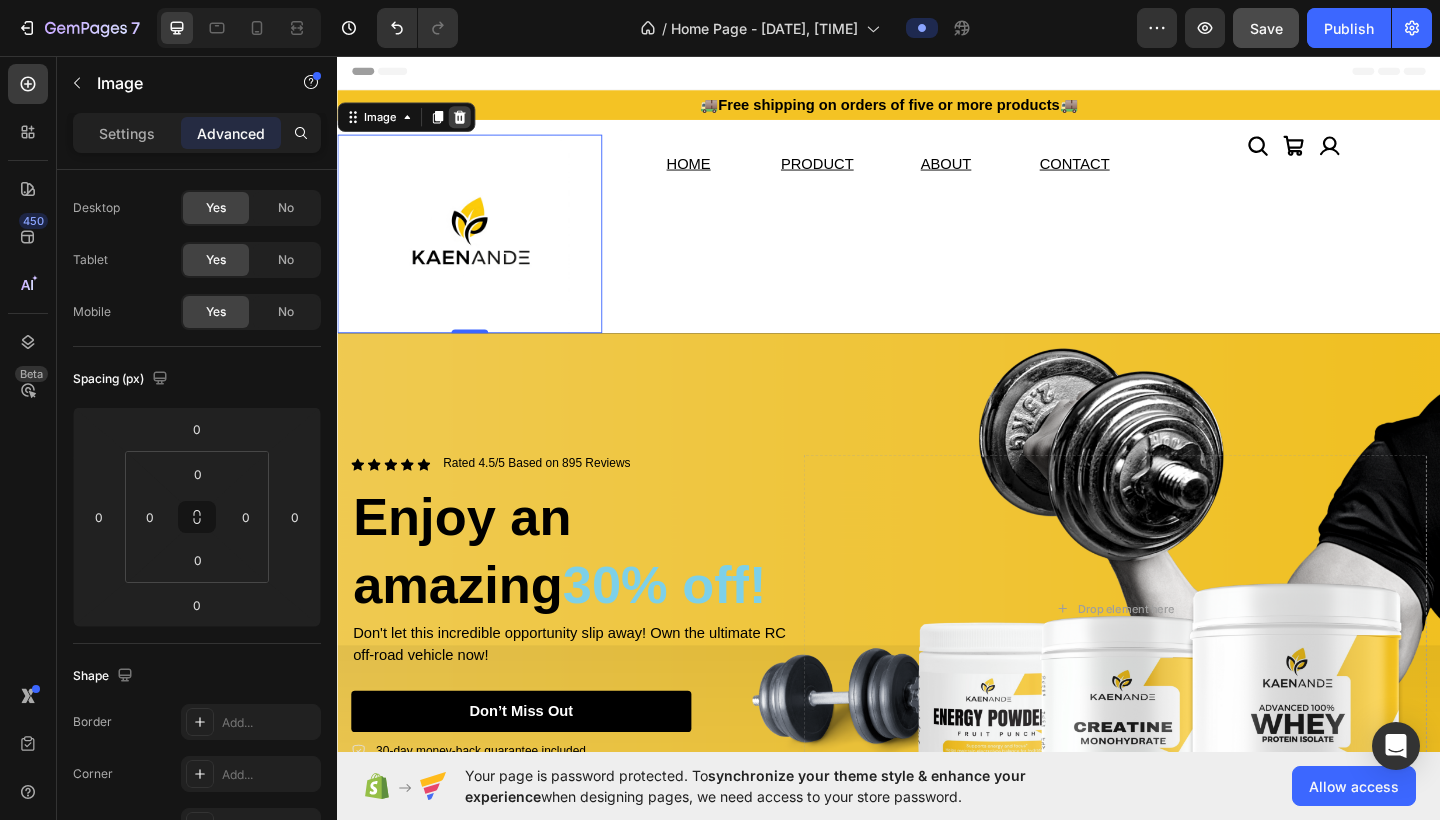 click at bounding box center (470, 123) 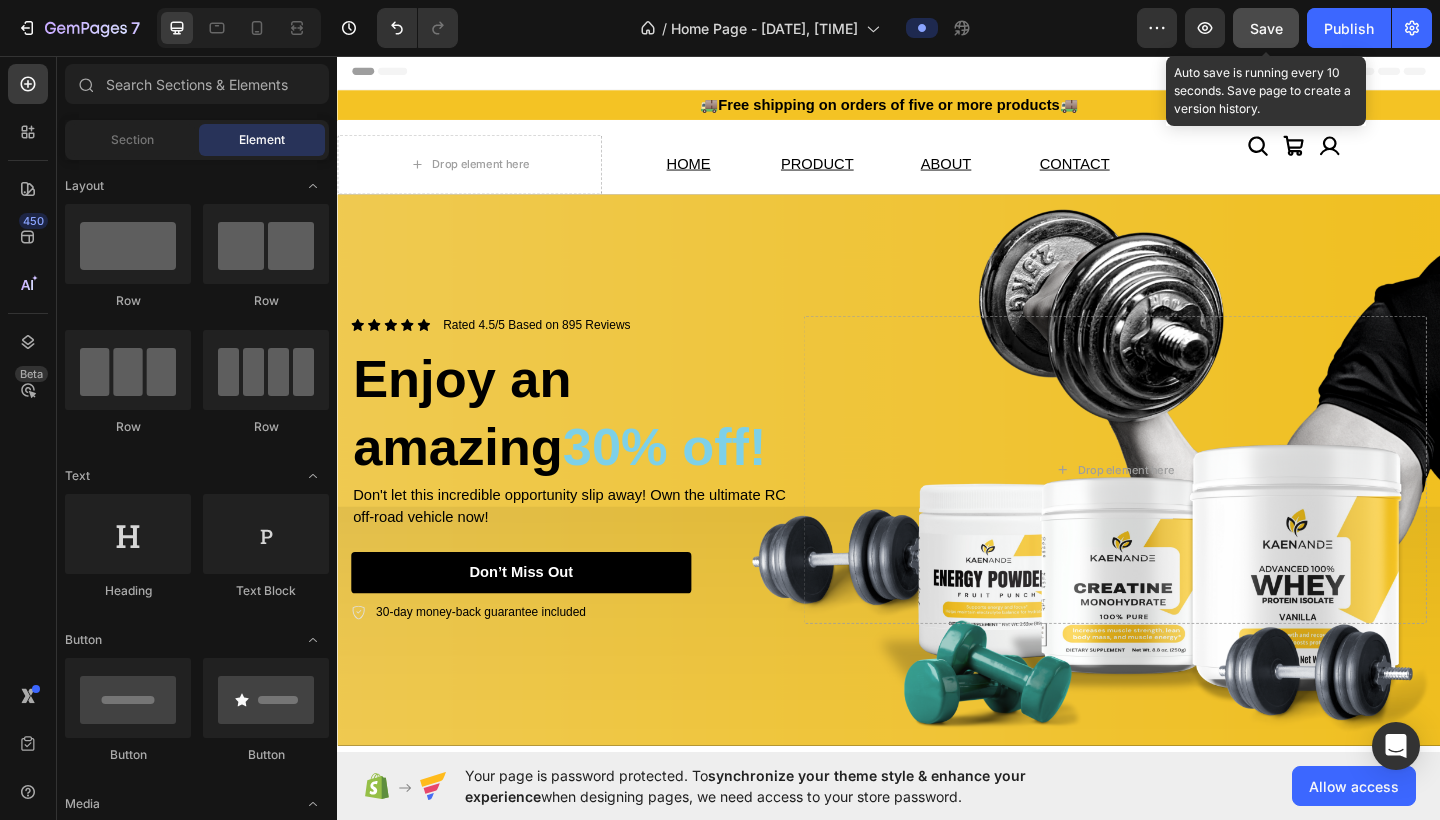 click on "Save" at bounding box center (1266, 28) 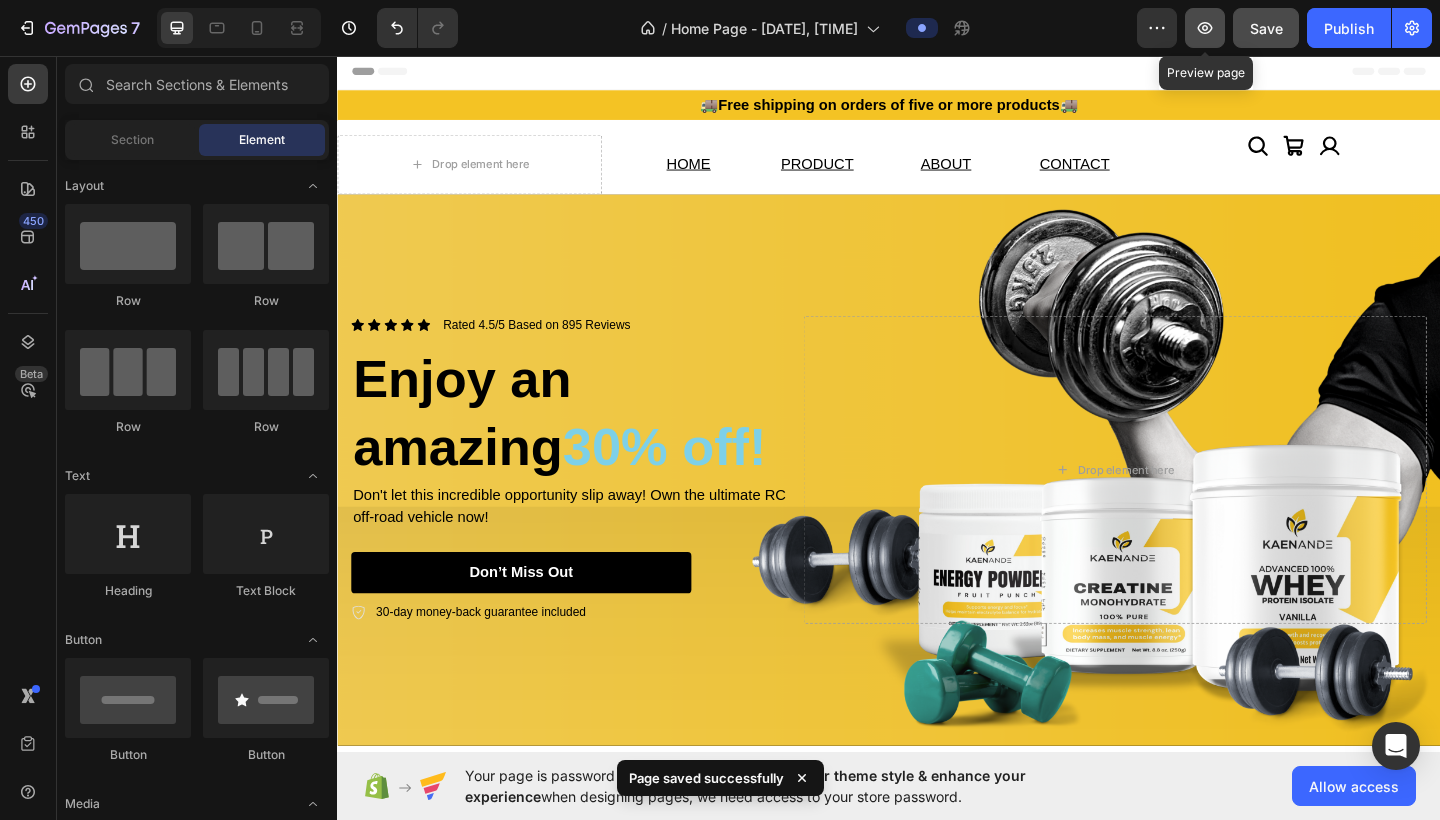 click 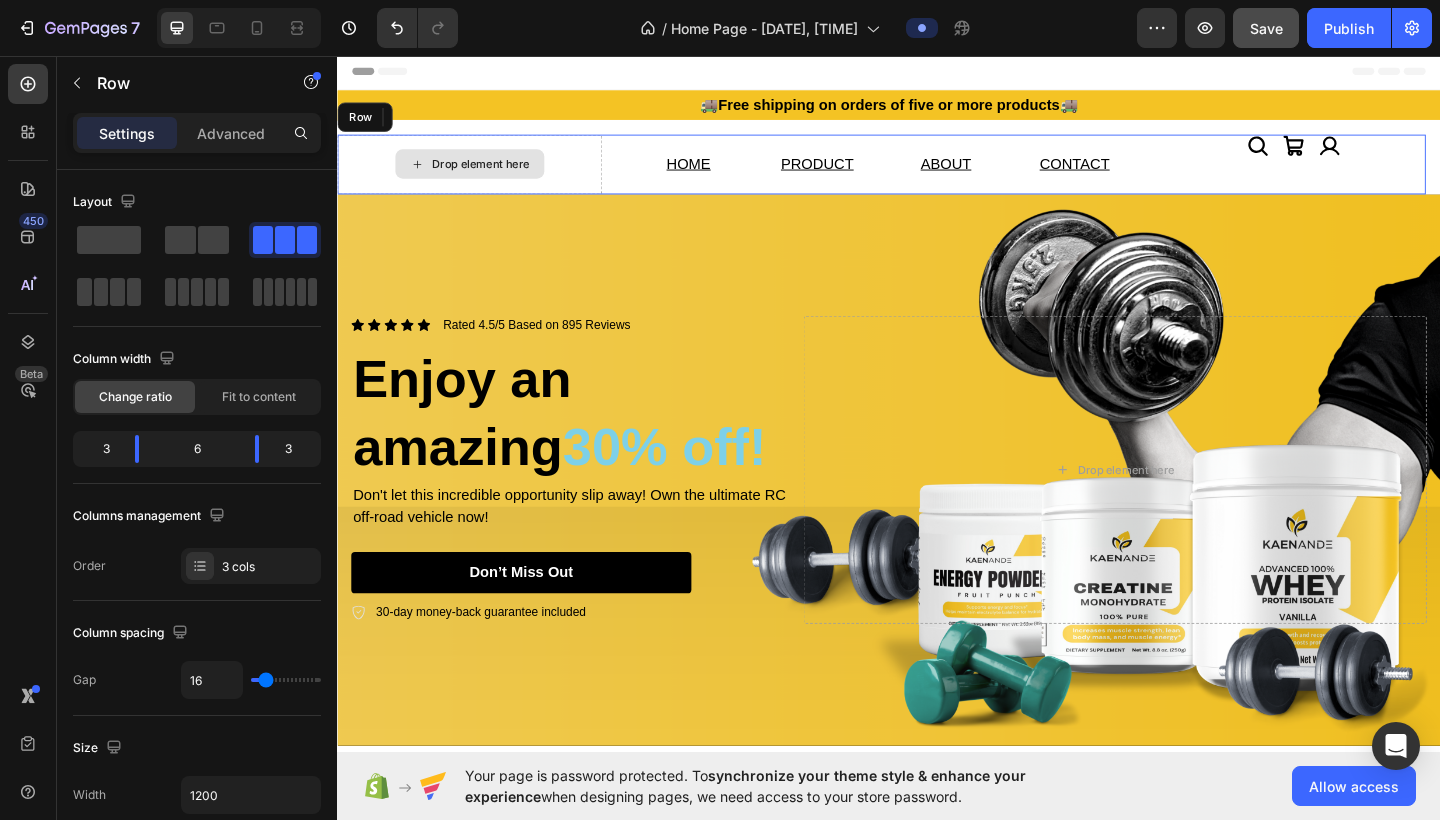 click on "Drop element here" at bounding box center [481, 174] 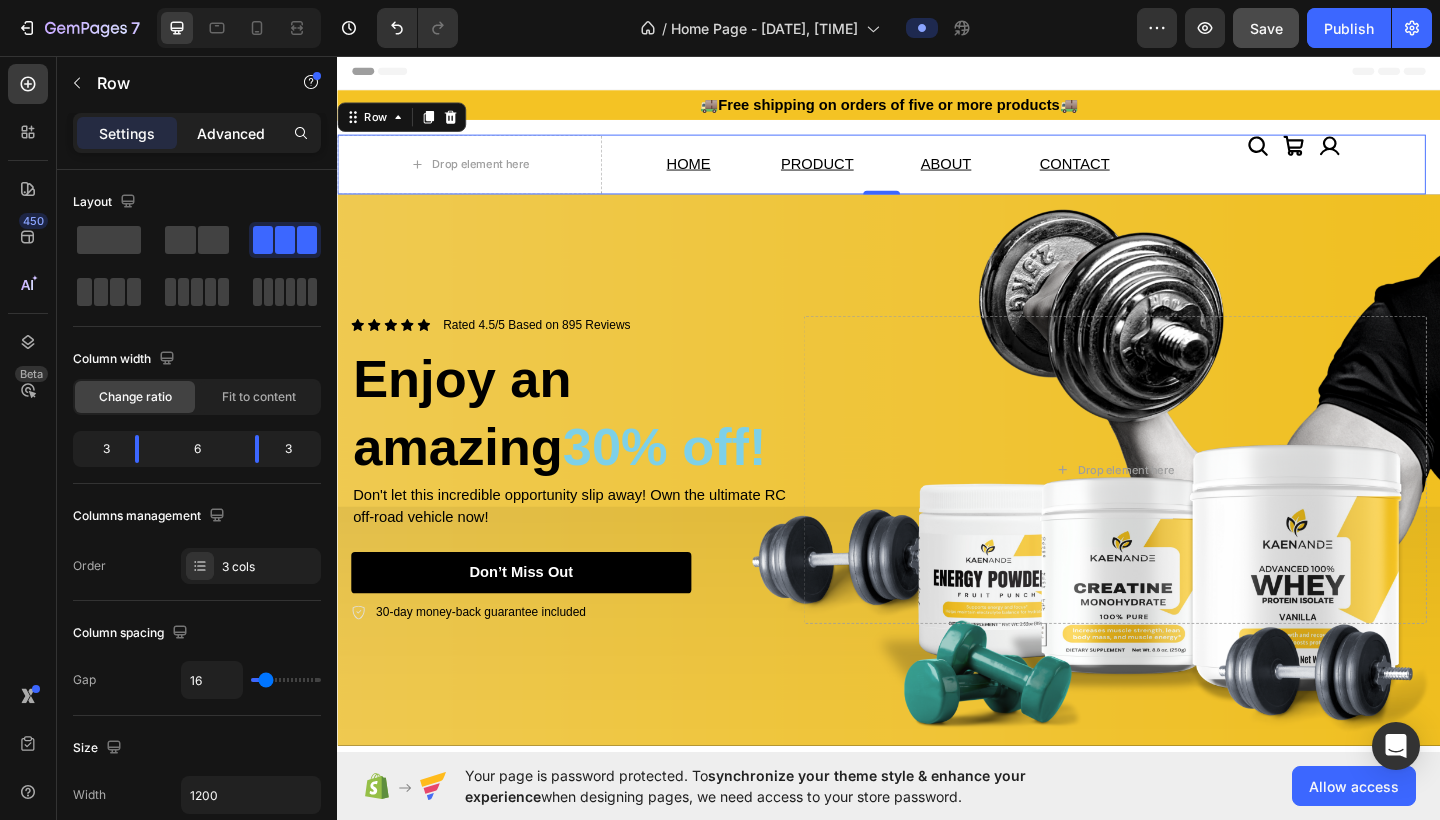 click on "Advanced" at bounding box center [231, 133] 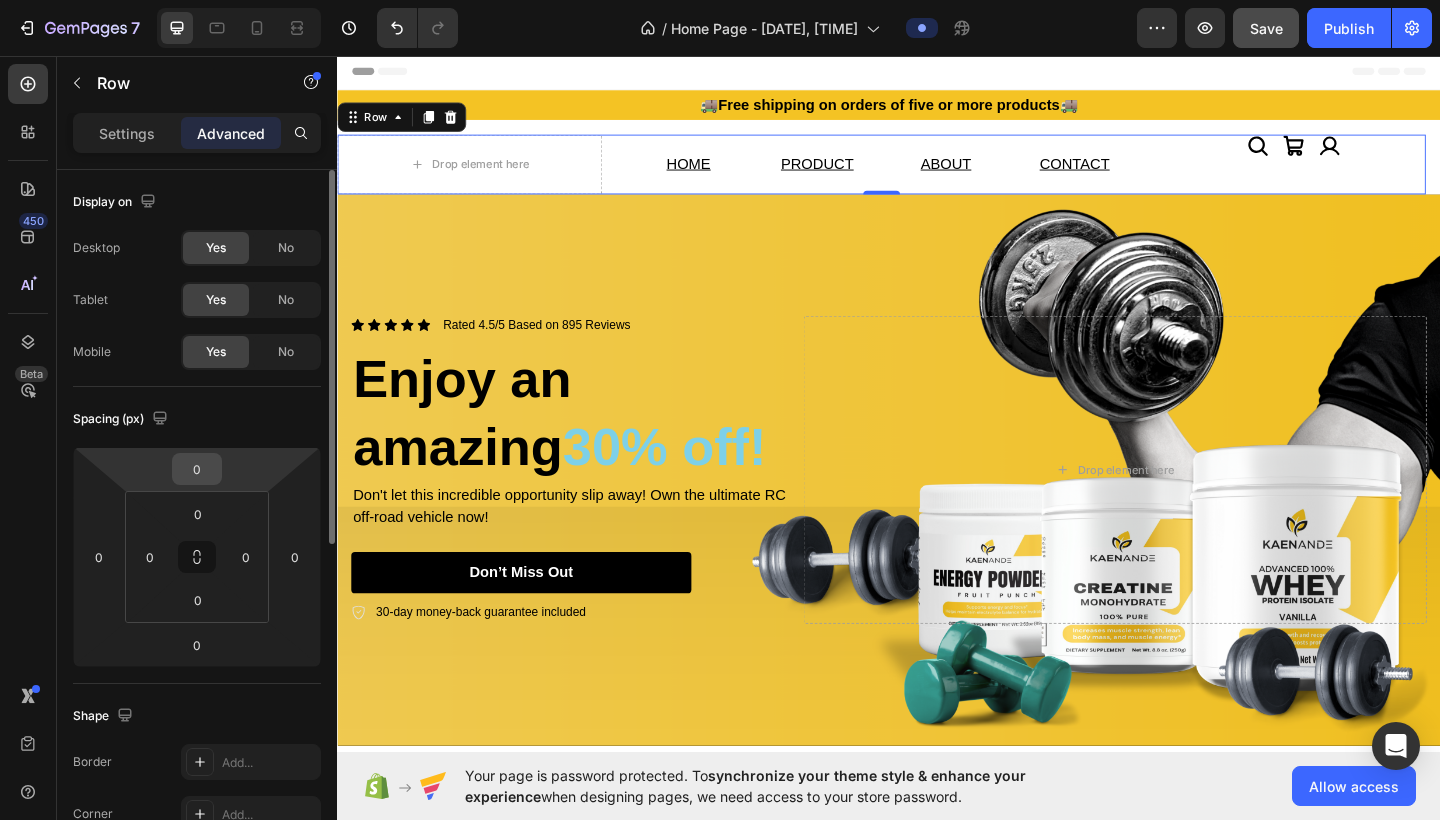click on "0" at bounding box center [197, 469] 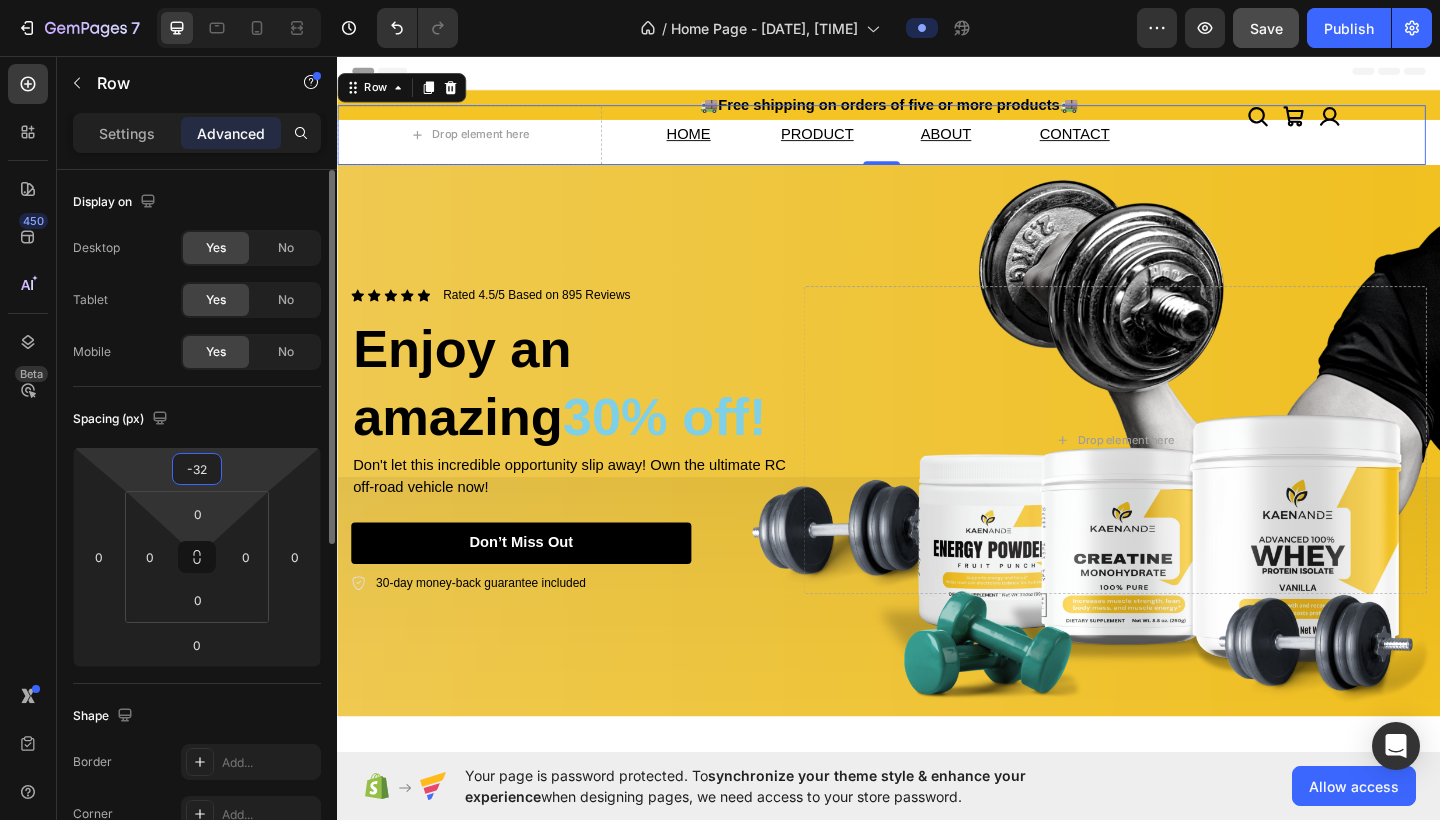 type on "-3" 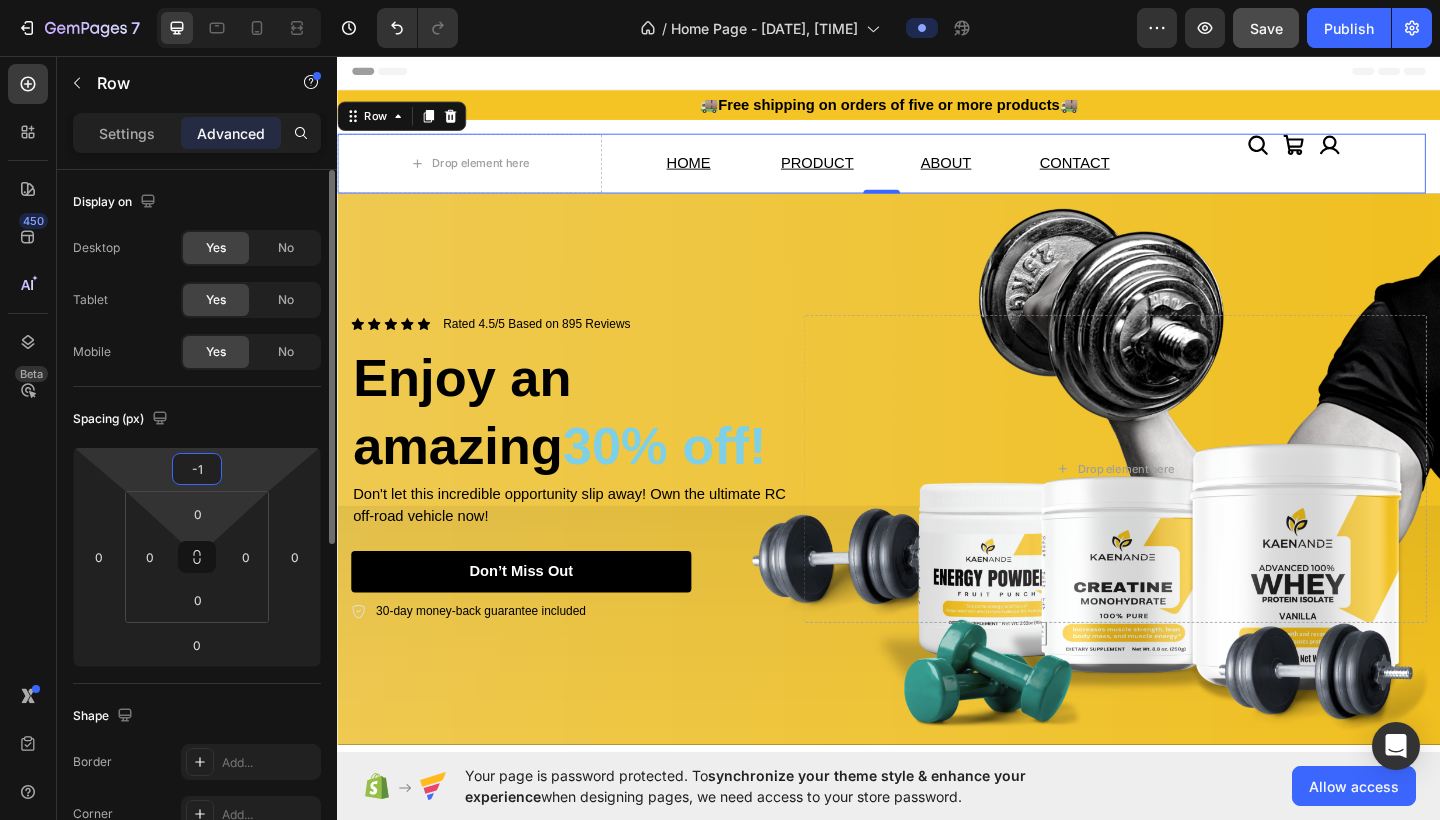 type on "-15" 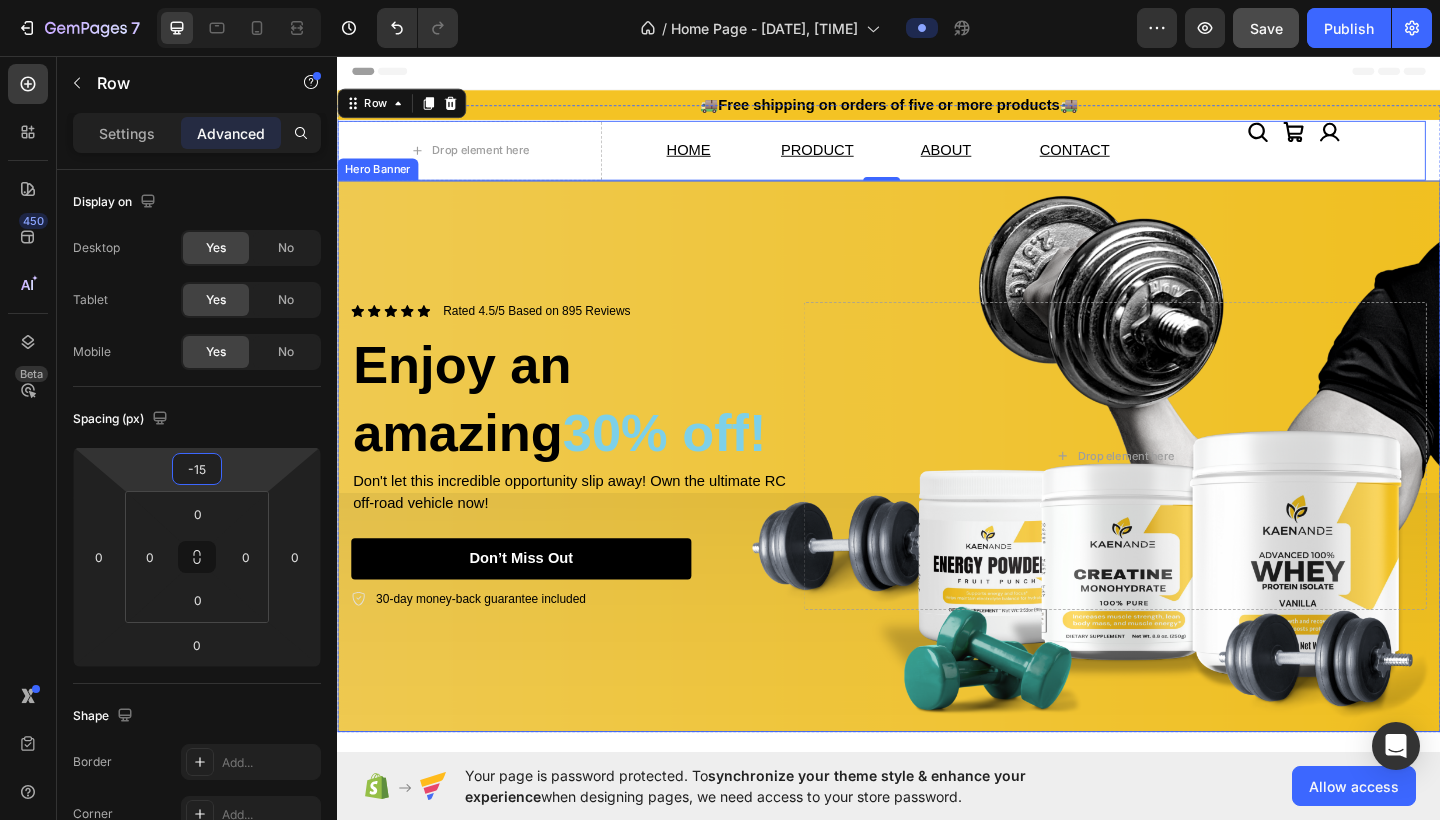 click at bounding box center [937, 492] 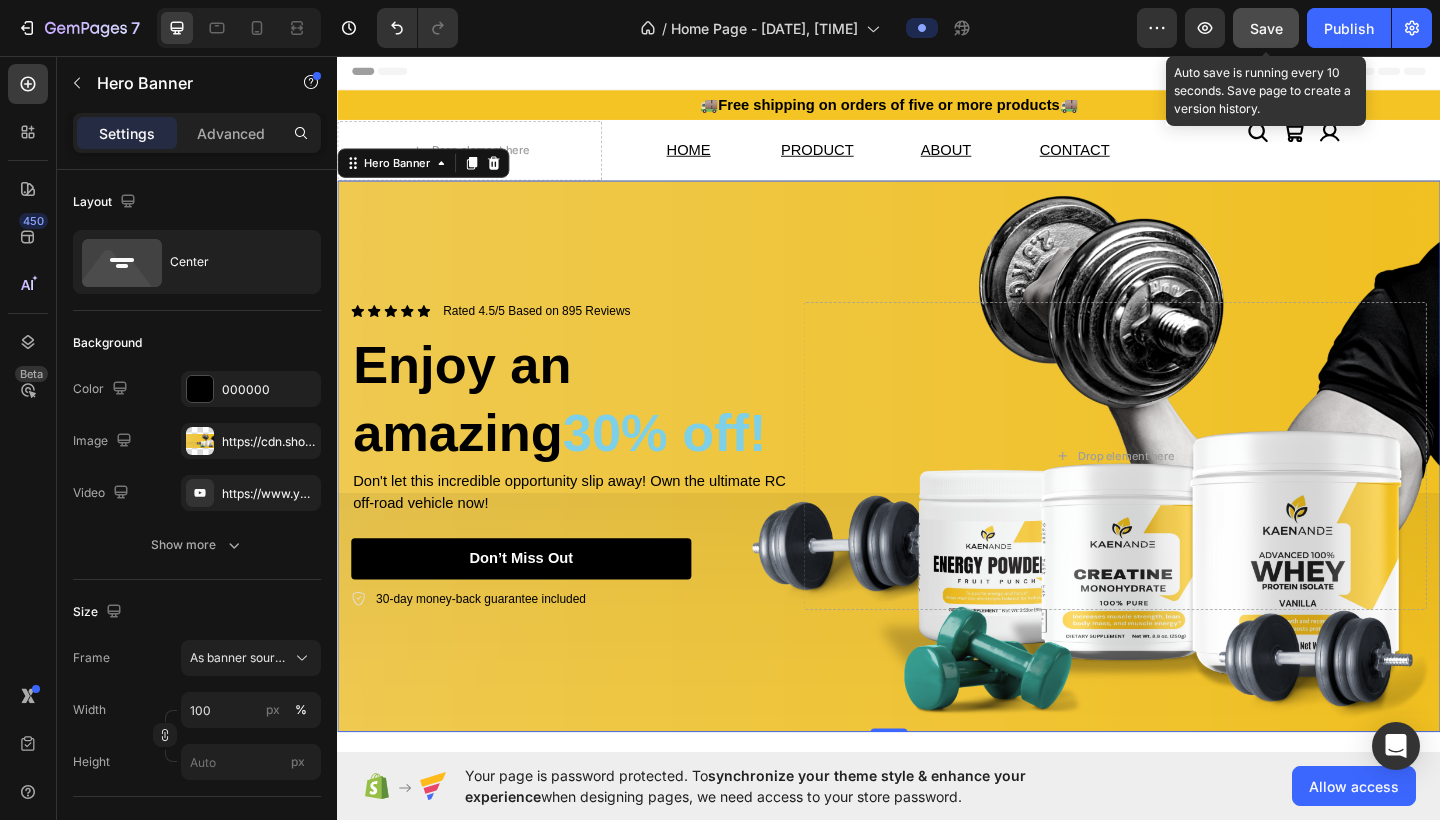 click on "Save" at bounding box center [1266, 28] 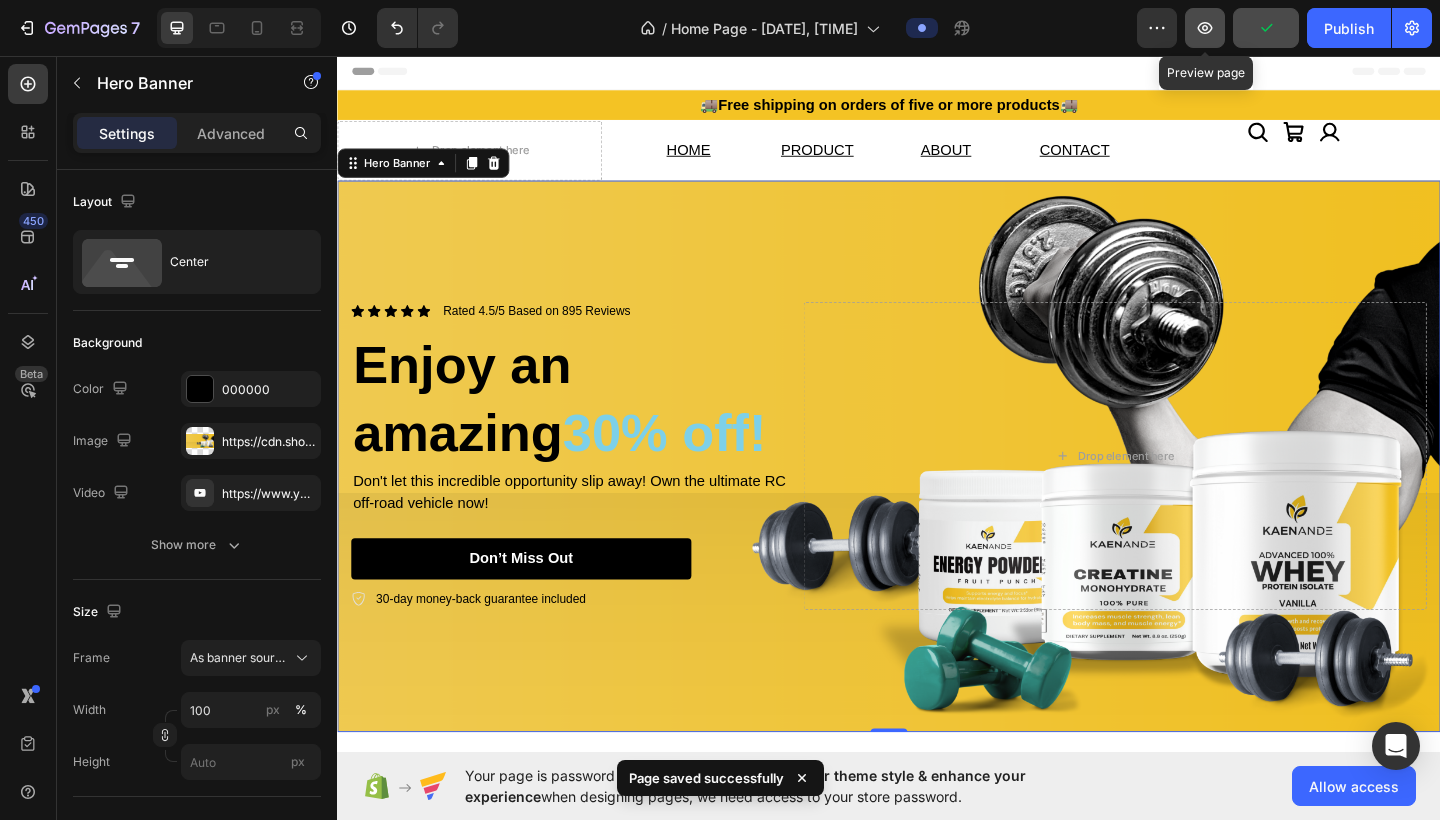 click 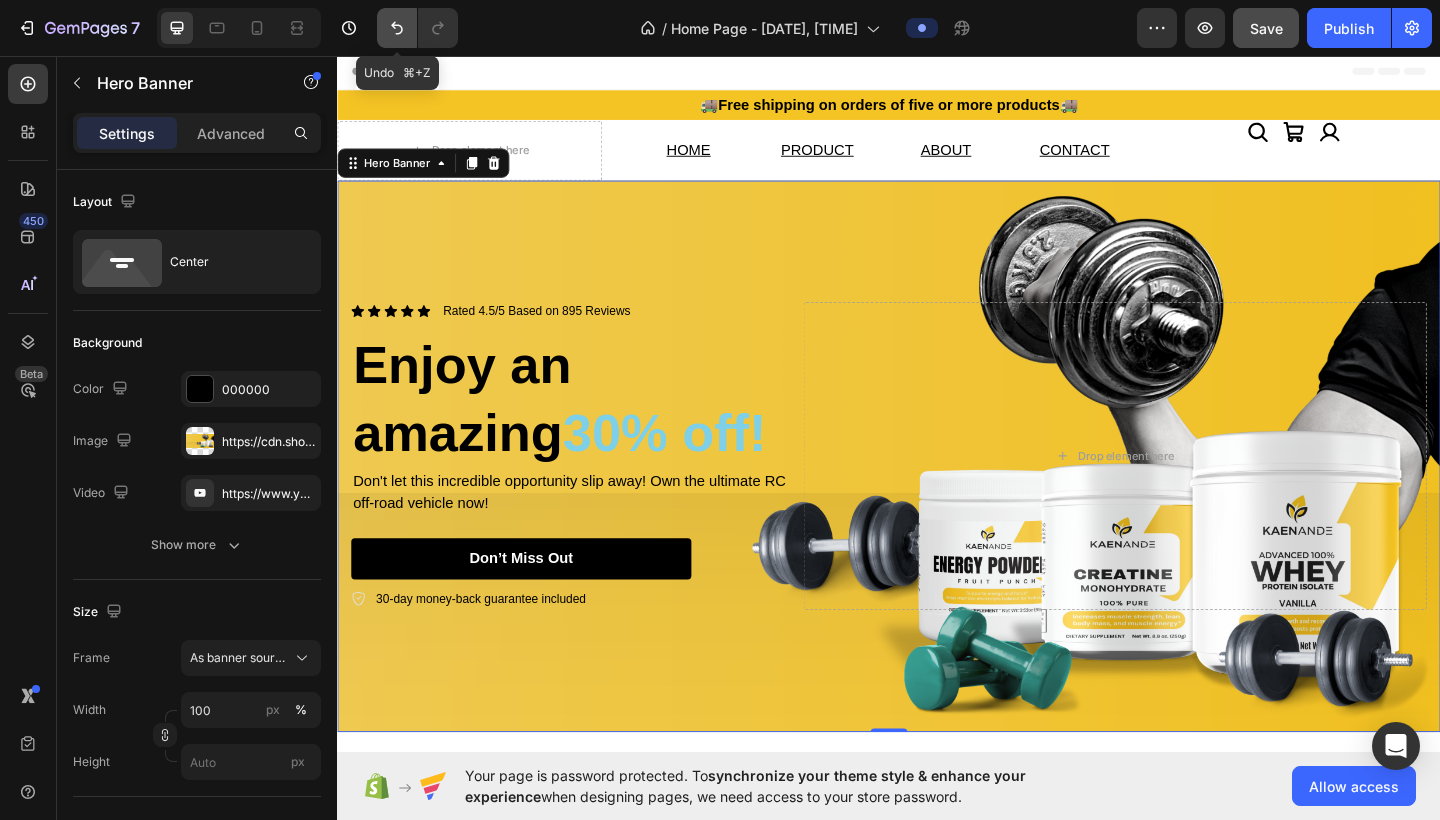 click 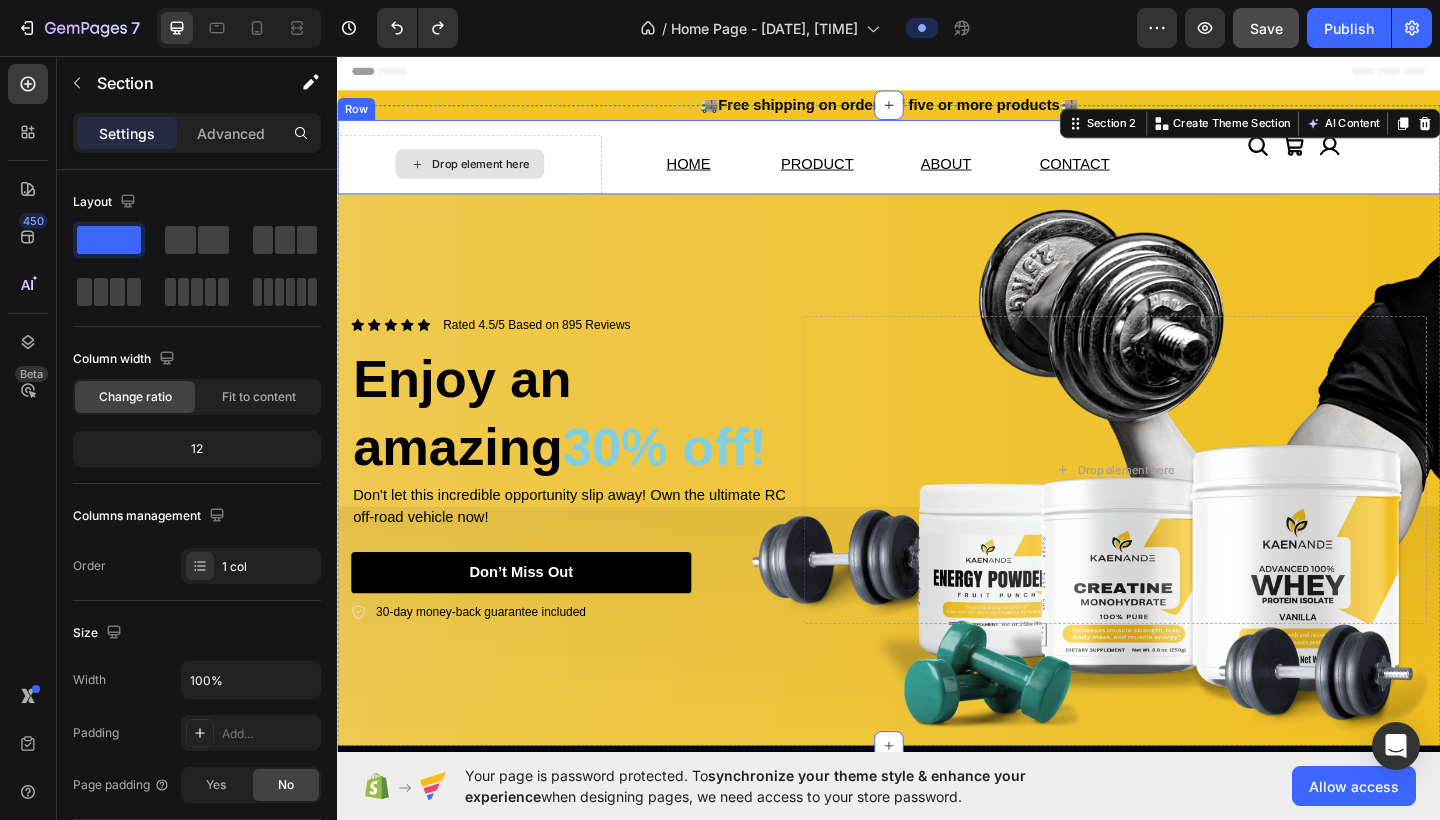 scroll, scrollTop: 0, scrollLeft: 0, axis: both 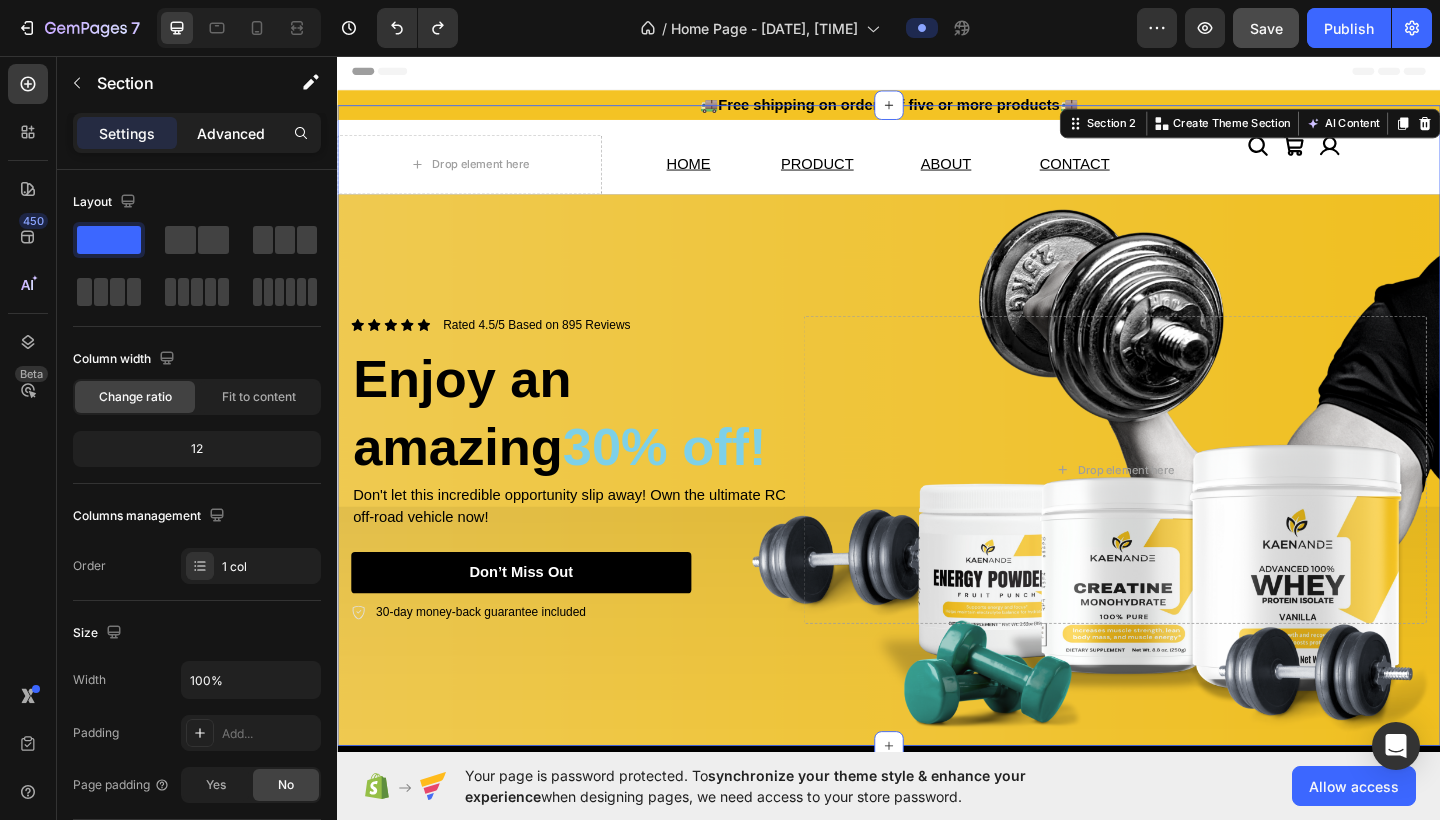 click on "Advanced" at bounding box center (231, 133) 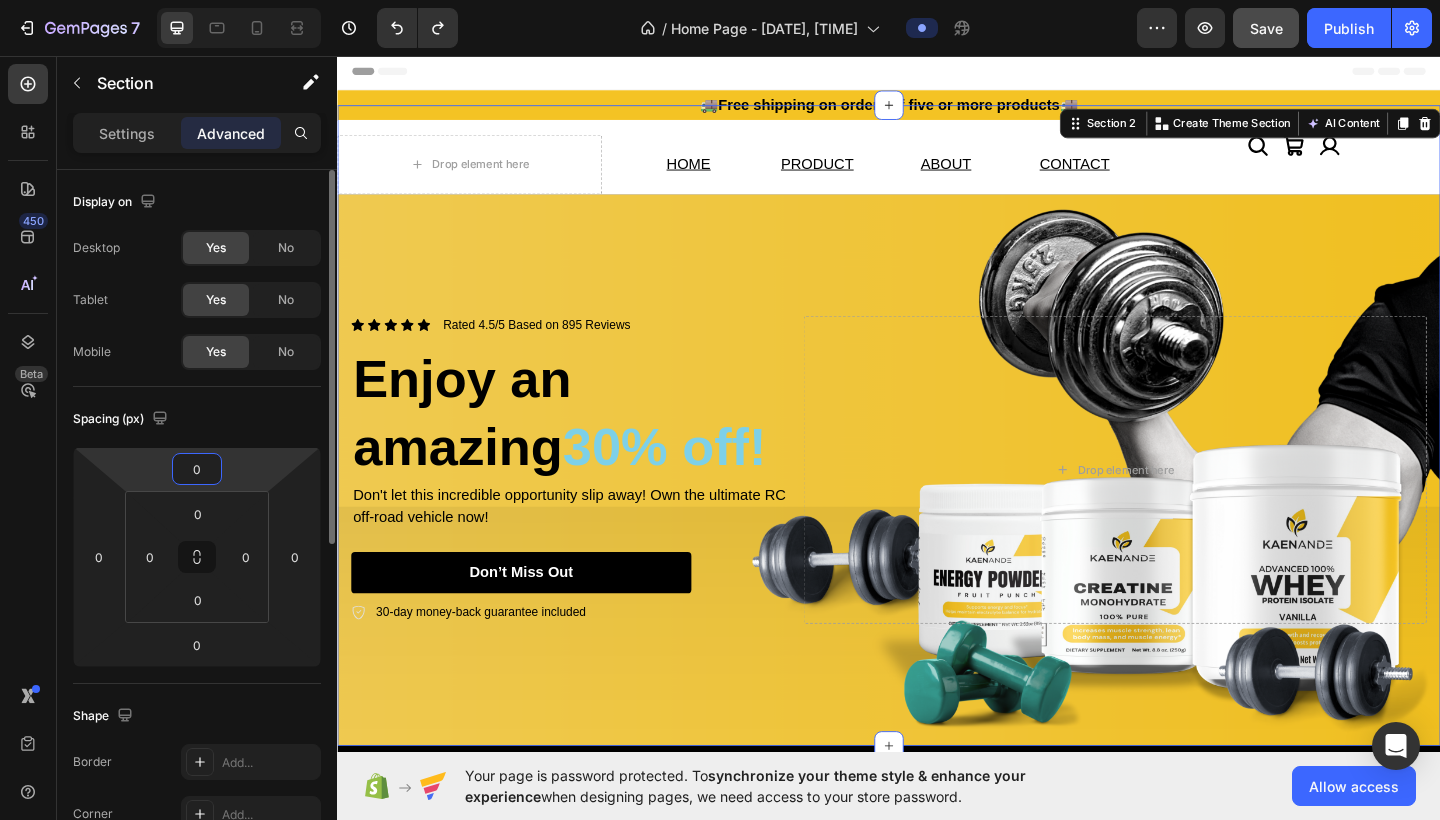 click on "0" at bounding box center [197, 469] 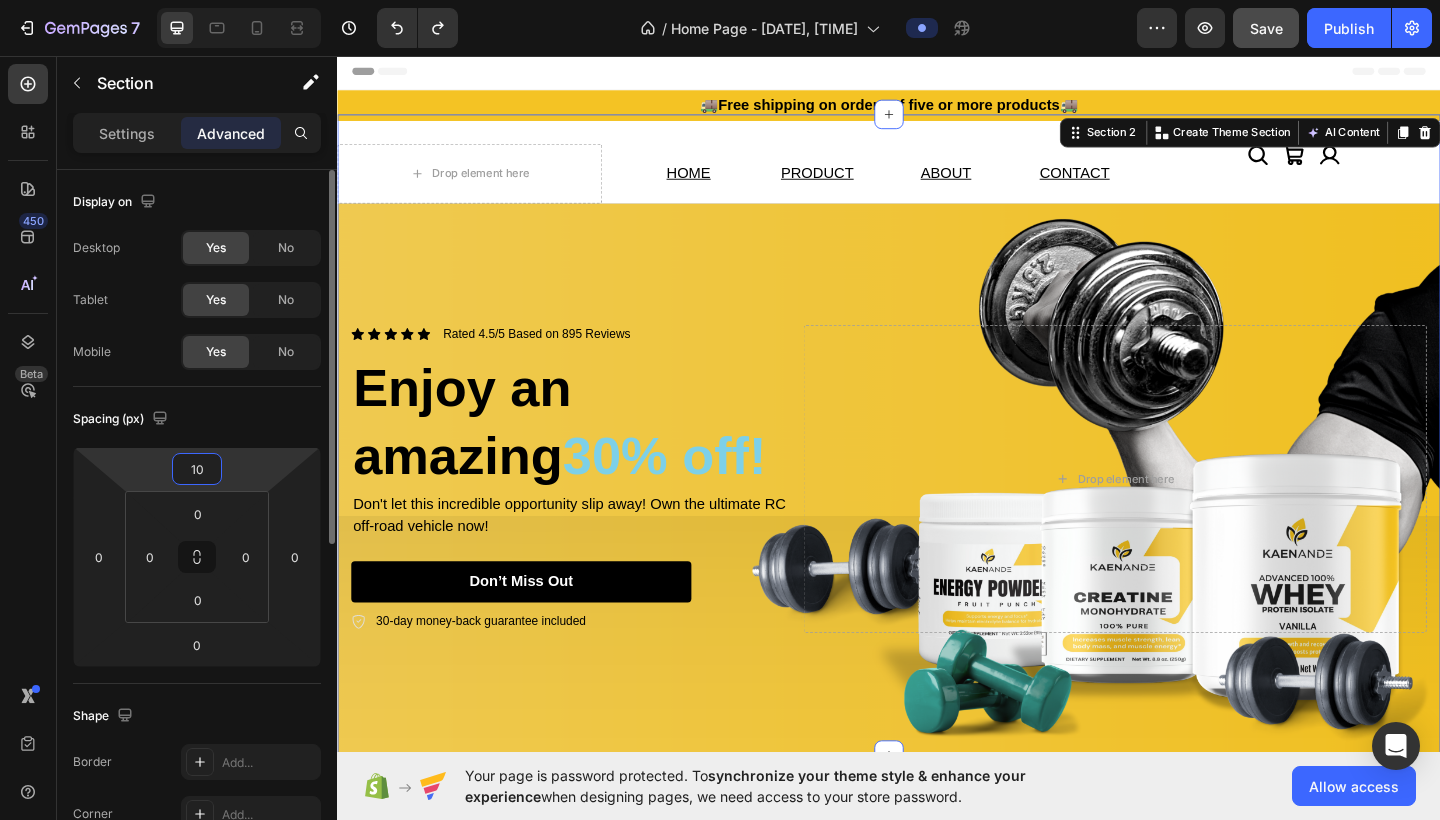 type on "1" 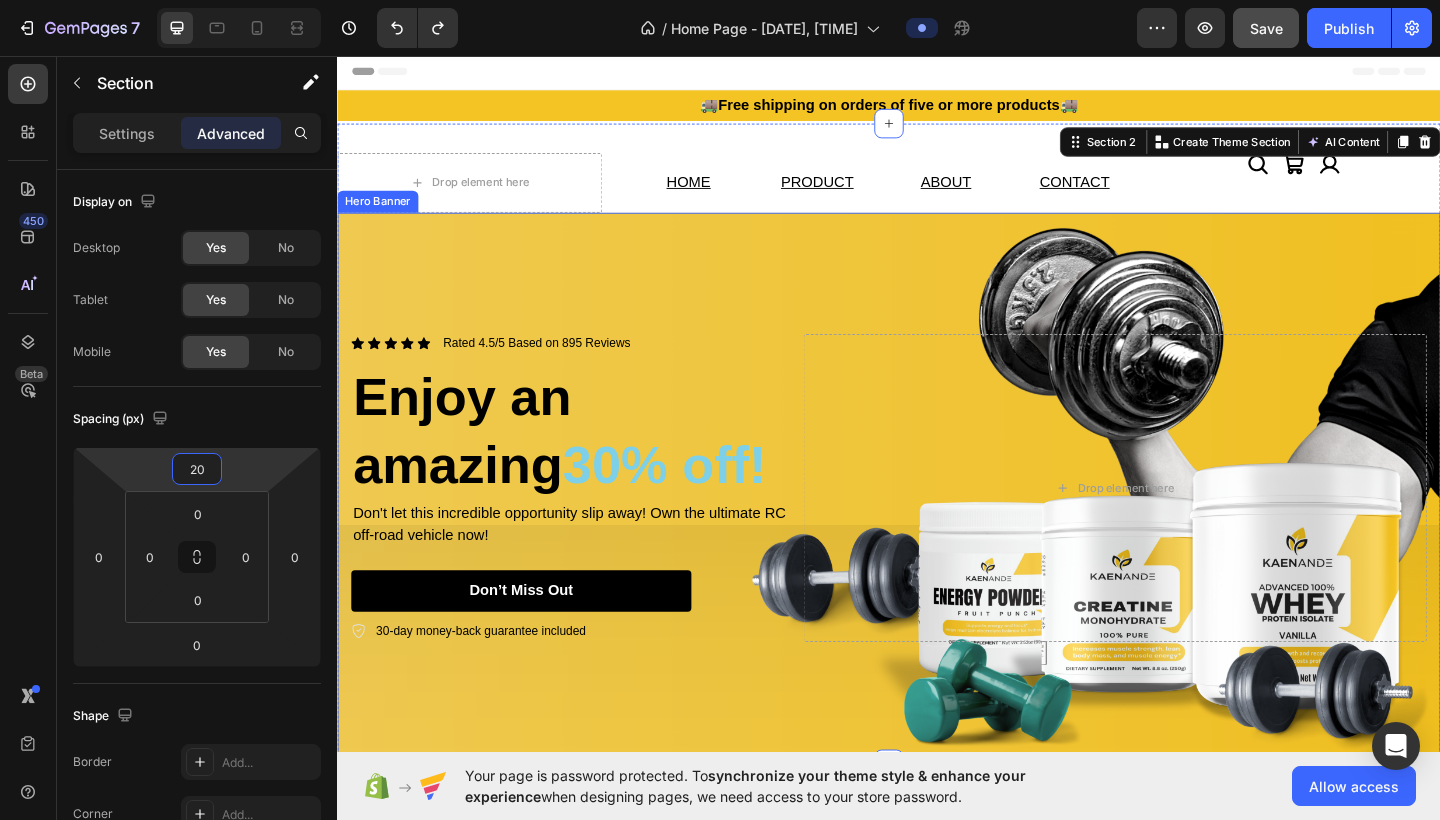 type on "2" 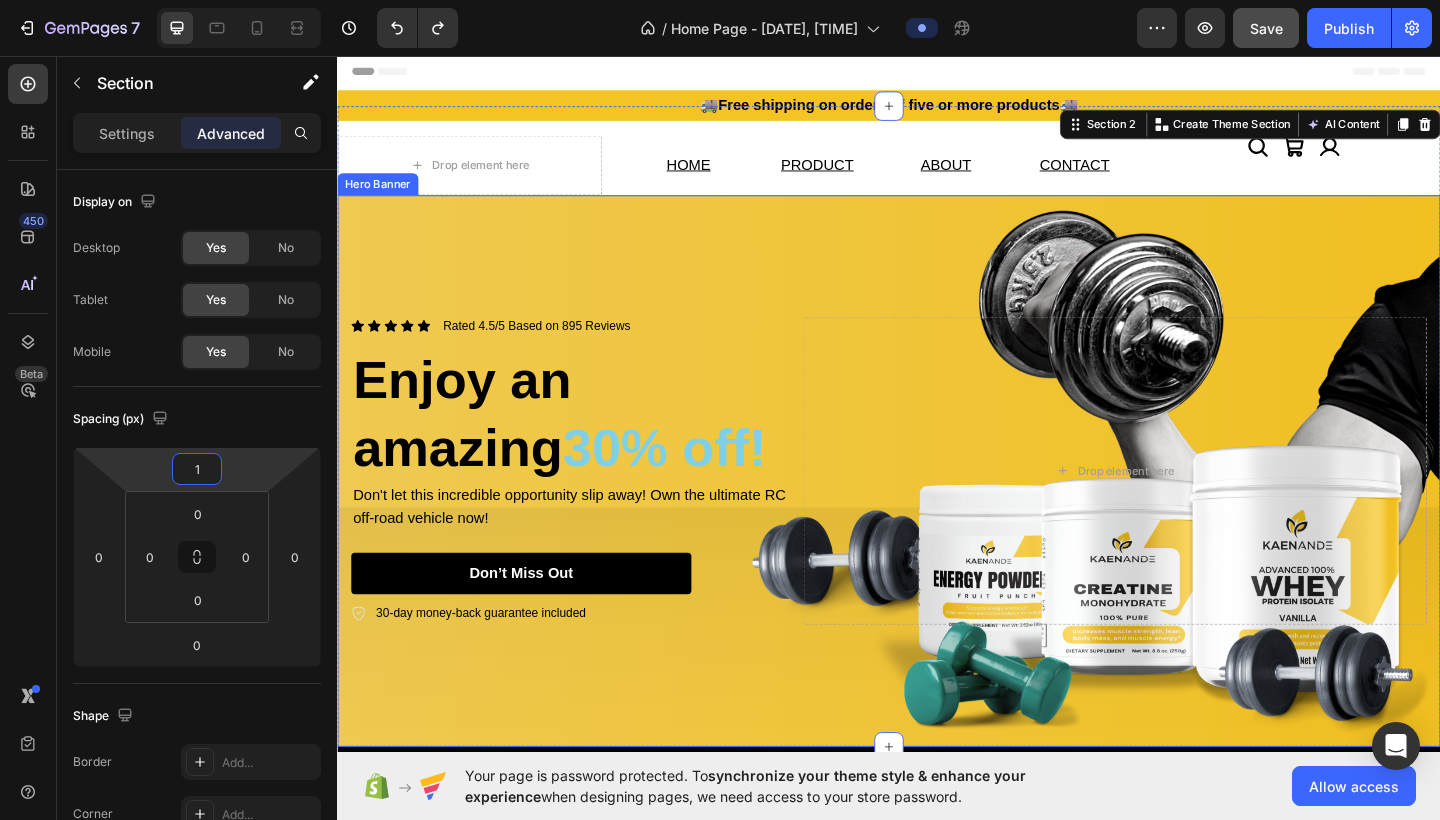 type on "18" 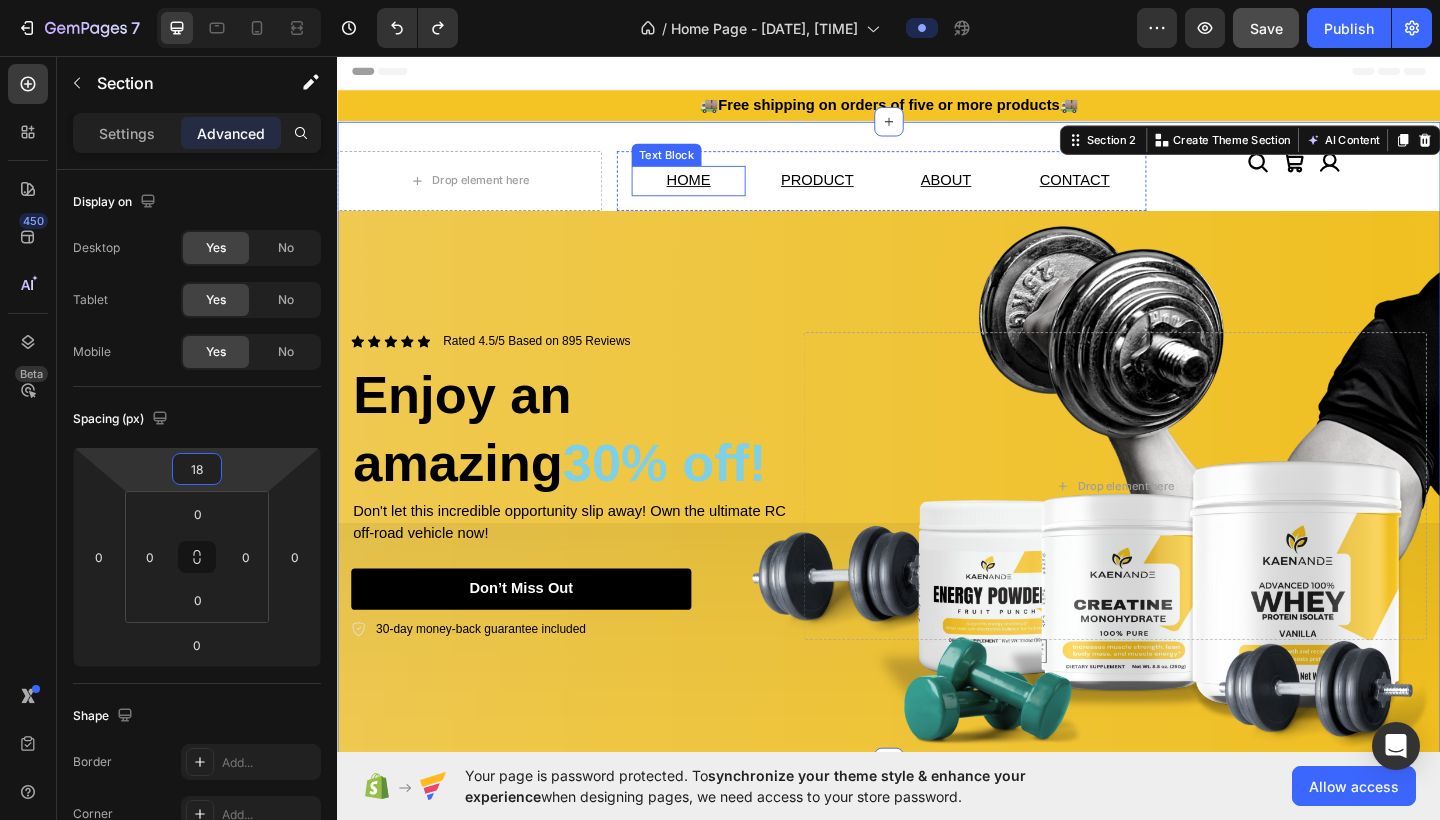 click on "HOME" at bounding box center (719, 192) 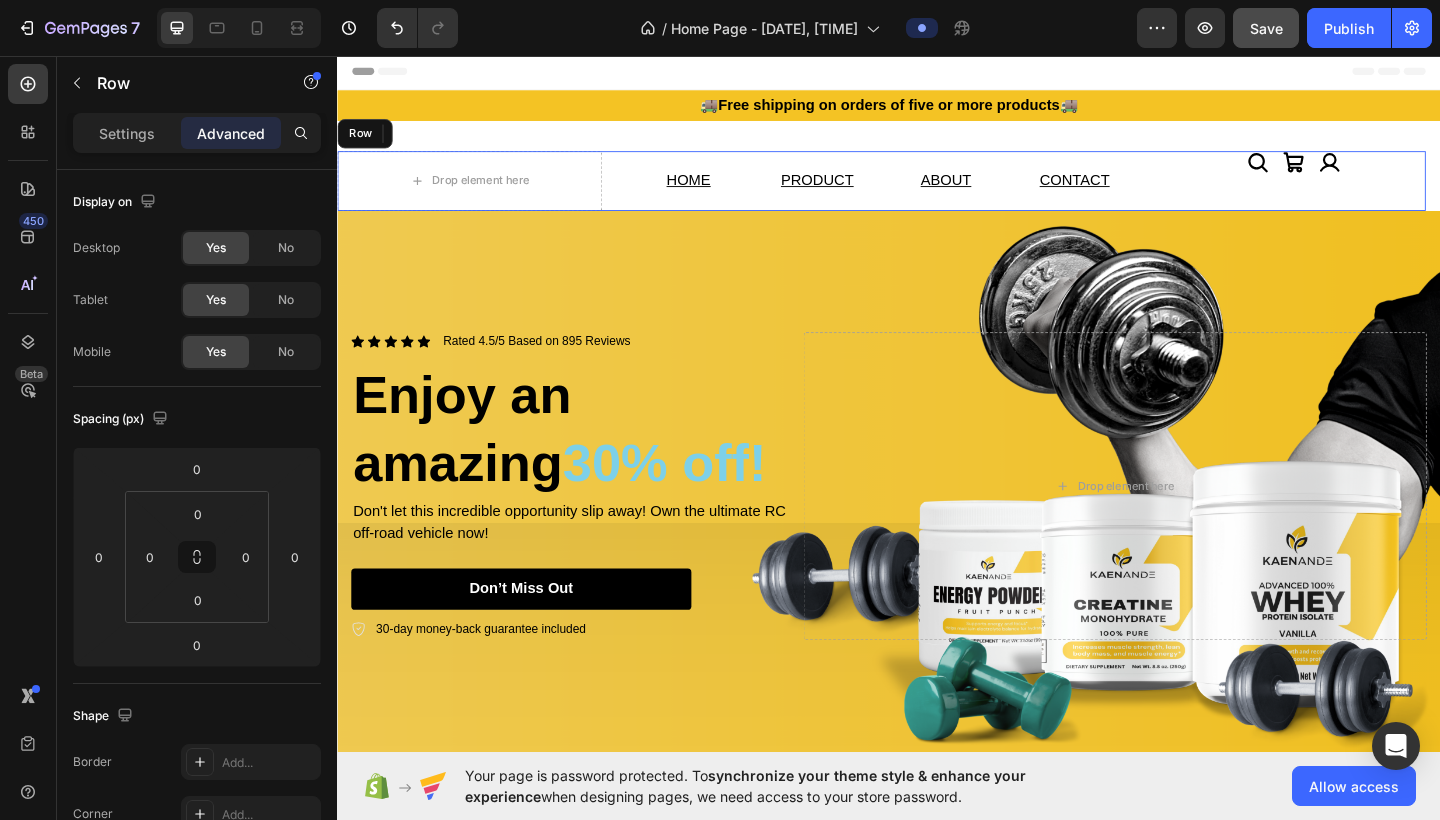 click on "Icon
Icon
Icon Icon List" at bounding box center (1377, 192) 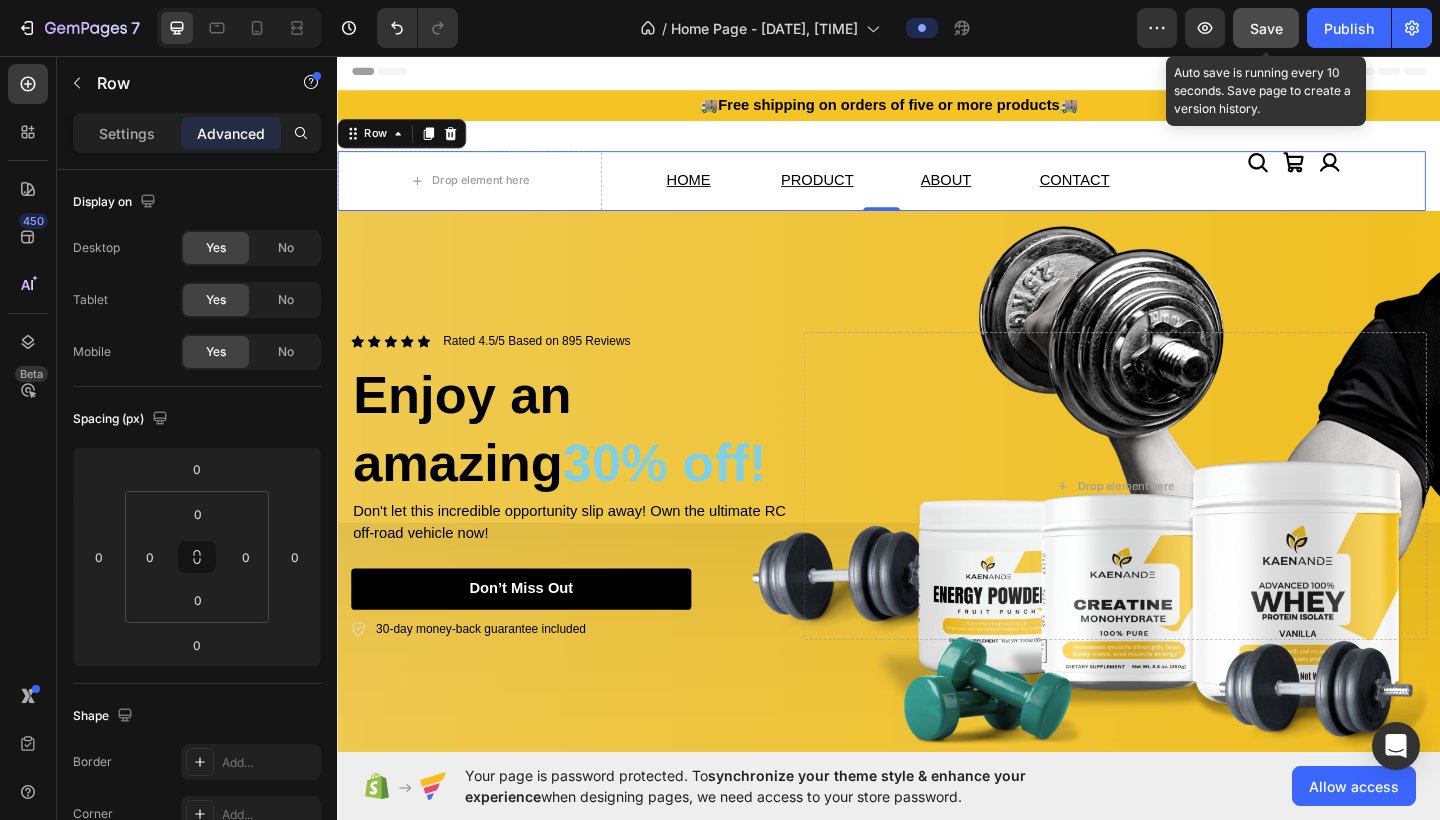 click on "Save" at bounding box center [1266, 28] 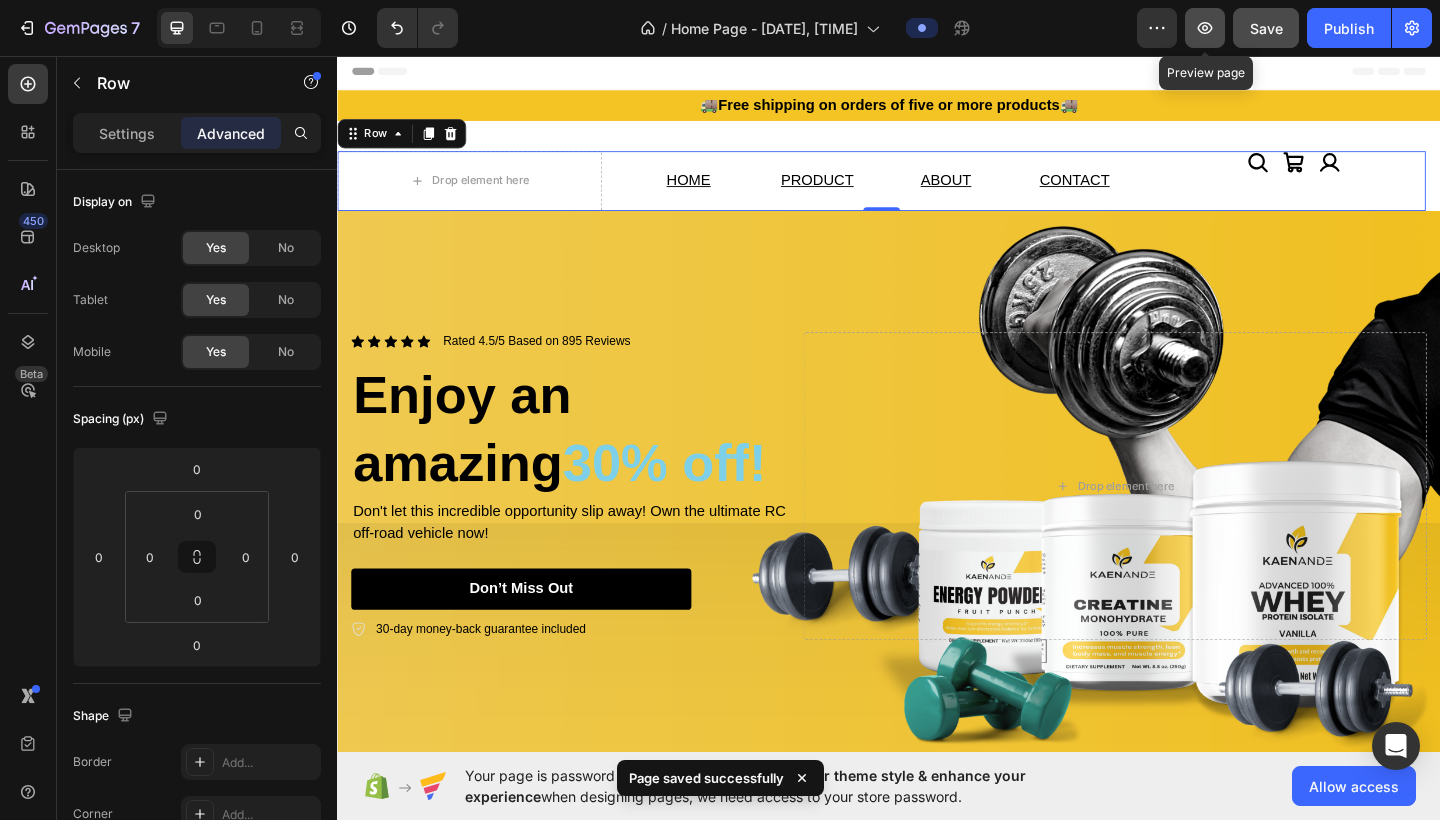 click 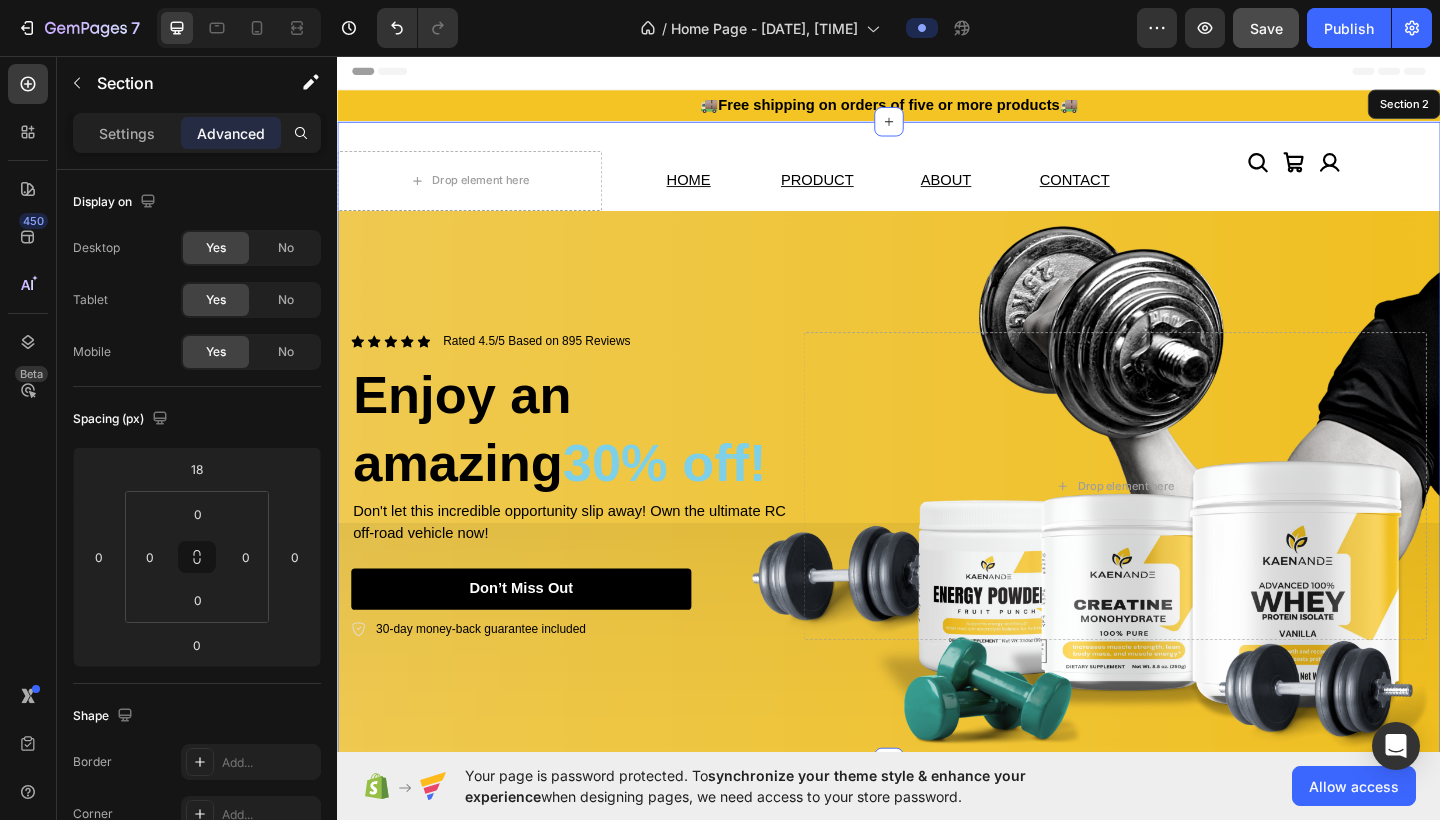 click on "Drop element here HOME Text Block PRODUCT Text Block ABOUT Text Block CONTACT Text Block Row
Icon
Icon
Icon Icon List Row   0 Row Icon Icon Icon Icon Icon Icon List Rated 4.5/5 Based on 895 Reviews Text Block Row Enjoy an amazing  30% off! Heading Don't let this incredible opportunity slip away! Own the ultimate RC off-road vehicle now! Text Block Don’t Miss Out Button
30-day money-back guarantee included  Item List
Drop element here Row Hero Banner" at bounding box center [937, 476] 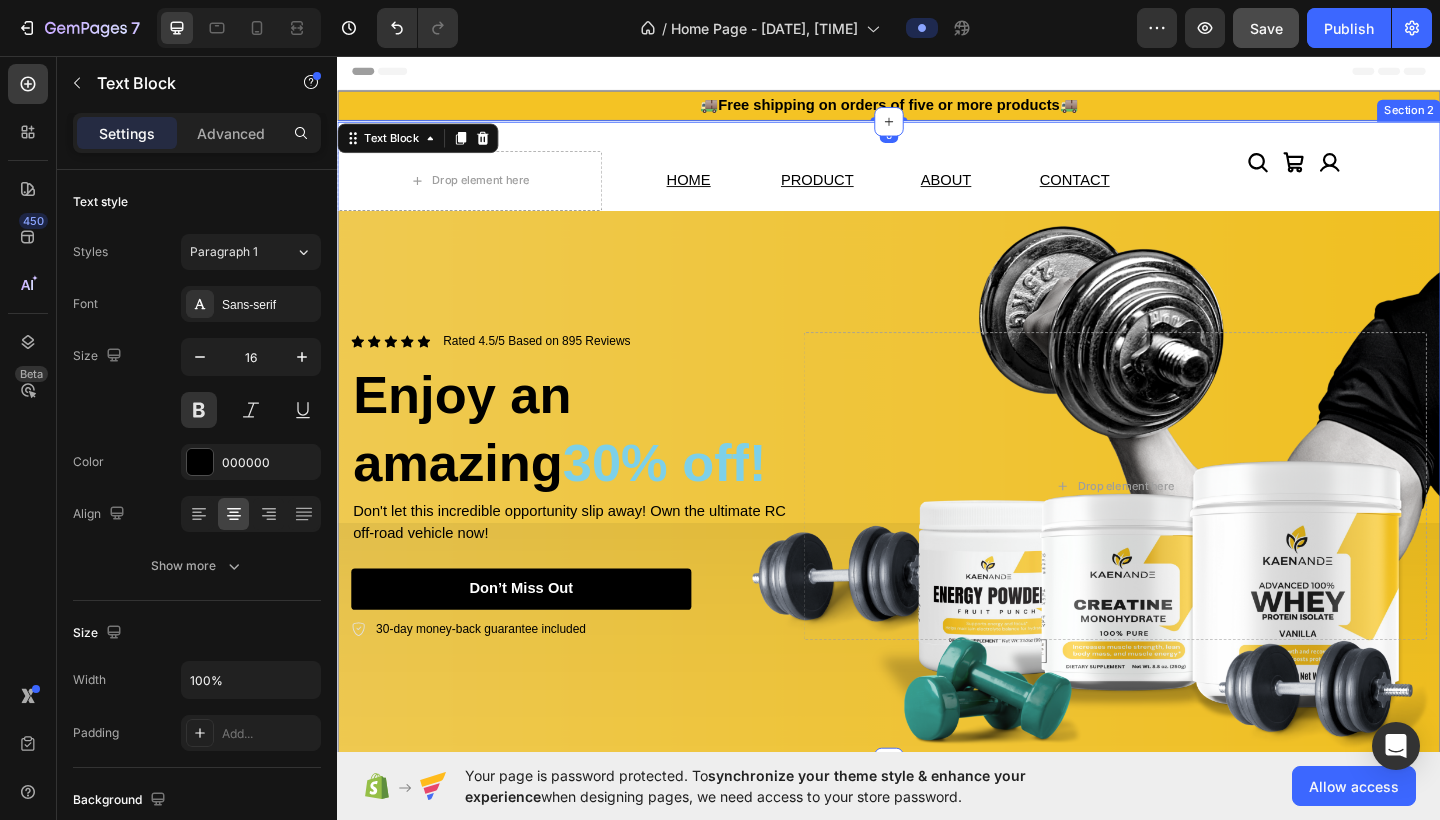 click on "Drop element here HOME Text Block PRODUCT Text Block ABOUT Text Block CONTACT Text Block Row
Icon
Icon
Icon Icon List Row Row Icon Icon Icon Icon Icon Icon List Rated 4.5/5 Based on 895 Reviews Text Block Row Enjoy an amazing  30% off! Heading Don't let this incredible opportunity slip away! Own the ultimate RC off-road vehicle now! Text Block Don’t Miss Out Button
30-day money-back guarantee included  Item List
Drop element here Row Hero Banner" at bounding box center (937, 476) 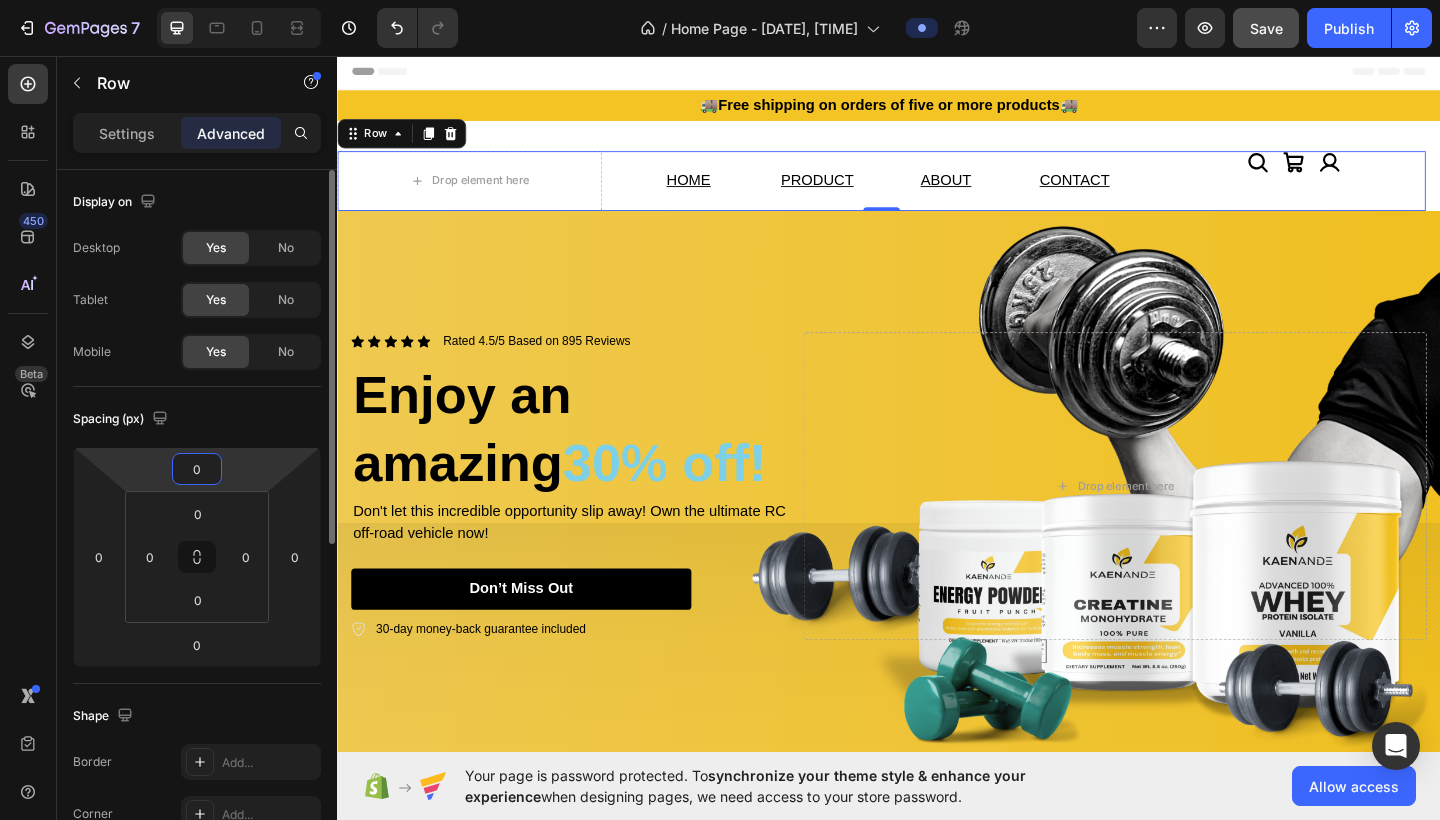 click on "0" at bounding box center (197, 469) 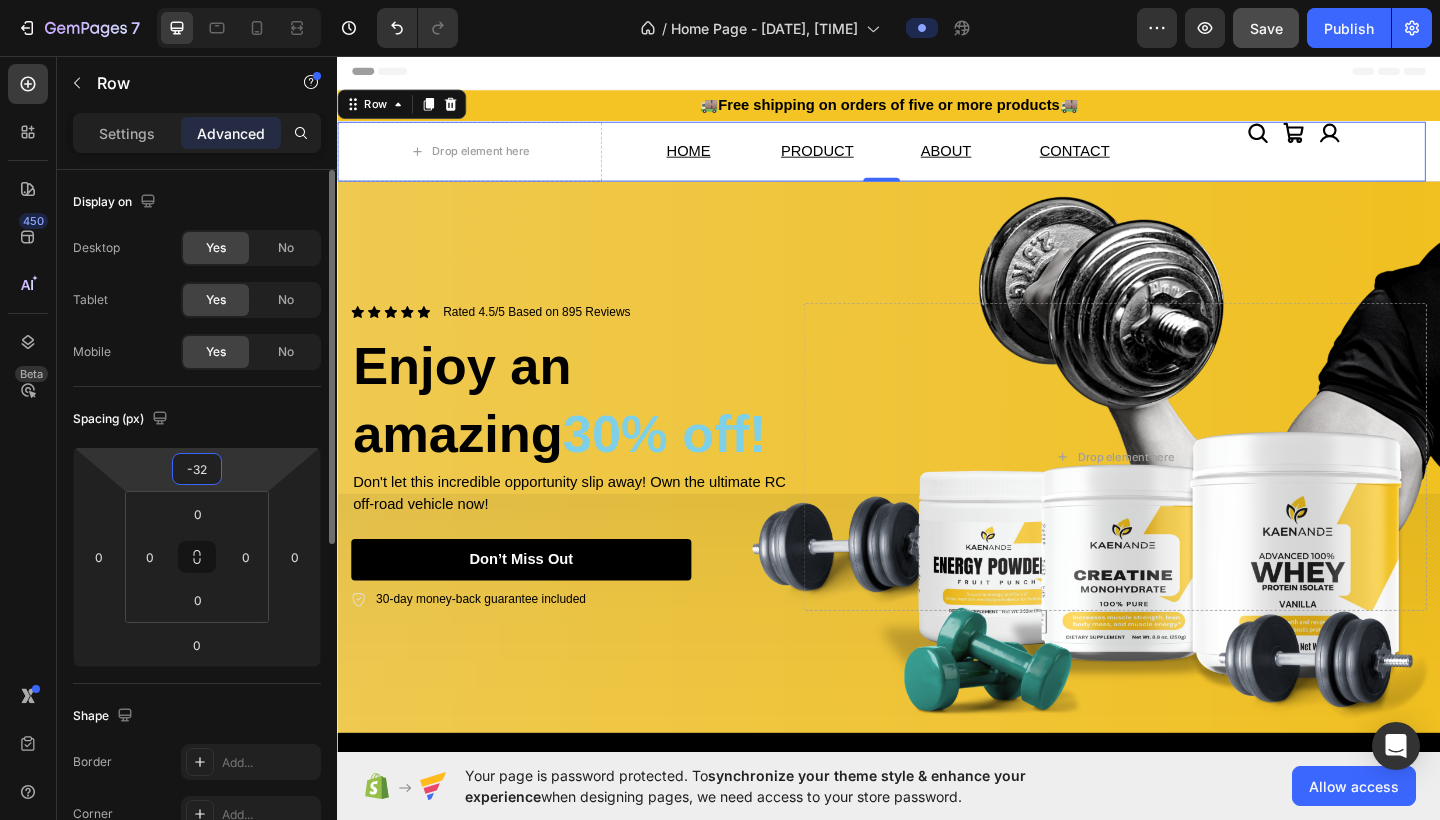 type on "-3" 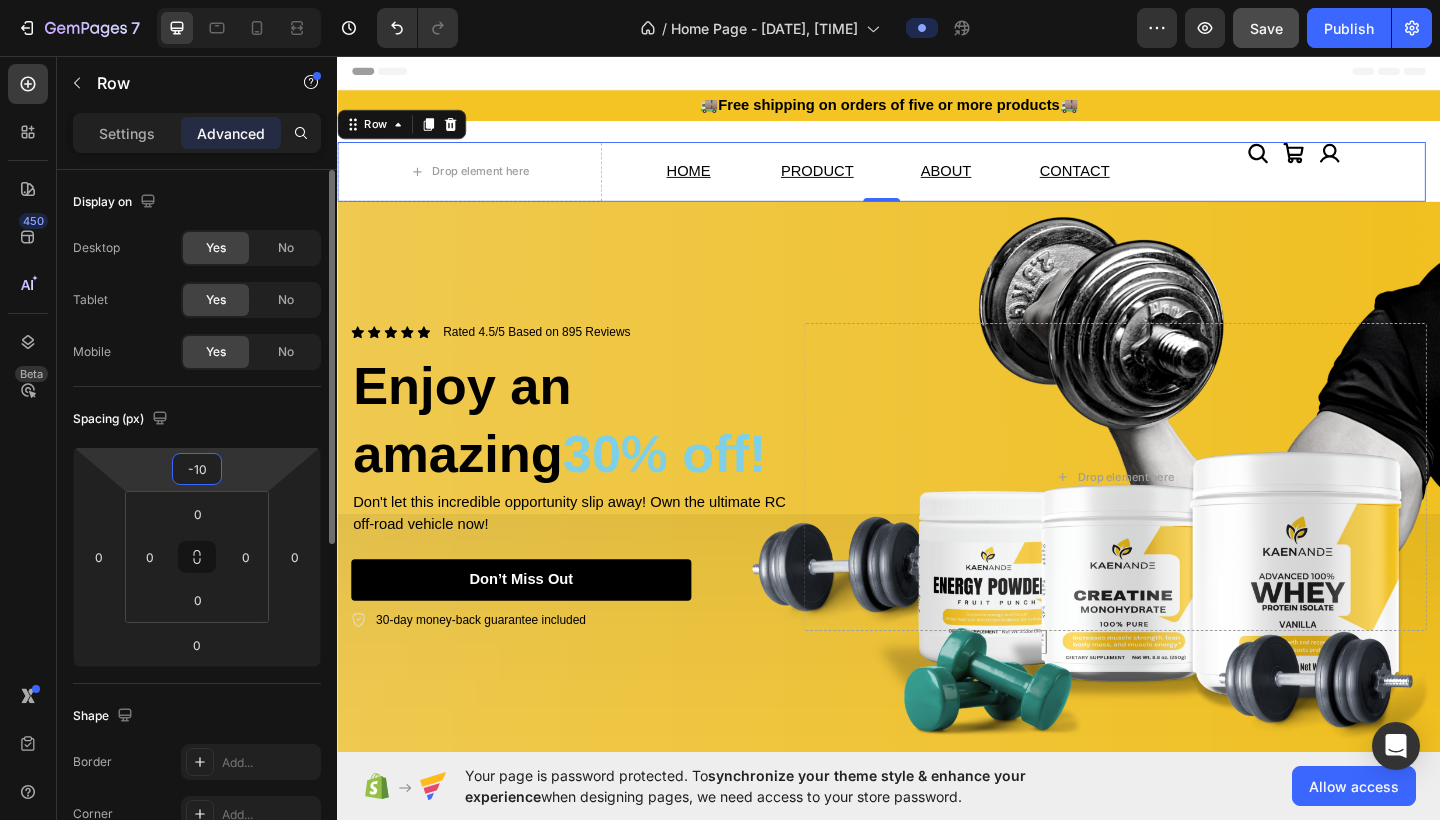 type on "-1" 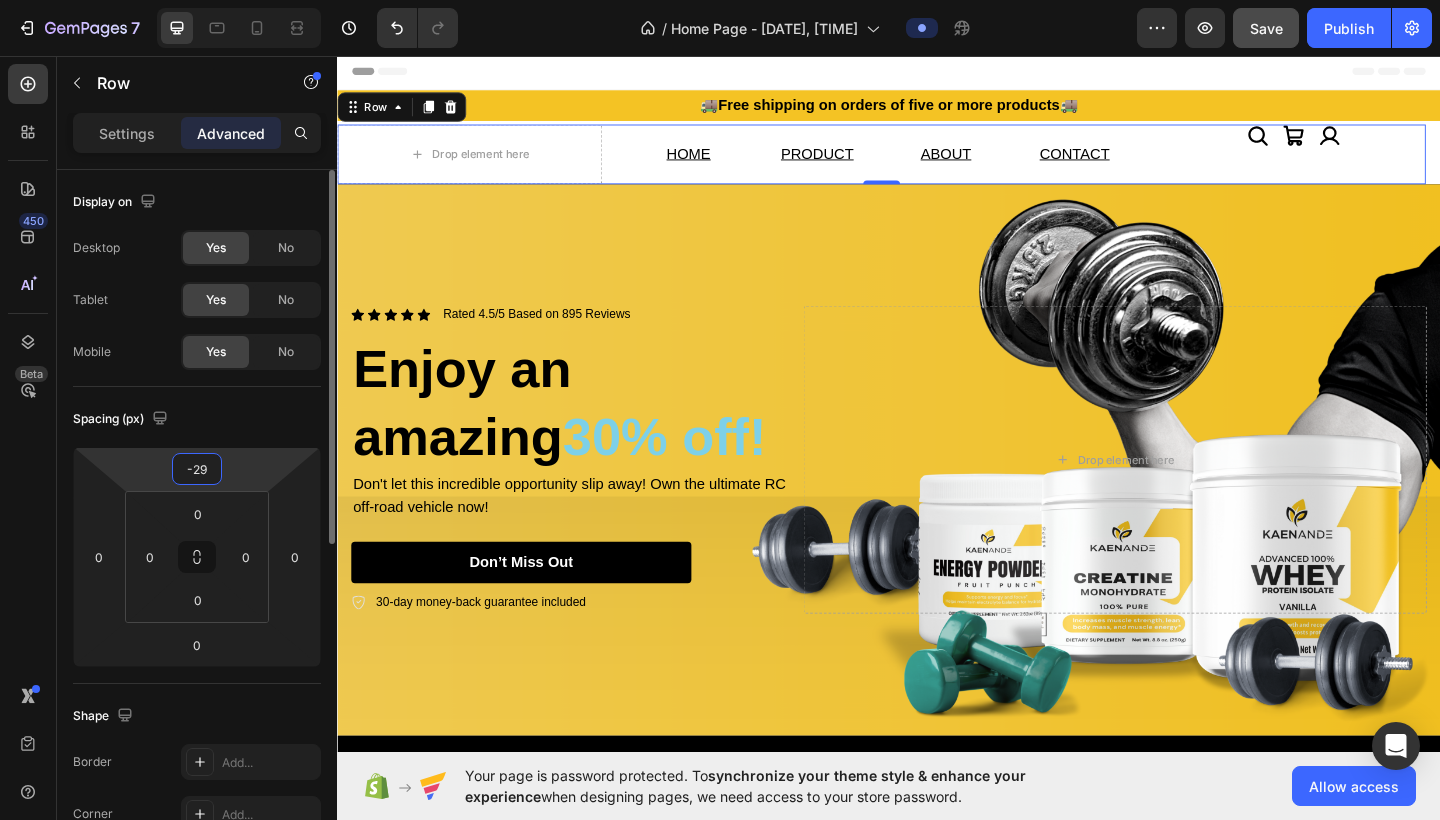 type on "-2" 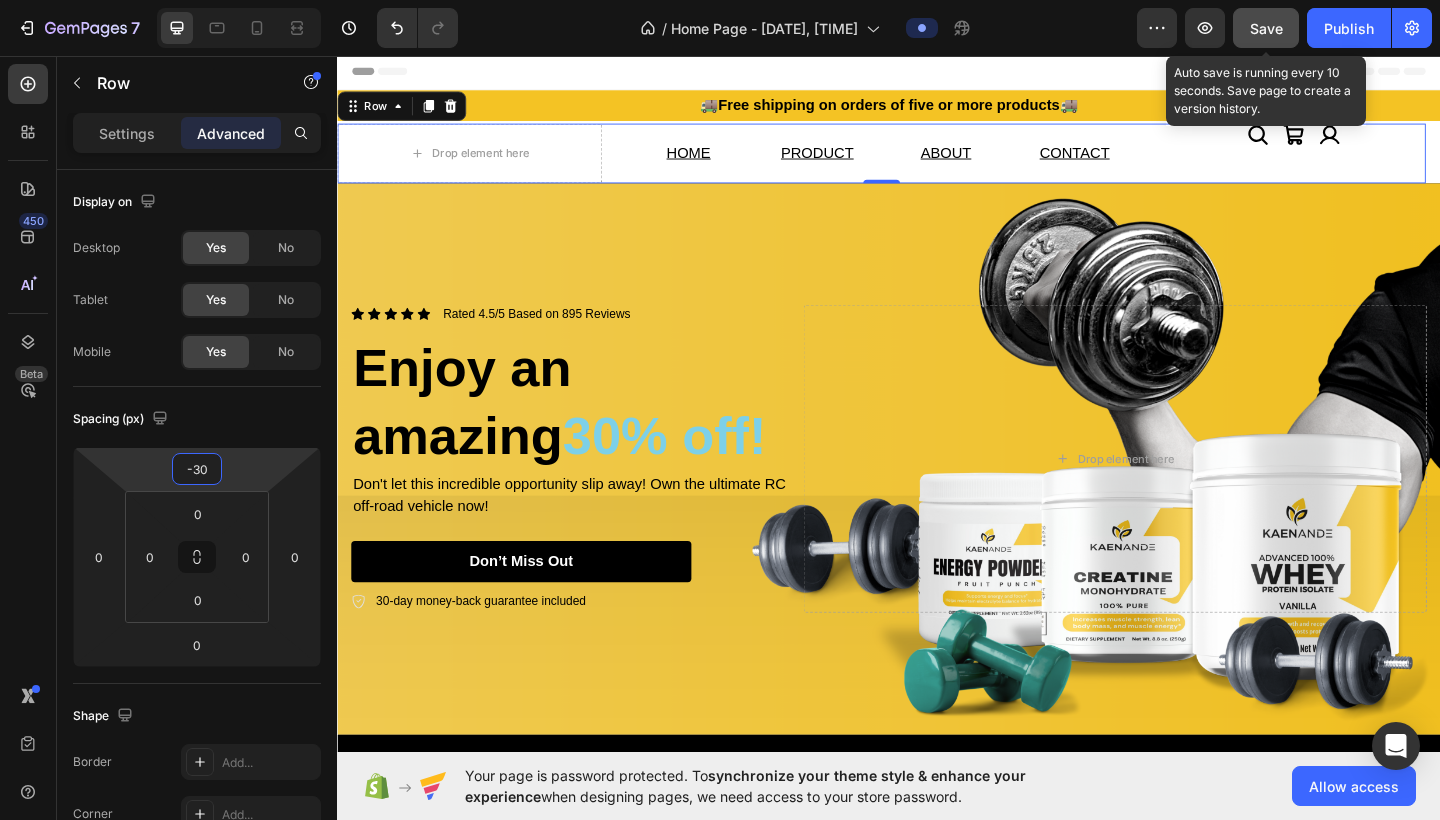 type on "-30" 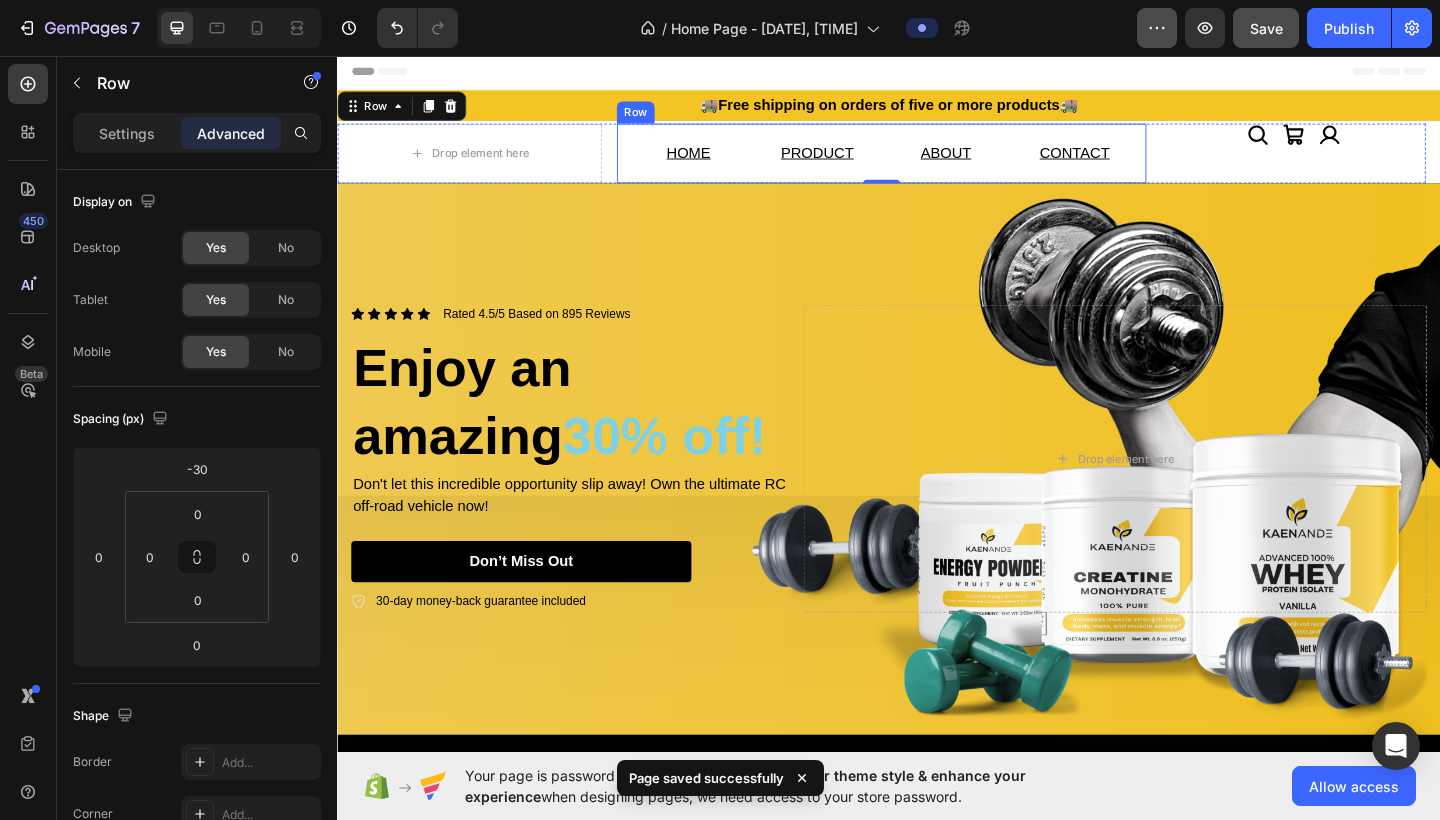 scroll, scrollTop: 0, scrollLeft: 0, axis: both 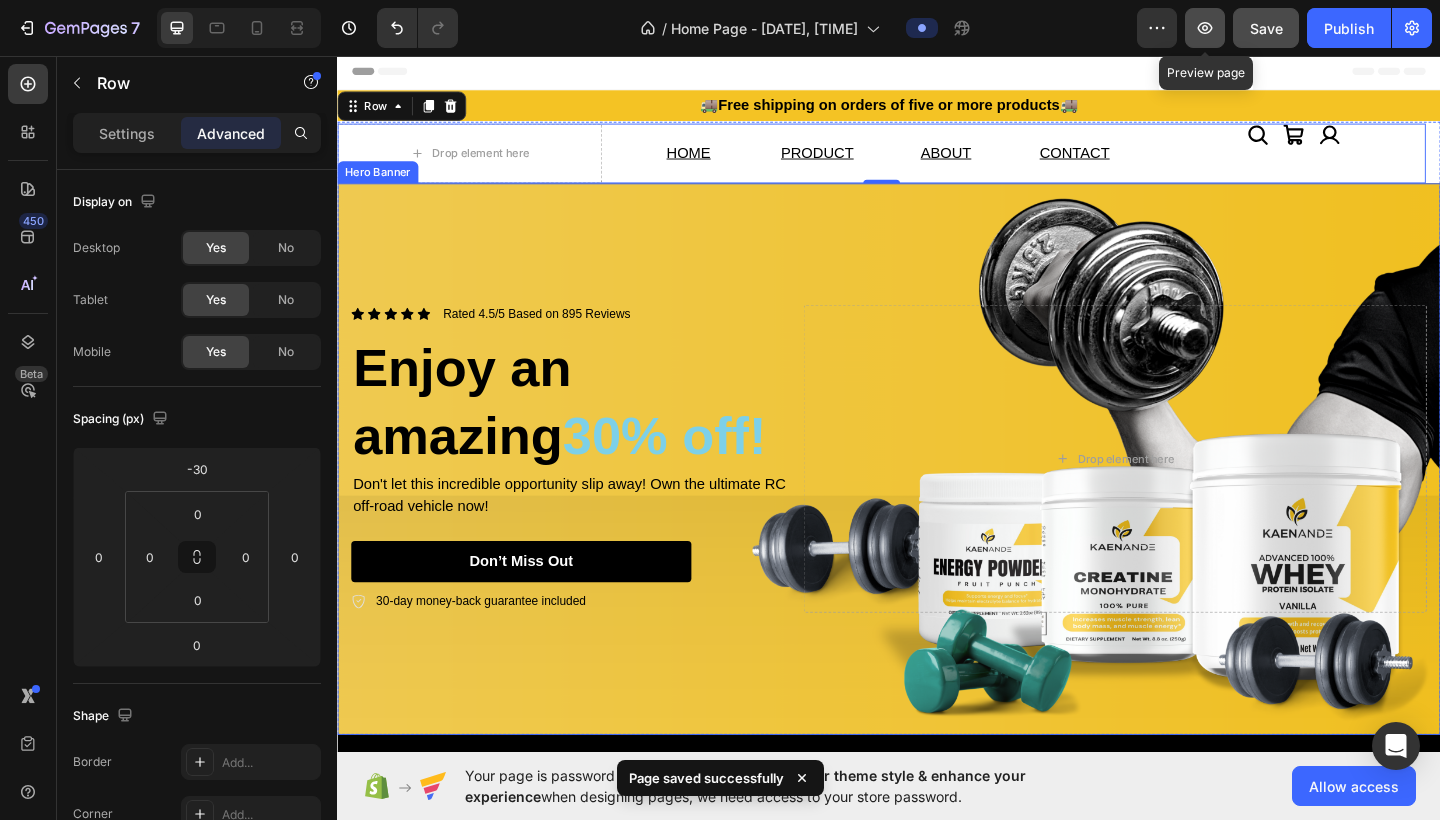 click 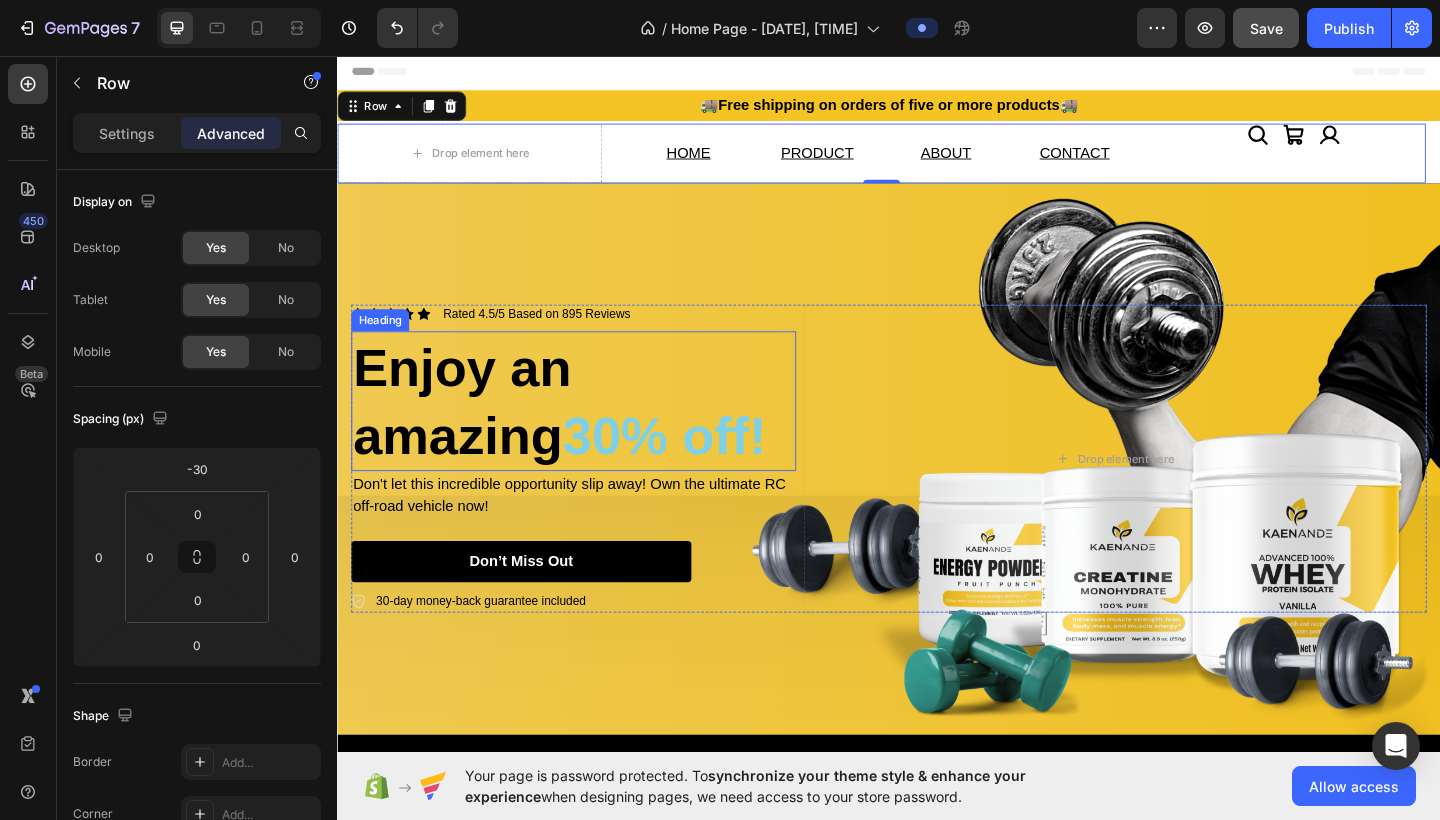 click on "Enjoy an amazing  30% off!" at bounding box center (594, 432) 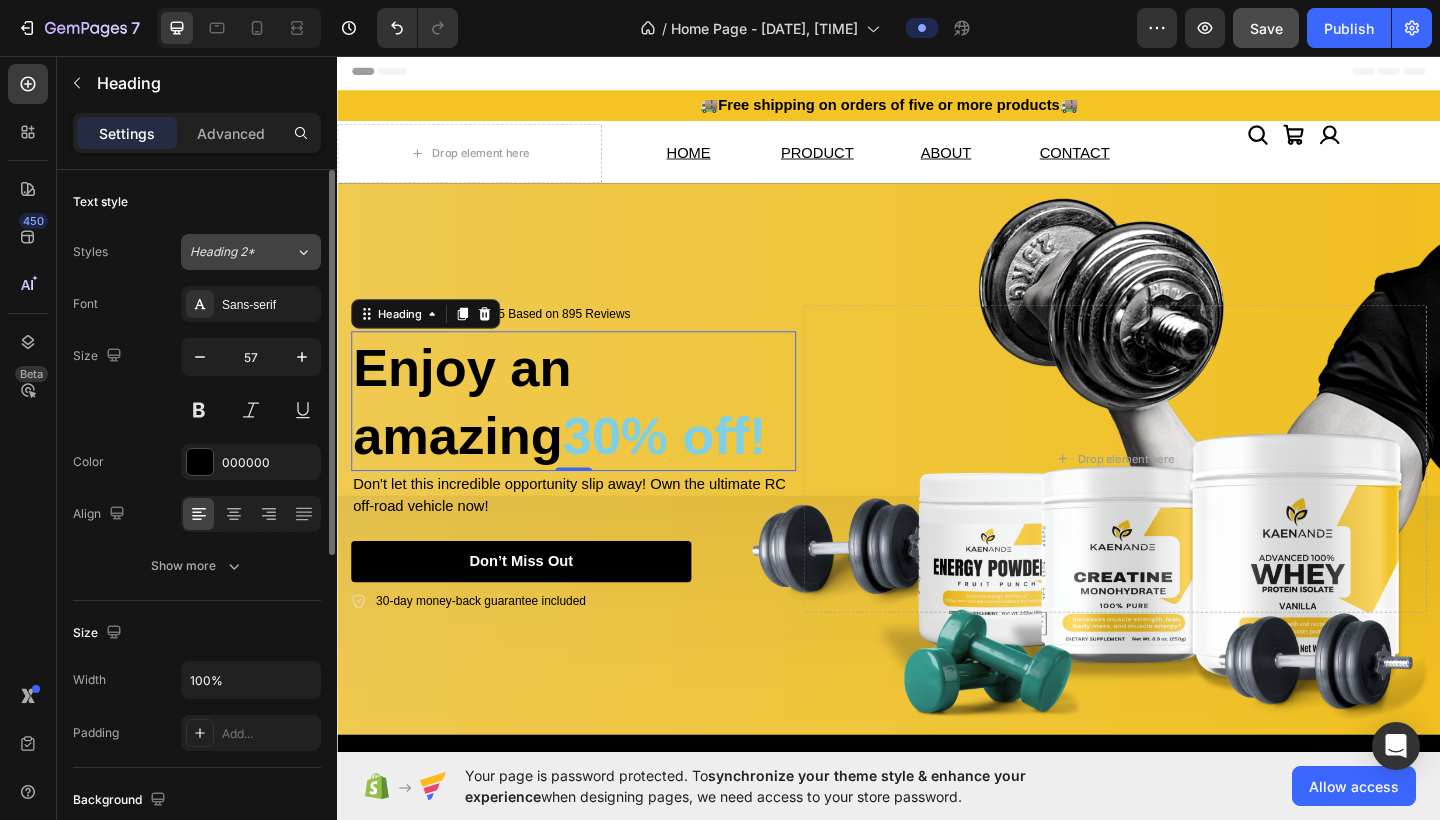 click 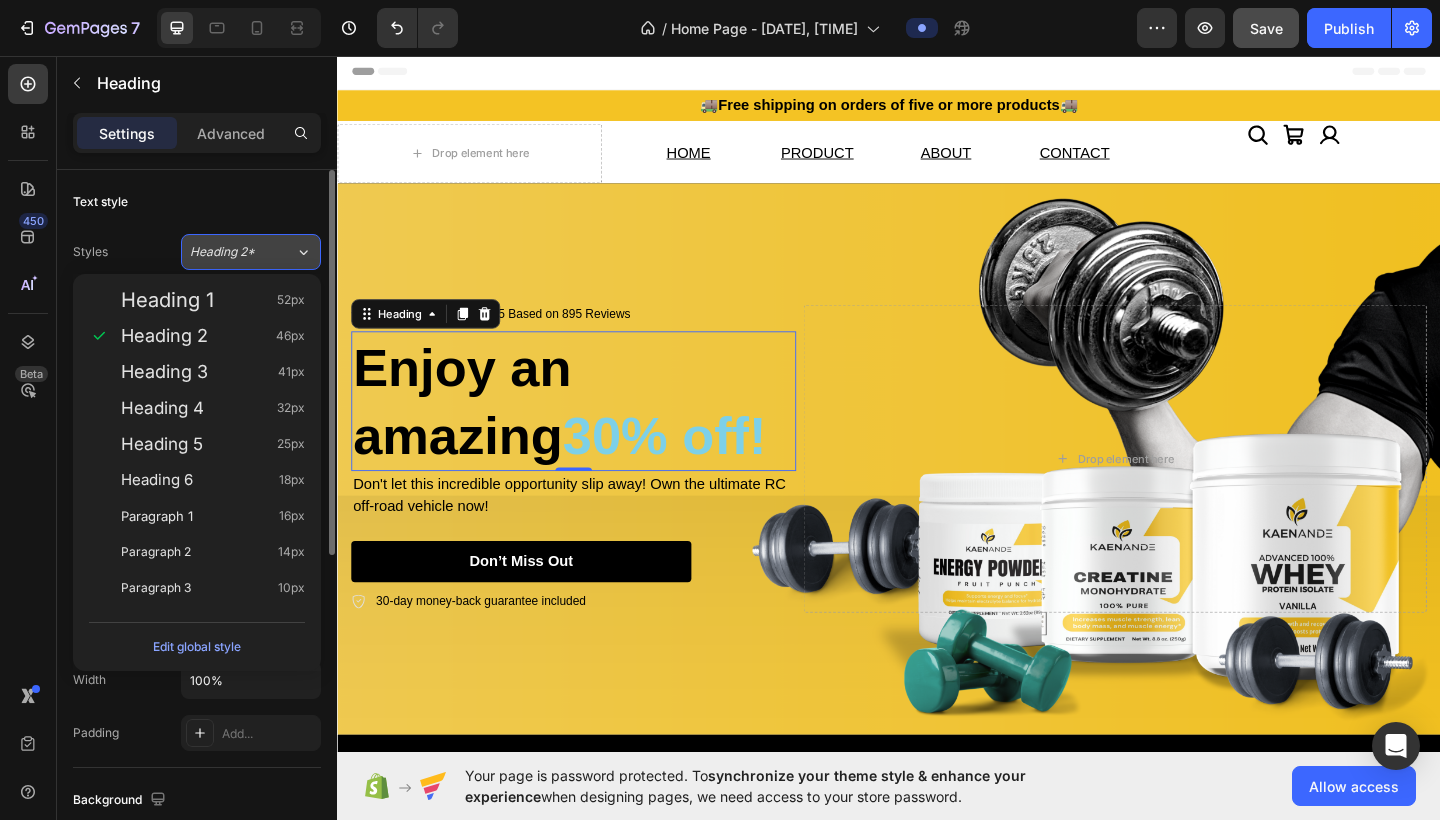 click 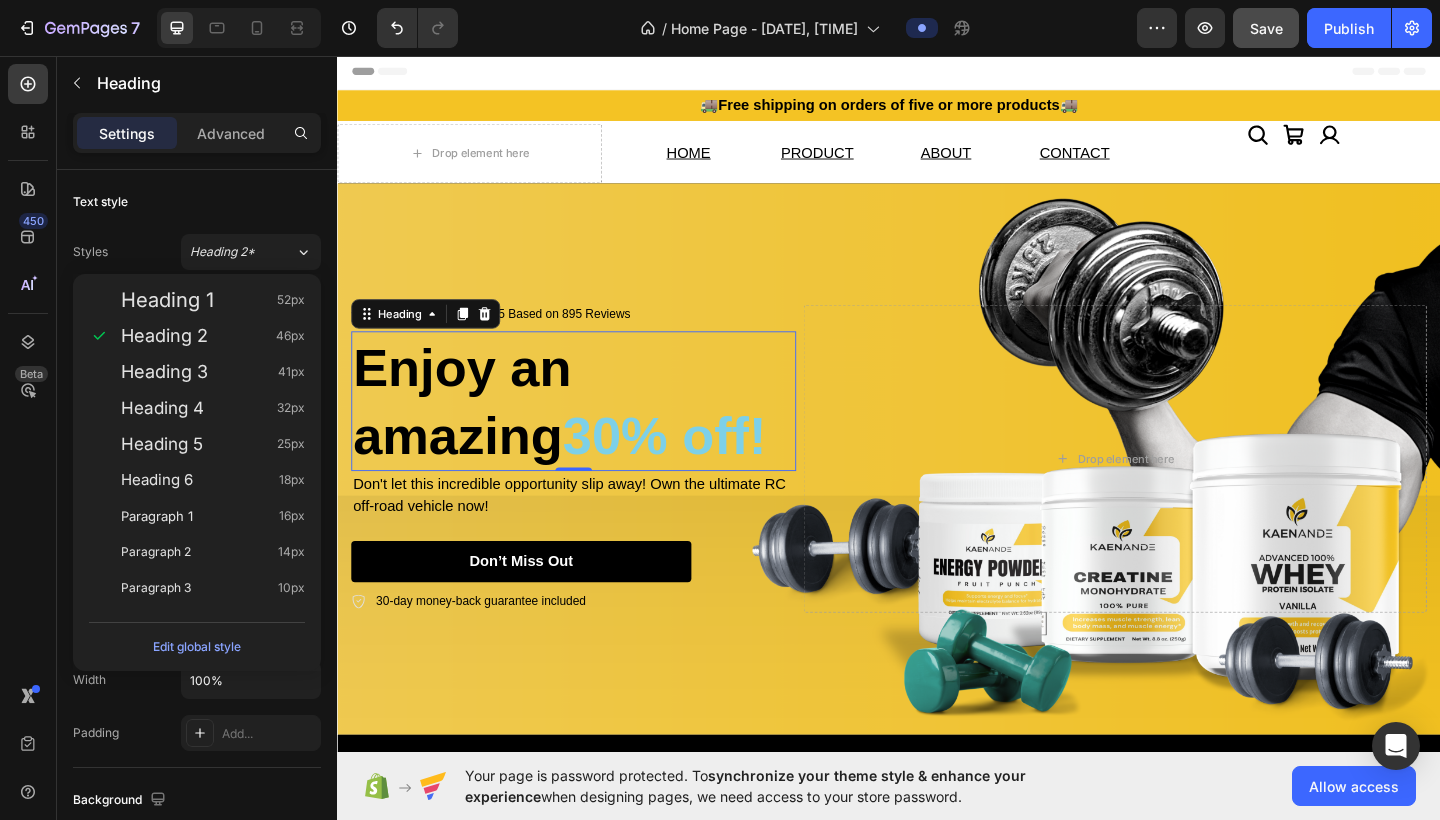 click on "Enjoy an amazing  30% off!" at bounding box center [594, 432] 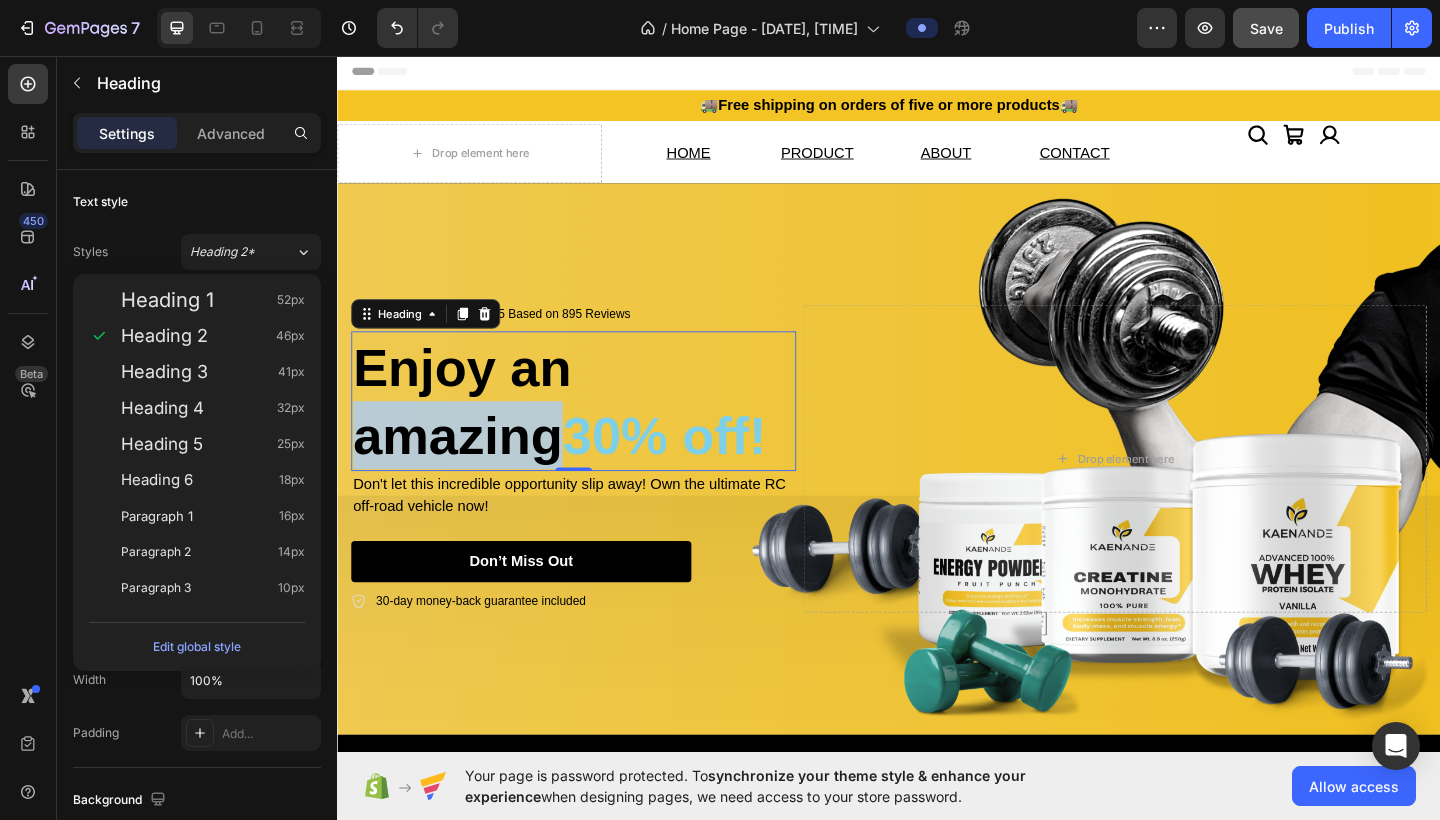click on "Enjoy an amazing  30% off!" at bounding box center (594, 432) 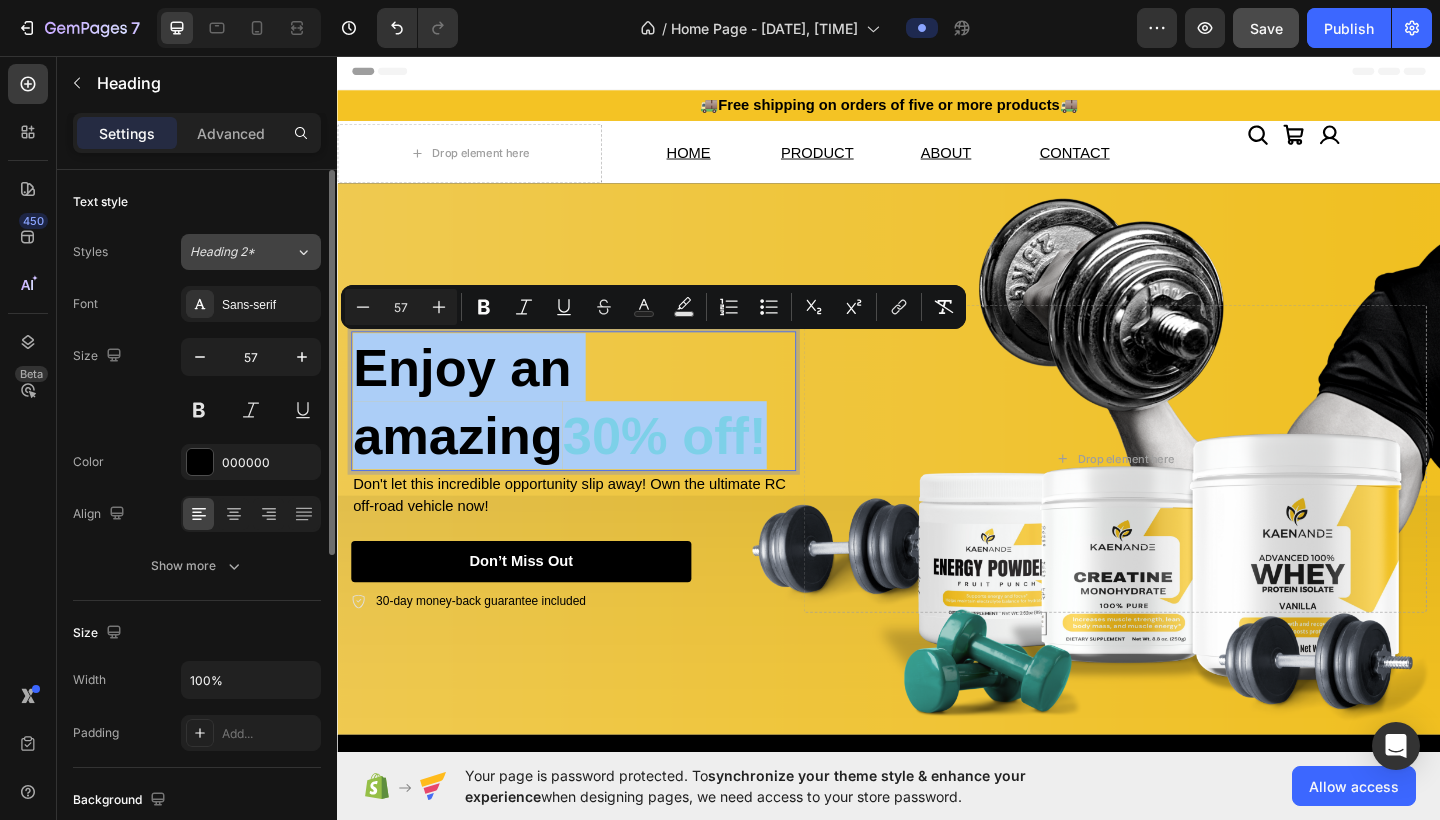 click 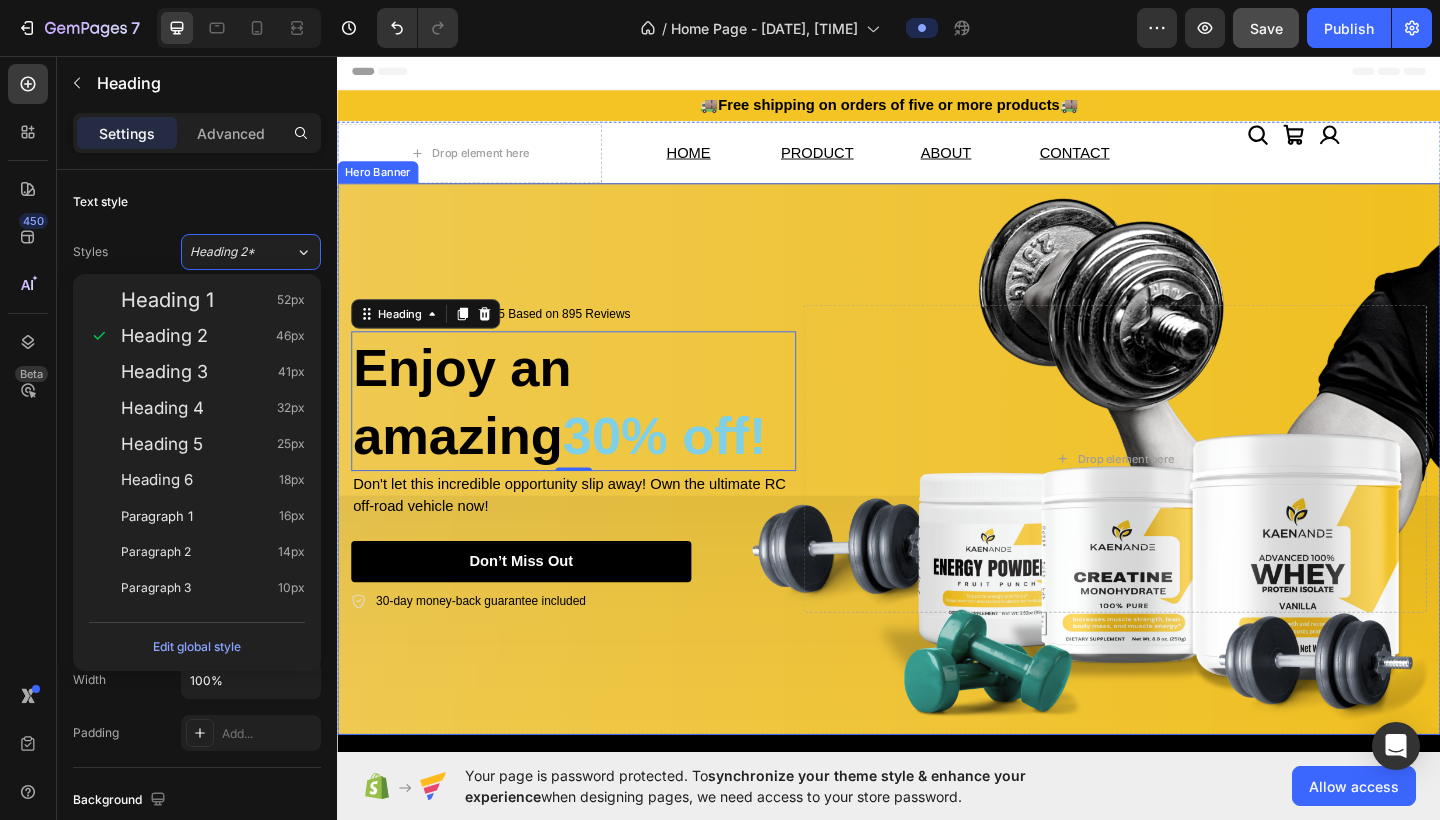 click at bounding box center (937, 495) 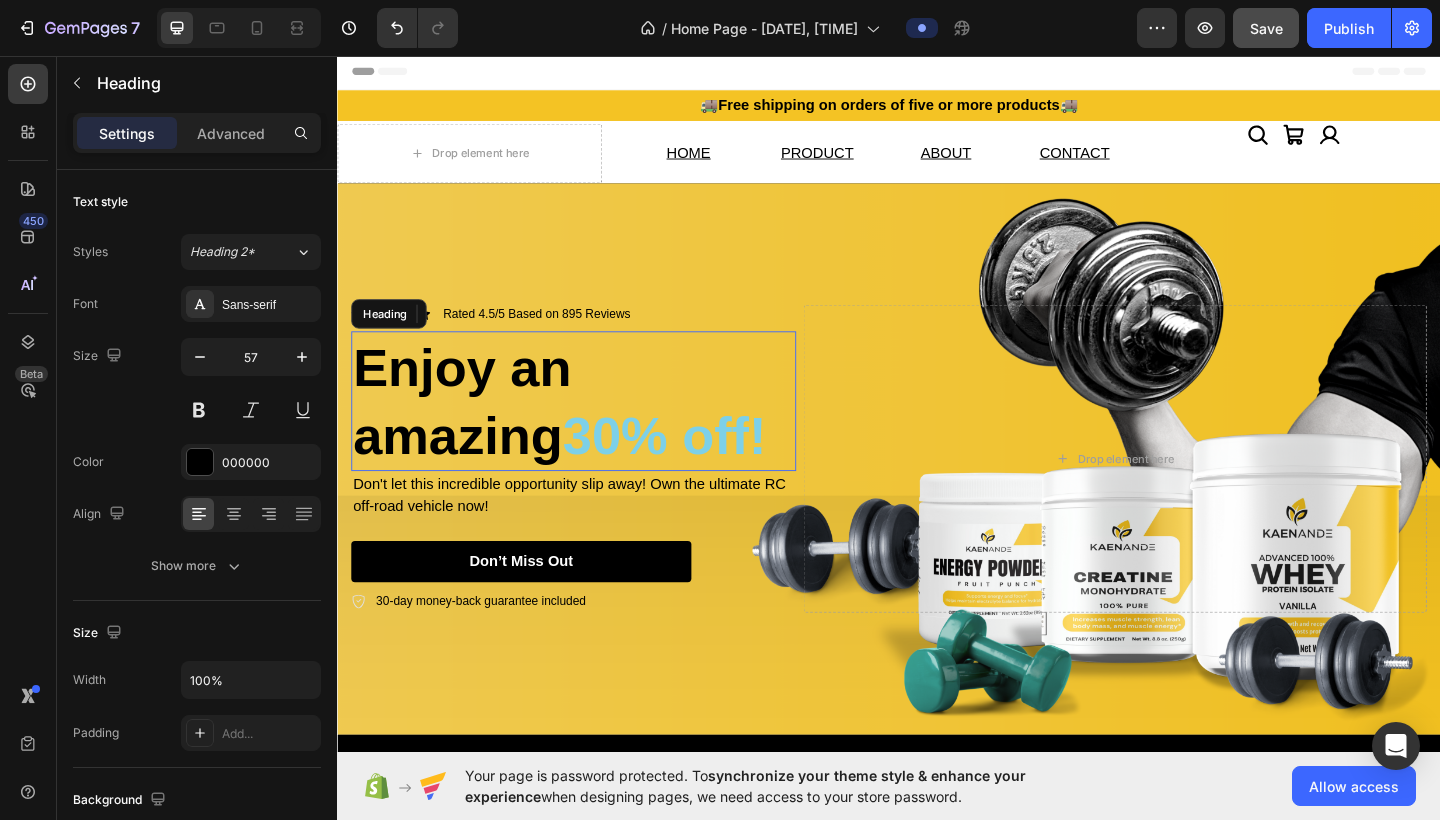 click on "Enjoy an amazing  30% off!" at bounding box center (594, 432) 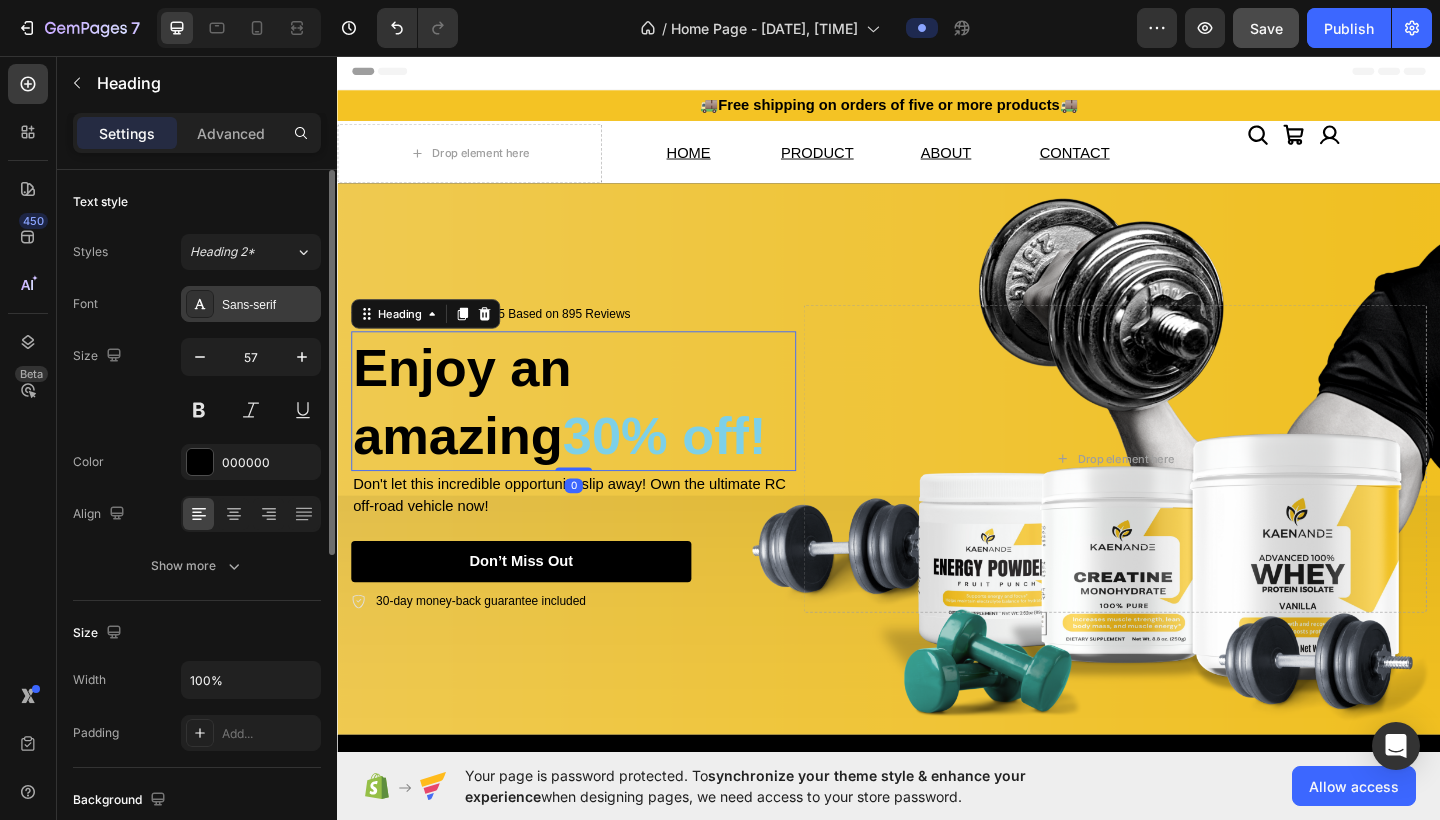 click on "Sans-serif" at bounding box center [251, 304] 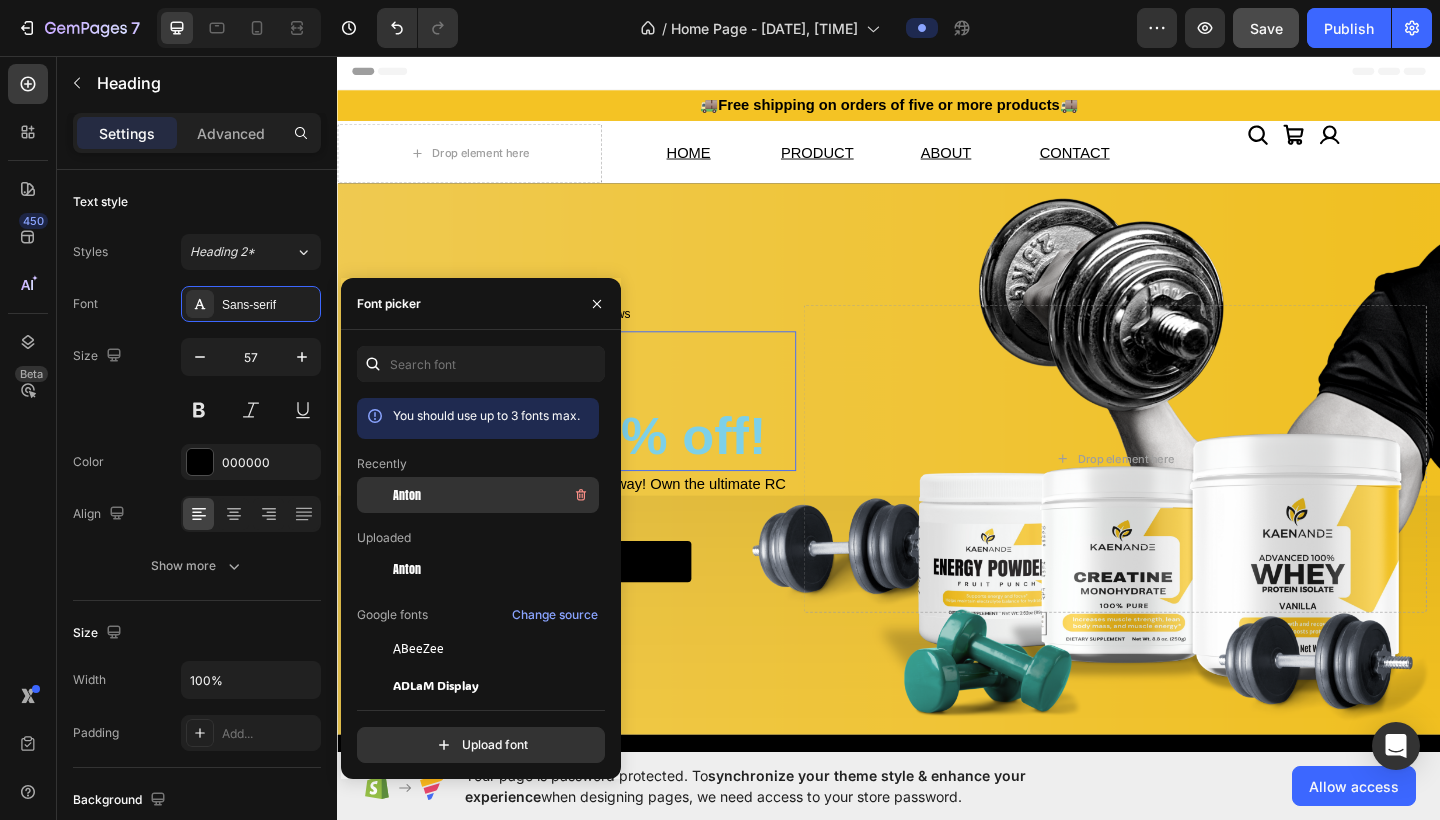 click on "Anton" at bounding box center [494, 495] 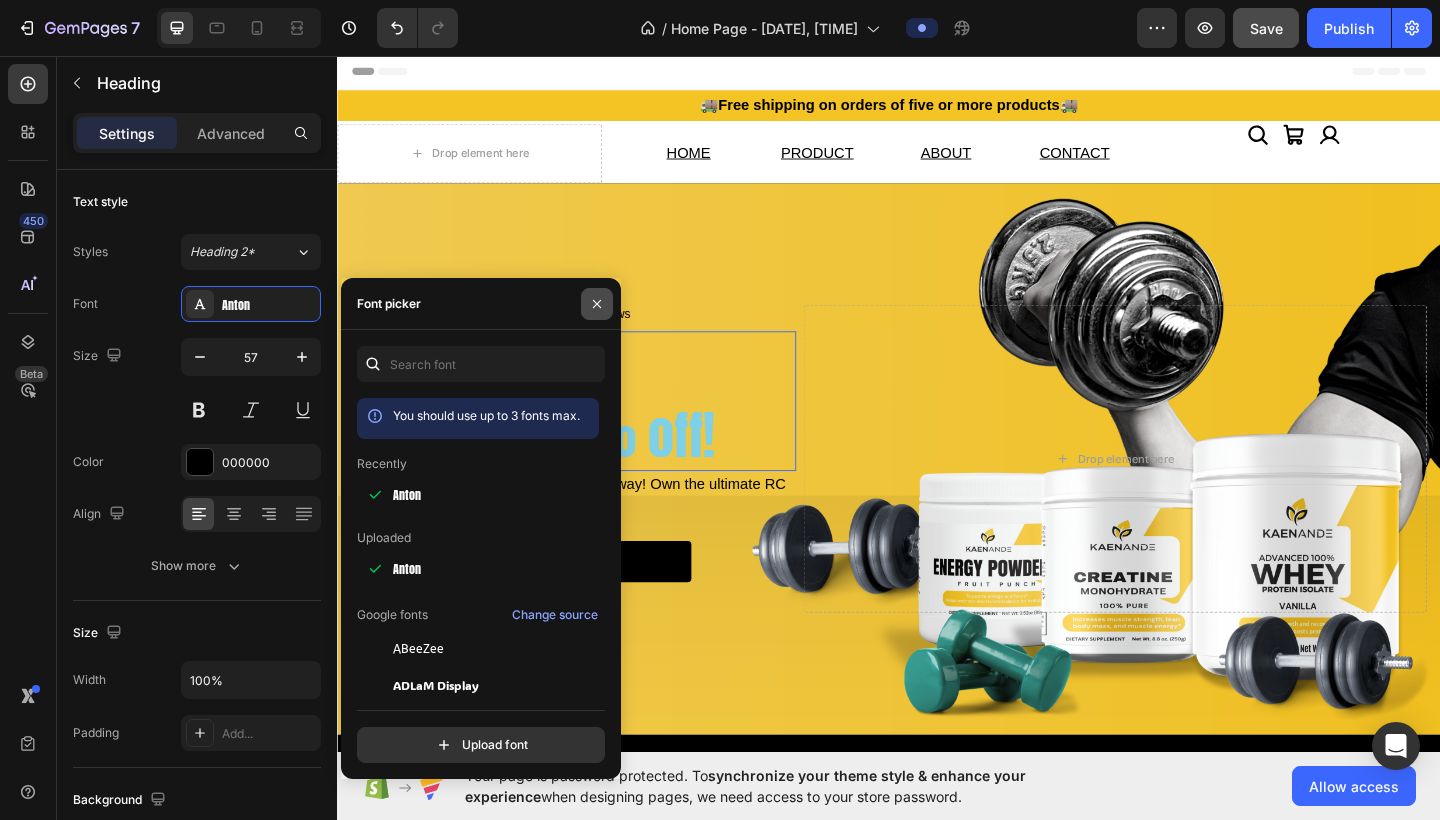 click 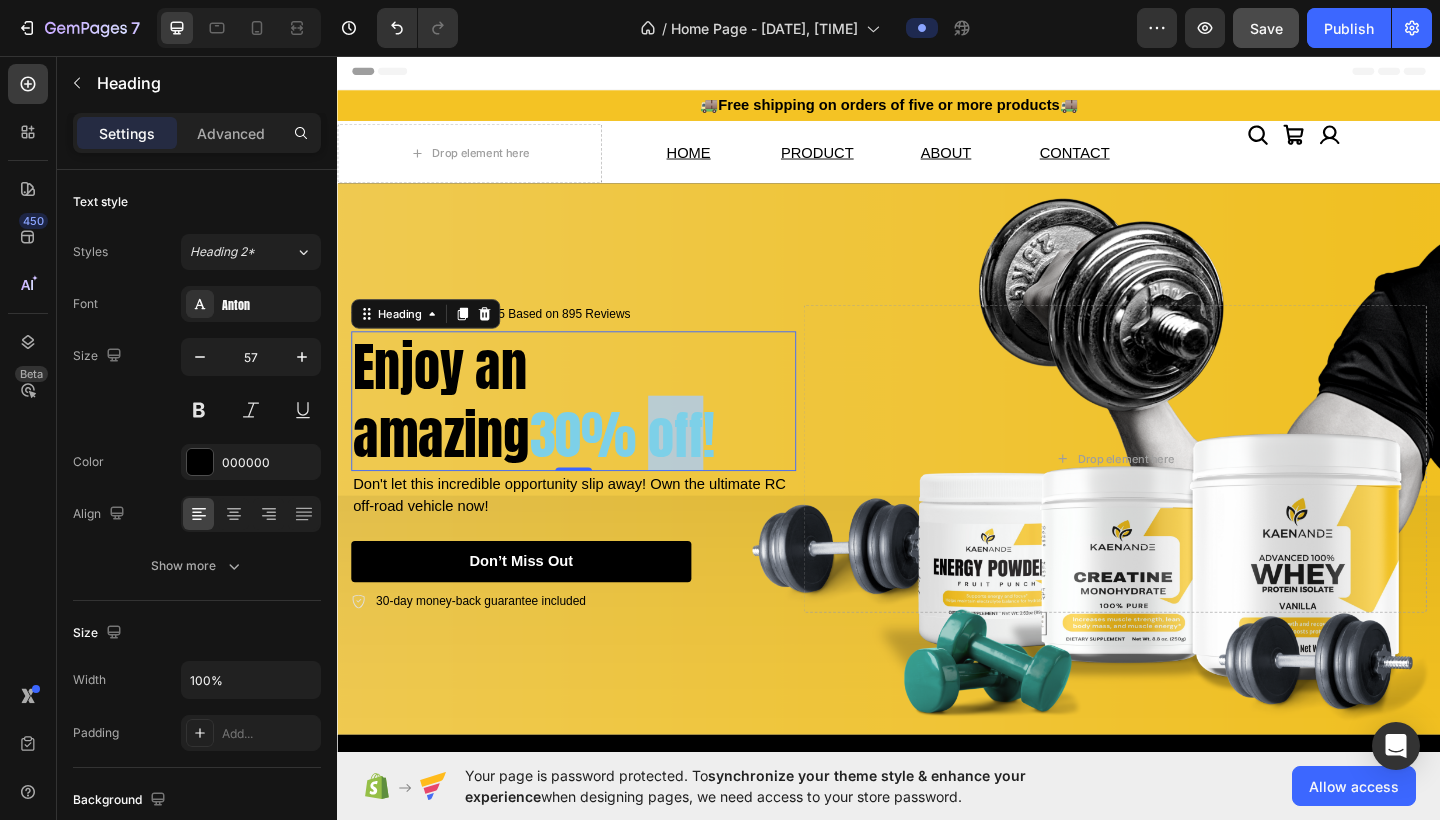 click on "30% off!" at bounding box center [647, 469] 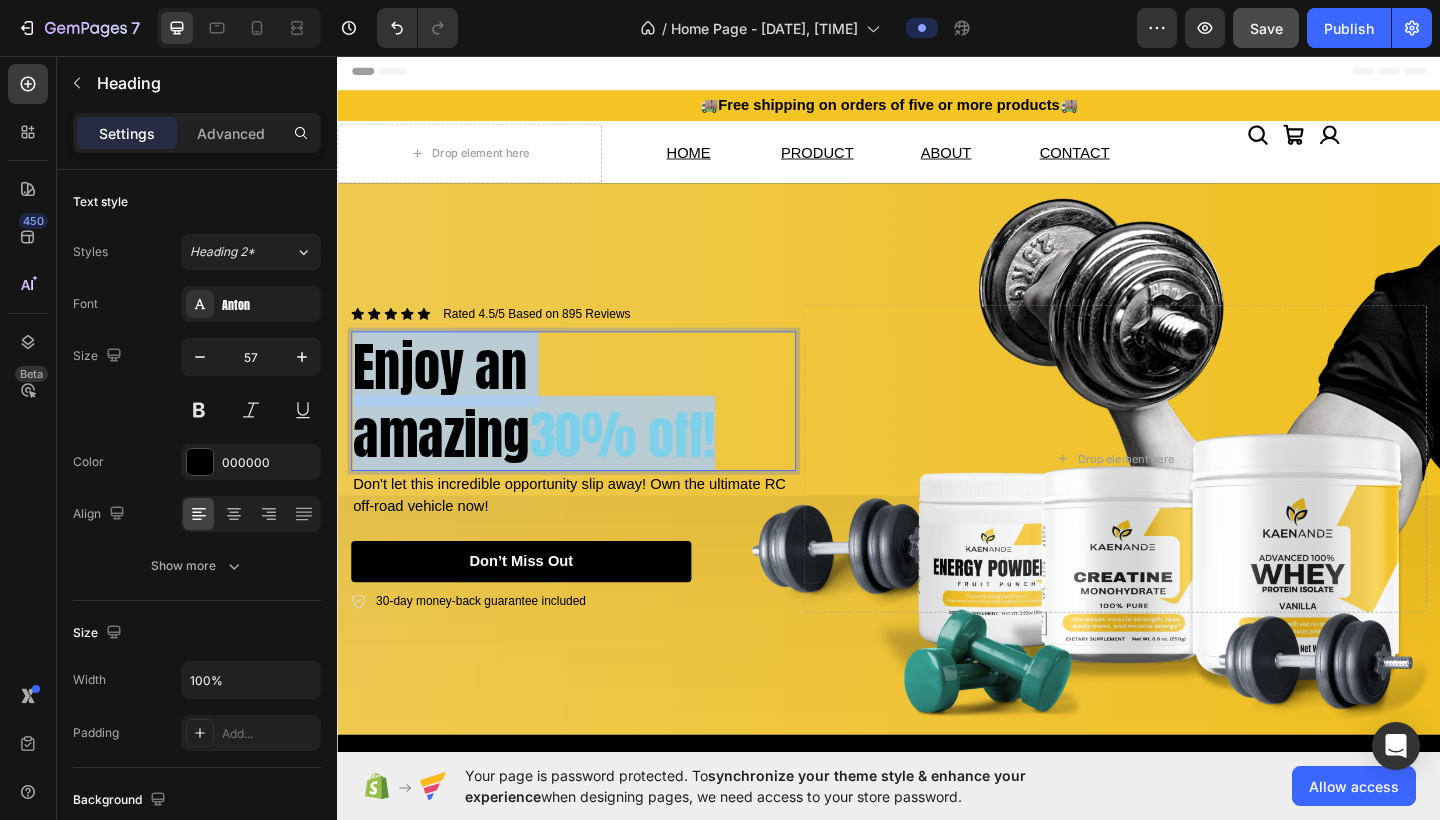 click on "30% off!" at bounding box center (647, 469) 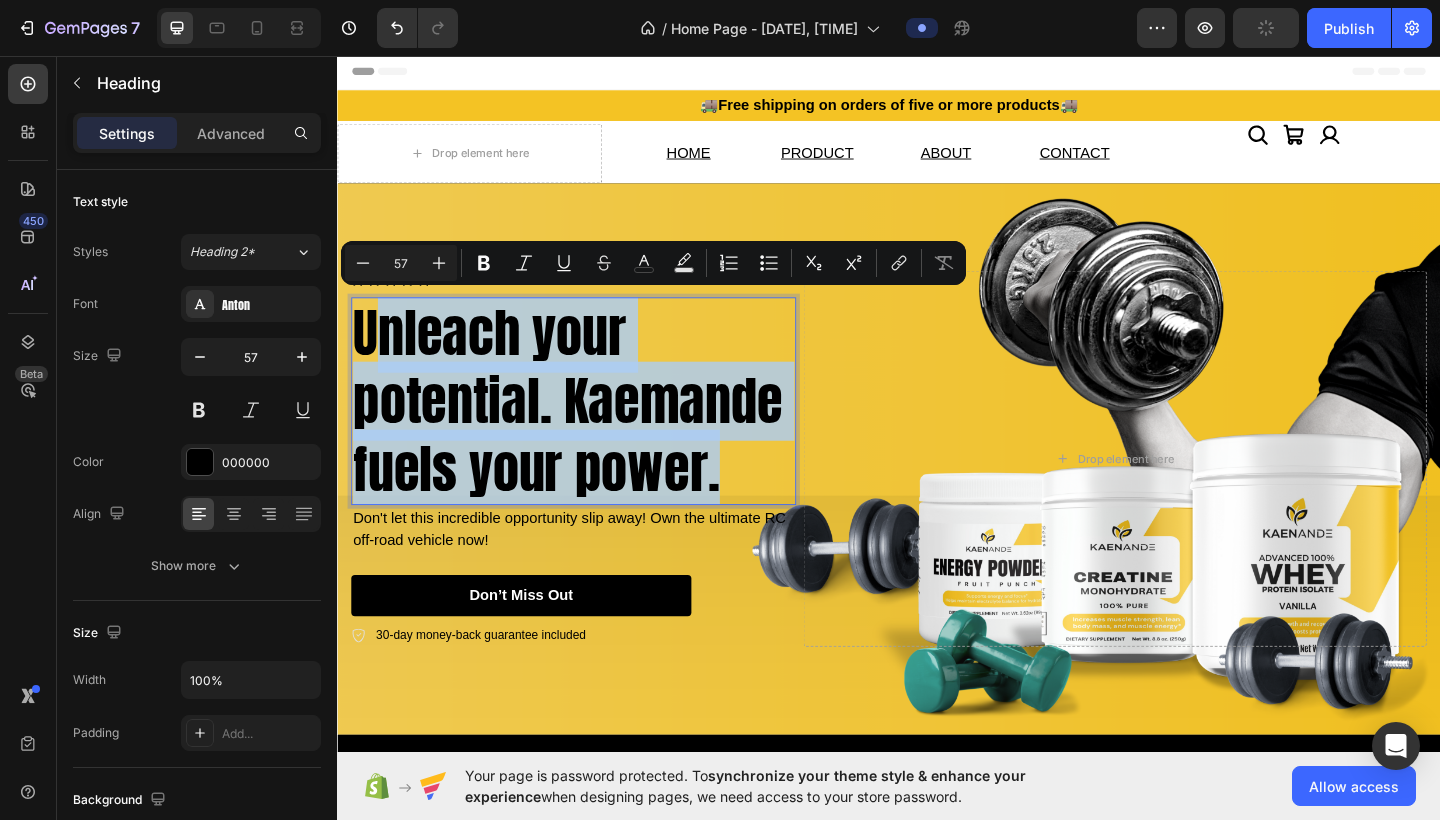 drag, startPoint x: 758, startPoint y: 512, endPoint x: 369, endPoint y: 355, distance: 419.4878 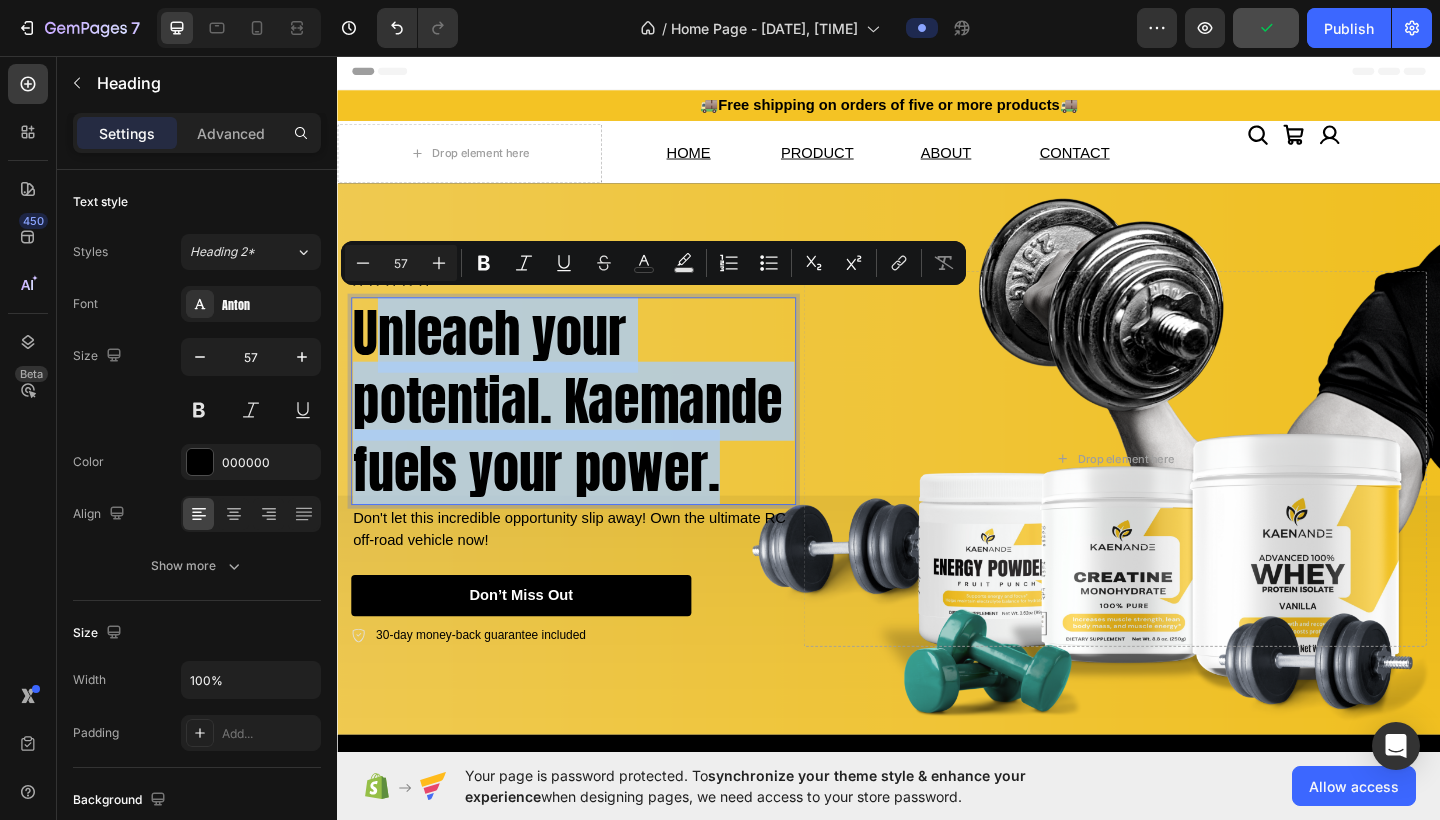 click on "Unleach your potential. Kaemande fuels your power." at bounding box center [594, 432] 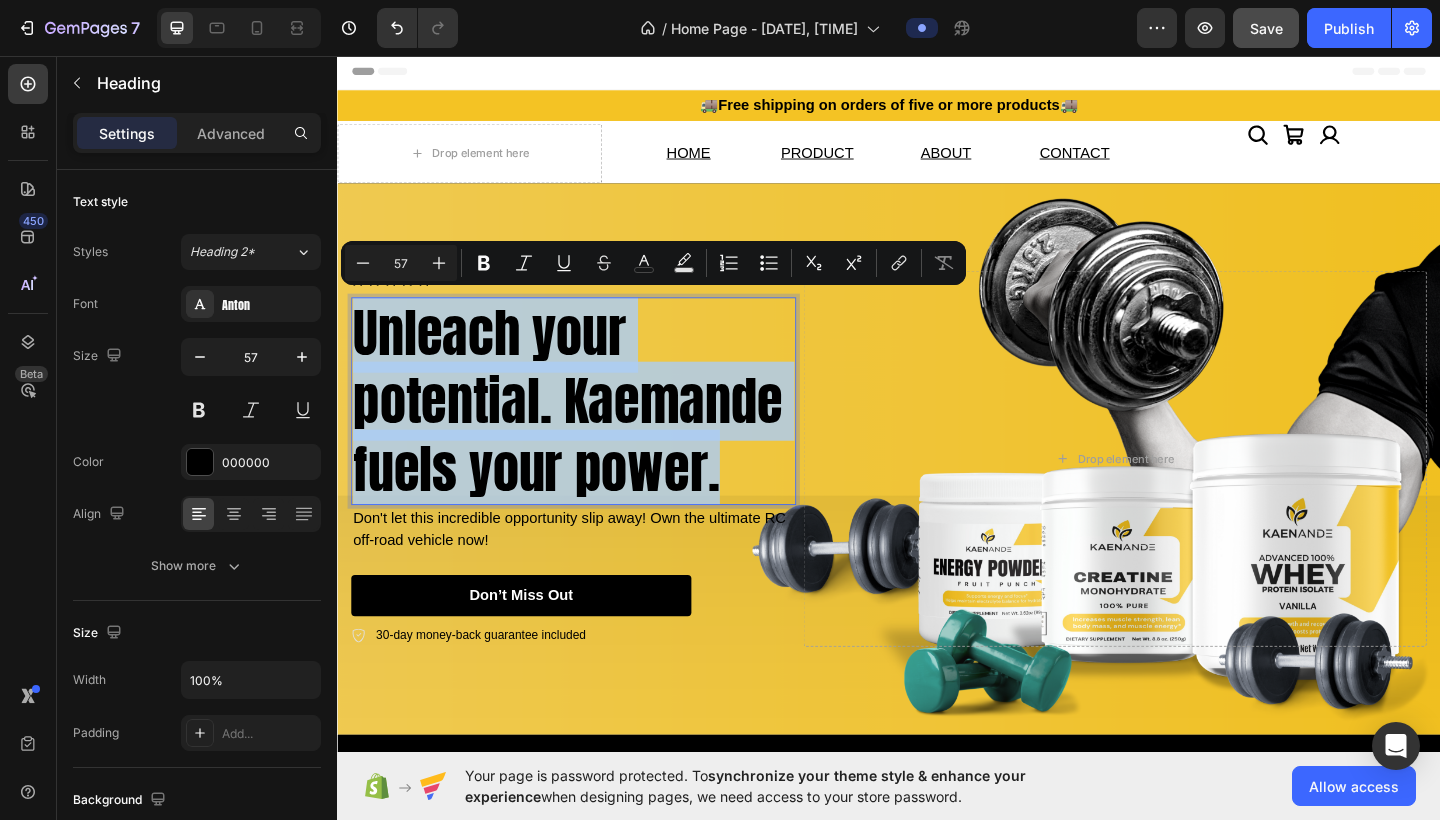 drag, startPoint x: 766, startPoint y: 518, endPoint x: 353, endPoint y: 358, distance: 442.9097 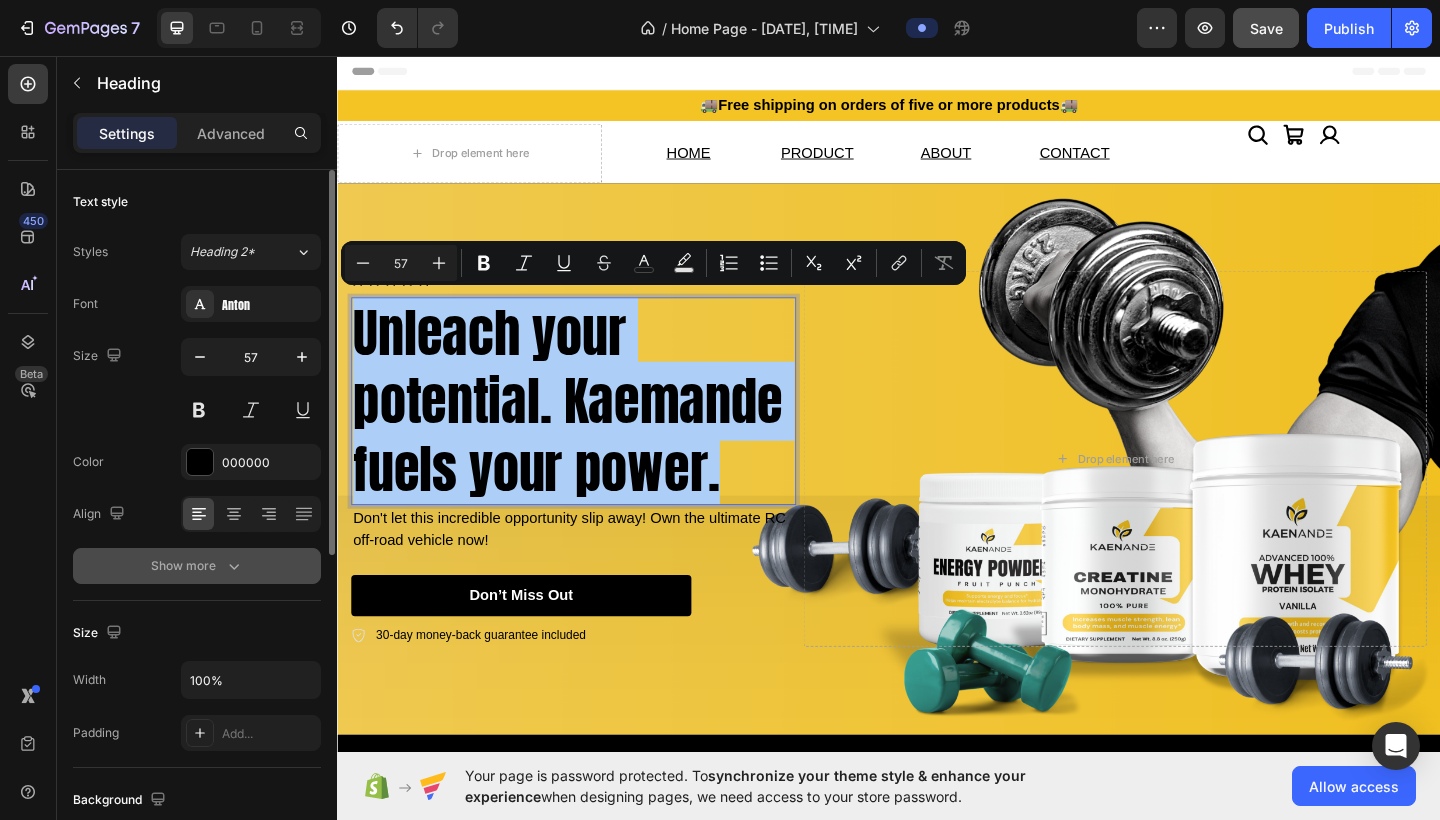 click 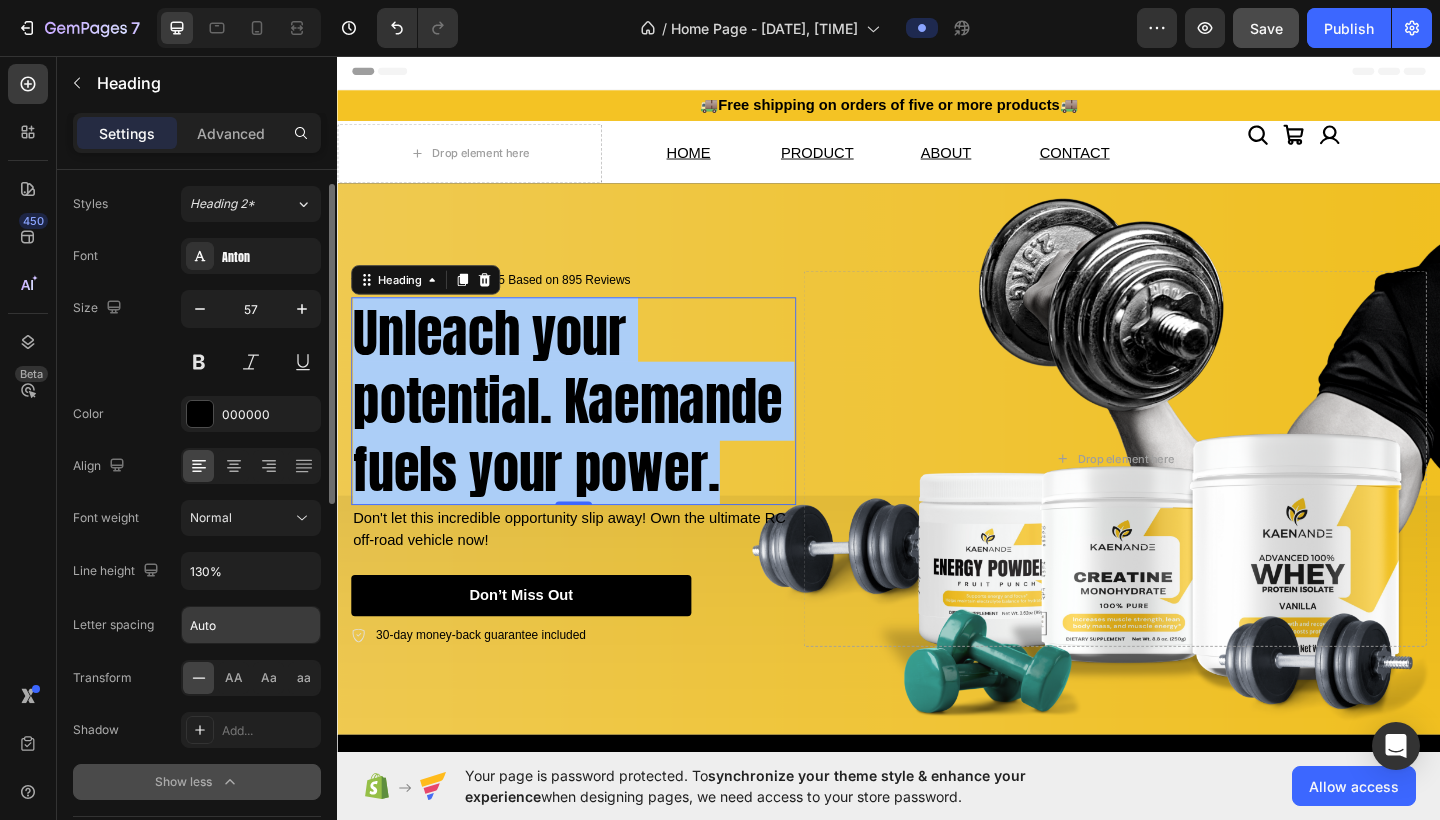 scroll, scrollTop: 51, scrollLeft: 0, axis: vertical 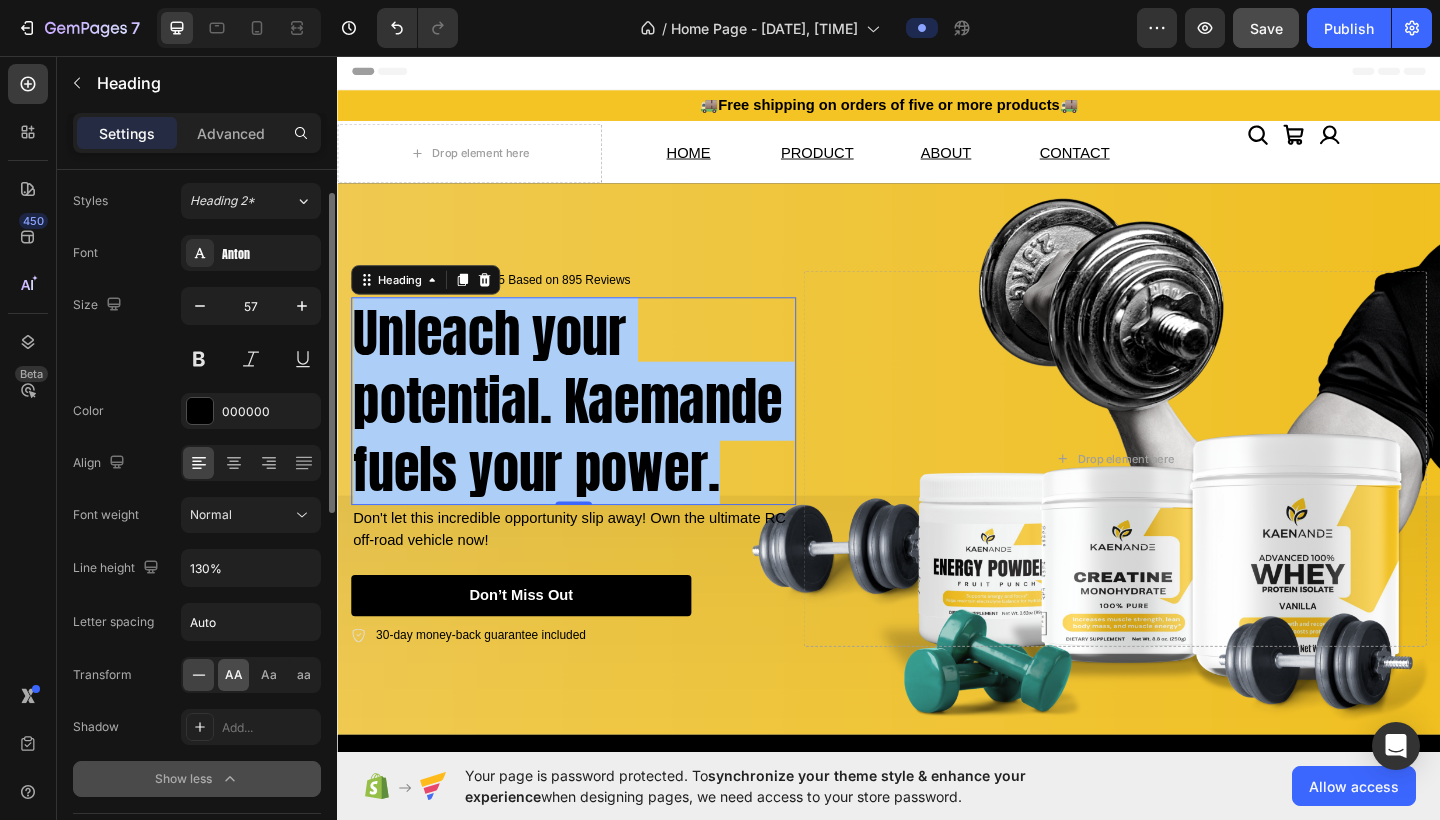 click on "AA" 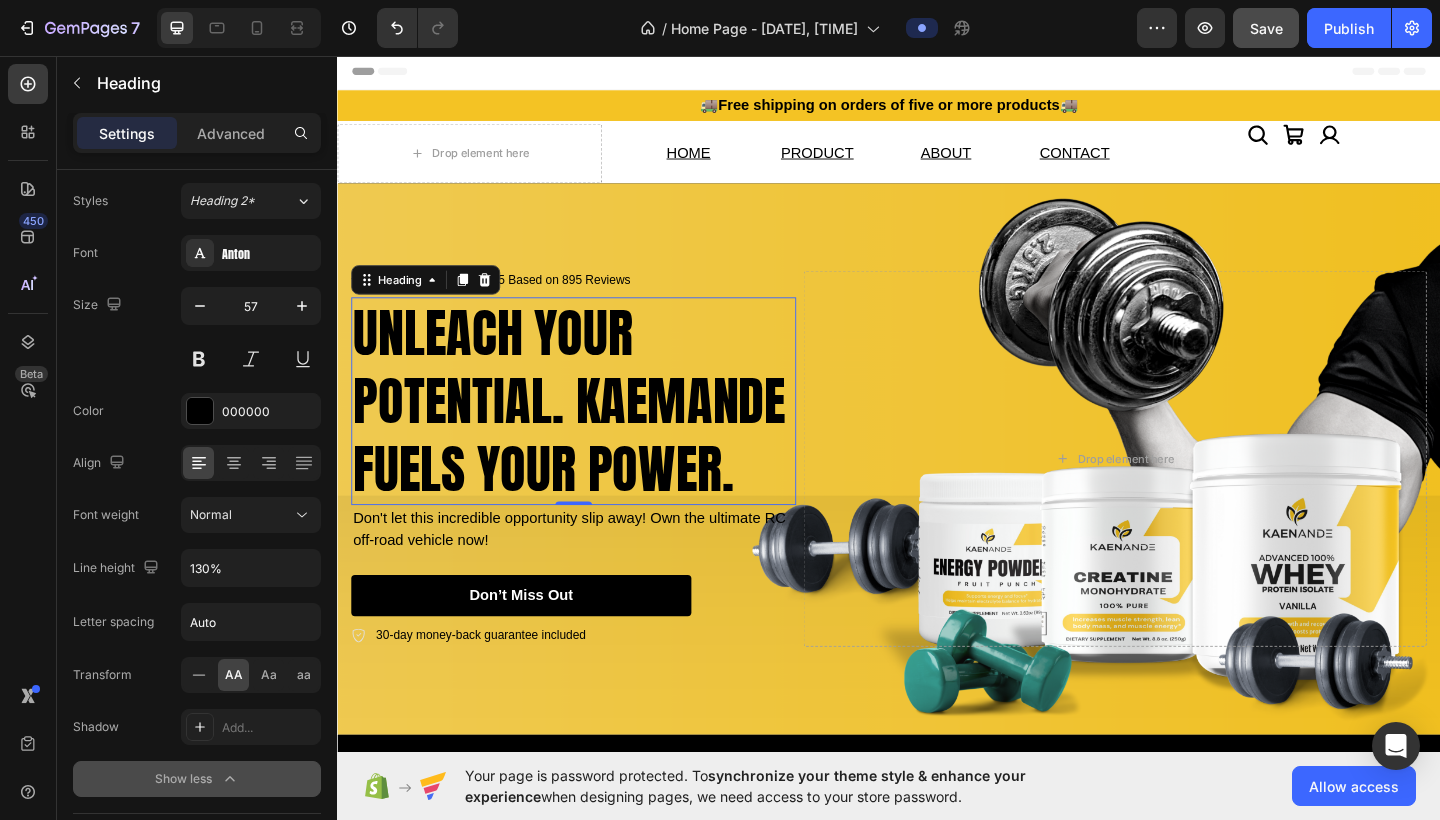 click on "Unleach your potential. Kaemande fuels your power." at bounding box center (594, 432) 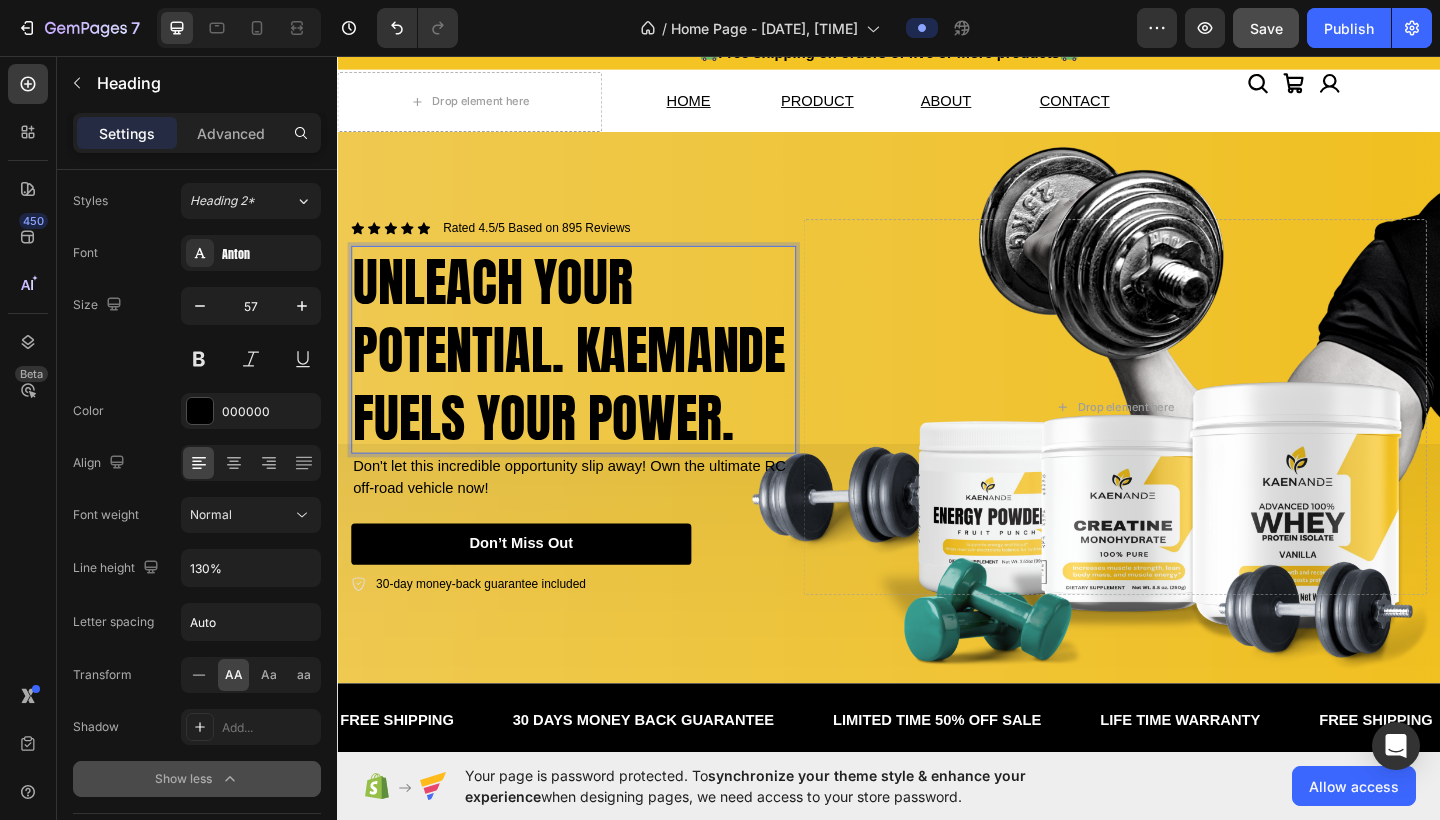 scroll, scrollTop: 59, scrollLeft: 0, axis: vertical 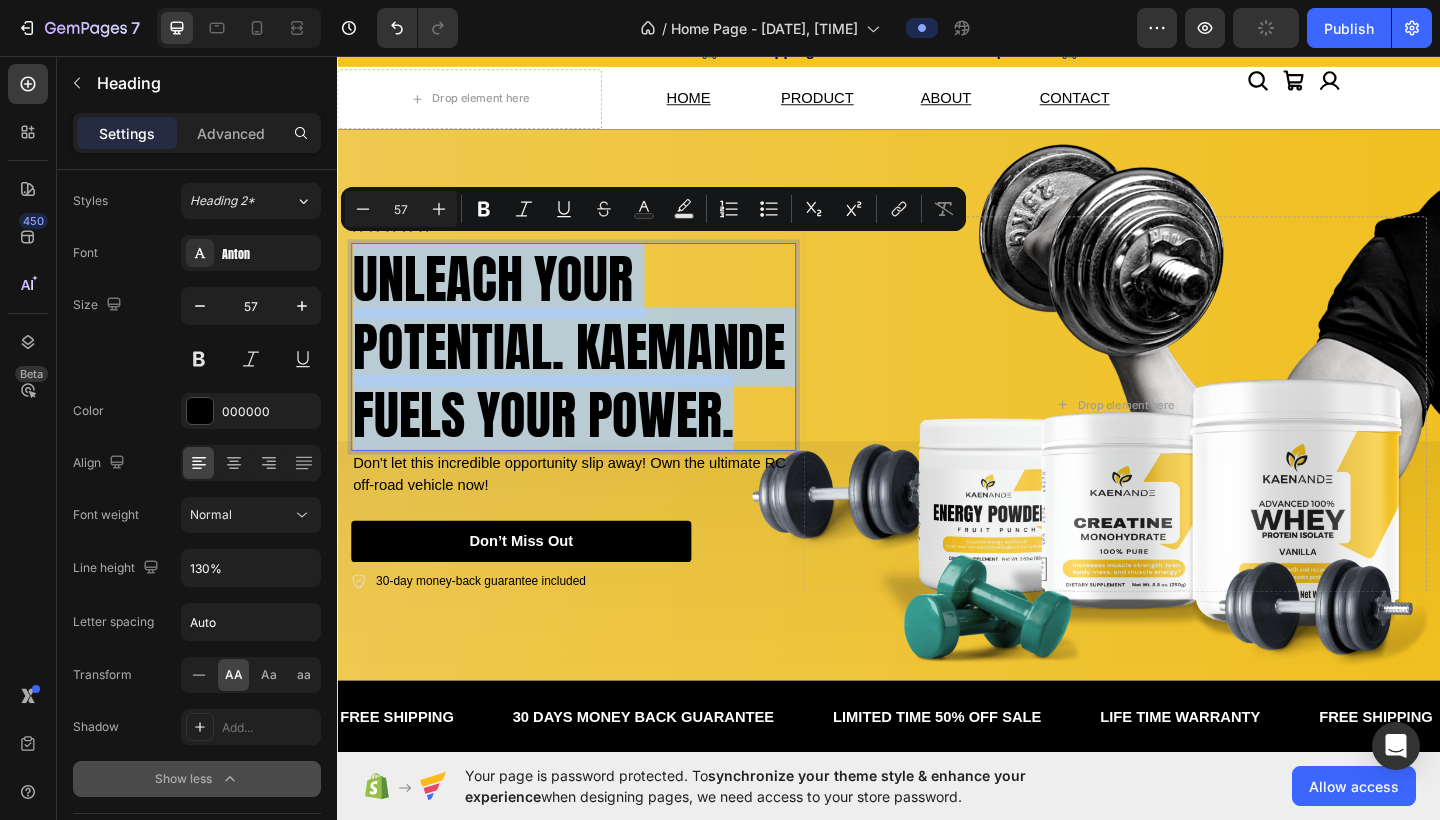 drag, startPoint x: 772, startPoint y: 455, endPoint x: 357, endPoint y: 300, distance: 443.00113 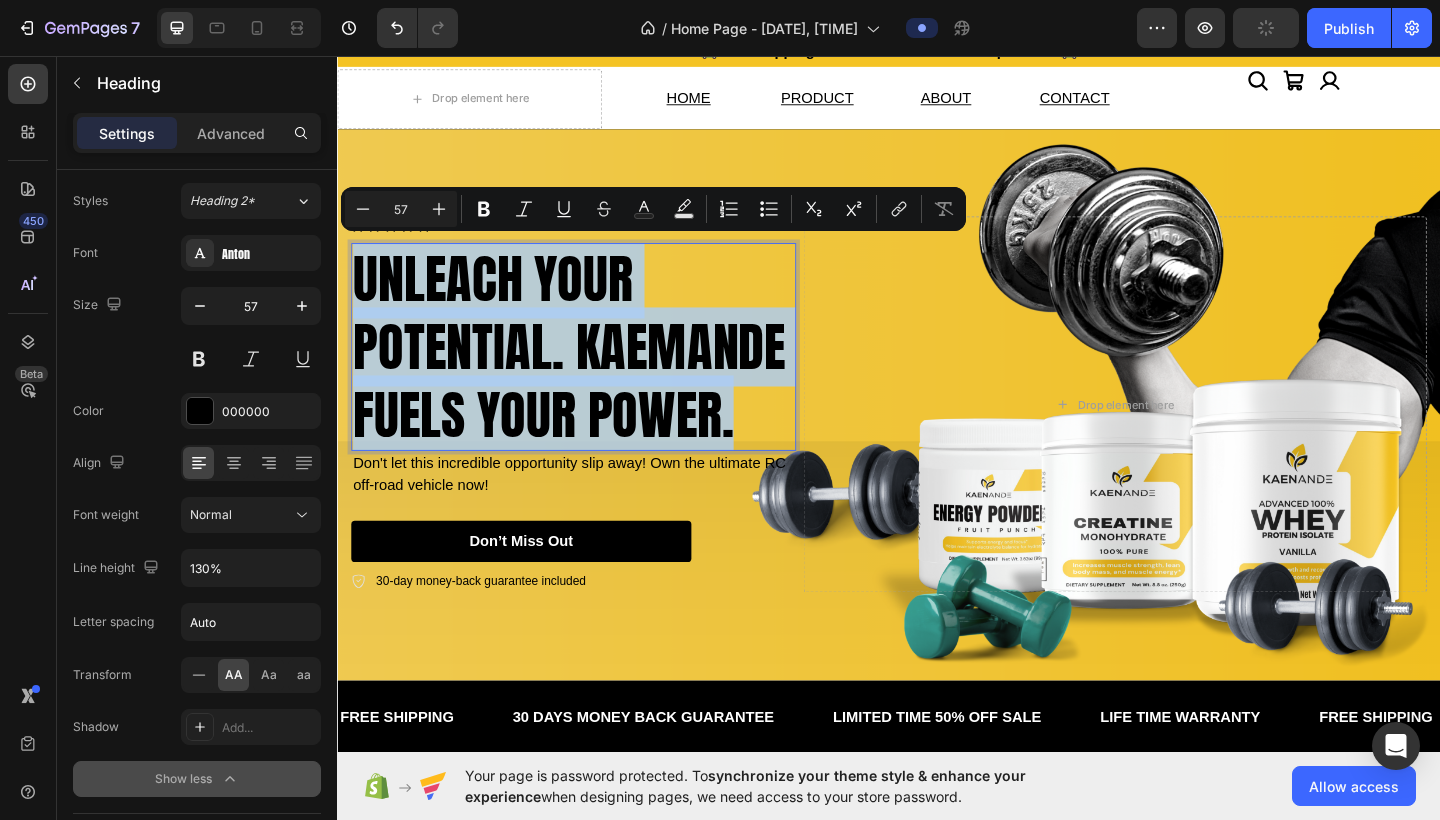 click on "Unleach your potential. Kaemande fuels your power." at bounding box center (594, 373) 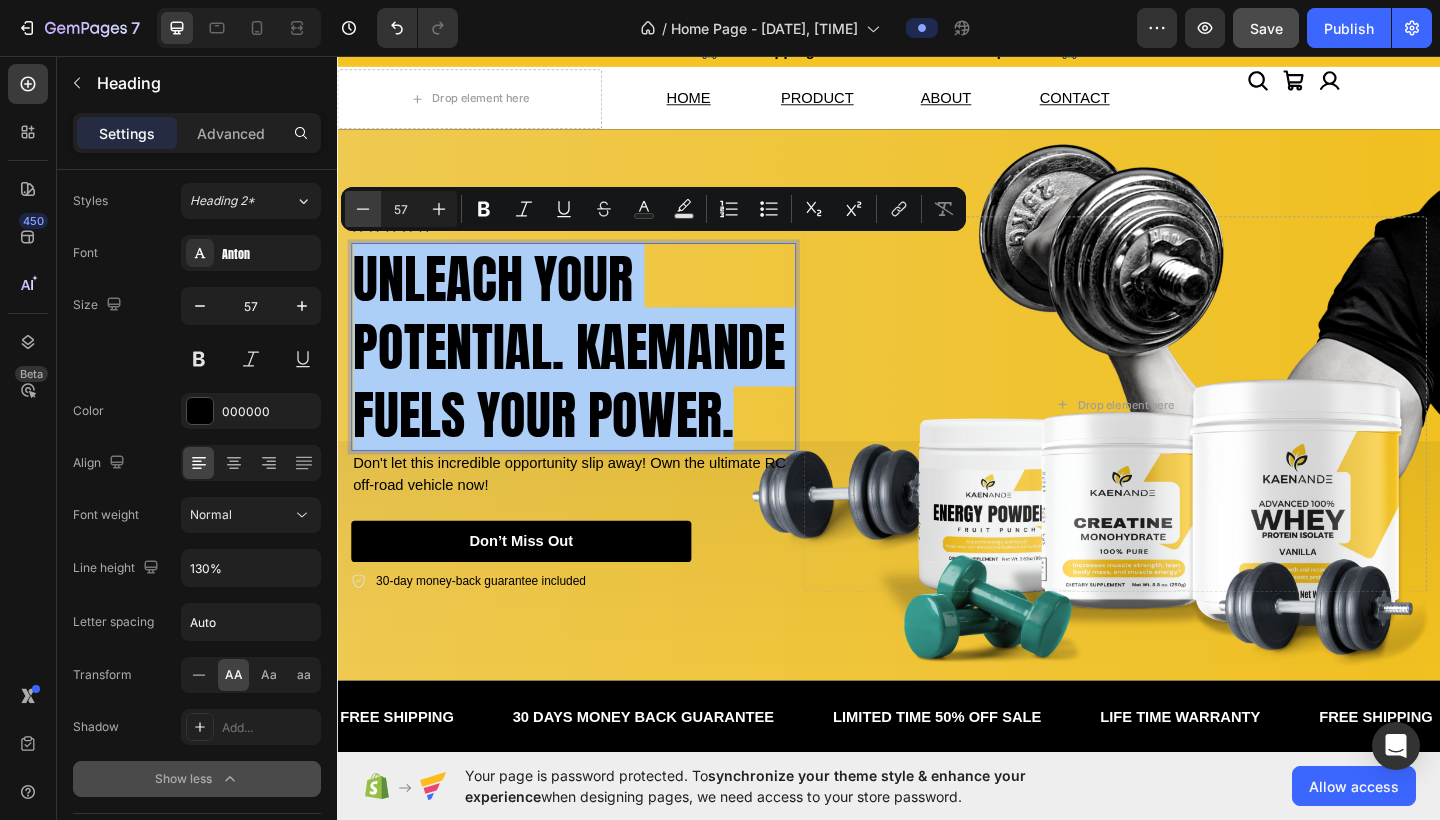 click 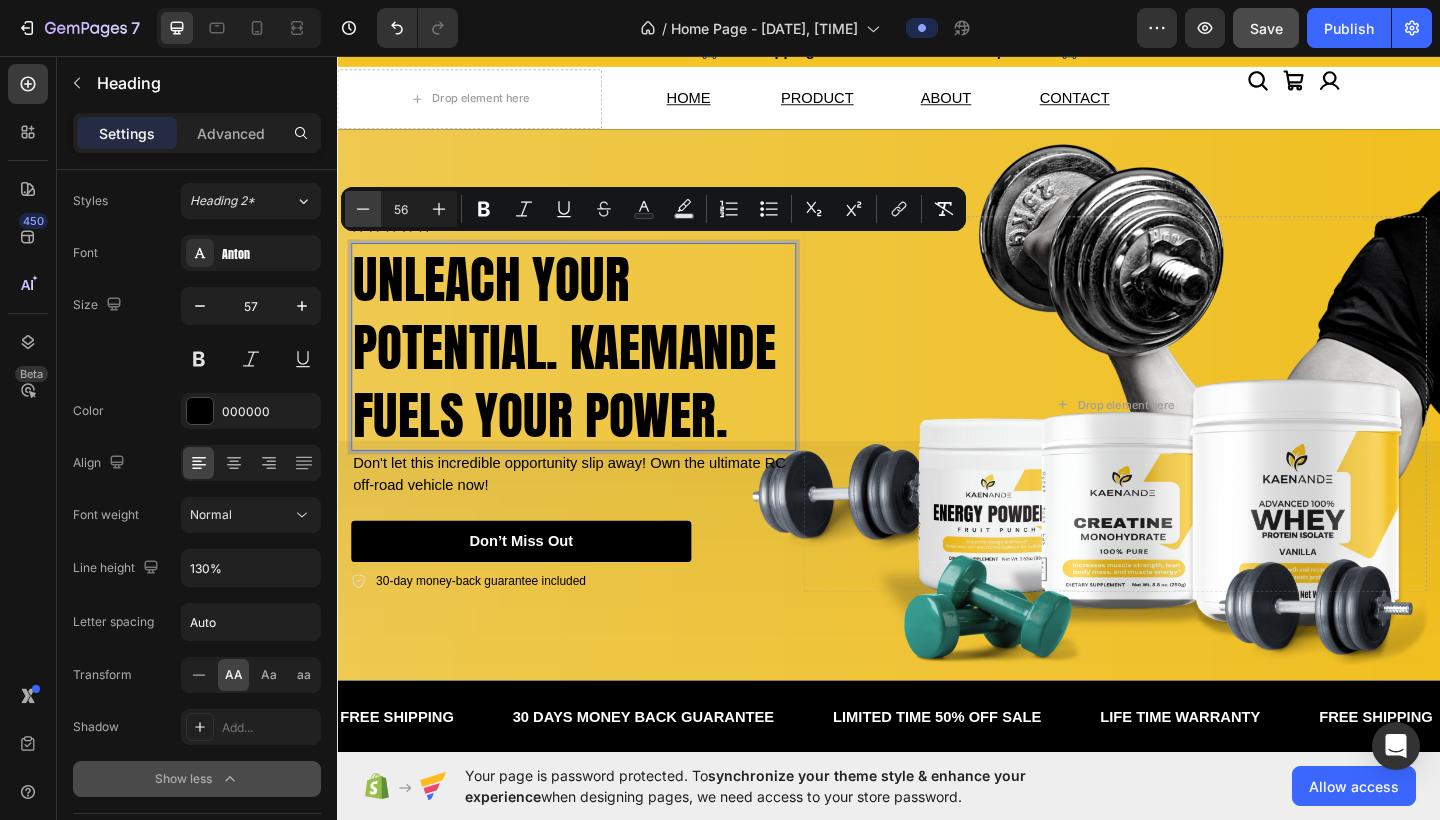 click 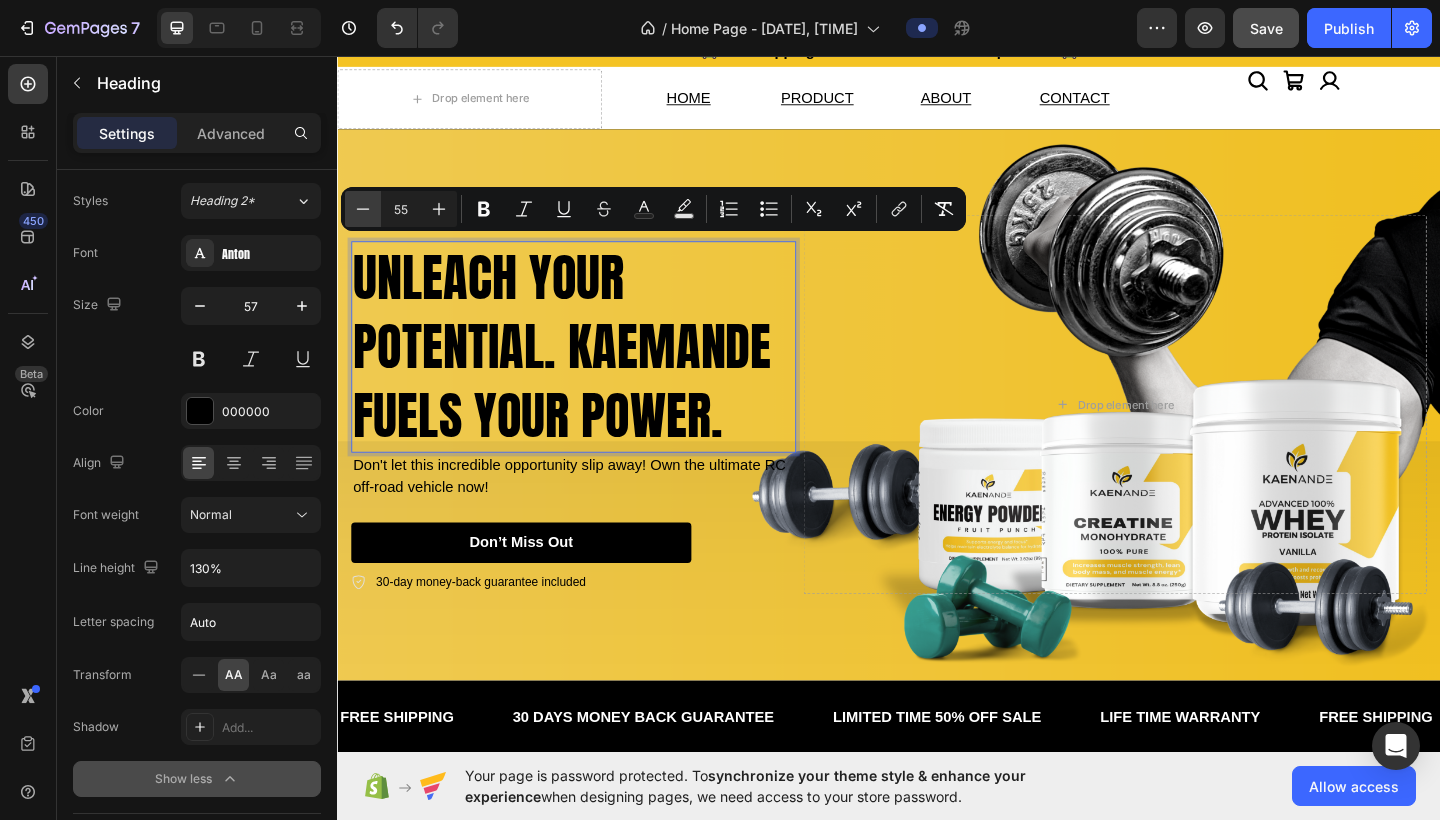 click 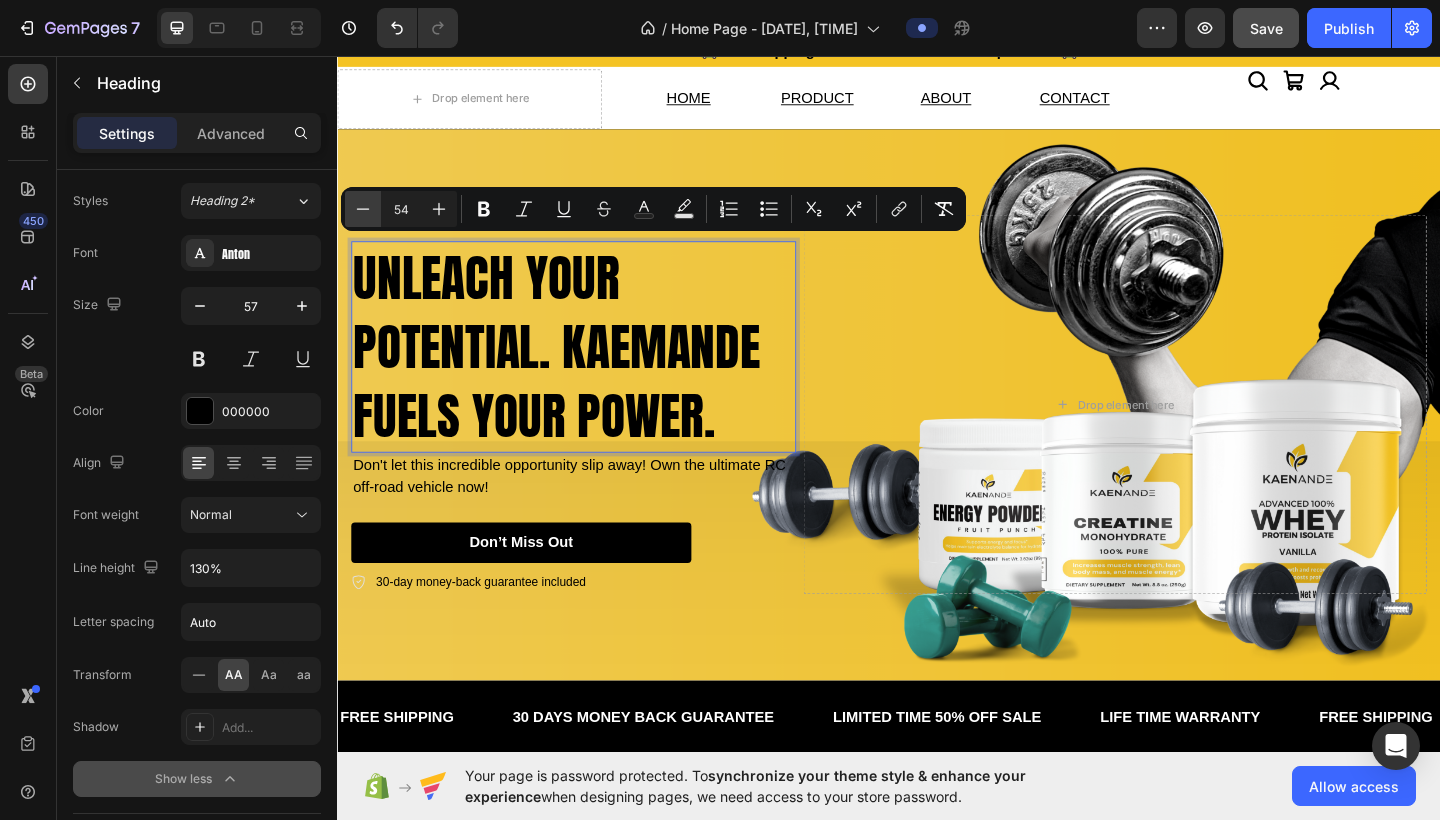 click 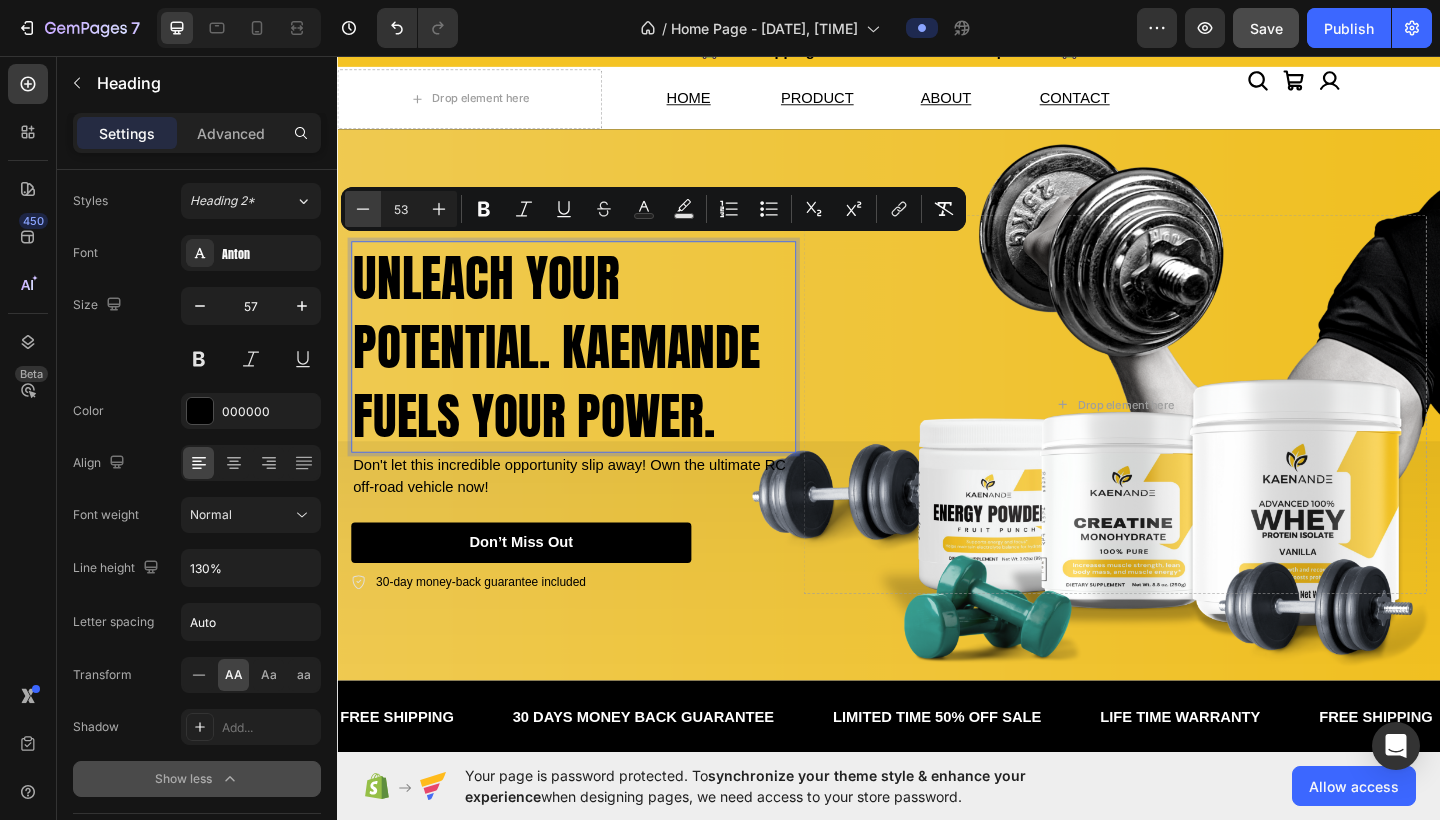 click 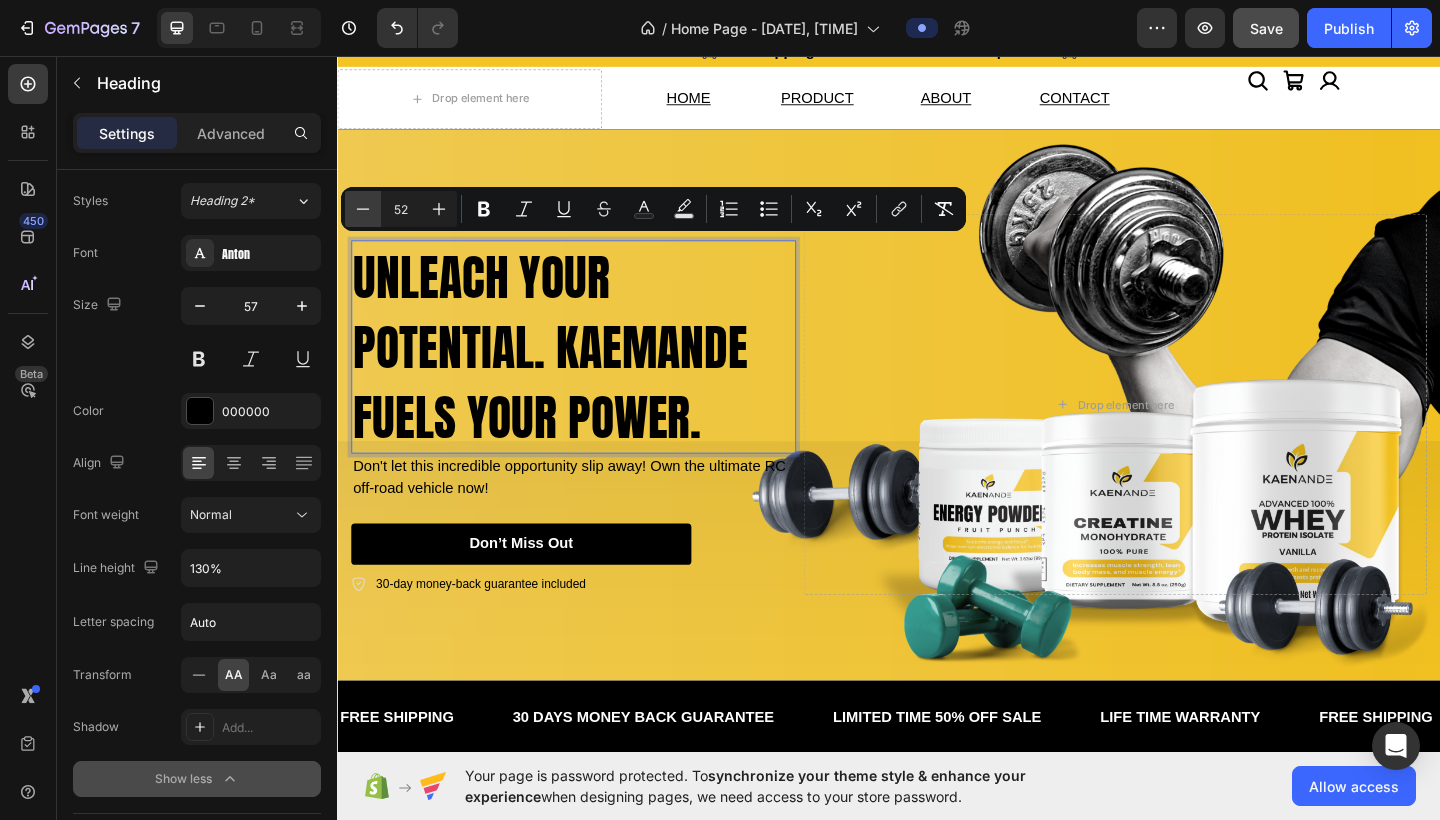 click 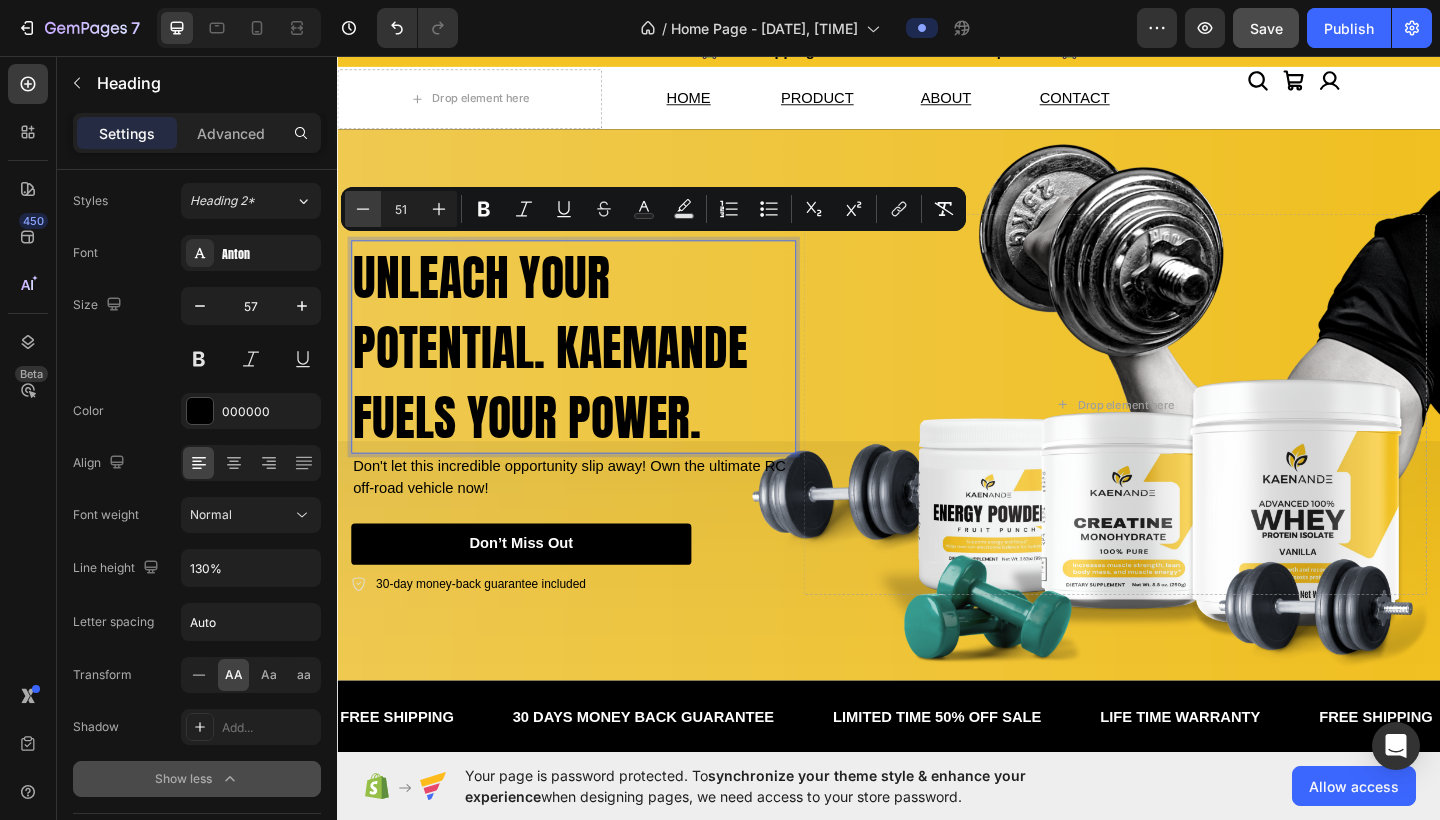 click 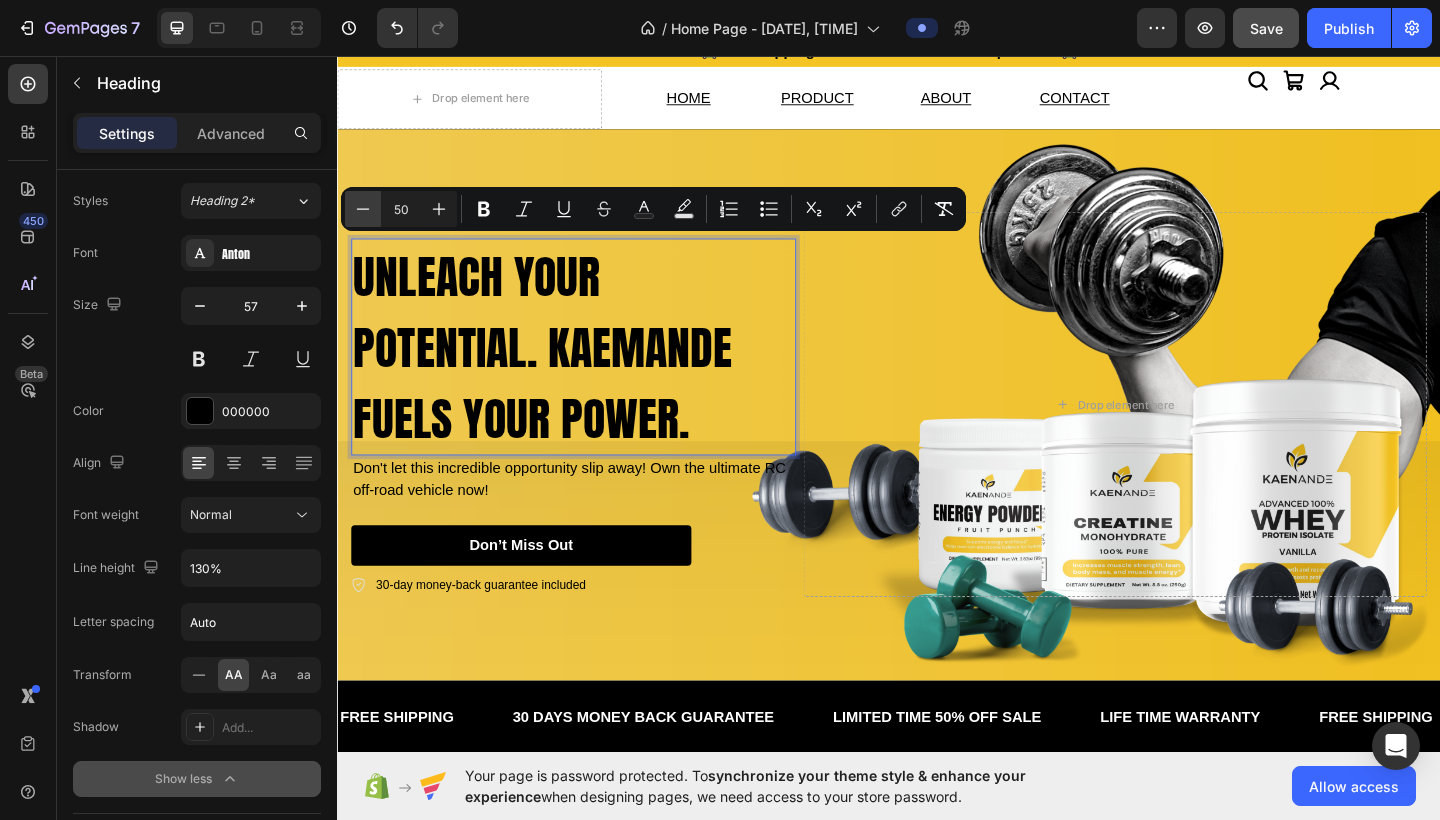 click 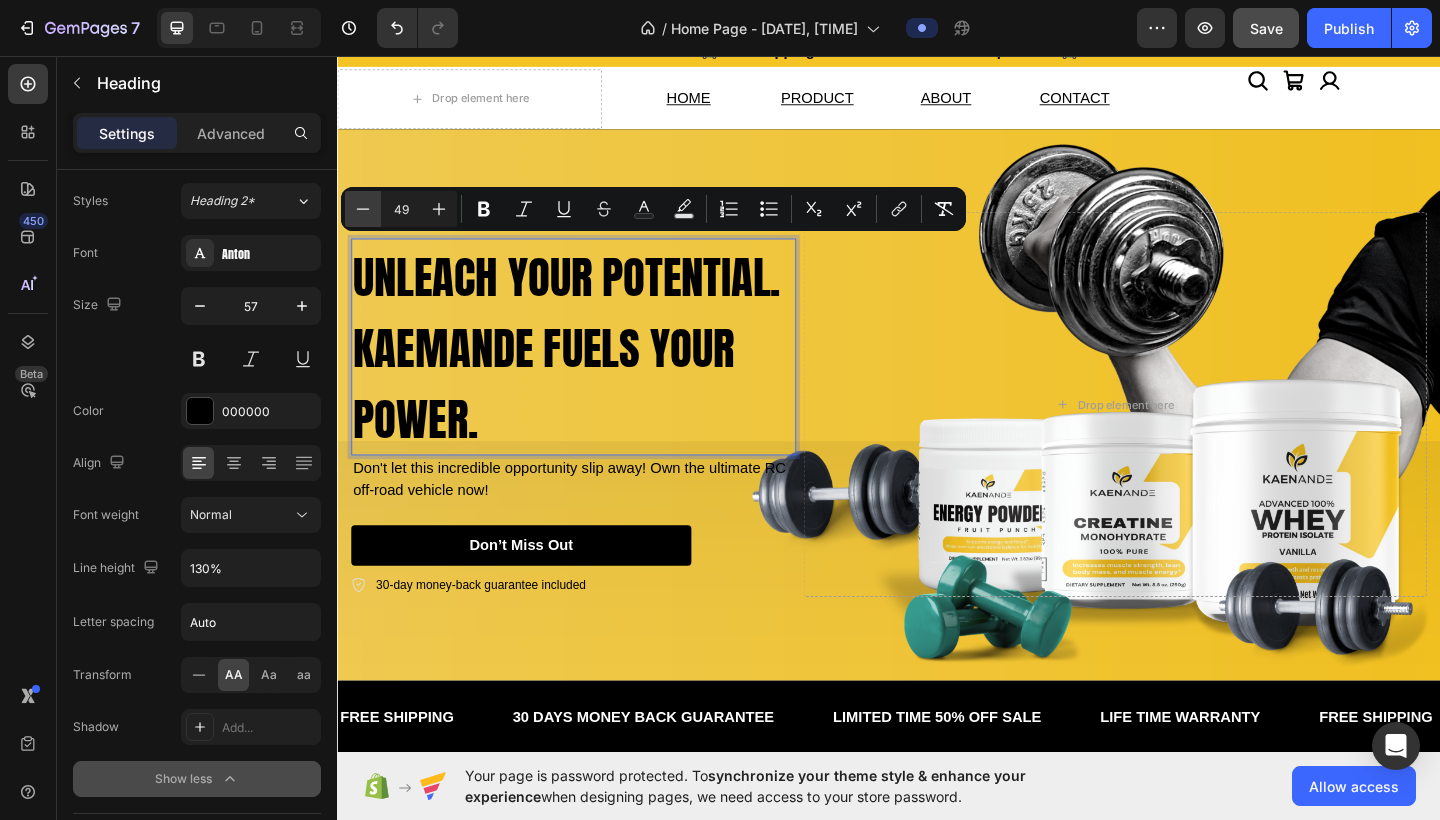 click 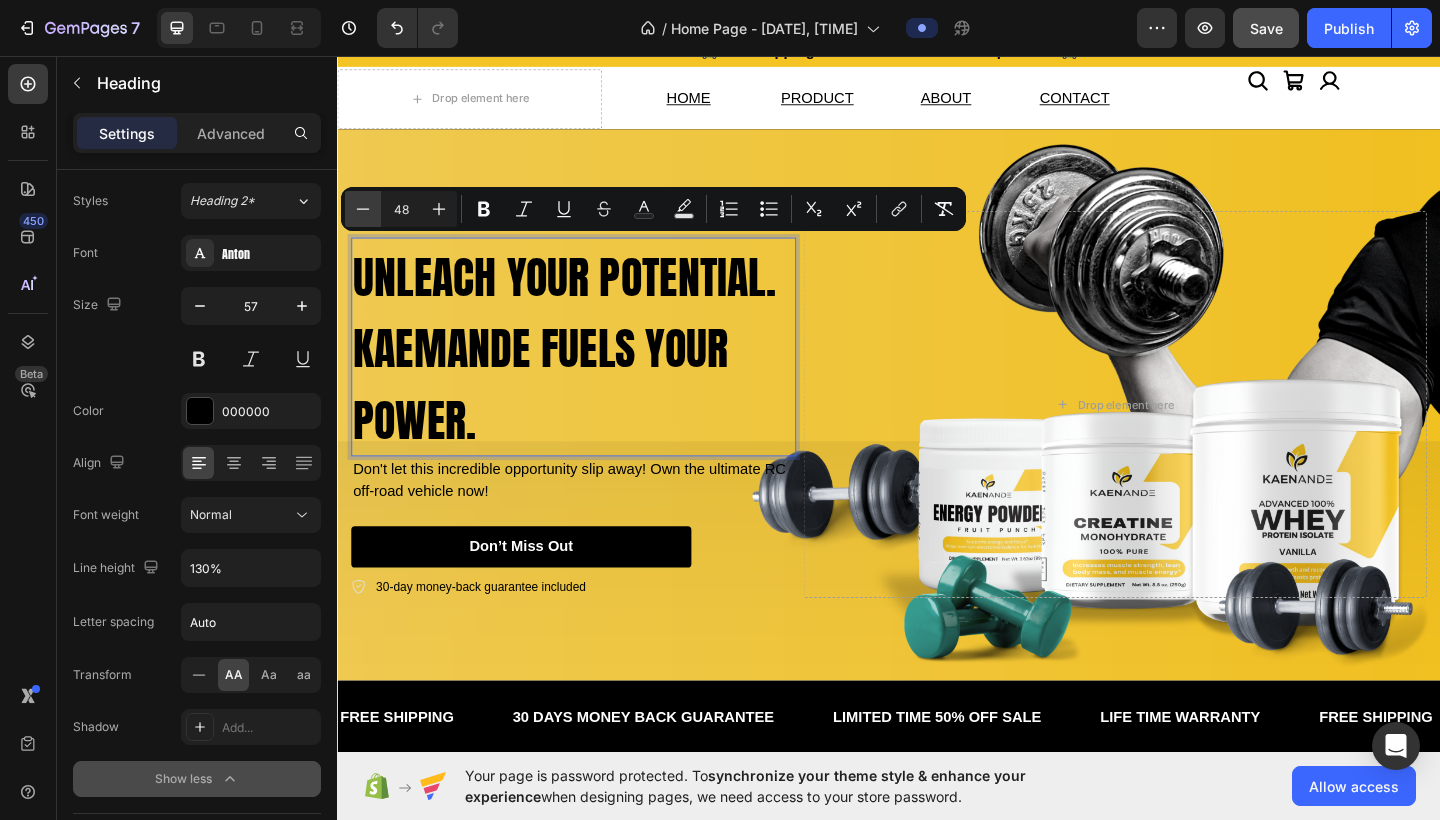 click 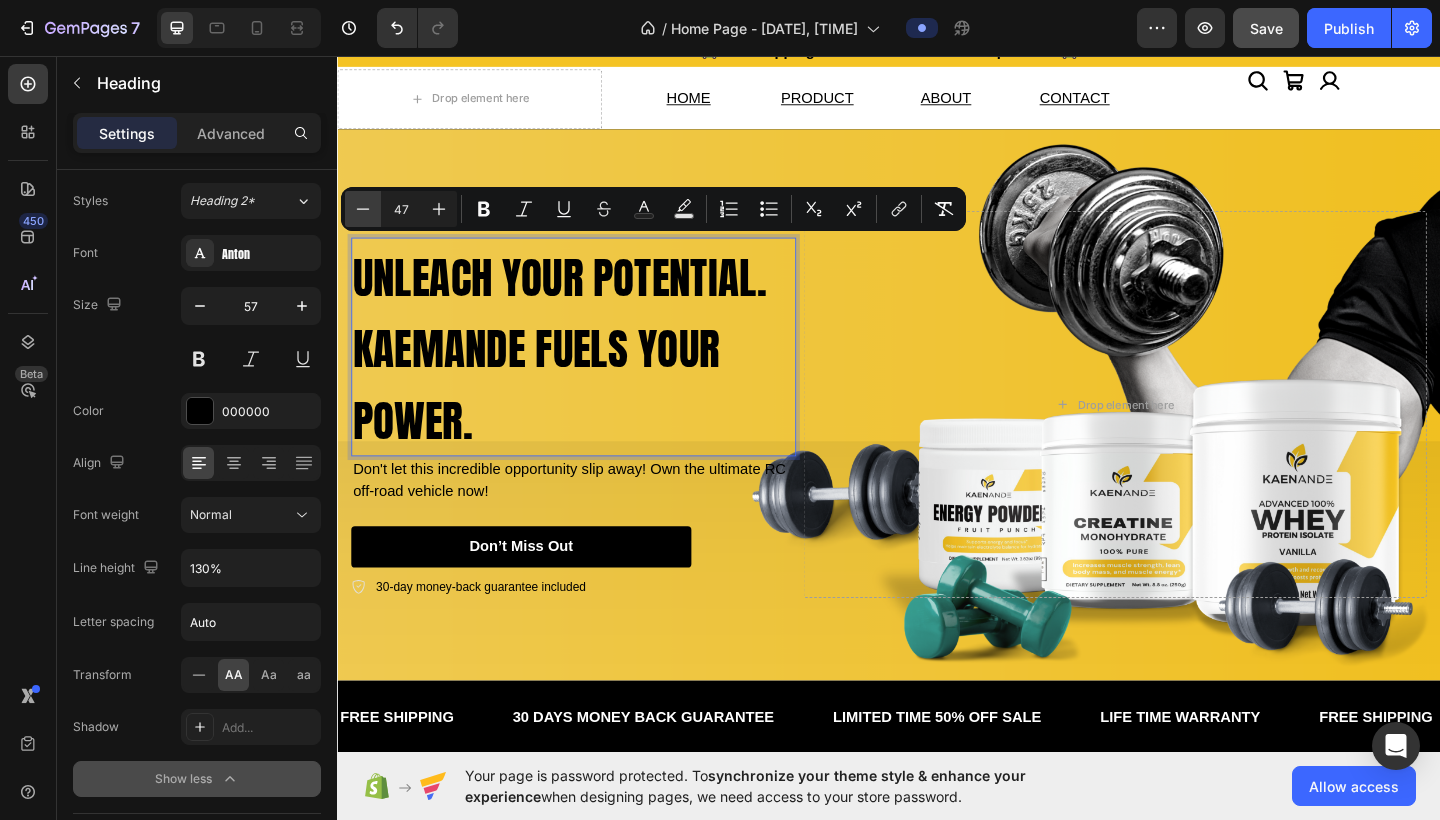 click 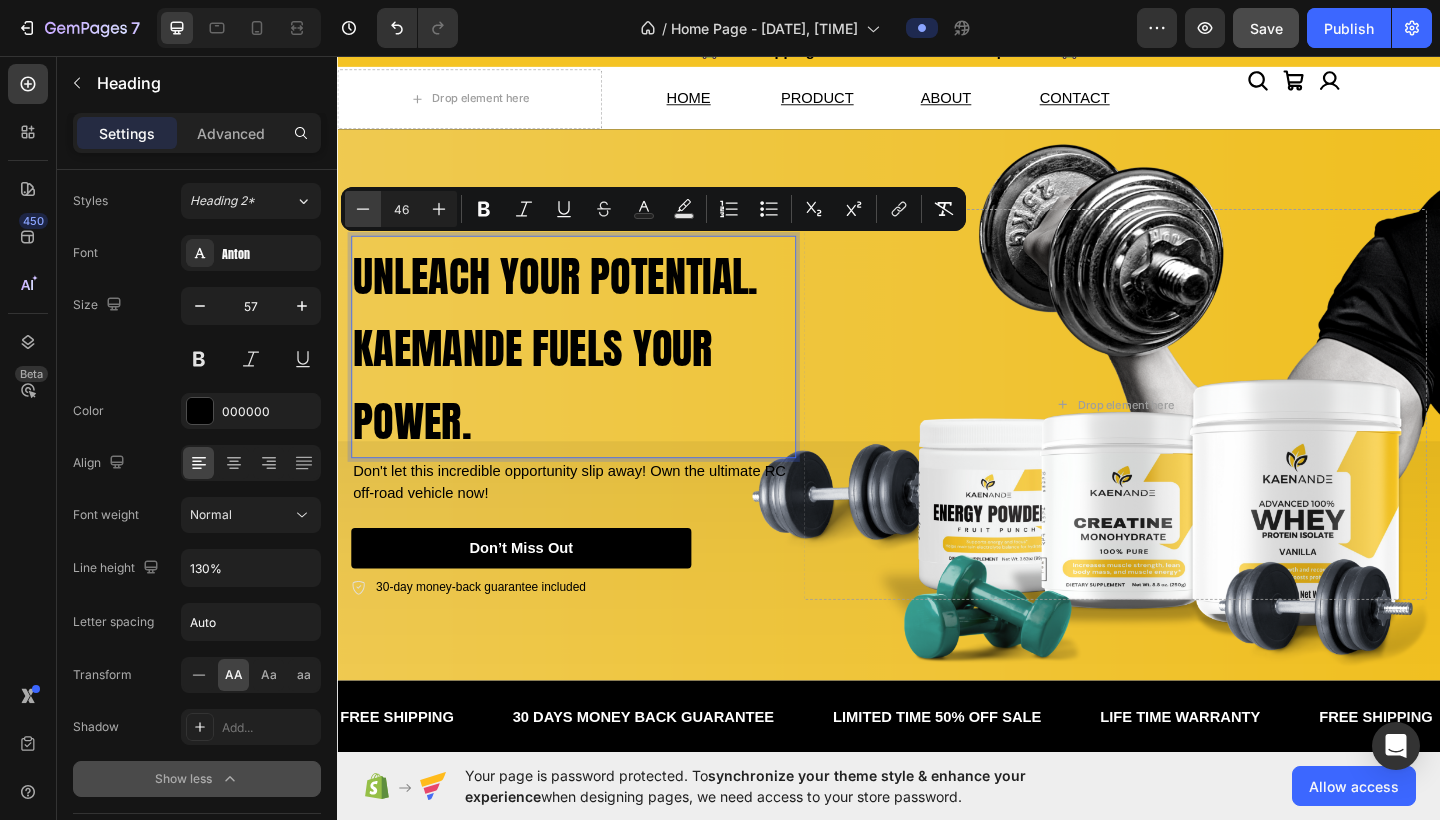 click 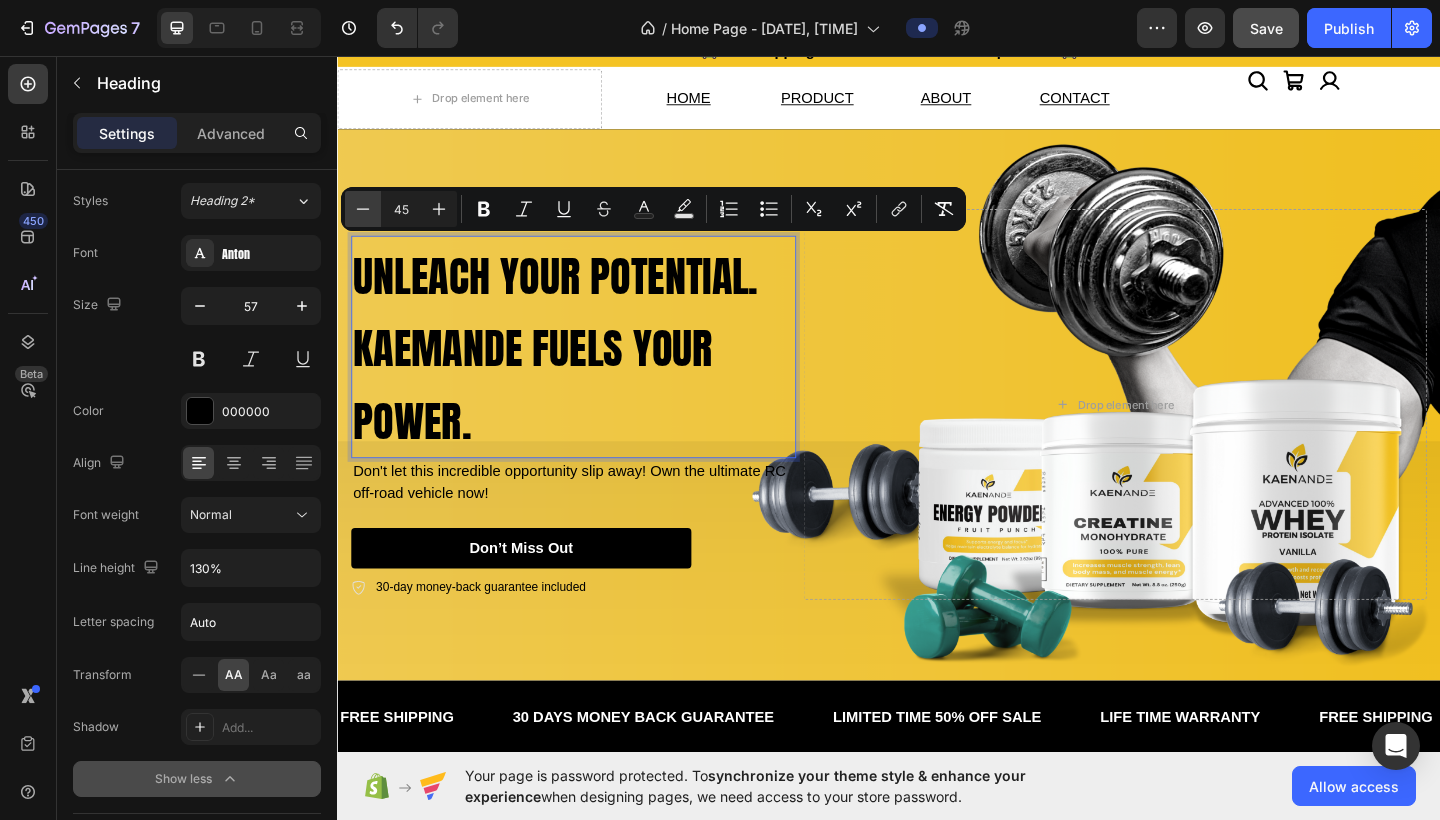 click 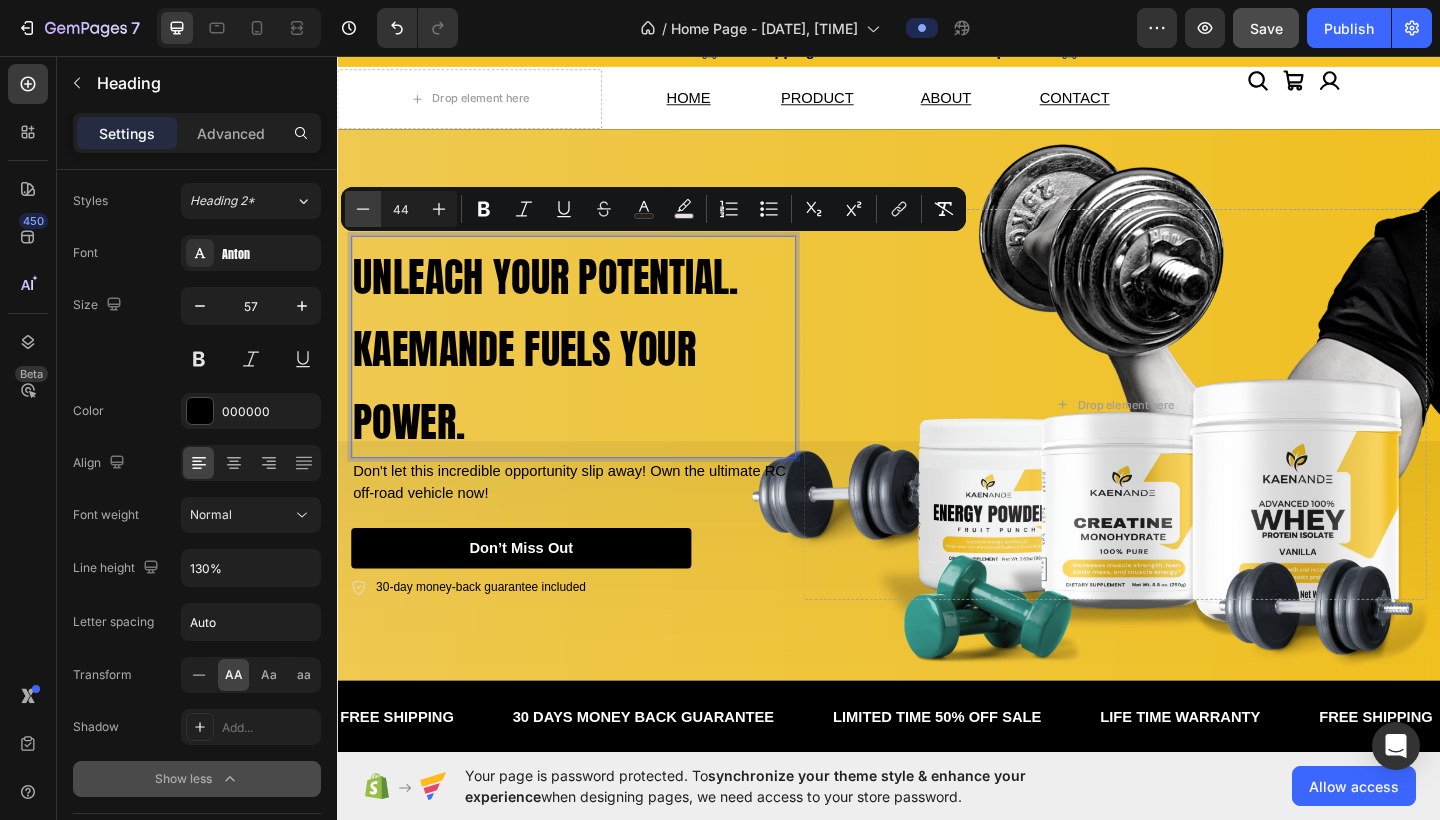 click 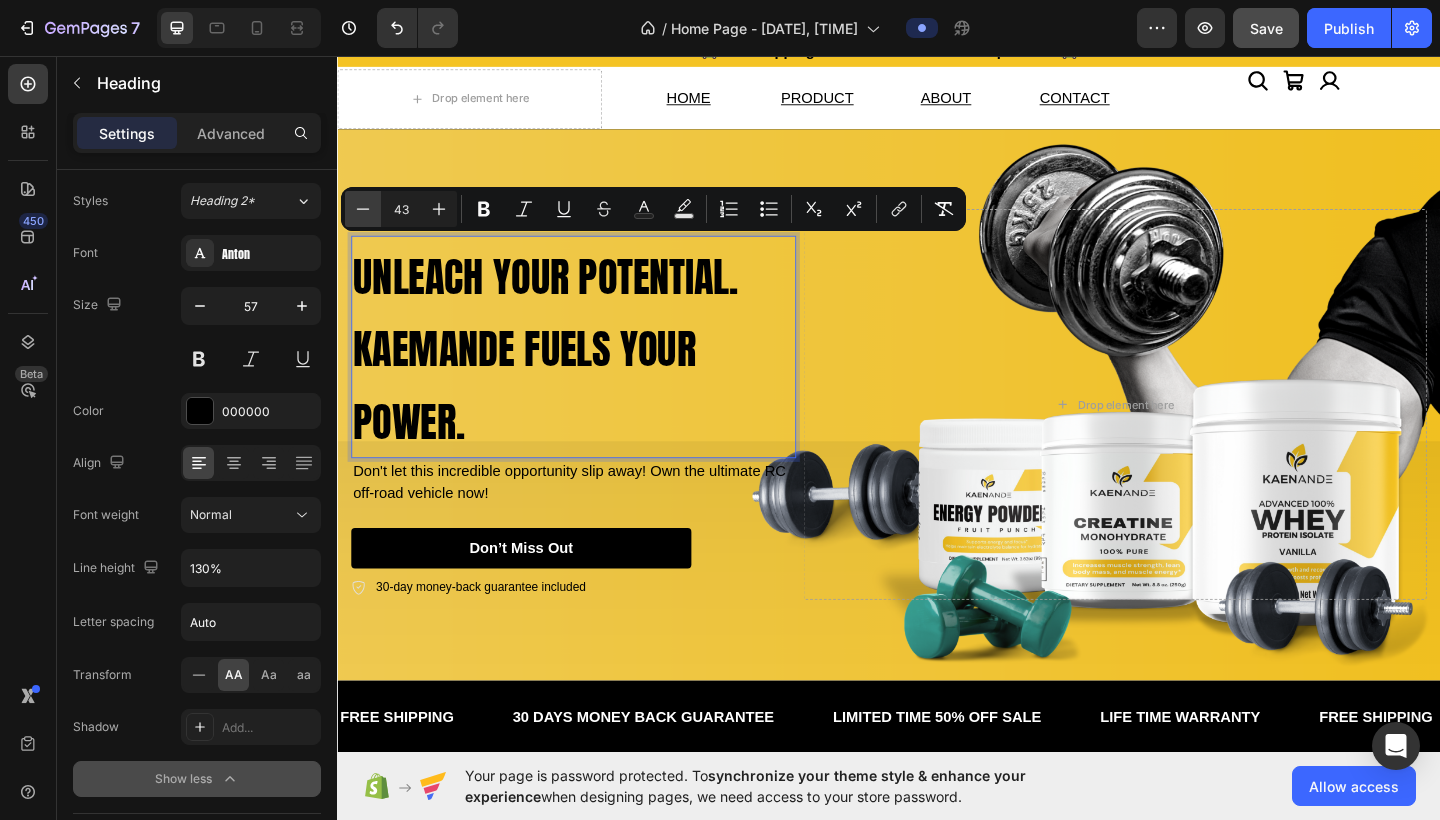 click 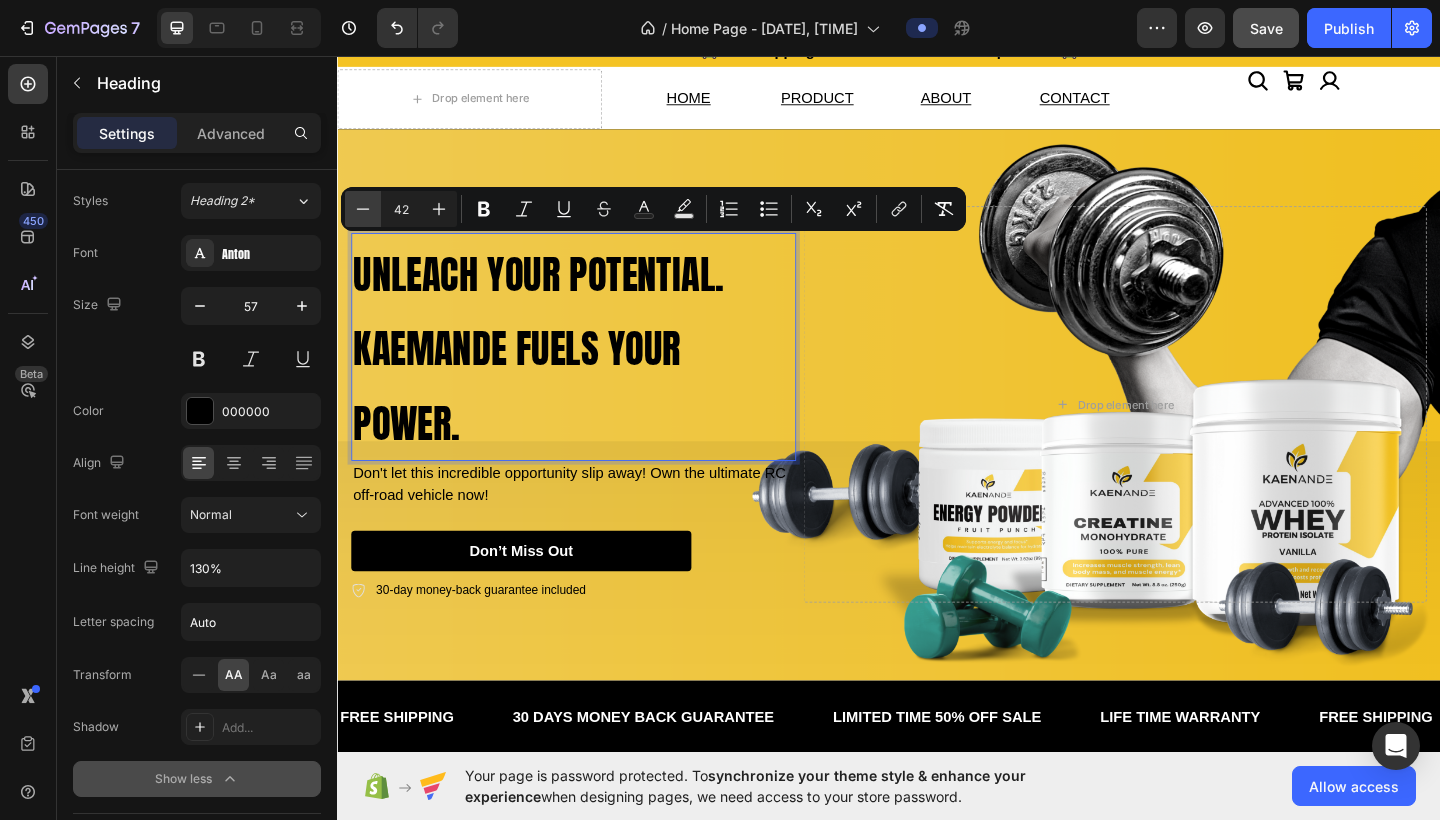 click 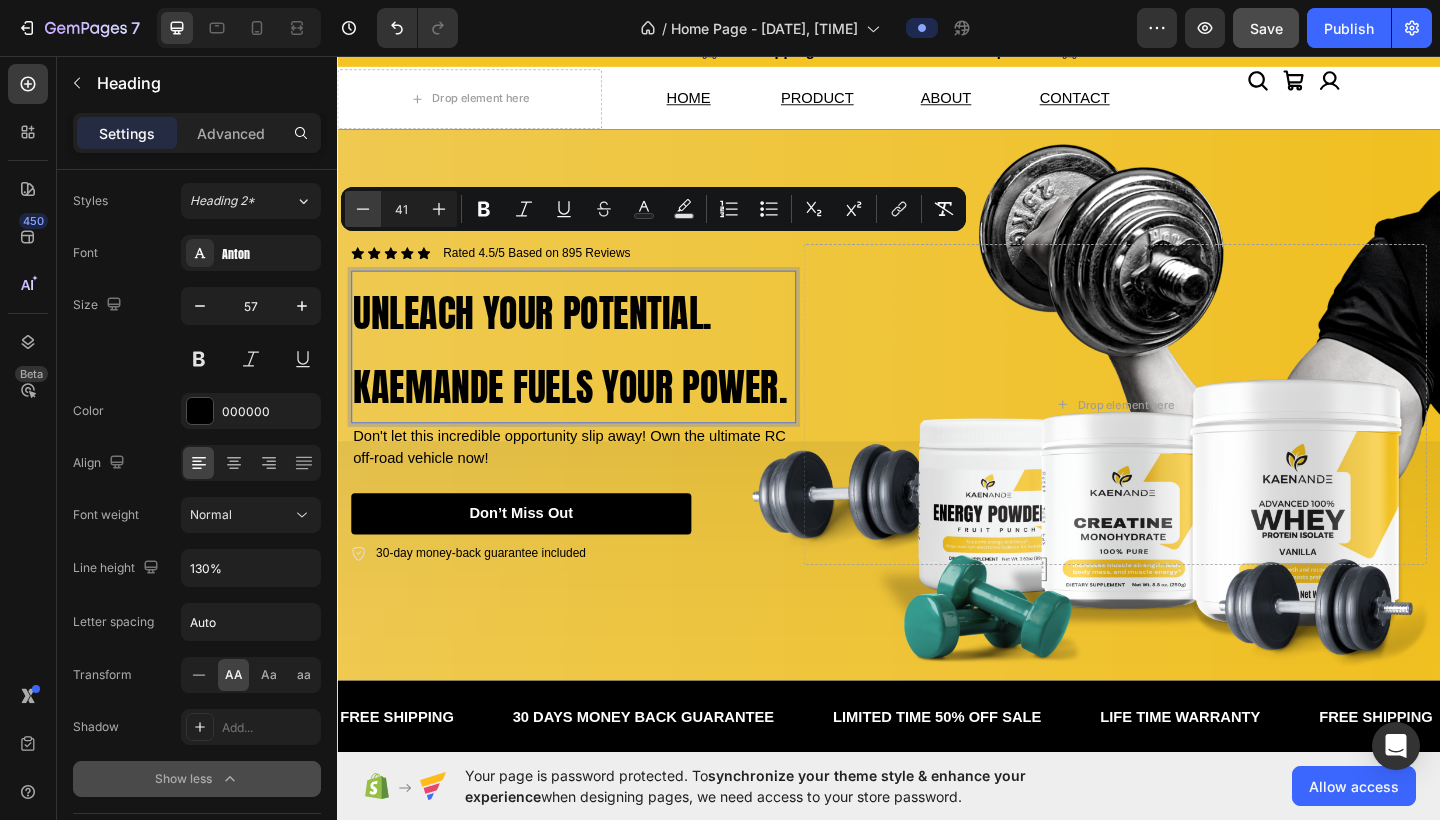 click 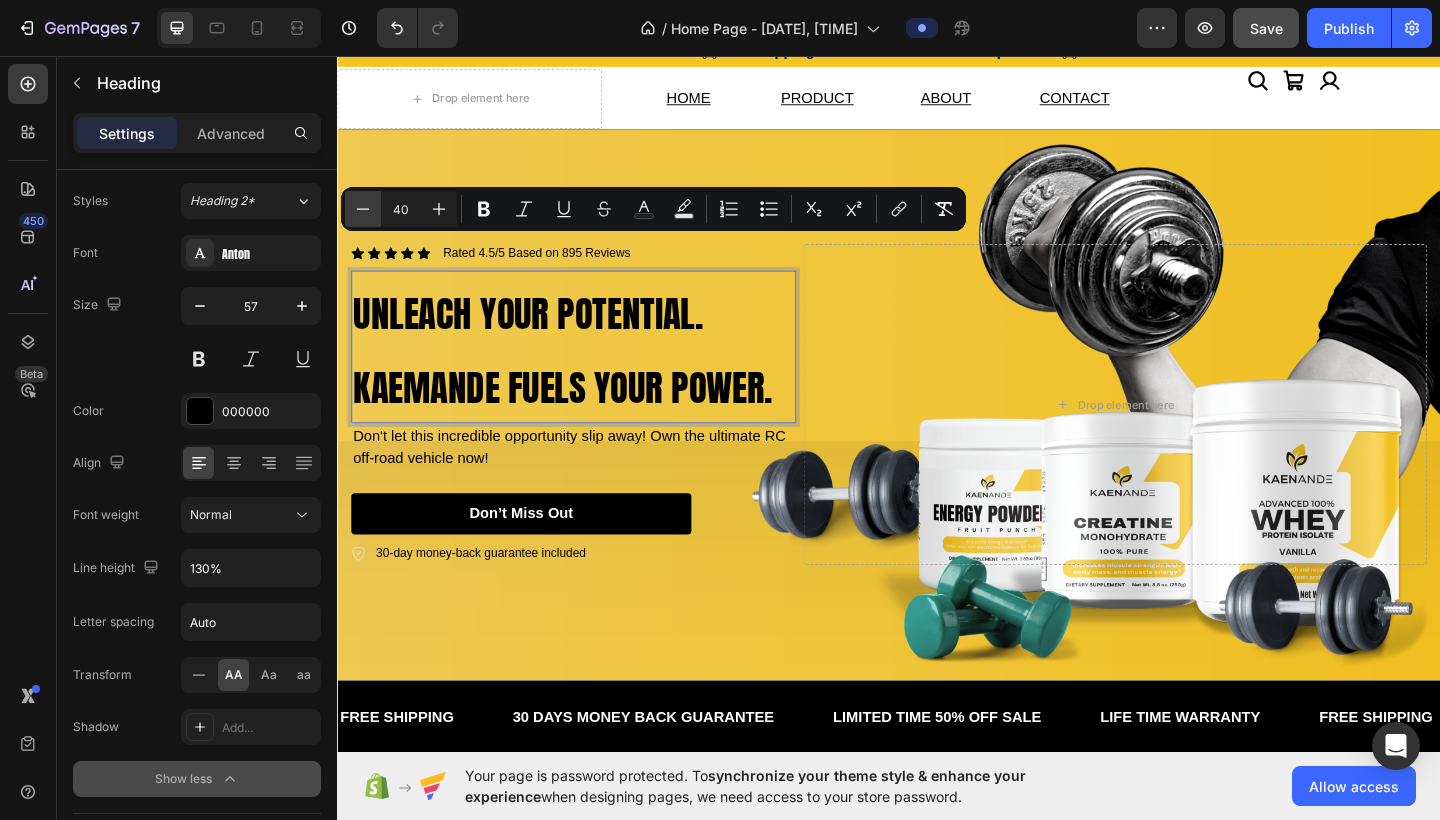 click 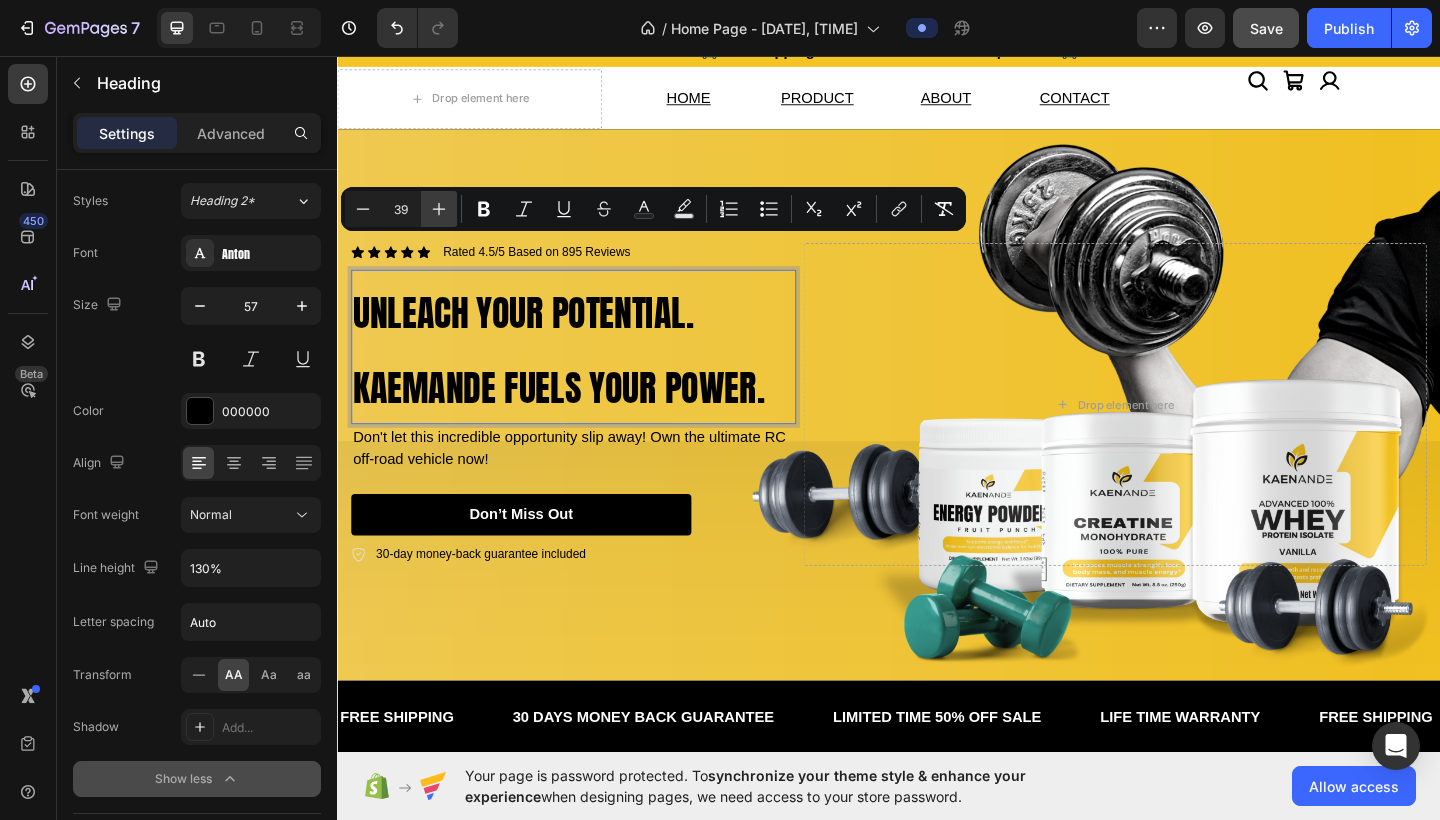 click 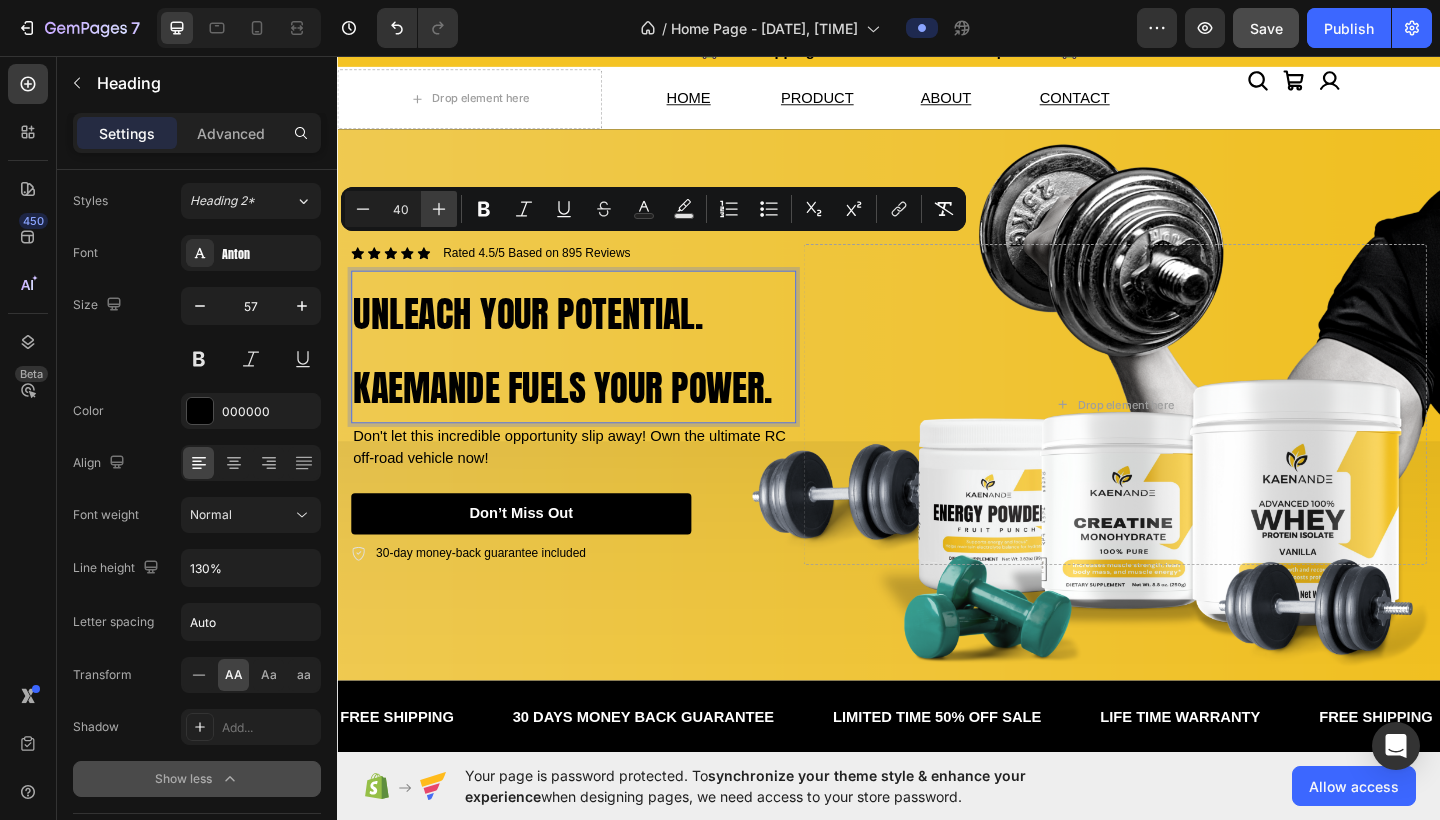 click 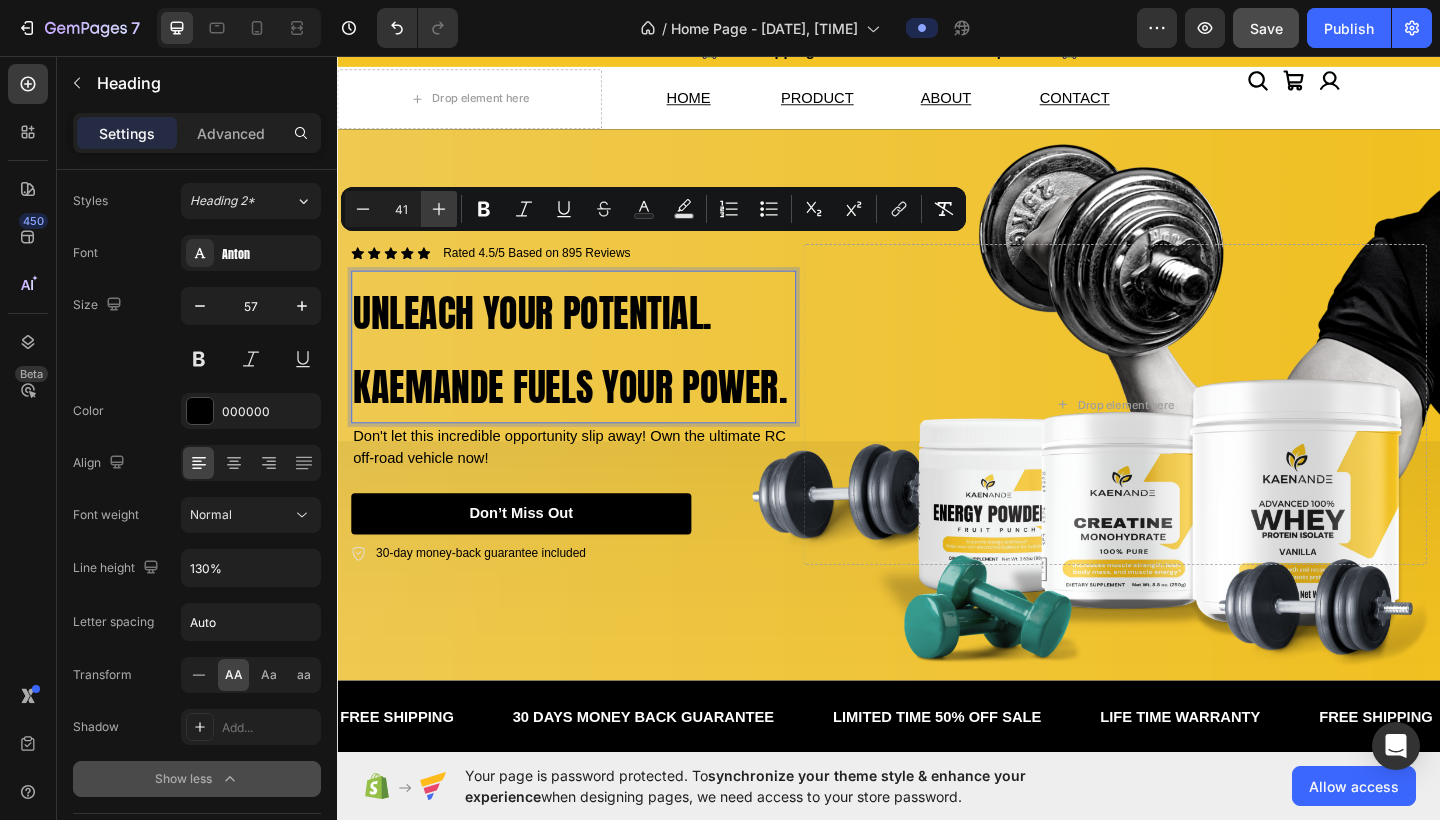 click 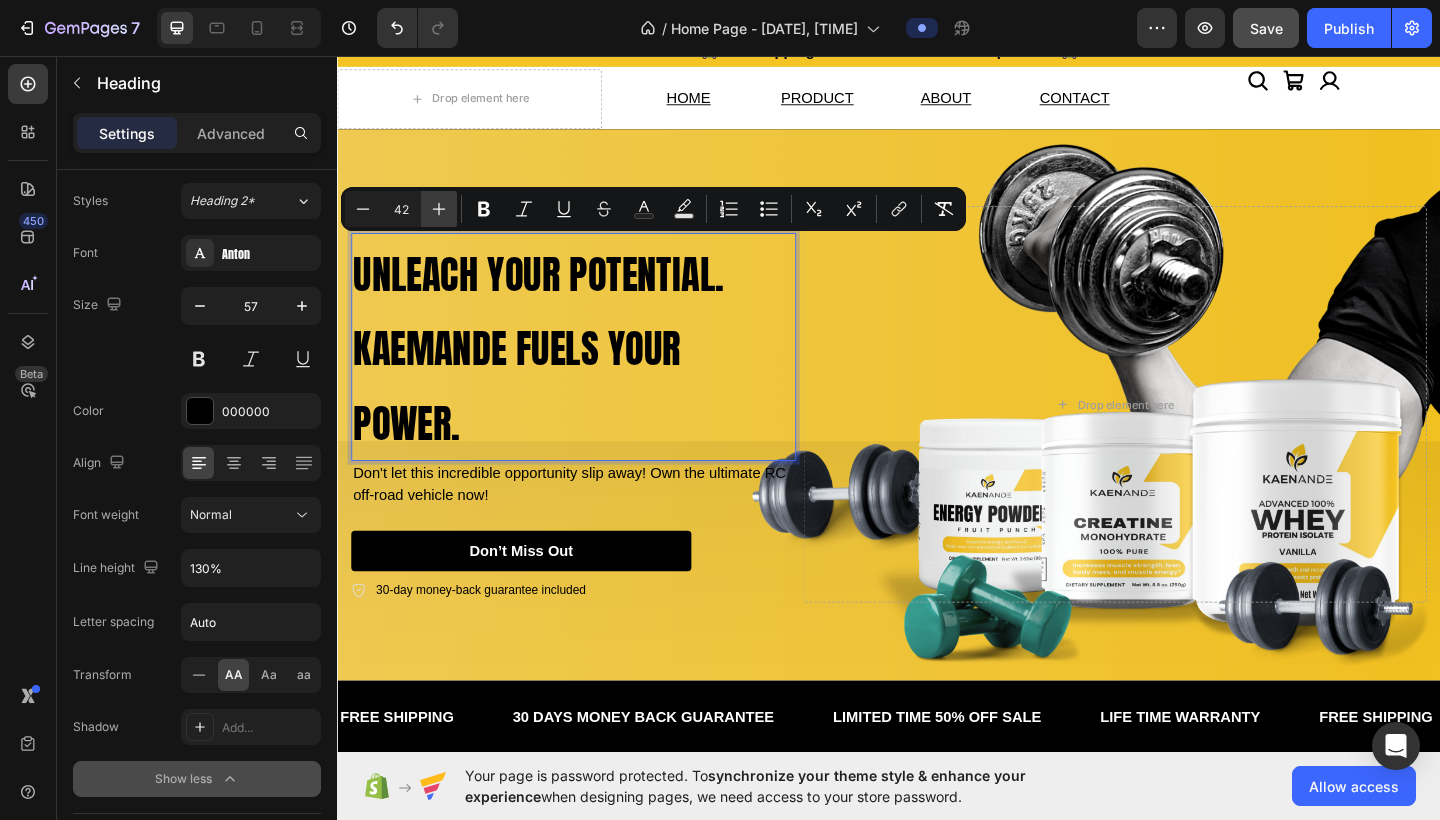click 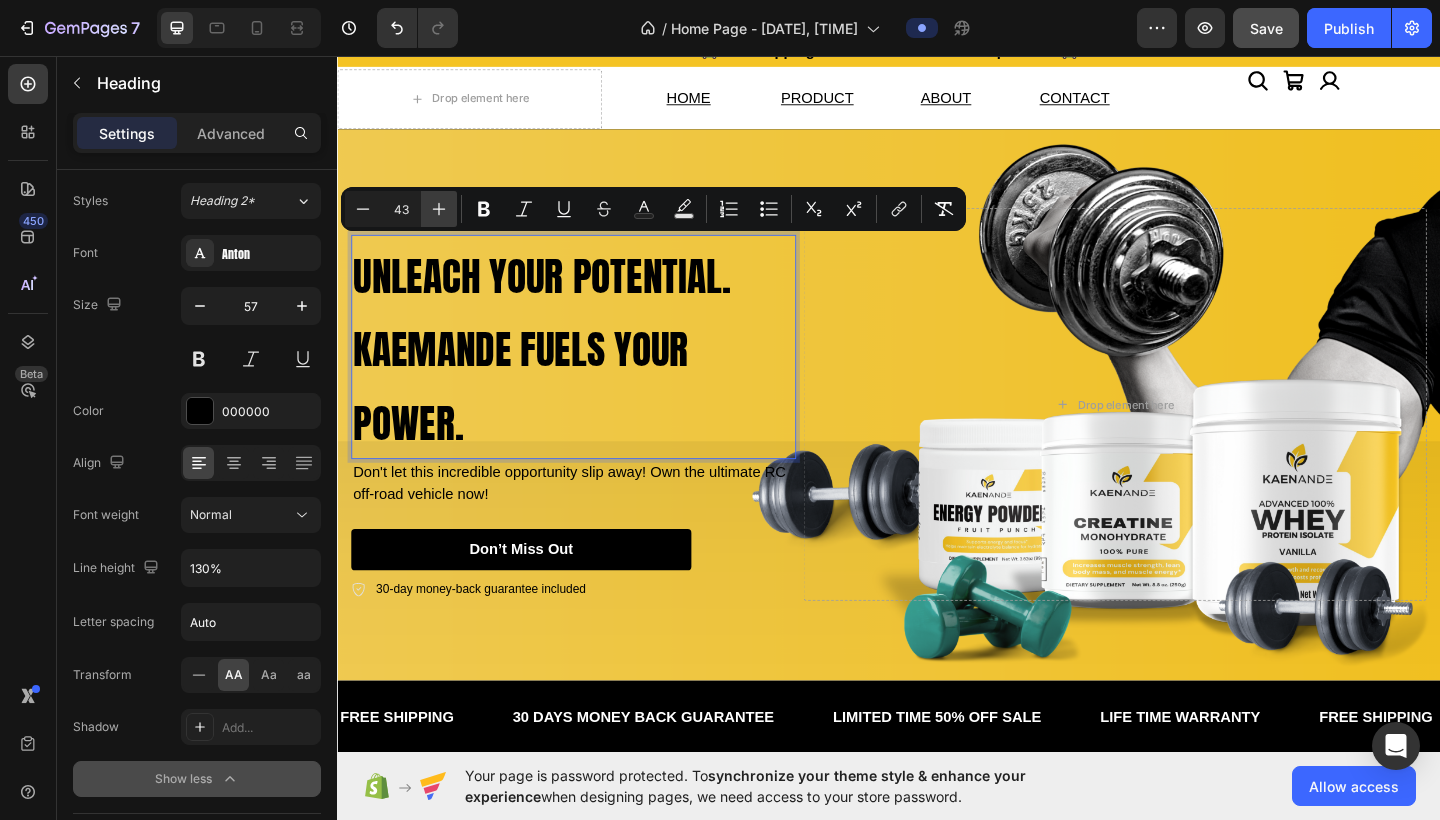 click 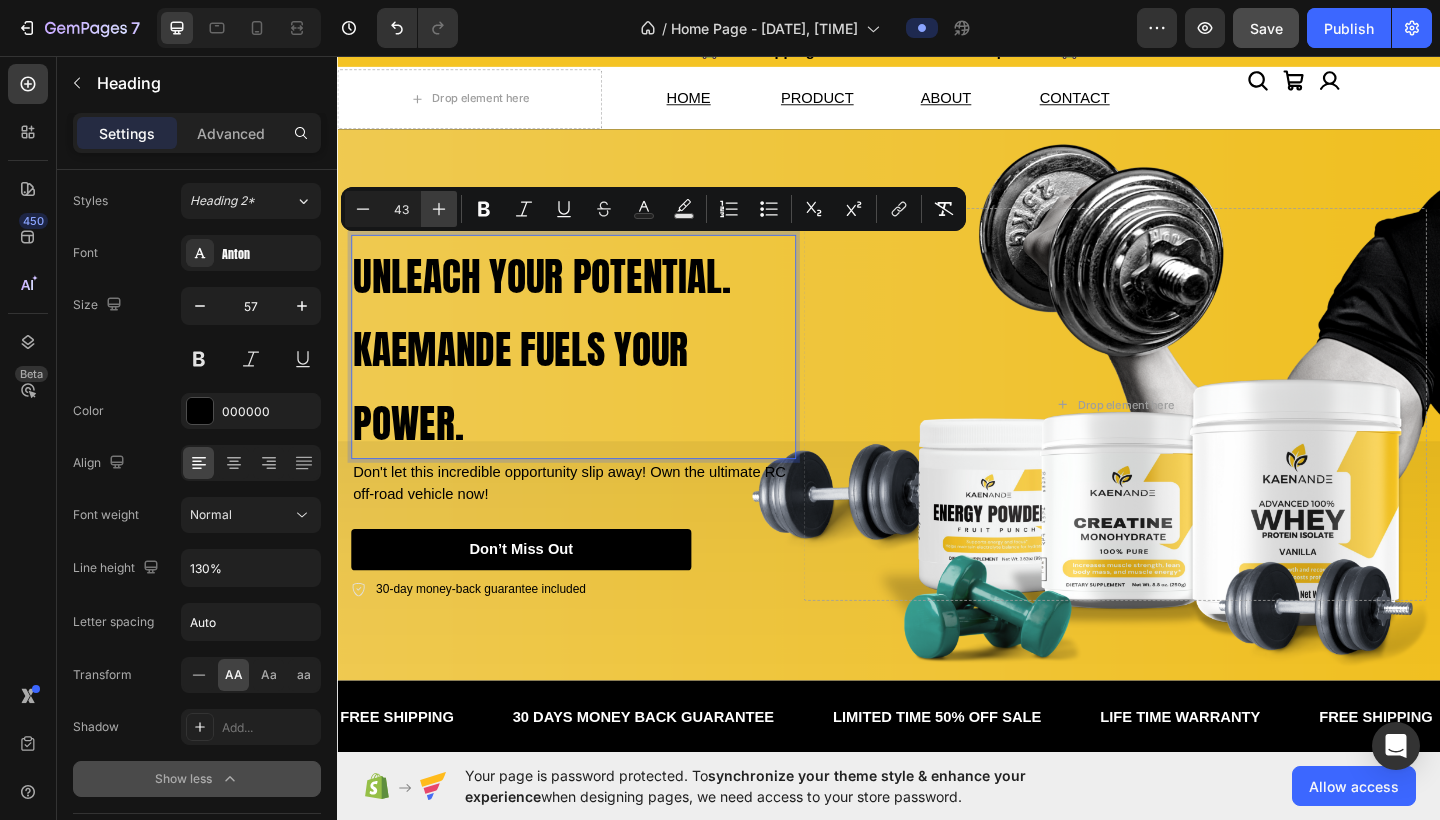 type on "44" 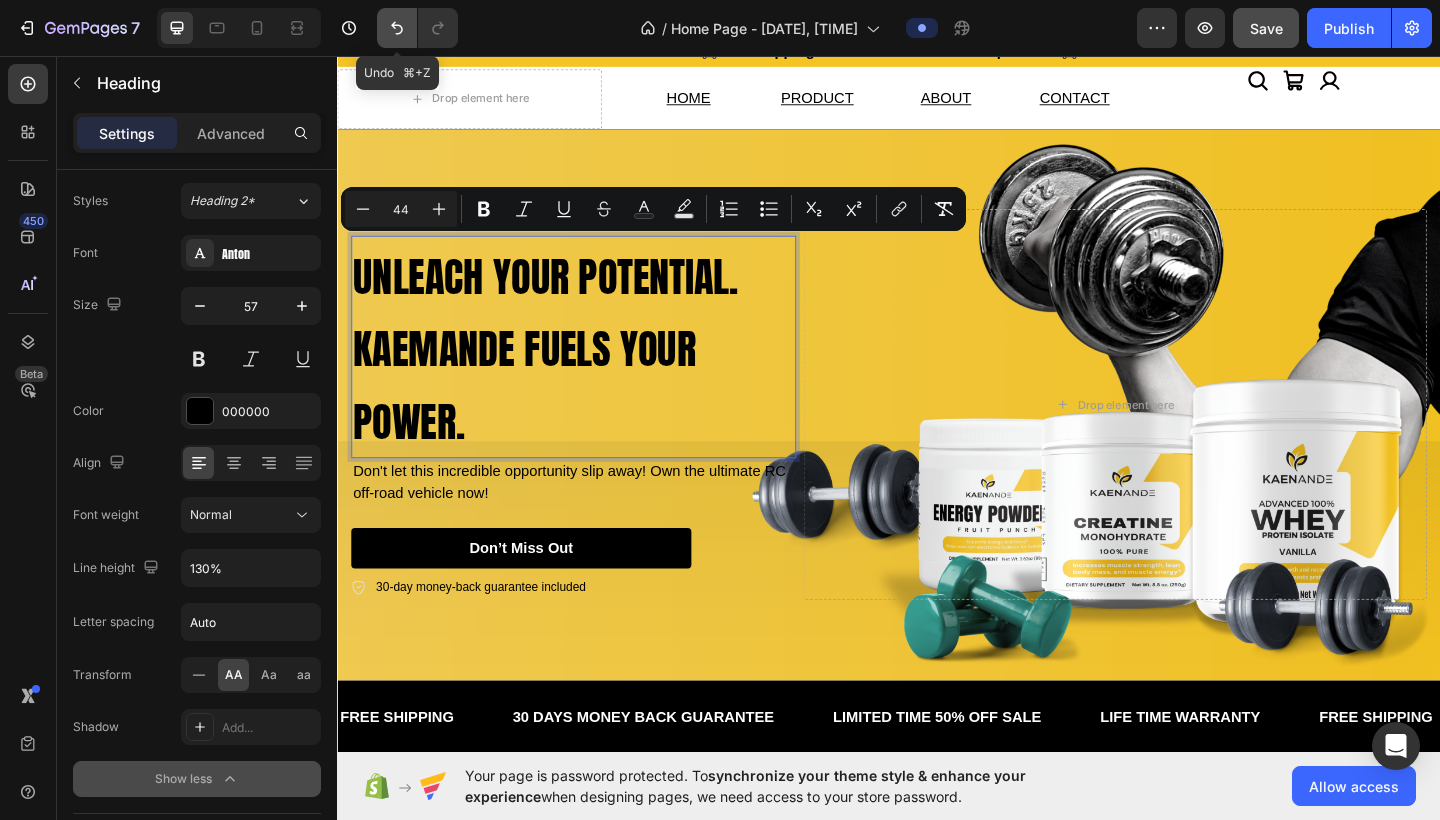 click 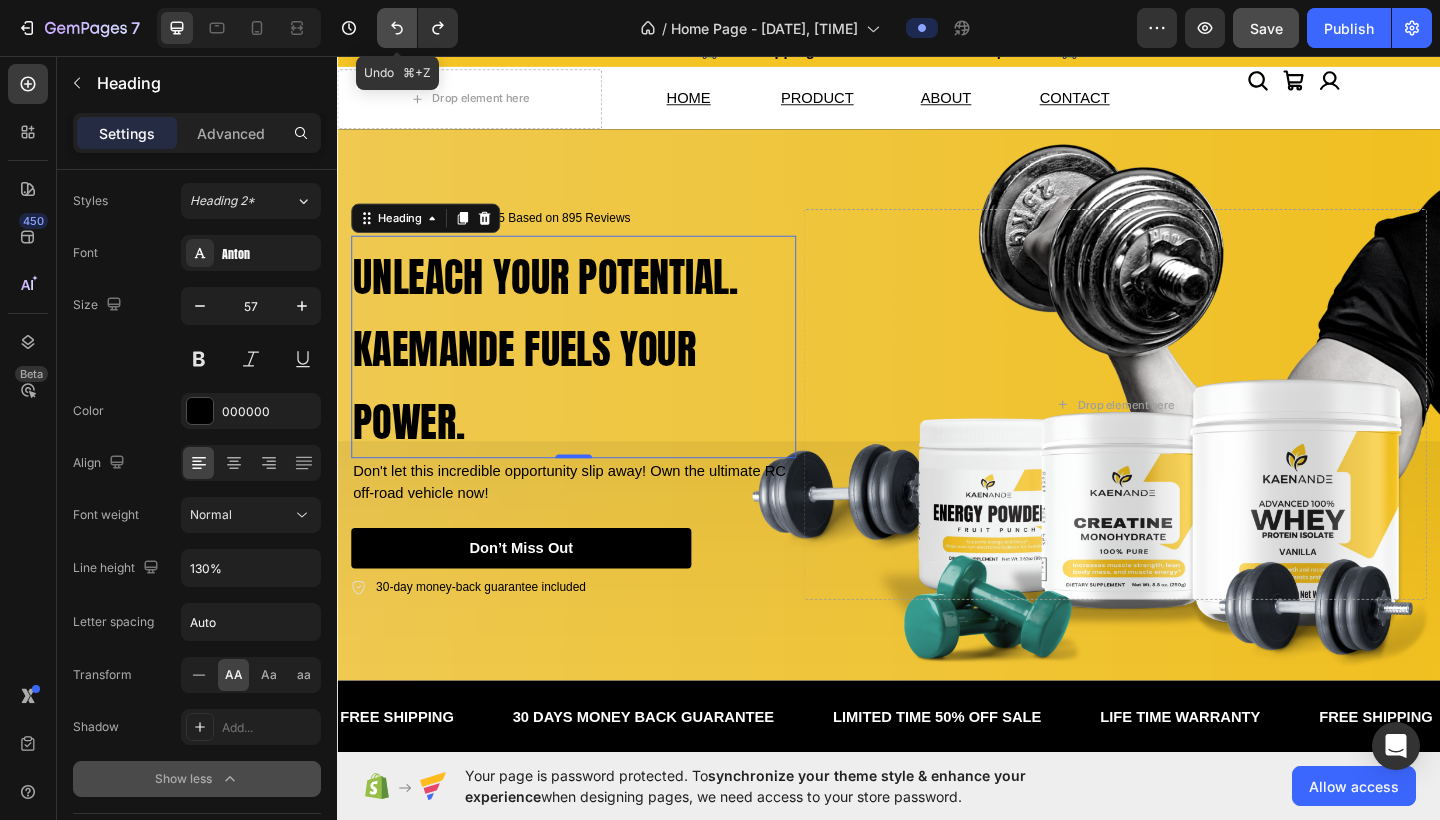 click 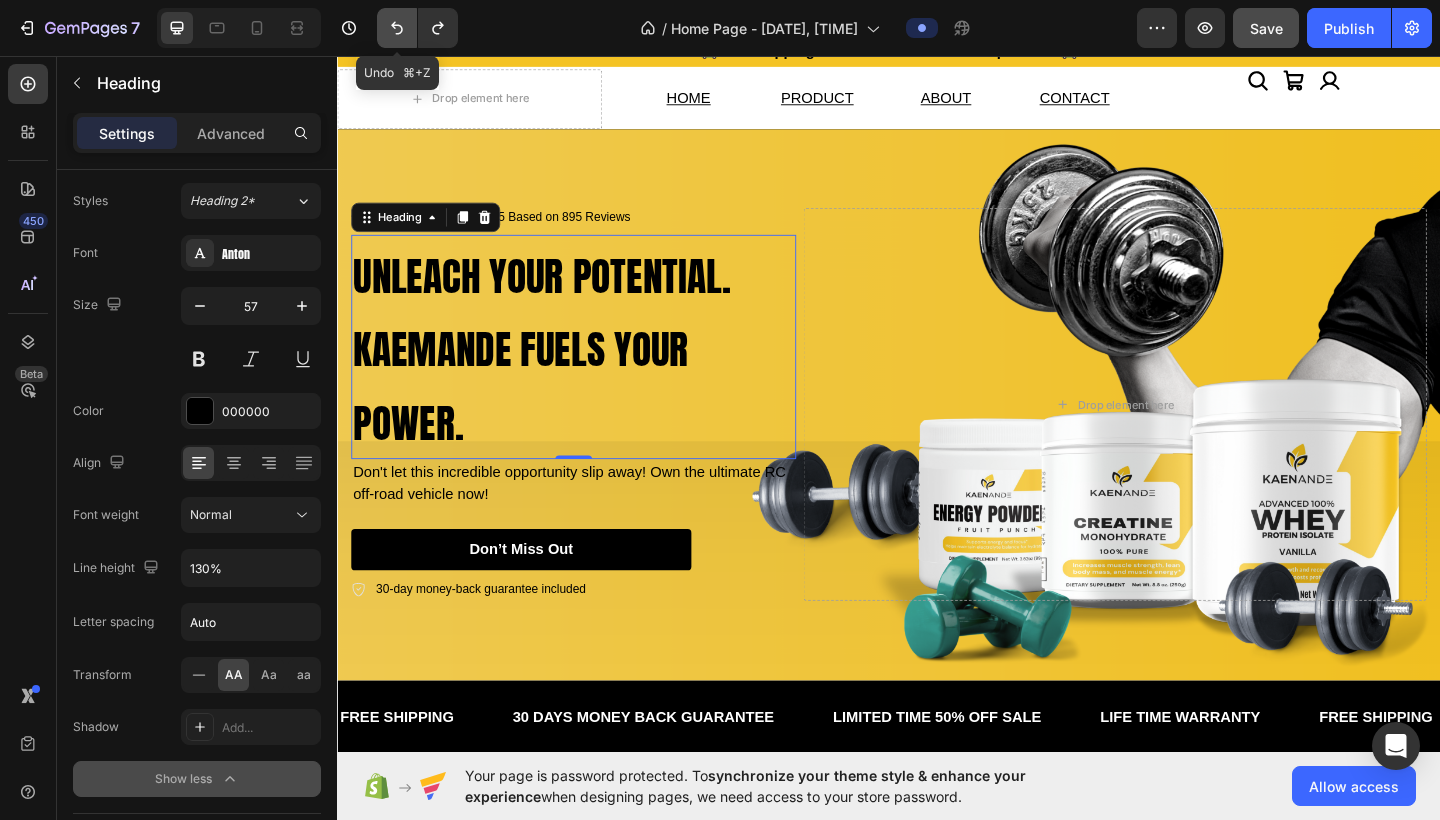 click 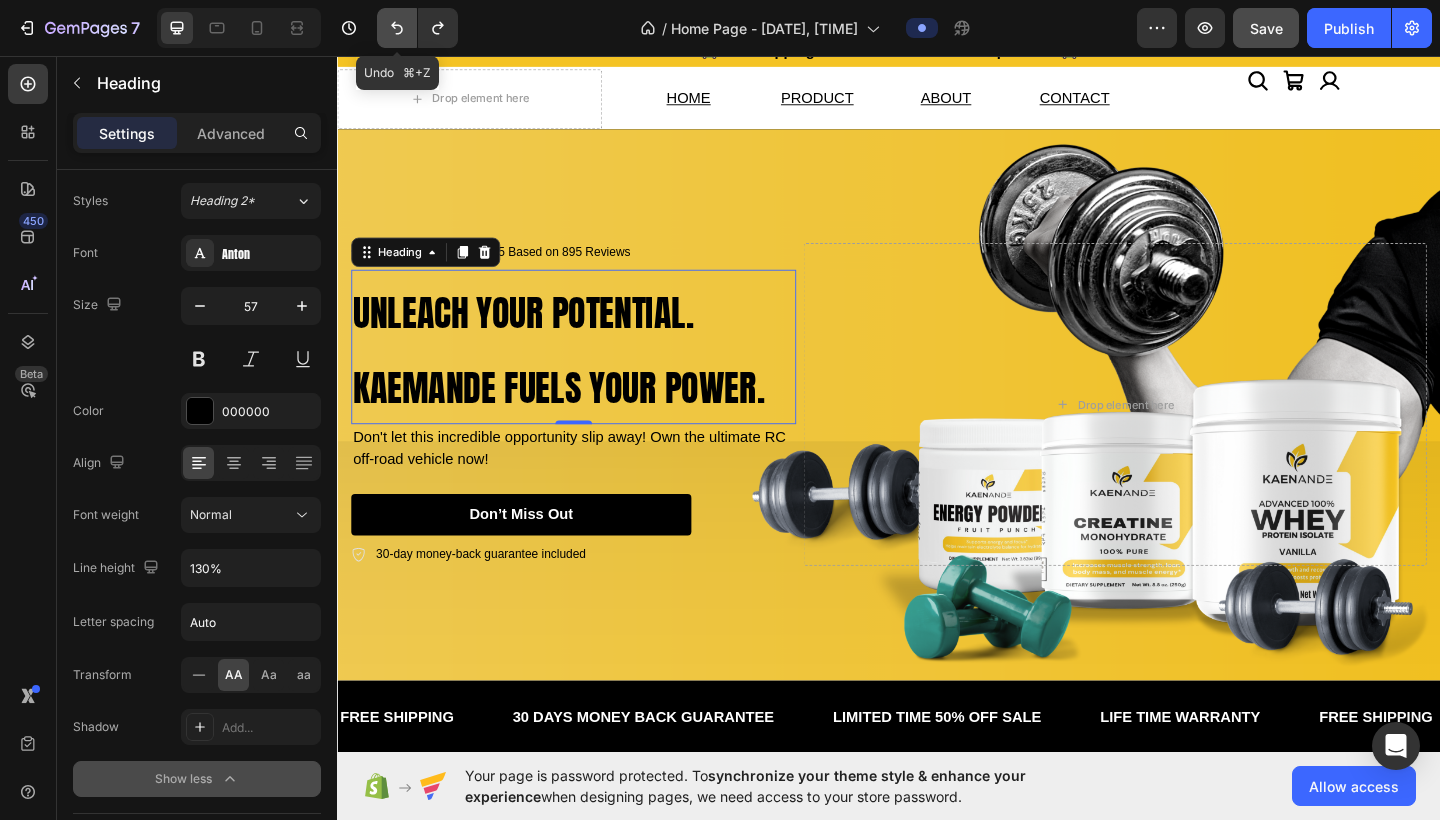 click 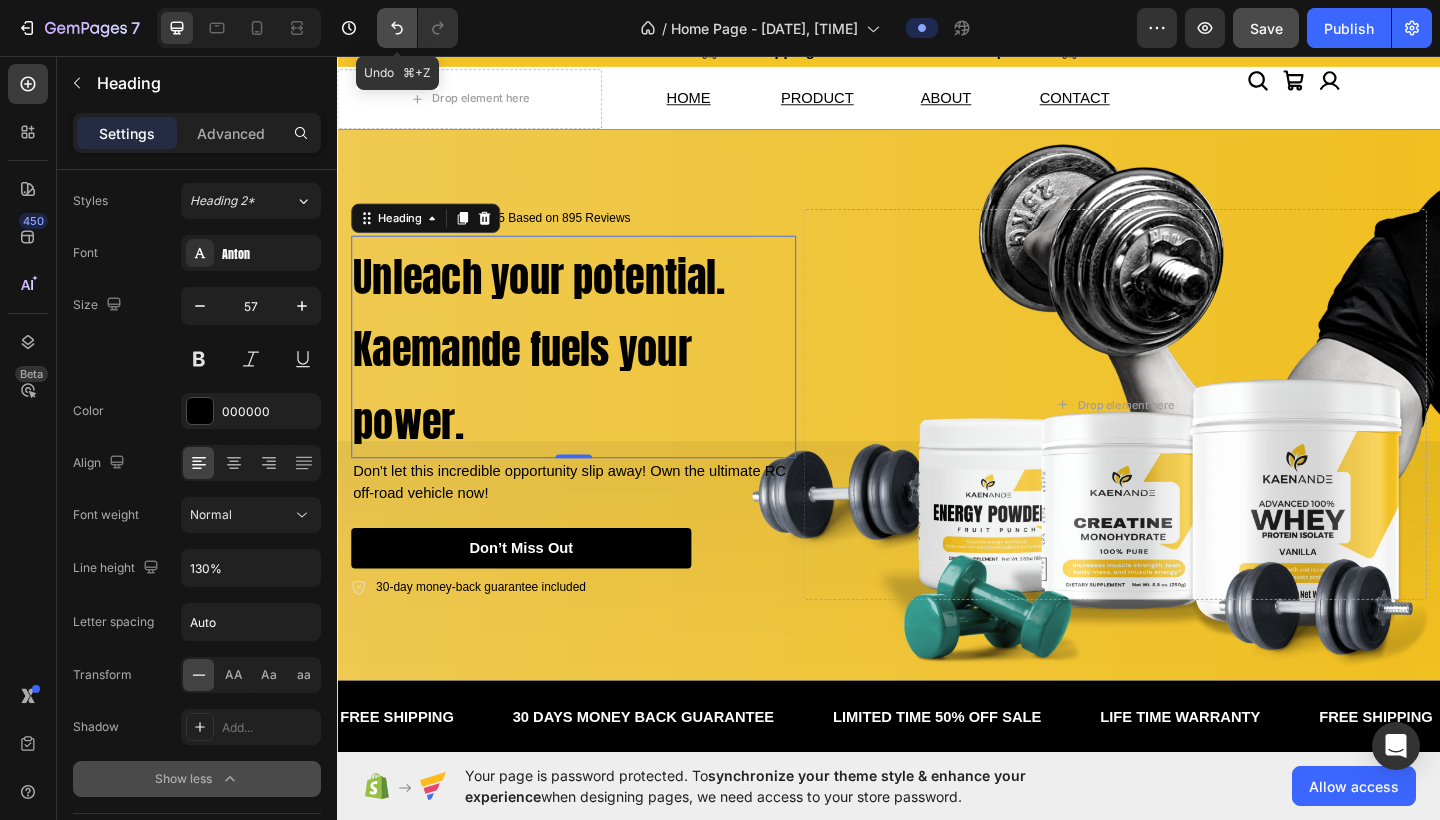 click 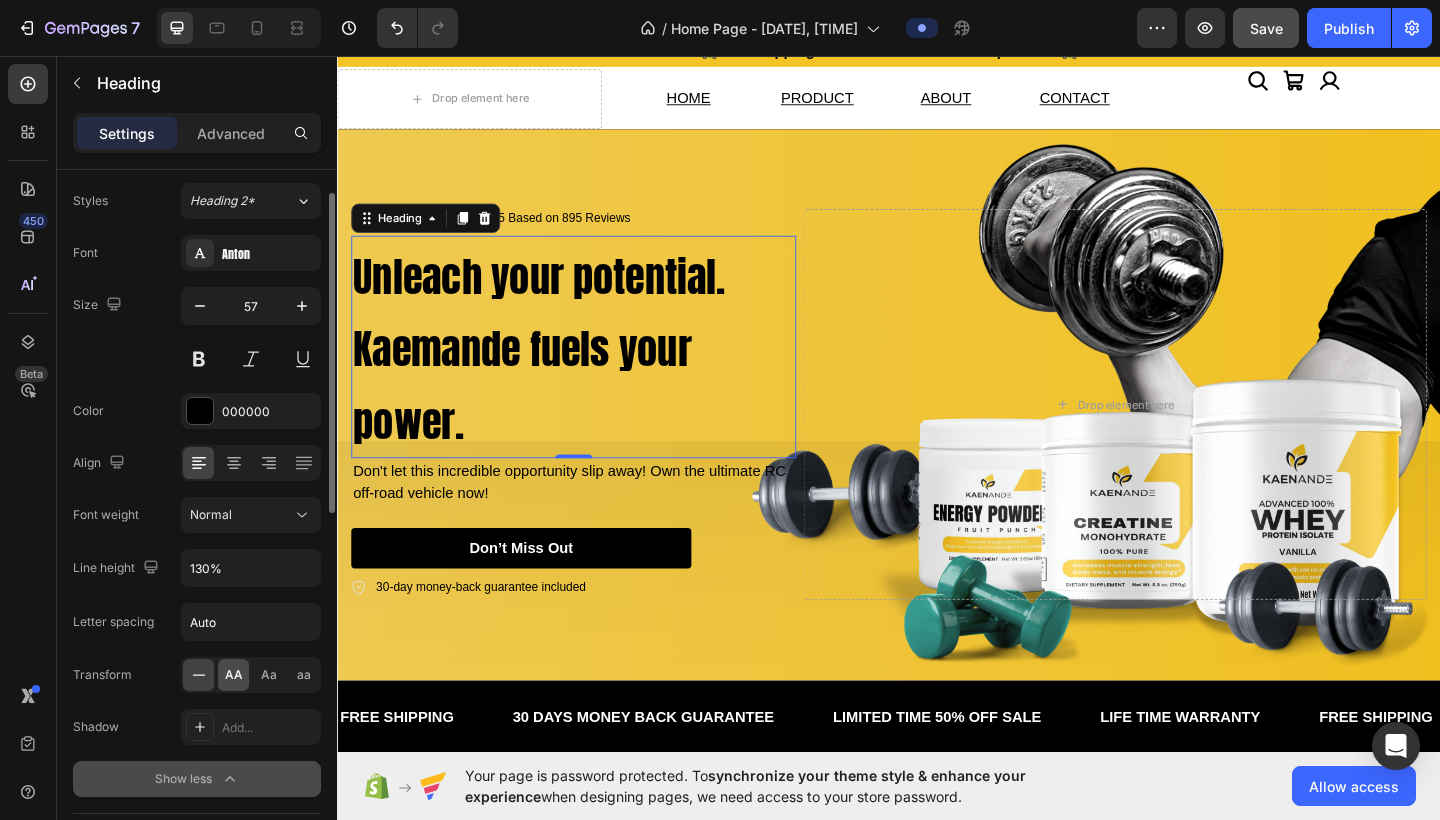 click on "AA" 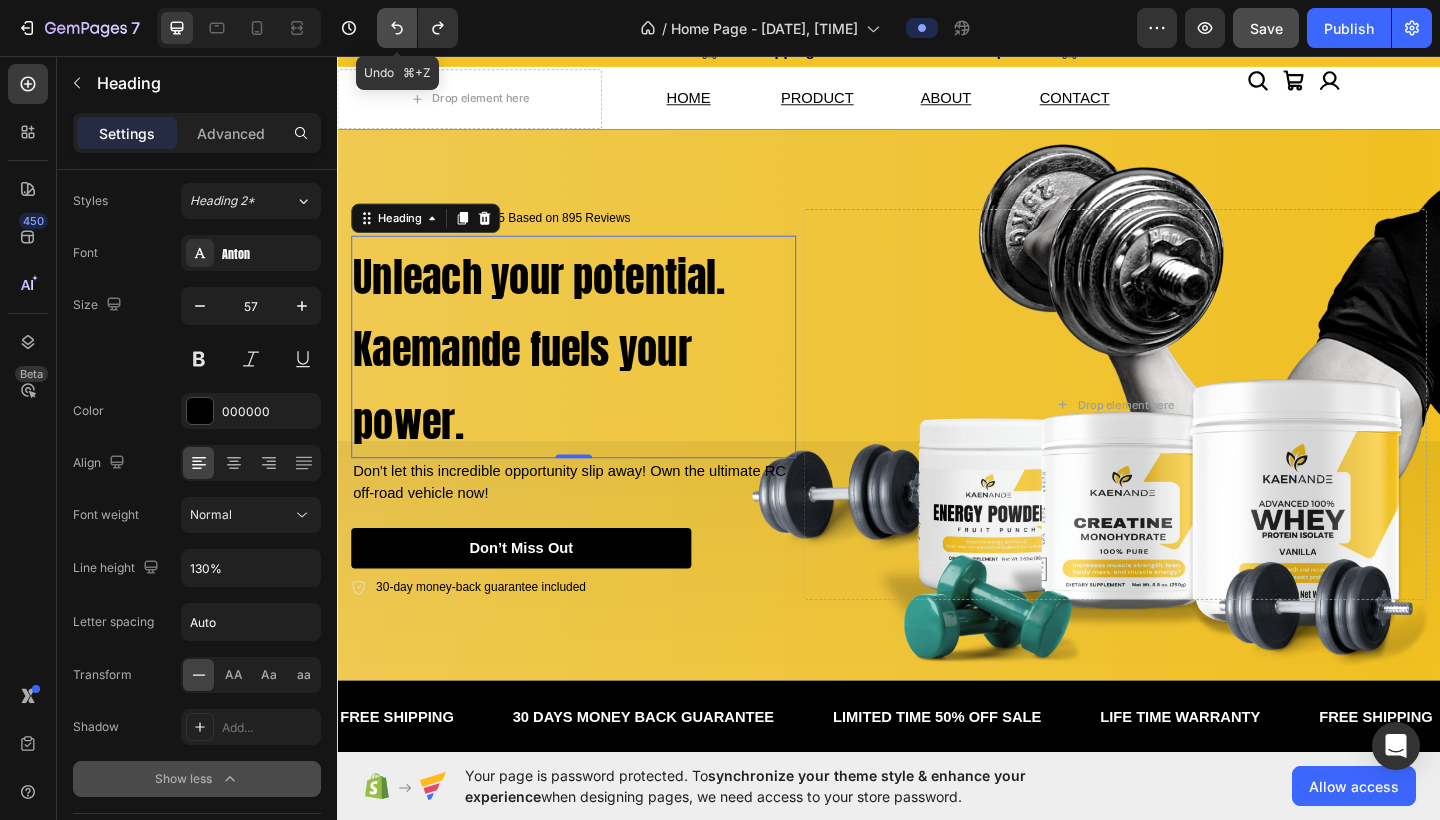click 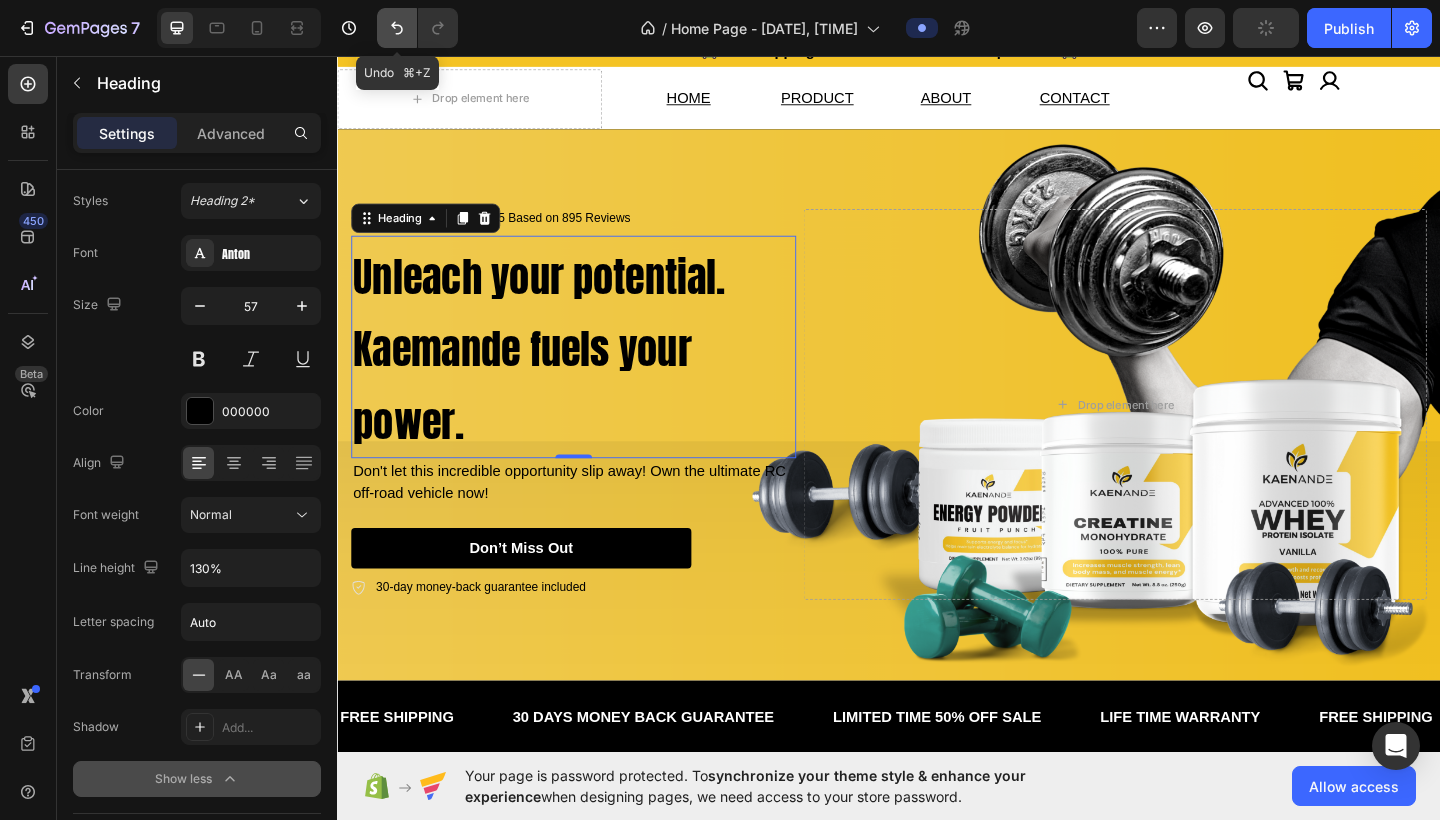 click 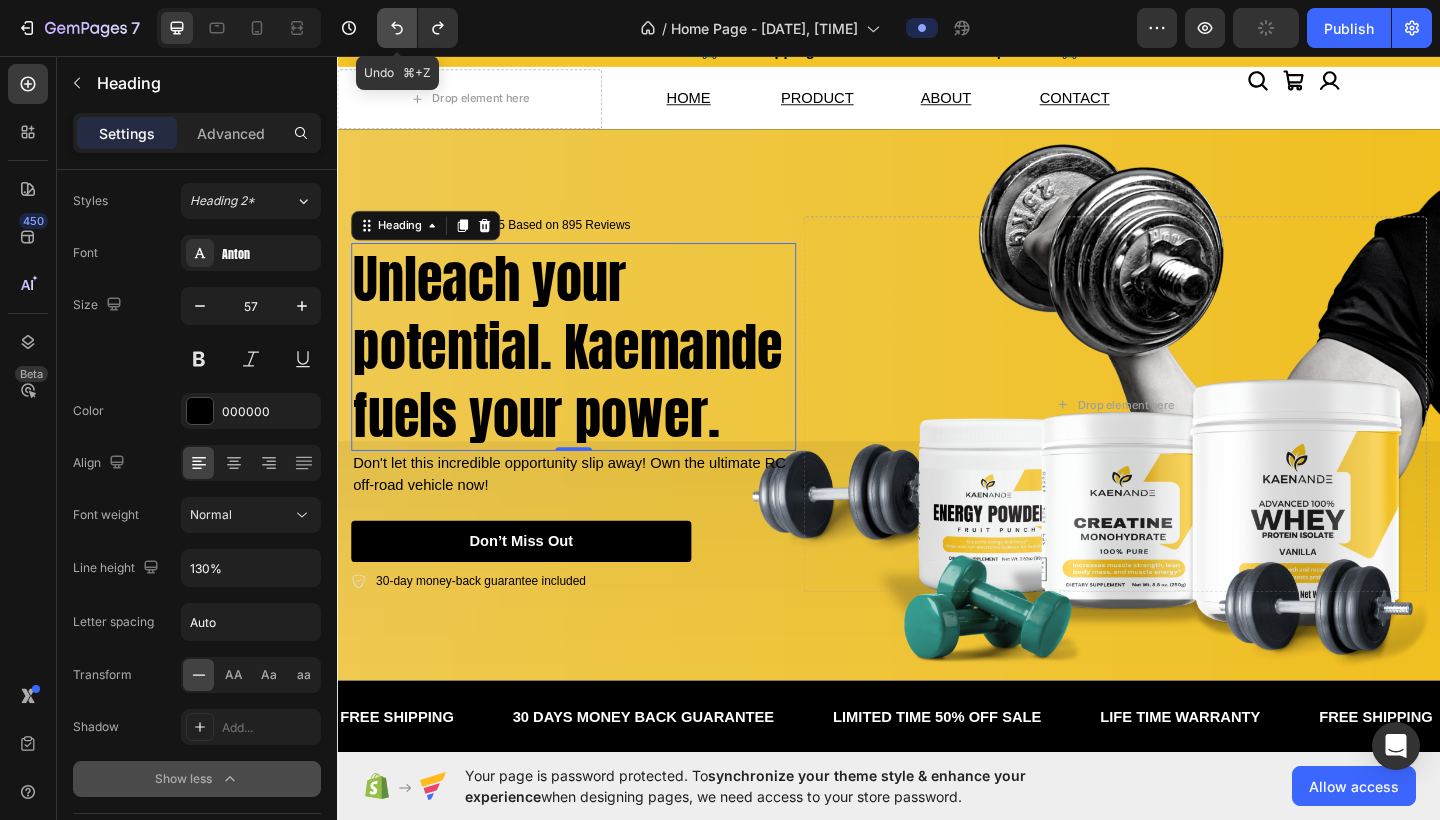 click 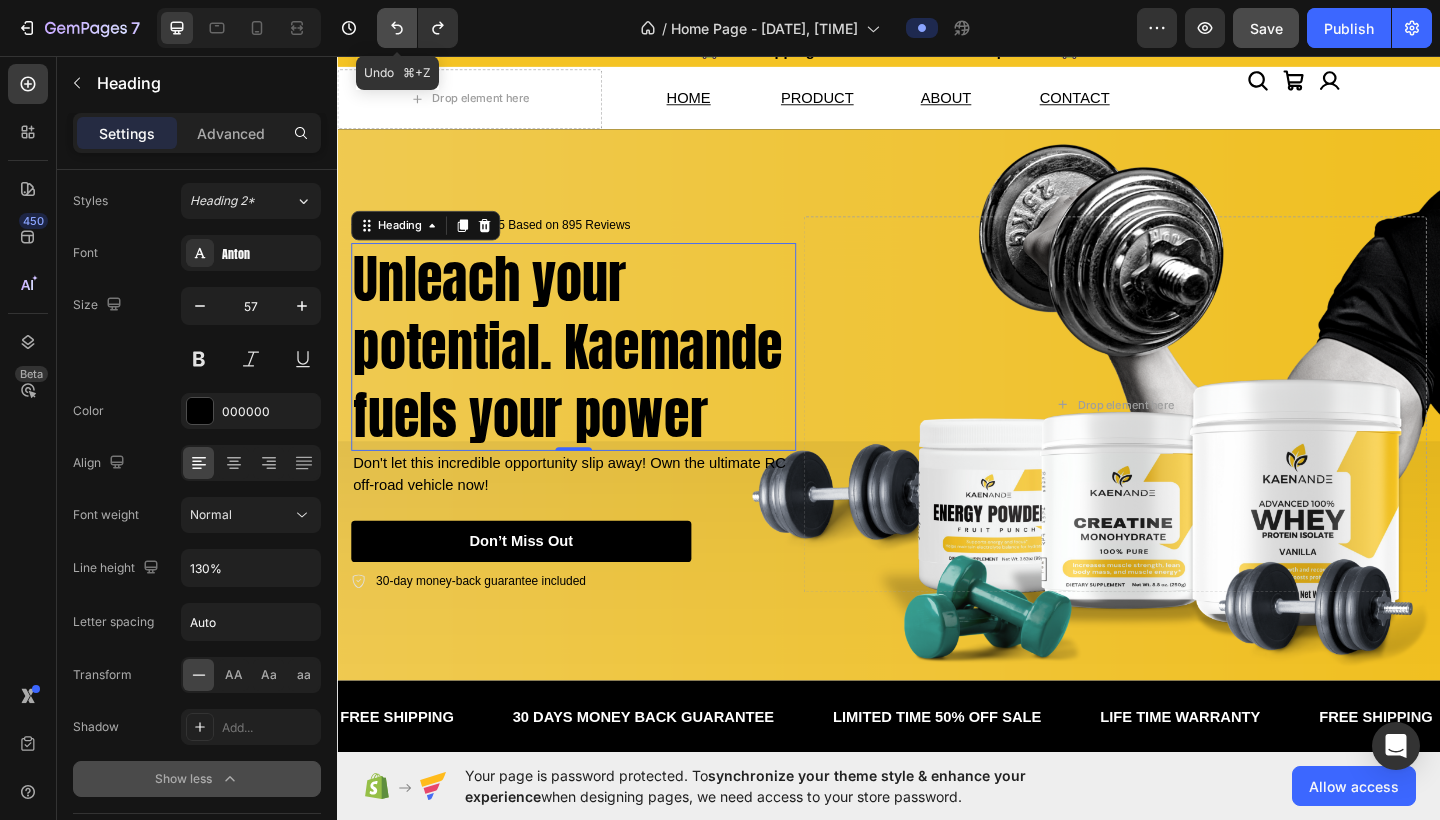 click 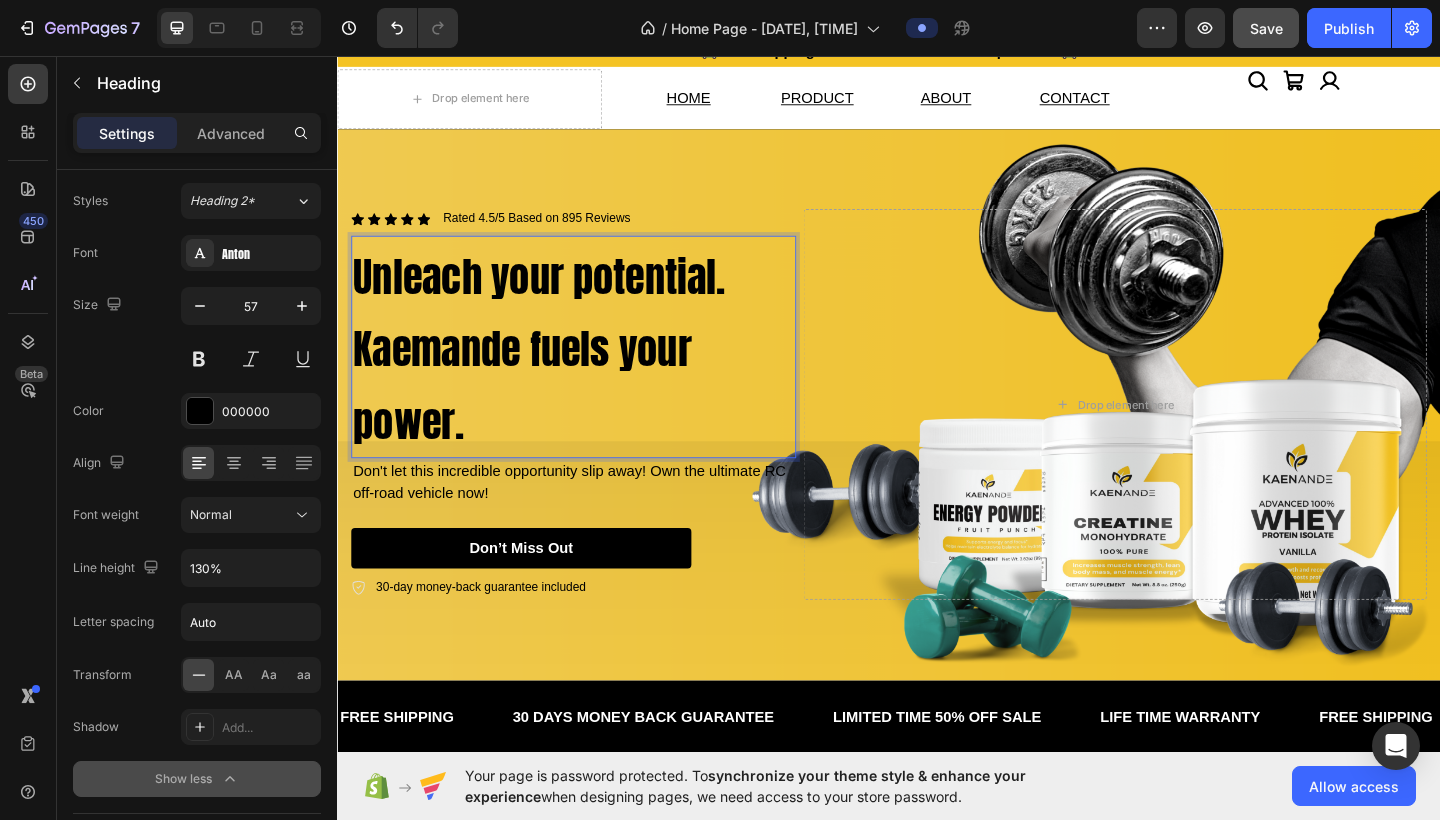 click on "Unleach your potential. Kaemande fuels your power." at bounding box center [556, 375] 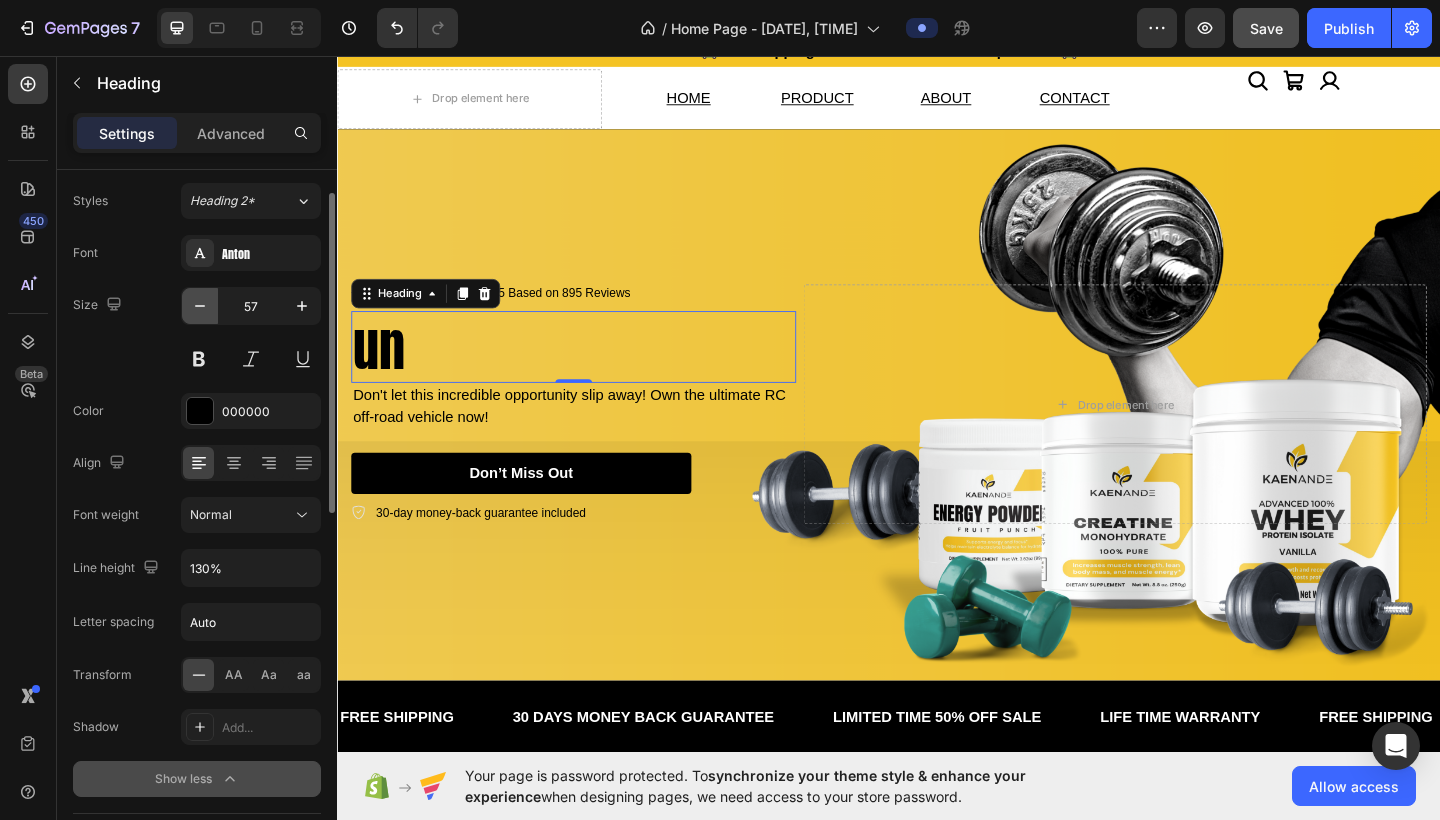 click 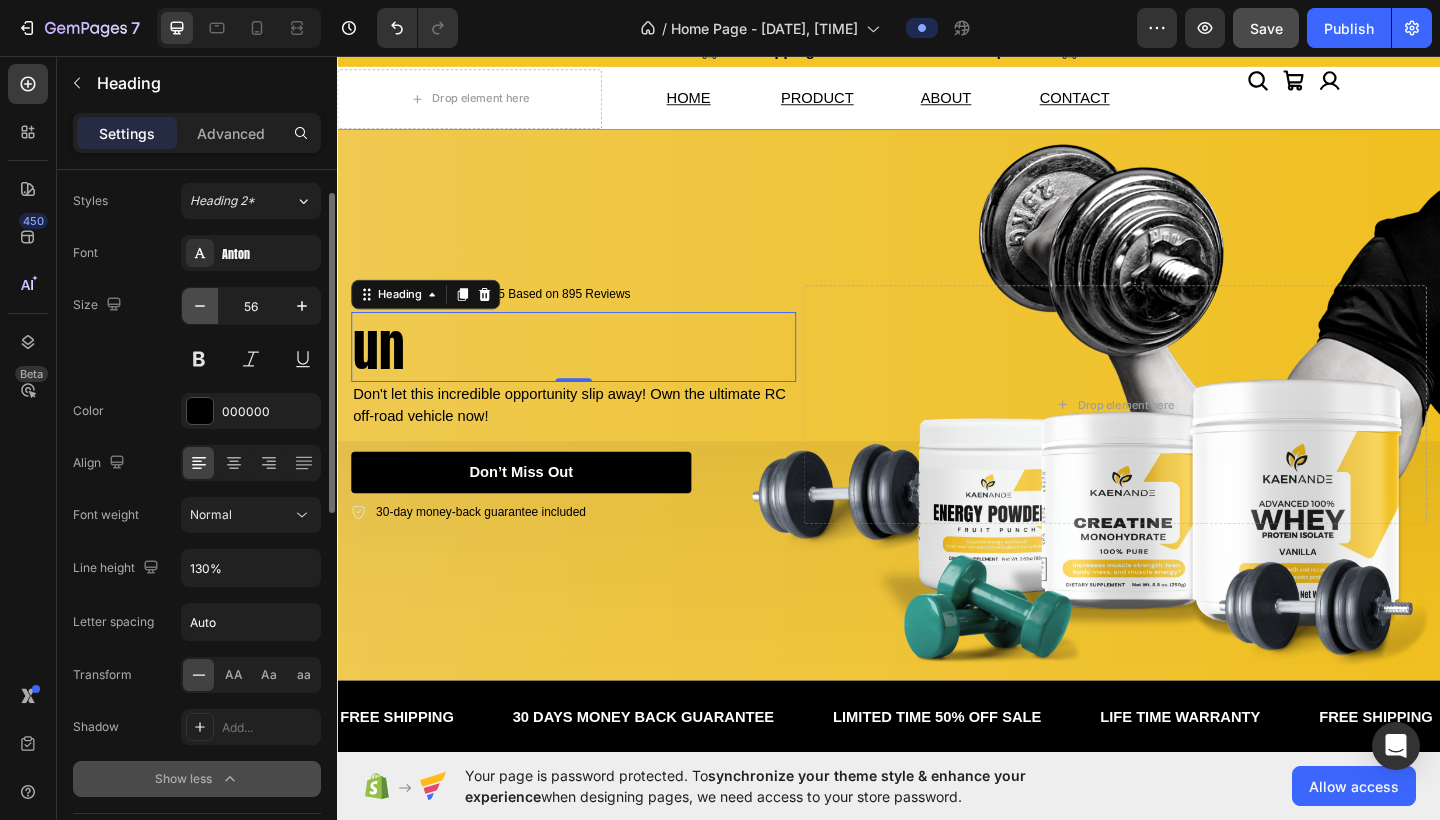 click 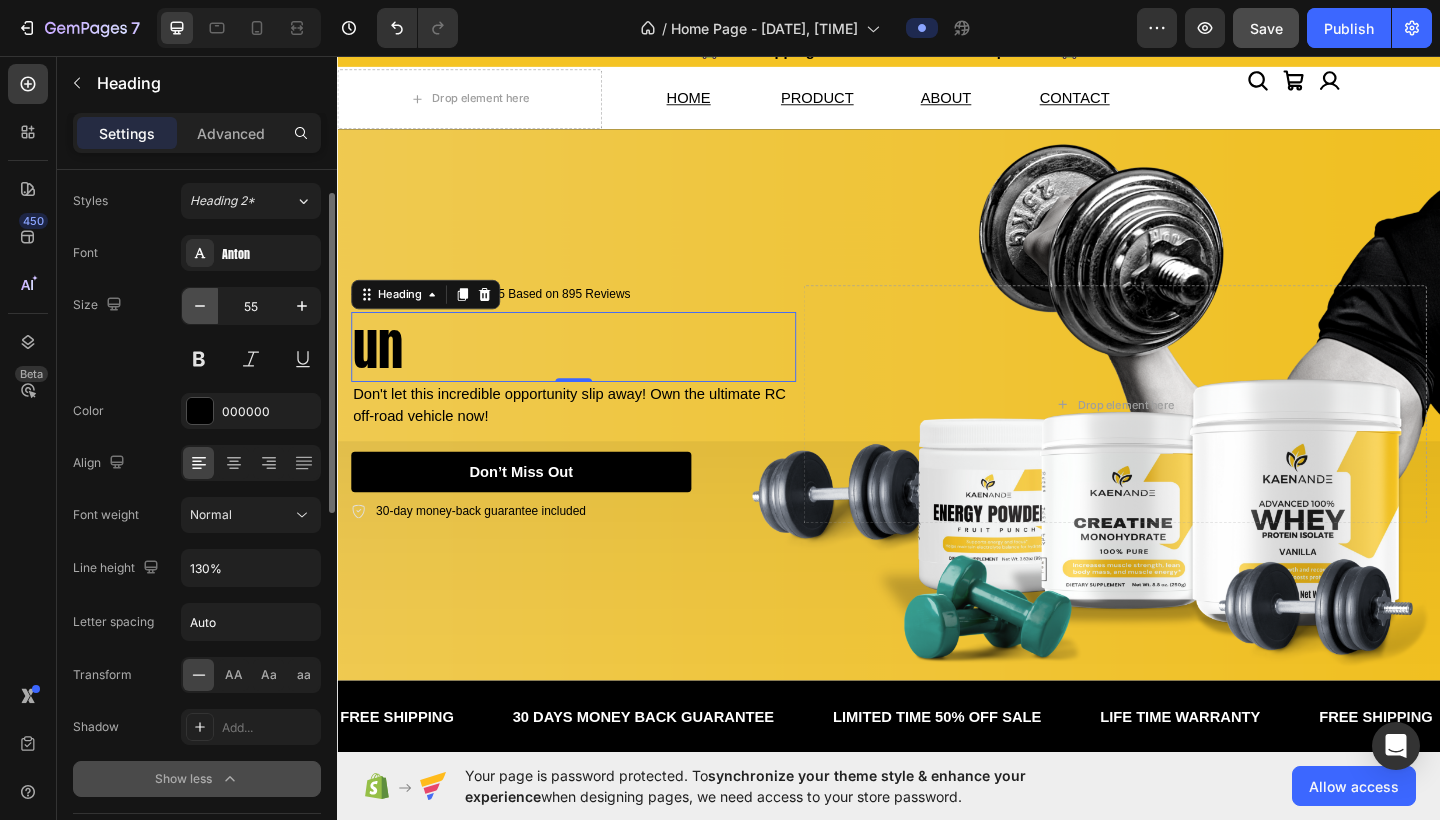 click 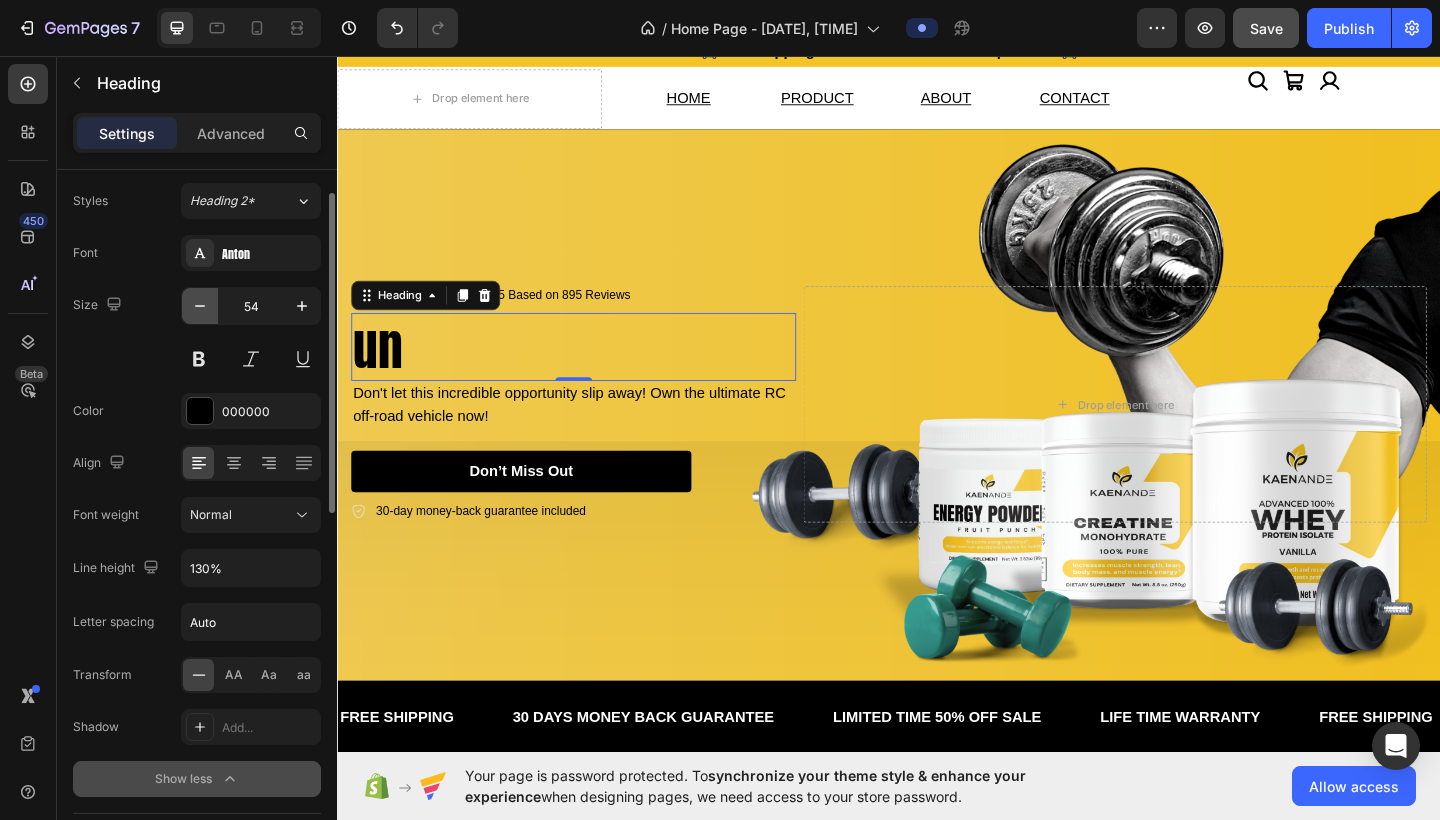 click 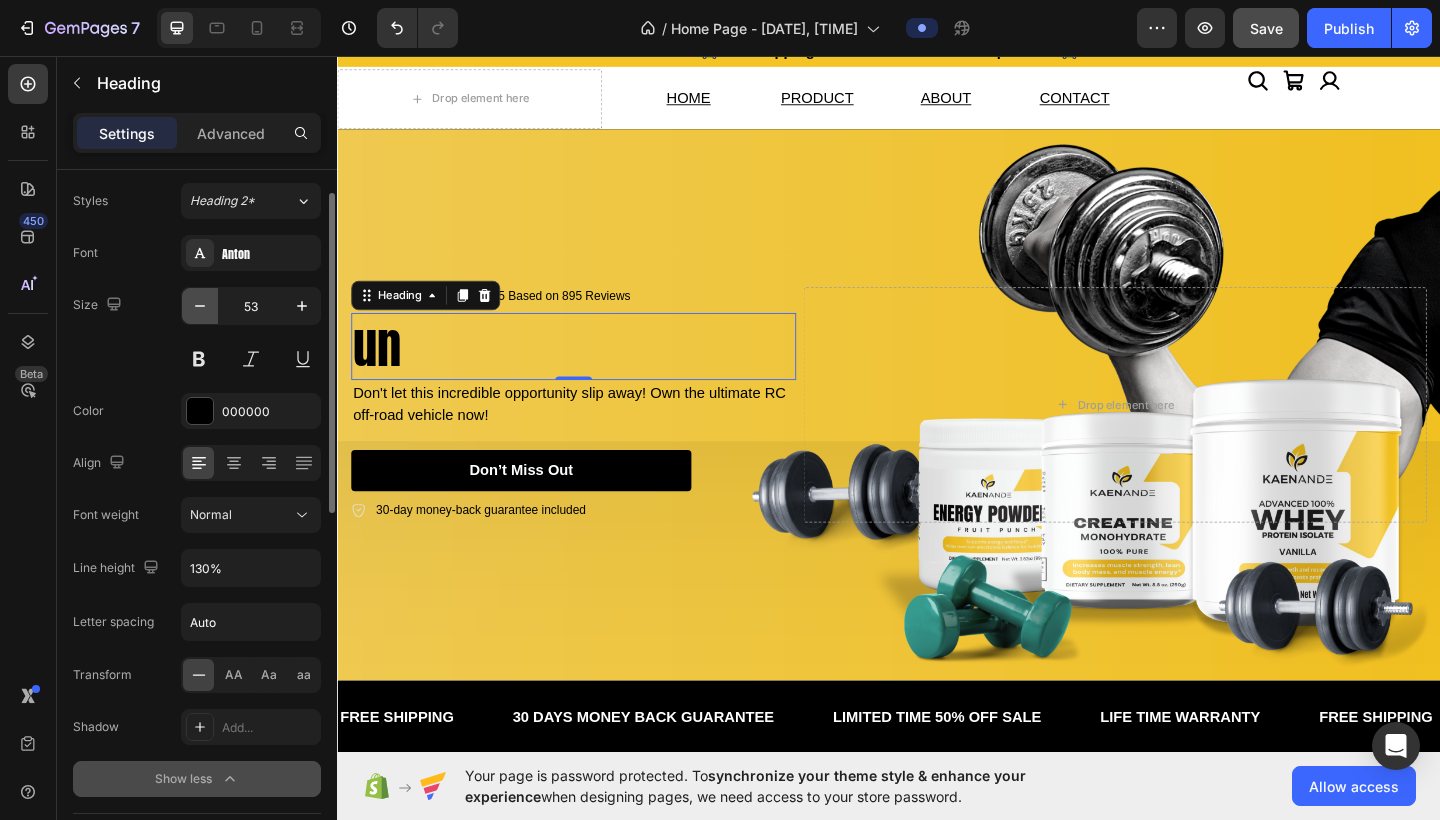 click 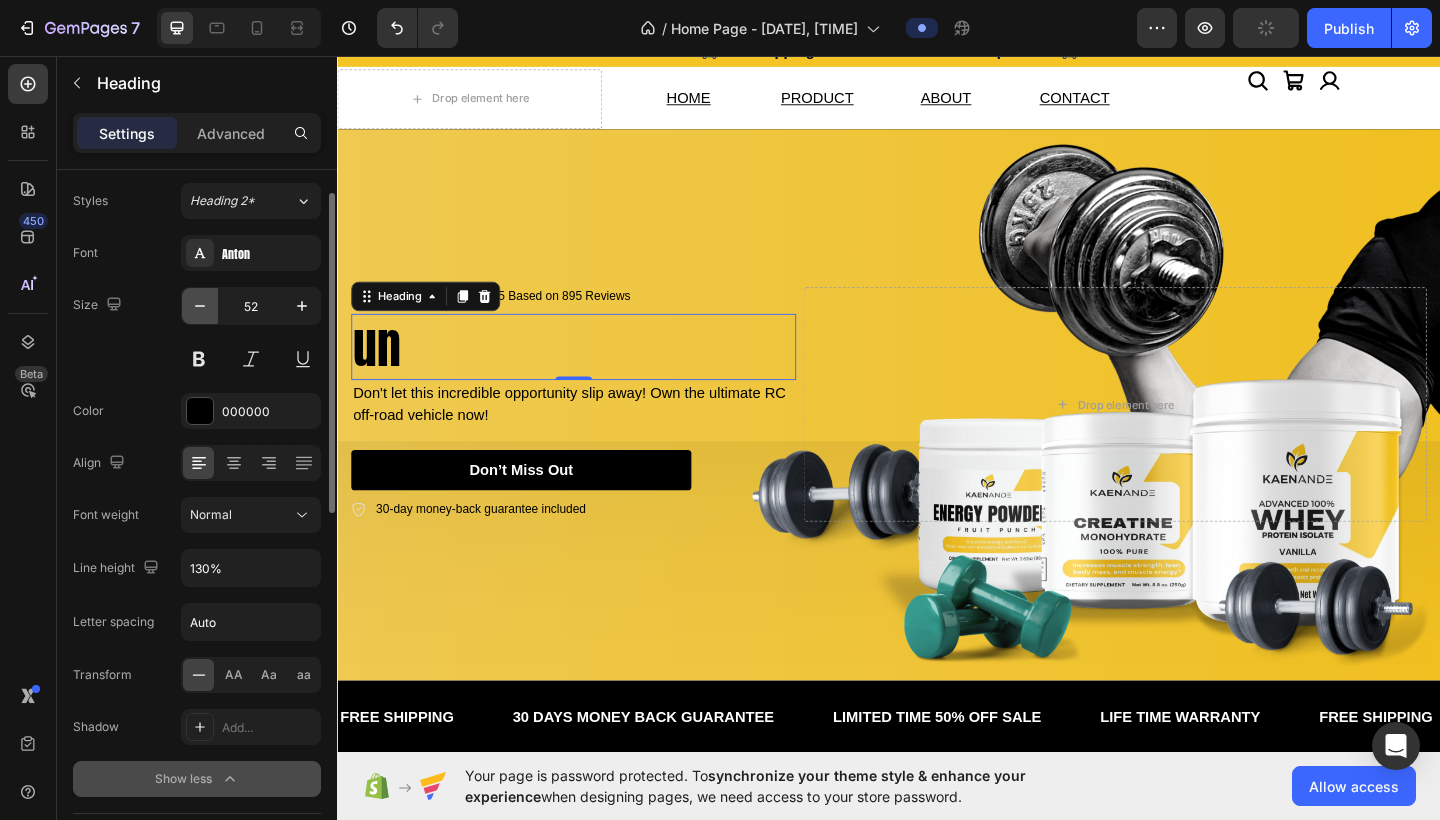 click 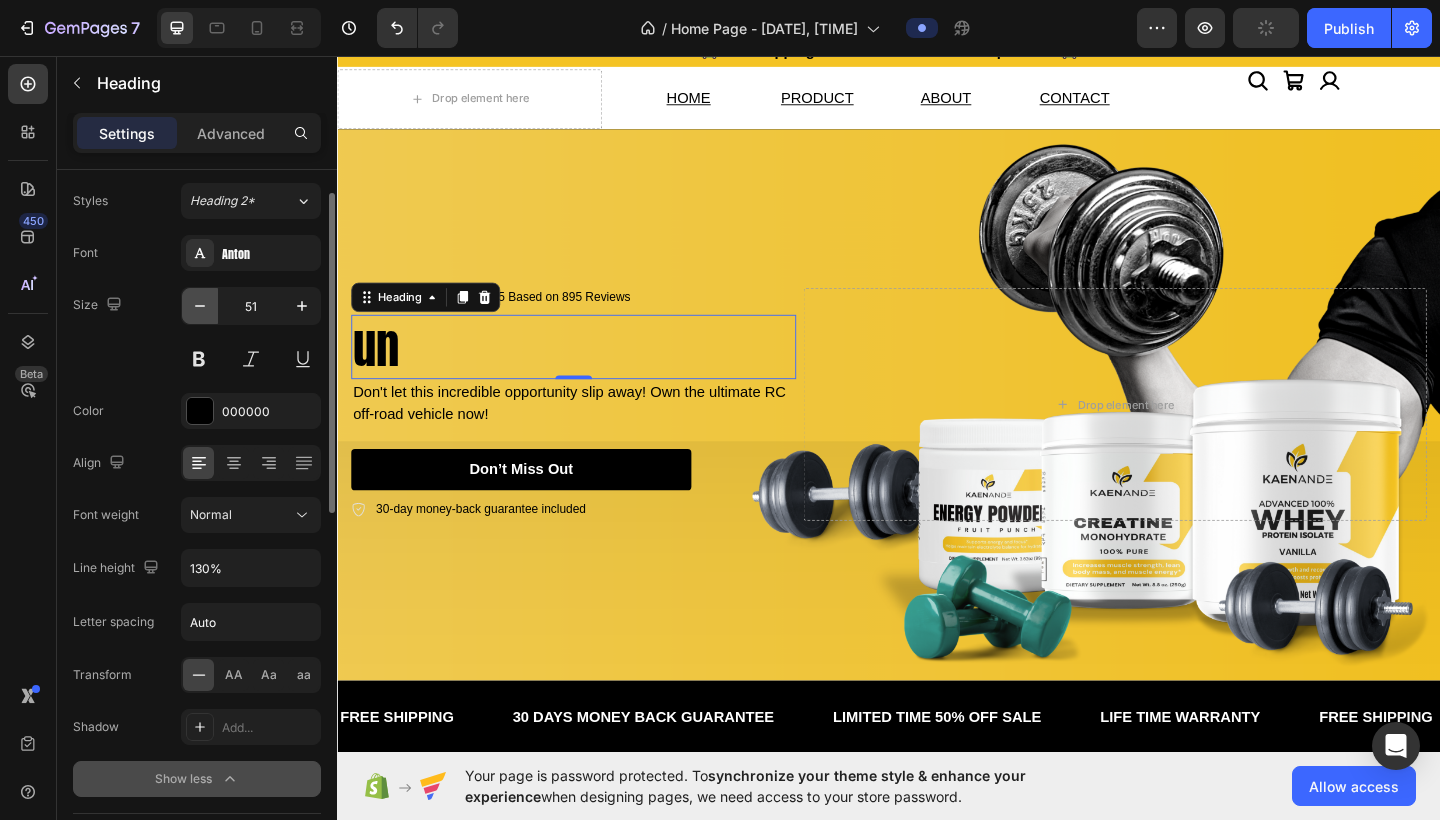 click 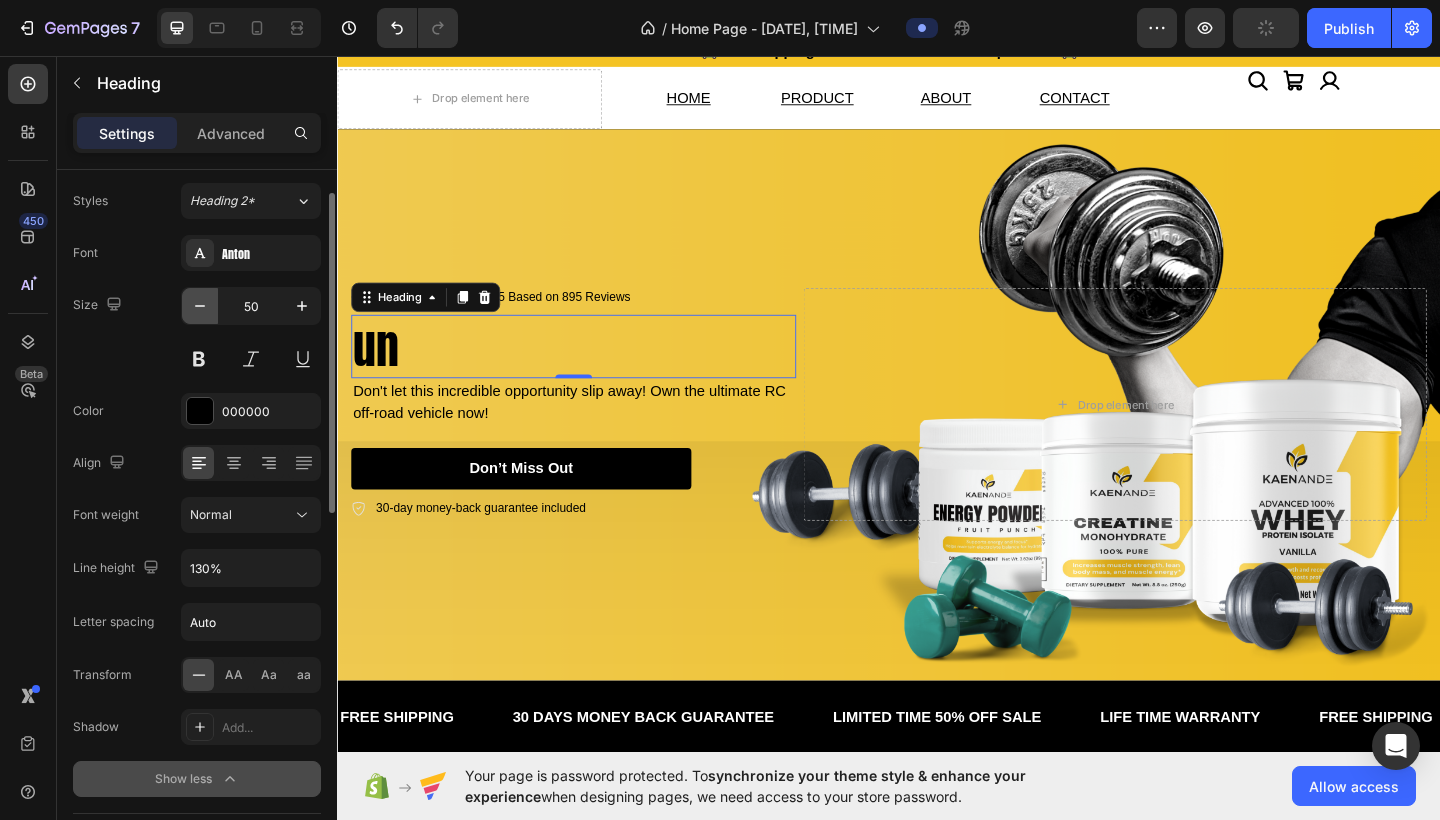 click 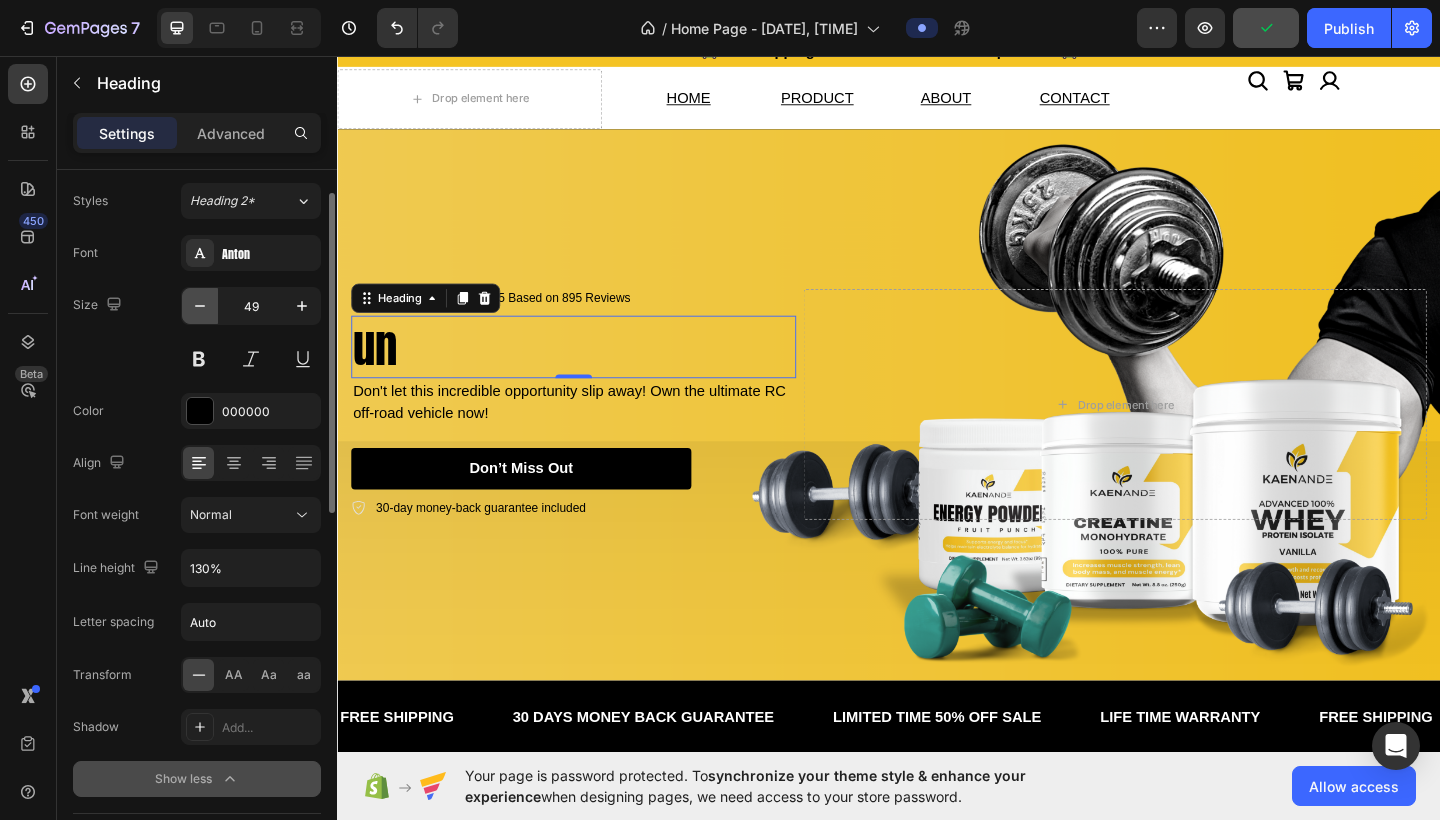 click 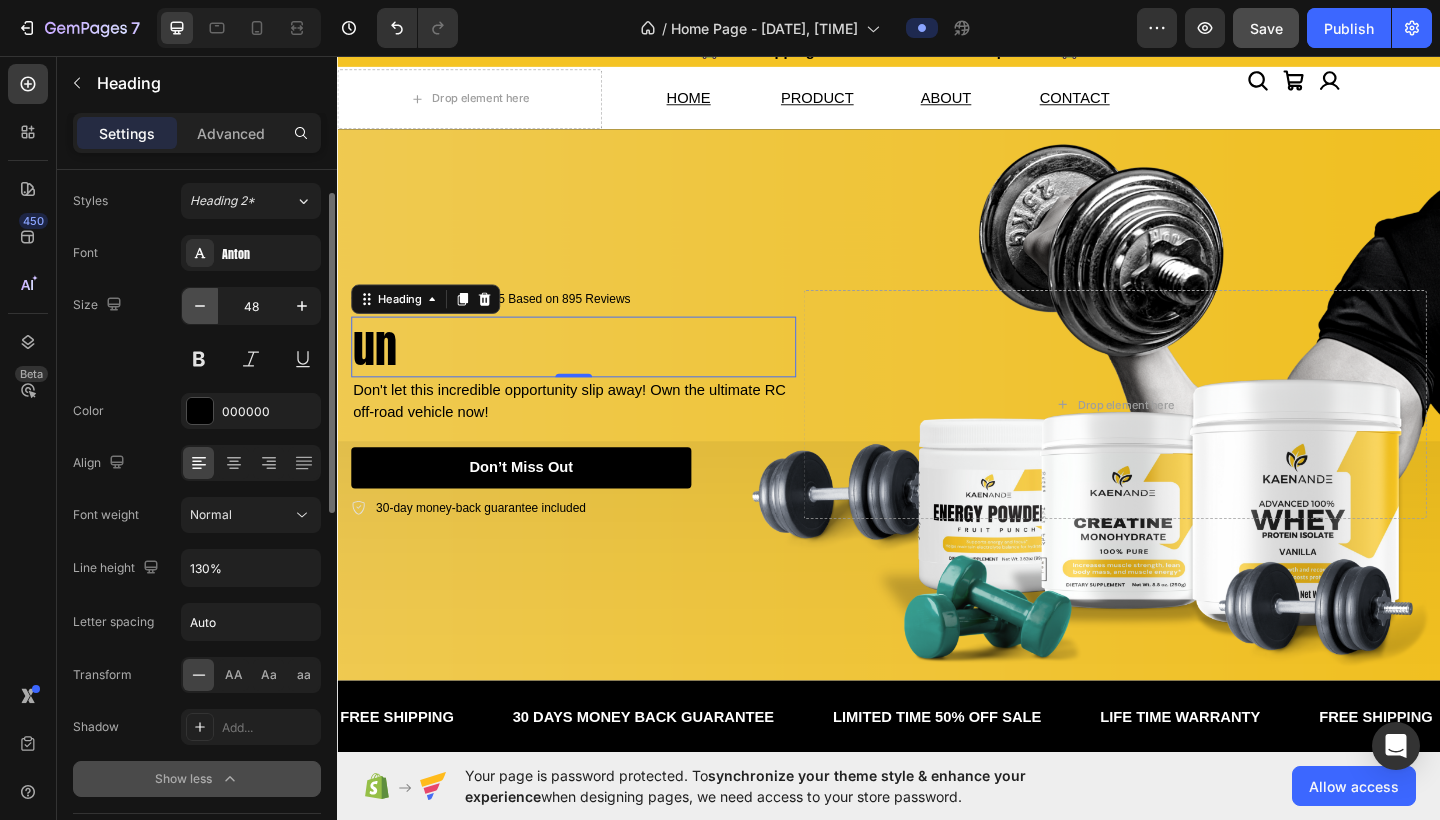 click 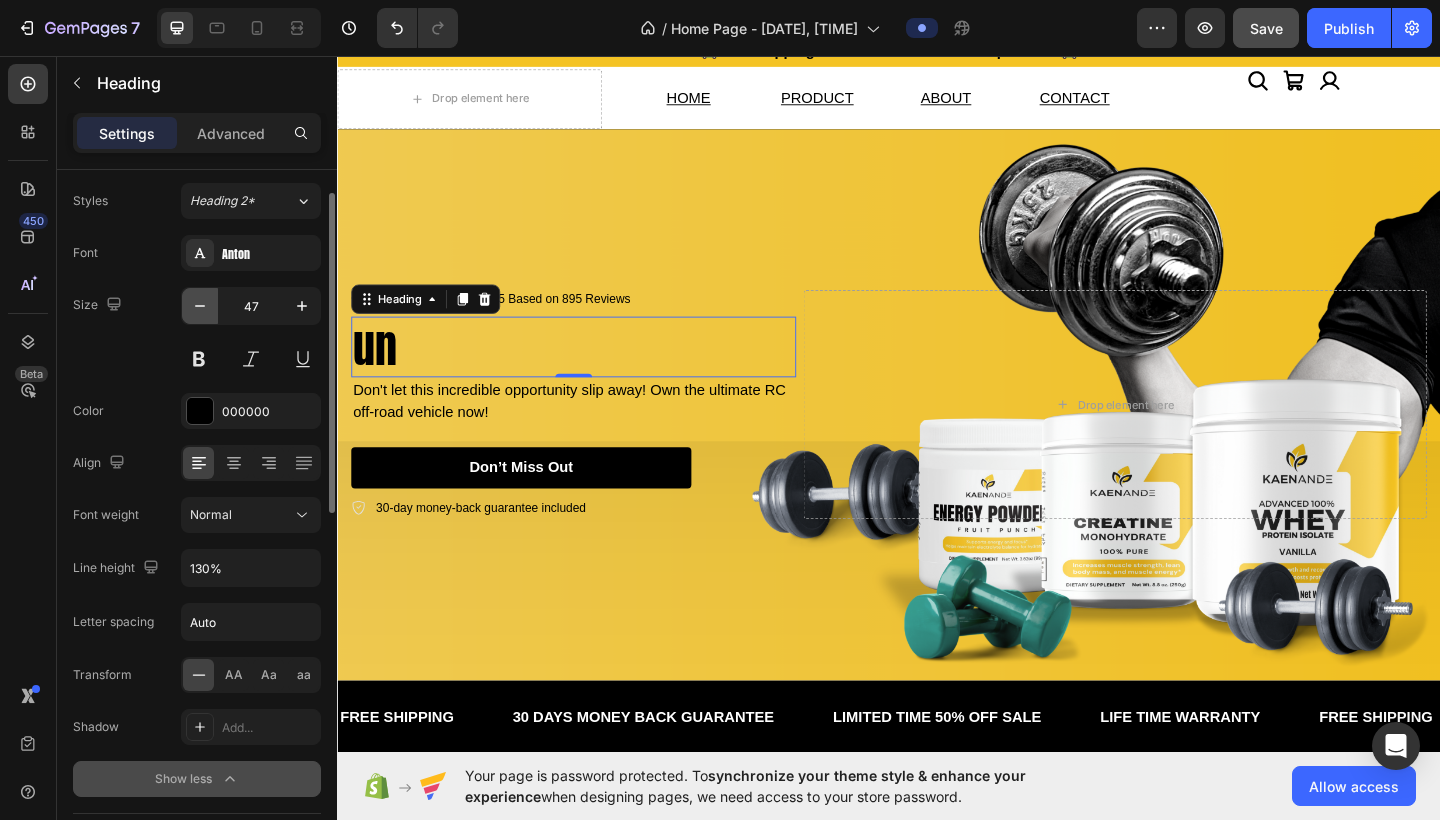 click 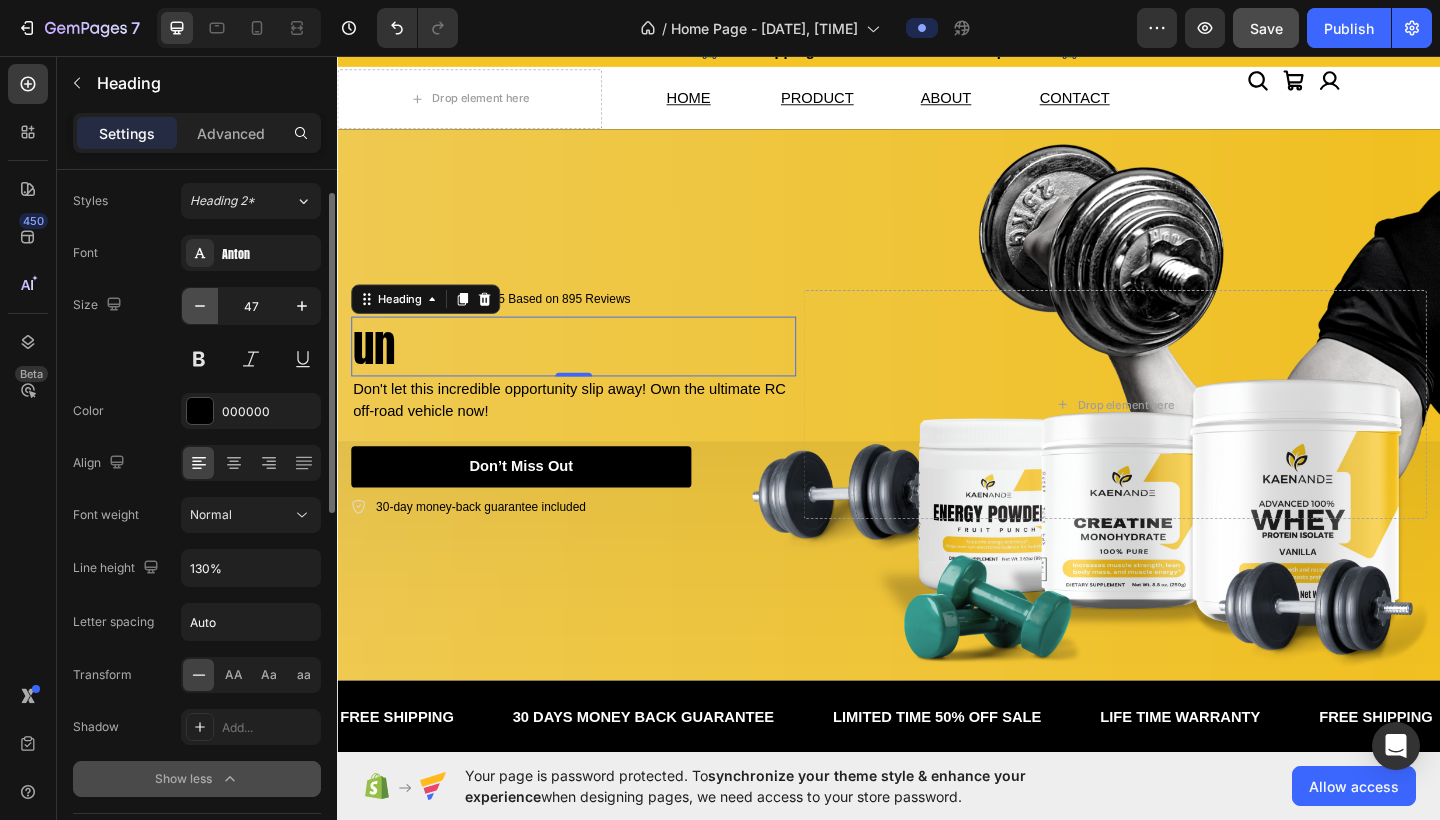 type on "46" 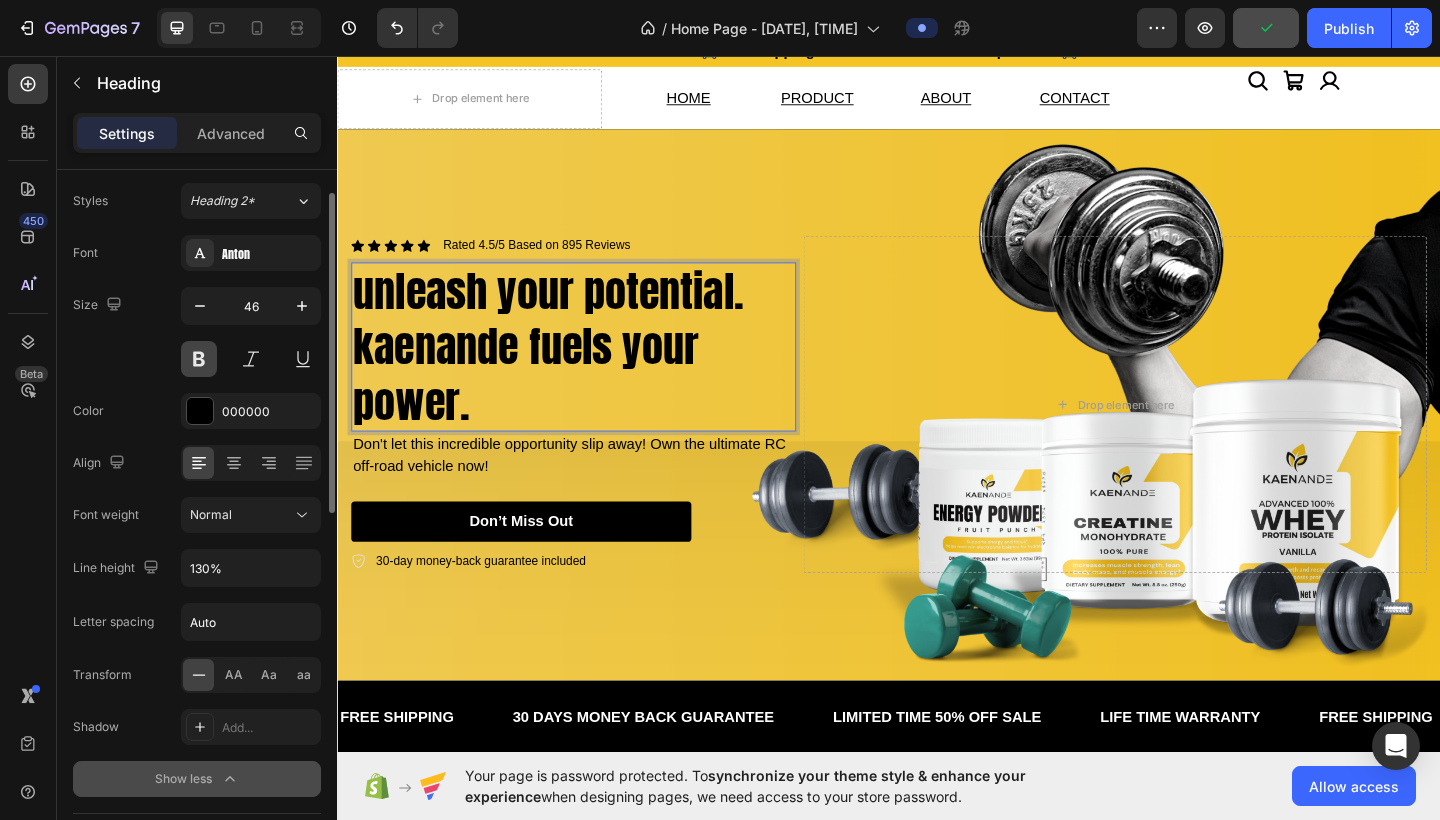click at bounding box center (199, 359) 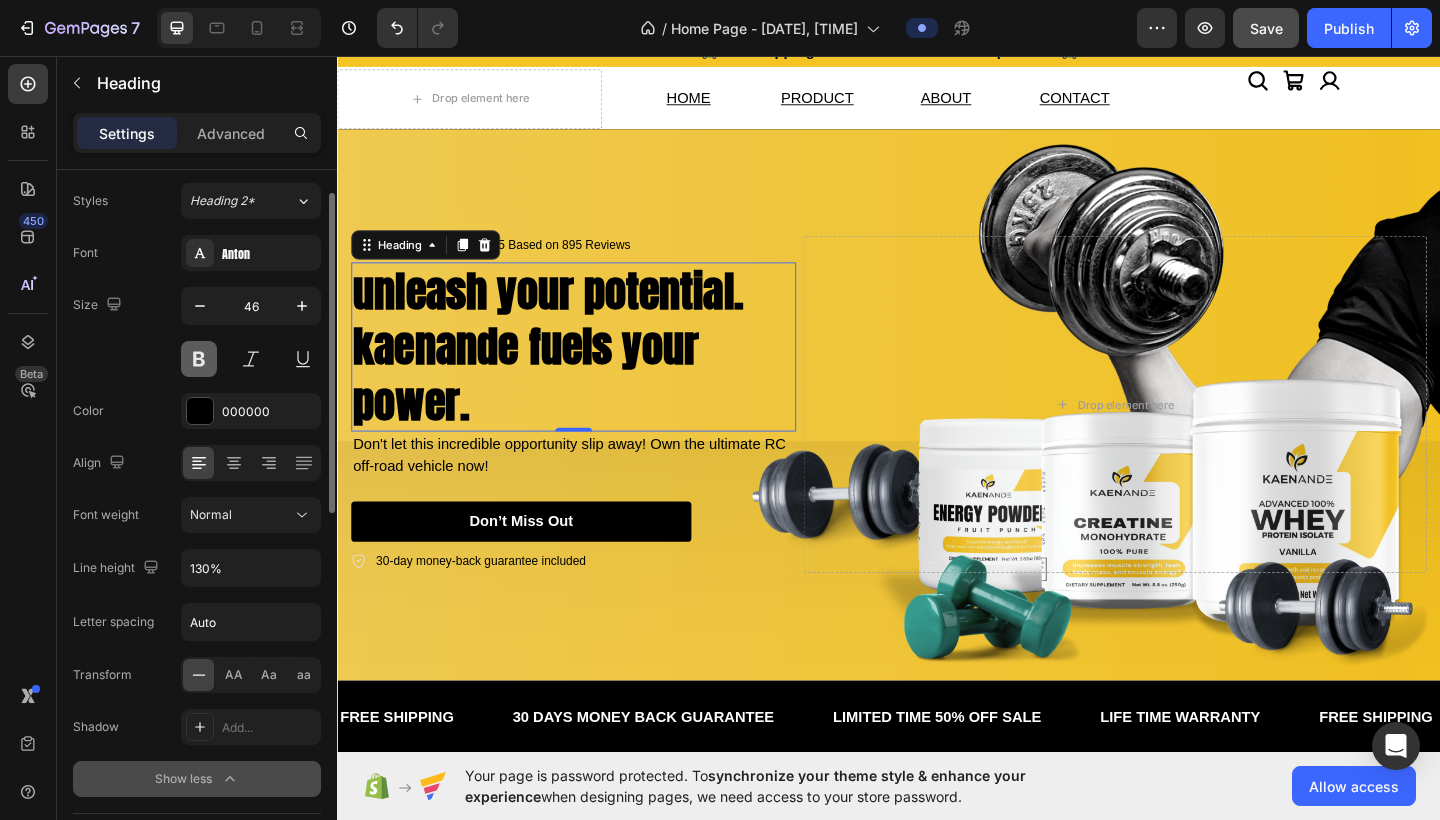 click at bounding box center (199, 359) 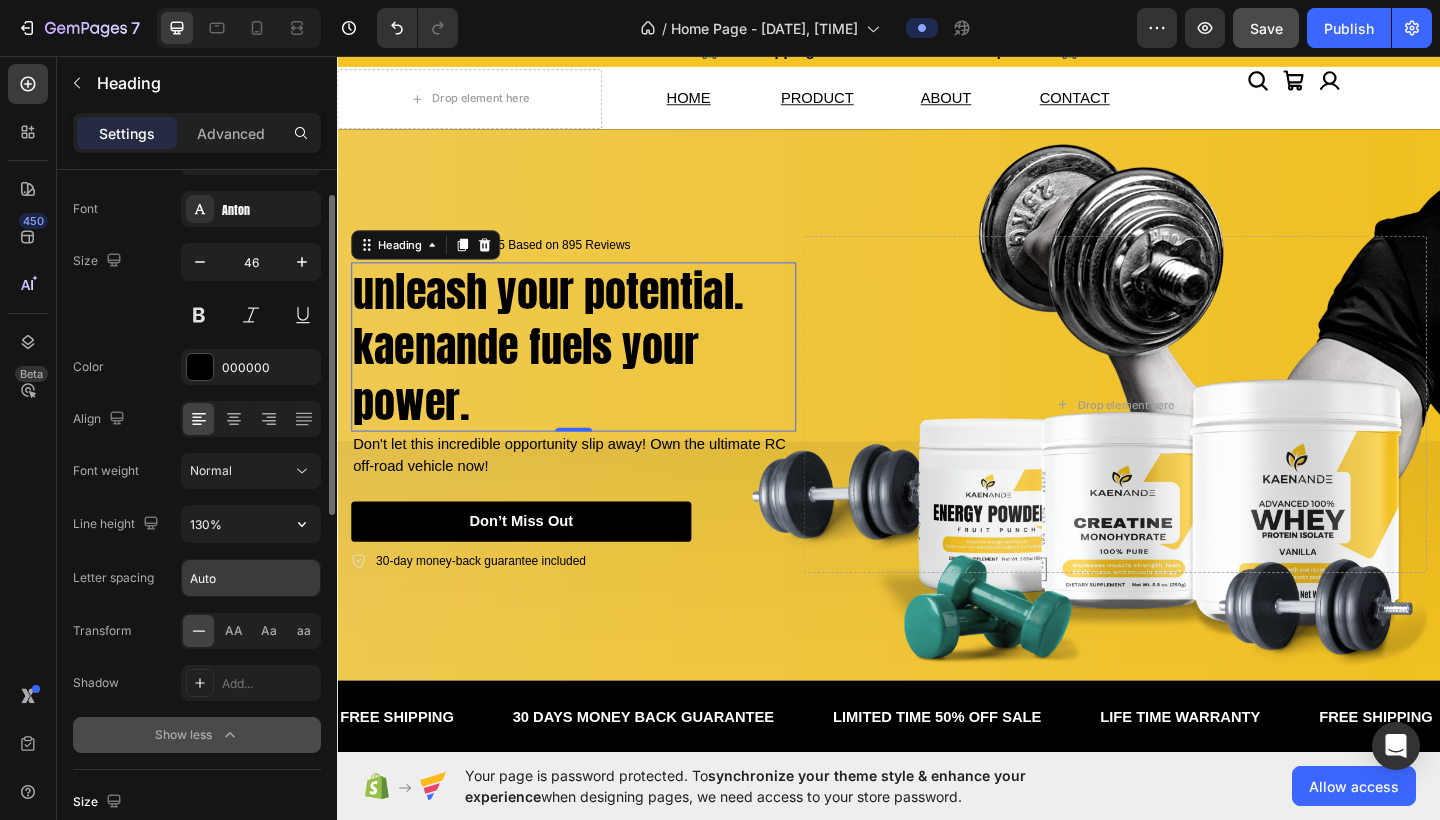 scroll, scrollTop: 101, scrollLeft: 0, axis: vertical 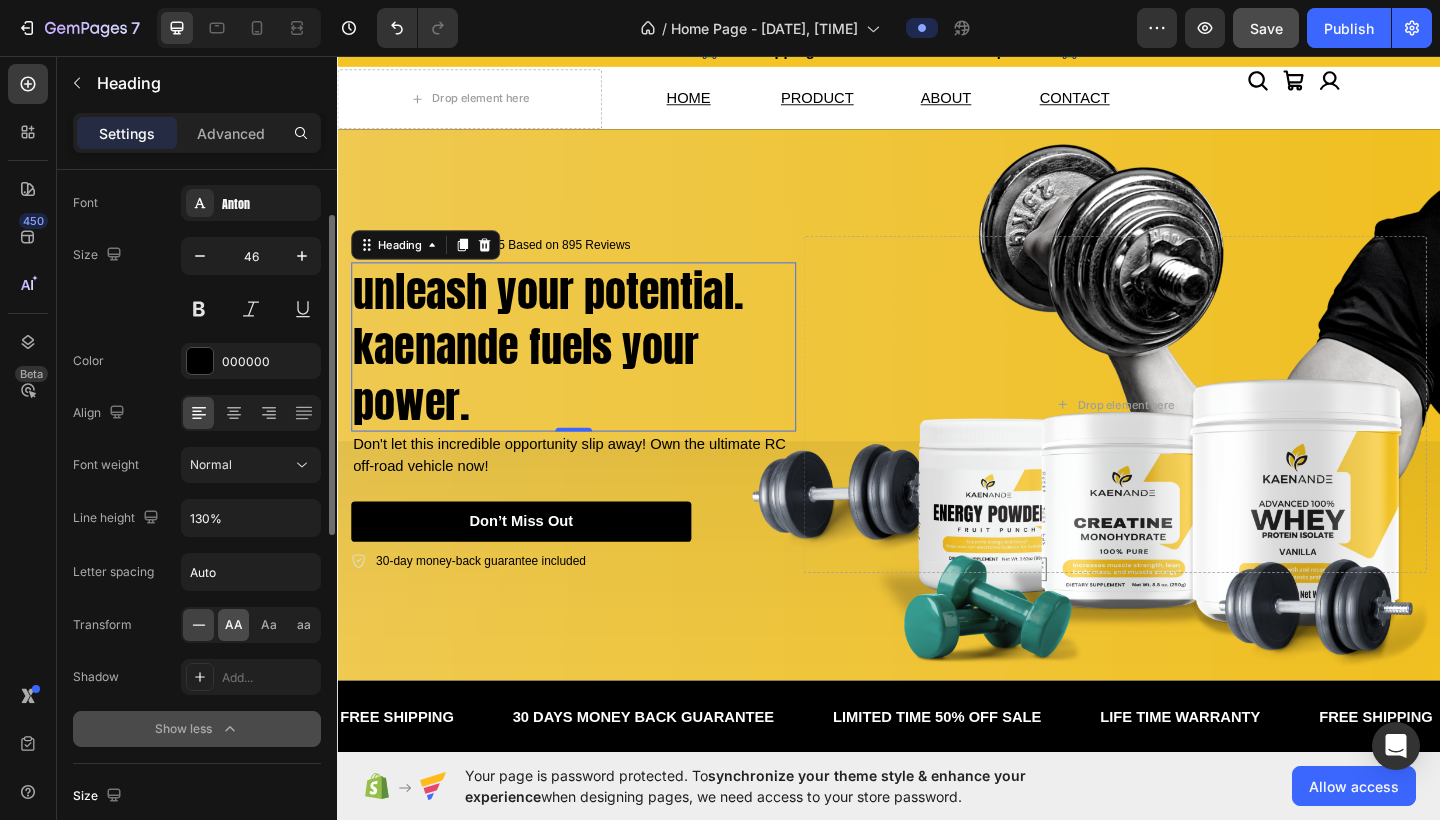 click on "AA" 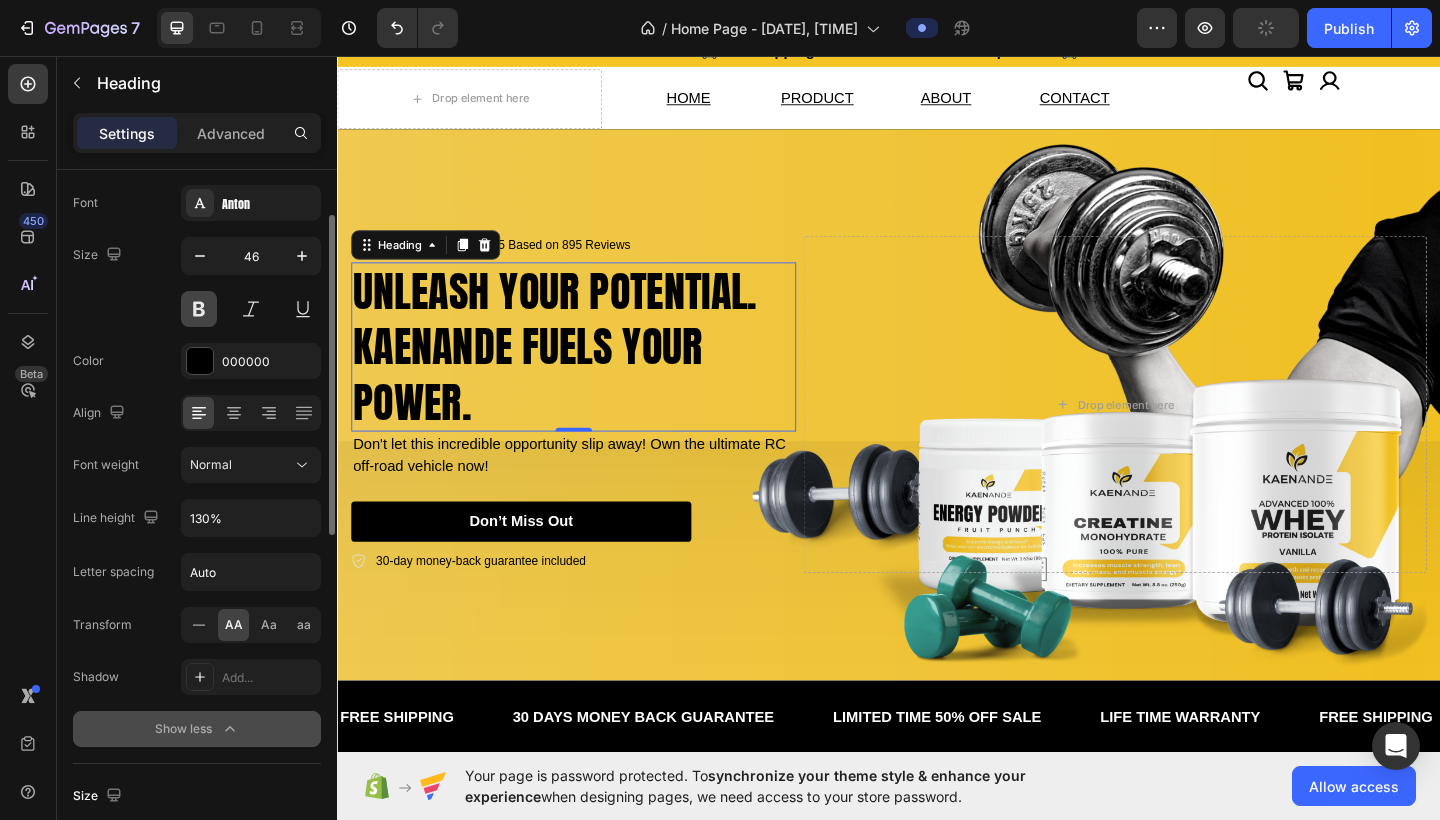 click at bounding box center (199, 309) 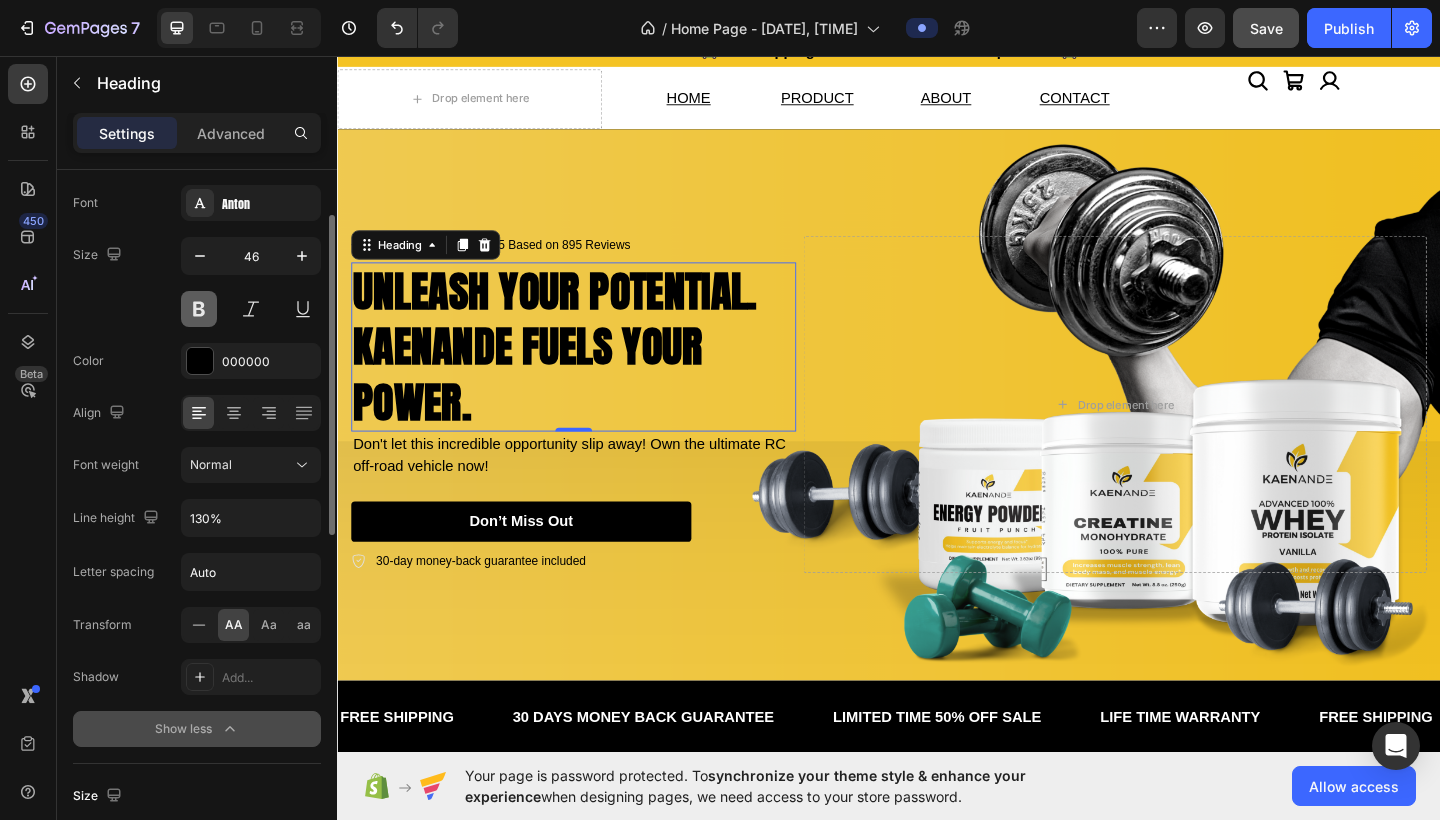 click at bounding box center (199, 309) 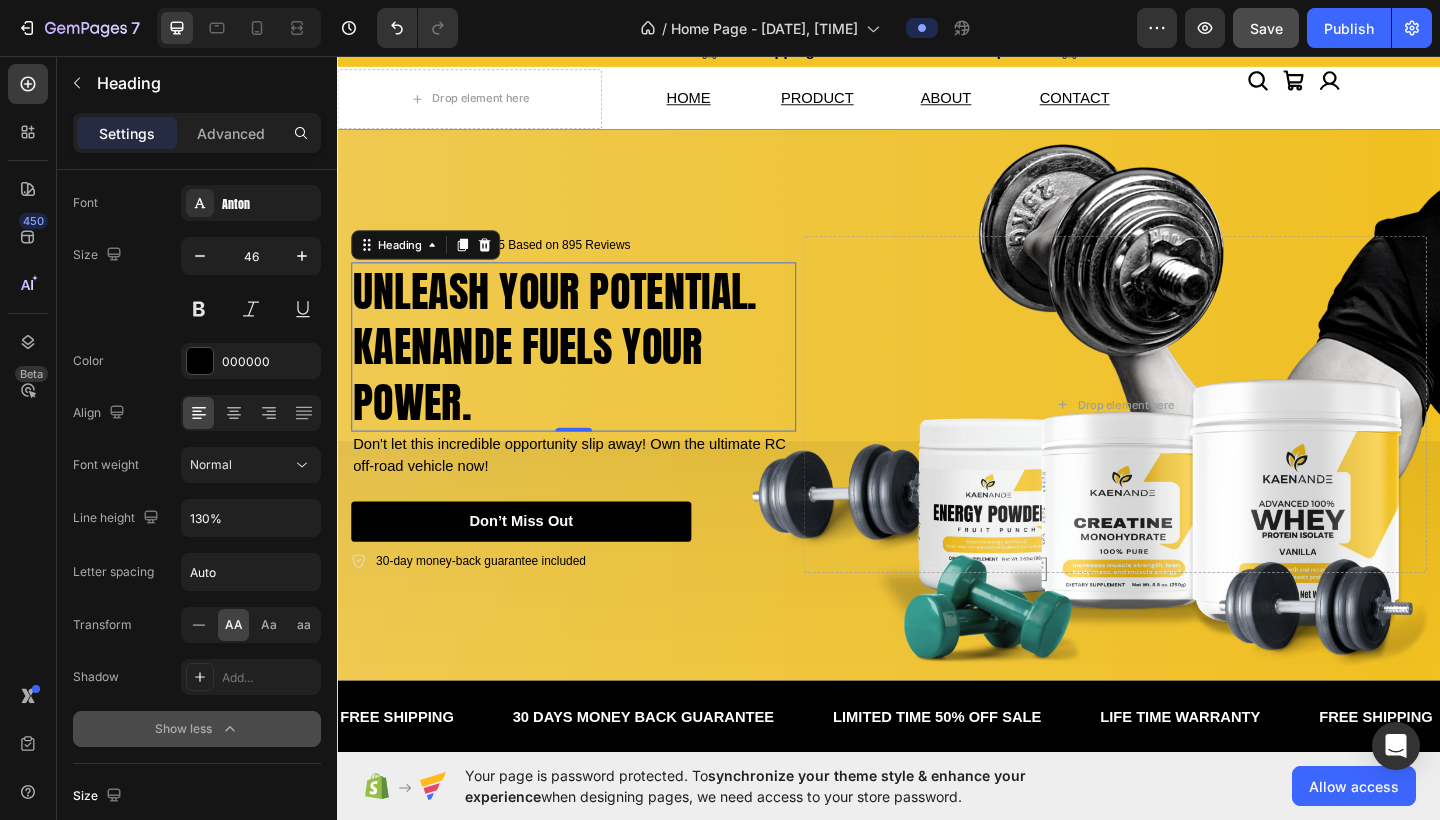 click on "unleash your potential. kaenande fuels your power." at bounding box center [594, 372] 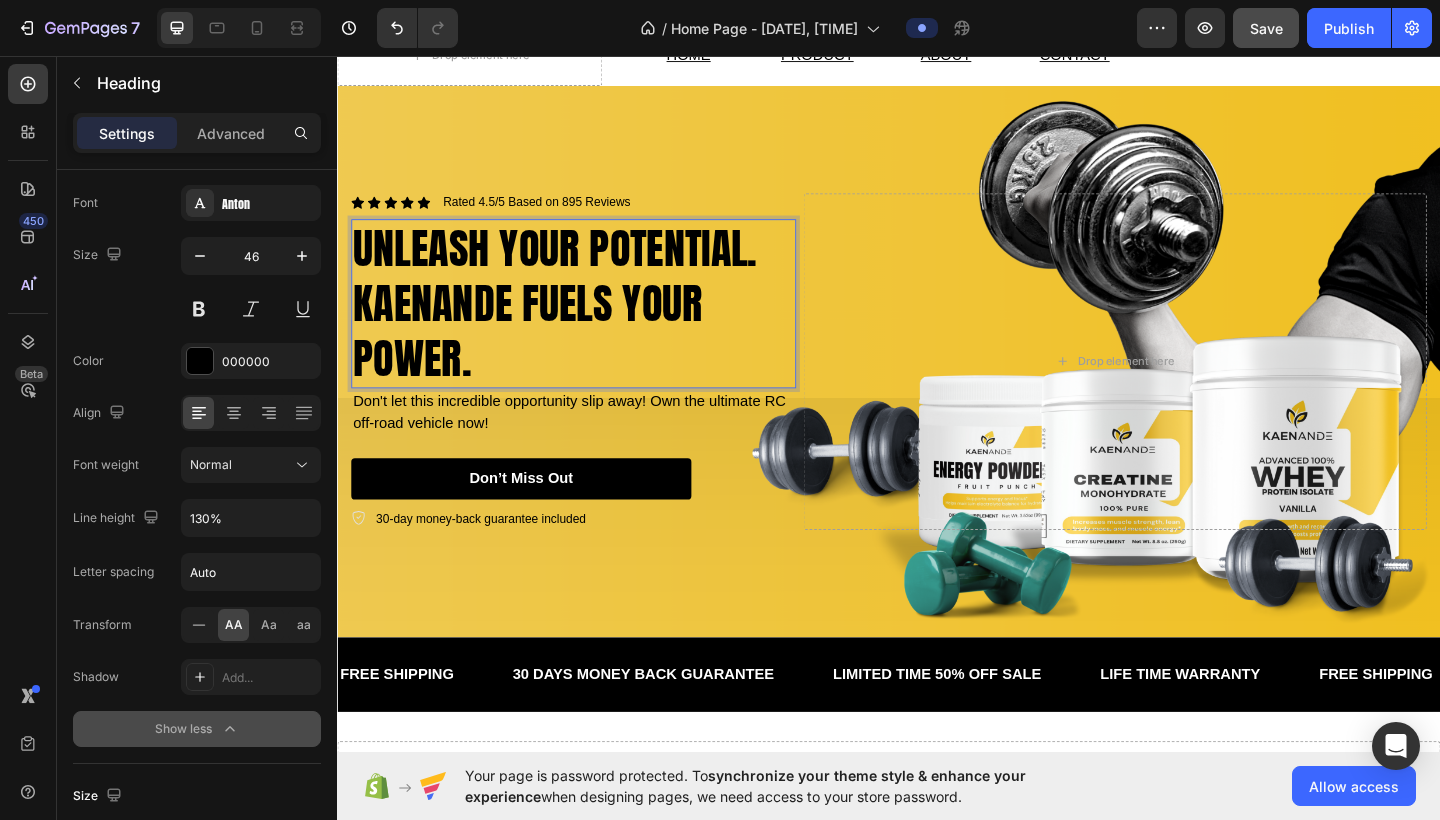 scroll, scrollTop: 126, scrollLeft: 0, axis: vertical 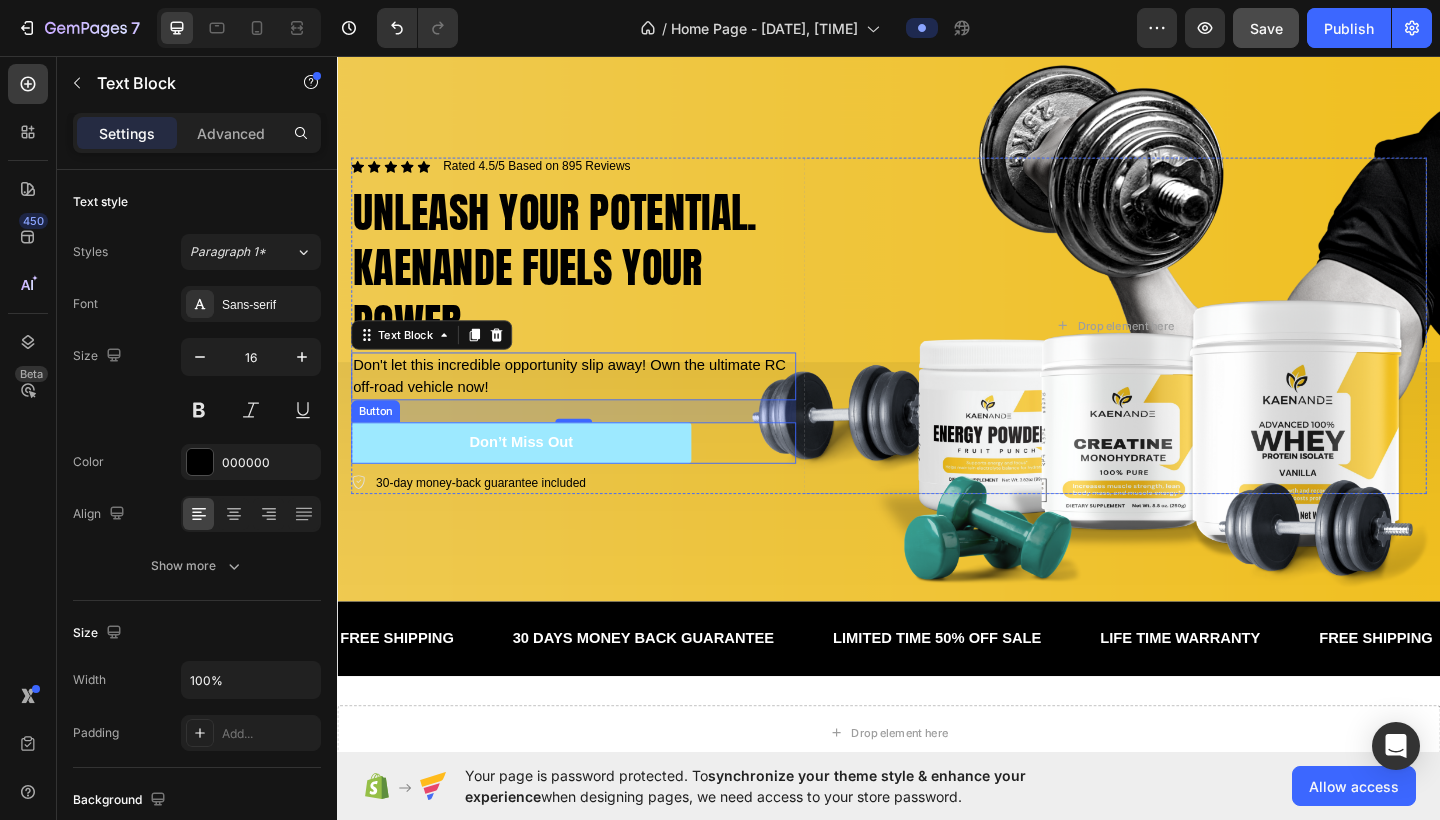 click on "Don’t Miss Out" at bounding box center [537, 477] 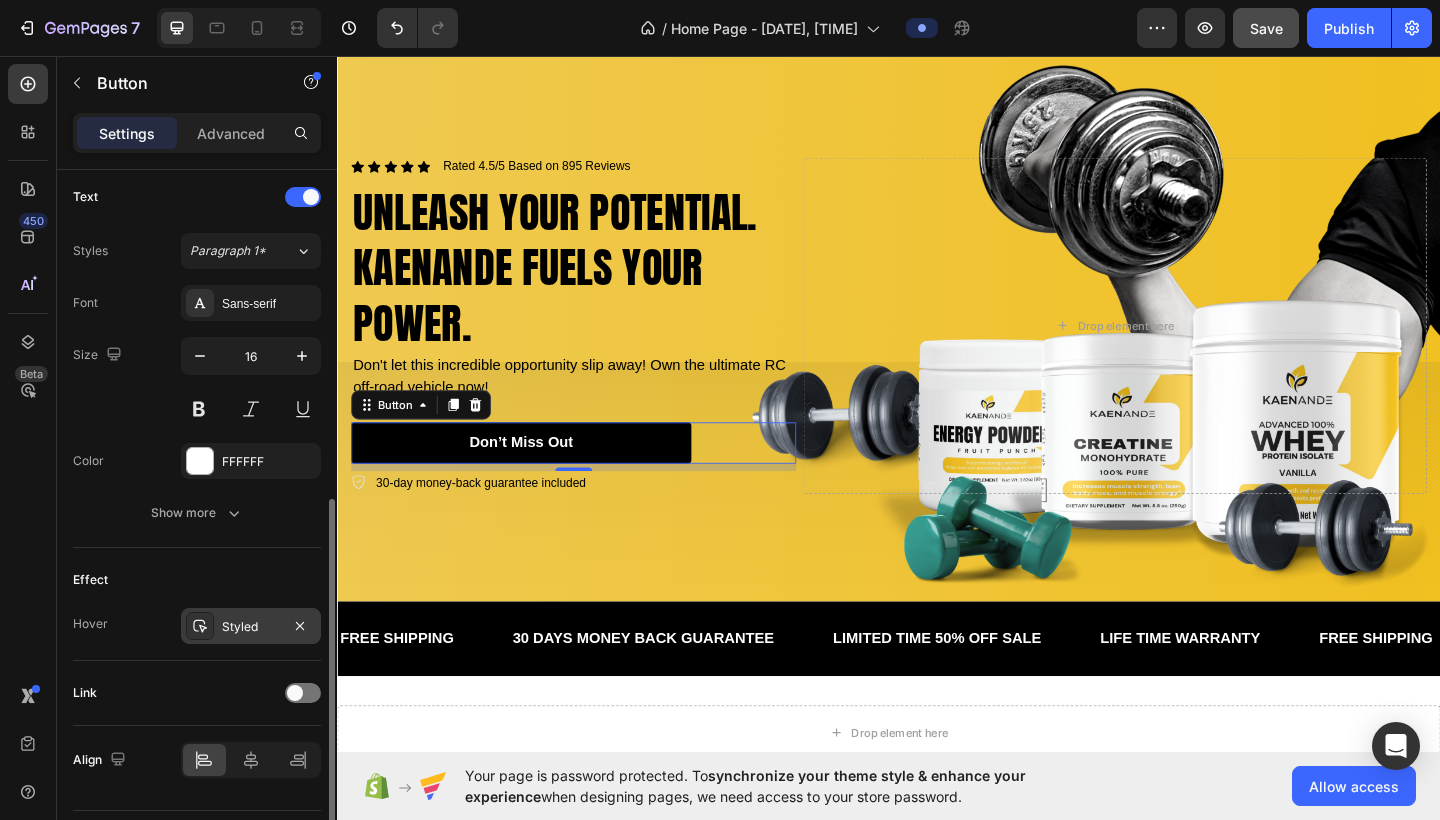 scroll, scrollTop: 671, scrollLeft: 0, axis: vertical 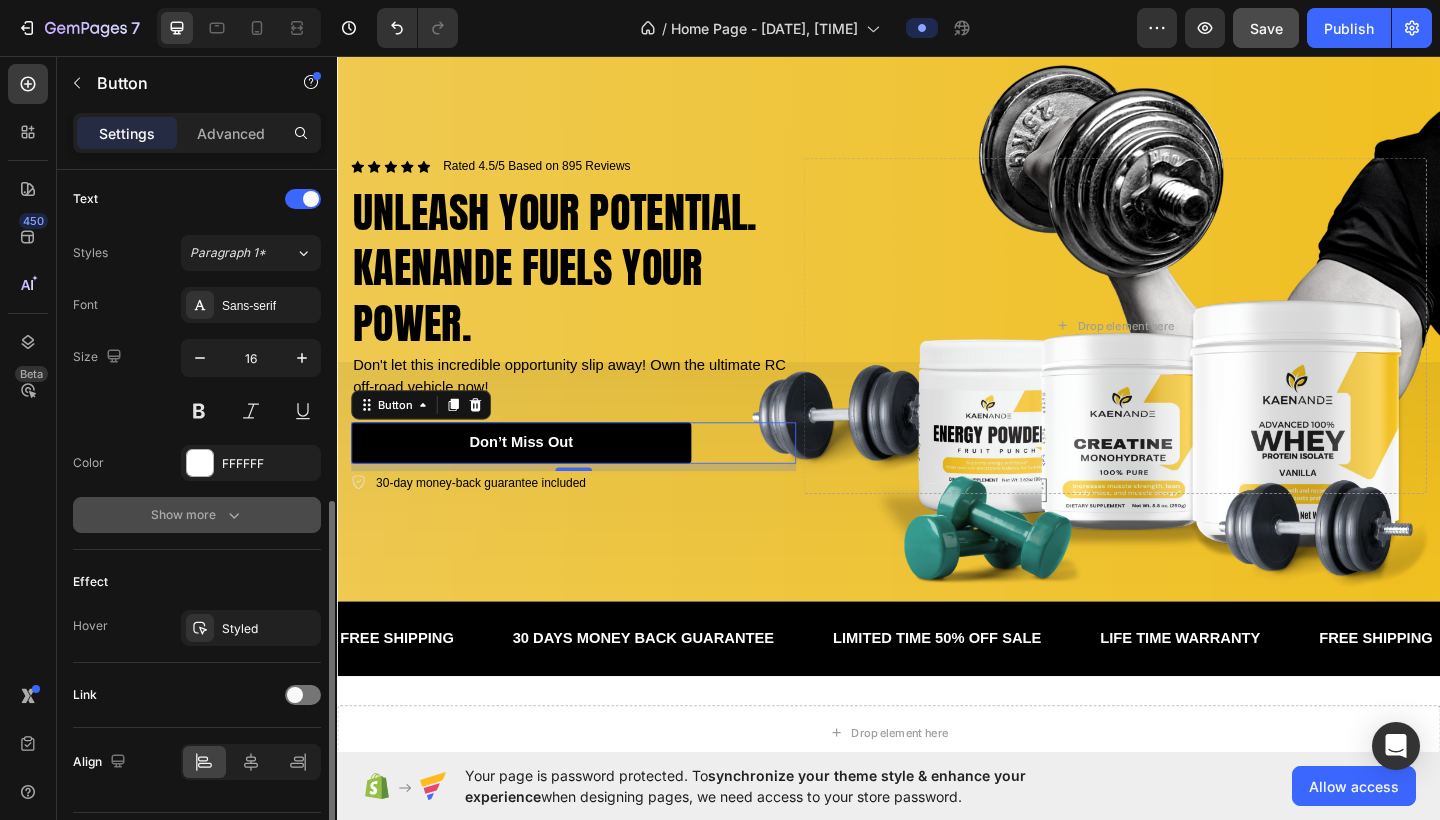 click 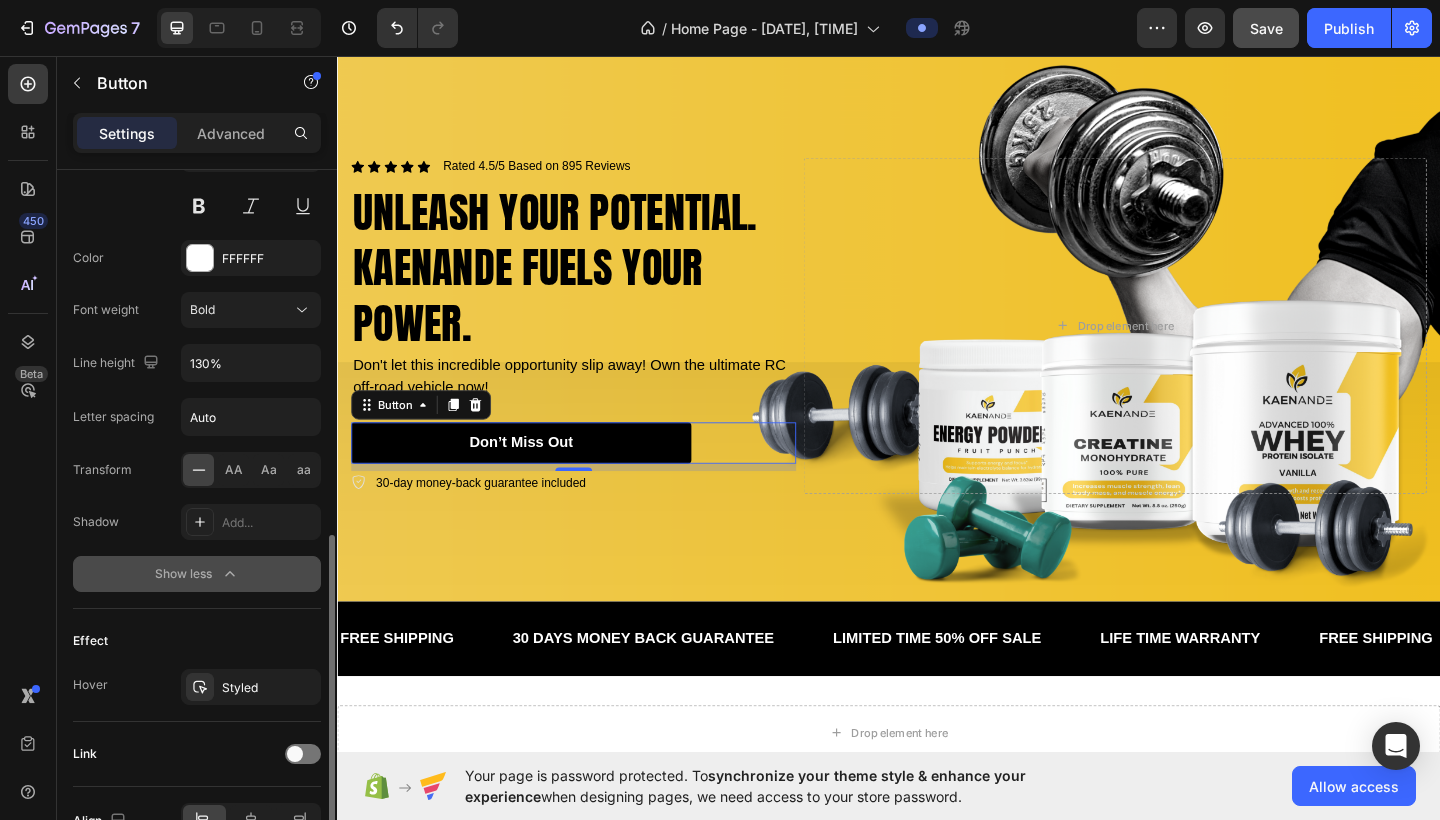 scroll, scrollTop: 878, scrollLeft: 0, axis: vertical 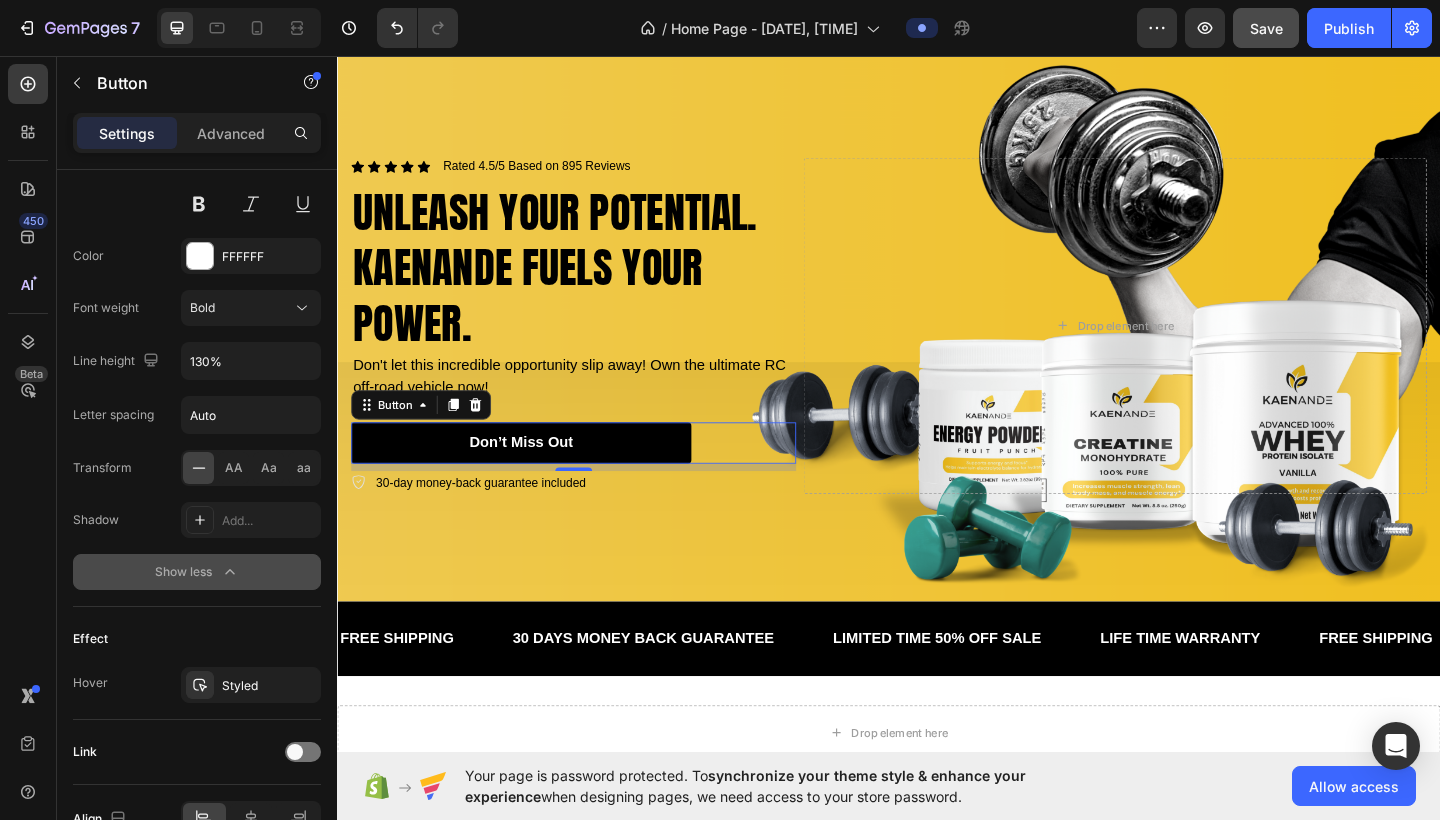 click 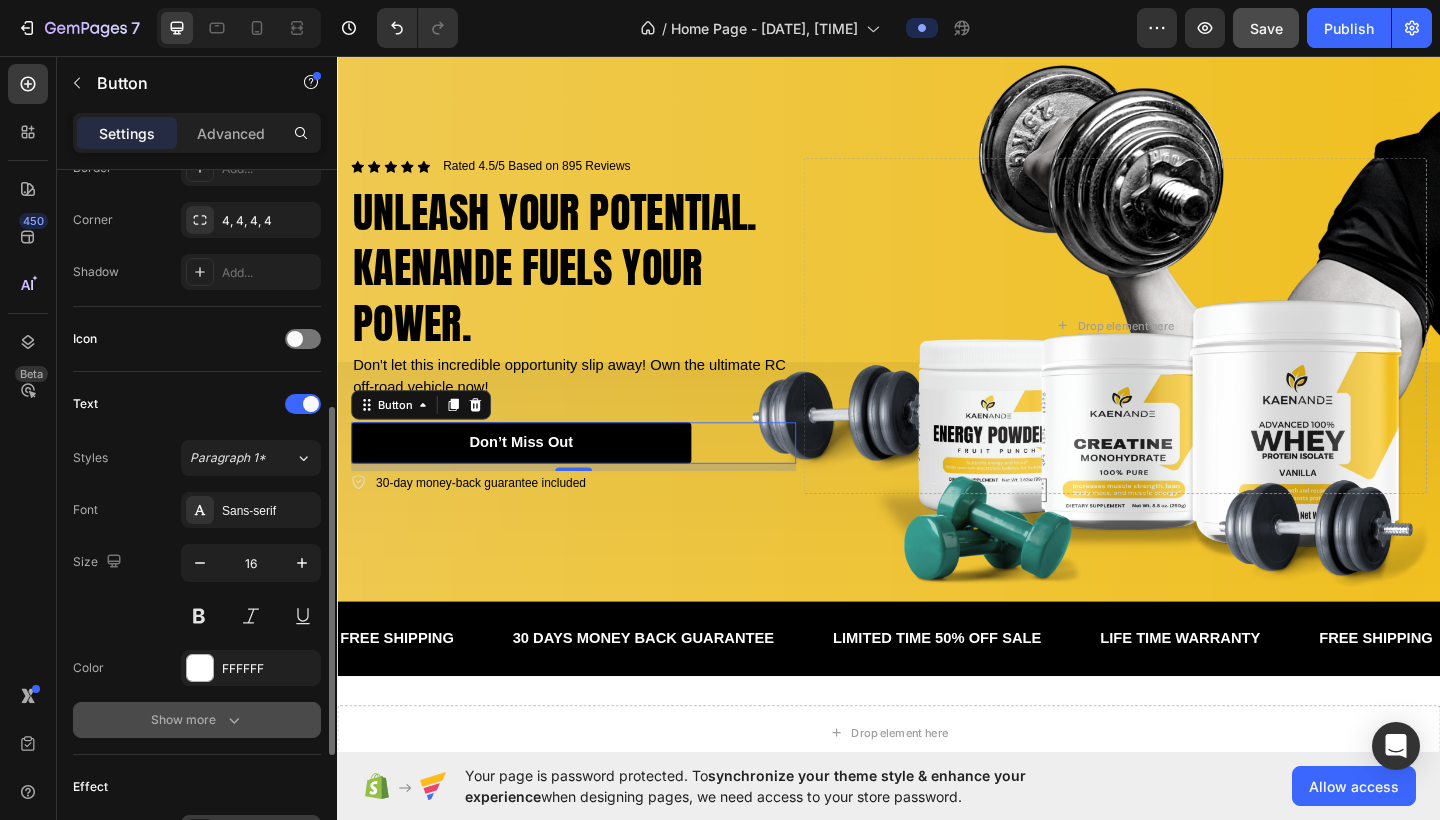 scroll, scrollTop: 466, scrollLeft: 0, axis: vertical 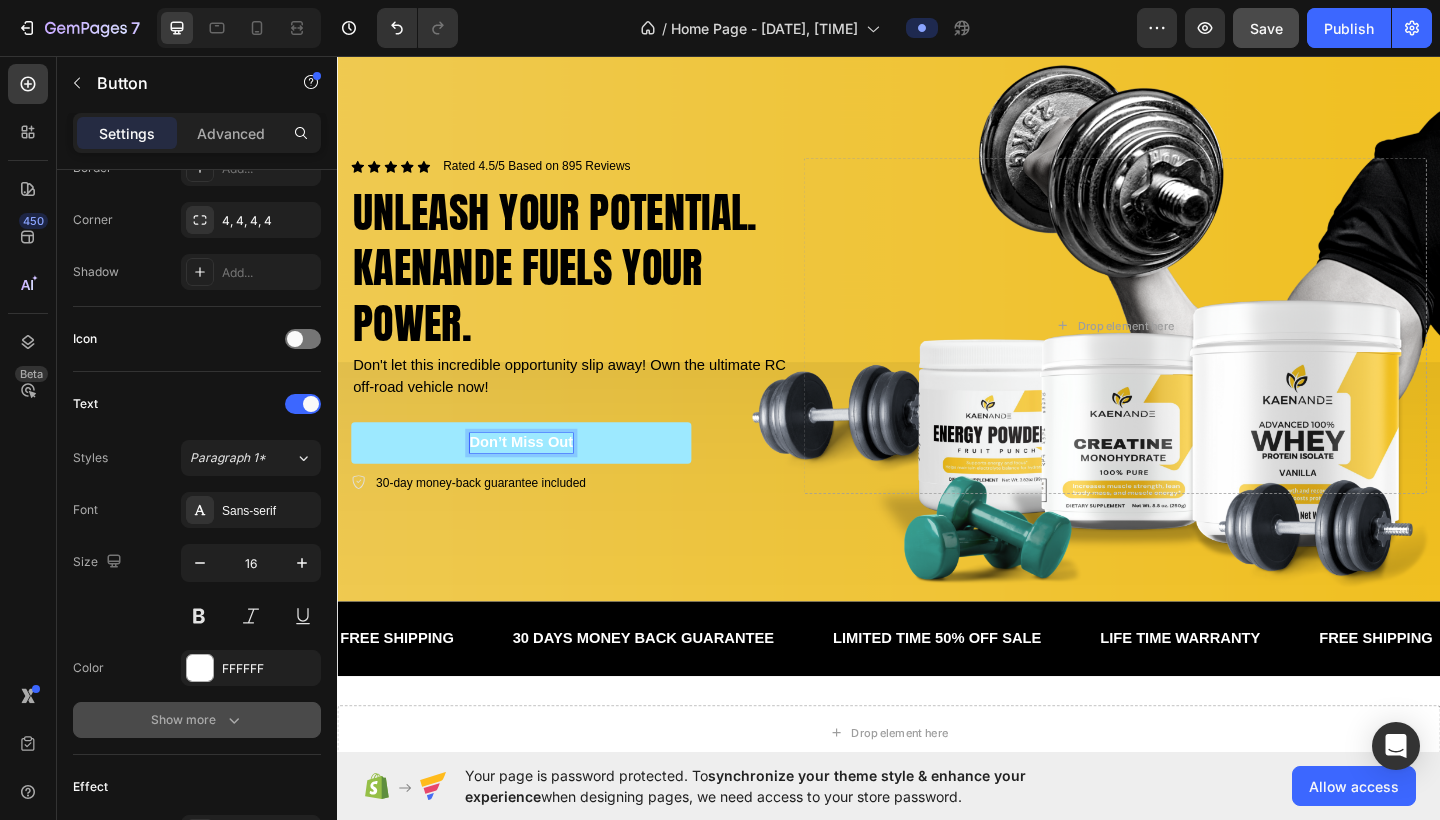 click on "Don’t Miss Out" at bounding box center (537, 477) 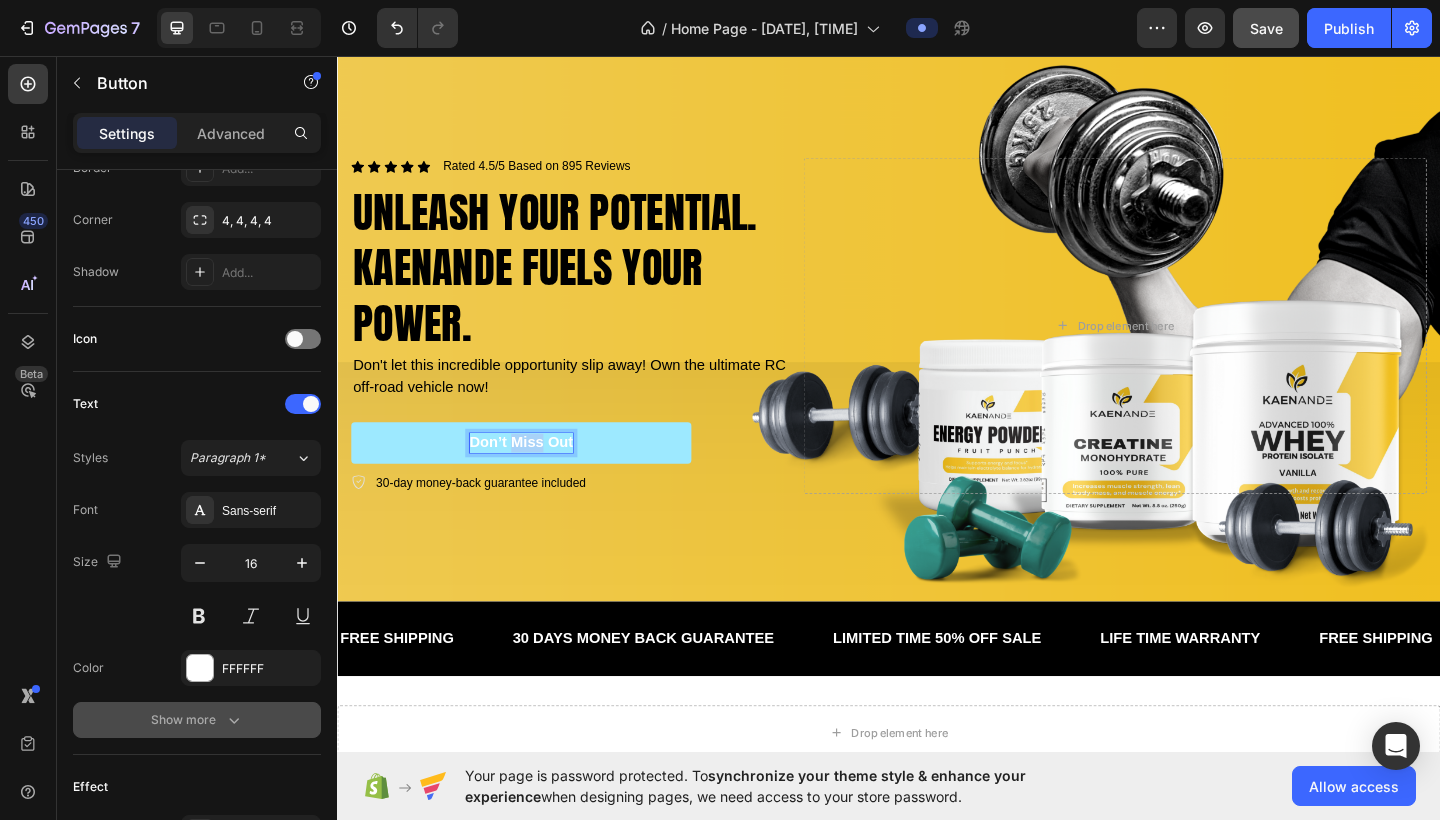 click on "Don’t Miss Out" at bounding box center (537, 477) 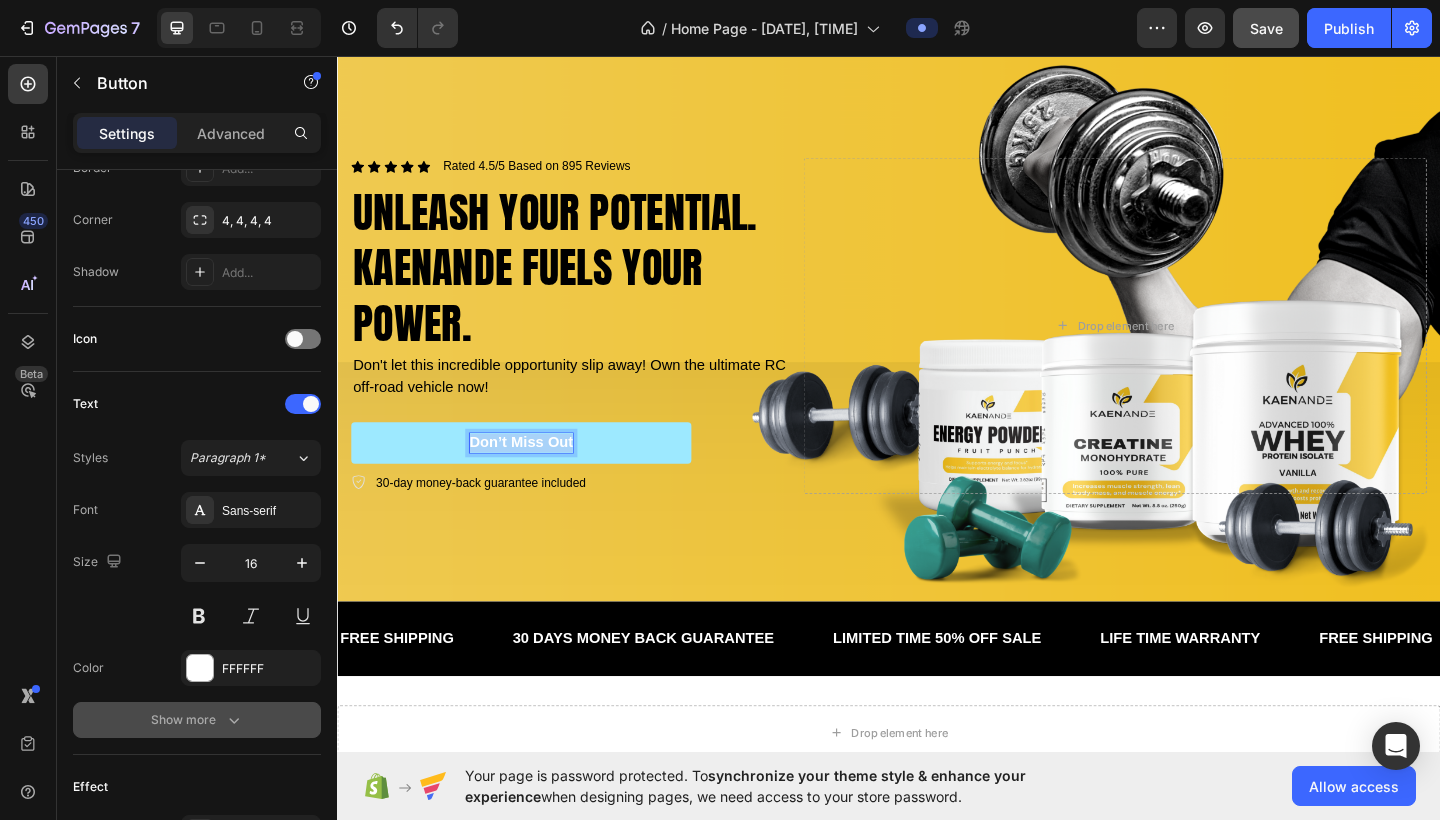 click on "Don’t Miss Out" at bounding box center (537, 477) 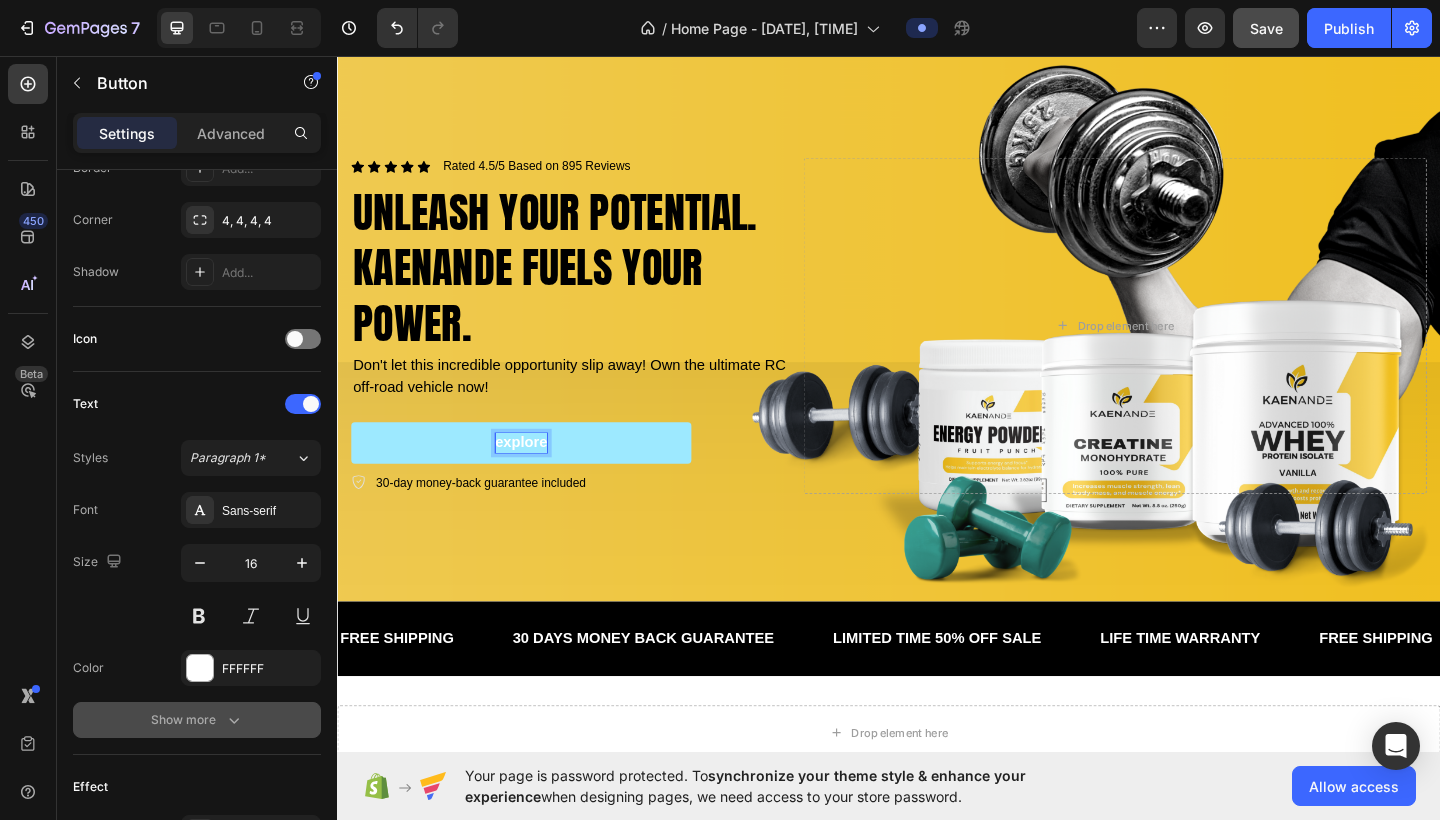 click on "explore" at bounding box center (537, 477) 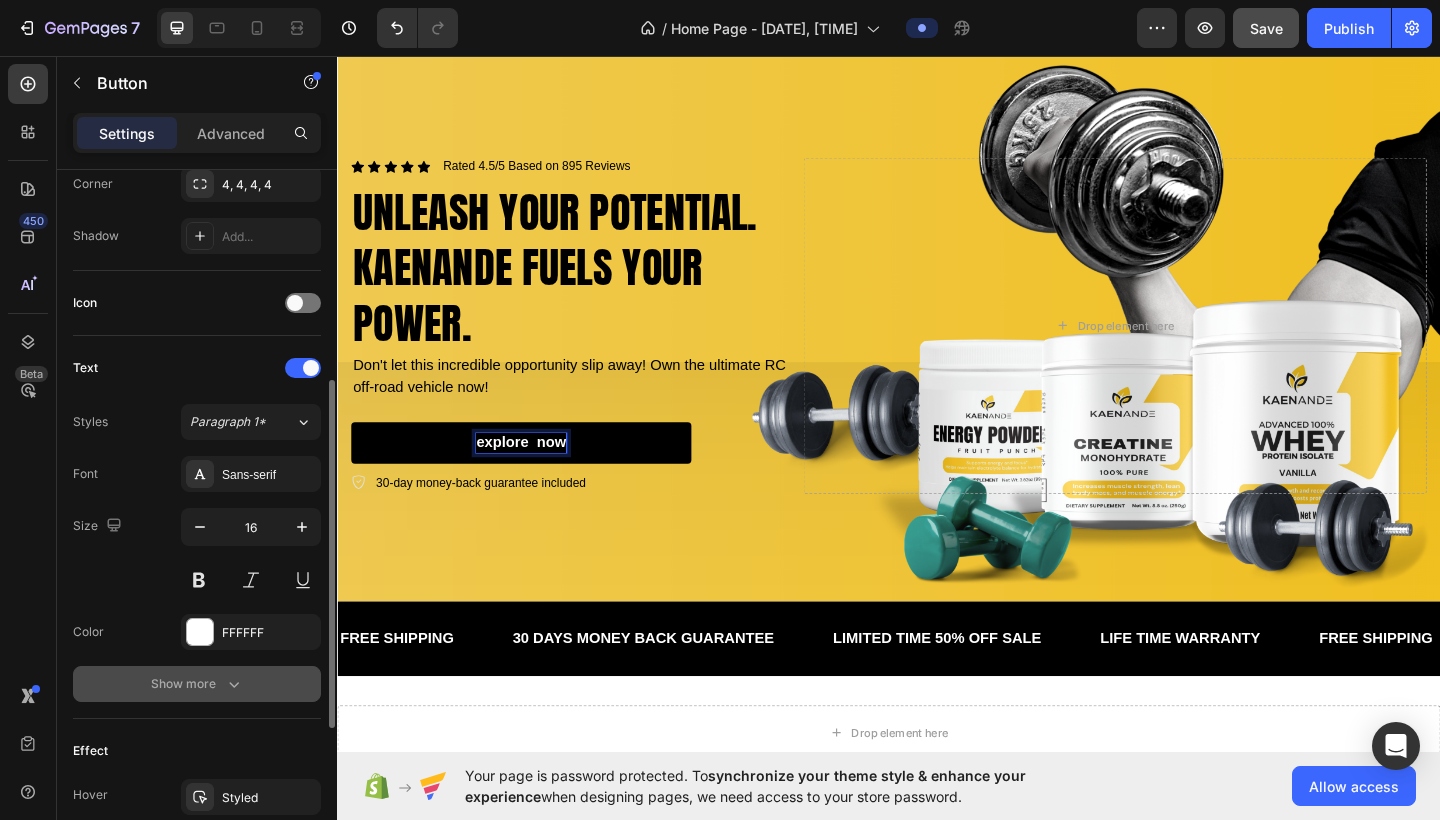 scroll, scrollTop: 515, scrollLeft: 0, axis: vertical 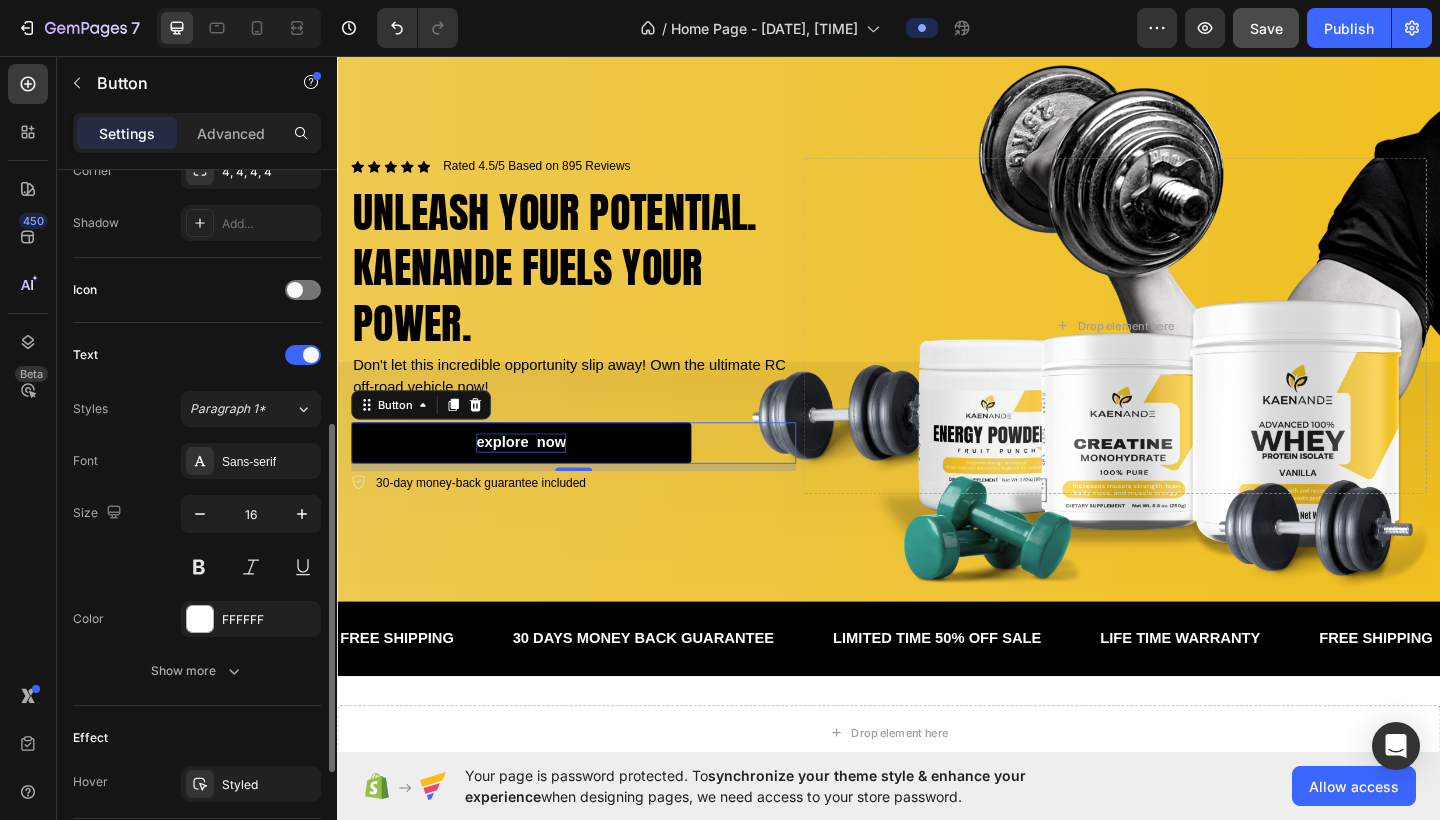 click 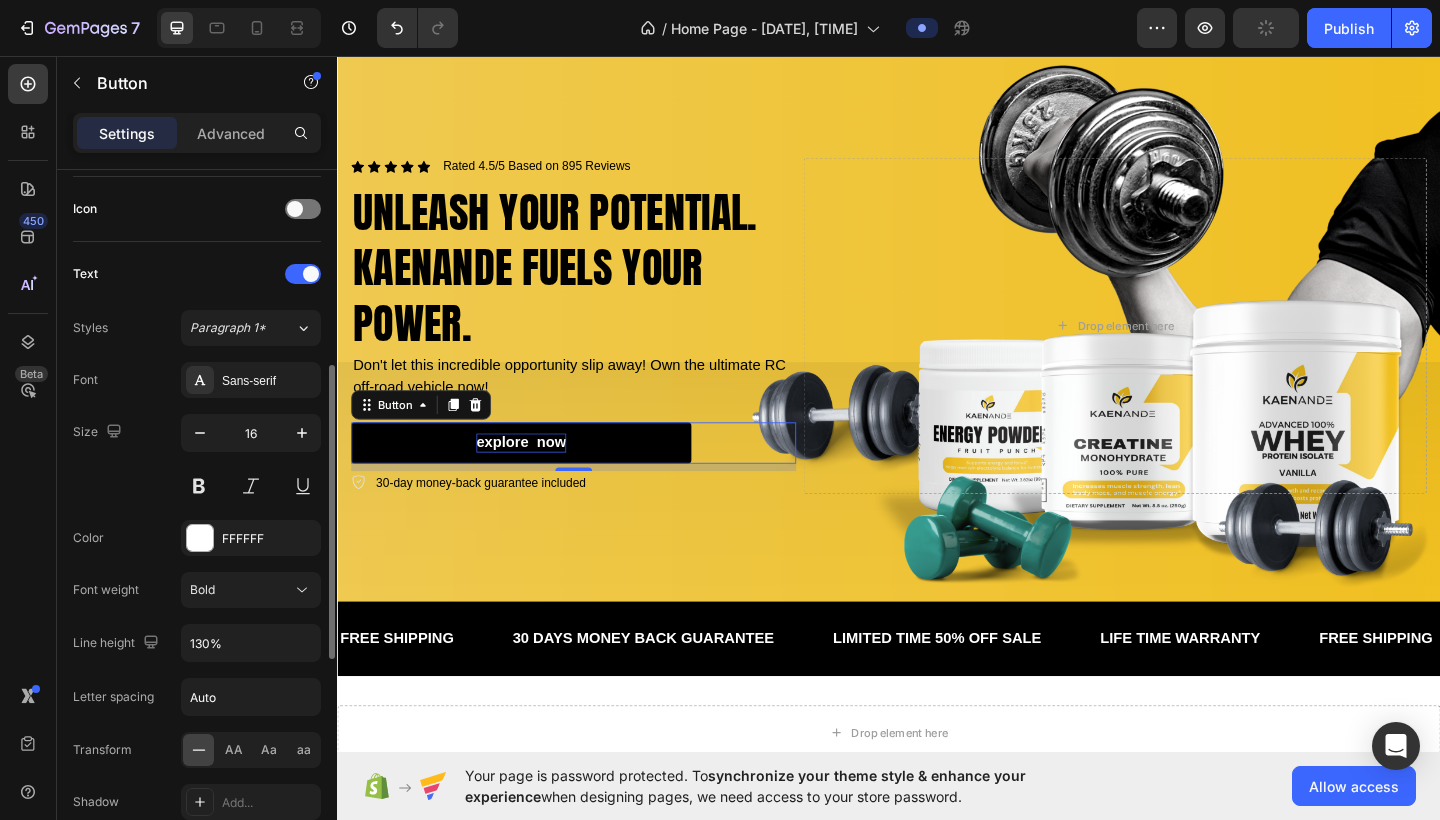 scroll, scrollTop: 611, scrollLeft: 0, axis: vertical 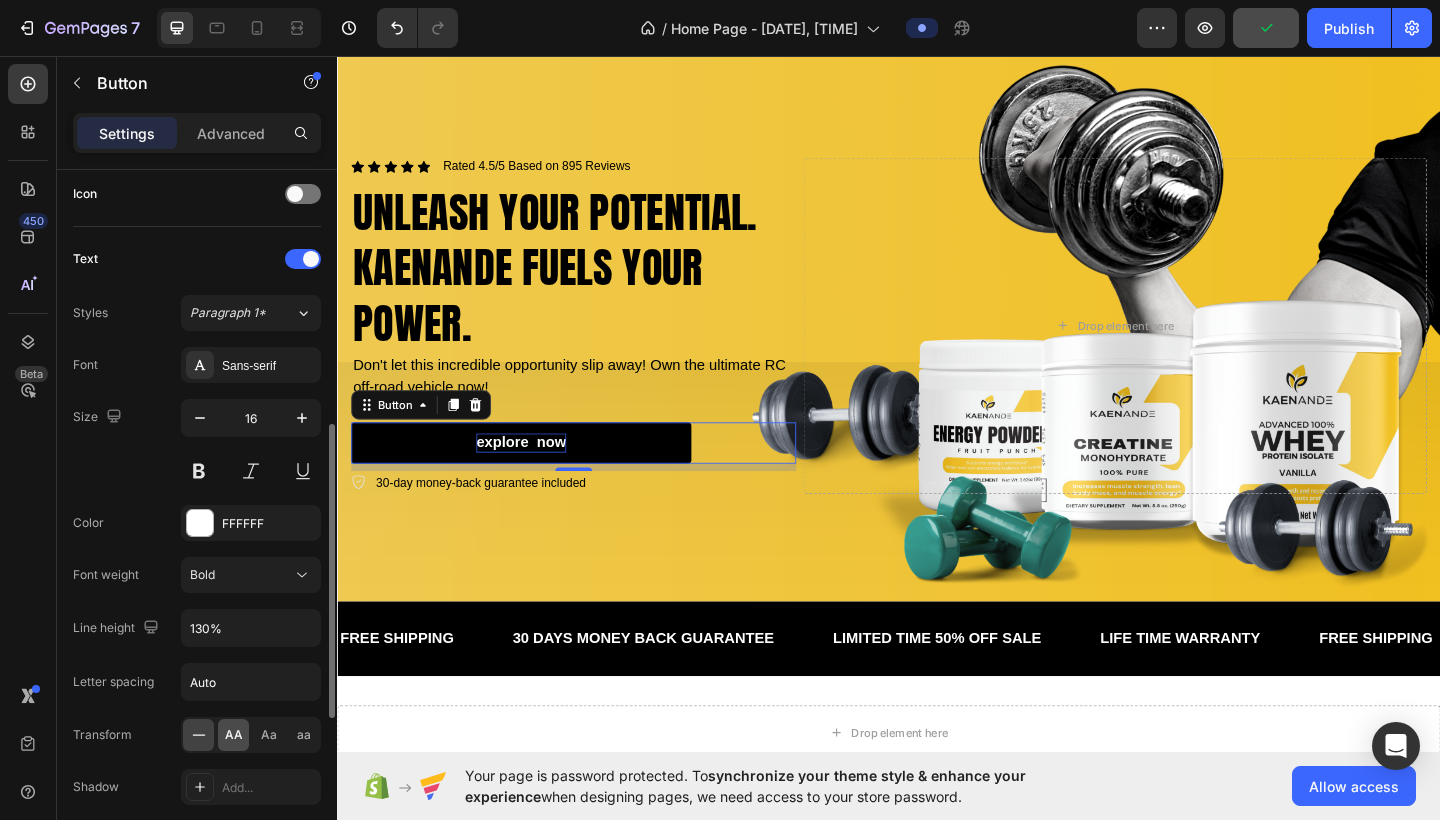 click on "AA" 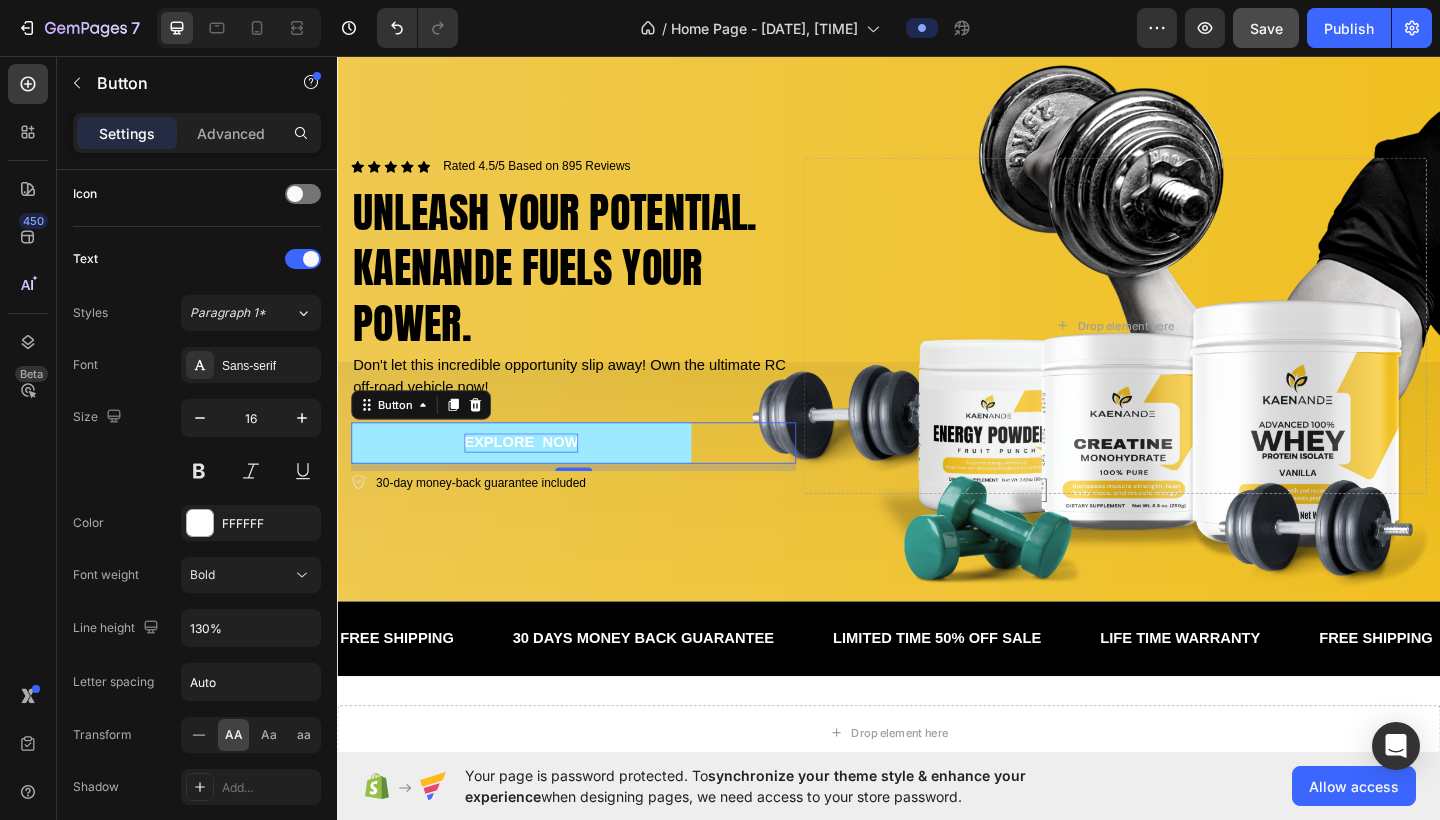 click on "explore  now" at bounding box center [537, 477] 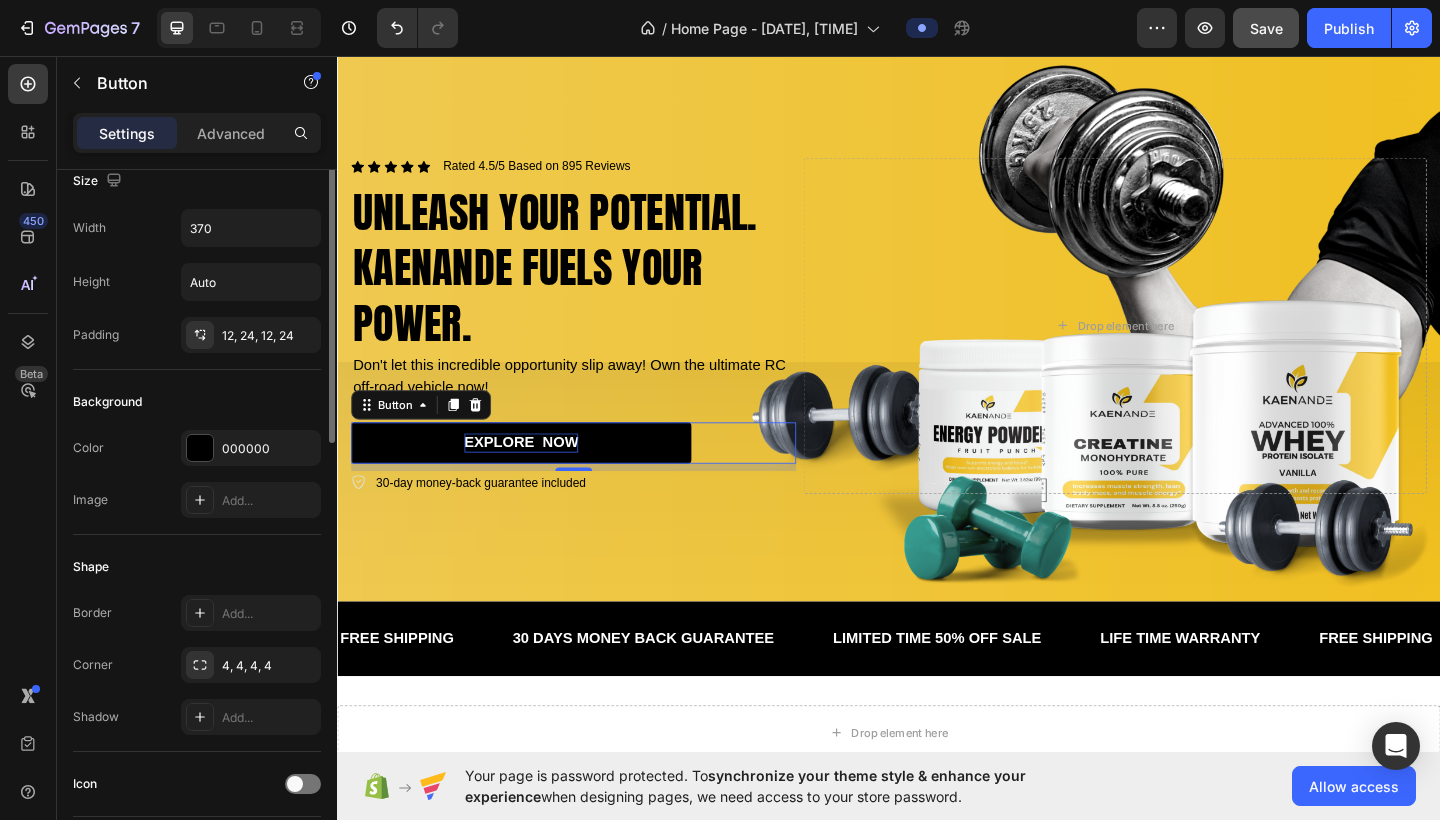 scroll, scrollTop: 0, scrollLeft: 0, axis: both 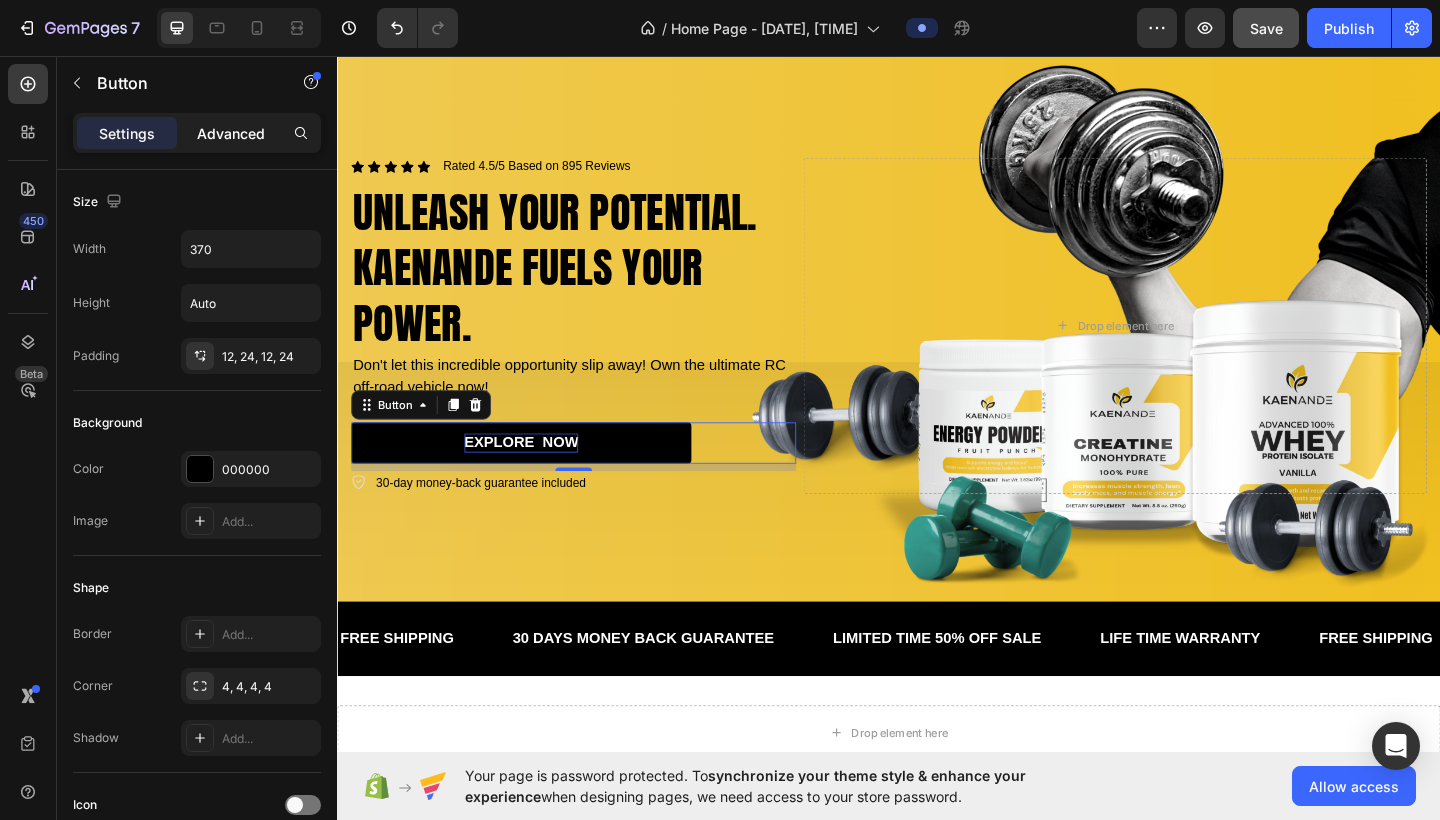 click on "Advanced" at bounding box center (231, 133) 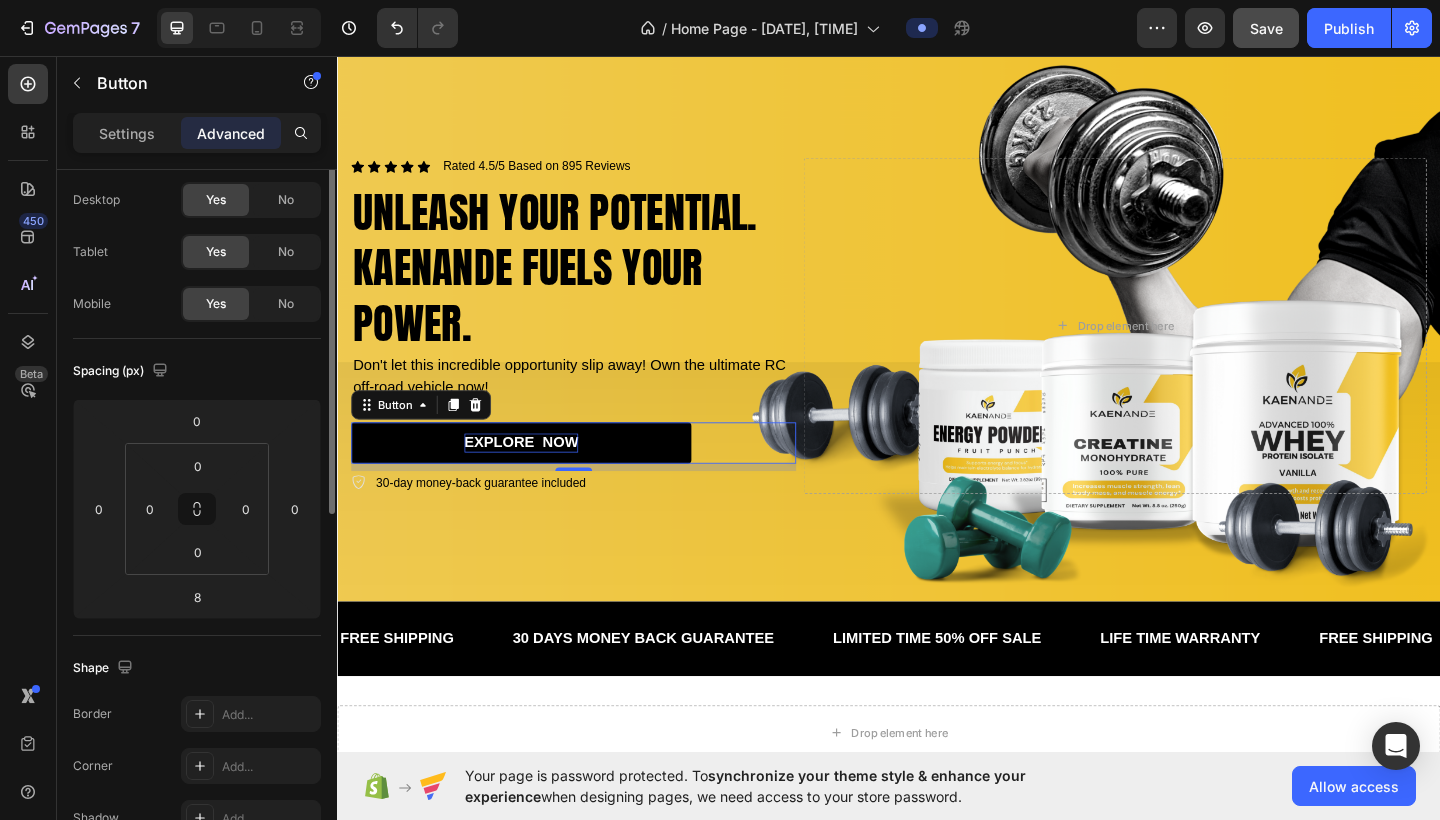 scroll, scrollTop: 0, scrollLeft: 0, axis: both 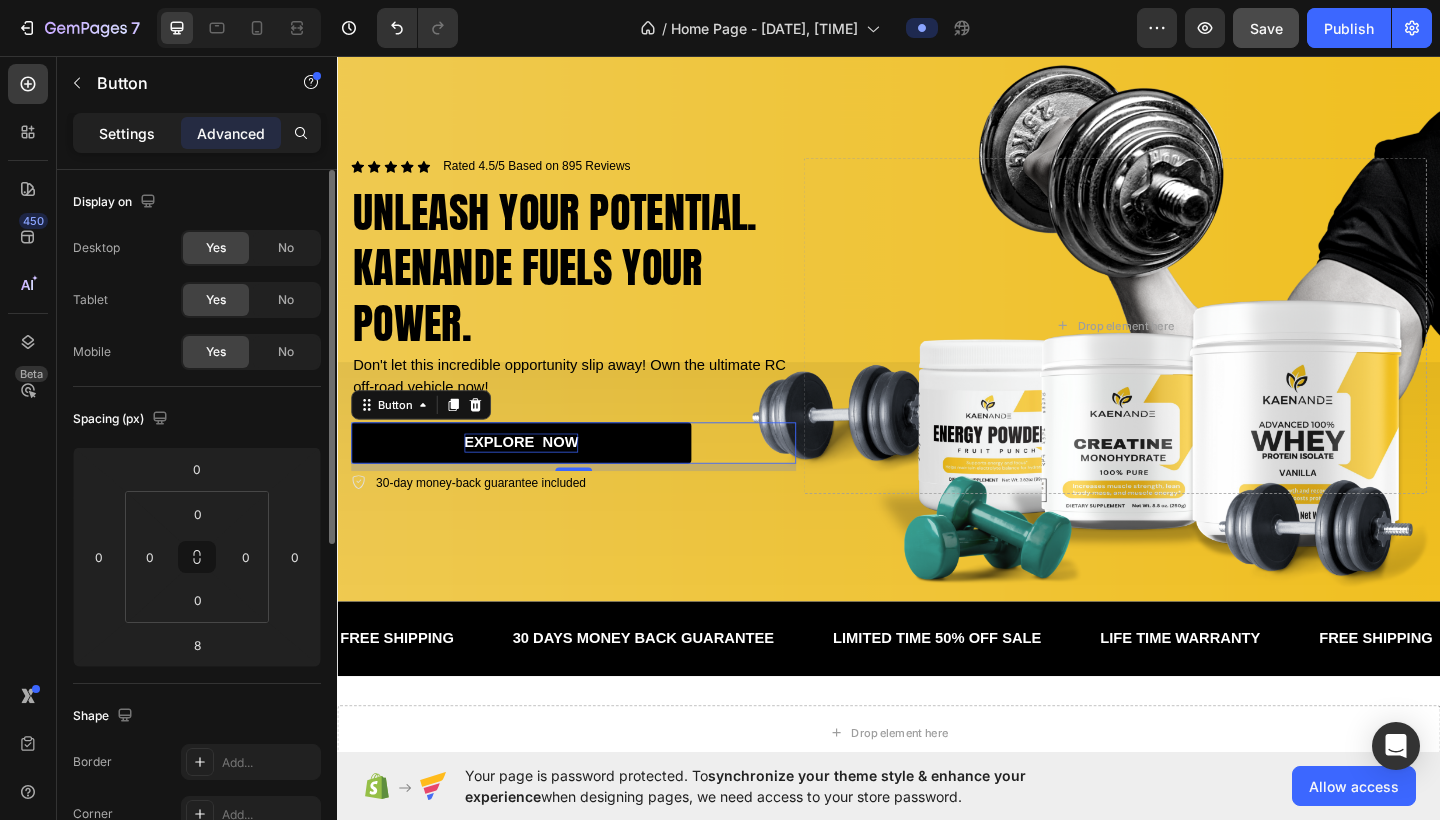 click on "Settings" at bounding box center (127, 133) 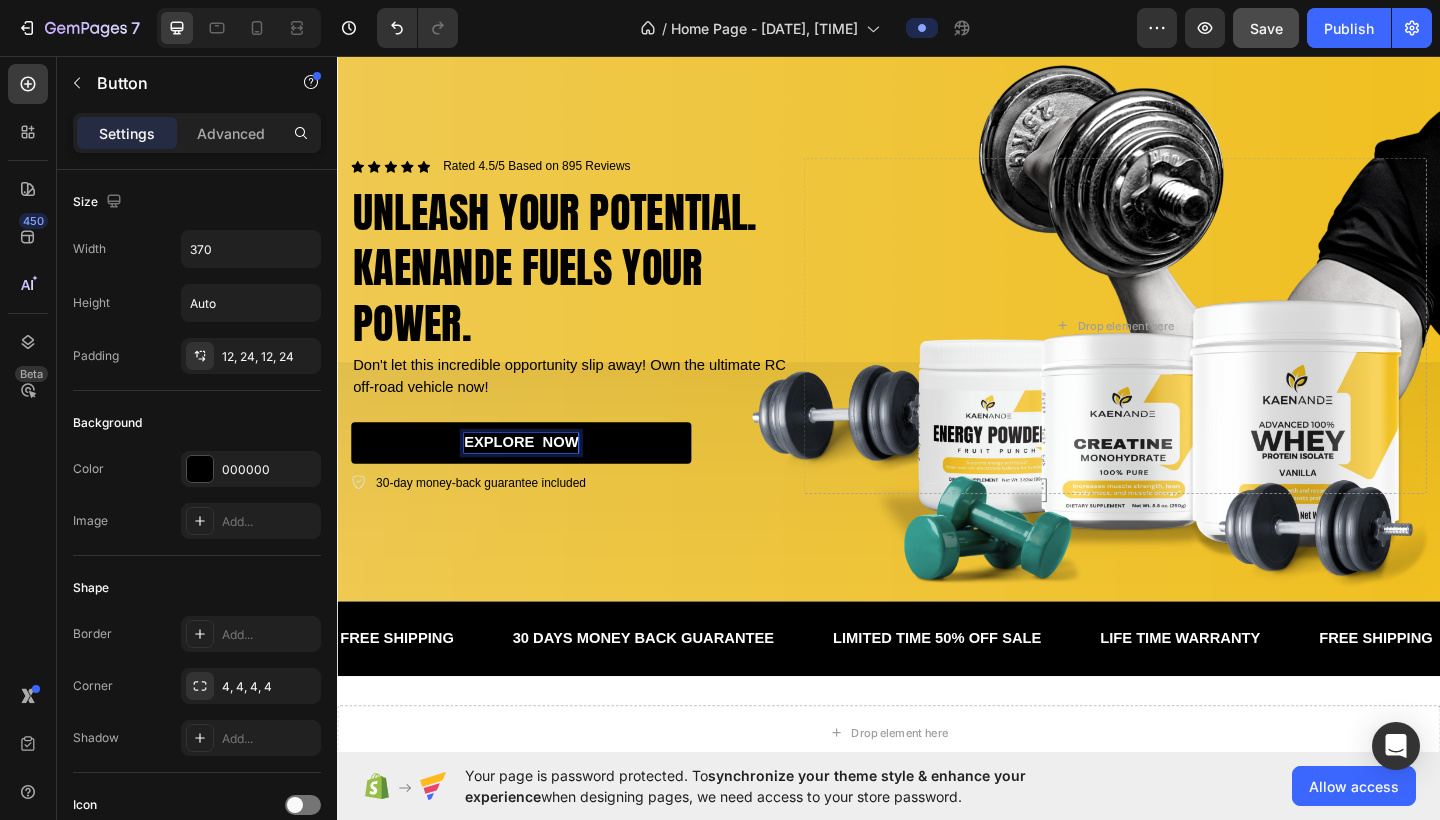 click on "explore  now" at bounding box center (537, 477) 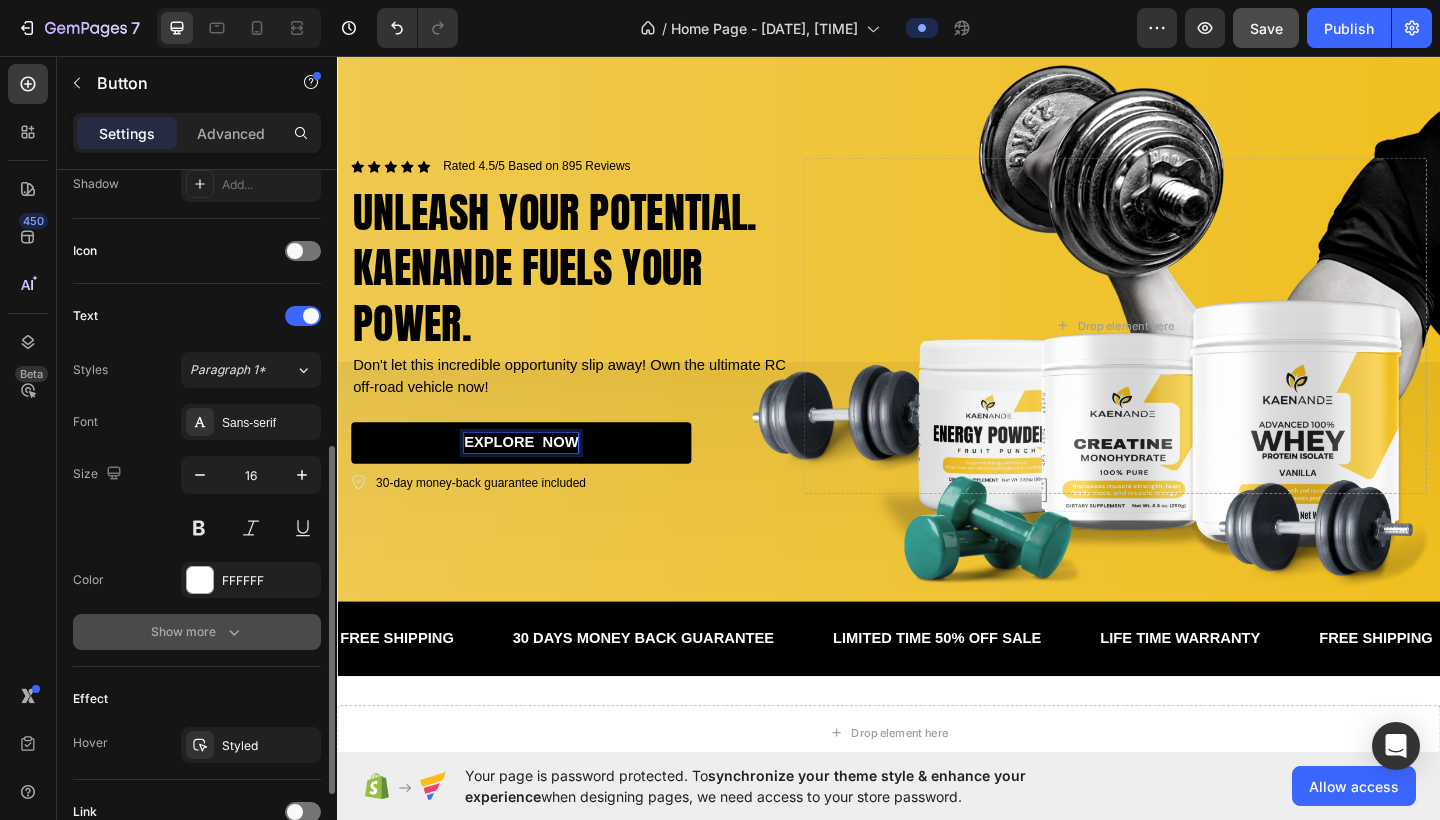 scroll, scrollTop: 558, scrollLeft: 0, axis: vertical 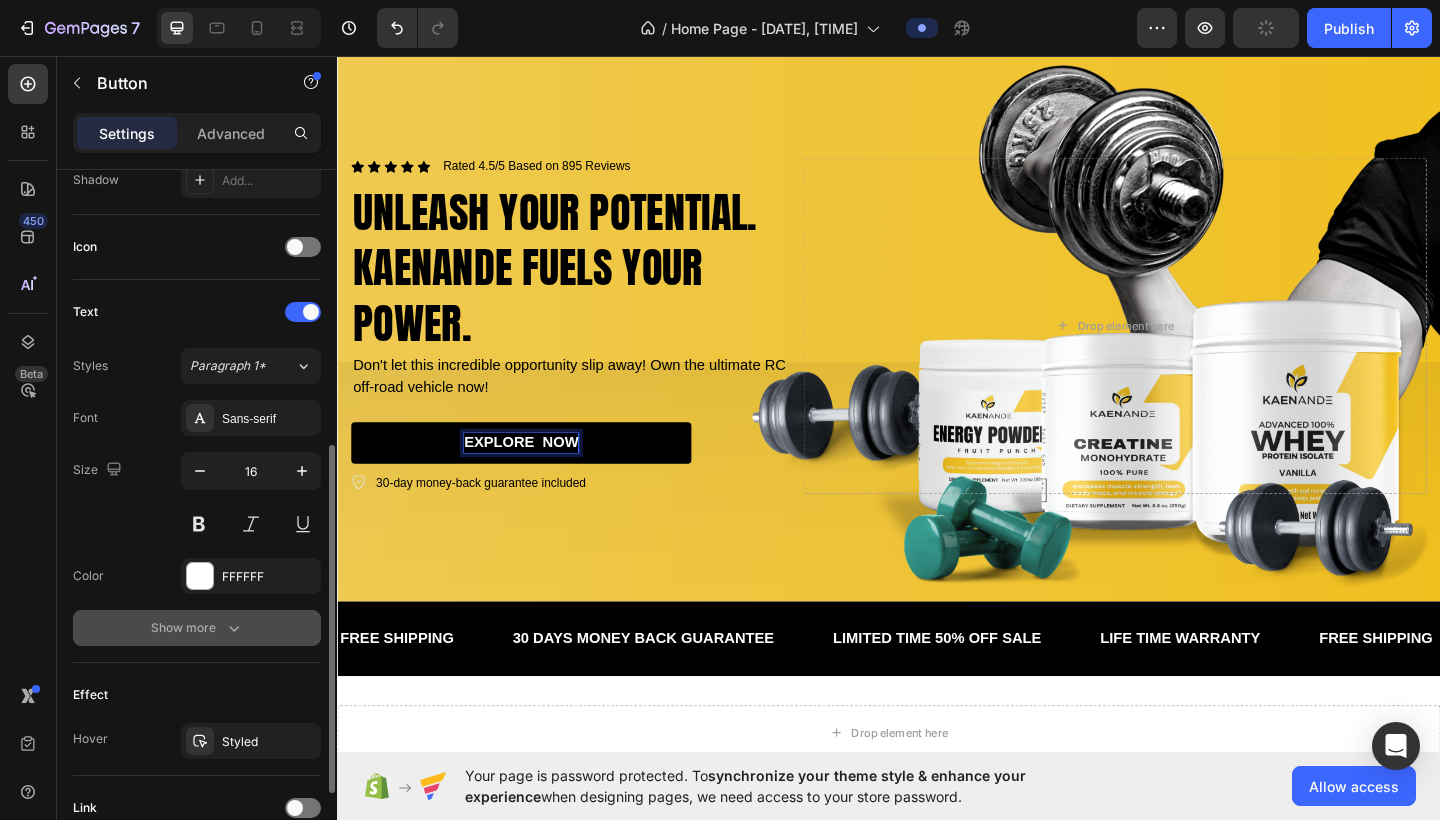 click 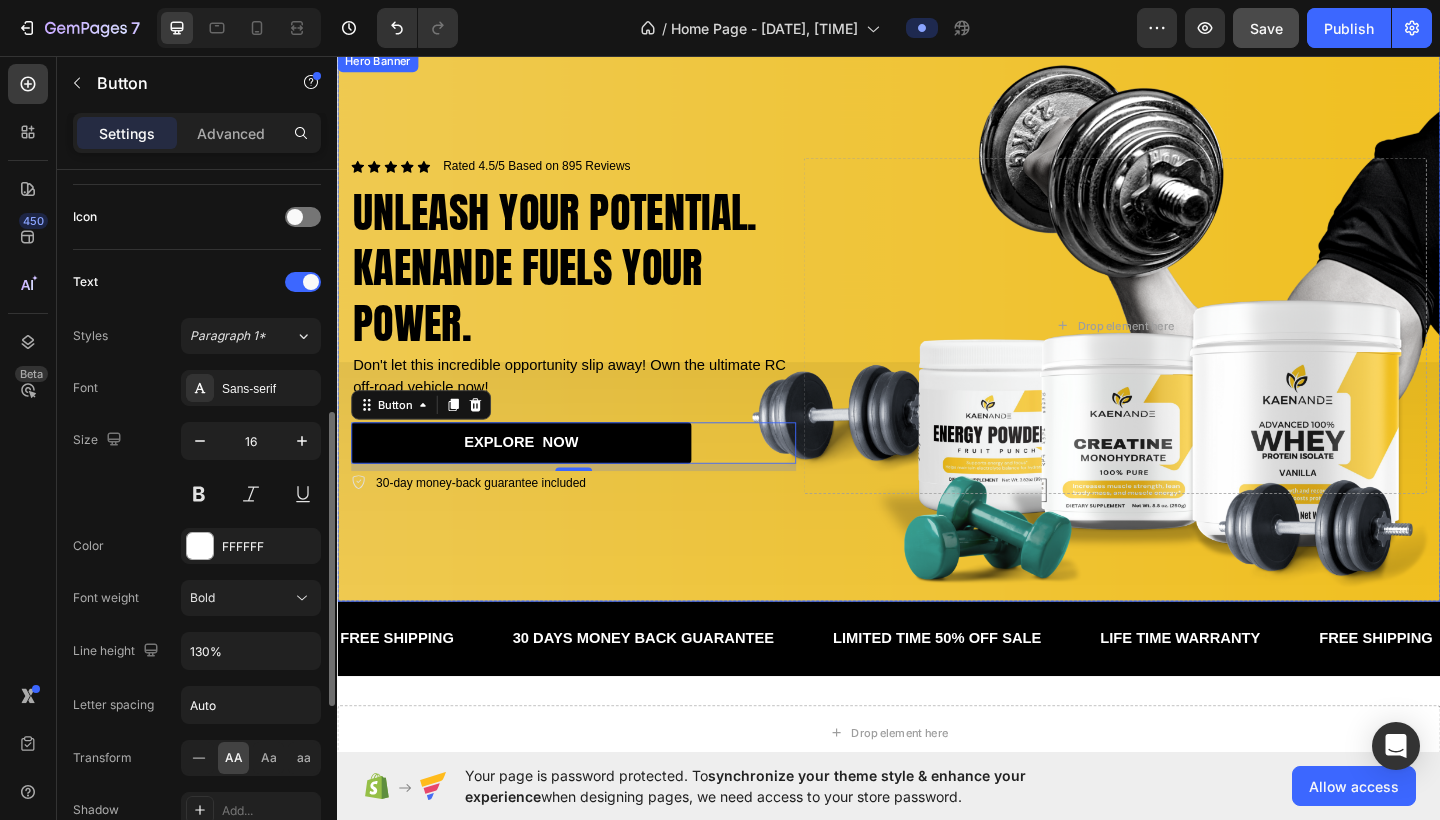 scroll, scrollTop: 586, scrollLeft: 0, axis: vertical 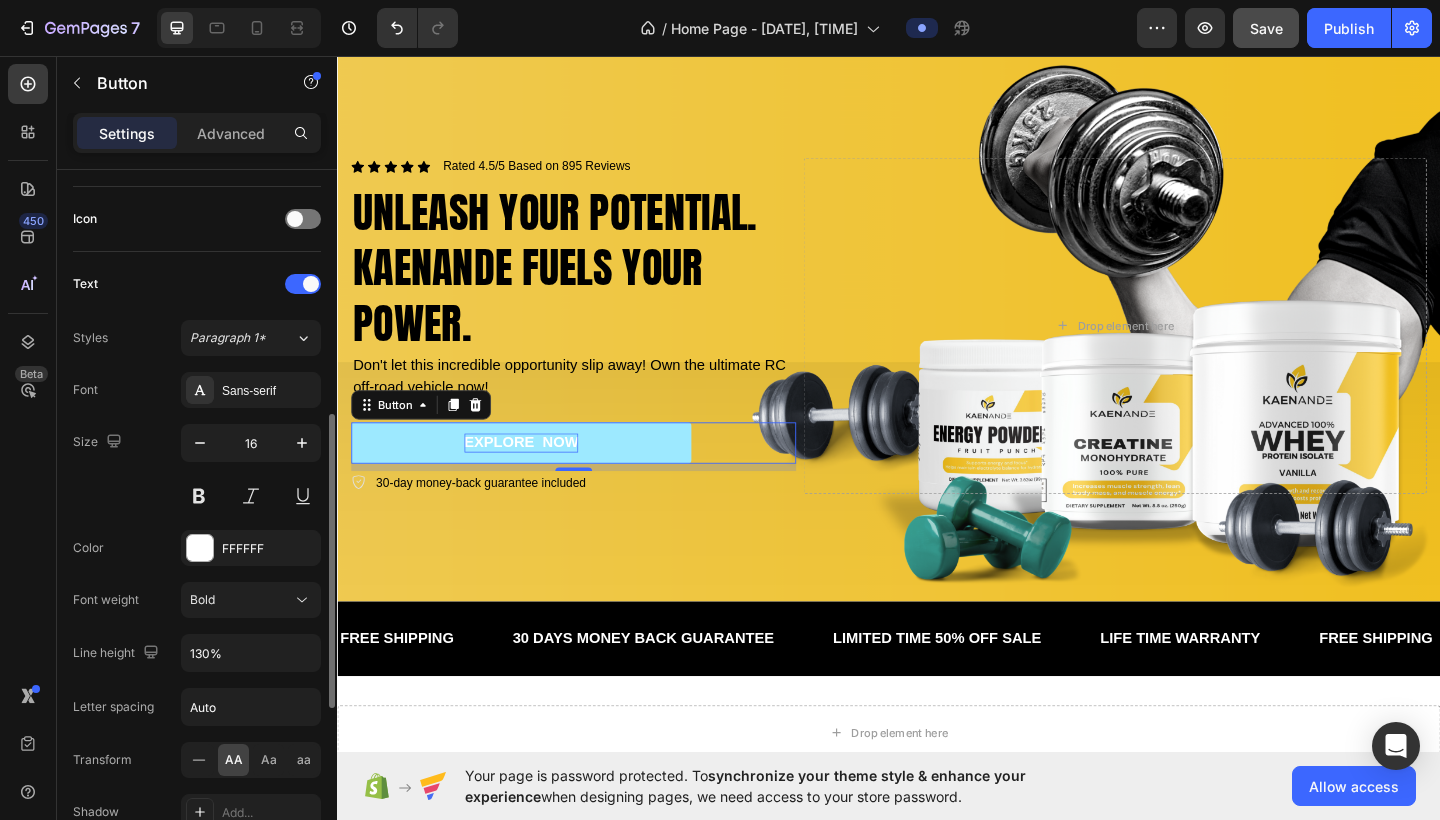 click on "explore  now" at bounding box center [537, 477] 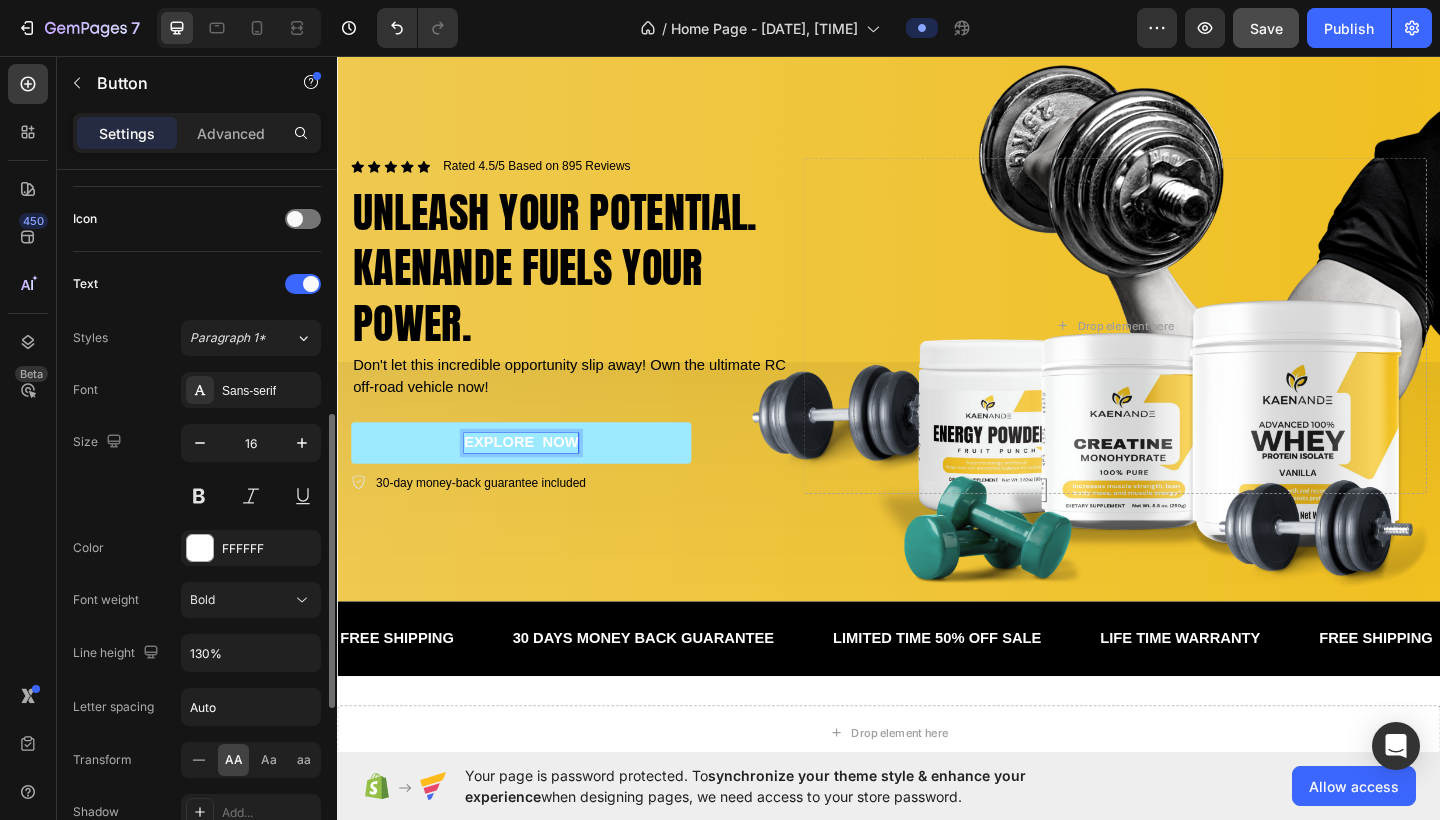 click on "explore  now" at bounding box center [537, 477] 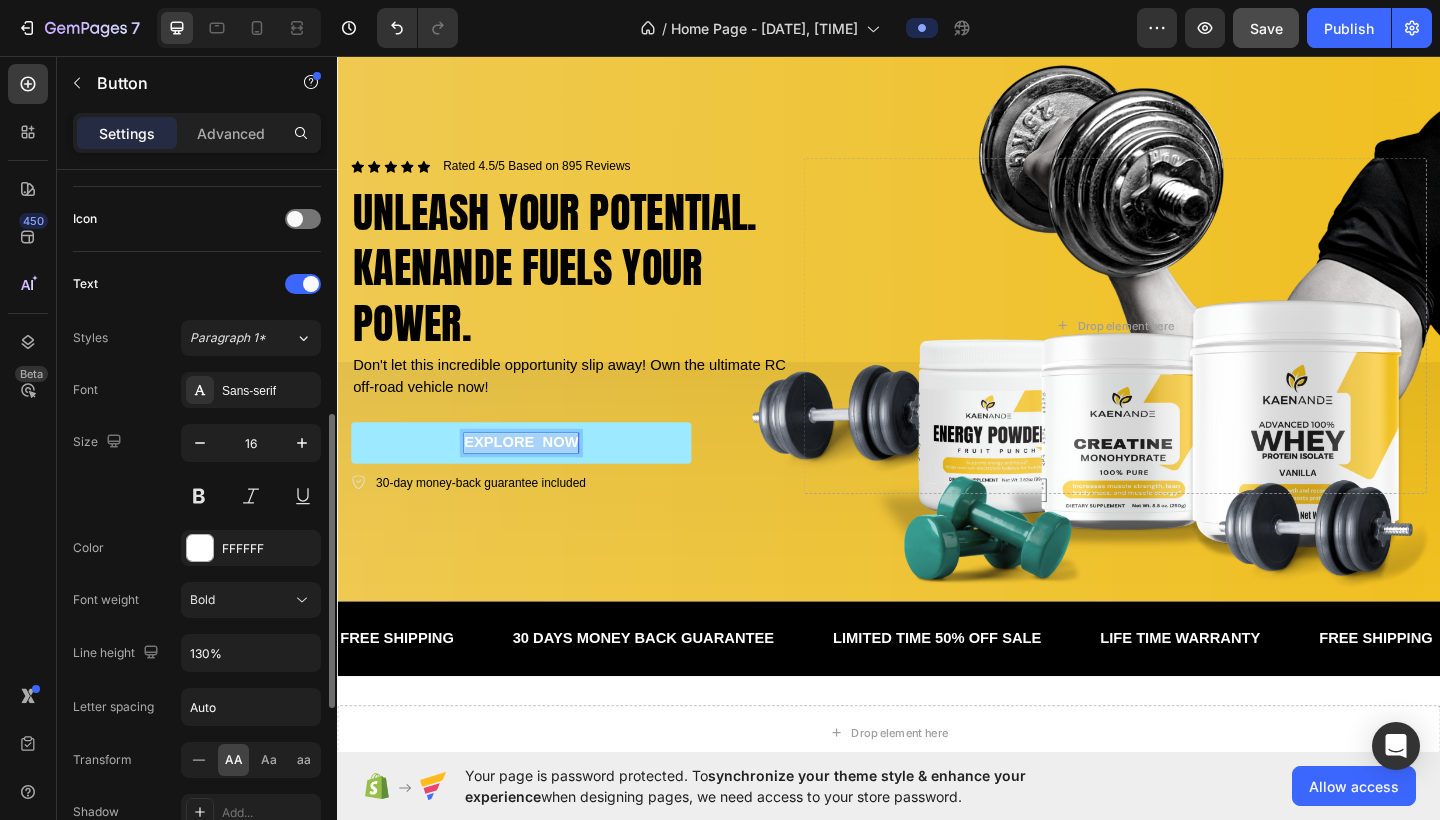 click on "explore  now" at bounding box center [537, 477] 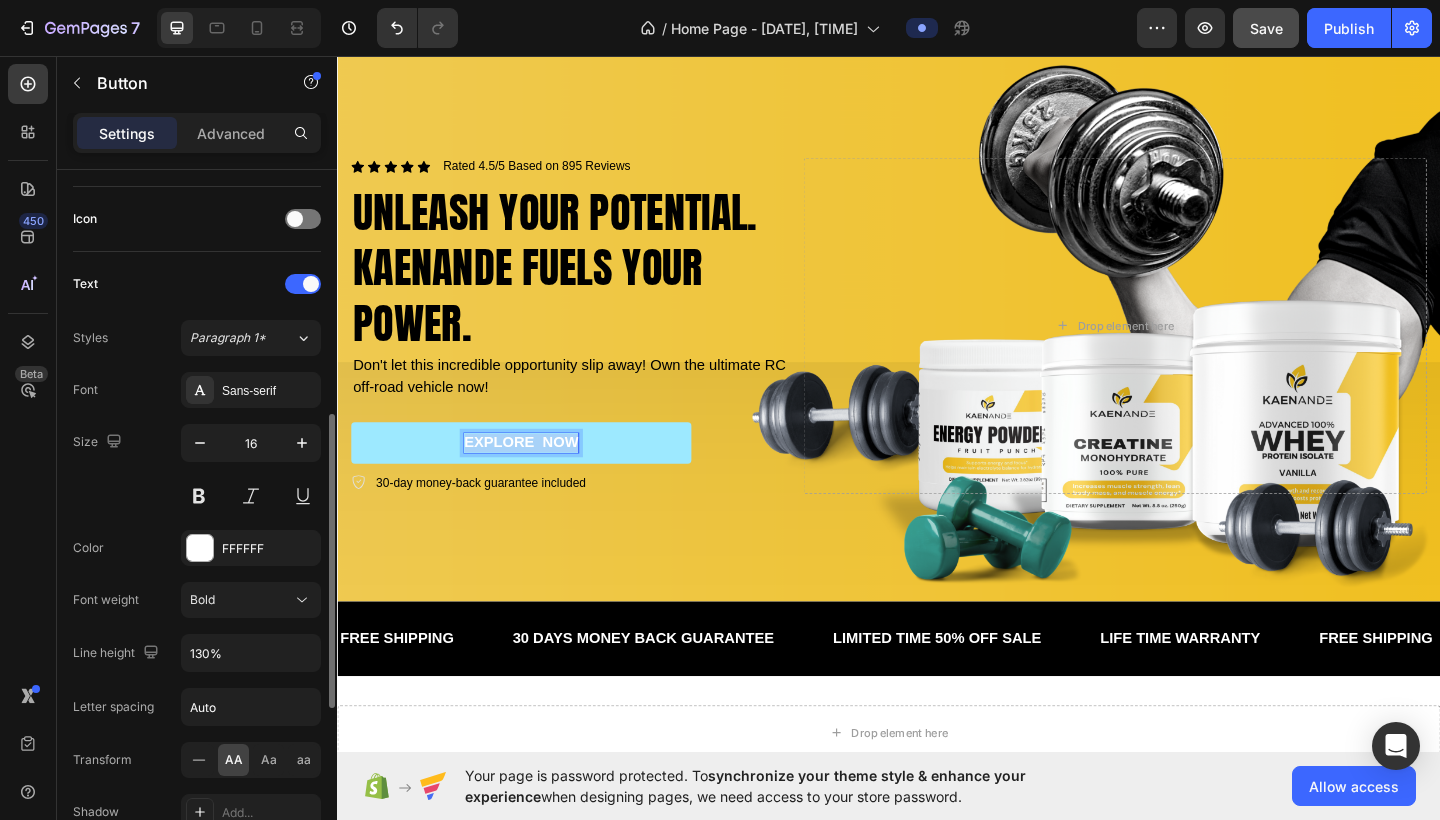 click on "explore  now" at bounding box center [537, 477] 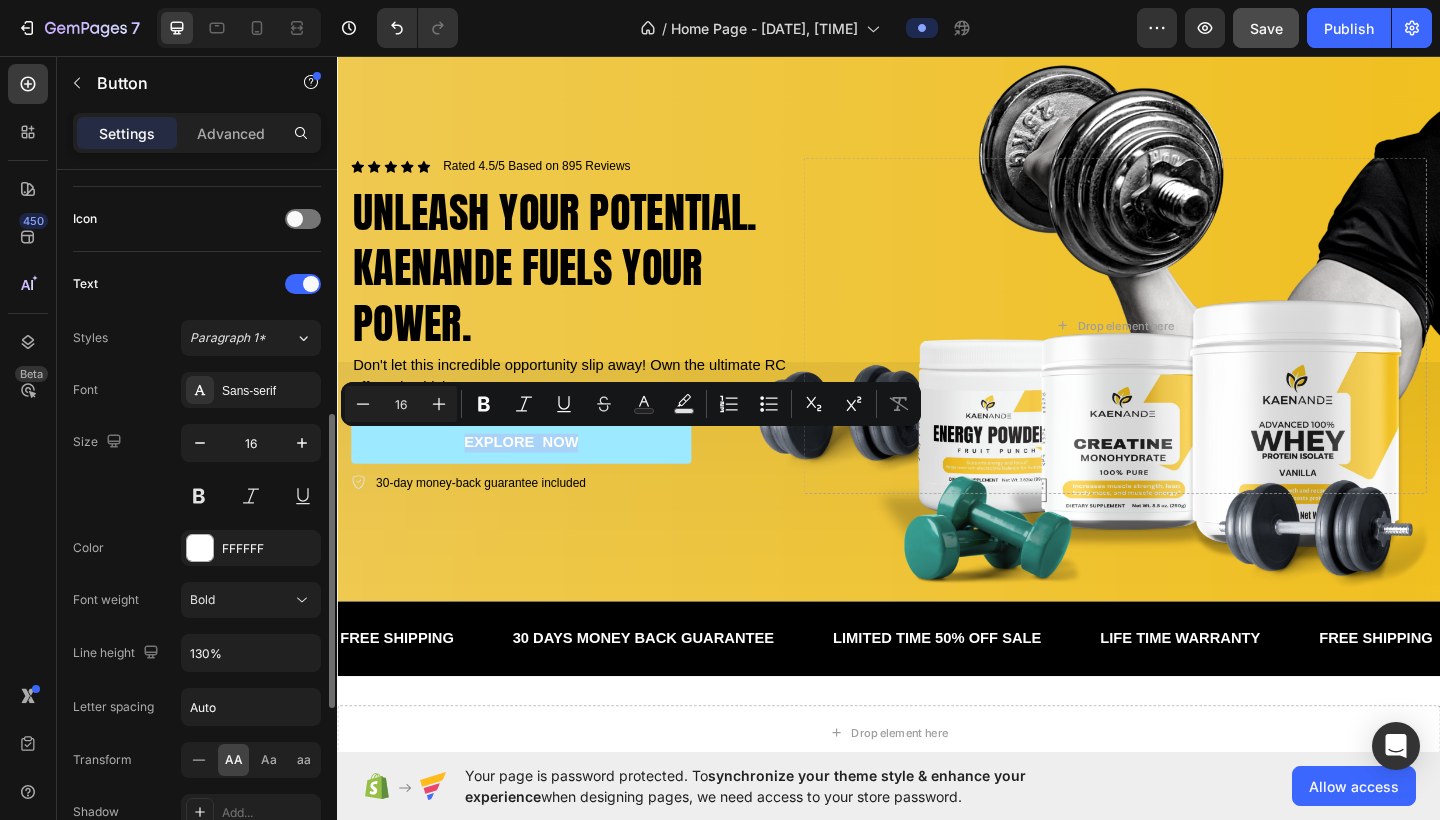 click on "explore  now" at bounding box center [537, 477] 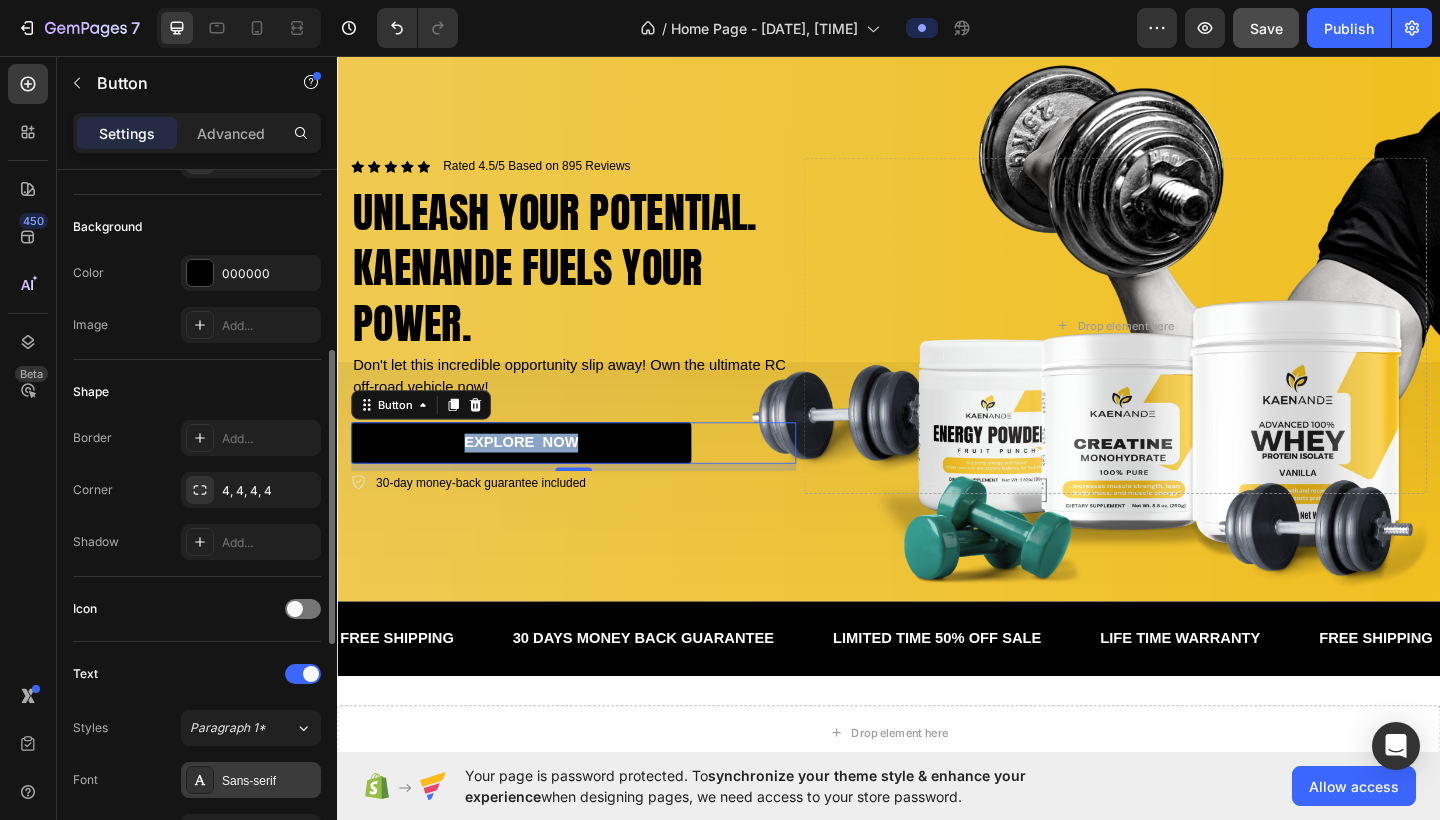 scroll, scrollTop: 0, scrollLeft: 0, axis: both 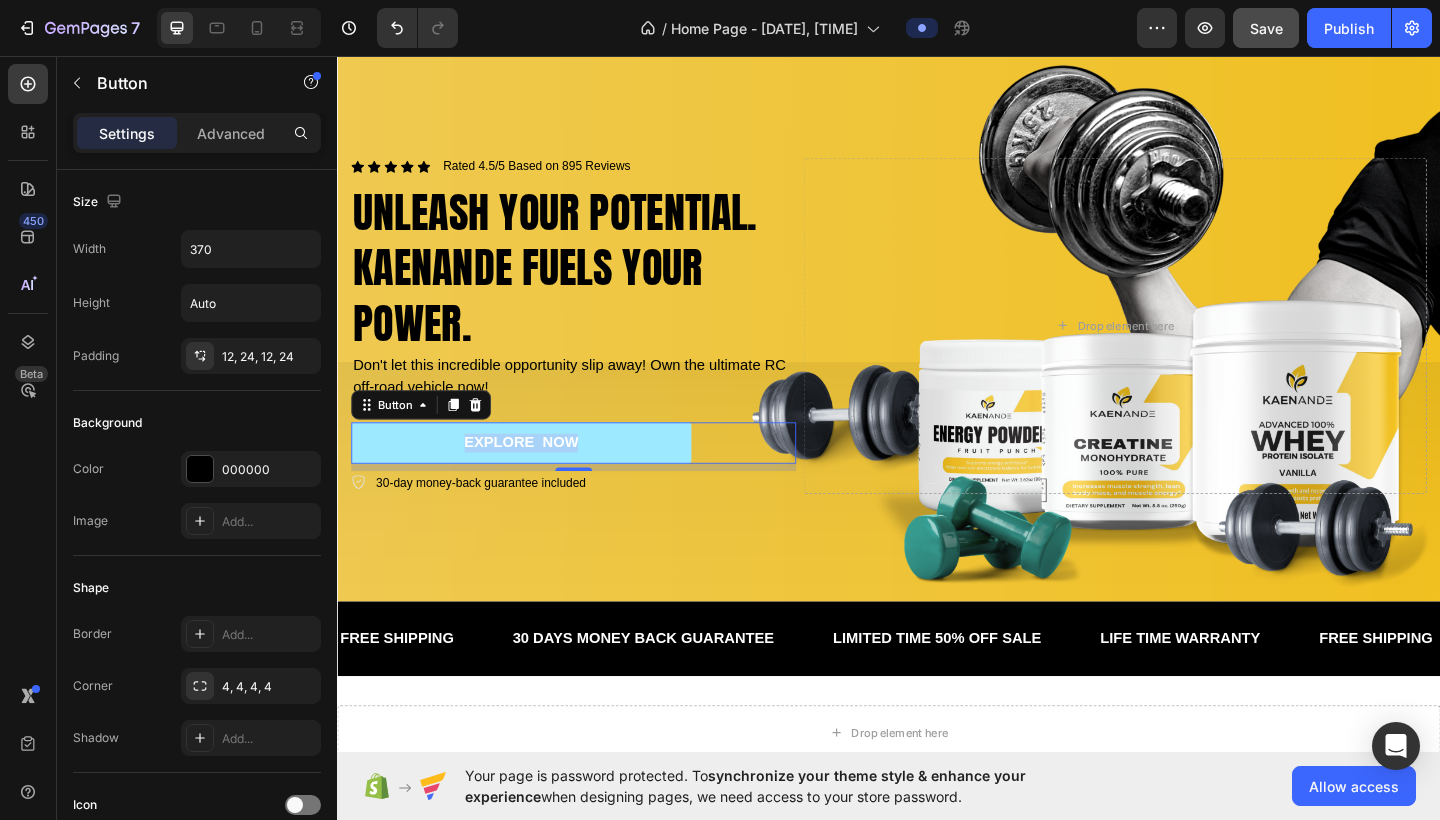 click on "explore  now" at bounding box center (537, 477) 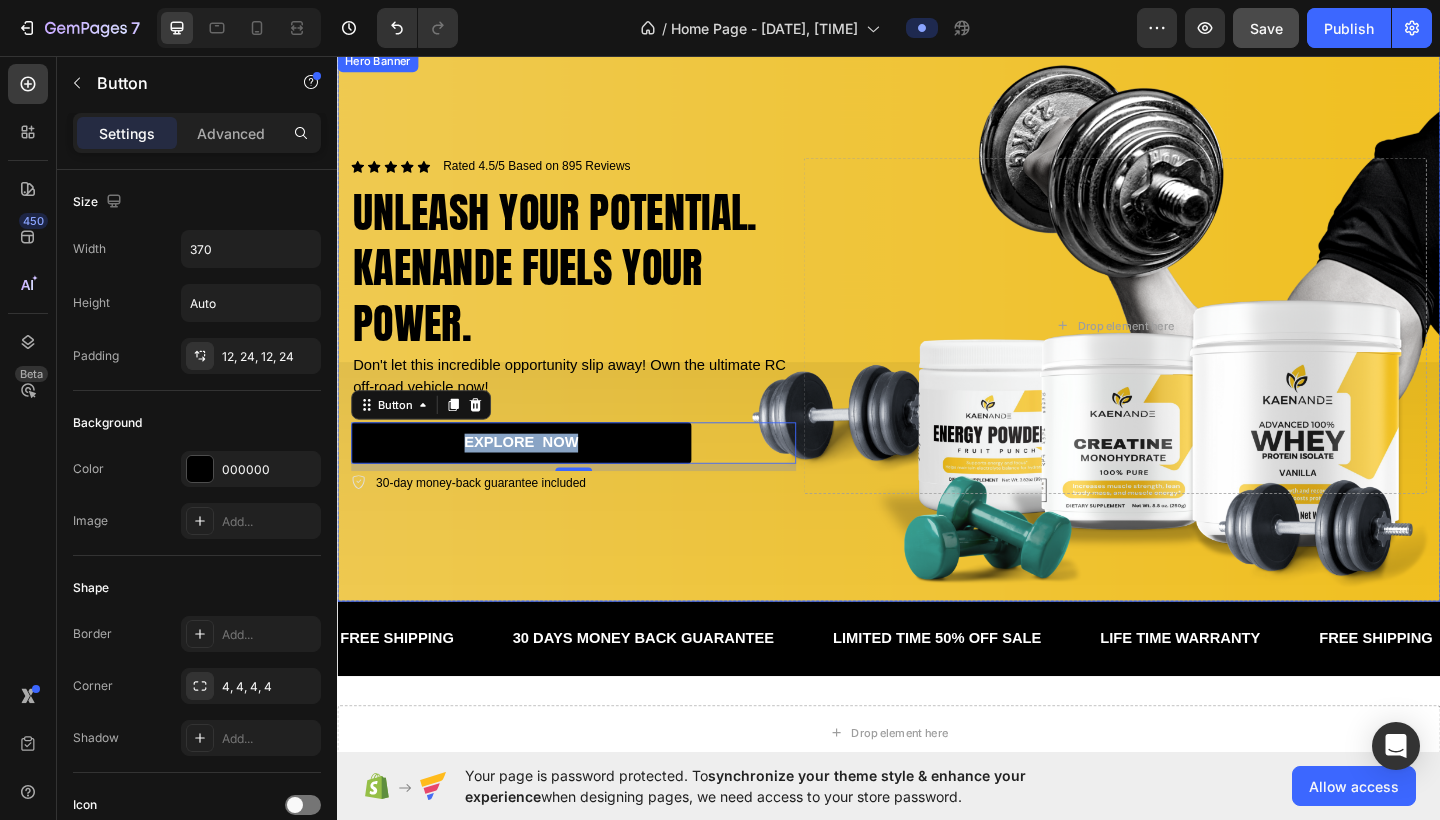 click at bounding box center (937, 350) 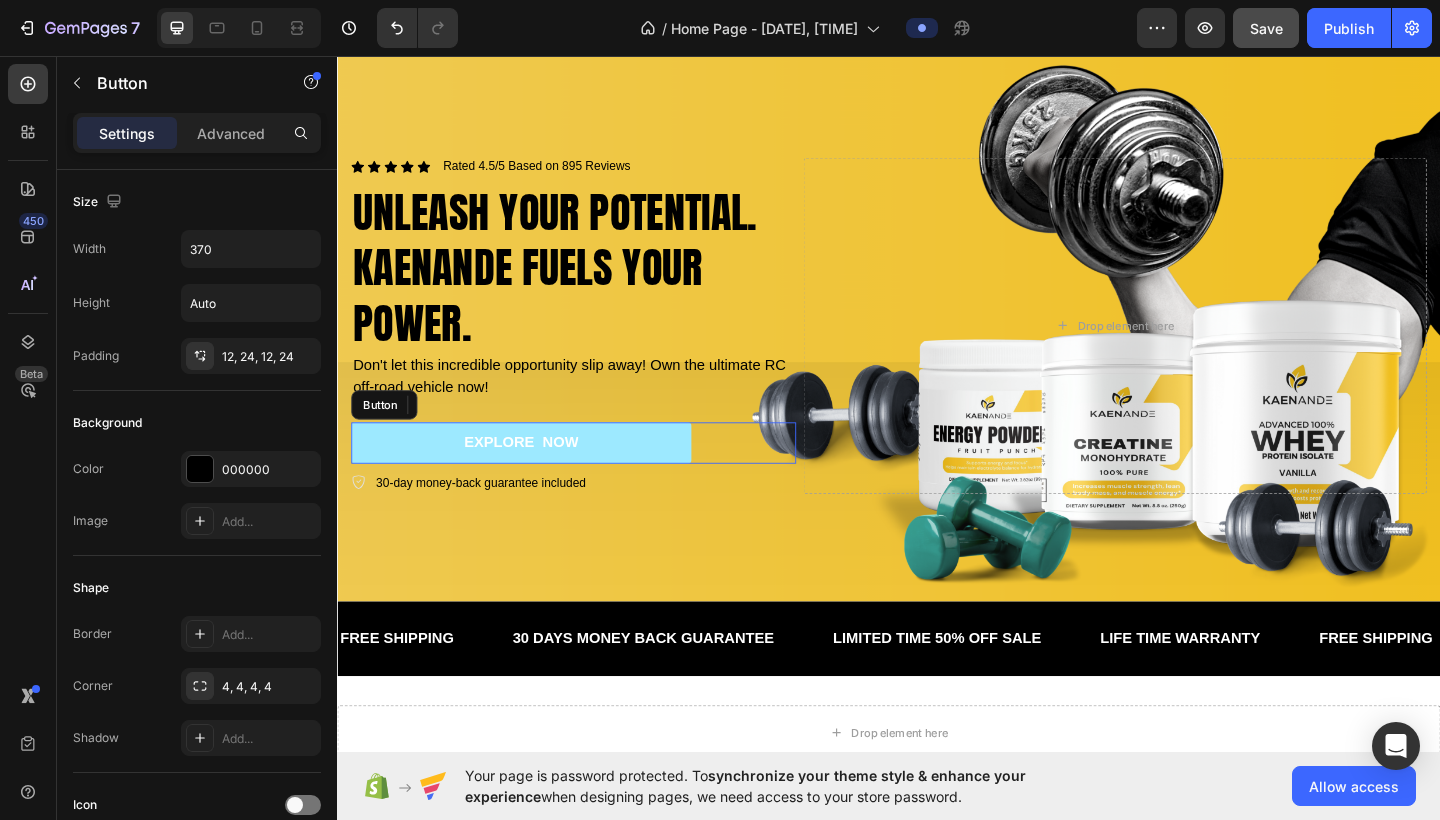 click on "explore  now" at bounding box center [537, 477] 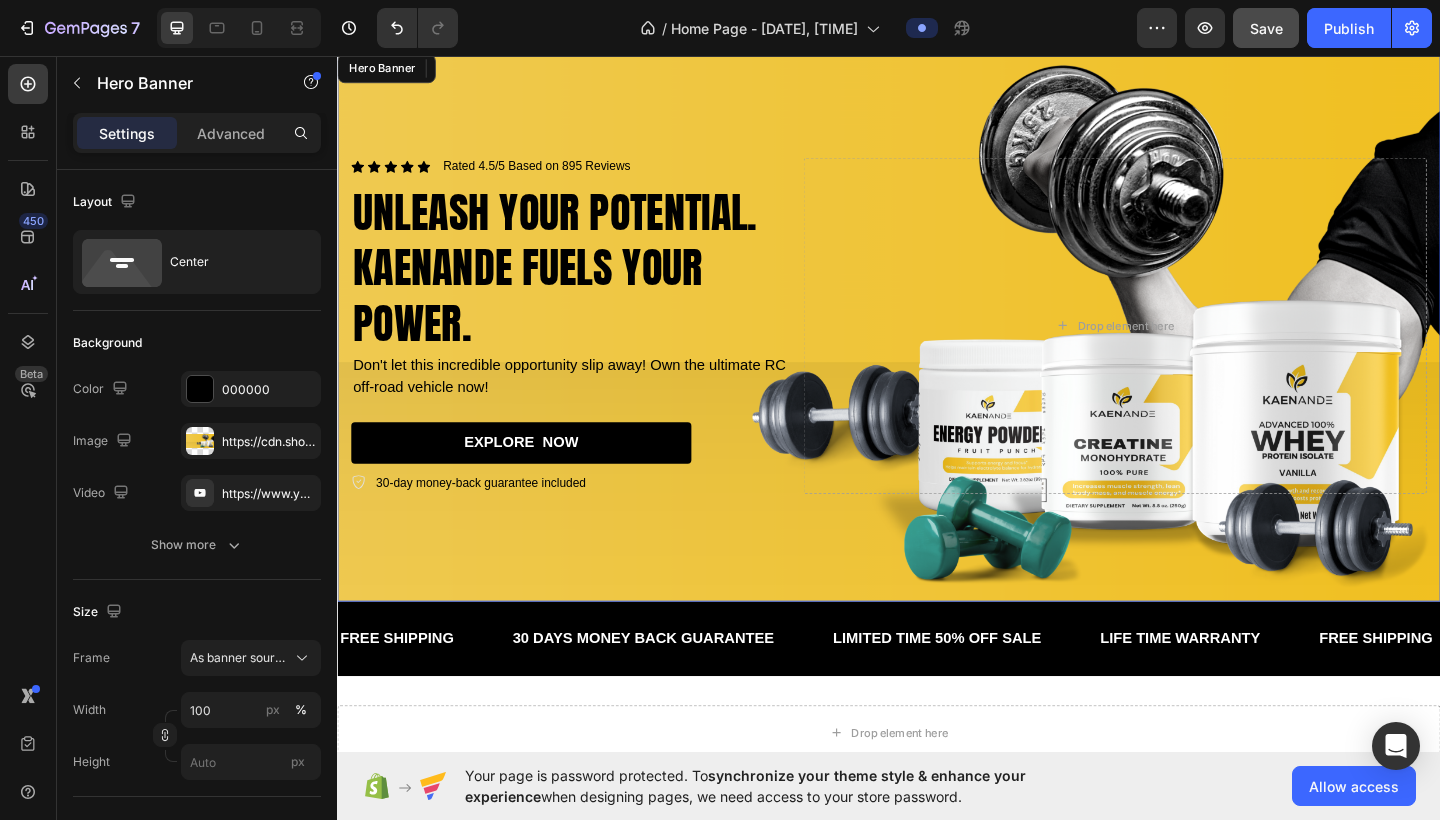 click at bounding box center [937, 350] 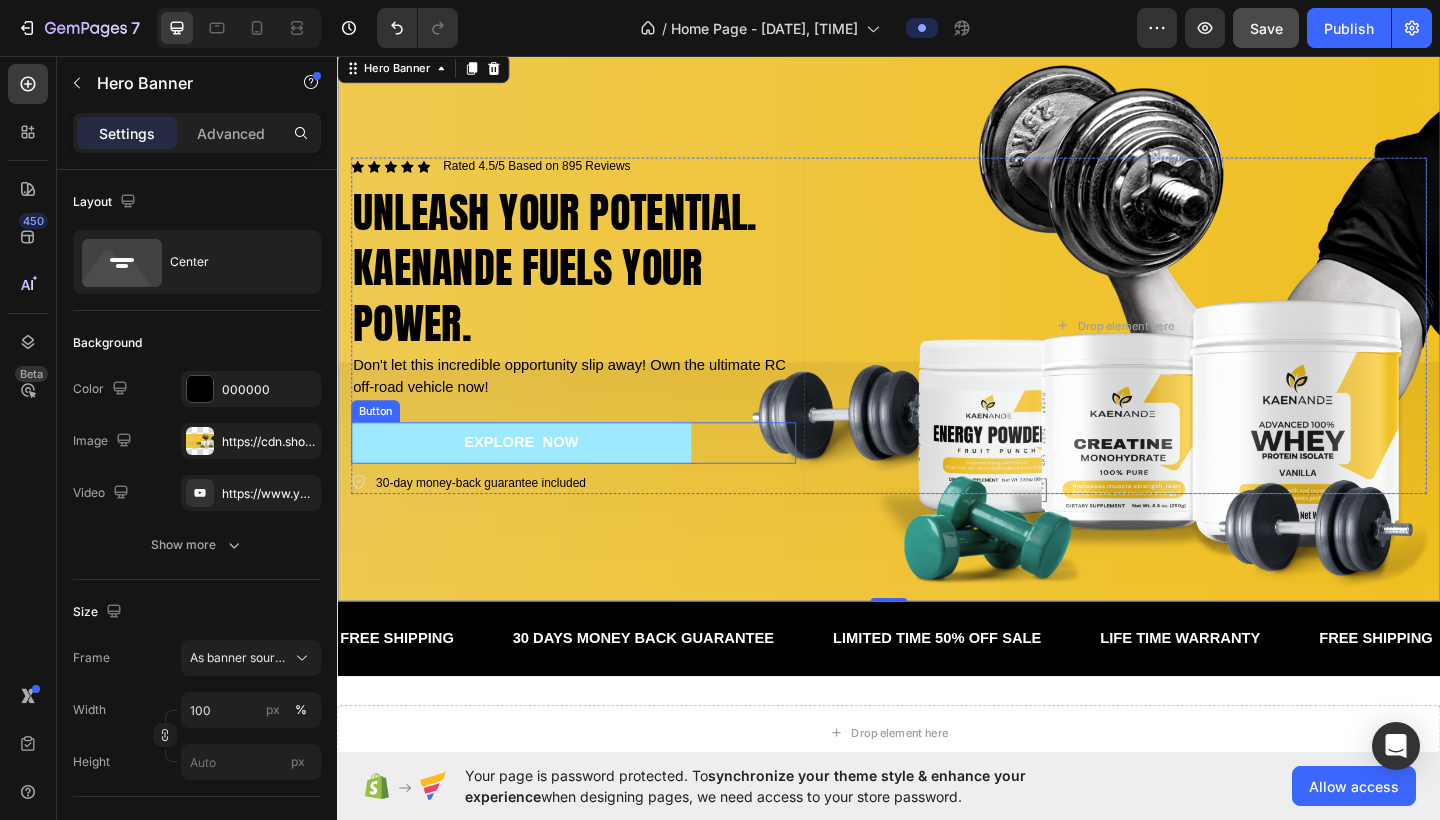 click on "explore  now" at bounding box center [537, 477] 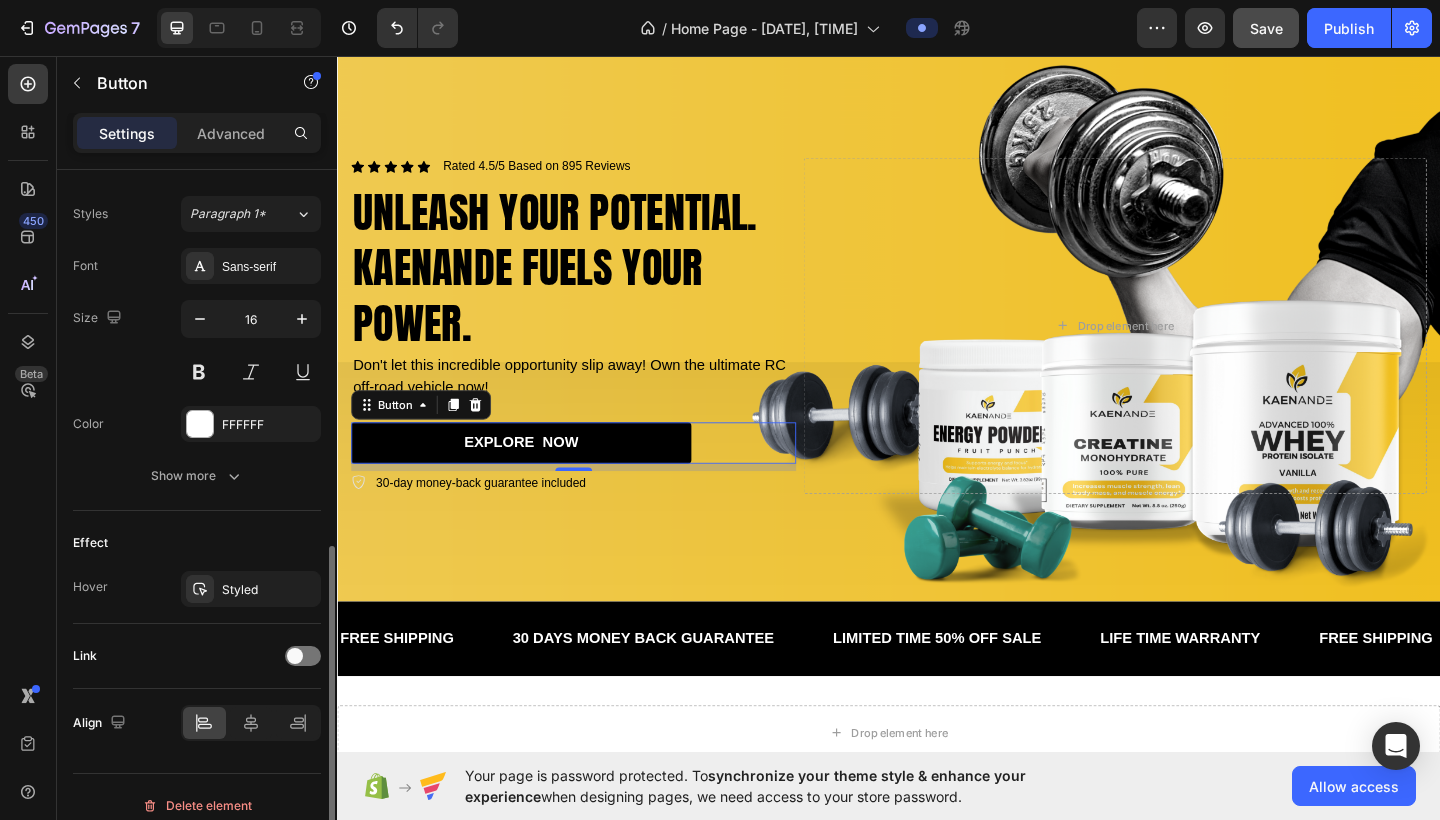 scroll, scrollTop: 727, scrollLeft: 0, axis: vertical 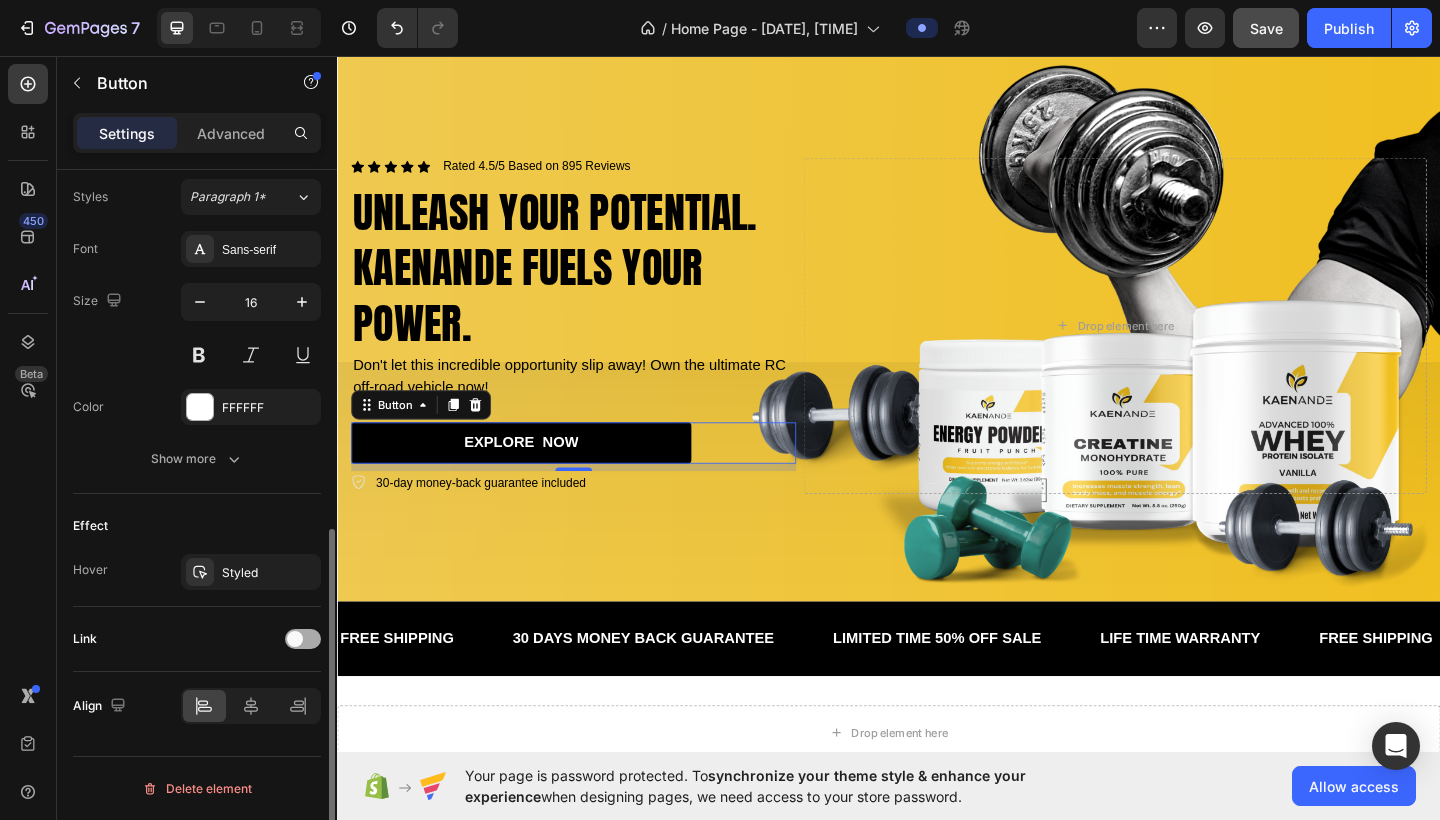 click at bounding box center (303, 639) 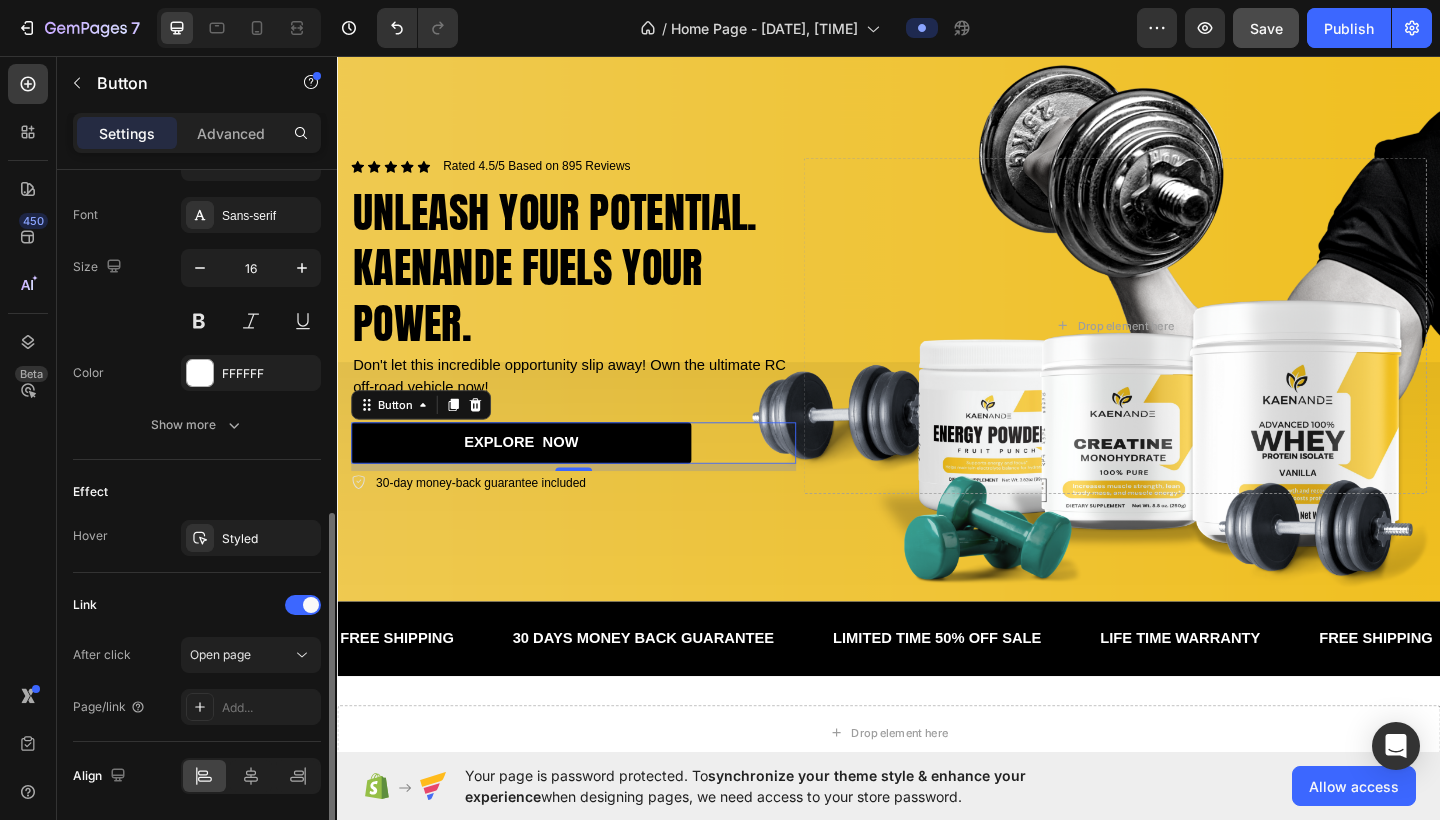 scroll, scrollTop: 766, scrollLeft: 0, axis: vertical 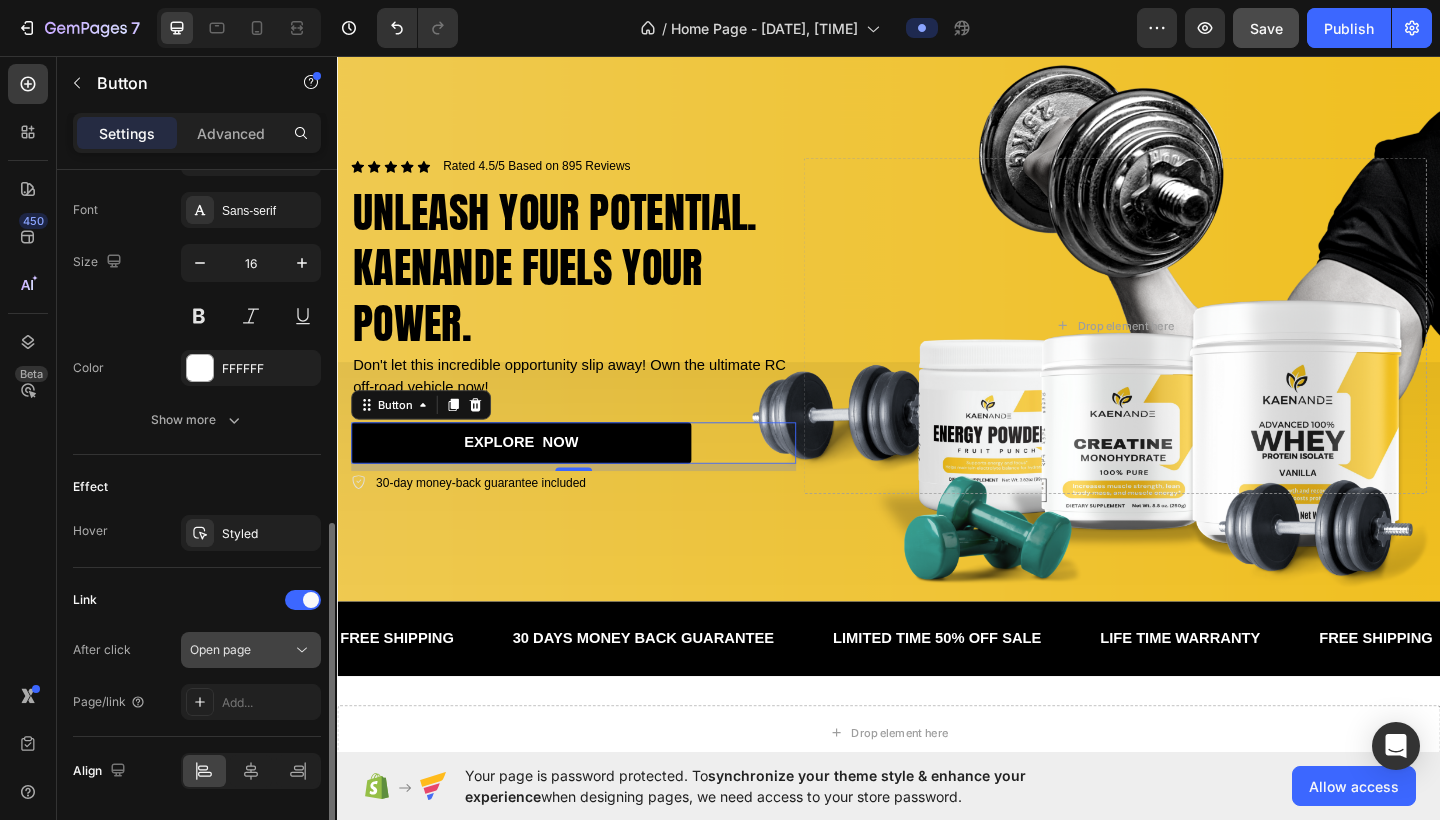 click 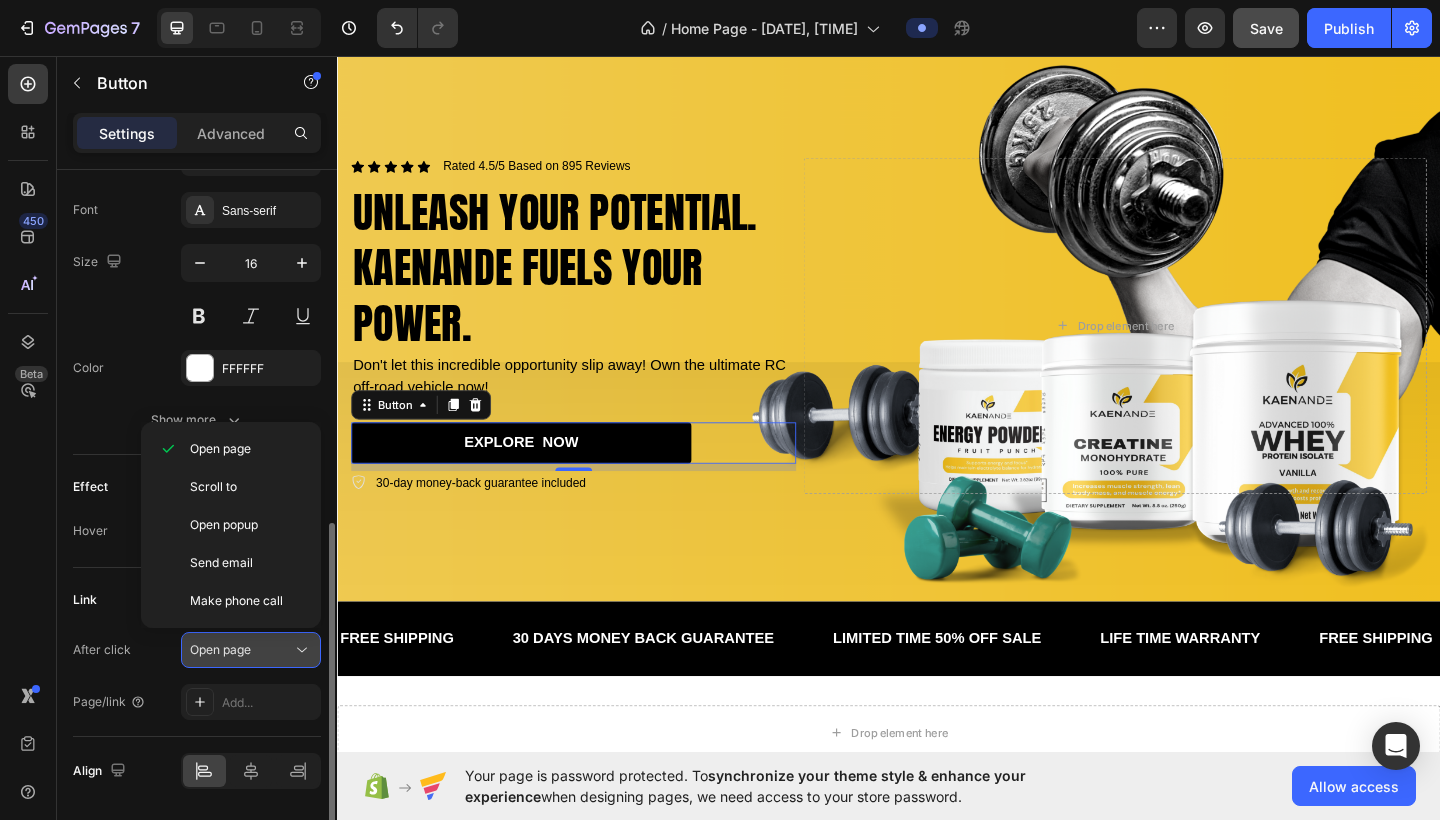click 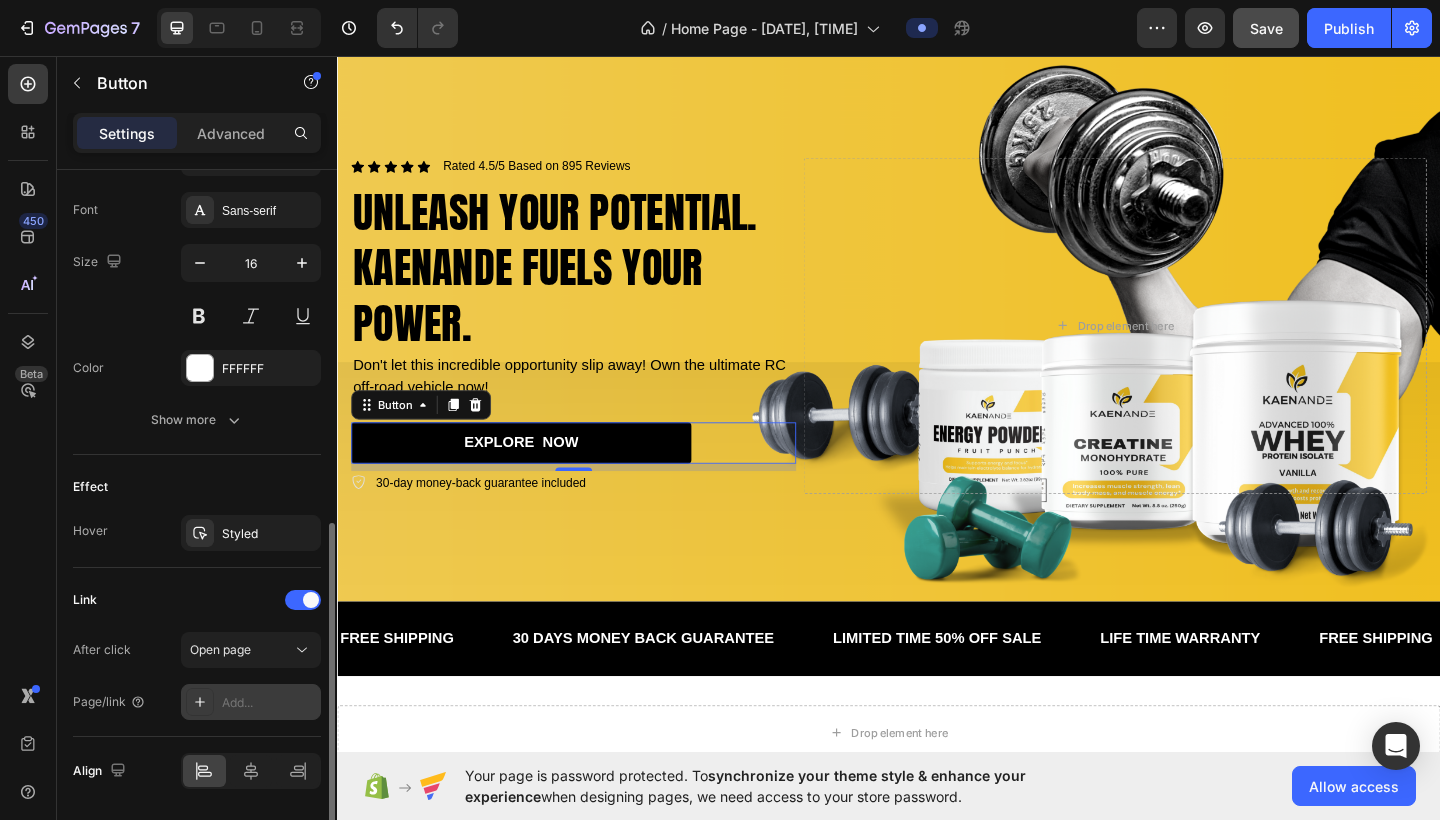 click on "Add..." at bounding box center (269, 703) 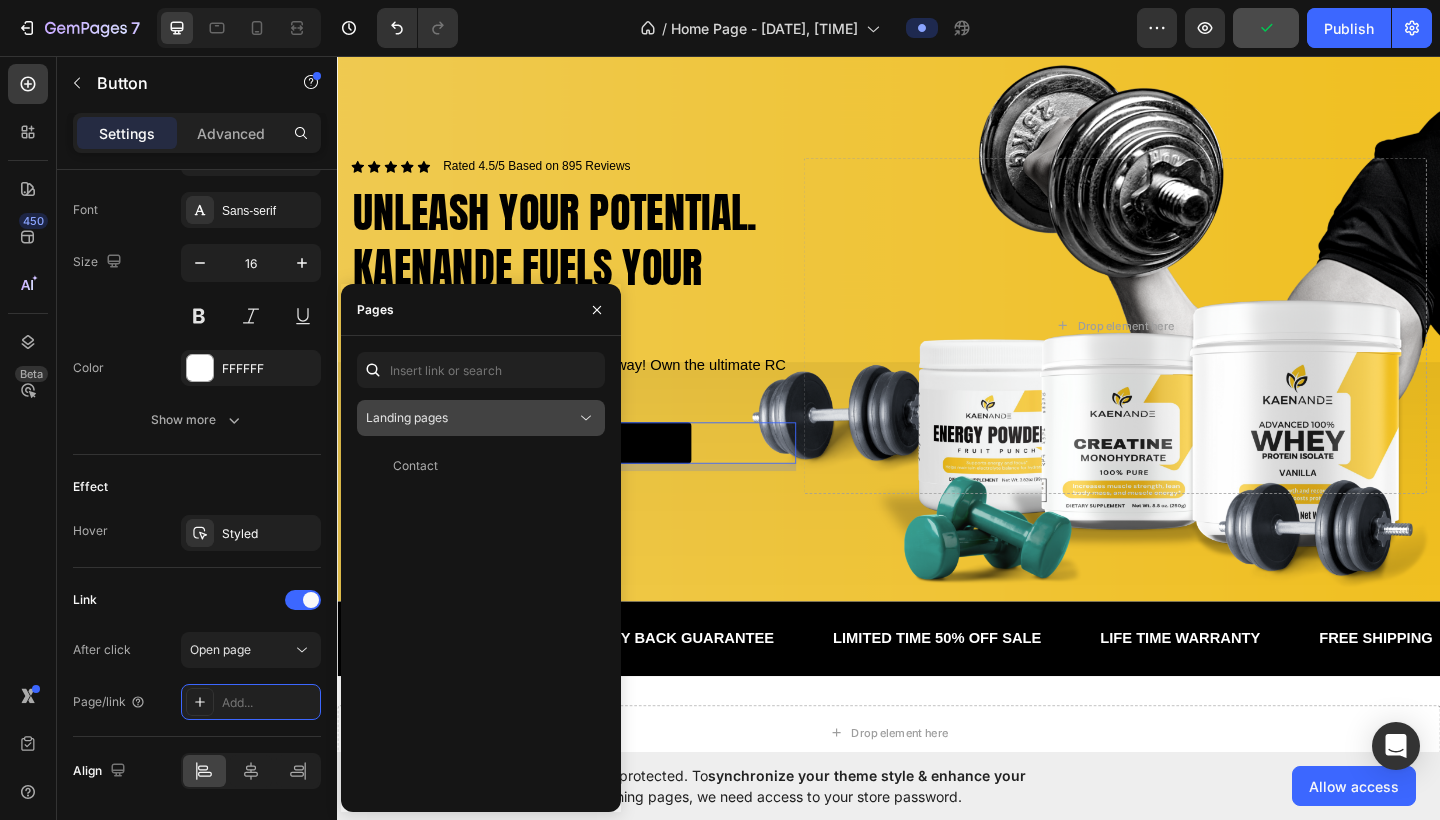 click 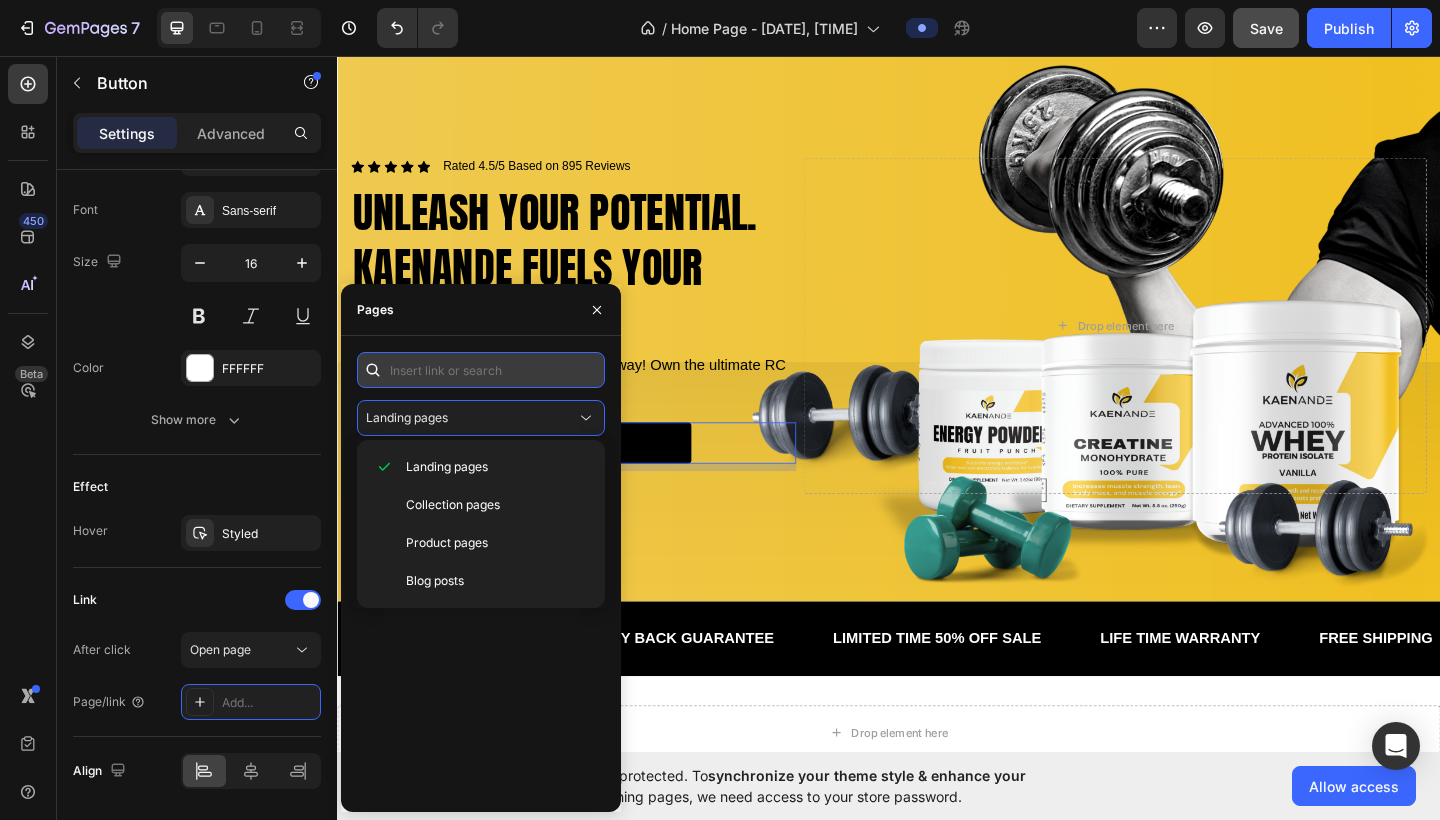 click at bounding box center [481, 370] 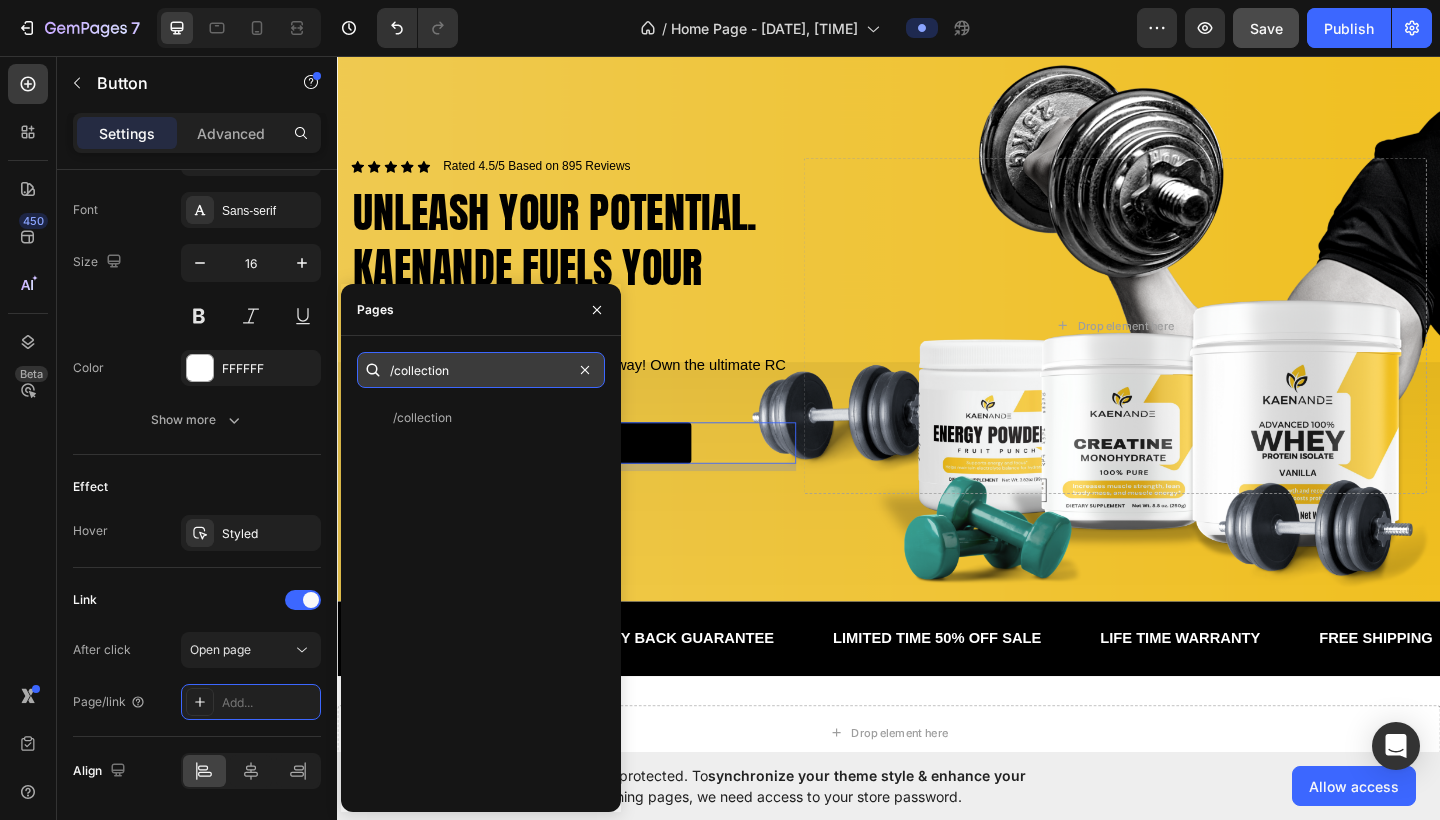 type on "/collections" 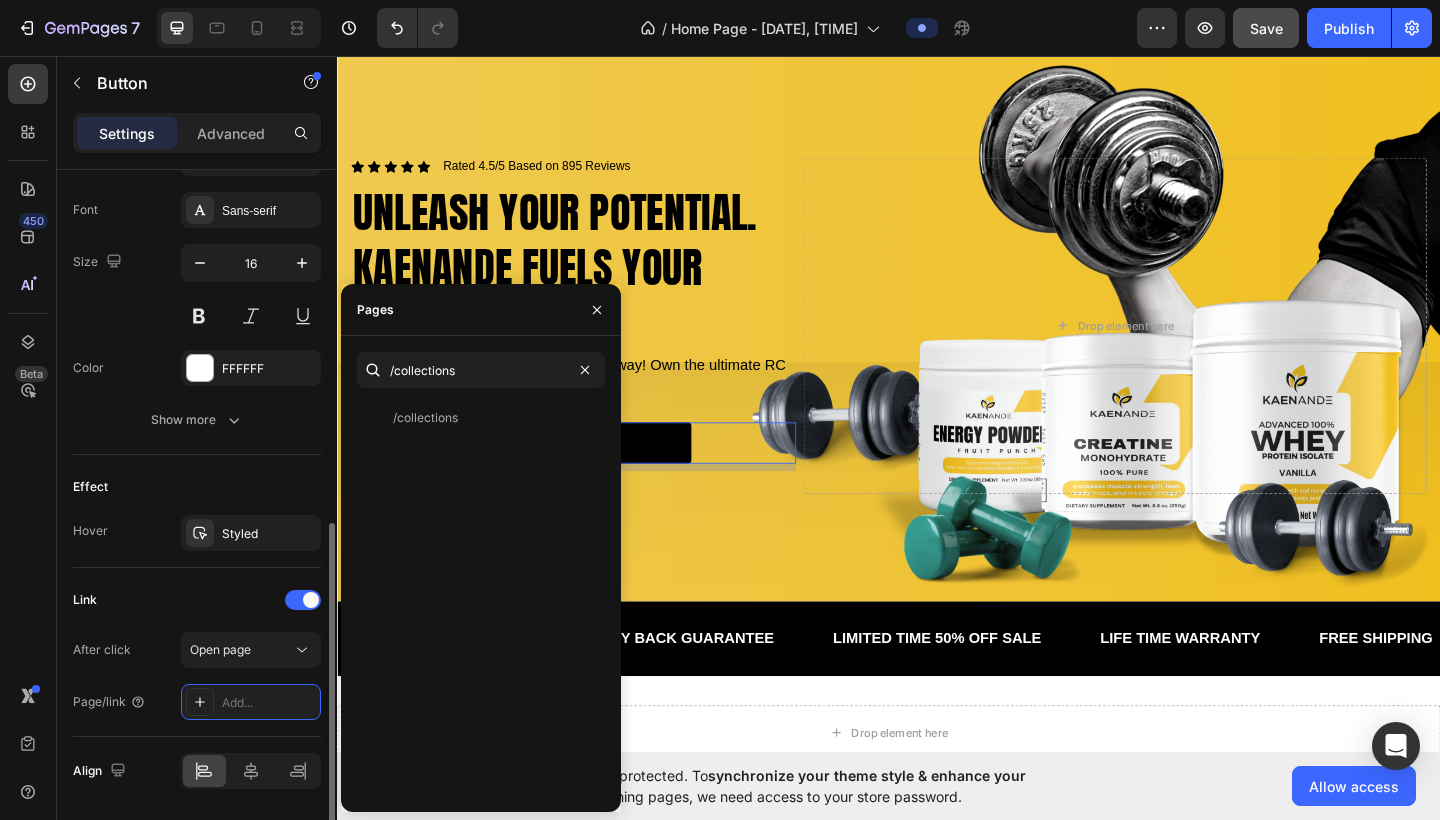 click on "Link" at bounding box center [197, 600] 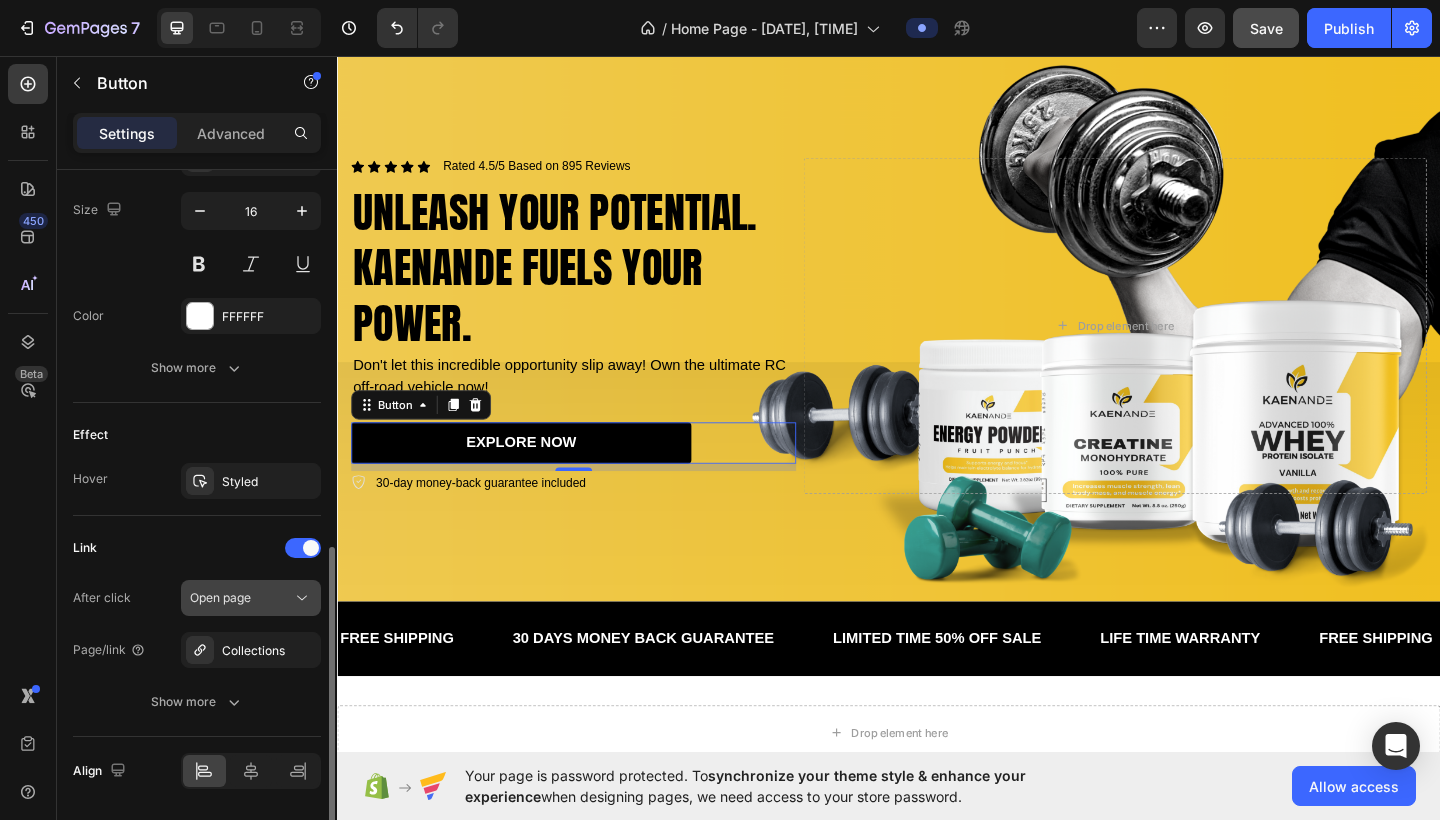 scroll, scrollTop: 829, scrollLeft: 0, axis: vertical 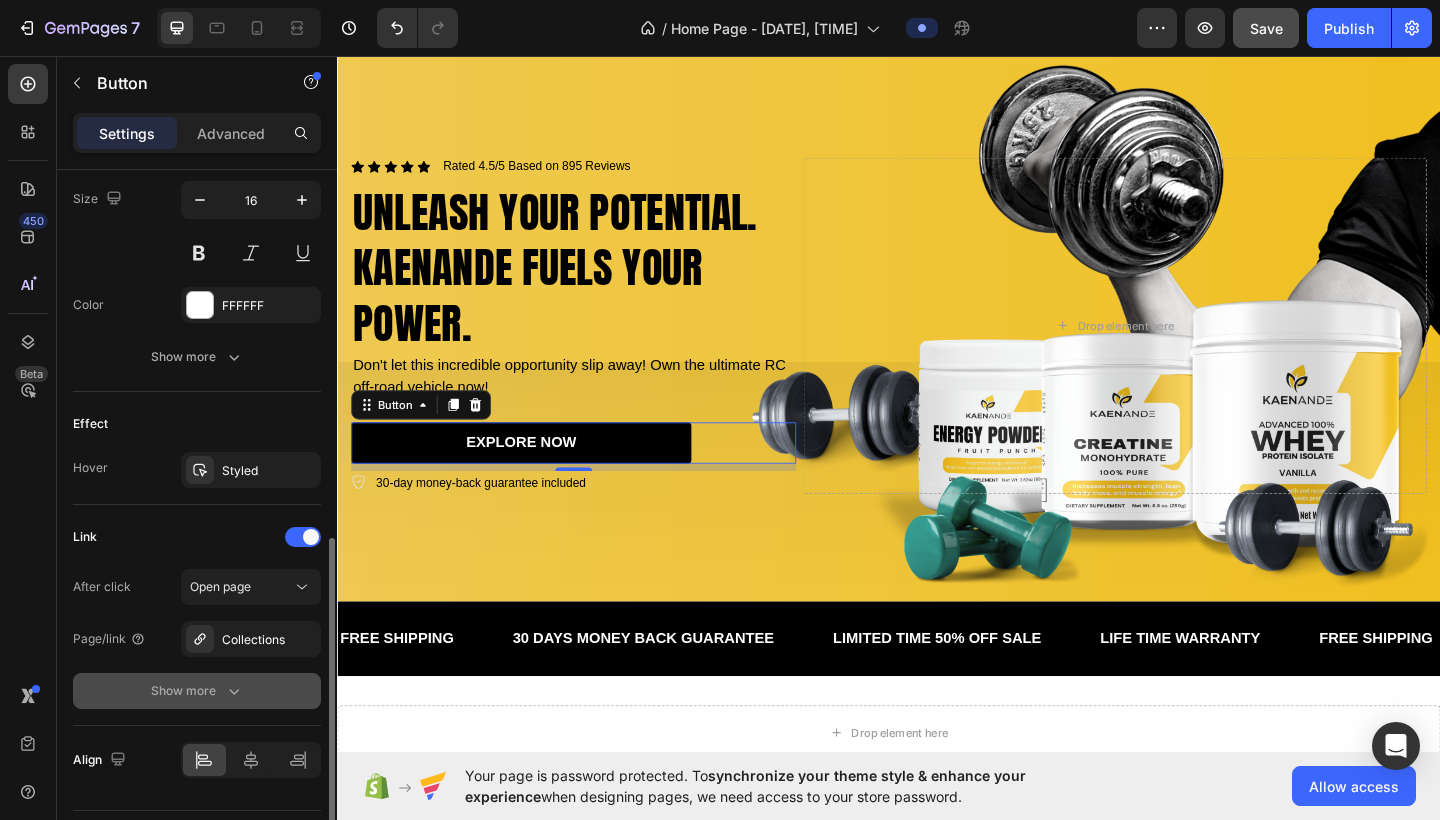 click 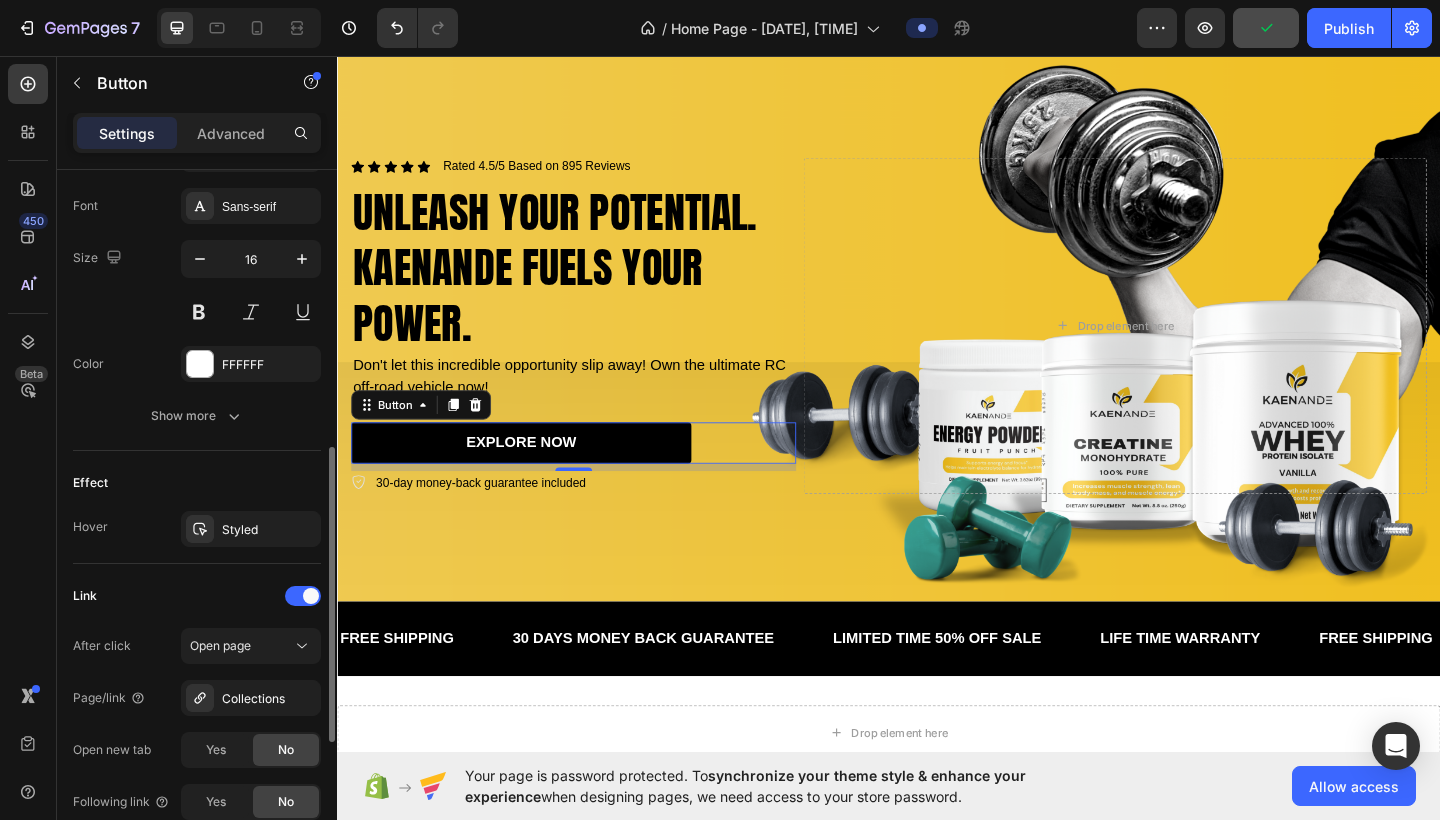 scroll, scrollTop: 734, scrollLeft: 0, axis: vertical 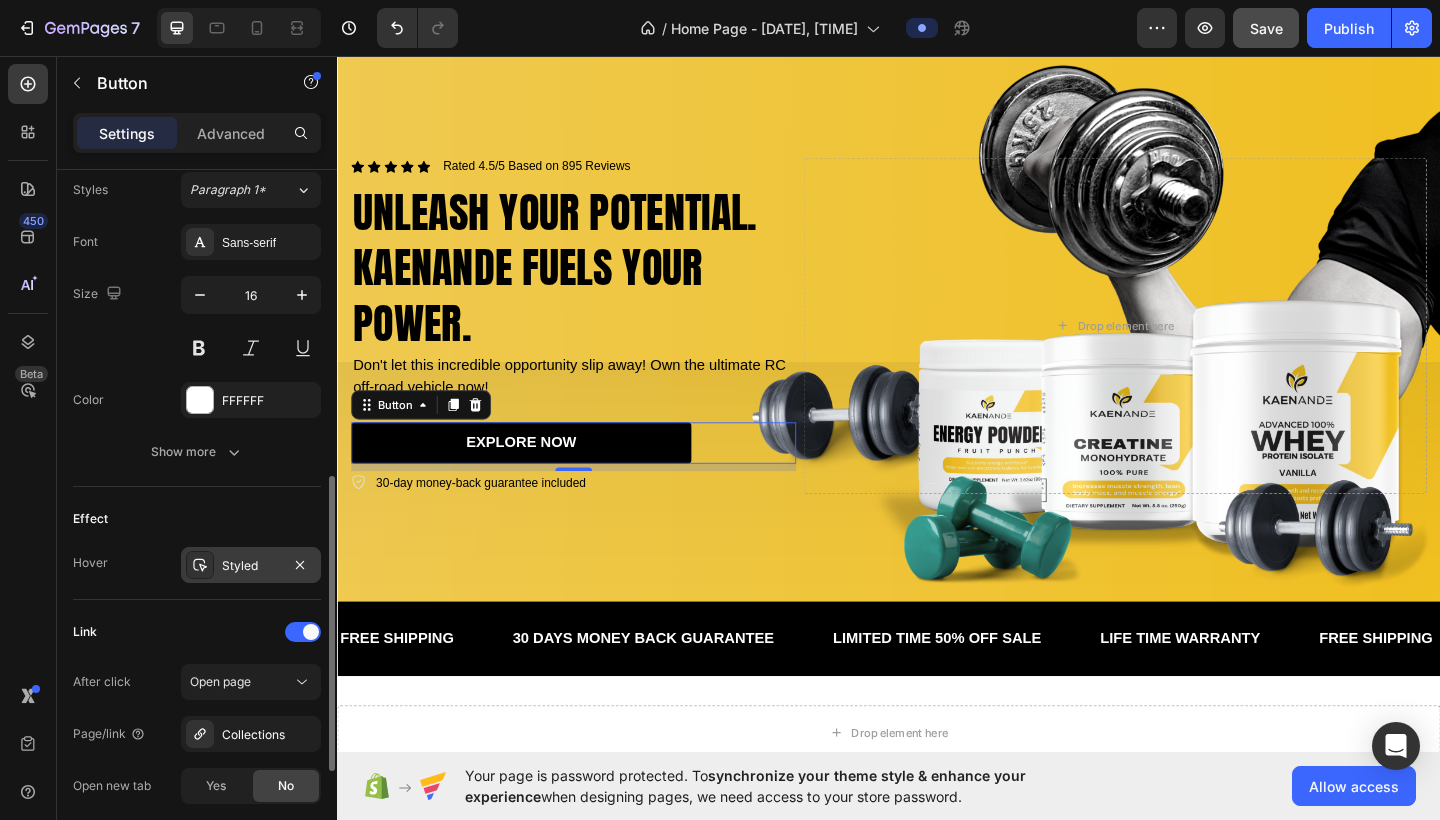 click on "Styled" at bounding box center [251, 566] 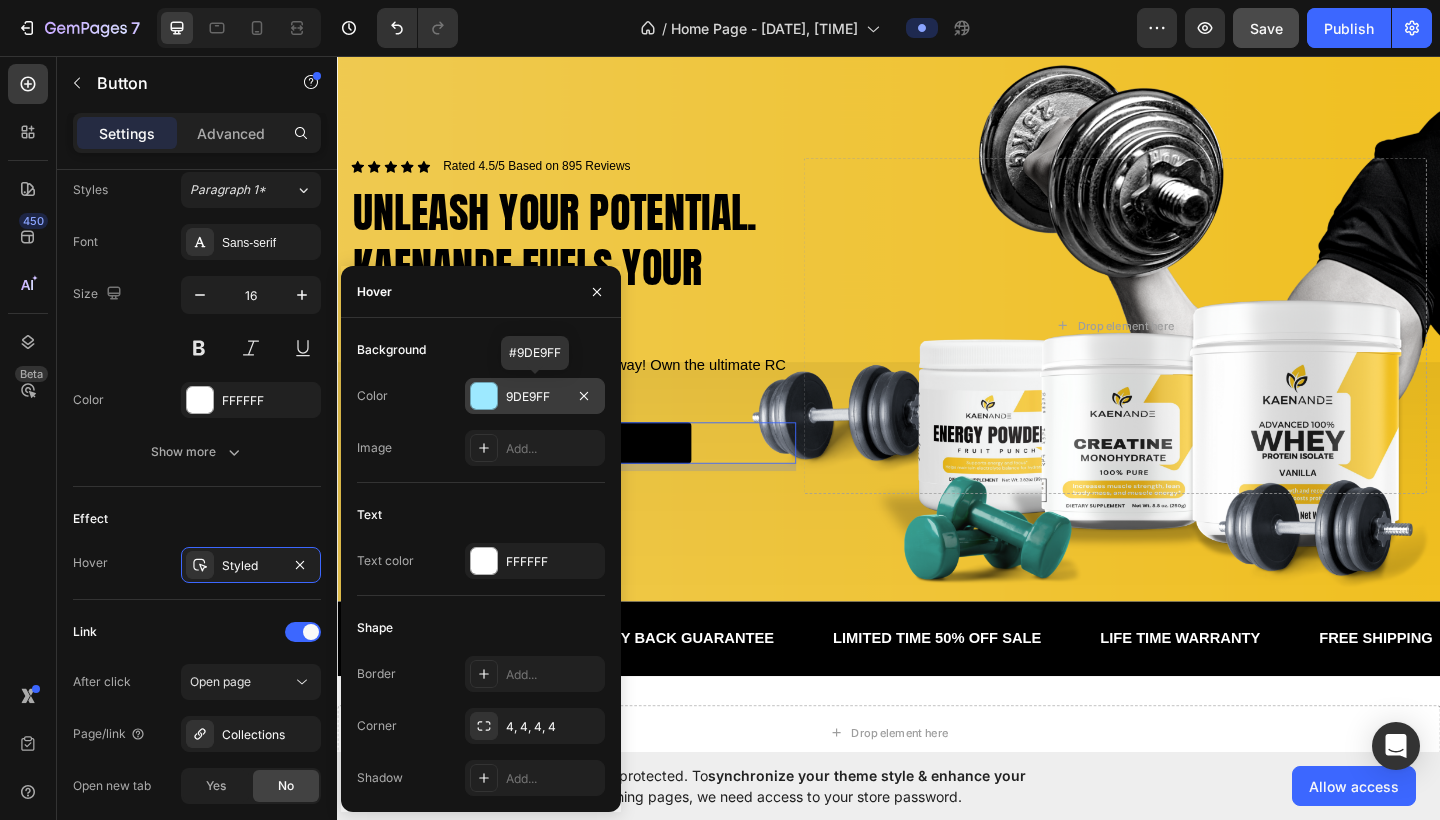 click at bounding box center [484, 396] 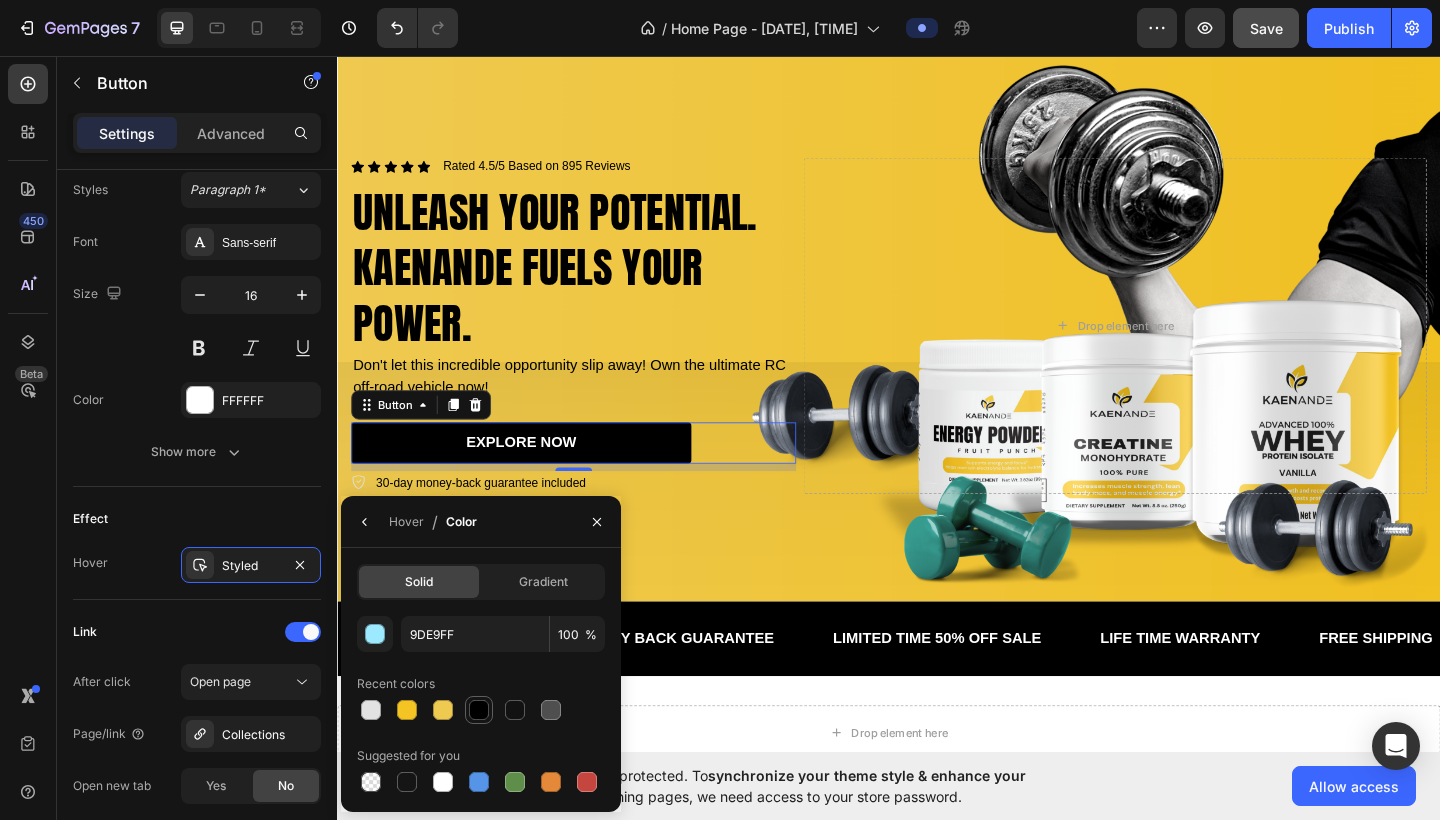 click at bounding box center [479, 710] 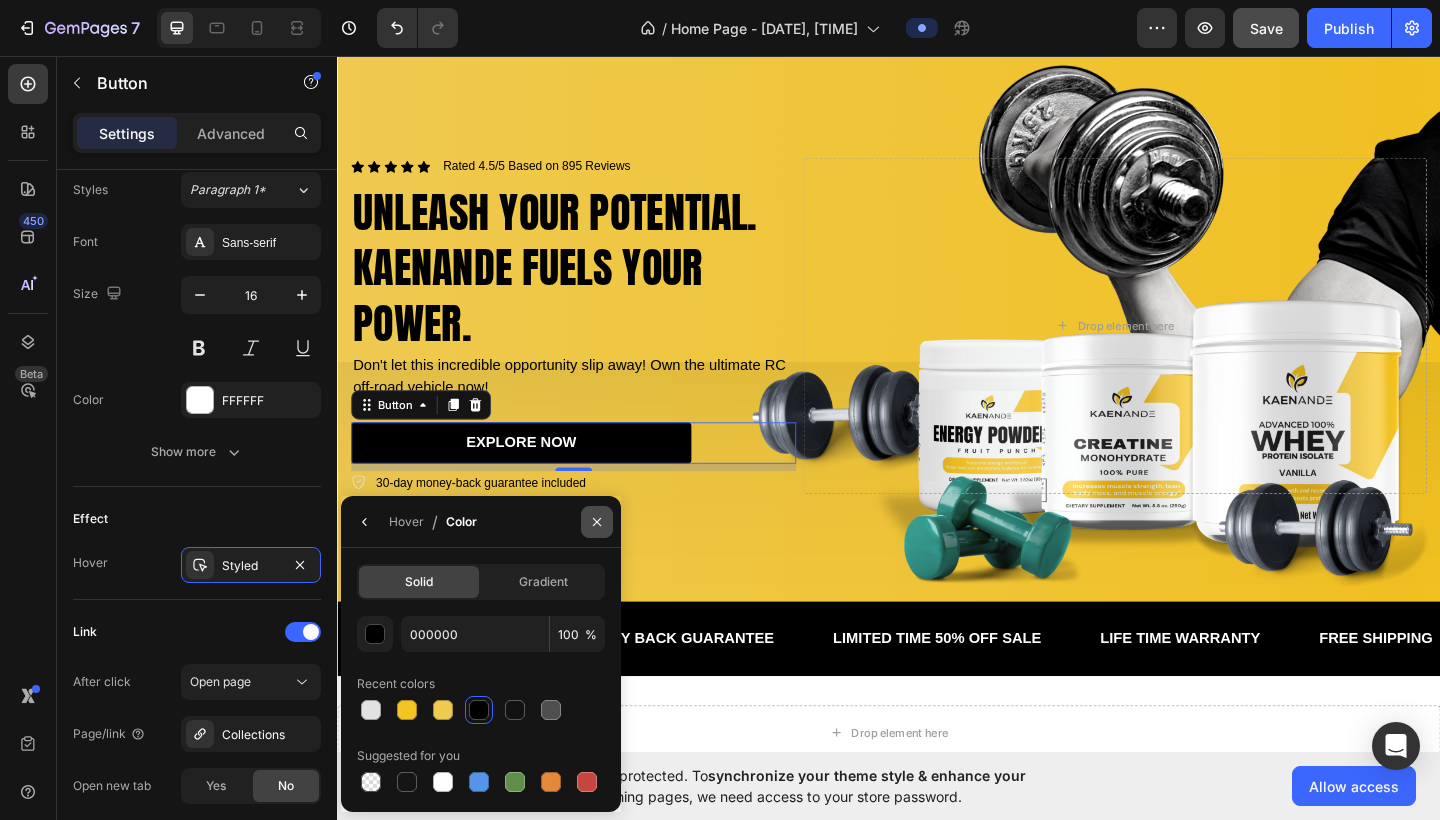 click 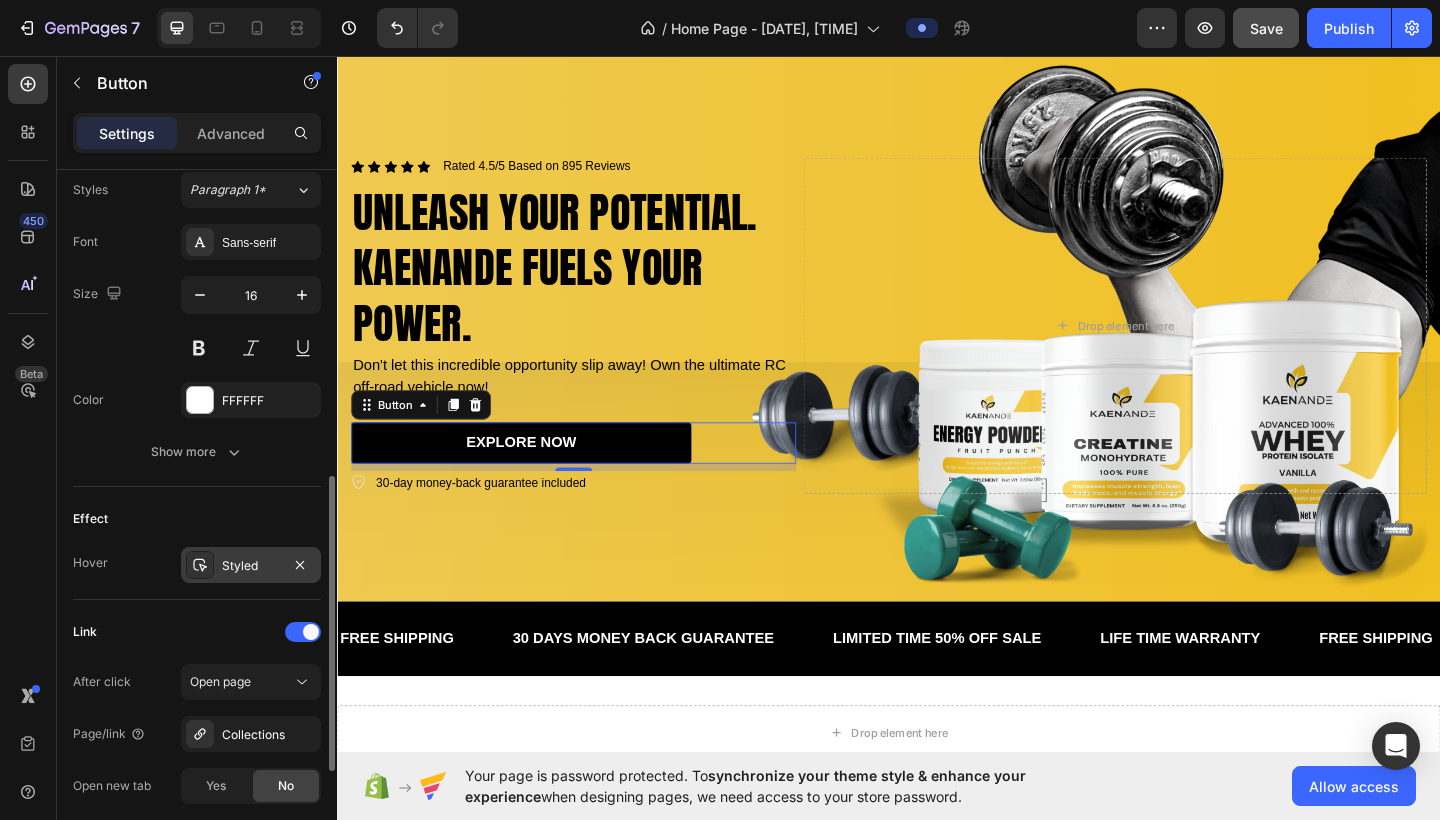 click on "Styled" at bounding box center (251, 566) 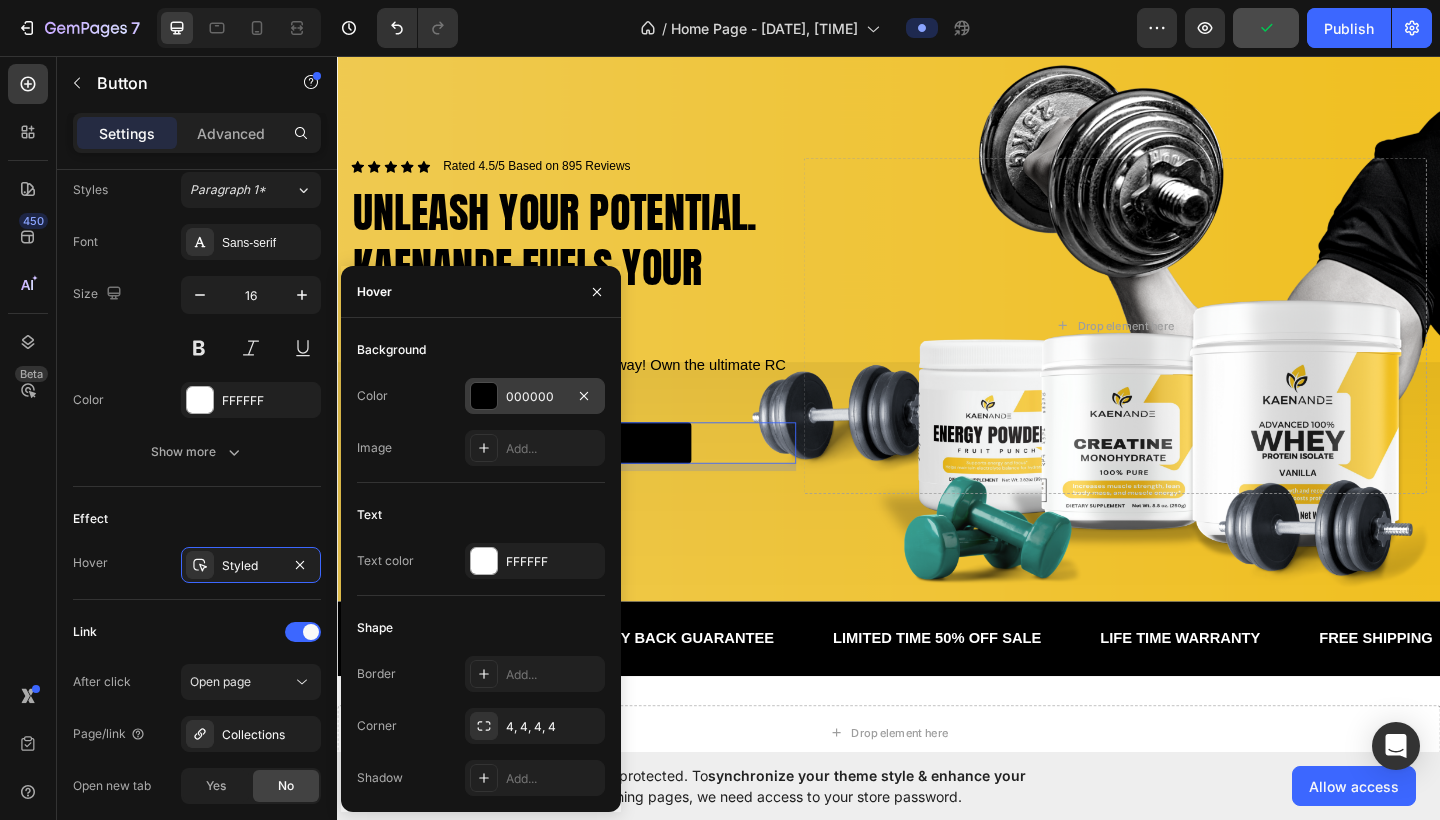 click at bounding box center [484, 396] 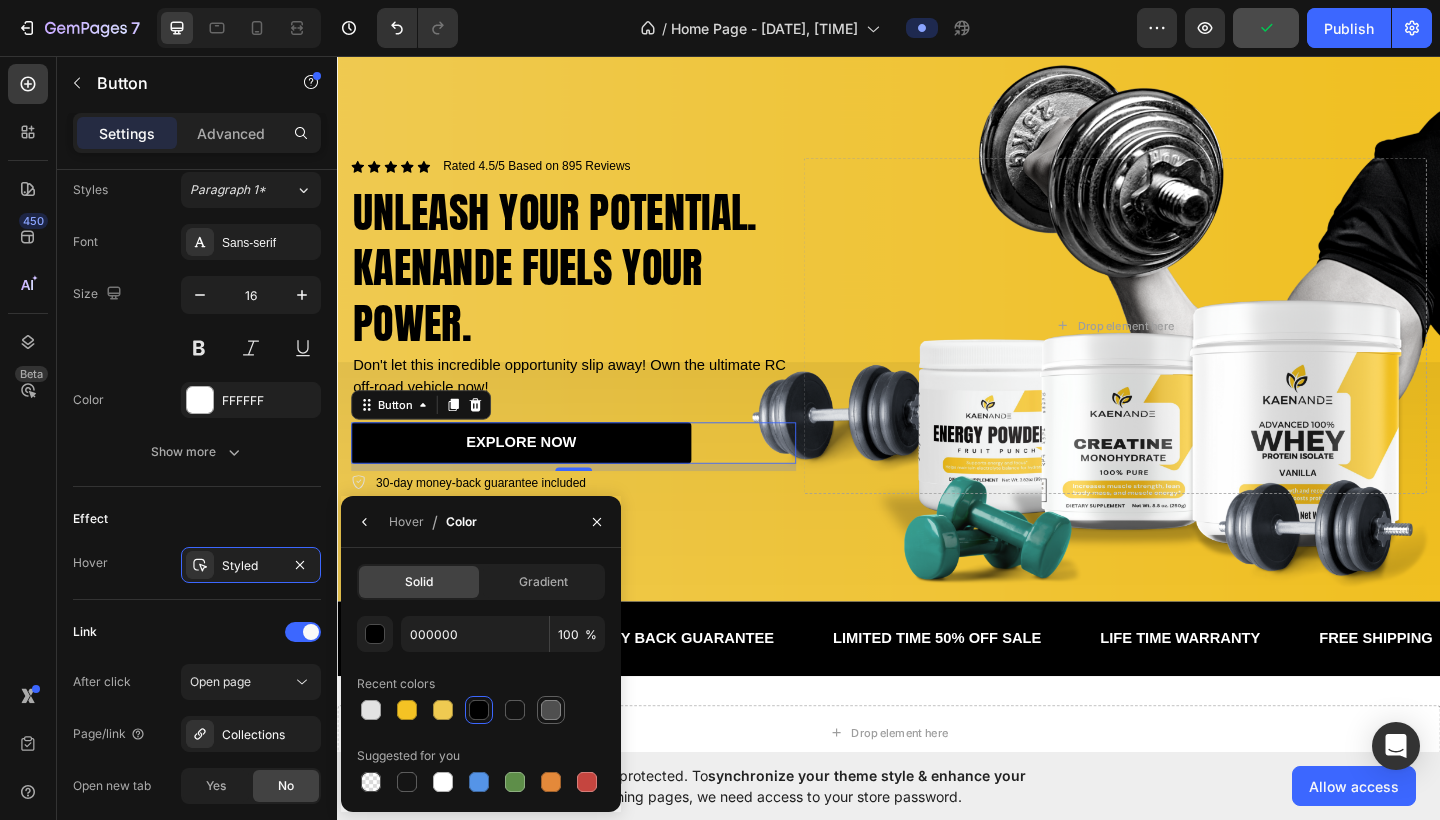 click at bounding box center [551, 710] 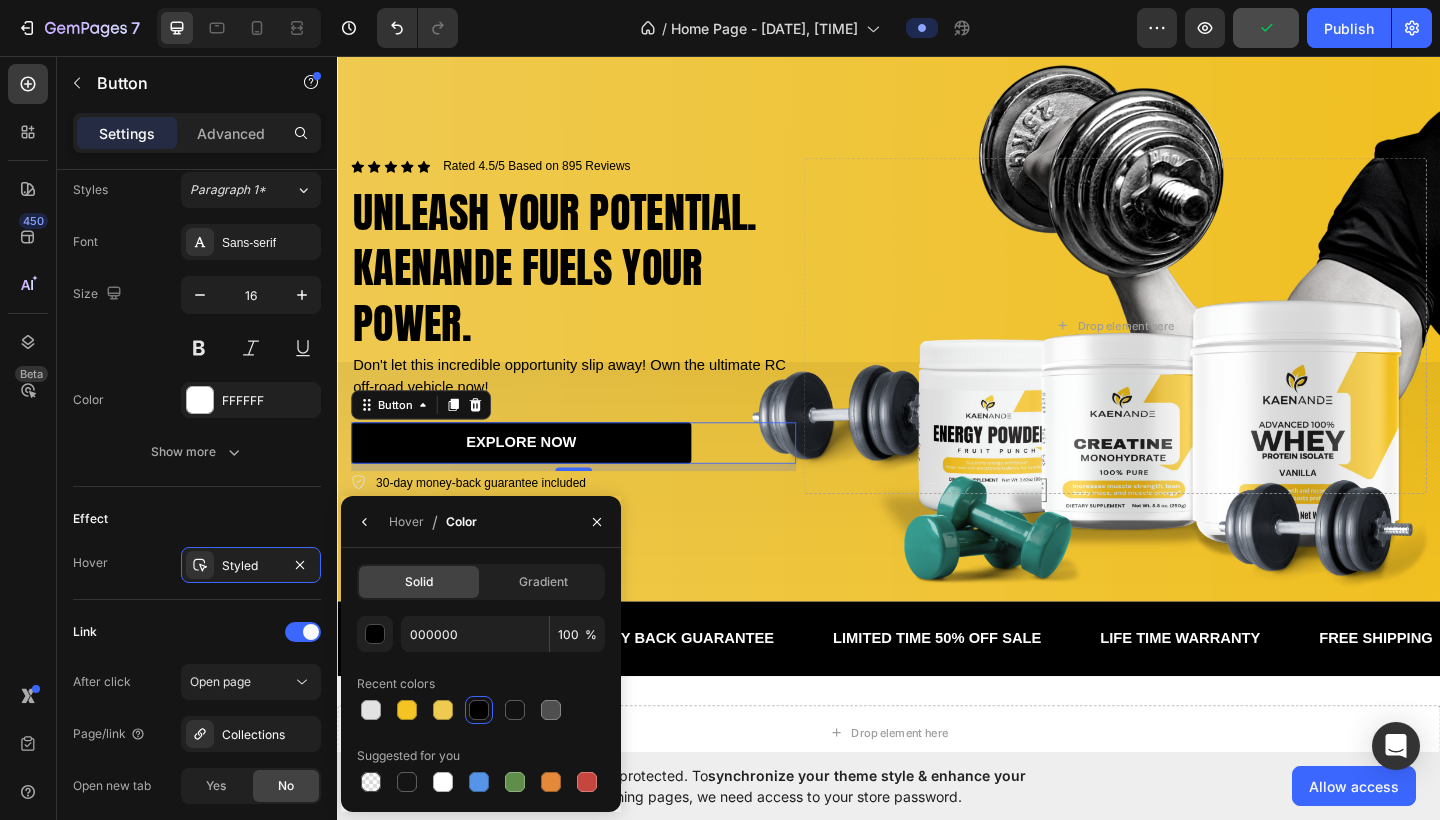 type on "4F4F4F" 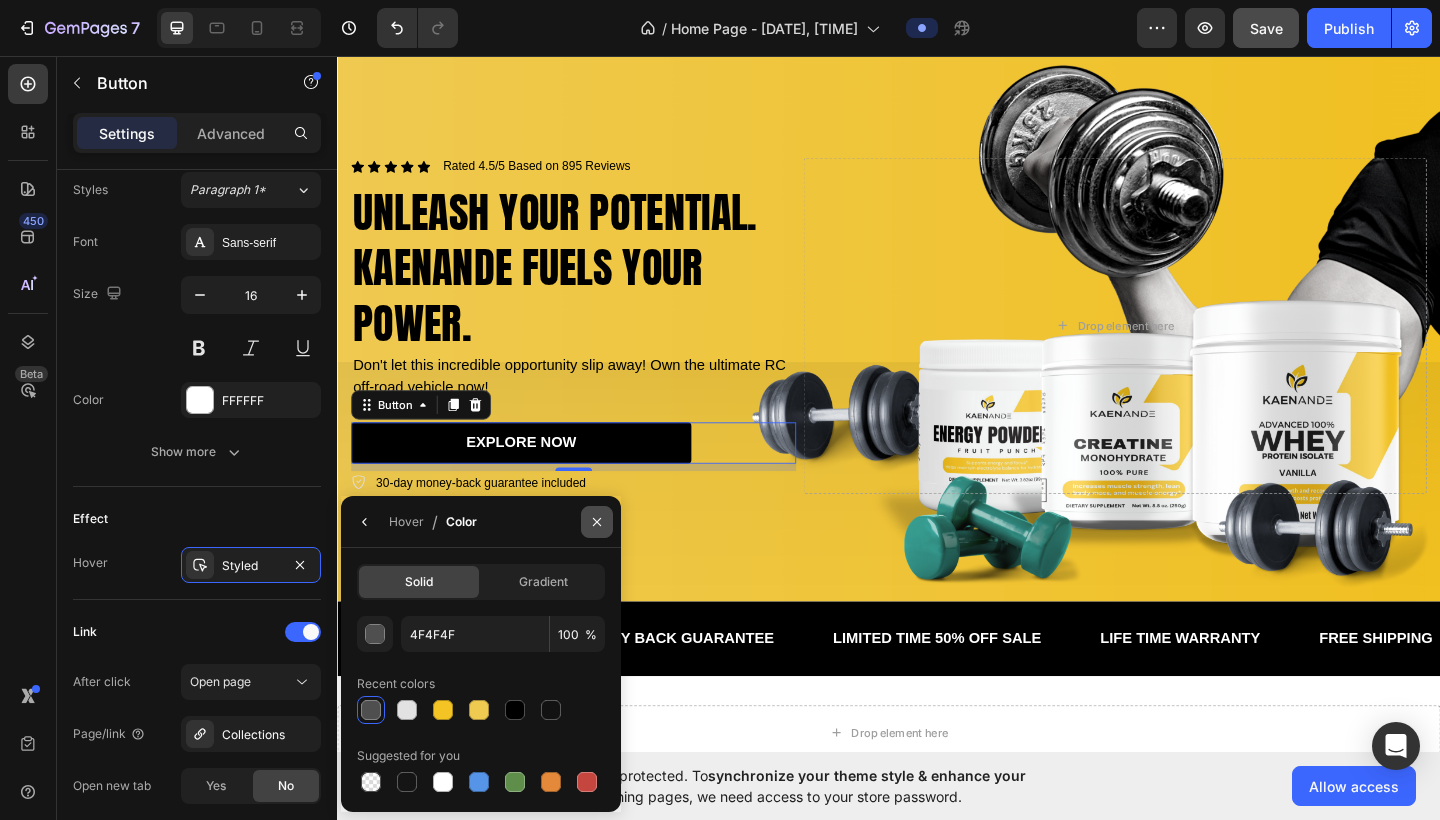 click 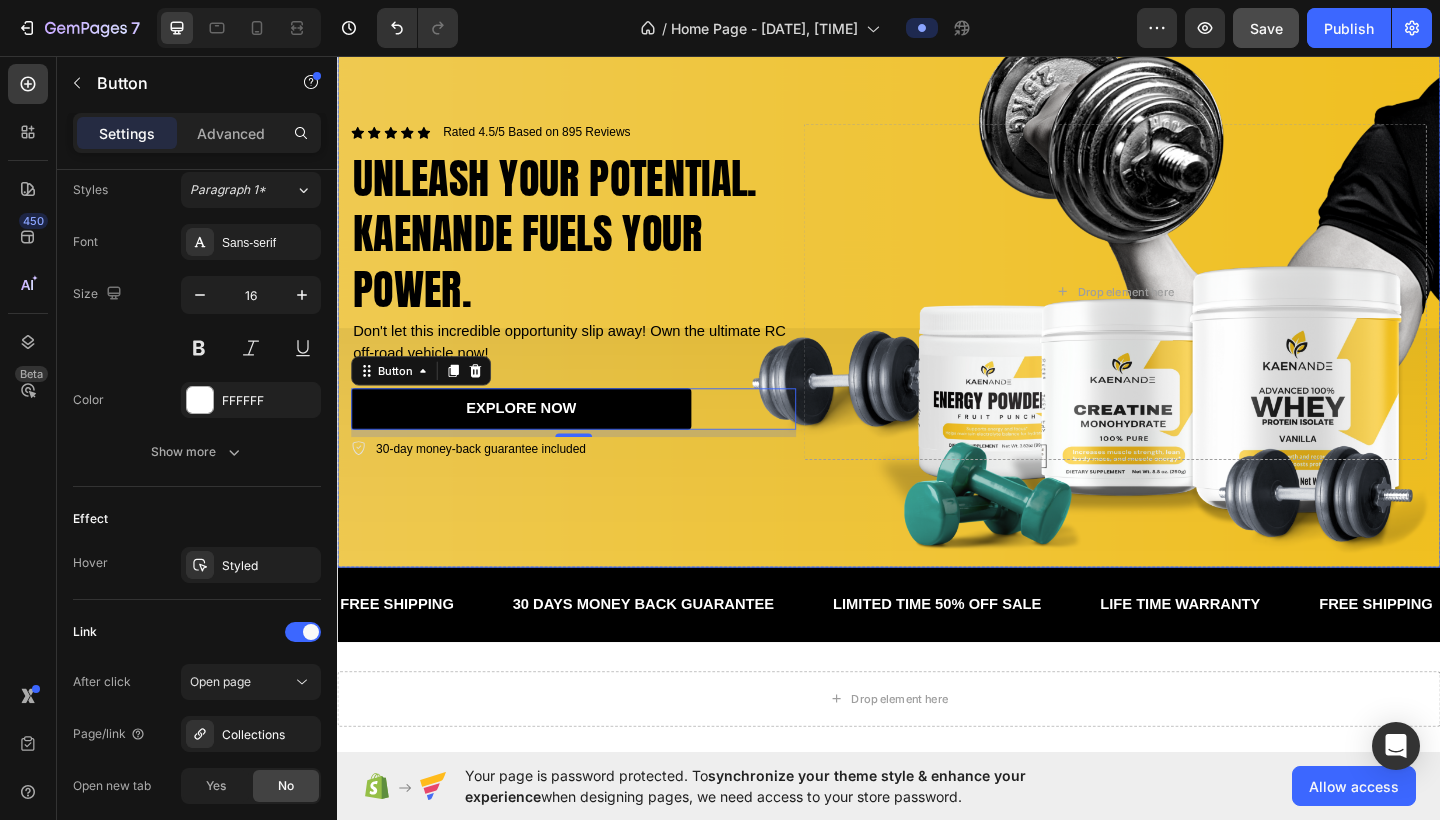 scroll, scrollTop: 182, scrollLeft: 0, axis: vertical 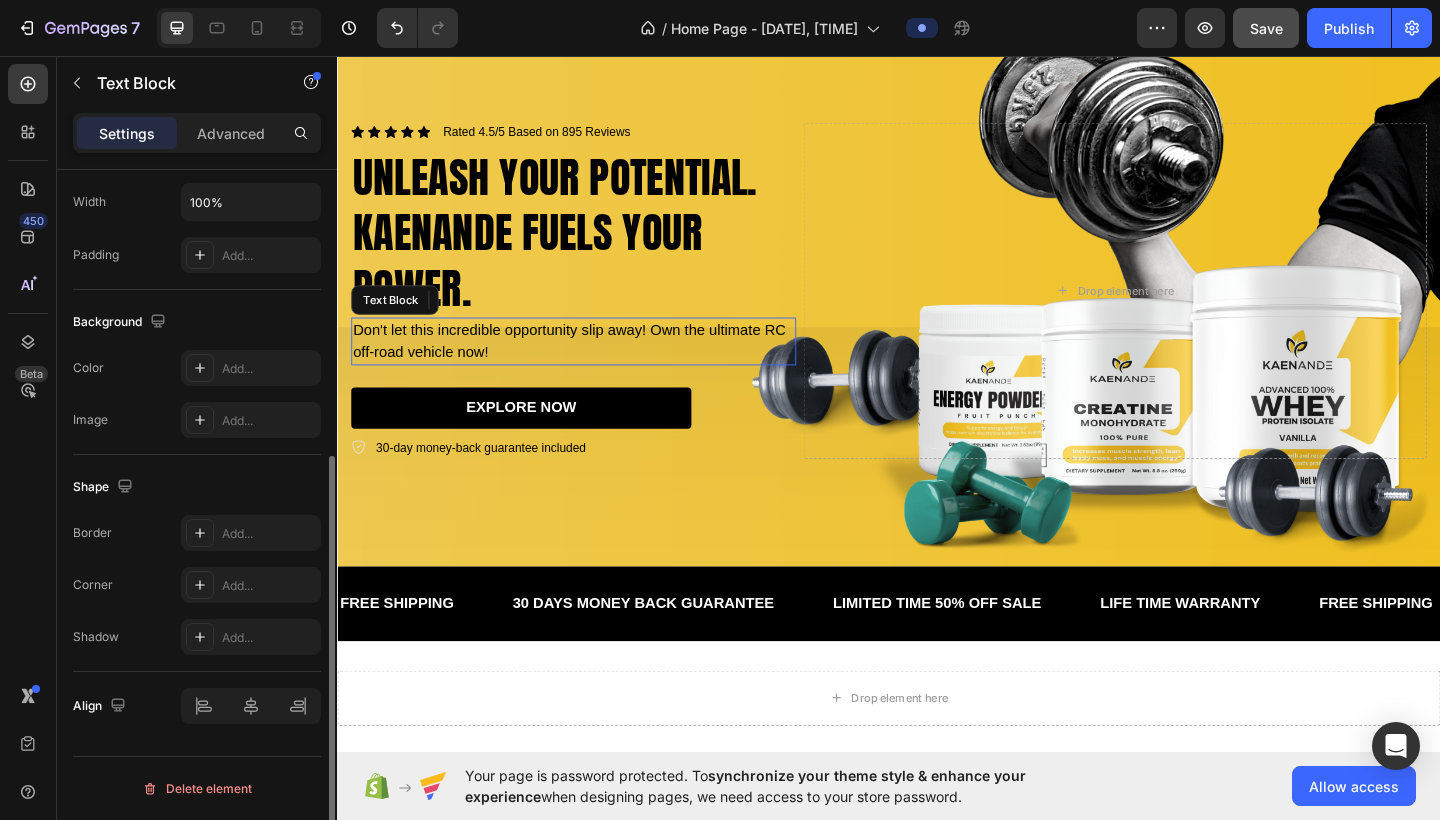 click on "Don't let this incredible opportunity slip away! Own the ultimate RC off-road vehicle now!" at bounding box center [594, 367] 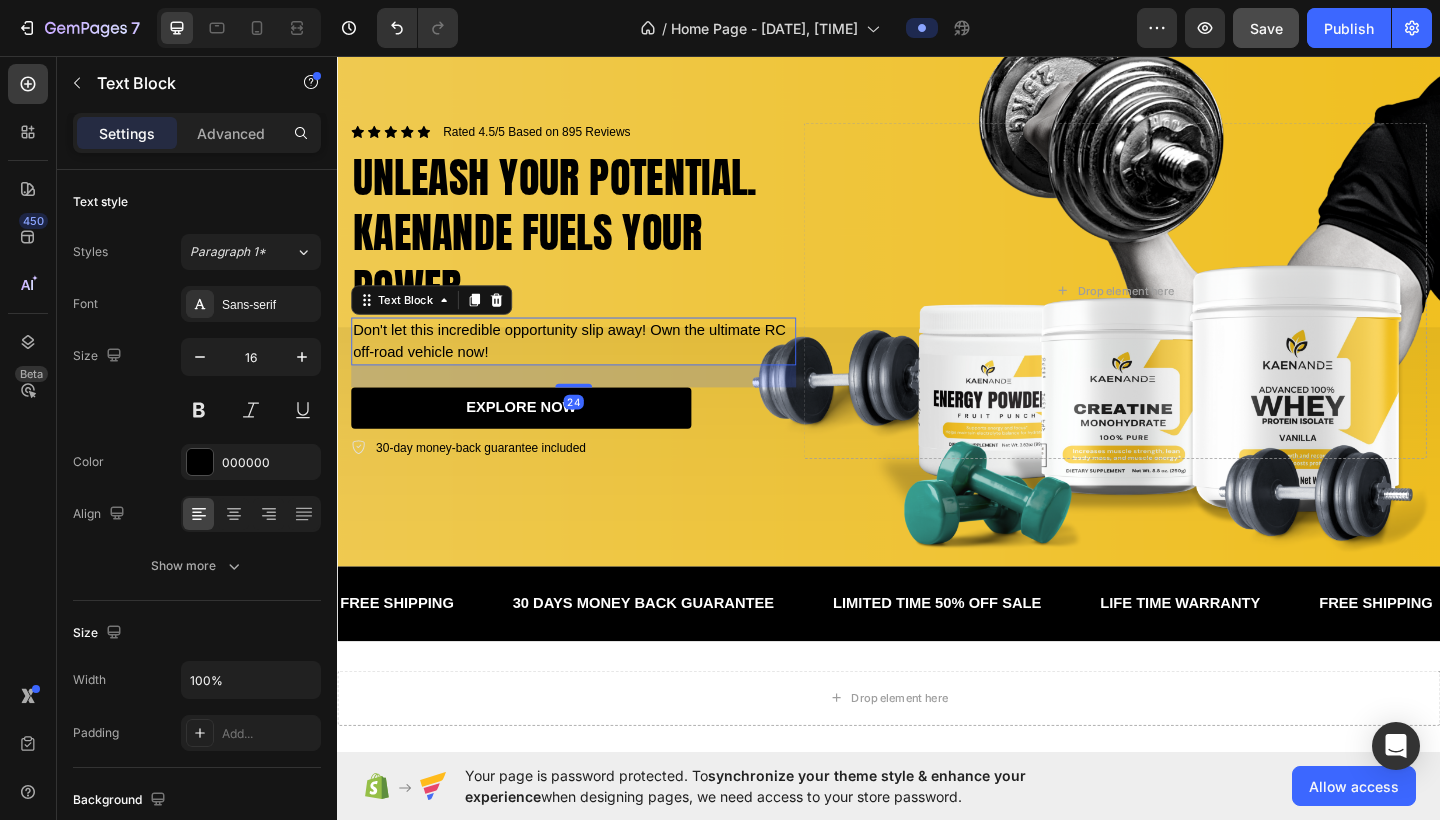 click on "Don't let this incredible opportunity slip away! Own the ultimate RC off-road vehicle now!" at bounding box center [594, 367] 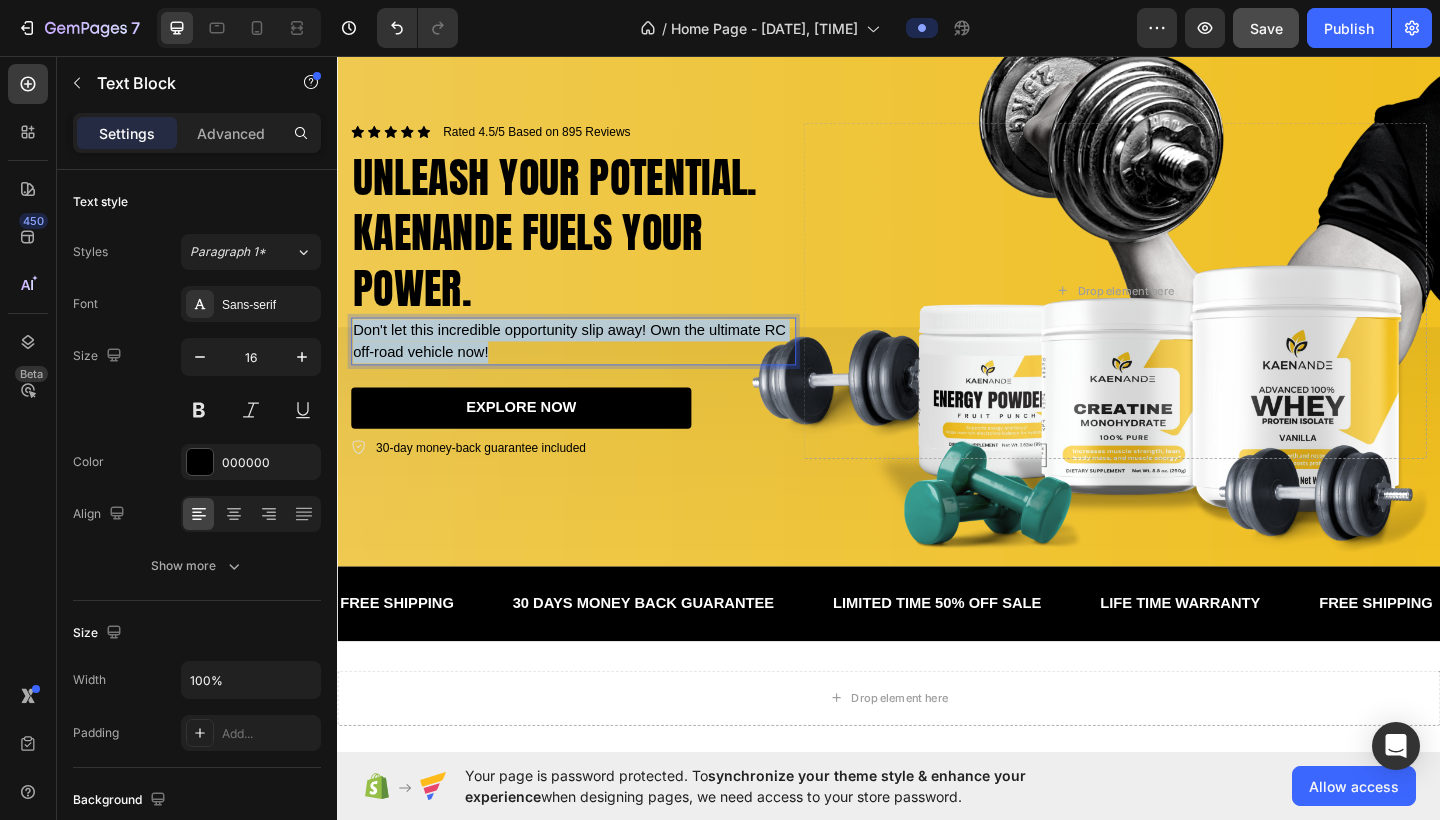 click on "Don't let this incredible opportunity slip away! Own the ultimate RC off-road vehicle now!" at bounding box center [594, 367] 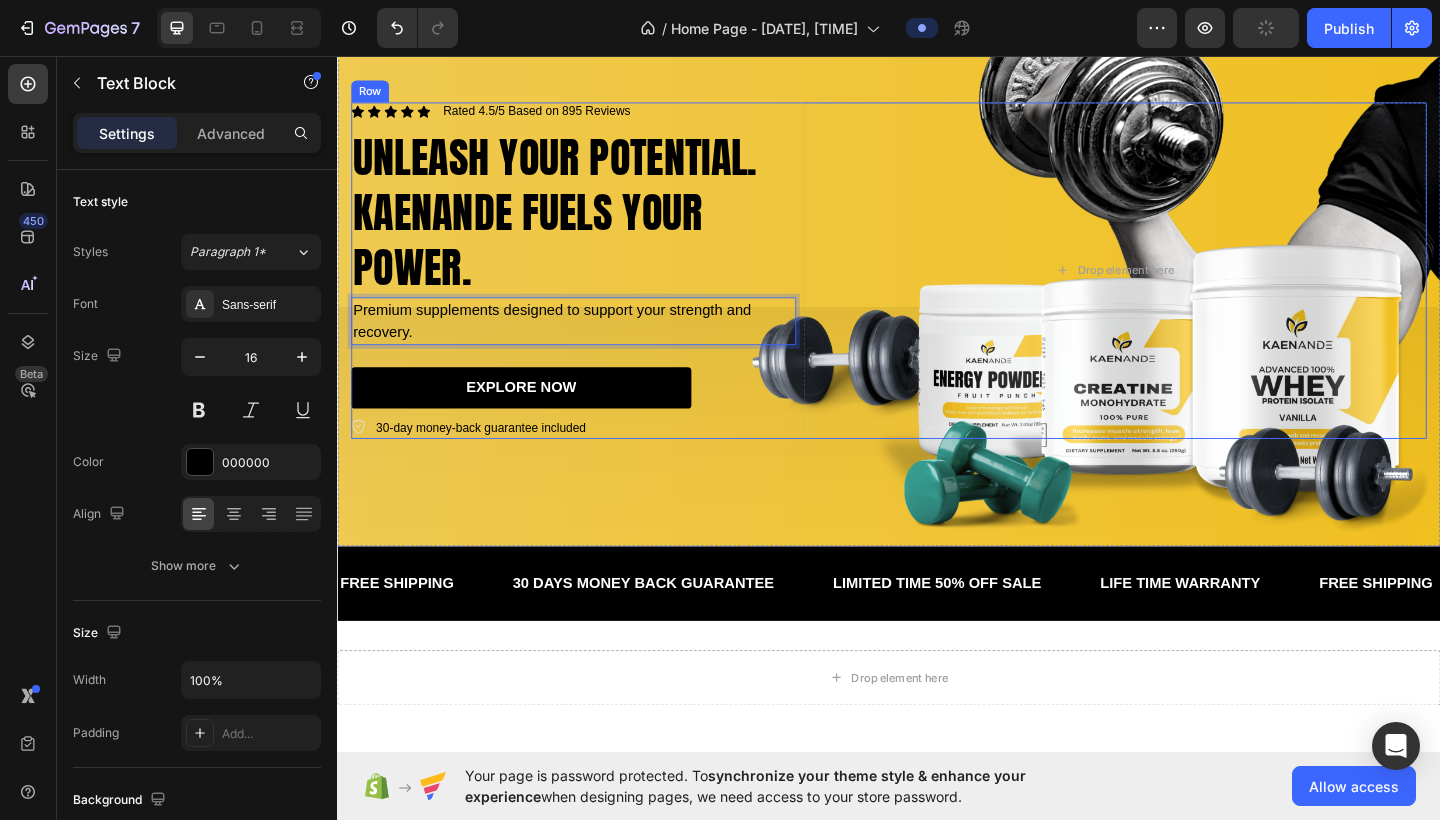 scroll, scrollTop: 214, scrollLeft: 0, axis: vertical 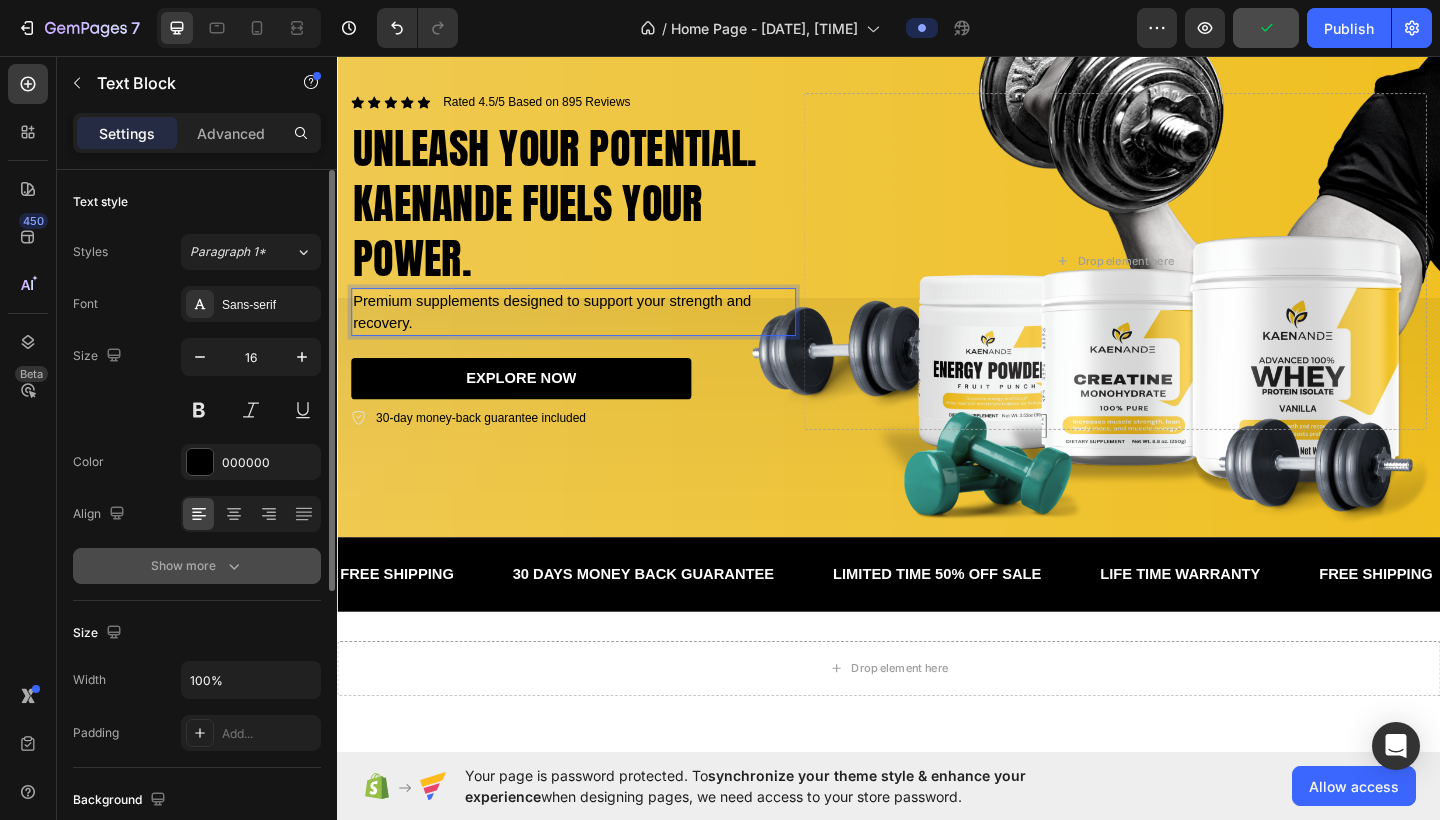 click 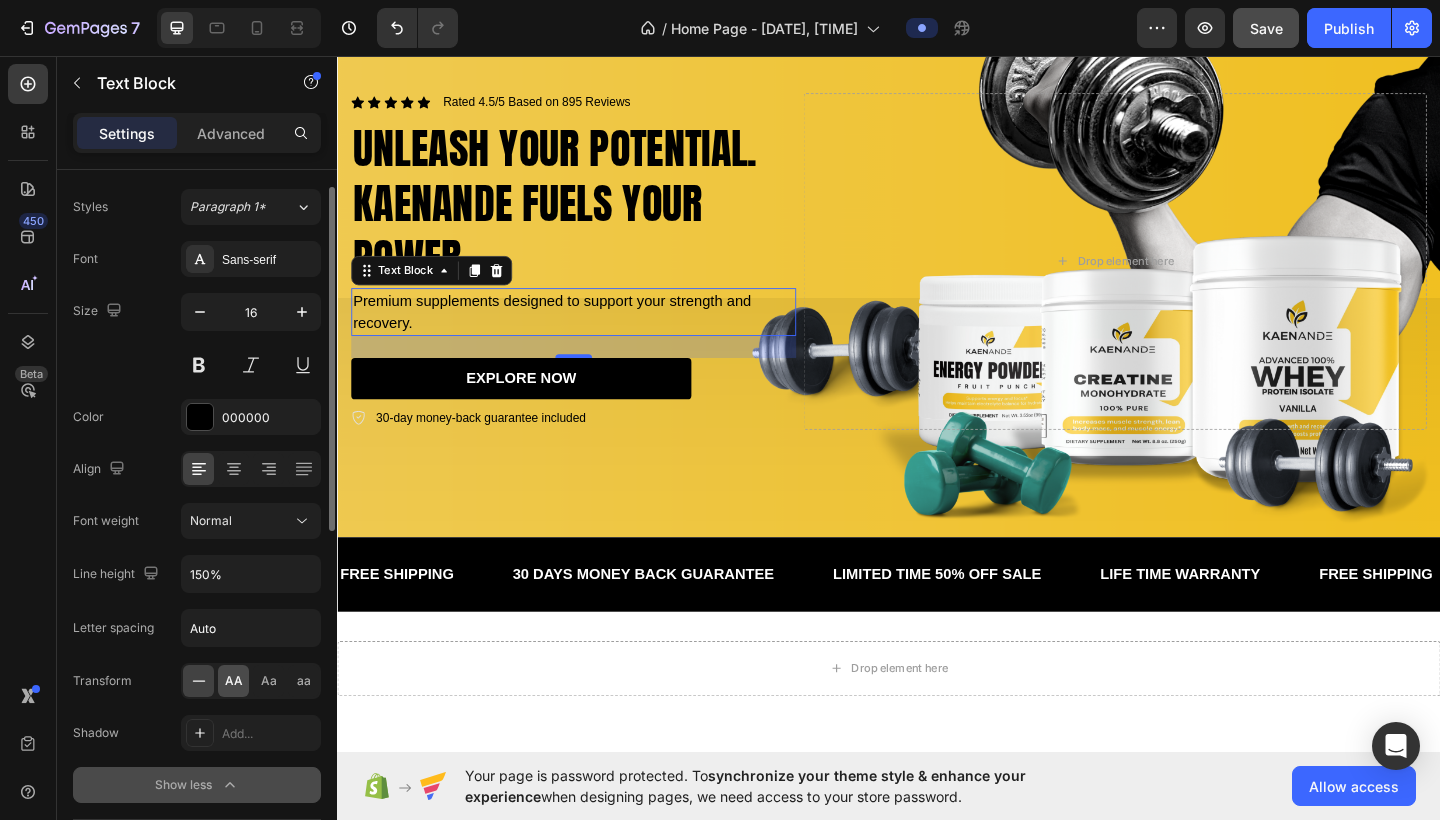 scroll, scrollTop: 51, scrollLeft: 0, axis: vertical 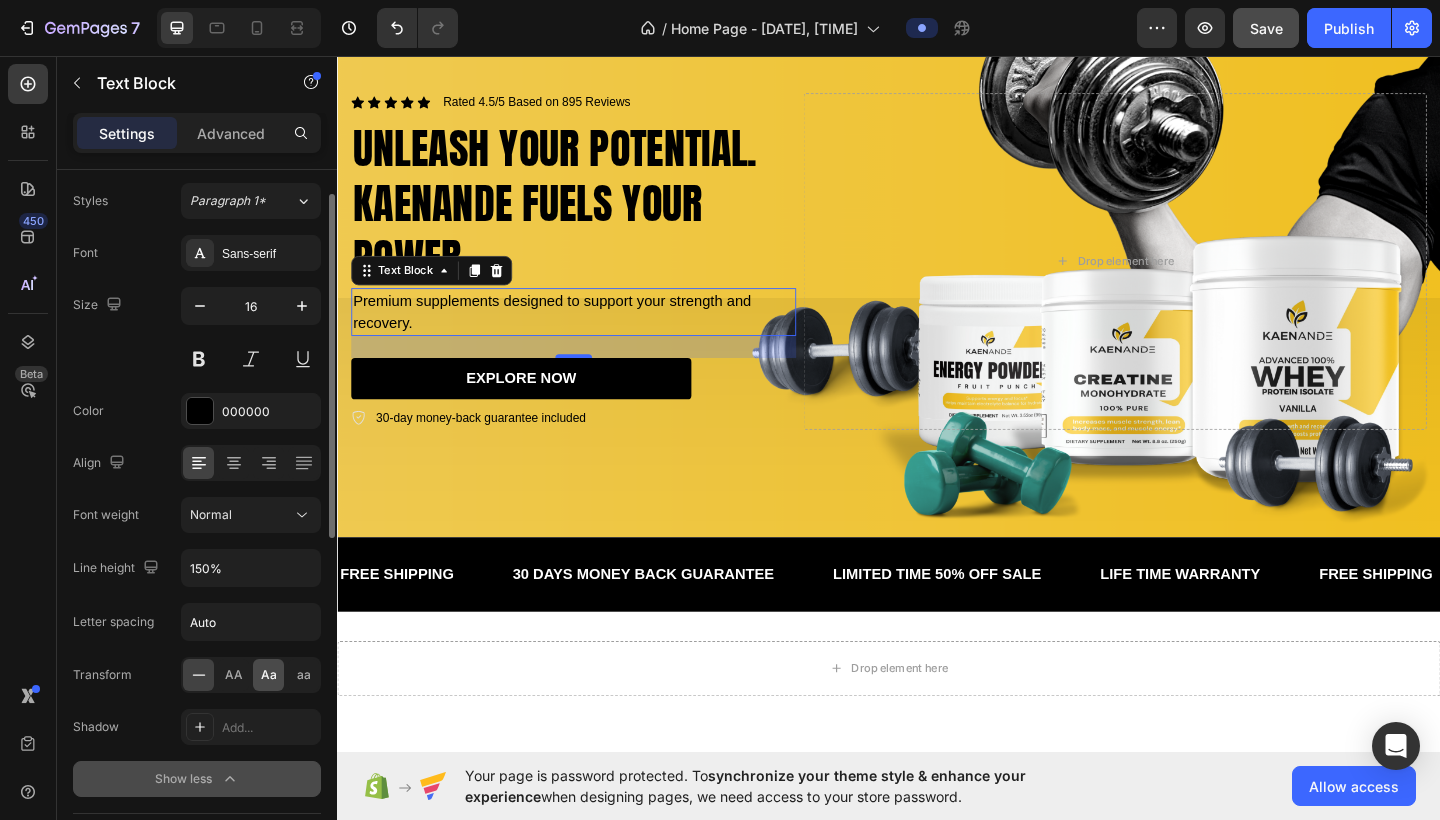 click on "Aa" 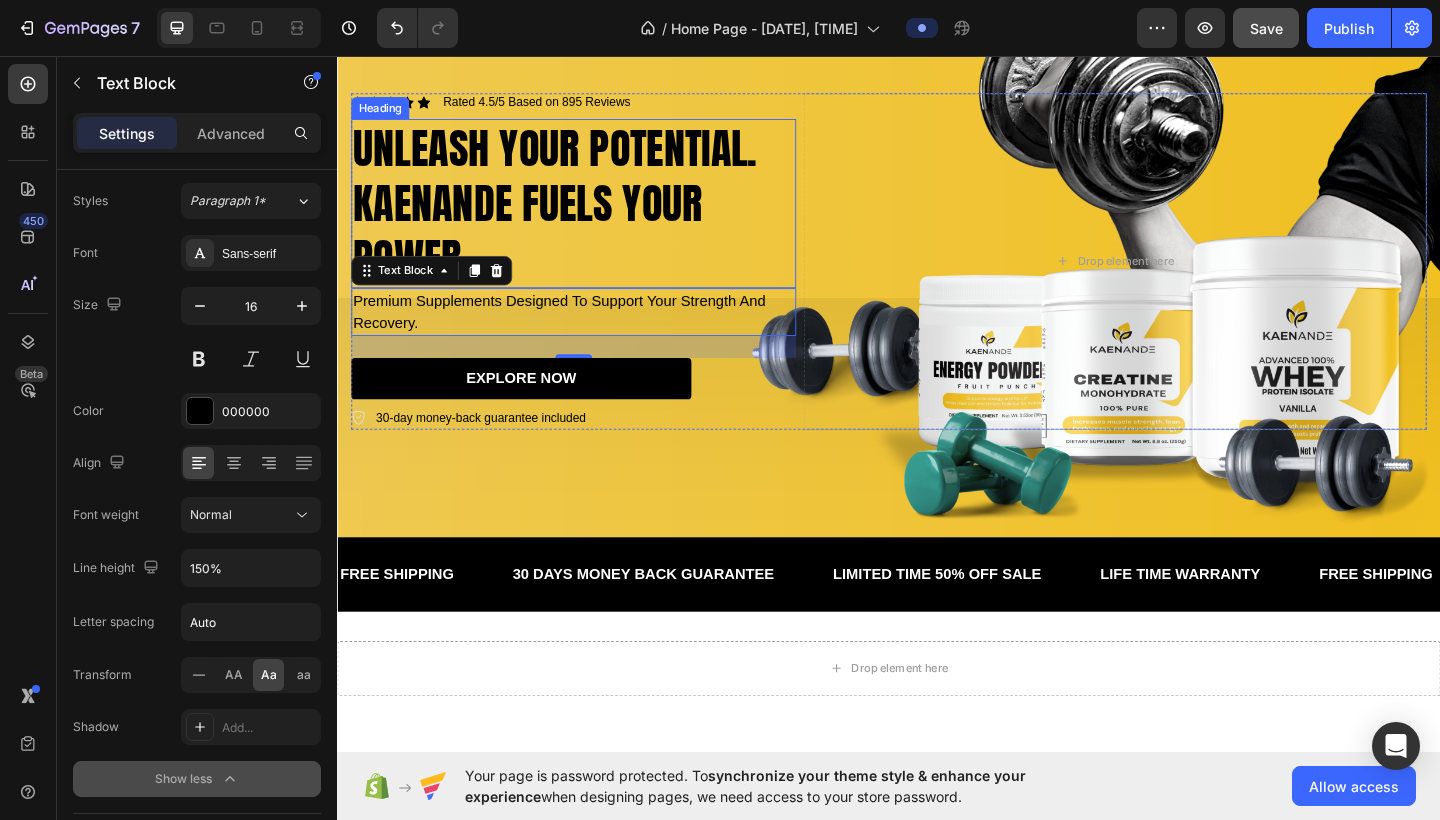 scroll, scrollTop: 202, scrollLeft: 0, axis: vertical 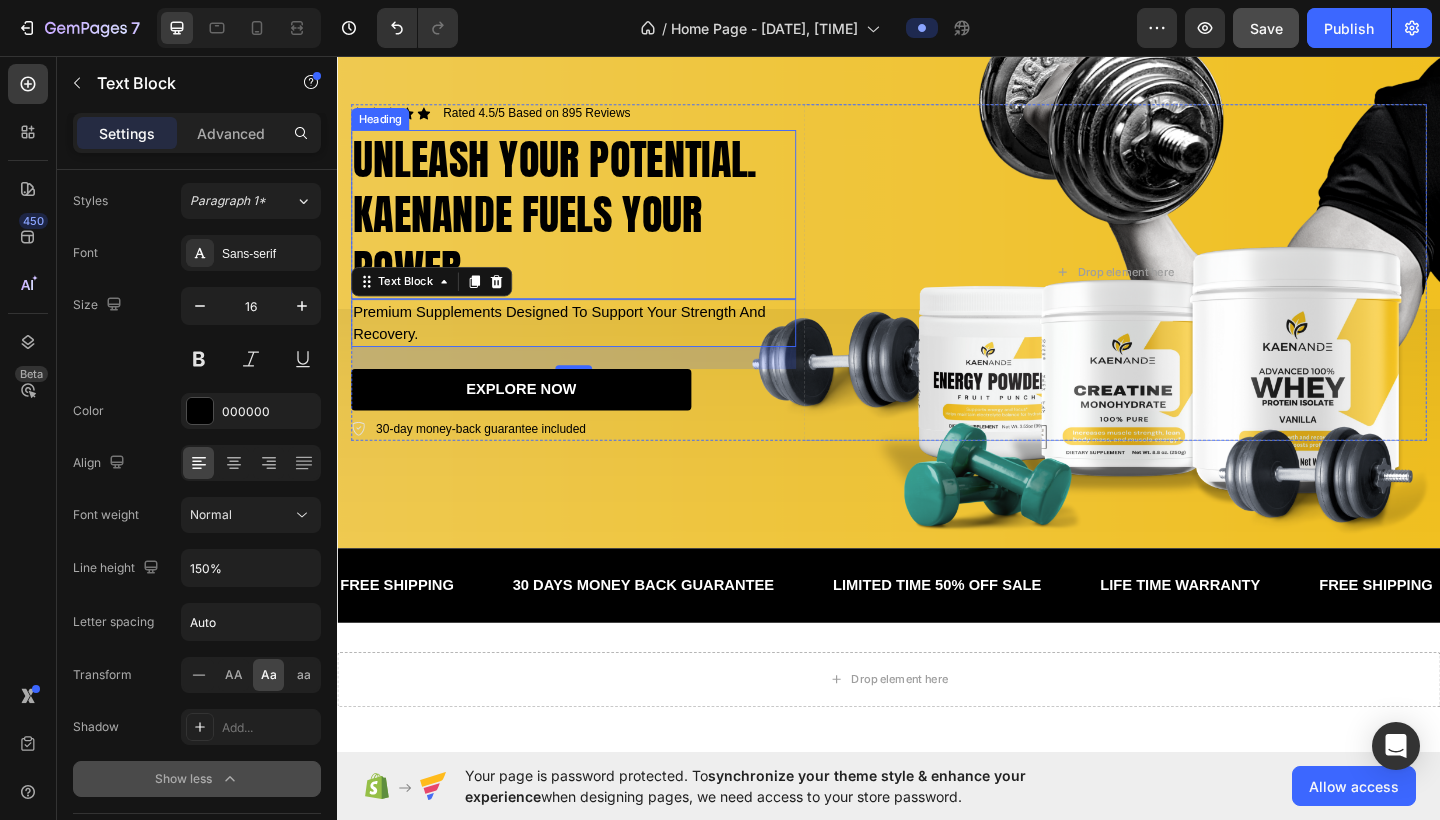 click on "unleash your potential. kaenande fuels your power." at bounding box center [594, 228] 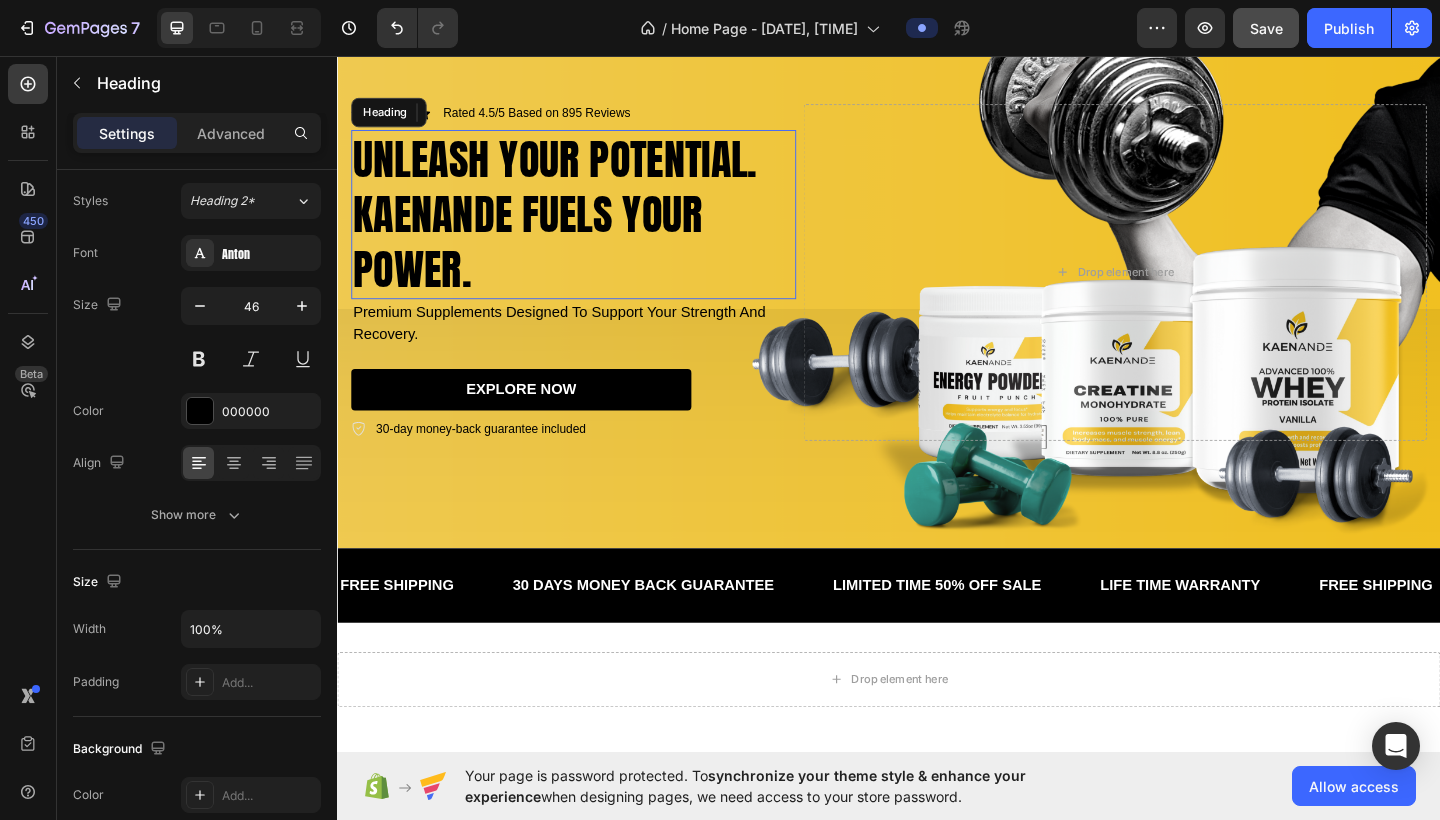 scroll, scrollTop: 0, scrollLeft: 0, axis: both 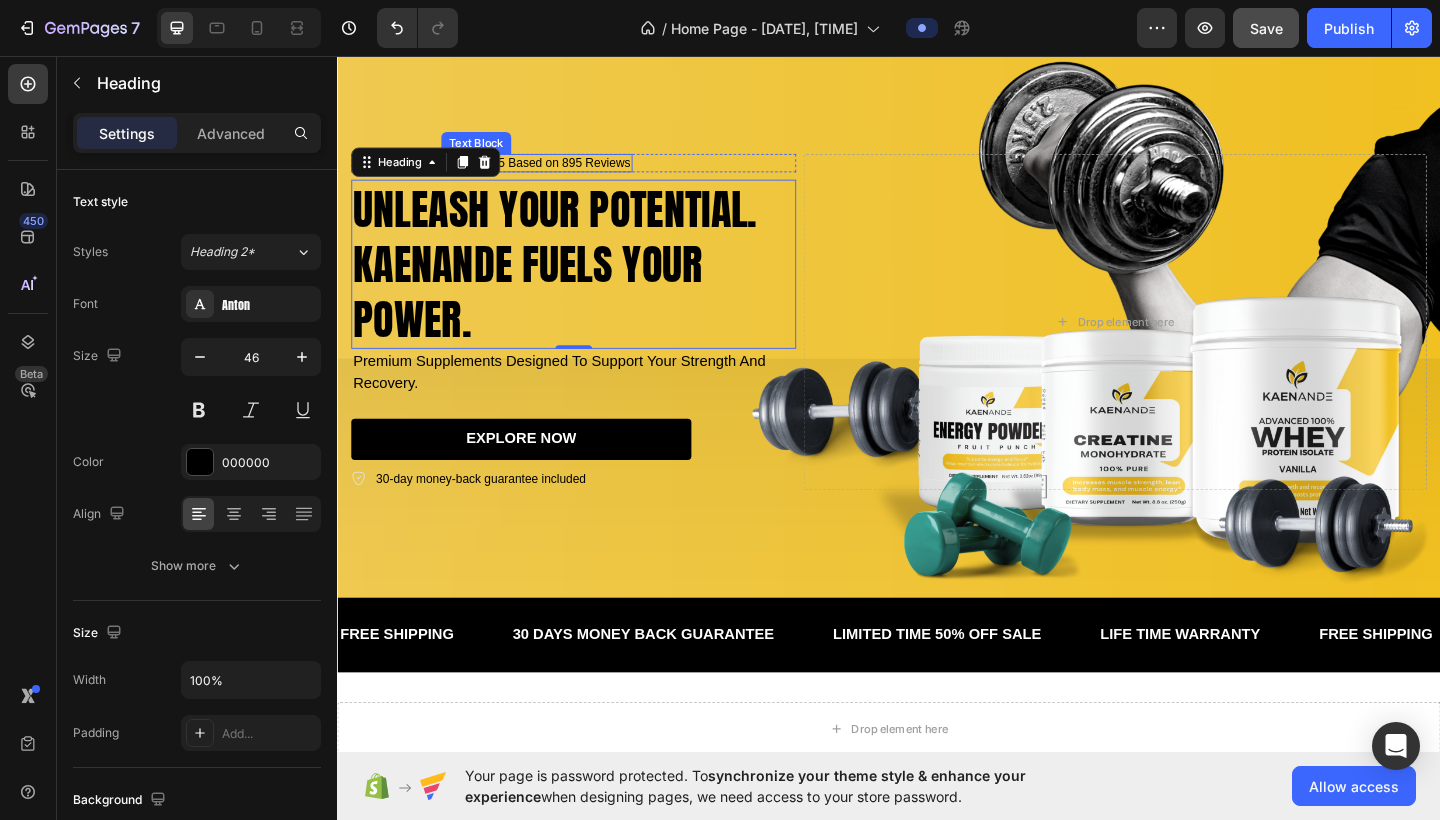 click on "Rated 4.5/5 Based on 895 Reviews" at bounding box center (554, 173) 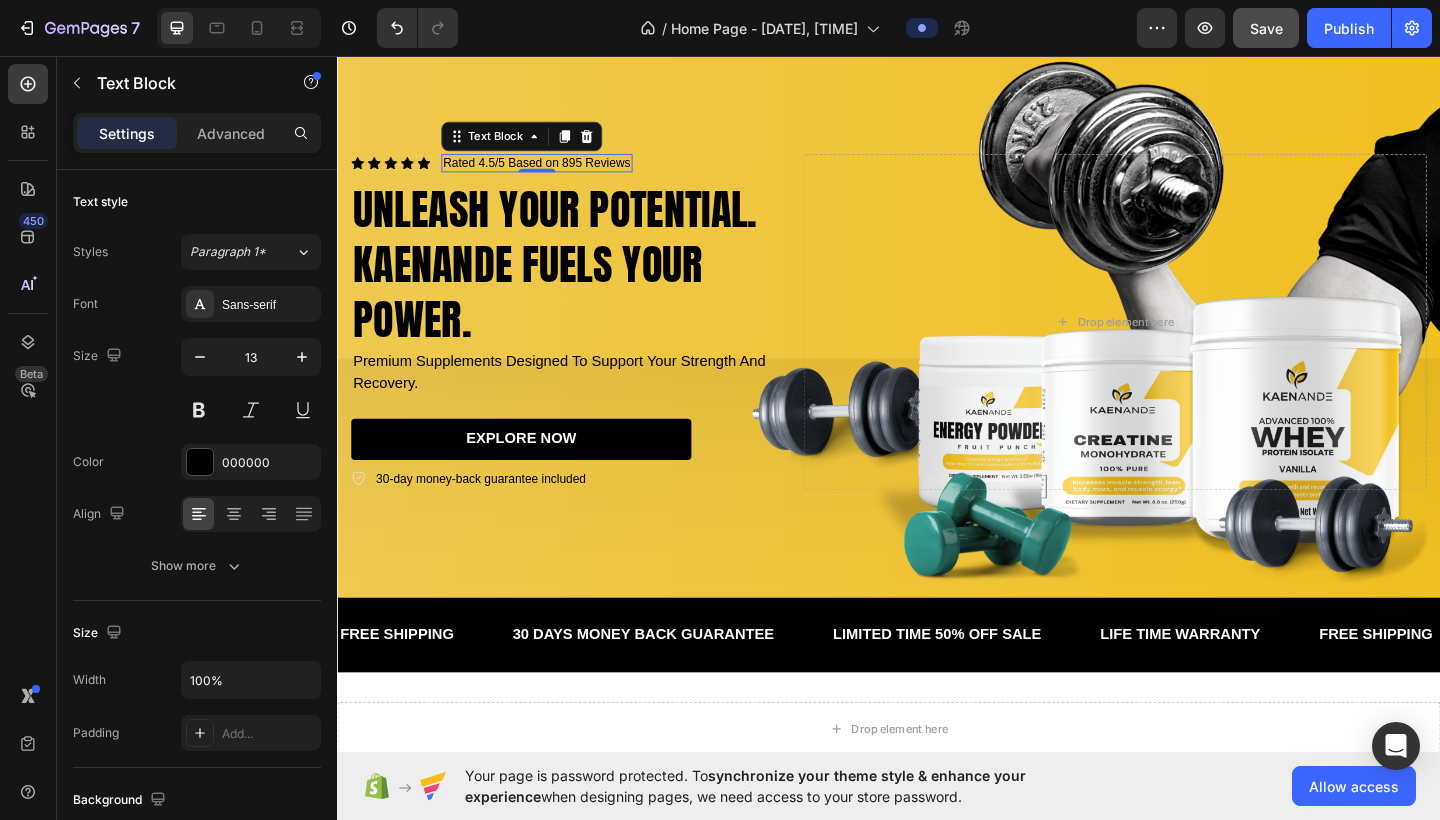 click on "Rated 4.5/5 Based on 895 Reviews" at bounding box center (554, 173) 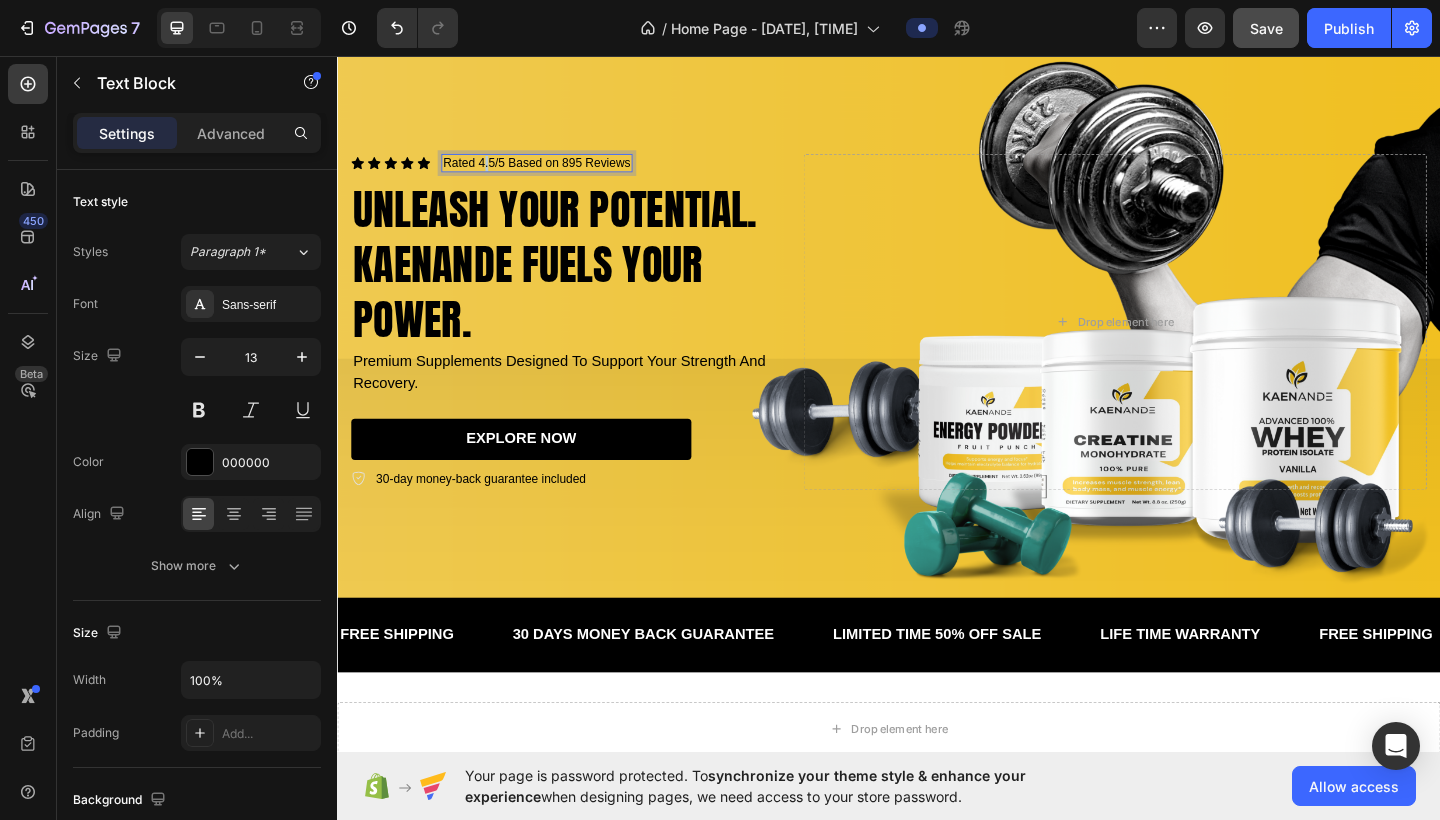 click on "Rated 4.5/5 Based on 895 Reviews" at bounding box center (554, 173) 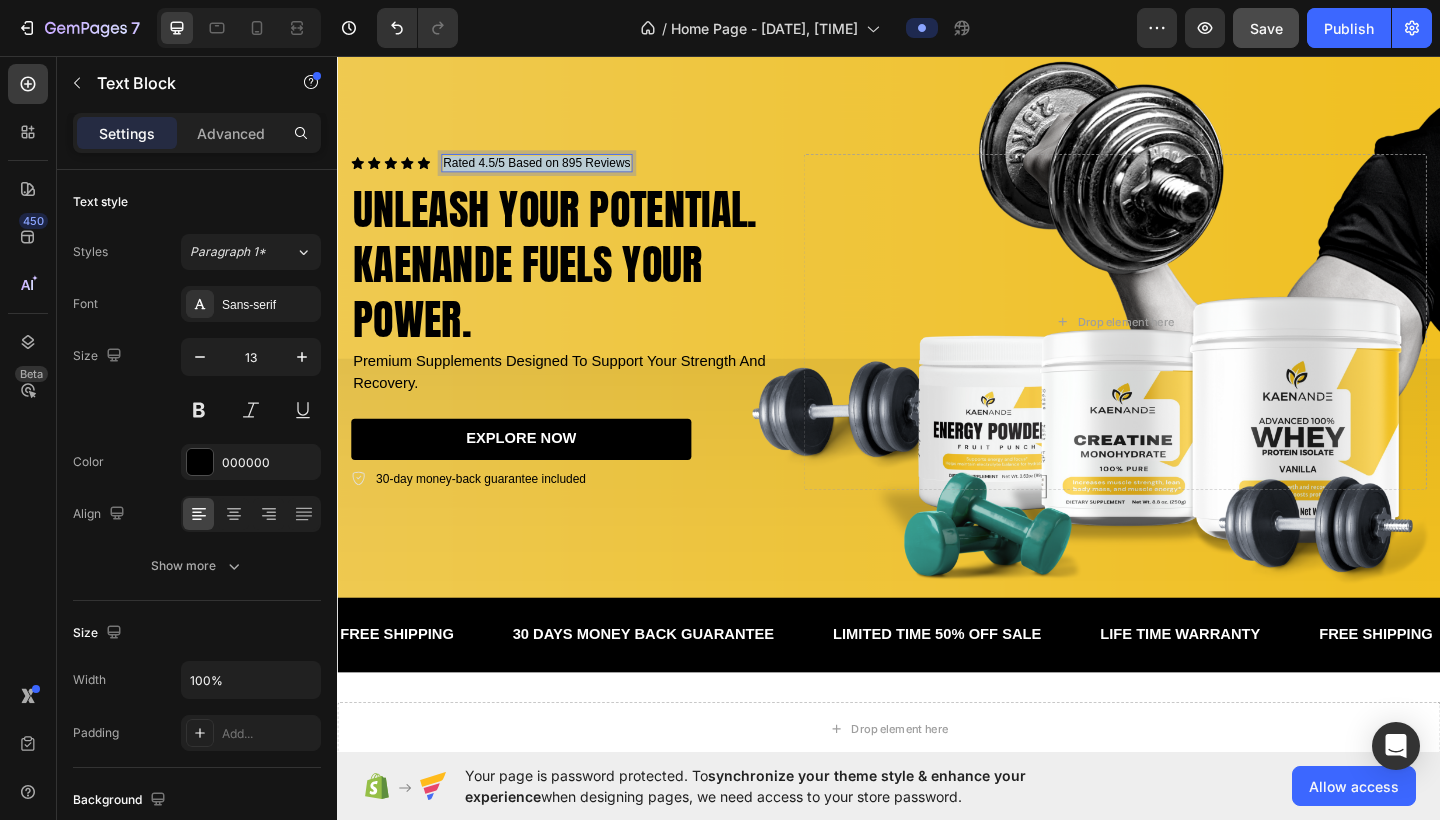 click on "Rated 4.5/5 Based on 895 Reviews" at bounding box center [554, 173] 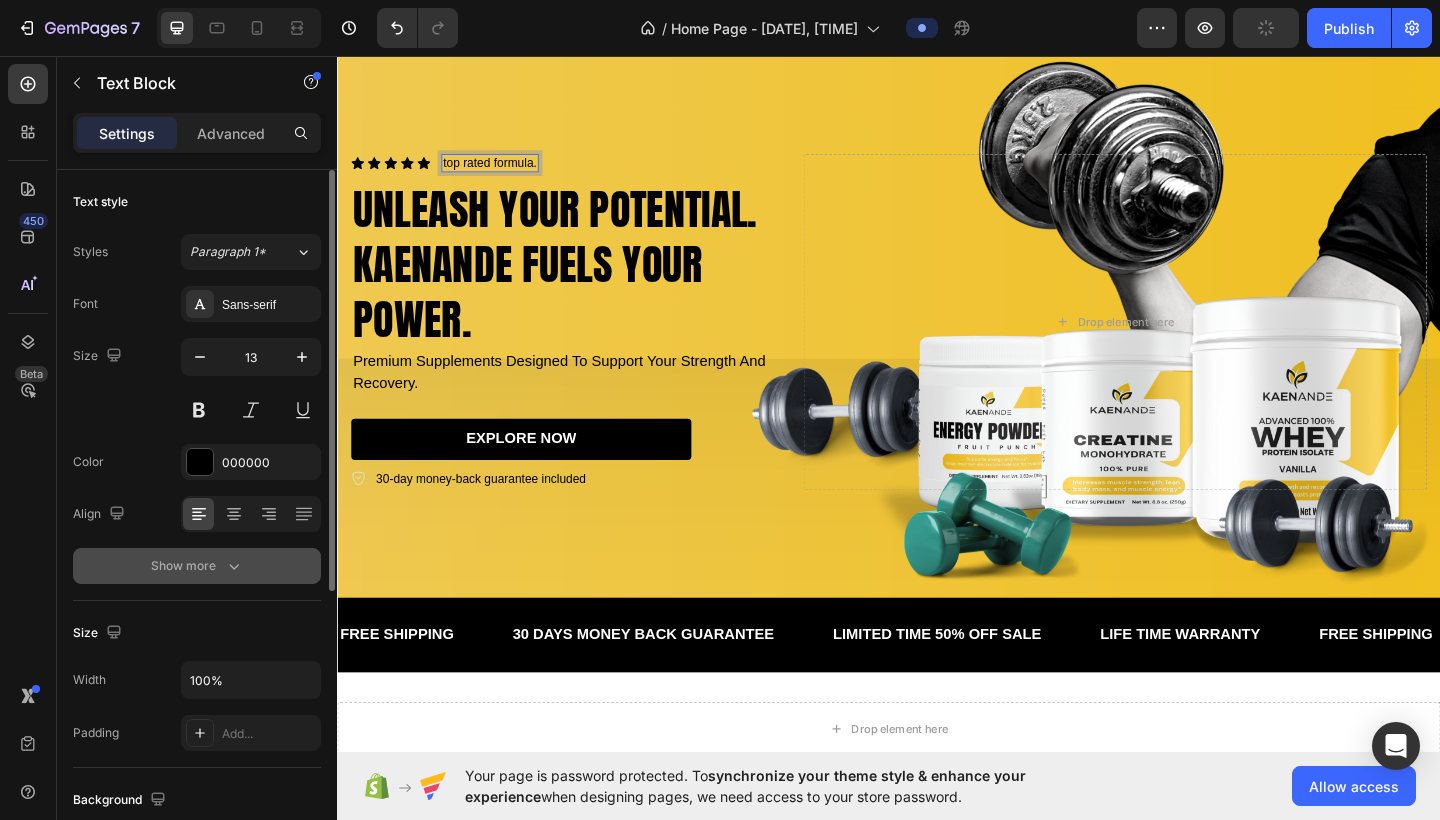 click 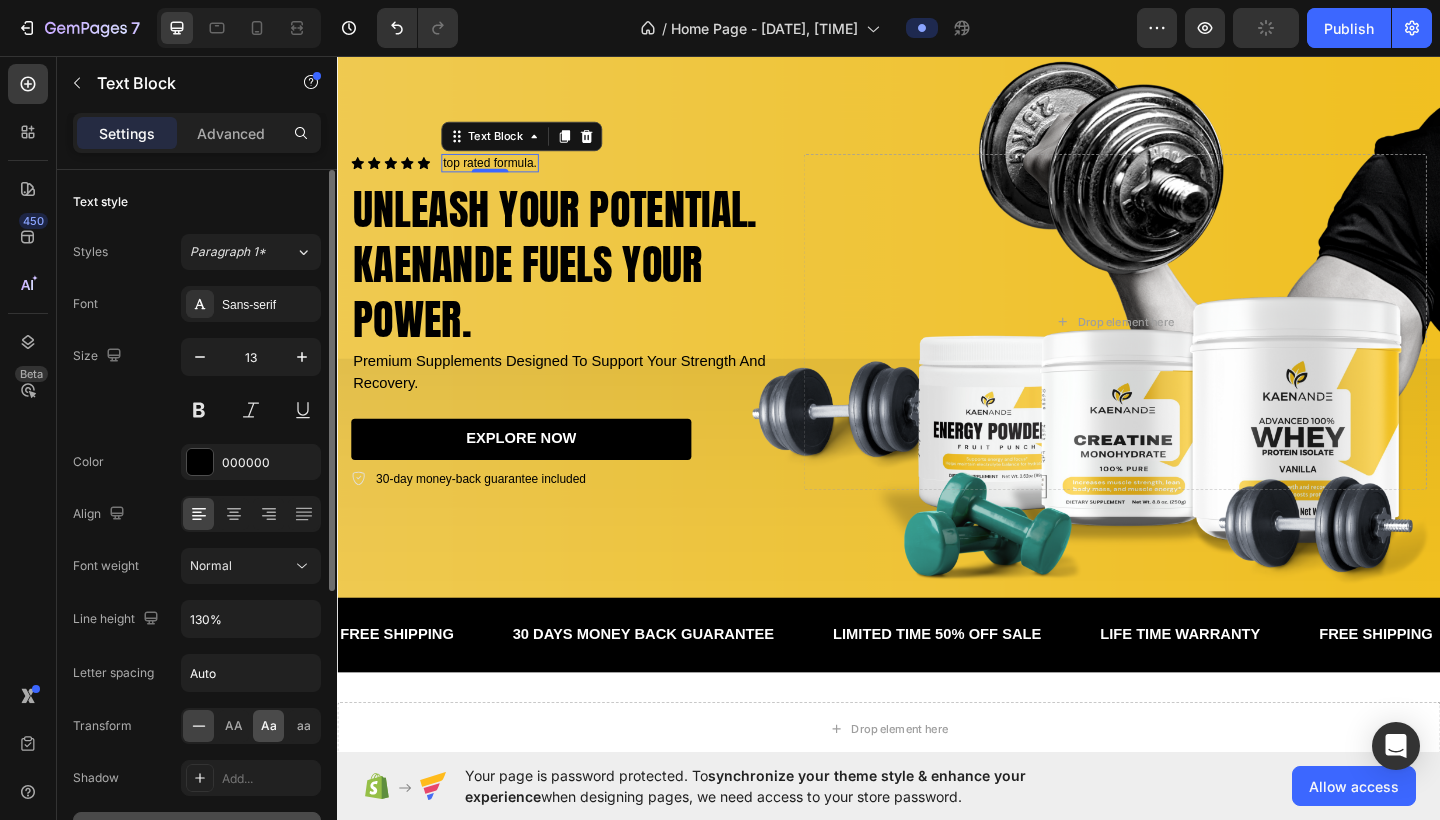 click on "Aa" 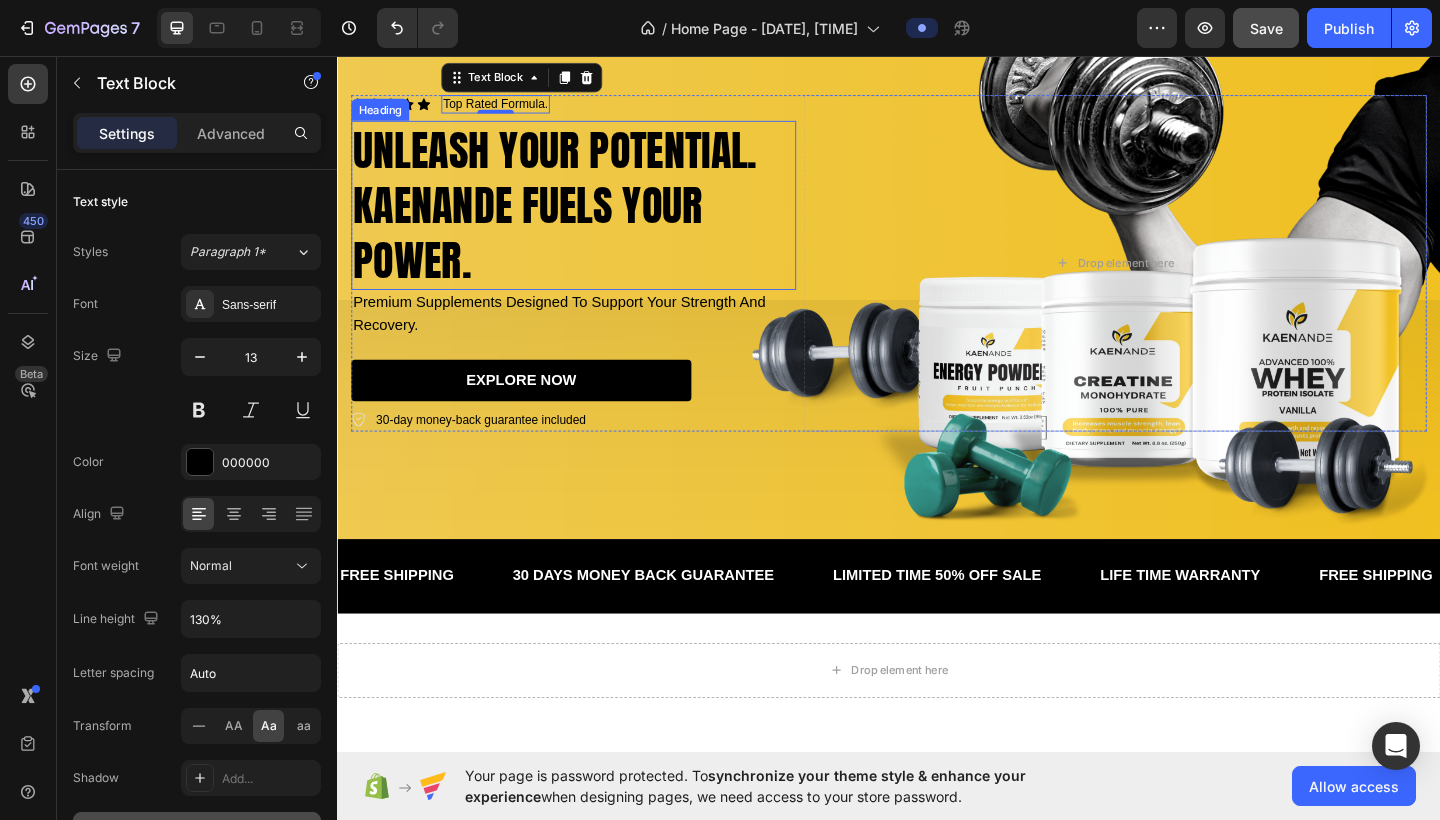 scroll, scrollTop: 214, scrollLeft: 0, axis: vertical 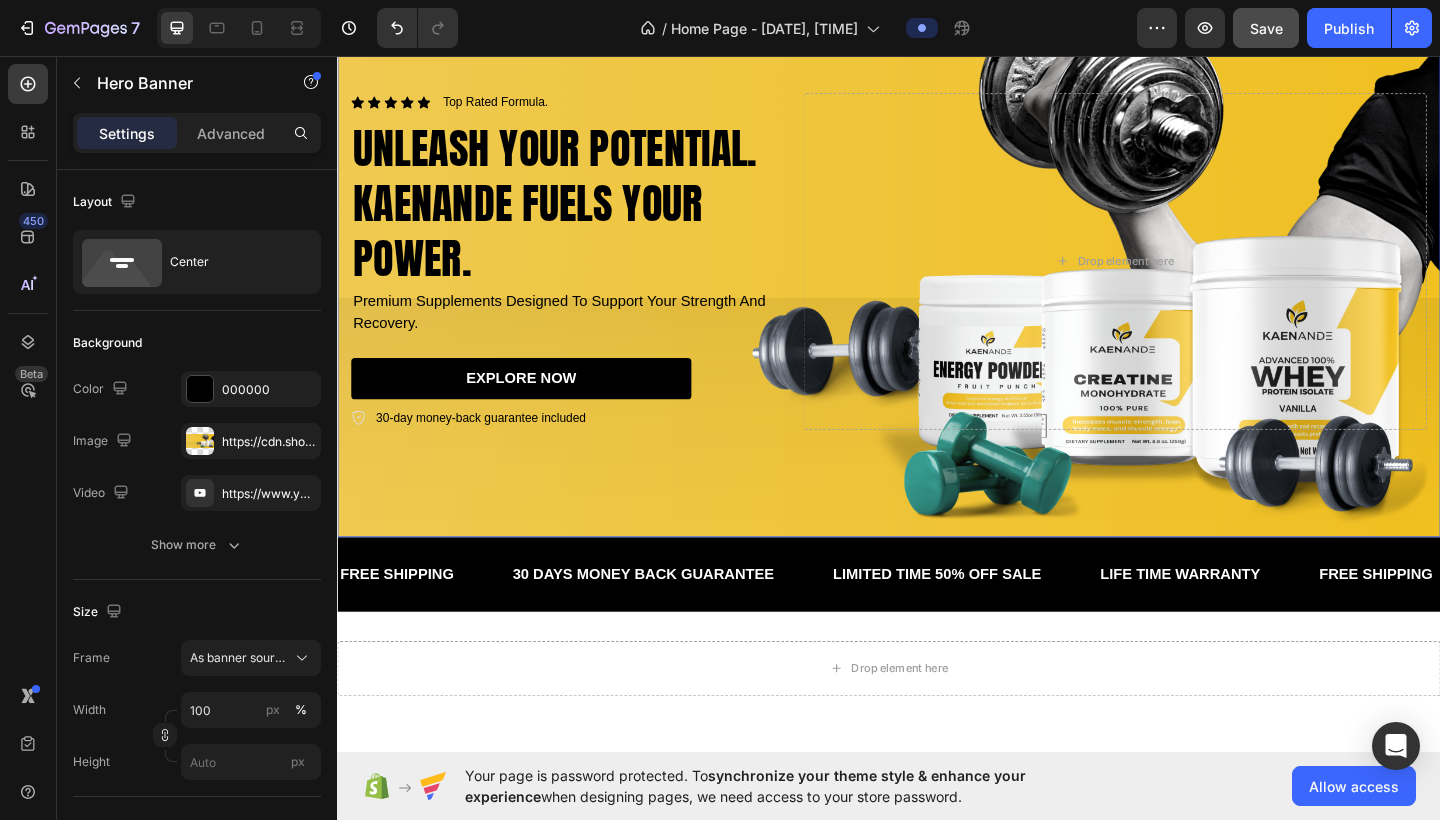 click on "Icon Icon Icon Icon Icon Icon List top rated formula. Text Block   0 Row unleash your potential. kaenande fuels your power. Heading Premium supplements designed to support your strength and recovery. Text Block explore   now Button
30-day money-back guarantee included  Item List
Drop element here Row" at bounding box center (937, 280) 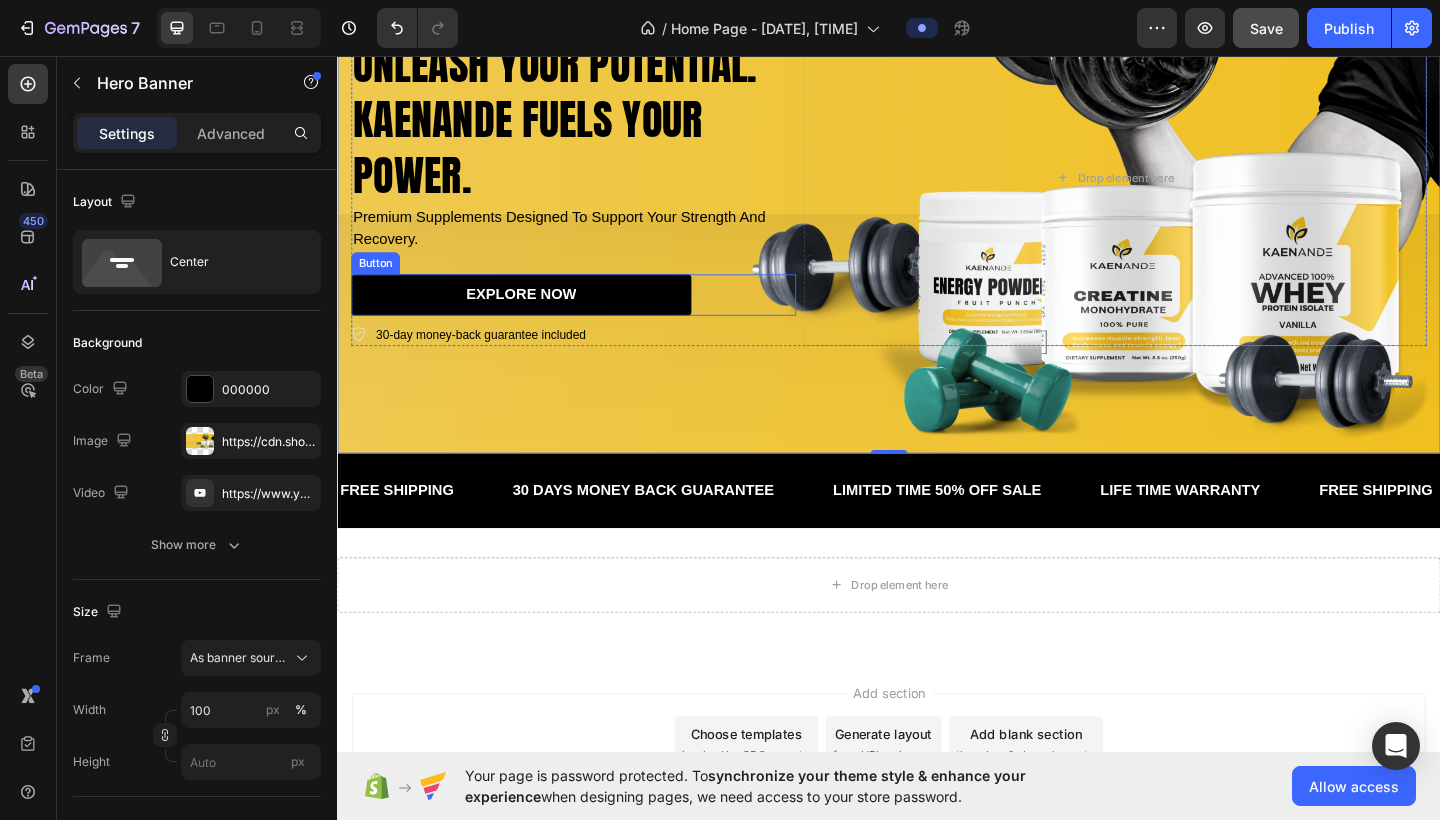 scroll, scrollTop: 288, scrollLeft: 0, axis: vertical 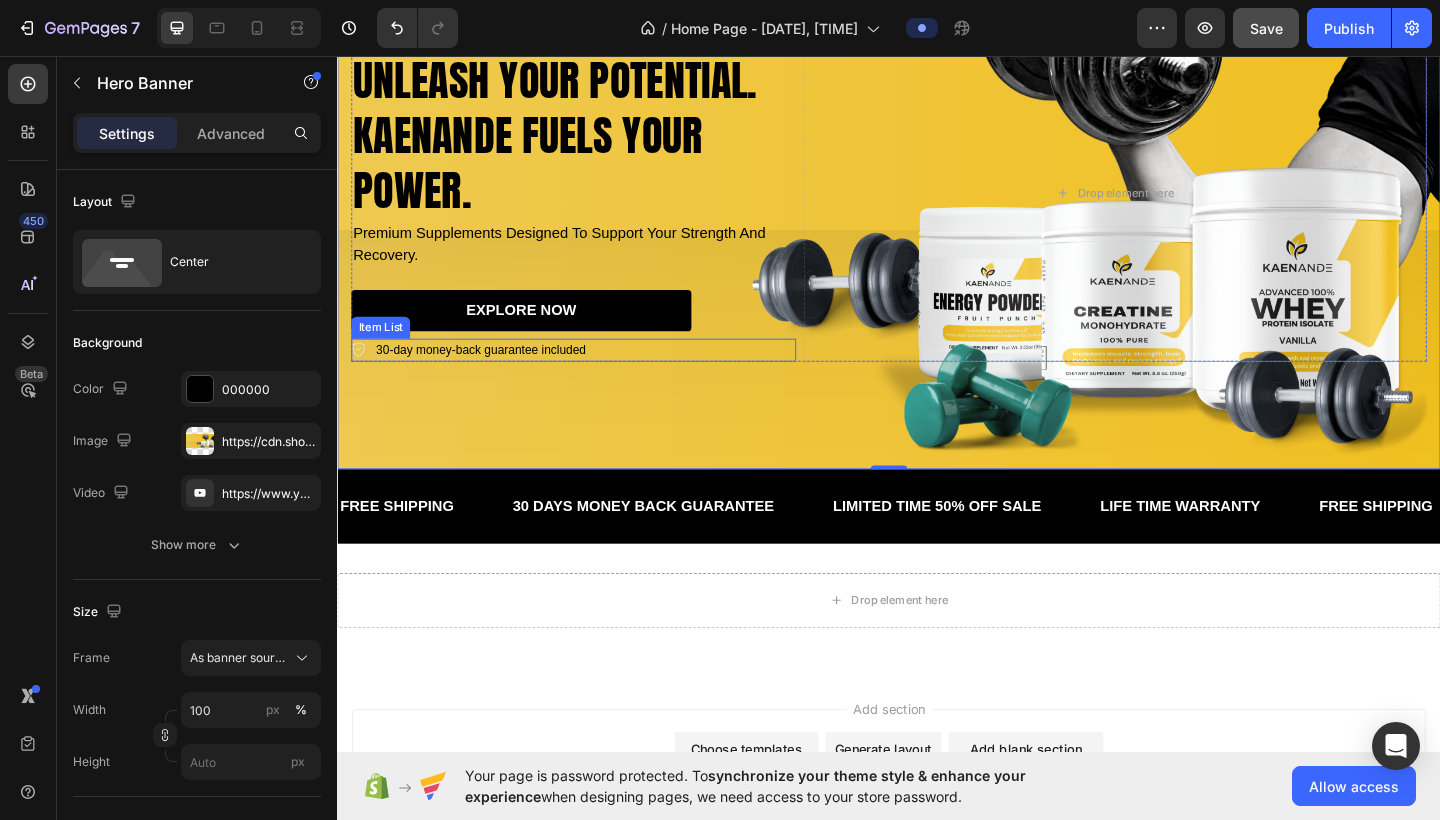 click on "30-day money-back guarantee included" at bounding box center [493, 377] 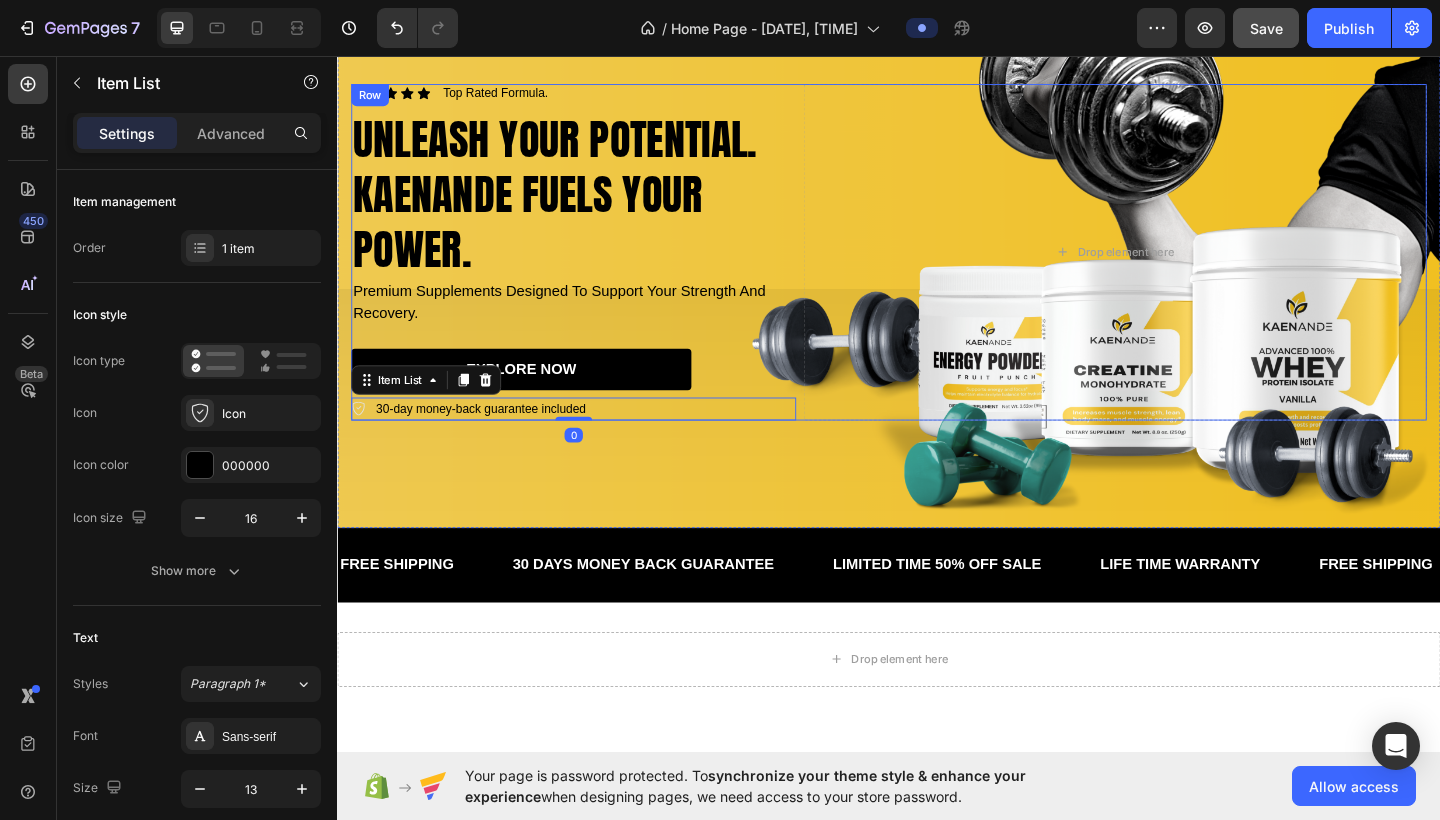 scroll, scrollTop: 218, scrollLeft: 0, axis: vertical 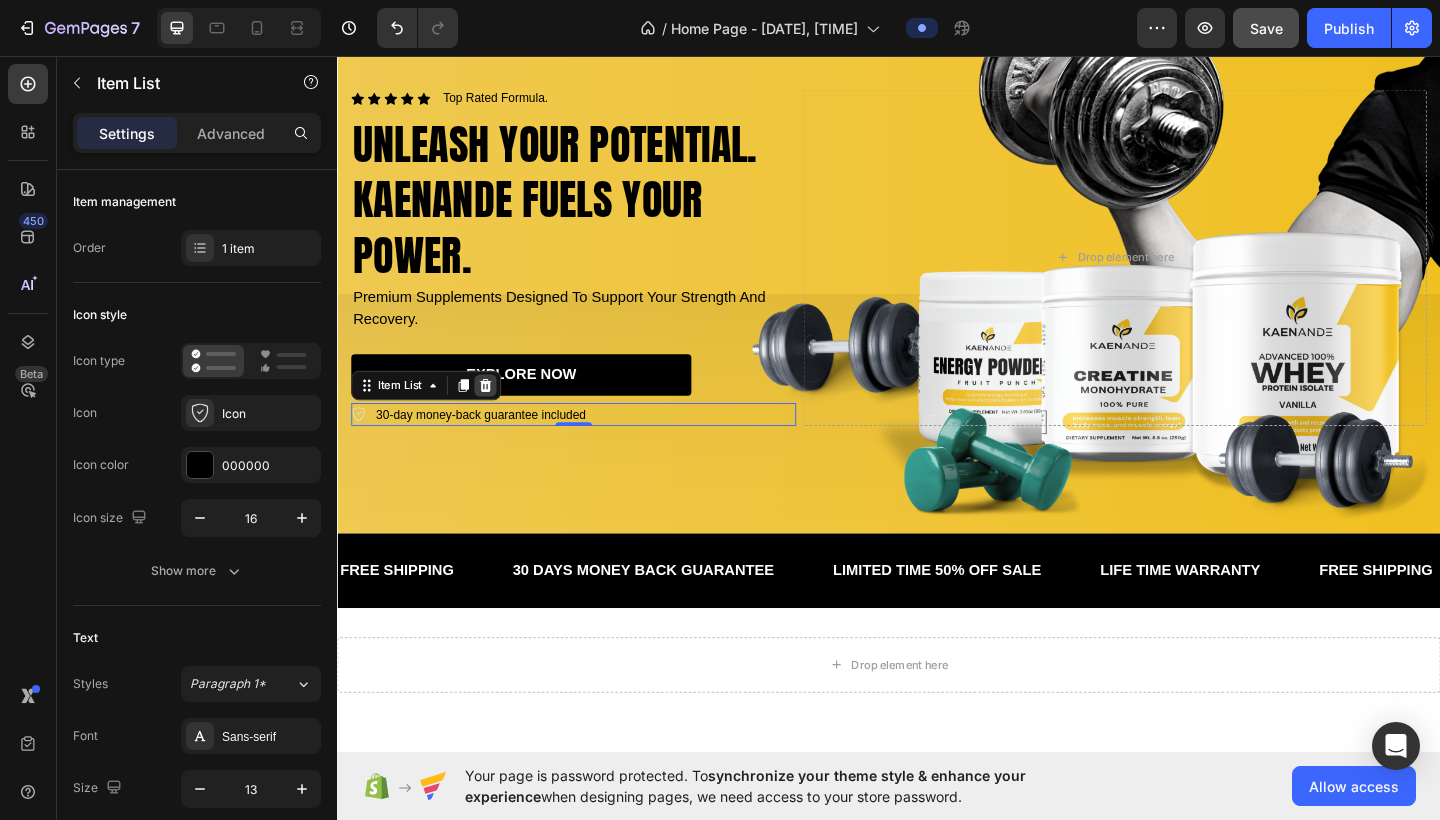 click 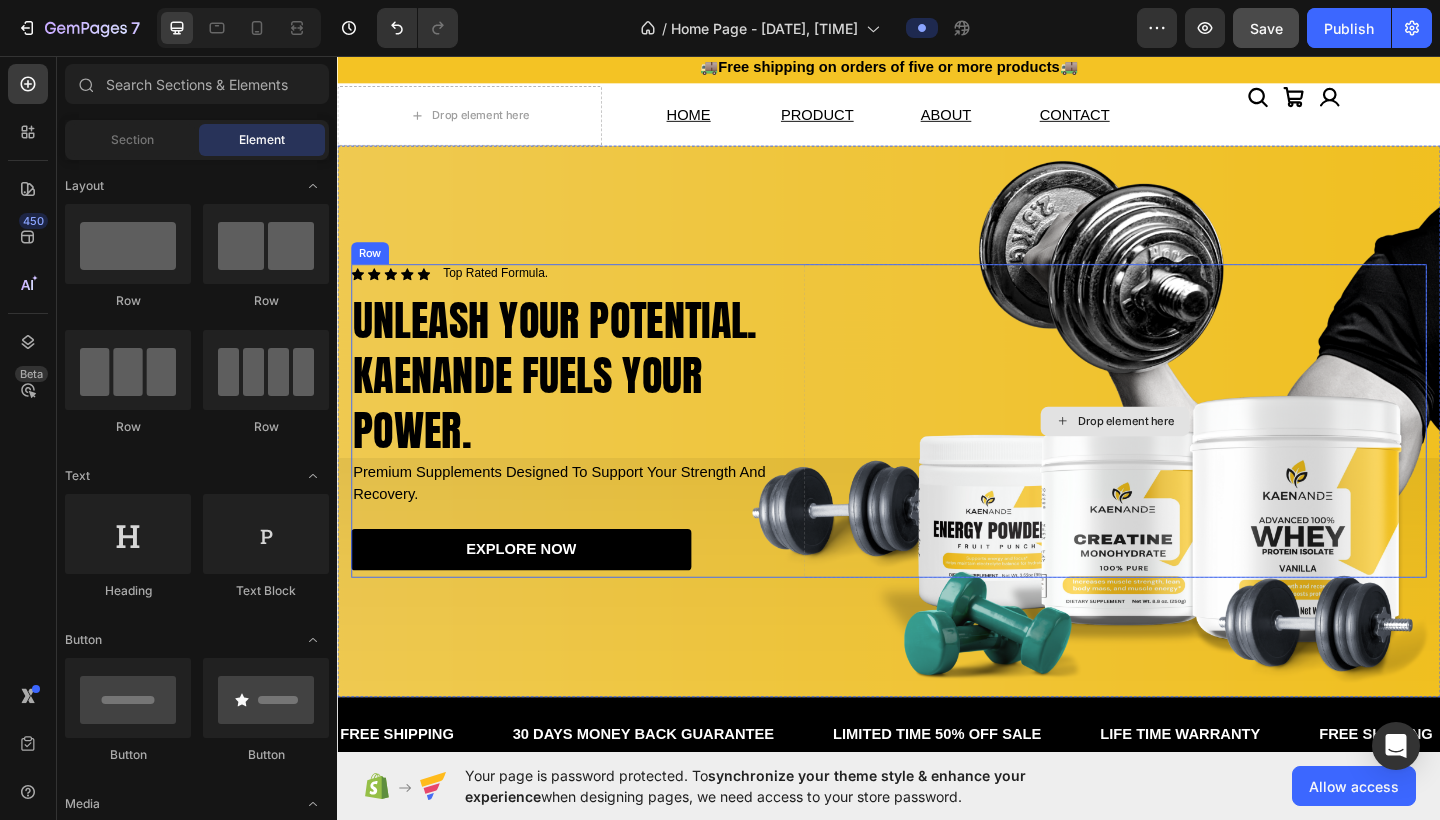 scroll, scrollTop: 32, scrollLeft: 0, axis: vertical 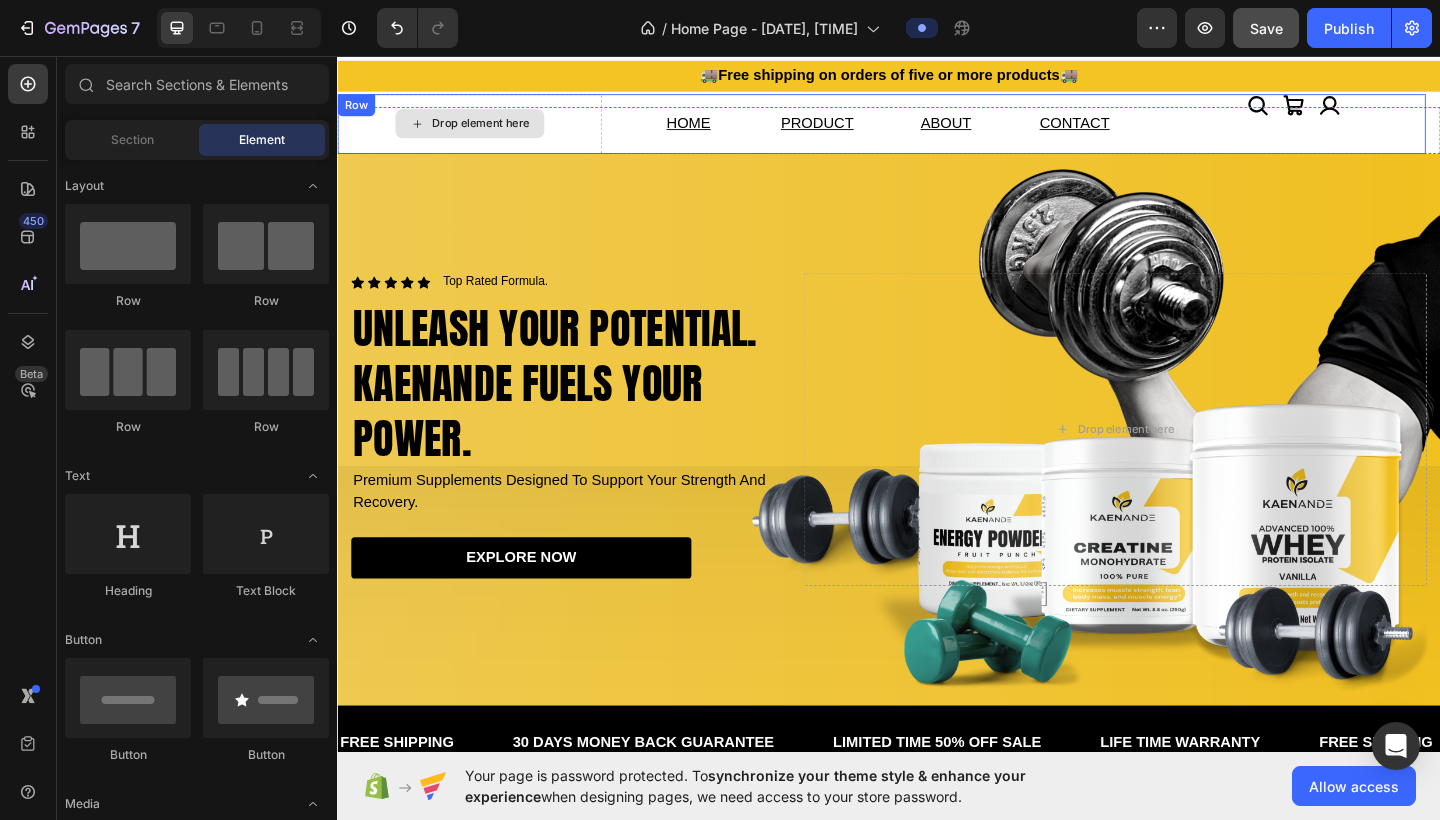 click on "Drop element here" at bounding box center [481, 130] 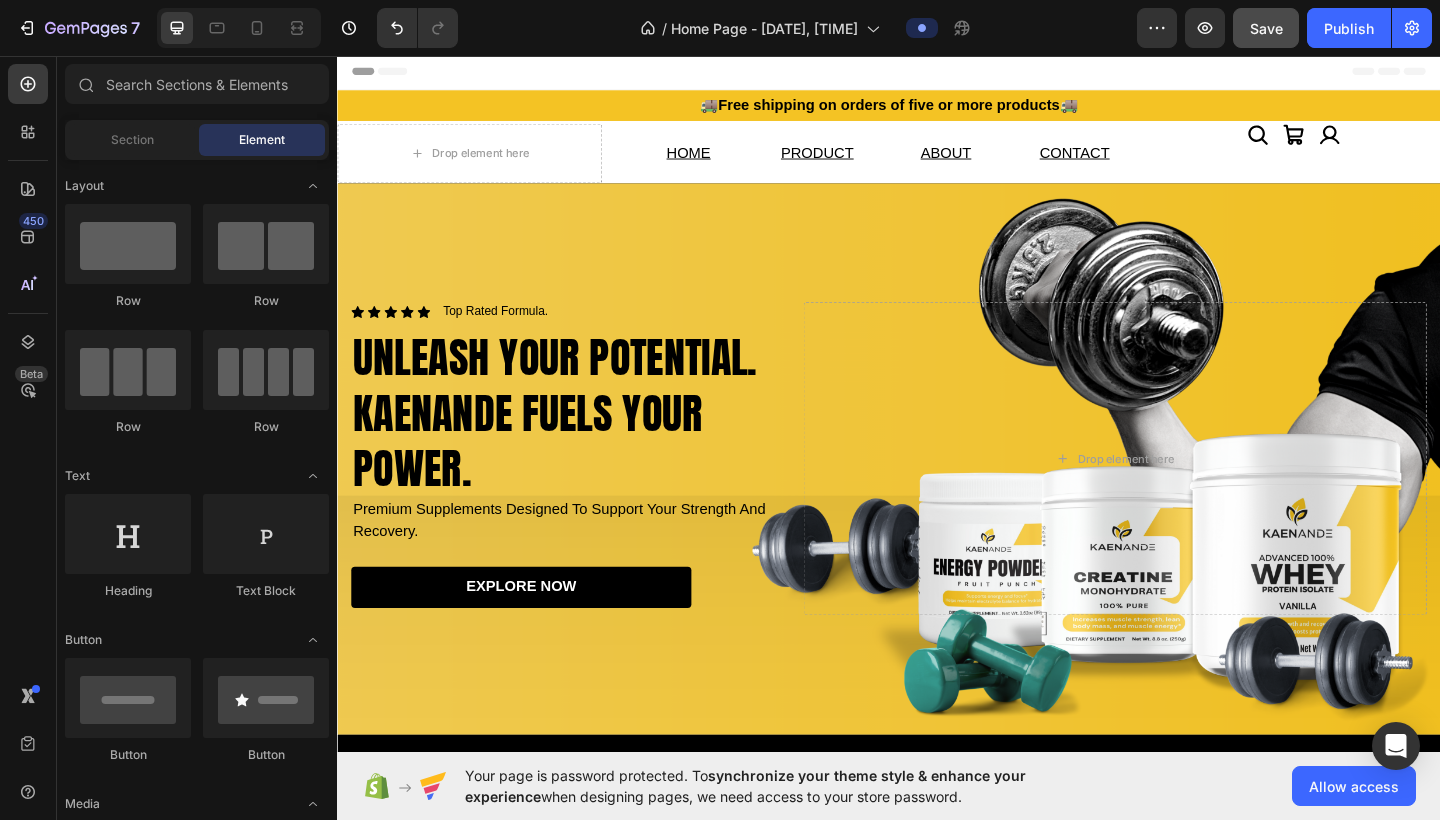 scroll, scrollTop: 0, scrollLeft: 0, axis: both 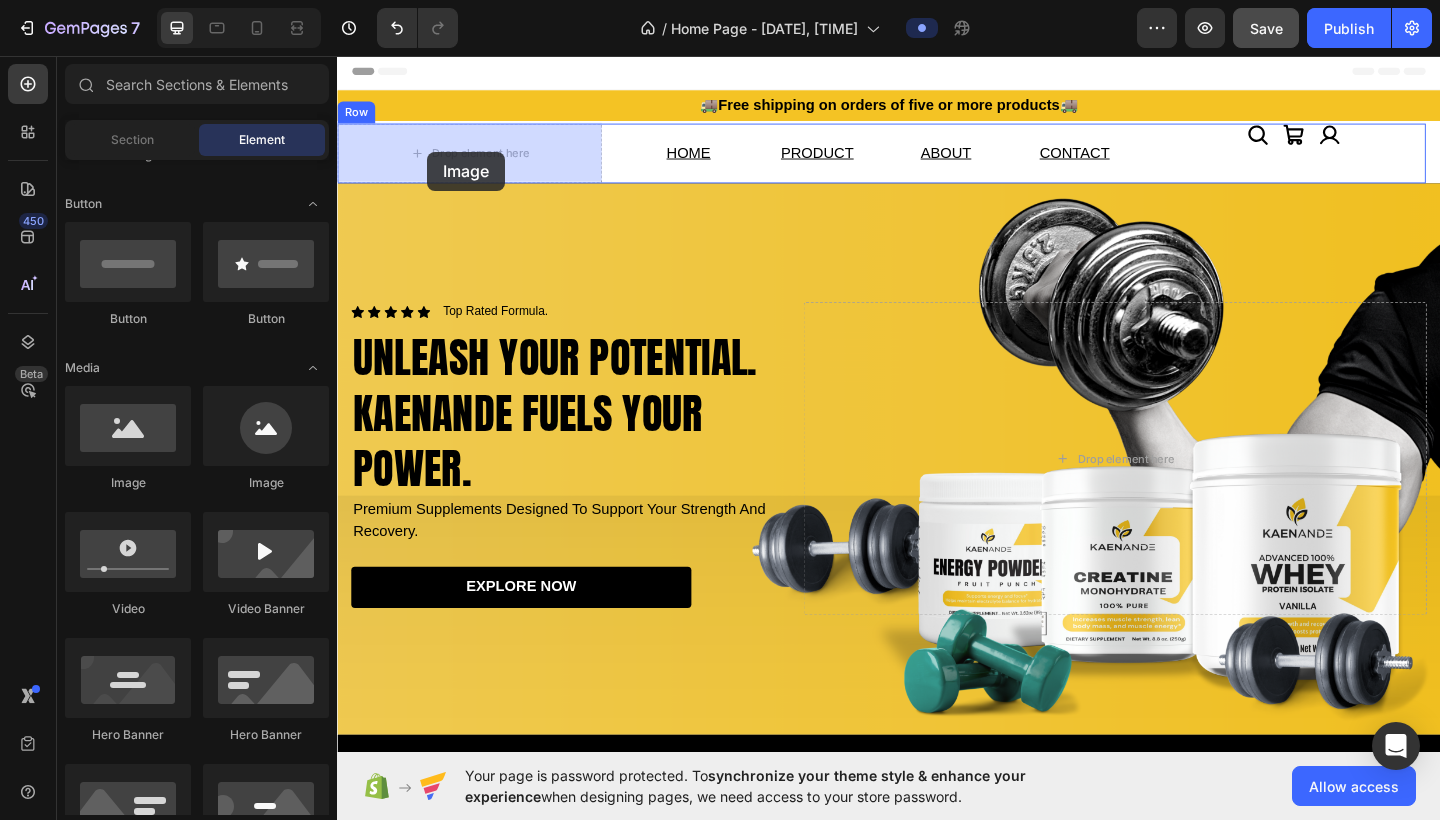 drag, startPoint x: 501, startPoint y: 480, endPoint x: 432, endPoint y: 163, distance: 324.42258 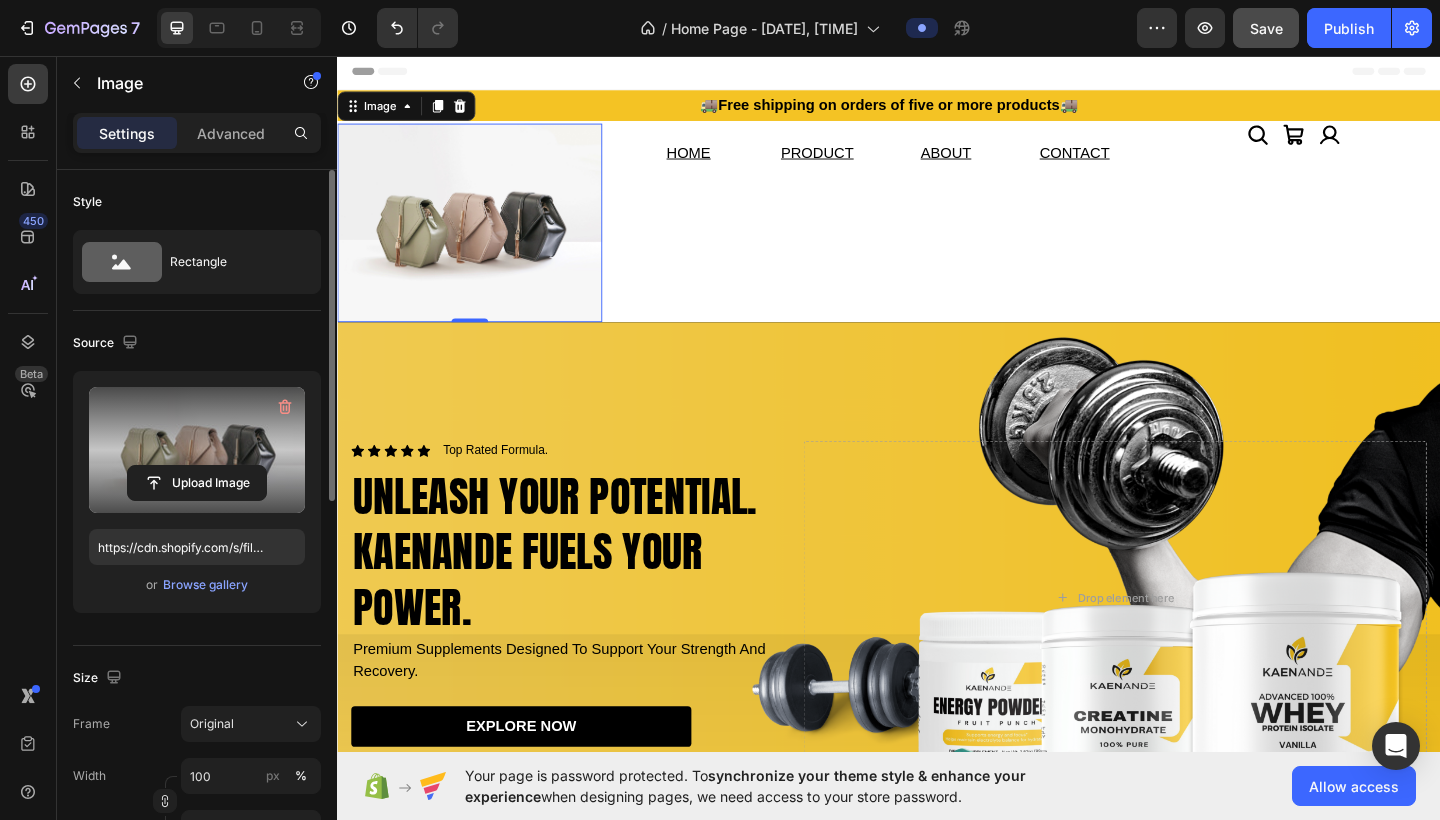 click at bounding box center [197, 450] 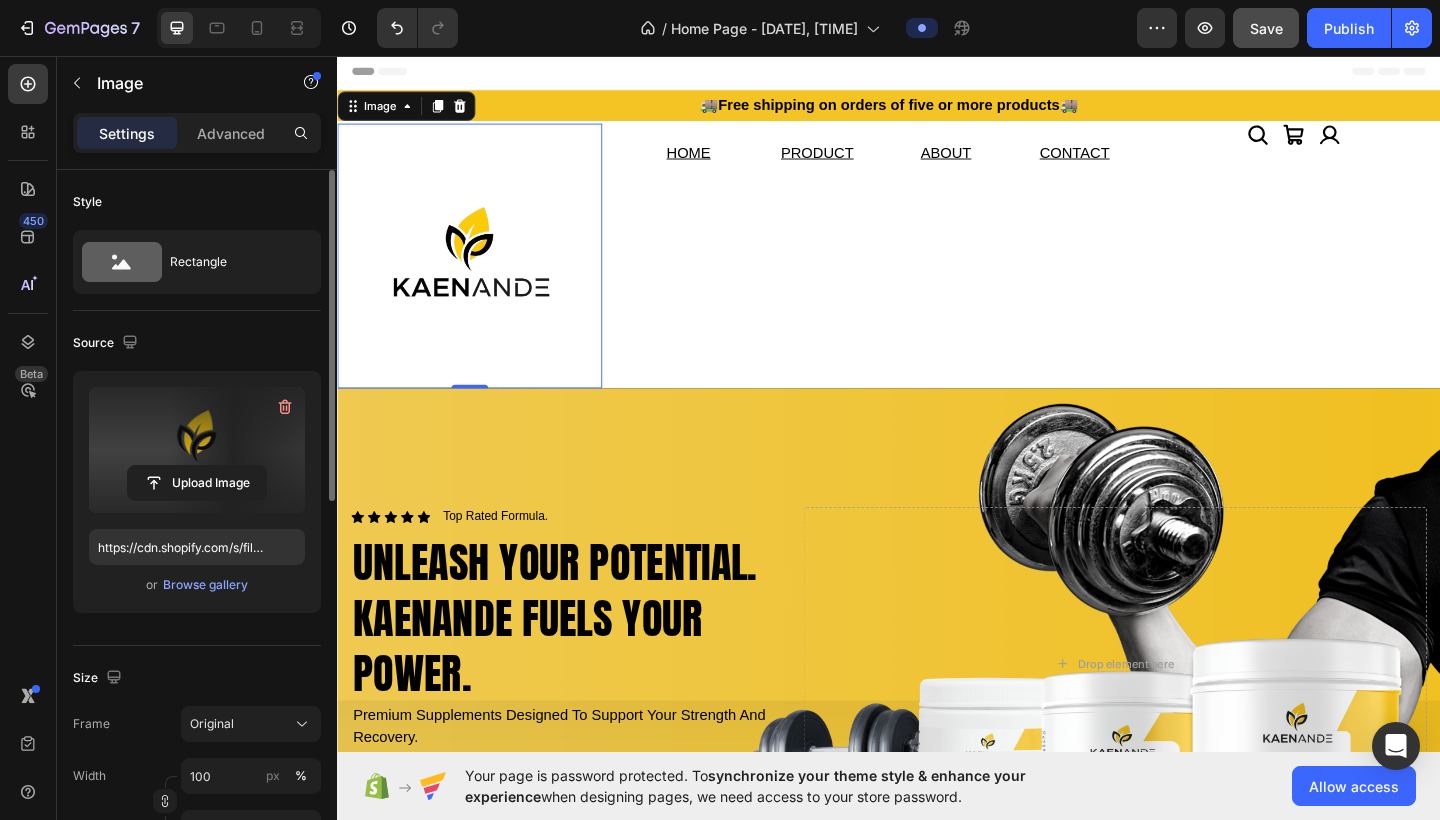 type on "https://cdn.shopify.com/s/files/1/0763/9855/9458/files/gempages_578021231245132562-80452620-e089-4989-b977-6e0f44ea73e7.png" 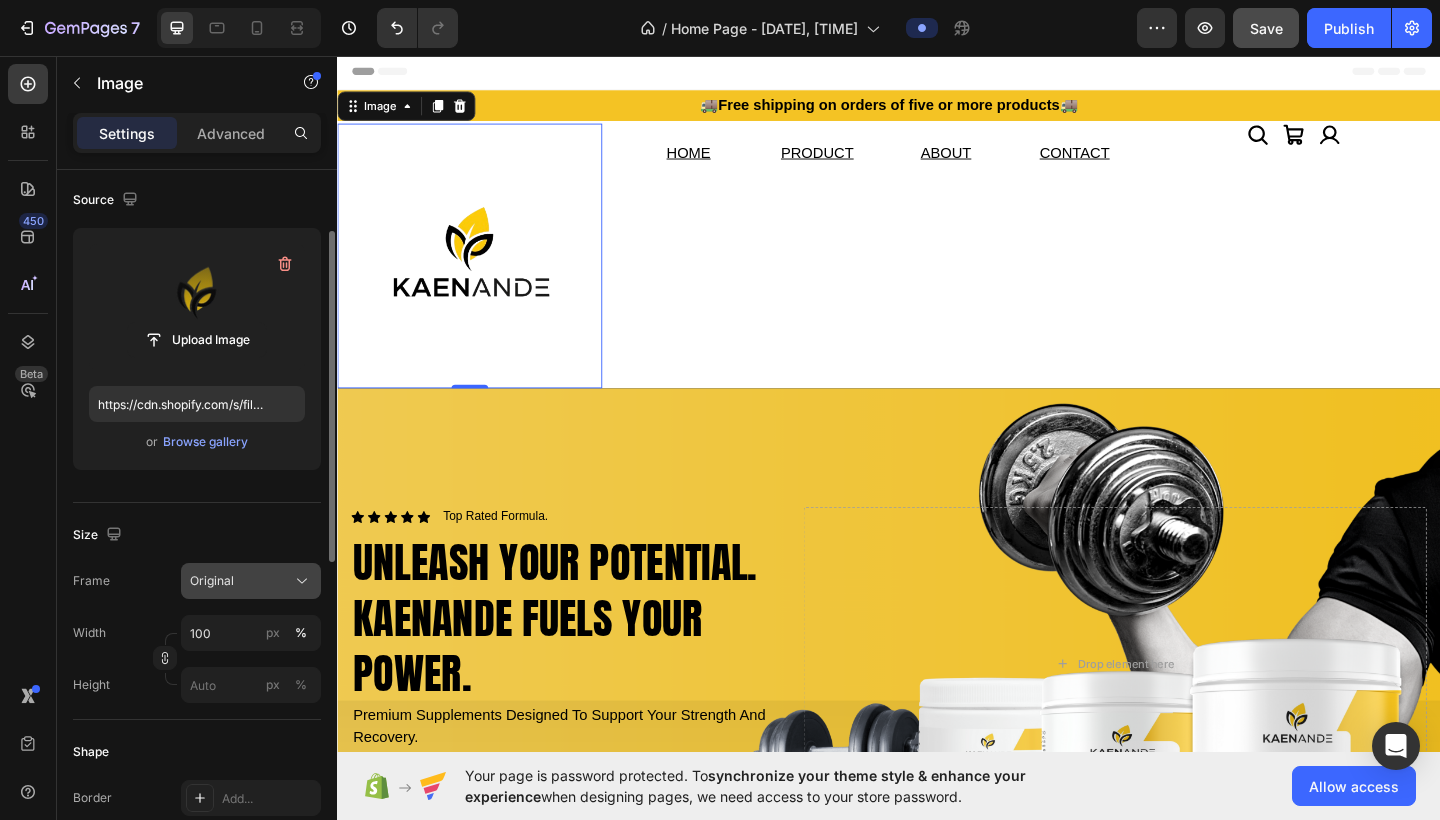 scroll, scrollTop: 145, scrollLeft: 0, axis: vertical 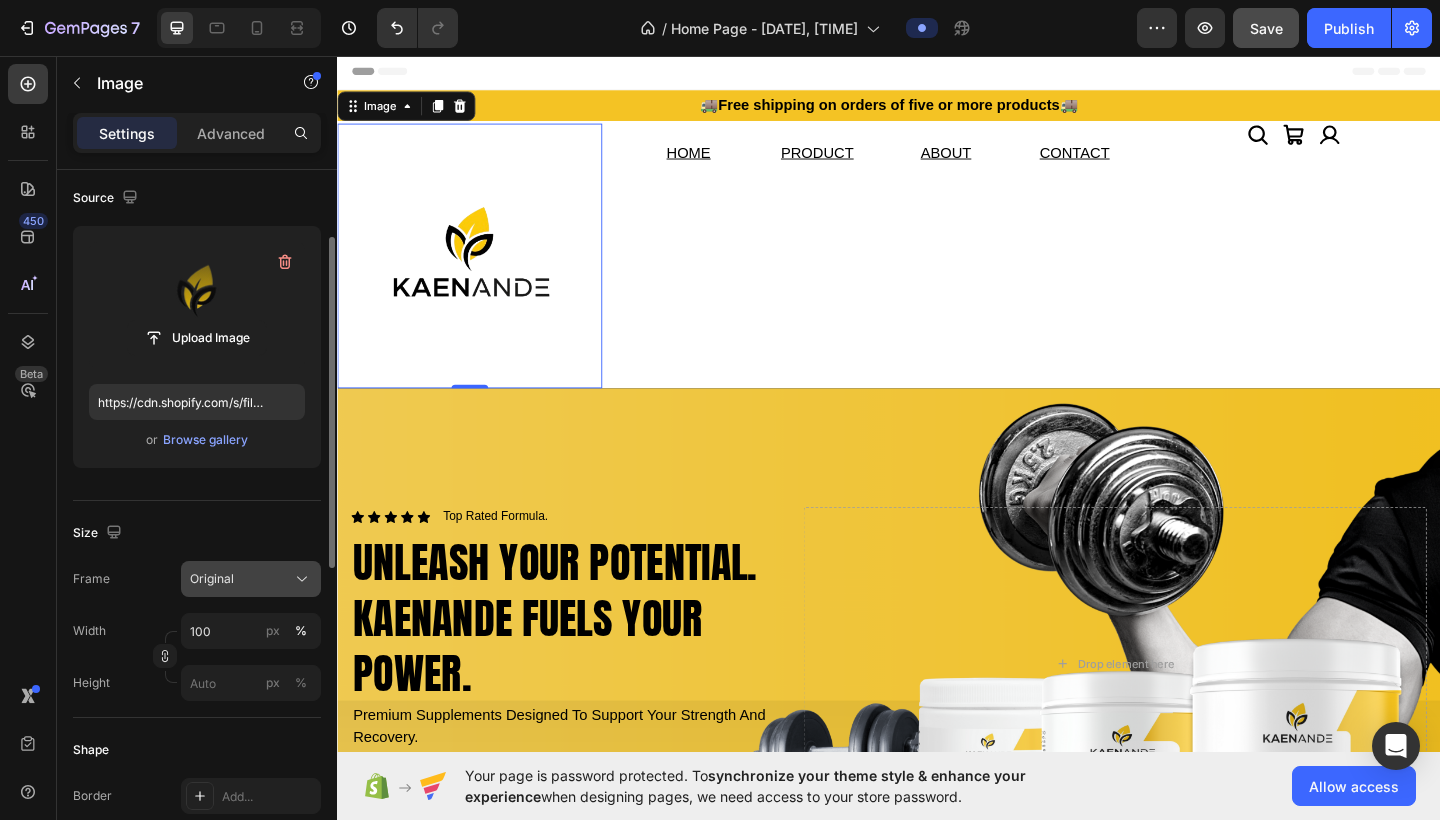 click 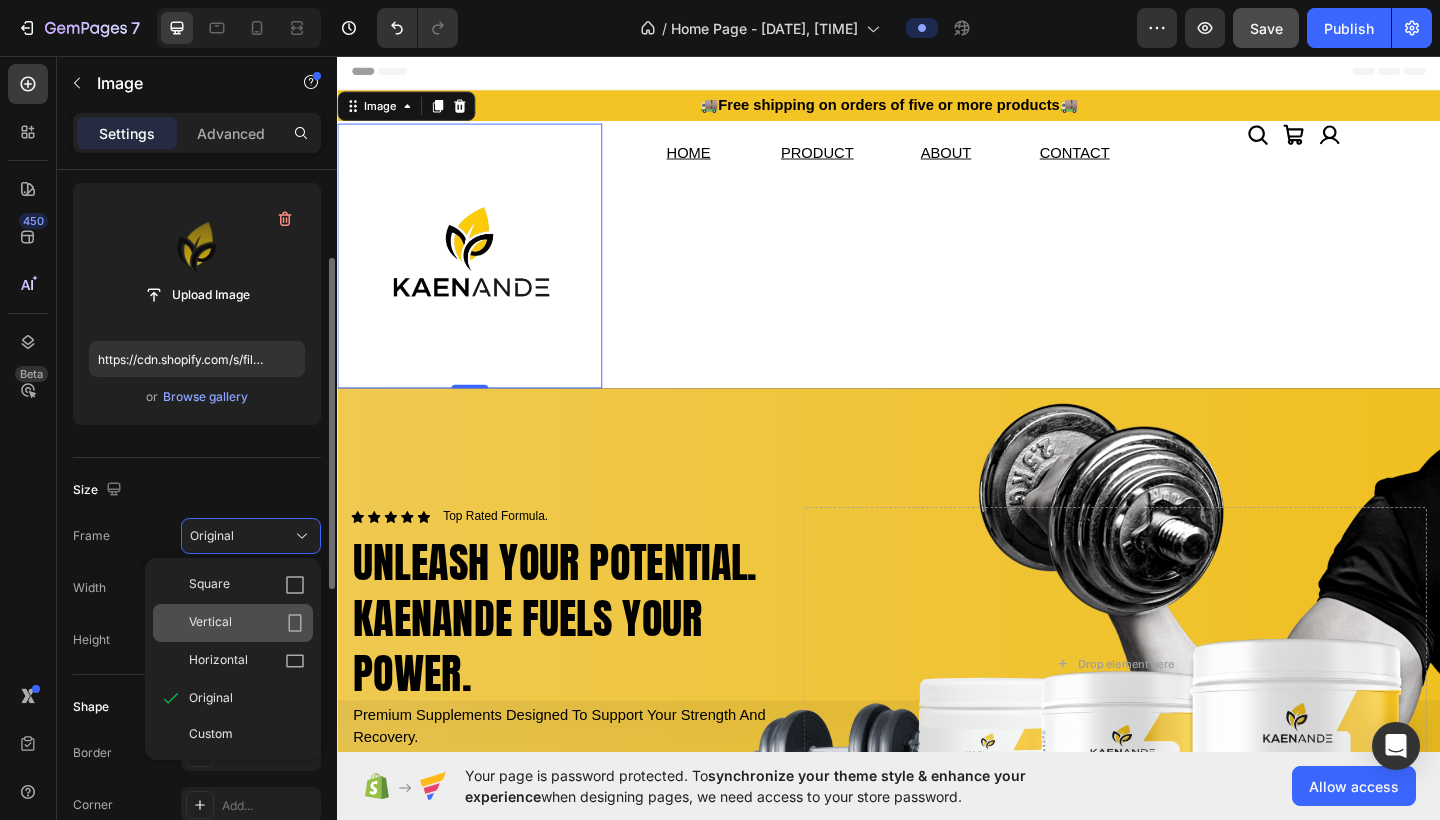 scroll, scrollTop: 190, scrollLeft: 0, axis: vertical 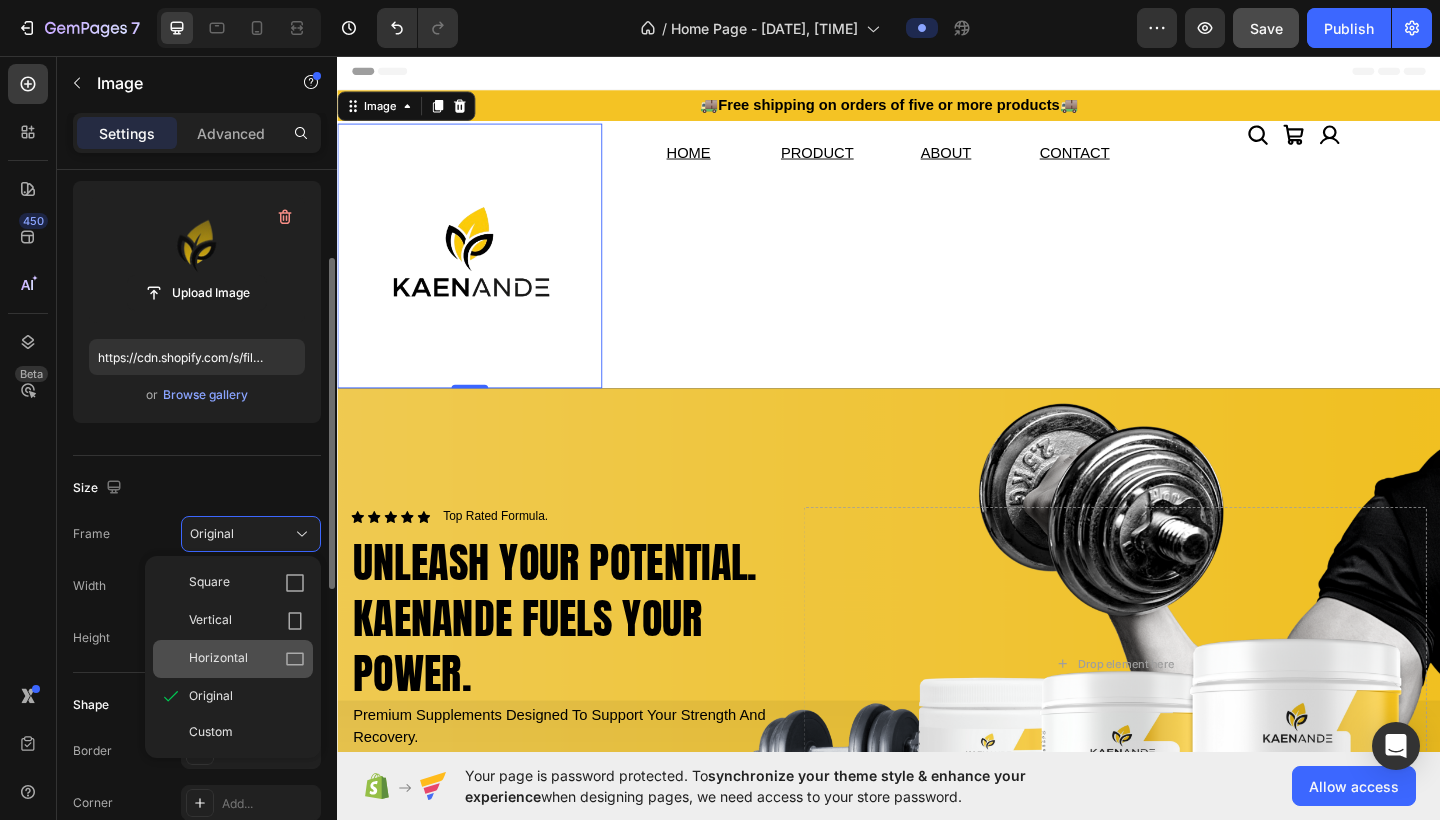 click on "Horizontal" at bounding box center [247, 659] 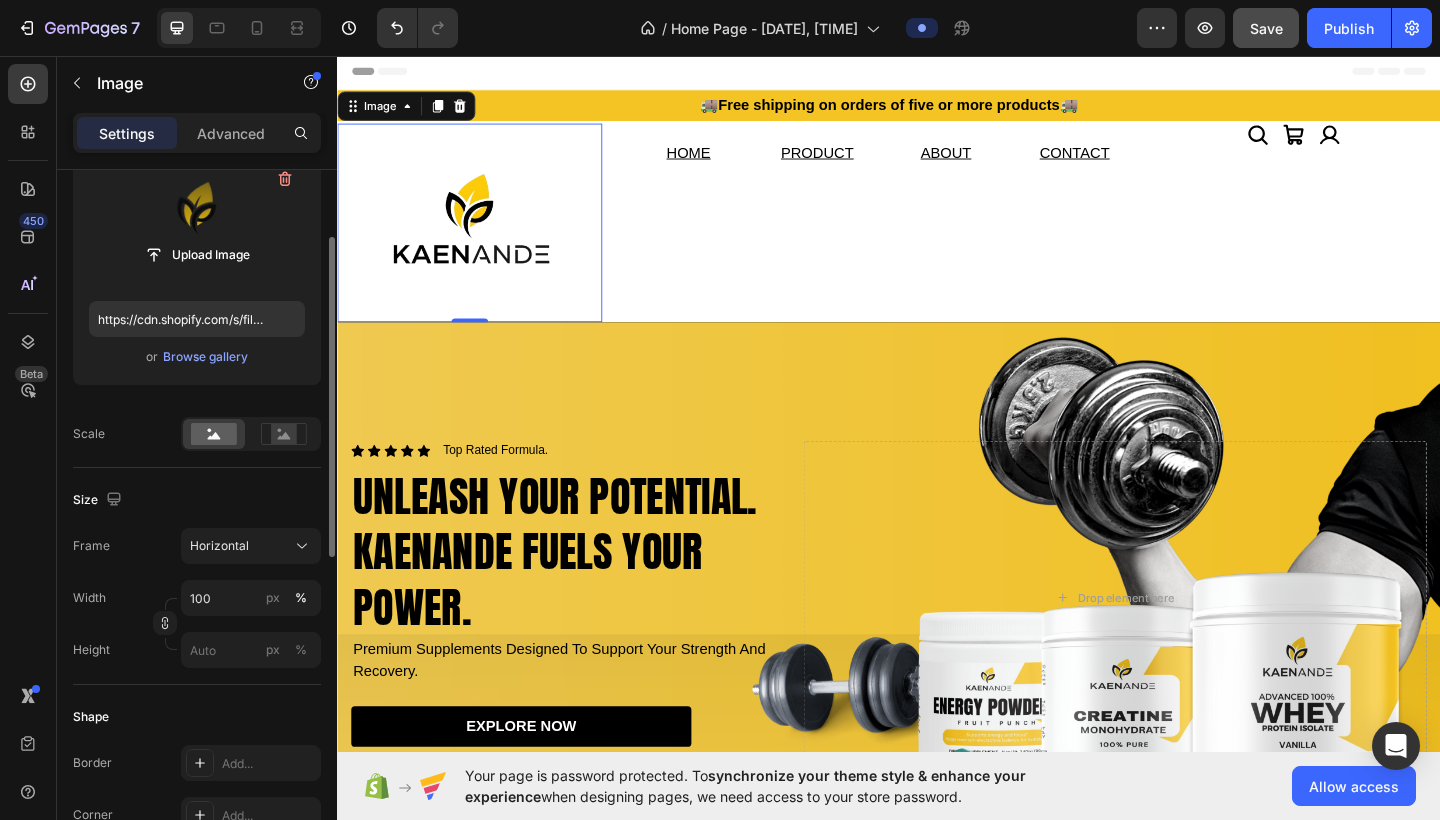 scroll, scrollTop: 231, scrollLeft: 0, axis: vertical 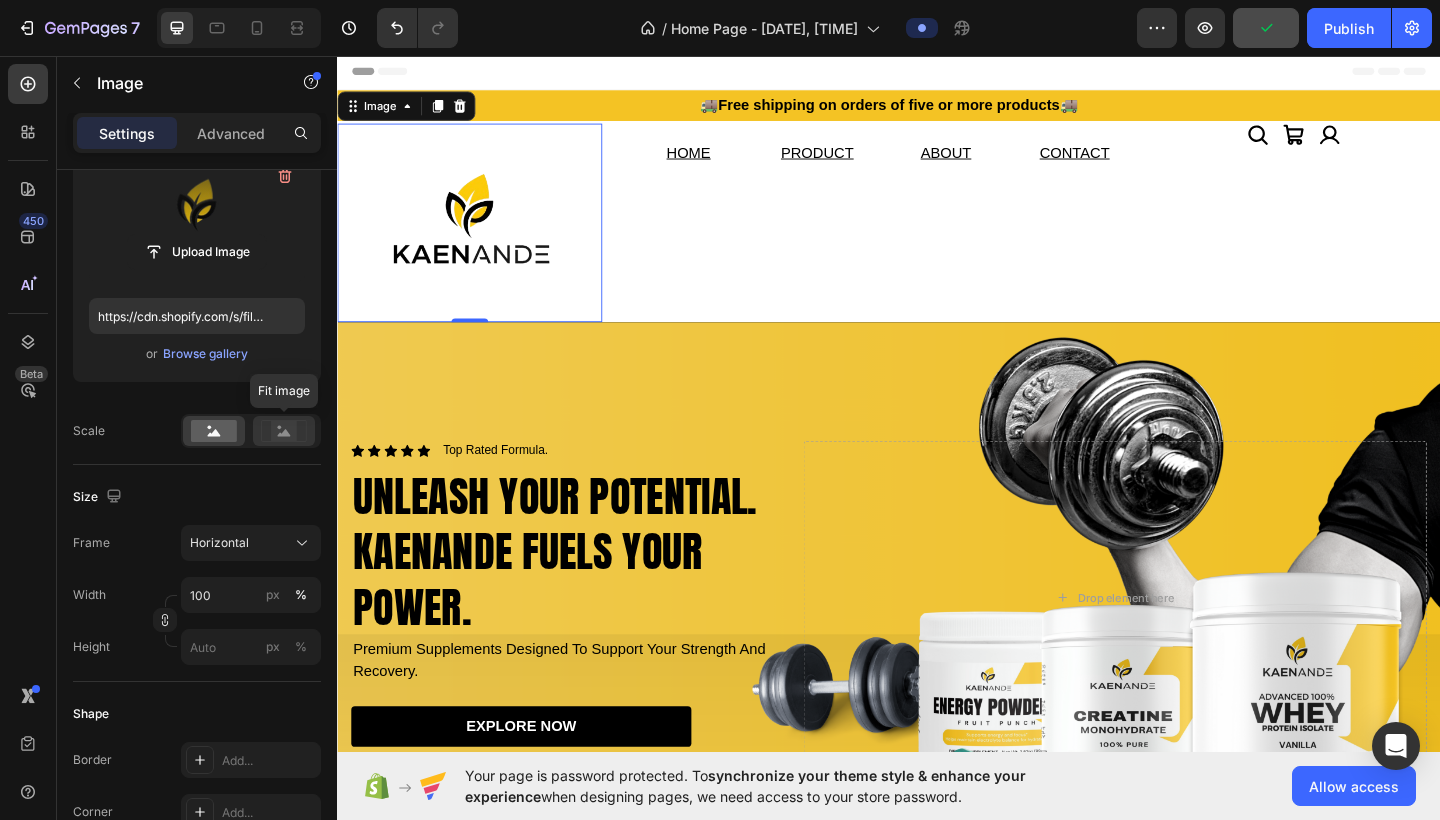click 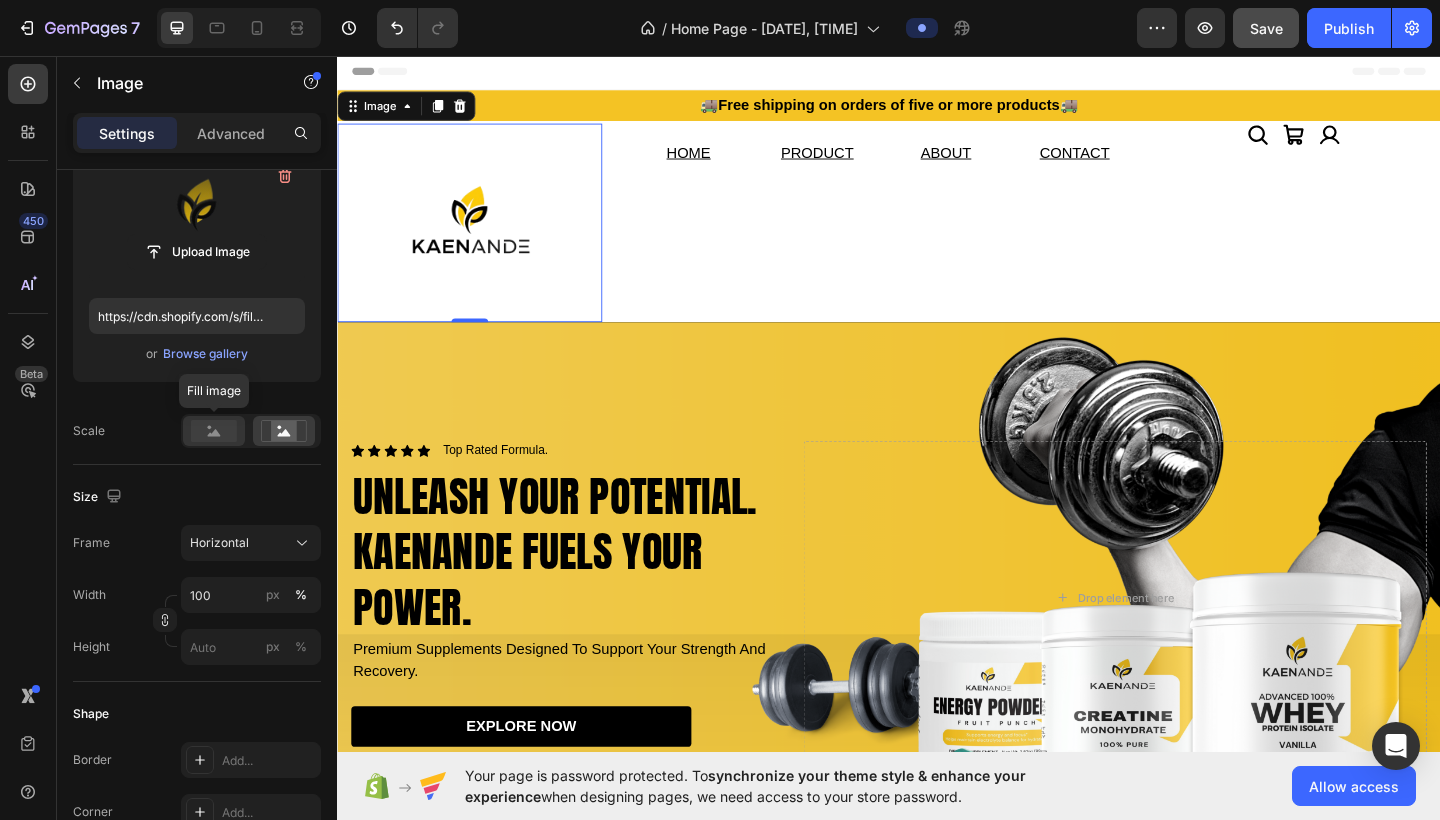 click 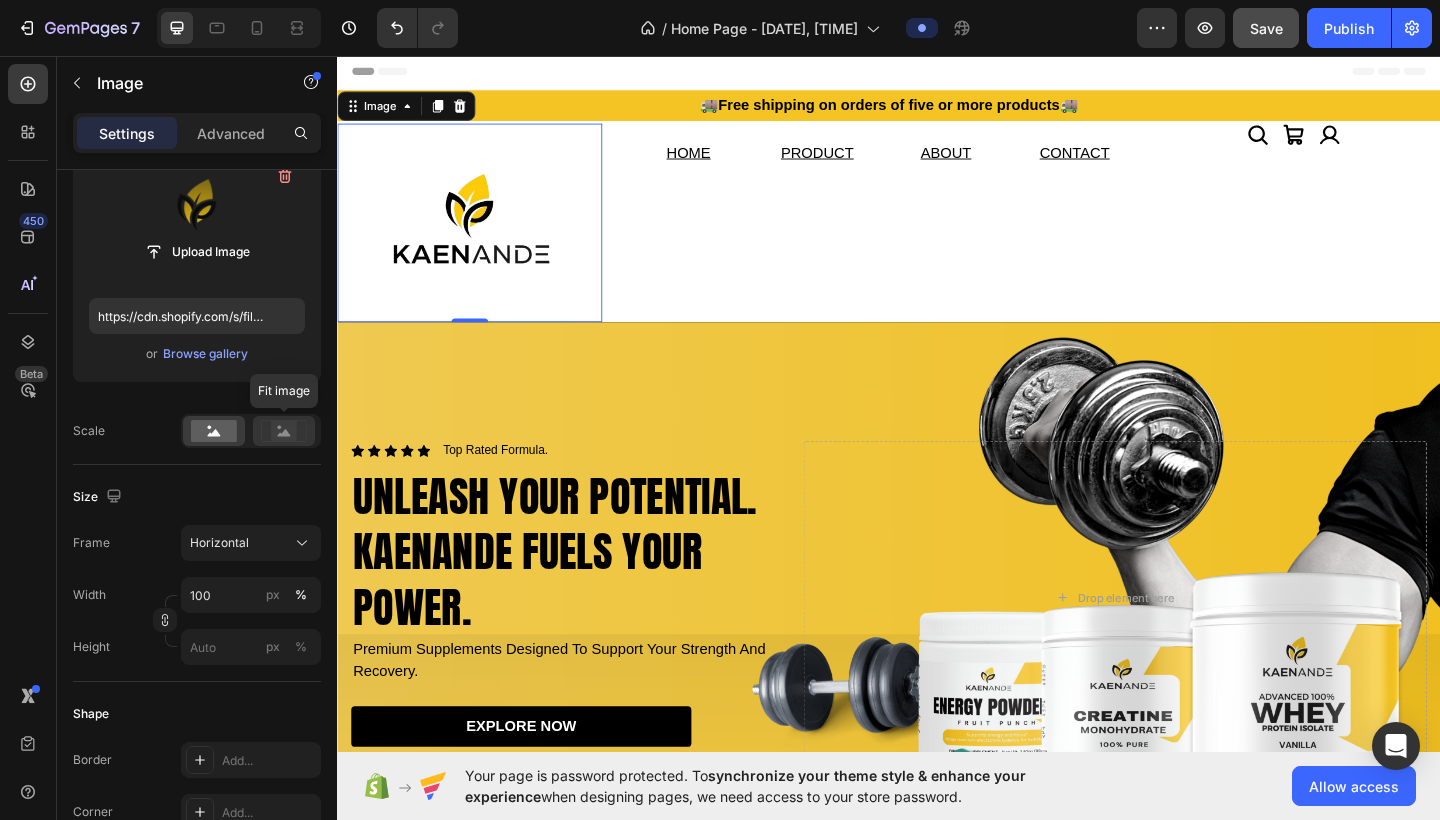 click 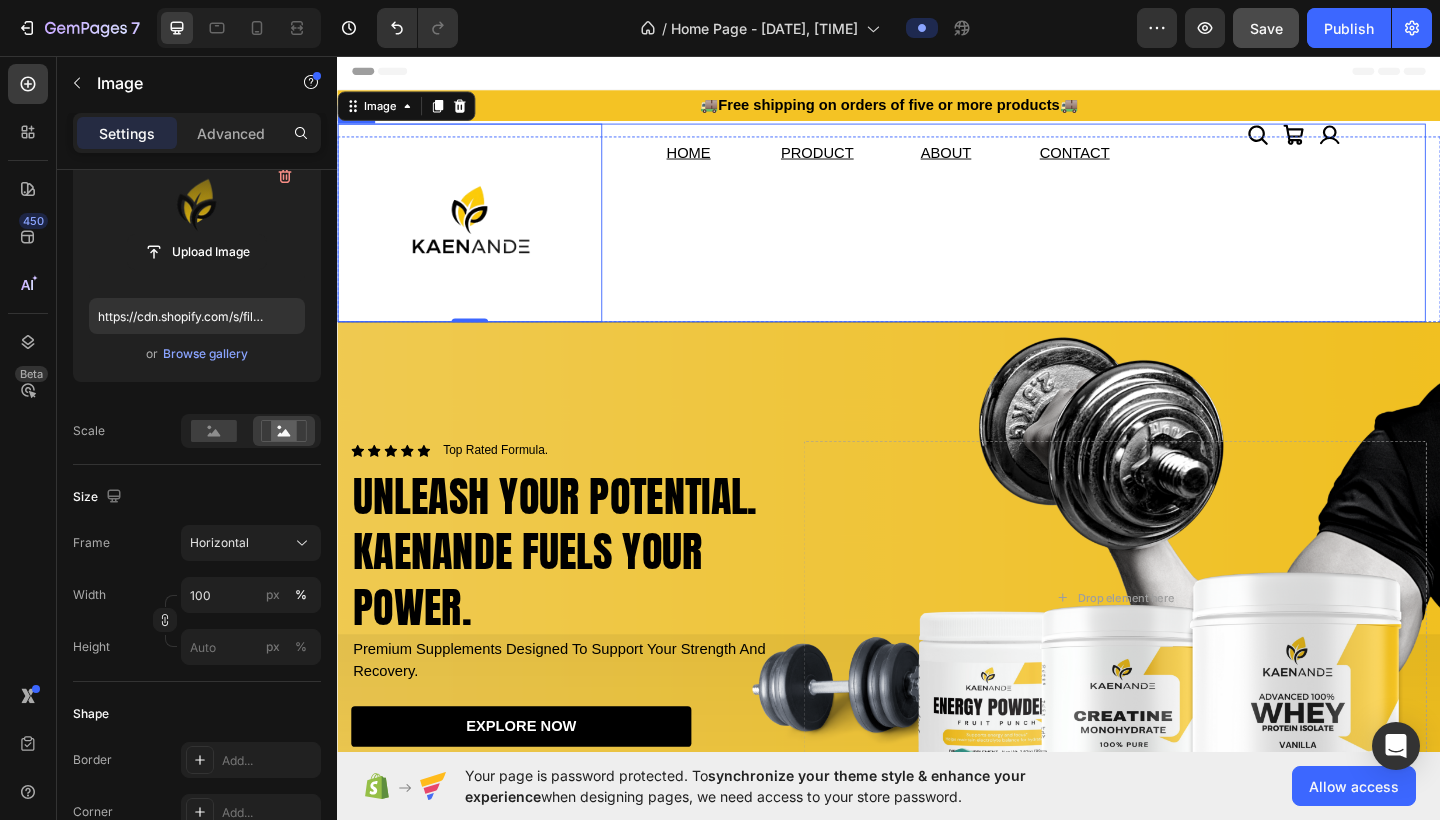 click on "HOME Text Block PRODUCT Text Block ABOUT Text Block CONTACT Text Block Row" at bounding box center [929, 238] 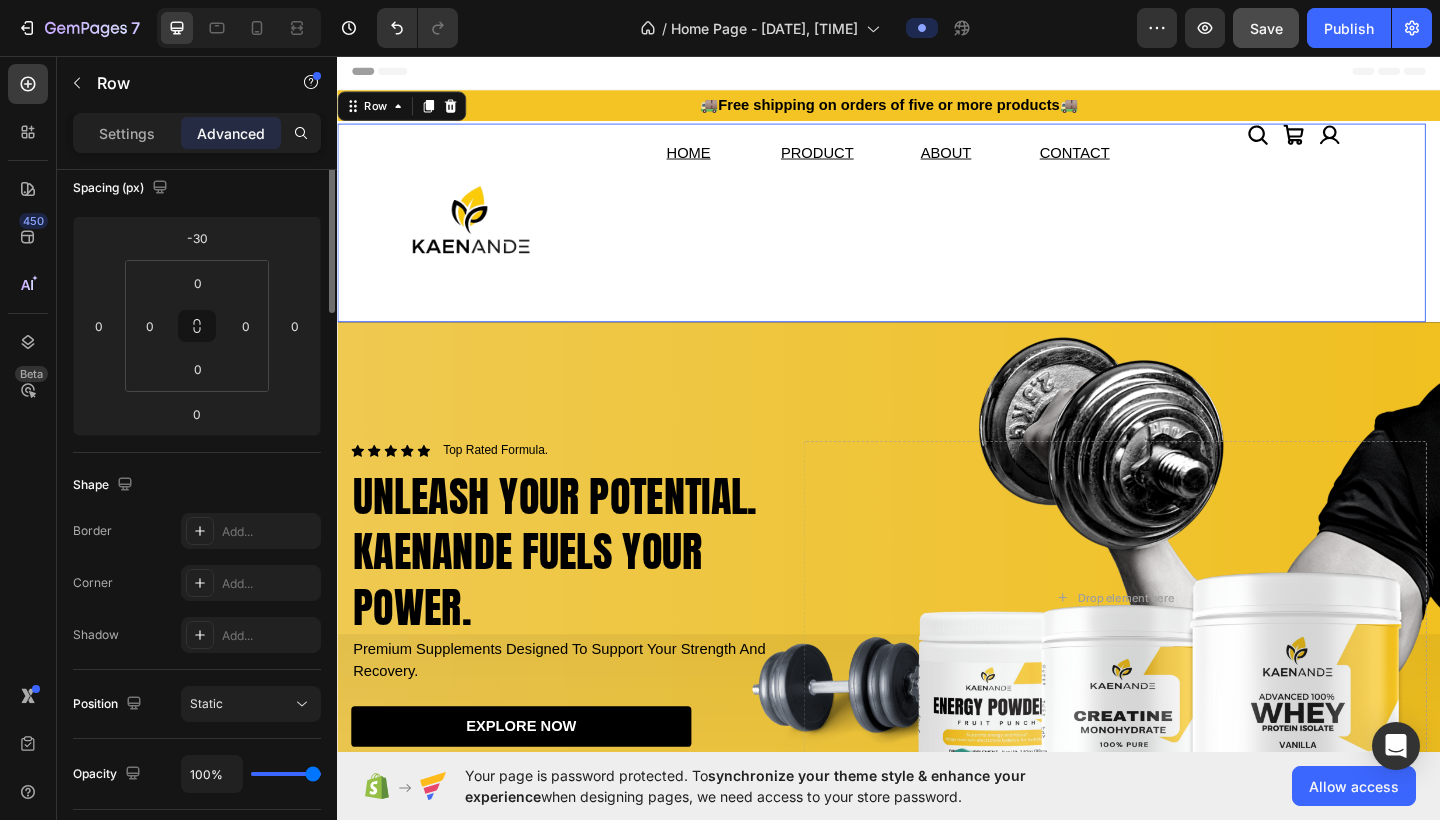 scroll, scrollTop: 0, scrollLeft: 0, axis: both 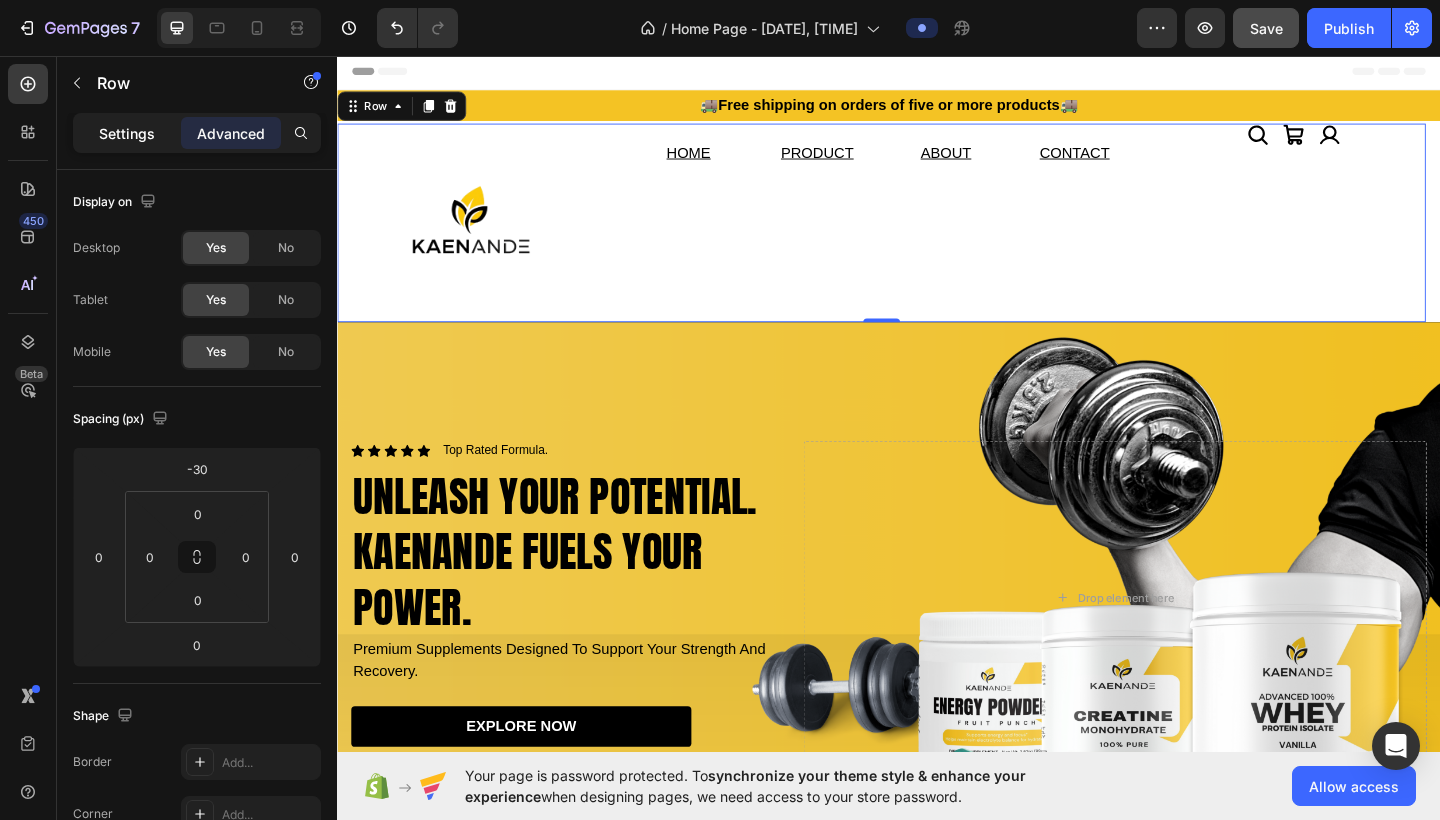 click on "Settings" at bounding box center (127, 133) 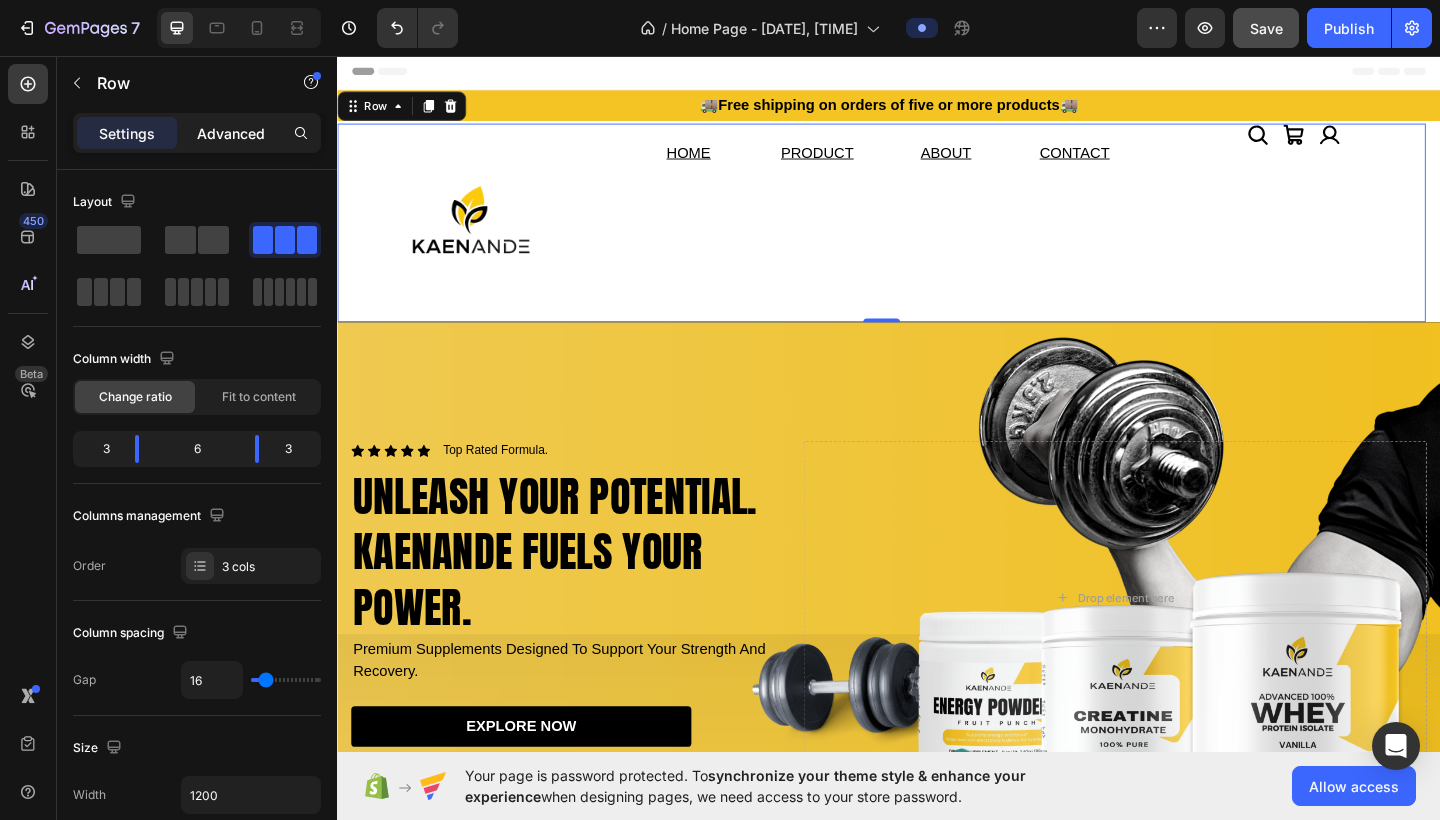 click on "Advanced" at bounding box center [231, 133] 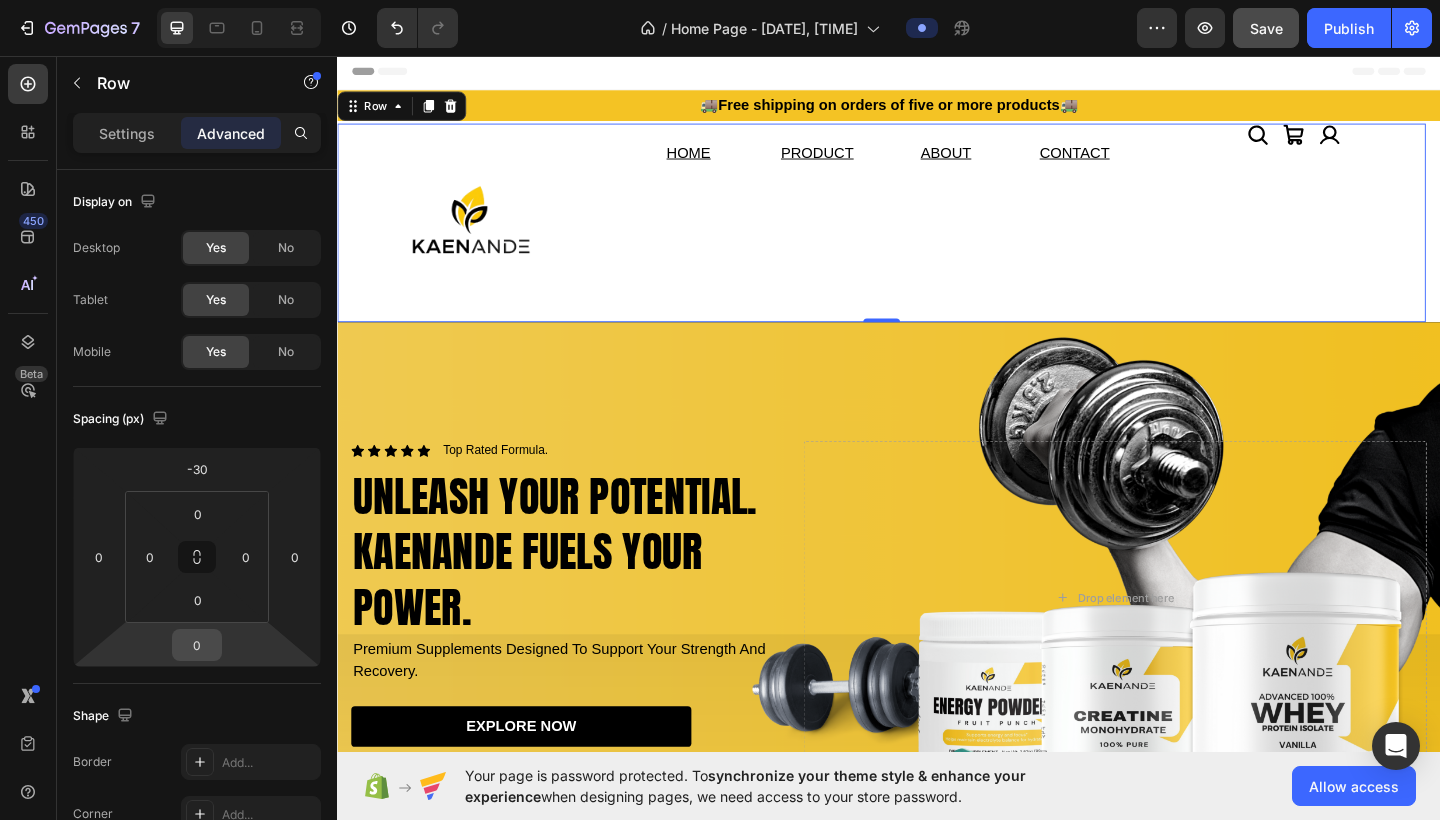 click on "0" at bounding box center [197, 645] 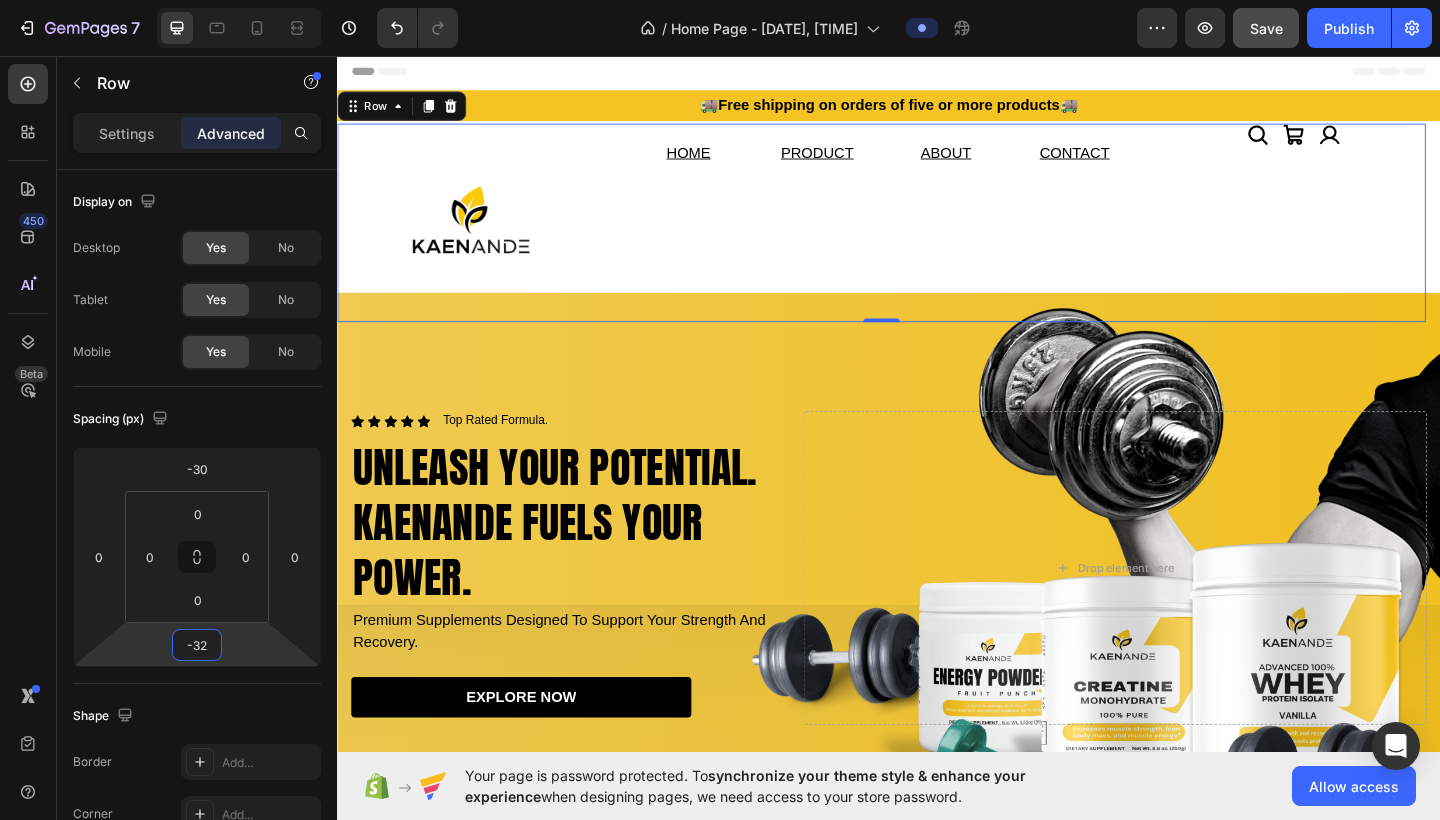 type on "-3" 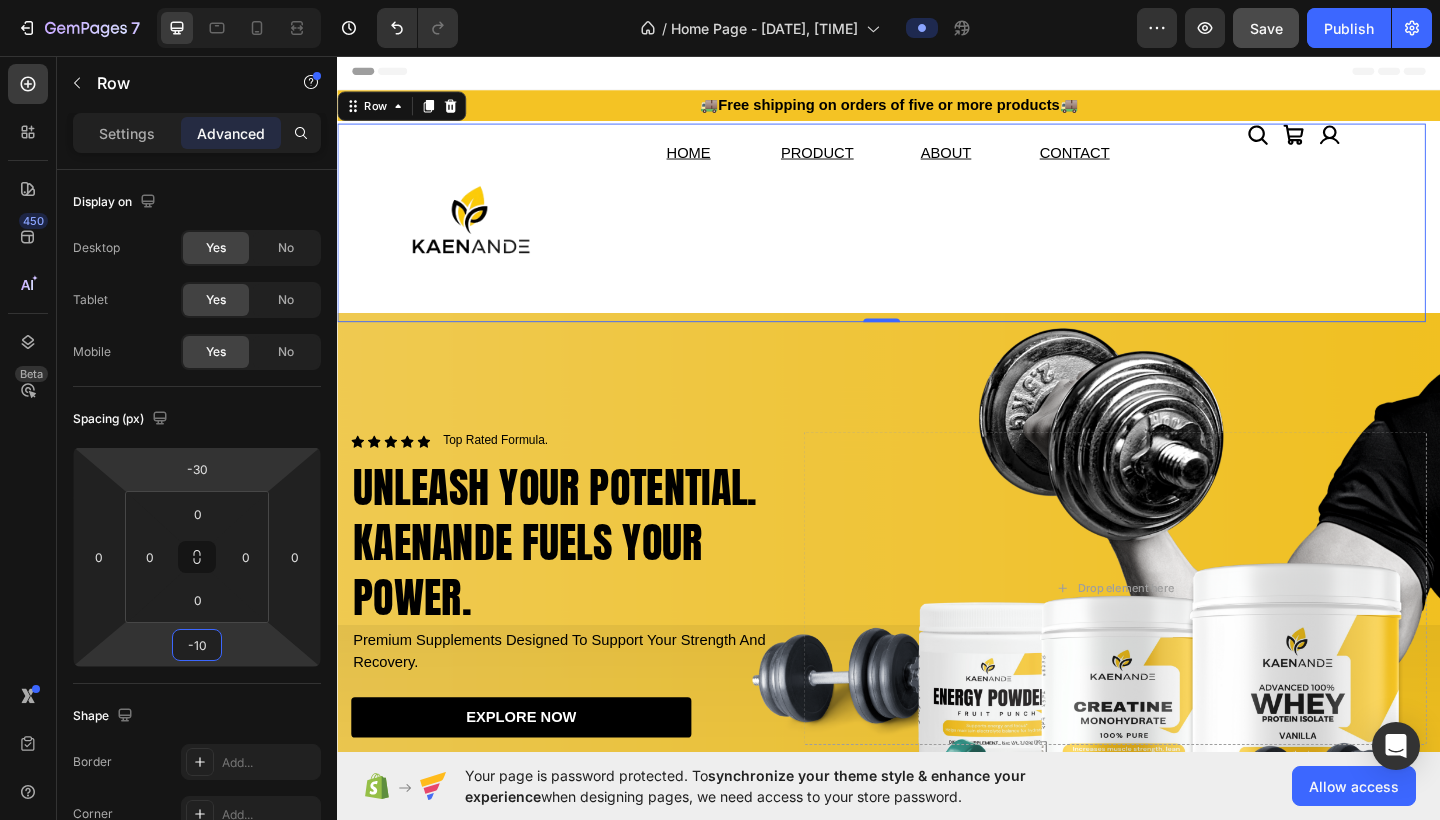 type on "-1" 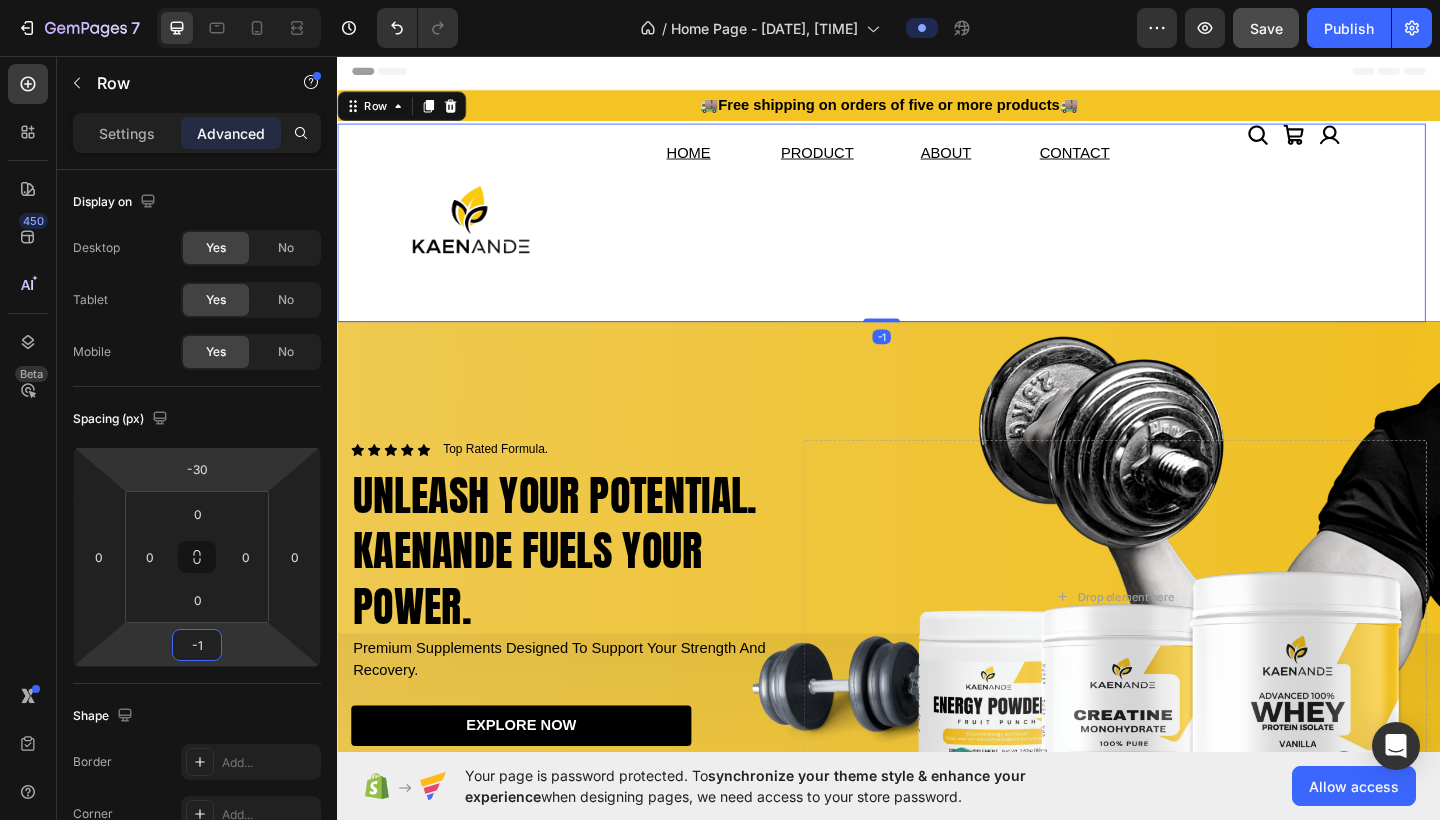 type 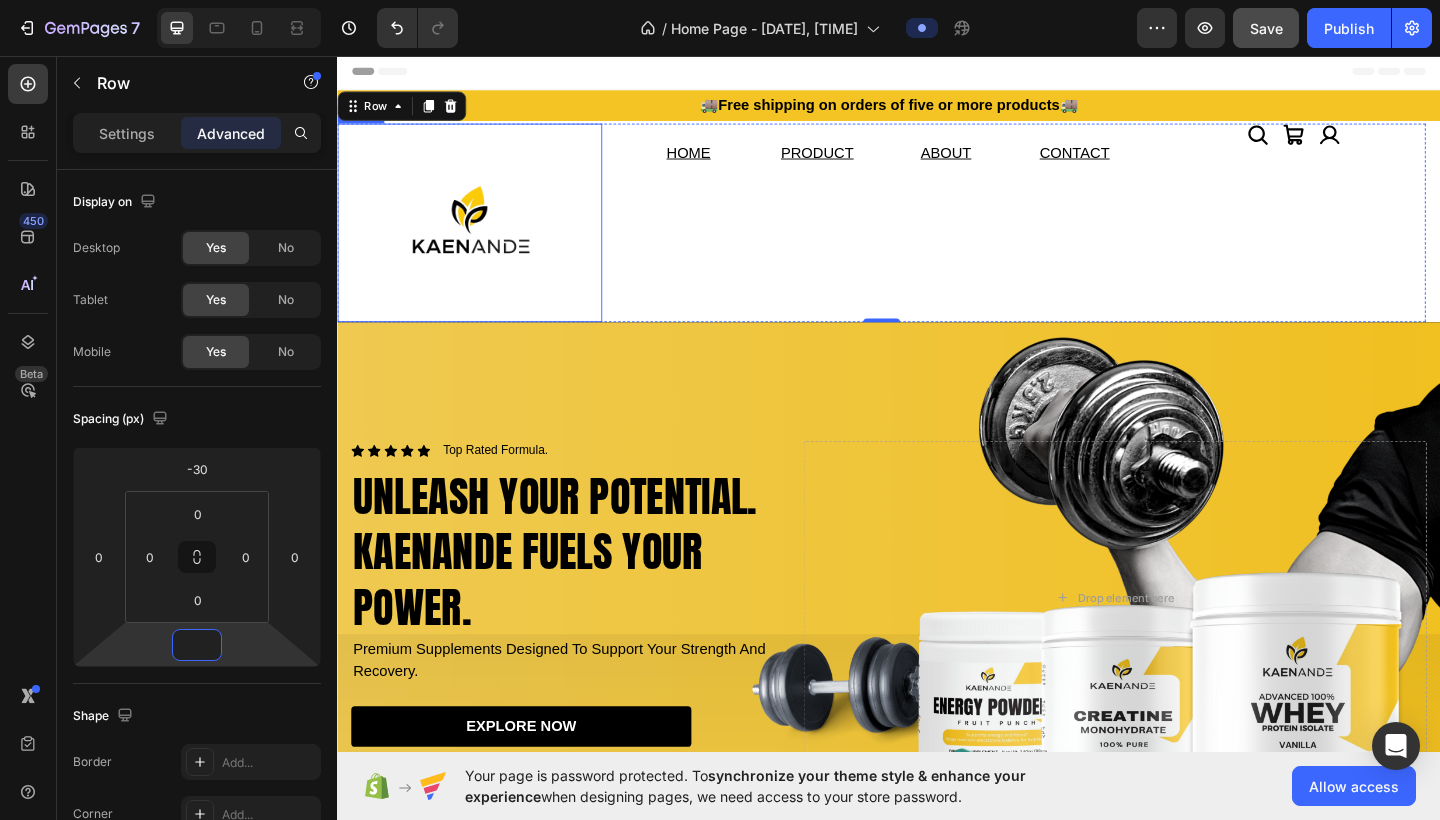 click at bounding box center [481, 238] 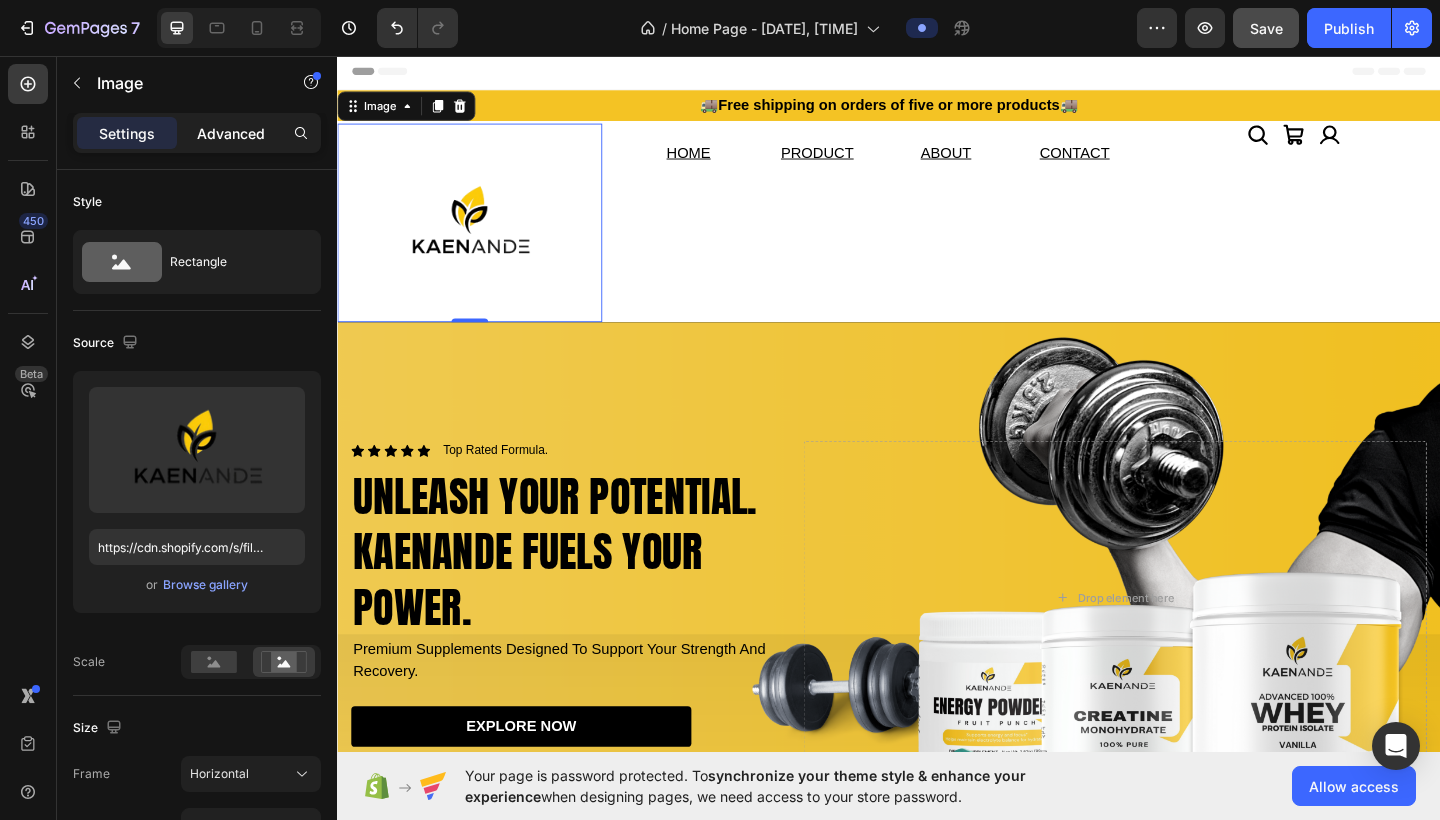 click on "Advanced" at bounding box center [231, 133] 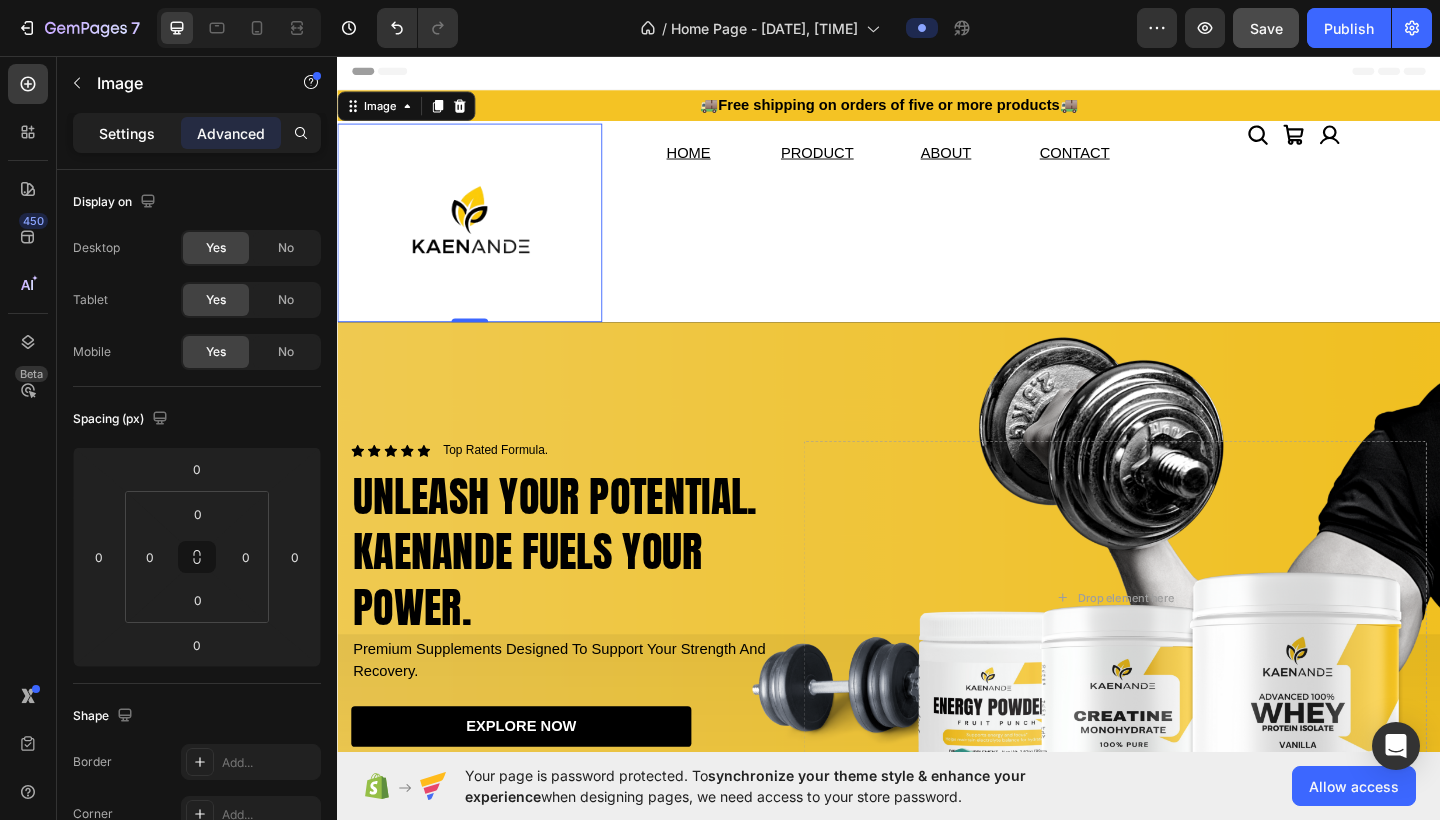 click on "Settings" 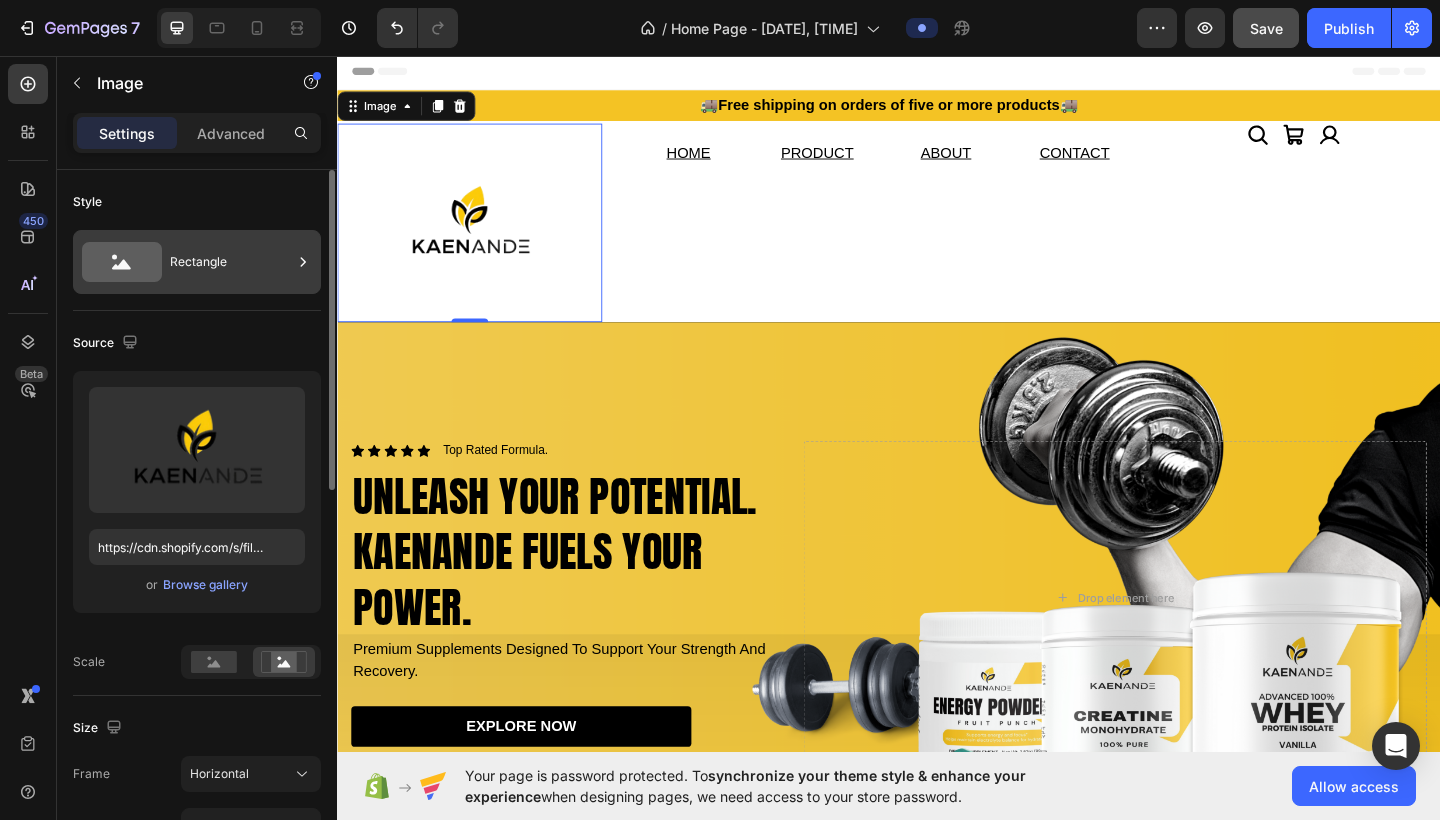 click on "Rectangle" at bounding box center [231, 262] 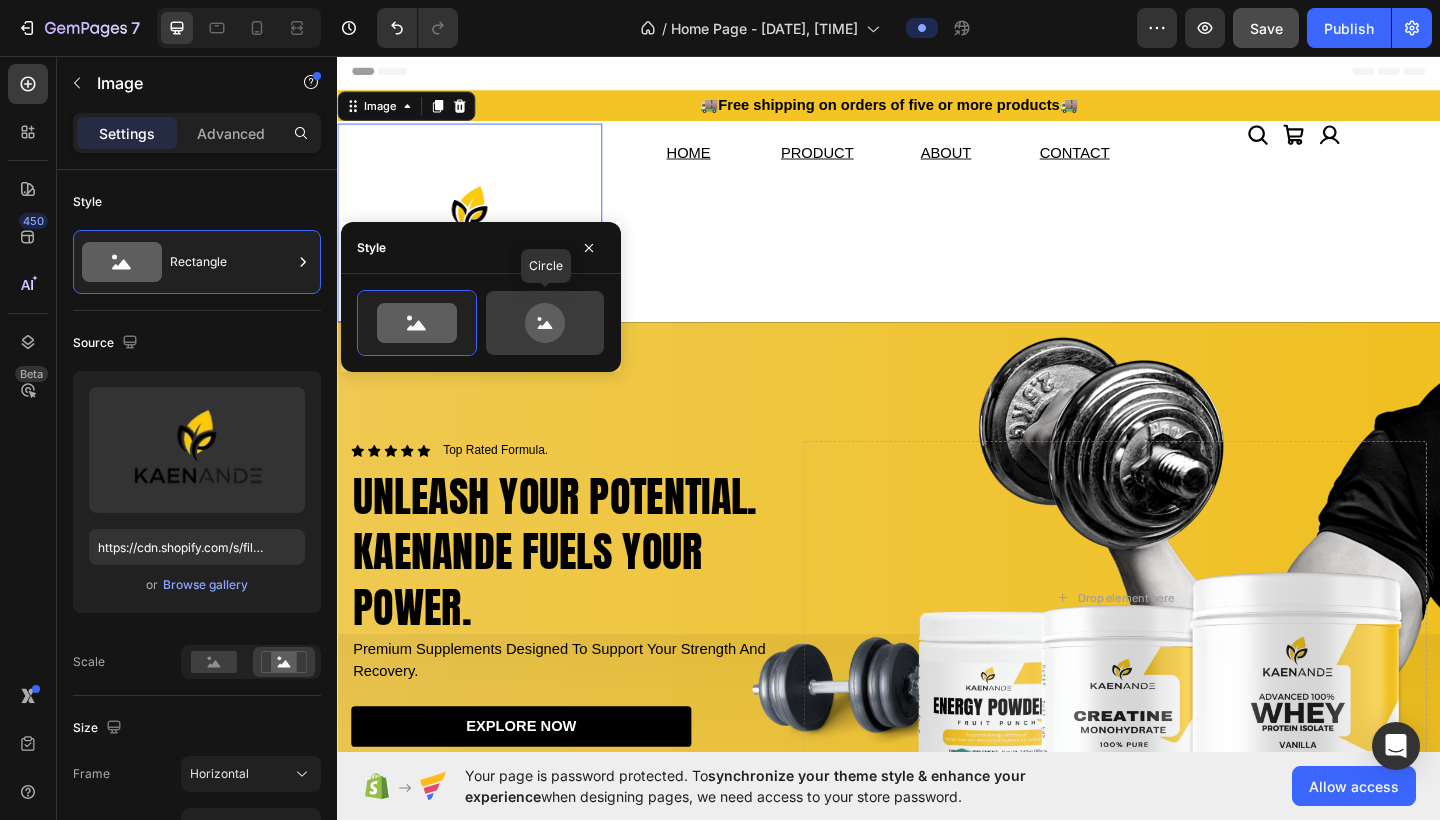 click 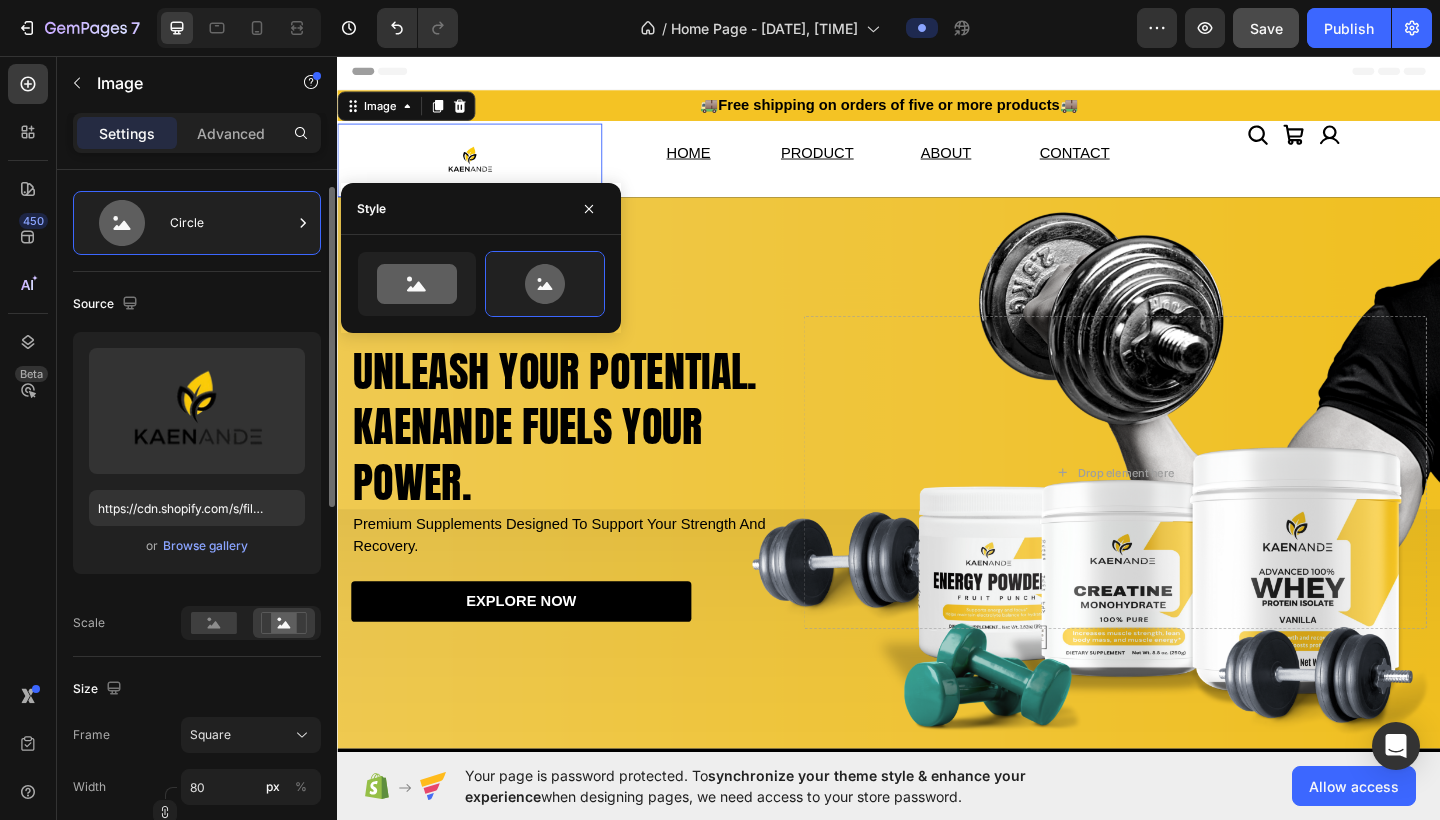 scroll, scrollTop: 52, scrollLeft: 0, axis: vertical 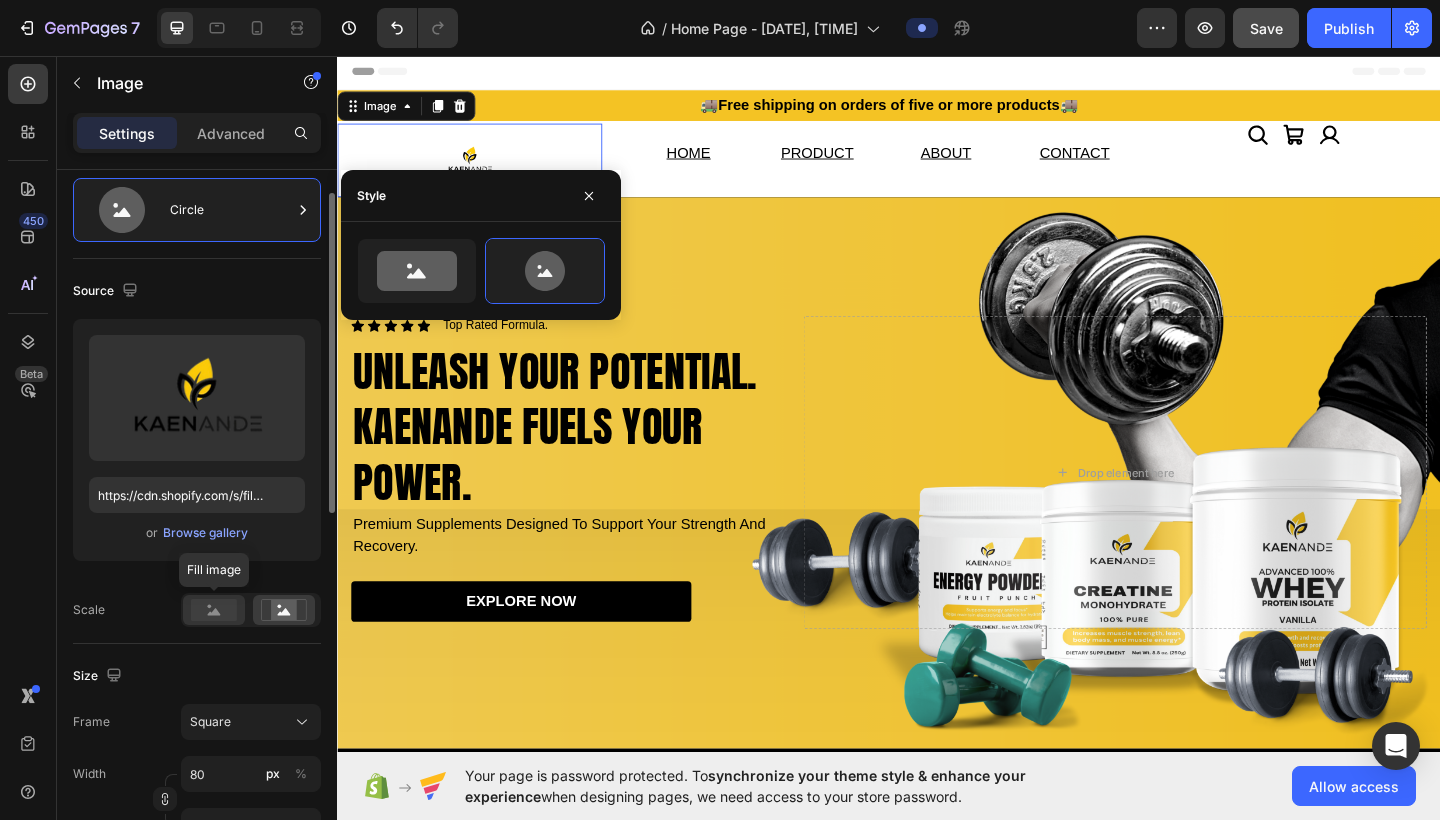 click 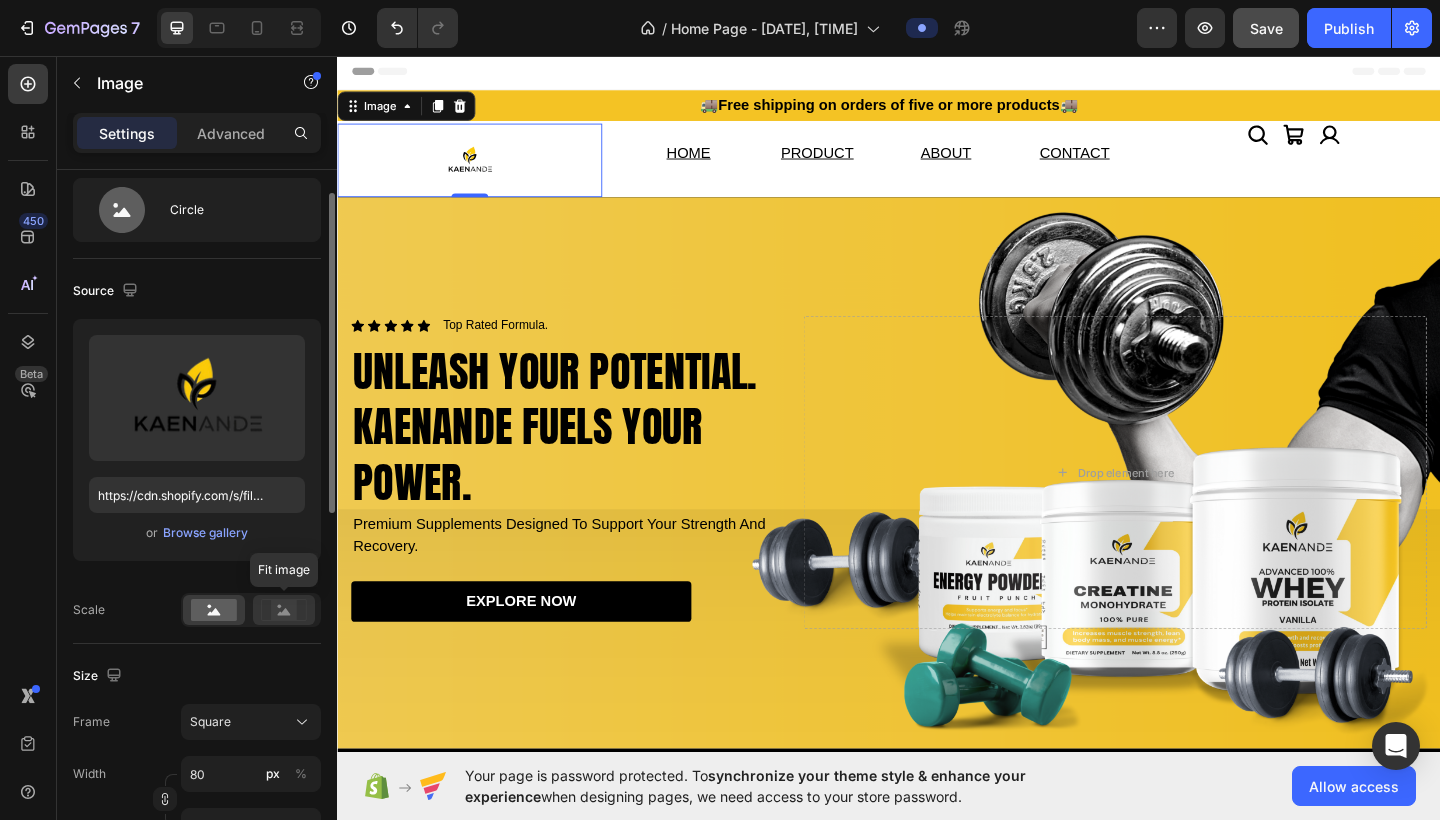 click 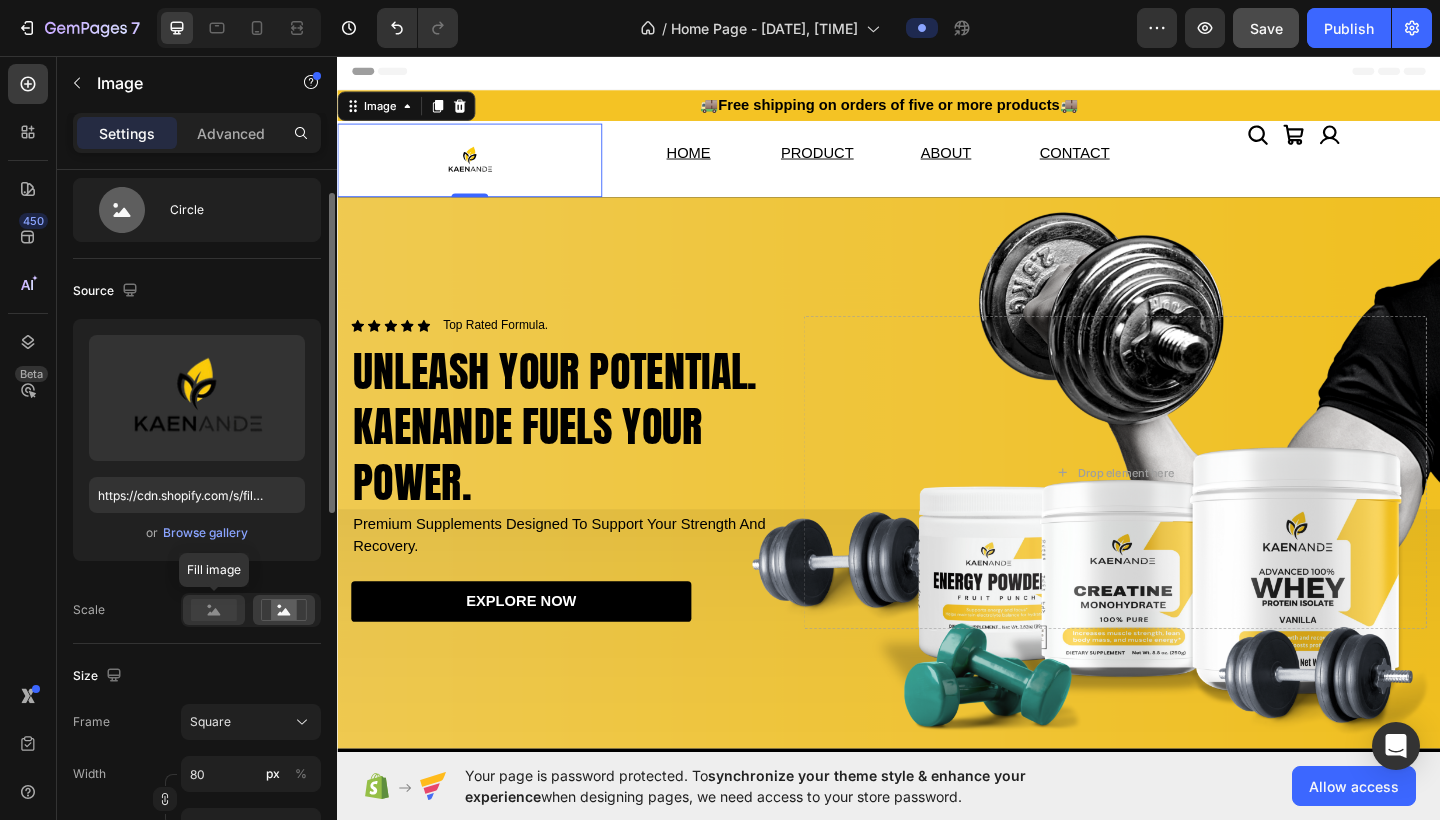 click 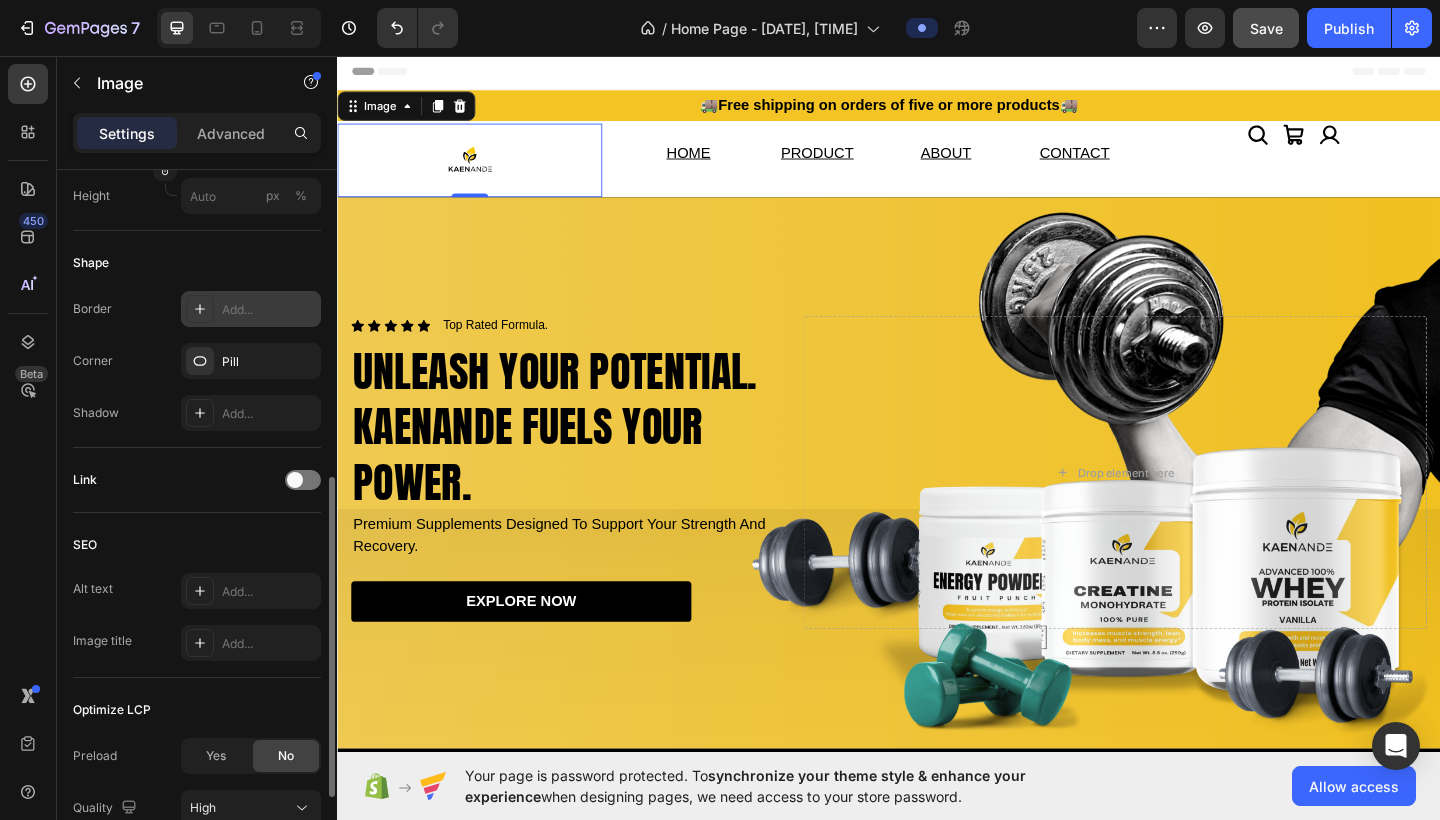 scroll, scrollTop: 853, scrollLeft: 0, axis: vertical 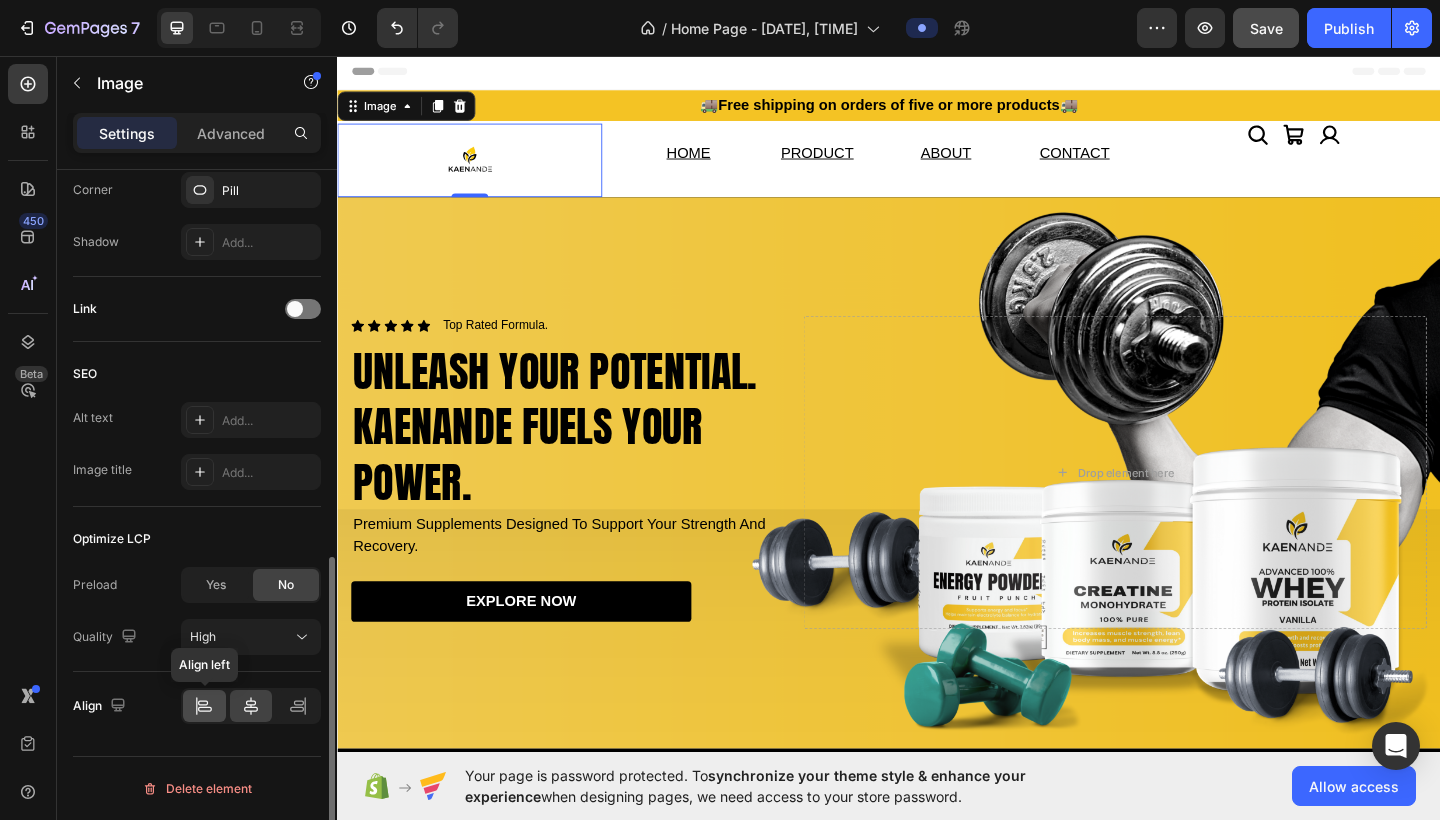 click 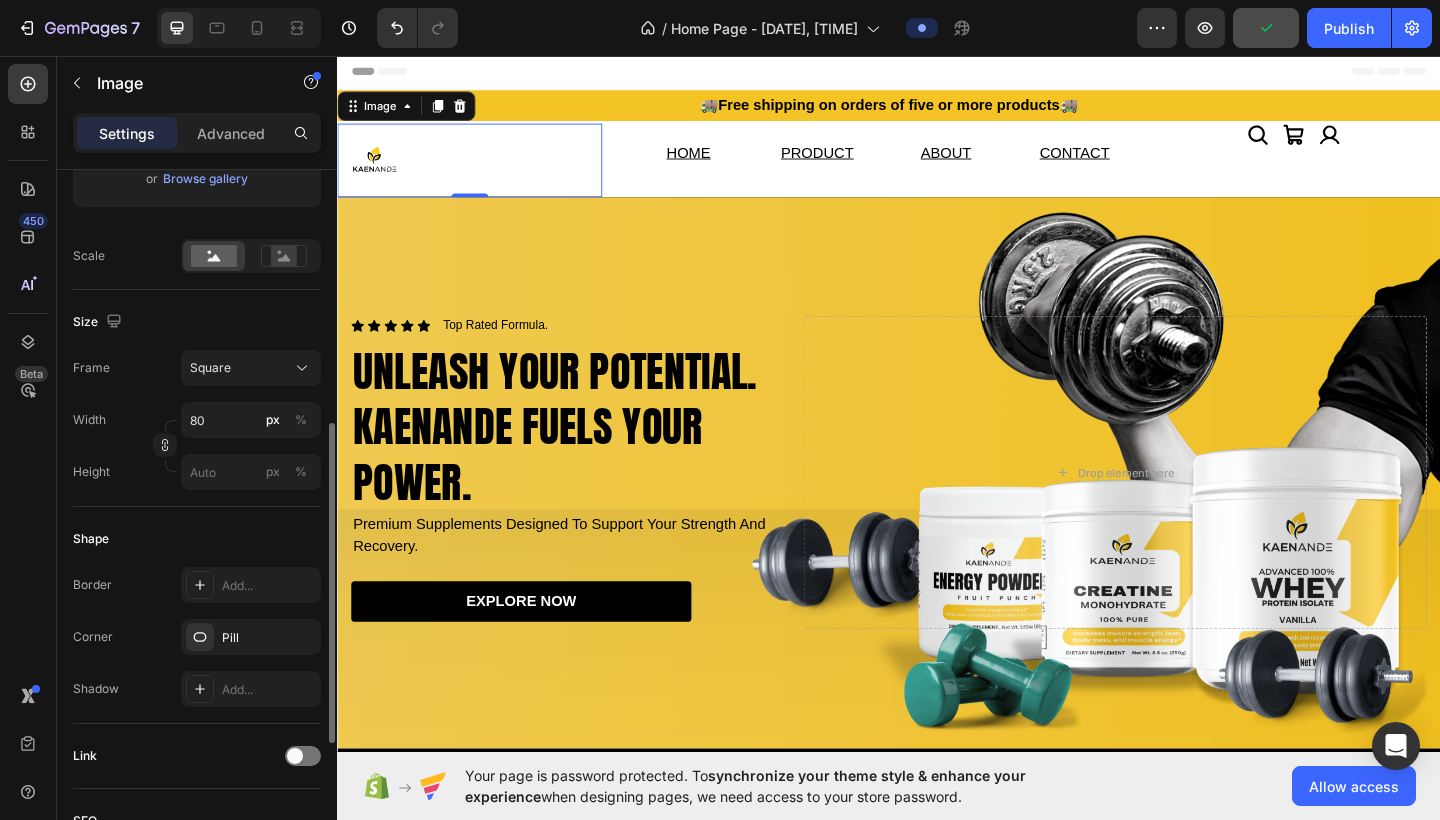 scroll, scrollTop: 381, scrollLeft: 0, axis: vertical 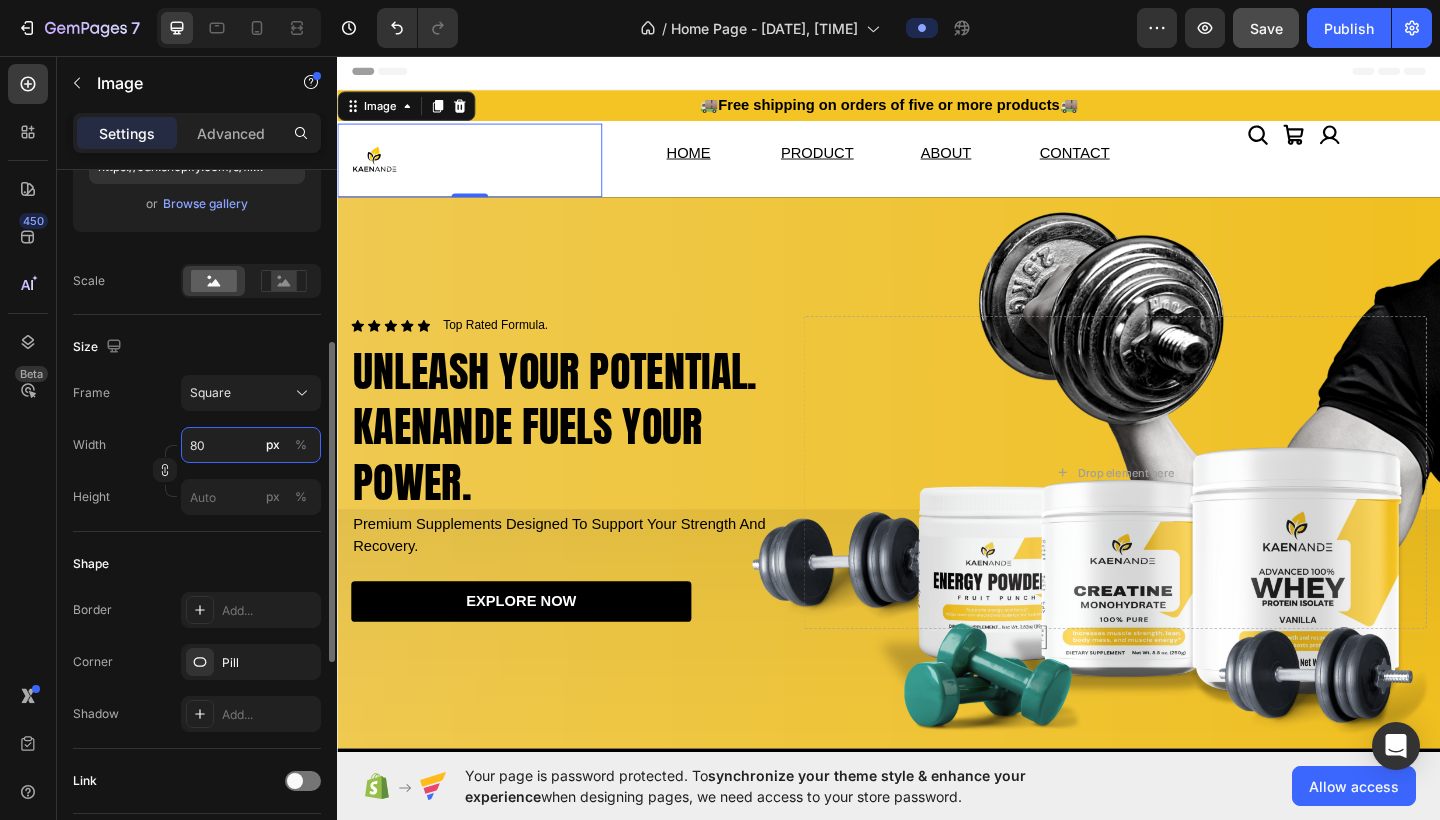 click on "80" at bounding box center [251, 445] 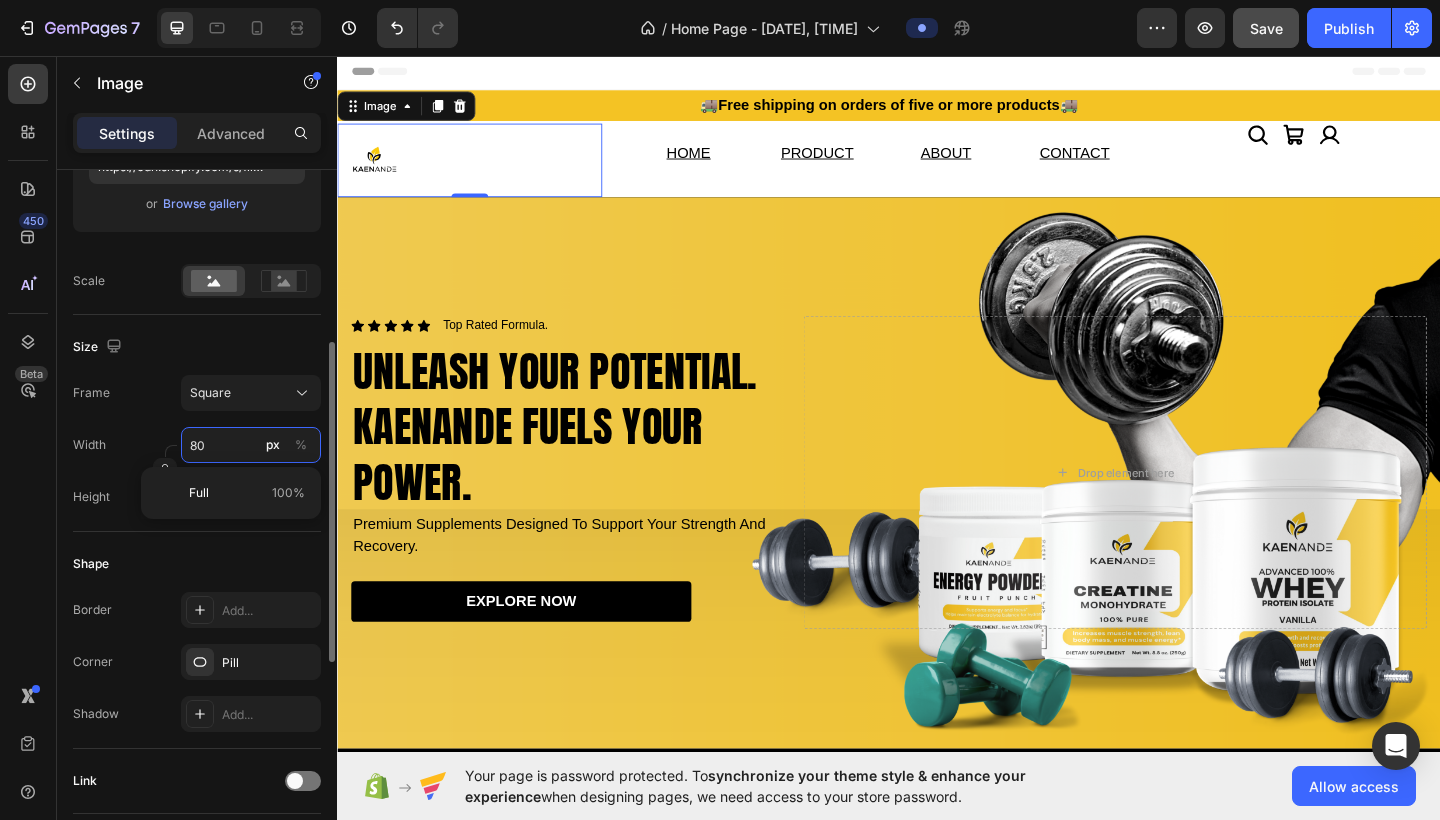click on "80" at bounding box center (251, 445) 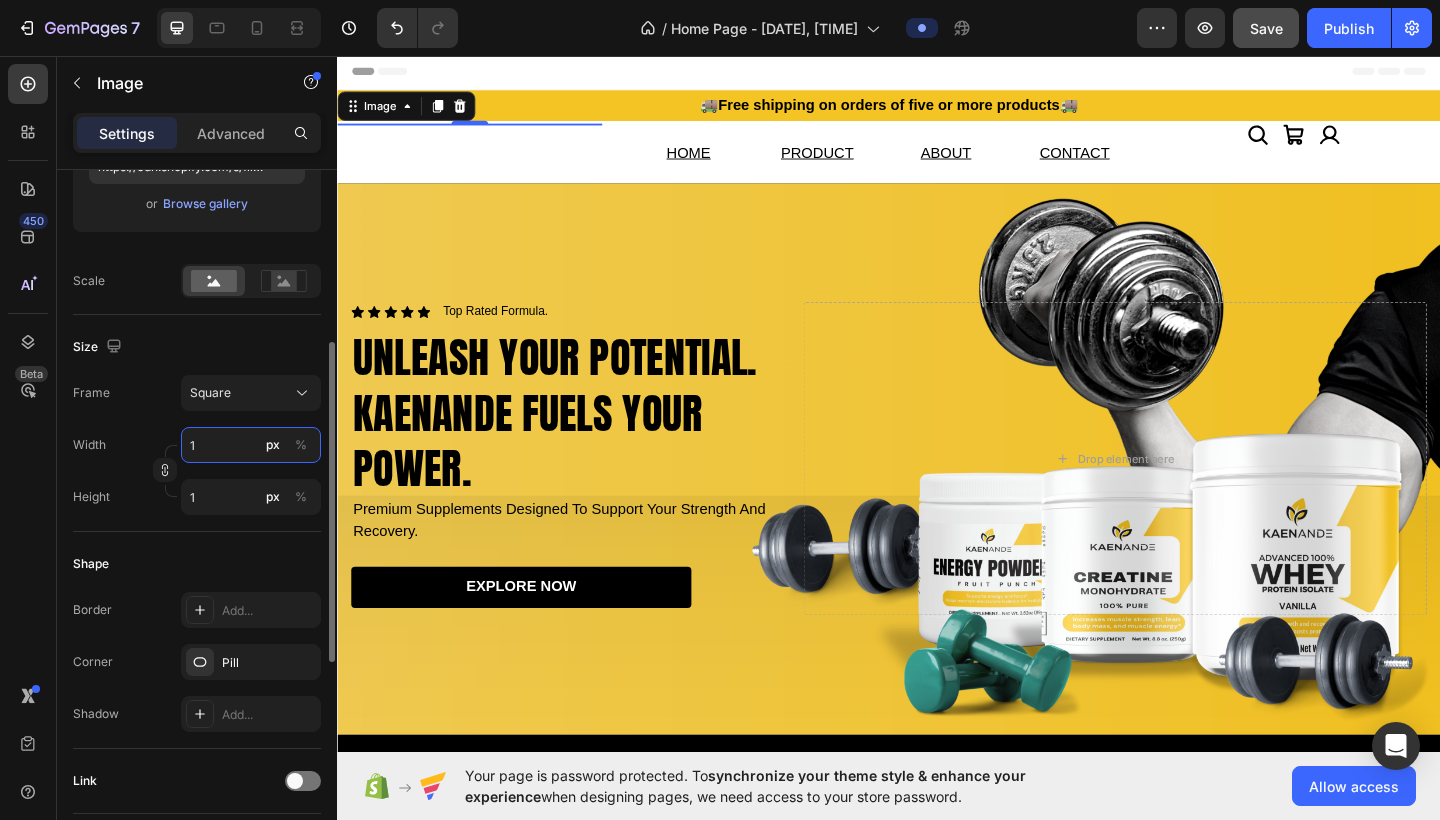 type on "10" 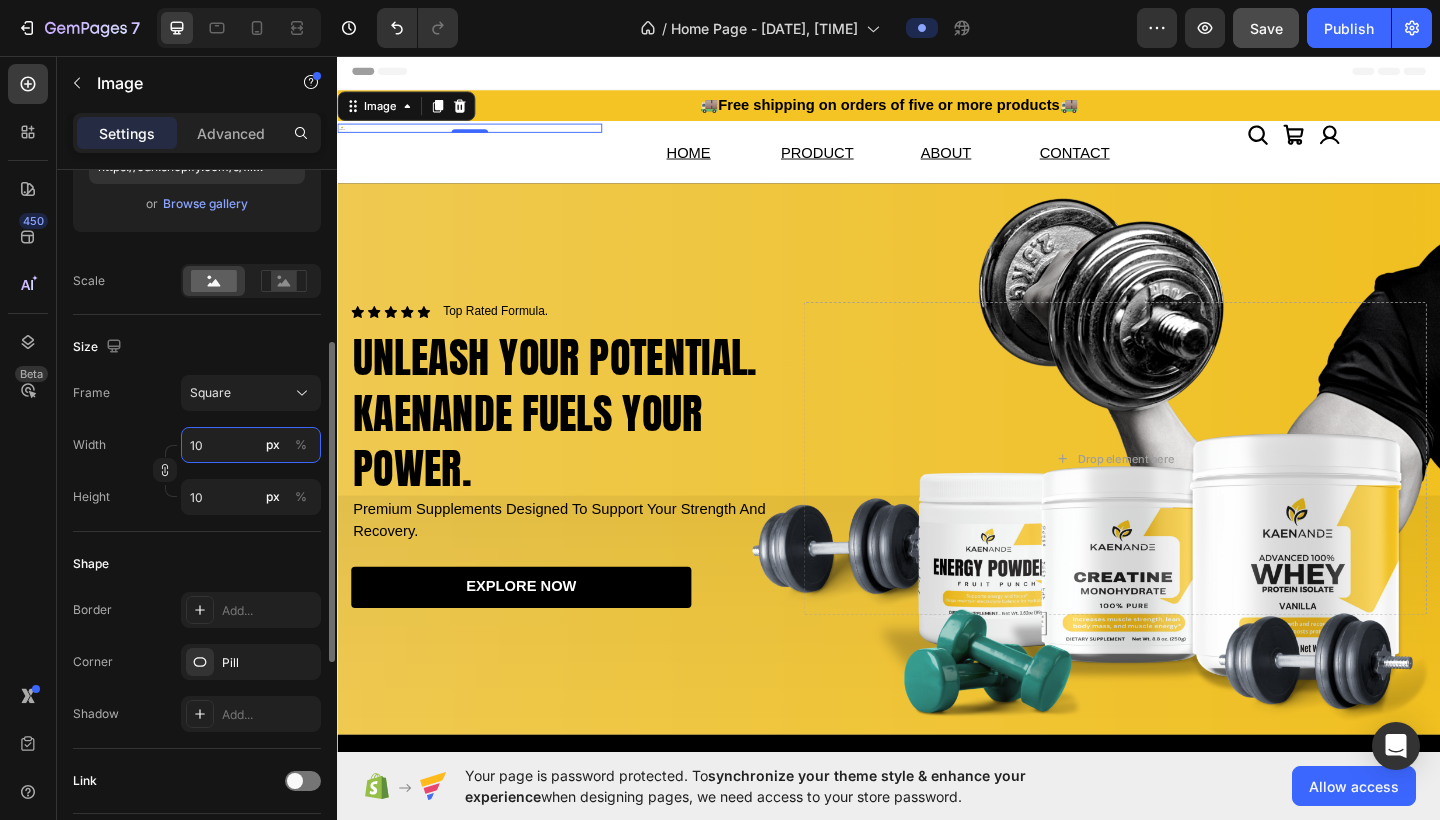 type on "100" 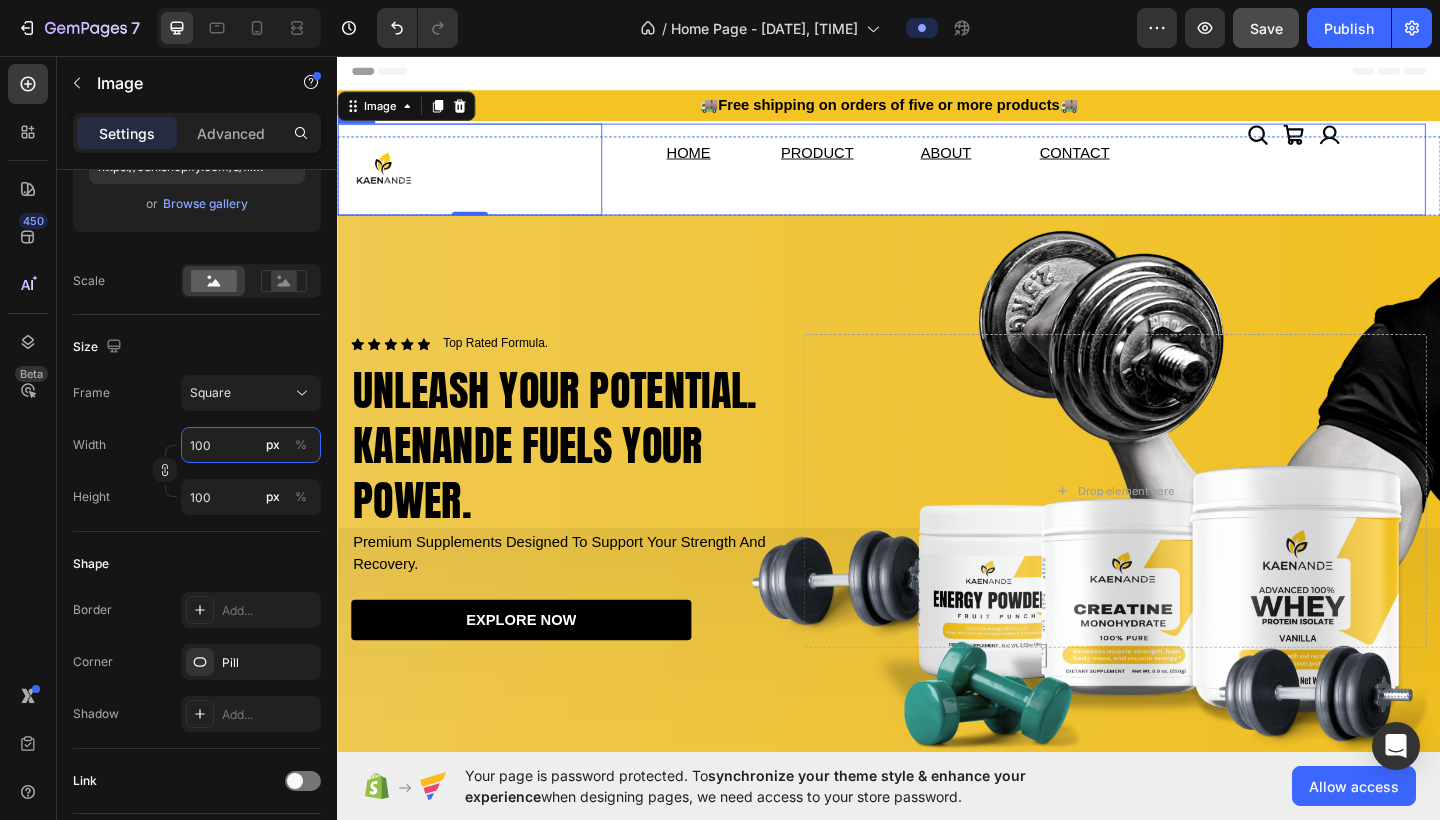 scroll, scrollTop: 0, scrollLeft: 0, axis: both 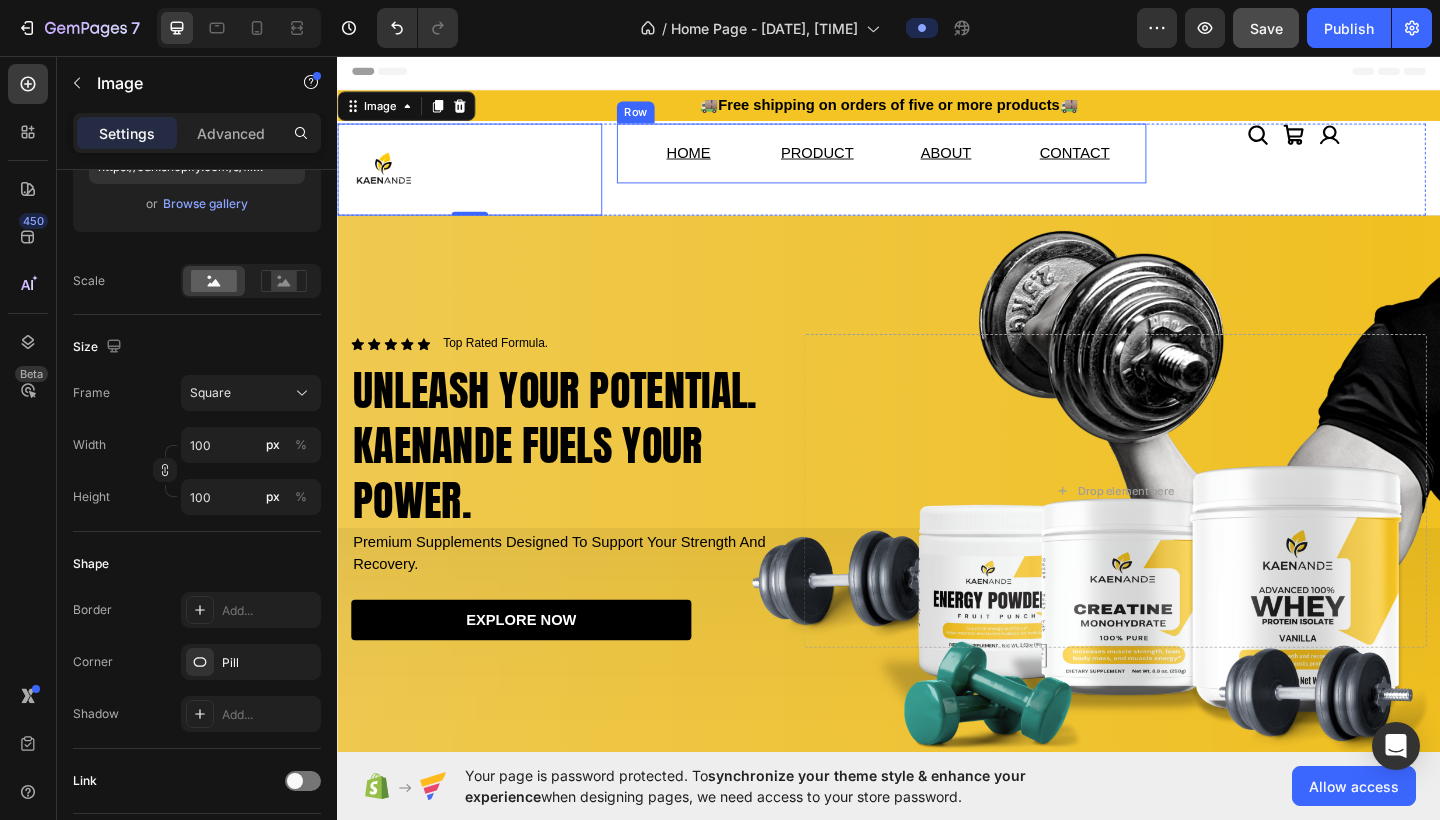 click on "HOME Text Block PRODUCT Text Block ABOUT Text Block CONTACT Text Block Row" at bounding box center (929, 162) 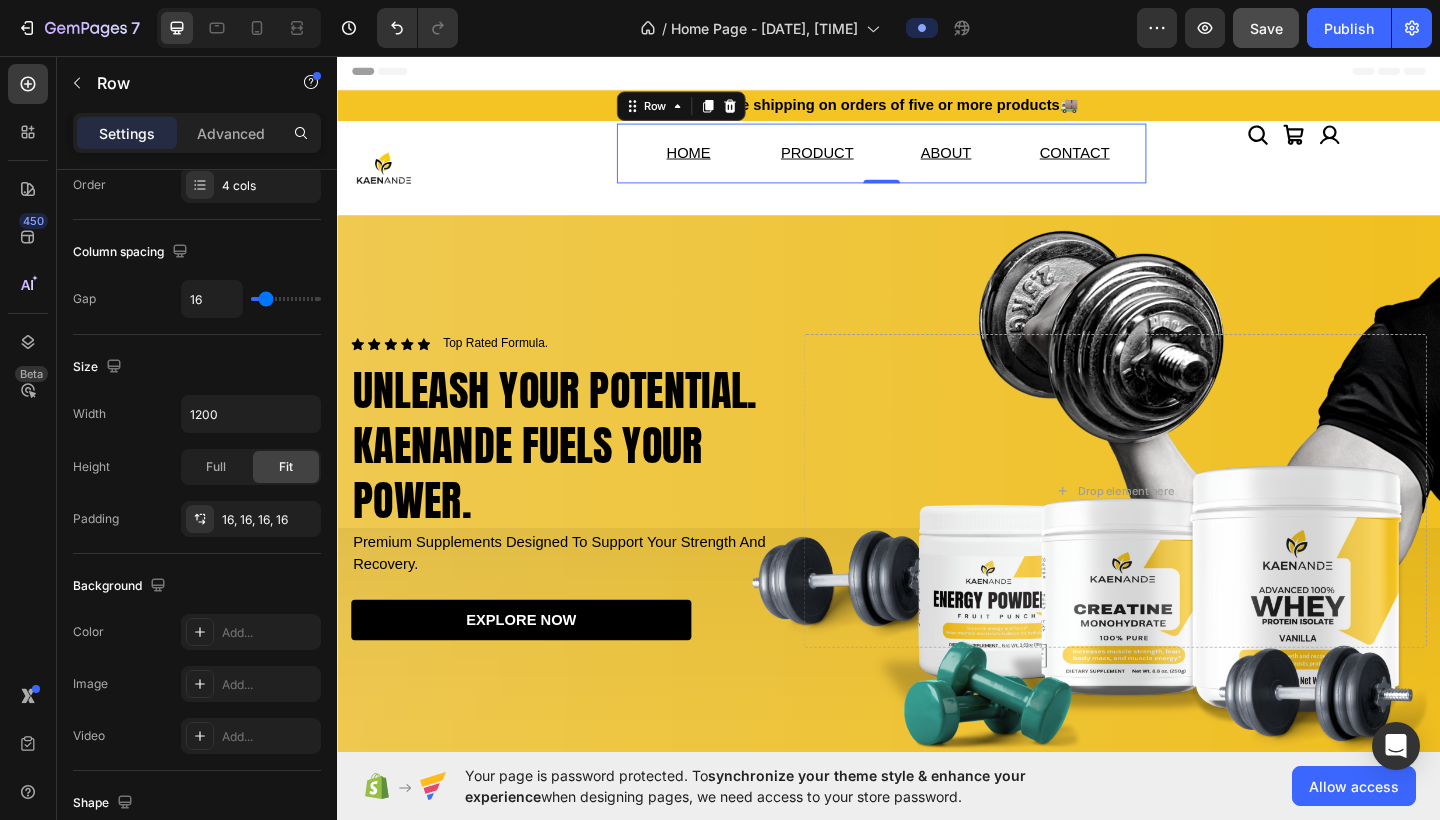 scroll, scrollTop: 0, scrollLeft: 0, axis: both 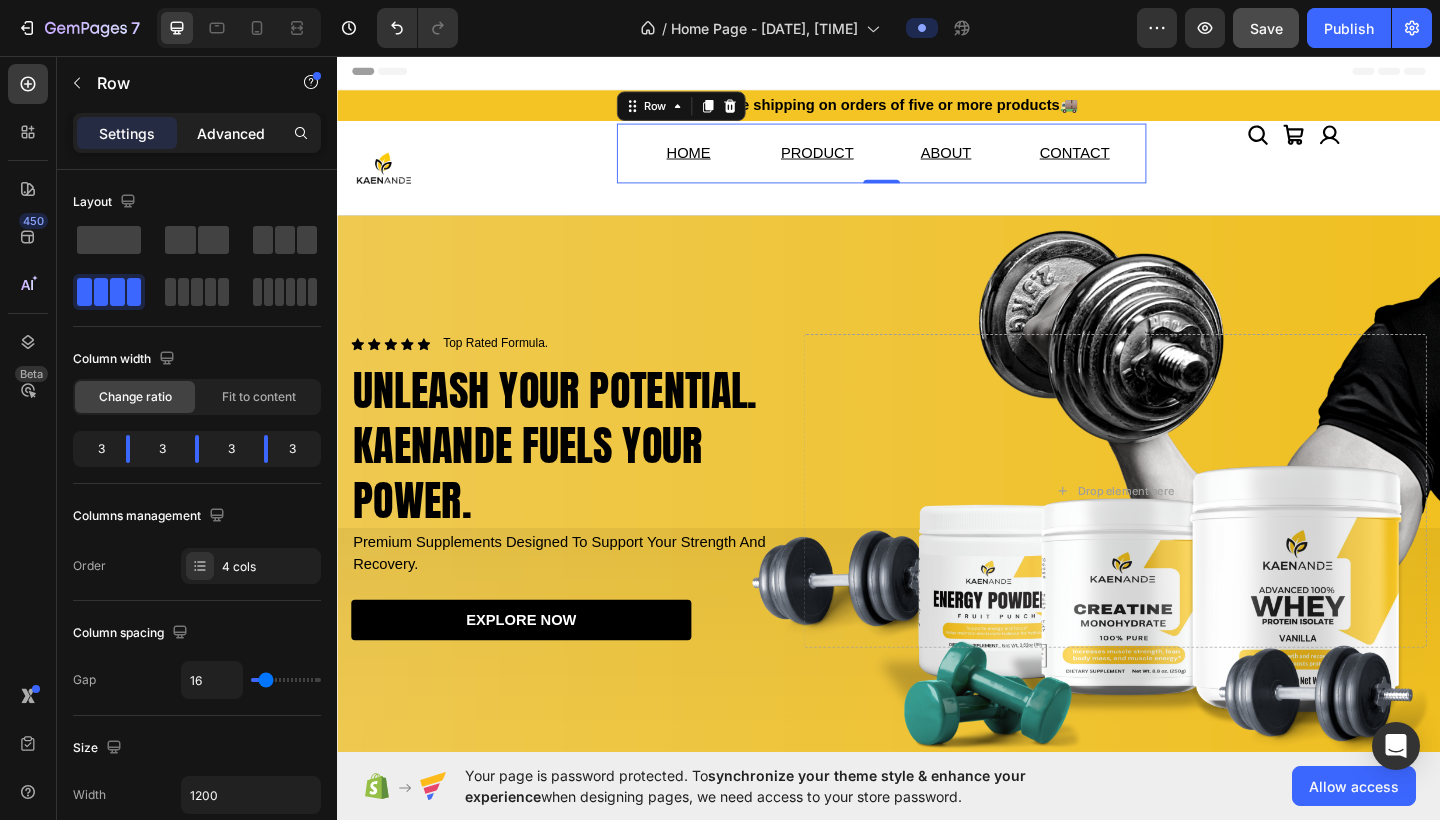 click on "Advanced" at bounding box center [231, 133] 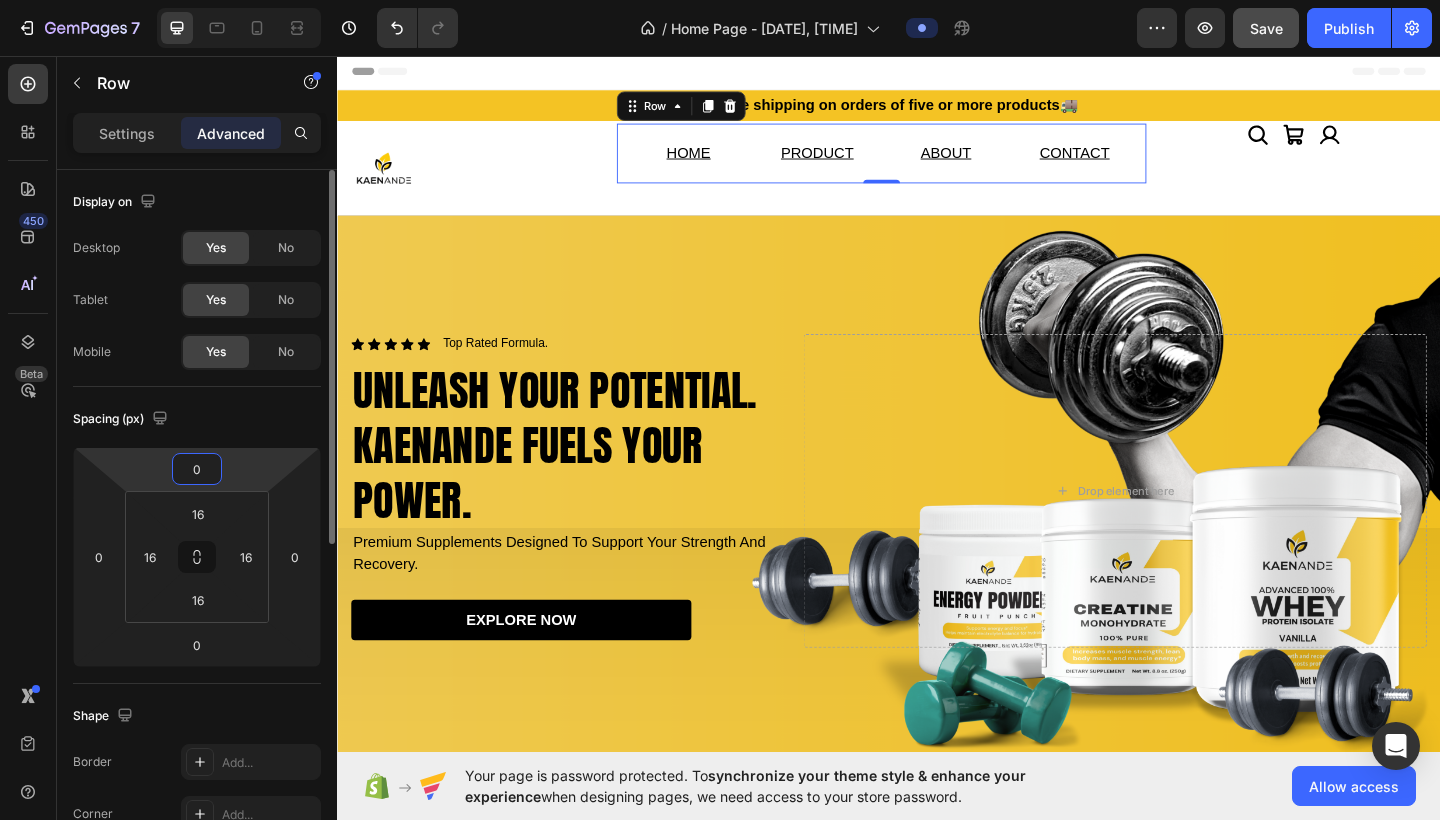 click on "0" at bounding box center (197, 469) 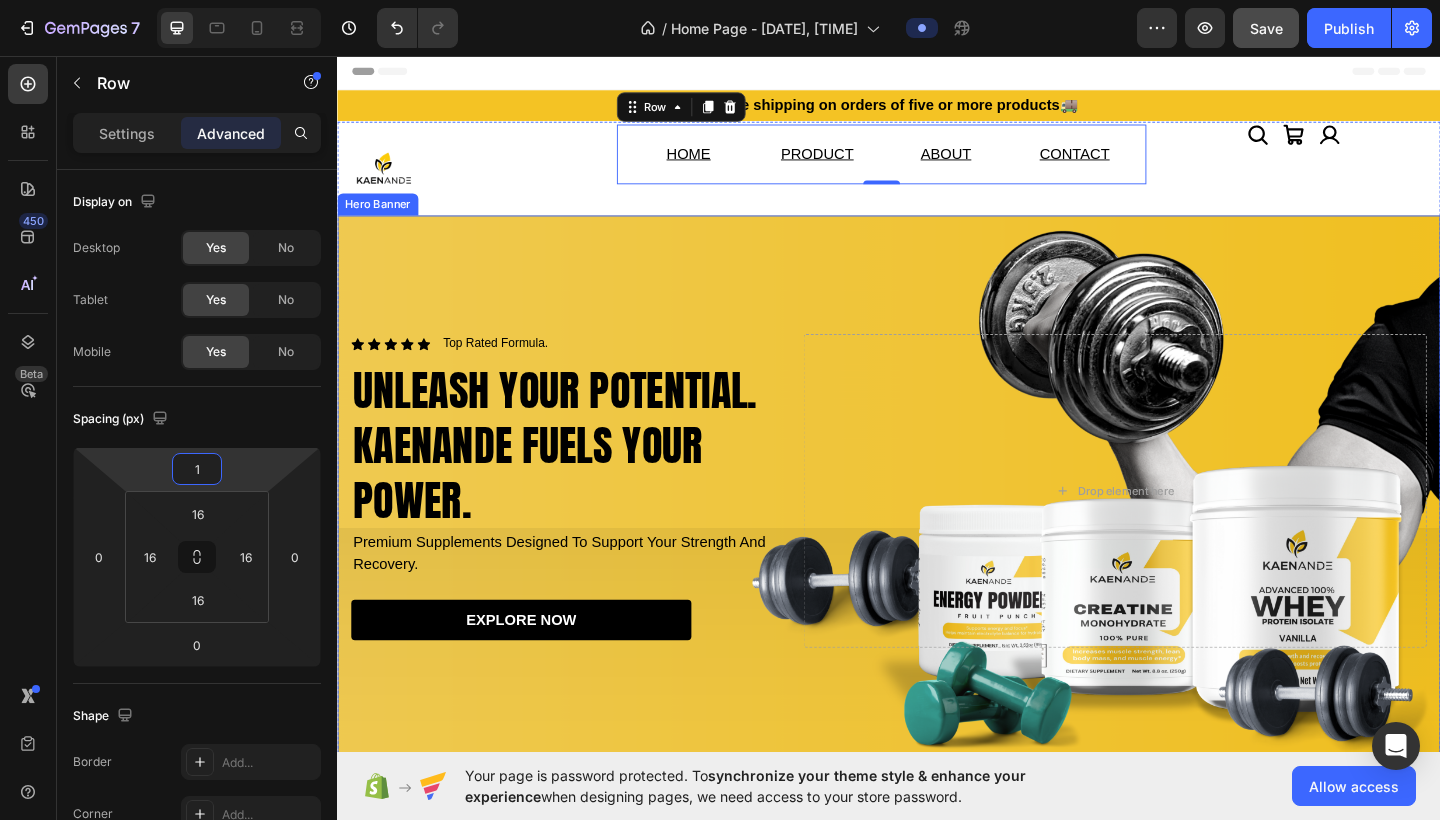 type on "16" 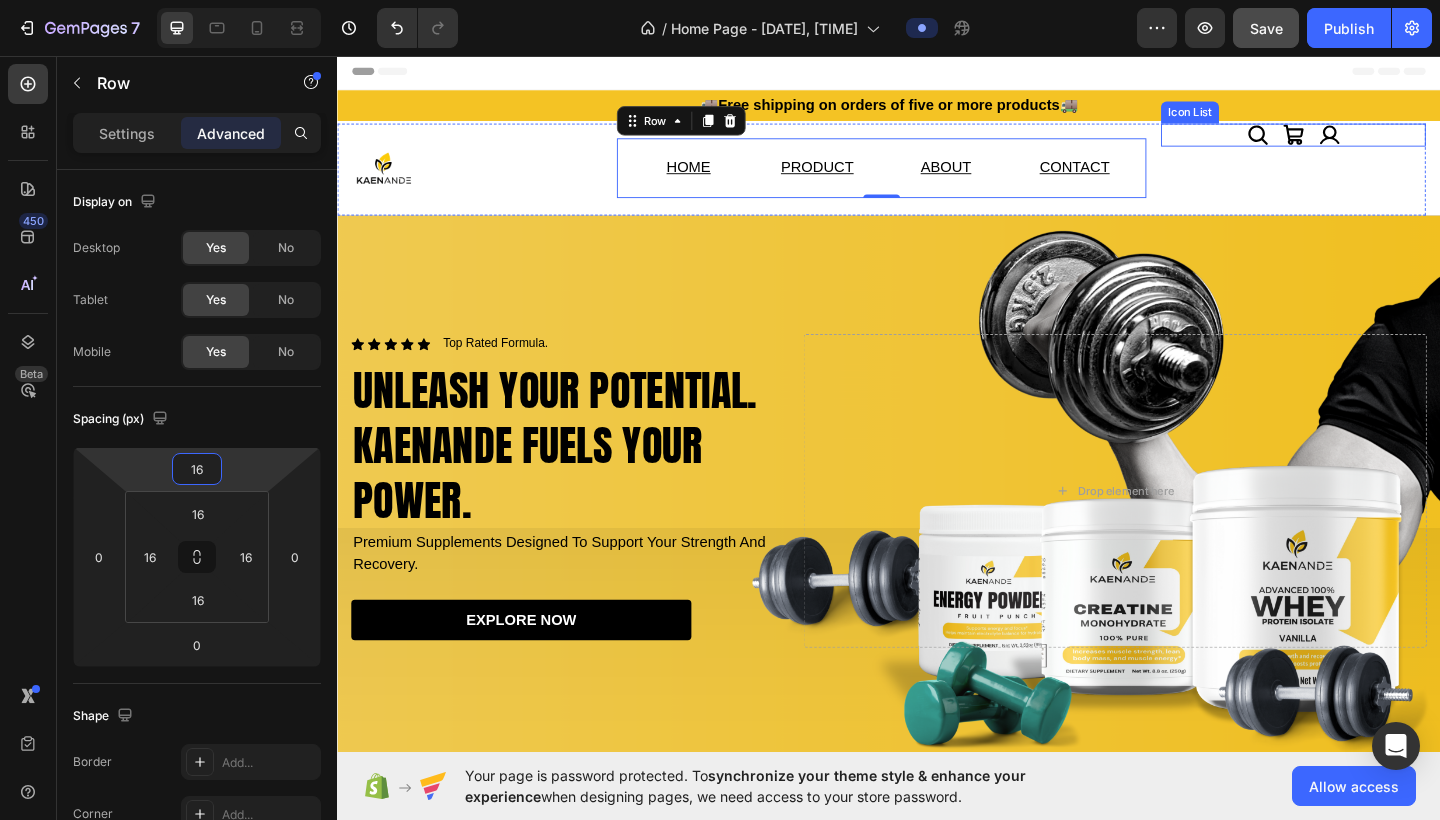 click on "Icon
Icon
Icon" at bounding box center (1377, 142) 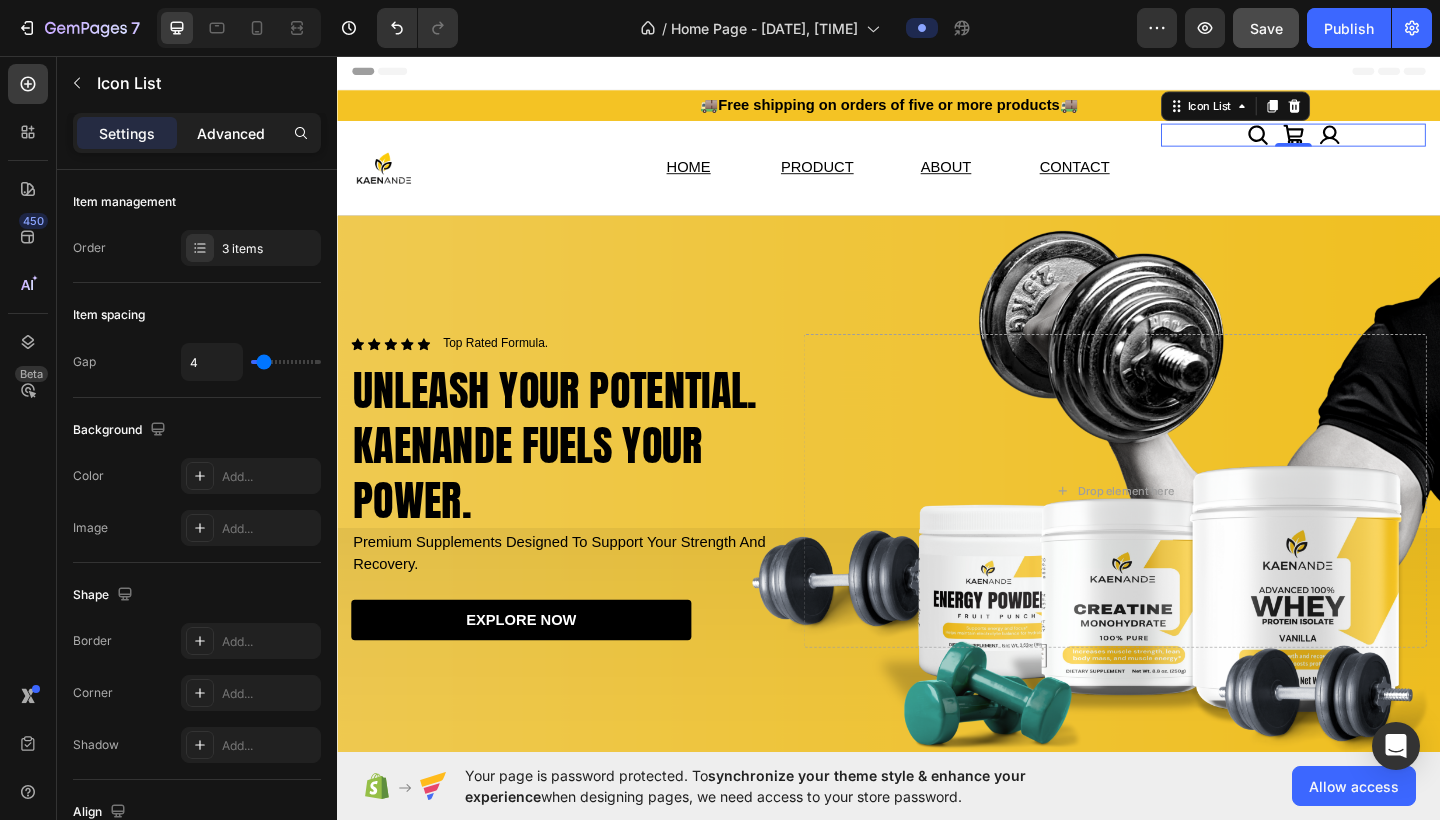 click on "Advanced" 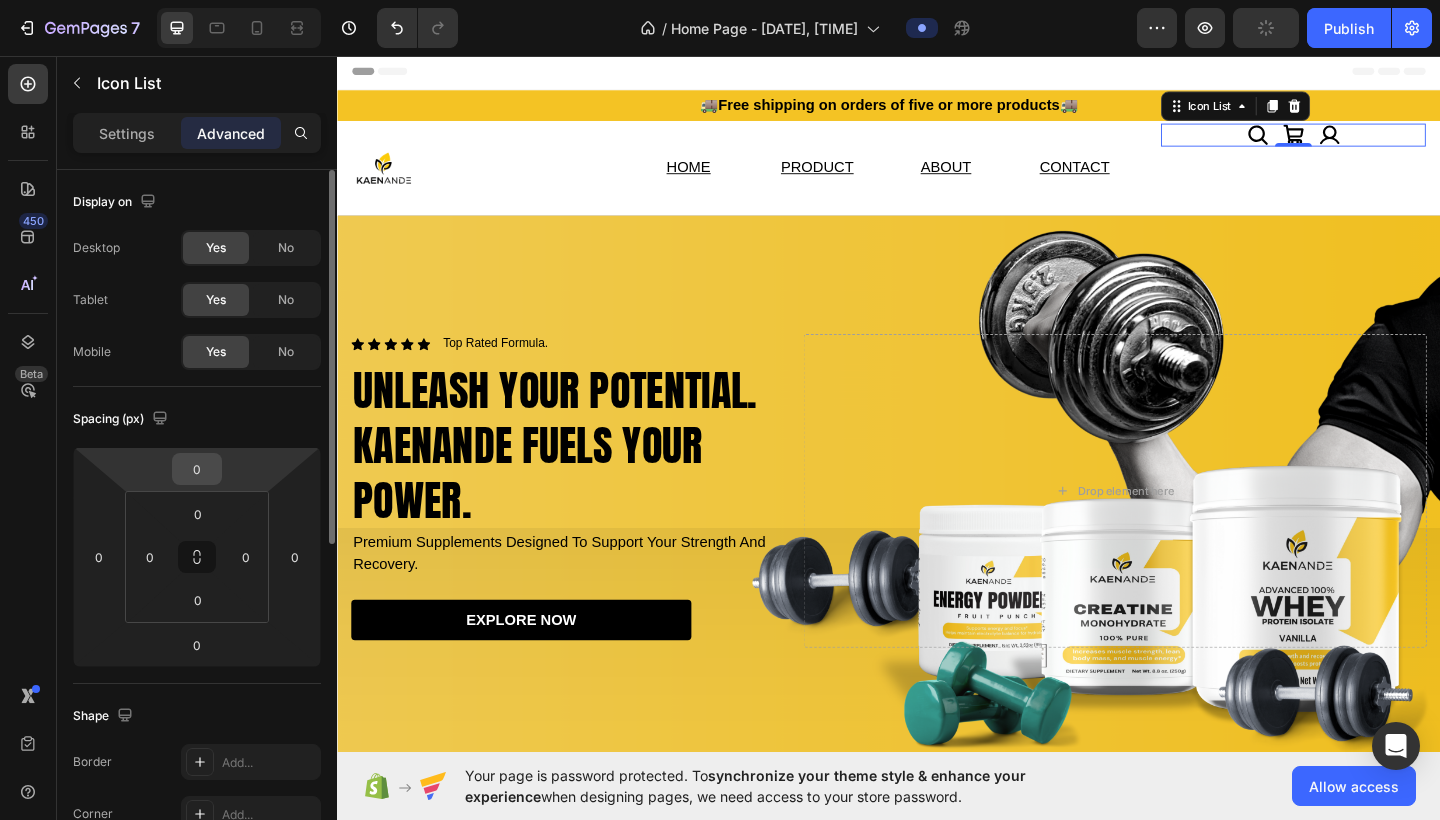 click on "0" at bounding box center [197, 469] 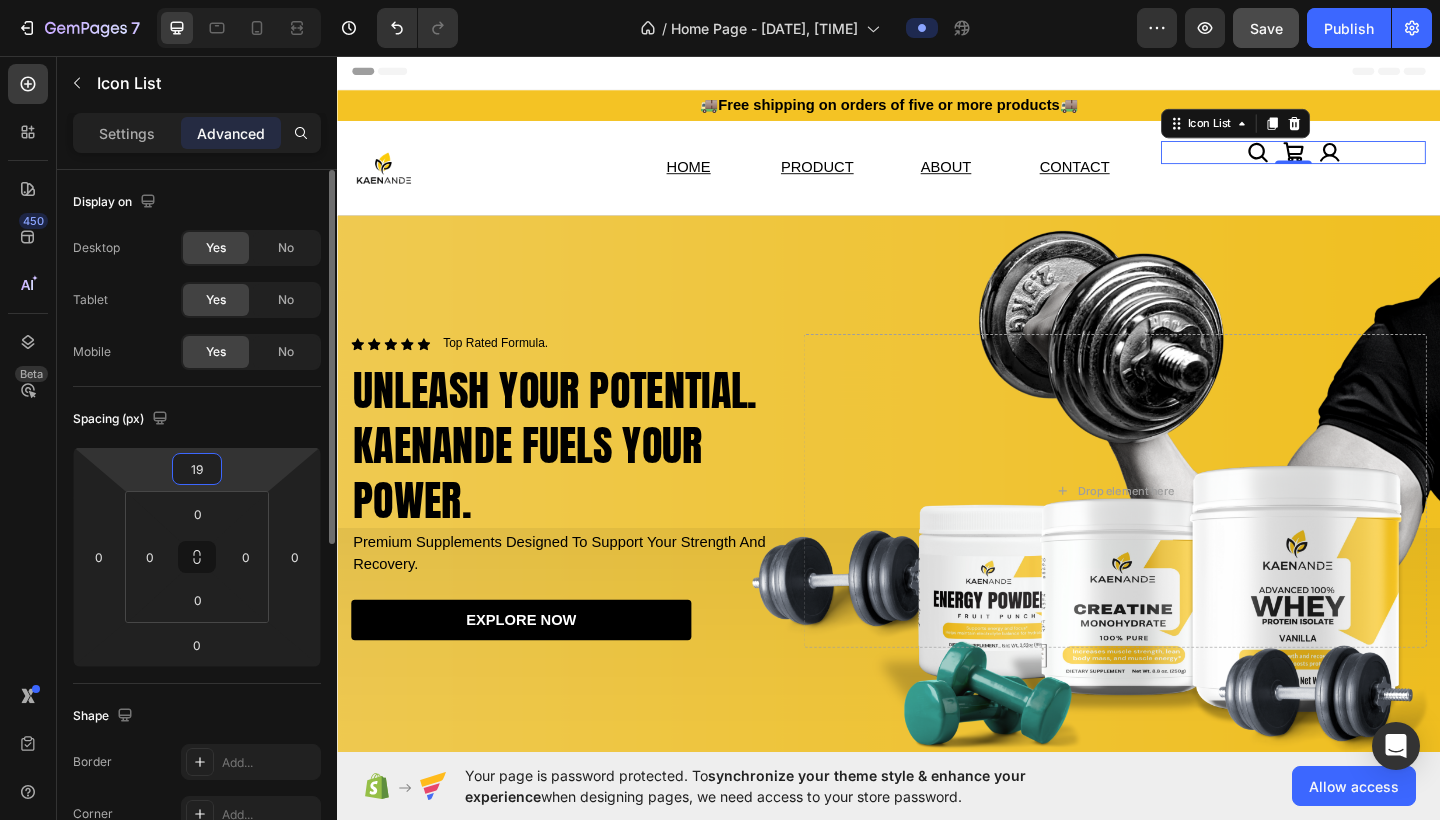 type on "1" 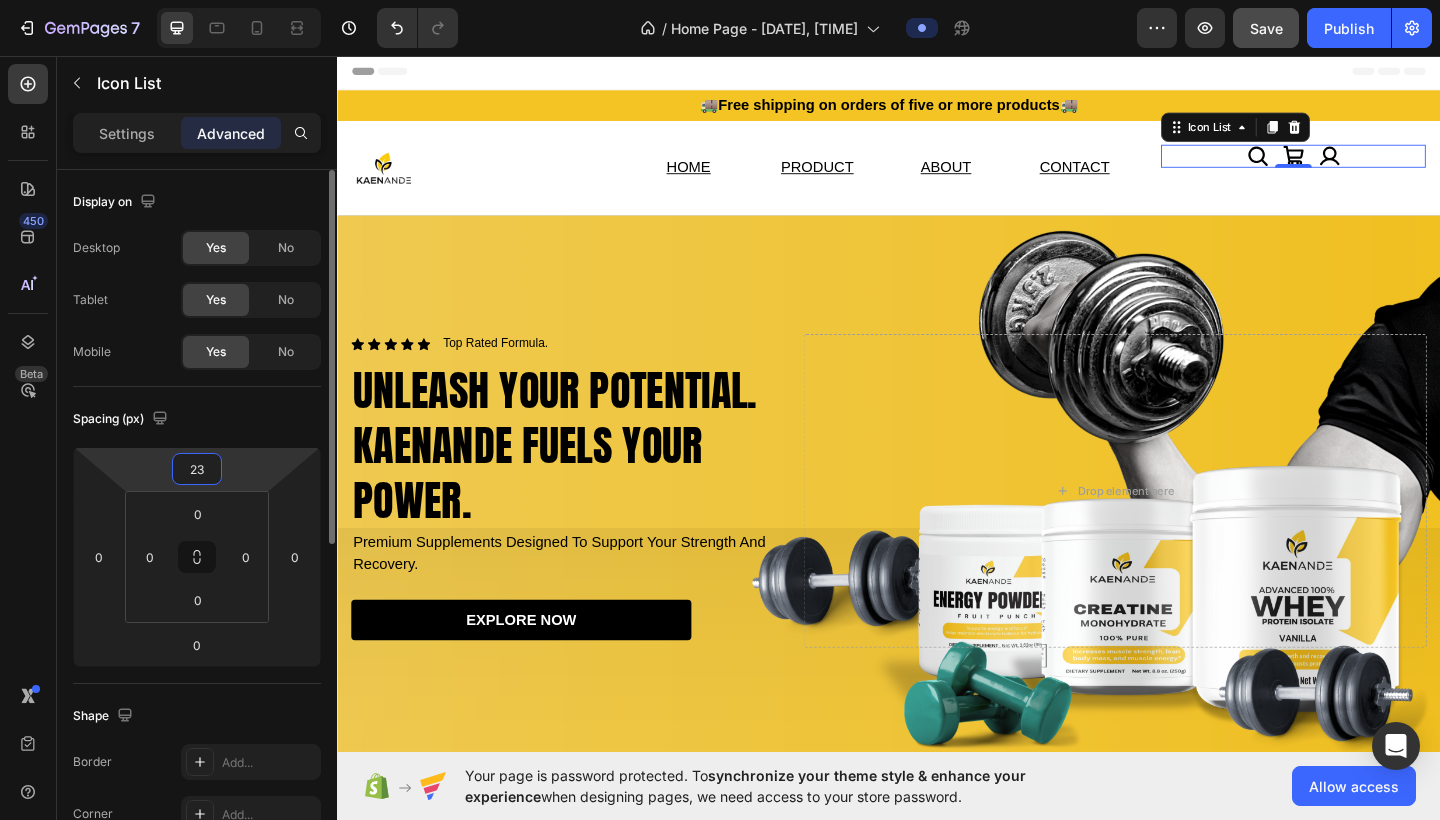 type on "2" 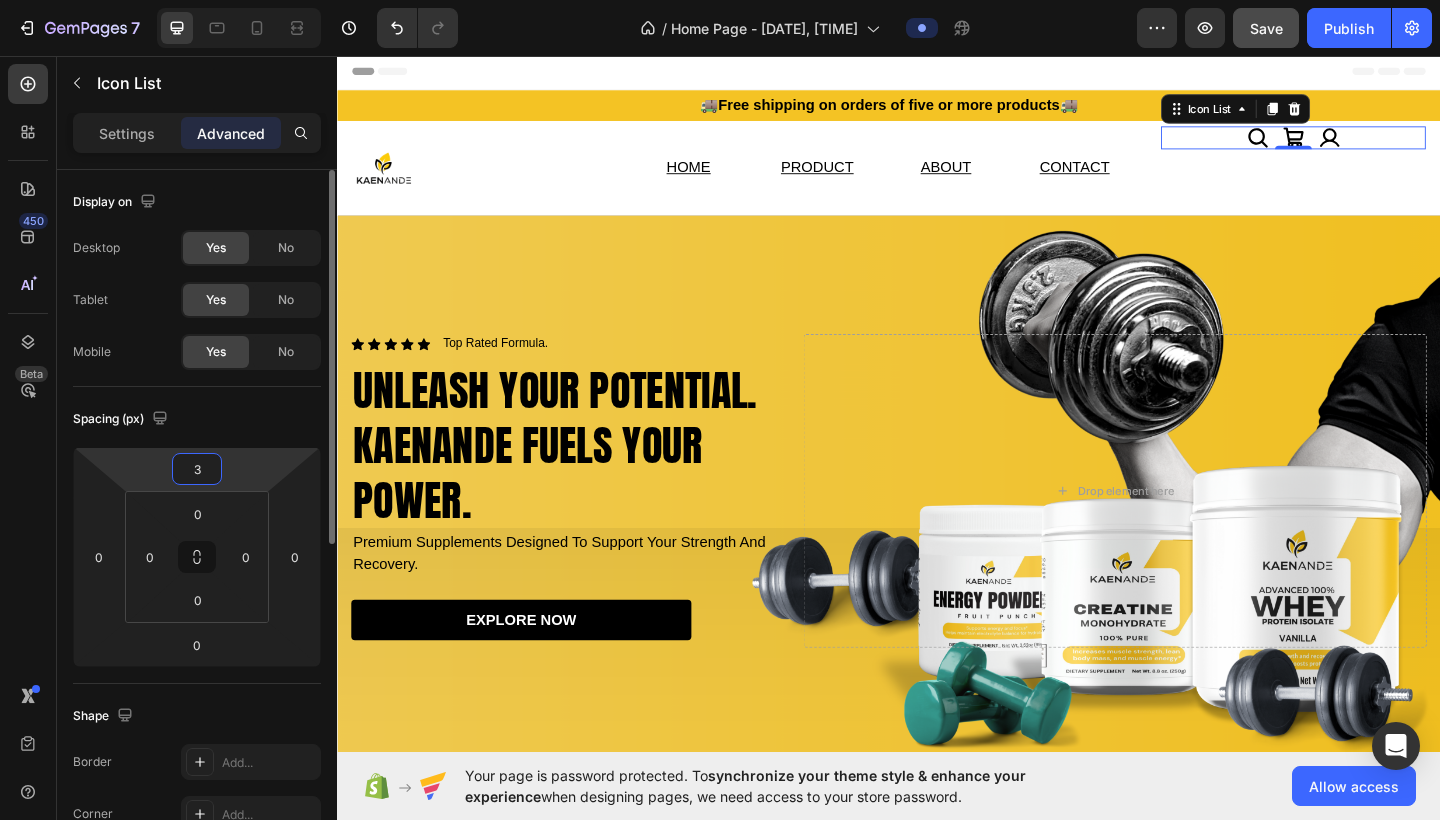 type on "35" 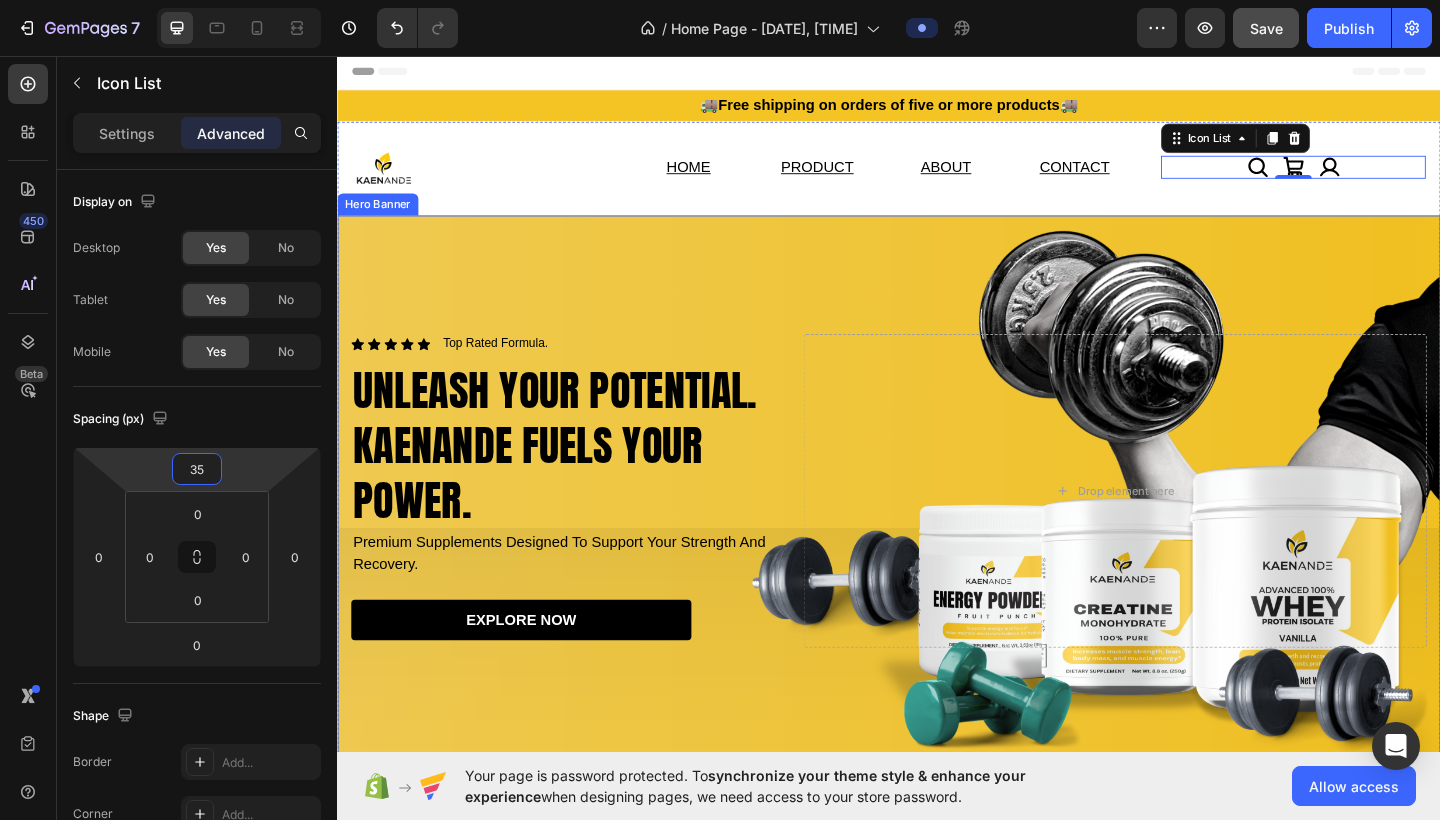 click at bounding box center (937, 530) 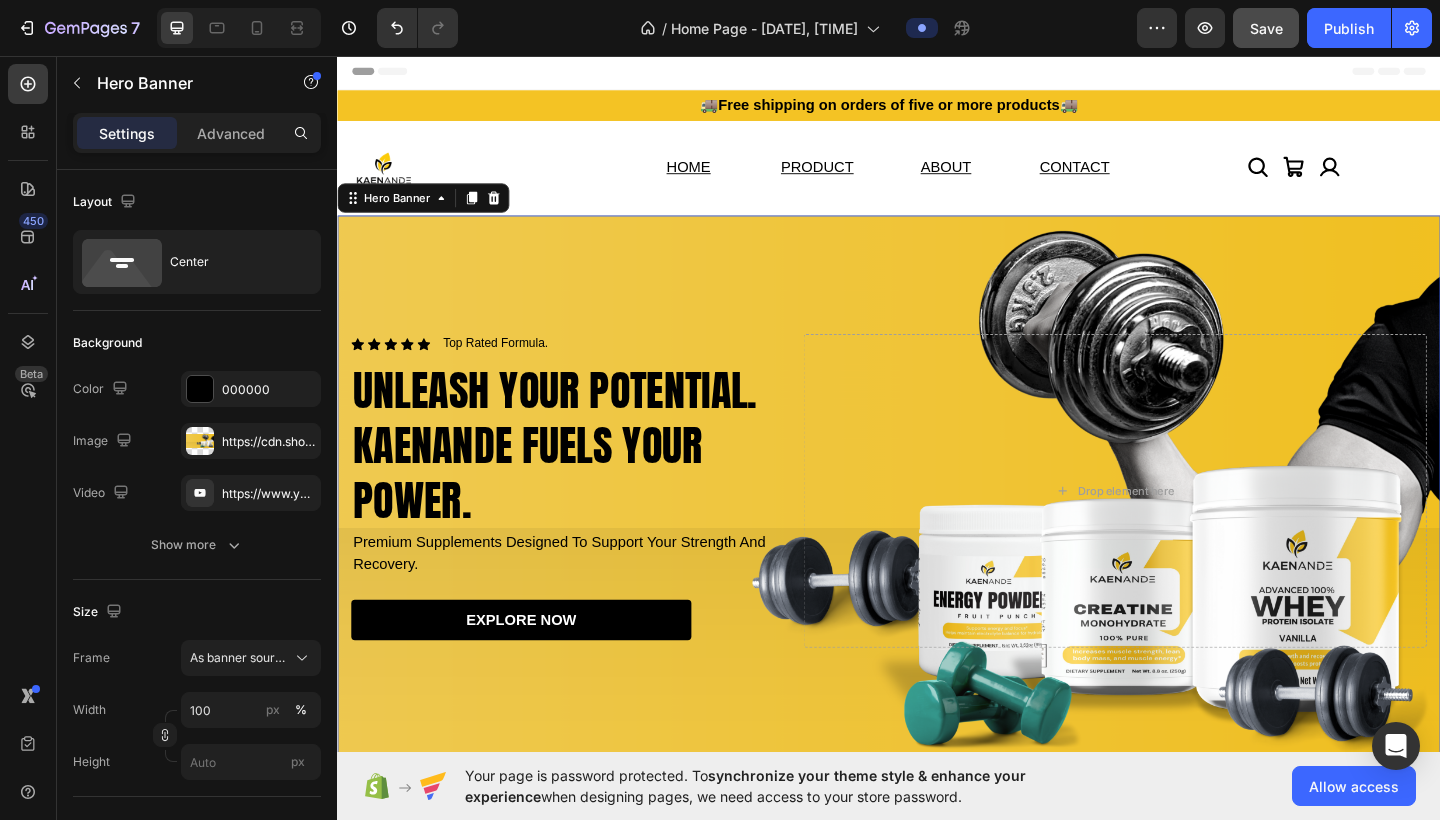 scroll, scrollTop: 0, scrollLeft: 0, axis: both 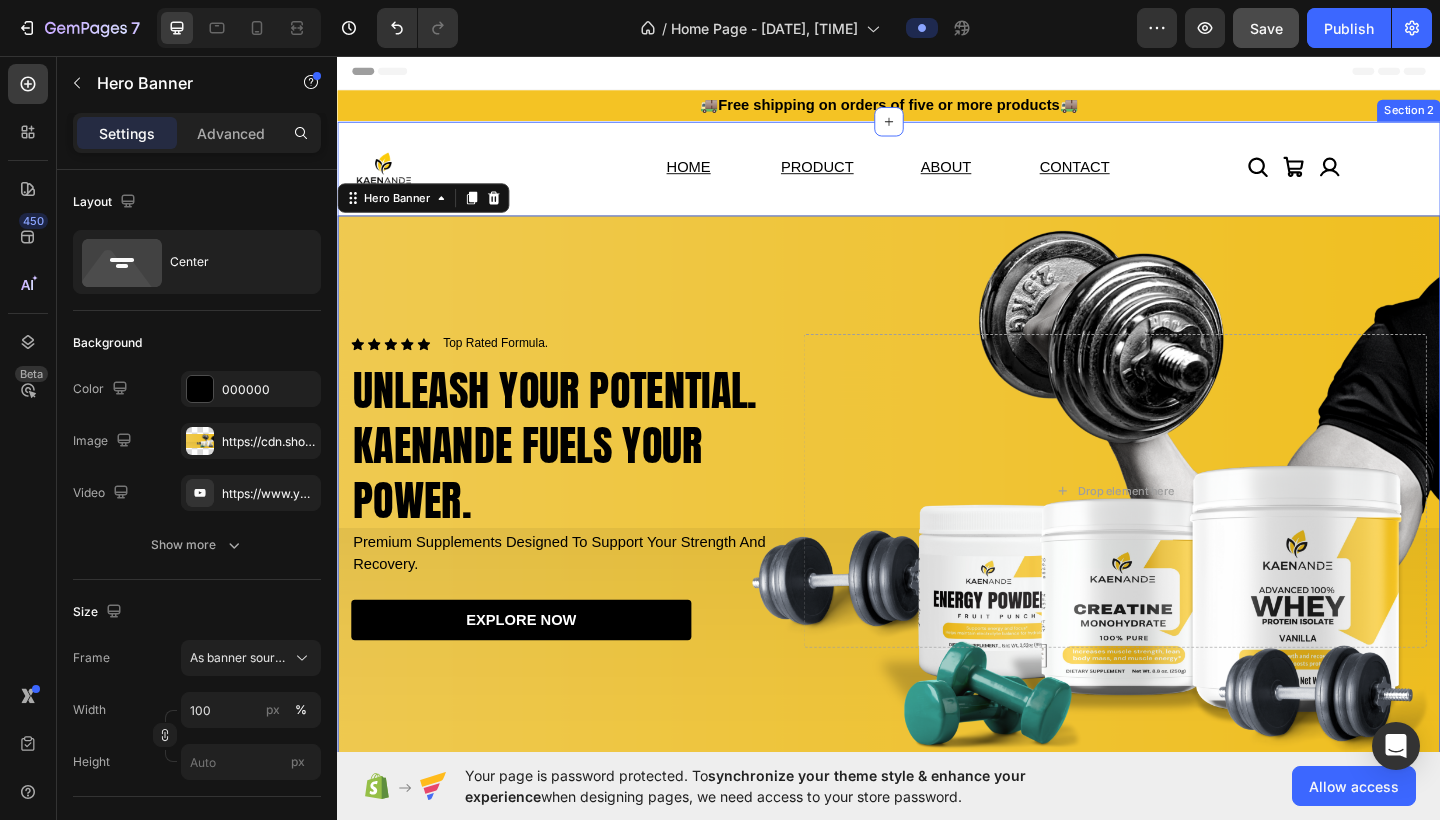 click on "Image HOME Text Block PRODUCT Text Block ABOUT Text Block CONTACT Text Block Row
Icon
Icon
Icon Icon List Row Row Icon Icon Icon Icon Icon Icon List top rated formula. Text Block Row unleash your potential. kaenande fuels your power. Heading Premium supplements designed to support your strength and recovery. Text Block explore   now Button
Drop element here Row Hero Banner   0" at bounding box center [937, 479] 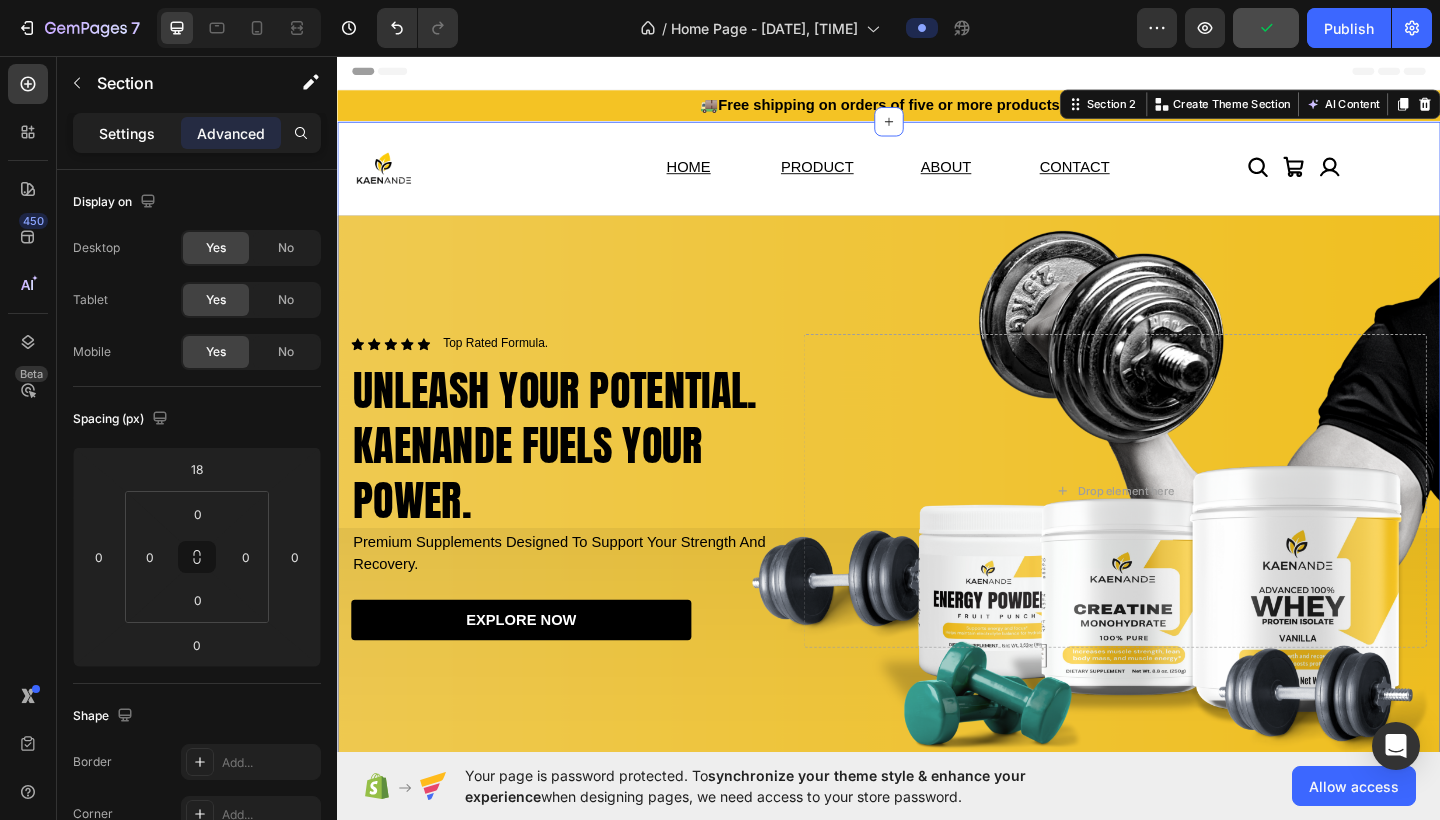 click on "Settings" at bounding box center [127, 133] 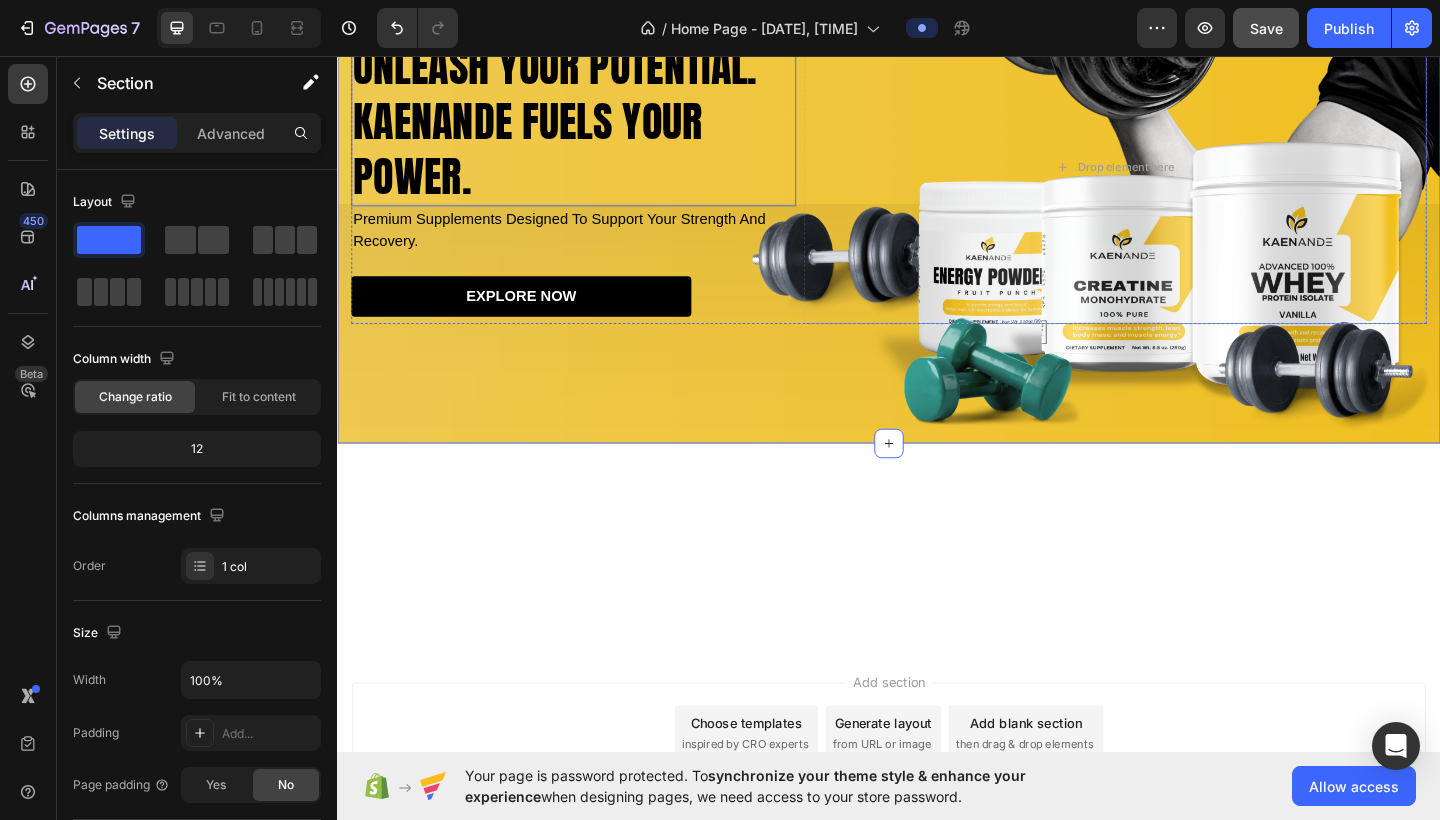 scroll, scrollTop: 0, scrollLeft: 0, axis: both 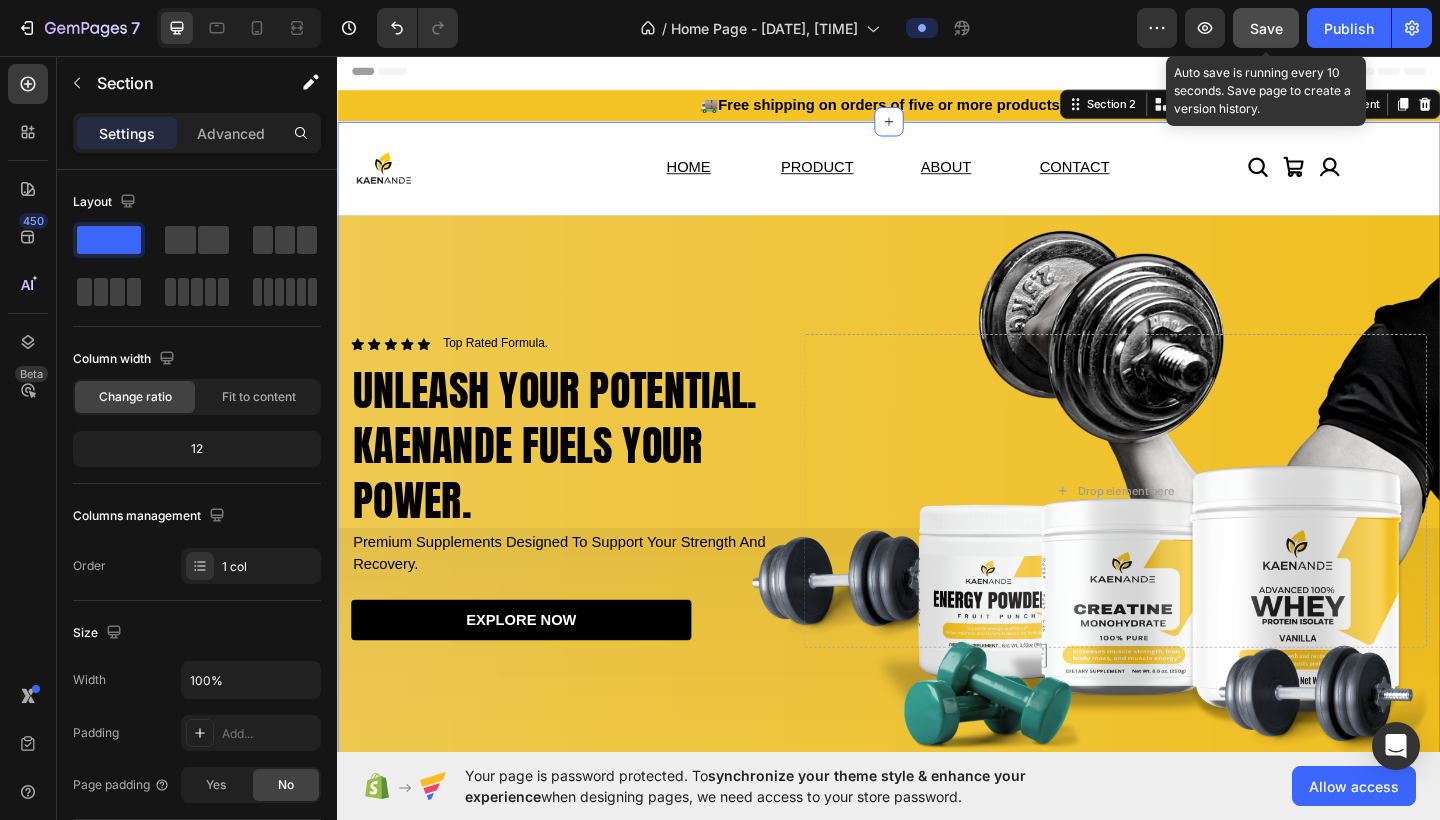 click on "Save" at bounding box center (1266, 28) 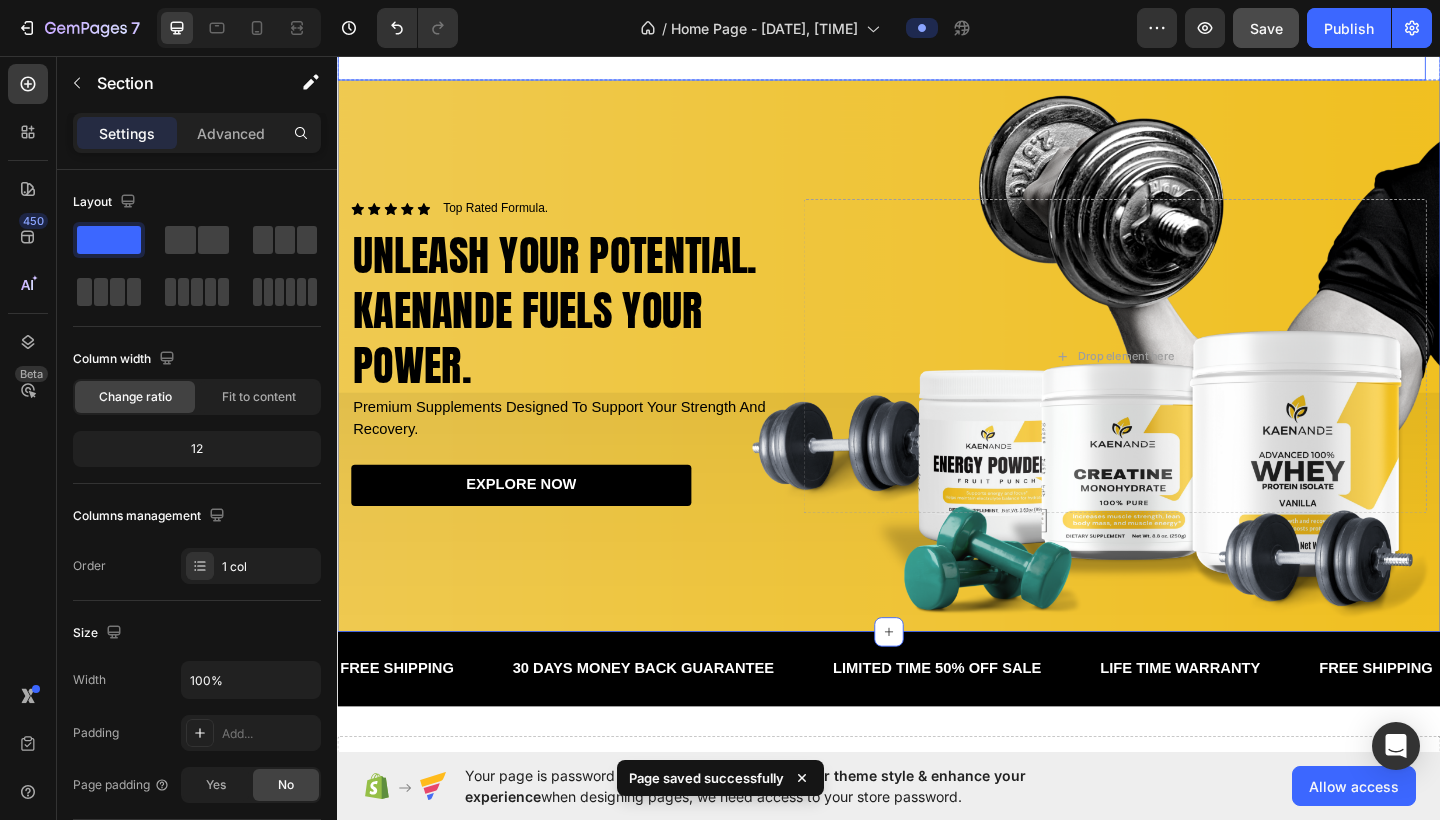 scroll, scrollTop: 145, scrollLeft: 0, axis: vertical 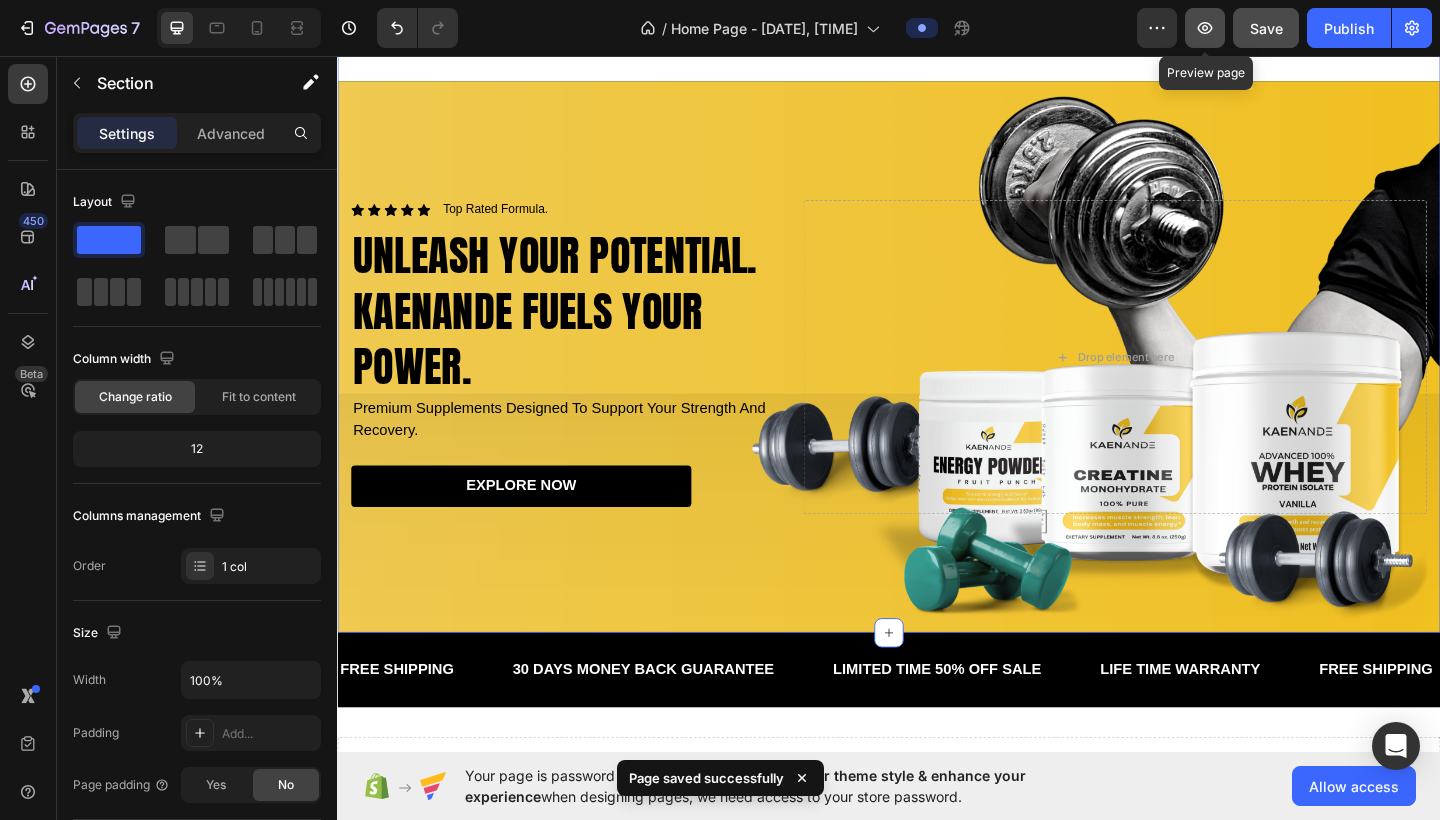 click 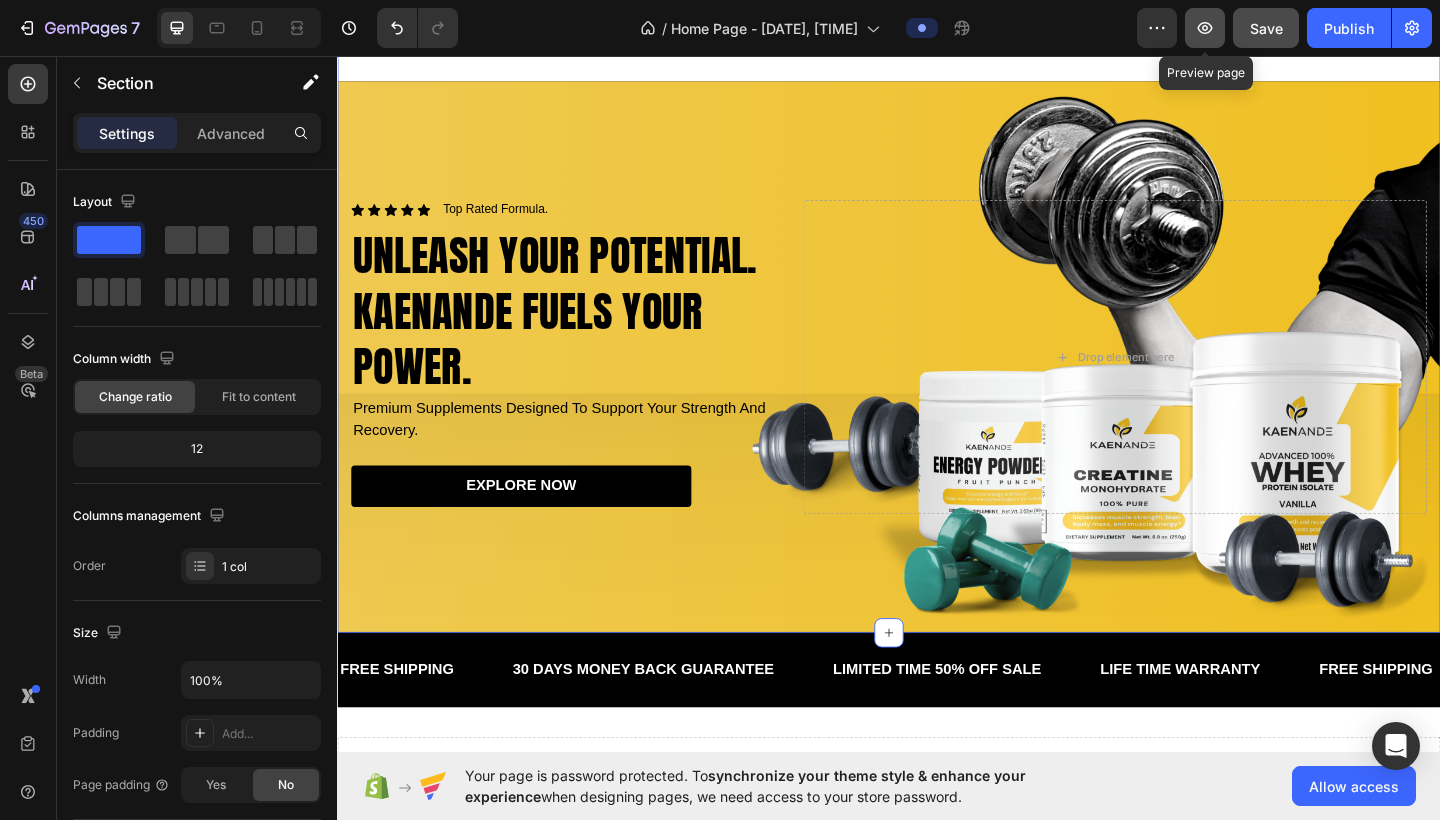 click 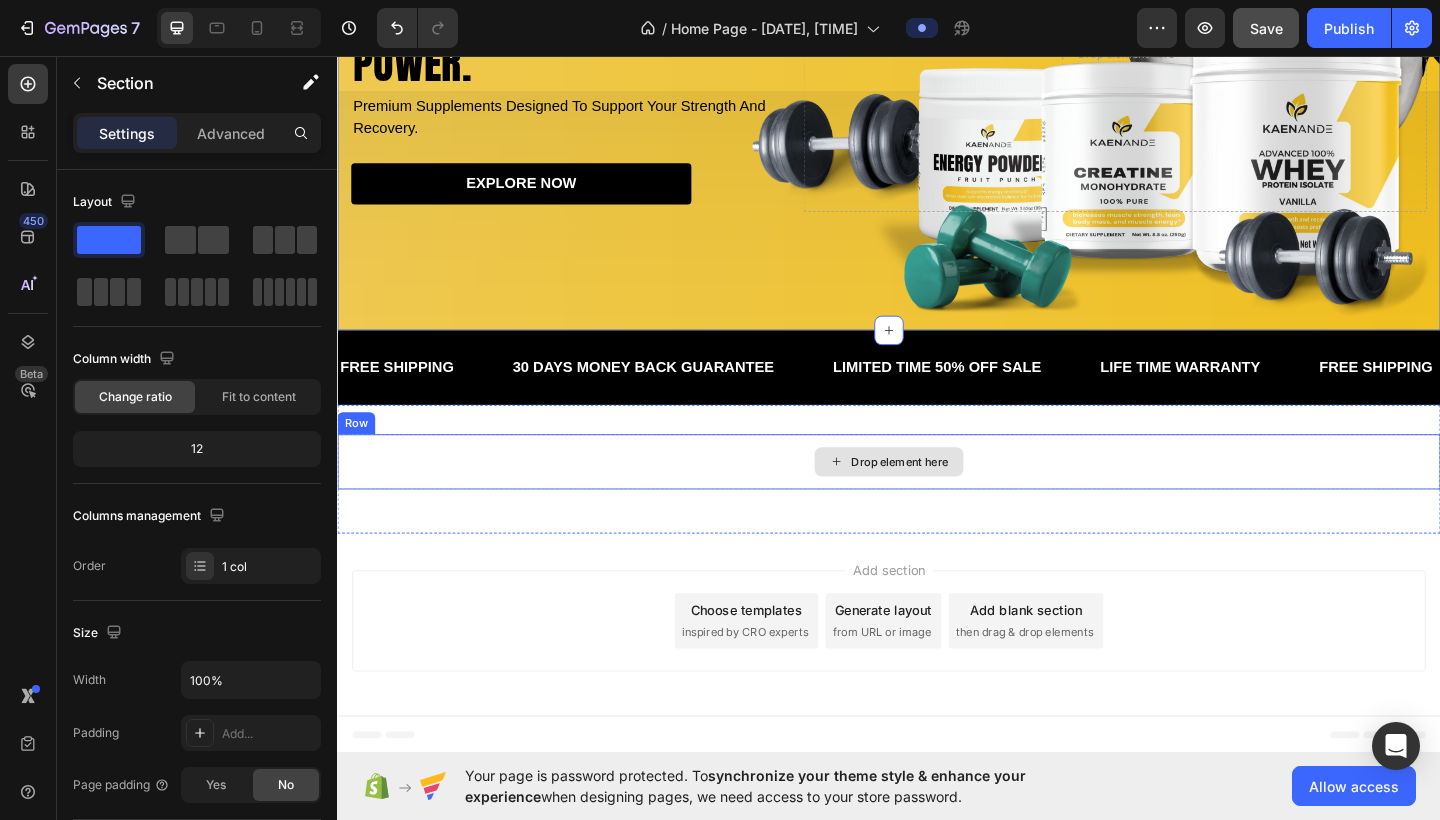 scroll, scrollTop: 473, scrollLeft: 0, axis: vertical 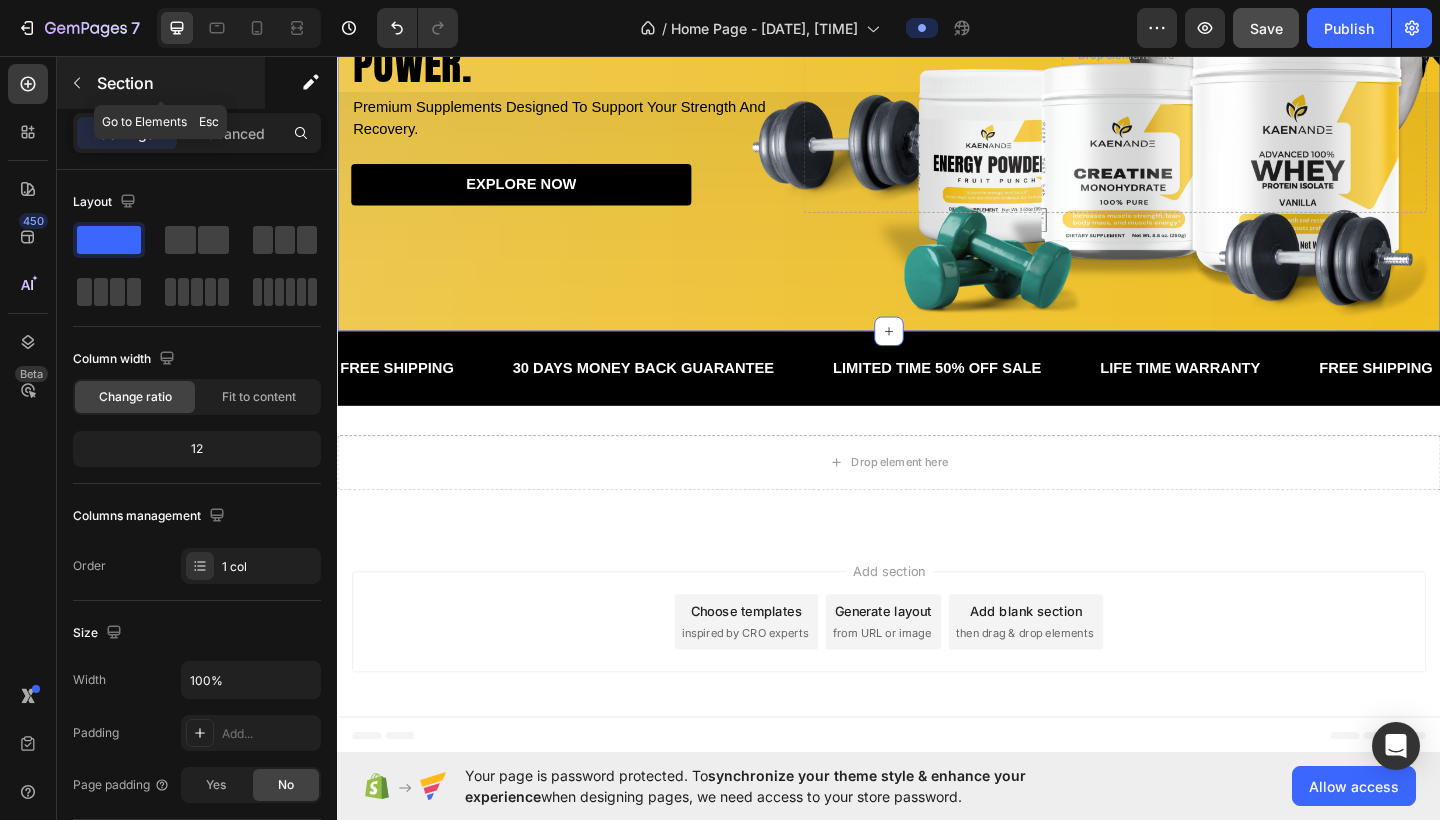 click 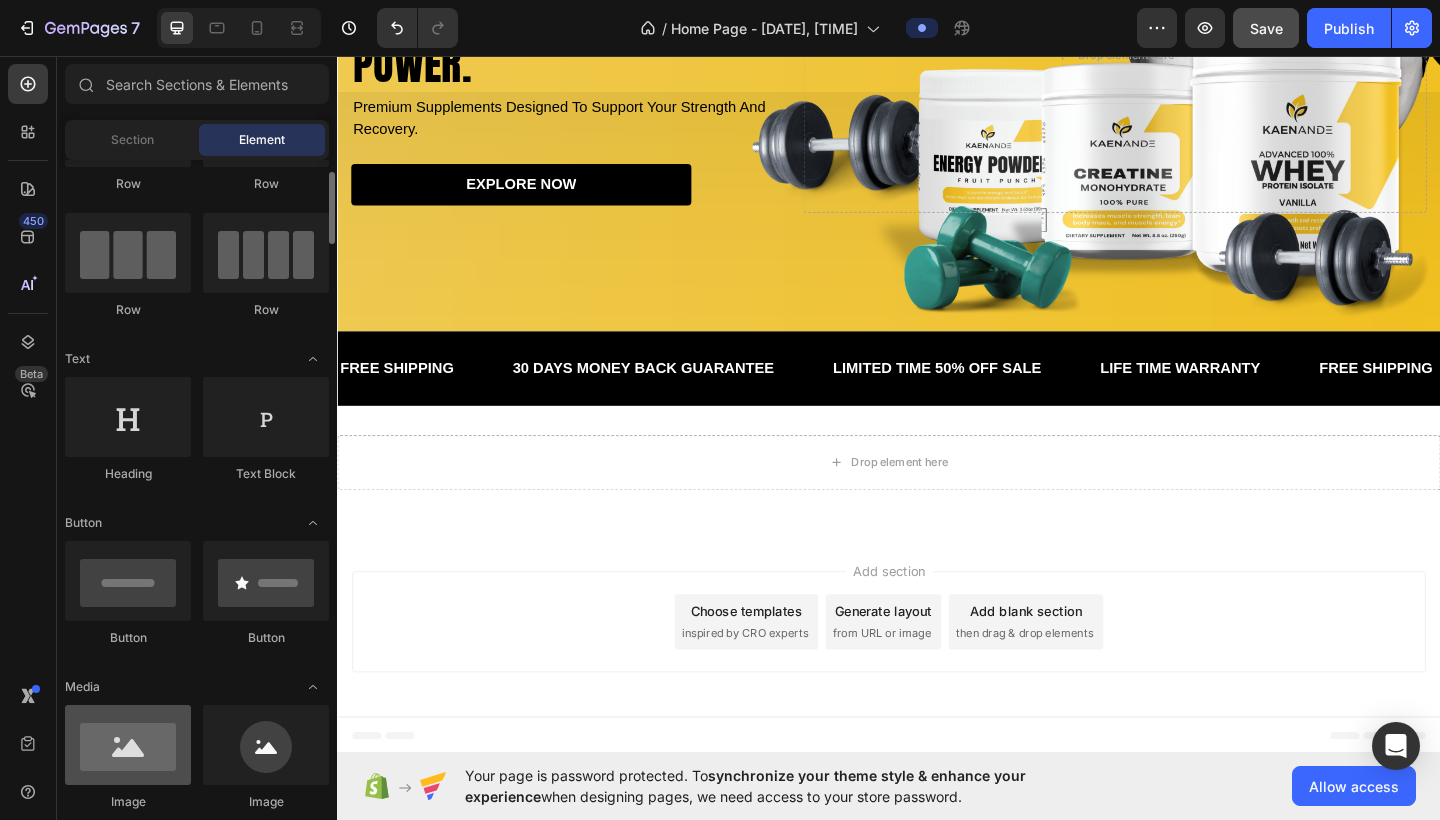 scroll, scrollTop: 105, scrollLeft: 0, axis: vertical 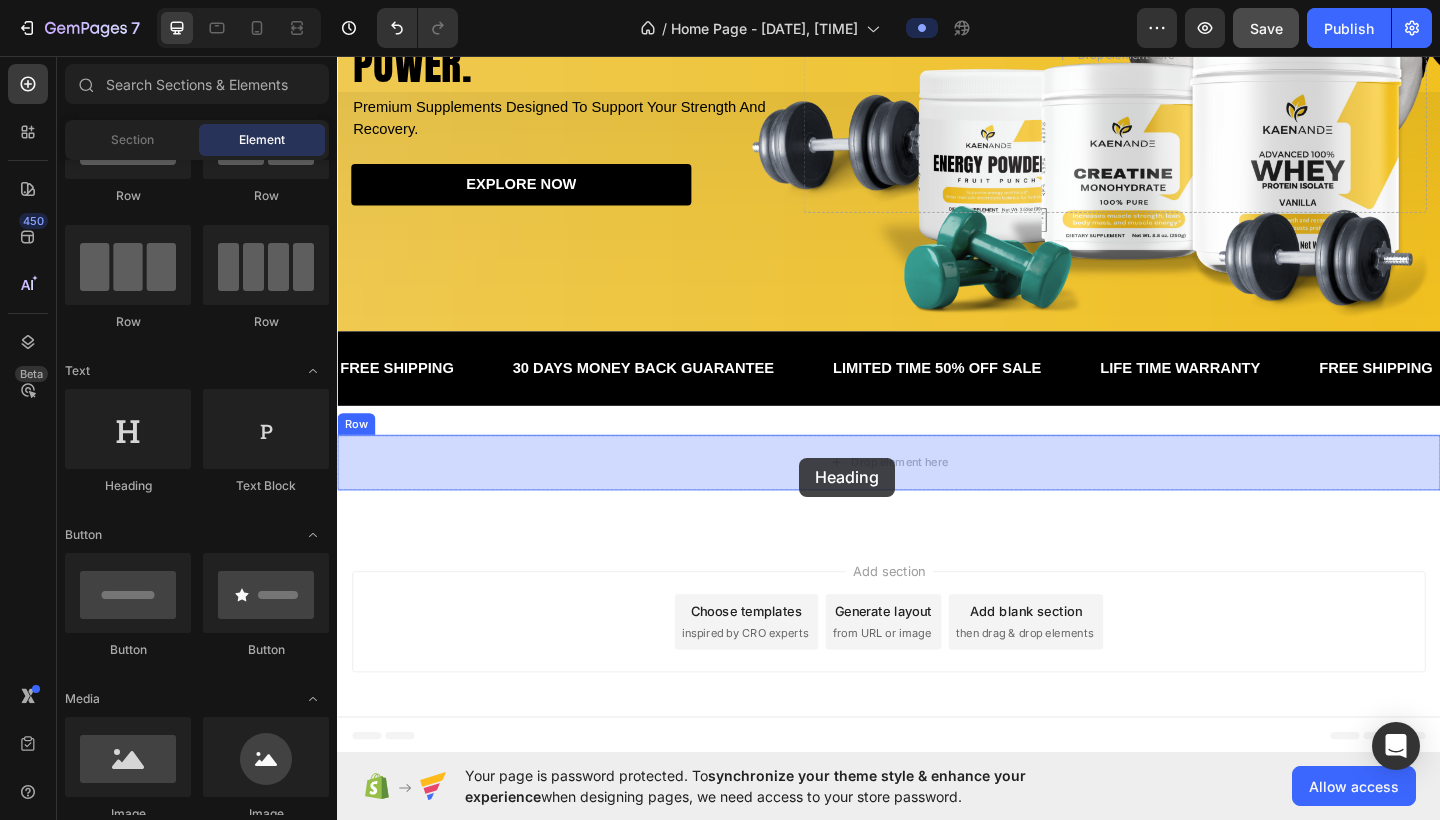 drag, startPoint x: 461, startPoint y: 511, endPoint x: 840, endPoint y: 493, distance: 379.4272 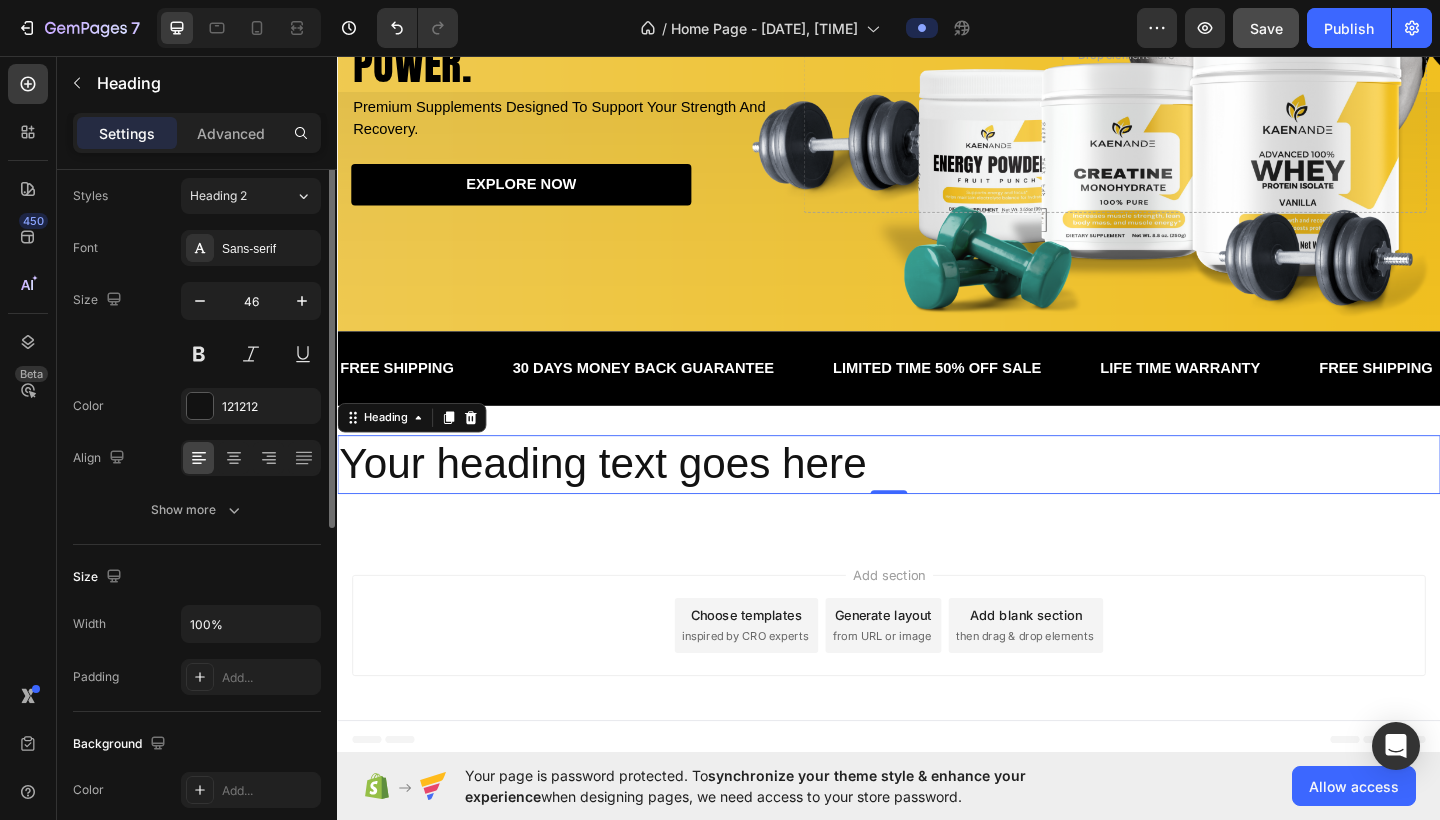 scroll, scrollTop: 73, scrollLeft: 0, axis: vertical 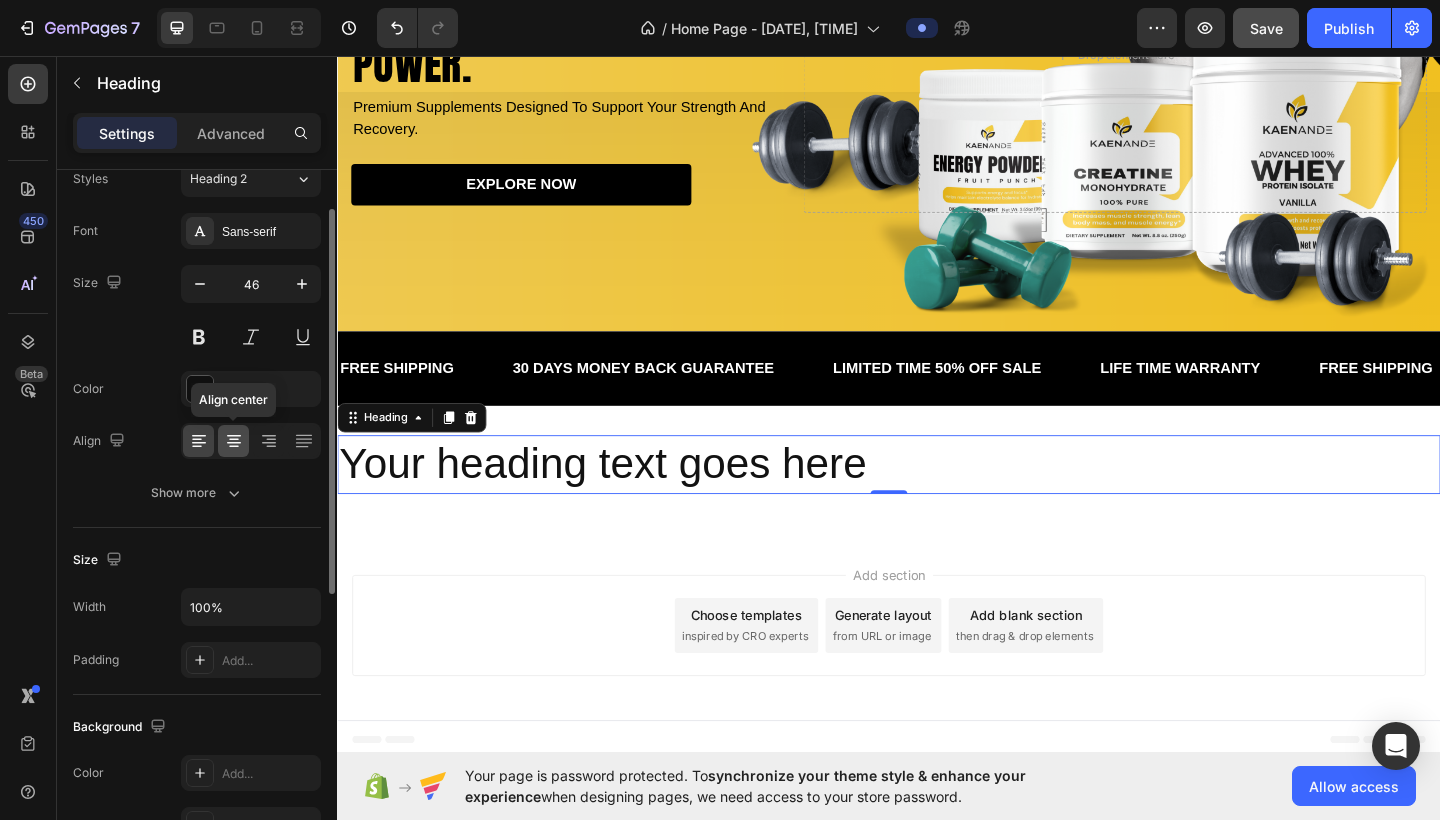 click 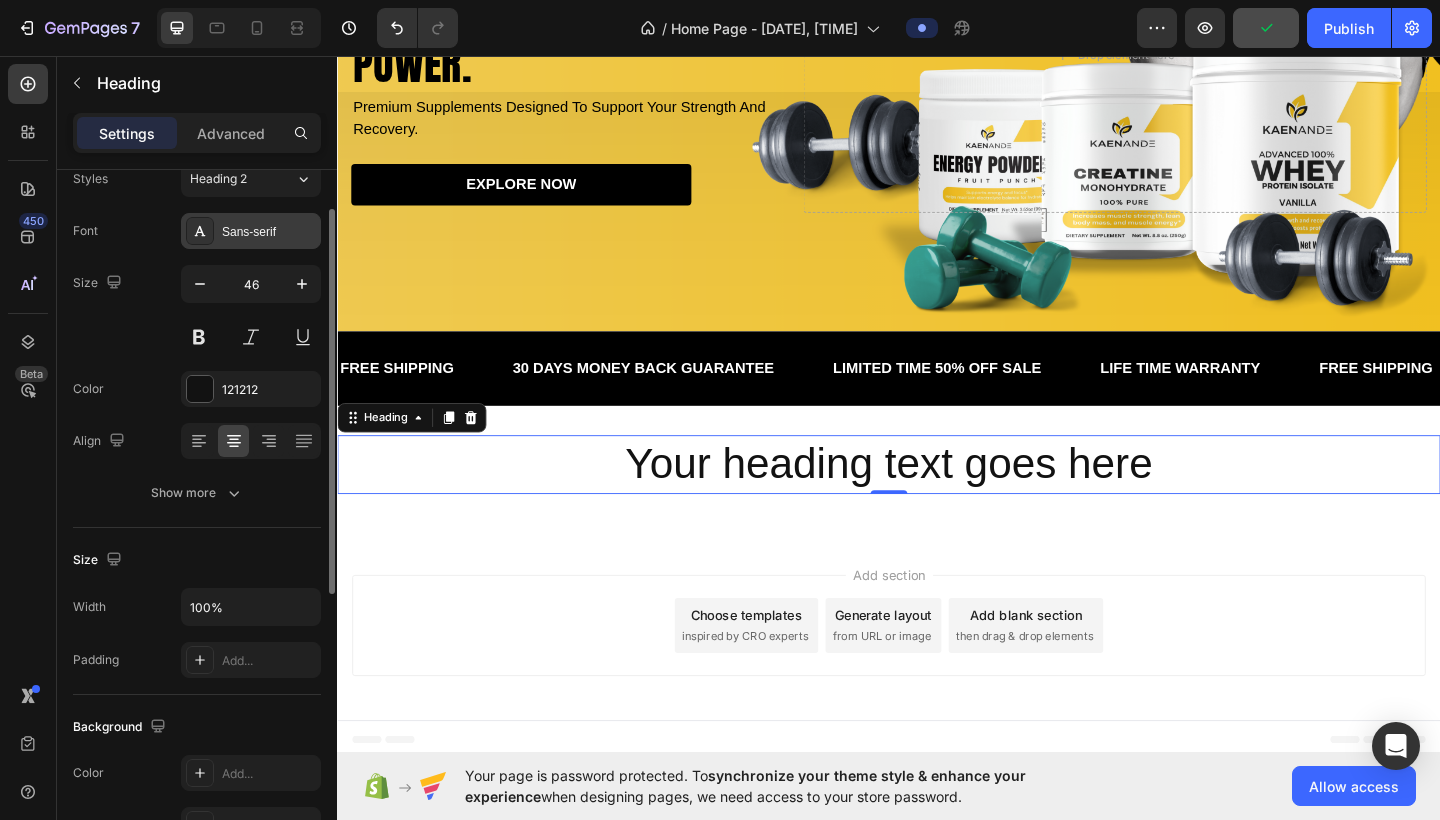 click on "Sans-serif" at bounding box center (269, 232) 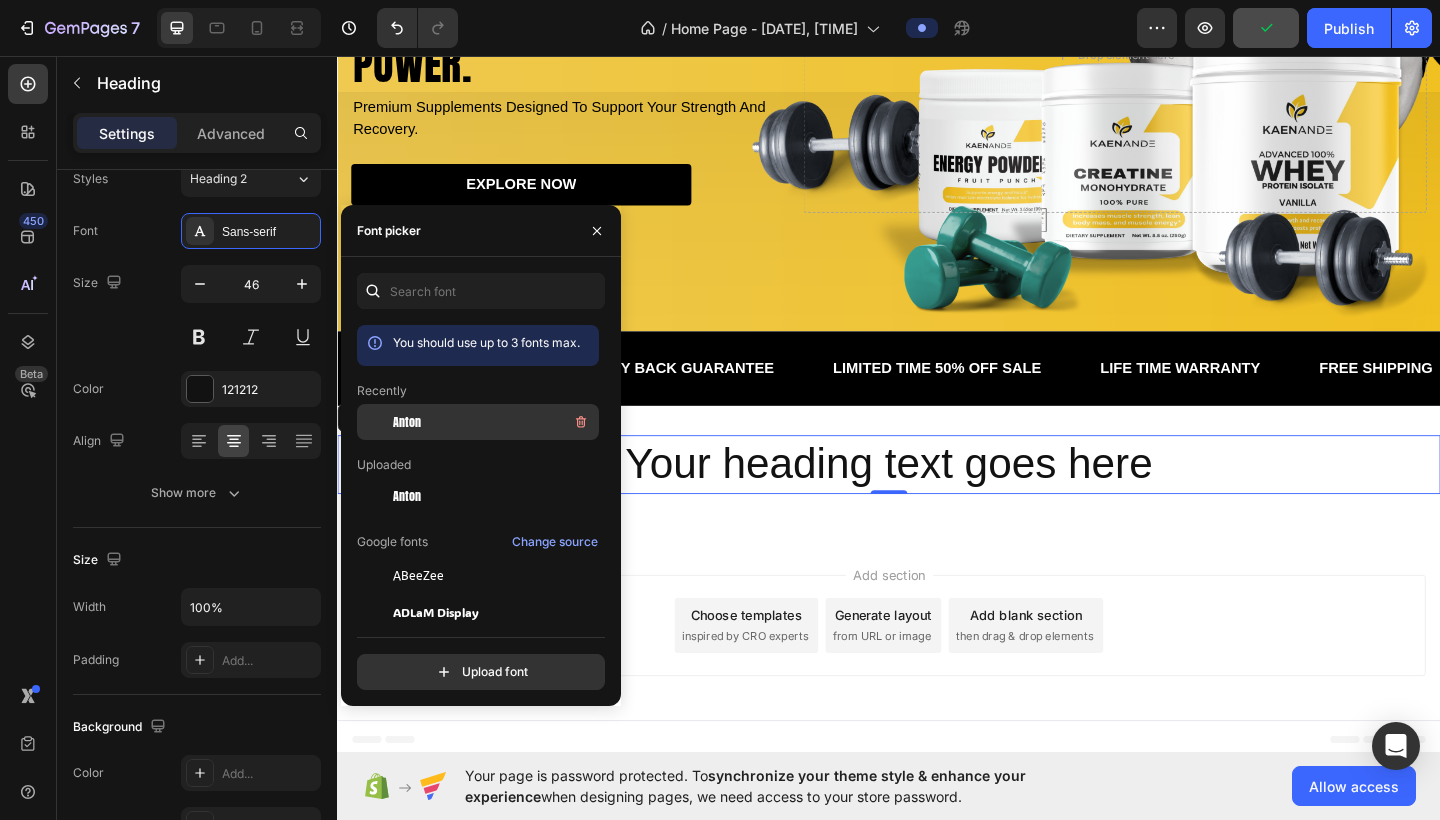 click on "Anton" at bounding box center [407, 422] 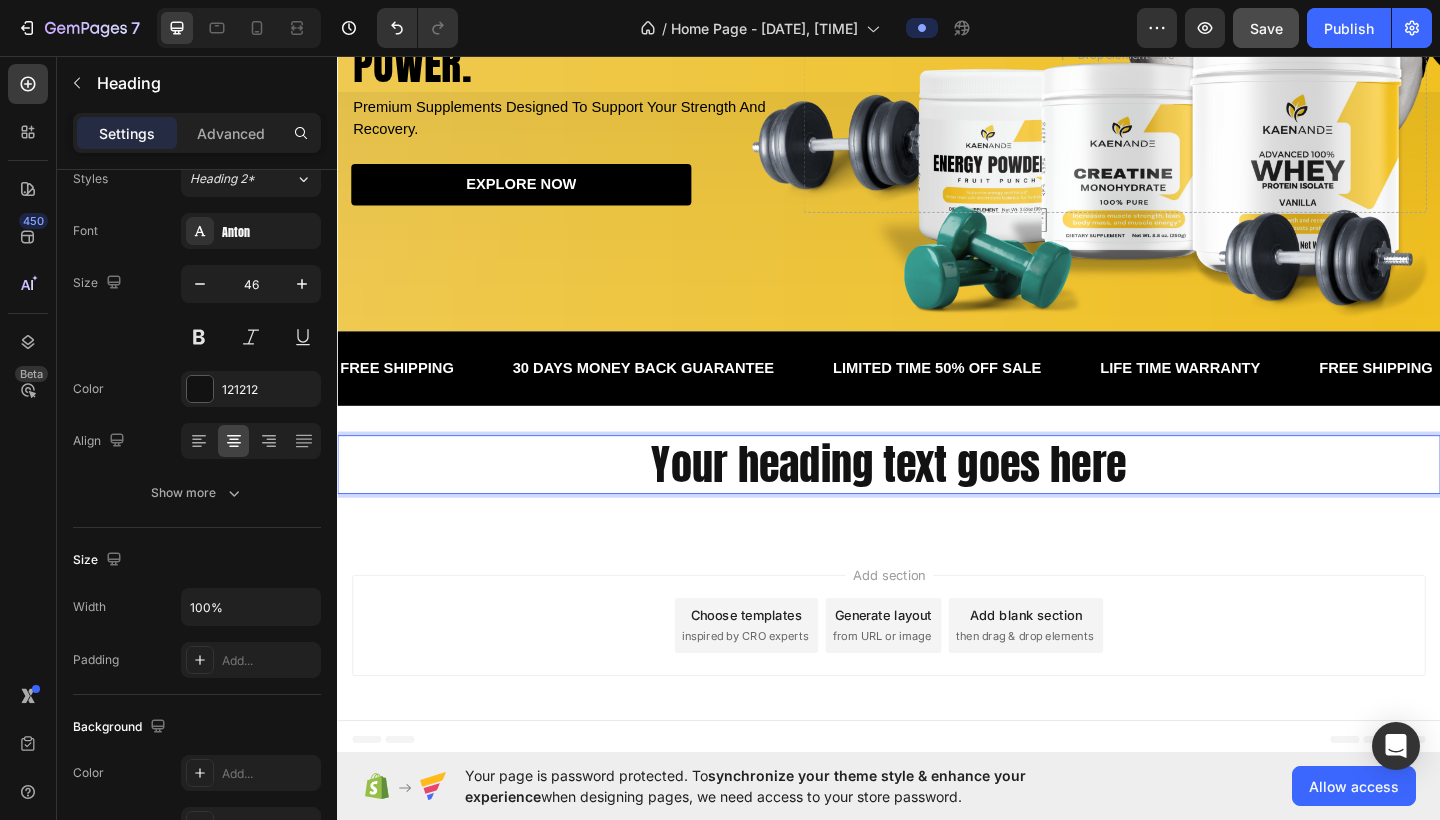 click on "Your heading text goes here" at bounding box center (937, 501) 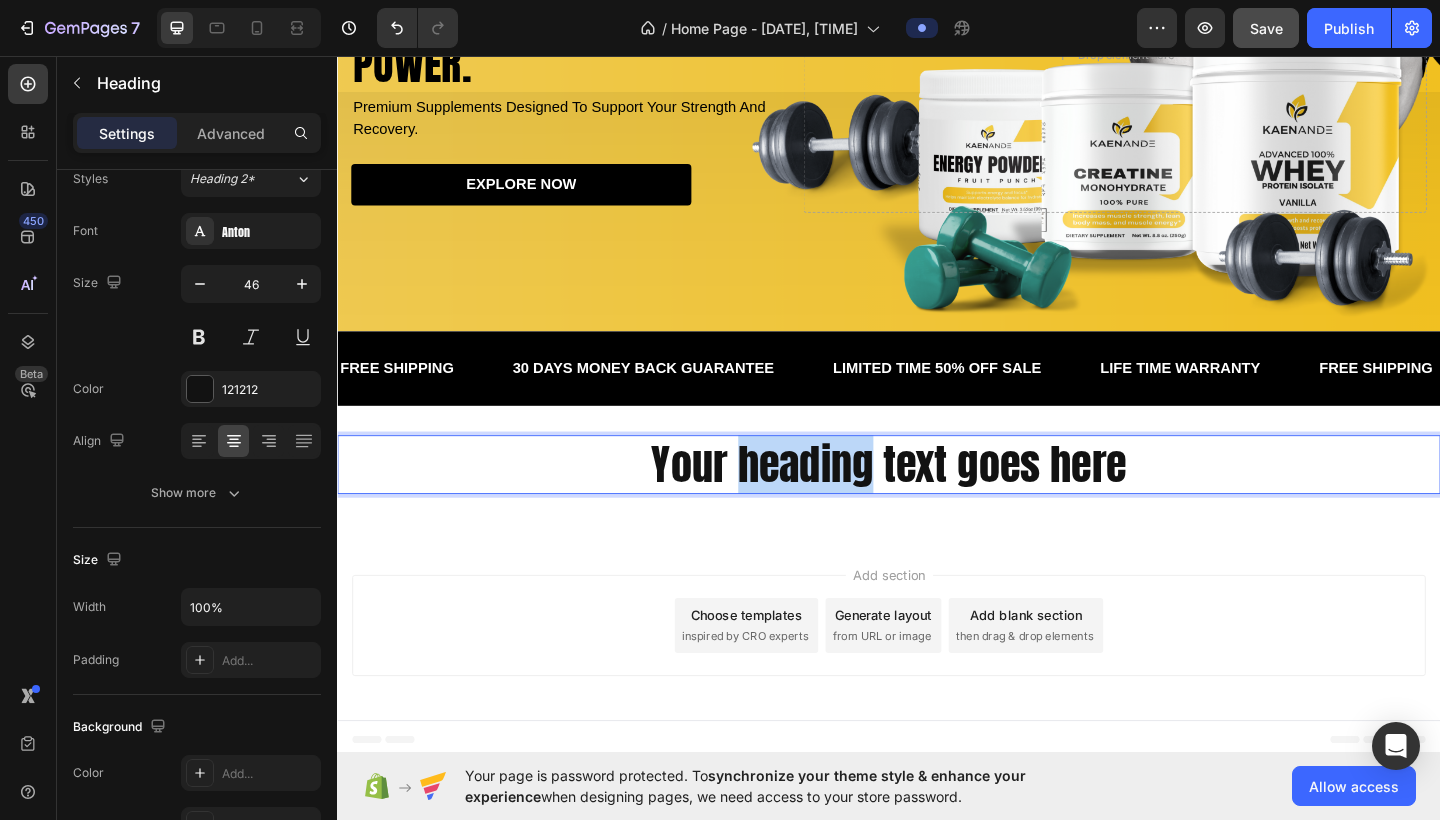 click on "Your heading text goes here" at bounding box center [937, 501] 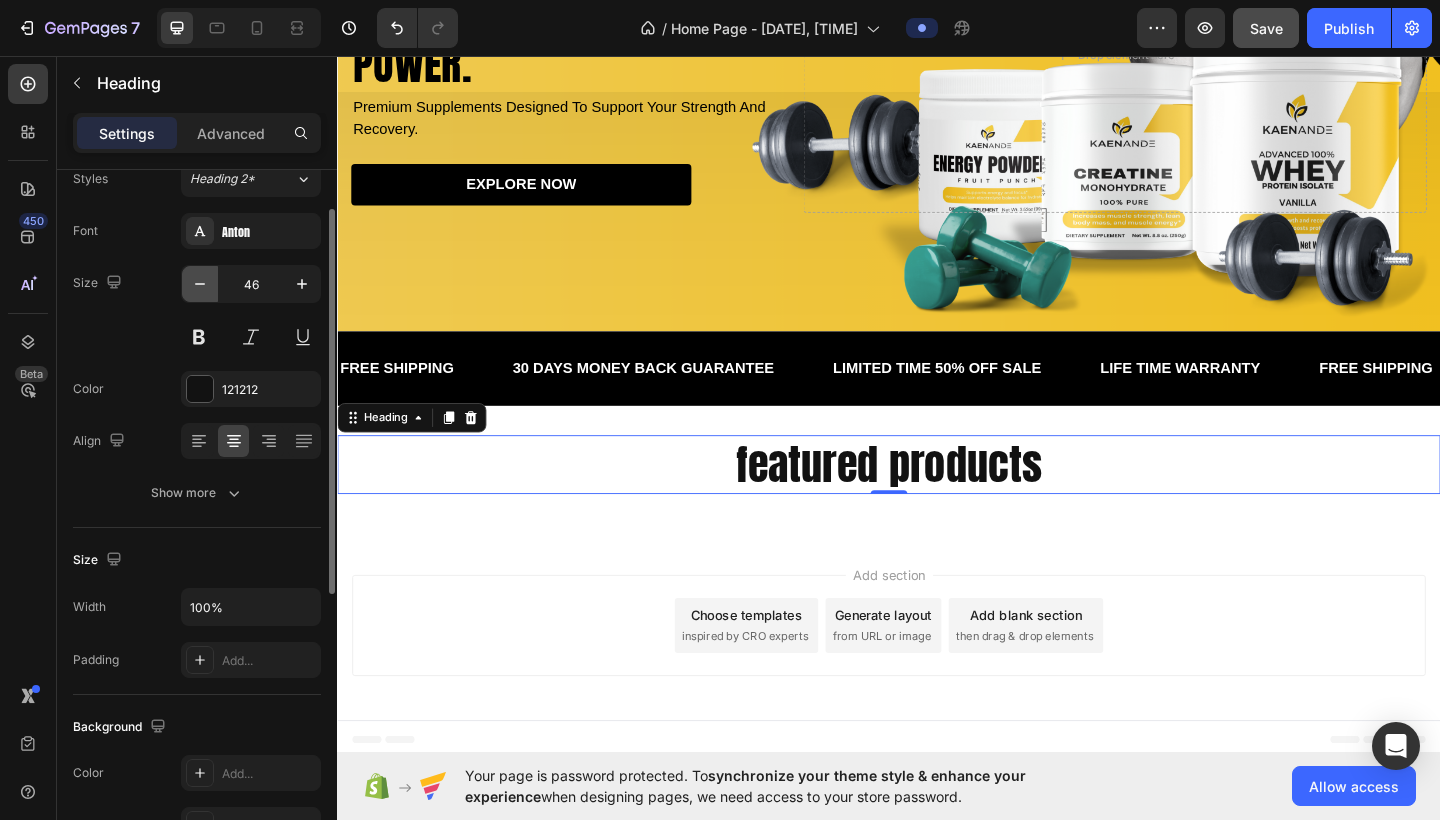 click 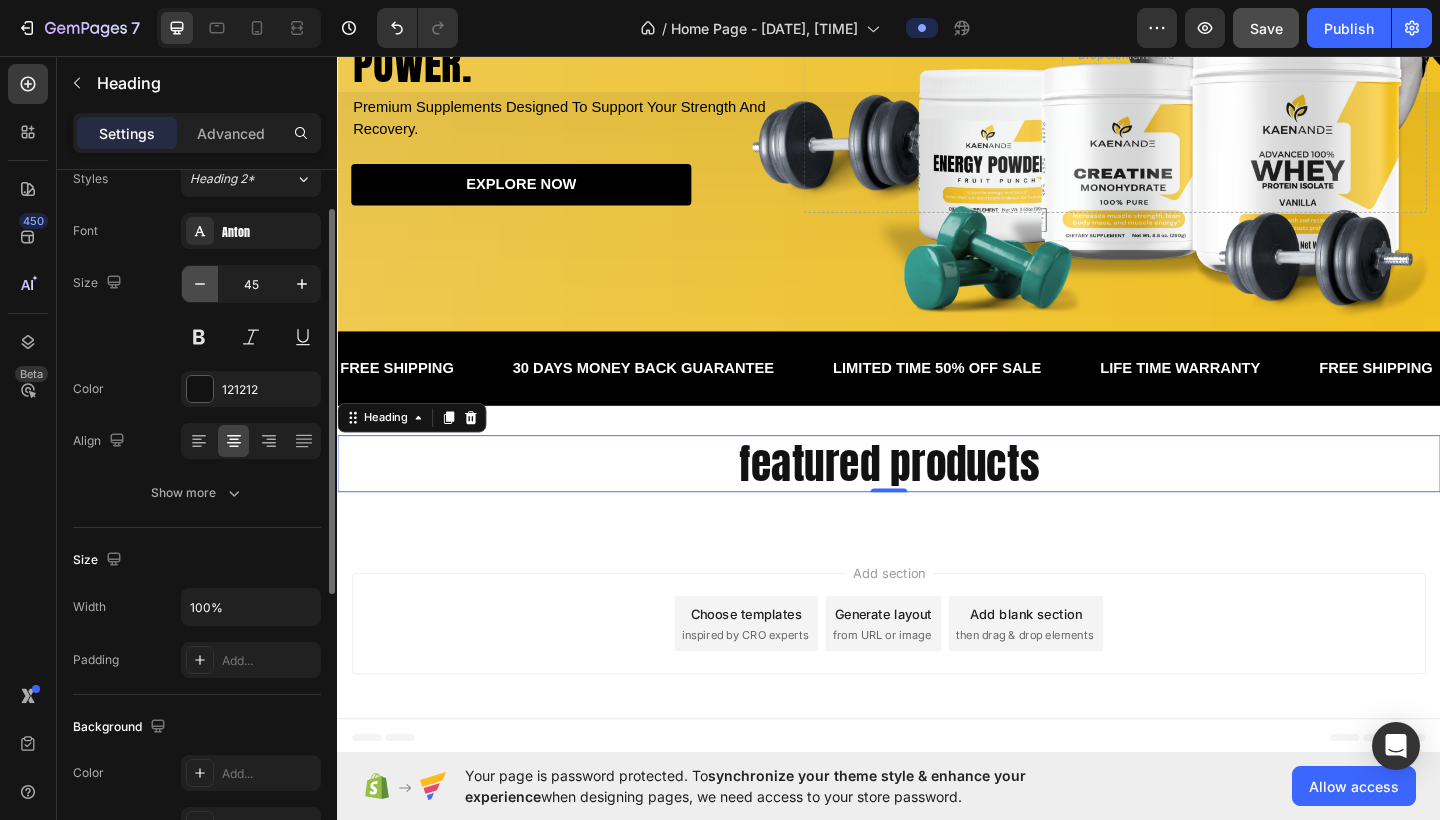 click 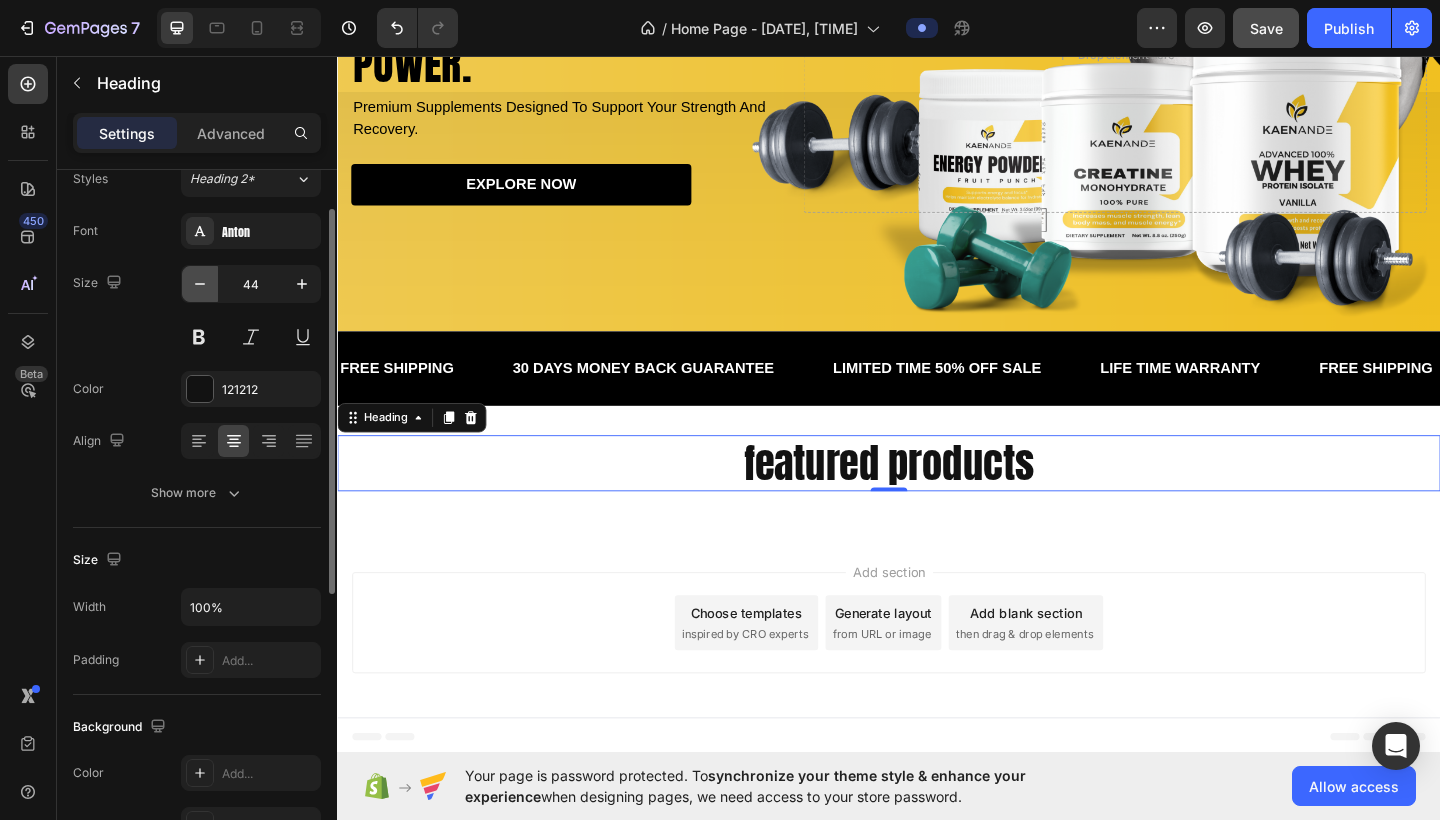 click 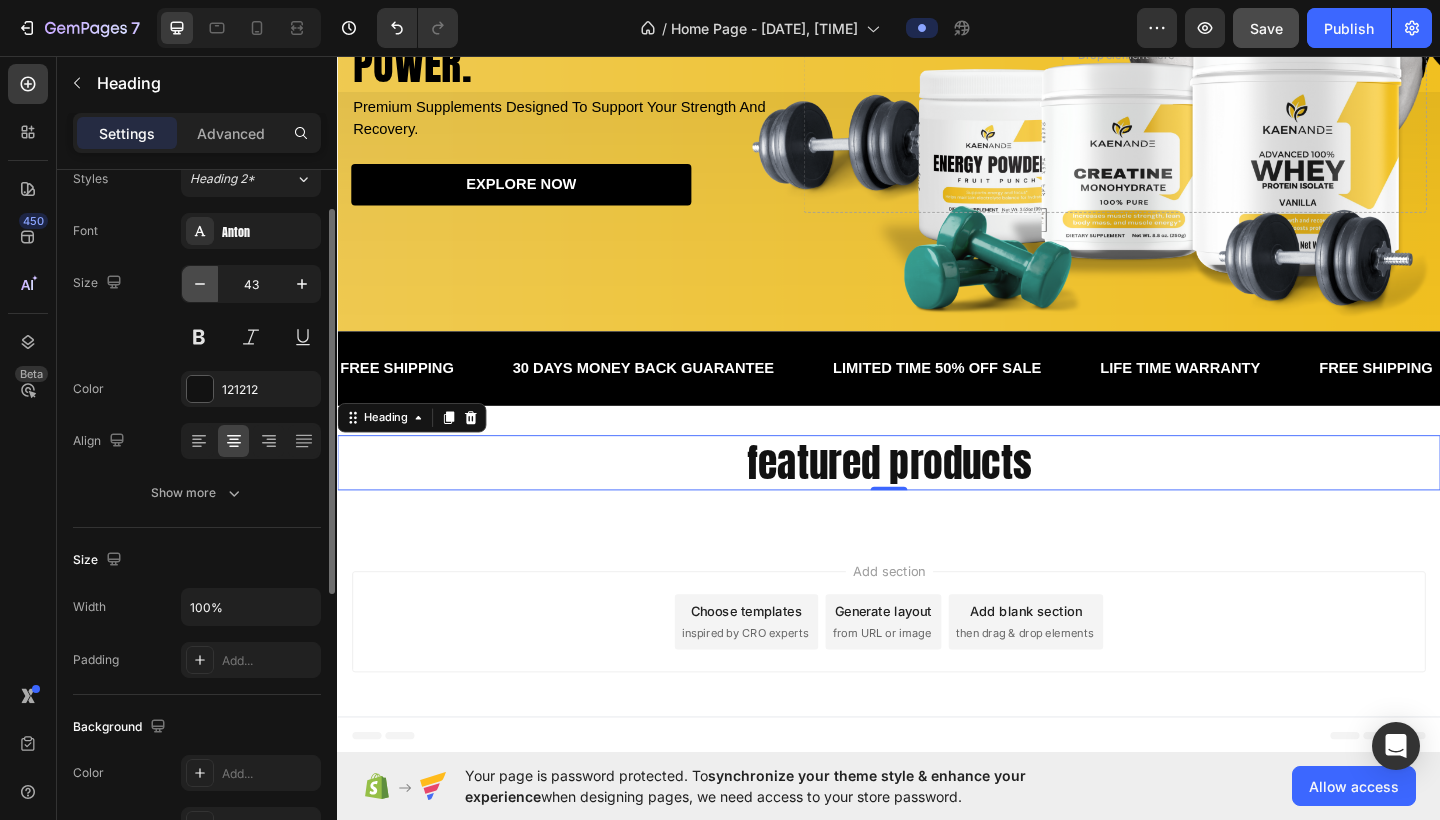 click 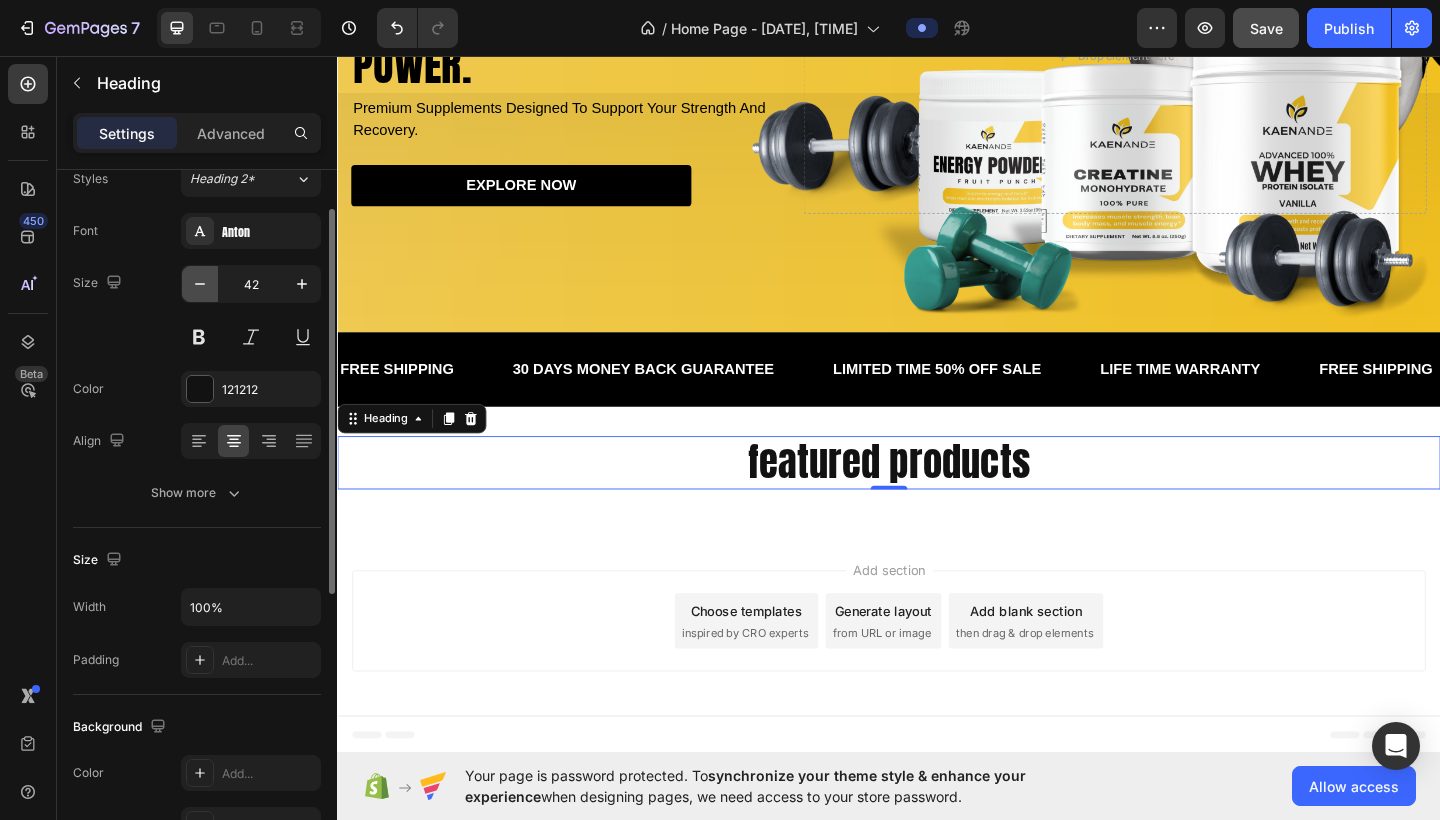 click 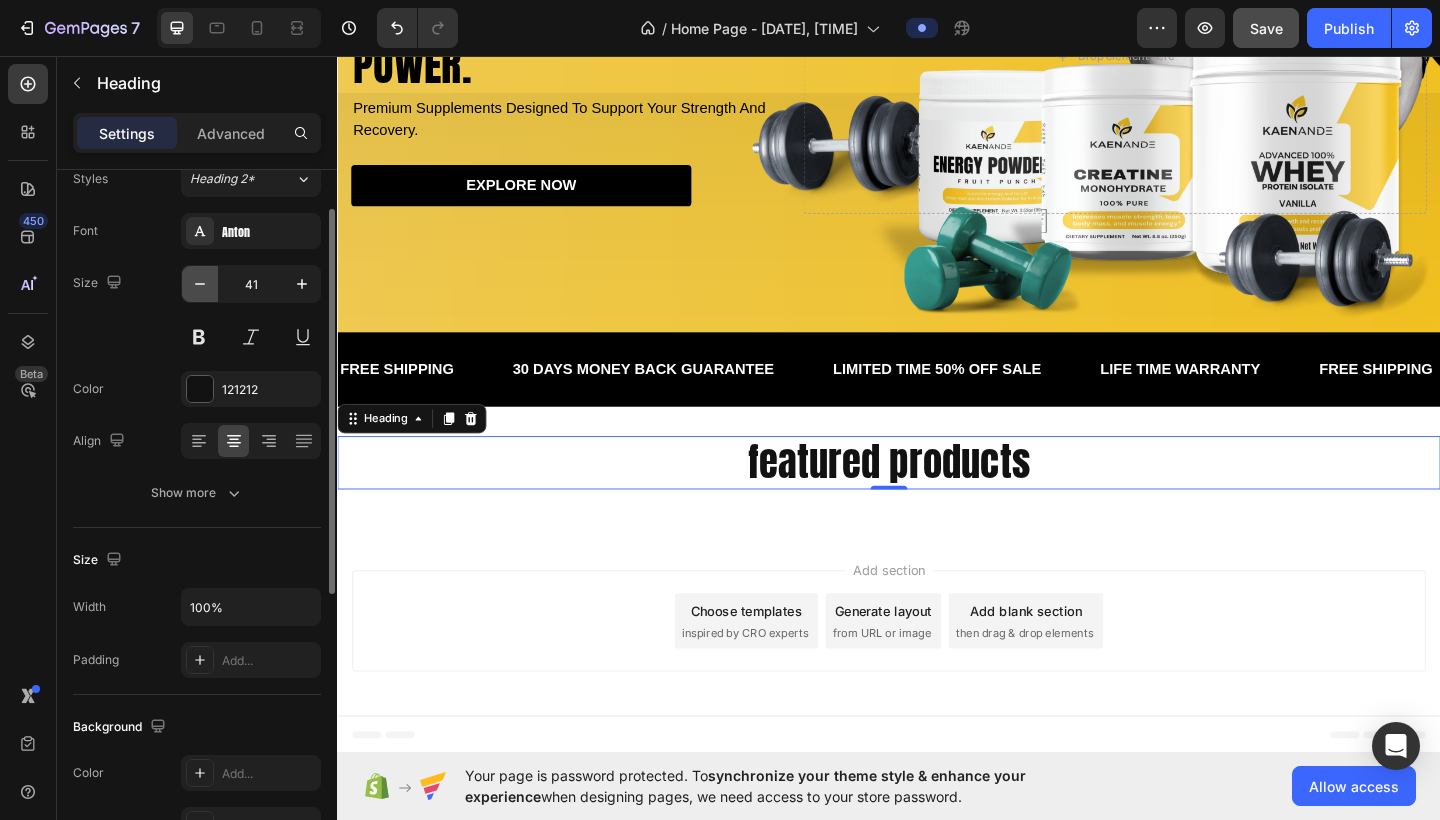 click 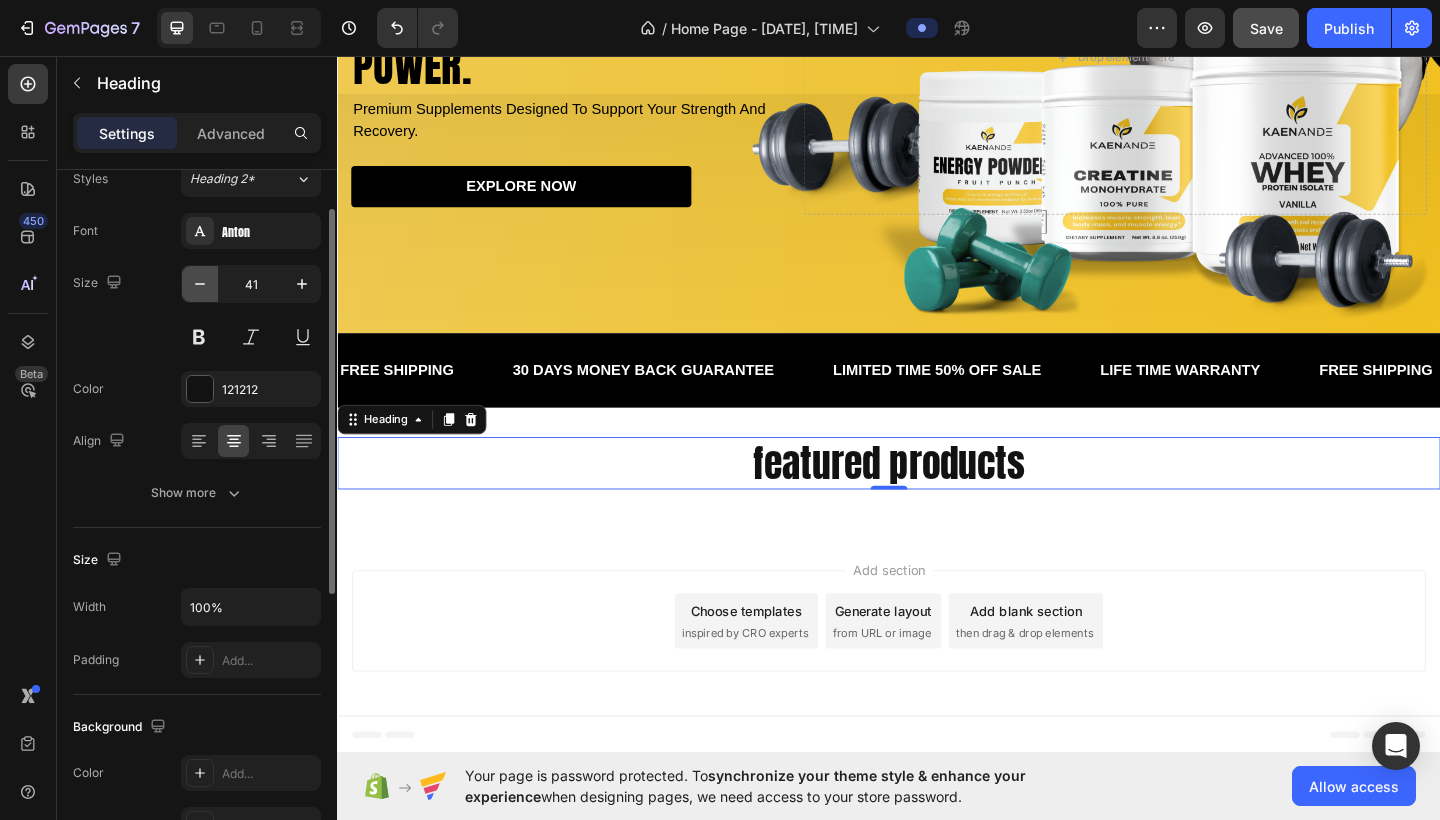 type on "40" 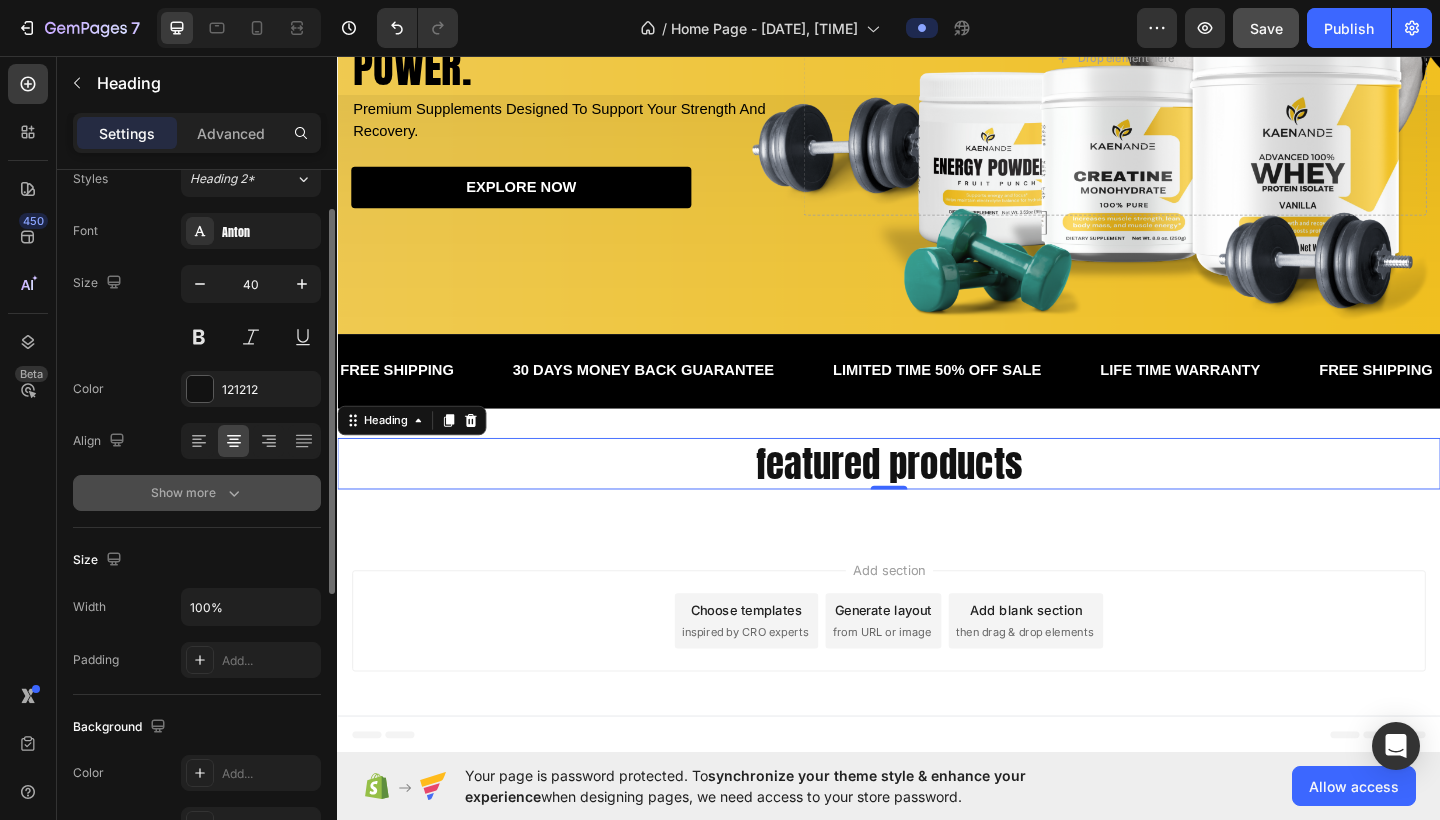 click 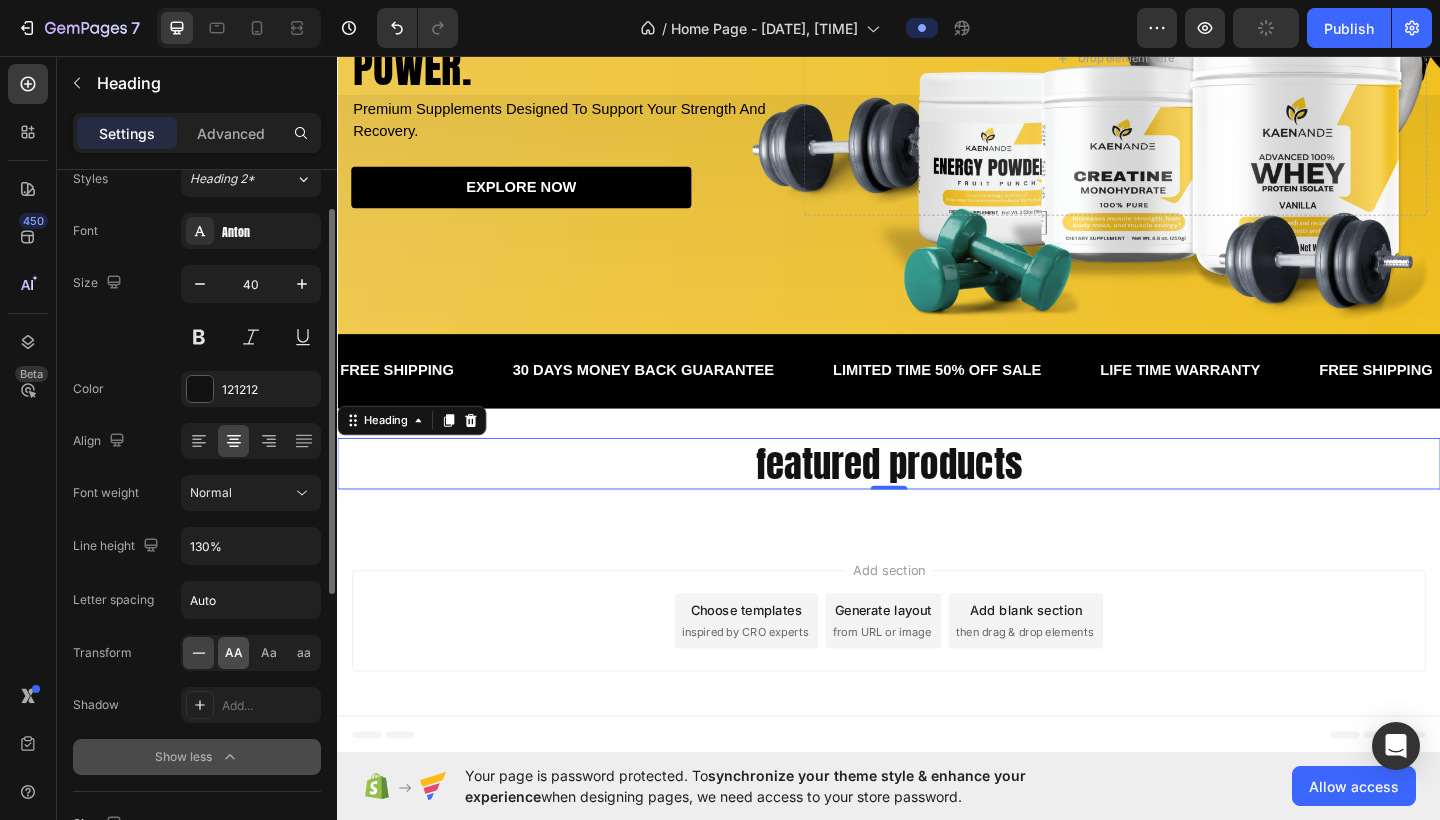 click on "AA" 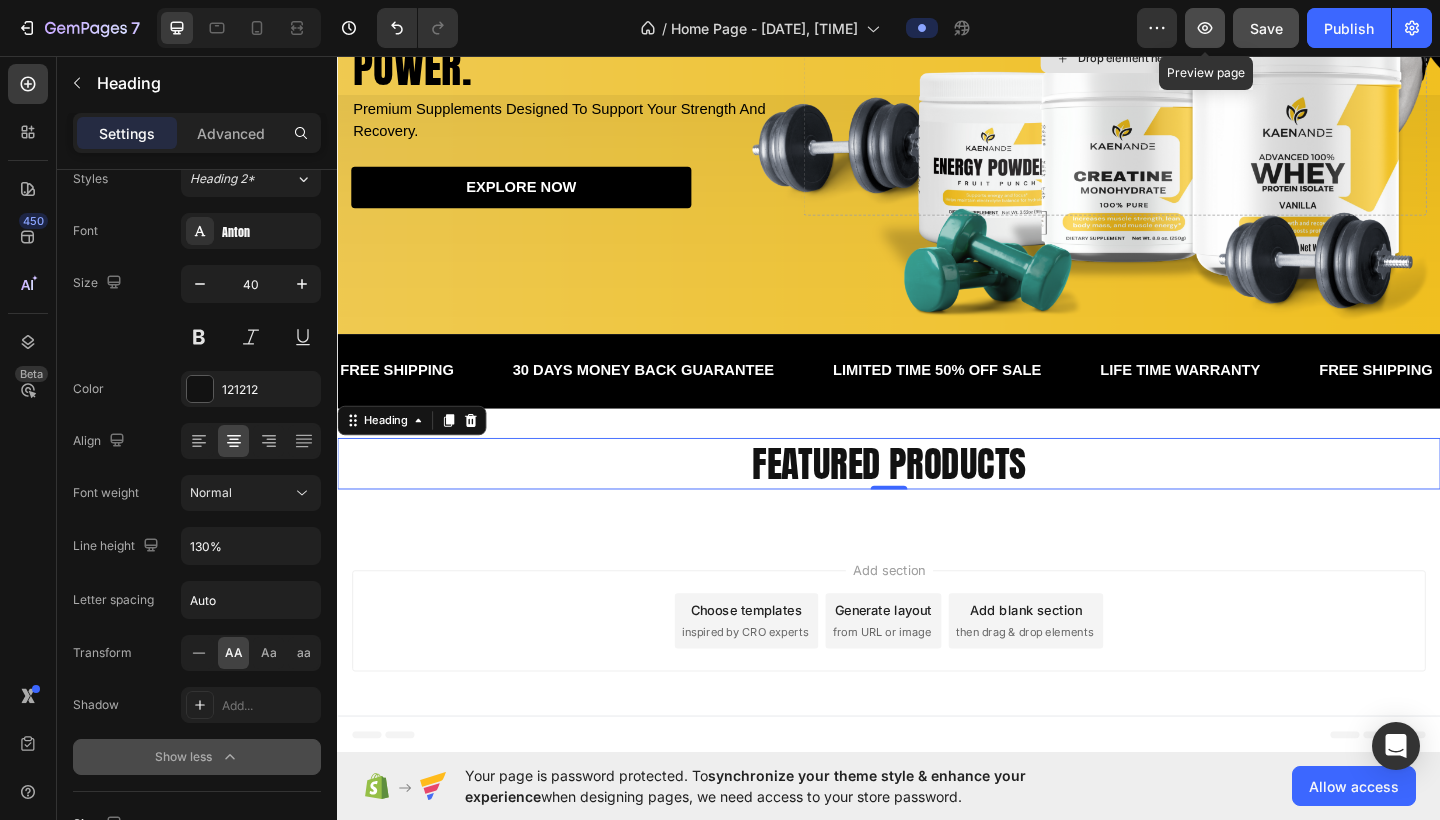 click 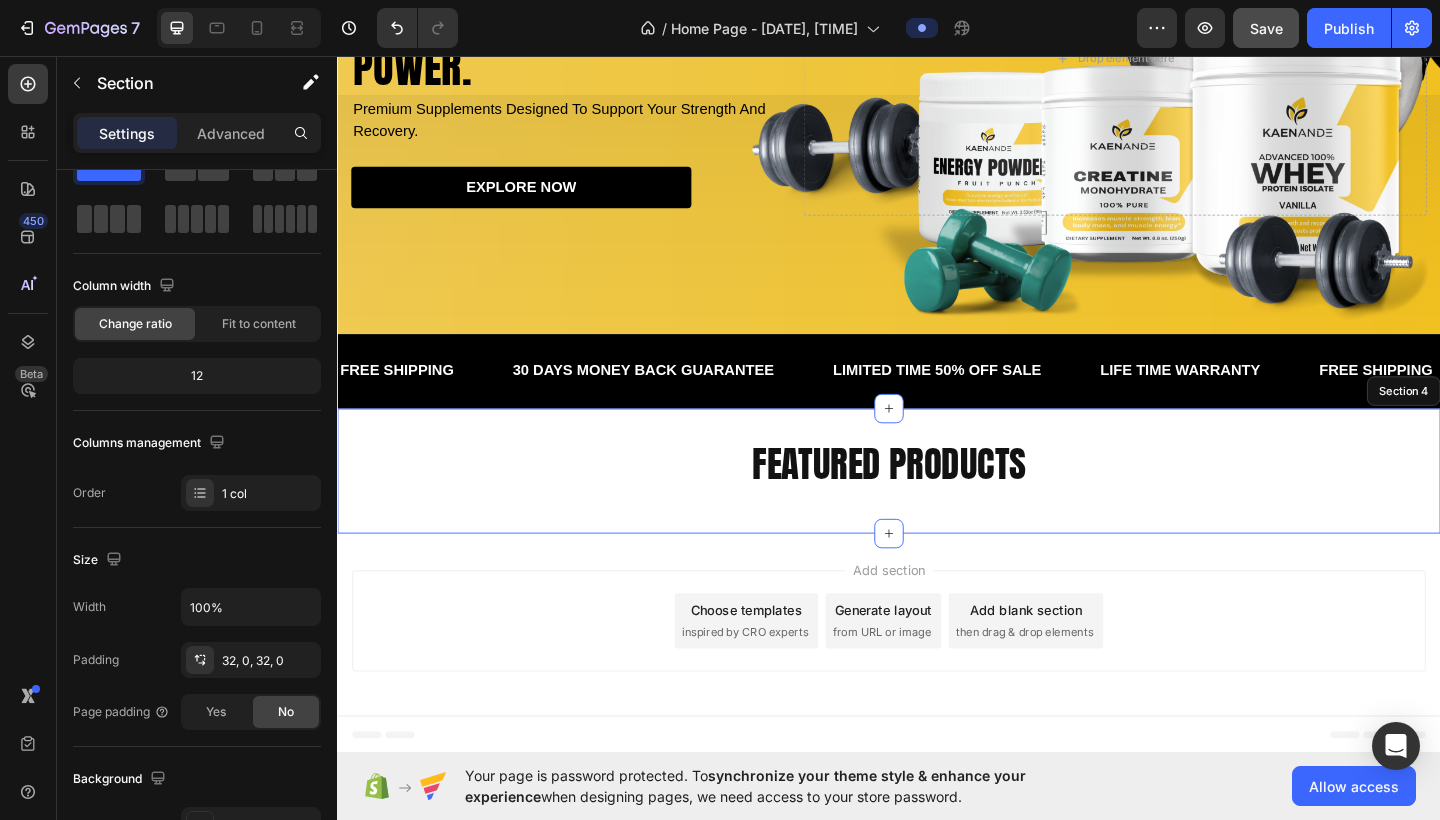 click on "featured products Heading   0 Row" at bounding box center (937, 508) 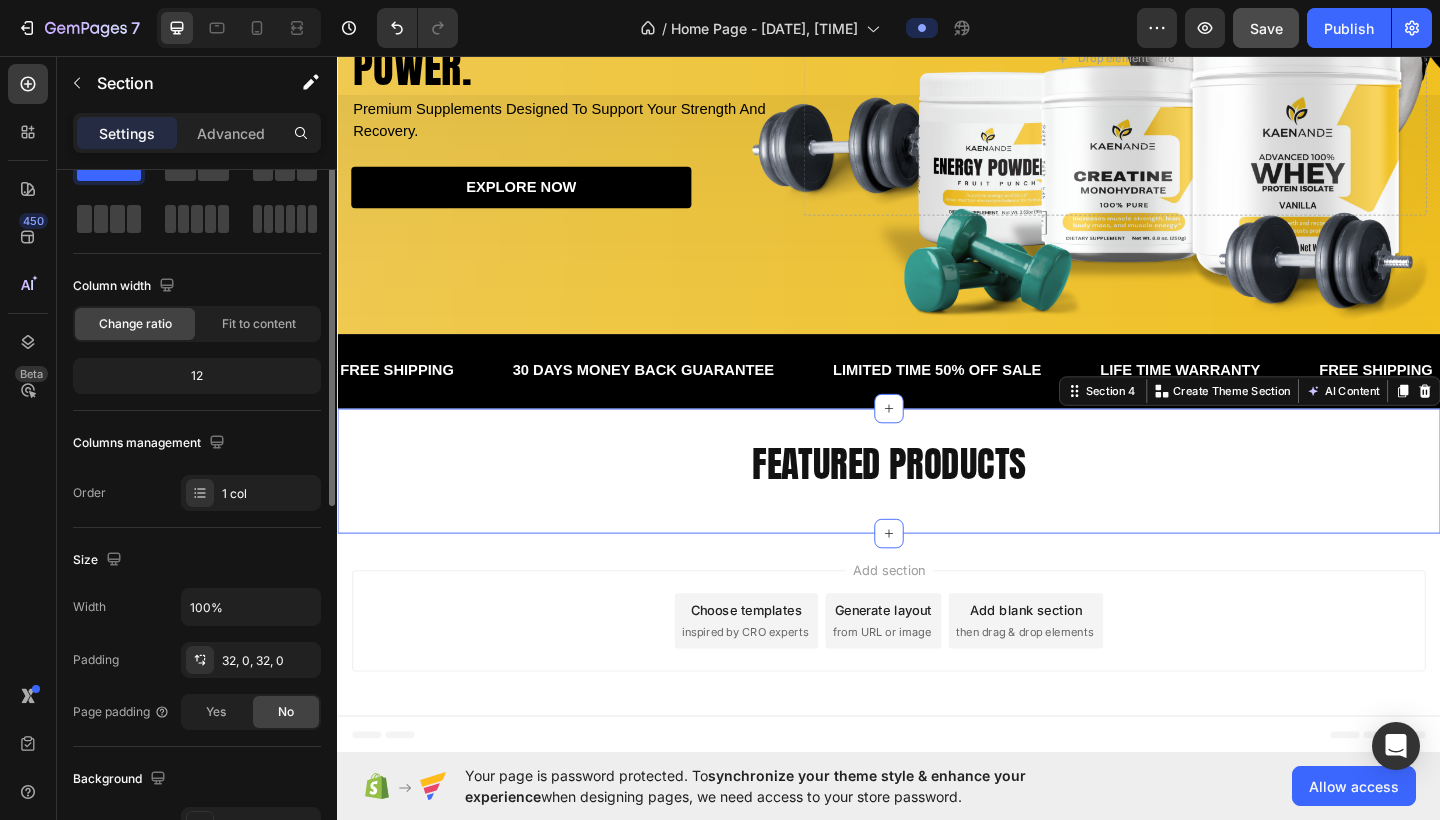 scroll, scrollTop: 0, scrollLeft: 0, axis: both 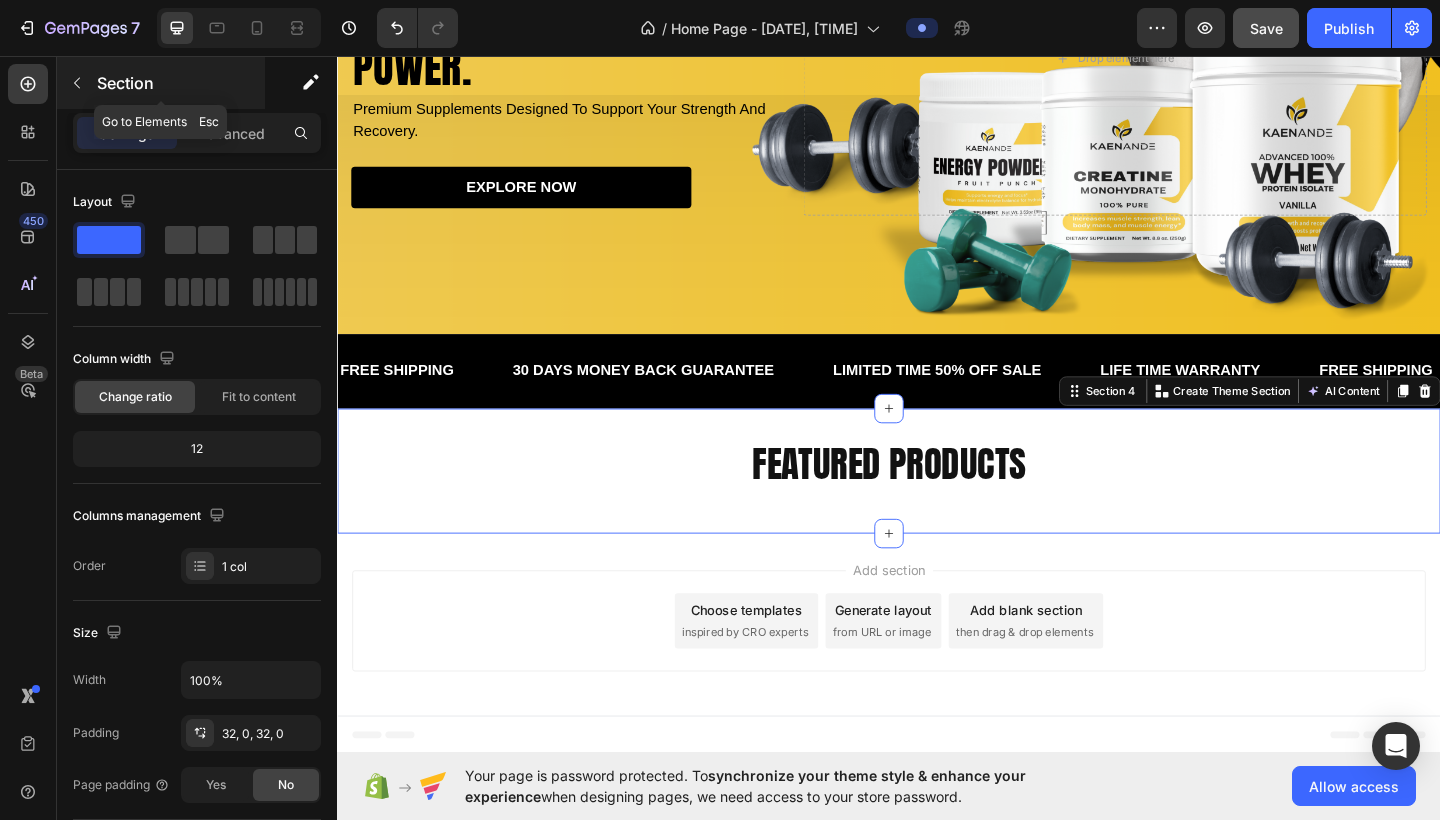 click 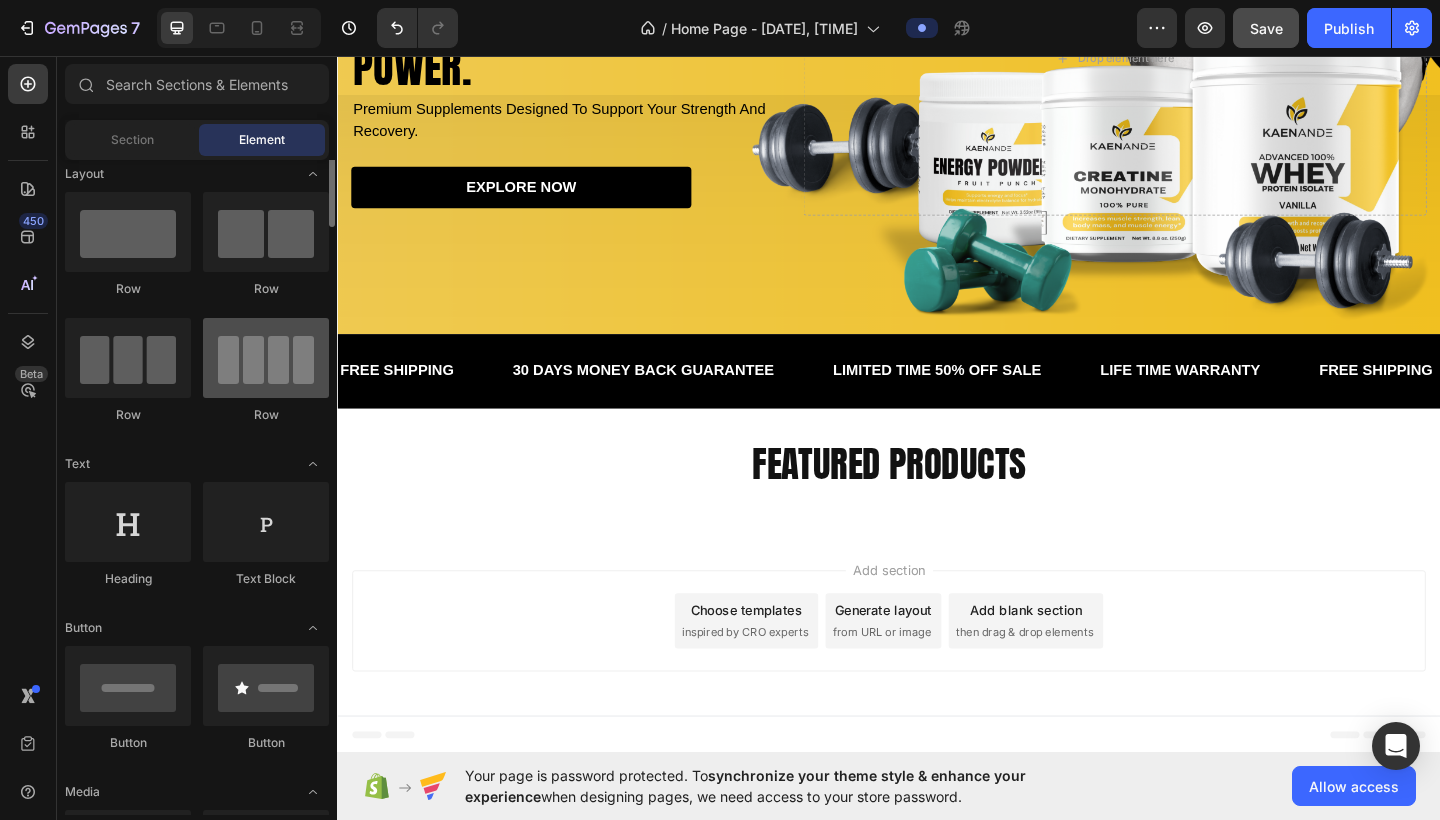 scroll, scrollTop: 14, scrollLeft: 0, axis: vertical 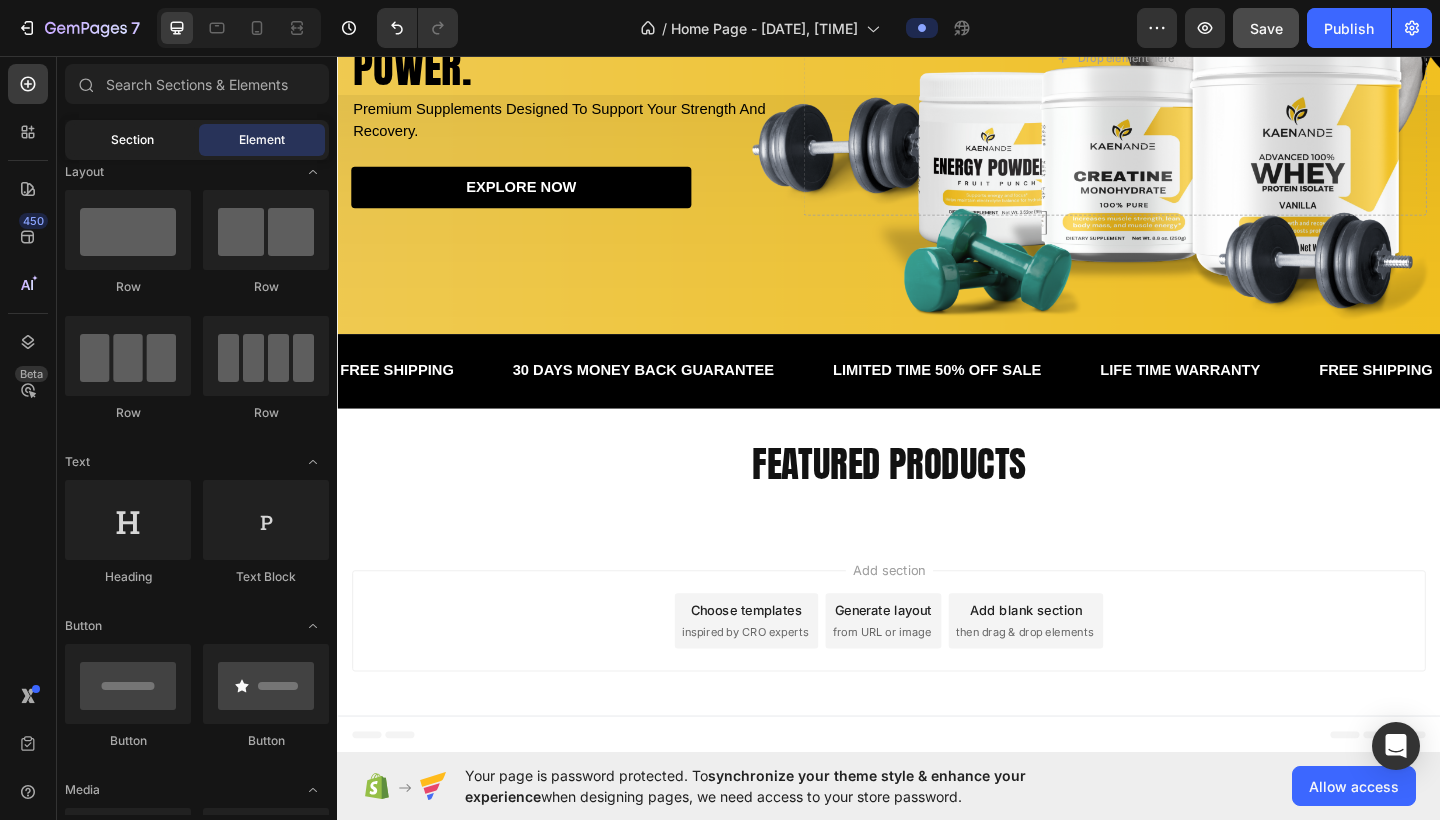 click on "Section" at bounding box center [132, 140] 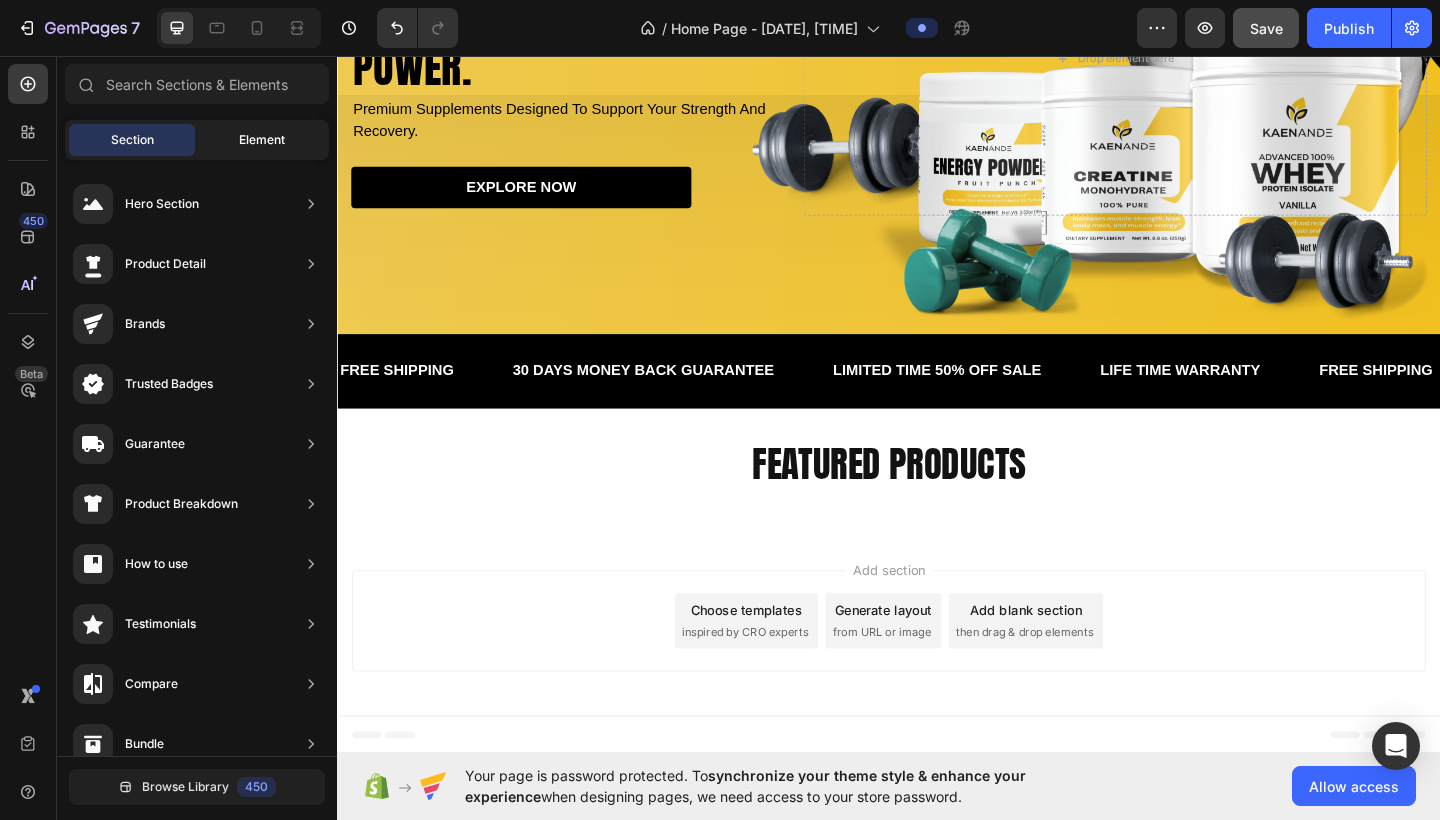 click on "Element" at bounding box center [262, 140] 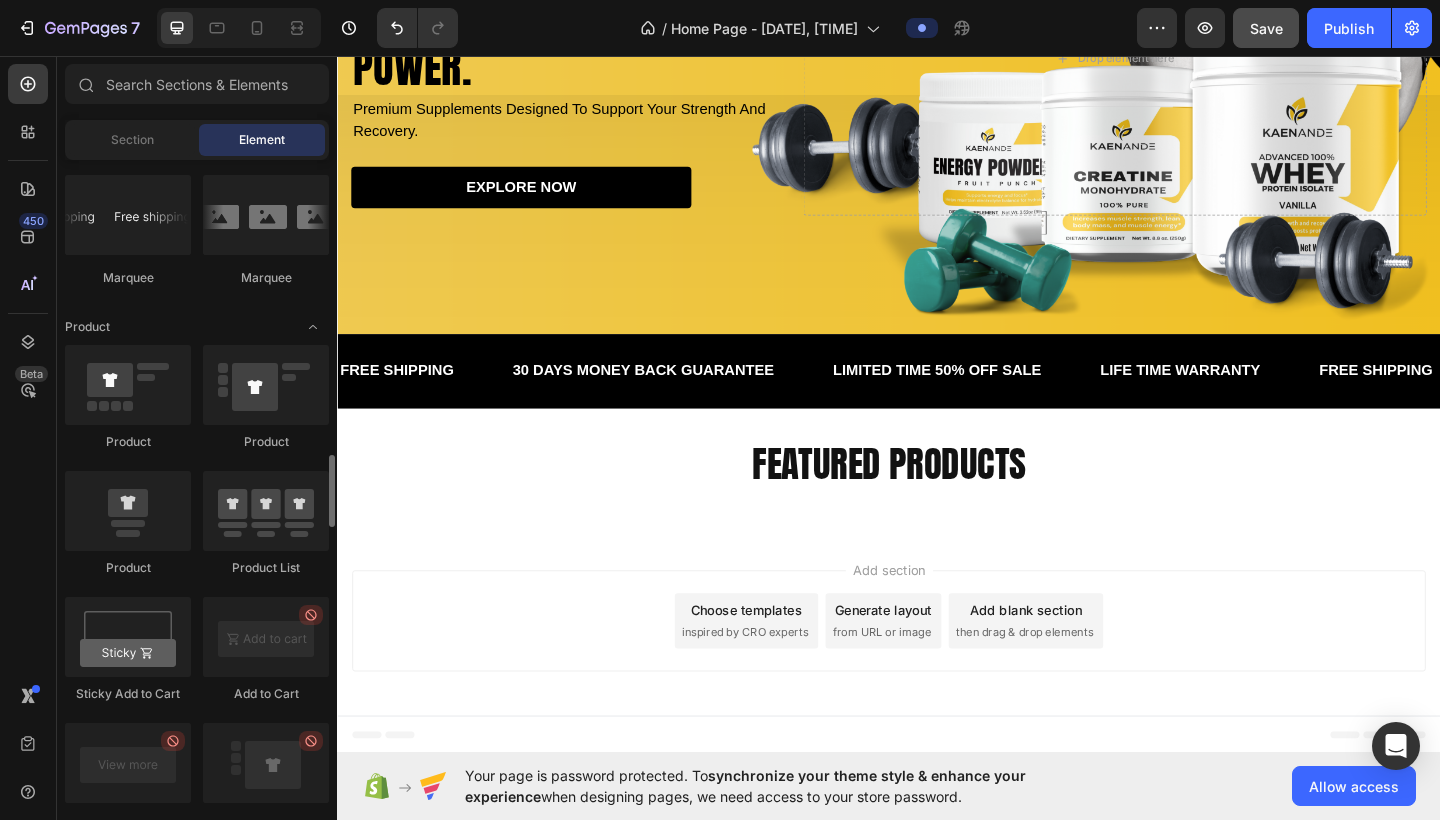 scroll, scrollTop: 2384, scrollLeft: 0, axis: vertical 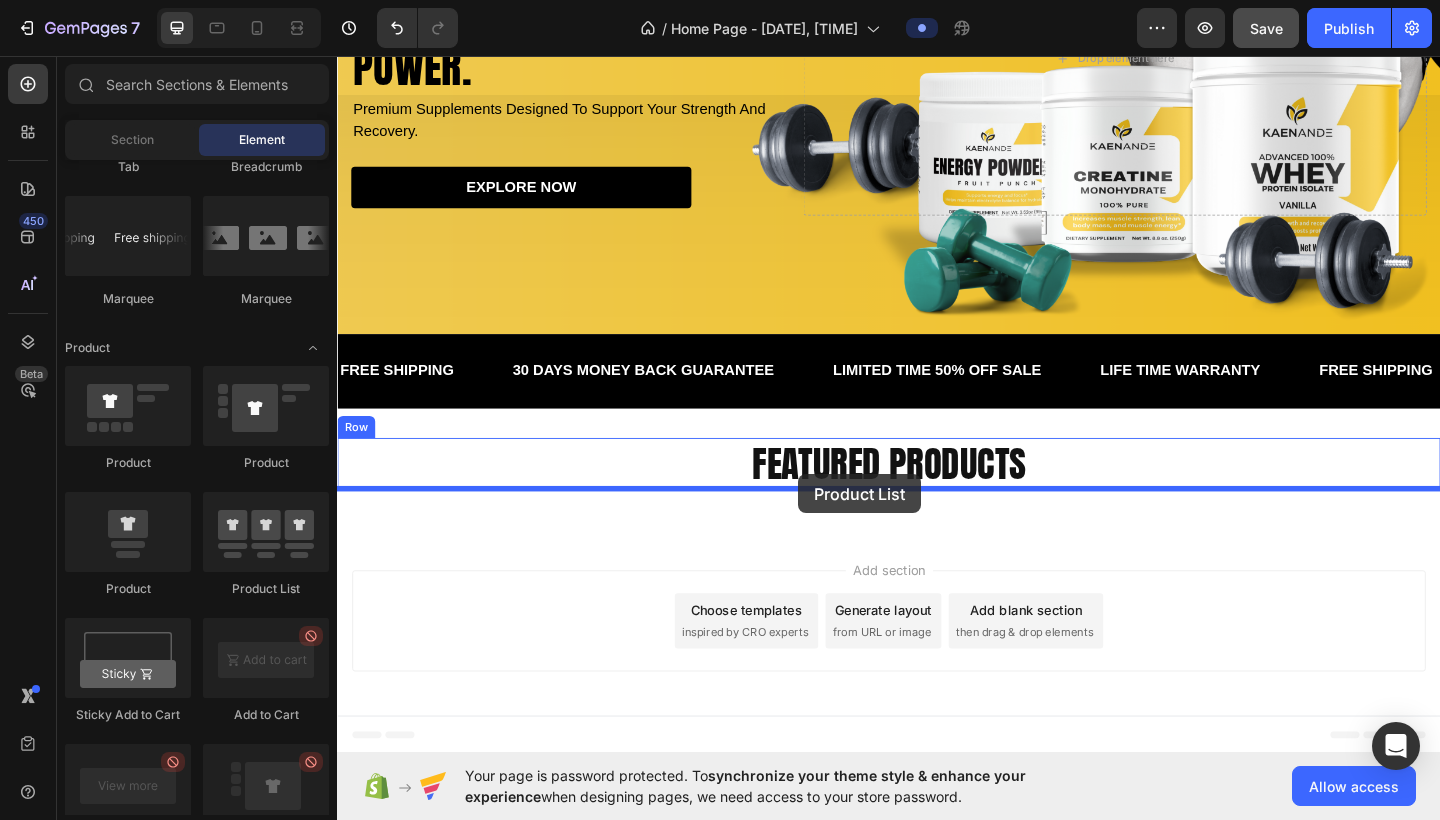 drag, startPoint x: 597, startPoint y: 581, endPoint x: 839, endPoint y: 511, distance: 251.92062 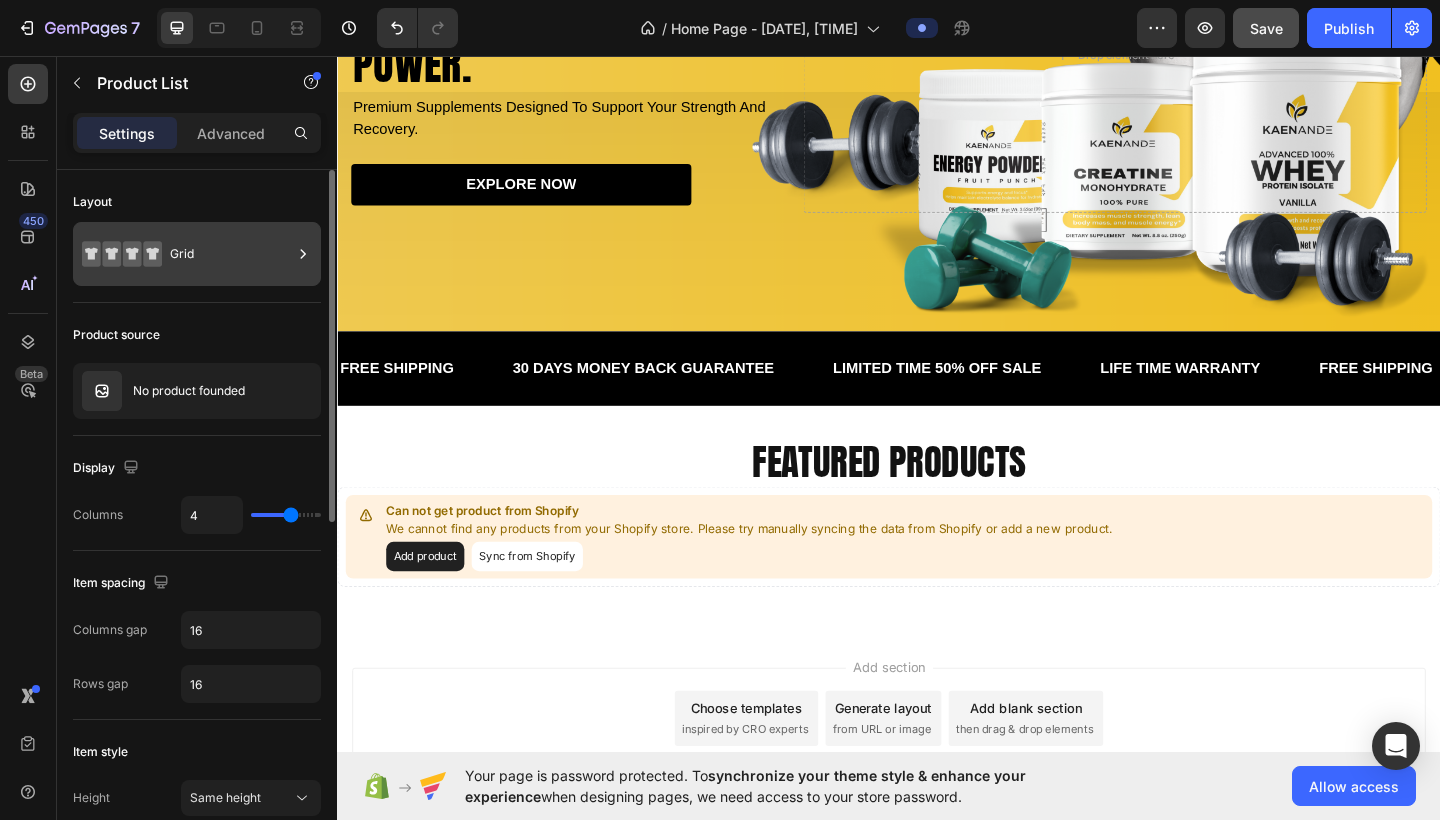 click 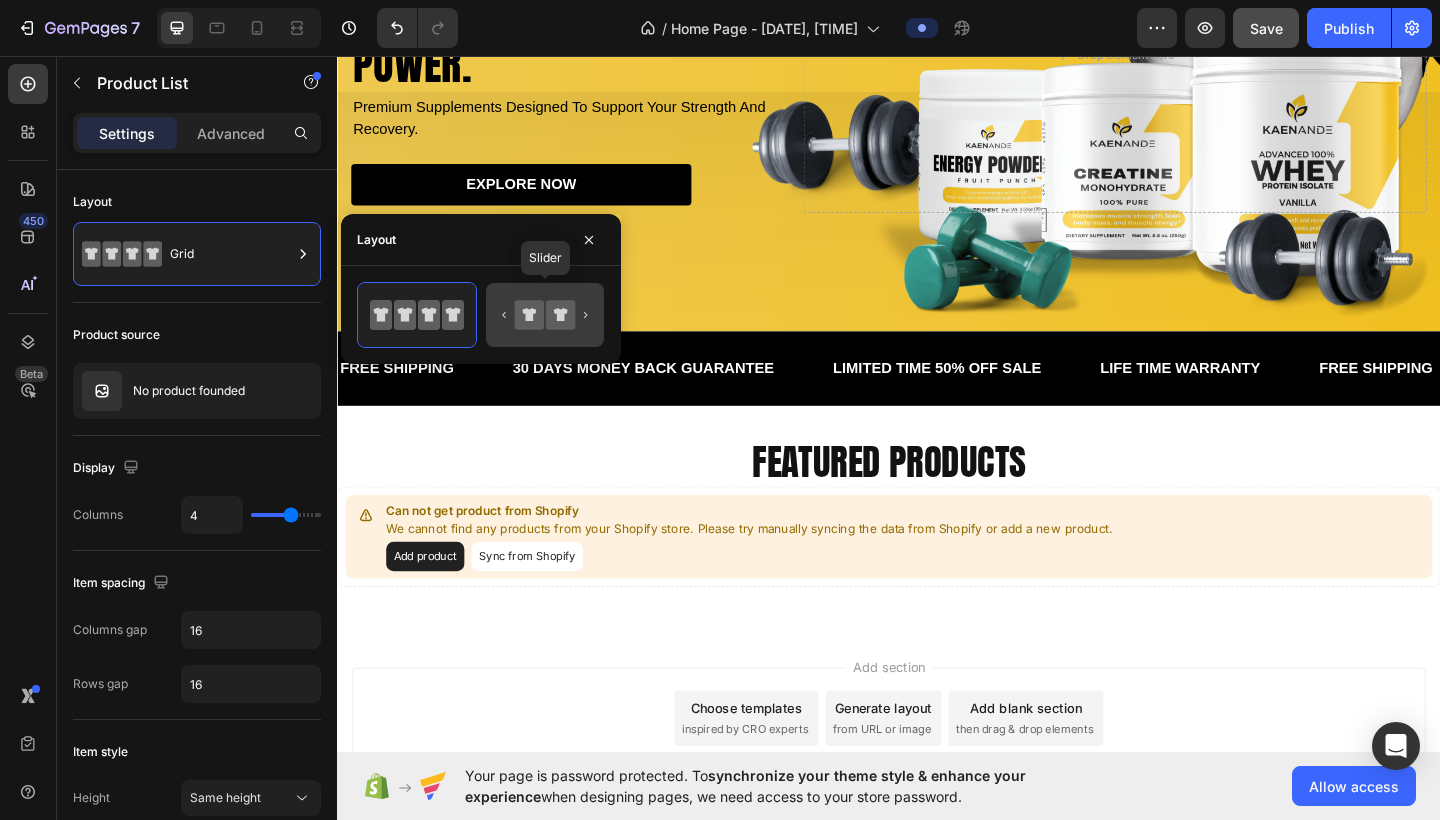 click 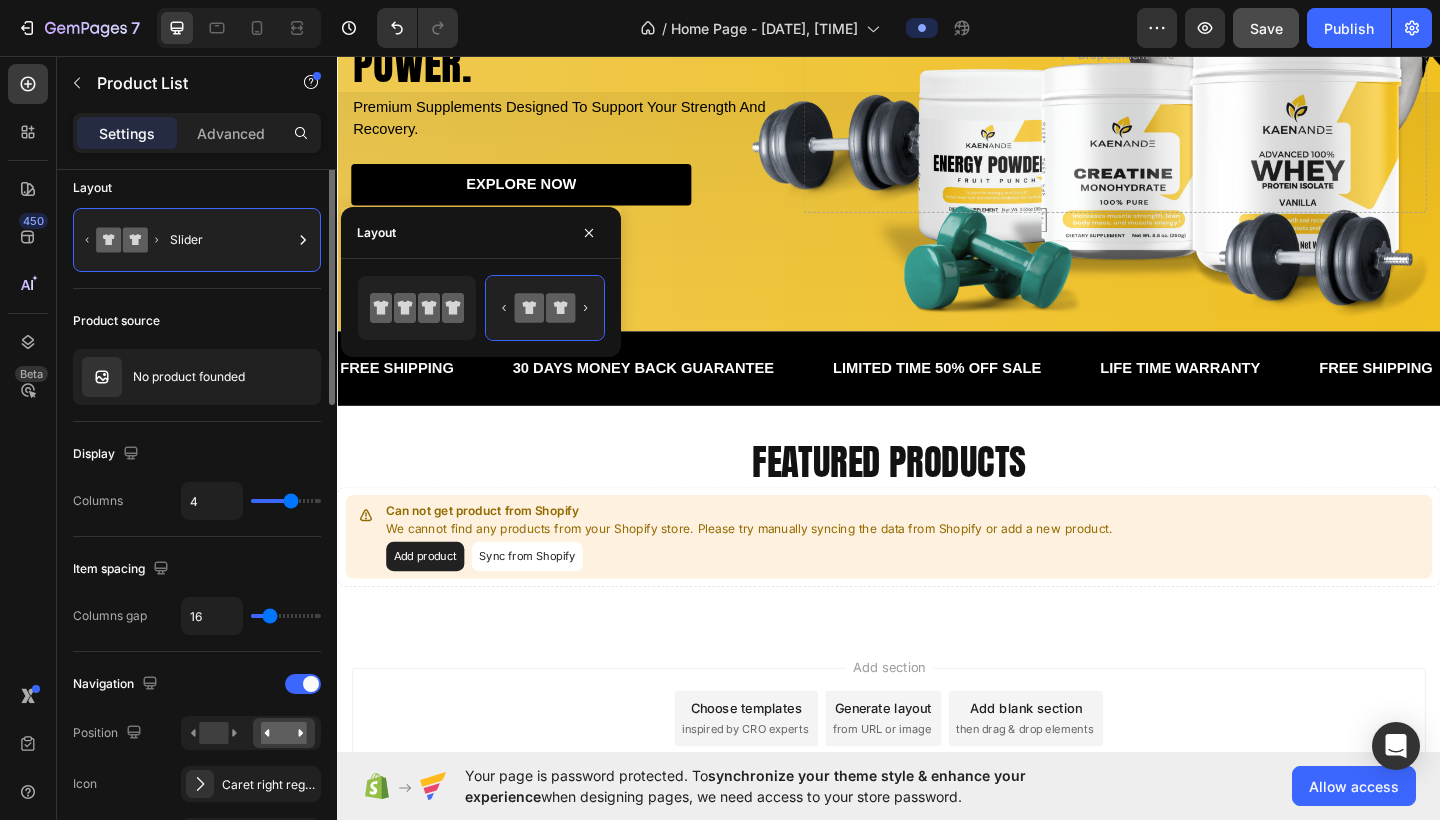 scroll, scrollTop: 0, scrollLeft: 0, axis: both 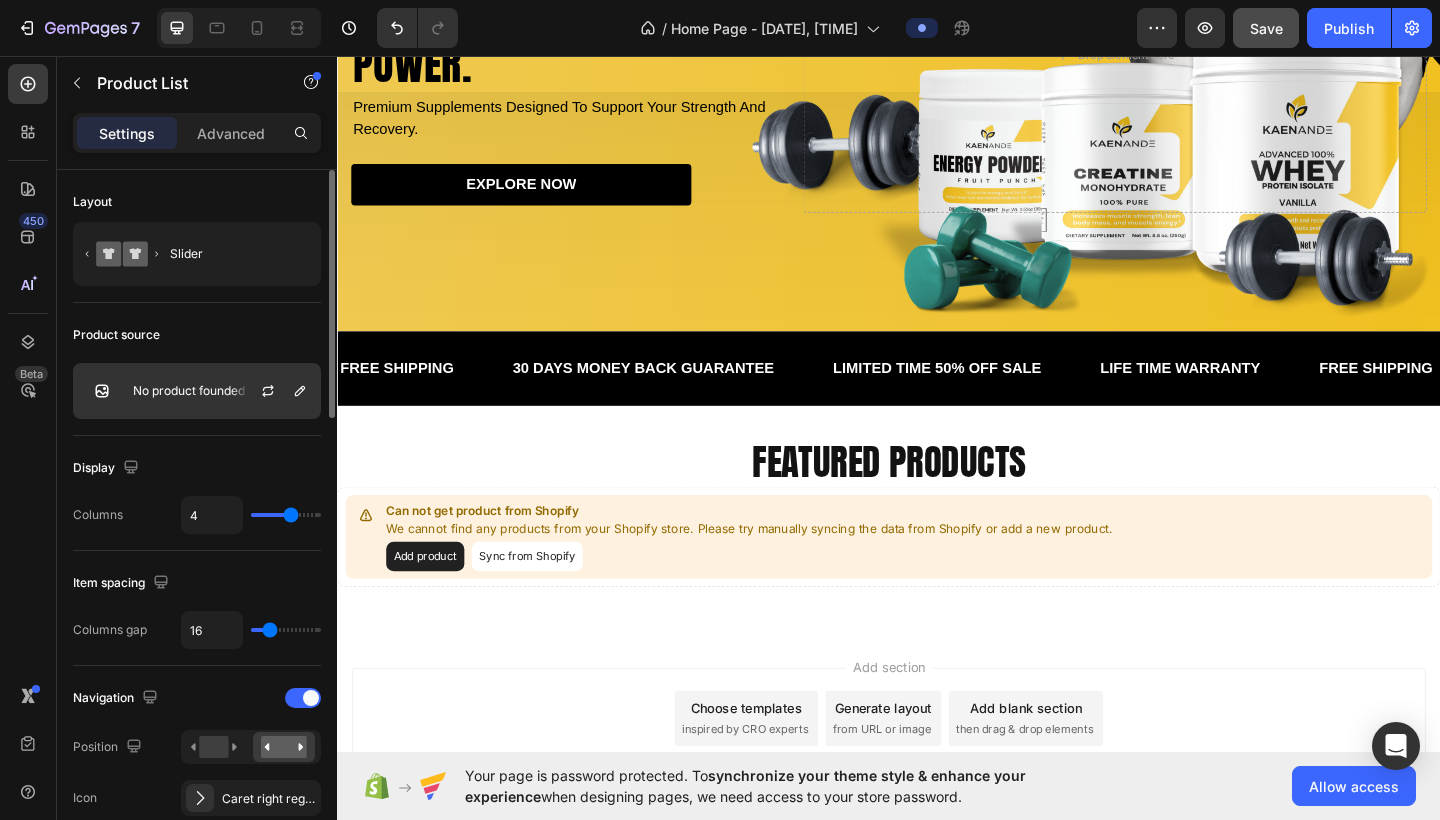 click on "No product founded" at bounding box center [189, 391] 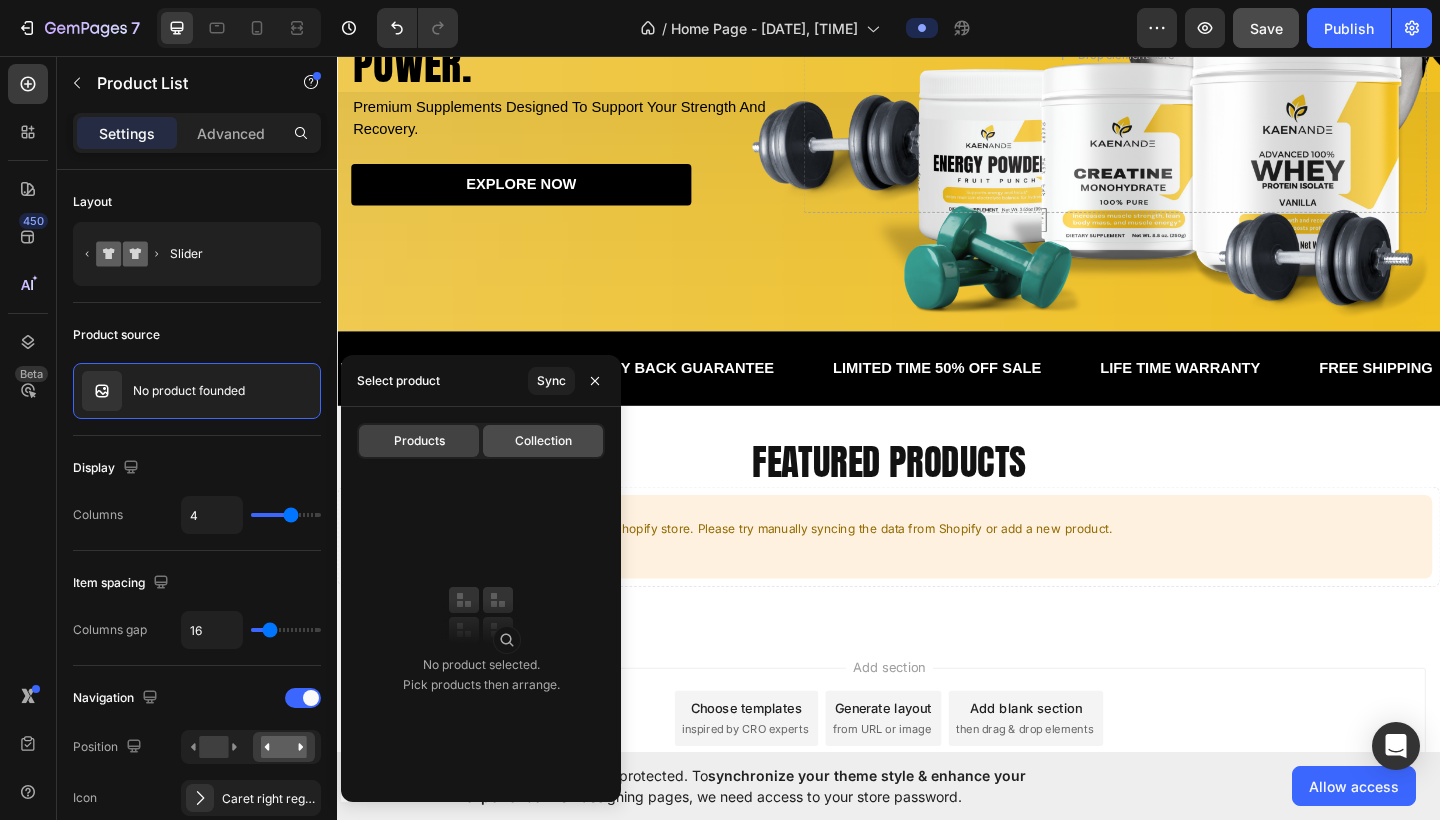 click on "Collection" 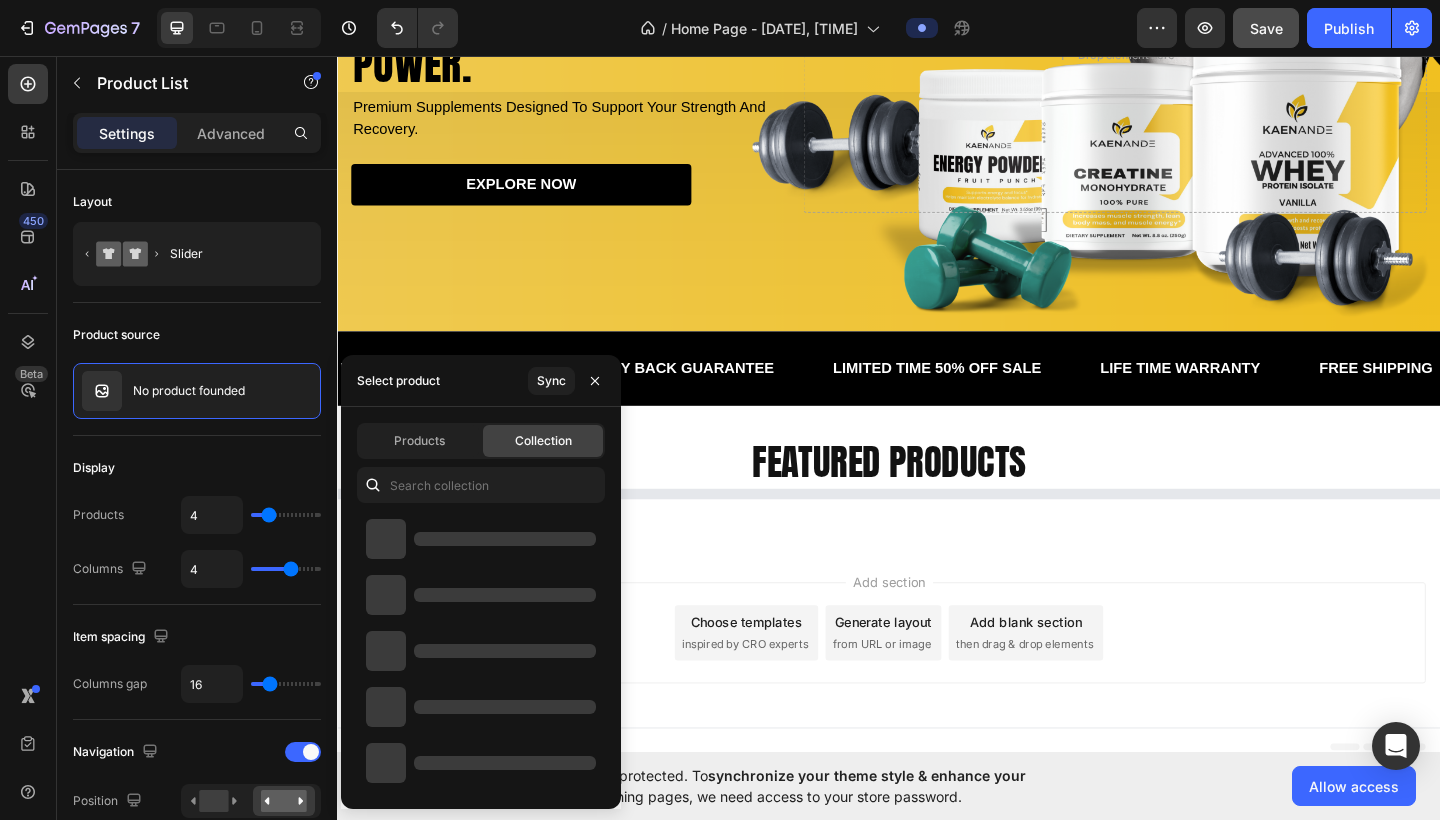 type on "10" 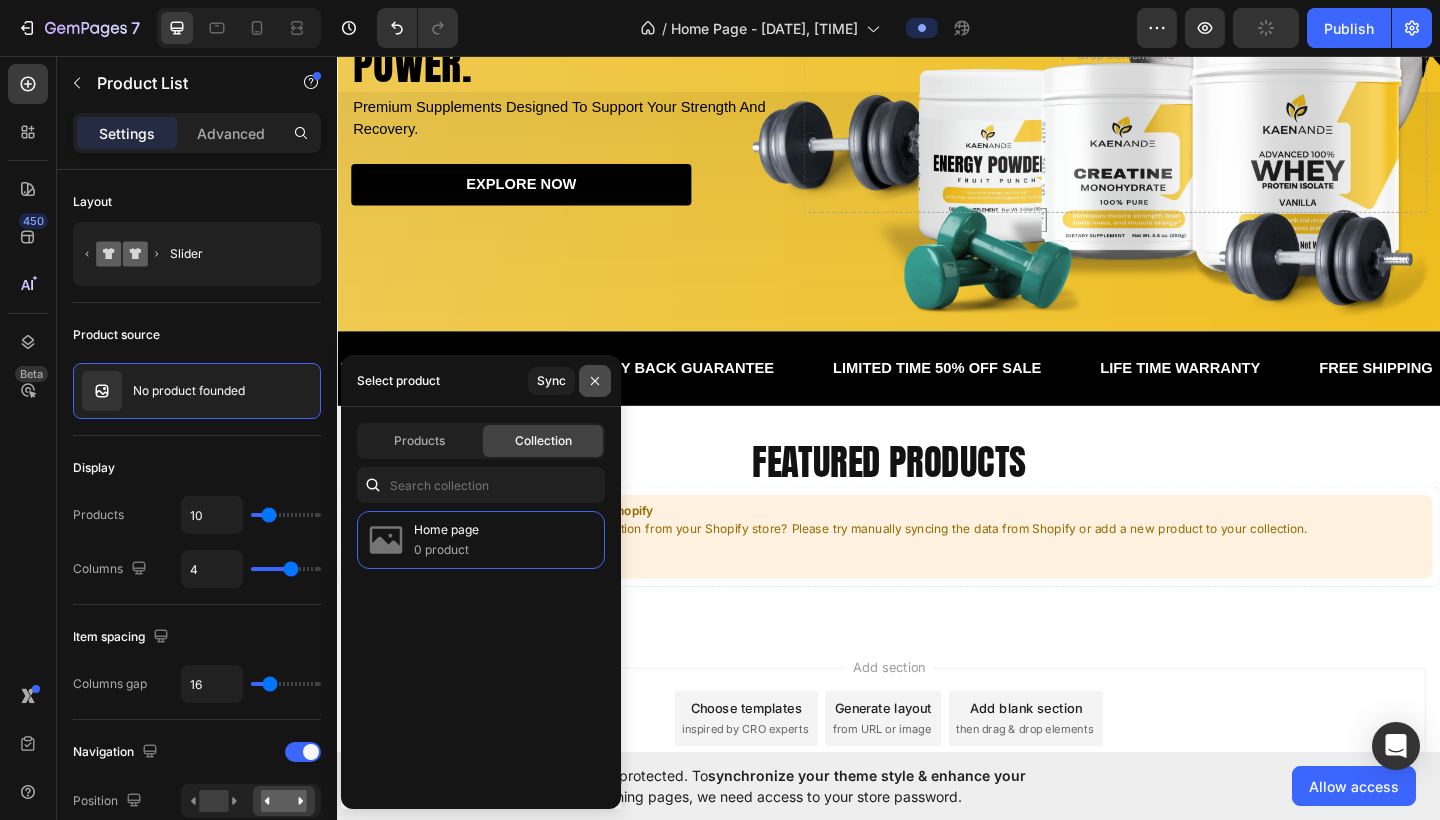 click 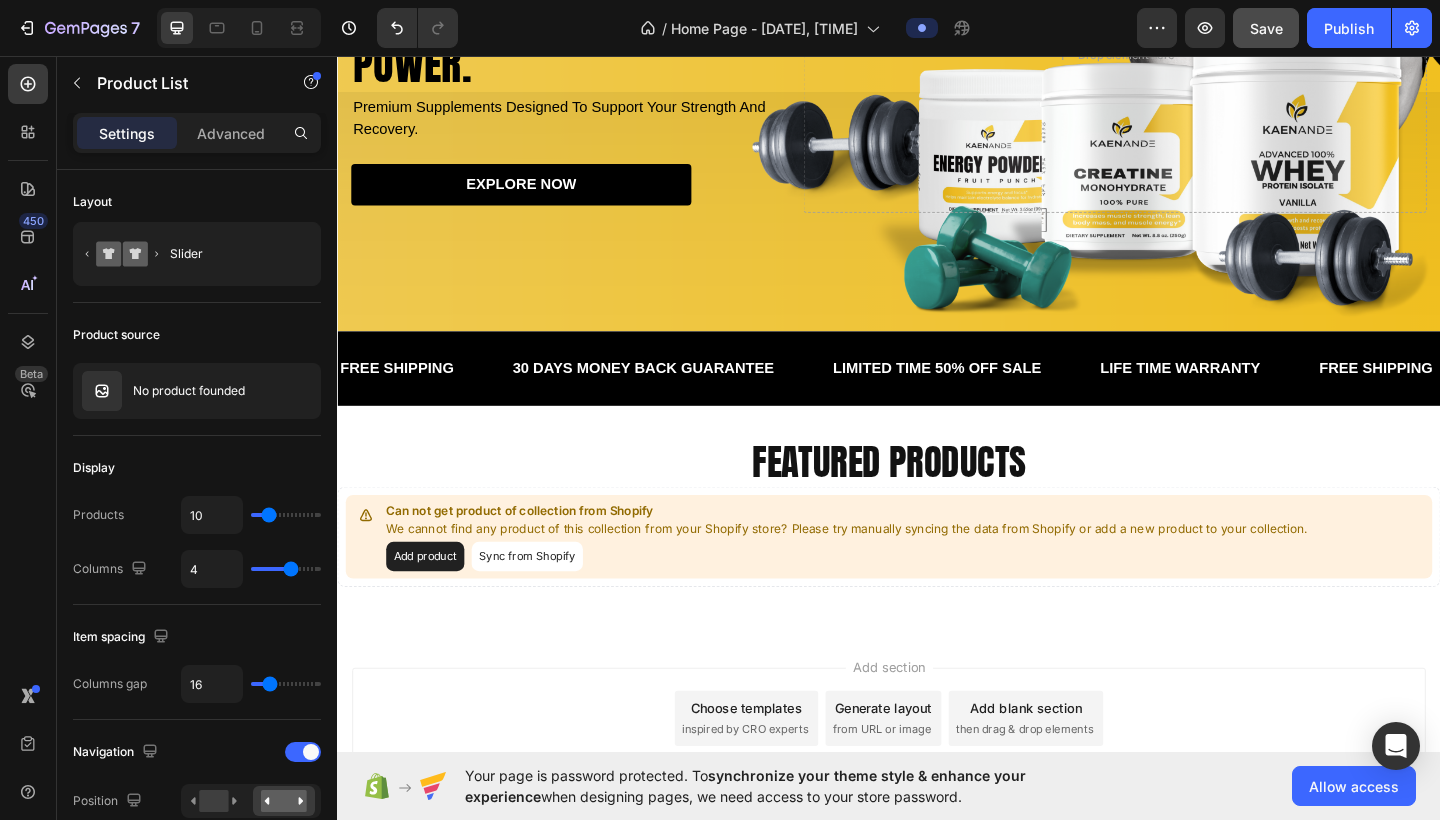 click on "Add product Sync from Shopify" at bounding box center (891, 601) 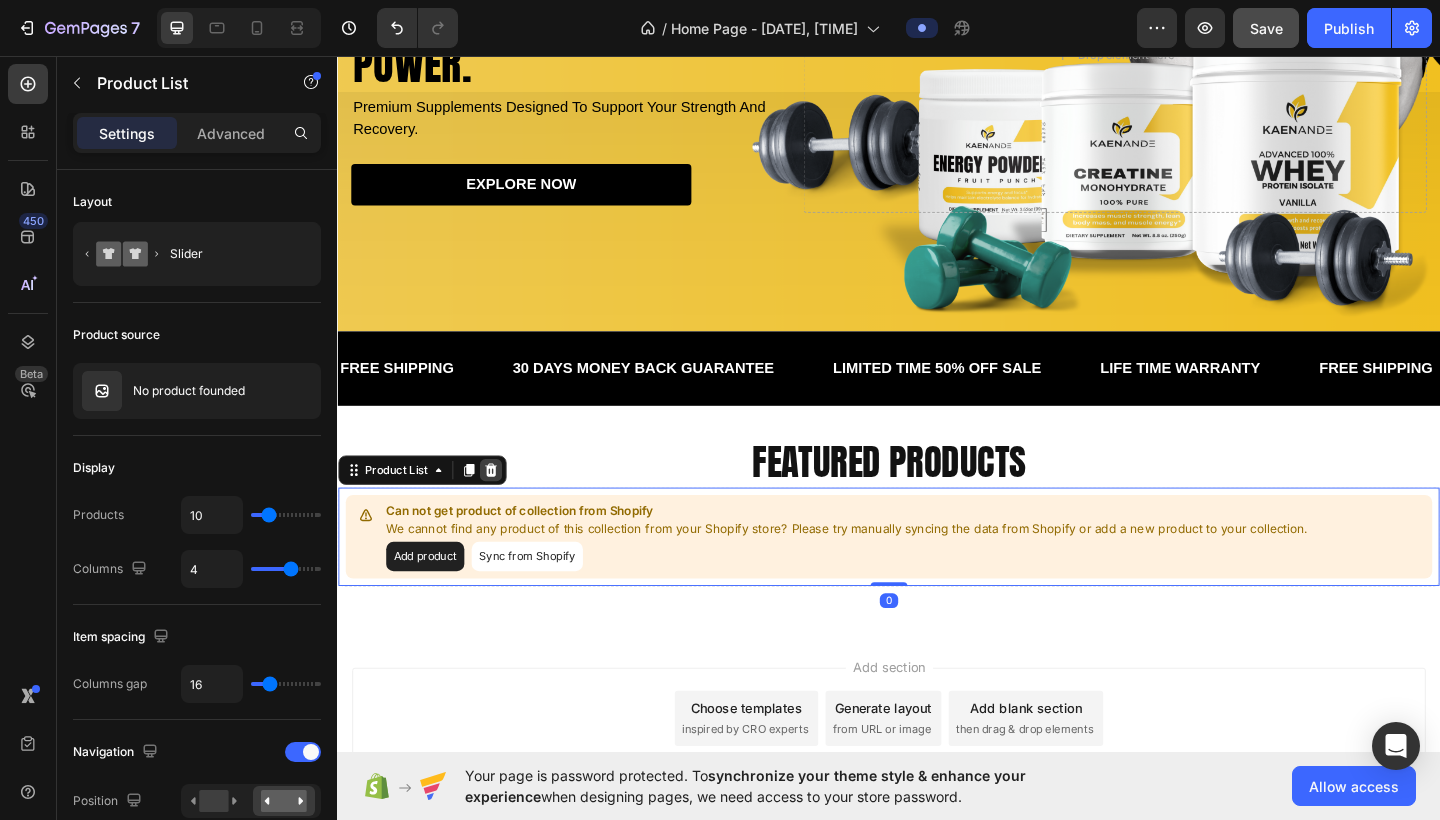 click 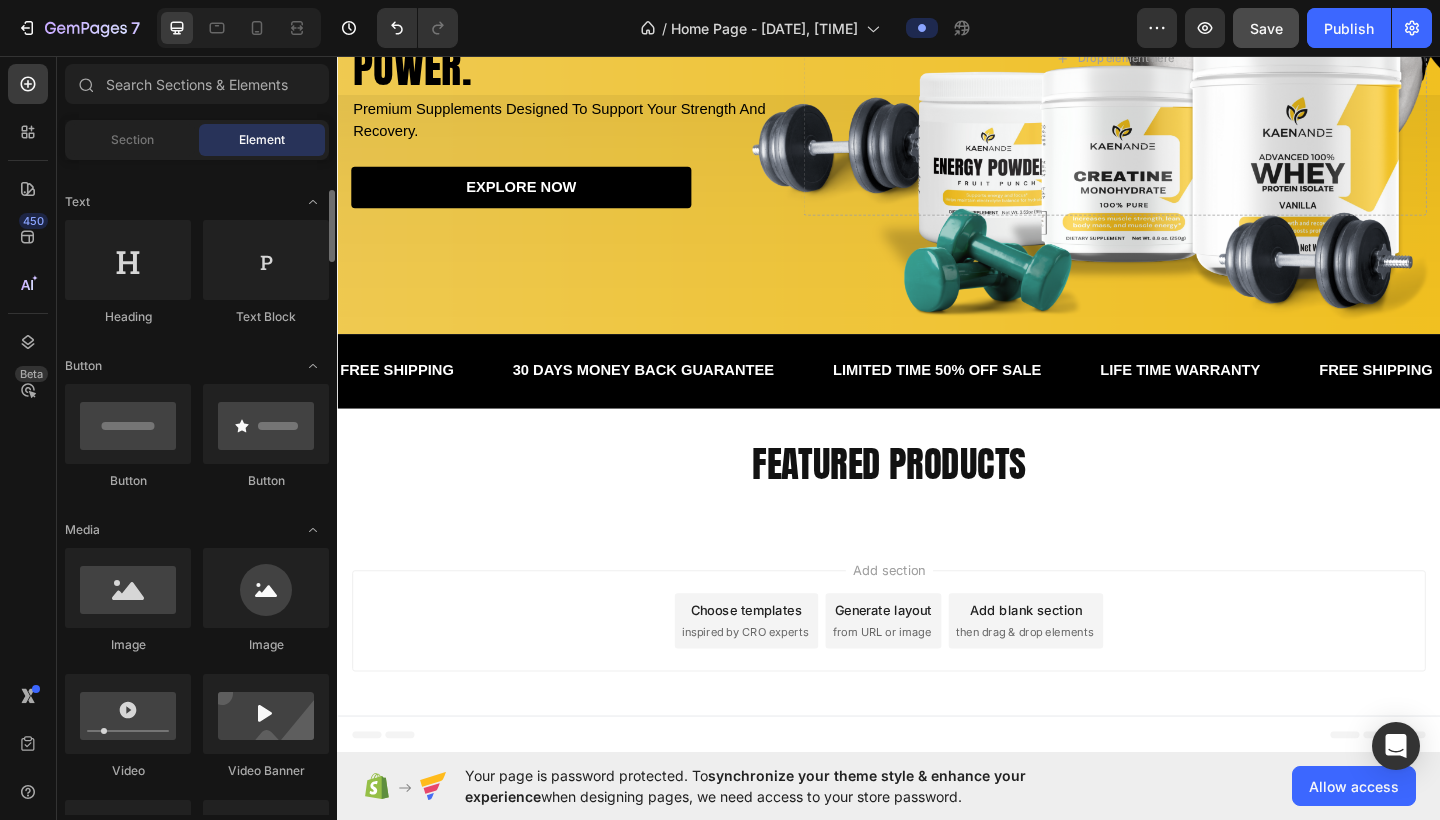 scroll, scrollTop: 285, scrollLeft: 0, axis: vertical 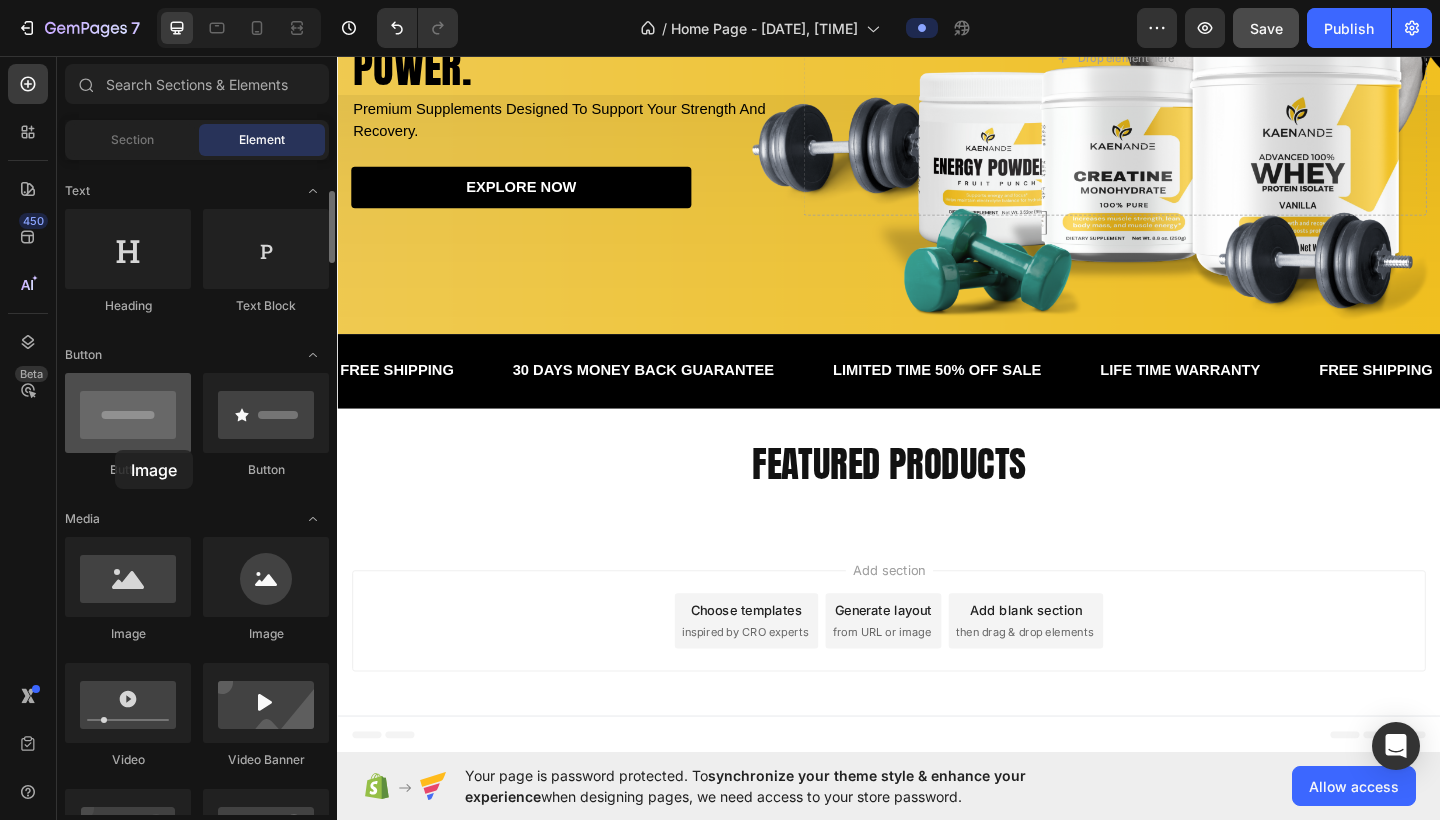 drag, startPoint x: 137, startPoint y: 587, endPoint x: 107, endPoint y: 446, distance: 144.15616 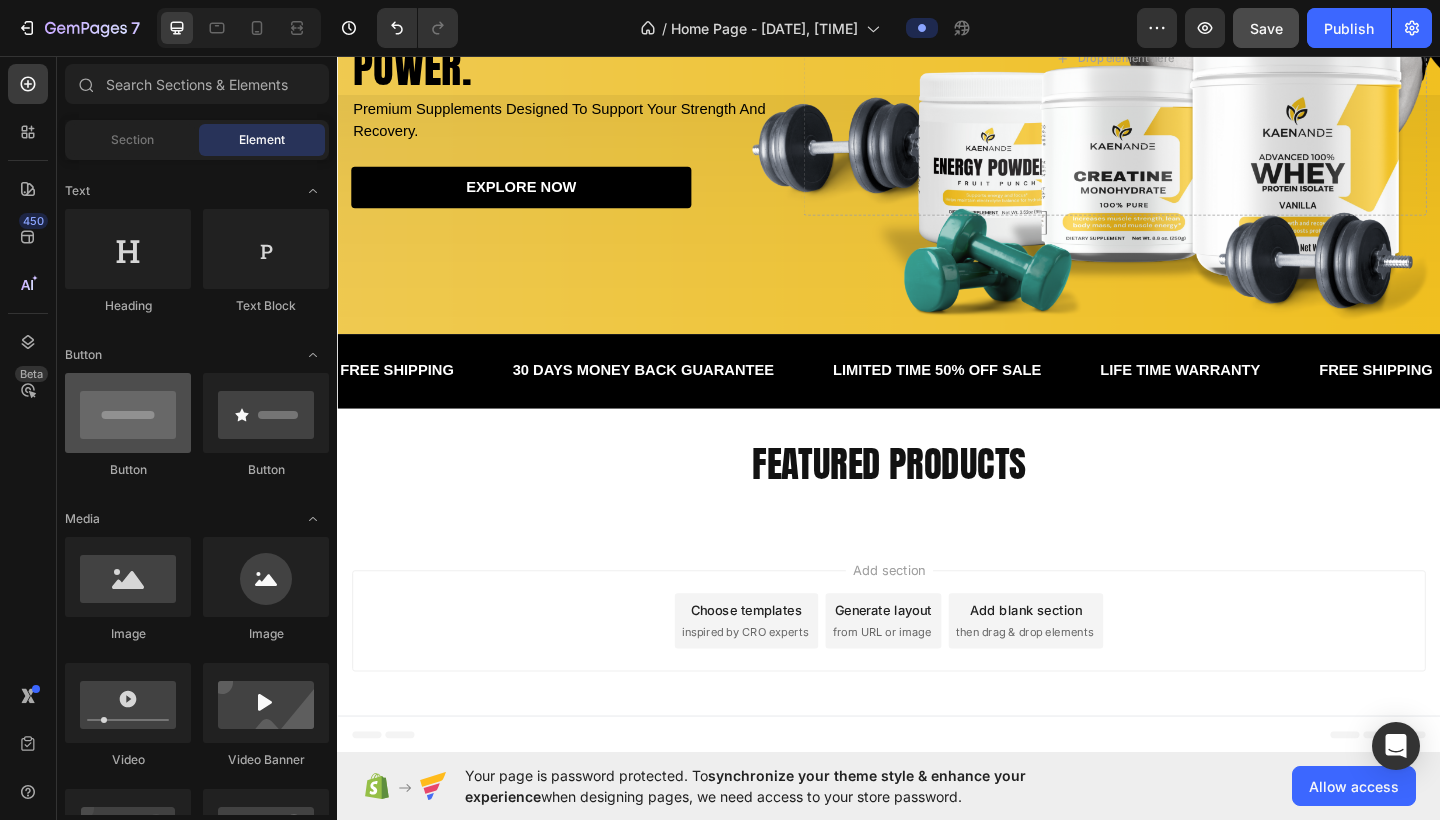scroll, scrollTop: 0, scrollLeft: 0, axis: both 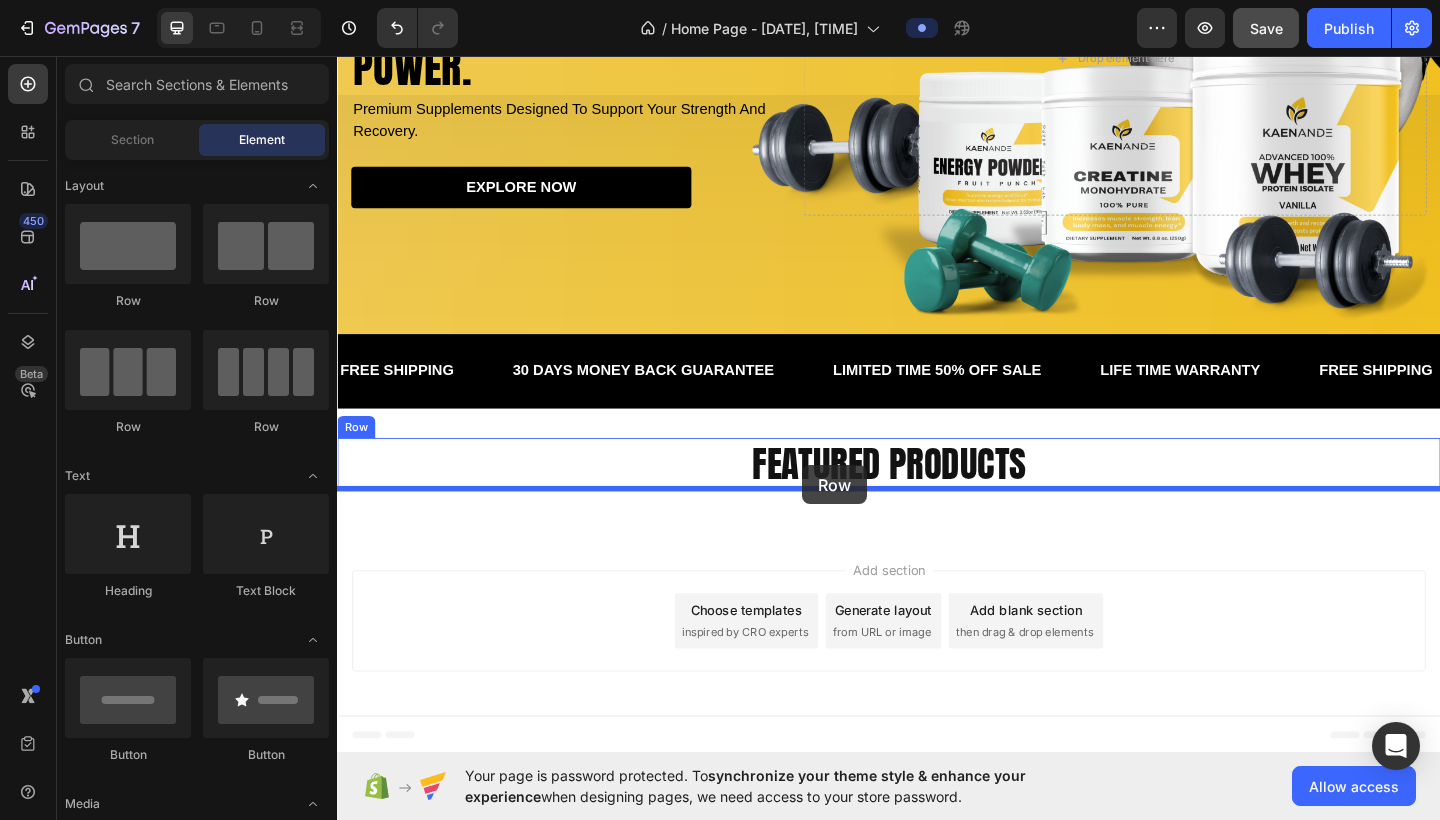 drag, startPoint x: 444, startPoint y: 438, endPoint x: 843, endPoint y: 501, distance: 403.94305 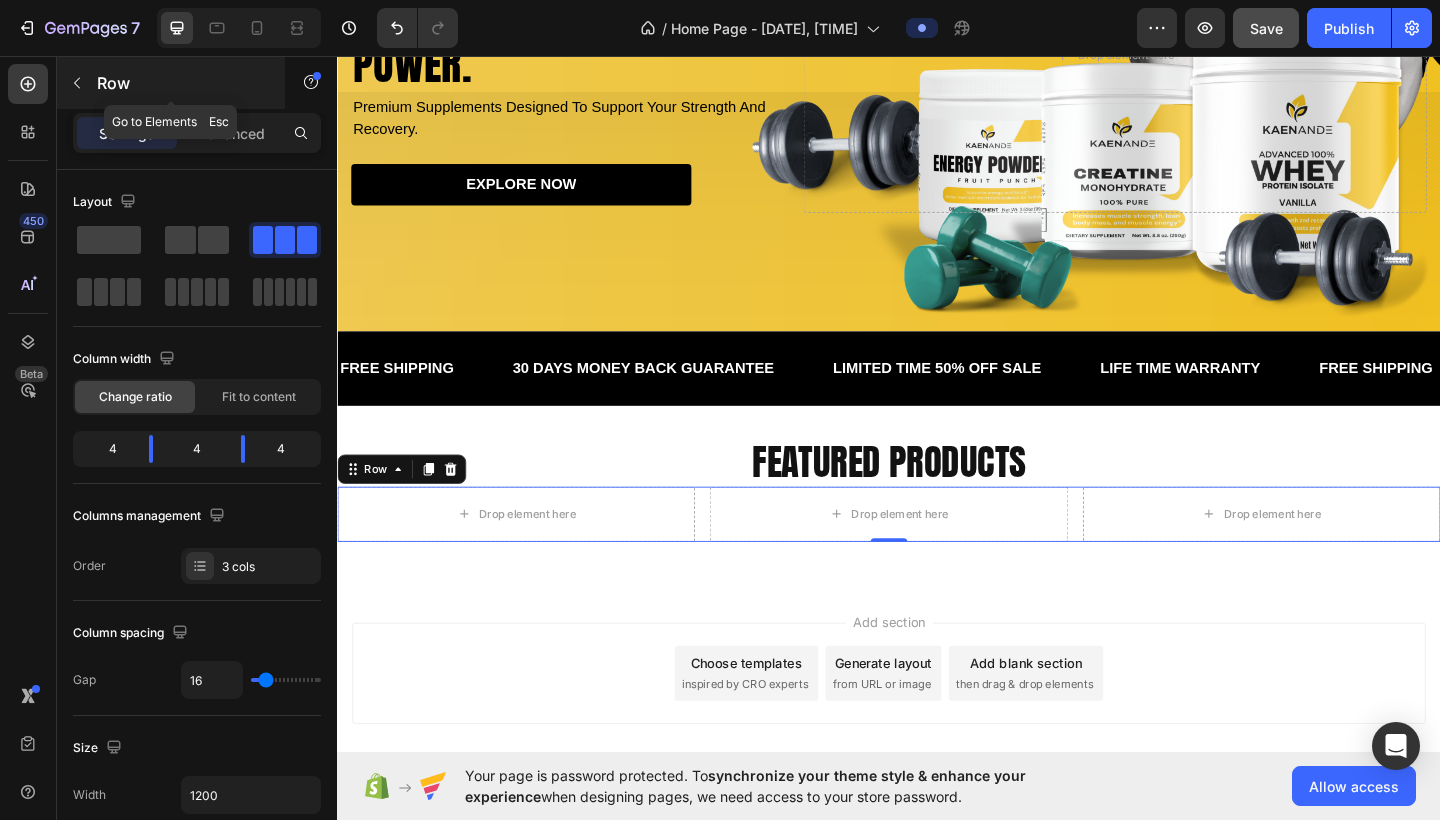 click 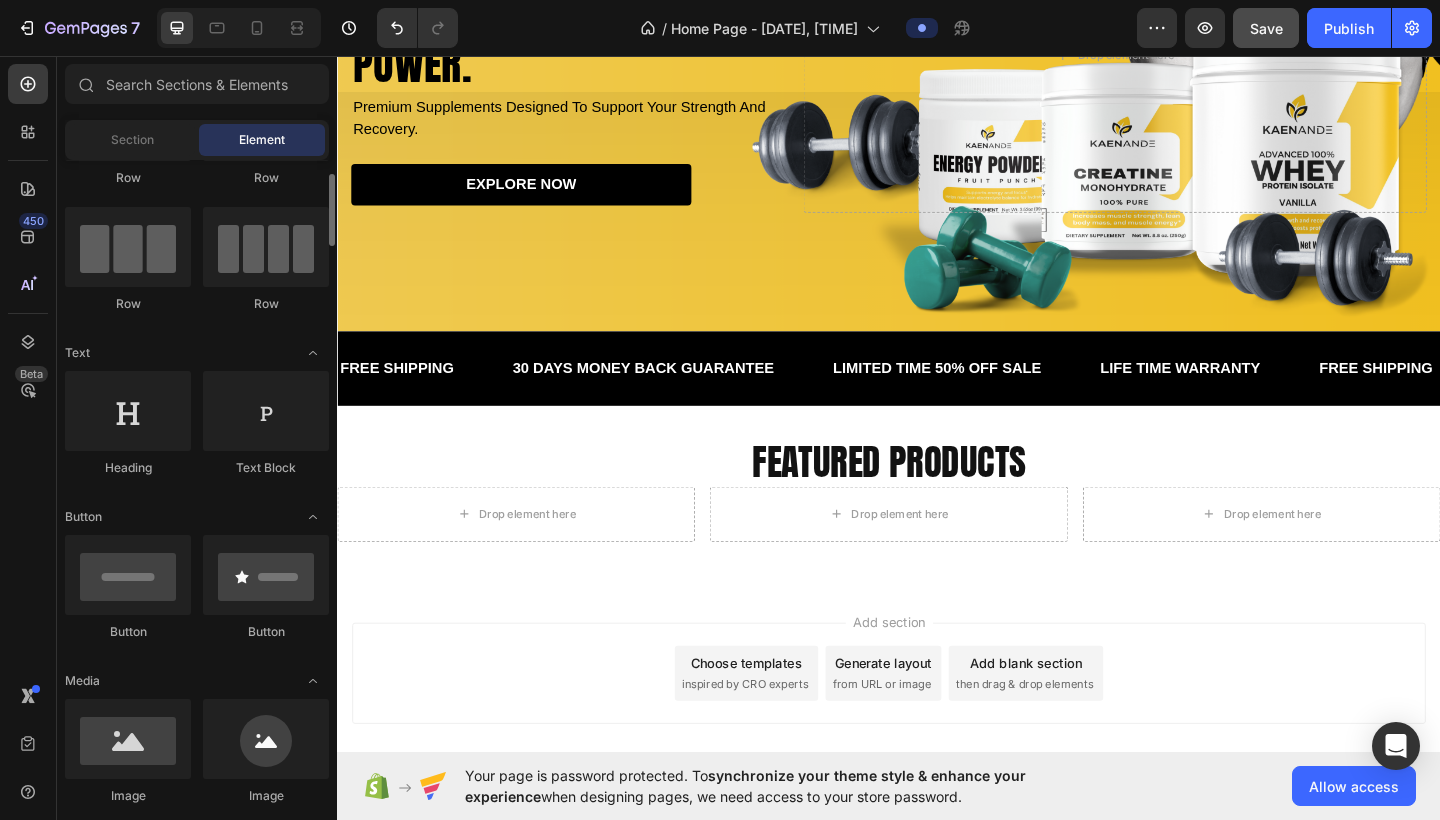 scroll, scrollTop: 124, scrollLeft: 0, axis: vertical 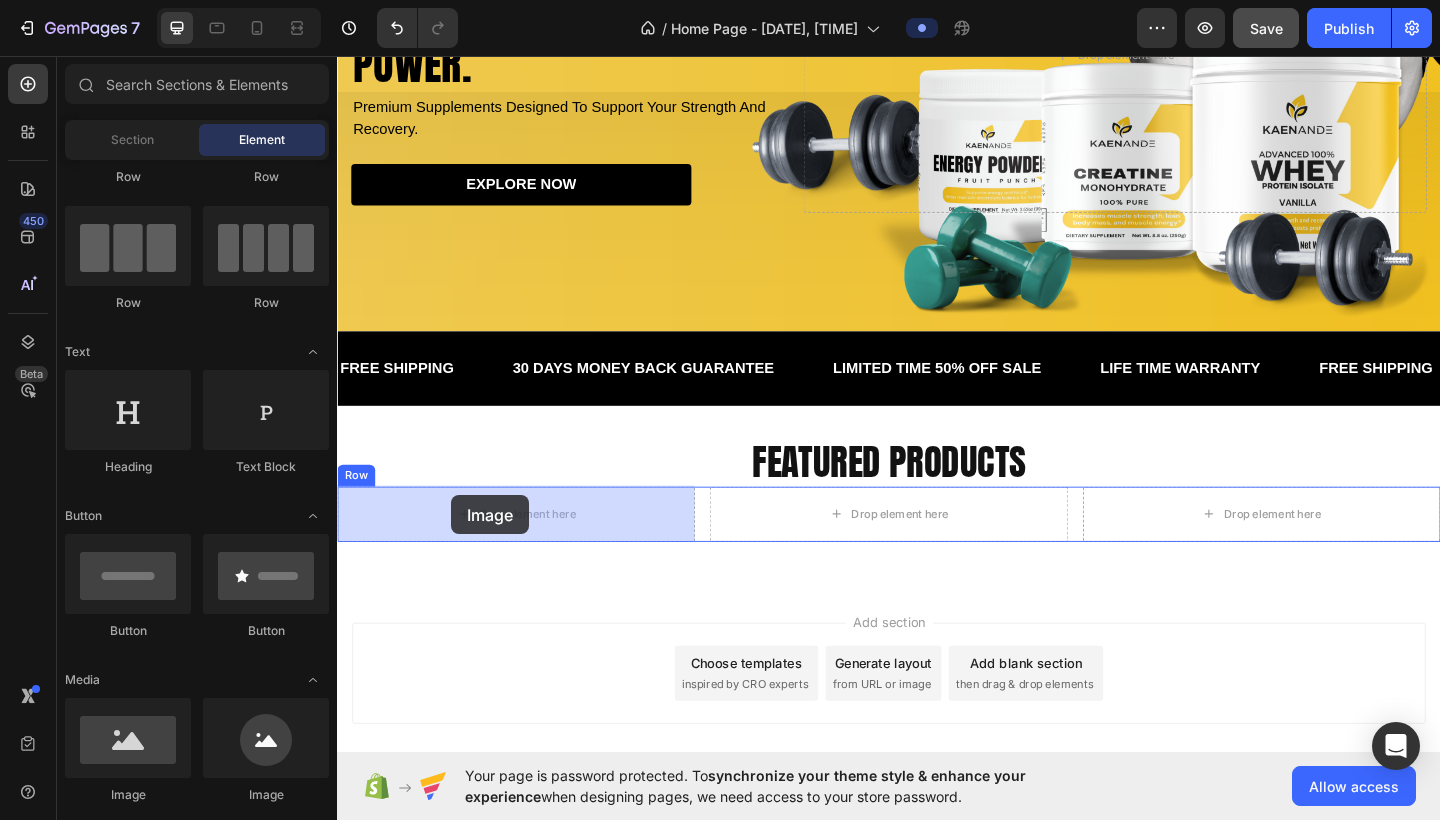 drag, startPoint x: 483, startPoint y: 770, endPoint x: 461, endPoint y: 534, distance: 237.02321 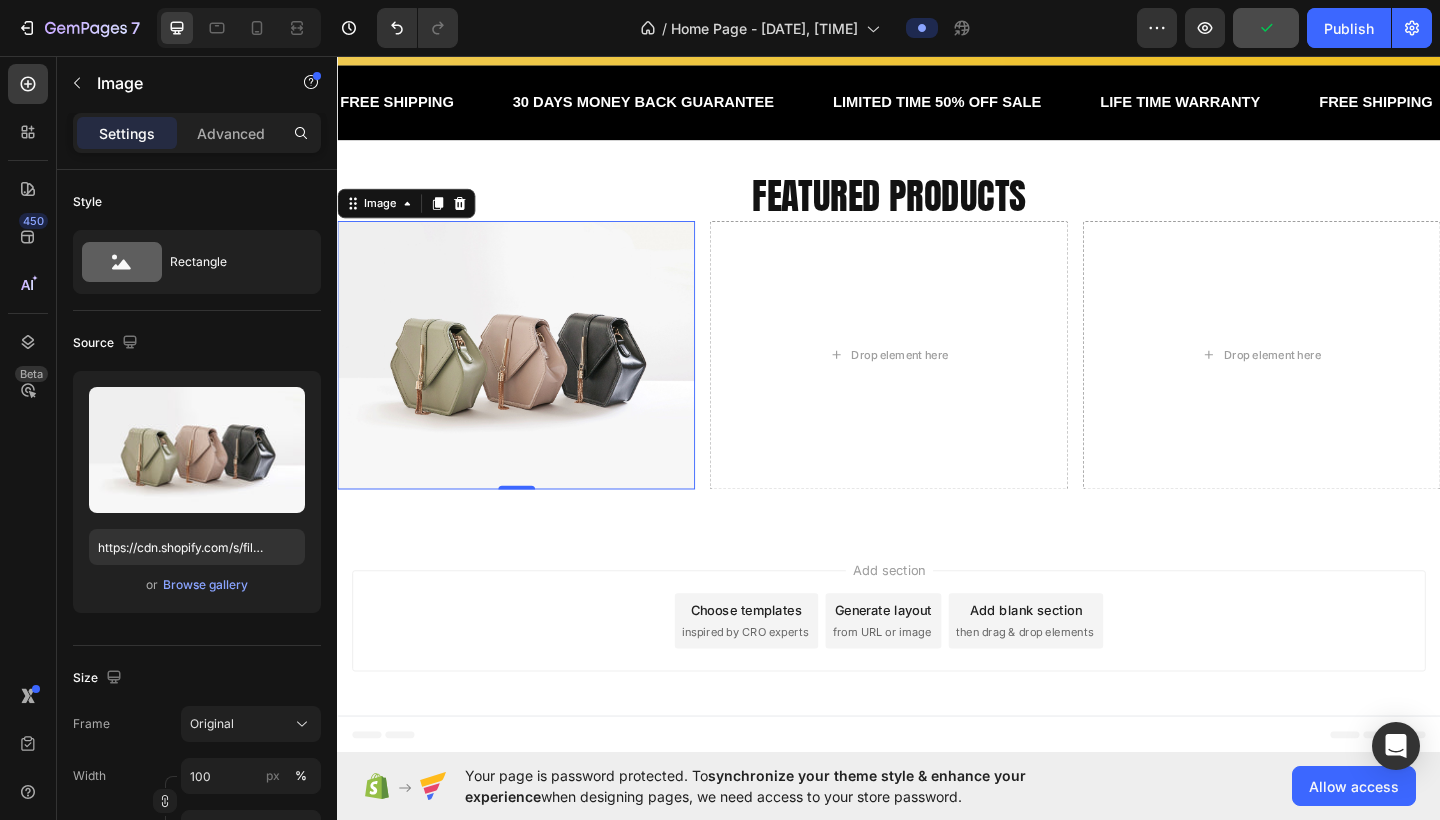 scroll, scrollTop: 761, scrollLeft: 0, axis: vertical 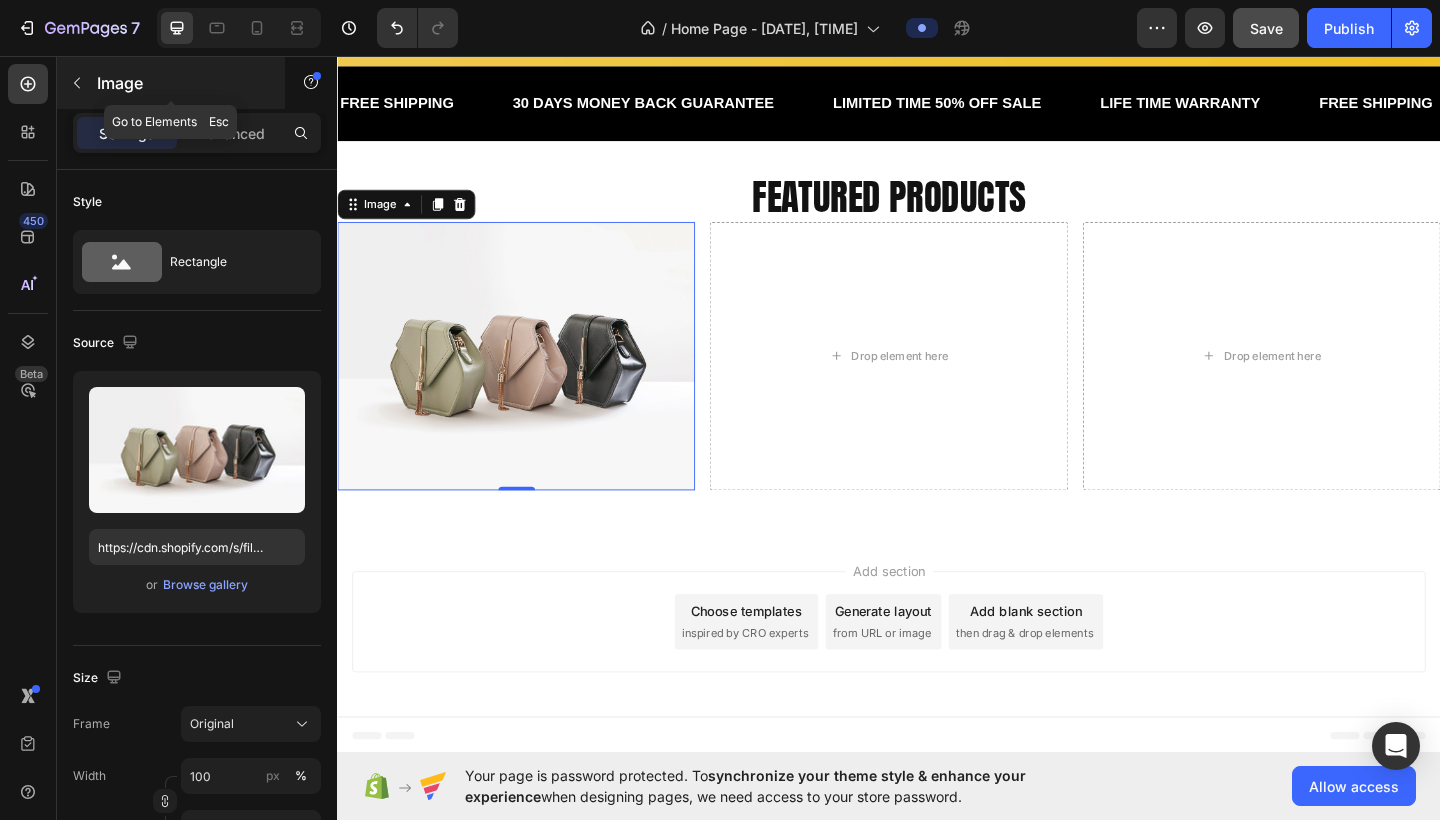 click at bounding box center [77, 83] 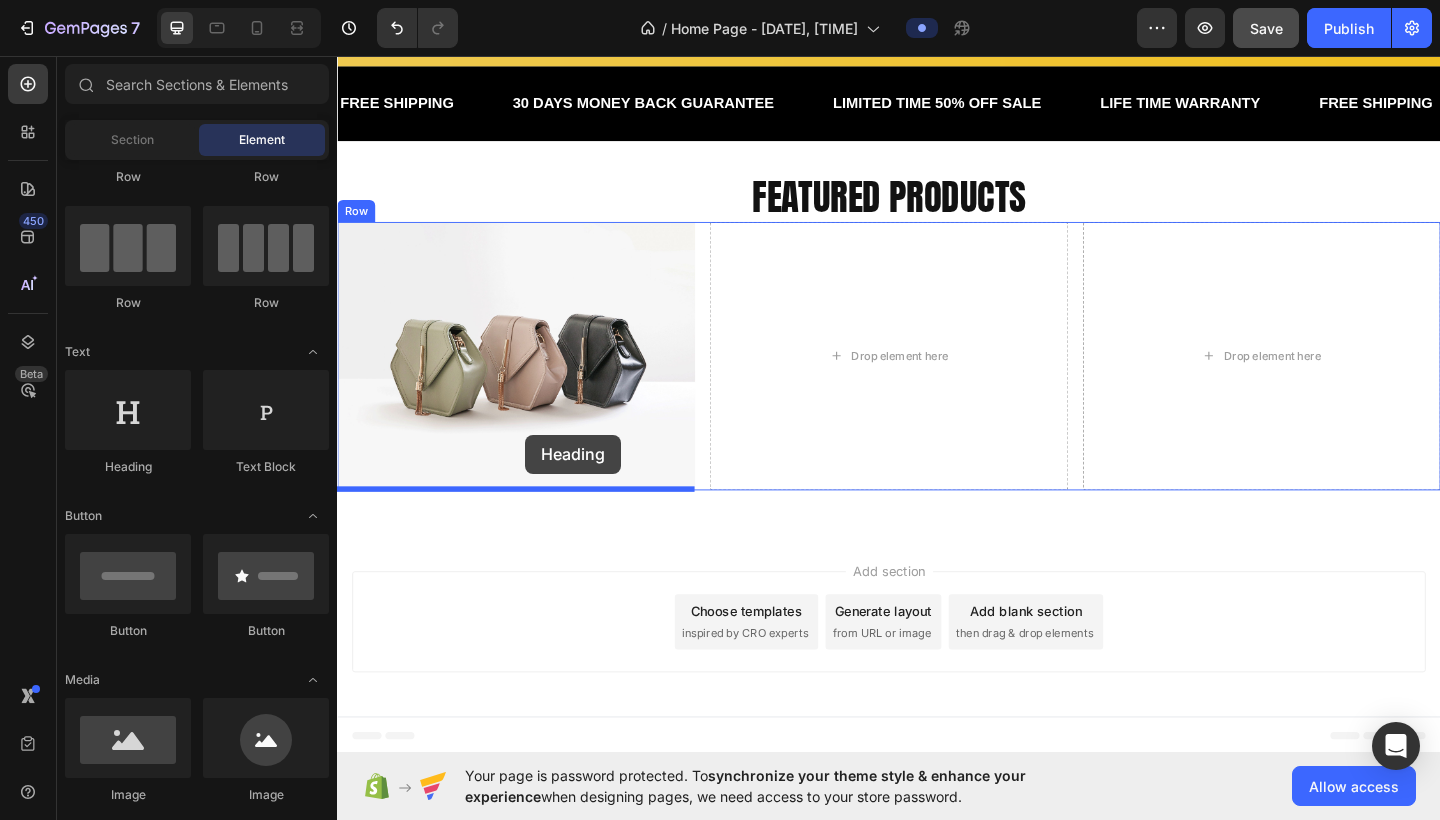 drag, startPoint x: 473, startPoint y: 484, endPoint x: 542, endPoint y: 468, distance: 70.83079 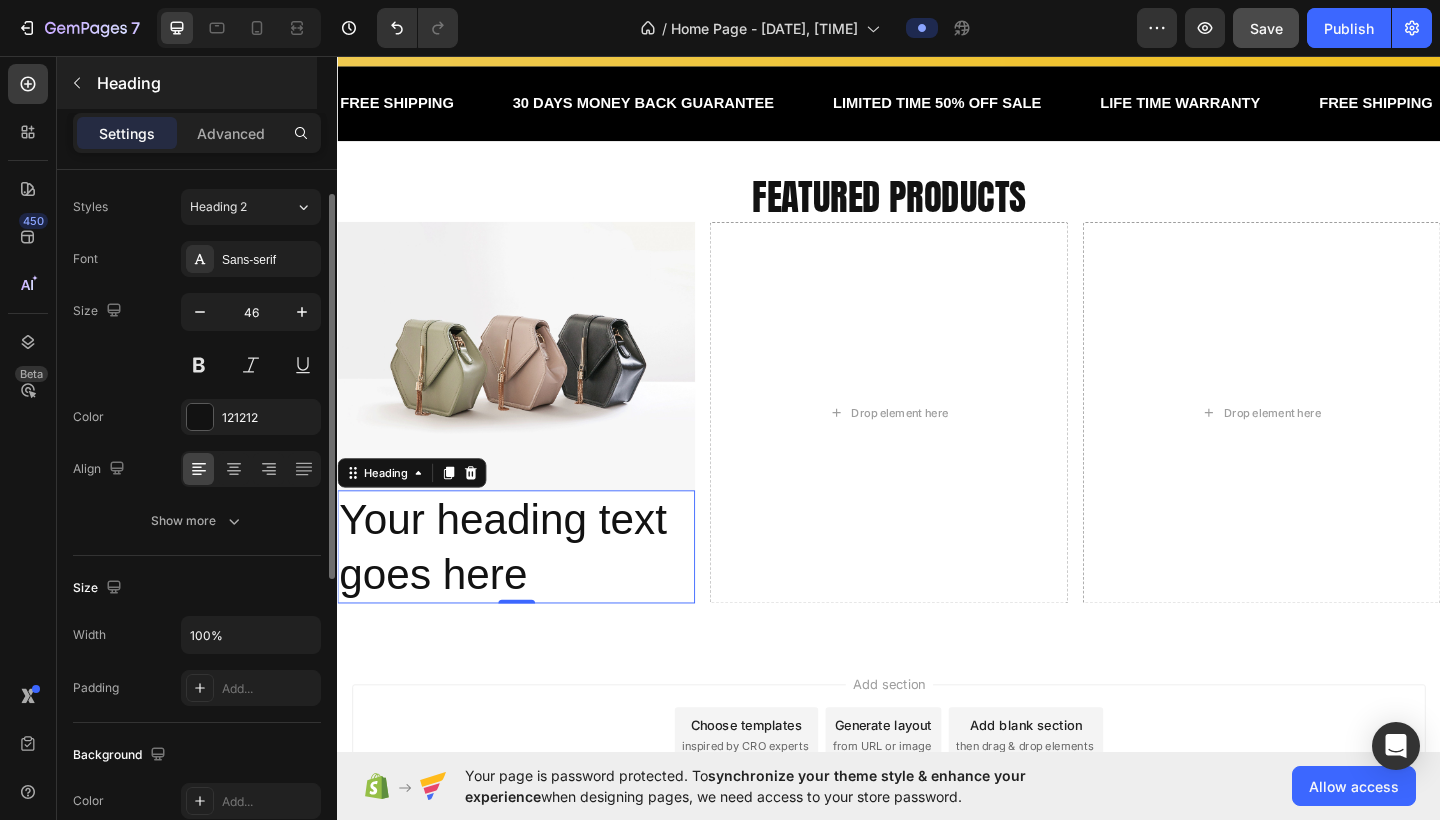 scroll, scrollTop: 46, scrollLeft: 0, axis: vertical 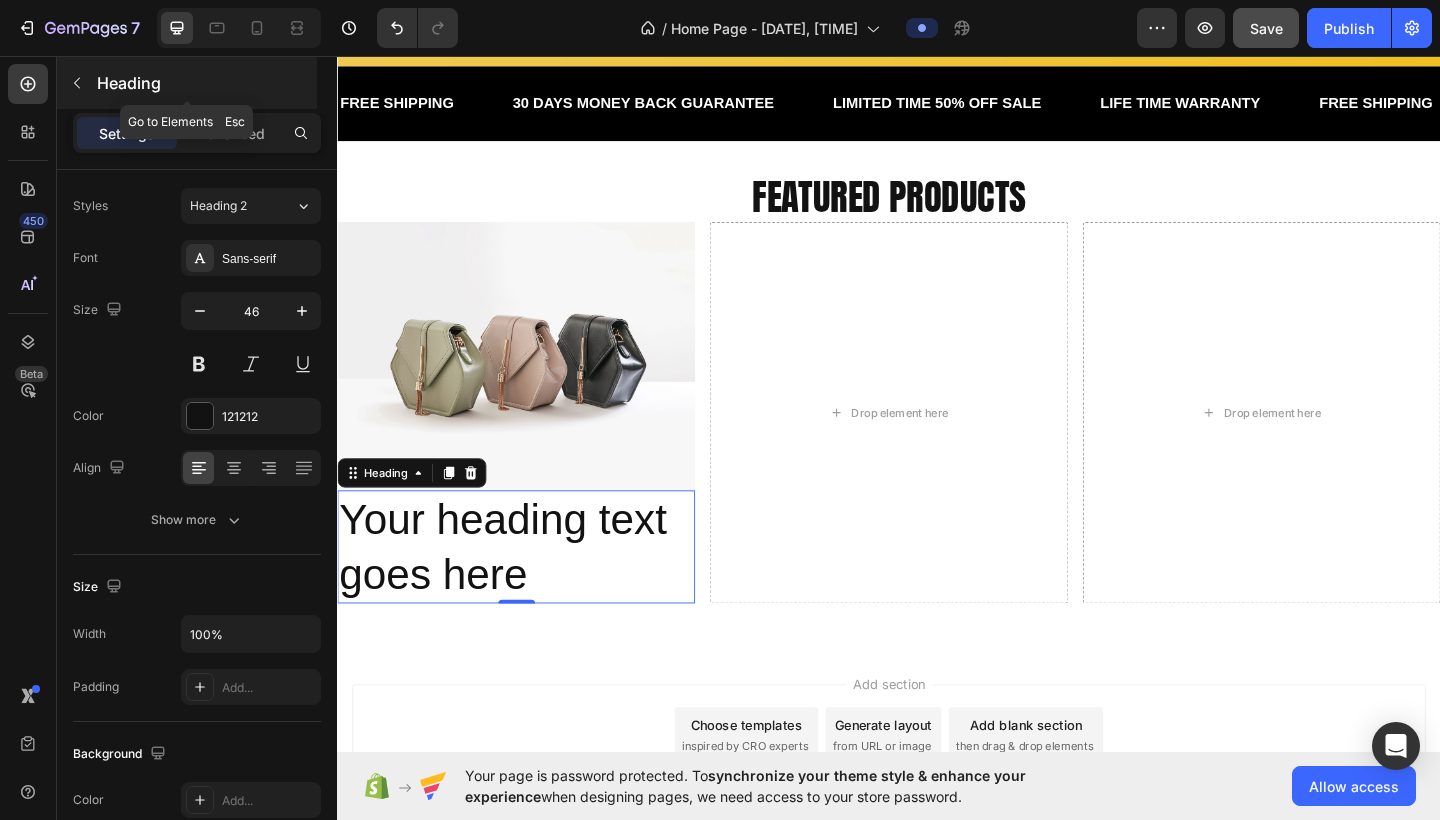click 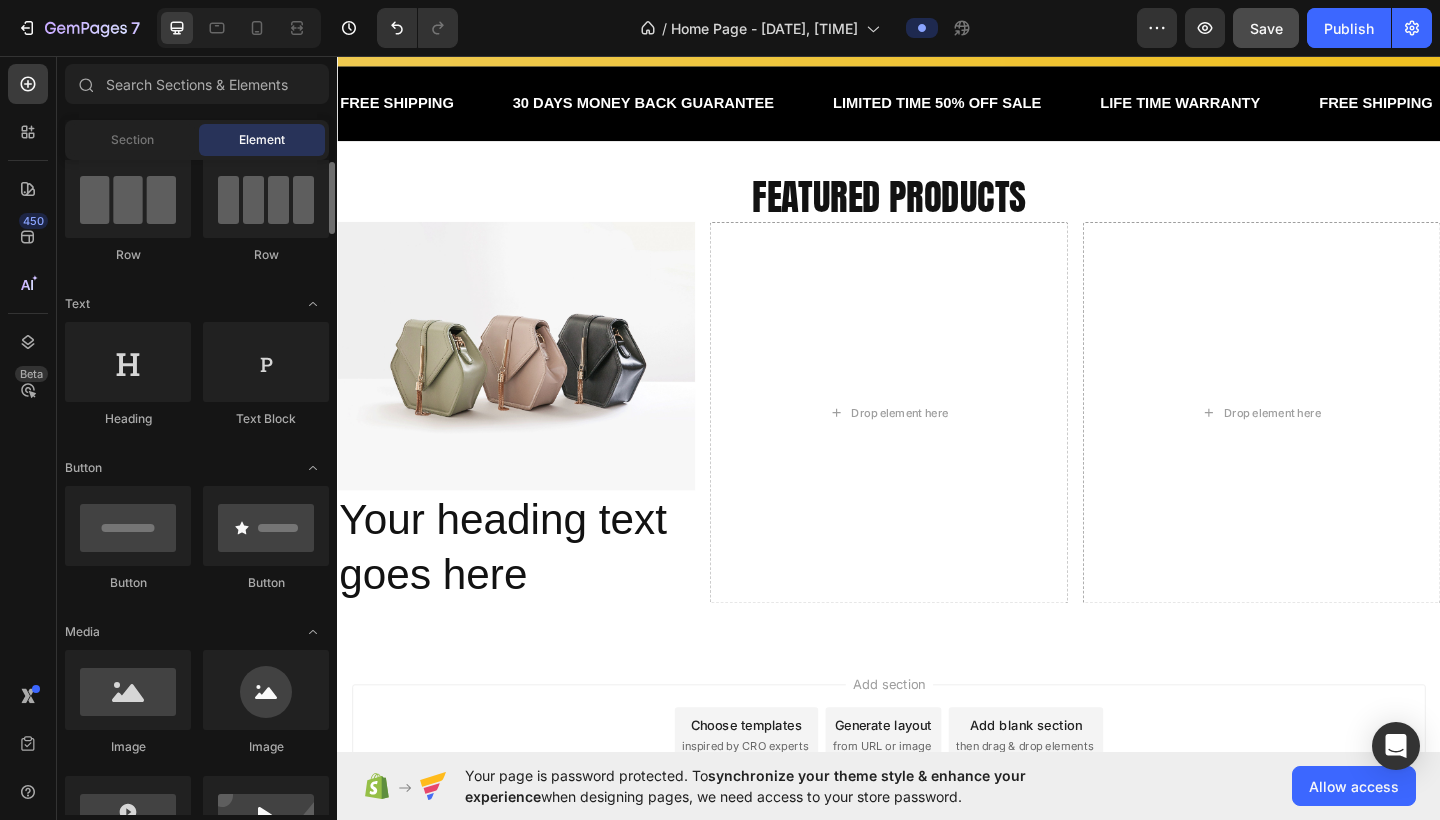 scroll, scrollTop: 175, scrollLeft: 0, axis: vertical 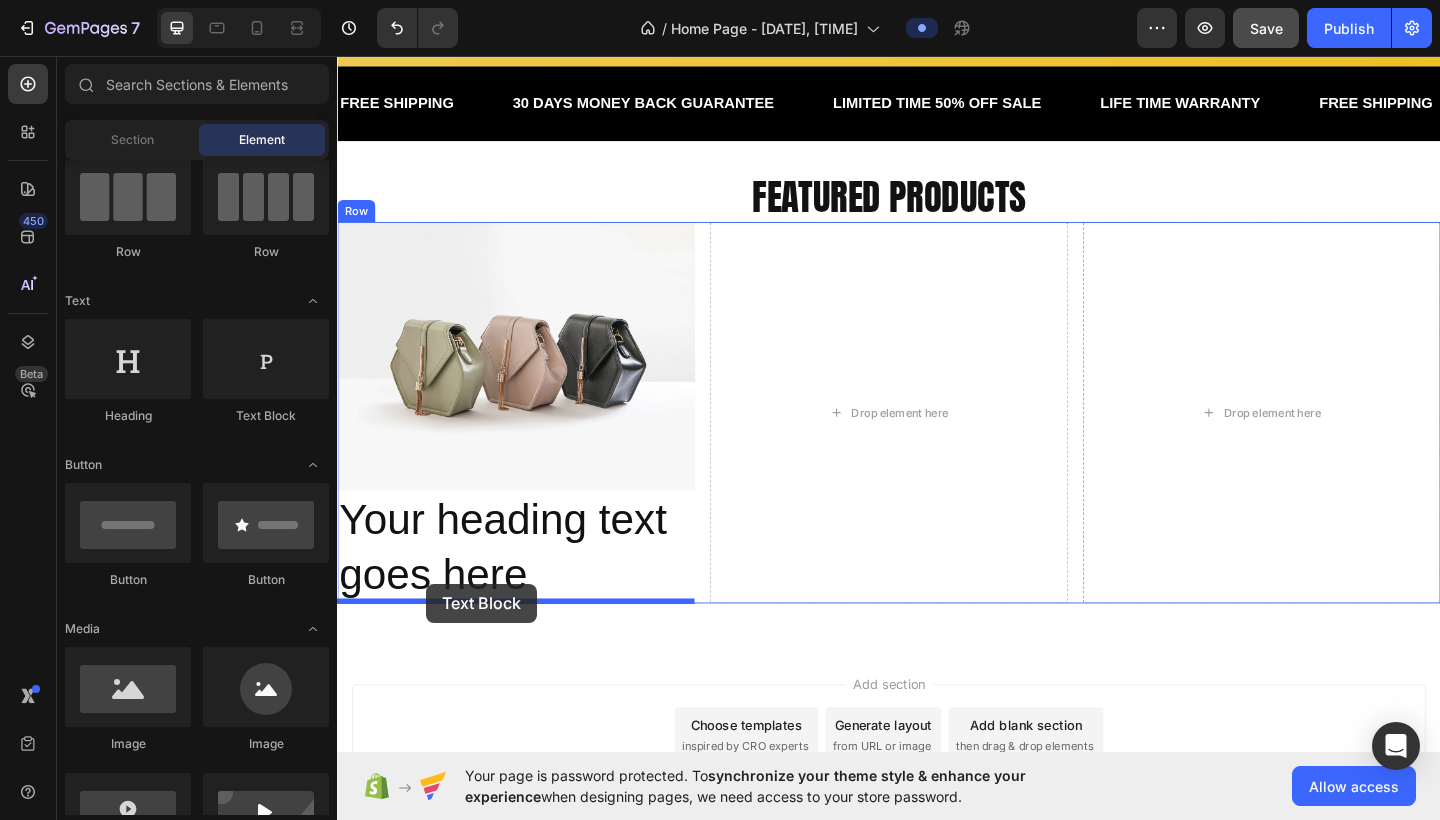 drag, startPoint x: 588, startPoint y: 459, endPoint x: 435, endPoint y: 629, distance: 228.71161 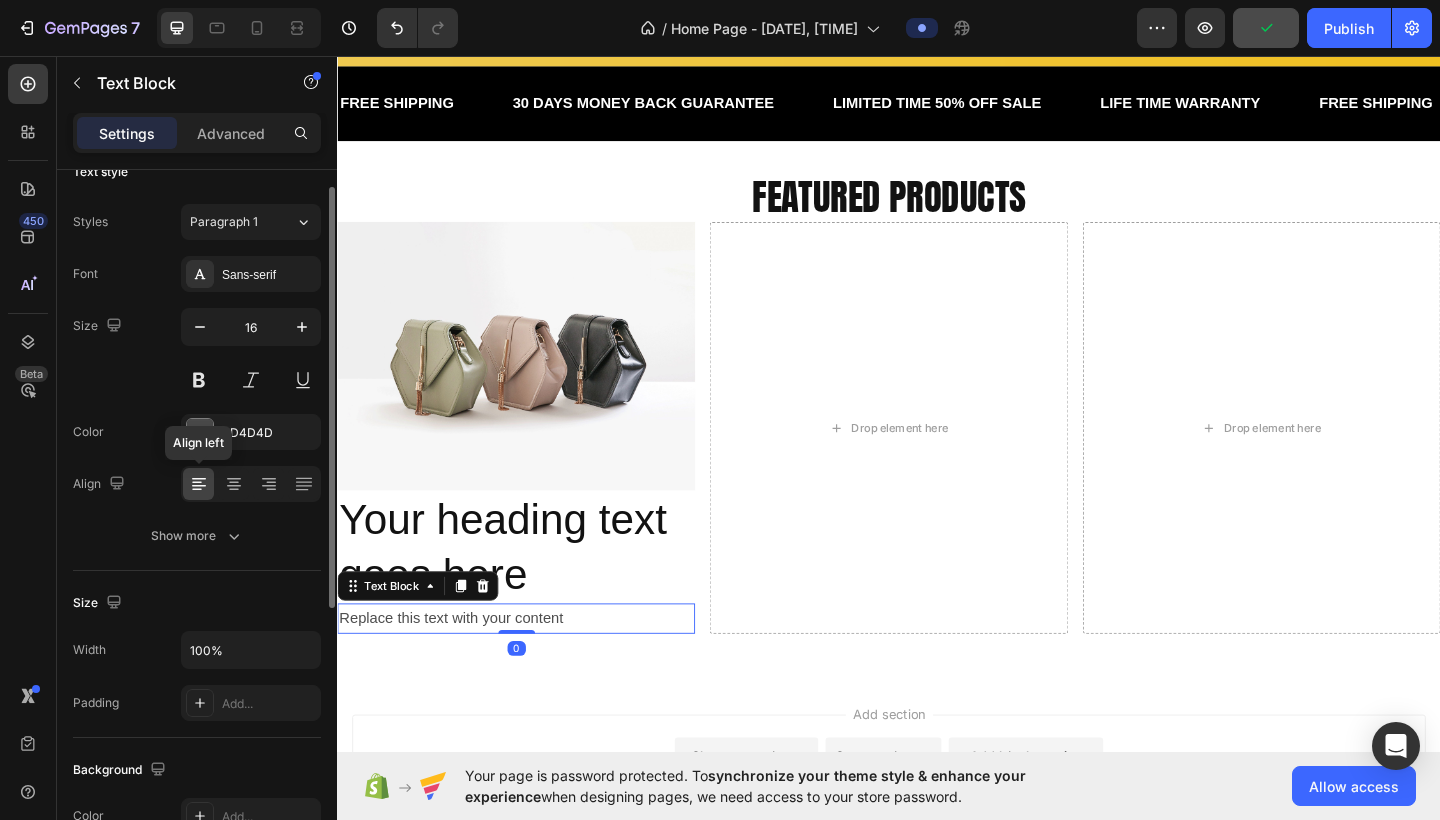 scroll, scrollTop: 30, scrollLeft: 0, axis: vertical 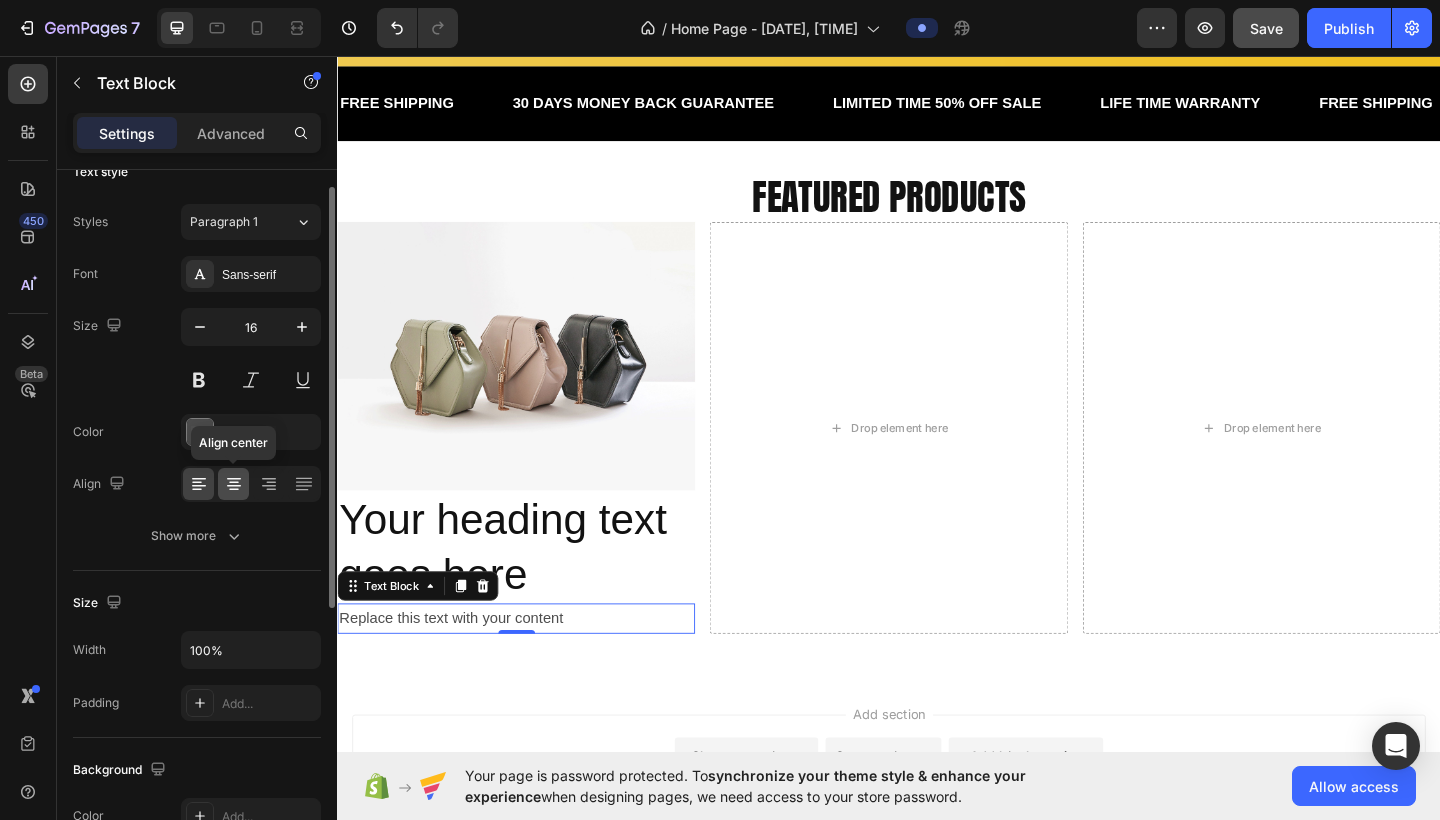 click 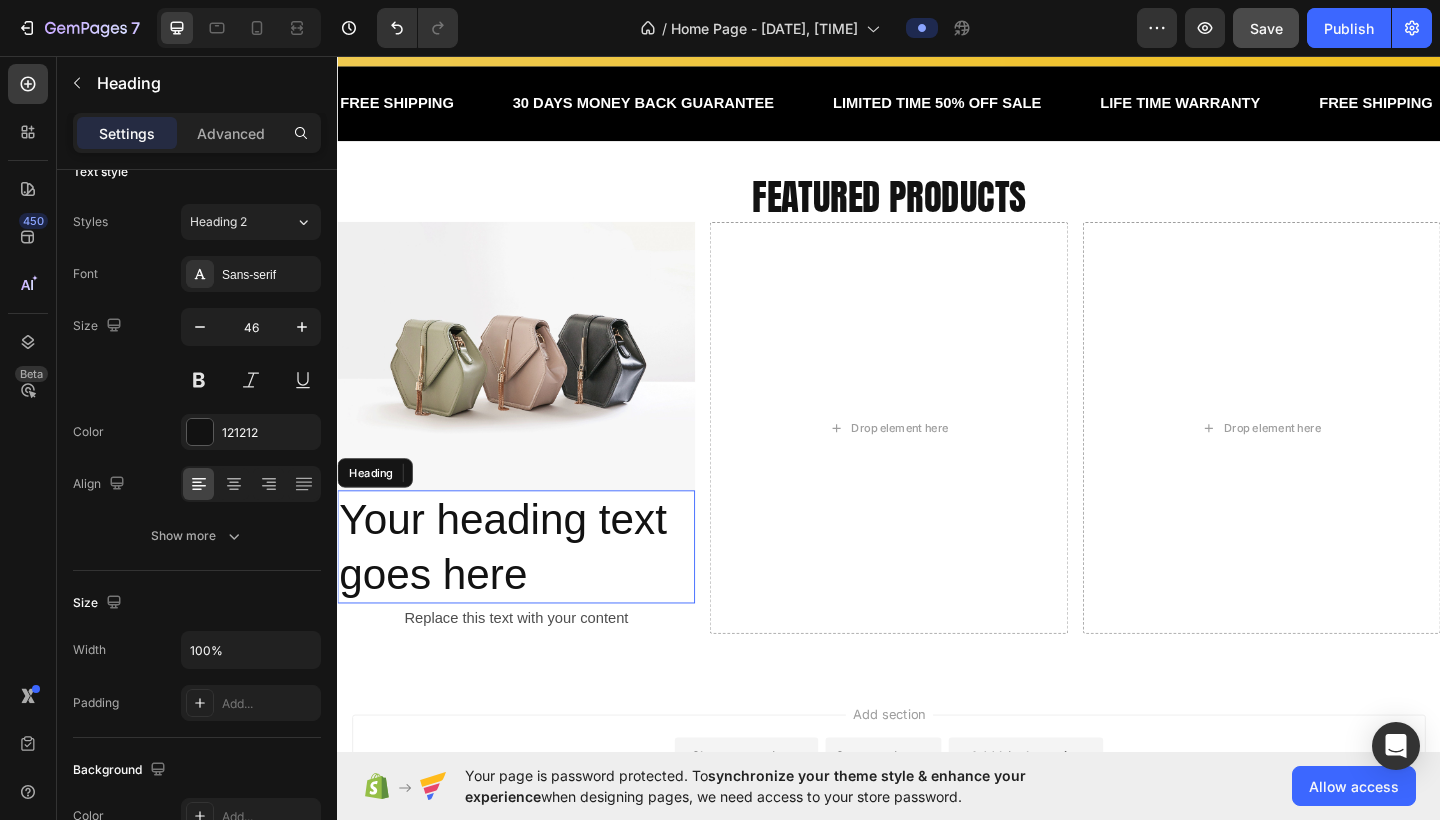 click on "Your heading text goes here" at bounding box center [531, 591] 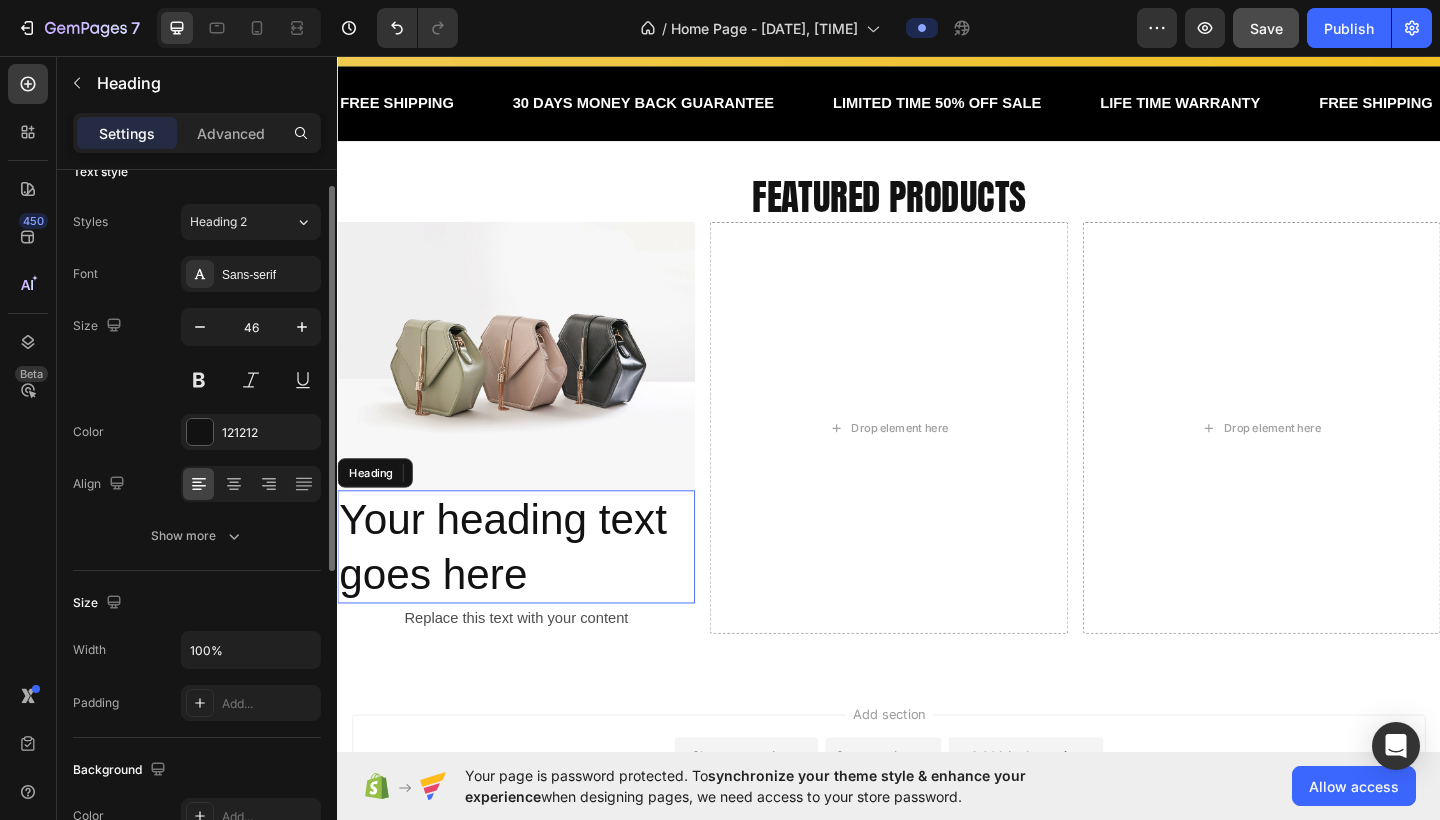 scroll, scrollTop: 0, scrollLeft: 0, axis: both 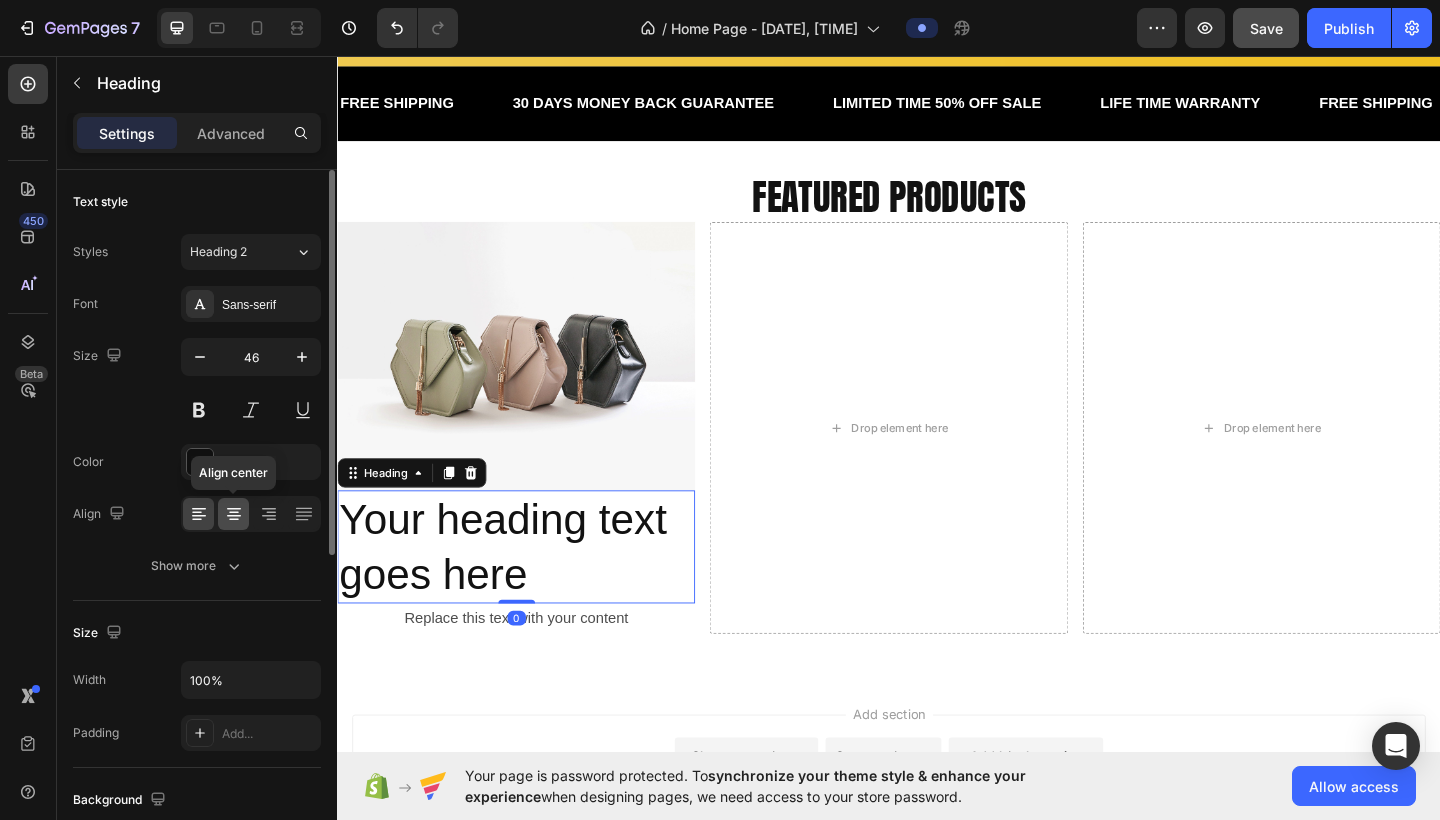 click 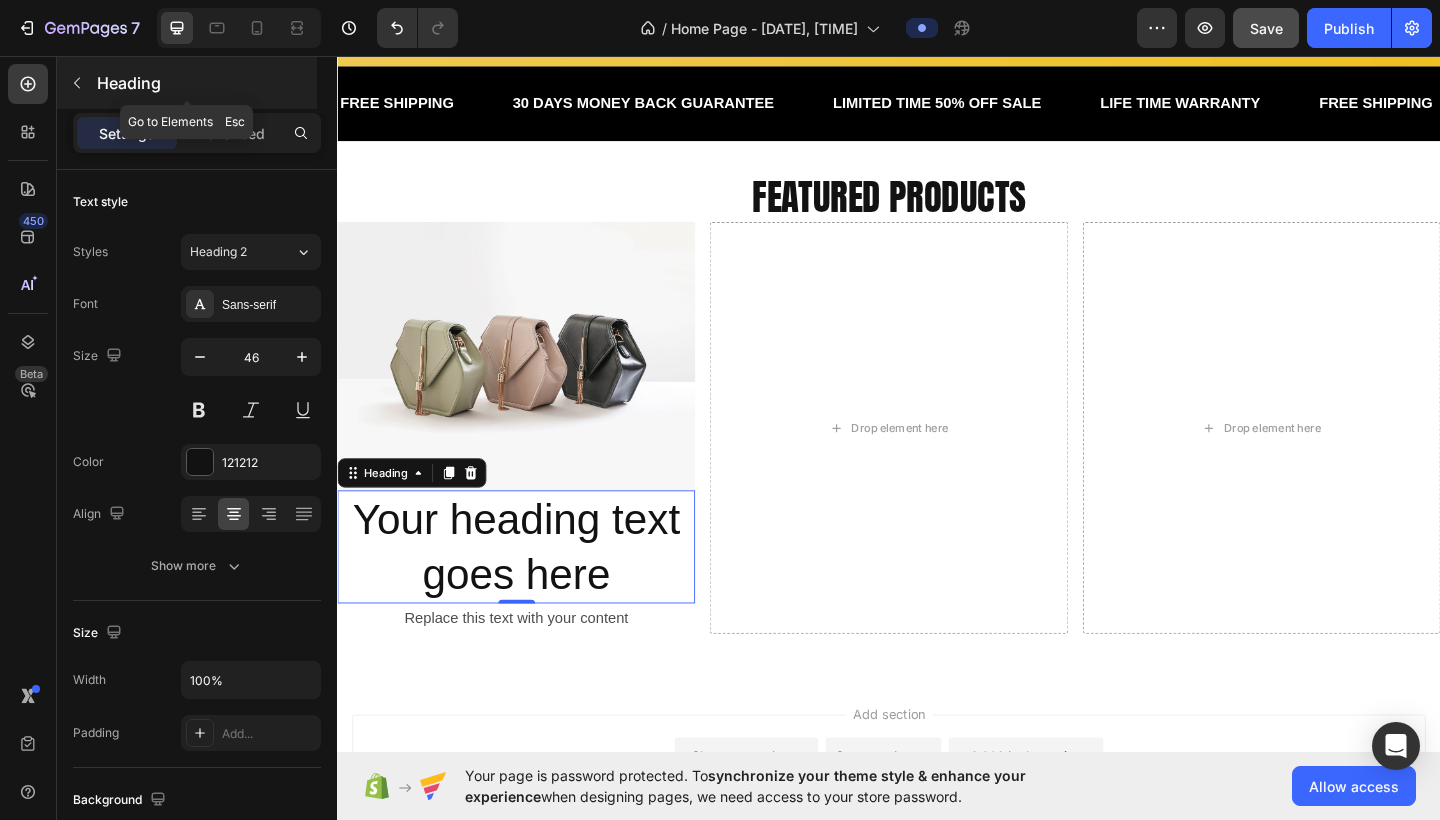 click 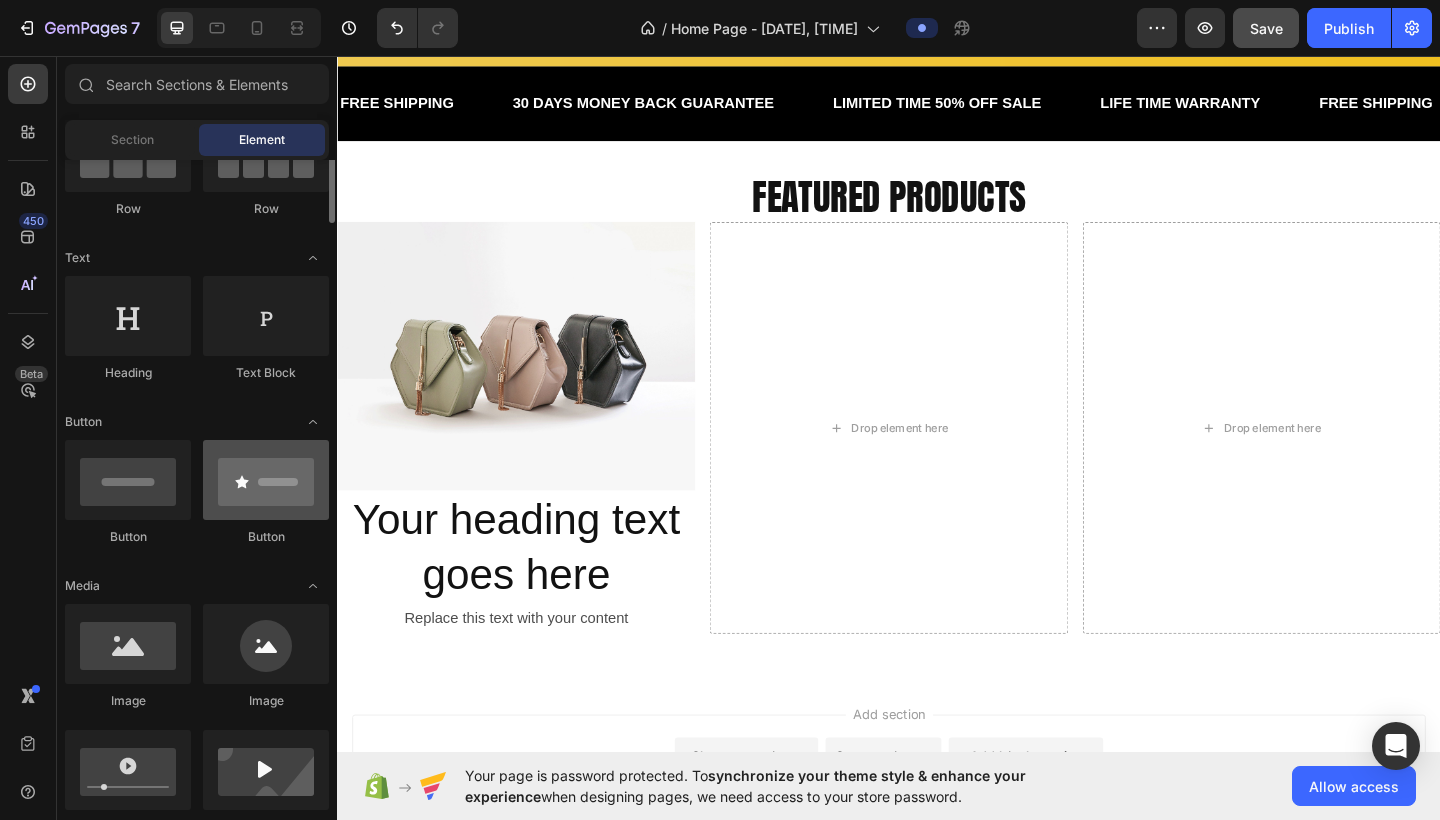 scroll, scrollTop: 230, scrollLeft: 0, axis: vertical 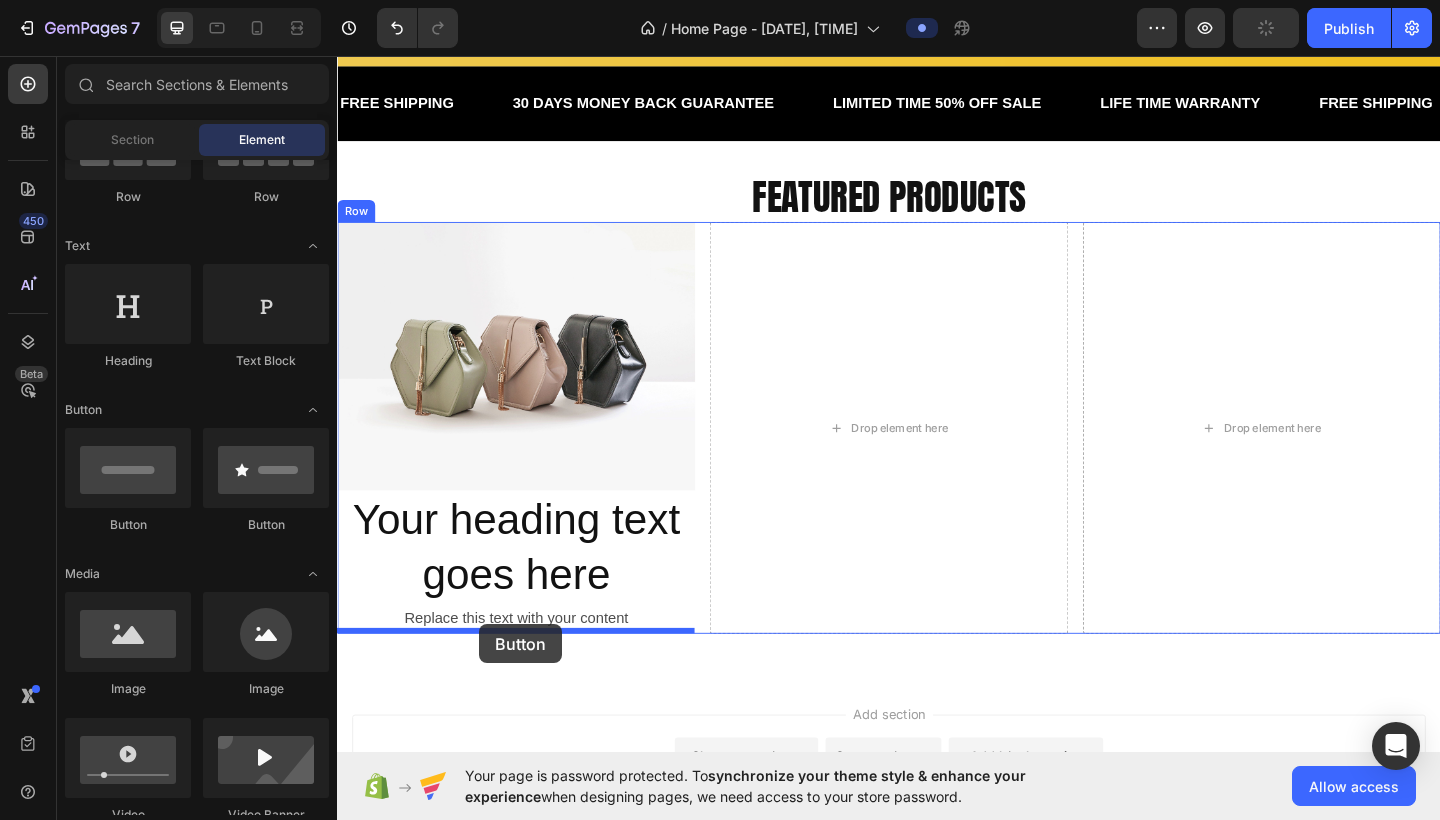 drag, startPoint x: 484, startPoint y: 532, endPoint x: 491, endPoint y: 674, distance: 142.17242 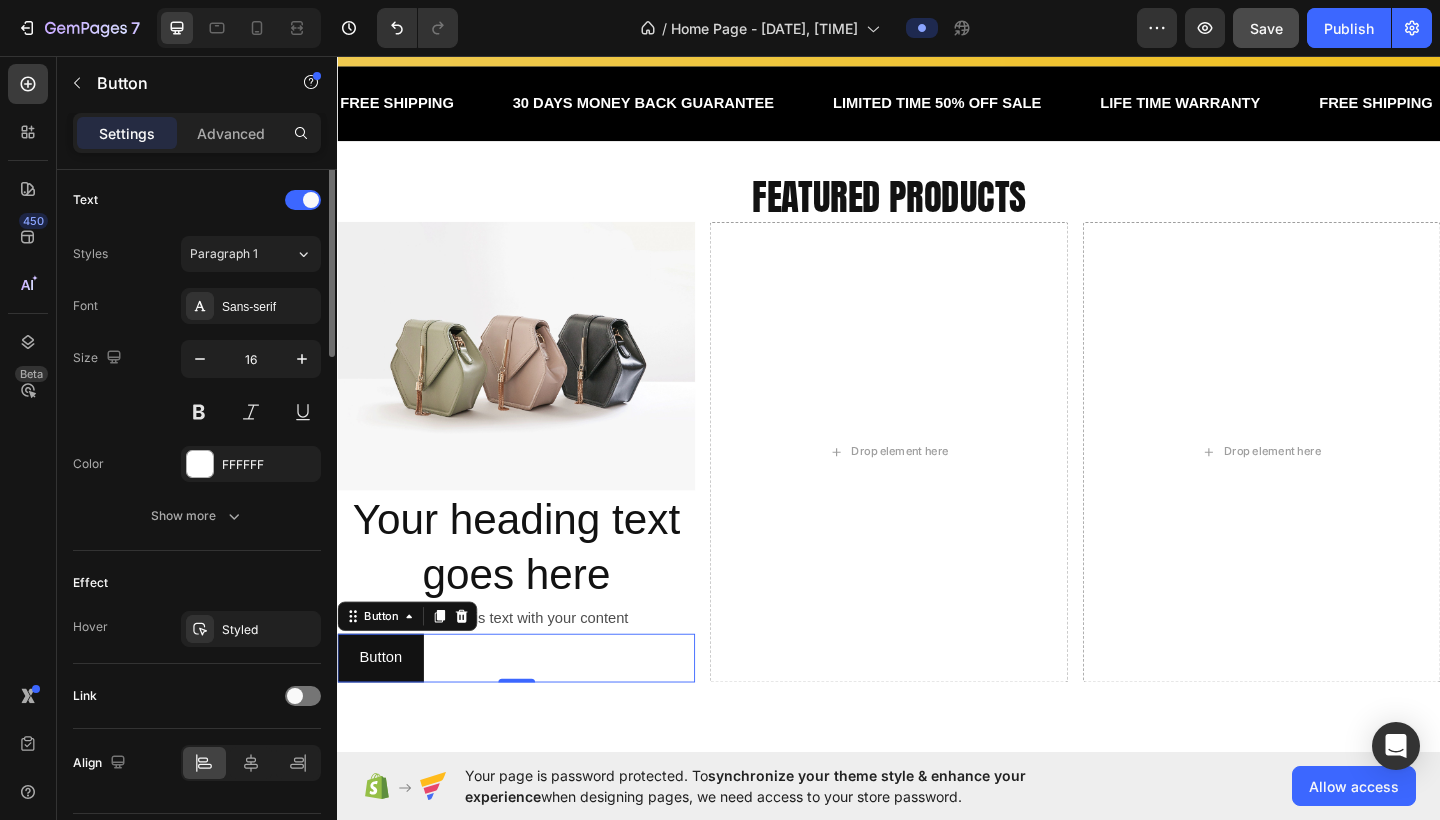 scroll, scrollTop: 727, scrollLeft: 0, axis: vertical 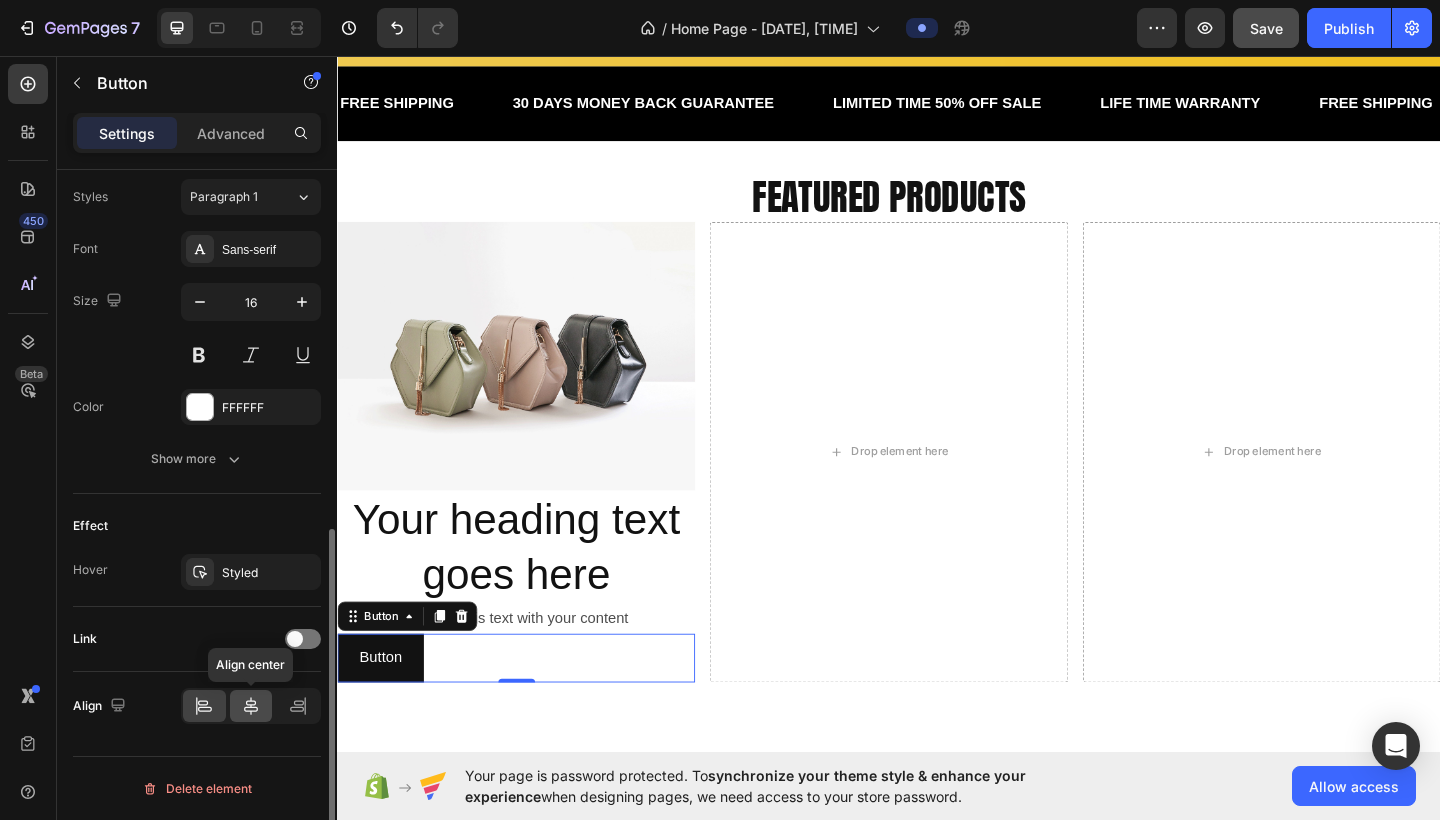 click 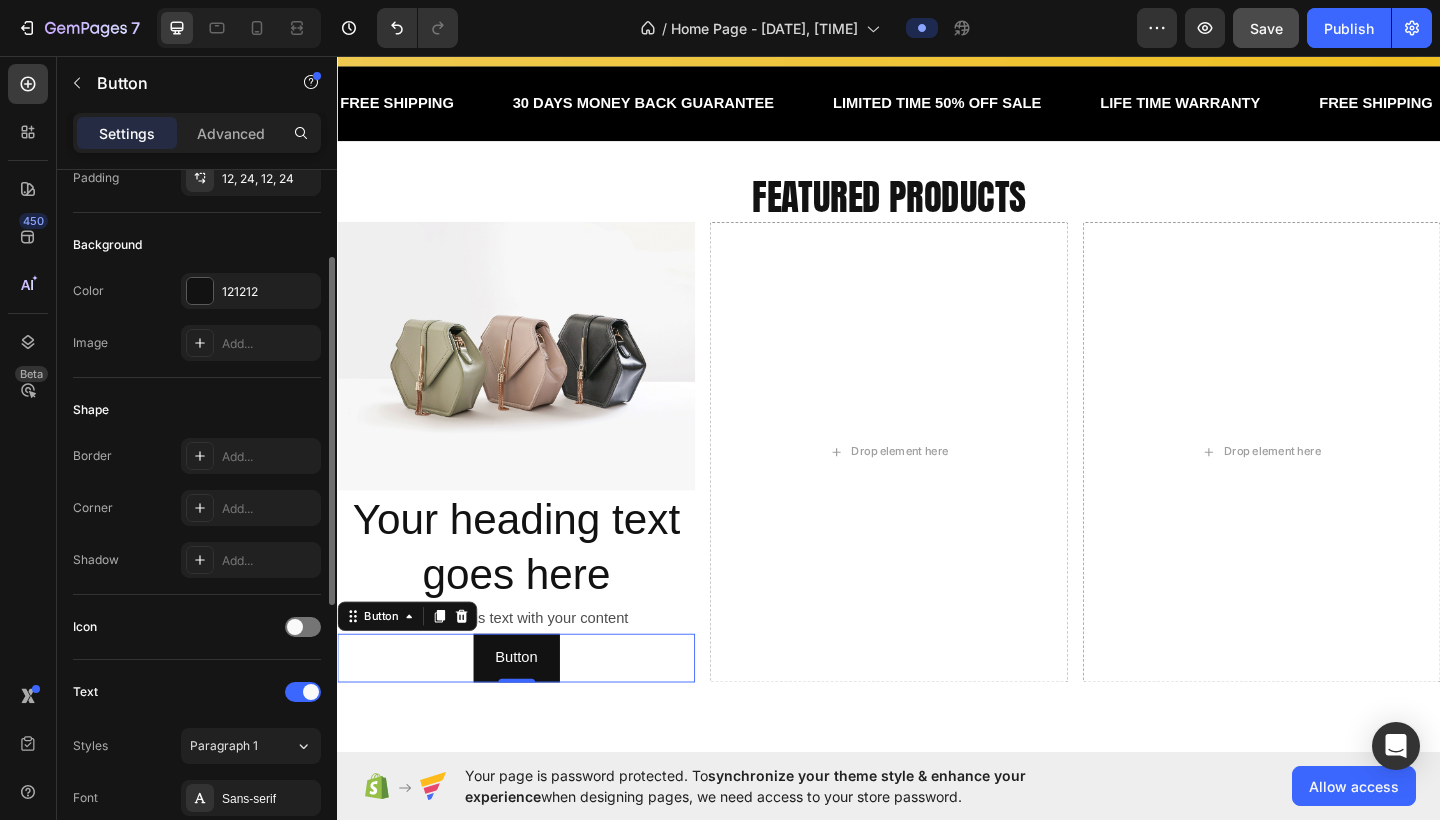 scroll, scrollTop: 0, scrollLeft: 0, axis: both 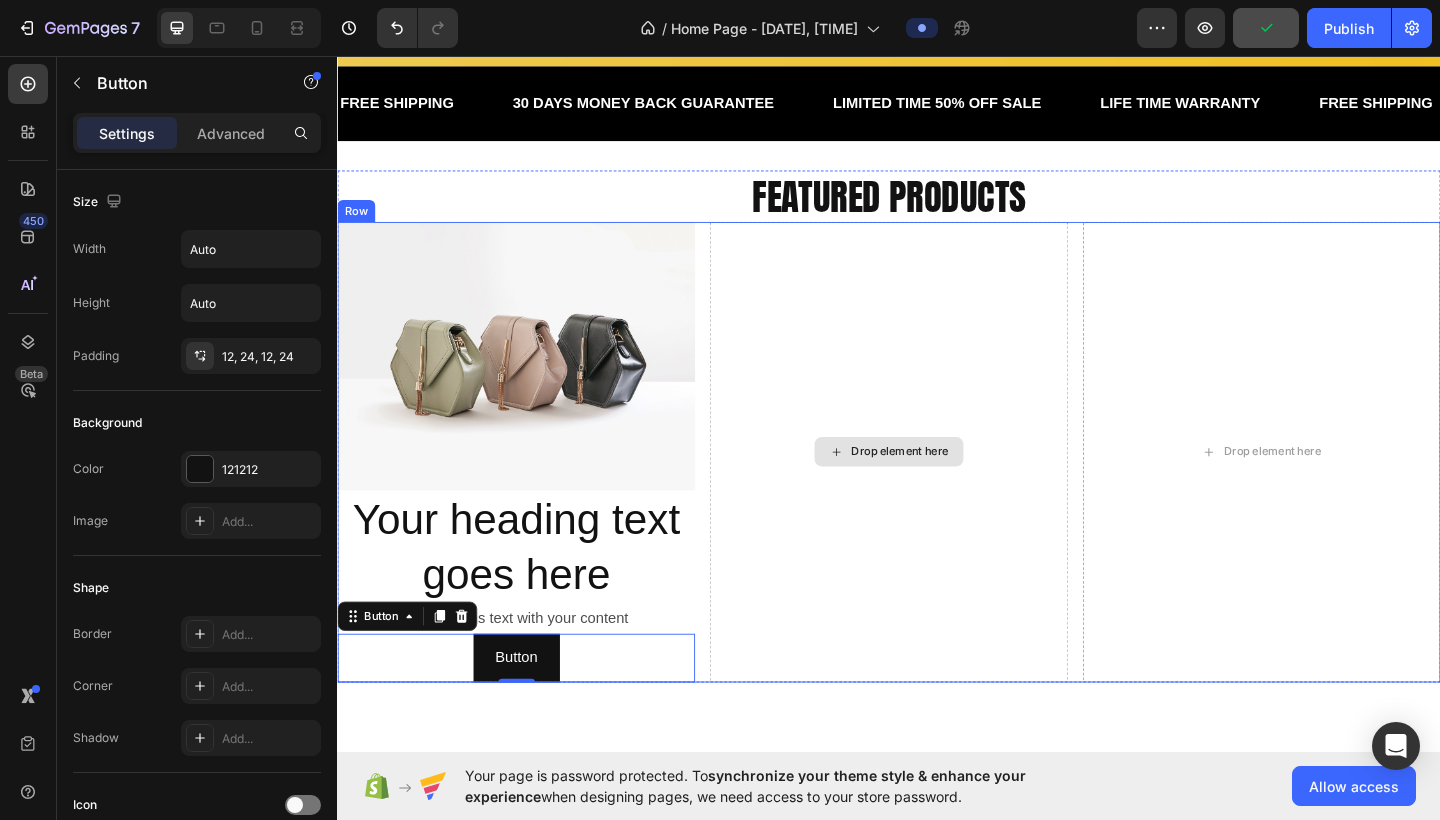 click on "Drop element here" at bounding box center [936, 487] 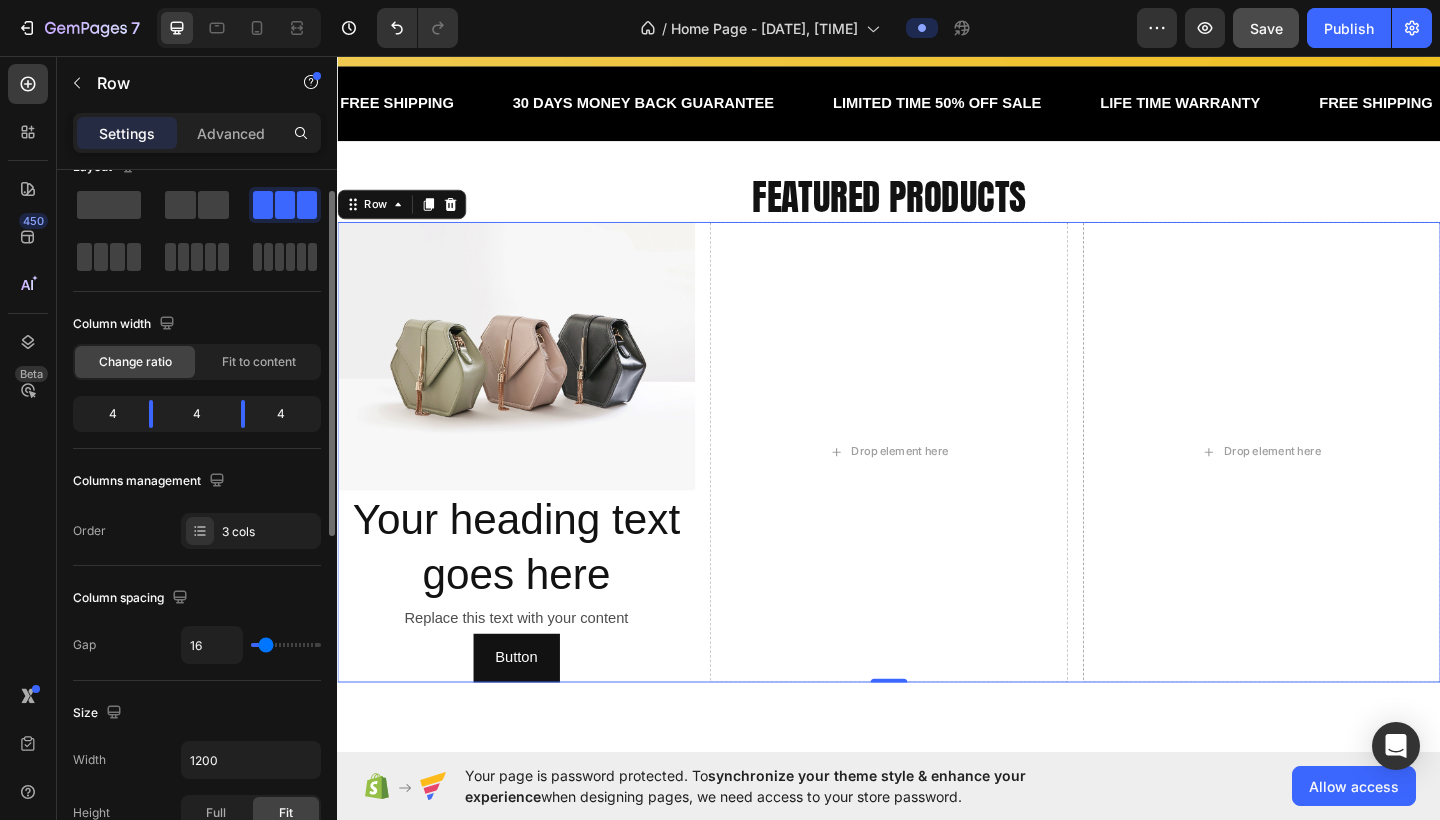scroll, scrollTop: 38, scrollLeft: 0, axis: vertical 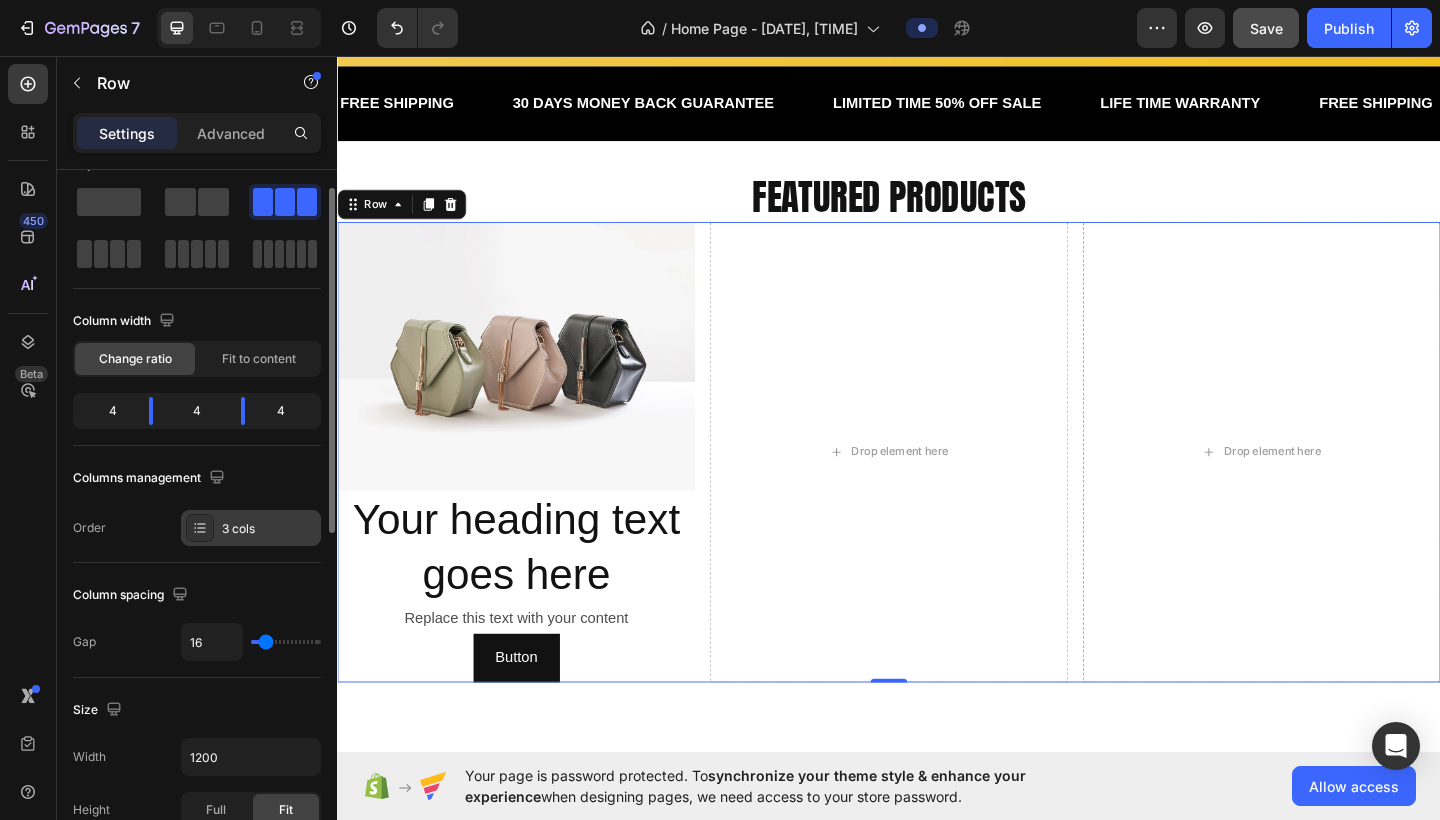 click on "3 cols" at bounding box center [269, 529] 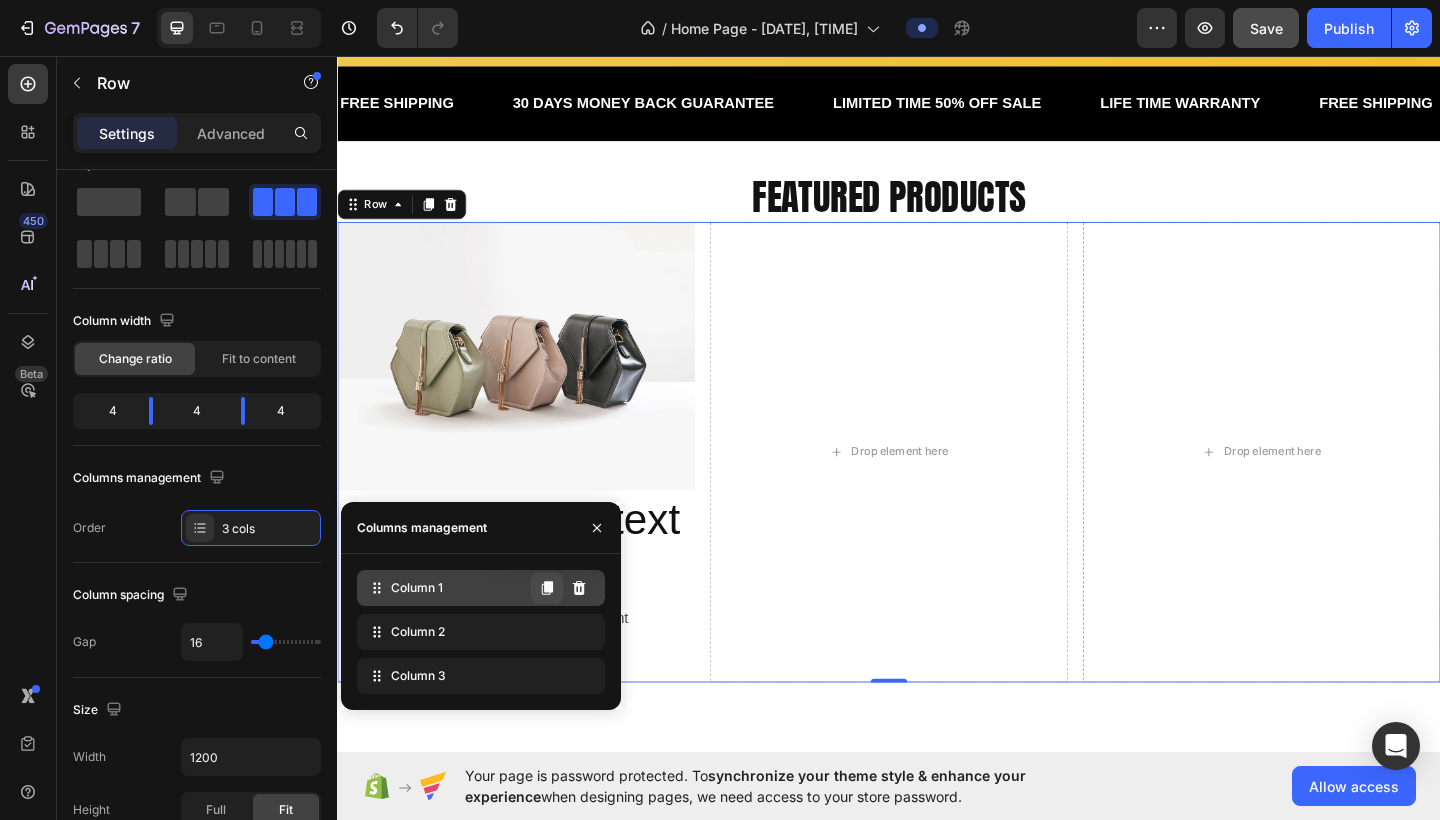 click 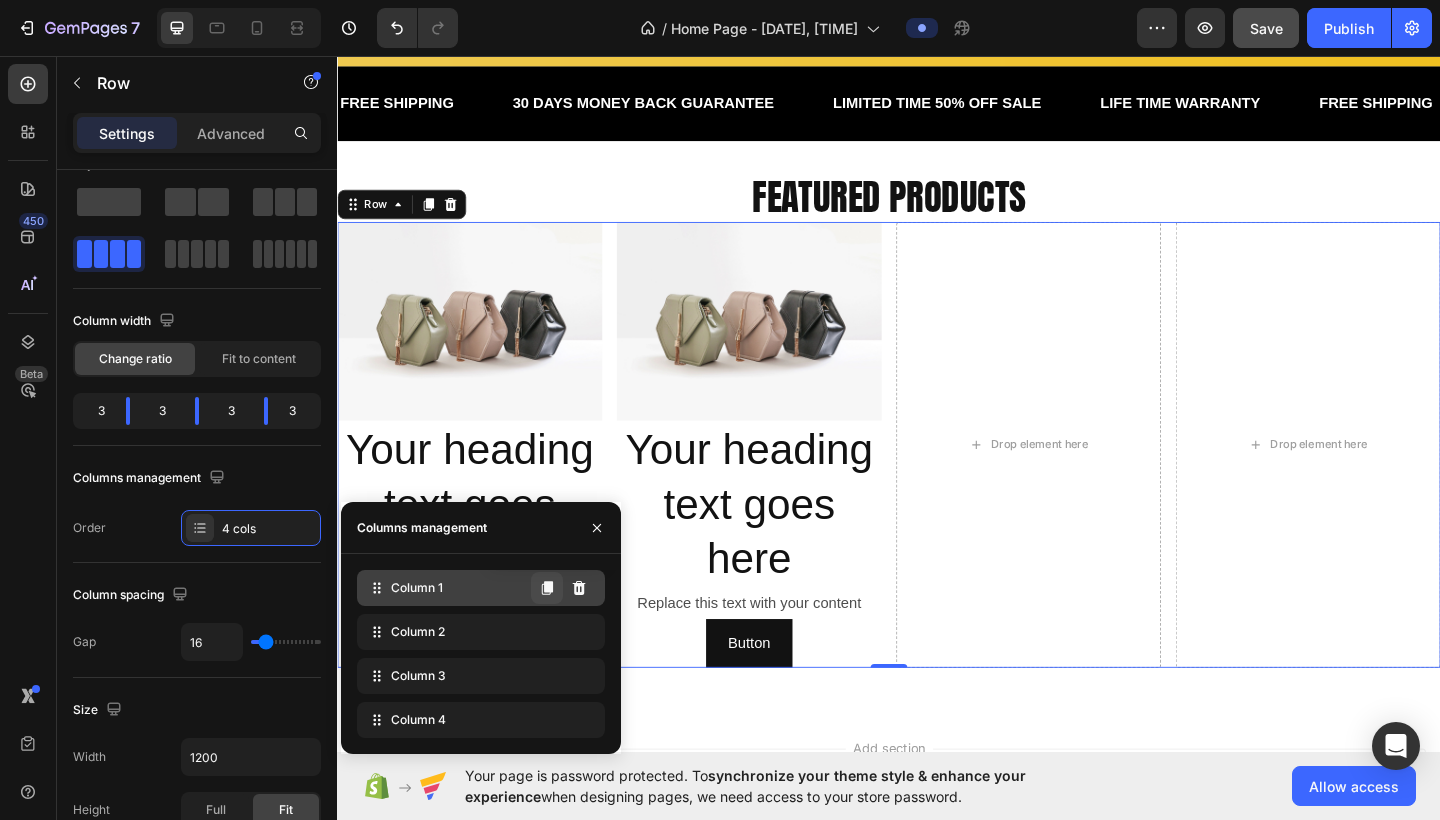 click 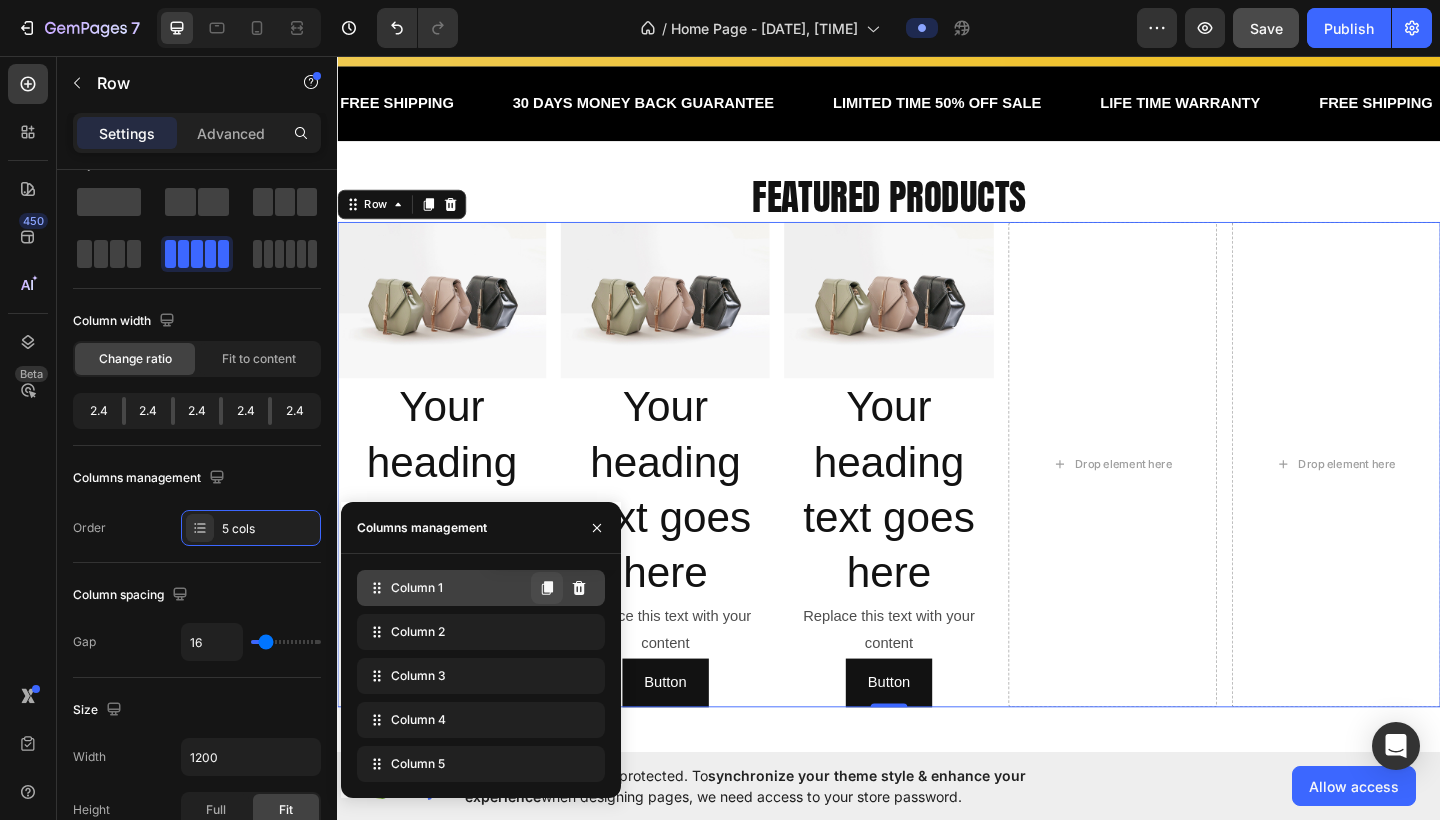 click 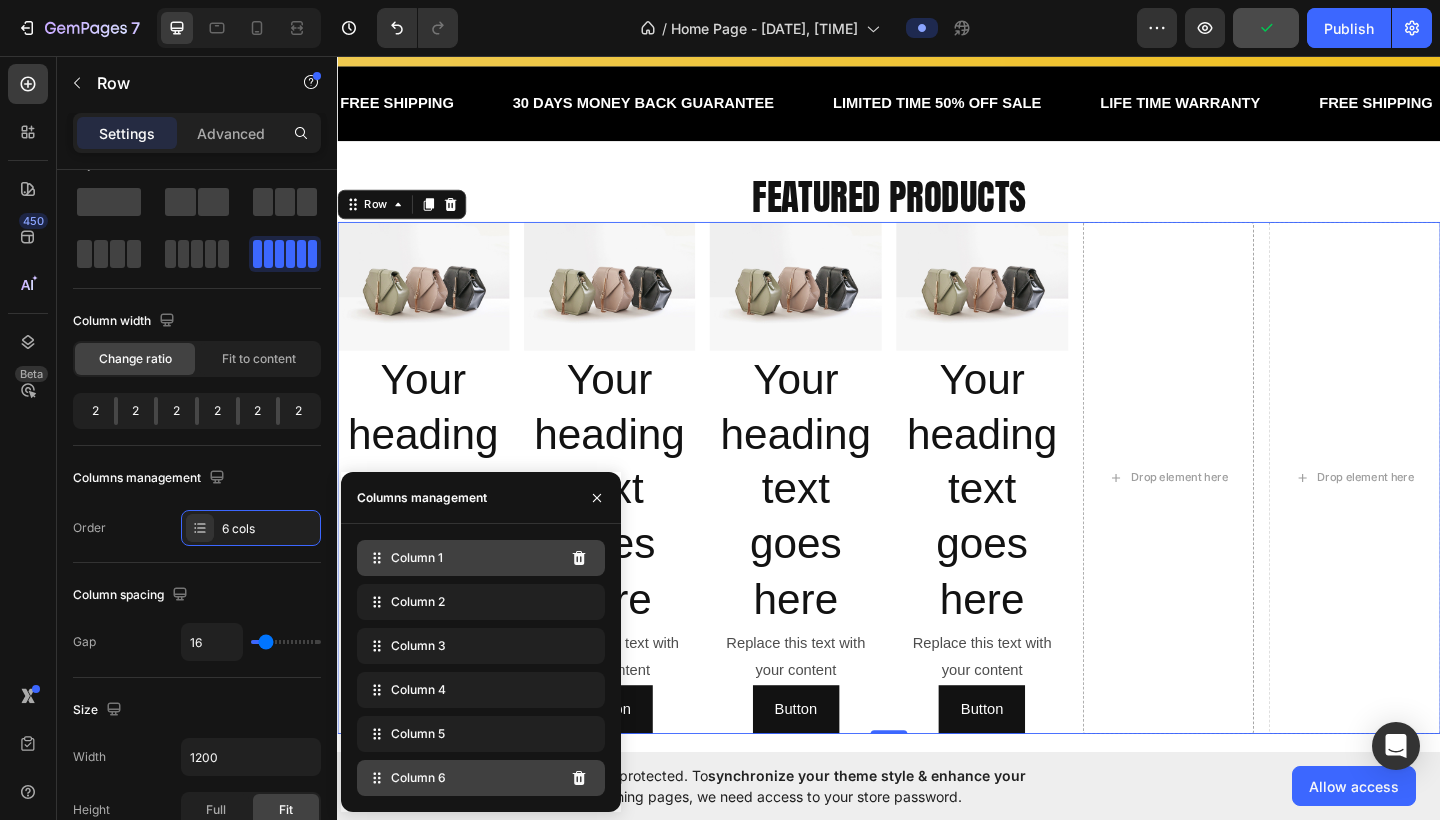 click on "Column 6" 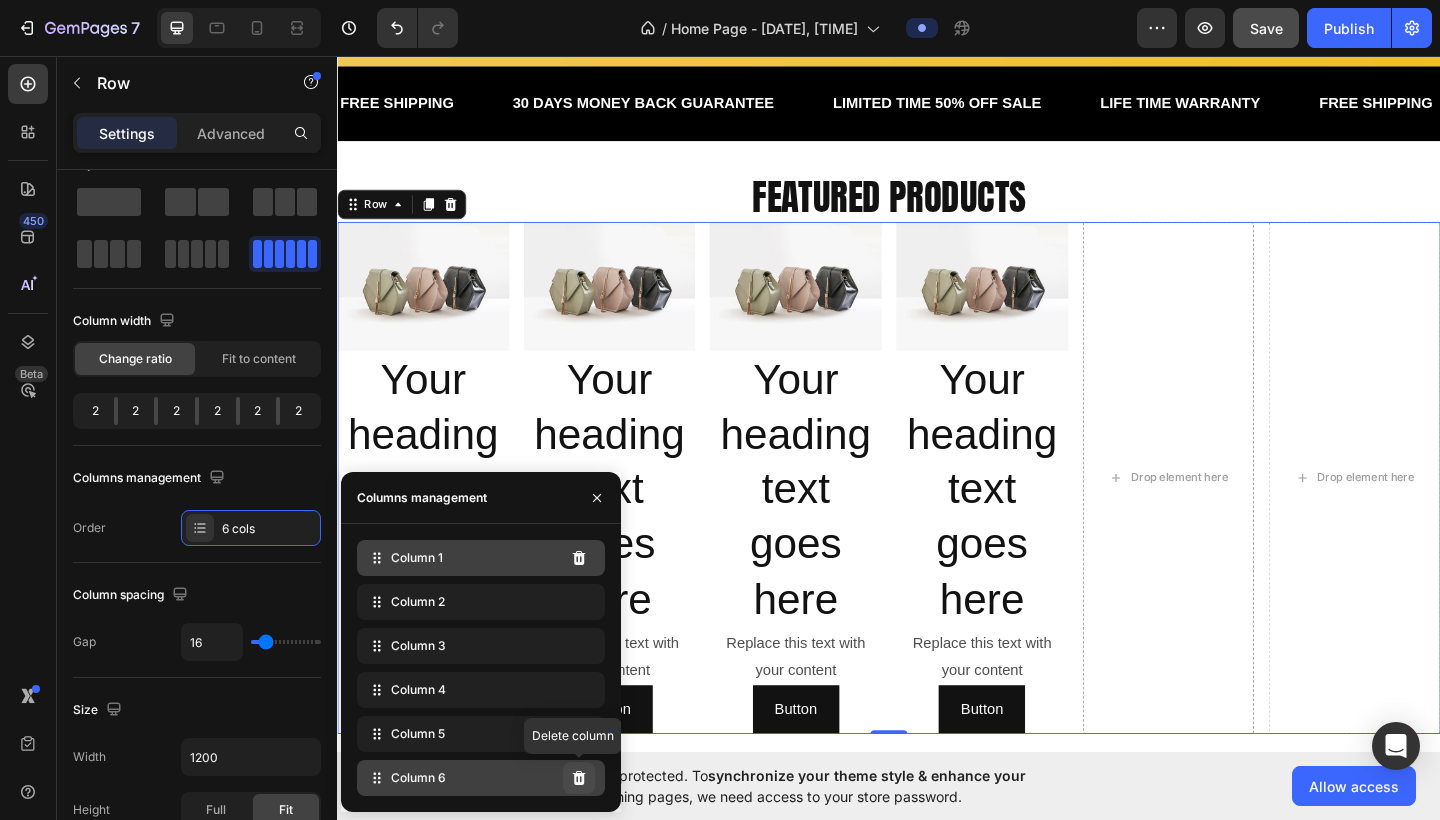 click 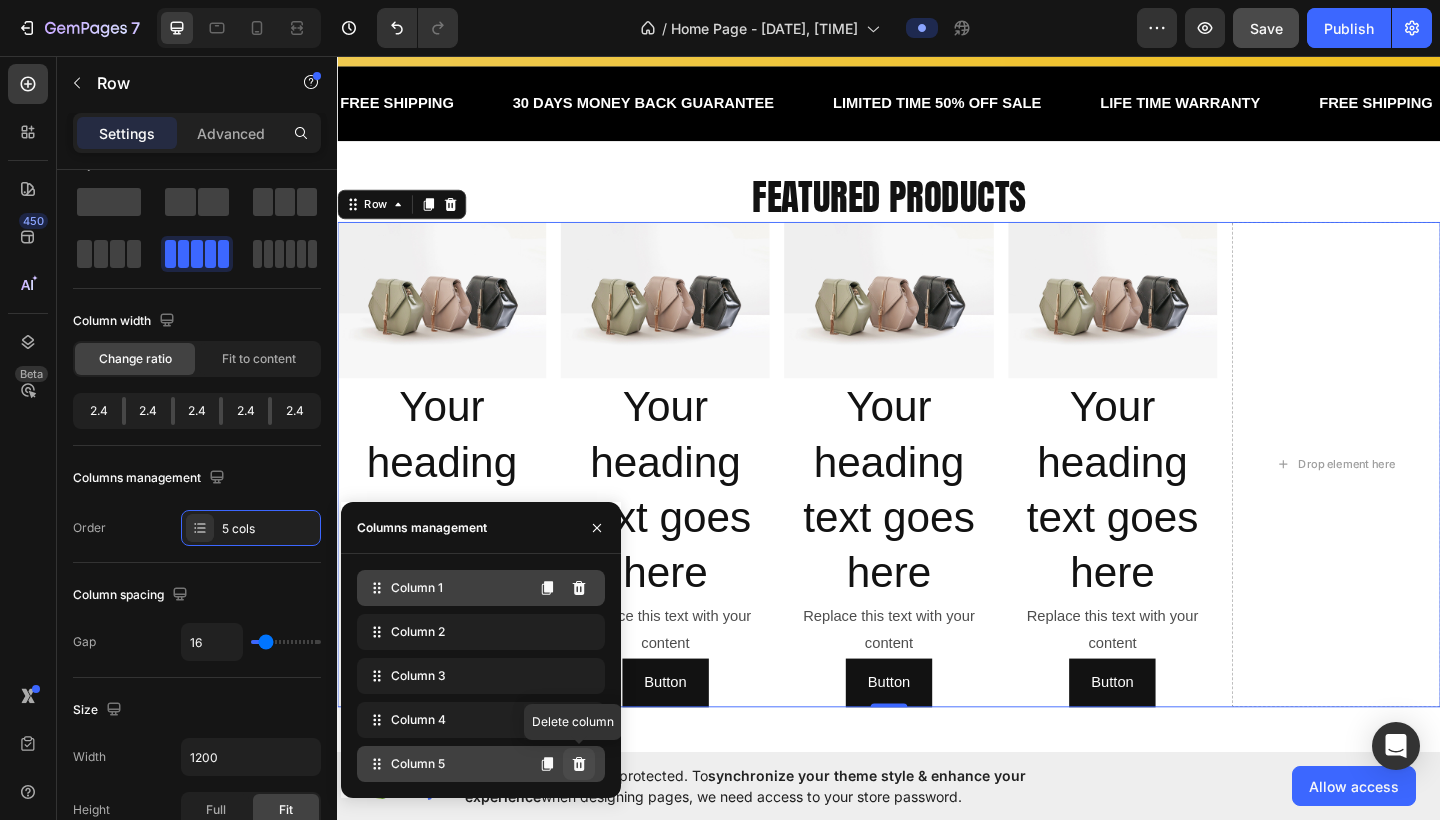 click 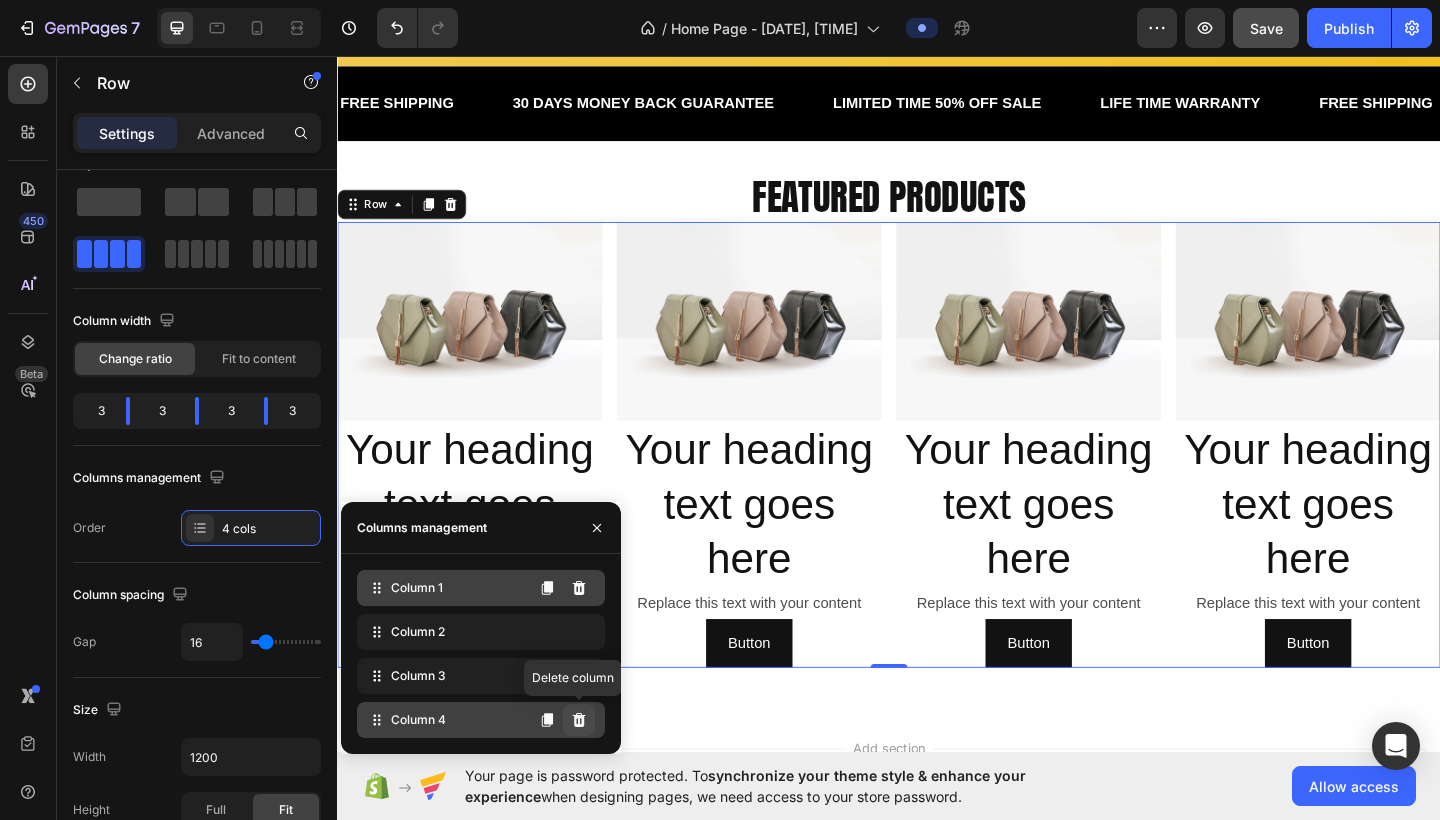click 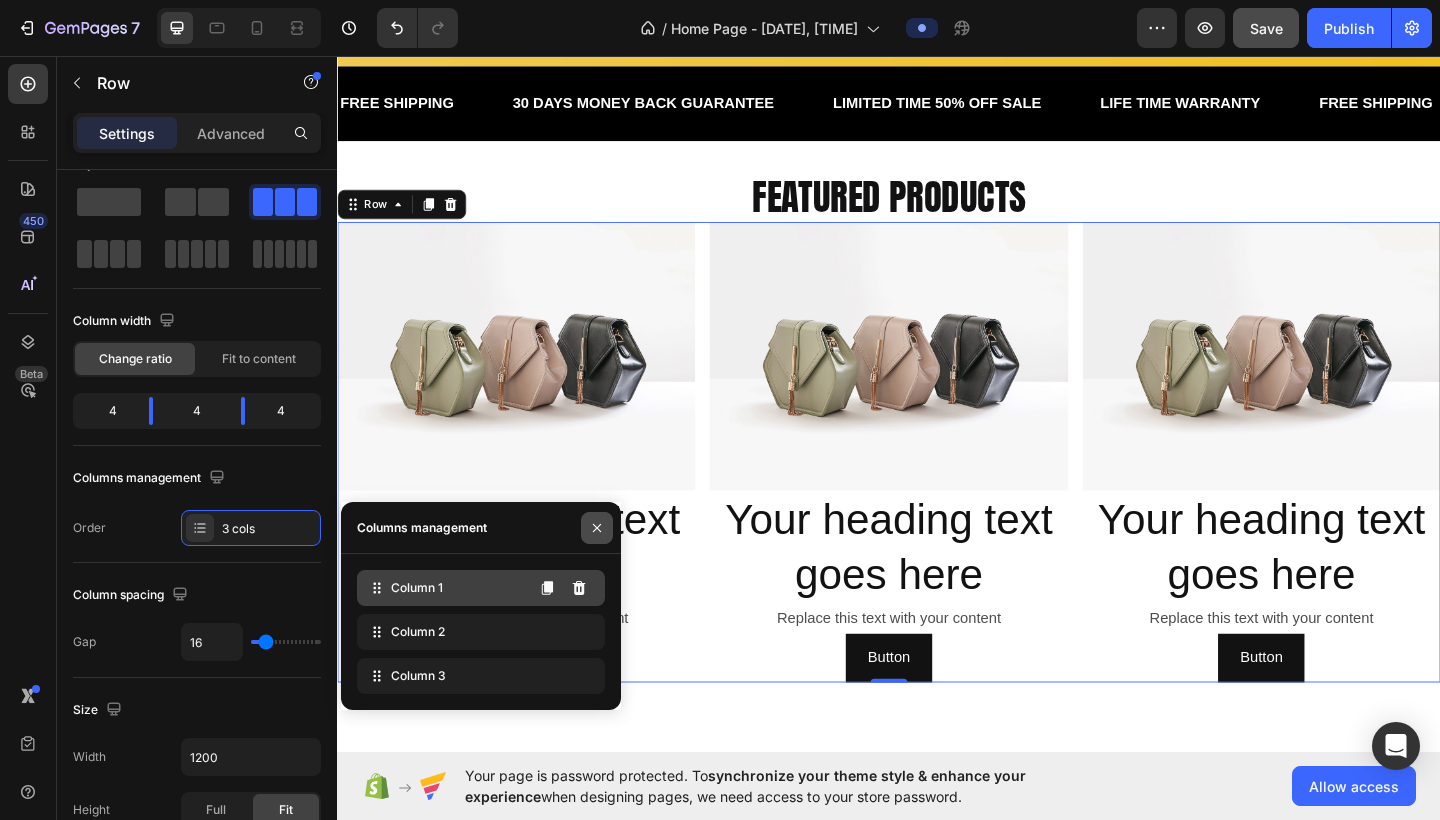click 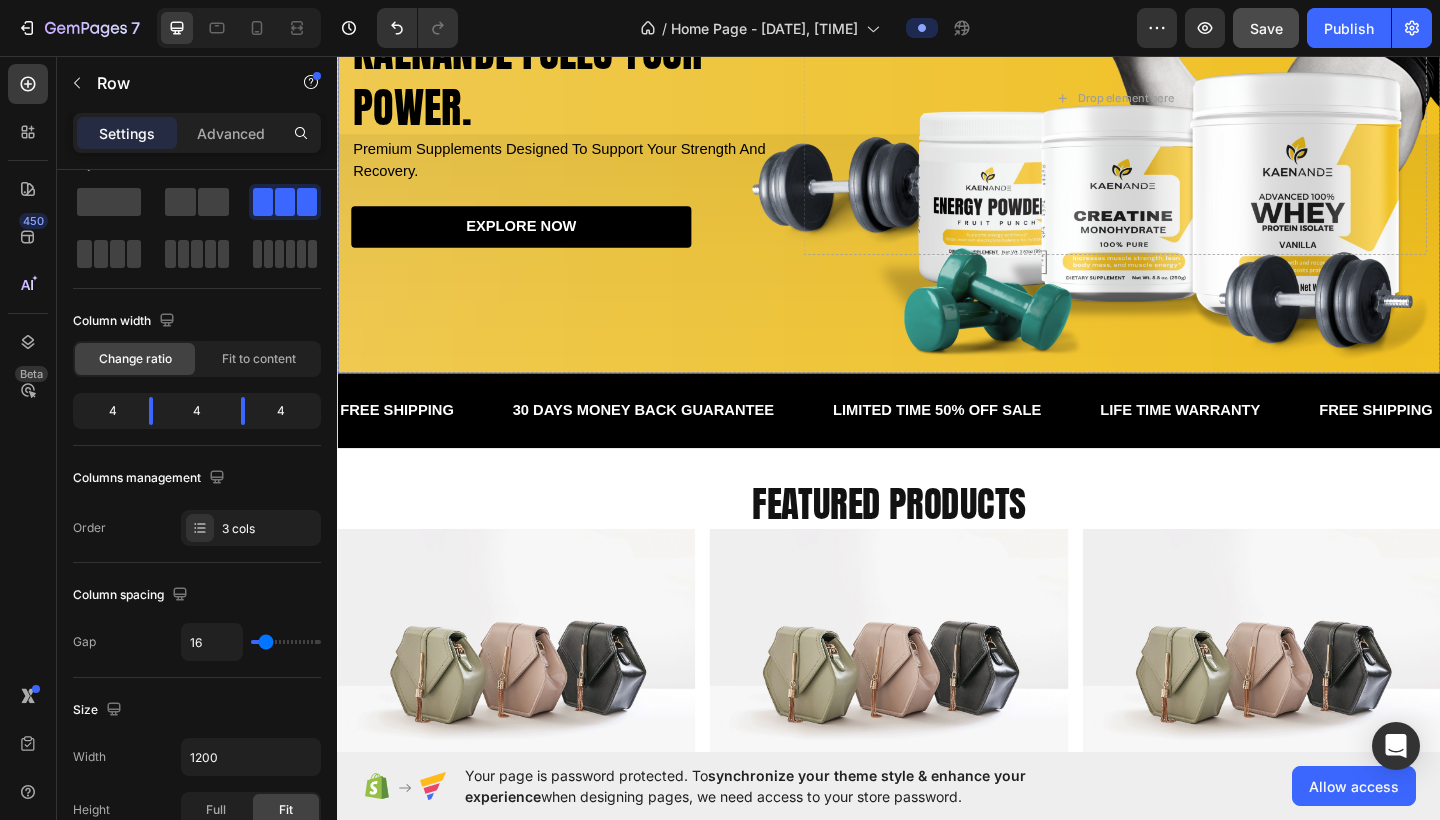 scroll, scrollTop: 451, scrollLeft: 0, axis: vertical 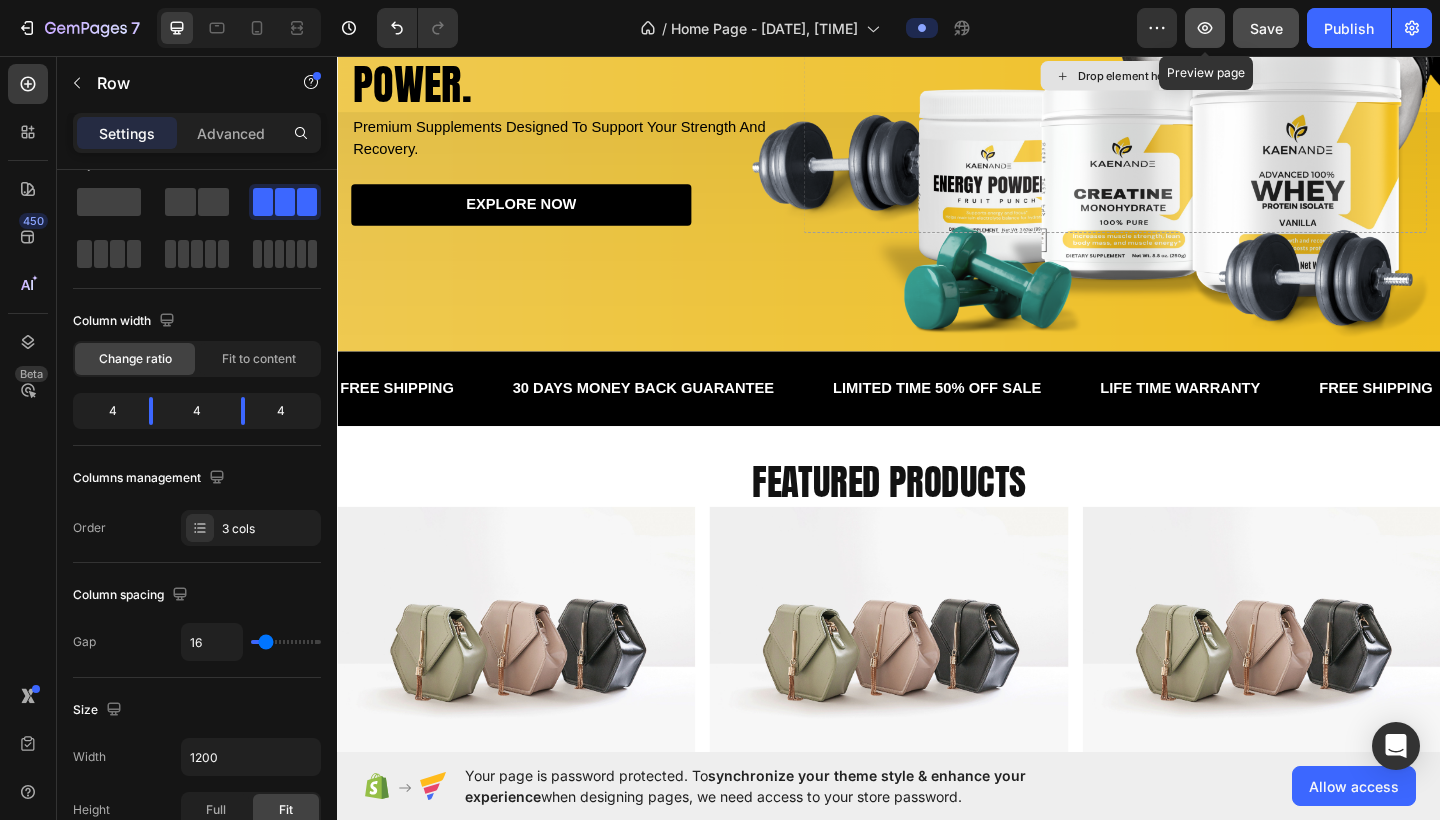 click 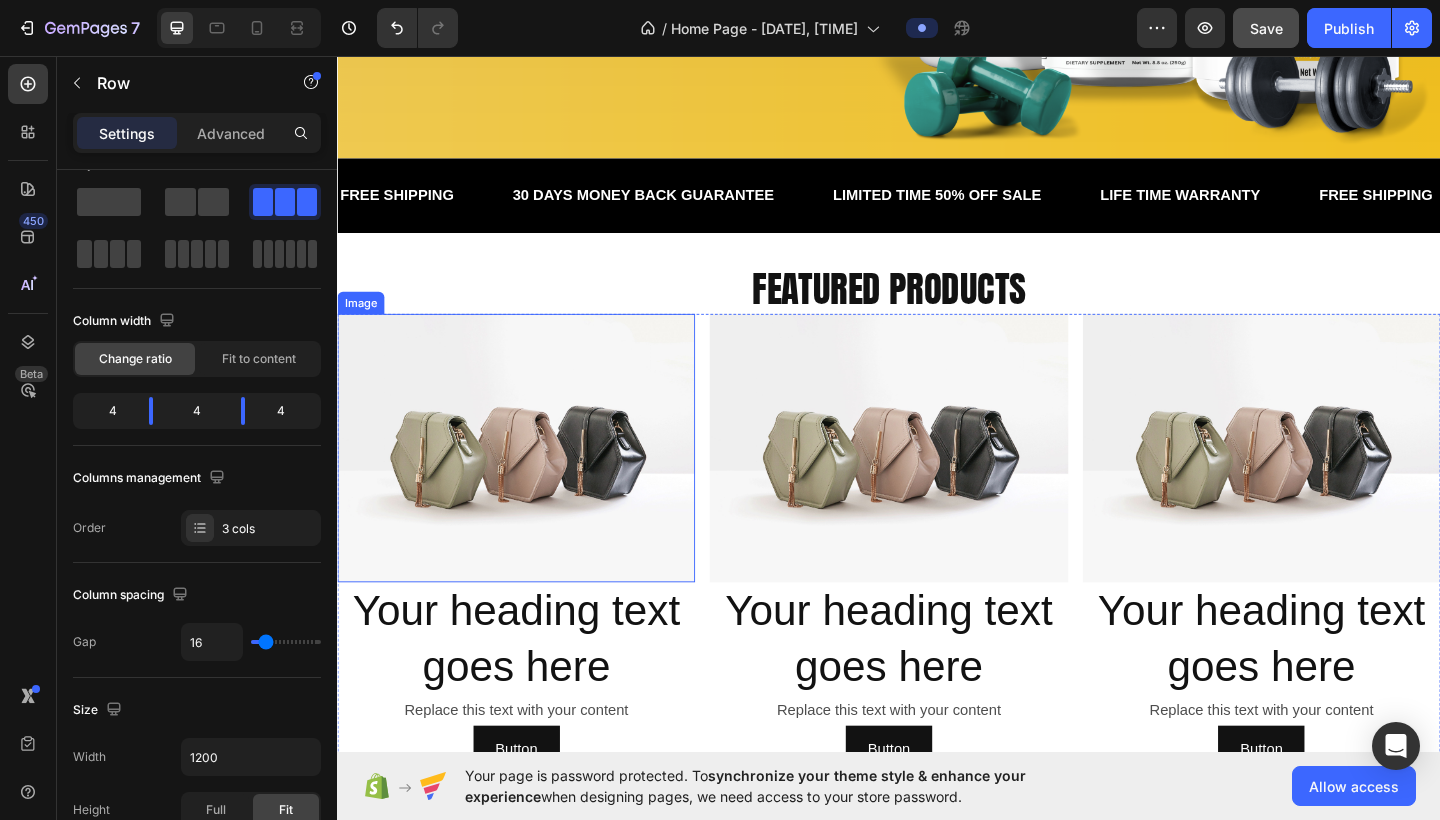 click at bounding box center (531, 483) 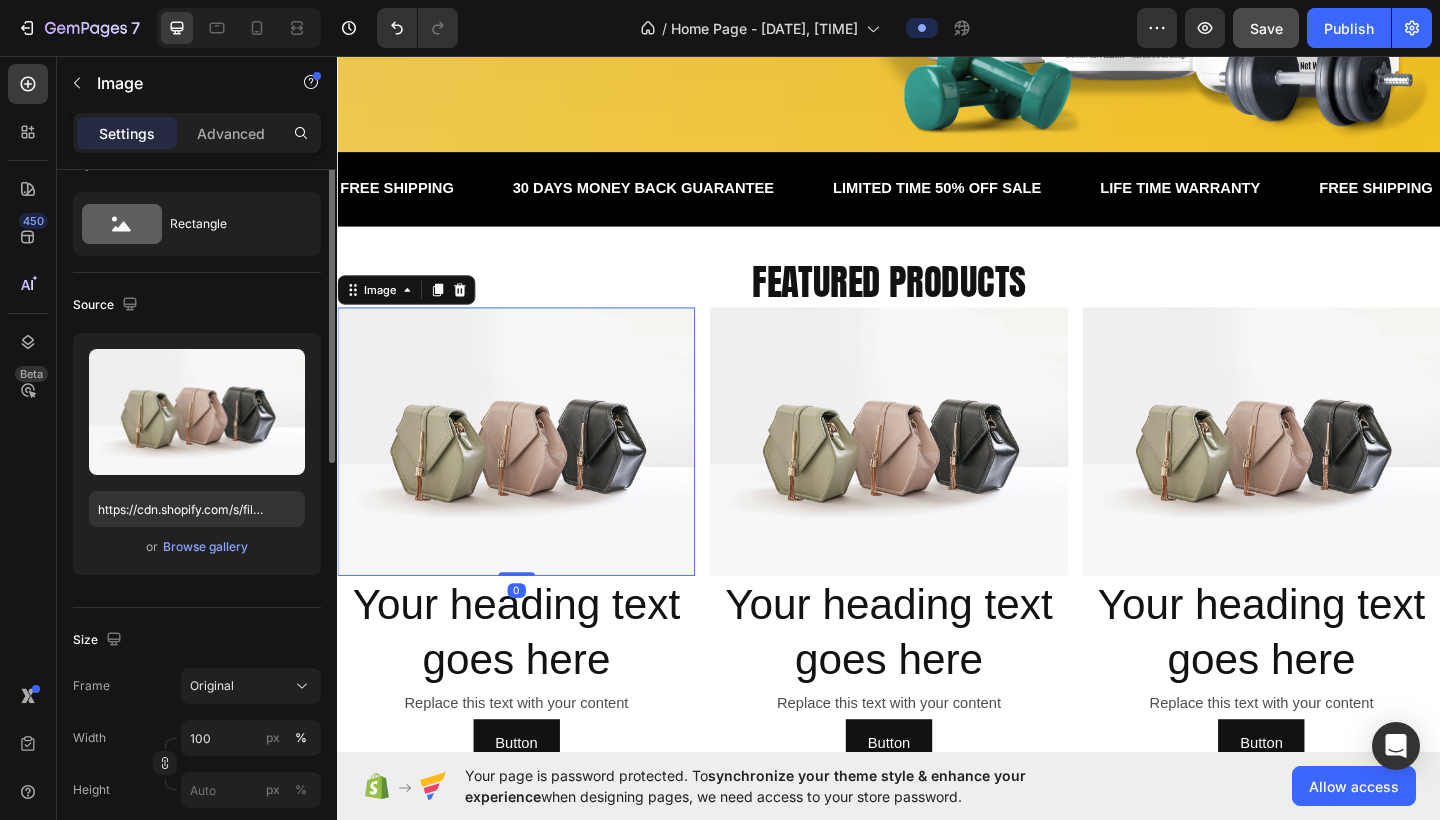 scroll, scrollTop: 0, scrollLeft: 0, axis: both 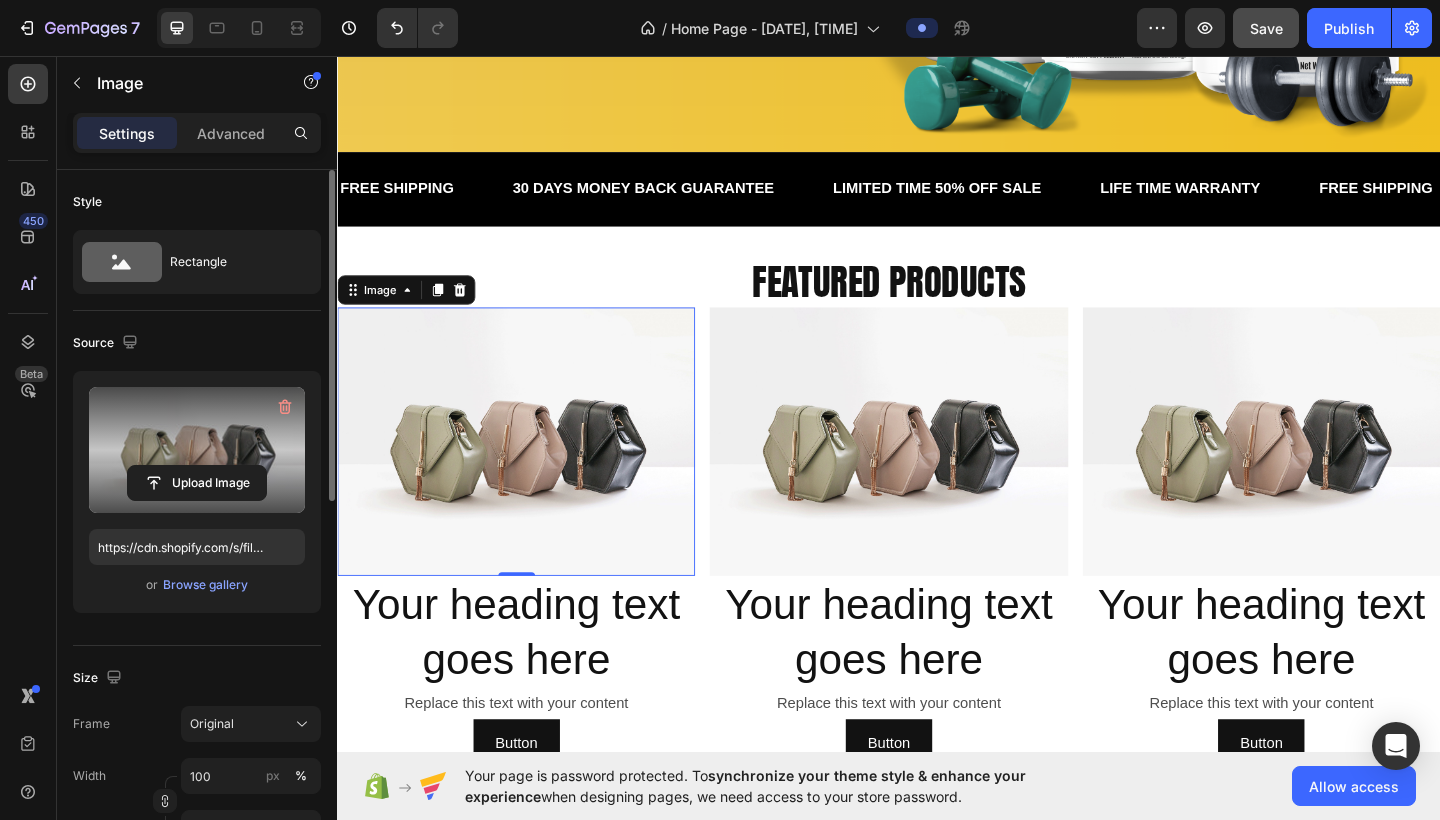 click at bounding box center (197, 450) 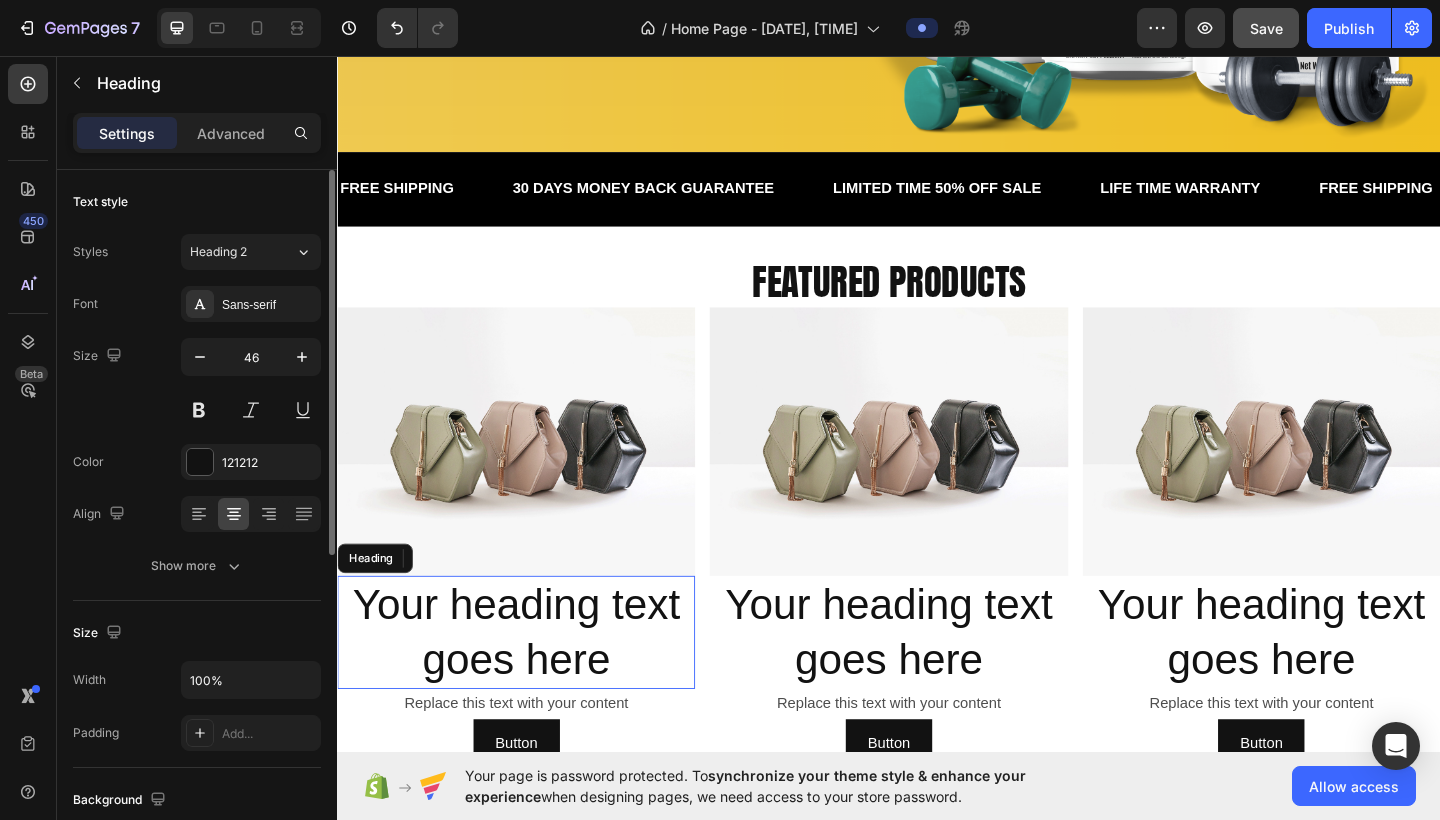 click on "Your heading text goes here" at bounding box center (531, 684) 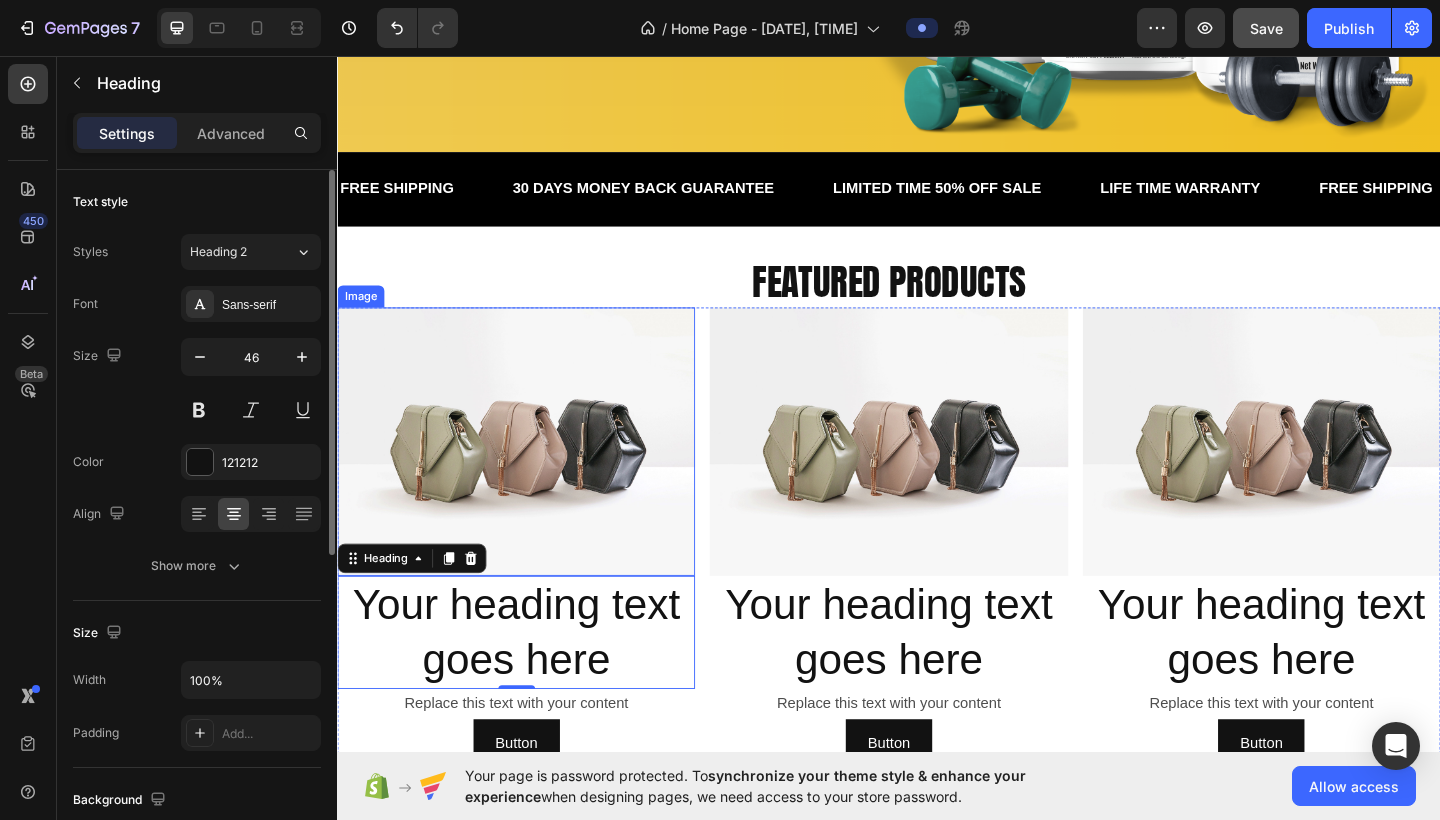click at bounding box center (531, 476) 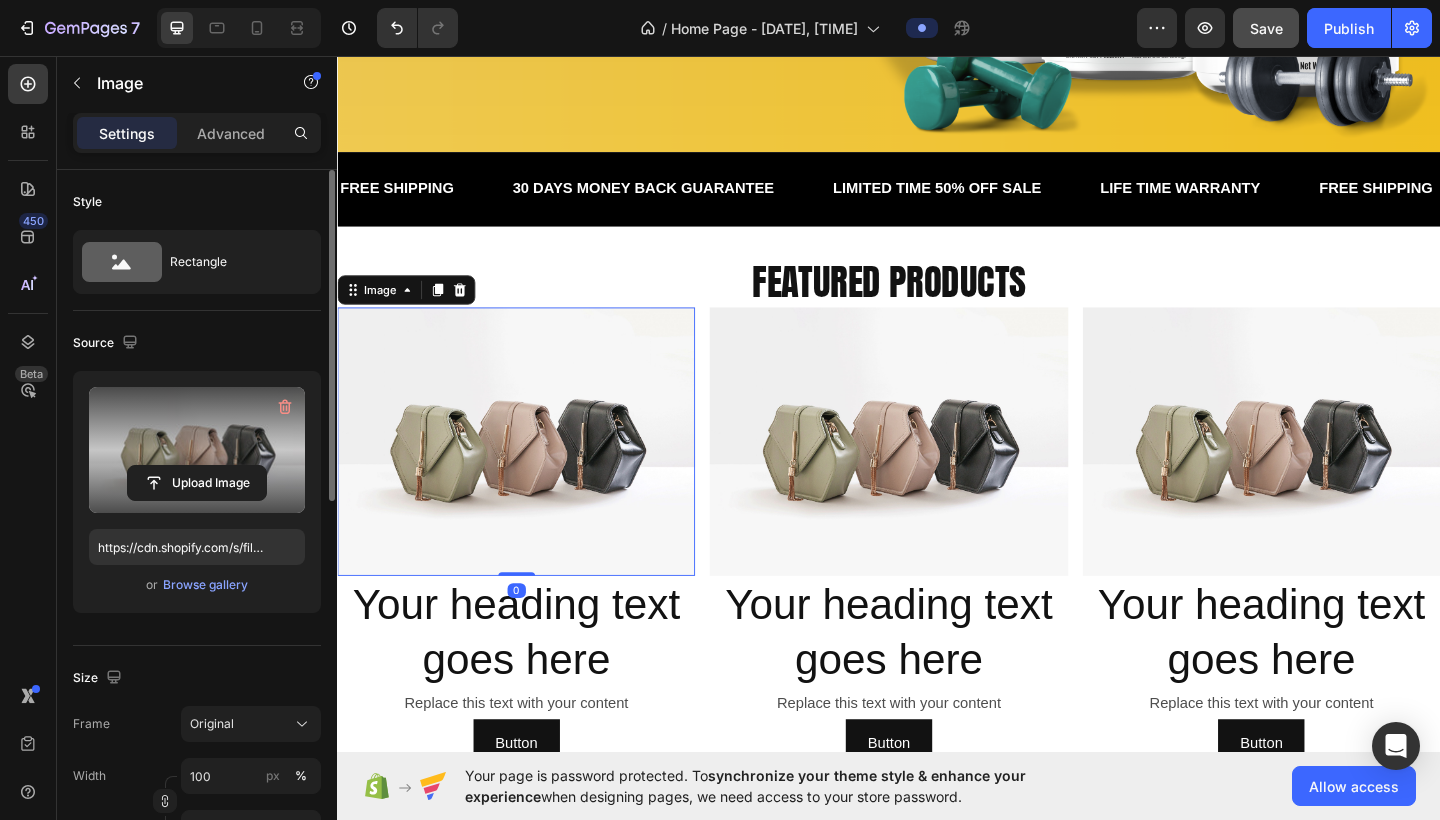 click at bounding box center [197, 450] 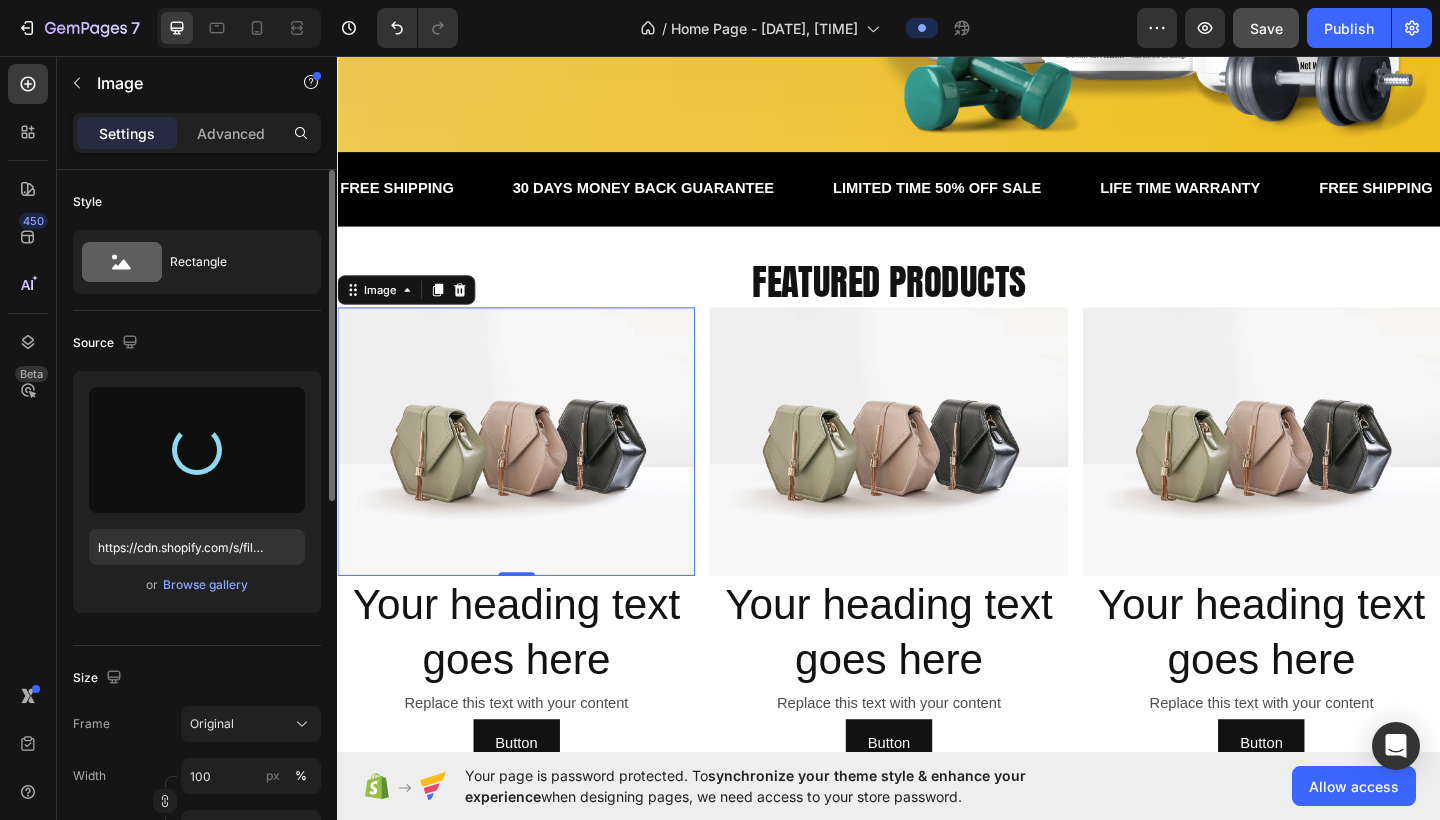 type on "https://cdn.shopify.com/s/files/1/0763/9855/9458/files/gempages_578021231245132562-6fa74ffe-ba19-4efb-91e3-7efcc24e7c17.png" 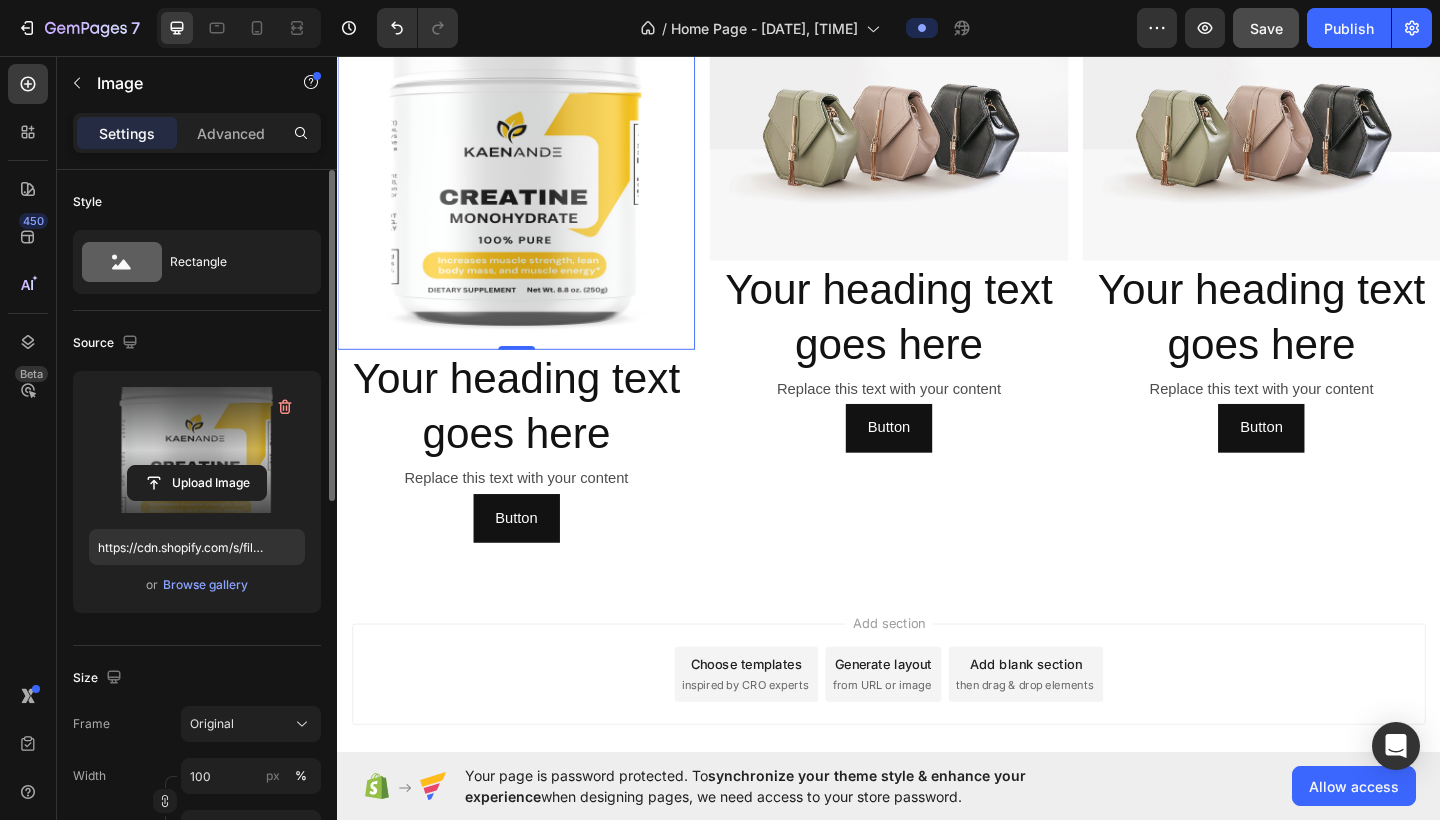 scroll, scrollTop: 998, scrollLeft: 0, axis: vertical 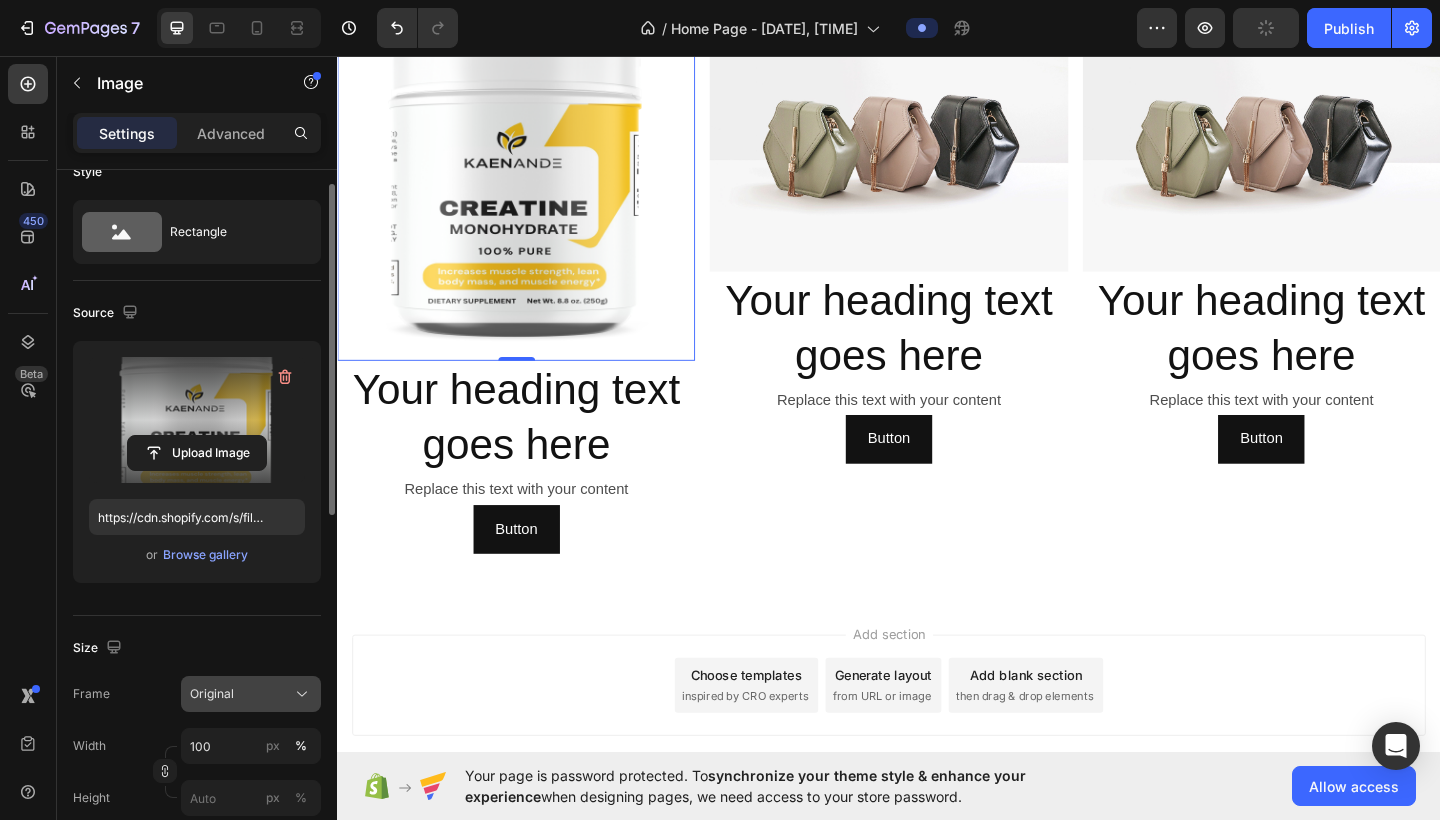 click 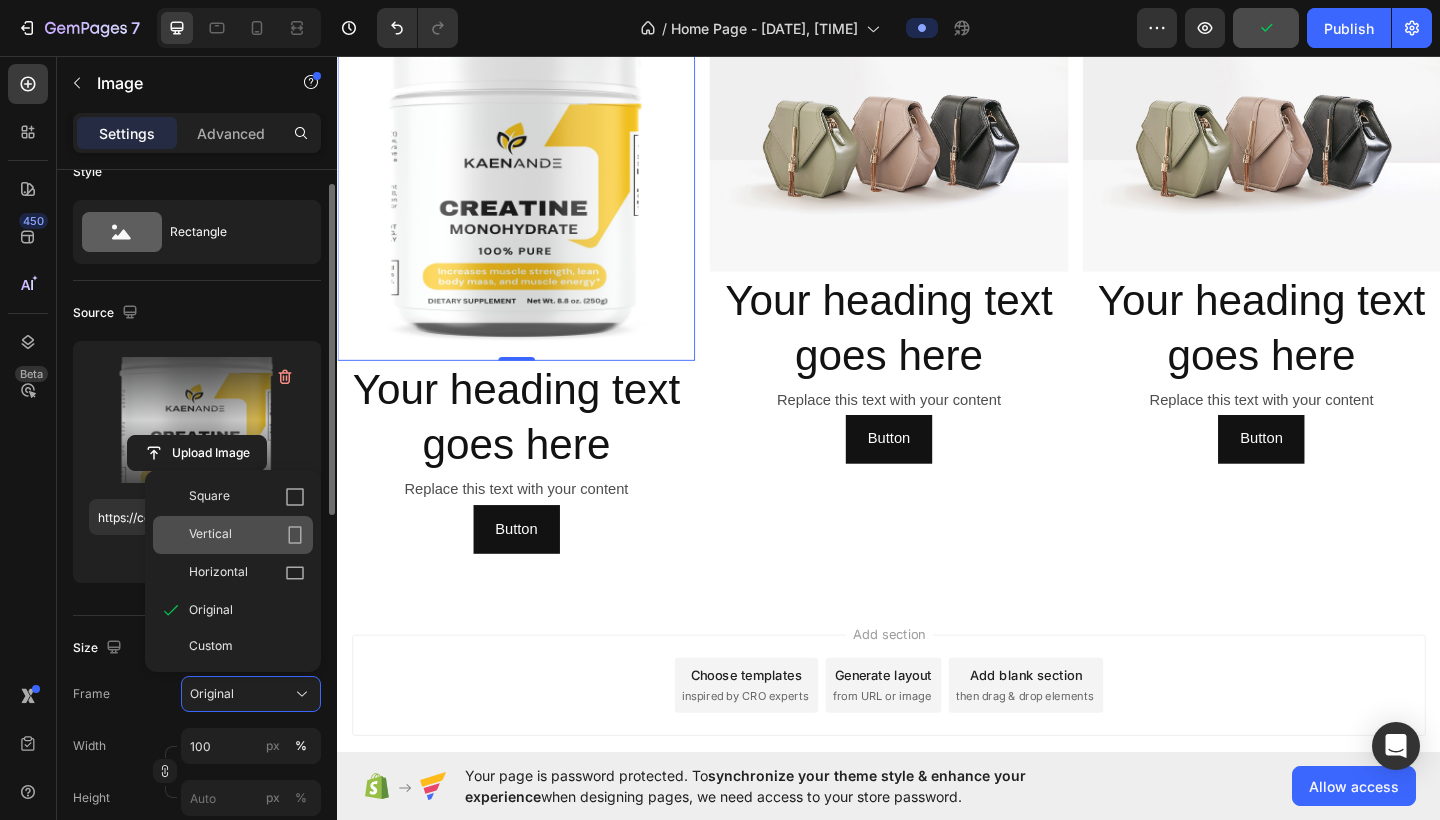 click 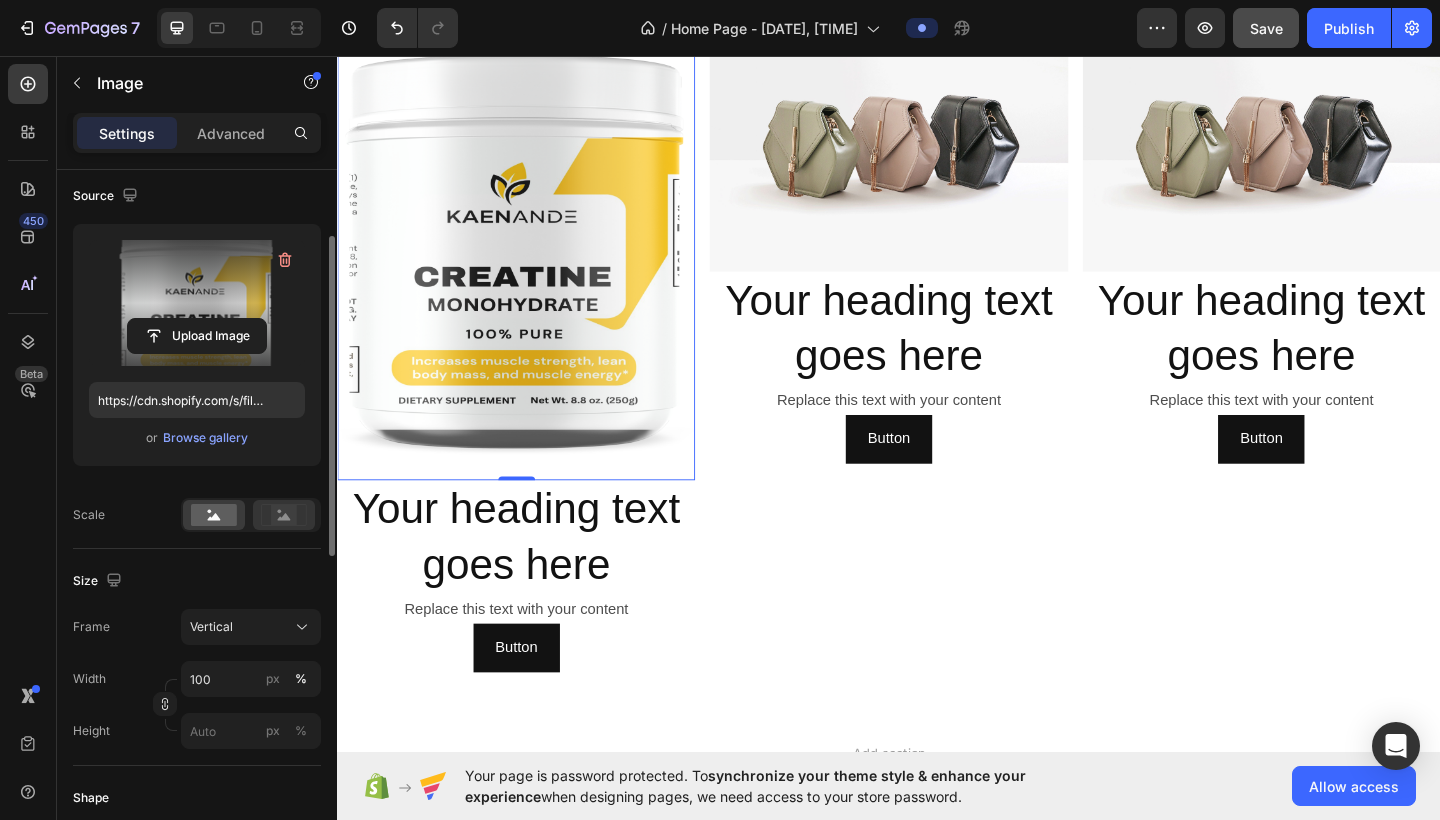 scroll, scrollTop: 148, scrollLeft: 0, axis: vertical 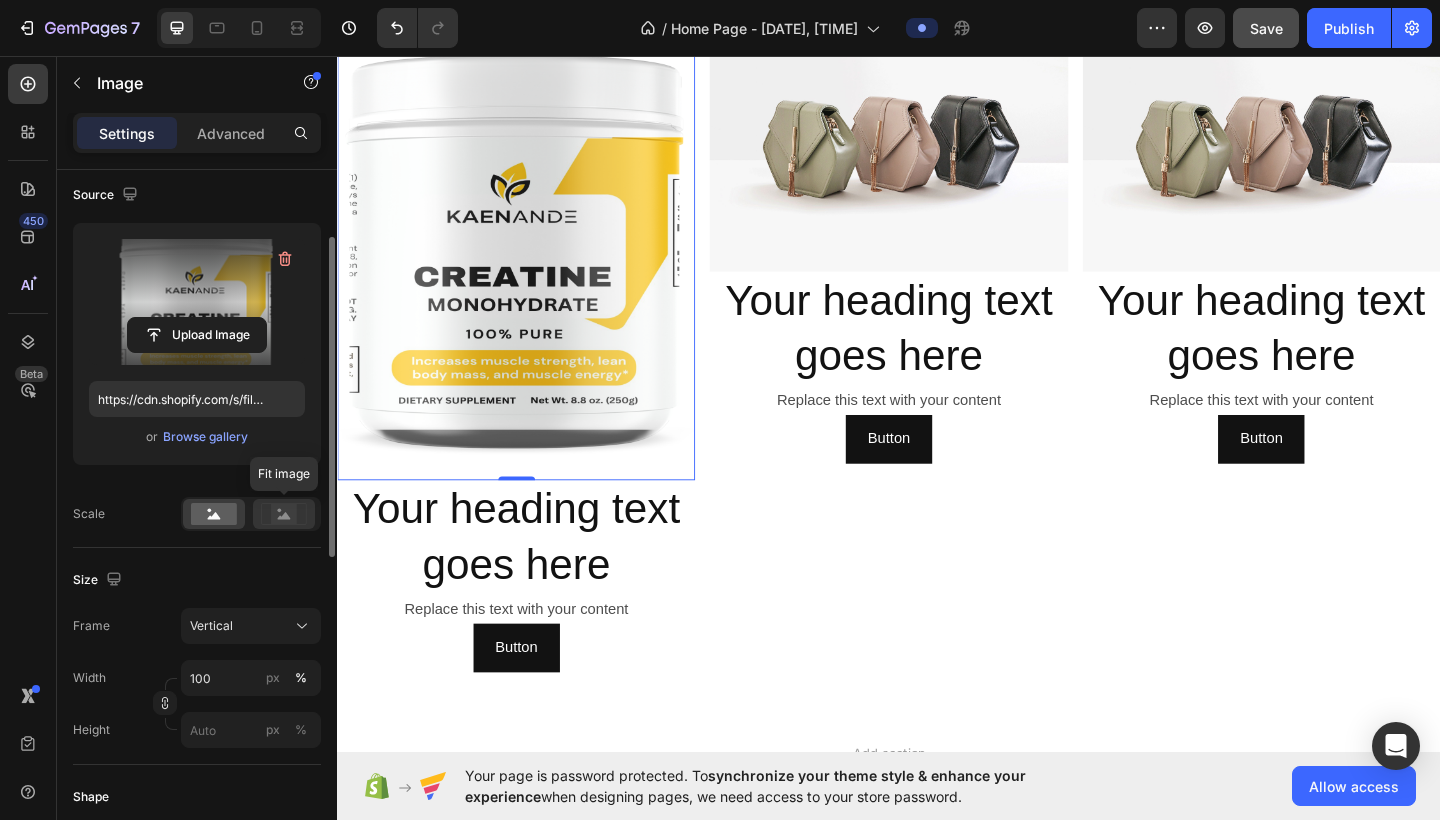 click 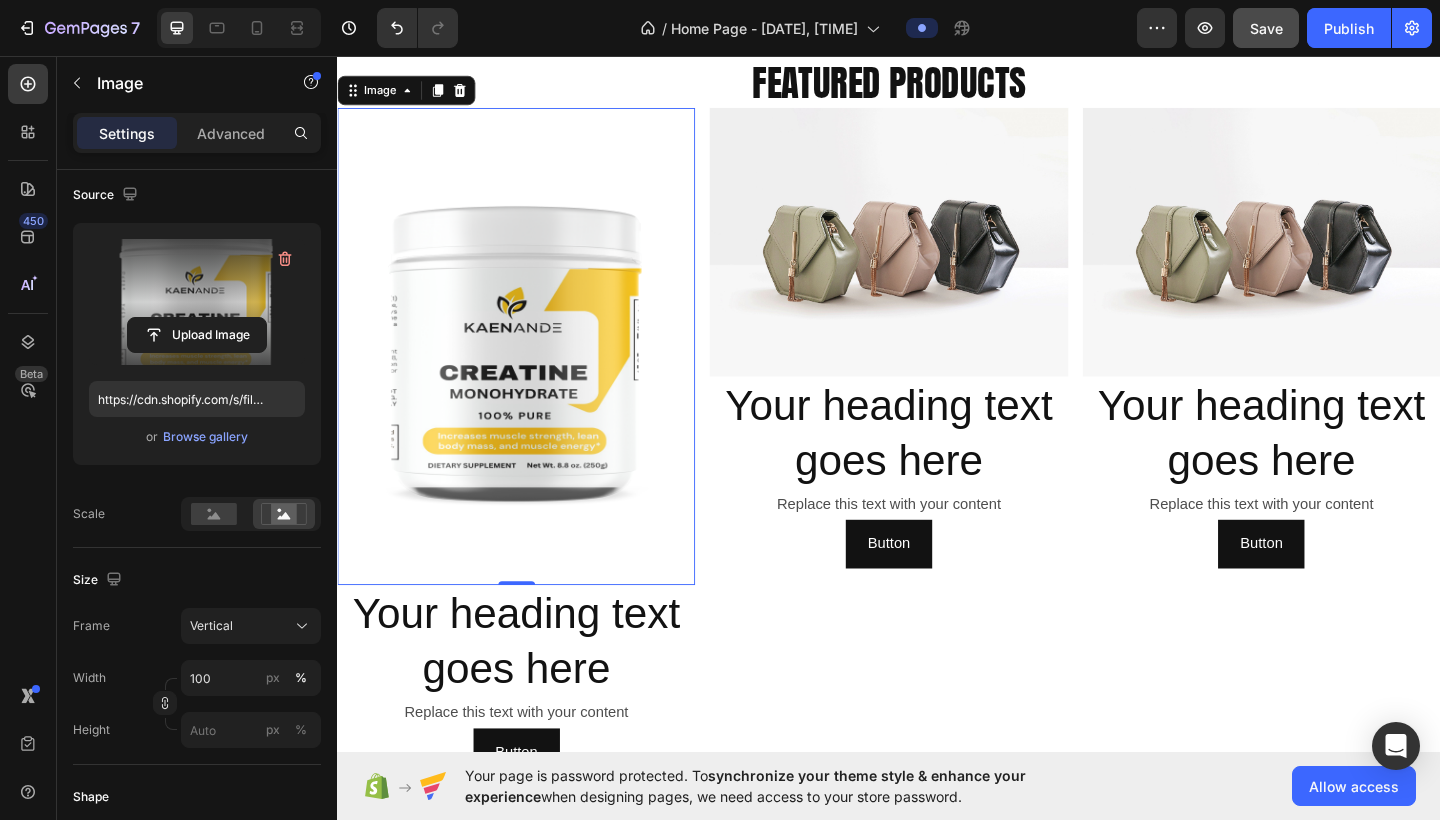 scroll, scrollTop: 847, scrollLeft: 0, axis: vertical 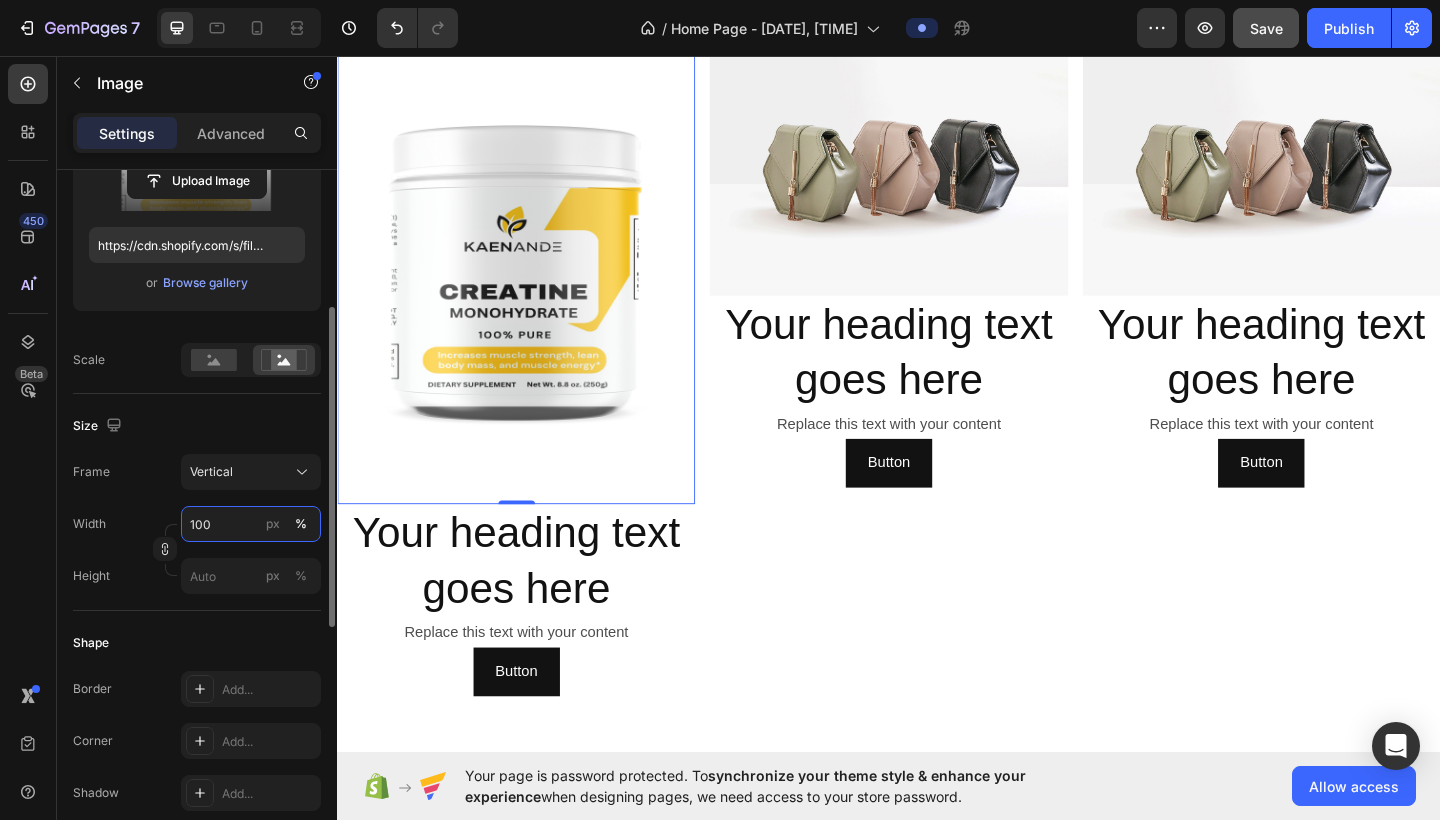 click on "100" at bounding box center [251, 524] 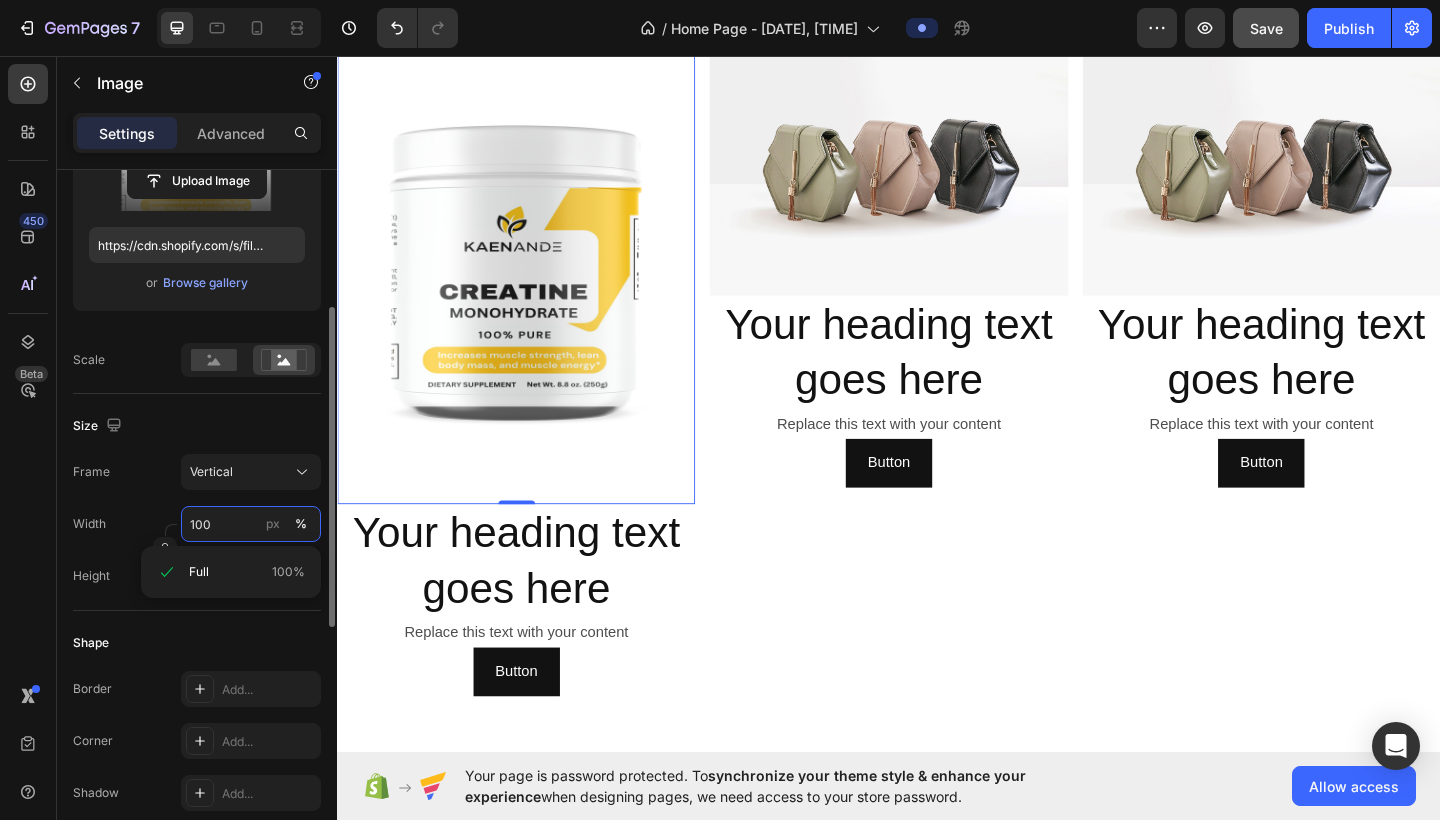click on "100" at bounding box center [251, 524] 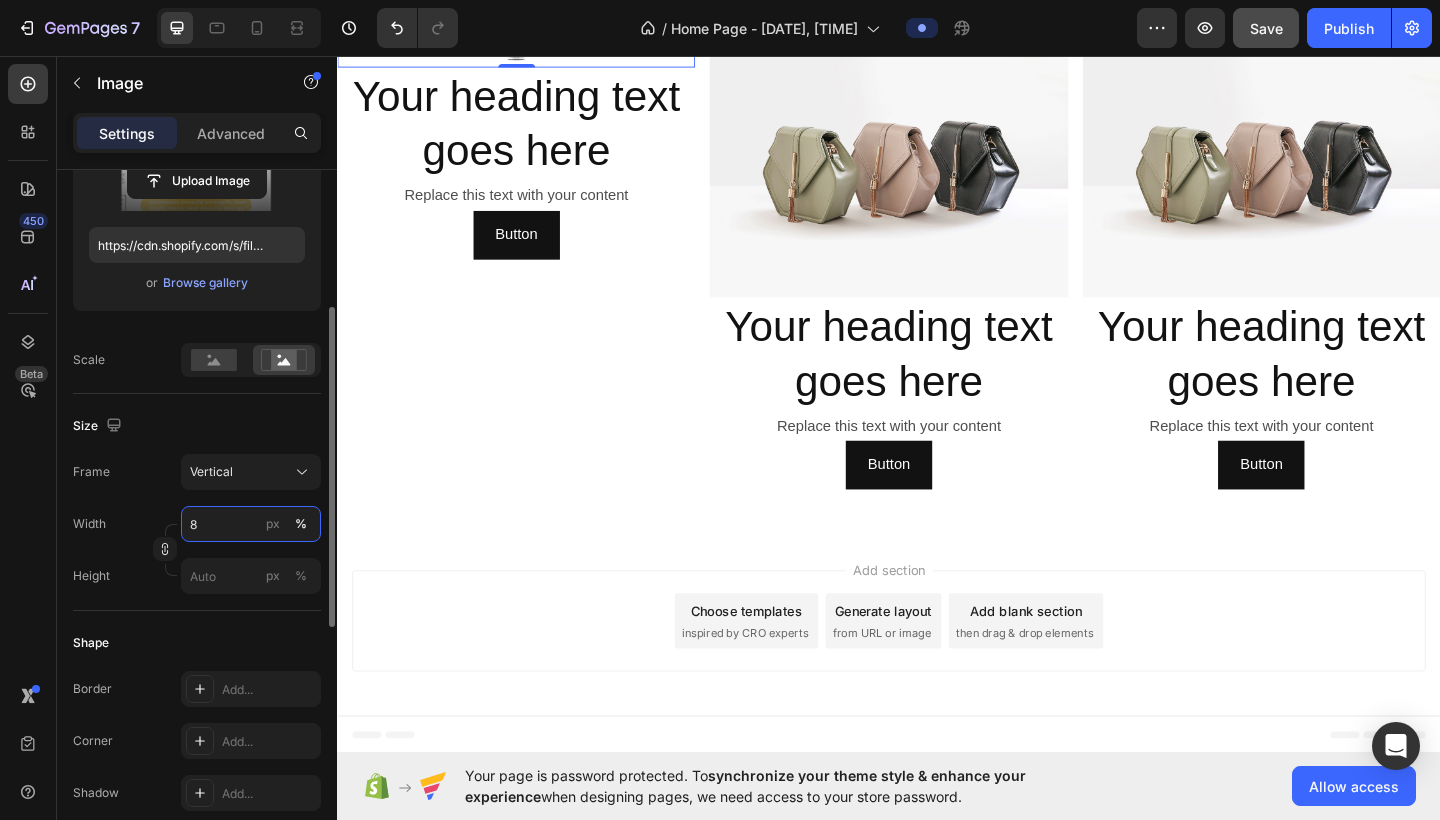 type on "80" 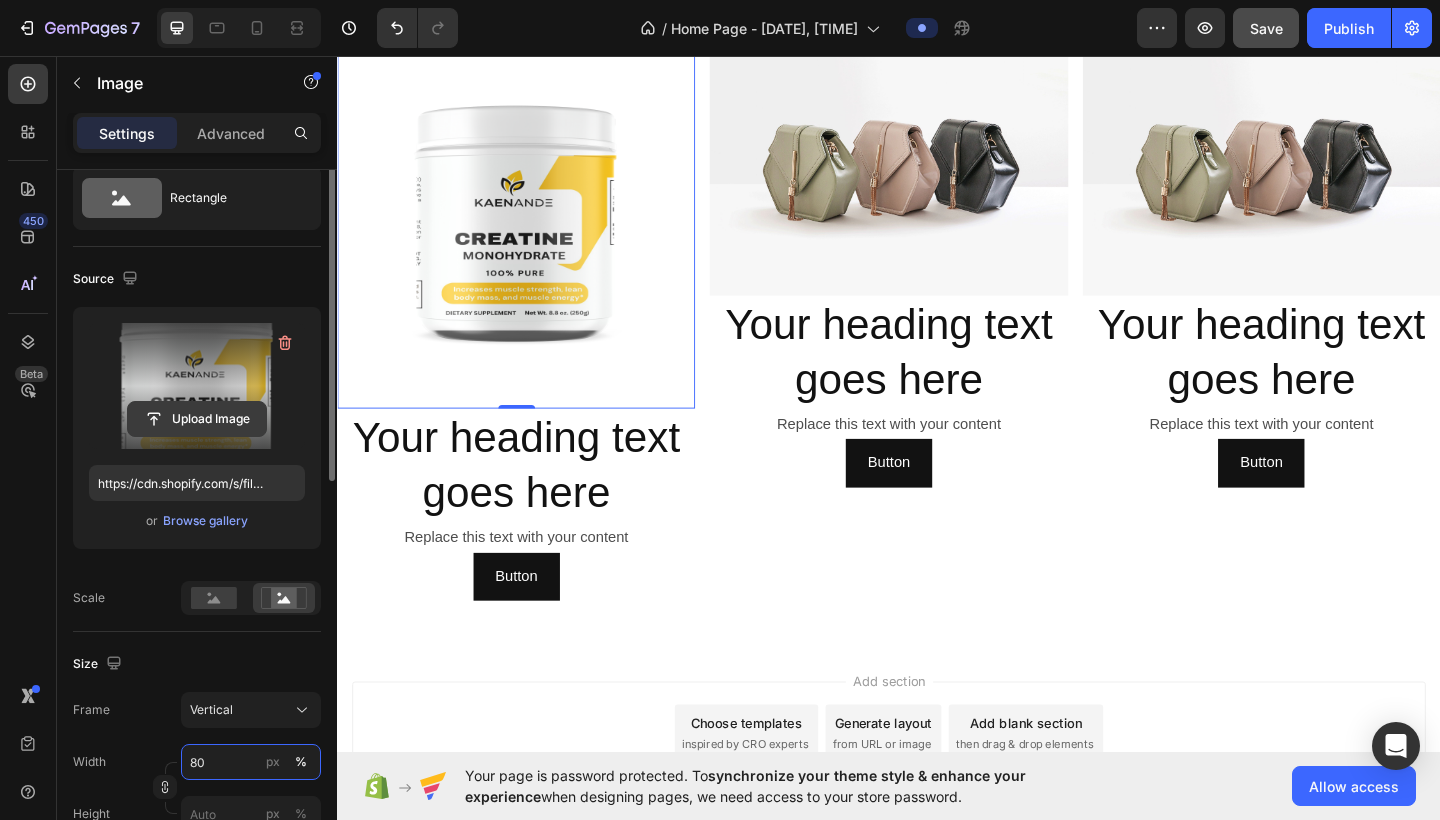 scroll, scrollTop: 38, scrollLeft: 0, axis: vertical 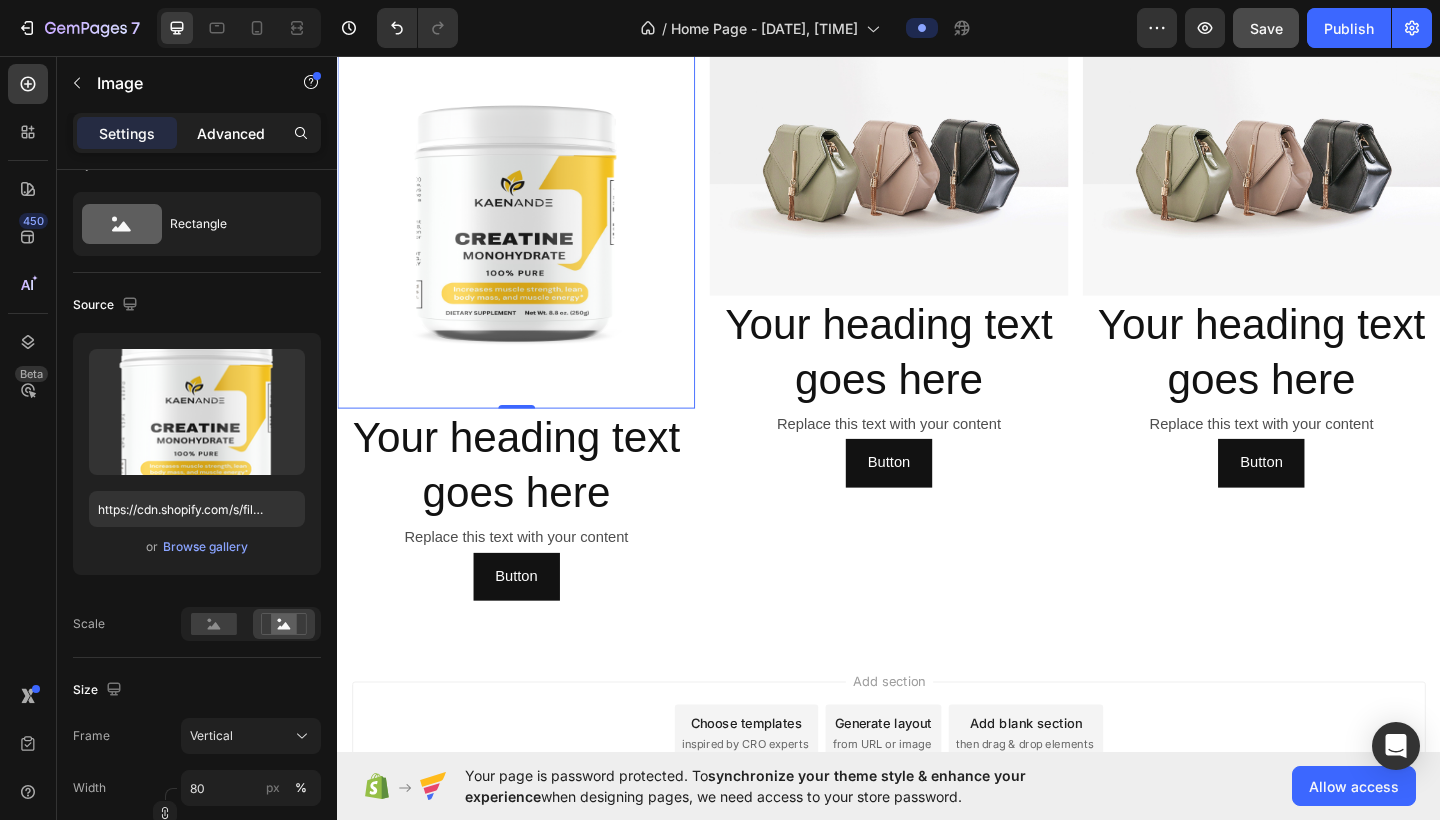 click on "Advanced" at bounding box center [231, 133] 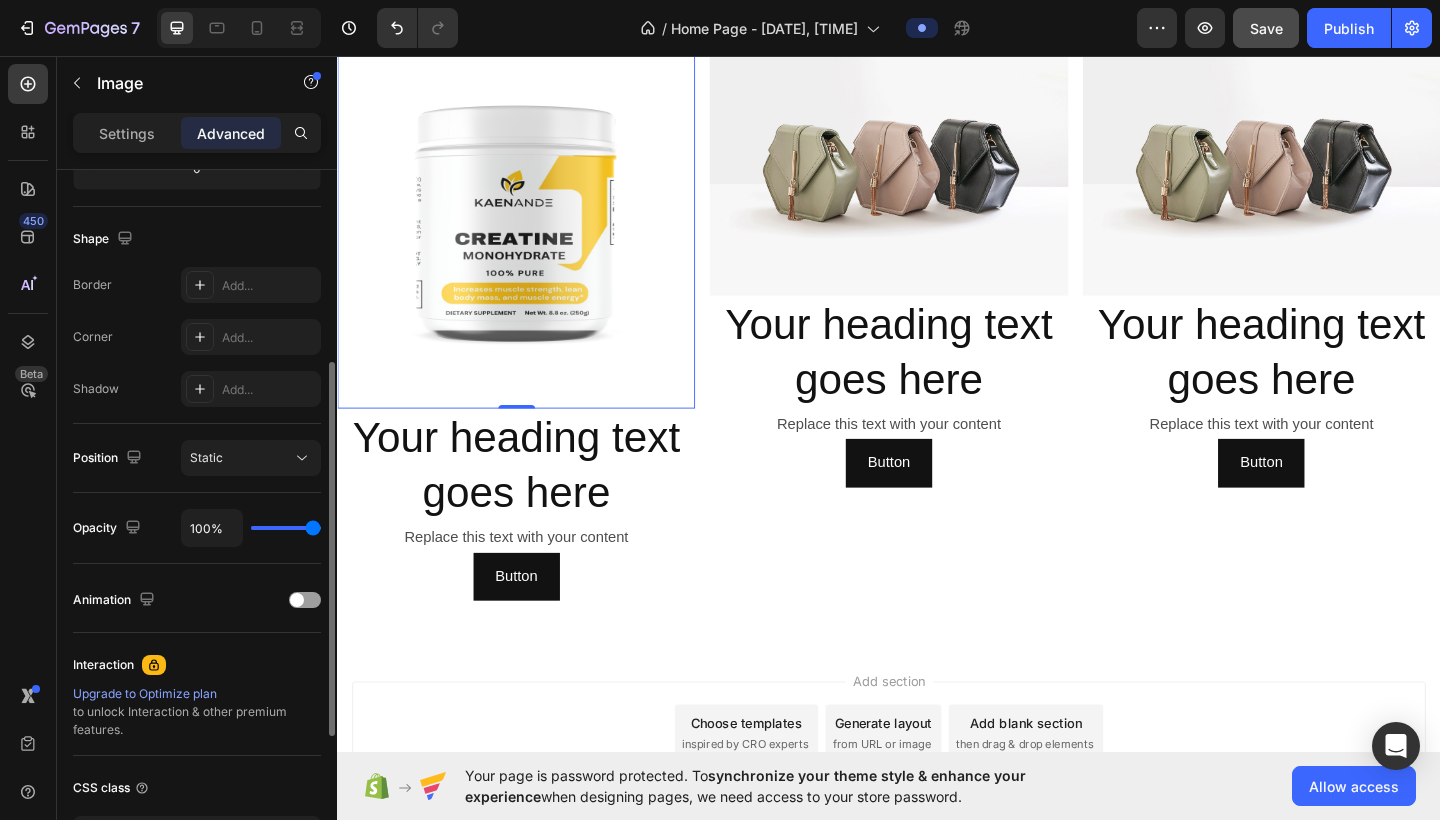 scroll, scrollTop: 484, scrollLeft: 0, axis: vertical 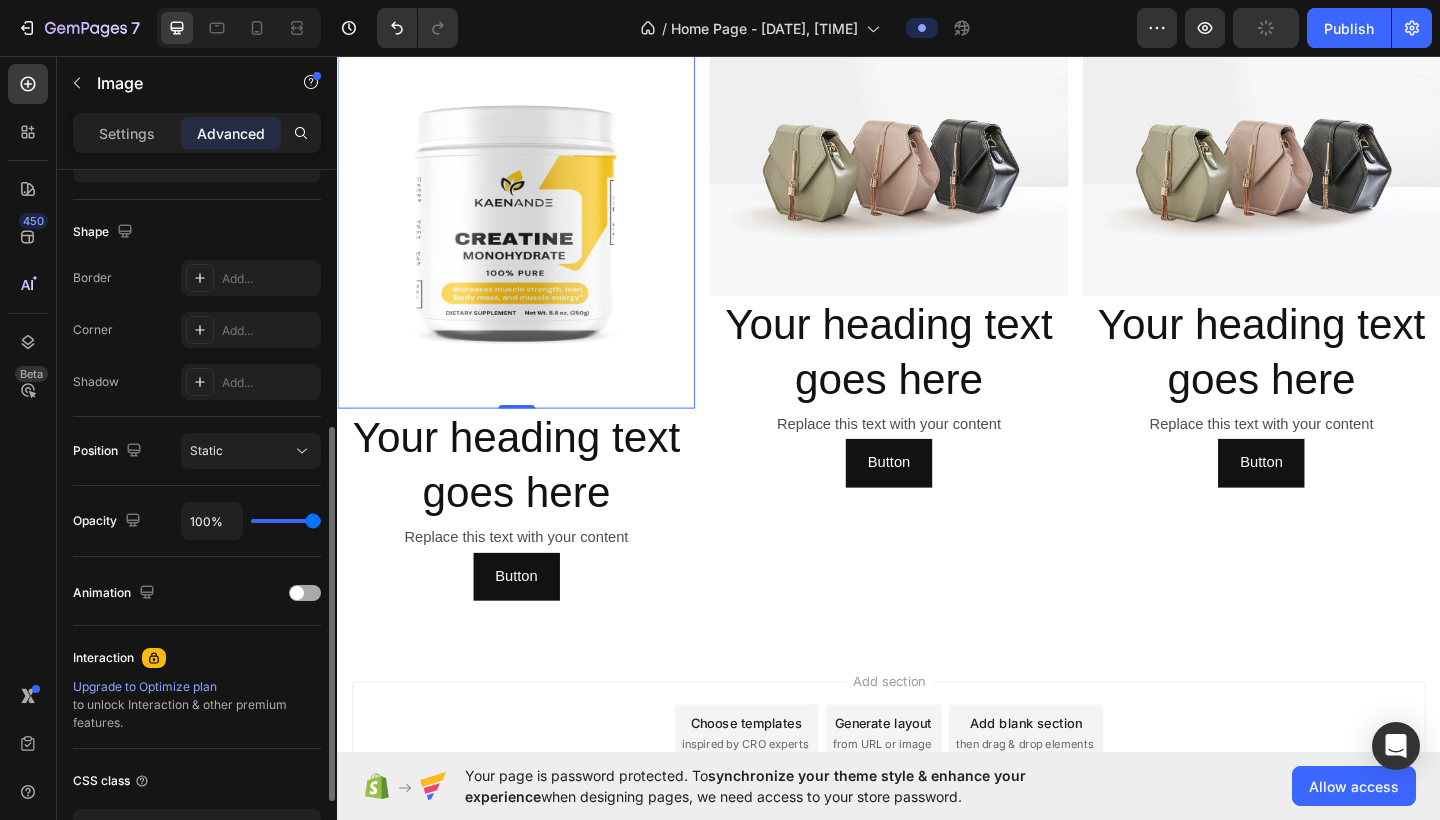 click at bounding box center [305, 593] 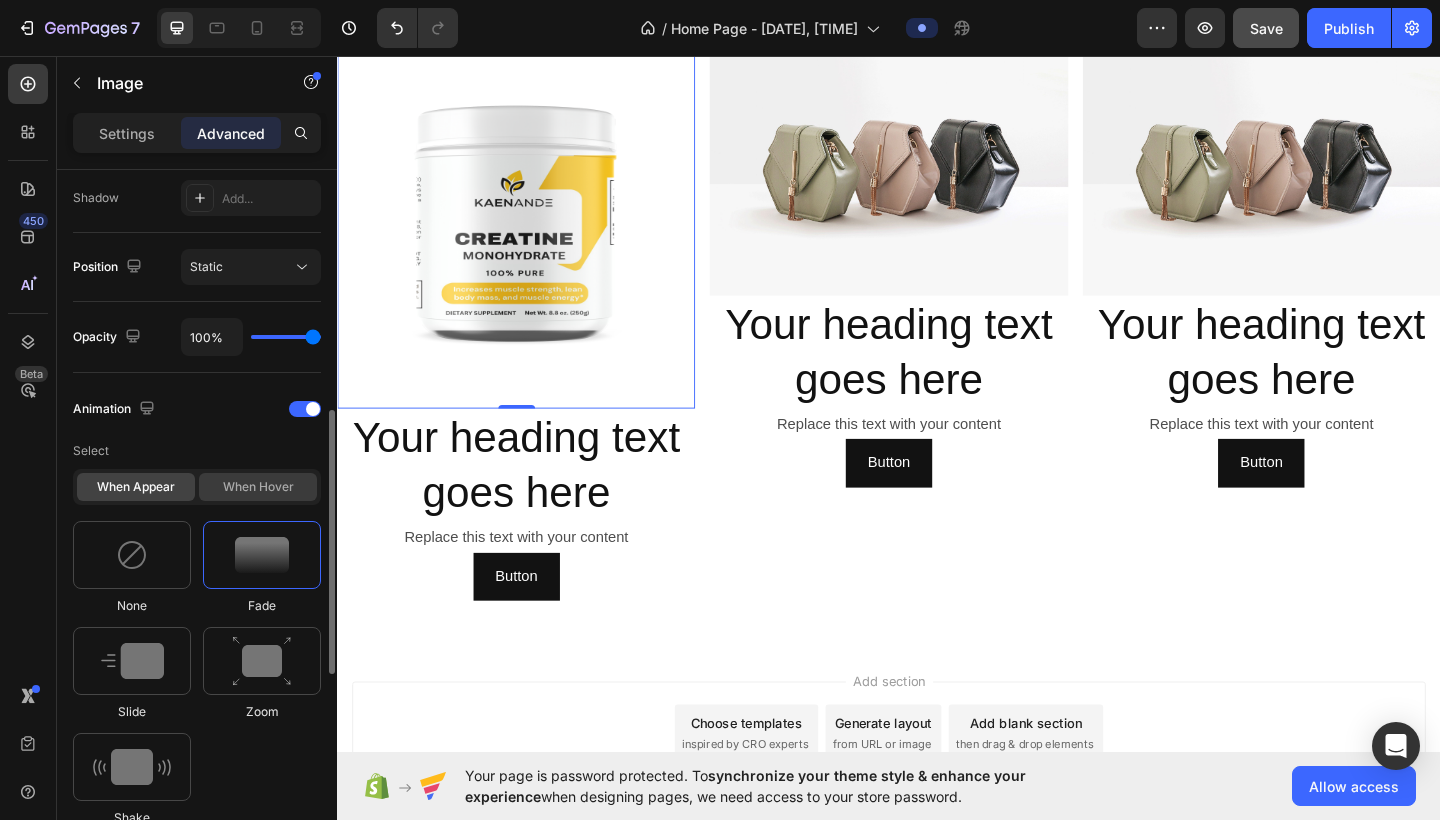 scroll, scrollTop: 685, scrollLeft: 0, axis: vertical 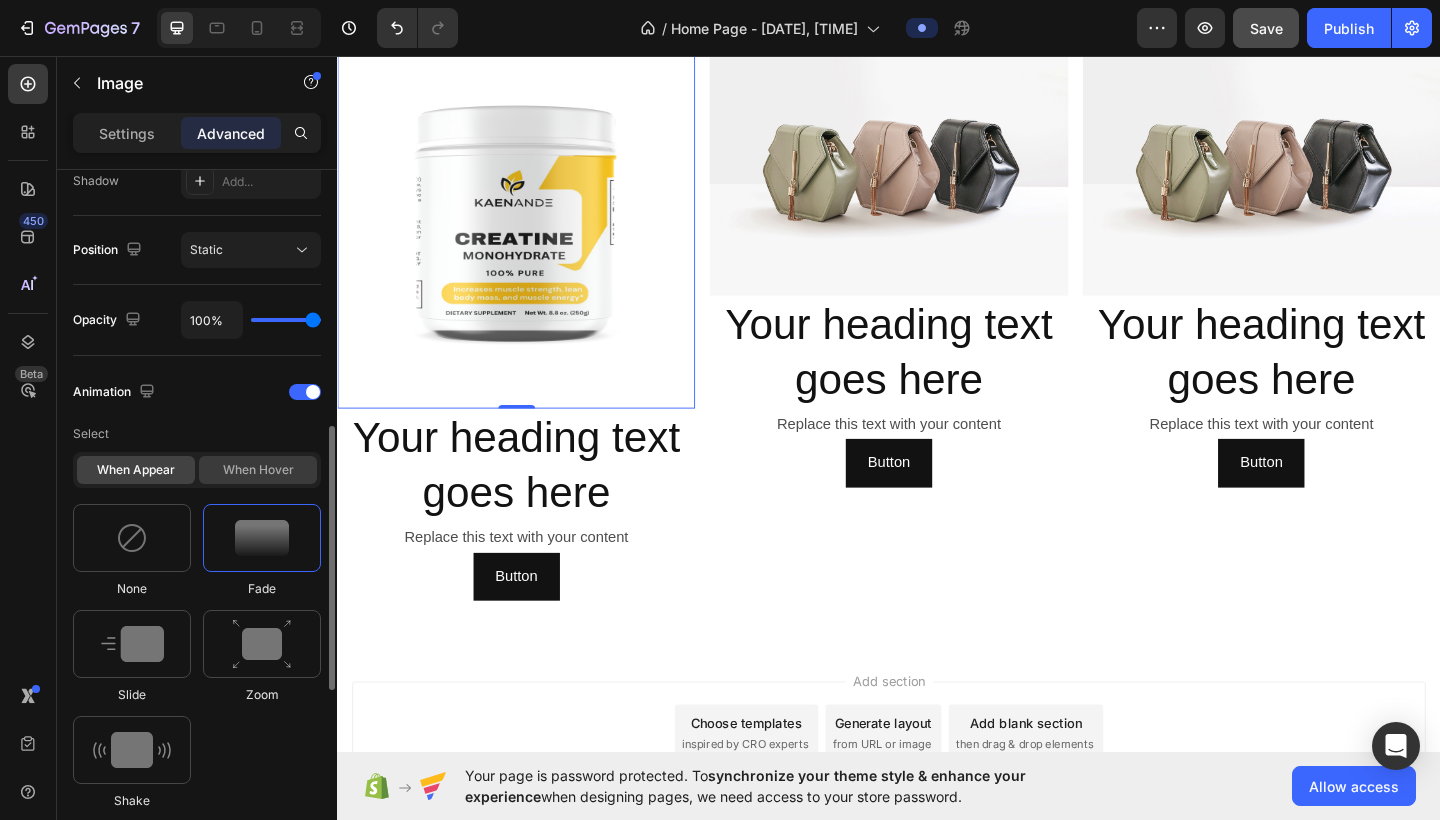 click on "When hover" 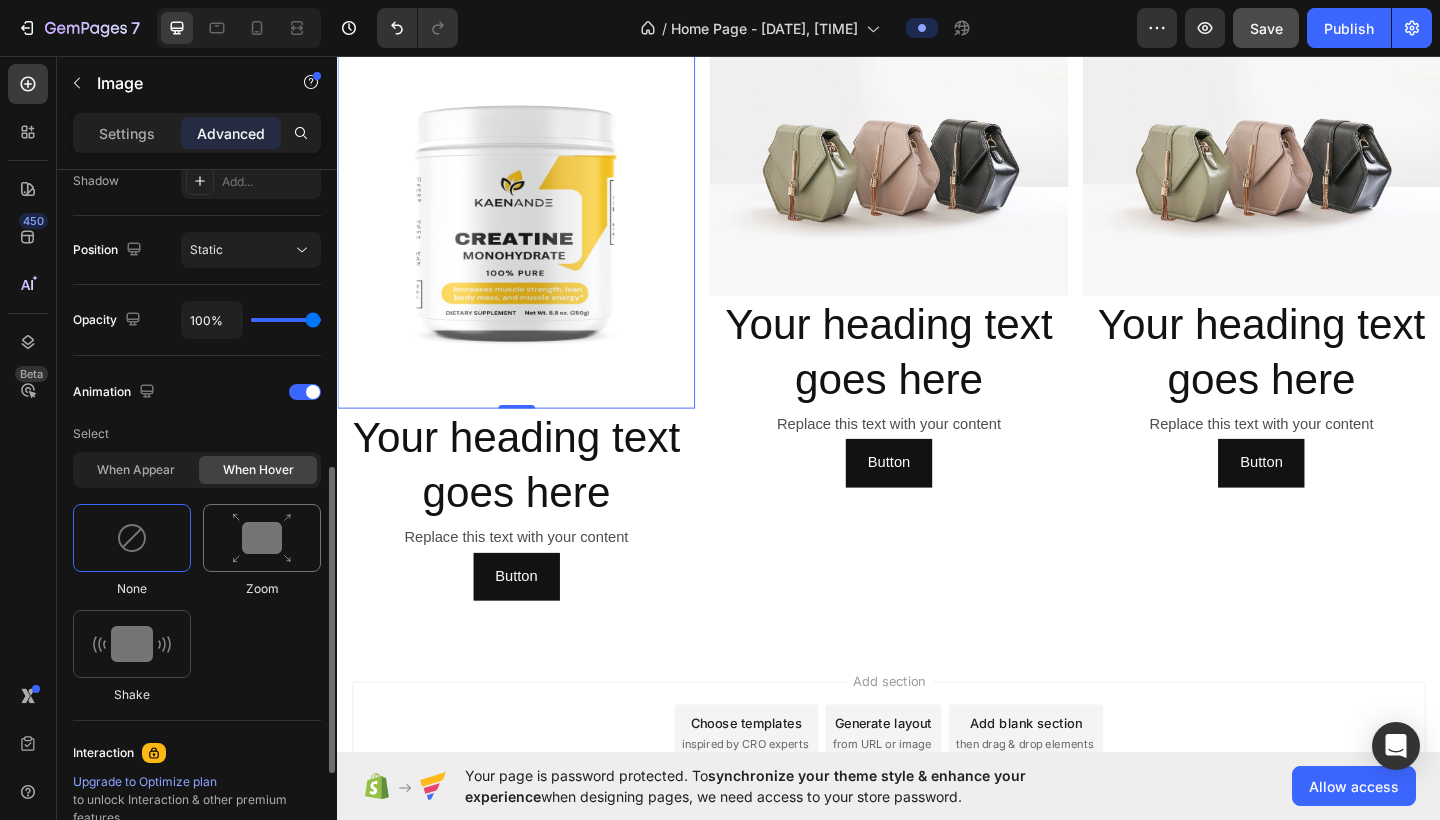 click at bounding box center (262, 538) 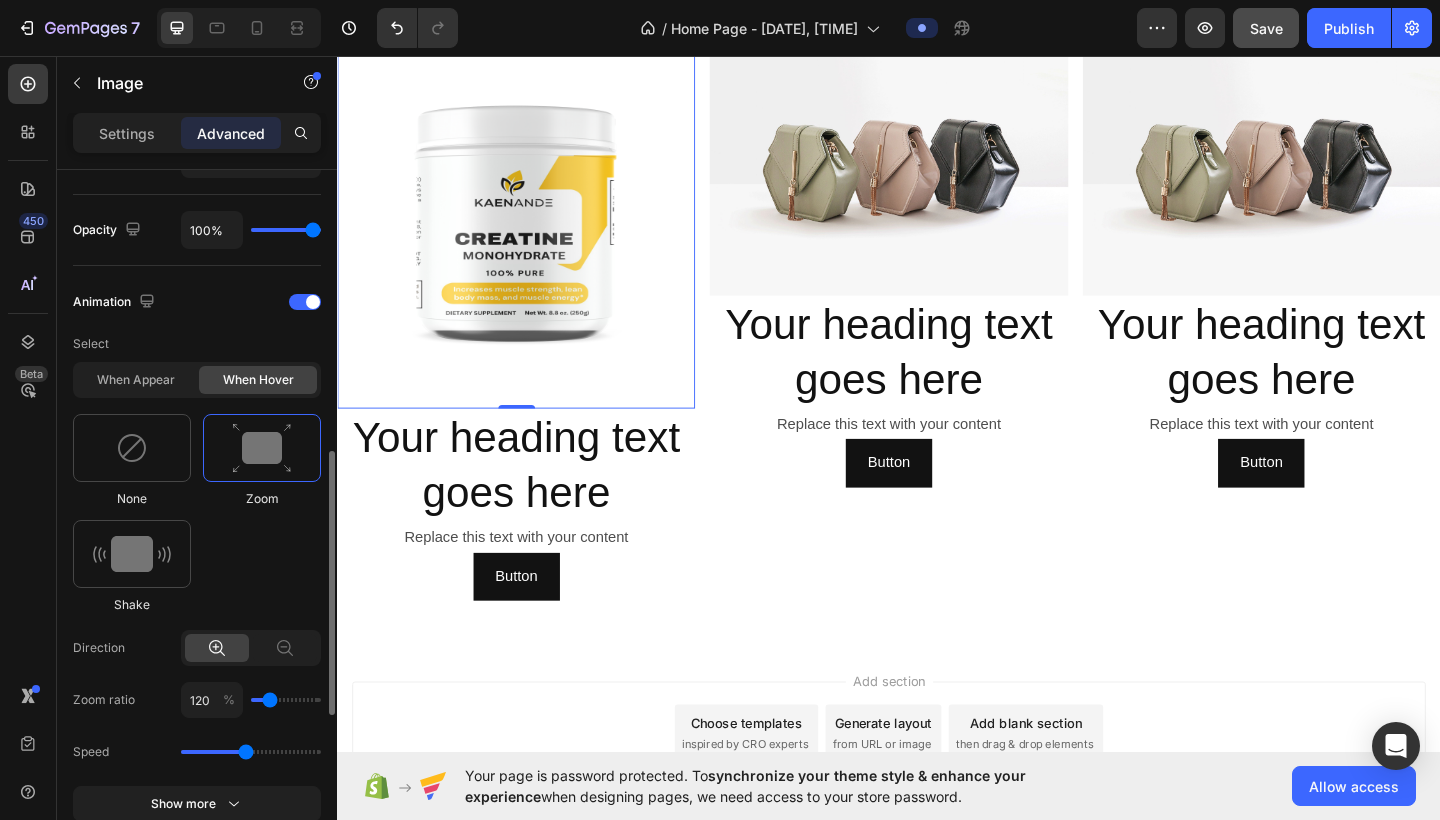 scroll, scrollTop: 781, scrollLeft: 0, axis: vertical 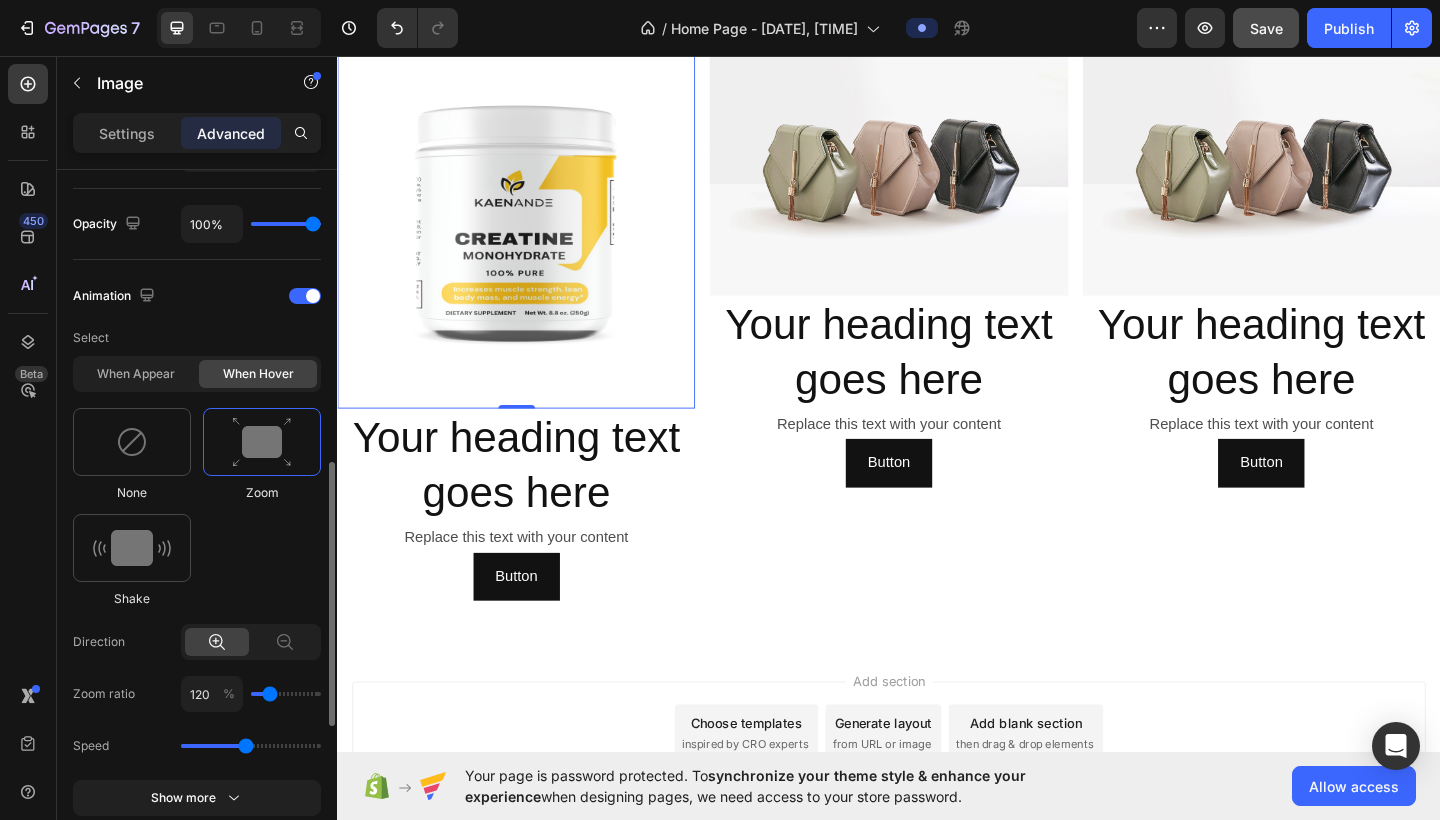 click at bounding box center [262, 442] 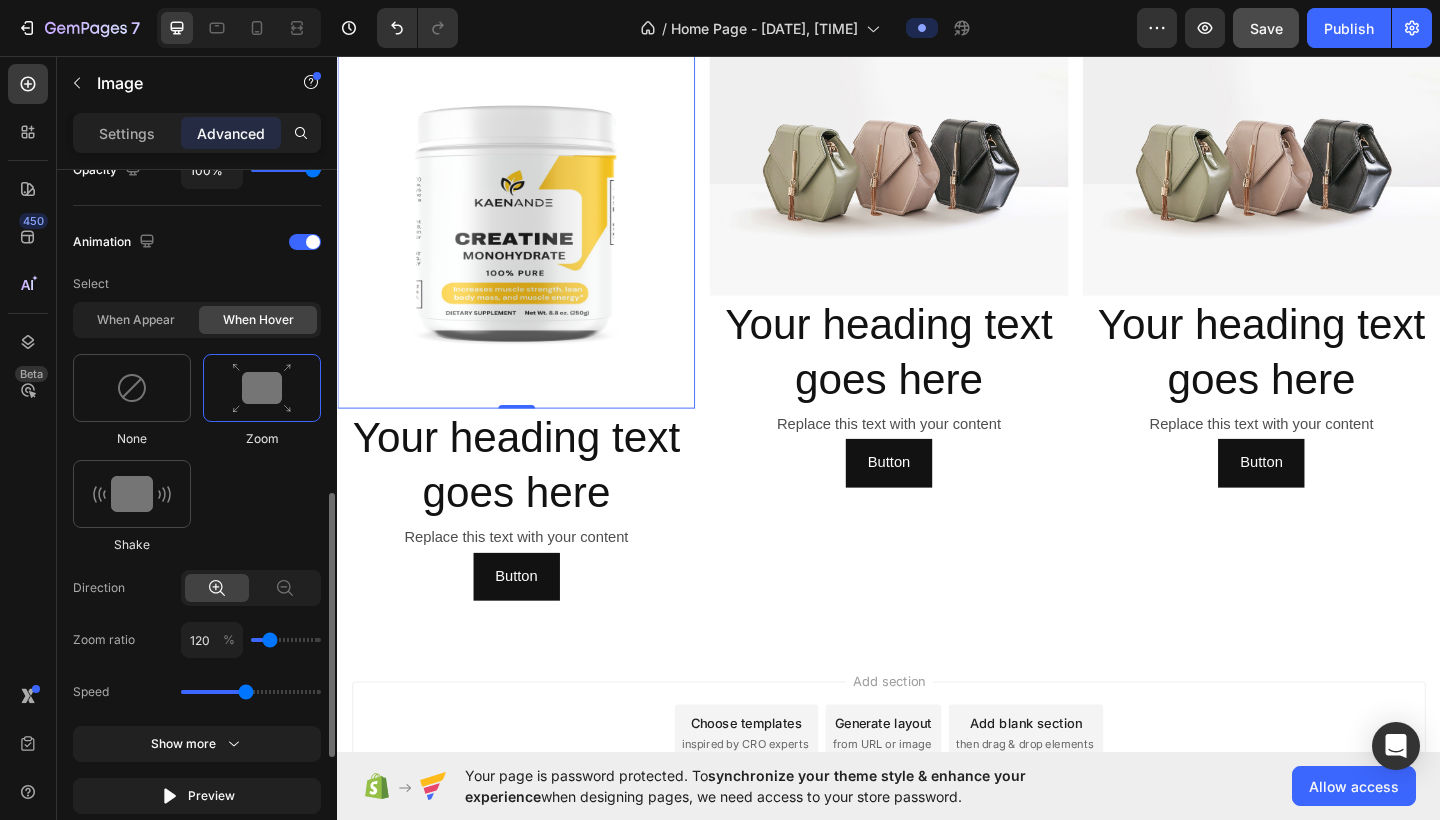 scroll, scrollTop: 847, scrollLeft: 0, axis: vertical 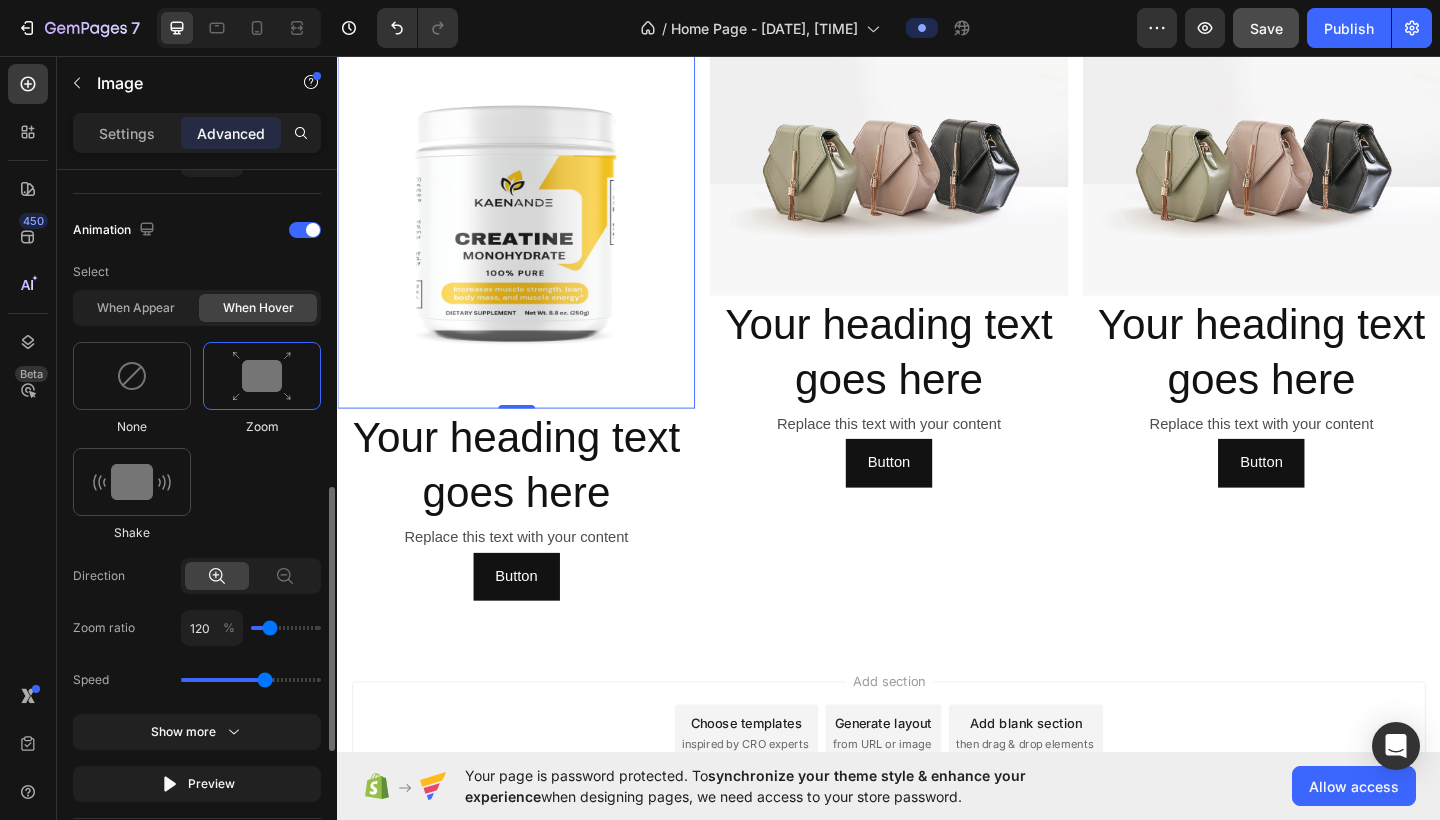 drag, startPoint x: 242, startPoint y: 681, endPoint x: 268, endPoint y: 684, distance: 26.172504 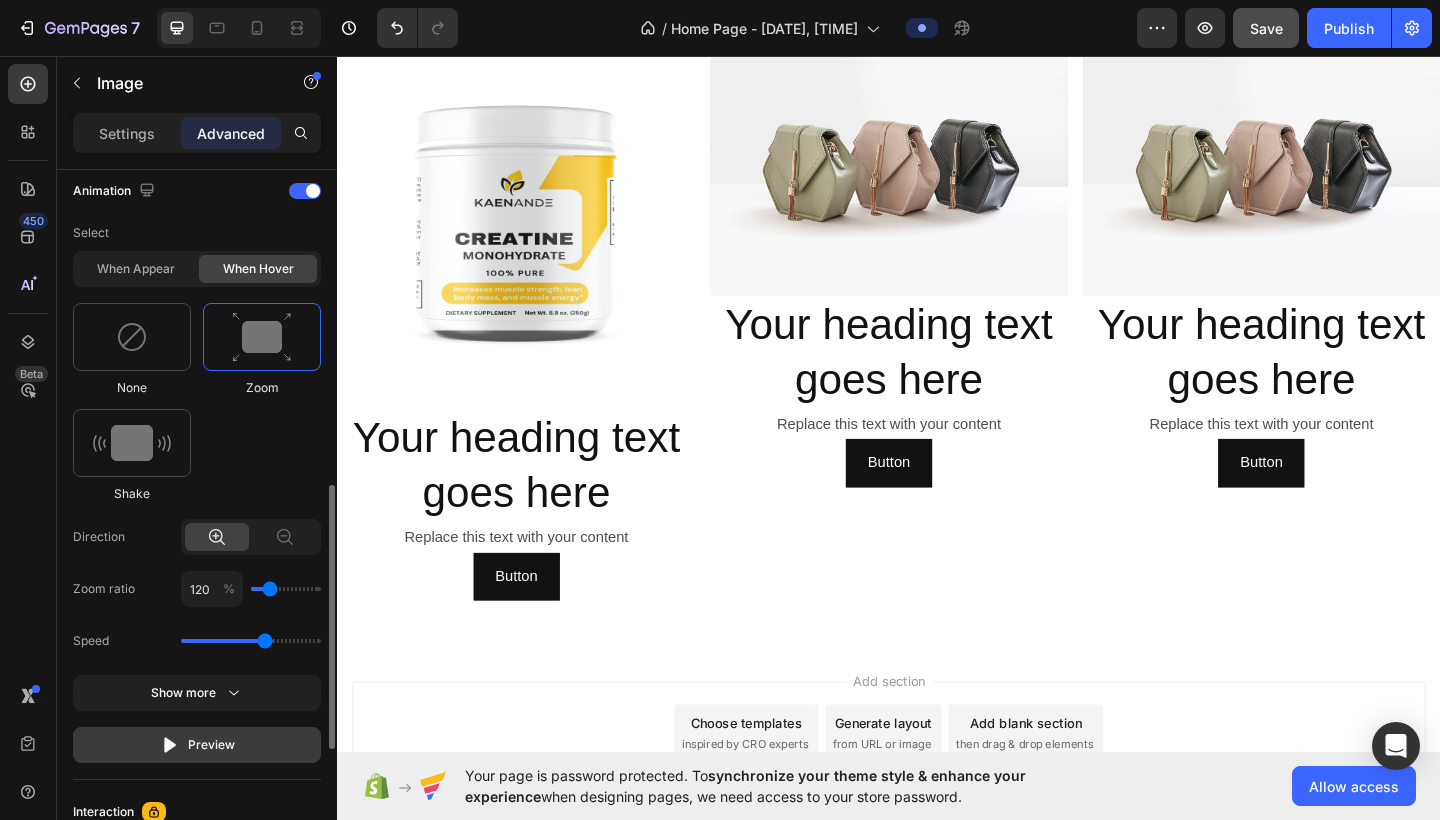 scroll, scrollTop: 893, scrollLeft: 0, axis: vertical 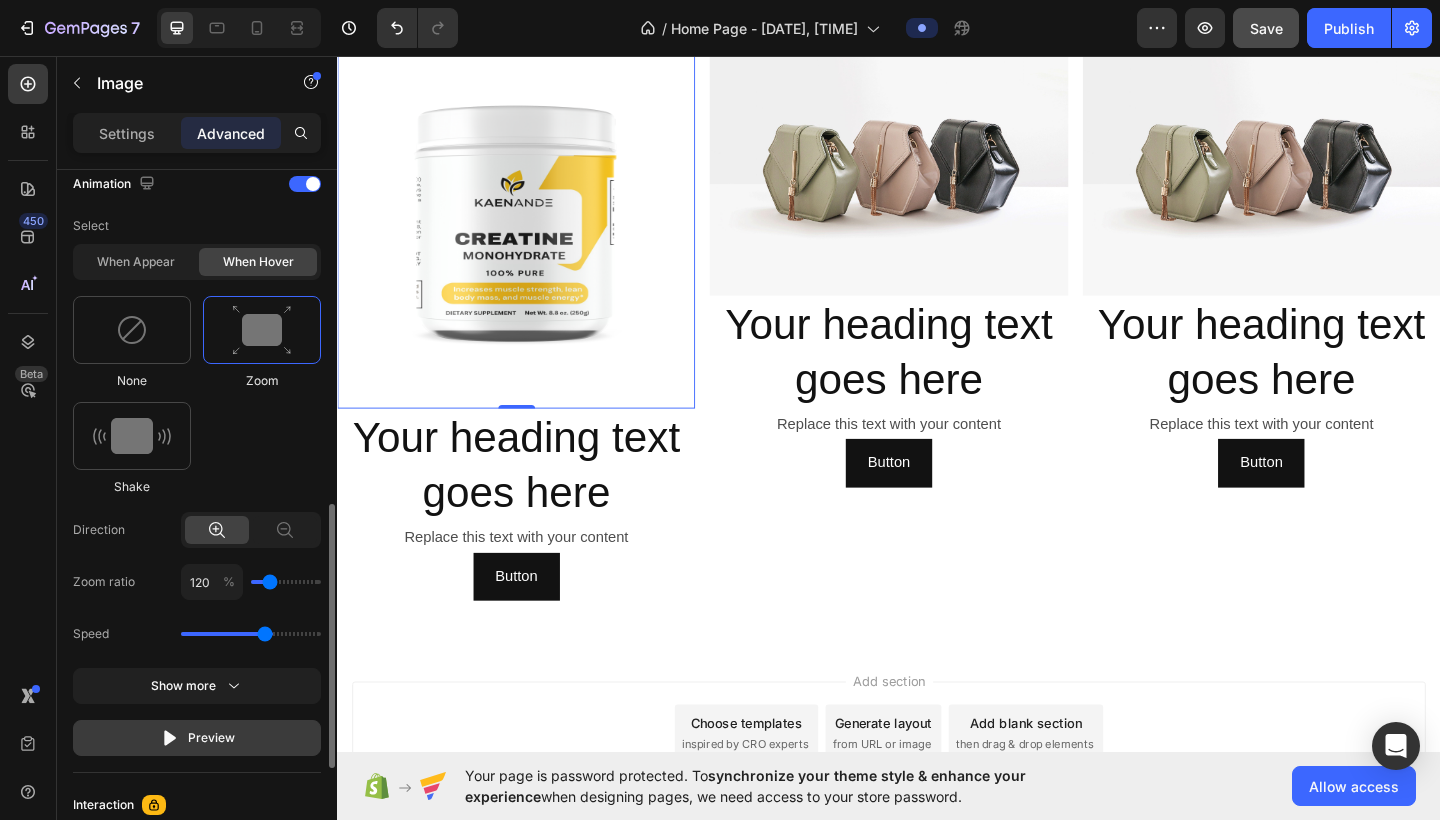 click 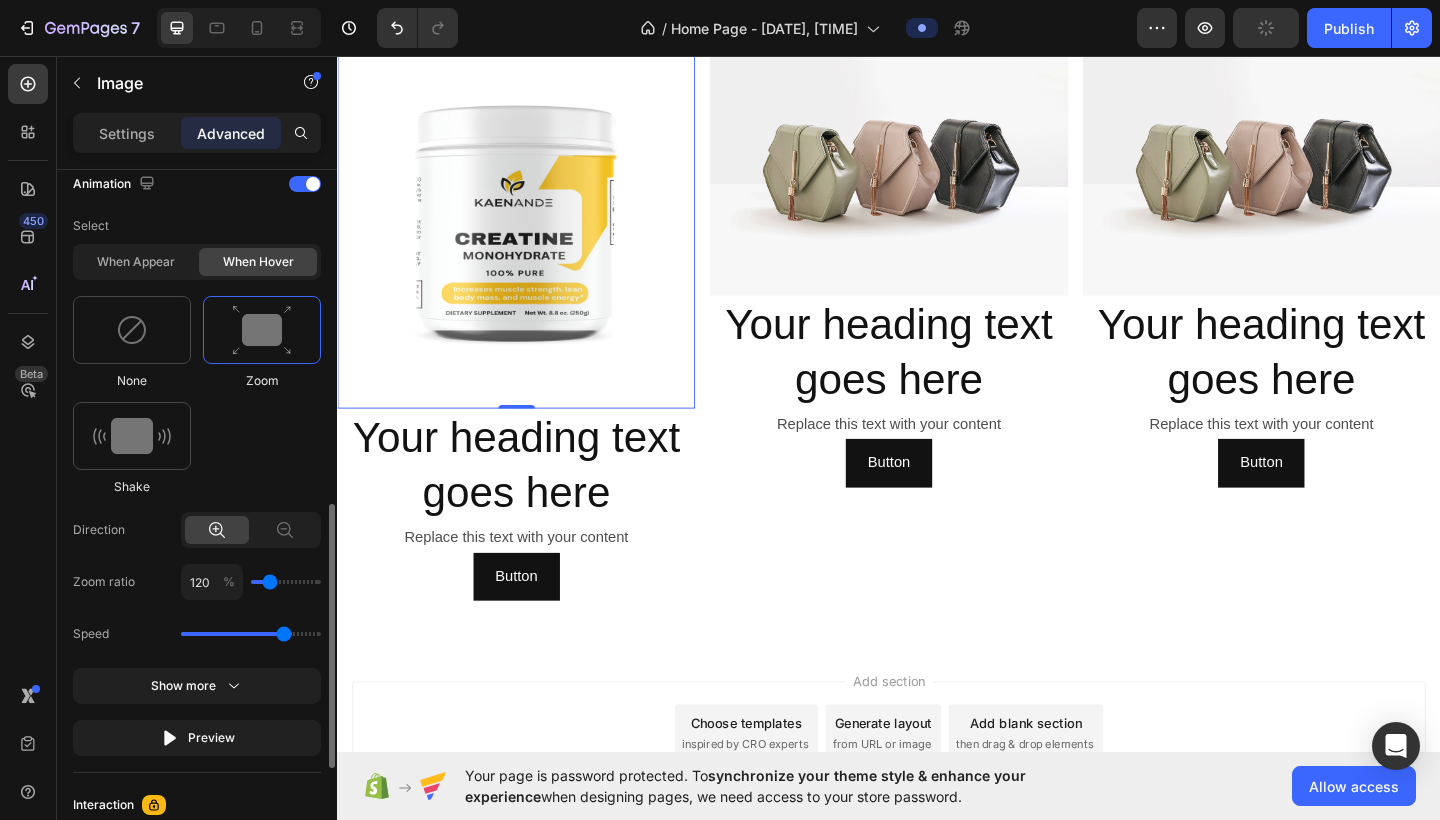 drag, startPoint x: 269, startPoint y: 634, endPoint x: 286, endPoint y: 637, distance: 17.262676 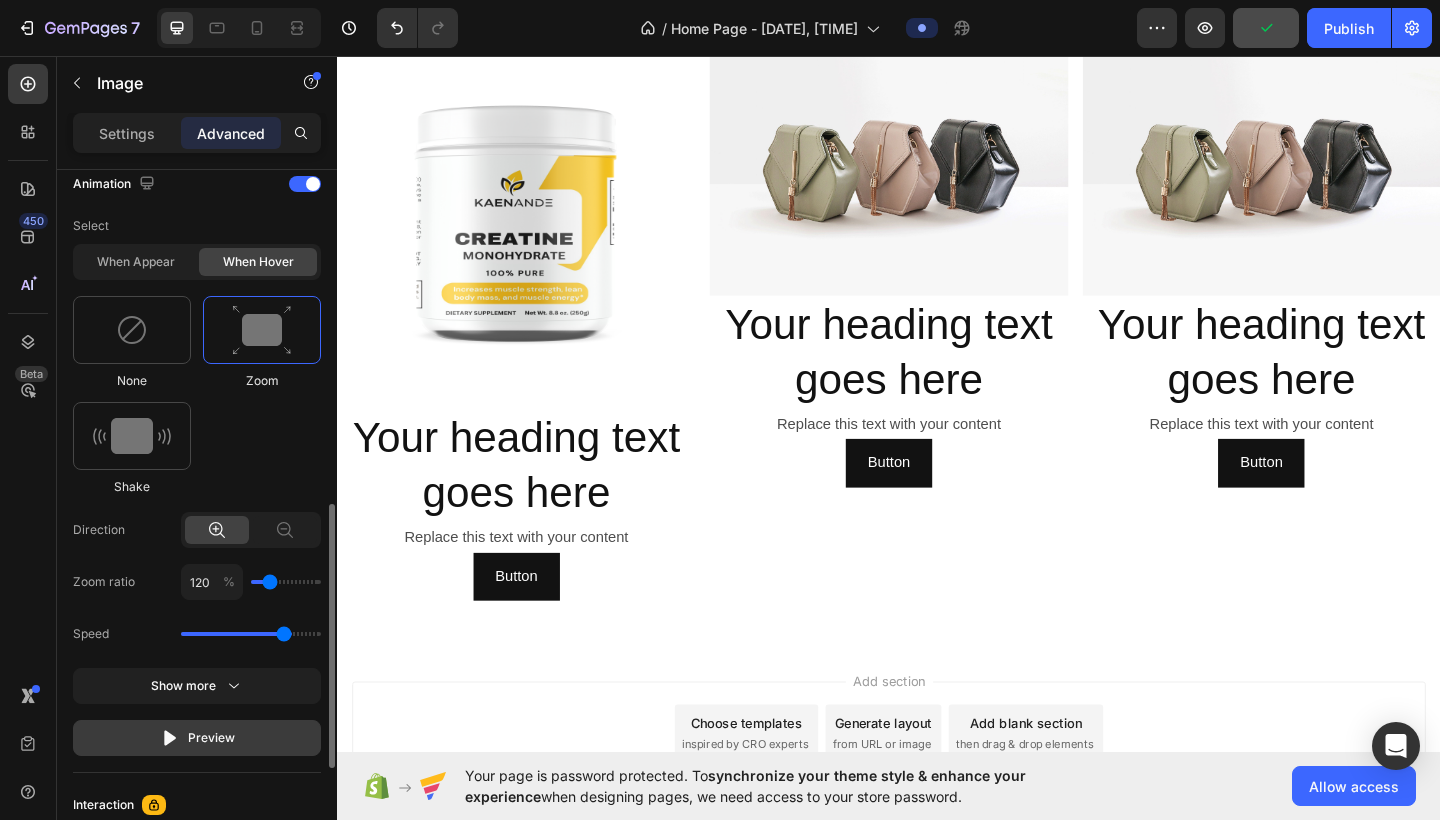 click on "Preview" at bounding box center (197, 738) 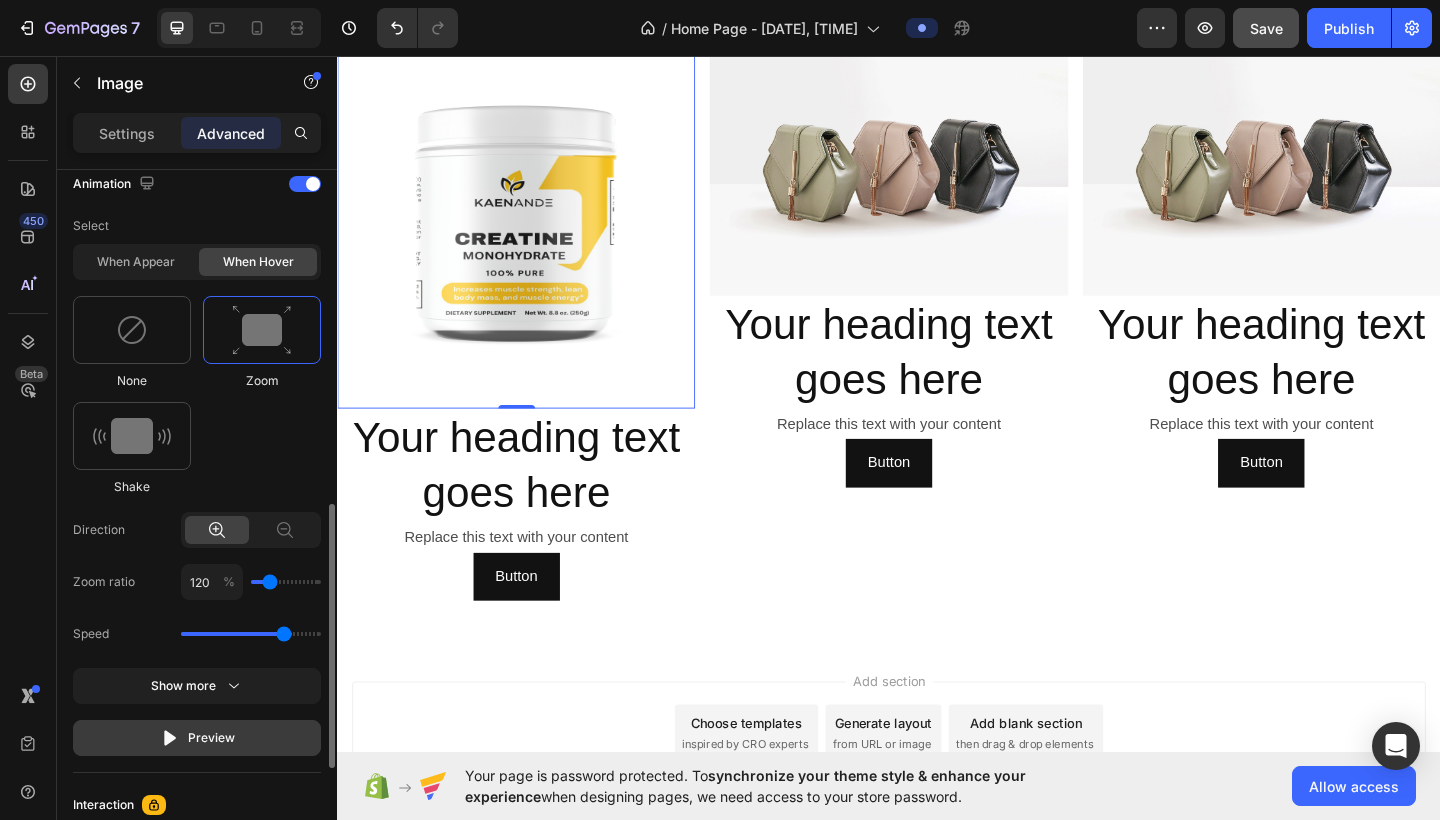 click 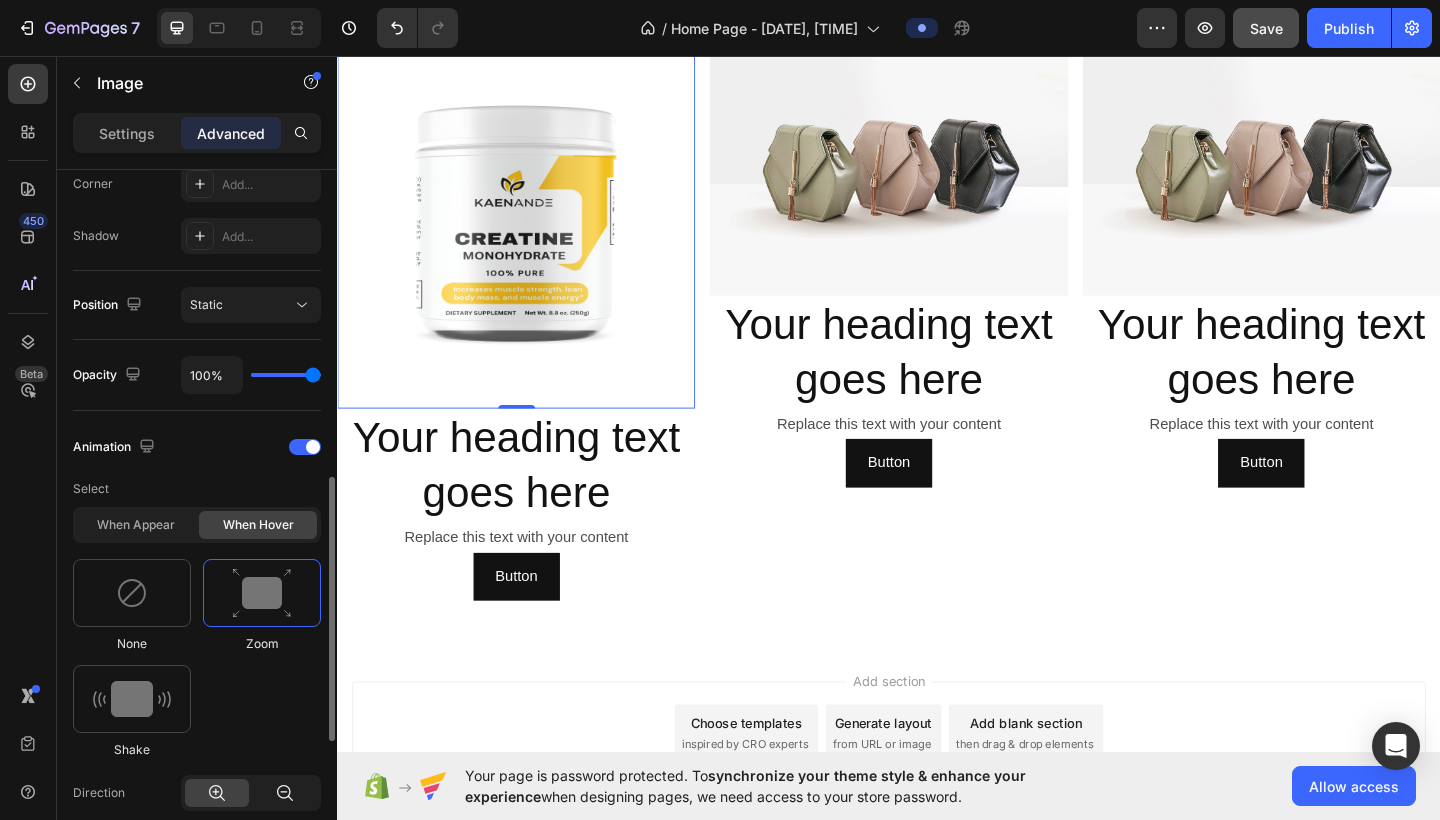 scroll, scrollTop: 613, scrollLeft: 0, axis: vertical 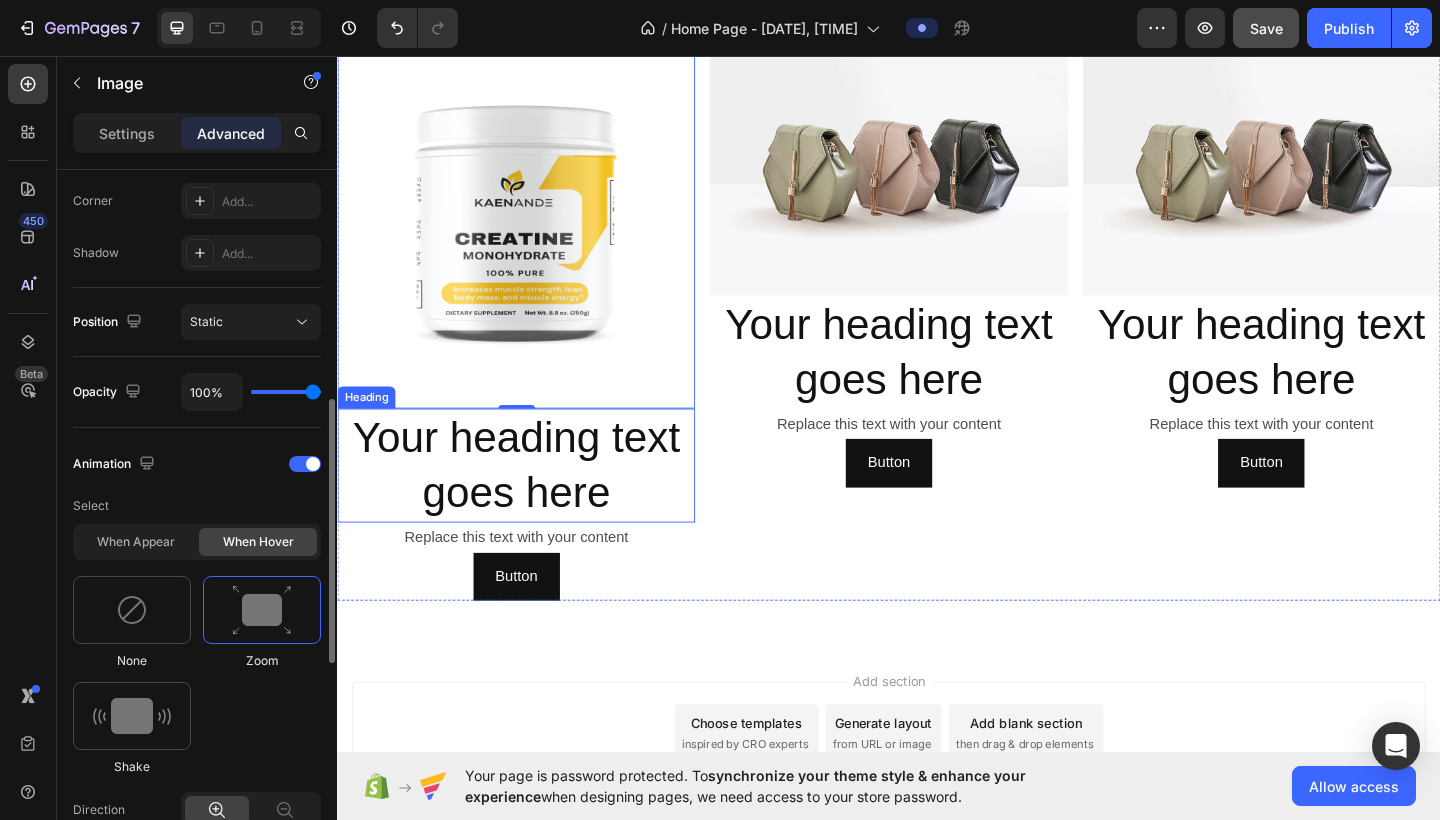 click on "Your heading text goes here" at bounding box center (531, 502) 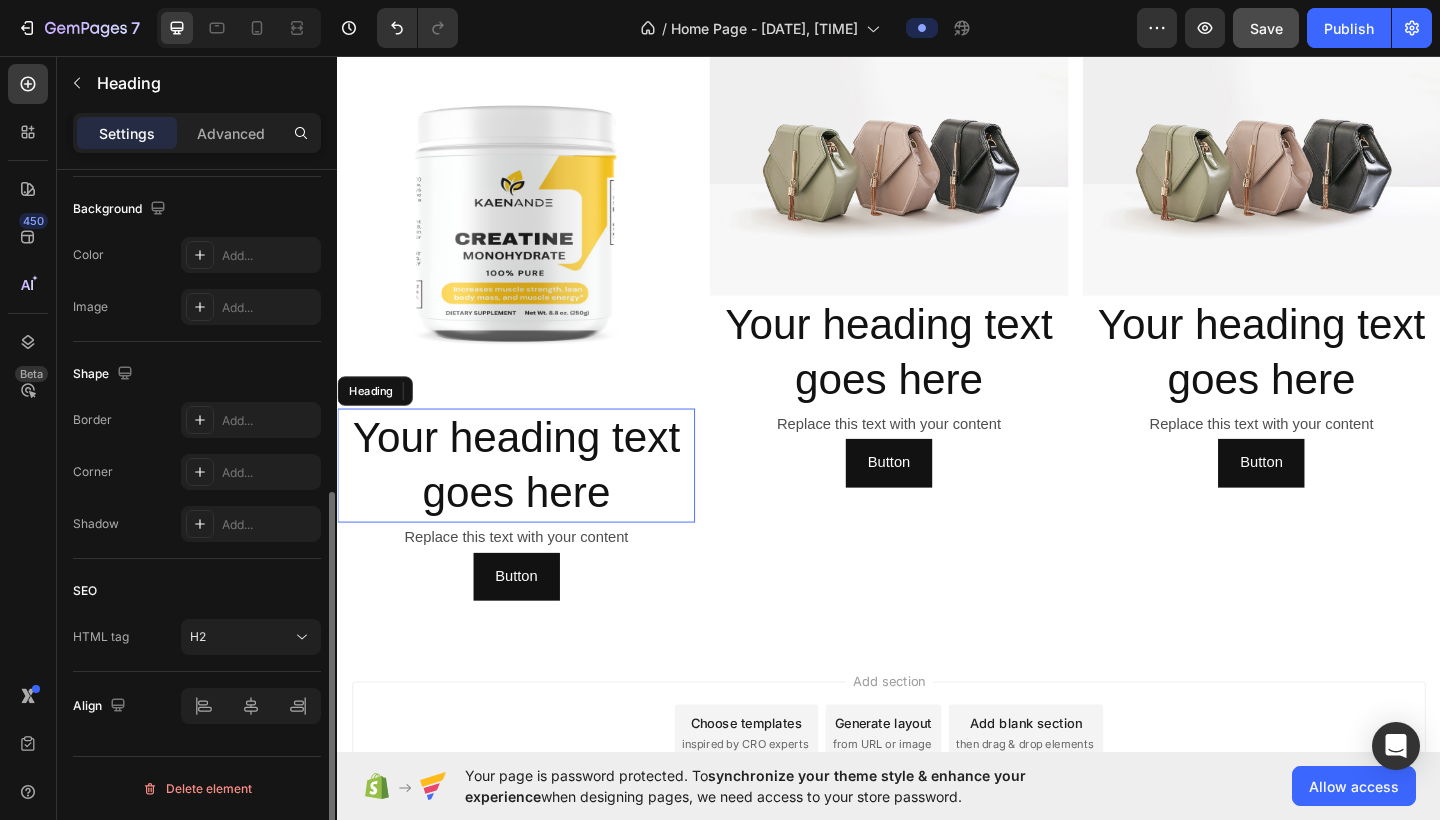 scroll, scrollTop: 0, scrollLeft: 0, axis: both 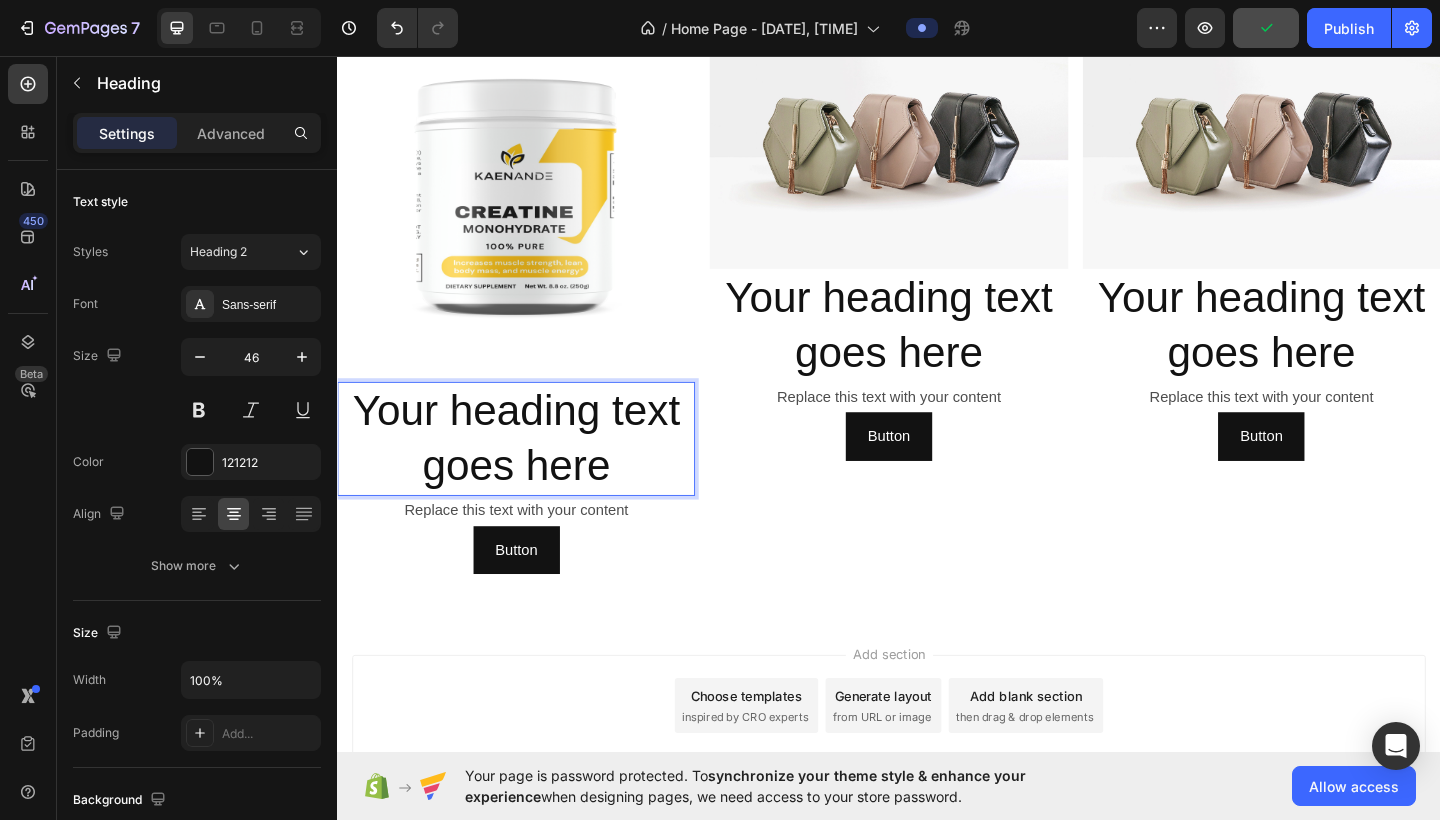 click on "Your heading text goes here" at bounding box center (531, 473) 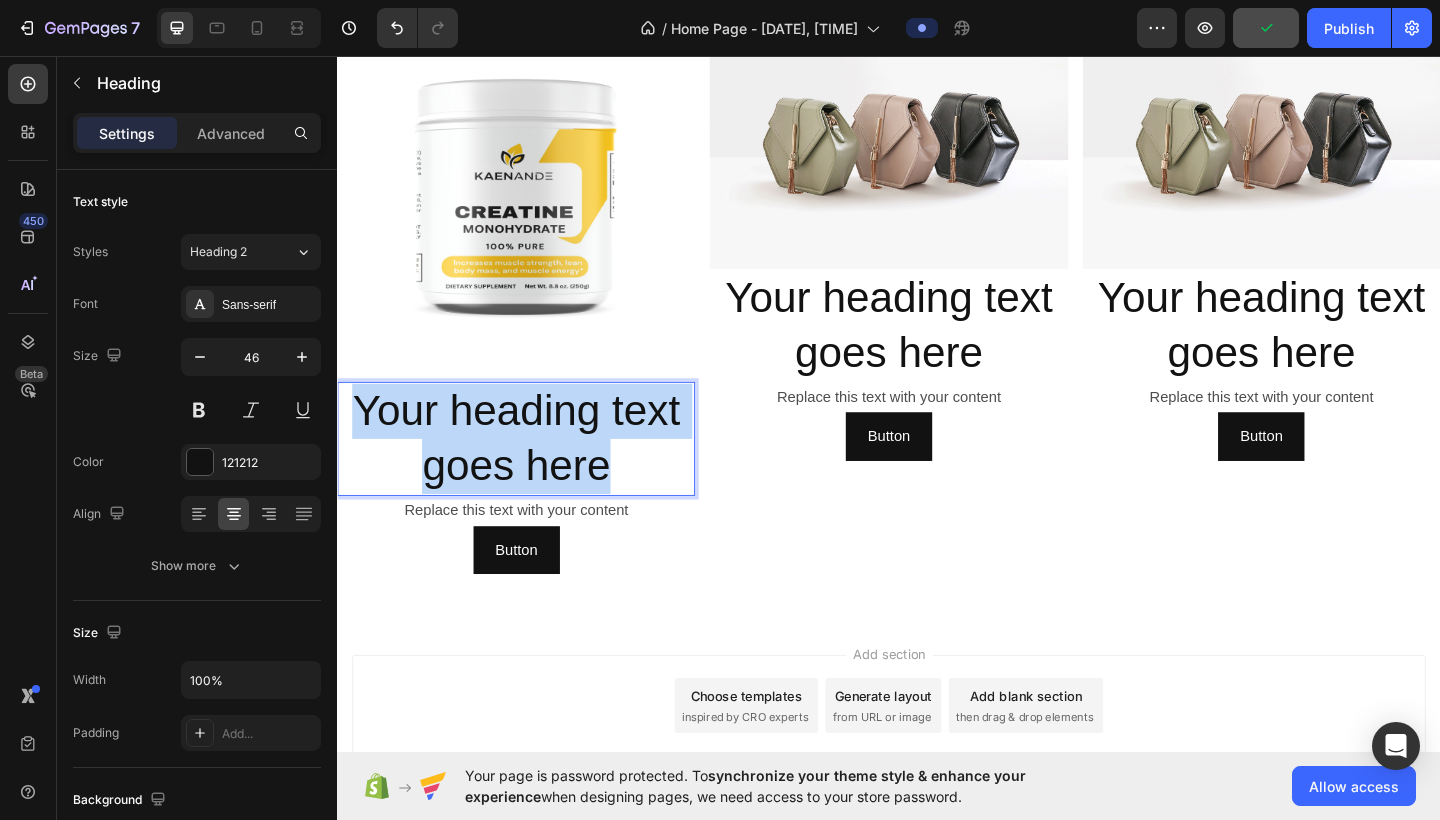 click on "Your heading text goes here" at bounding box center [531, 473] 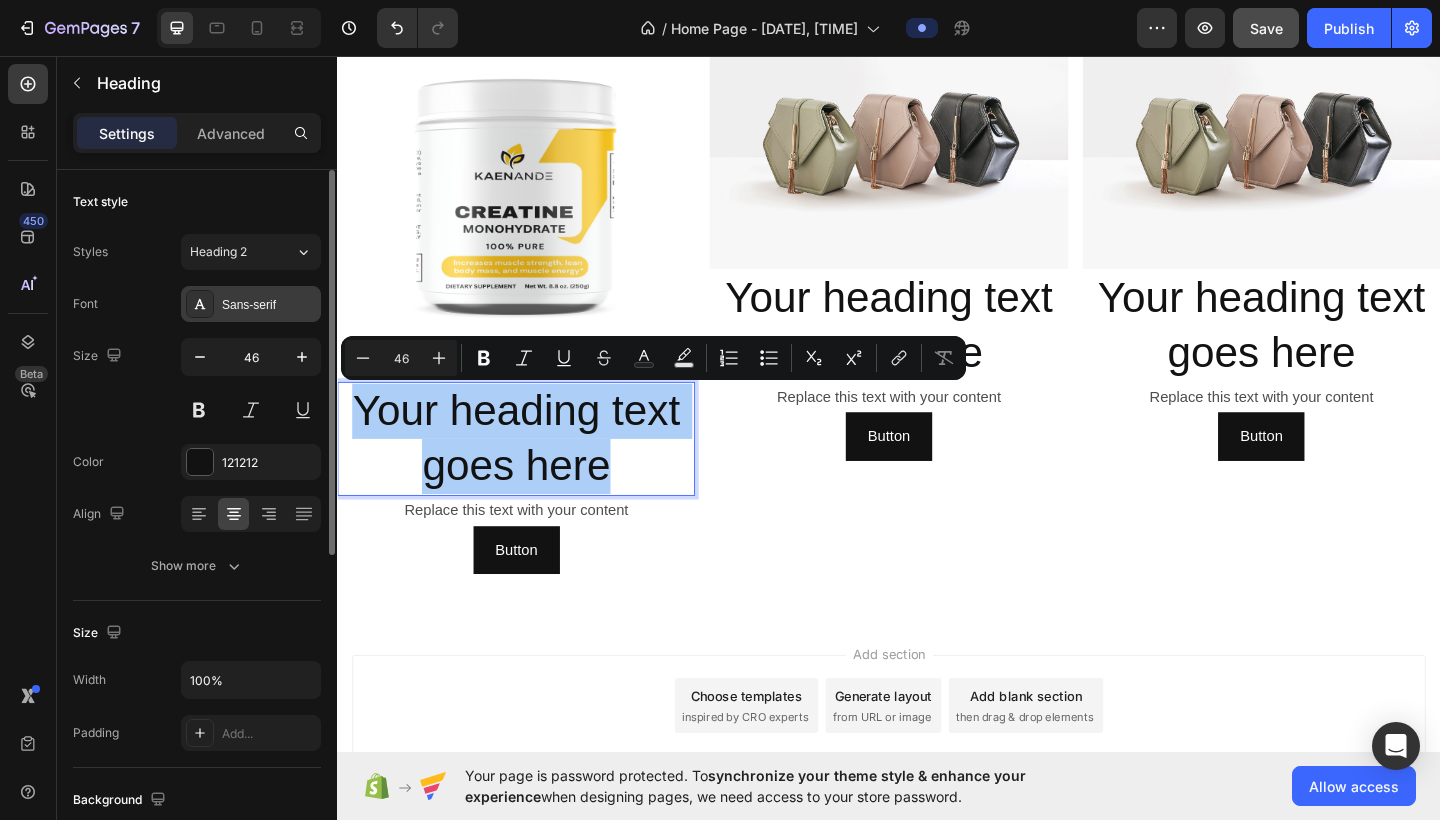 click on "Sans-serif" at bounding box center [269, 305] 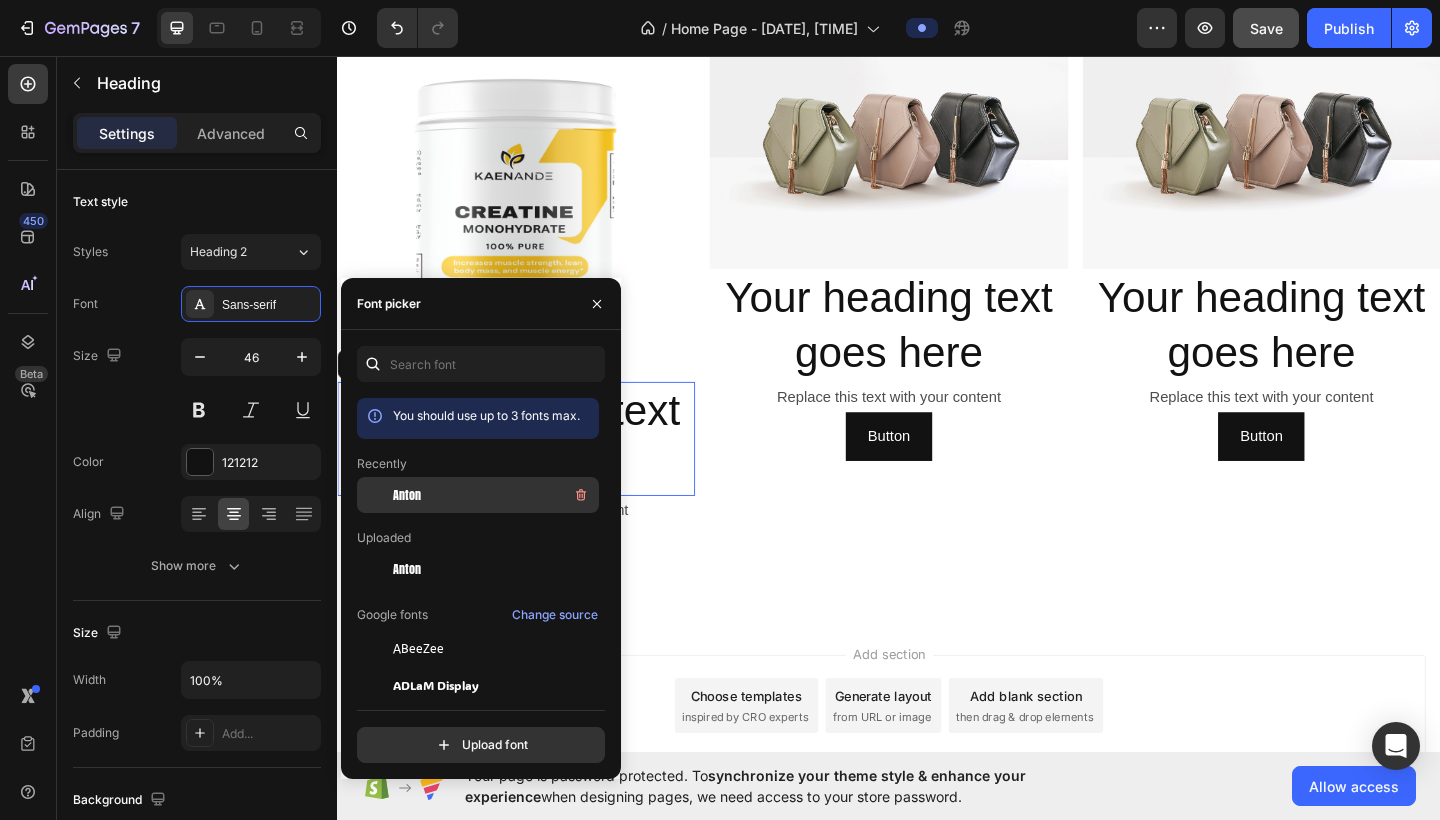 click on "Anton" at bounding box center [407, 495] 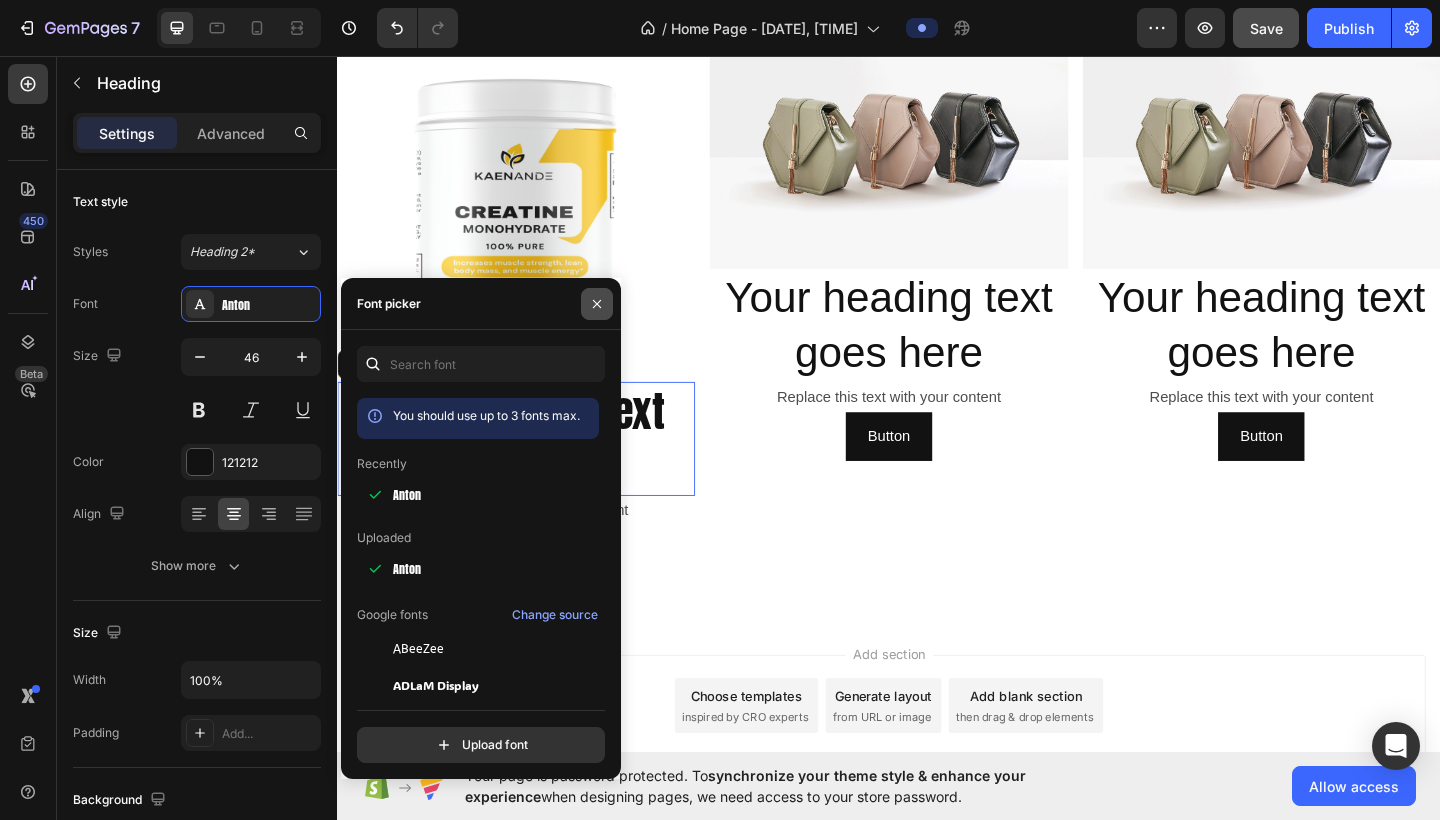 click 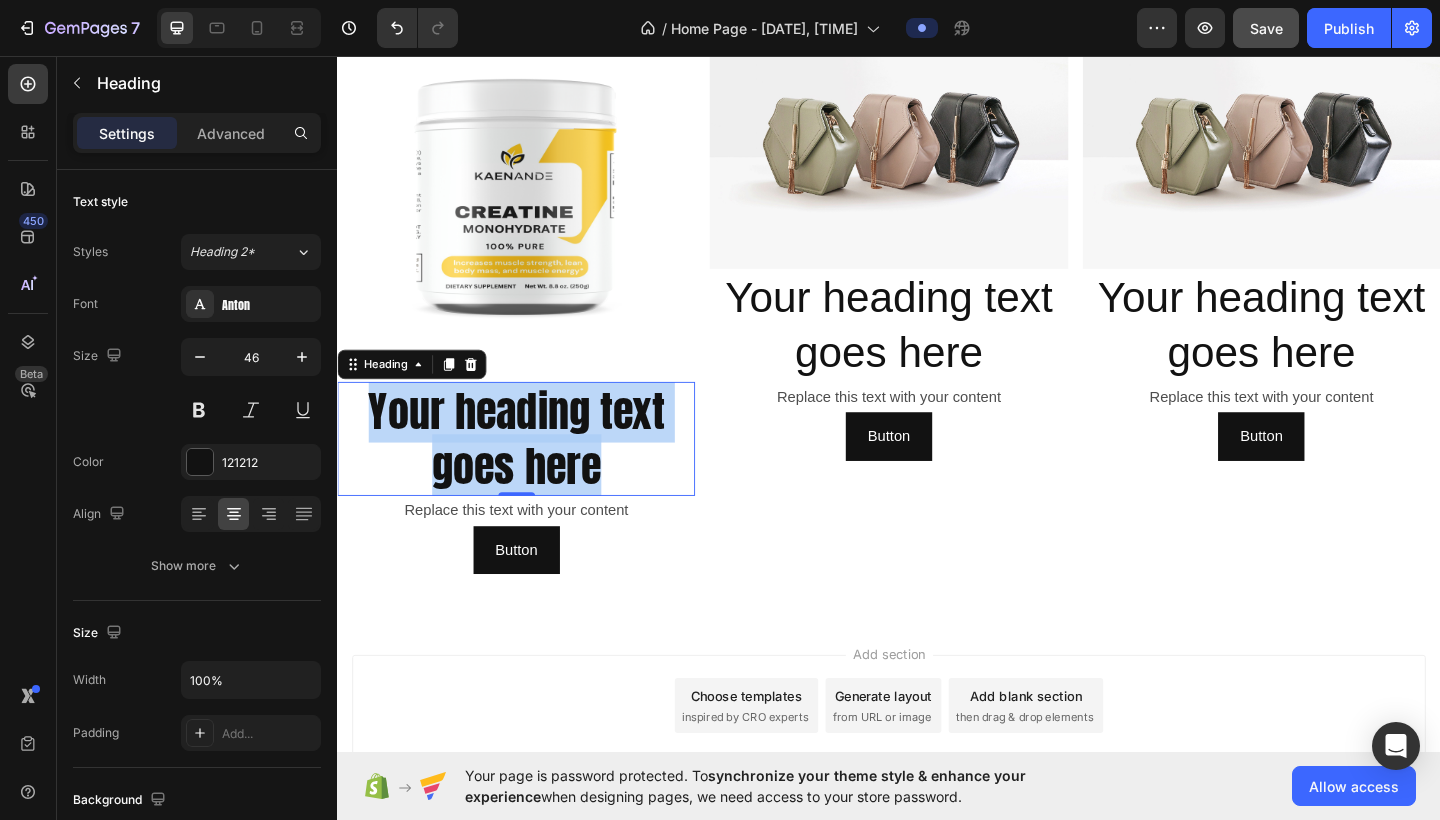click on "Your heading text goes here" at bounding box center [531, 473] 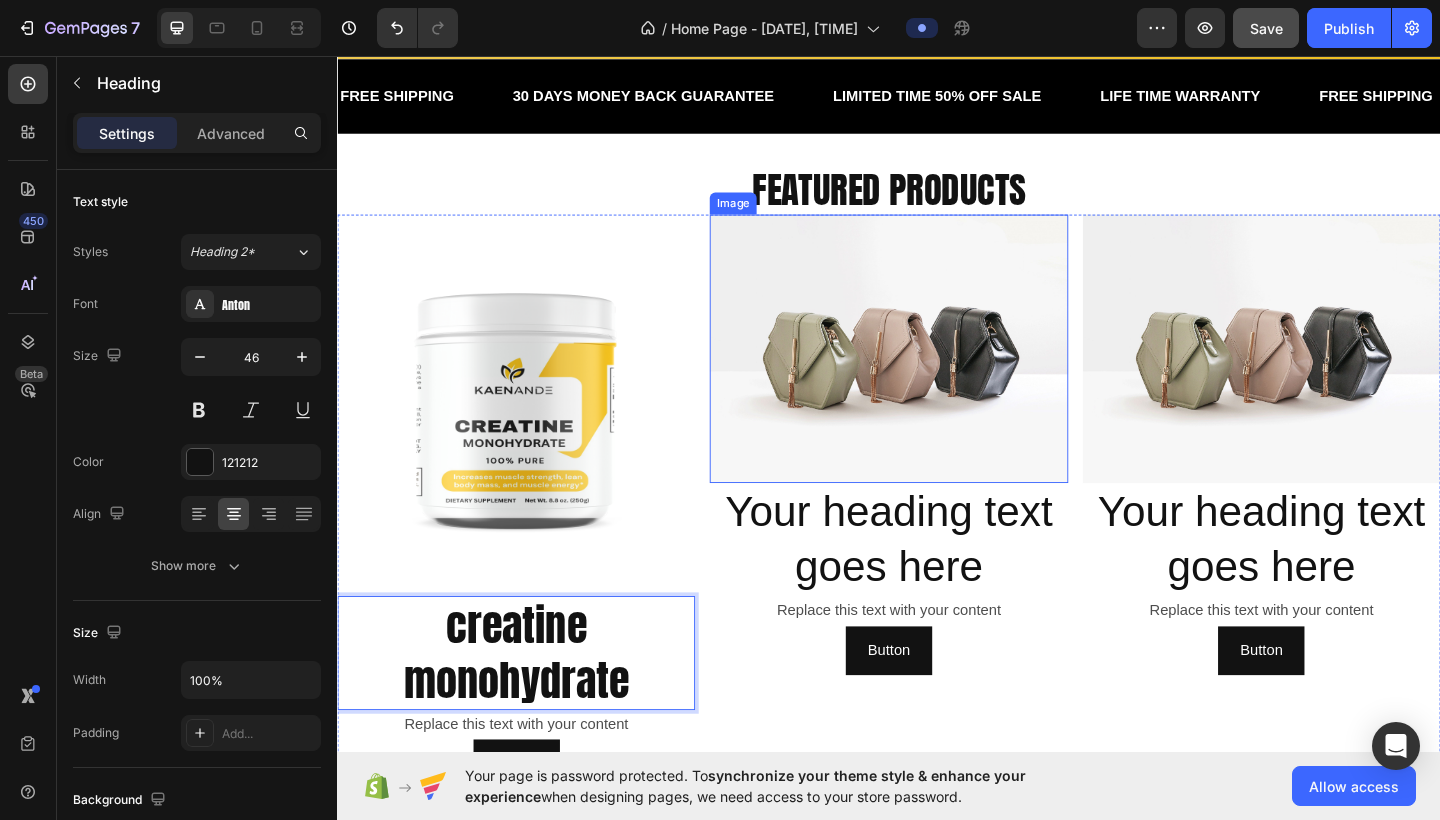 scroll, scrollTop: 827, scrollLeft: 0, axis: vertical 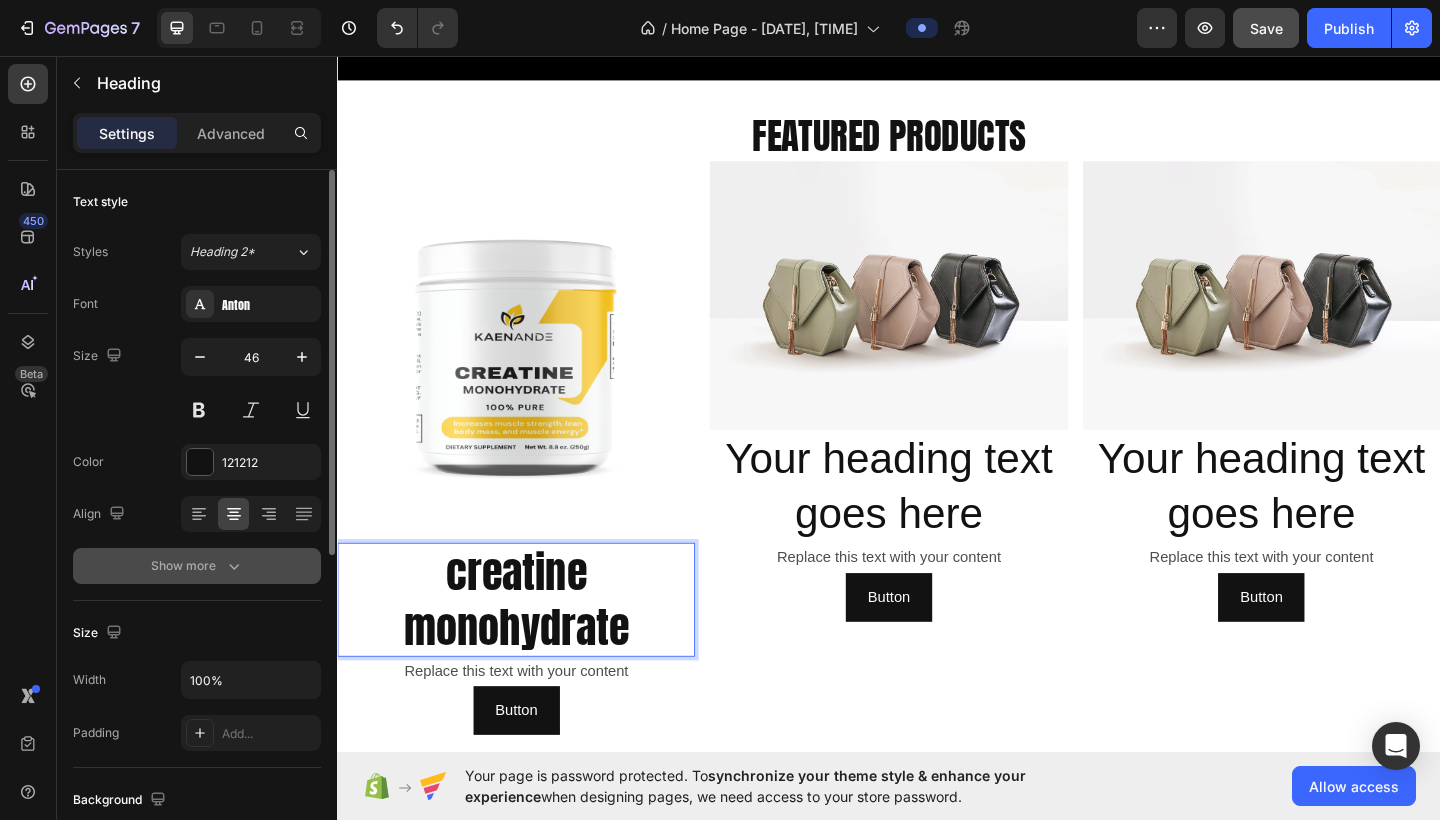 click 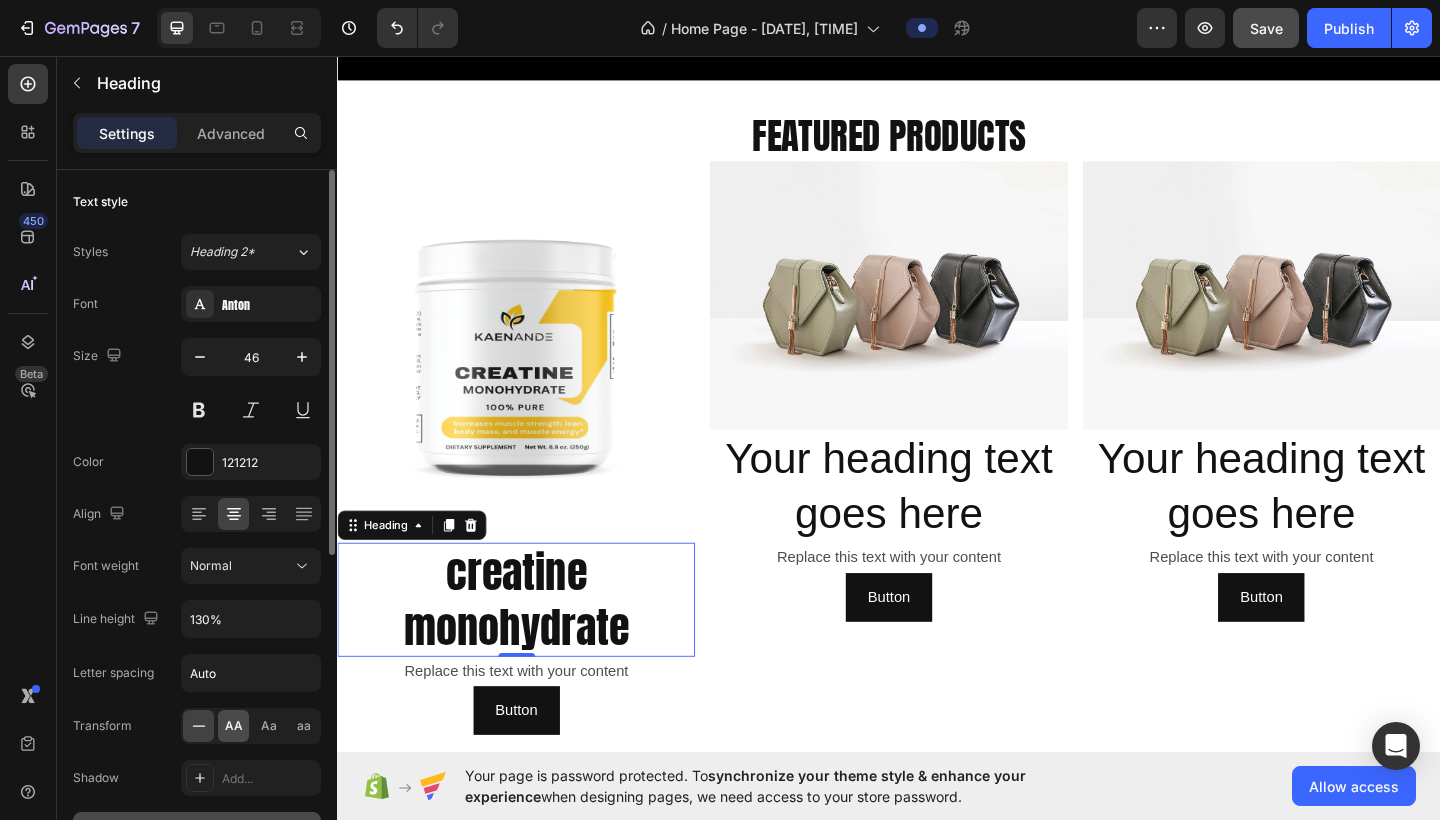 click on "AA" 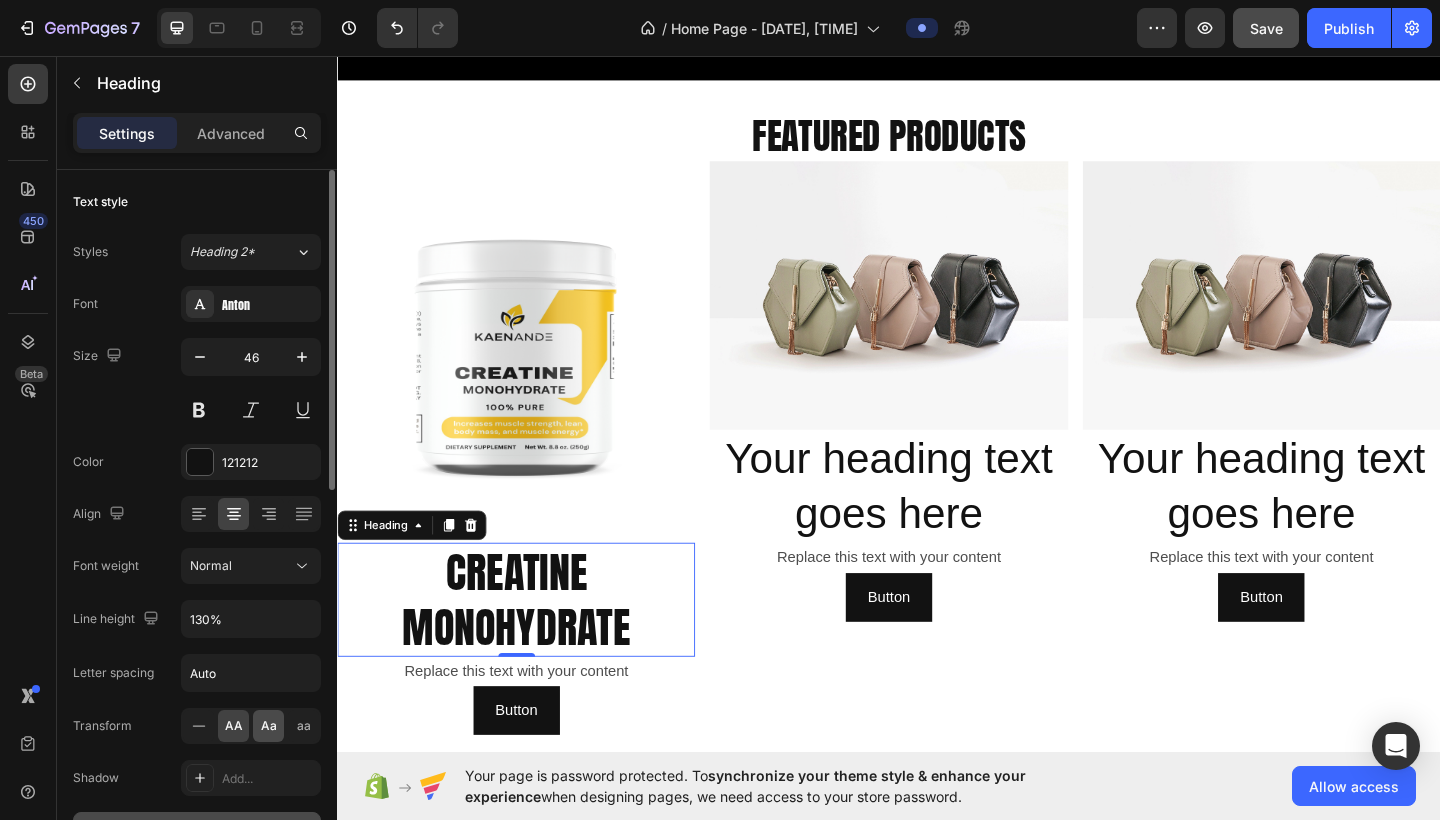 click on "Aa" 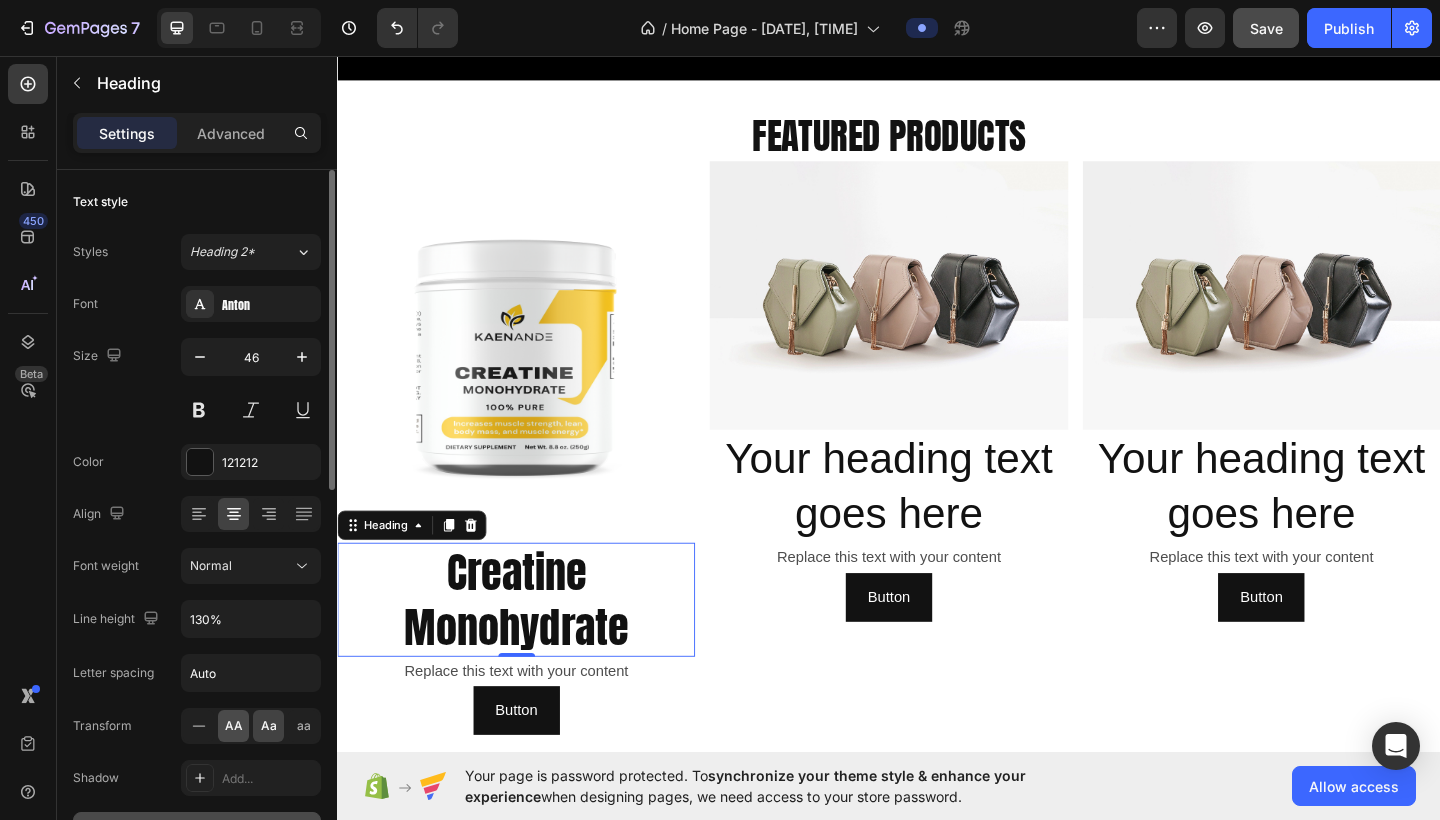 click on "AA" 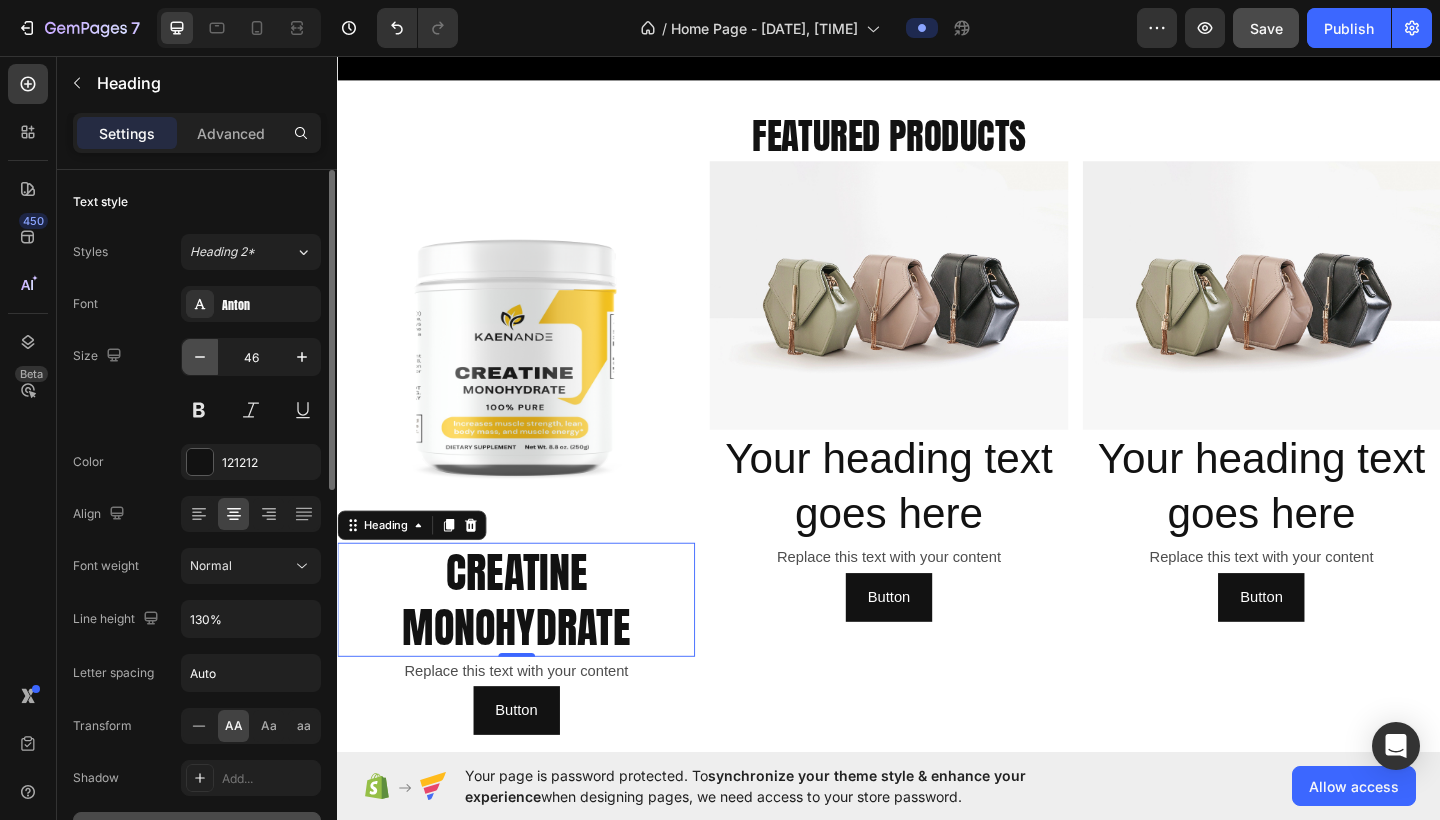 click 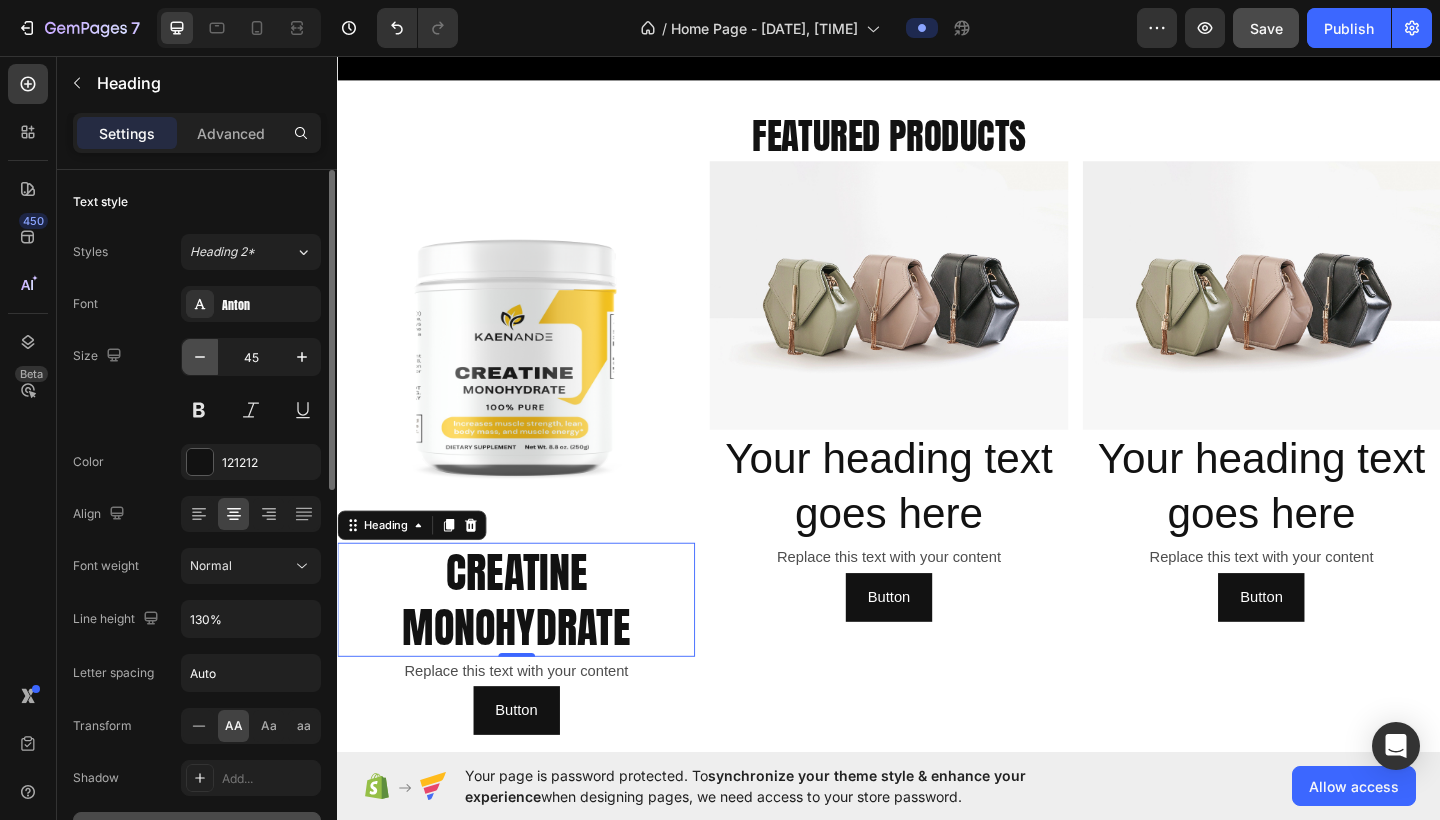 click 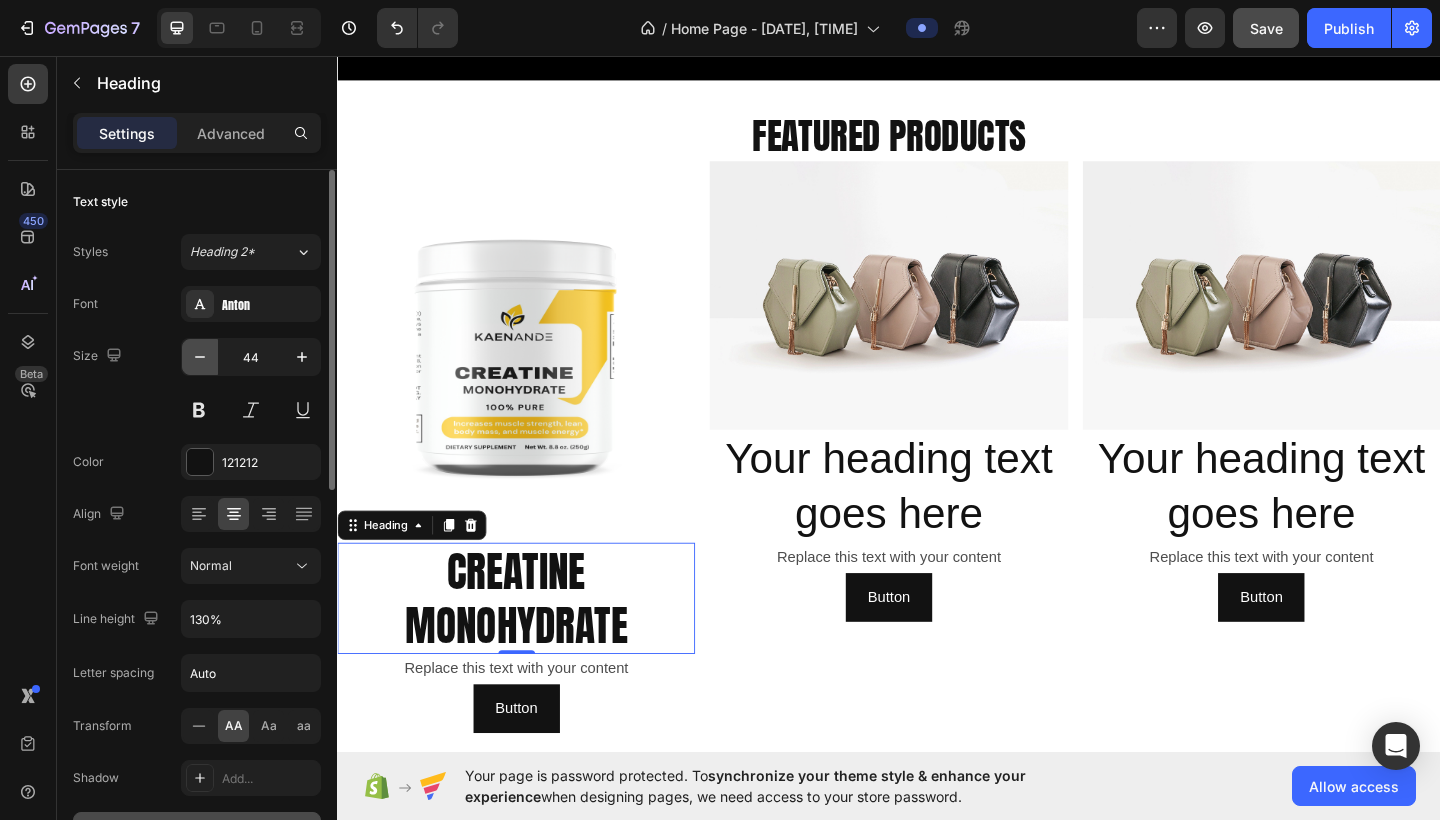 click 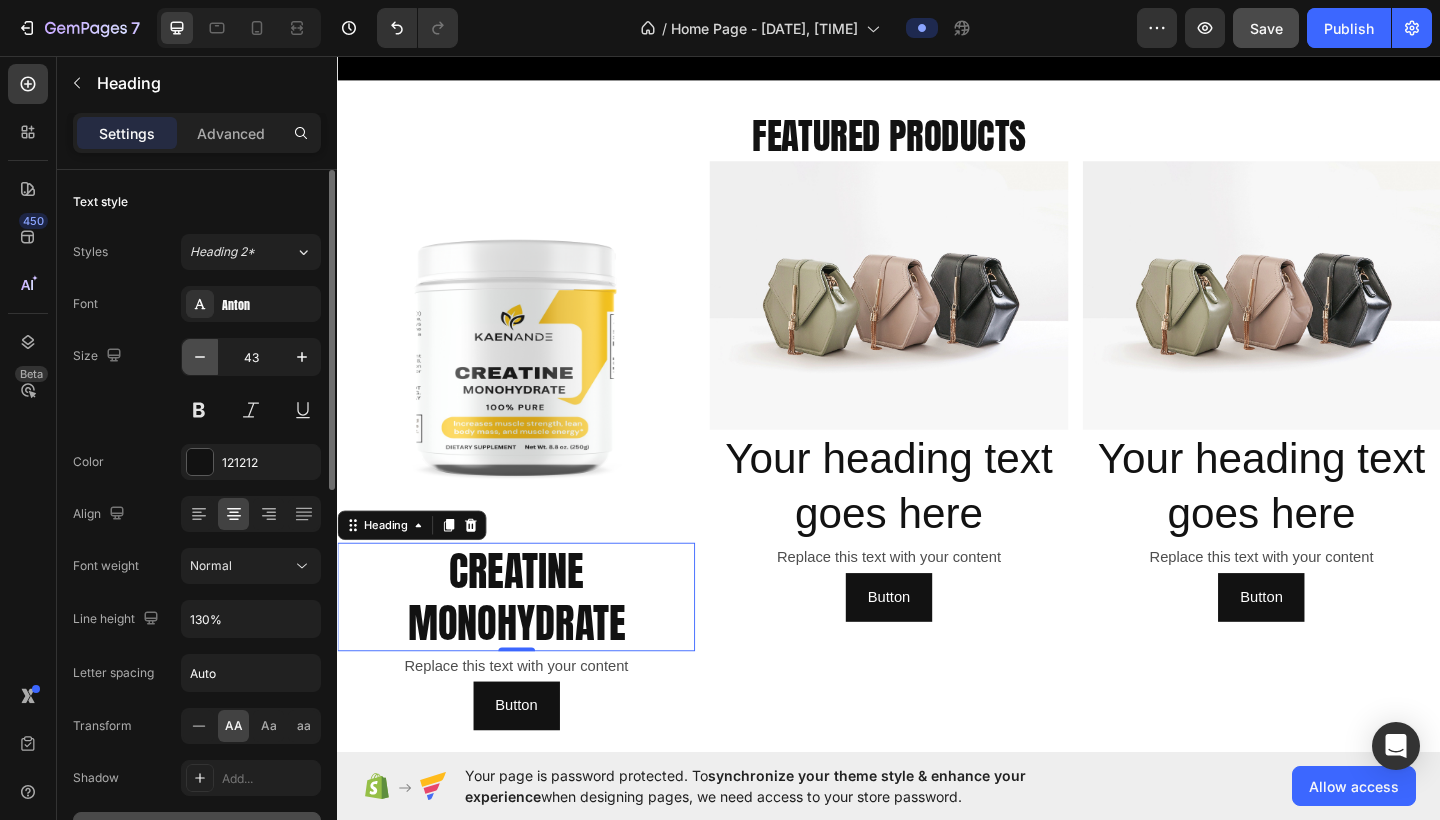 click 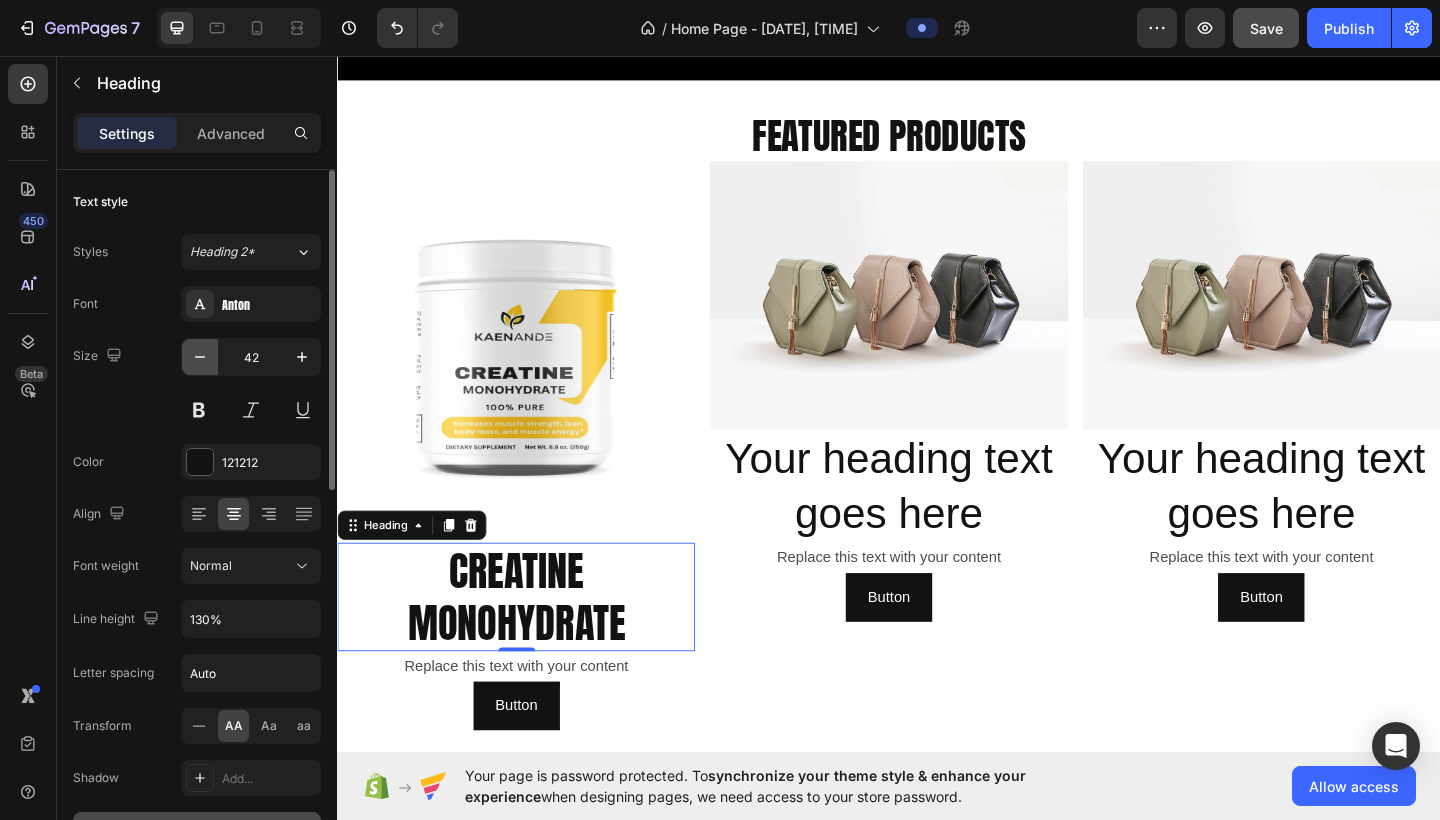click 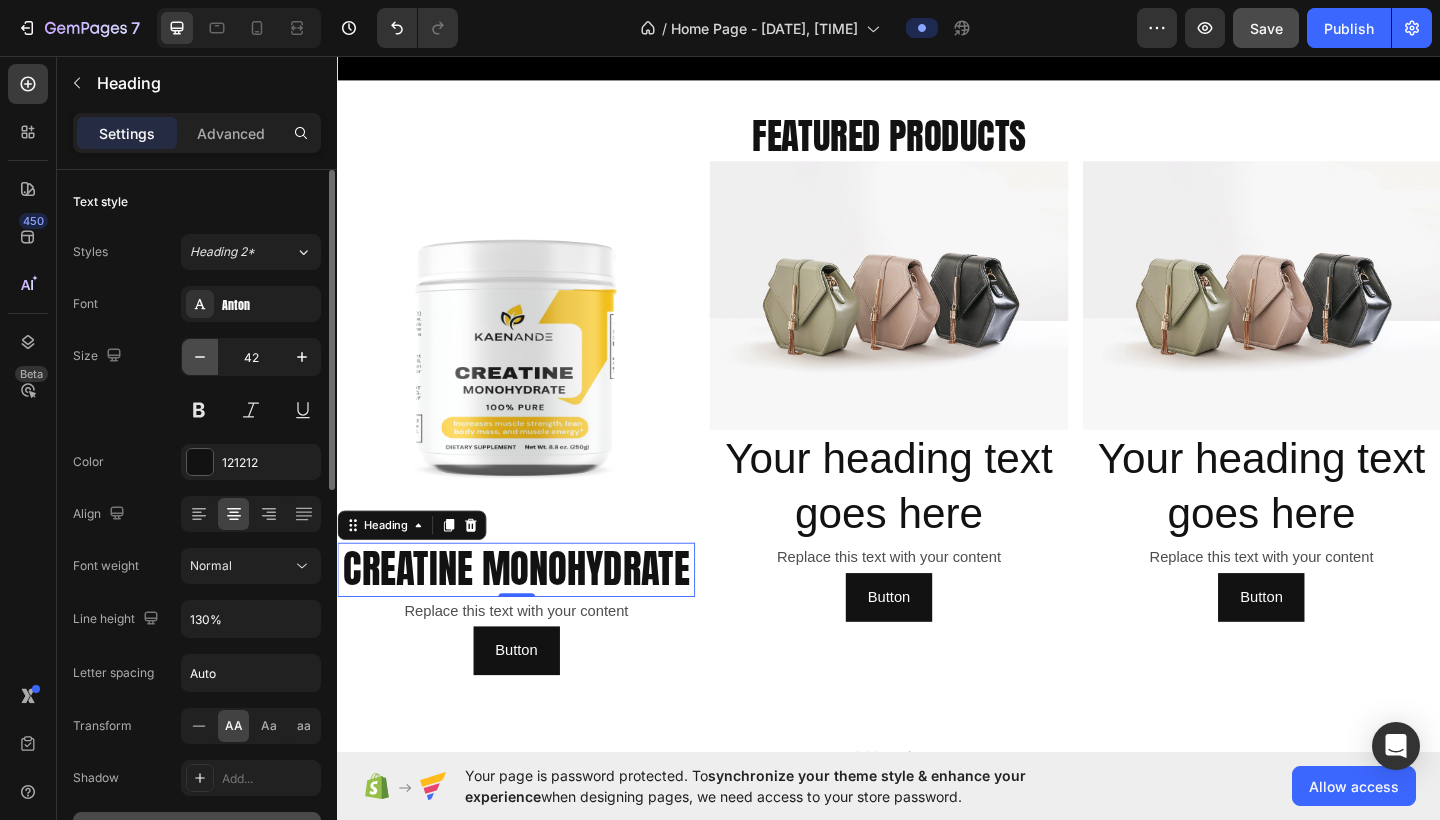 click 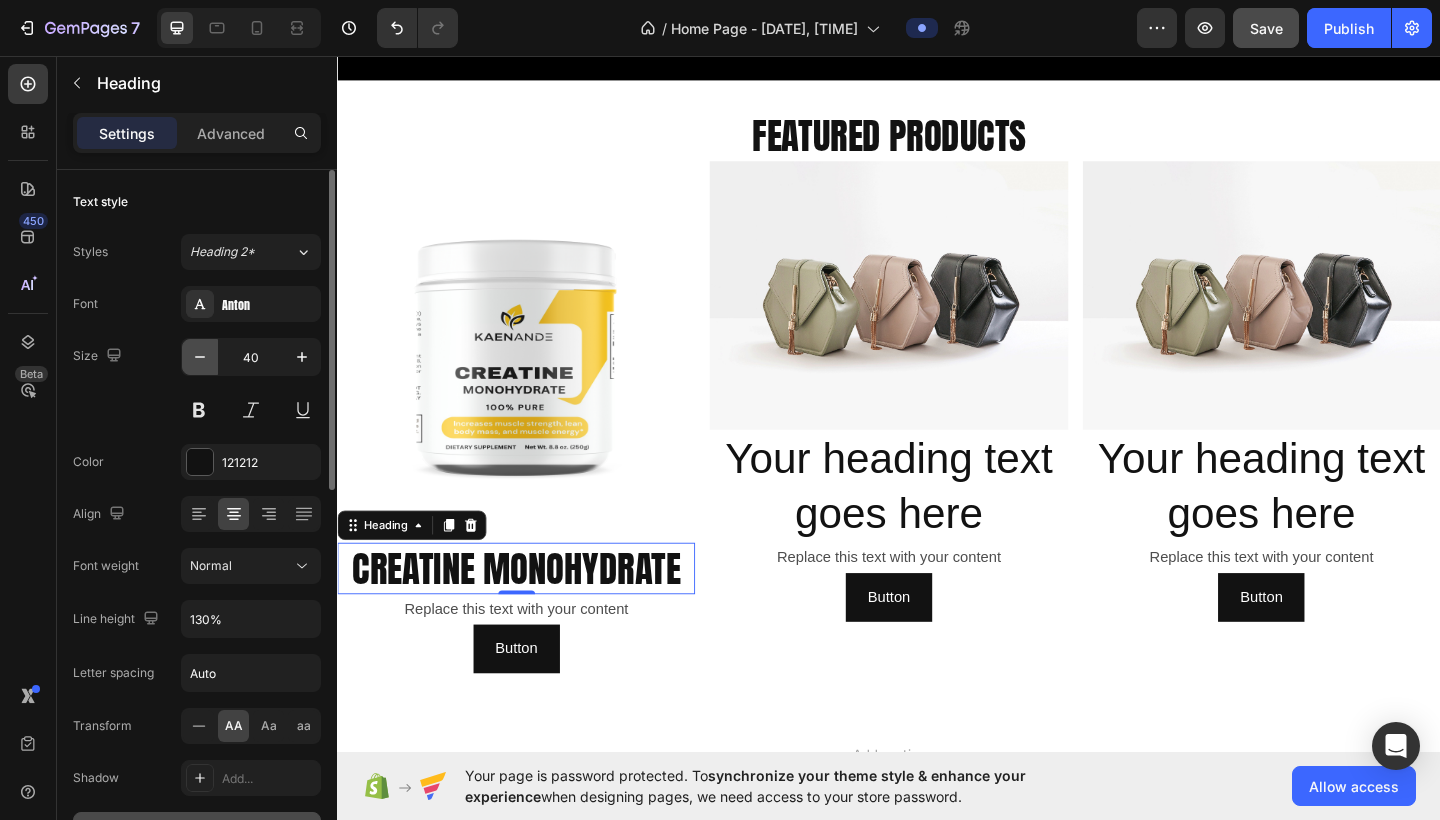 click 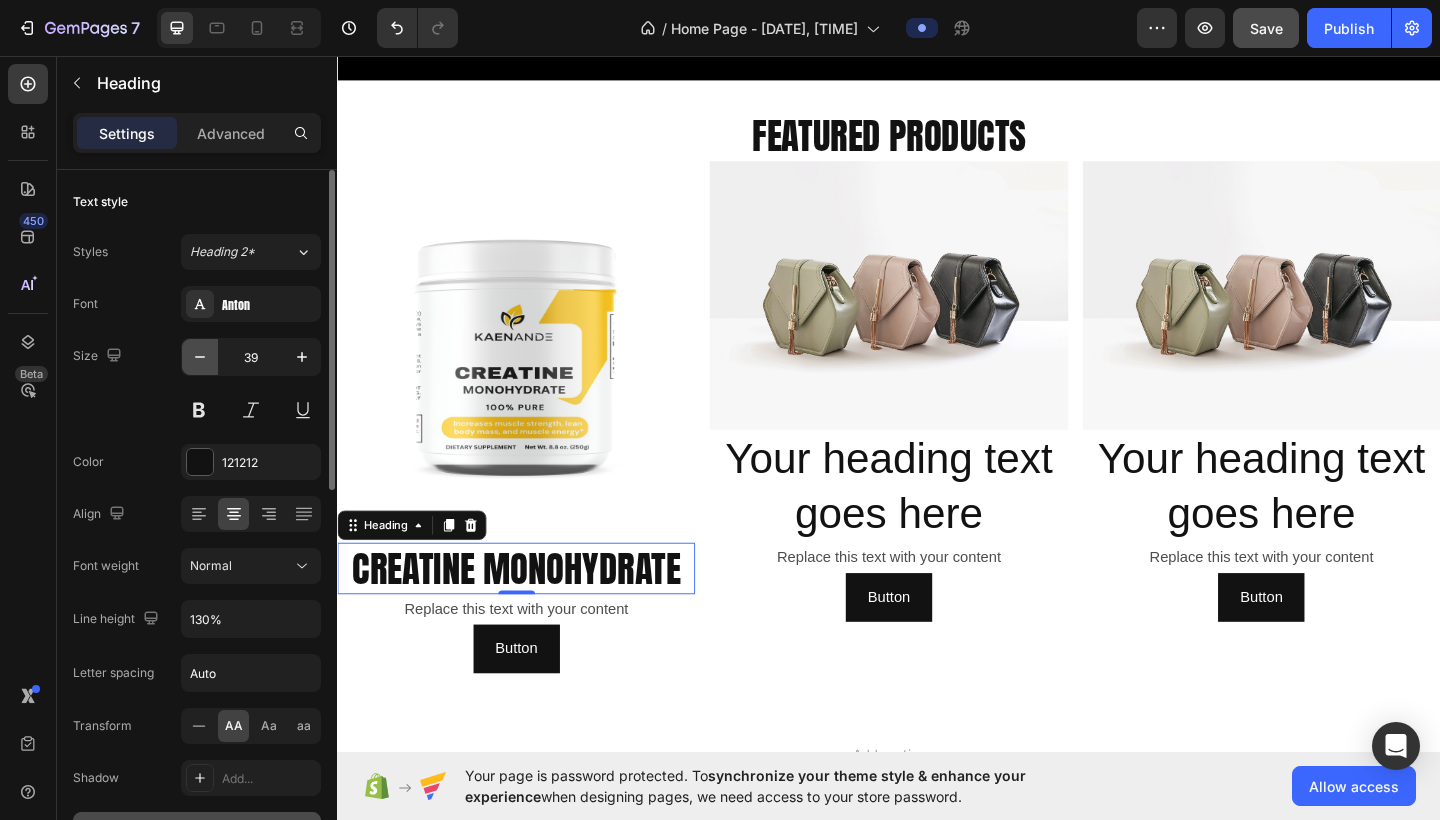 click 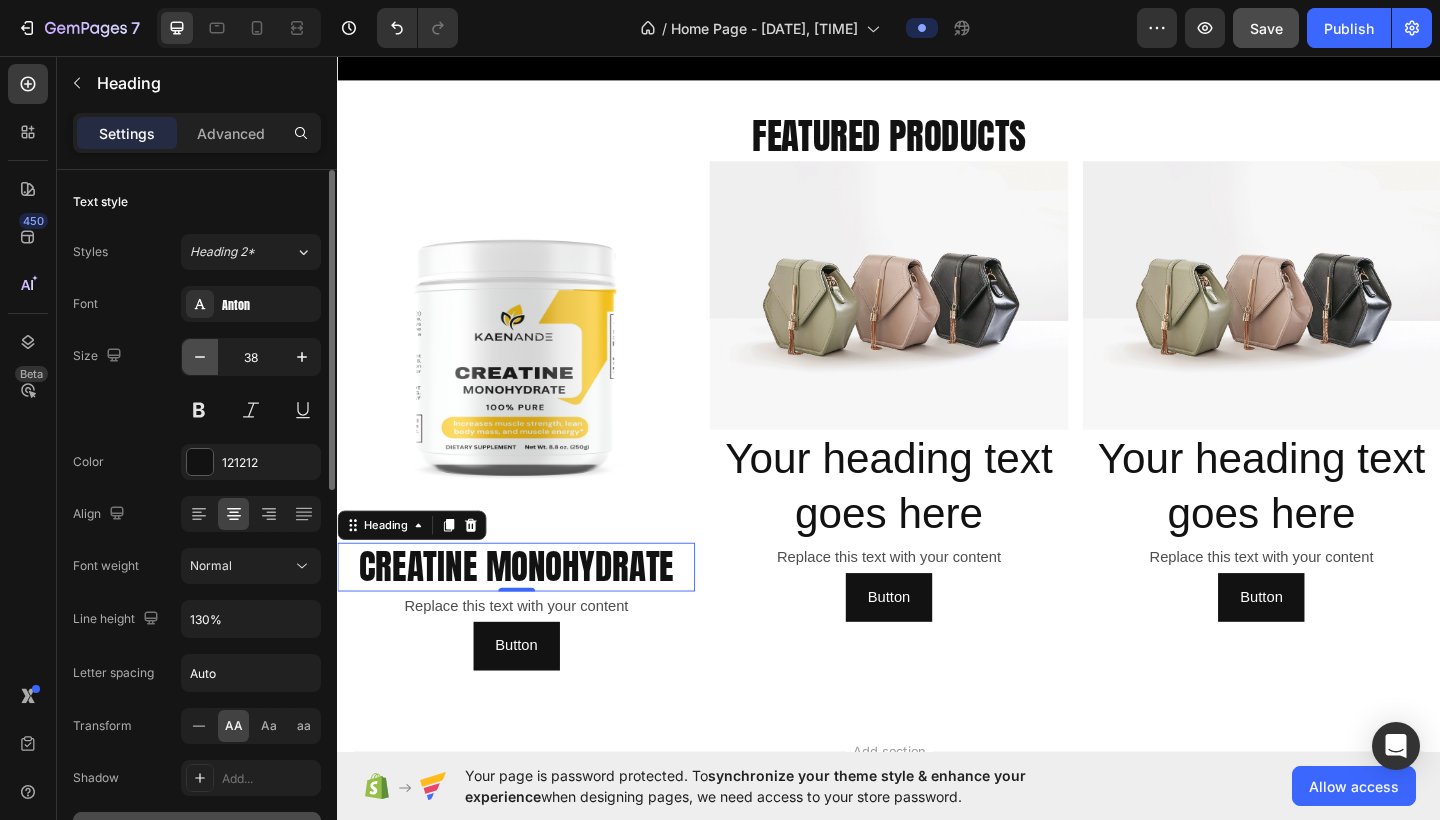 click 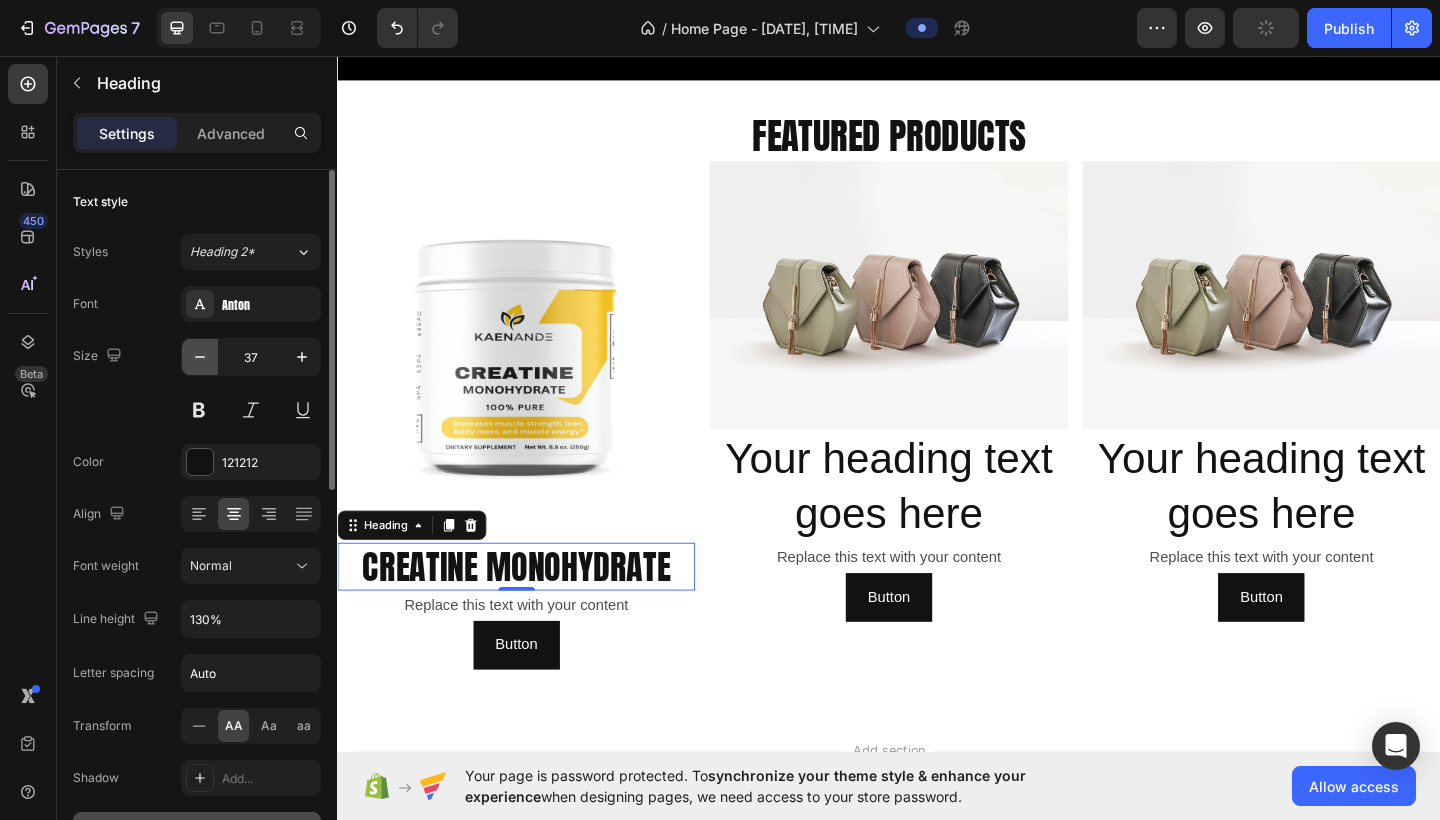 click 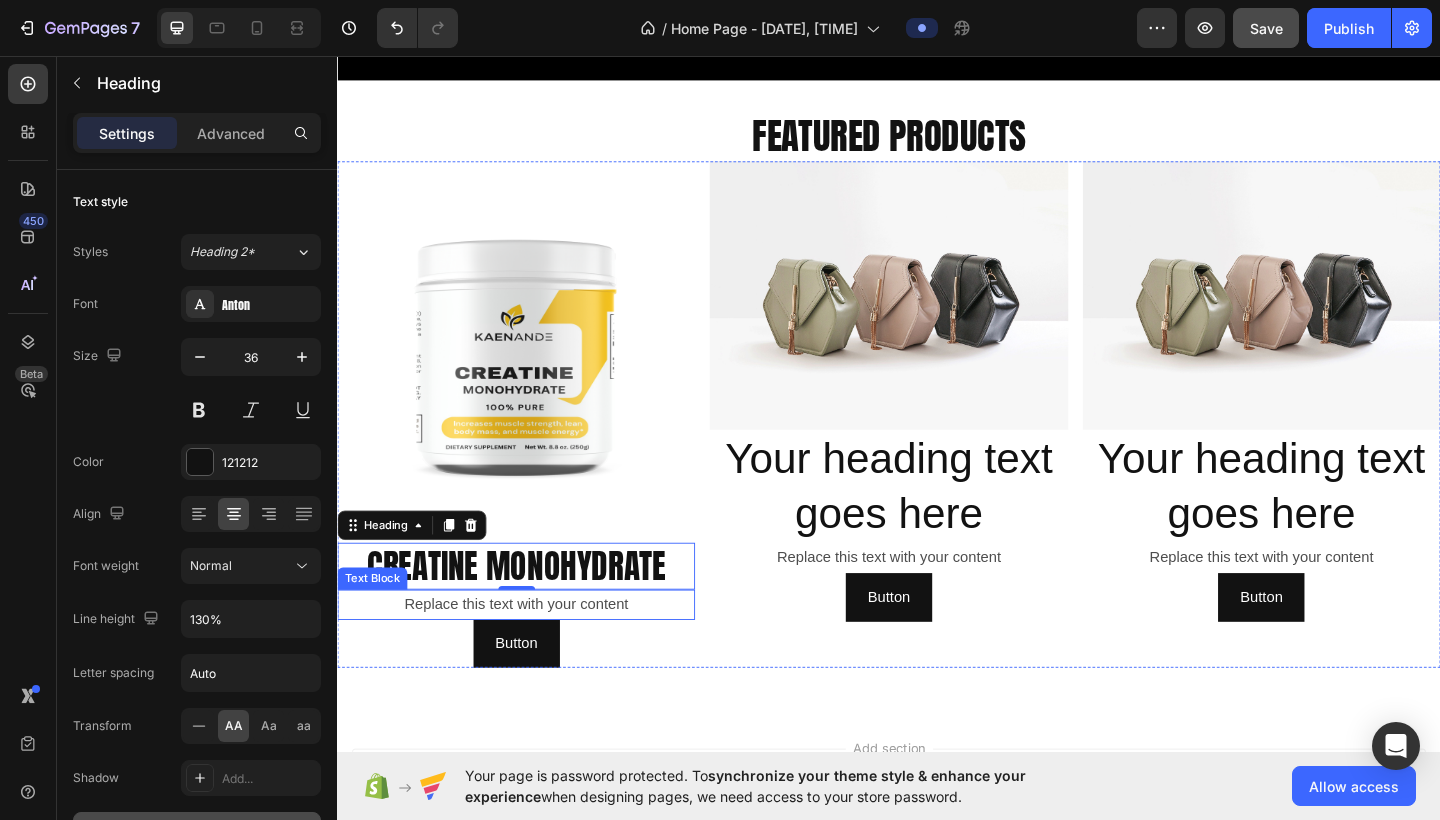 click on "Replace this text with your content" at bounding box center (531, 653) 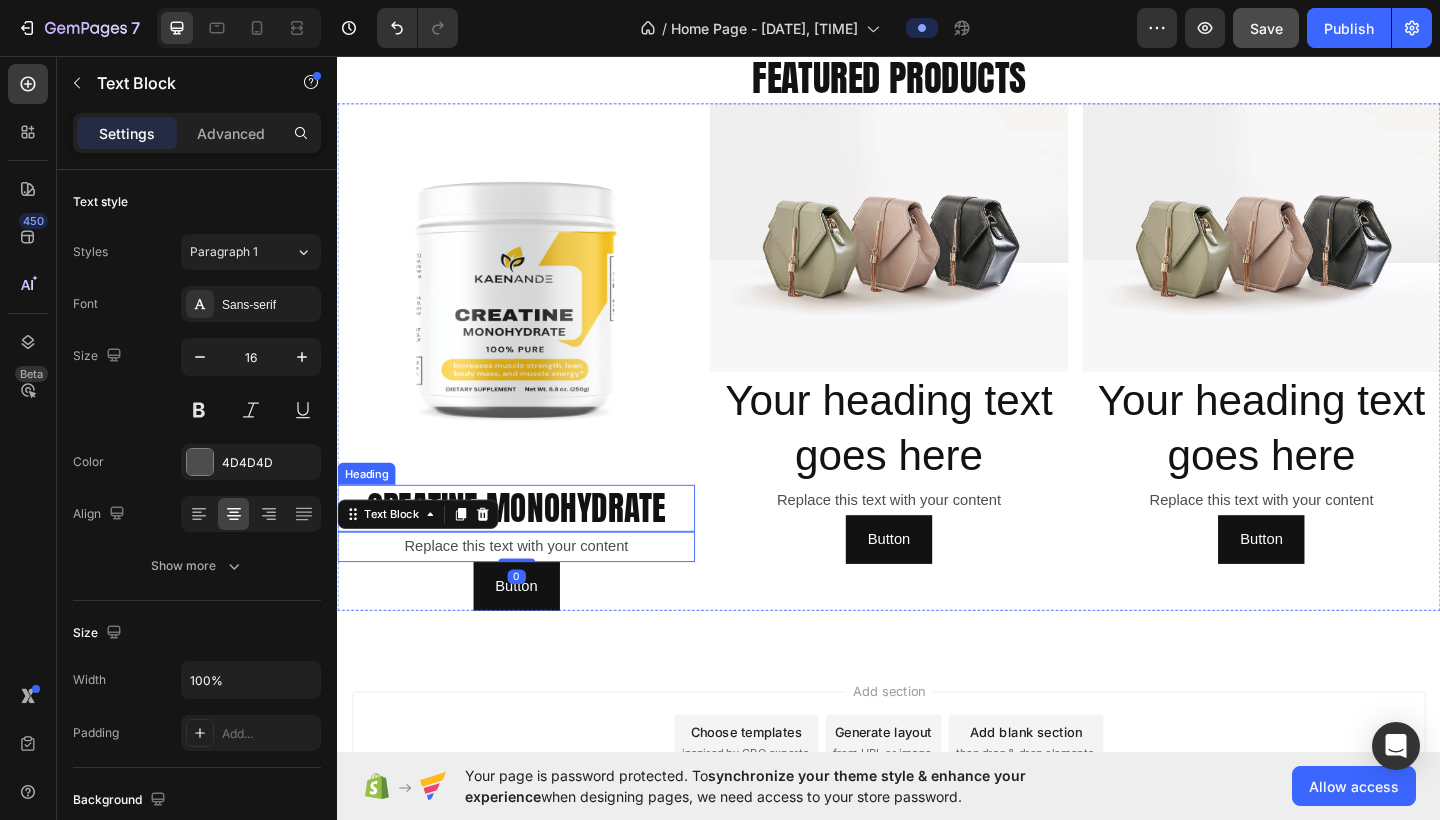 scroll, scrollTop: 891, scrollLeft: 0, axis: vertical 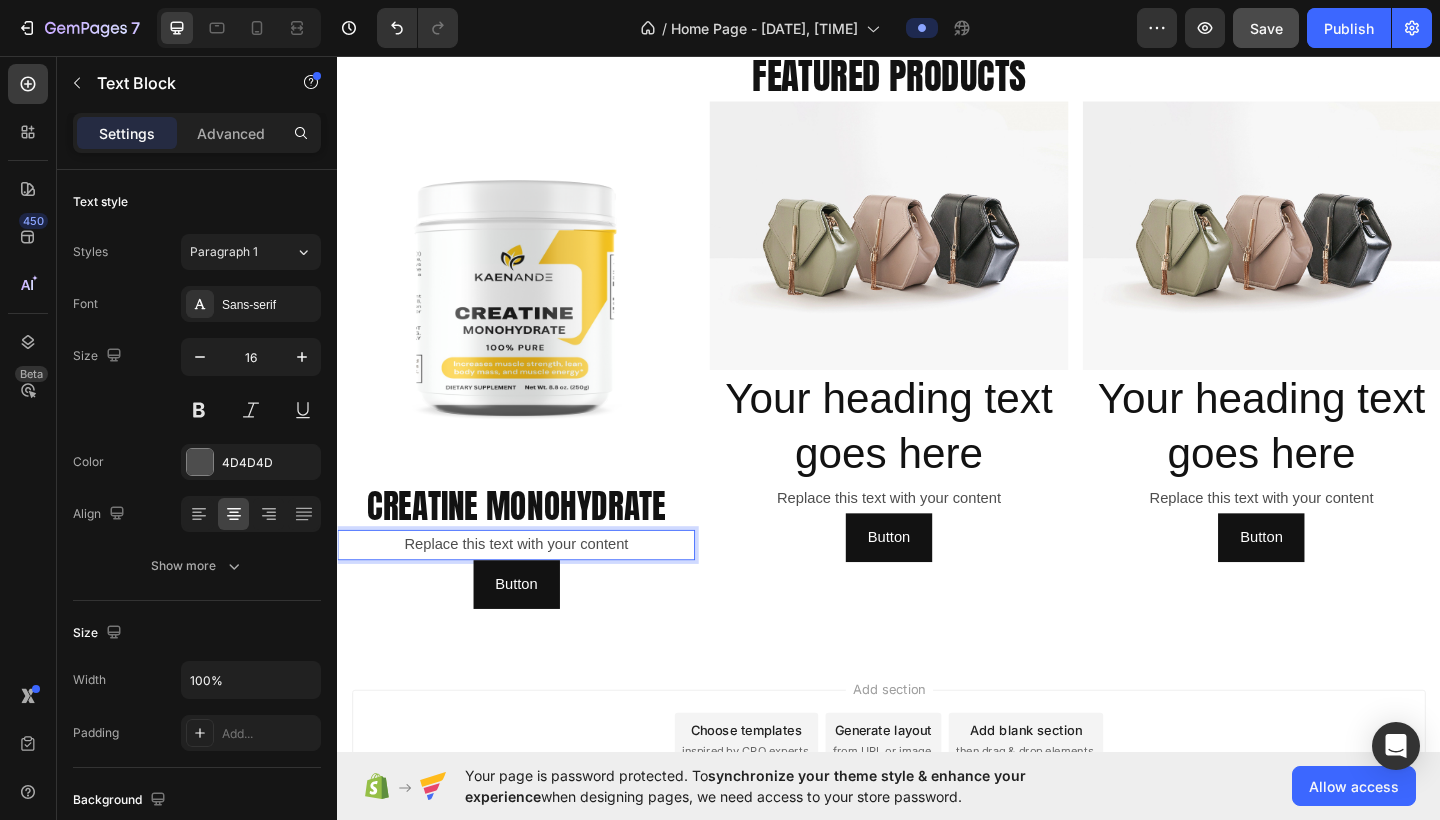 click on "Replace this text with your content" at bounding box center (531, 588) 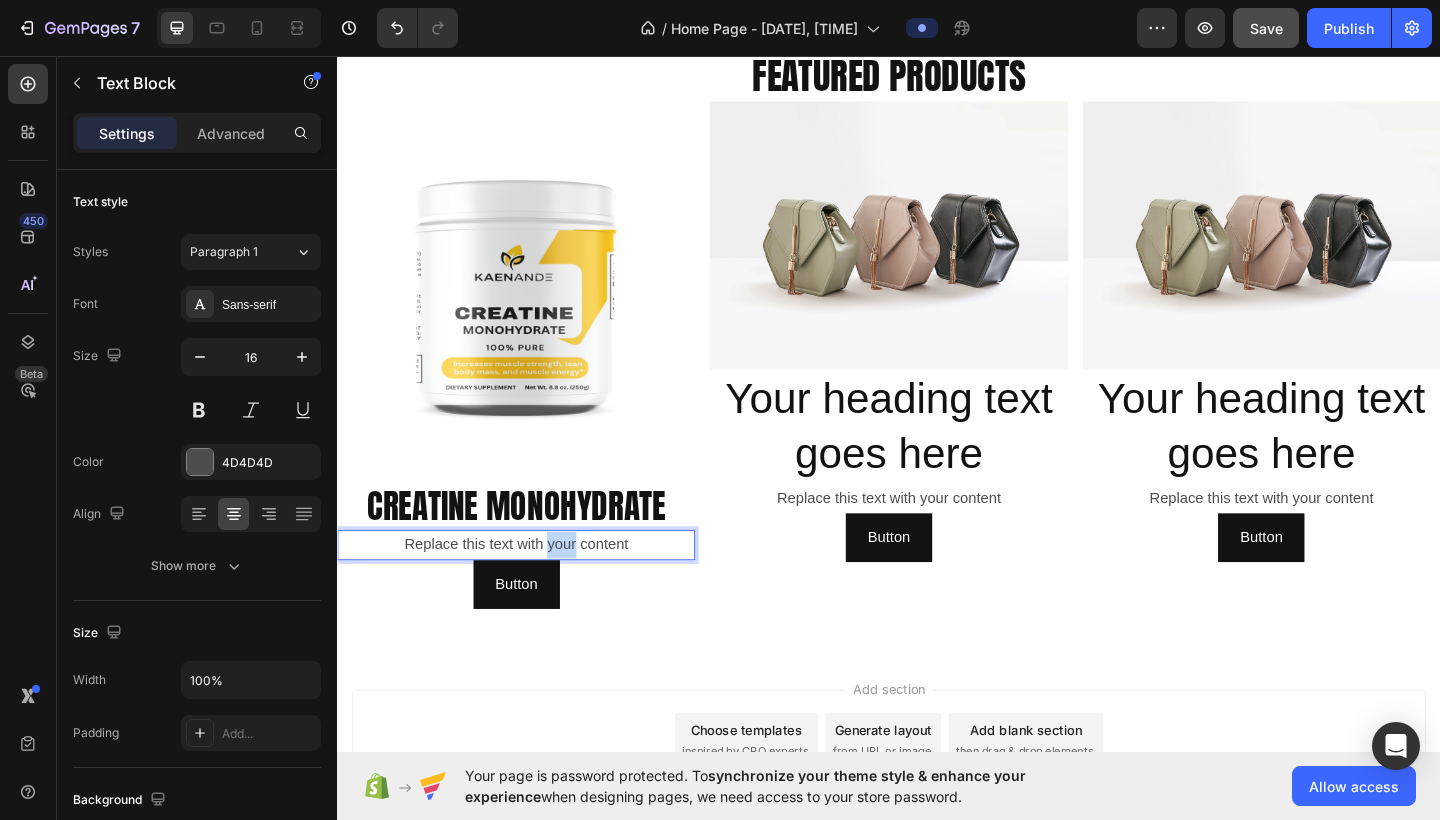 click on "Replace this text with your content" at bounding box center [531, 588] 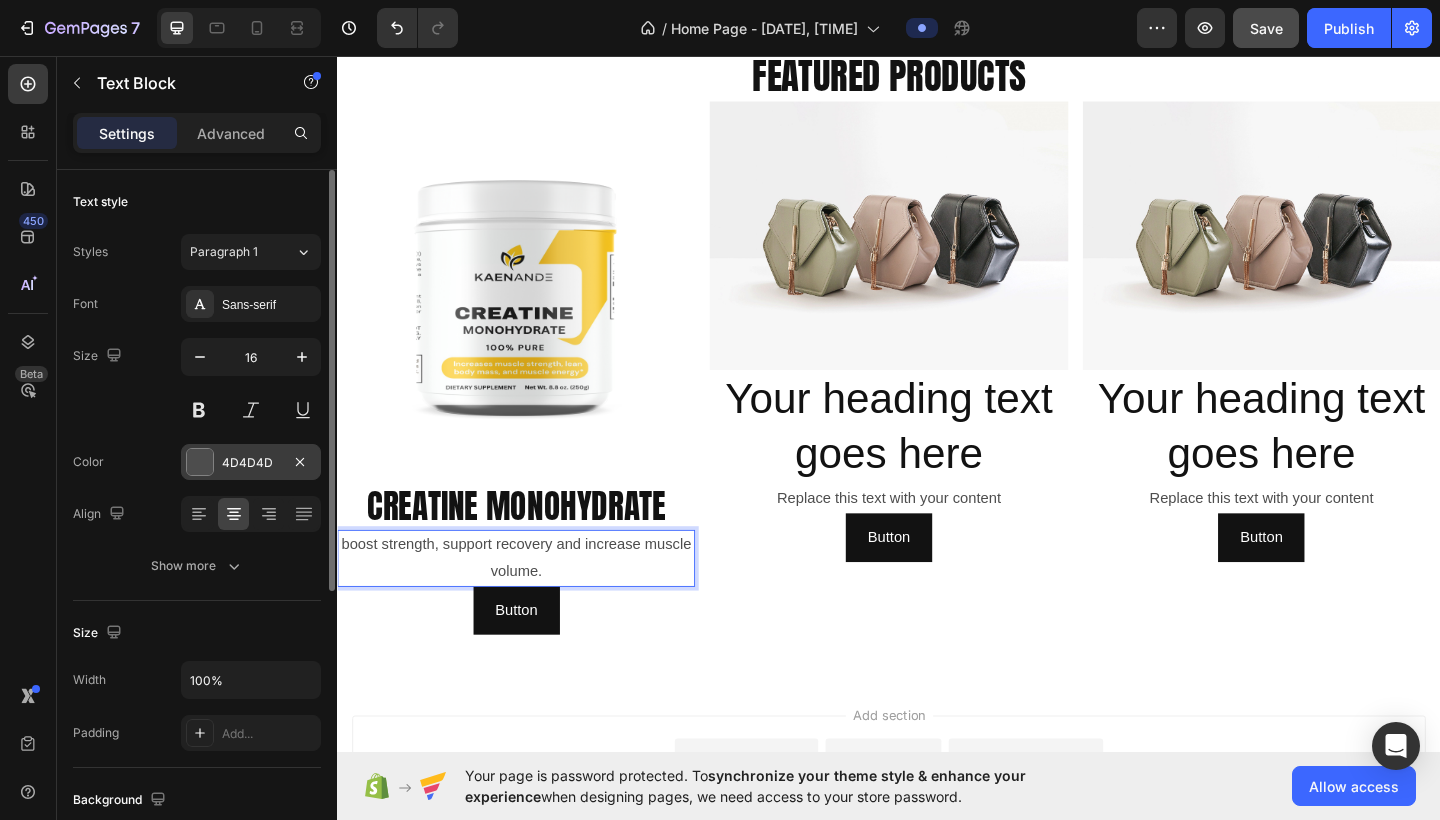 click on "4D4D4D" at bounding box center [251, 463] 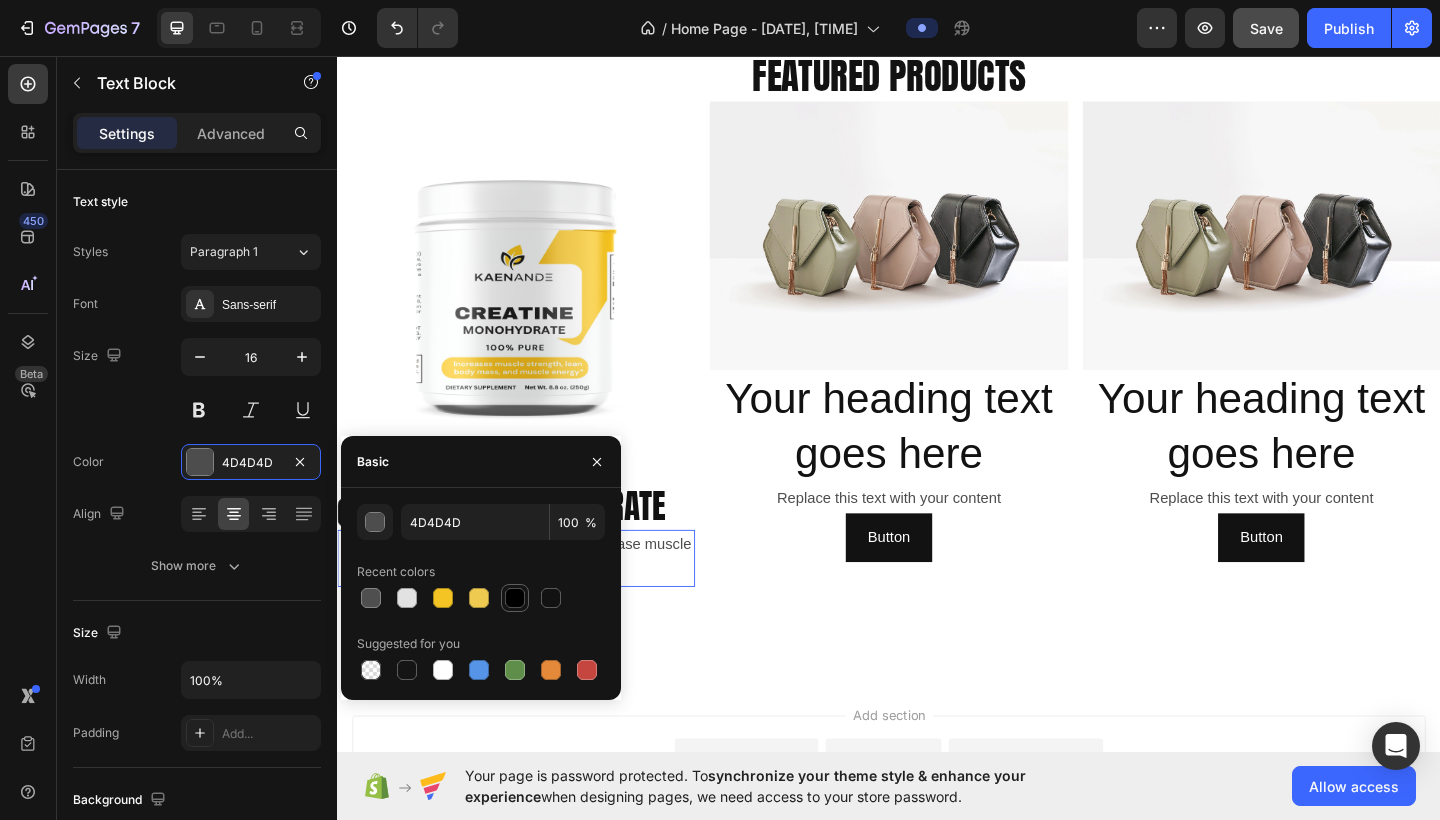 click at bounding box center [515, 598] 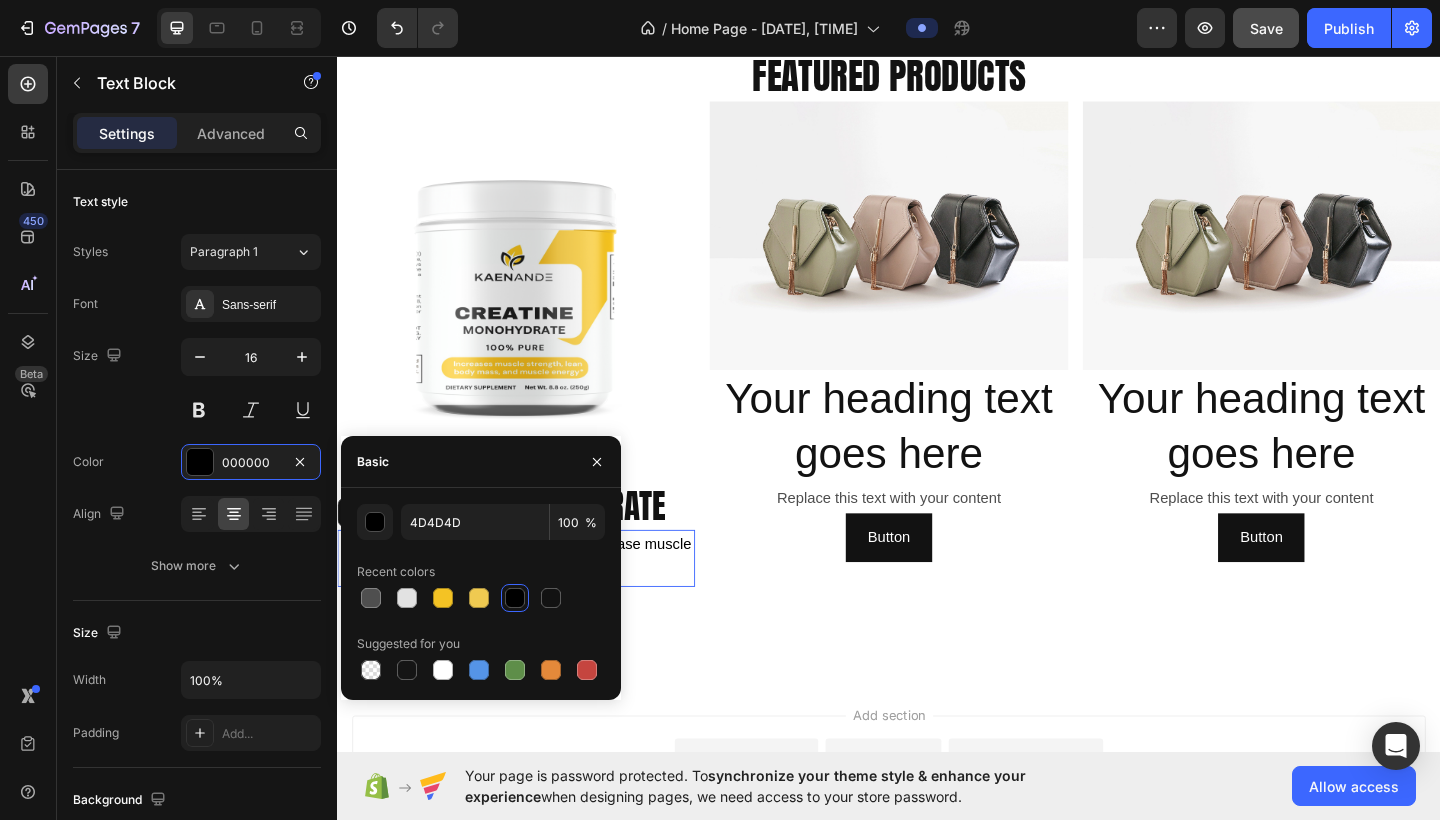type on "000000" 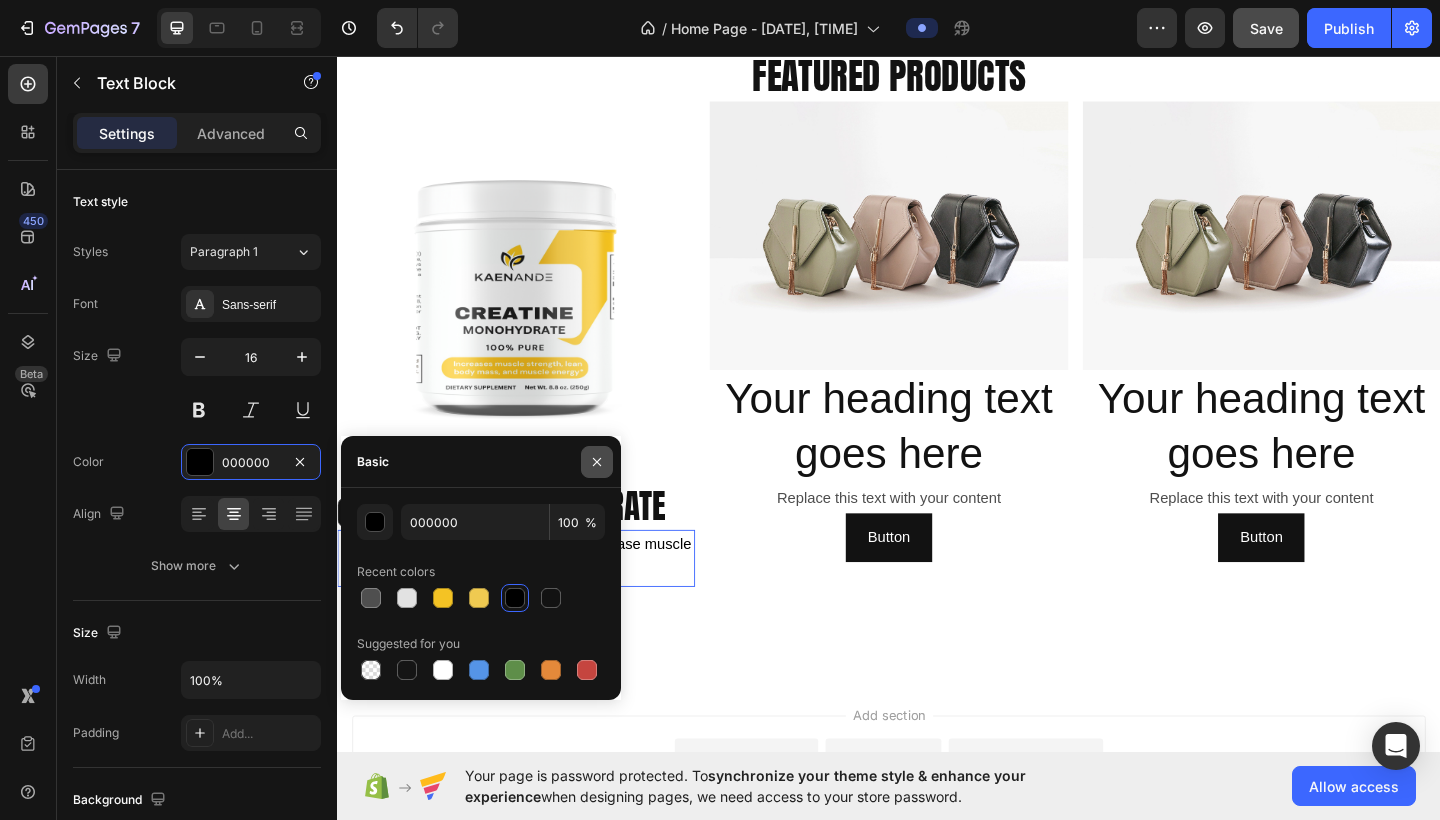 click 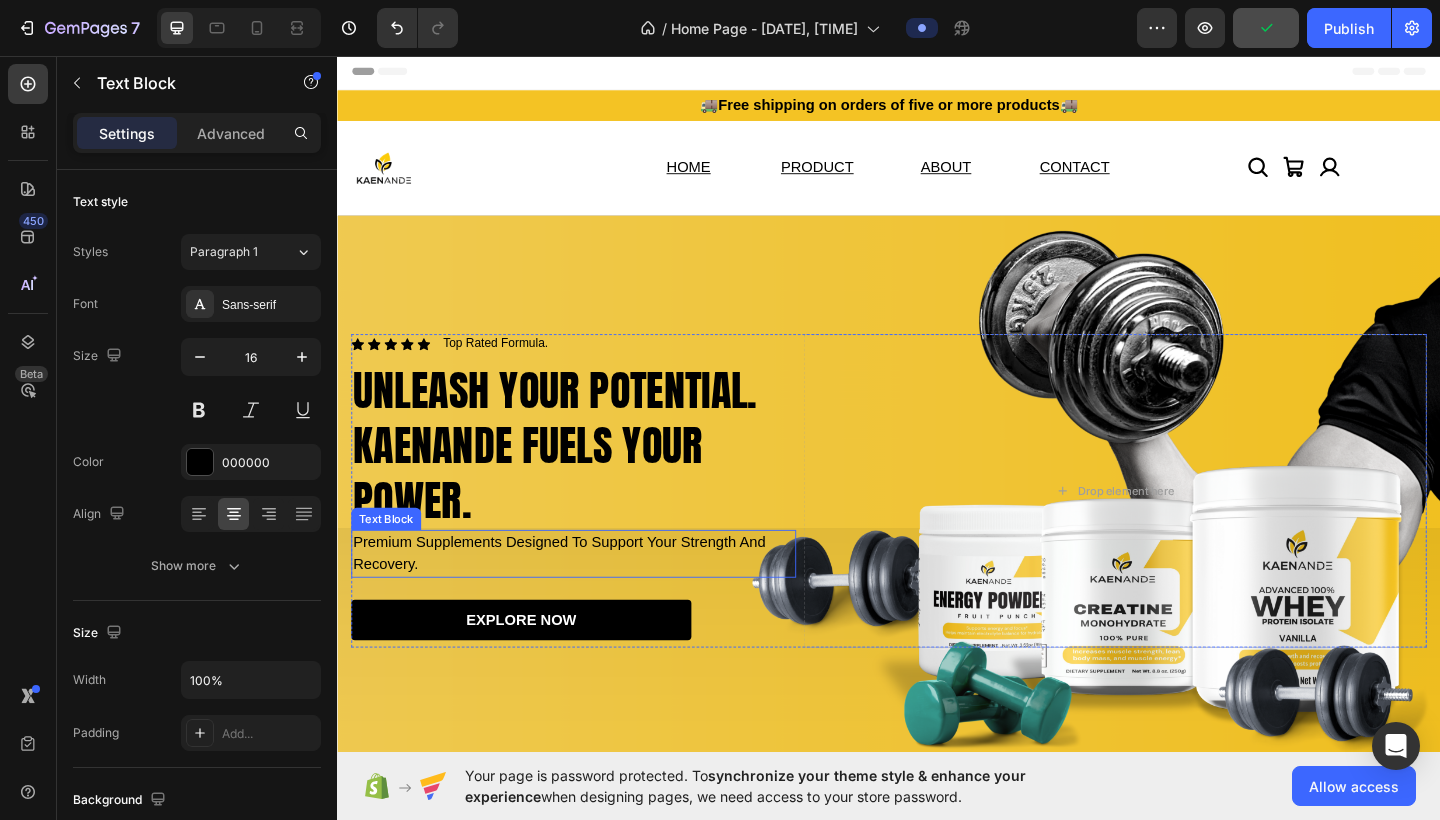 scroll, scrollTop: 0, scrollLeft: 0, axis: both 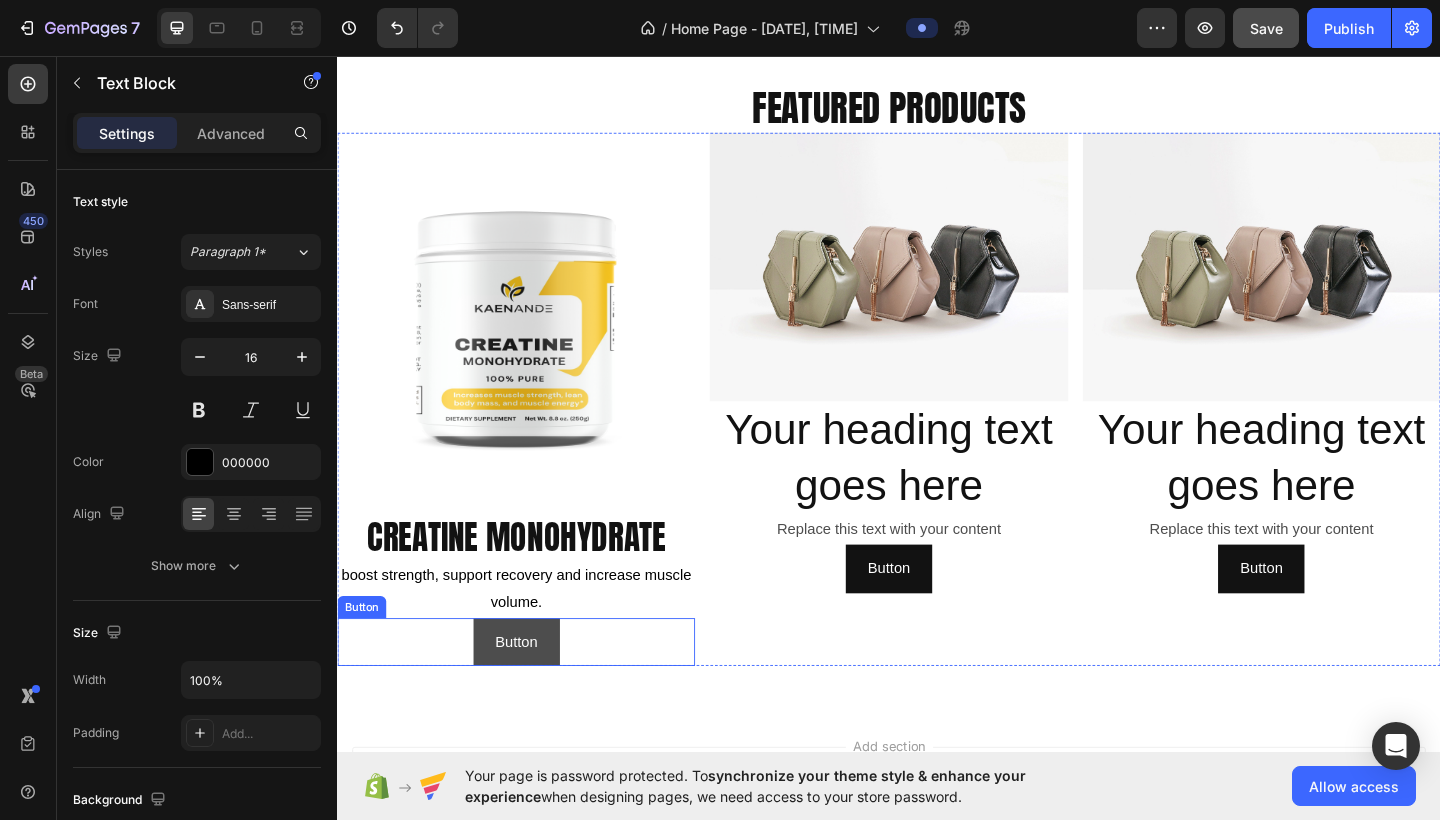 click on "Button" at bounding box center [532, 694] 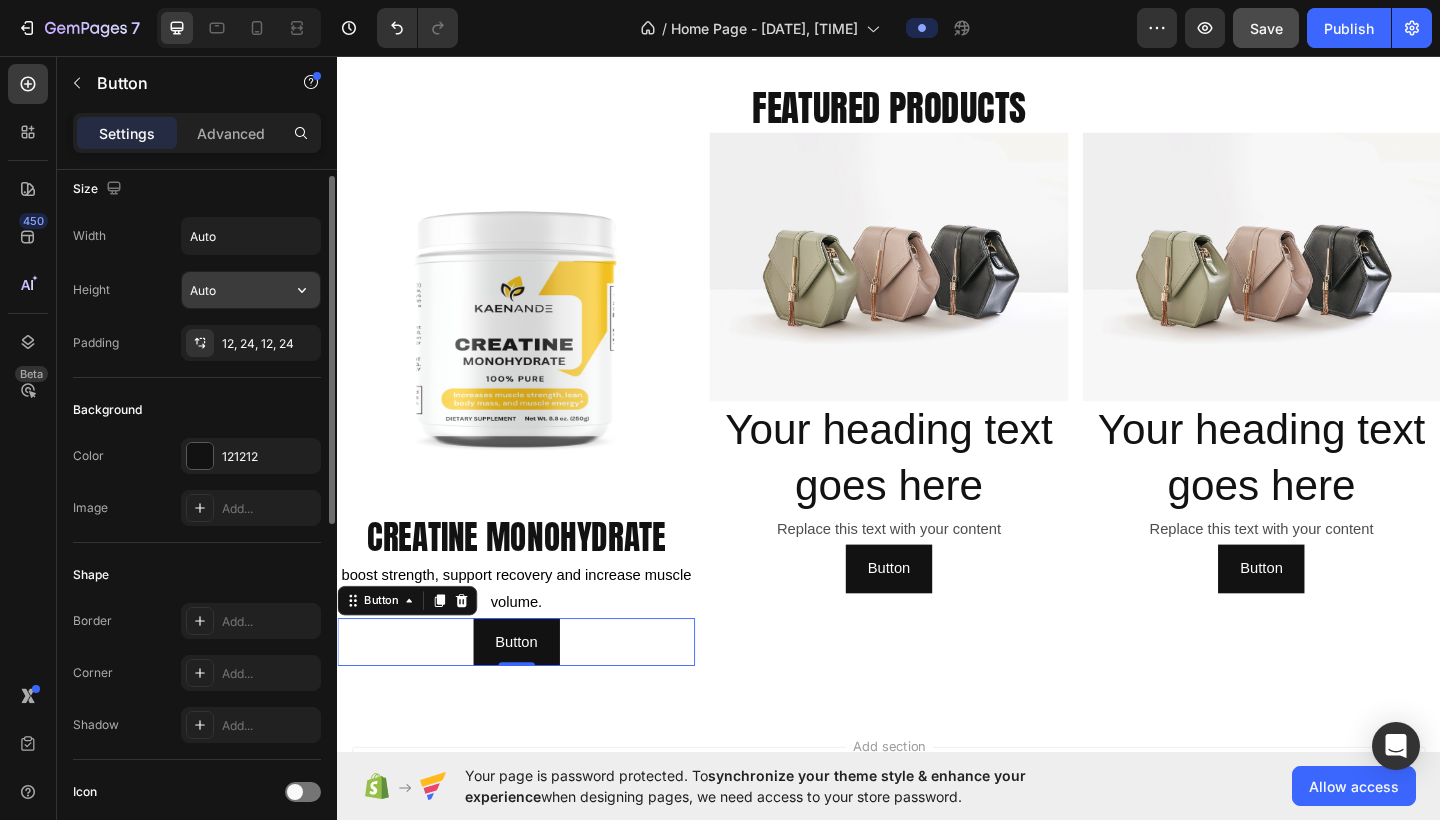 scroll, scrollTop: 0, scrollLeft: 0, axis: both 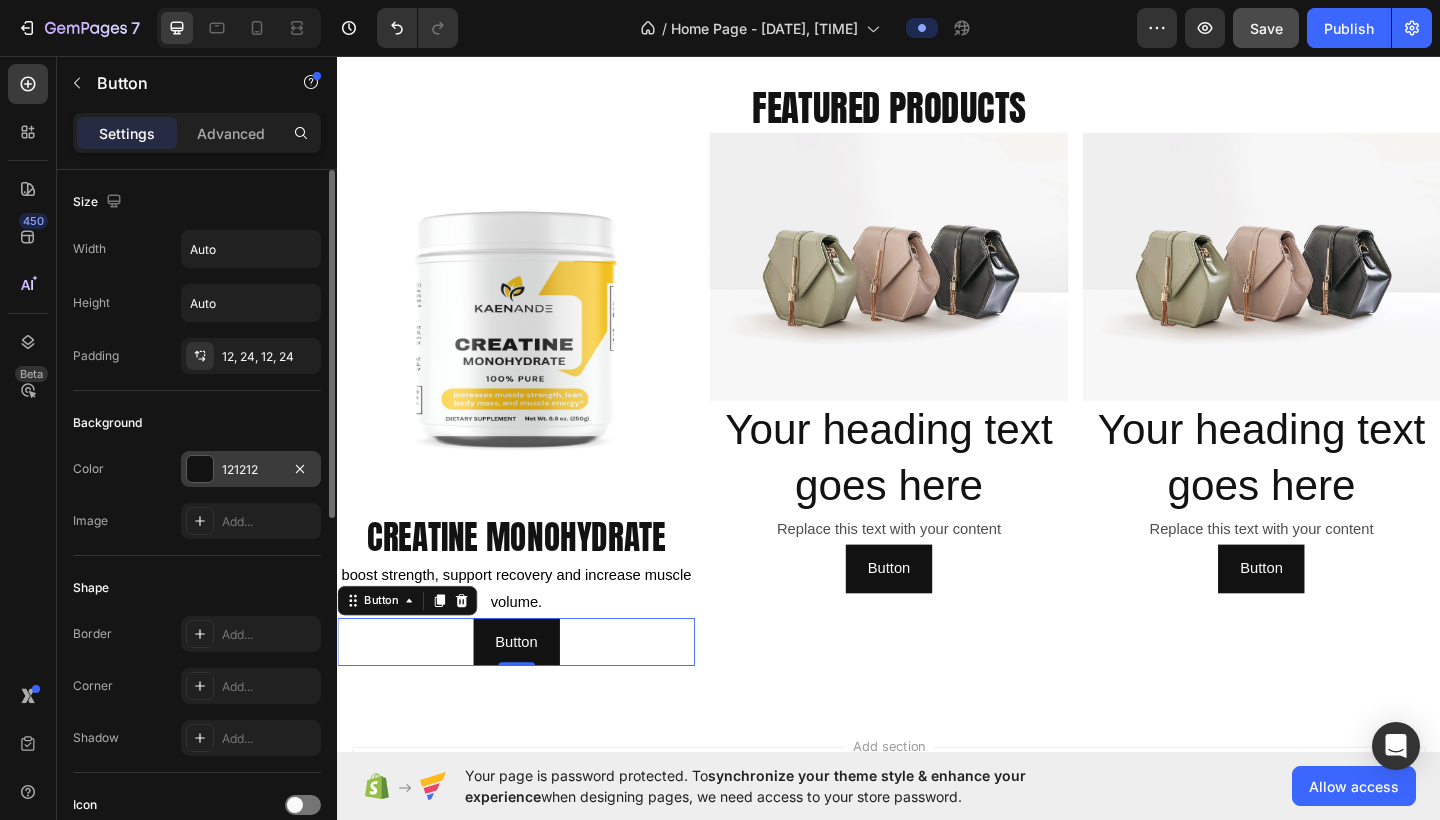 click on "121212" at bounding box center (251, 470) 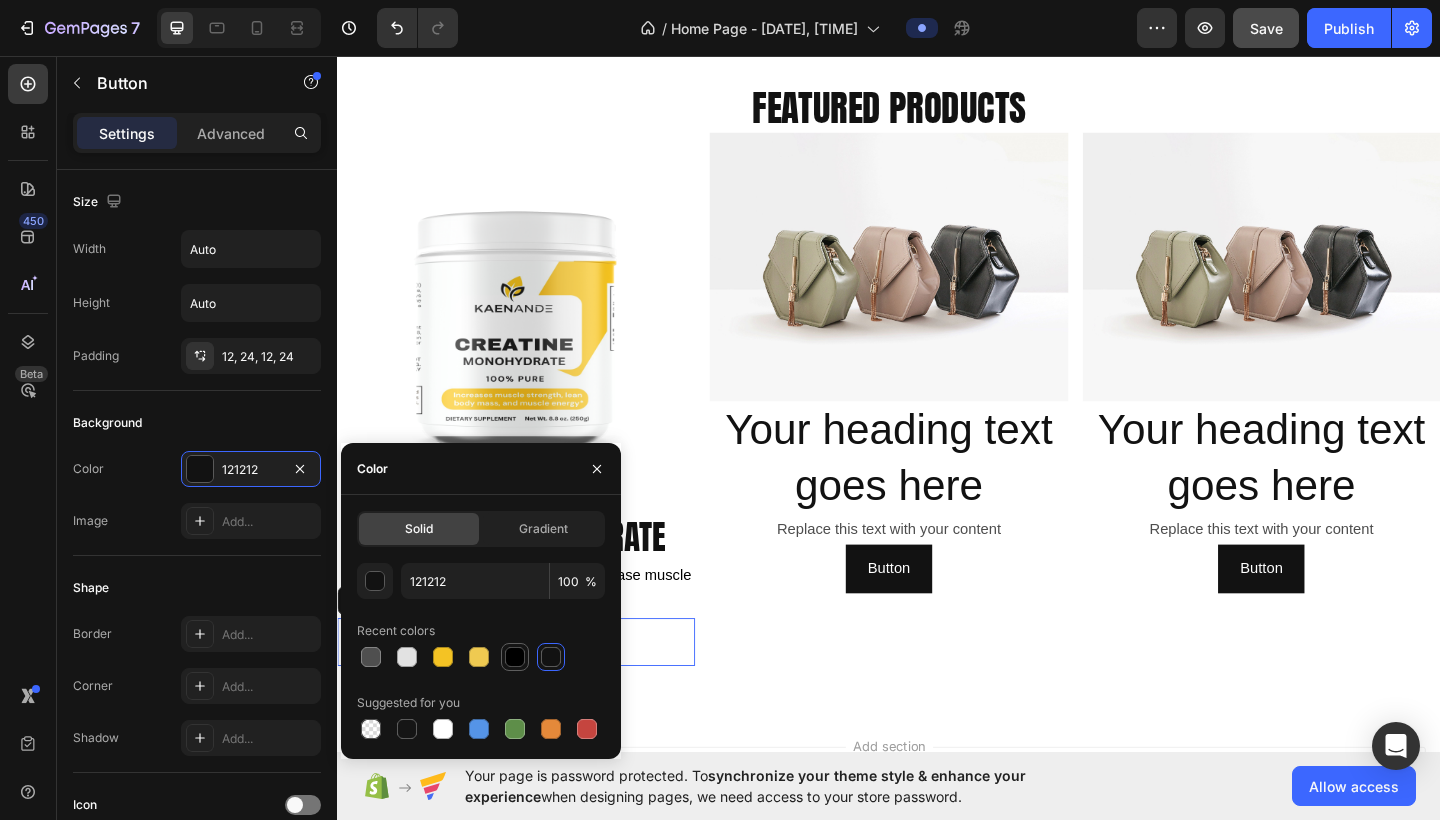 click at bounding box center [515, 657] 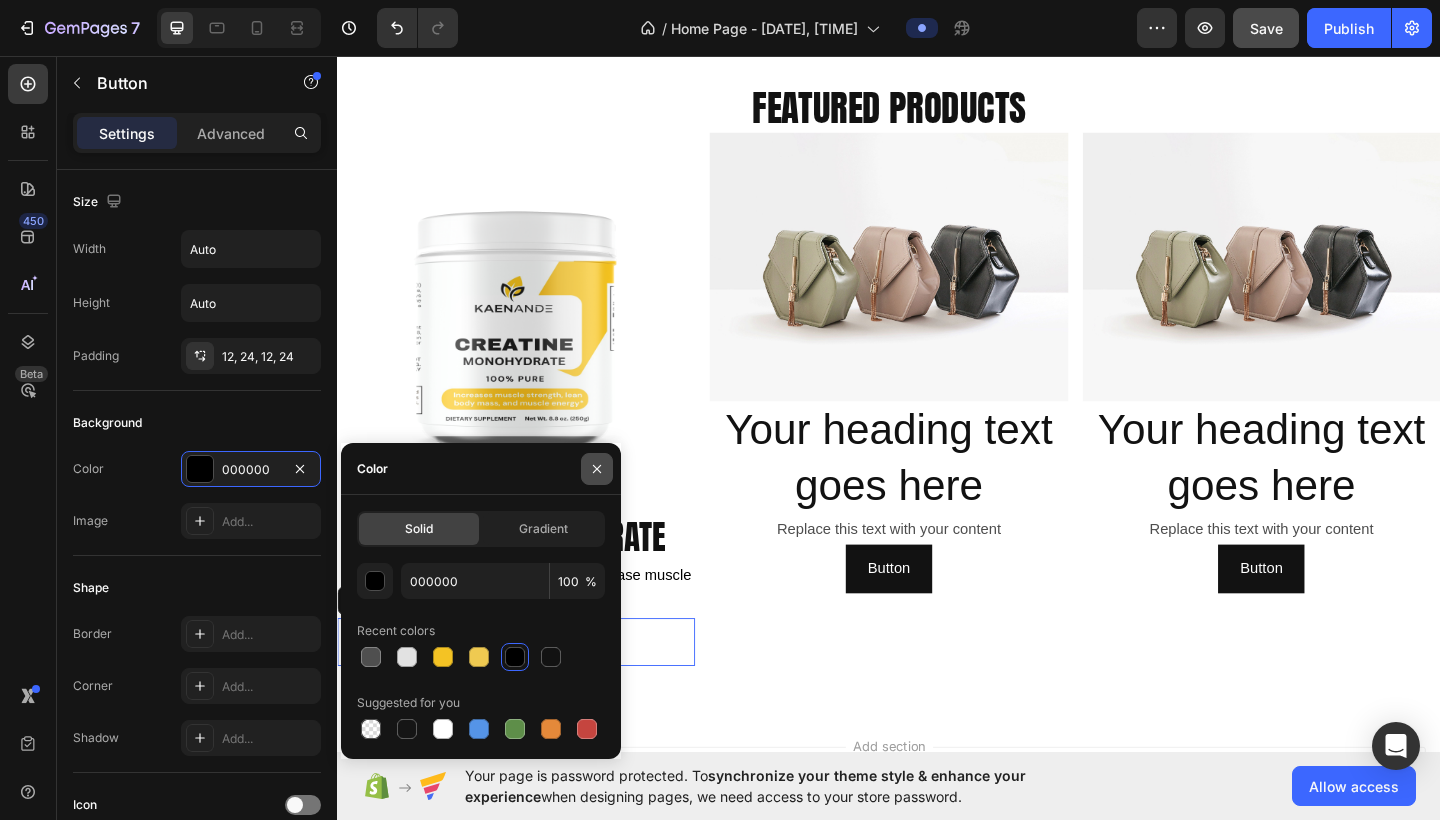 click 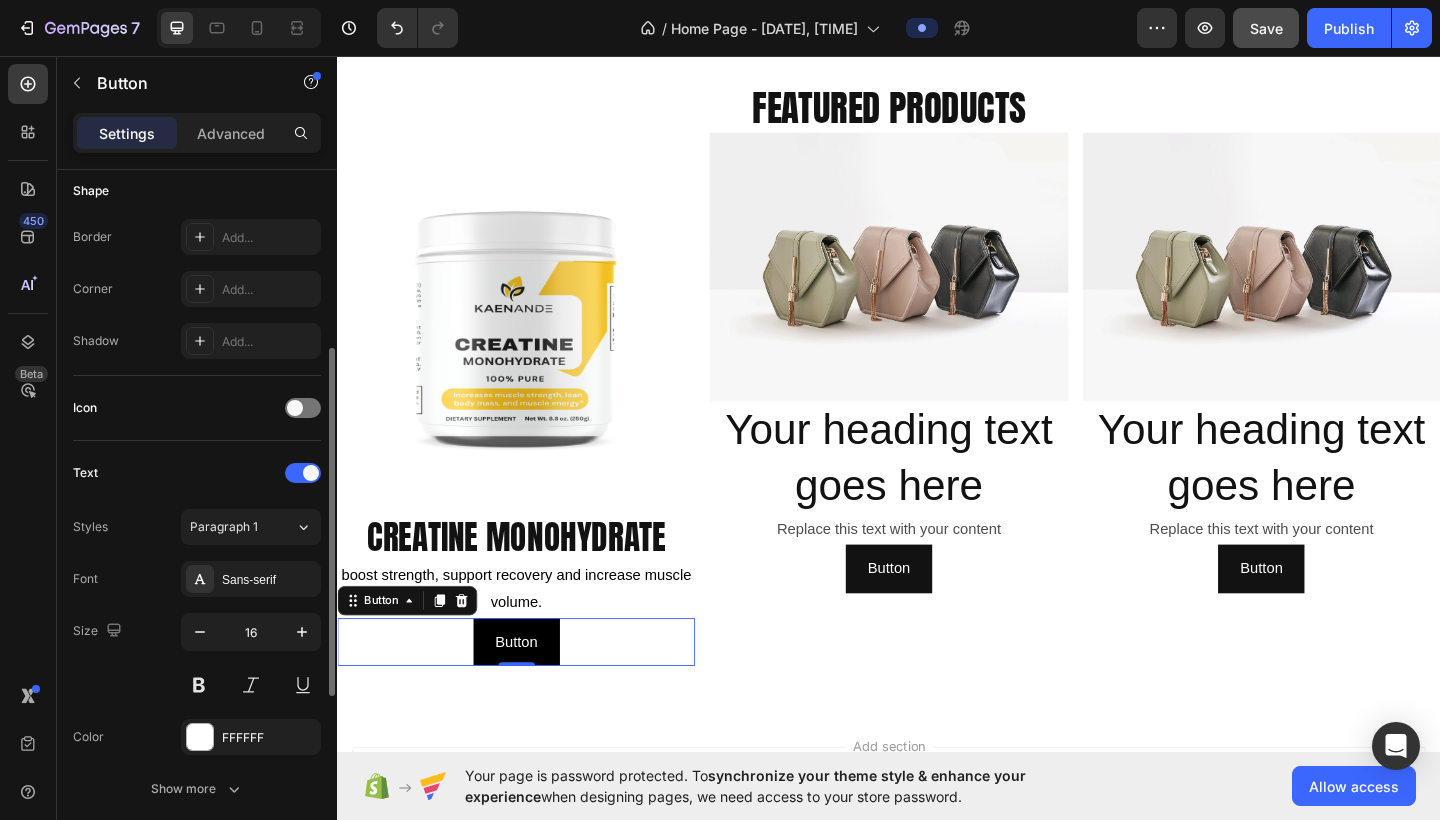 scroll, scrollTop: 402, scrollLeft: 0, axis: vertical 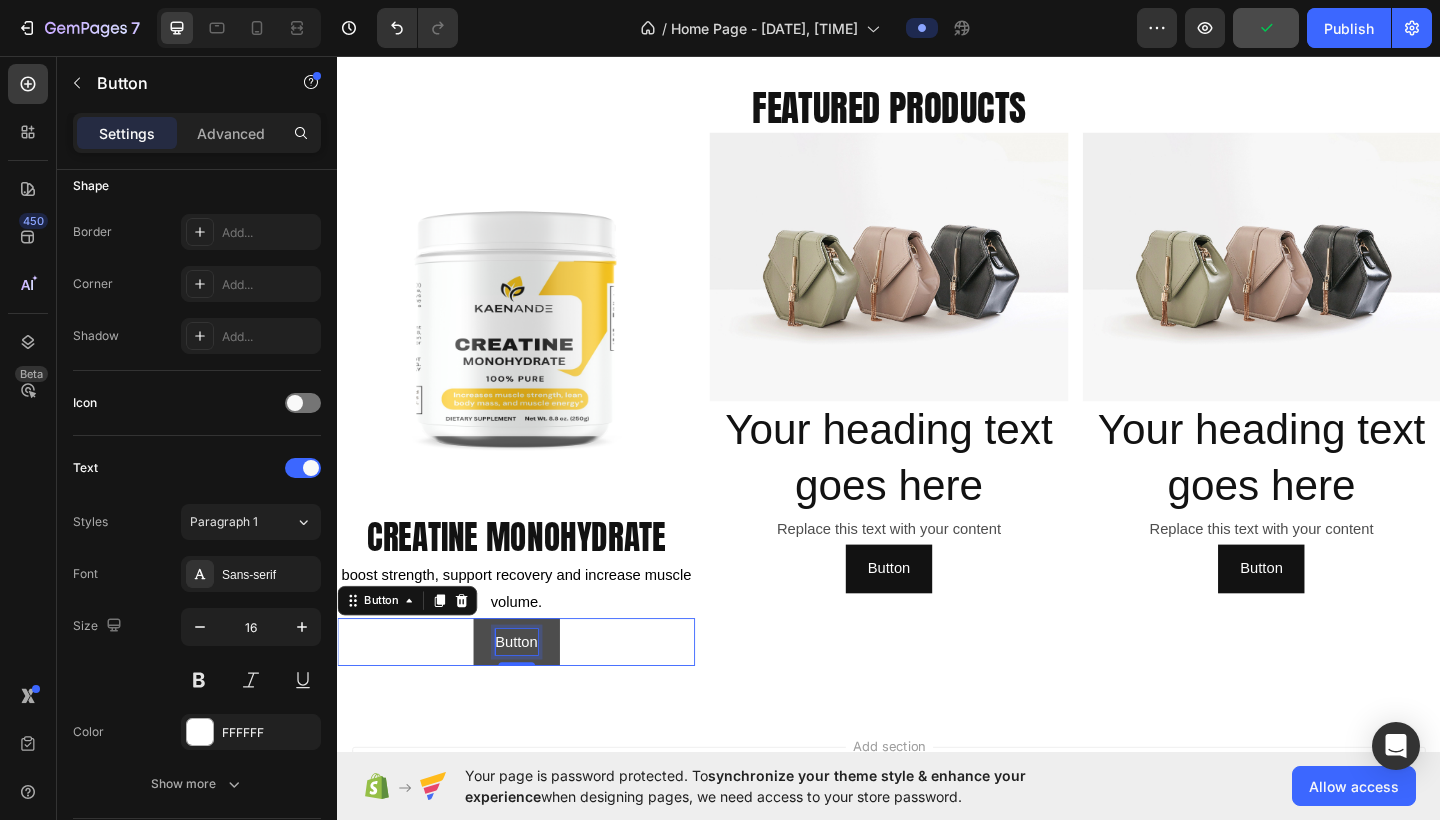 click on "Button" at bounding box center [532, 694] 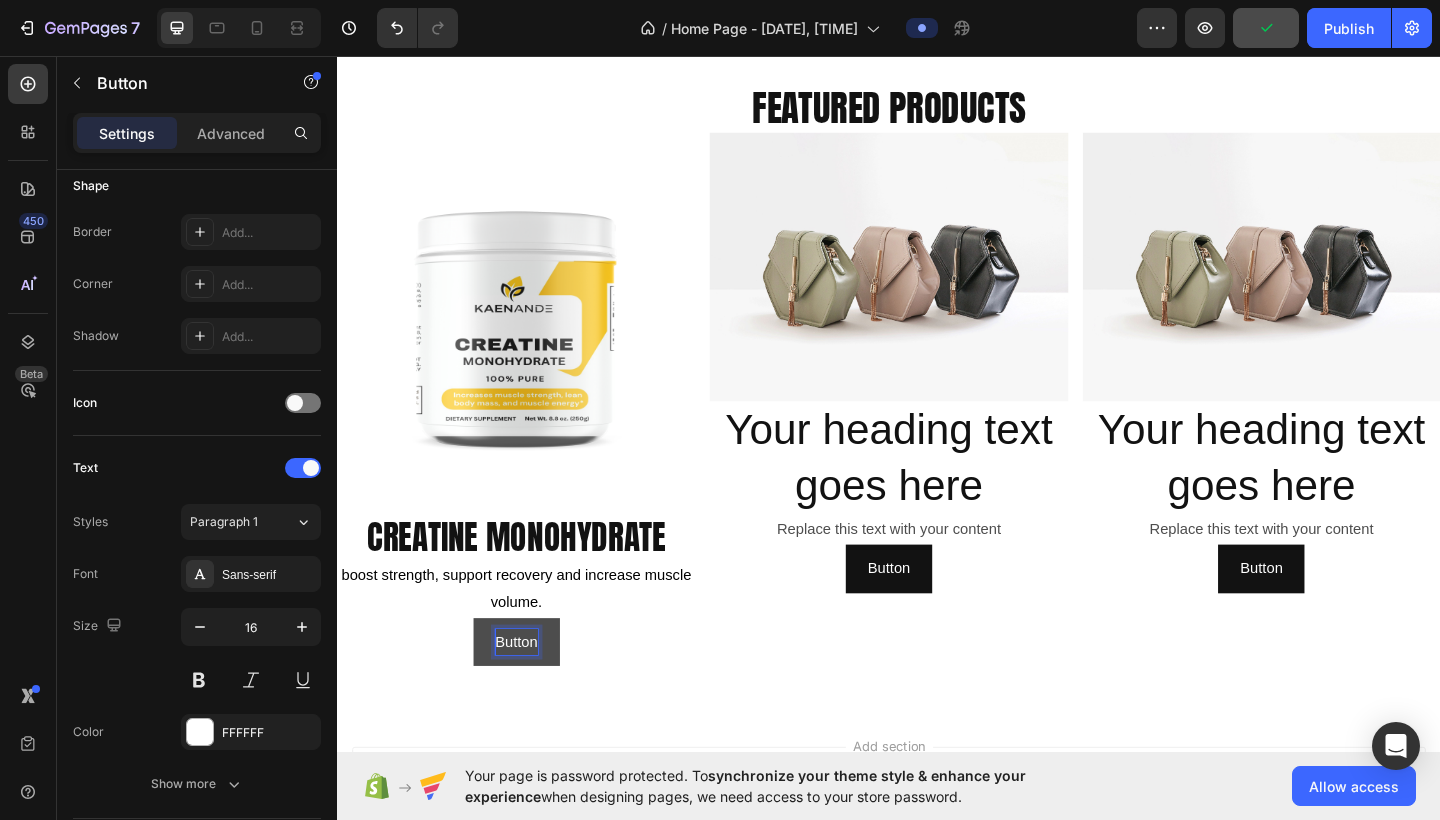 click on "Button" at bounding box center (532, 694) 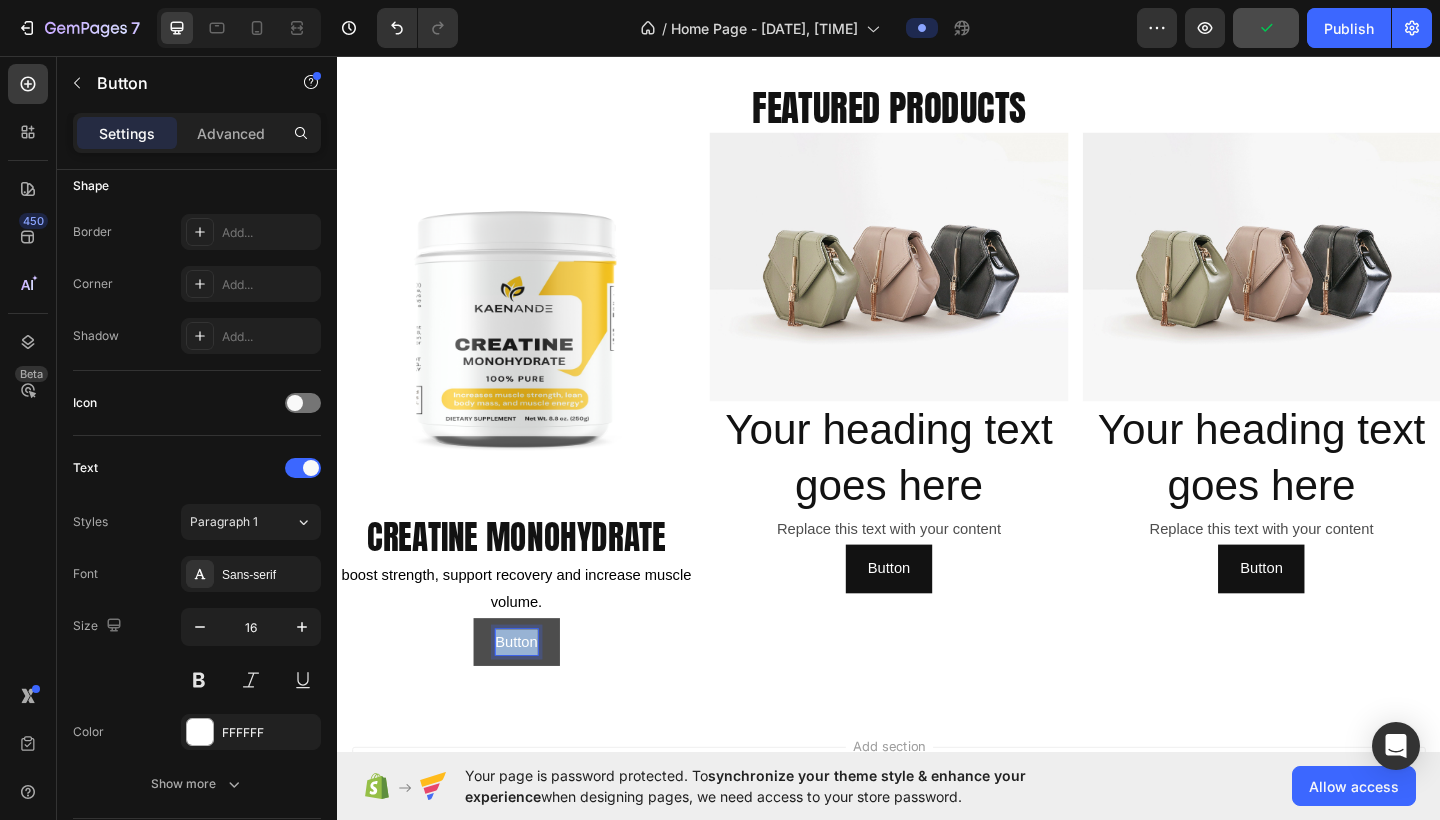 click on "Button" at bounding box center (532, 694) 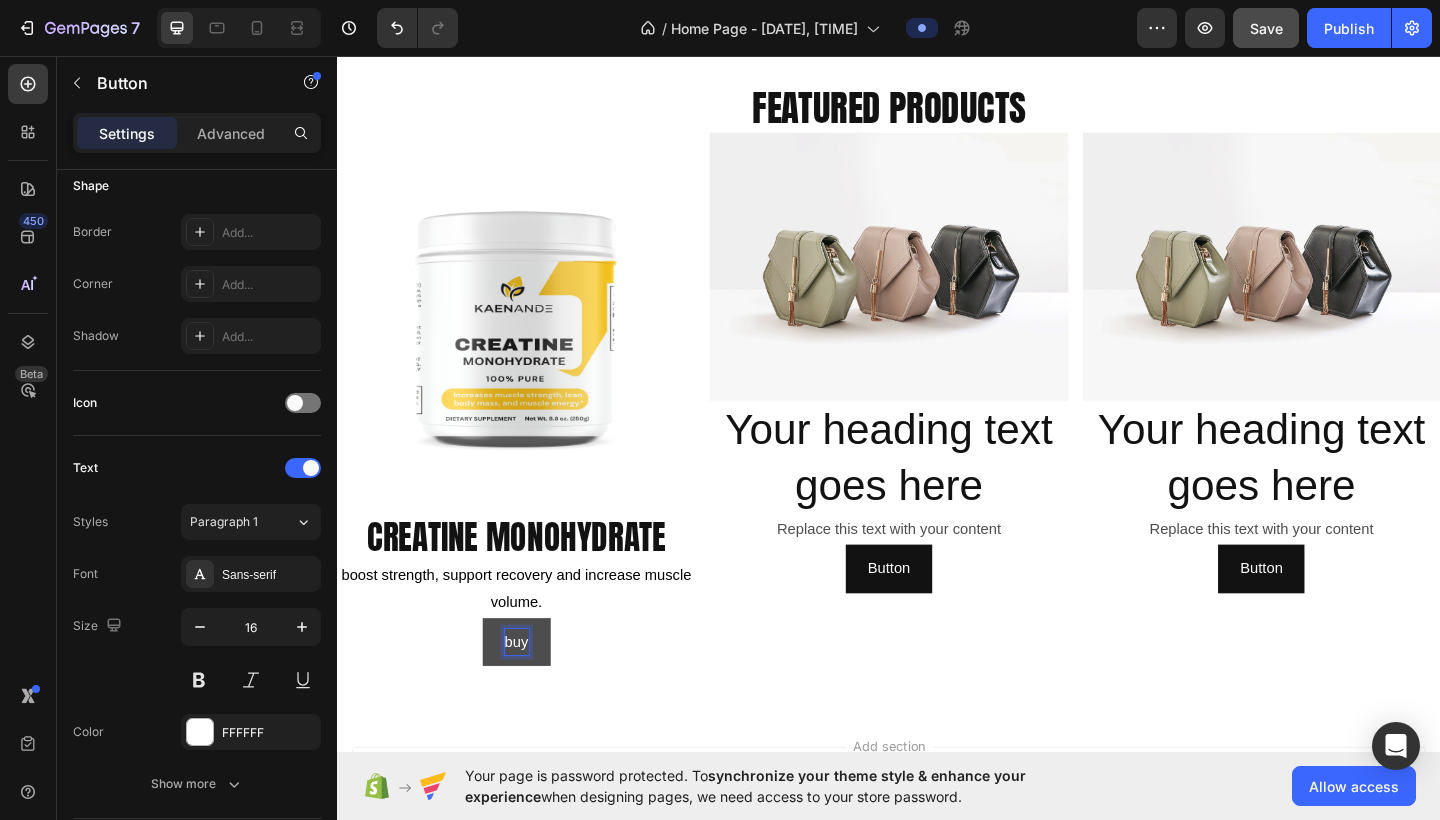 click on "buy" at bounding box center [532, 694] 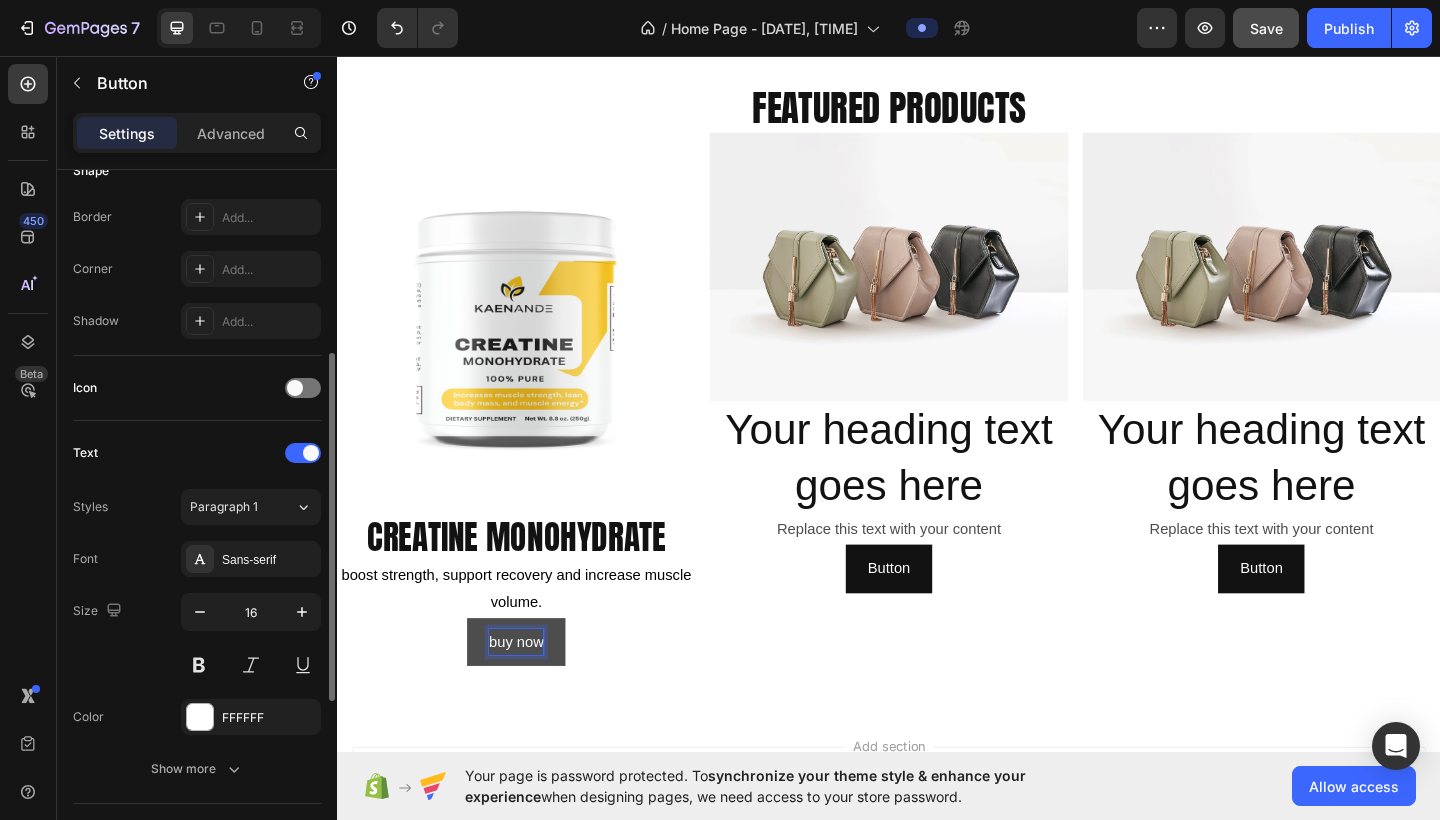 scroll, scrollTop: 420, scrollLeft: 0, axis: vertical 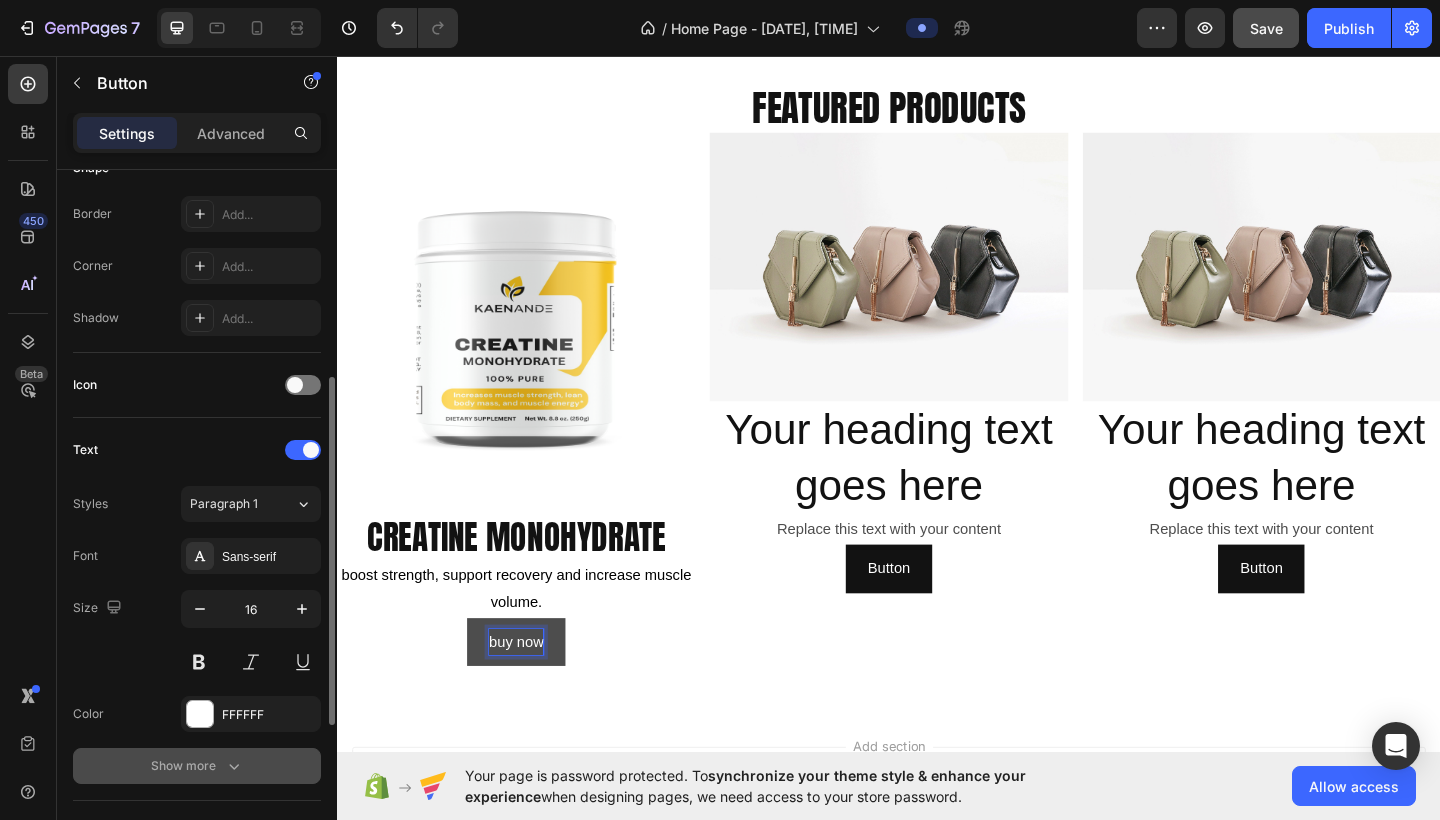 click 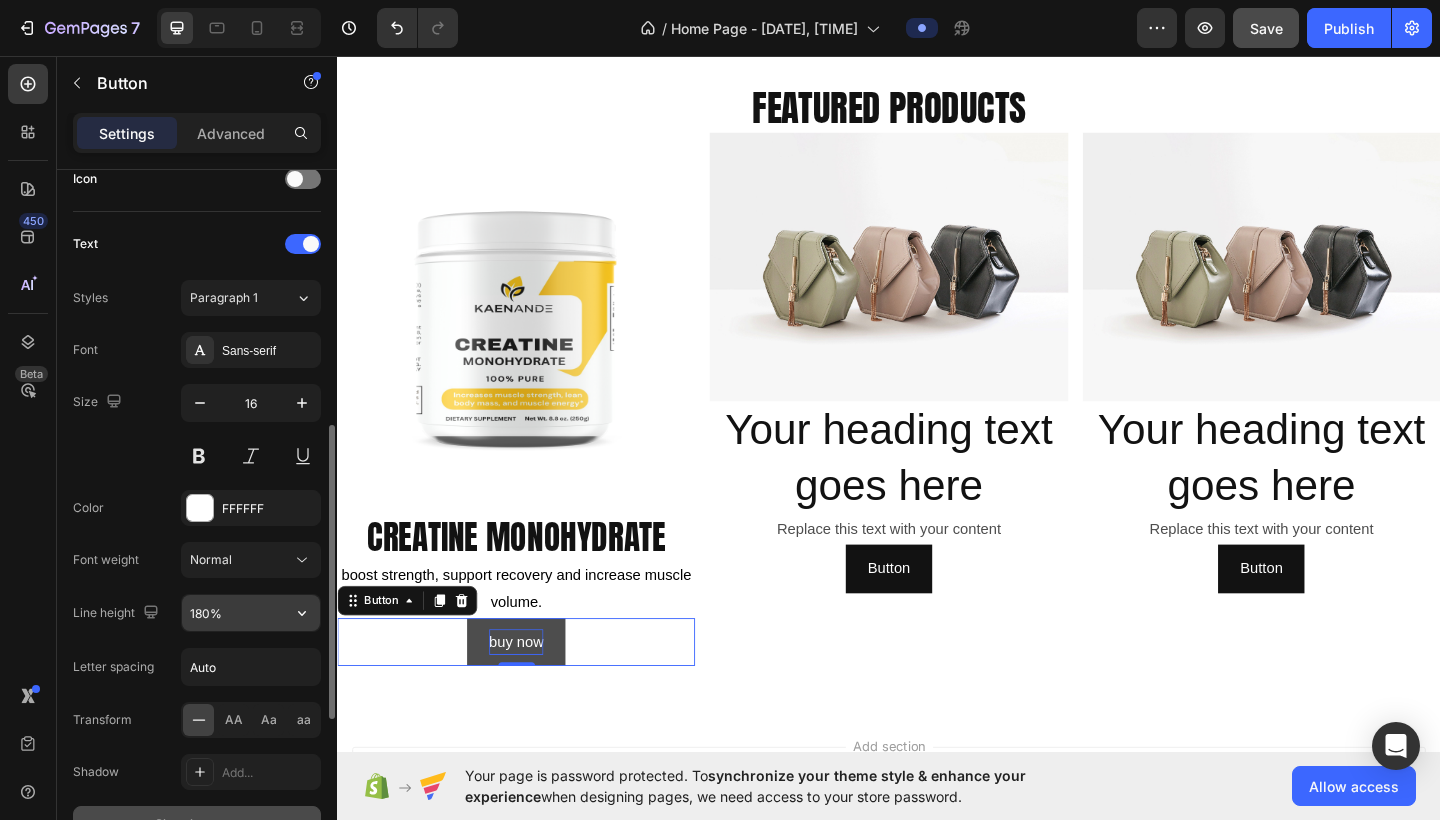 scroll, scrollTop: 628, scrollLeft: 0, axis: vertical 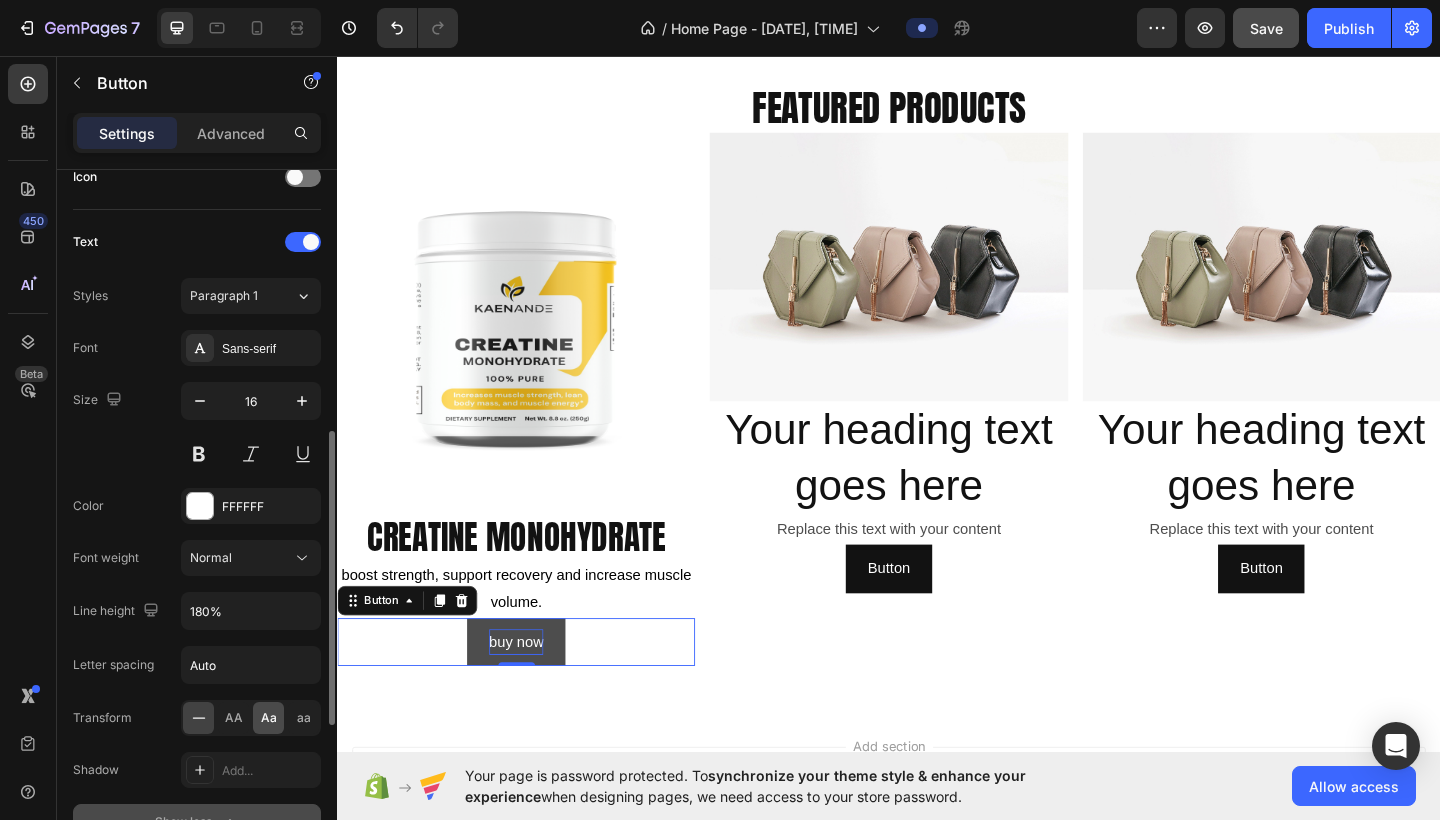 click on "Aa" 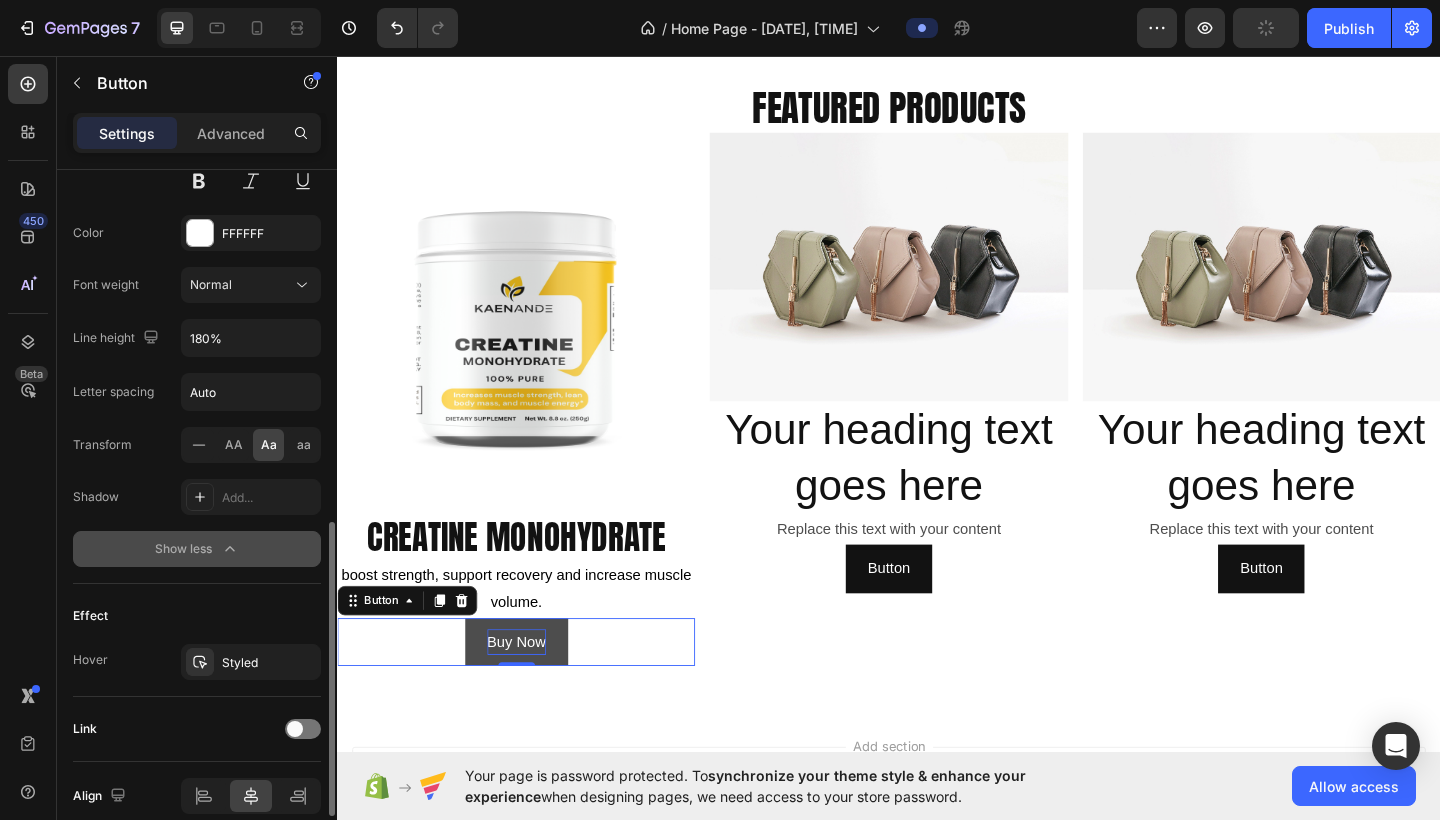 scroll, scrollTop: 903, scrollLeft: 0, axis: vertical 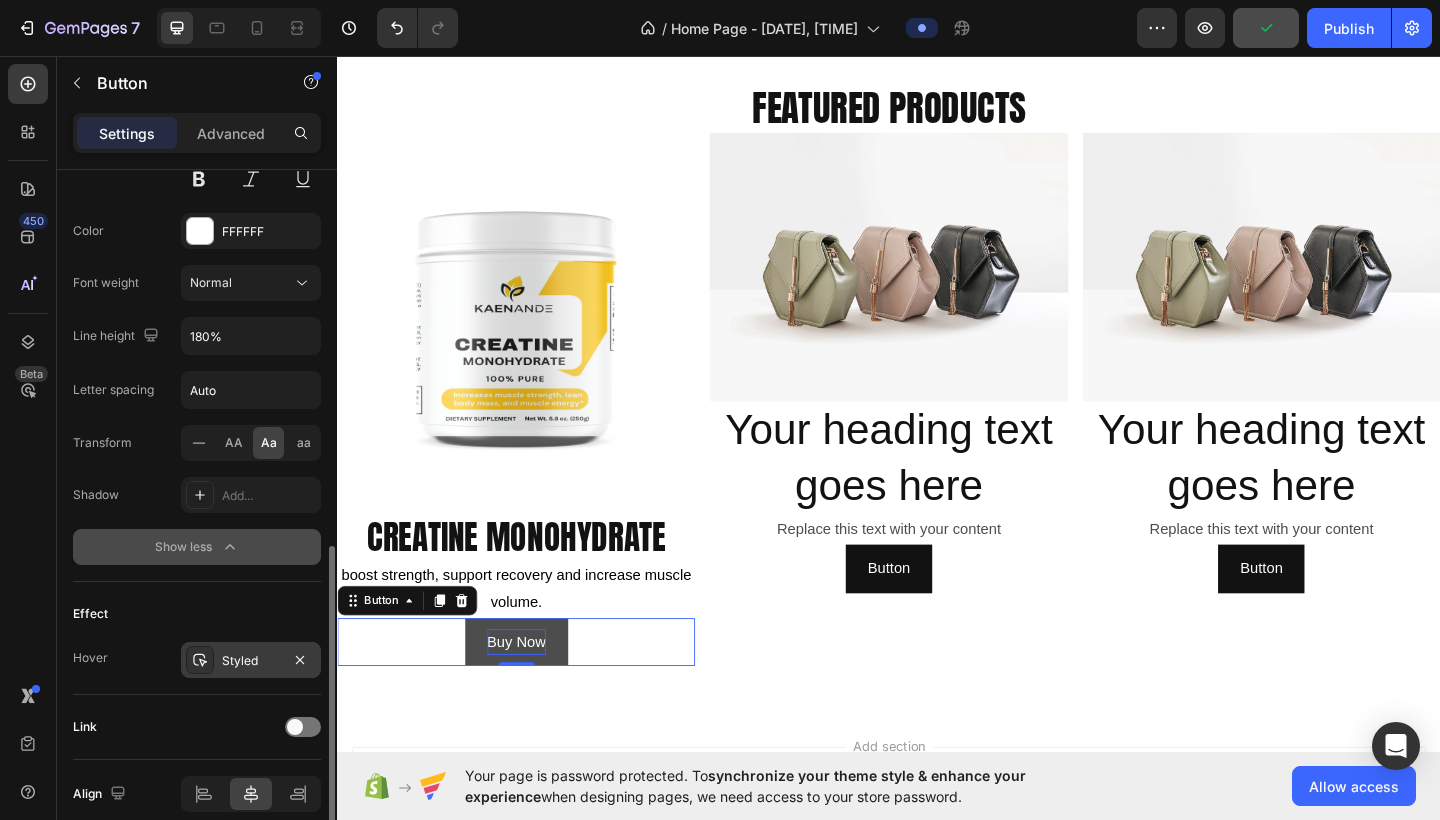 click on "Styled" at bounding box center [251, 661] 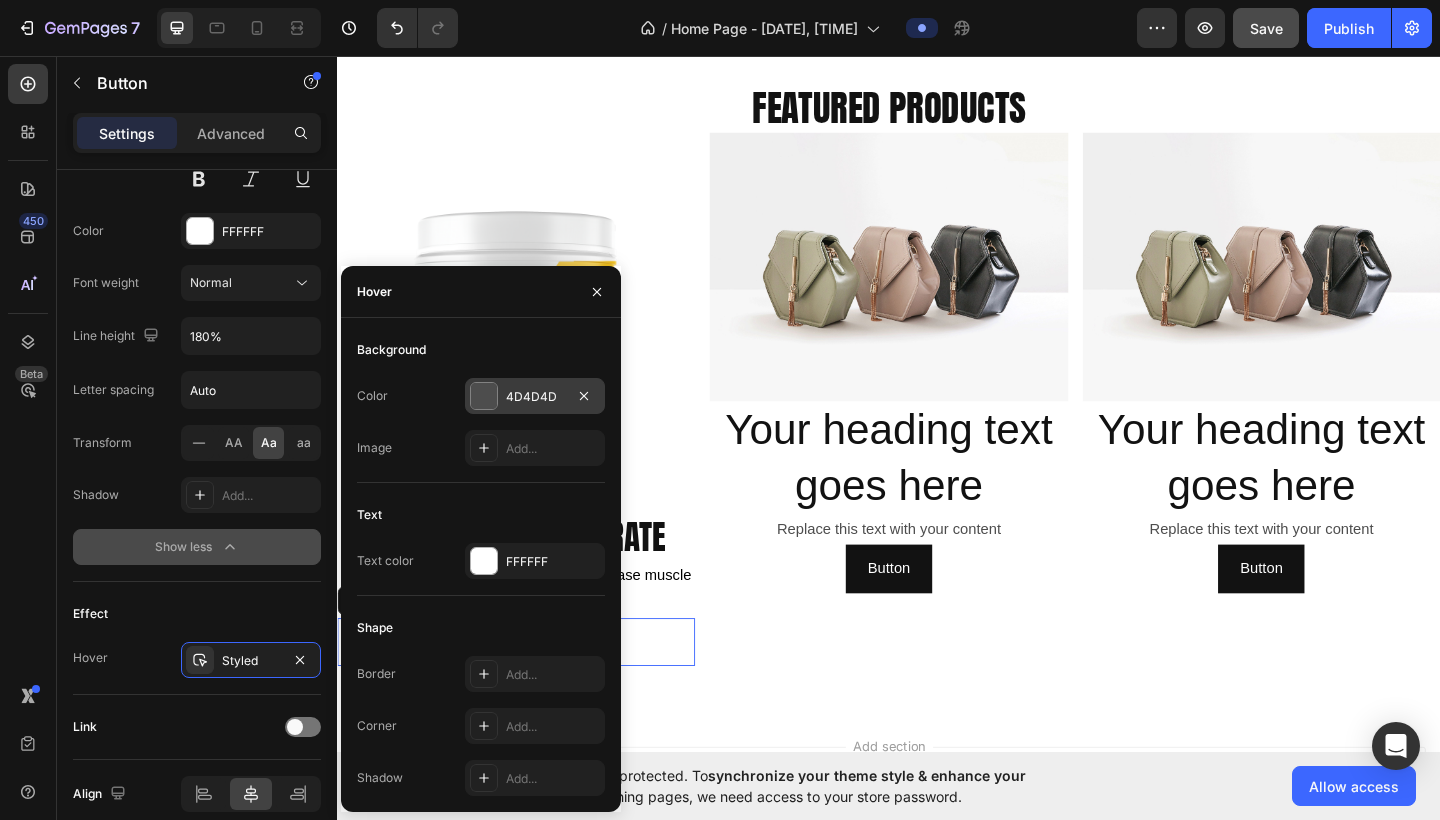 click on "4D4D4D" at bounding box center (535, 397) 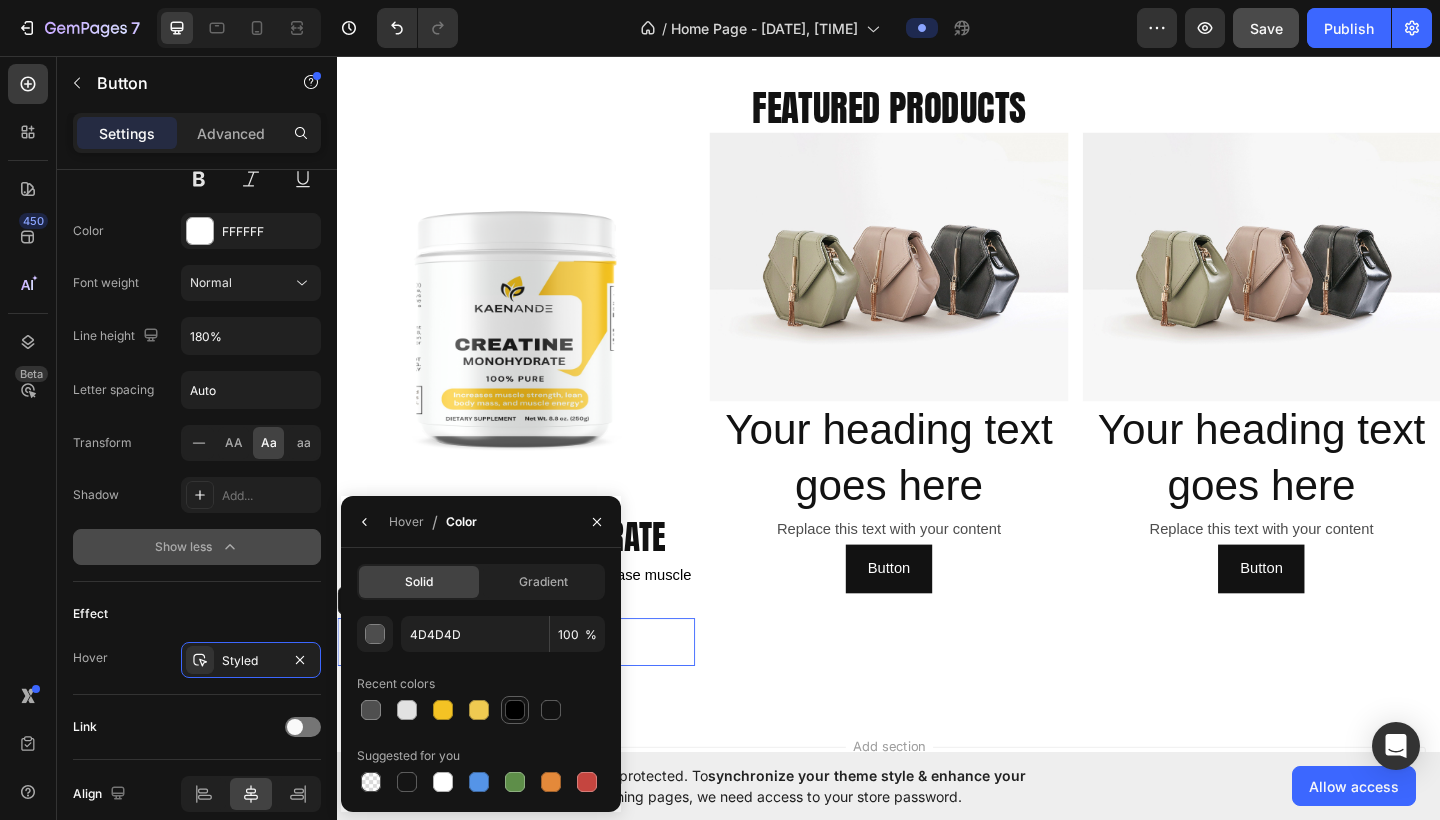 click at bounding box center (515, 710) 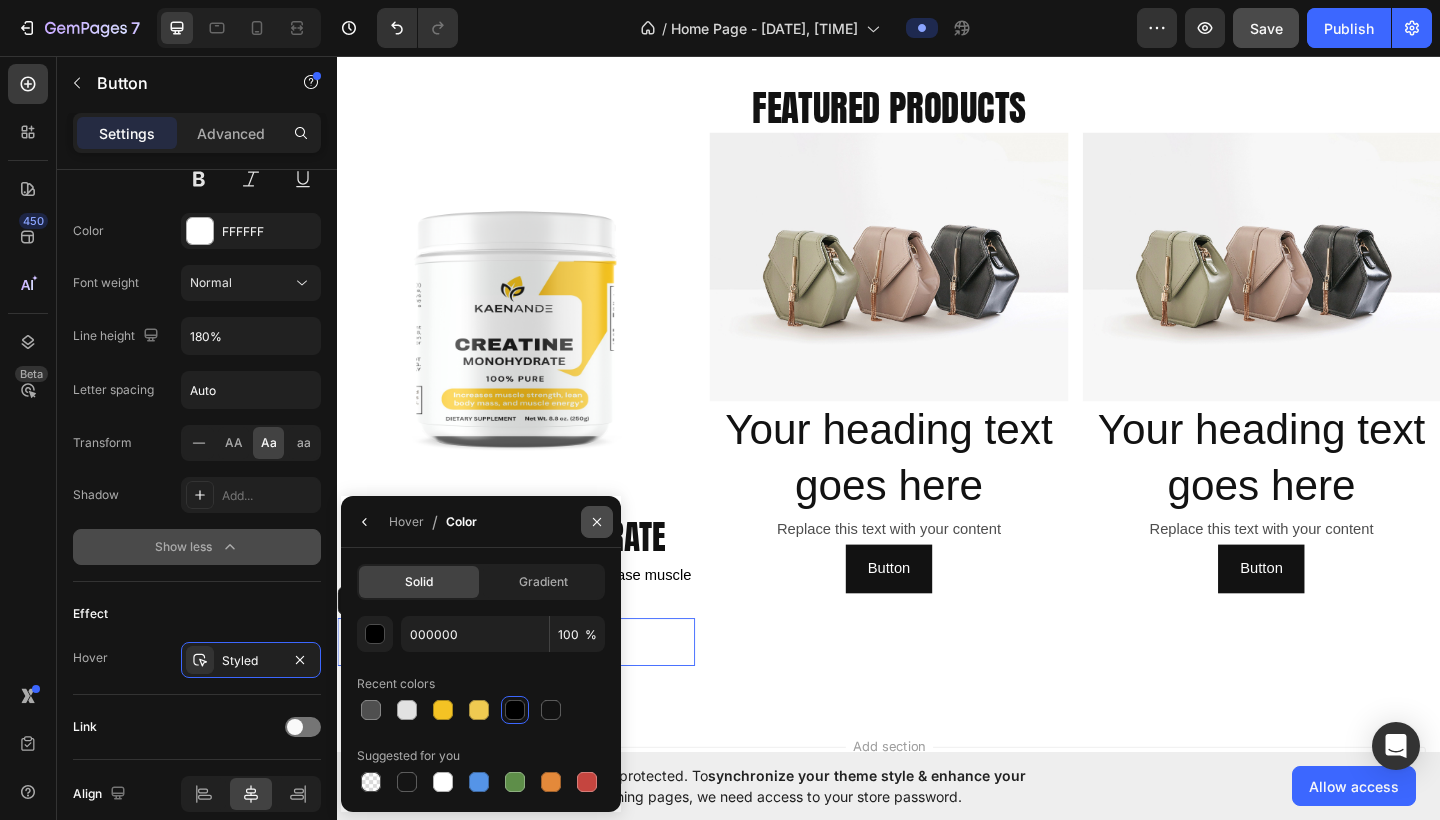 click at bounding box center [597, 522] 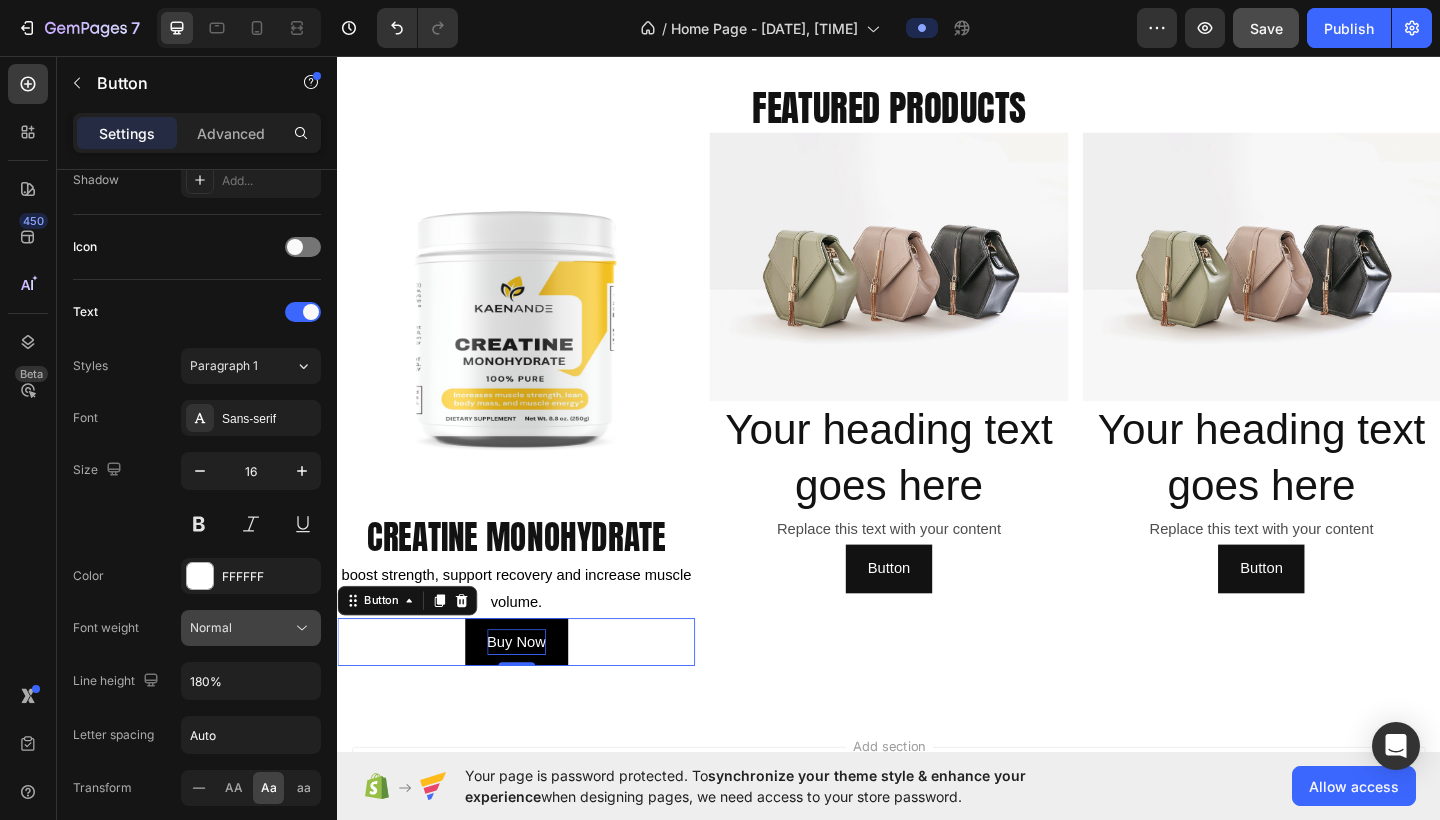 scroll, scrollTop: 0, scrollLeft: 0, axis: both 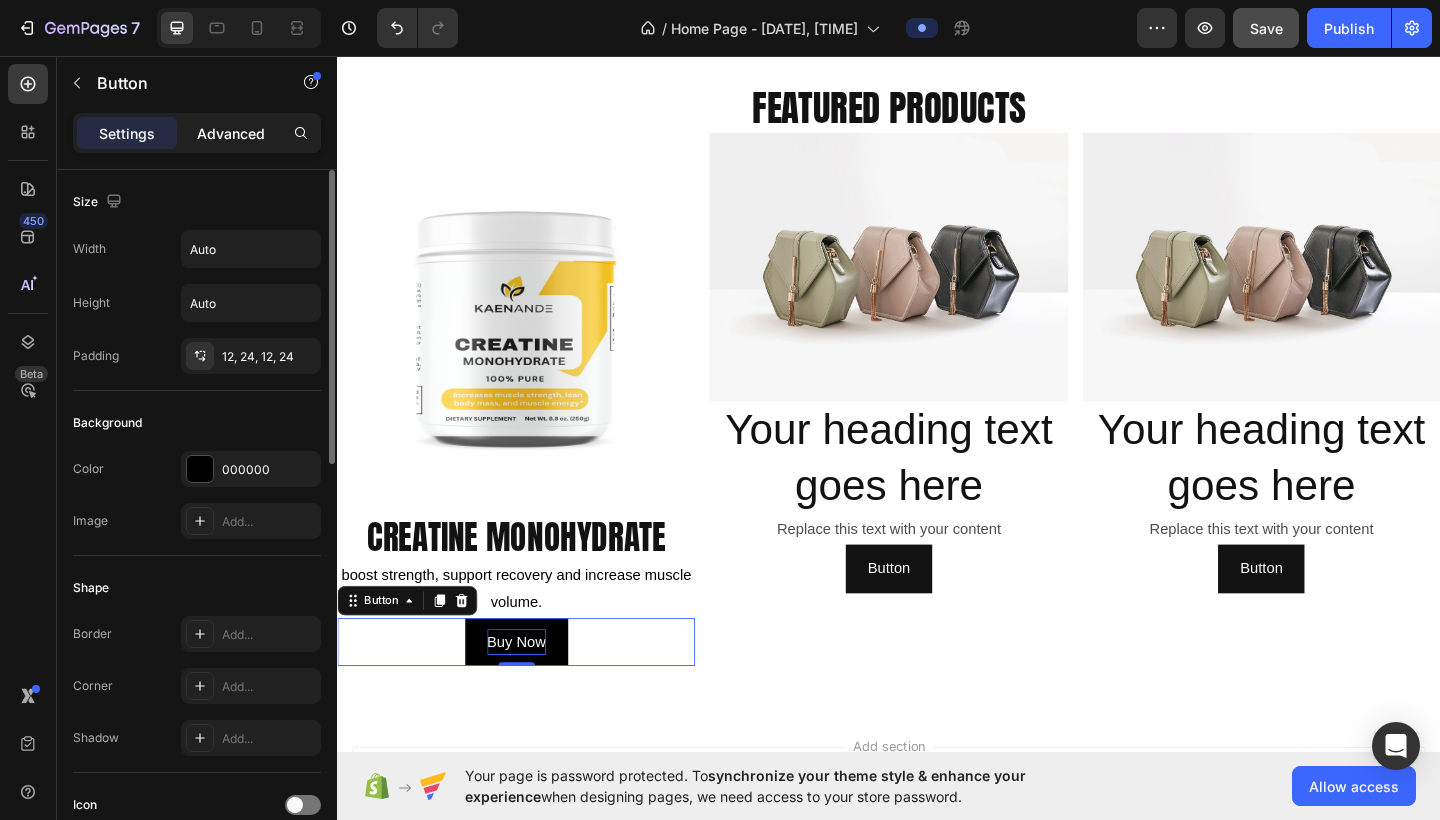 click on "Advanced" at bounding box center (231, 133) 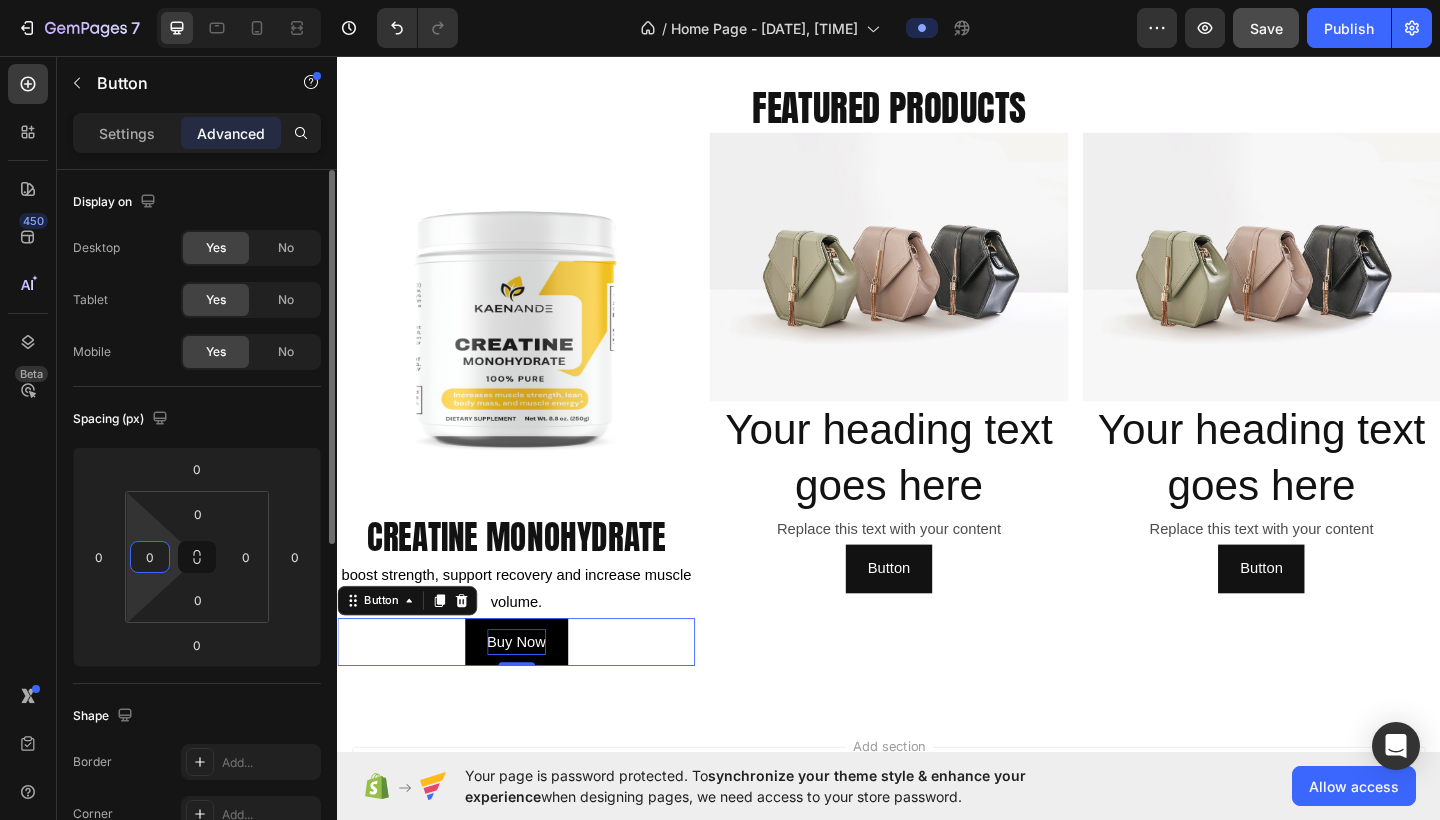 click on "0" at bounding box center (150, 557) 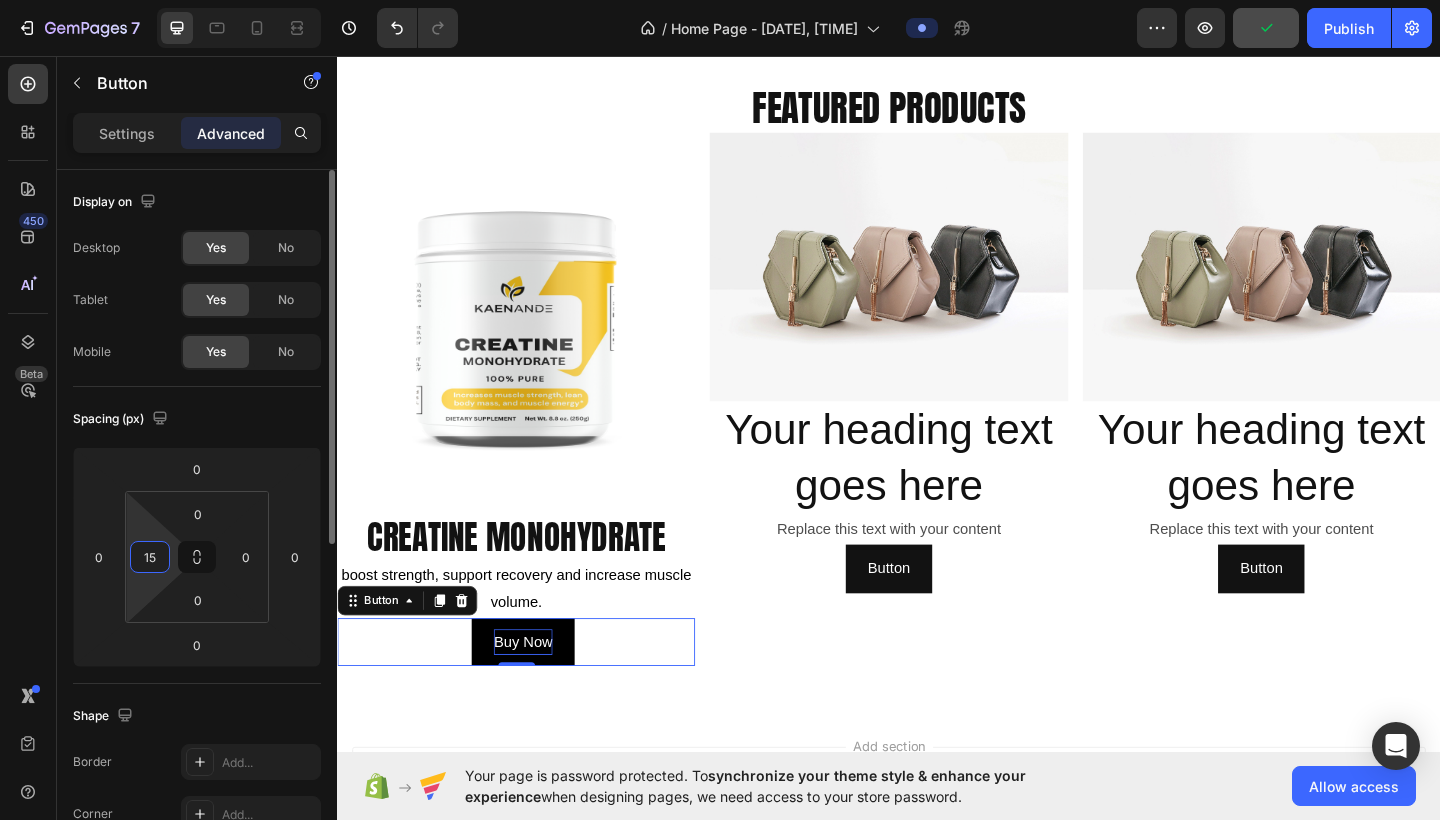 type on "1" 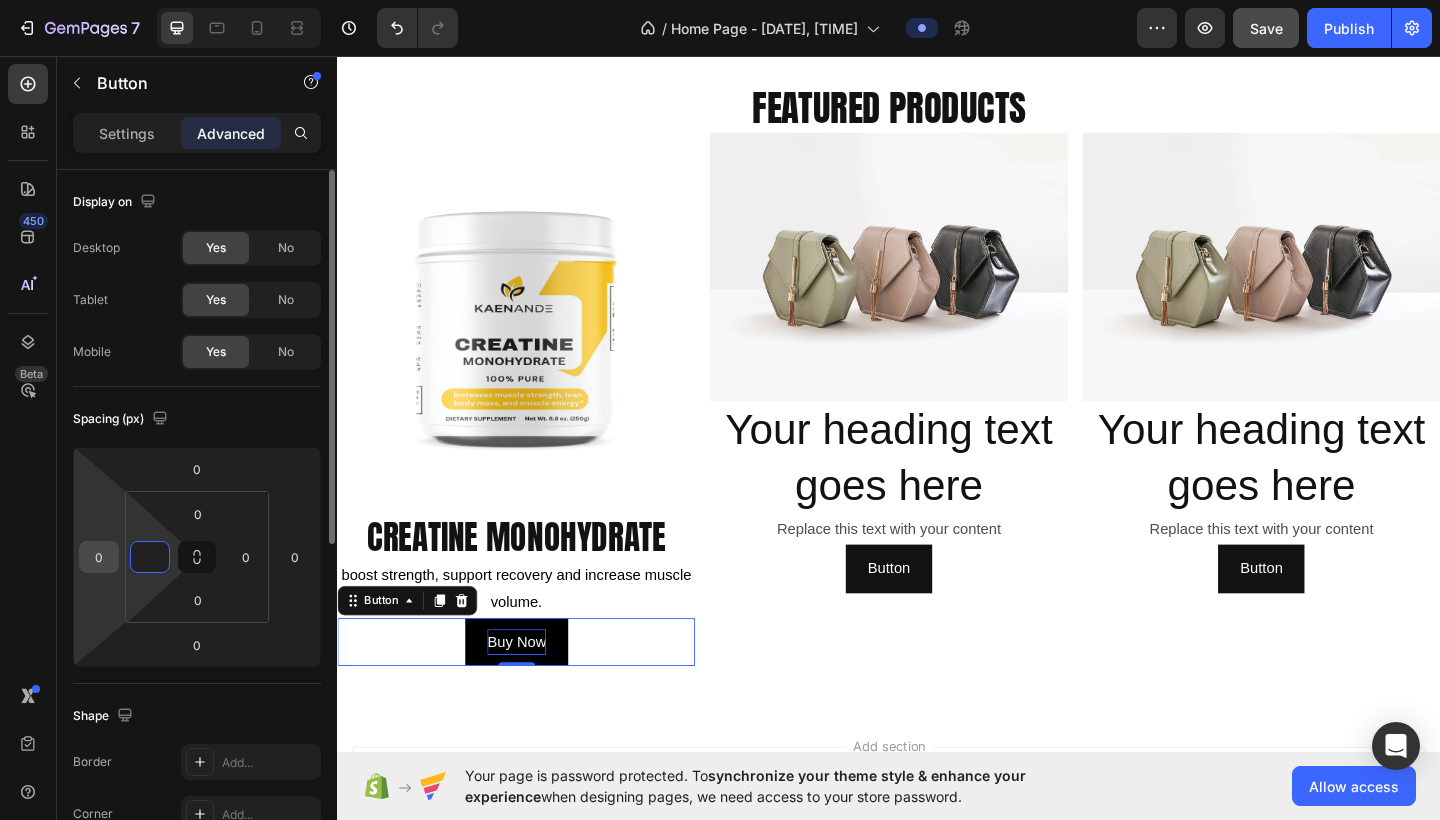 click on "0" at bounding box center [99, 557] 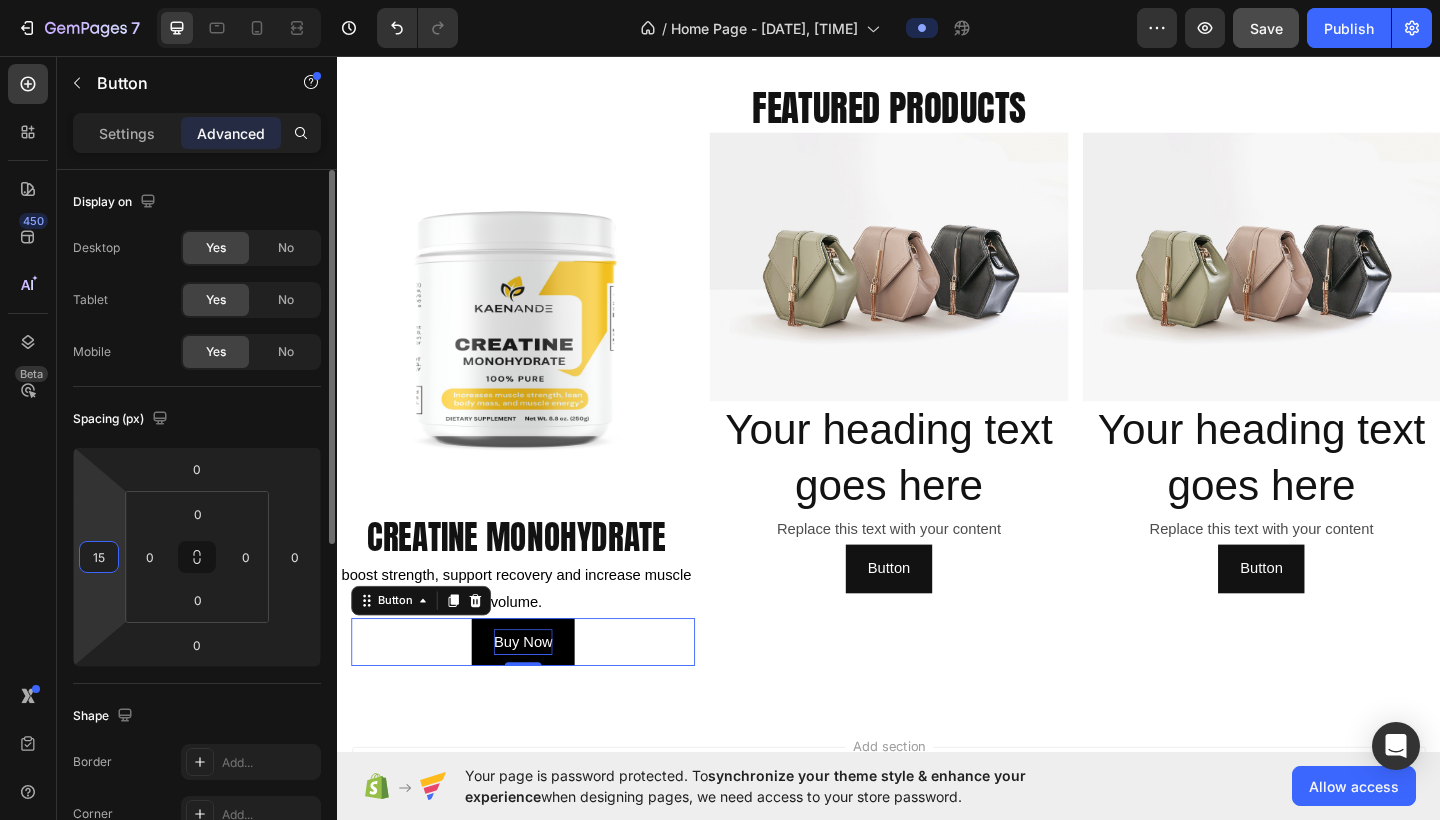 type on "1" 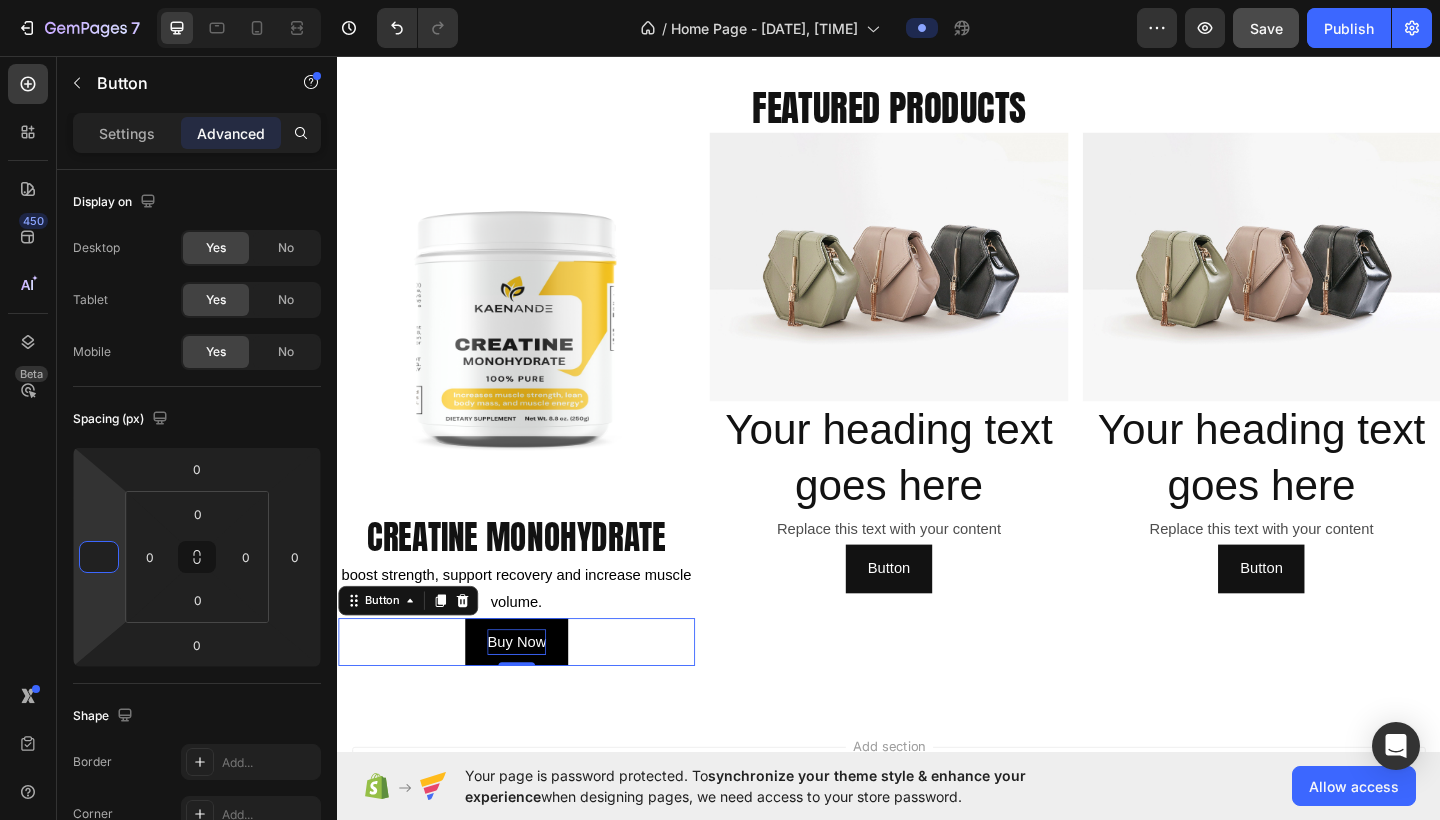 type on "0" 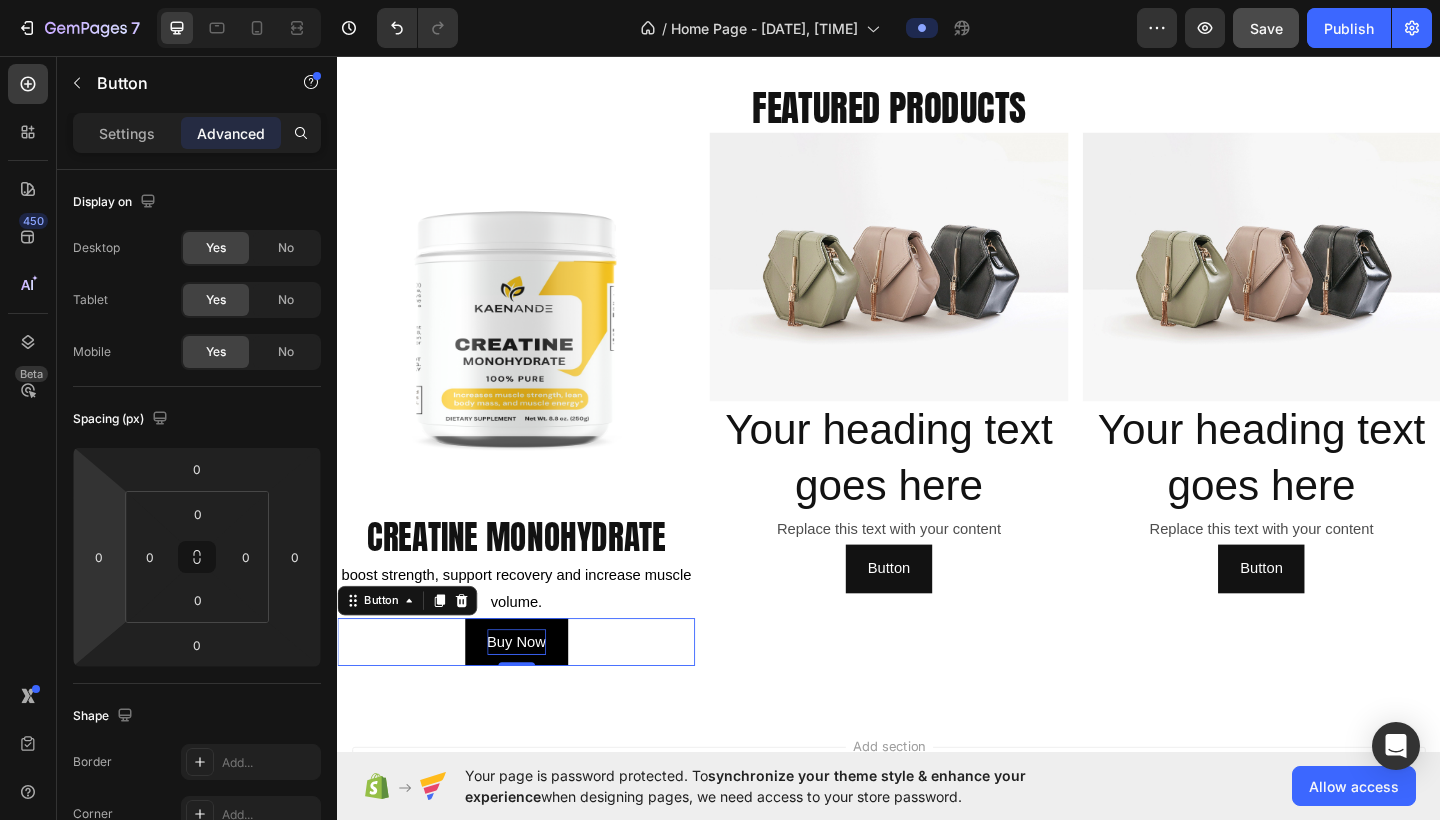 click on "buy now" at bounding box center [532, 694] 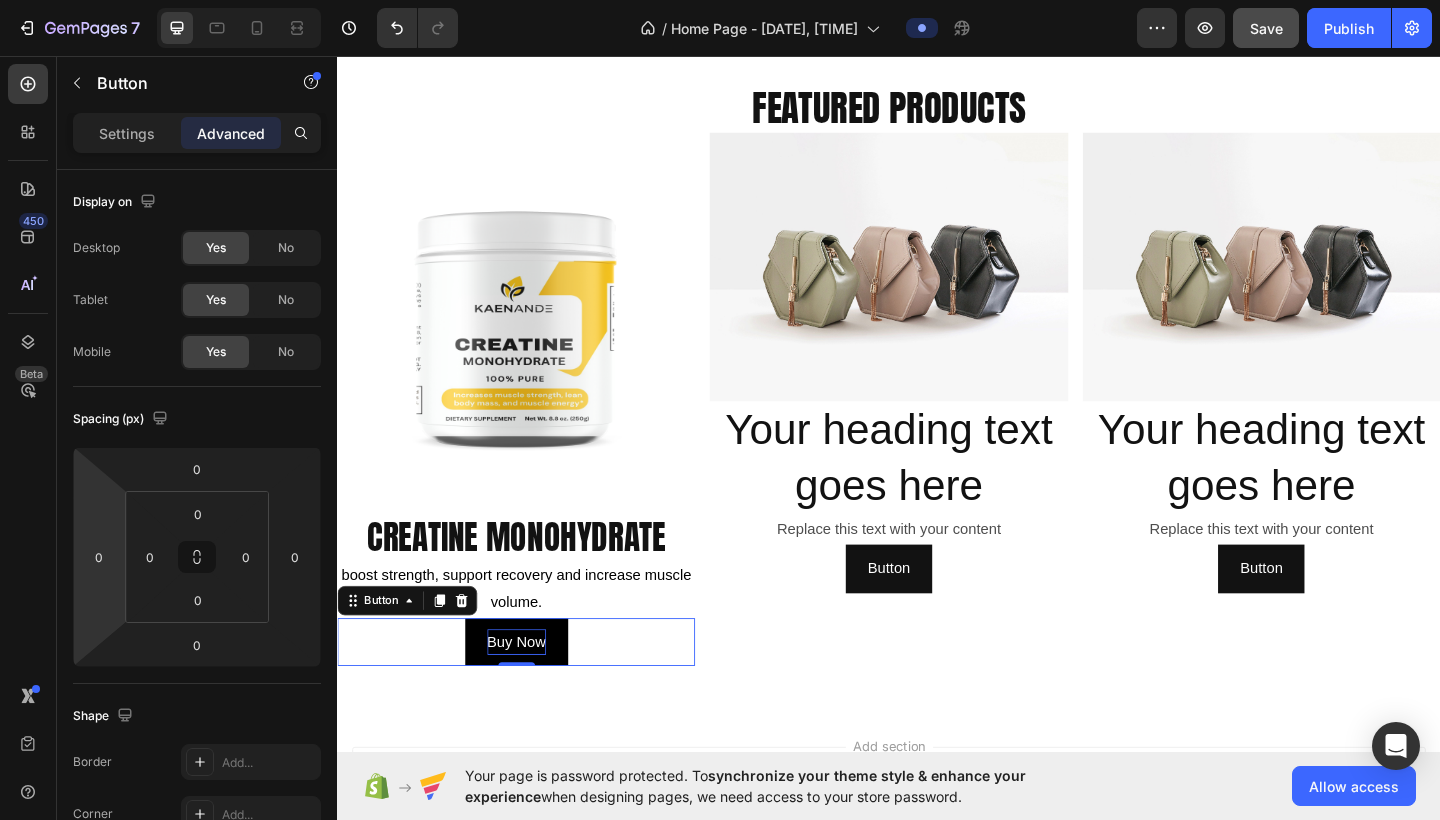 click on "buy now" at bounding box center (532, 694) 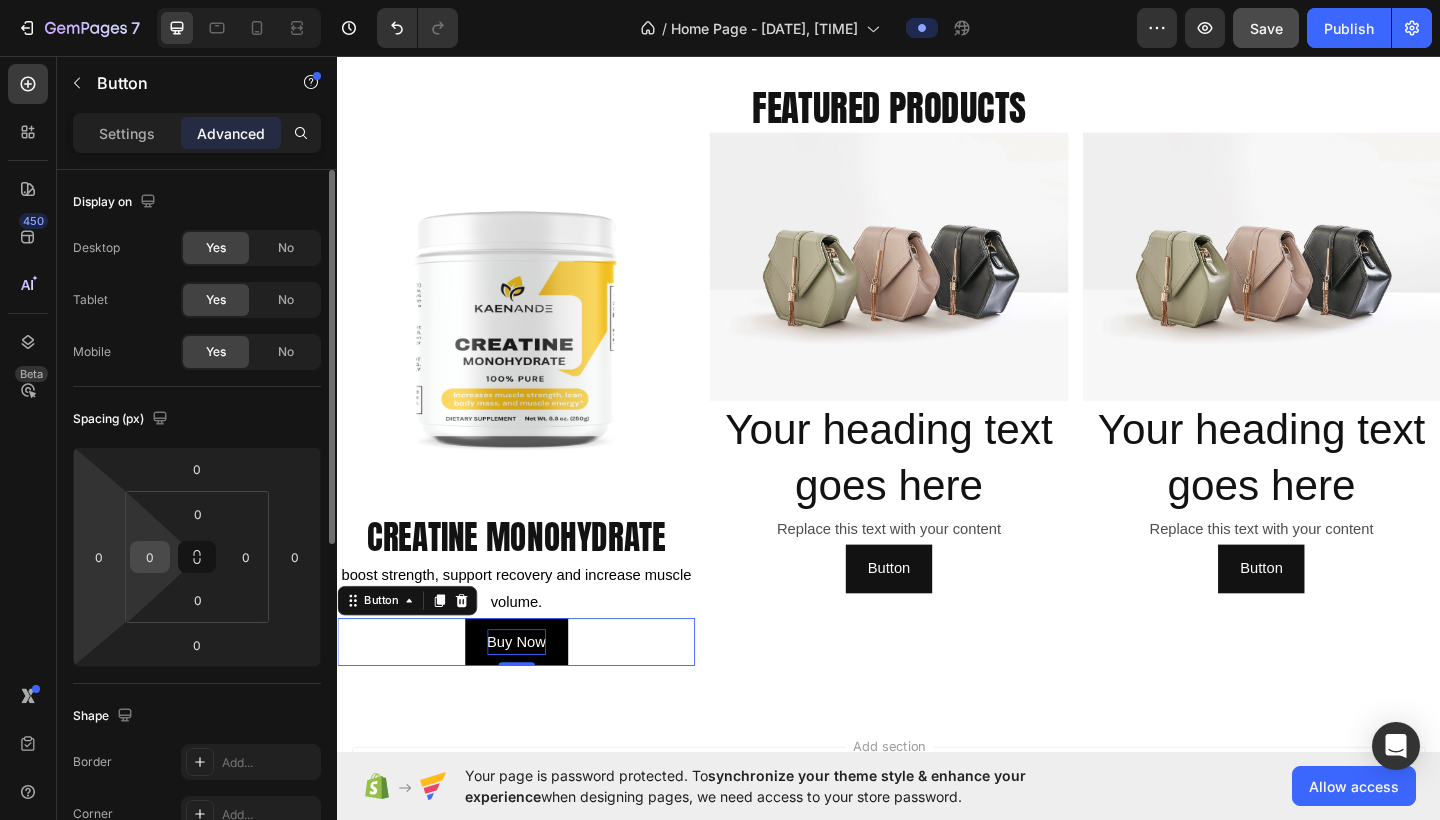 click on "0" at bounding box center [150, 557] 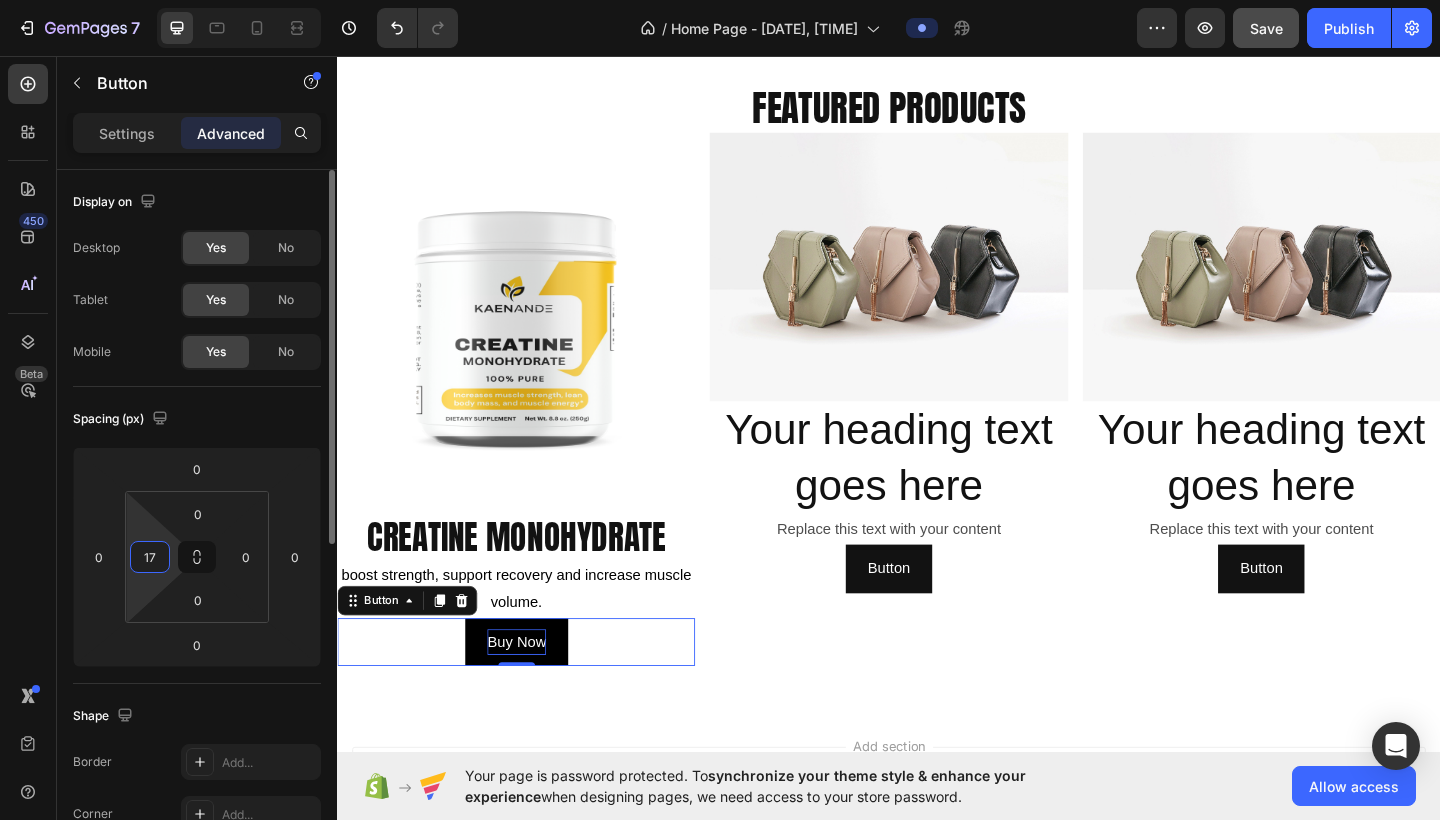 type on "1" 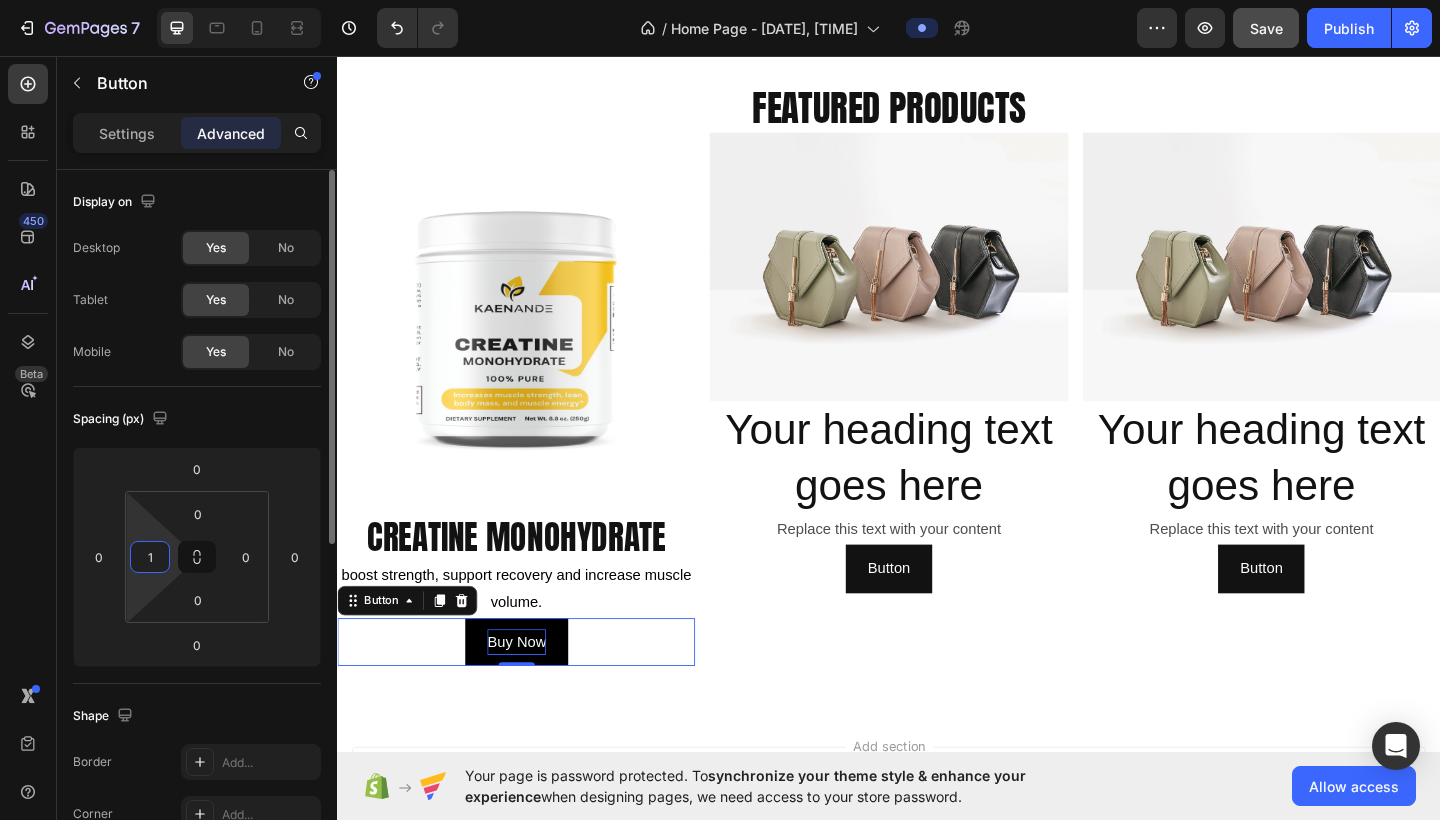 type 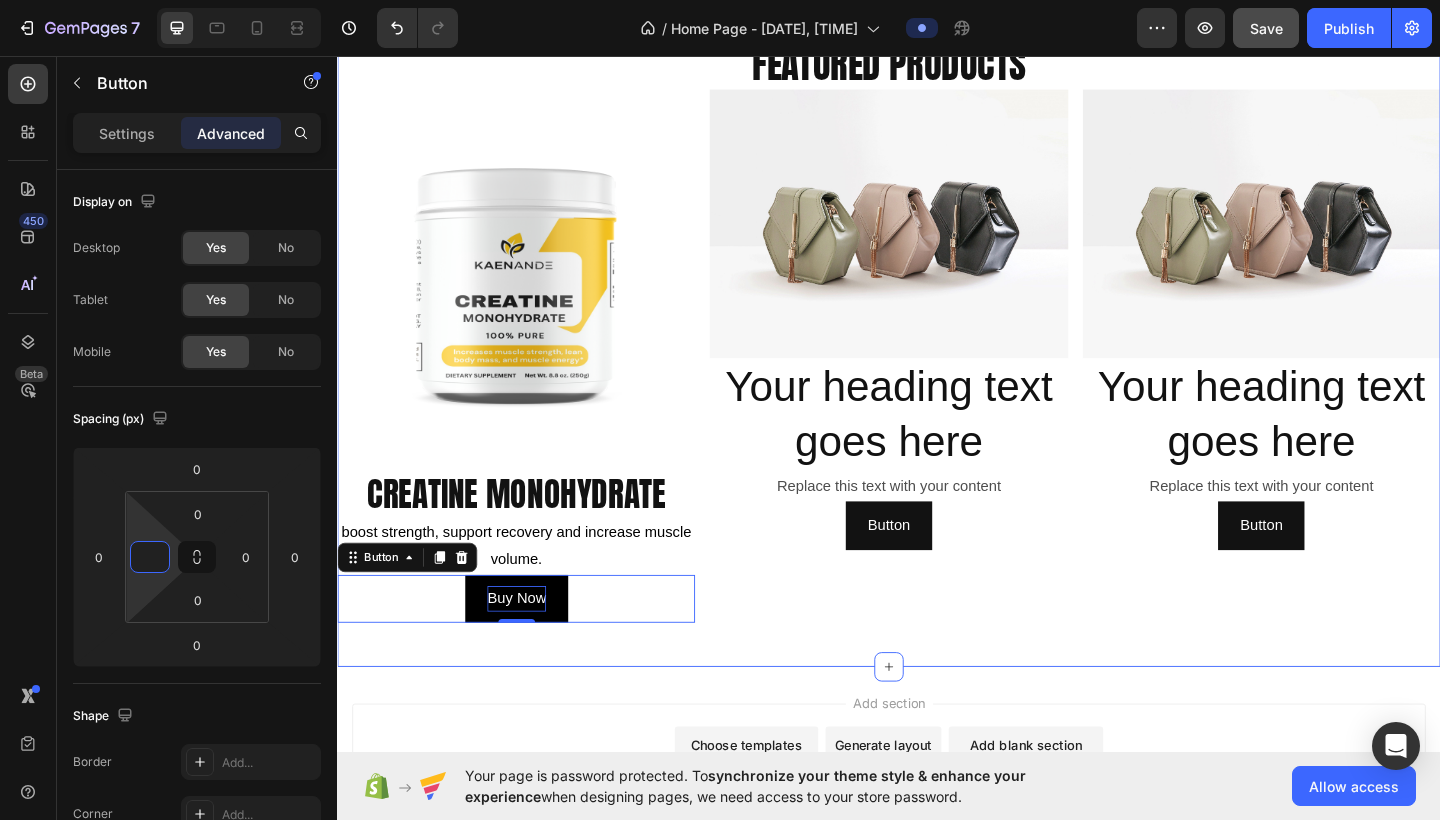 scroll, scrollTop: 906, scrollLeft: 0, axis: vertical 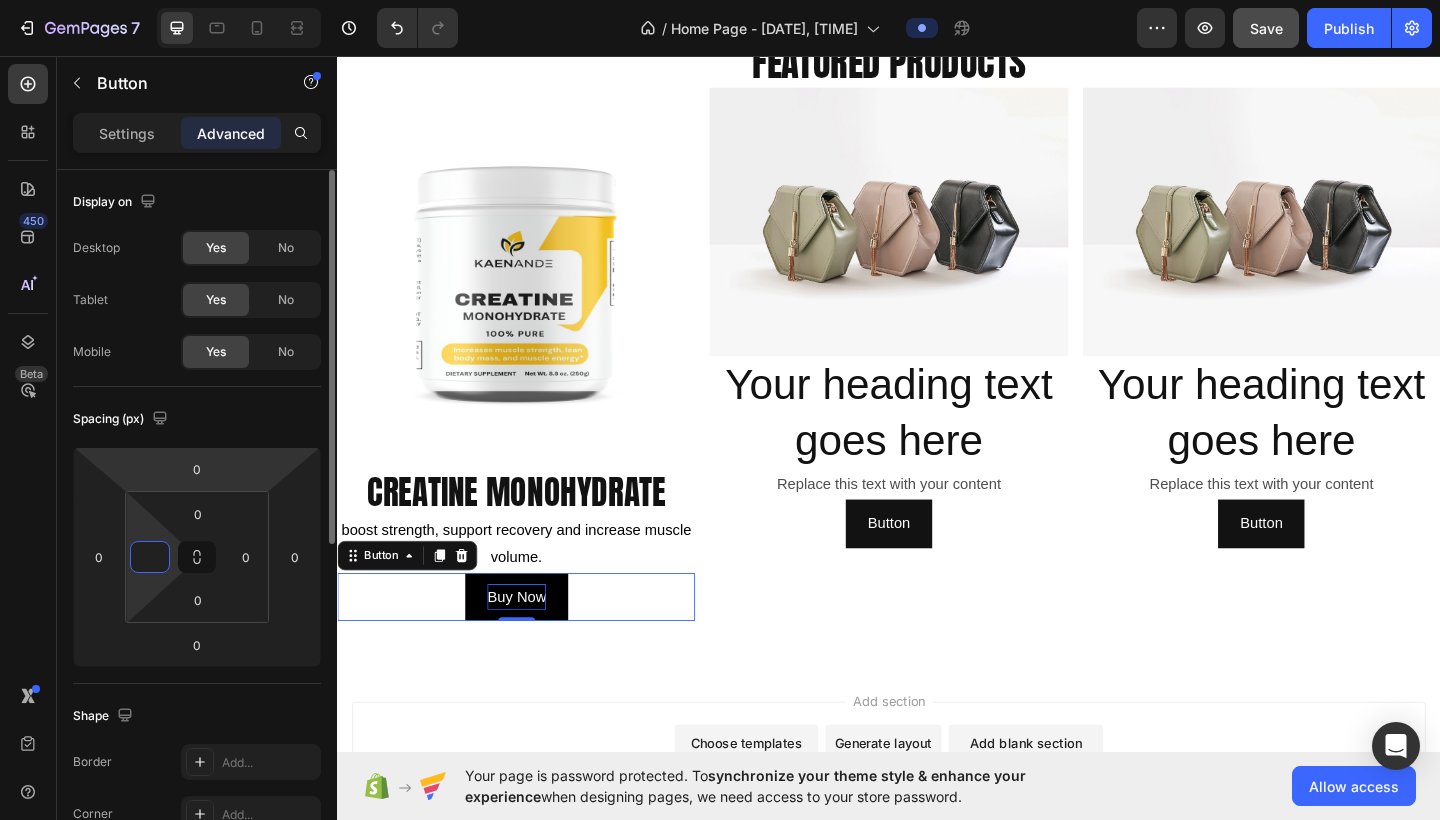click on "Settings" at bounding box center [127, 133] 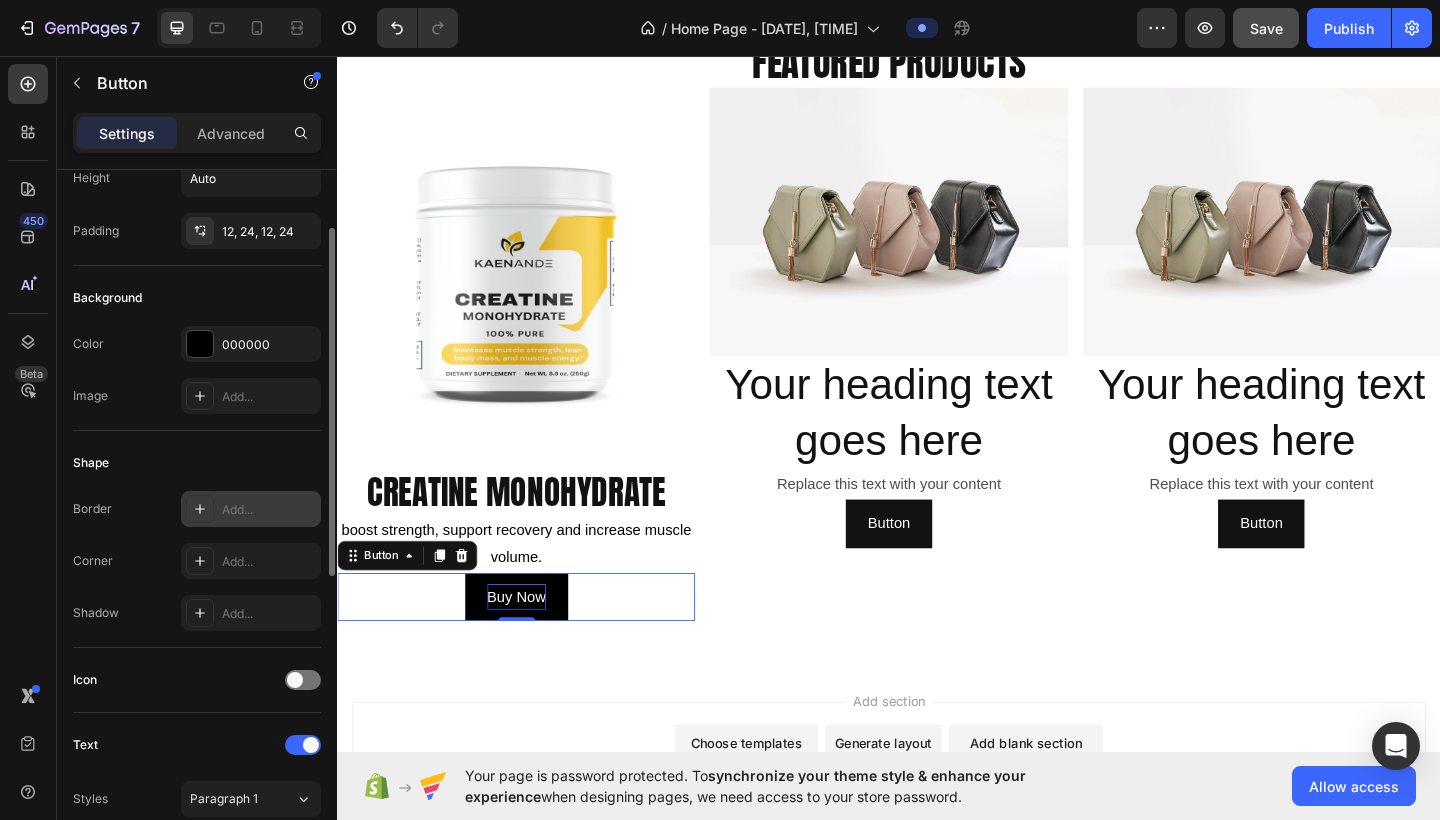 scroll, scrollTop: 123, scrollLeft: 0, axis: vertical 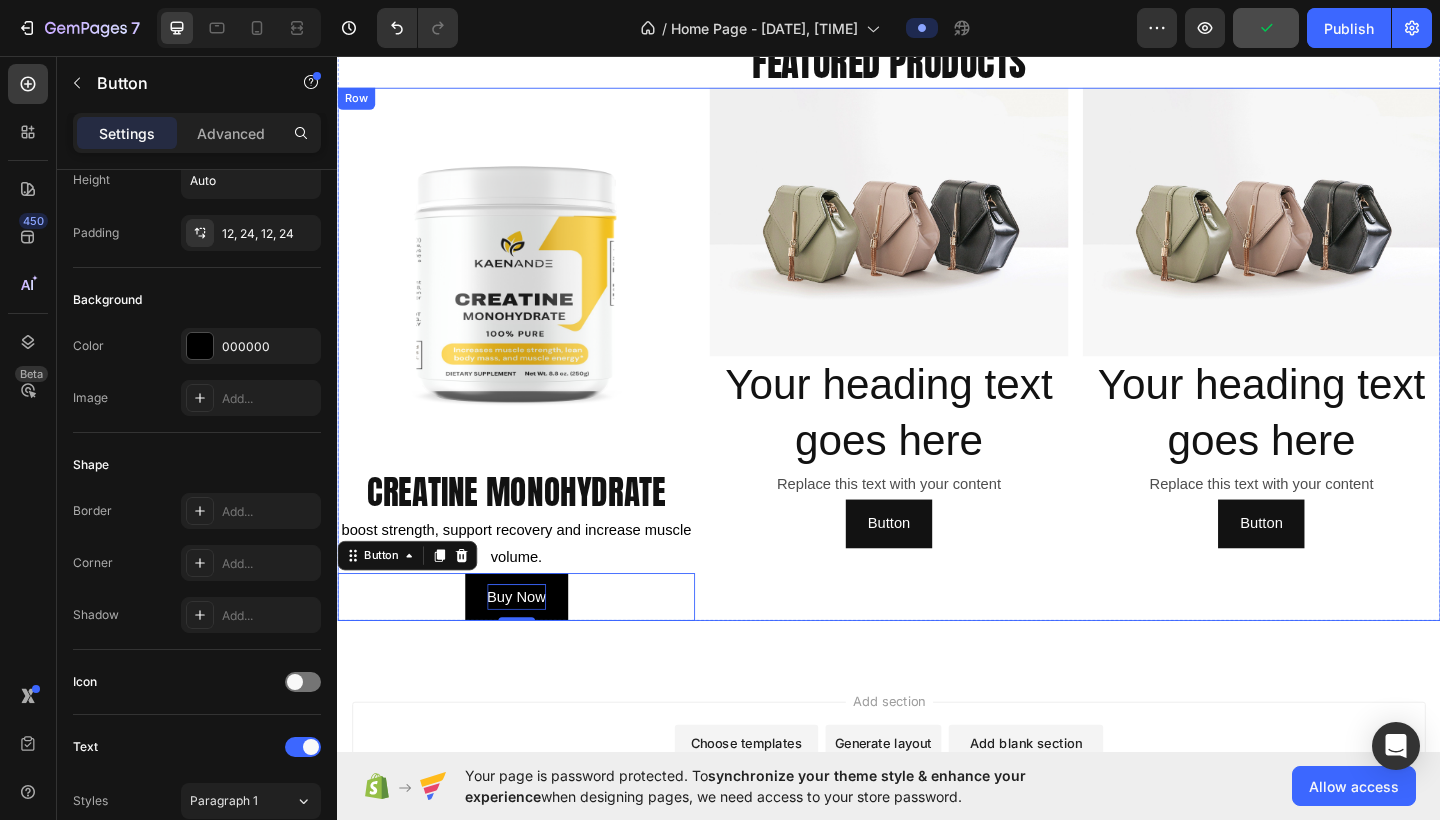 click on "Image Your heading text goes here Heading Replace this text with your content Text Block Button Button" at bounding box center [936, 381] 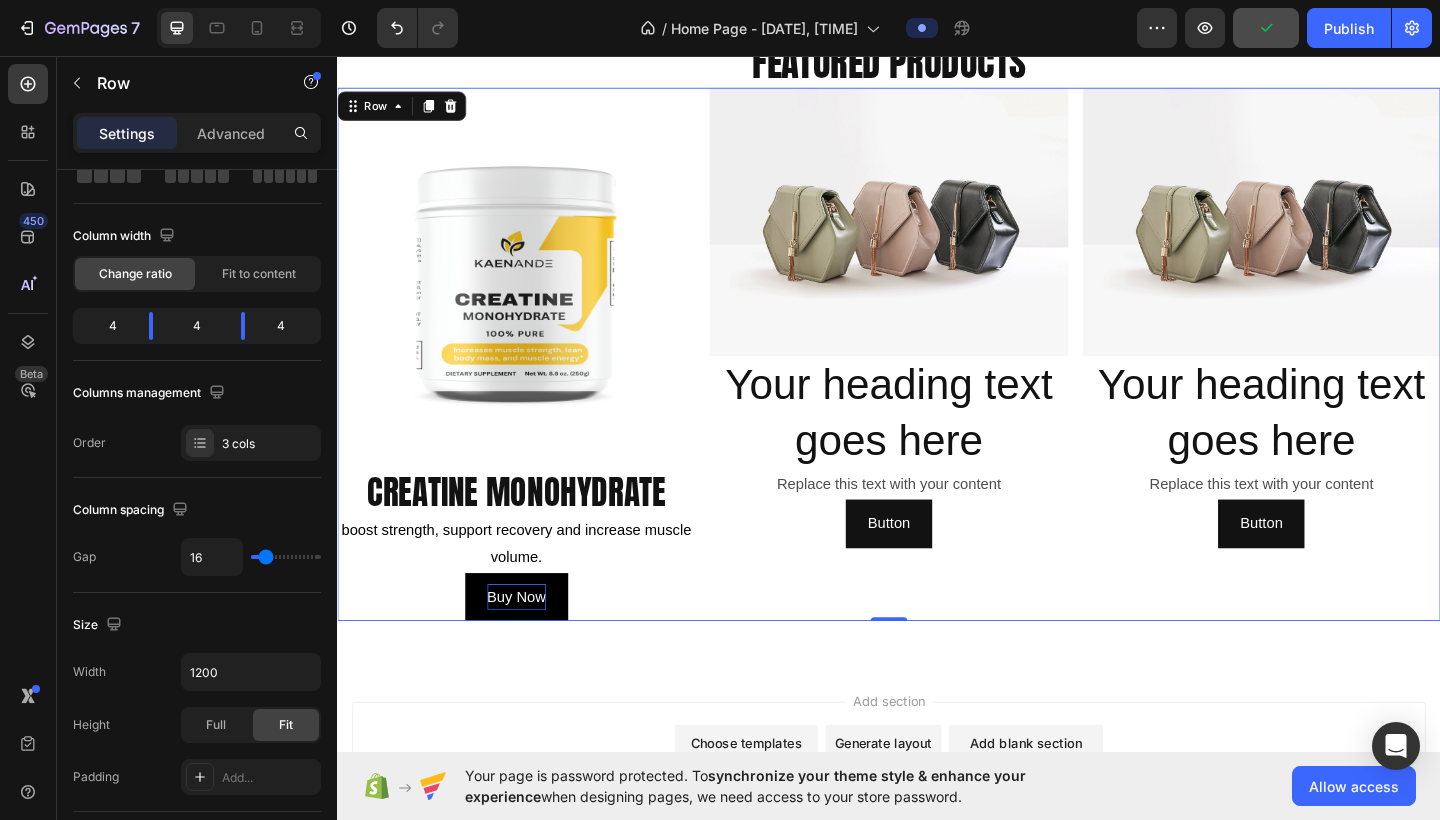 scroll, scrollTop: 0, scrollLeft: 0, axis: both 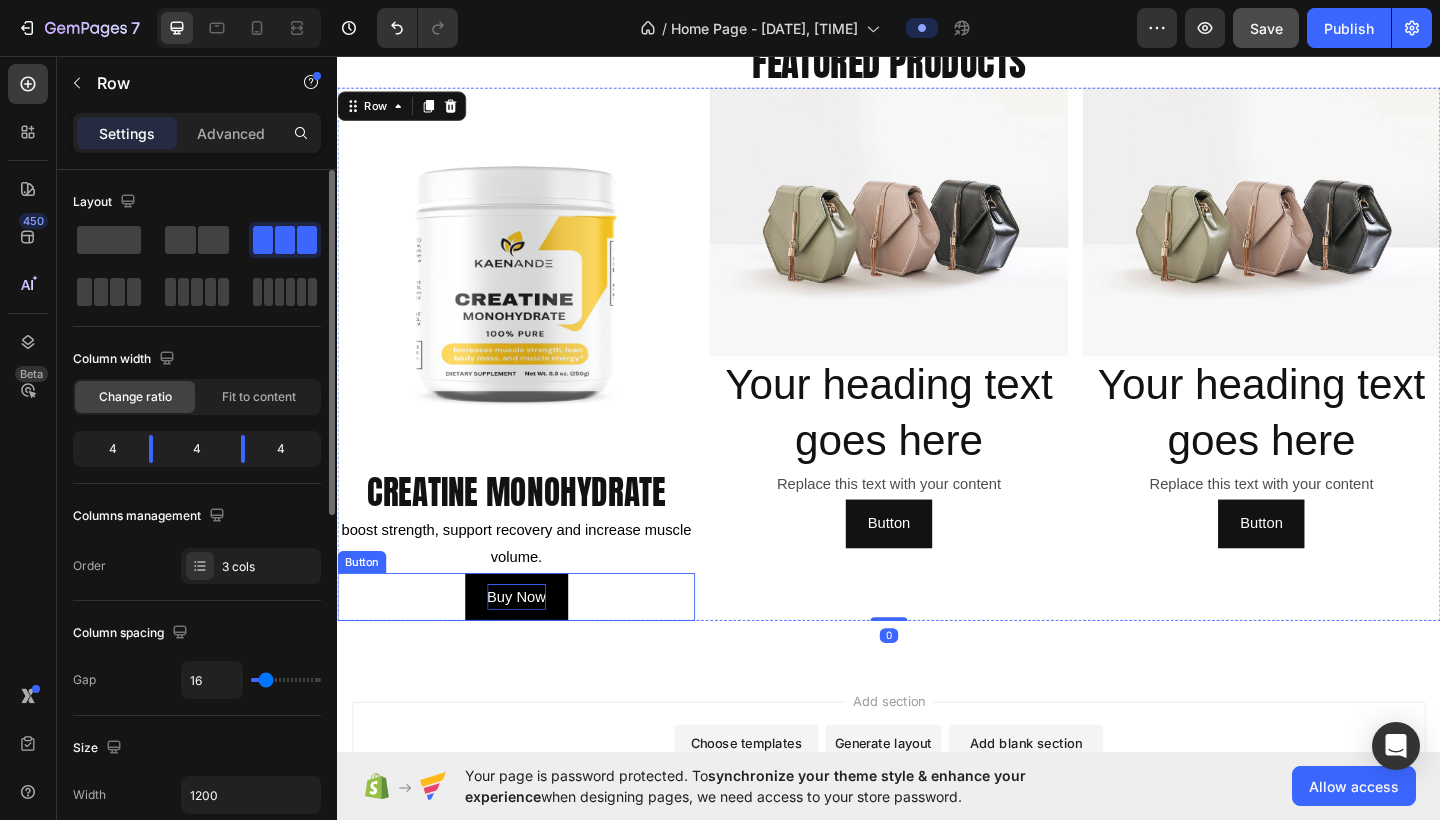 click on "buy now Button" at bounding box center (531, 645) 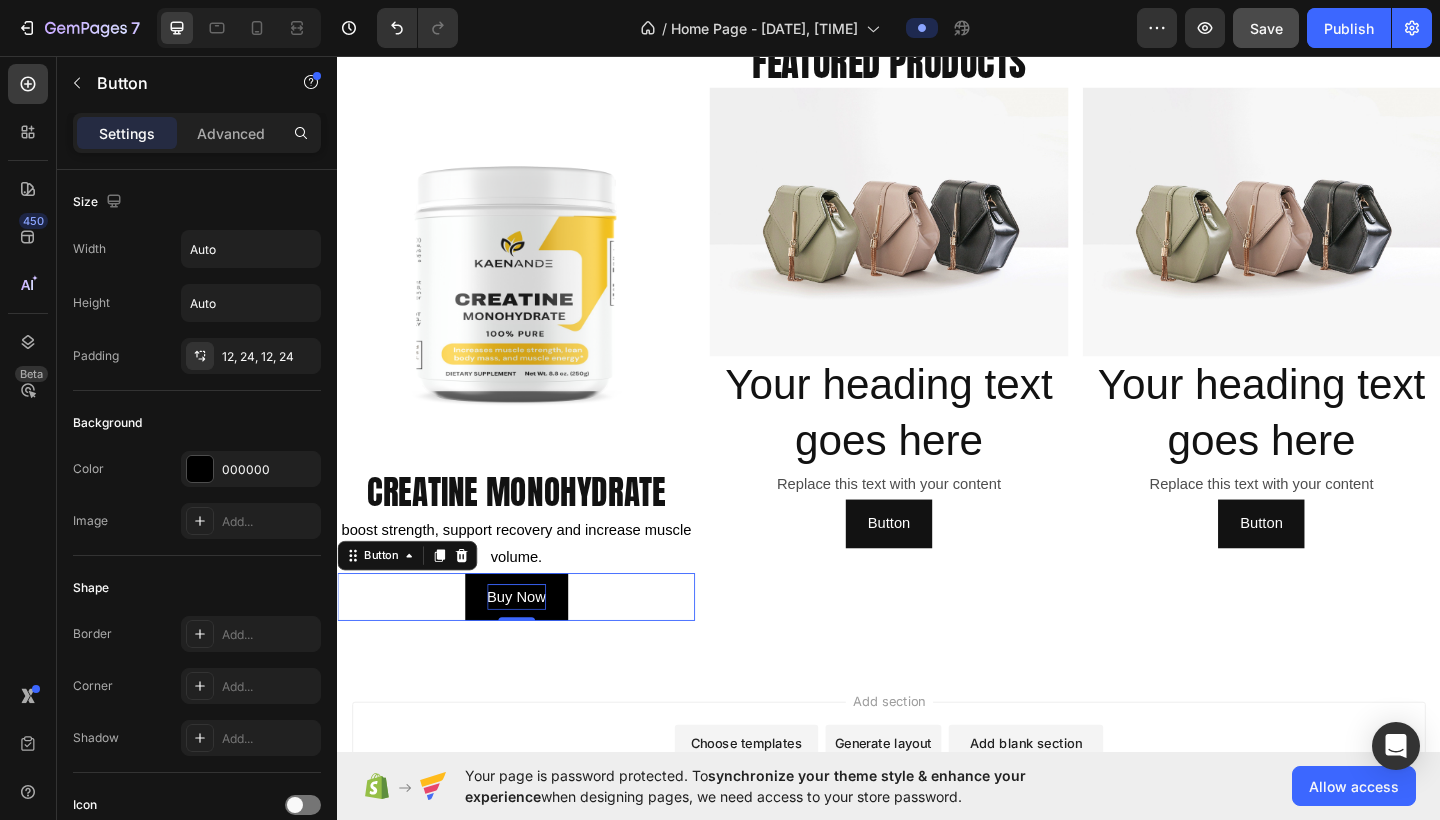 click on "buy now" at bounding box center [532, 645] 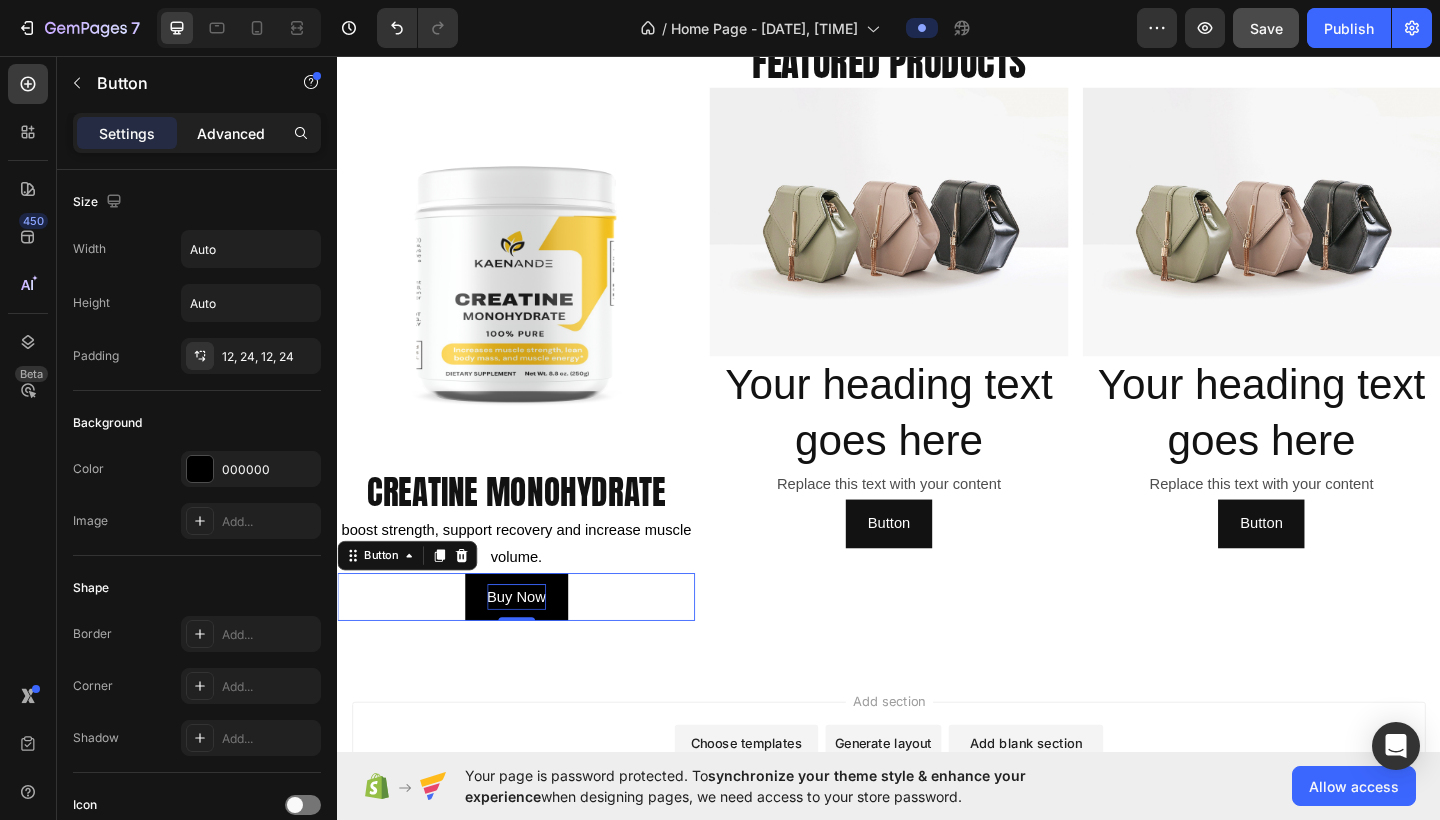 click on "Advanced" at bounding box center (231, 133) 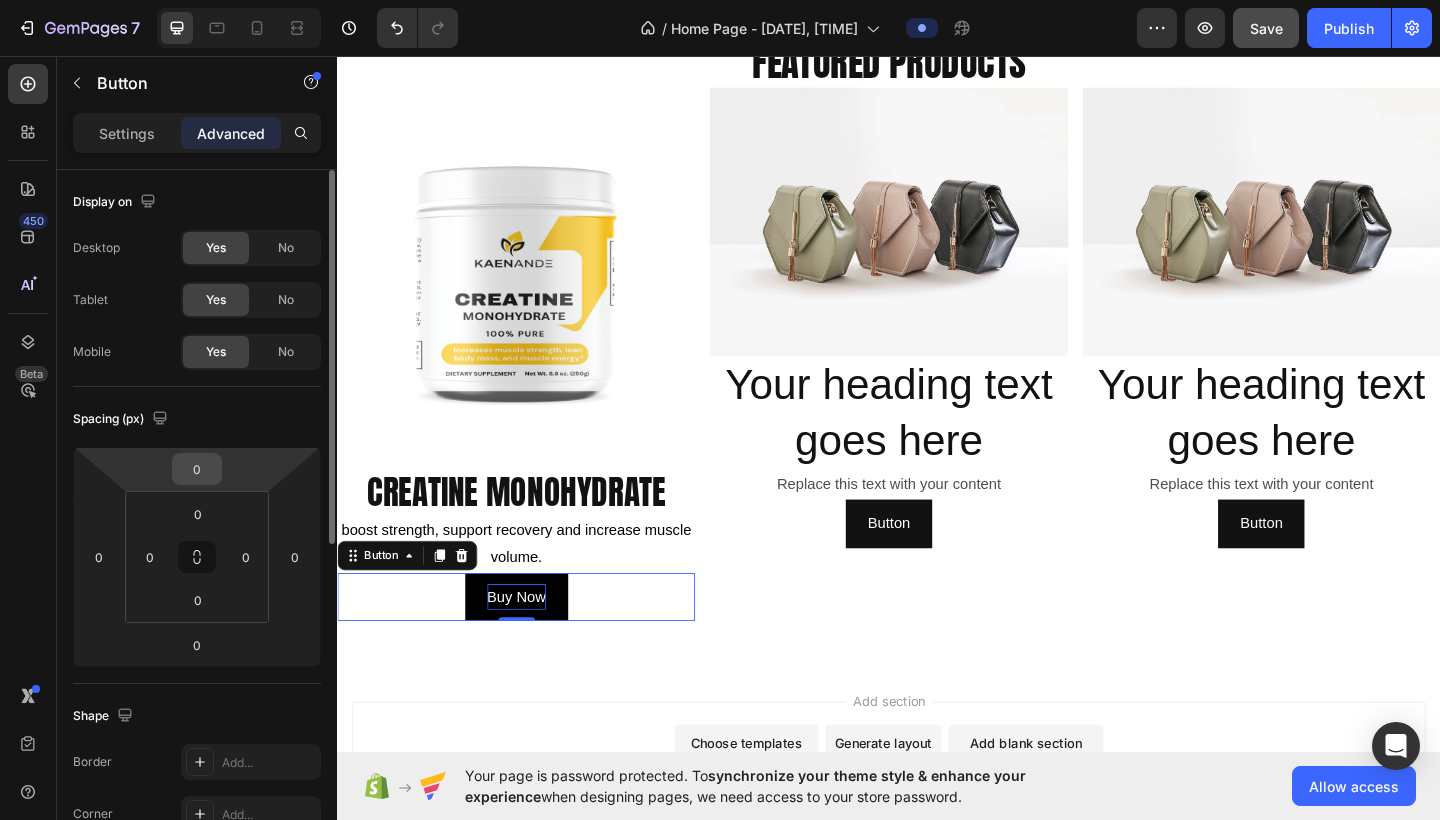 click on "0" at bounding box center (197, 469) 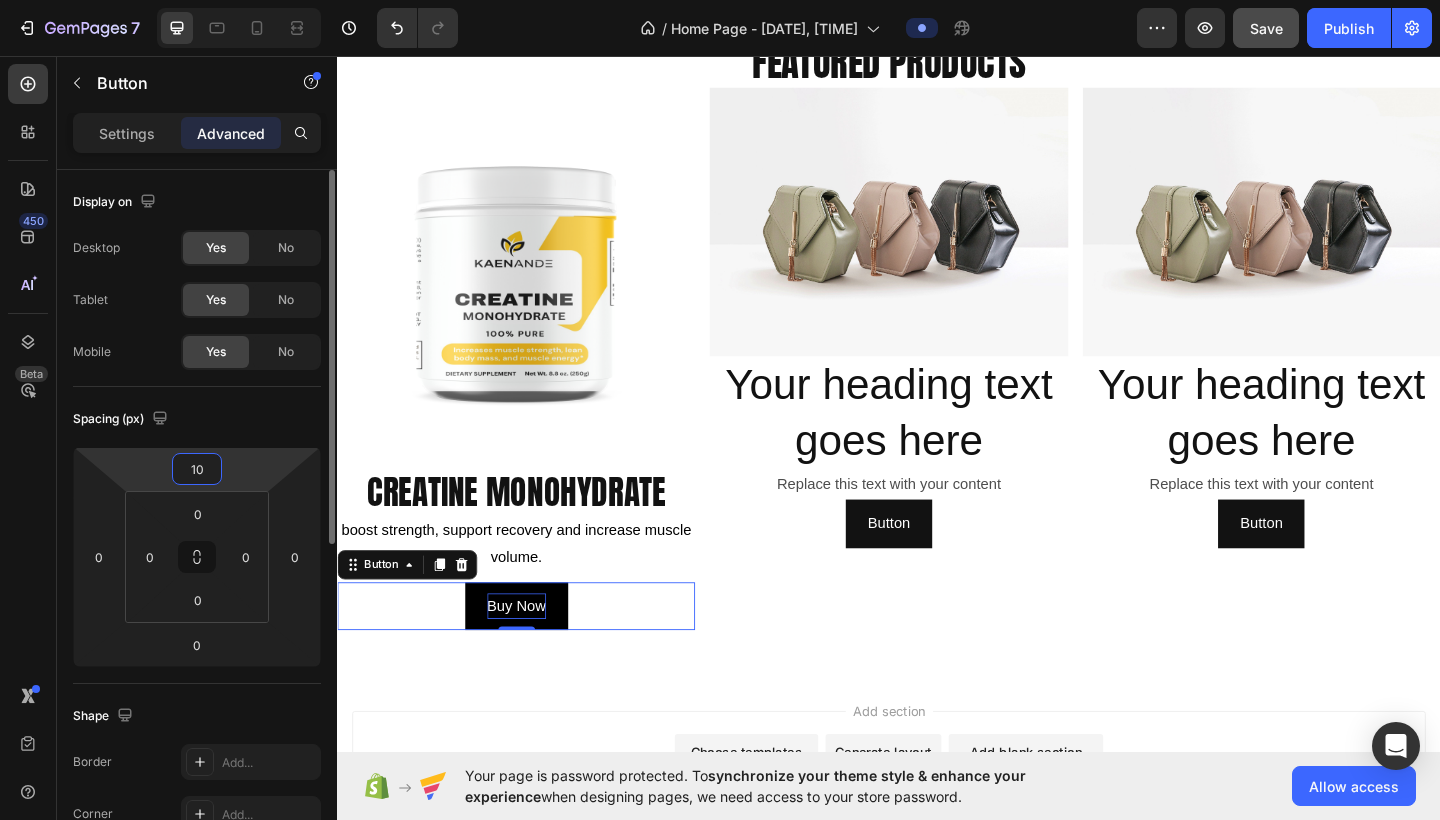 type on "1" 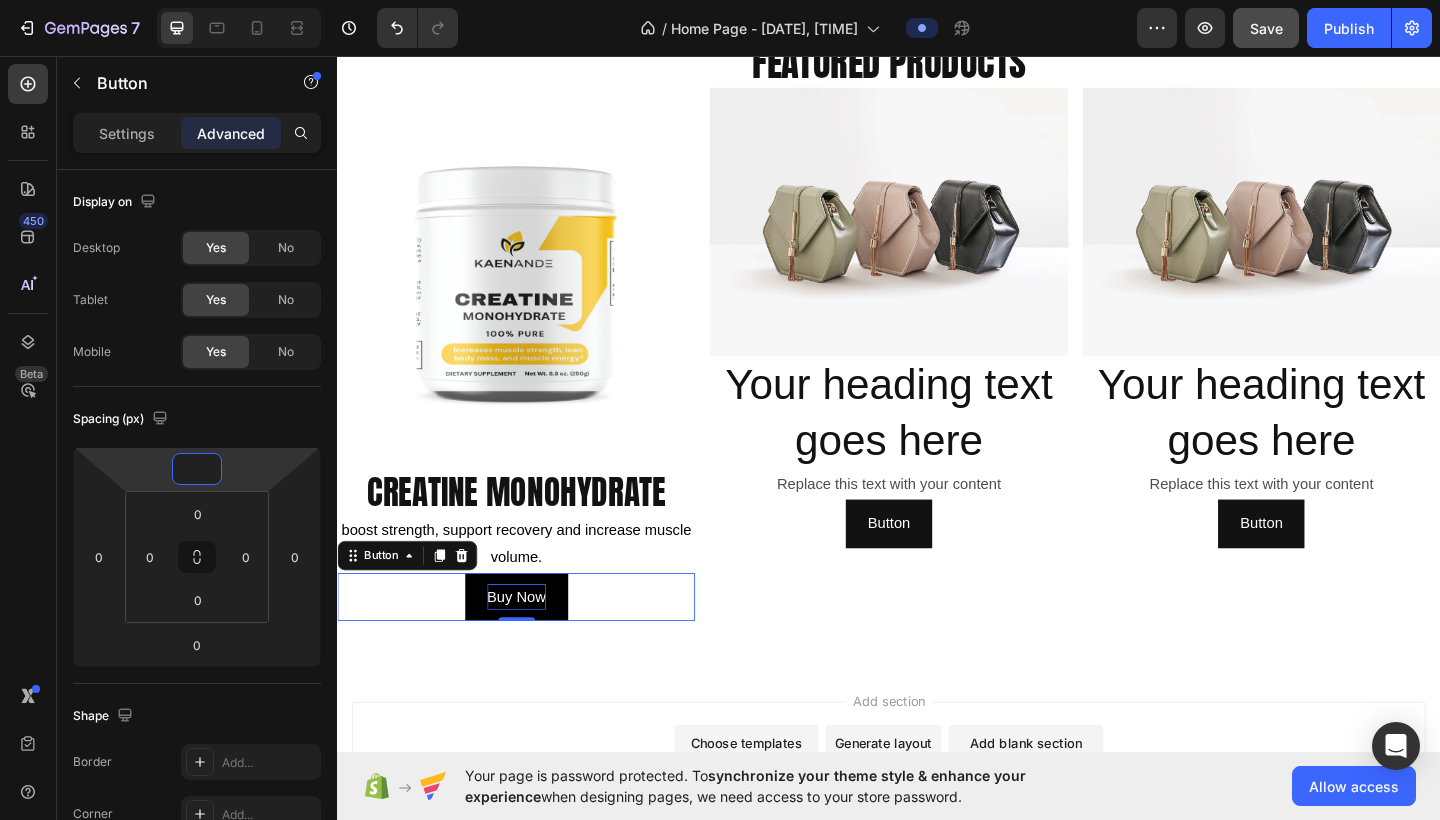 type on "0" 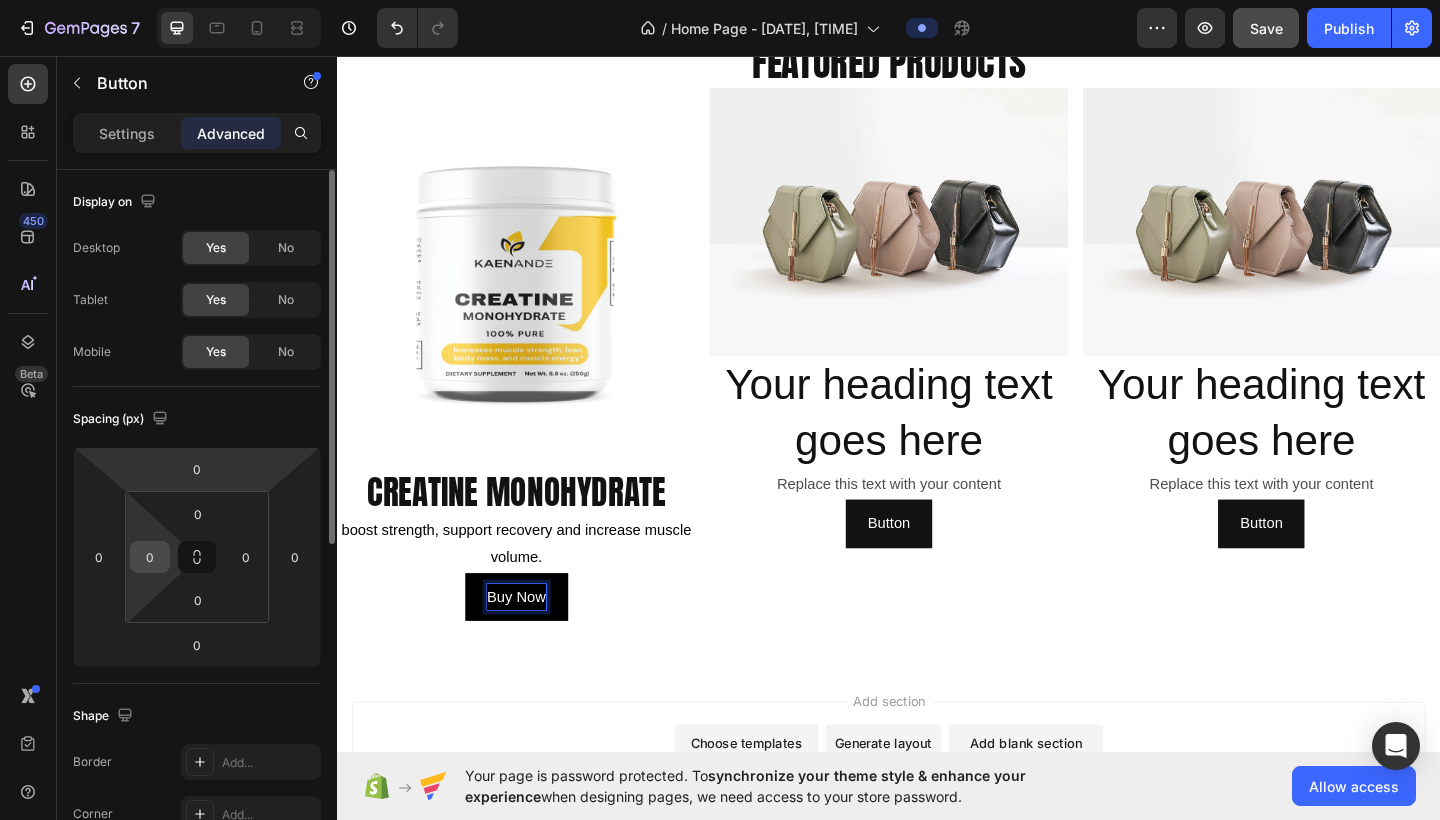 click on "0" at bounding box center (150, 557) 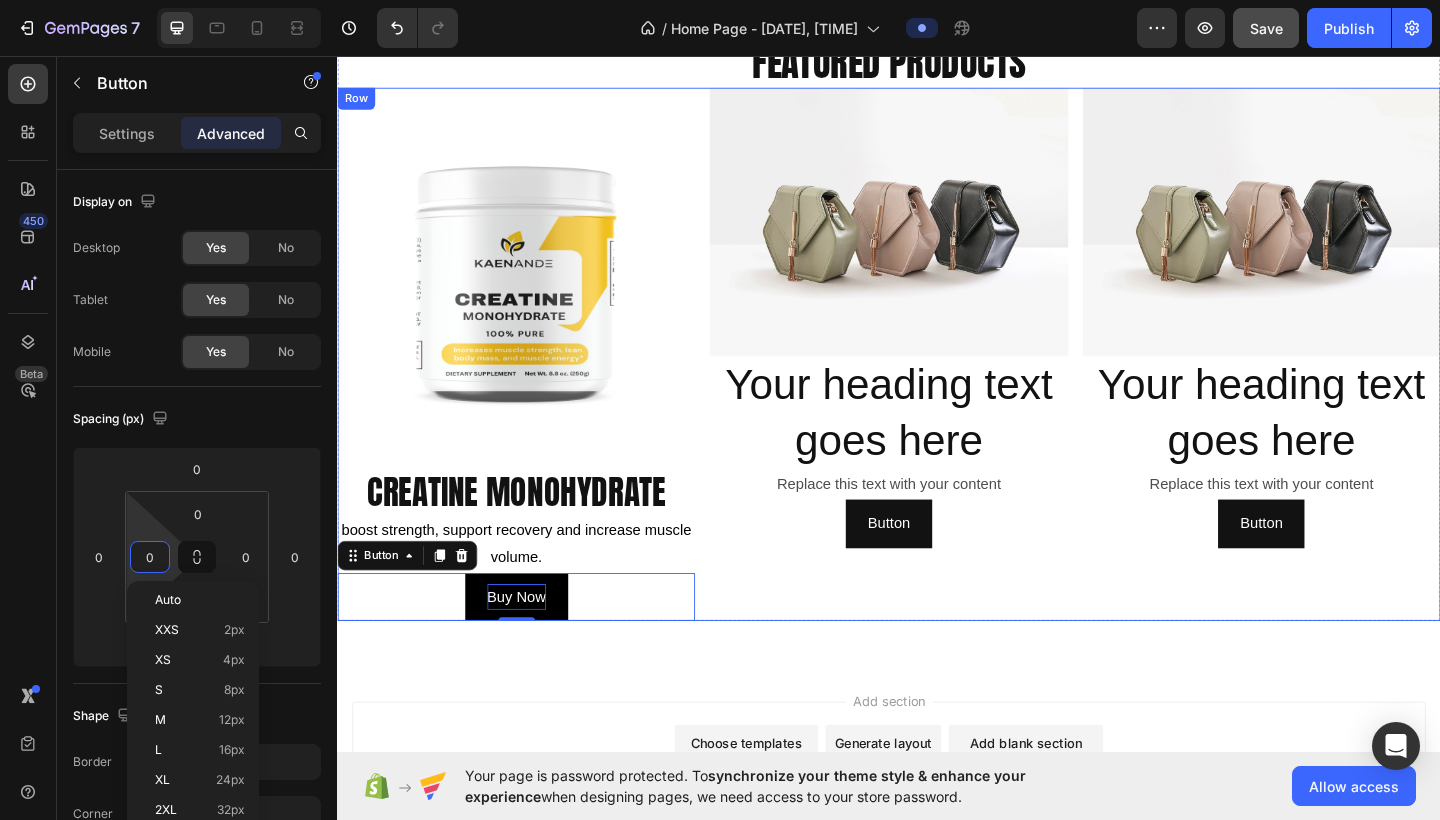 click on "Image Your heading text goes here Heading Replace this text with your content Text Block Button Button" at bounding box center (936, 381) 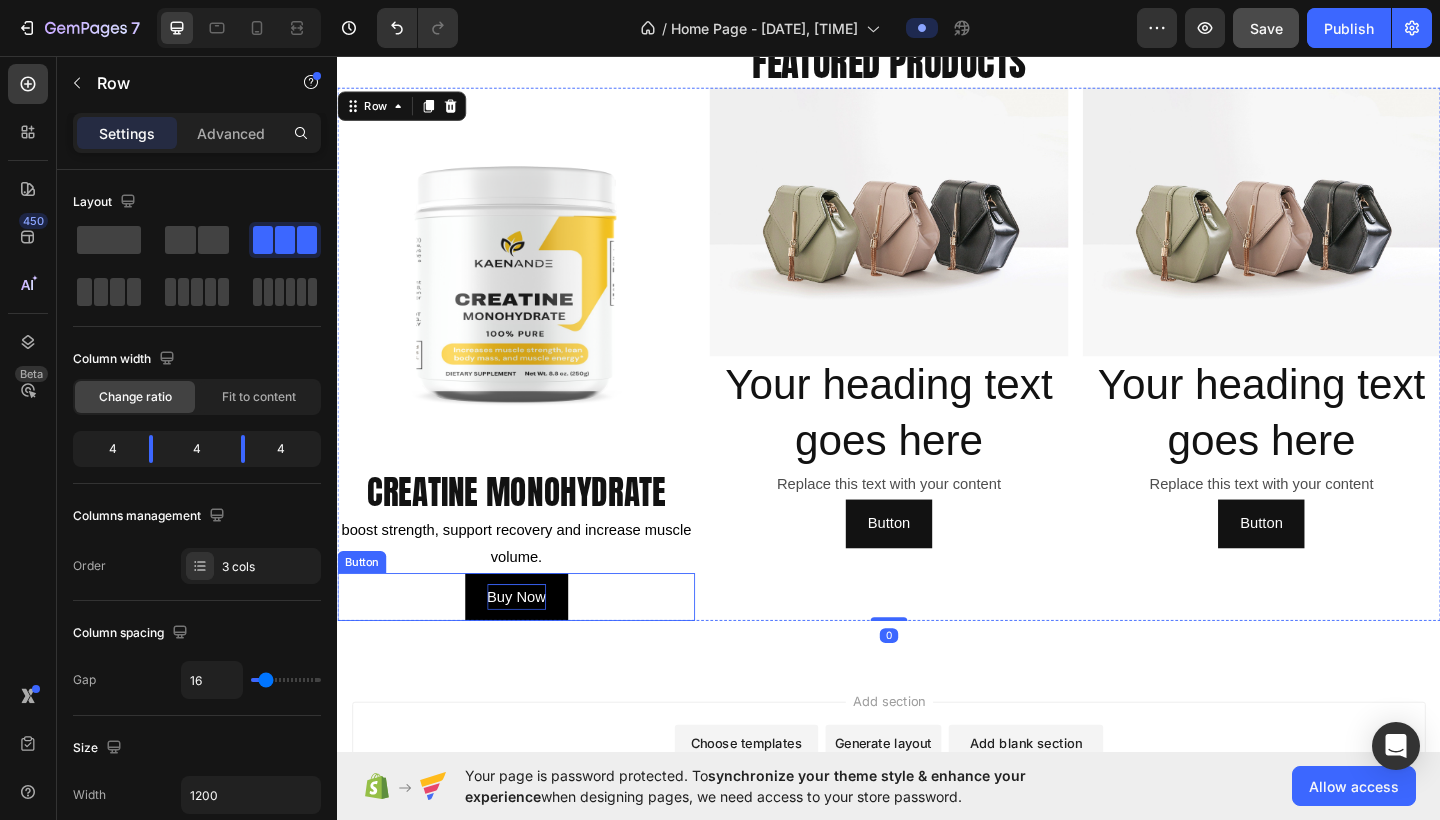 click on "buy now" at bounding box center [532, 645] 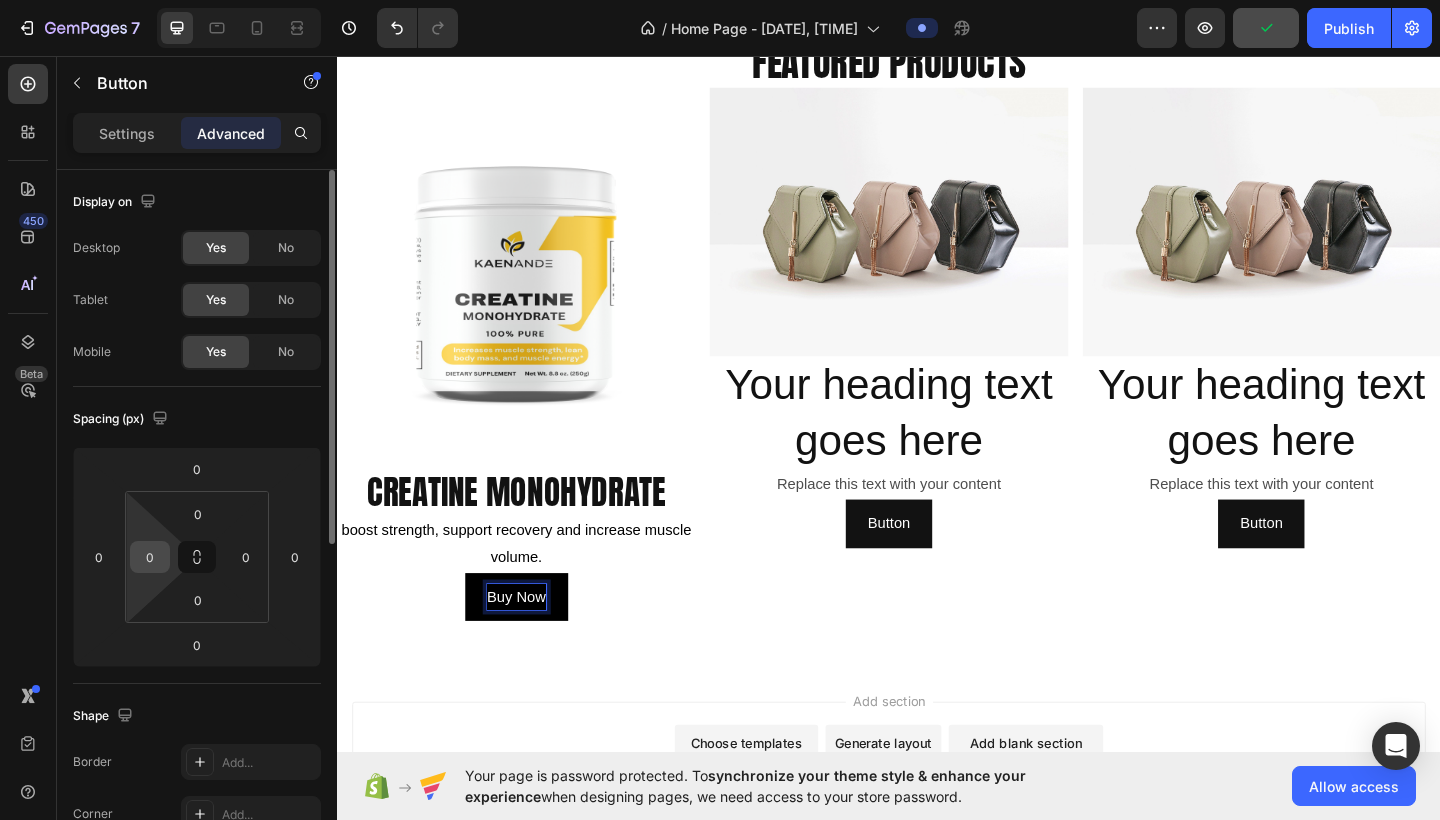 click on "0" at bounding box center (150, 557) 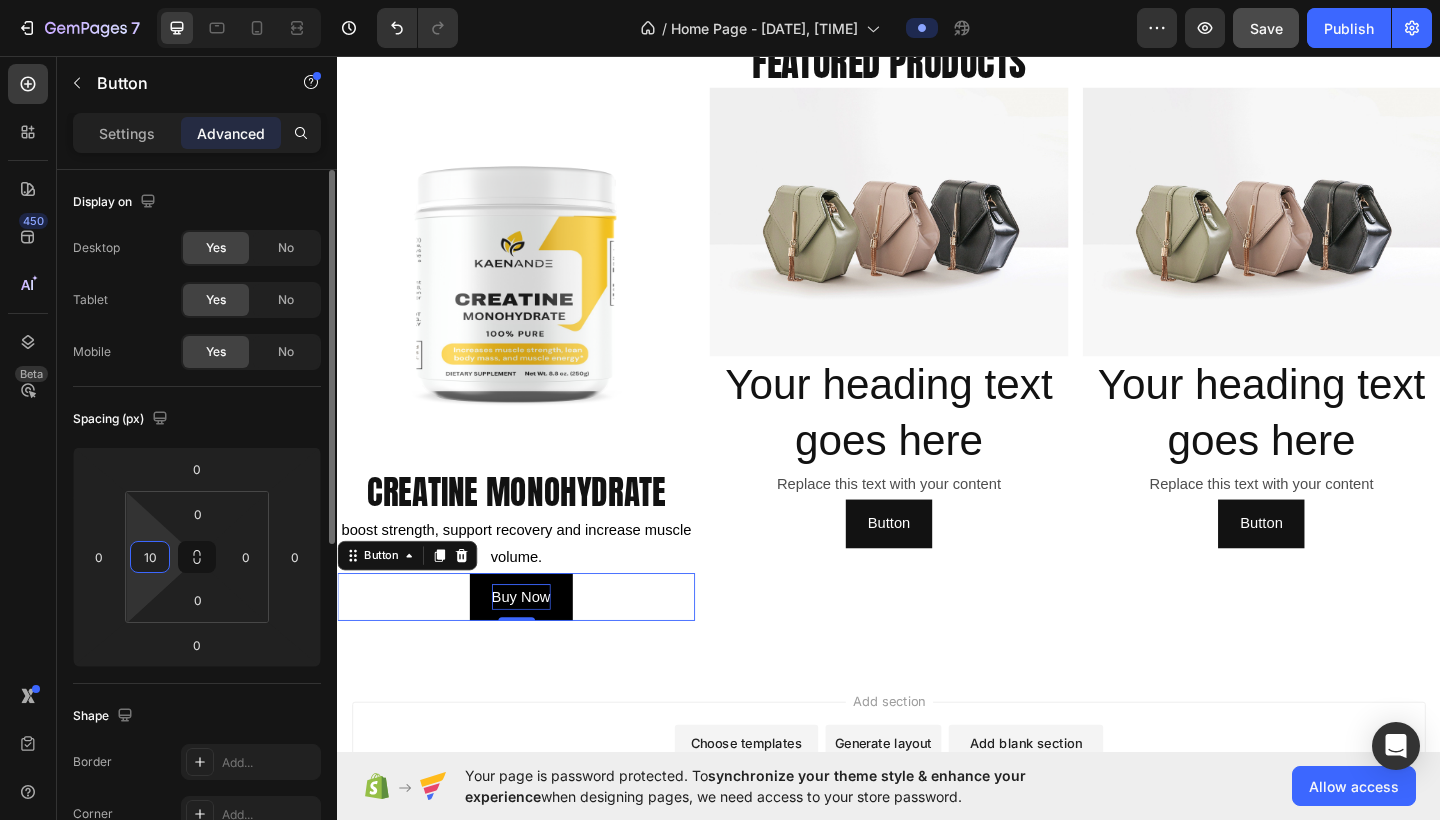 type on "1" 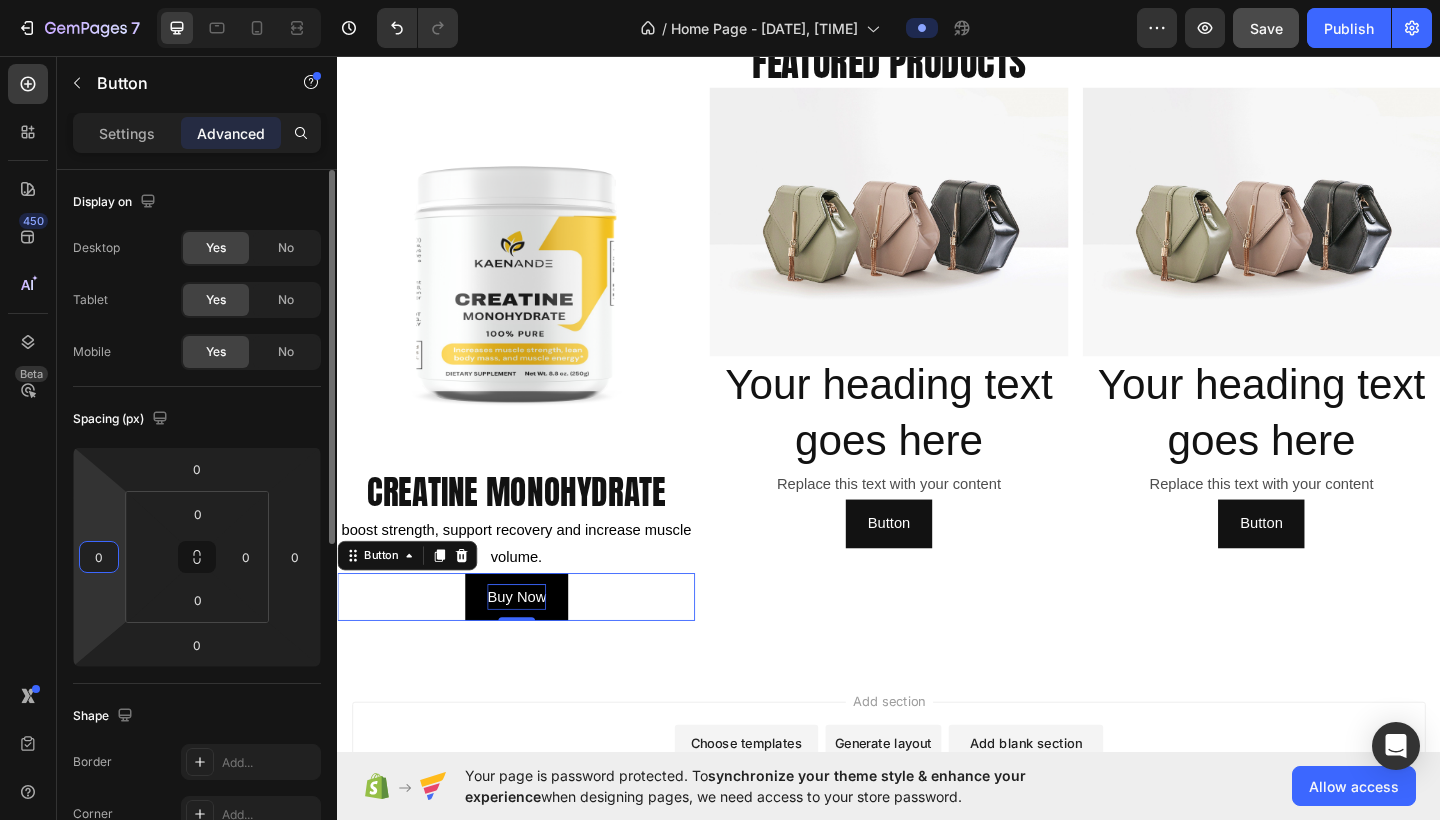 type on "0" 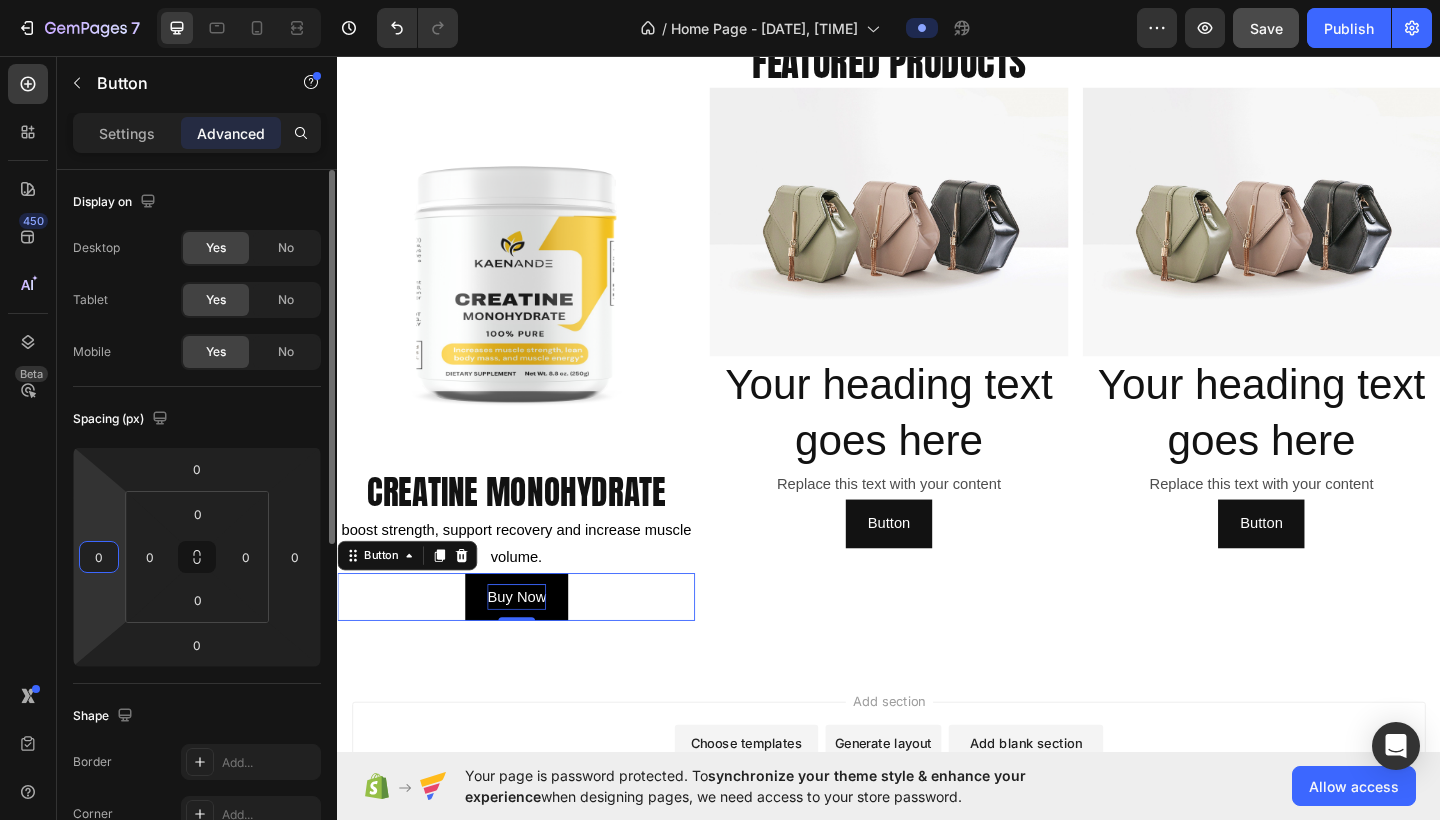 click on "0" at bounding box center (99, 557) 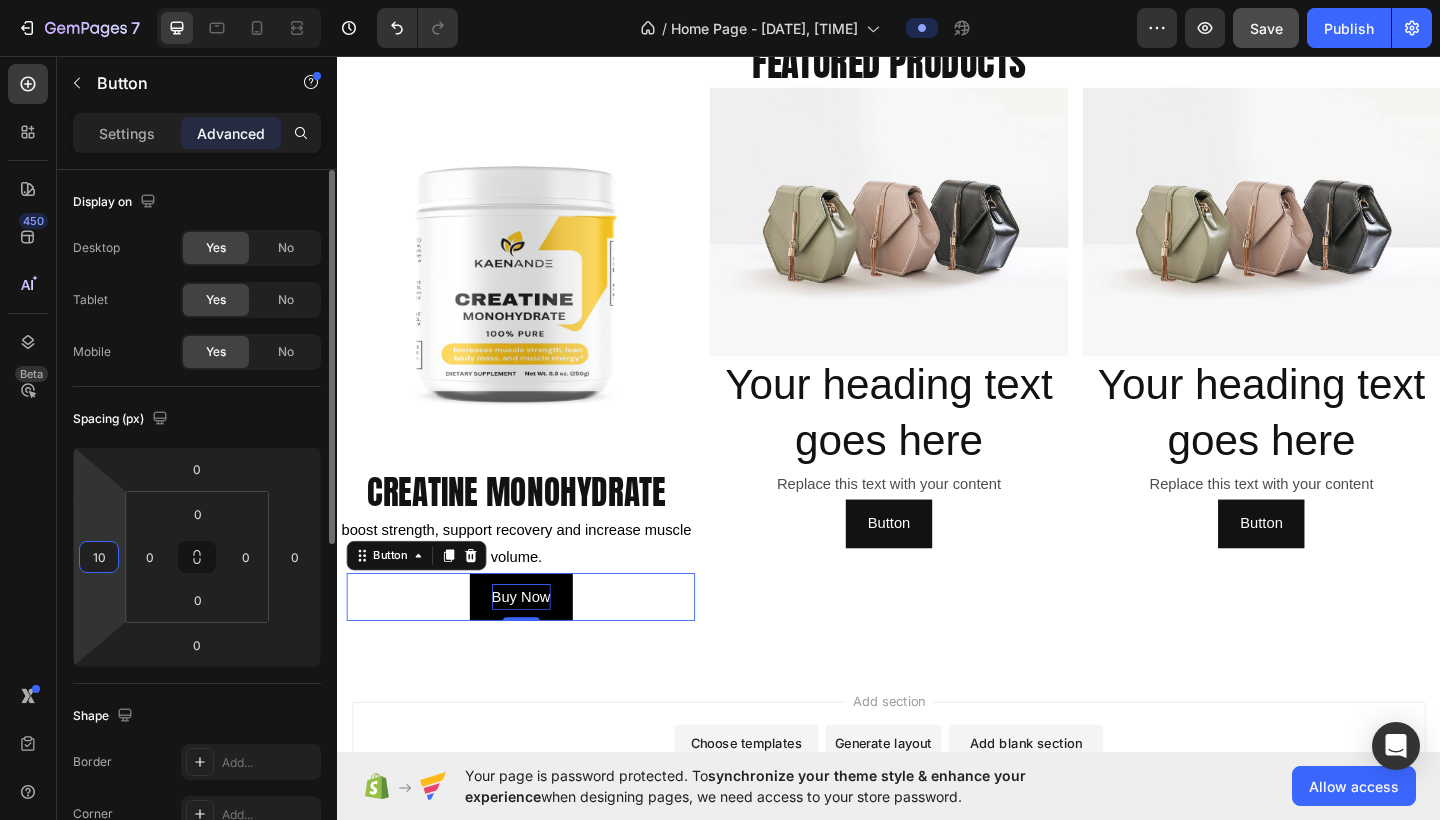 type on "1" 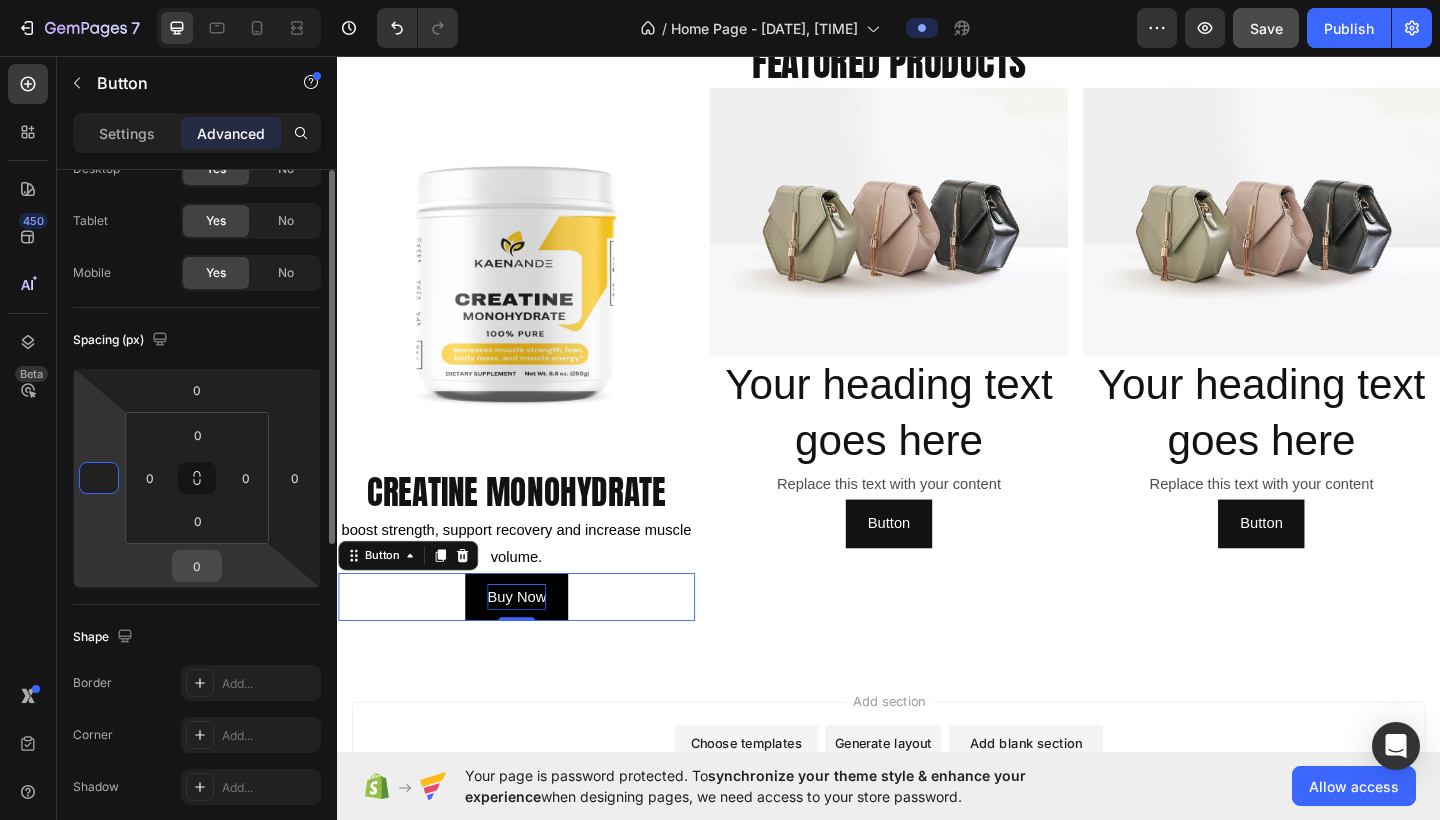scroll, scrollTop: 114, scrollLeft: 0, axis: vertical 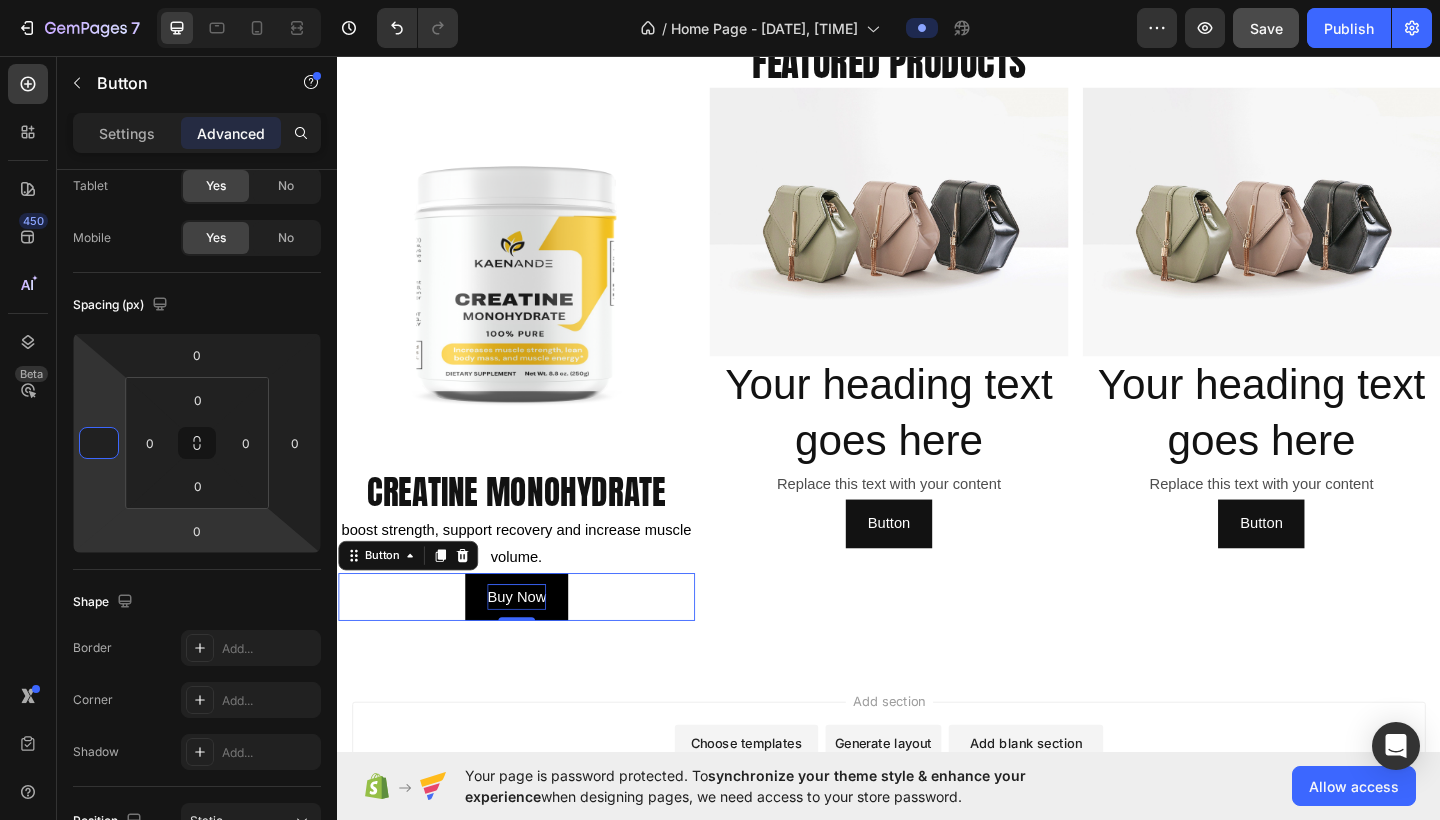 type on "0" 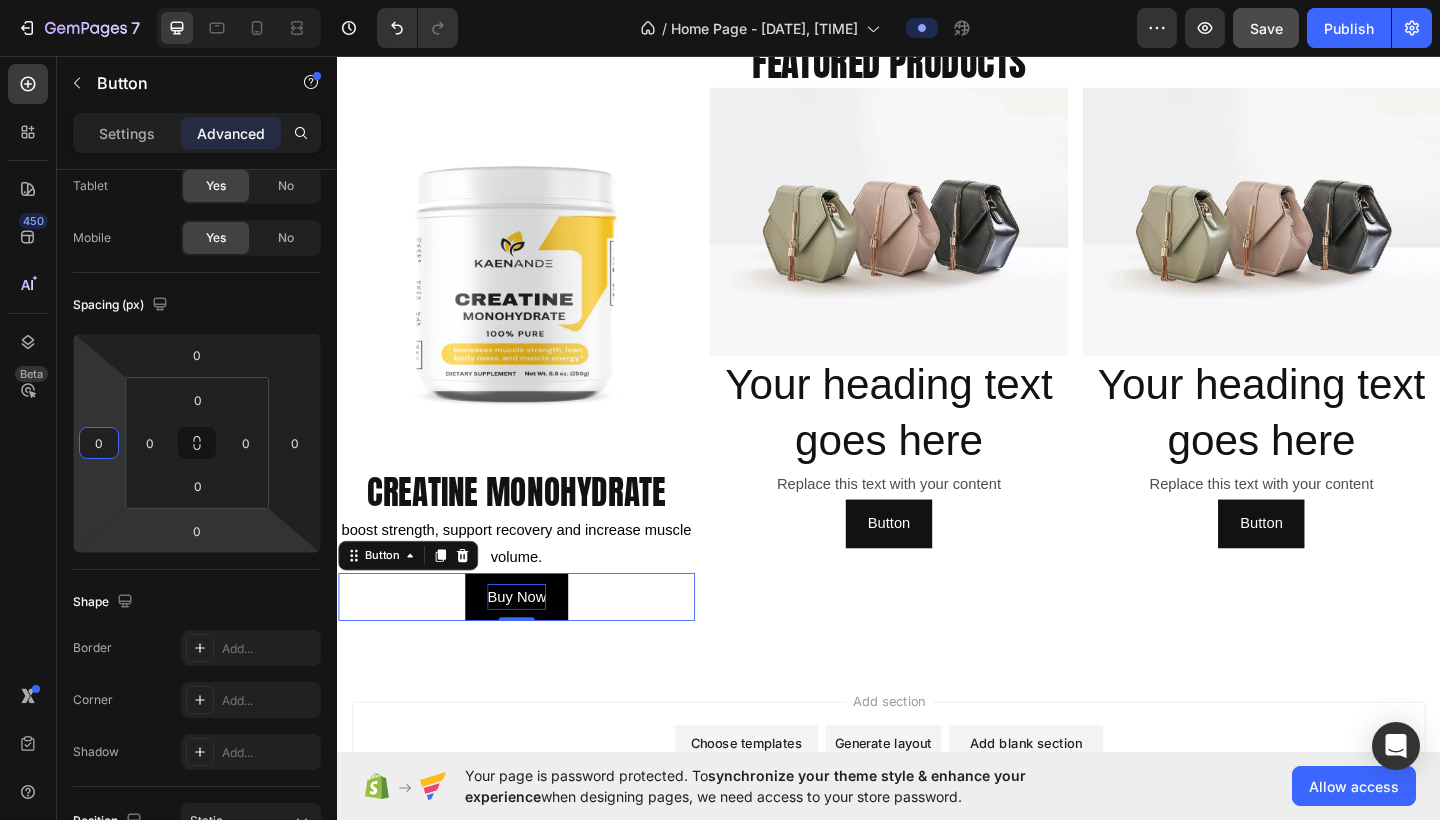 click on "buy now" at bounding box center [532, 645] 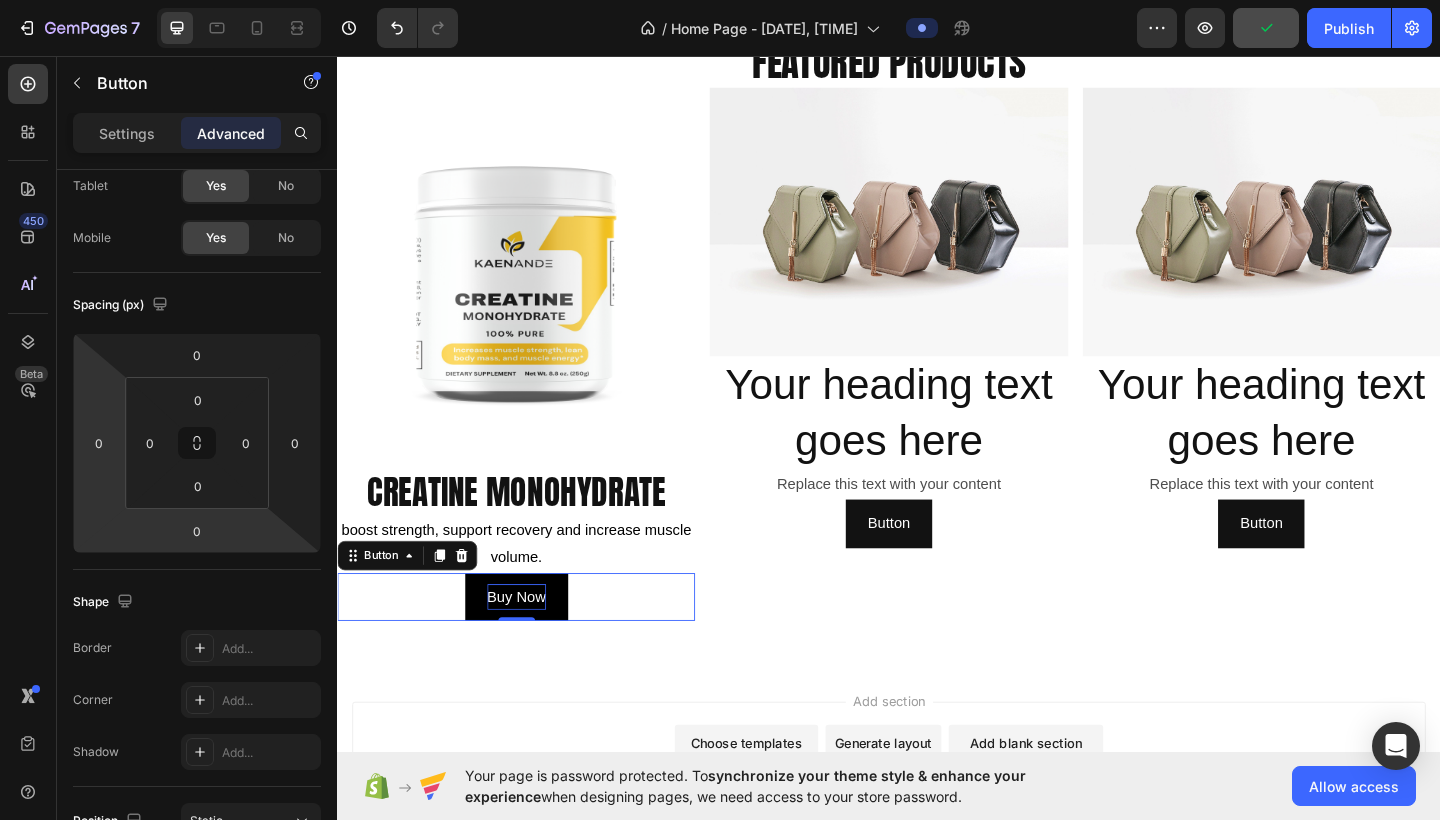 click on "buy now" at bounding box center (532, 645) 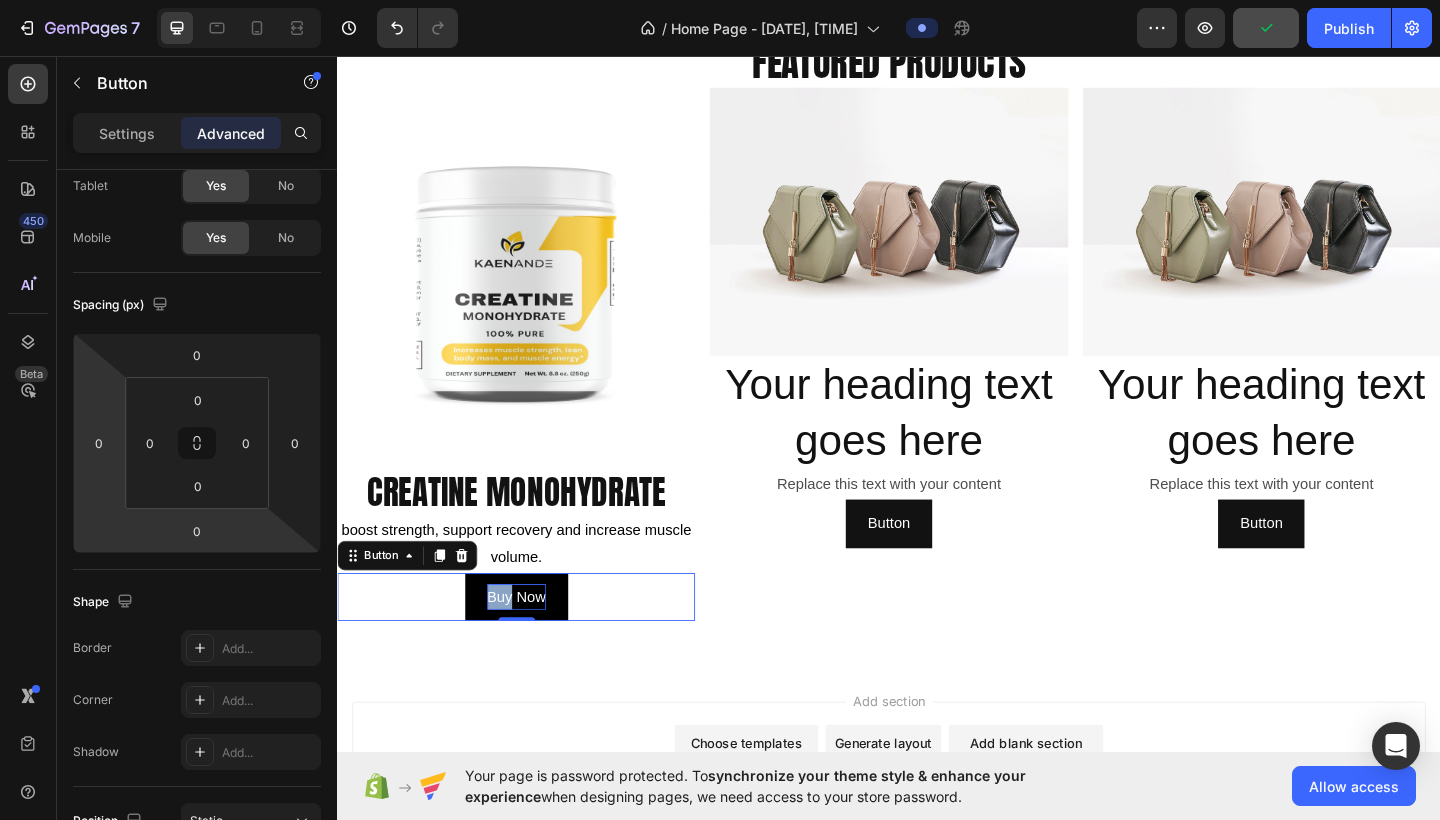 click on "buy now" at bounding box center (532, 645) 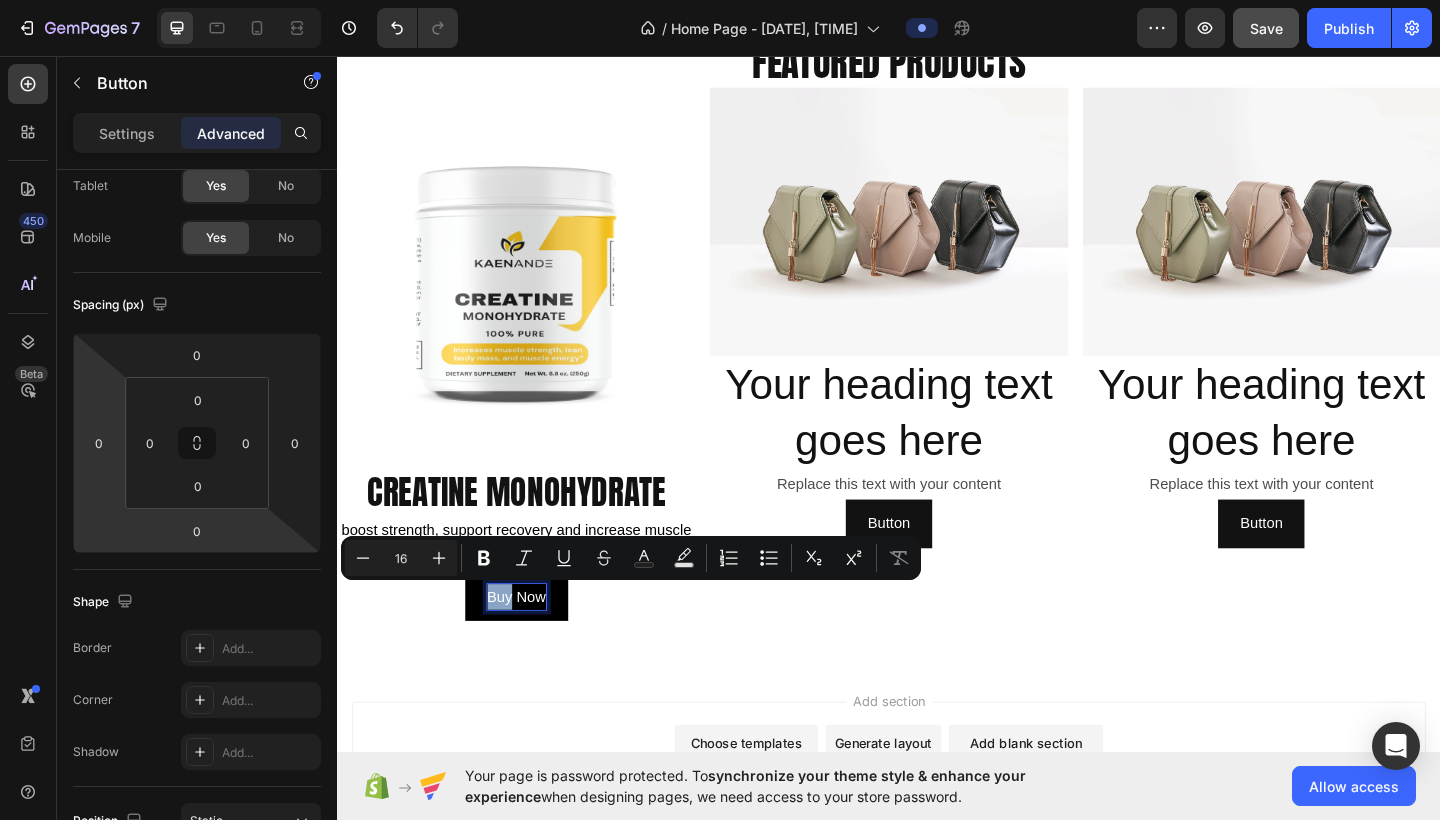 click on "buy now" at bounding box center [532, 645] 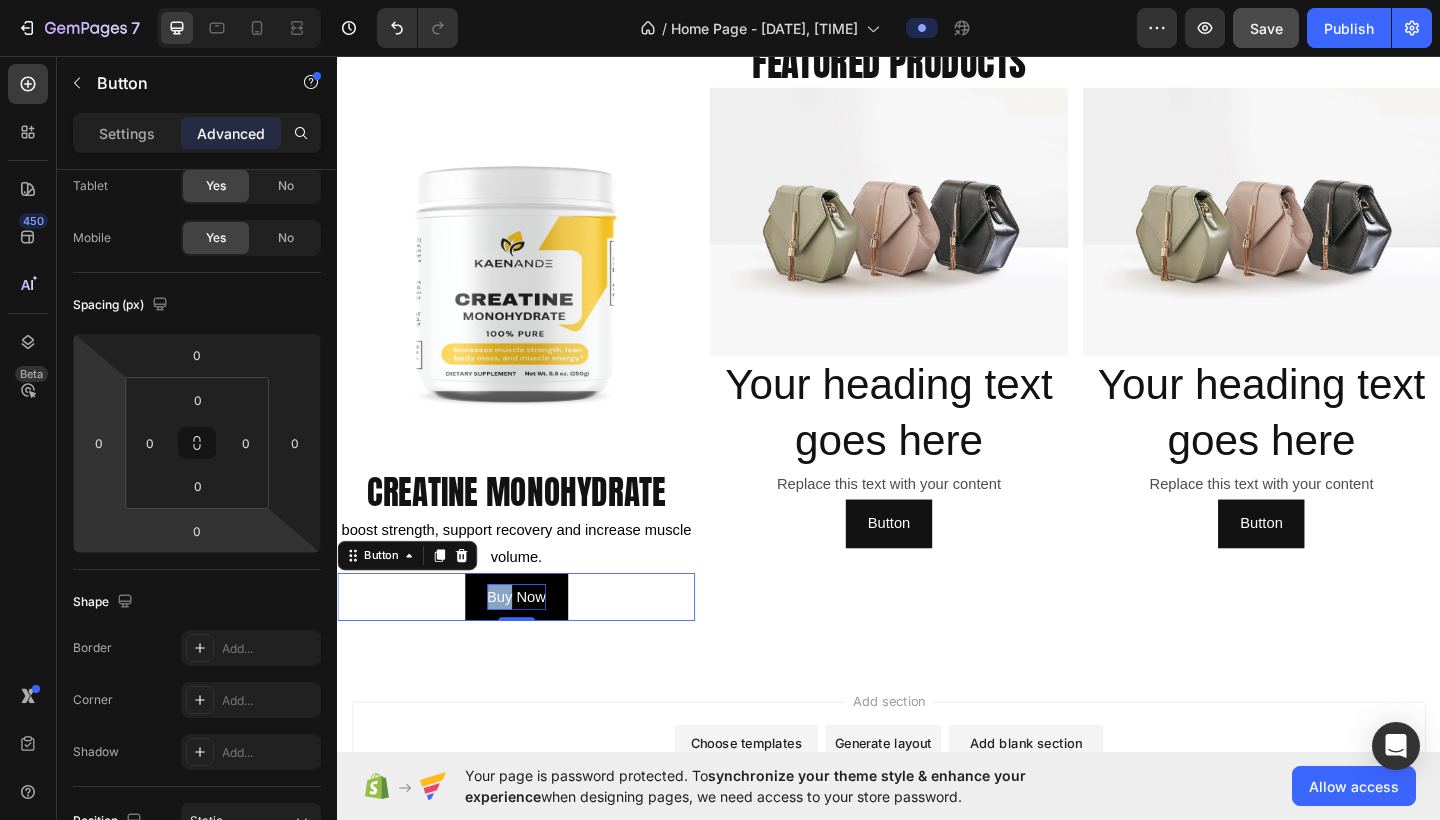 click on "buy now" at bounding box center (532, 645) 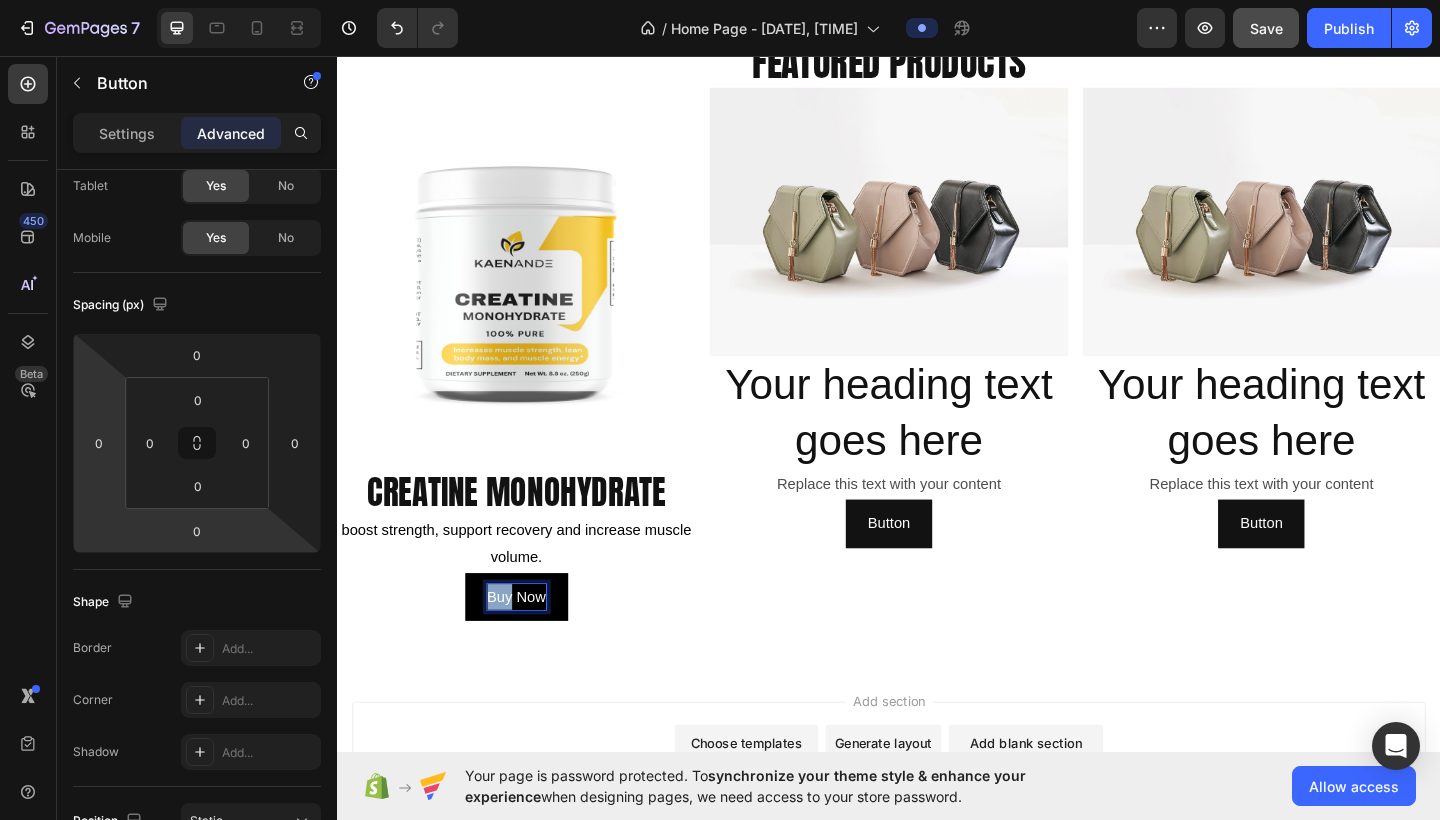 click on "buy now" at bounding box center [532, 645] 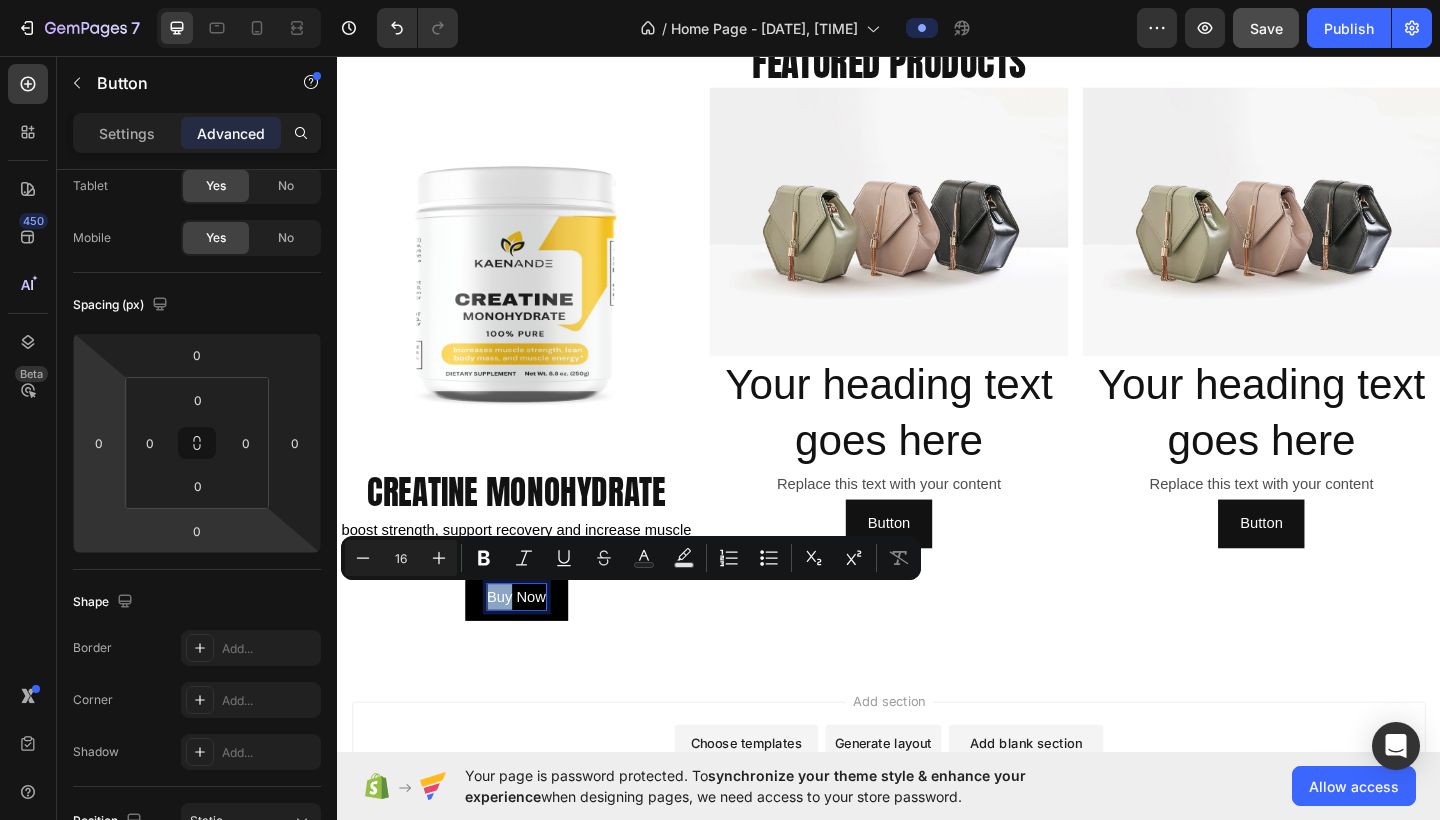 click on "buy now" at bounding box center (532, 645) 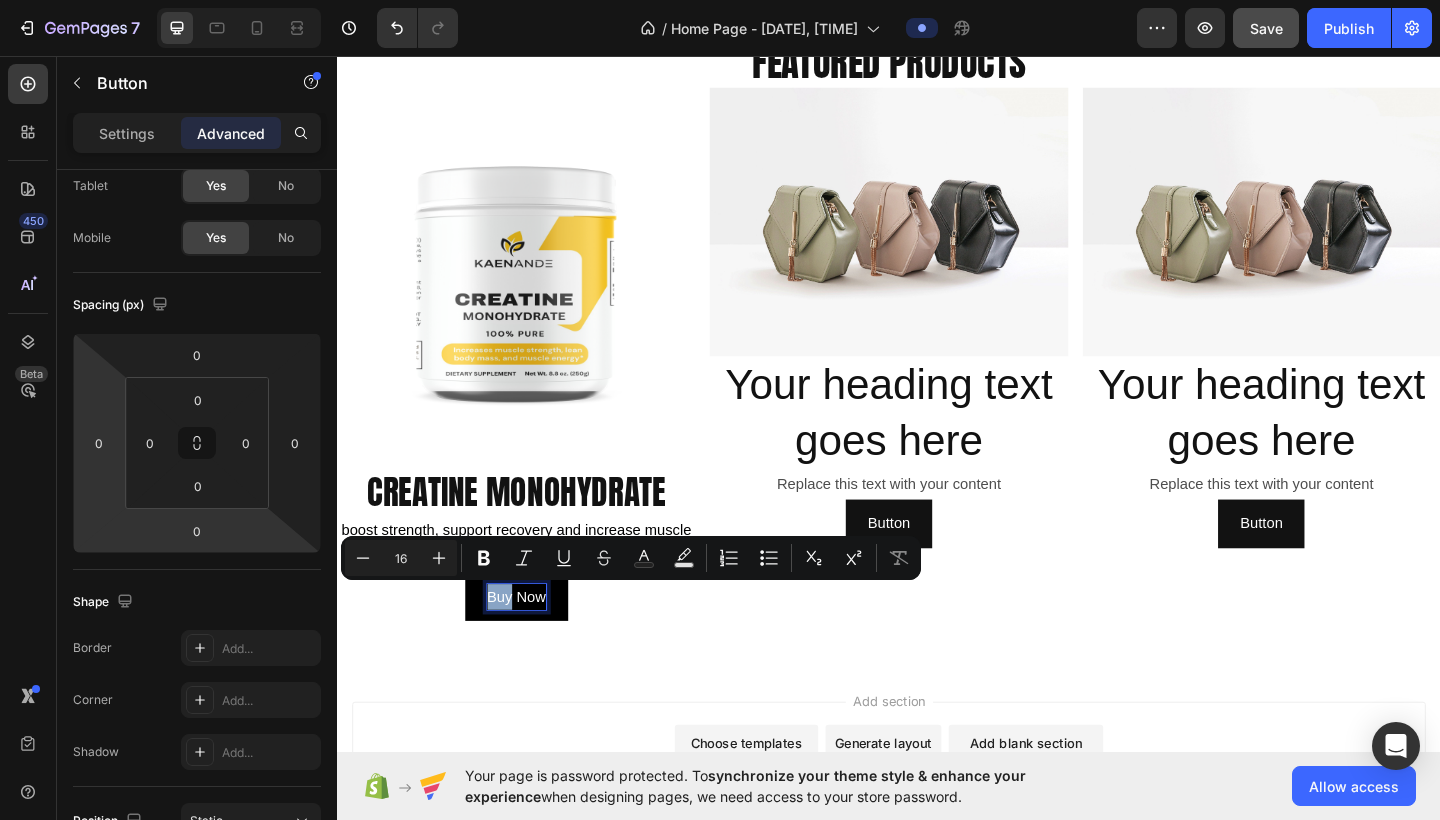 click on "buy now" at bounding box center (532, 645) 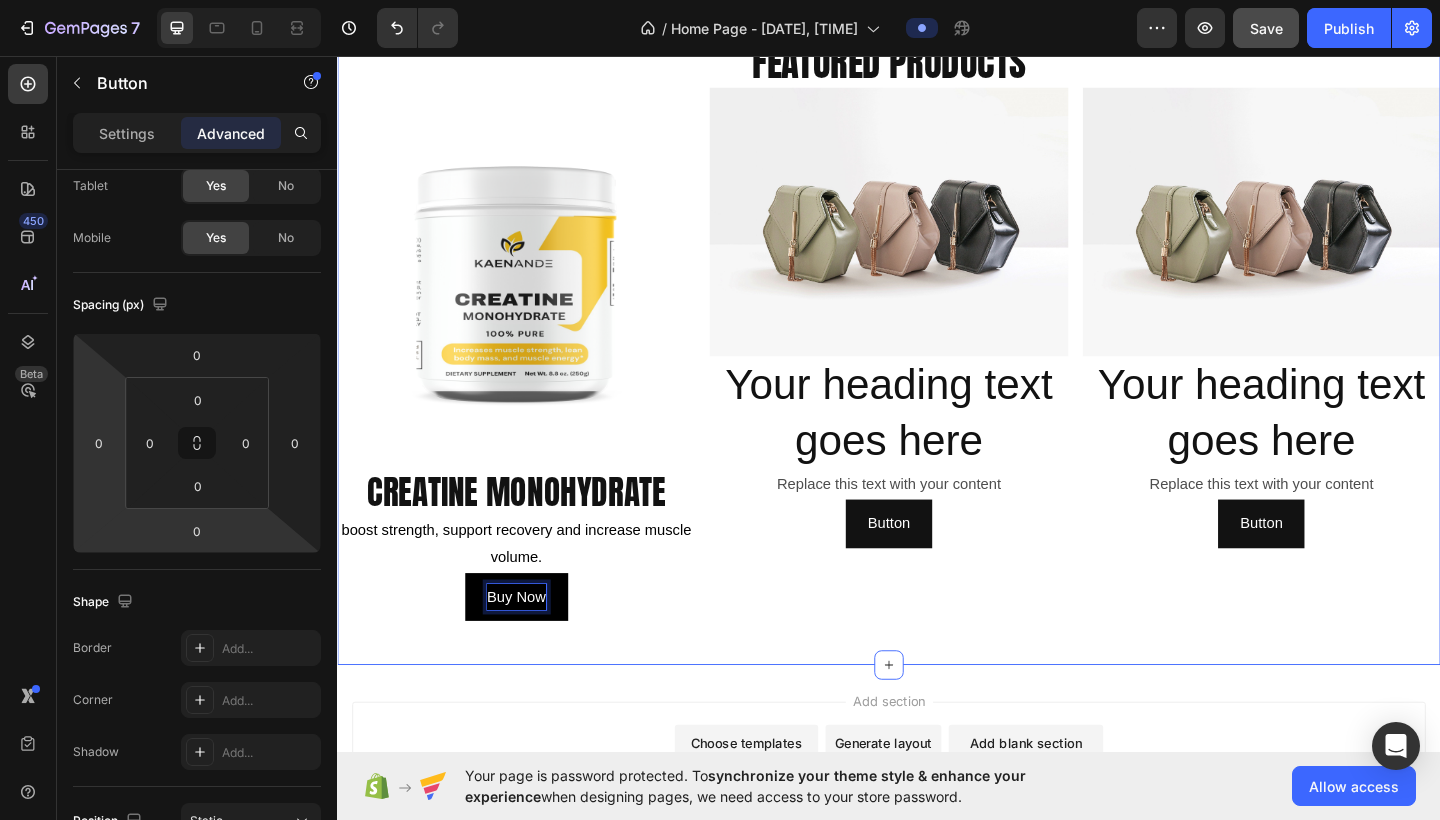 click on "buy now" at bounding box center (532, 645) 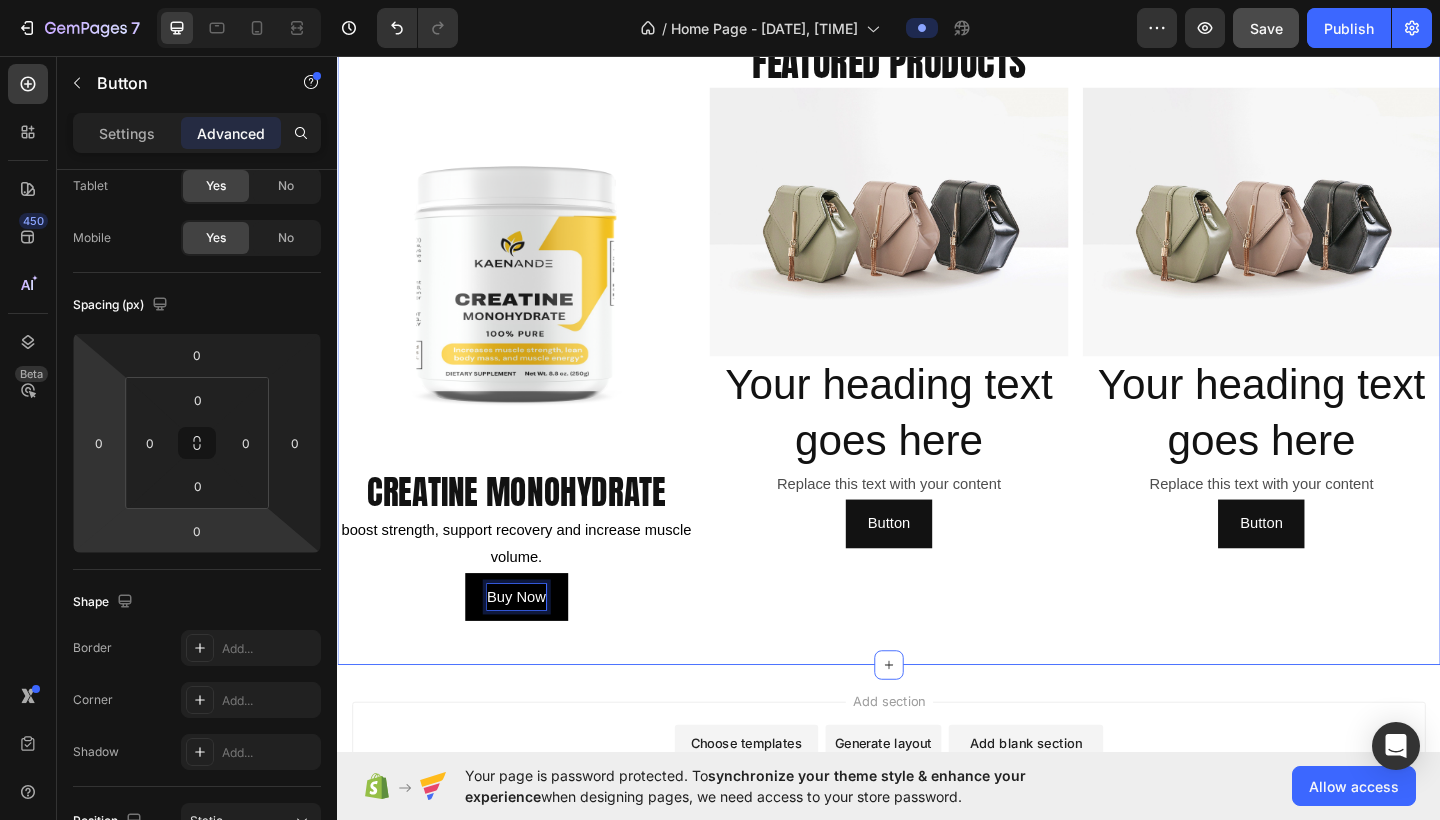 click on "buy now" at bounding box center (532, 645) 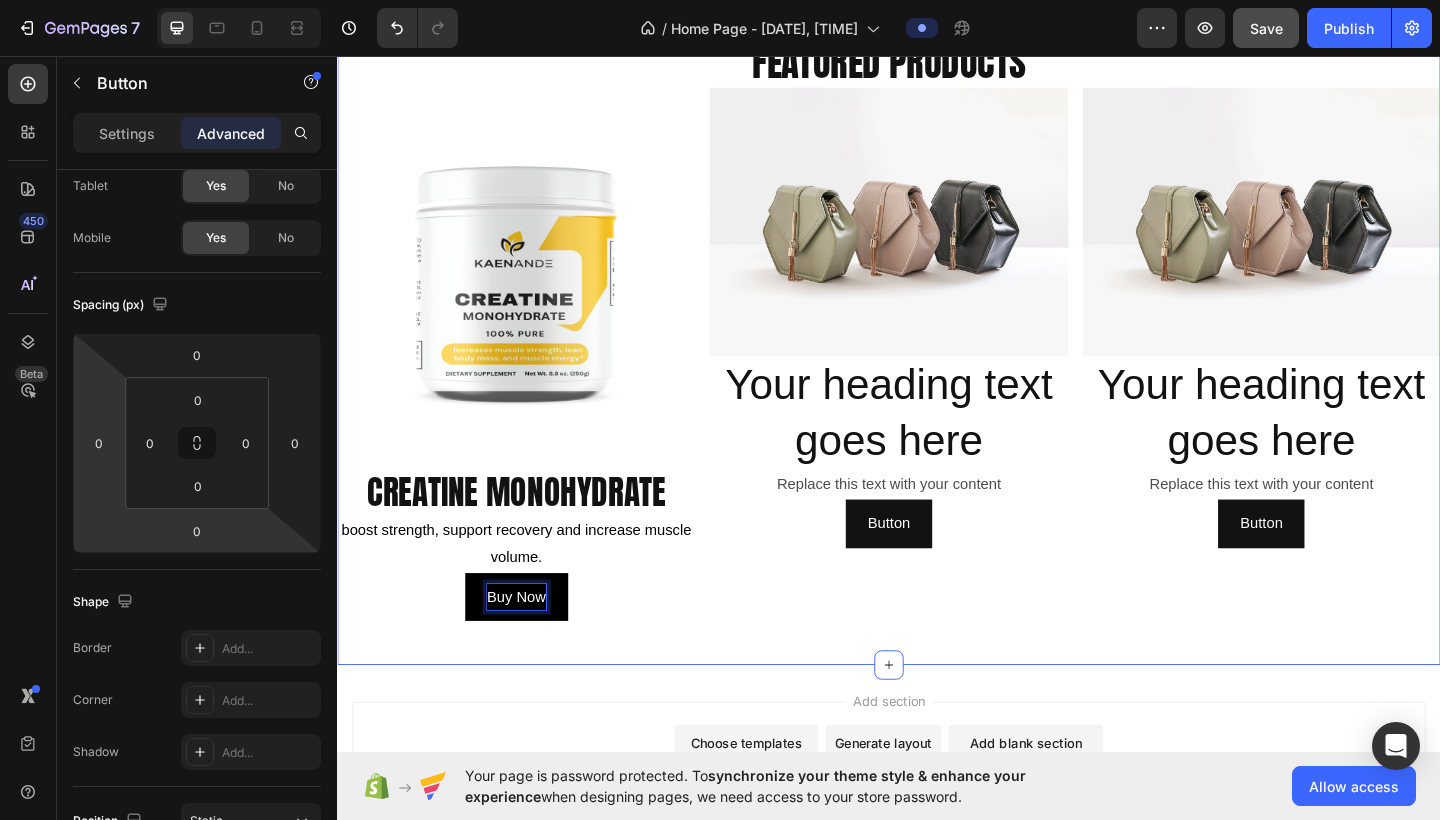 click on "buy now" at bounding box center (532, 645) 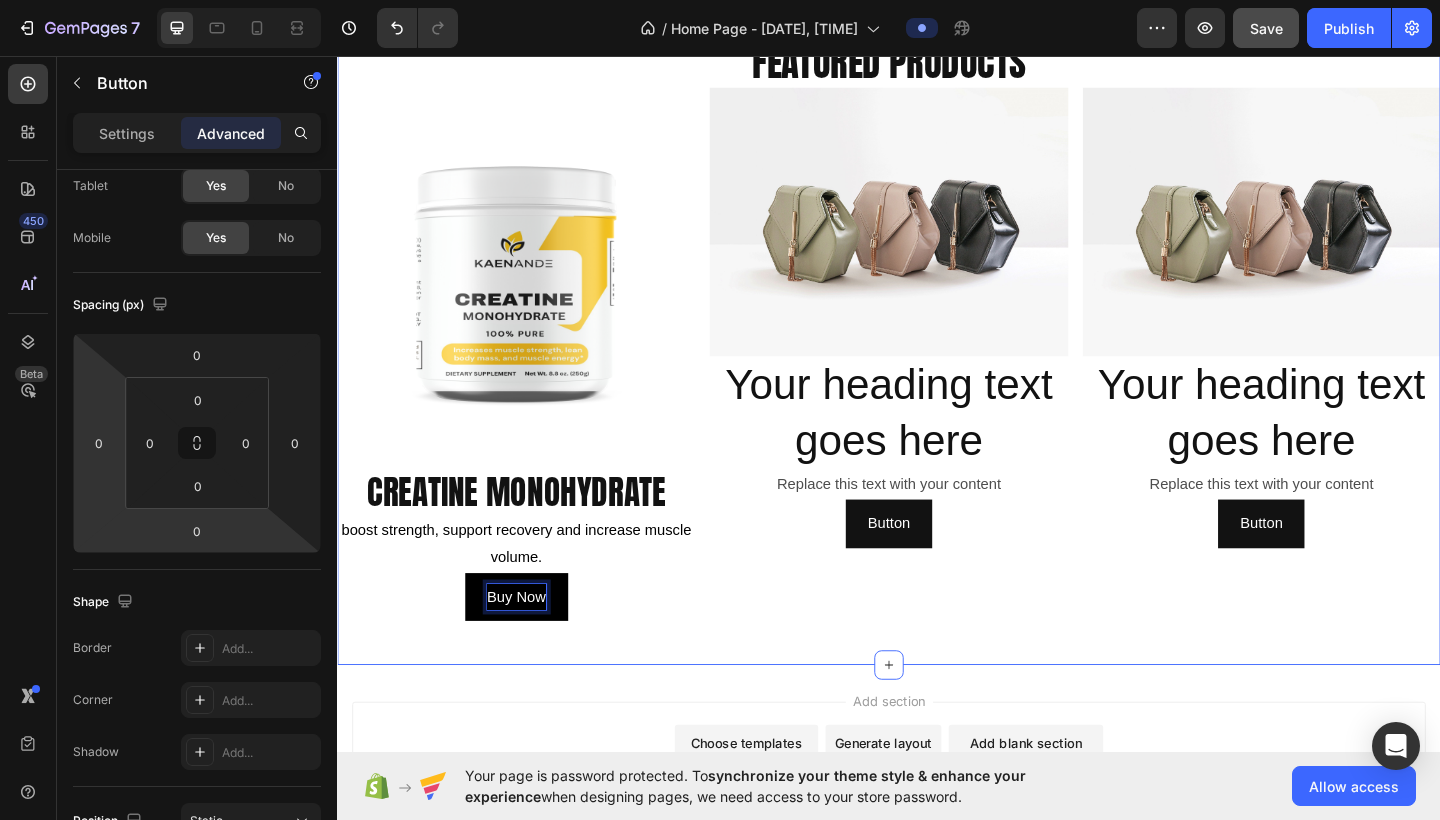 click on "buy now" at bounding box center [532, 645] 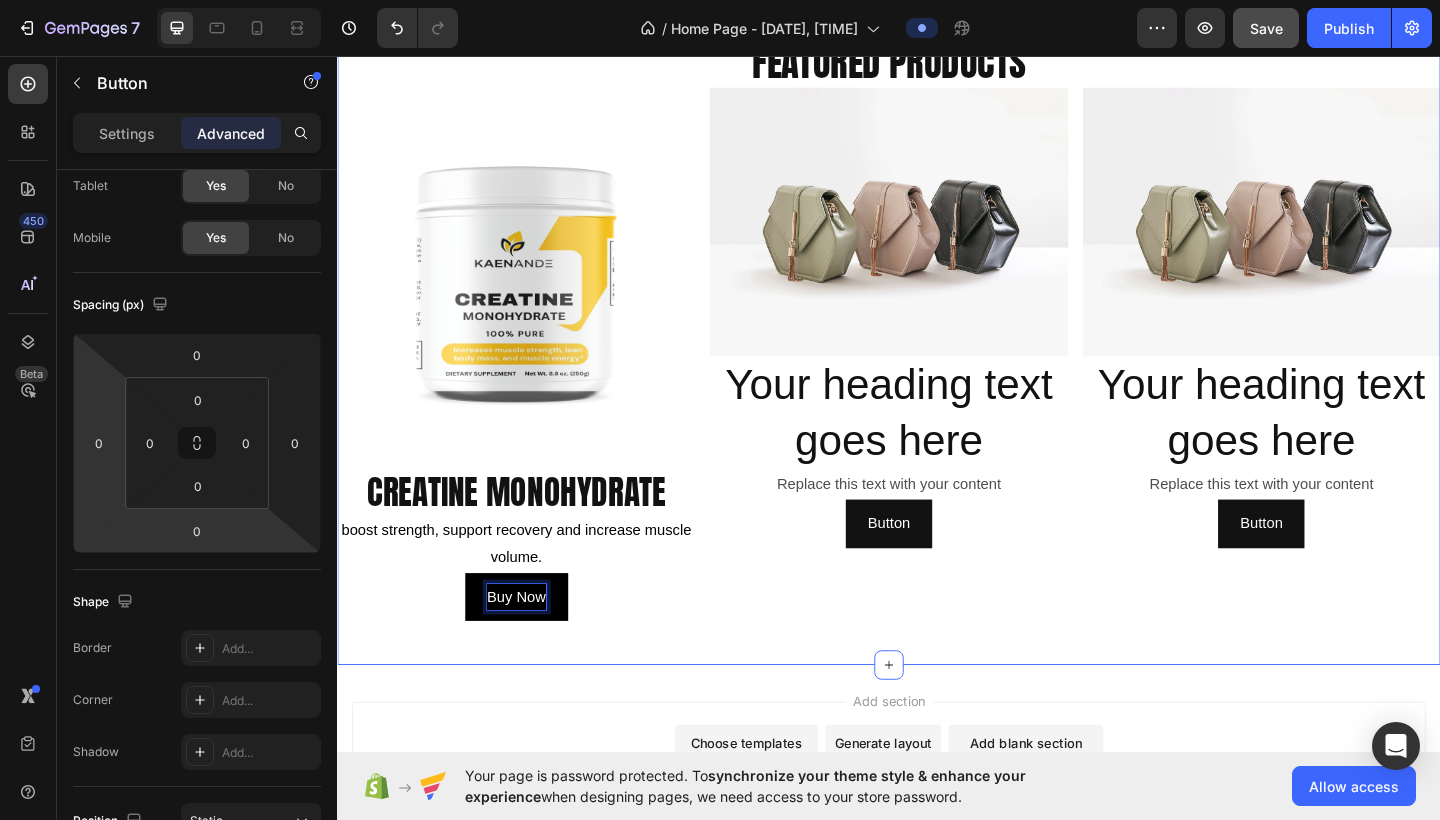 click on "buy now" at bounding box center [532, 645] 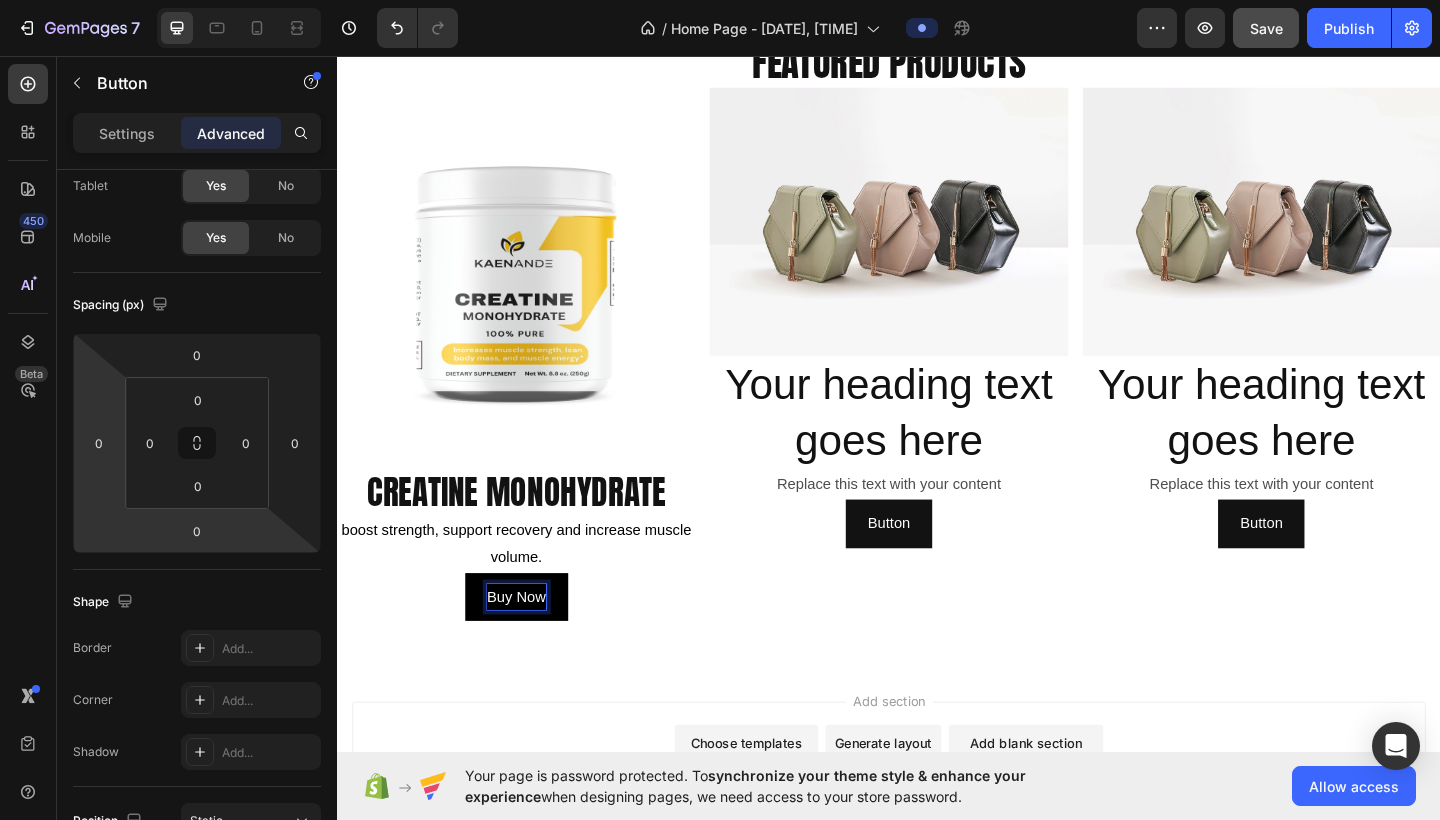 click on "buy now" at bounding box center (532, 645) 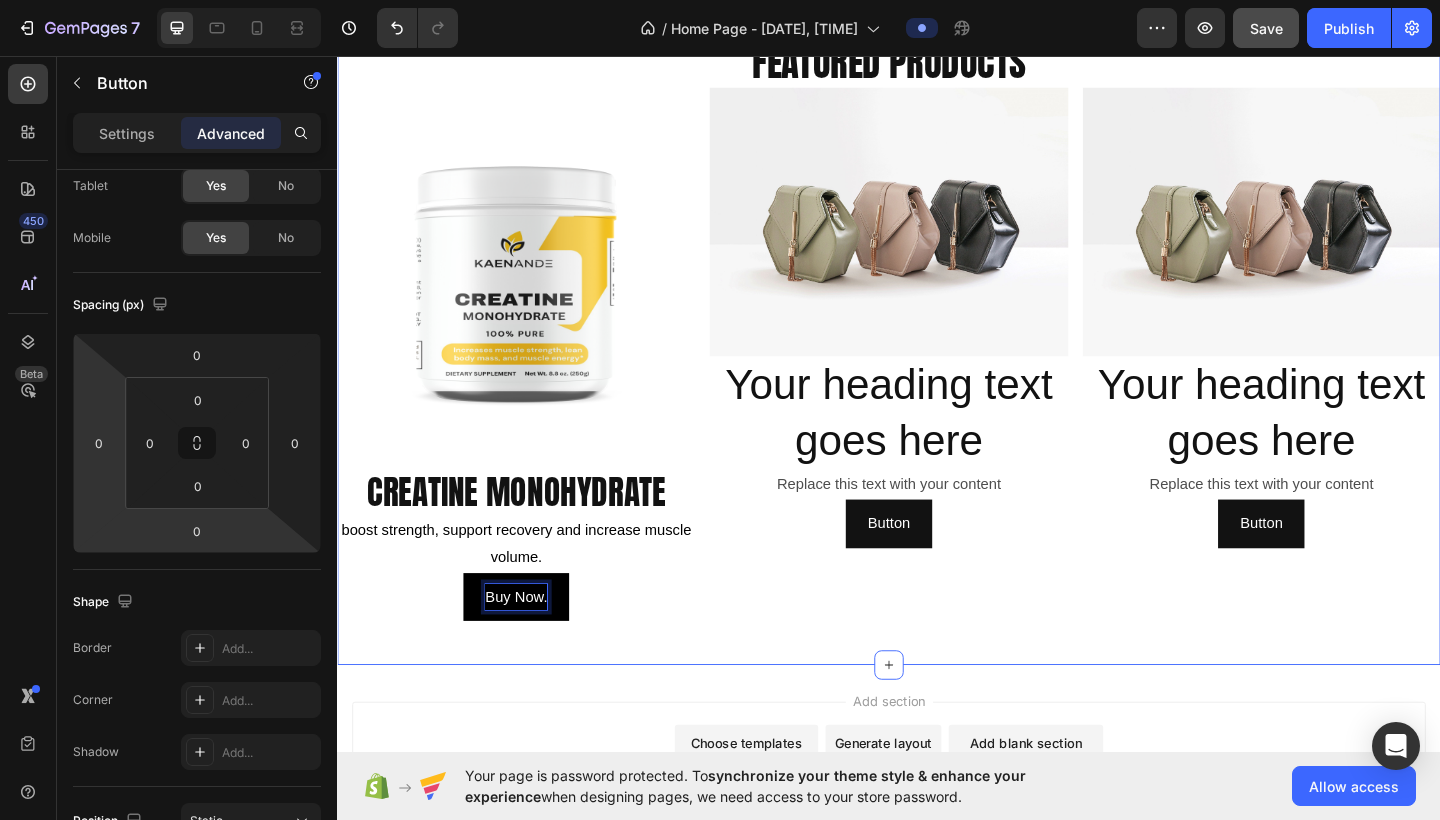 click on "buy now." at bounding box center (532, 645) 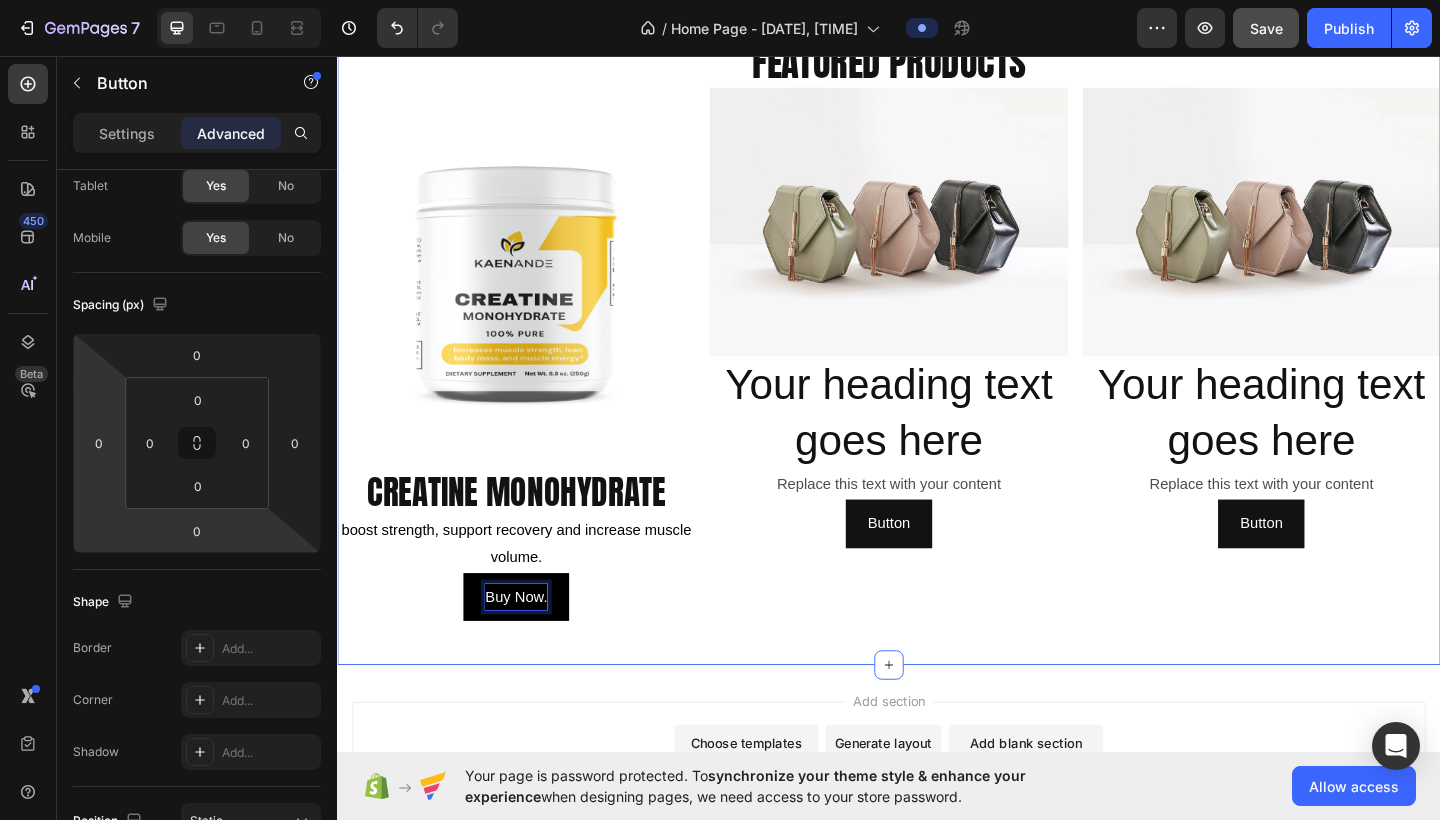 click on "buy now." at bounding box center [532, 645] 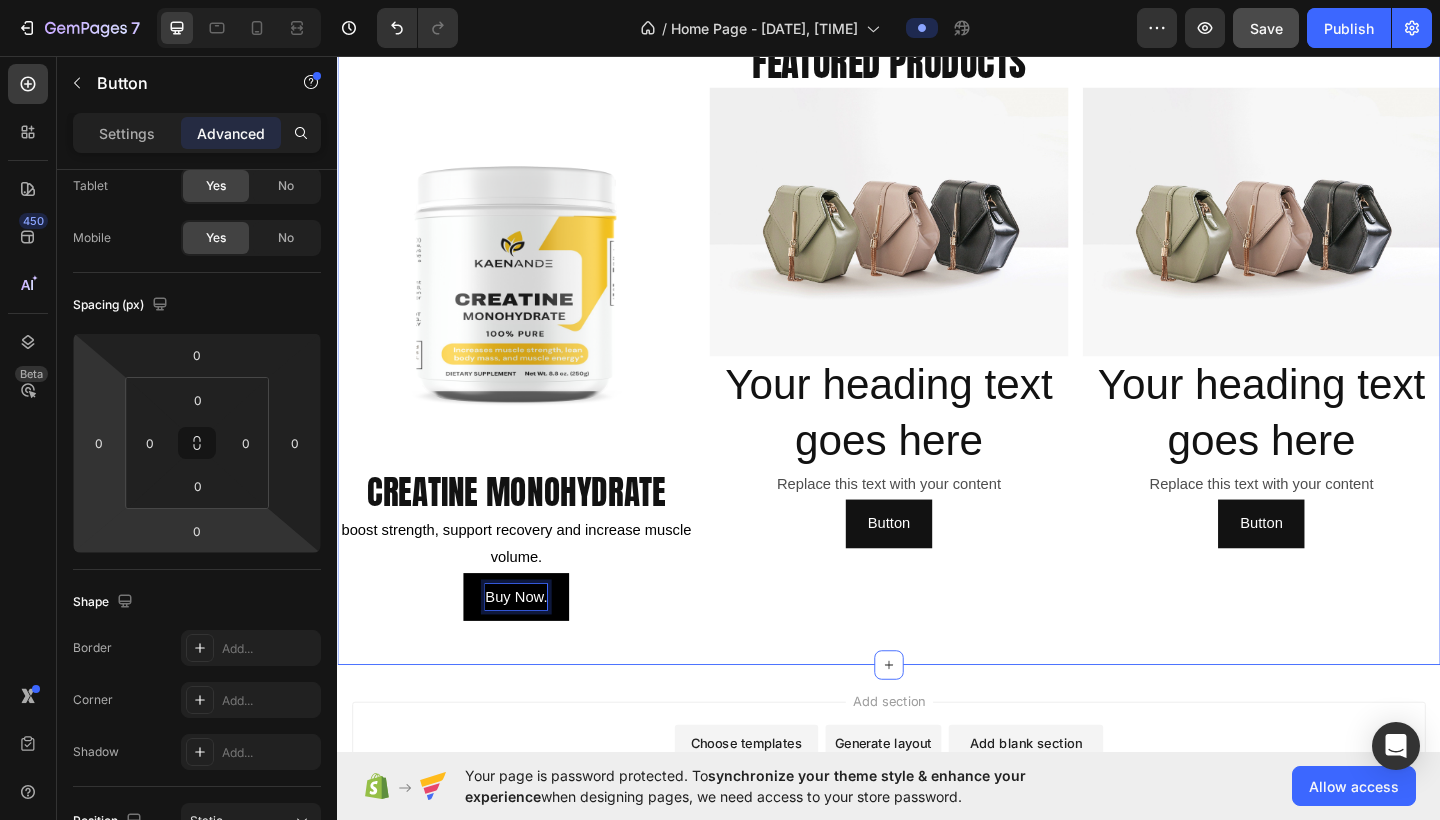 click on "buy now." at bounding box center (532, 645) 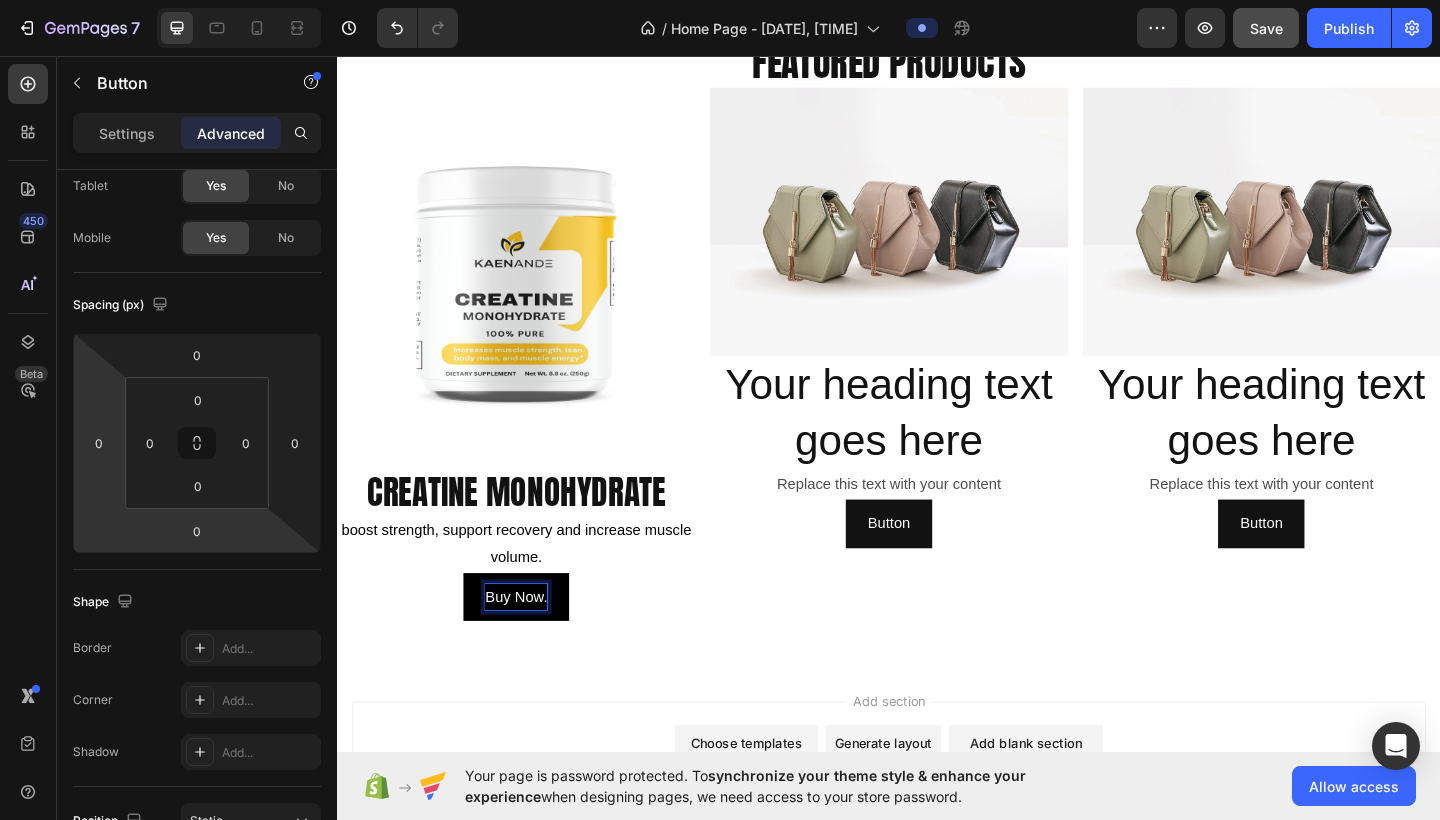 click on "buy now." at bounding box center [532, 645] 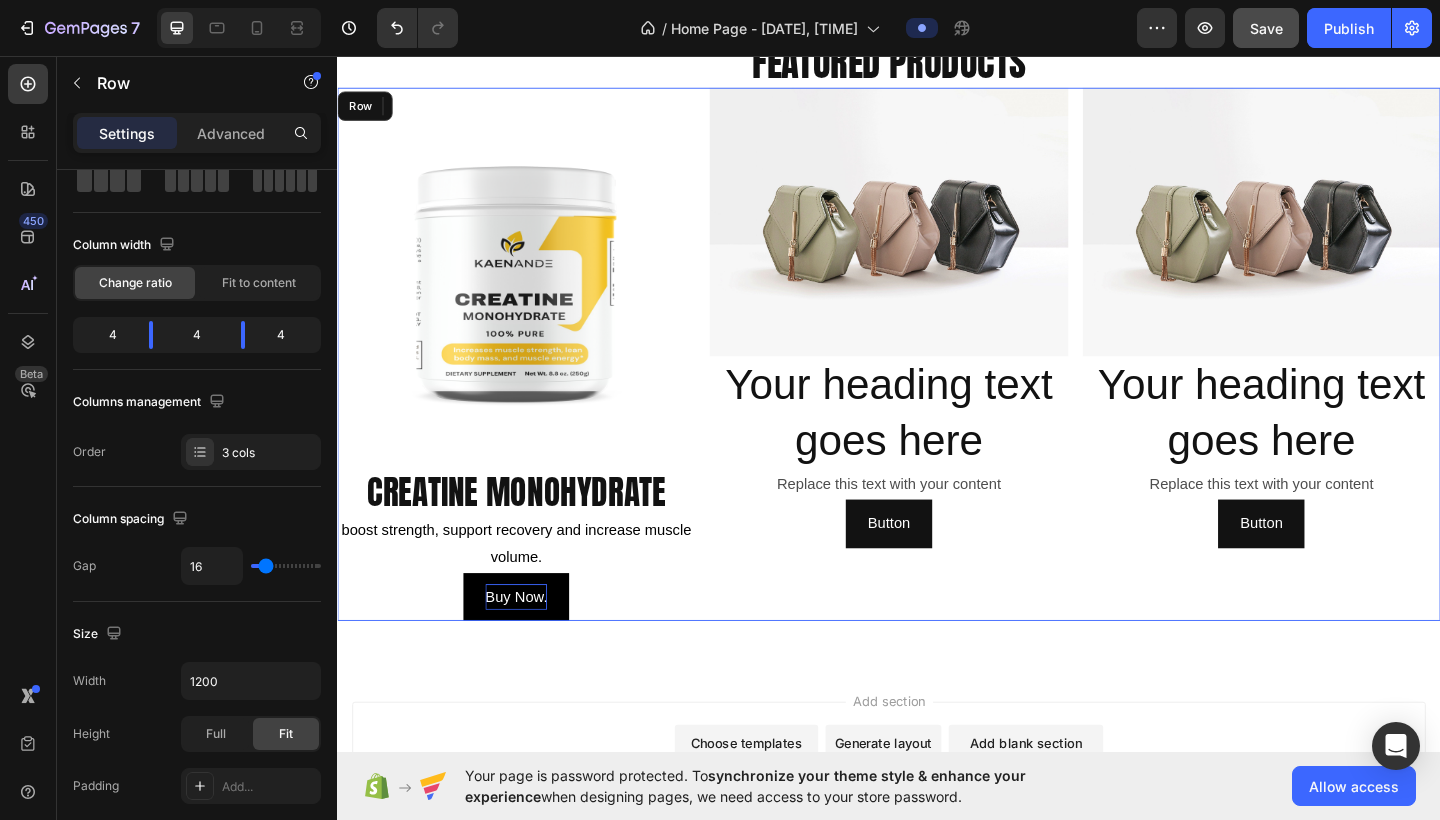 click on "Image Your heading text goes here Heading Replace this text with your content Text Block Button Button" at bounding box center (936, 381) 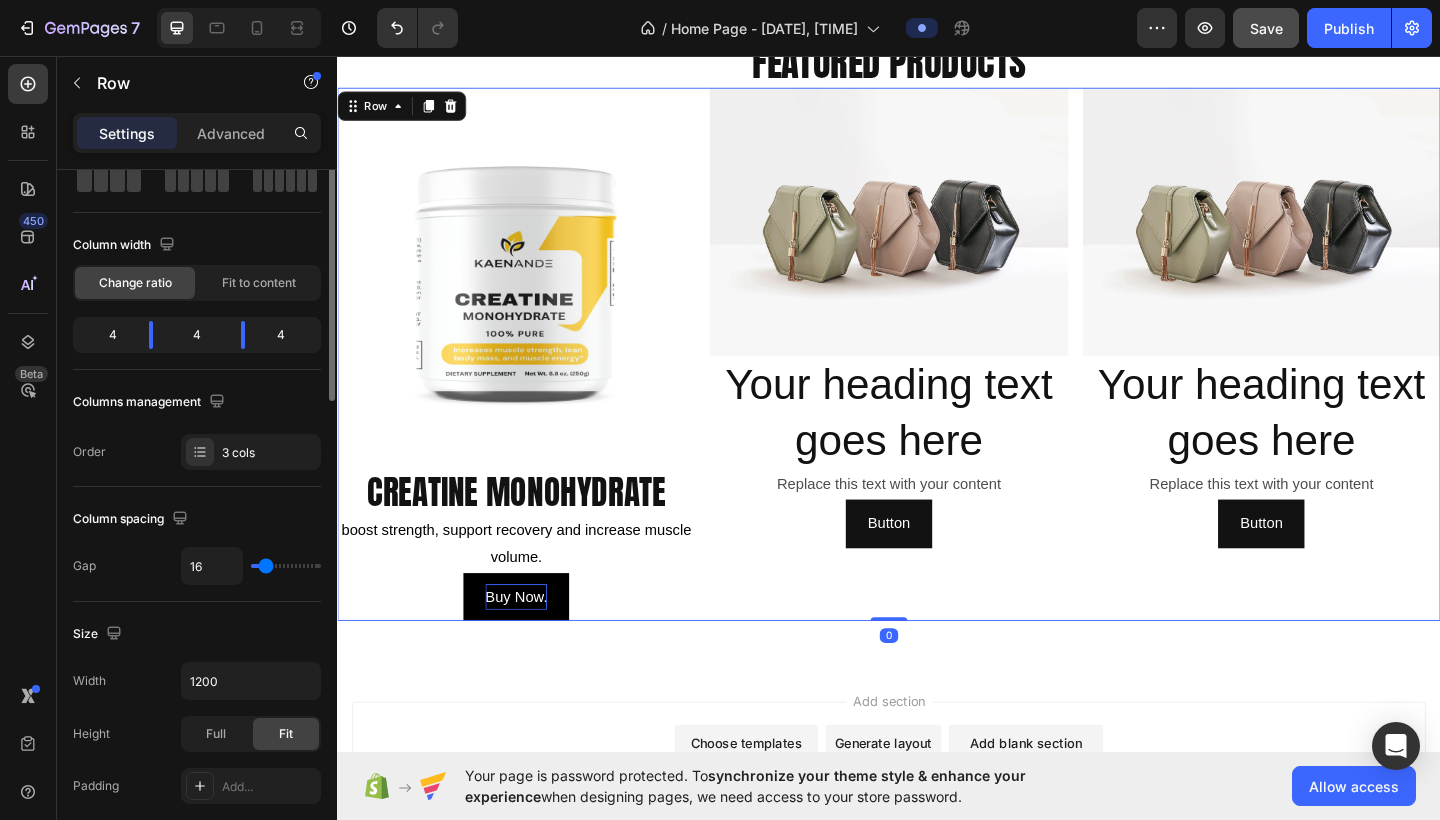 scroll, scrollTop: 0, scrollLeft: 0, axis: both 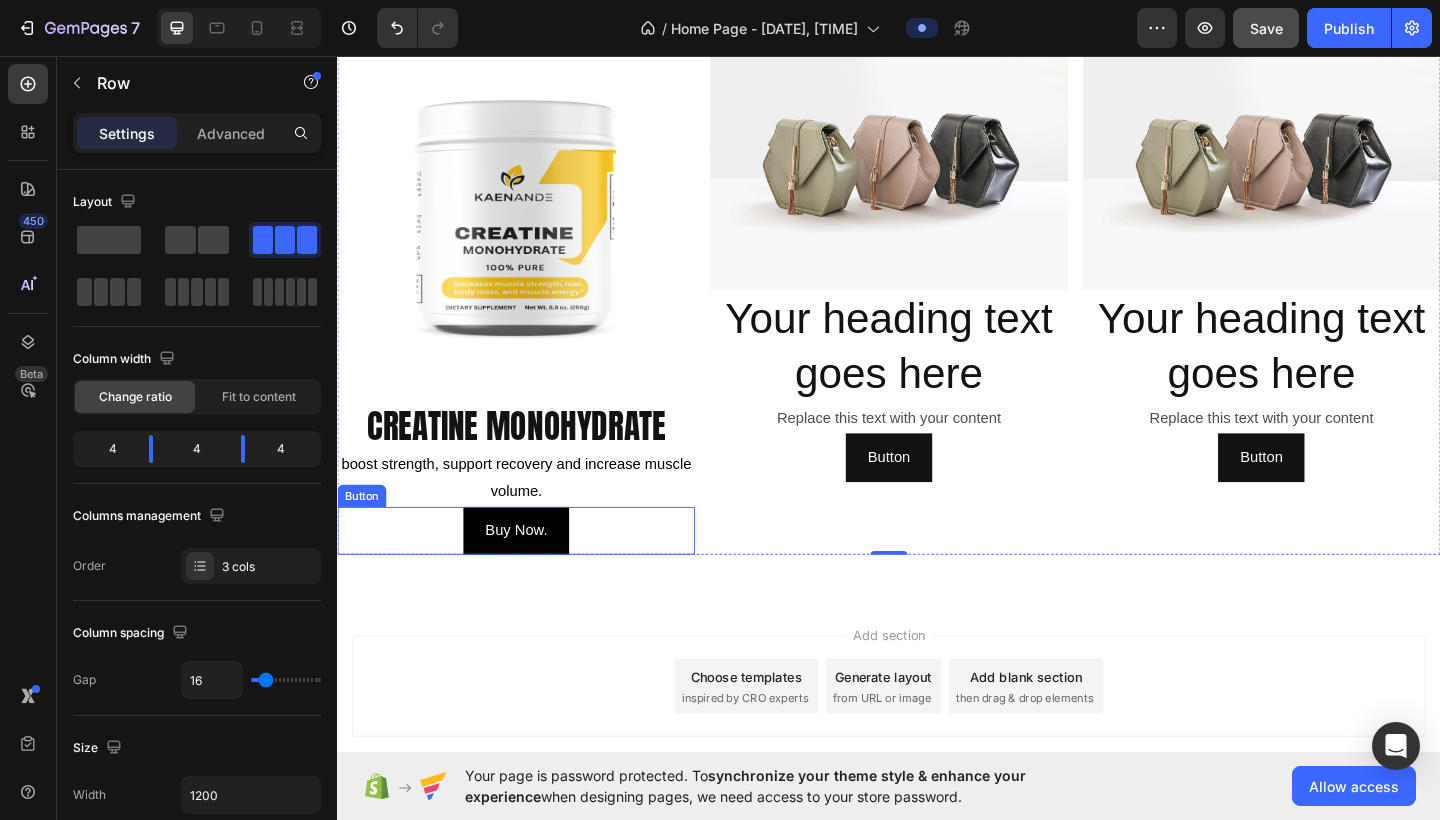 click on "buy now." at bounding box center (532, 573) 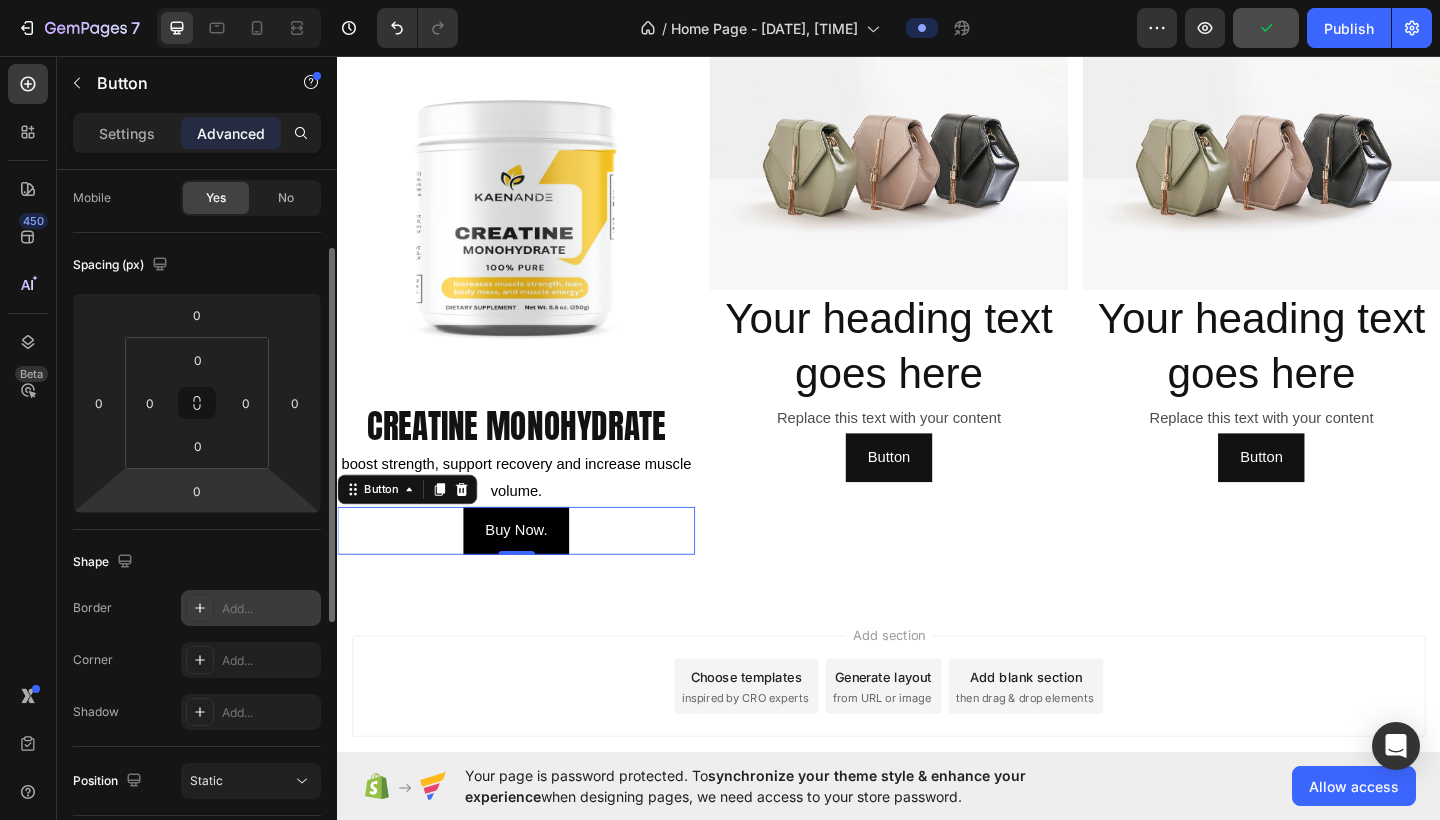 scroll, scrollTop: 154, scrollLeft: 0, axis: vertical 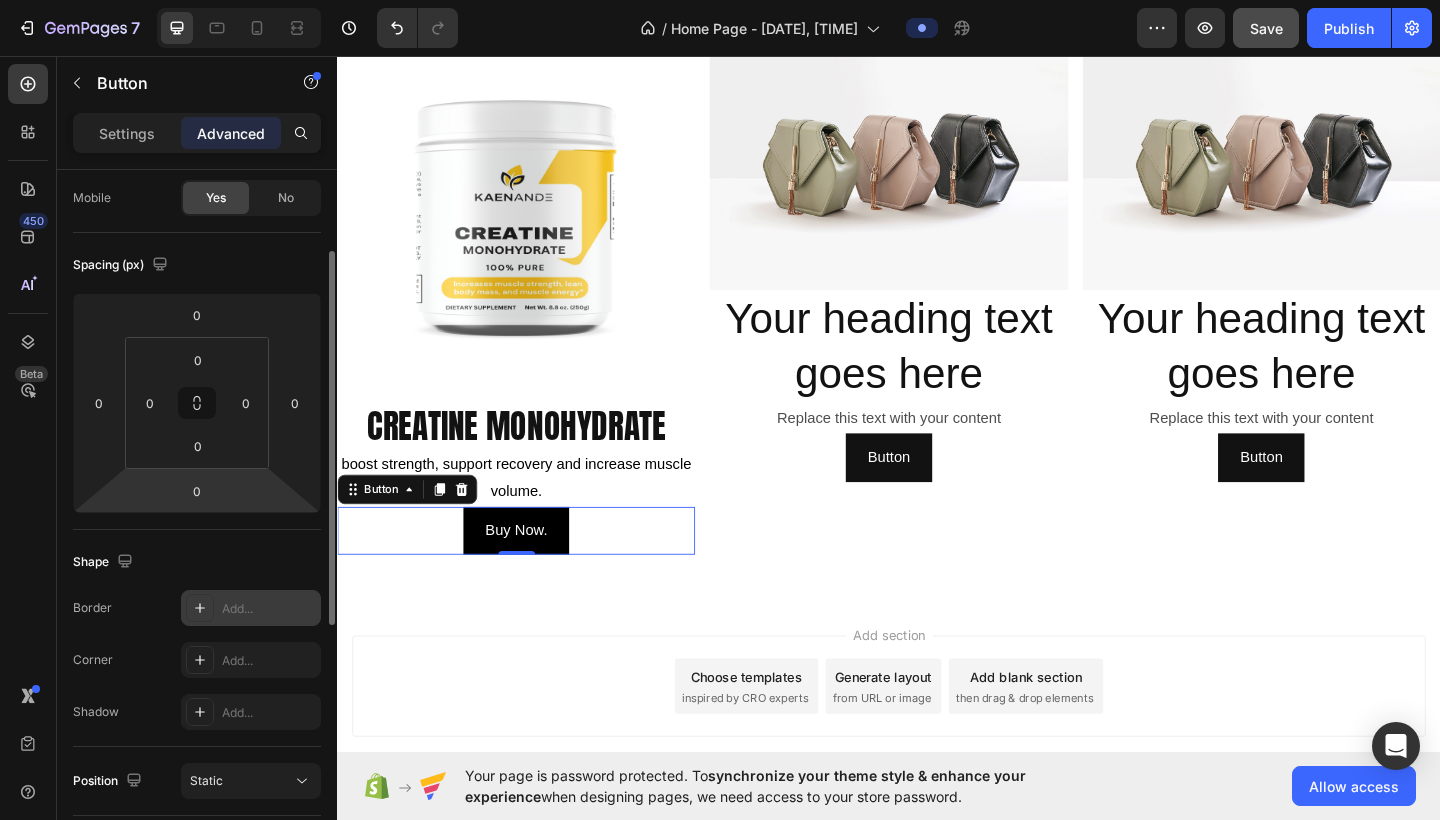 click on "Add..." at bounding box center (269, 609) 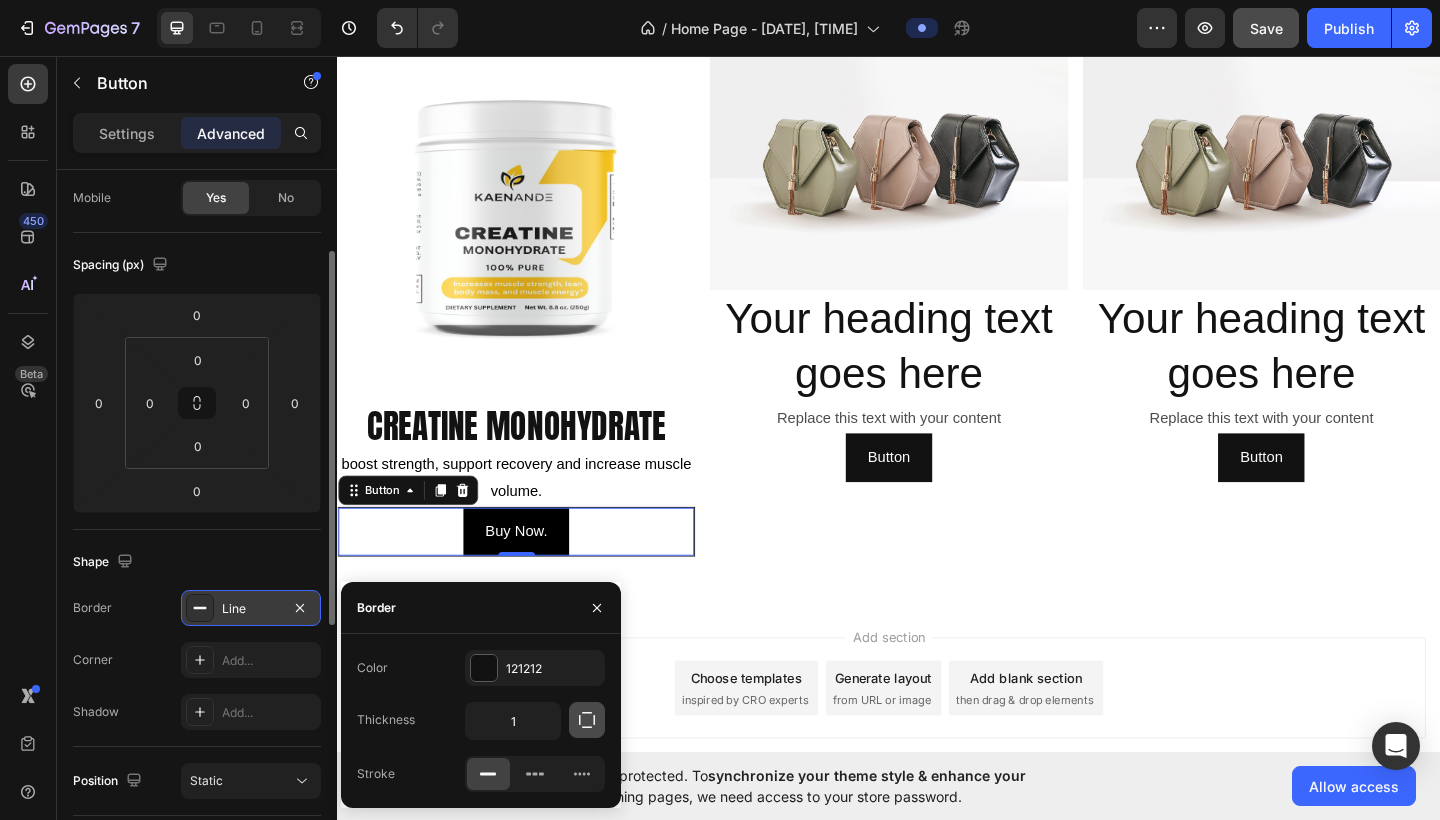 click 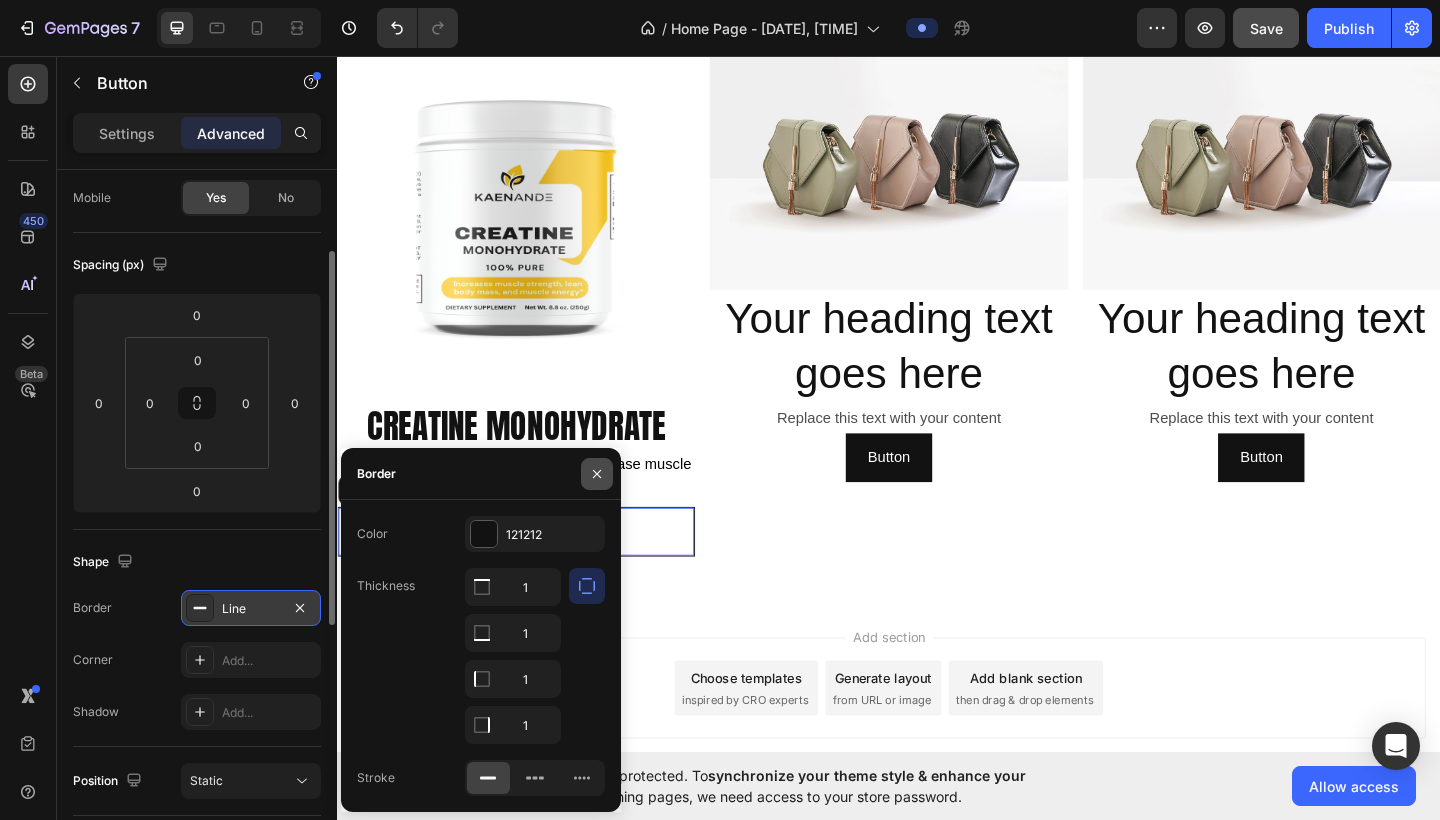 click at bounding box center [597, 474] 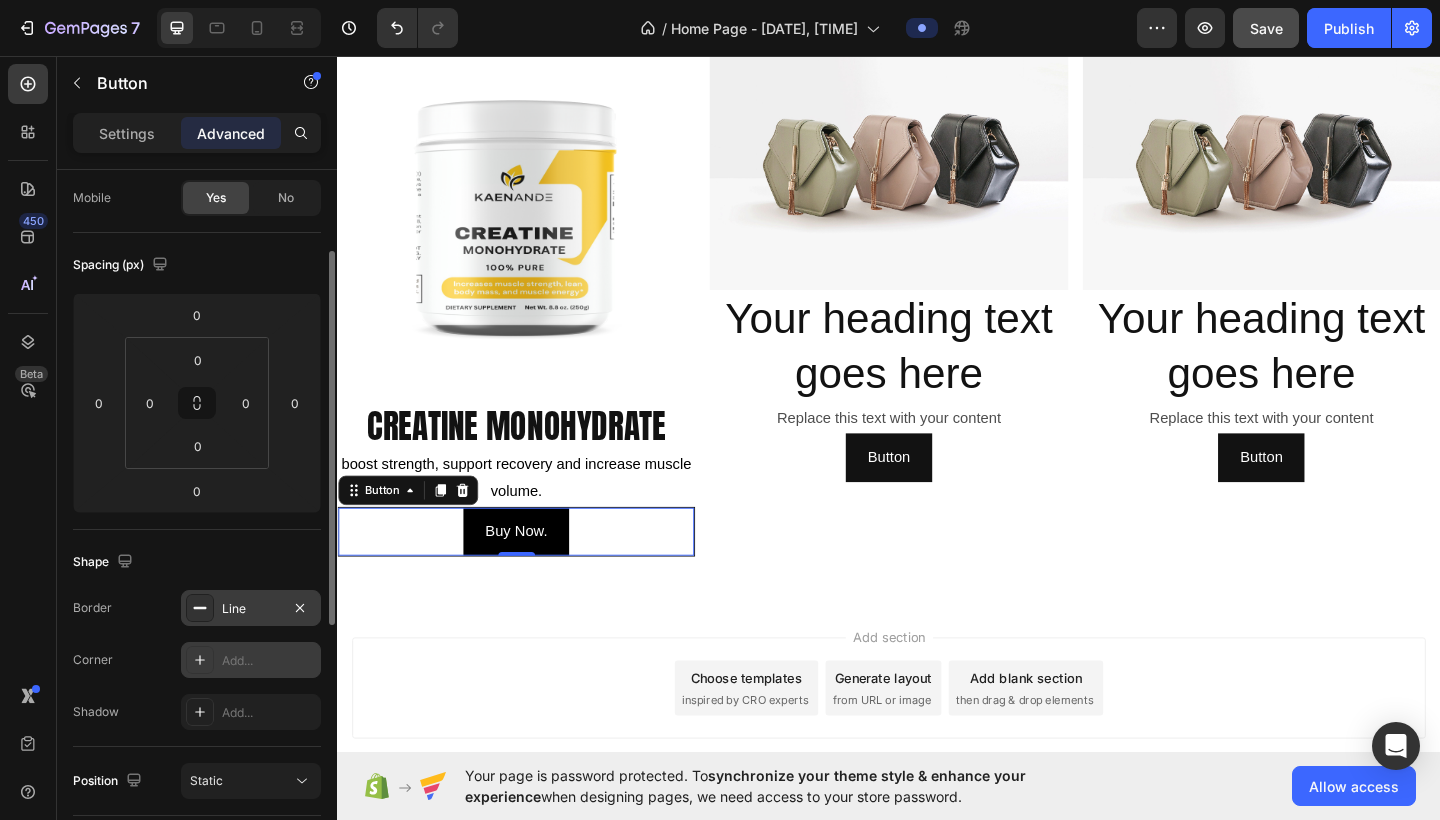 click on "Add..." at bounding box center (269, 661) 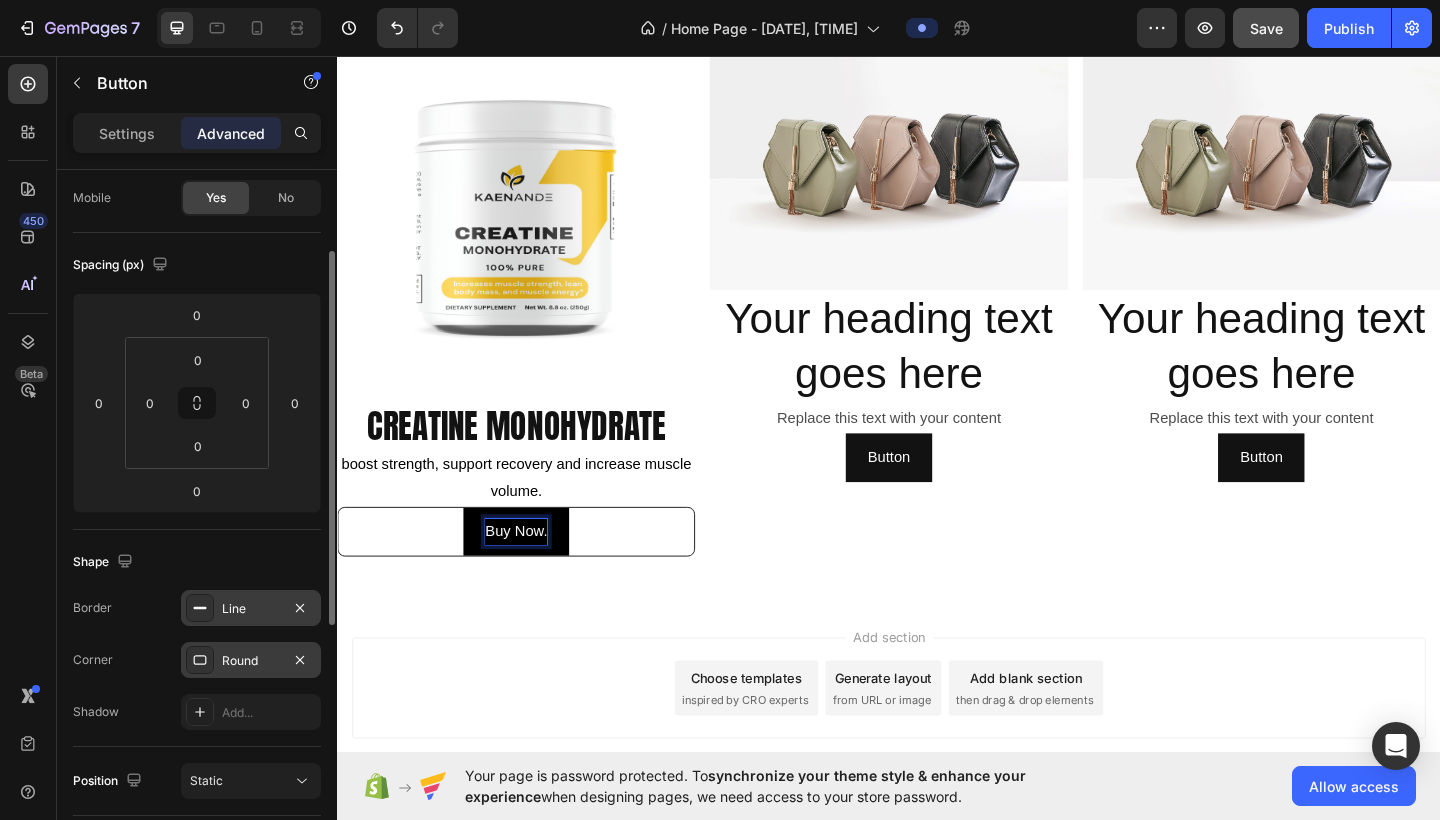 click on "buy now." at bounding box center (532, 574) 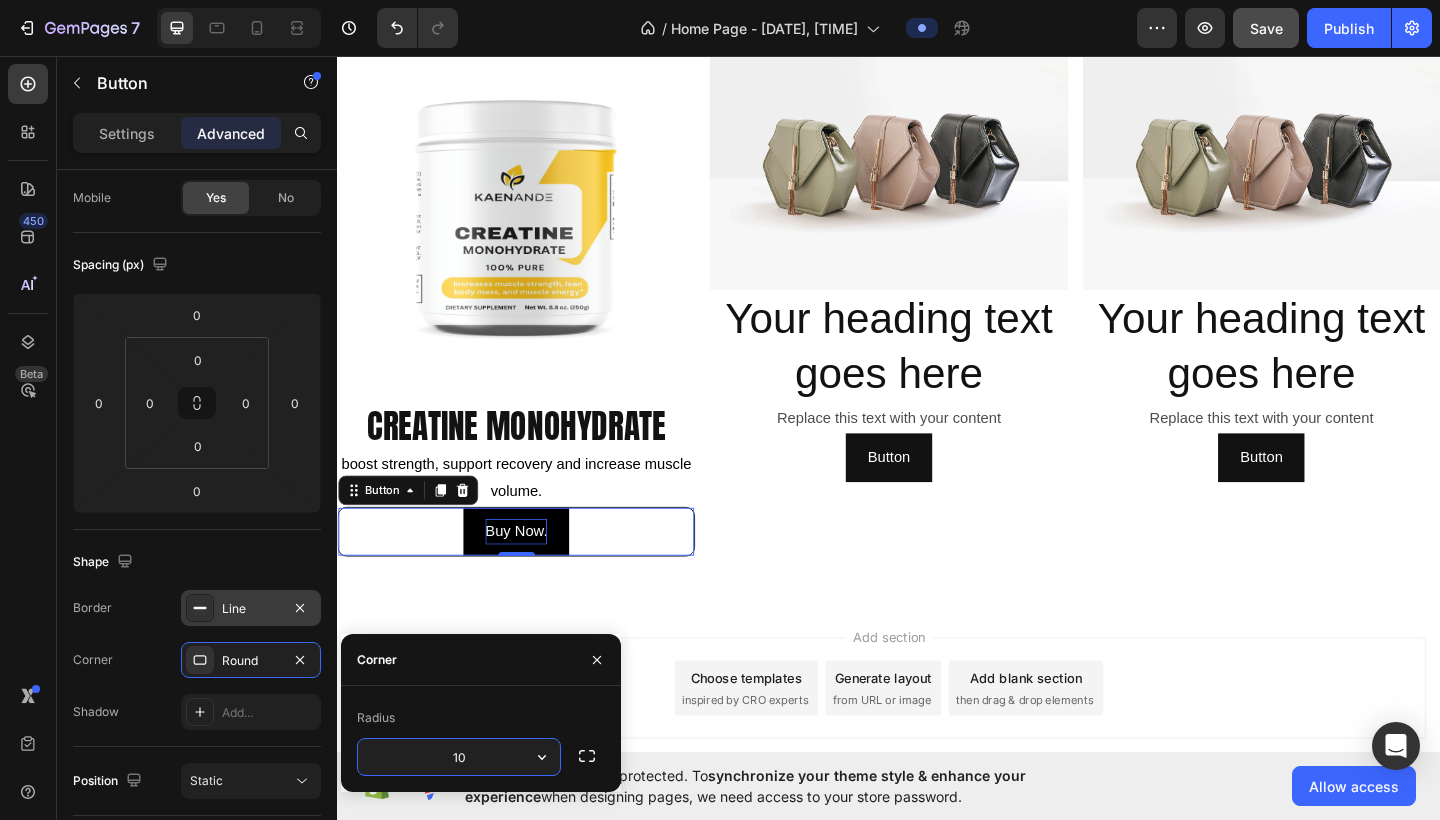 type on "1" 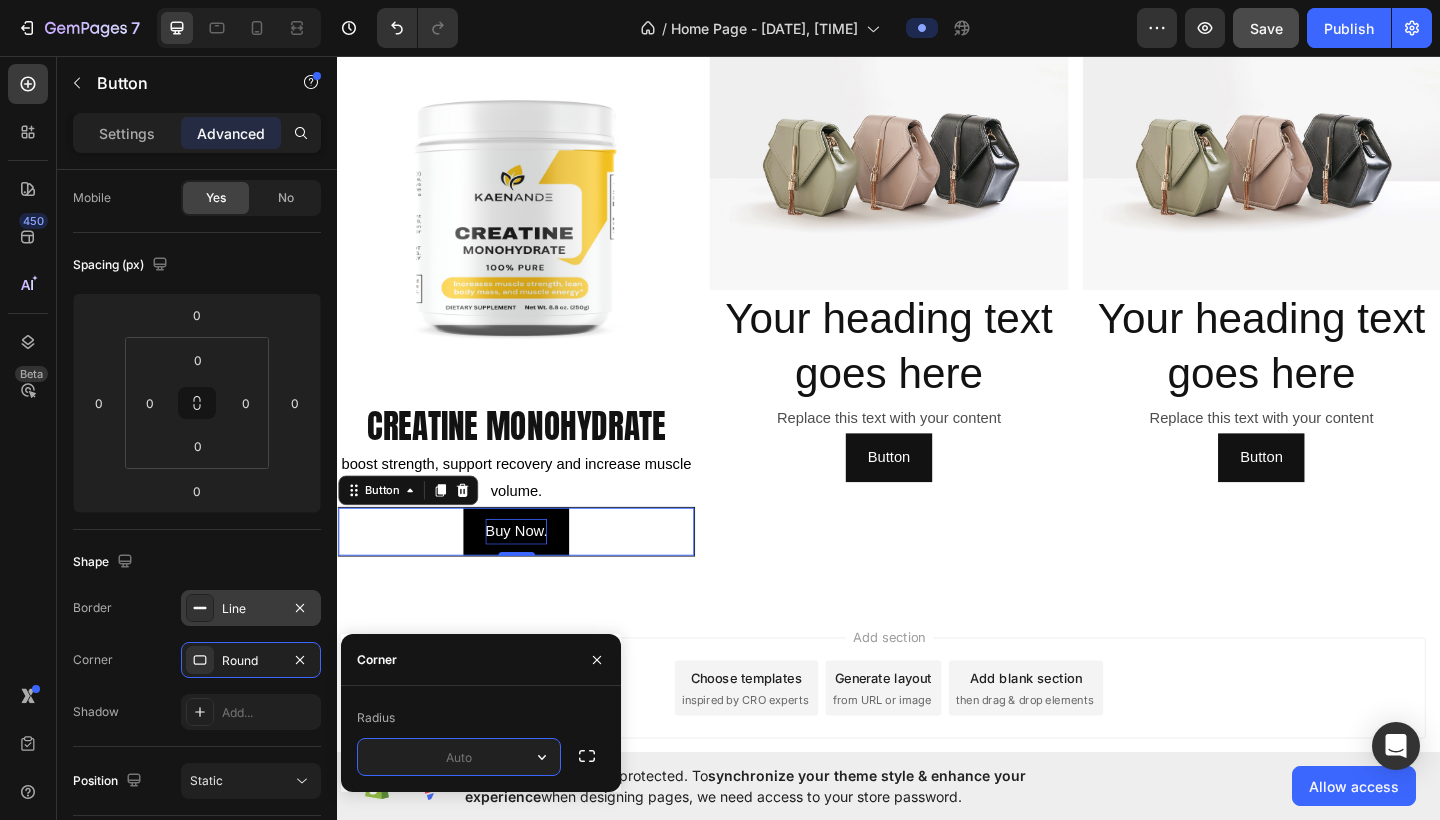type on "8" 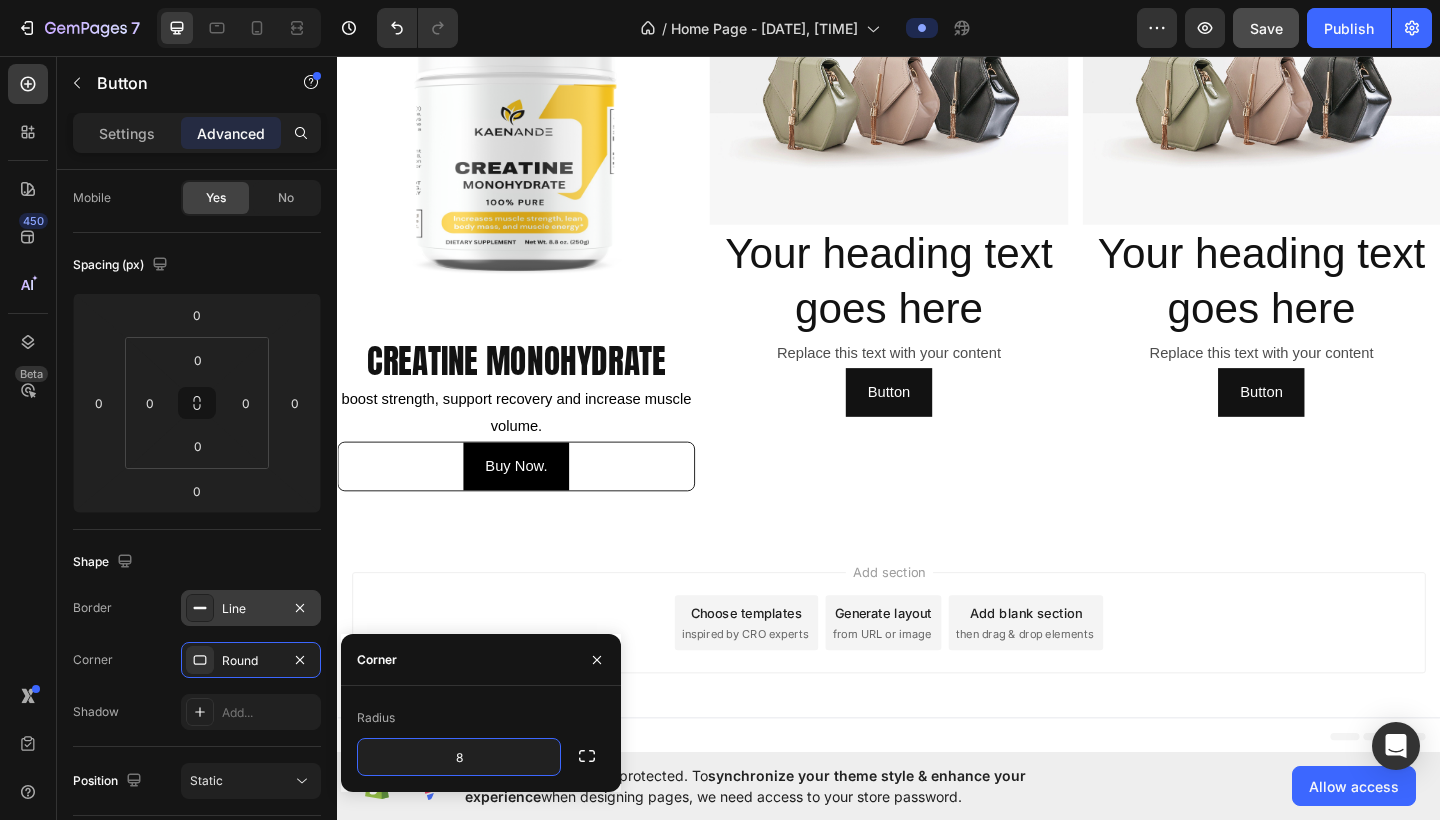 scroll, scrollTop: 1048, scrollLeft: 0, axis: vertical 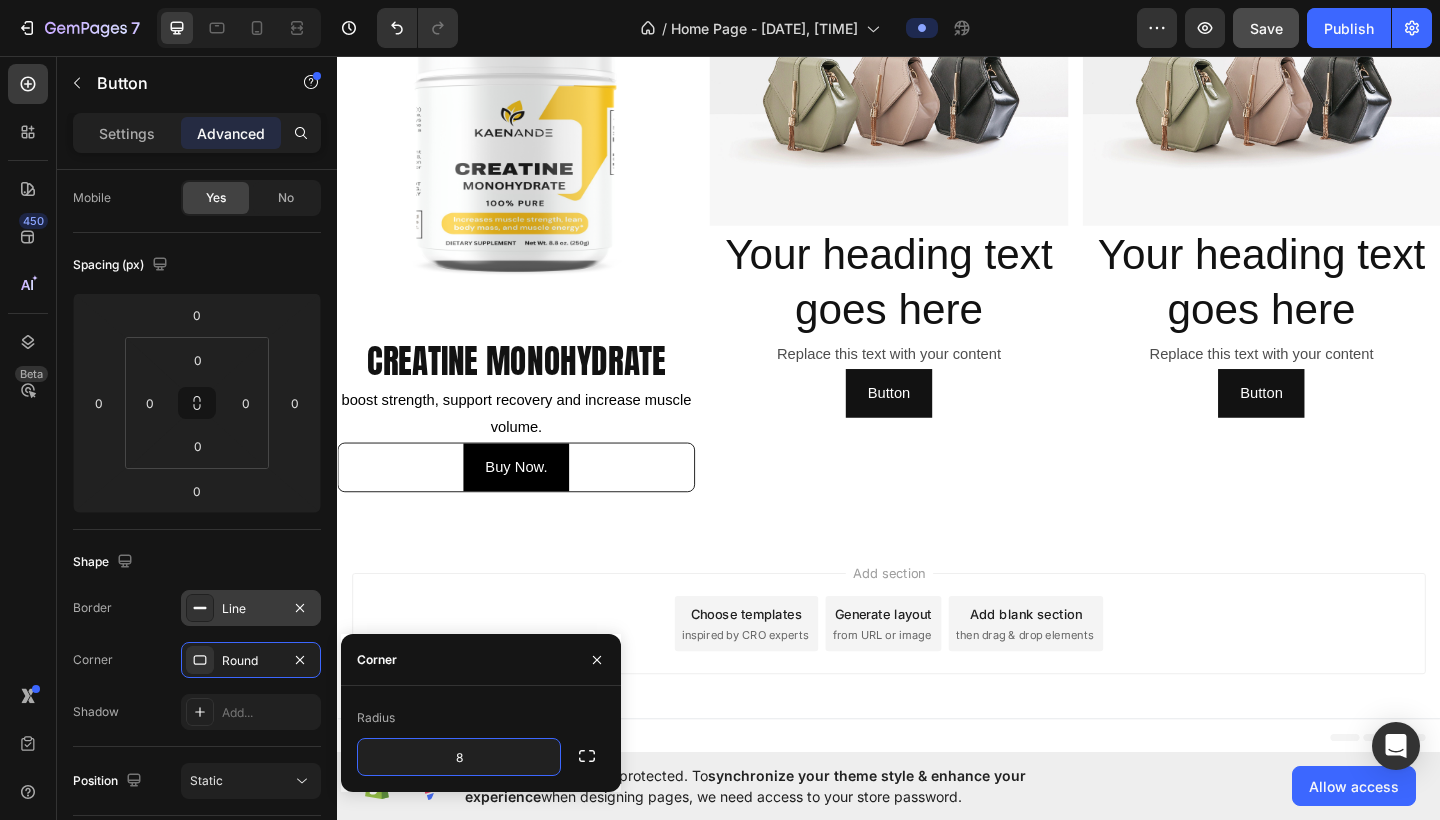 click on "buy now.   Button" at bounding box center (531, 504) 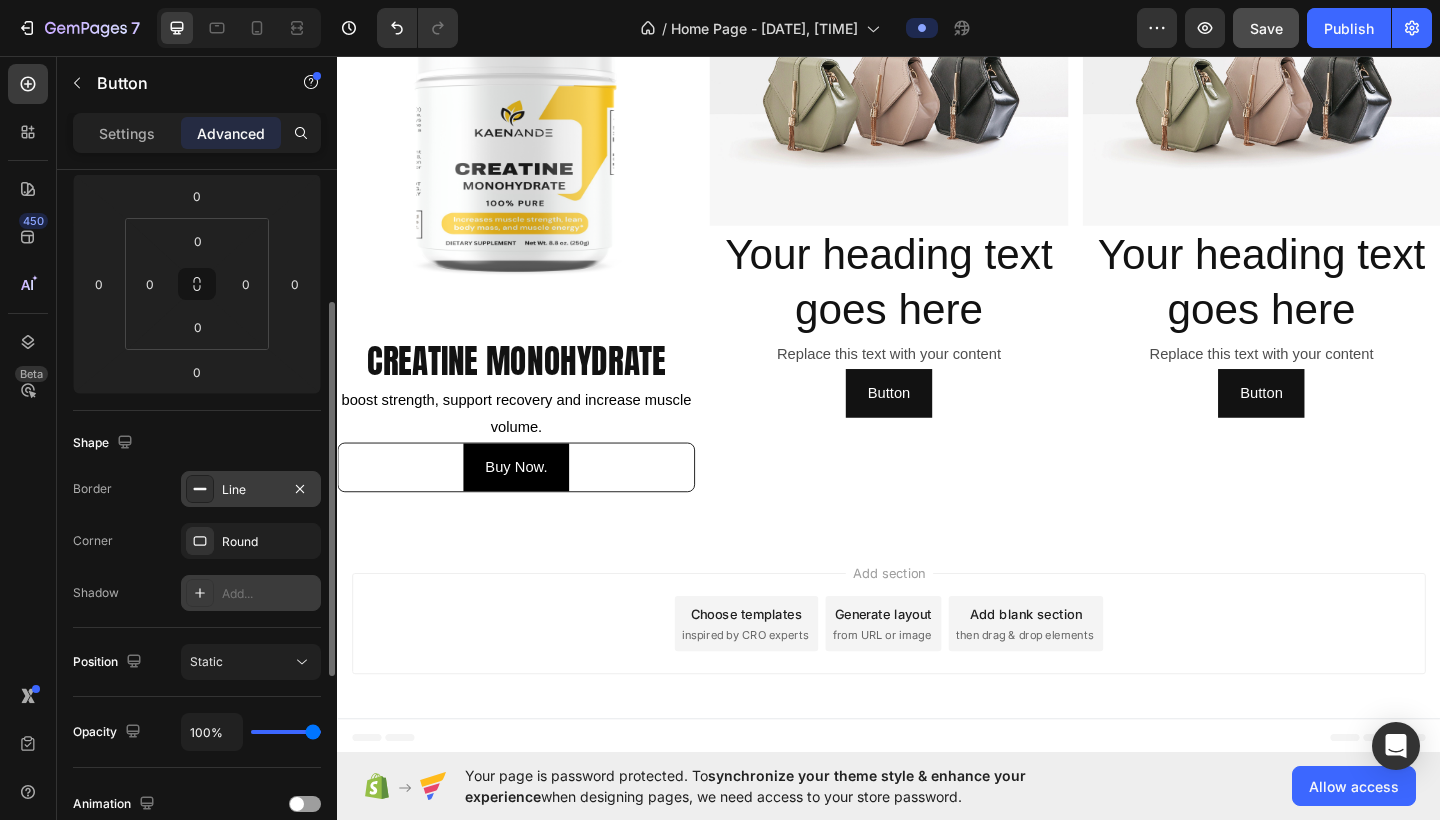 scroll, scrollTop: 261, scrollLeft: 0, axis: vertical 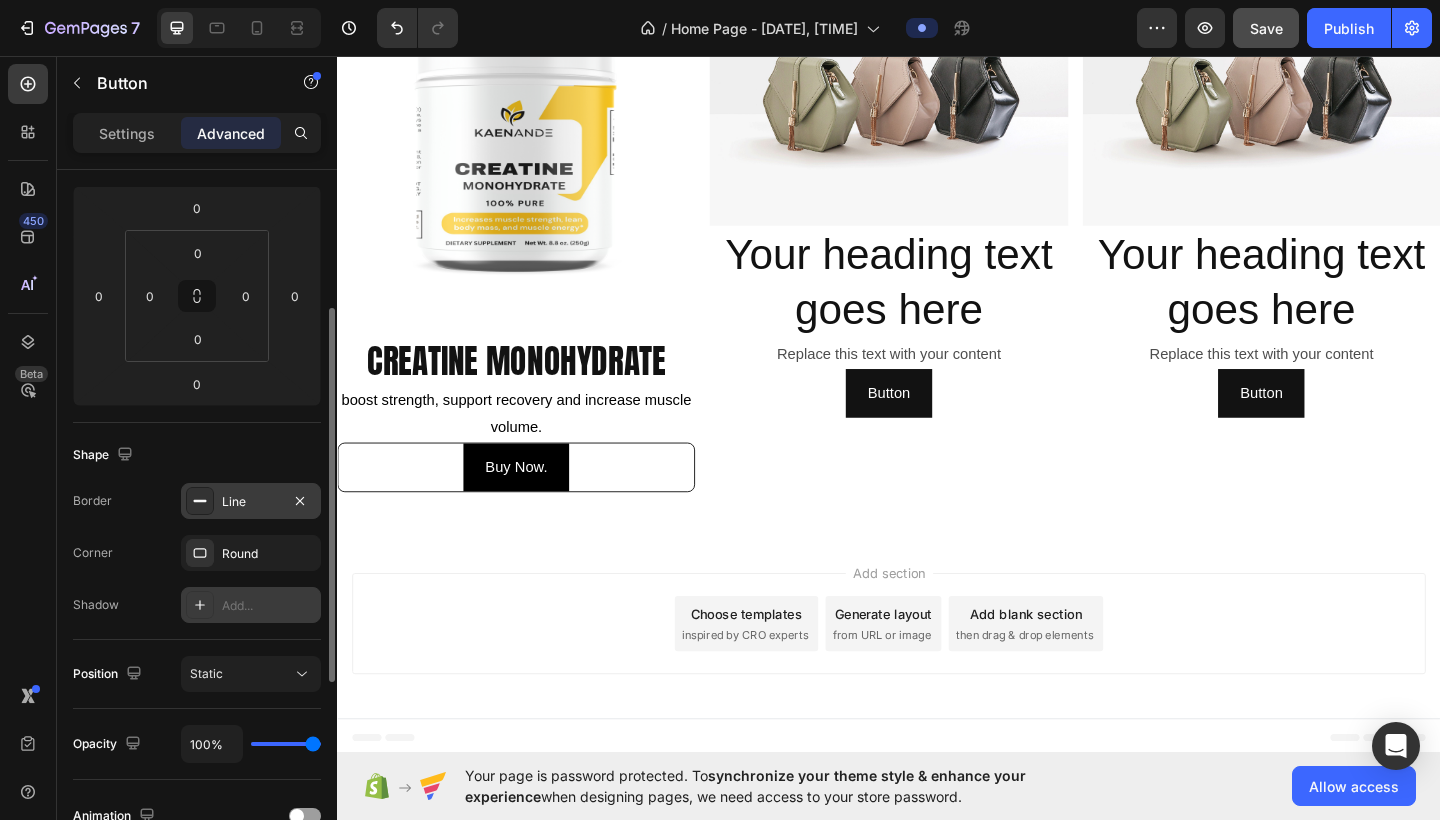 click on "Add..." at bounding box center (251, 605) 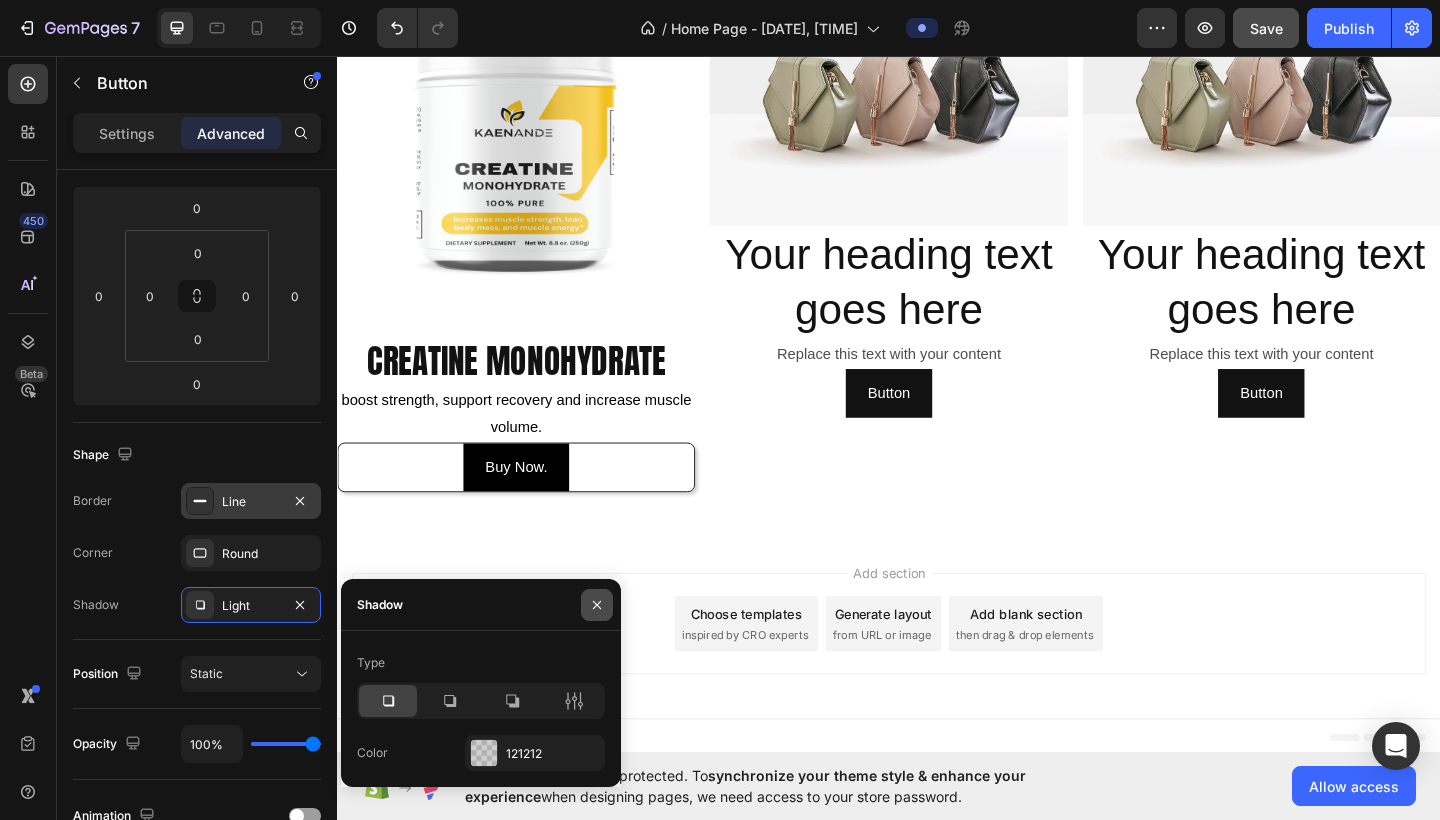 click 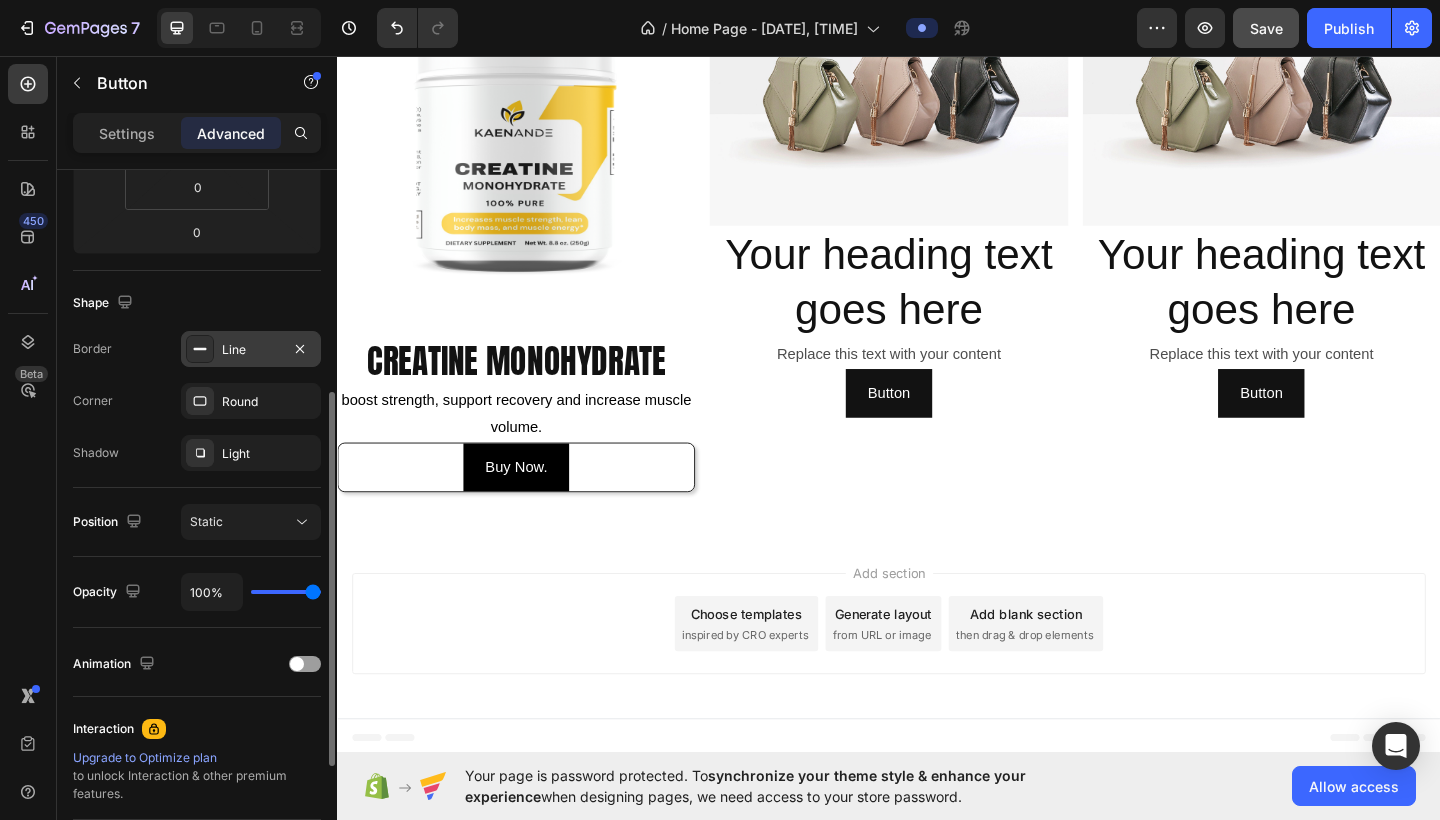 scroll, scrollTop: 415, scrollLeft: 0, axis: vertical 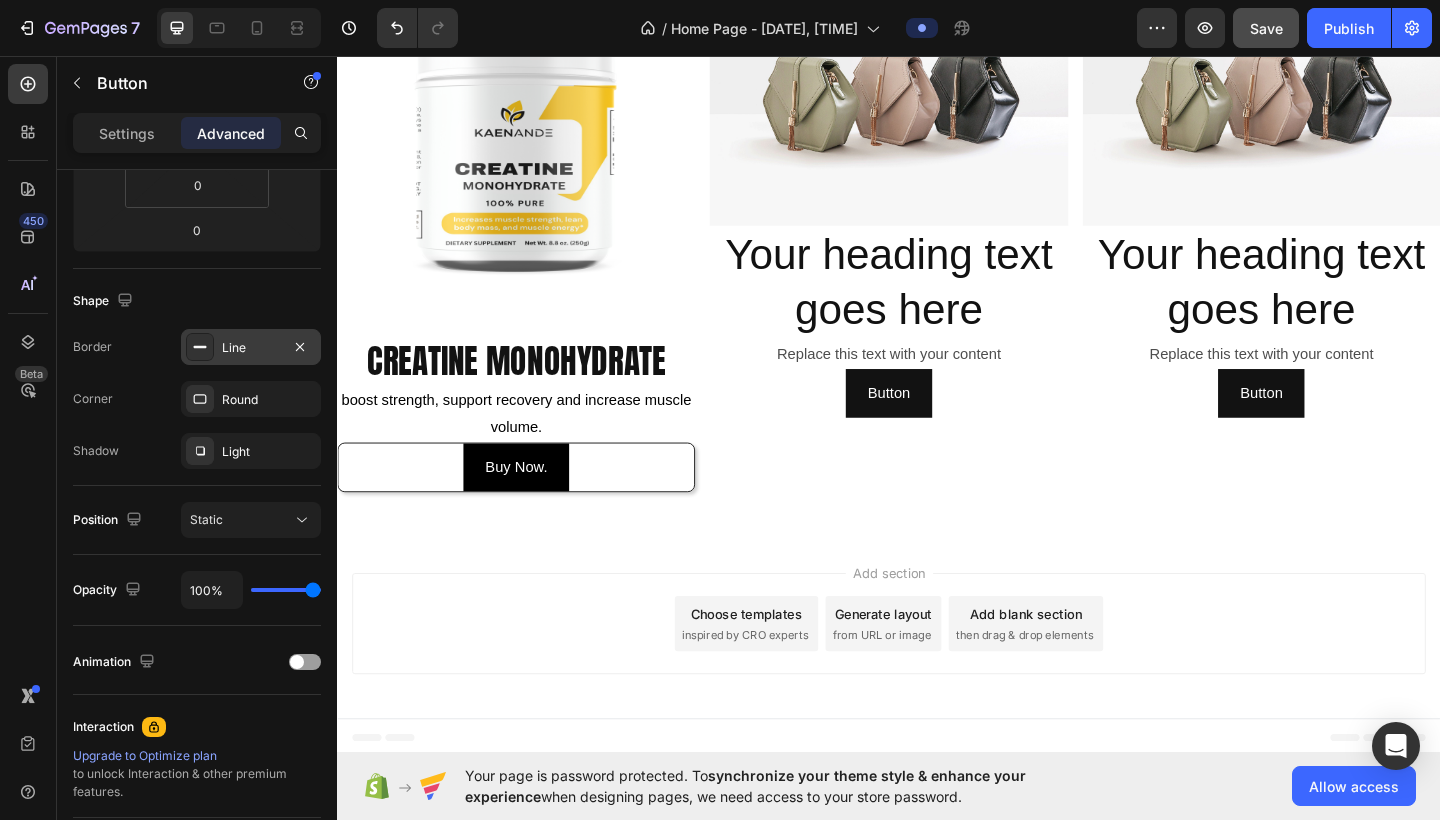 click on "Line" at bounding box center [251, 348] 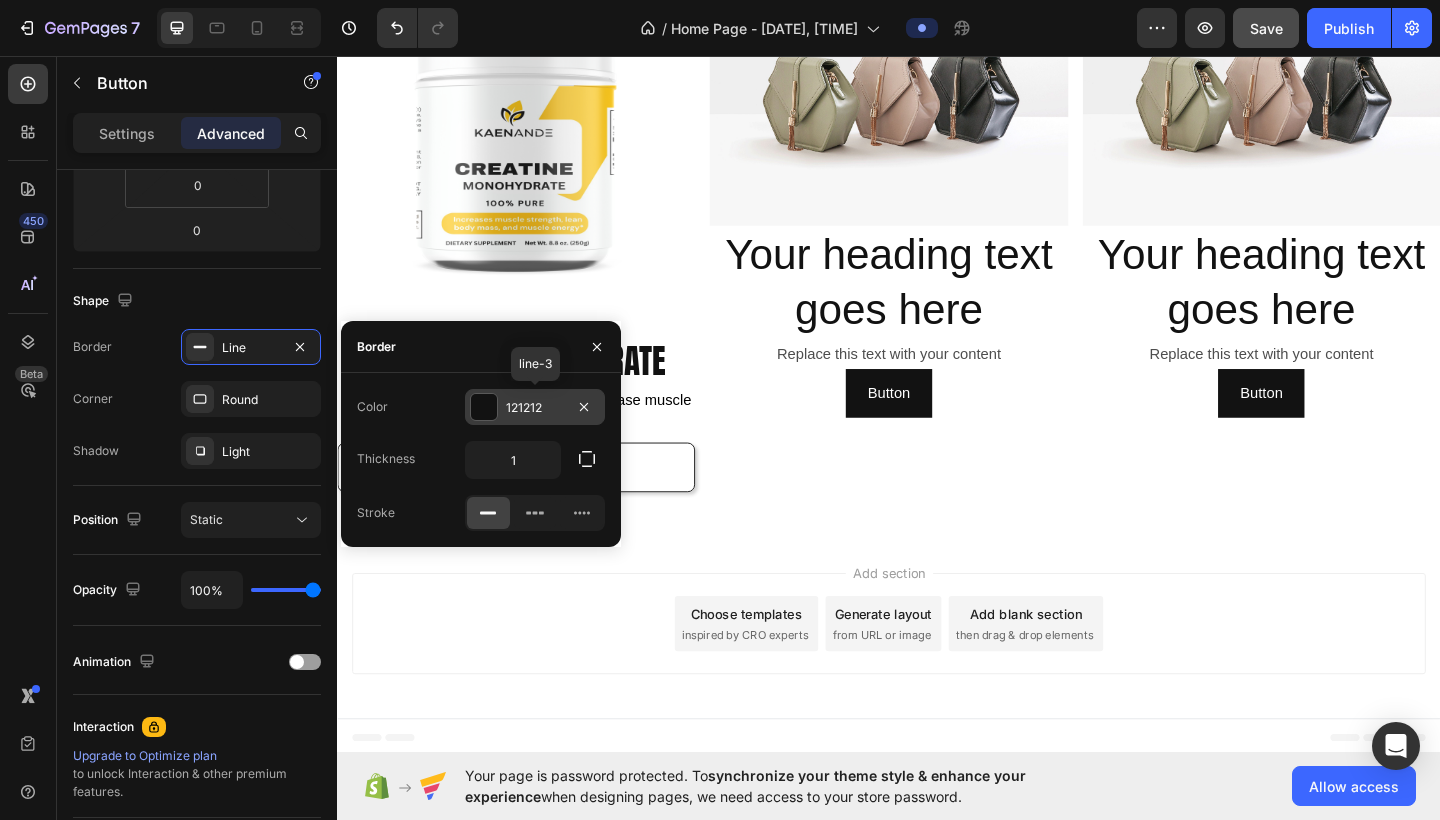 click at bounding box center (484, 407) 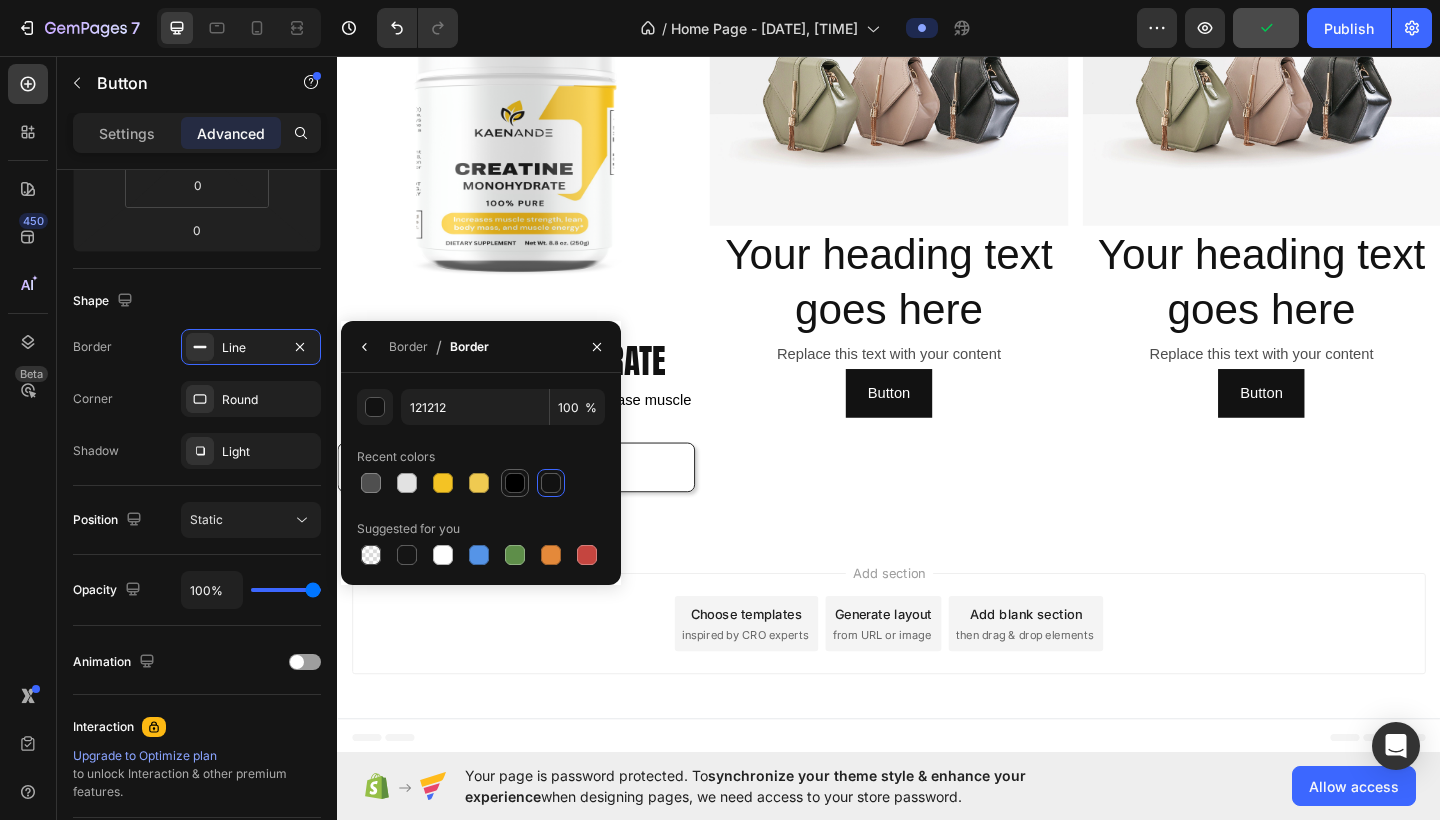 click at bounding box center (515, 483) 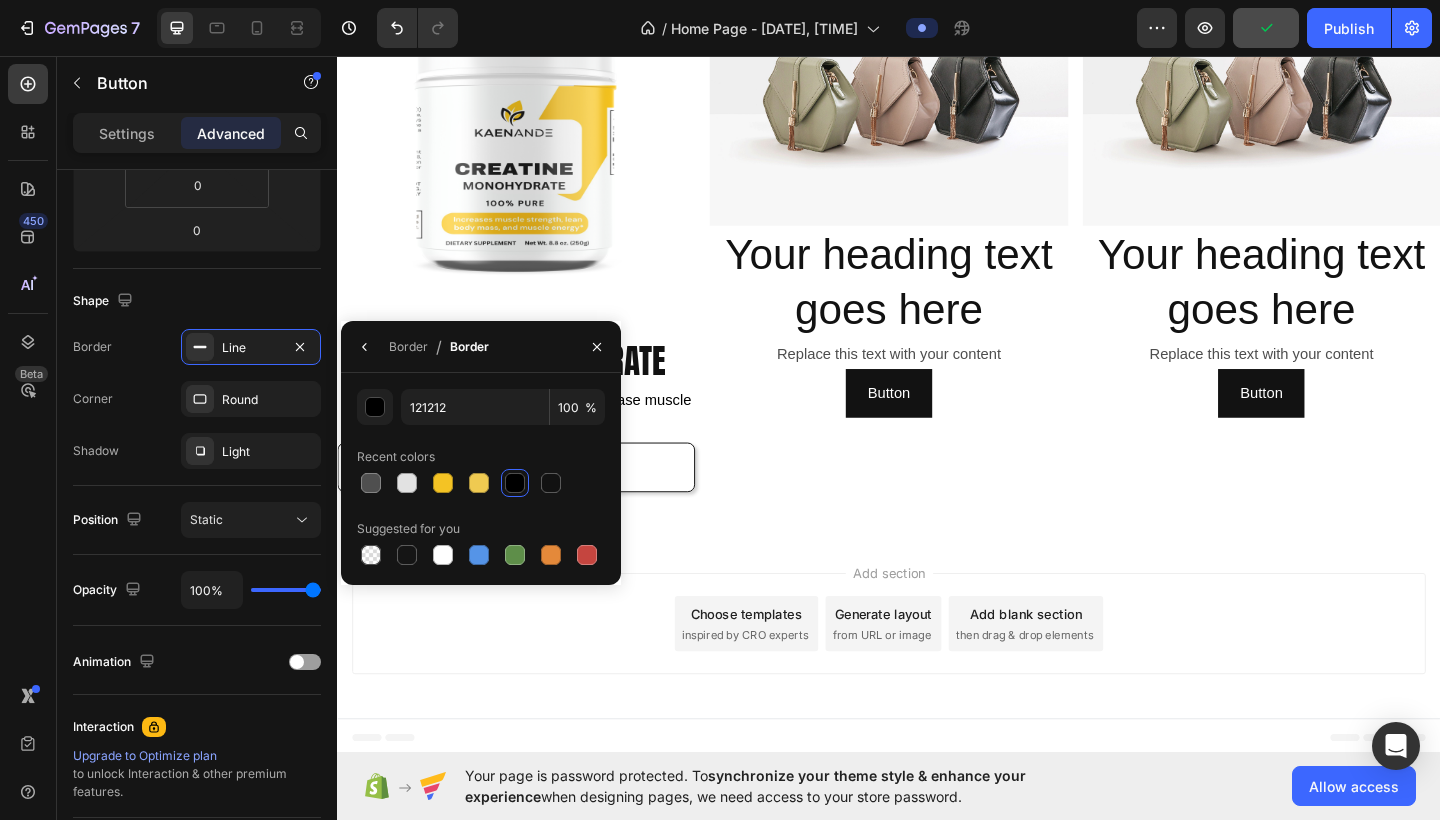 type on "000000" 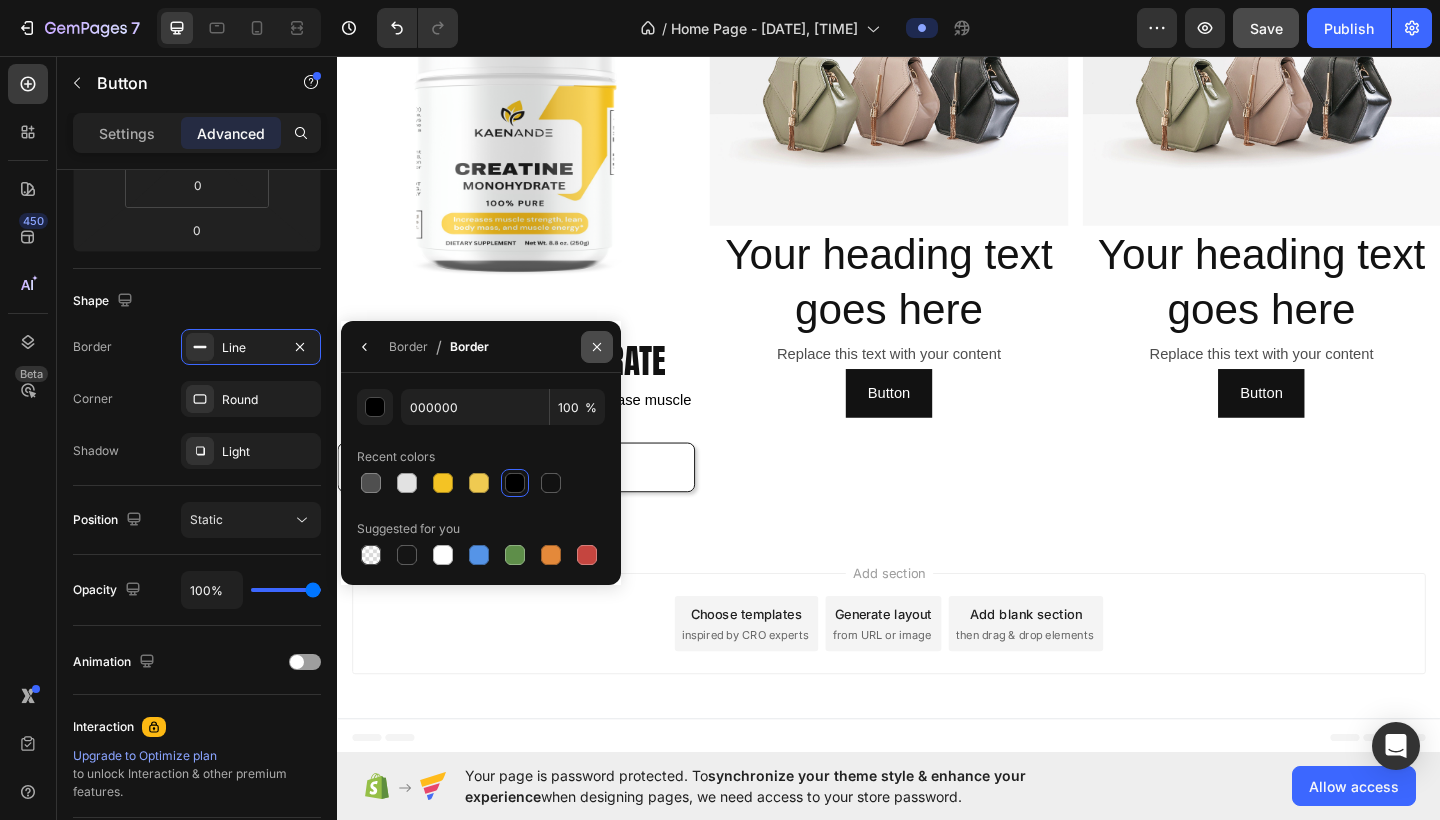 click 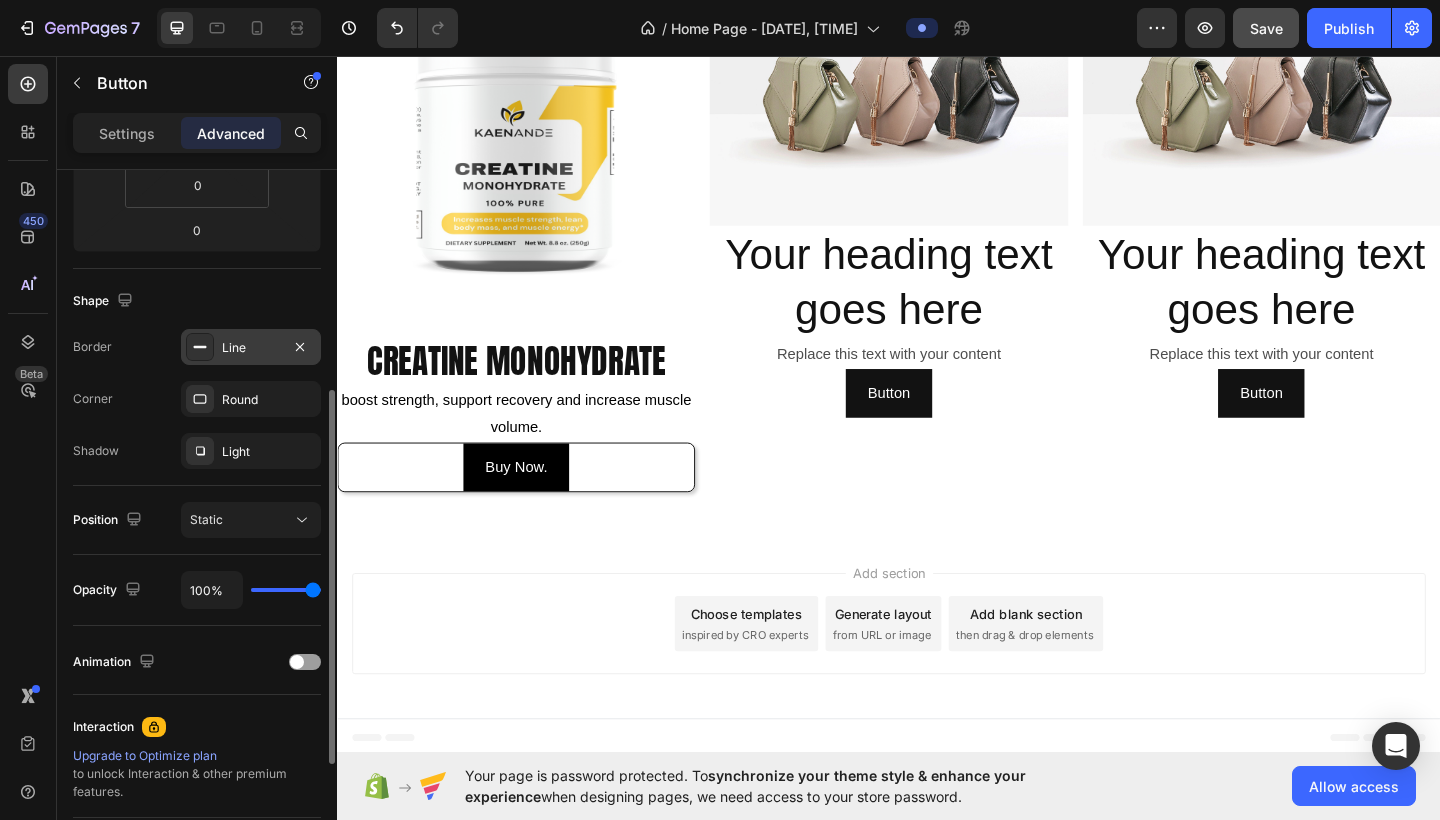 click on "Line" at bounding box center (251, 348) 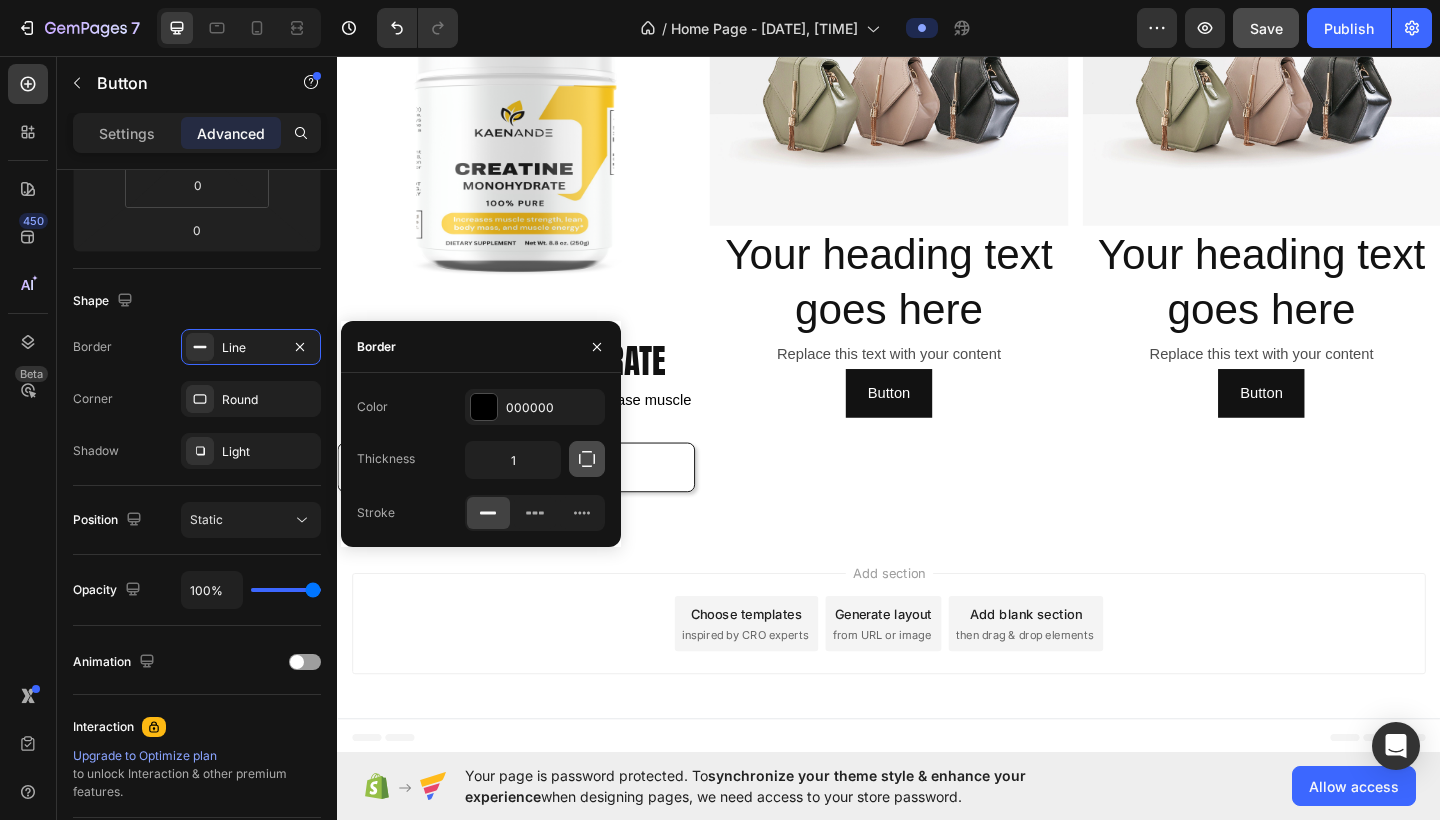 click 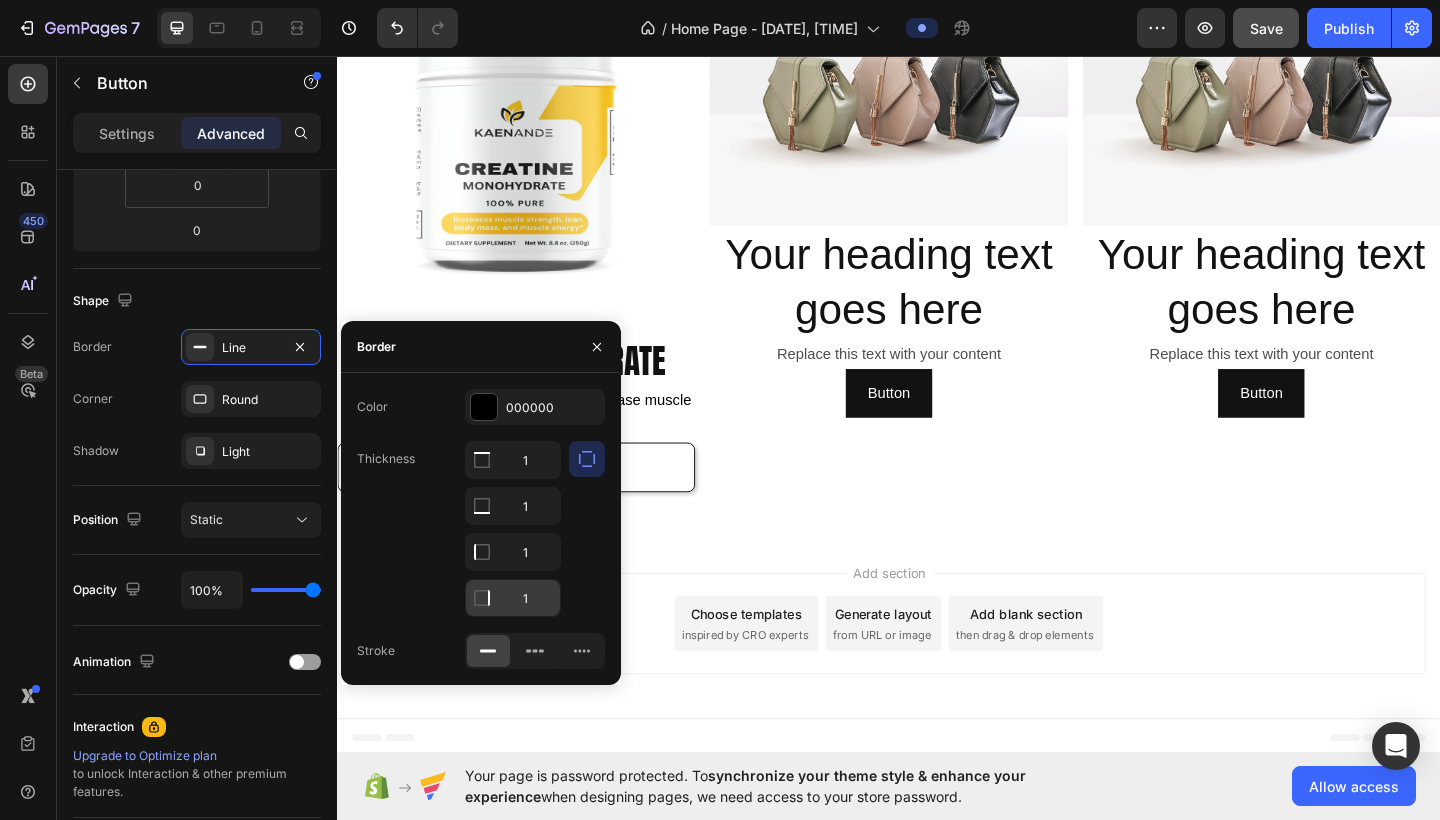 click at bounding box center (482, 460) 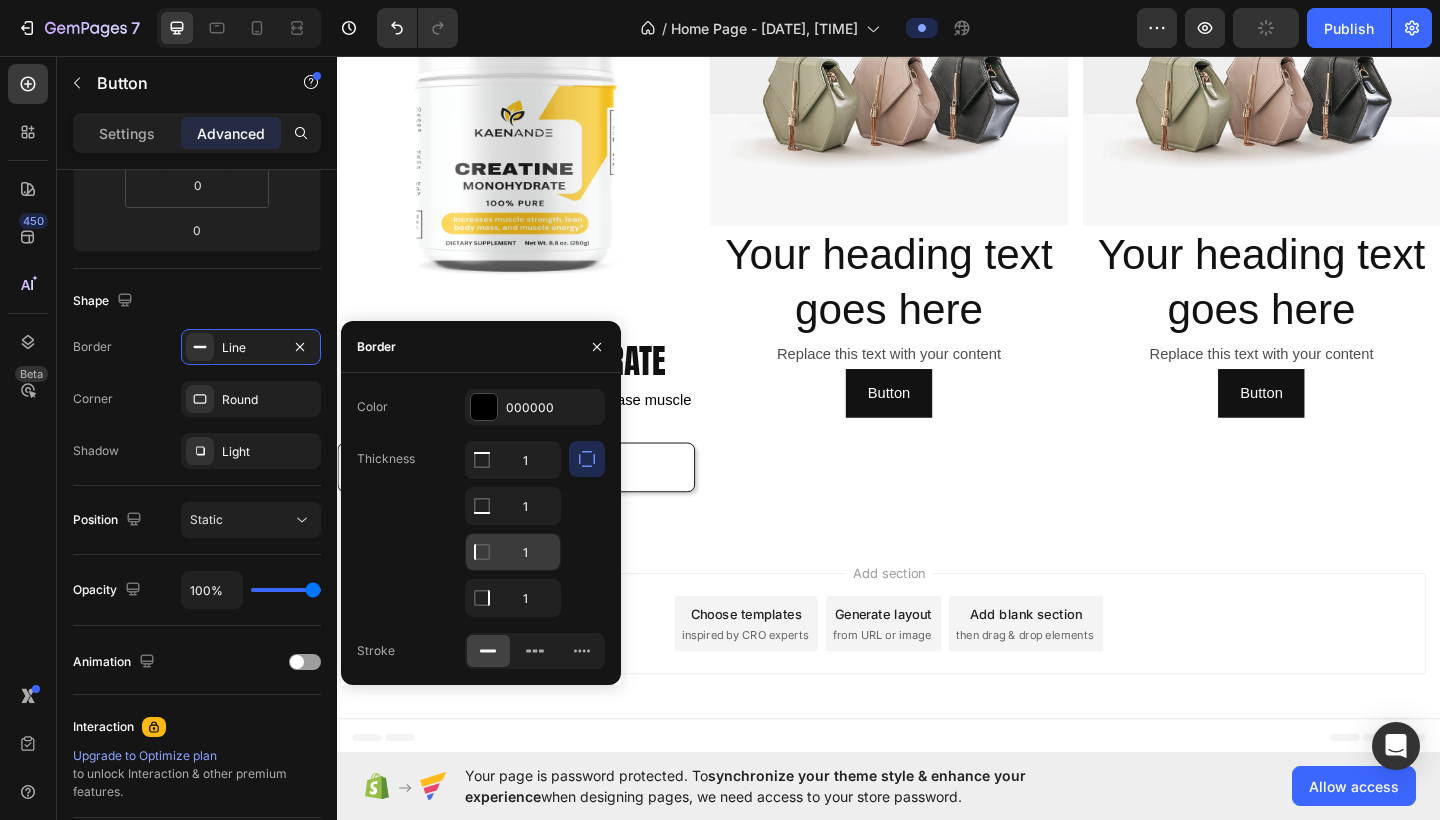 click at bounding box center [482, 460] 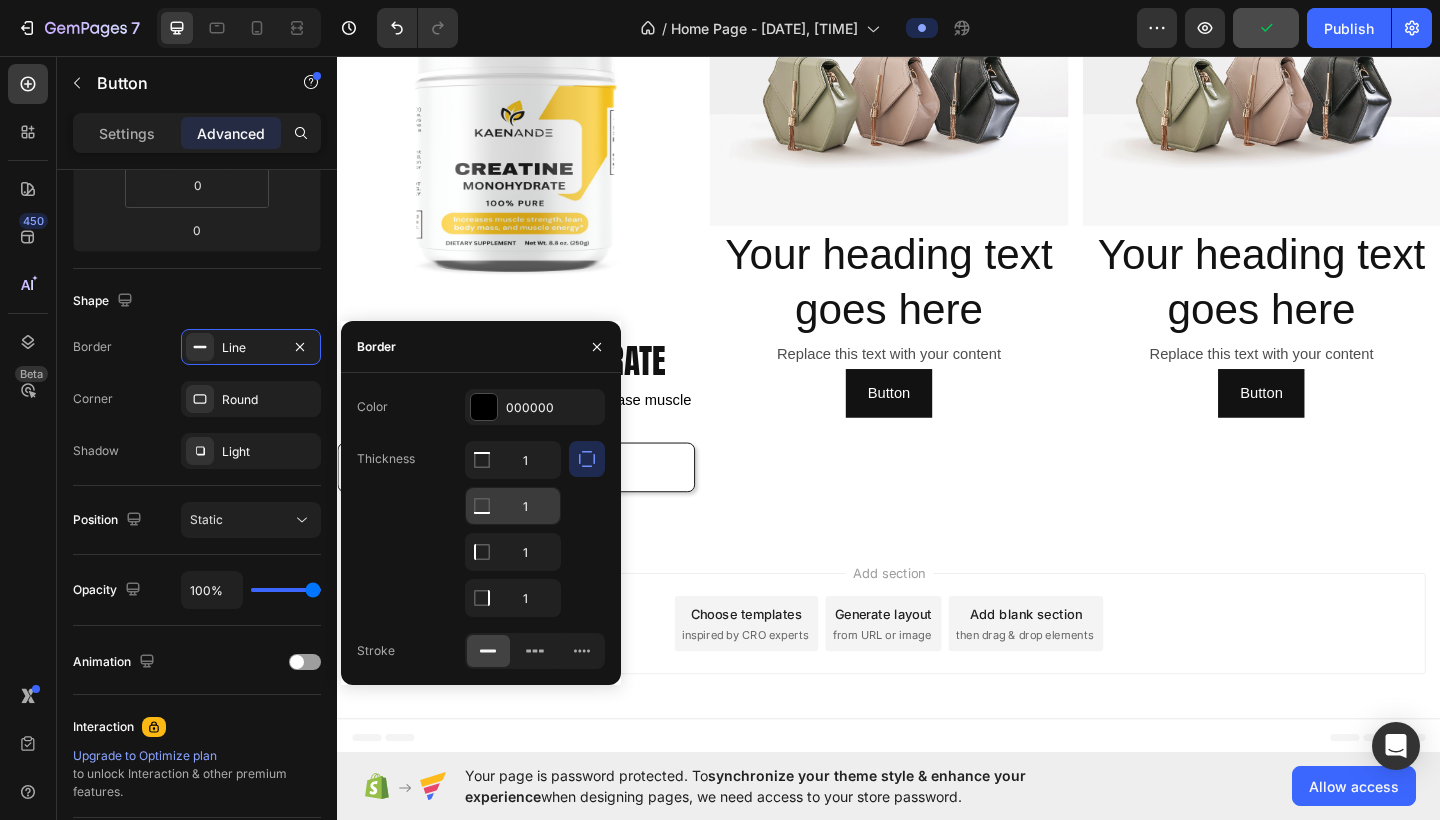 click 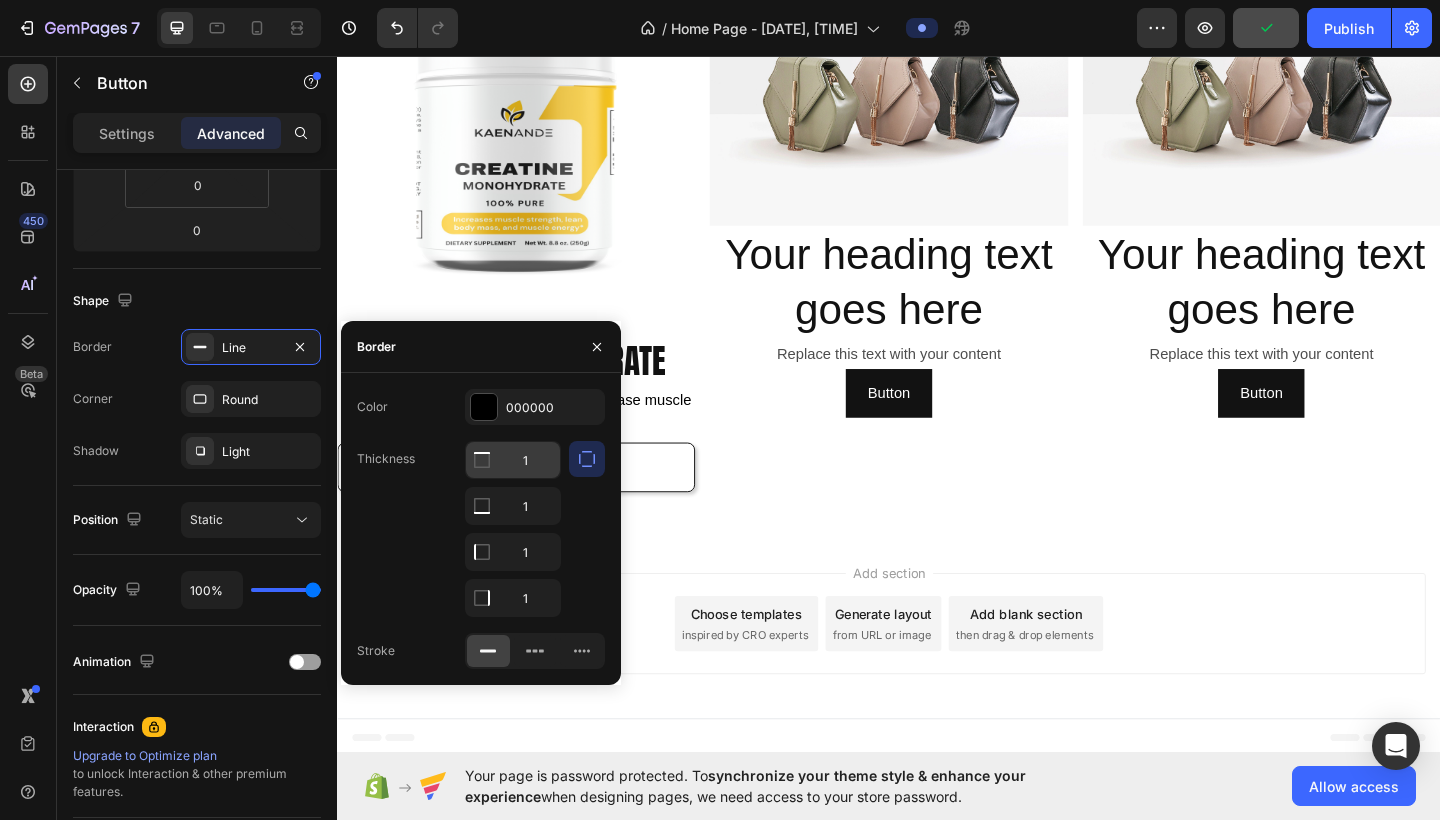 click 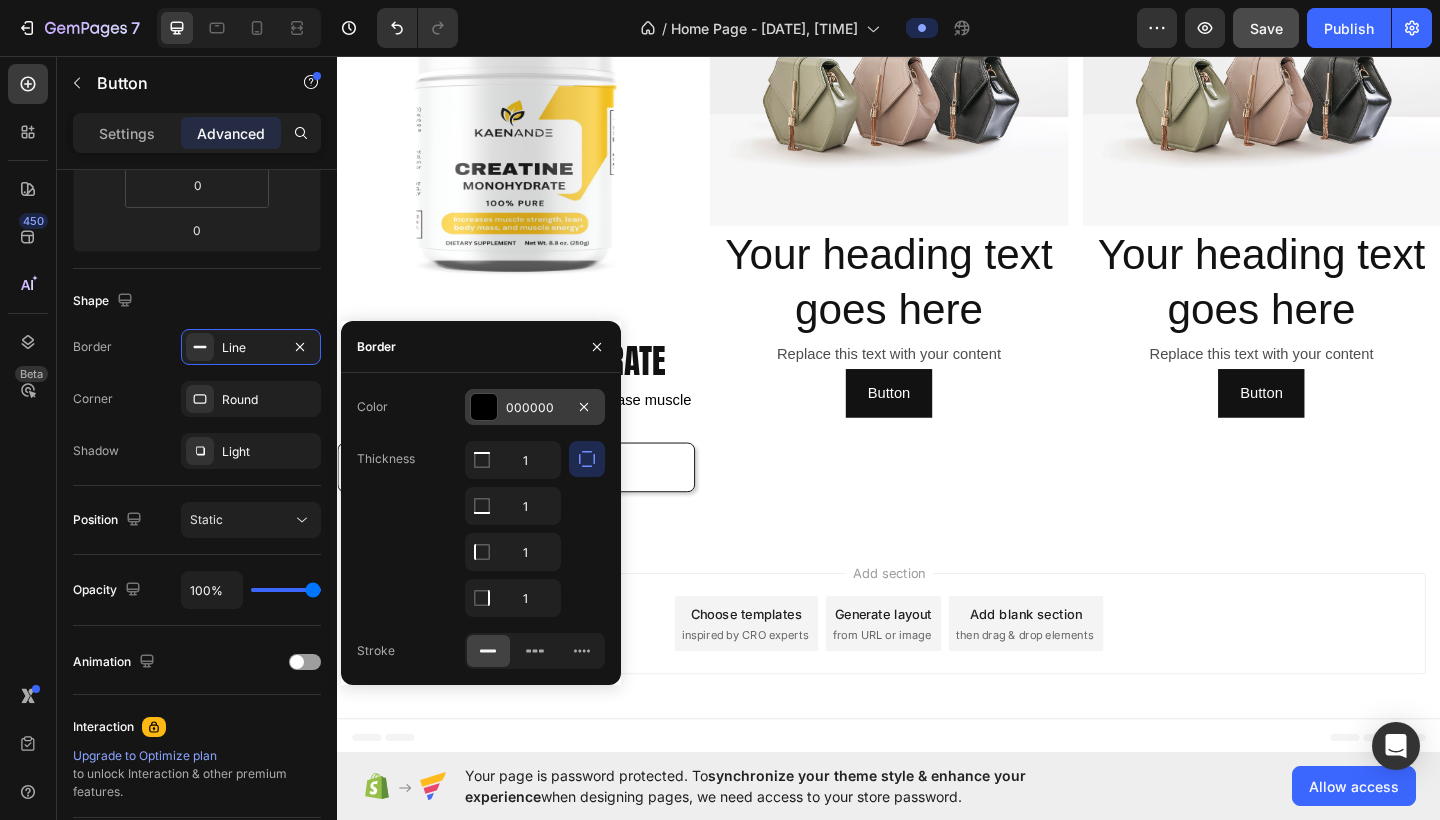 click at bounding box center (484, 407) 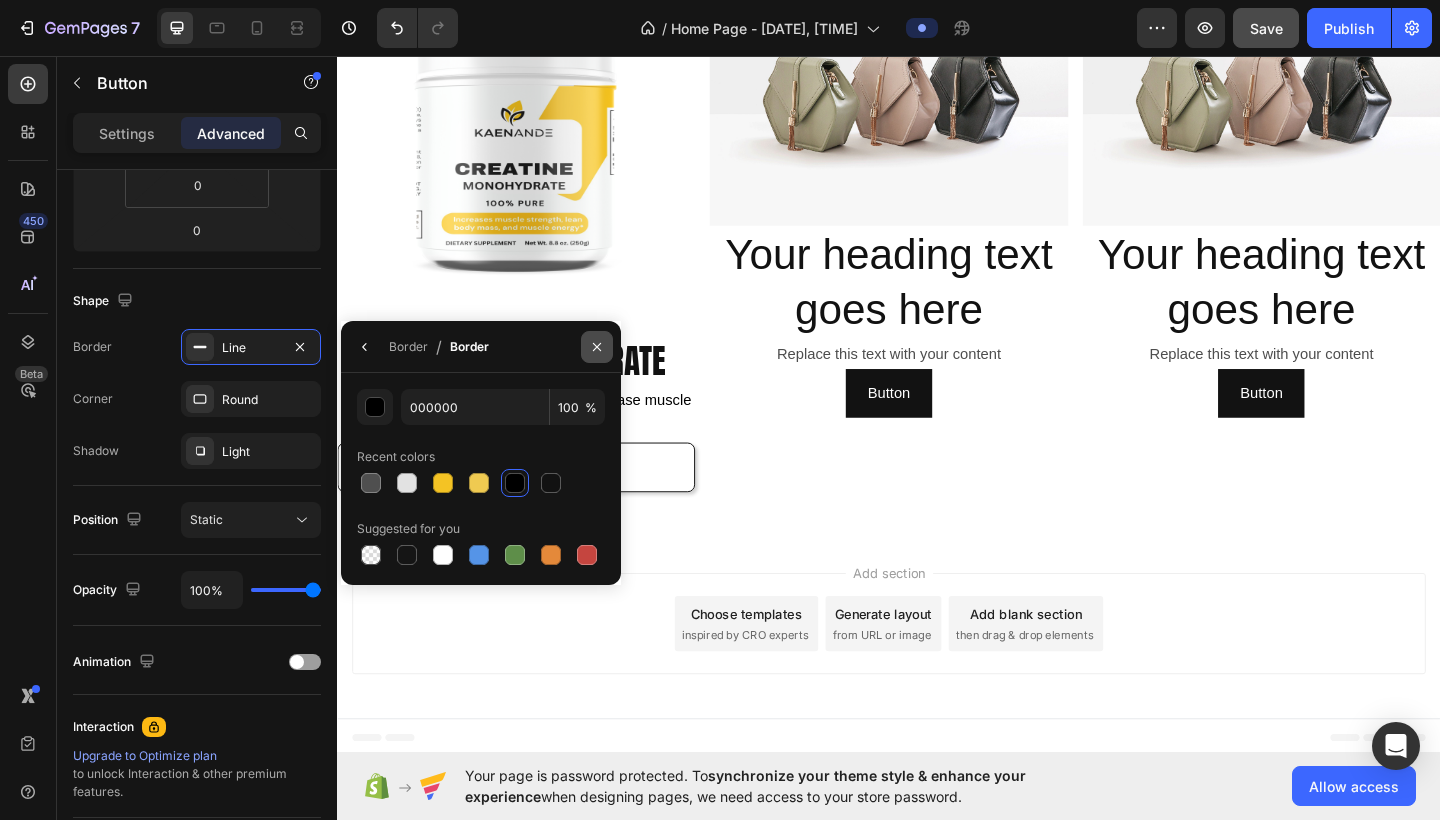 click 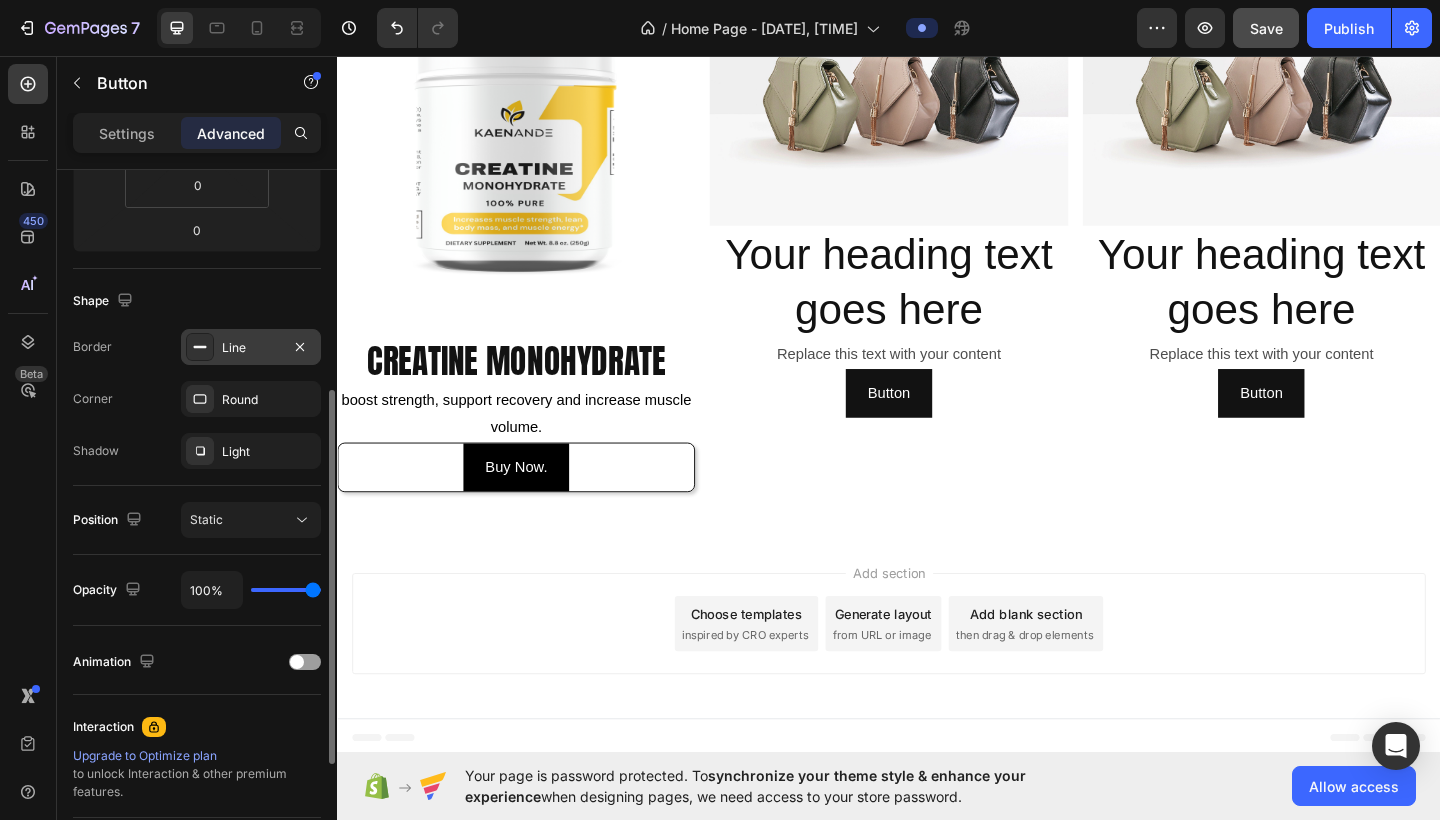 click on "Line" at bounding box center (251, 347) 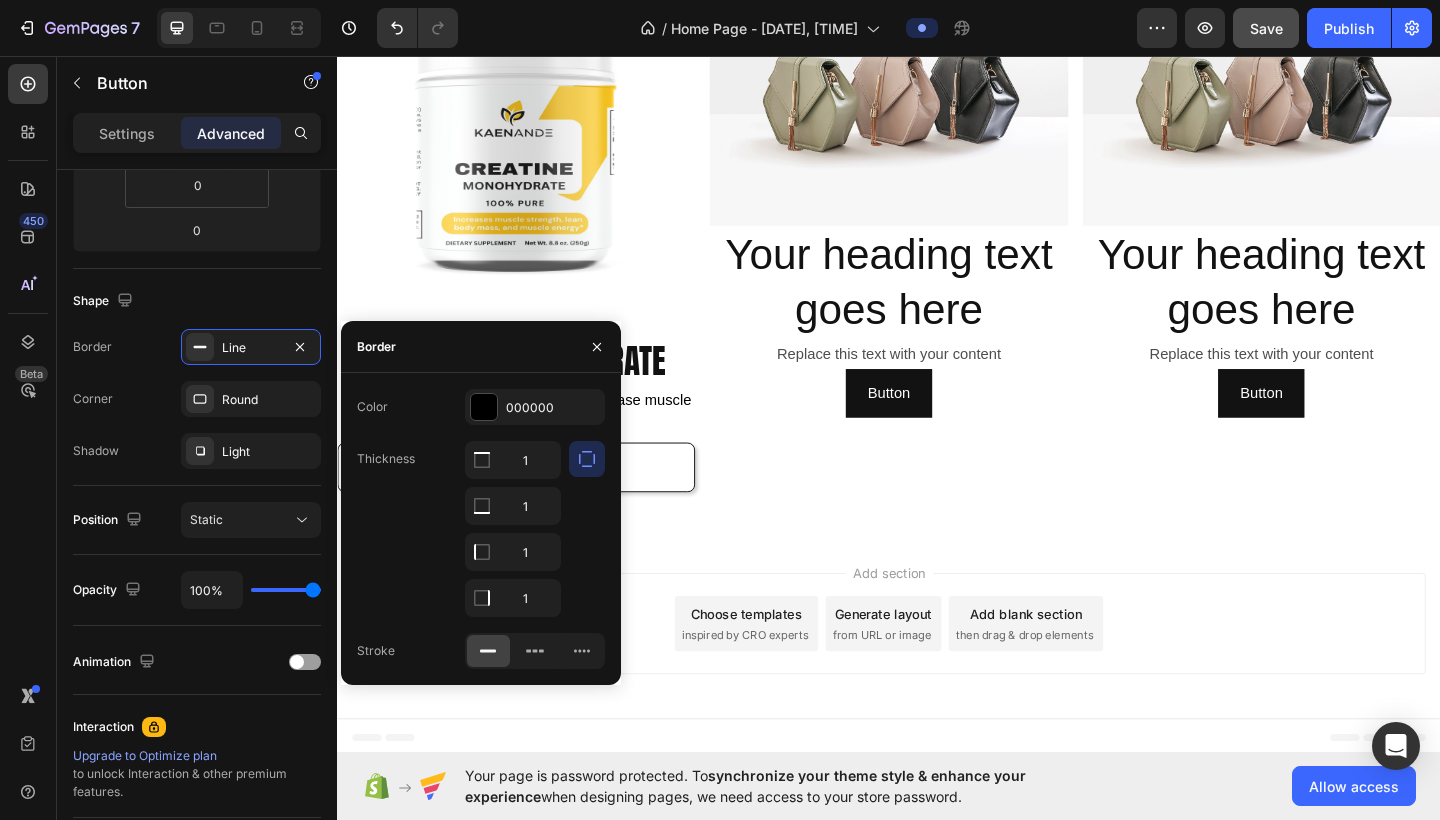 click on "Thickness" at bounding box center [386, 459] 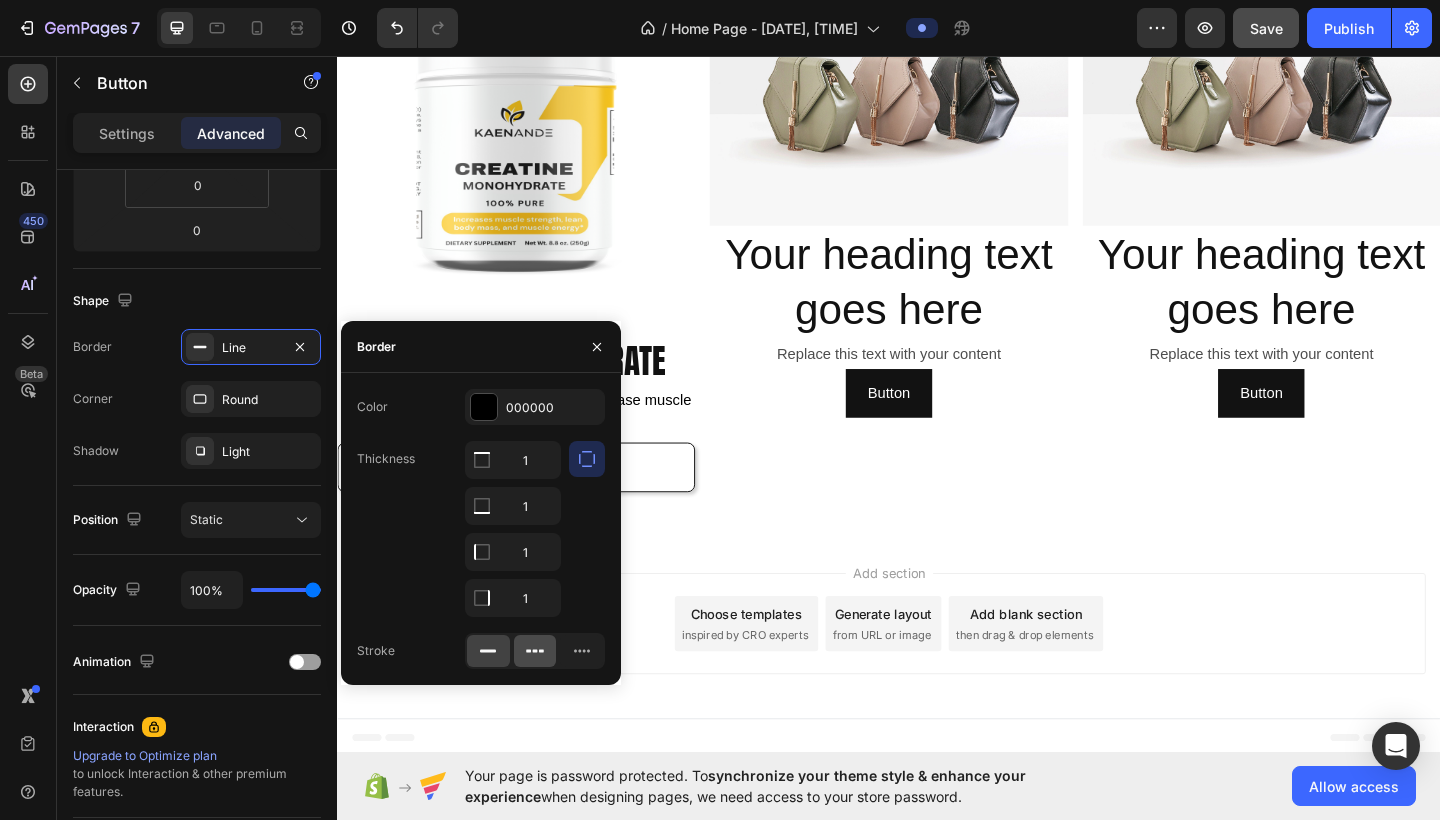 click 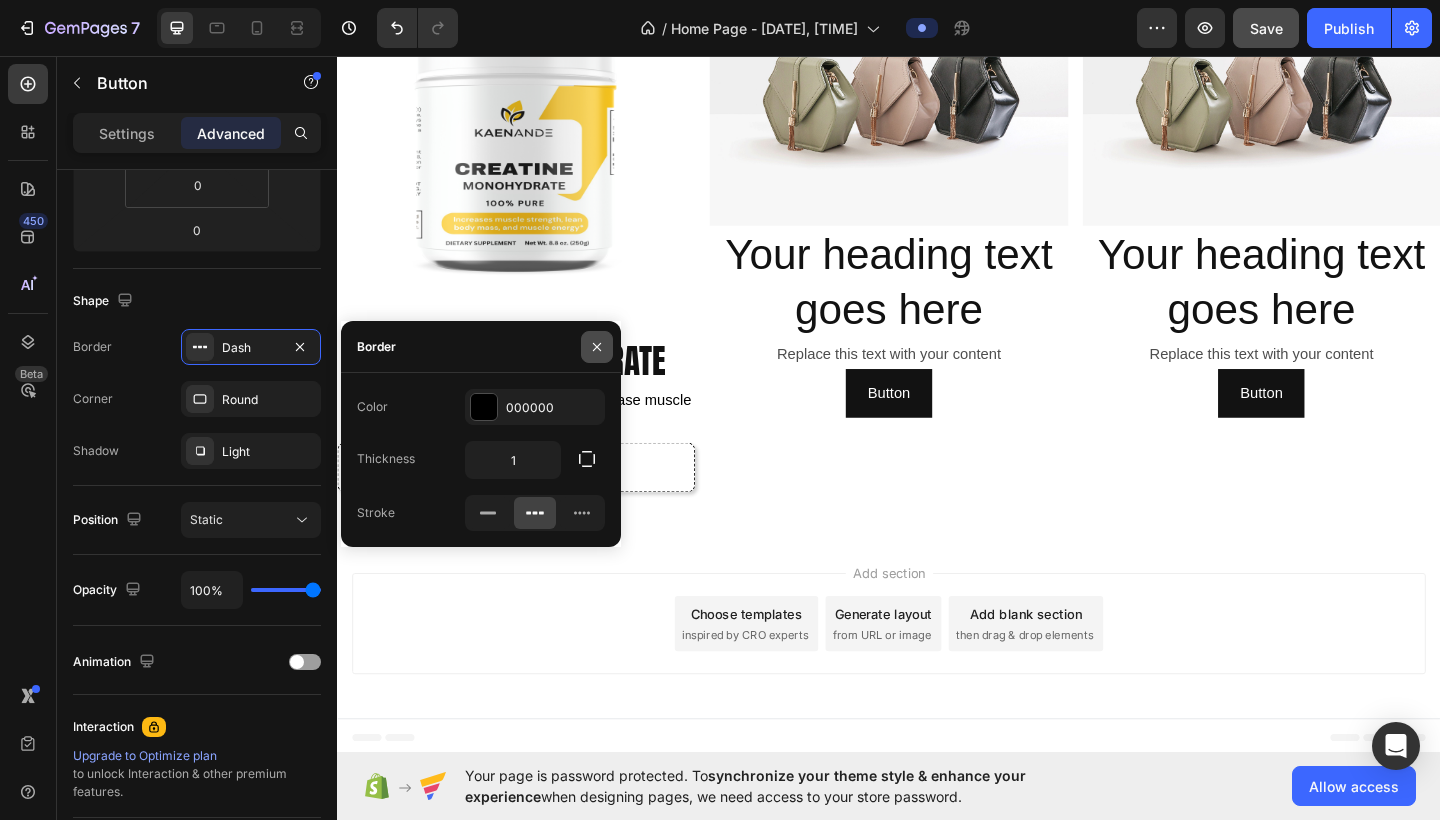 click 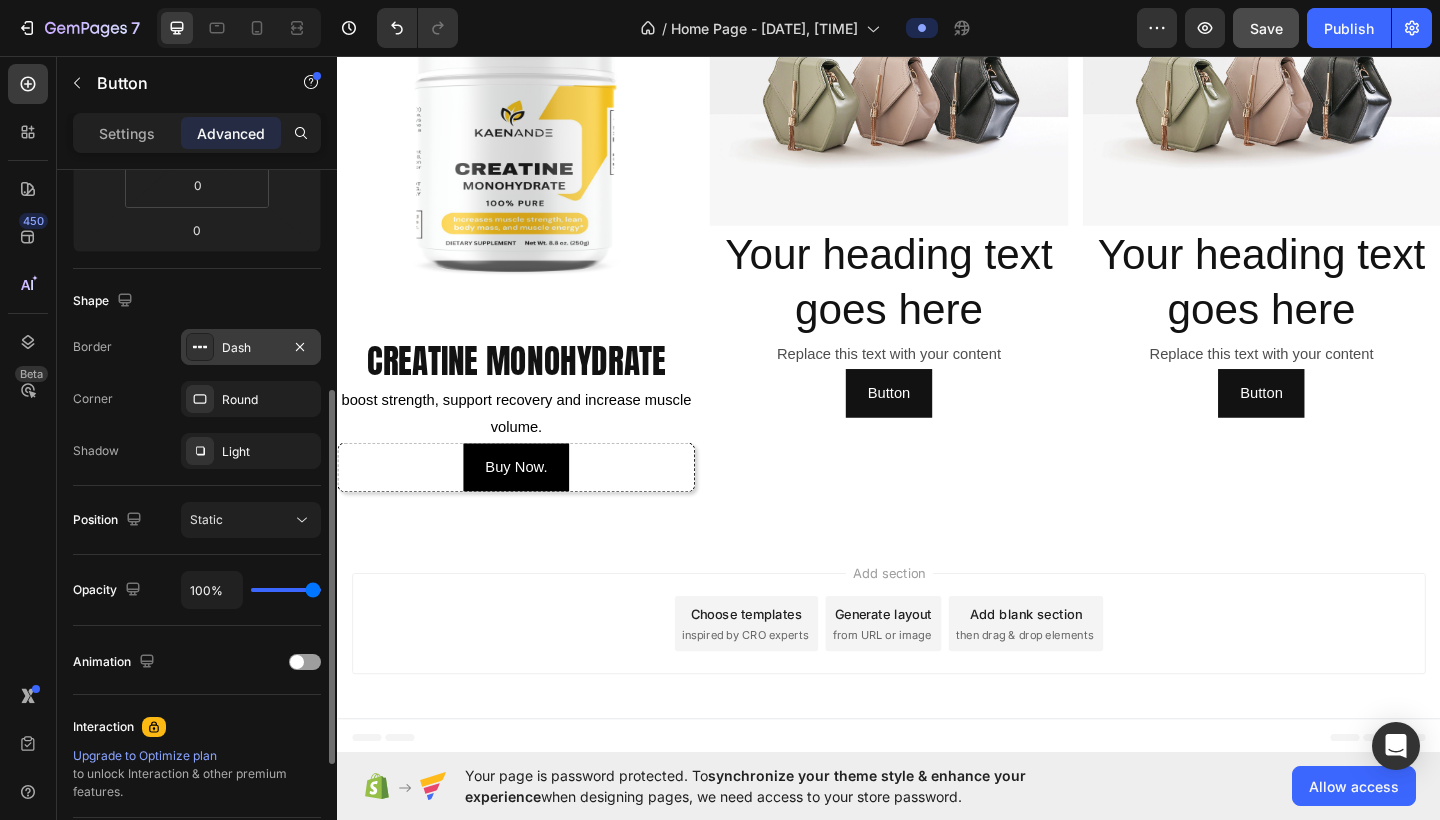 click on "Dash" at bounding box center [251, 348] 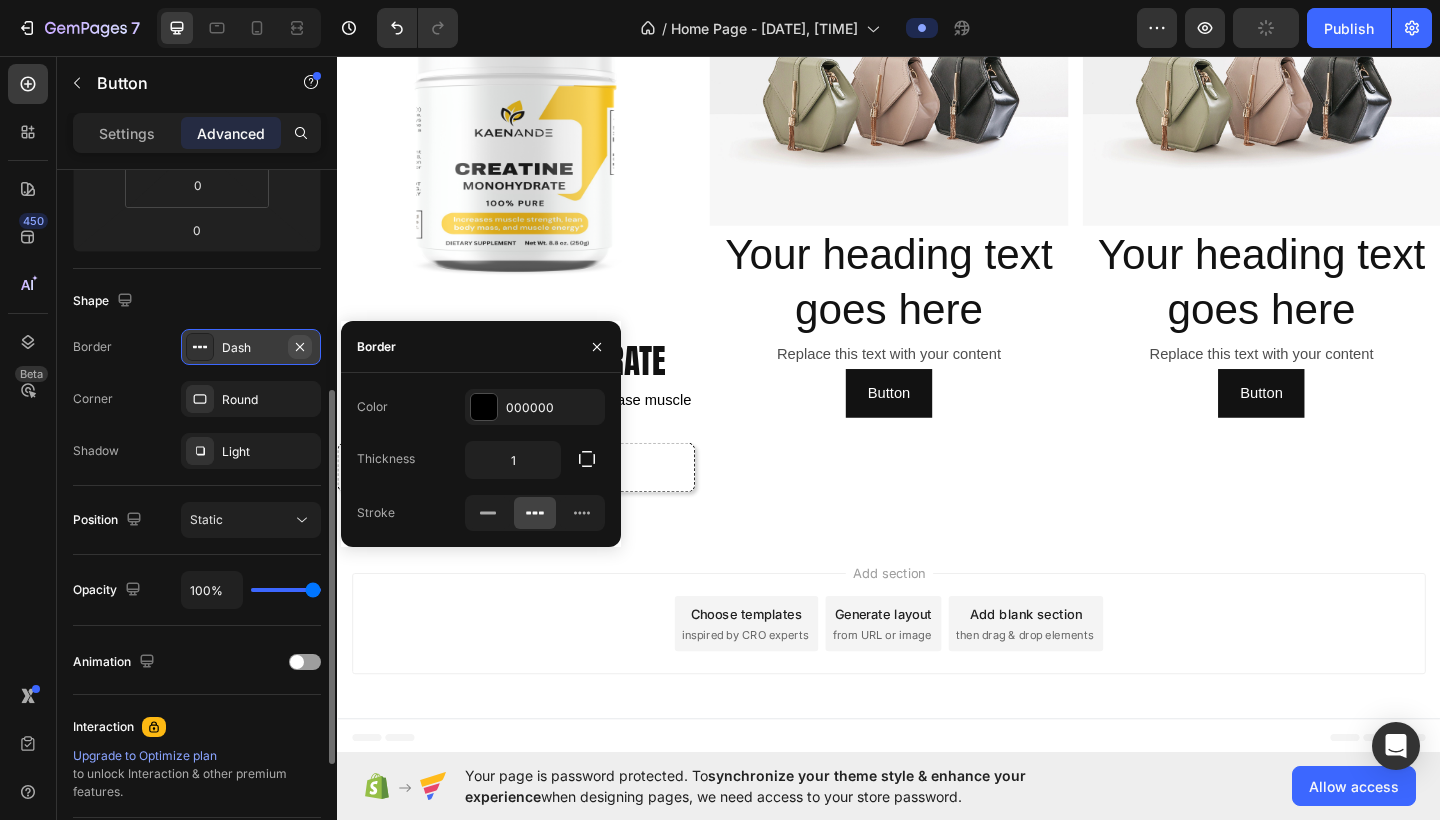 click 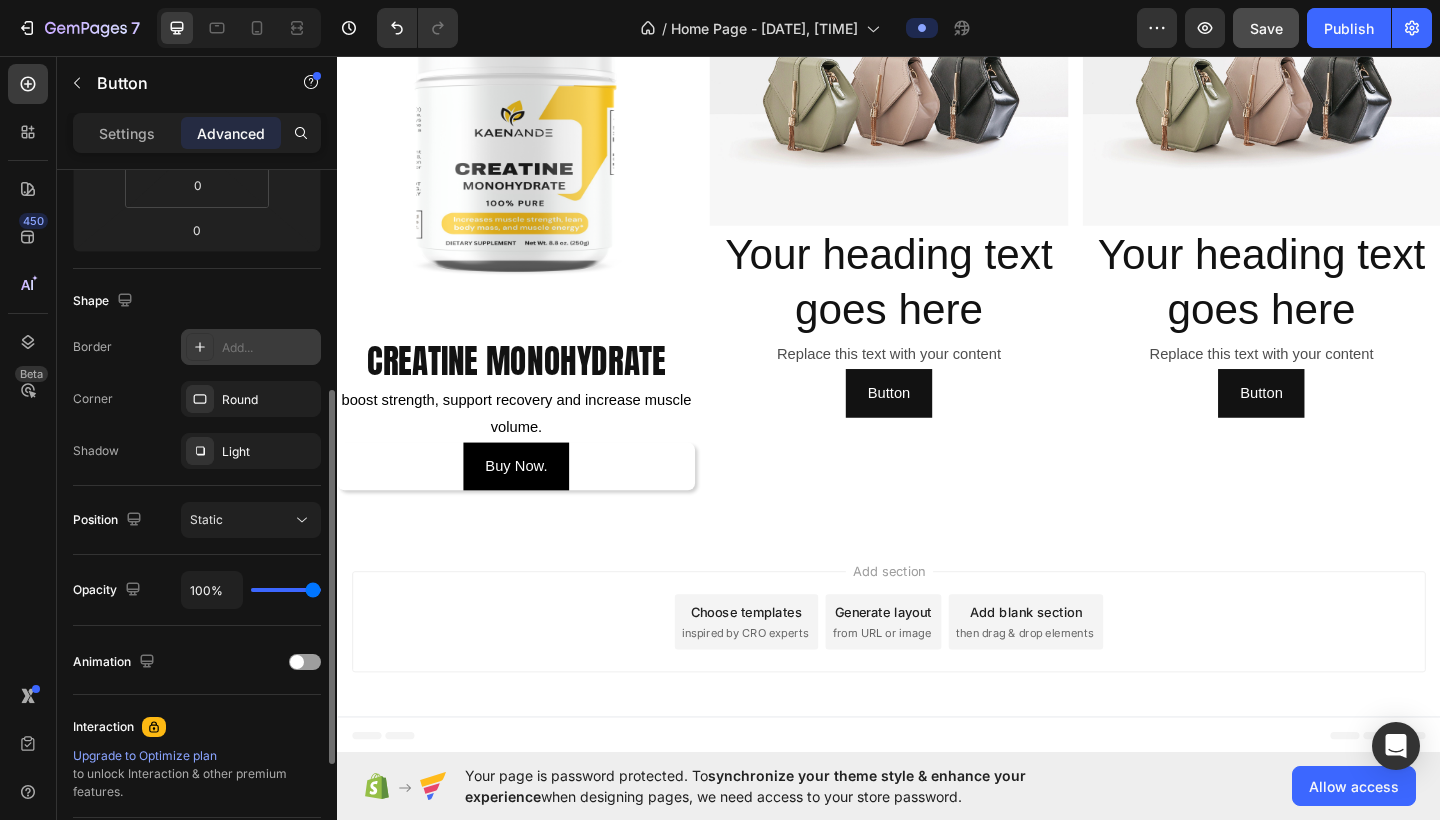 click on "buy now.   Button" at bounding box center (531, 503) 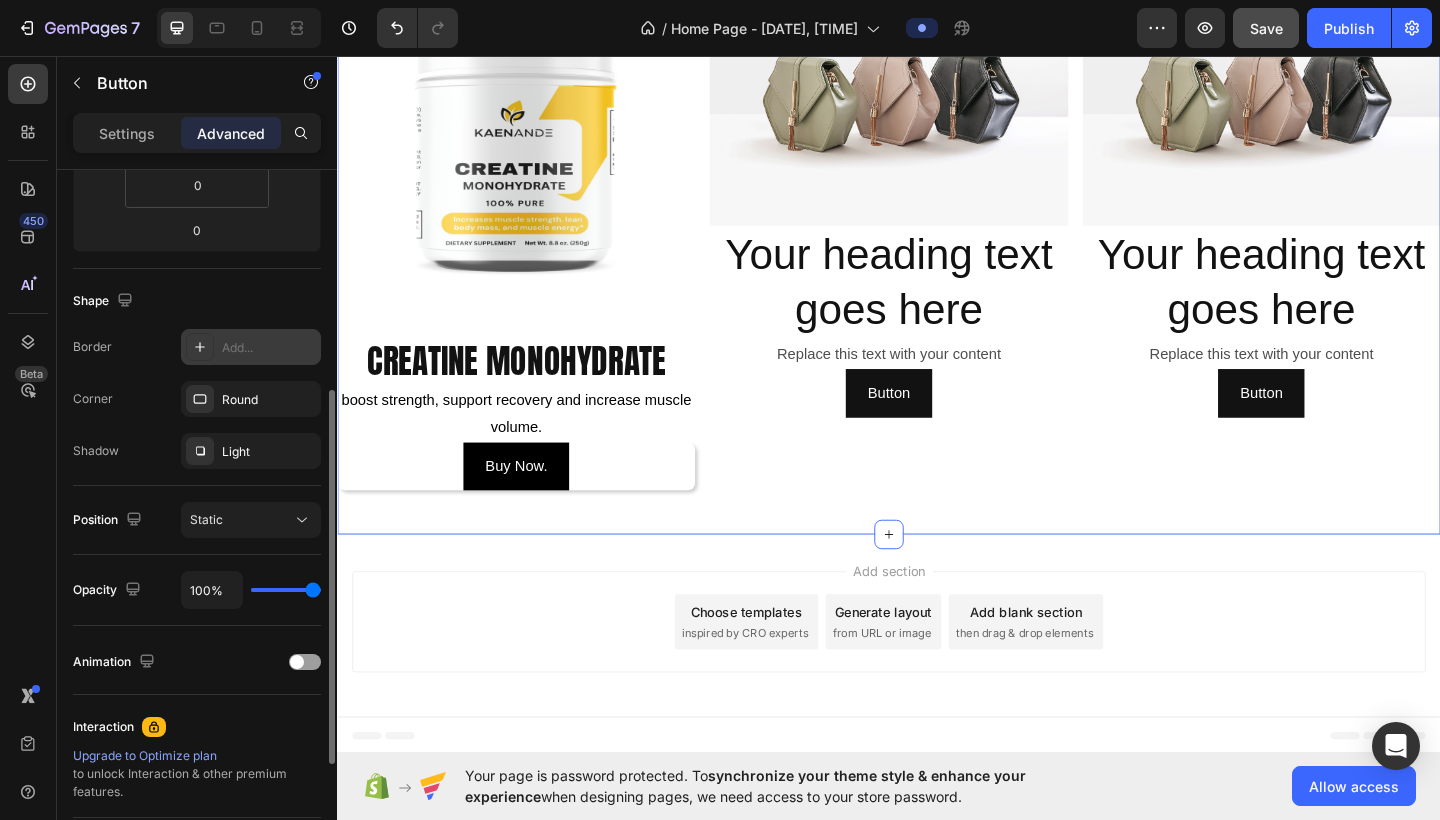 scroll, scrollTop: 1046, scrollLeft: 0, axis: vertical 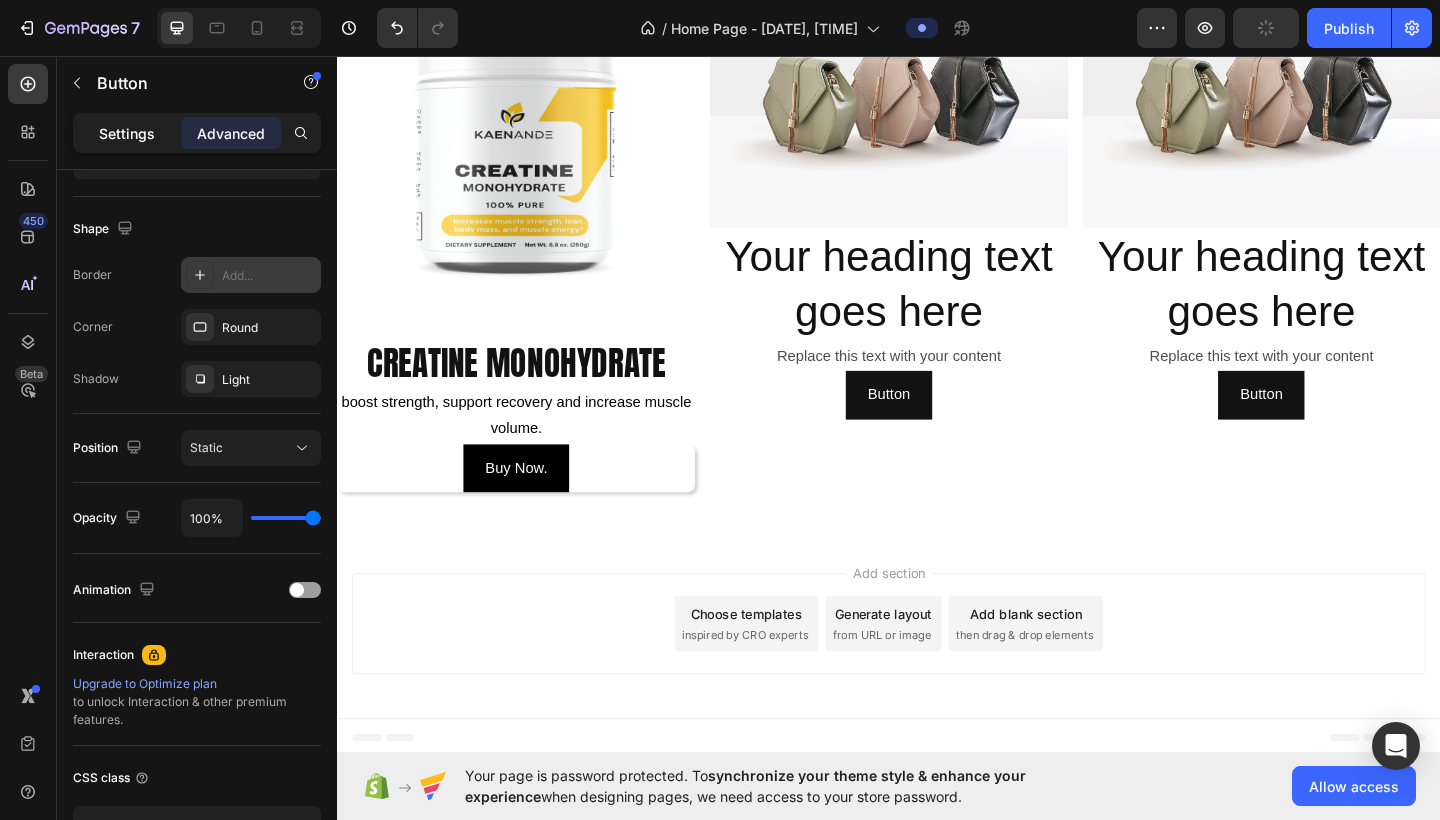 click on "Settings" at bounding box center [127, 133] 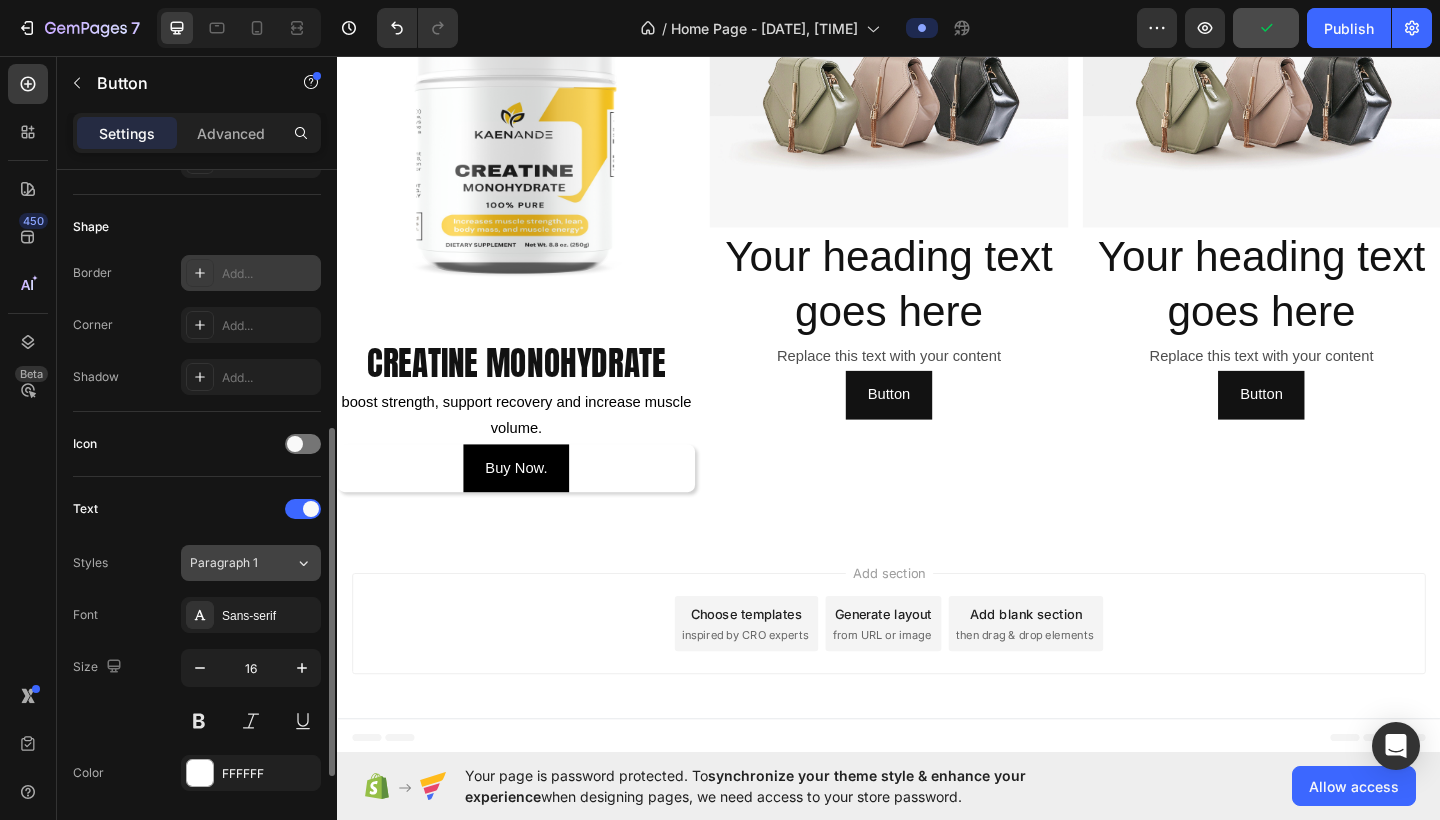 scroll, scrollTop: 333, scrollLeft: 0, axis: vertical 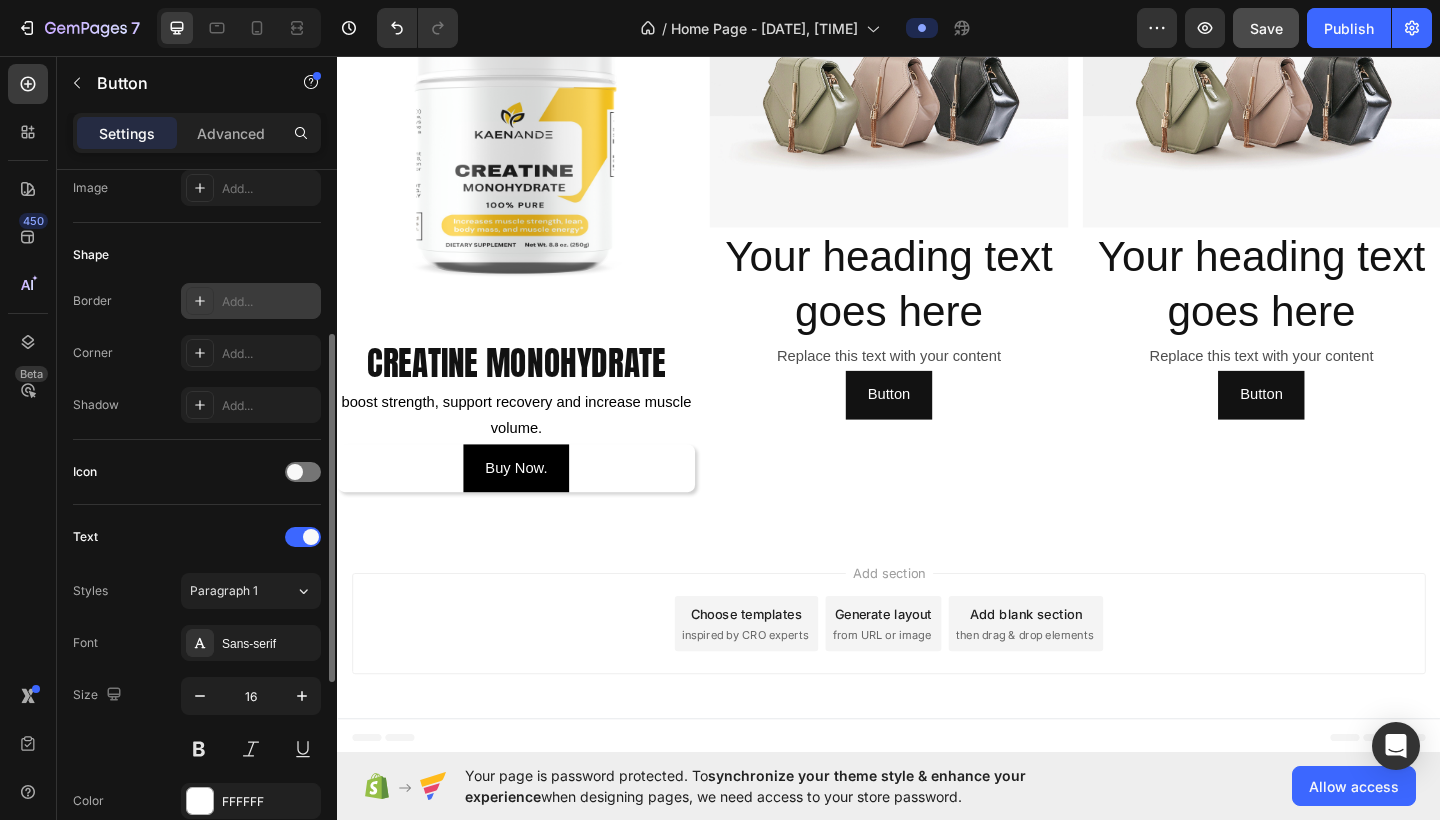 click on "Add..." at bounding box center (269, 302) 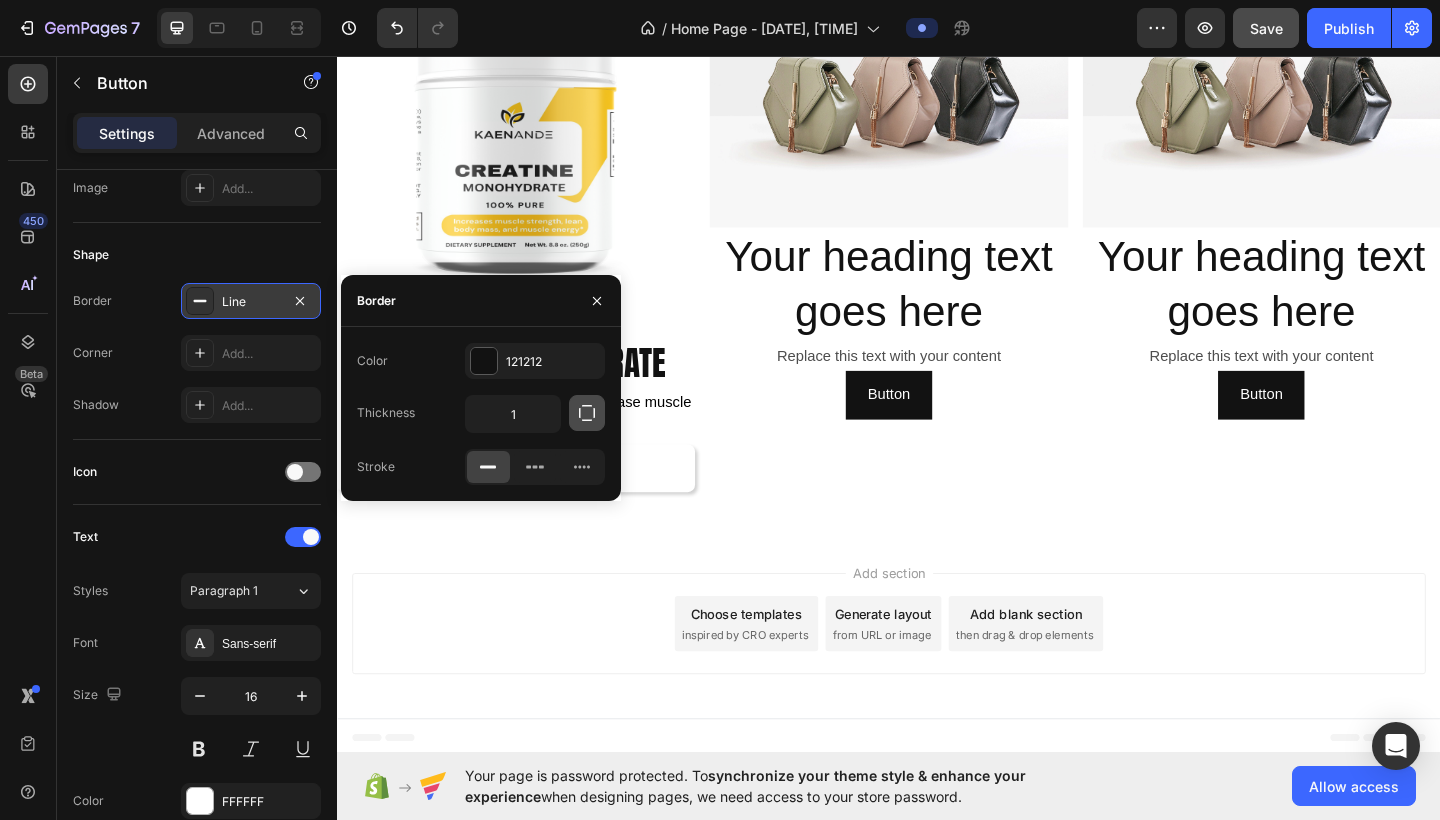 click at bounding box center [587, 413] 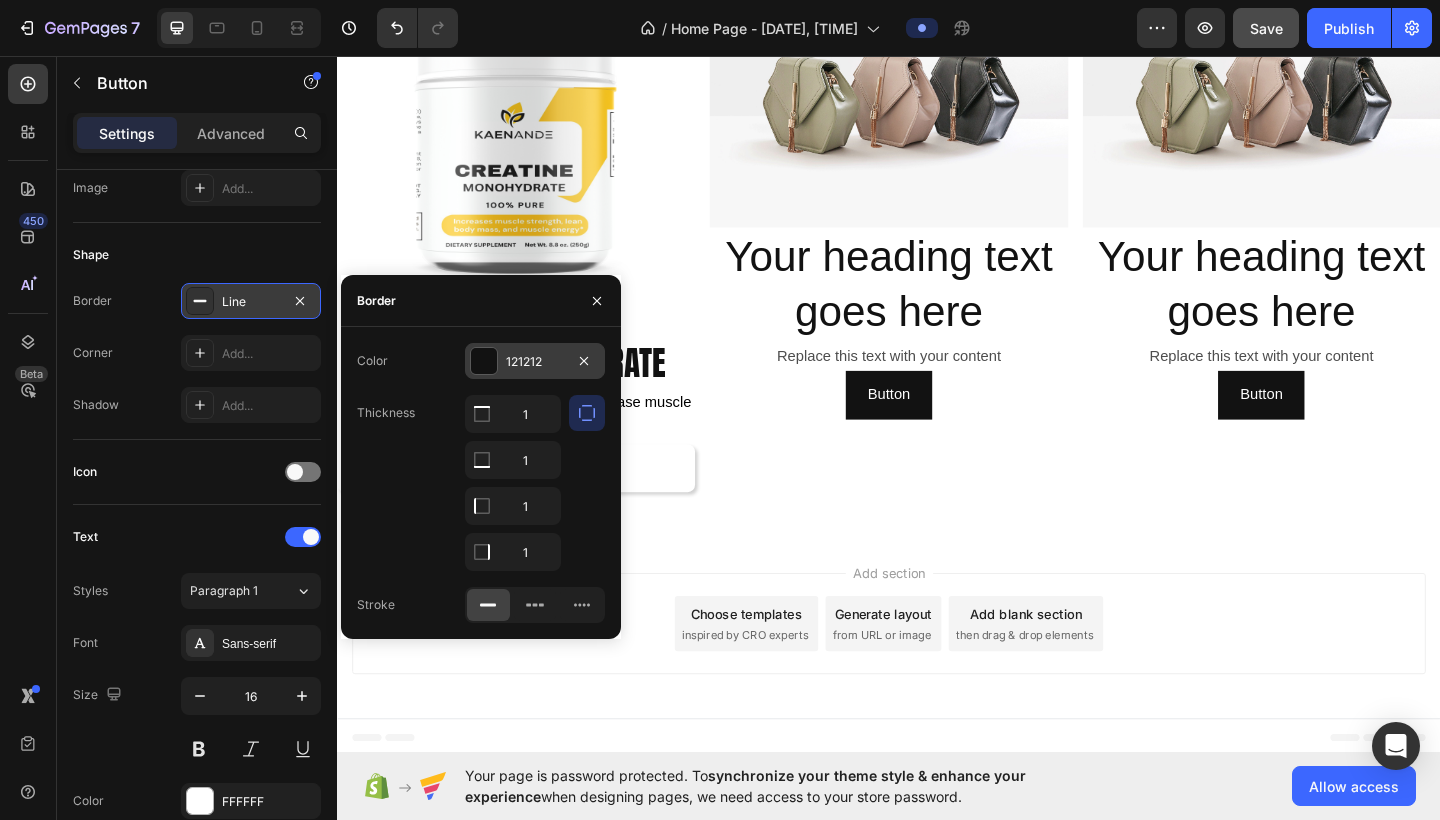 click on "121212" at bounding box center (535, 361) 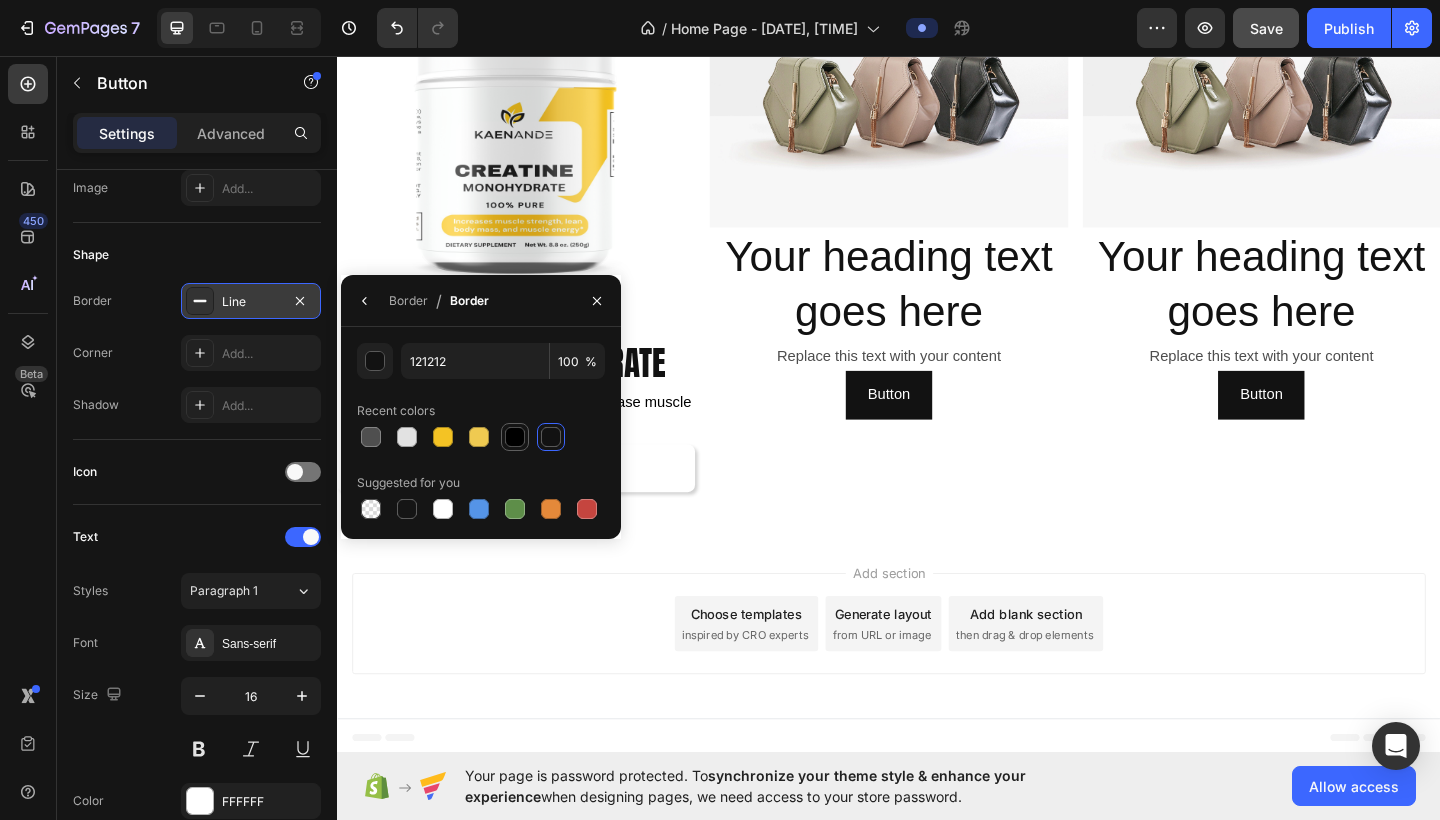 click at bounding box center (515, 437) 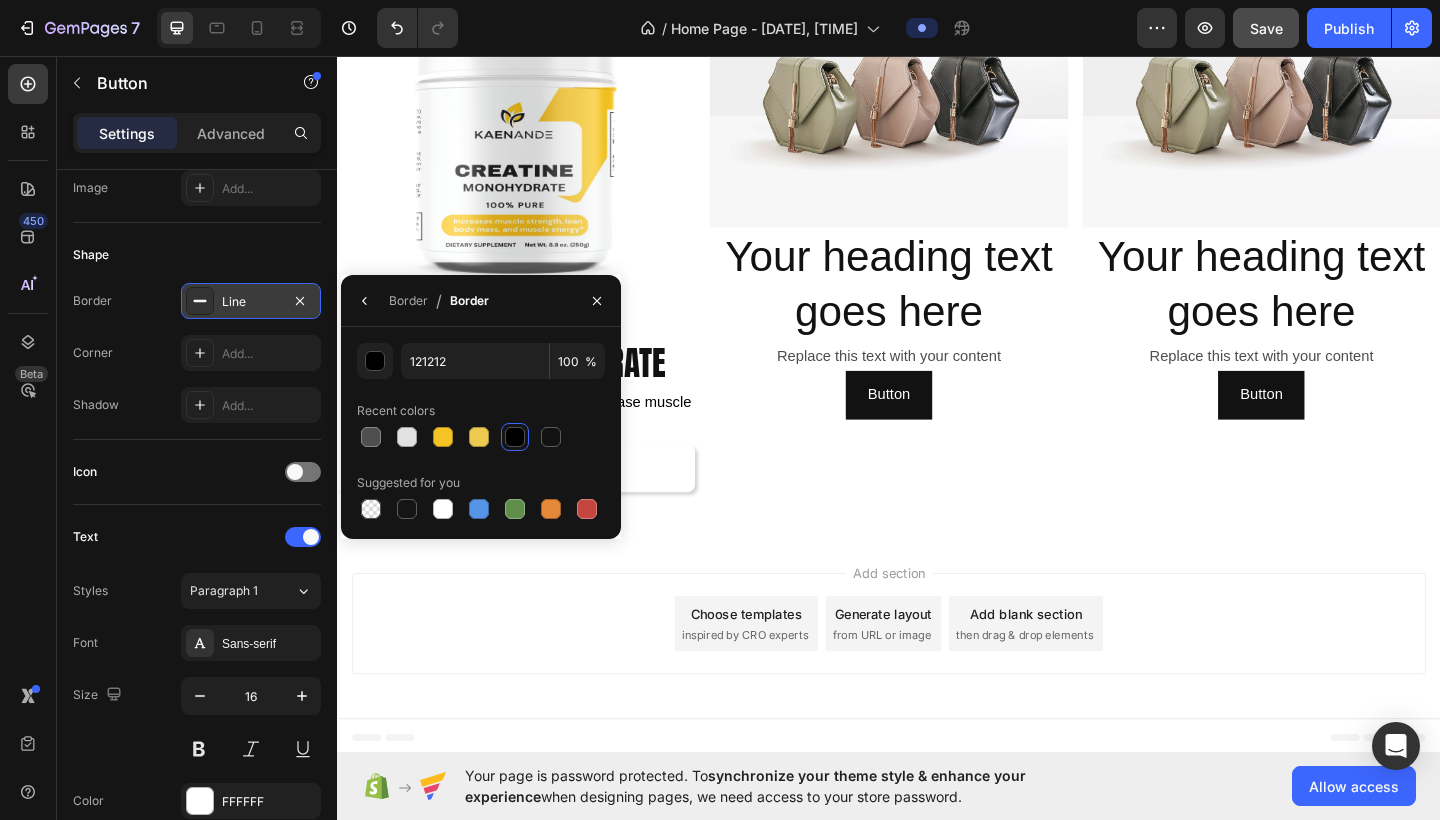 type on "000000" 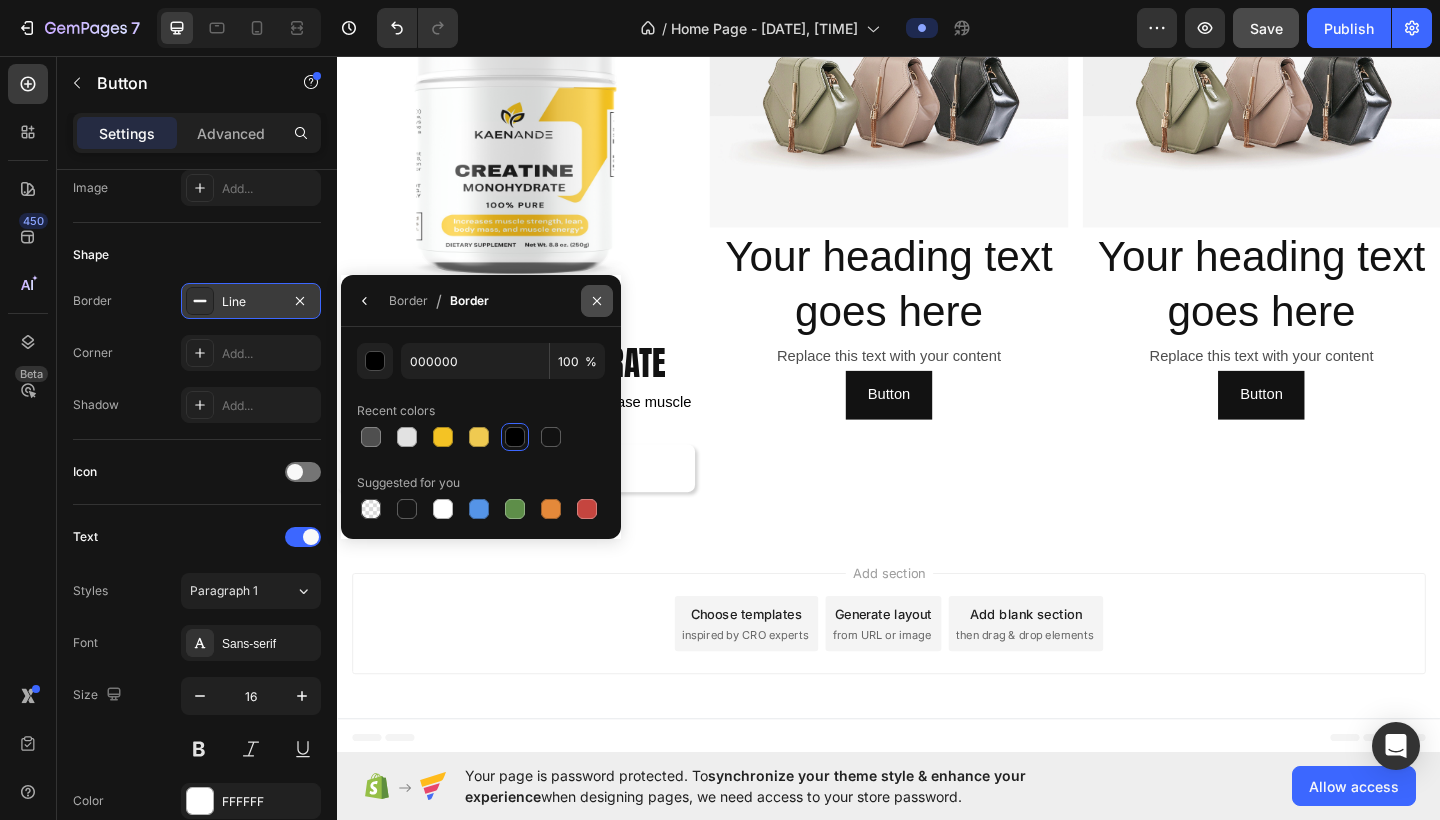 click at bounding box center (597, 301) 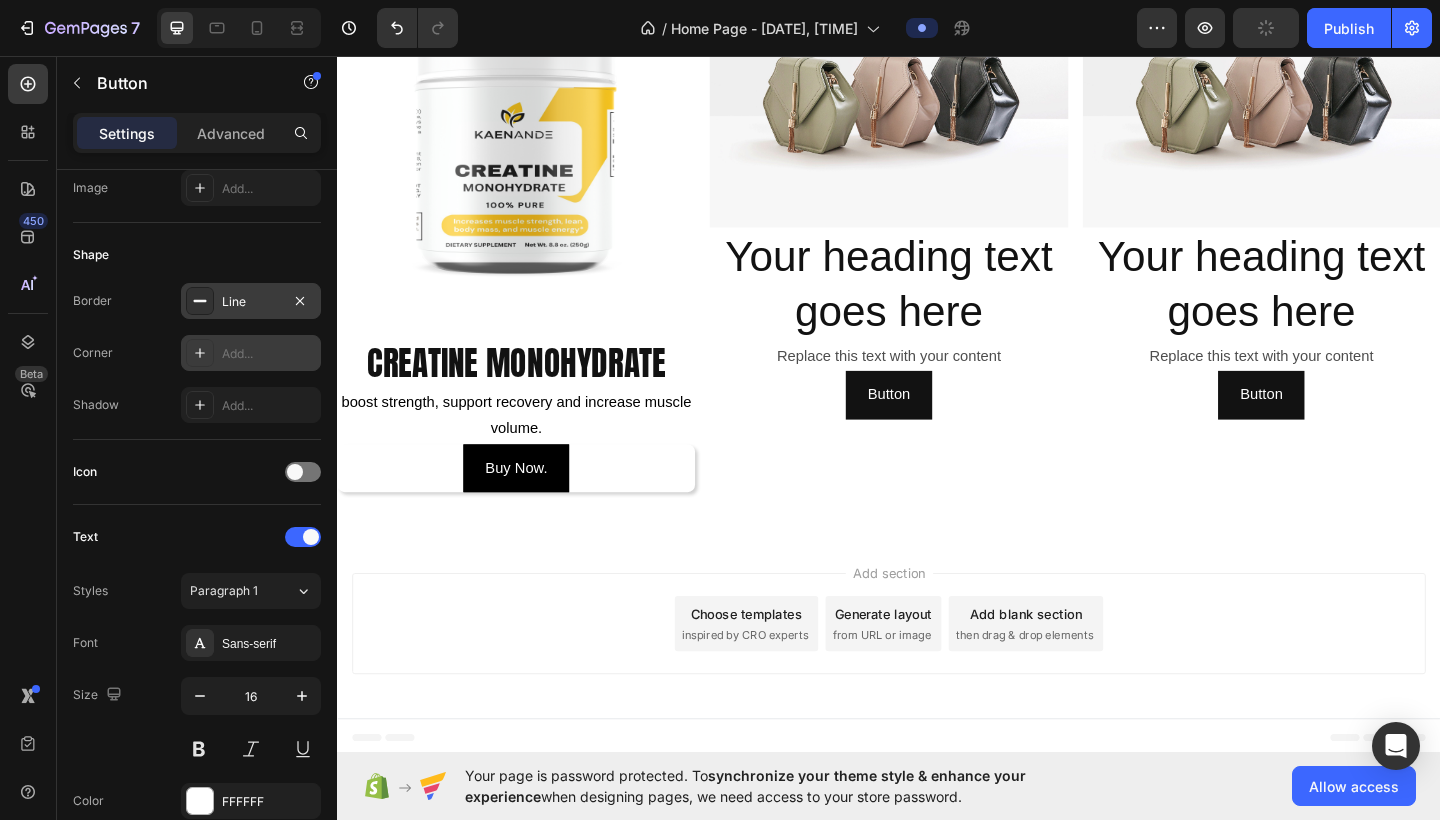click on "Add..." at bounding box center (251, 353) 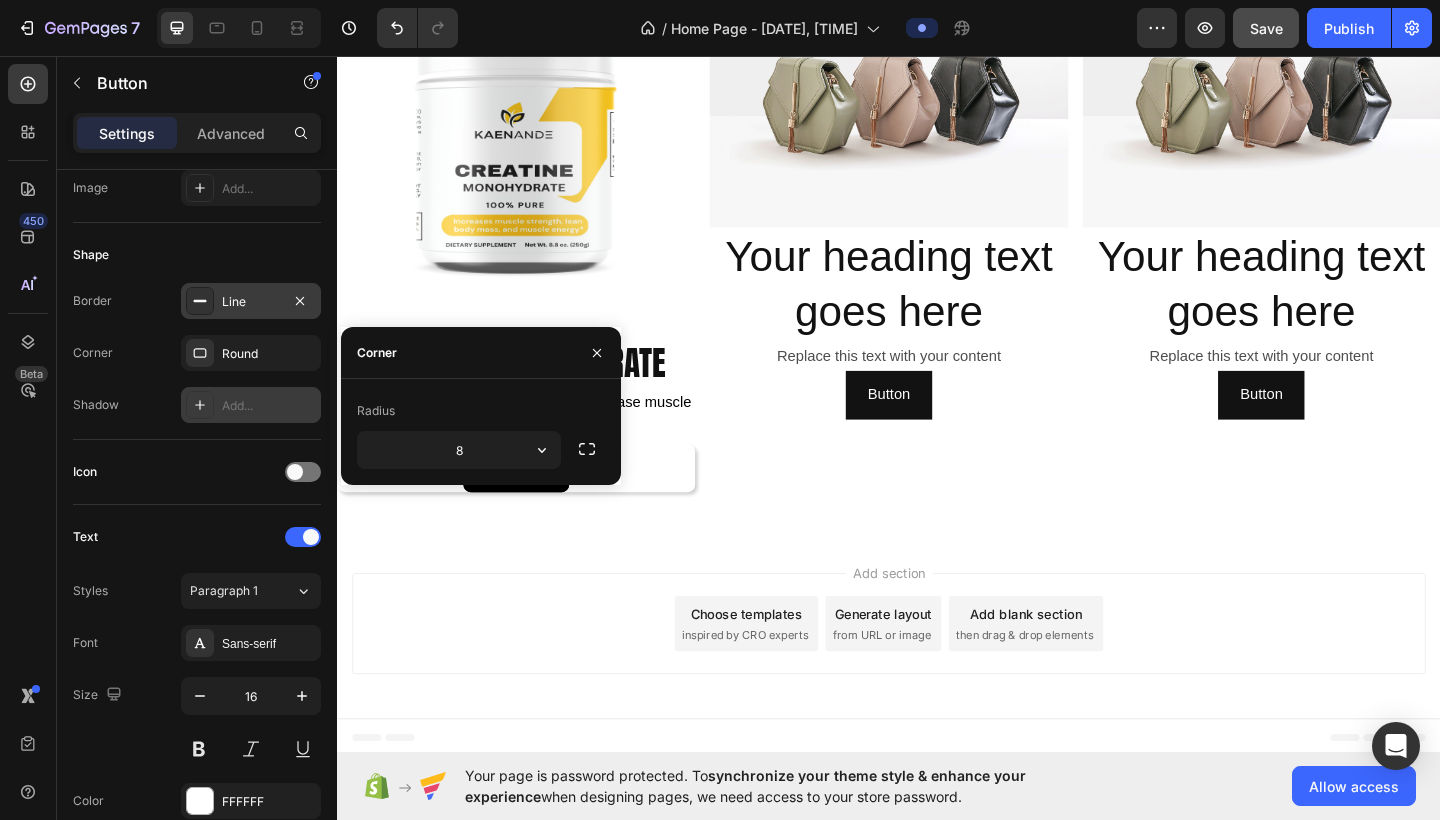 click on "Add..." at bounding box center (251, 405) 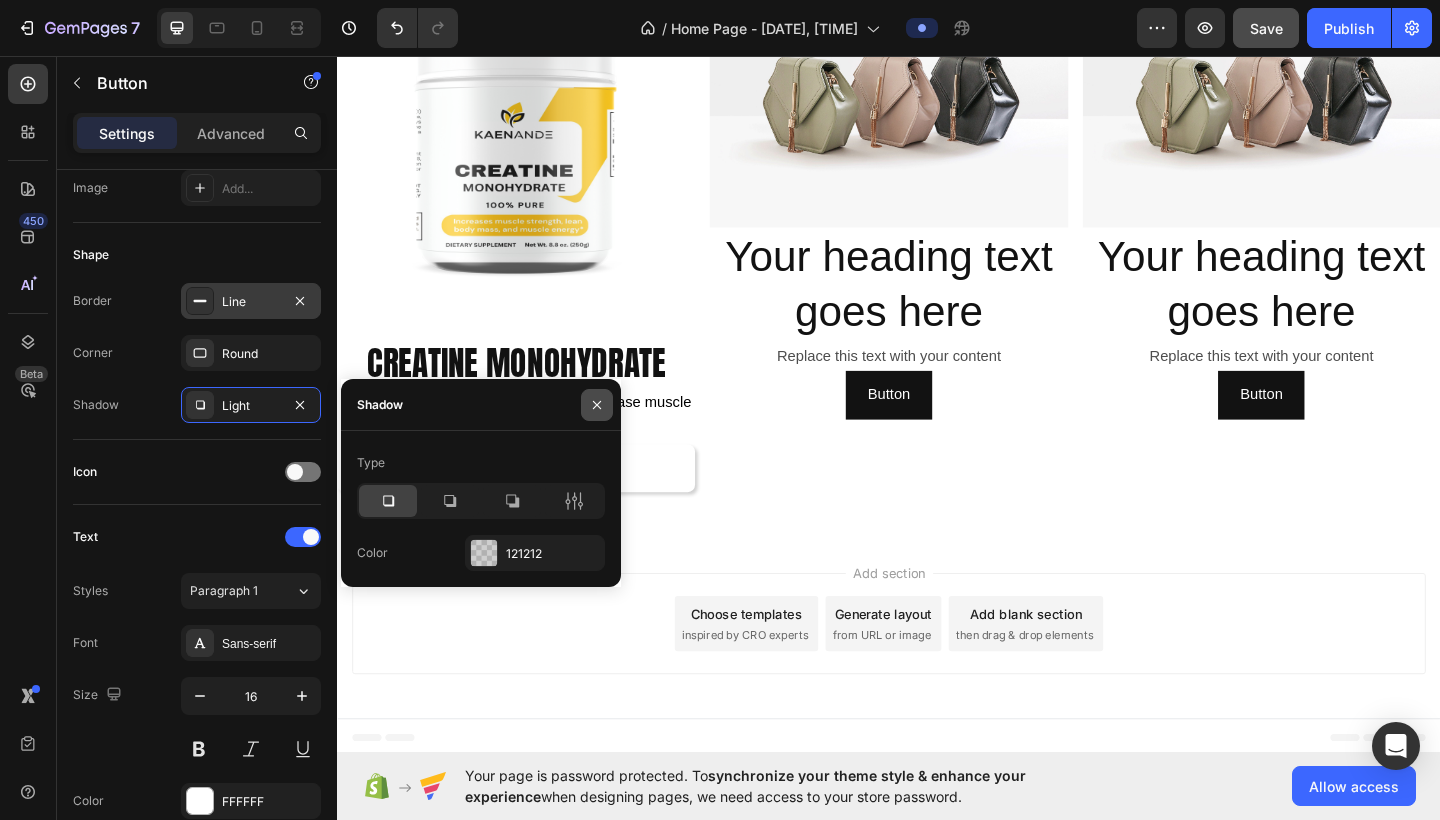 click 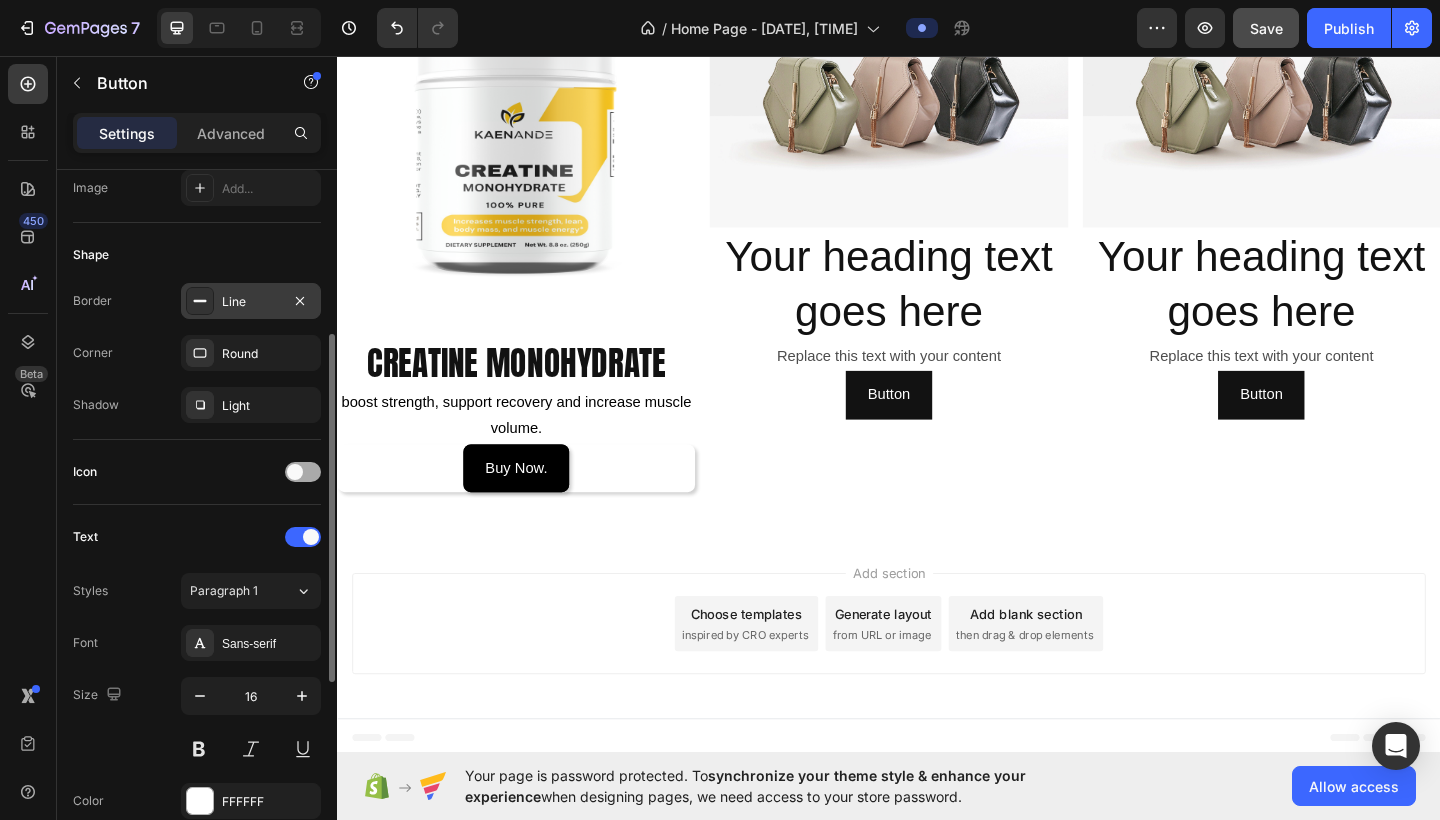 click at bounding box center (295, 472) 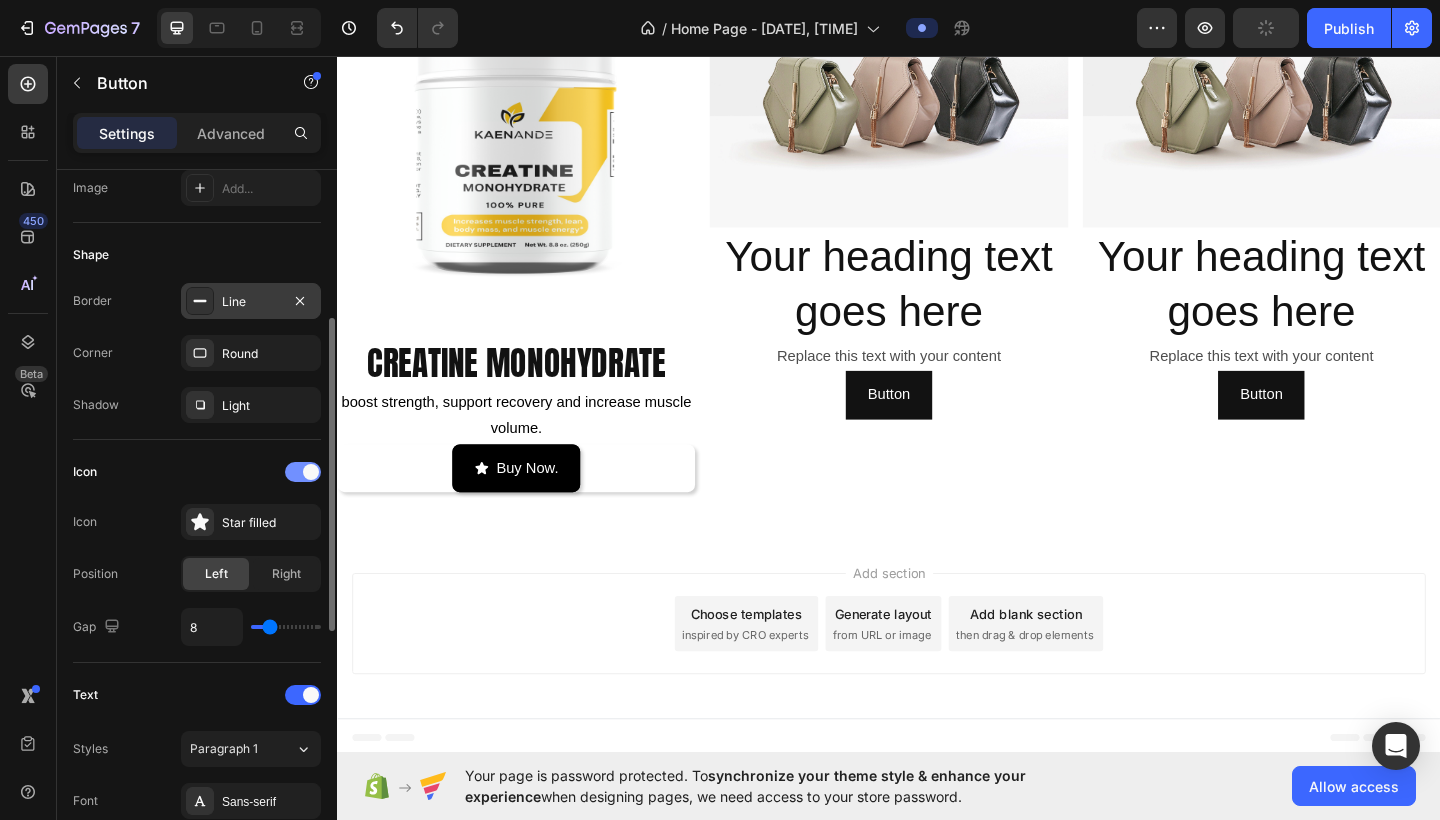 click at bounding box center (303, 472) 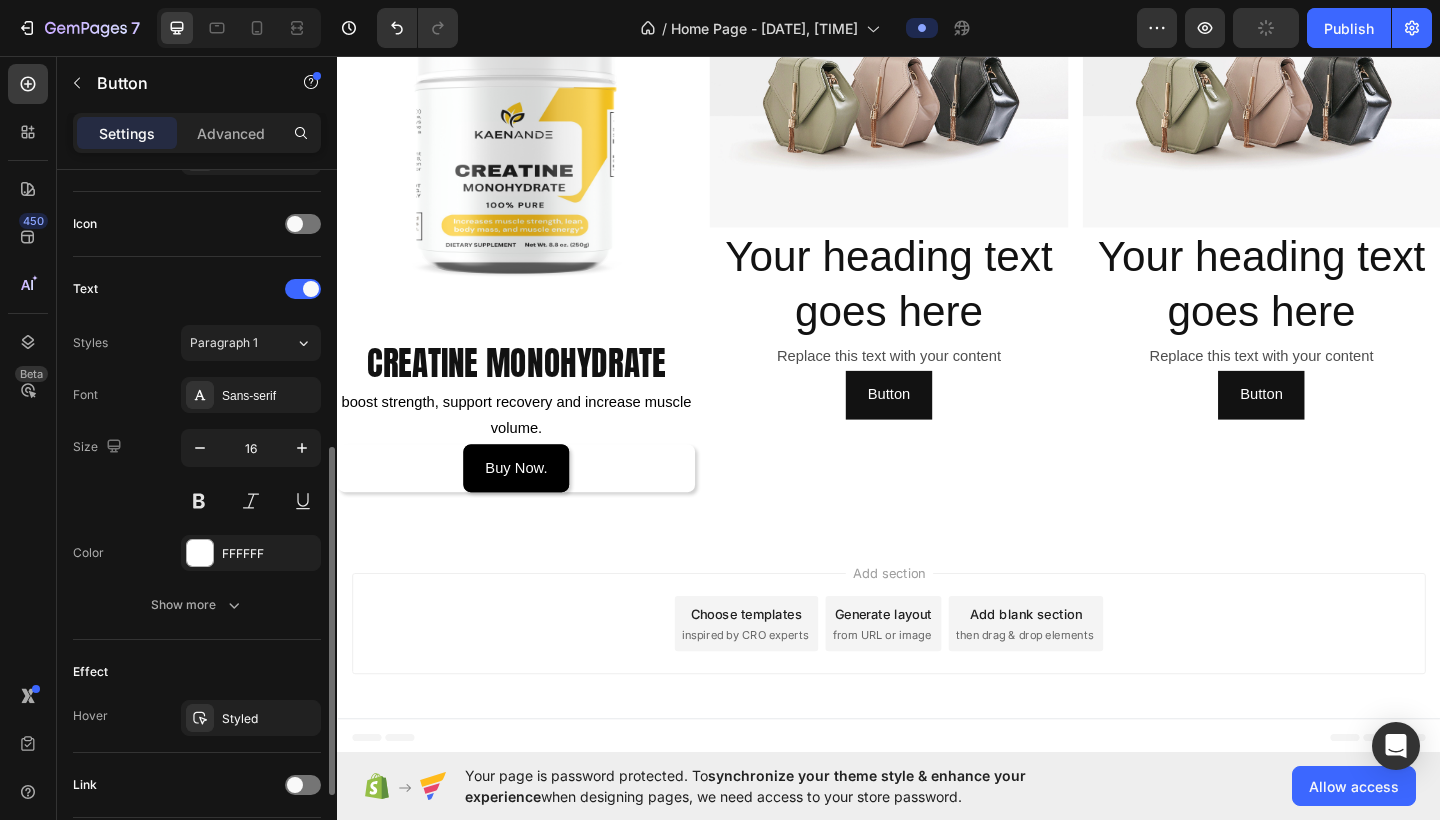 scroll, scrollTop: 589, scrollLeft: 0, axis: vertical 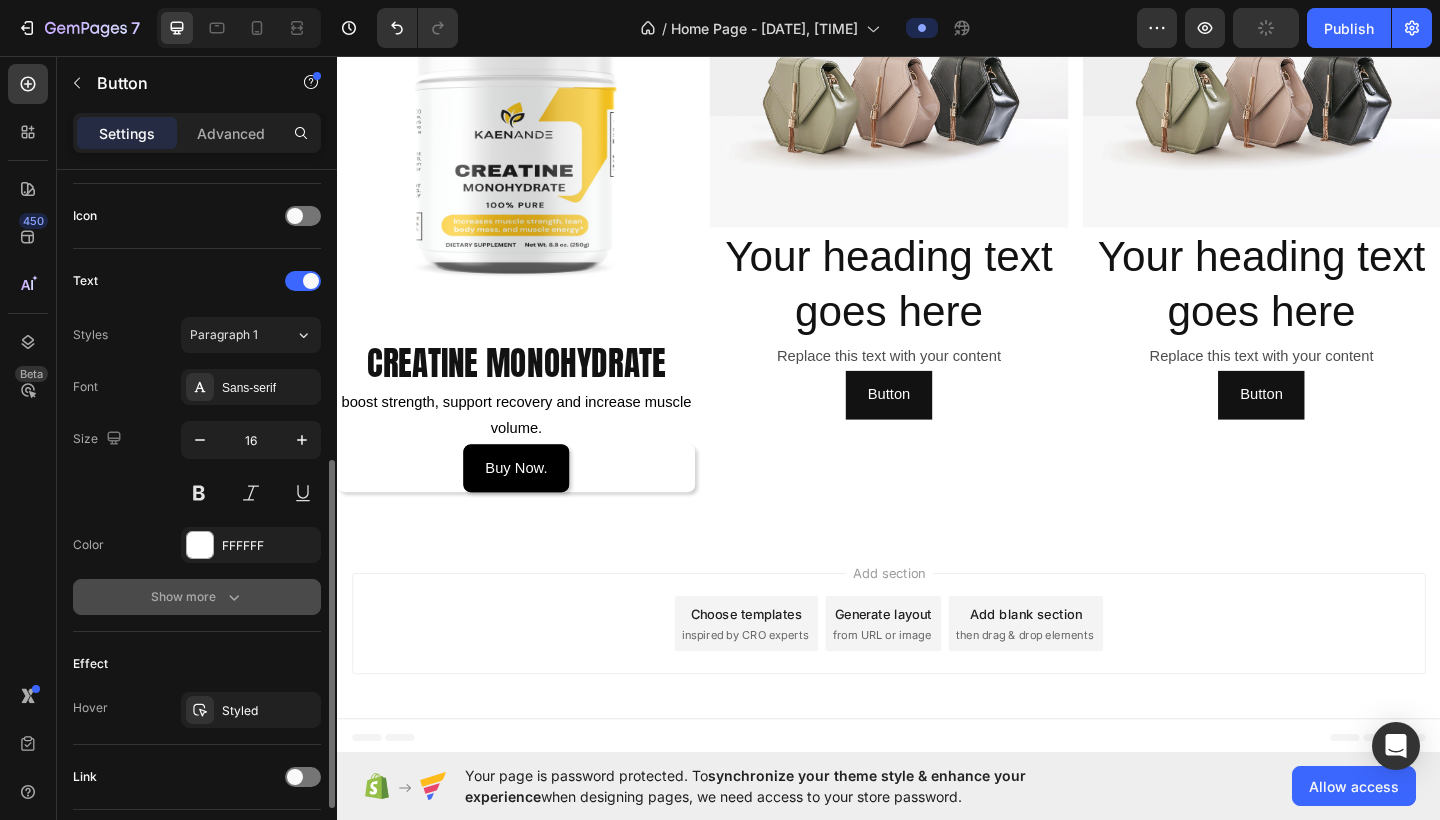 click 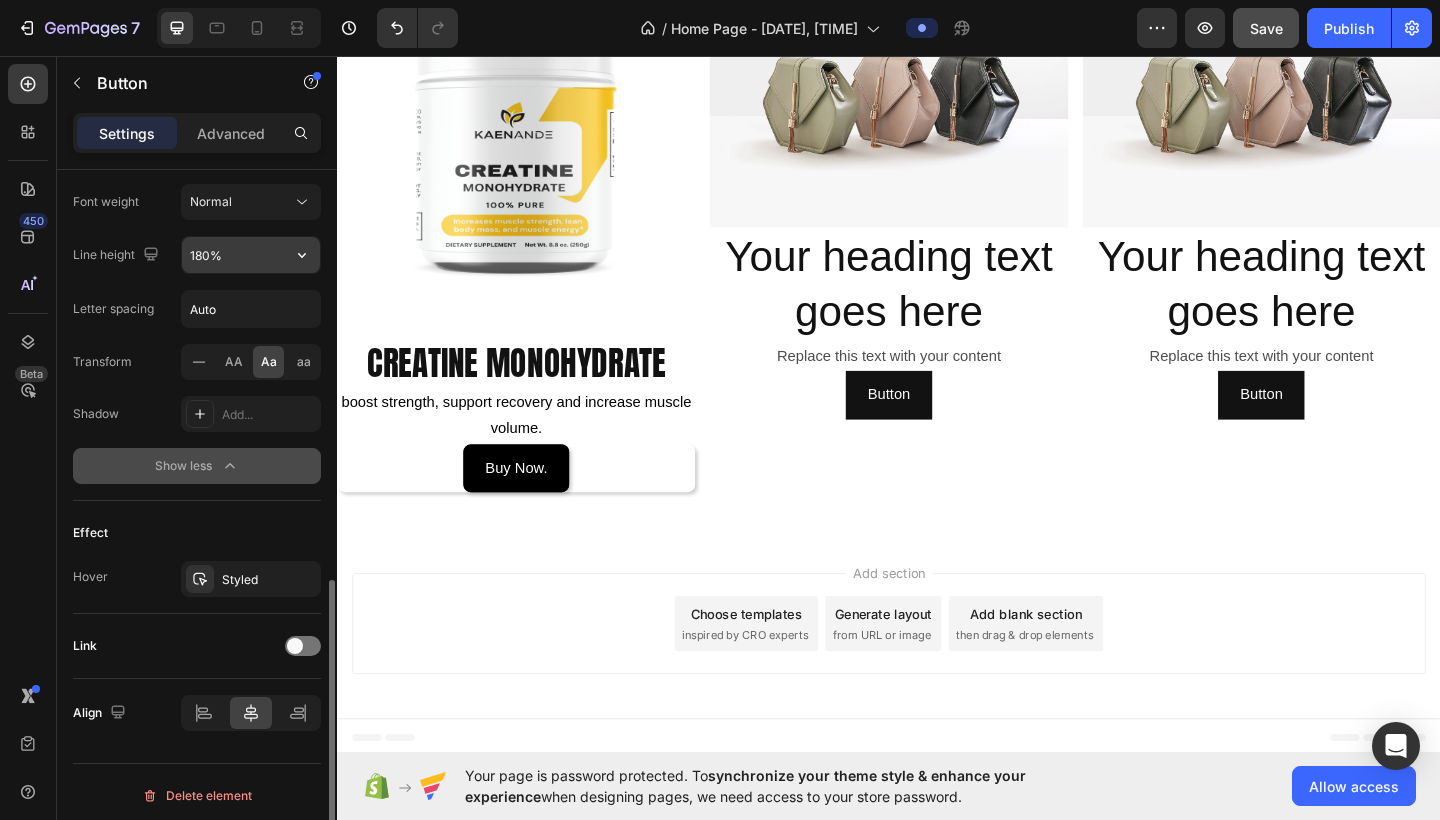 scroll, scrollTop: 984, scrollLeft: 0, axis: vertical 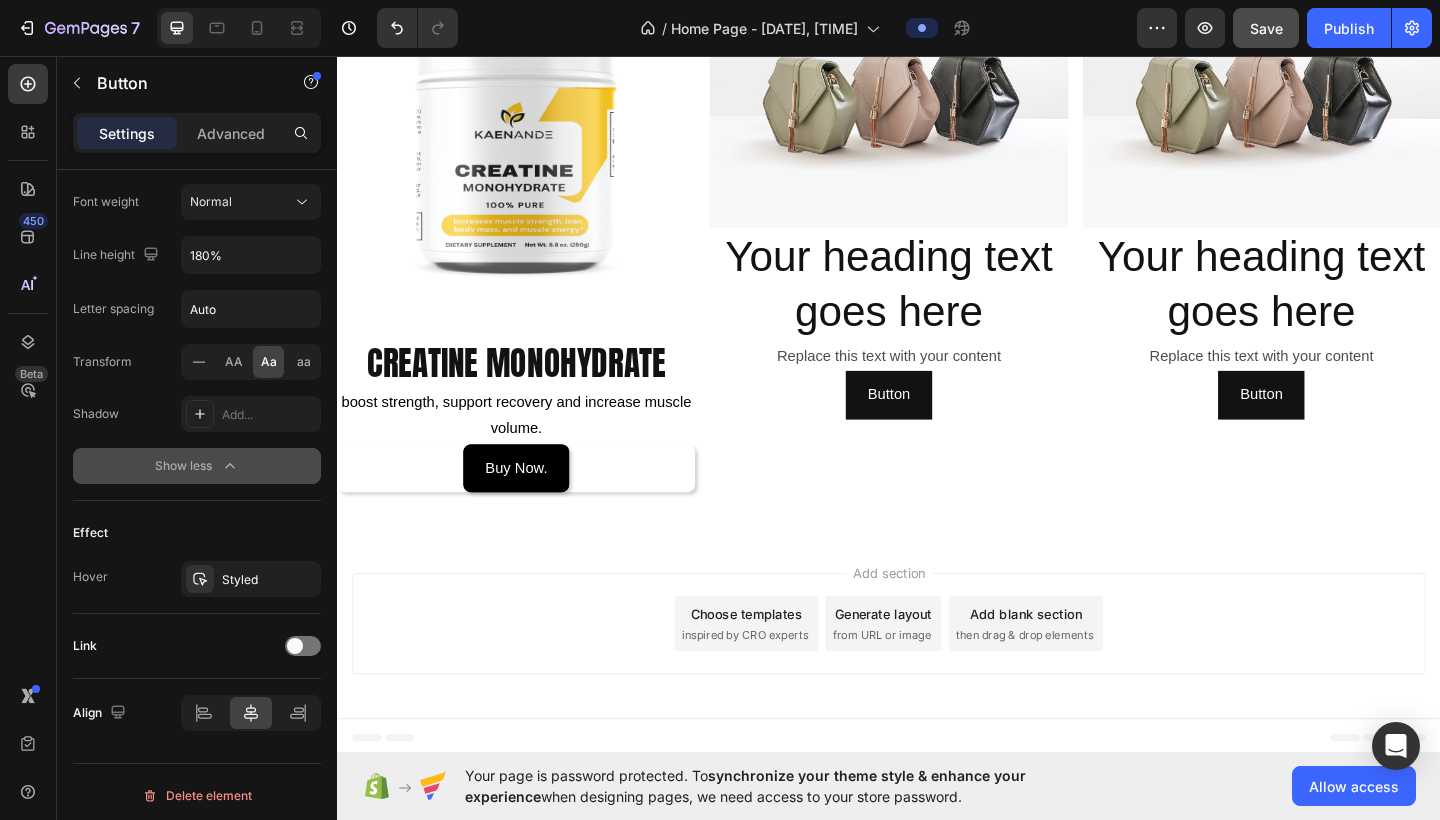 click 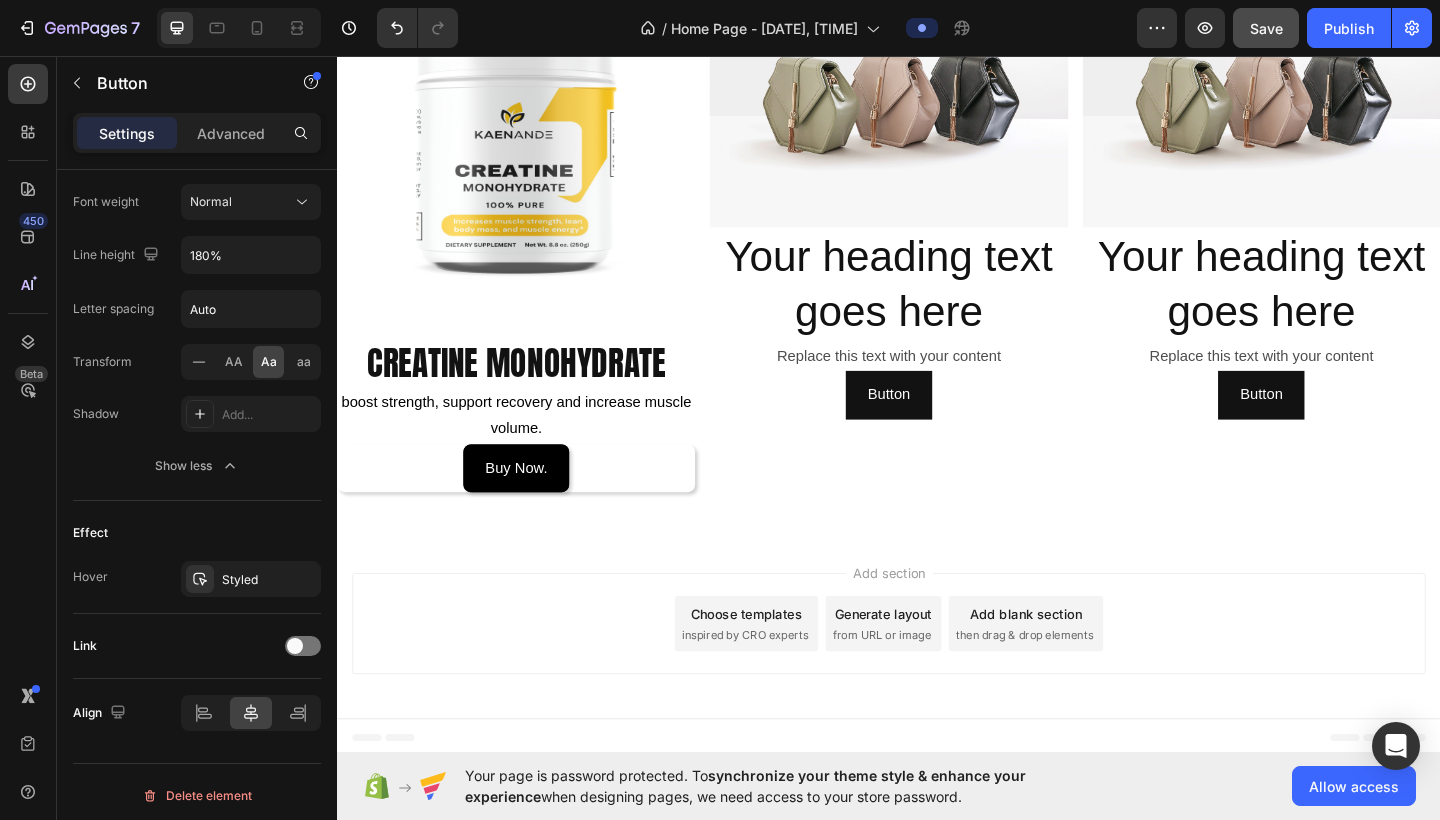 scroll, scrollTop: 727, scrollLeft: 0, axis: vertical 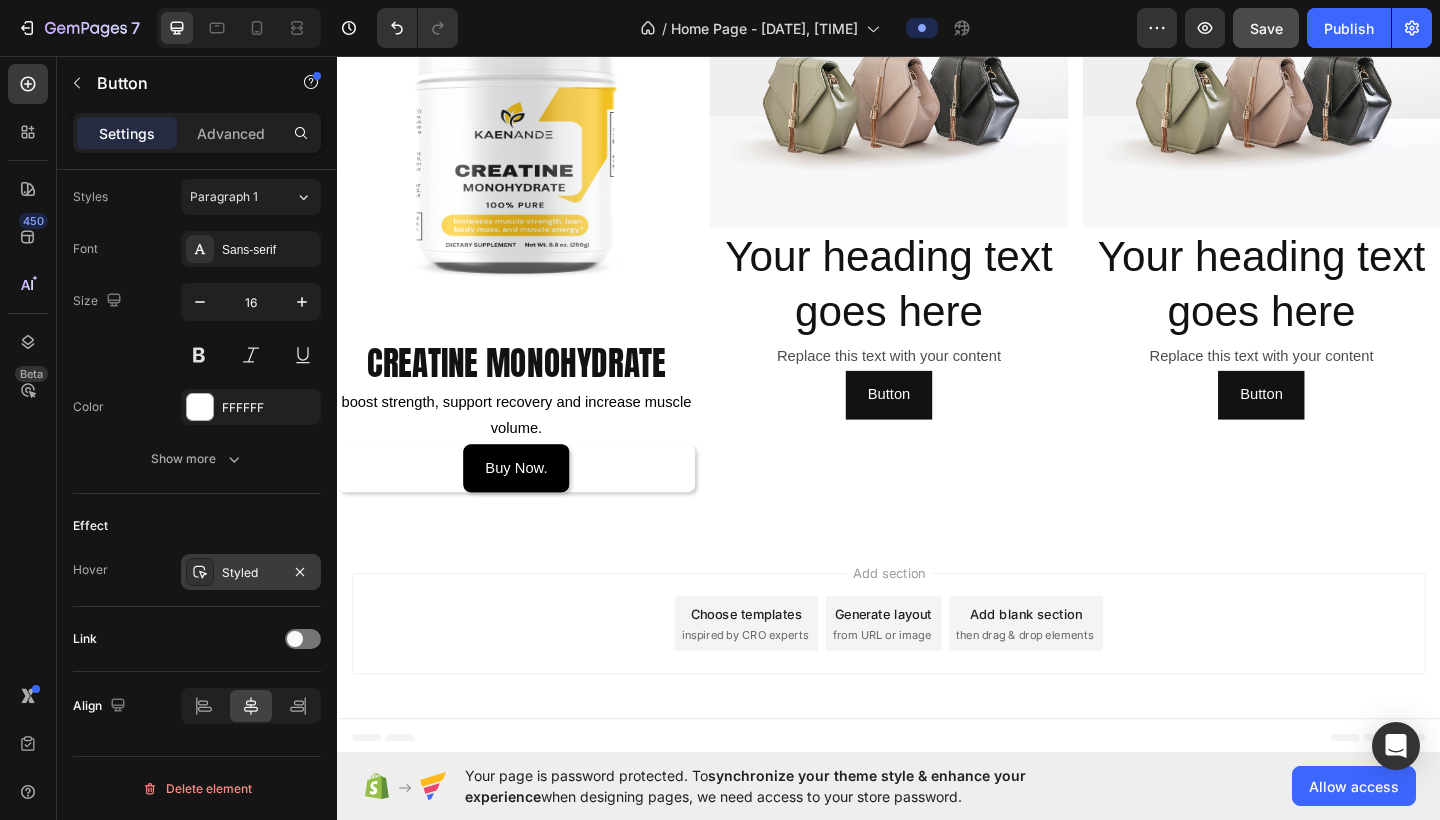 click on "Styled" at bounding box center [251, 573] 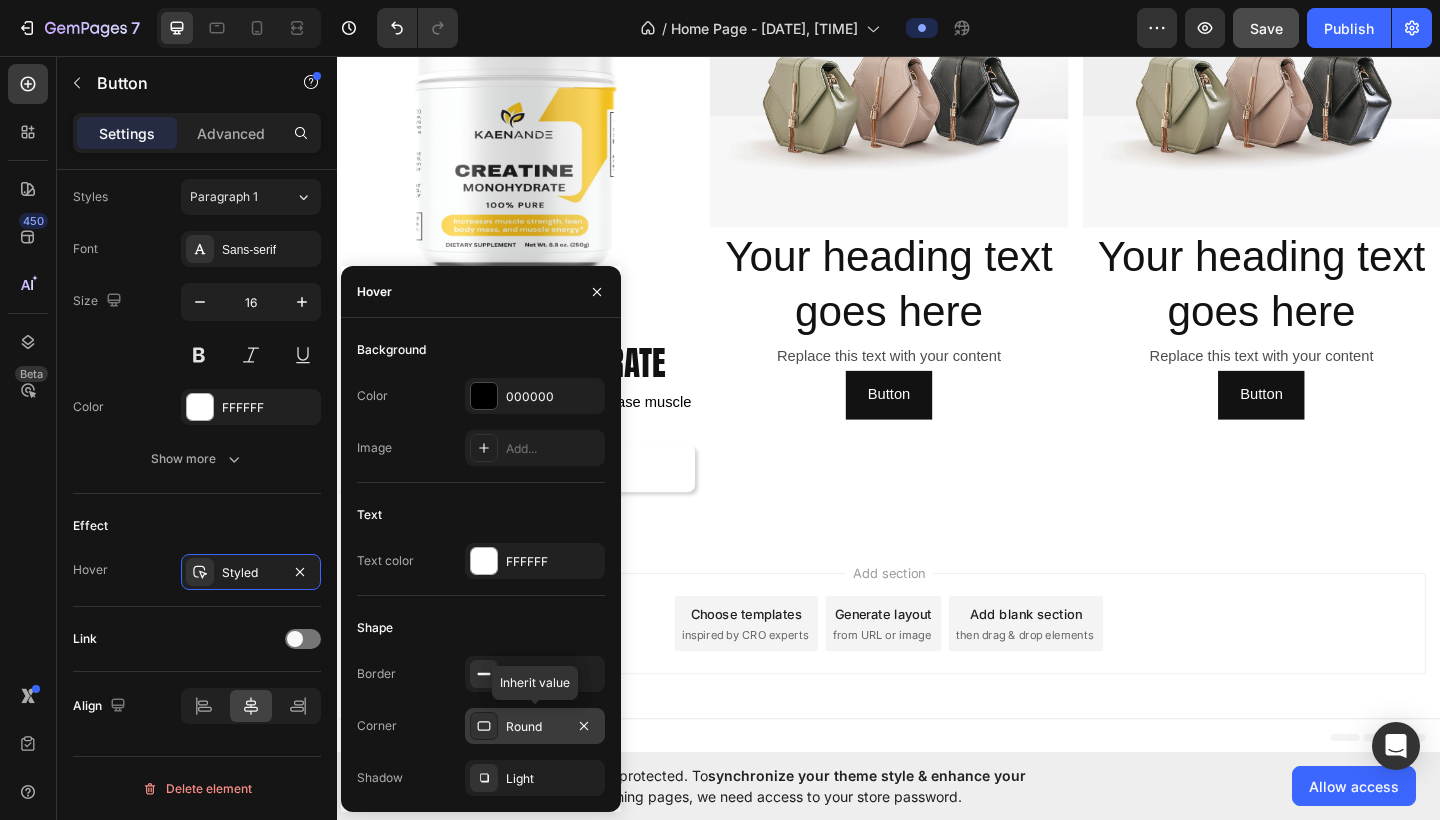 click on "Round" at bounding box center (535, 726) 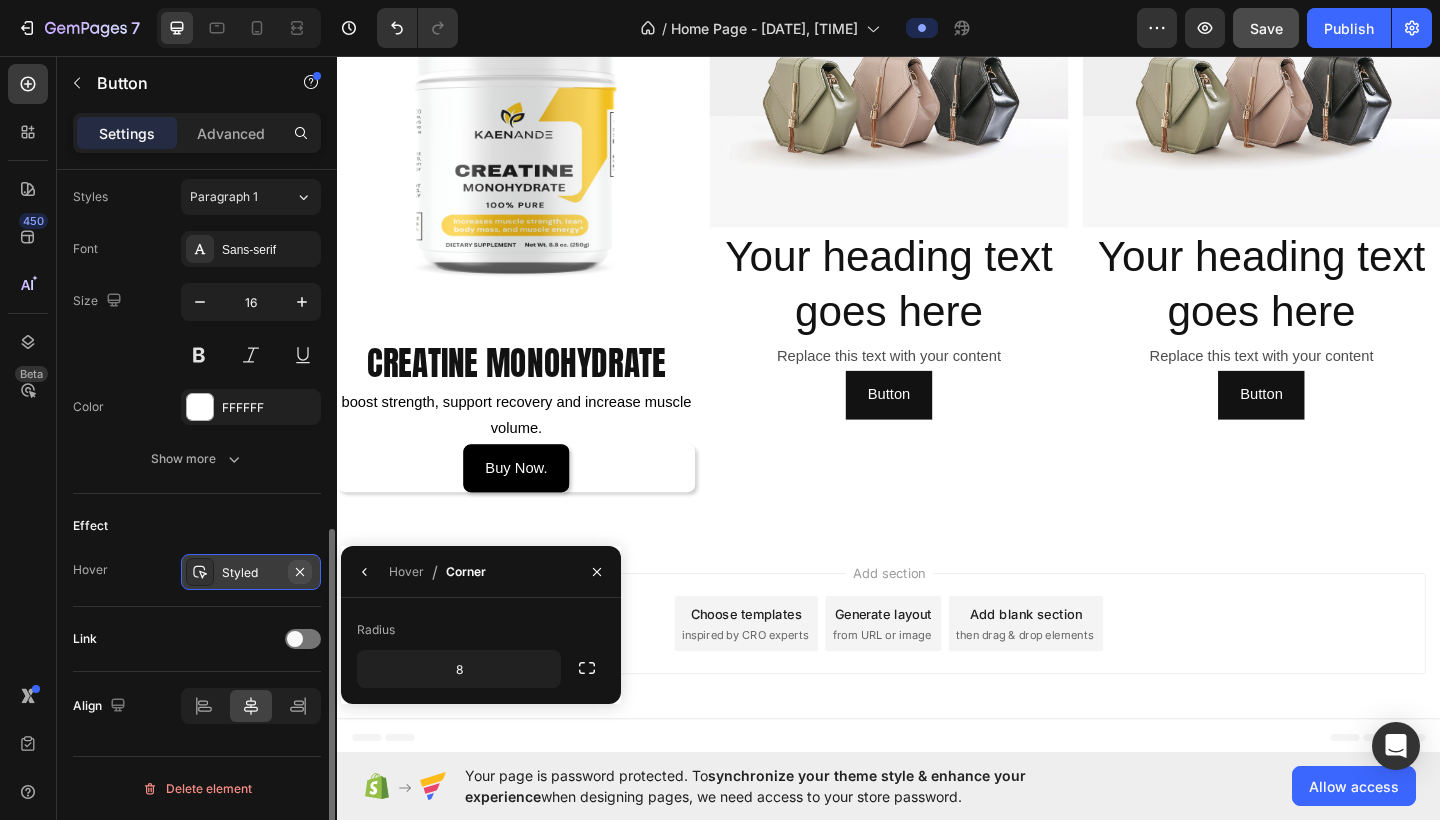 click 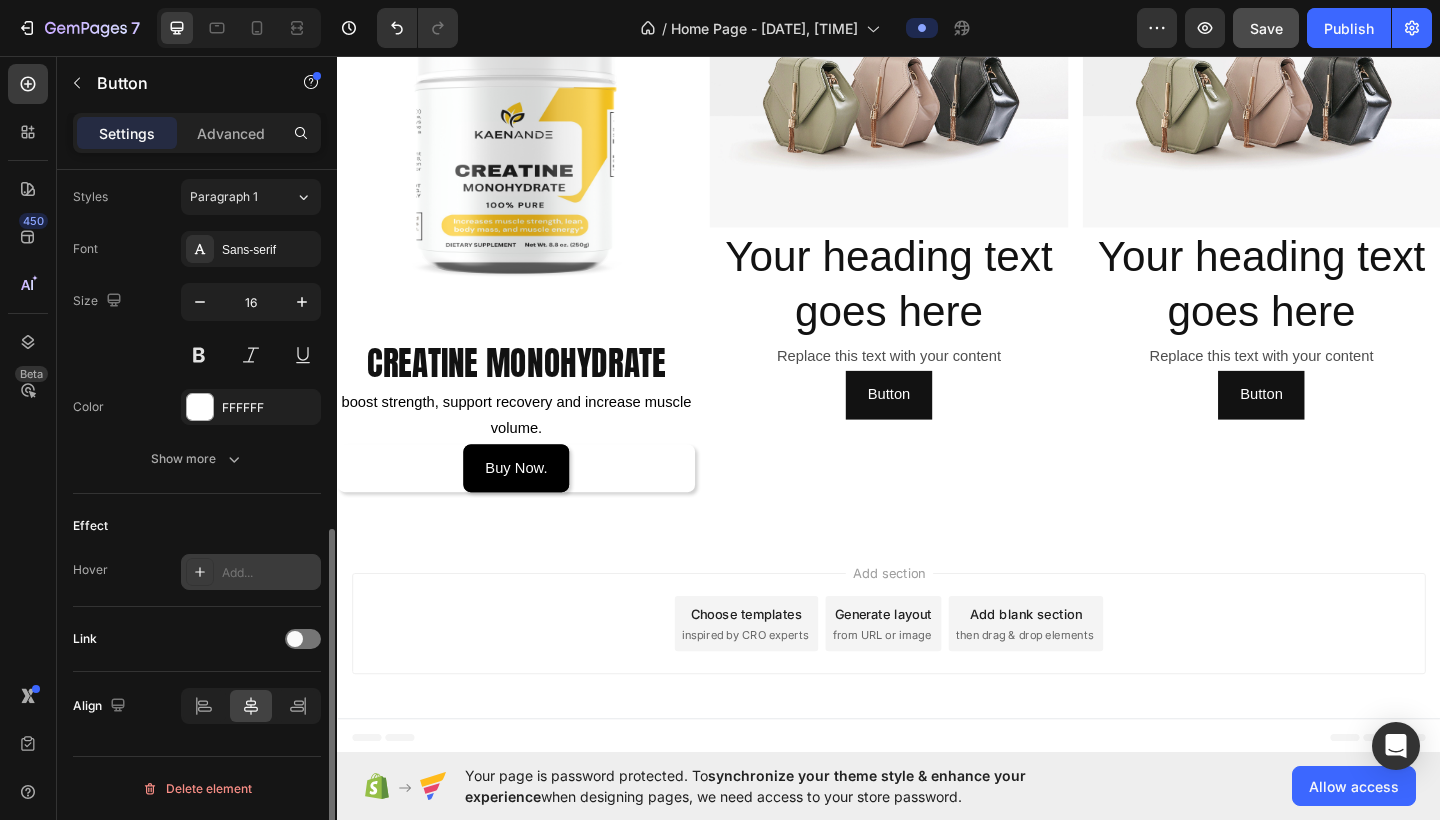 click on "Add..." at bounding box center (269, 573) 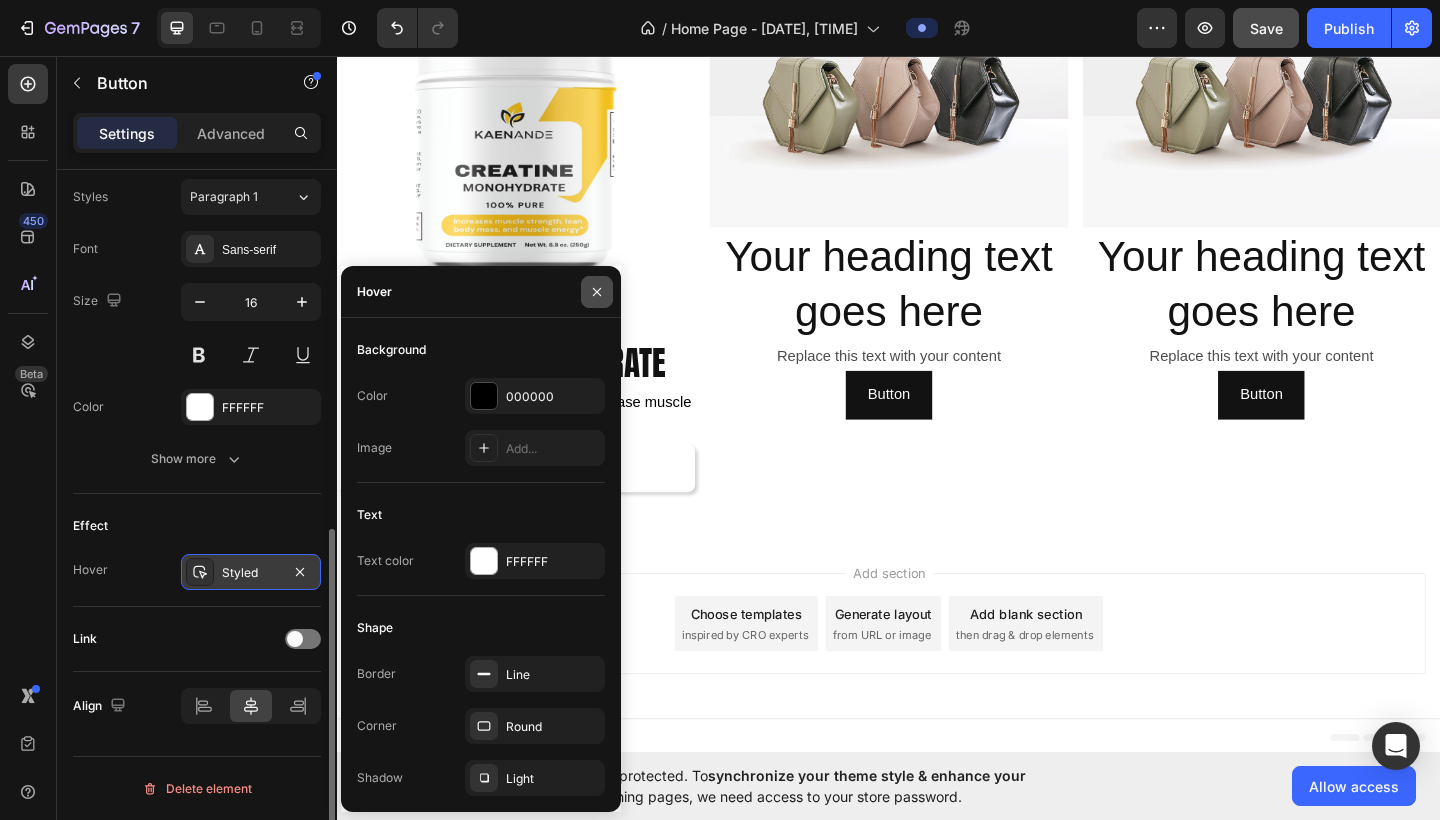 click 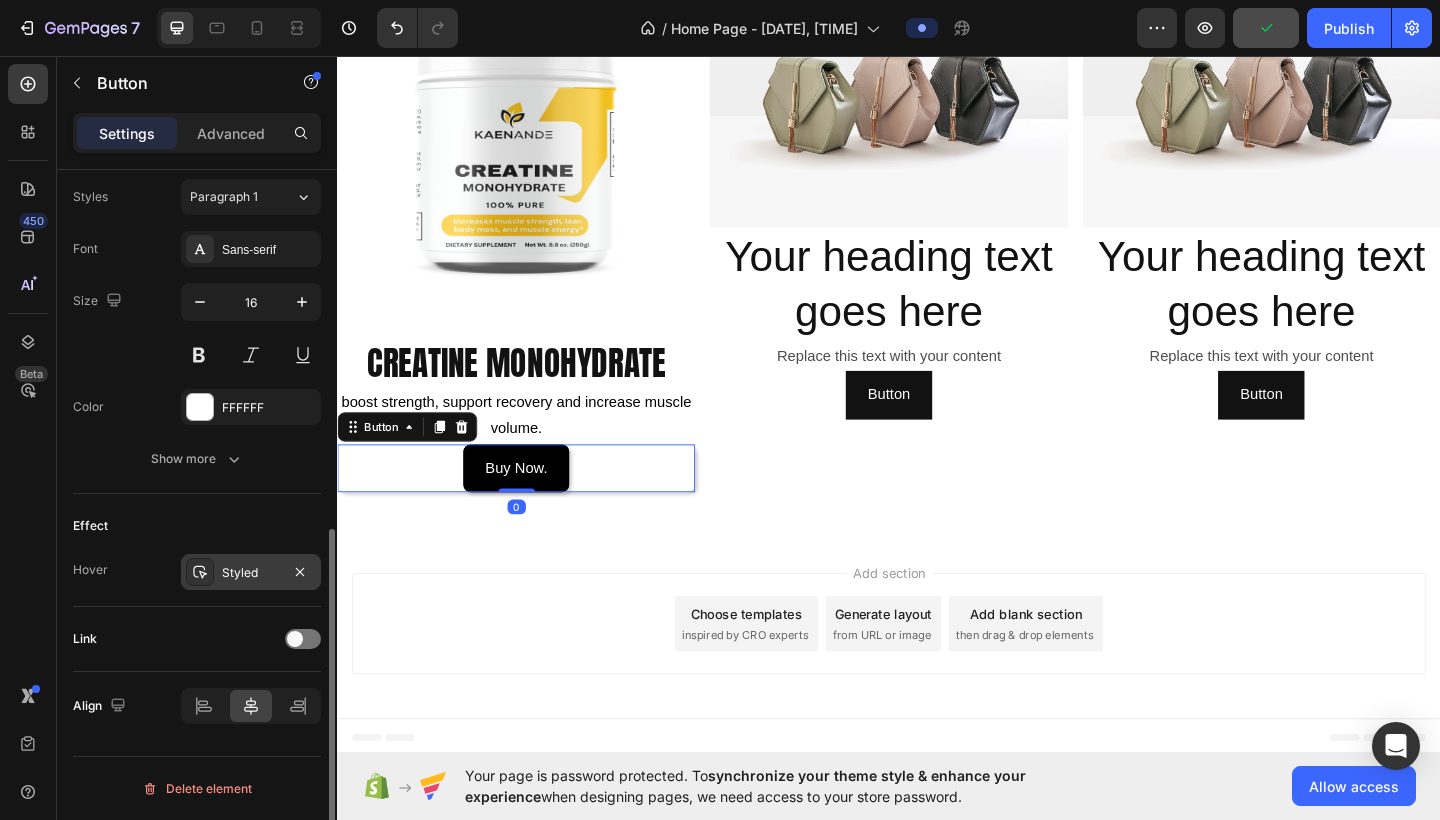 click on "buy now." at bounding box center [532, 505] 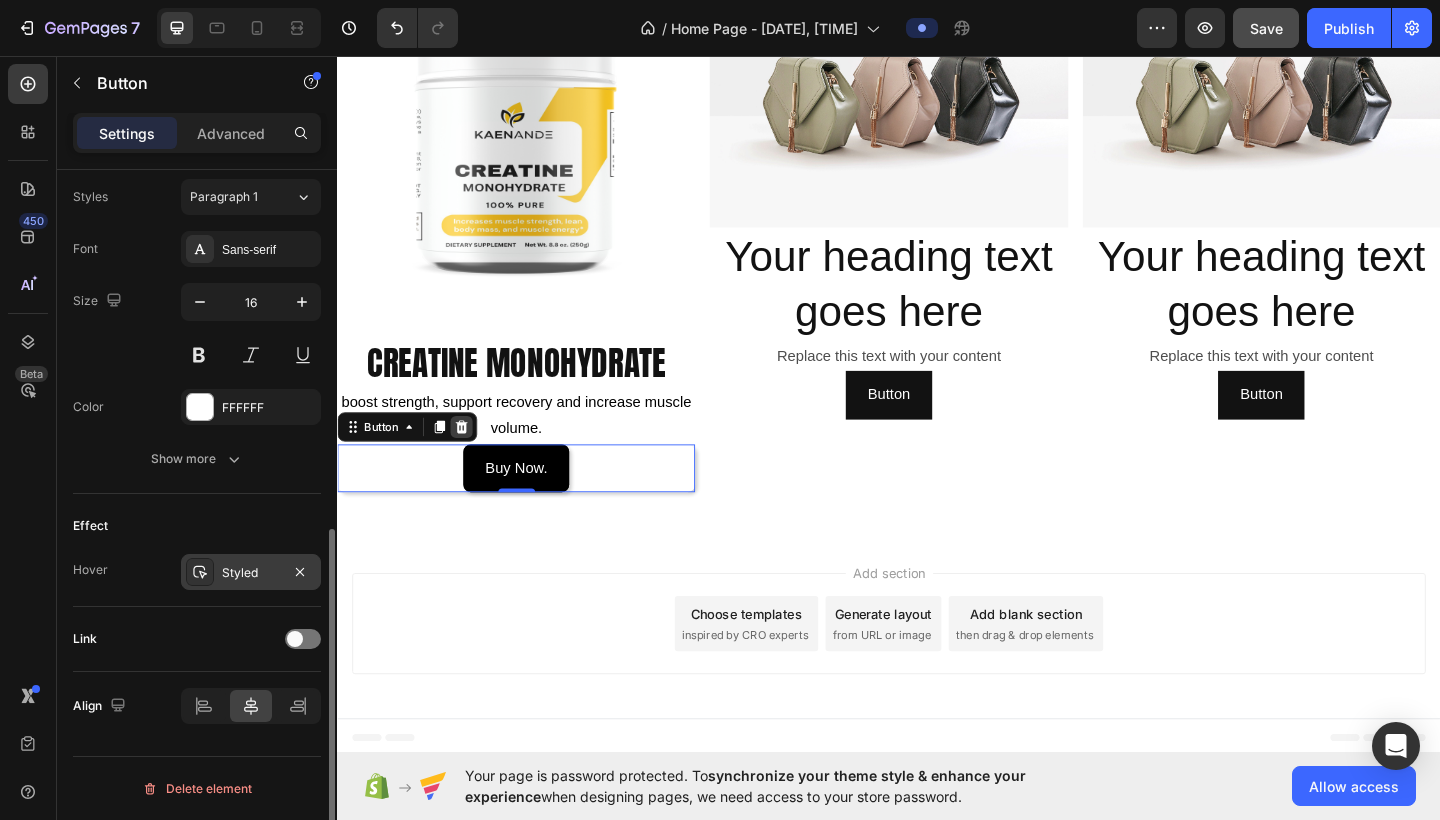 click 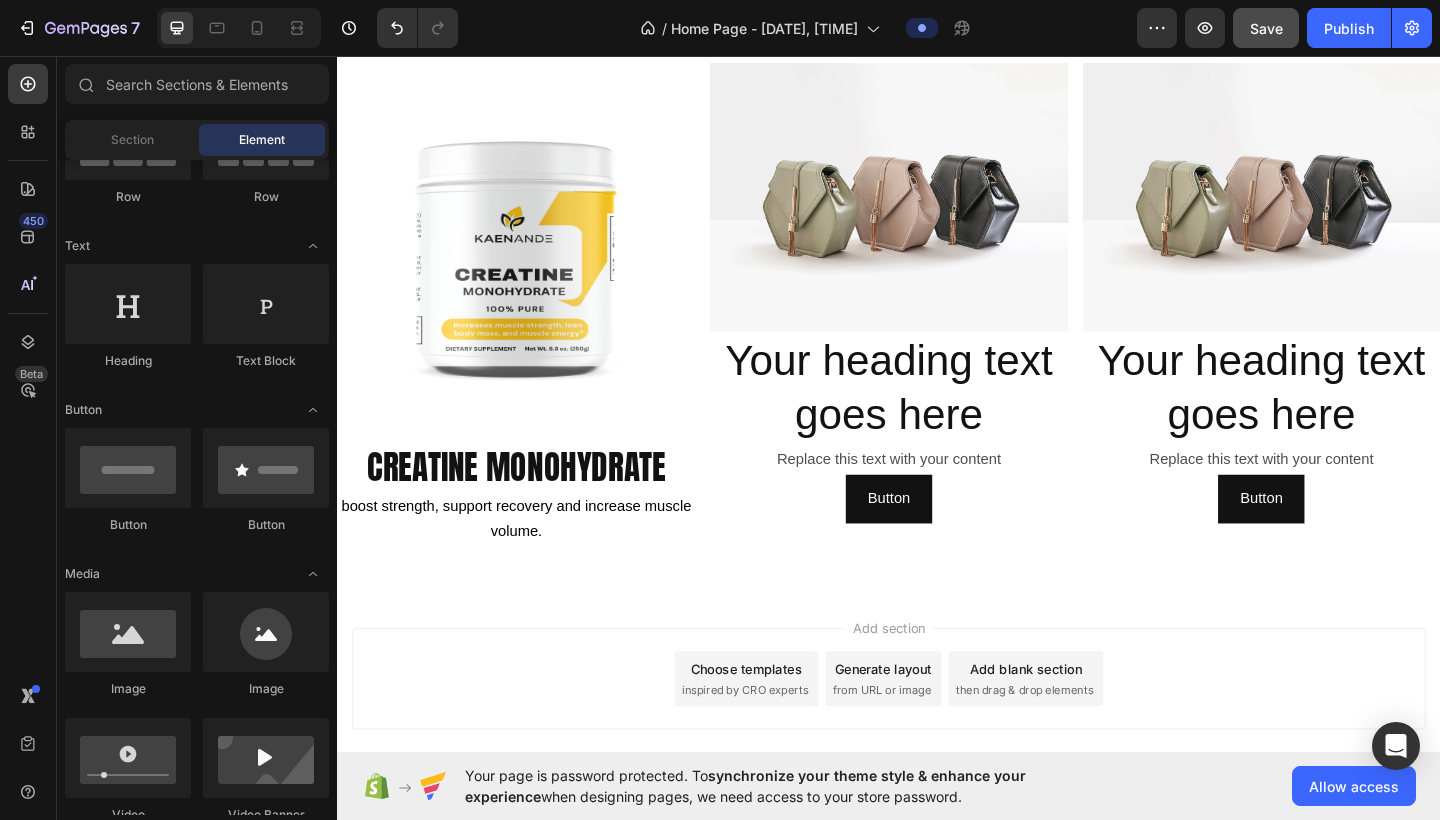scroll, scrollTop: 0, scrollLeft: 0, axis: both 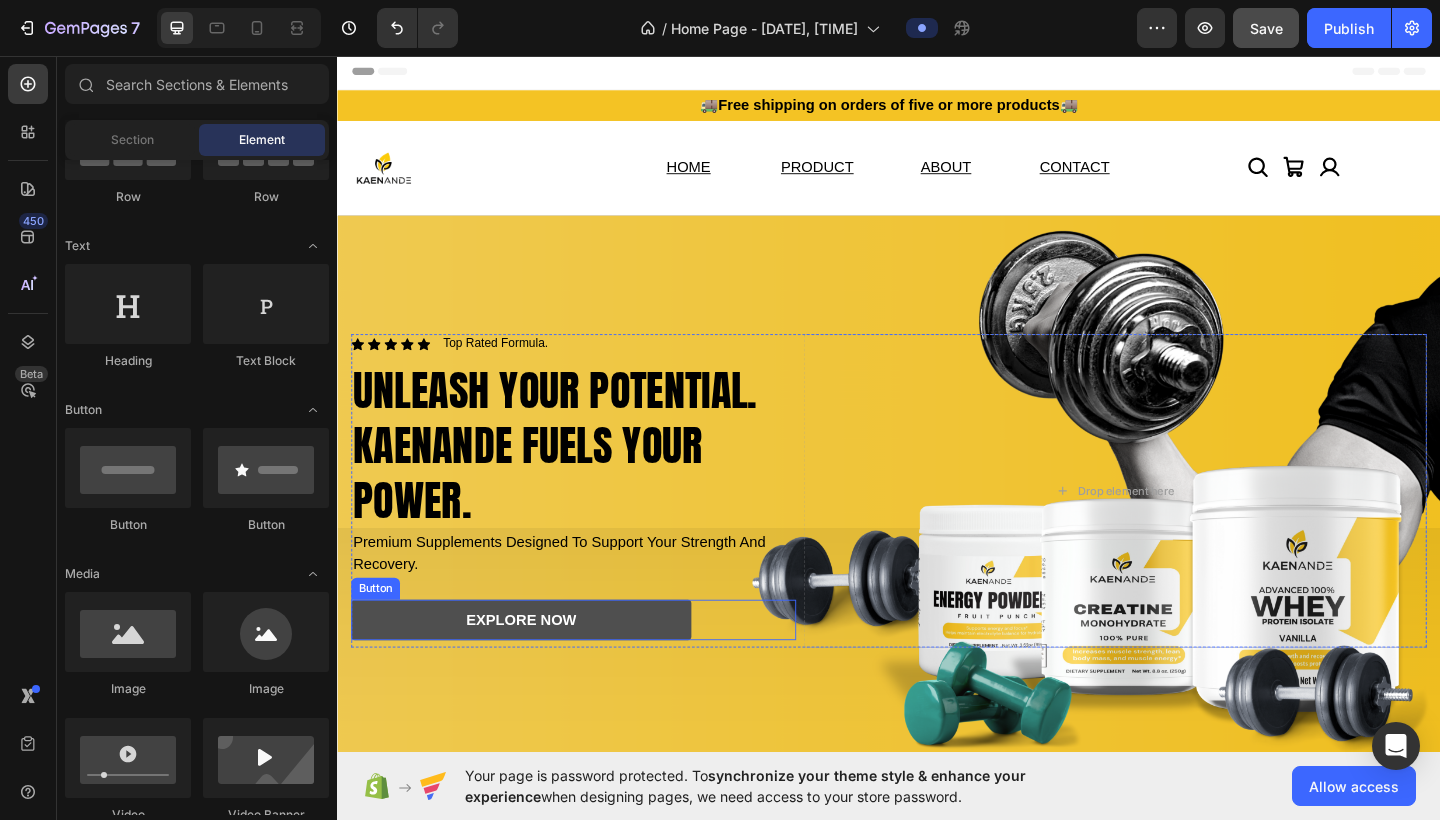 click on "explore   now" at bounding box center (537, 670) 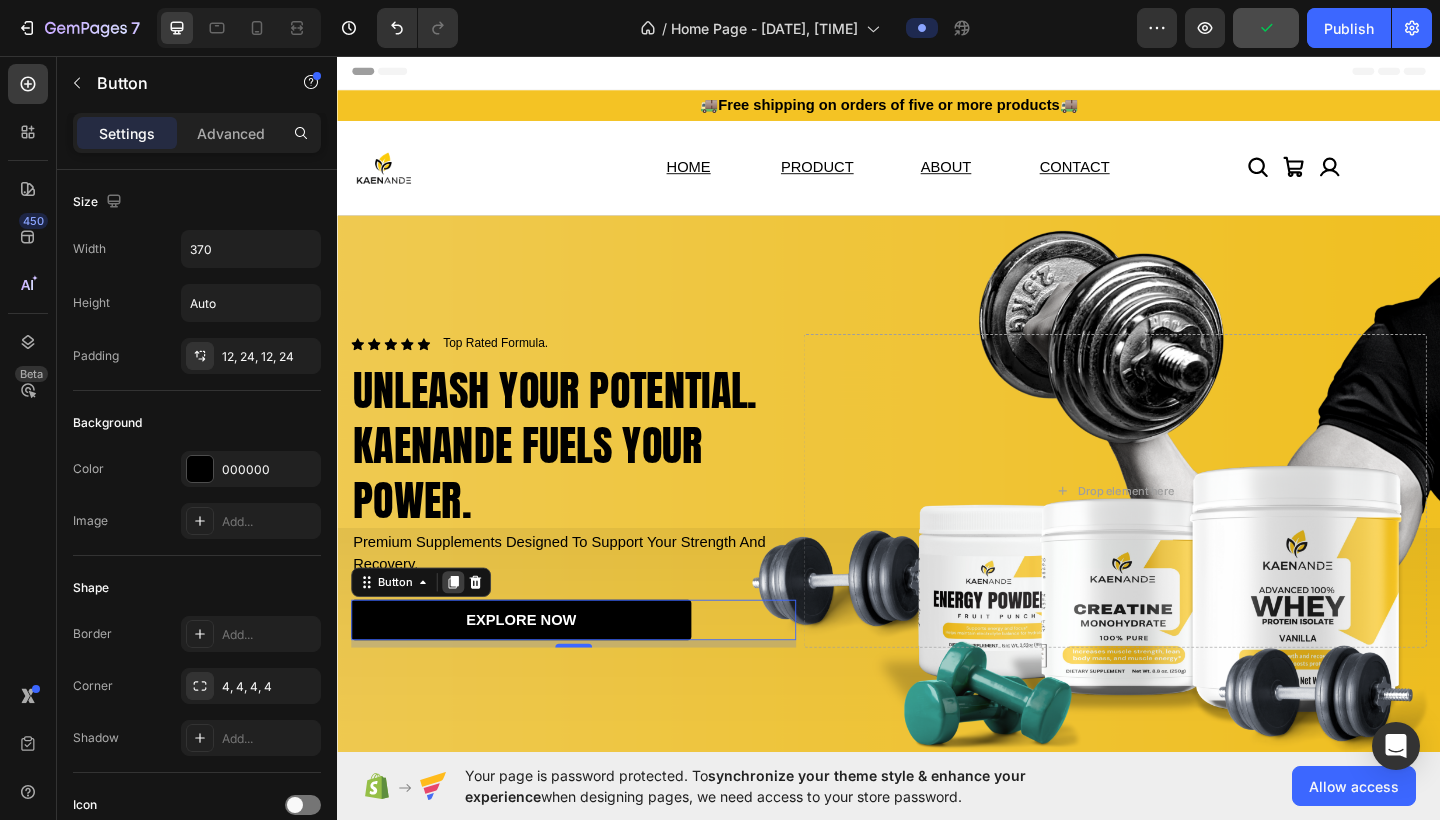 click 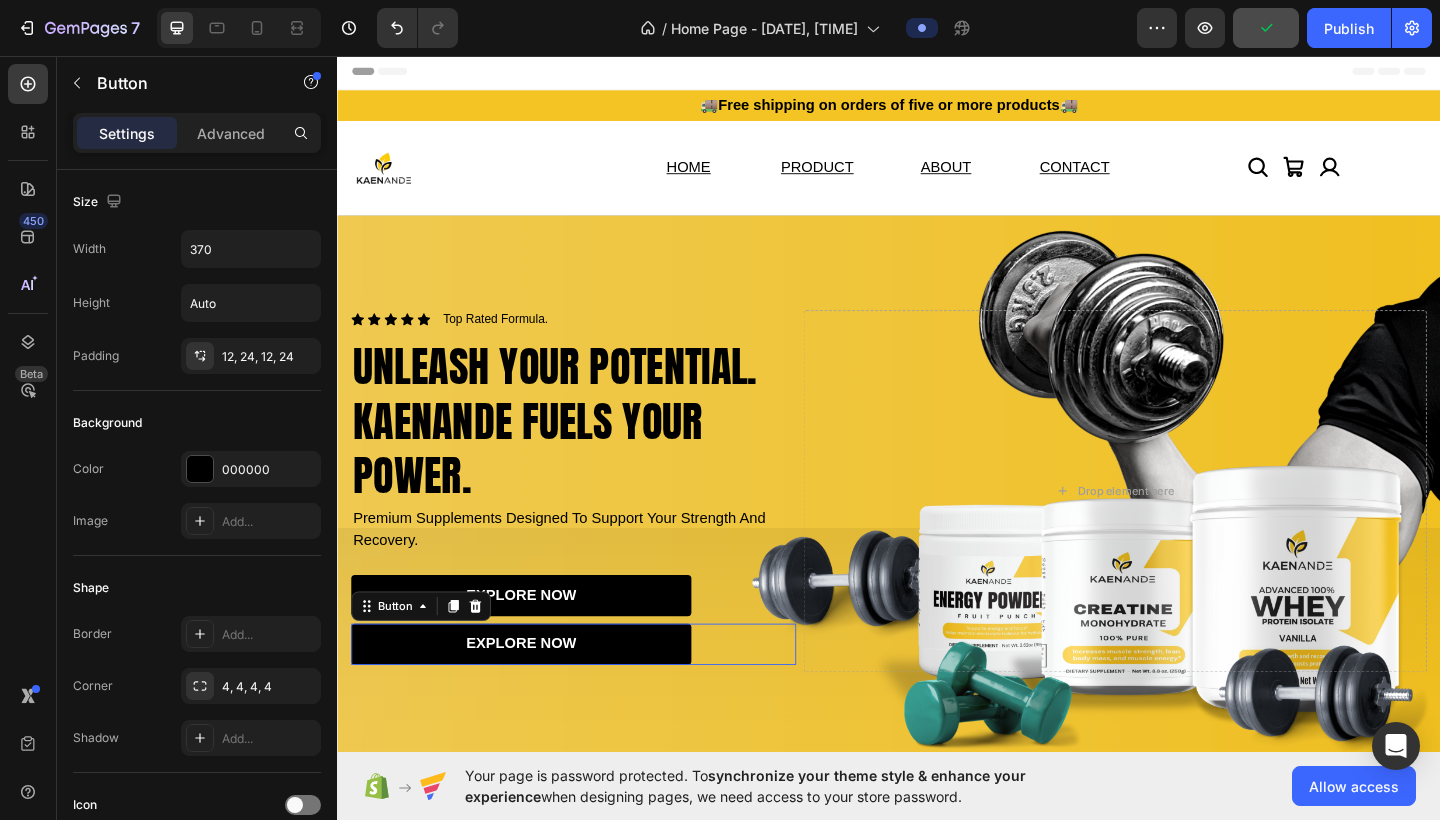 scroll, scrollTop: 727, scrollLeft: 0, axis: vertical 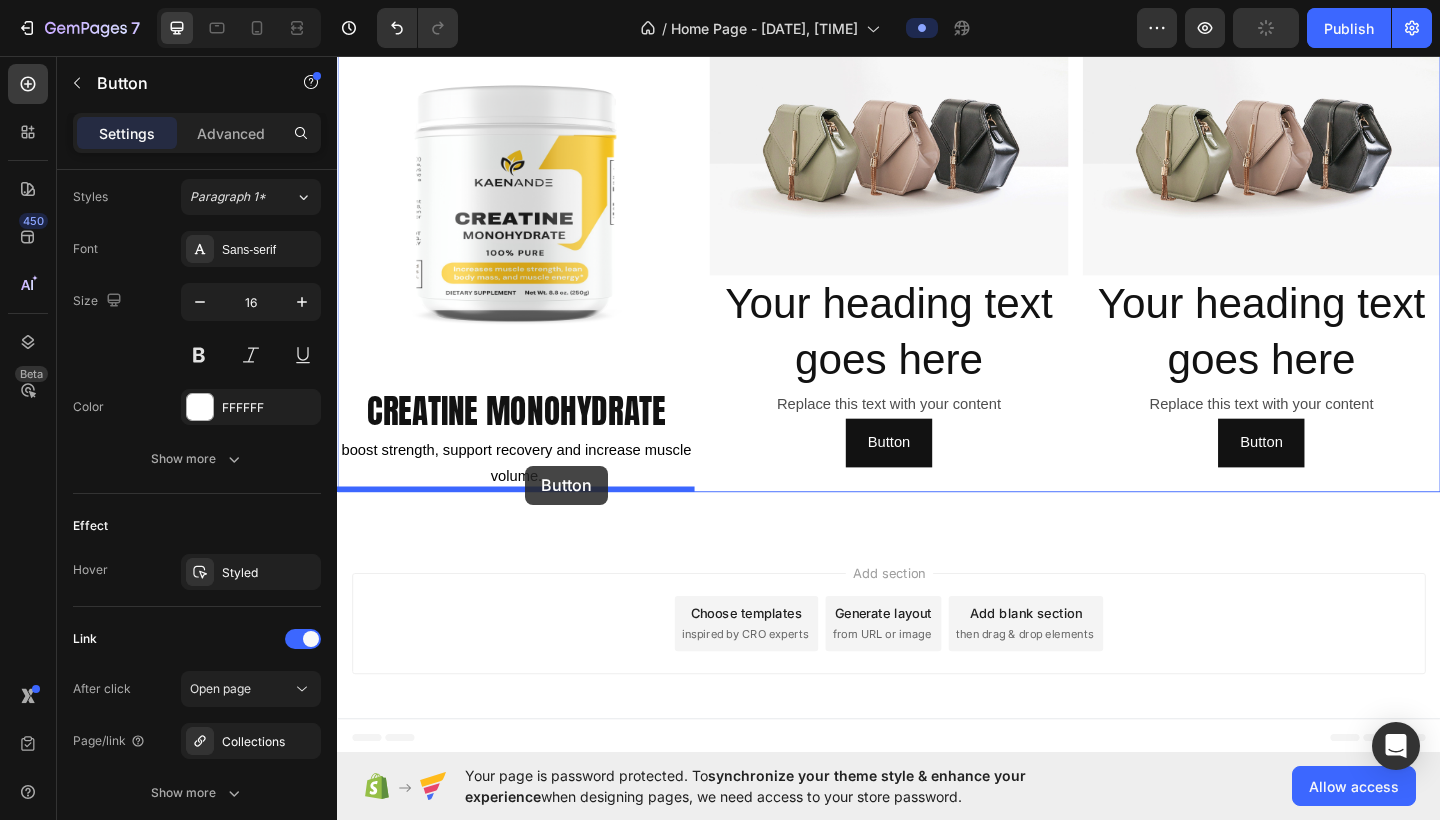 drag, startPoint x: 657, startPoint y: 459, endPoint x: 542, endPoint y: 502, distance: 122.77622 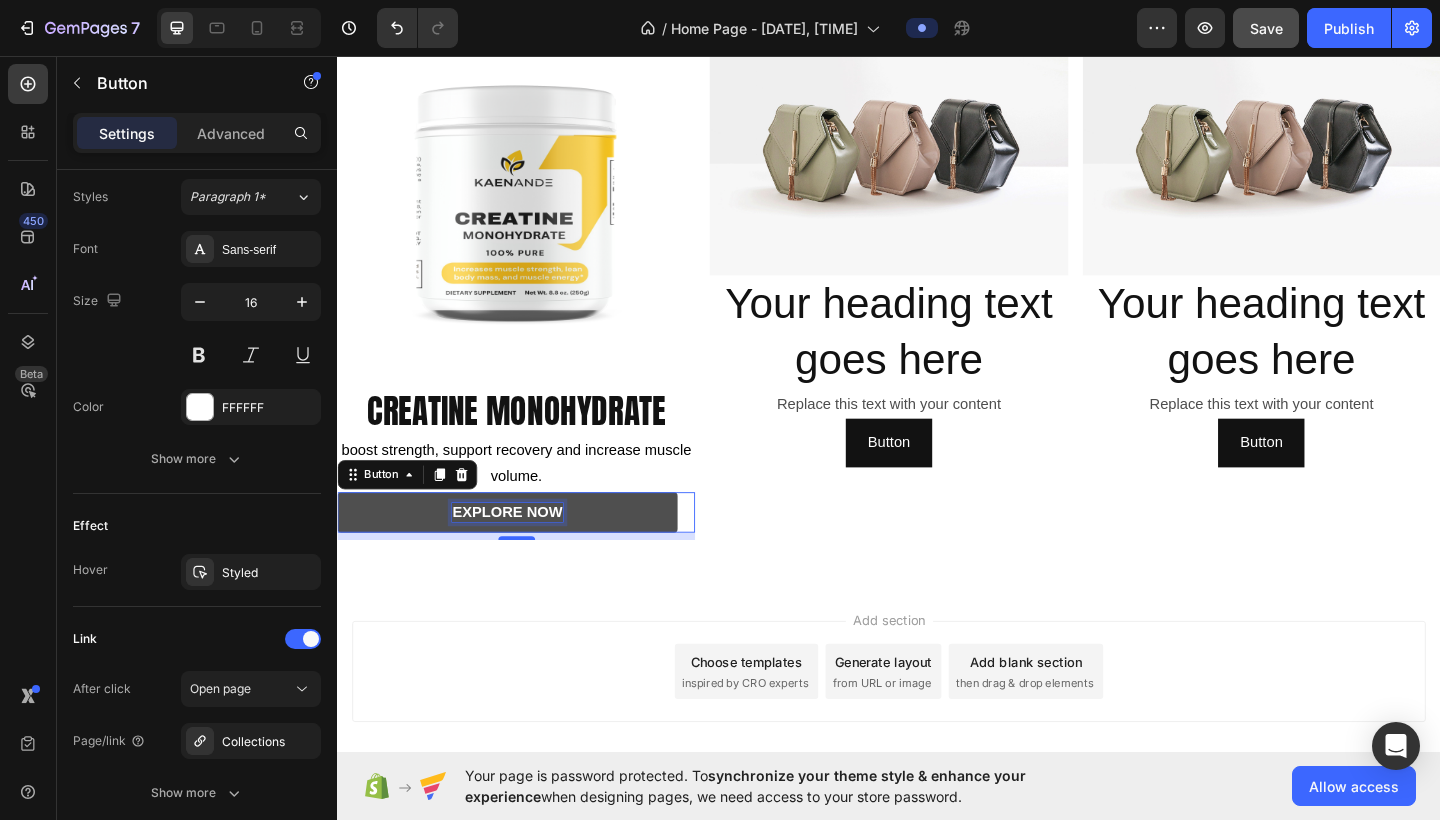 click on "explore now" at bounding box center (522, 553) 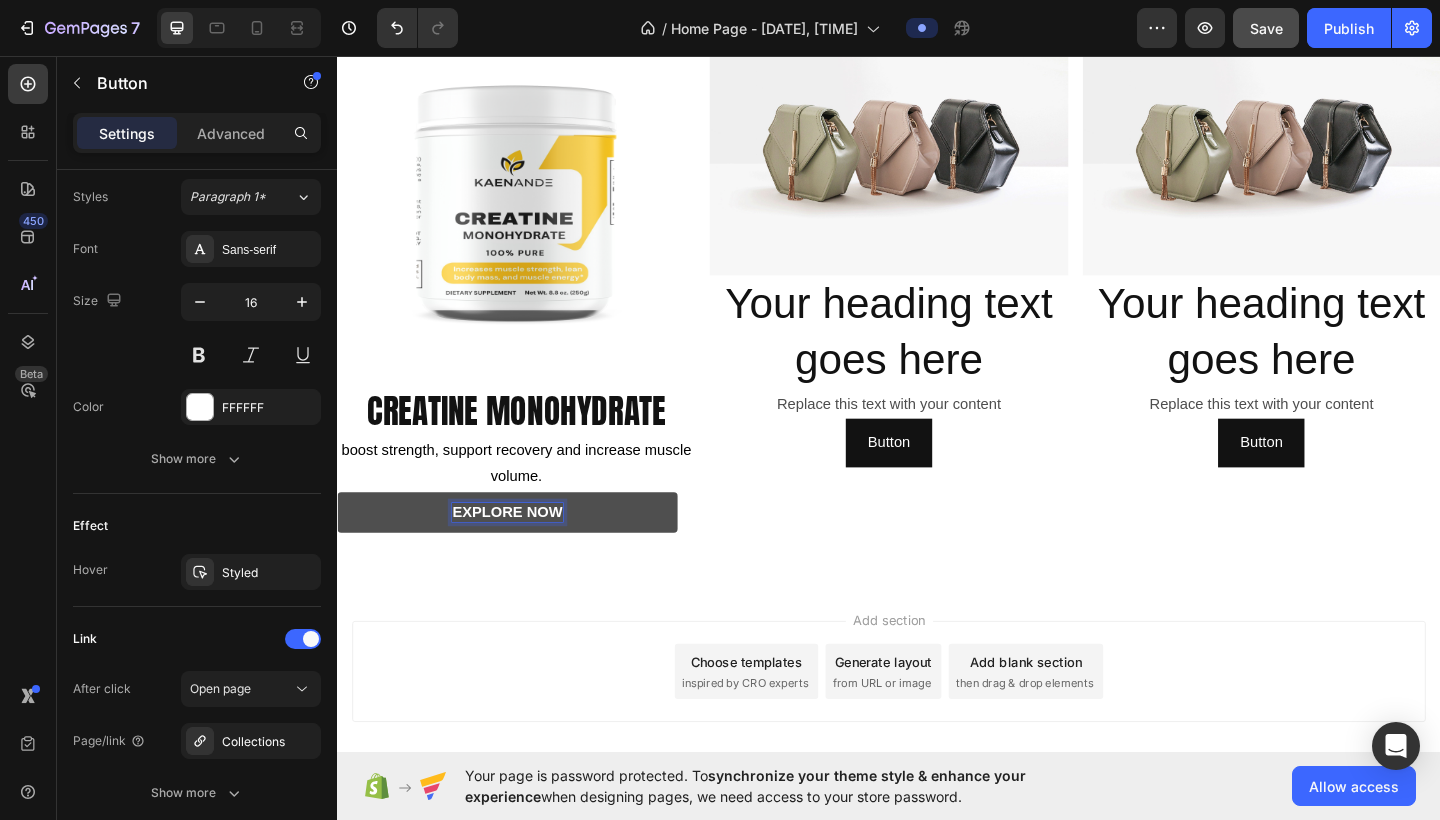 click on "explore now" at bounding box center (522, 553) 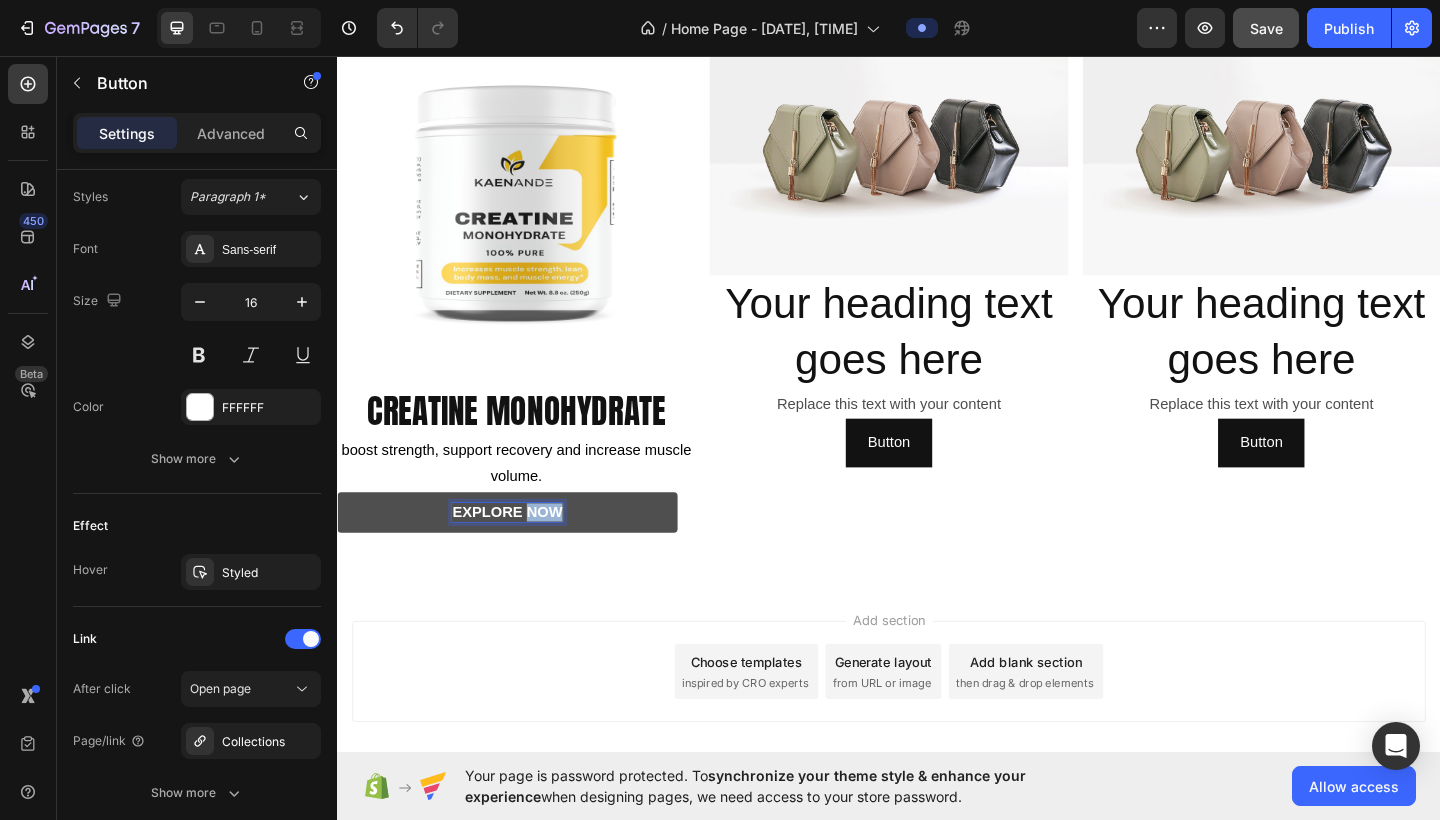 click on "explore now" at bounding box center (522, 553) 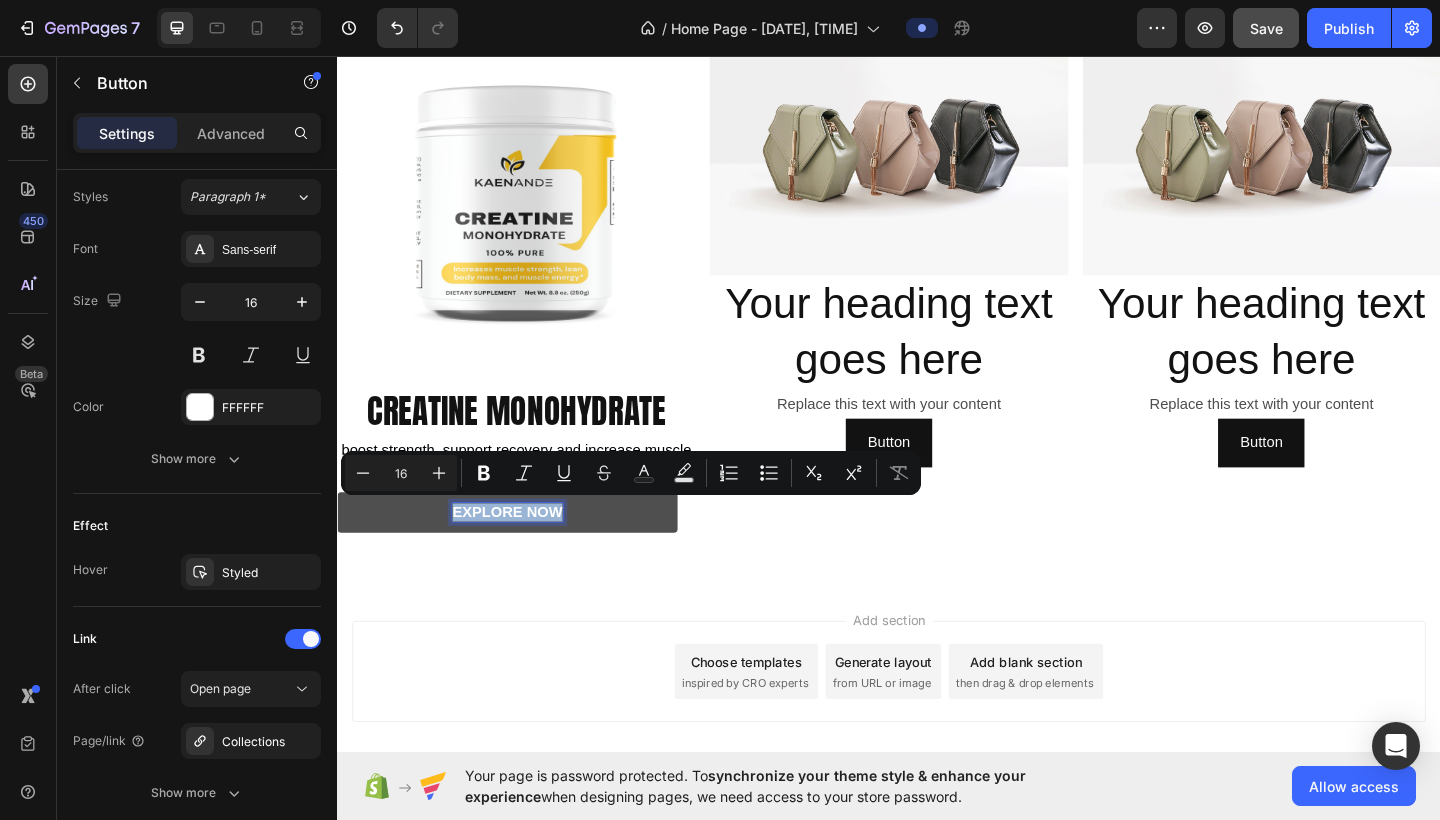 click on "explore now" at bounding box center (522, 553) 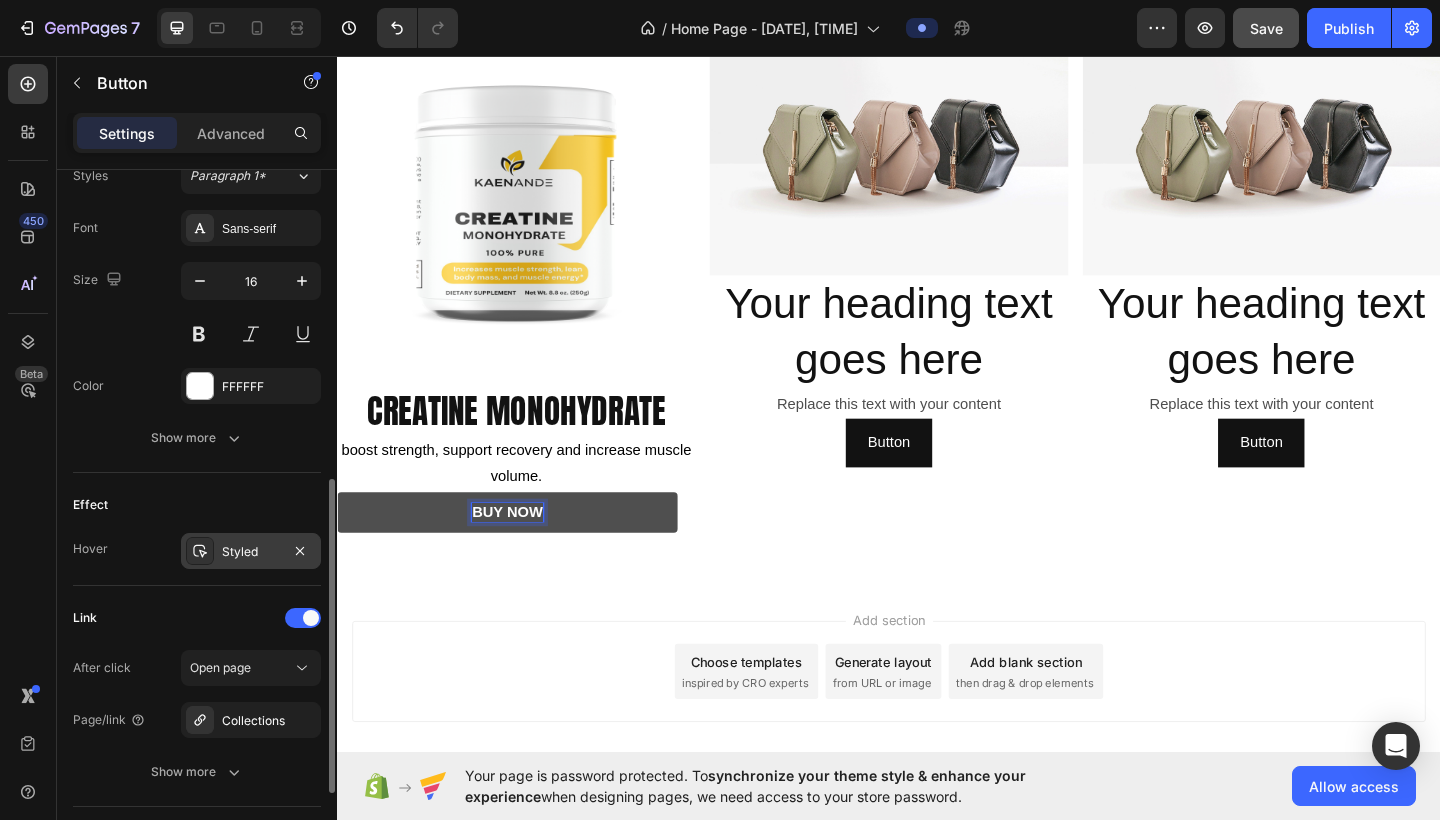 scroll, scrollTop: 760, scrollLeft: 0, axis: vertical 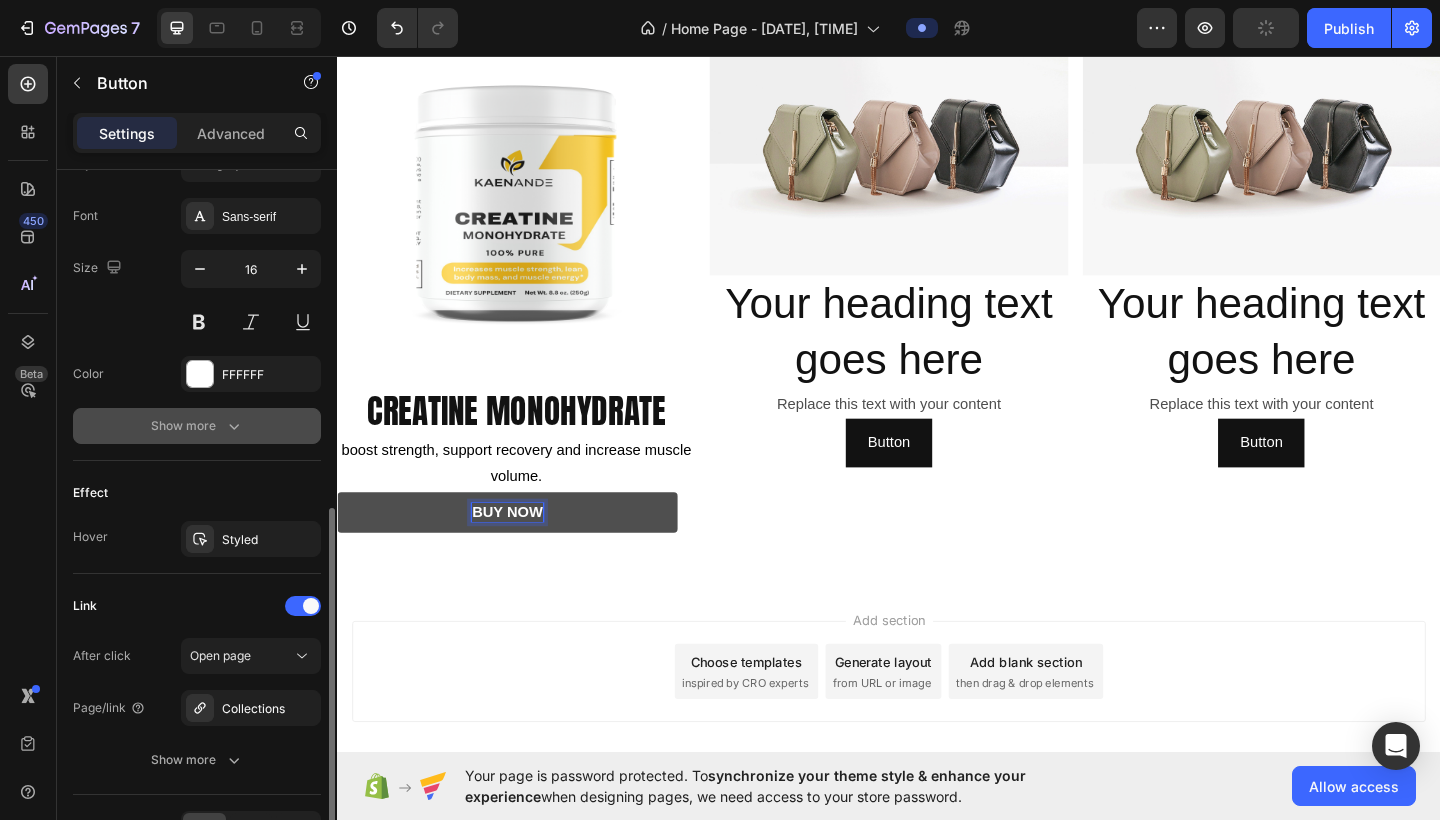 click 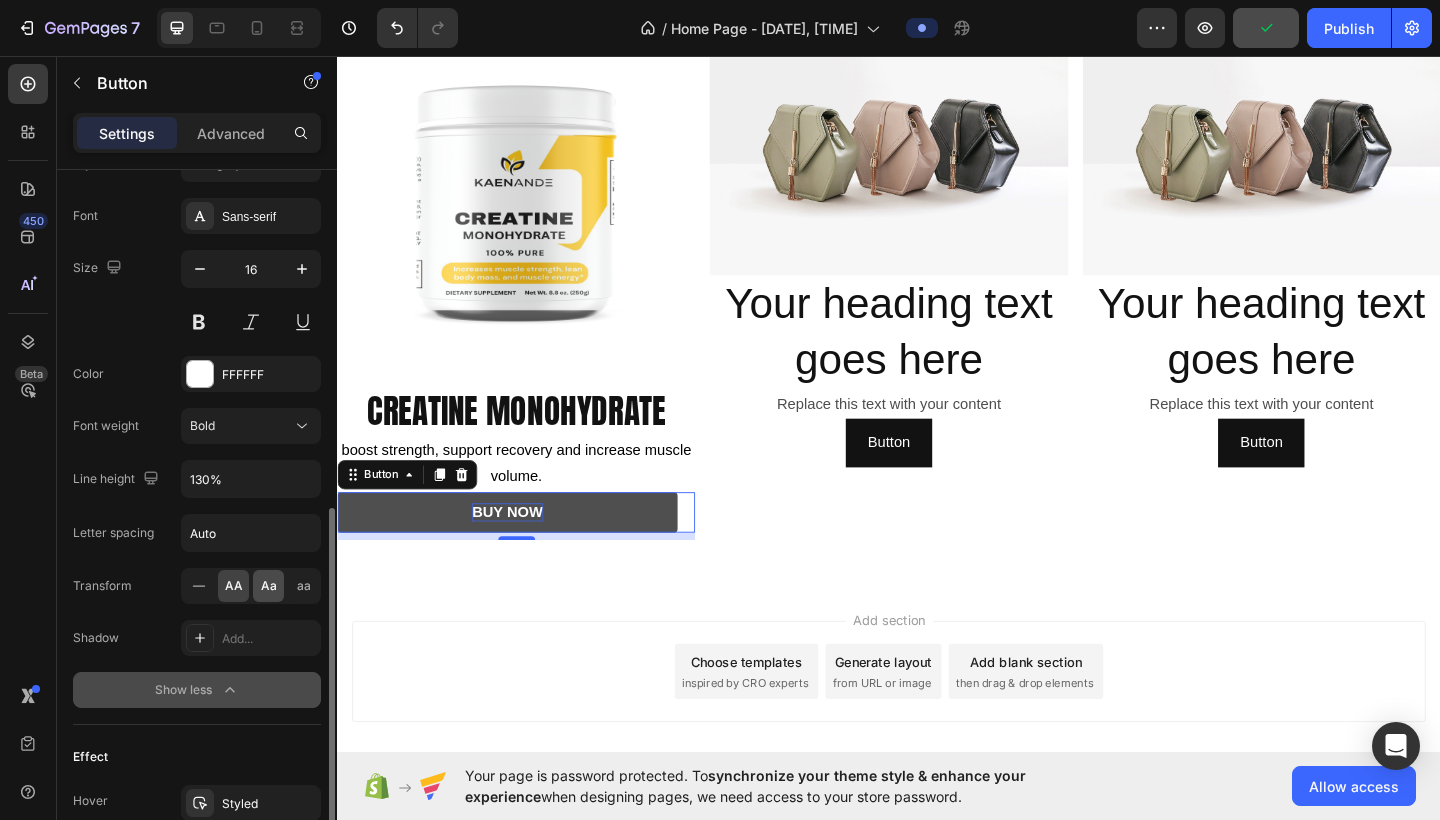 click on "Aa" 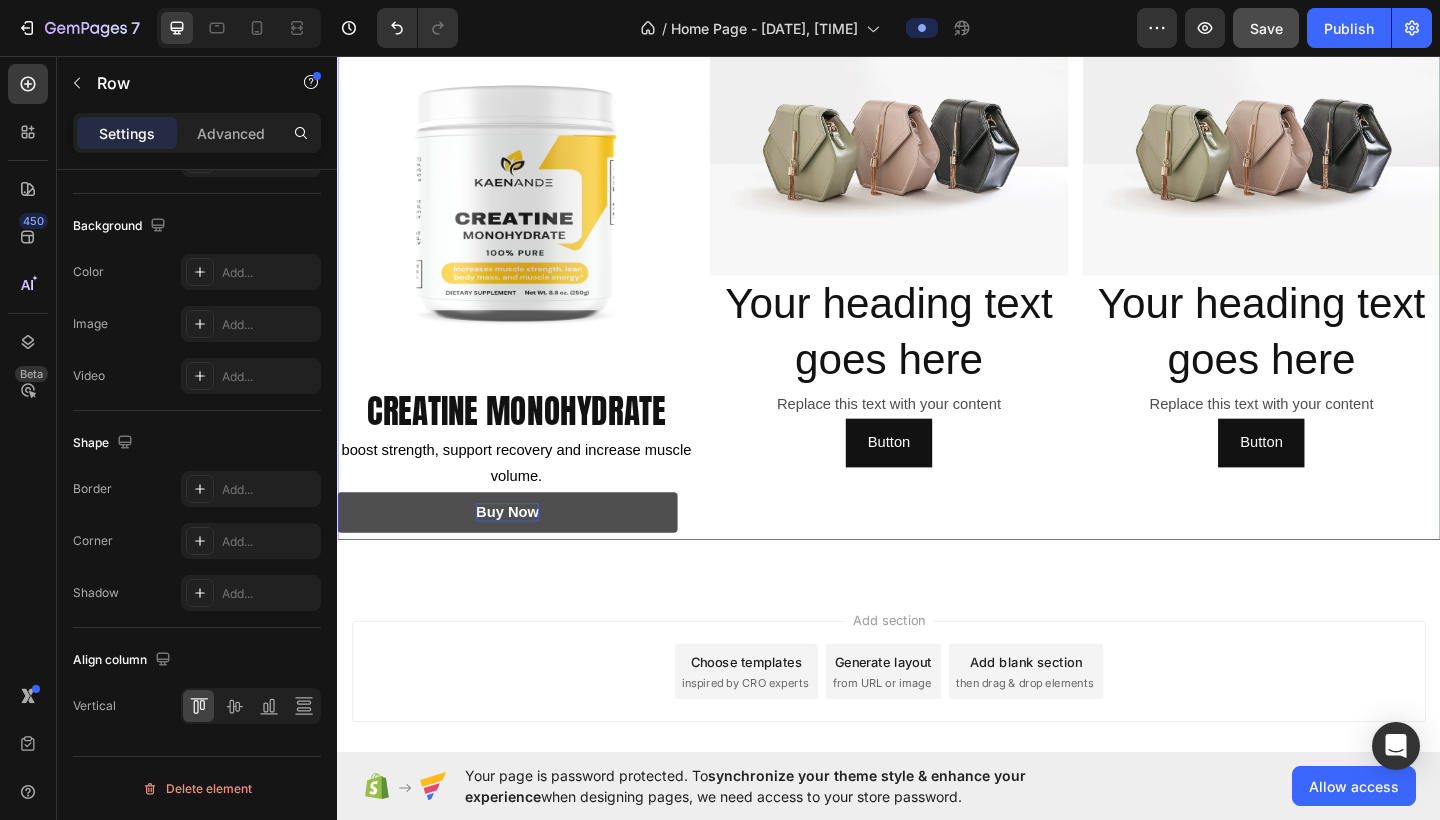click on "Image Your heading text goes here Heading Replace this text with your content Text Block Button Button" at bounding box center [936, 293] 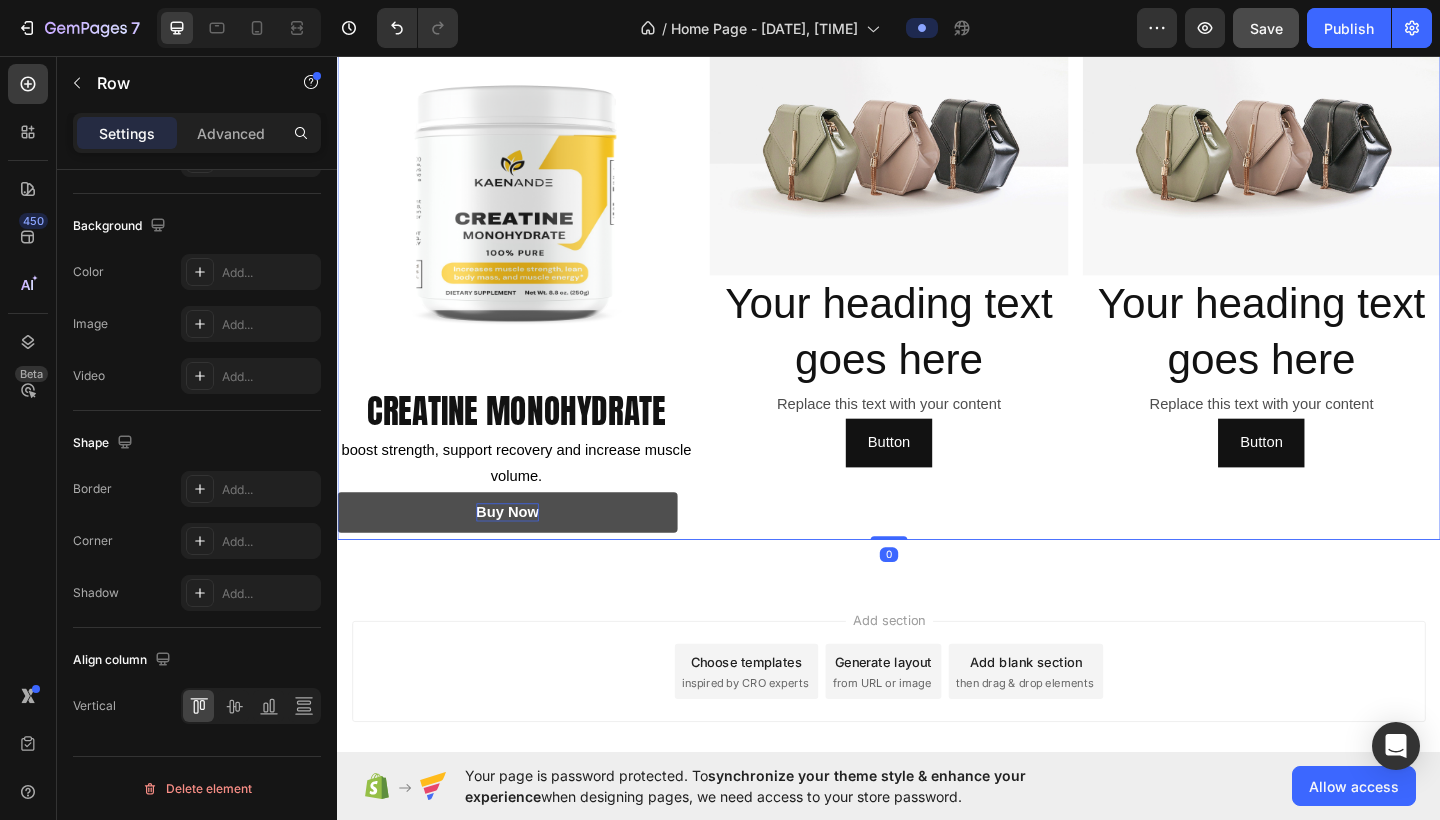 scroll, scrollTop: 0, scrollLeft: 0, axis: both 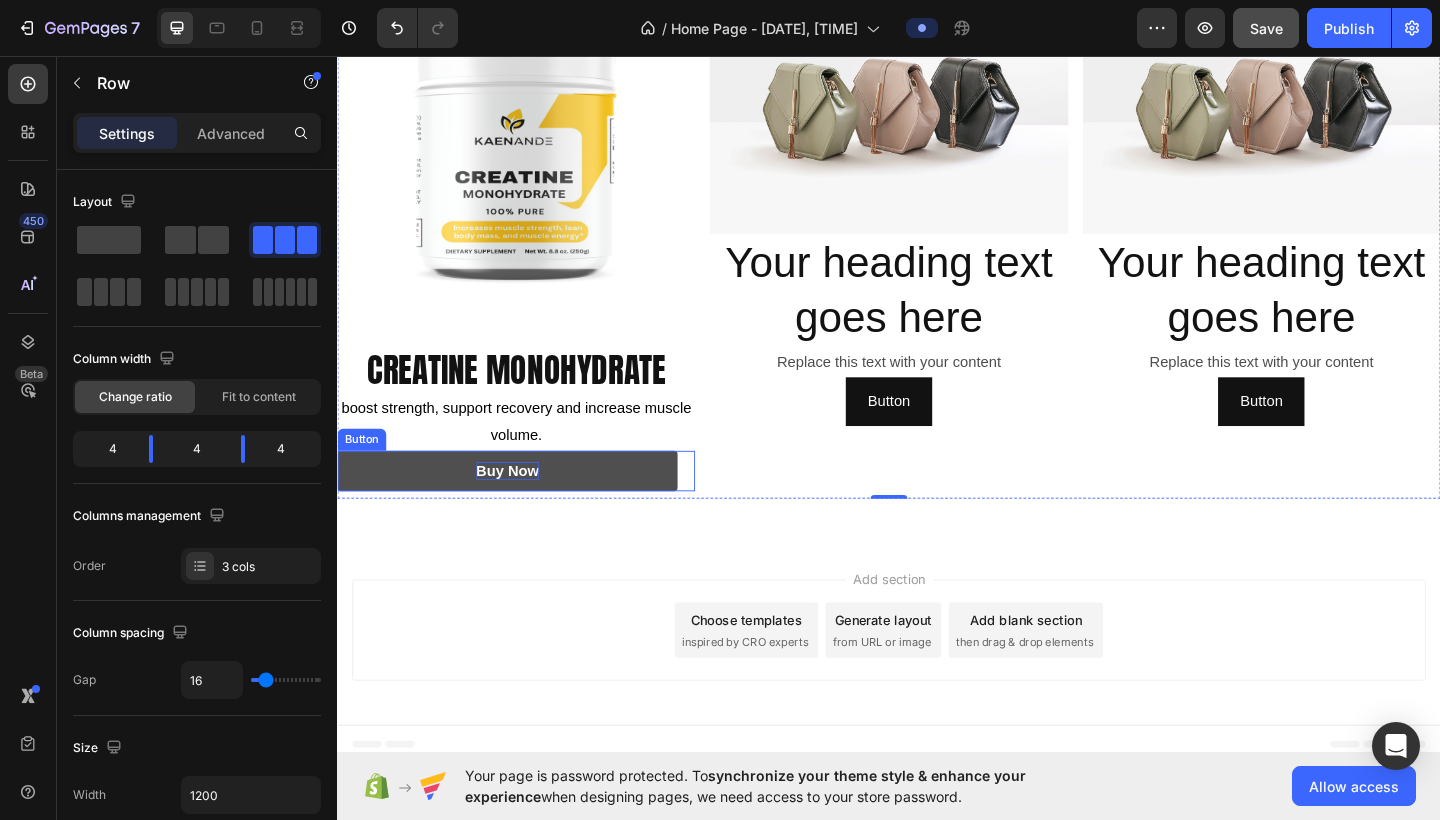 click on "buy now" at bounding box center (522, 508) 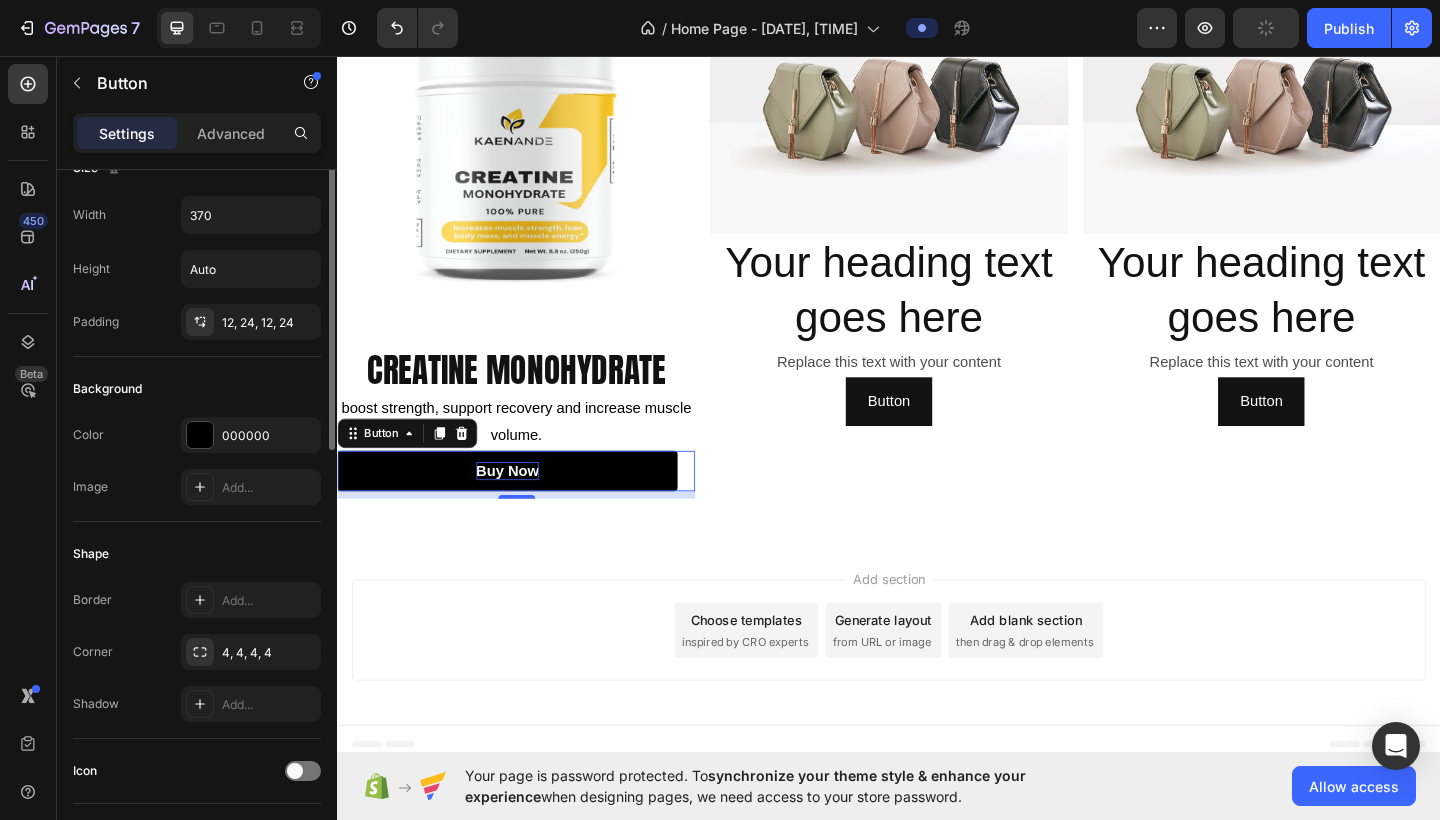 scroll, scrollTop: 0, scrollLeft: 0, axis: both 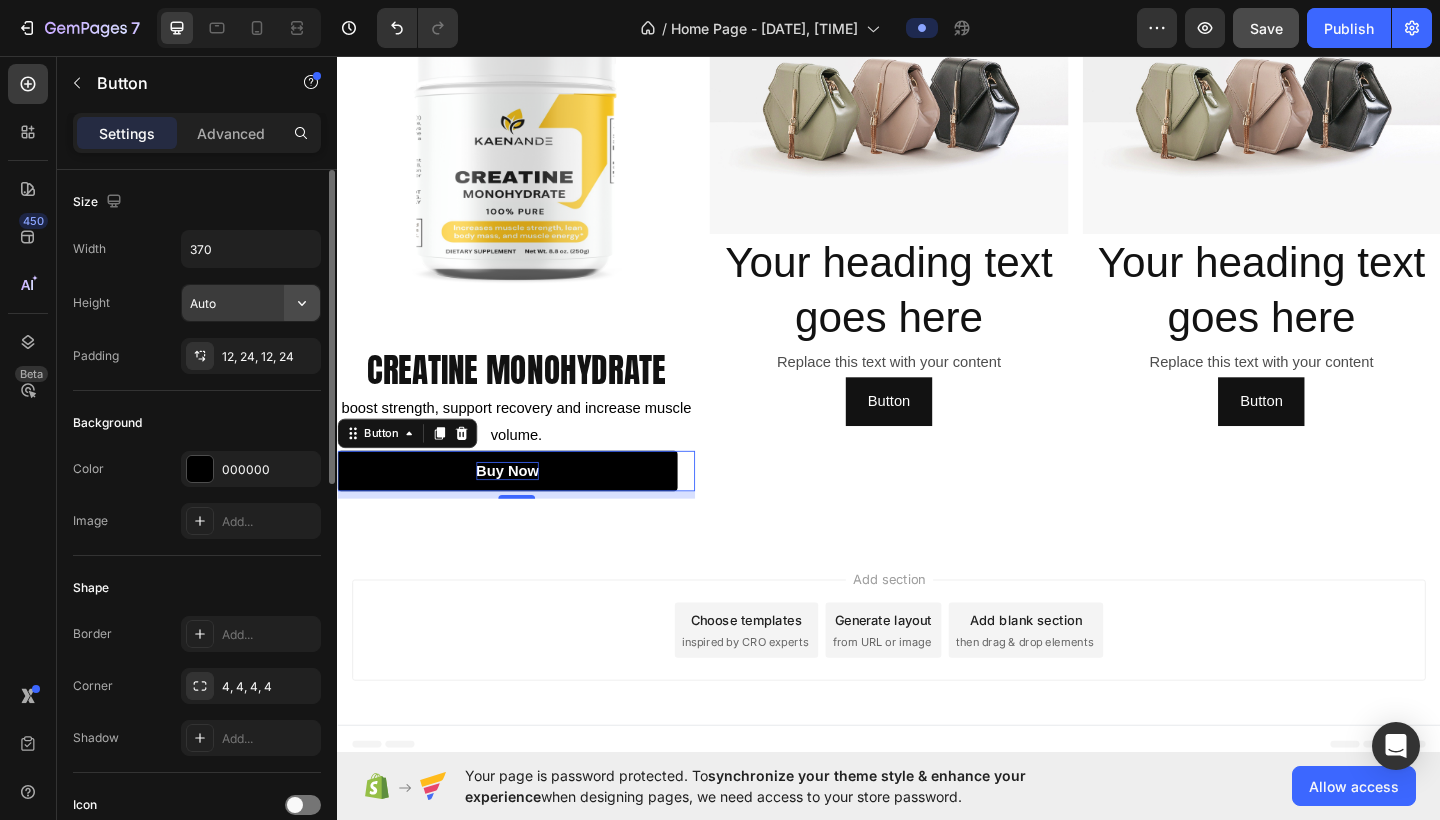 click 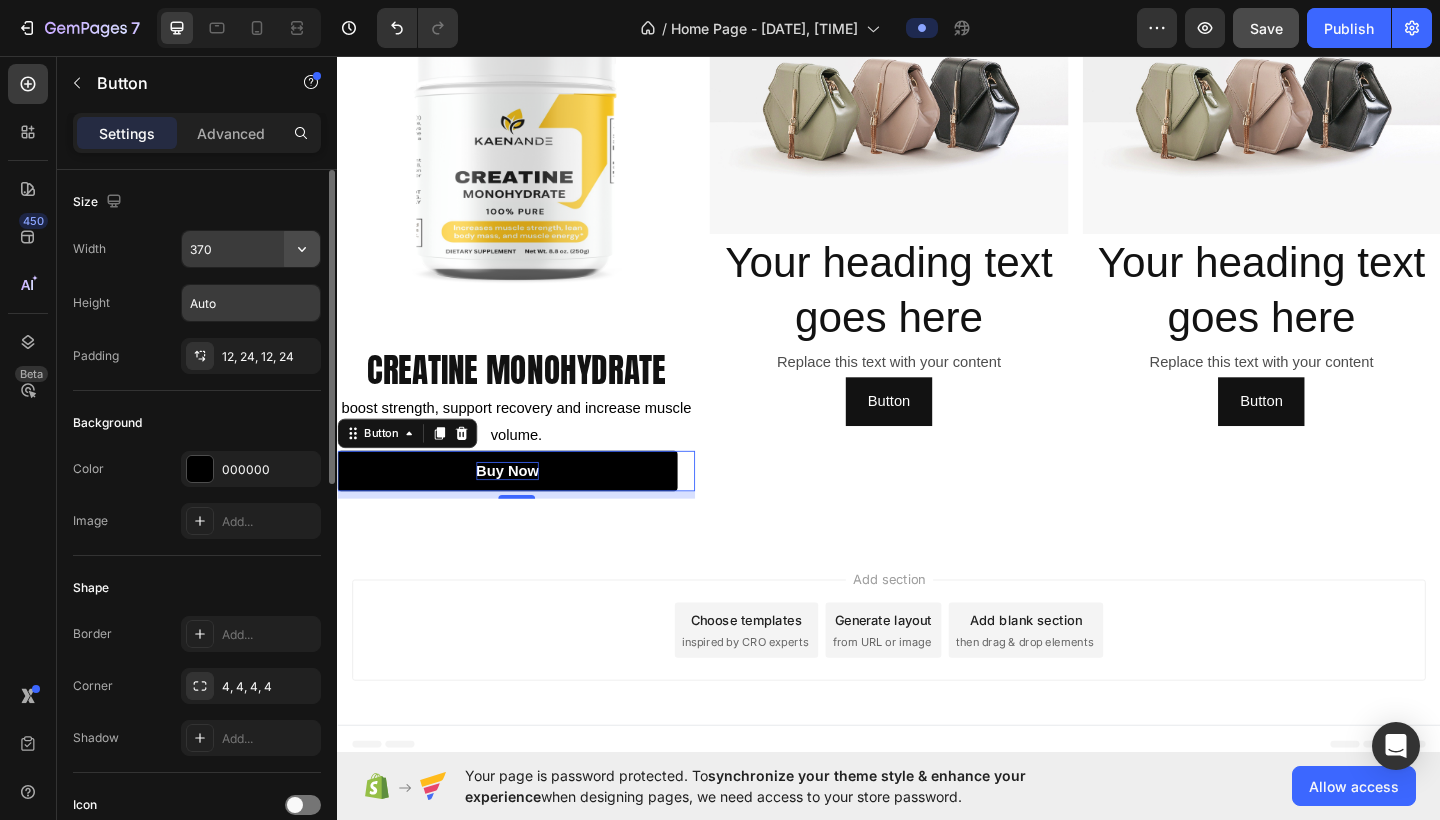 click 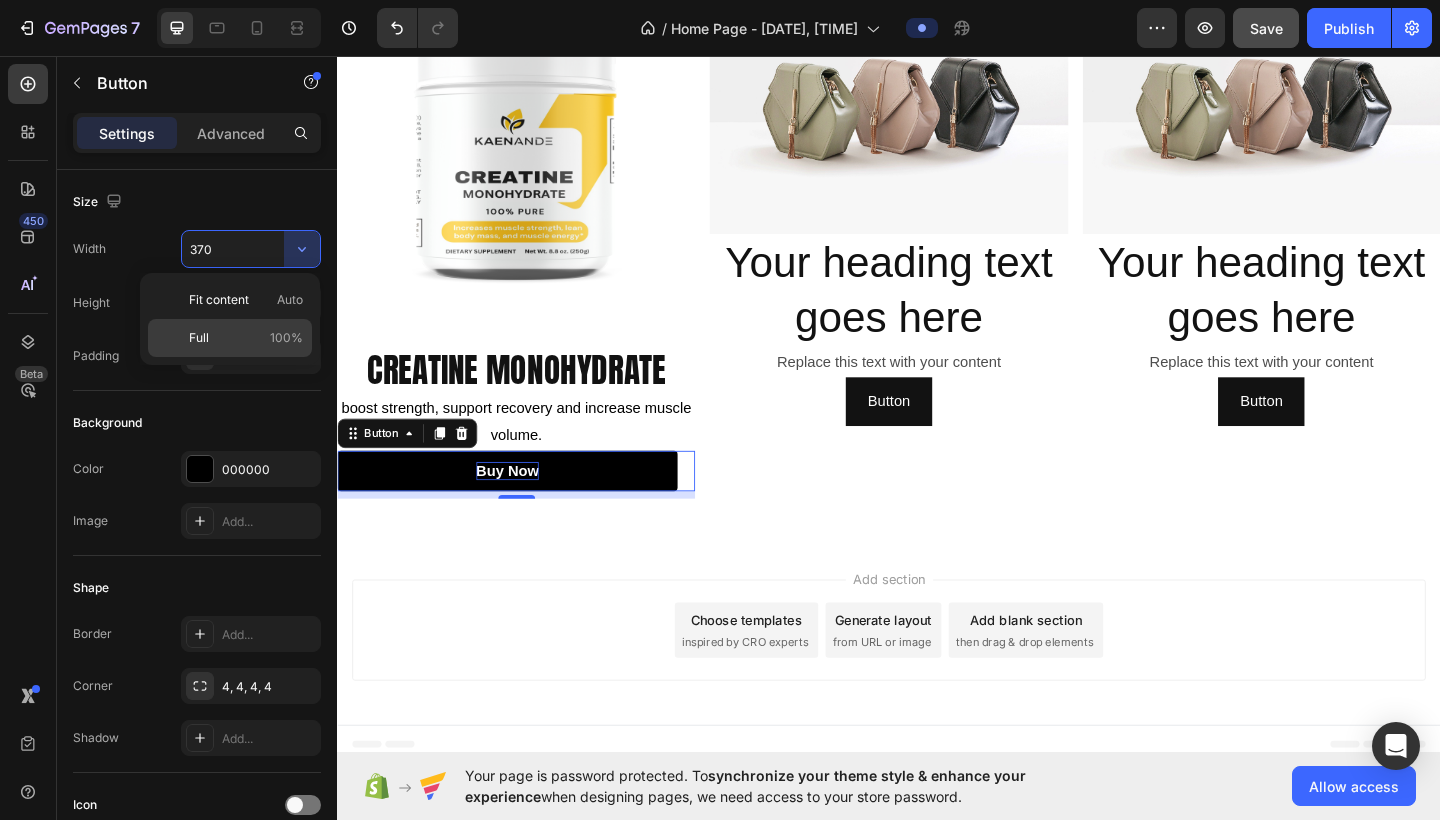 click on "Full 100%" at bounding box center [246, 338] 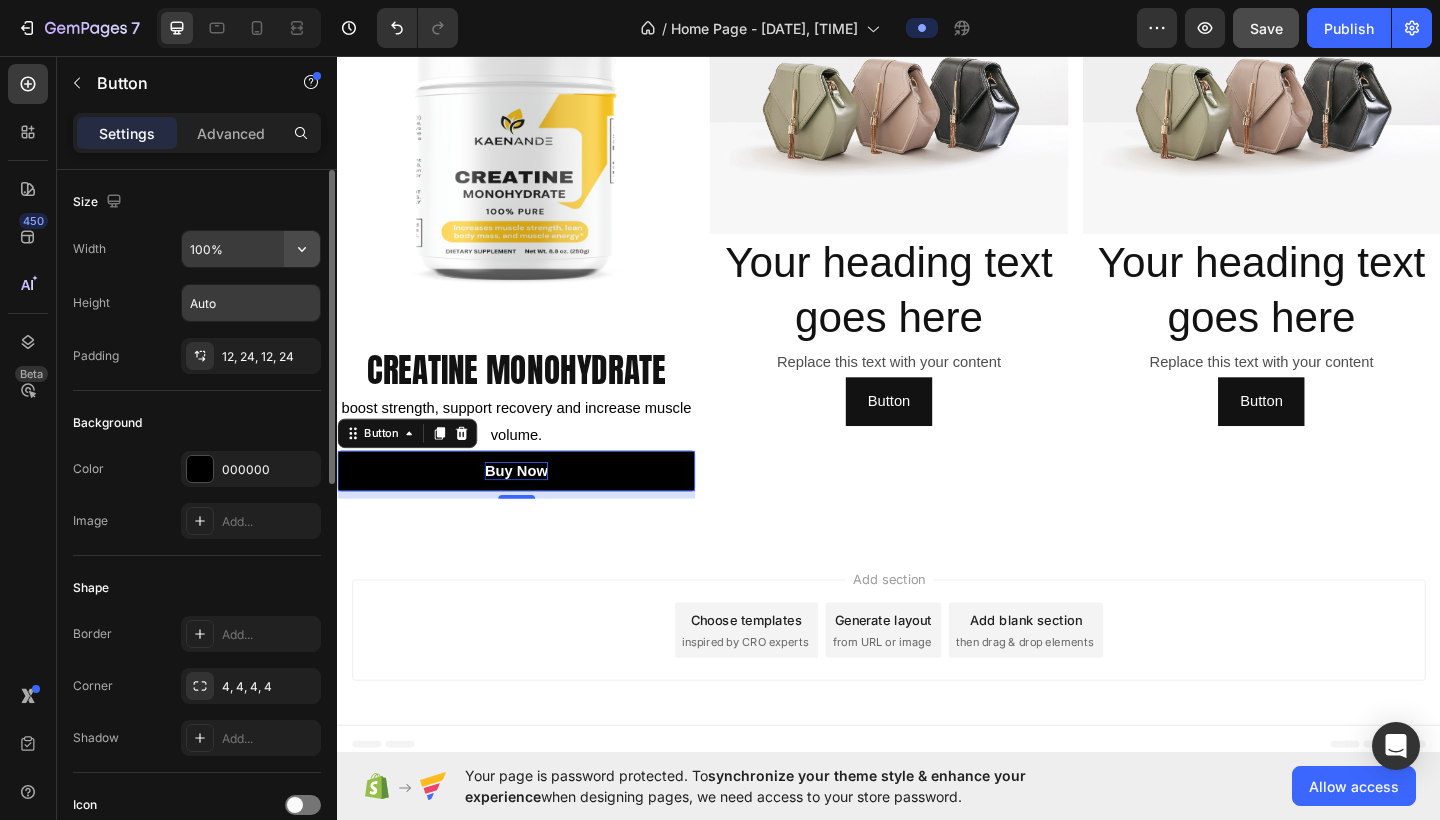 click 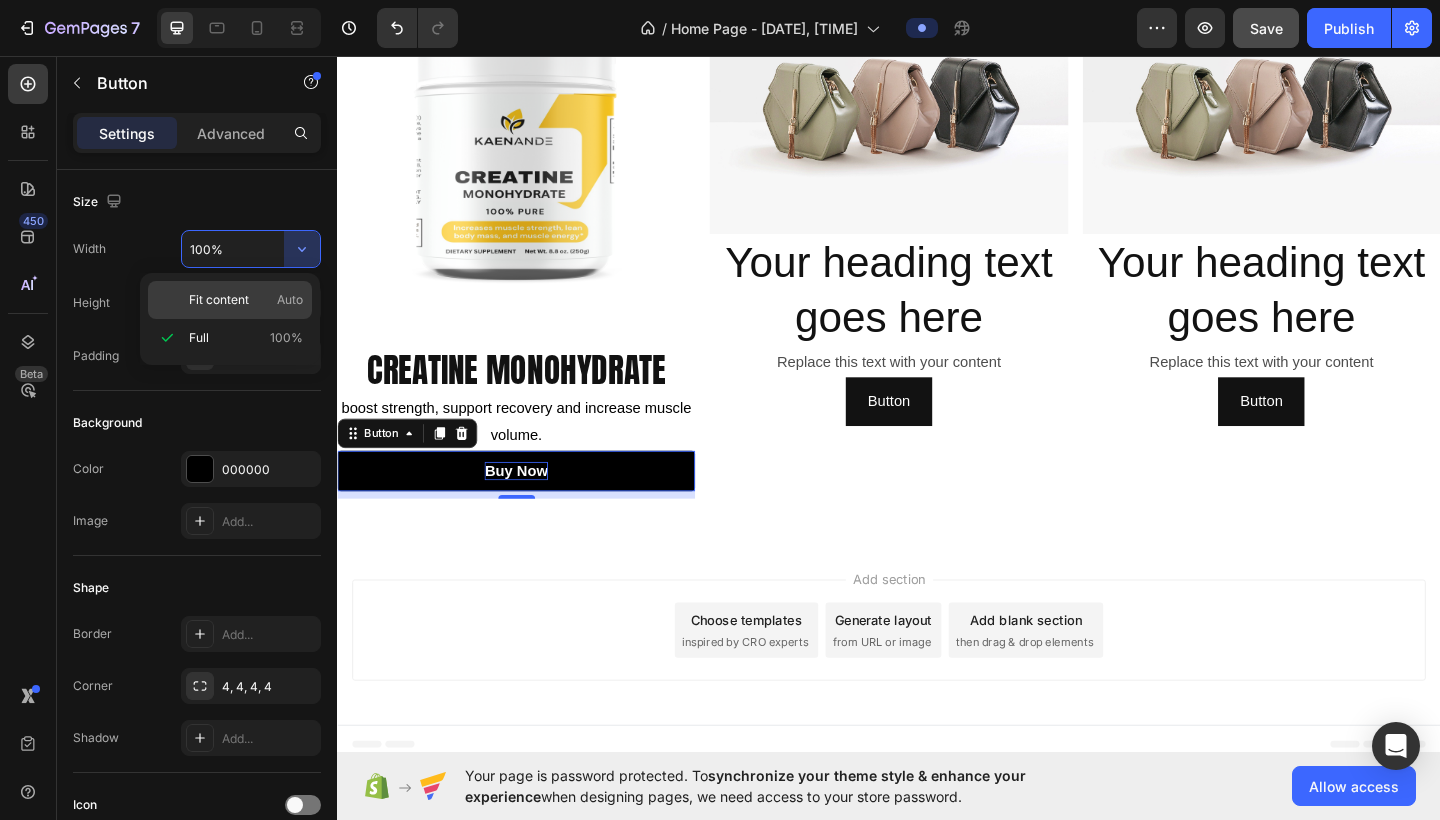 click on "Fit content Auto" at bounding box center (246, 300) 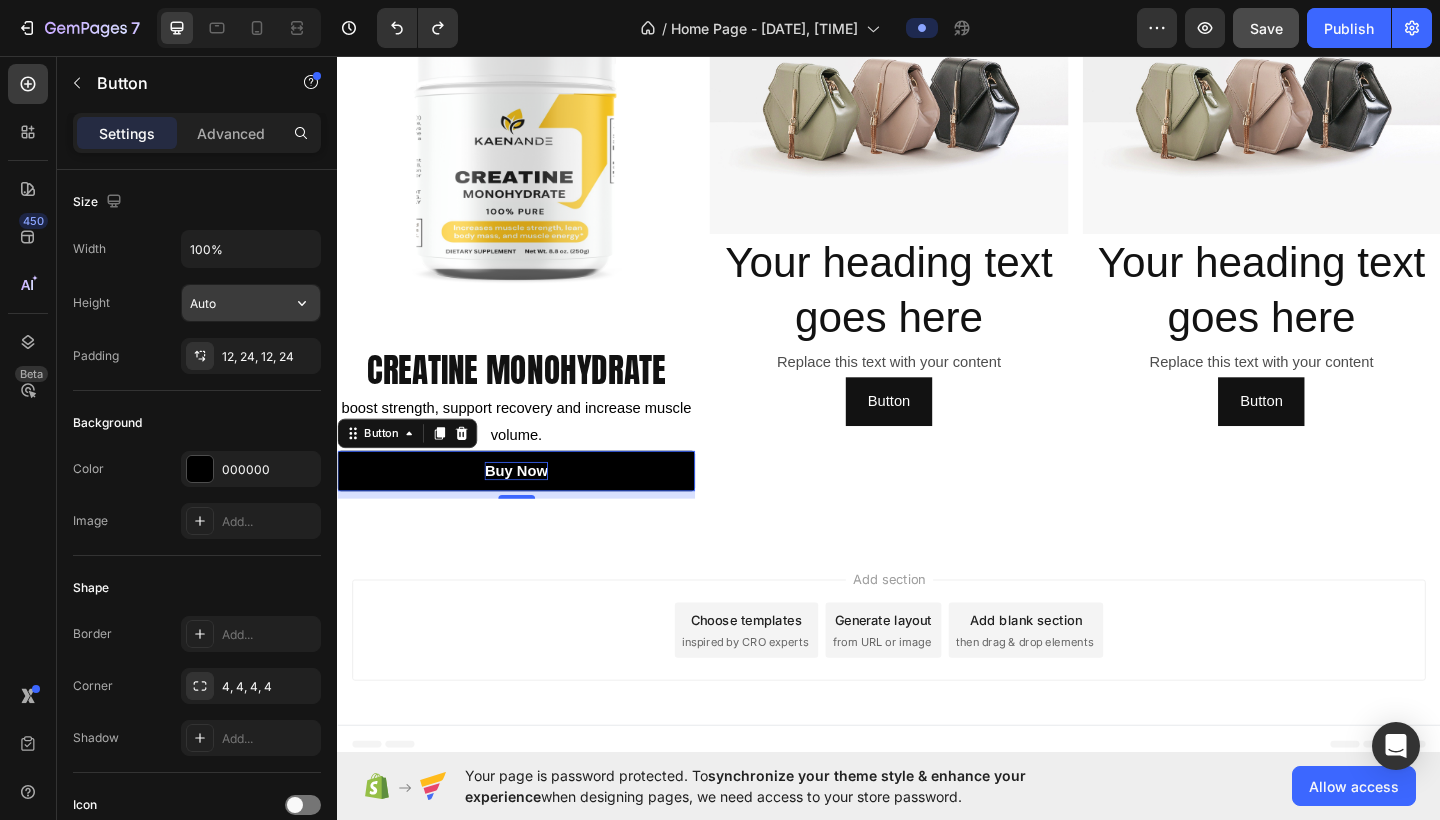 type on "370" 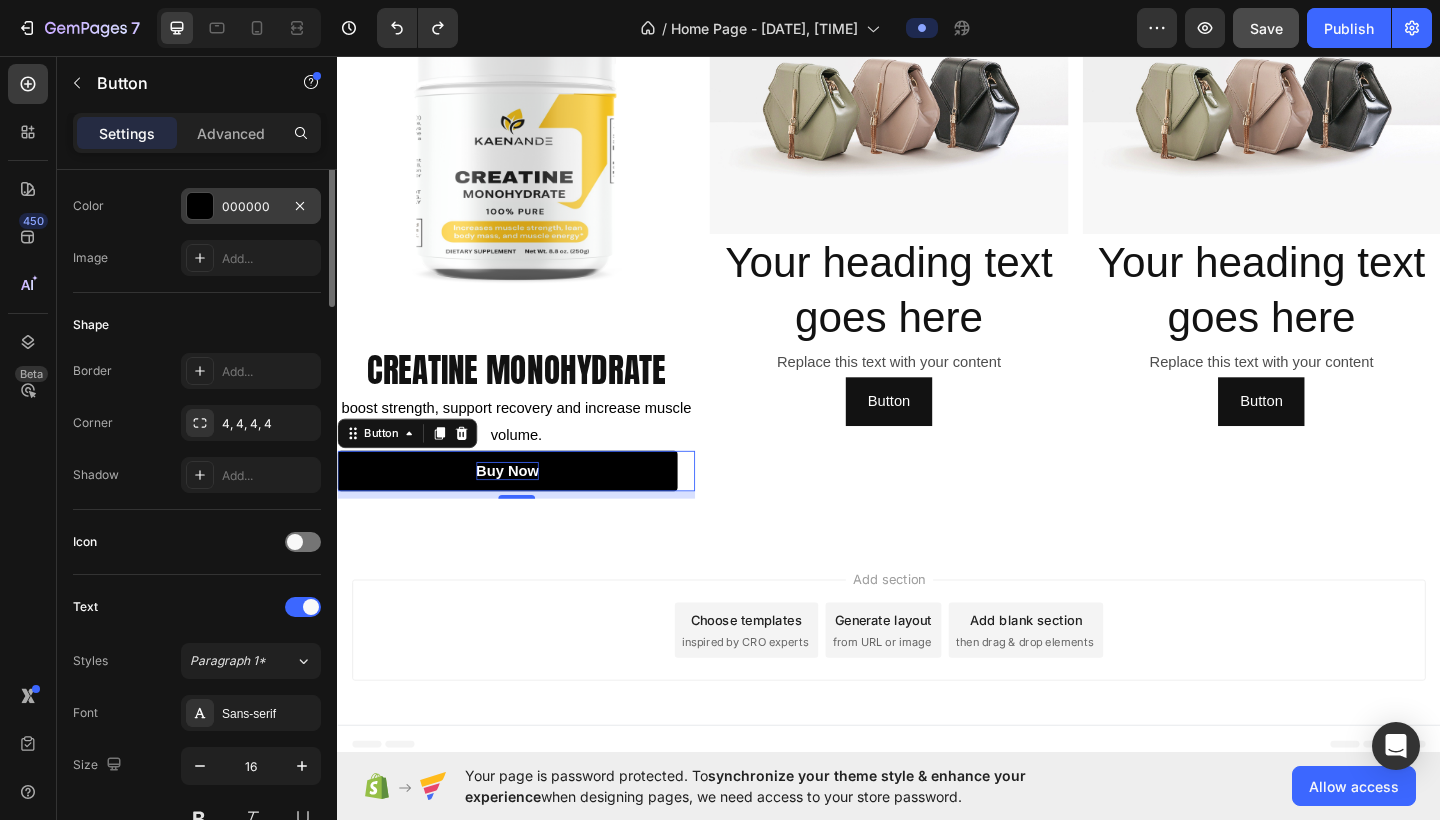 scroll, scrollTop: 883, scrollLeft: 0, axis: vertical 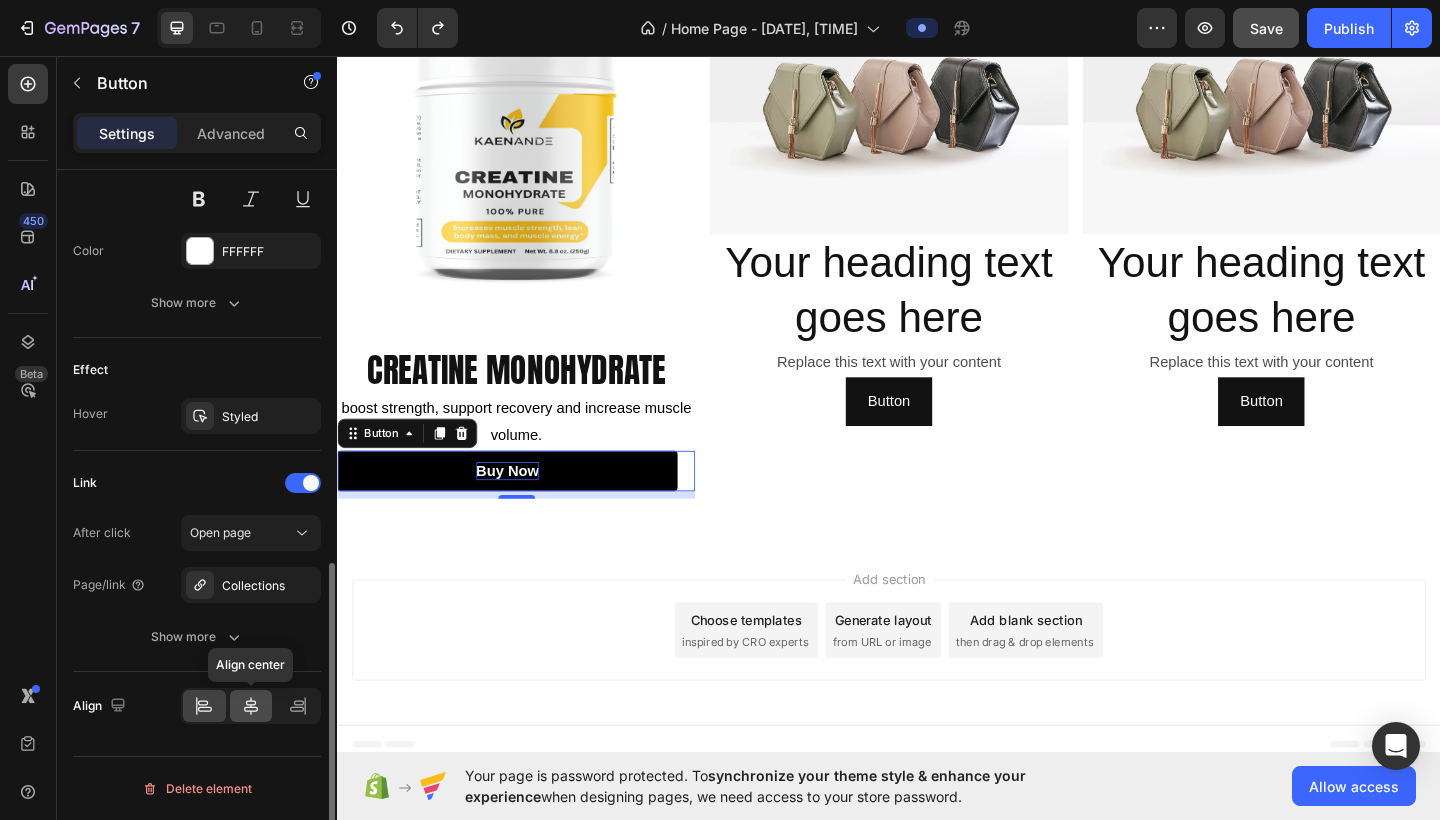 click 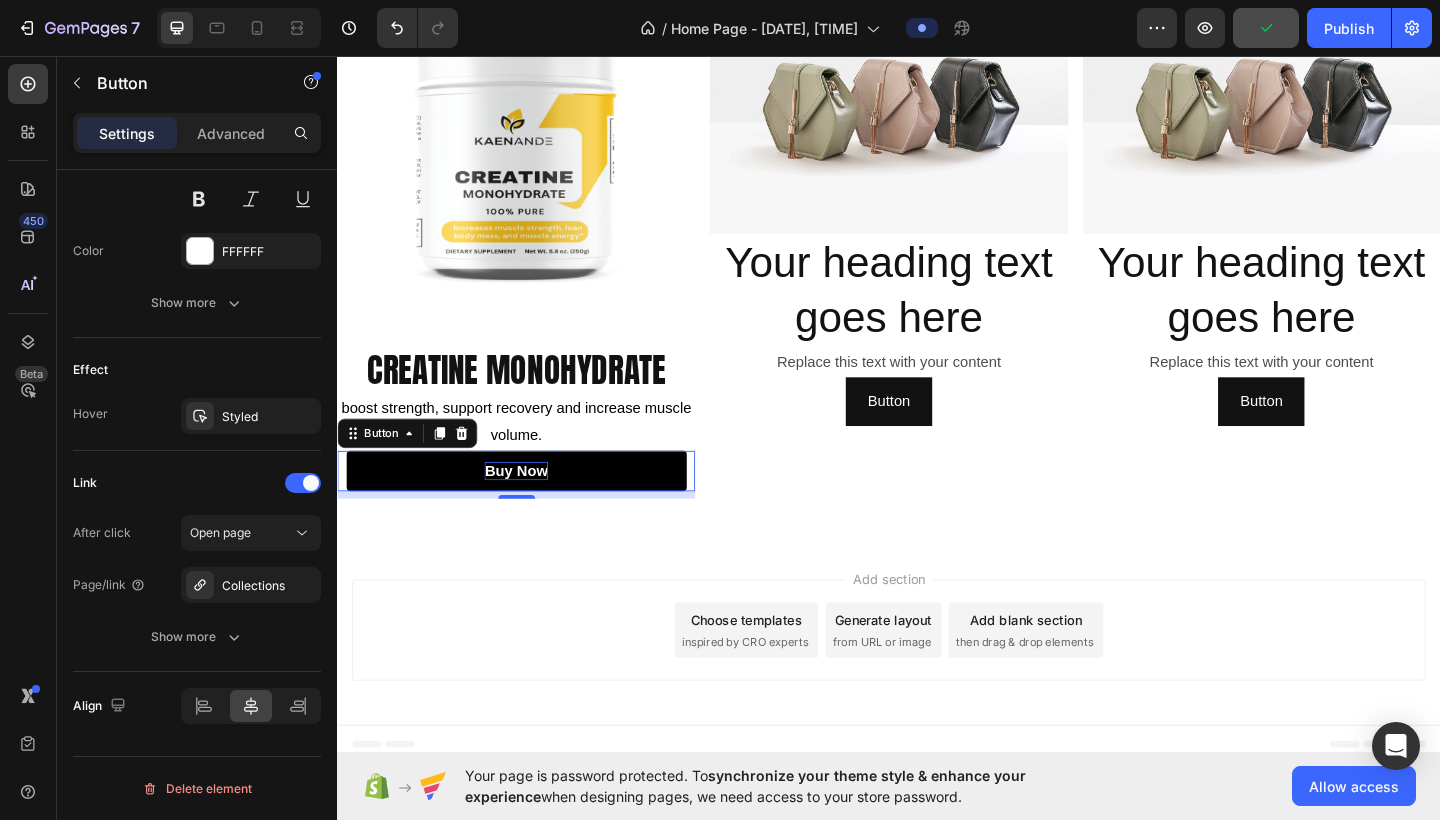 click on "Add section Choose templates inspired by CRO experts Generate layout from URL or image Add blank section then drag & drop elements" at bounding box center (937, 681) 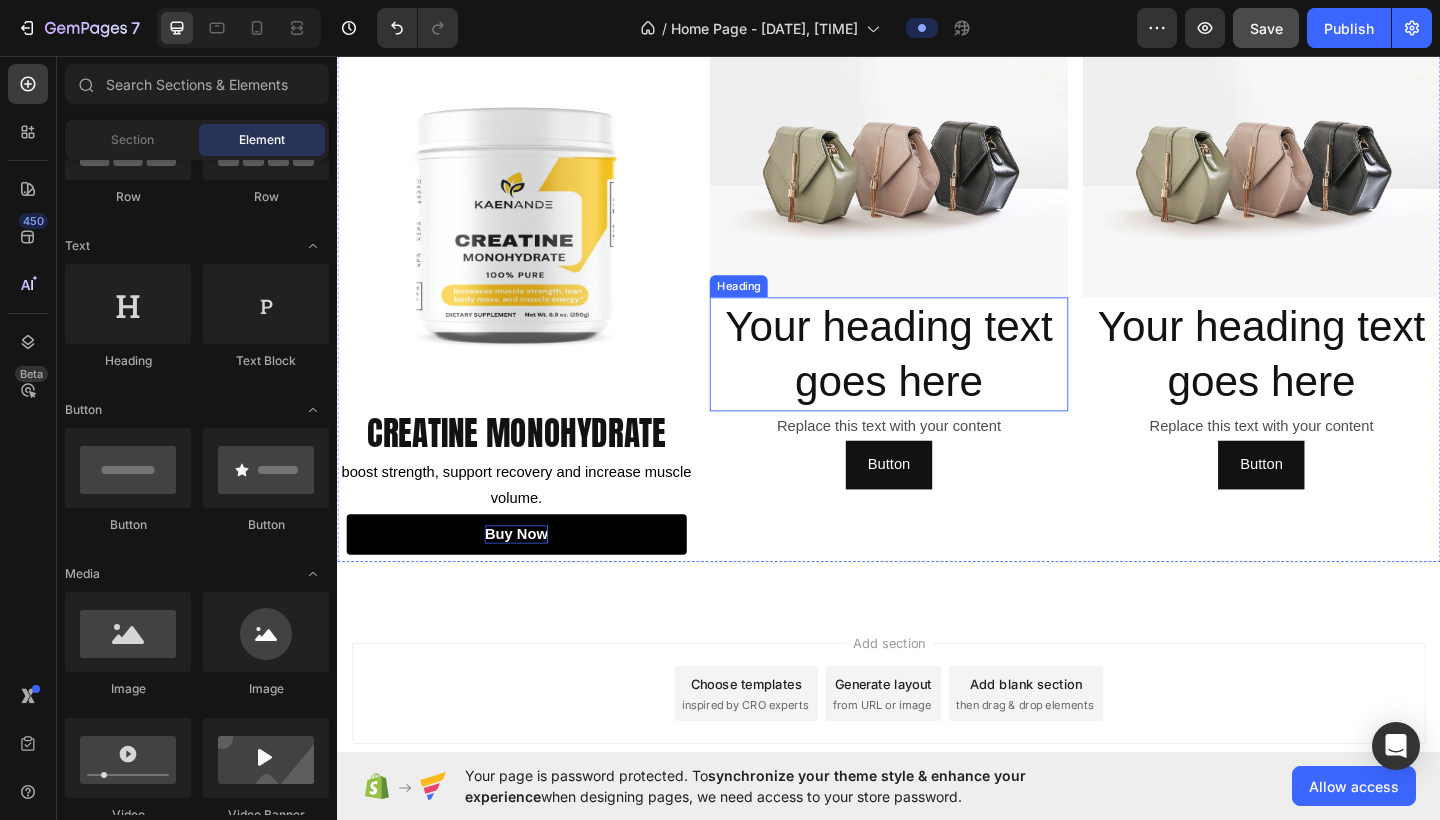 scroll, scrollTop: 968, scrollLeft: 0, axis: vertical 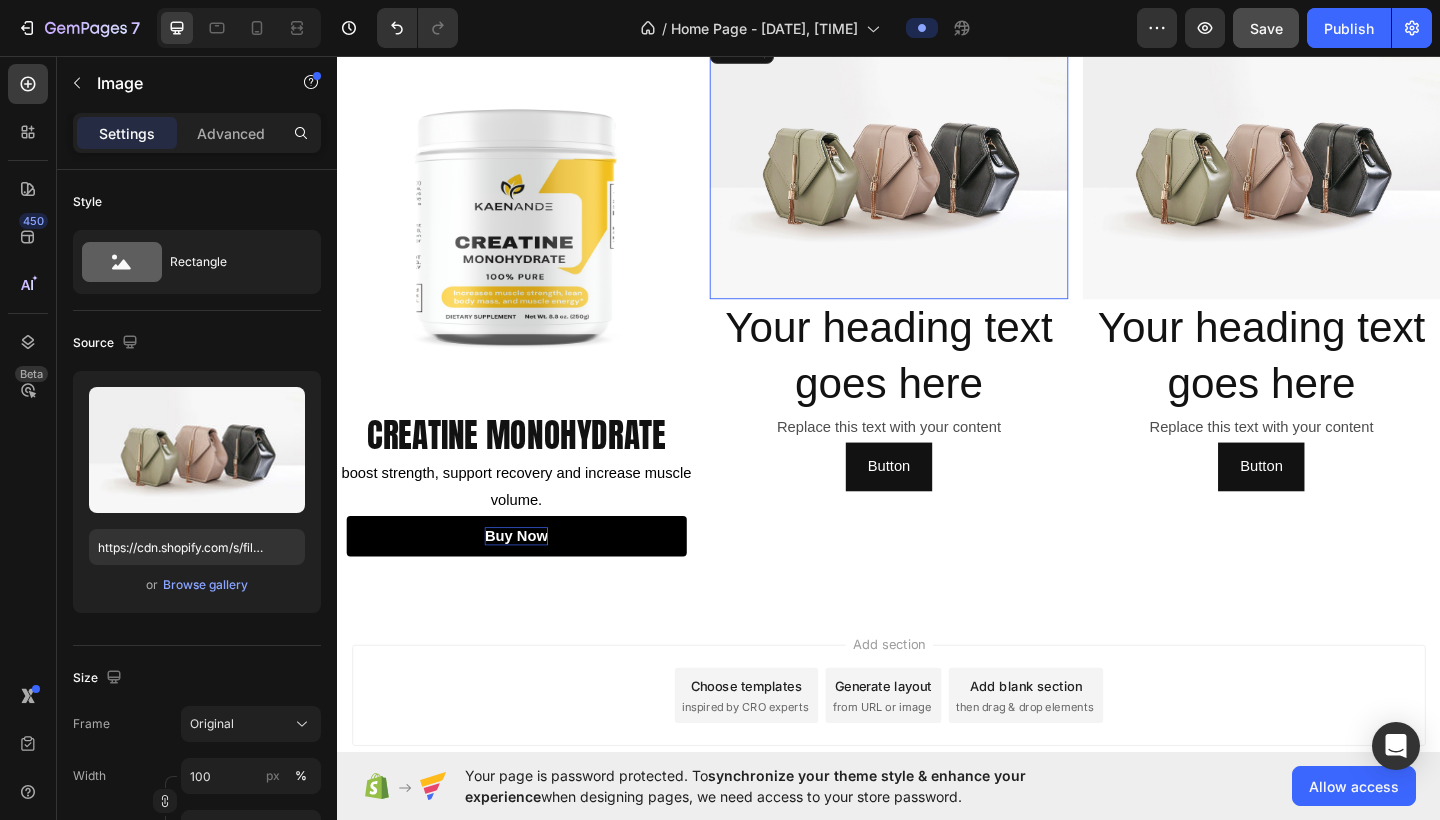 click at bounding box center (936, 175) 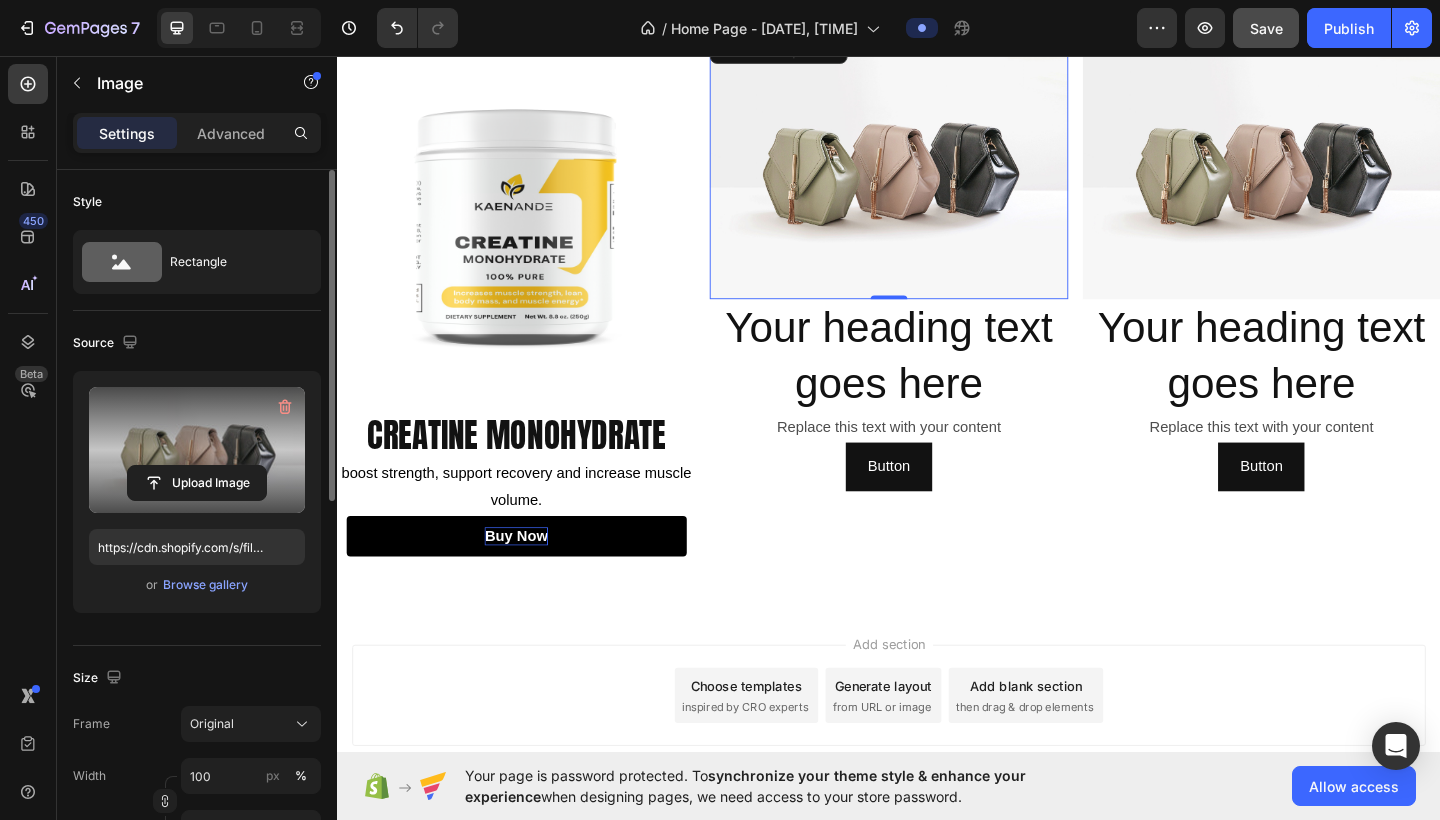 click at bounding box center [197, 450] 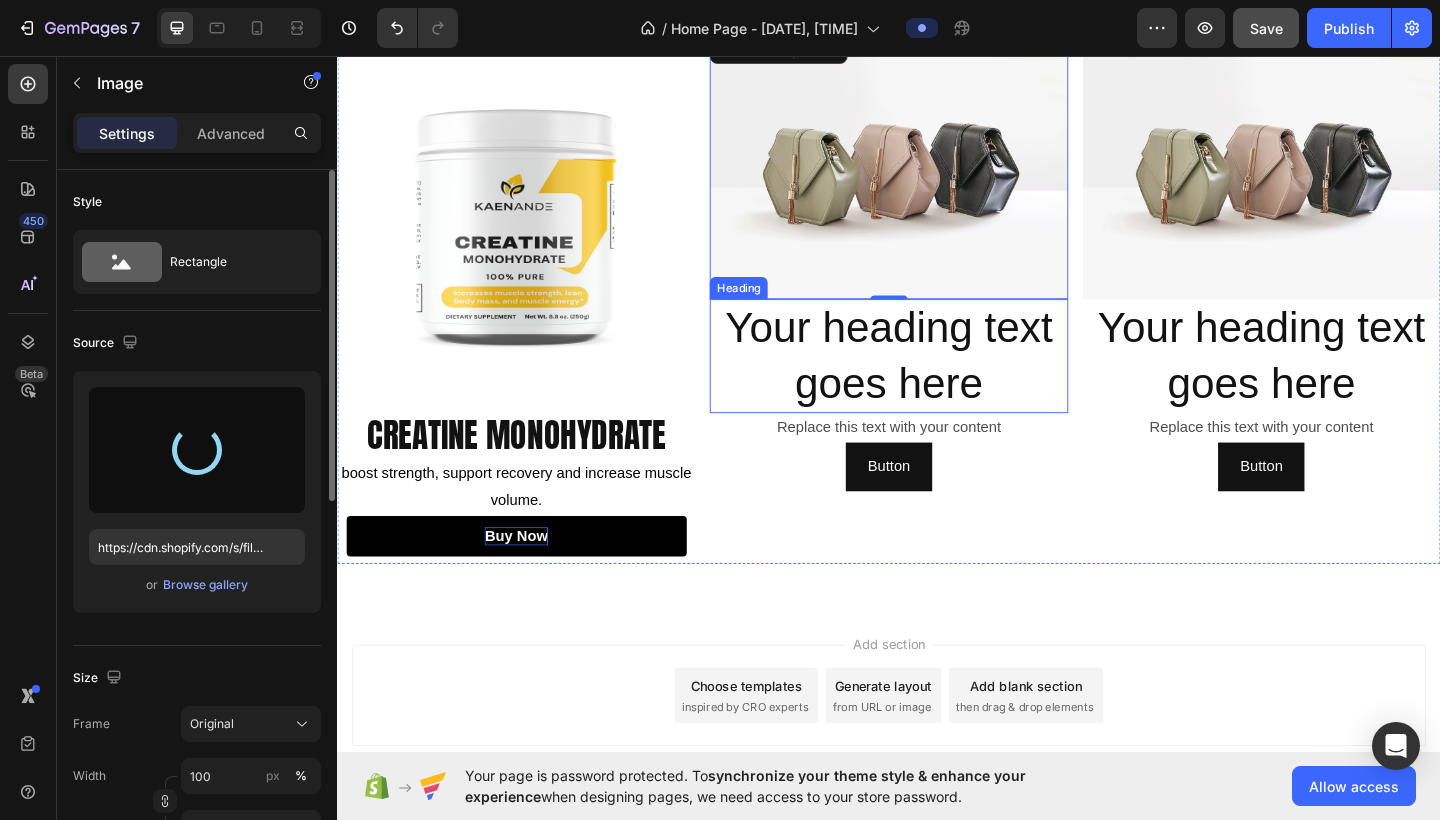 type on "https://cdn.shopify.com/s/files/1/0763/9855/9458/files/gempages_578021231245132562-1f98a6b4-dd71-43b6-bc22-2d1782b88544.png" 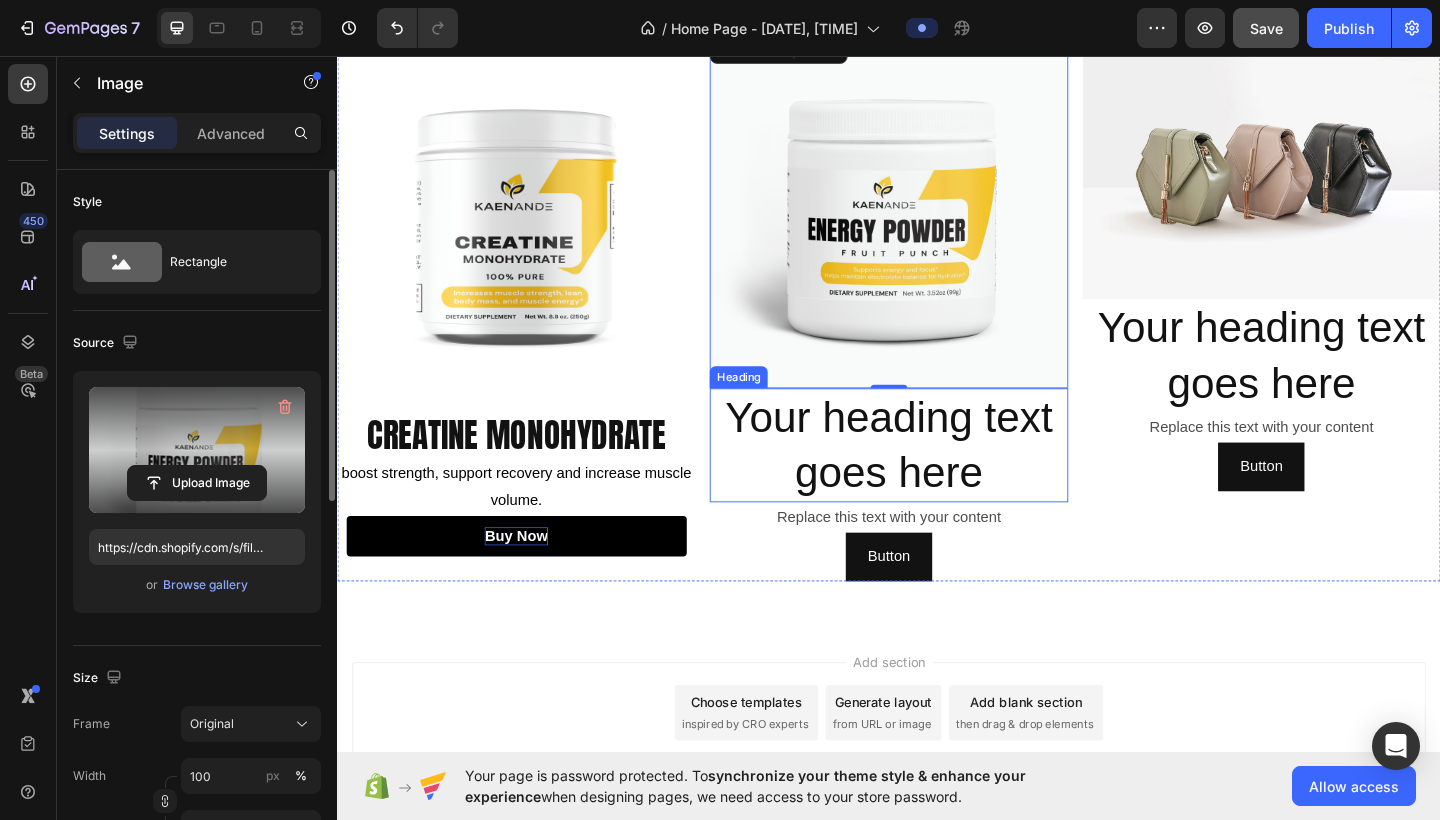click on "Your heading text goes here" at bounding box center (936, 480) 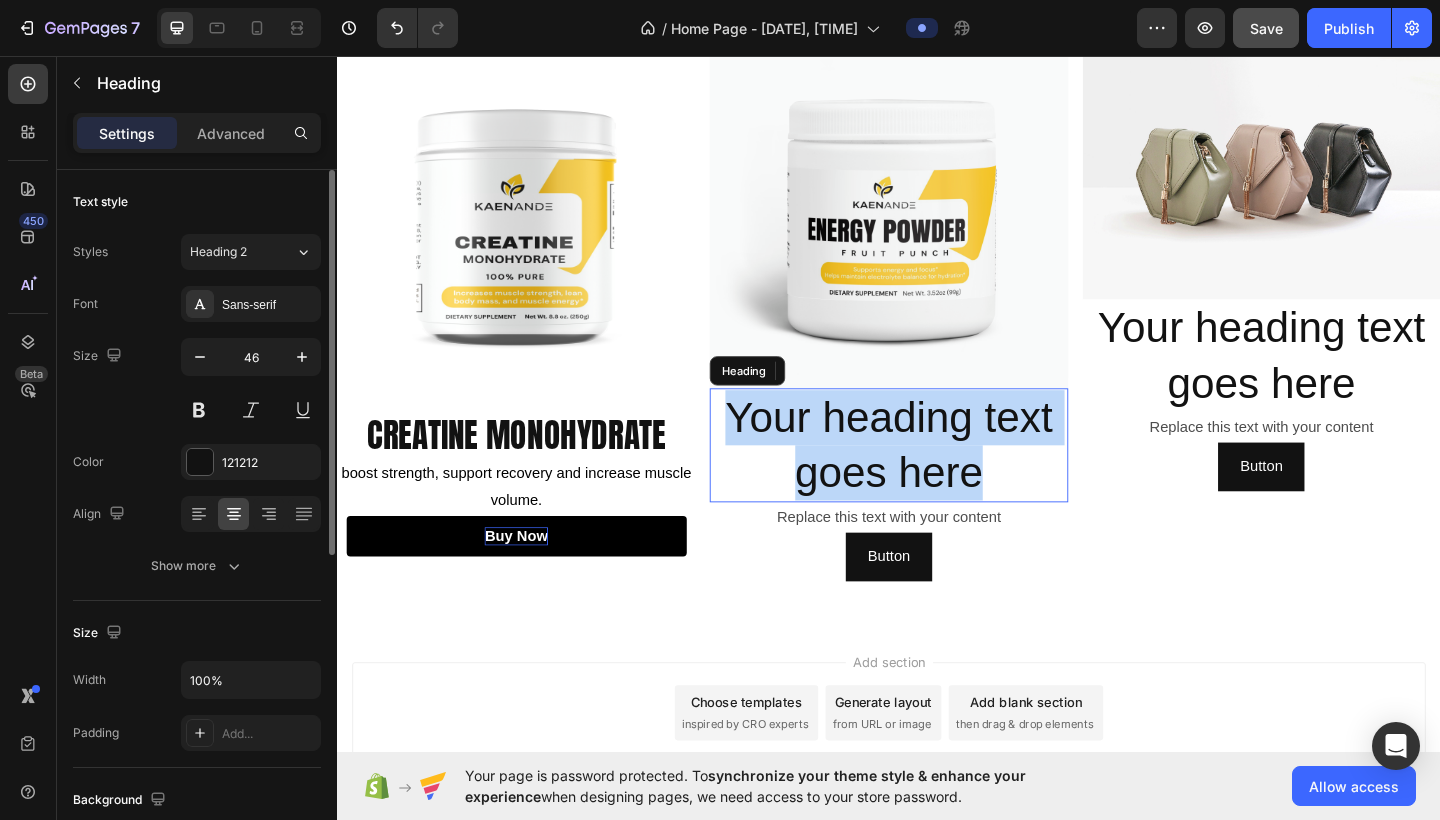 click on "Your heading text goes here" at bounding box center (936, 480) 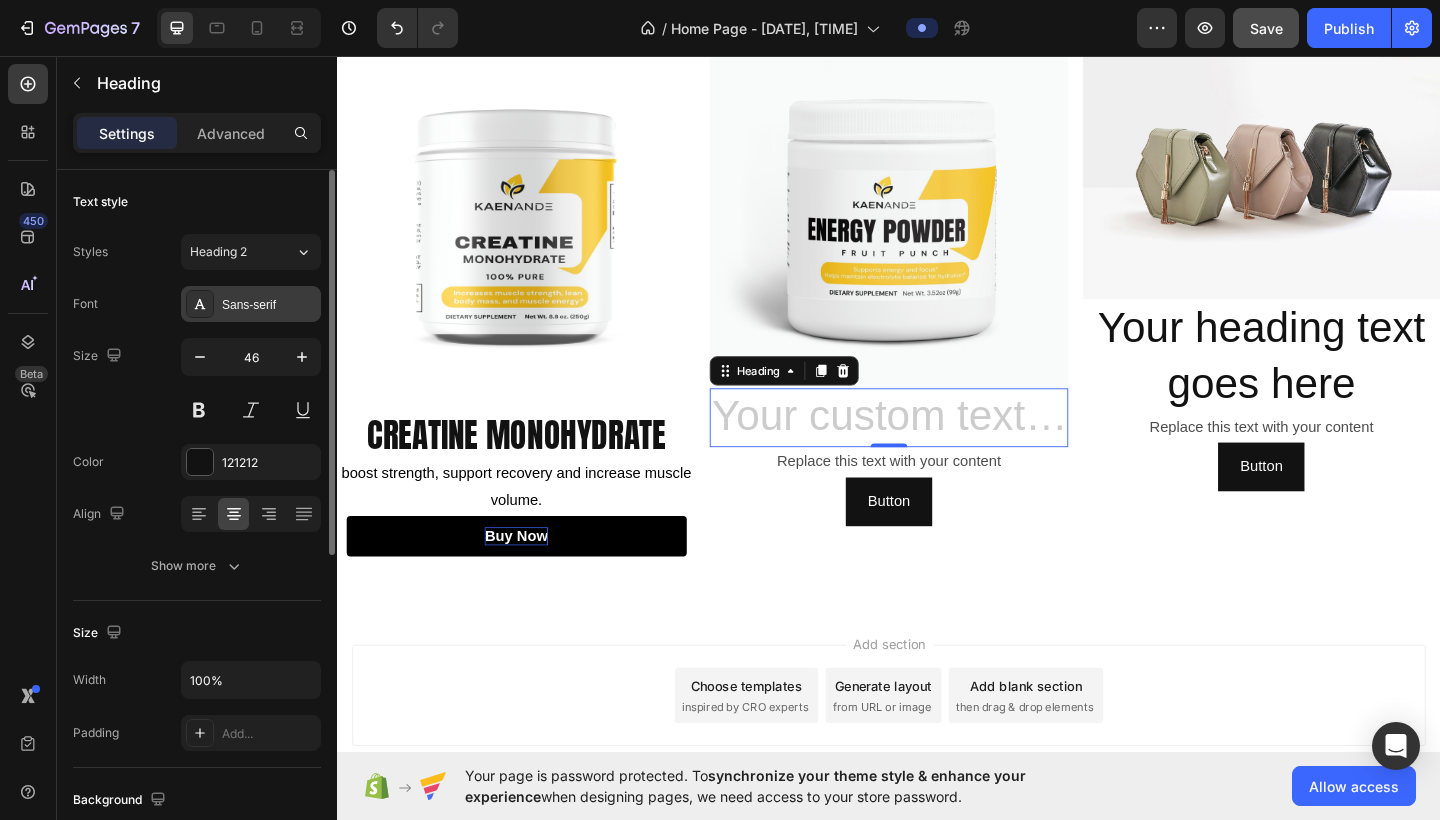click on "Sans-serif" at bounding box center [251, 304] 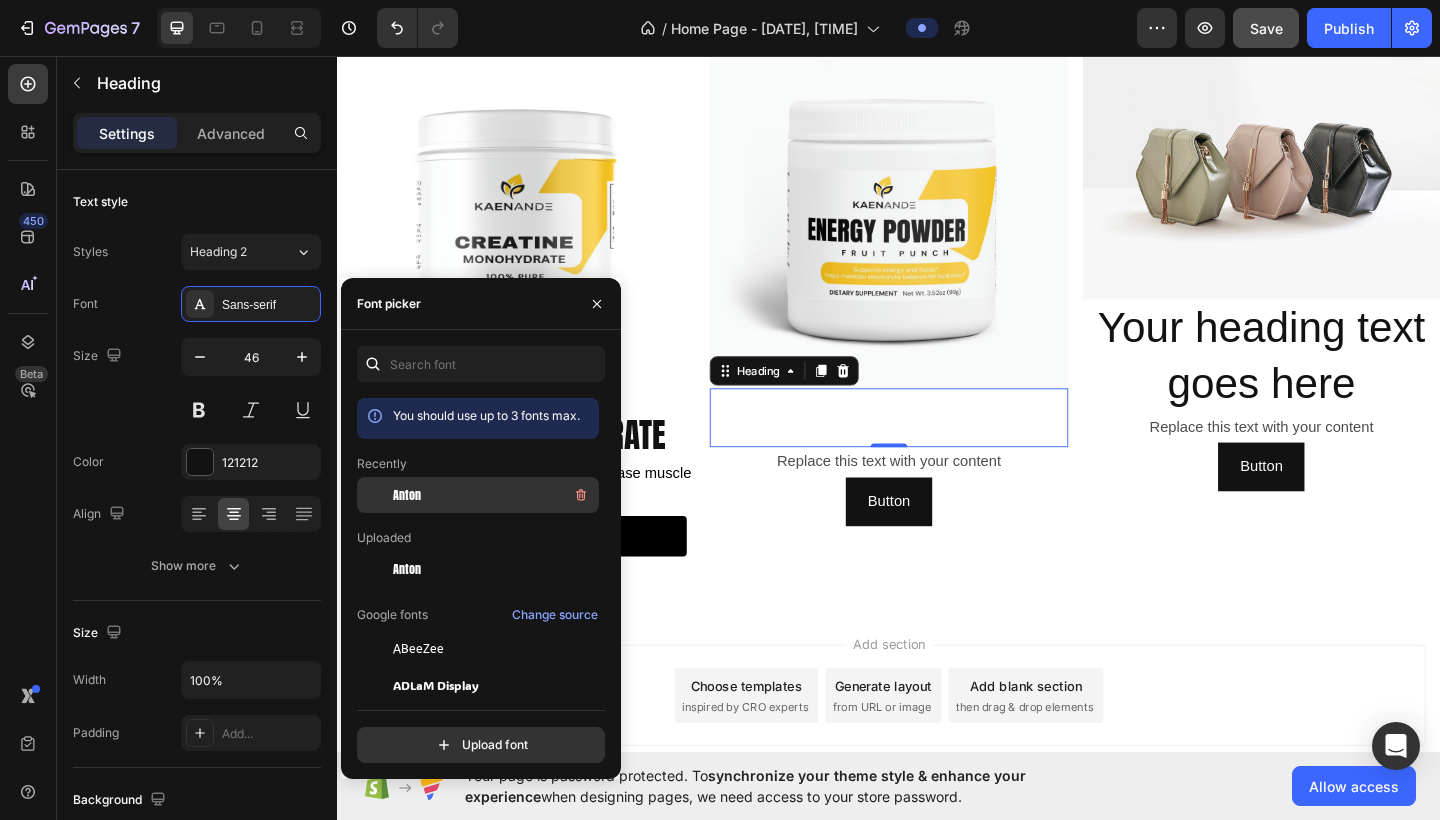 click on "Anton" at bounding box center [407, 495] 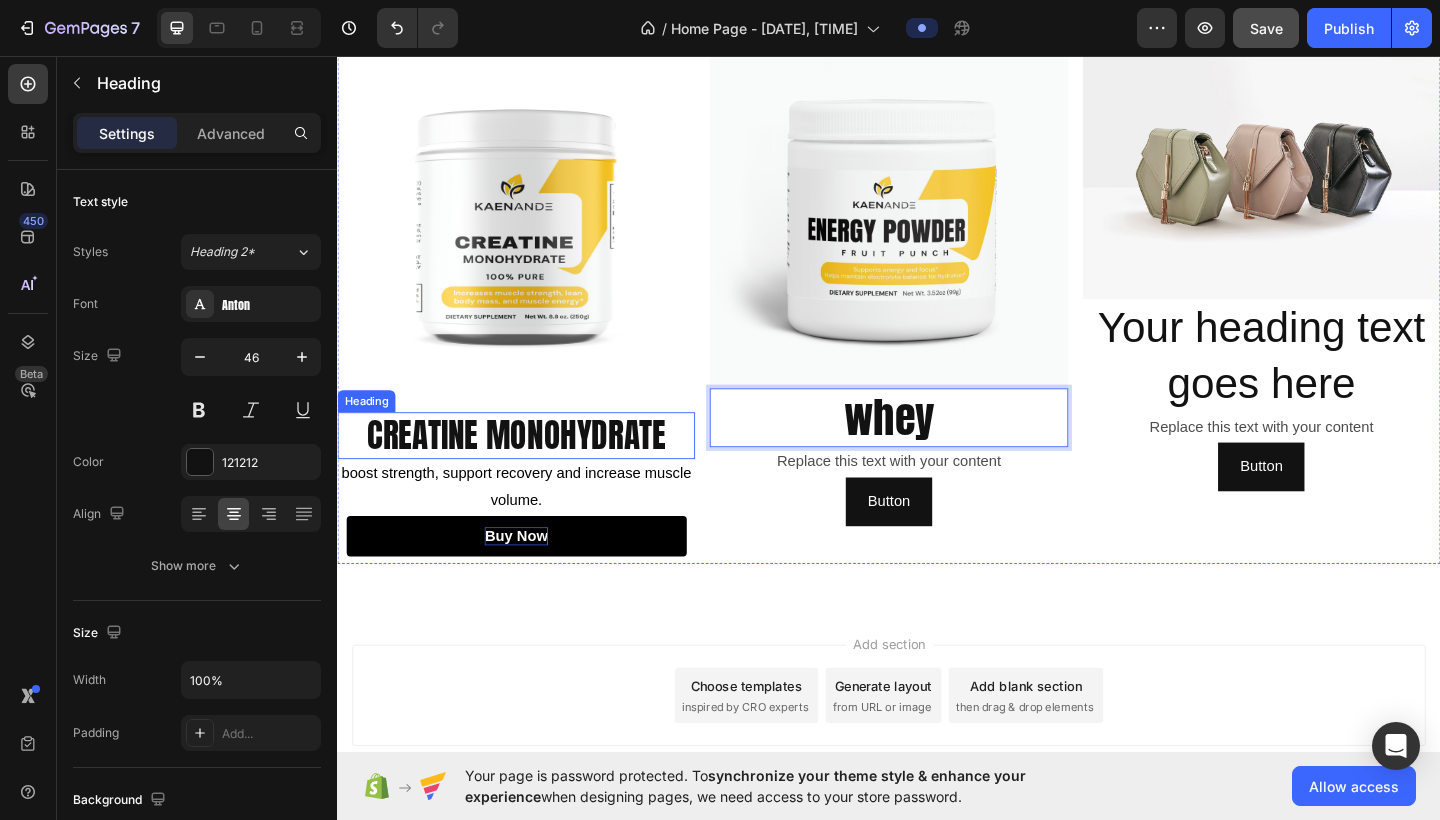 drag, startPoint x: 486, startPoint y: 455, endPoint x: 548, endPoint y: 456, distance: 62.008064 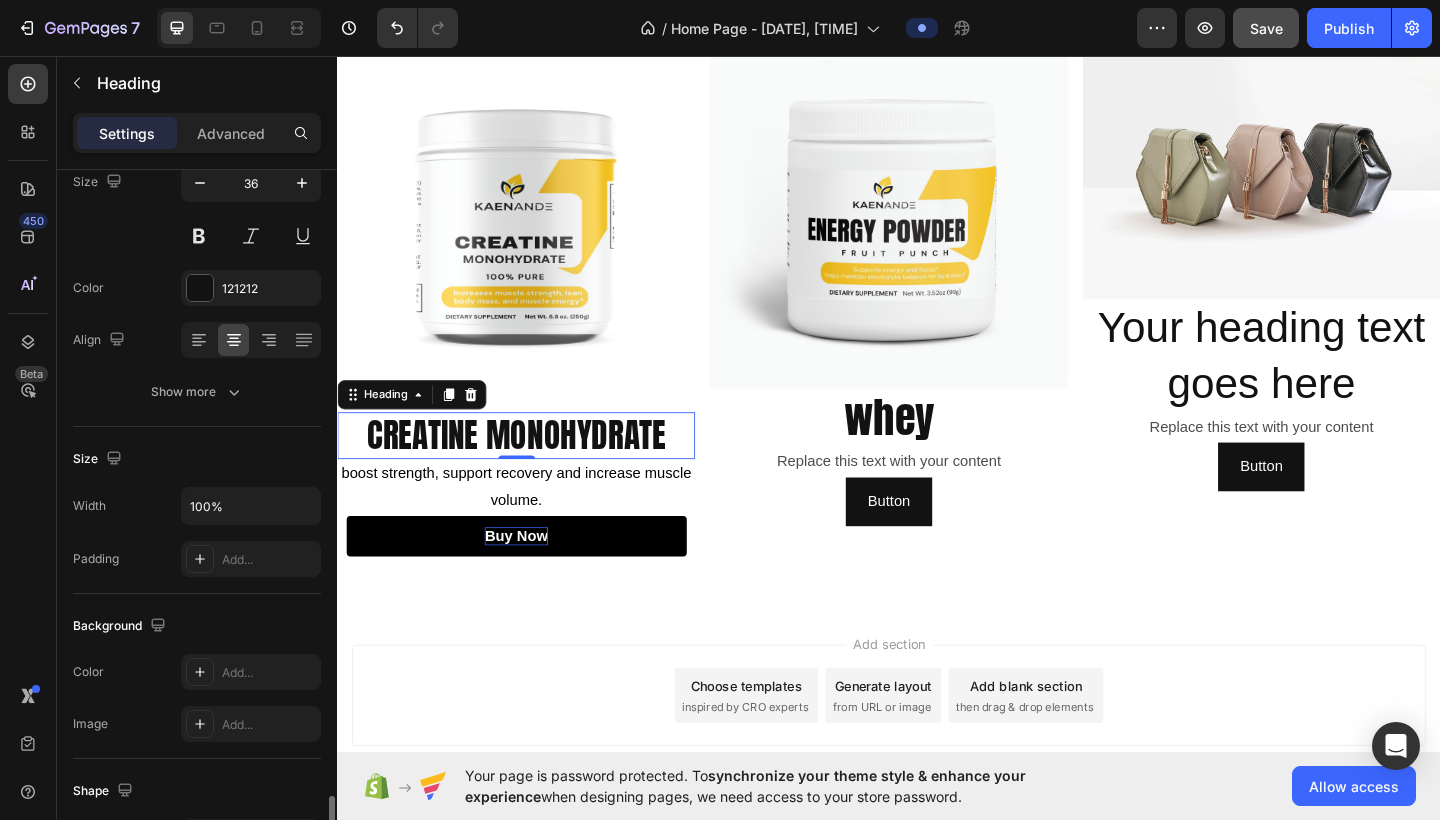 scroll, scrollTop: 0, scrollLeft: 0, axis: both 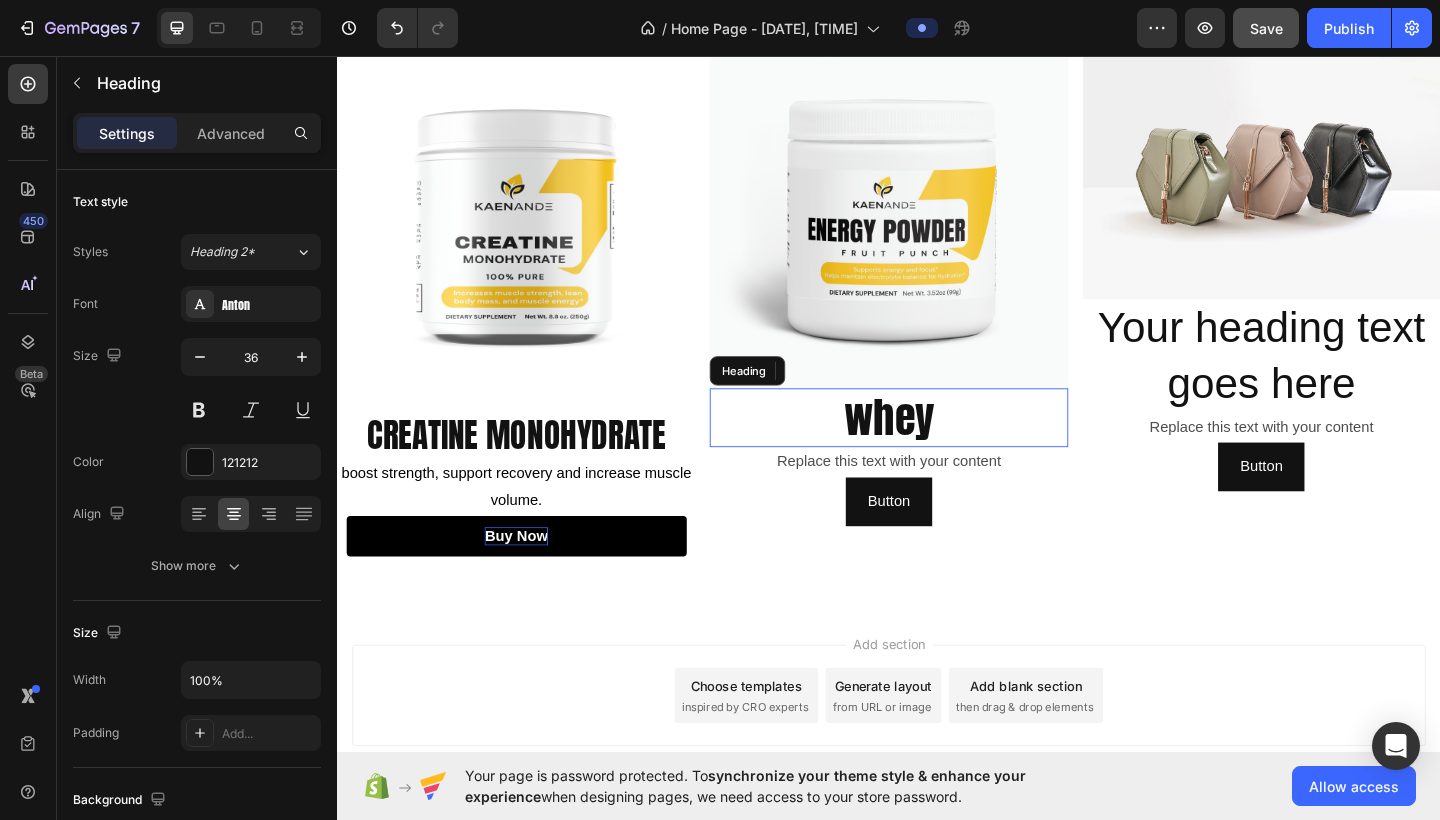 click on "whey" at bounding box center (936, 450) 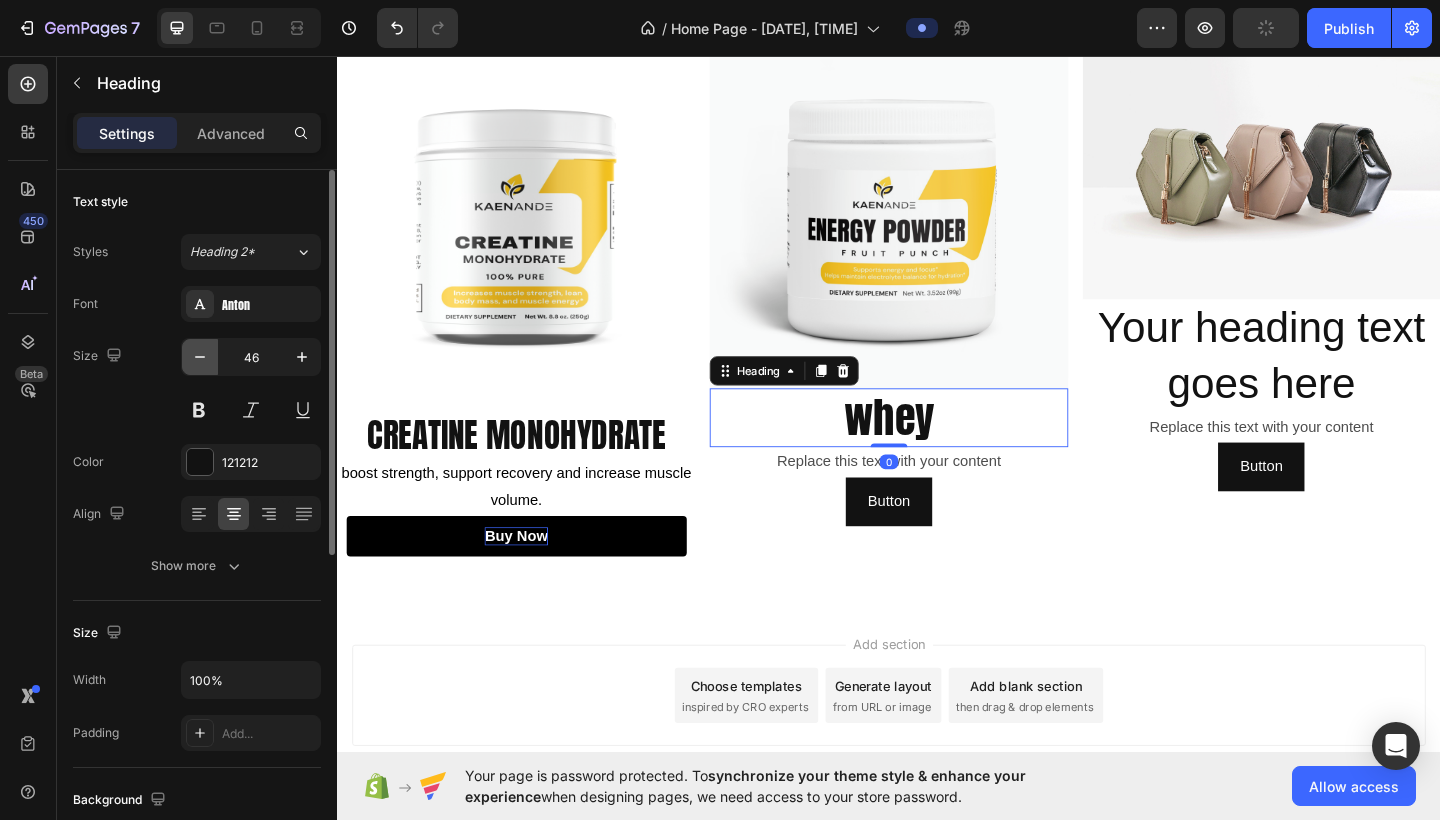 click 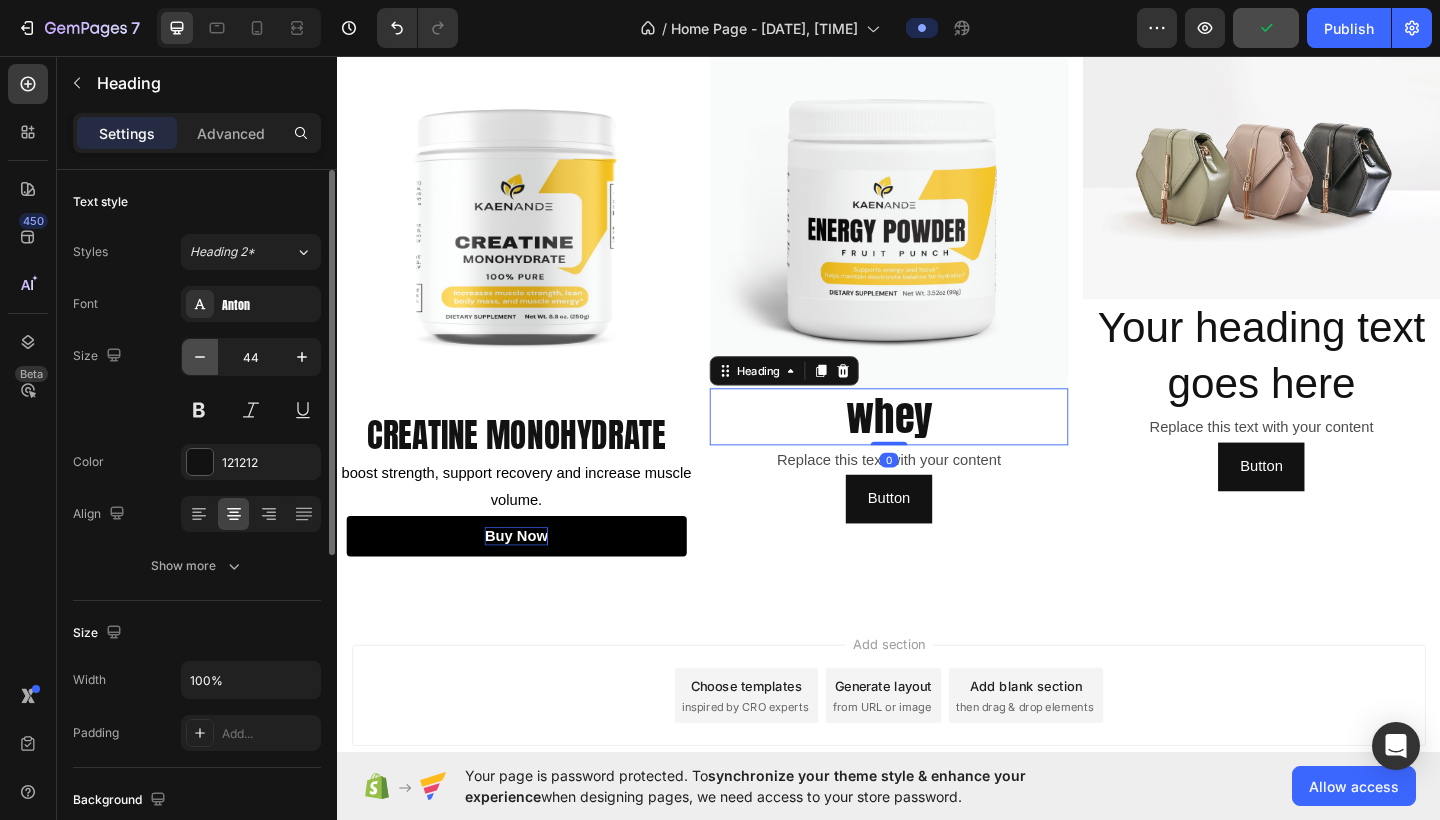 click 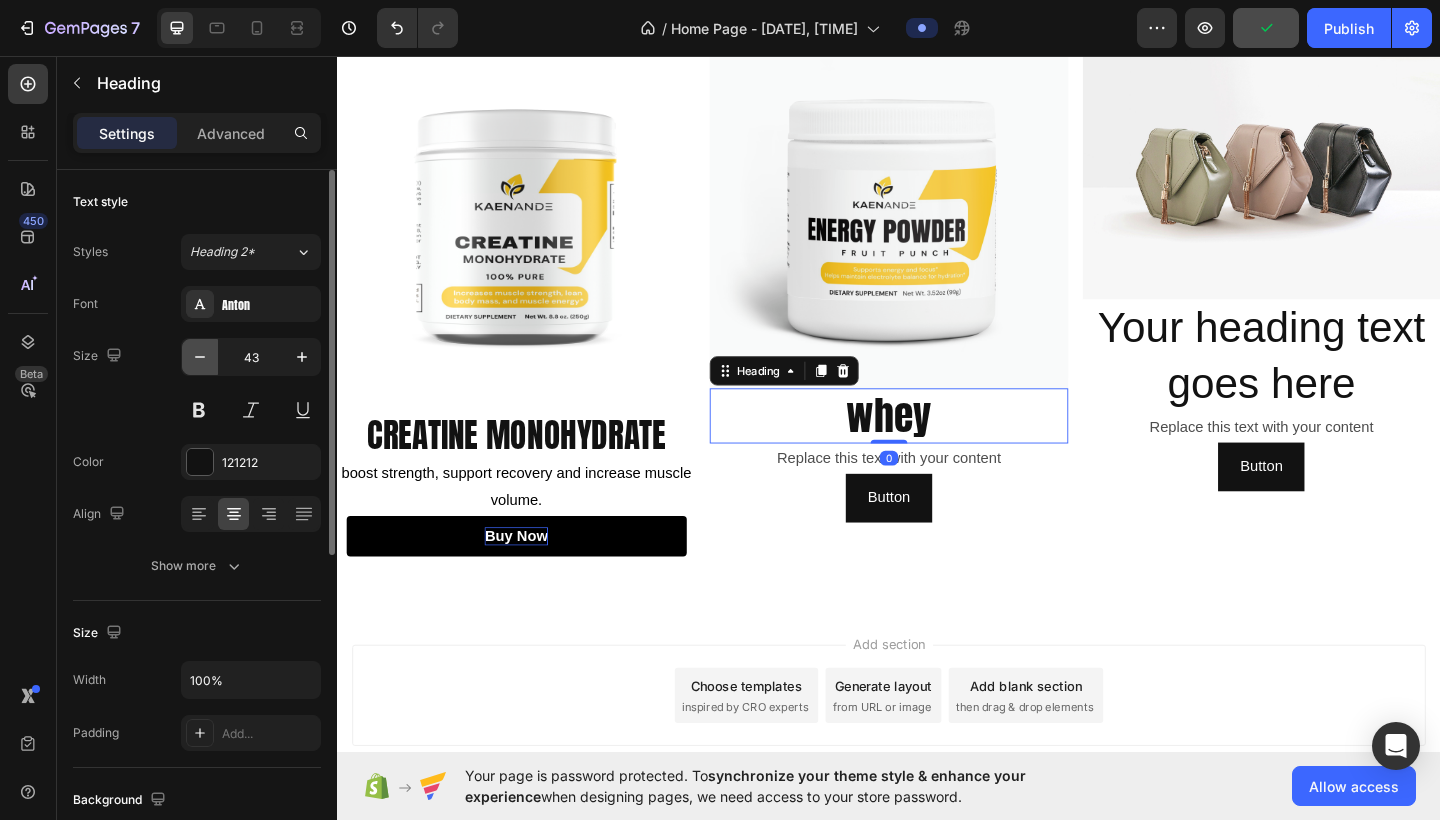 click 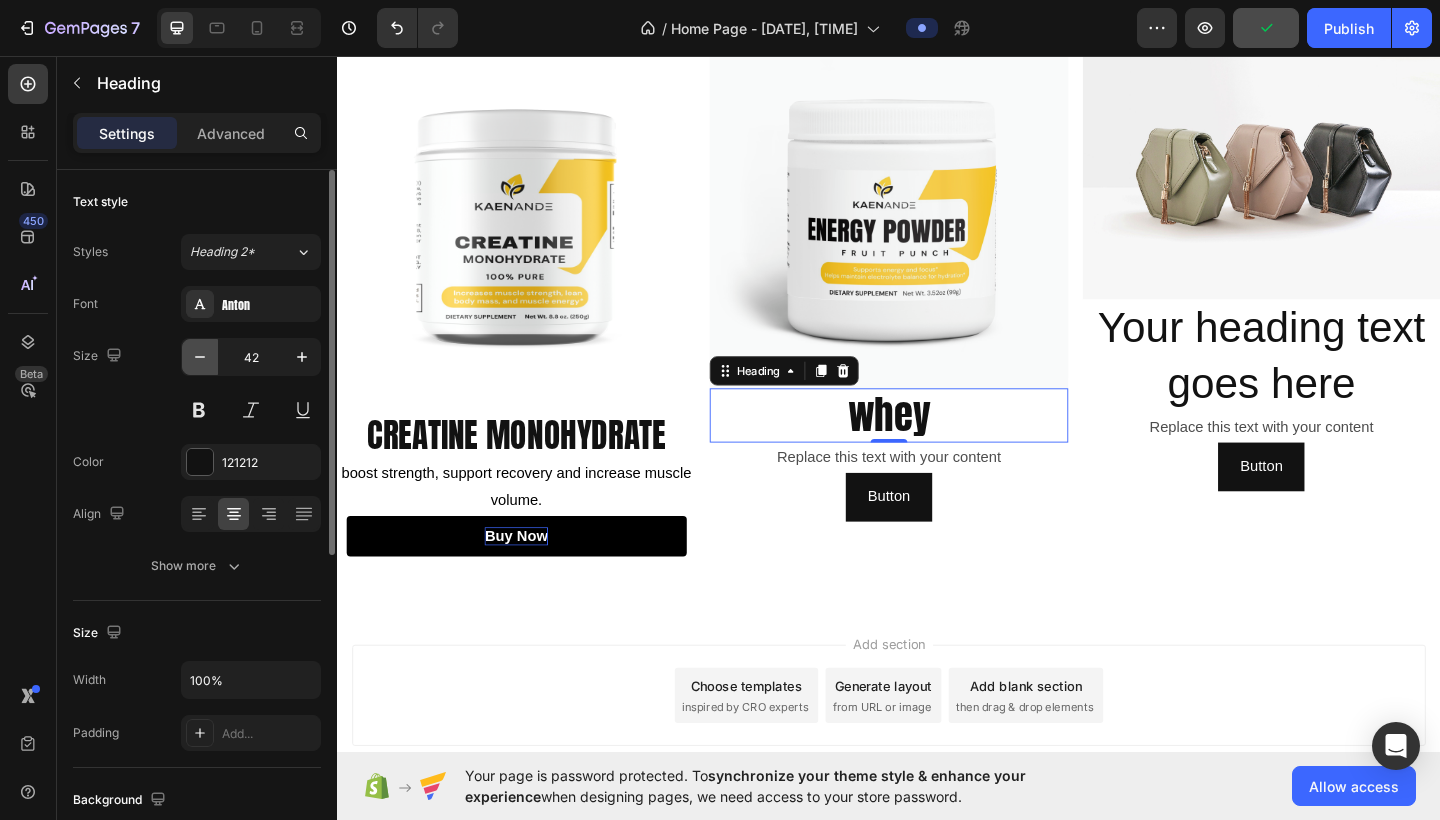 click 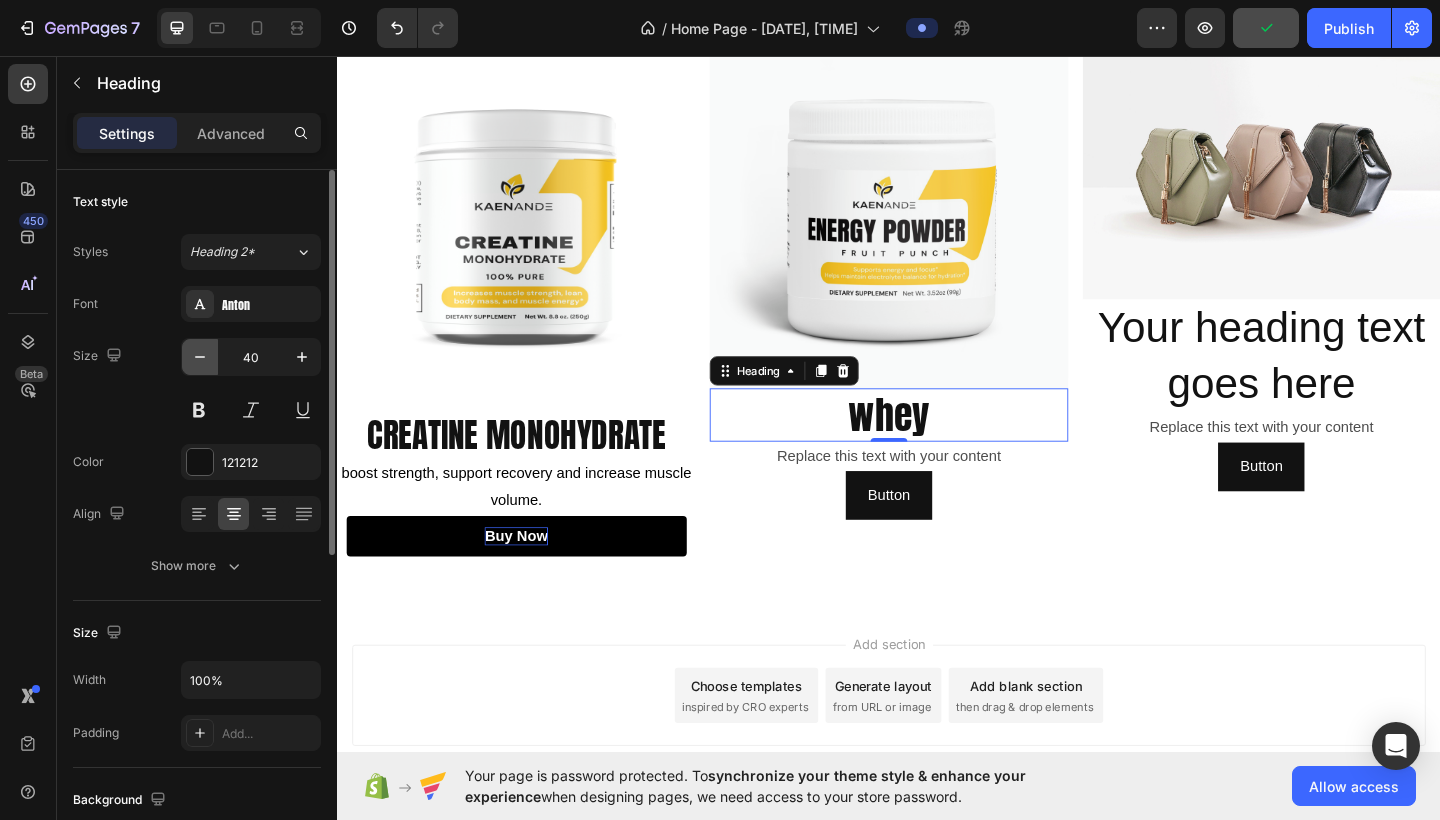 click 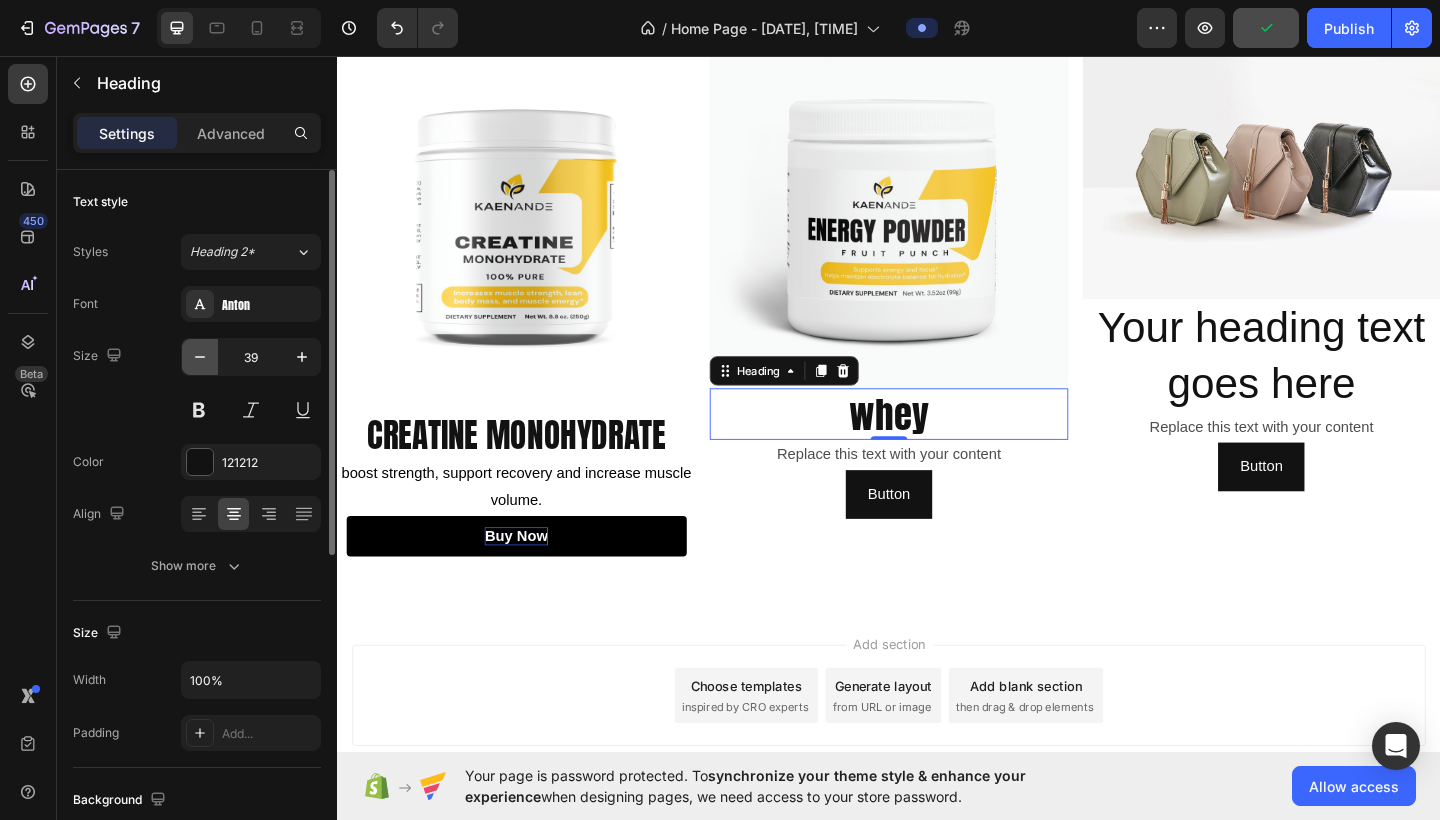 click 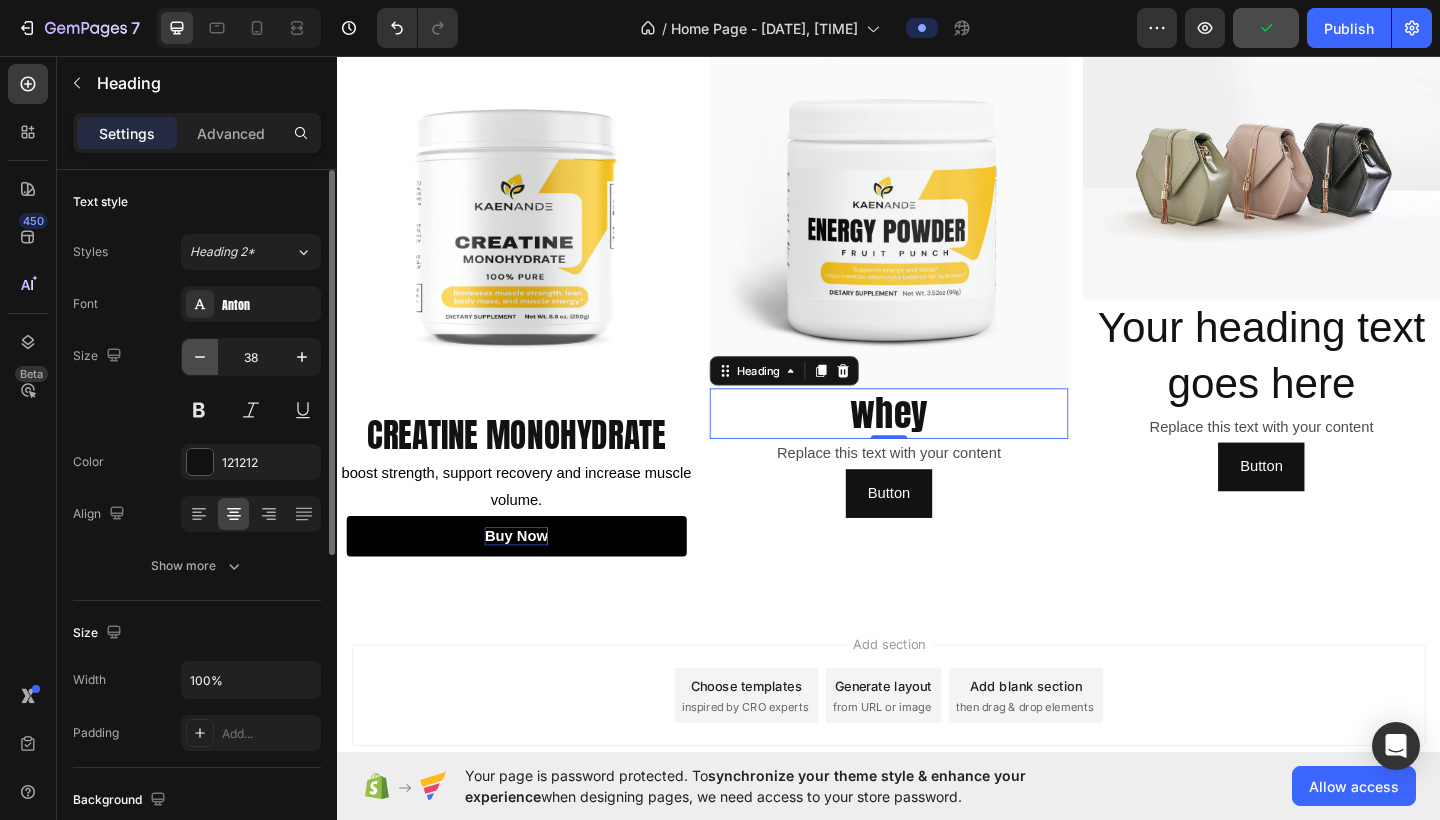 click 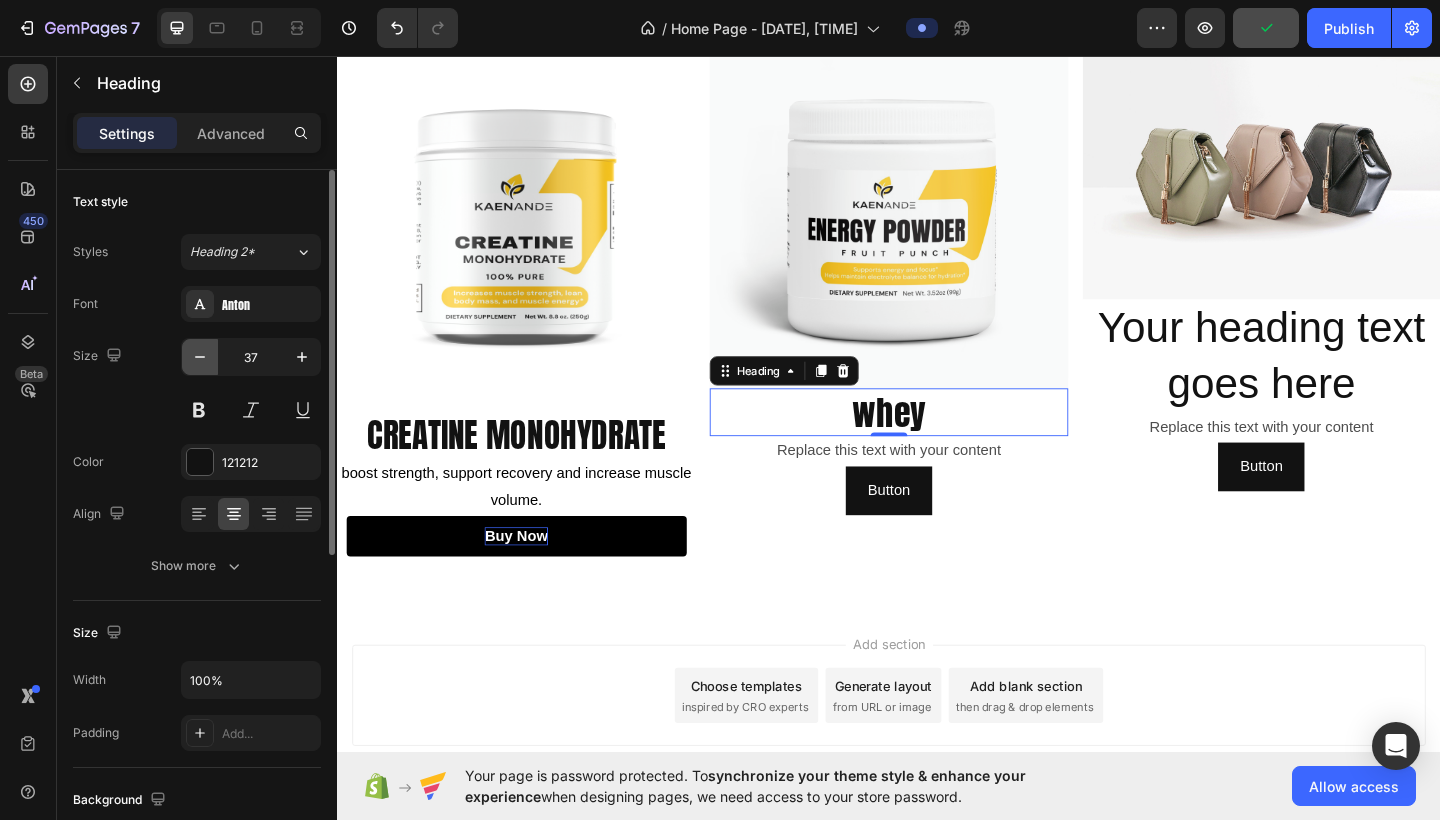 click 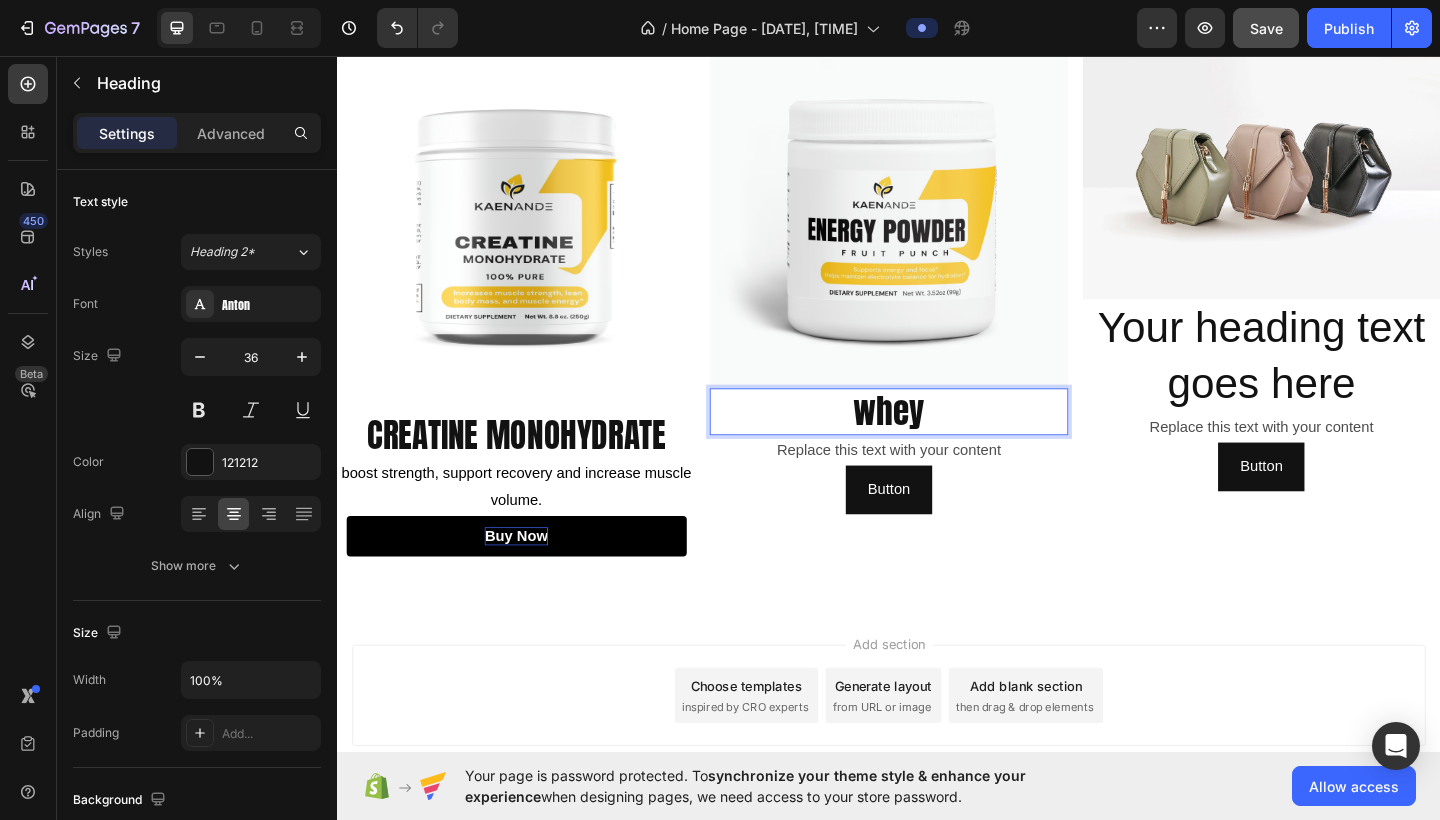 click on "whey" at bounding box center (936, 443) 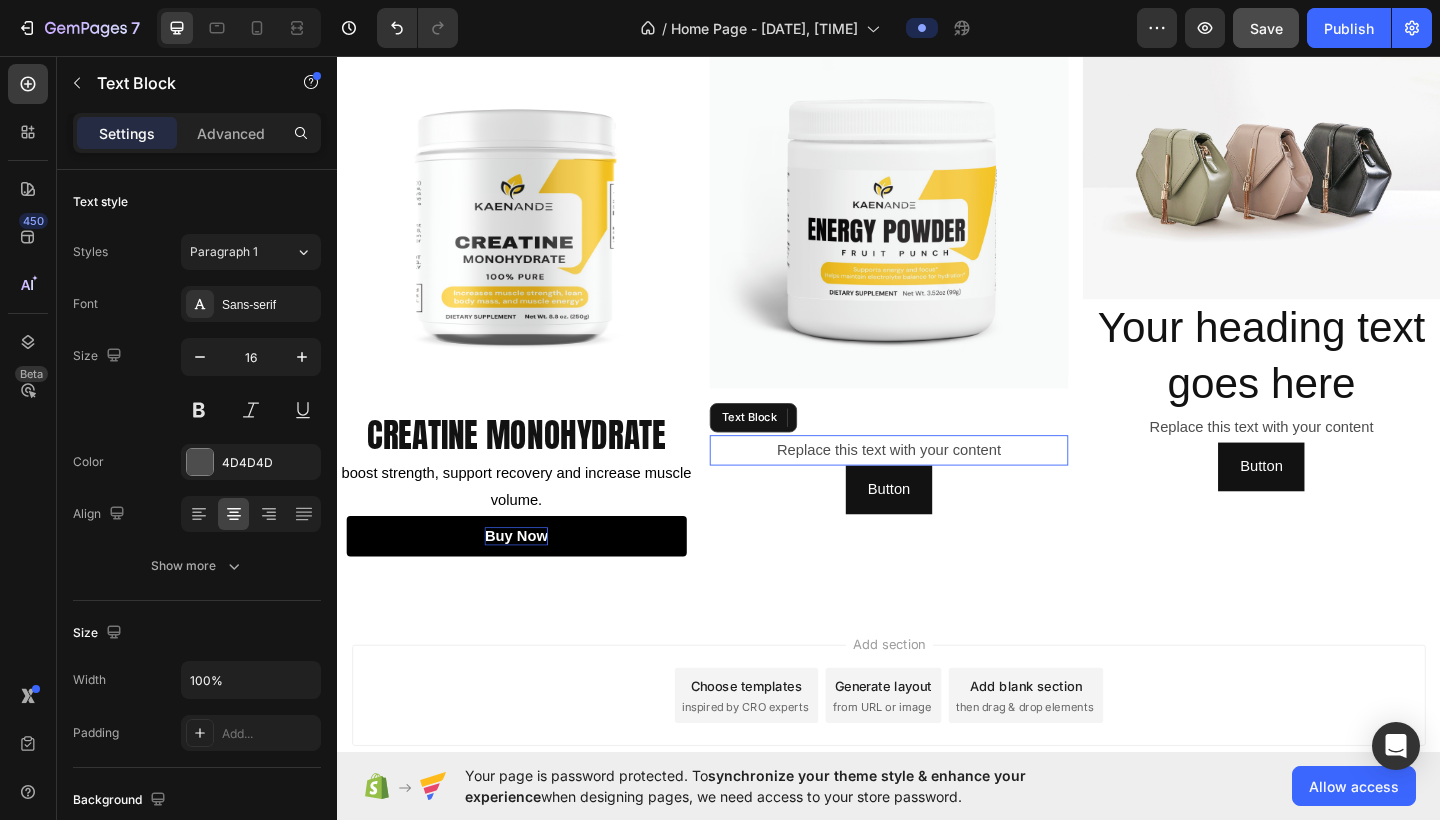 click on "Replace this text with your content" at bounding box center (936, 485) 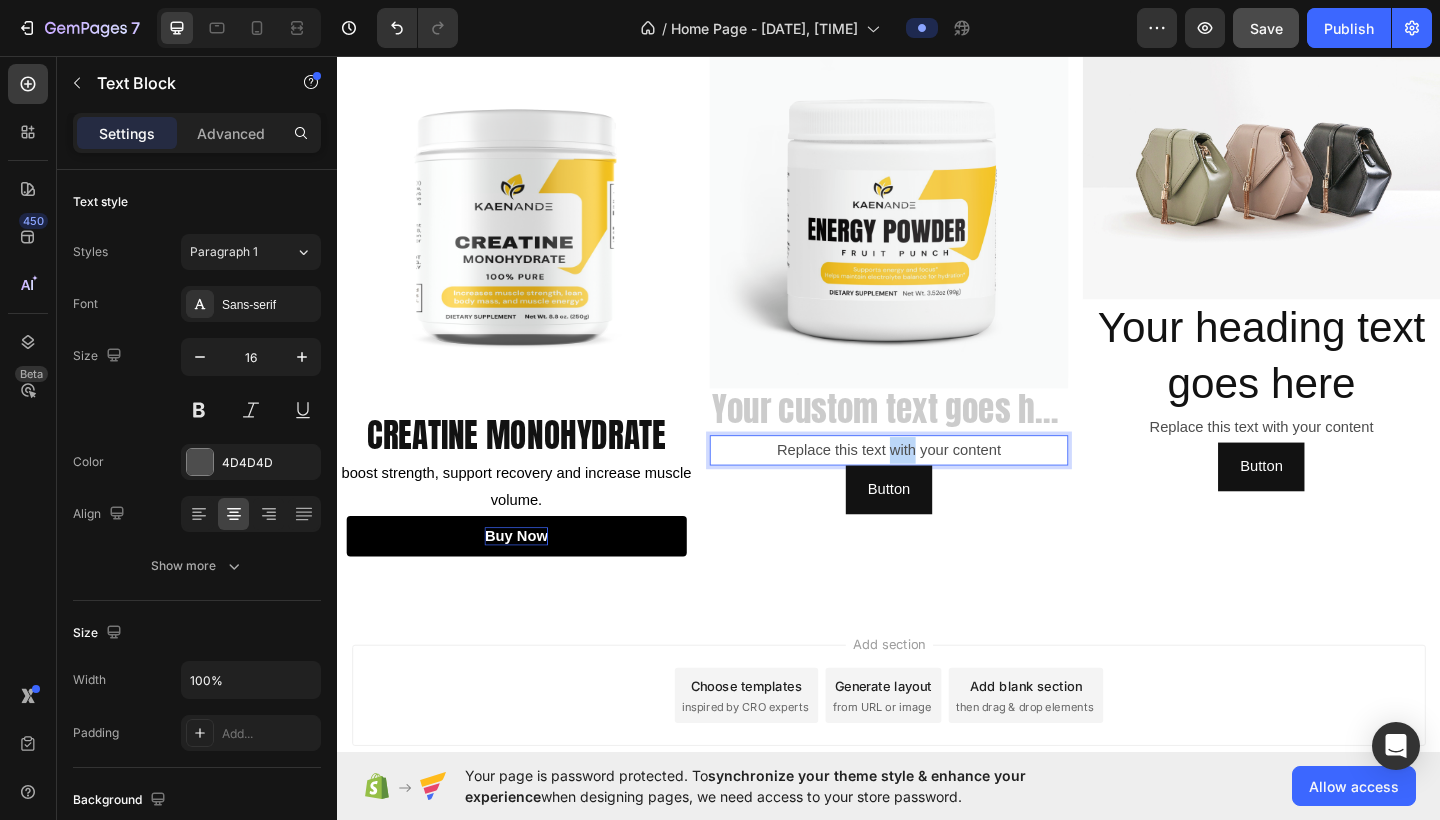 click on "Replace this text with your content" at bounding box center [936, 485] 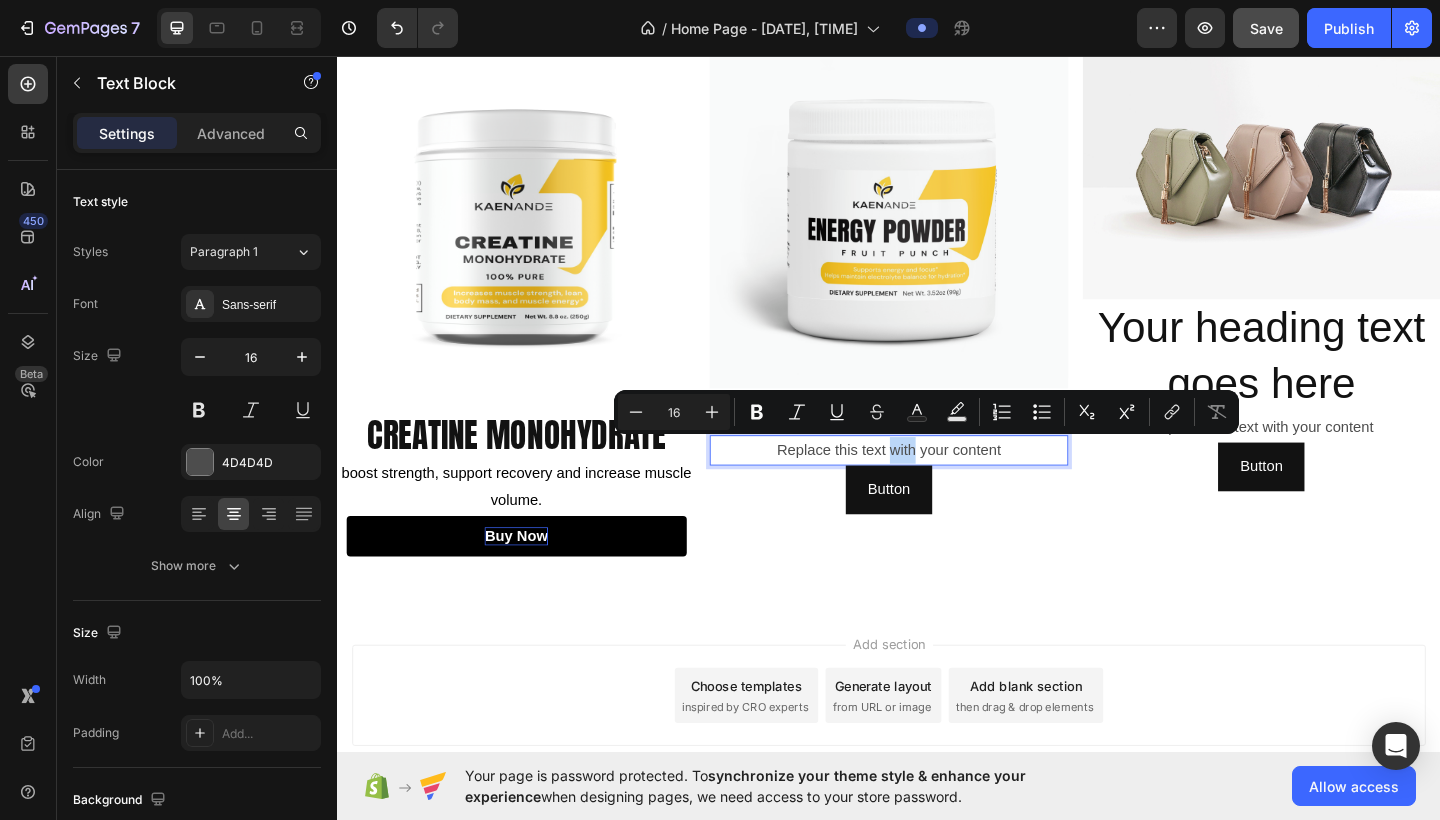 click on "Replace this text with your content" at bounding box center (936, 485) 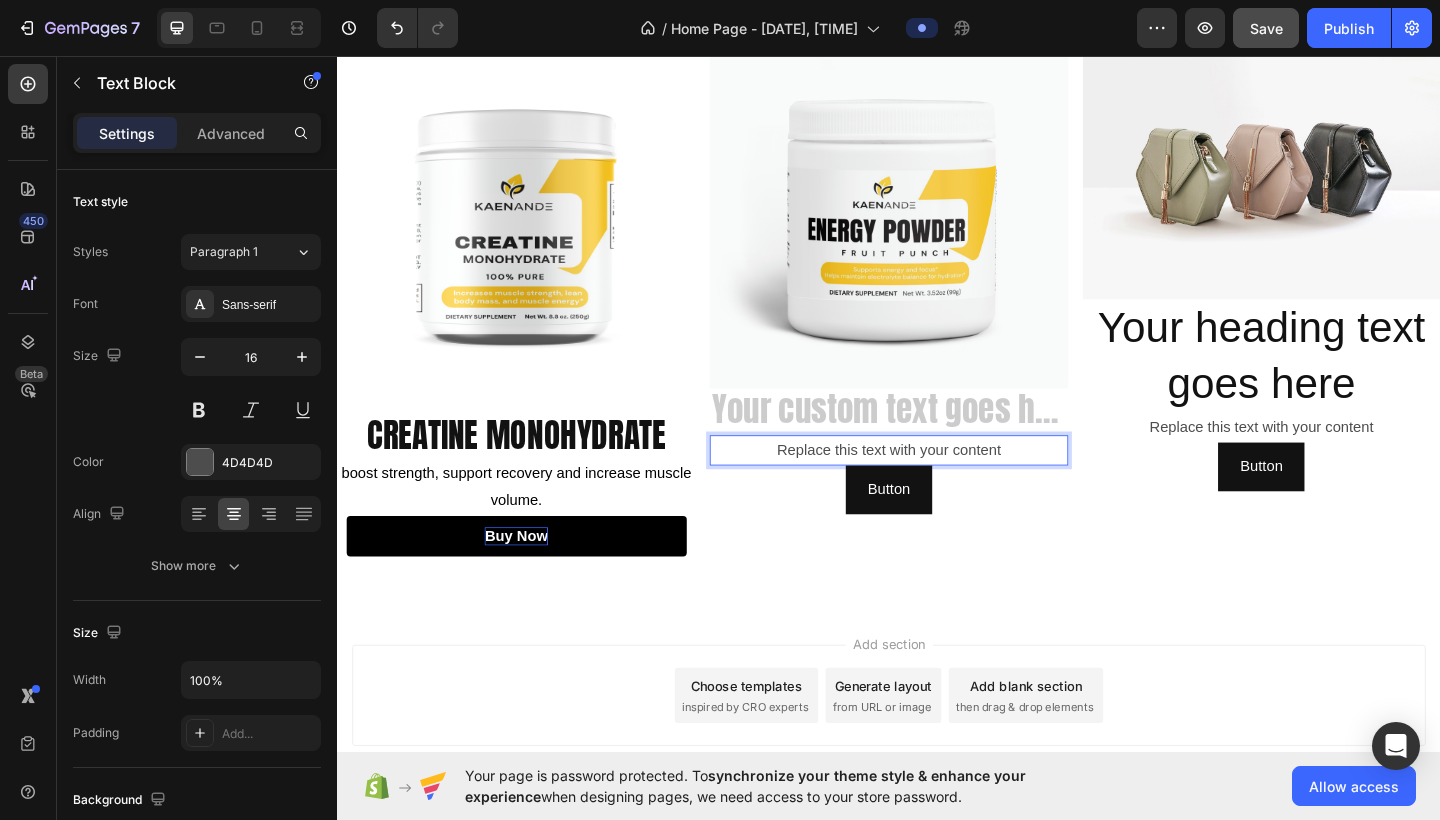 click on "Replace this text with your content" at bounding box center [936, 485] 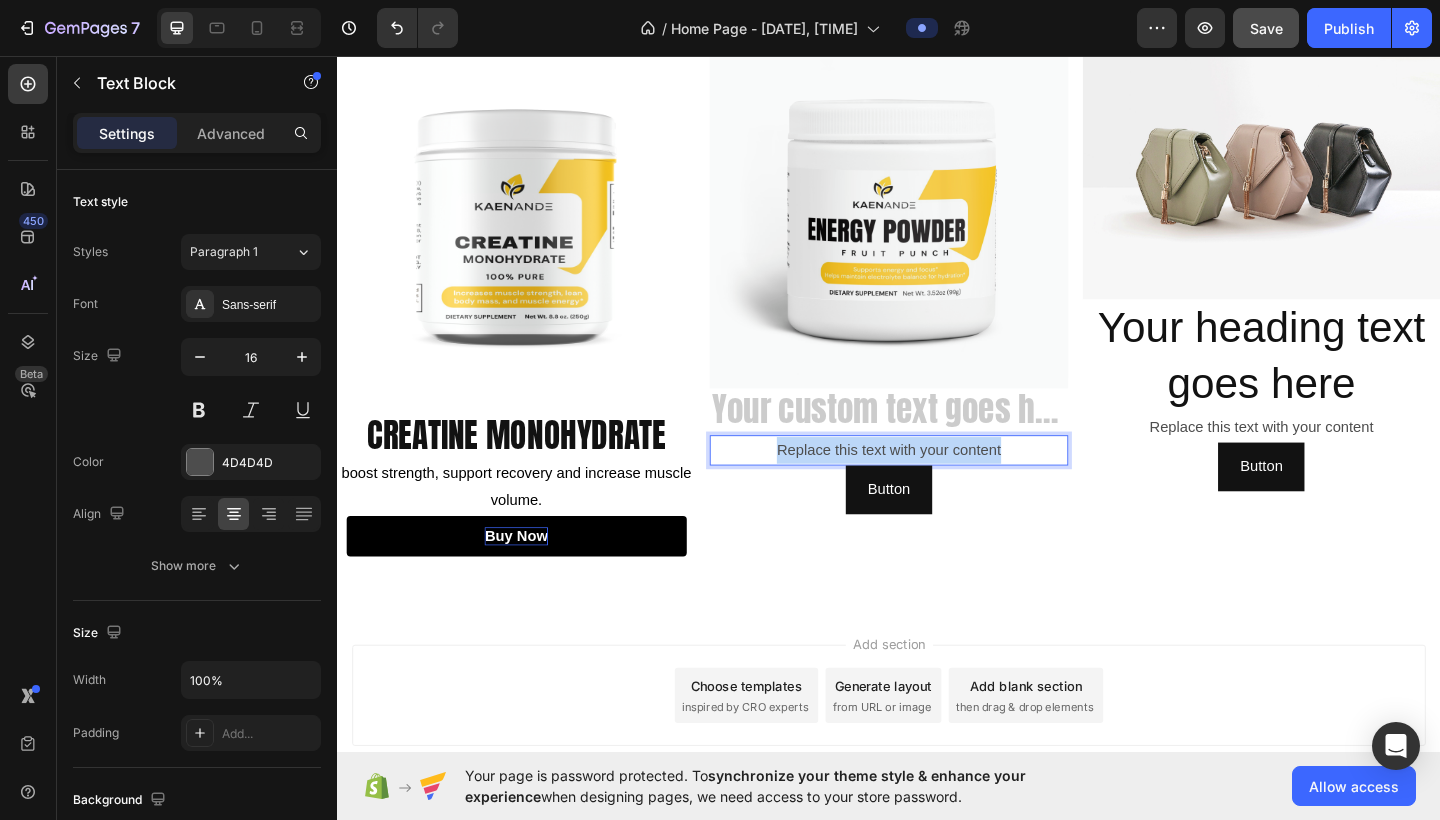 click on "Replace this text with your content" at bounding box center (936, 485) 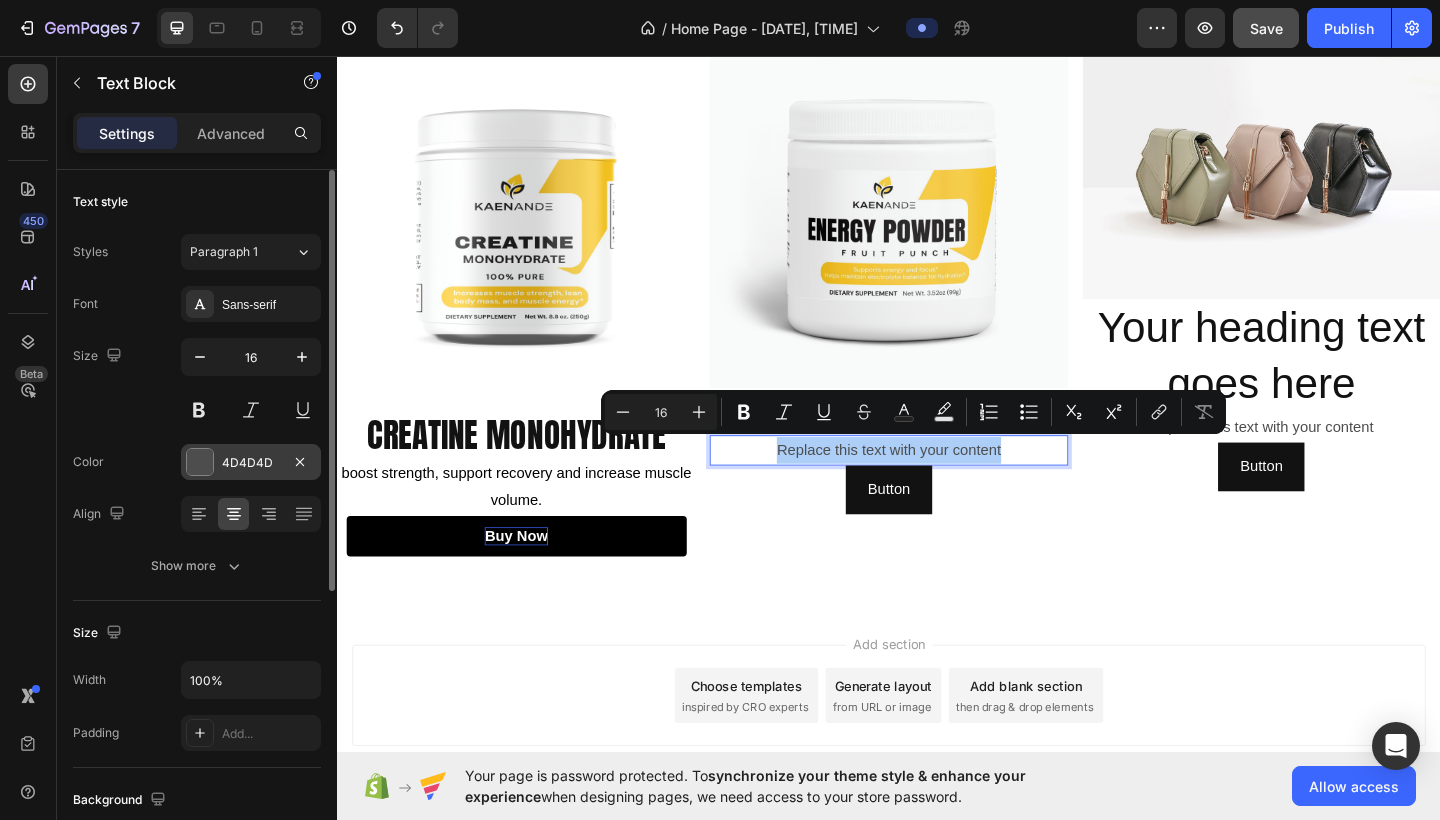 click on "4D4D4D" at bounding box center (251, 462) 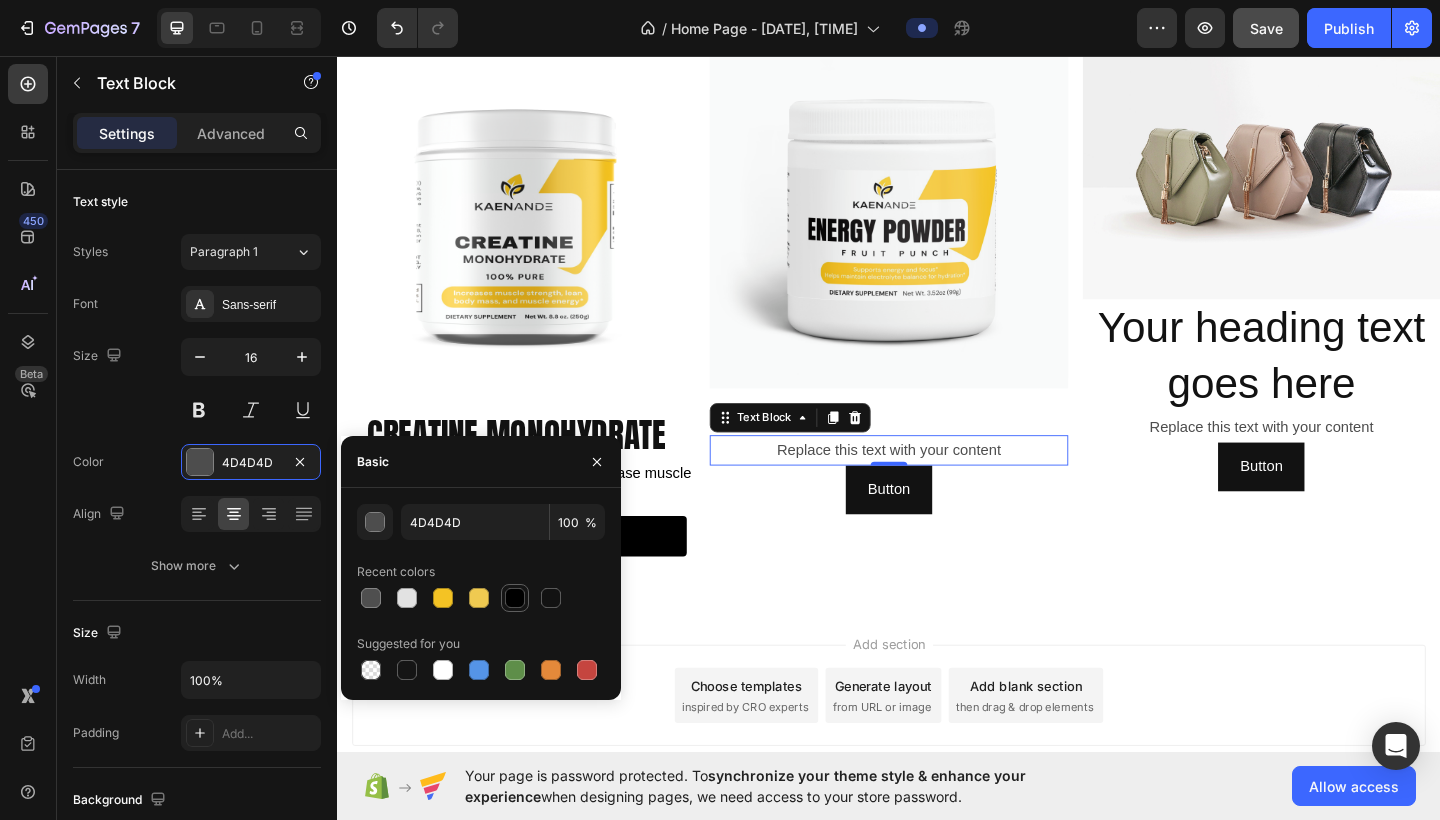 click at bounding box center [515, 598] 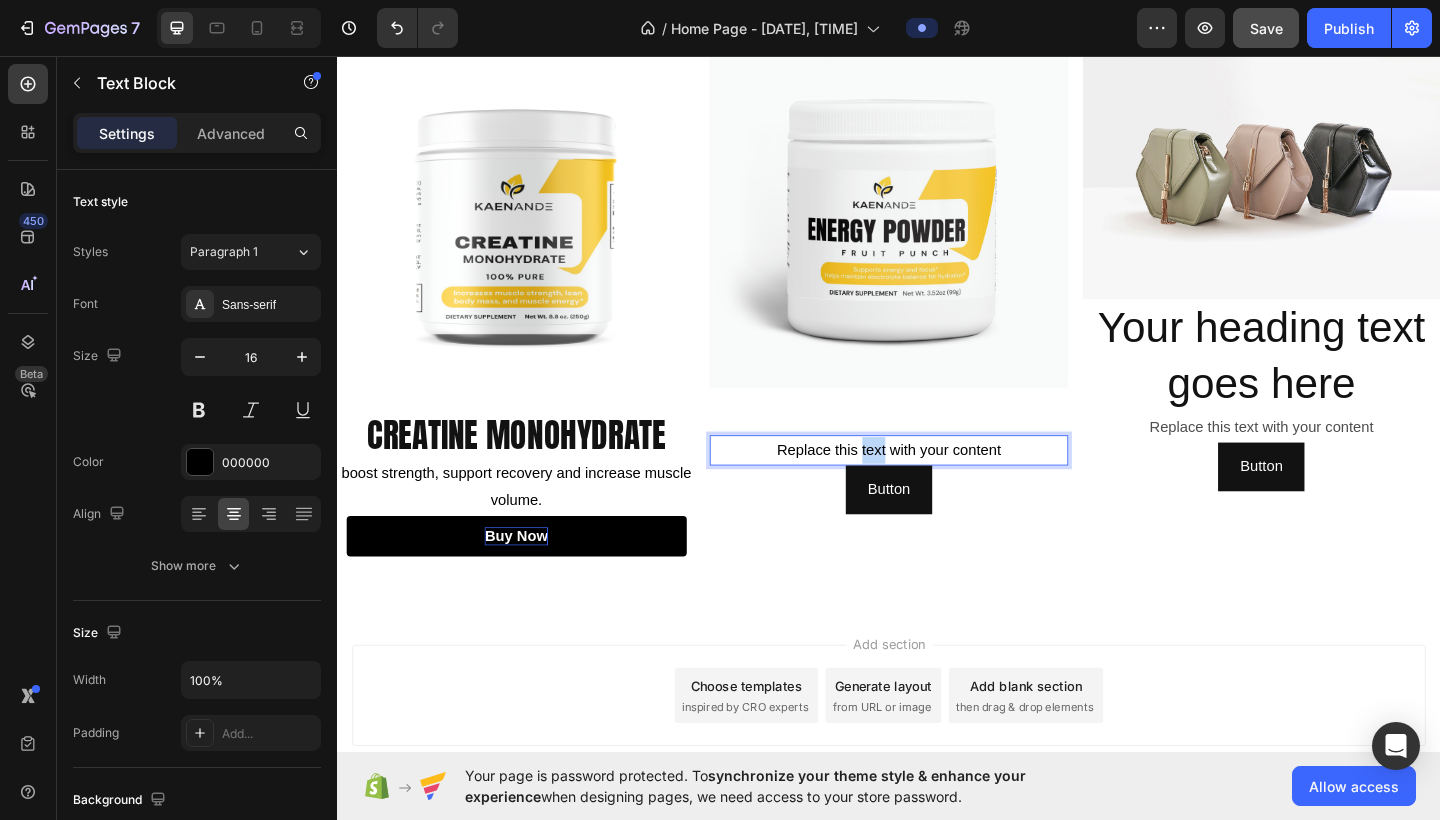 click on "Replace this text with your content" at bounding box center [936, 485] 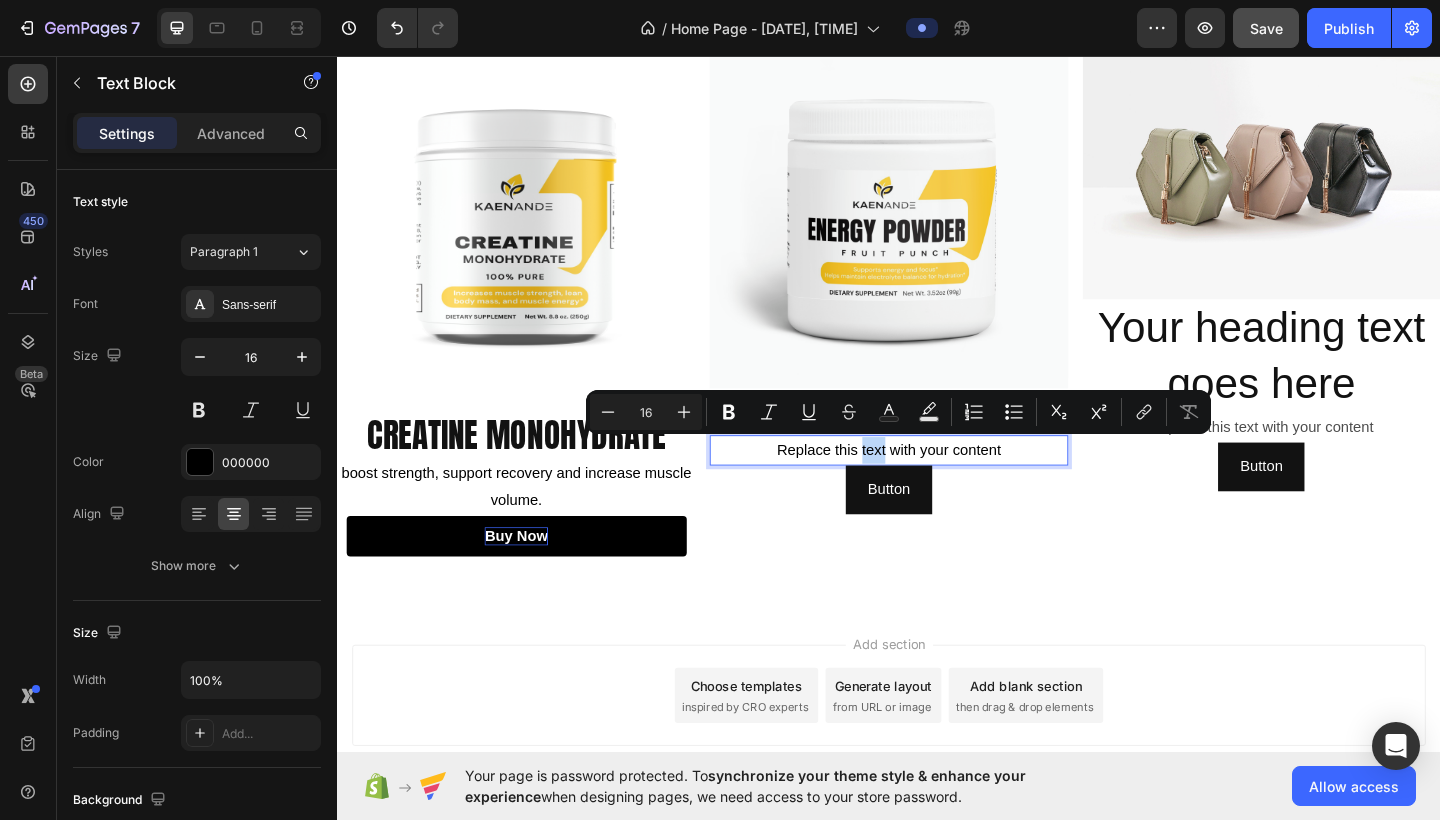 click on "Replace this text with your content" at bounding box center (936, 485) 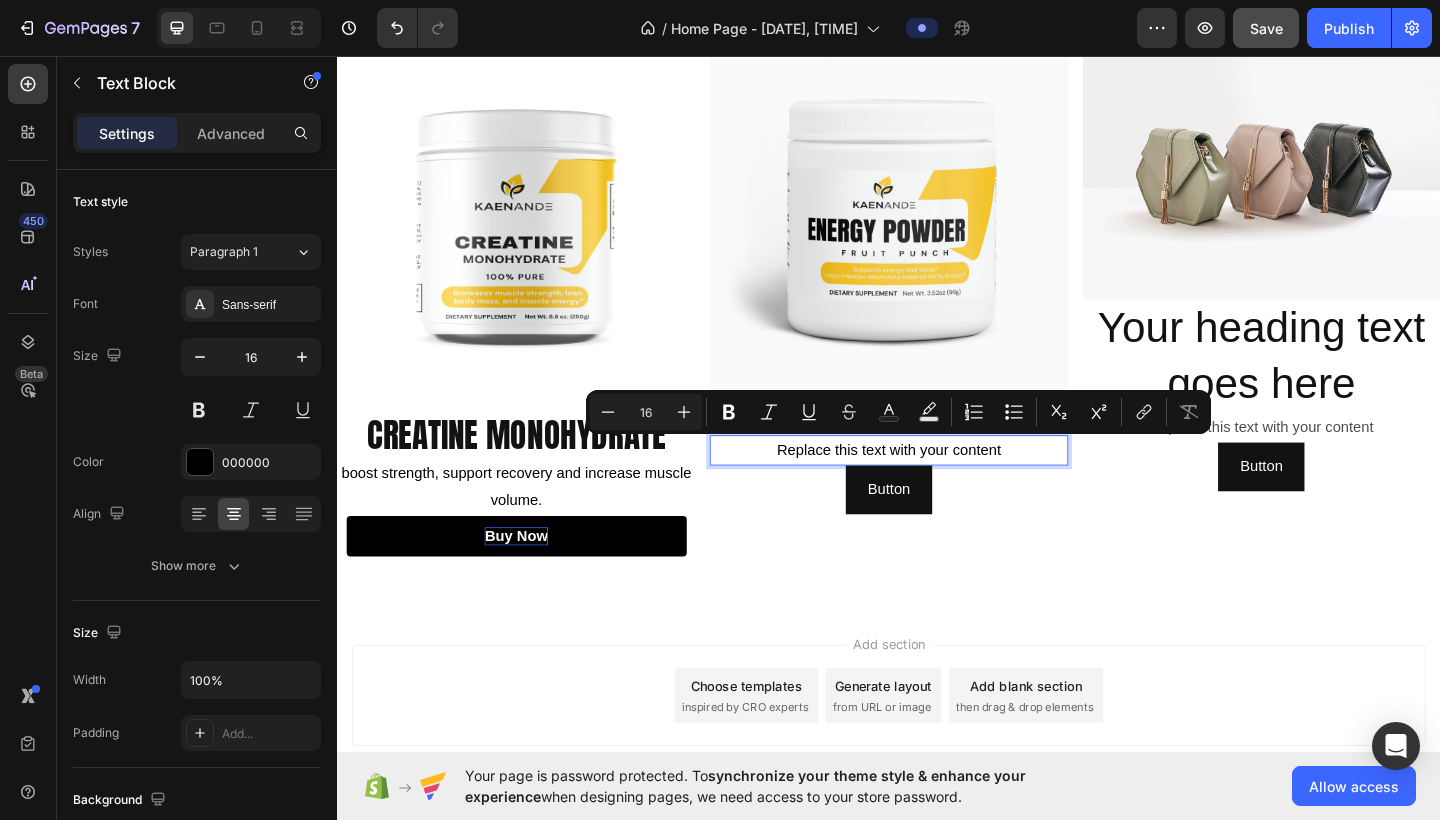 click on "Replace this text with your content" at bounding box center (936, 485) 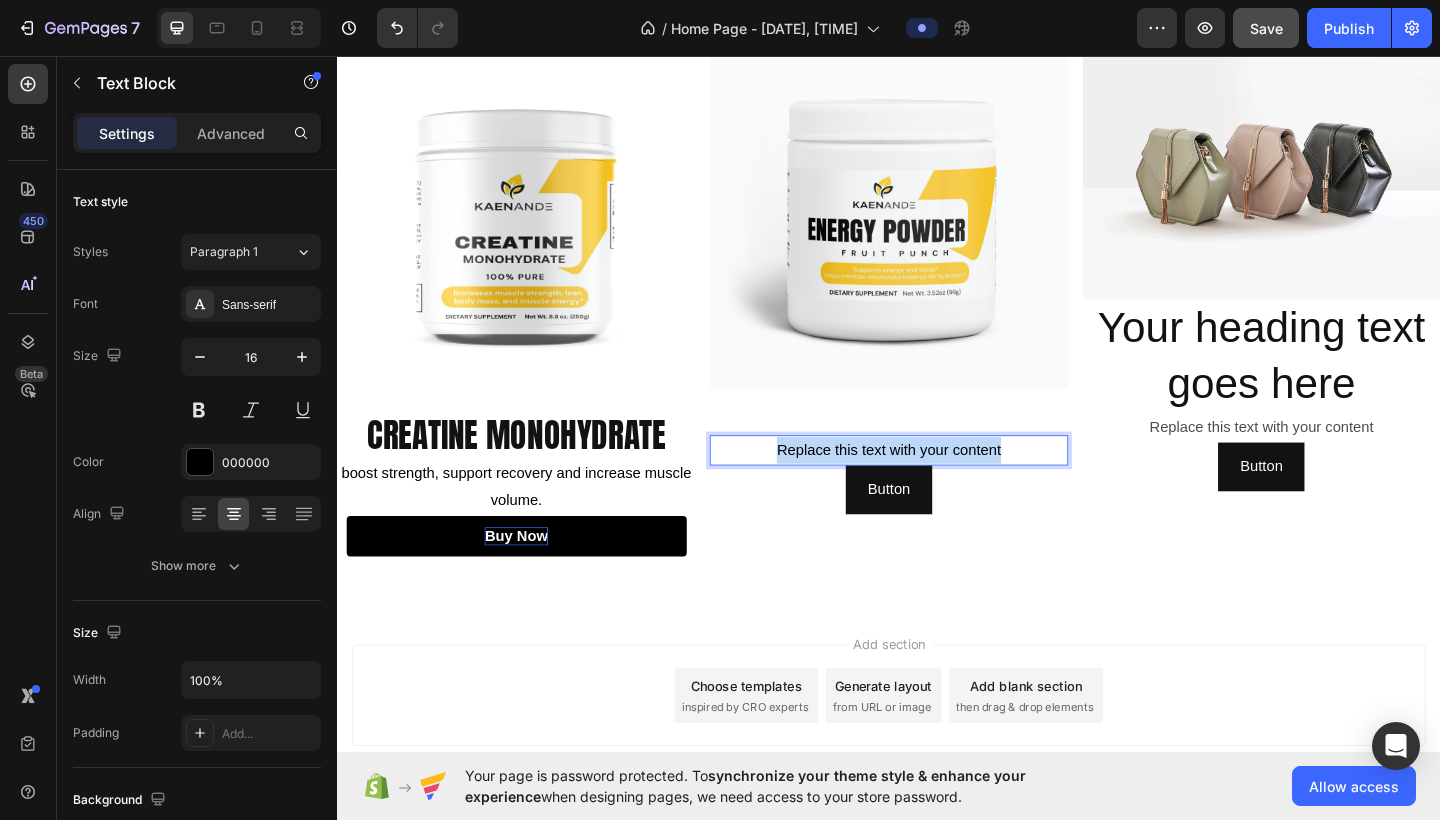 click on "Replace this text with your content" at bounding box center [936, 485] 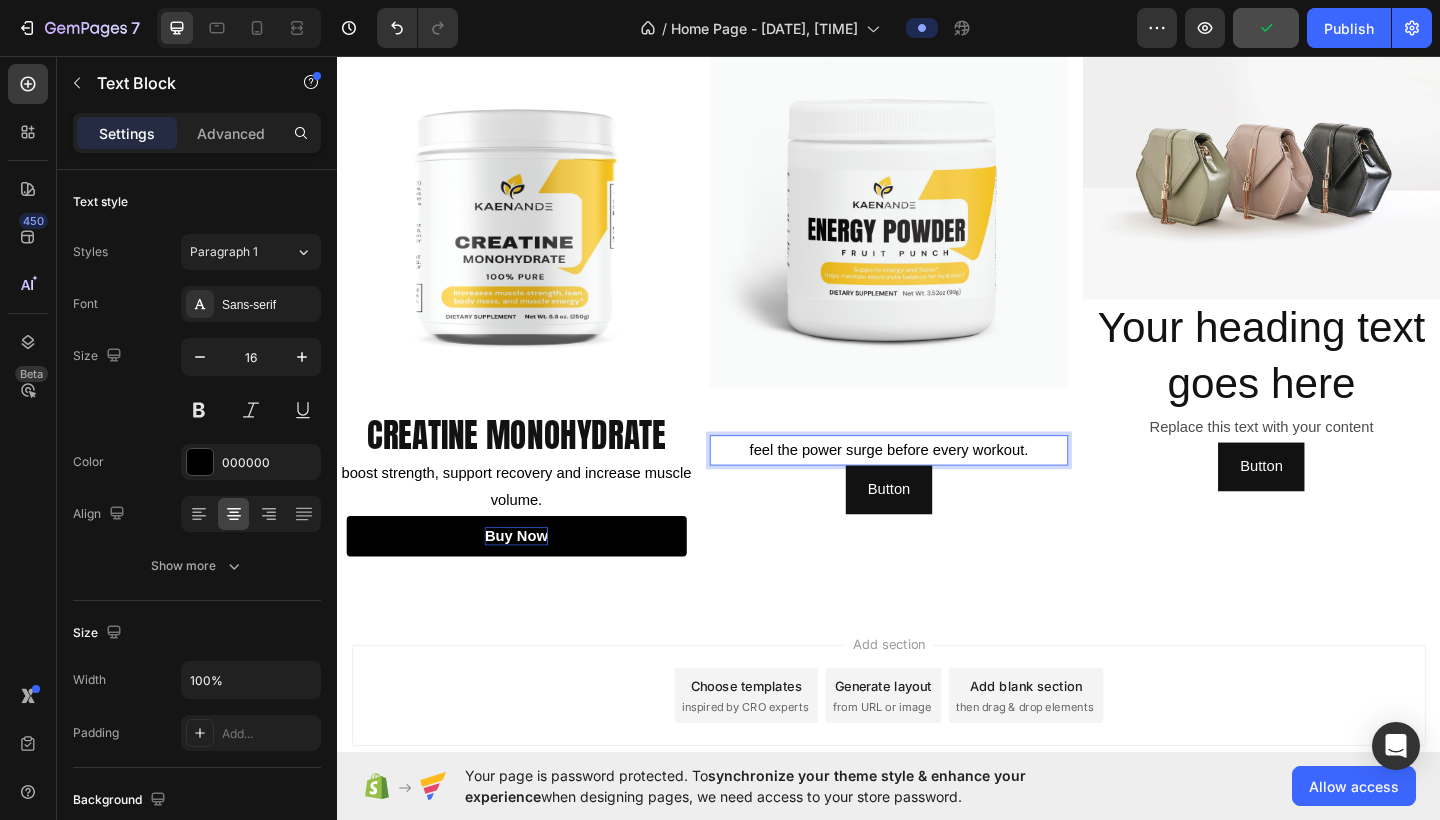 click on "feel the power surge before every workout." at bounding box center [936, 485] 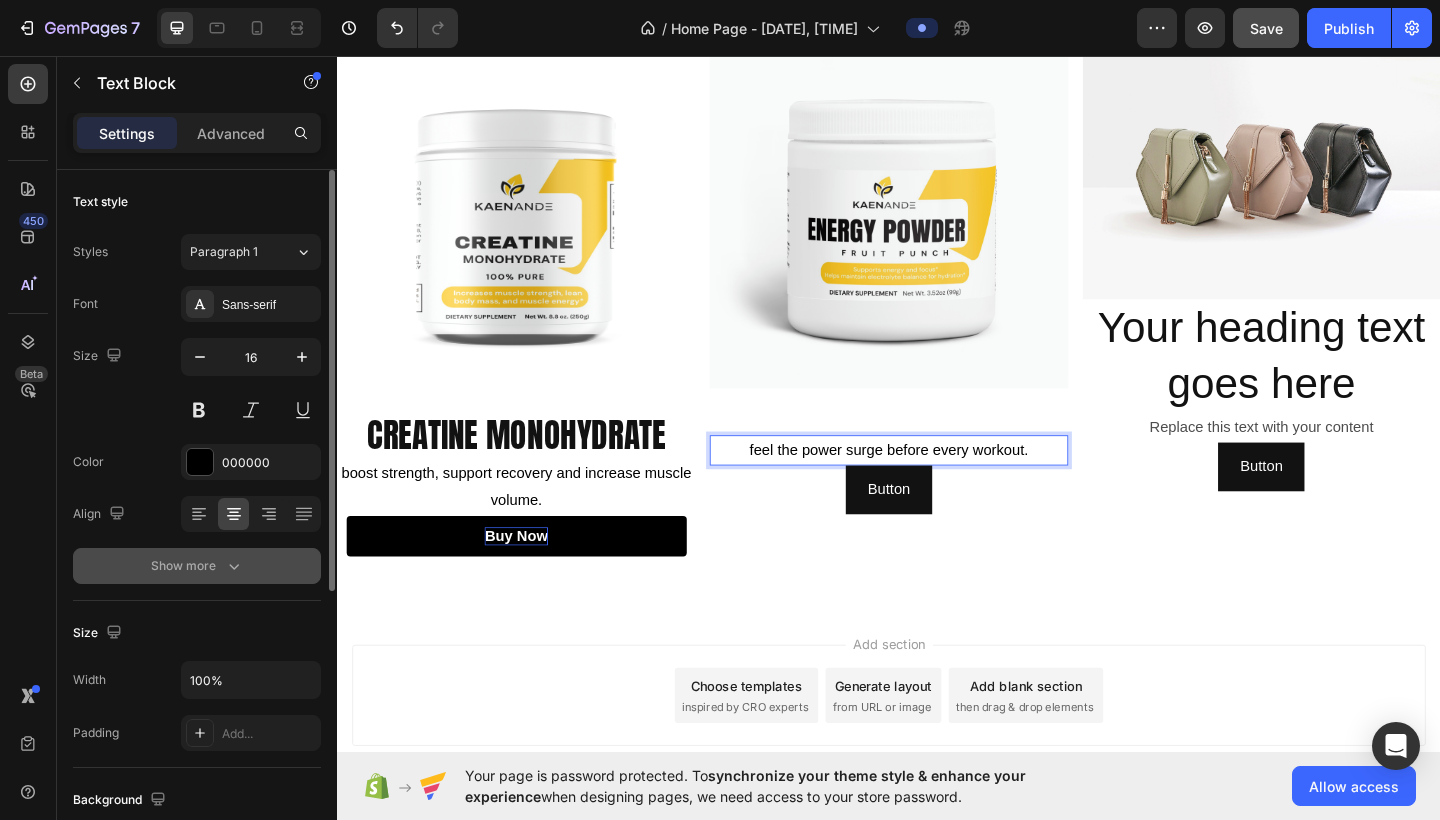 click 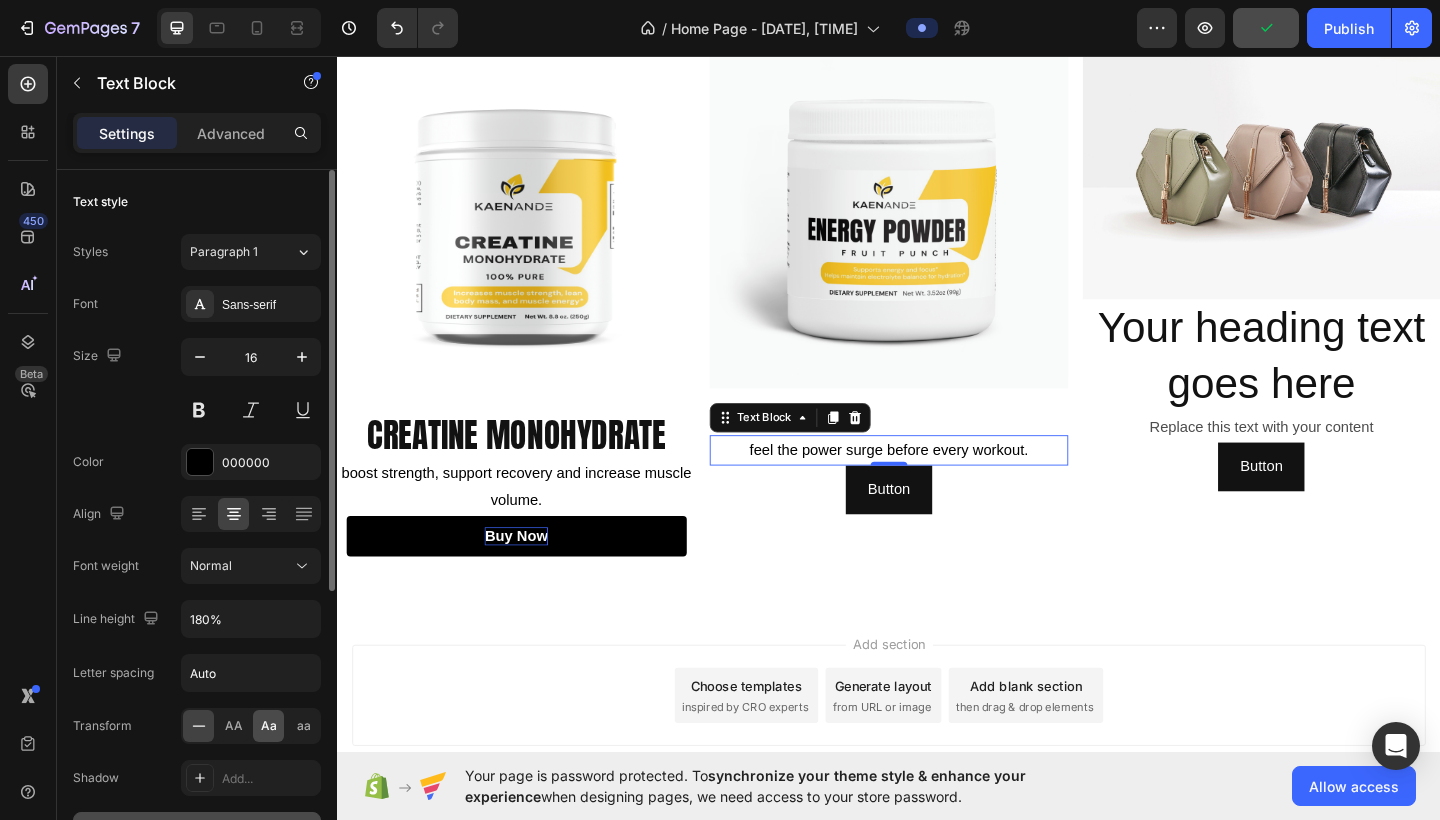 click on "Aa" 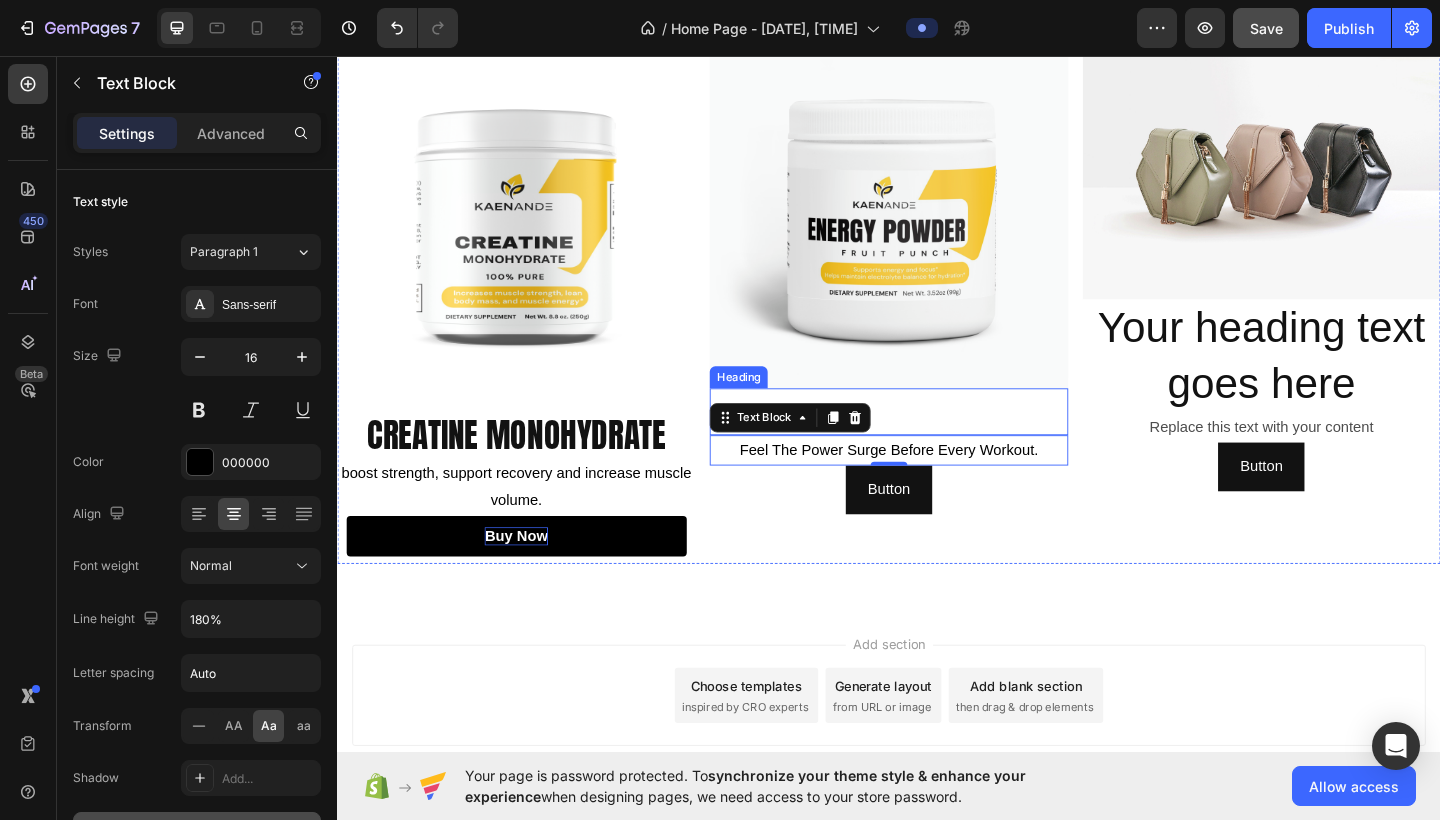 click at bounding box center [936, 443] 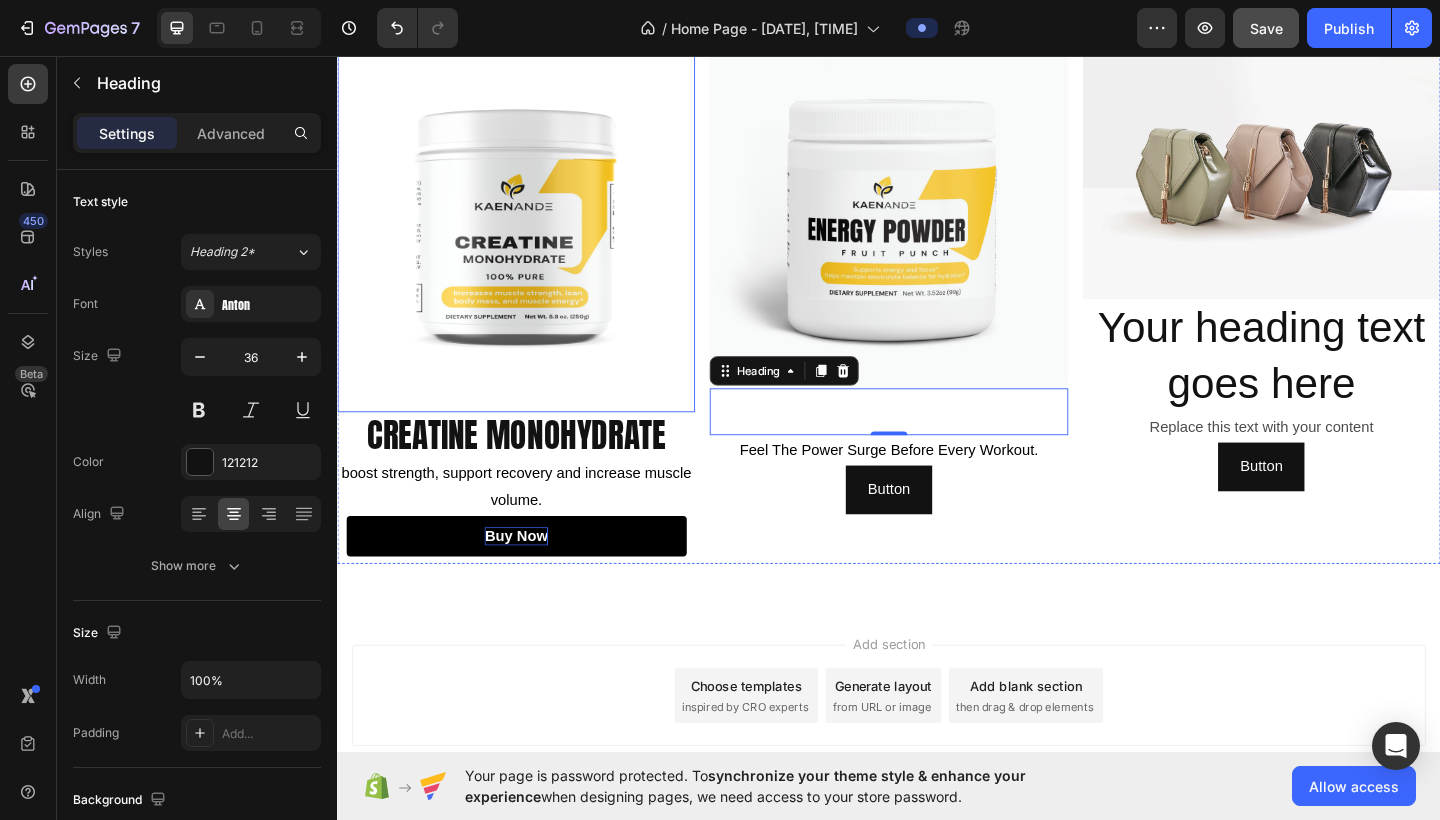 click at bounding box center (531, 236) 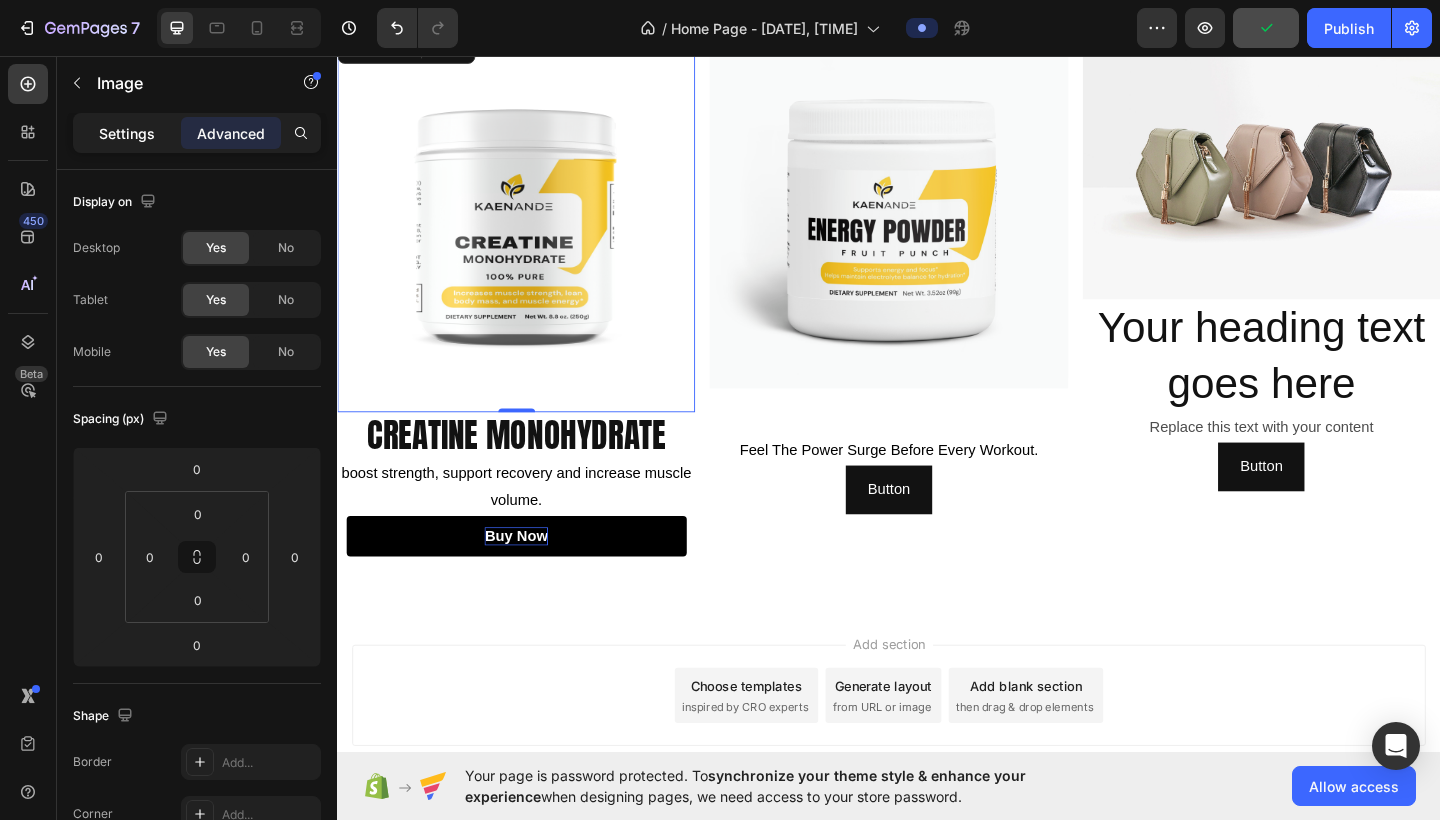 click on "Settings" at bounding box center [127, 133] 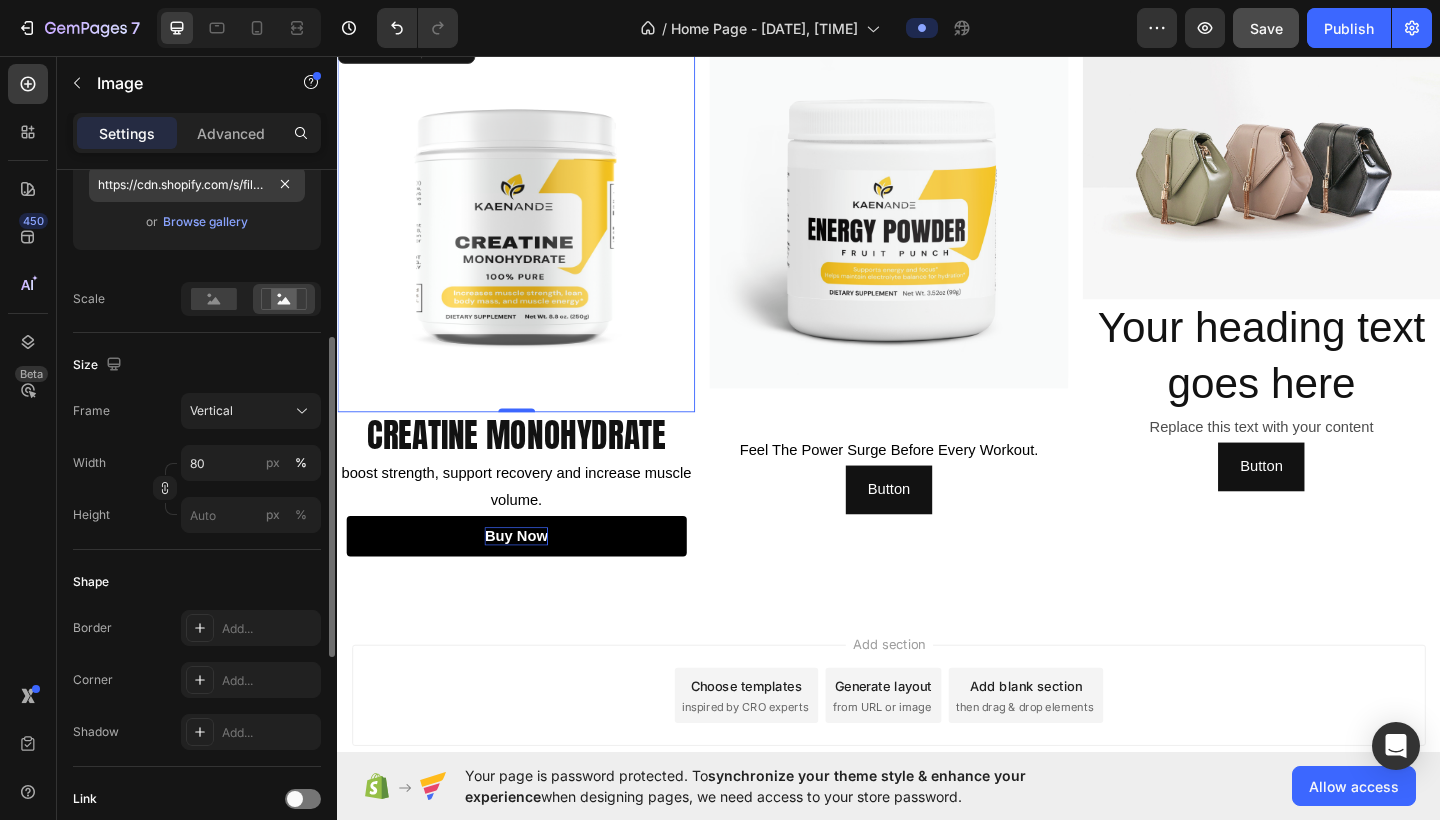 scroll, scrollTop: 365, scrollLeft: 0, axis: vertical 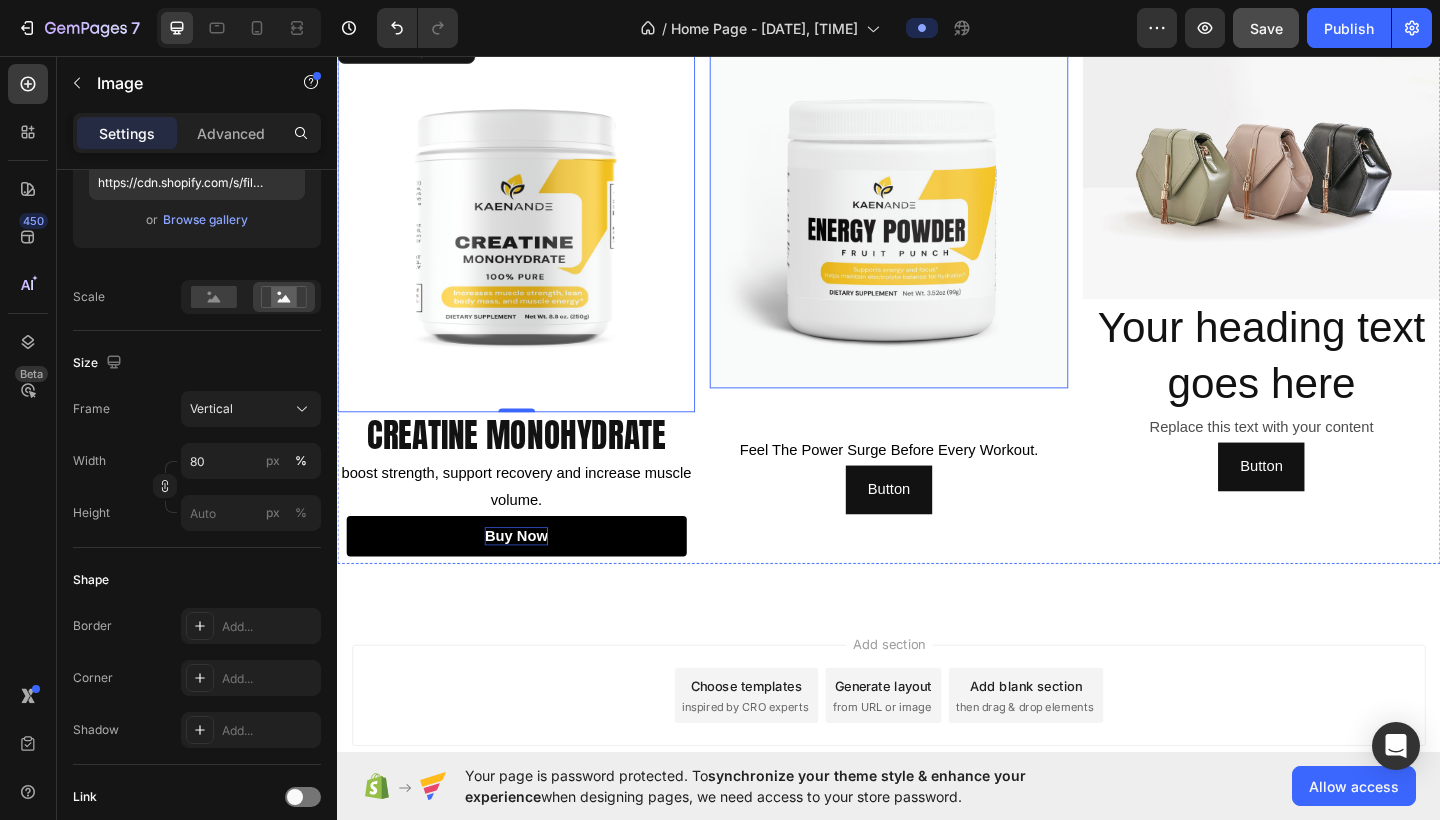 click at bounding box center (936, 223) 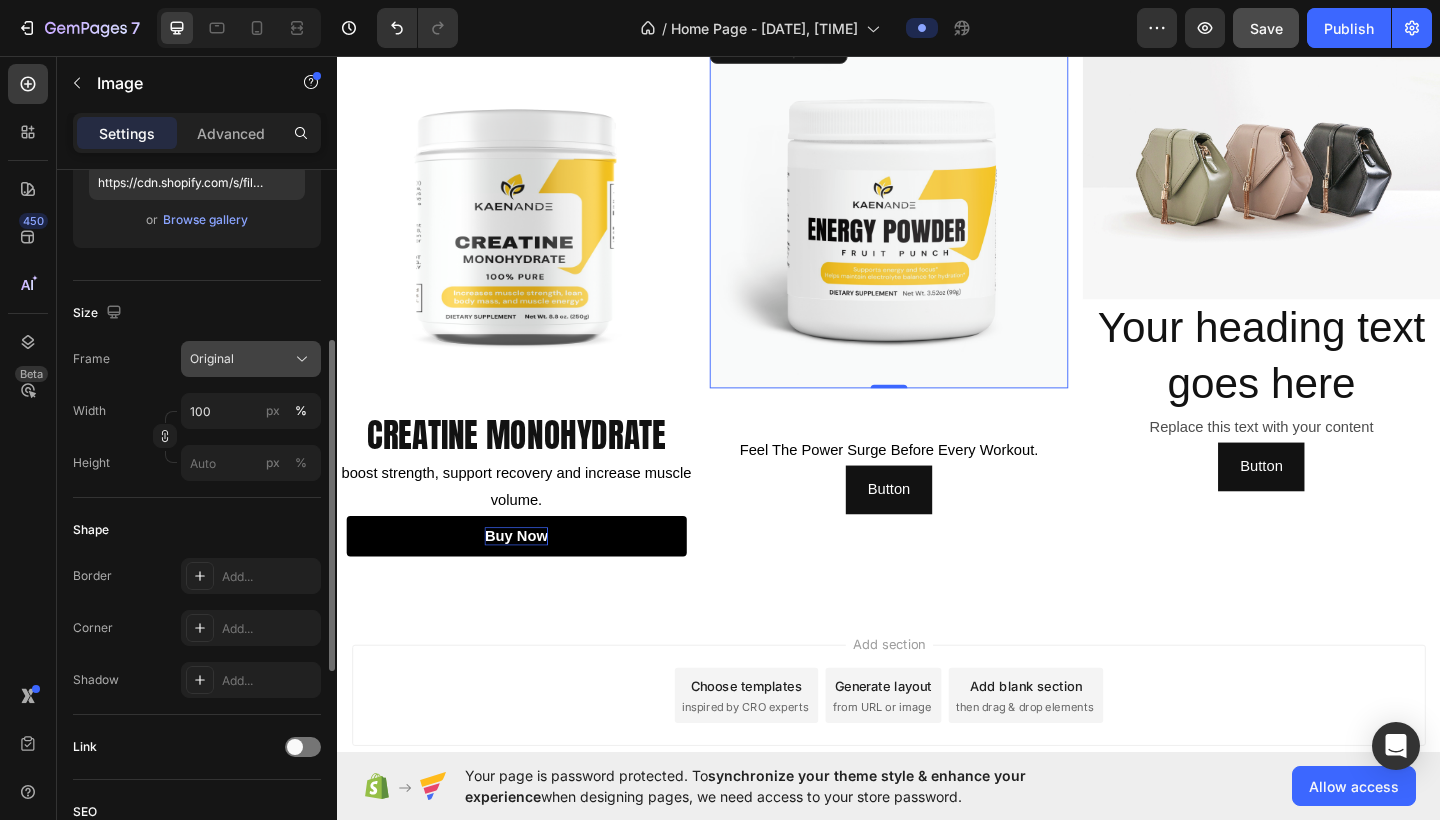 click 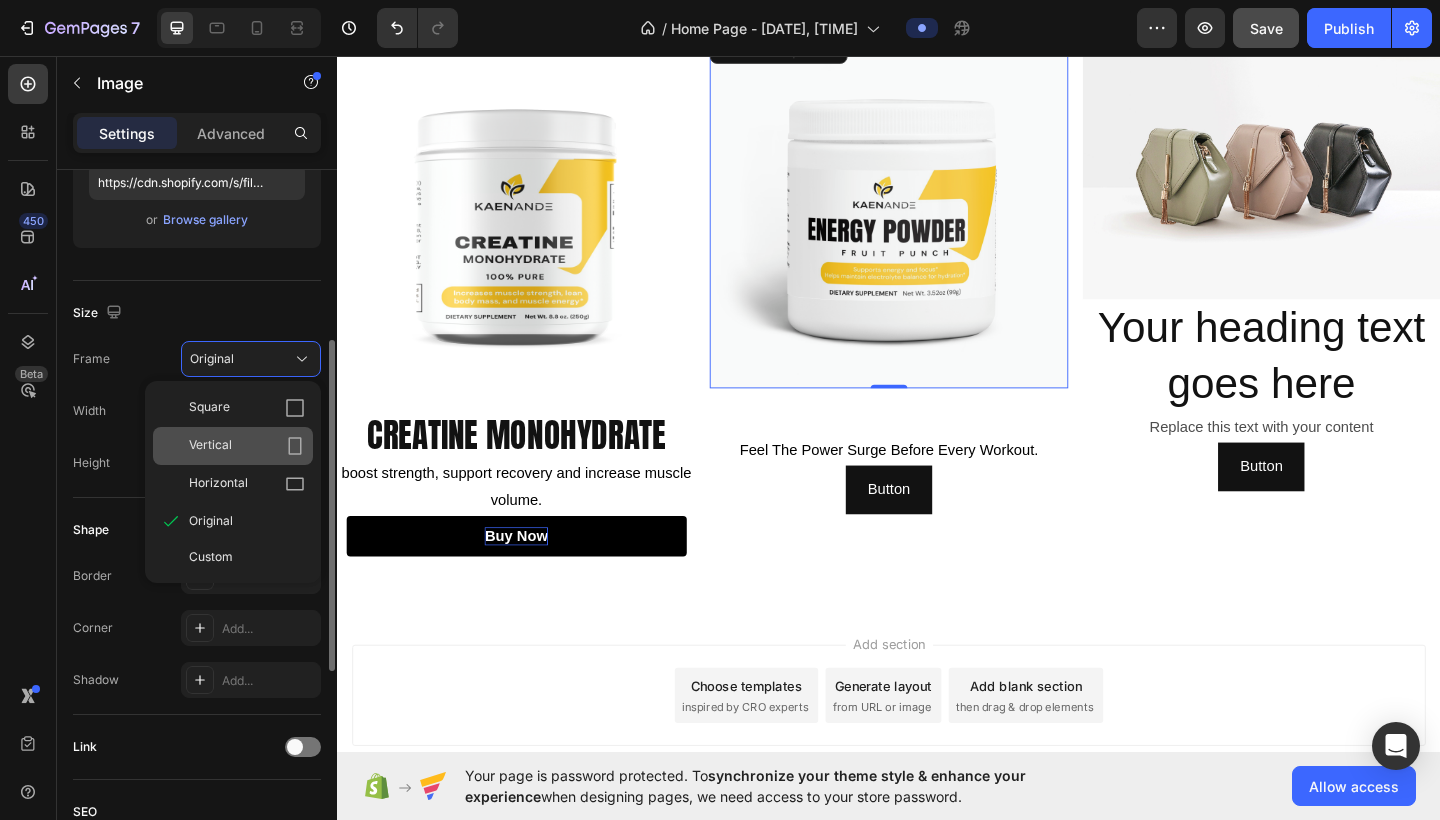 click 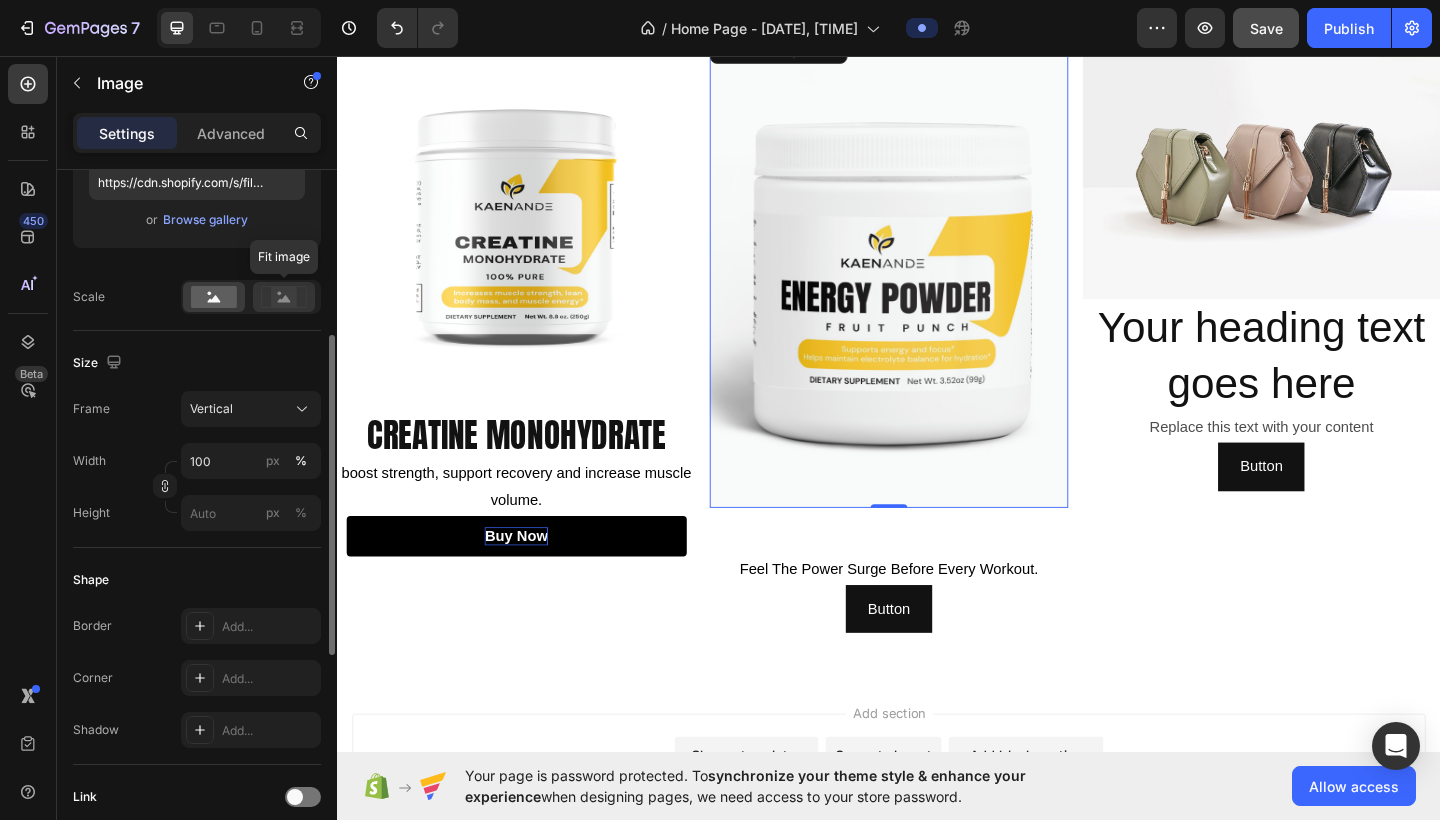 click 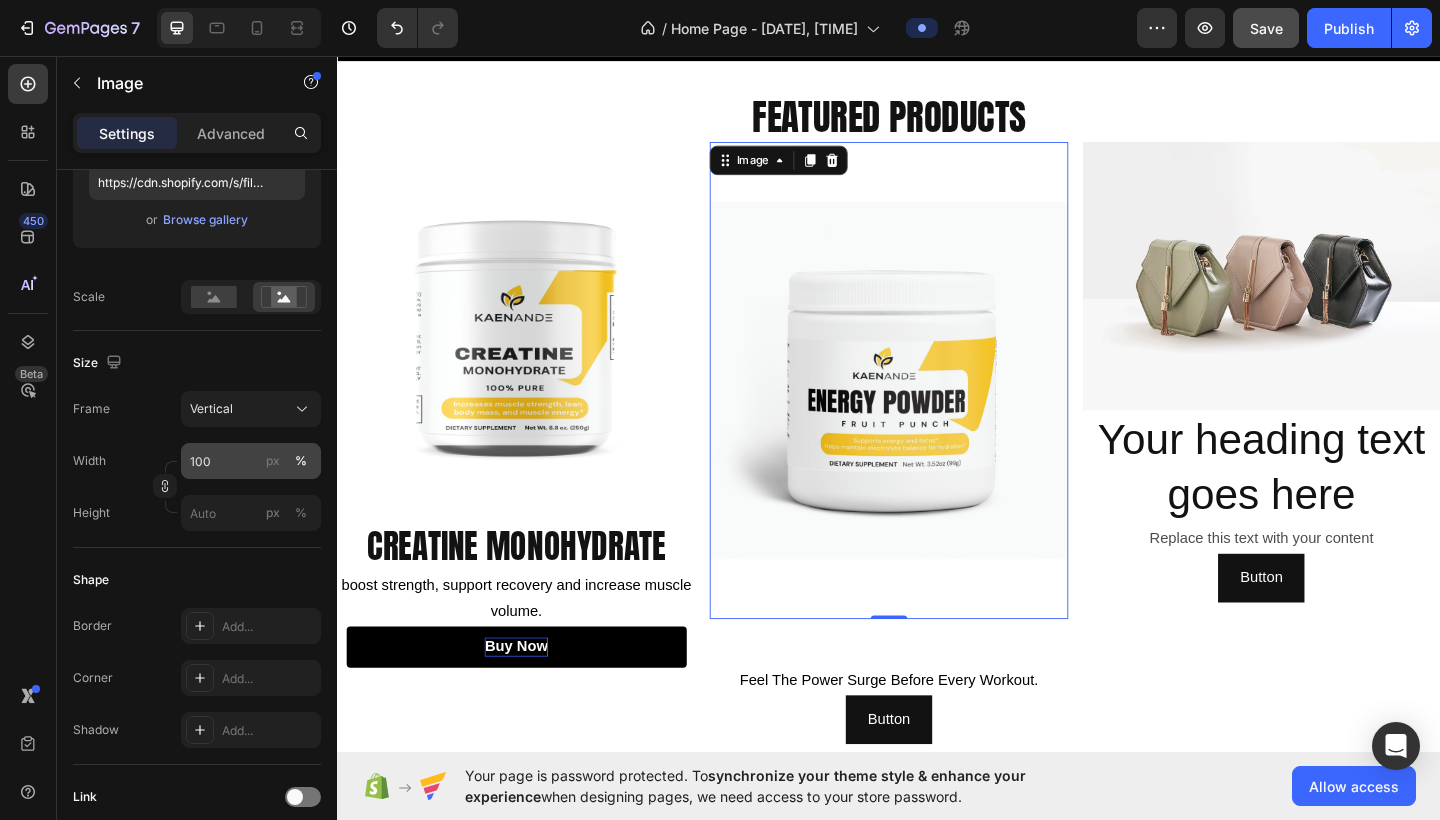 scroll, scrollTop: 850, scrollLeft: 0, axis: vertical 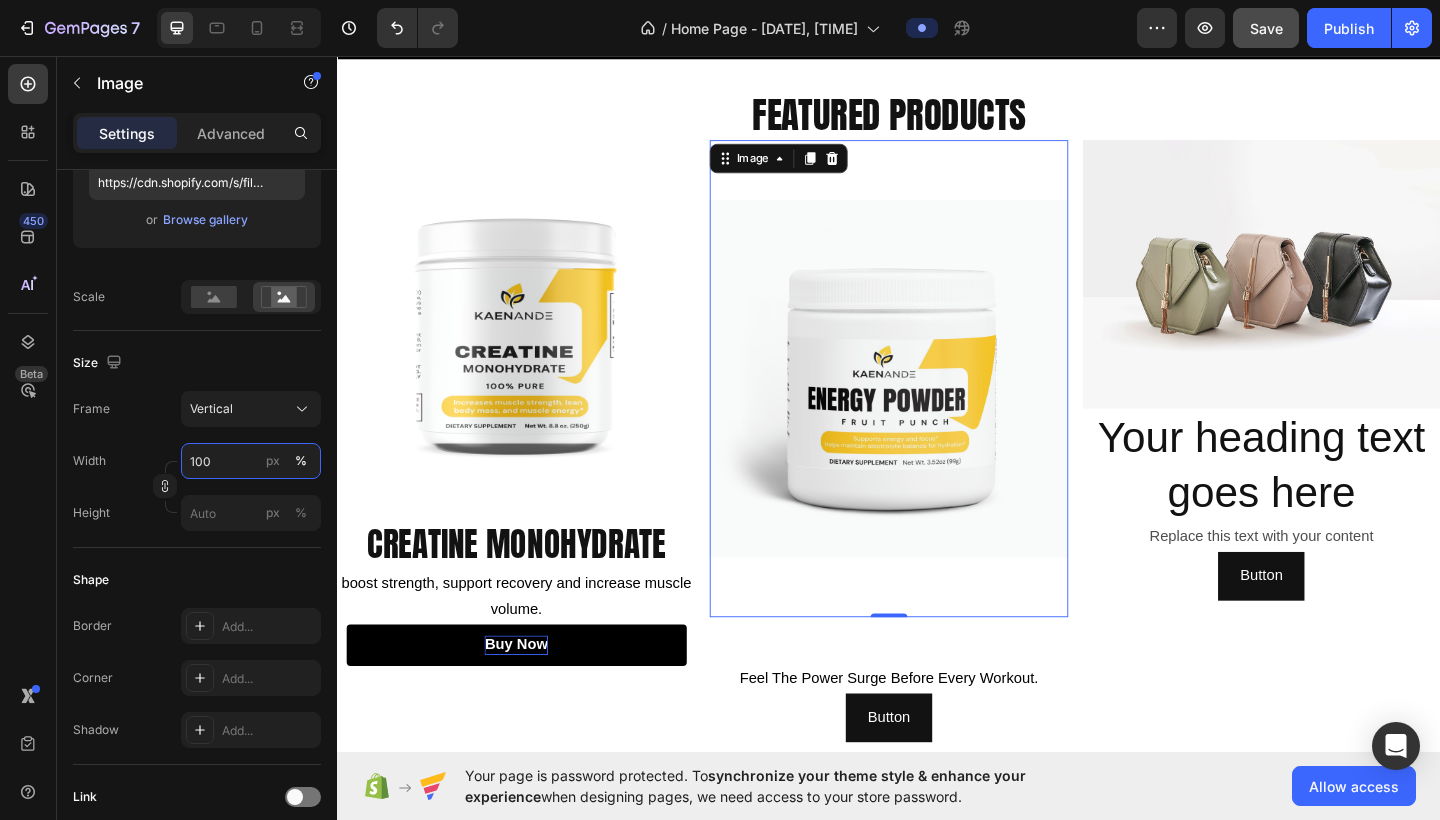 click on "100" at bounding box center [251, 461] 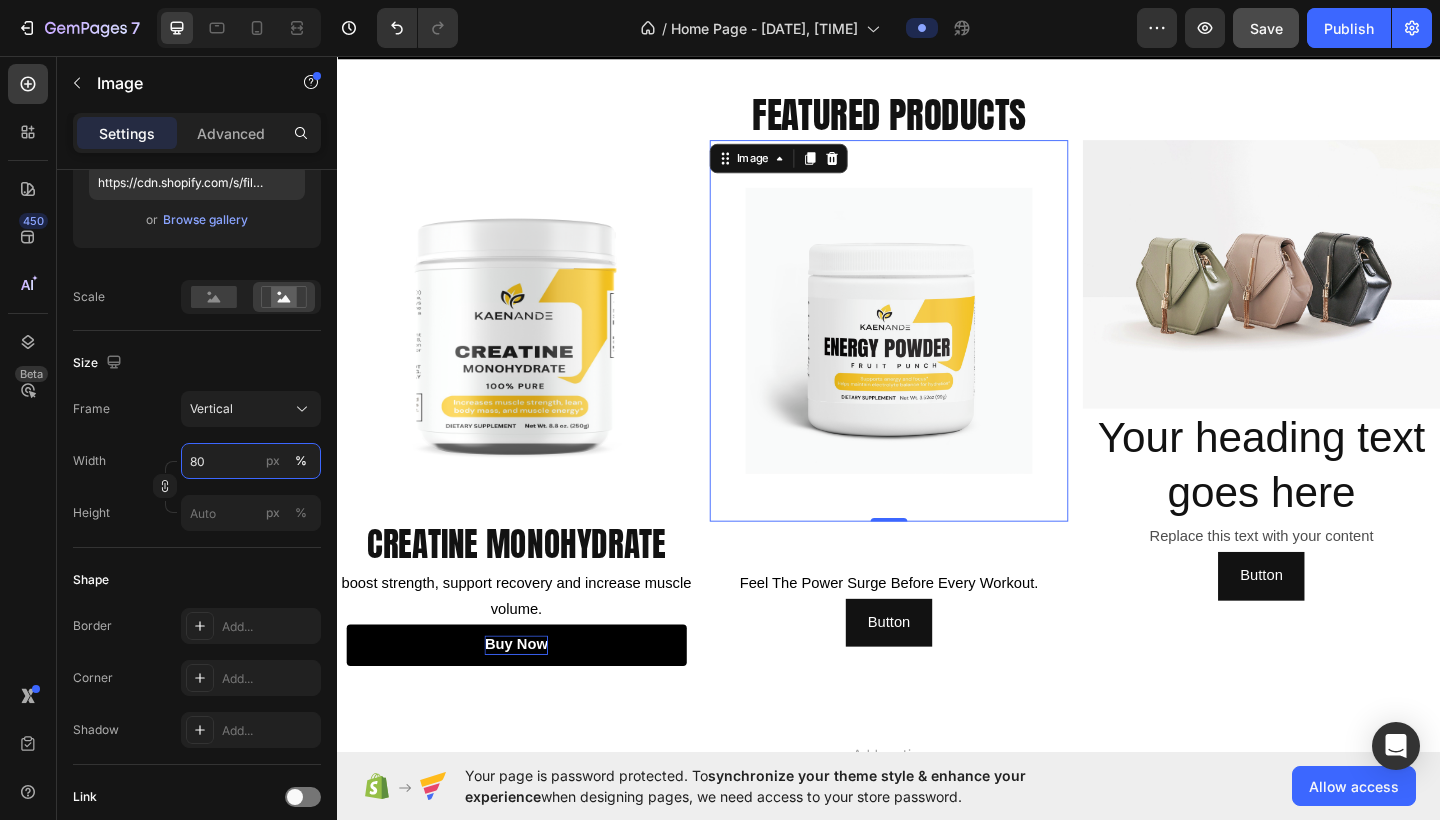 type on "80" 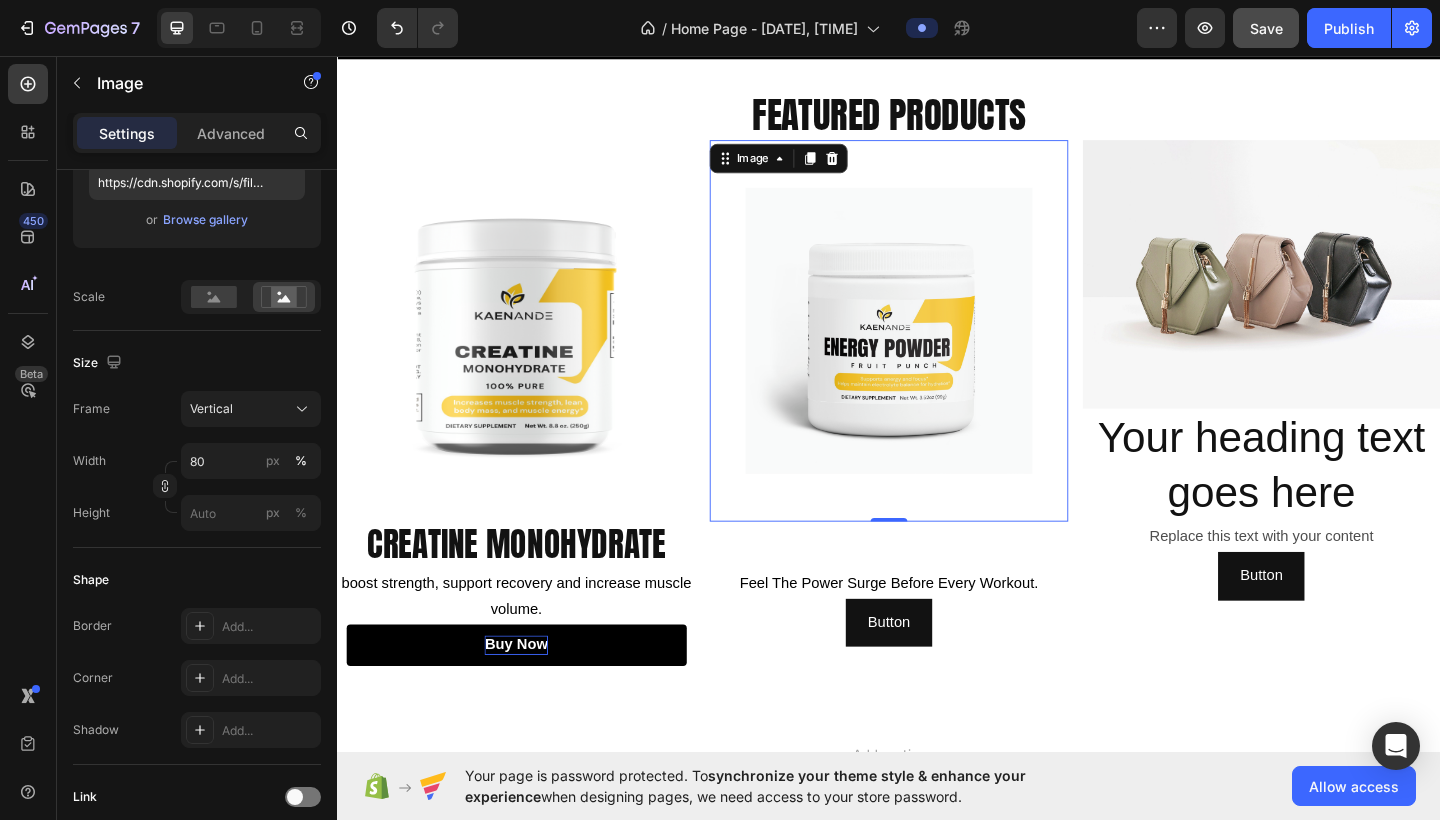 click at bounding box center (936, 355) 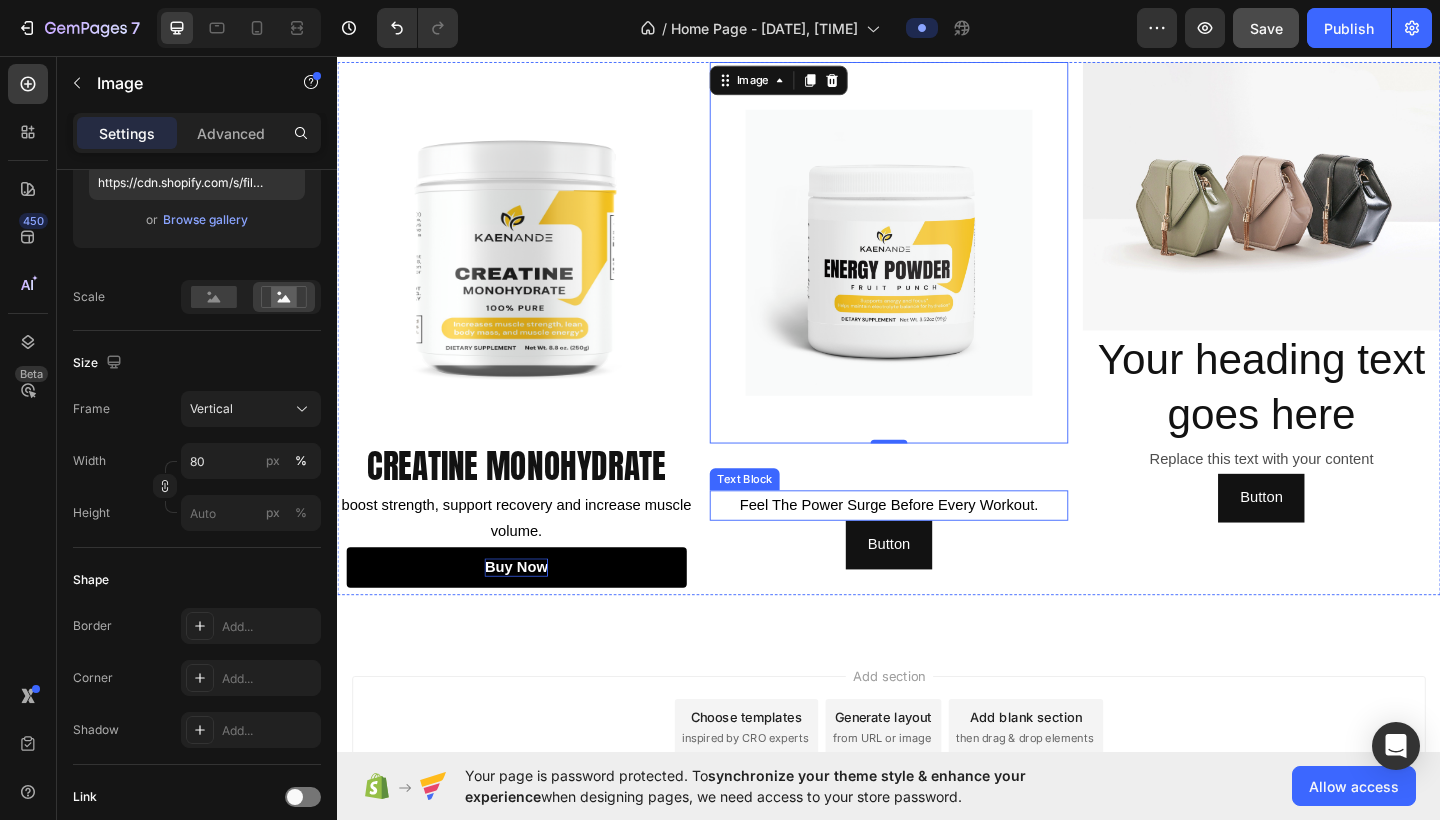 scroll, scrollTop: 941, scrollLeft: 0, axis: vertical 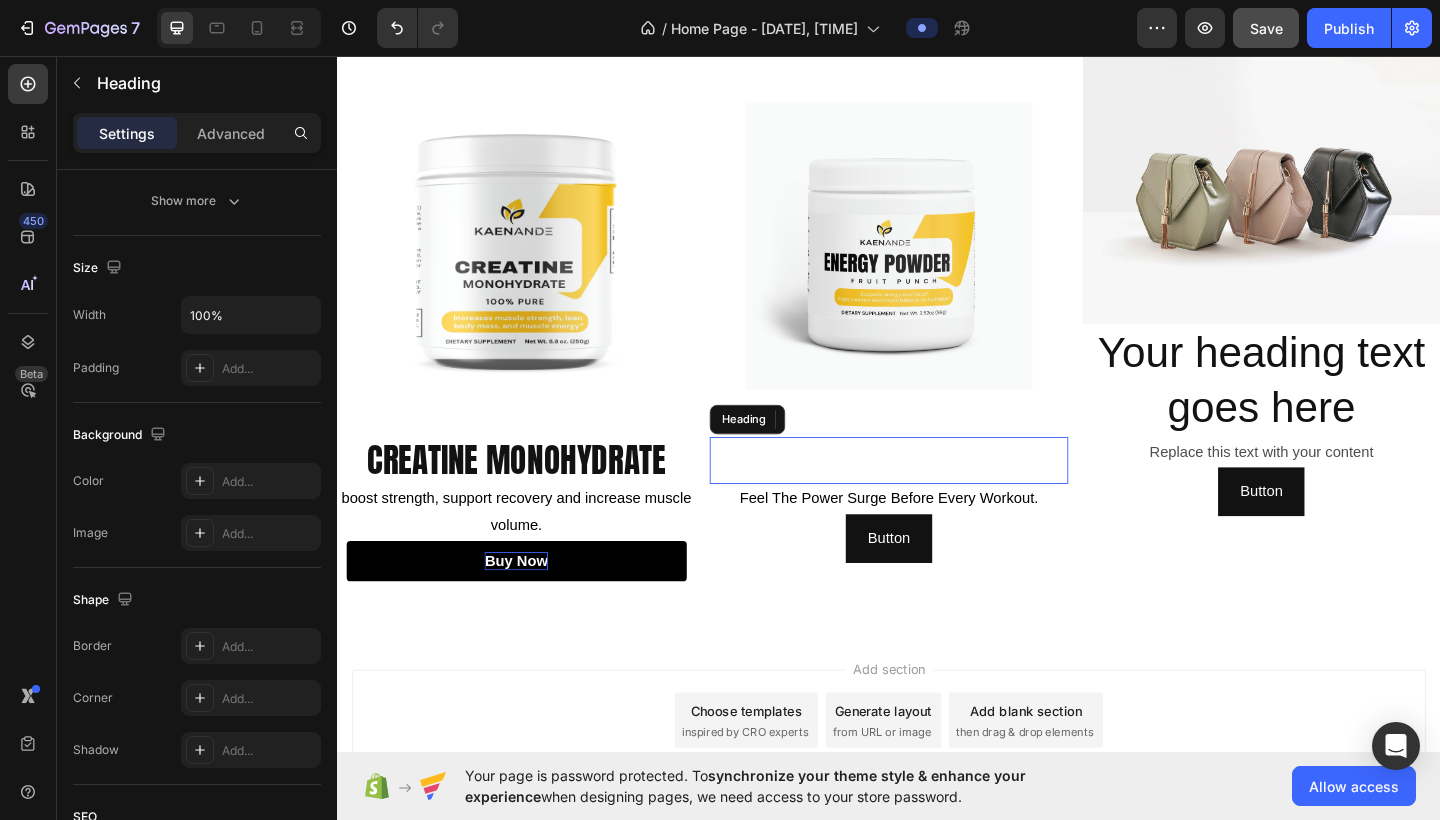 click at bounding box center (936, 496) 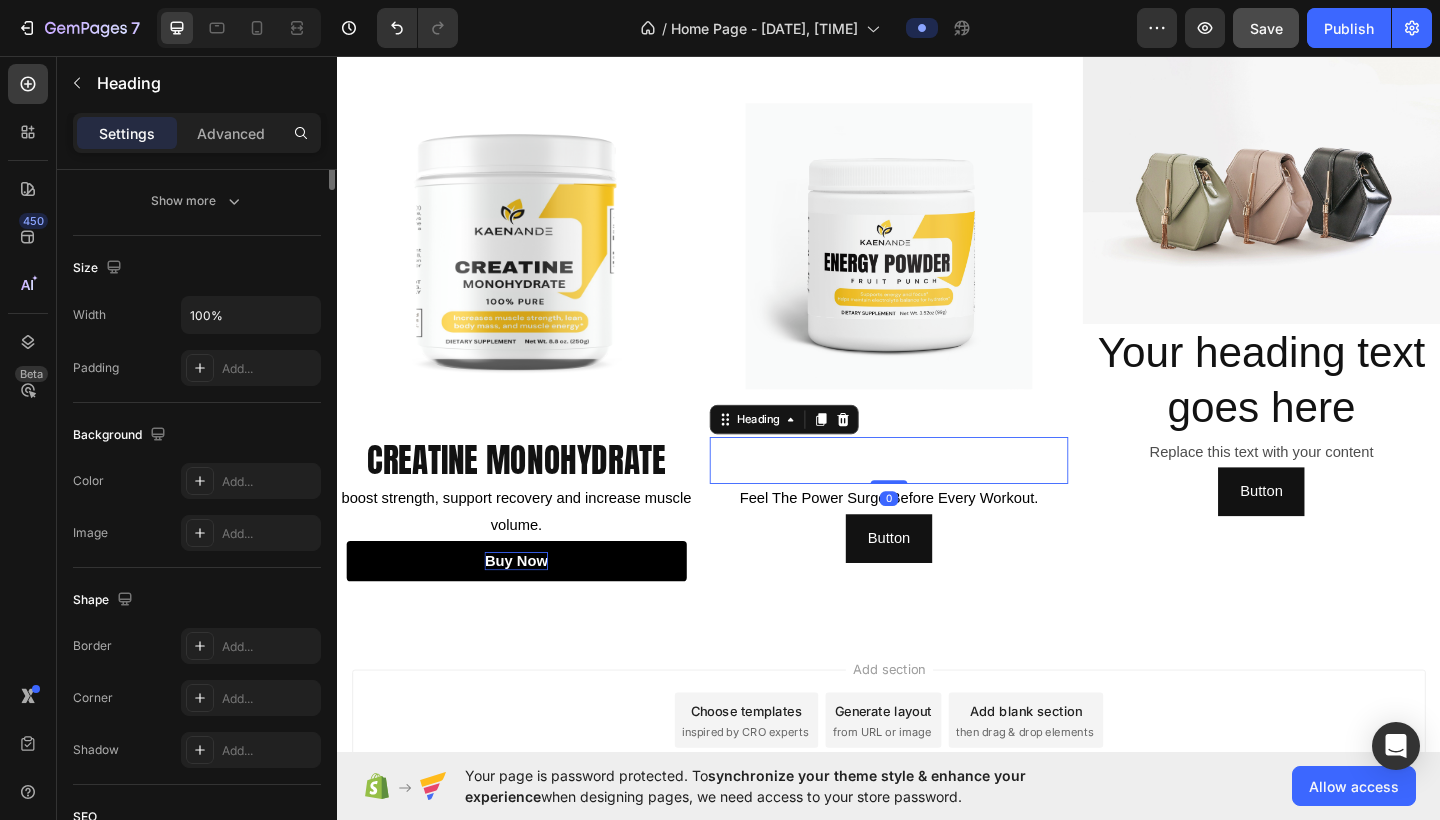 scroll, scrollTop: 0, scrollLeft: 0, axis: both 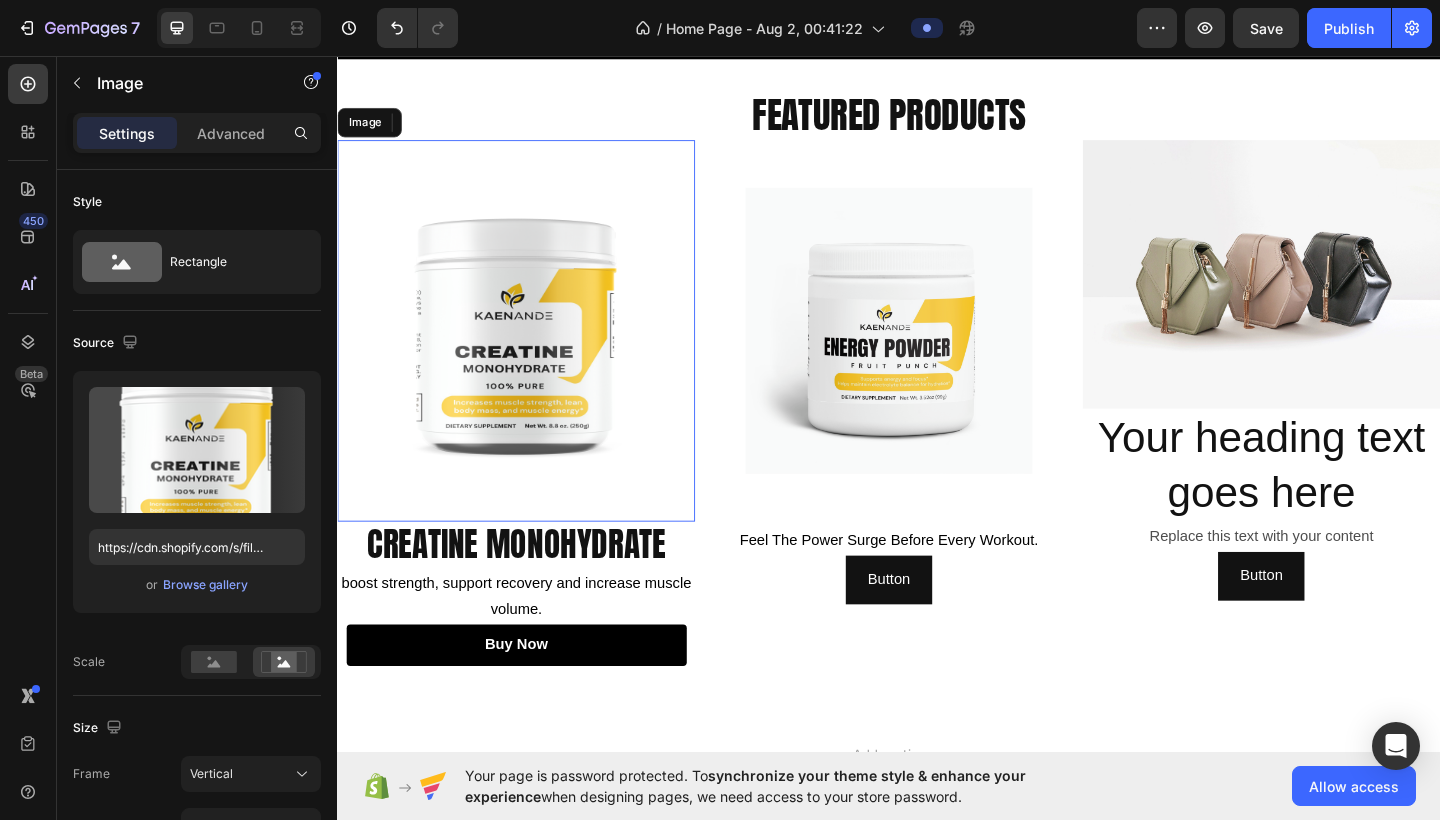 click at bounding box center (531, 355) 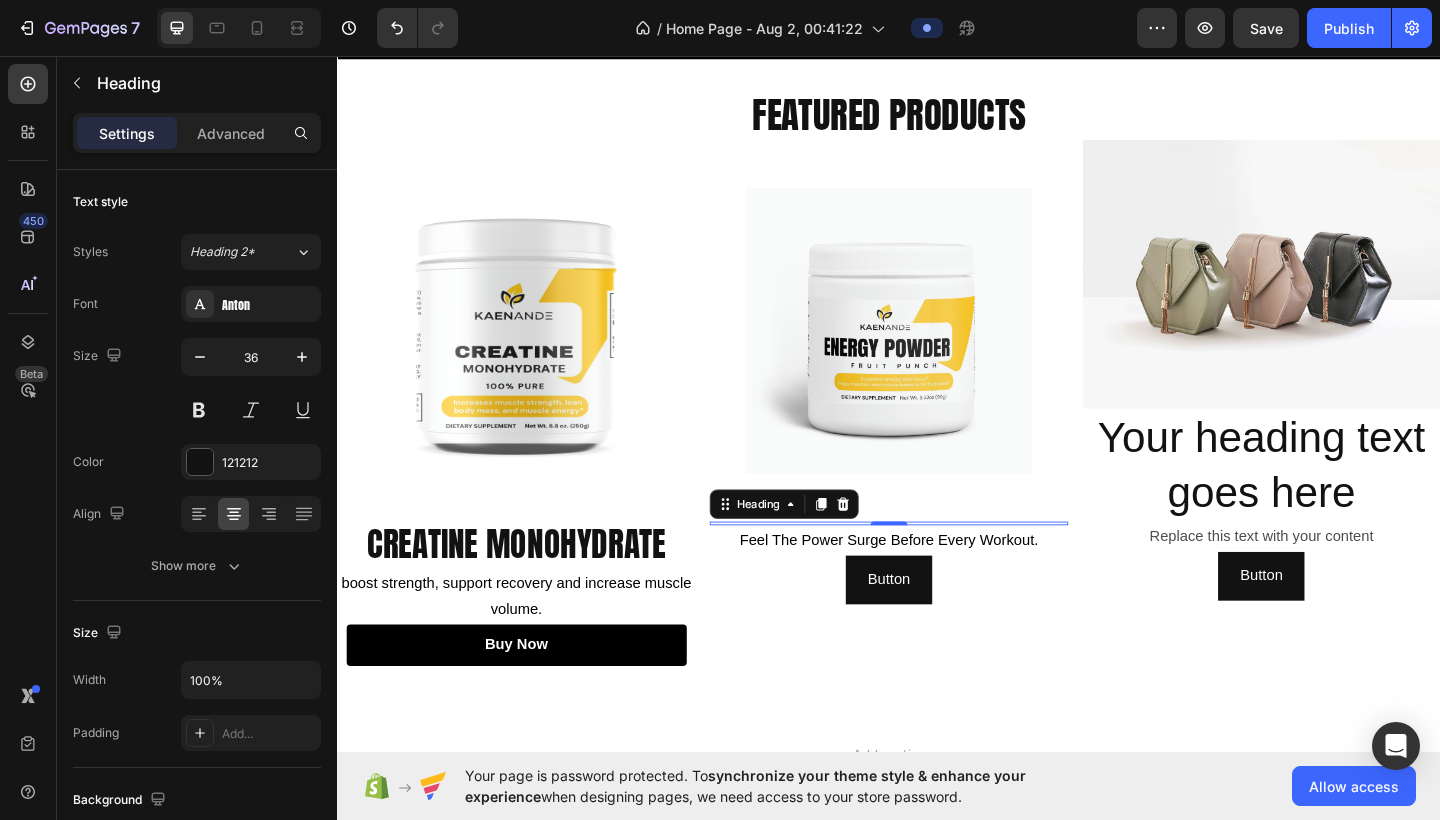 click at bounding box center [936, 565] 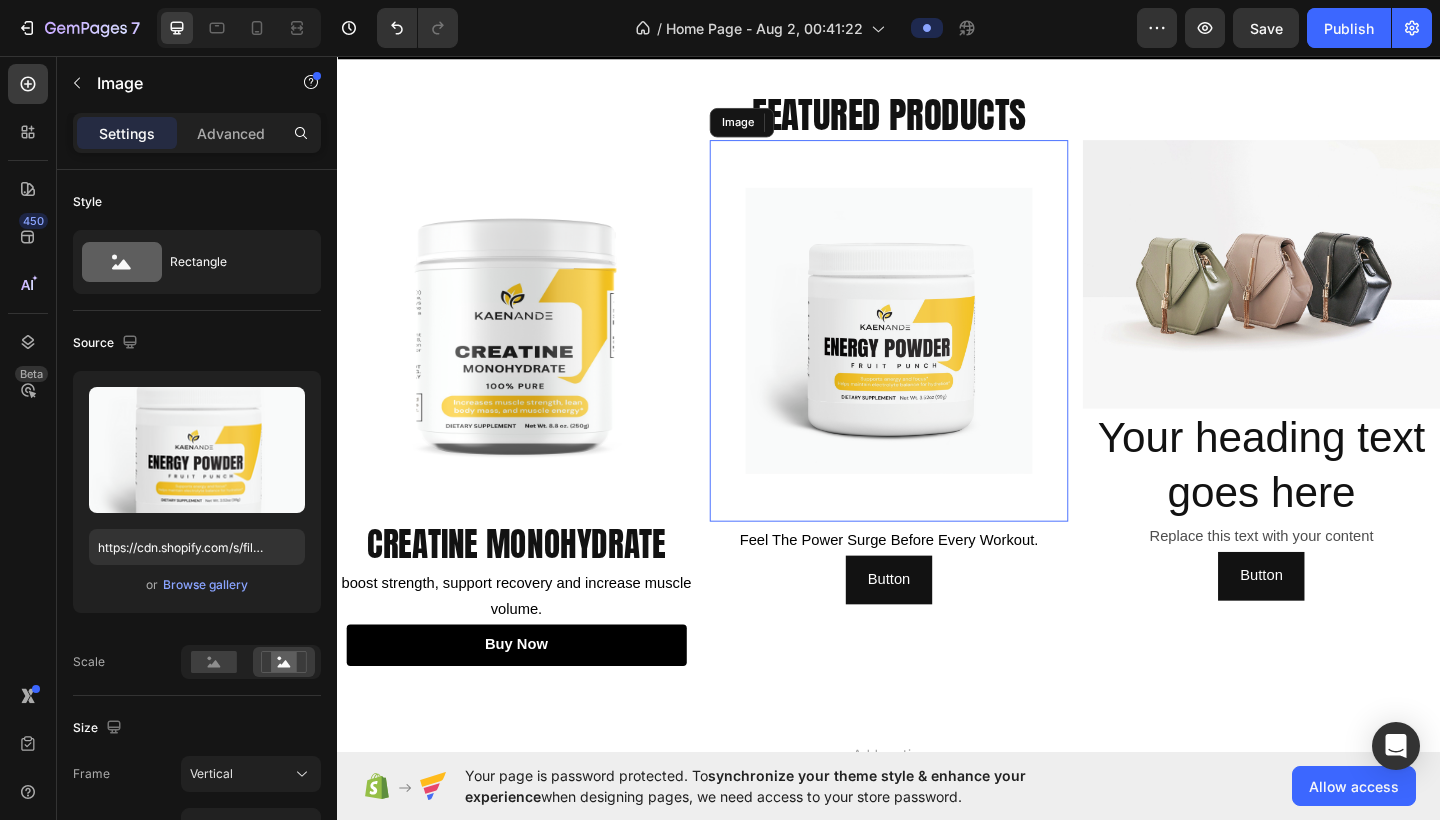 click at bounding box center (936, 355) 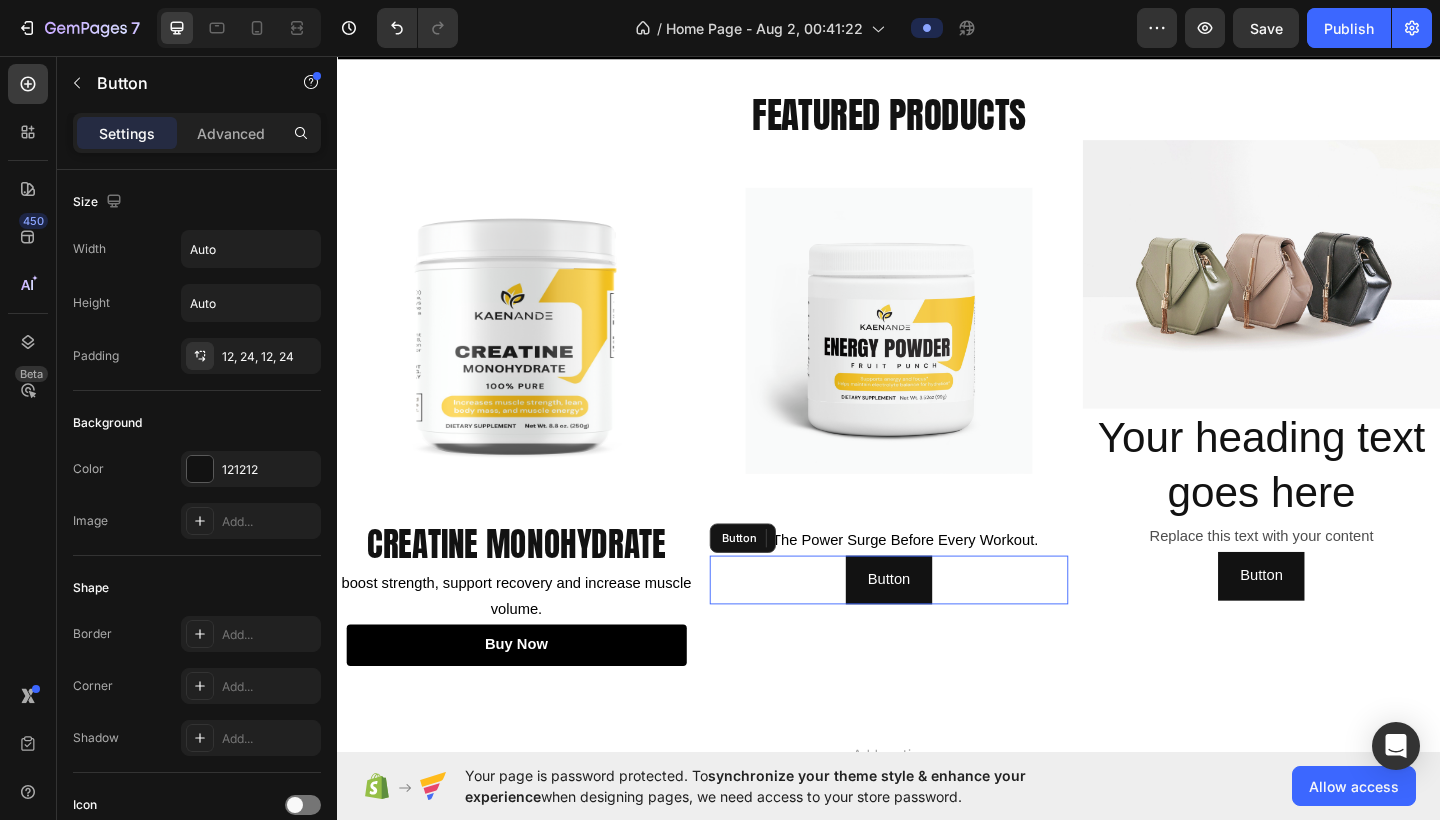 click on "Button Button" at bounding box center (936, 626) 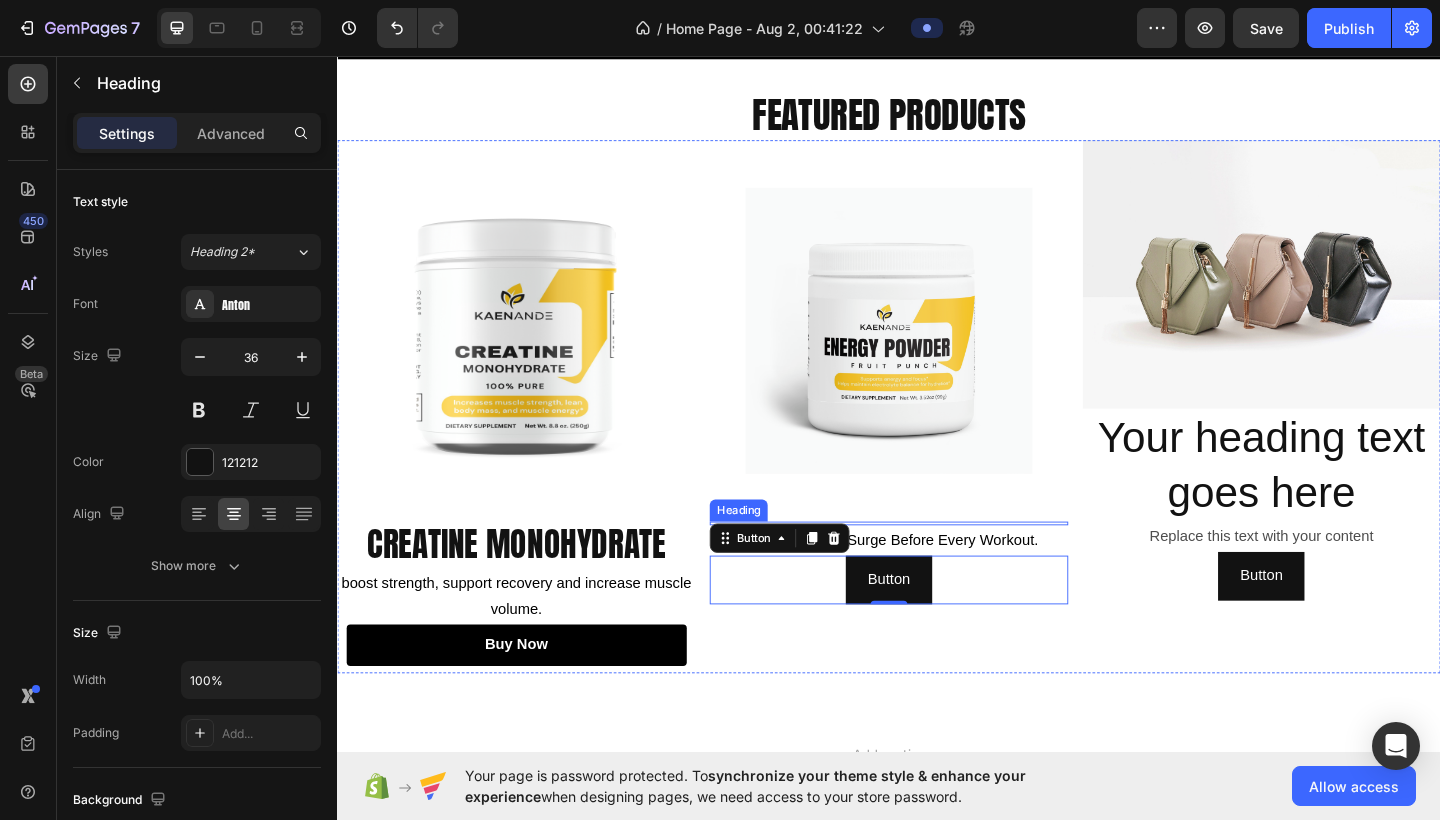 click at bounding box center [936, 565] 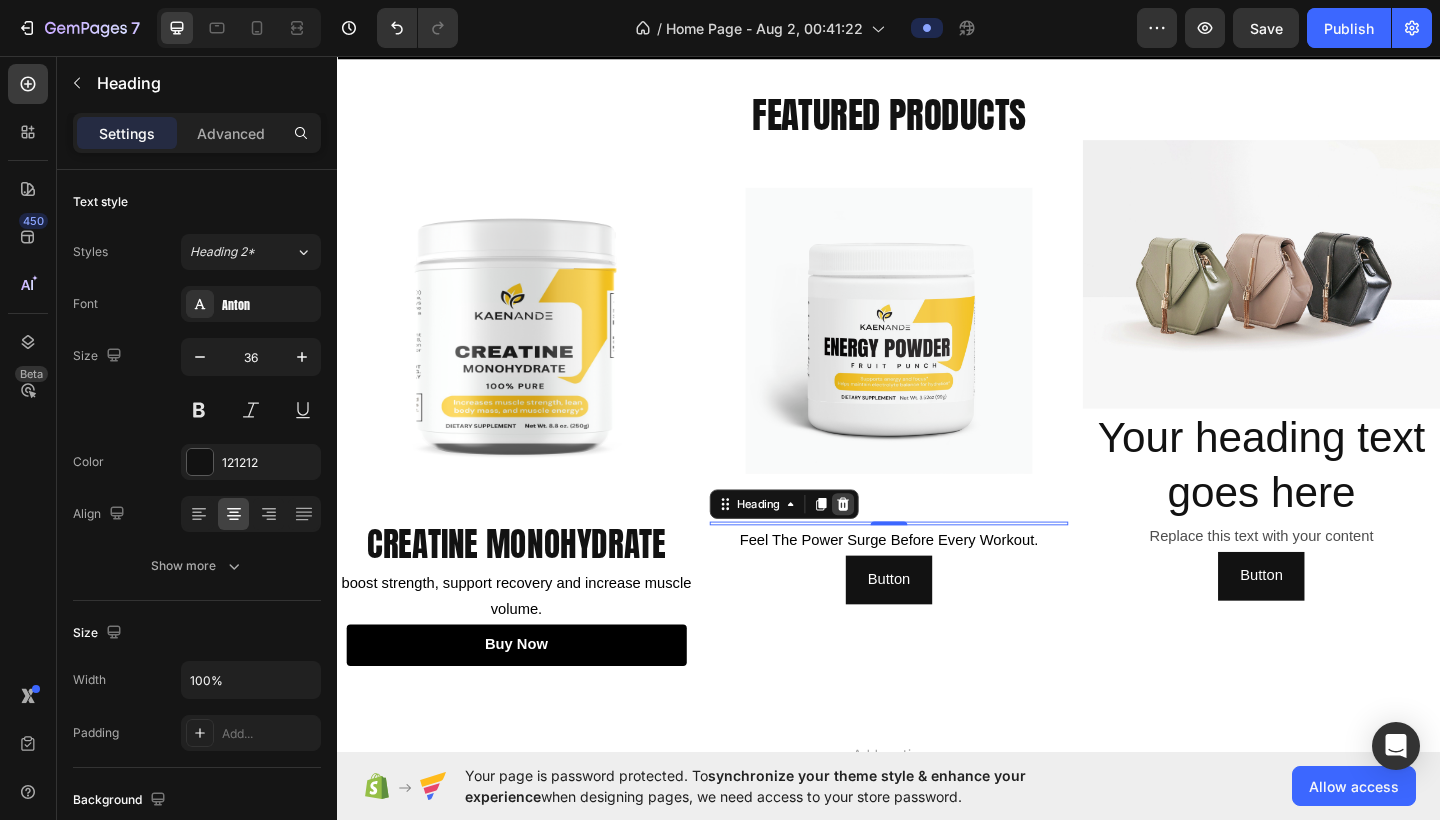 click 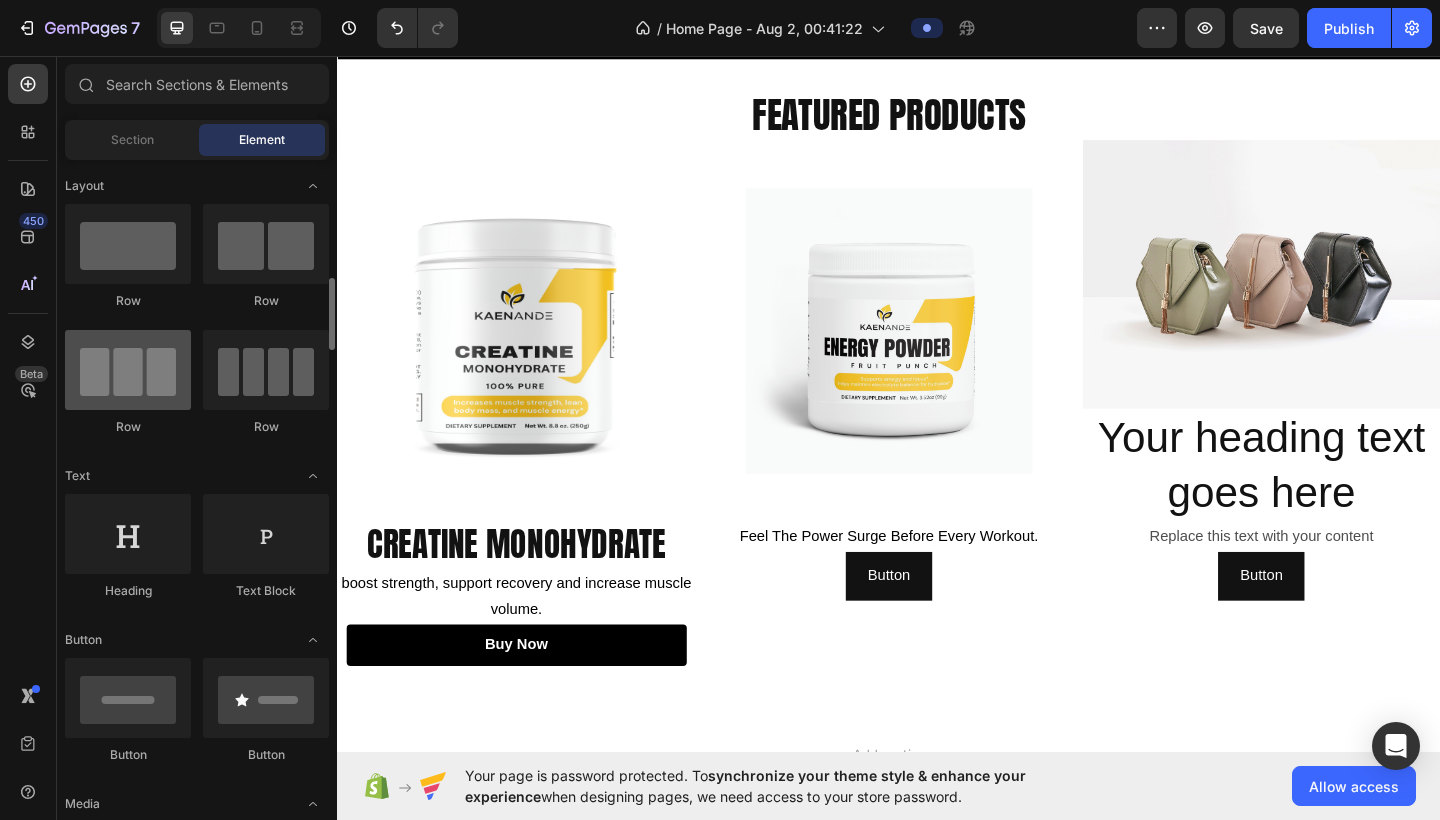 scroll, scrollTop: 0, scrollLeft: 0, axis: both 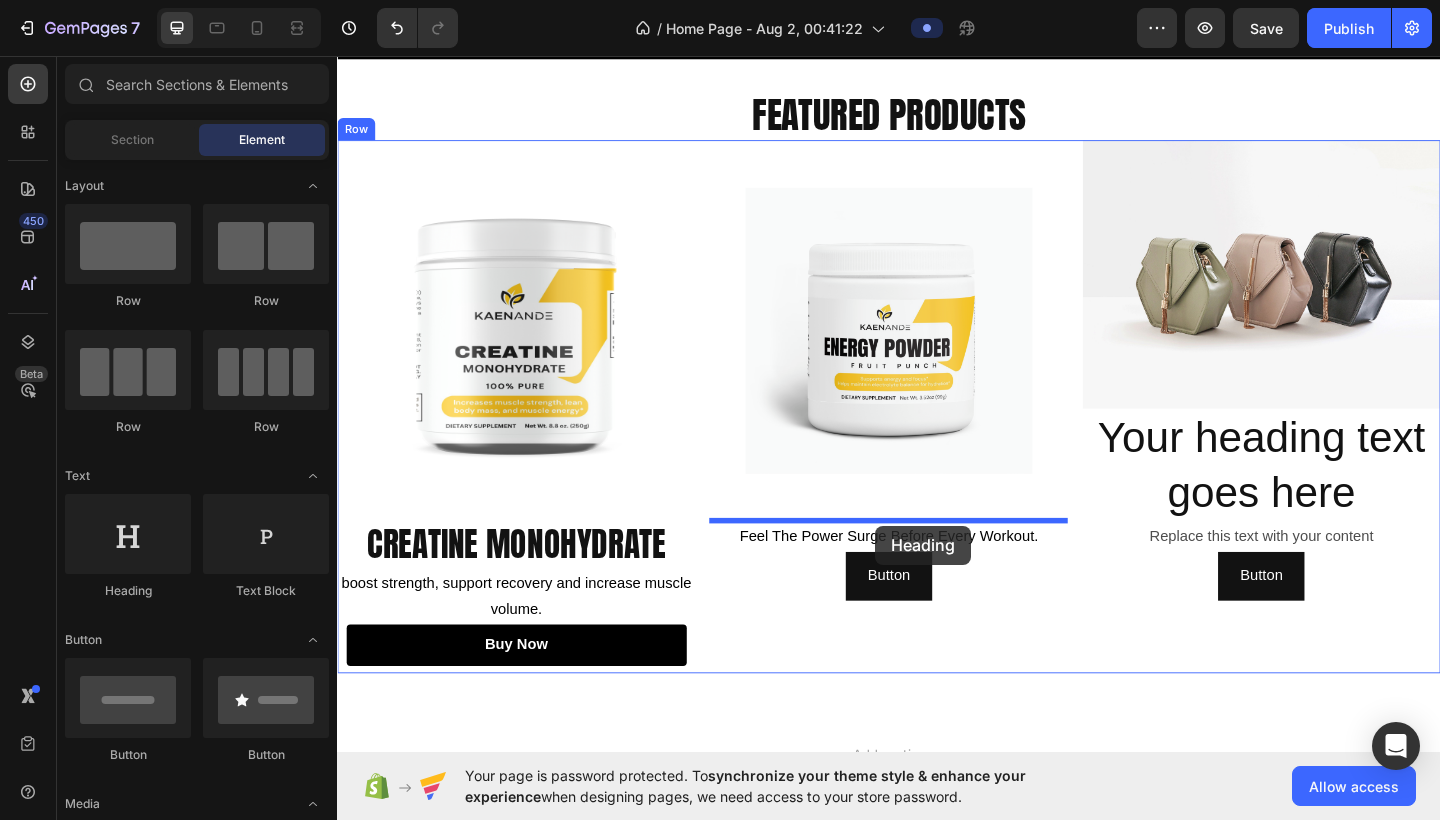 drag, startPoint x: 479, startPoint y: 598, endPoint x: 923, endPoint y: 566, distance: 445.15167 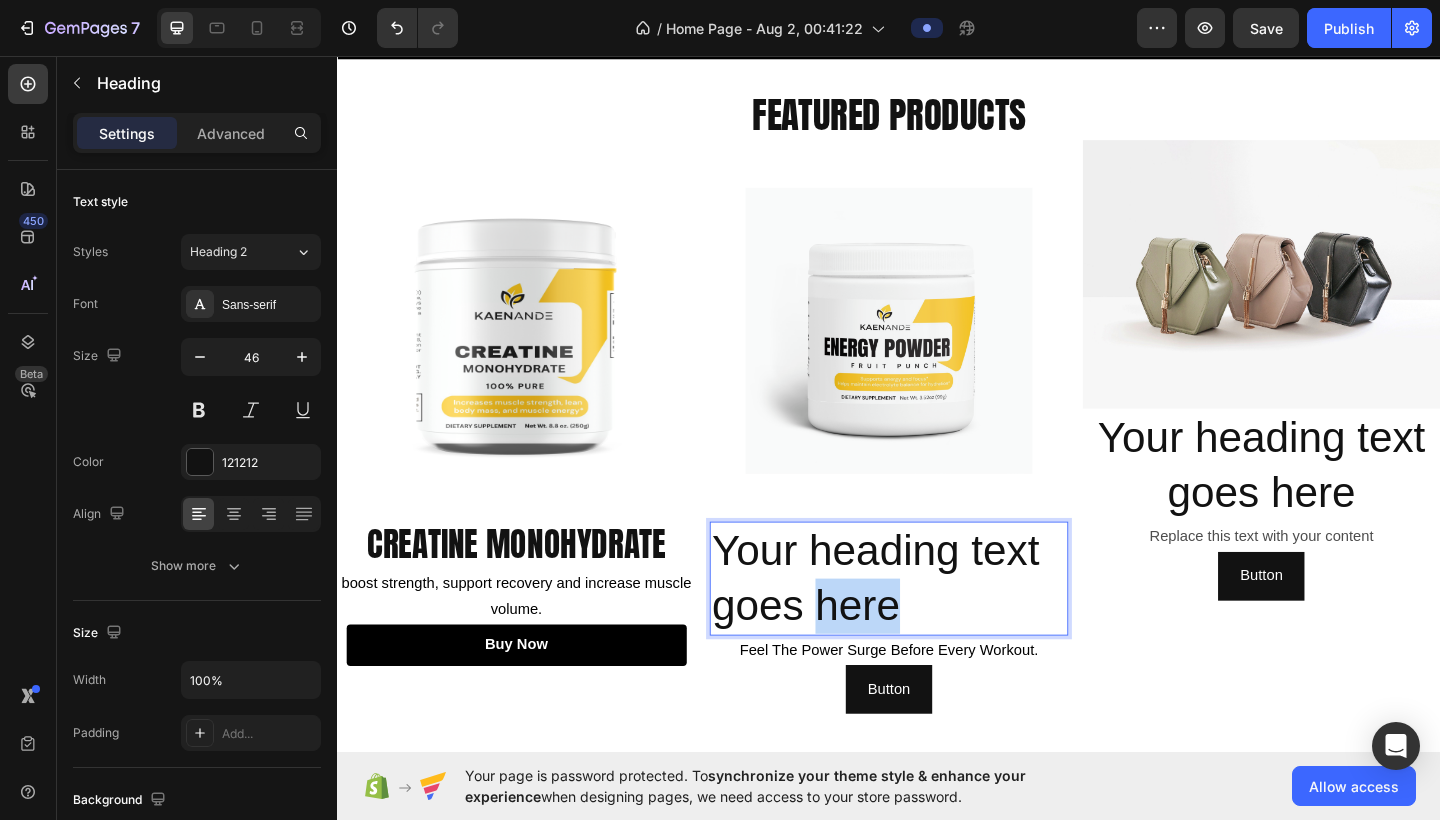 click on "Your heading text goes here" at bounding box center [936, 625] 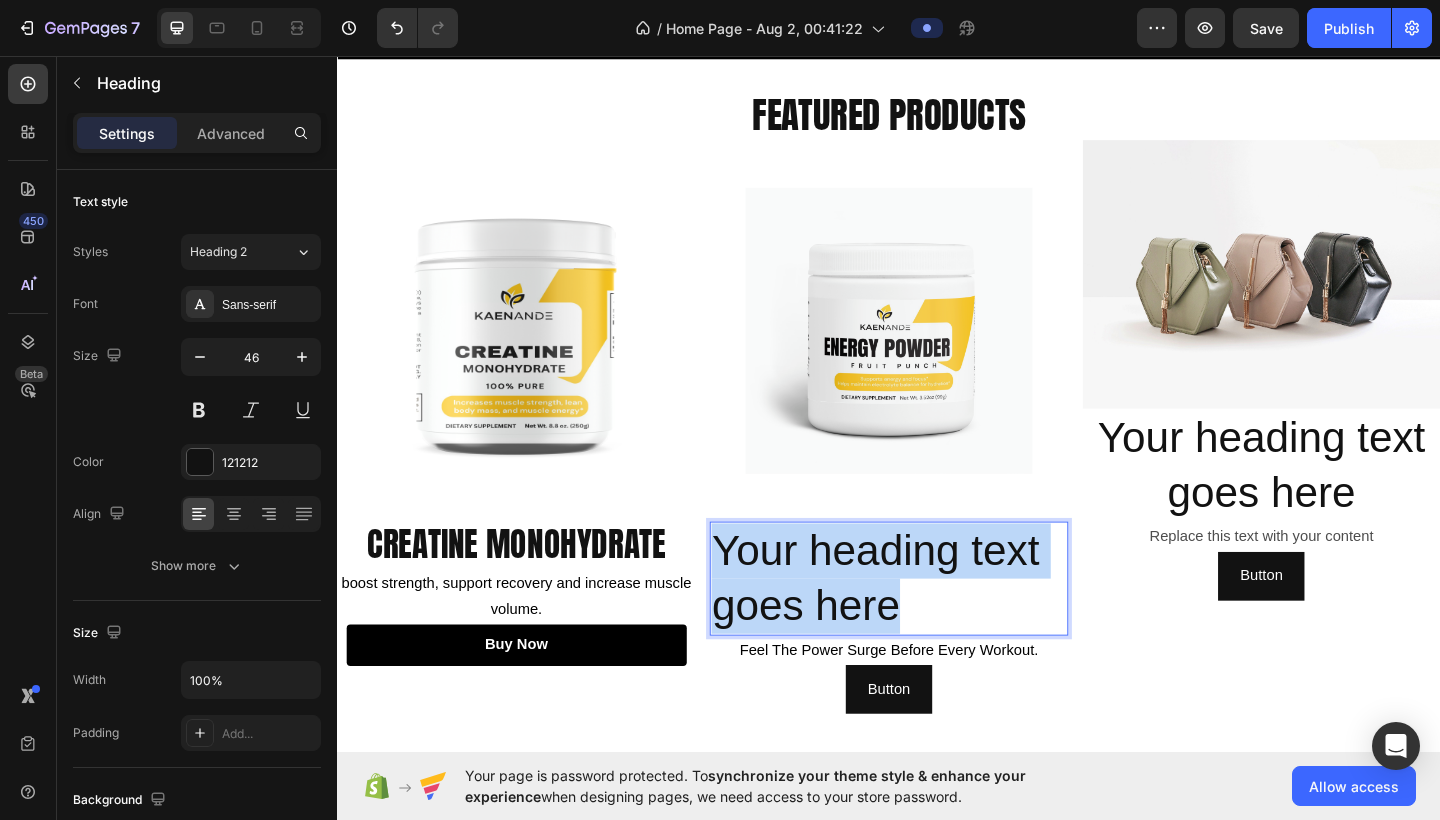 click on "Your heading text goes here" at bounding box center (936, 625) 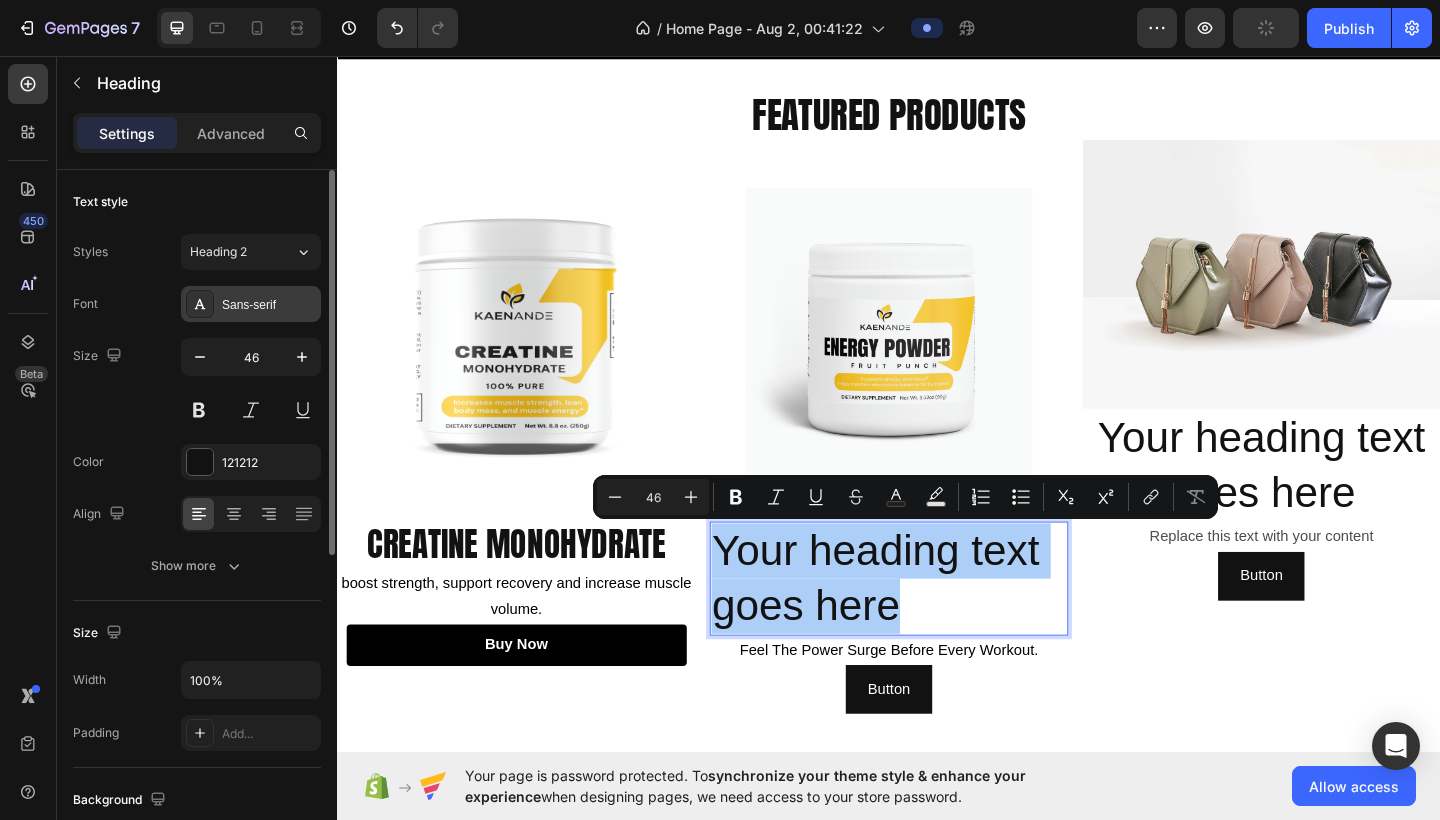 click on "Sans-serif" at bounding box center (269, 305) 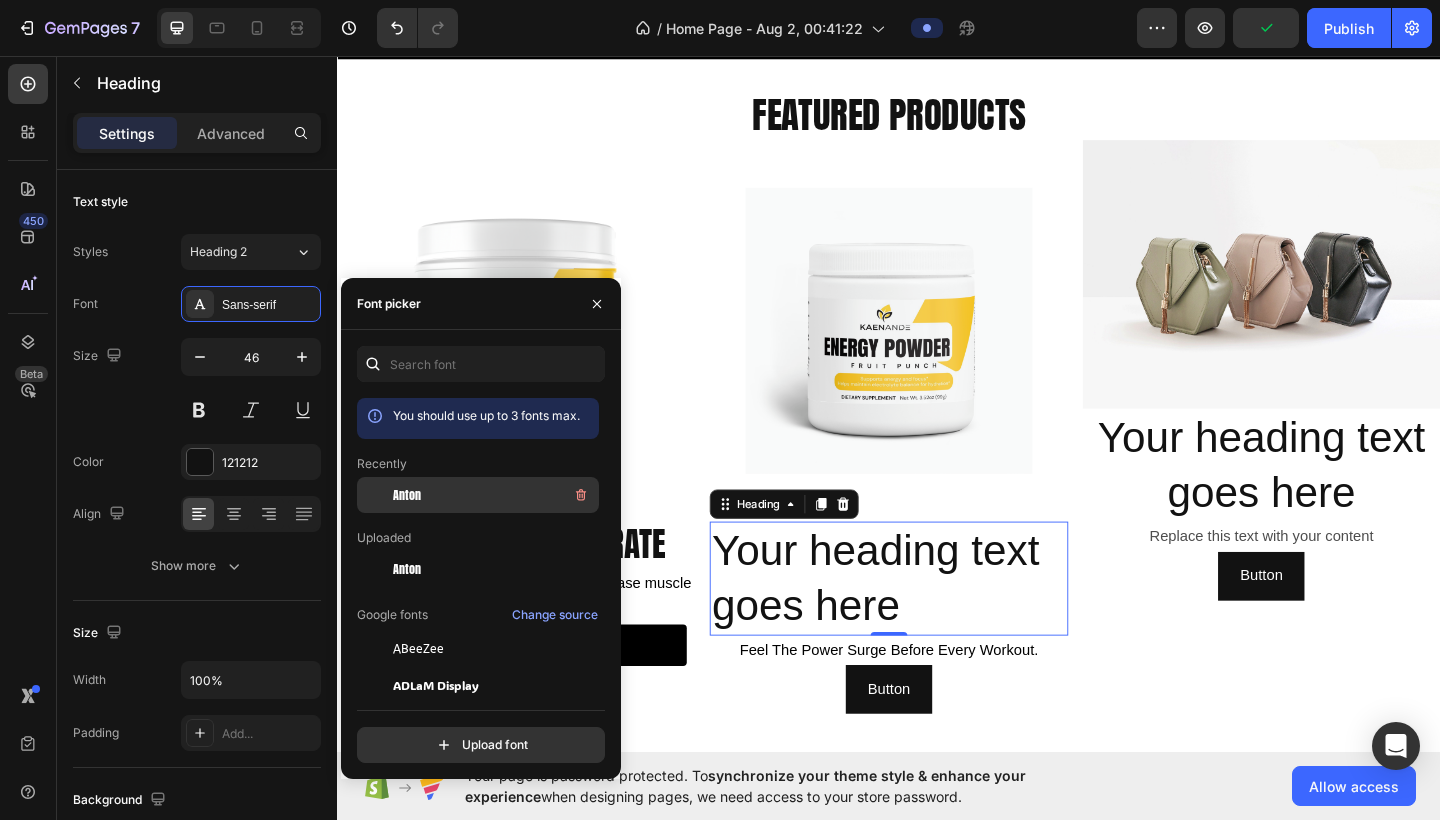 drag, startPoint x: 413, startPoint y: 492, endPoint x: 431, endPoint y: 496, distance: 18.439089 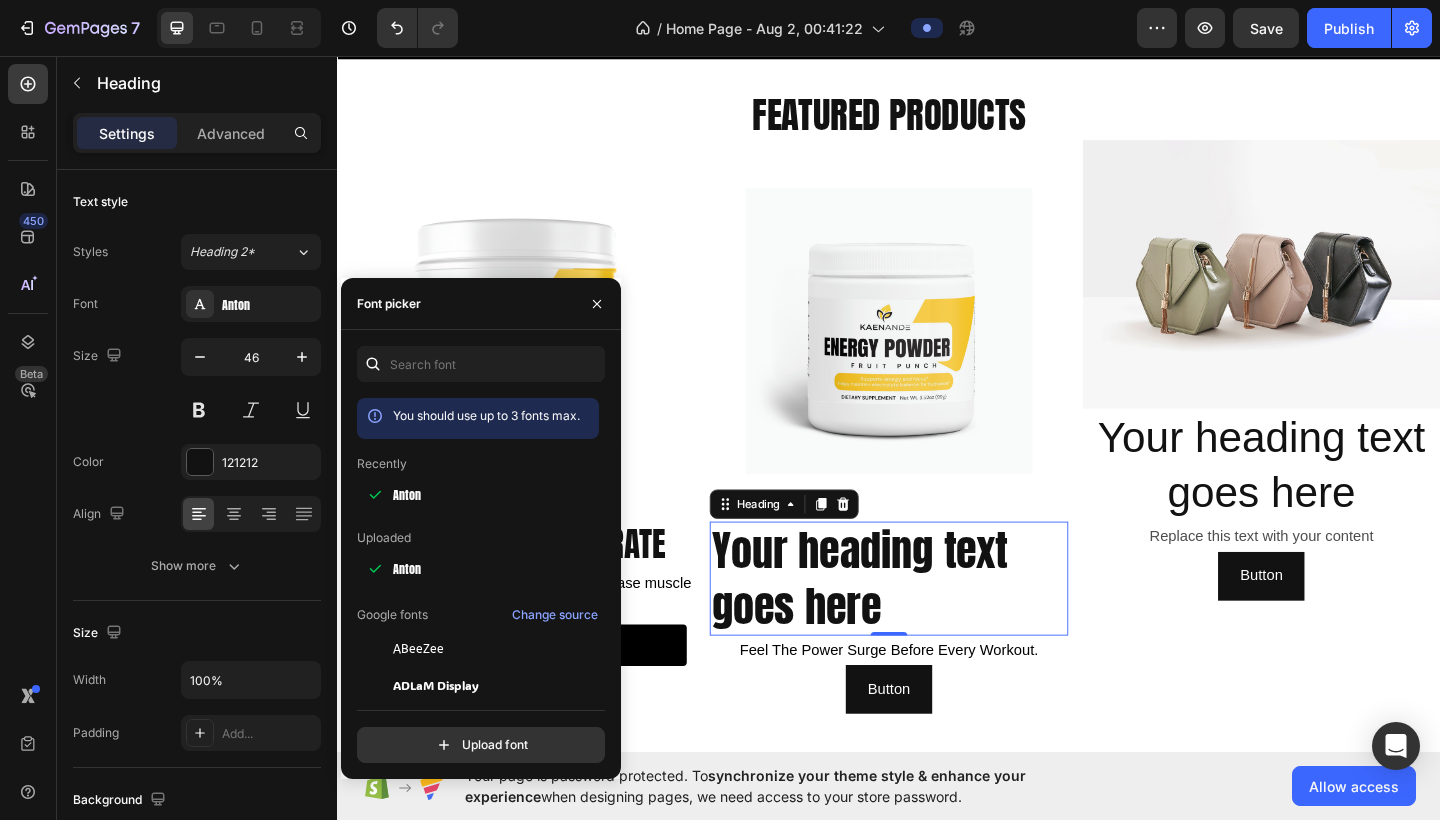 click on "Your heading text goes here" at bounding box center (936, 625) 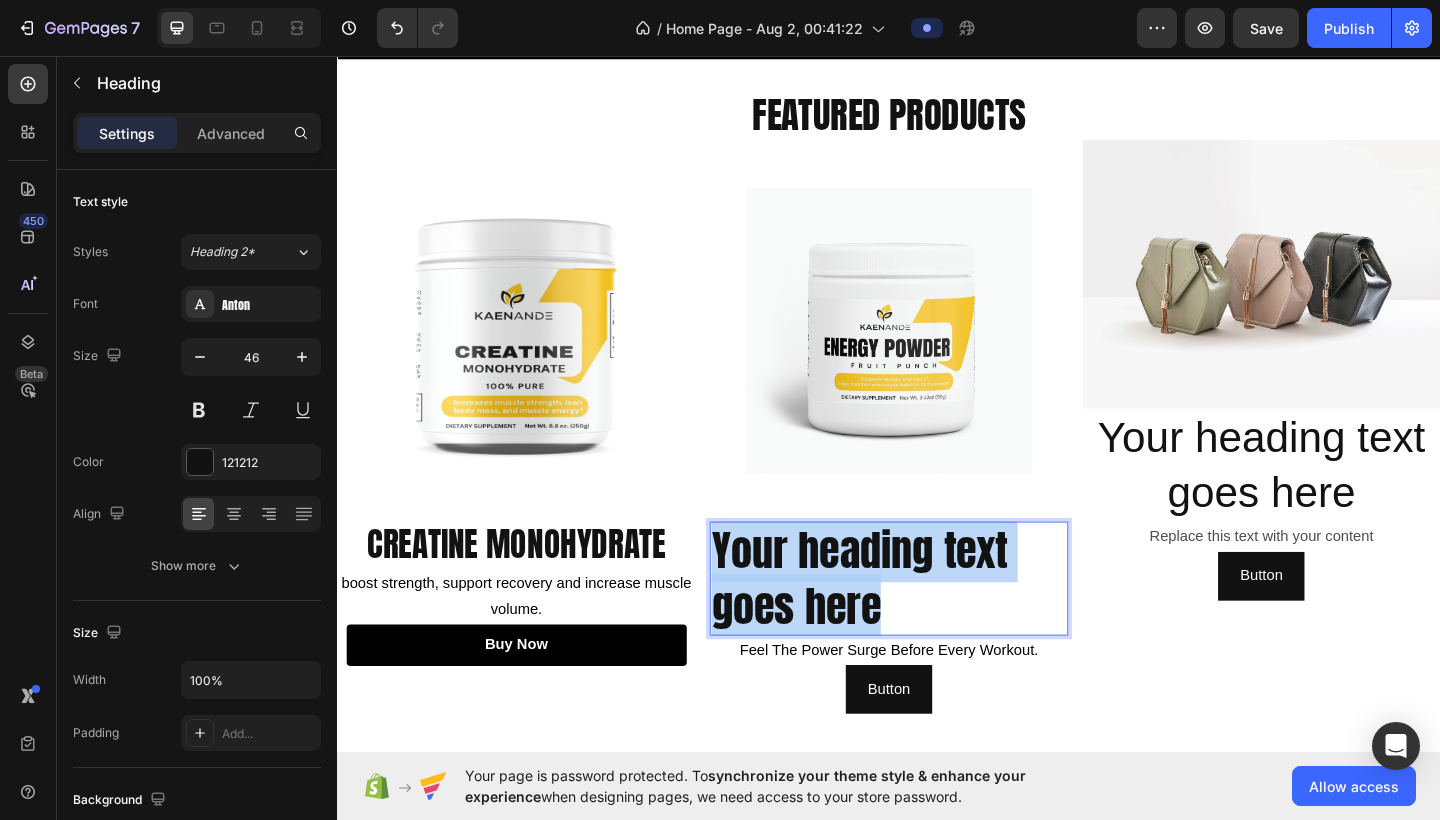 click on "Your heading text goes here" at bounding box center (936, 625) 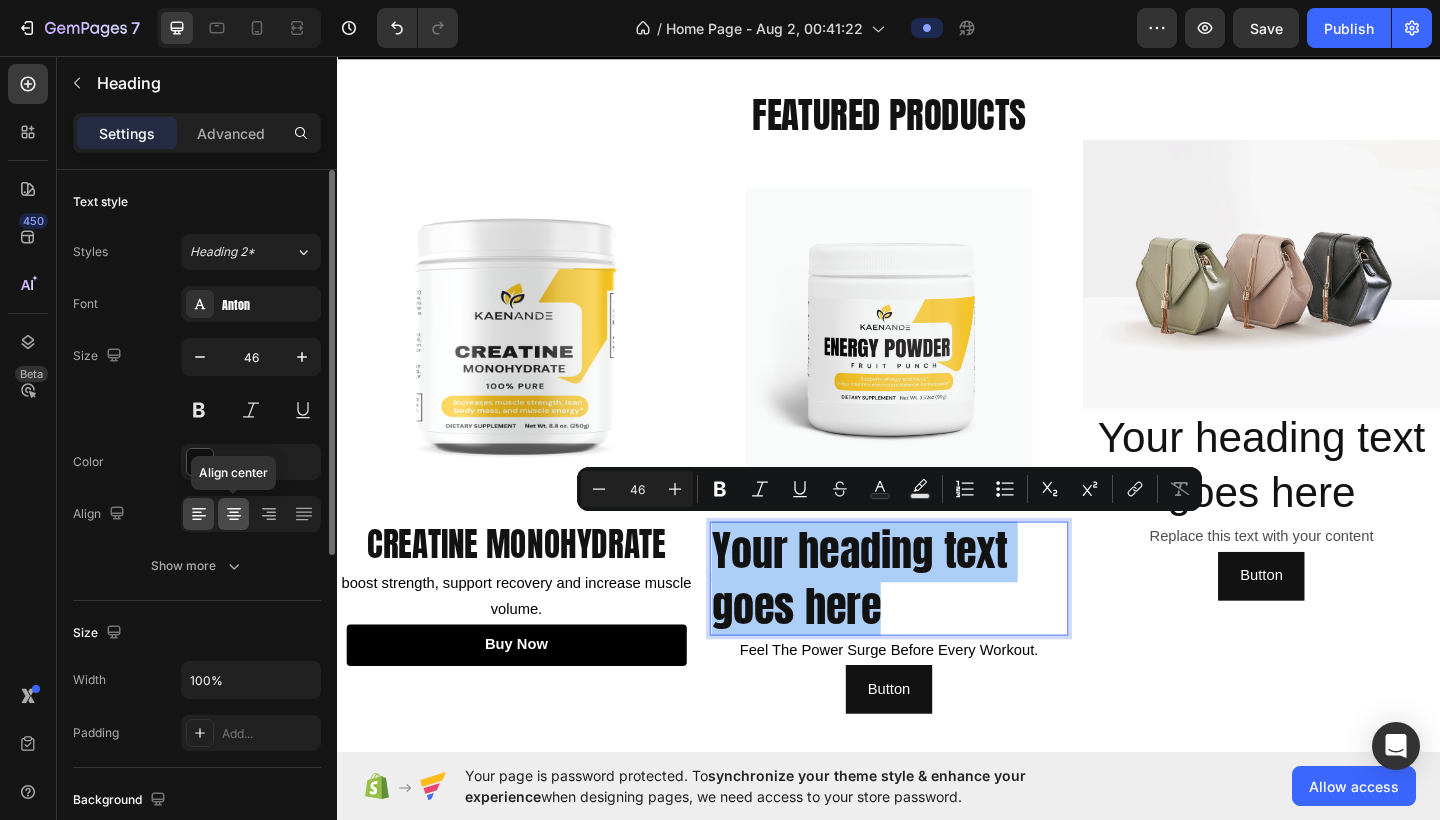 click 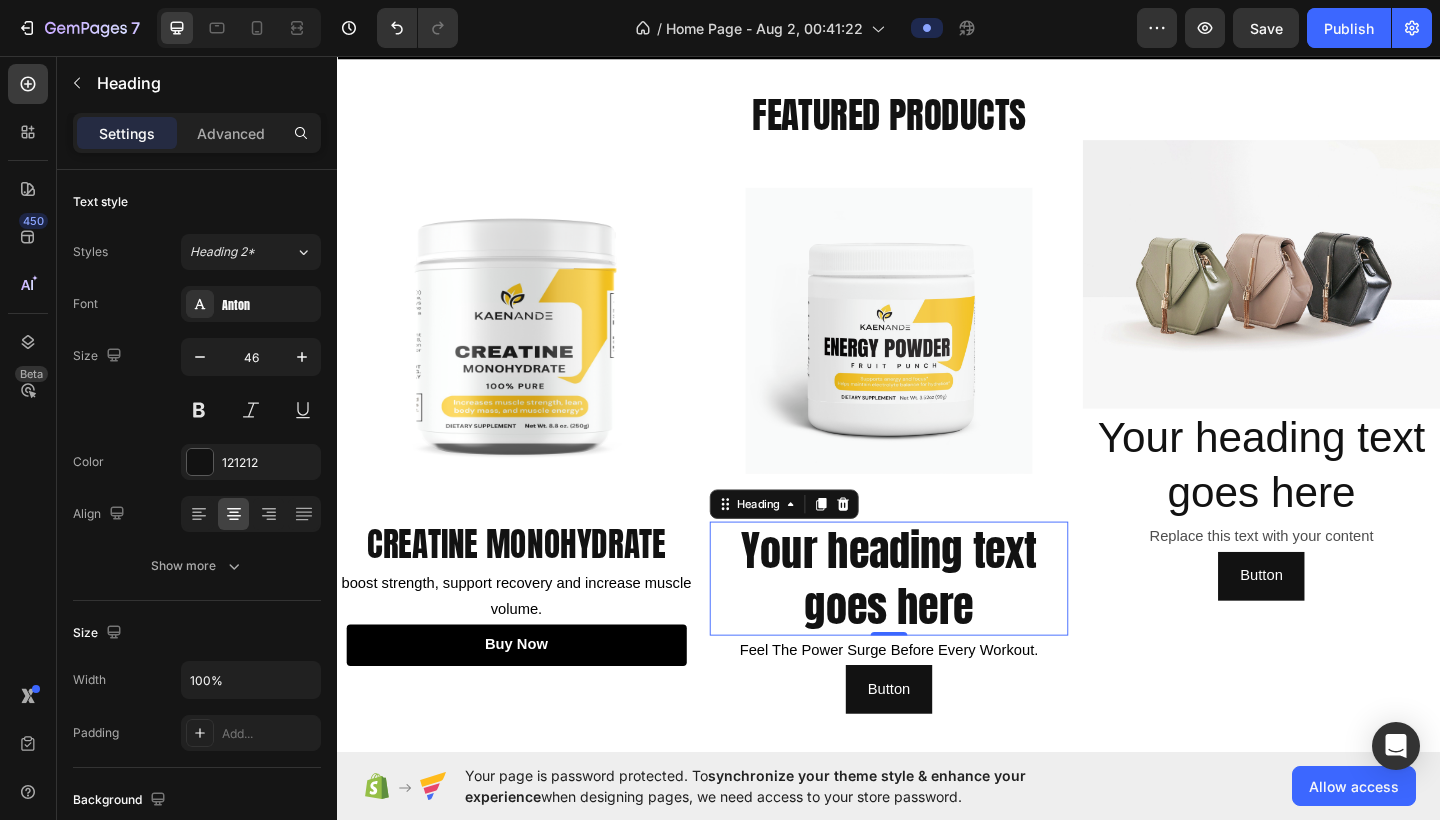 click on "Your heading text goes here" at bounding box center [936, 625] 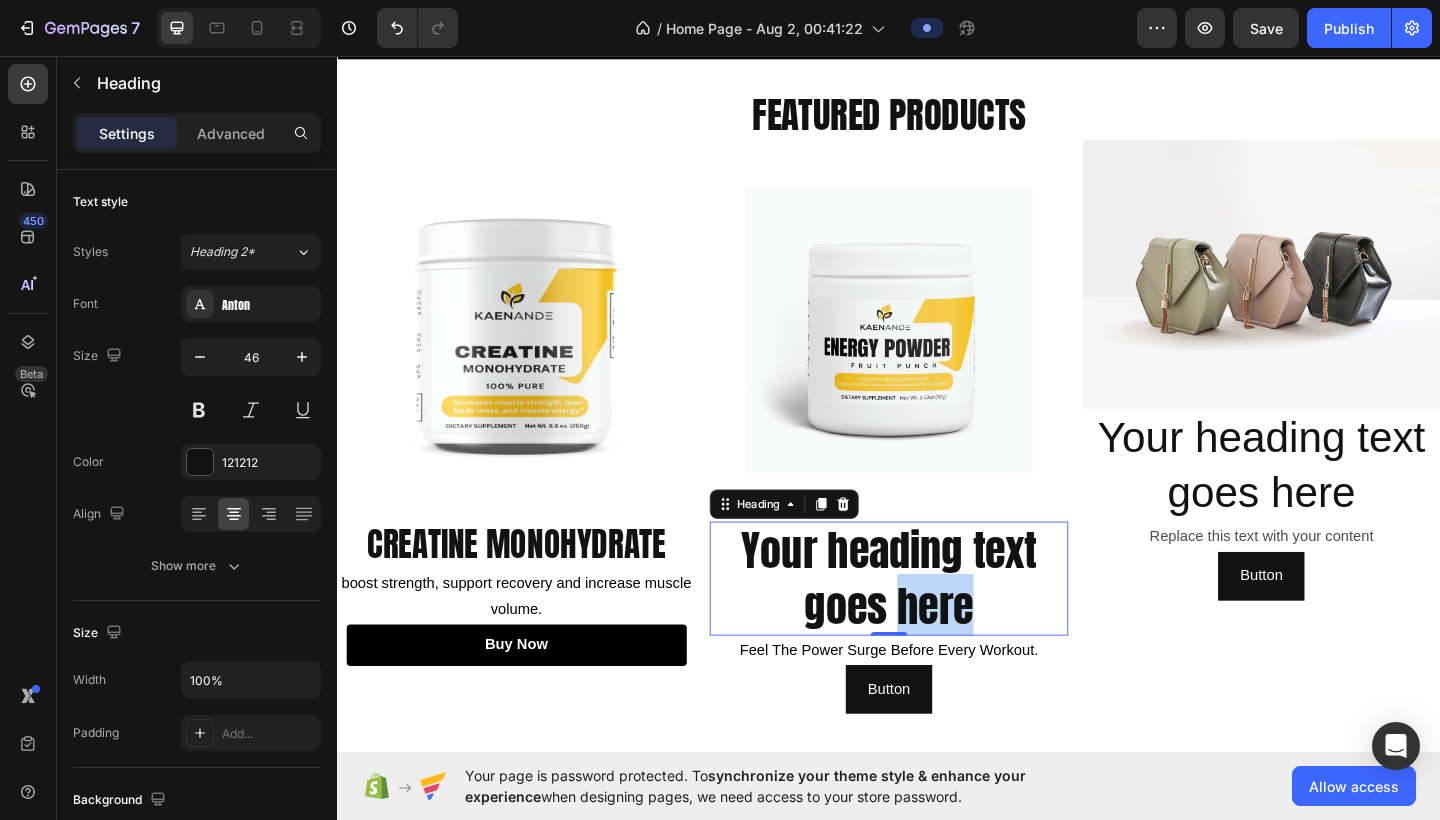 click on "Your heading text goes here" at bounding box center (936, 625) 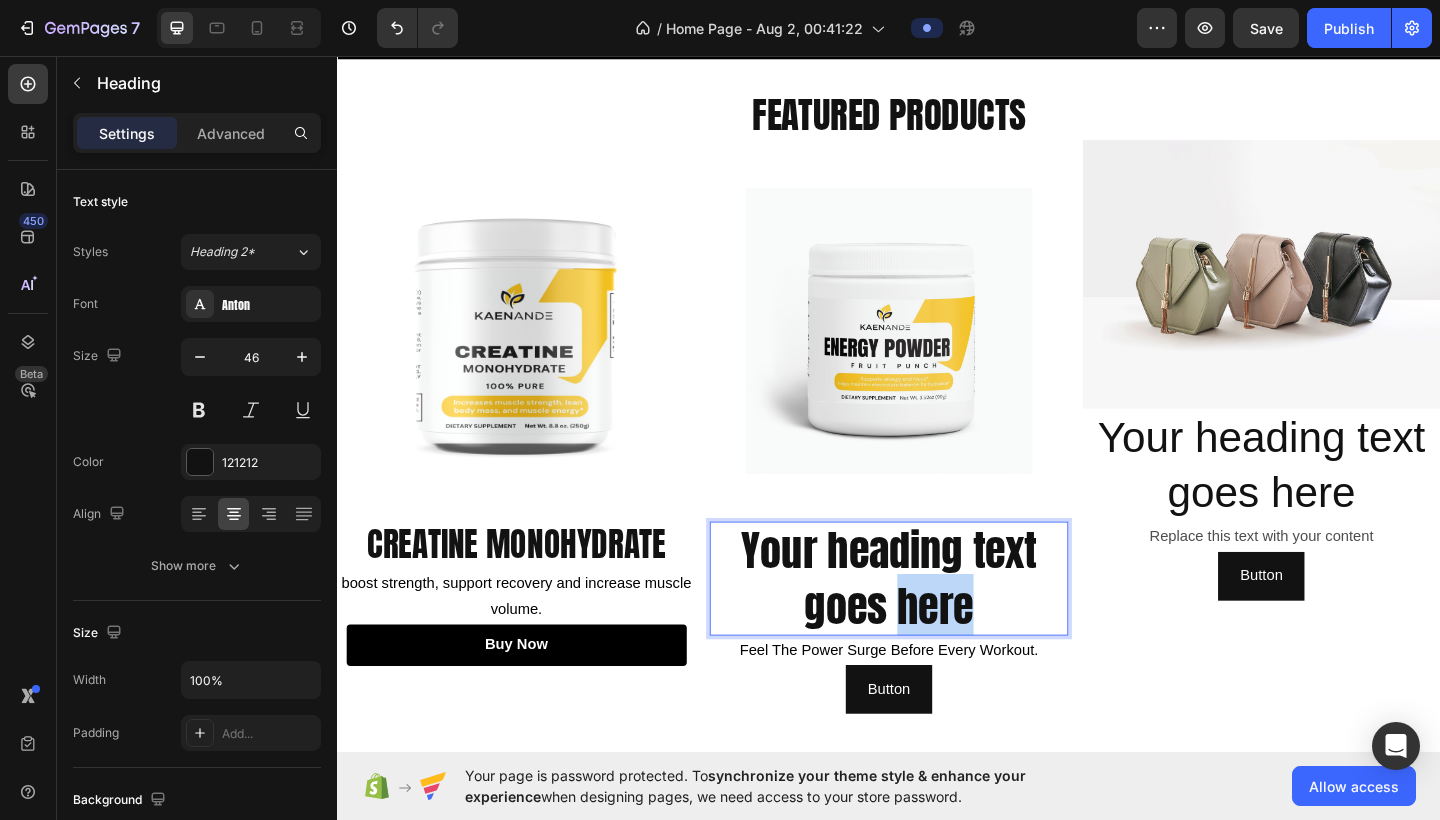 click on "Your heading text goes here" at bounding box center [936, 625] 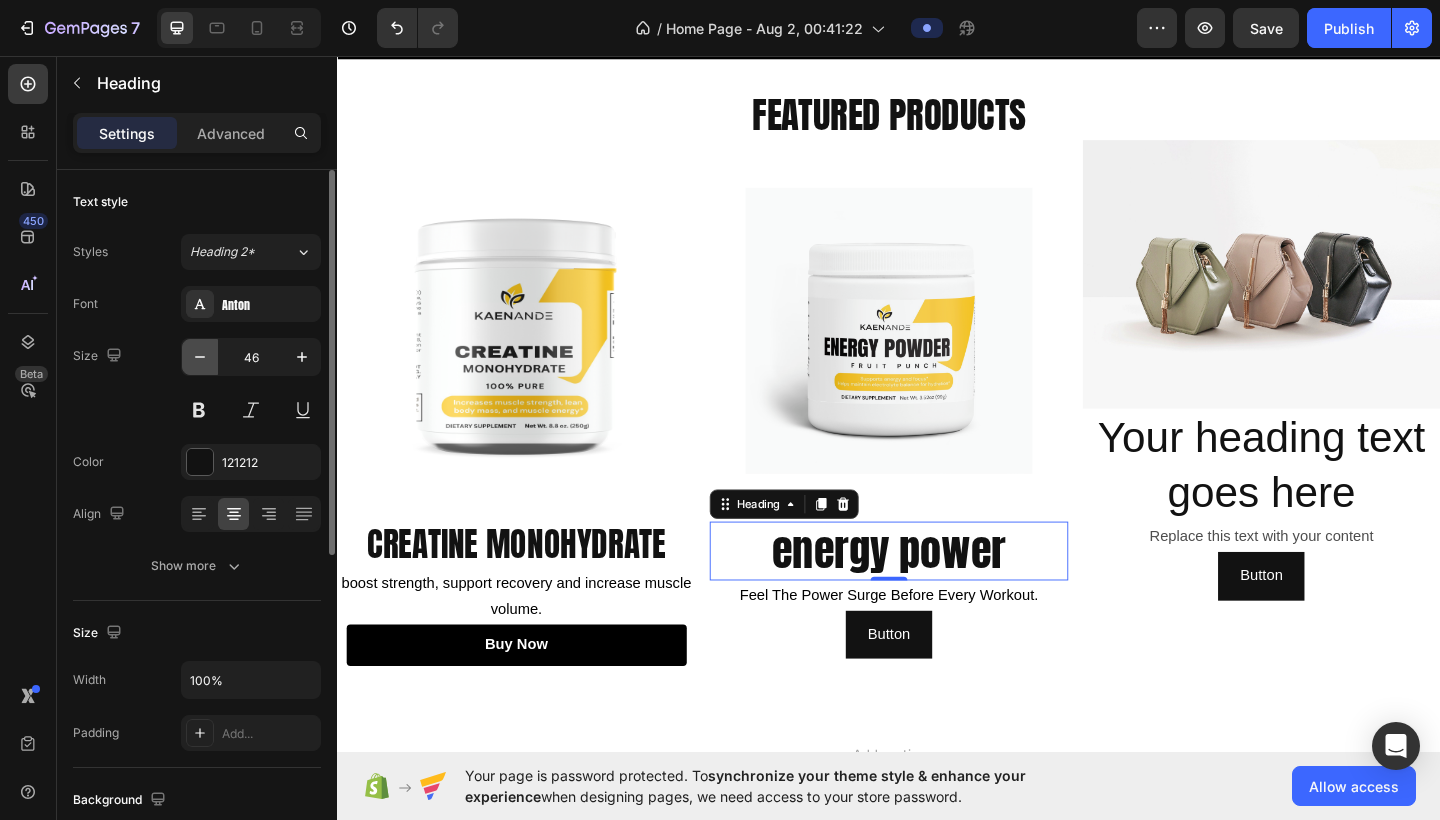 click 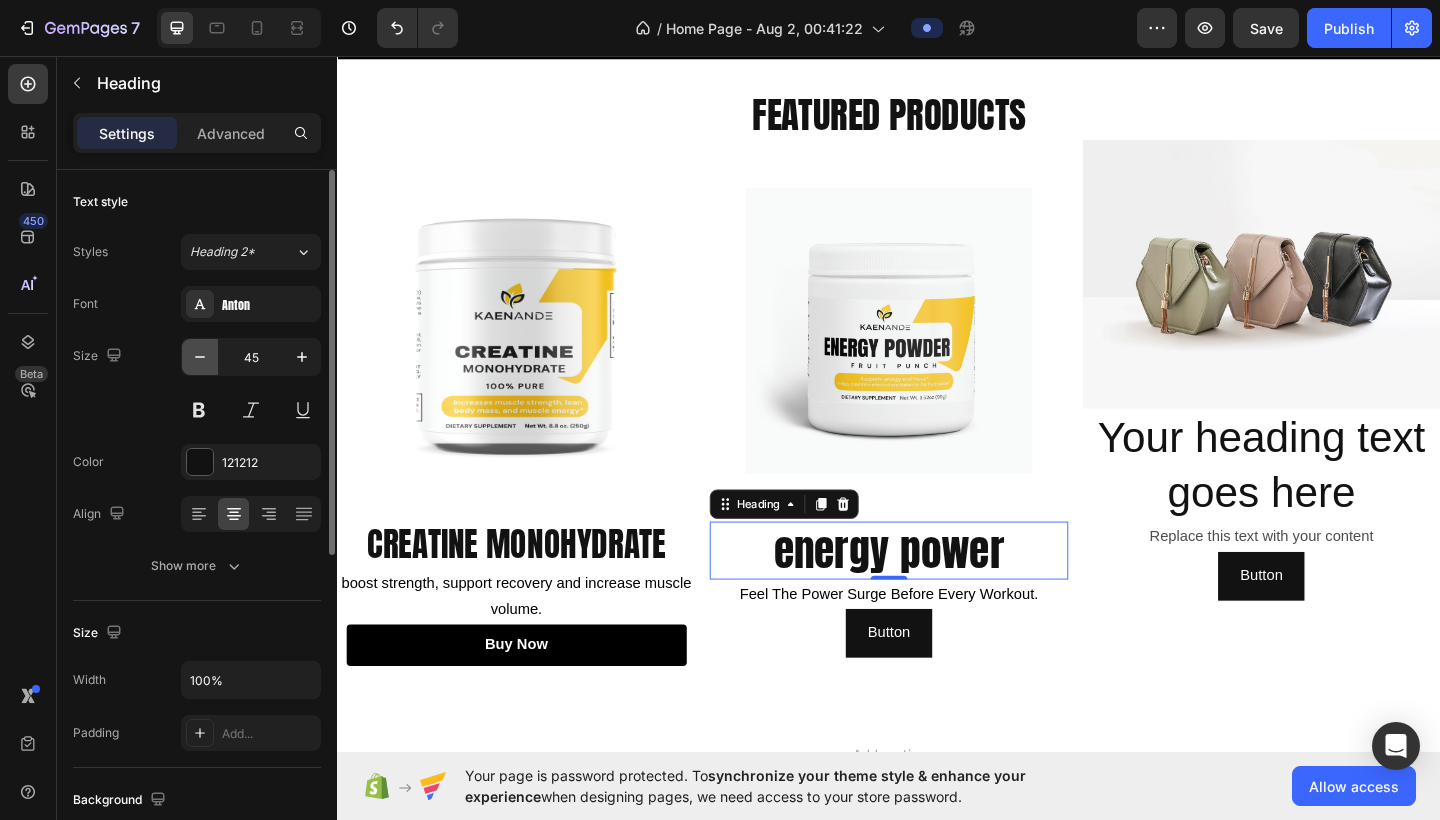 click 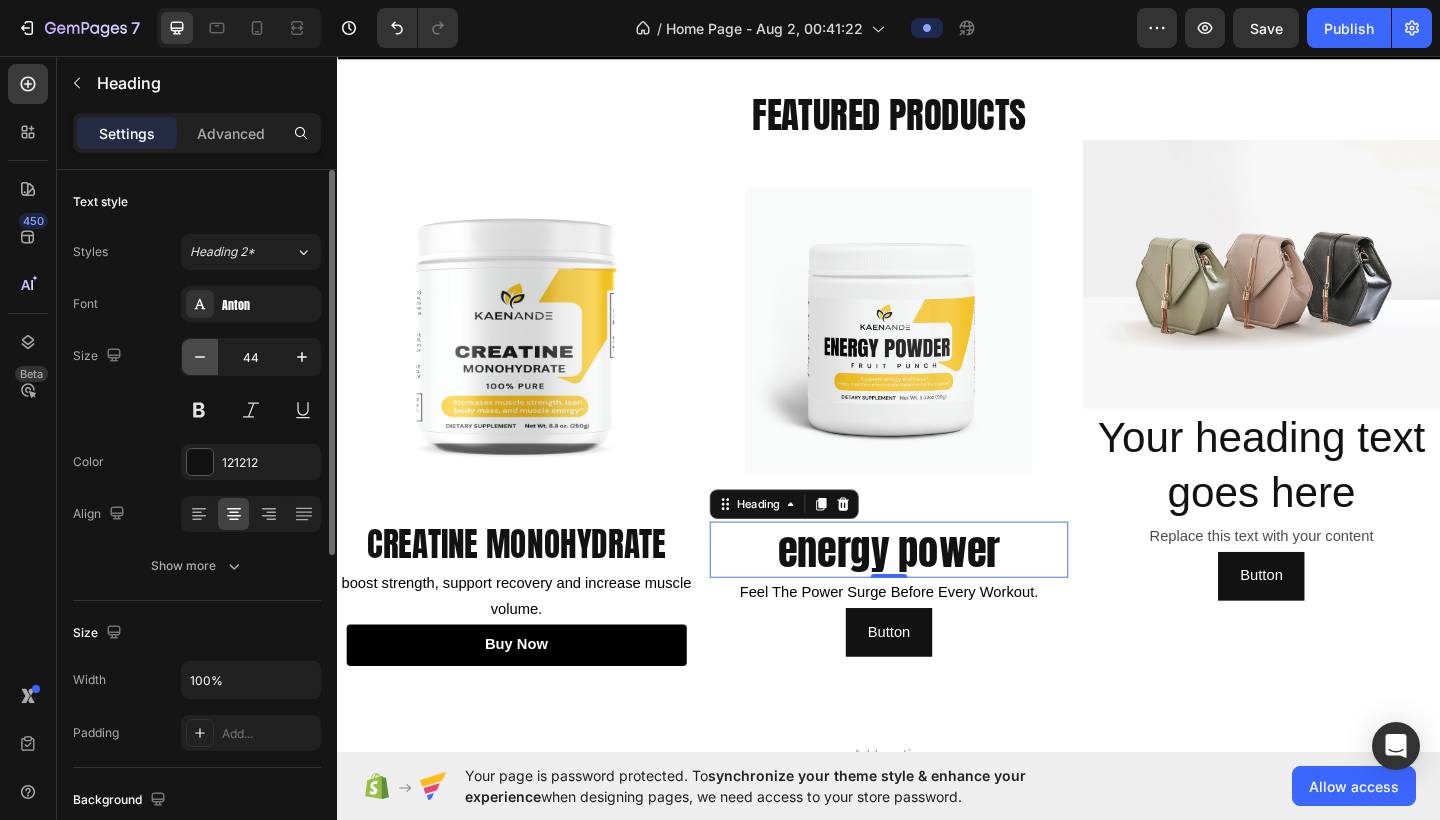 click 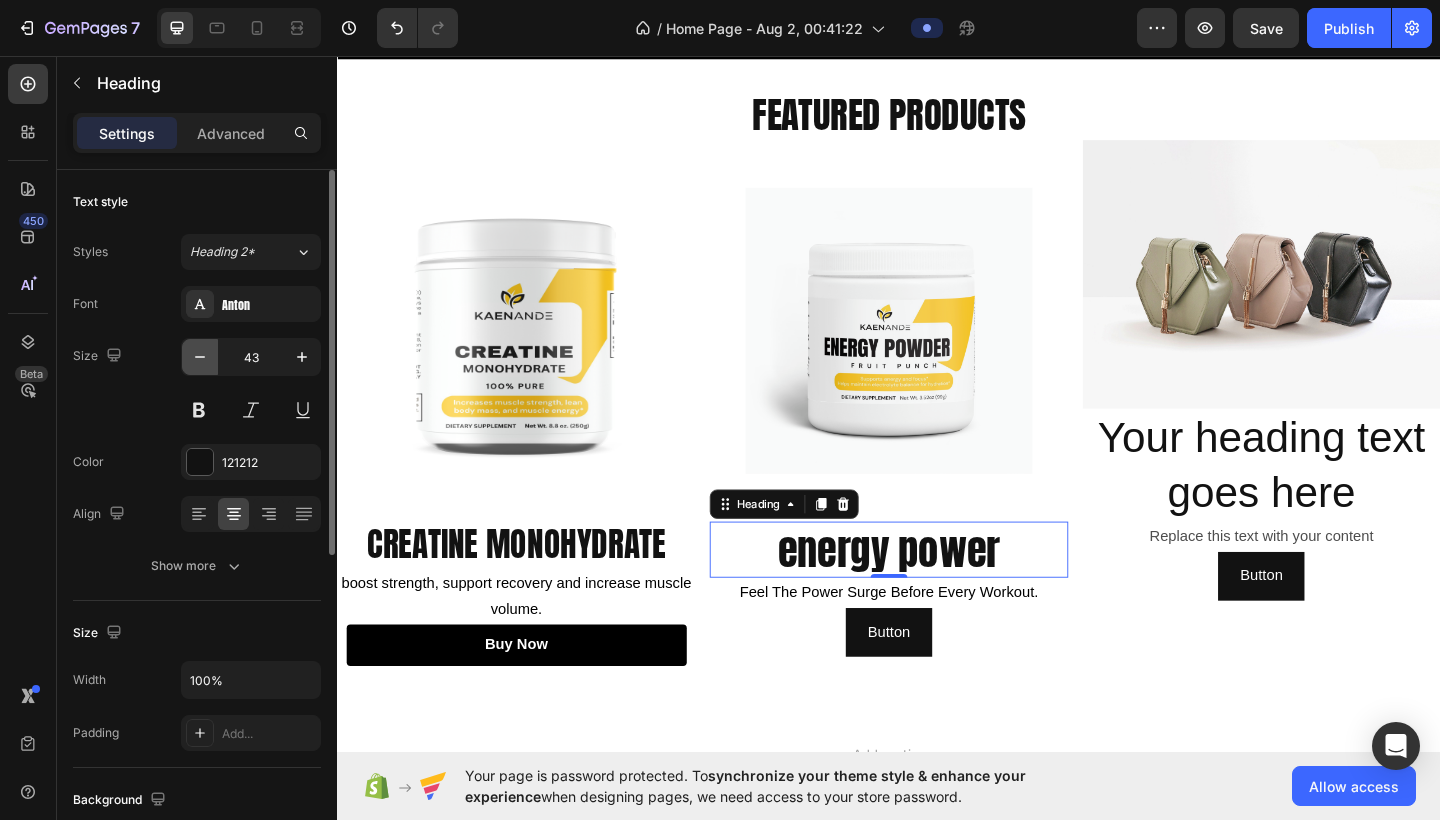 click 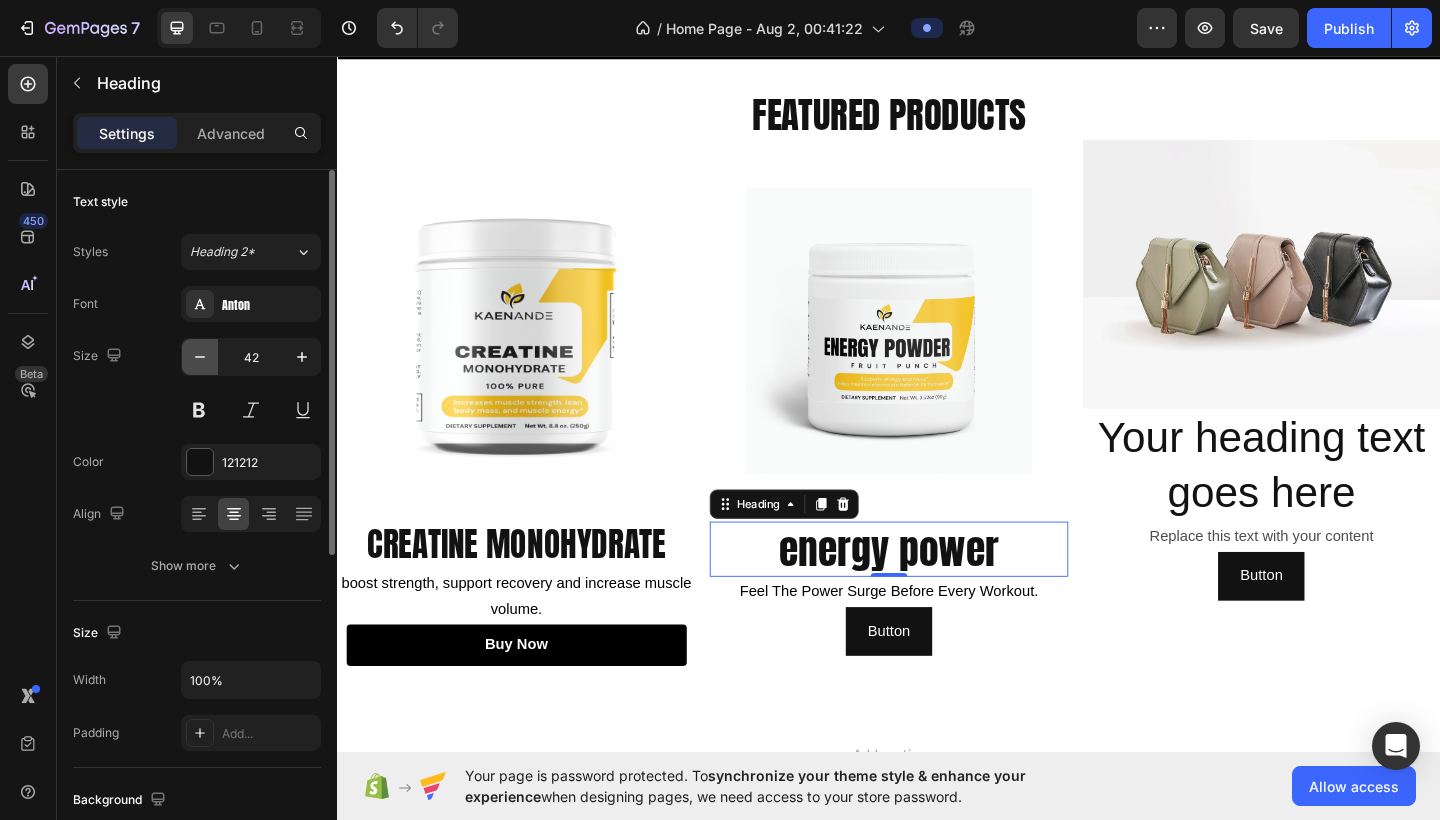 click 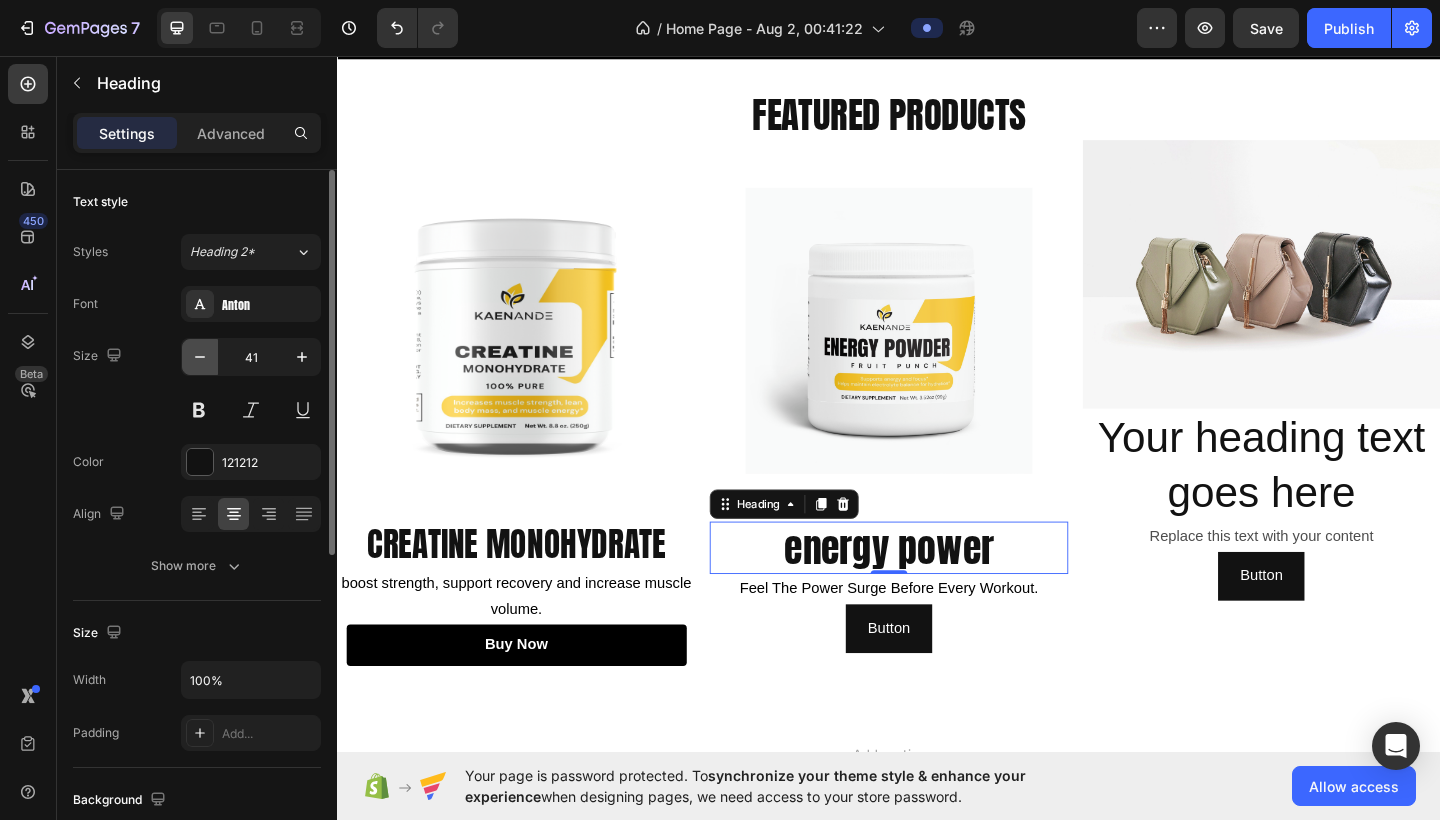click 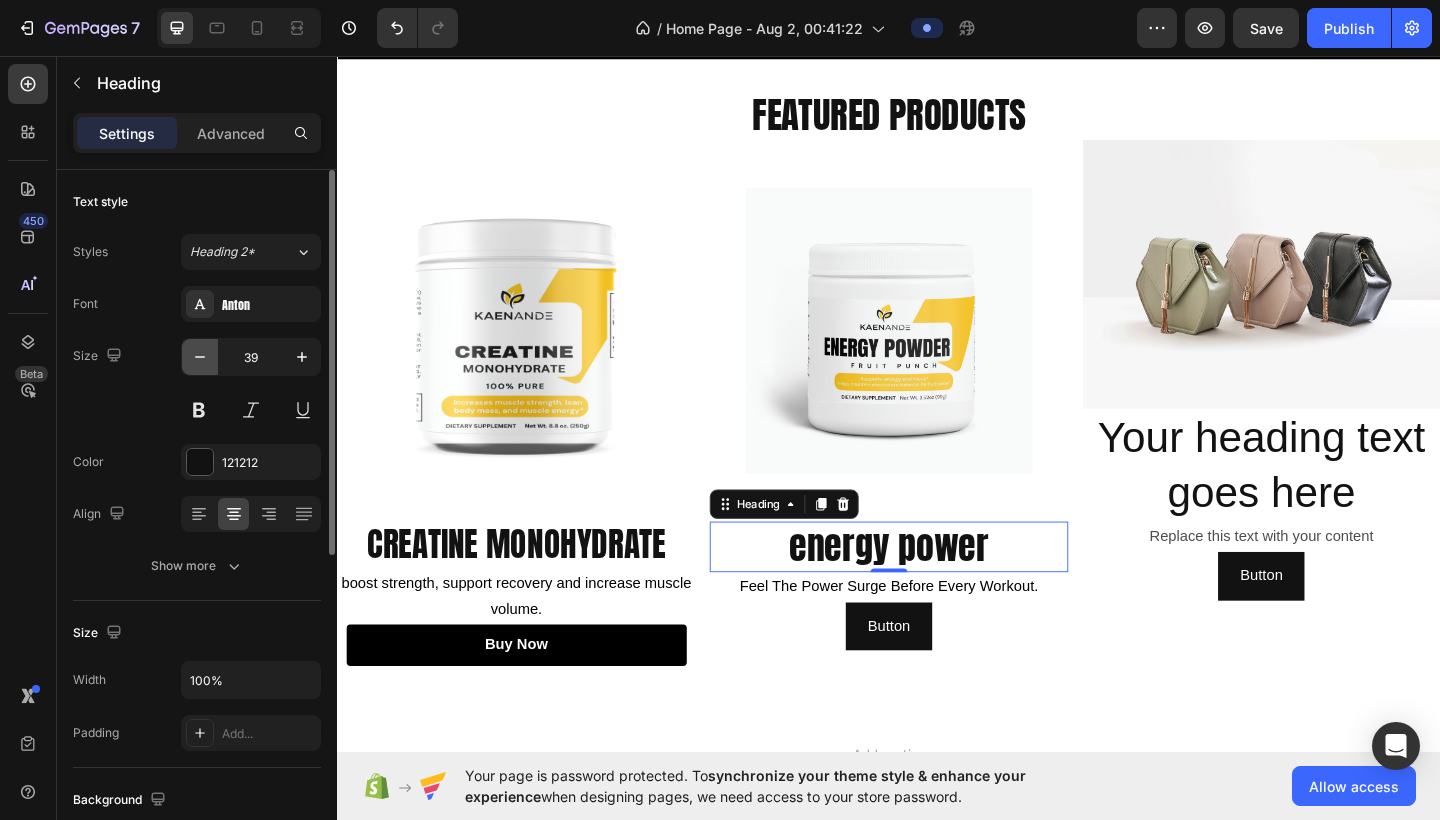 click 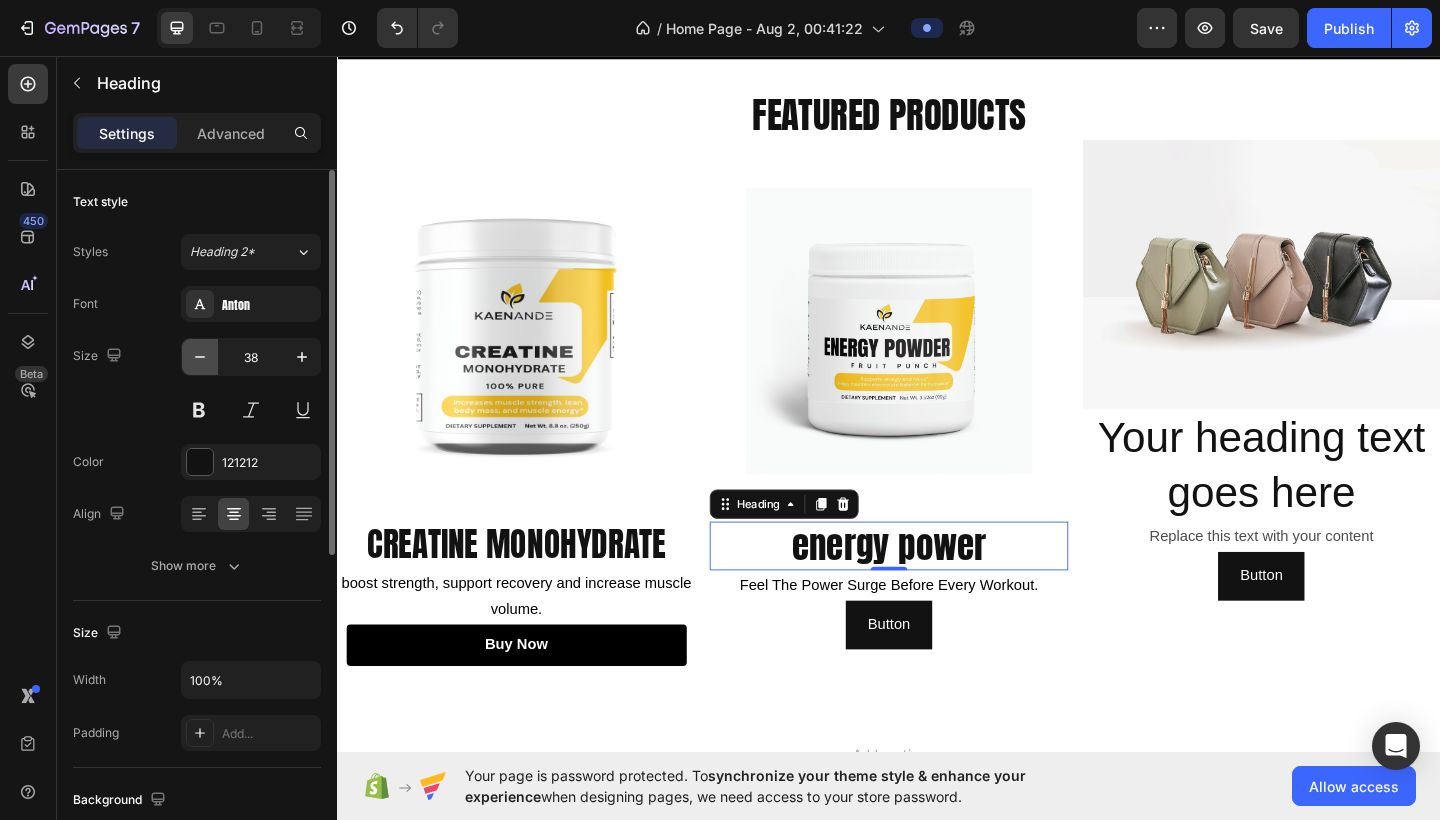 click 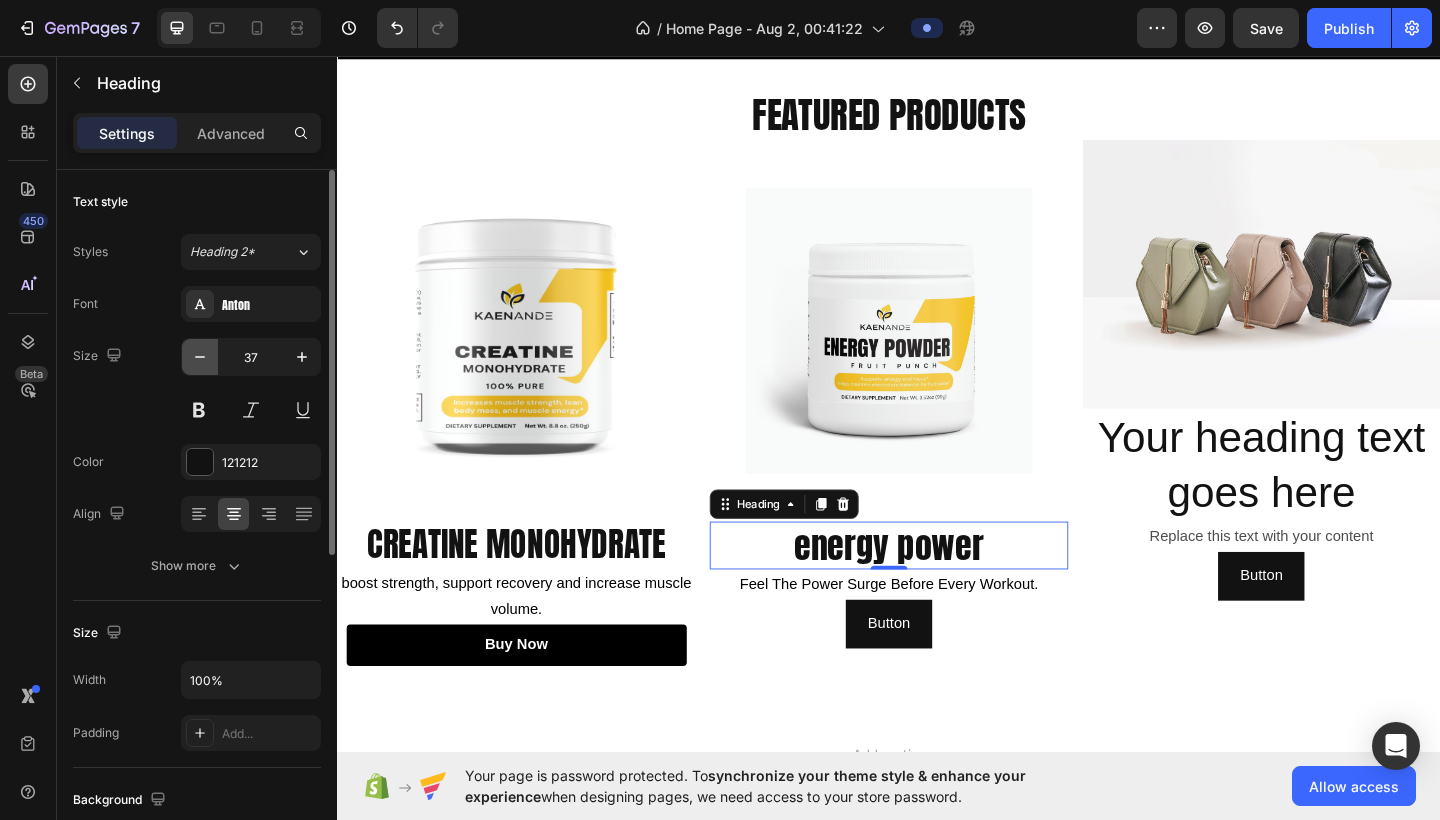click 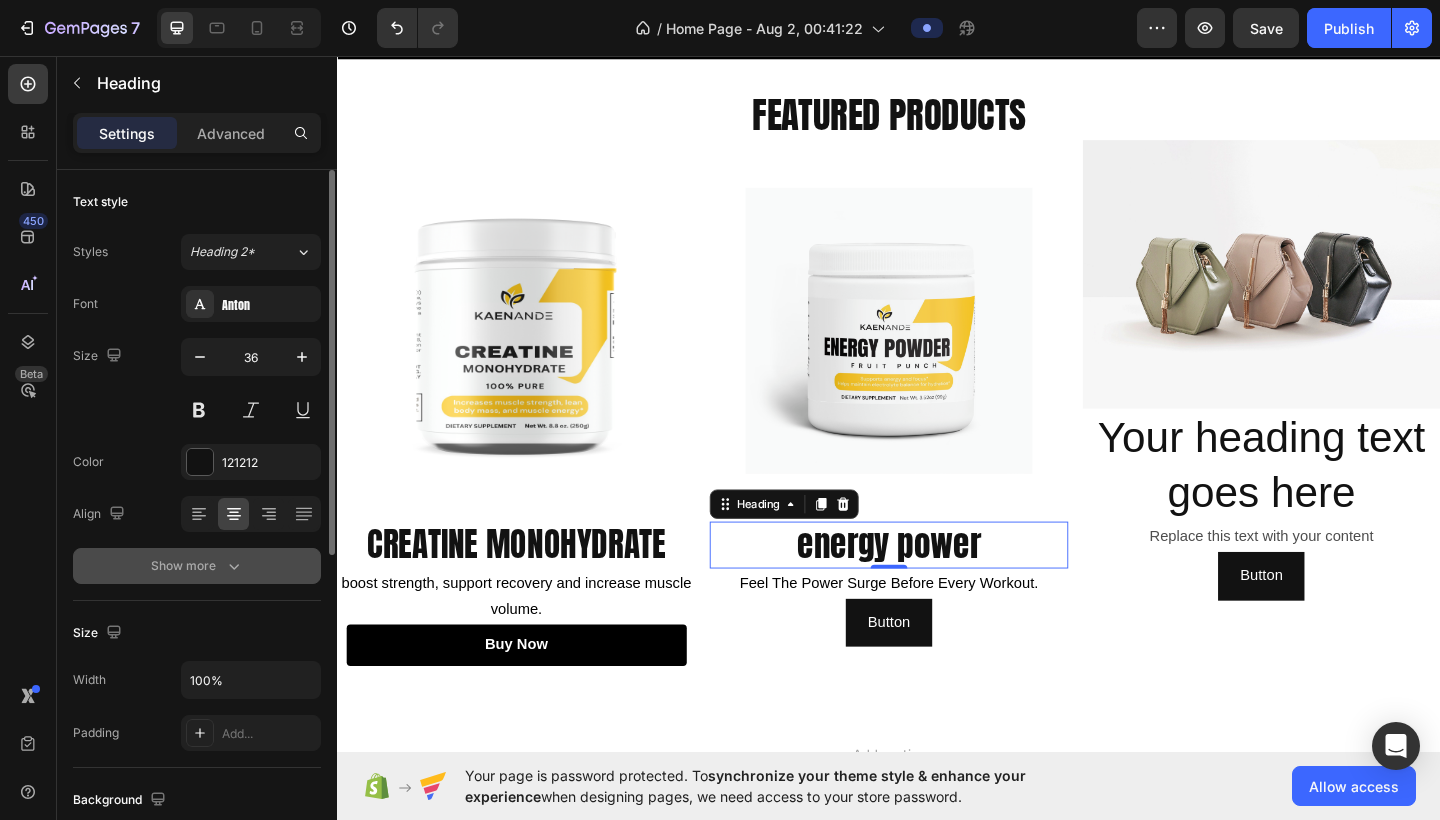 click on "Show more" at bounding box center (197, 566) 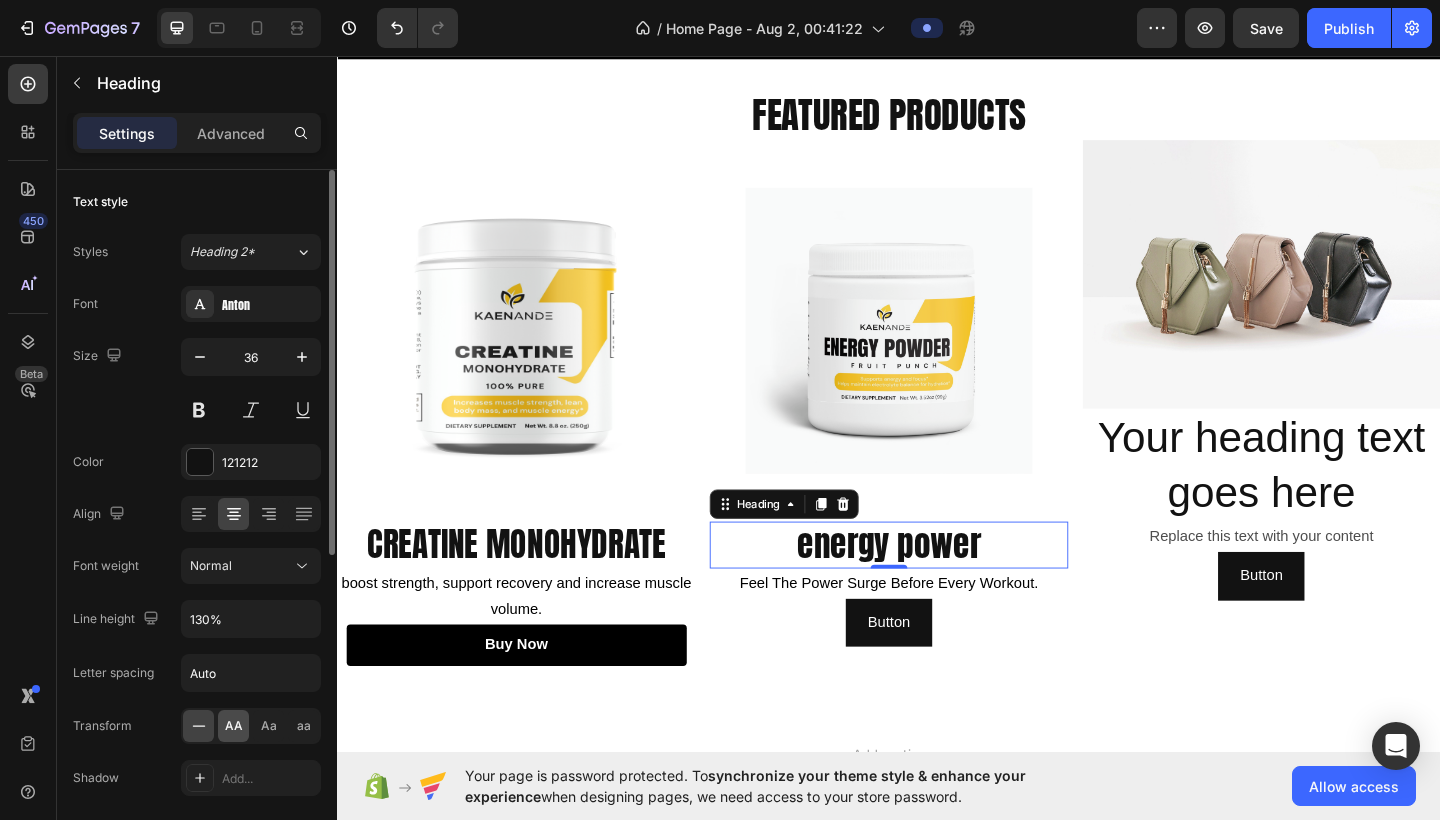 click on "AA" 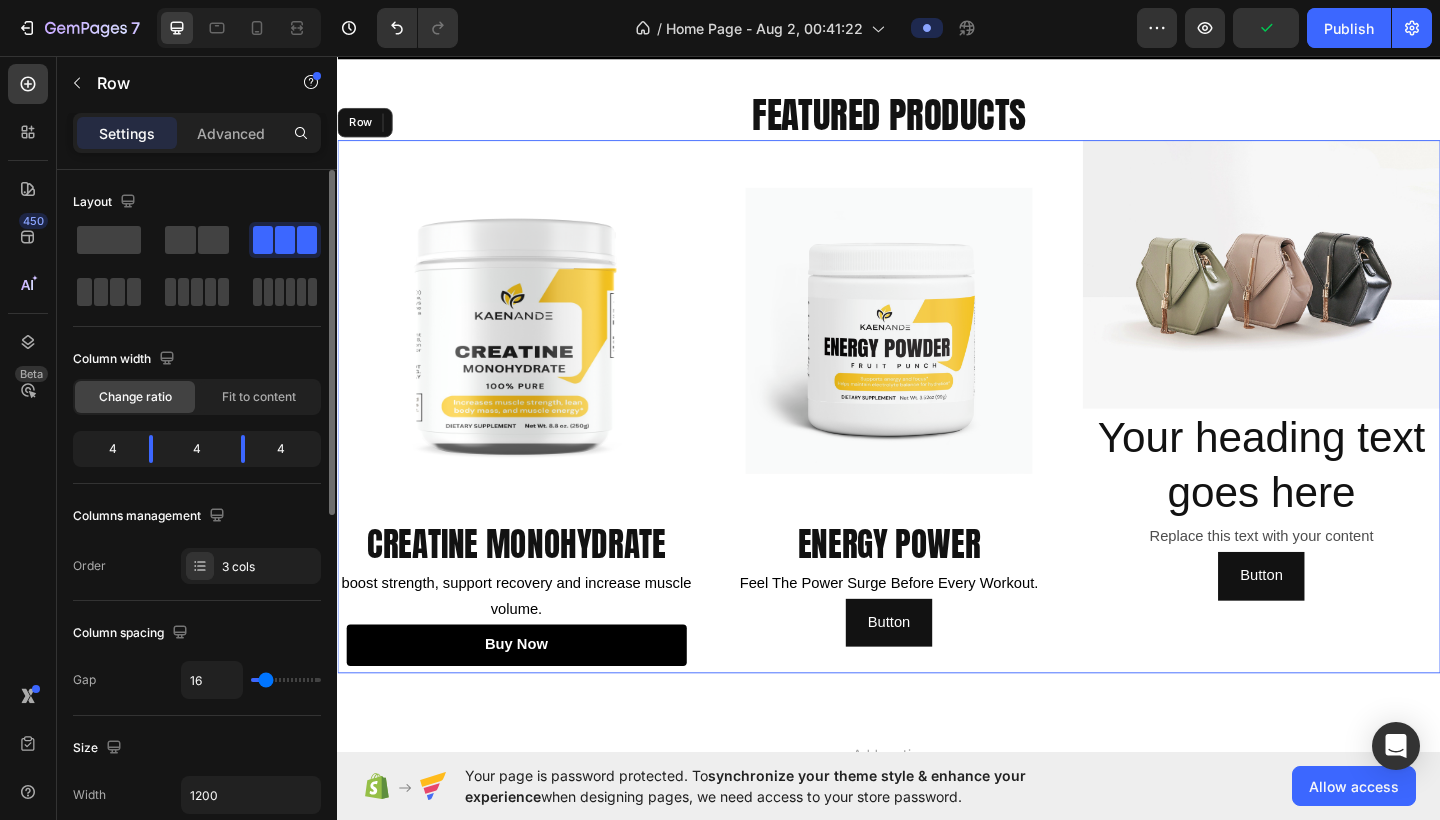 click on "Image Your heading text goes here Heading Replace this text with your content Text Block Button Button" at bounding box center [1342, 438] 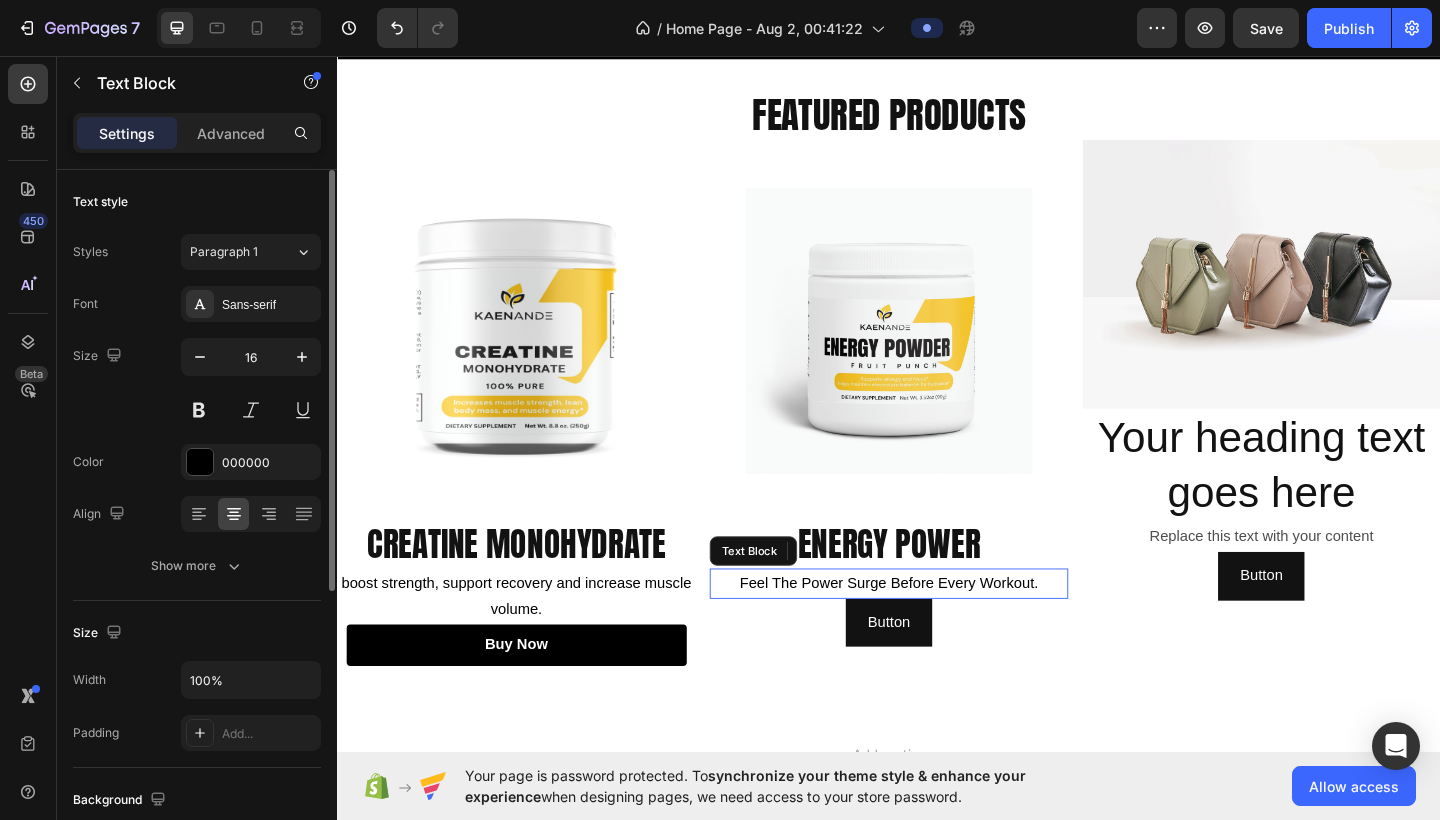 click on "feel the power surge before every workout." at bounding box center [936, 630] 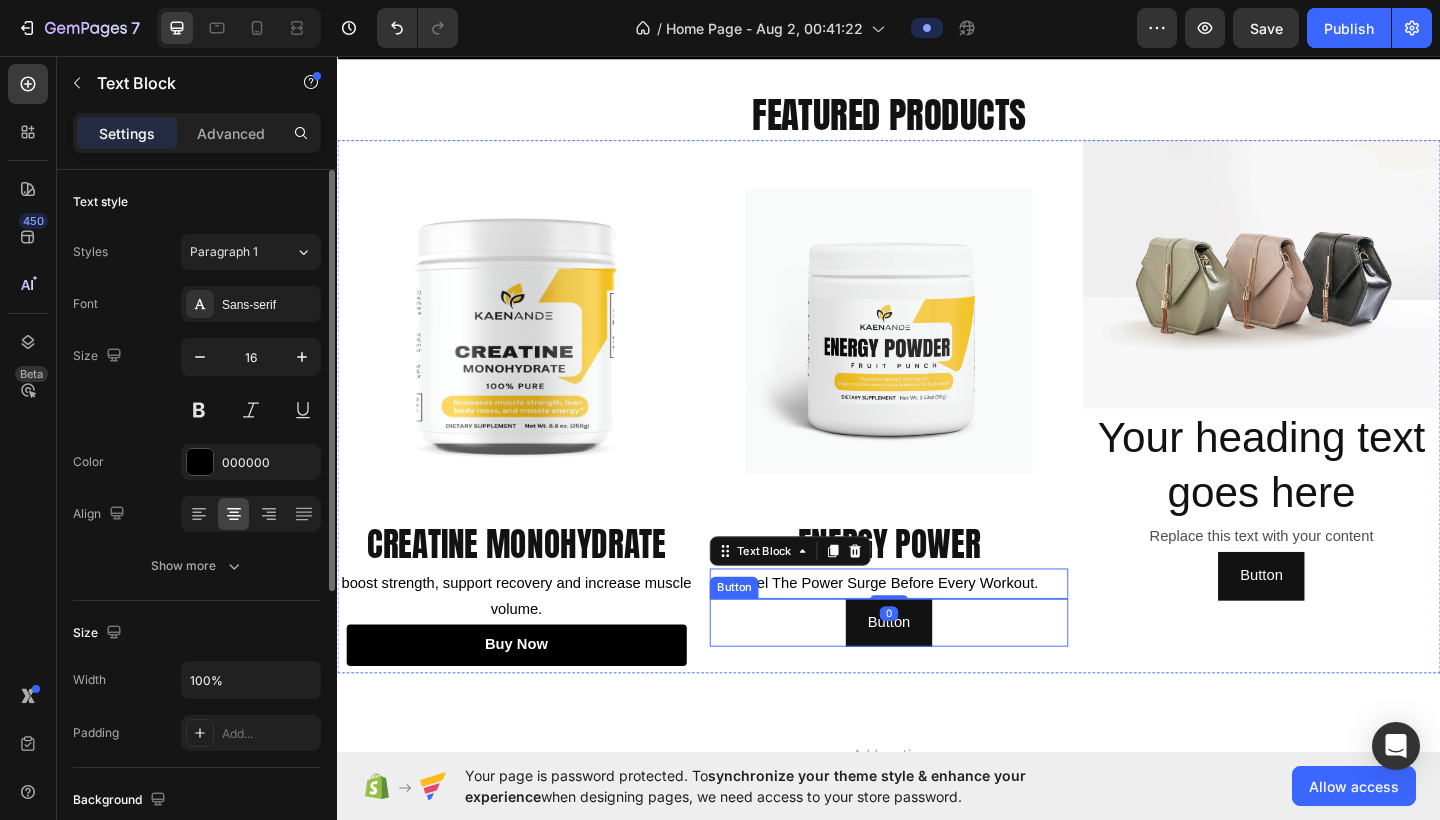 click on "Button Button" at bounding box center (936, 673) 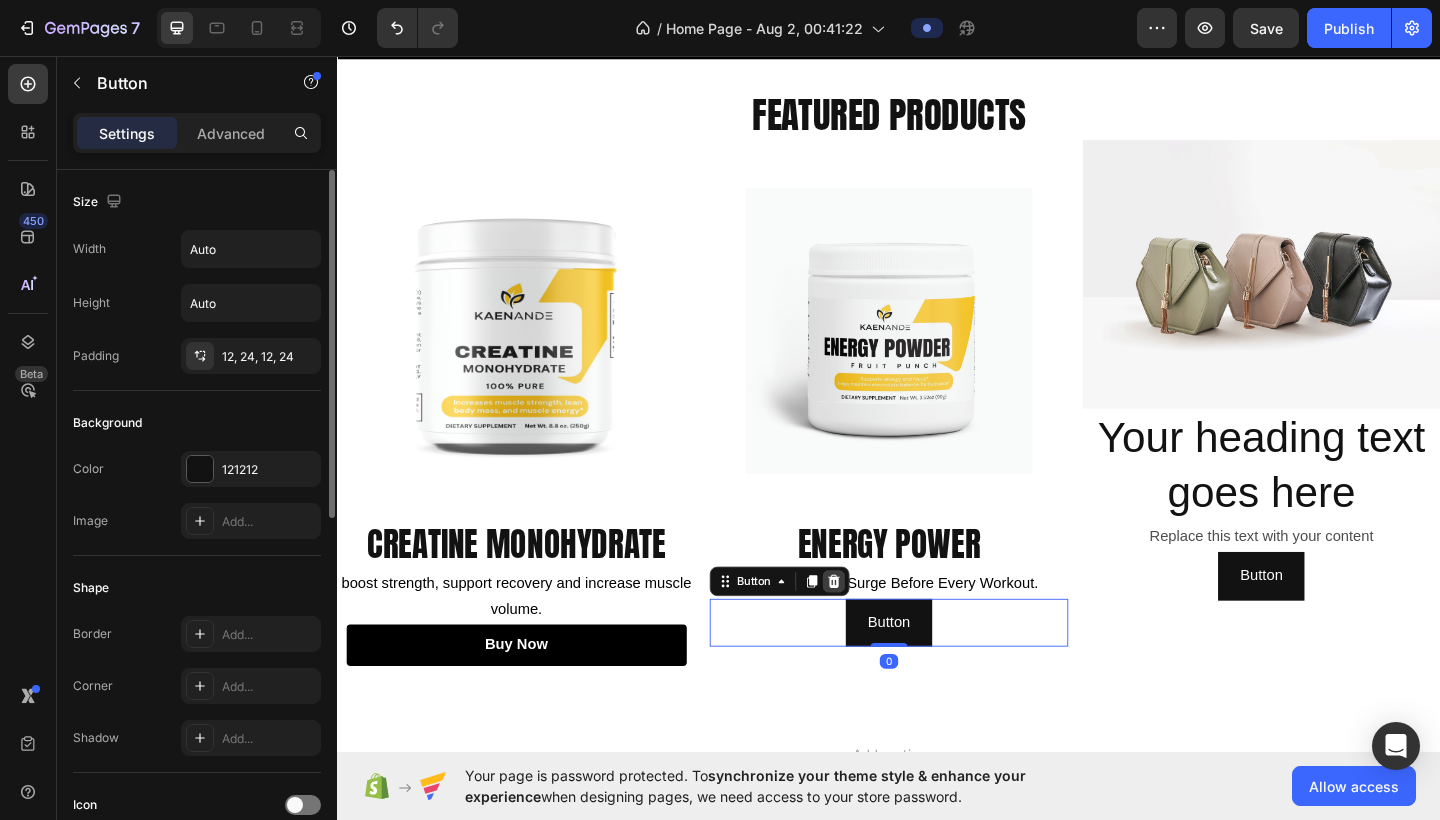 click 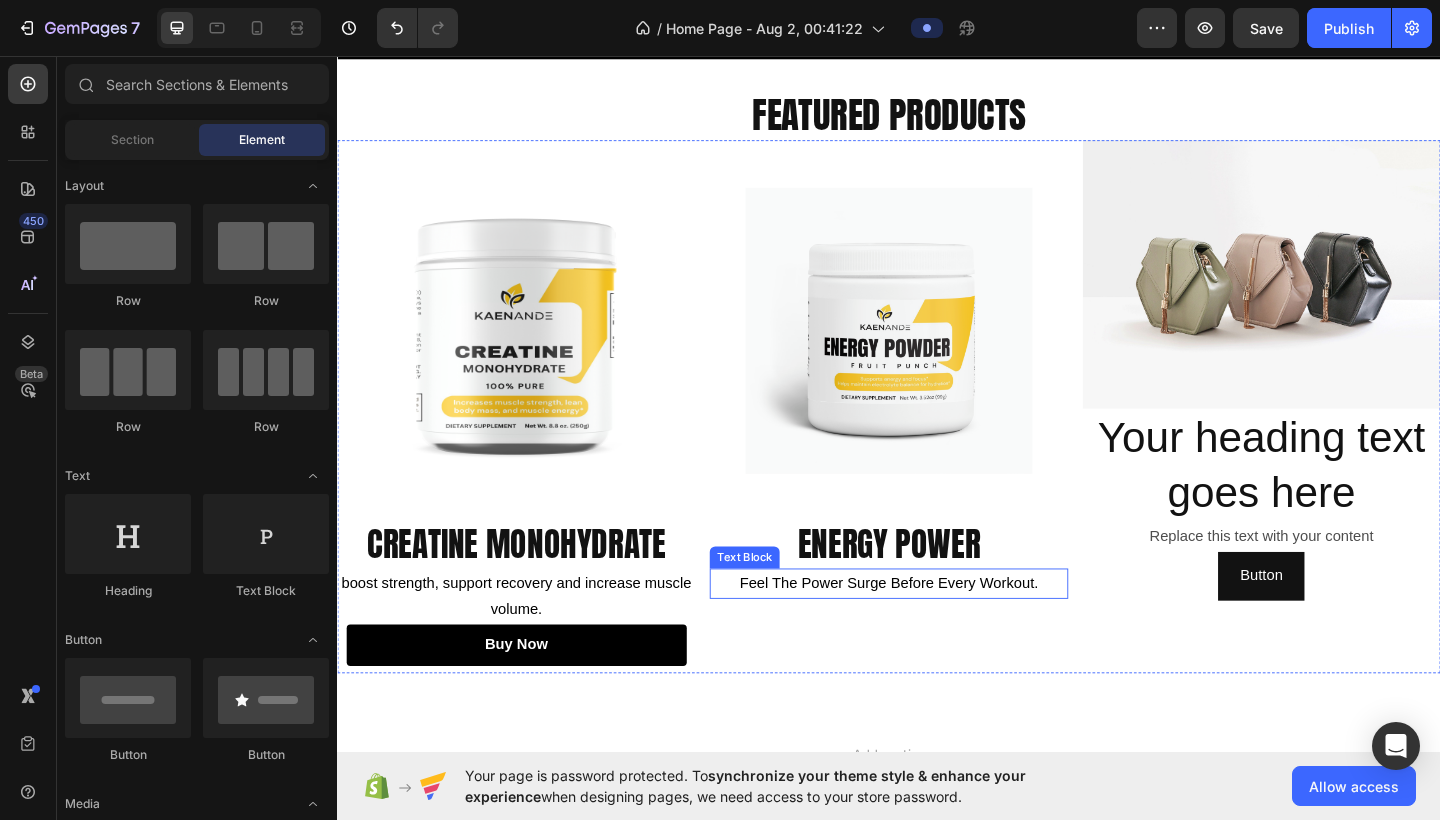 click on "feel the power surge before every workout." at bounding box center (936, 630) 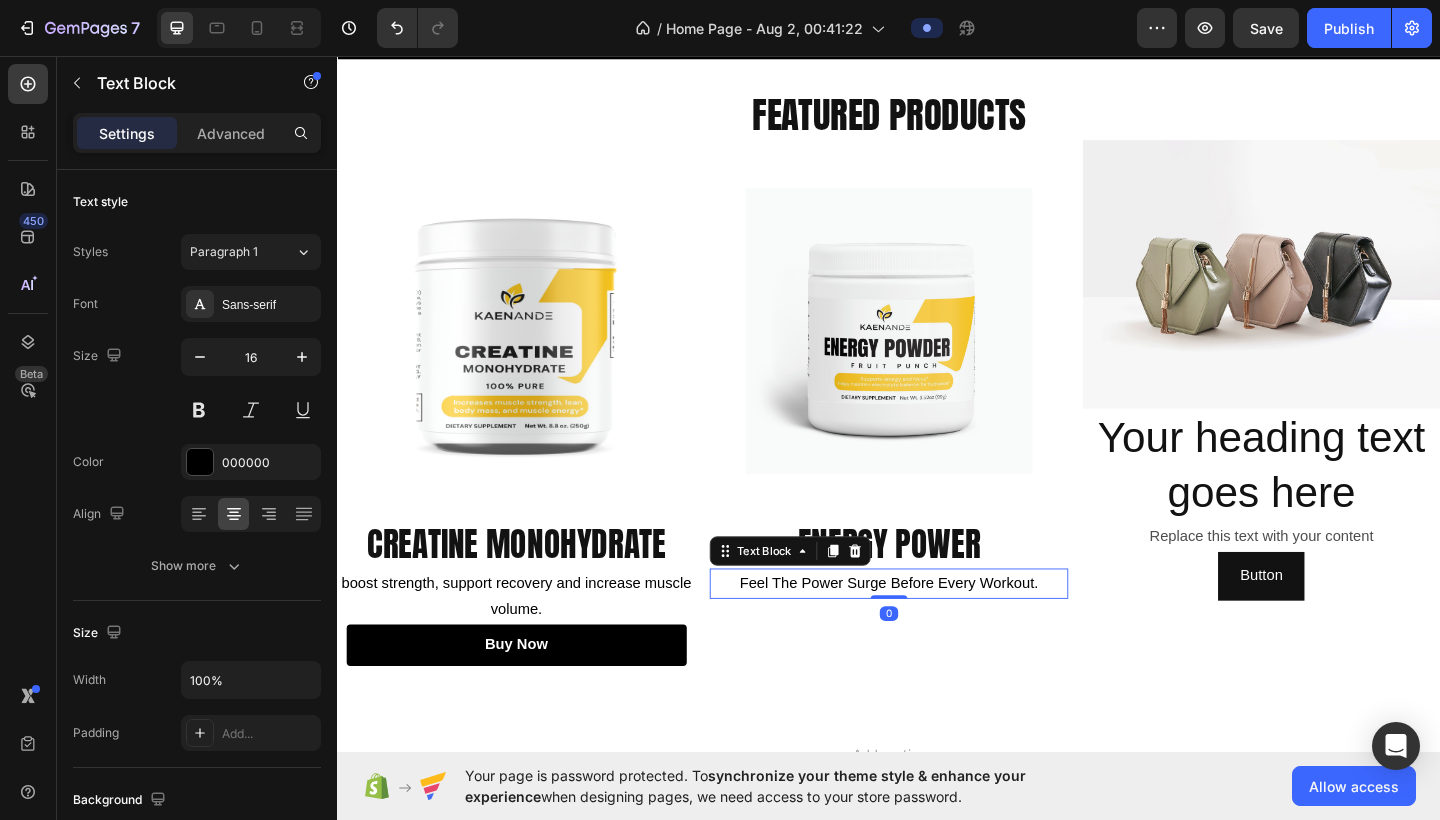 click on "feel the power surge before every workout." at bounding box center [936, 630] 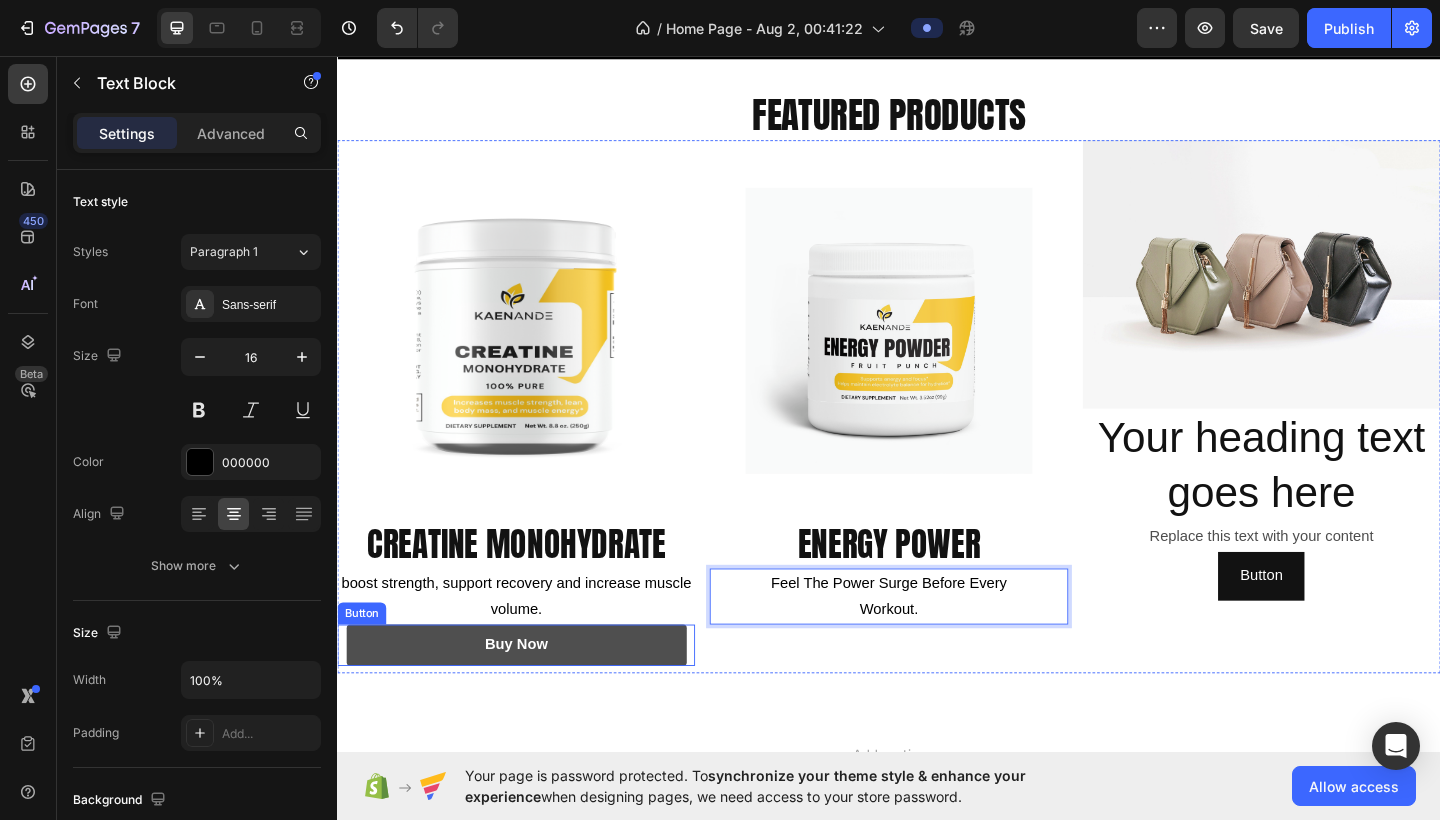 click on "buy now" at bounding box center (532, 697) 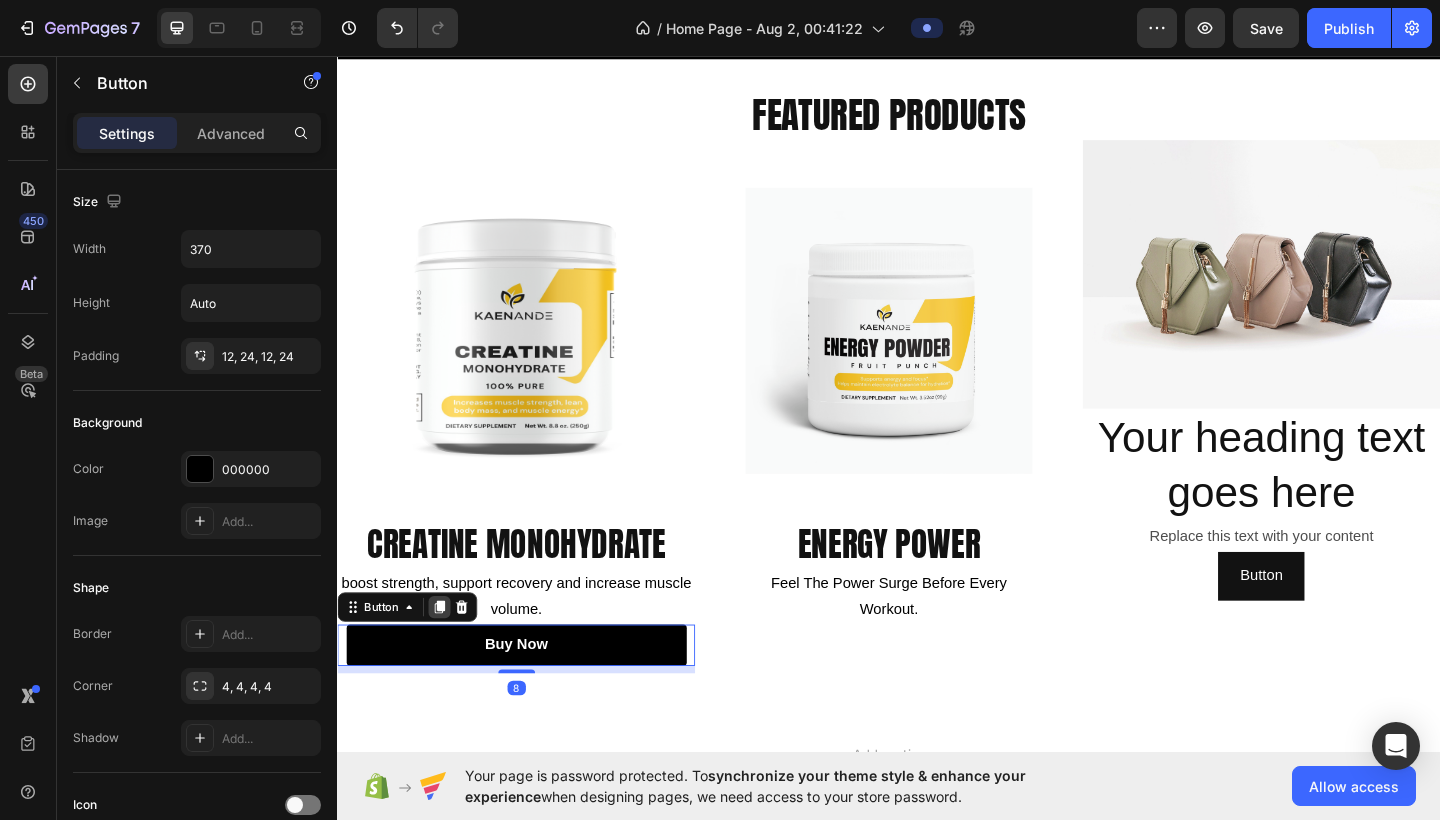 click 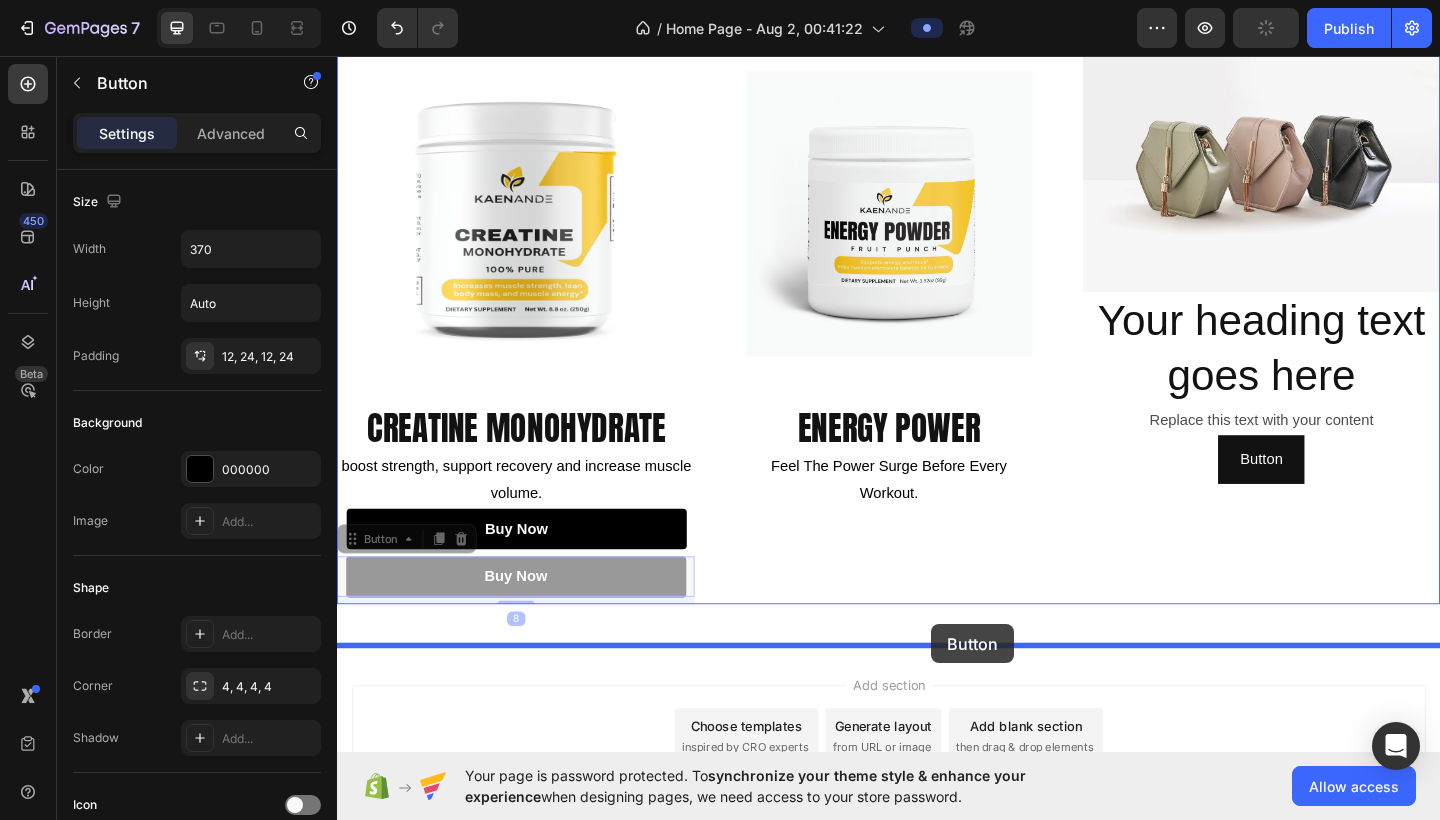 scroll, scrollTop: 432, scrollLeft: 0, axis: vertical 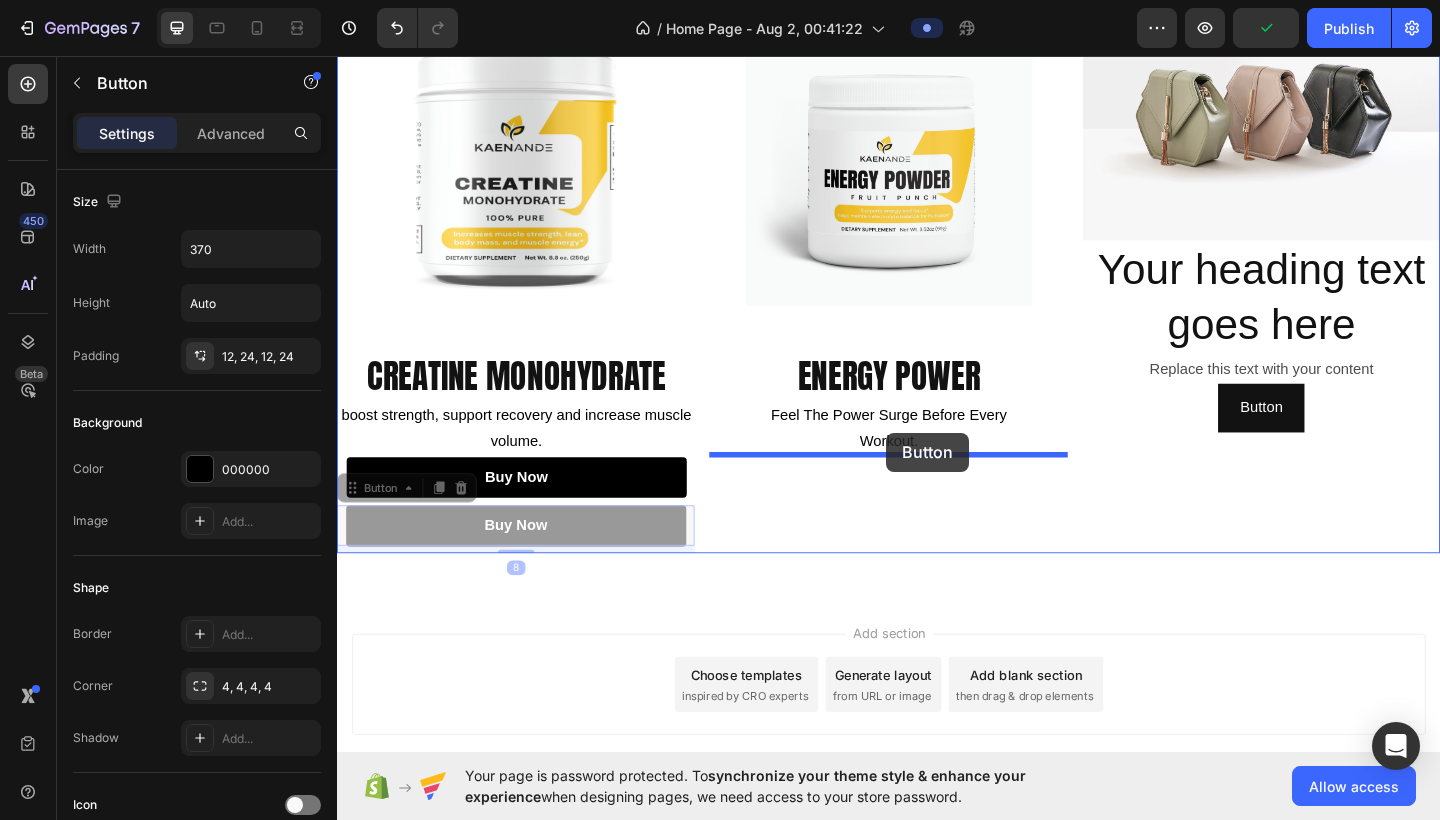 drag, startPoint x: 631, startPoint y: 746, endPoint x: 934, endPoint y: 466, distance: 412.56393 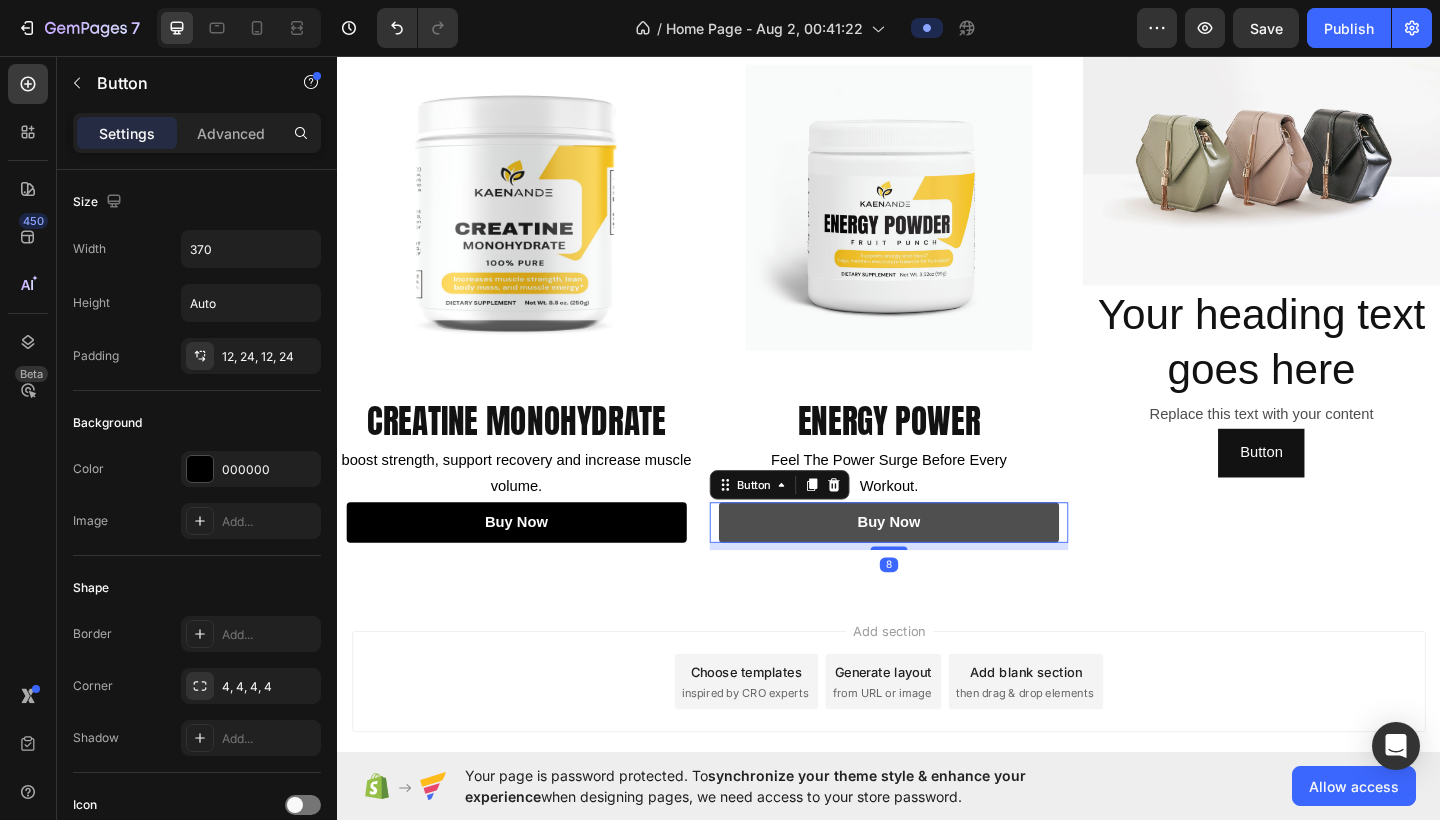 scroll, scrollTop: 382, scrollLeft: 0, axis: vertical 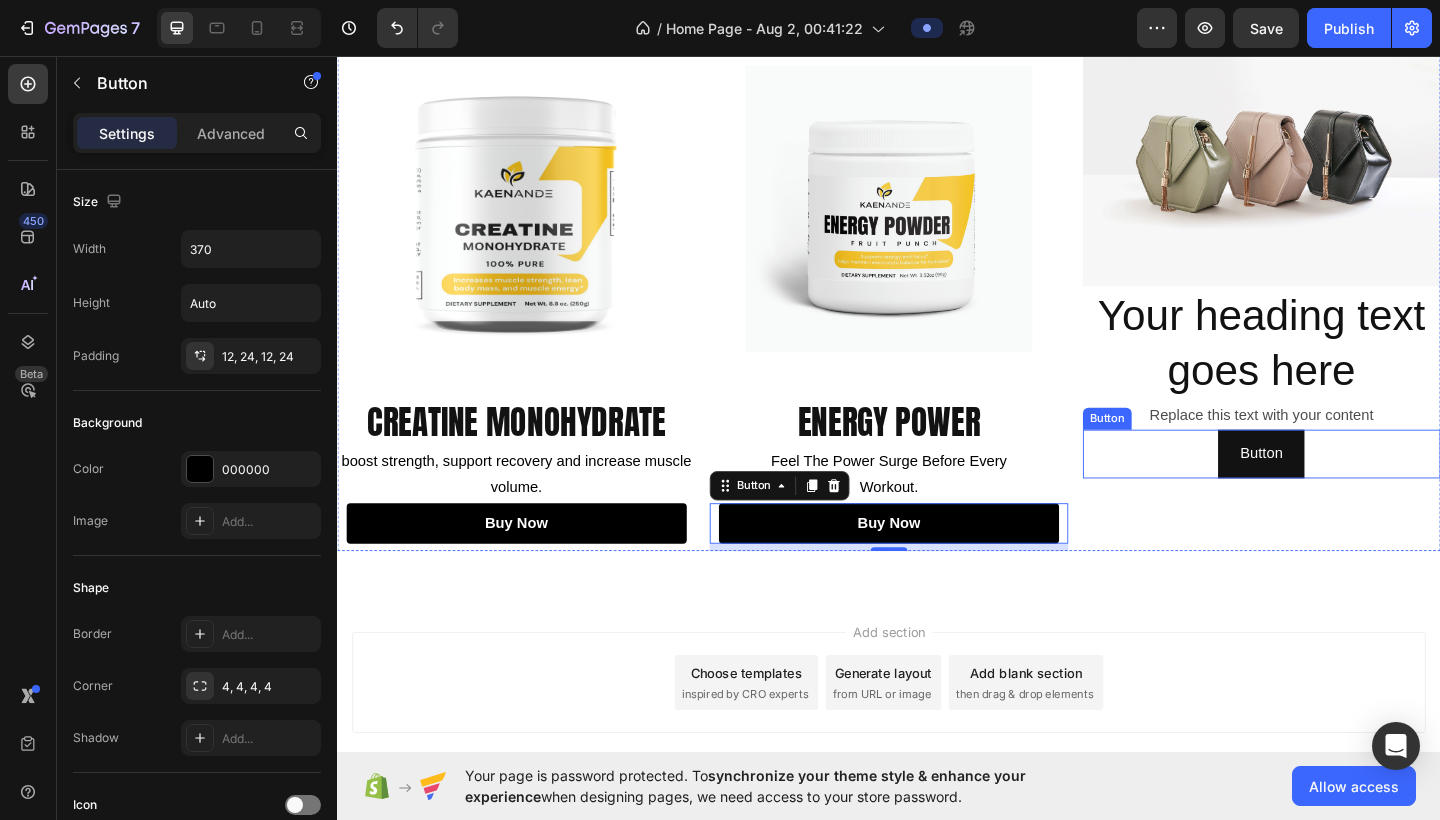 click on "Button" at bounding box center (1174, 451) 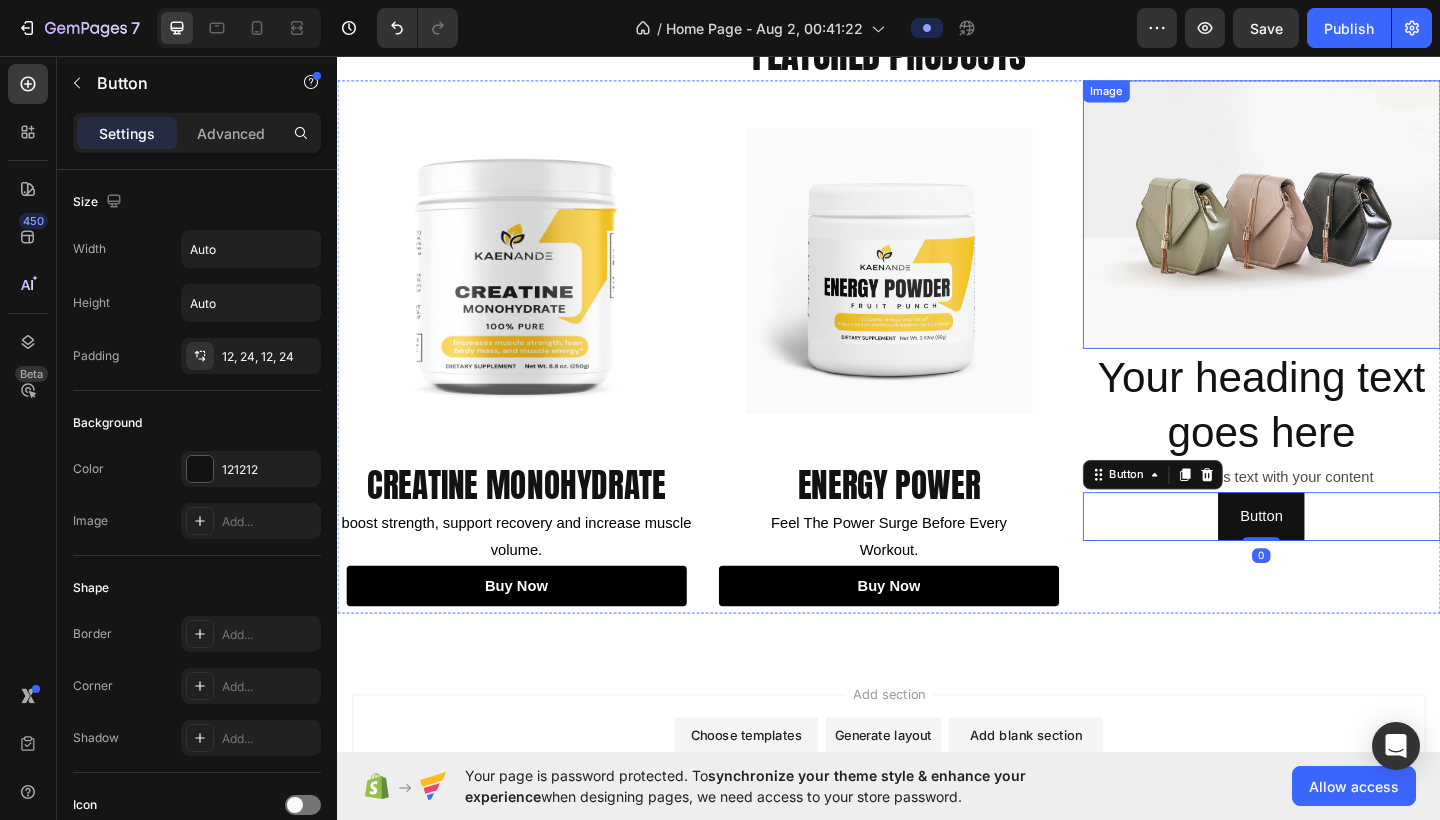 scroll, scrollTop: 300, scrollLeft: 0, axis: vertical 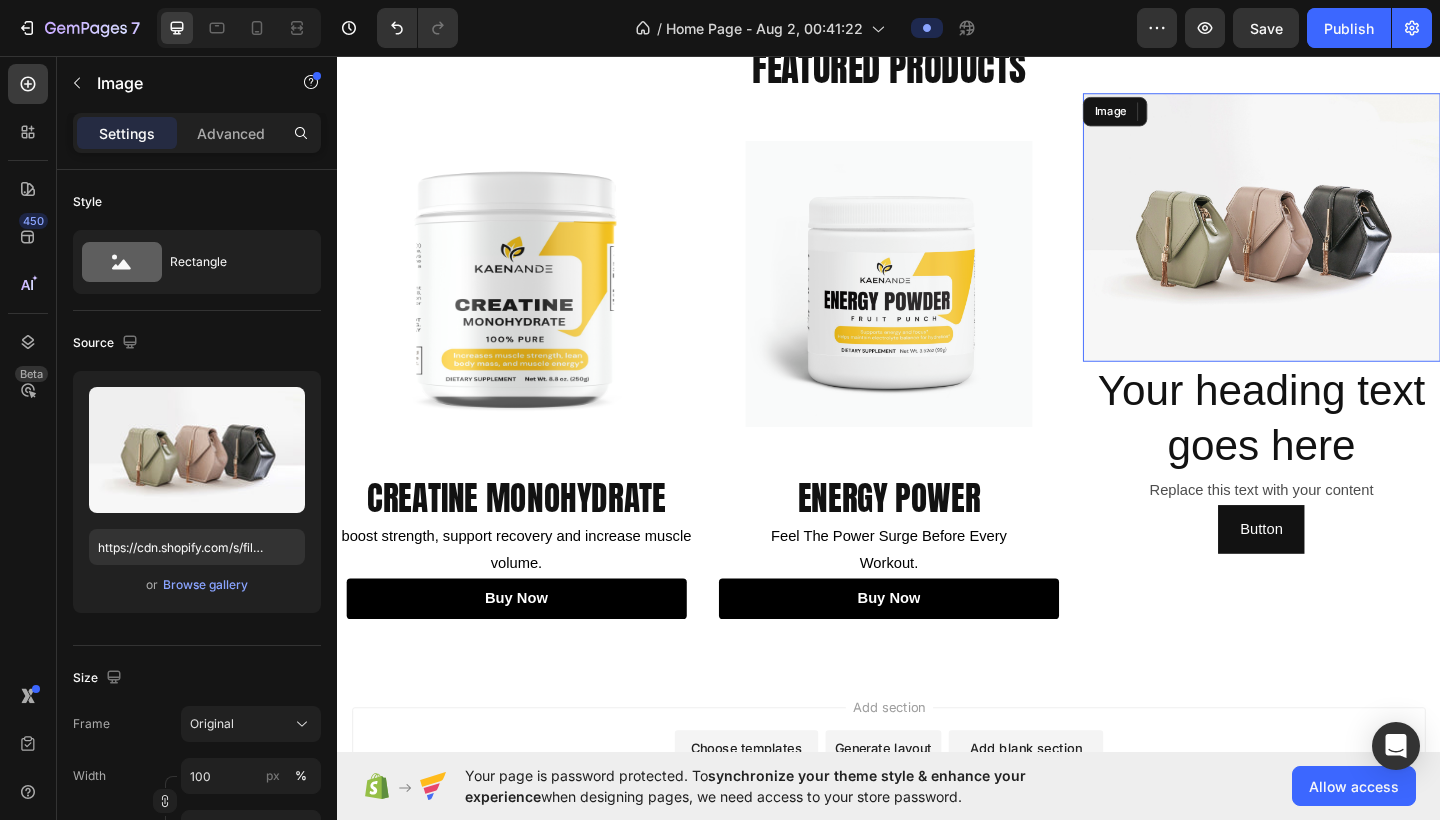 click at bounding box center (1342, 243) 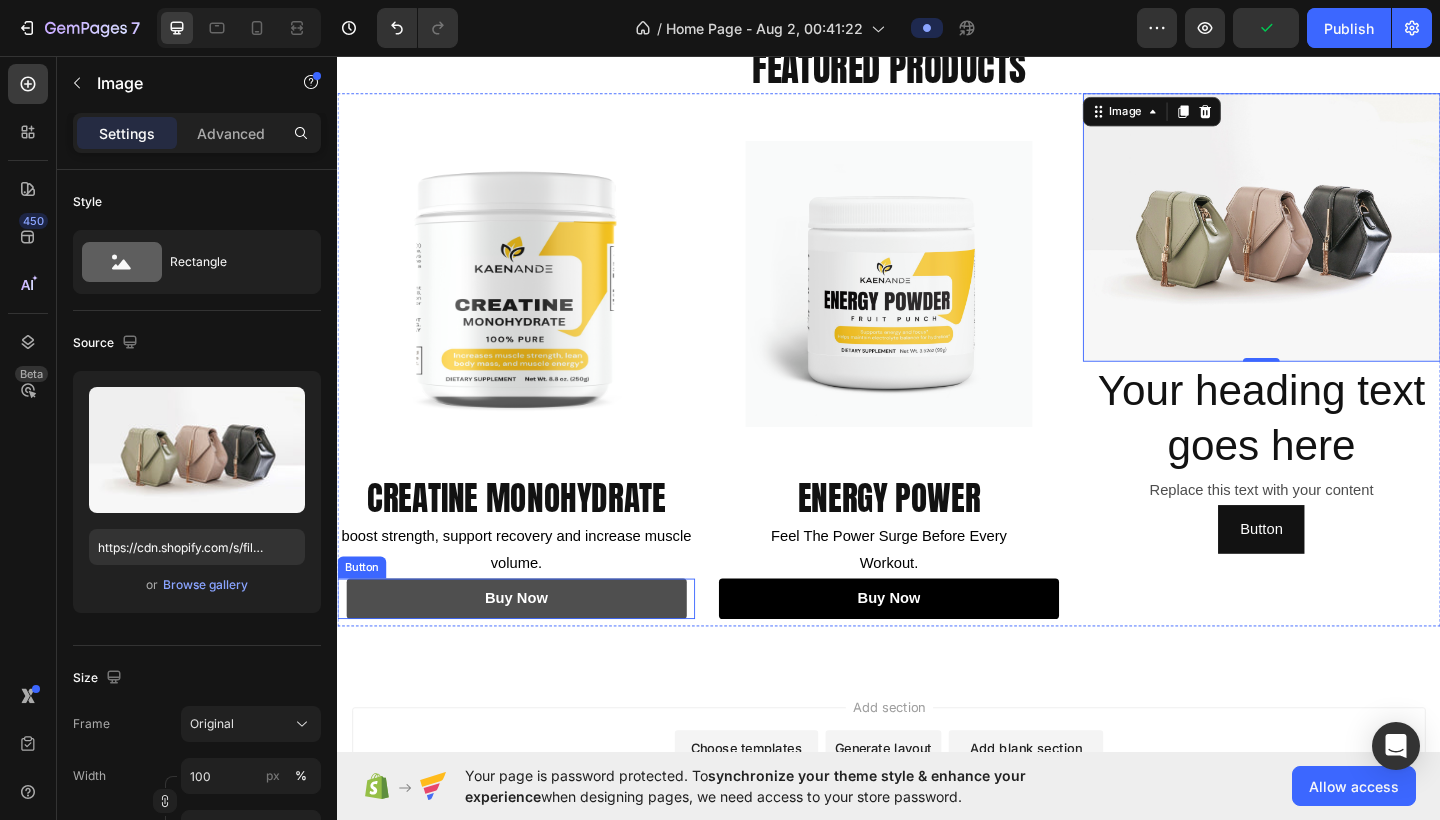 click on "buy now" at bounding box center (532, 647) 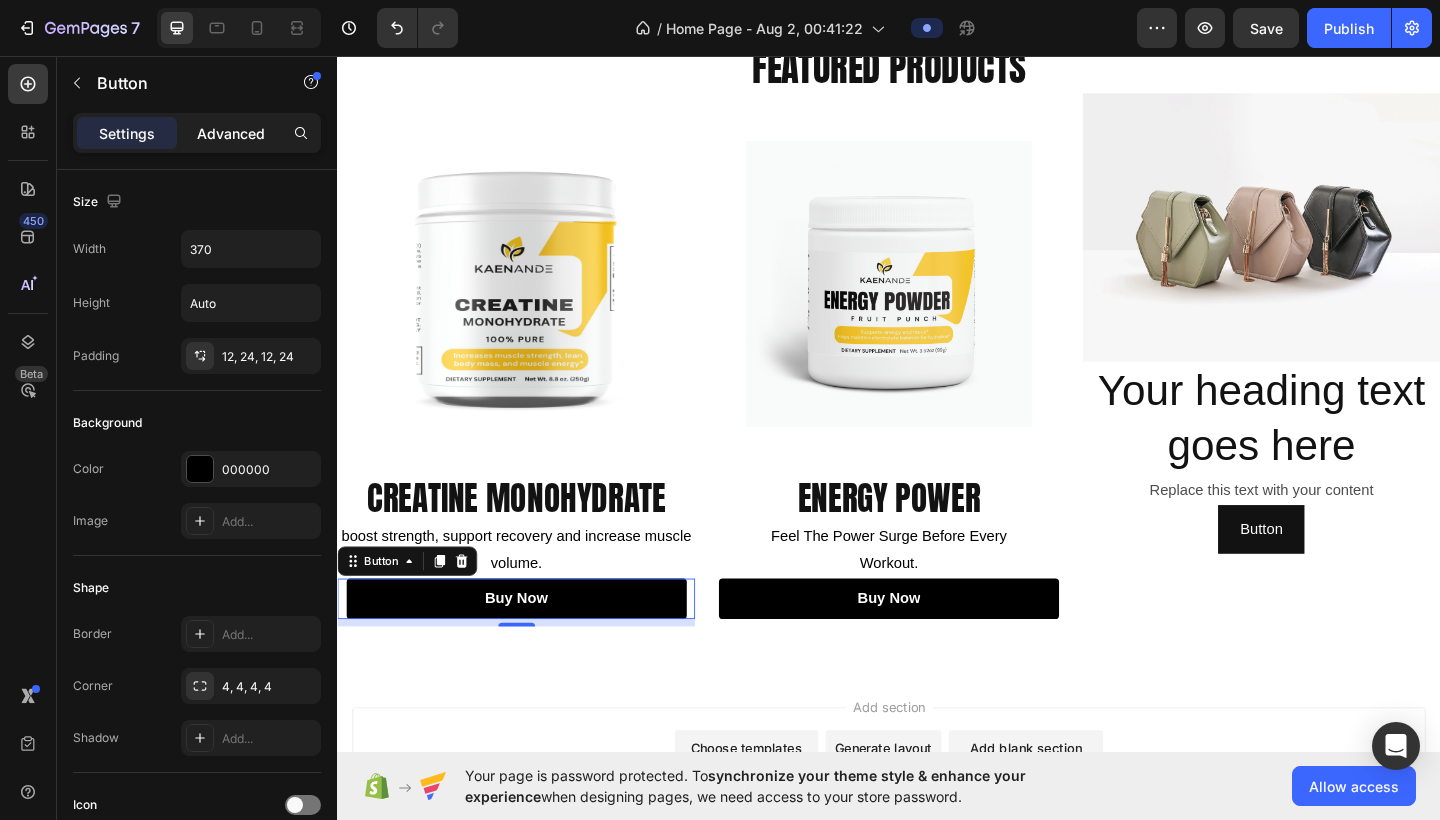 click on "Advanced" at bounding box center (231, 133) 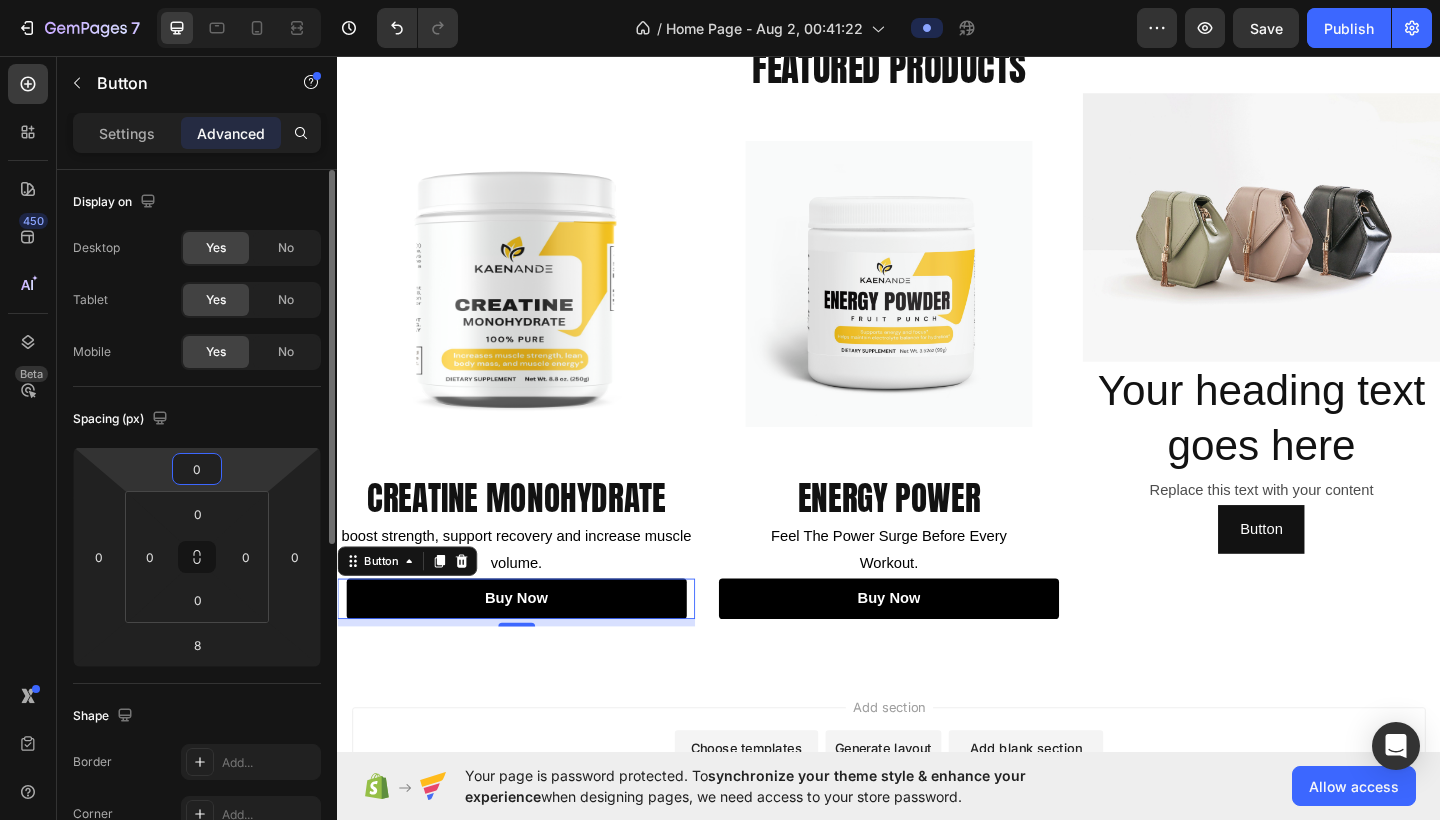 click on "0" at bounding box center (197, 469) 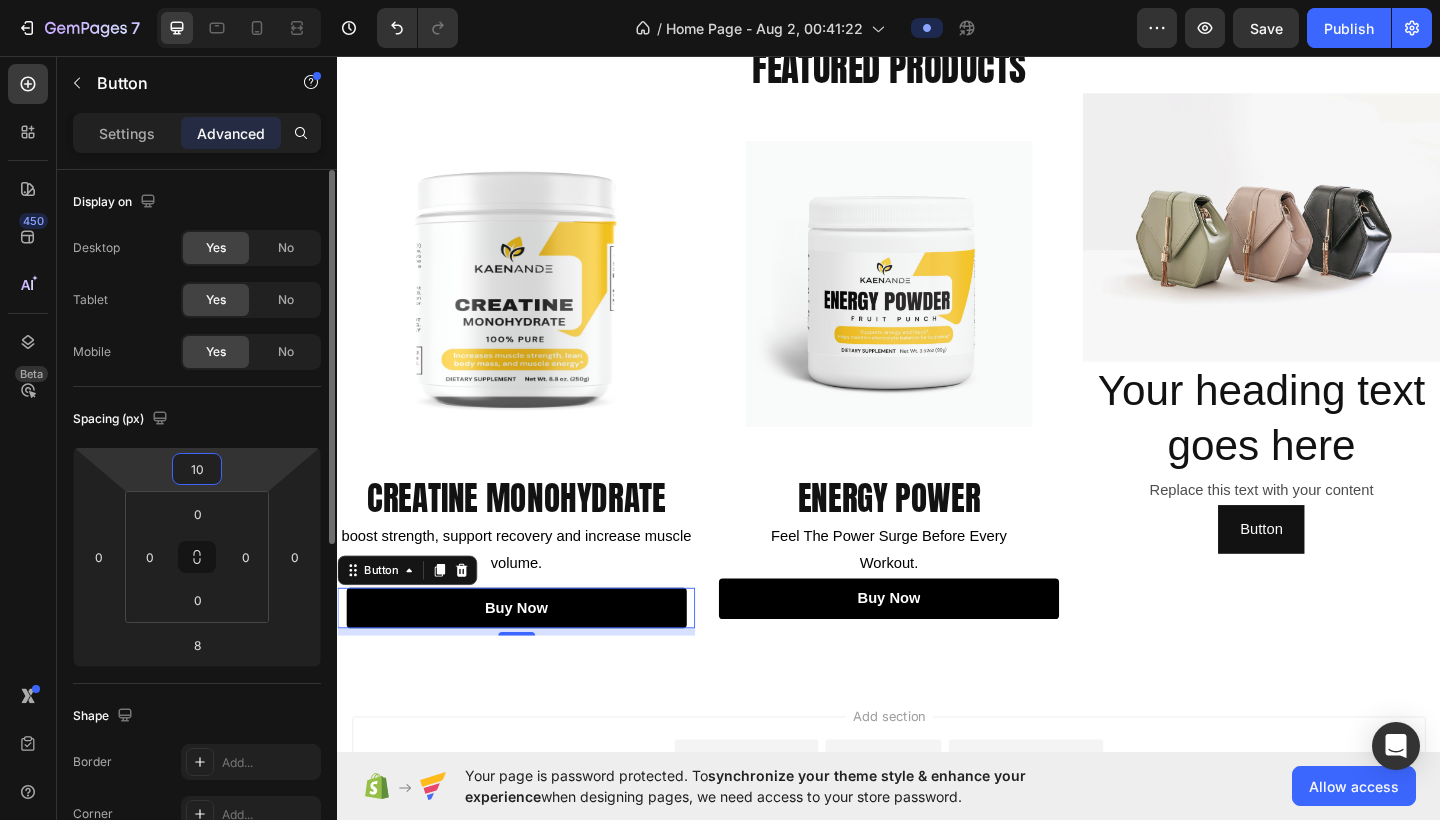 type on "1" 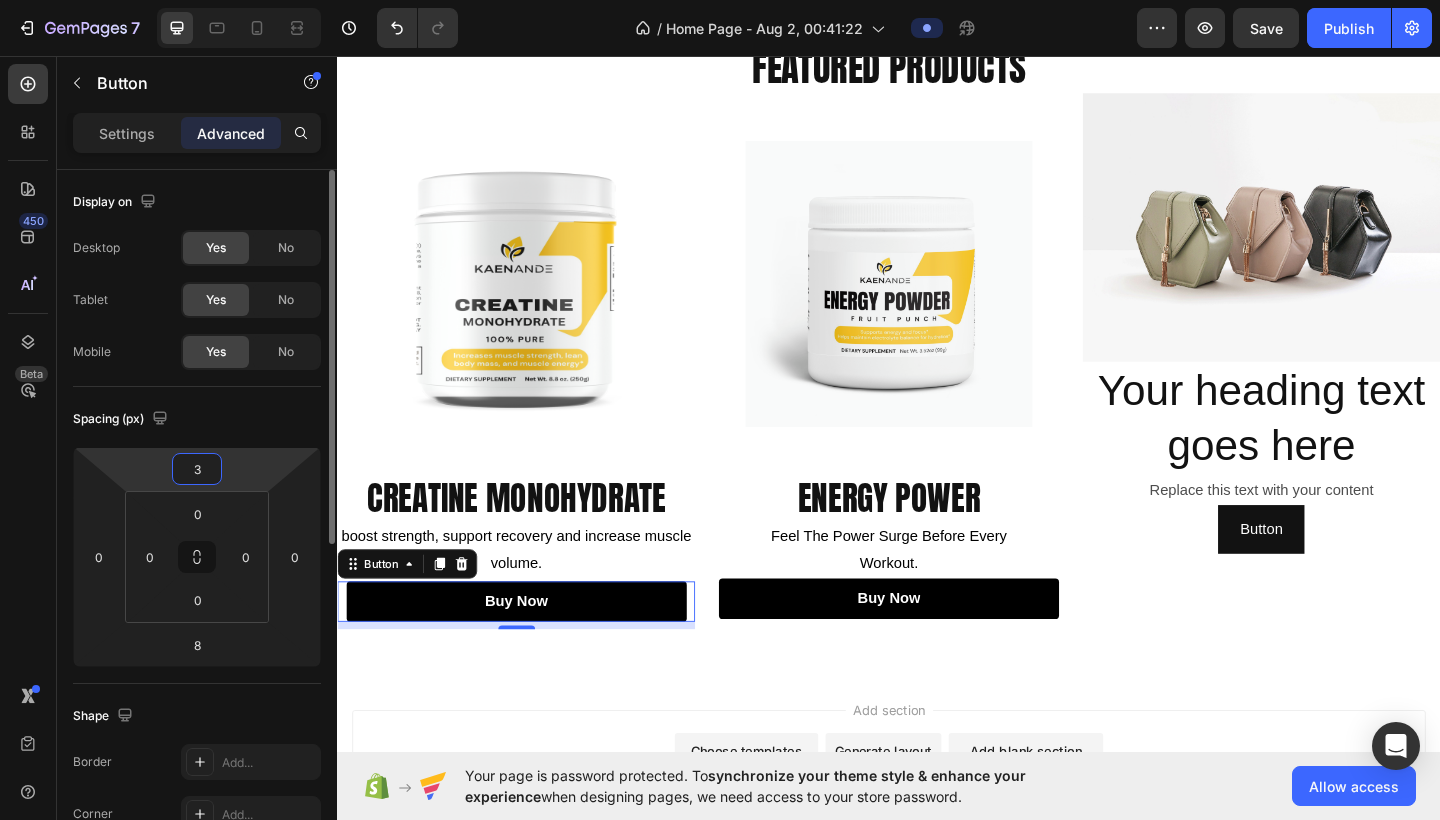 type on "32" 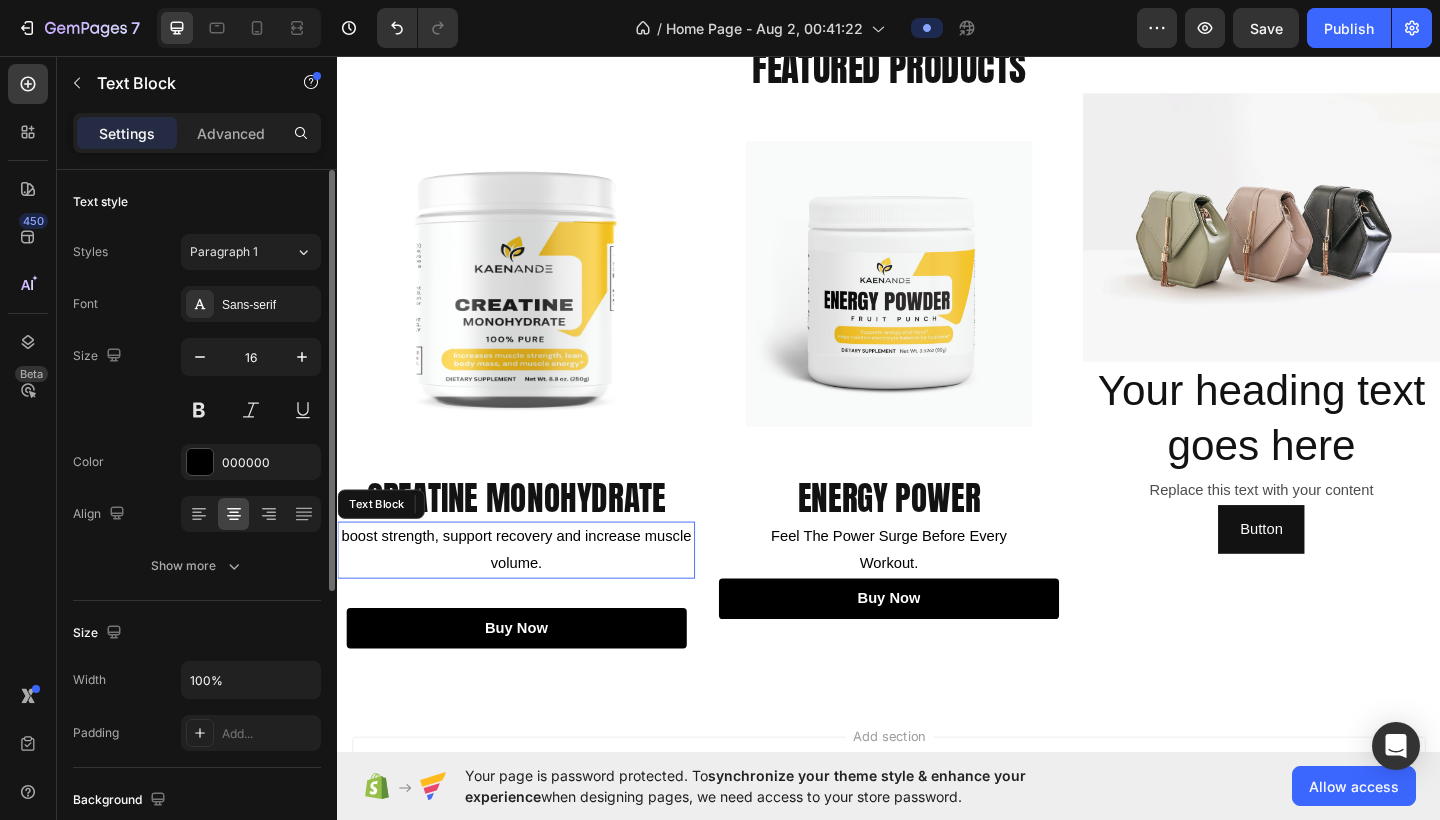 click on "boost strength, support recovery and increase muscle volume." at bounding box center [531, 594] 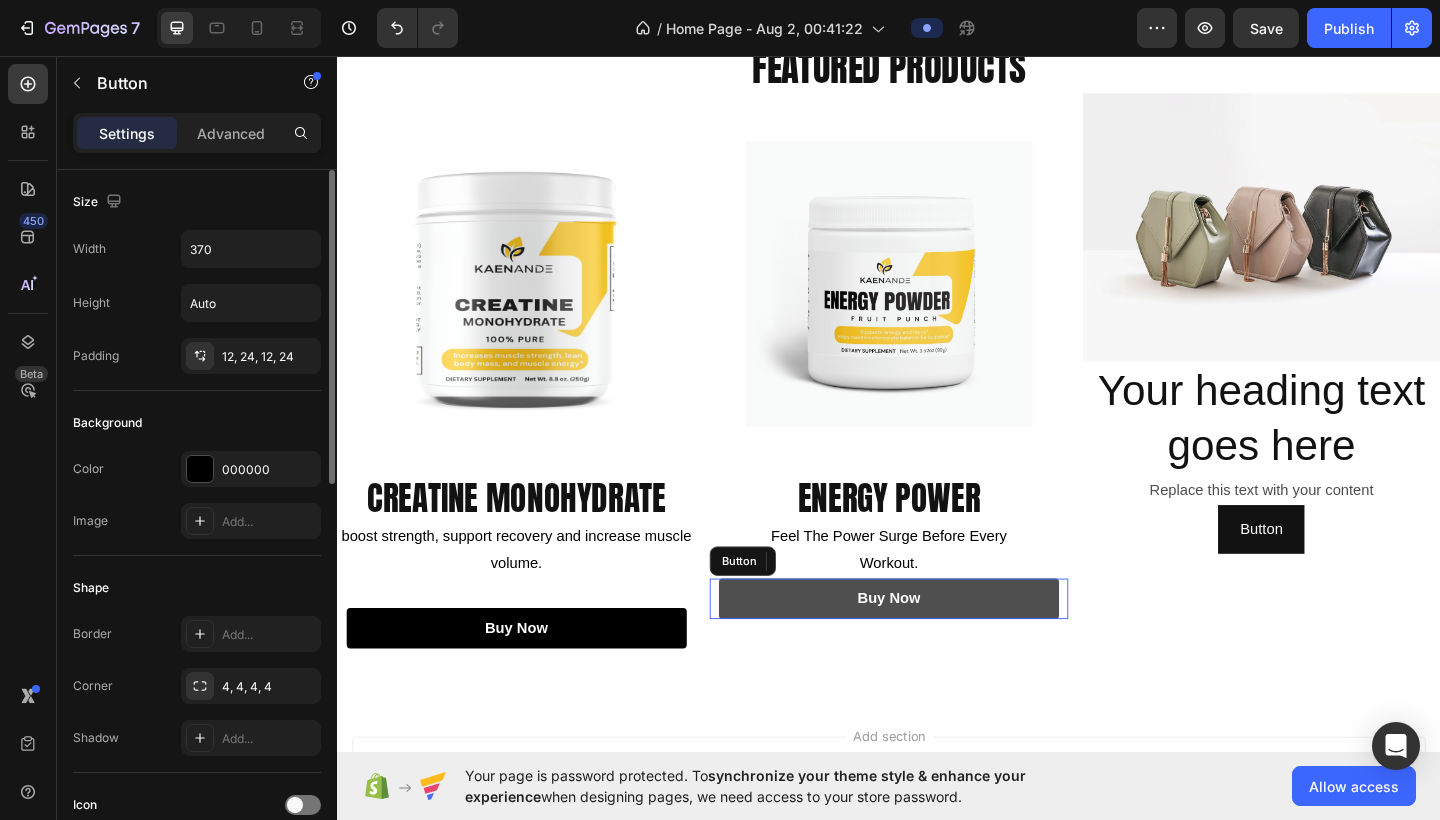 click on "buy now" at bounding box center [937, 647] 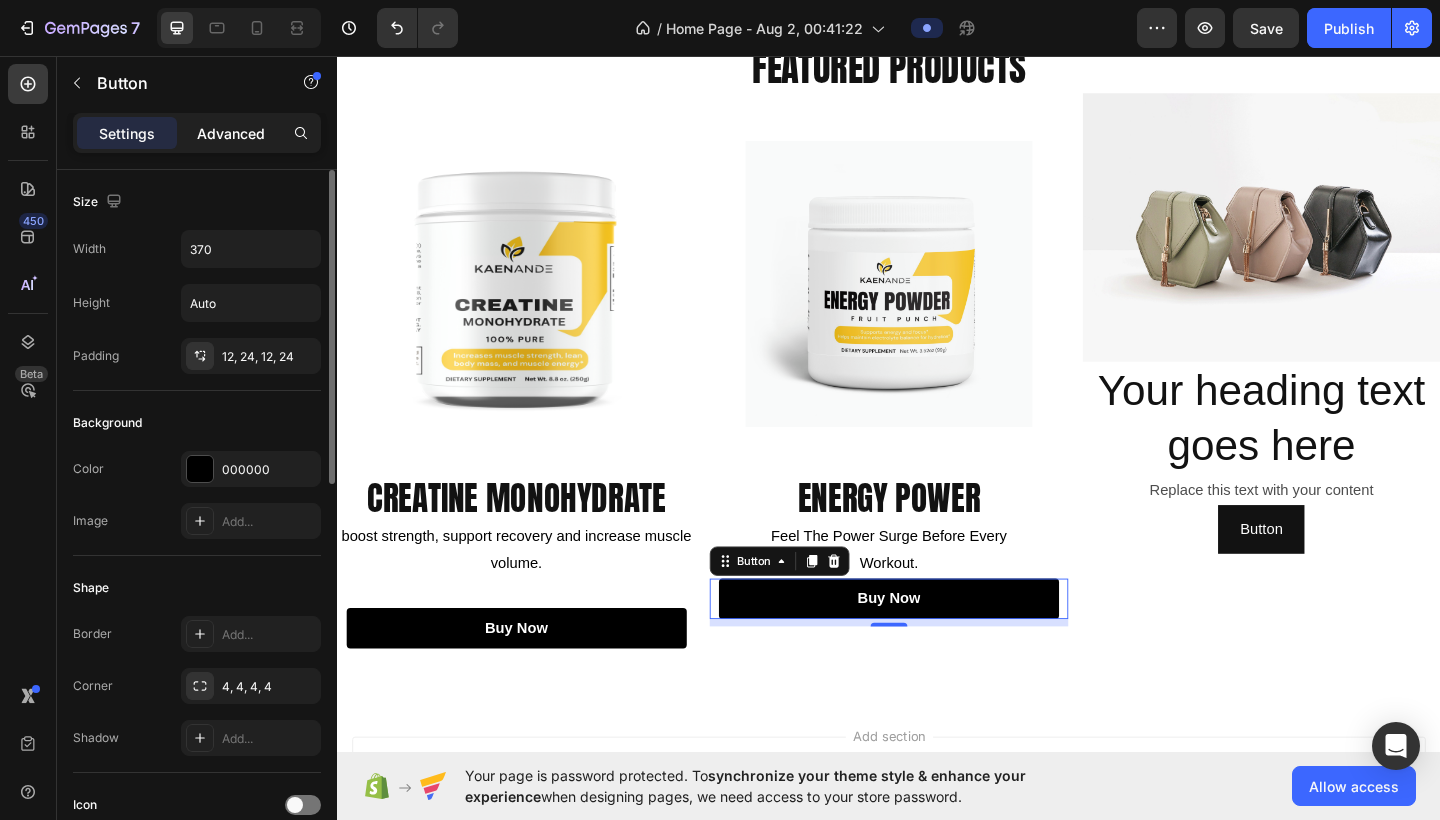 click on "Advanced" at bounding box center [231, 133] 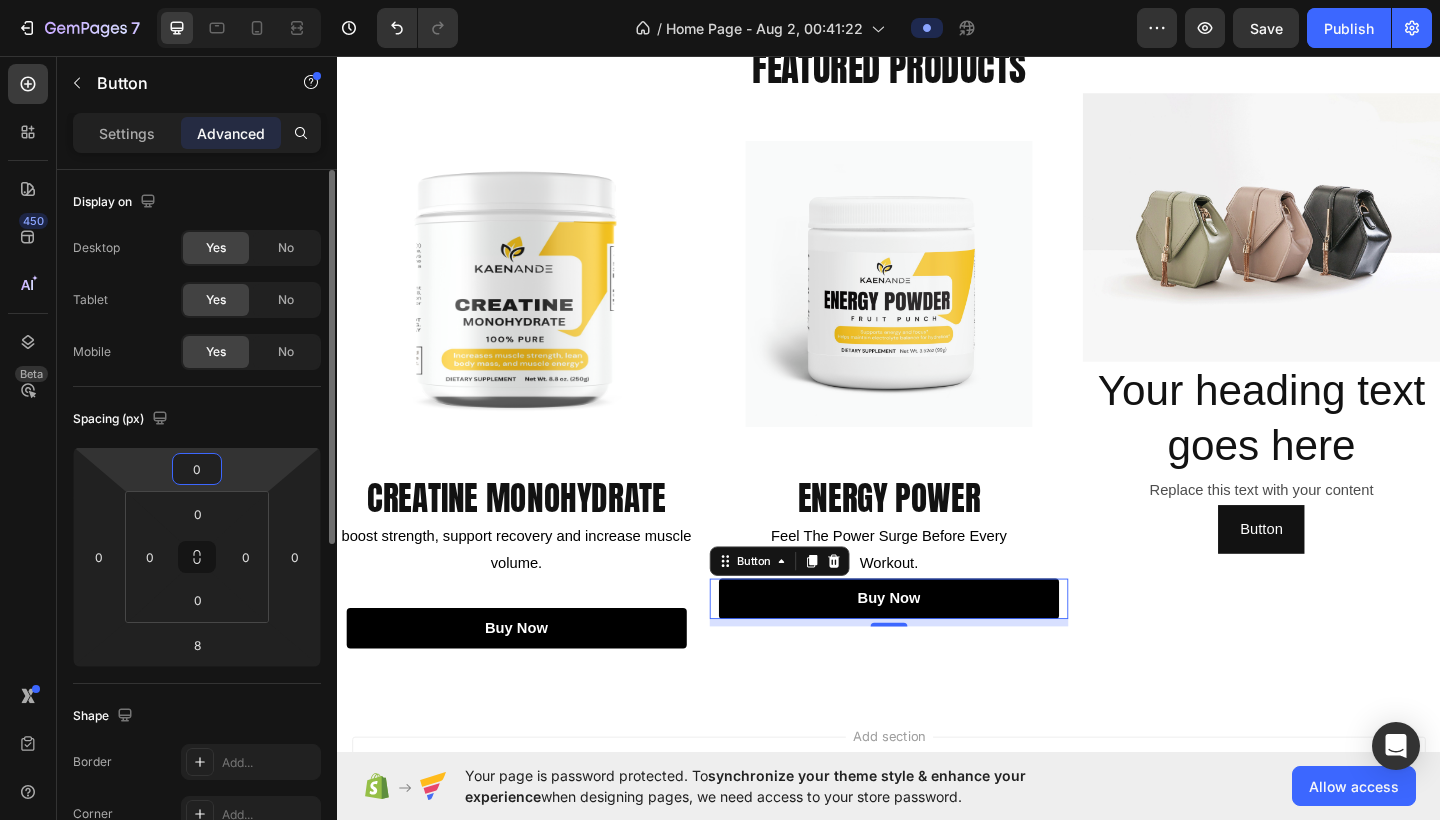 click on "0" at bounding box center (197, 469) 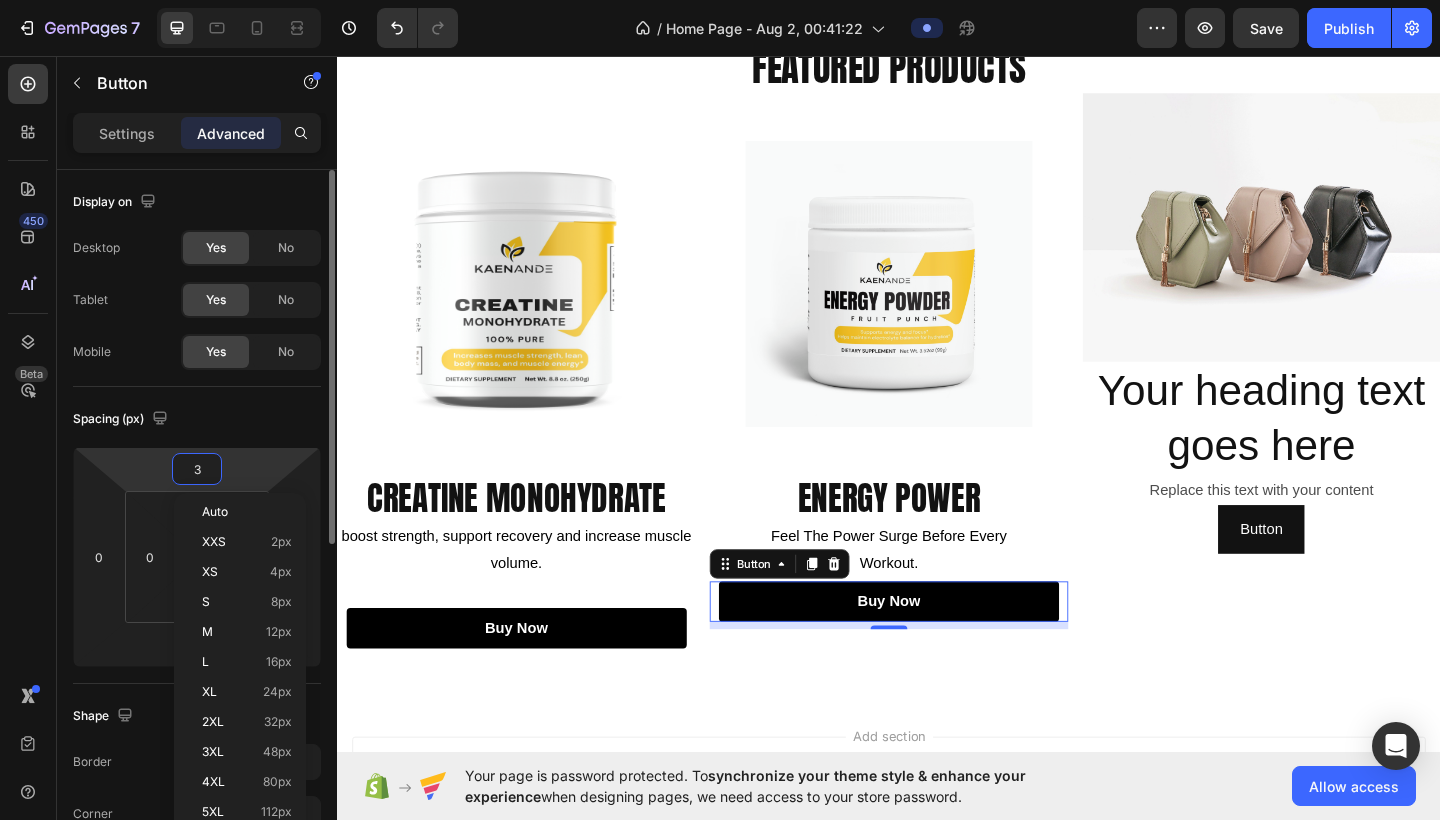 type on "32" 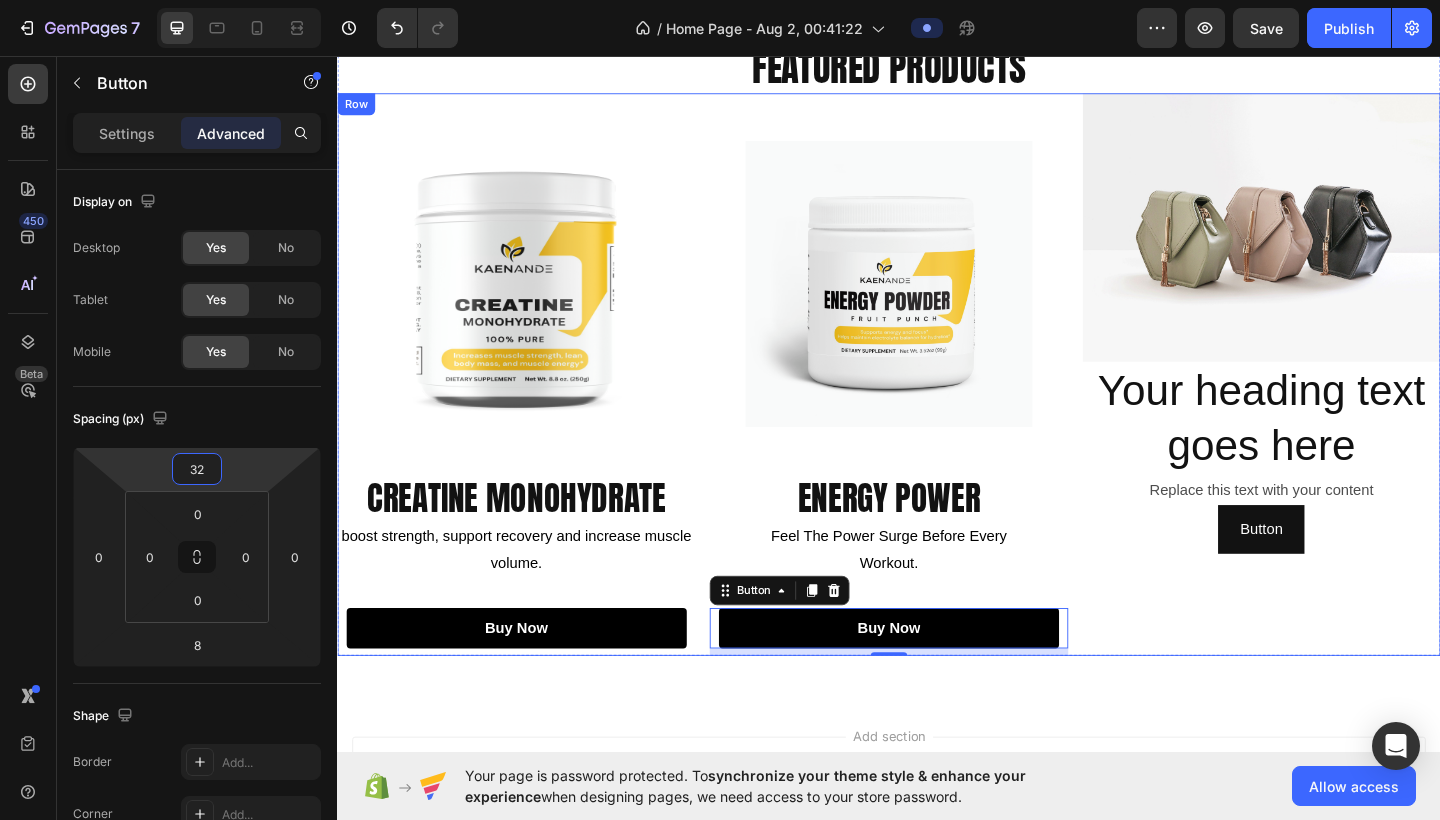 click on "Image creatine monohydrate Heading boost strength, support recovery and increase muscle volume. Text Block buy now Button Image energy power Heading feel the power surge before every  workout. Text Block buy now Button   8 Image Your heading text goes here Heading Replace this text with your content Text Block Button Button Row" at bounding box center [937, 403] 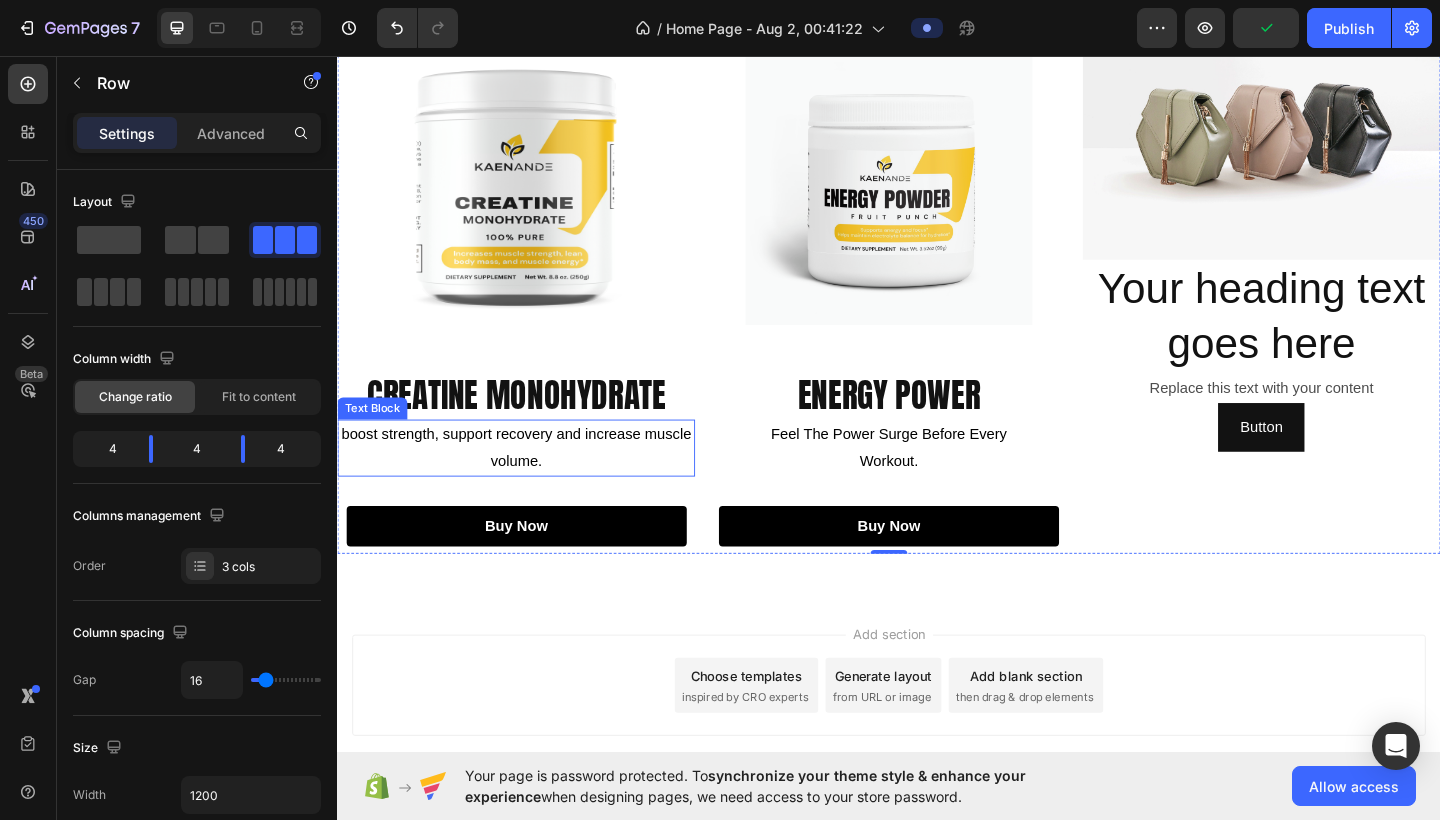 scroll, scrollTop: 409, scrollLeft: 0, axis: vertical 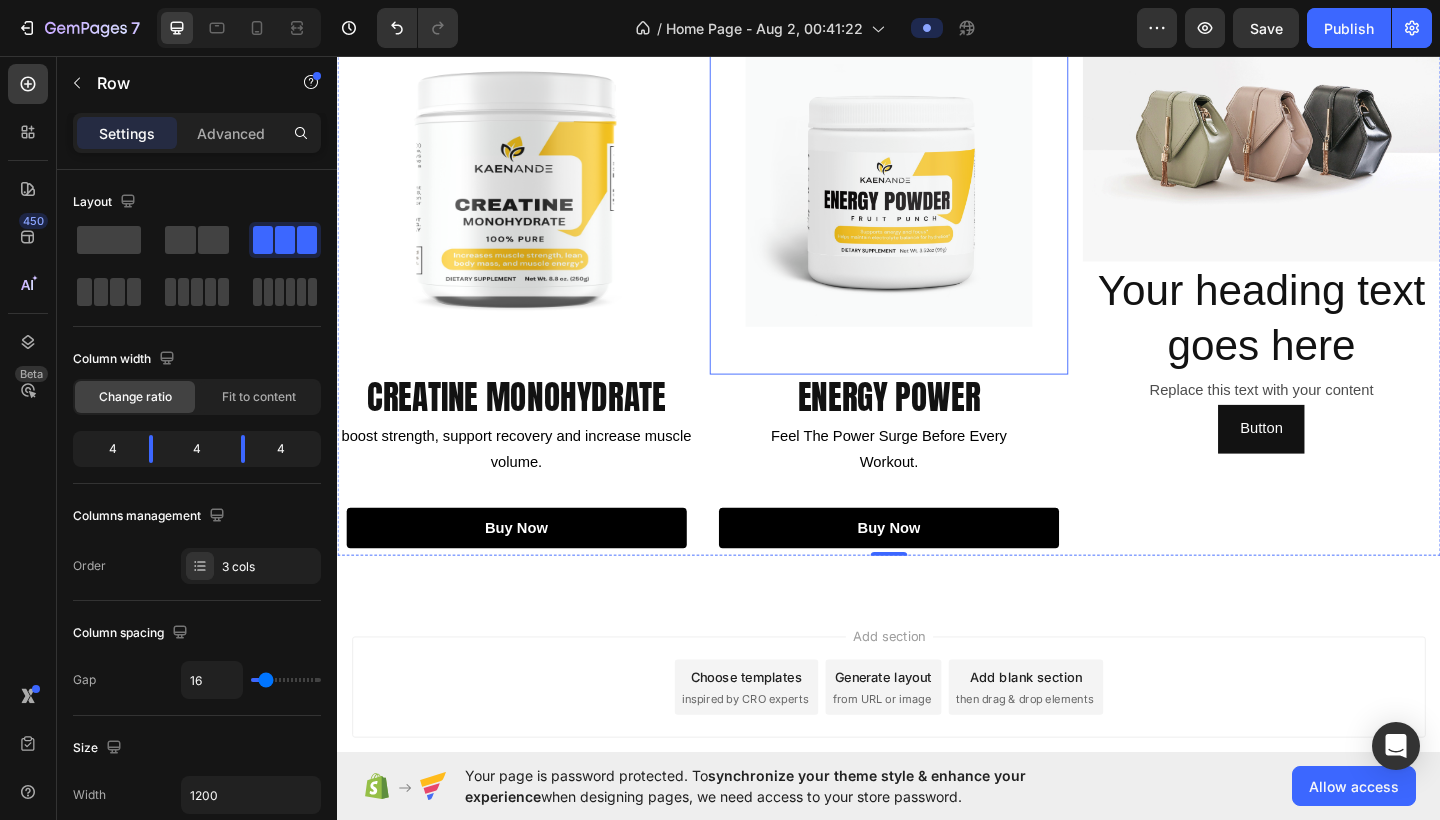 click at bounding box center (936, 195) 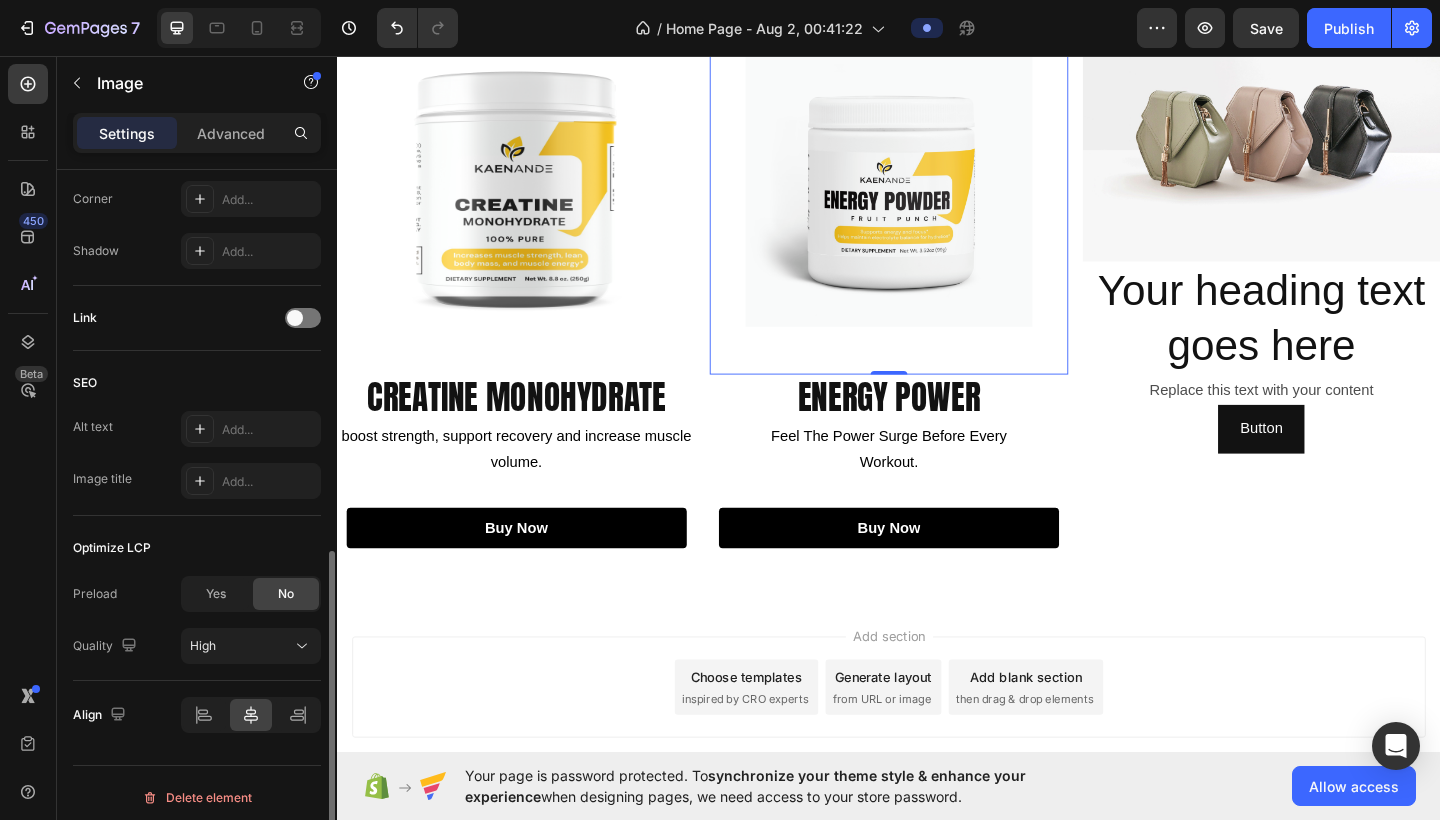 scroll, scrollTop: 843, scrollLeft: 0, axis: vertical 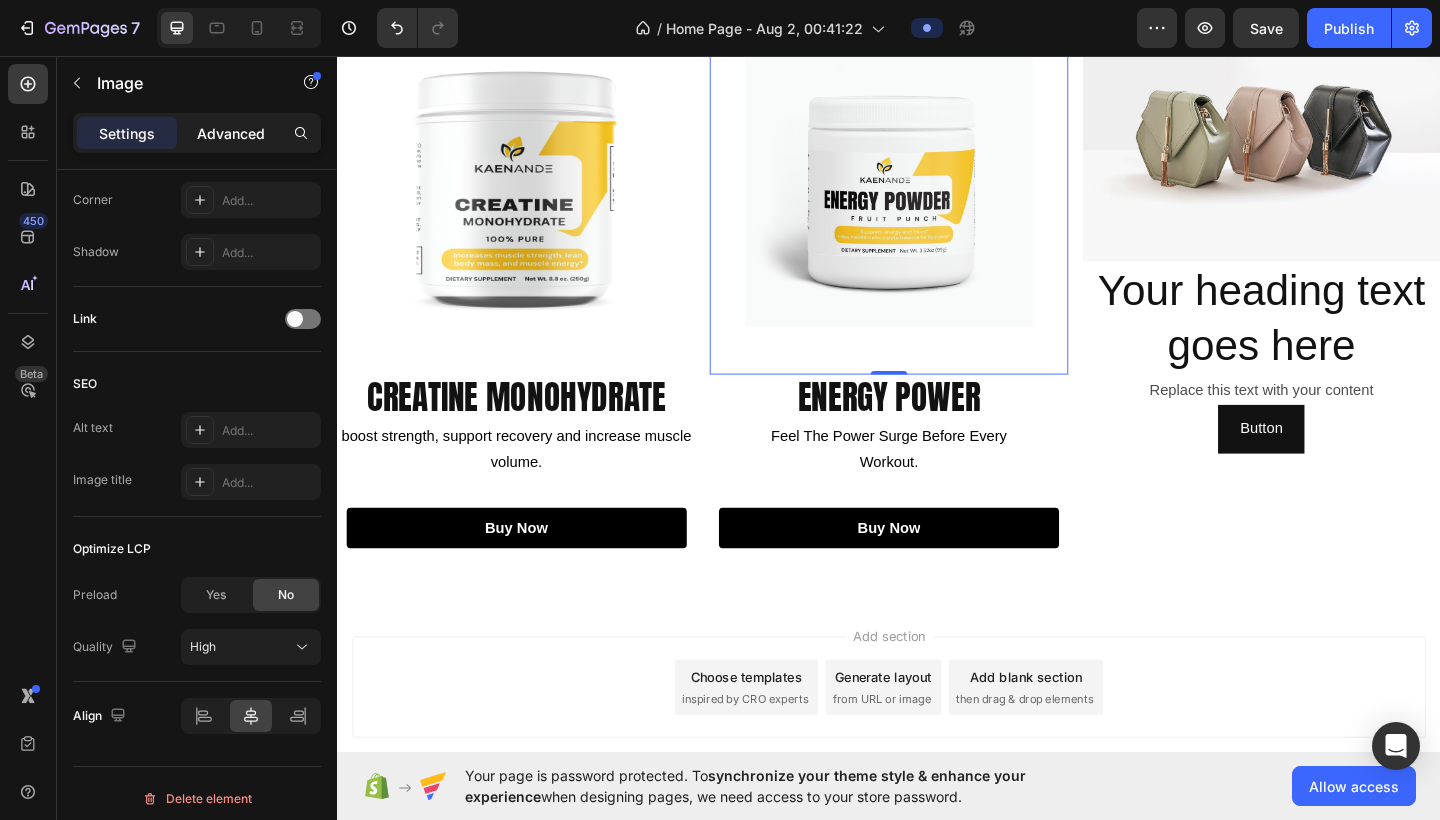 click on "Advanced" at bounding box center (231, 133) 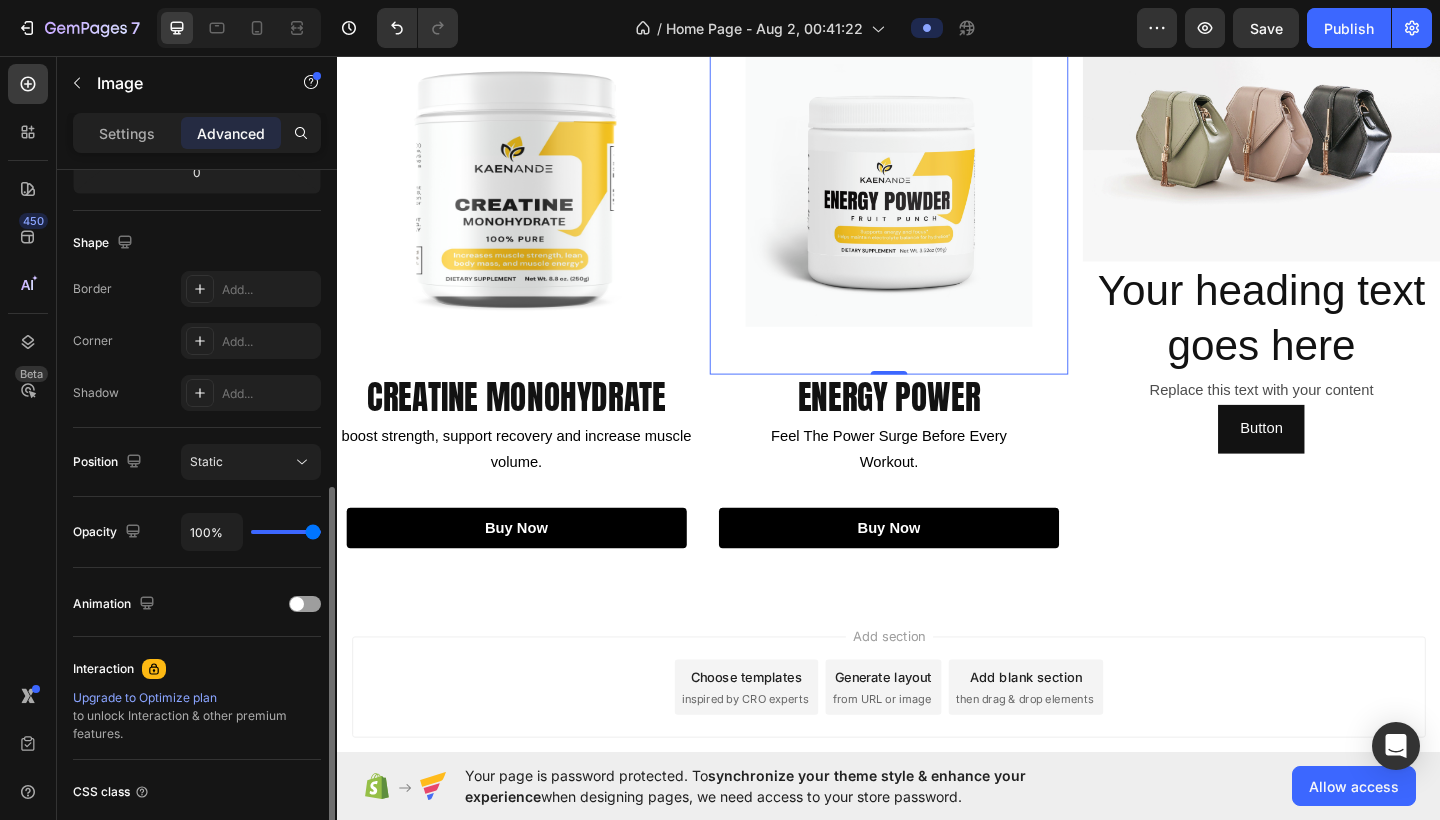 scroll, scrollTop: 473, scrollLeft: 0, axis: vertical 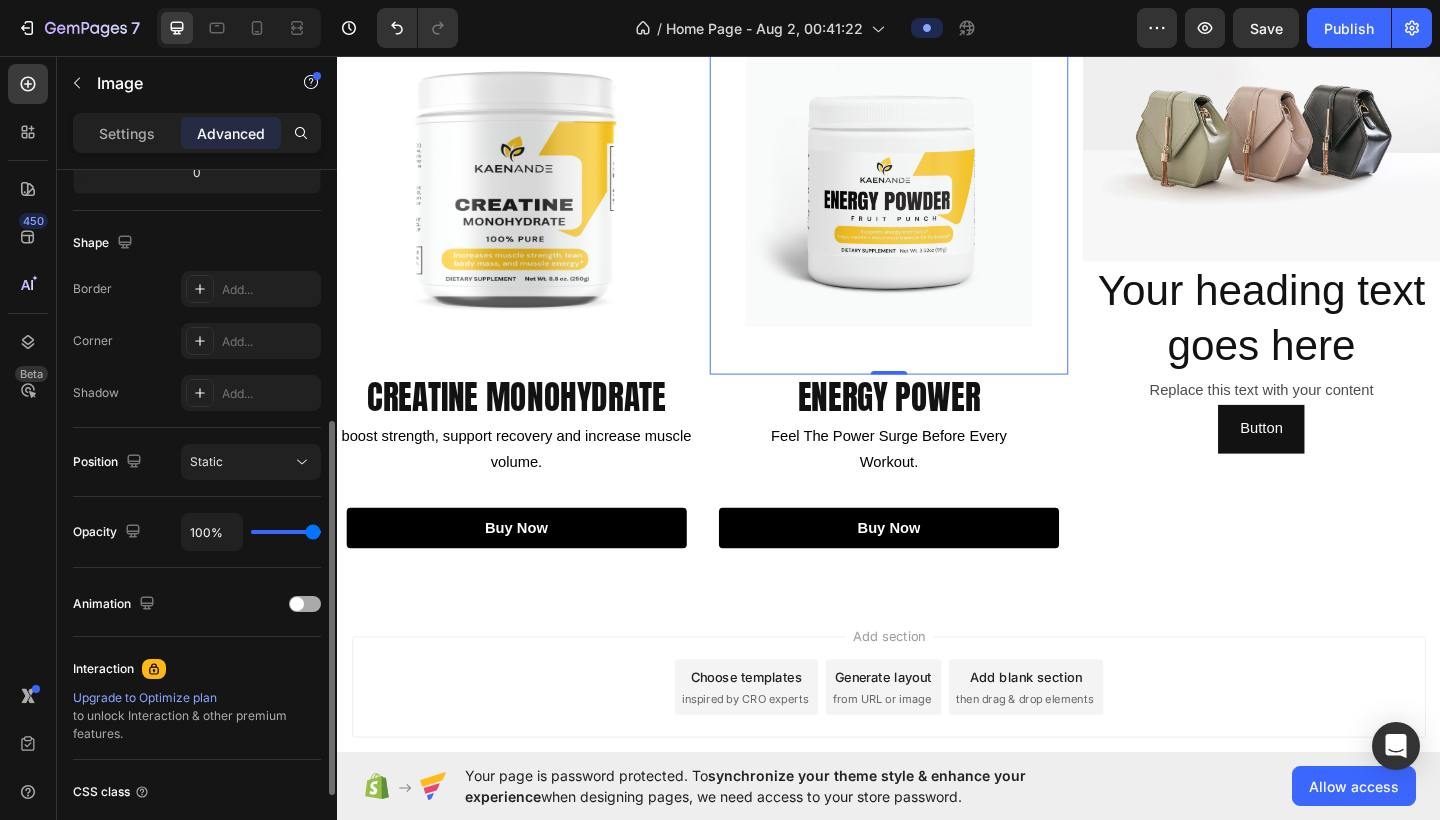 click at bounding box center (305, 604) 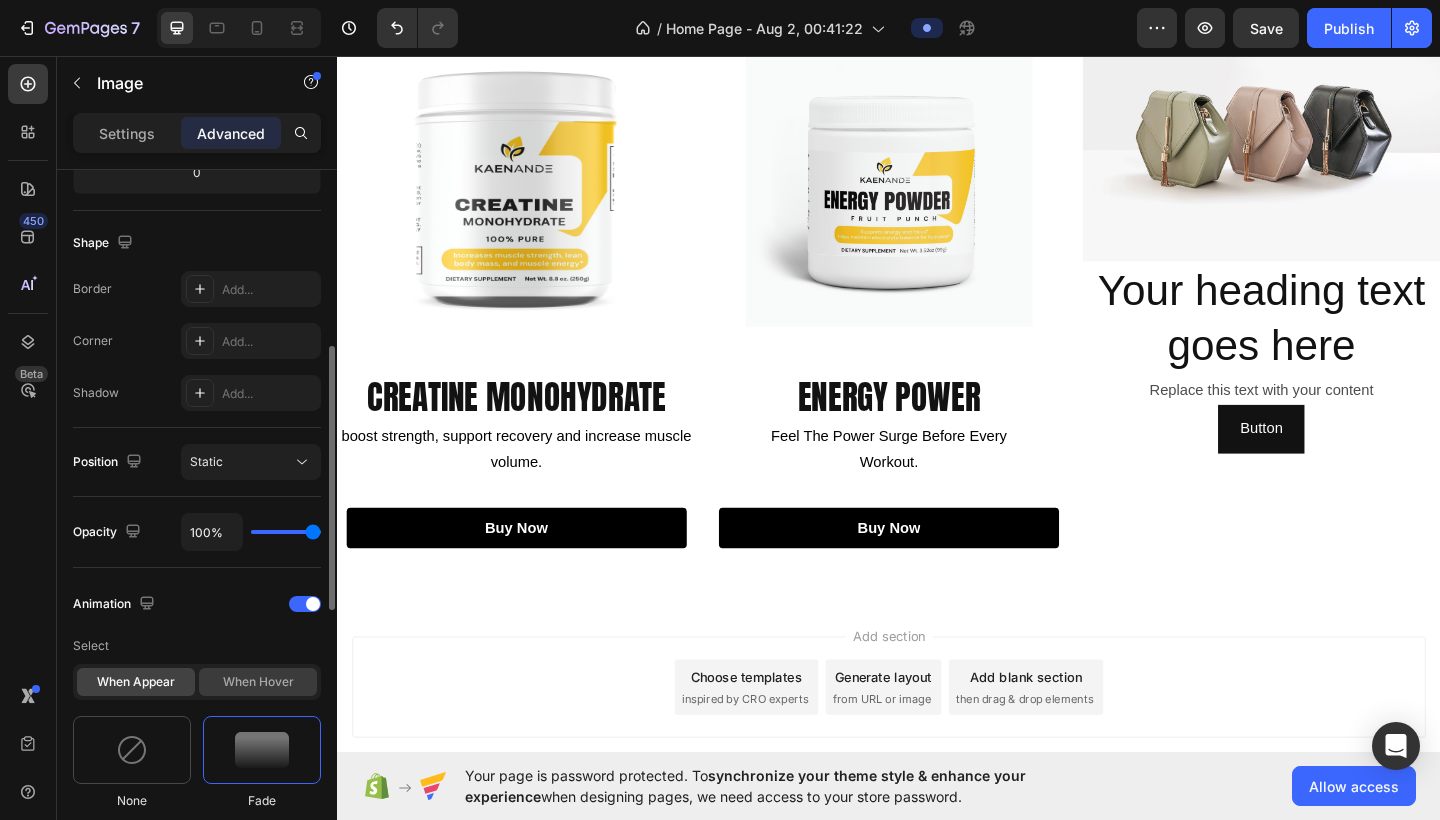 click on "When hover" 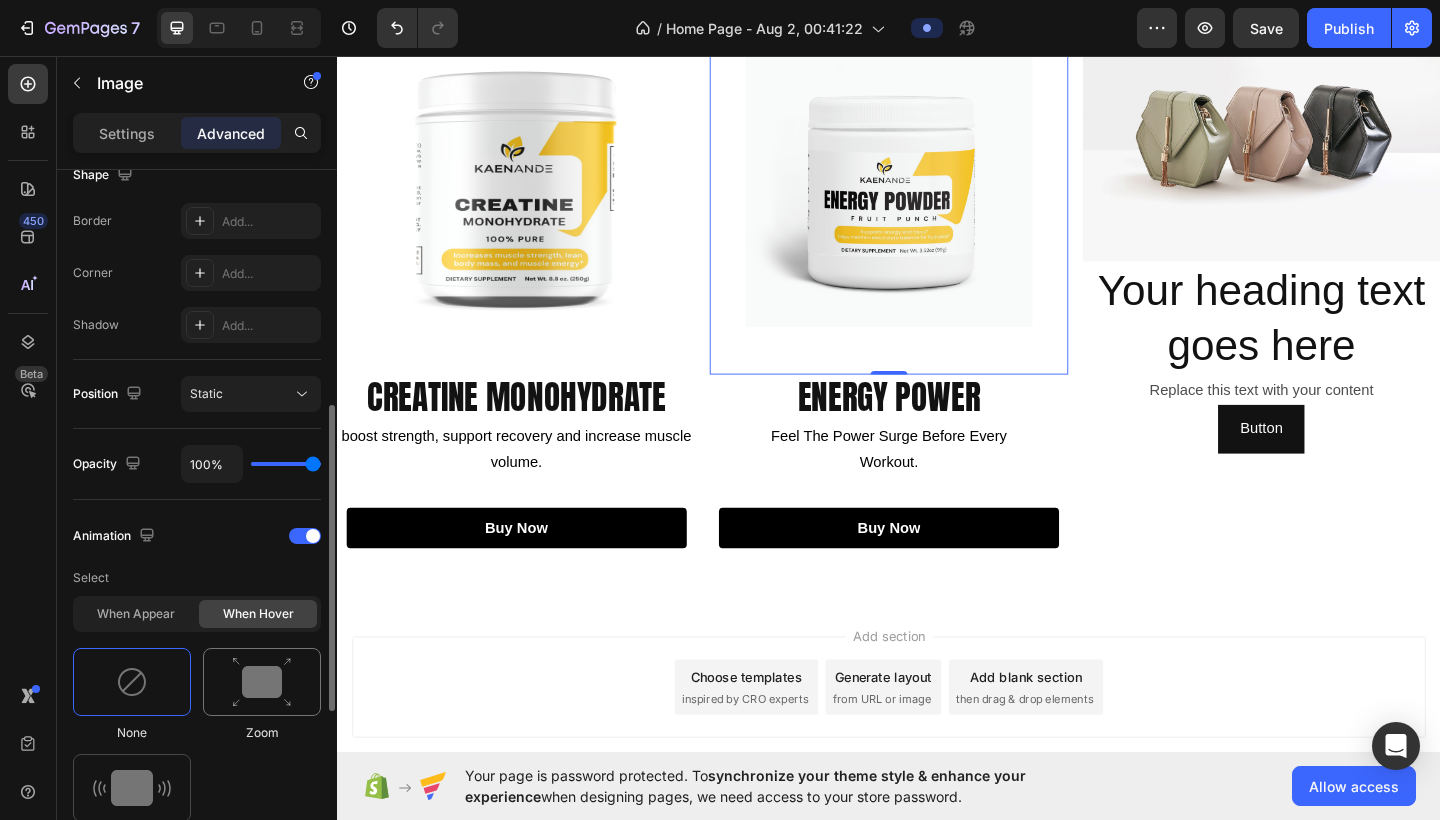 scroll, scrollTop: 541, scrollLeft: 0, axis: vertical 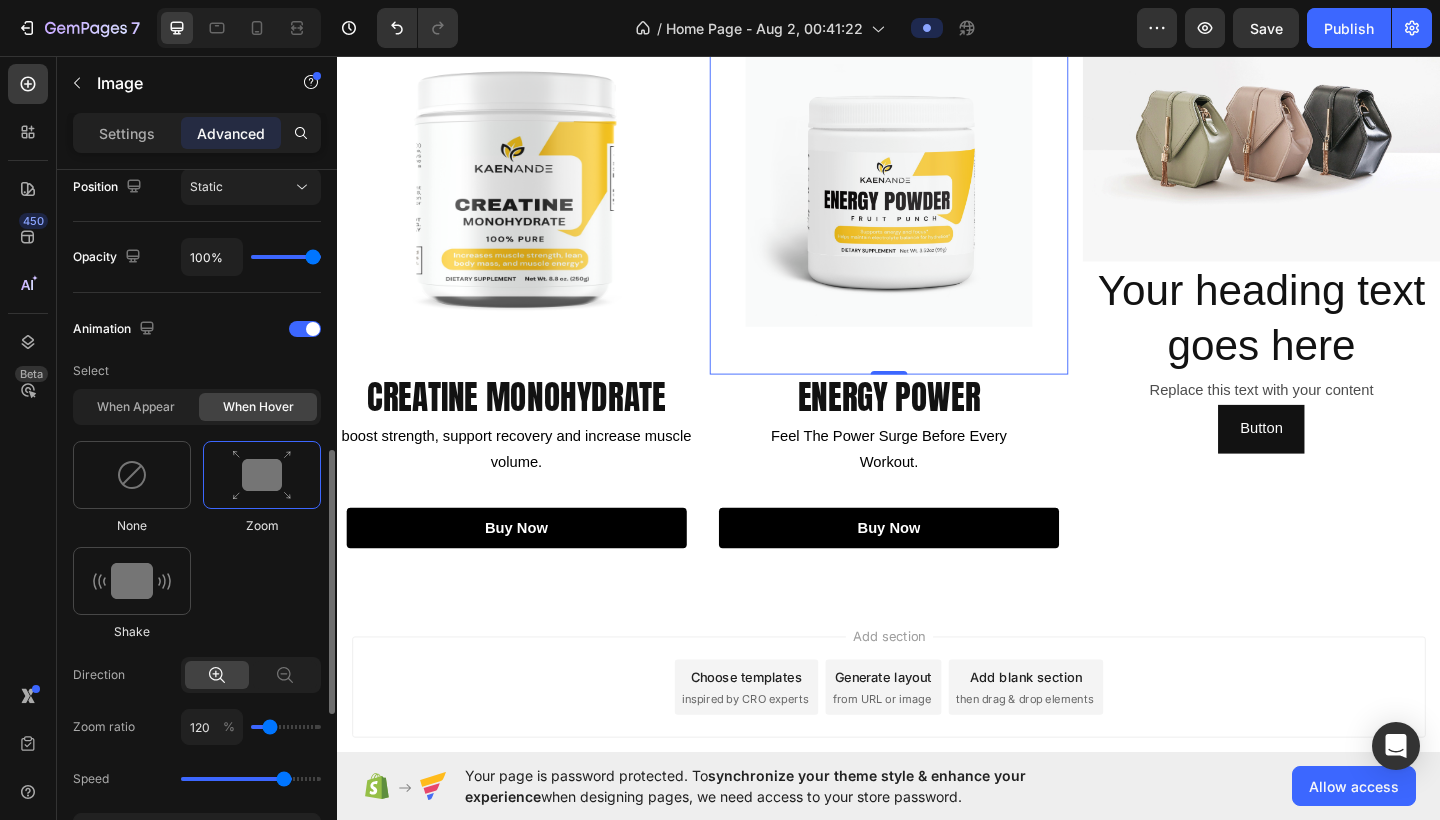 drag, startPoint x: 247, startPoint y: 778, endPoint x: 288, endPoint y: 782, distance: 41.19466 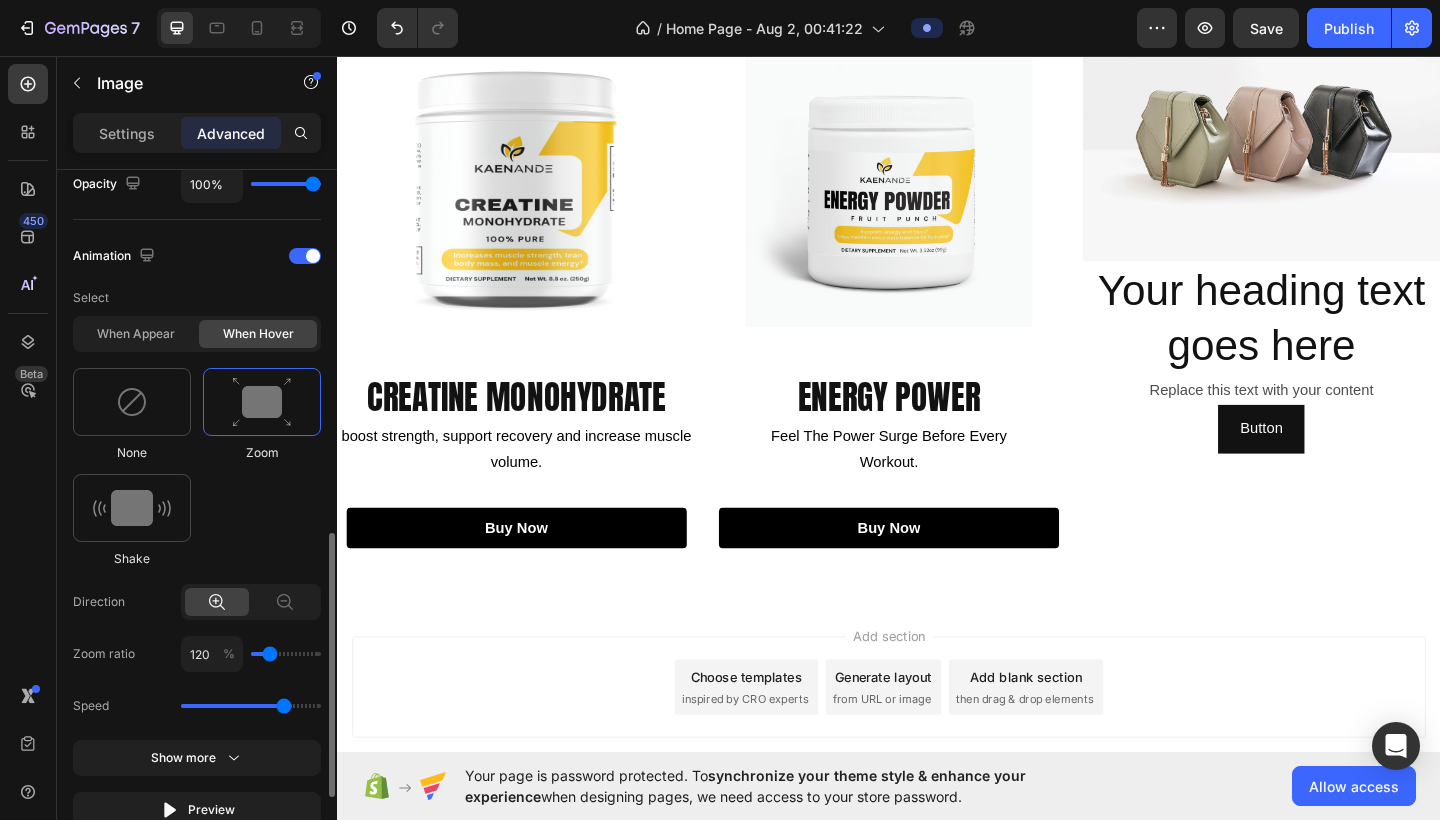 scroll, scrollTop: 862, scrollLeft: 0, axis: vertical 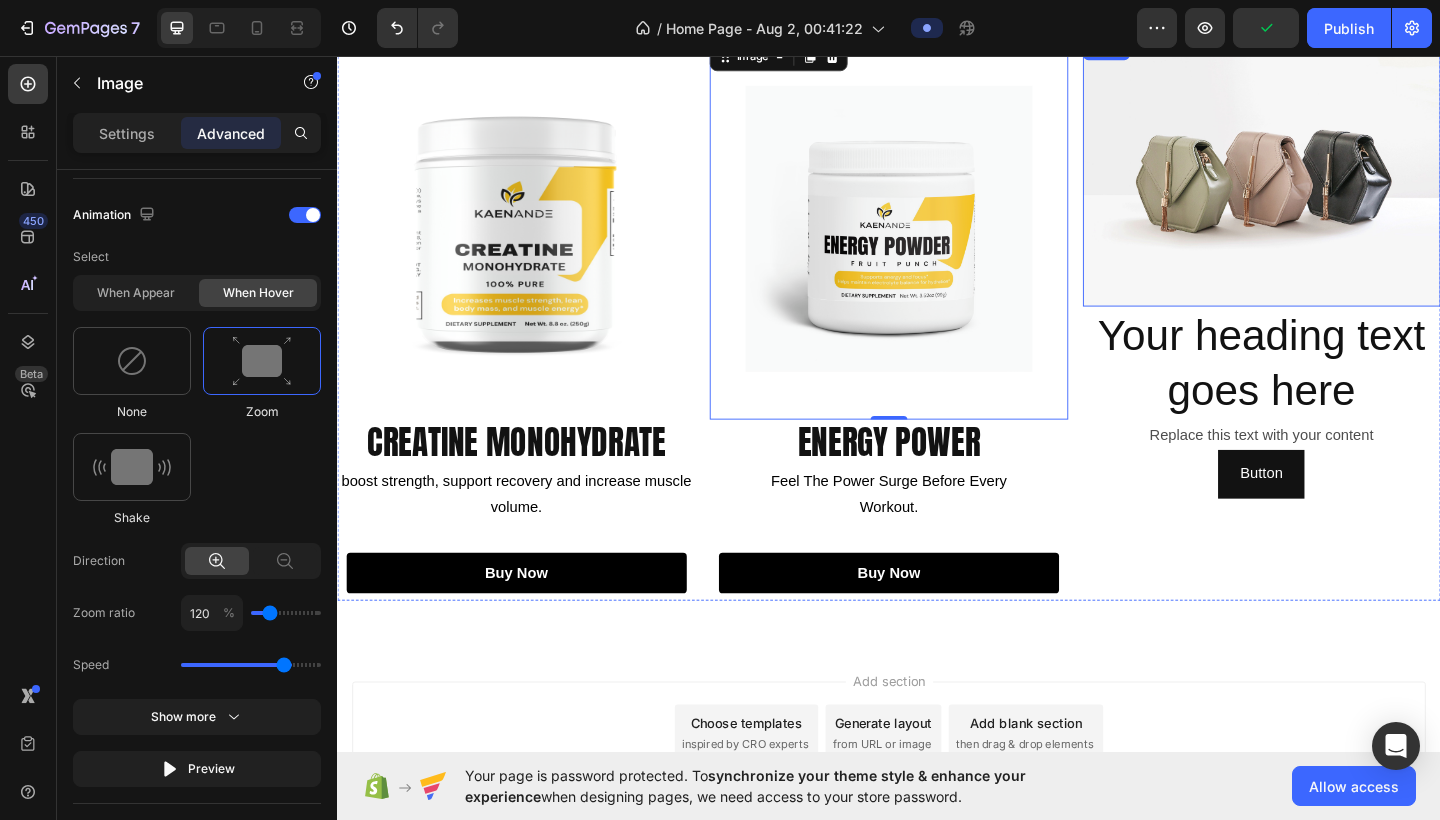 click at bounding box center [1342, 183] 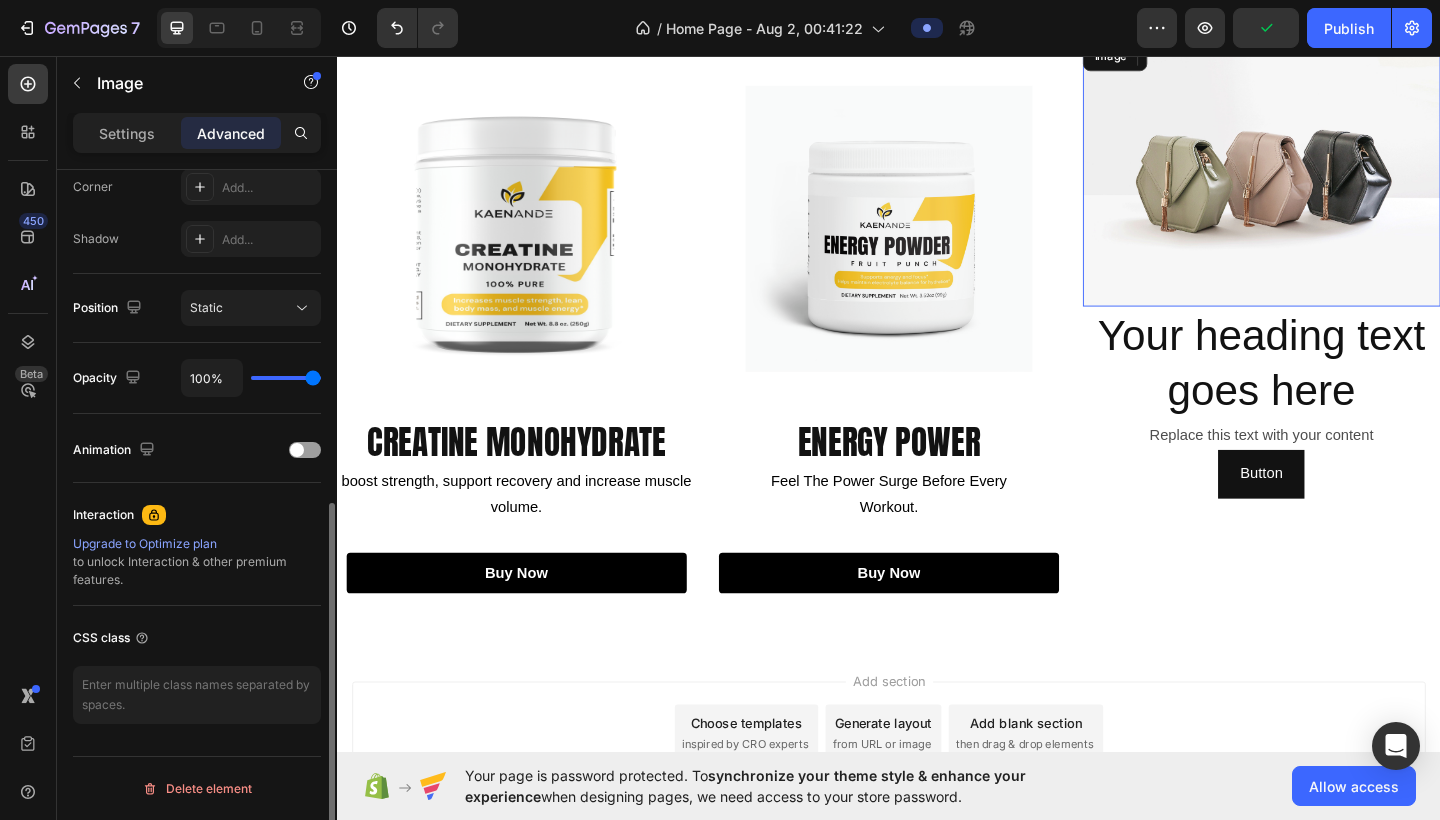 scroll, scrollTop: 627, scrollLeft: 0, axis: vertical 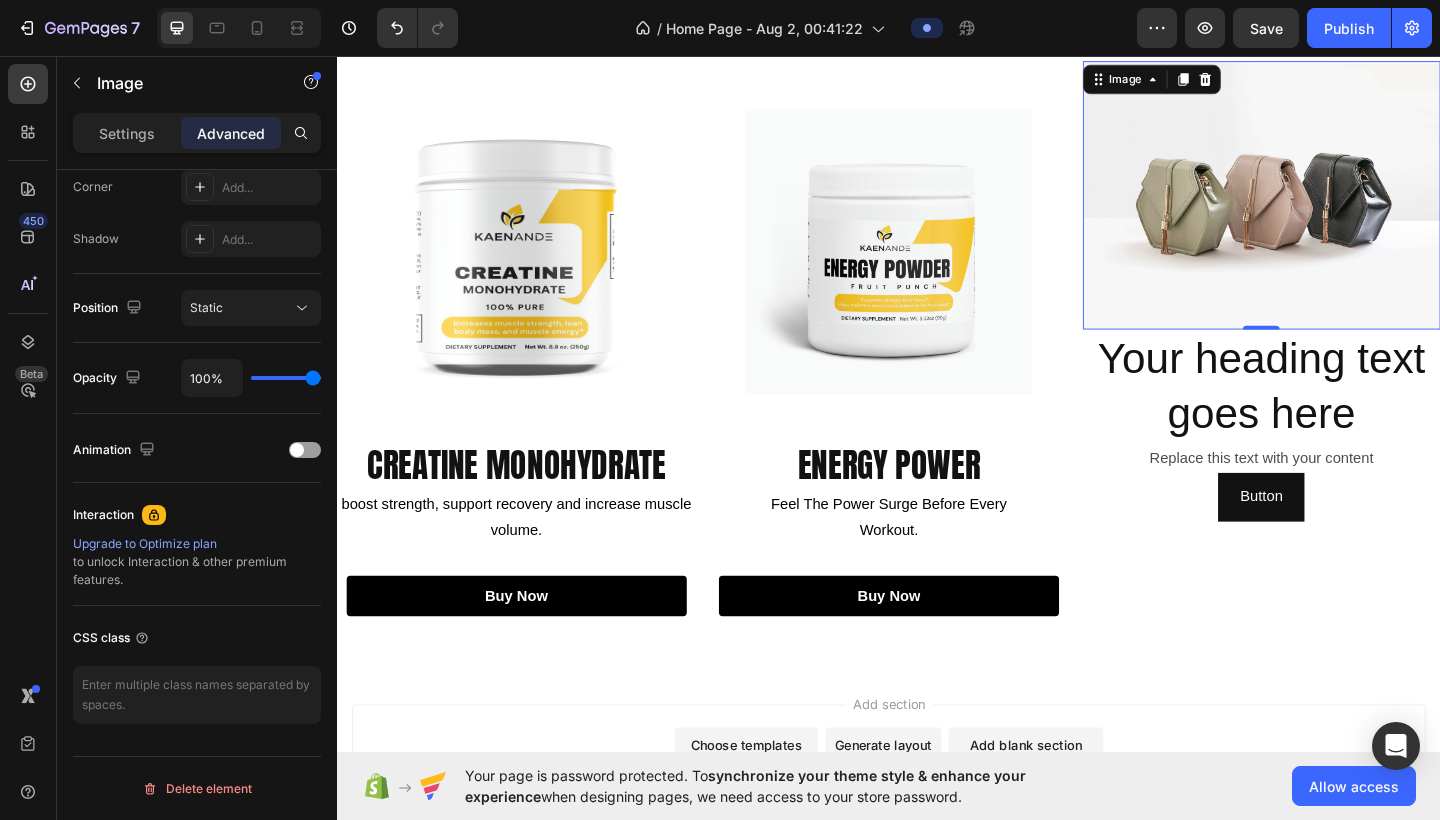 click at bounding box center [1342, 208] 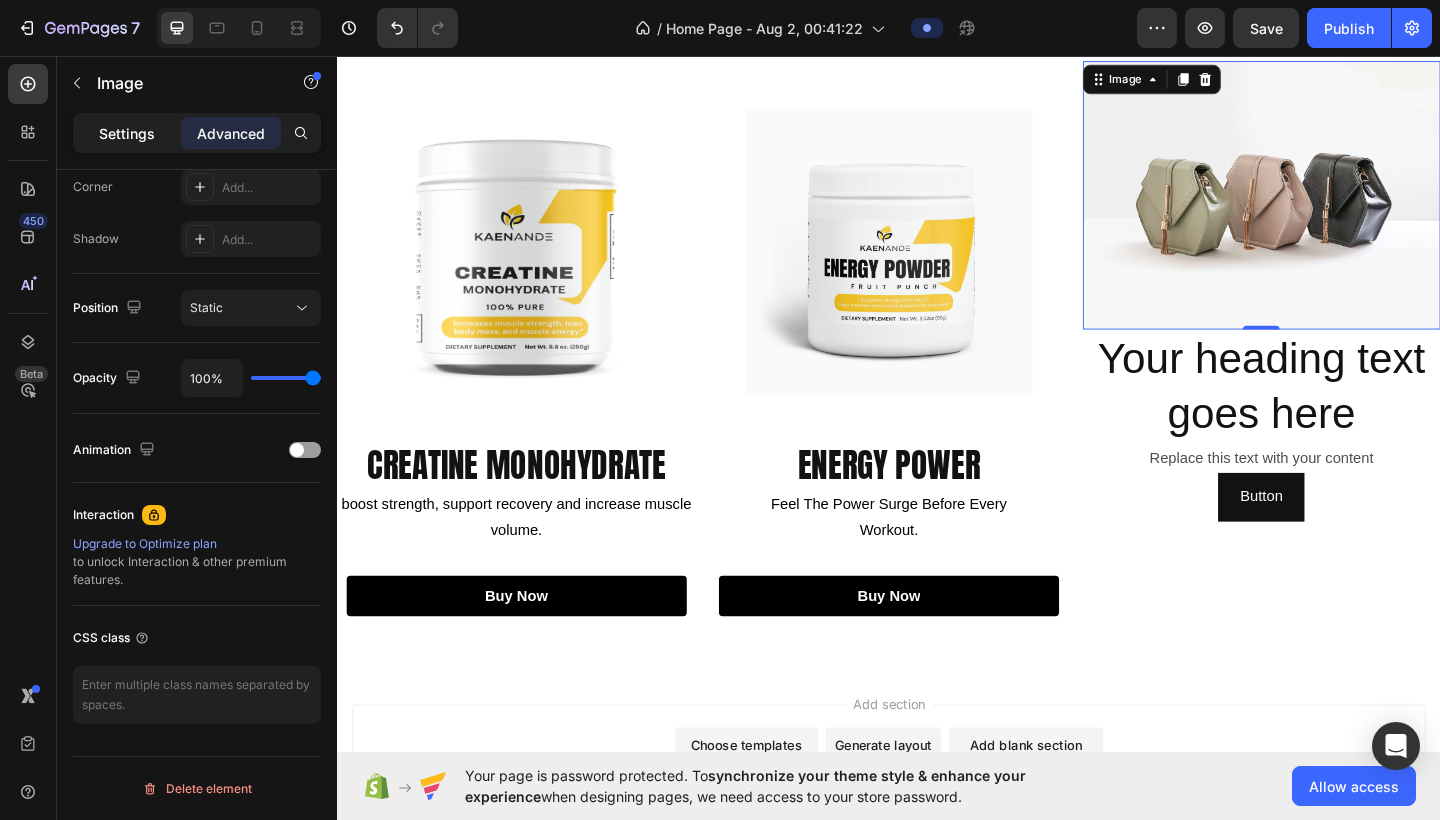 click on "Settings" at bounding box center [127, 133] 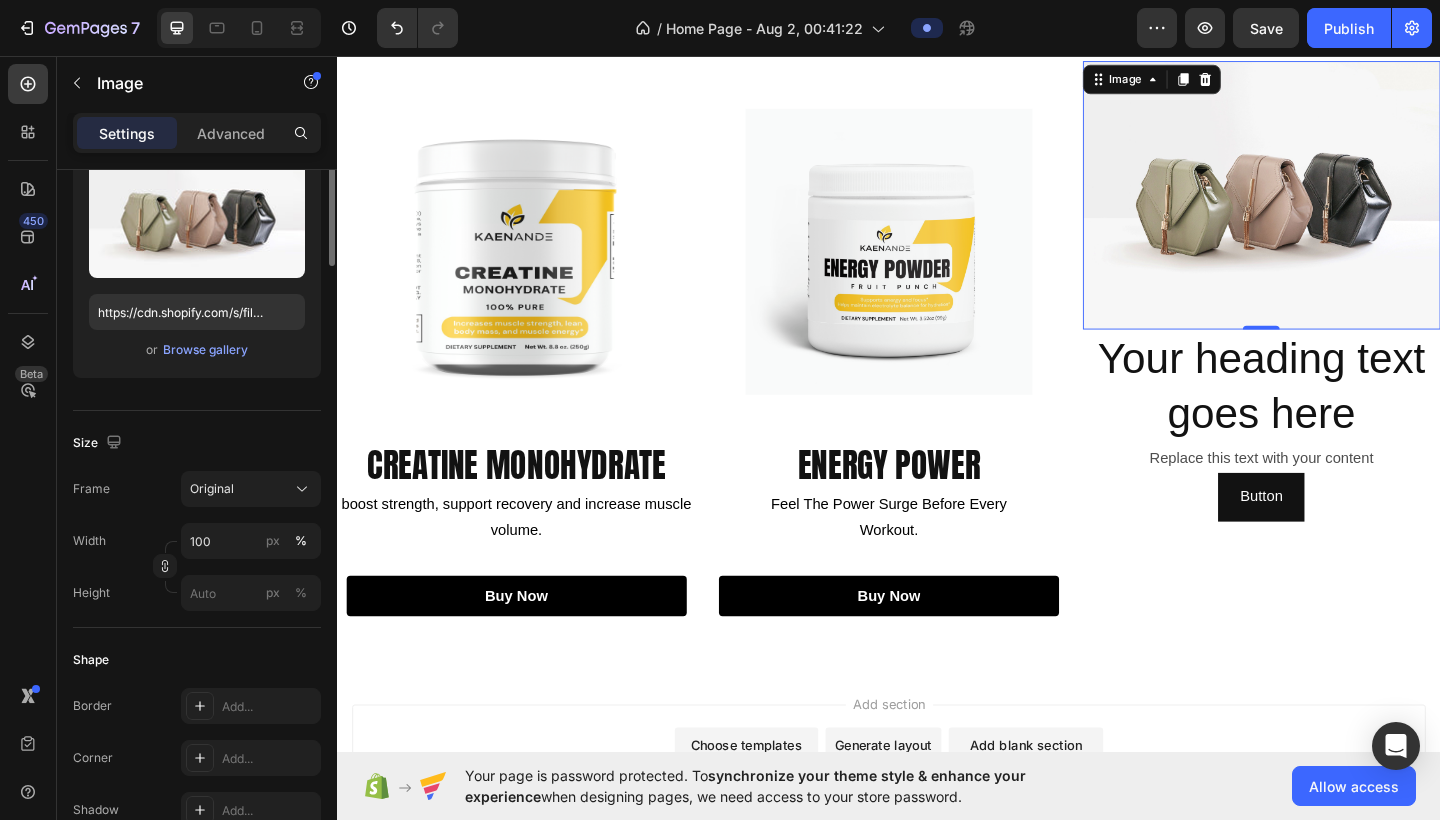 scroll, scrollTop: 0, scrollLeft: 0, axis: both 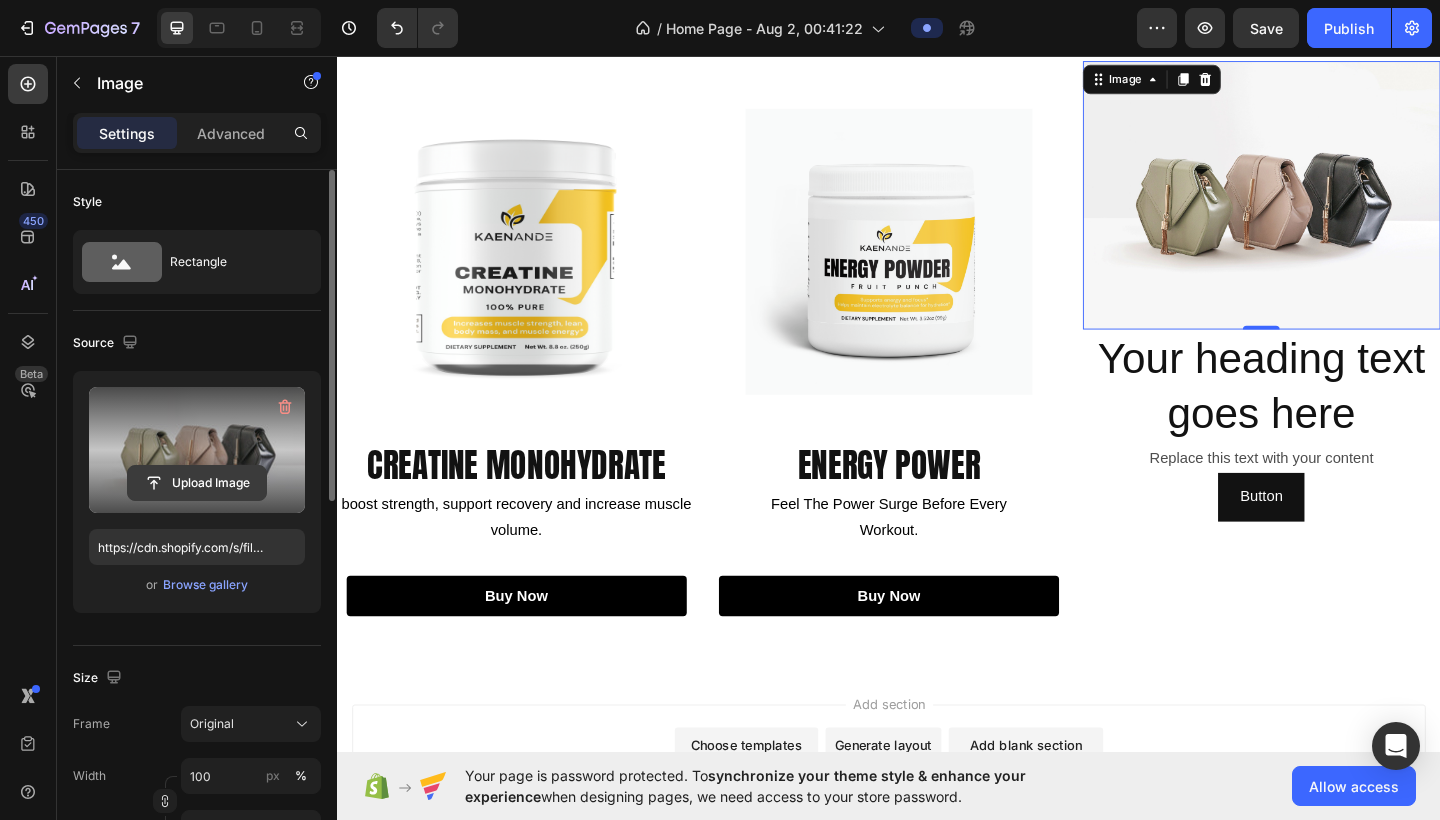 click 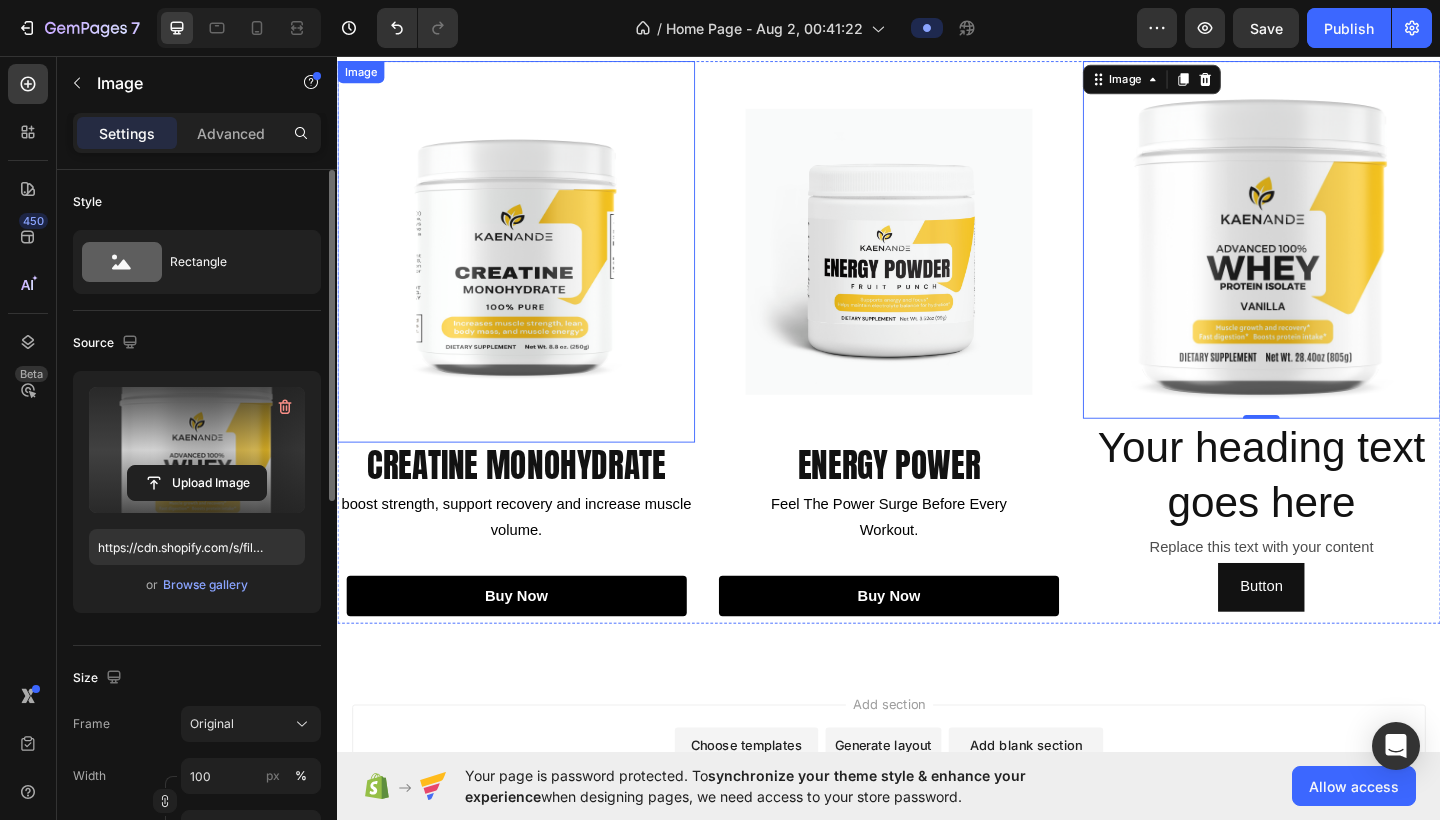 type on "https://cdn.shopify.com/s/files/1/0763/9855/9458/files/gempages_578021231245132562-5a208171-9f00-4c28-afbd-2ed6aed14ea4.png" 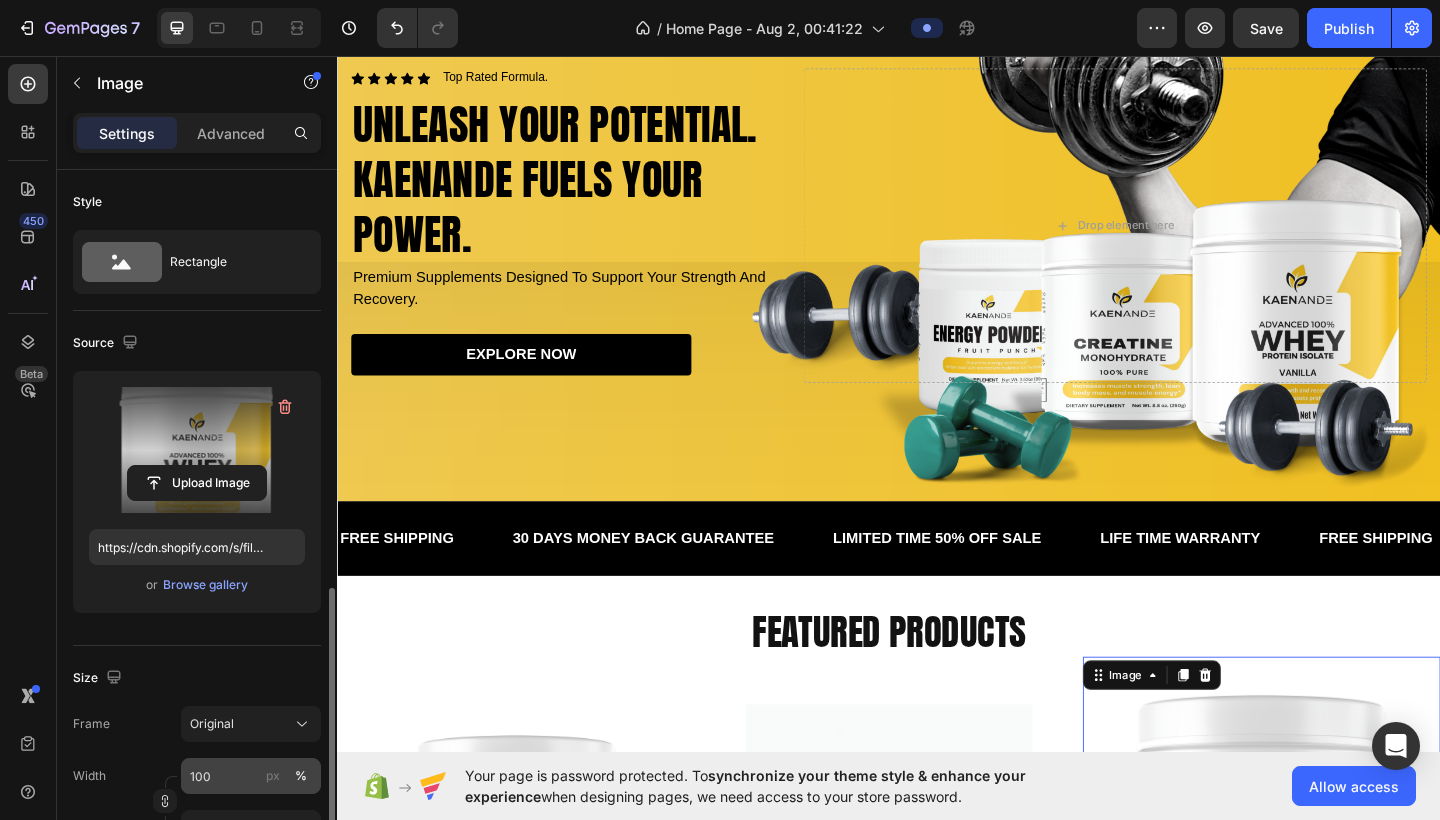 scroll, scrollTop: 169, scrollLeft: 0, axis: vertical 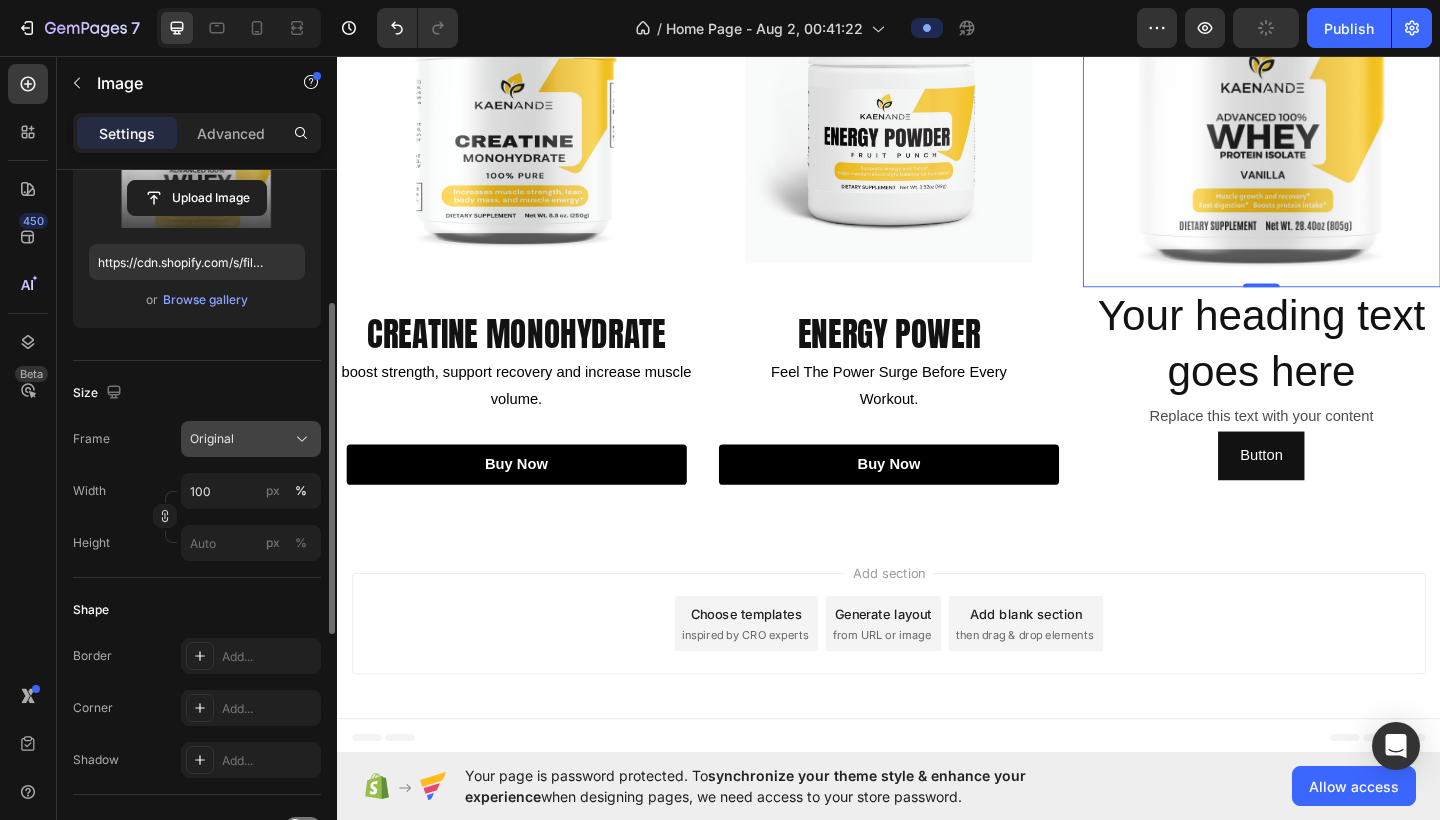 click 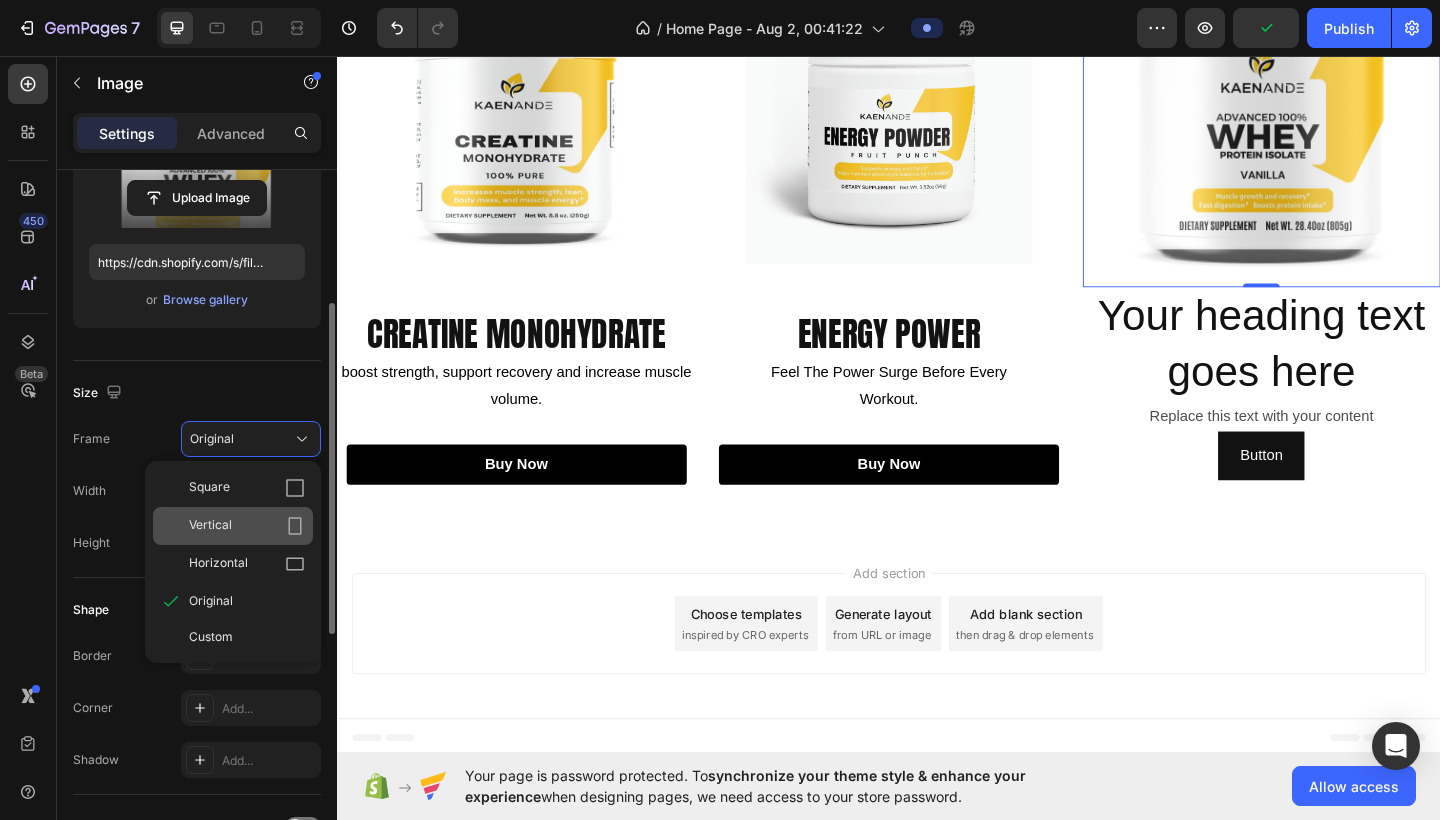 click on "Vertical" 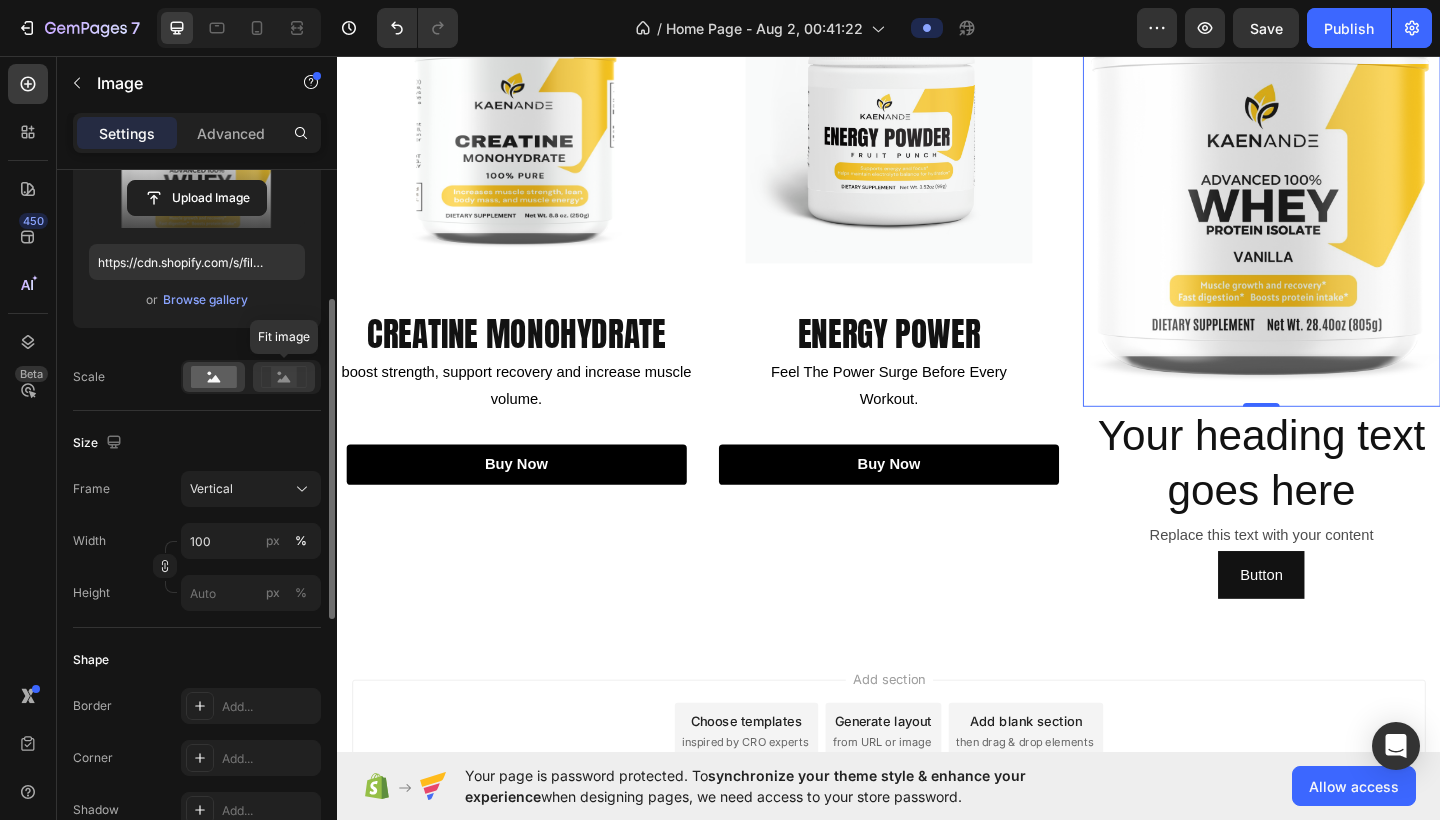 click 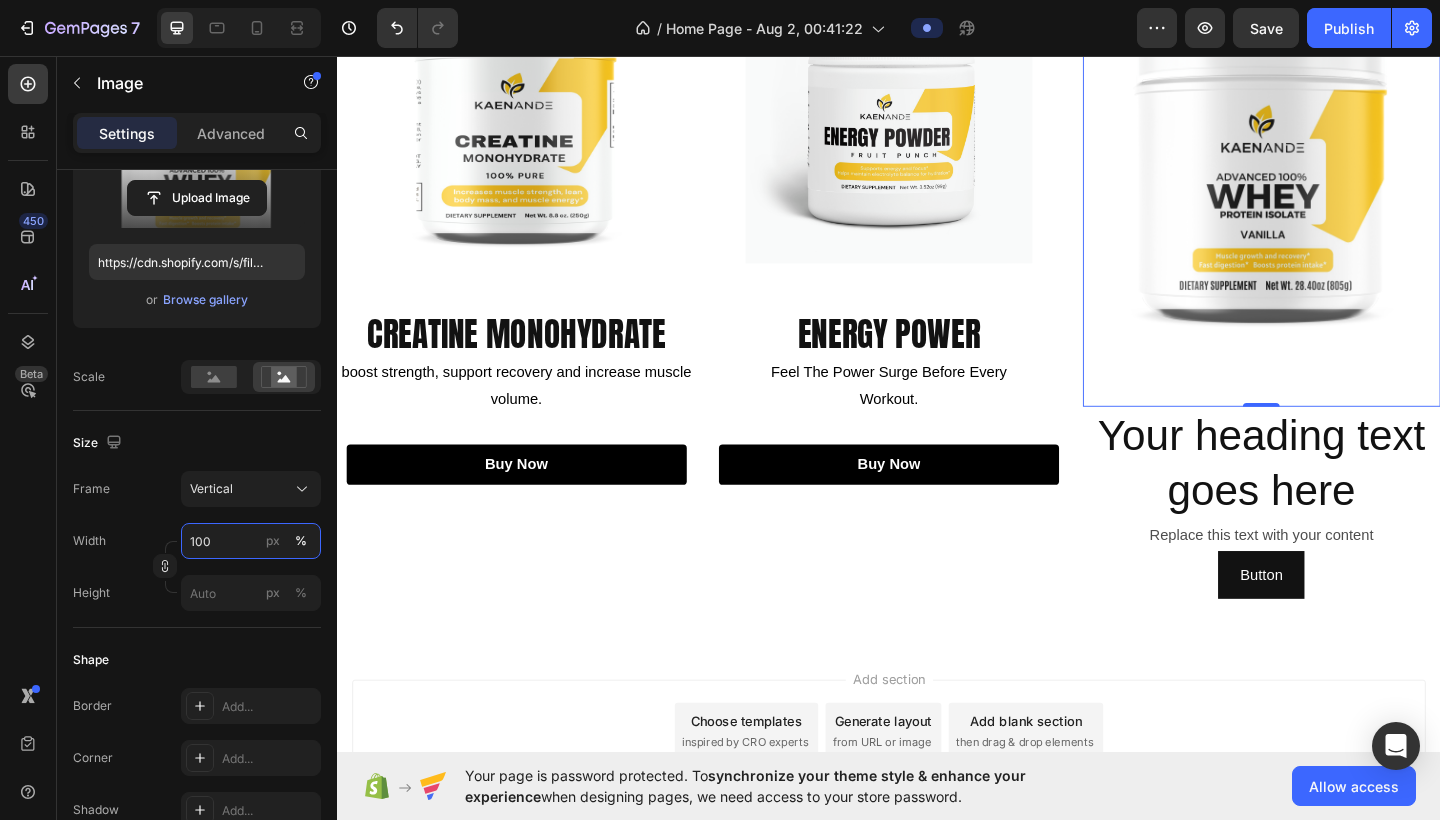 click on "100" at bounding box center (251, 541) 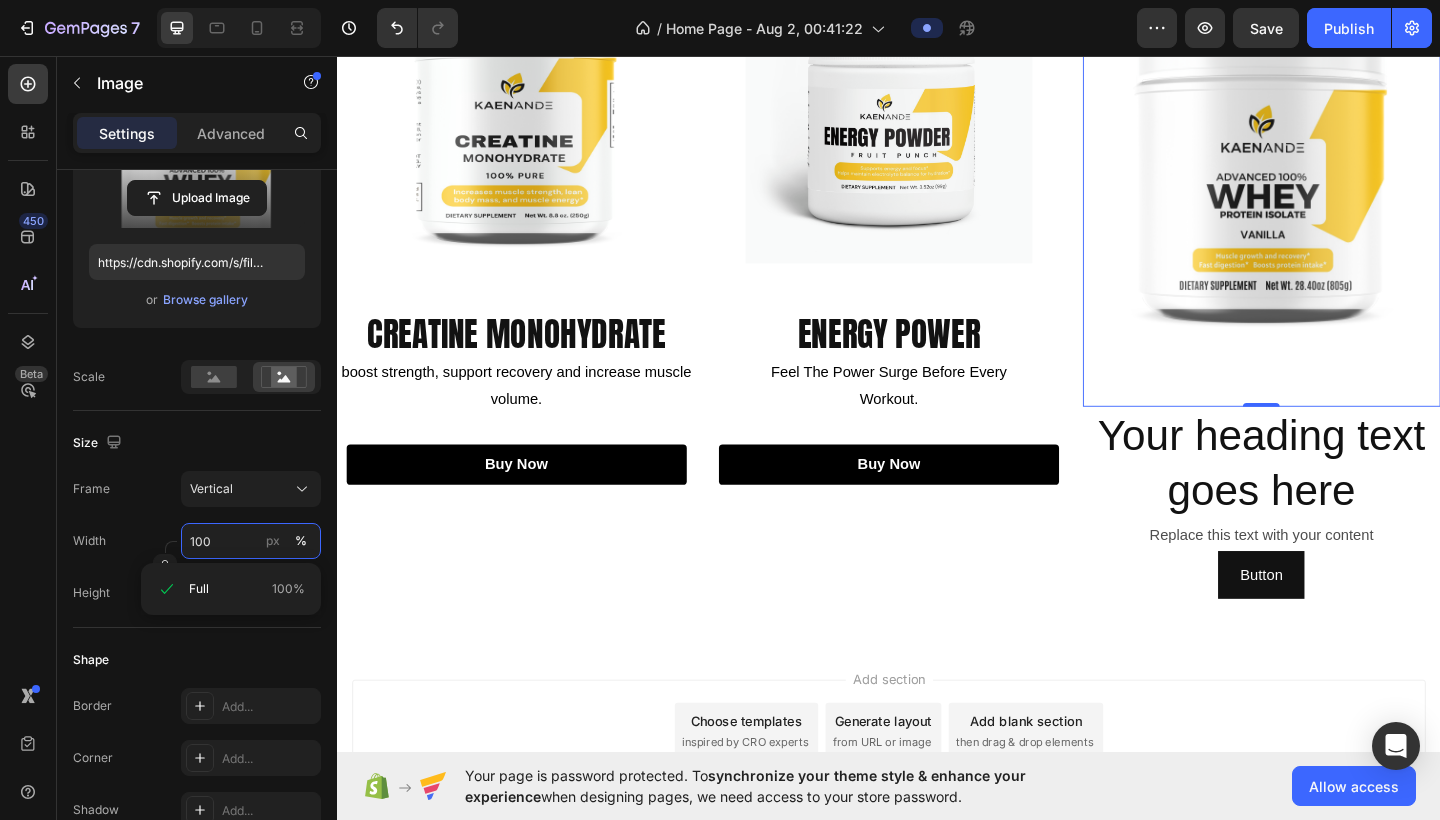 click on "100" at bounding box center [251, 541] 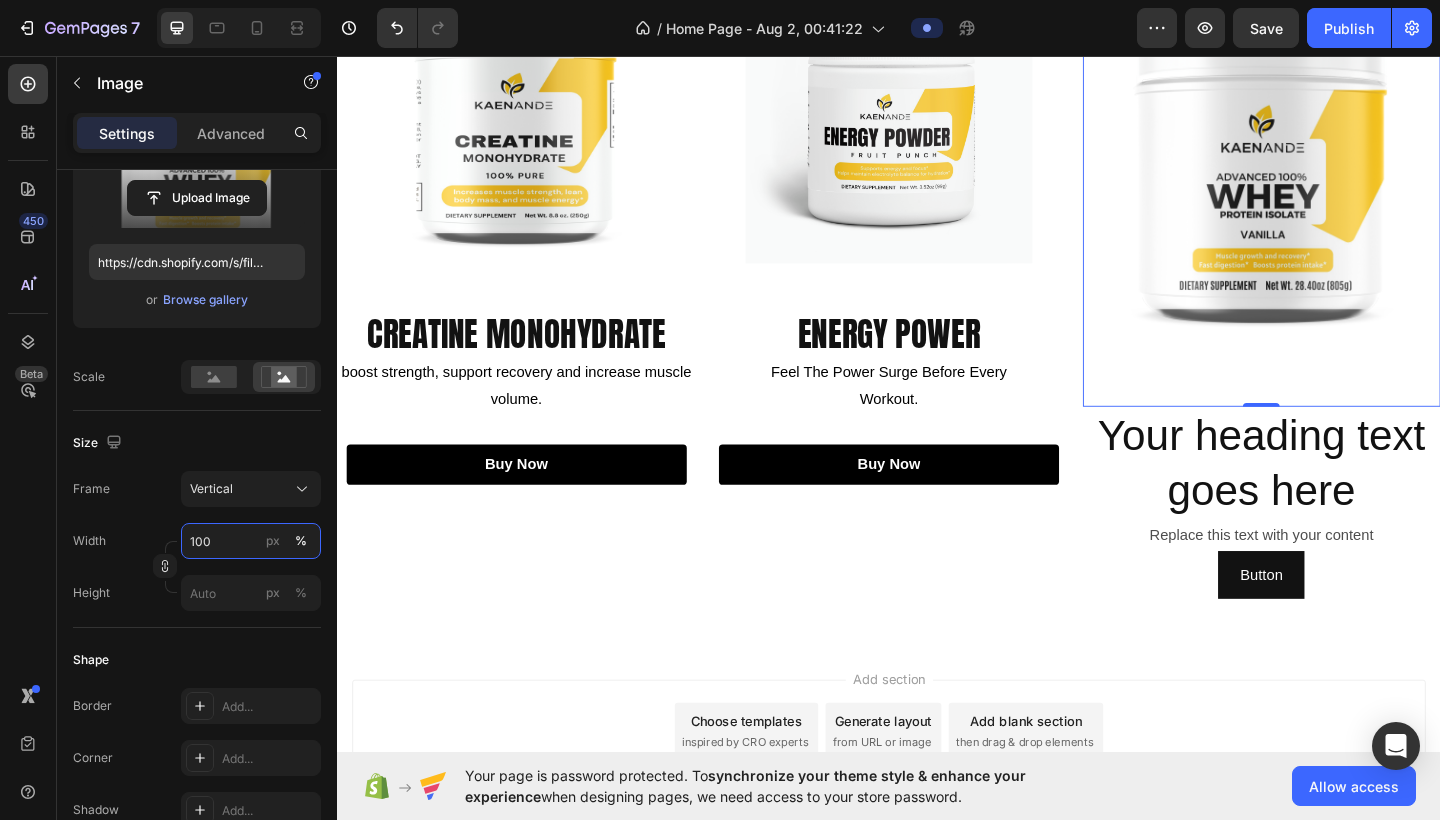 click on "100" at bounding box center (251, 541) 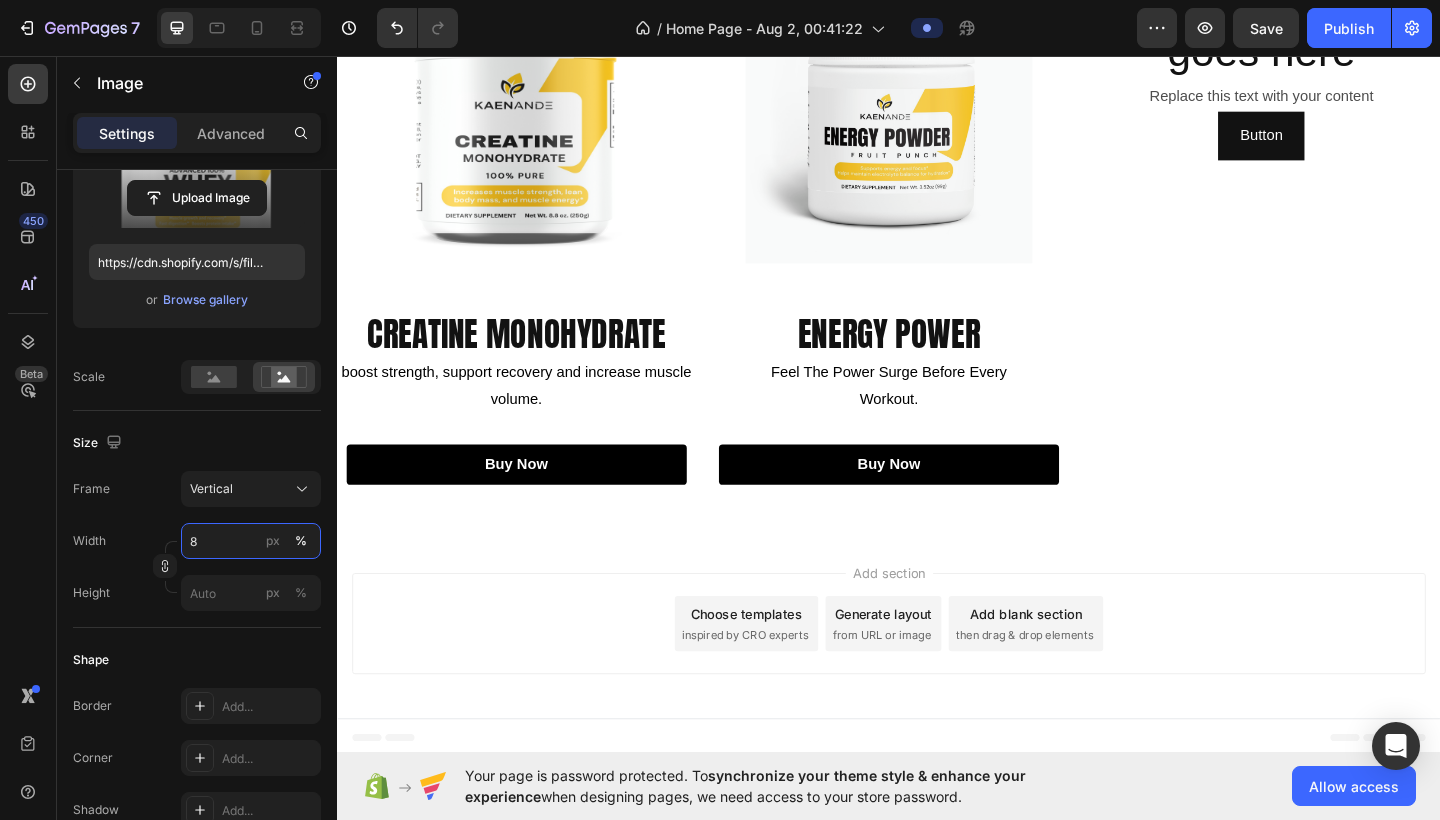 type on "80" 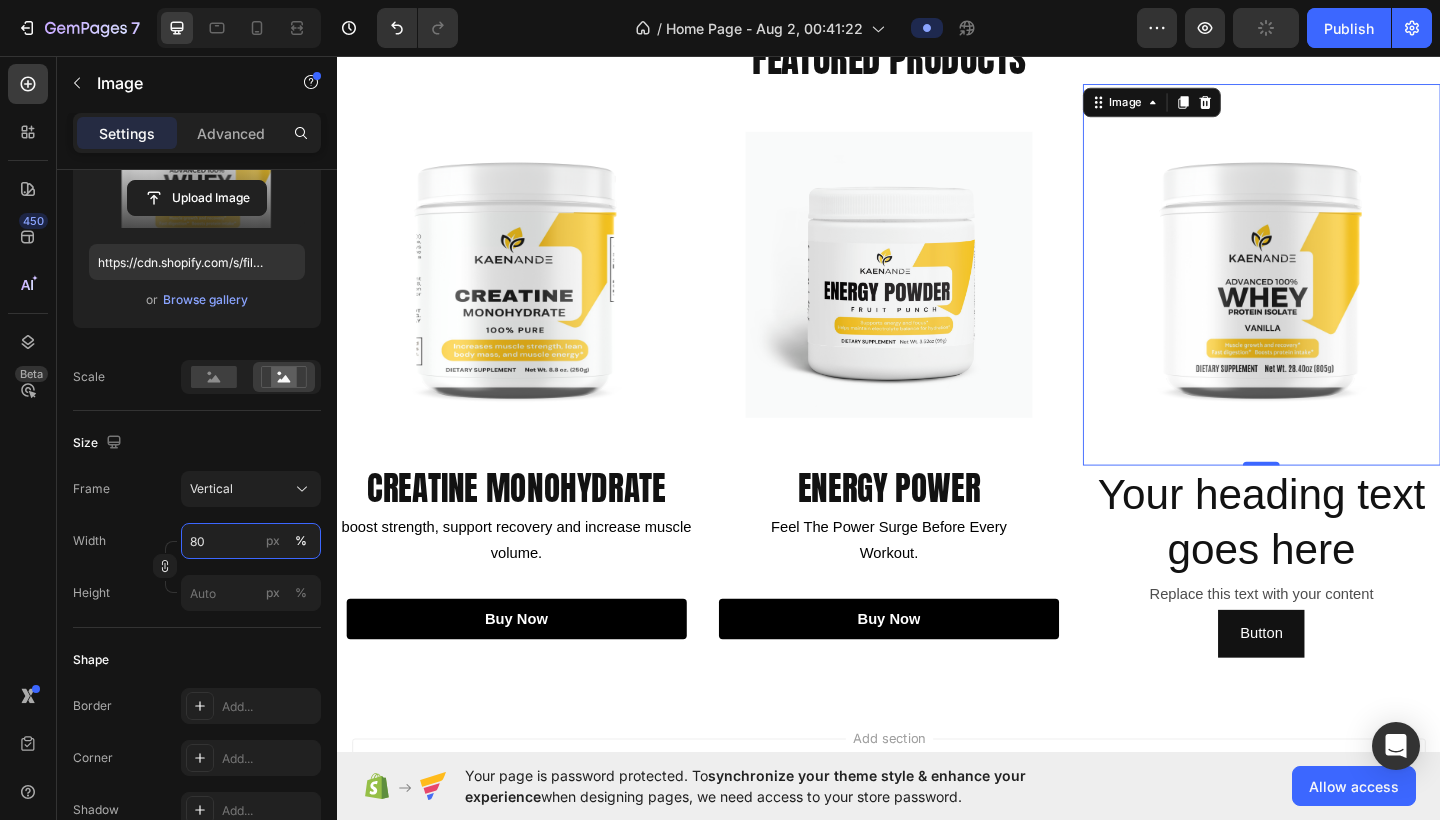 scroll, scrollTop: 861, scrollLeft: 0, axis: vertical 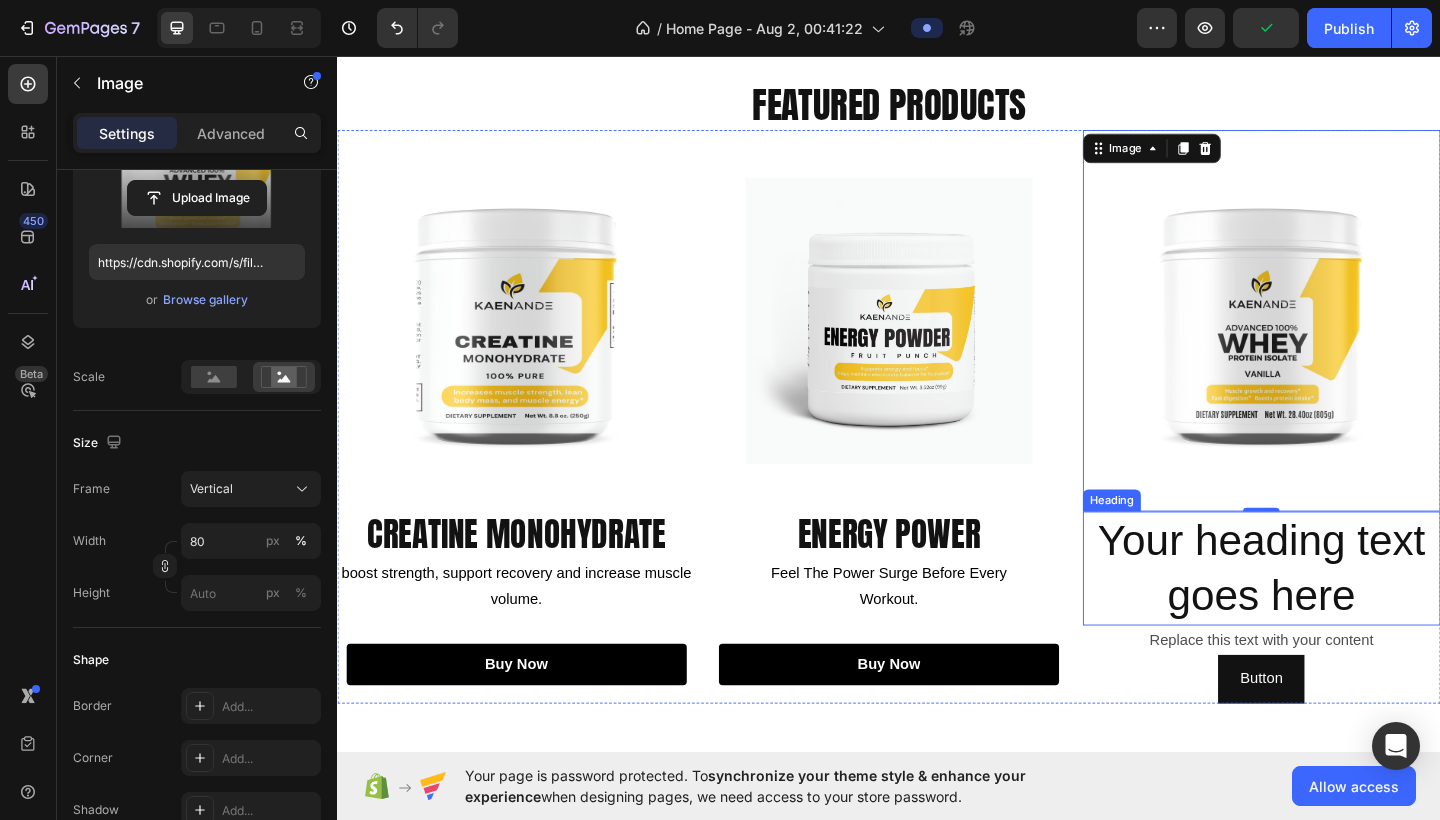 click on "Your heading text goes here" at bounding box center [1342, 614] 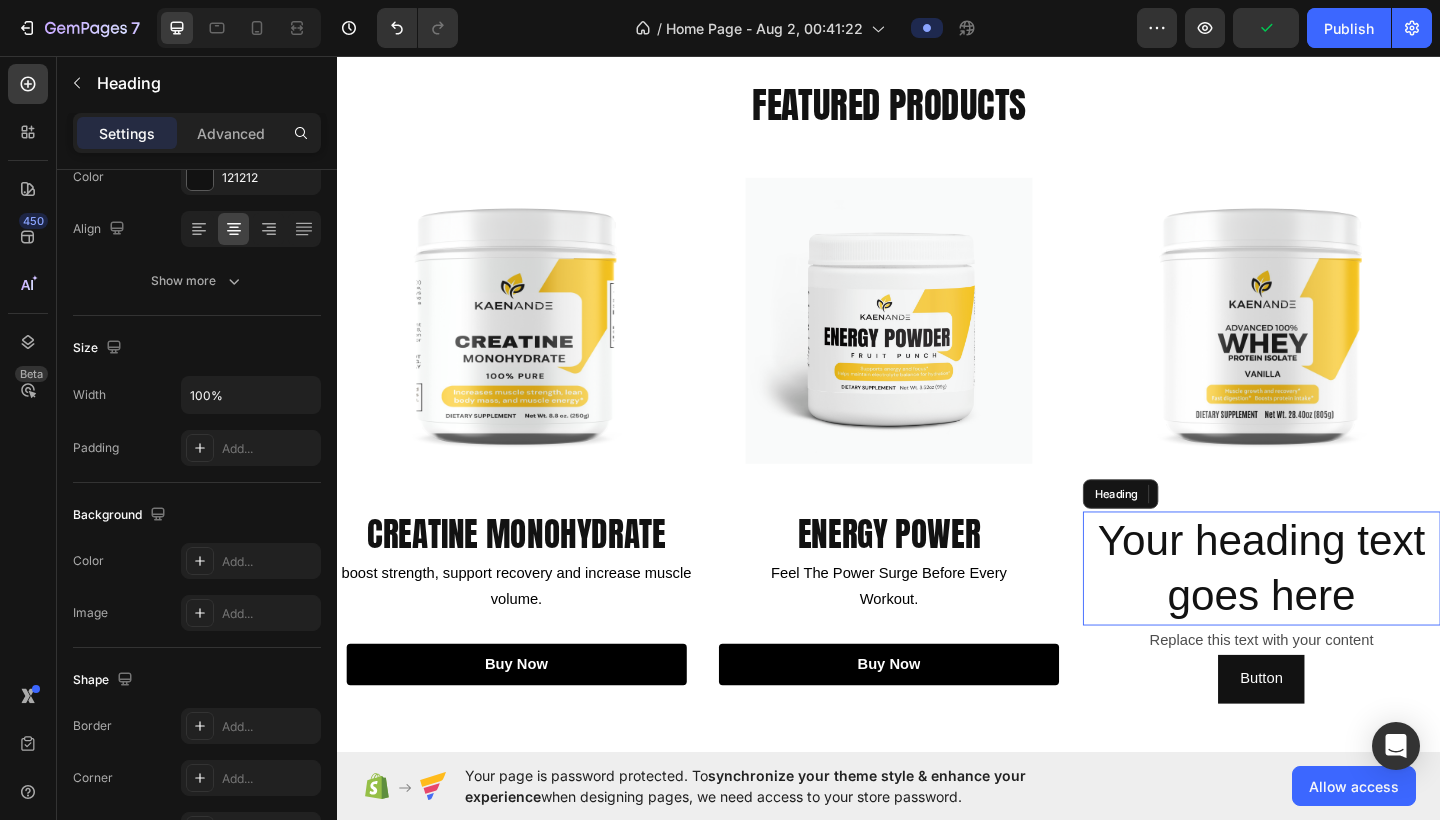 scroll, scrollTop: 825, scrollLeft: 0, axis: vertical 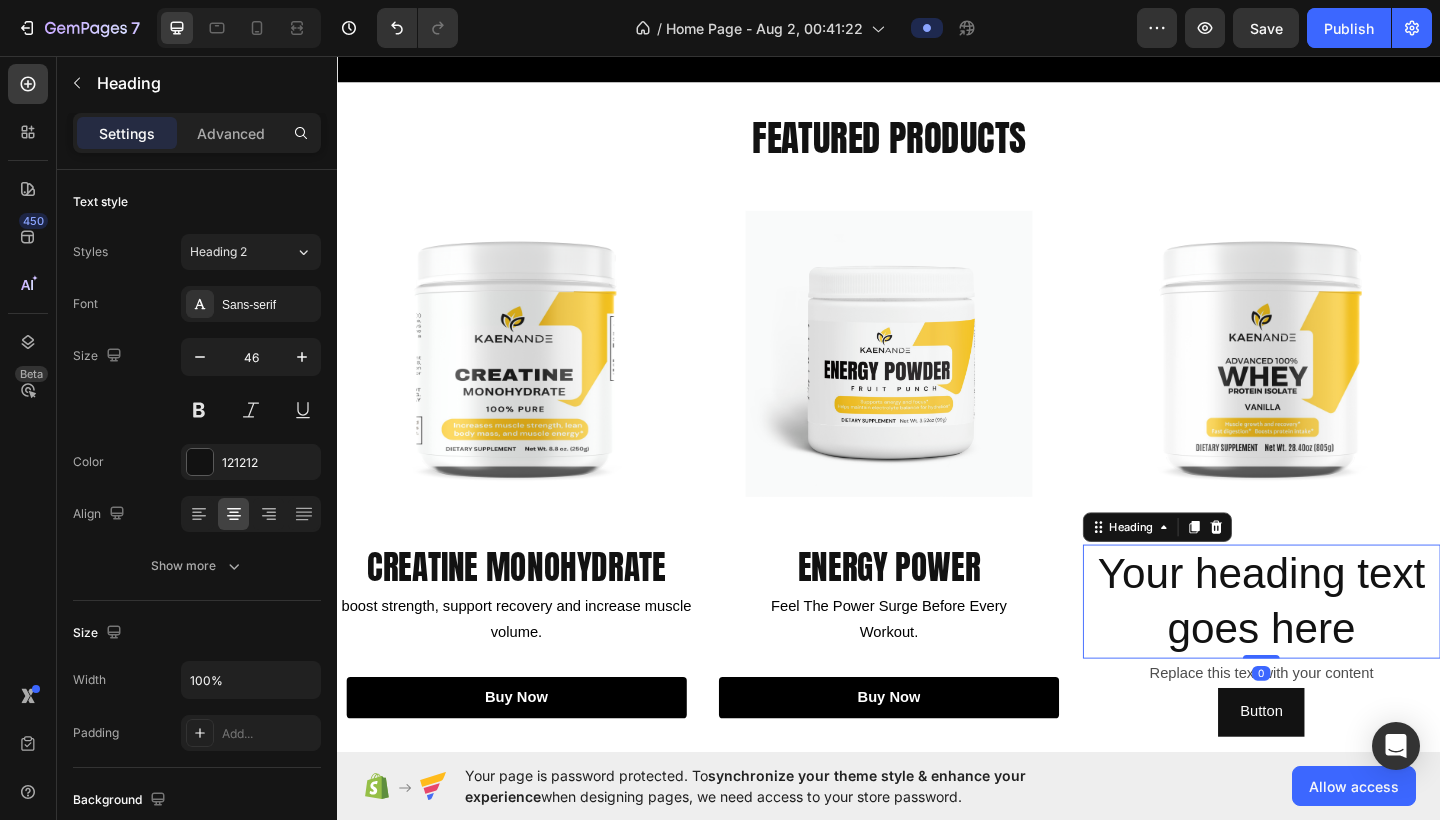 click on "Your heading text goes here" at bounding box center (1342, 650) 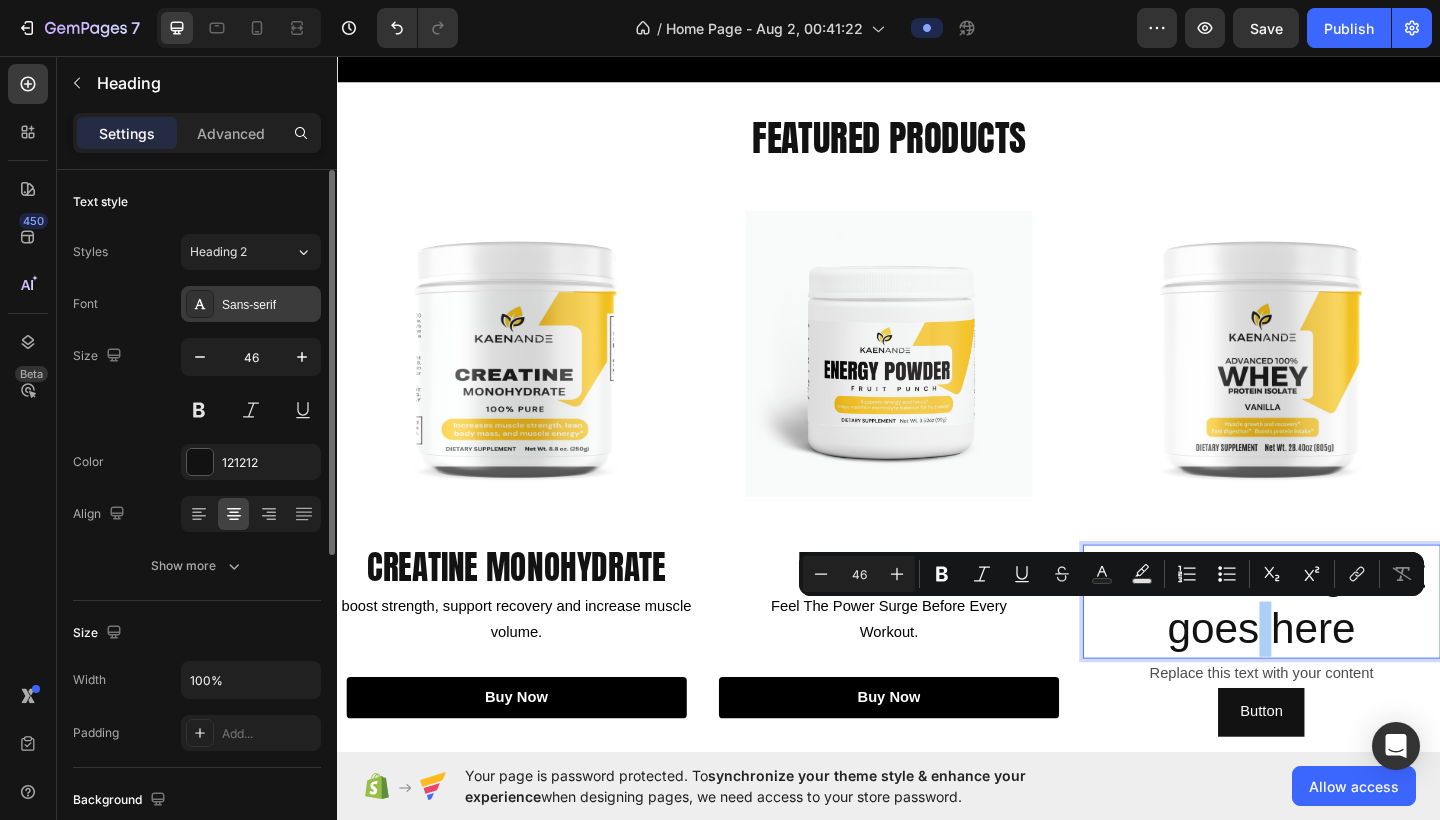 click on "Sans-serif" at bounding box center [251, 304] 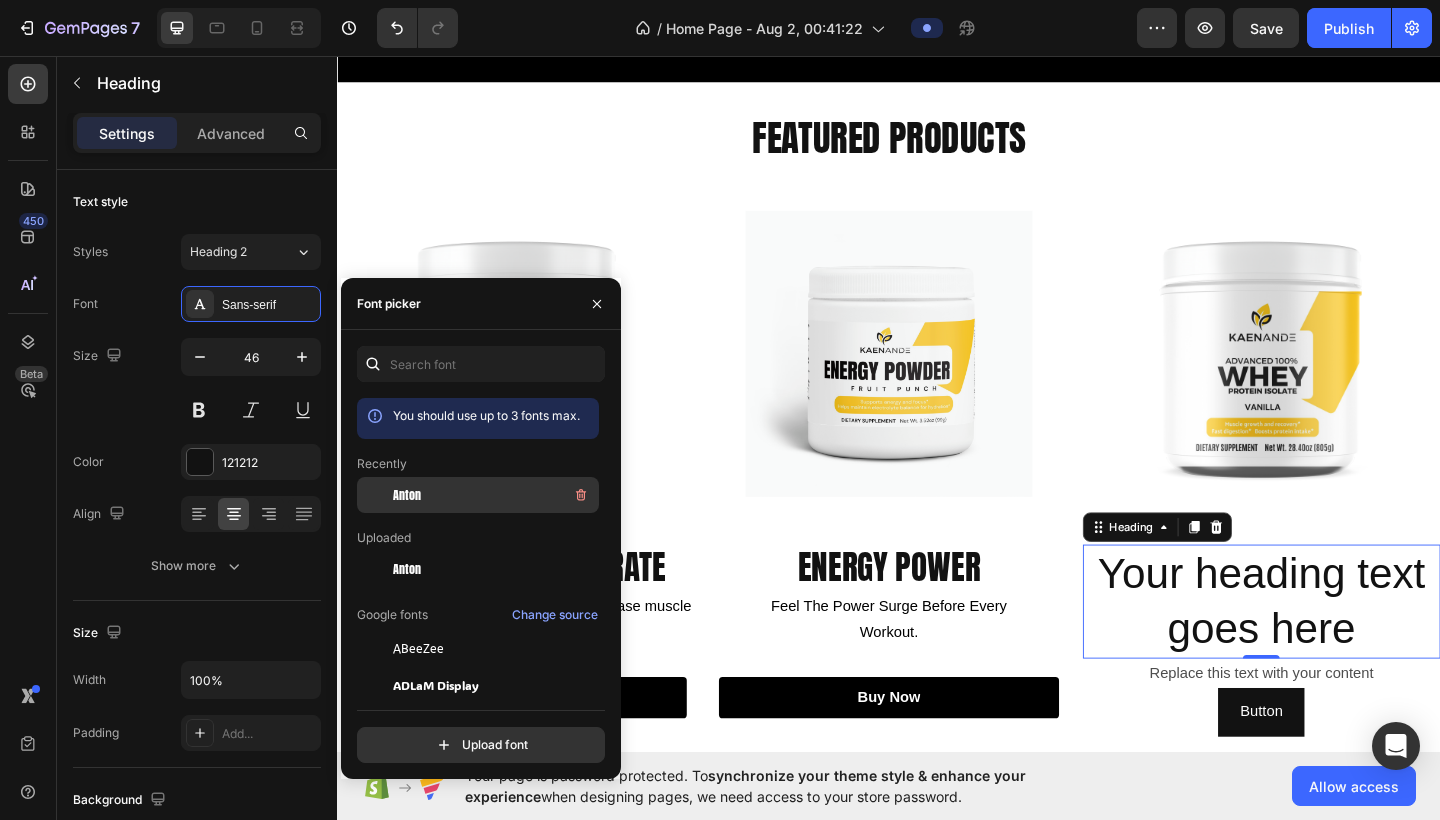 click on "Anton" at bounding box center [494, 495] 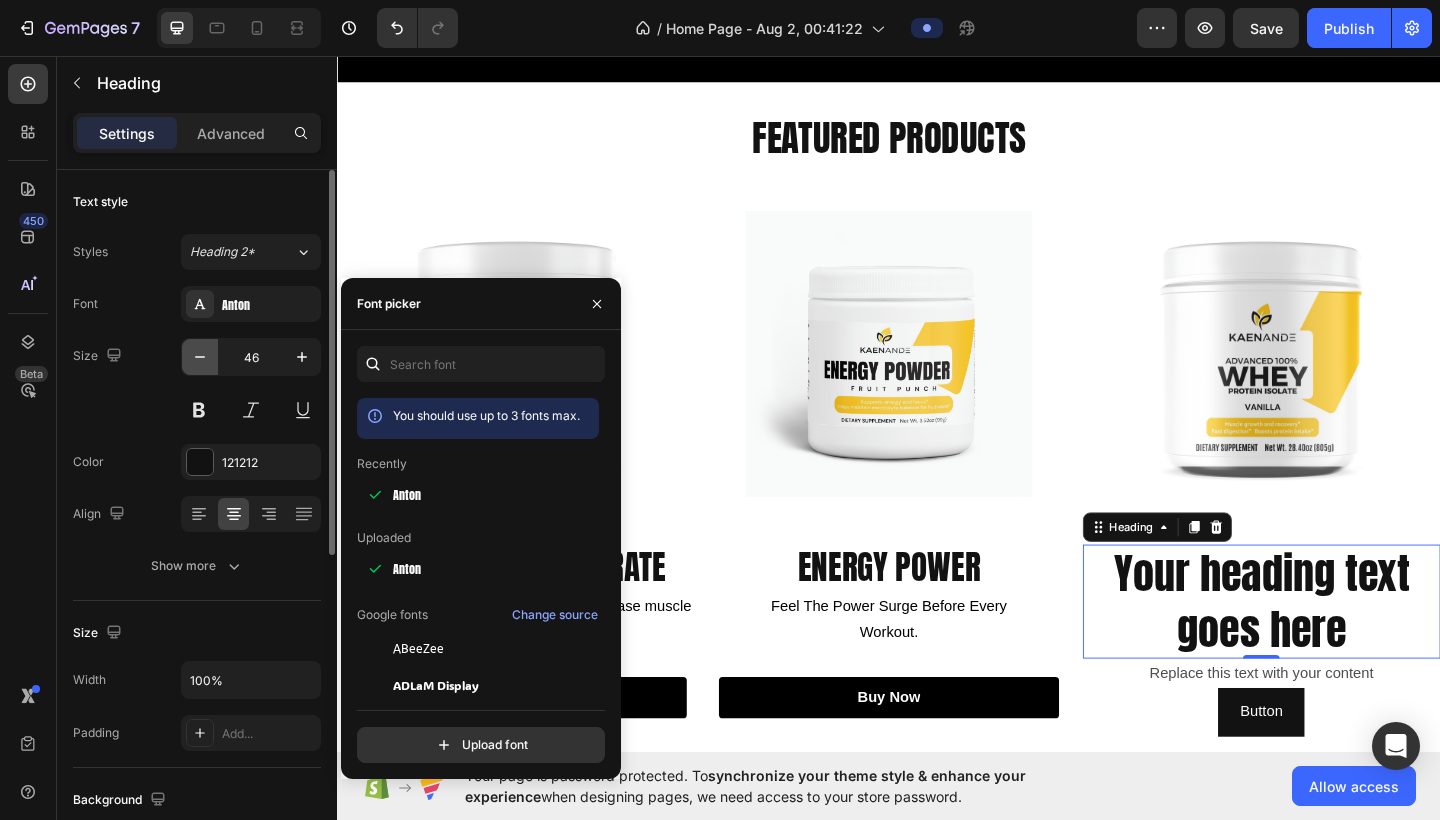 click at bounding box center (200, 357) 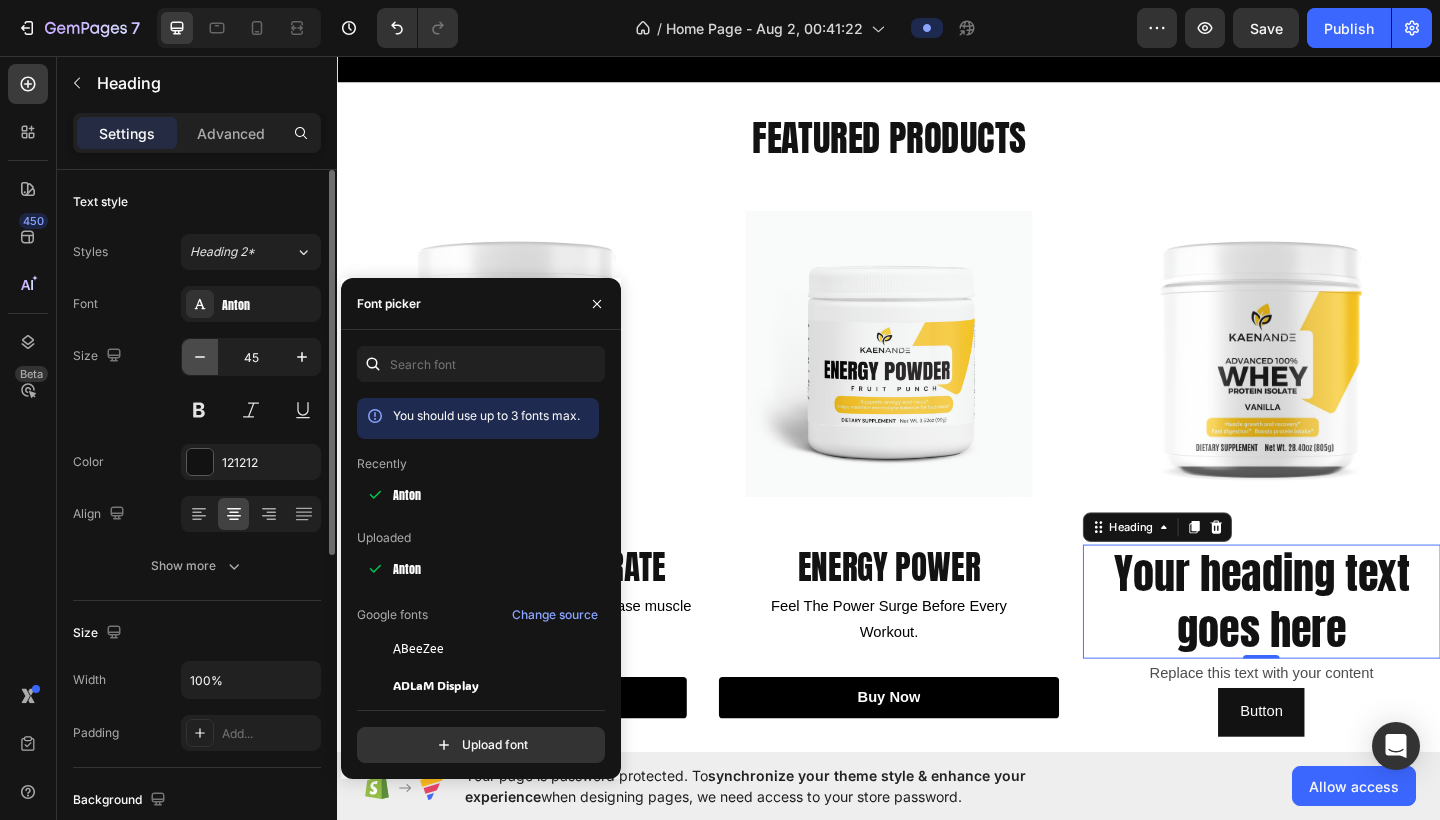 click at bounding box center (200, 357) 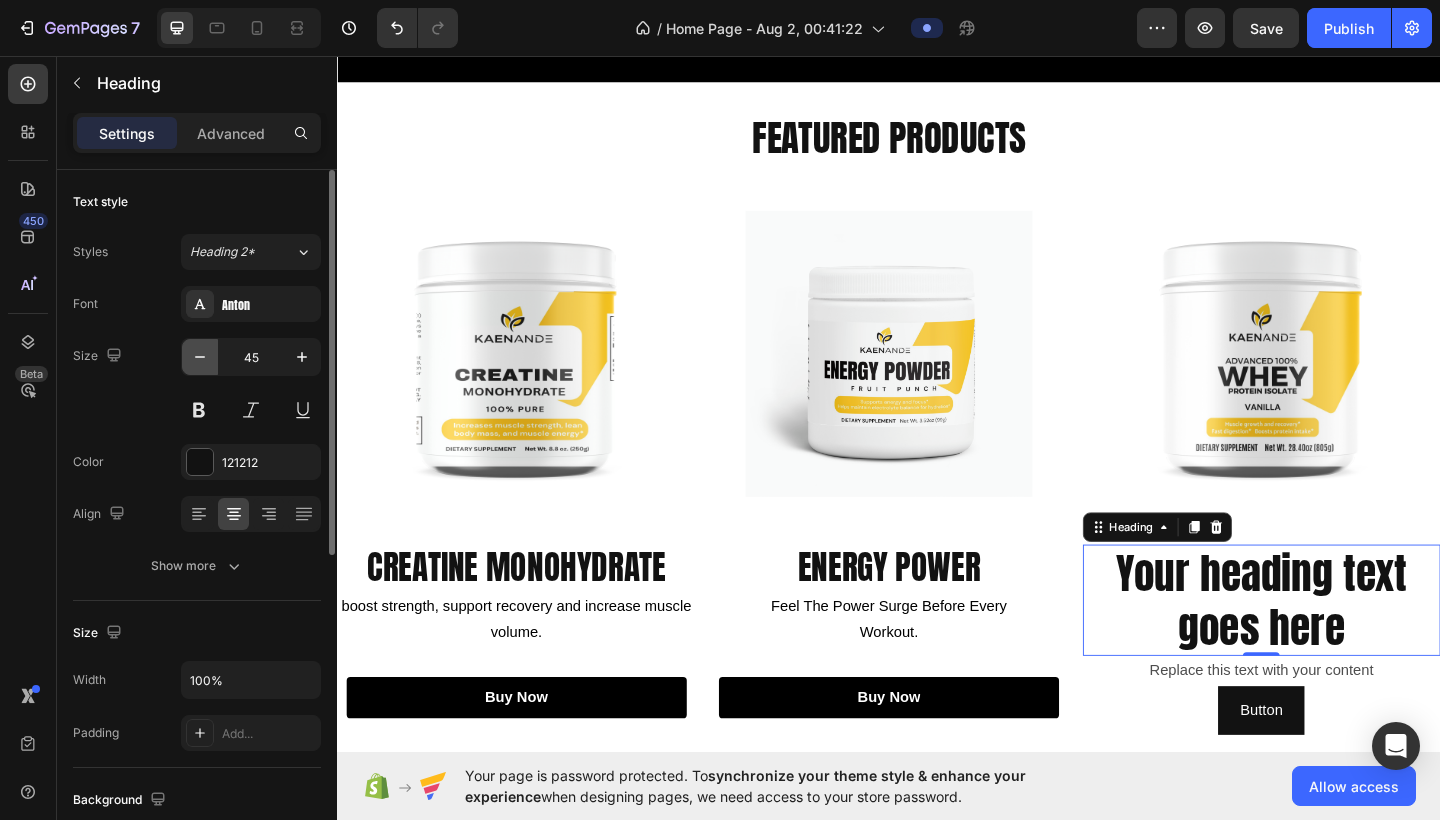 click at bounding box center [200, 357] 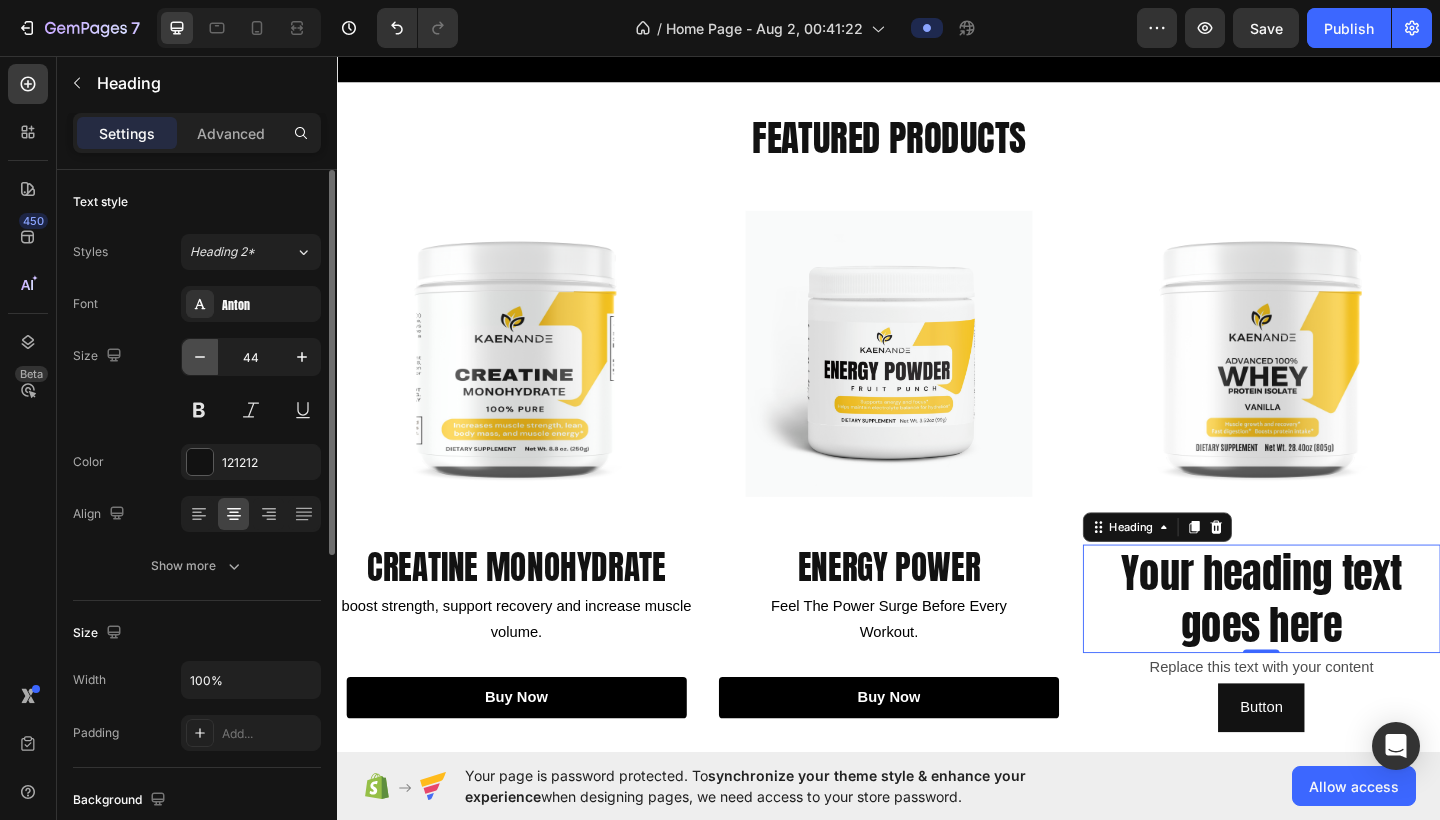 click at bounding box center [200, 357] 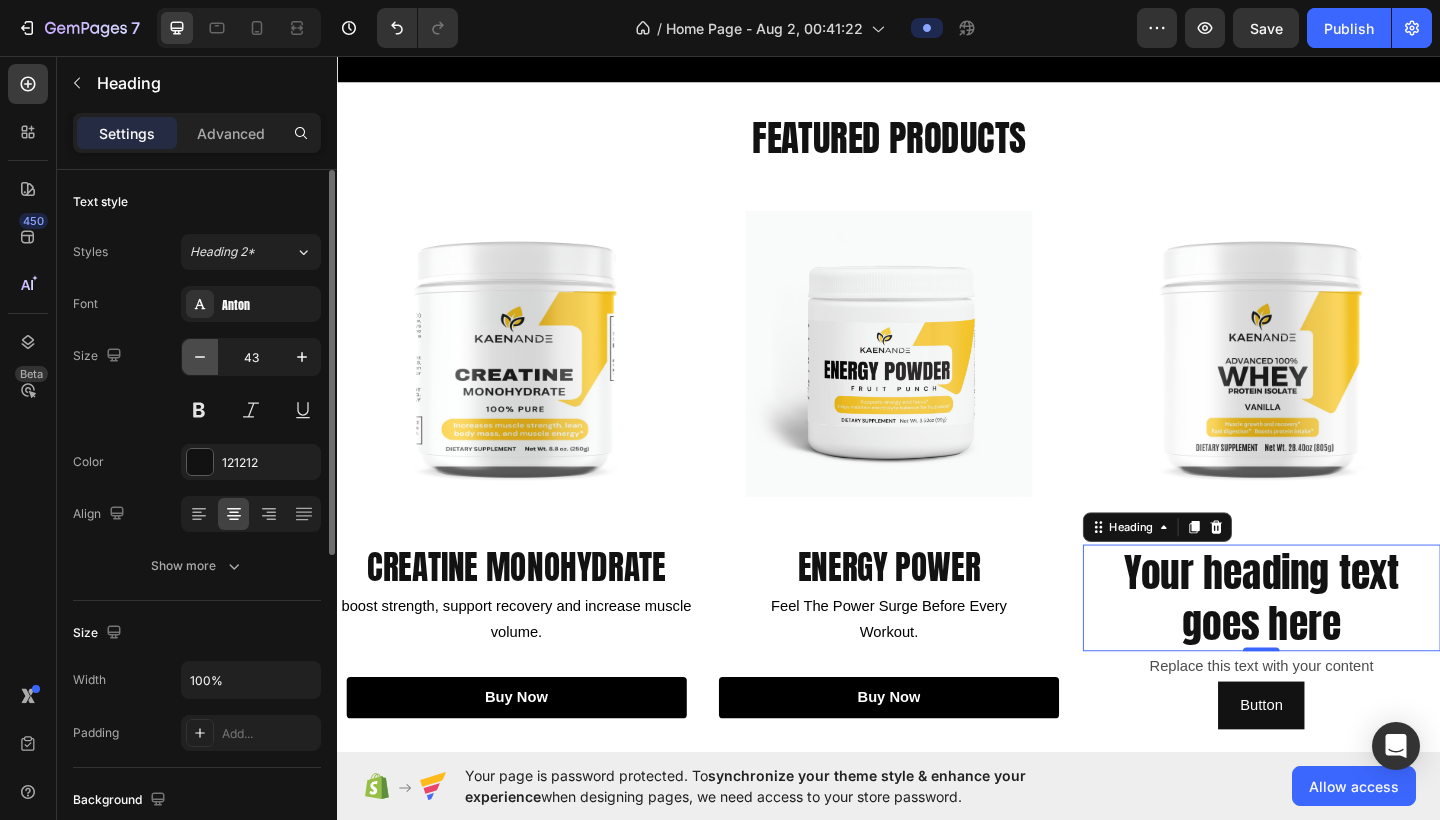 click at bounding box center (200, 357) 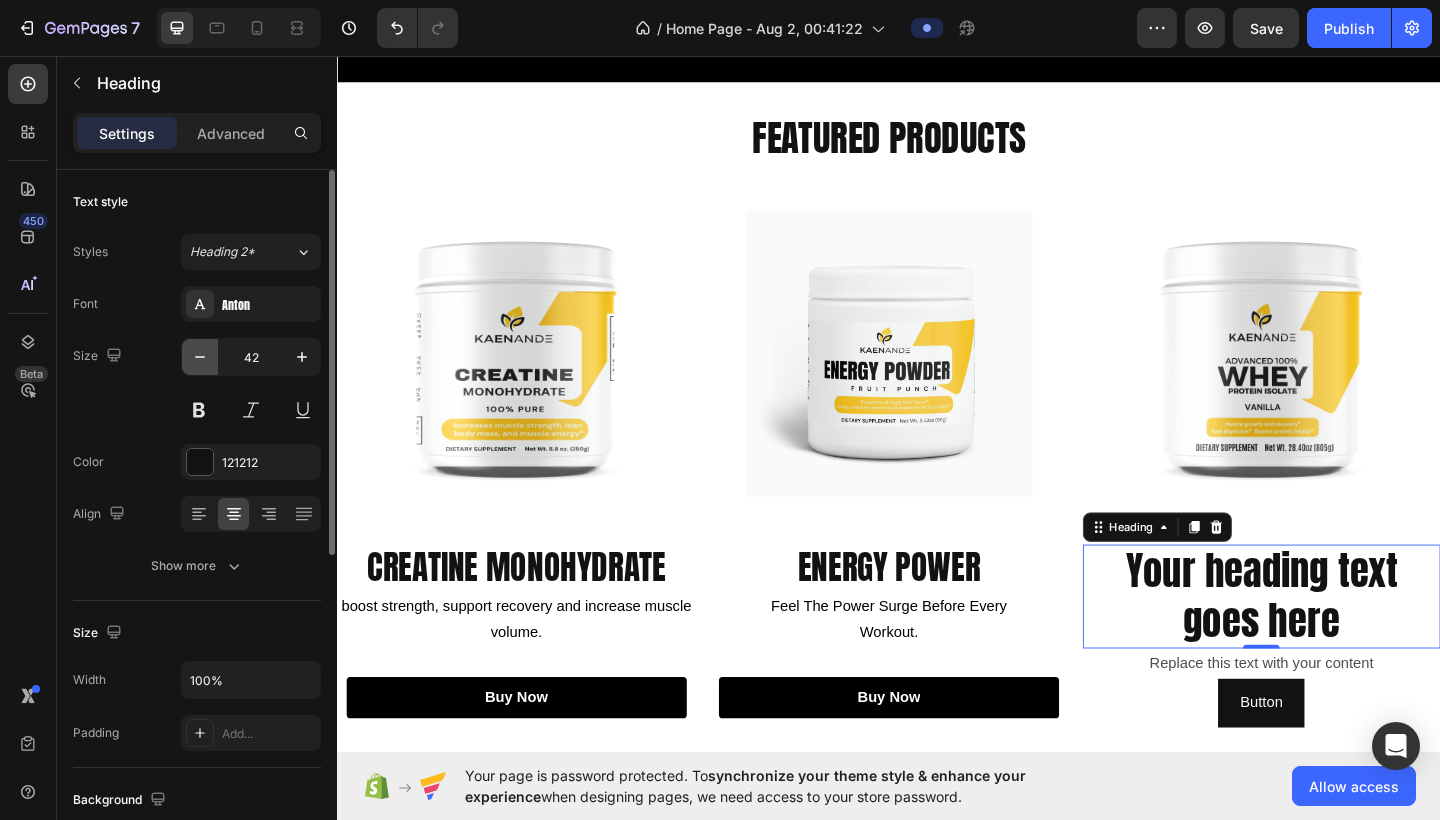 click at bounding box center (200, 357) 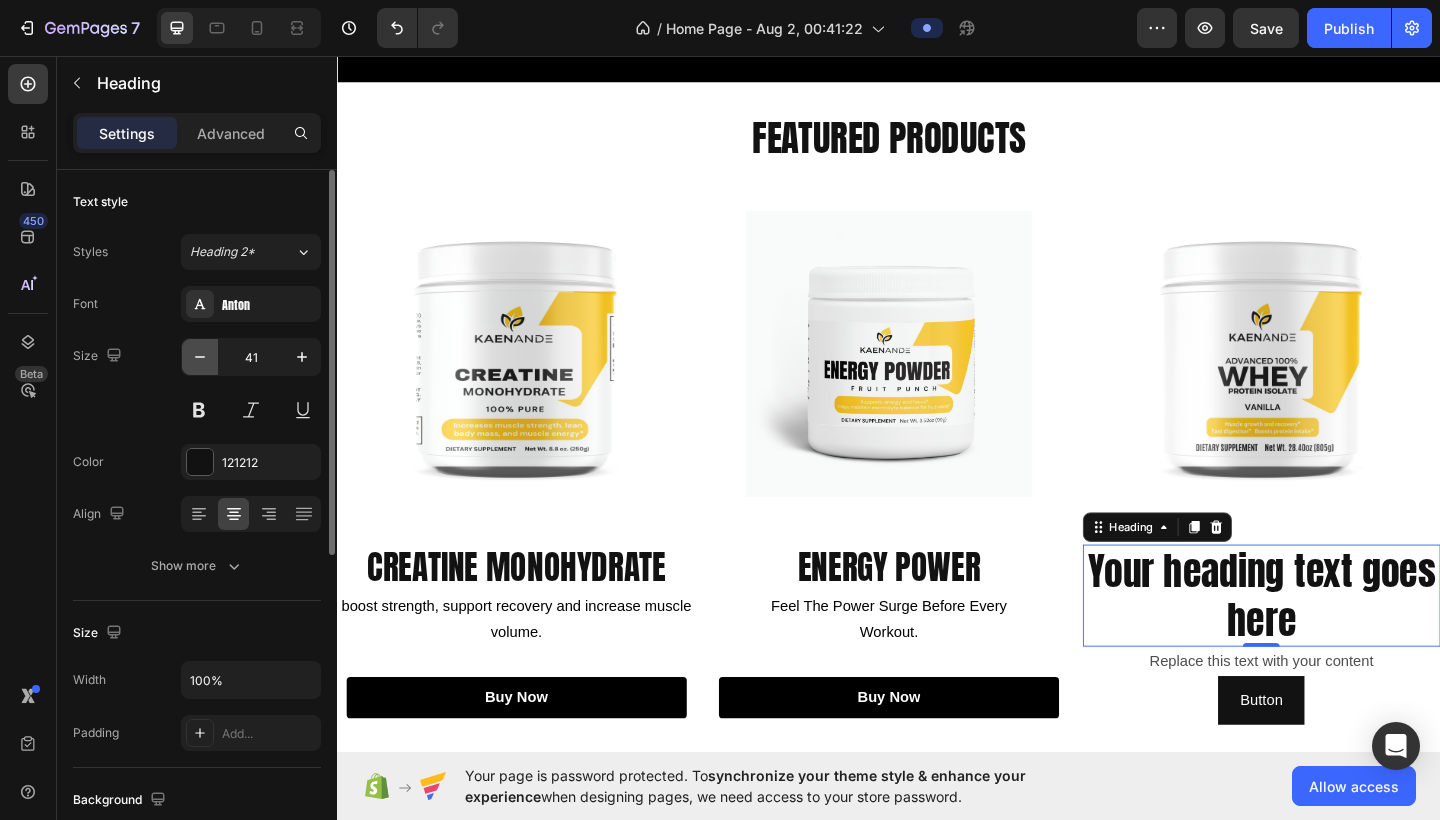 click at bounding box center (200, 357) 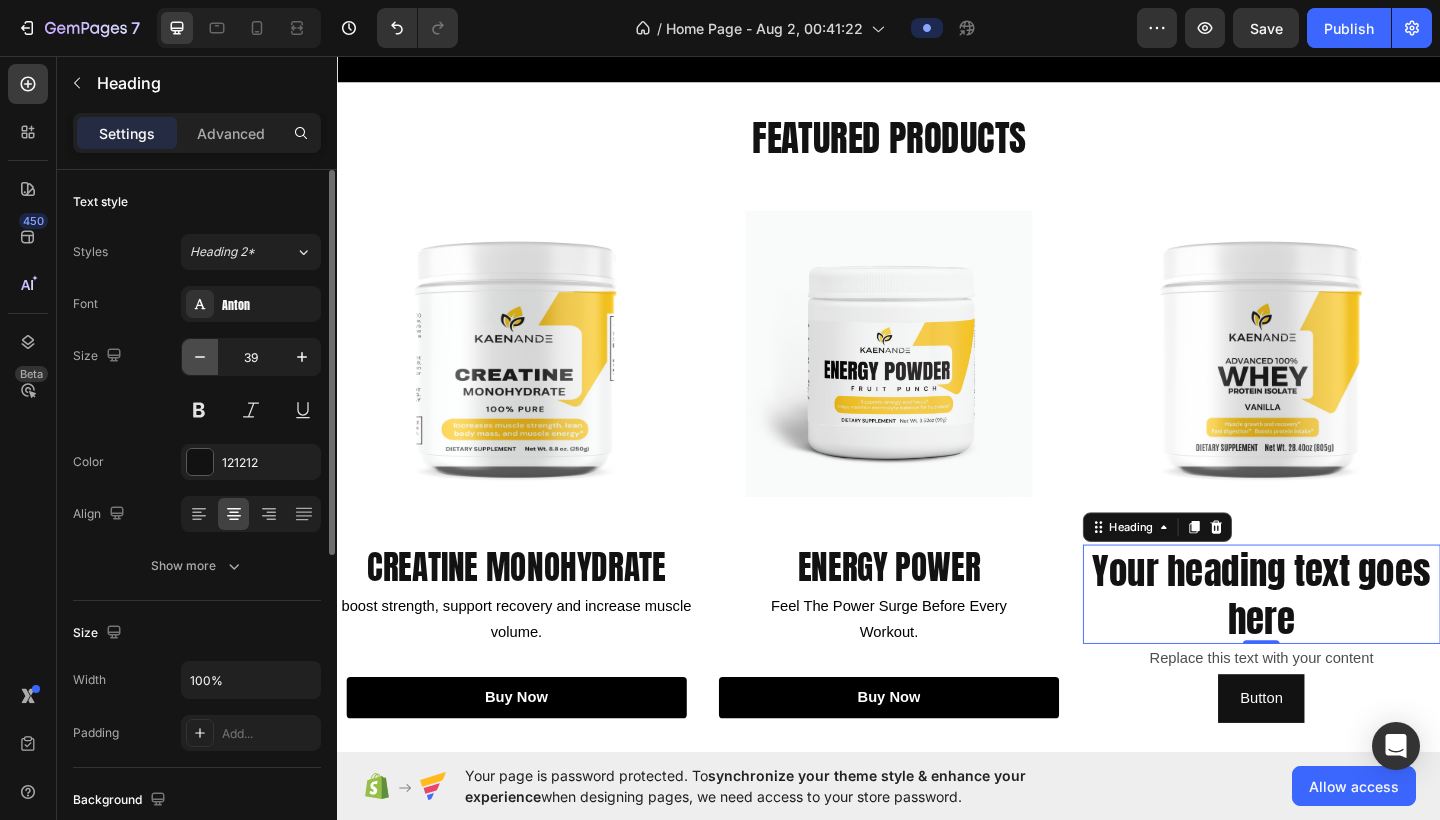 click at bounding box center (200, 357) 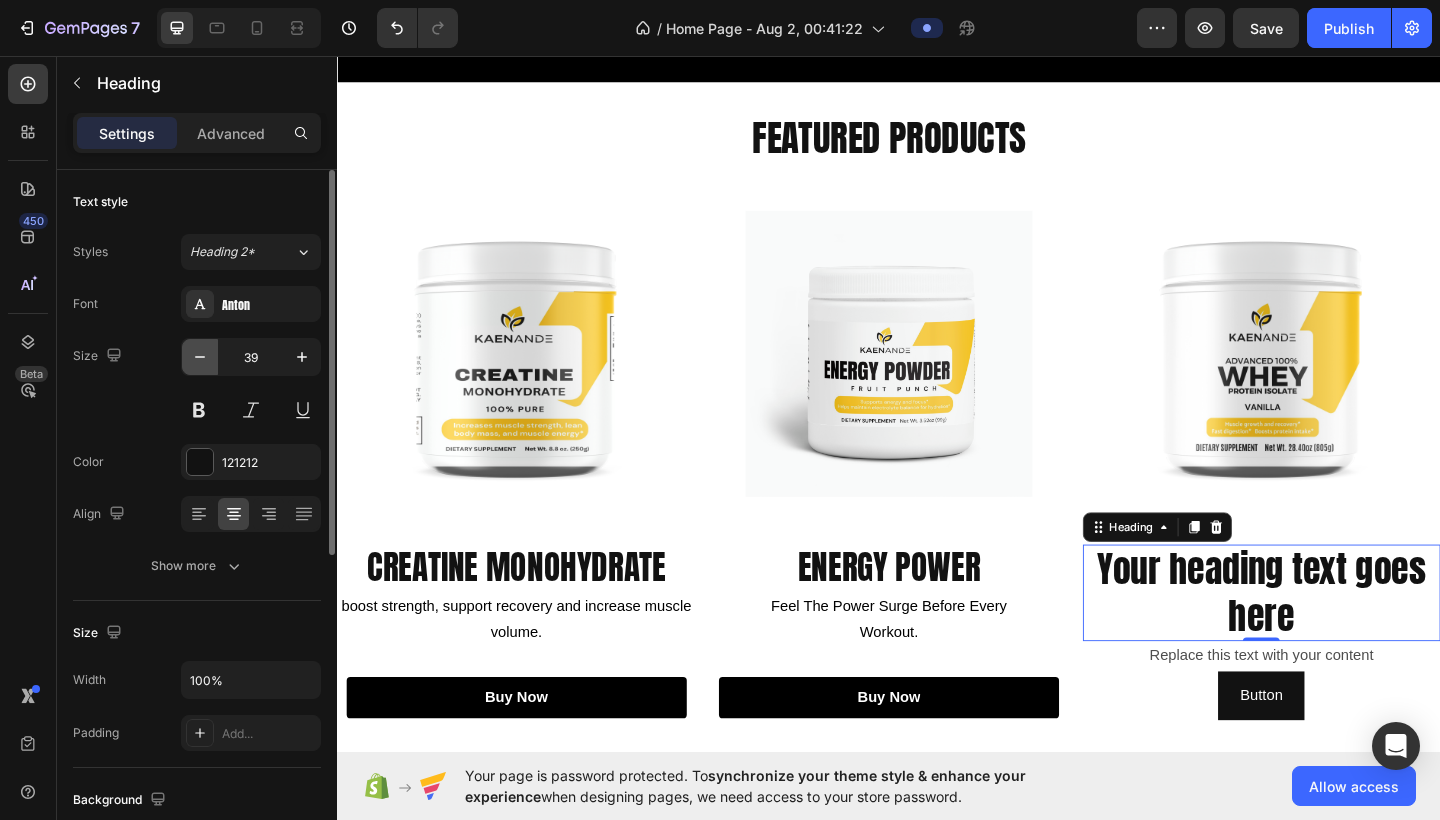 click at bounding box center (200, 357) 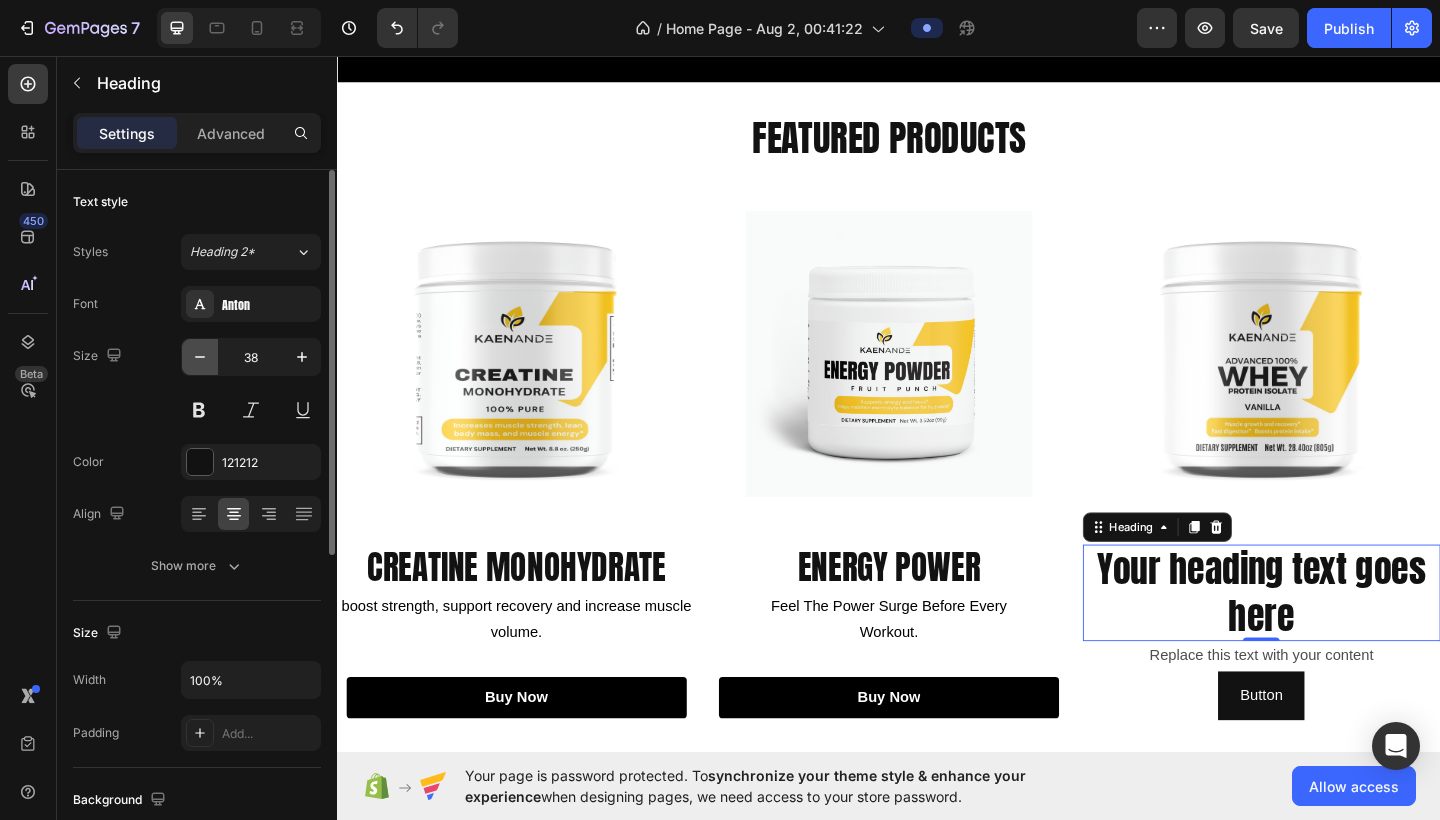 click at bounding box center (200, 357) 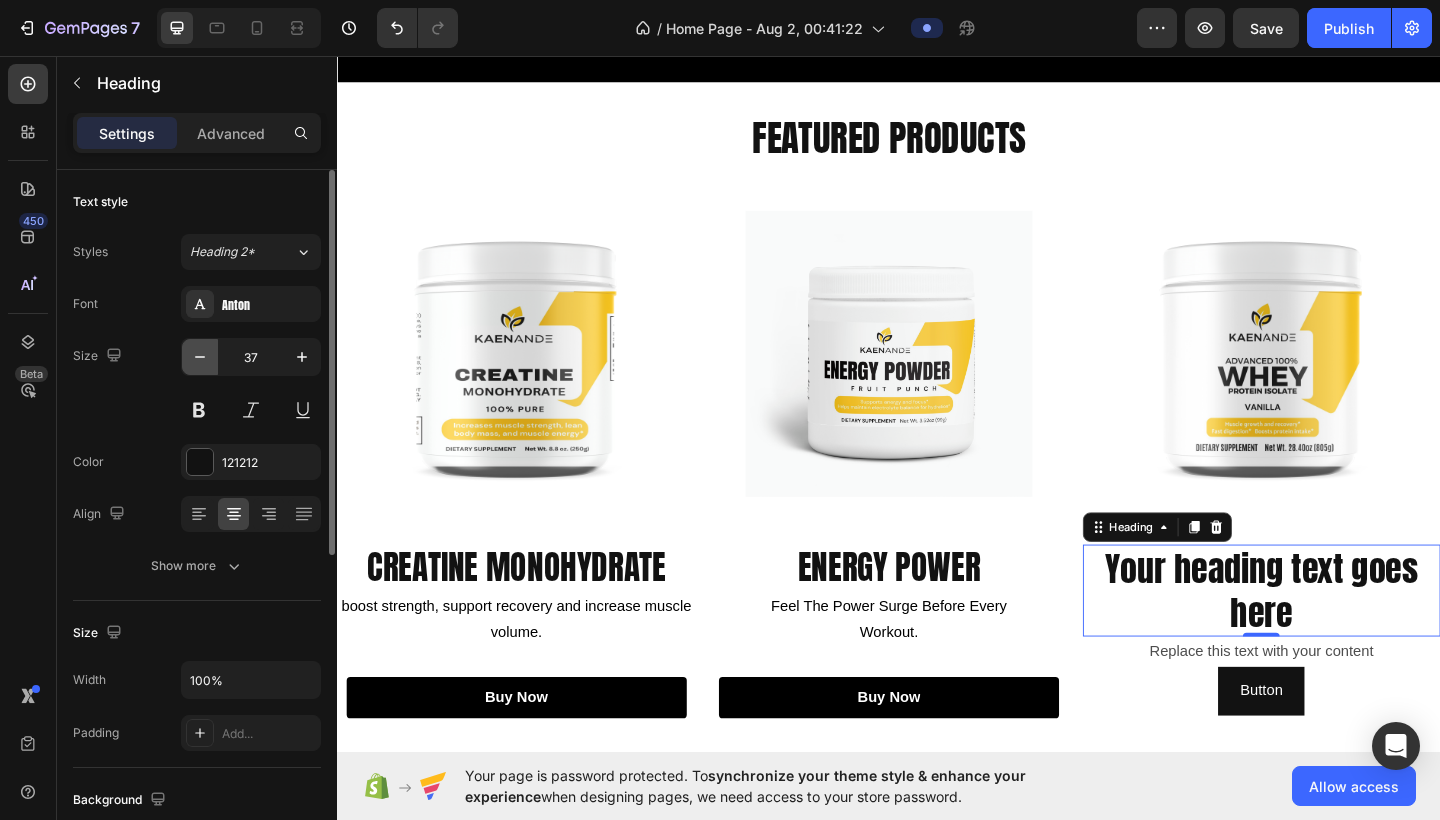 click at bounding box center [200, 357] 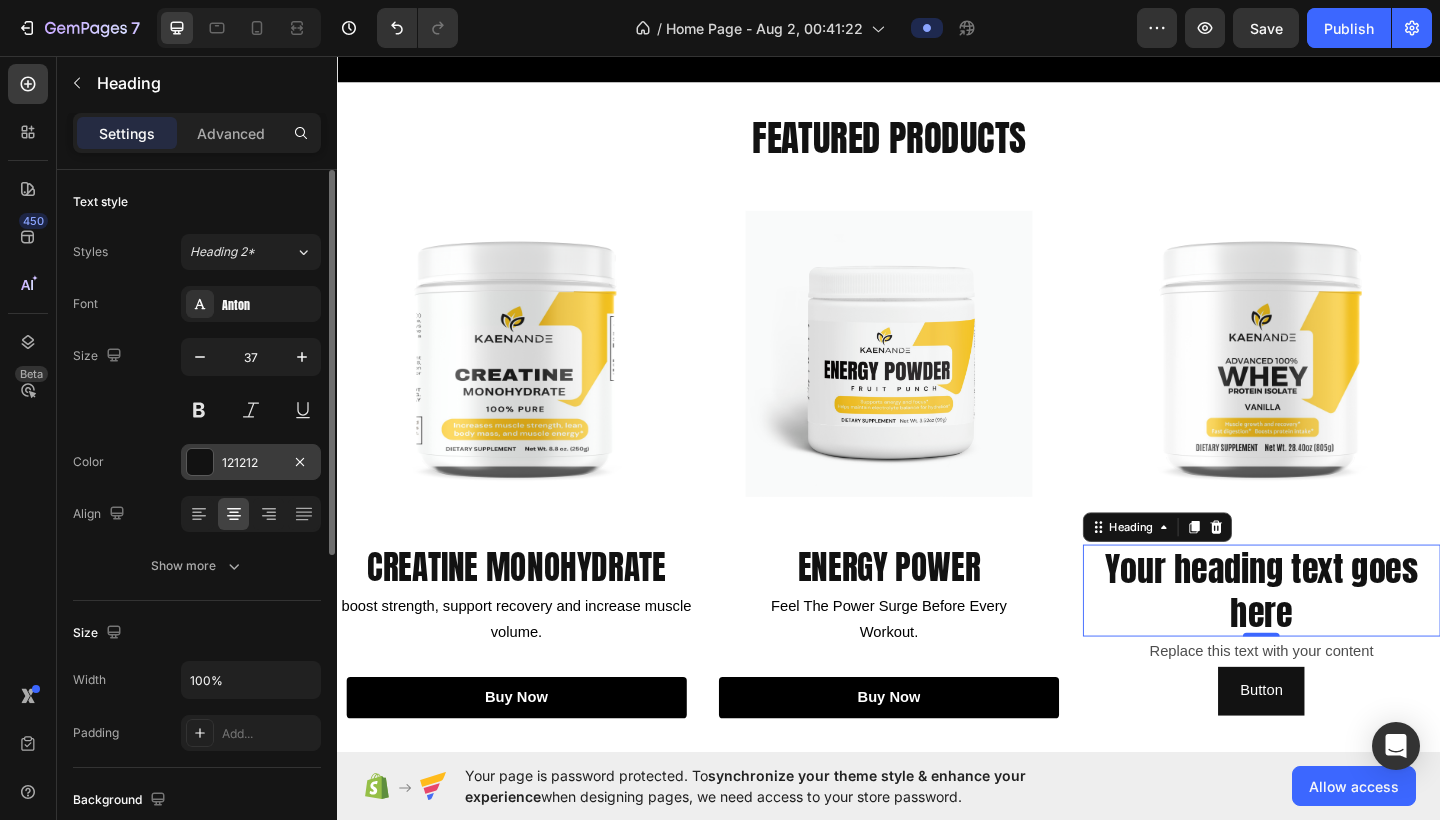 type on "36" 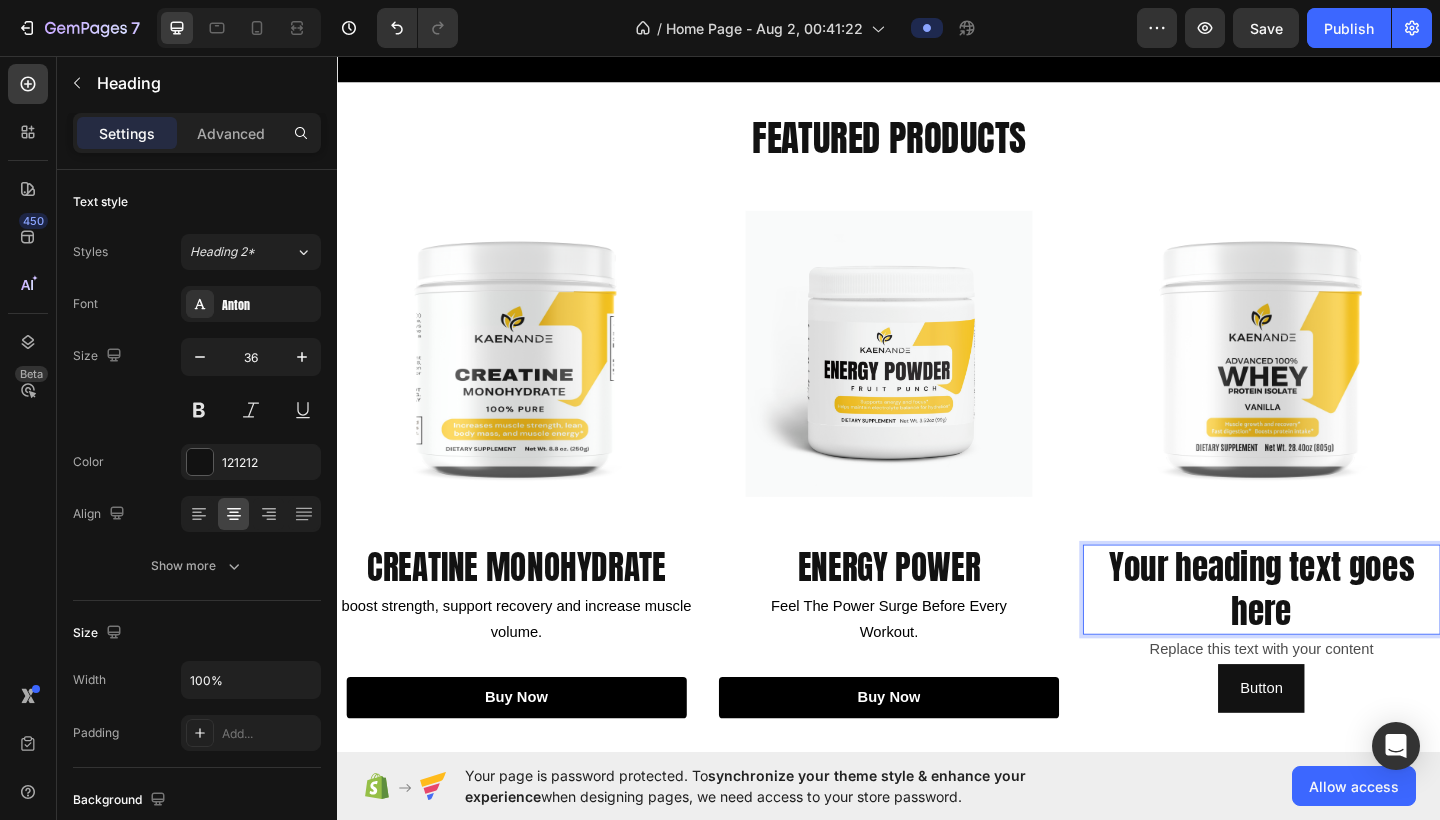 click on "Your heading text goes here" at bounding box center [1342, 637] 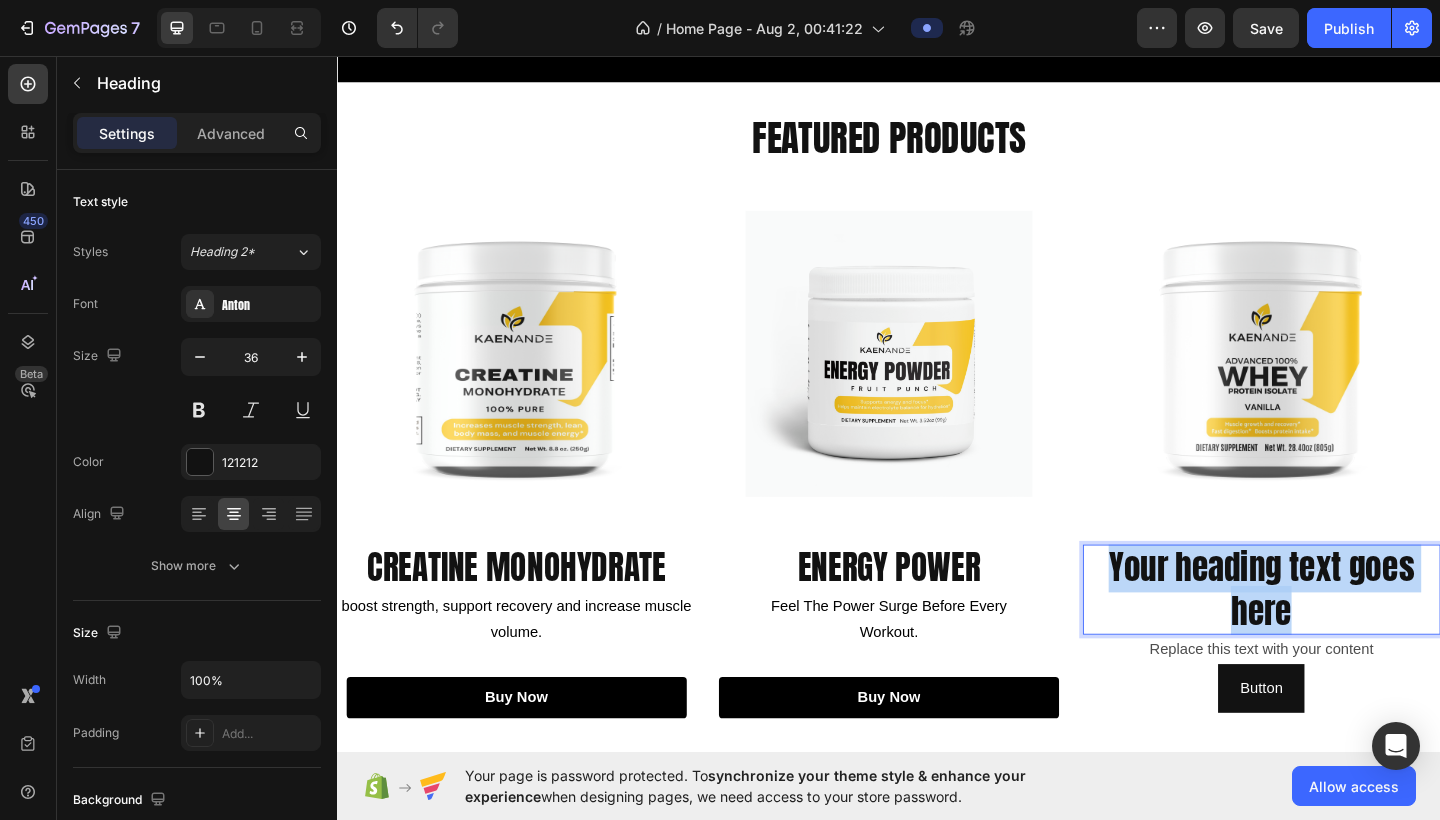 click on "Your heading text goes here" at bounding box center (1342, 637) 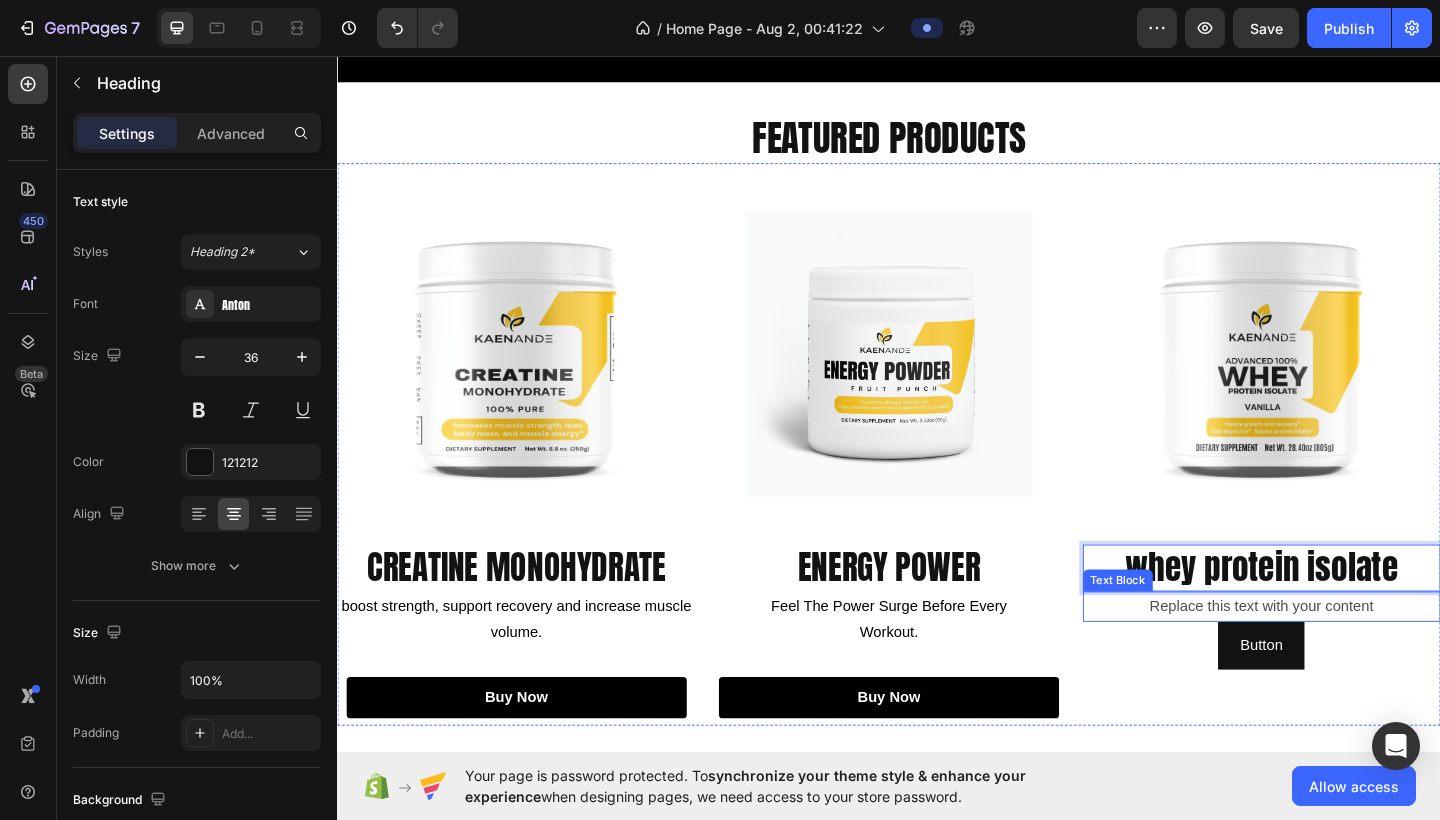 click on "Replace this text with your content" at bounding box center (1342, 655) 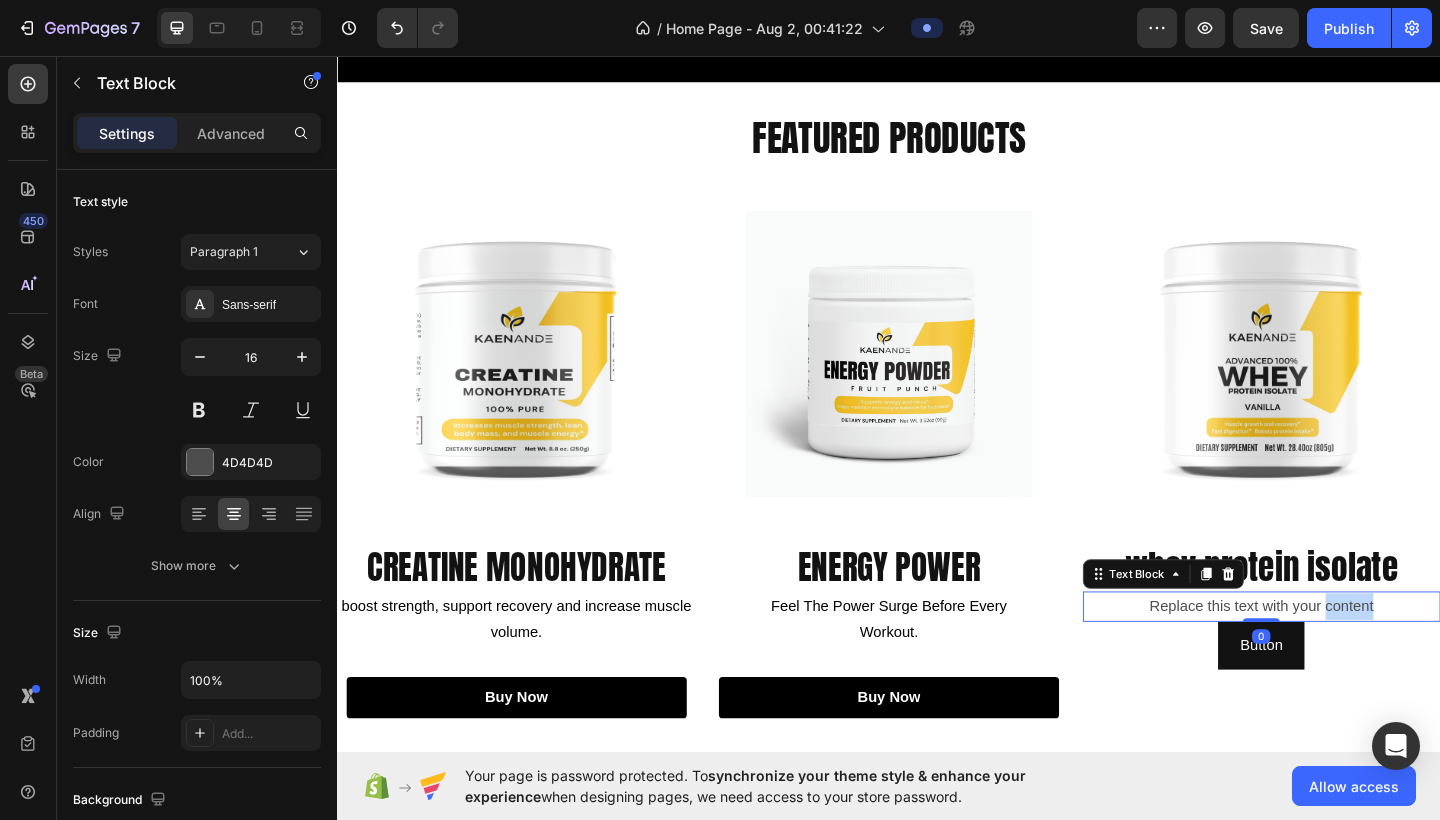 click on "Replace this text with your content" at bounding box center [1342, 655] 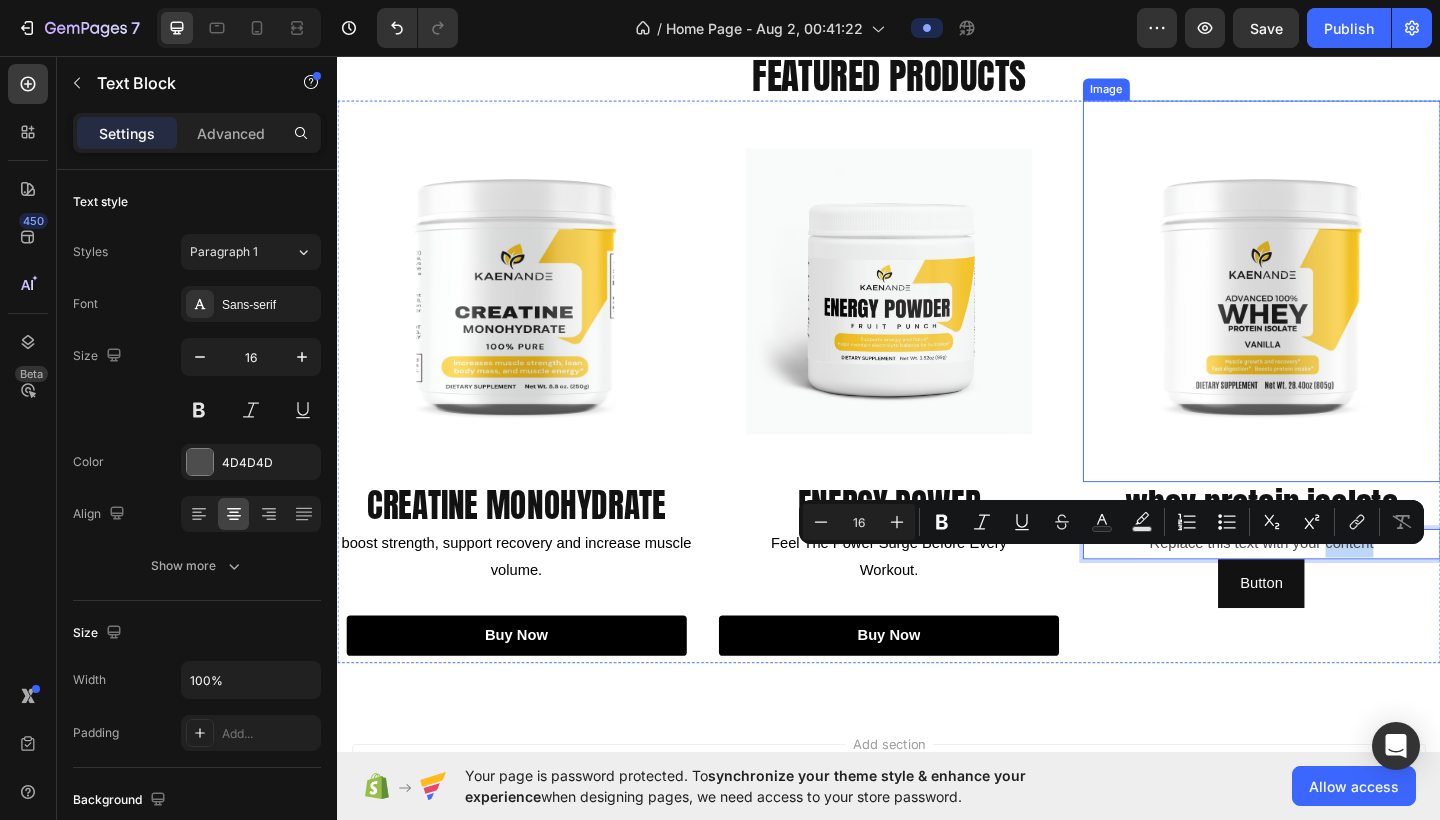 scroll, scrollTop: 907, scrollLeft: 0, axis: vertical 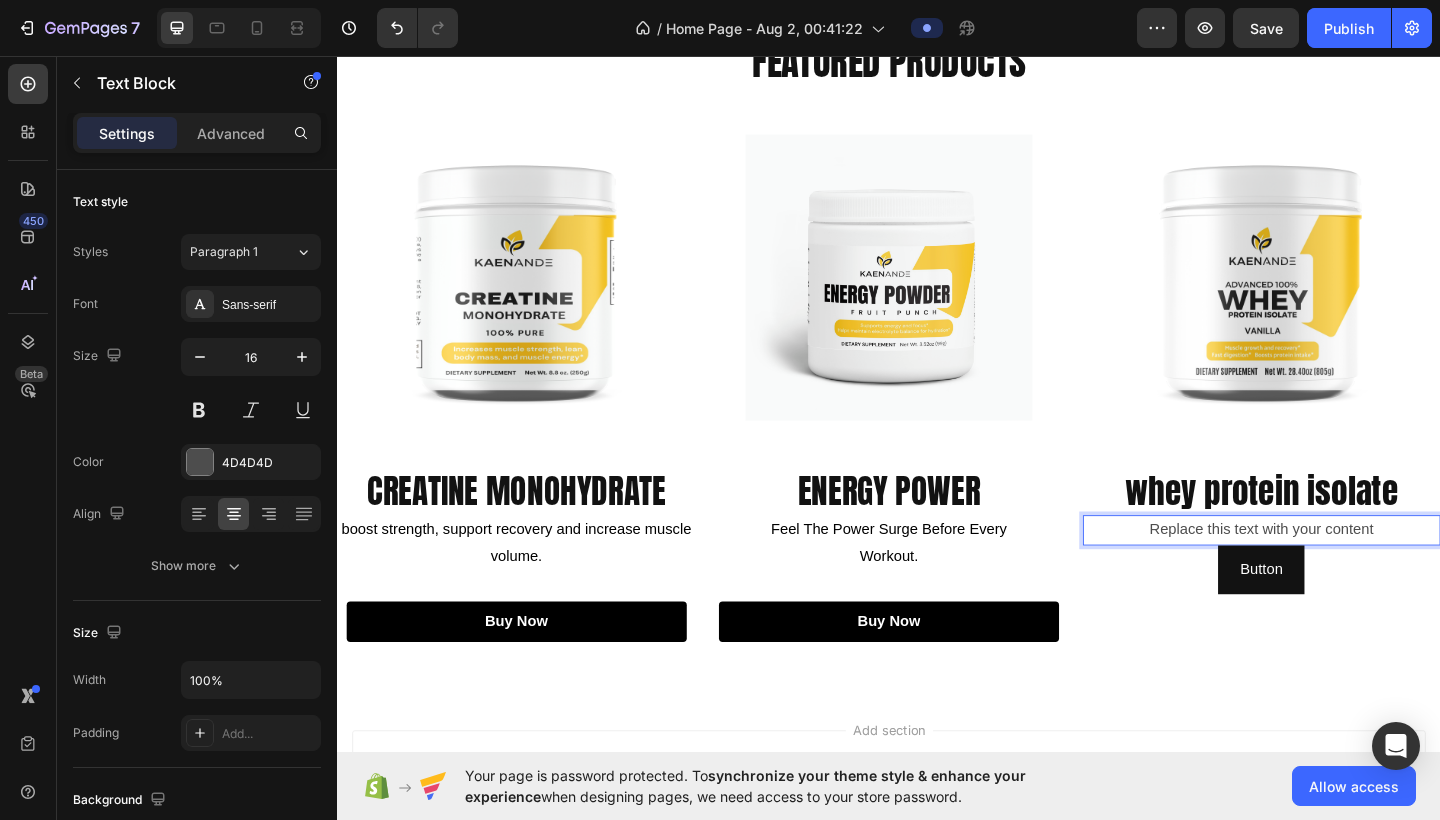click on "Replace this text with your content" at bounding box center [1342, 572] 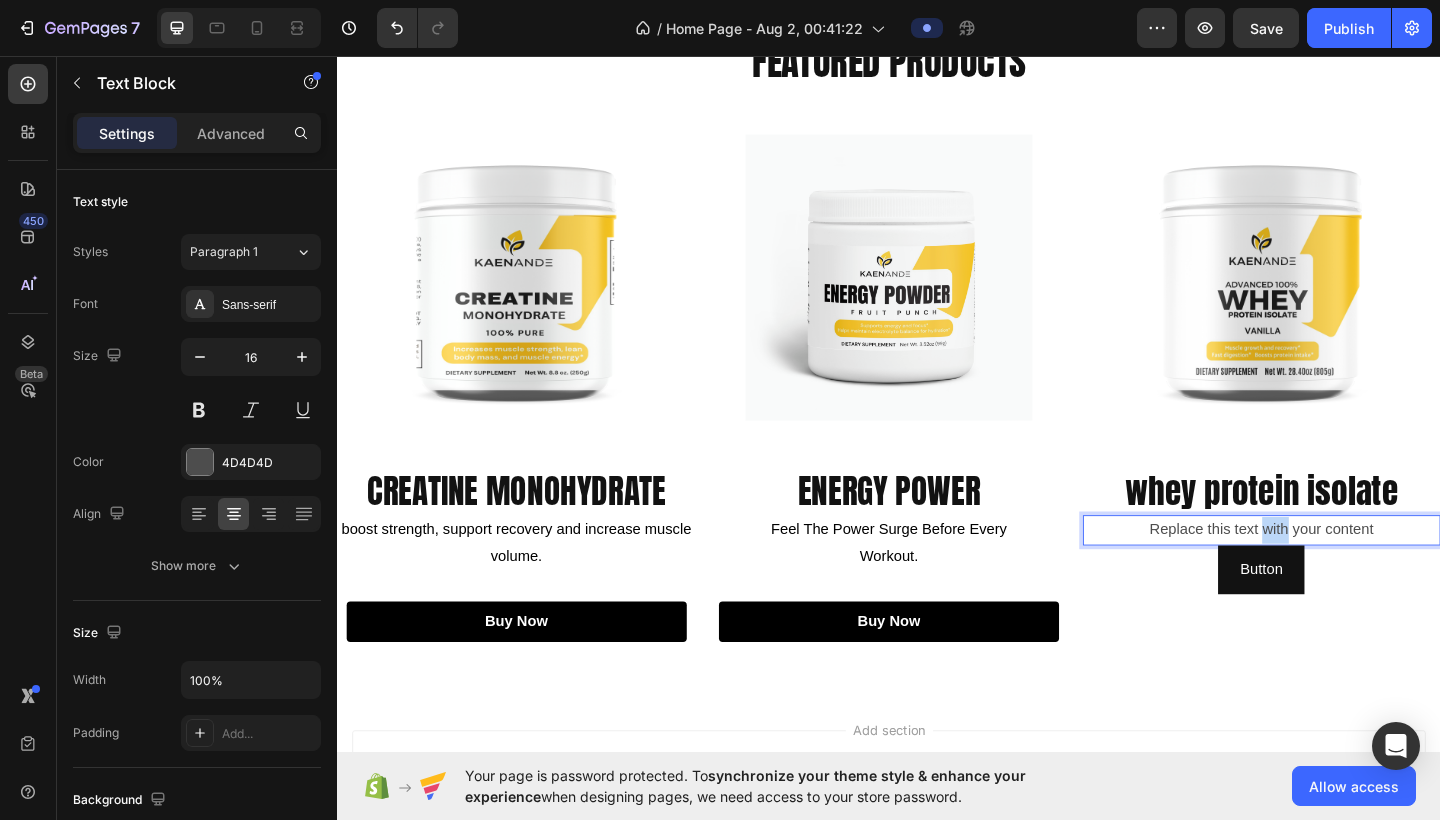 click on "Replace this text with your content" at bounding box center [1342, 572] 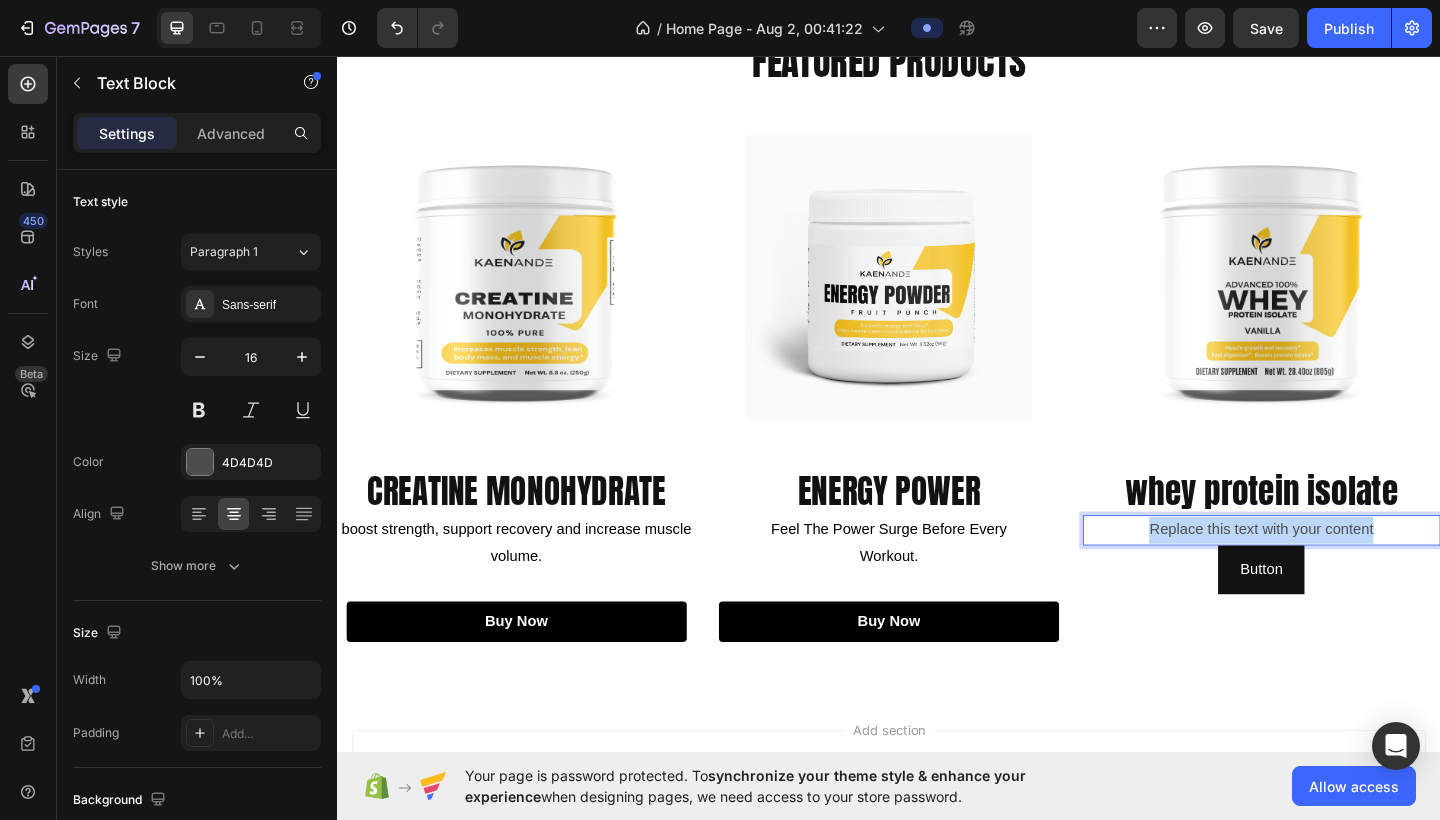 click on "Replace this text with your content" at bounding box center [1342, 572] 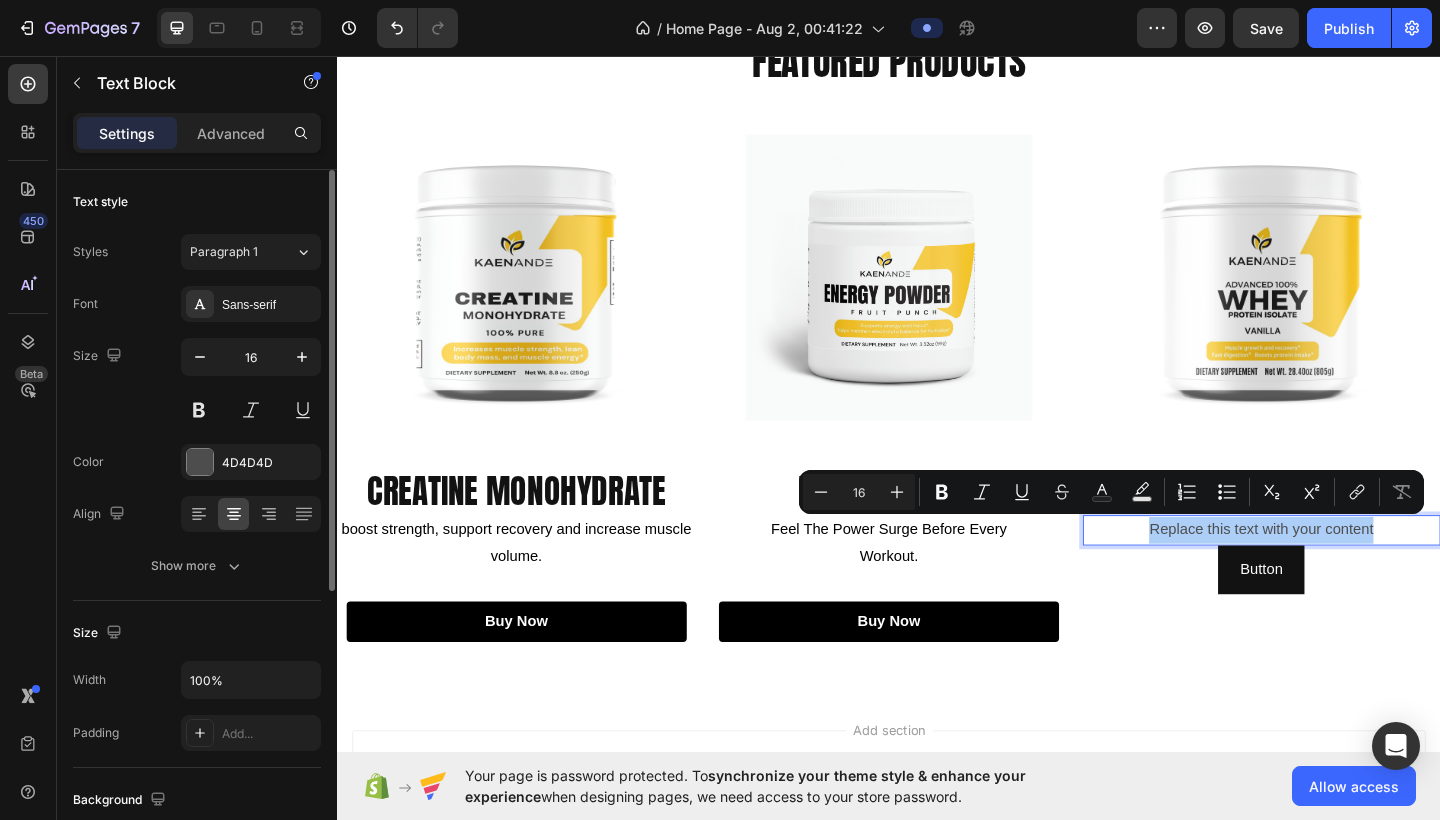 click on "4D4D4D" at bounding box center (269, 463) 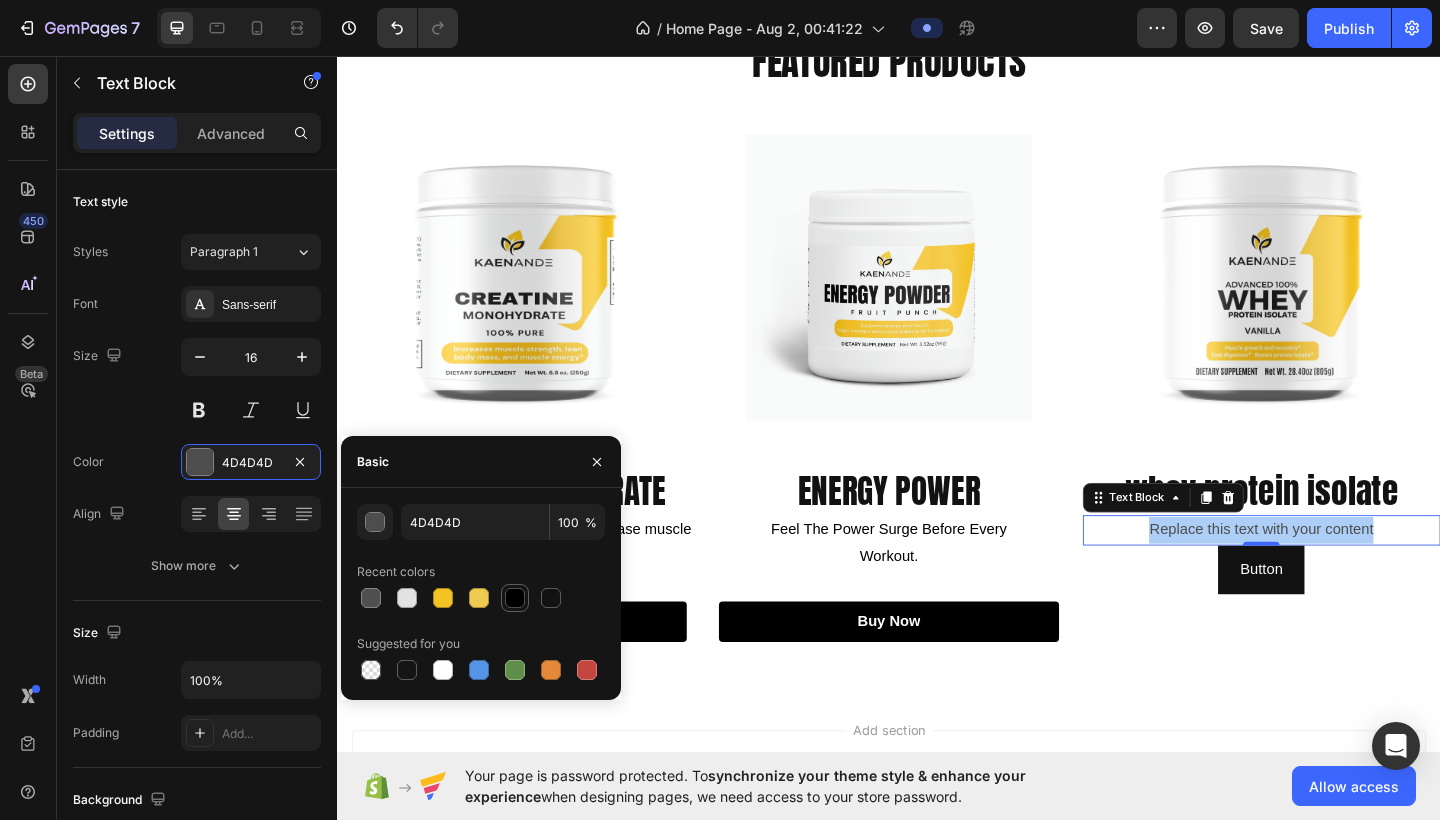 click at bounding box center [515, 598] 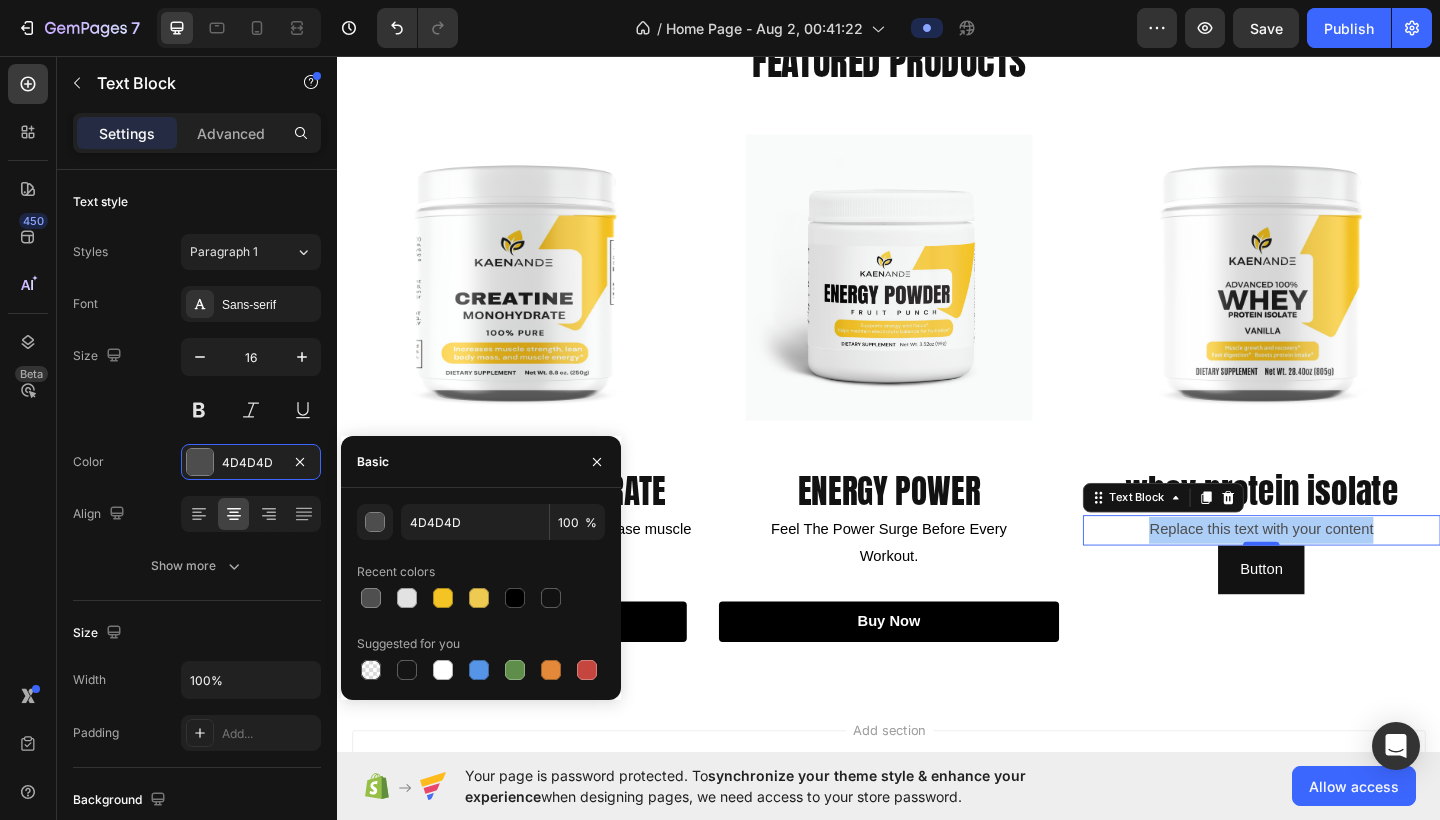 type on "000000" 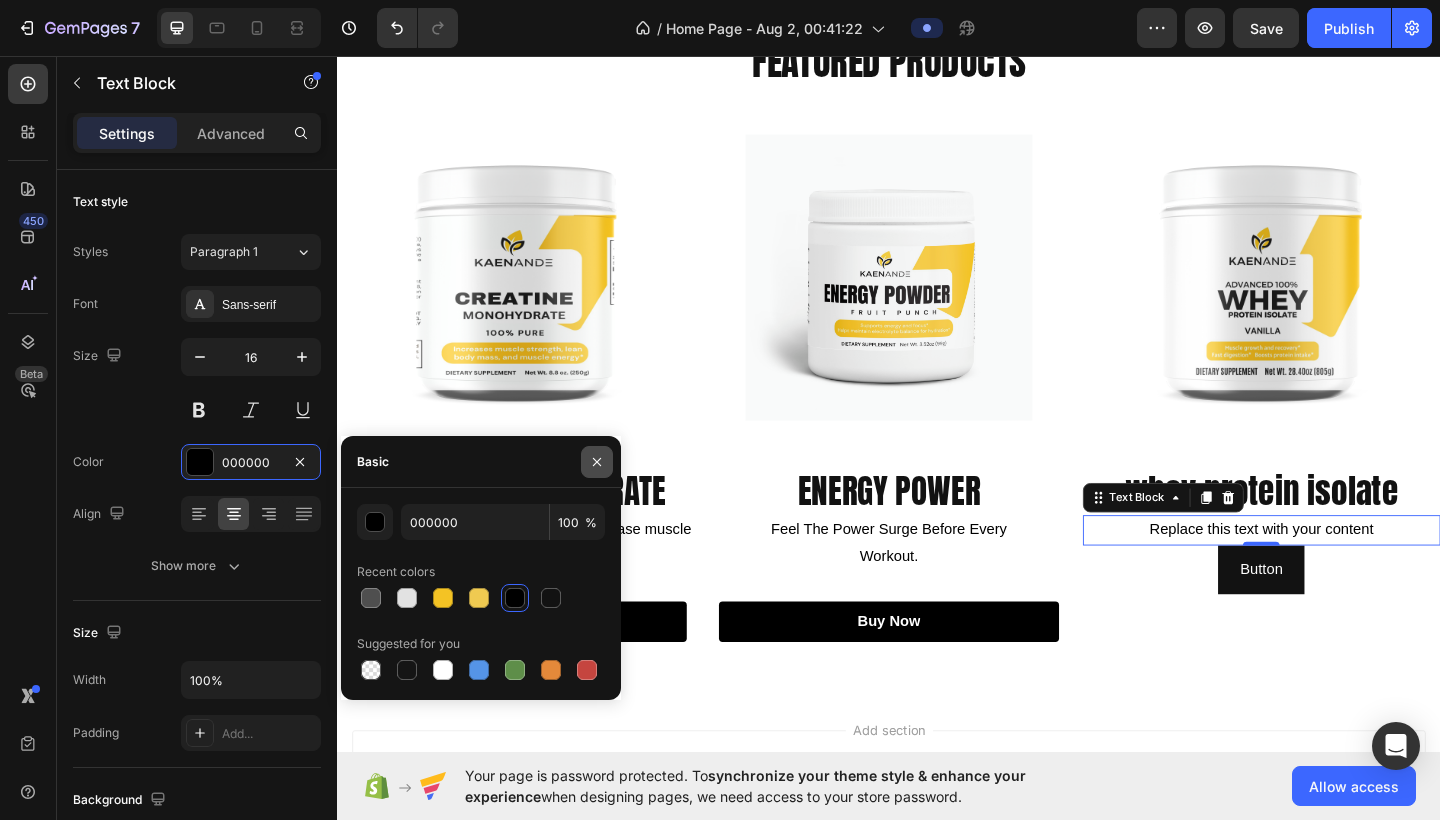 click 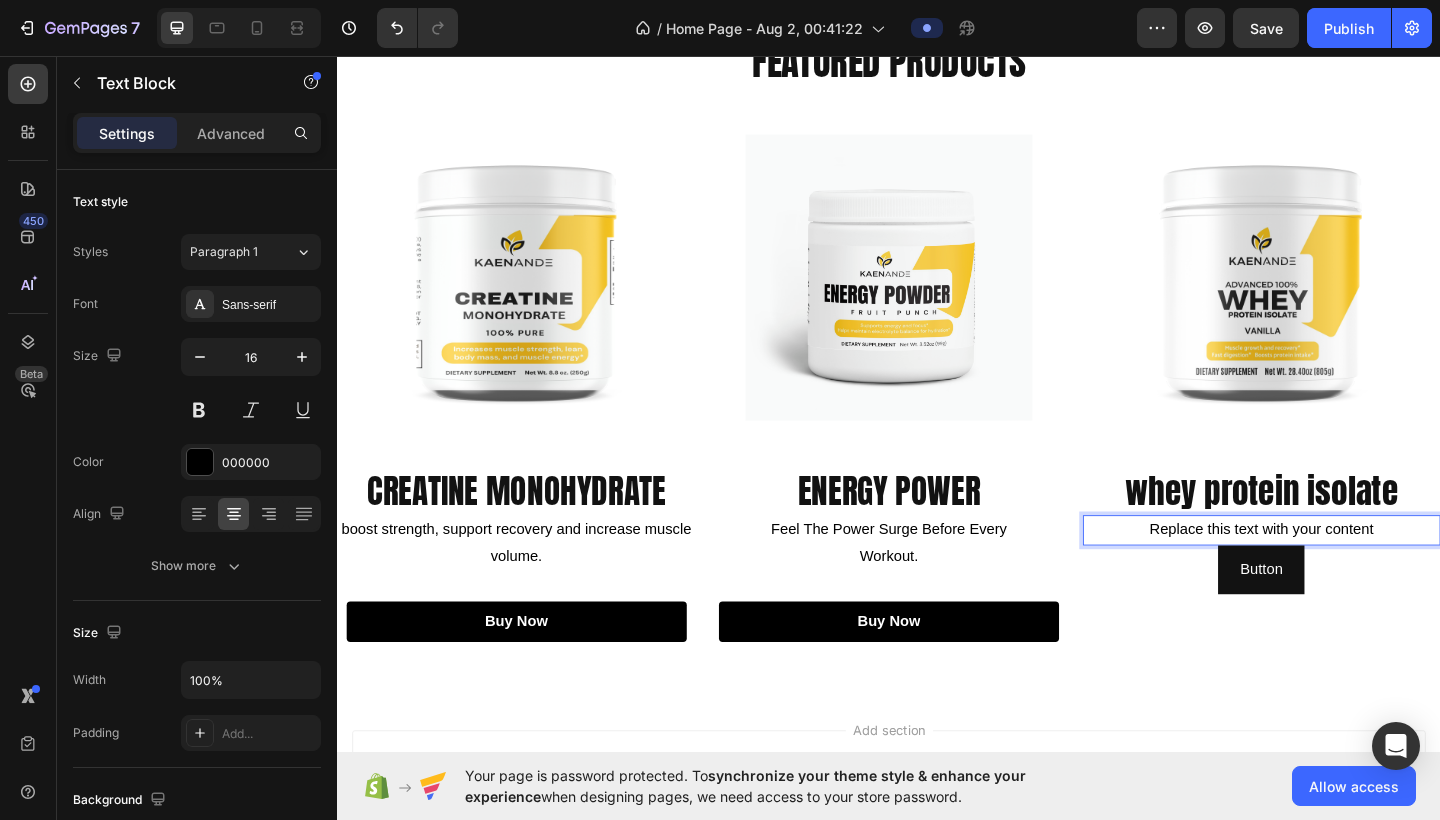click on "Replace this text with your content" at bounding box center (1342, 572) 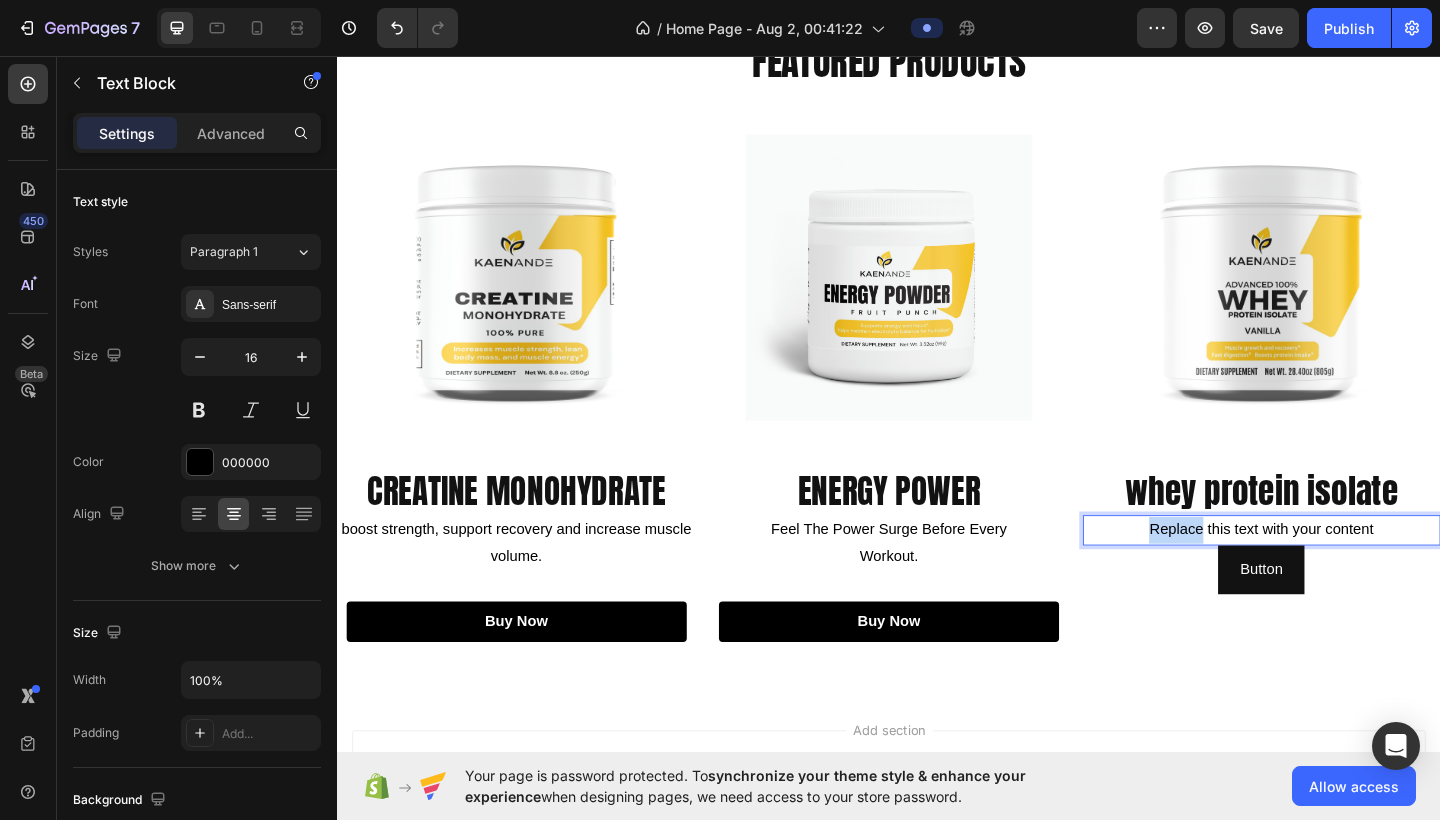 click on "Replace this text with your content" at bounding box center (1342, 572) 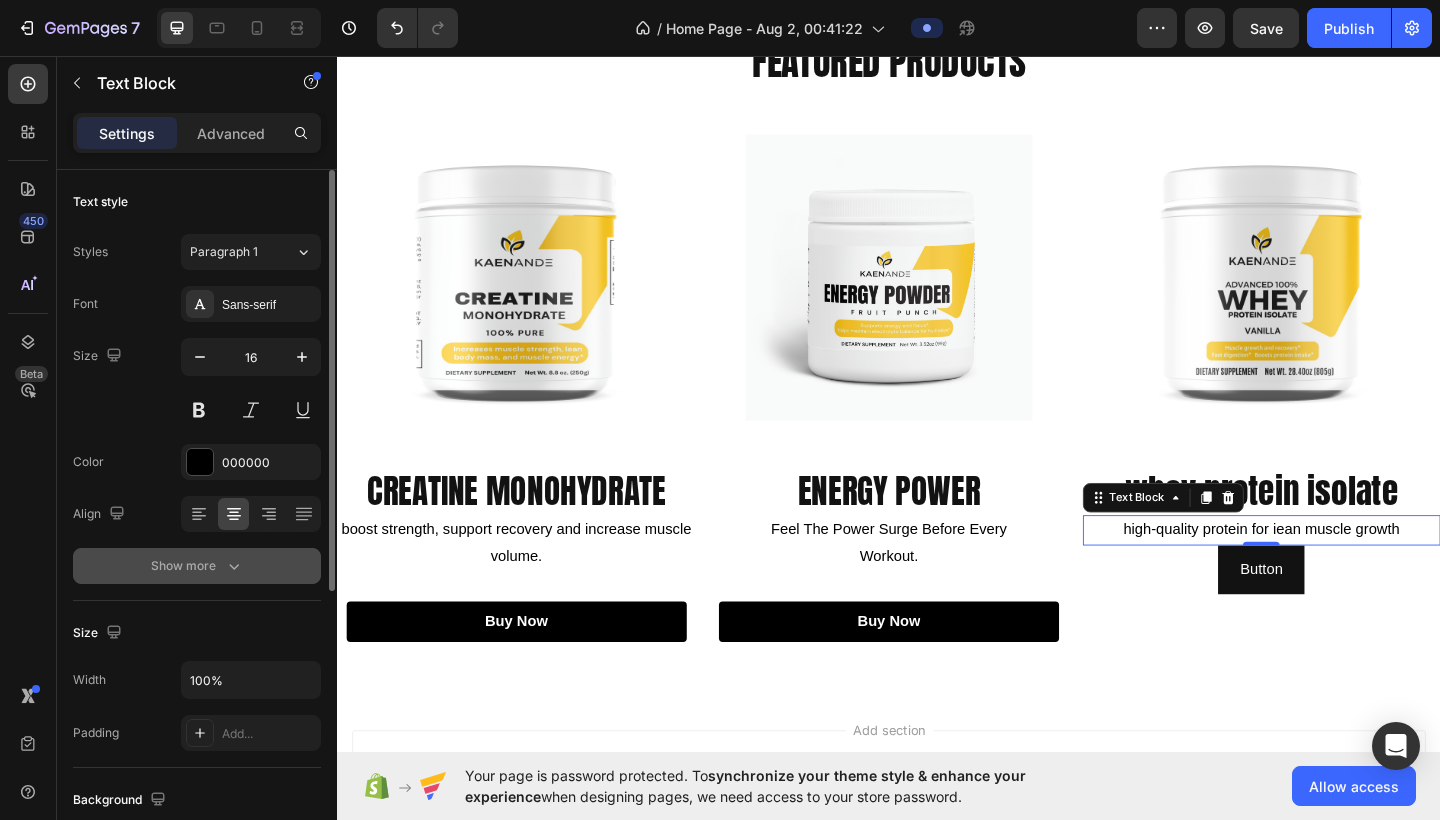 click on "Show more" at bounding box center (197, 566) 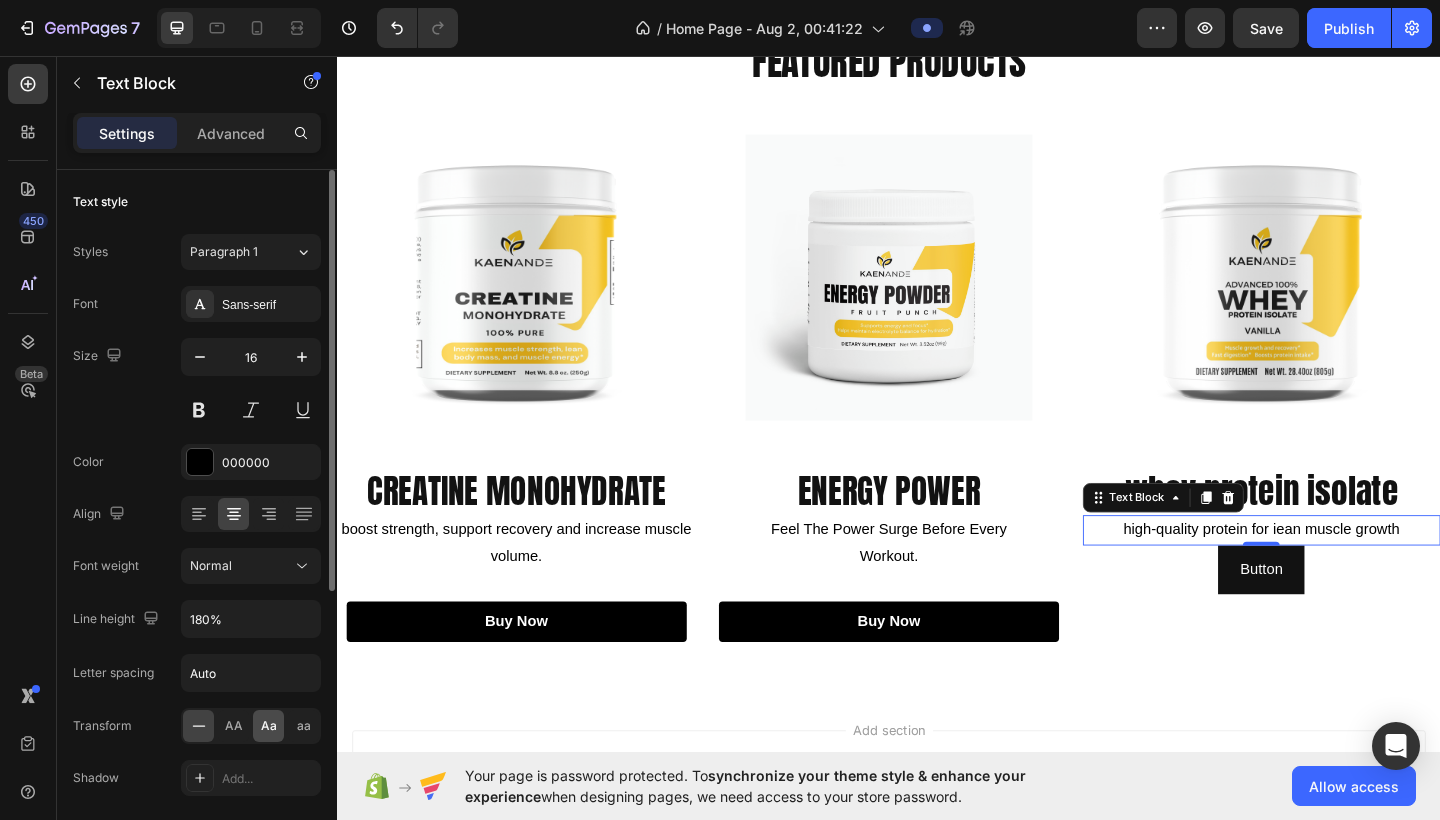 click on "Aa" 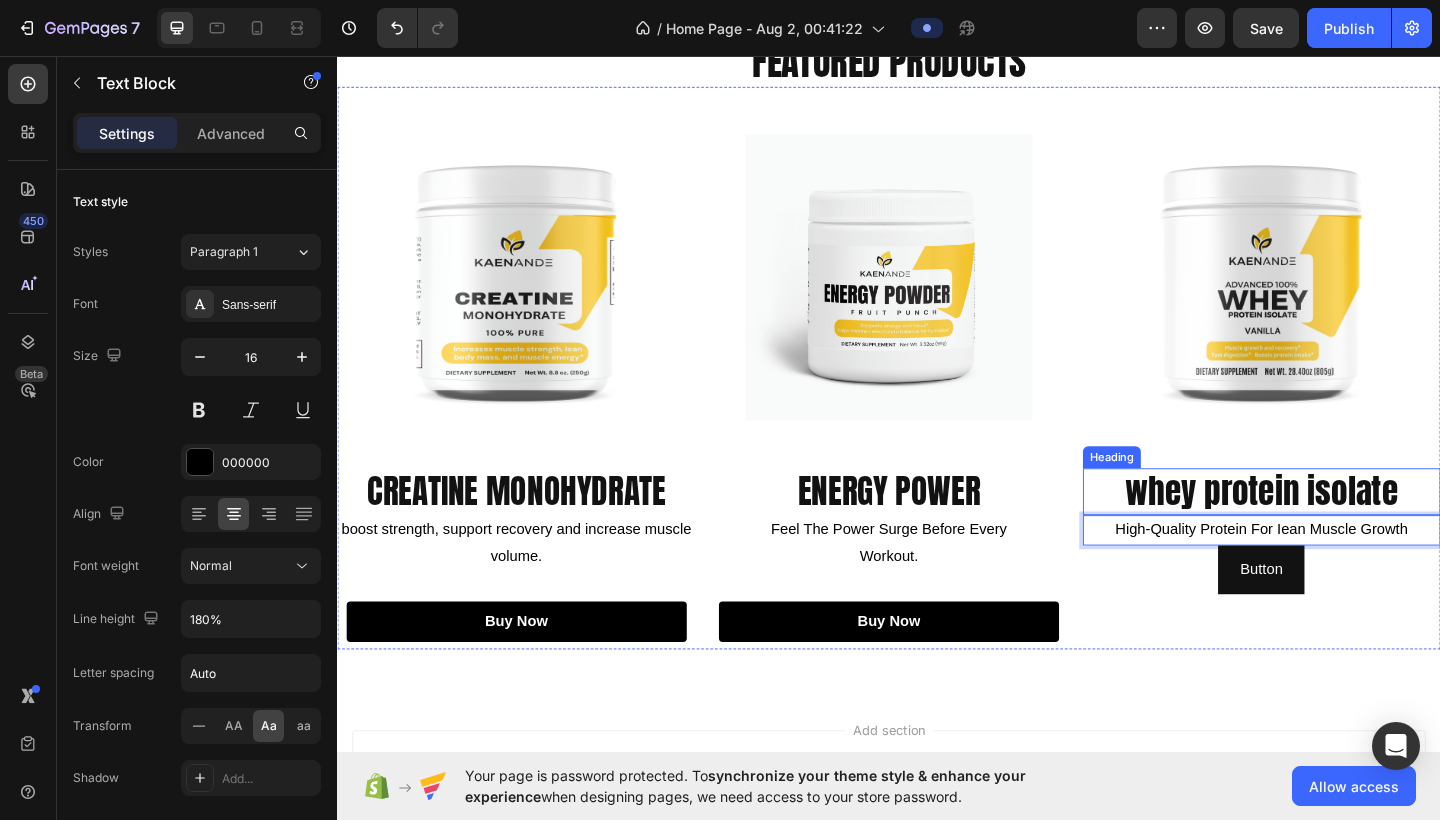click on "whey protein isolate" at bounding box center [1342, 530] 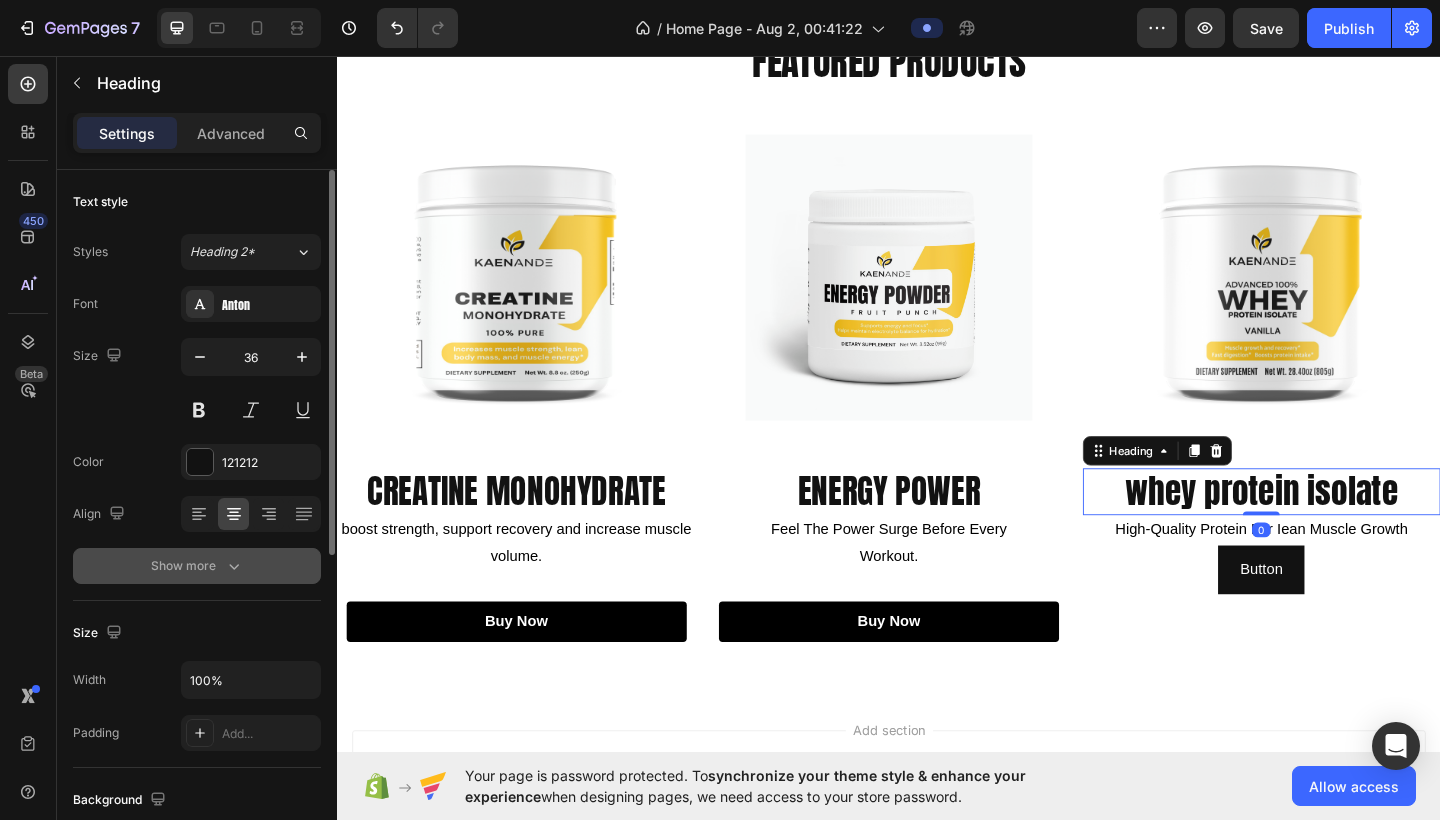 click 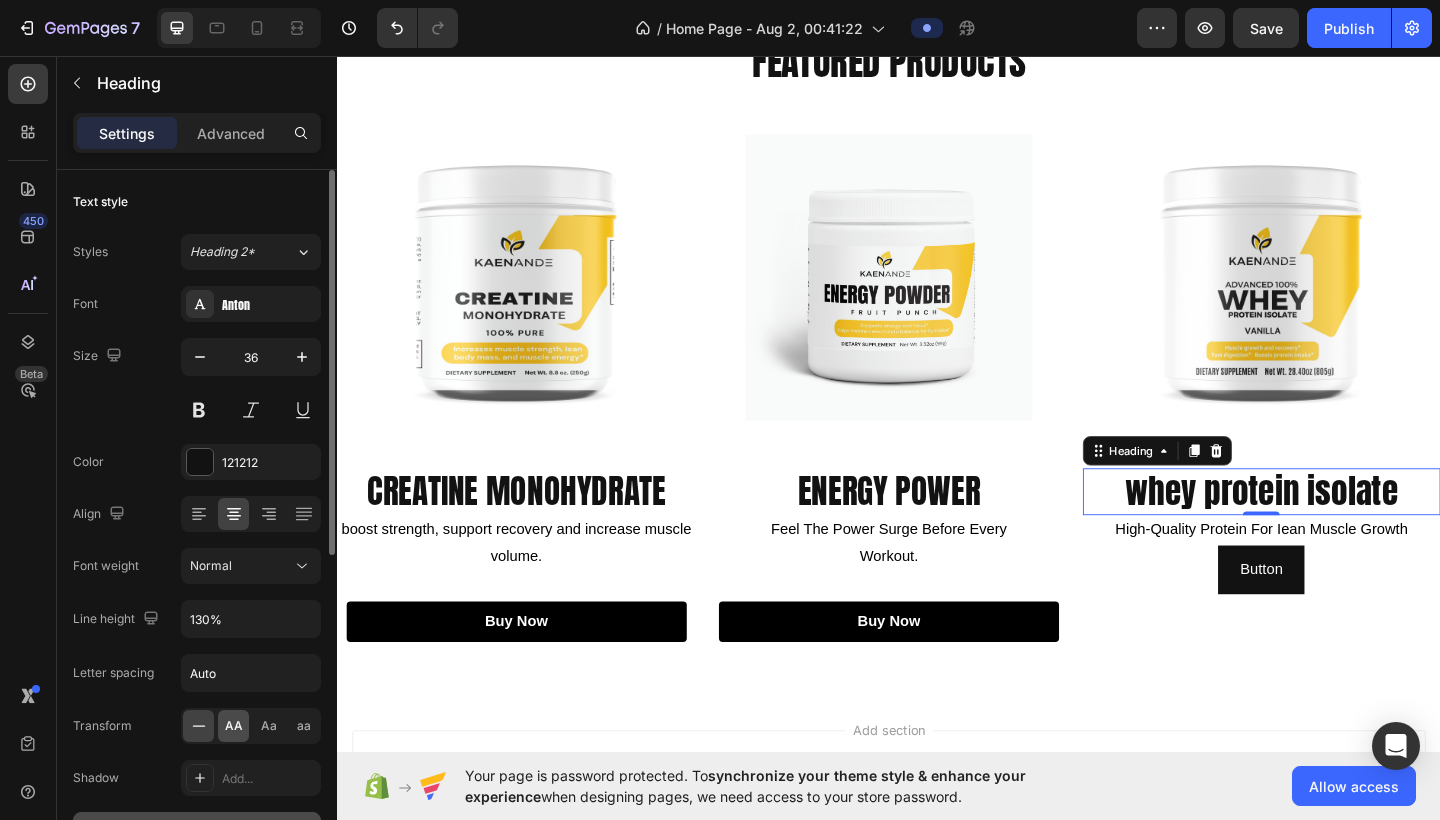click on "AA" 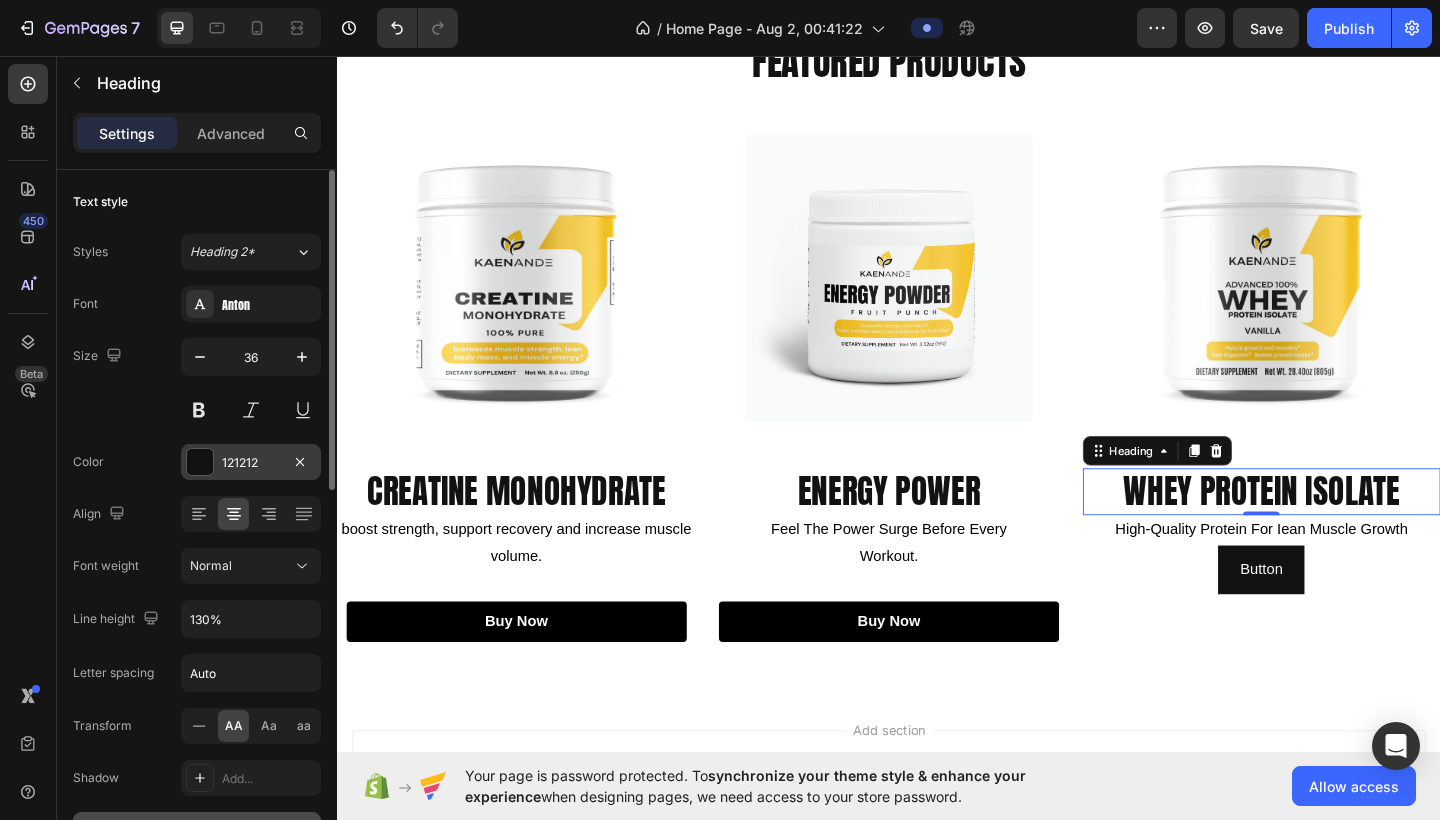 click on "121212" at bounding box center [251, 463] 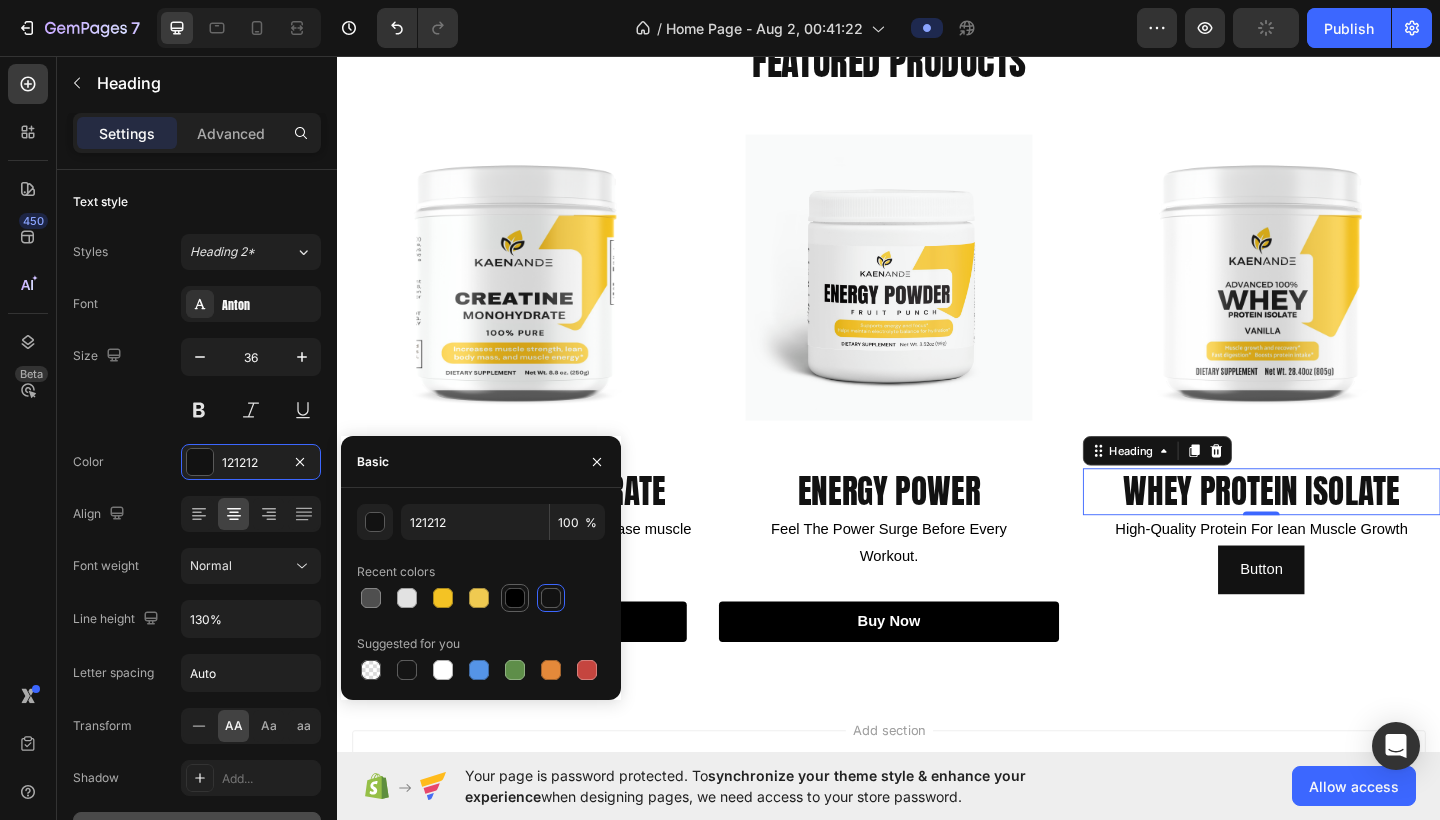 click at bounding box center [515, 598] 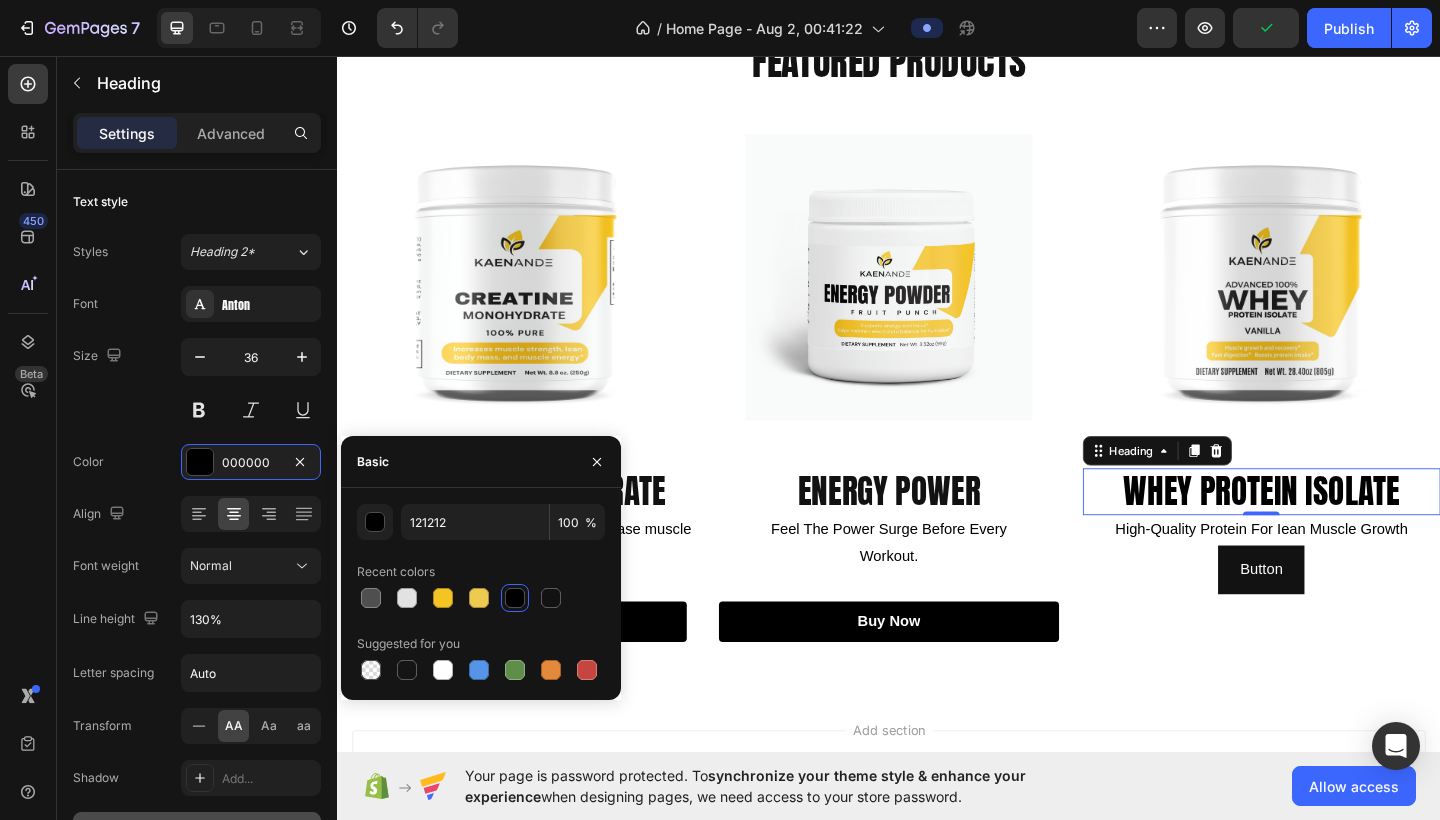 type on "000000" 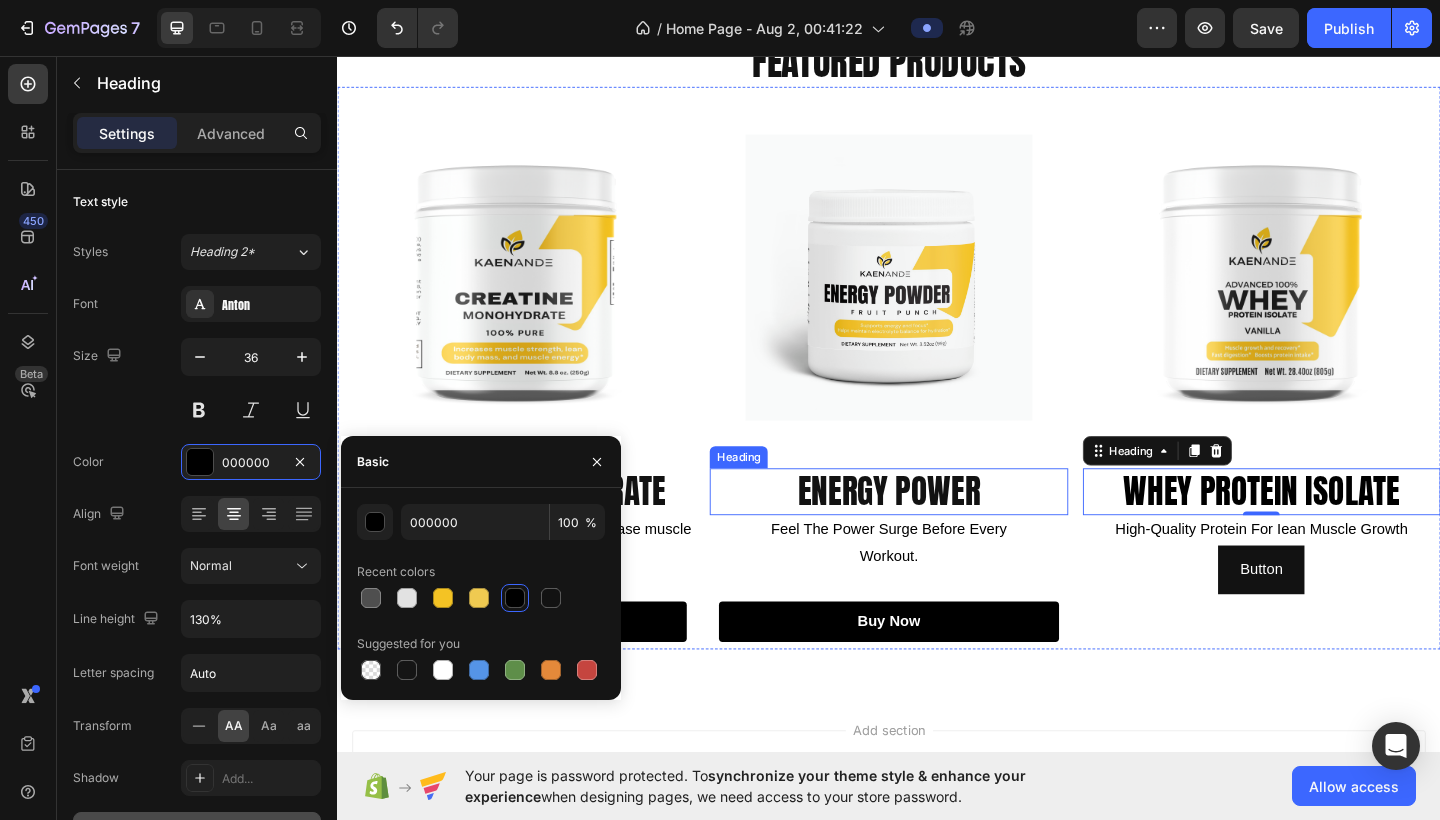 click on "energy power" at bounding box center [936, 530] 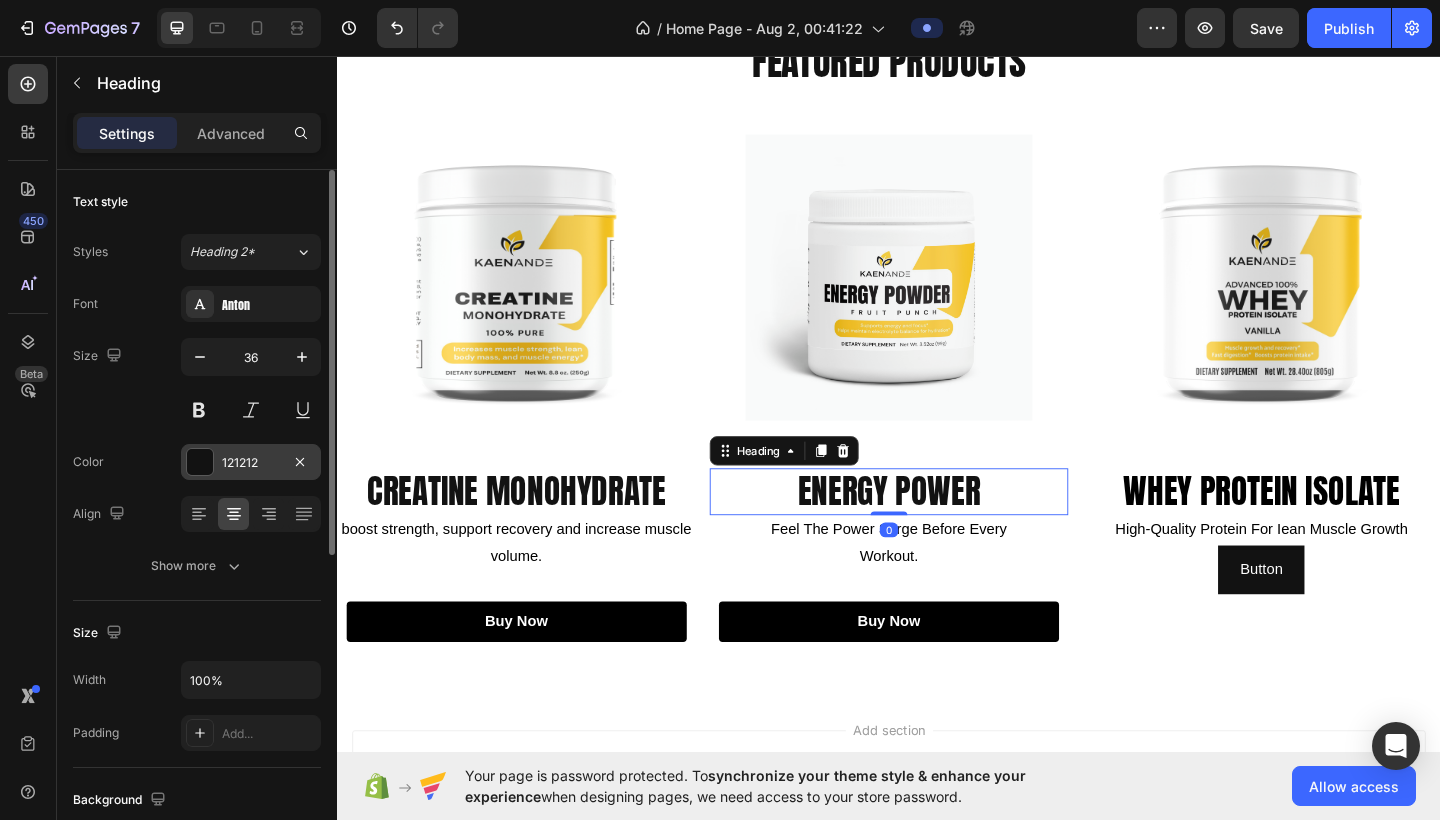 click on "121212" at bounding box center [251, 463] 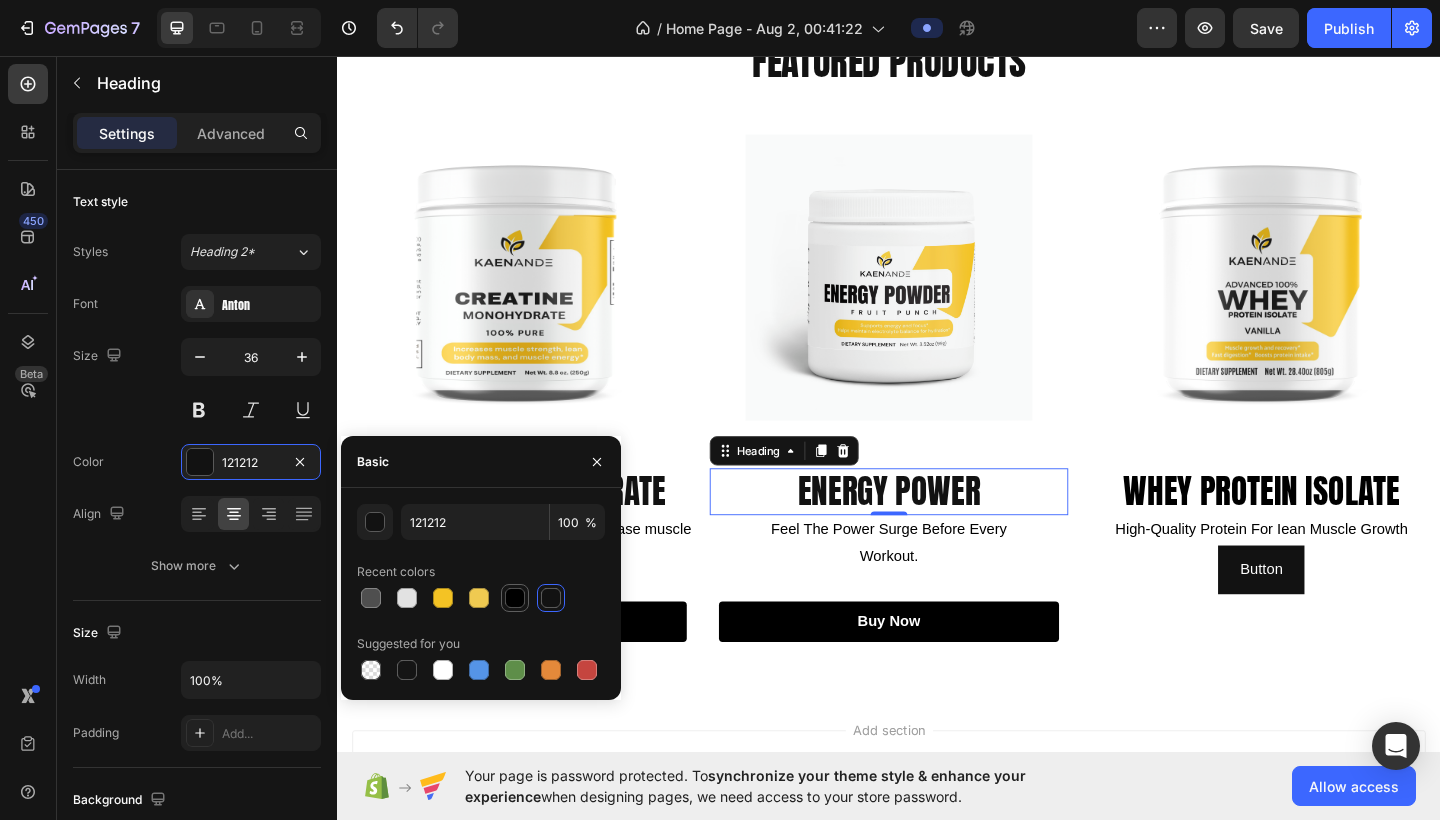 click at bounding box center (515, 598) 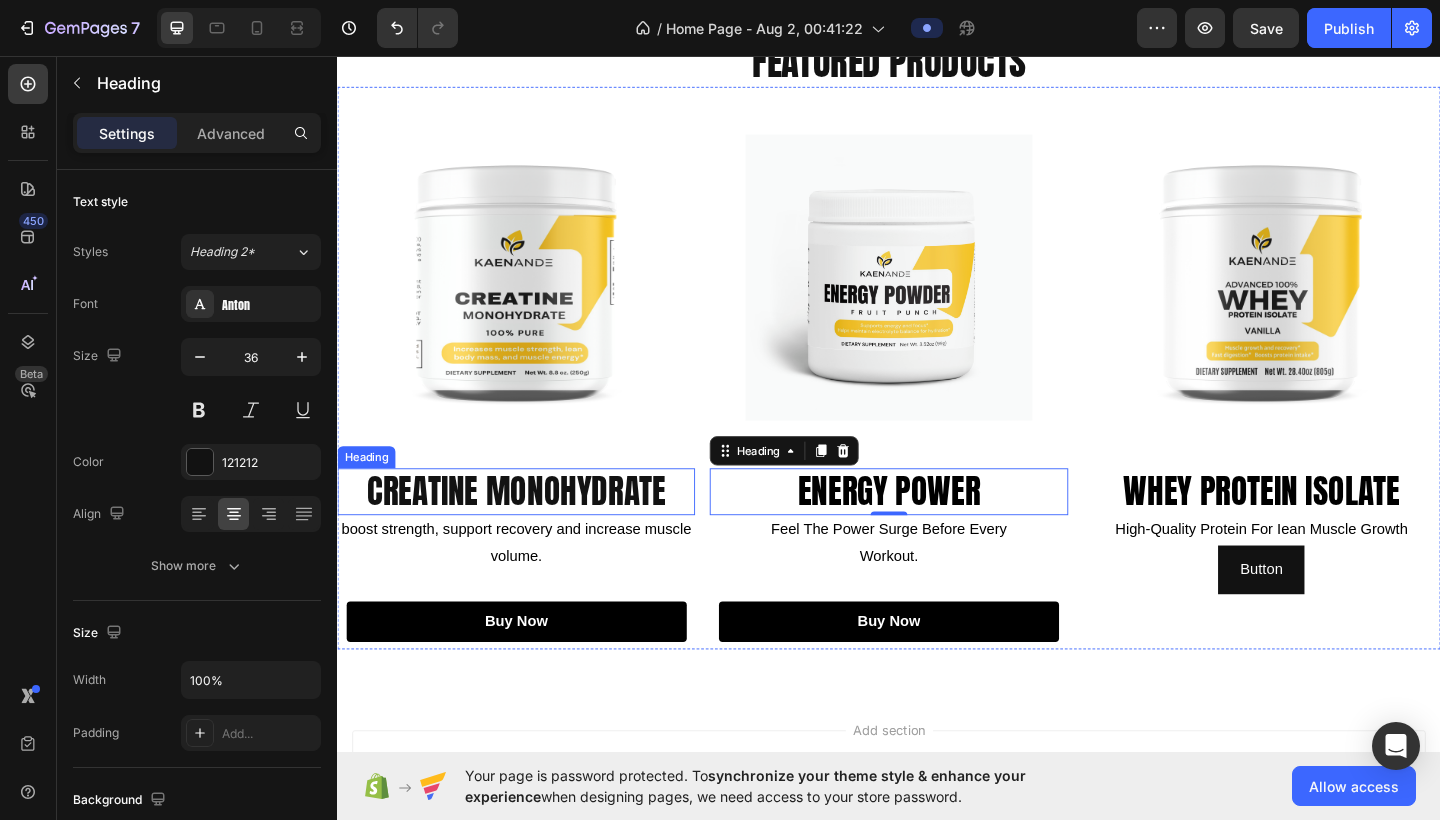 click on "creatine monohydrate" at bounding box center [531, 530] 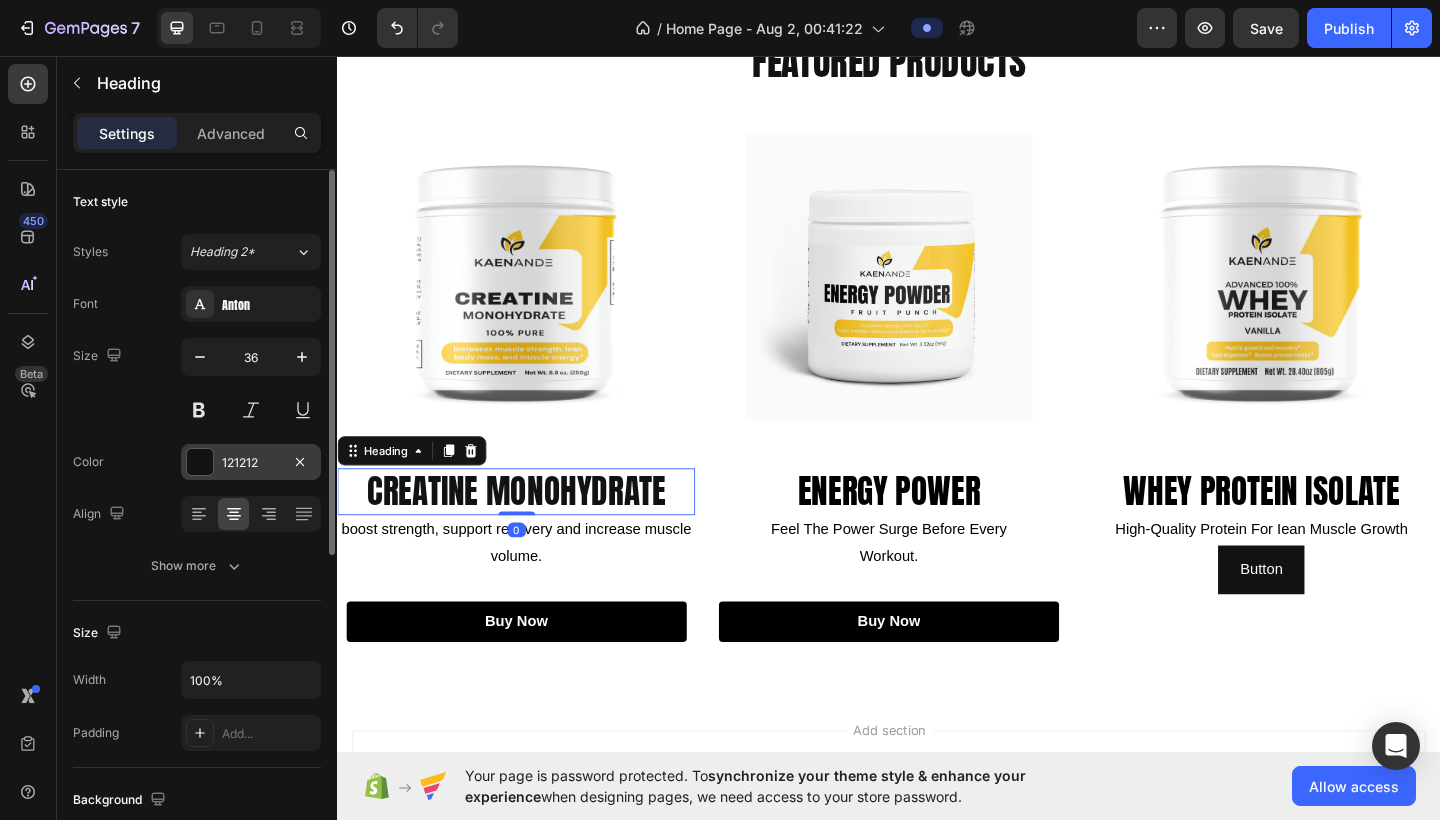click on "121212" at bounding box center [251, 463] 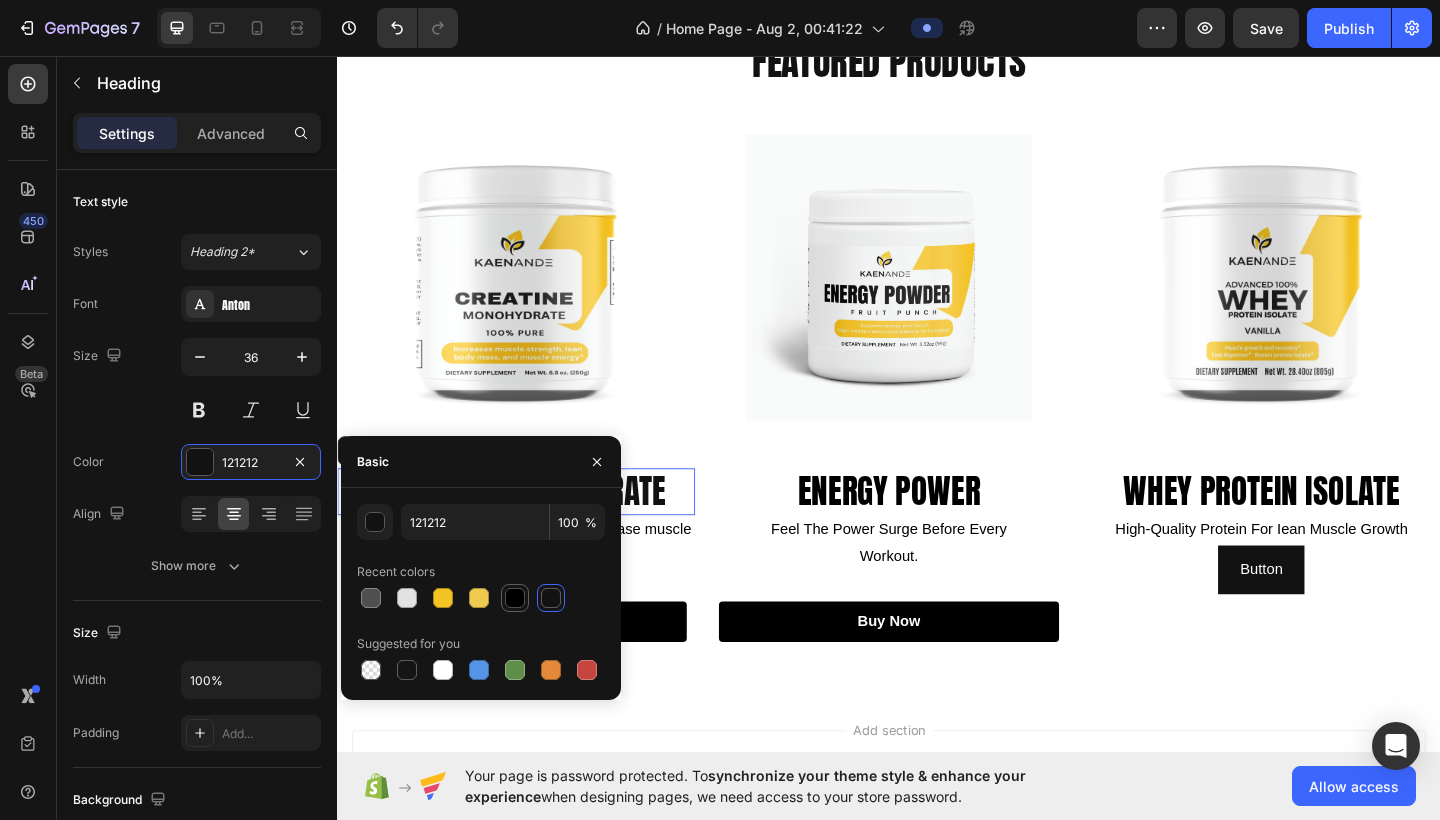 click at bounding box center [515, 598] 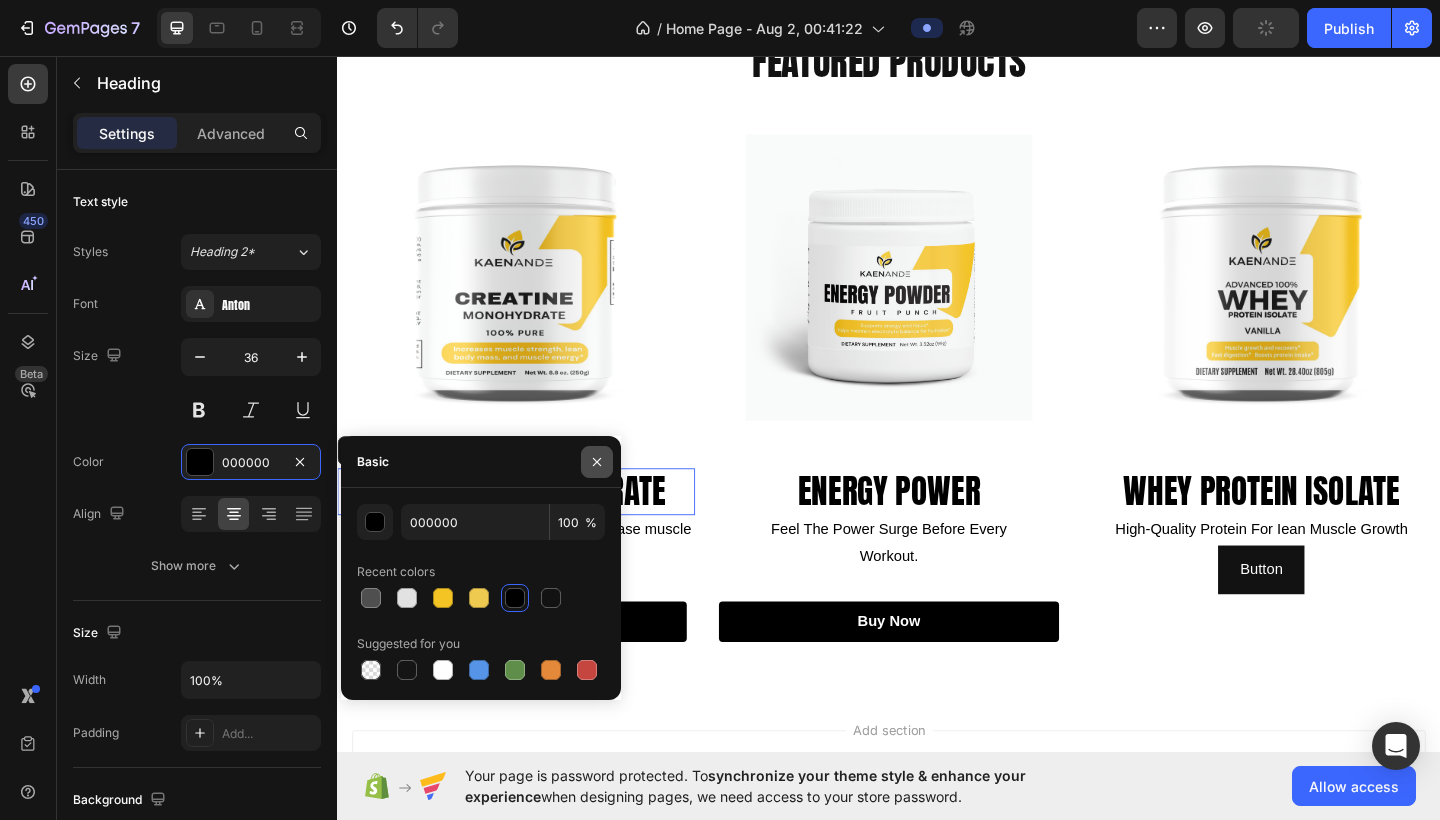 click 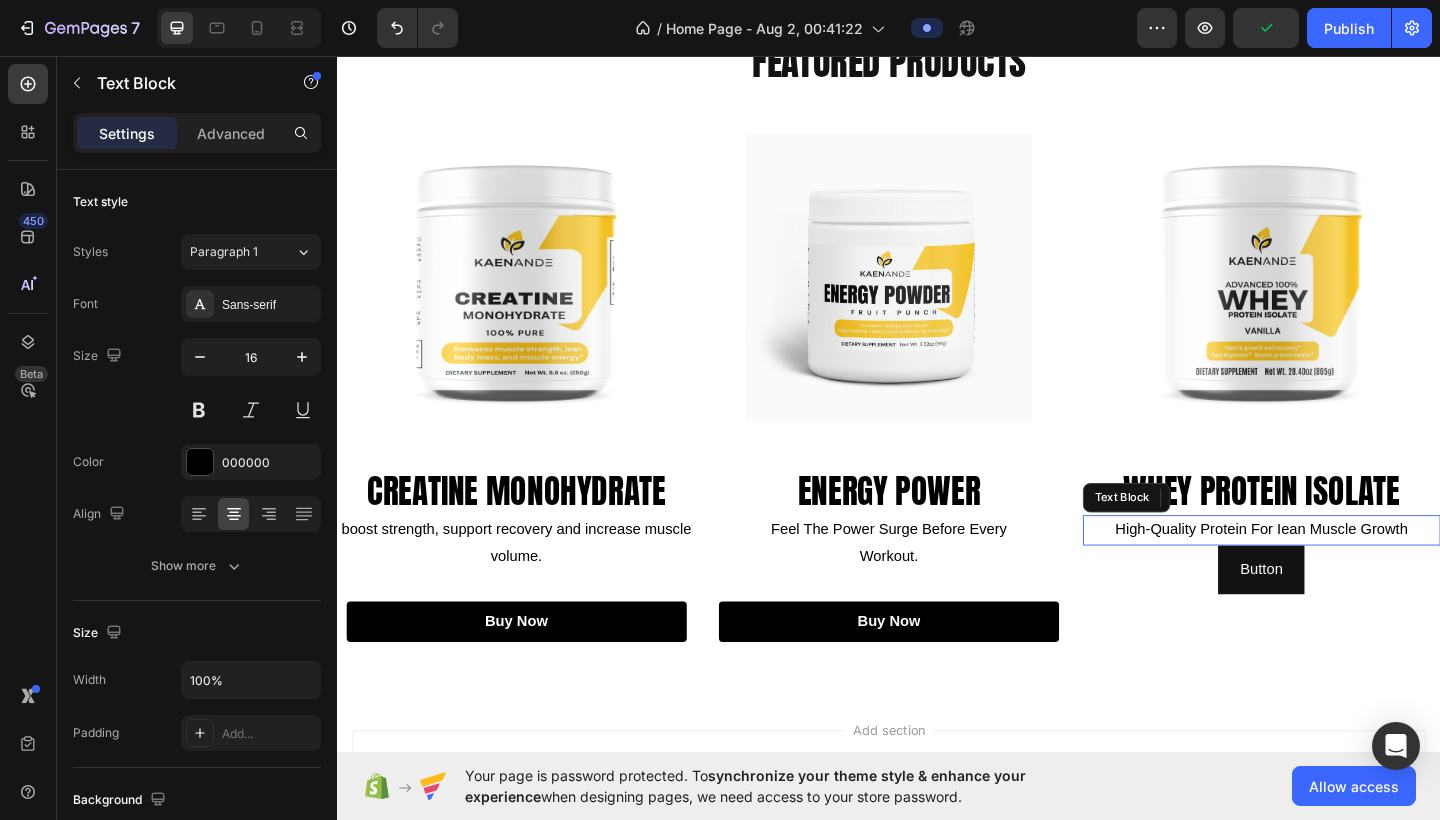 click on "high-quality protein for iean muscle growth" at bounding box center [1342, 572] 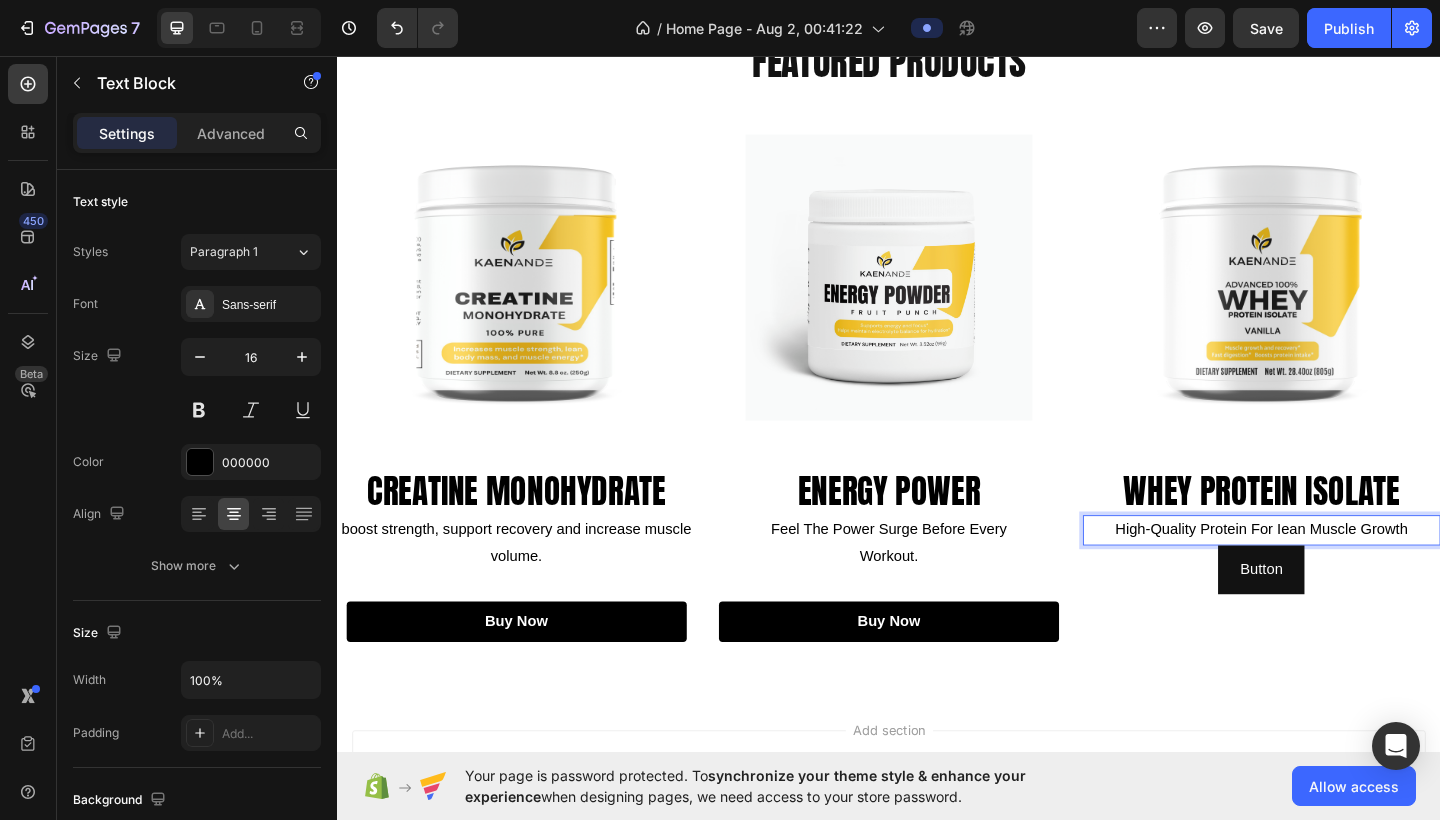click on "high-quality protein for iean muscle growth" at bounding box center [1342, 572] 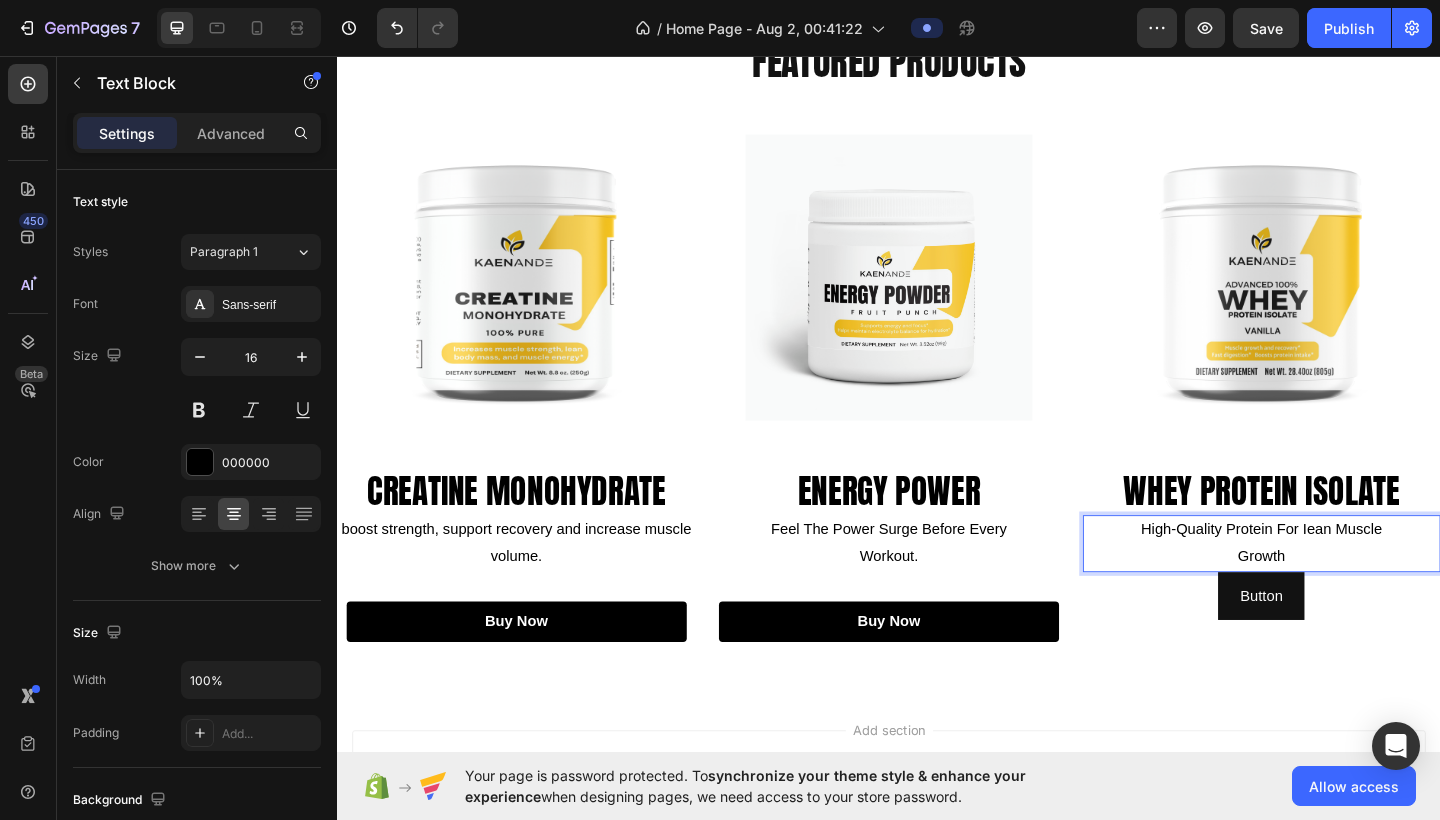 click on "growth" at bounding box center (1342, 601) 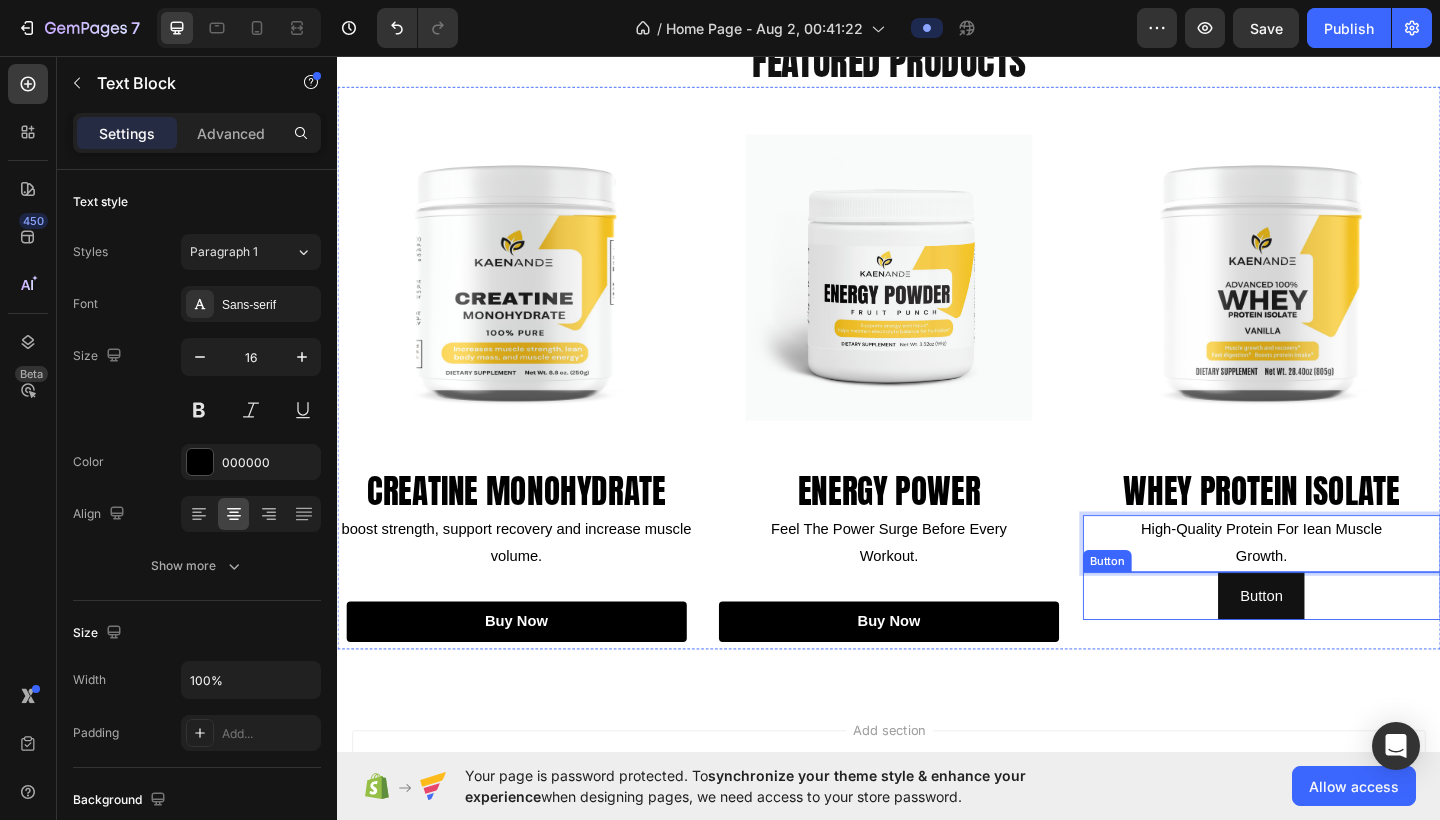 click on "Button Button" at bounding box center (1342, 644) 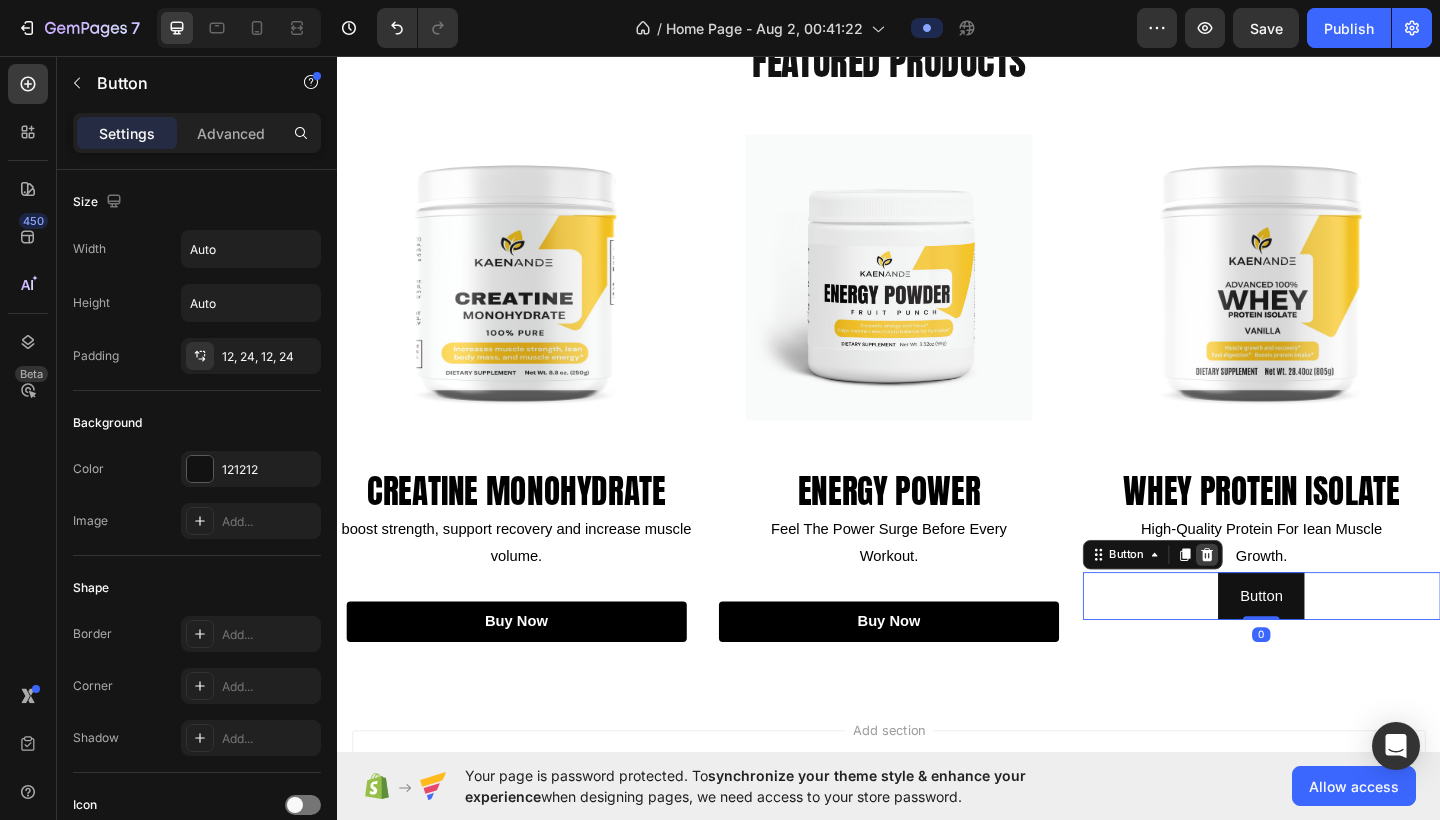 click 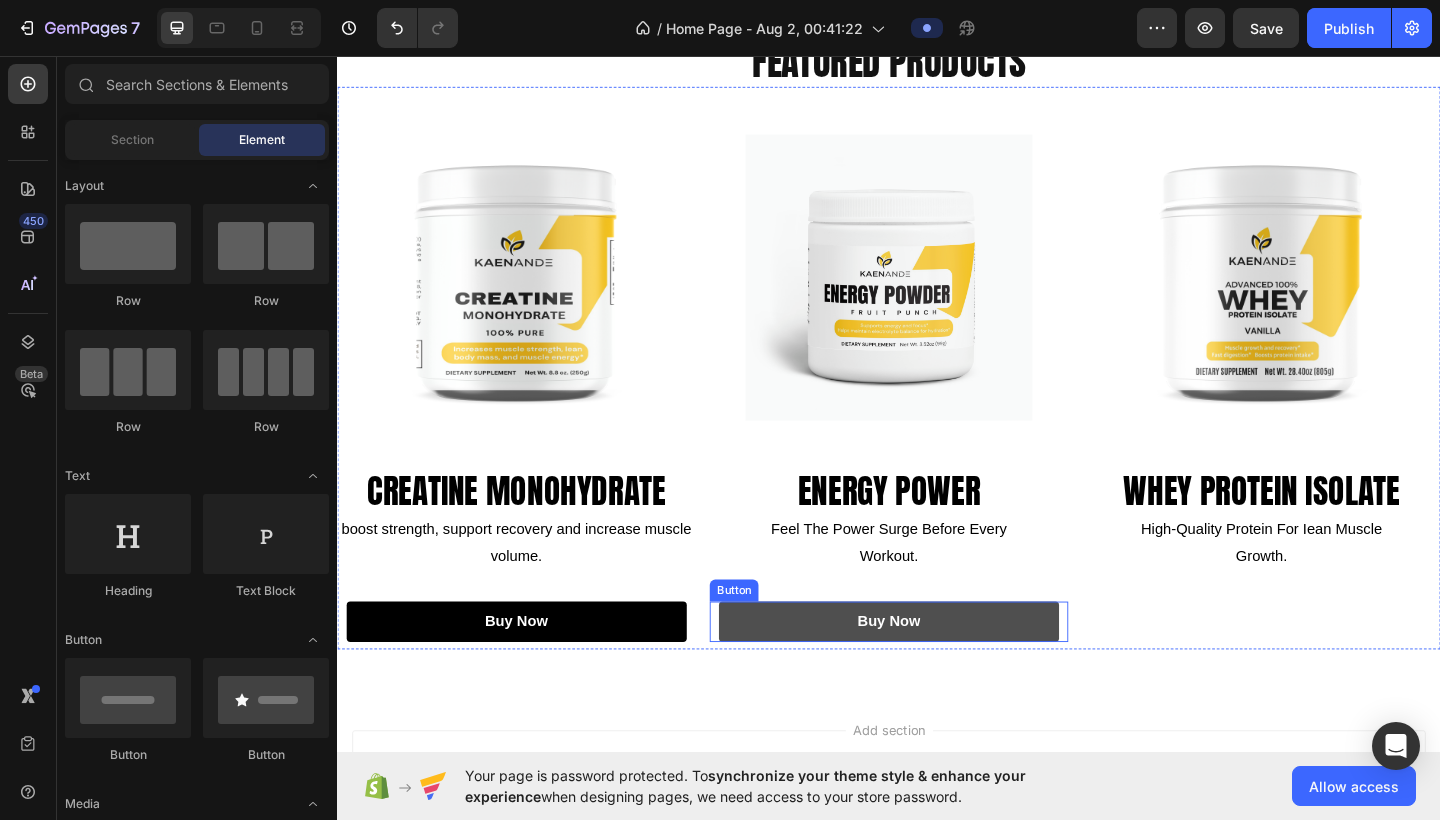 click on "buy now" at bounding box center (937, 672) 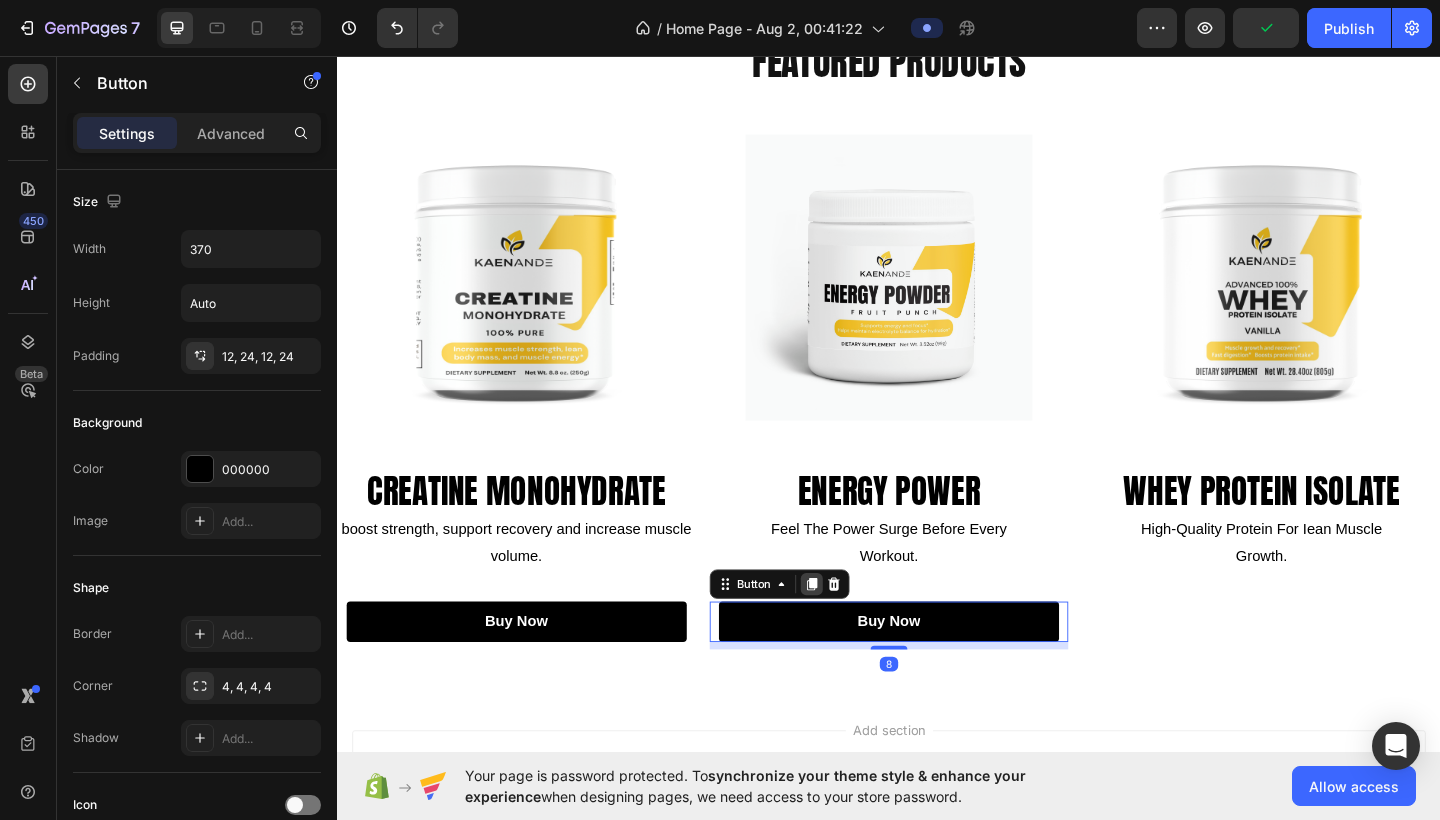 click 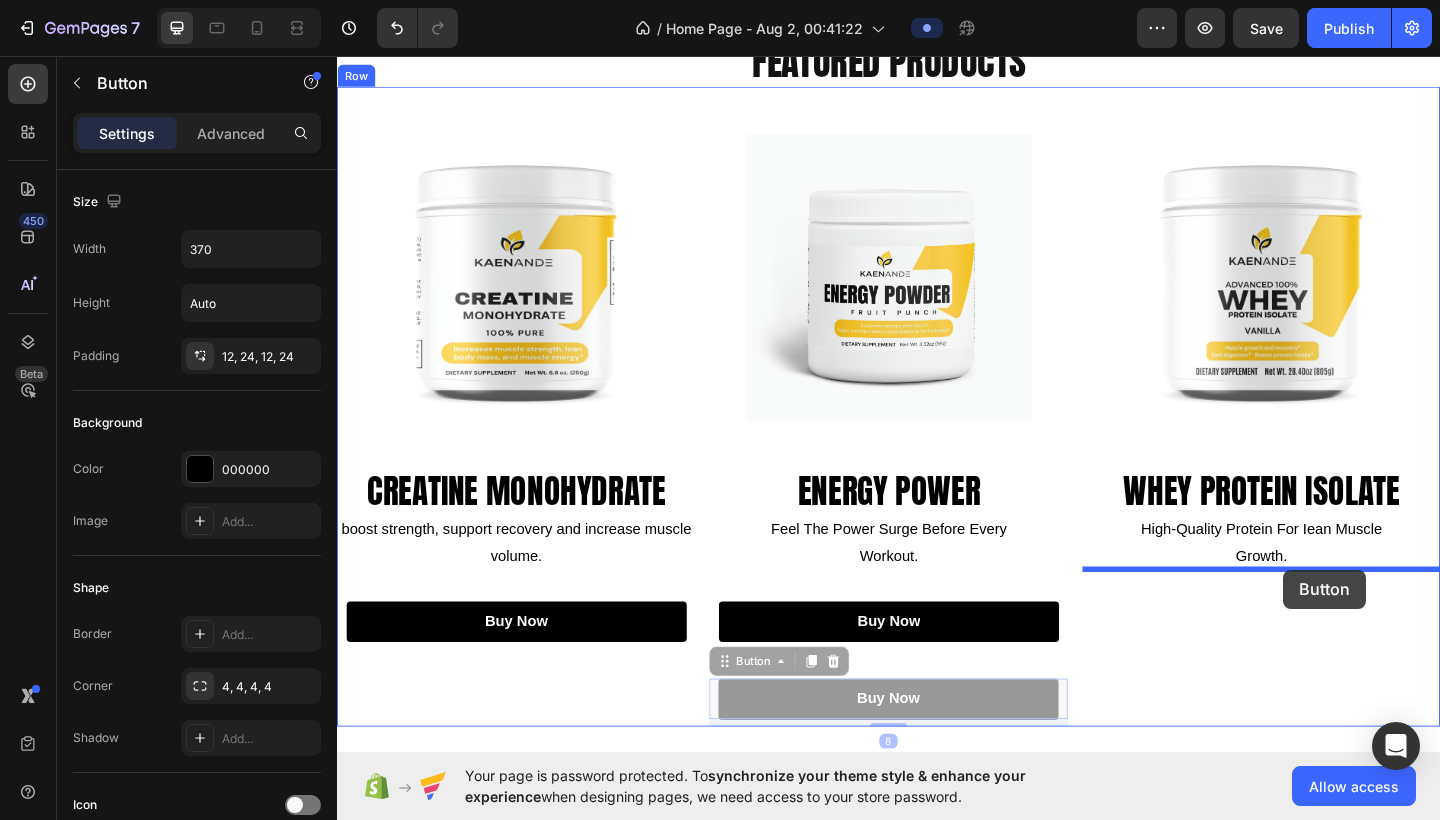 scroll, scrollTop: 947, scrollLeft: 0, axis: vertical 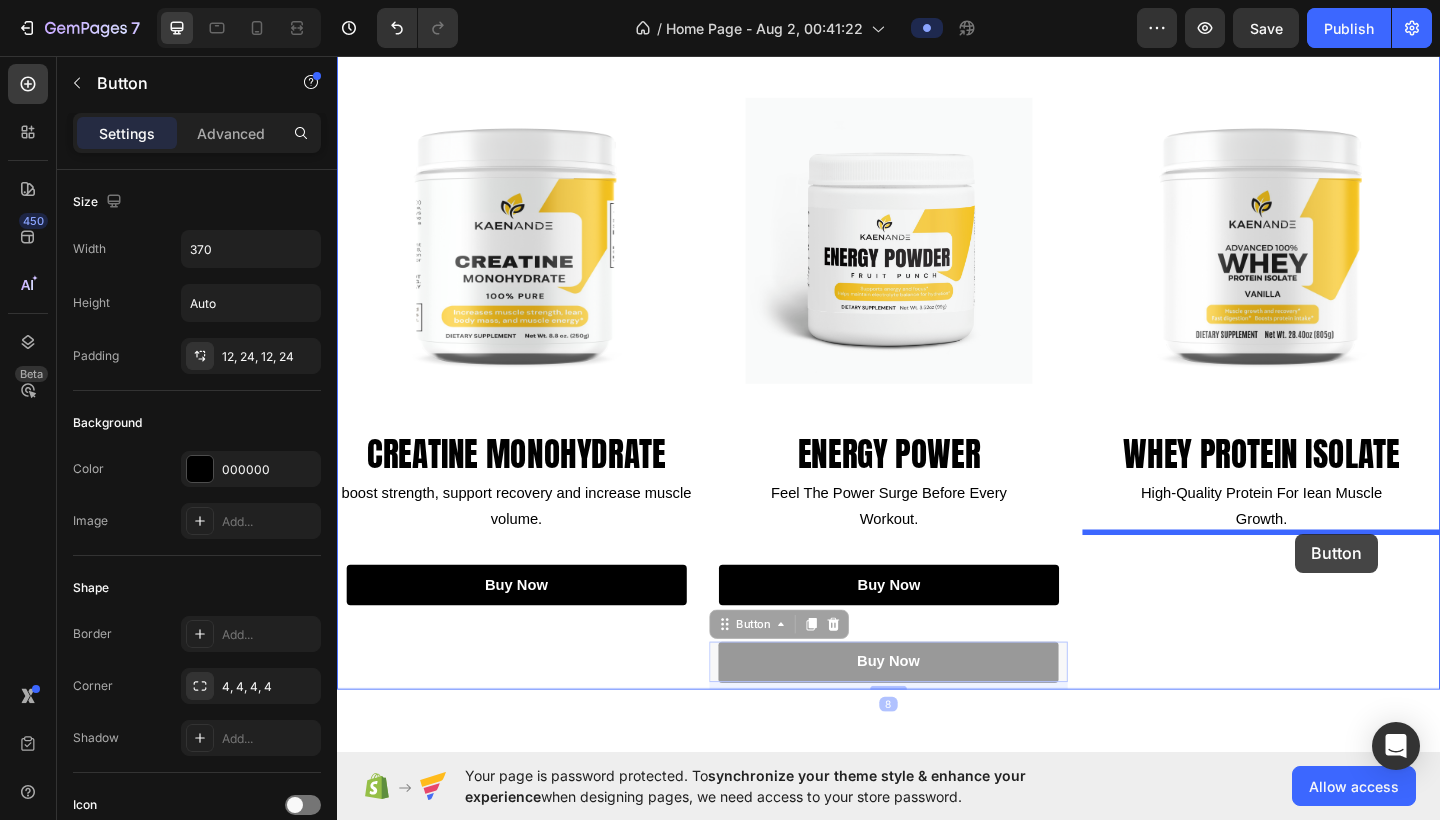 drag, startPoint x: 1006, startPoint y: 753, endPoint x: 1379, endPoint y: 576, distance: 412.8656 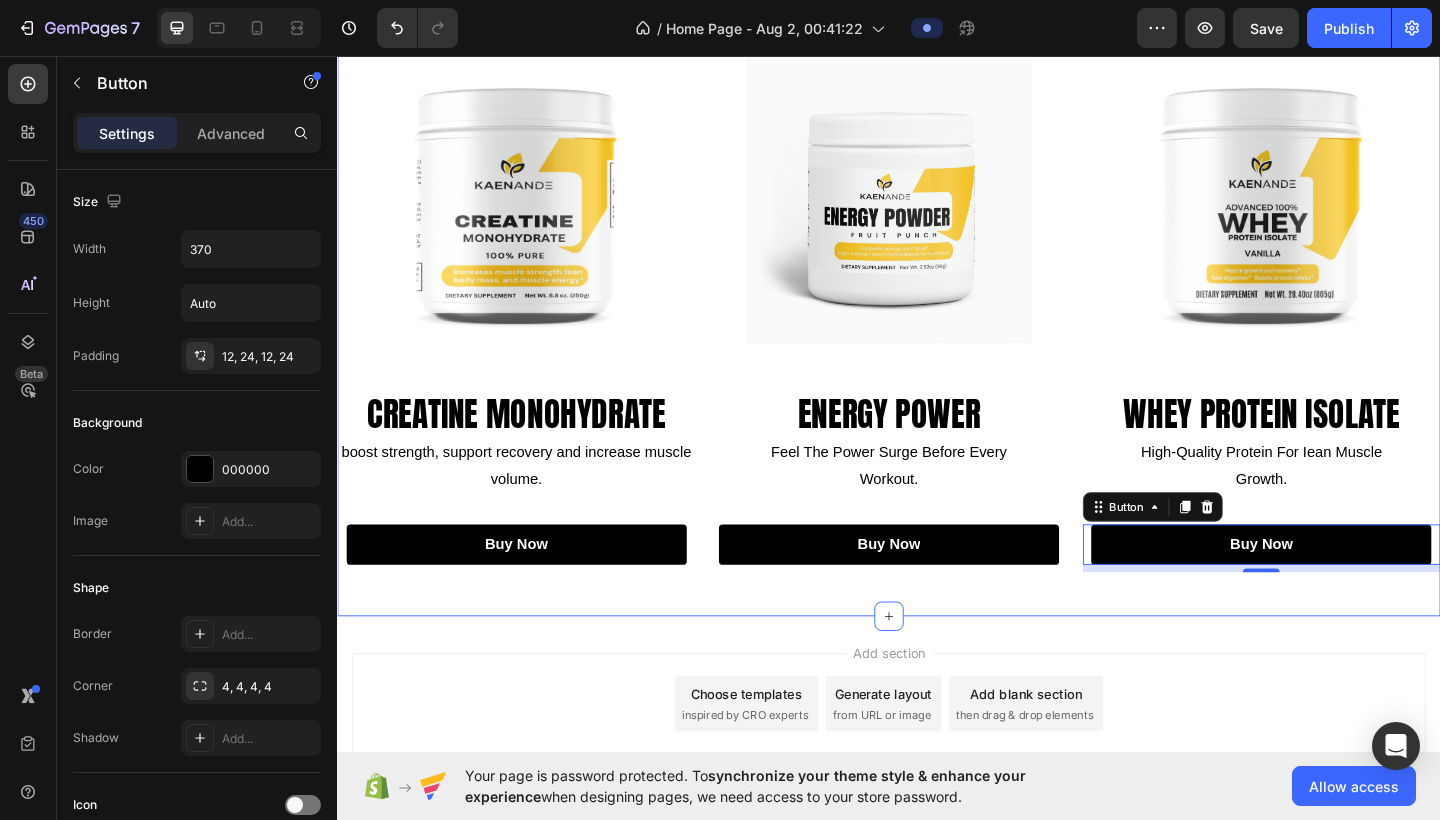 scroll, scrollTop: 995, scrollLeft: 0, axis: vertical 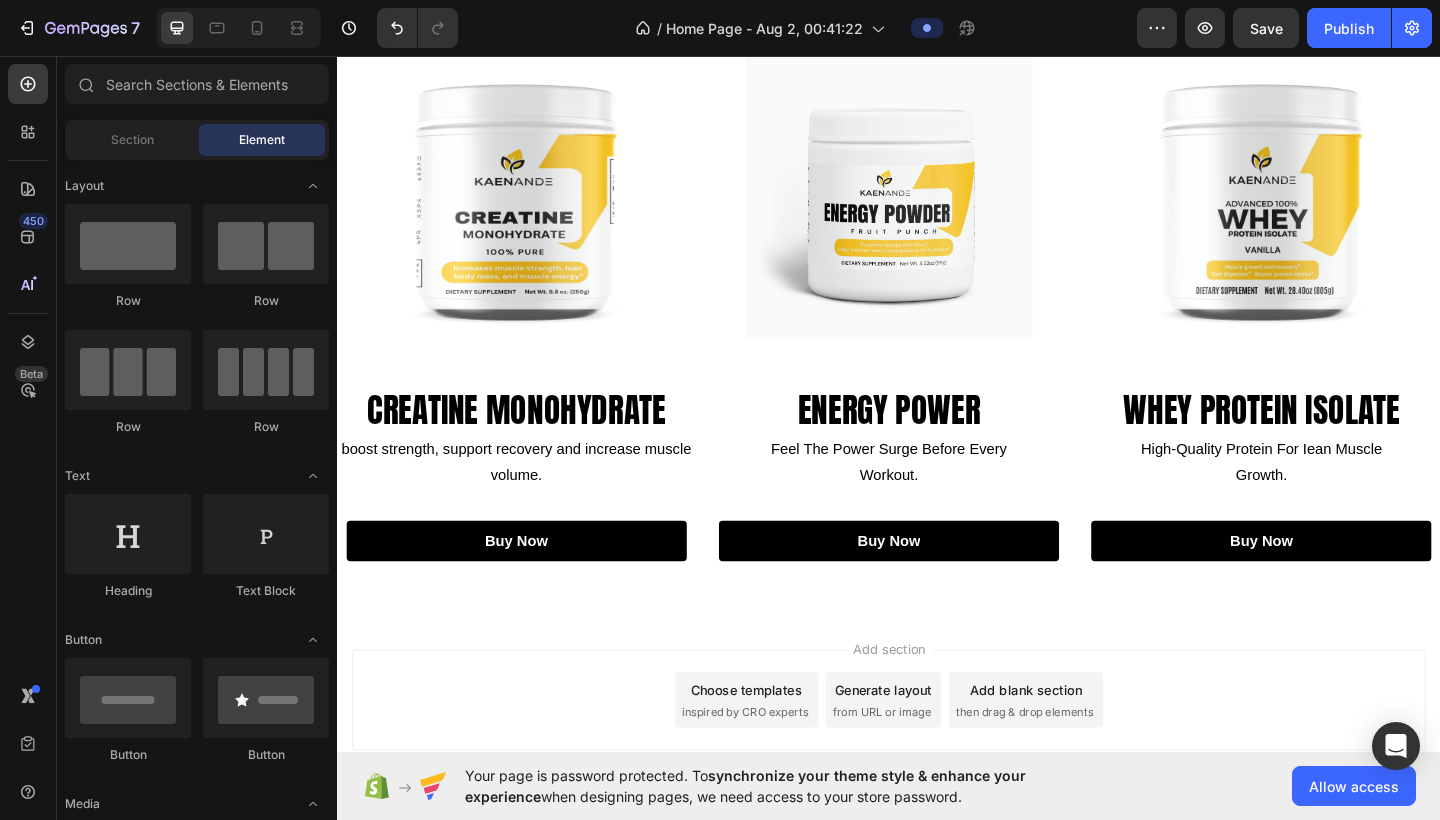 click on "Add section Choose templates inspired by CRO experts Generate layout from URL or image Add blank section then drag & drop elements" at bounding box center (937, 761) 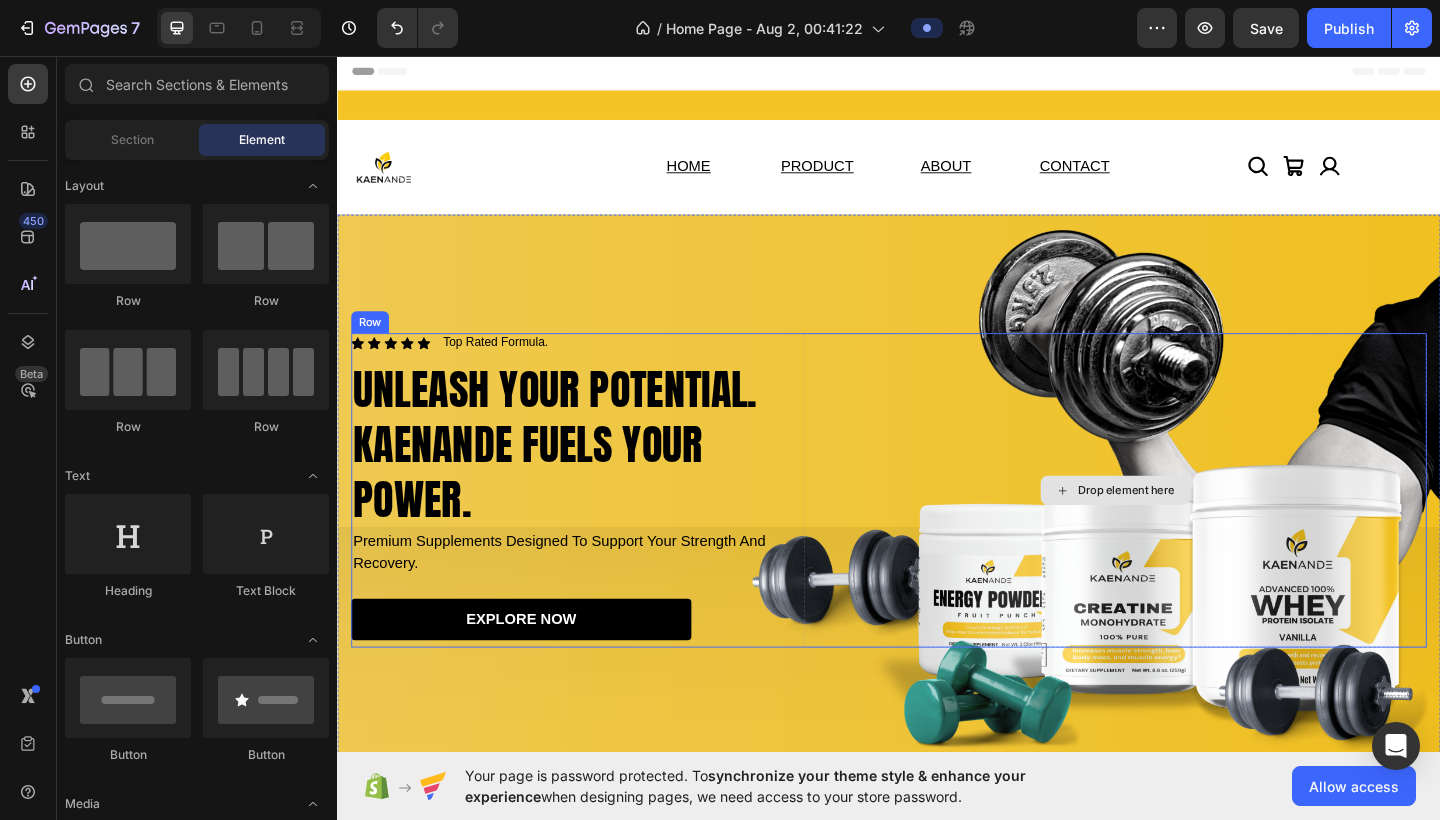 scroll, scrollTop: 134, scrollLeft: 0, axis: vertical 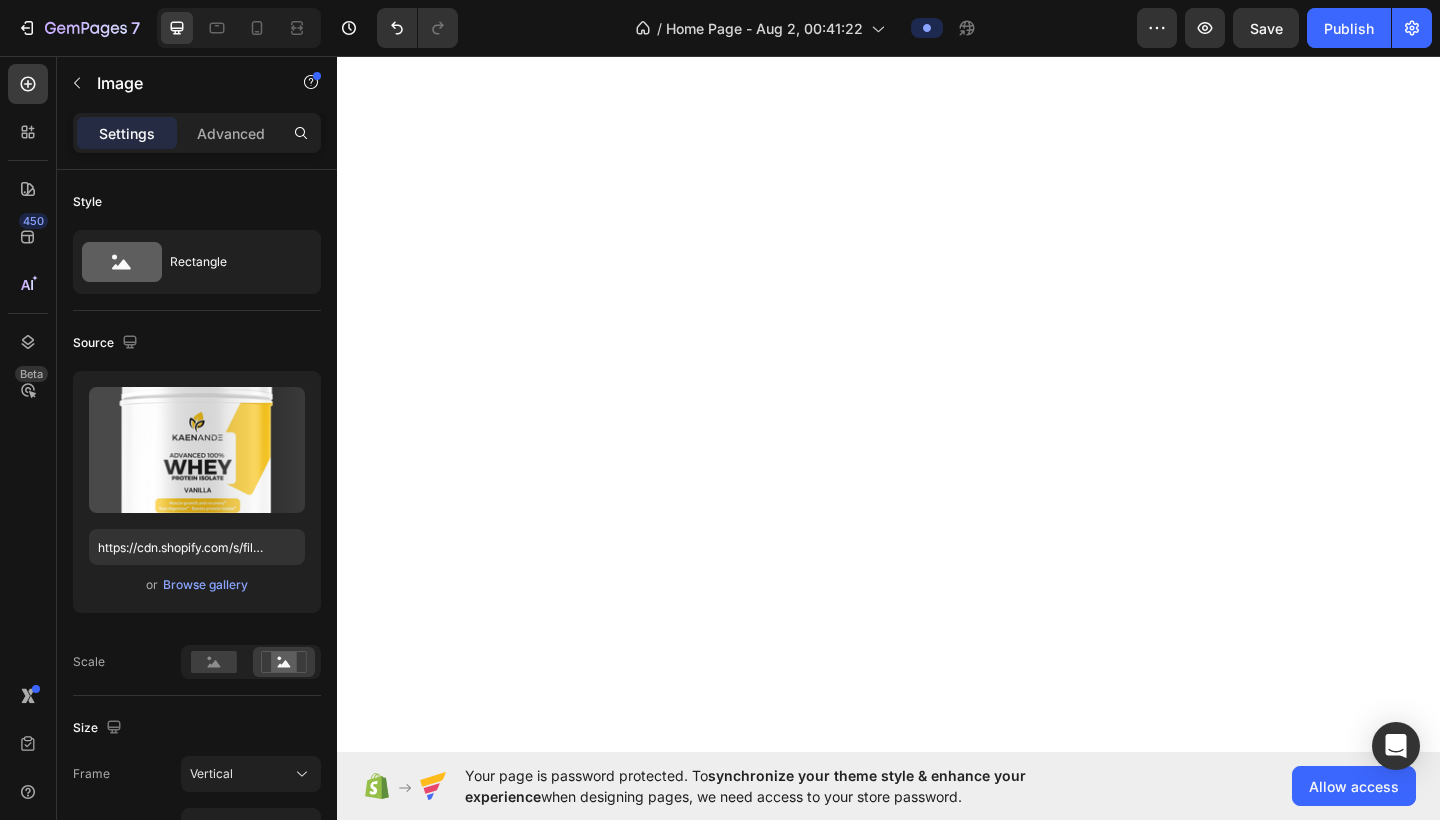 click at bounding box center [1342, 1070] 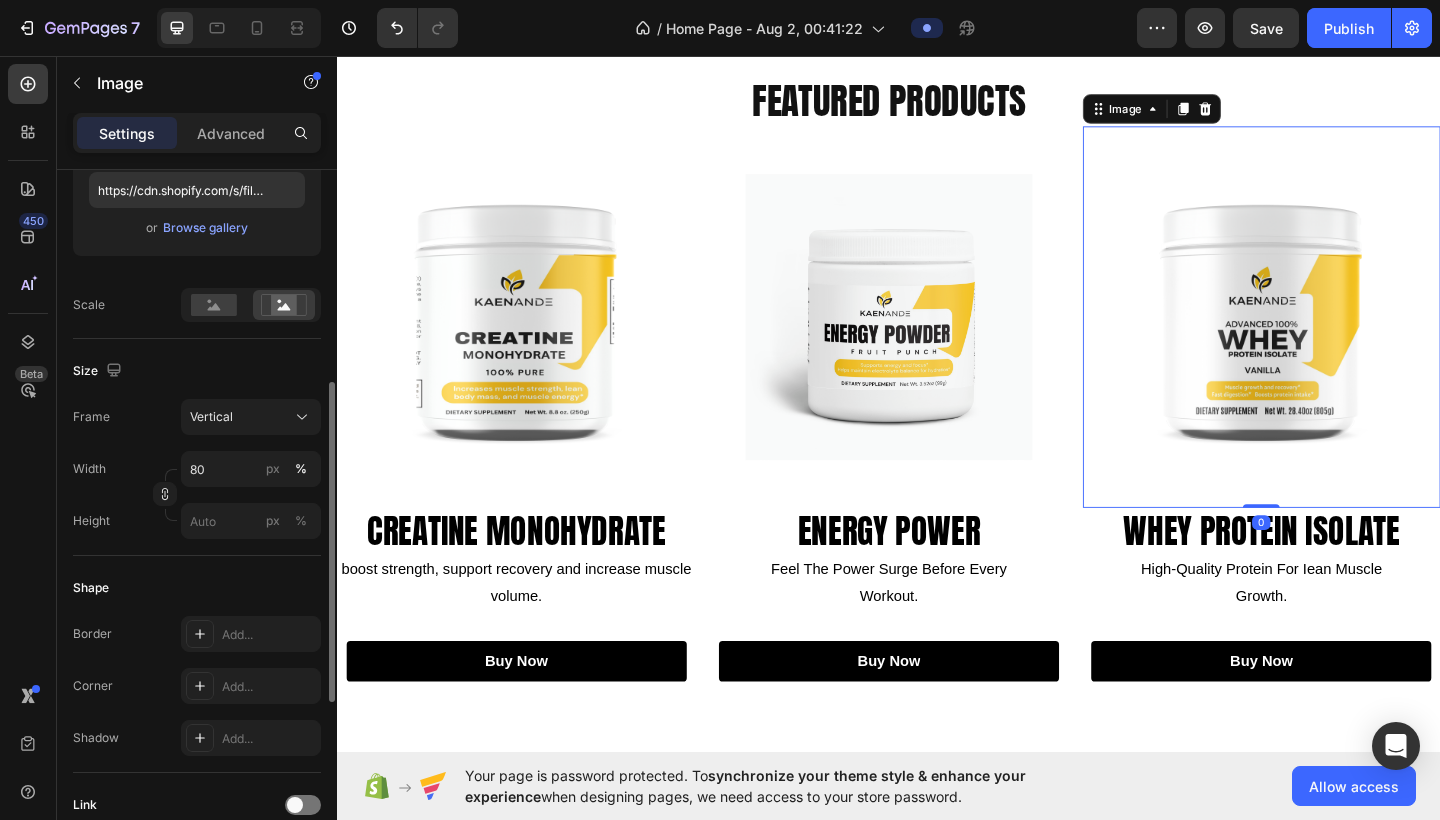 scroll, scrollTop: 392, scrollLeft: 0, axis: vertical 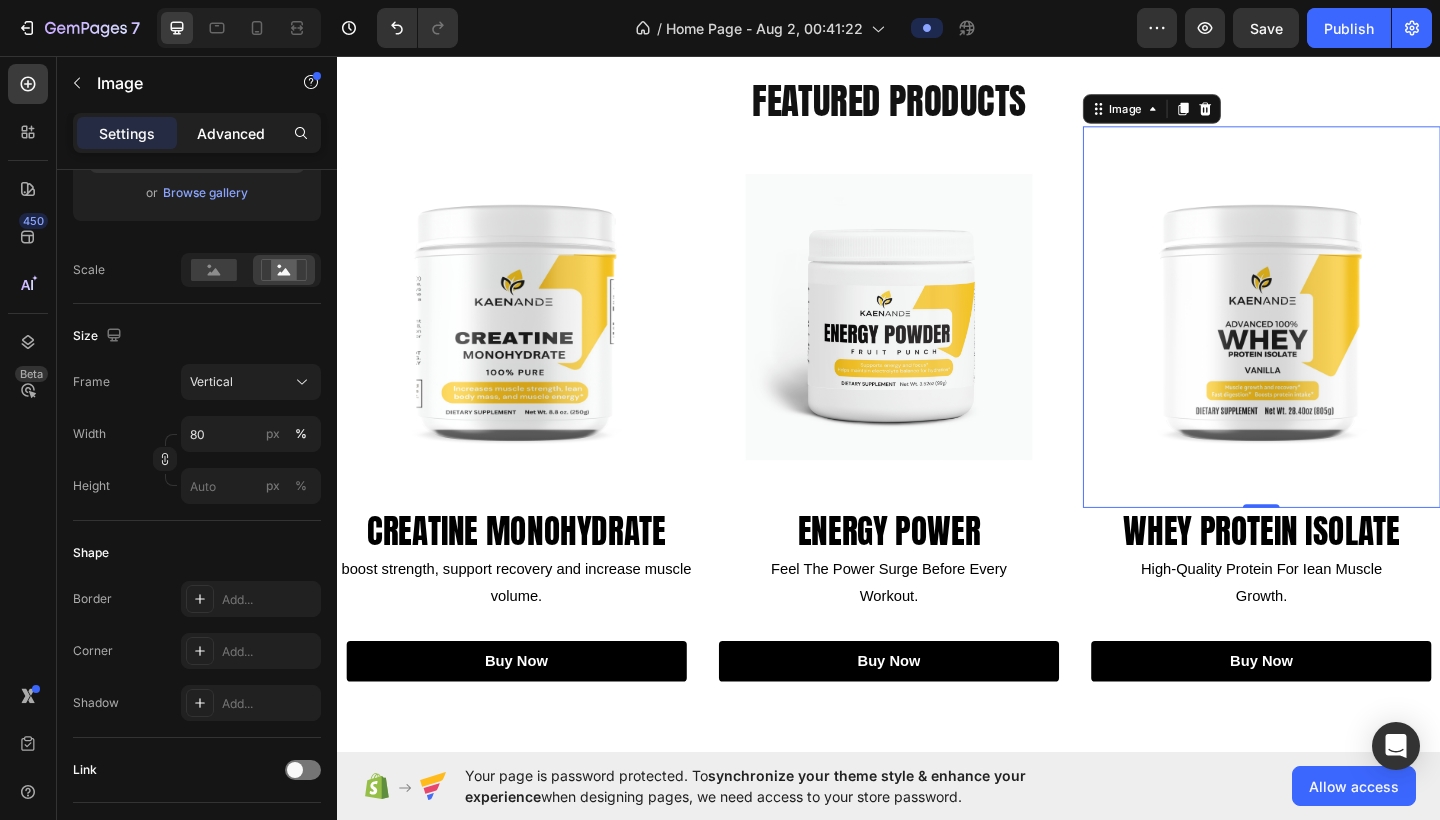 click on "Advanced" at bounding box center (231, 133) 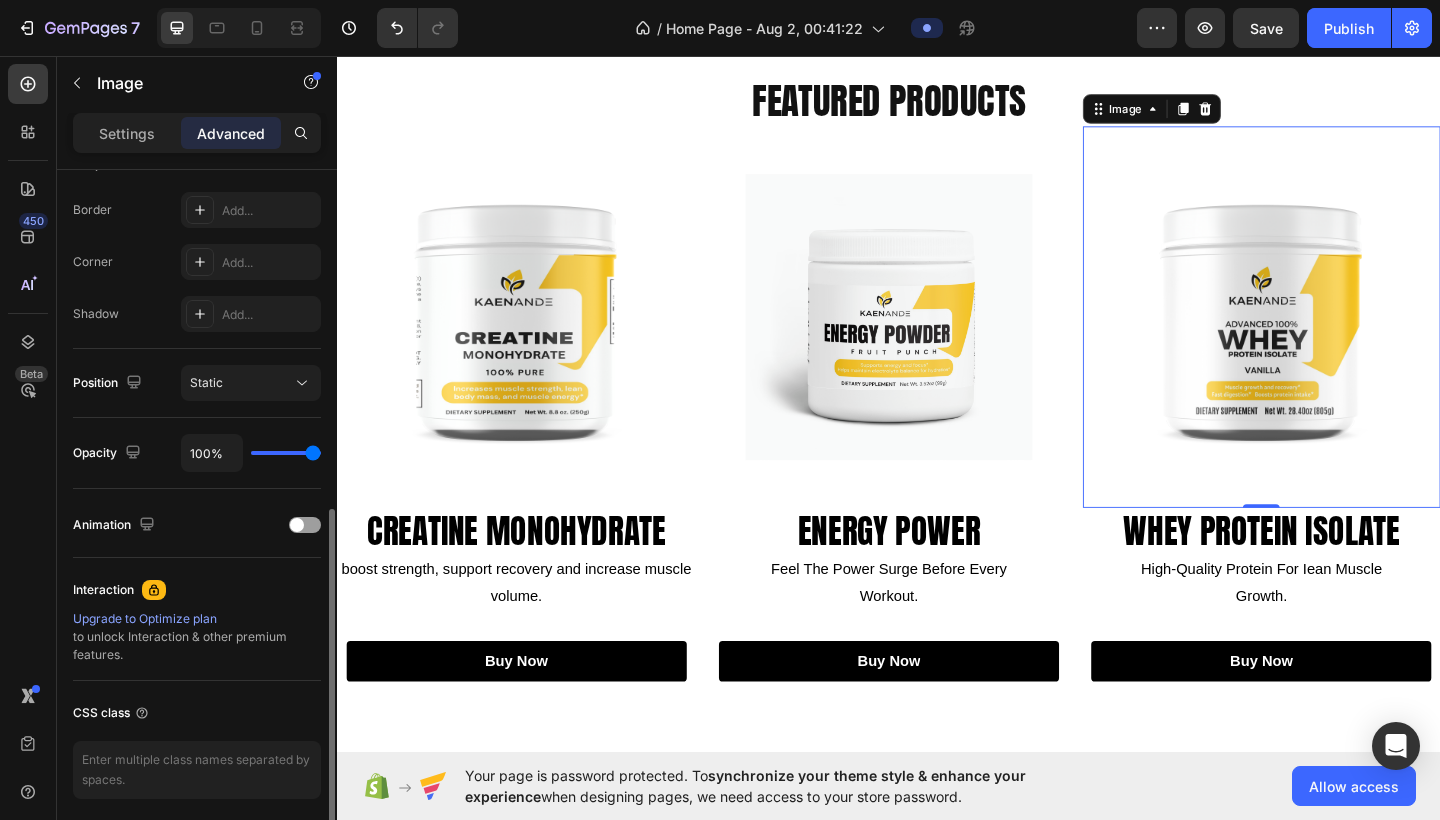 scroll, scrollTop: 542, scrollLeft: 0, axis: vertical 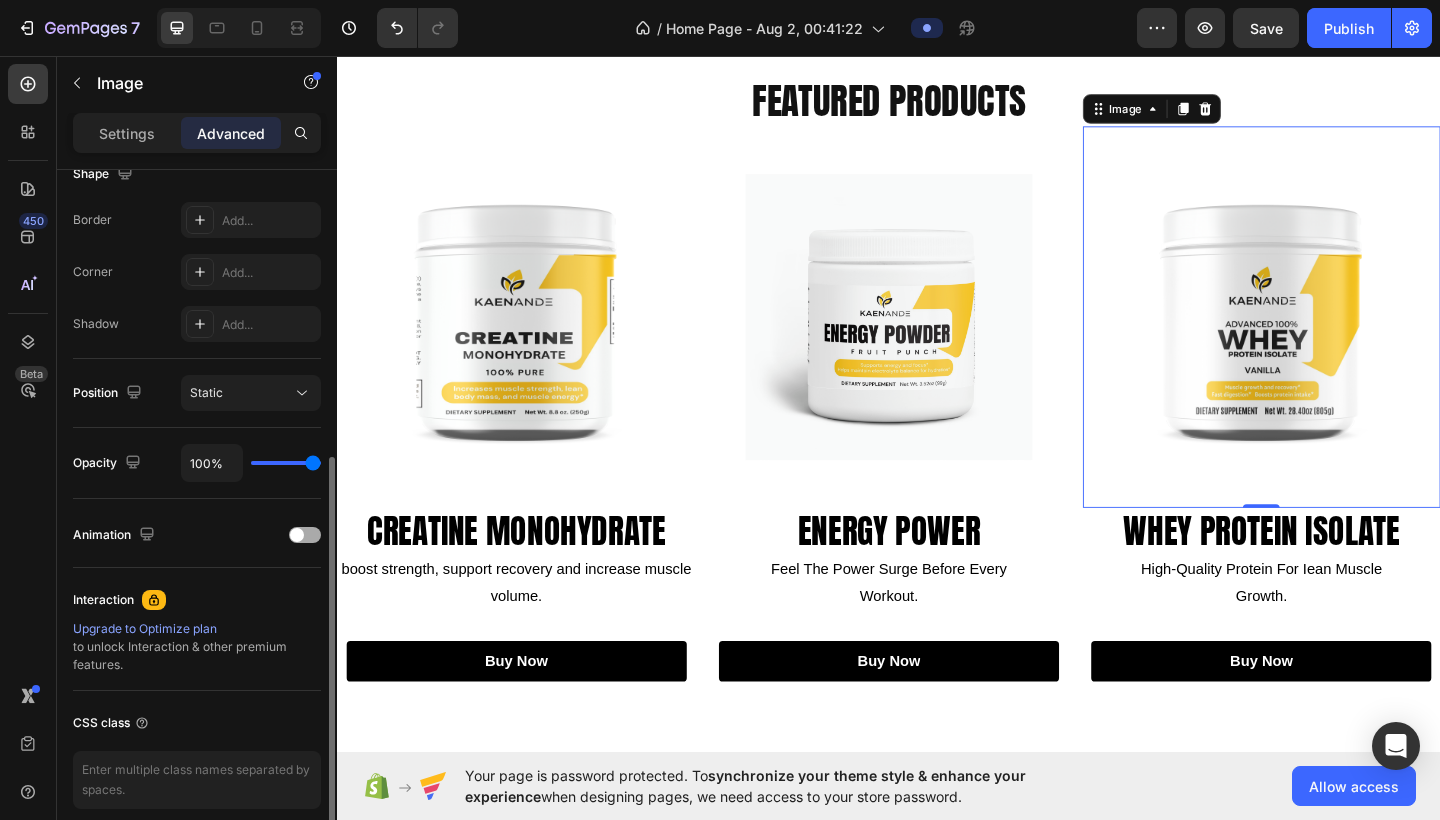 click at bounding box center [297, 535] 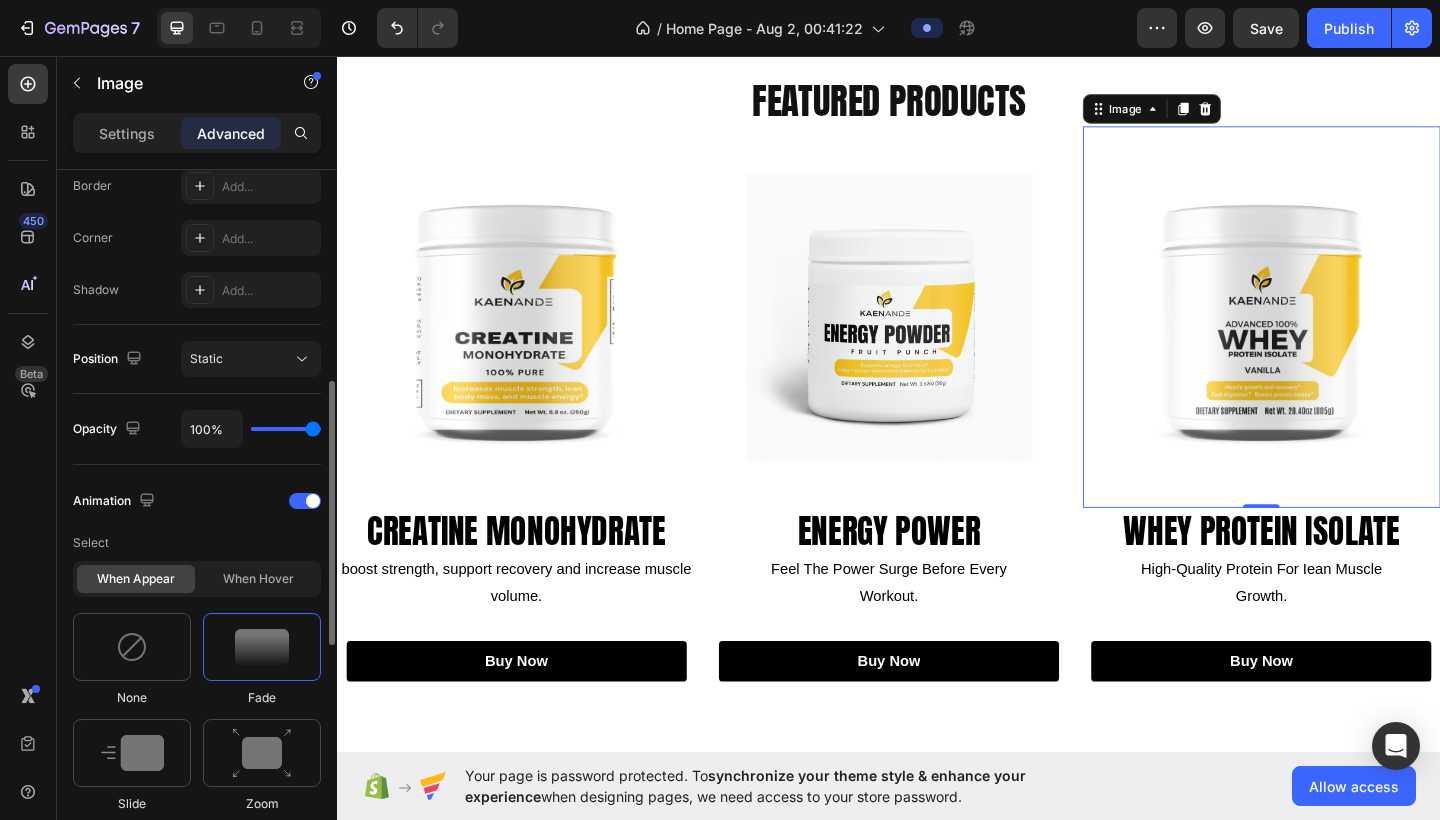 scroll, scrollTop: 579, scrollLeft: 0, axis: vertical 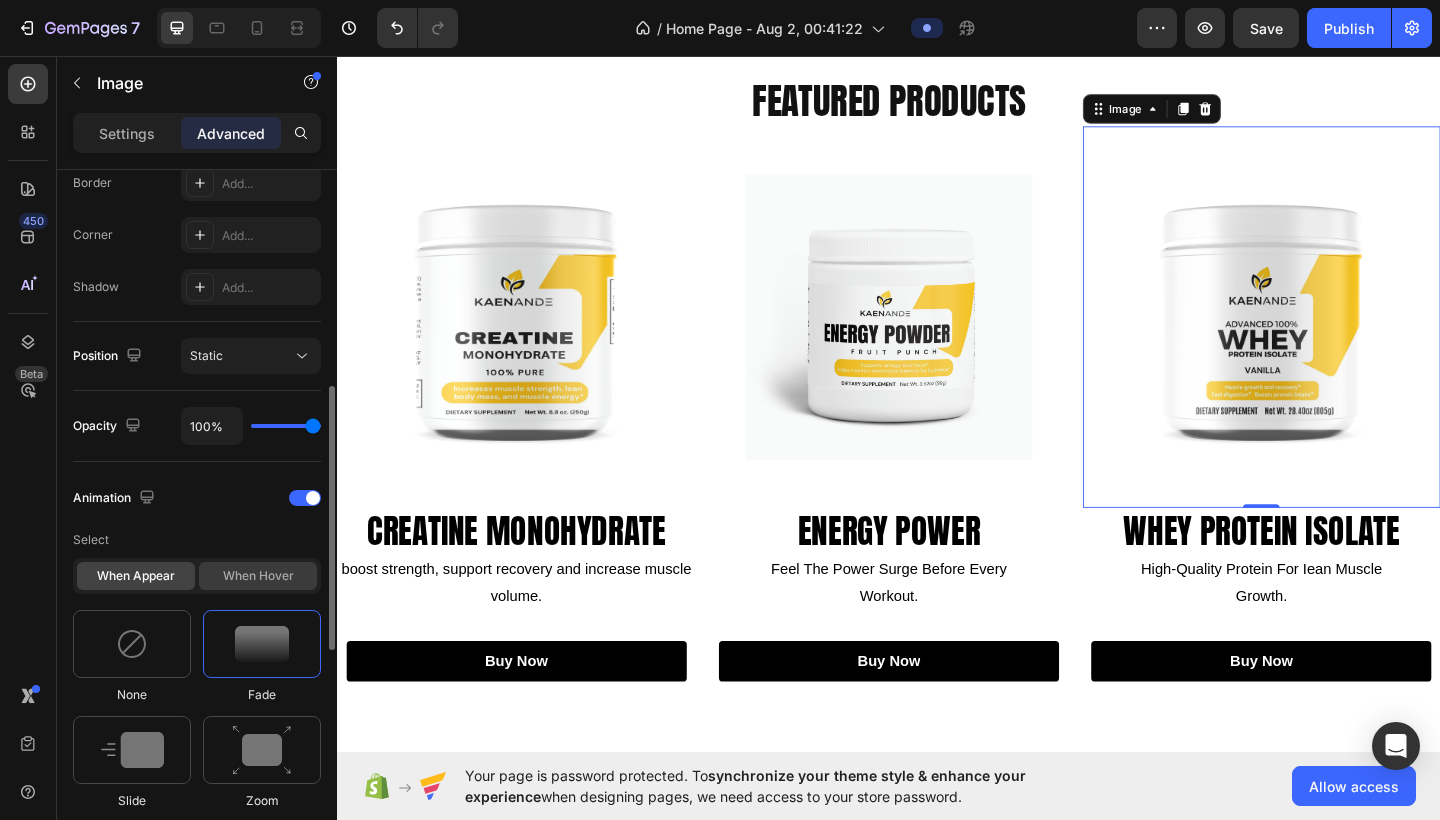 click on "When hover" 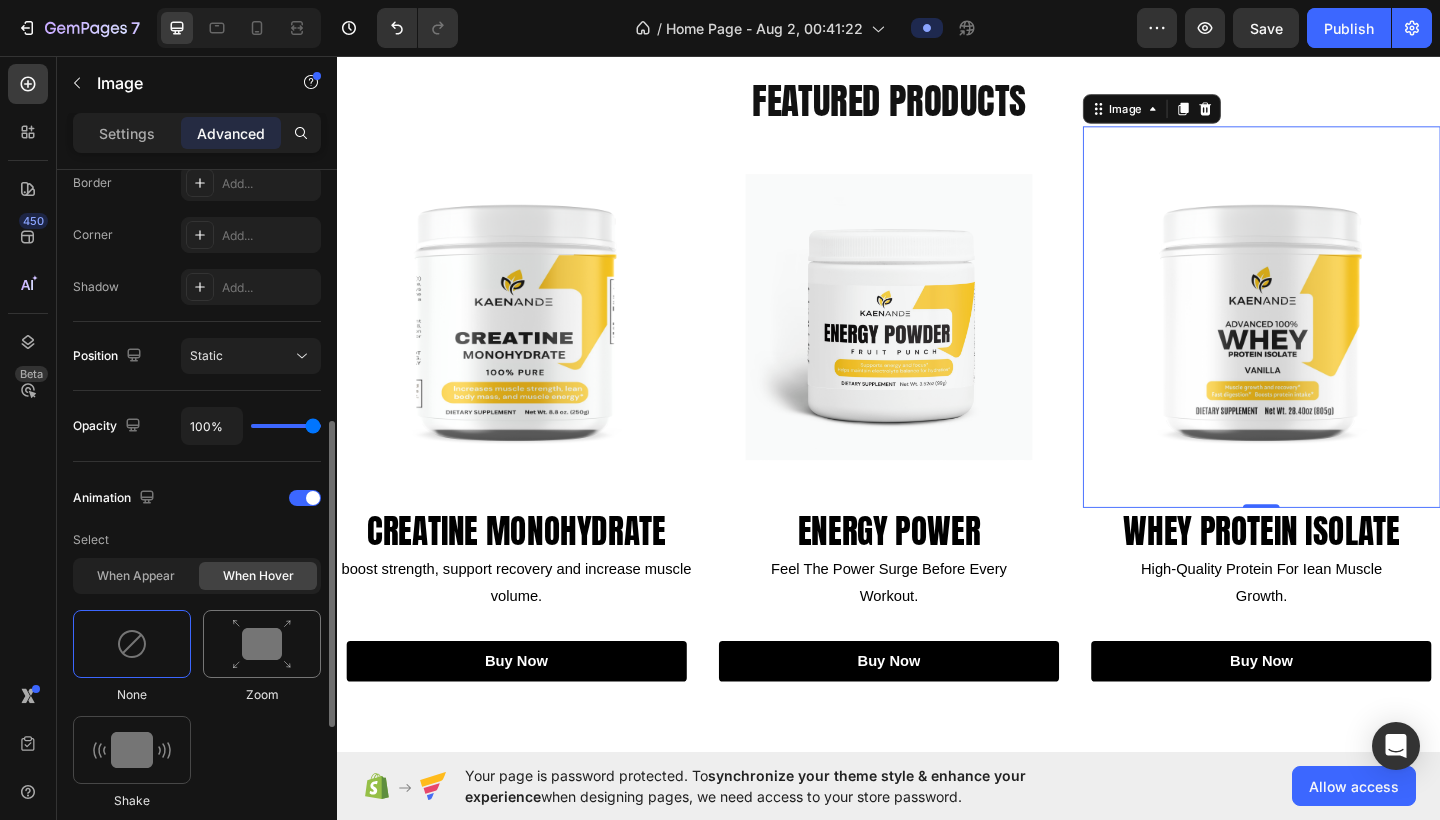 click at bounding box center [262, 644] 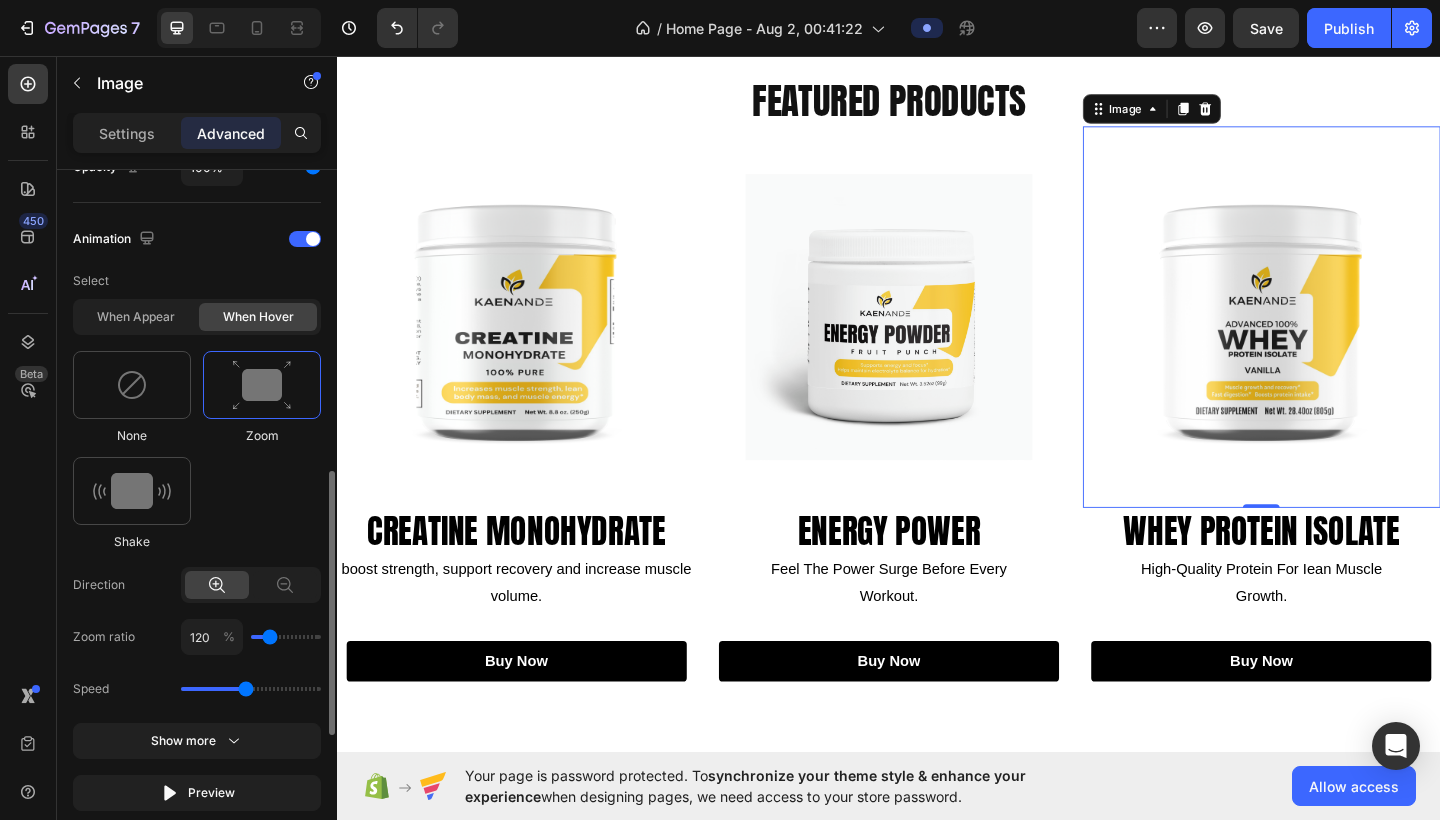 scroll, scrollTop: 837, scrollLeft: 0, axis: vertical 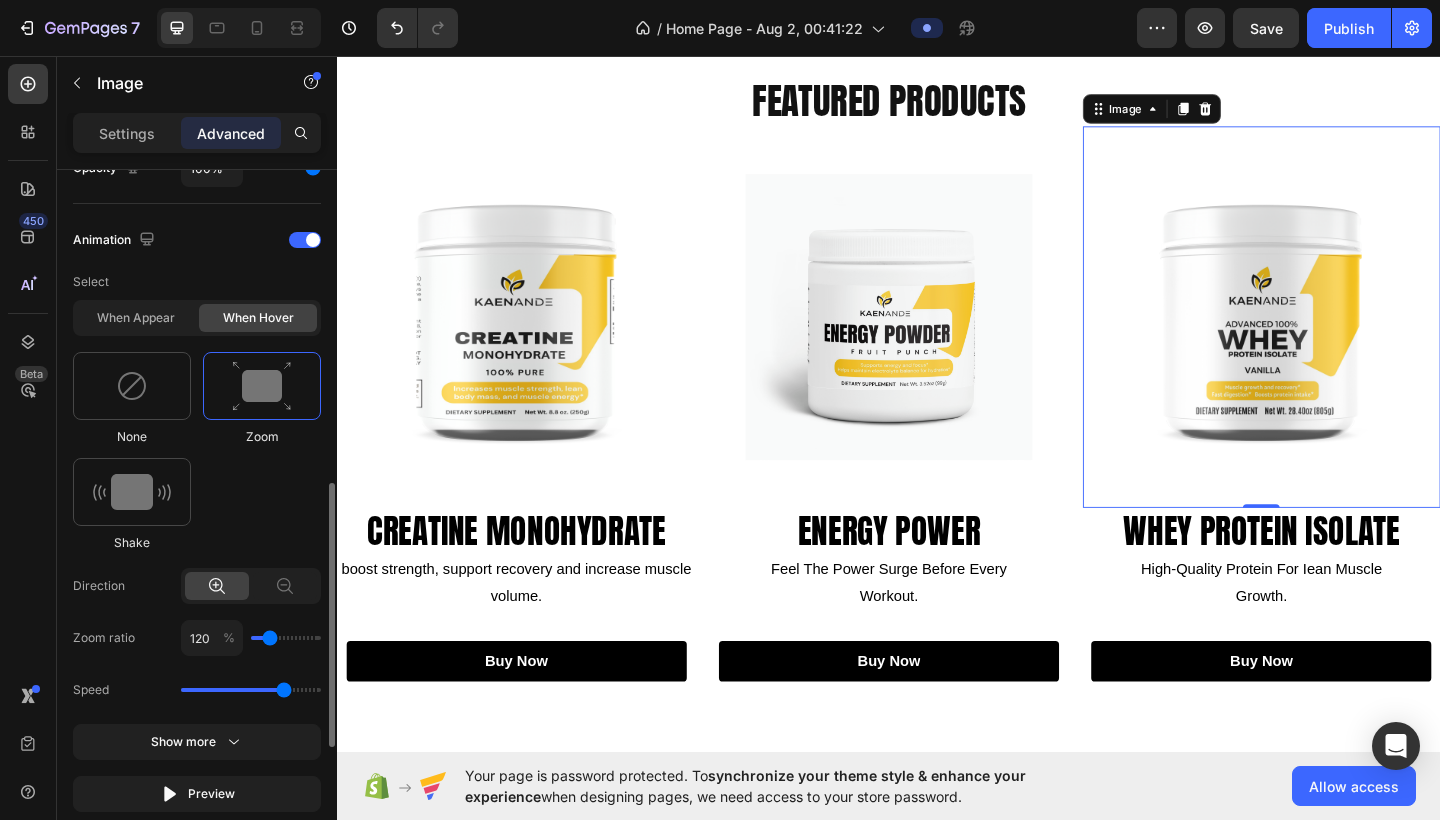 drag, startPoint x: 246, startPoint y: 686, endPoint x: 280, endPoint y: 687, distance: 34.0147 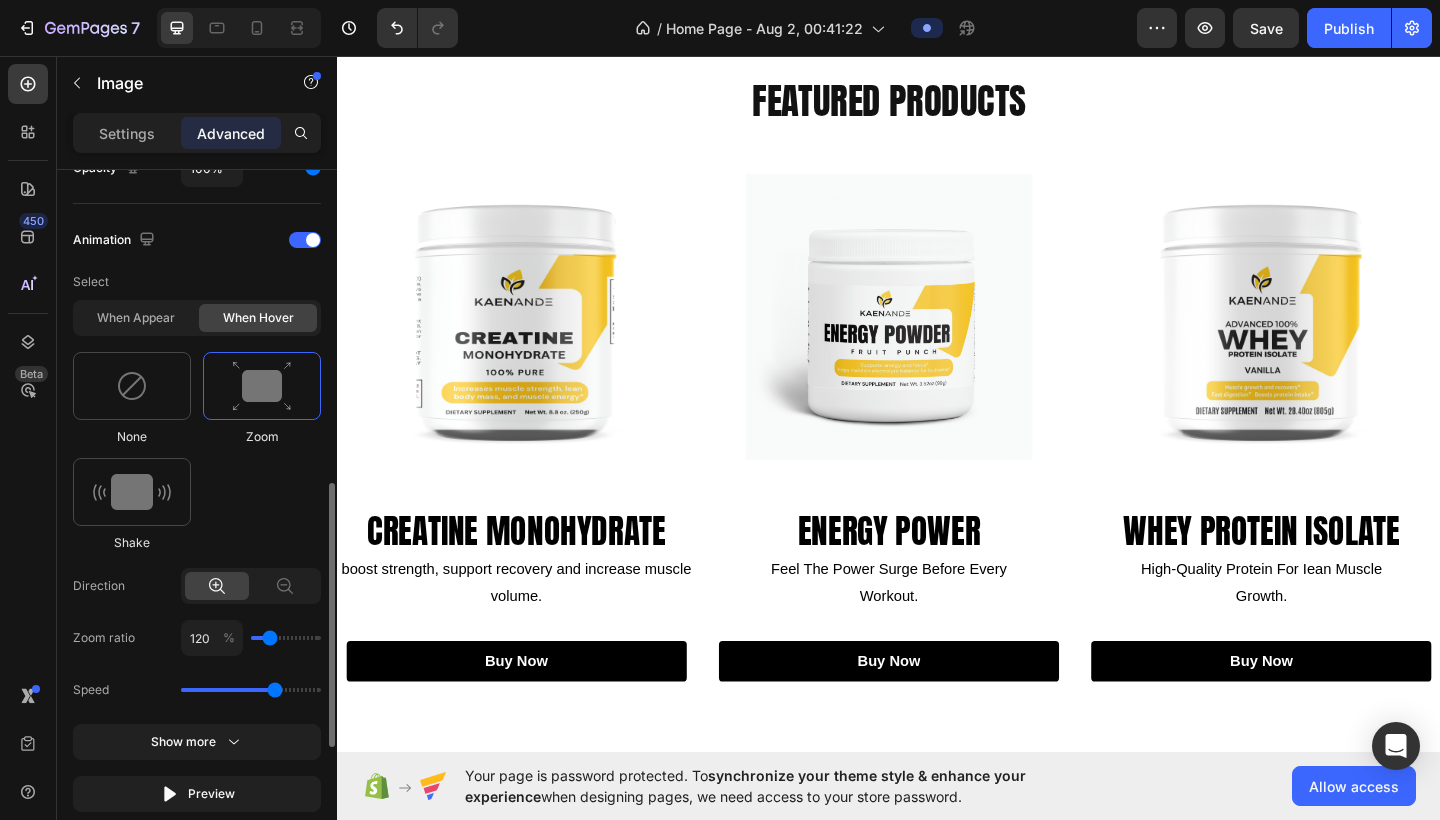 type on "2.3" 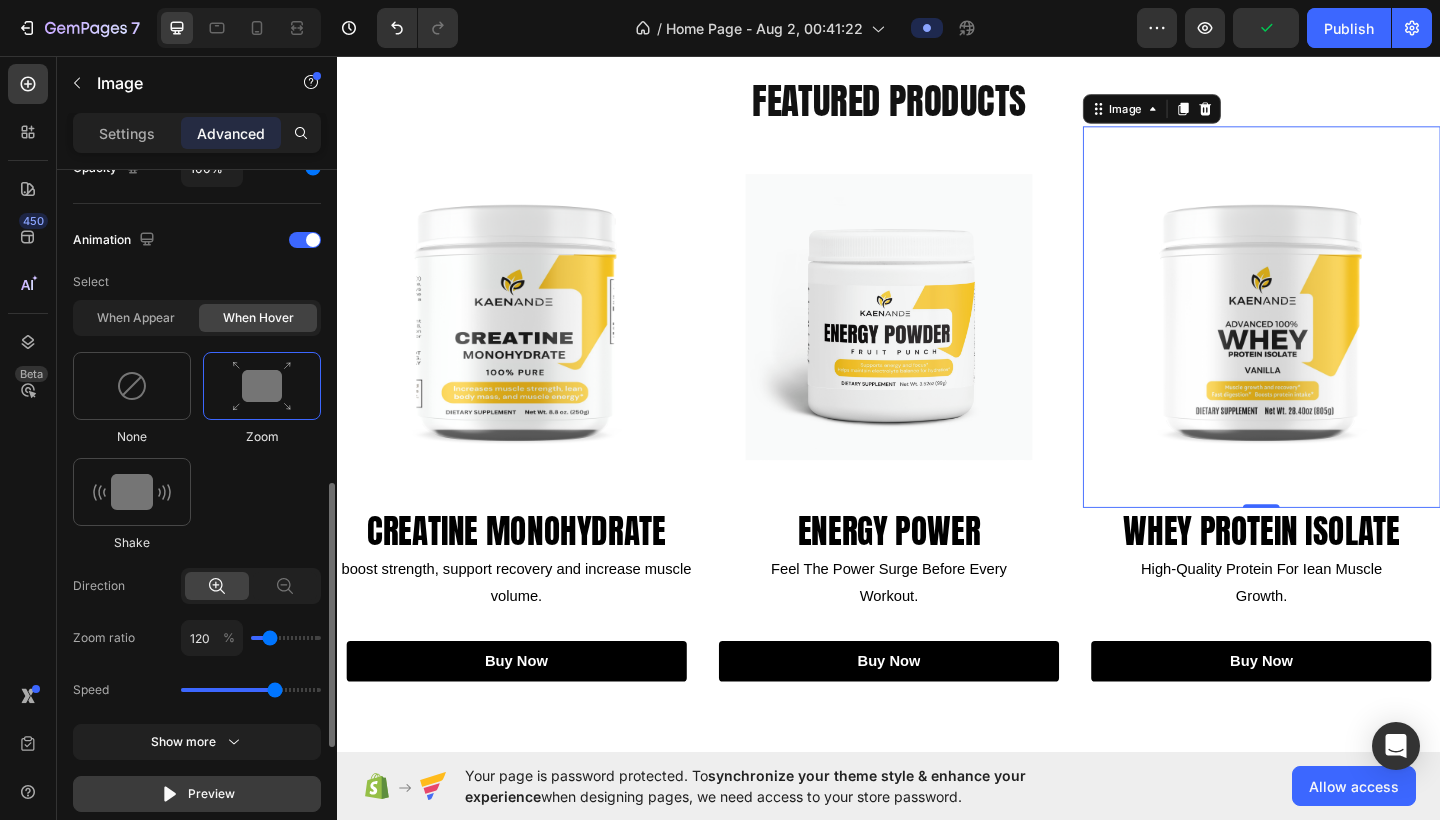 click 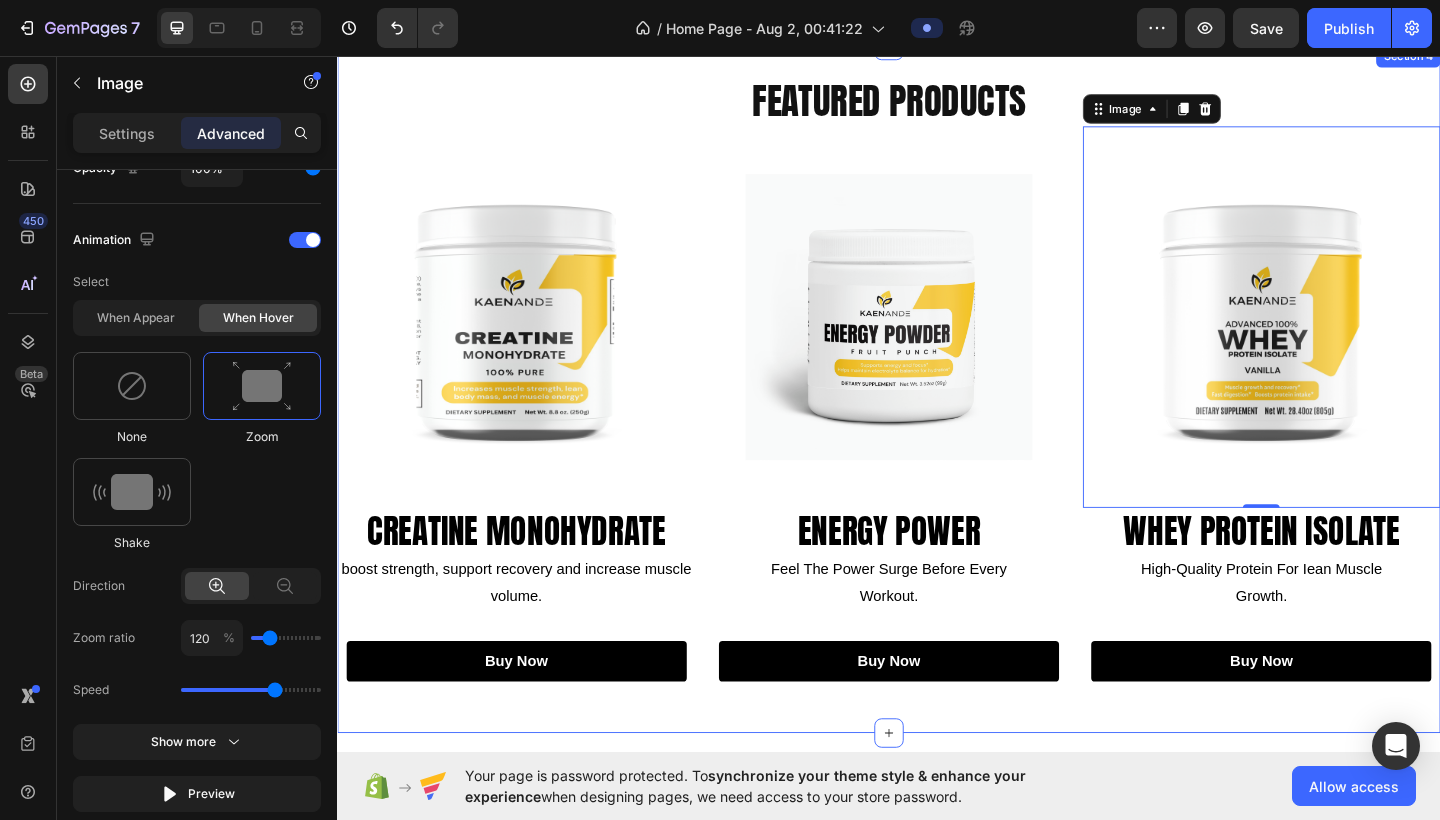 scroll, scrollTop: 940, scrollLeft: 0, axis: vertical 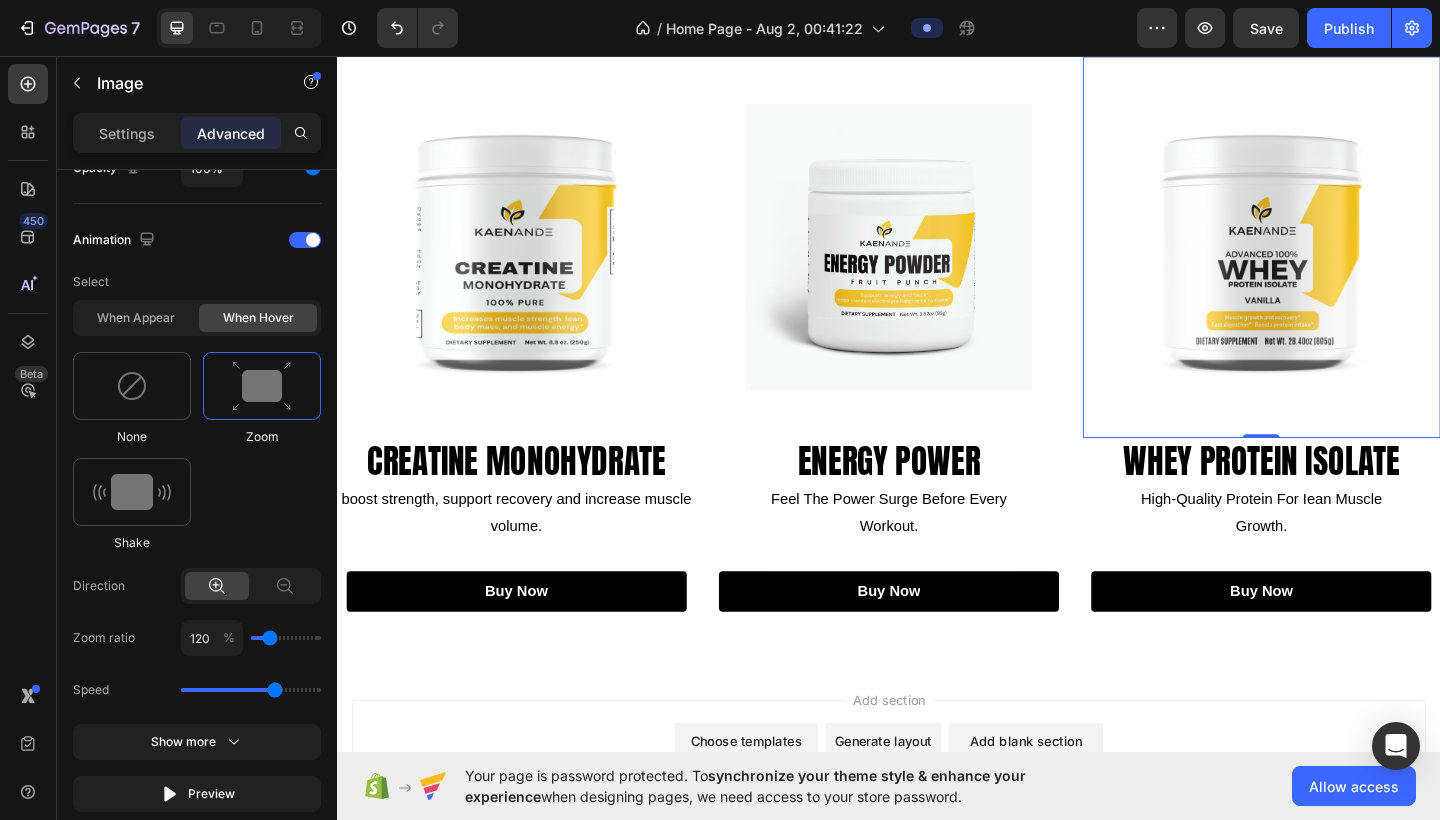 click on "Add section Choose templates inspired by CRO experts Generate layout from URL or image Add blank section then drag & drop elements" at bounding box center (937, 816) 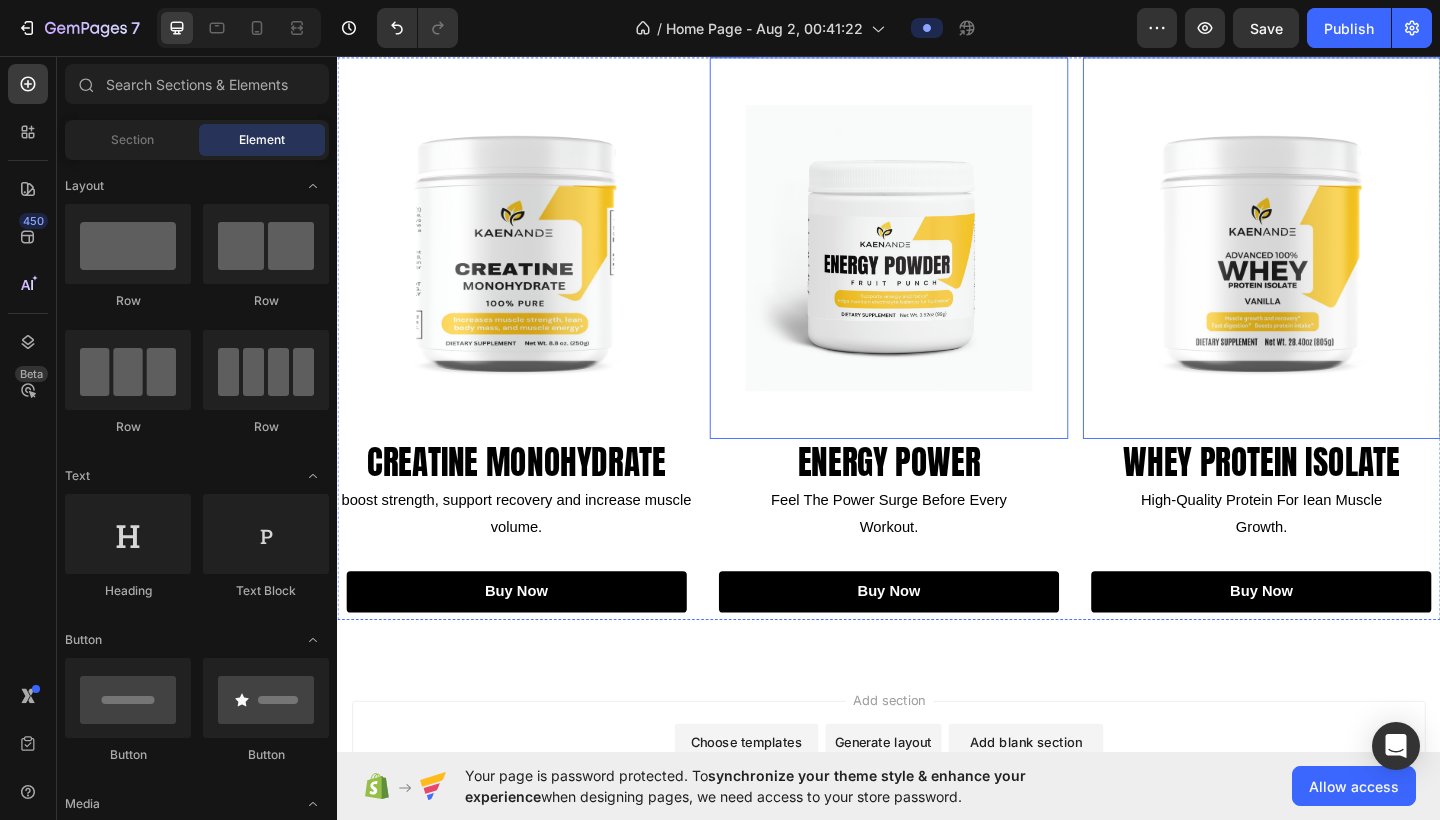 scroll, scrollTop: 572, scrollLeft: 0, axis: vertical 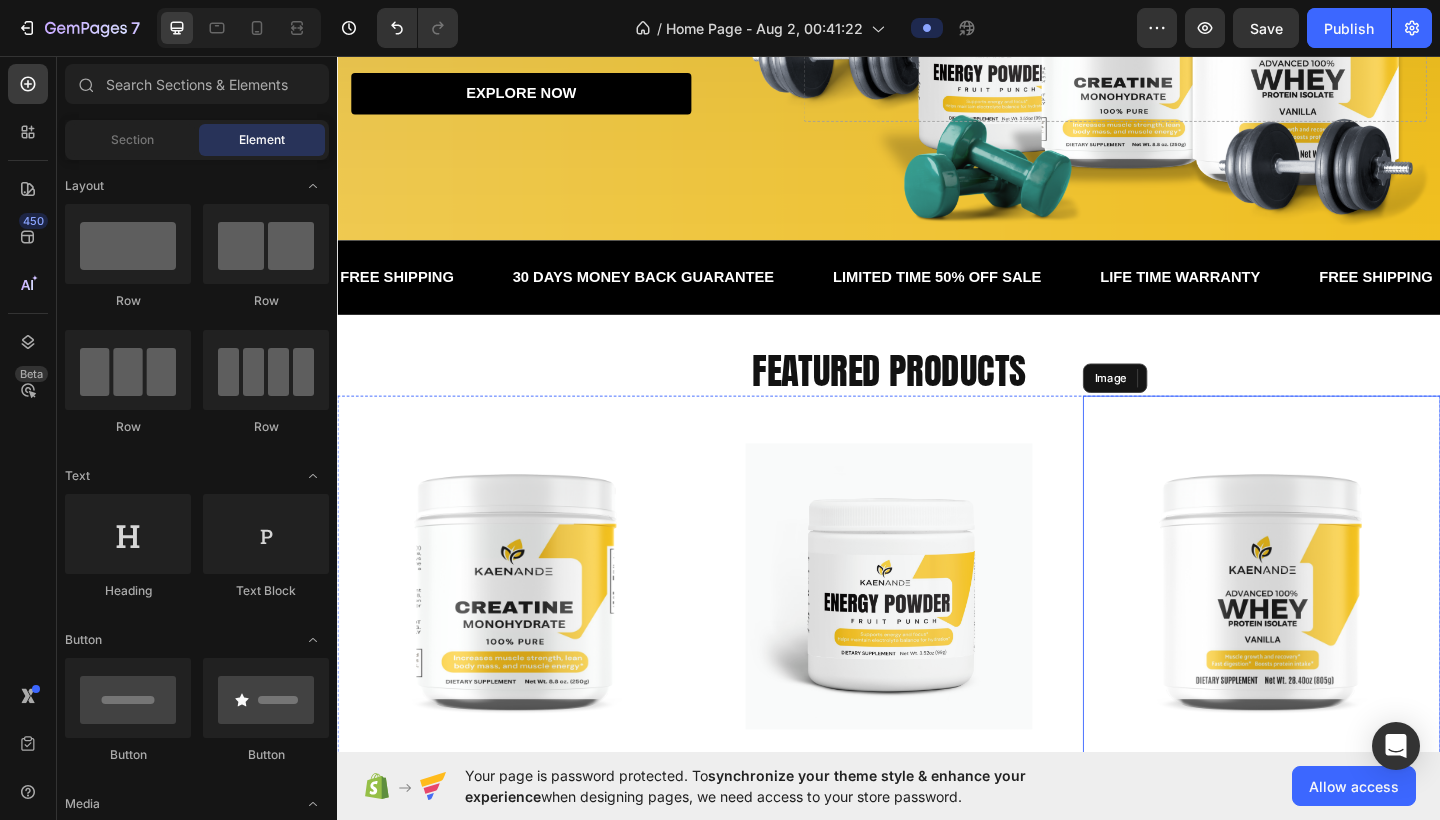 click on "featured products Heading Image creatine monohydrate Heading boost strength, support recovery and increase muscle volume. Text Block buy now Button Image energy power Heading feel the power surge before every  workout. Text Block buy now Button Image whey protein isolate Heading high-quality protein for iean muscle  growth. Text Block buy now Button Row Row Section 4" at bounding box center [937, 712] 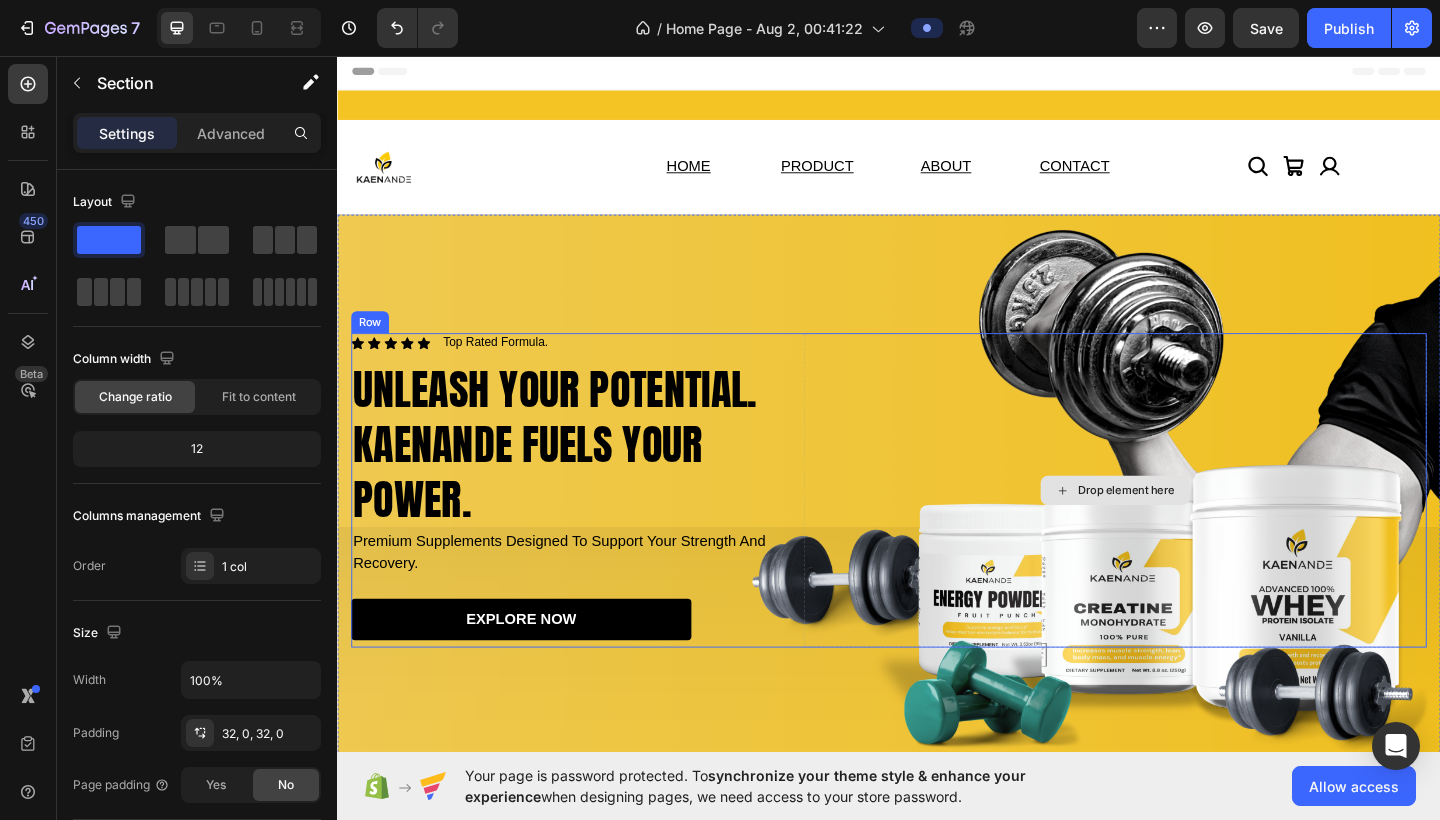 scroll, scrollTop: 505, scrollLeft: 0, axis: vertical 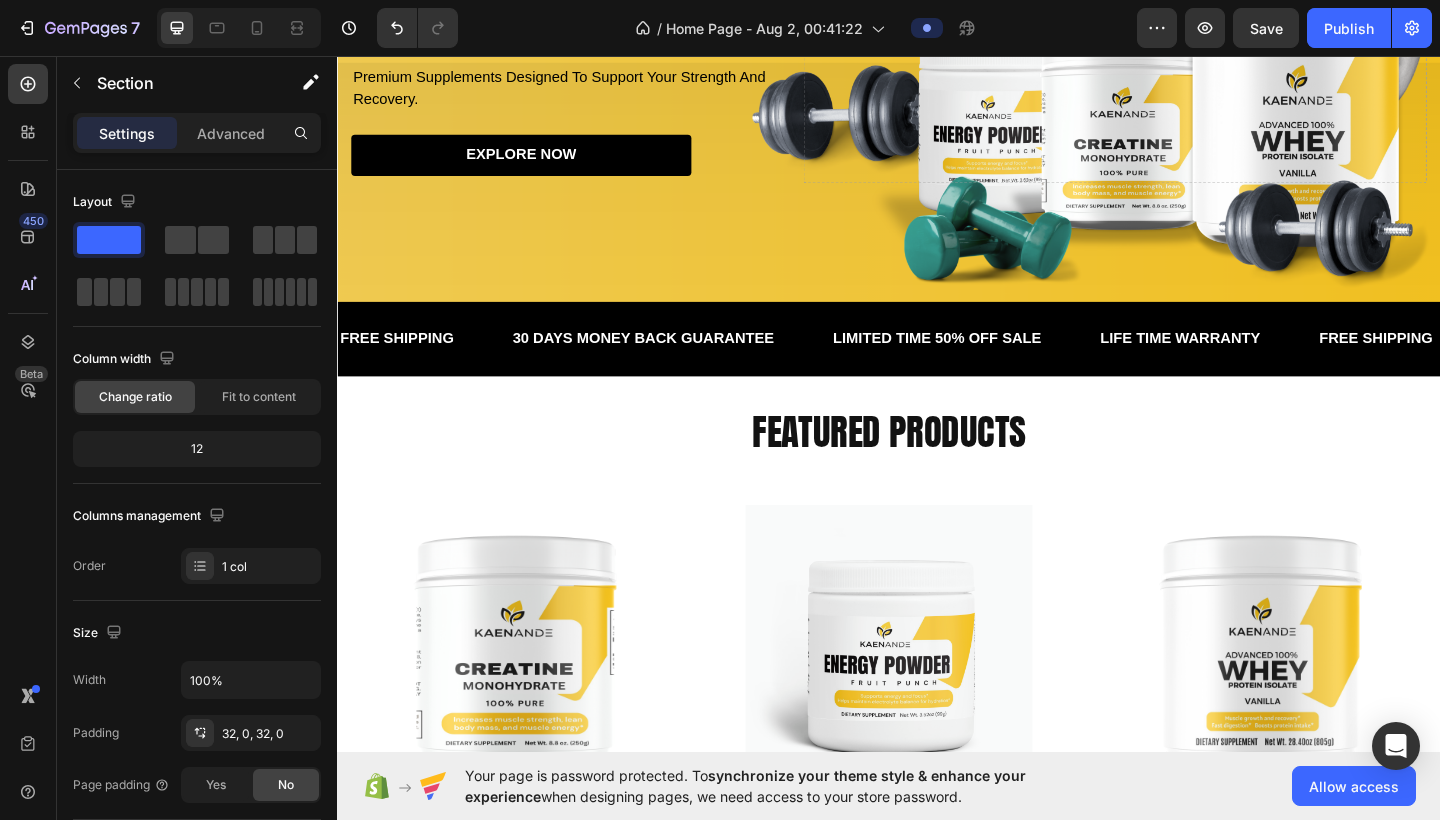 click on "featured products Heading Image creatine monohydrate Heading boost strength, support recovery and increase muscle volume. Text Block buy now Button Image energy power Heading feel the power surge before every  workout. Text Block buy now Button Image whey protein isolate Heading high-quality protein for iean muscle  growth. Text Block buy now Button Row Row Section 4" at bounding box center (937, 779) 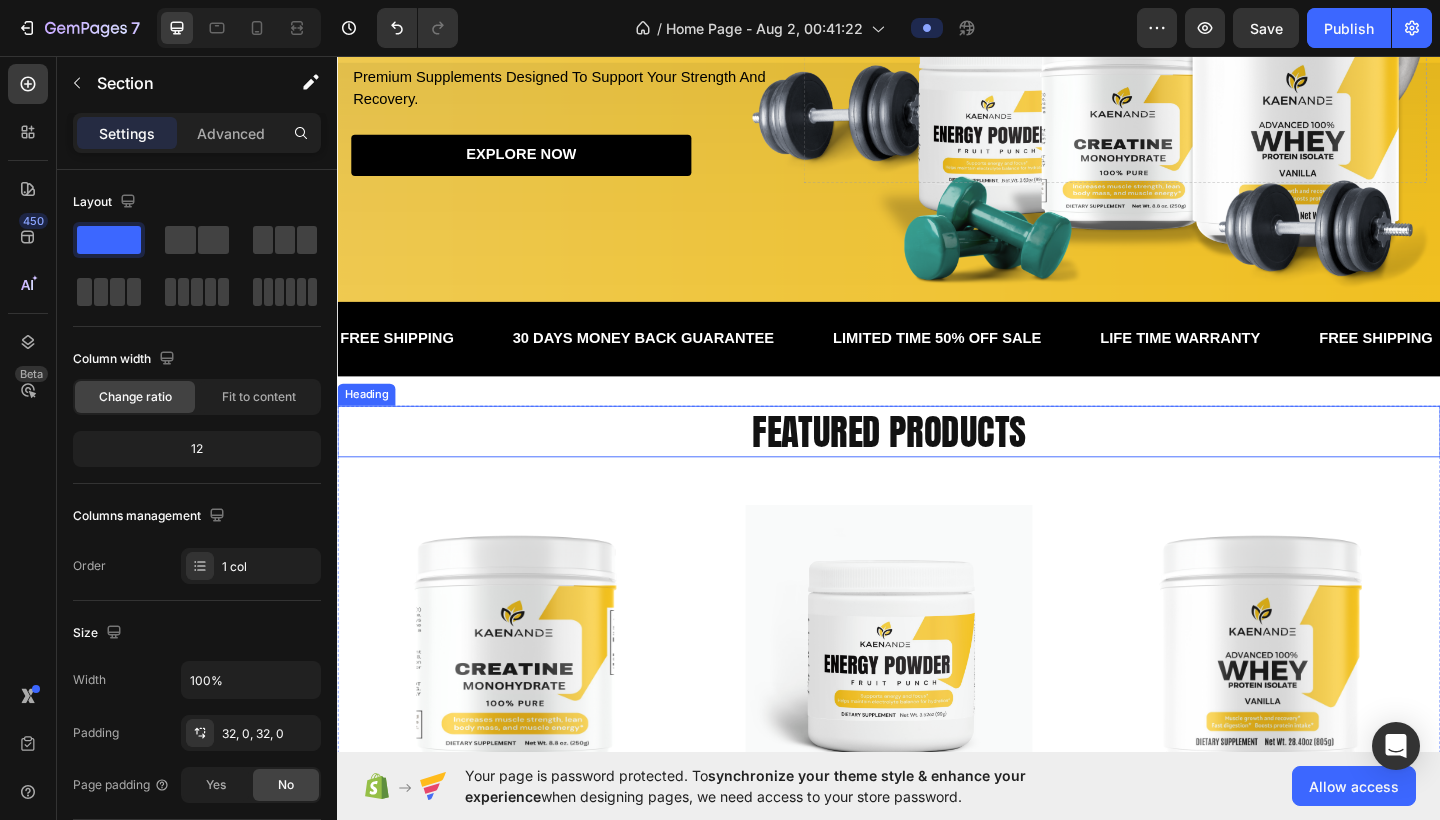 click on "featured products" at bounding box center [937, 465] 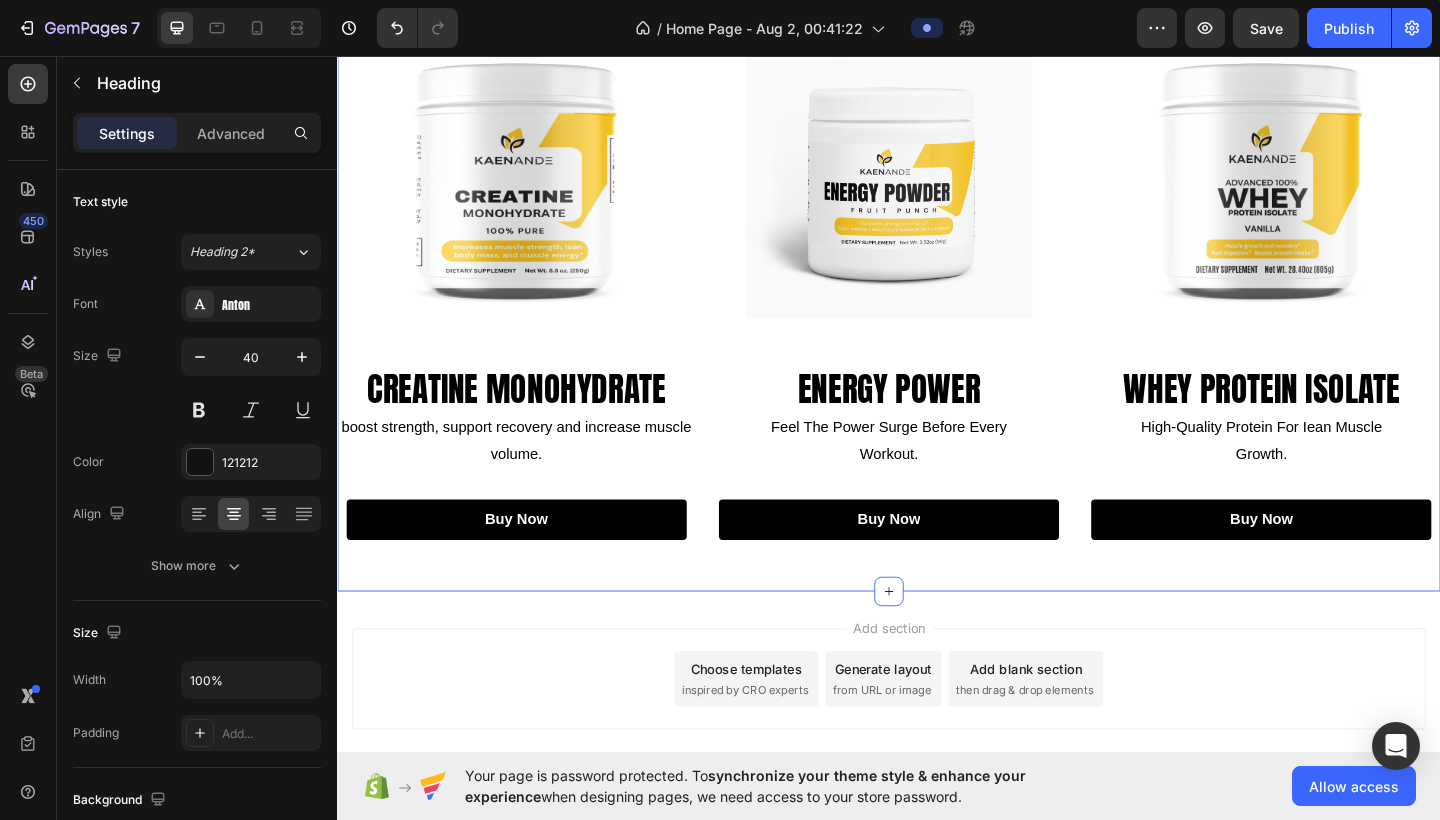 scroll, scrollTop: 1022, scrollLeft: 0, axis: vertical 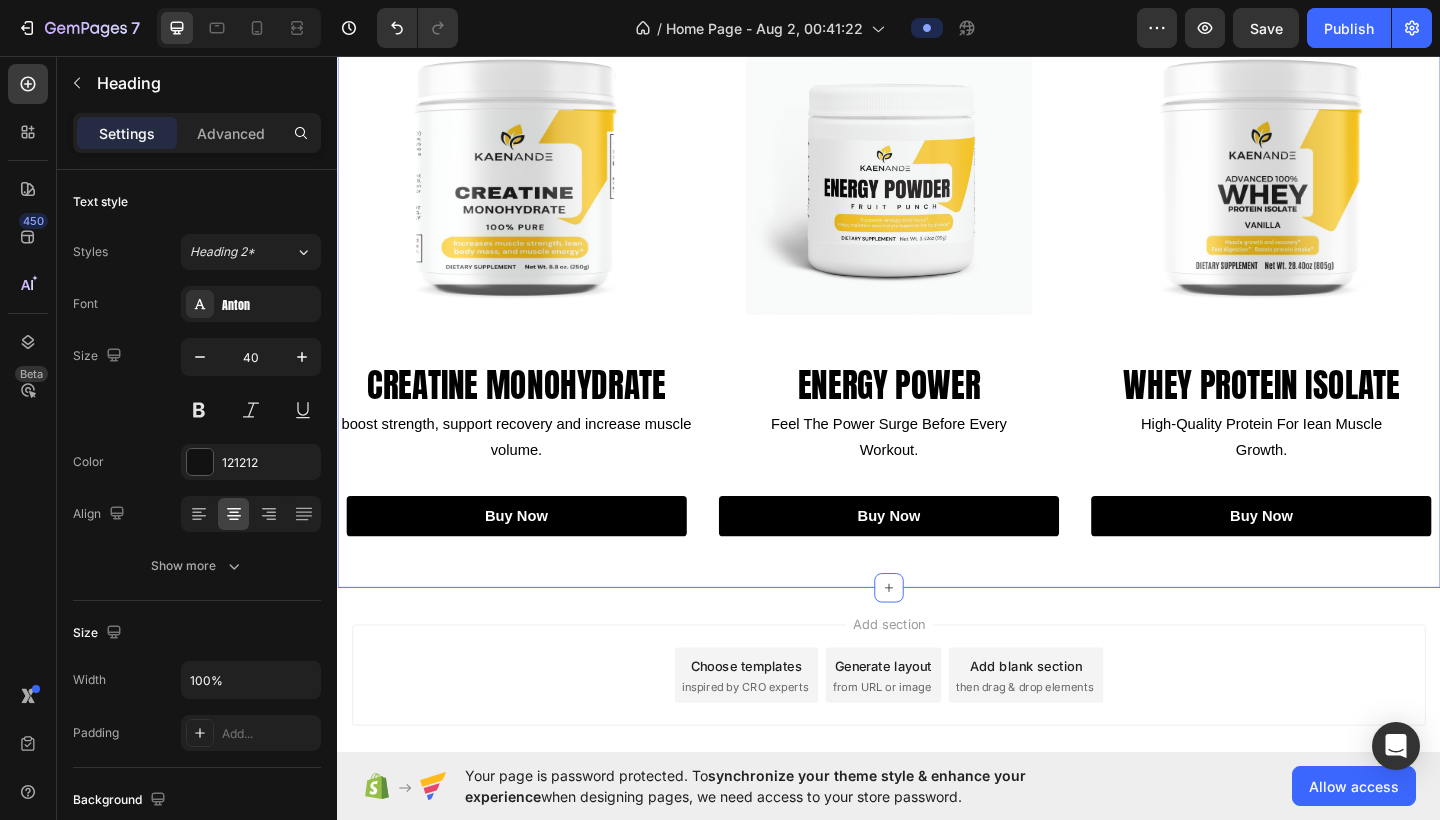 click on "featured products Heading   0 Image creatine monohydrate Heading boost strength, support recovery and increase muscle volume. Text Block buy now Button Image energy power Heading feel the power surge before every  workout. Text Block buy now Button Image whey protein isolate Heading high-quality protein for iean muscle  growth. Text Block buy now Button Row Row Section 4" at bounding box center [937, 261] 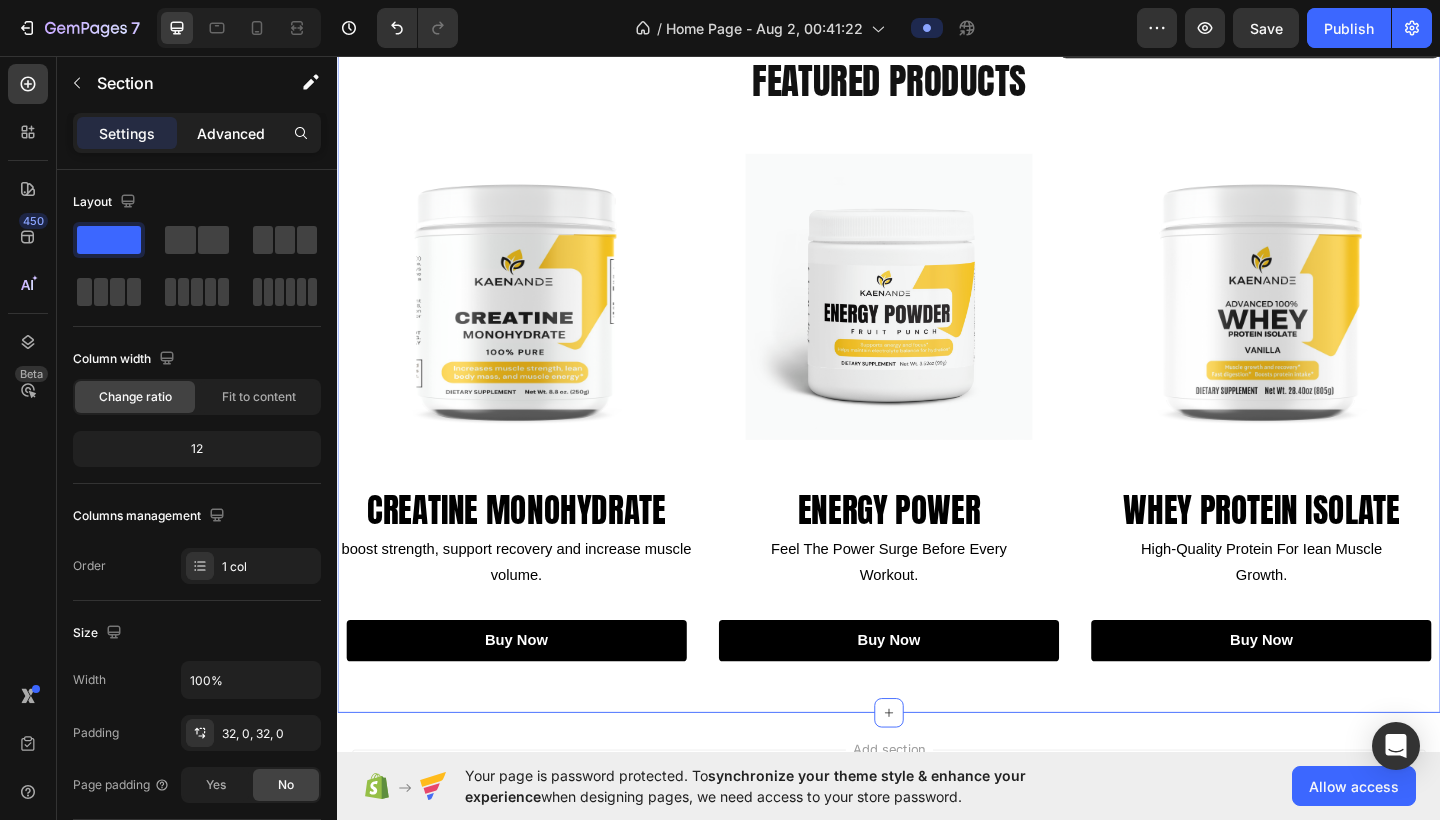 scroll, scrollTop: 378, scrollLeft: 0, axis: vertical 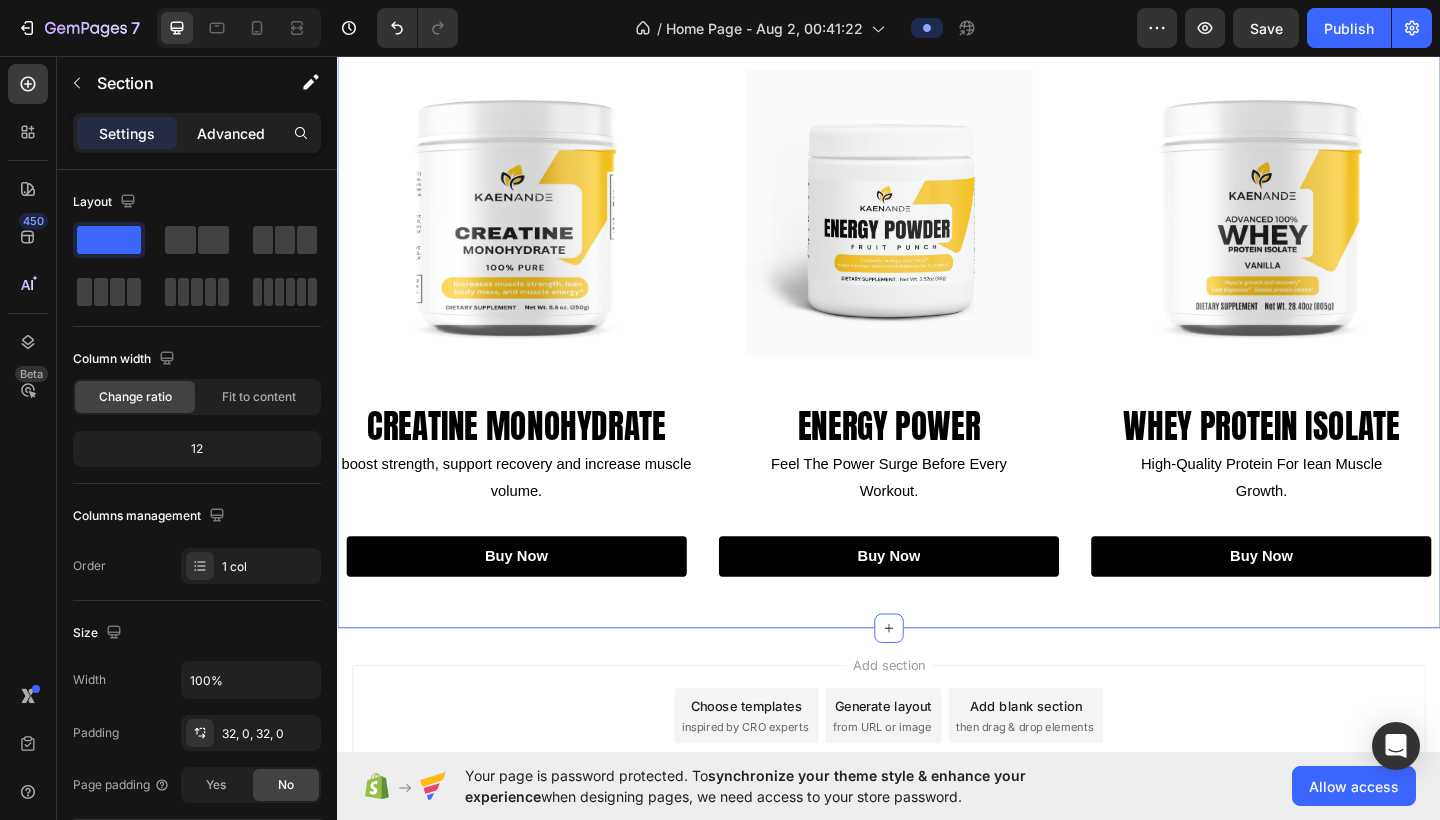 click on "Advanced" at bounding box center [231, 133] 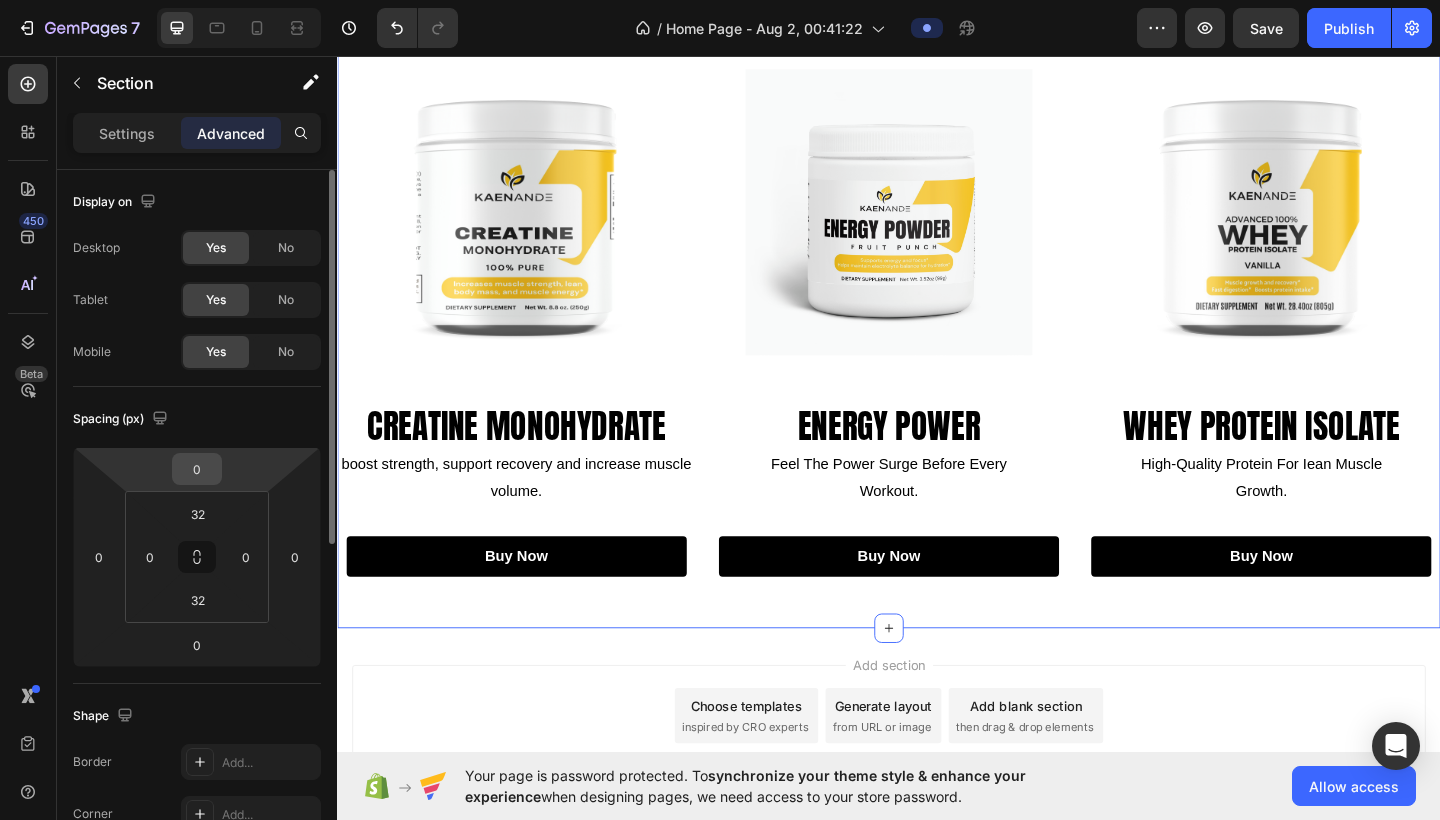 click on "0" at bounding box center [197, 469] 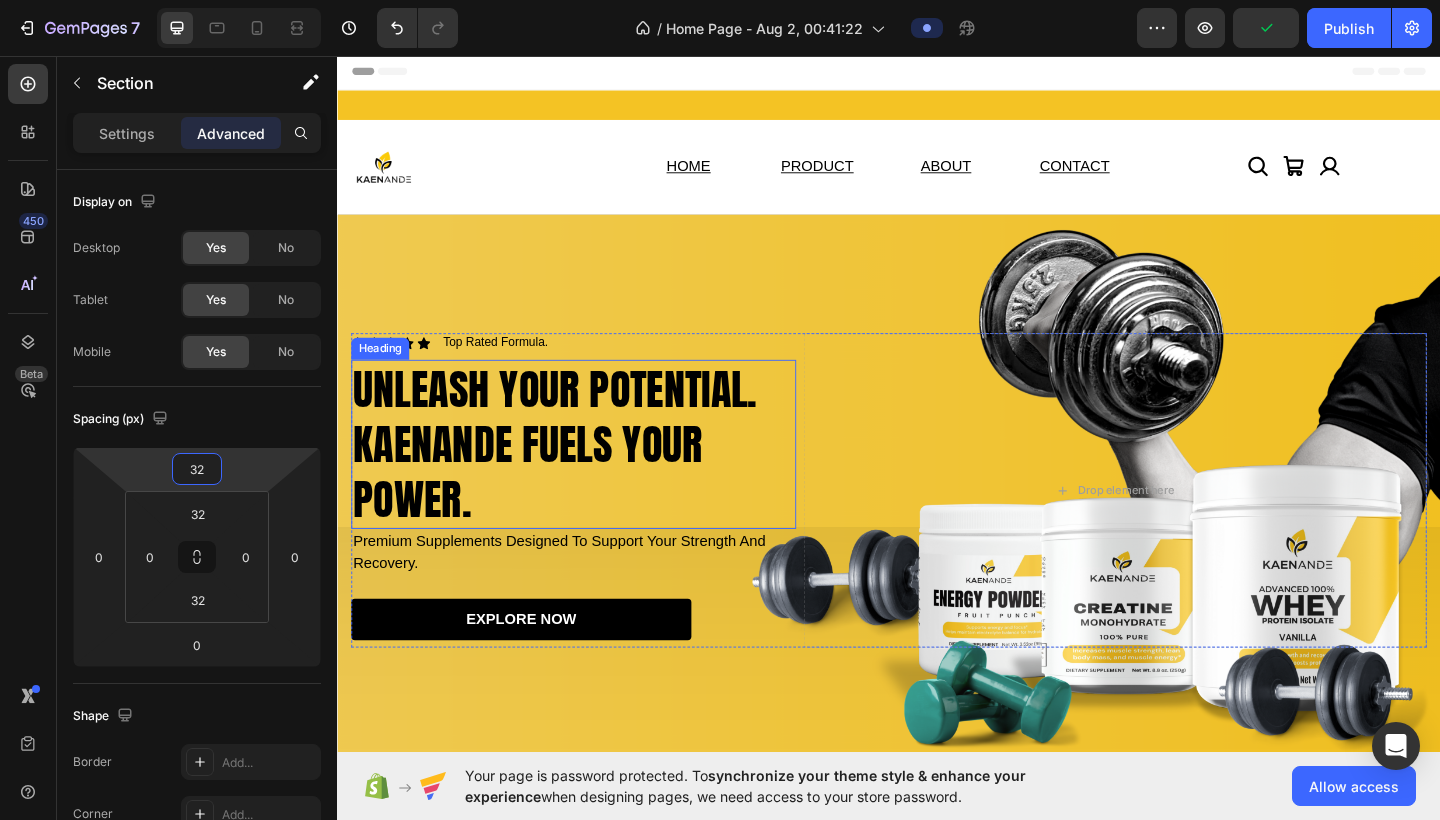 scroll, scrollTop: 463, scrollLeft: 0, axis: vertical 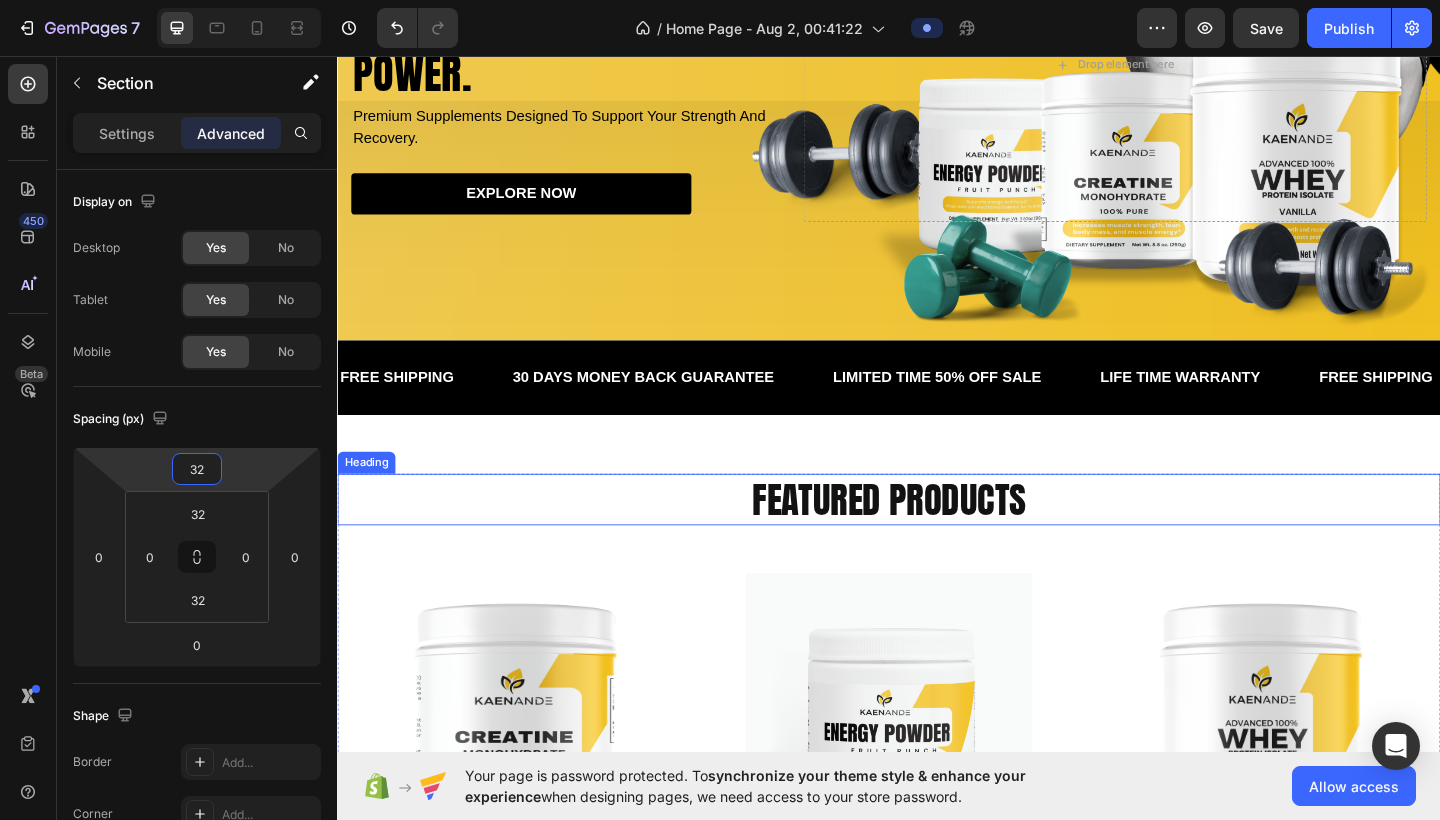 type on "3" 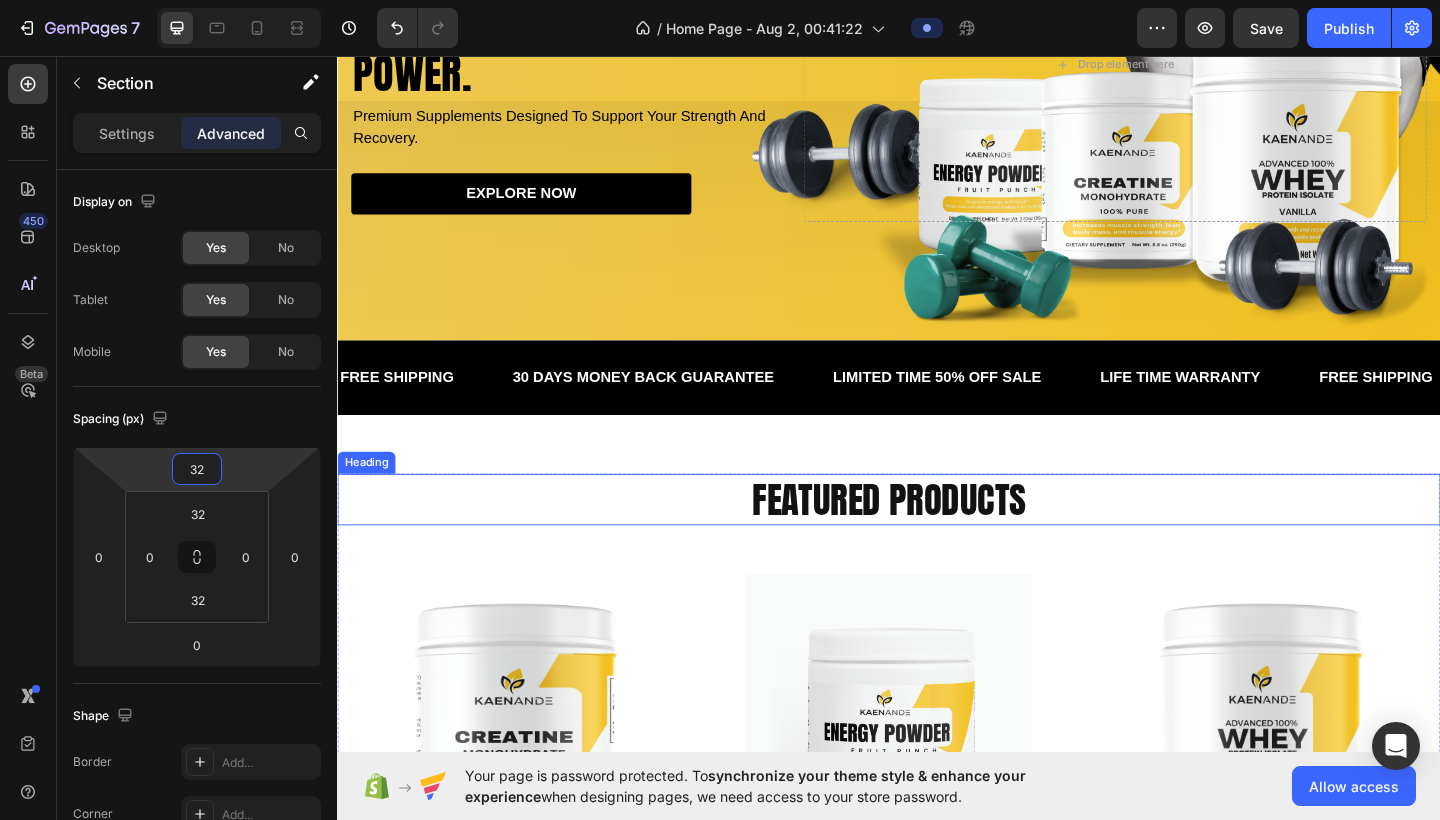 type on "3" 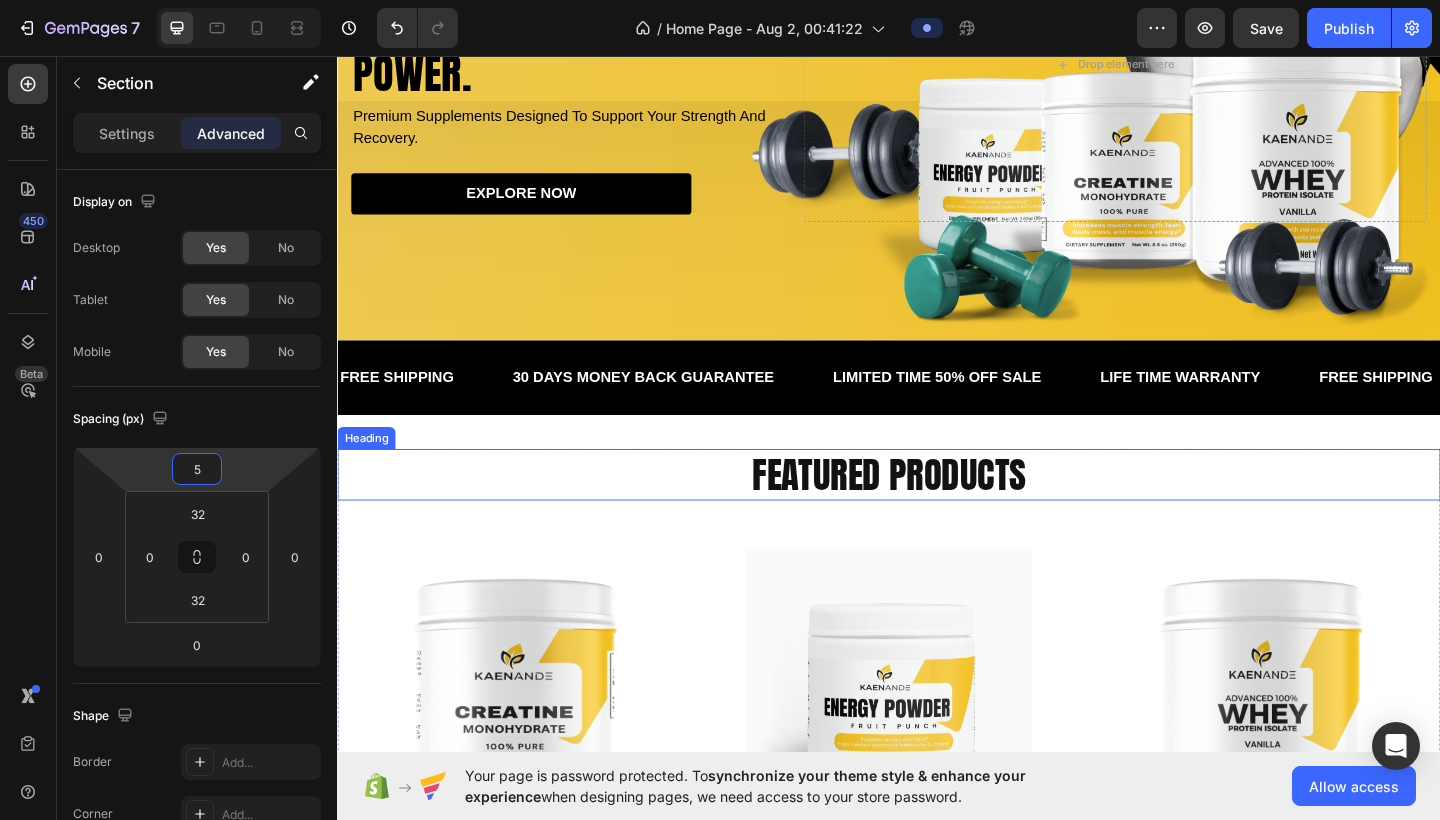 type on "50" 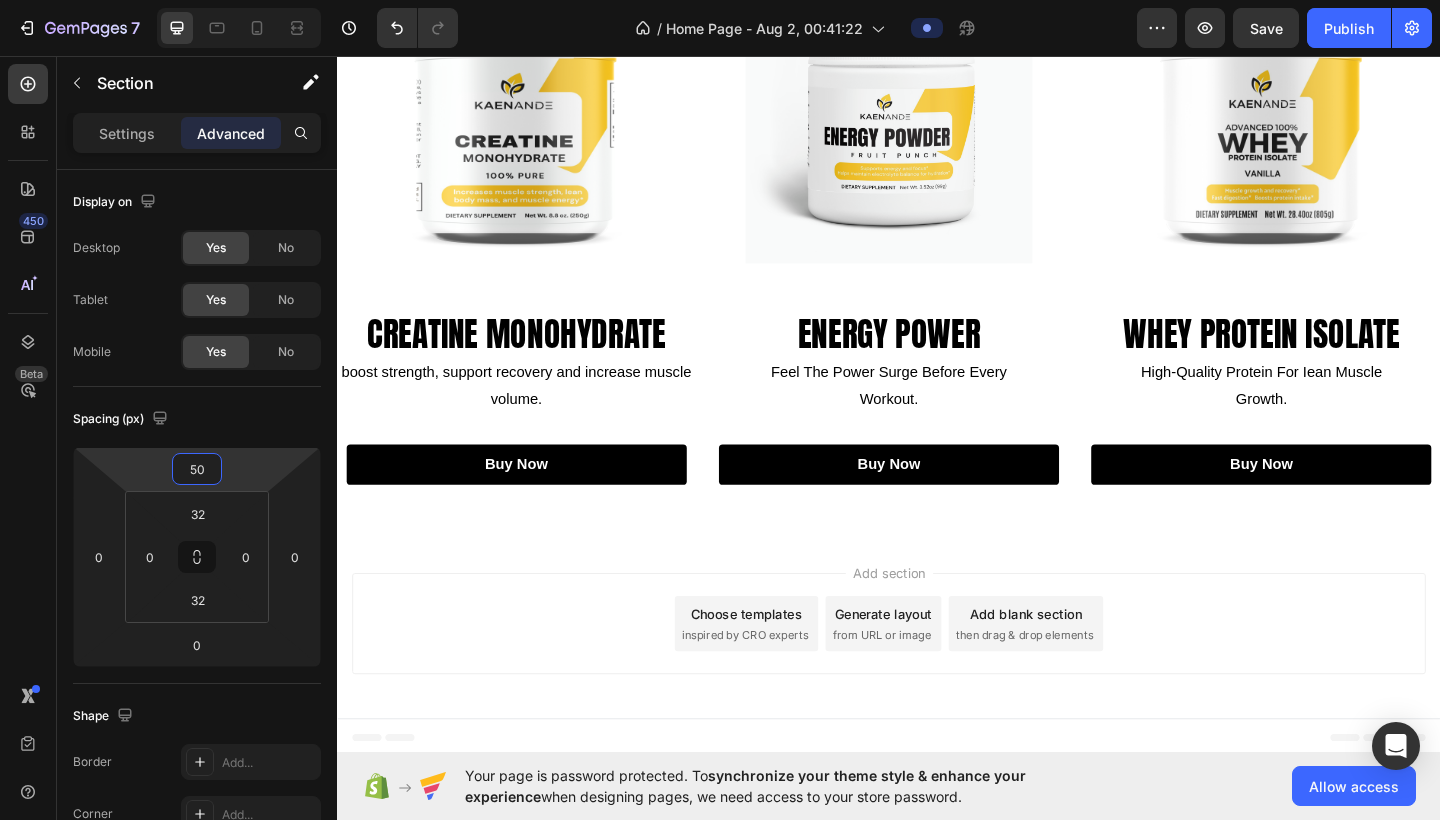 click on "Add section Choose templates inspired by CRO experts Generate layout from URL or image Add blank section then drag & drop elements" at bounding box center (937, 674) 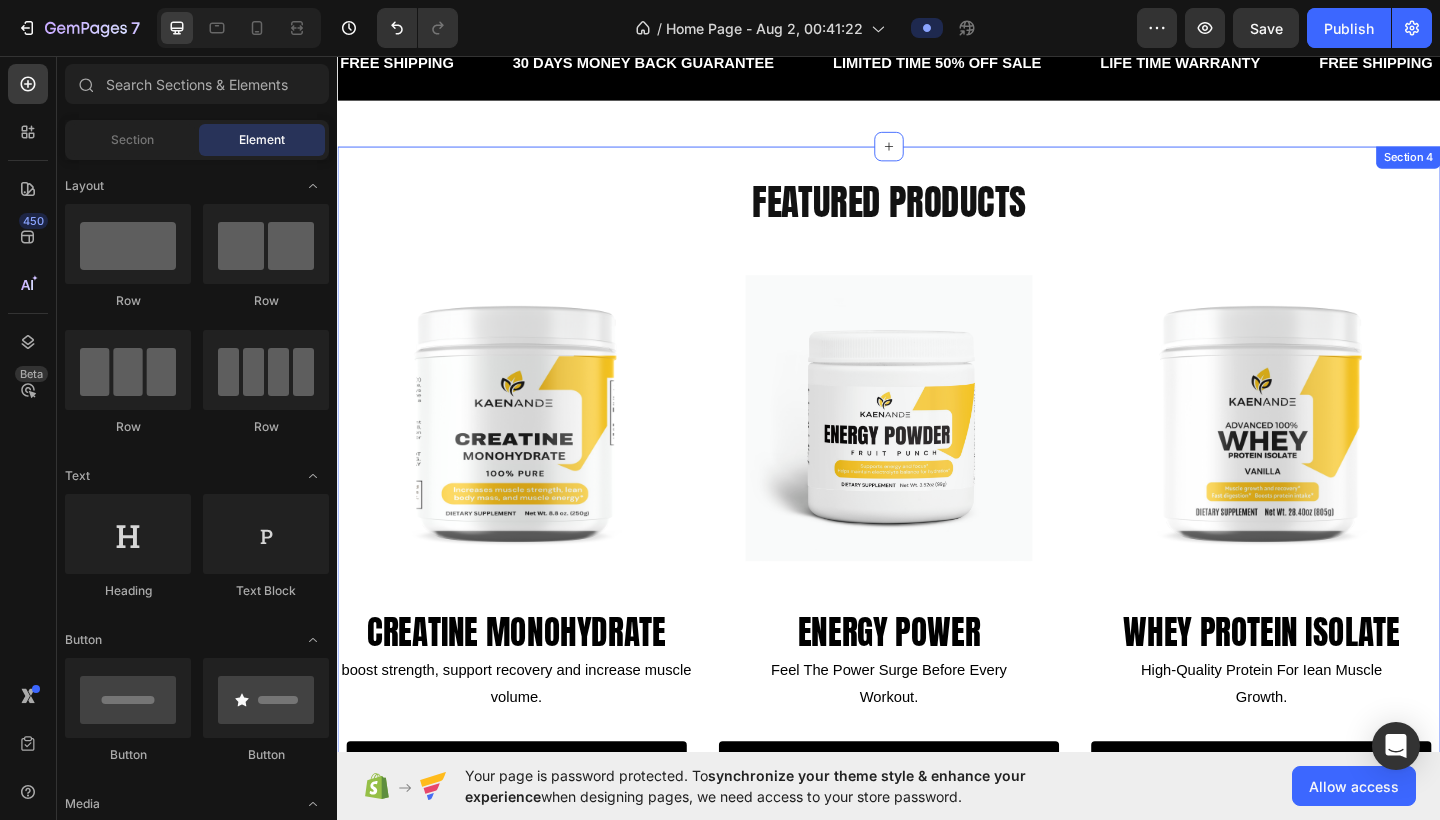 scroll, scrollTop: 312, scrollLeft: 0, axis: vertical 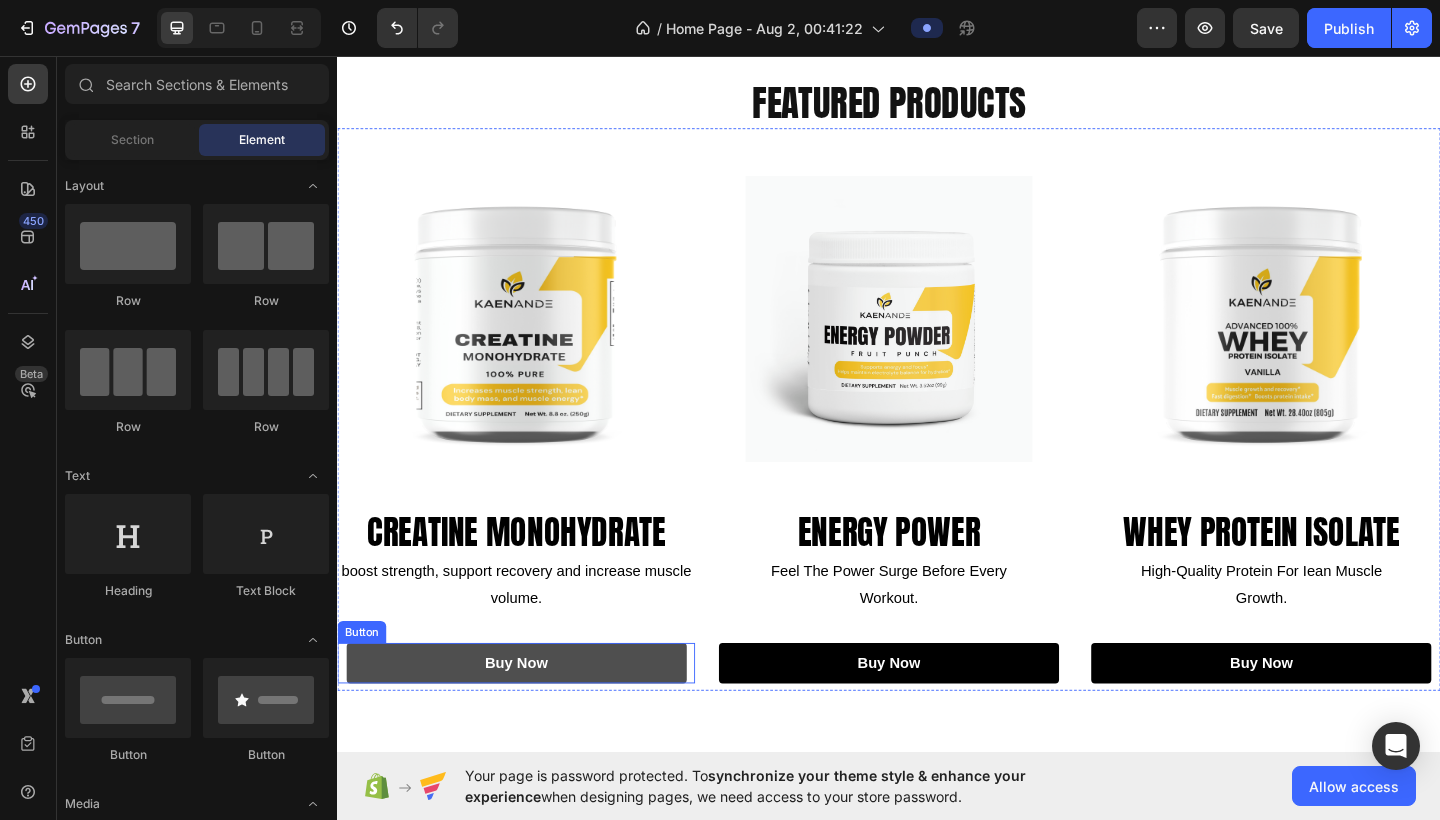 click on "buy now" at bounding box center [532, 717] 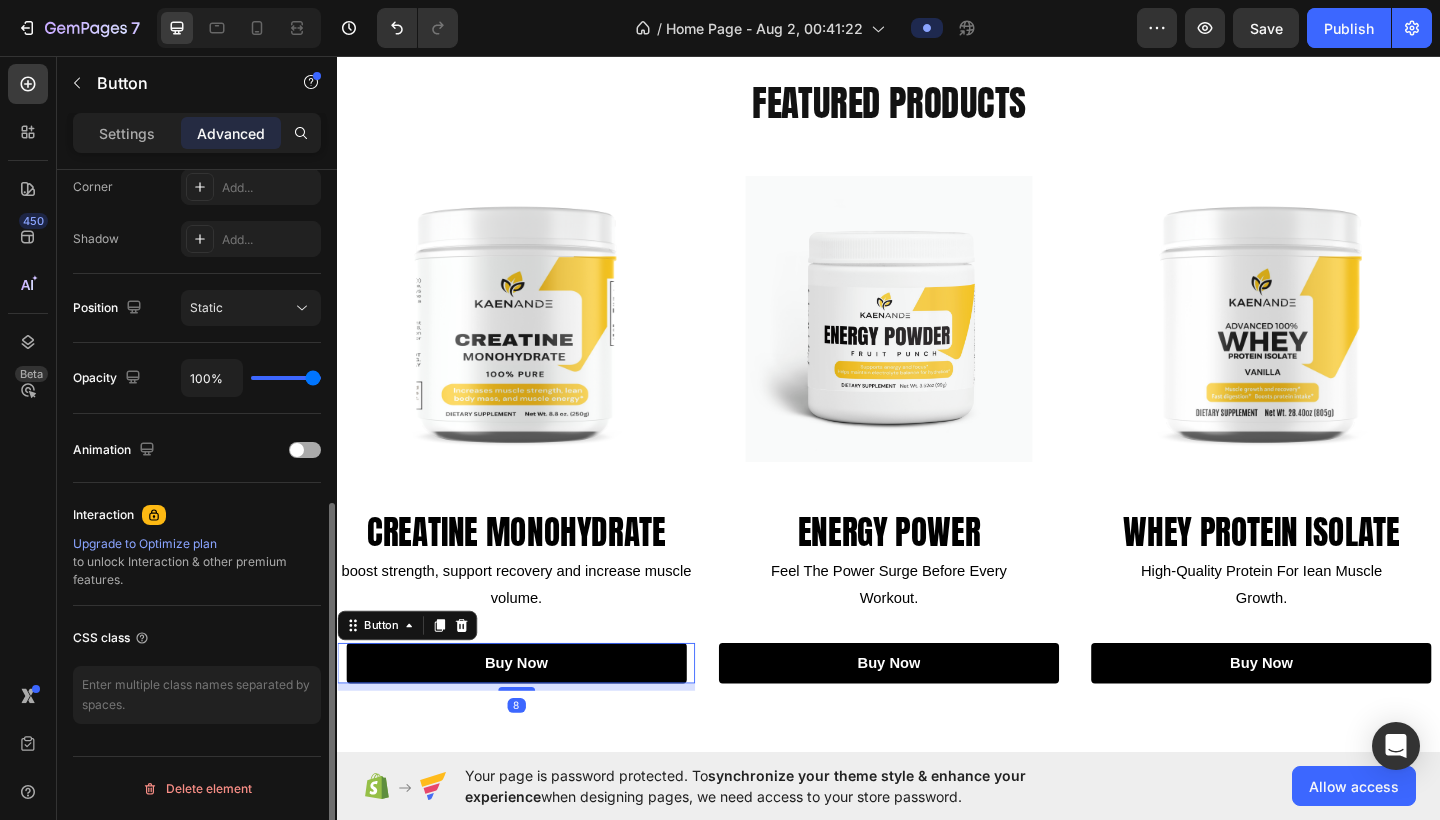 scroll, scrollTop: 323, scrollLeft: 0, axis: vertical 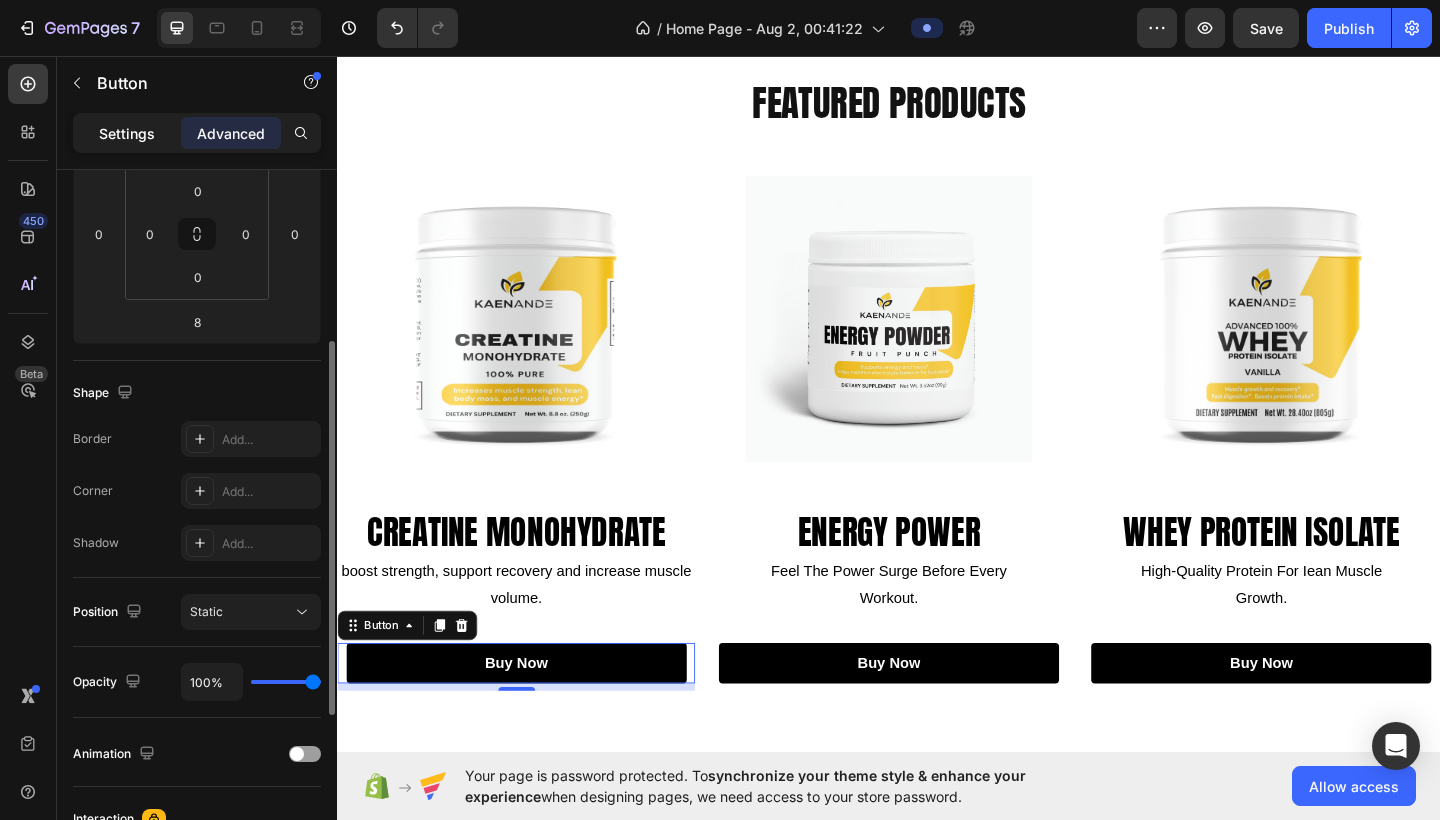 click on "Settings" at bounding box center [127, 133] 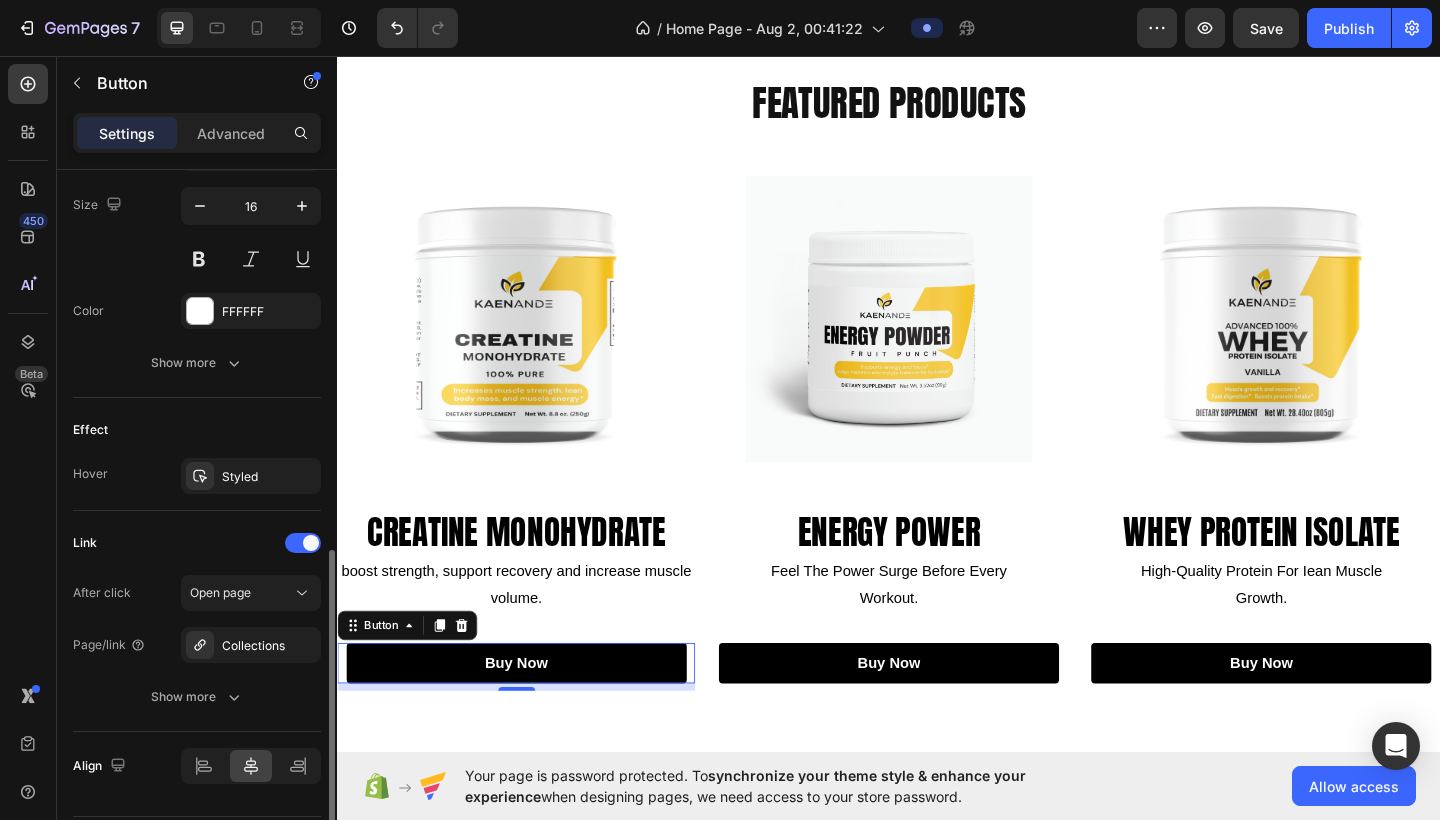 scroll, scrollTop: 816, scrollLeft: 0, axis: vertical 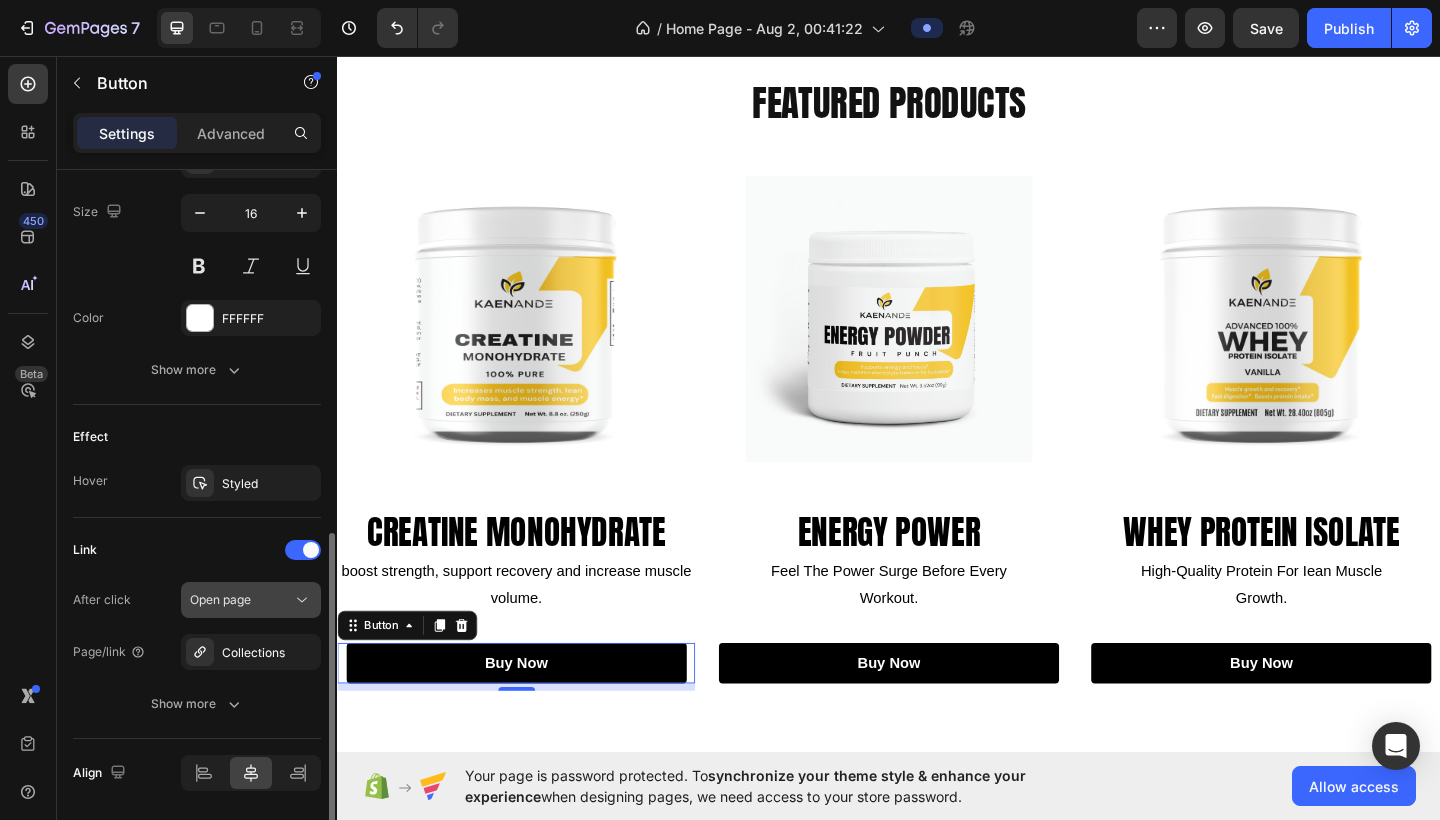 click 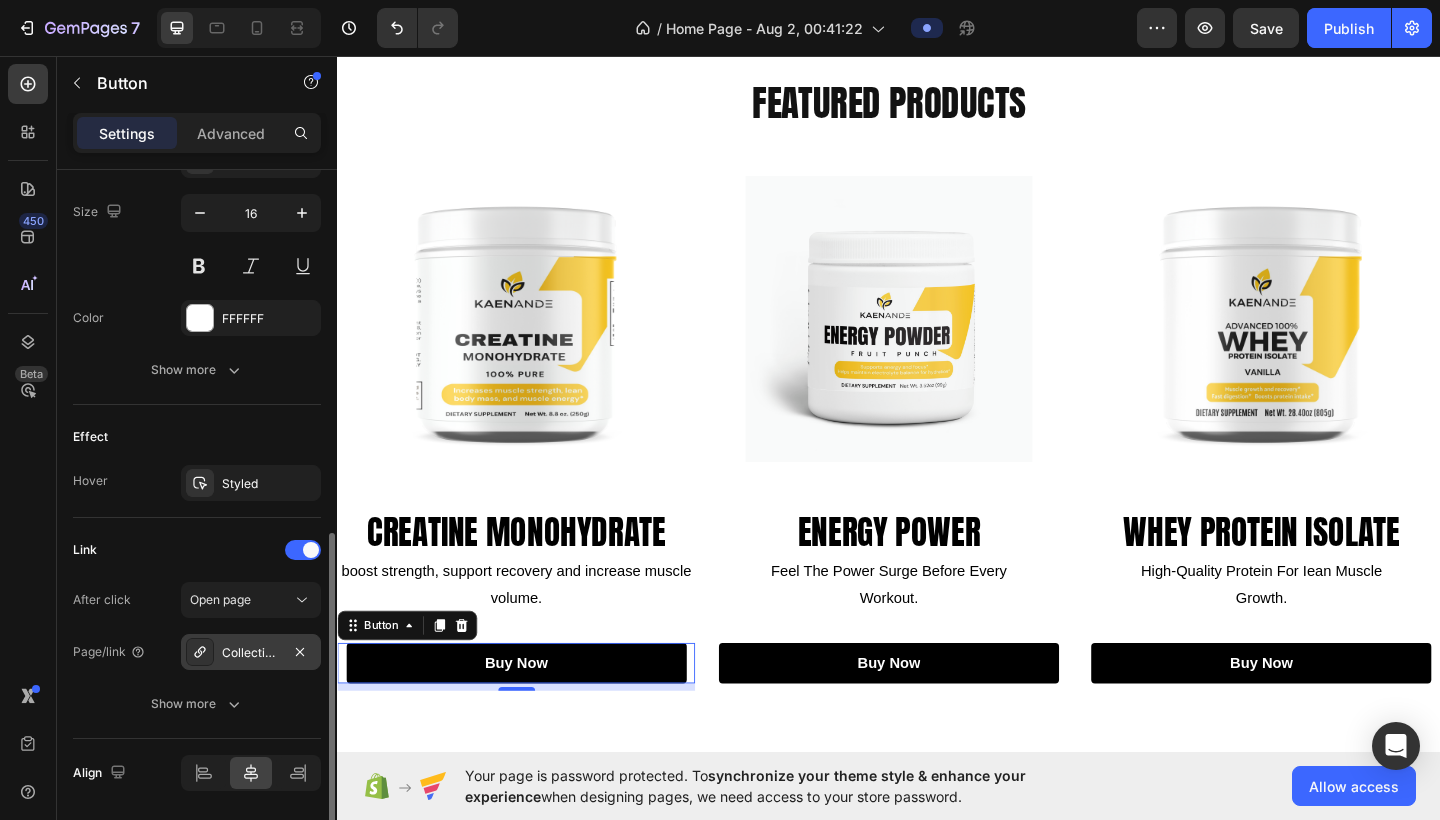 click on "Collections" at bounding box center [251, 653] 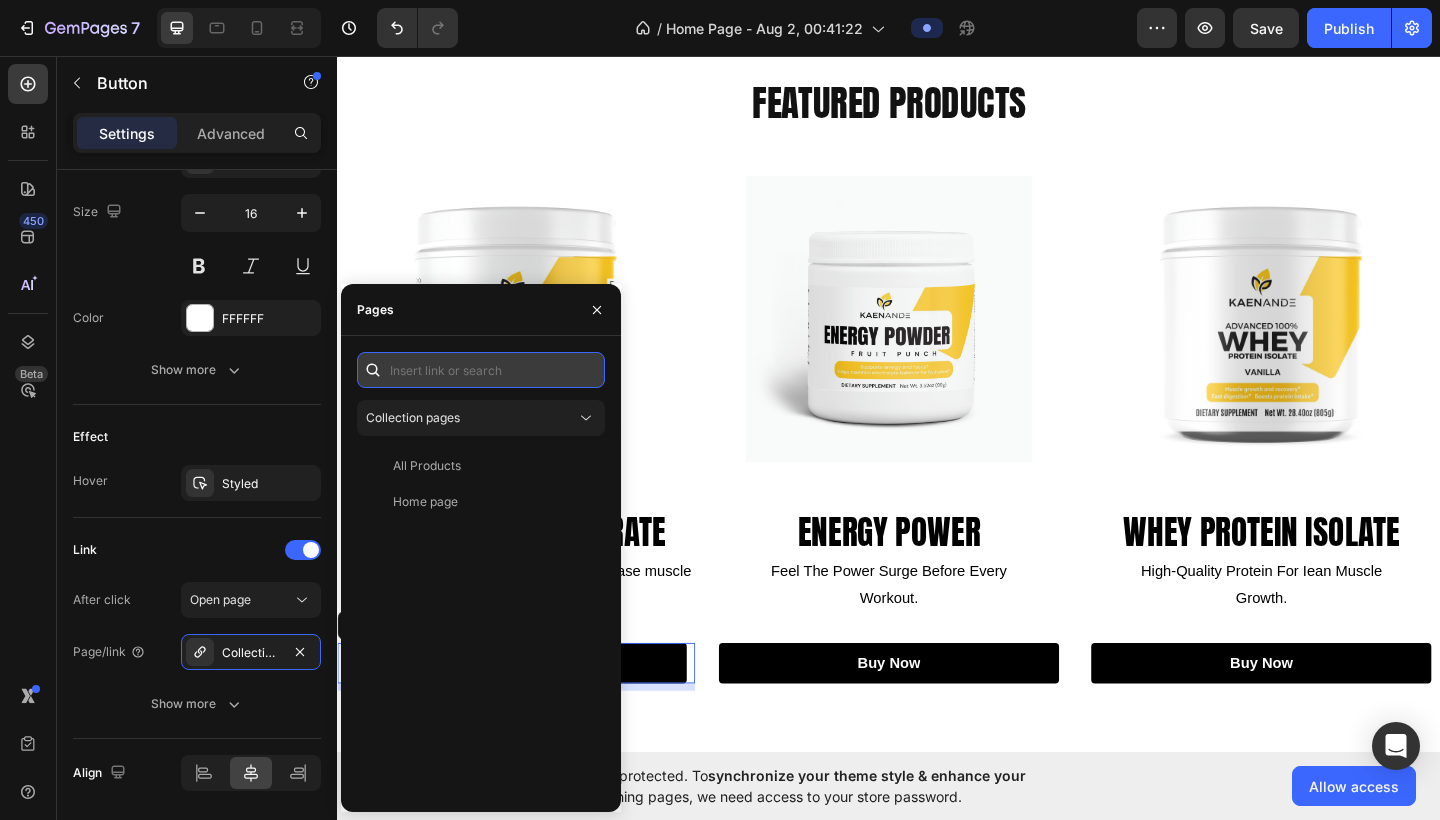 click at bounding box center (481, 370) 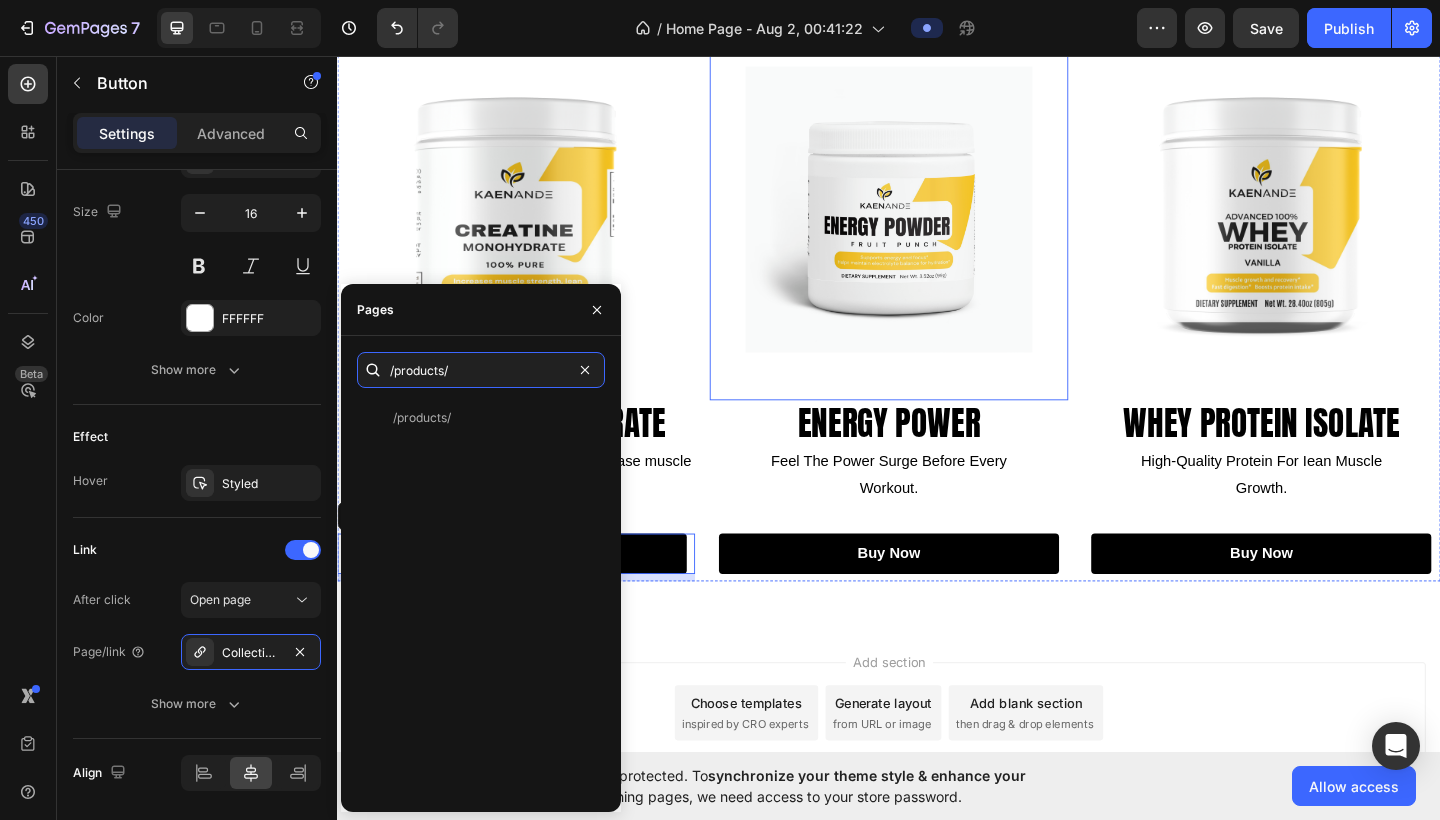 scroll, scrollTop: 440, scrollLeft: 0, axis: vertical 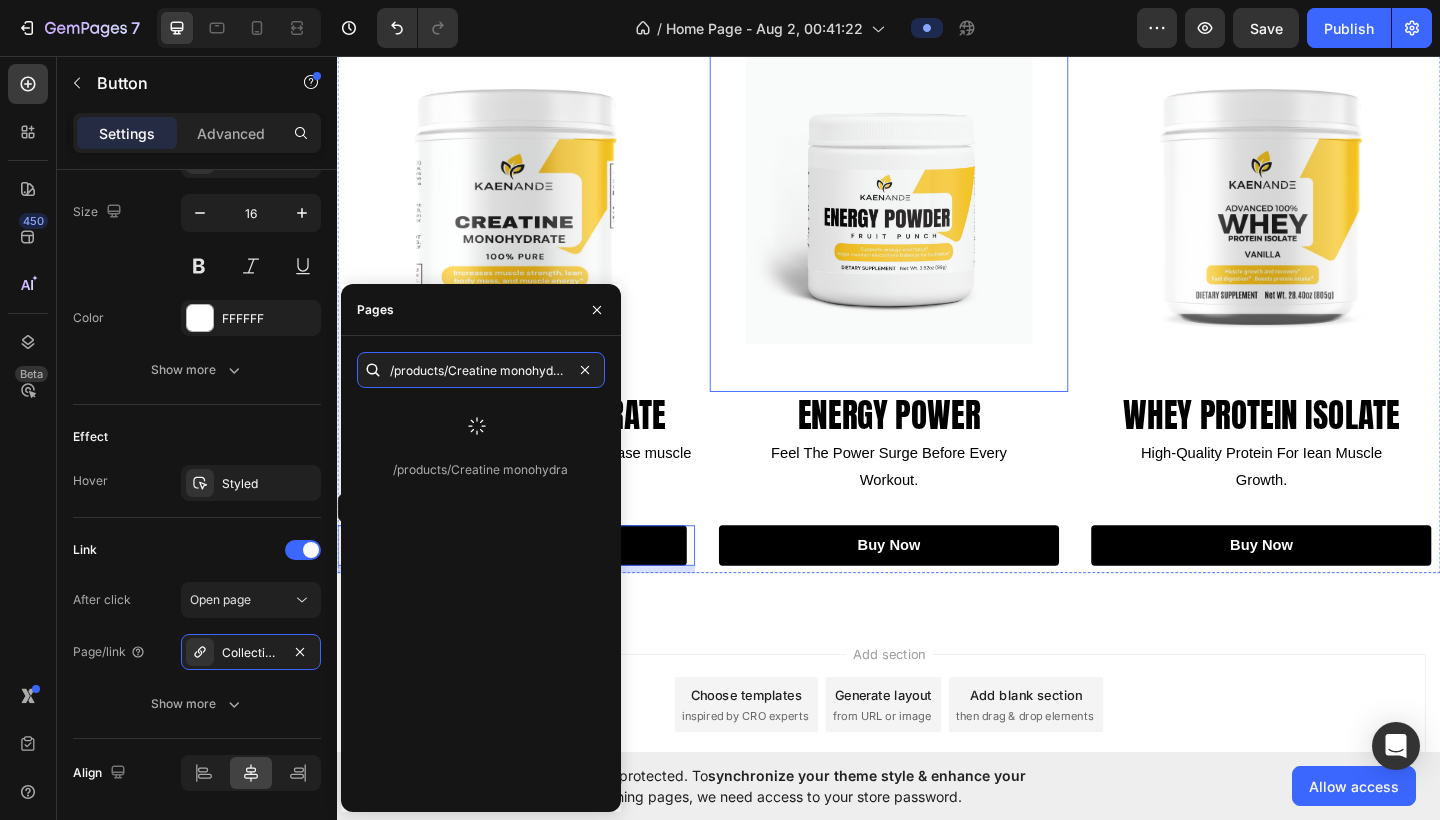 type on "/products/Creatine monohydrate" 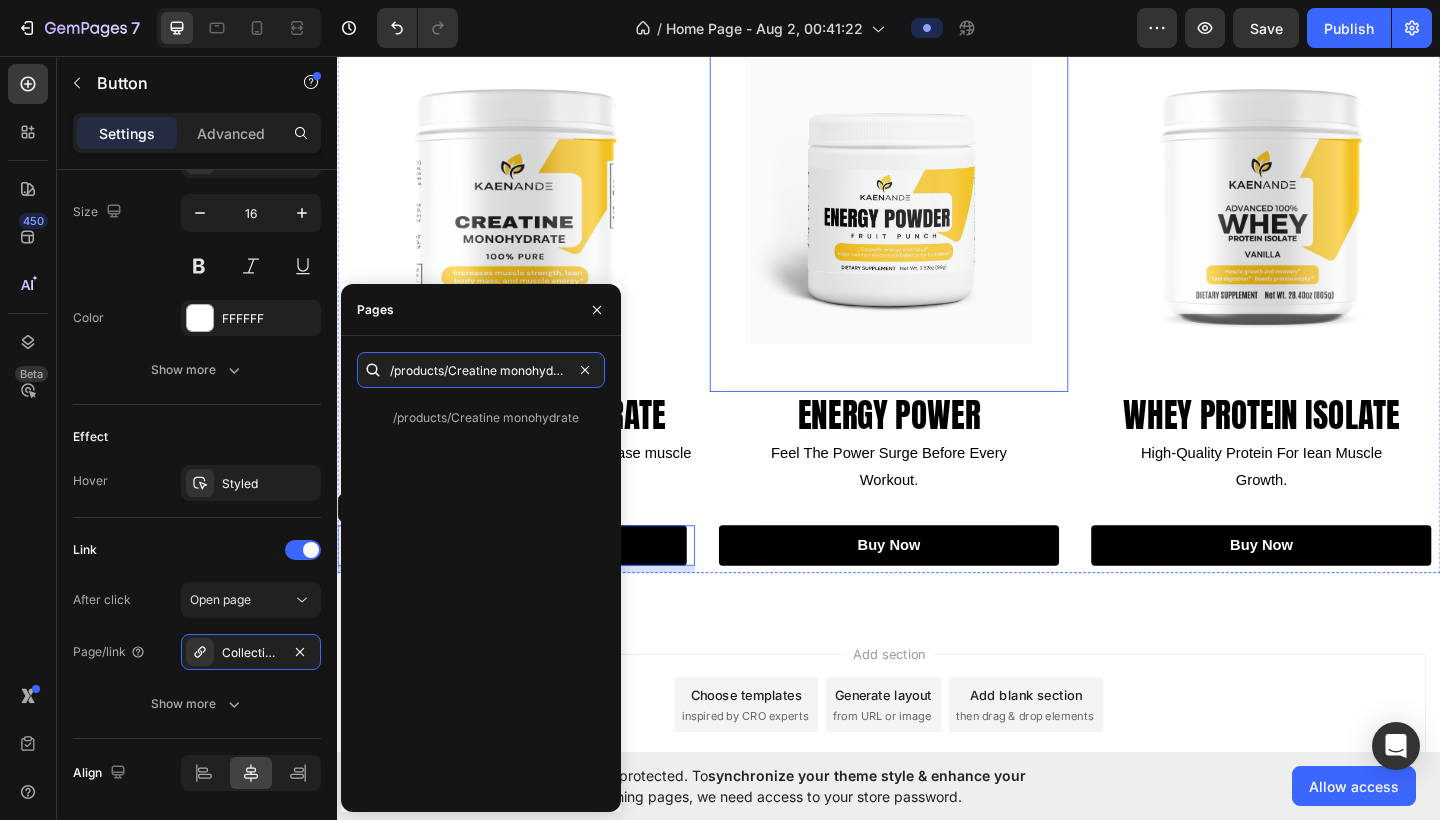 type 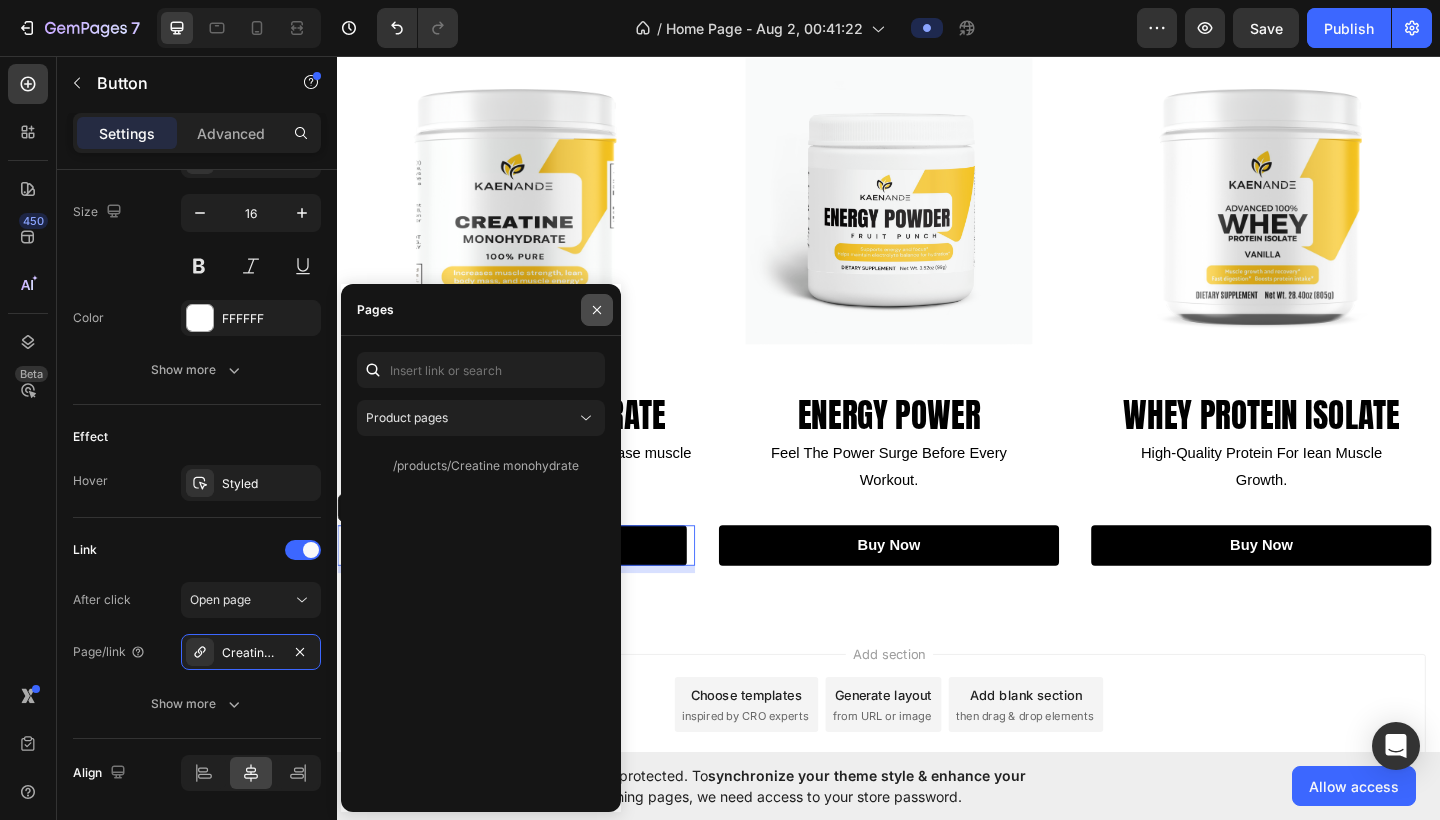 click 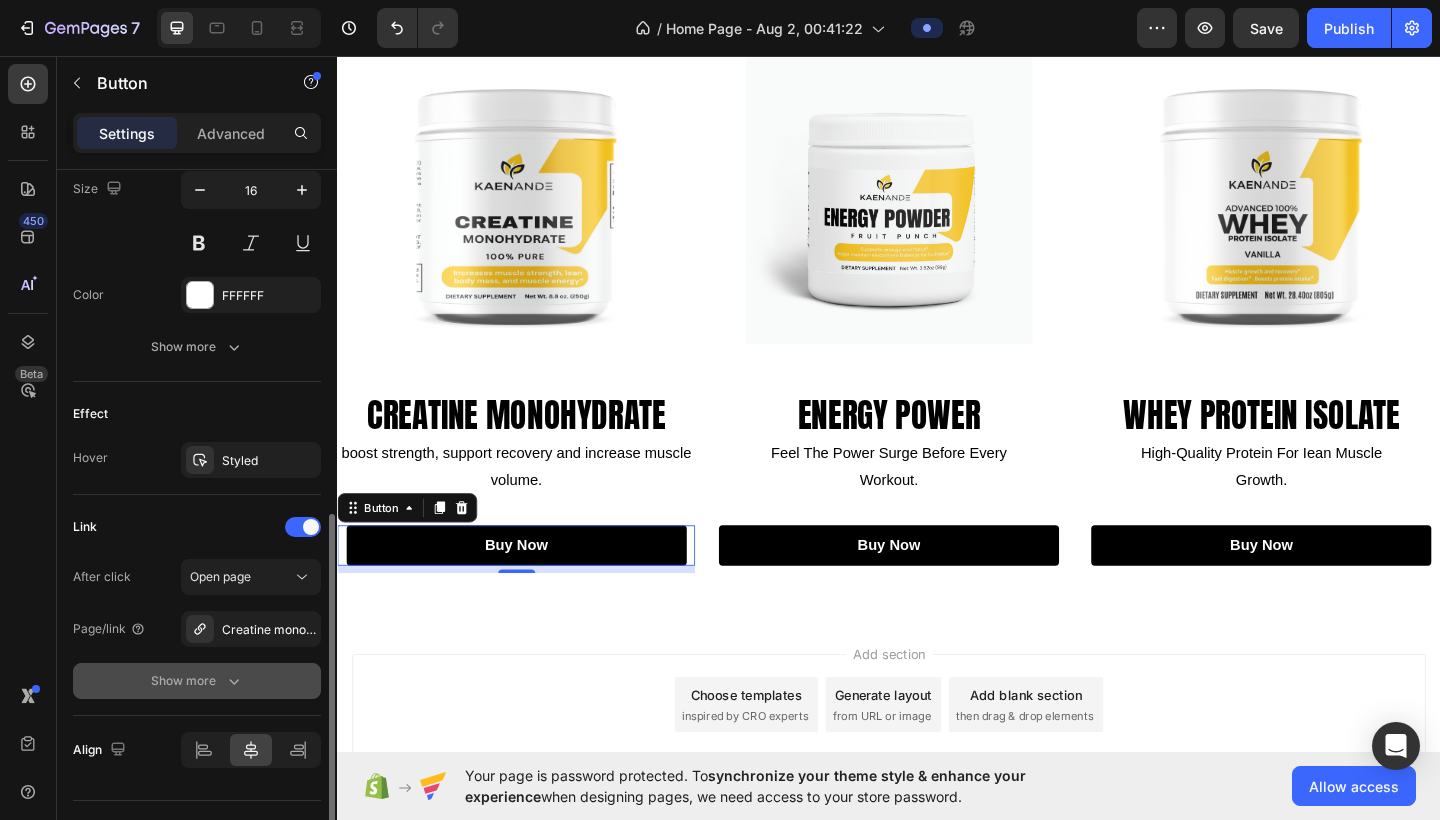 scroll, scrollTop: 850, scrollLeft: 0, axis: vertical 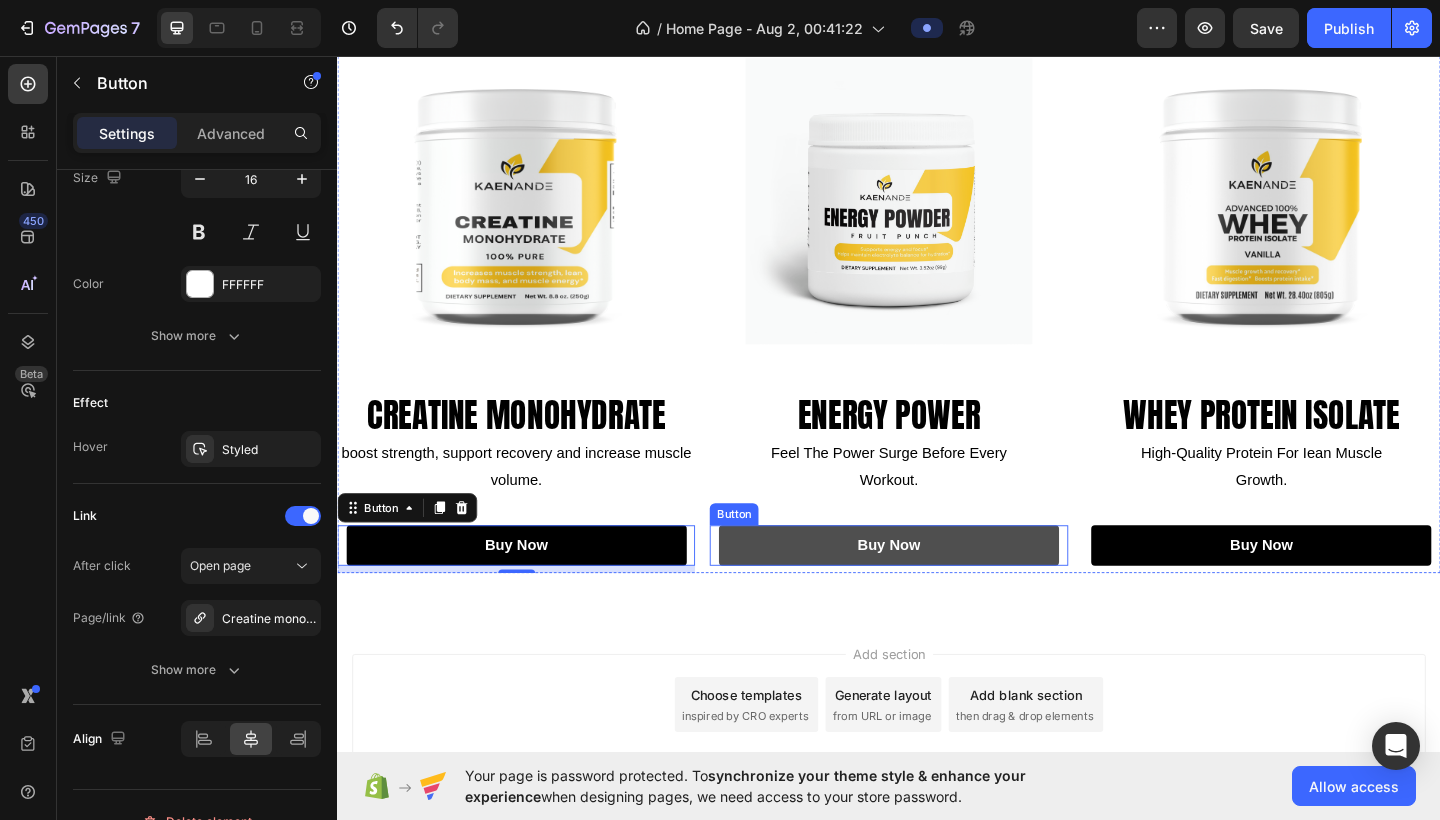 click on "buy now" at bounding box center [937, 589] 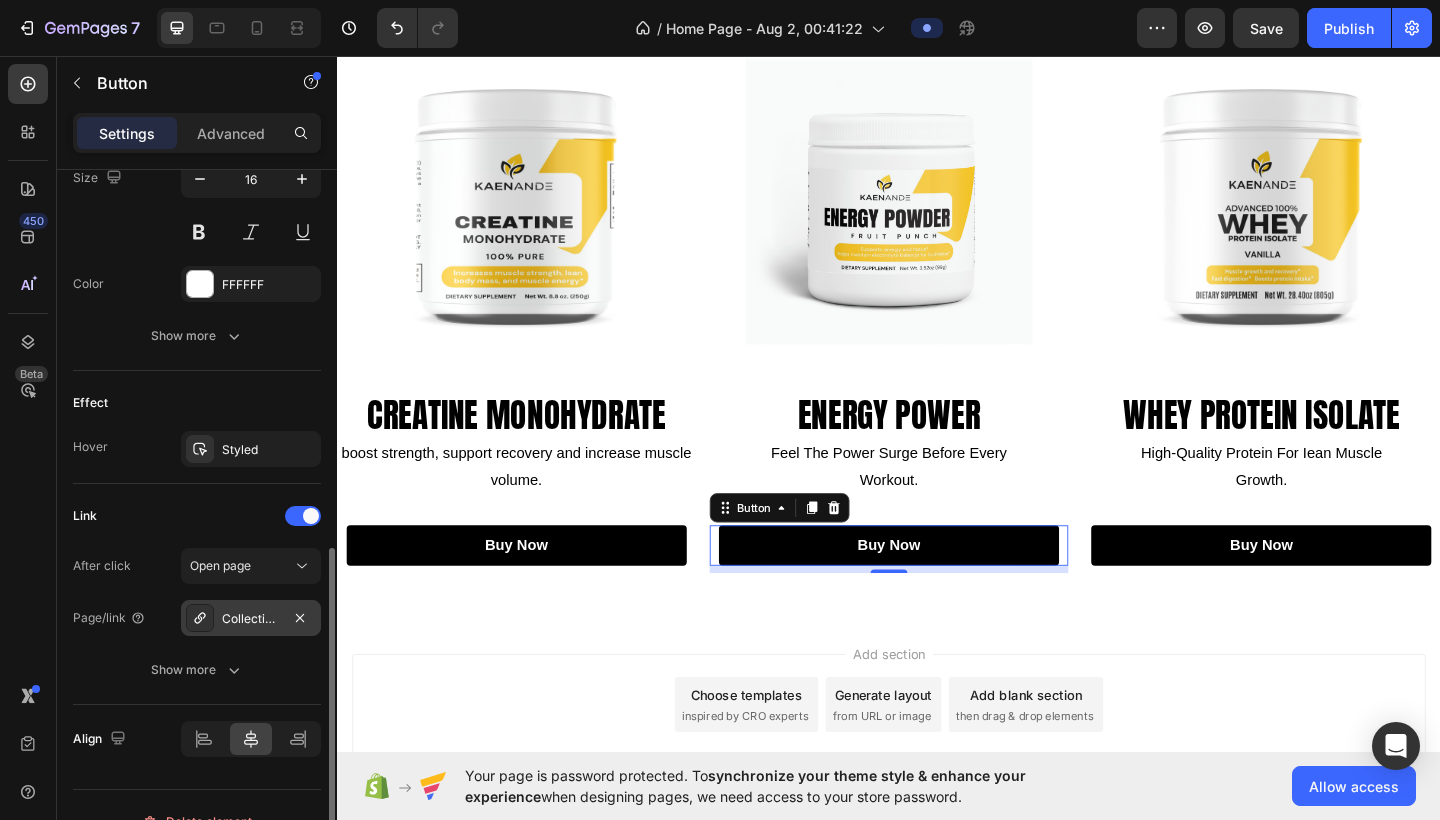 click on "Collections" at bounding box center (251, 619) 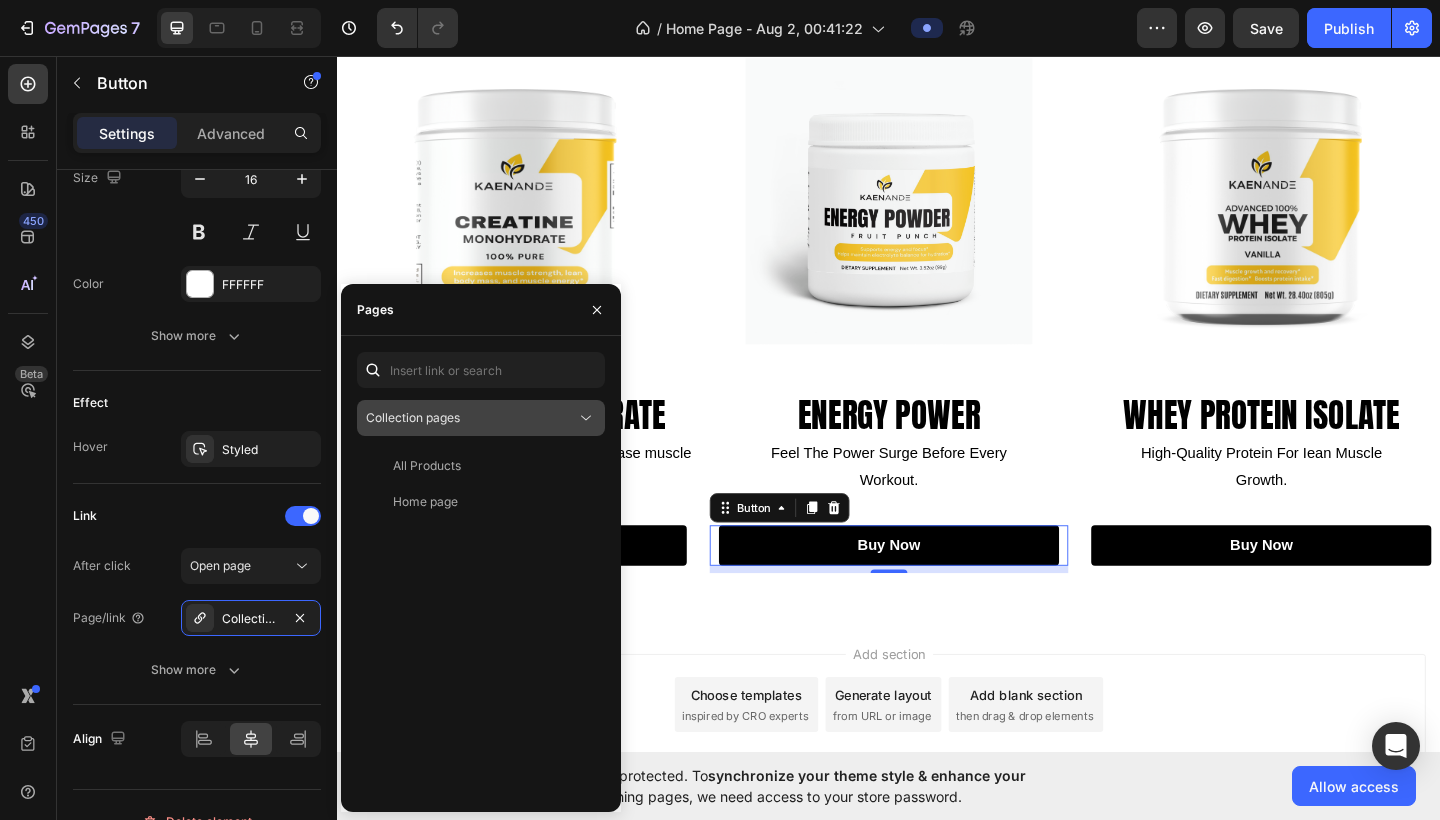 click 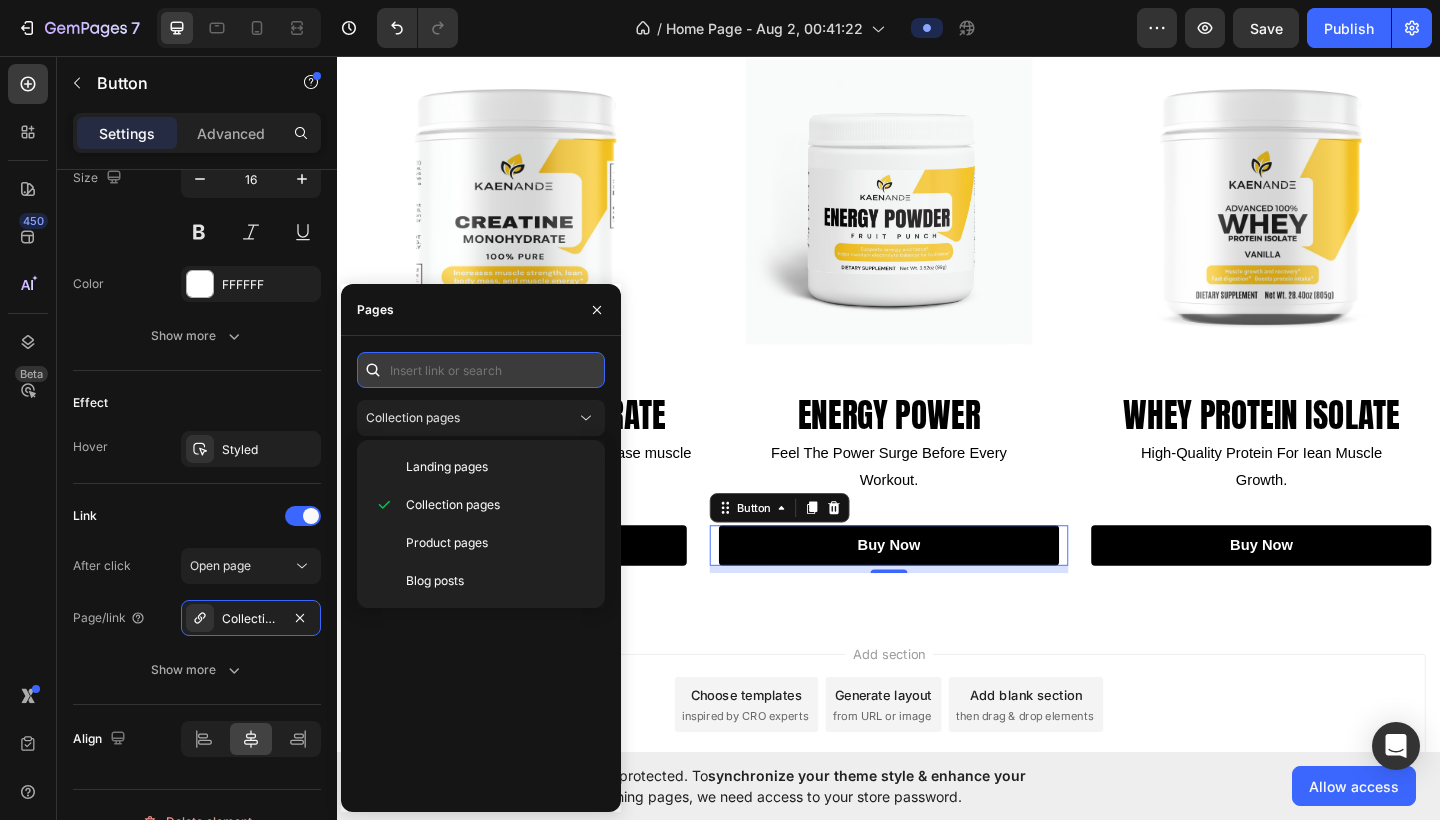 click at bounding box center [481, 370] 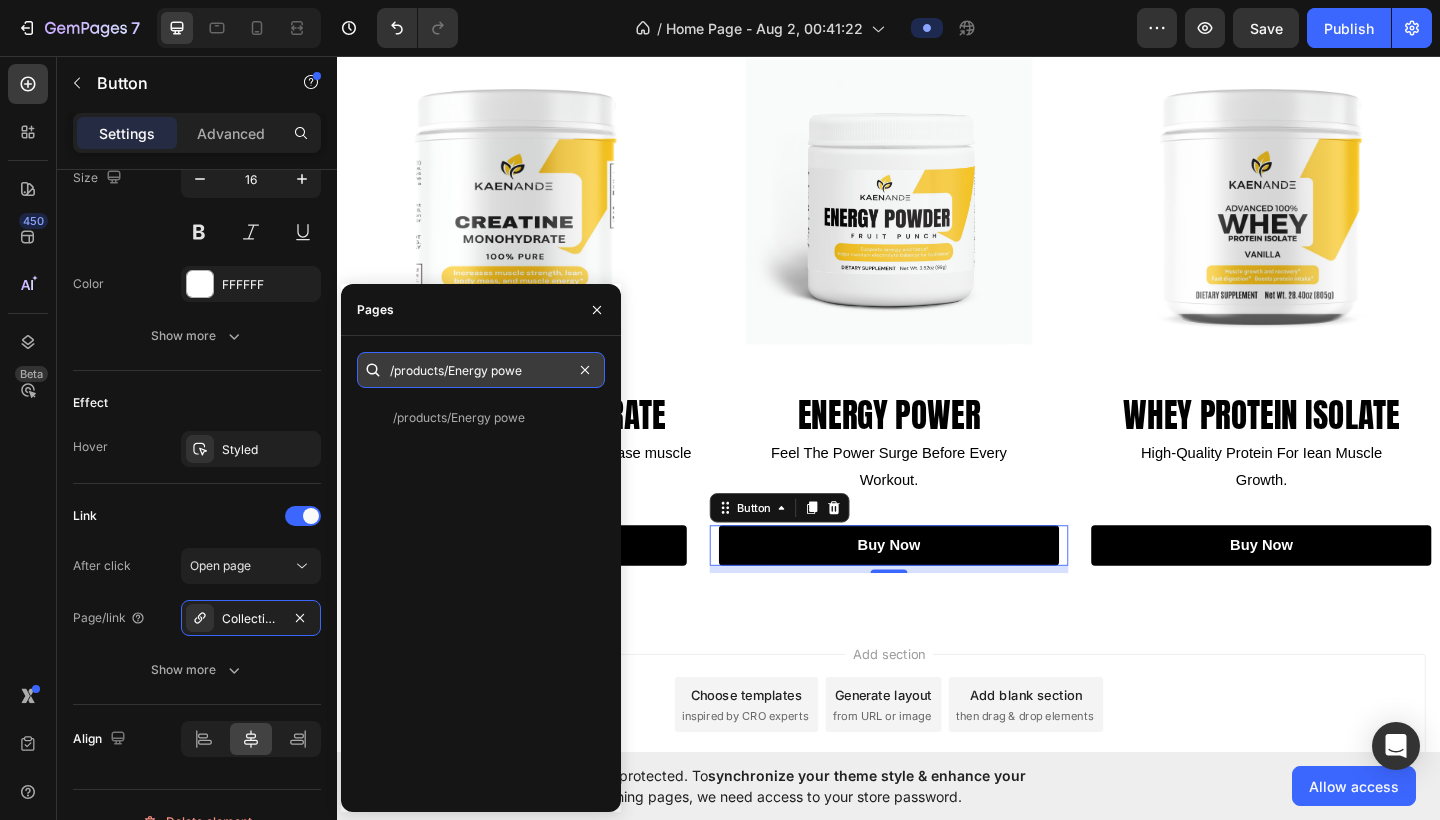 type on "/products/Energy power" 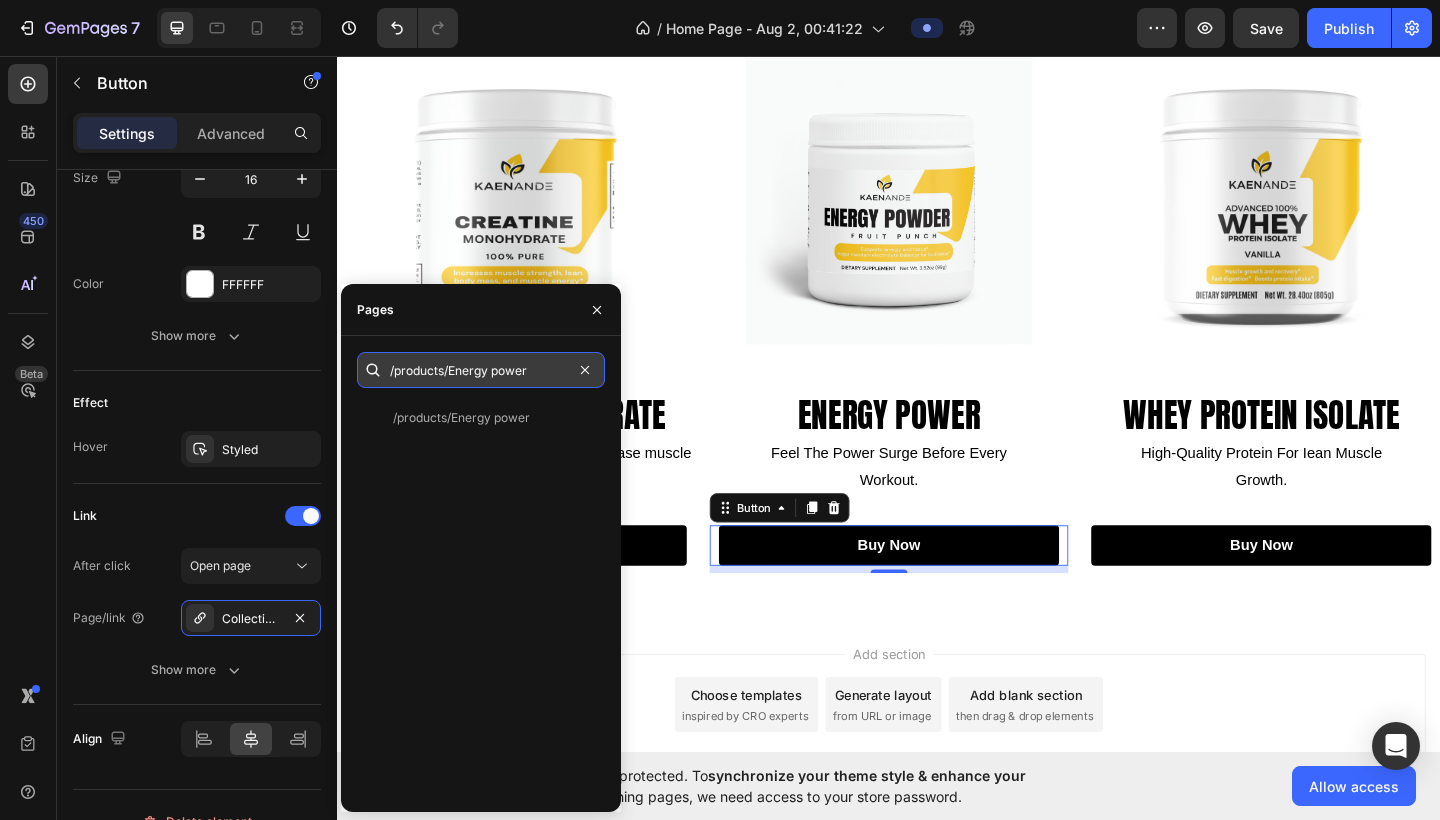 type 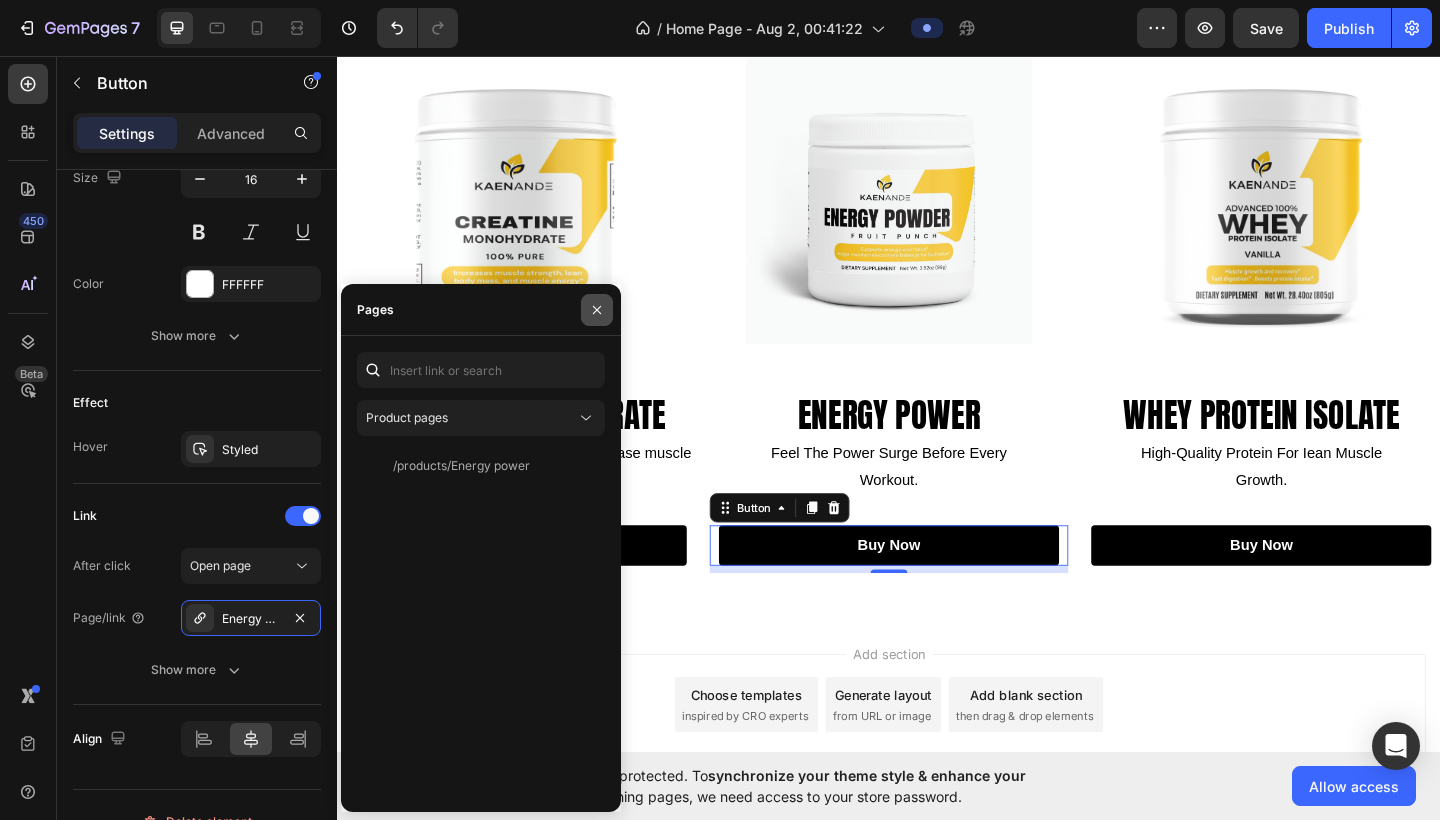 drag, startPoint x: 591, startPoint y: 305, endPoint x: 277, endPoint y: 275, distance: 315.42987 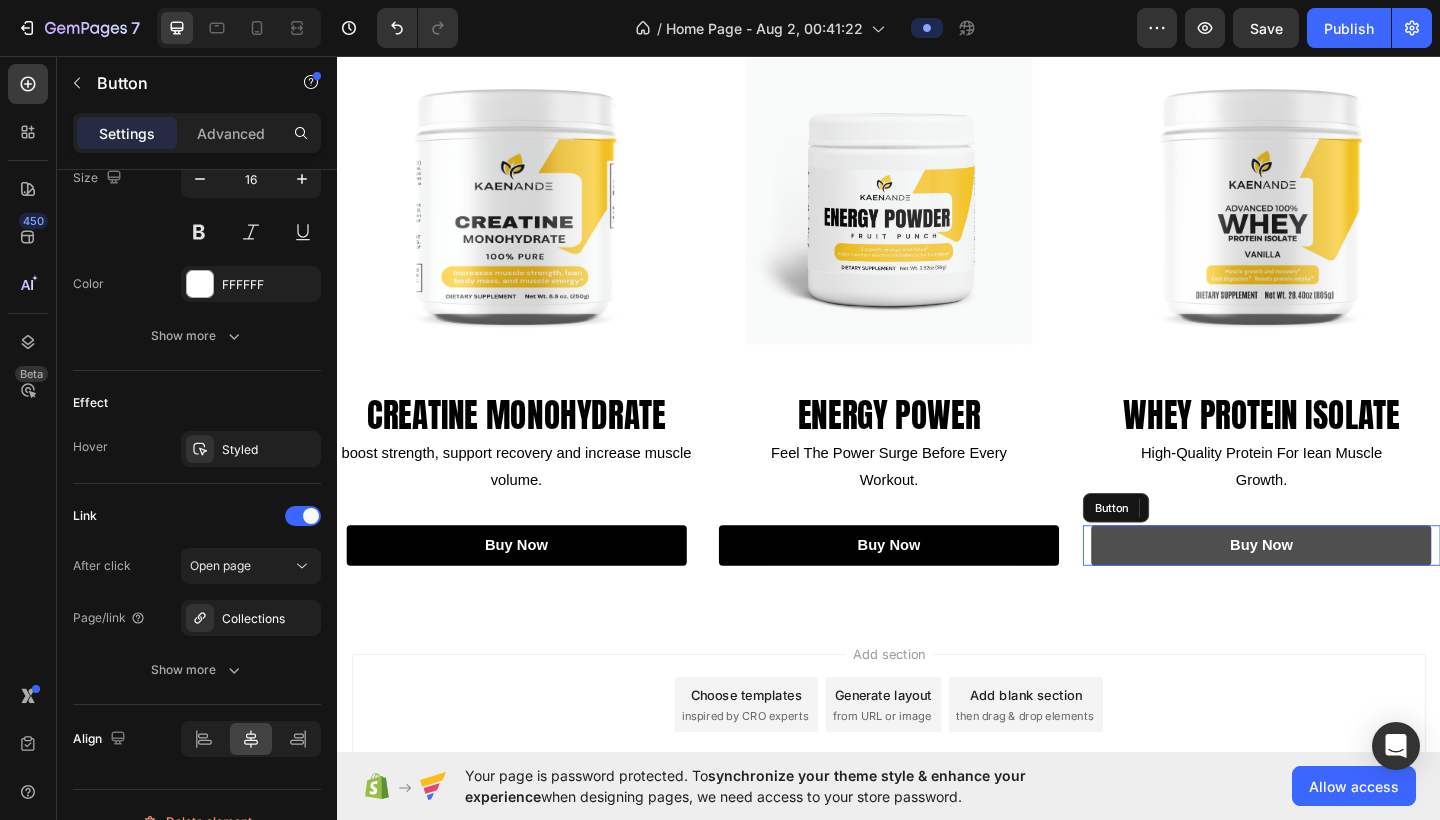 click on "buy now" at bounding box center [1342, 589] 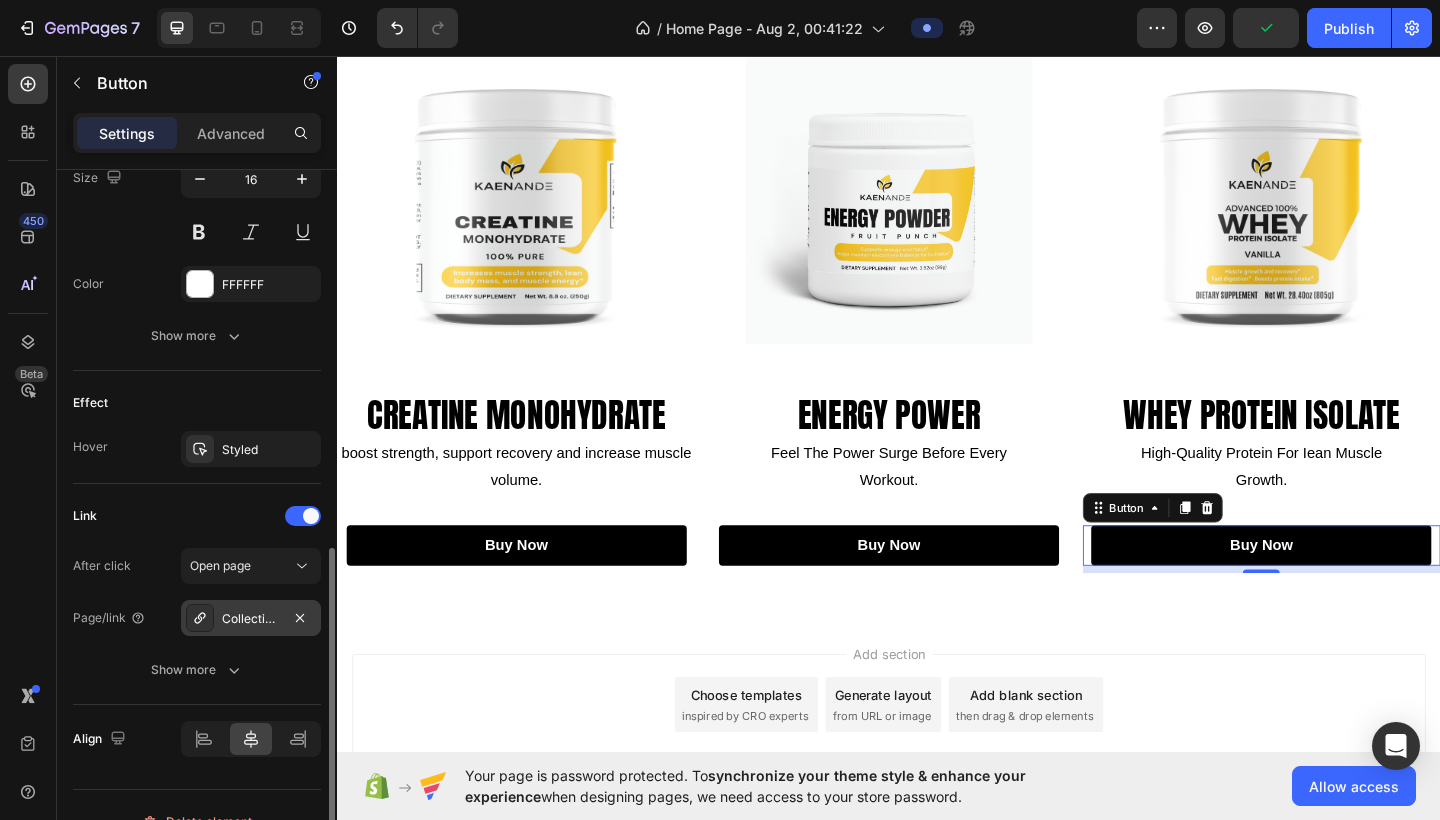 click on "Collections" at bounding box center (251, 619) 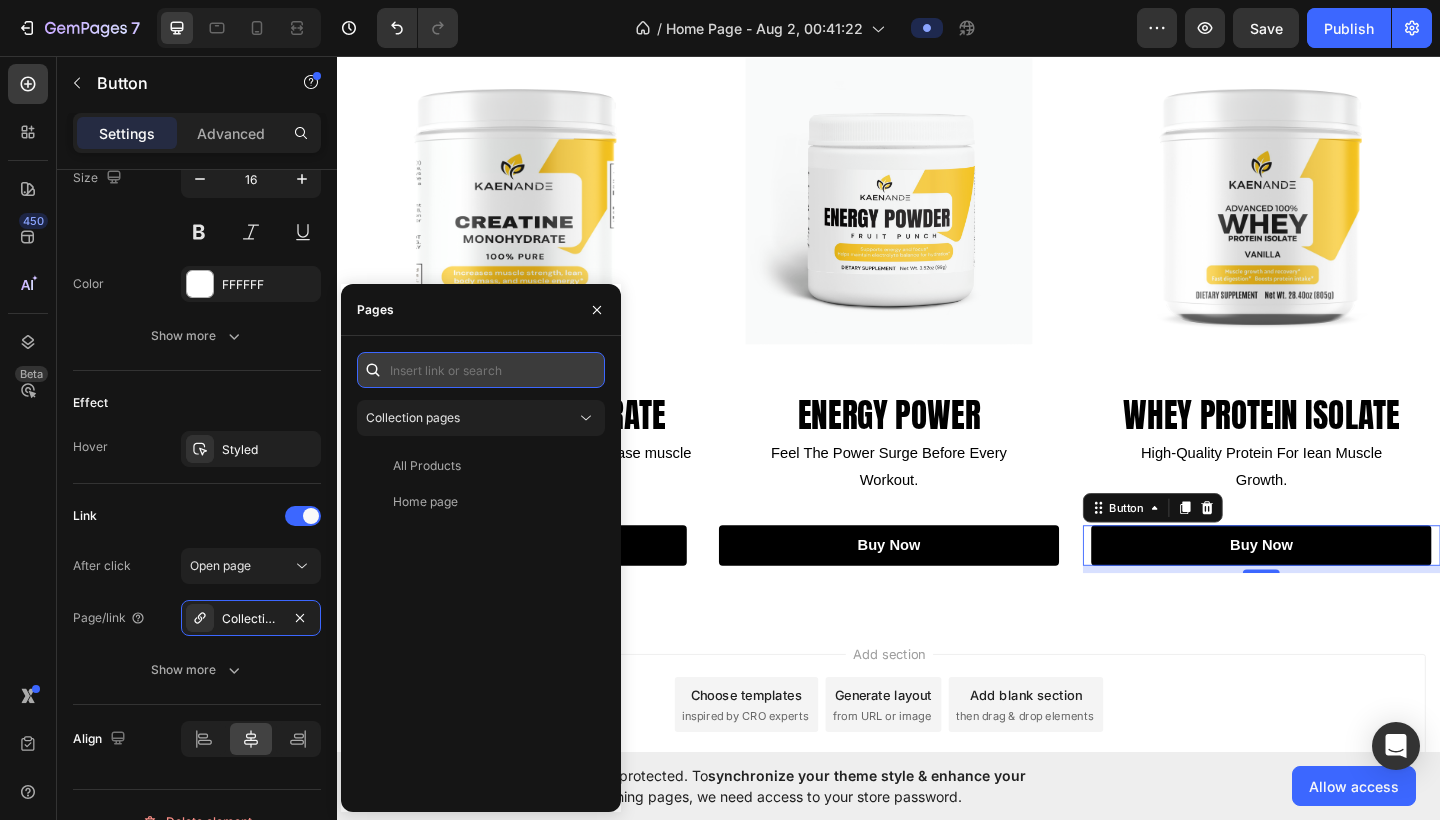 click at bounding box center [481, 370] 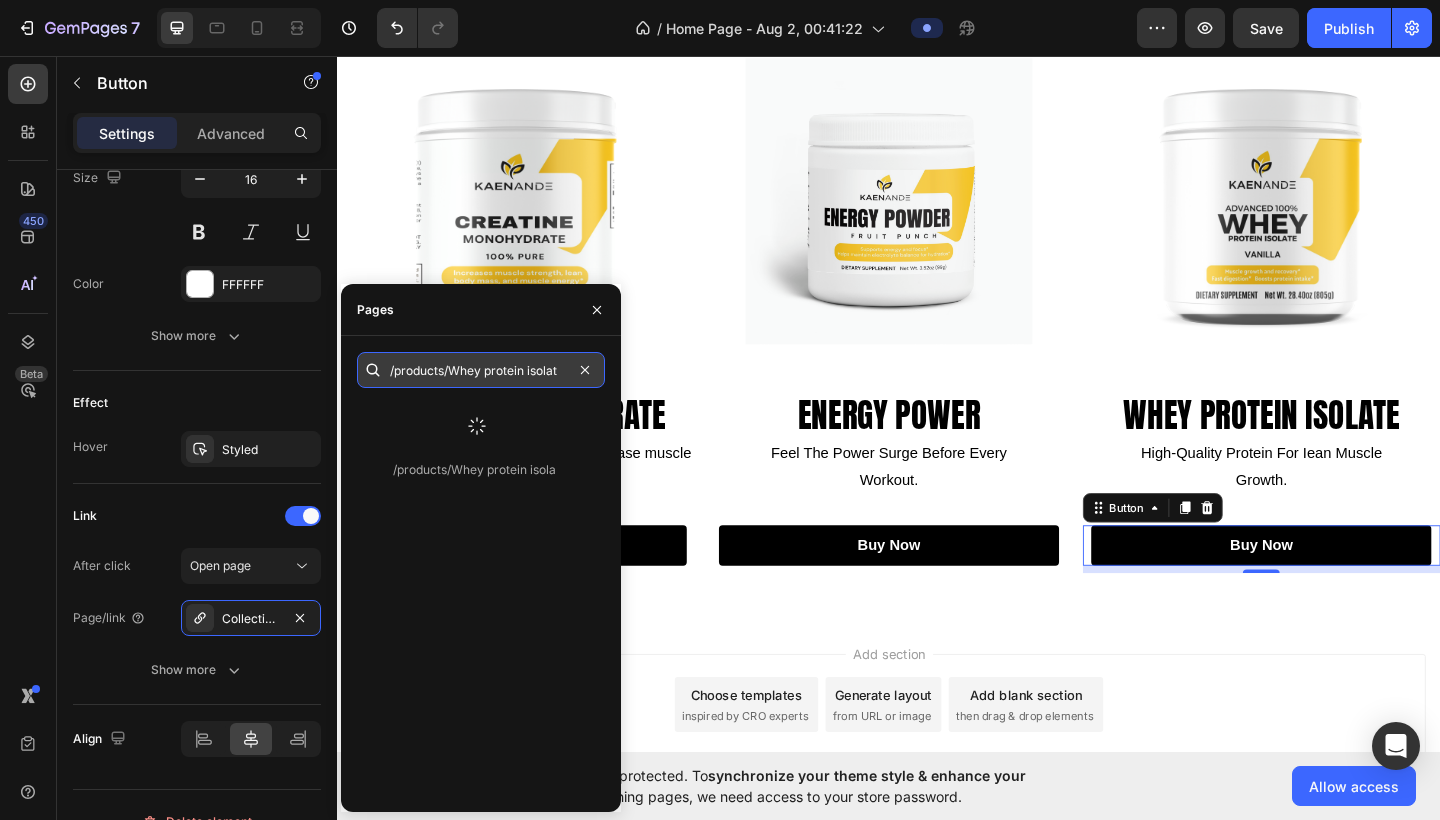 type on "/products/Whey protein isolate" 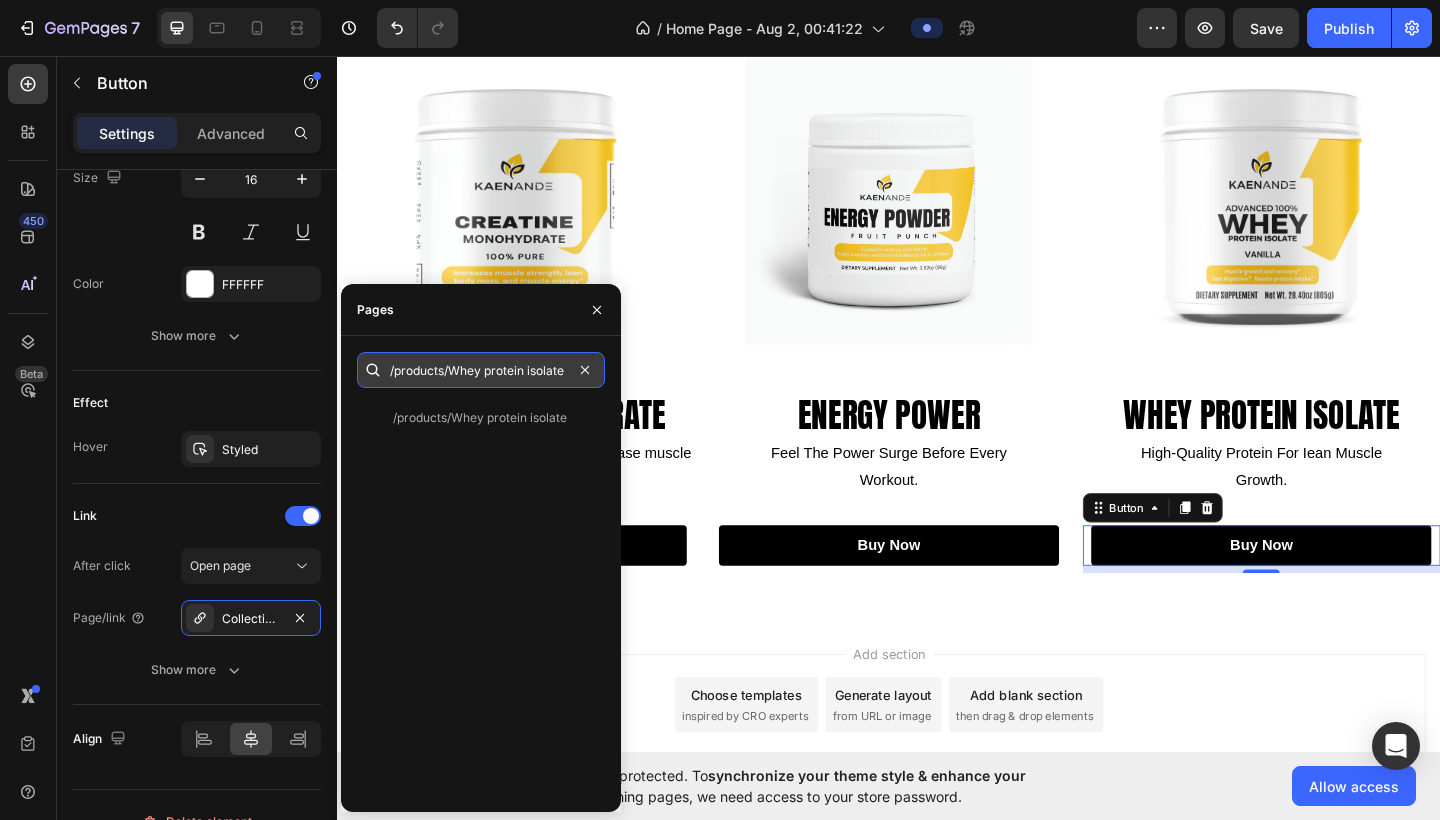 type 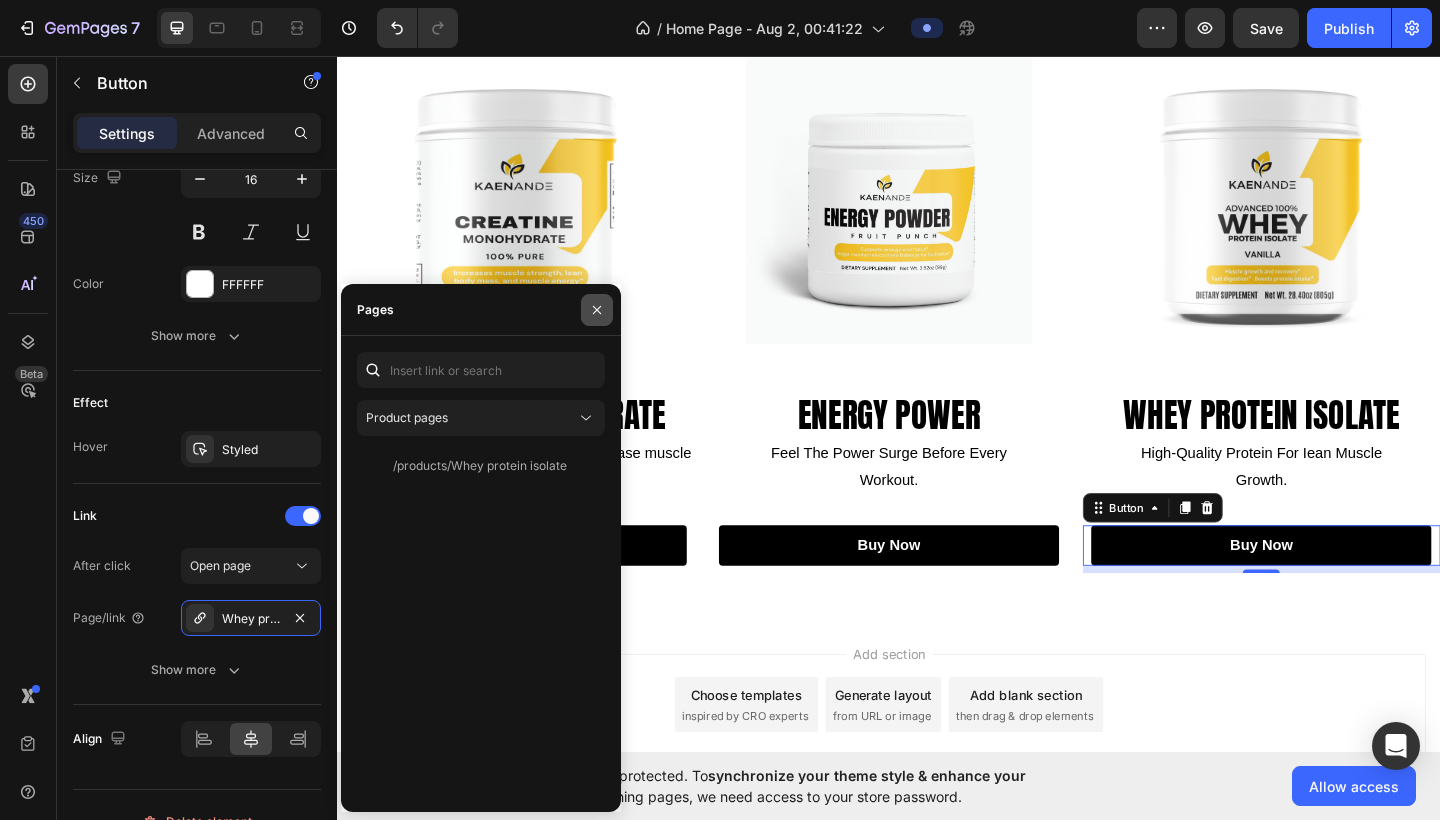 click 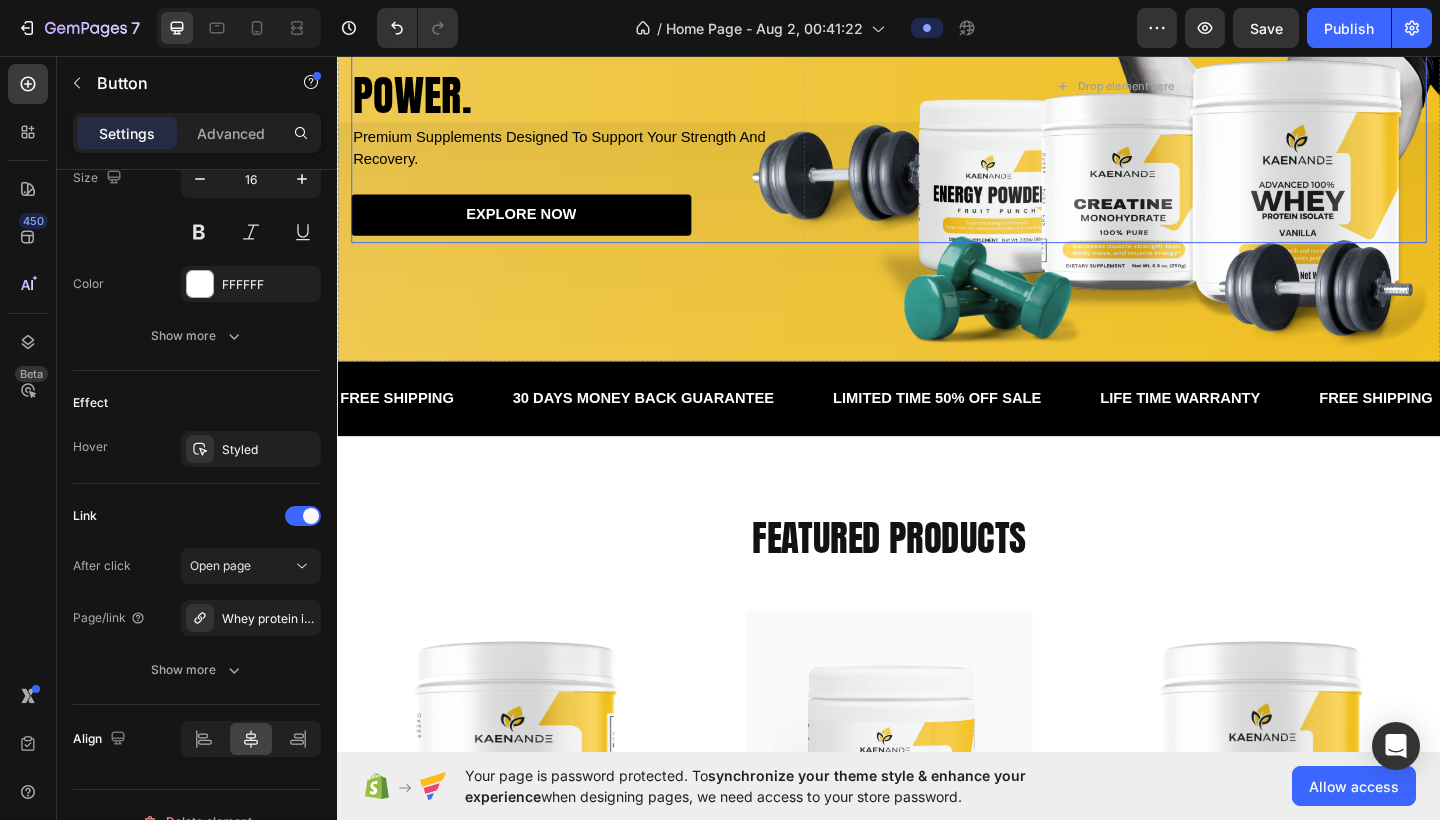scroll, scrollTop: 0, scrollLeft: 0, axis: both 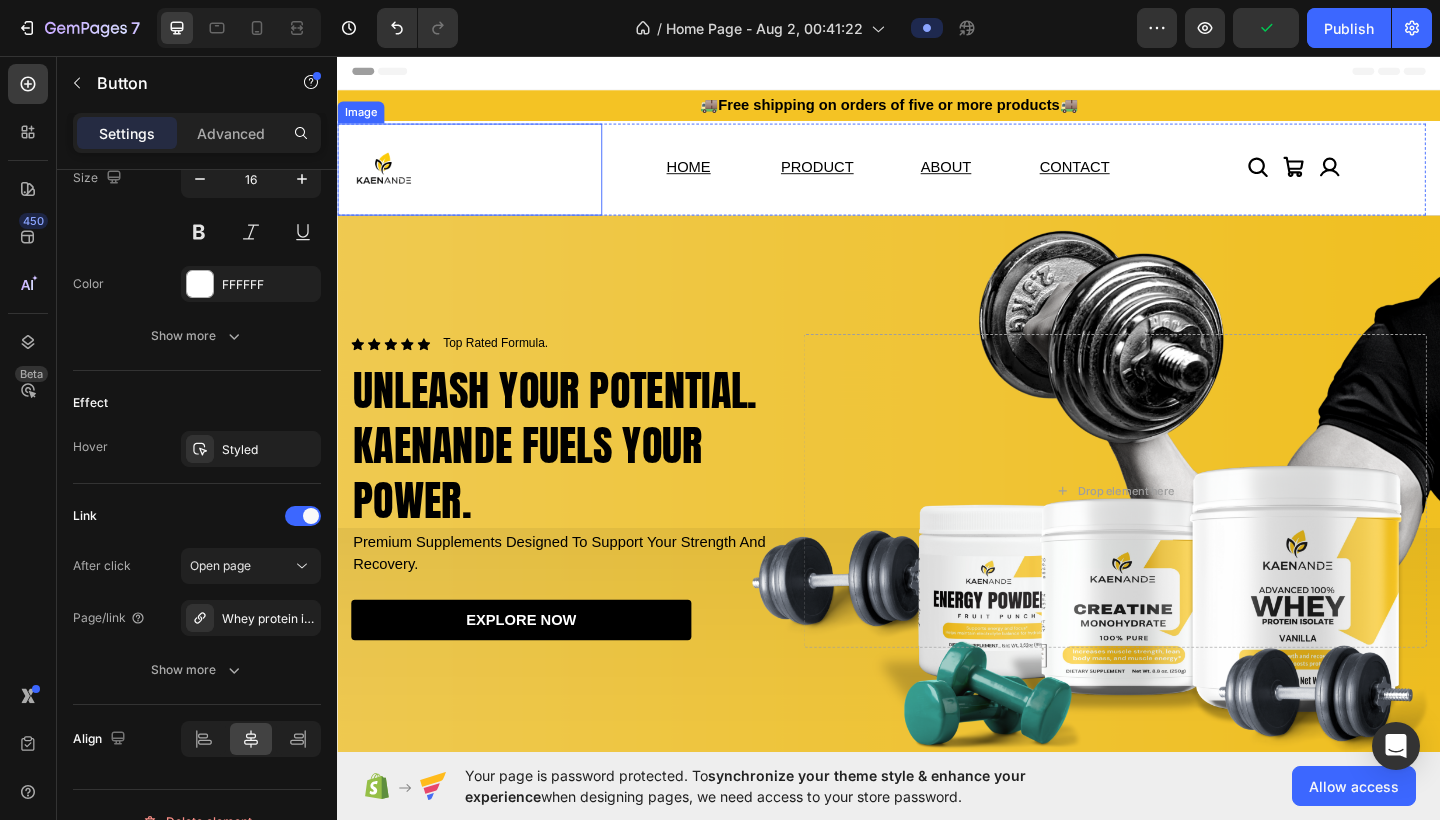 click at bounding box center [387, 180] 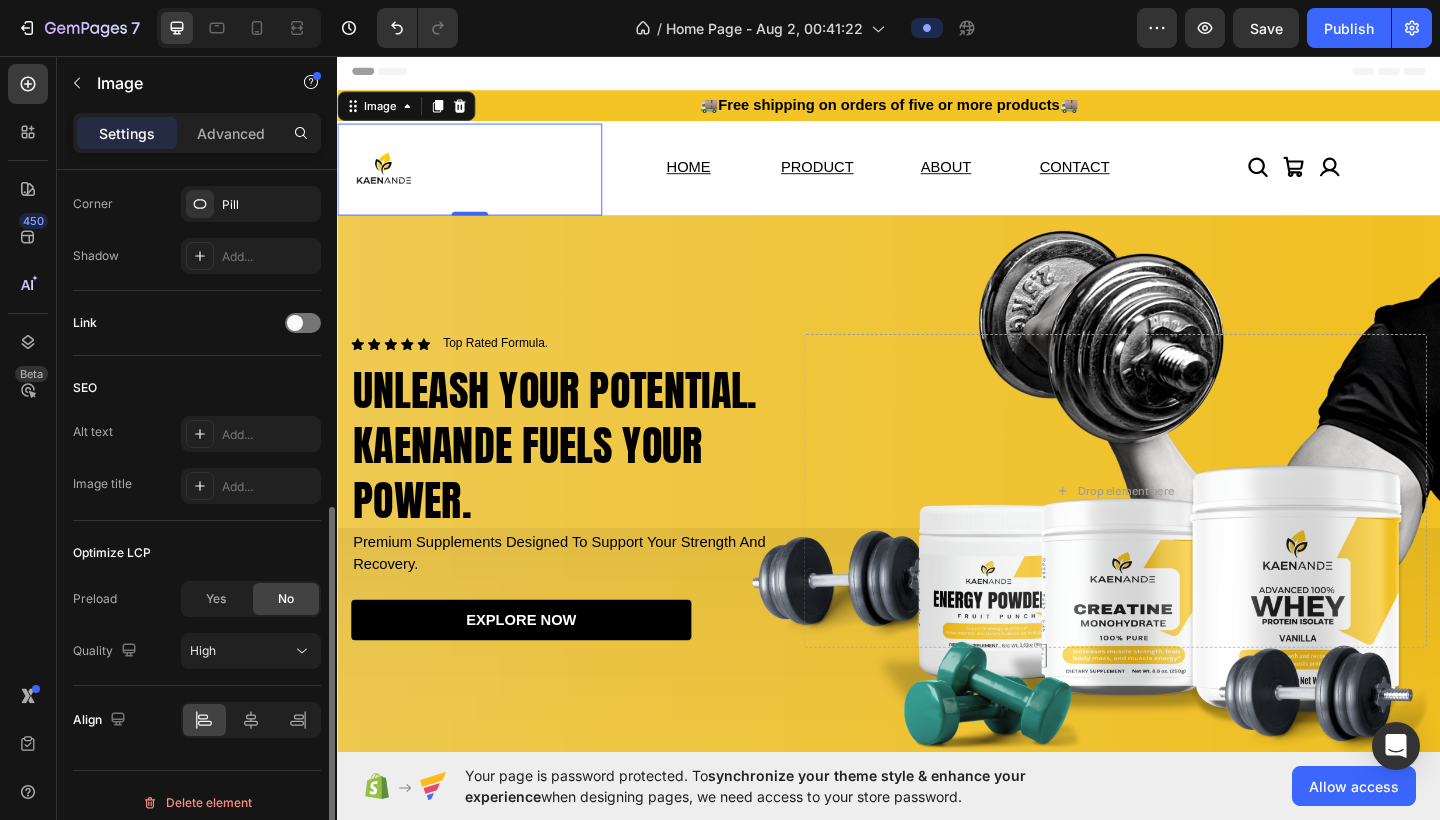 scroll, scrollTop: 853, scrollLeft: 0, axis: vertical 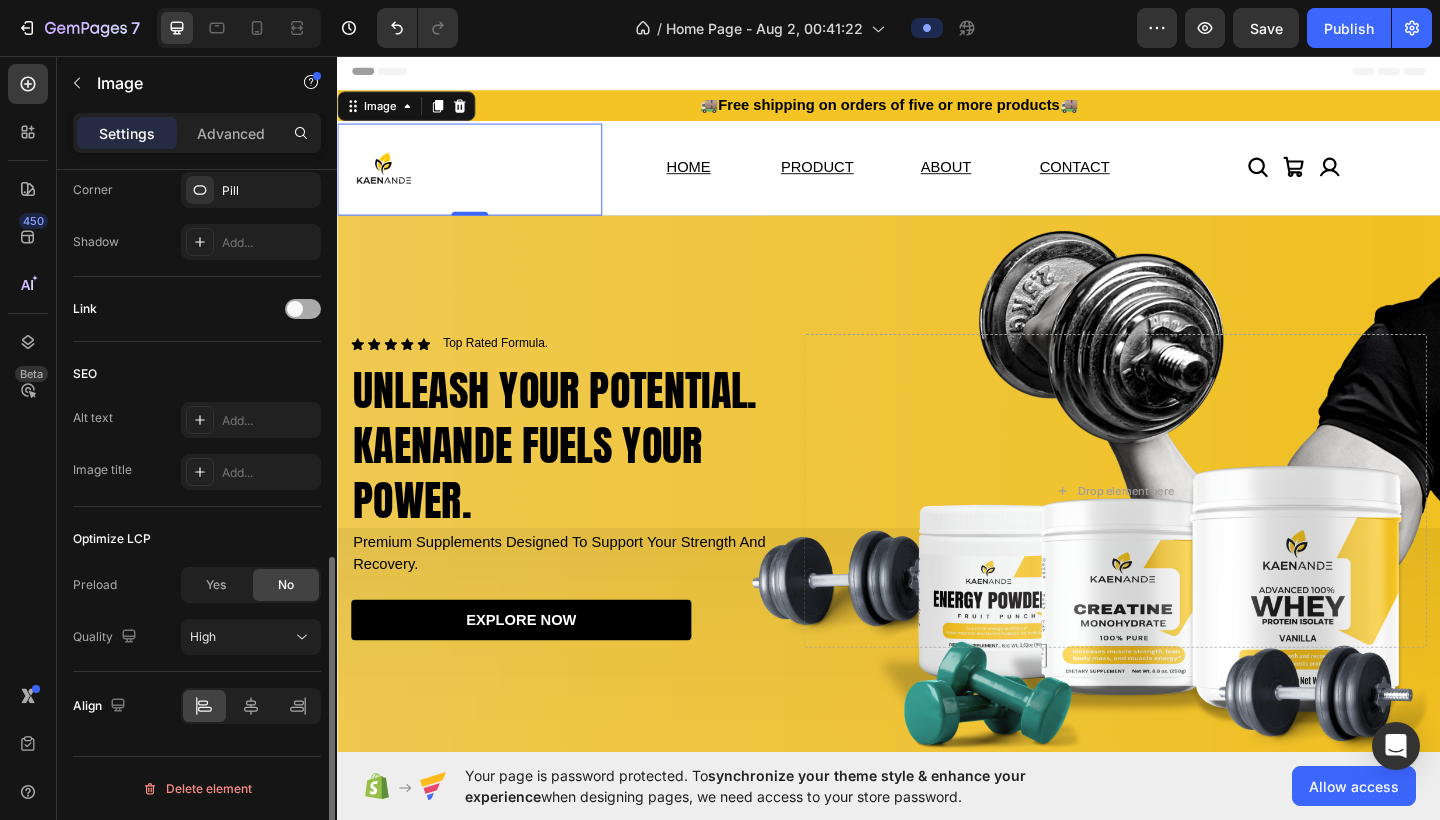 click at bounding box center [303, 309] 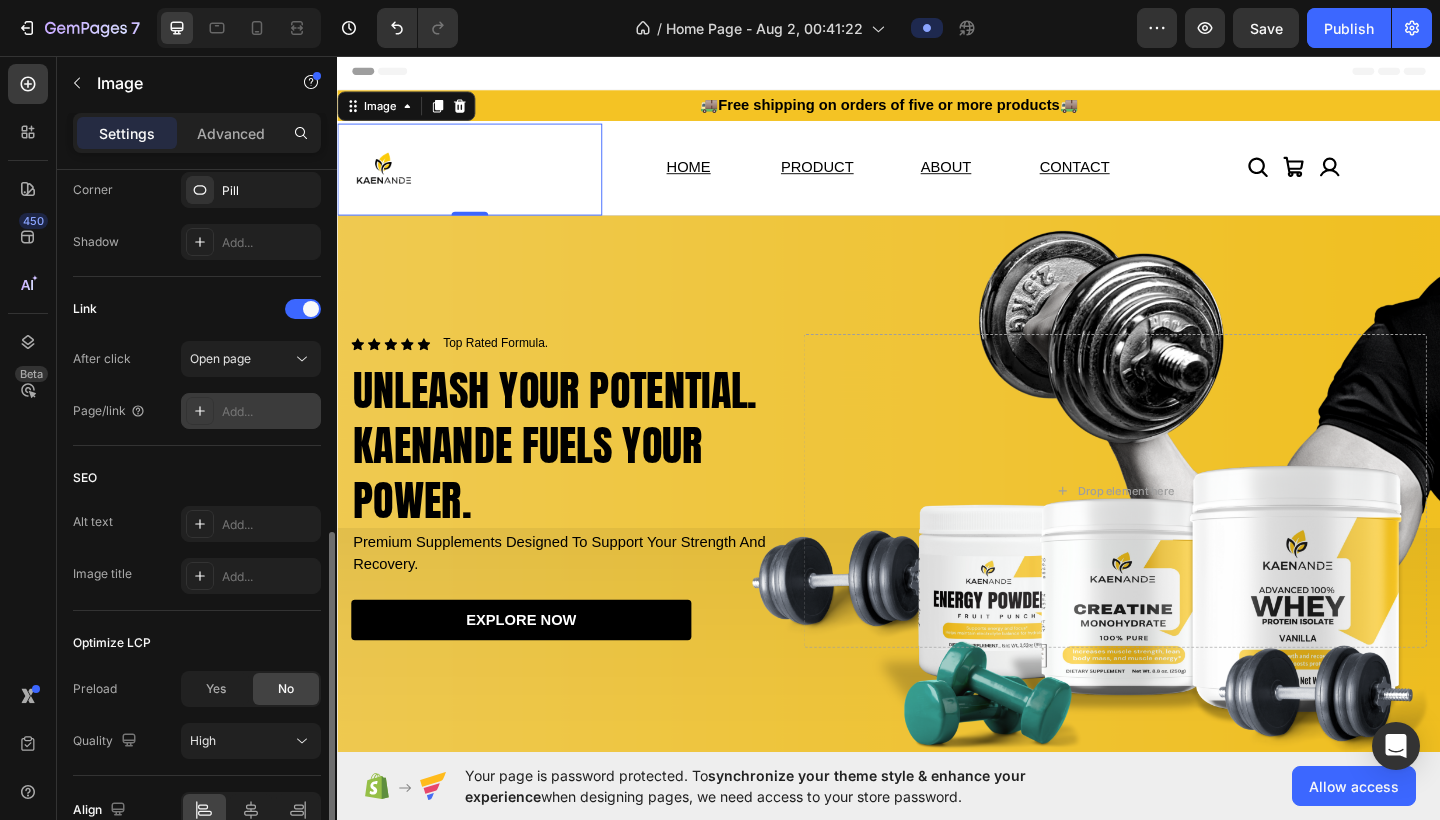 click on "Add..." at bounding box center (269, 412) 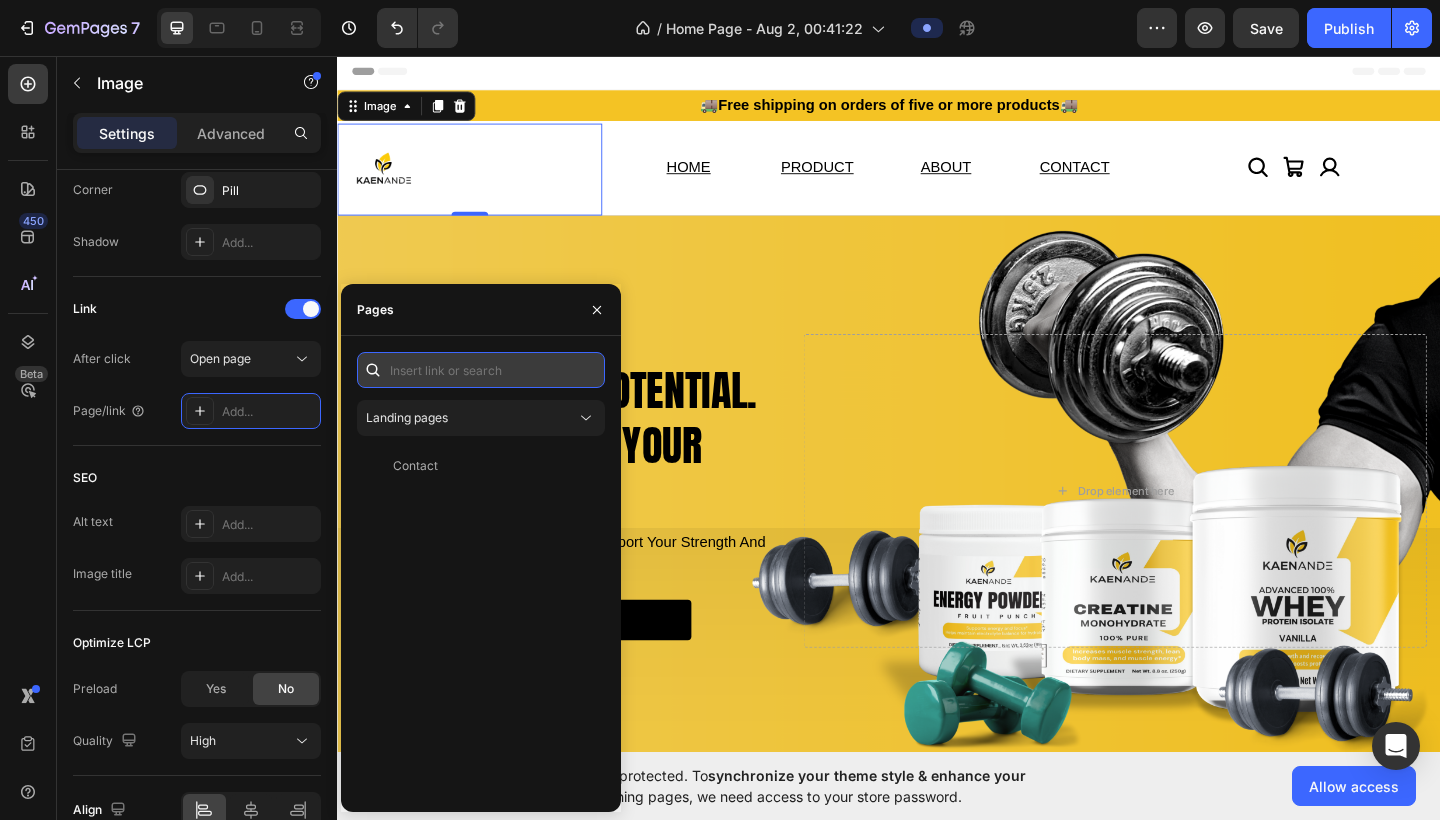 click at bounding box center [481, 370] 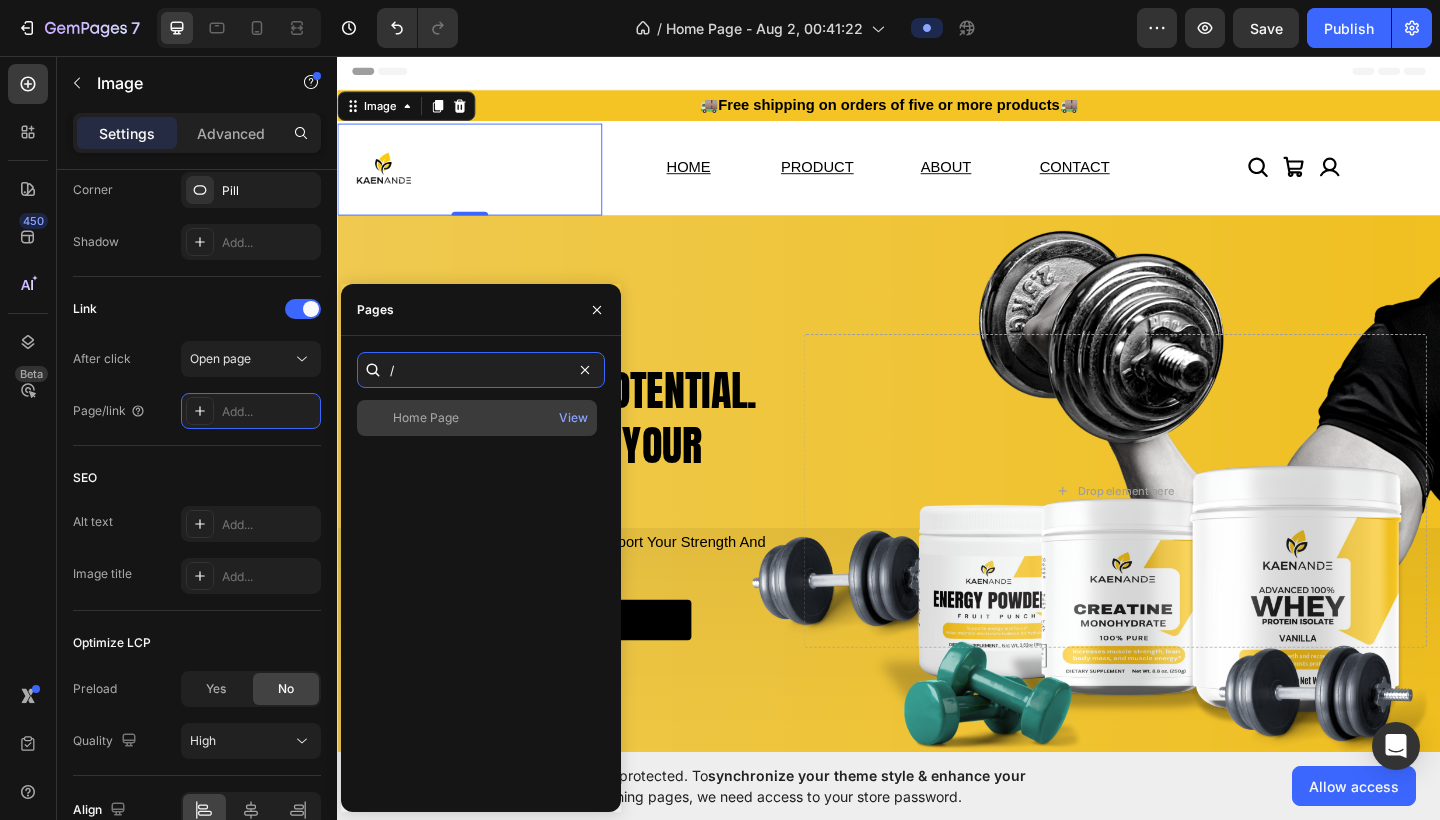 type on "/" 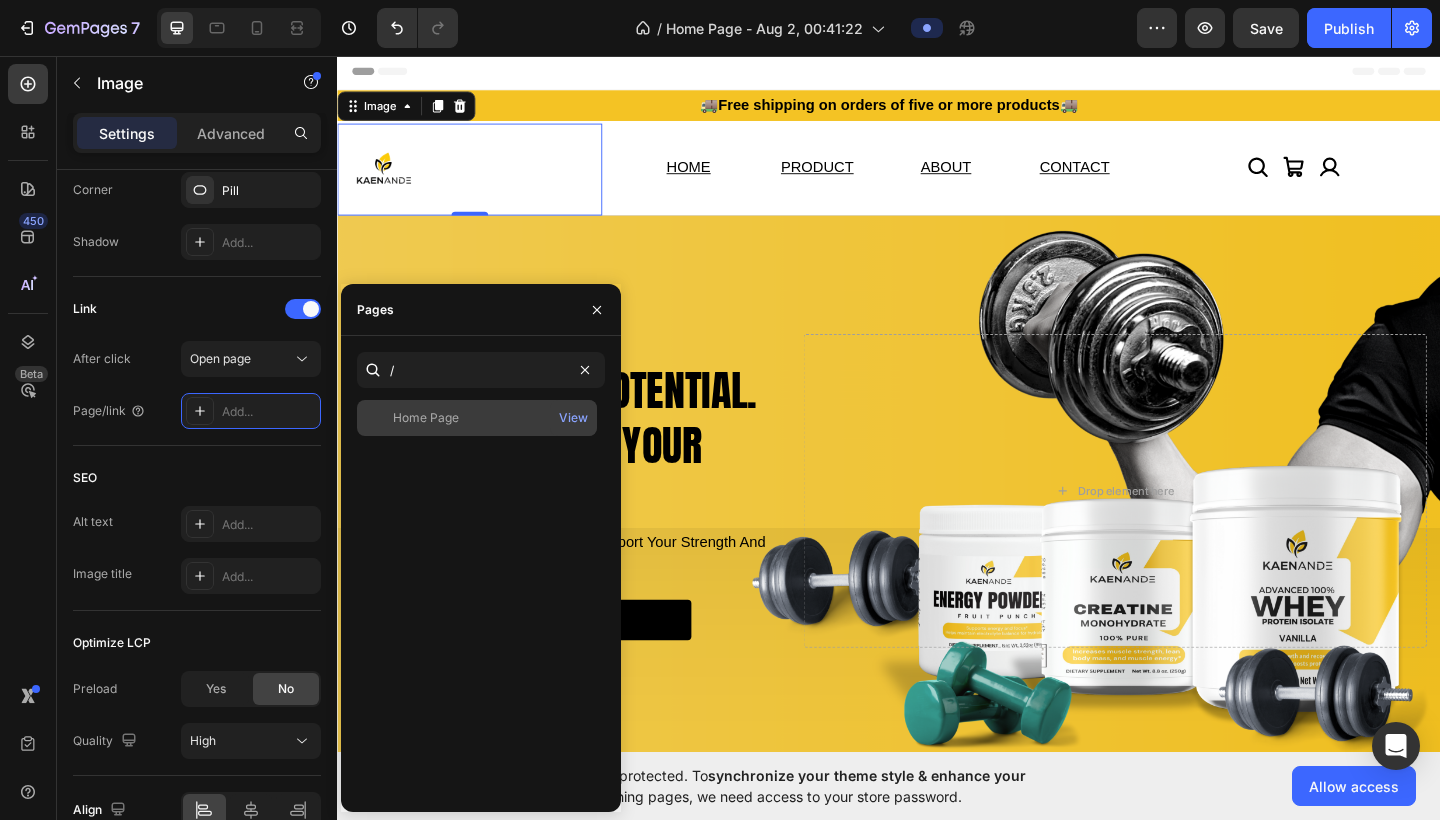 click on "Home Page" 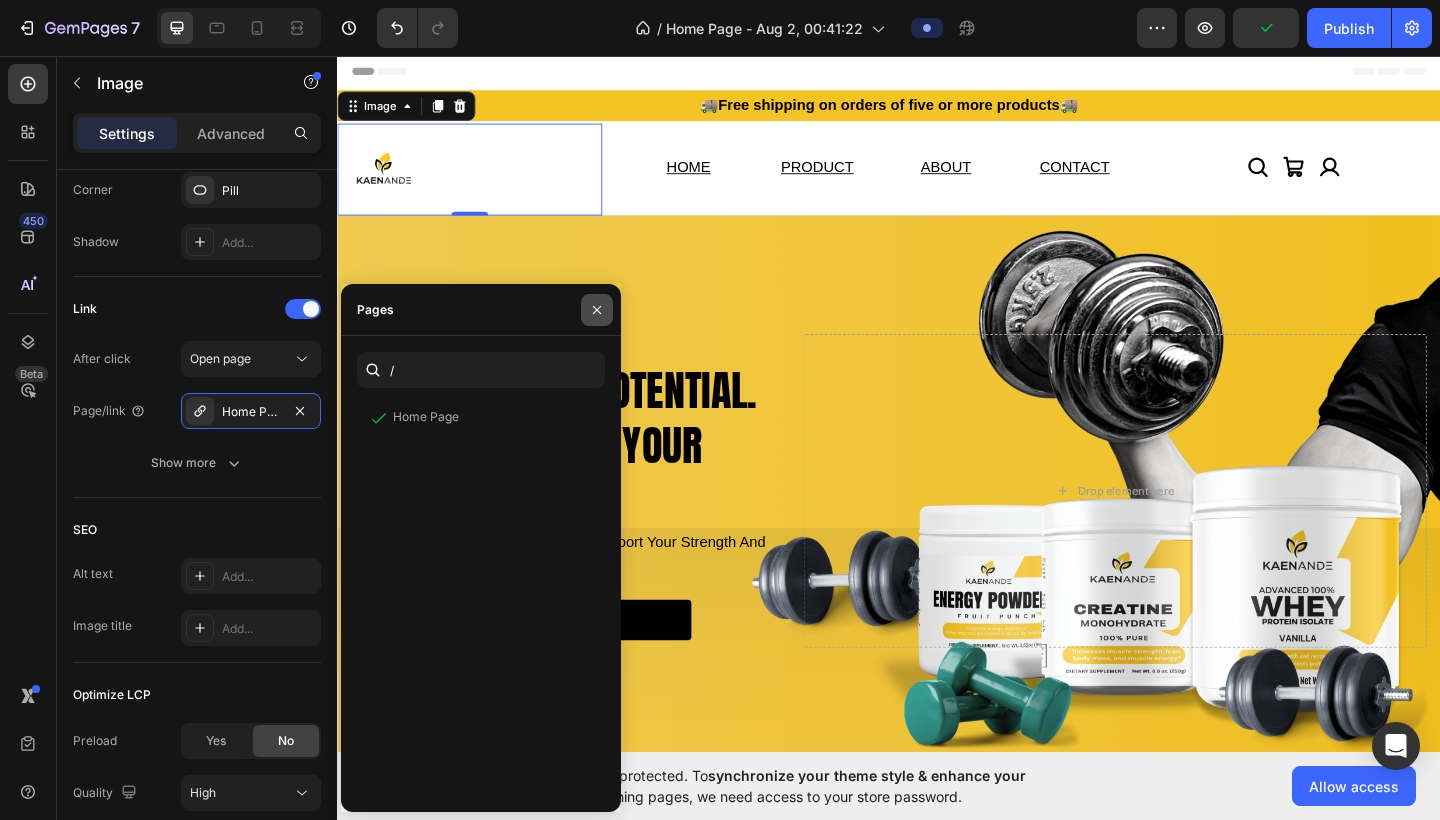 click 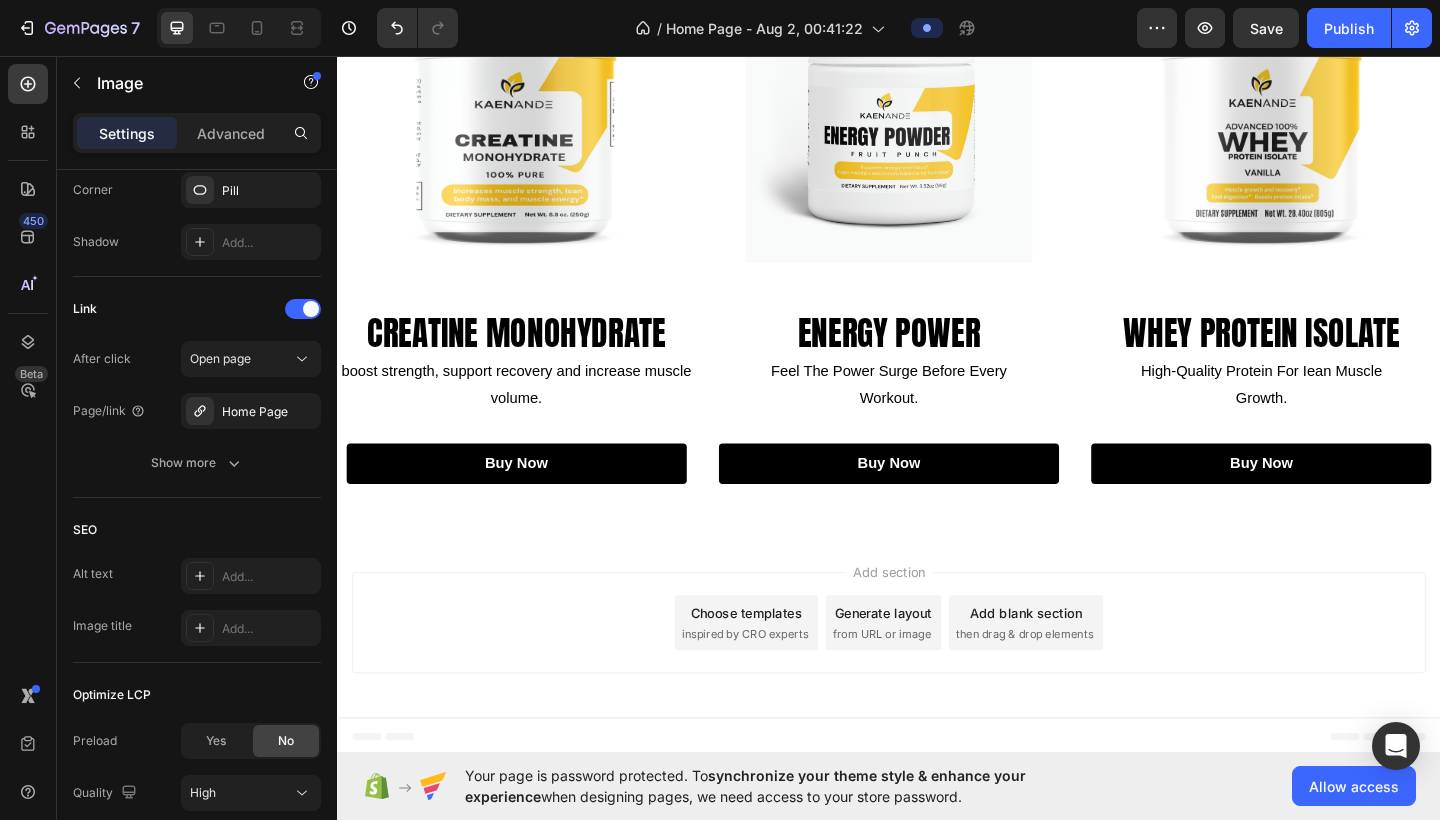 scroll, scrollTop: 1128, scrollLeft: 0, axis: vertical 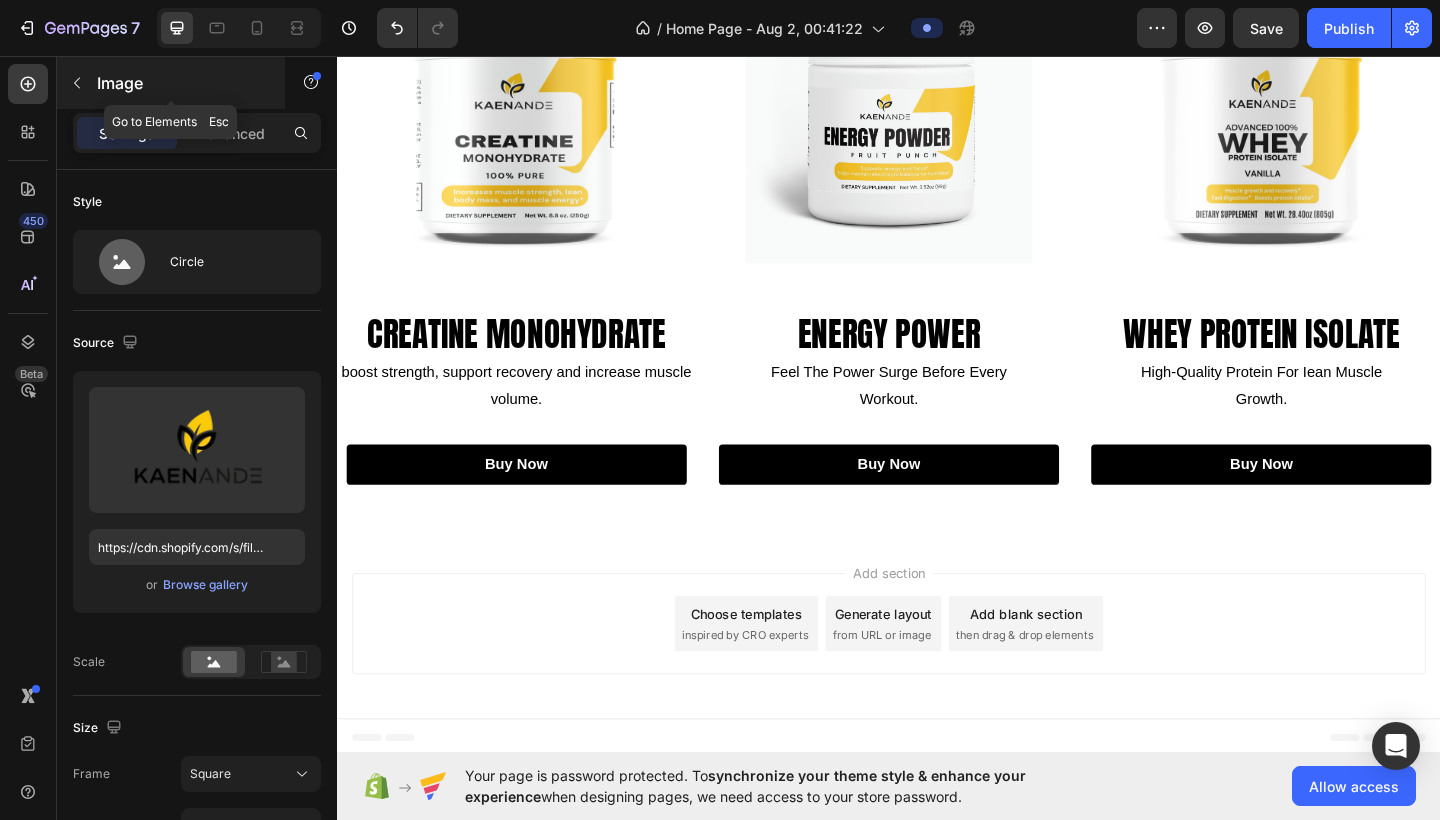 click at bounding box center [77, 83] 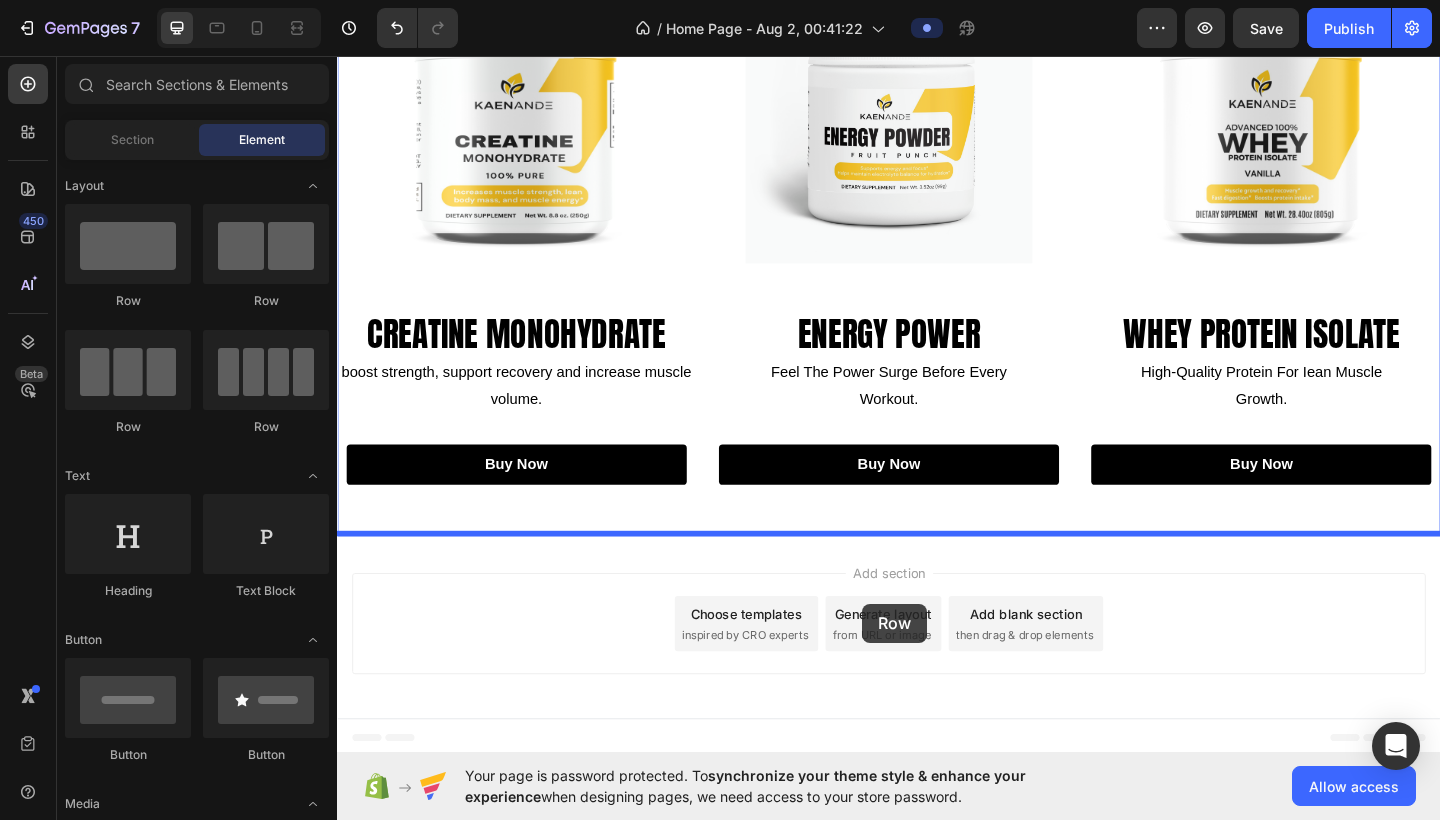 drag, startPoint x: 496, startPoint y: 316, endPoint x: 908, endPoint y: 652, distance: 531.639 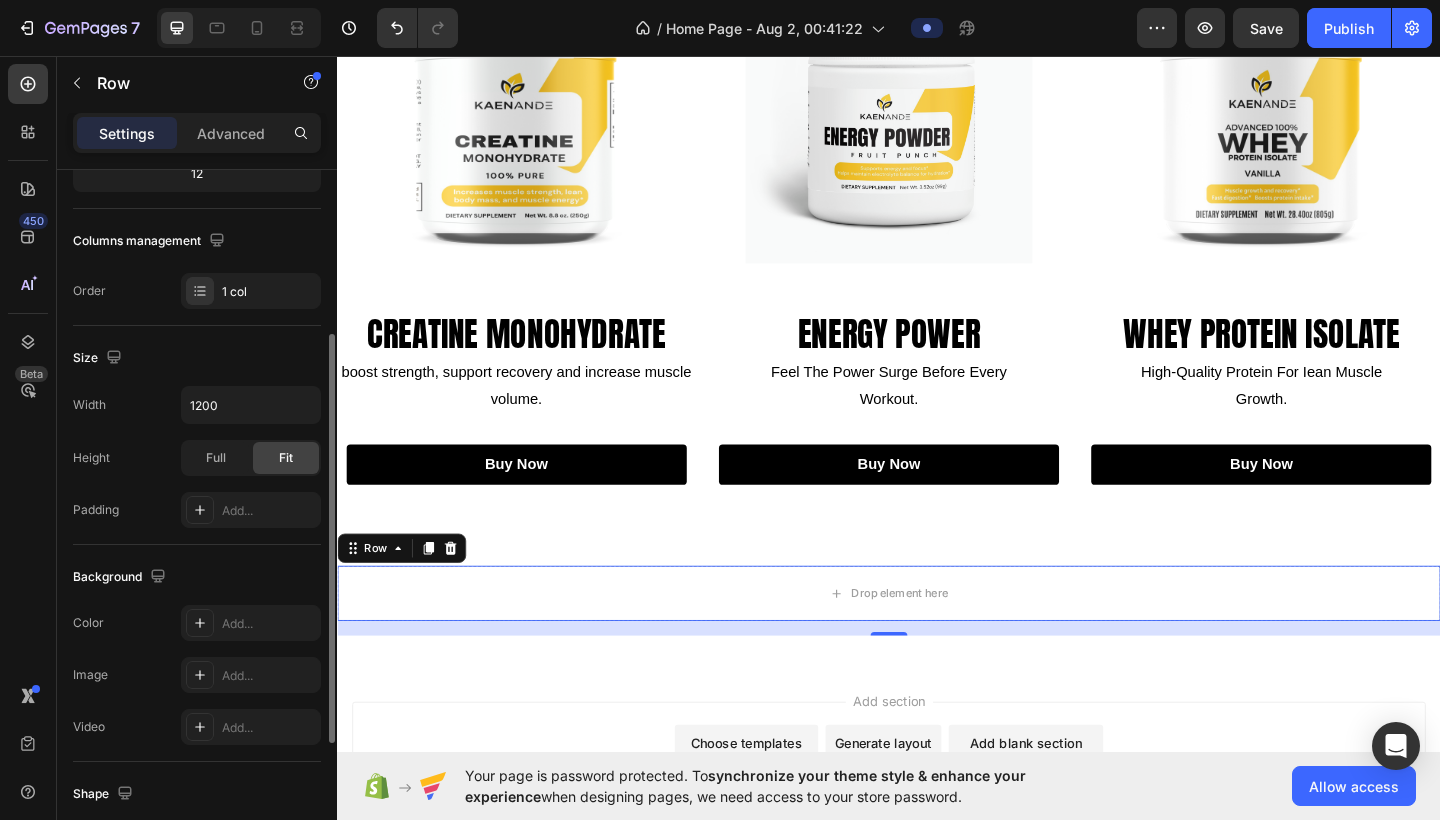 scroll, scrollTop: 279, scrollLeft: 0, axis: vertical 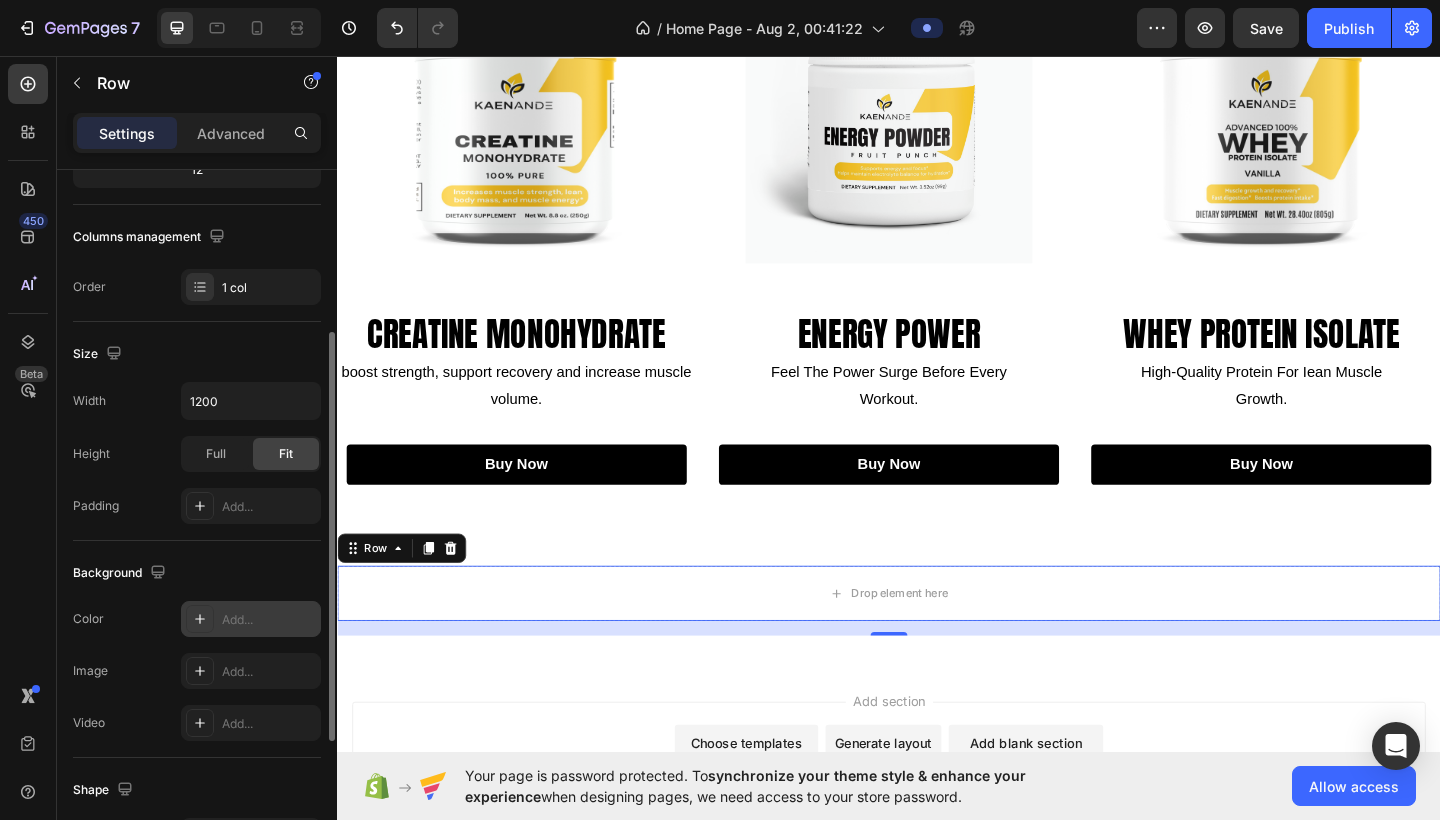 click on "Add..." at bounding box center [269, 620] 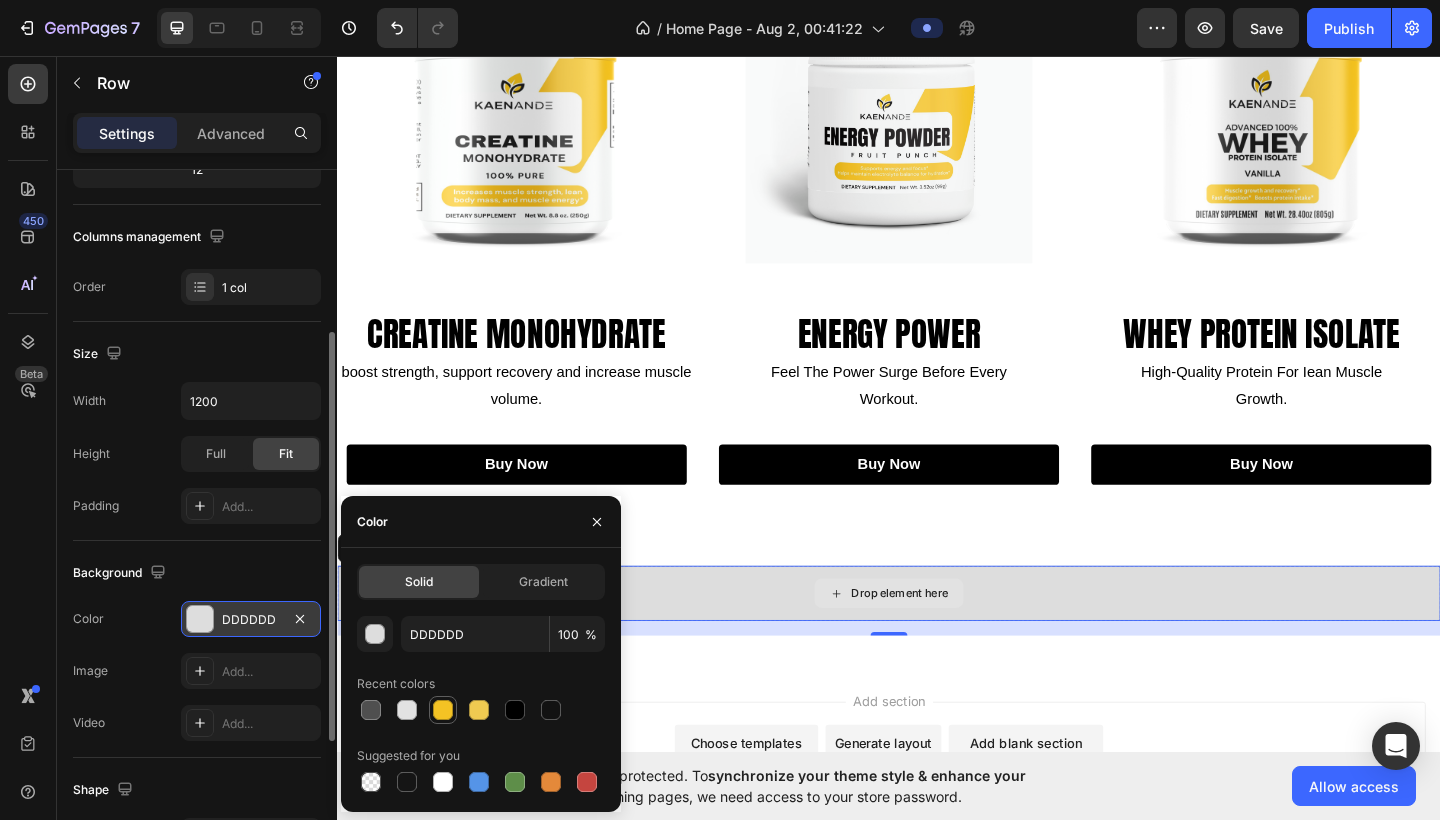 click at bounding box center (443, 710) 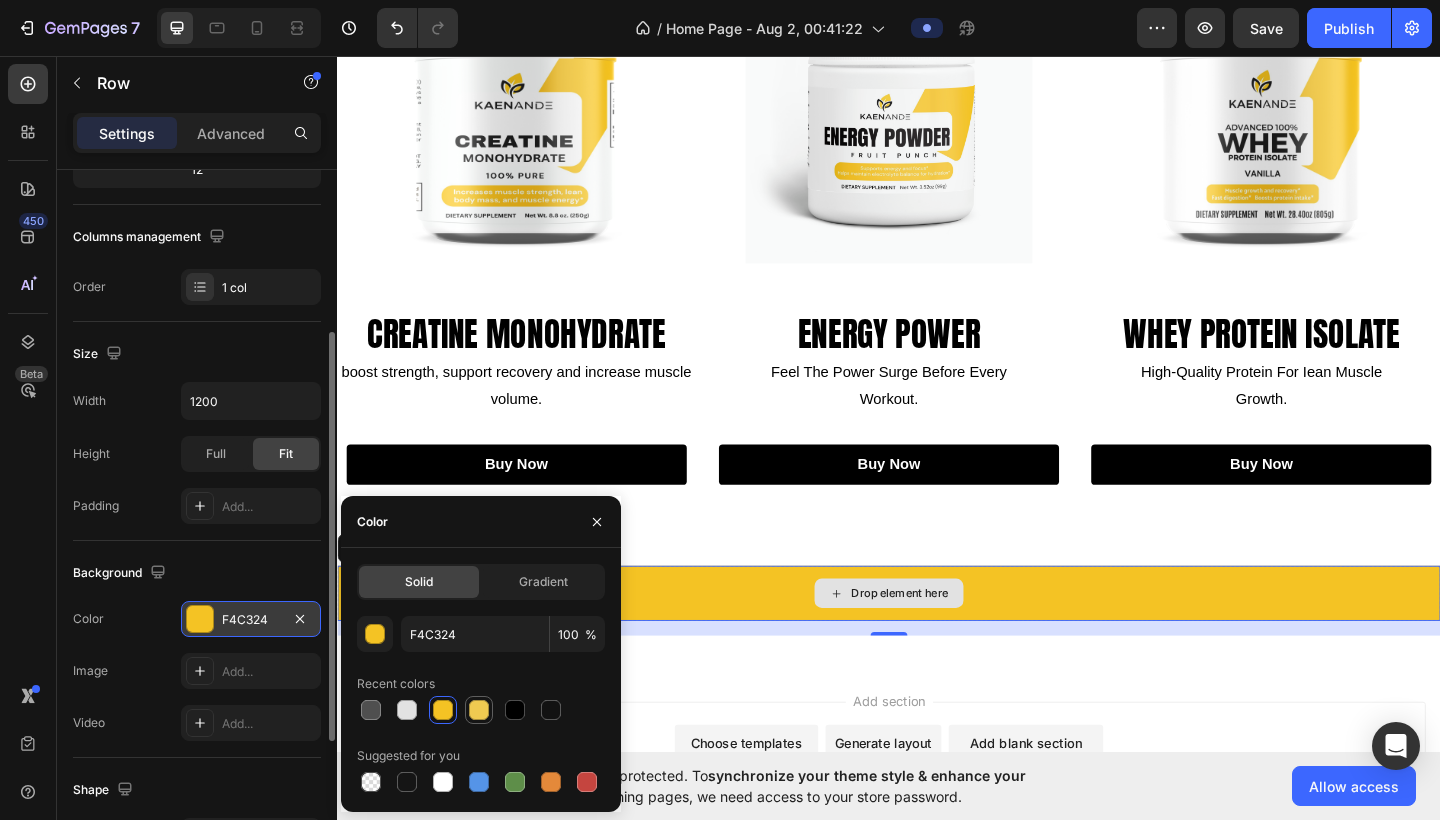 click at bounding box center [479, 710] 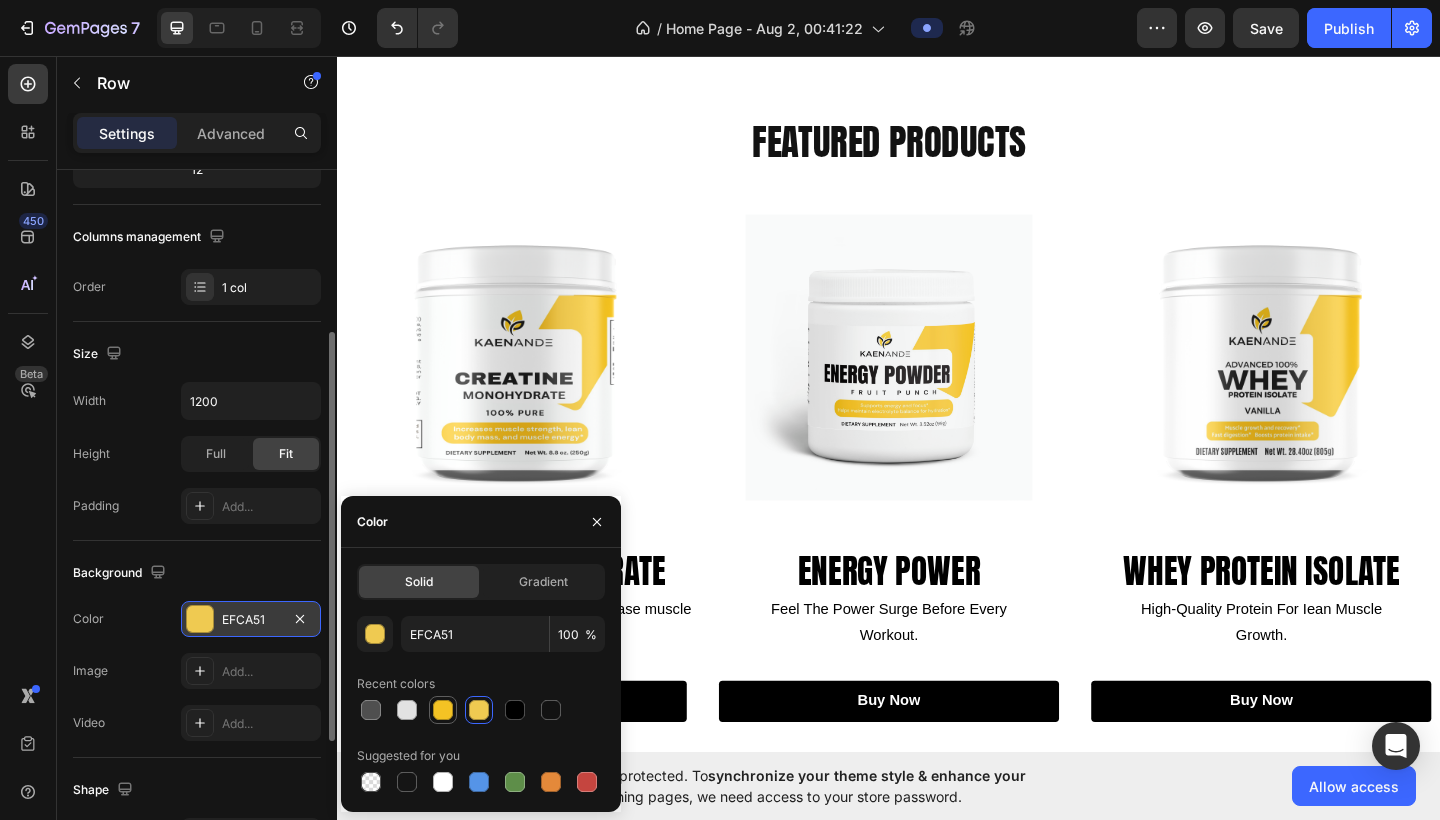 scroll, scrollTop: 0, scrollLeft: 0, axis: both 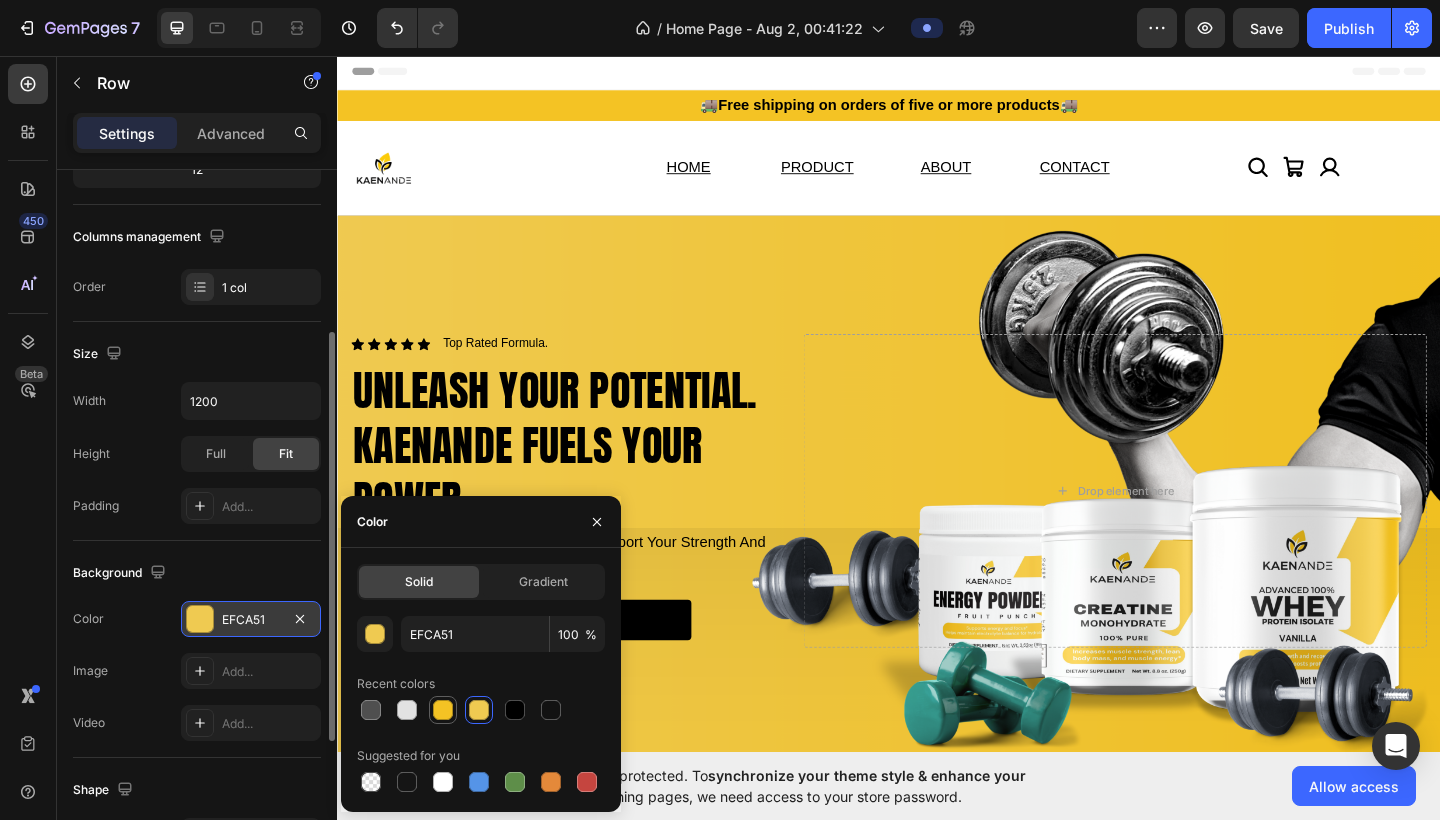 click at bounding box center (443, 710) 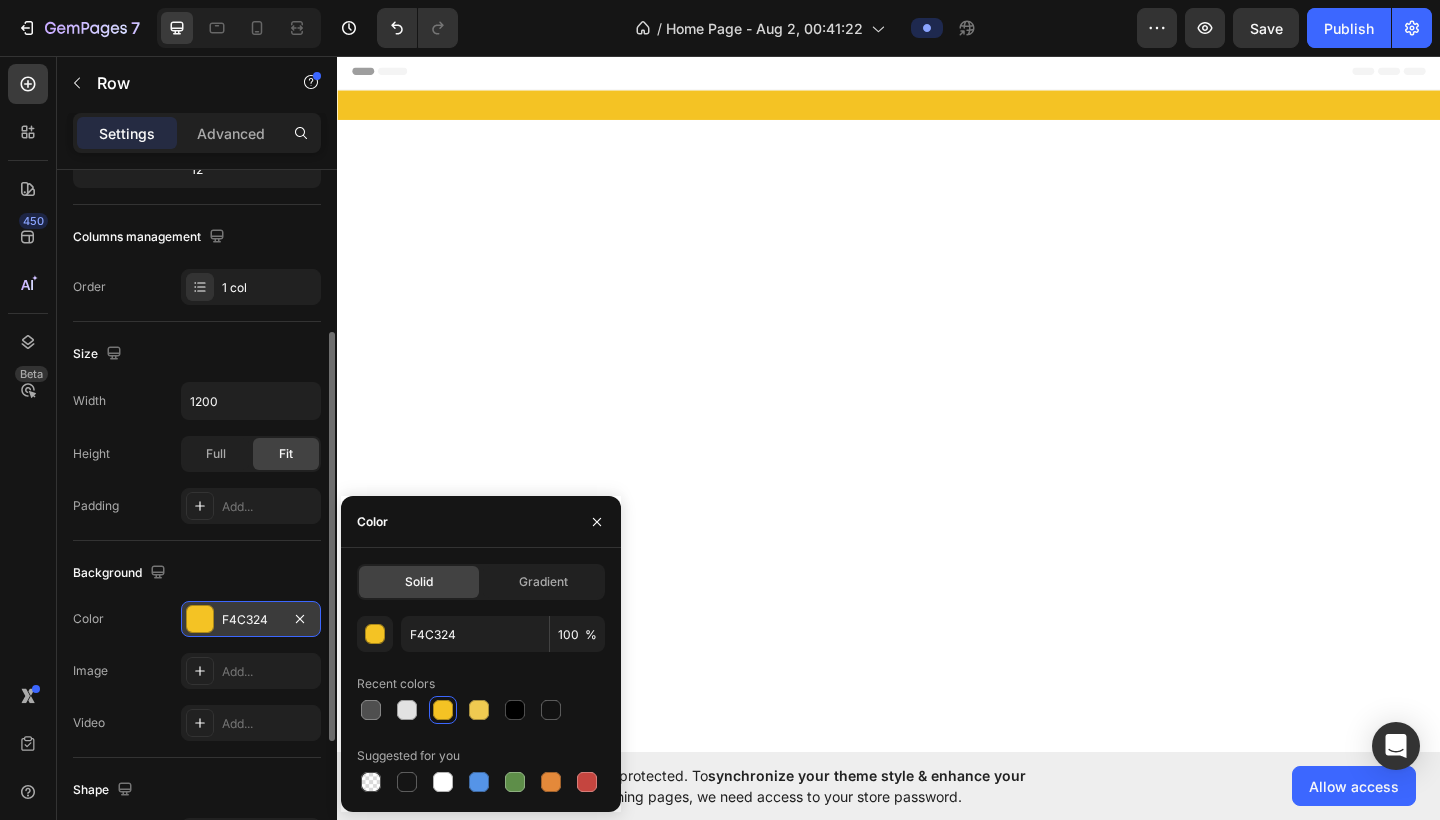 scroll, scrollTop: 1268, scrollLeft: 0, axis: vertical 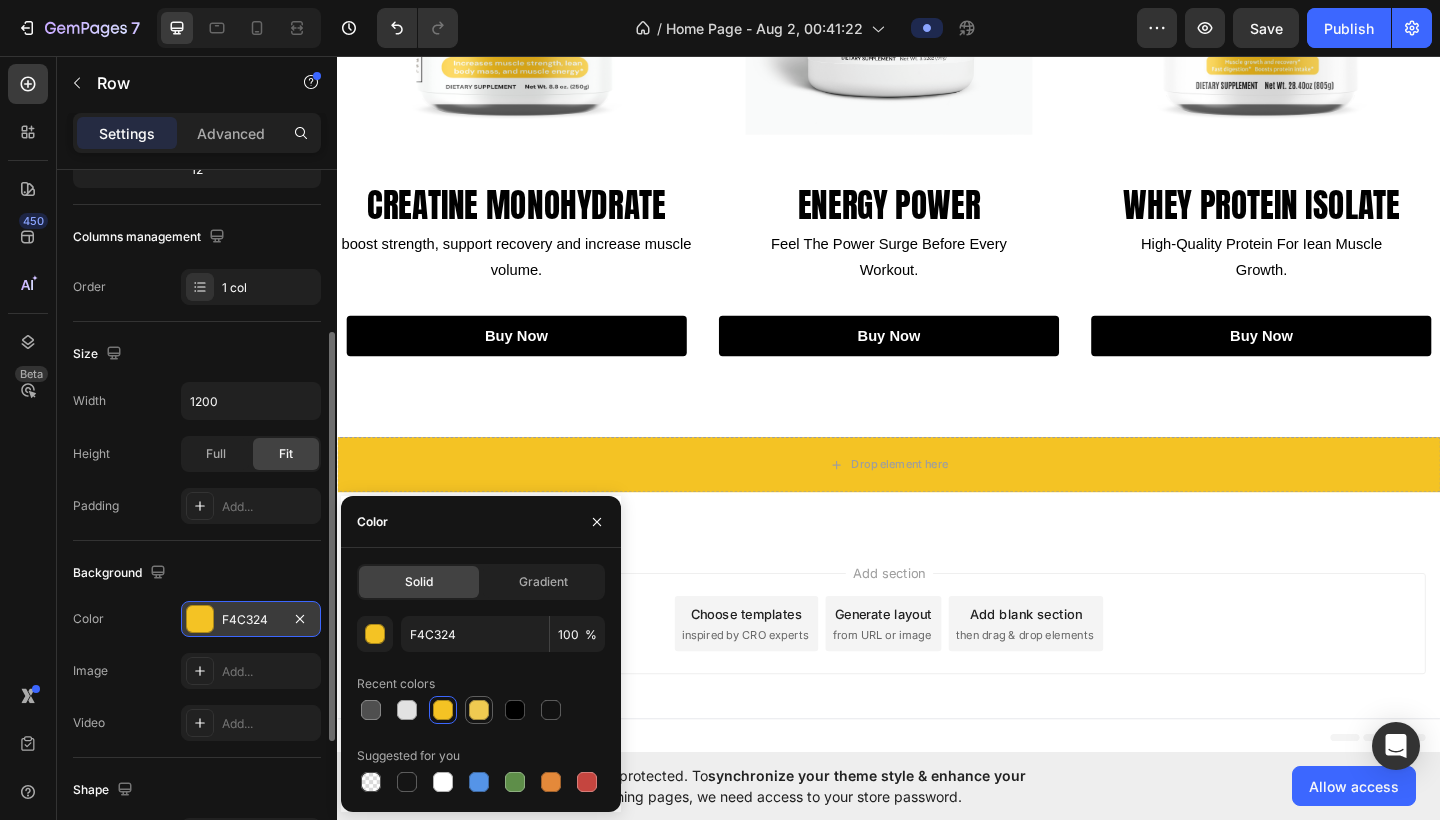click at bounding box center (479, 710) 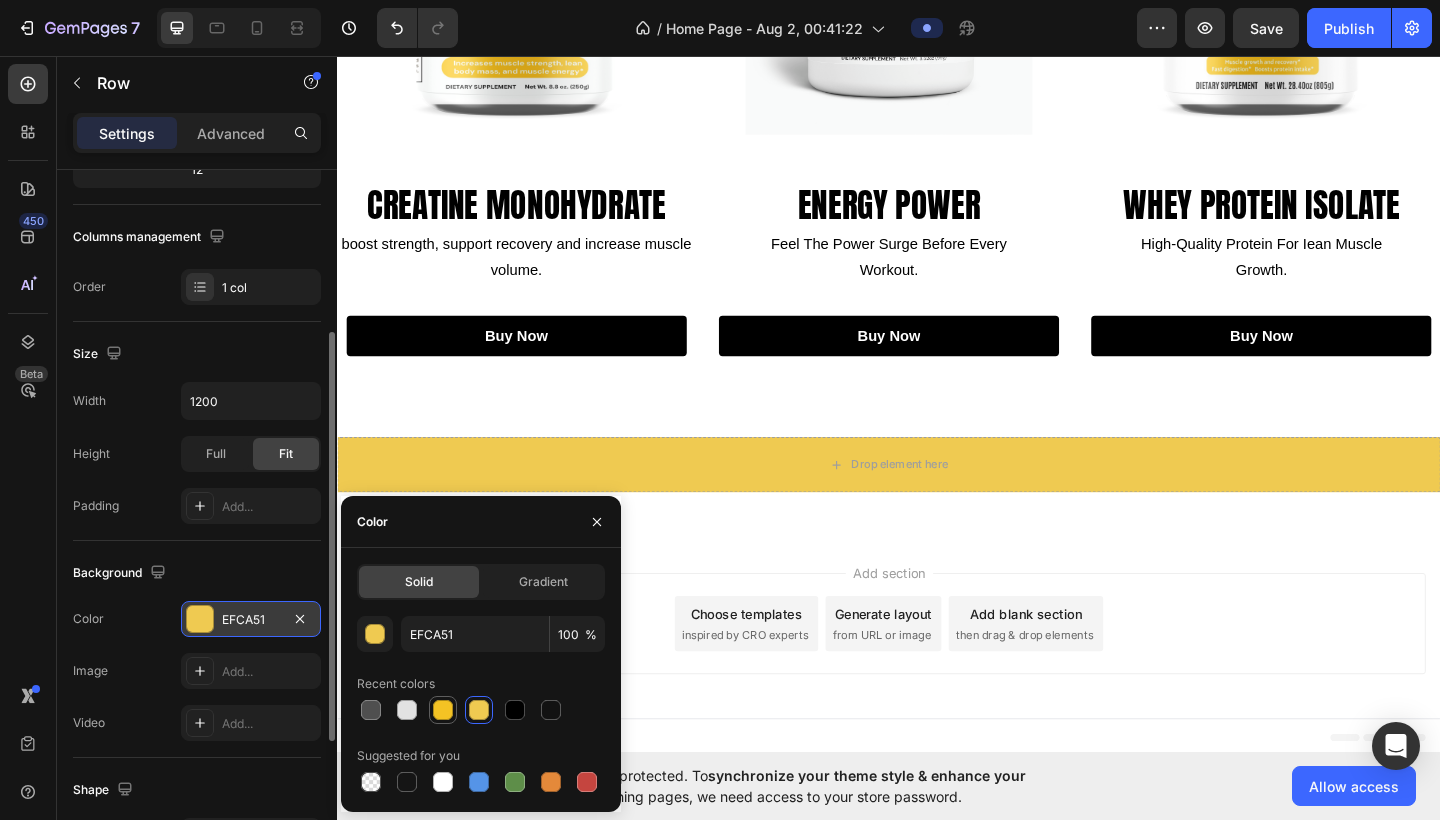 click at bounding box center [443, 710] 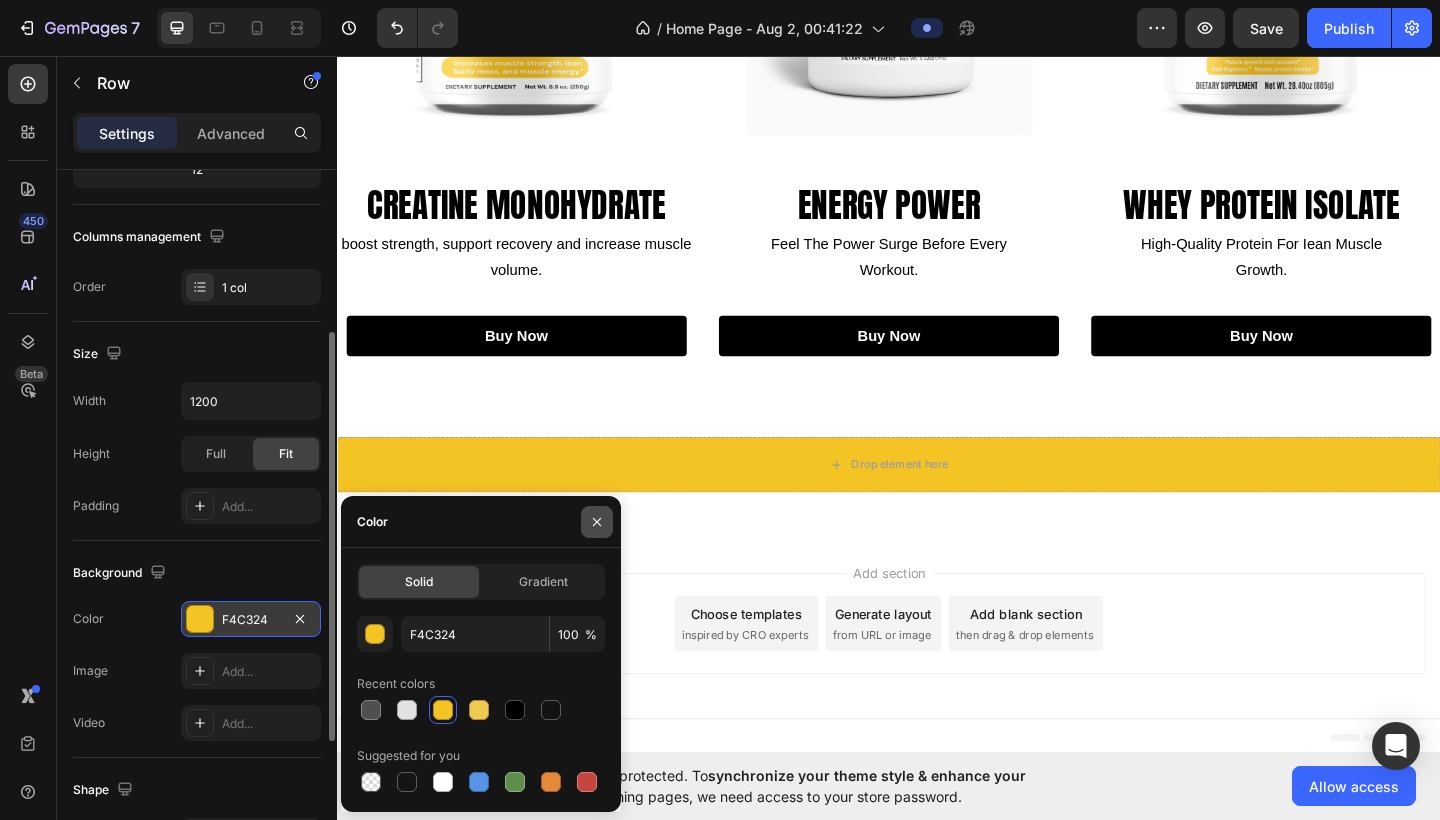 click 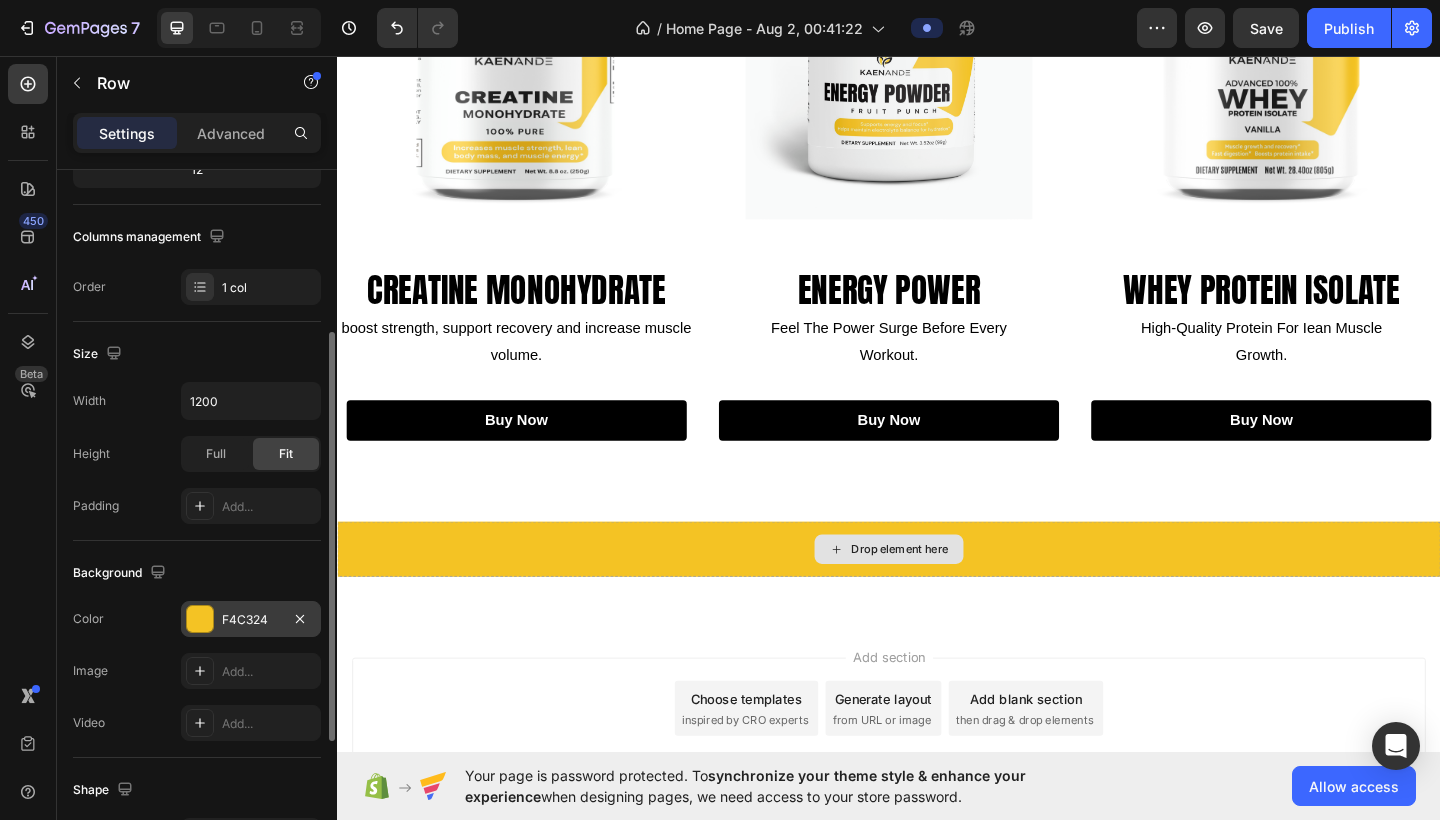 scroll, scrollTop: 574, scrollLeft: 0, axis: vertical 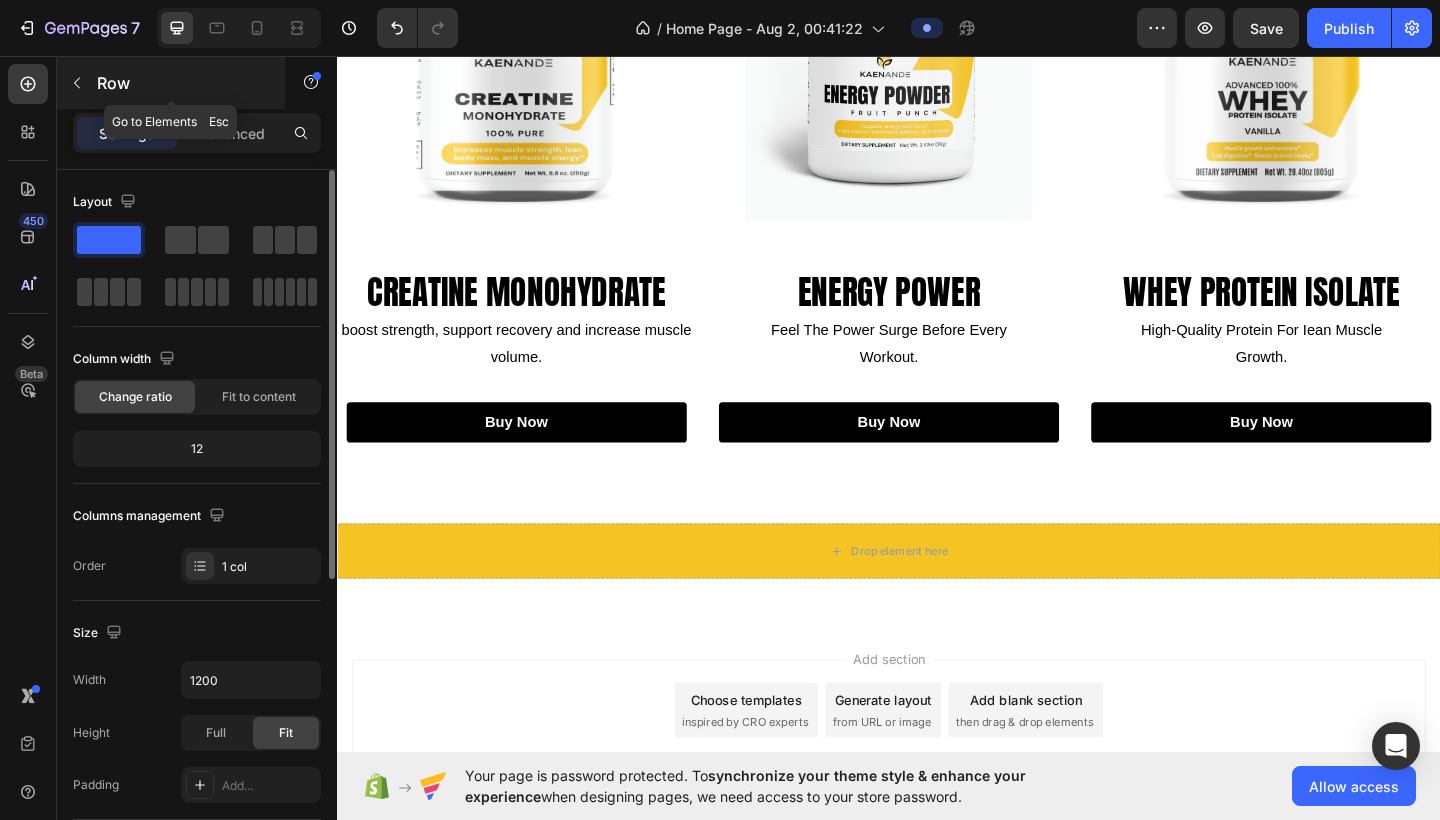 click 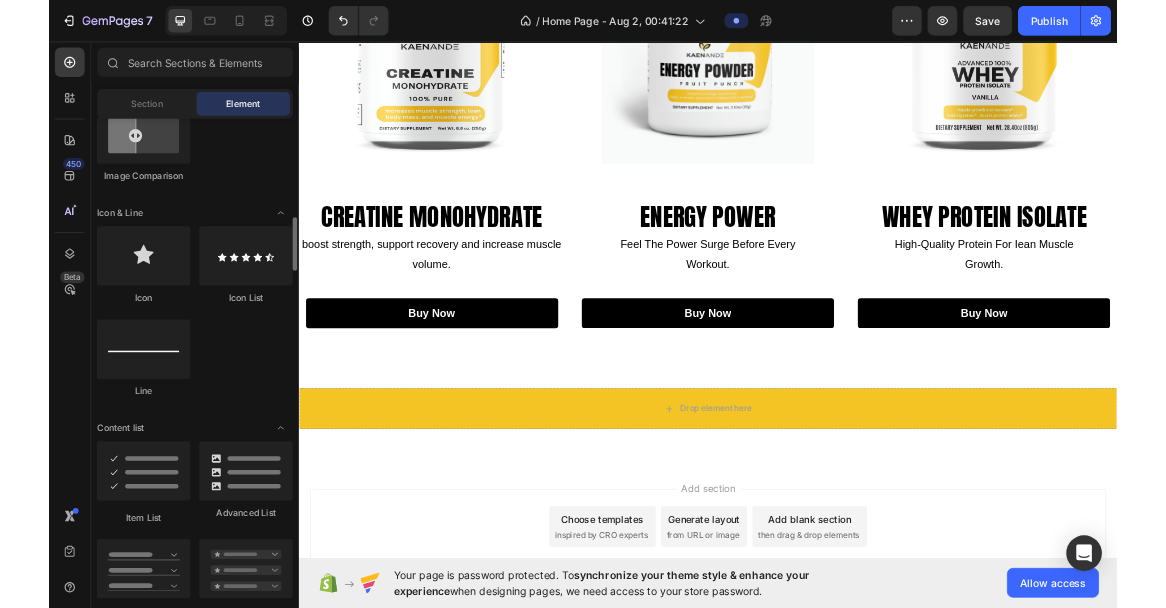 scroll, scrollTop: 1183, scrollLeft: 0, axis: vertical 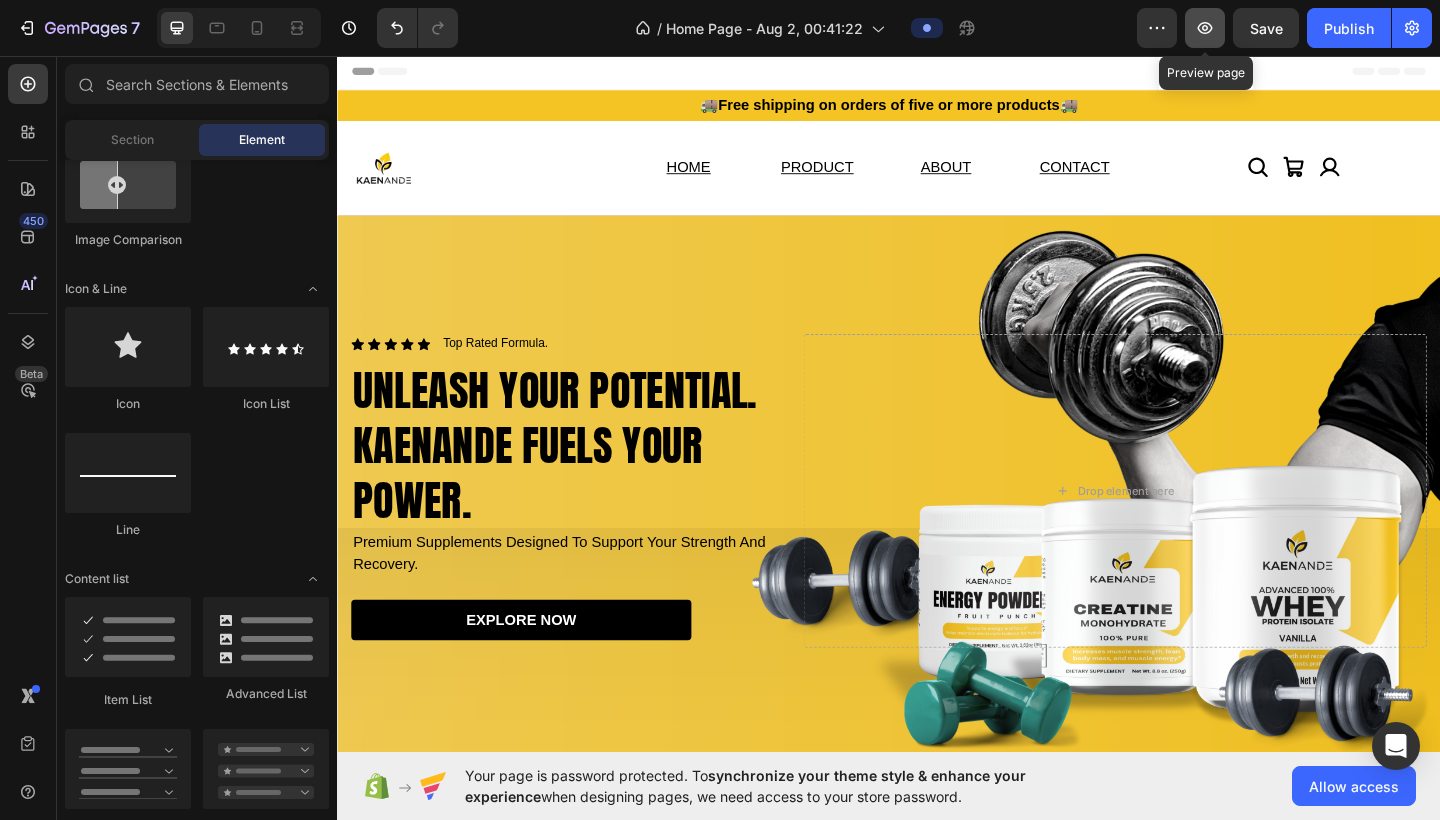 click 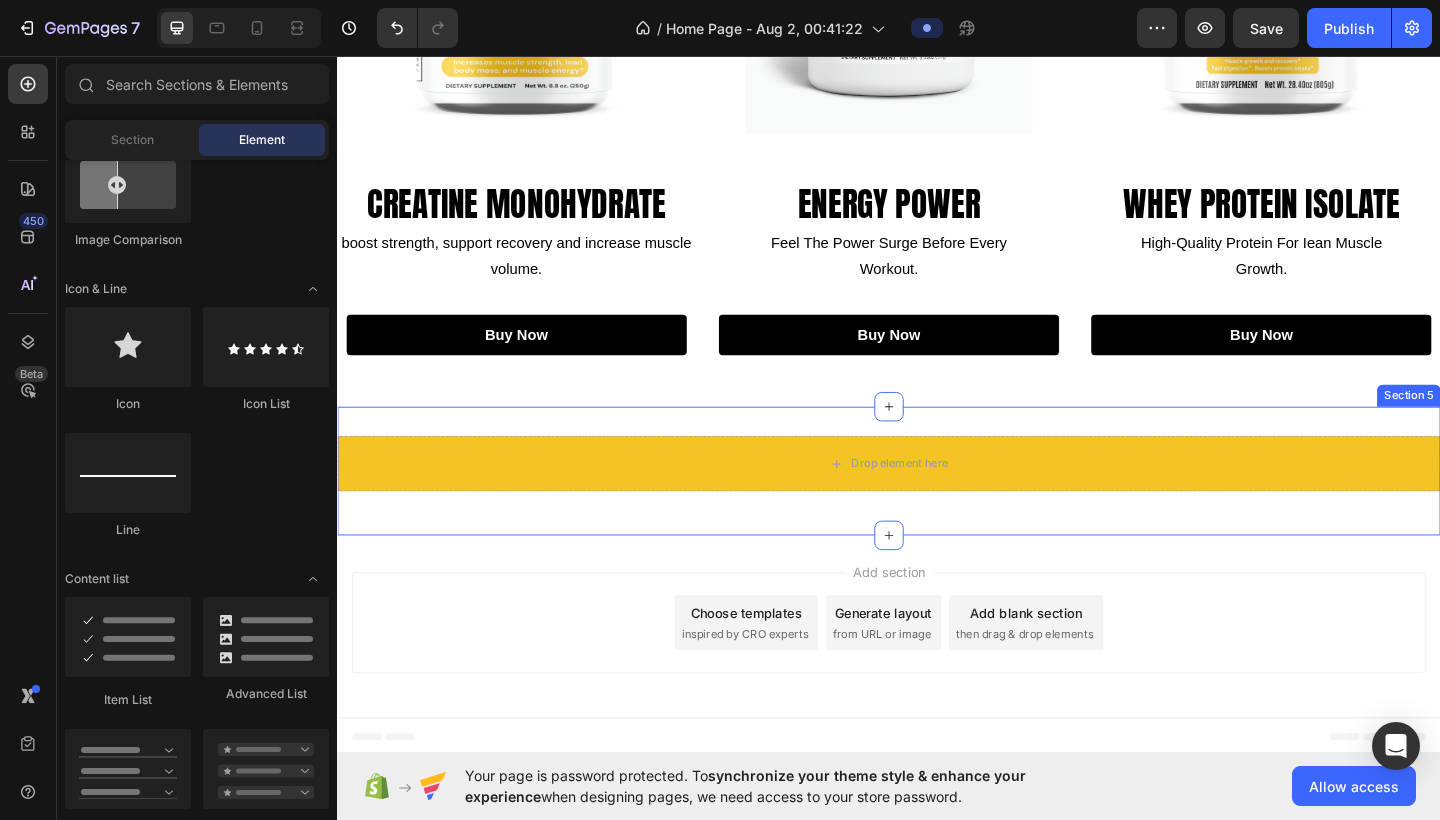 scroll, scrollTop: 1268, scrollLeft: 0, axis: vertical 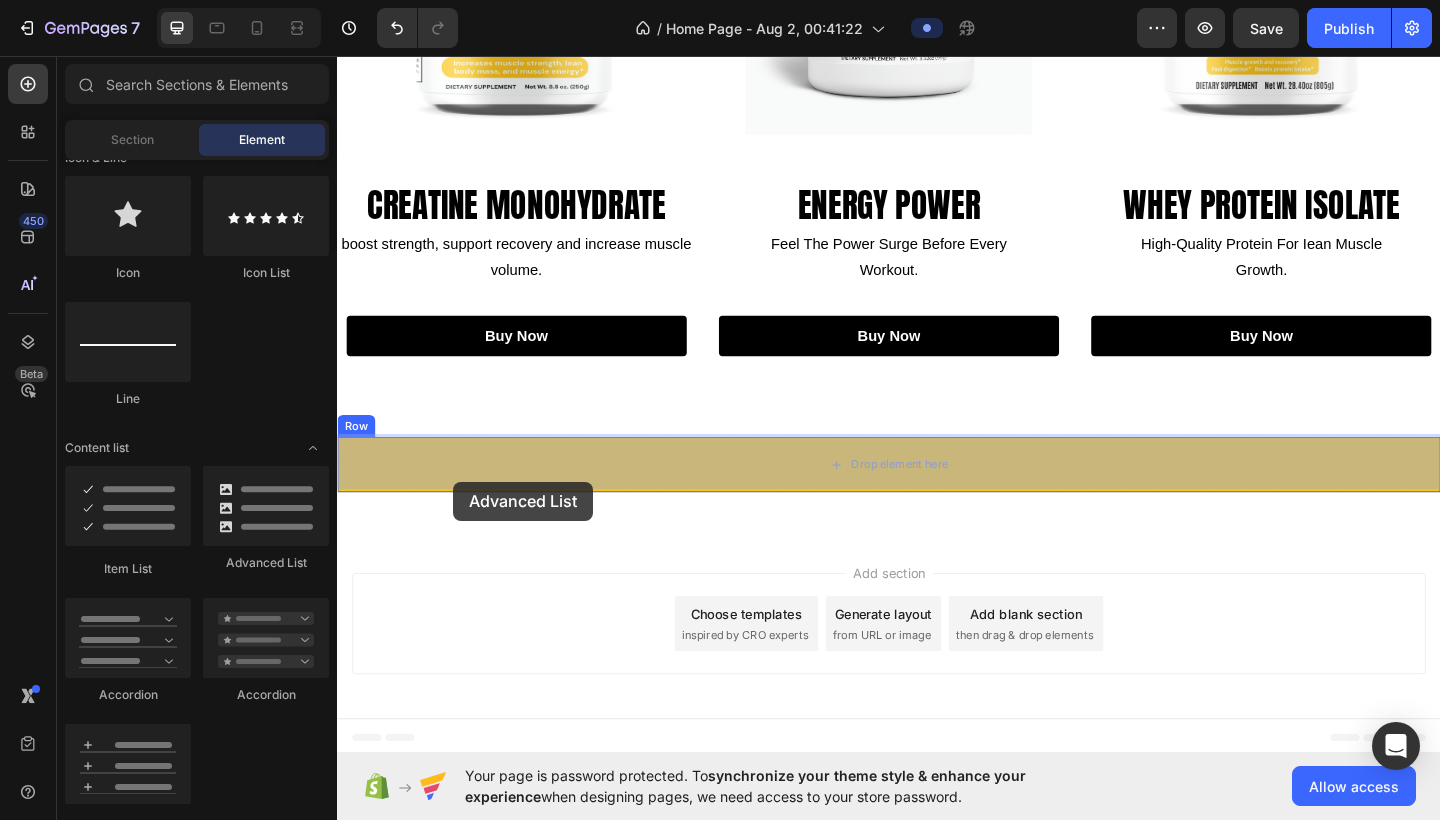 drag, startPoint x: 585, startPoint y: 562, endPoint x: 463, endPoint y: 519, distance: 129.3561 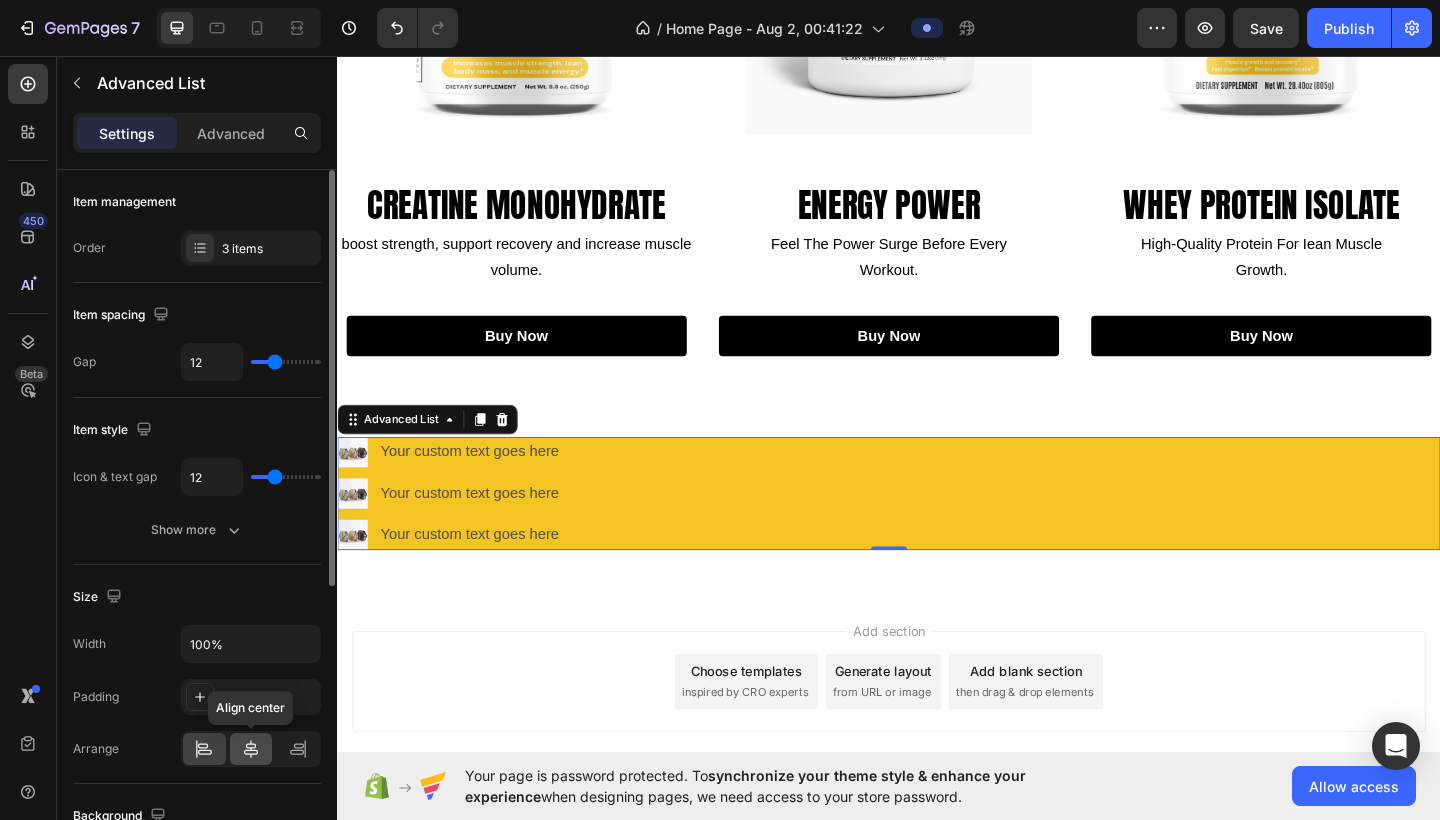 click 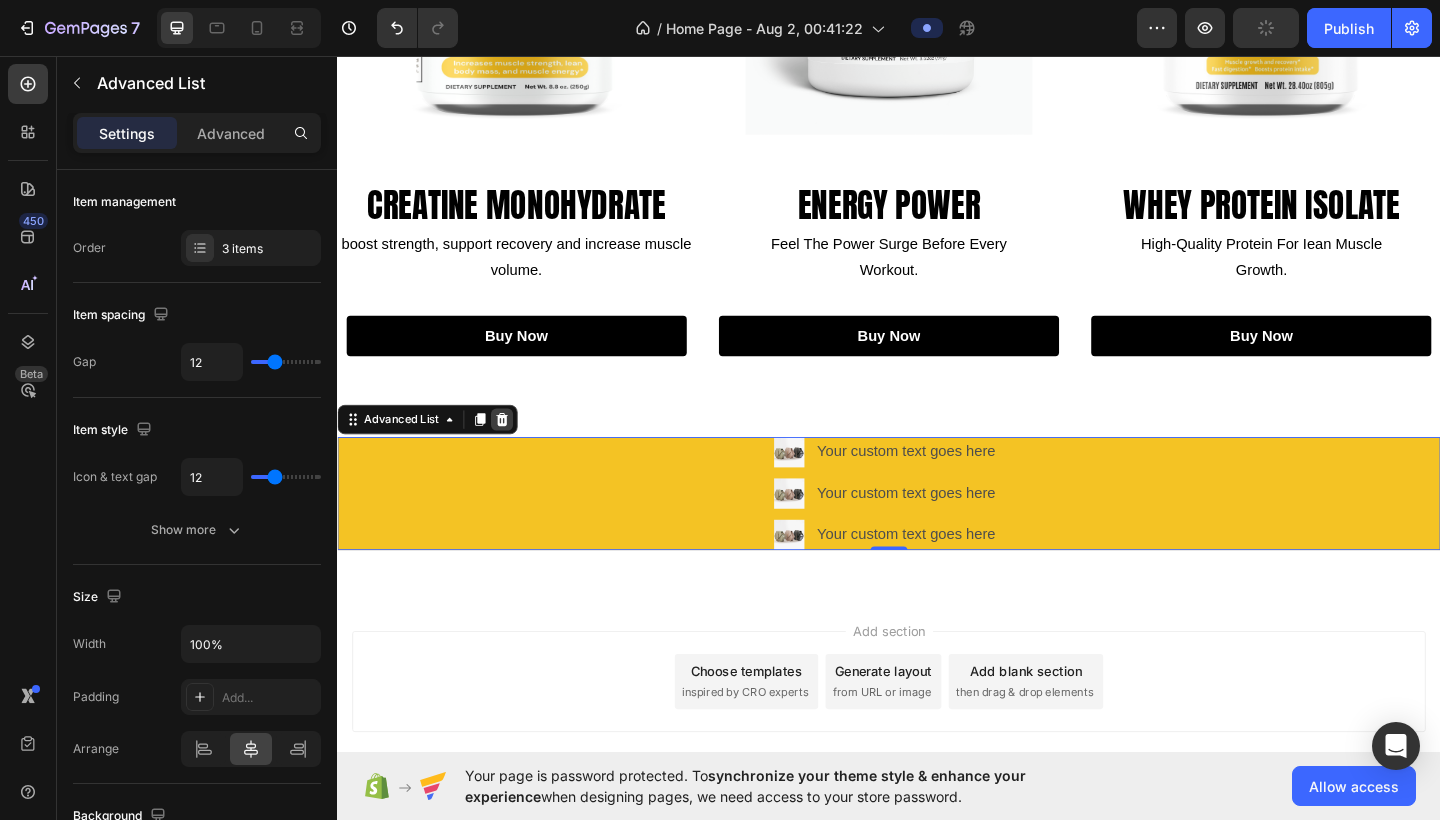 click 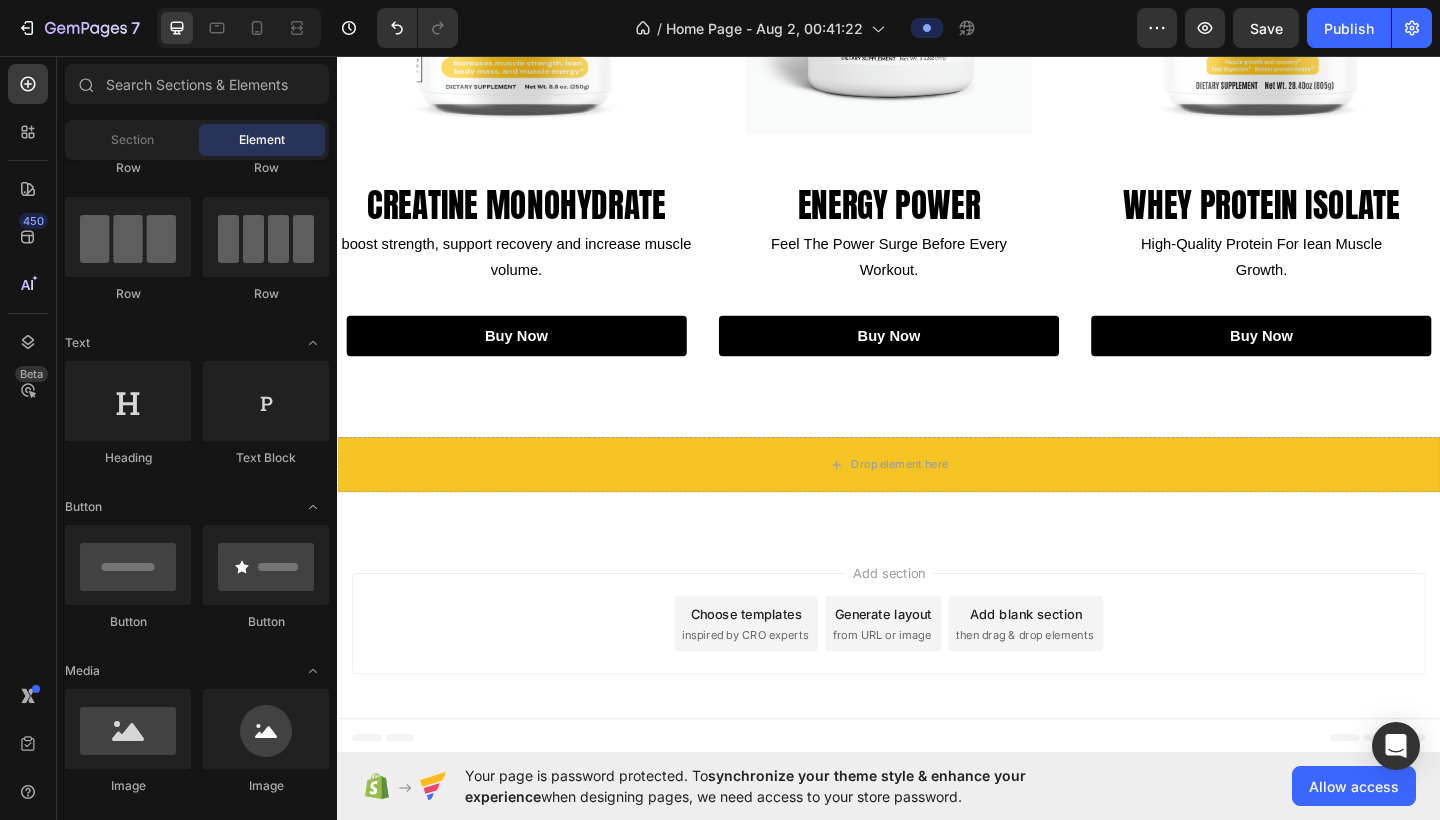 scroll, scrollTop: 0, scrollLeft: 0, axis: both 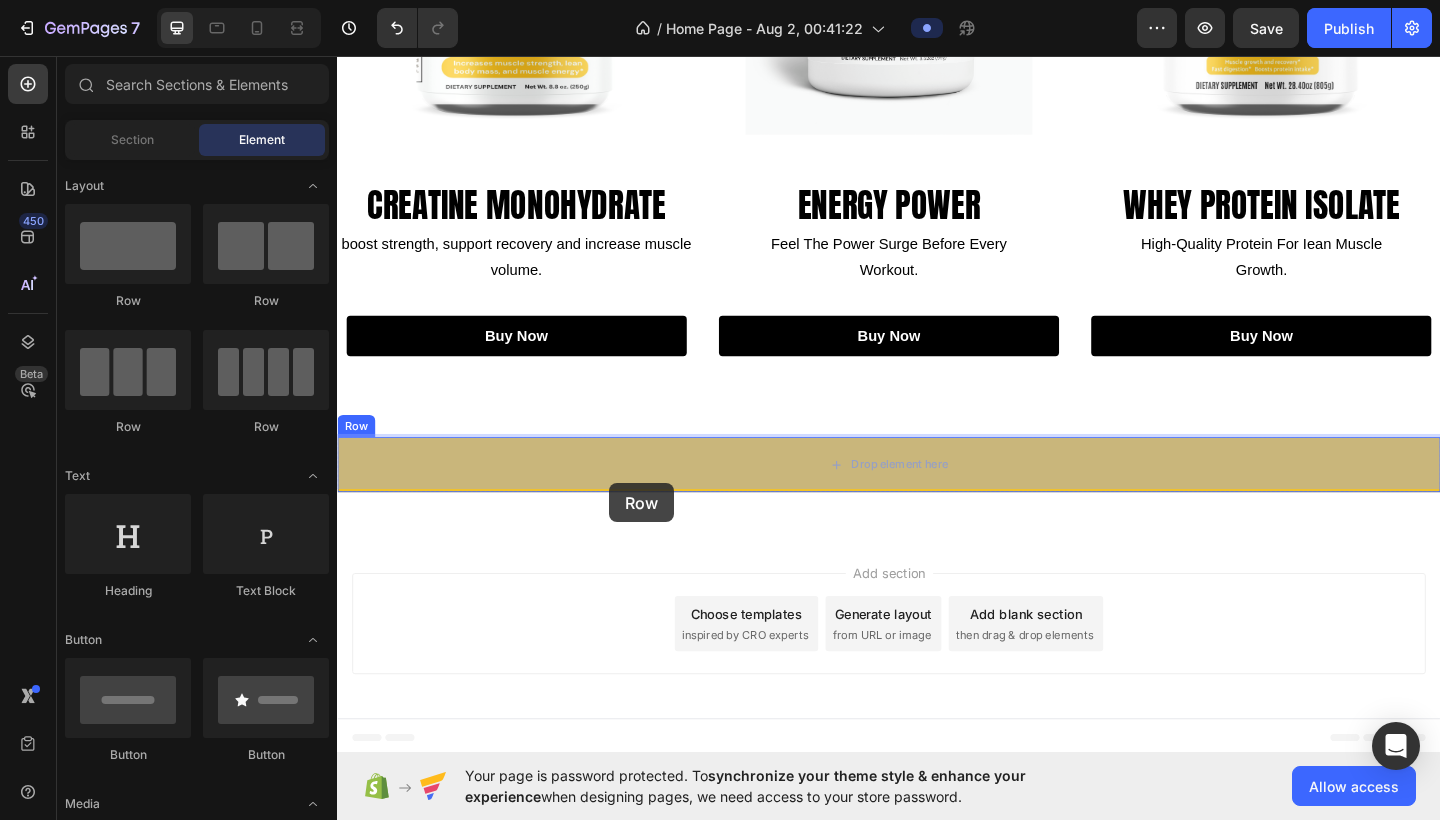 drag, startPoint x: 606, startPoint y: 432, endPoint x: 633, endPoint y: 521, distance: 93.00538 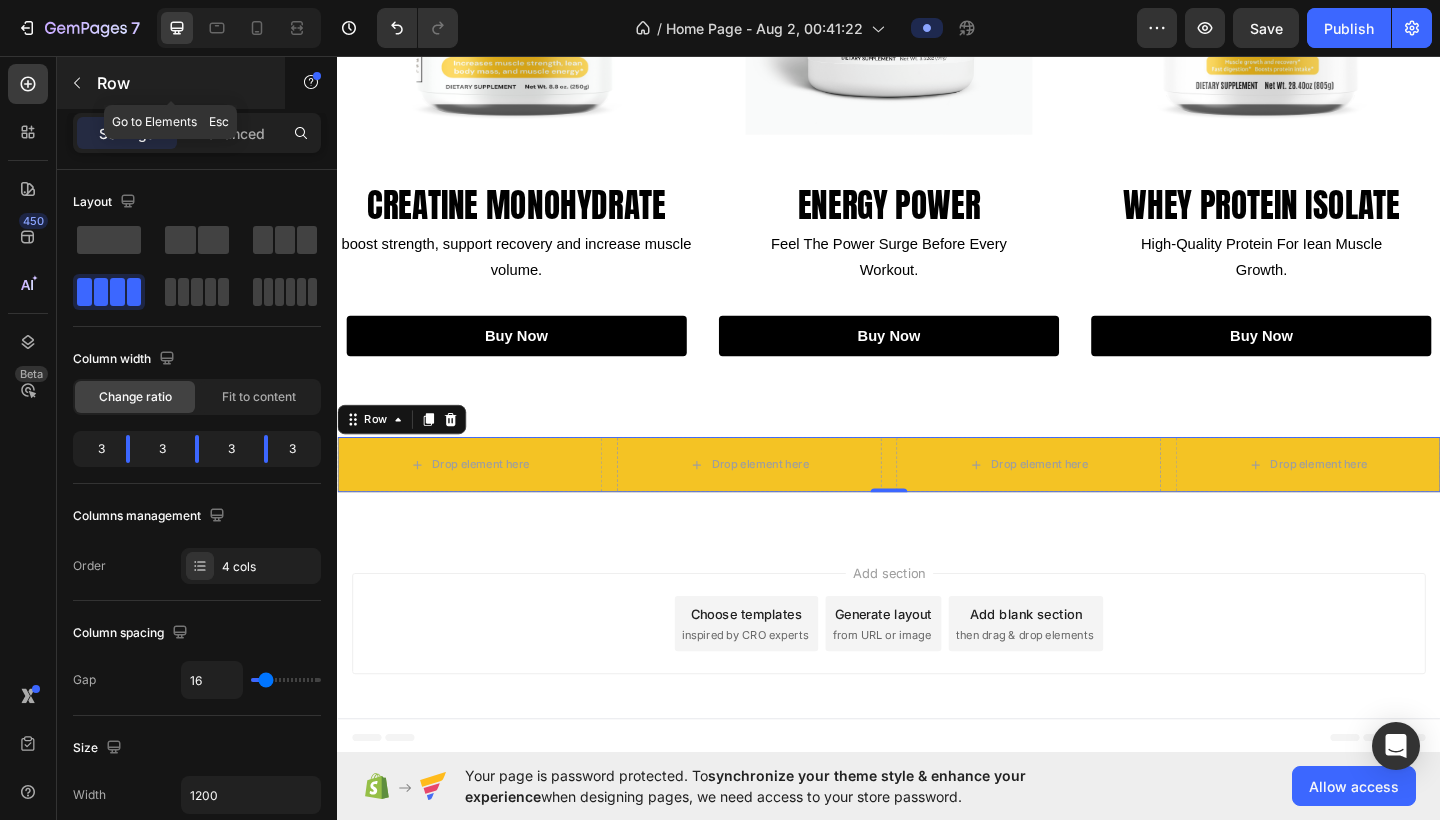 click 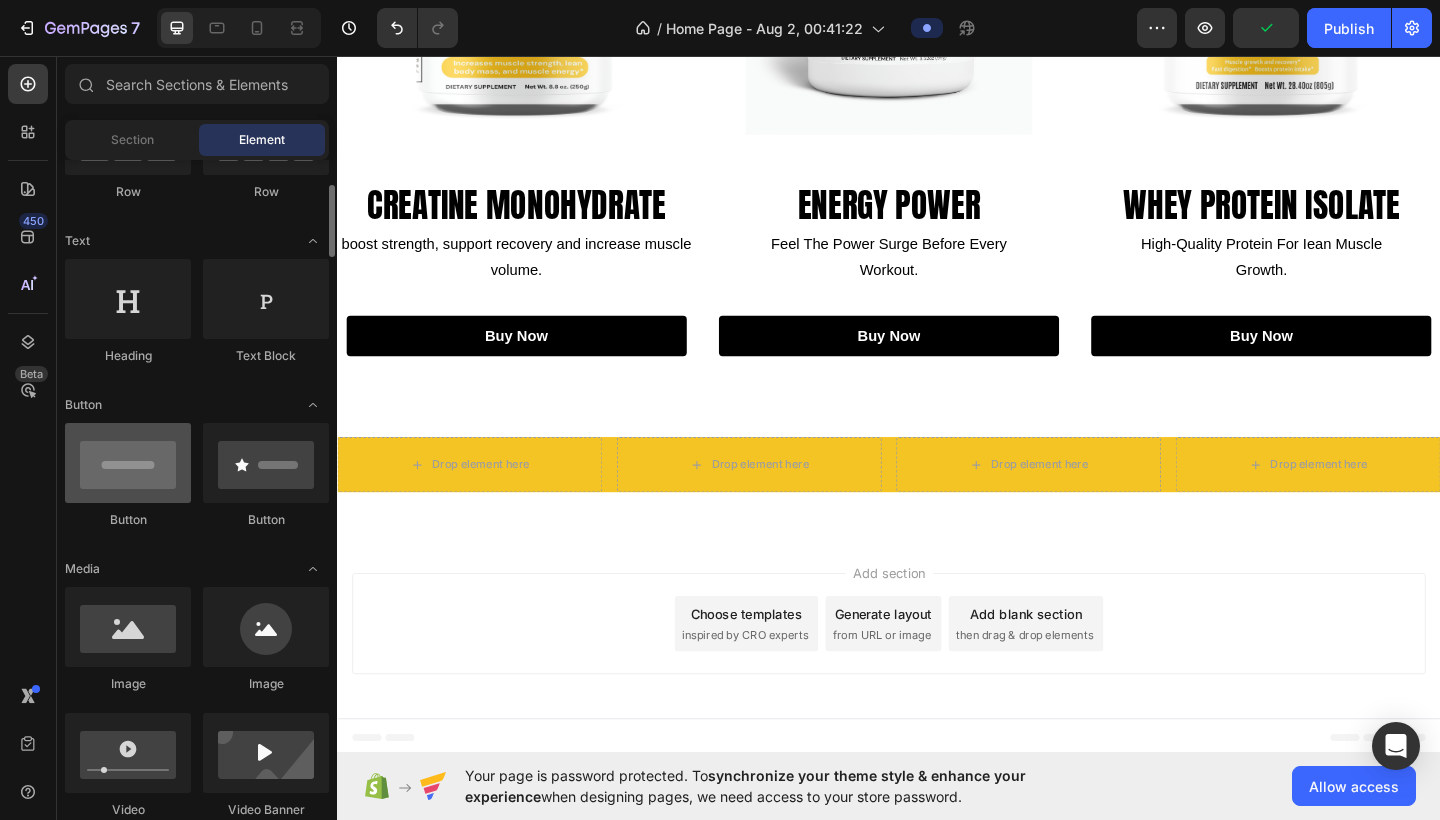 scroll, scrollTop: 235, scrollLeft: 0, axis: vertical 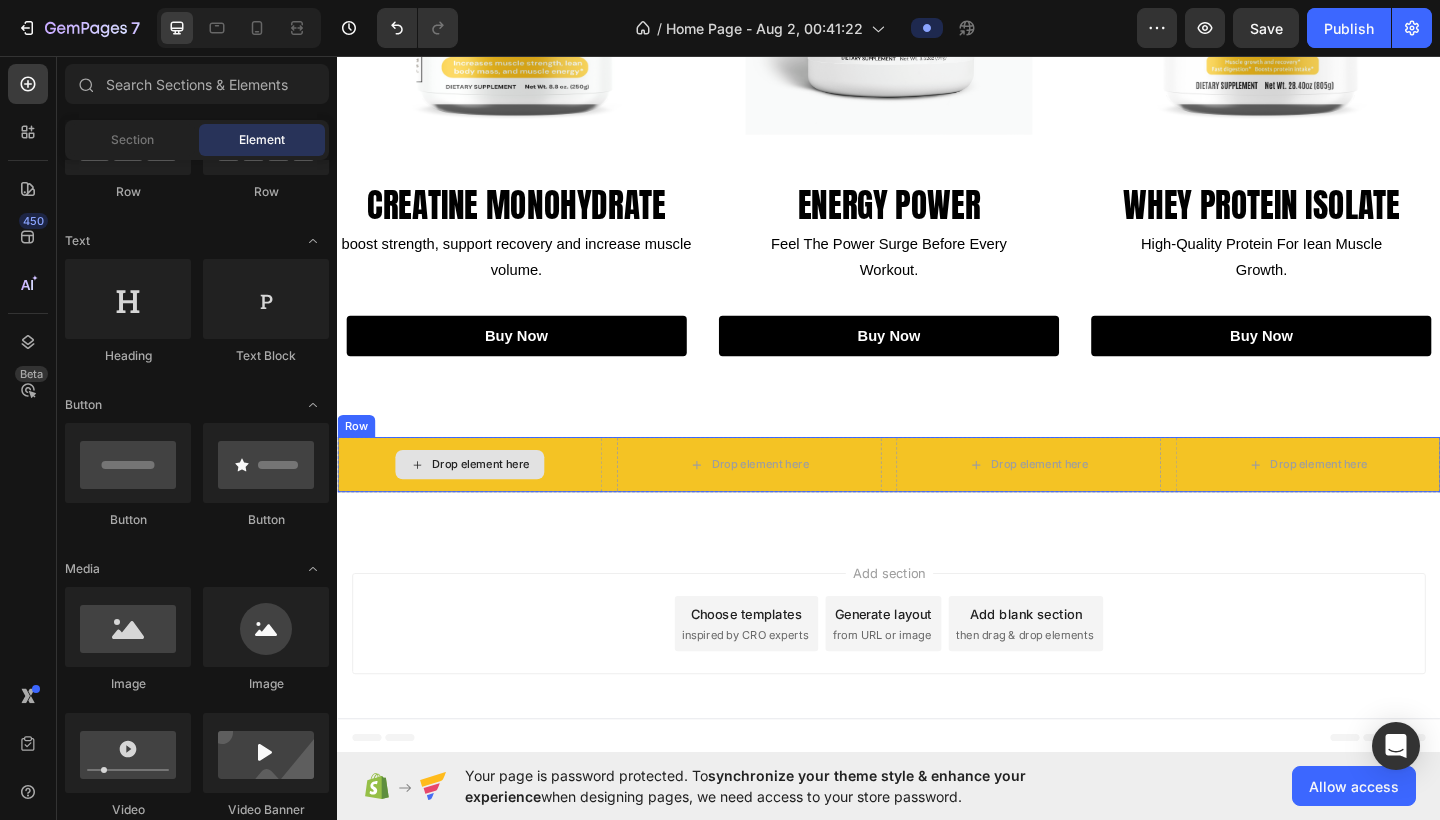 click on "Drop element here" at bounding box center (481, 501) 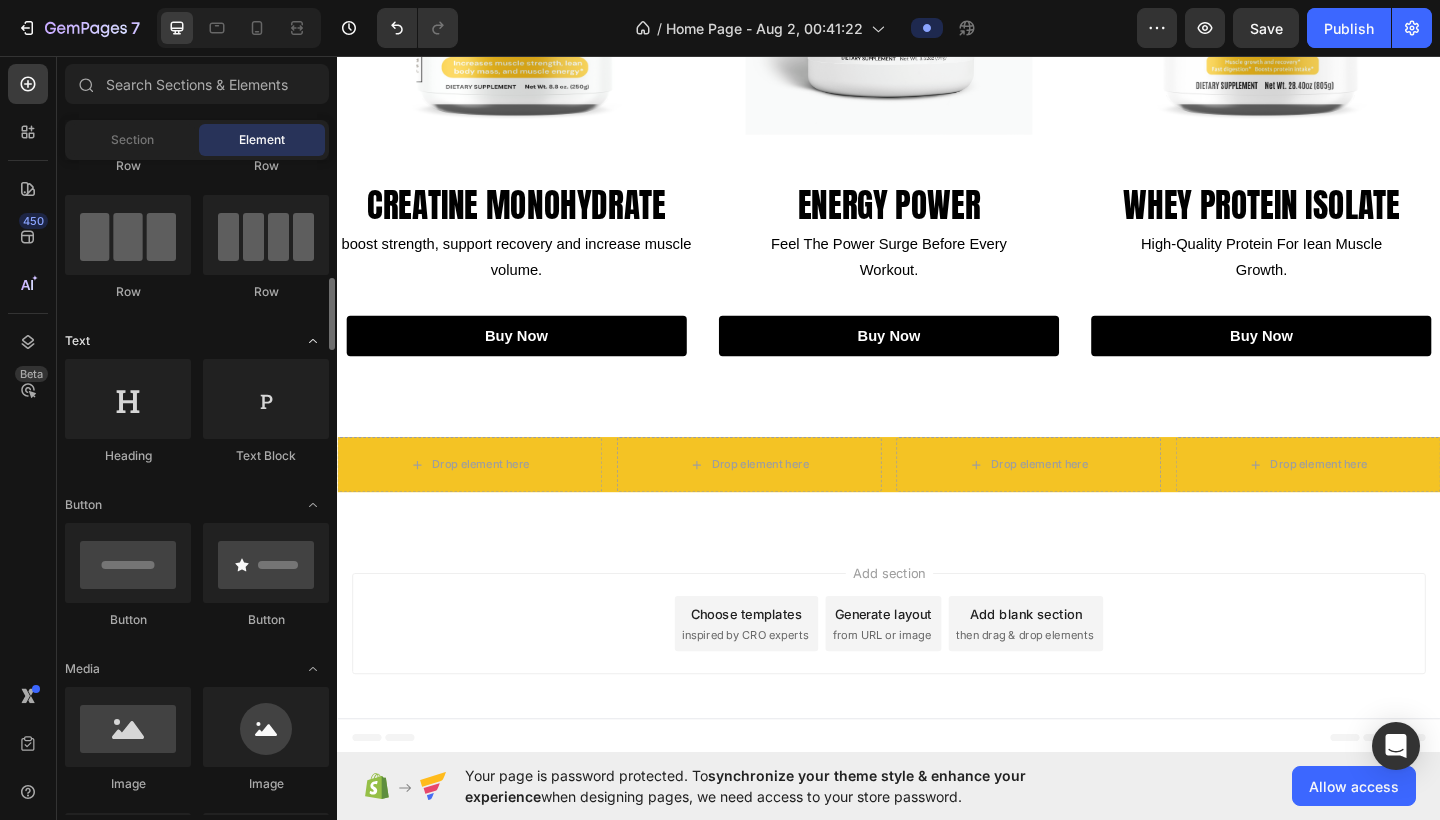 scroll, scrollTop: 0, scrollLeft: 0, axis: both 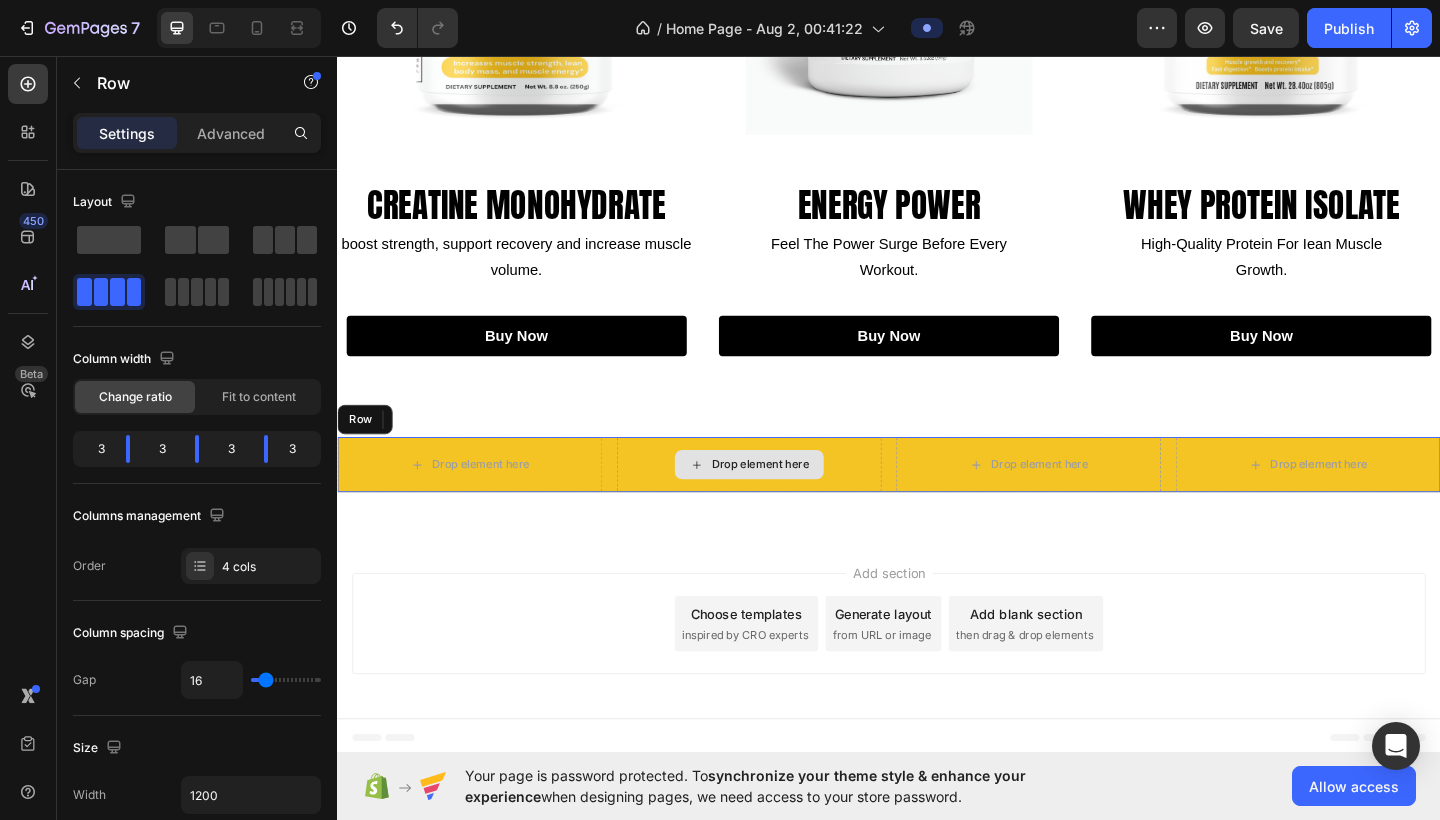 click on "Drop element here" at bounding box center (785, 501) 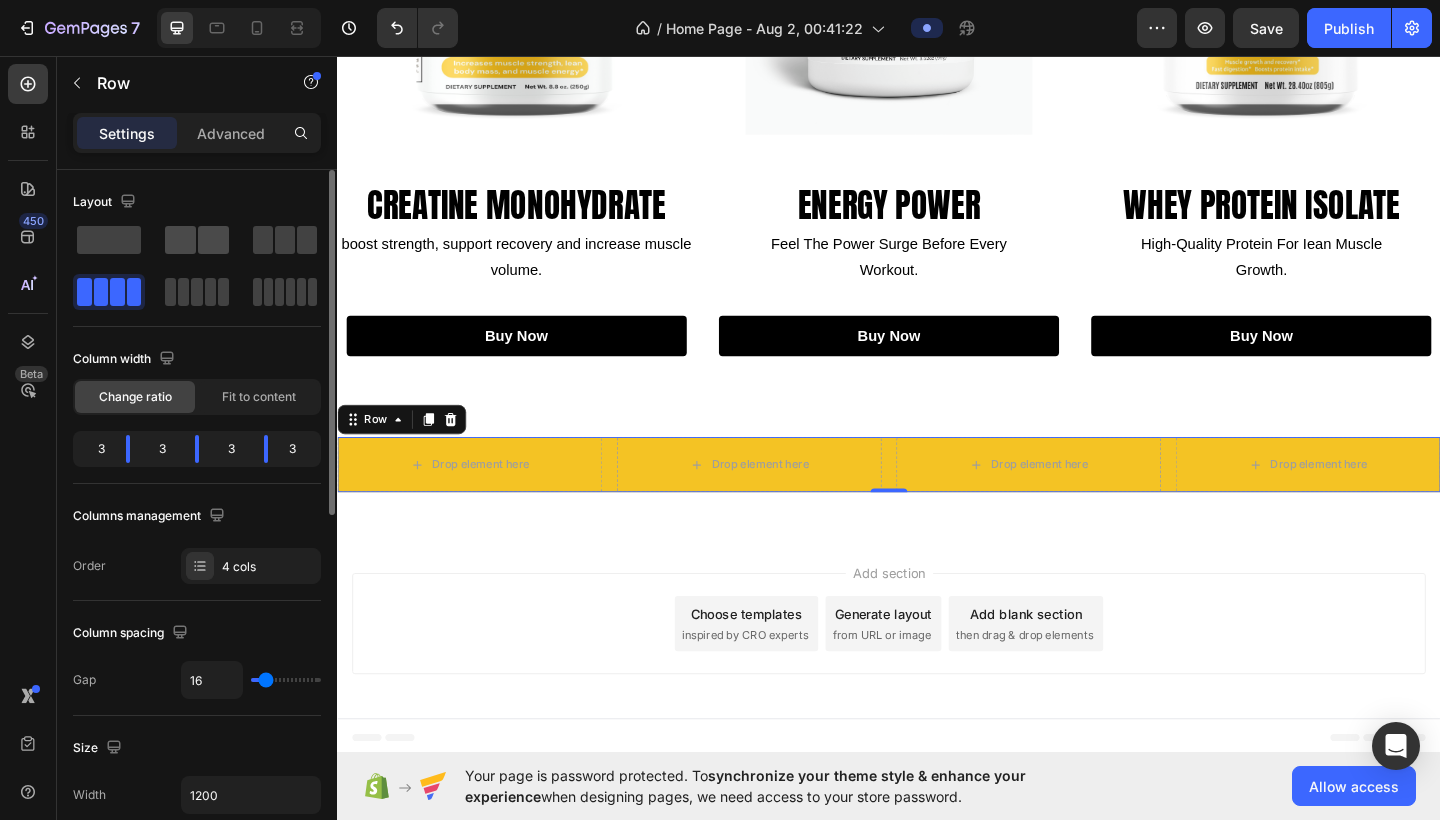 click 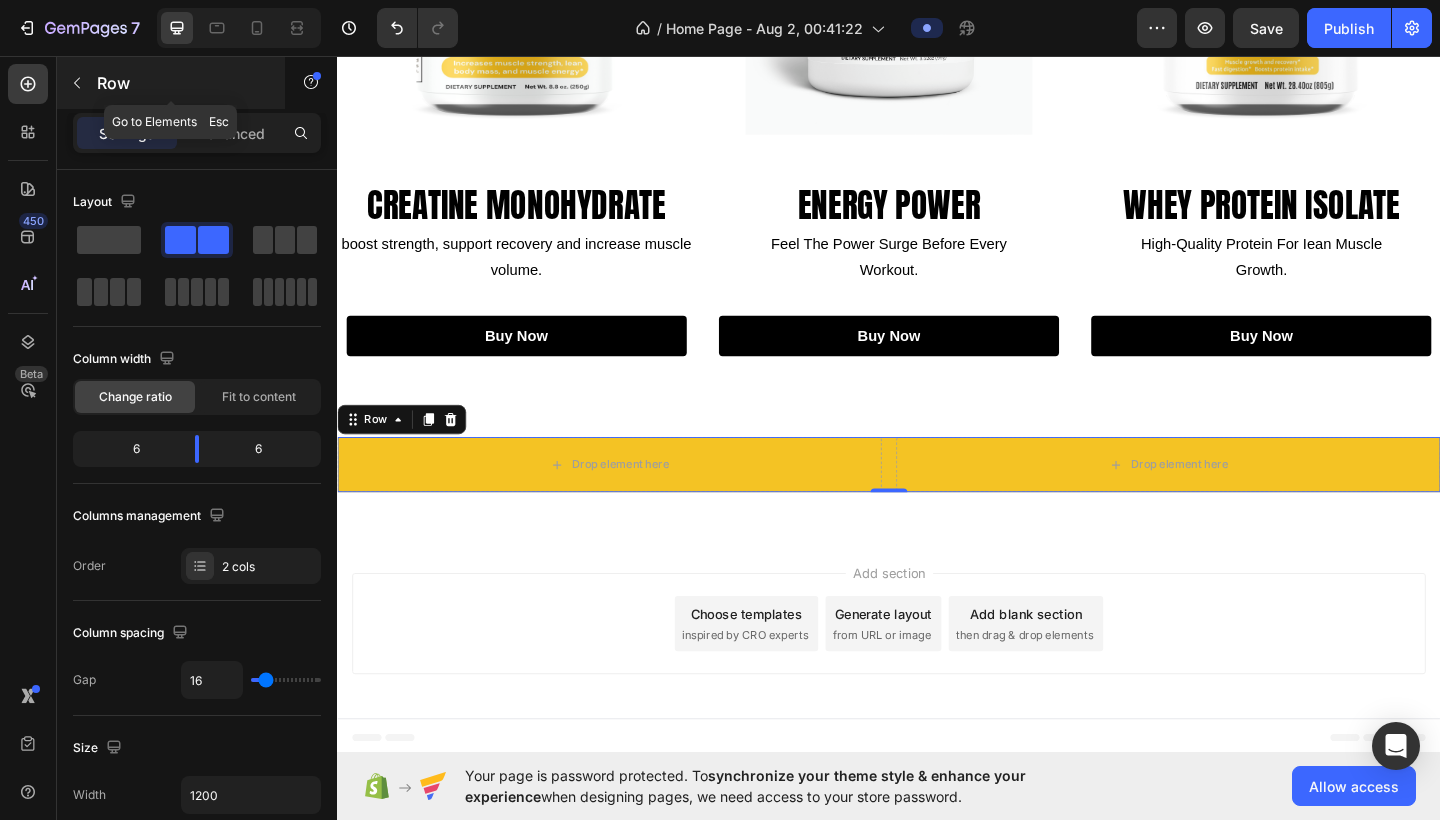 click 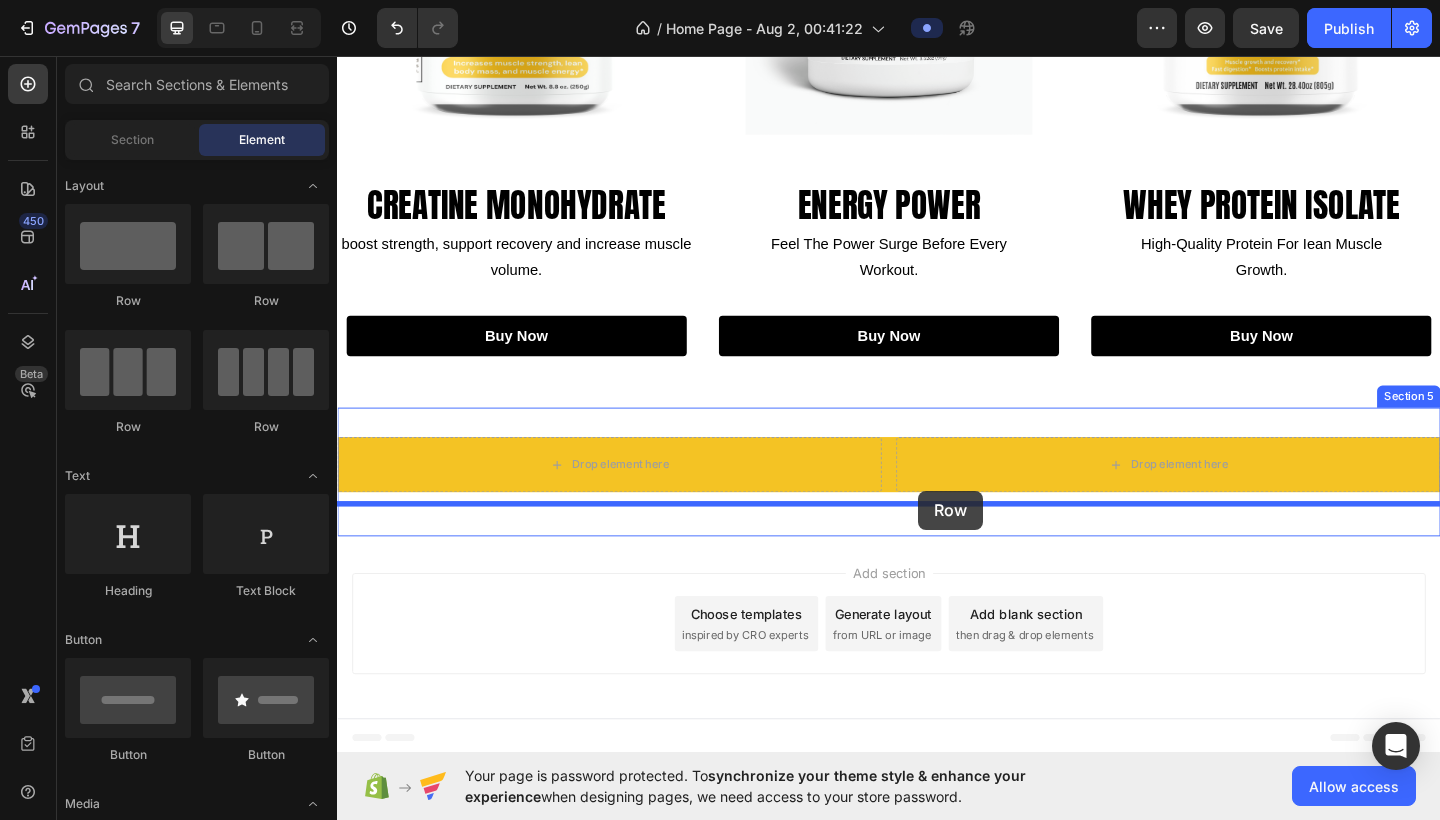 drag, startPoint x: 600, startPoint y: 325, endPoint x: 969, endPoint y: 529, distance: 421.6361 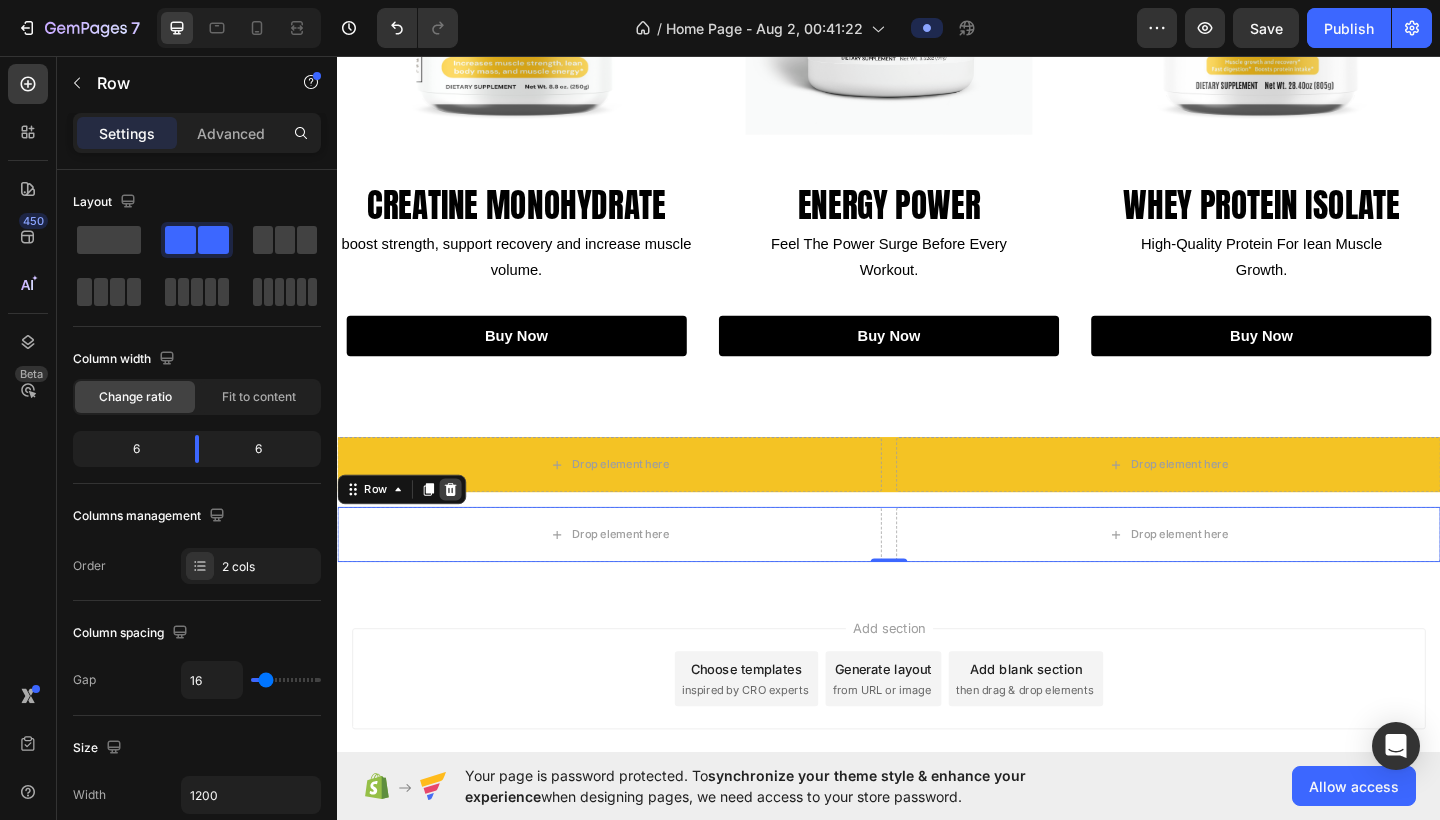 click 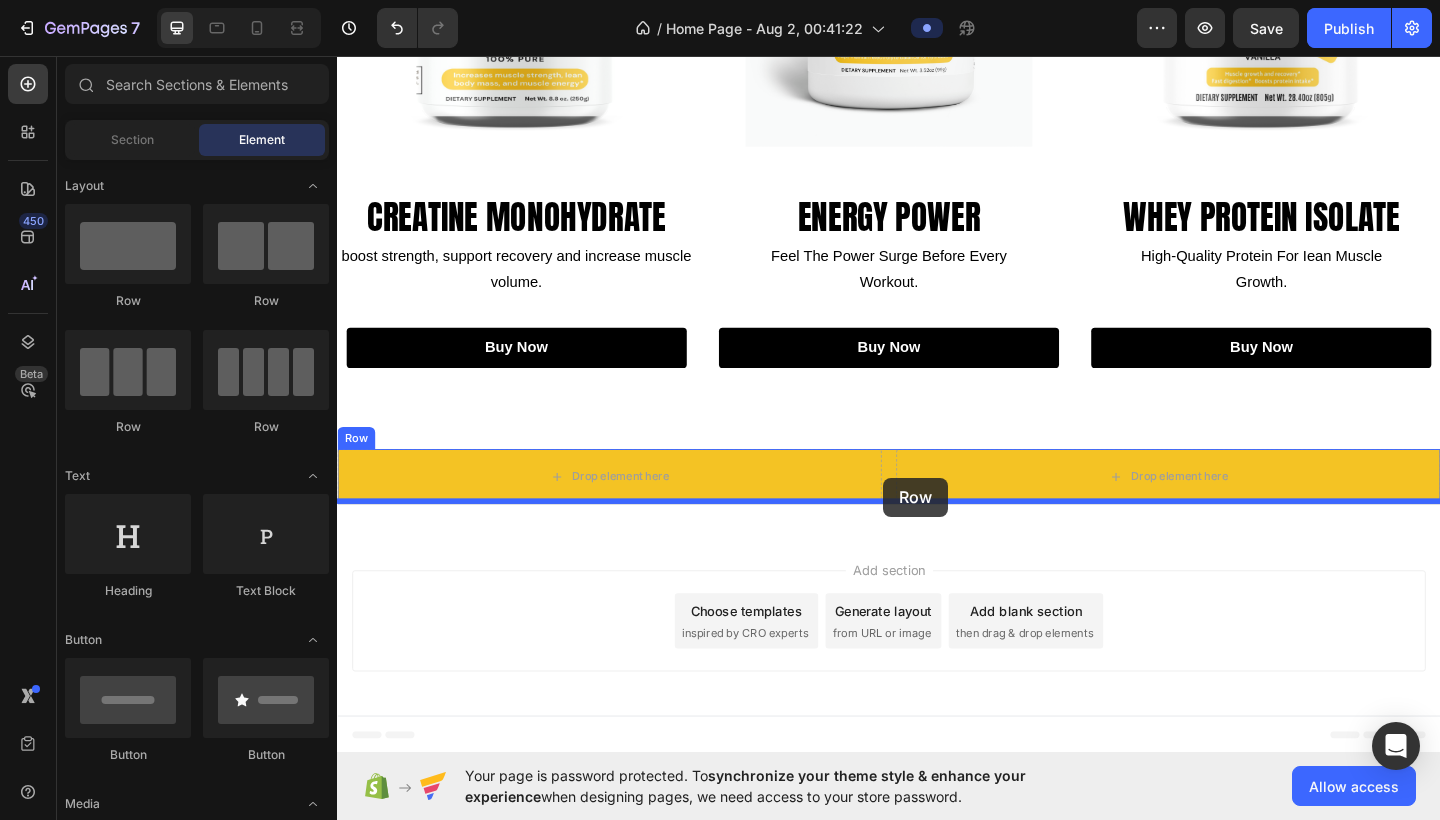 drag, startPoint x: 578, startPoint y: 328, endPoint x: 931, endPoint y: 515, distance: 399.47214 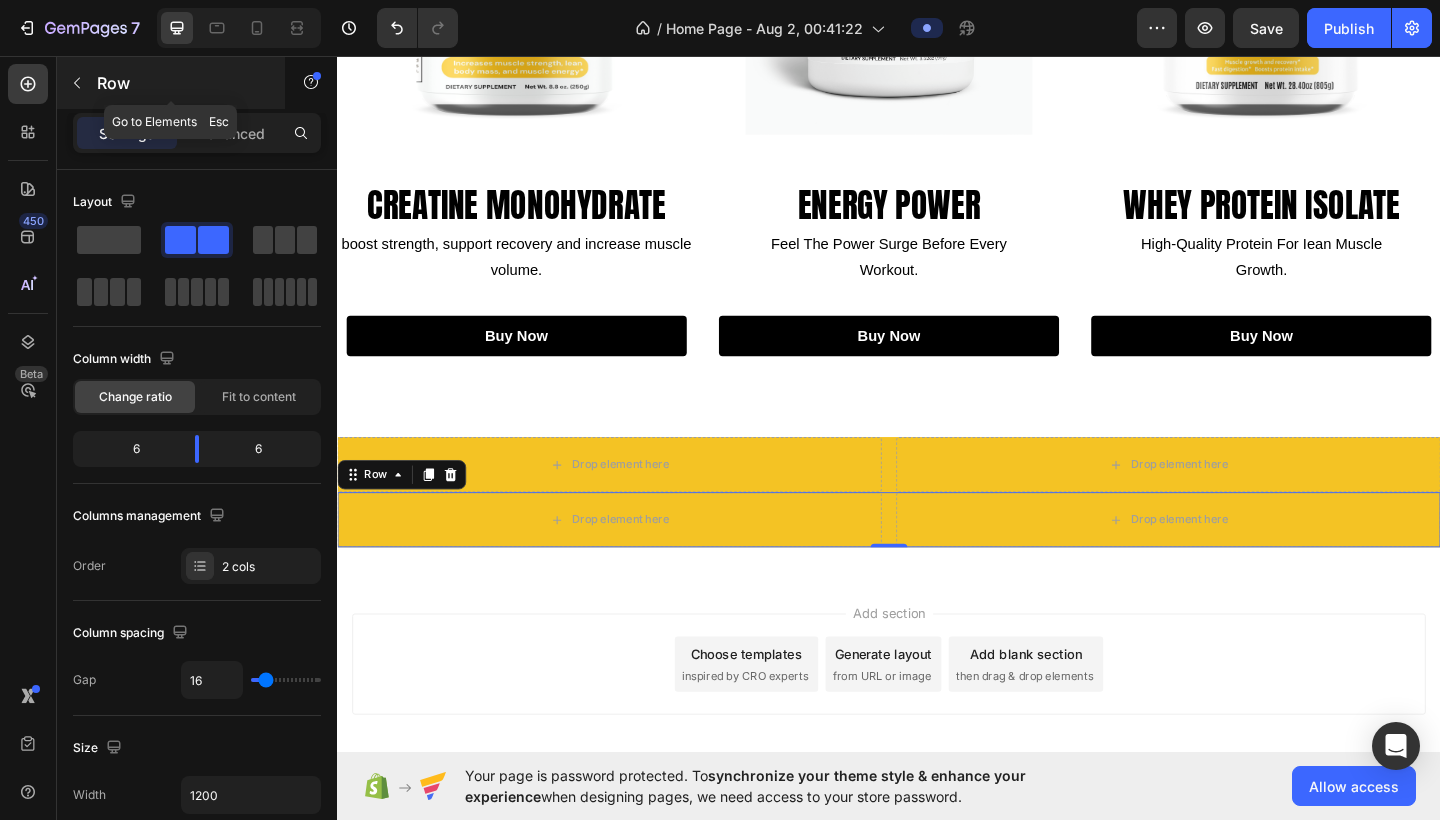 click 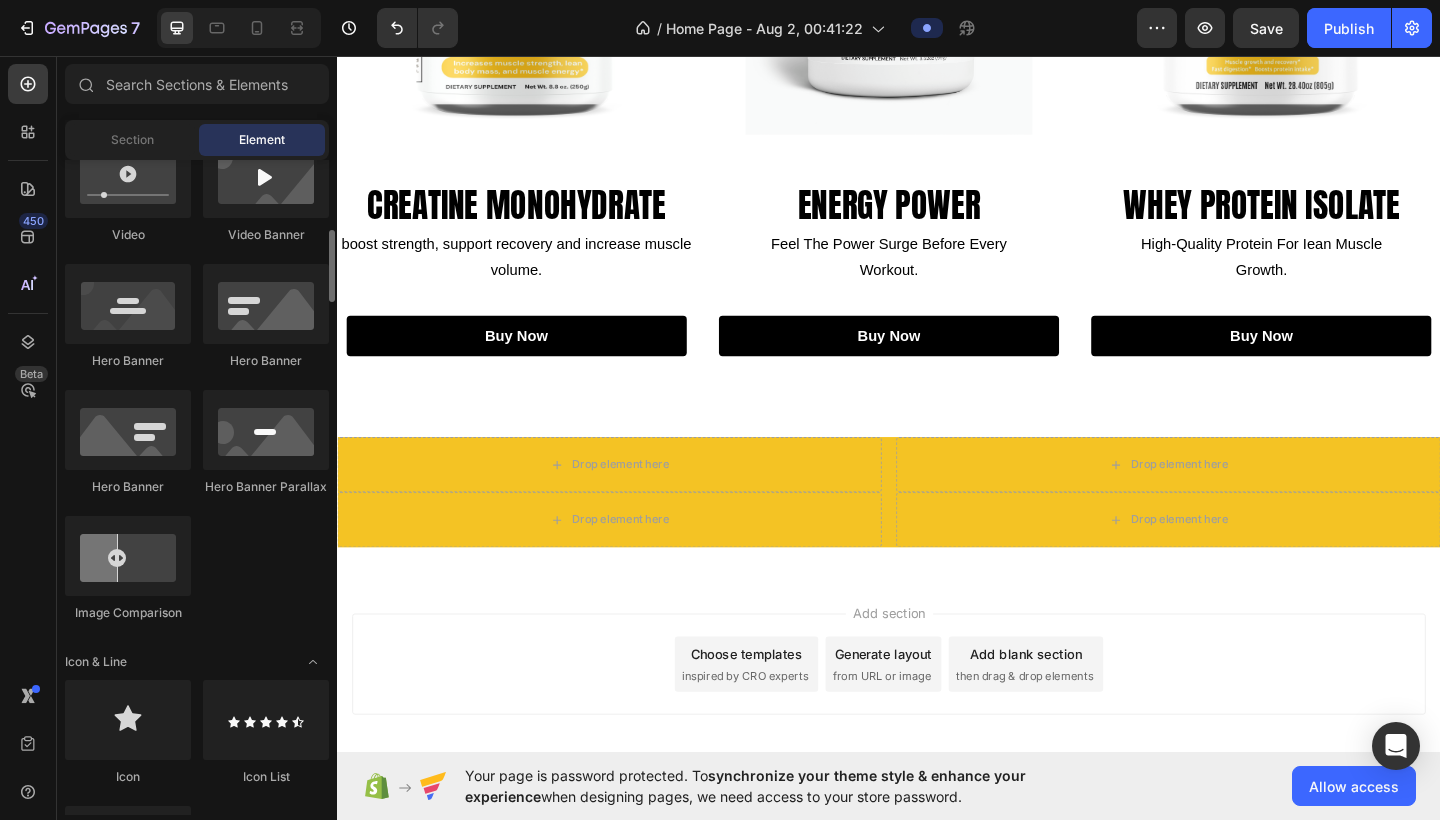 scroll, scrollTop: 813, scrollLeft: 0, axis: vertical 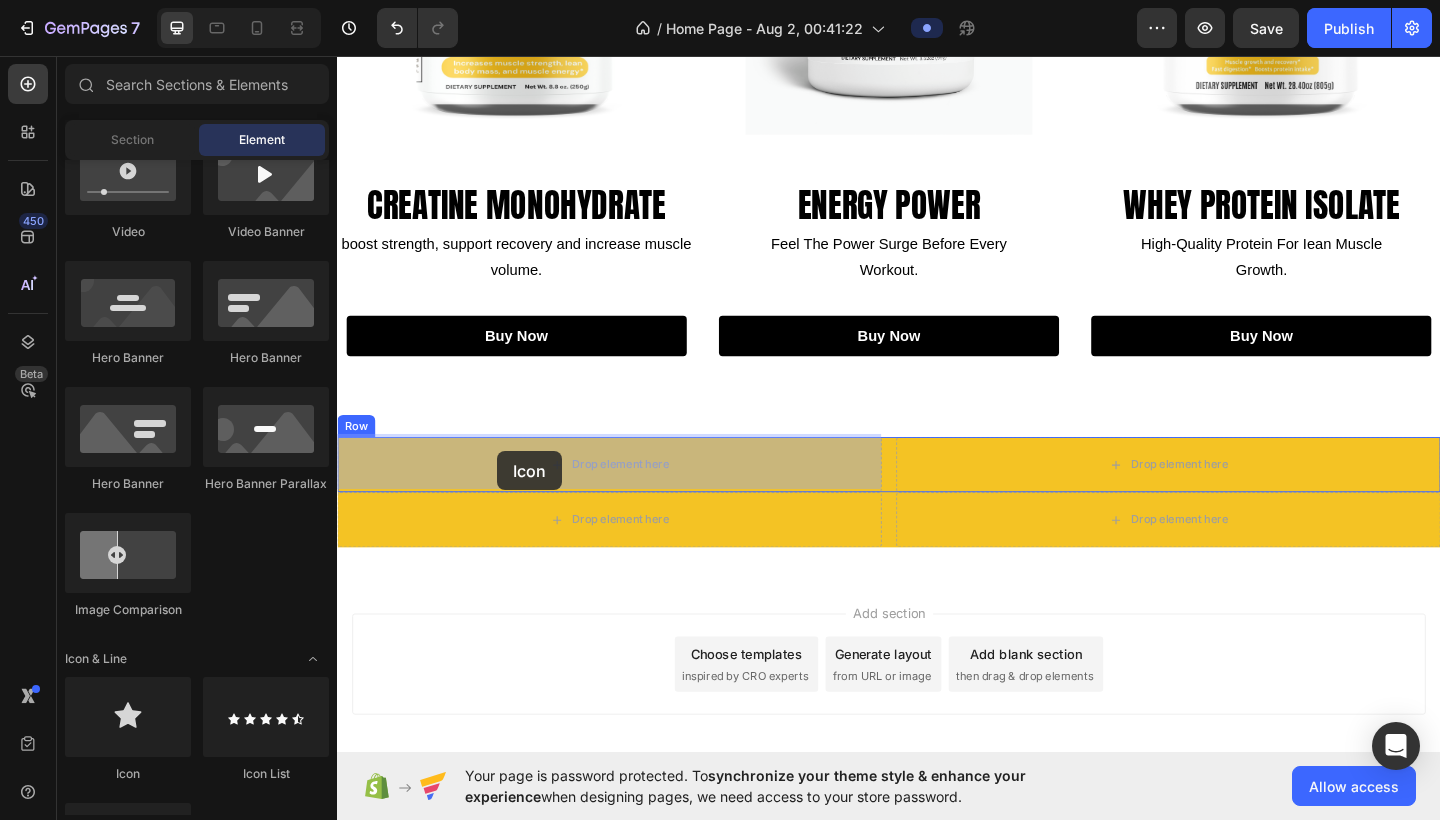 drag, startPoint x: 480, startPoint y: 776, endPoint x: 511, endPoint y: 486, distance: 291.6522 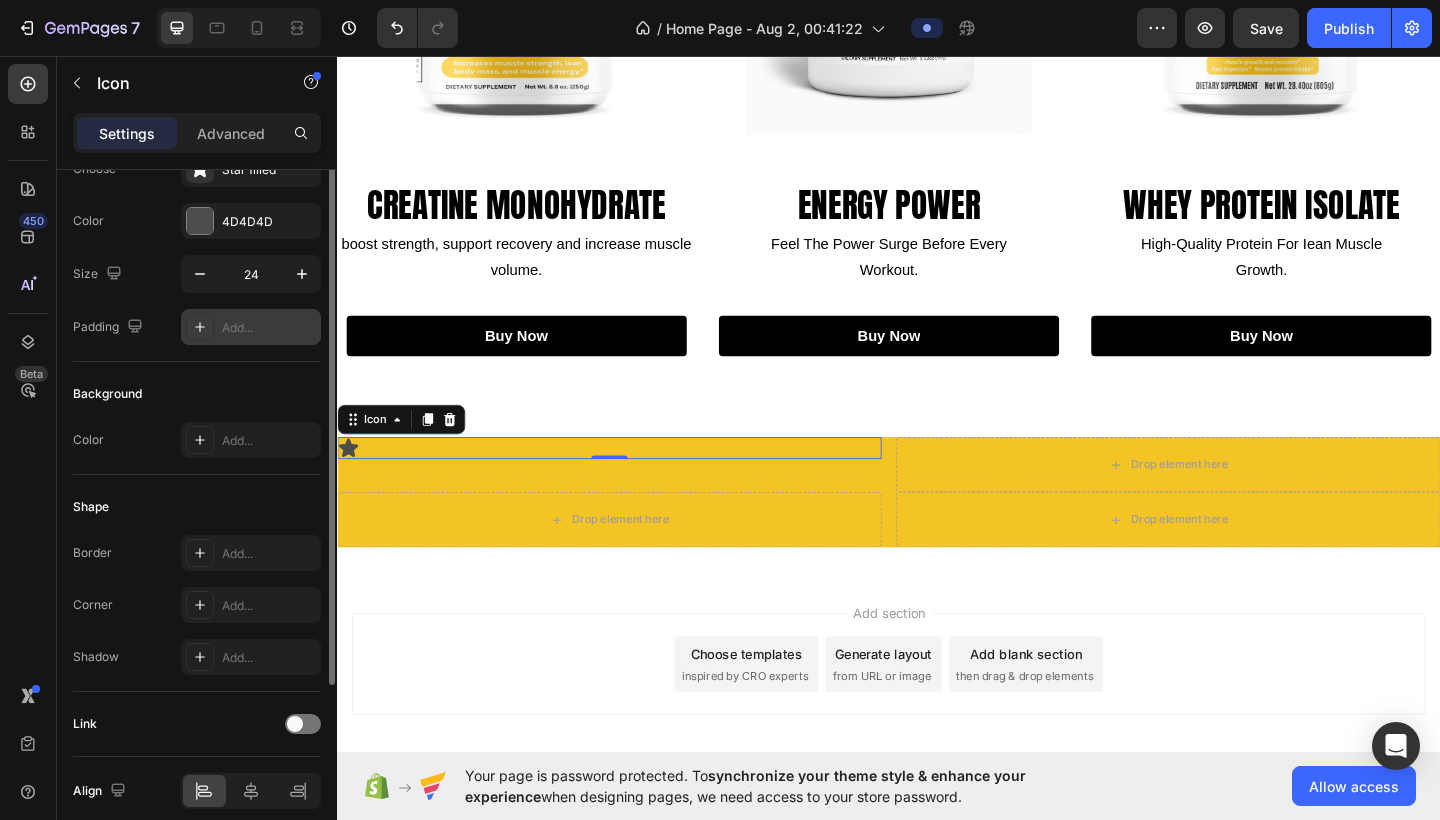 scroll, scrollTop: 164, scrollLeft: 0, axis: vertical 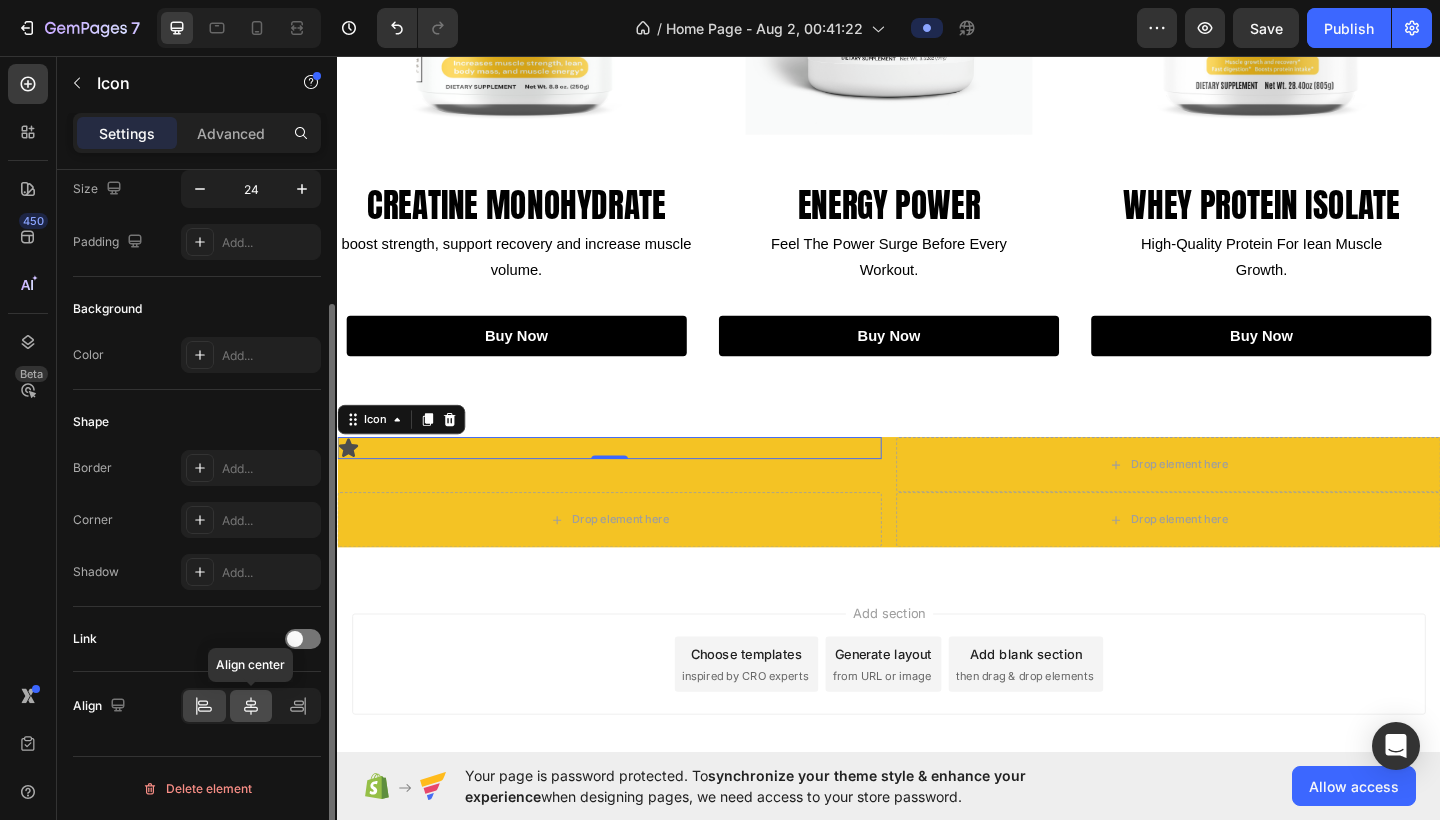 click 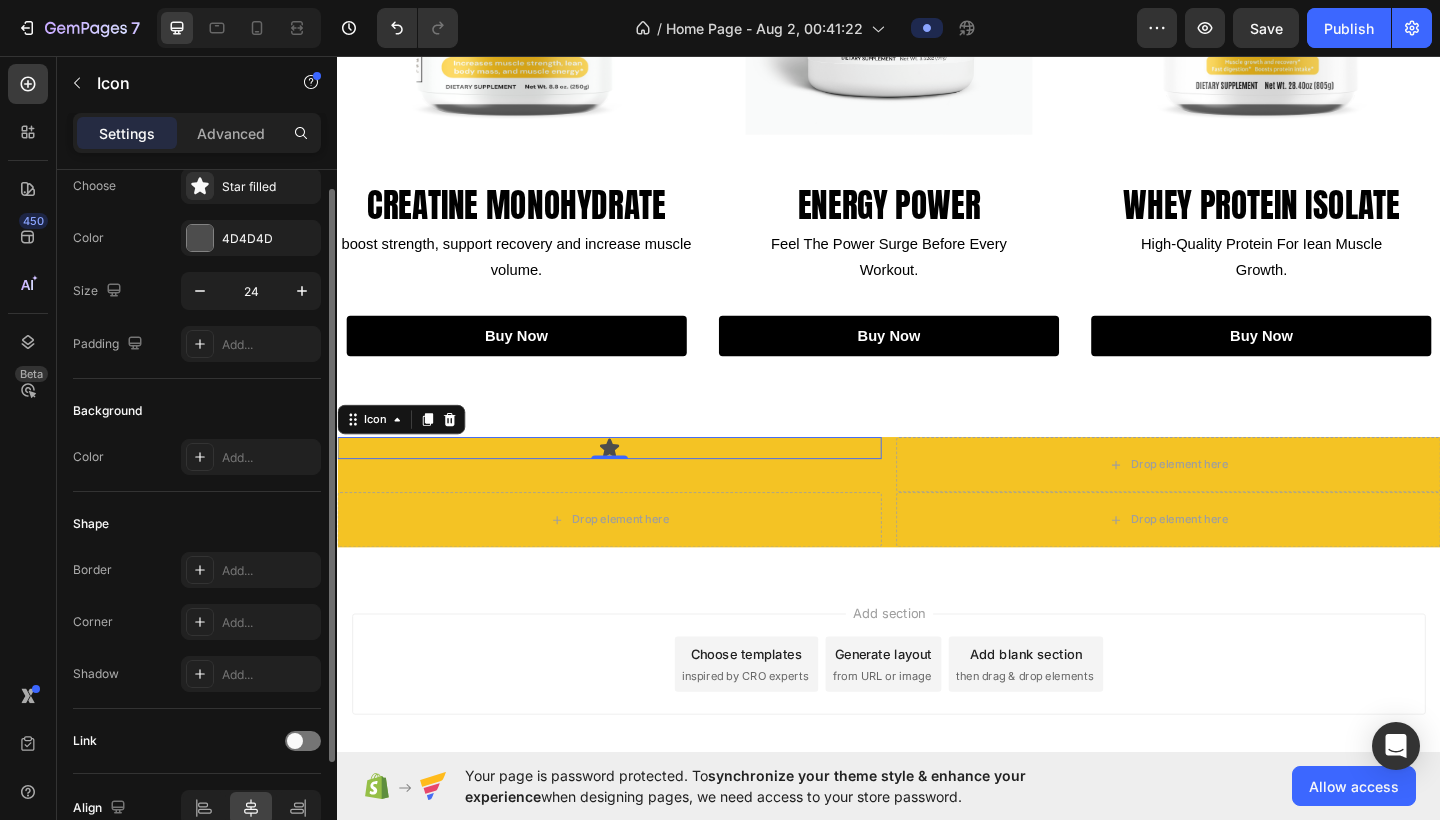 scroll, scrollTop: 0, scrollLeft: 0, axis: both 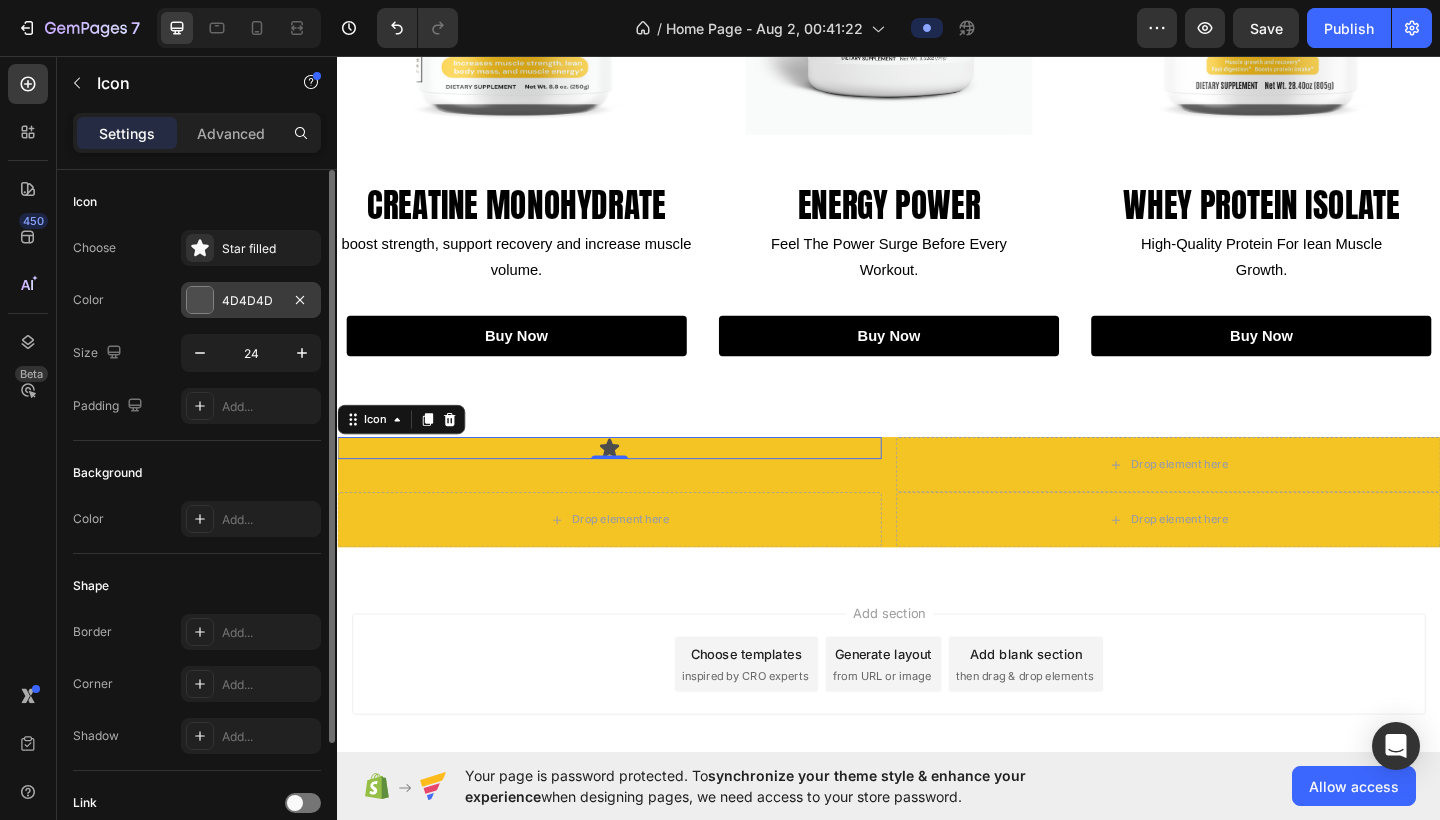 click on "4D4D4D" at bounding box center (251, 301) 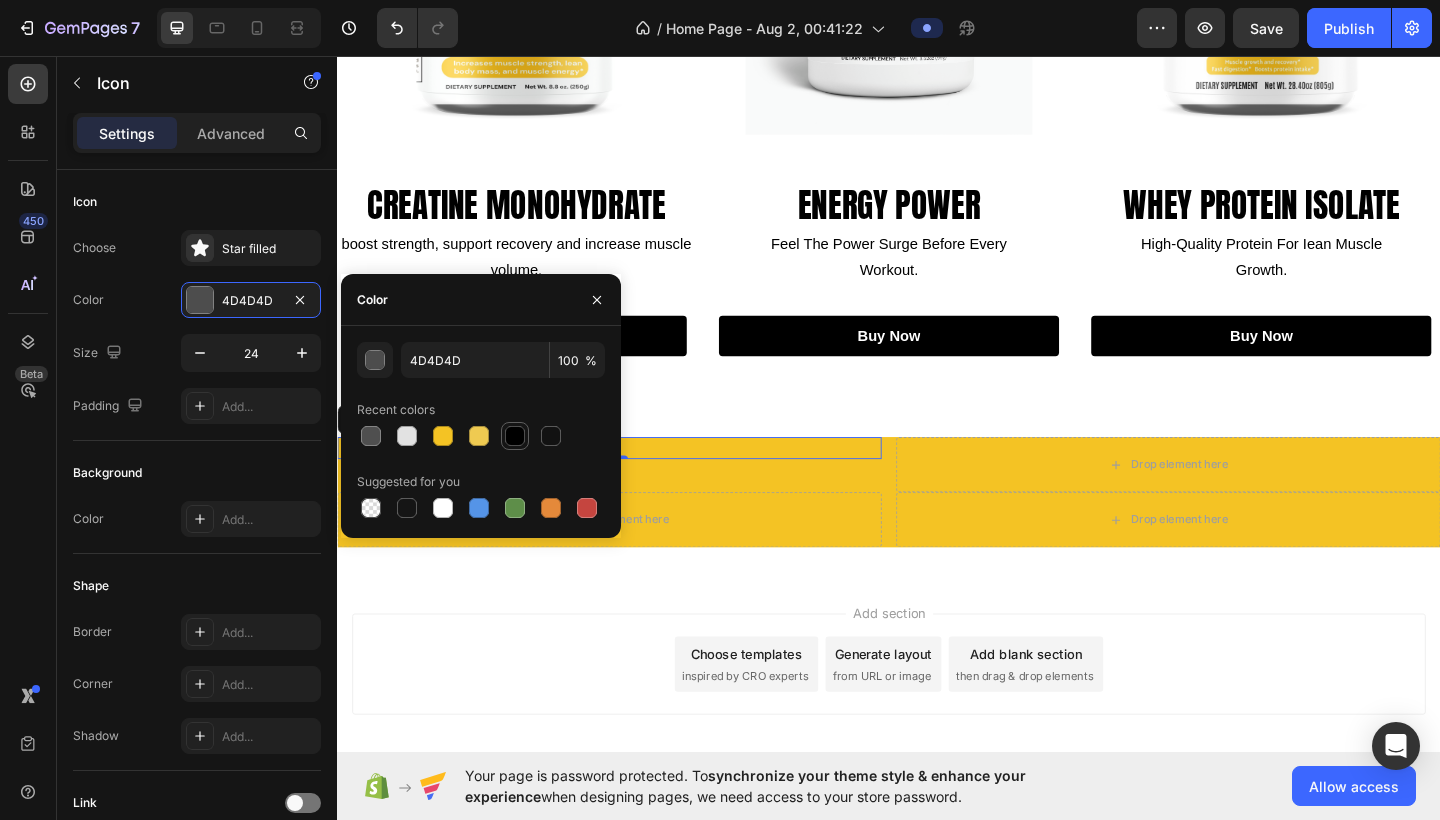 click at bounding box center [515, 436] 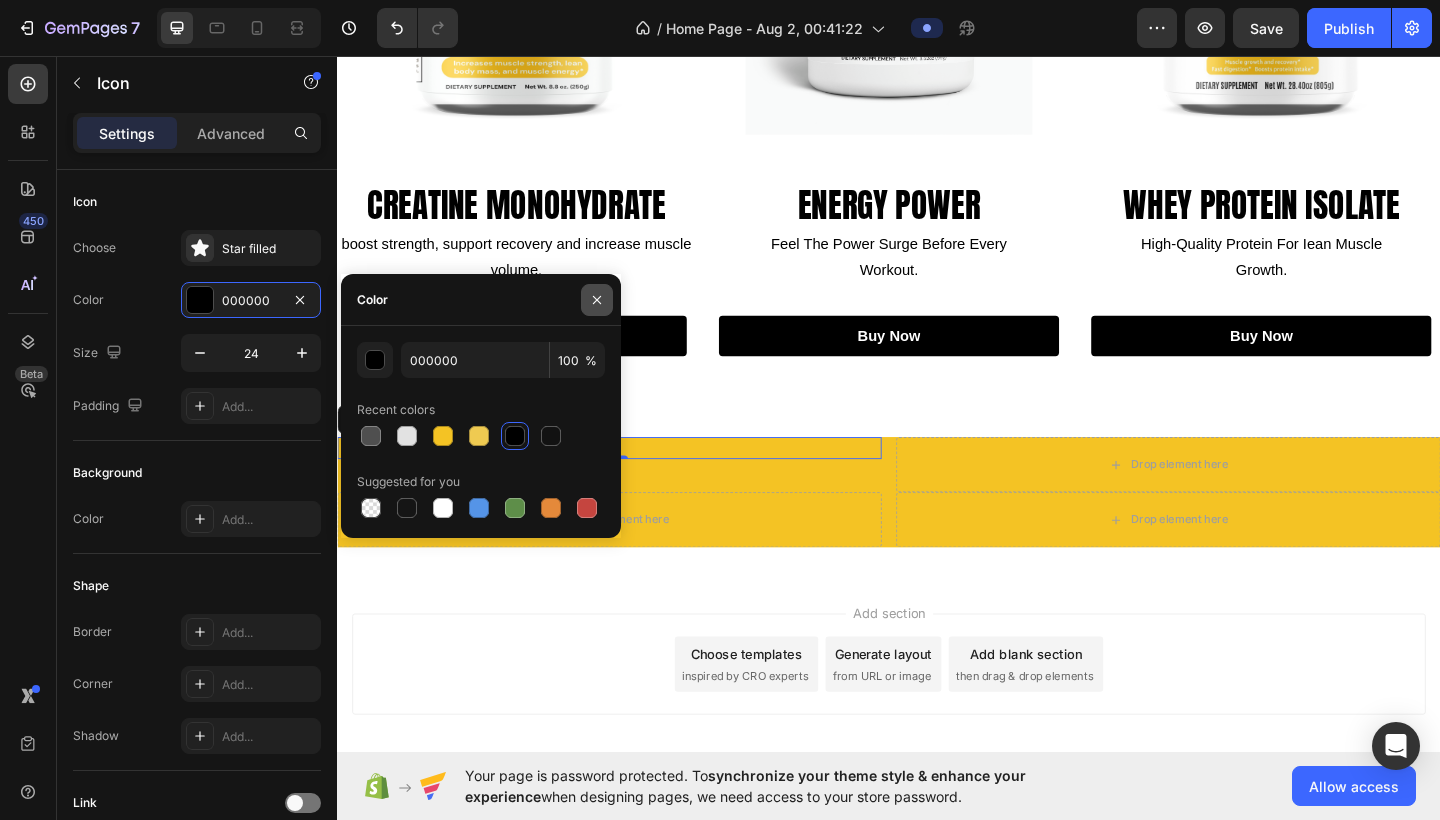 click 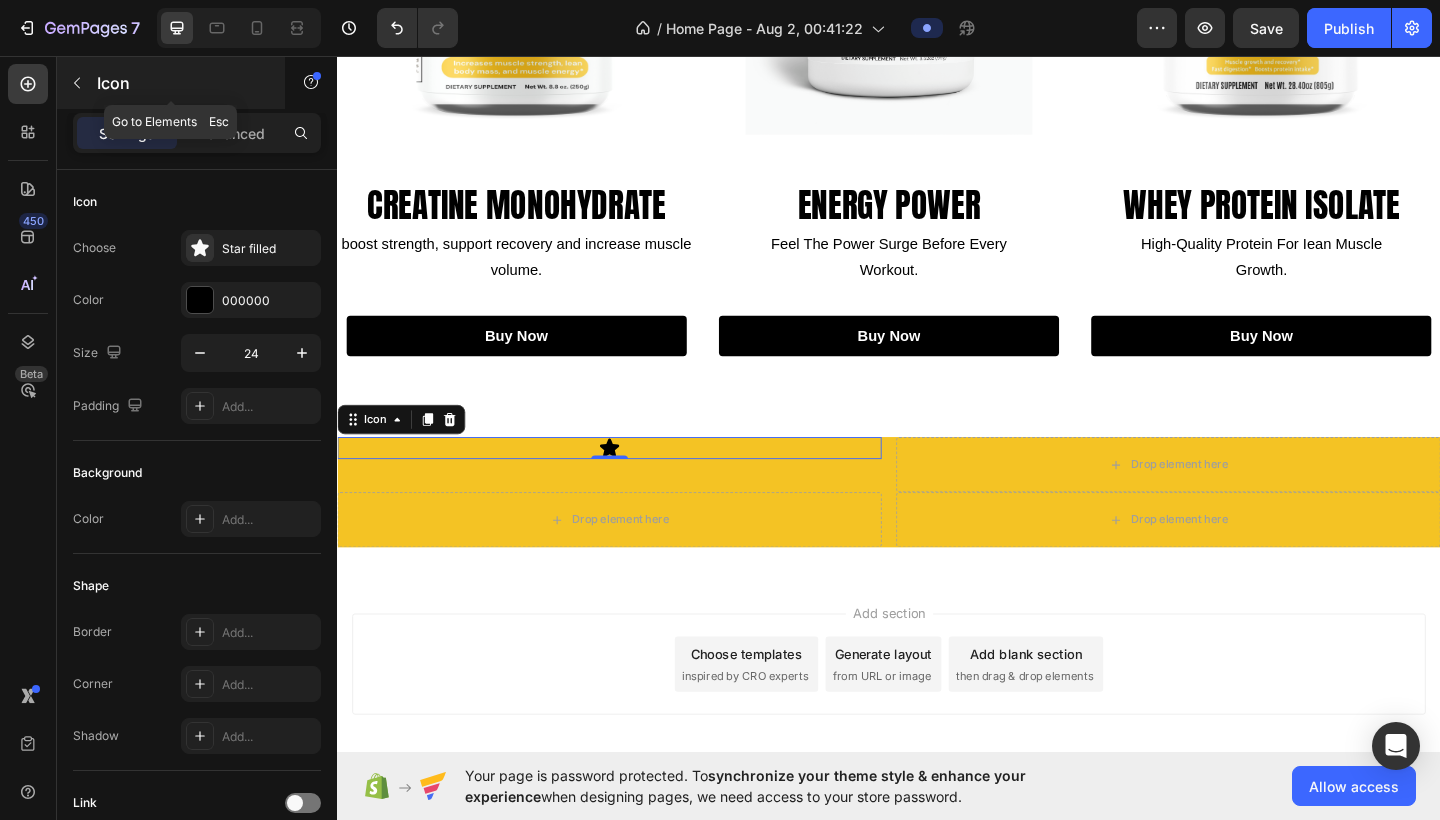 click 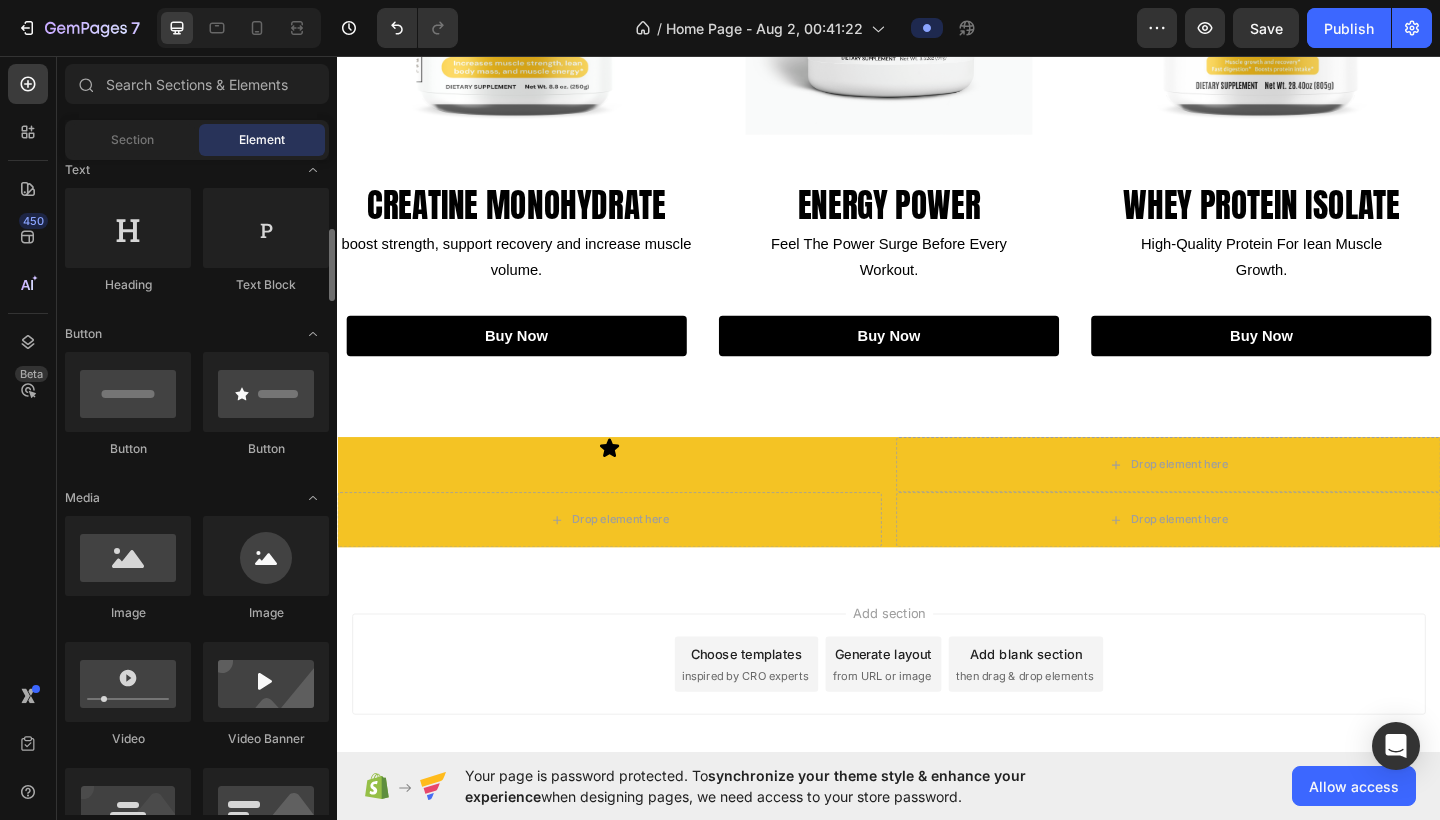 scroll, scrollTop: 285, scrollLeft: 0, axis: vertical 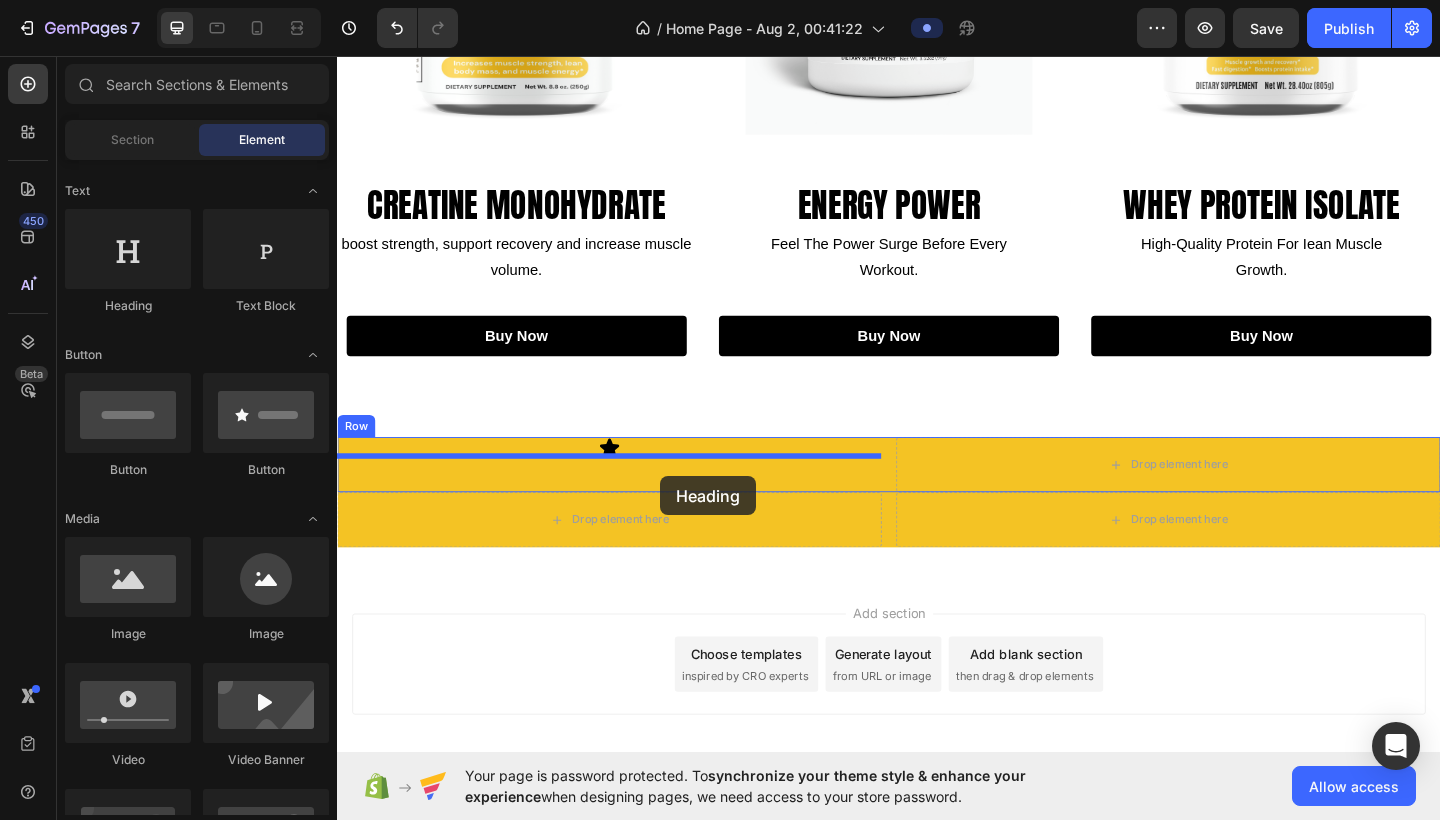 drag, startPoint x: 465, startPoint y: 322, endPoint x: 688, endPoint y: 514, distance: 294.26688 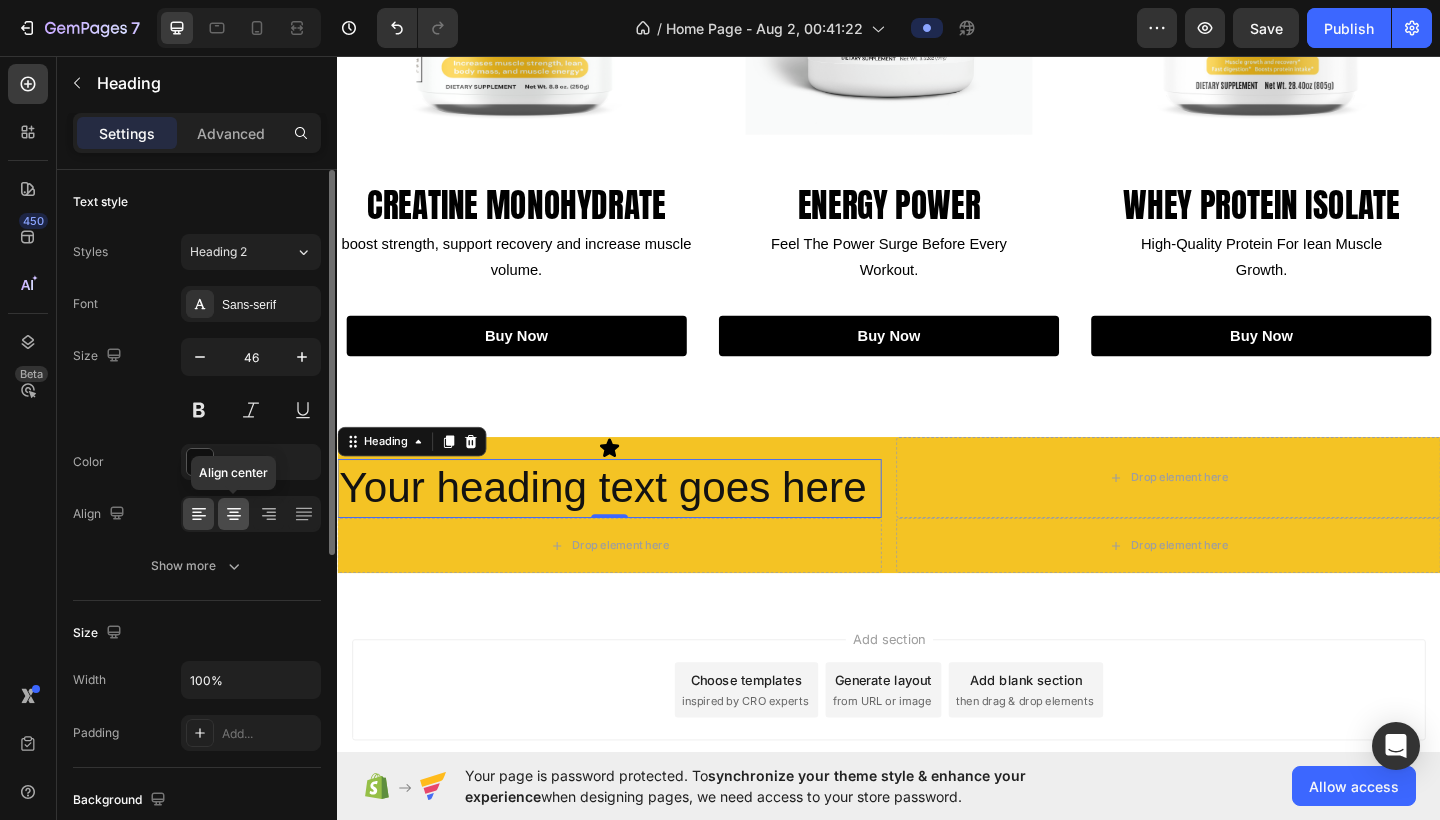 click 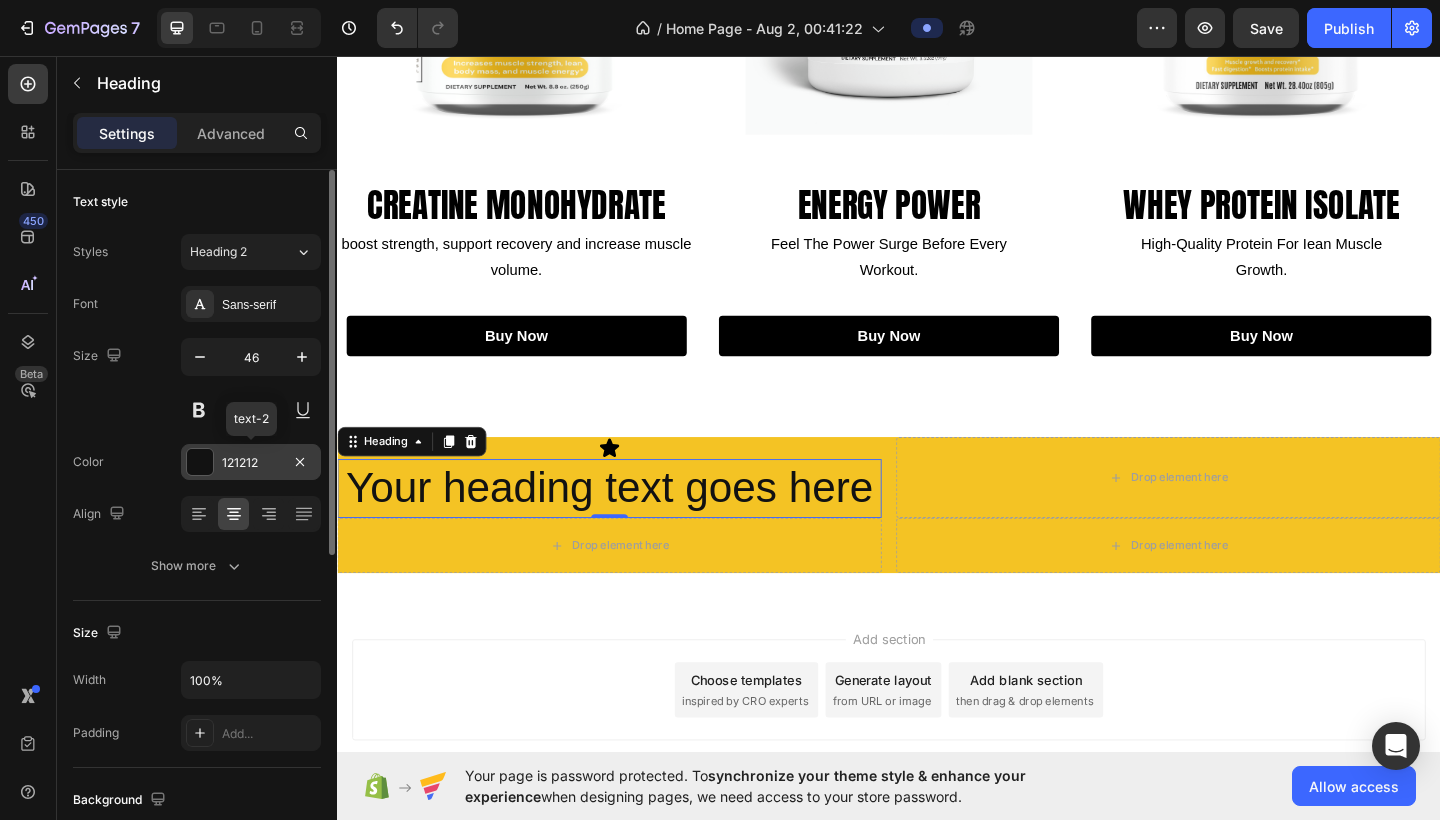 click at bounding box center [200, 462] 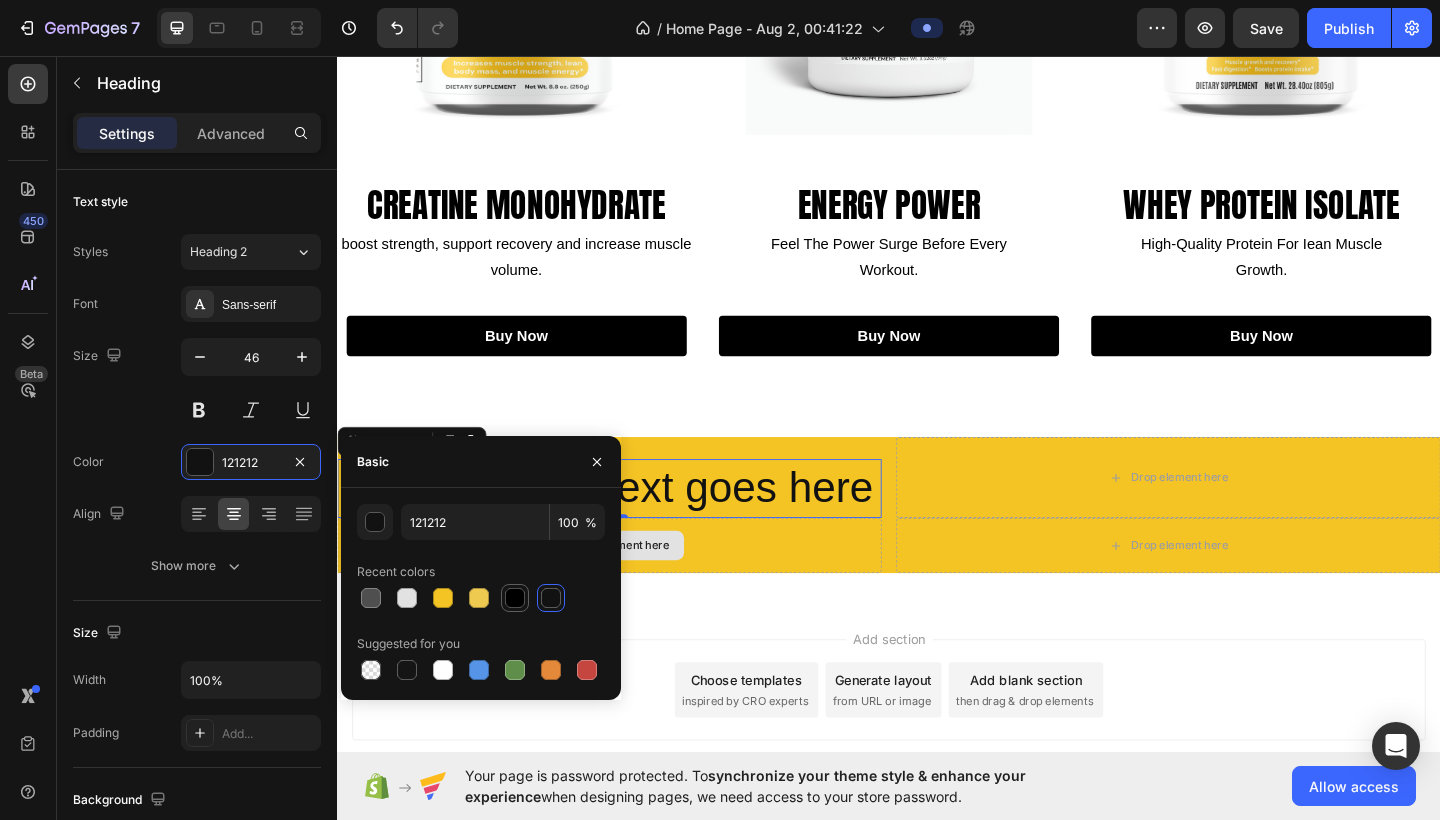 click at bounding box center (515, 598) 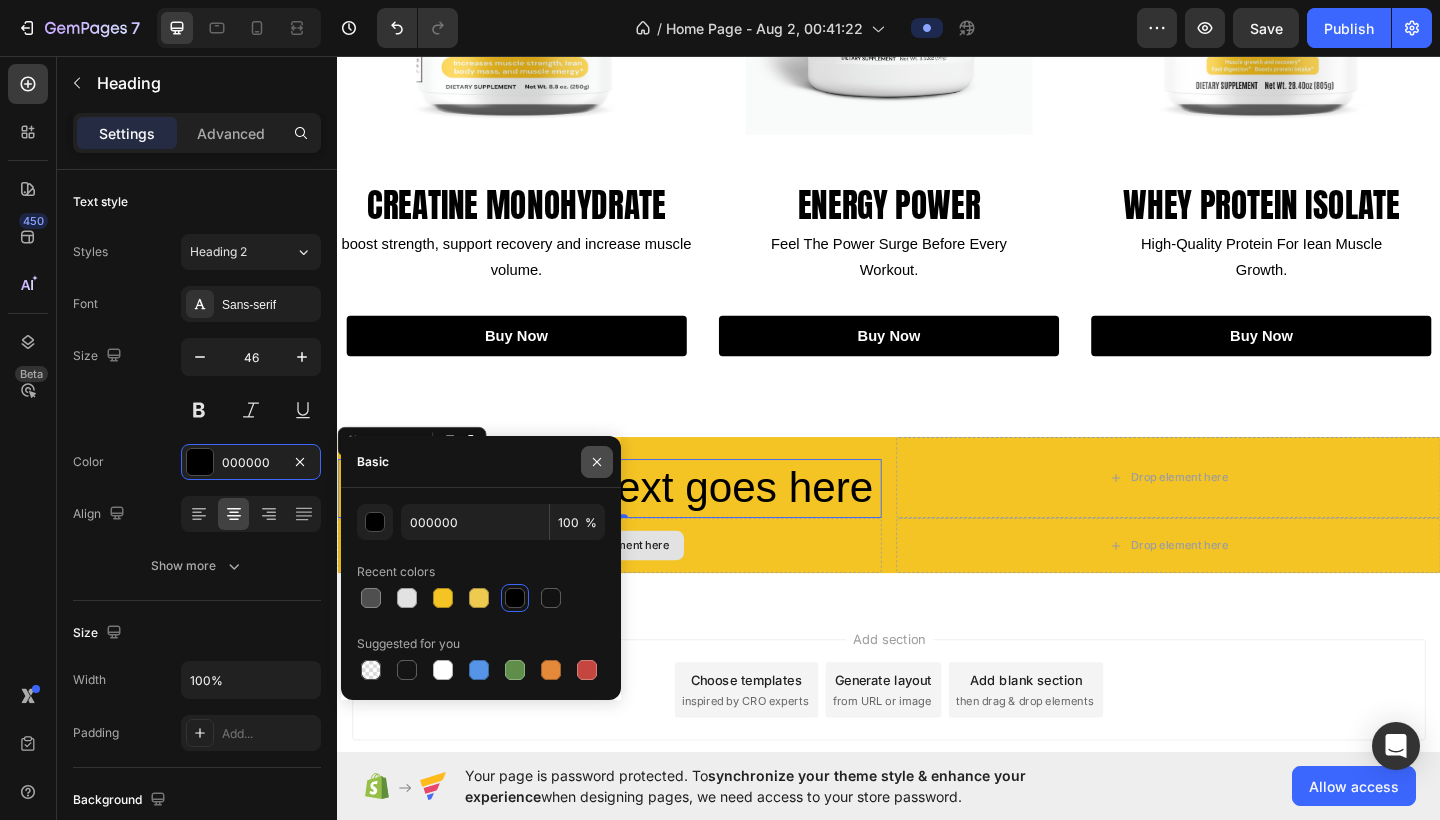 click at bounding box center (597, 462) 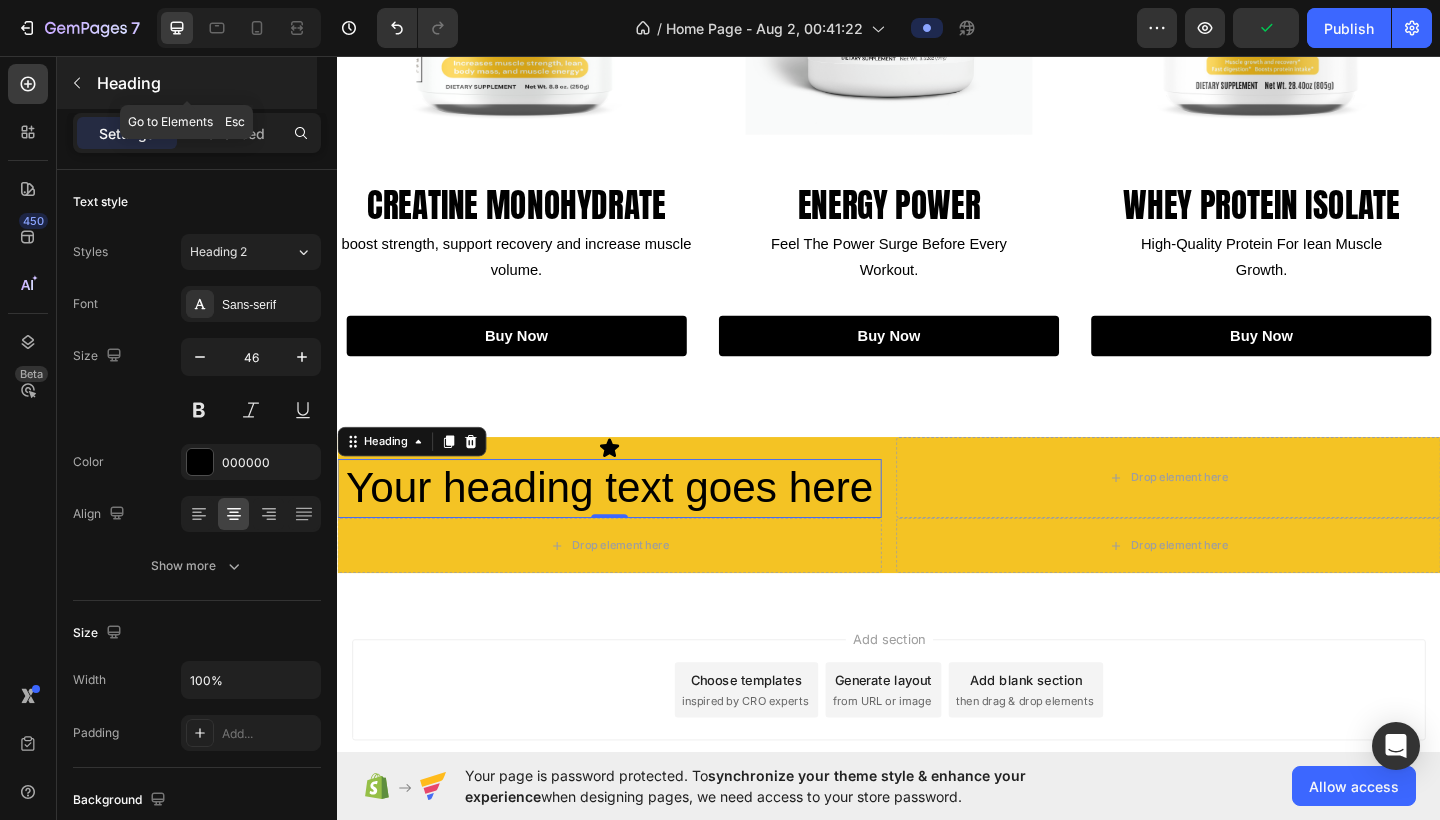 click 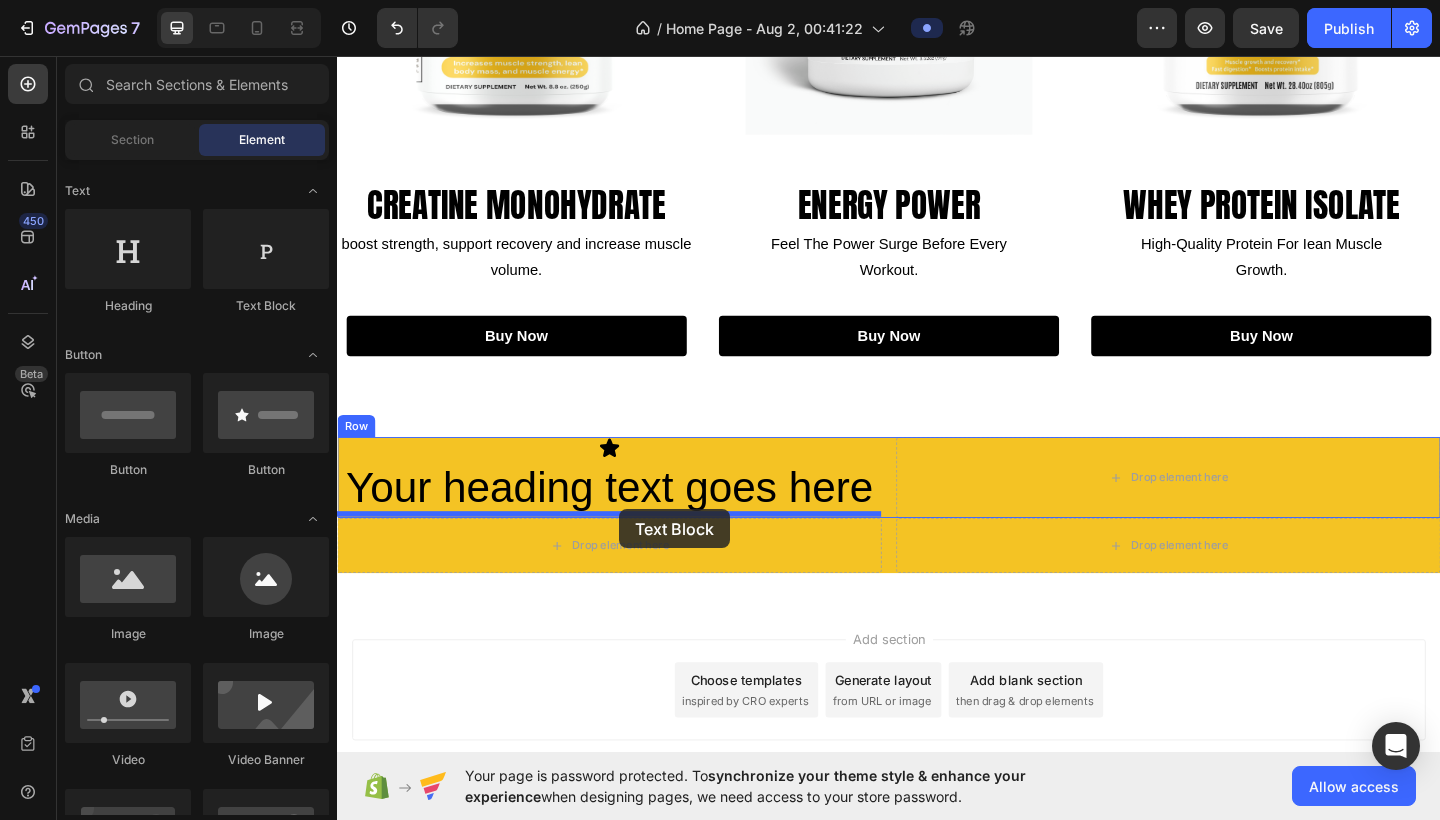 drag, startPoint x: 591, startPoint y: 340, endPoint x: 644, endPoint y: 549, distance: 215.6154 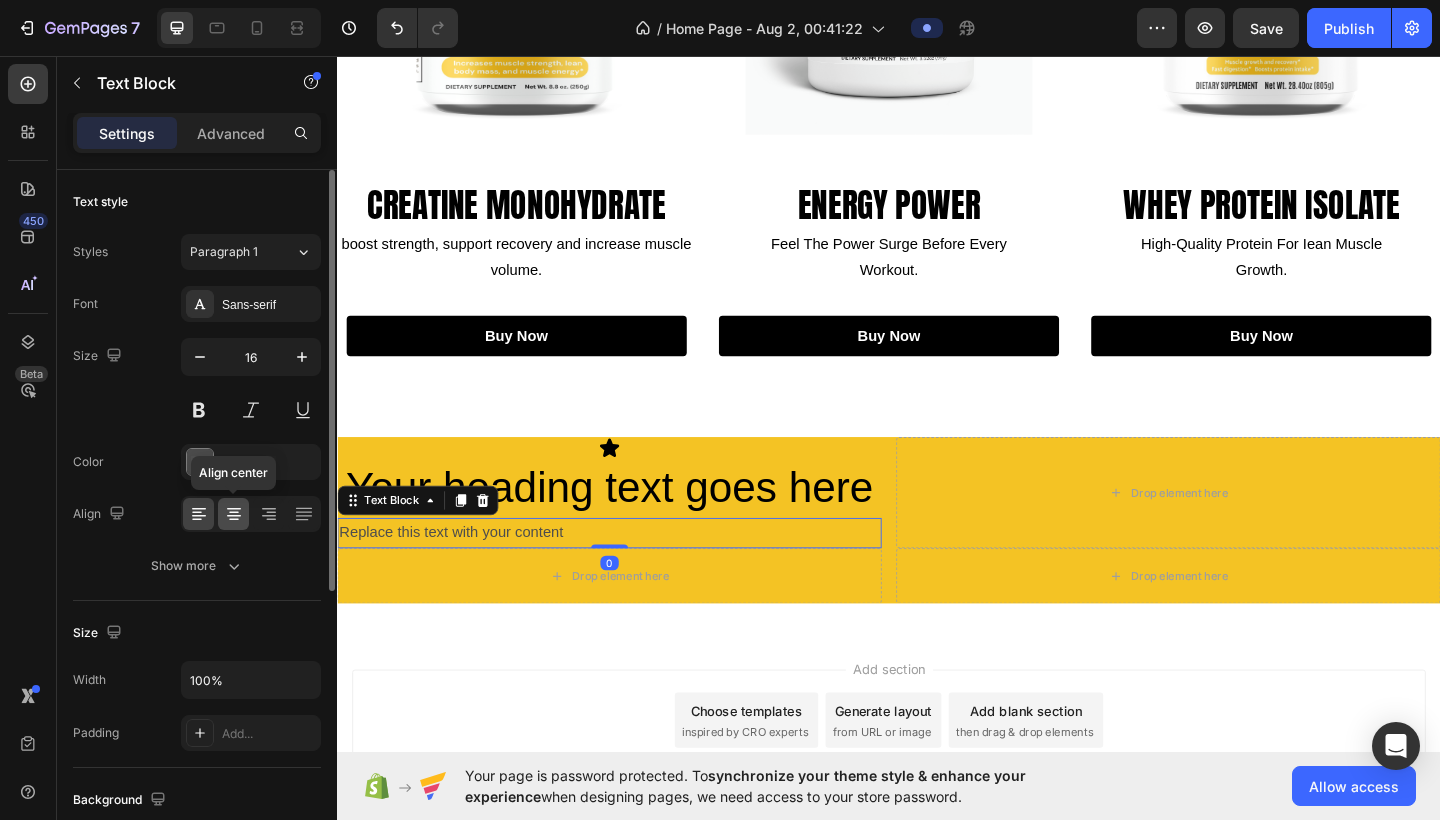 click 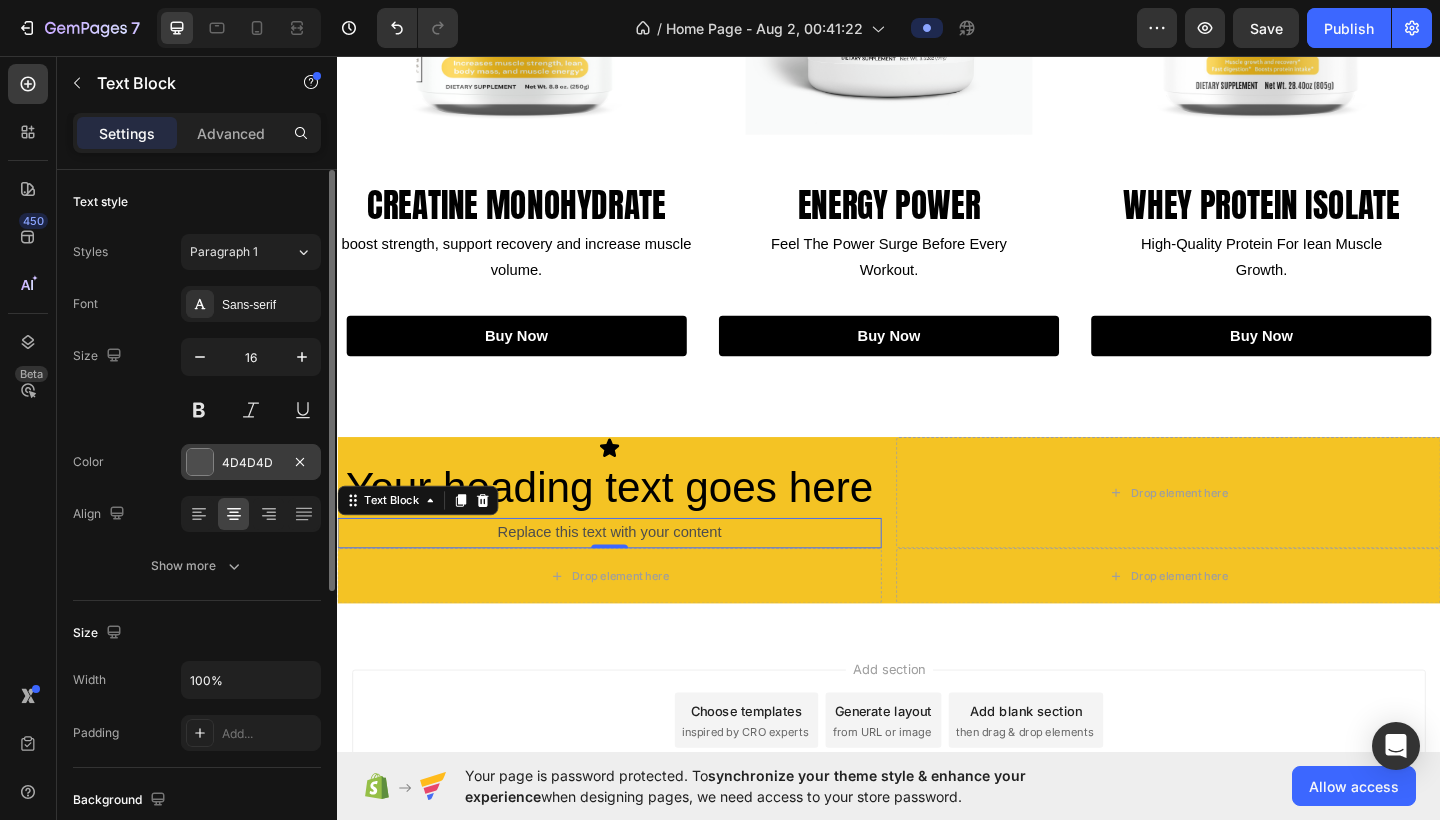 click on "4D4D4D" at bounding box center [251, 463] 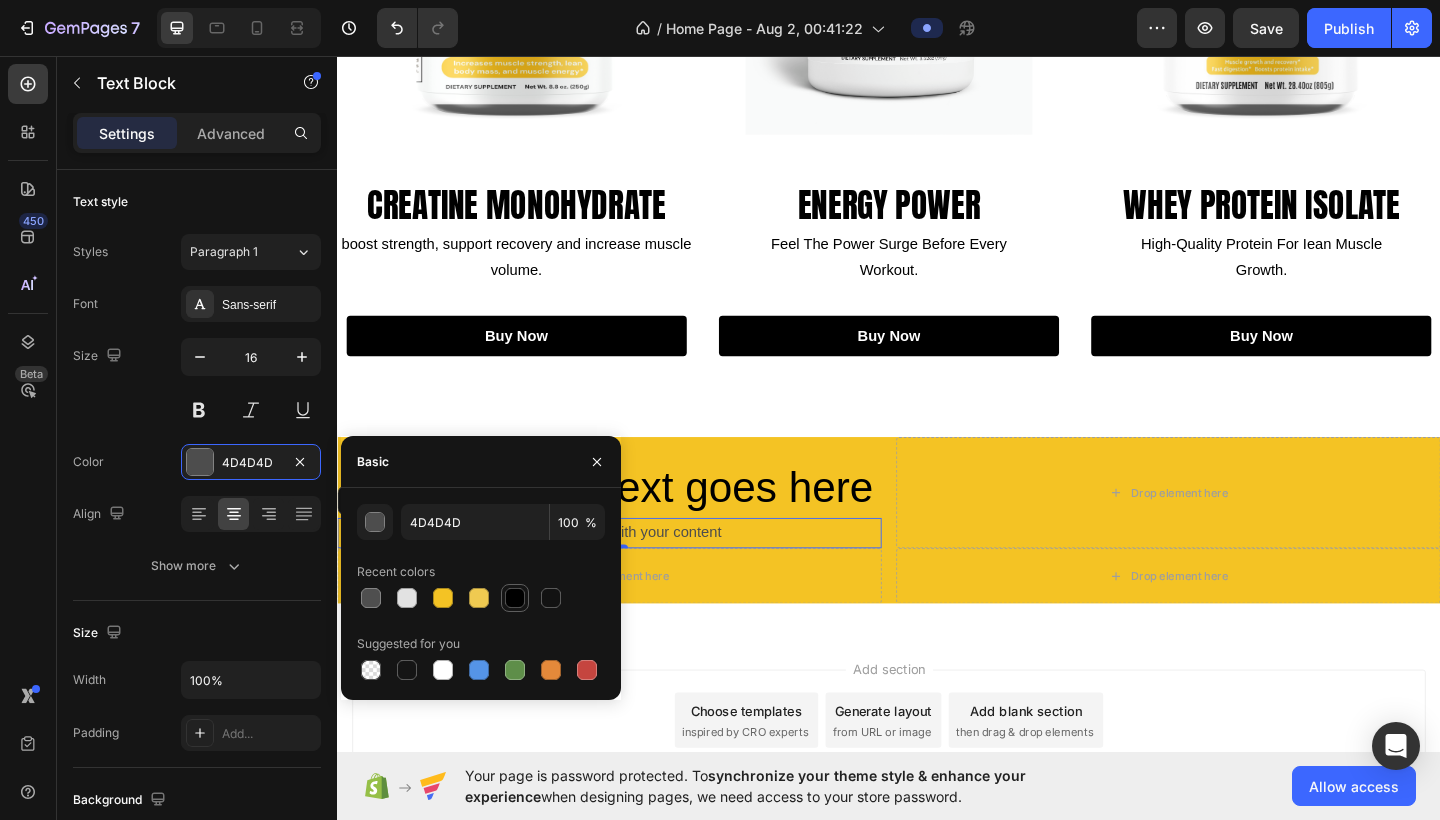 click at bounding box center [515, 598] 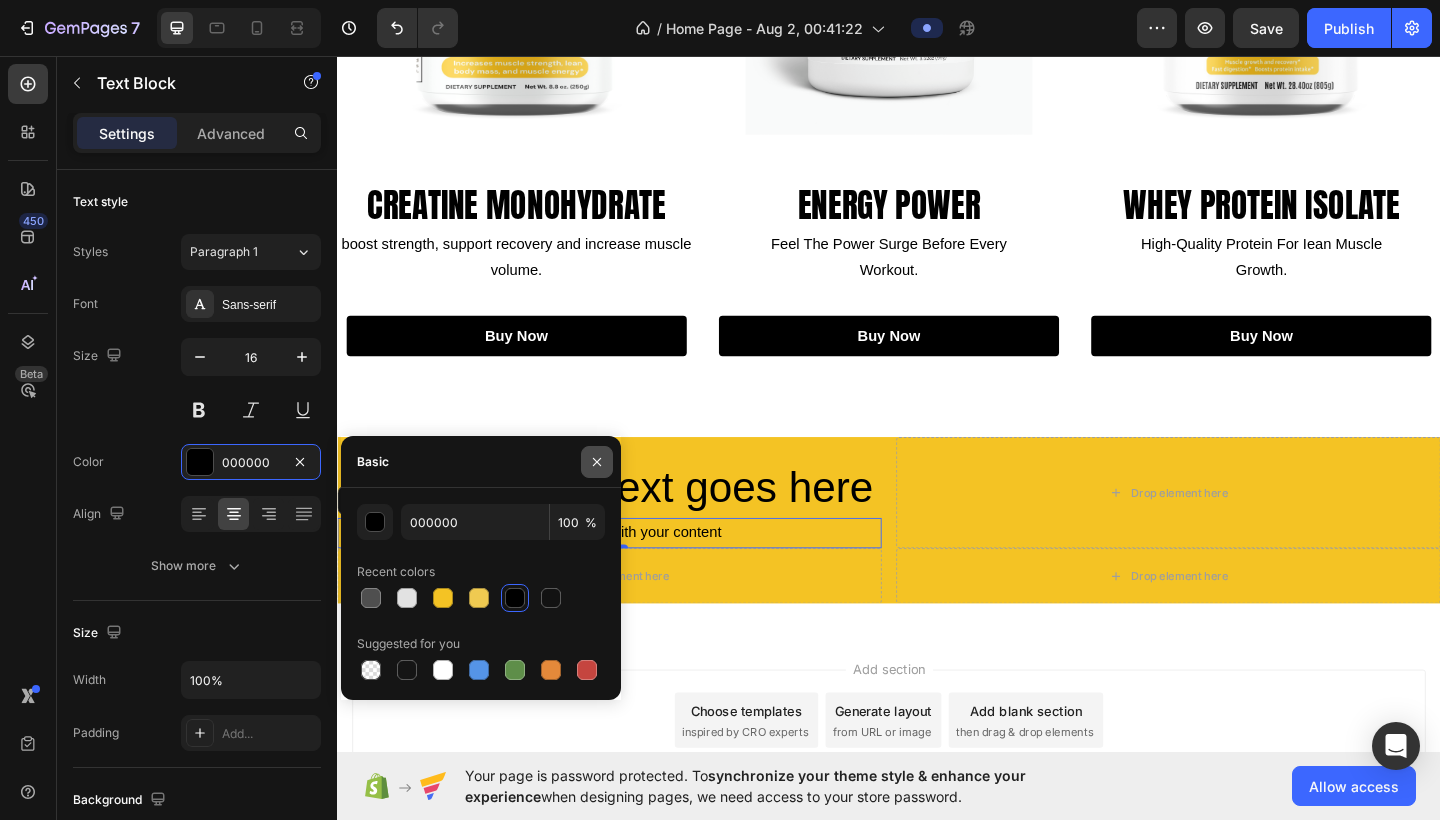 click 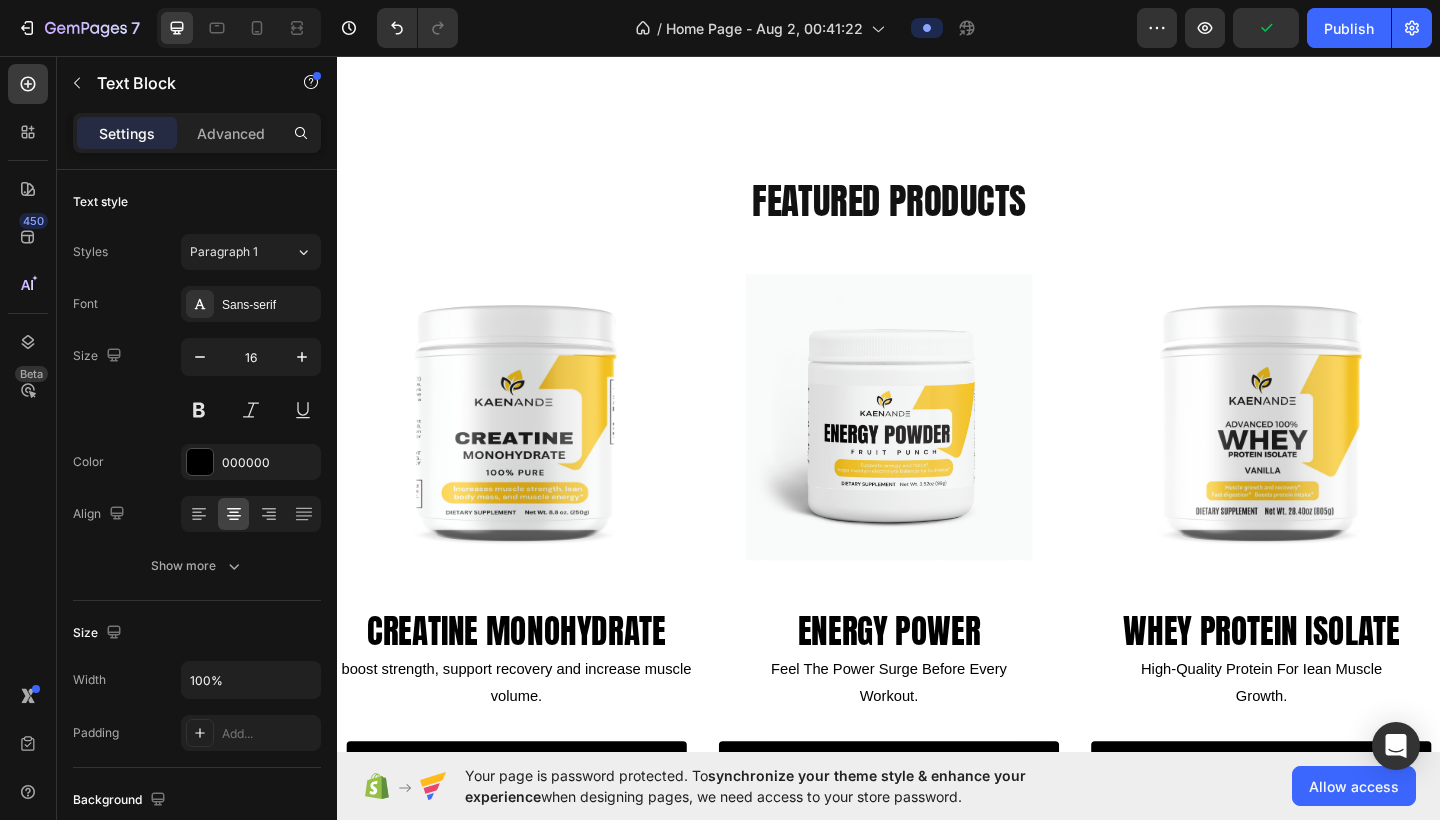 scroll, scrollTop: 1371, scrollLeft: 0, axis: vertical 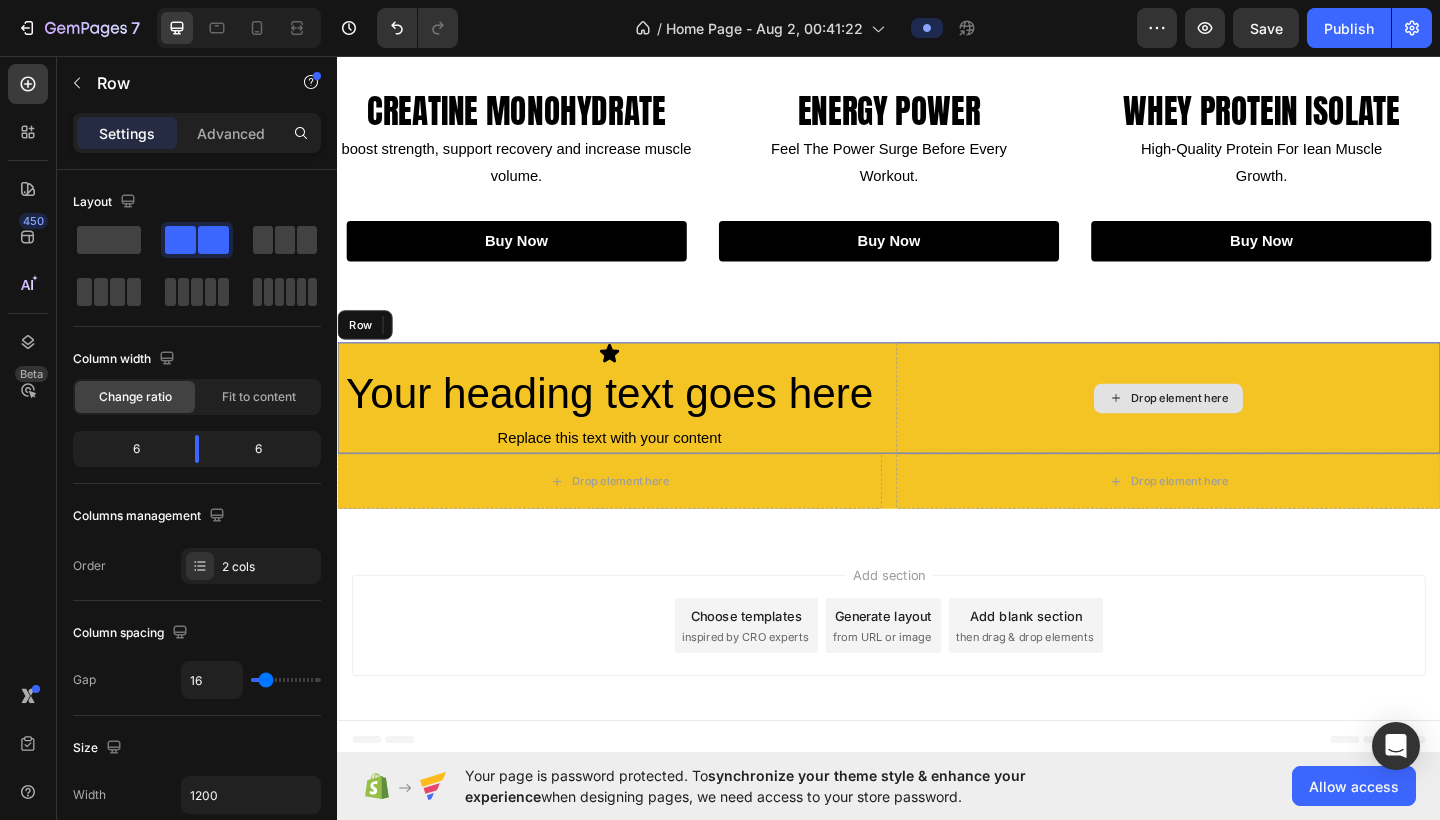 click on "Drop element here" at bounding box center (1241, 428) 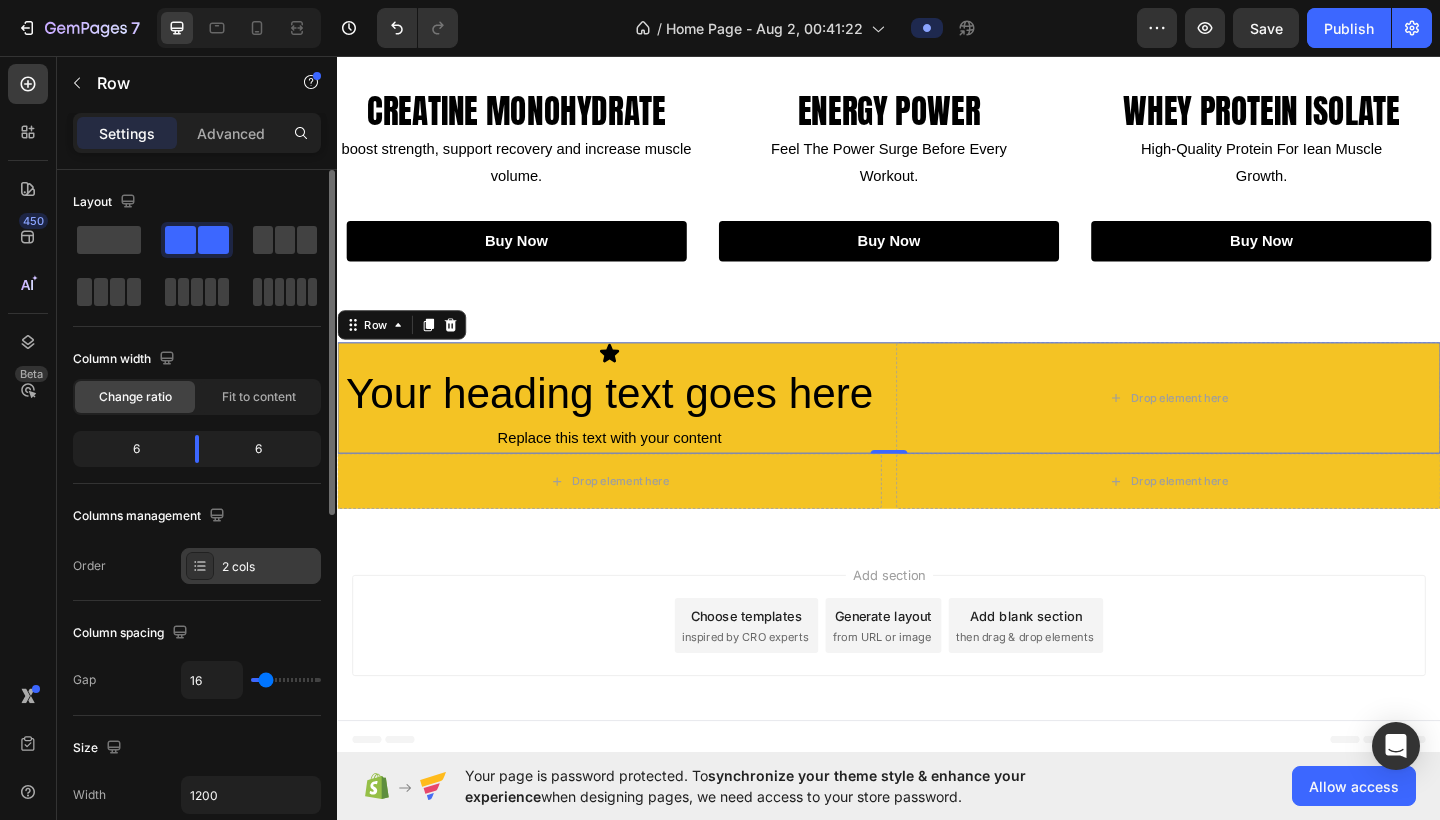 click on "2 cols" at bounding box center [251, 566] 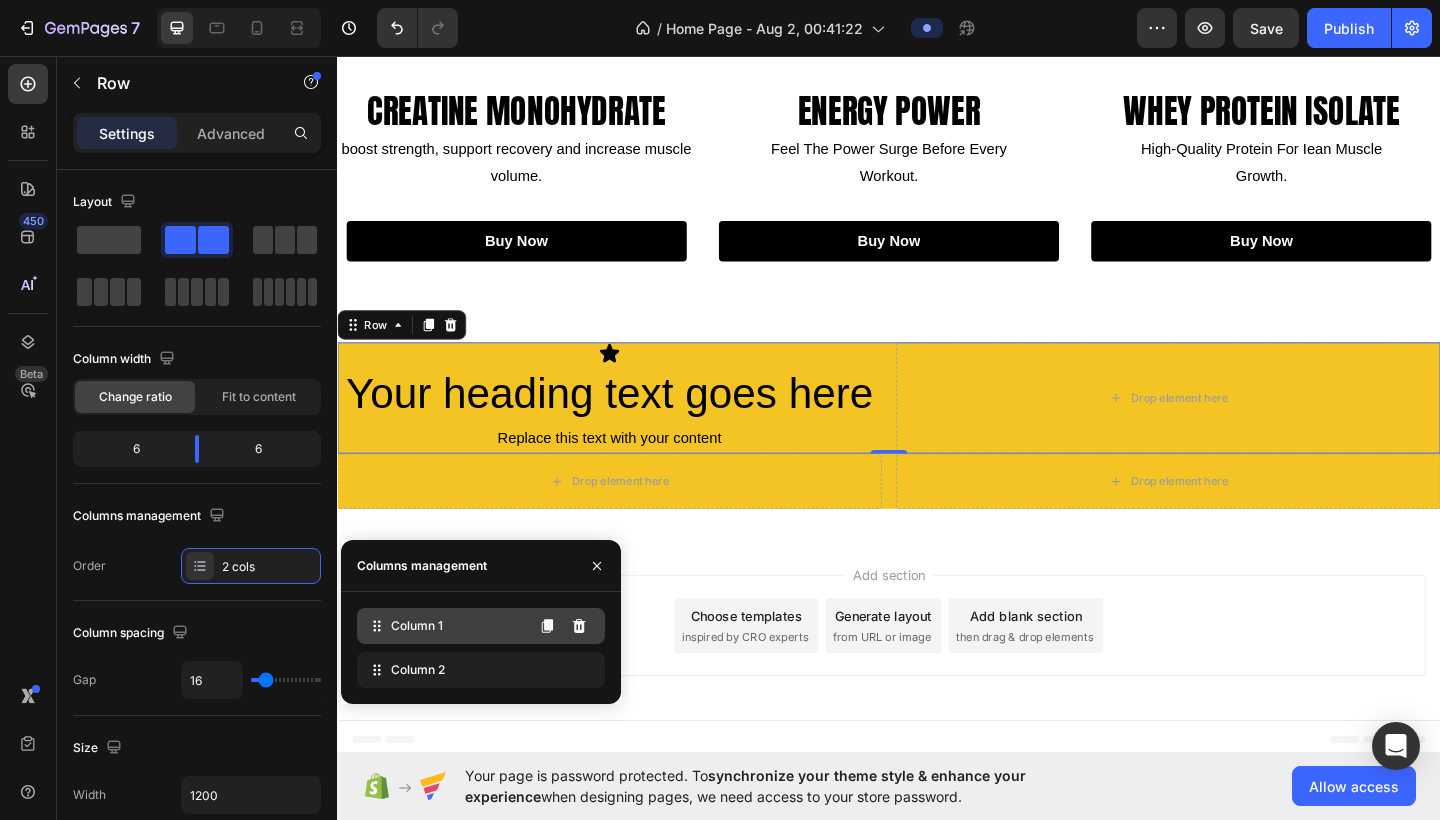 click on "Column 1" 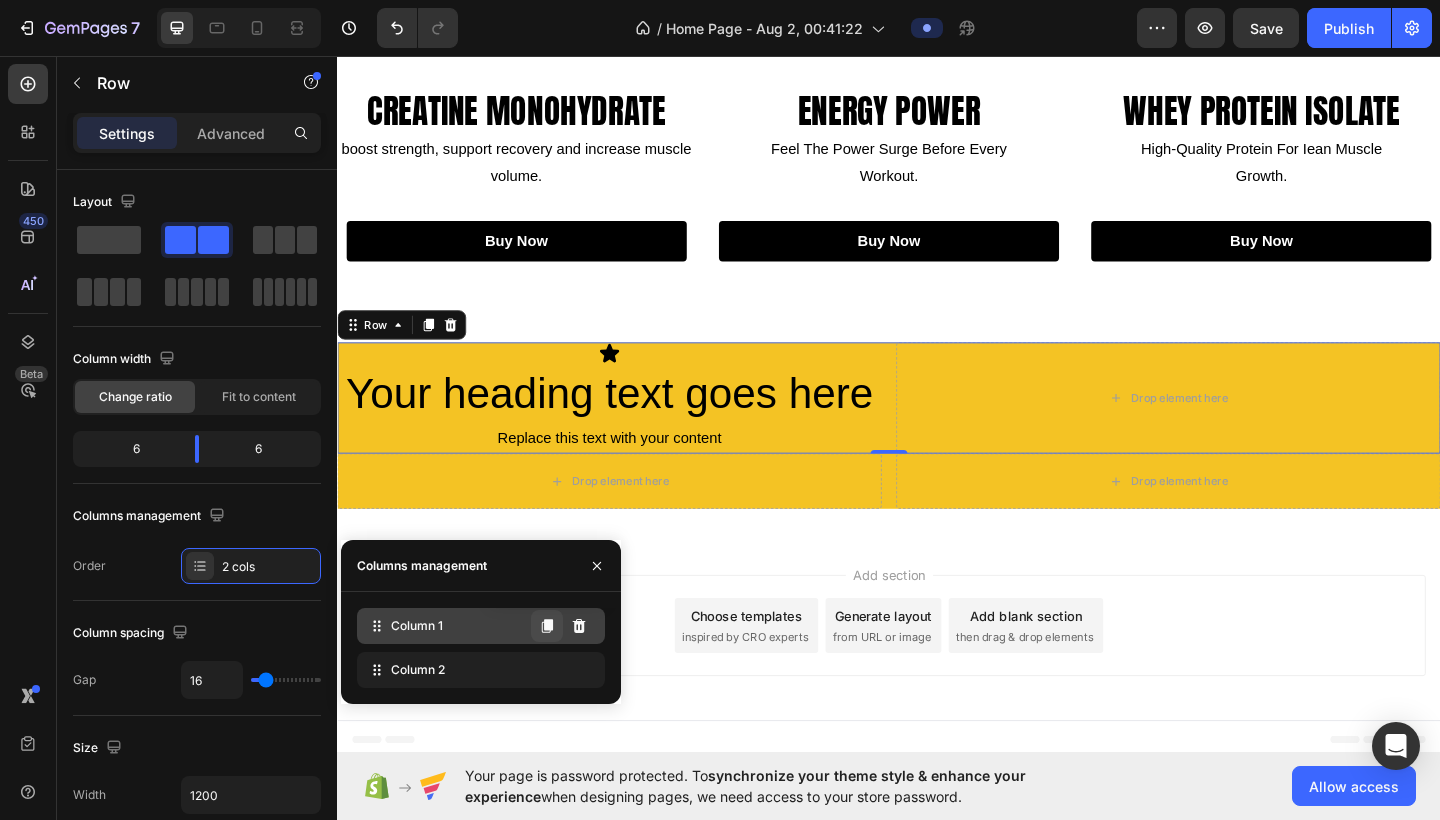 click 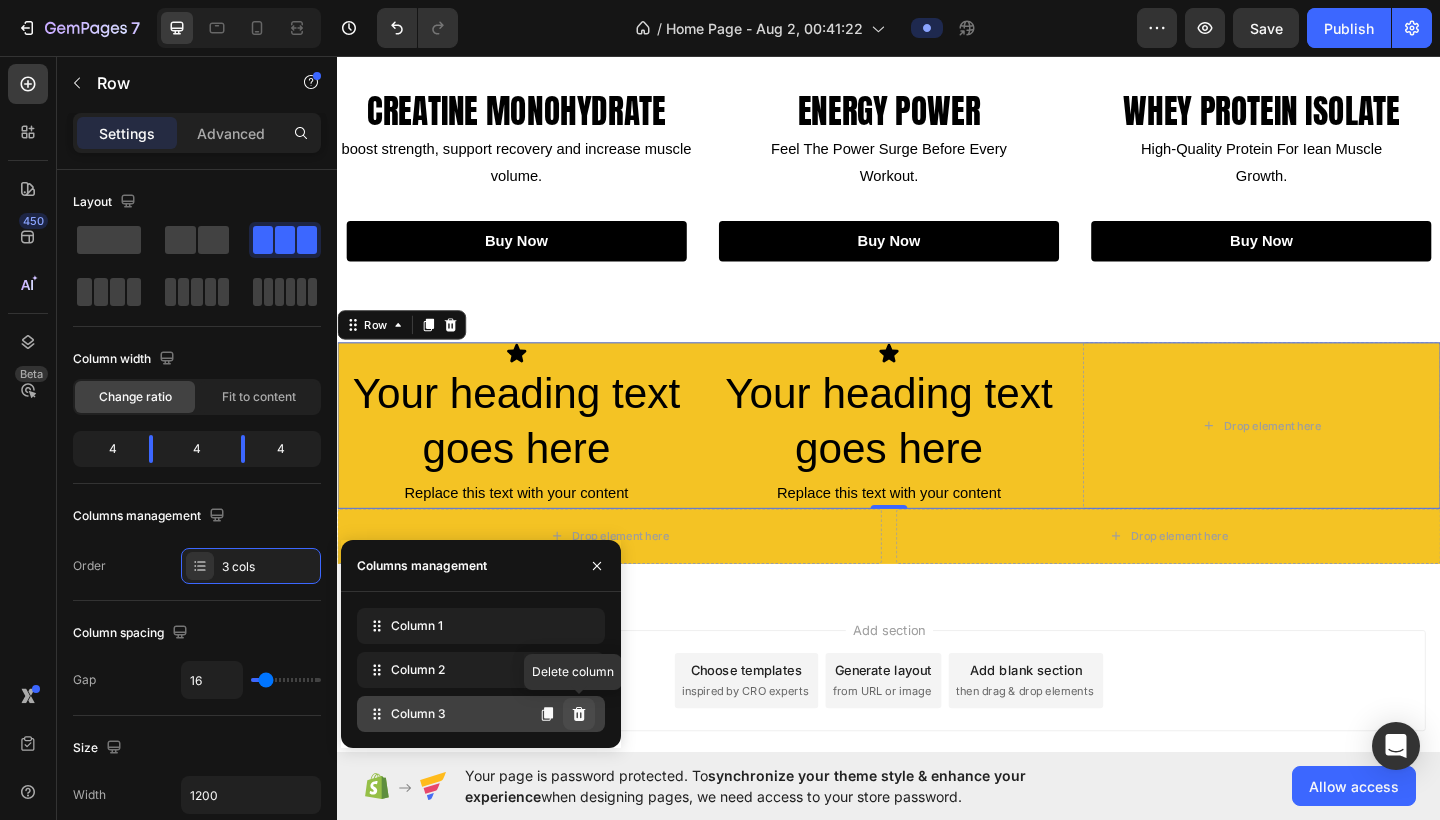 click 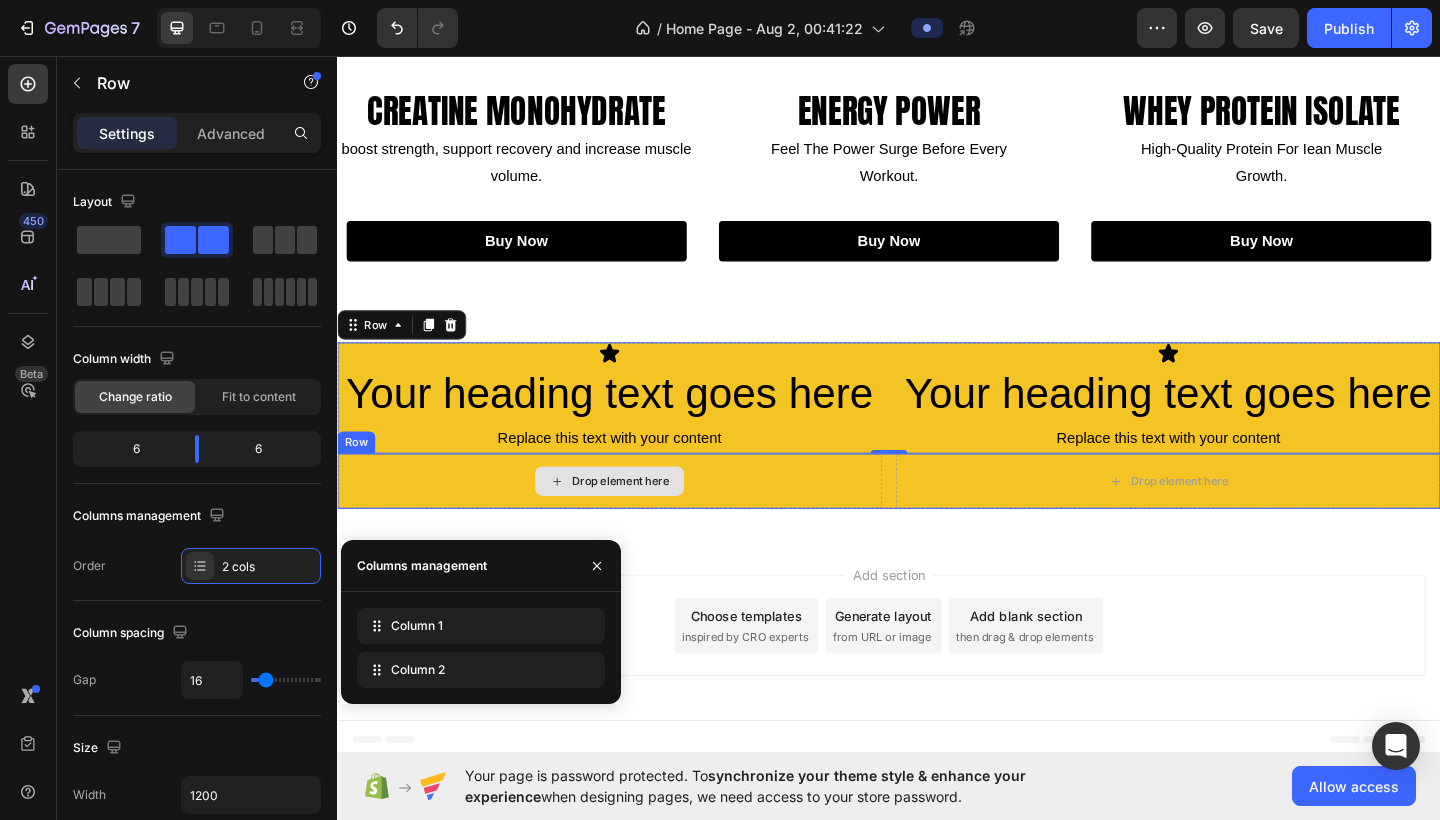 click on "Drop element here" at bounding box center (633, 519) 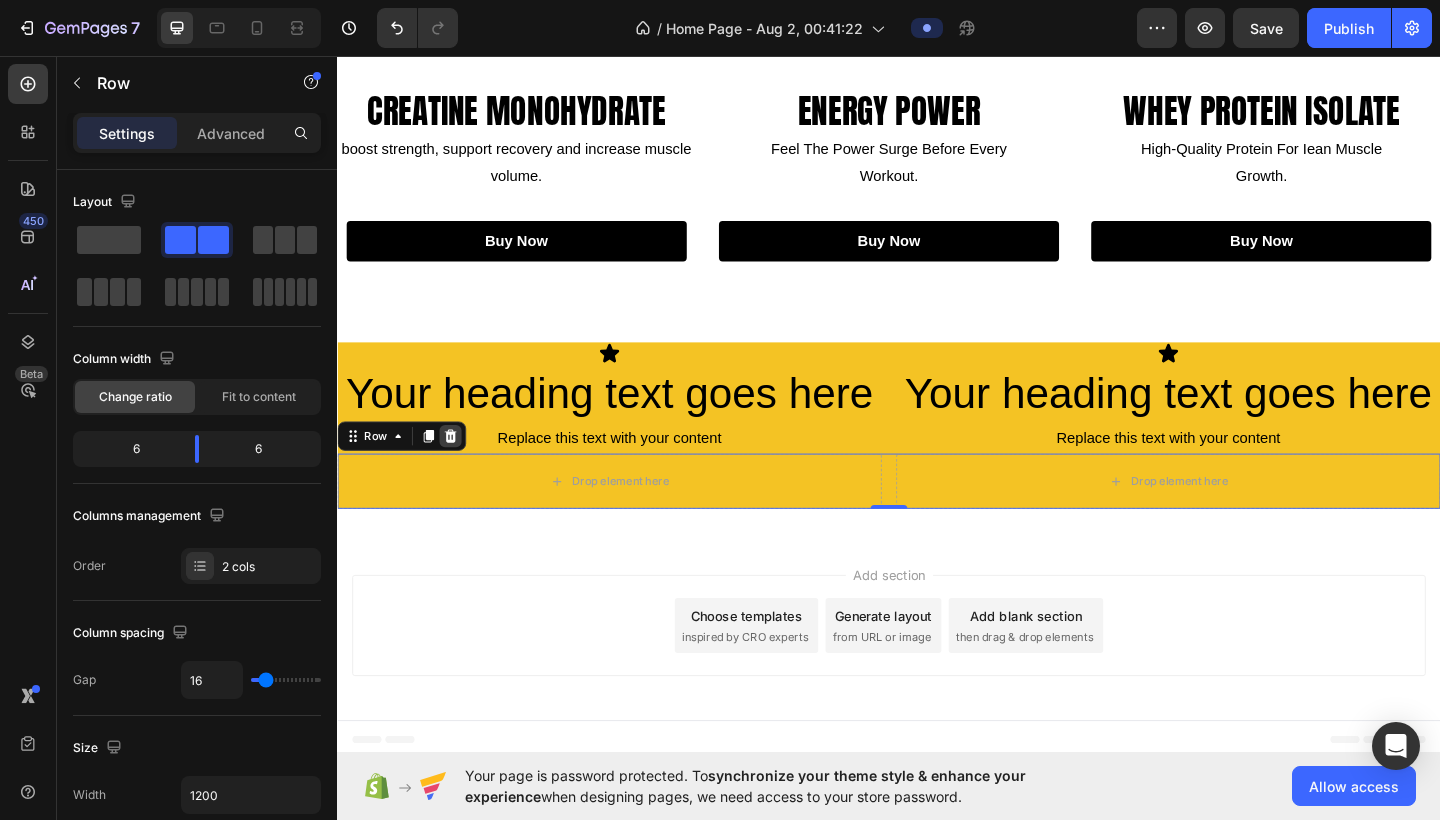 click 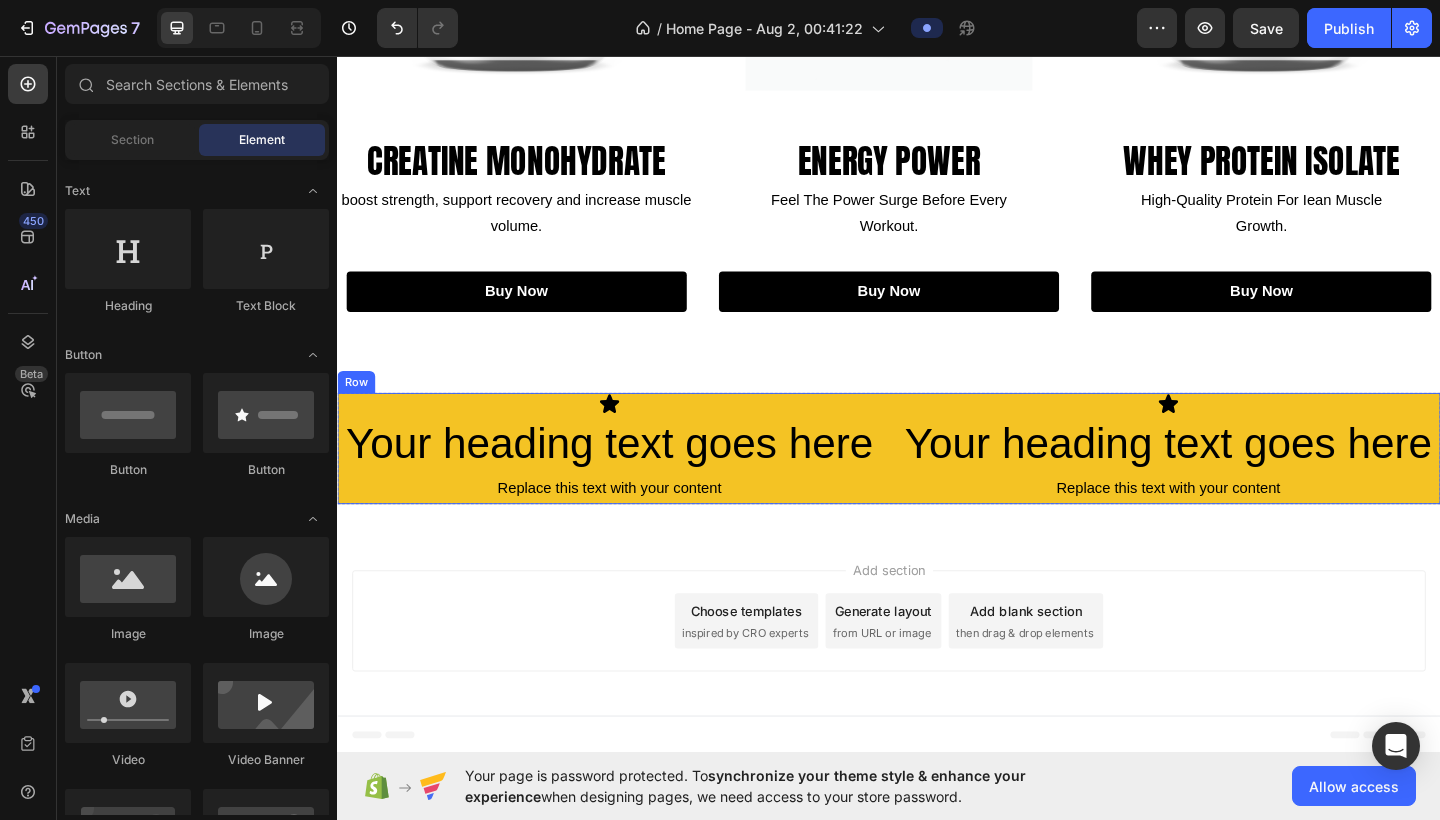 click on "Icon Your heading text goes here Heading Replace this text with your content Text Block
Icon Your heading text goes here Heading Replace this text with your content Text Block Row" at bounding box center [937, 483] 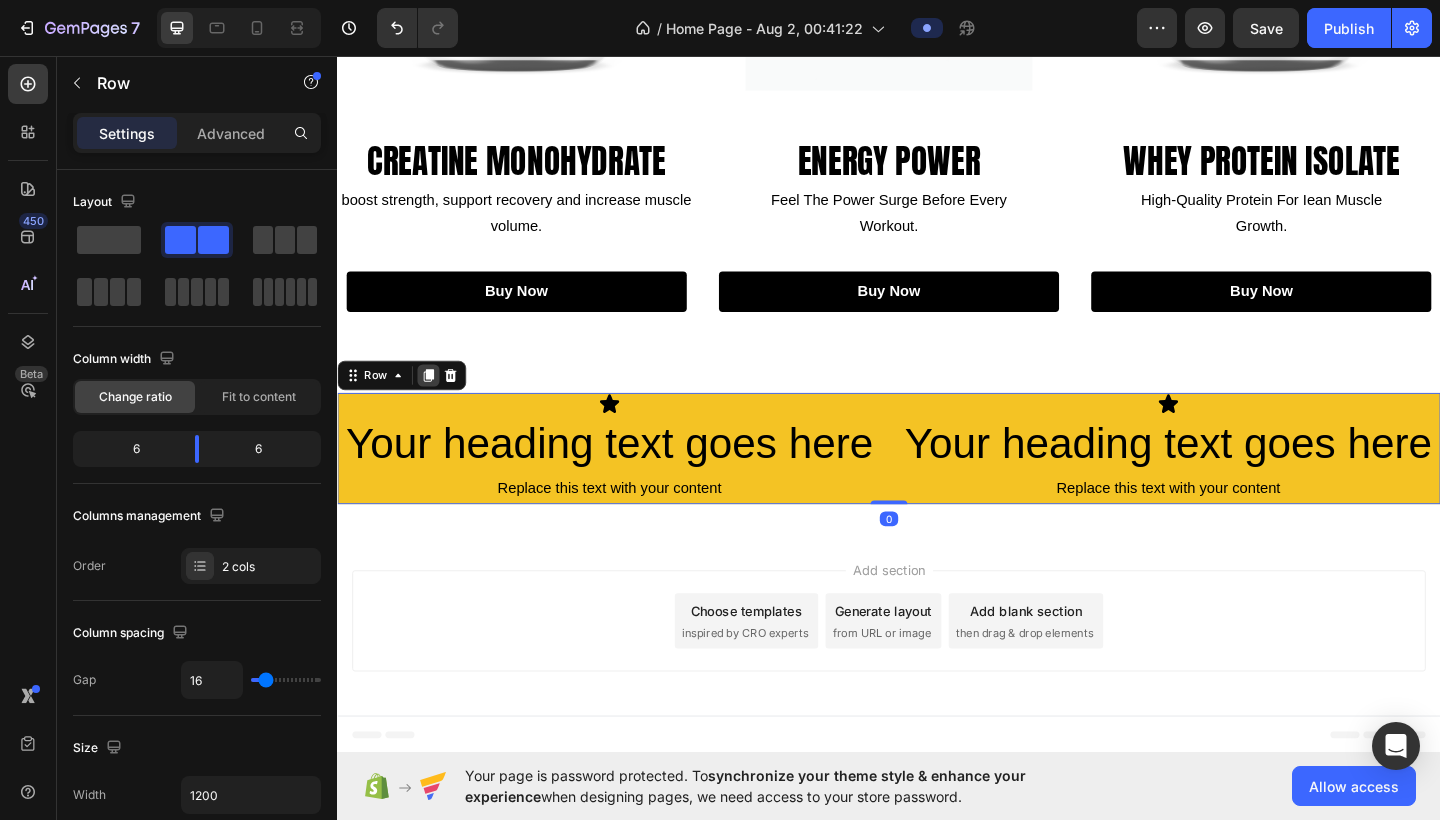 click 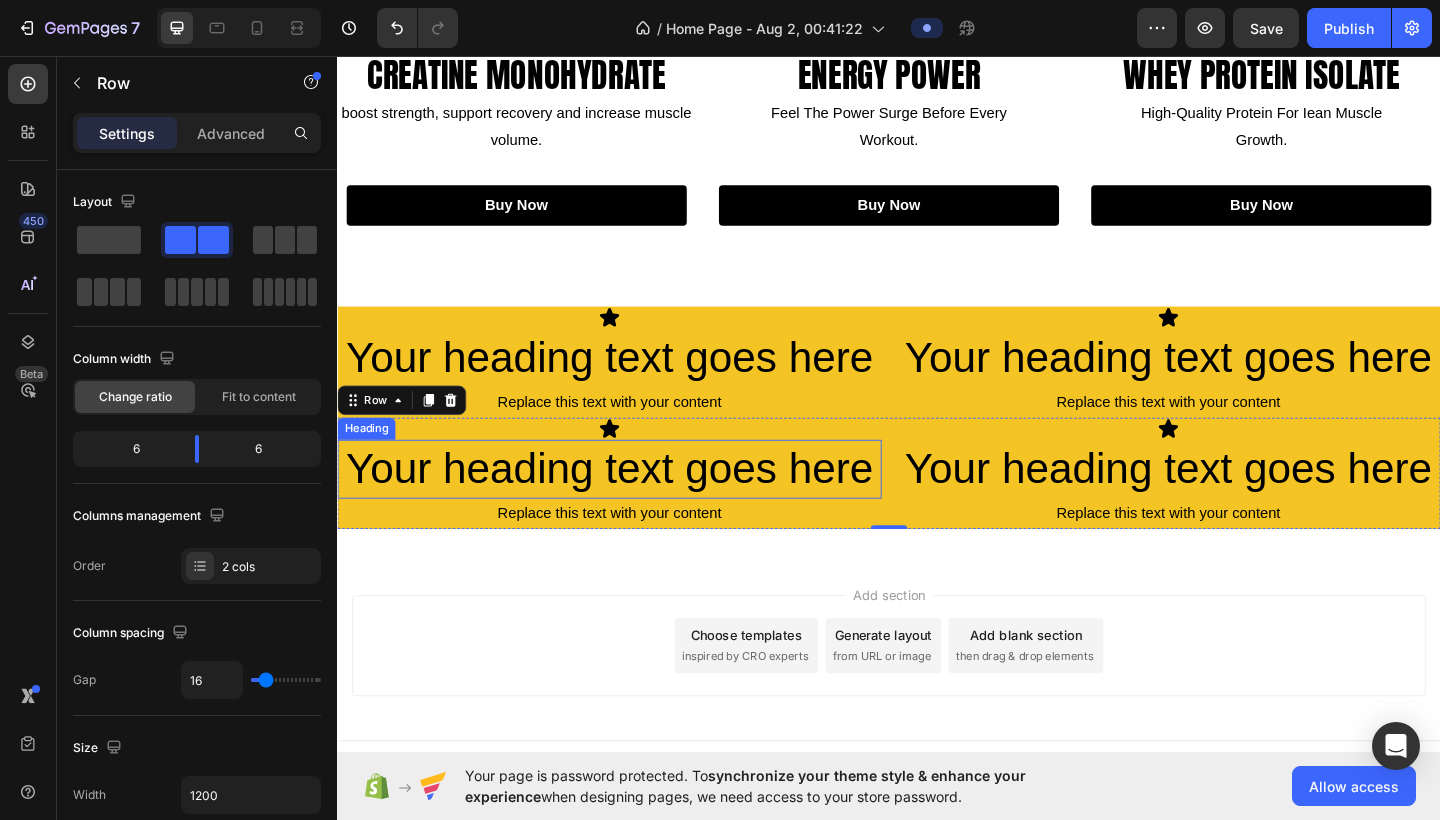 scroll, scrollTop: 1405, scrollLeft: 0, axis: vertical 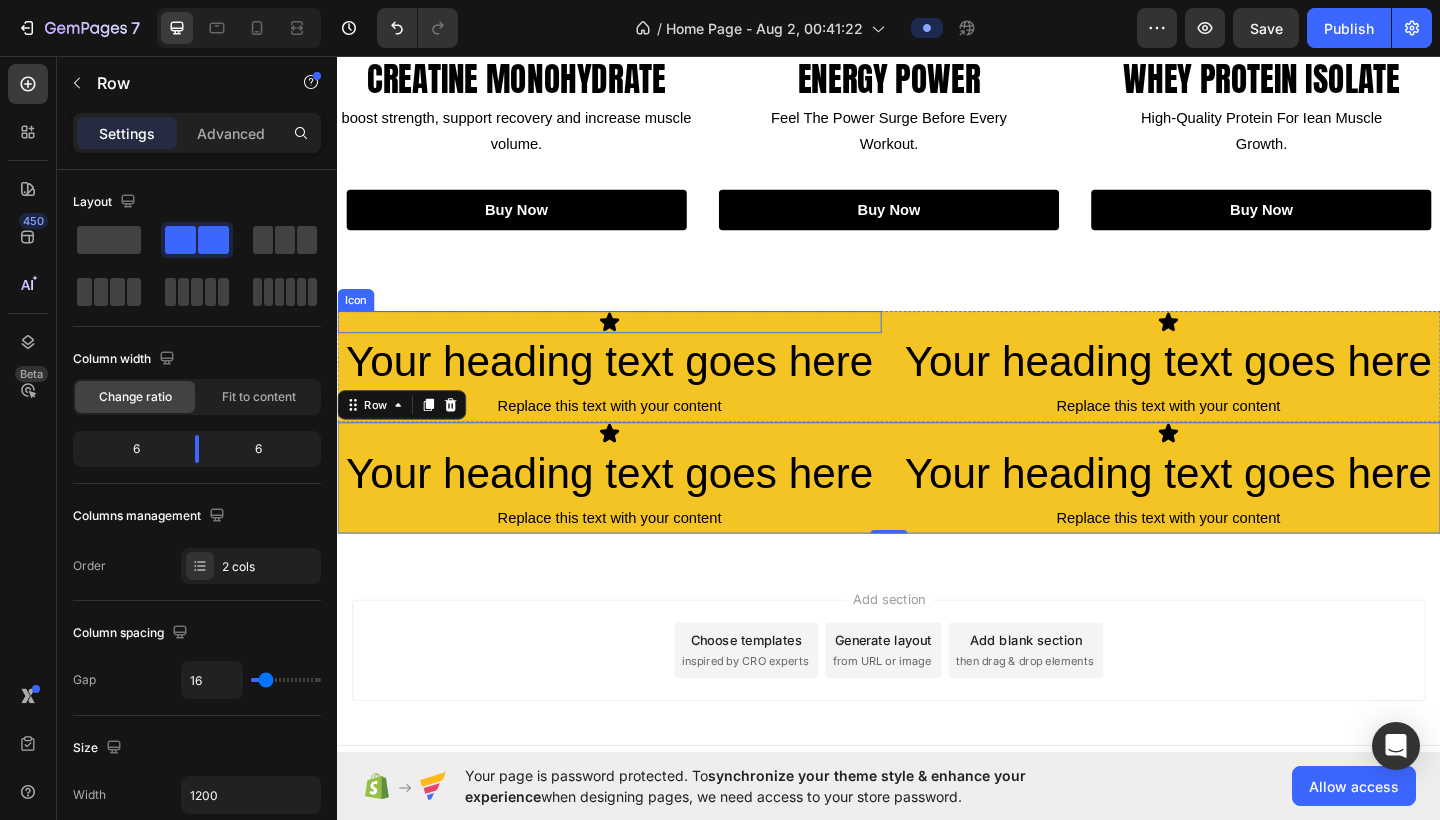 click 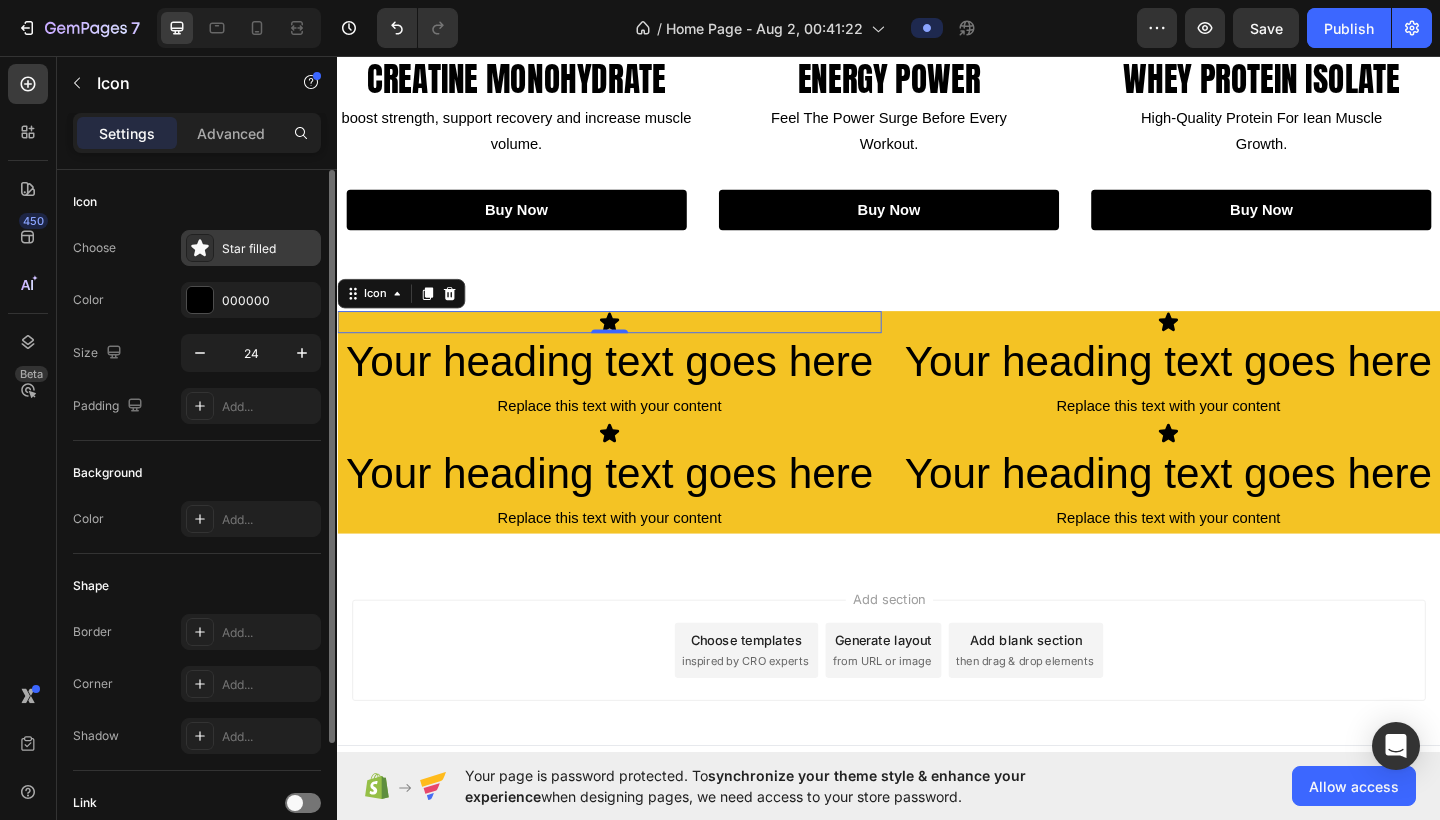 click on "Star filled" at bounding box center [269, 249] 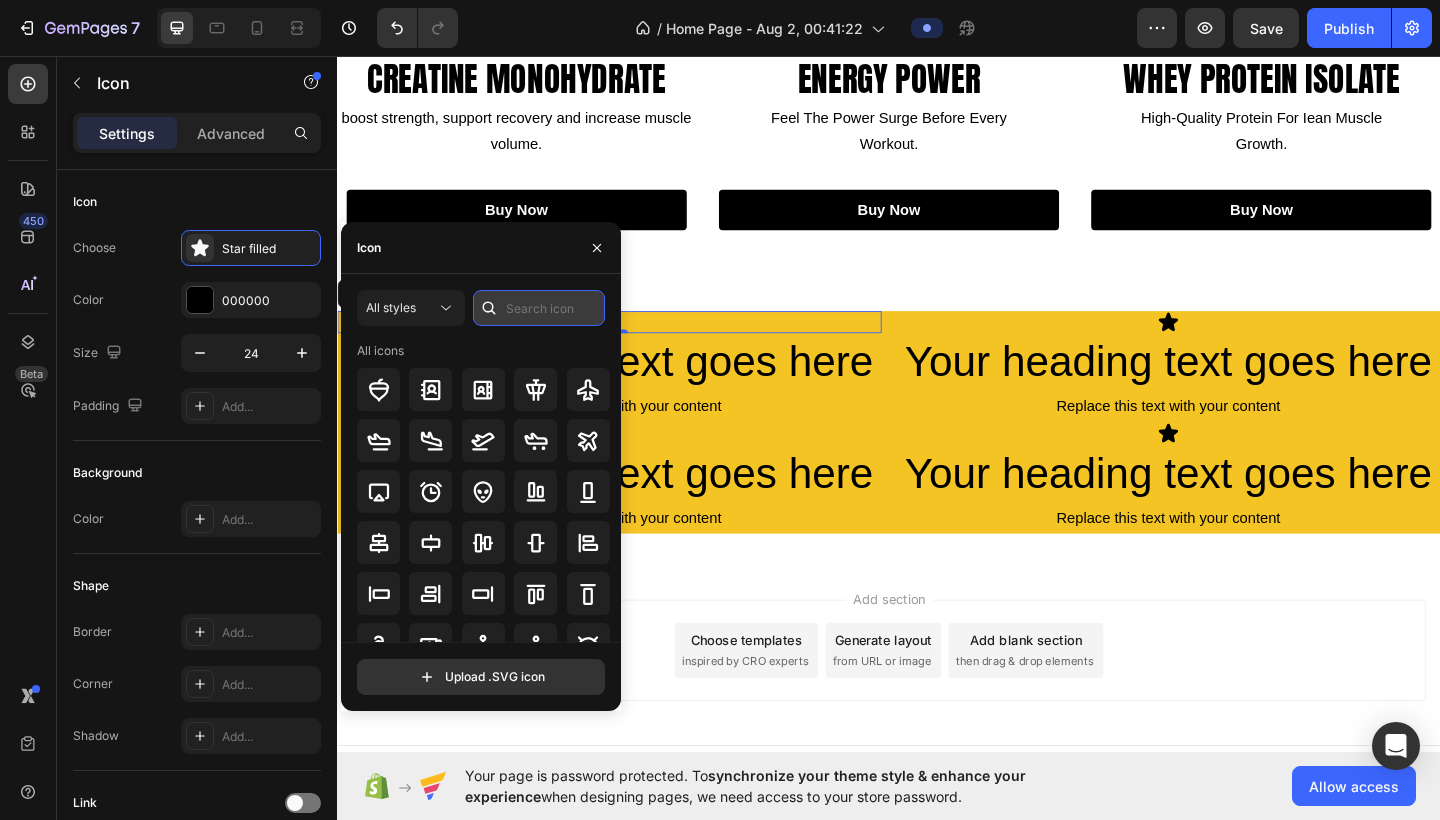 click at bounding box center (539, 308) 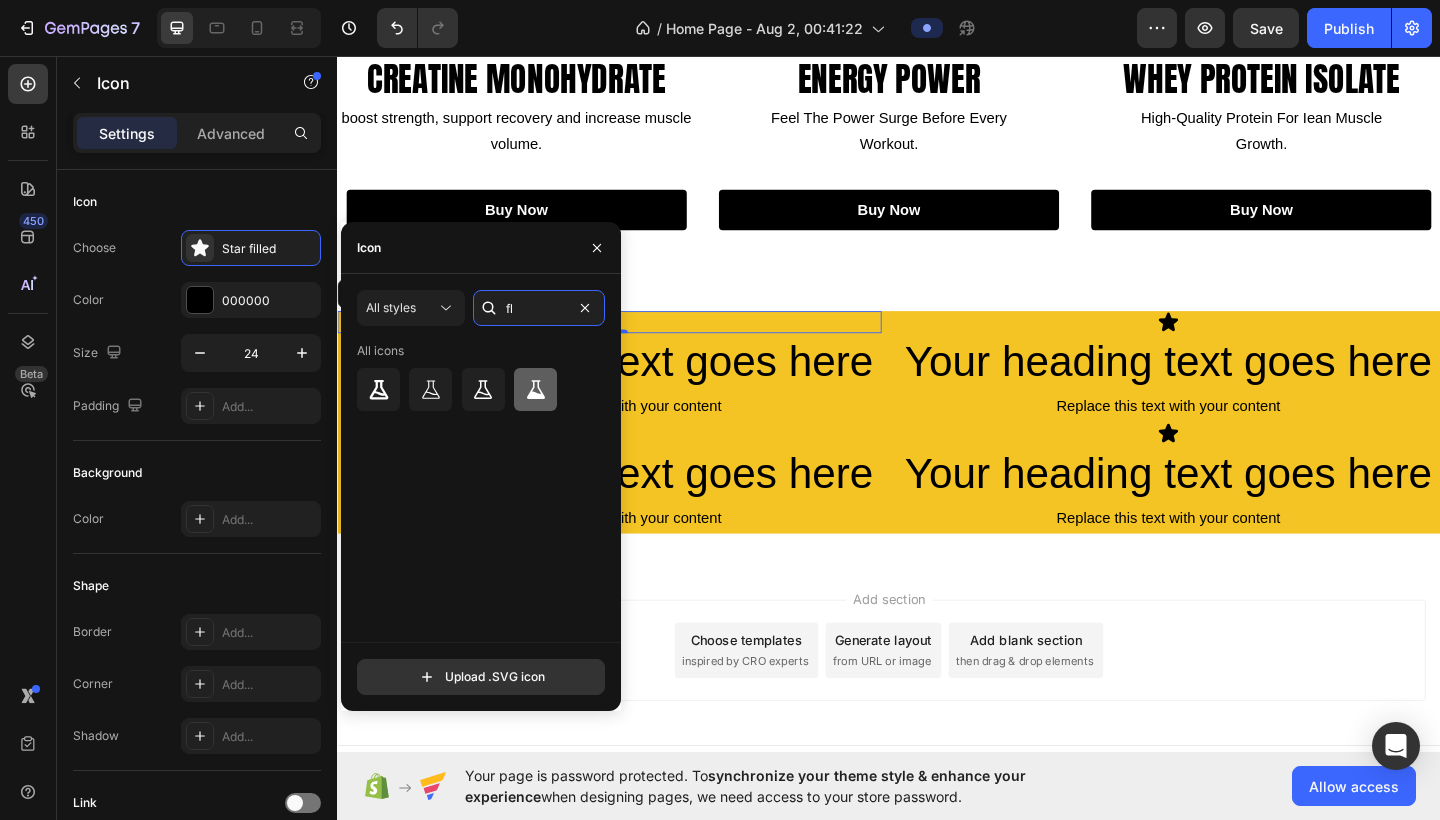 type on "f" 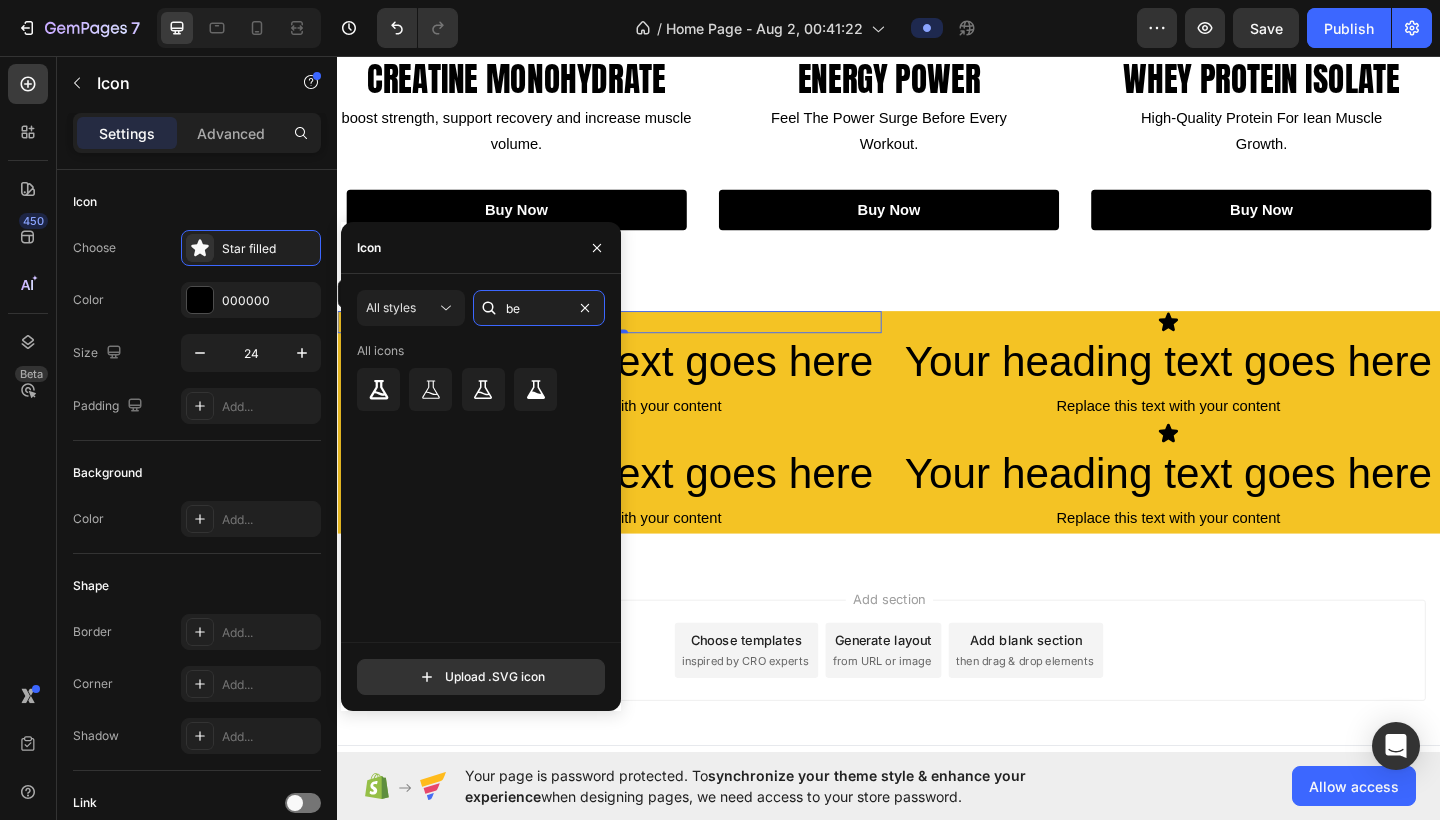 type on "b" 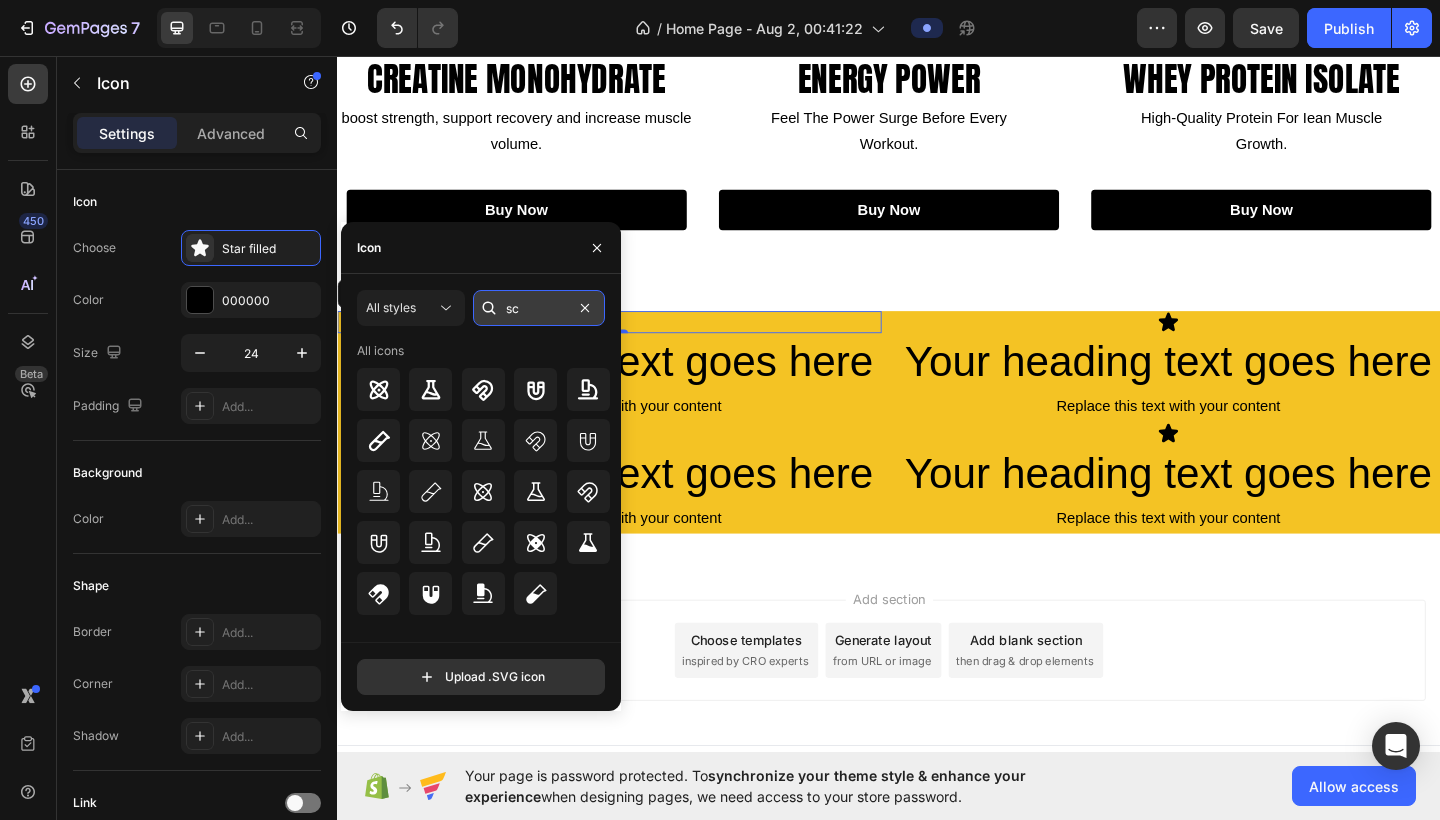 type on "s" 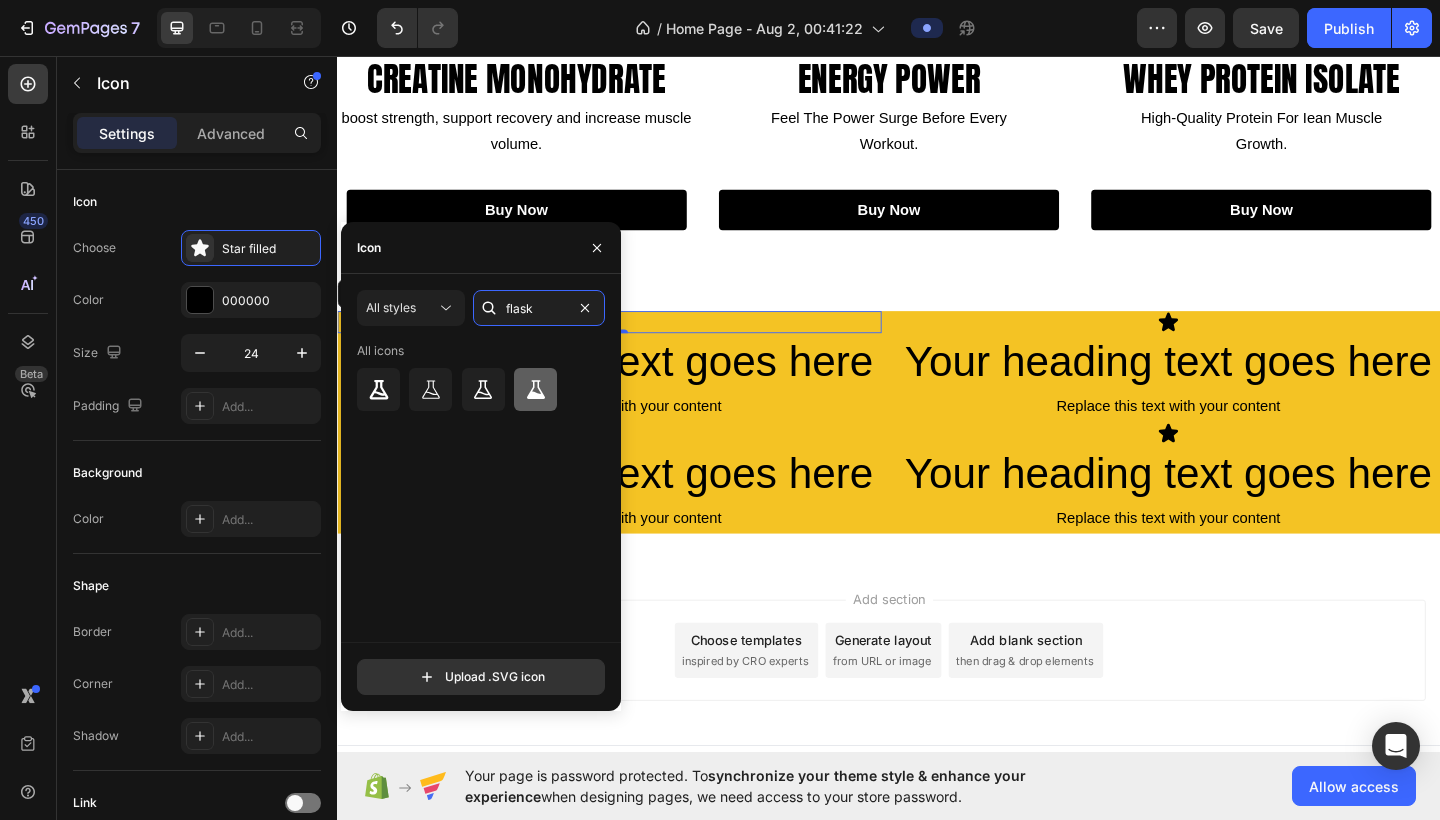type on "flask" 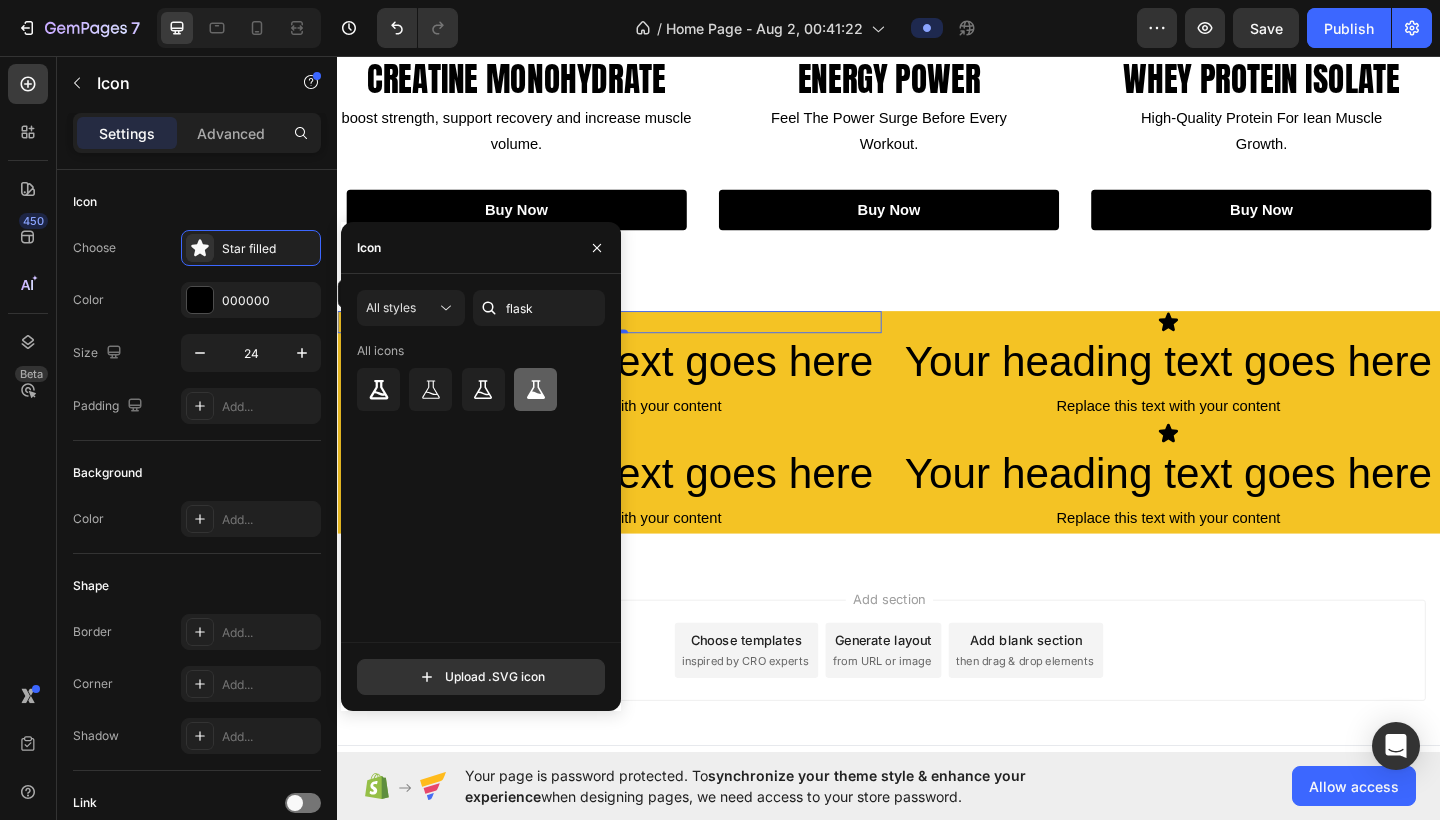 click 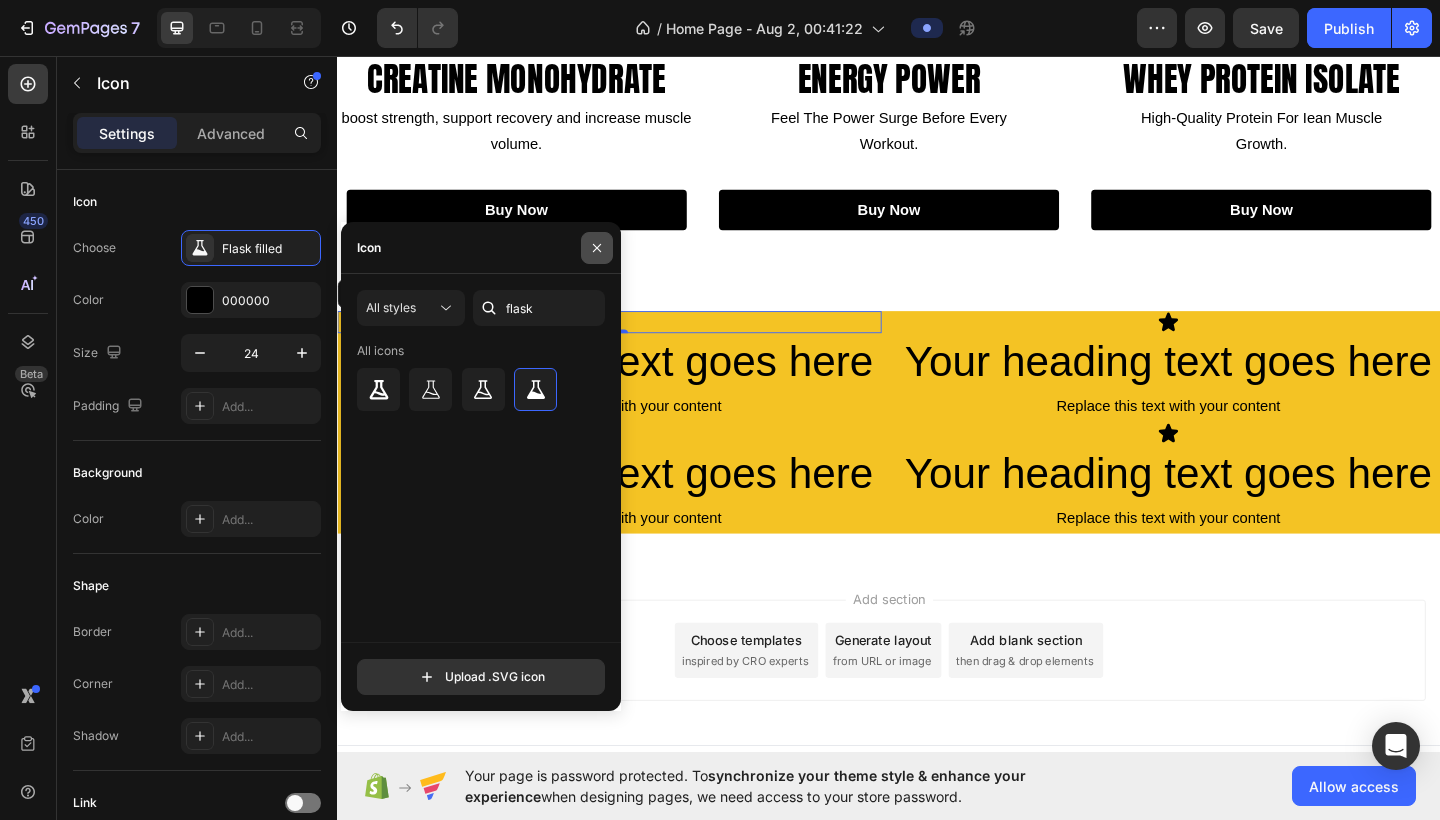 click 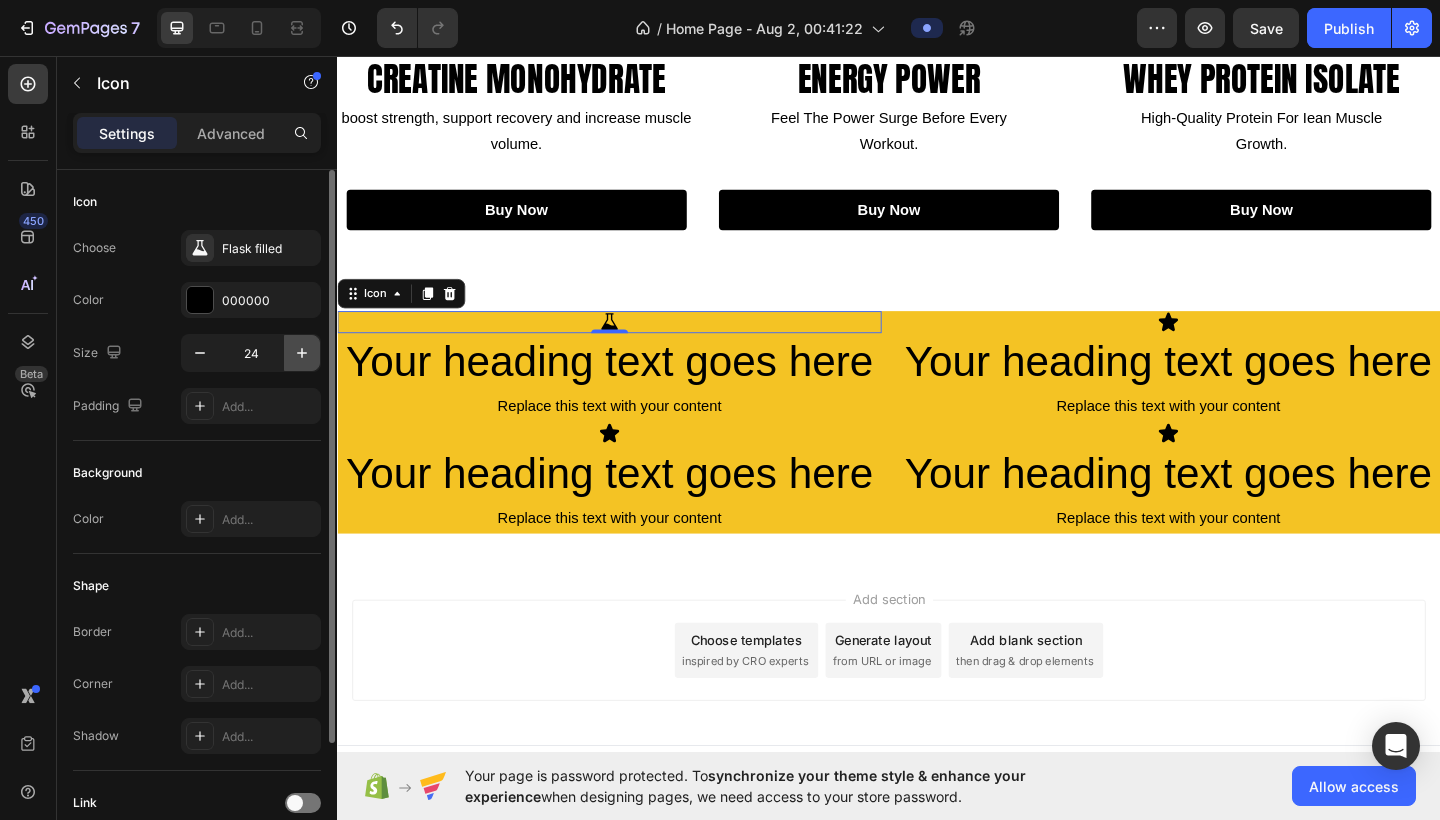 click 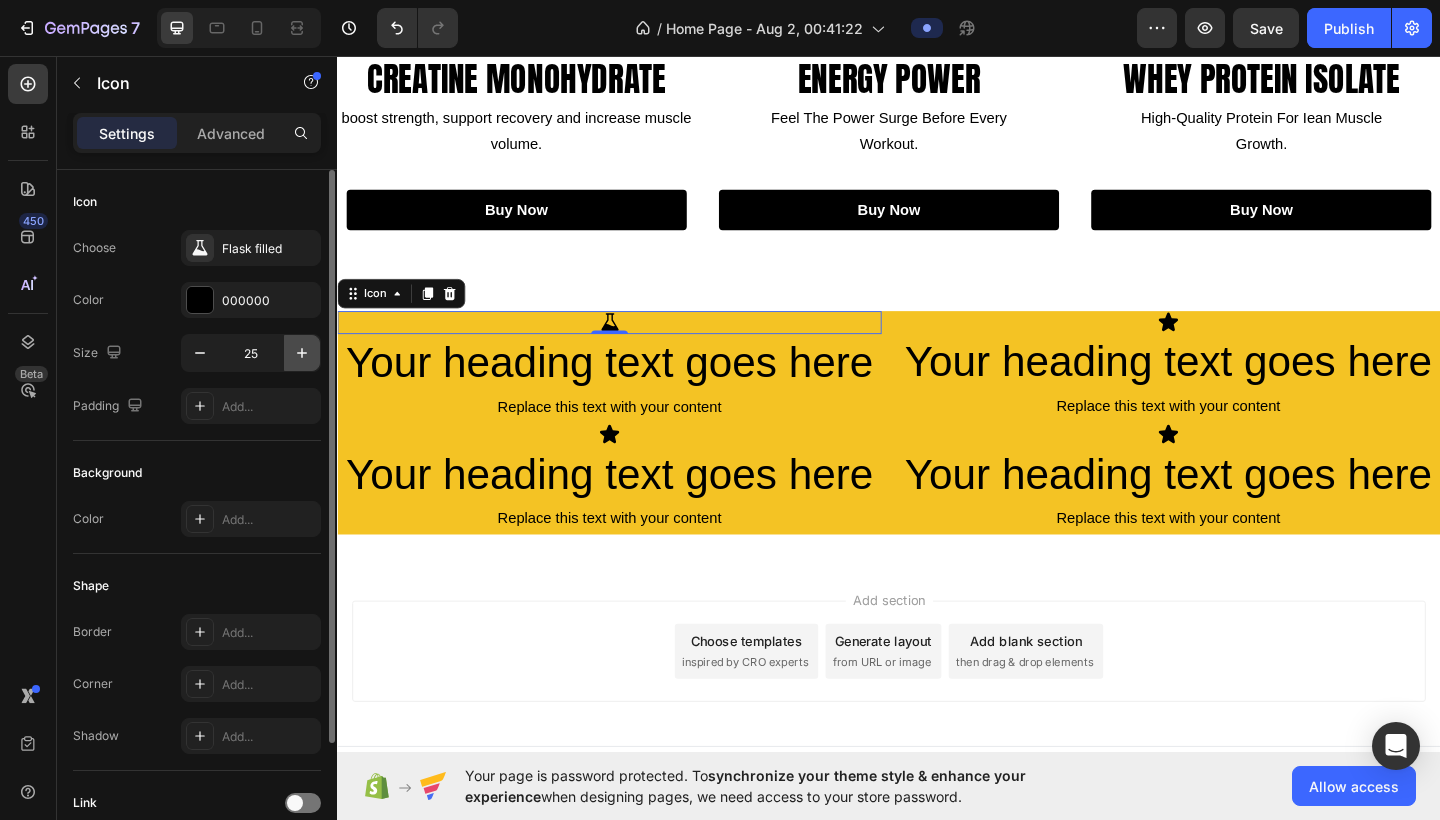 click 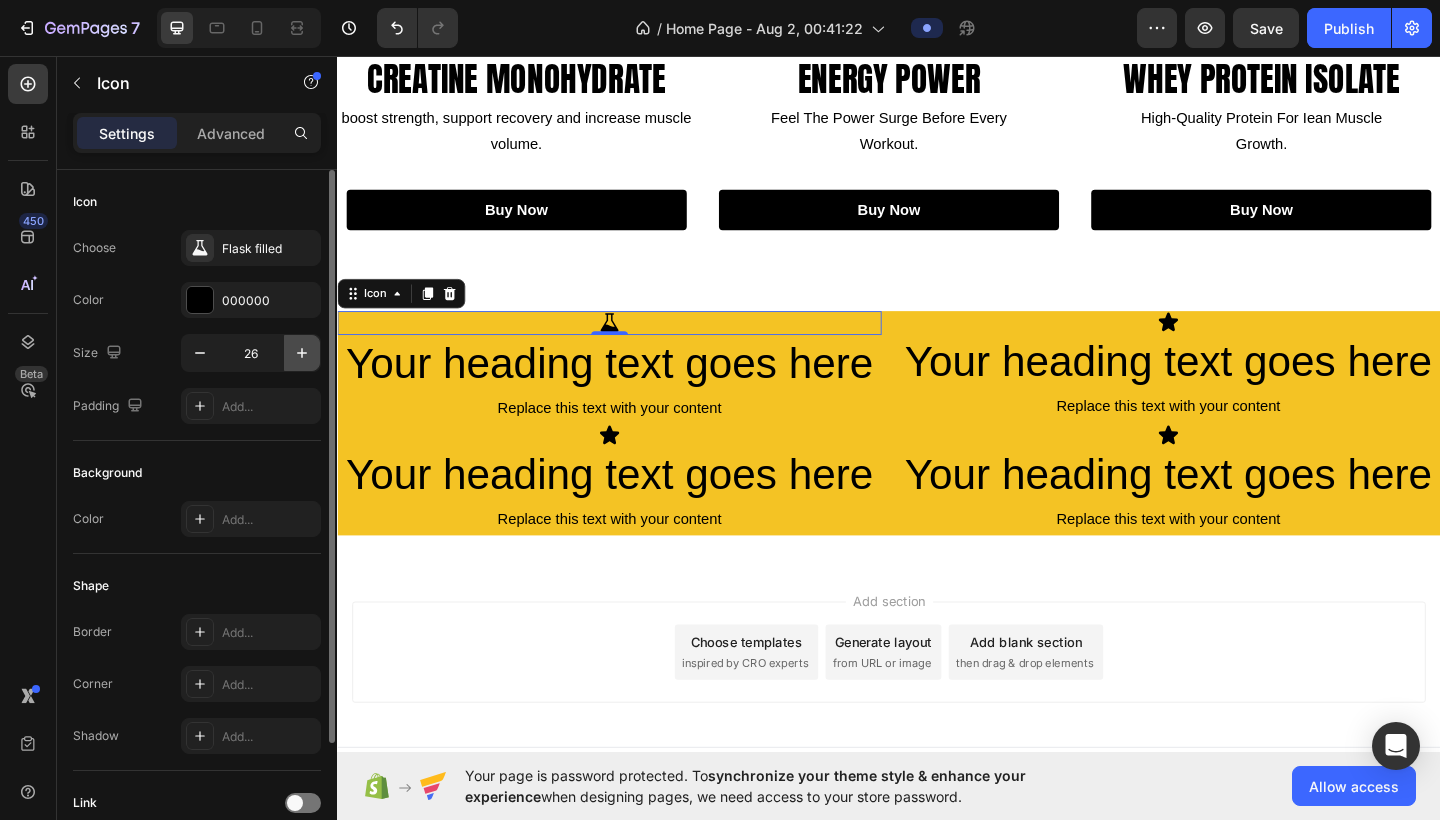 click 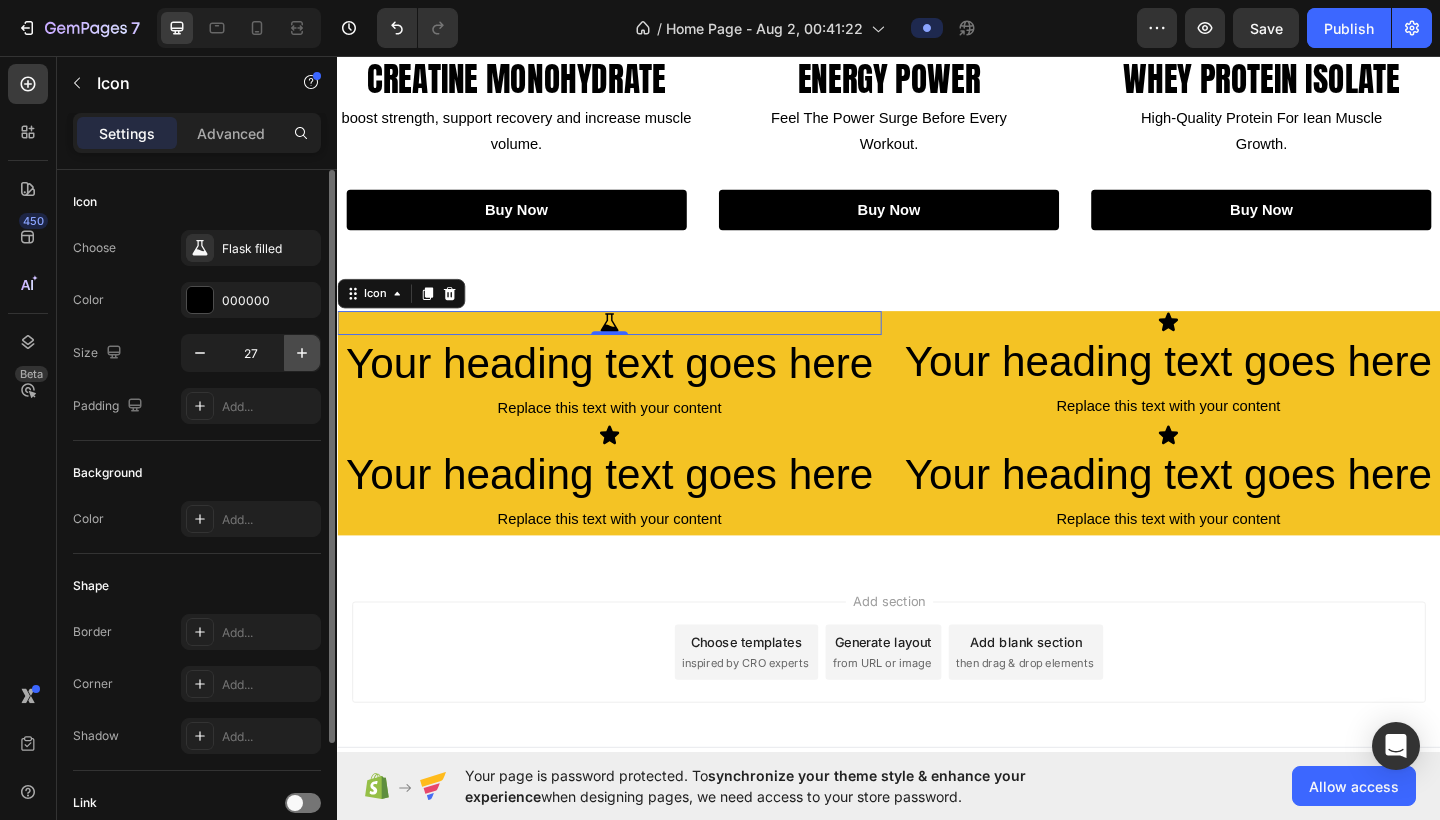 click 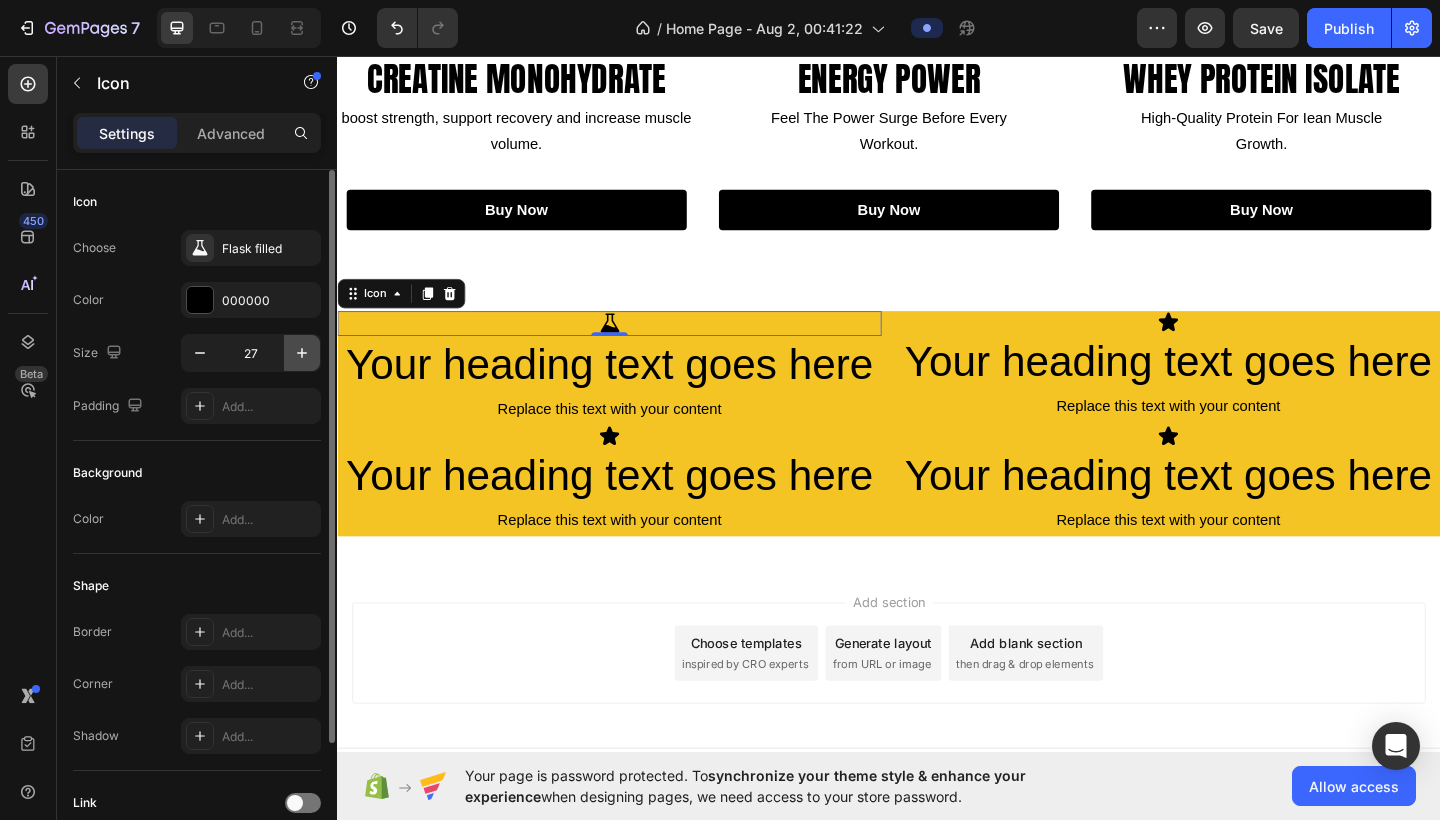 click 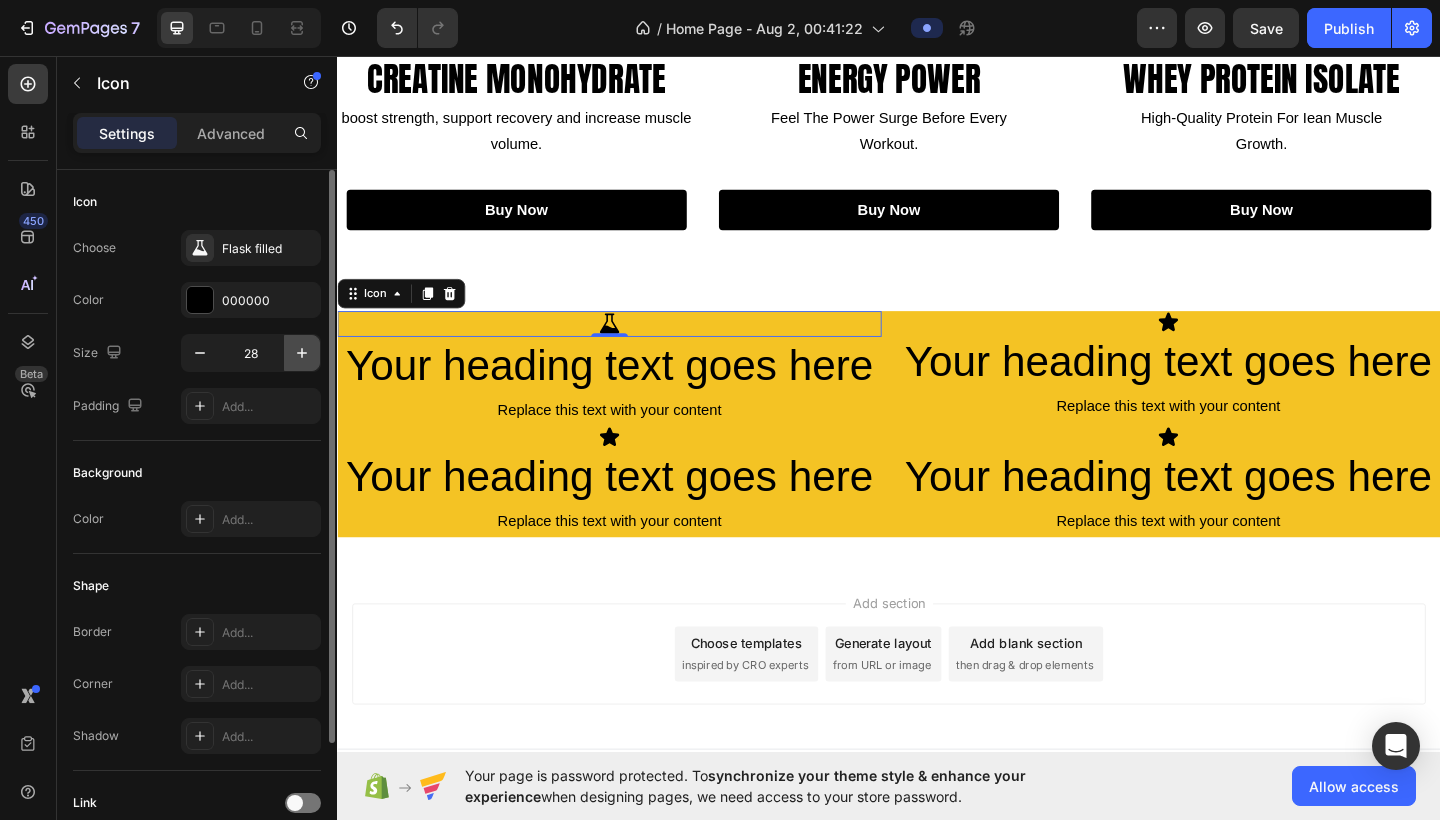 click 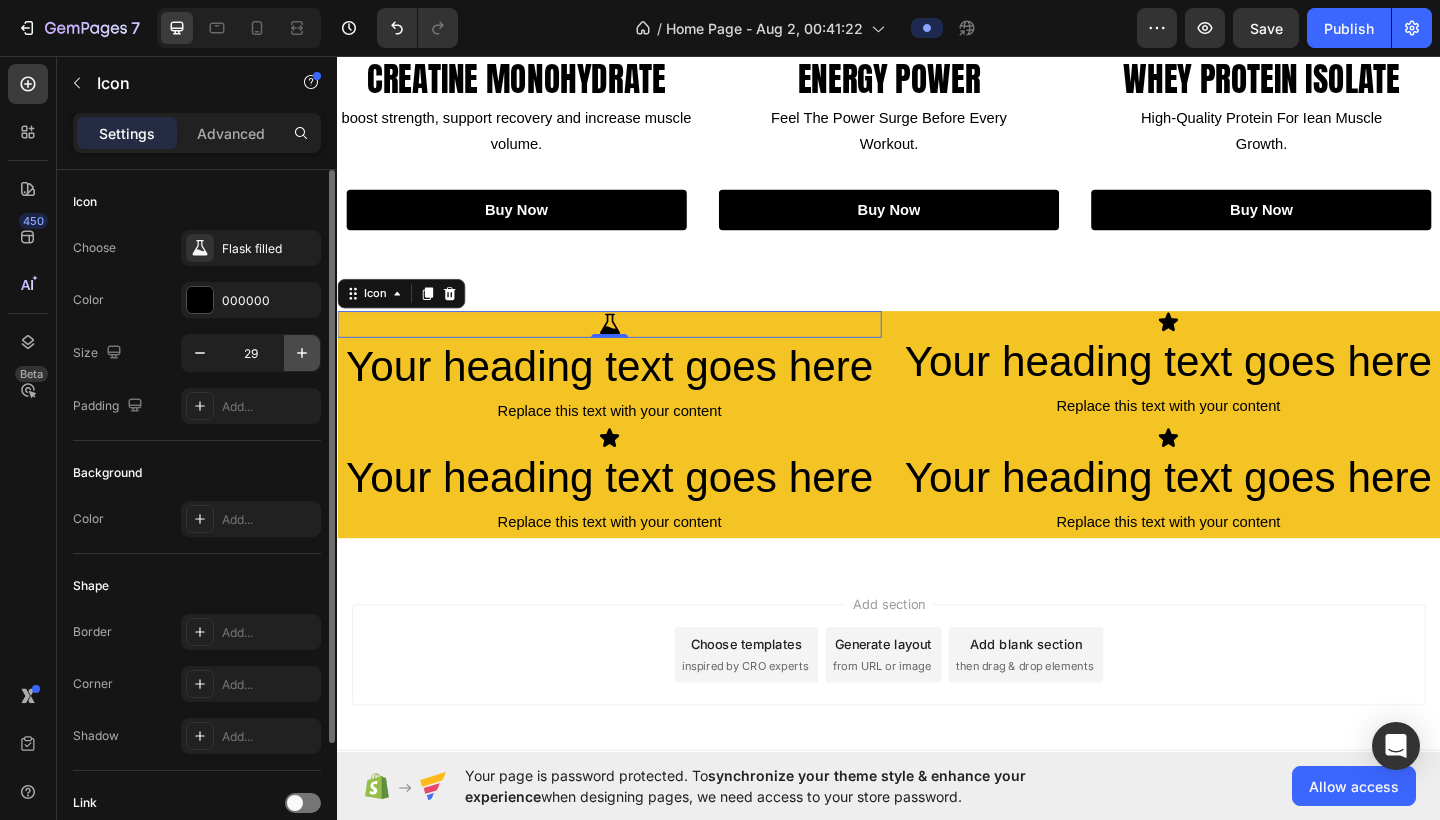 click 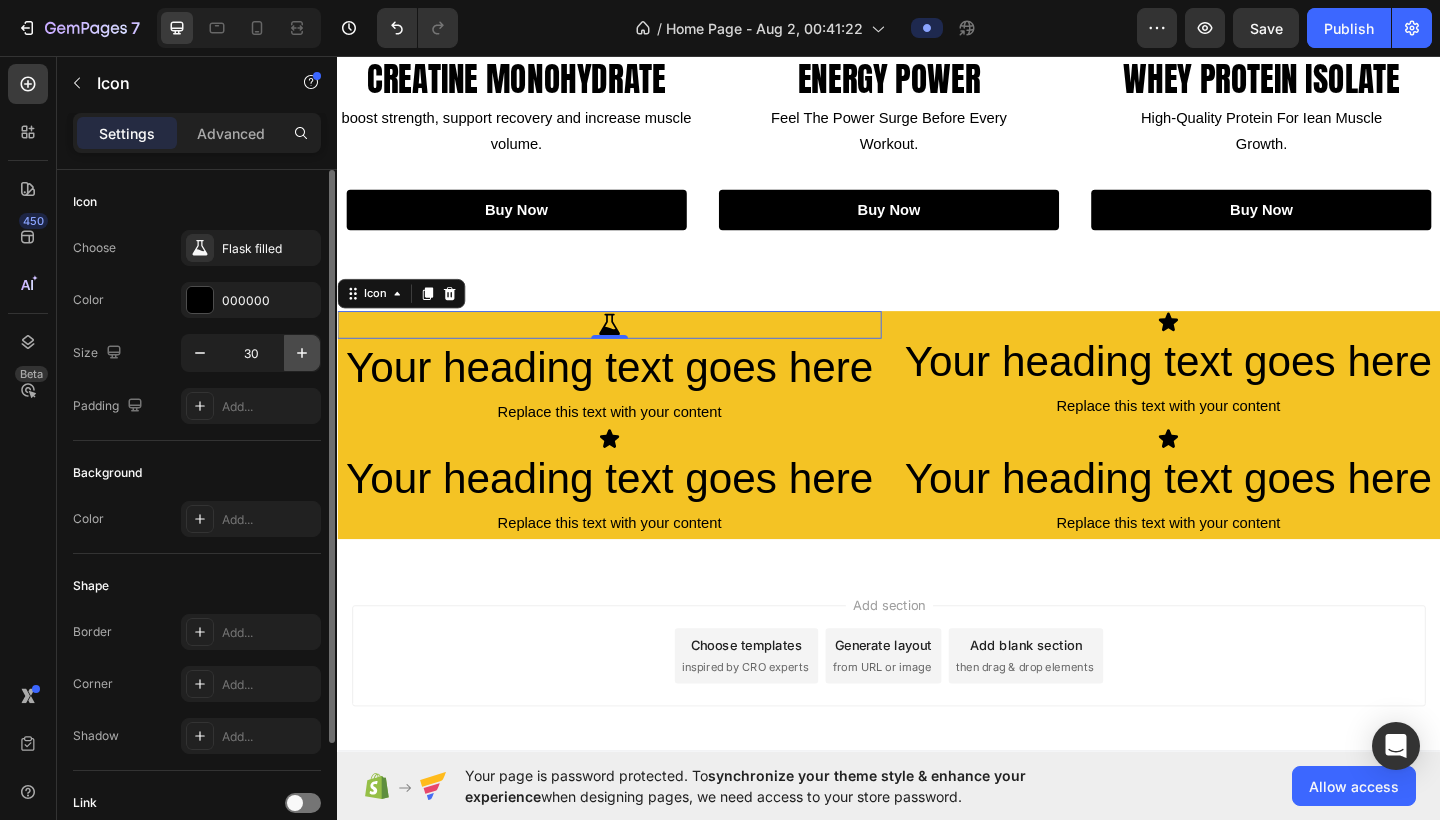 click 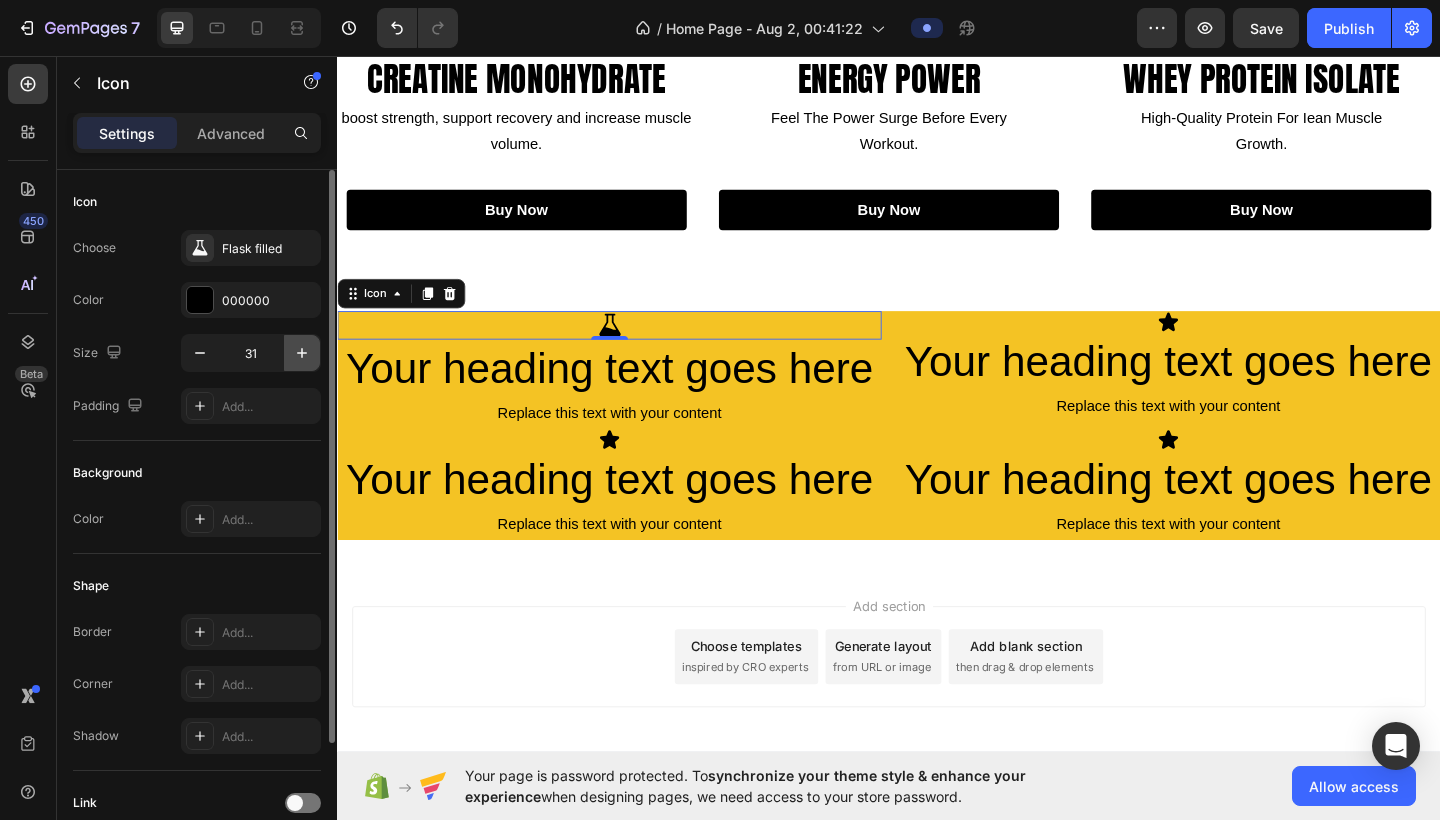 click 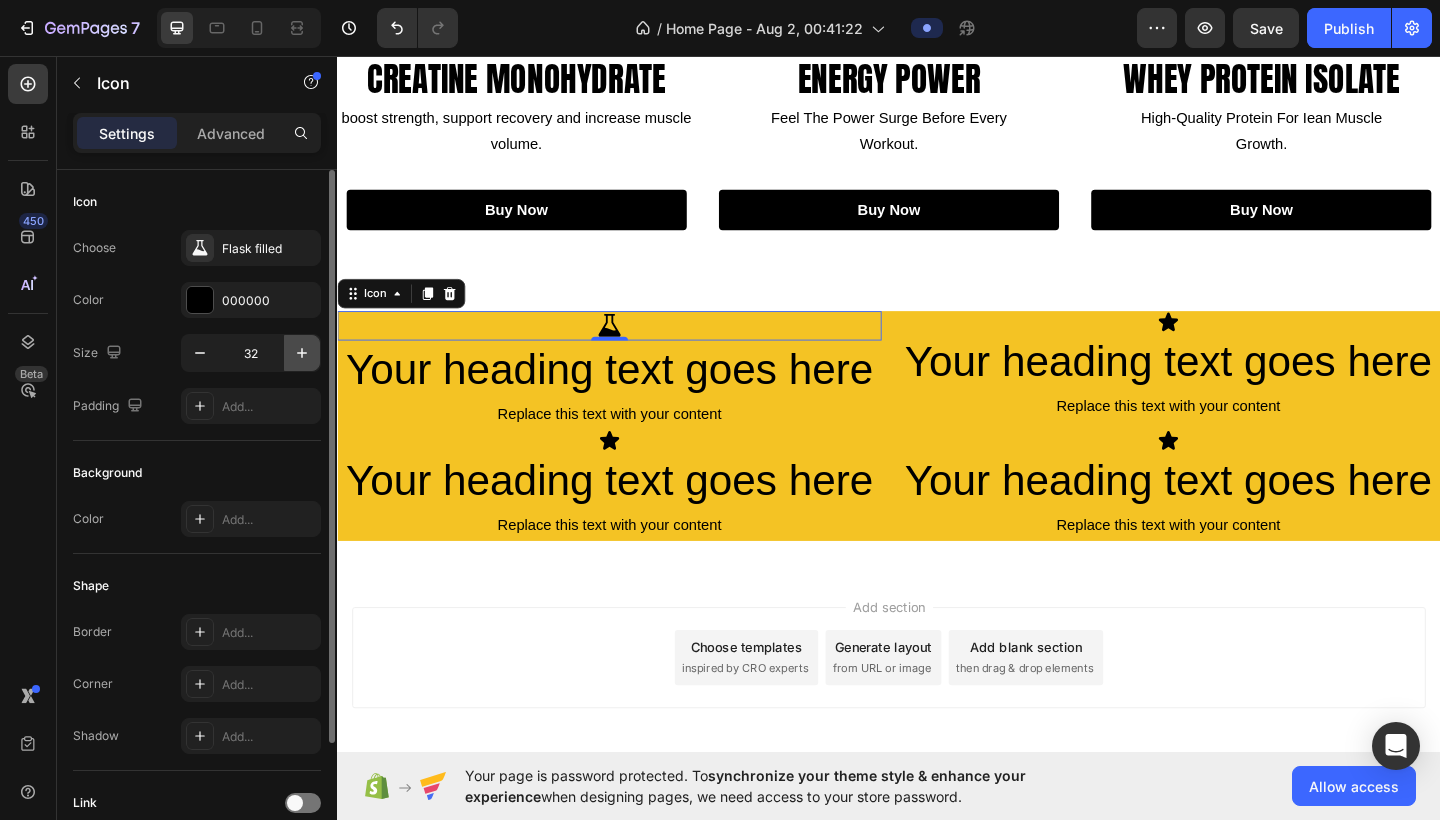 click 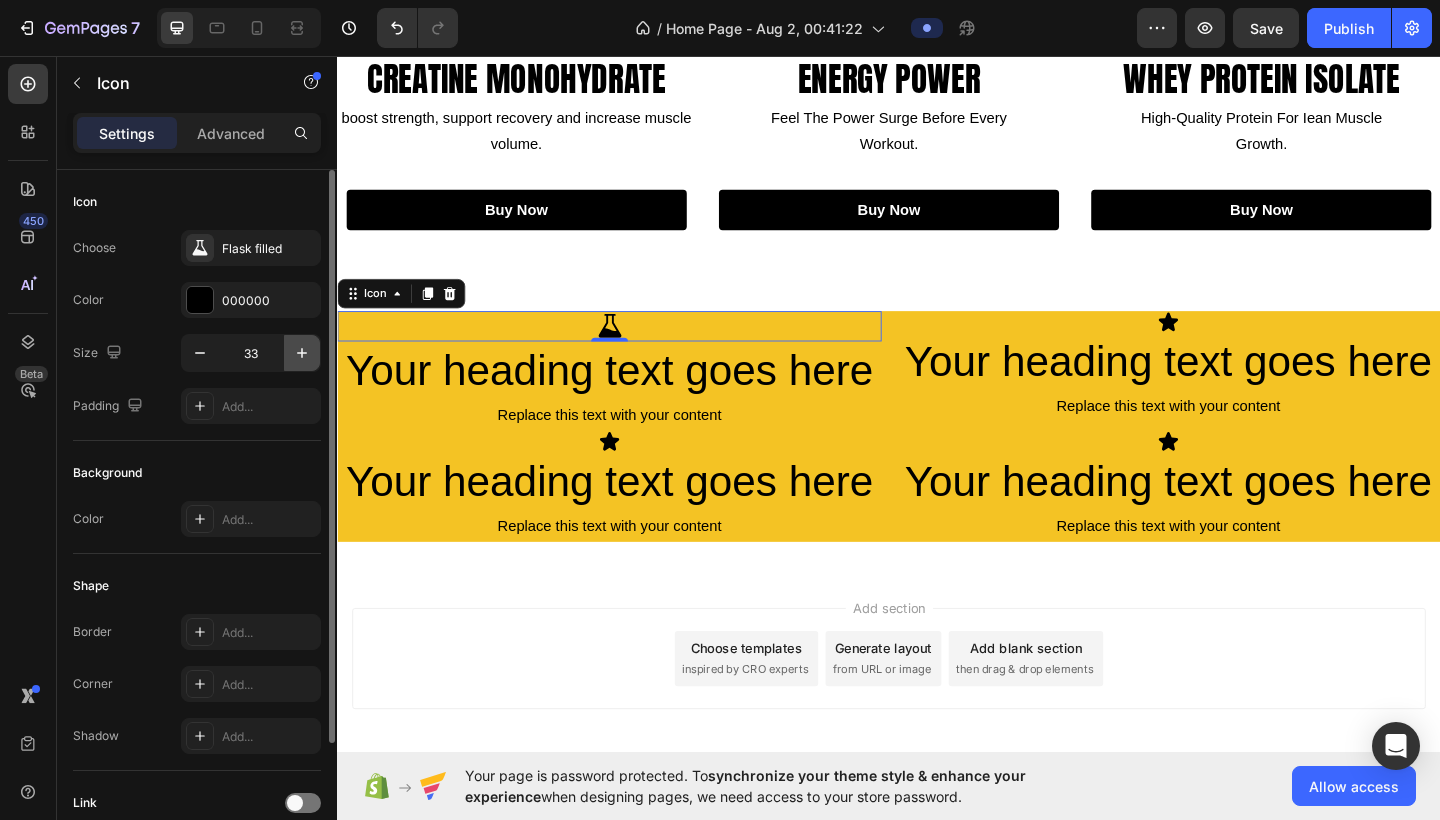 click 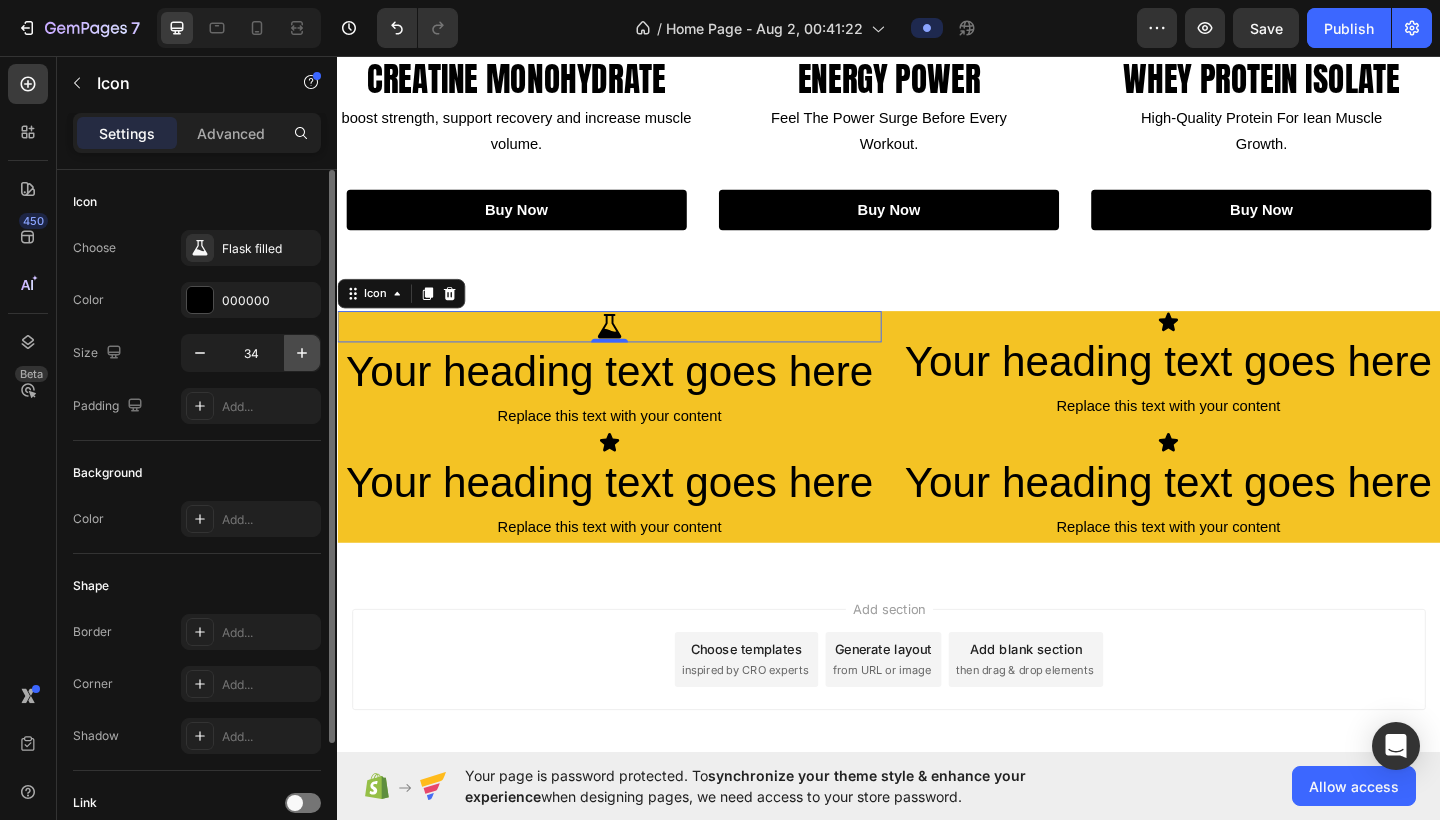 click 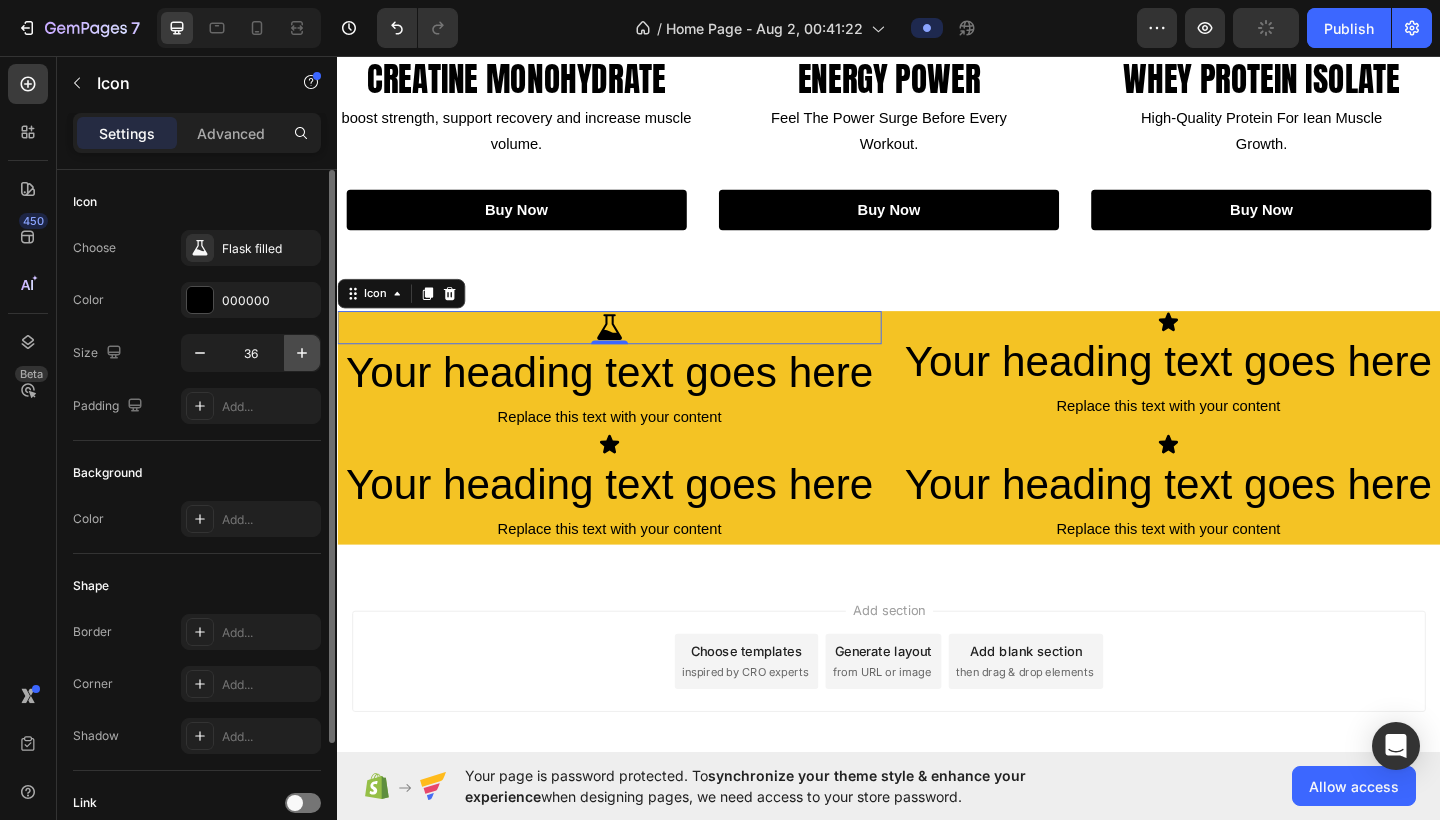 click 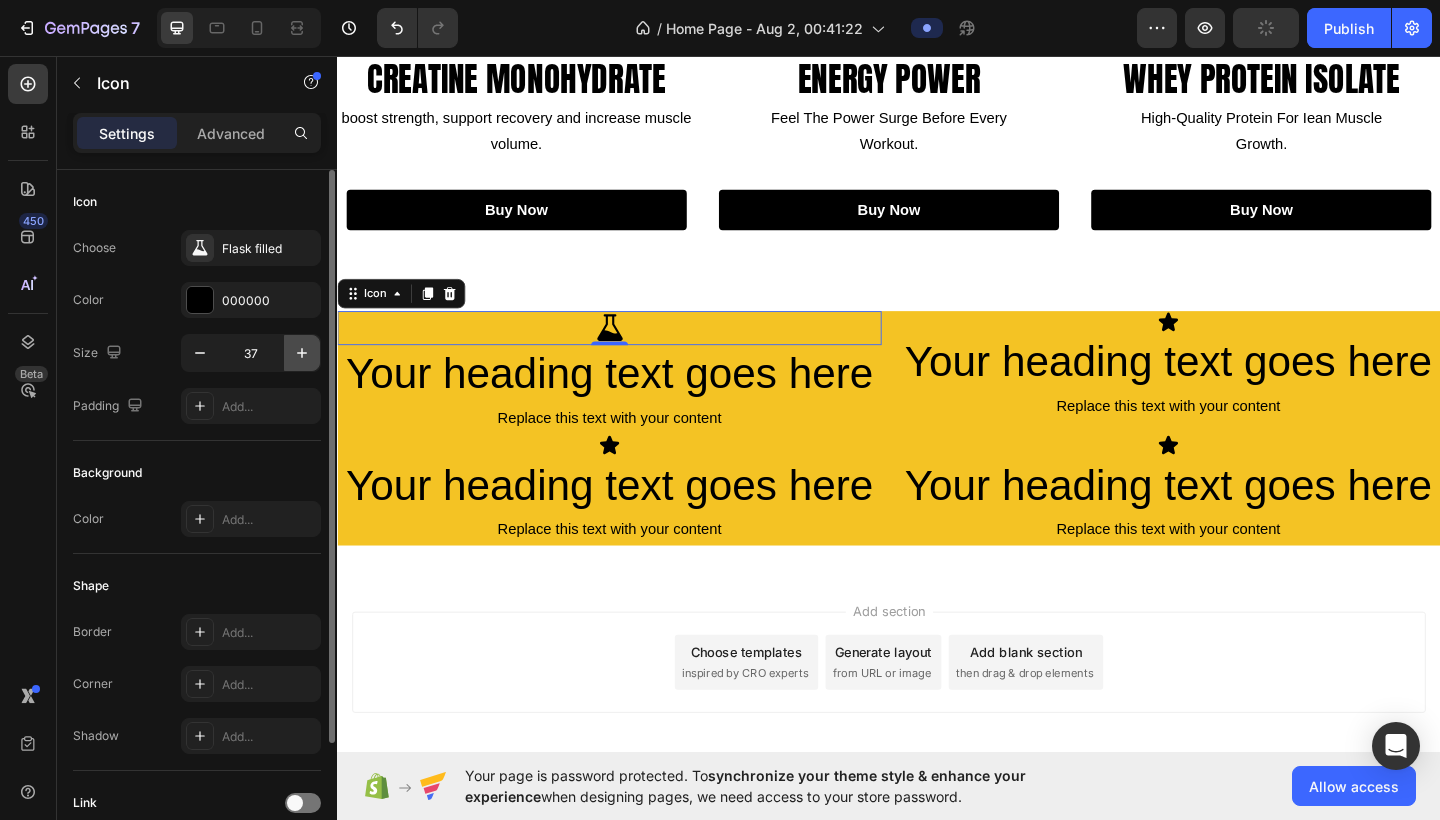 click 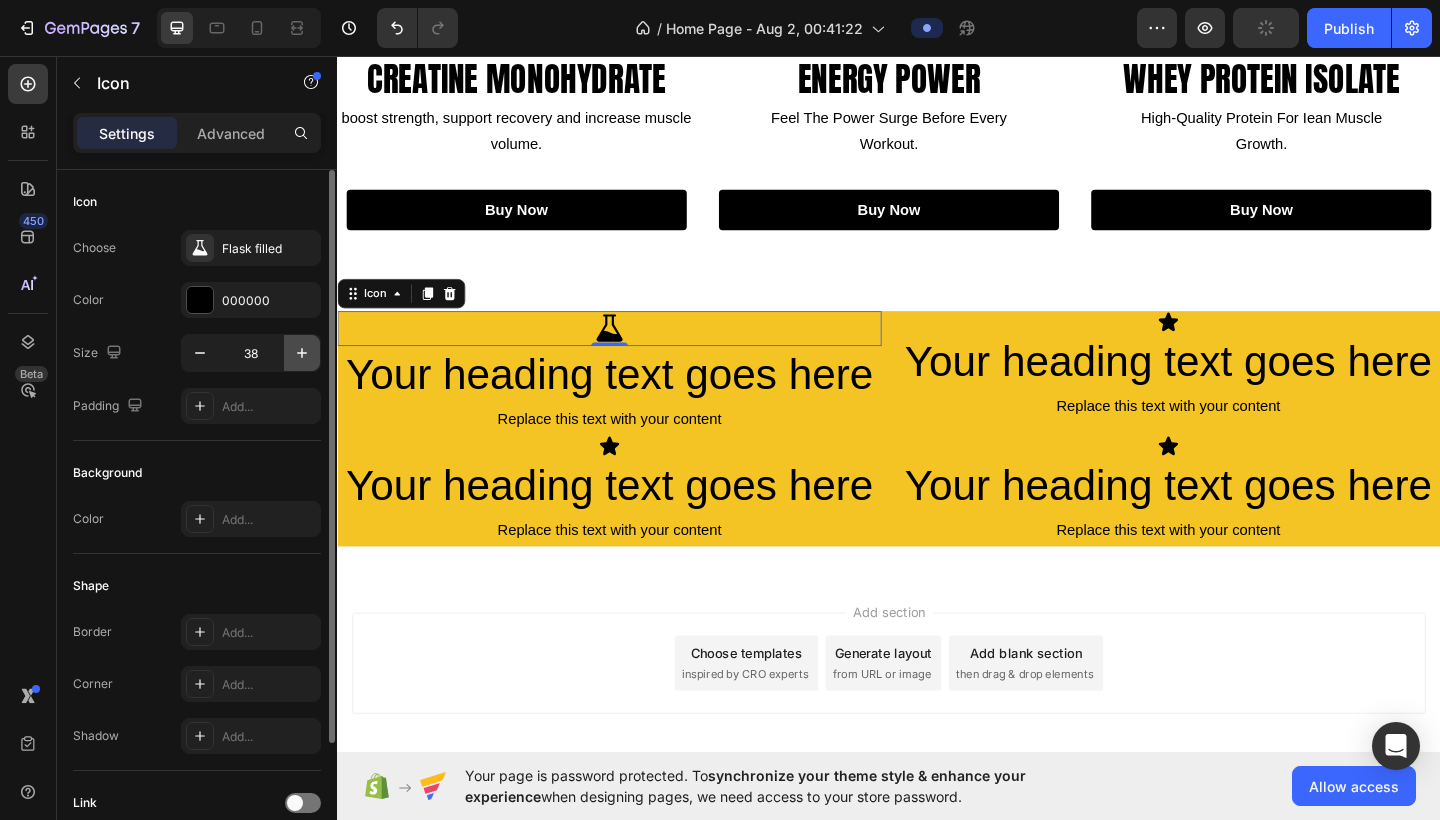 click 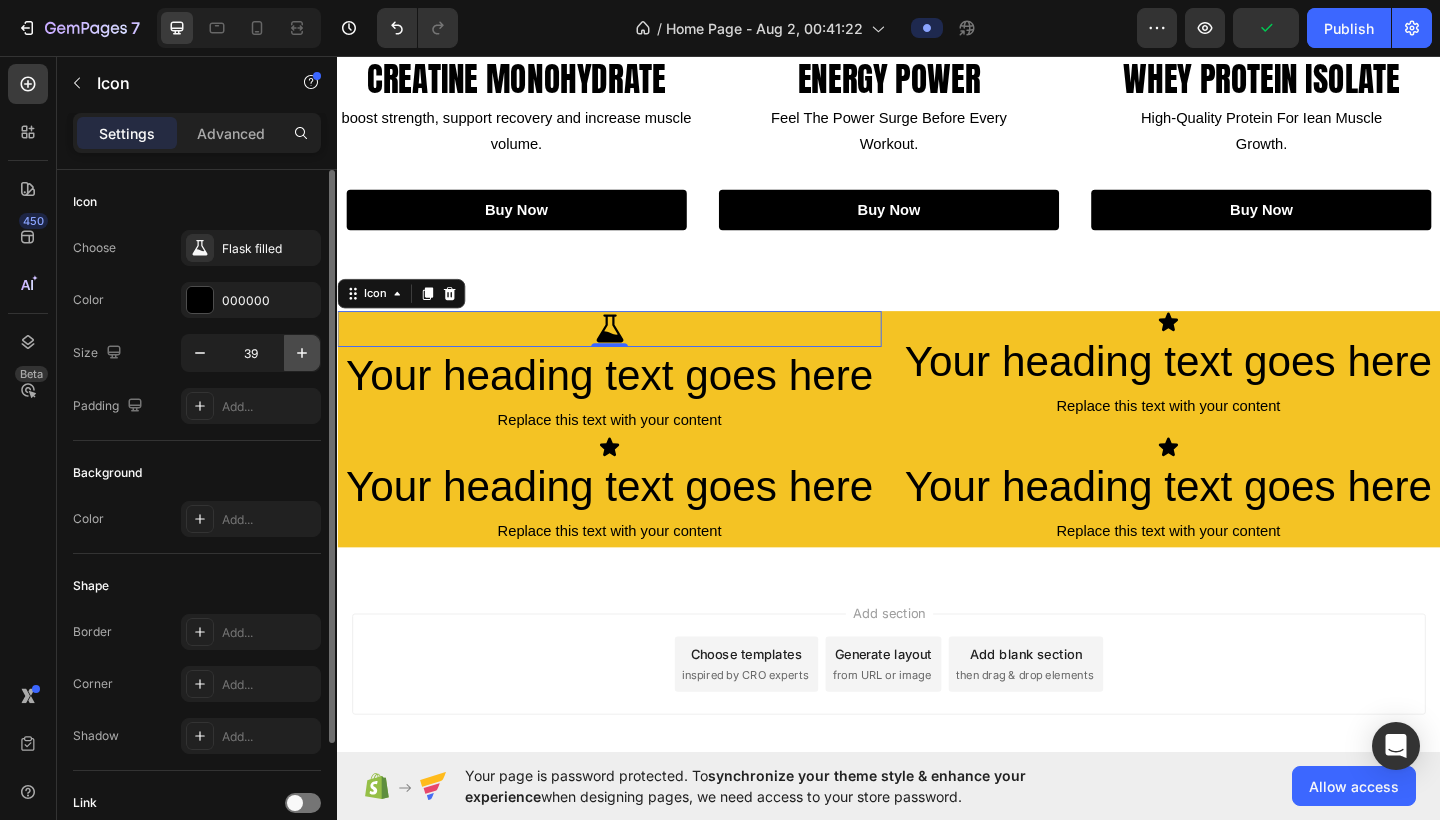 click 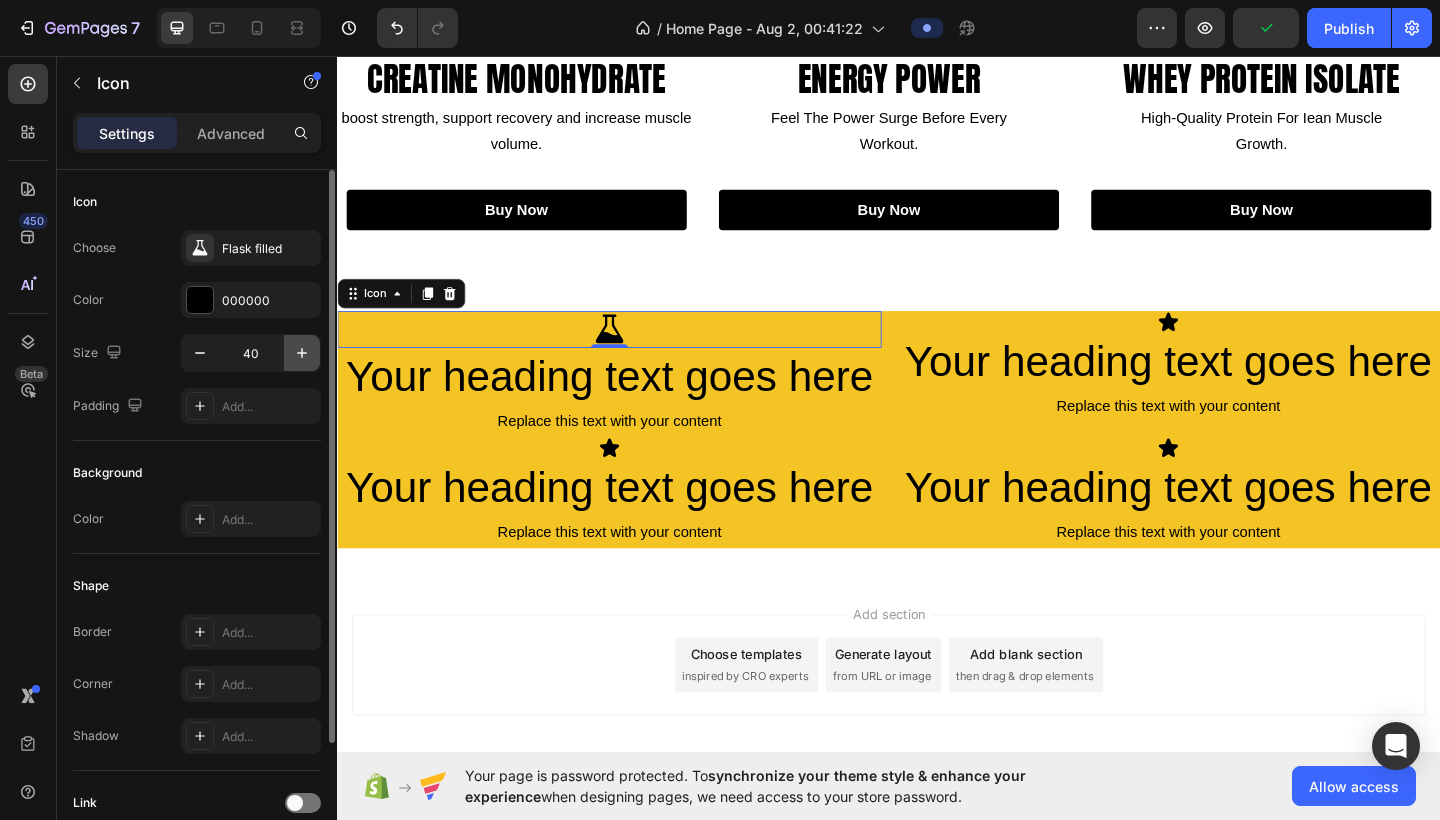 click 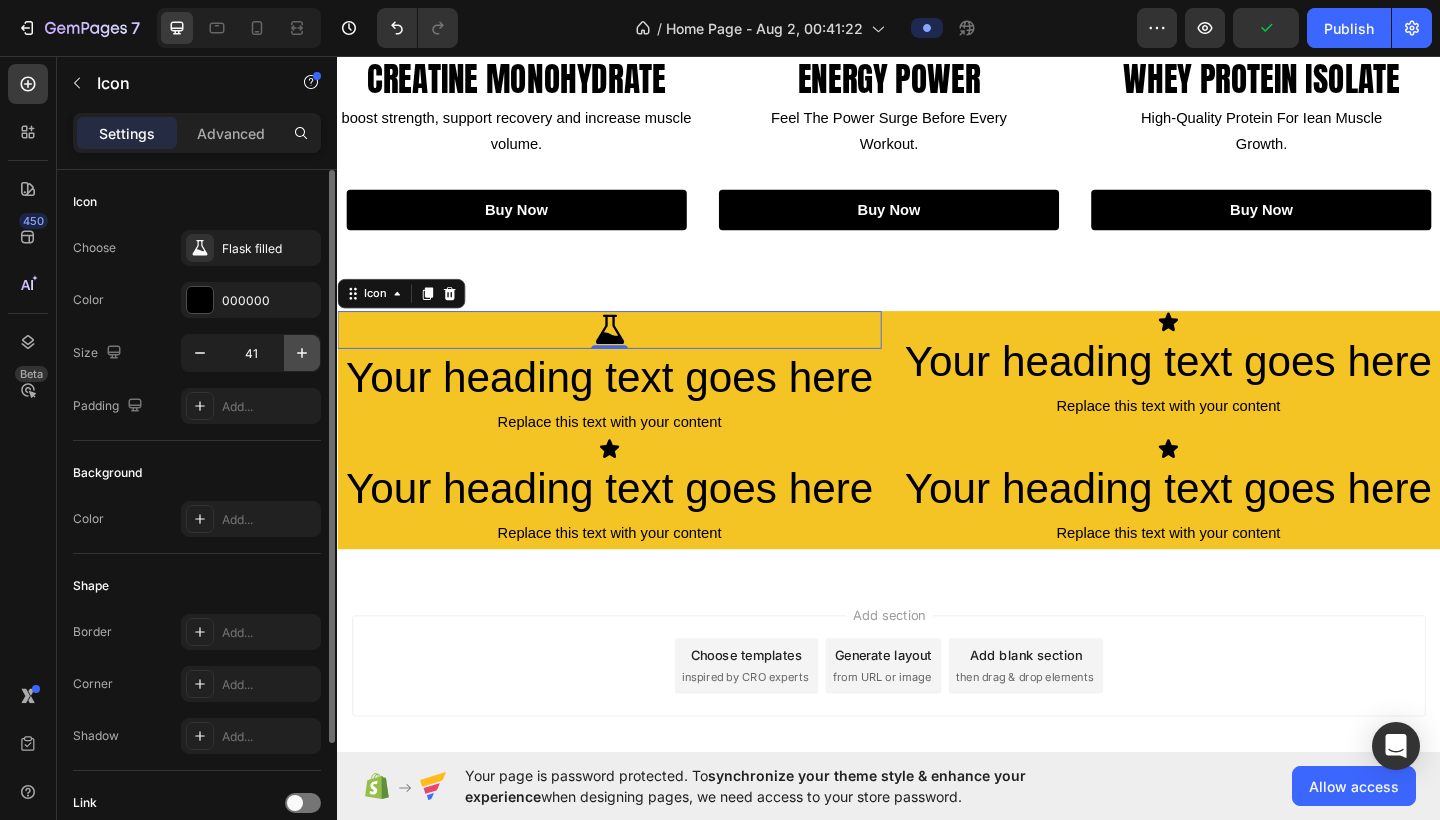 click 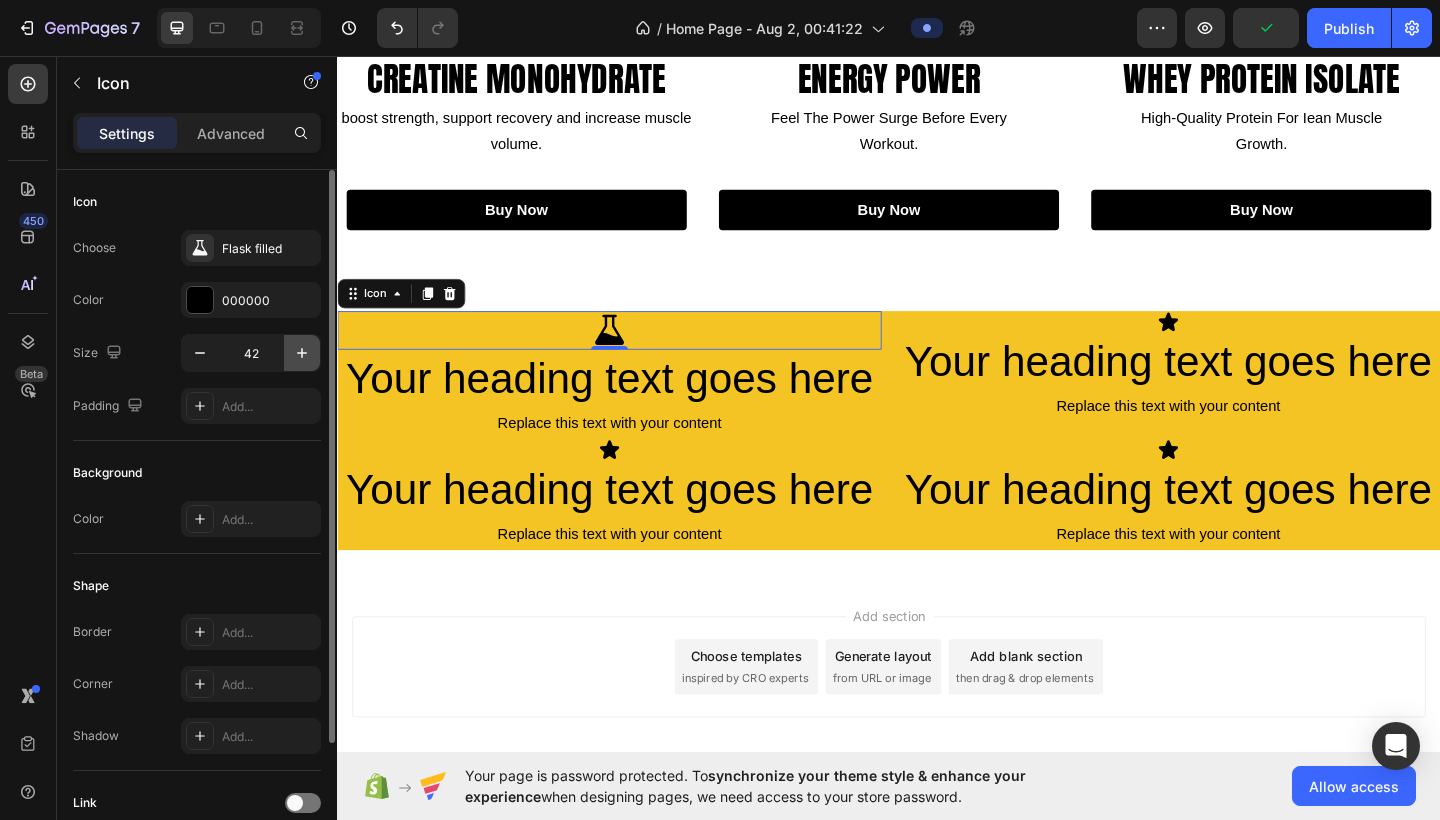 click 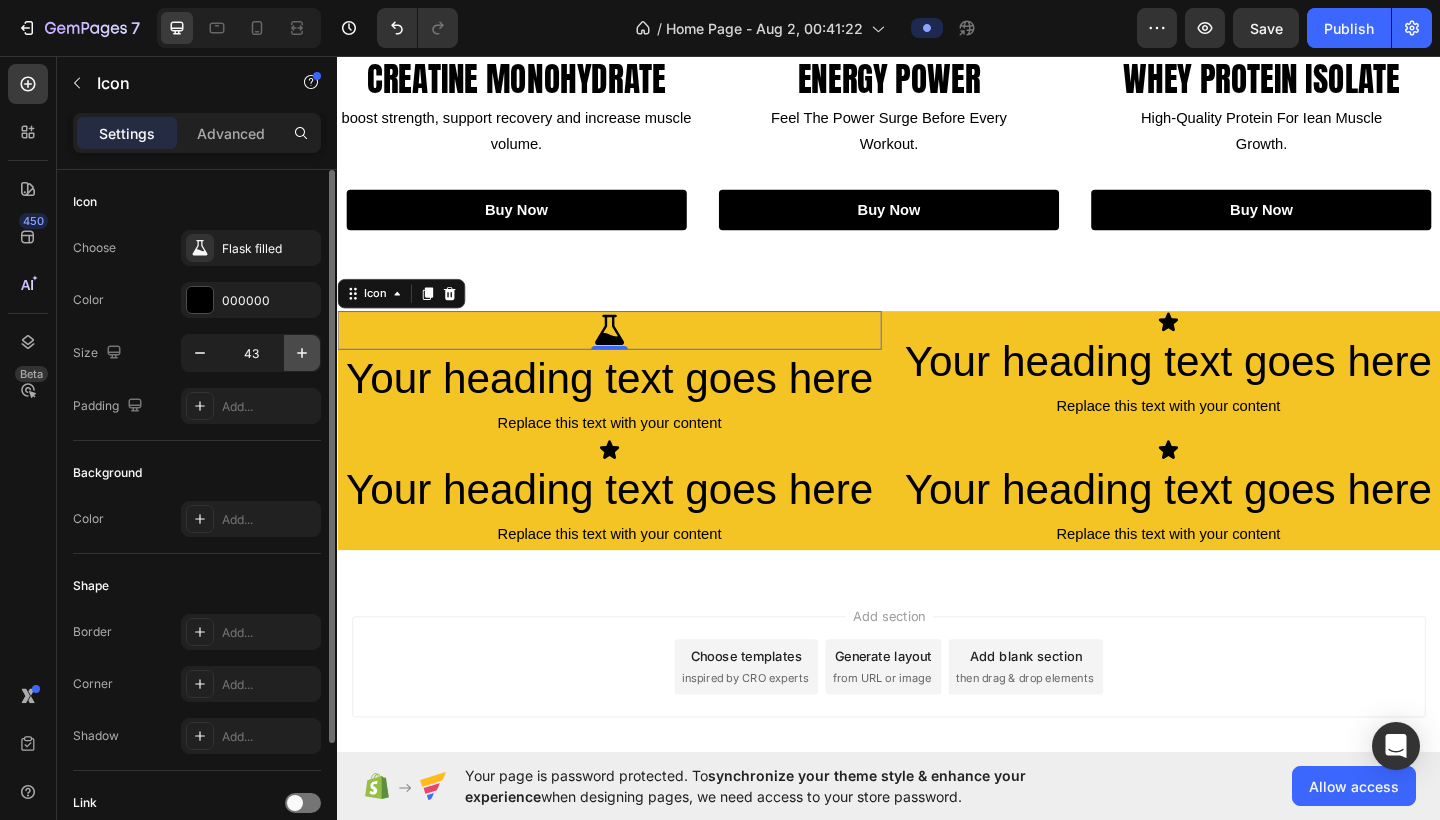click 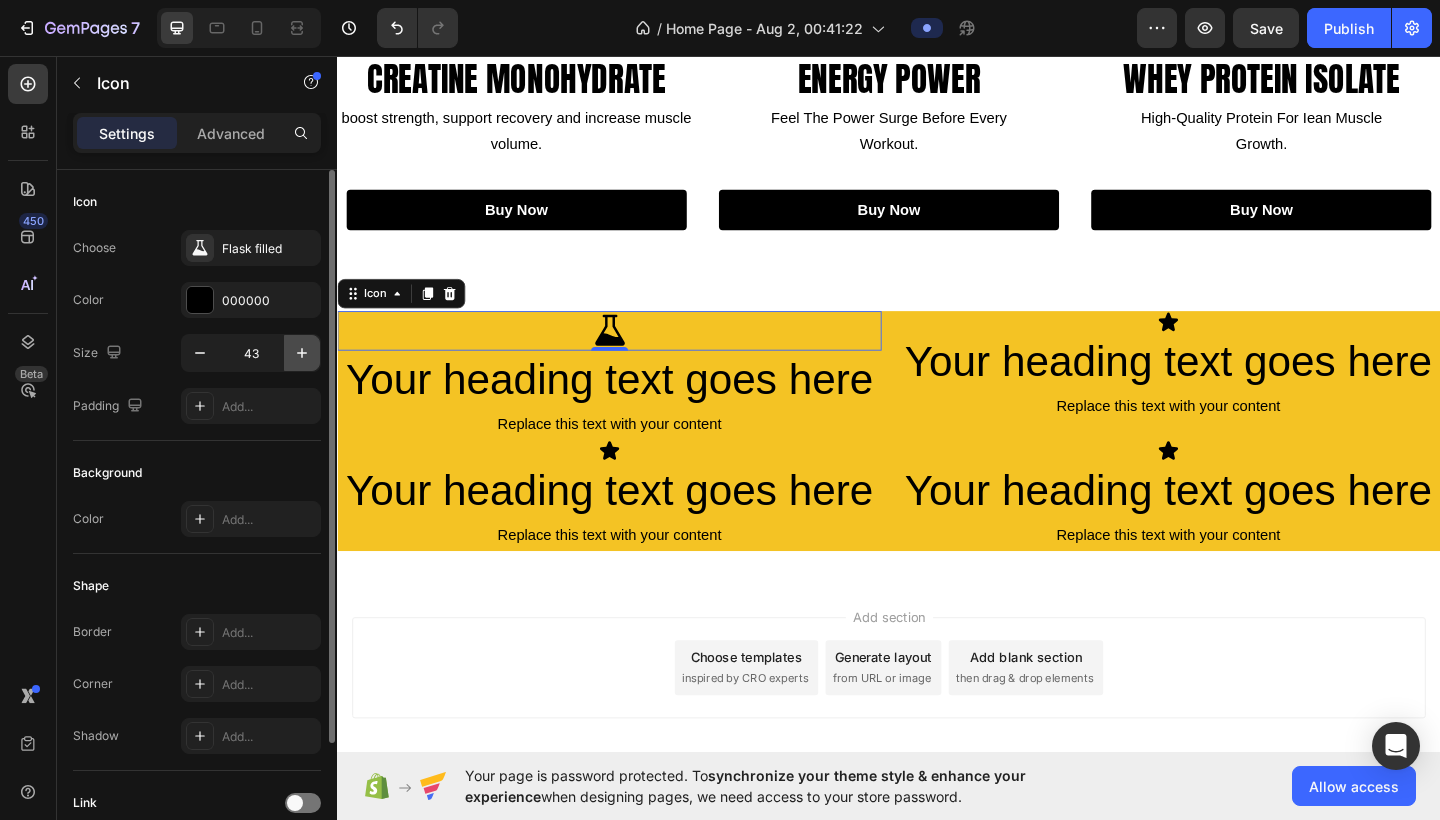 click 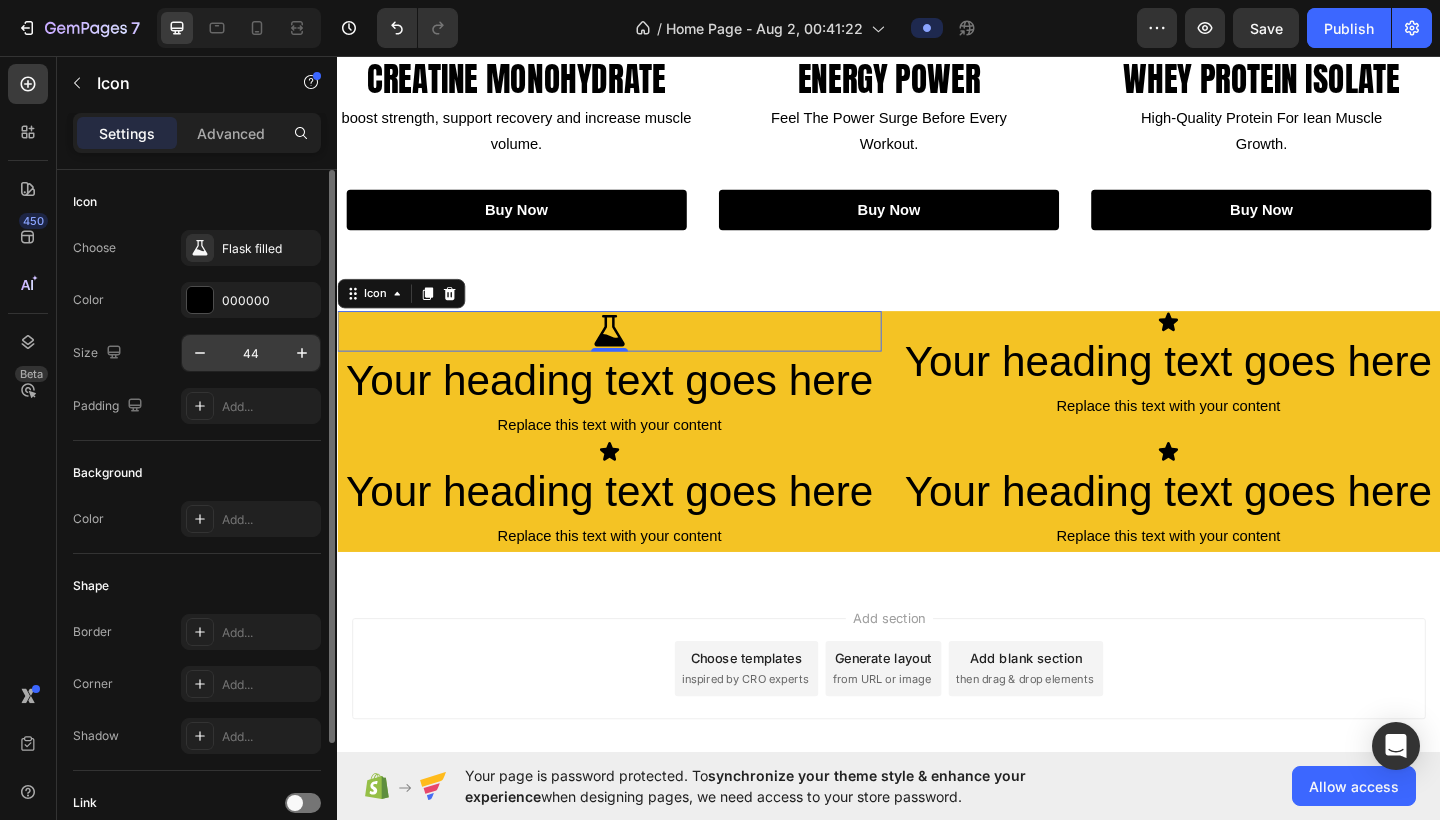 click on "44" at bounding box center [251, 353] 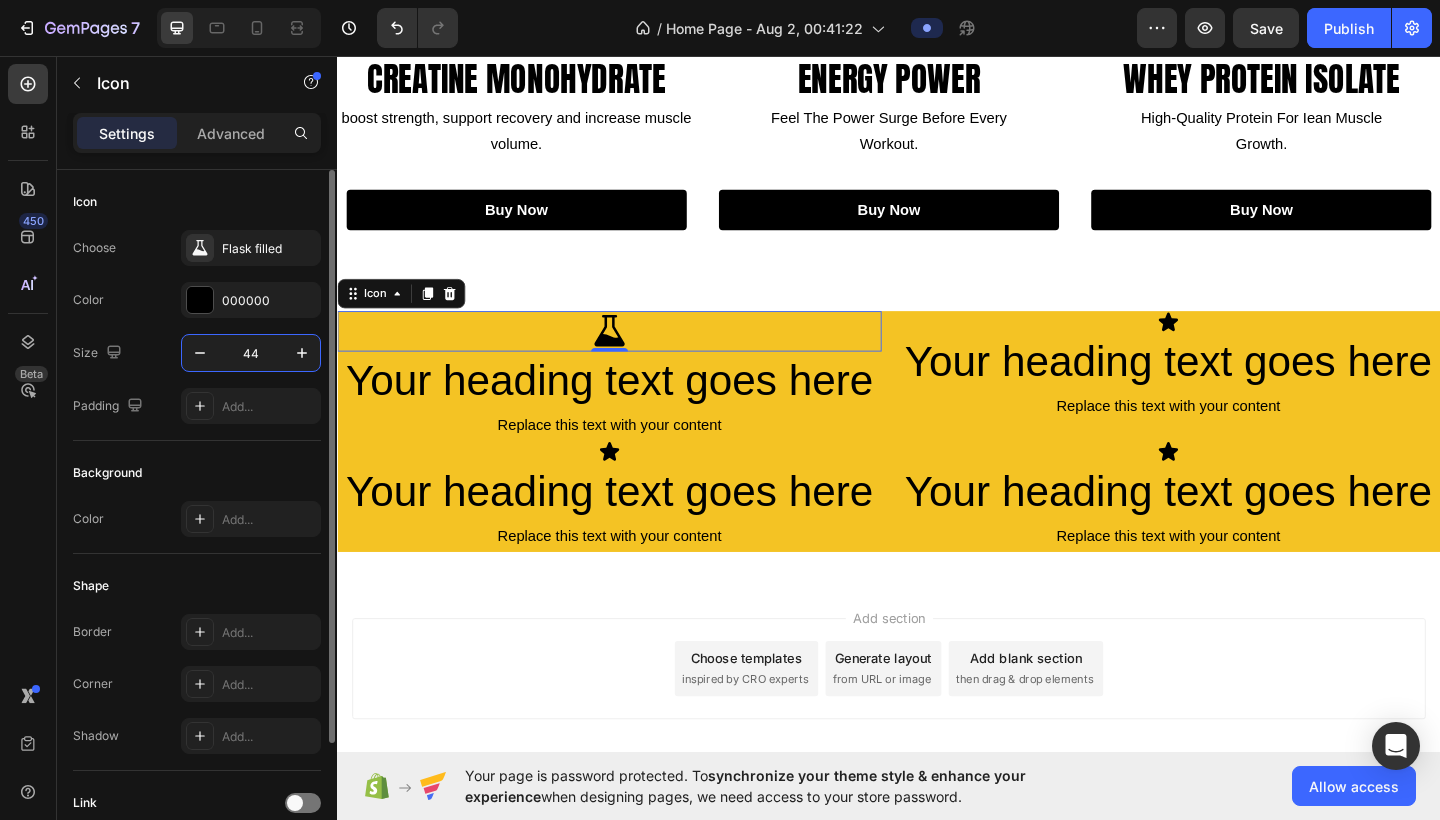 click on "44" at bounding box center [251, 353] 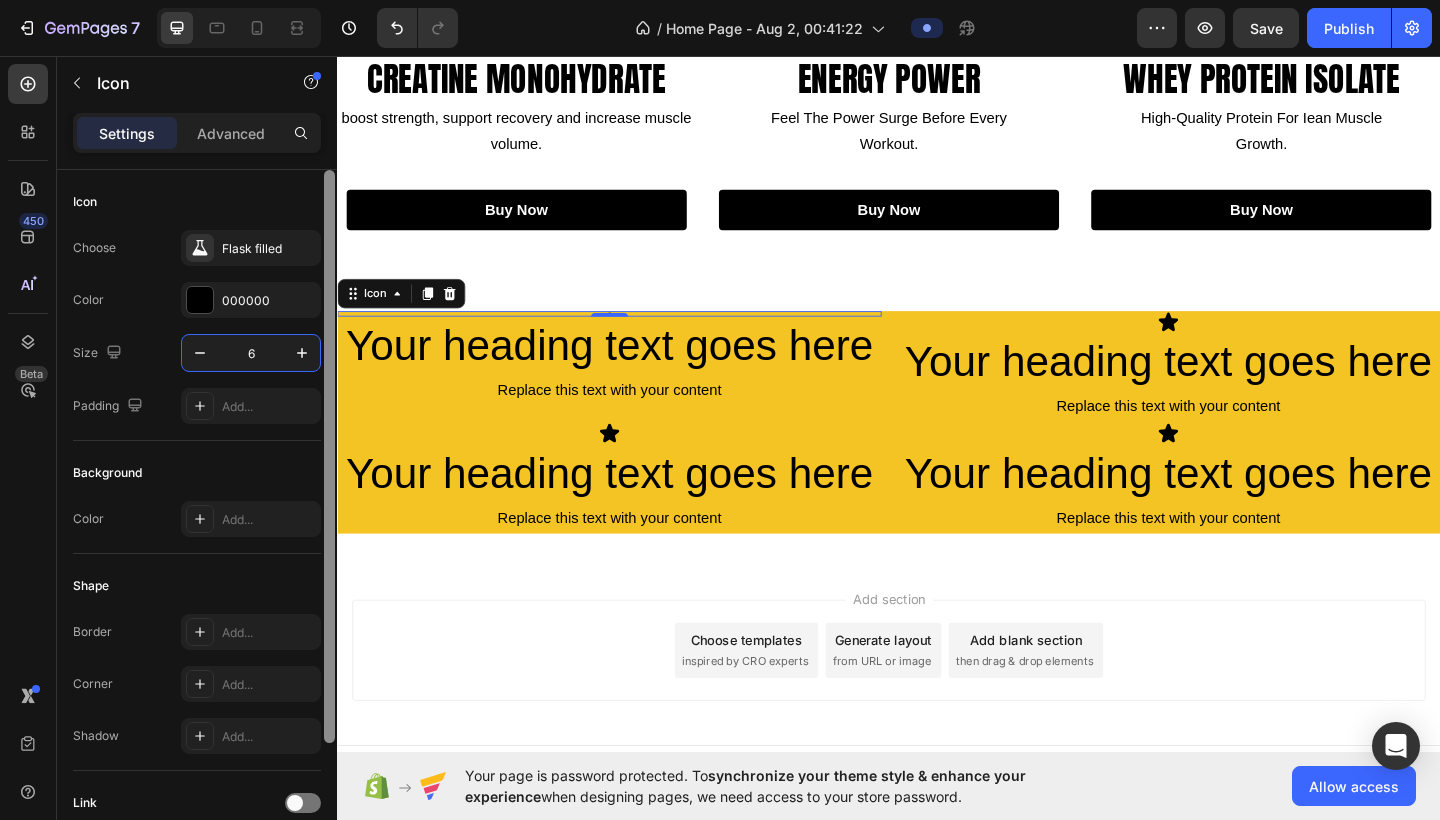 type on "60" 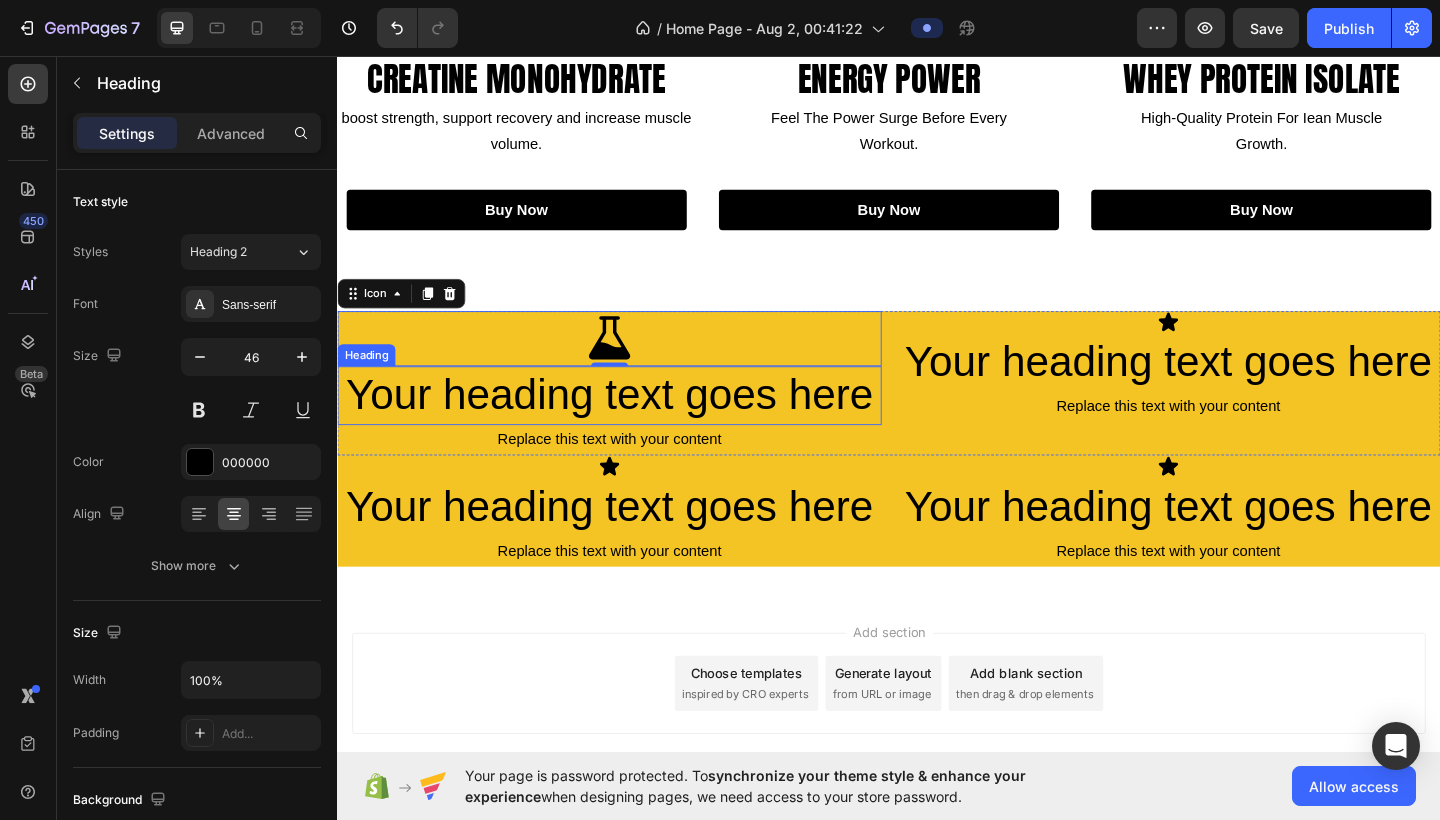 click on "Your heading text goes here" at bounding box center [633, 426] 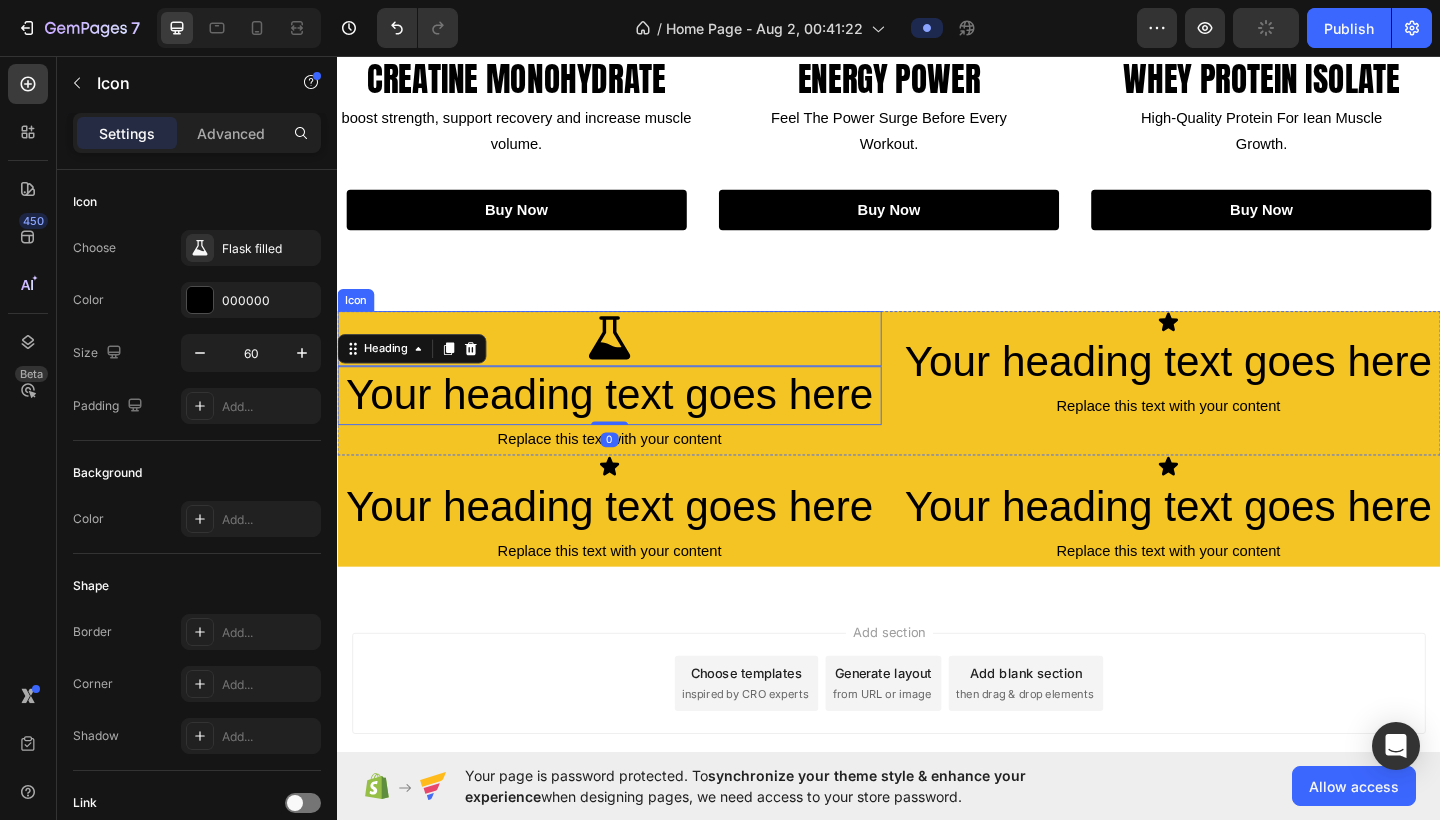 click 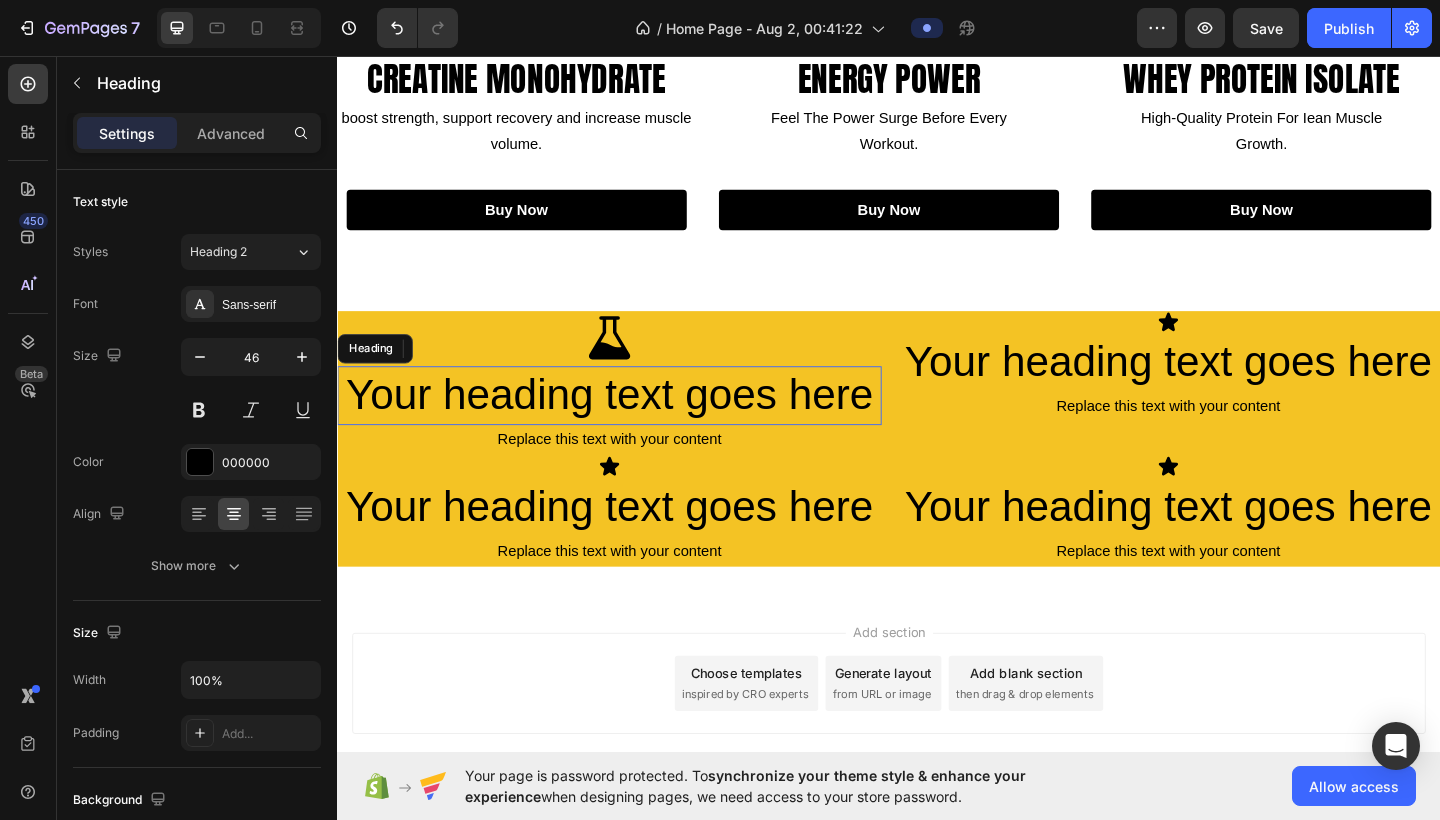click on "Your heading text goes here" at bounding box center (633, 426) 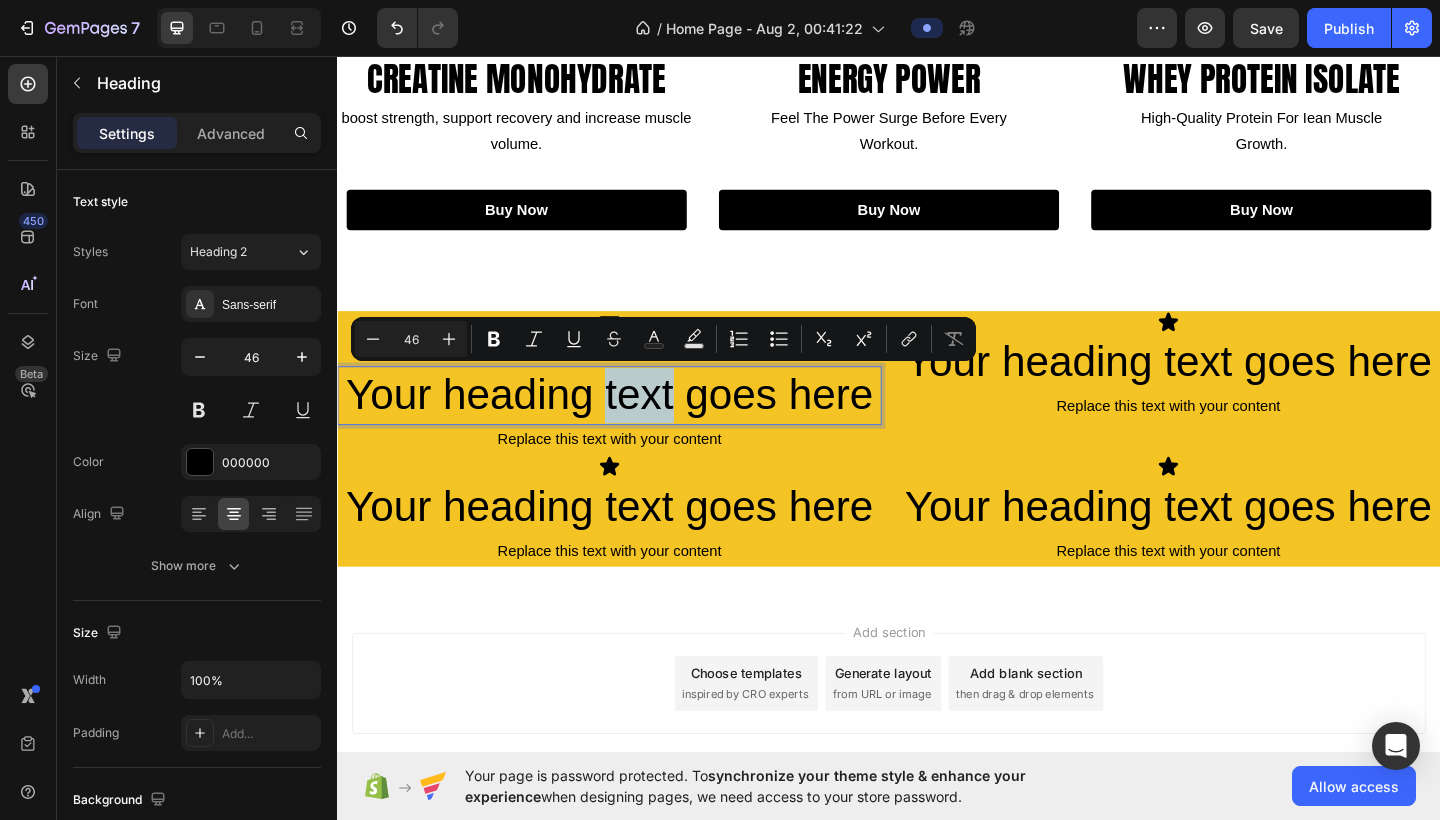 click on "Your heading text goes here" at bounding box center (633, 426) 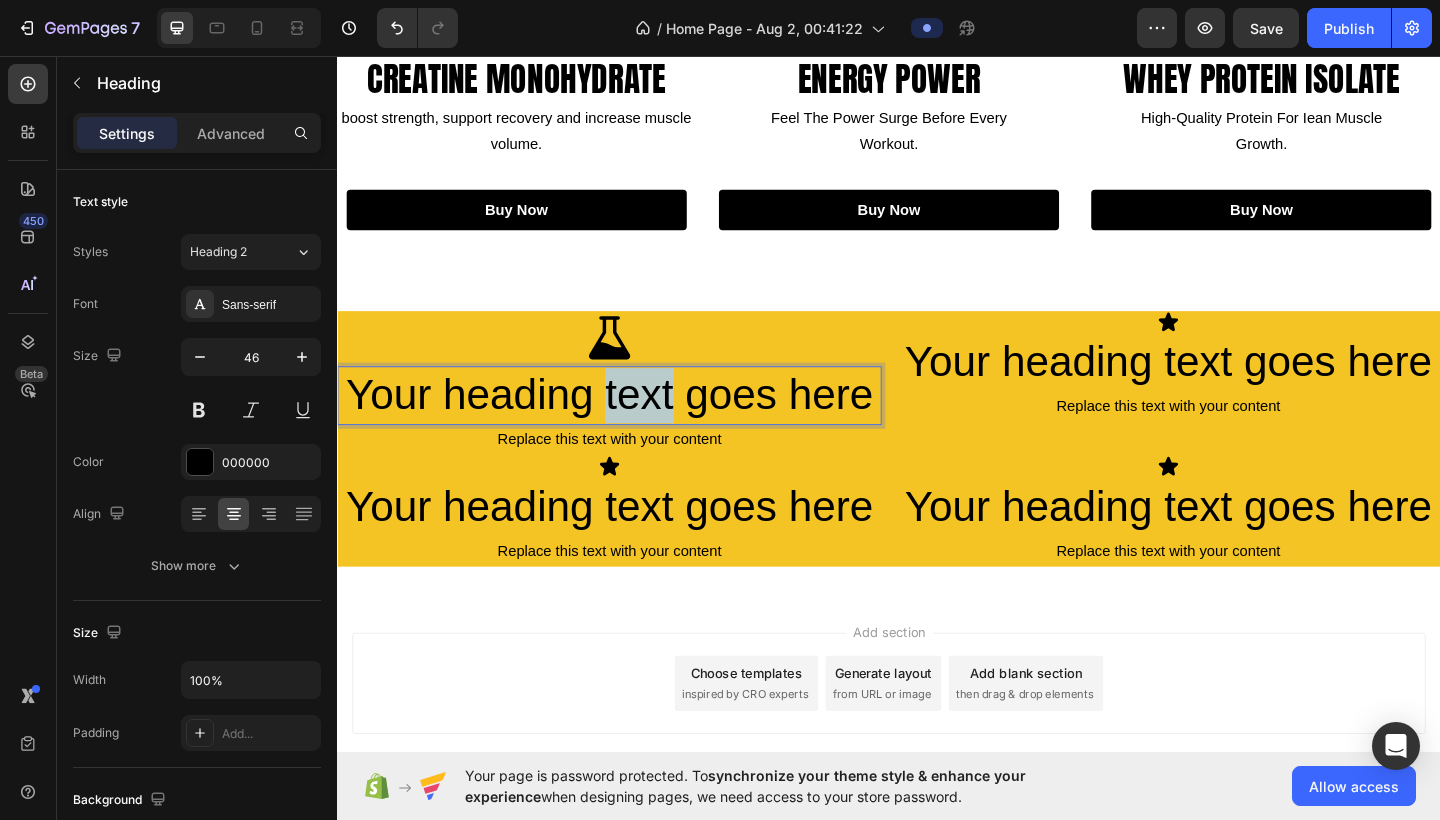 click on "Your heading text goes here" at bounding box center (633, 426) 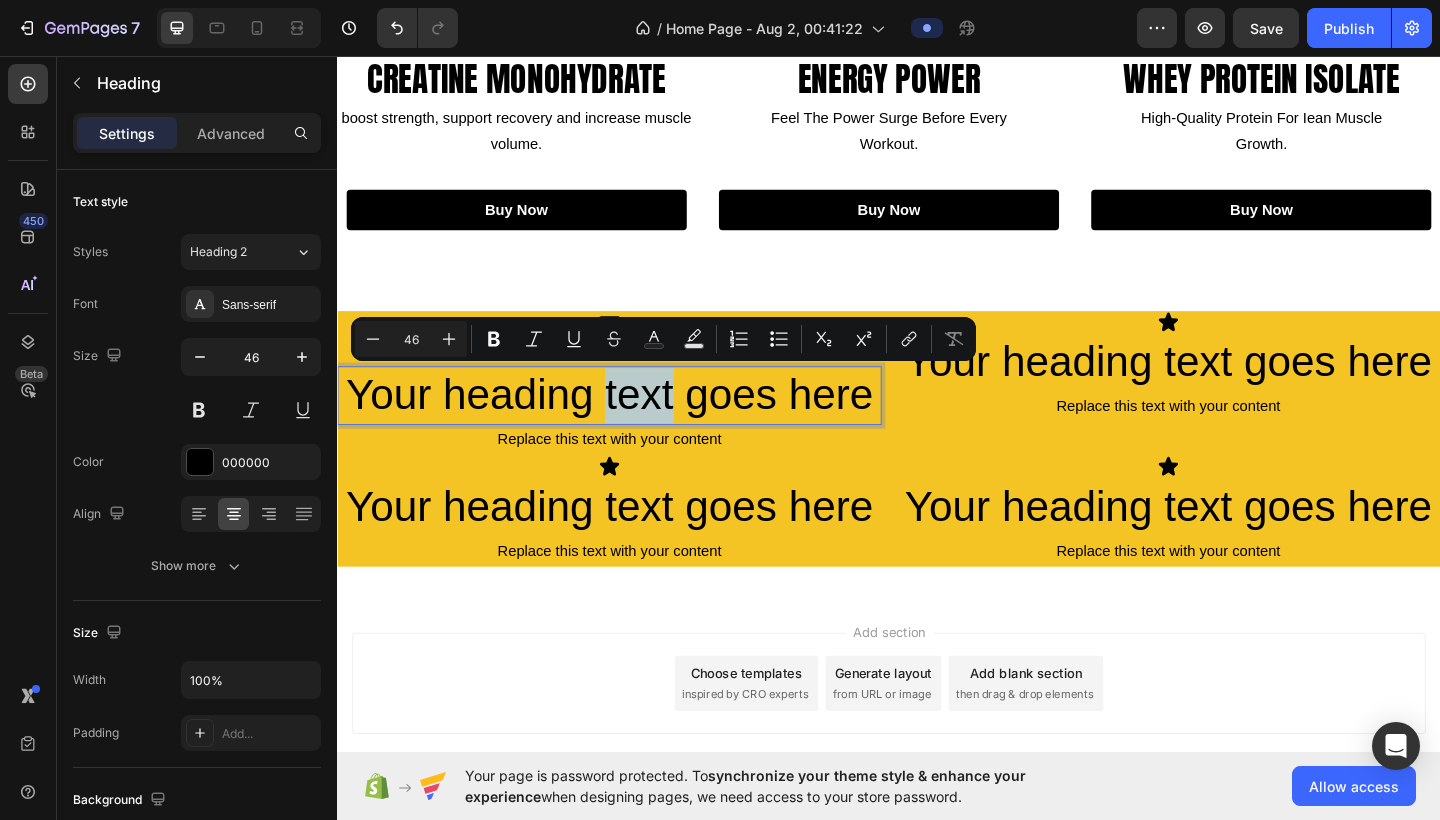 click on "Your heading text goes here" at bounding box center [633, 426] 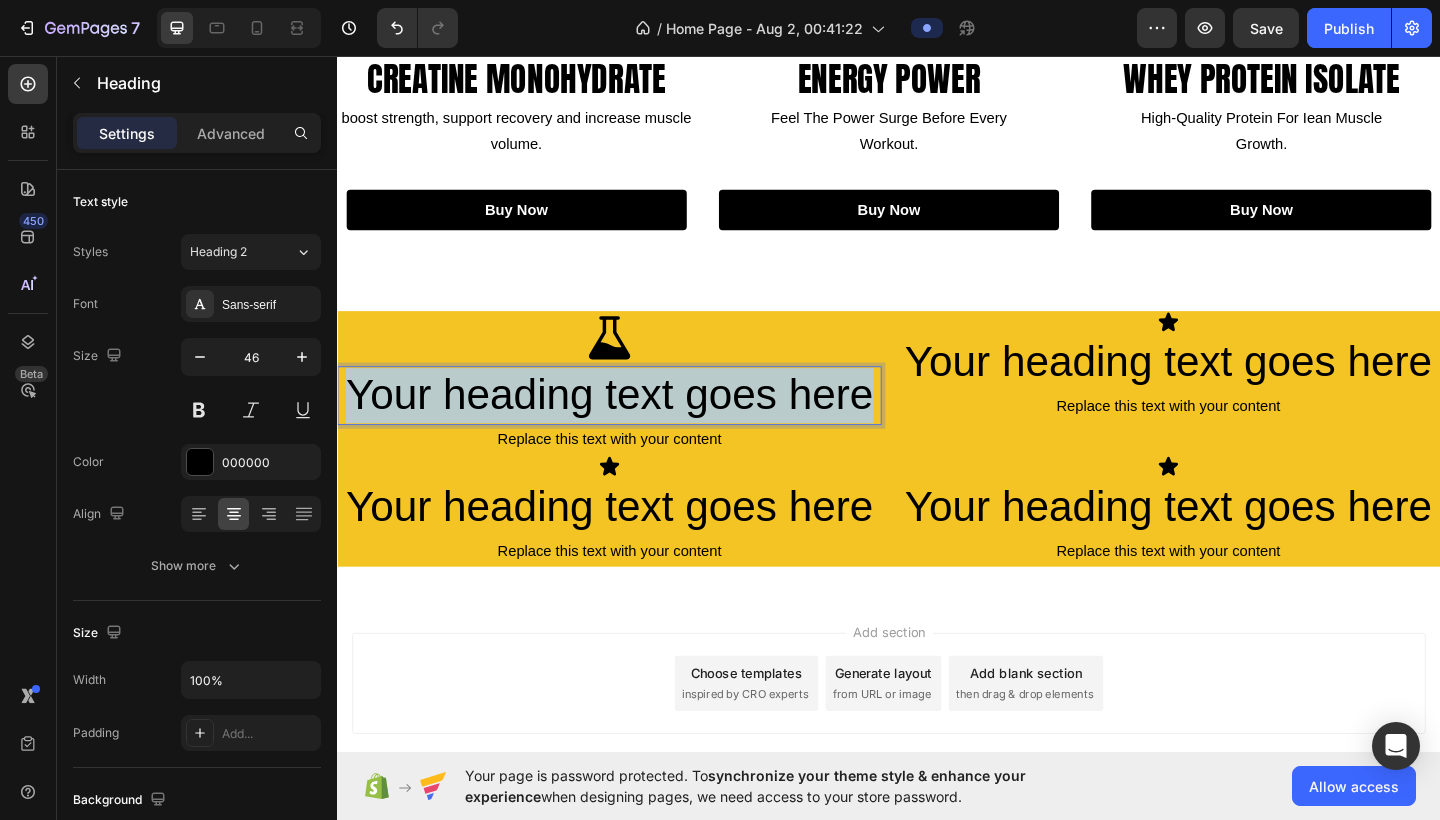 click on "Your heading text goes here" at bounding box center (633, 426) 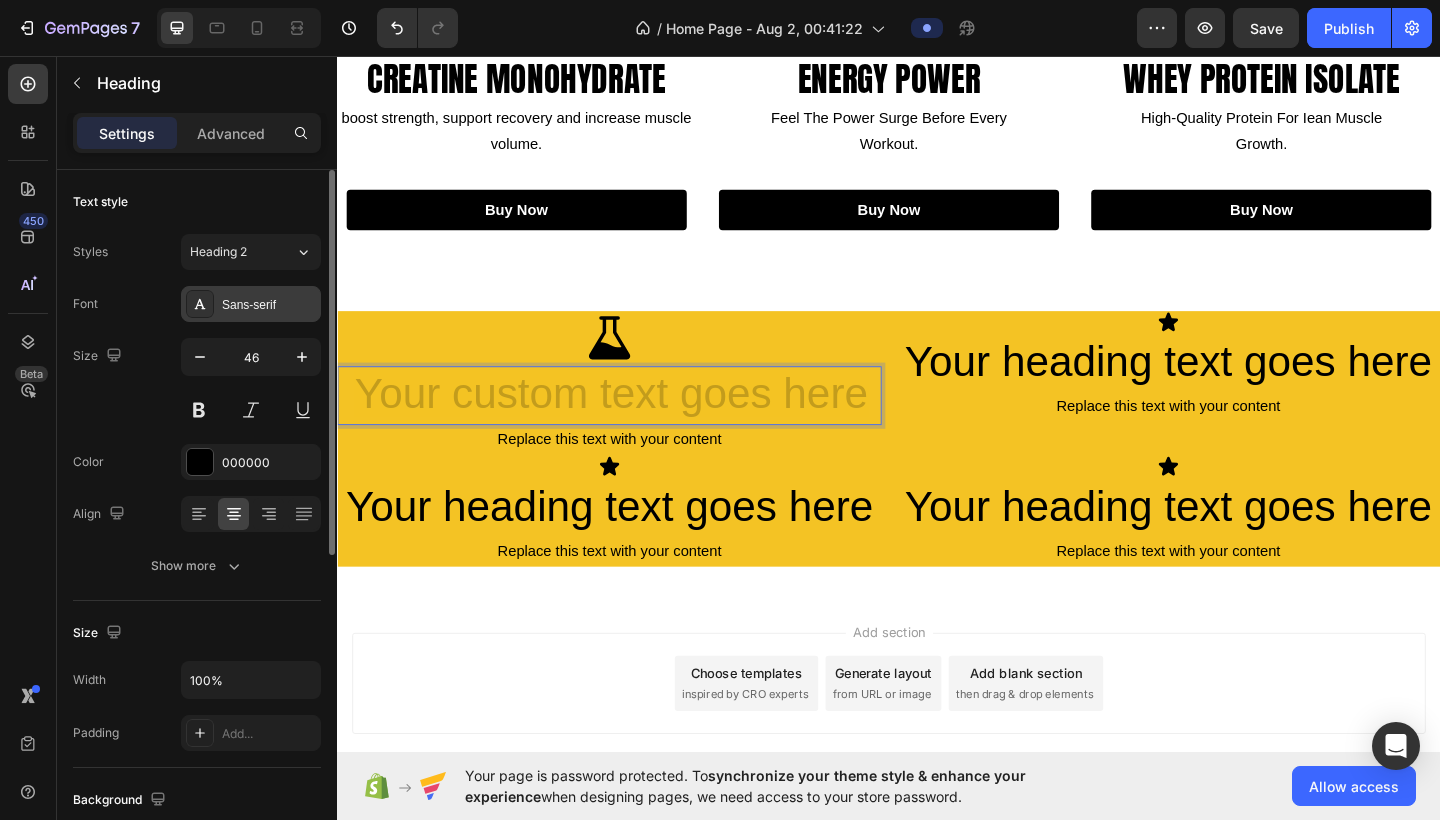 click on "Sans-serif" at bounding box center [269, 305] 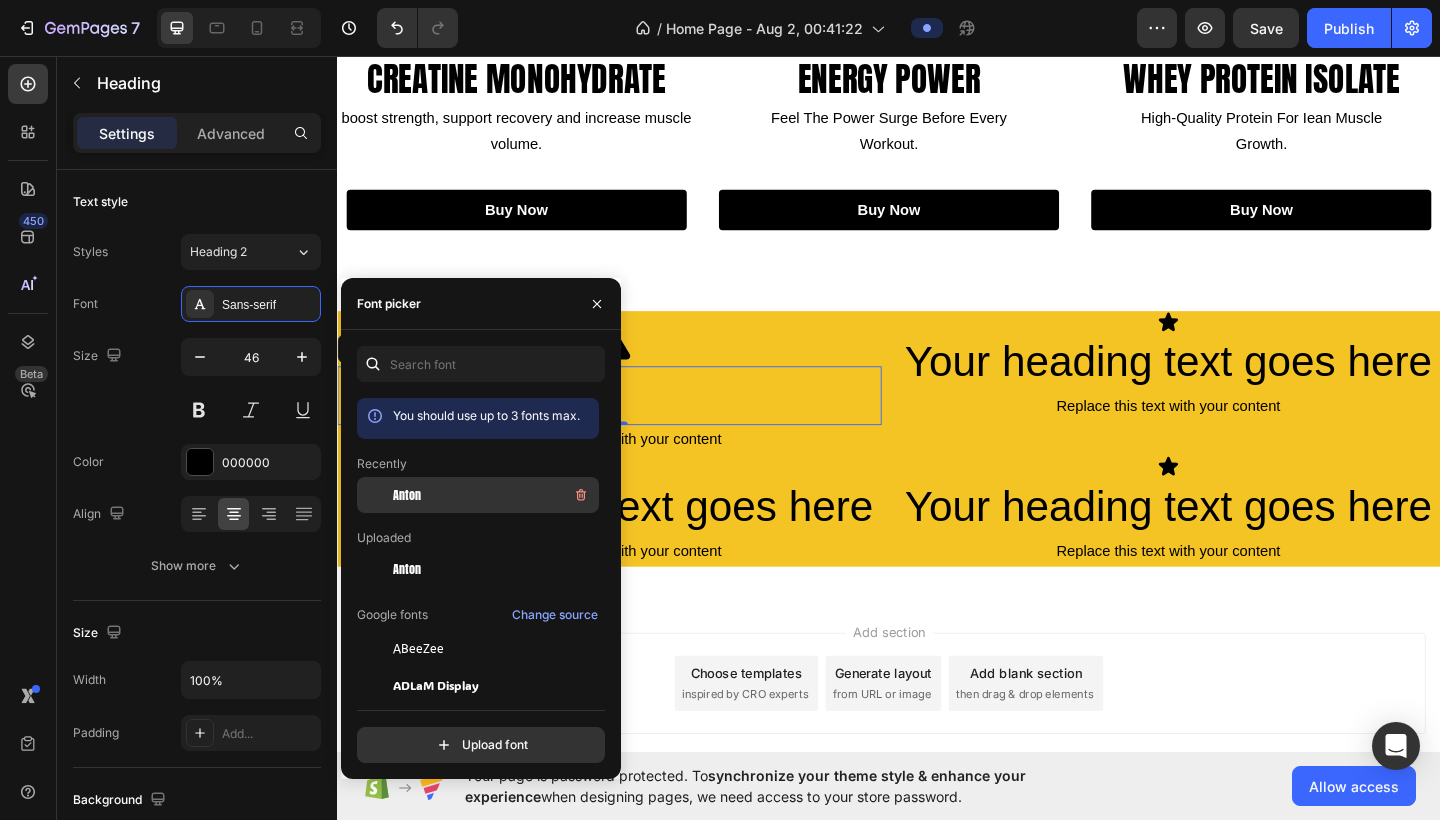 click on "Anton" at bounding box center (407, 495) 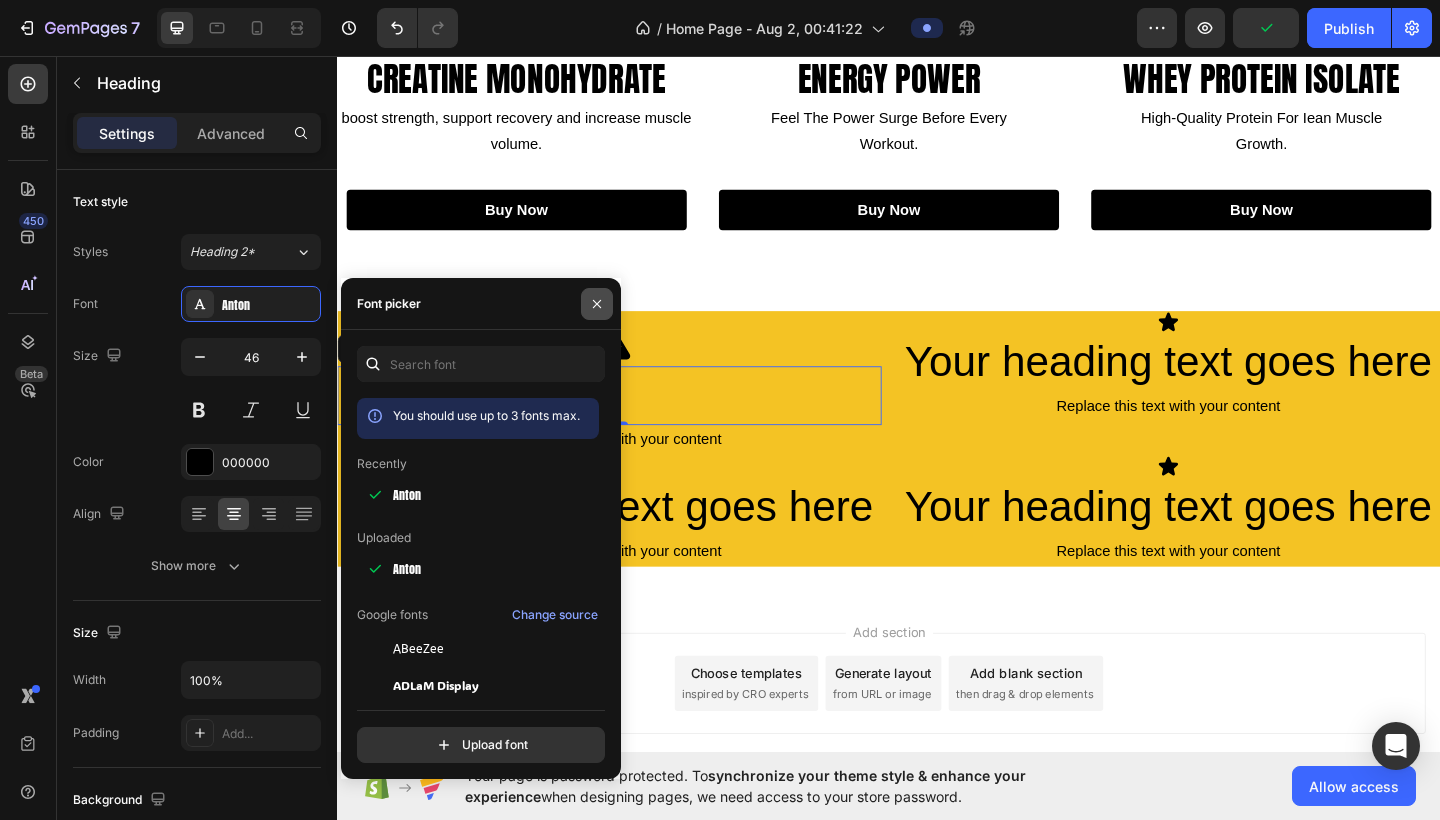 click 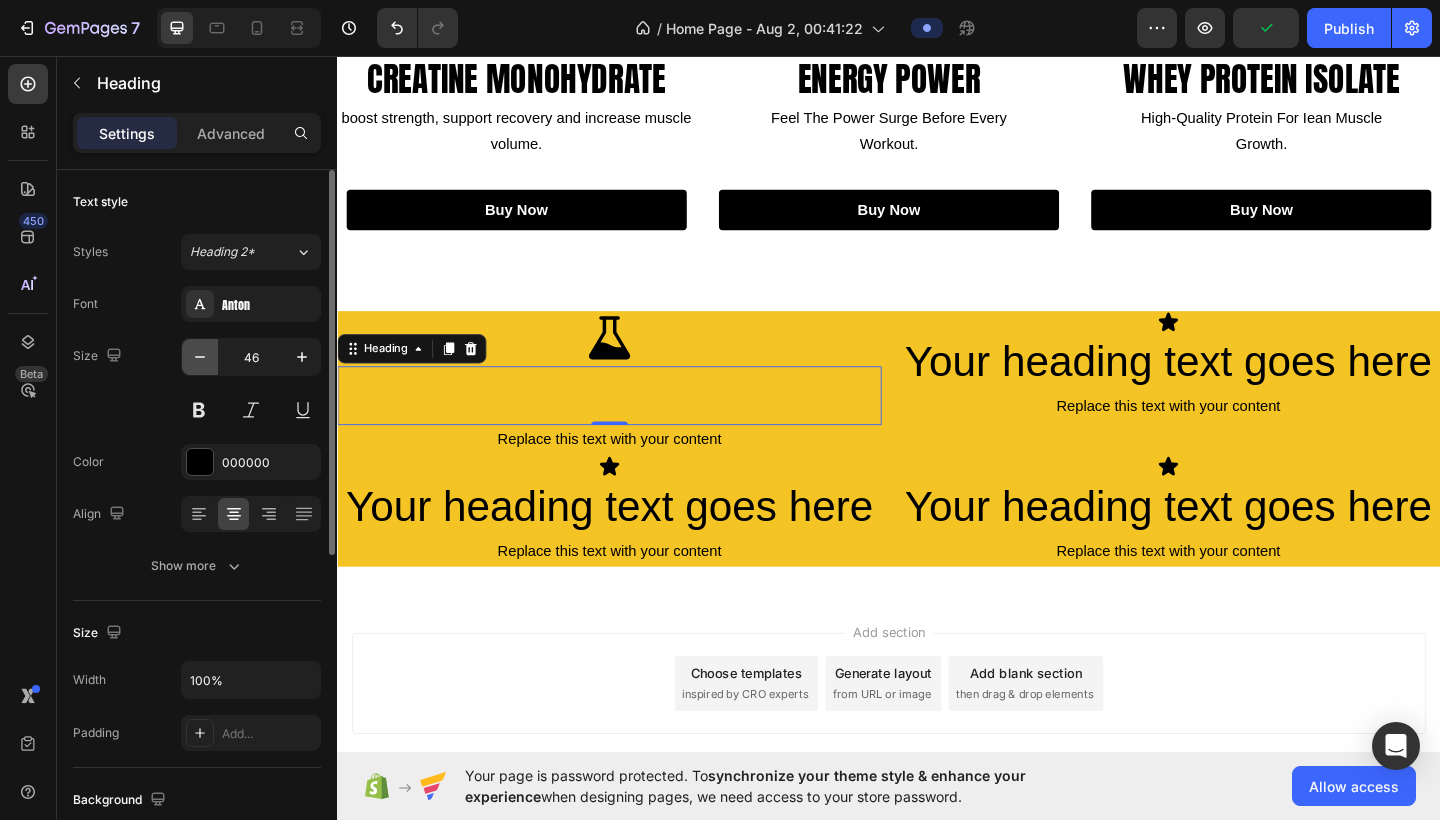 click 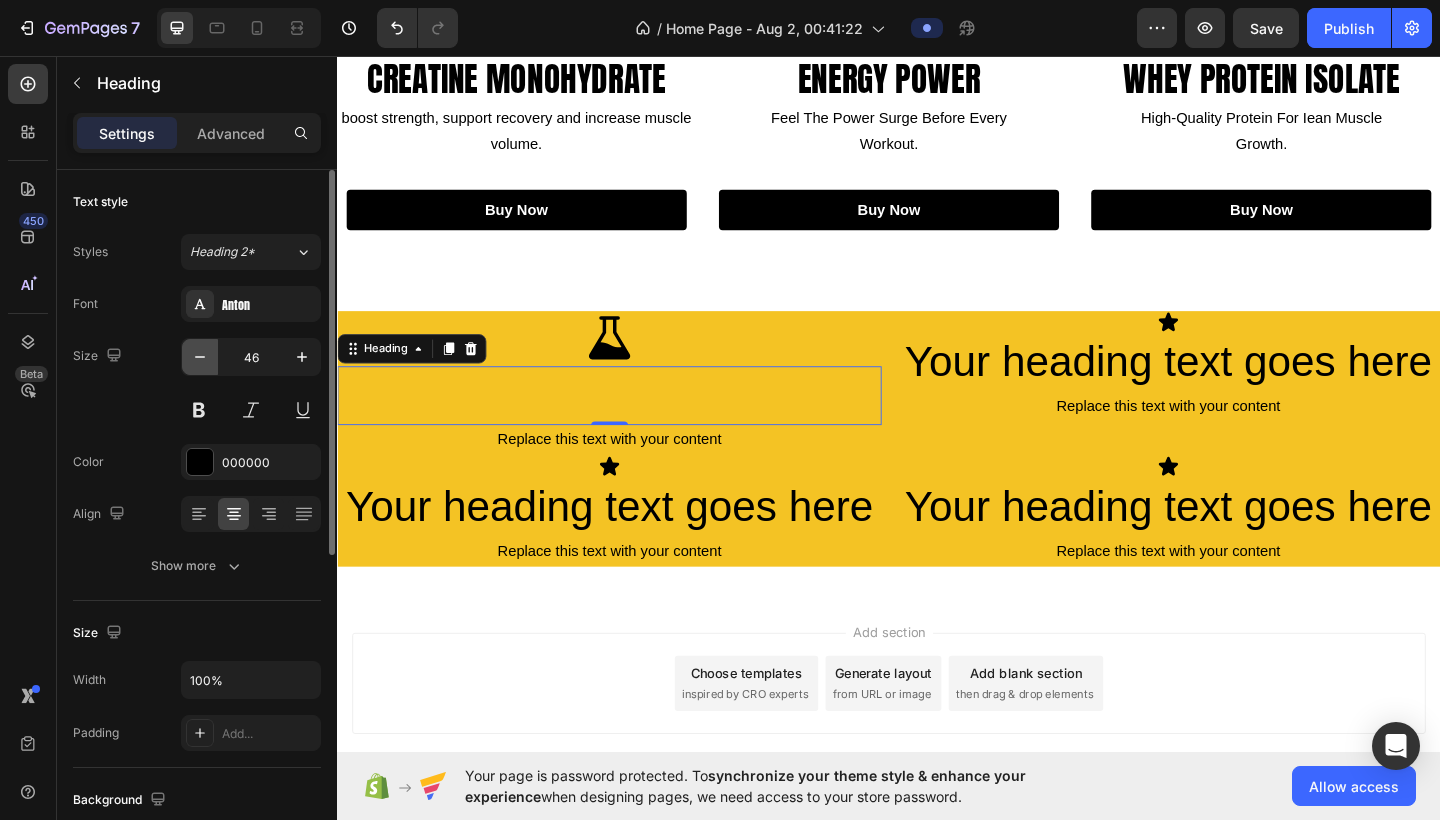 click 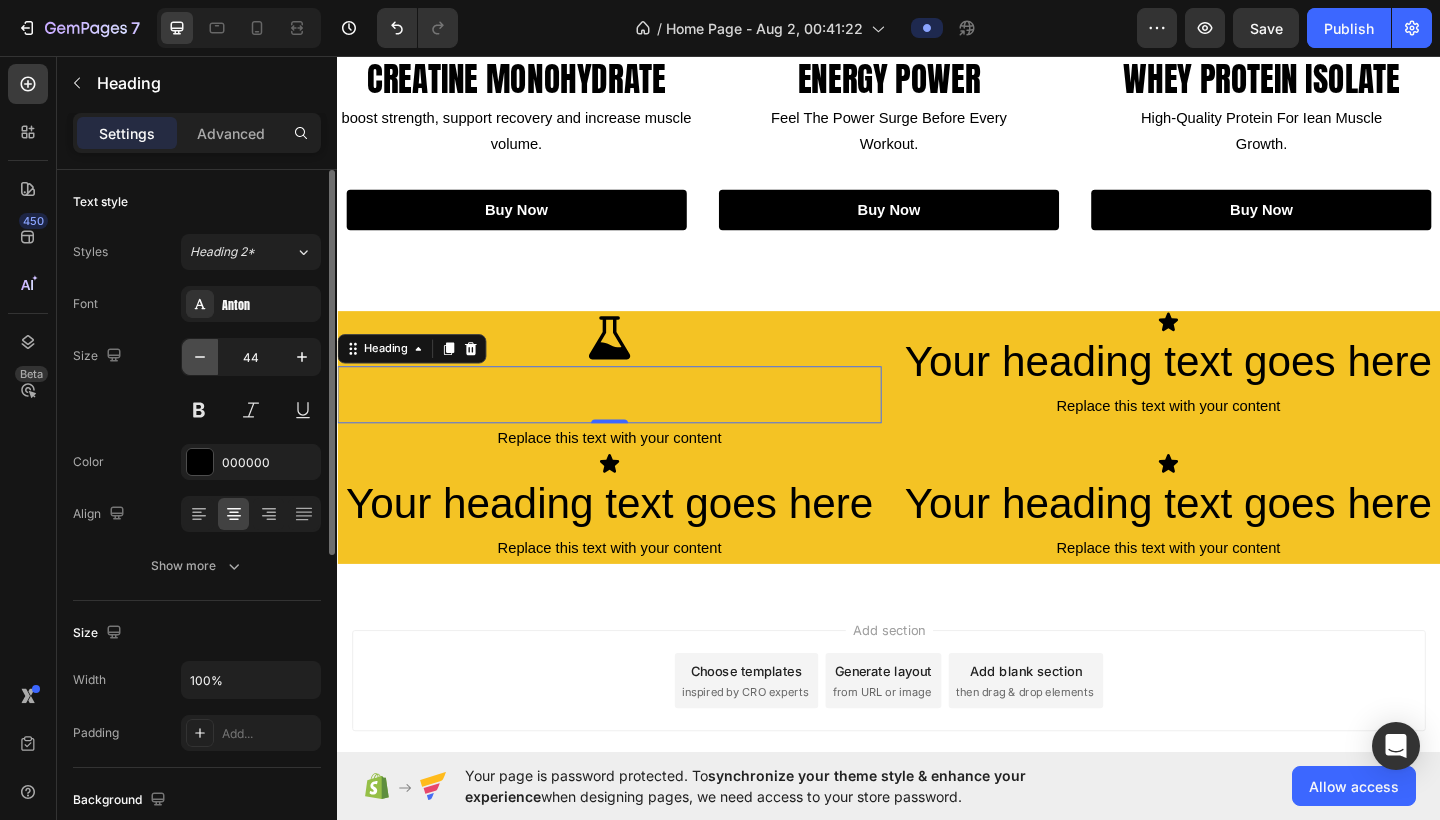 click 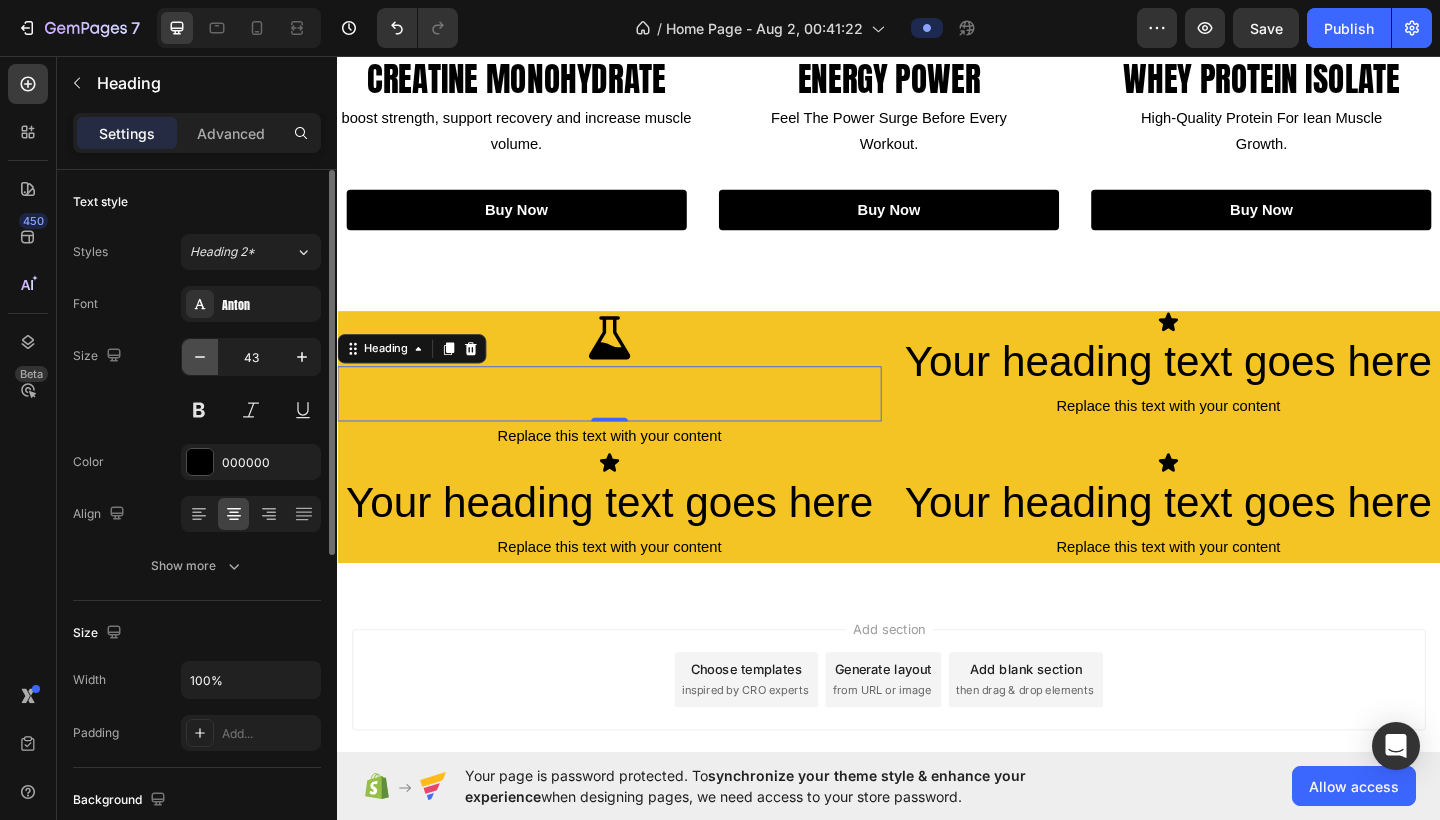 click 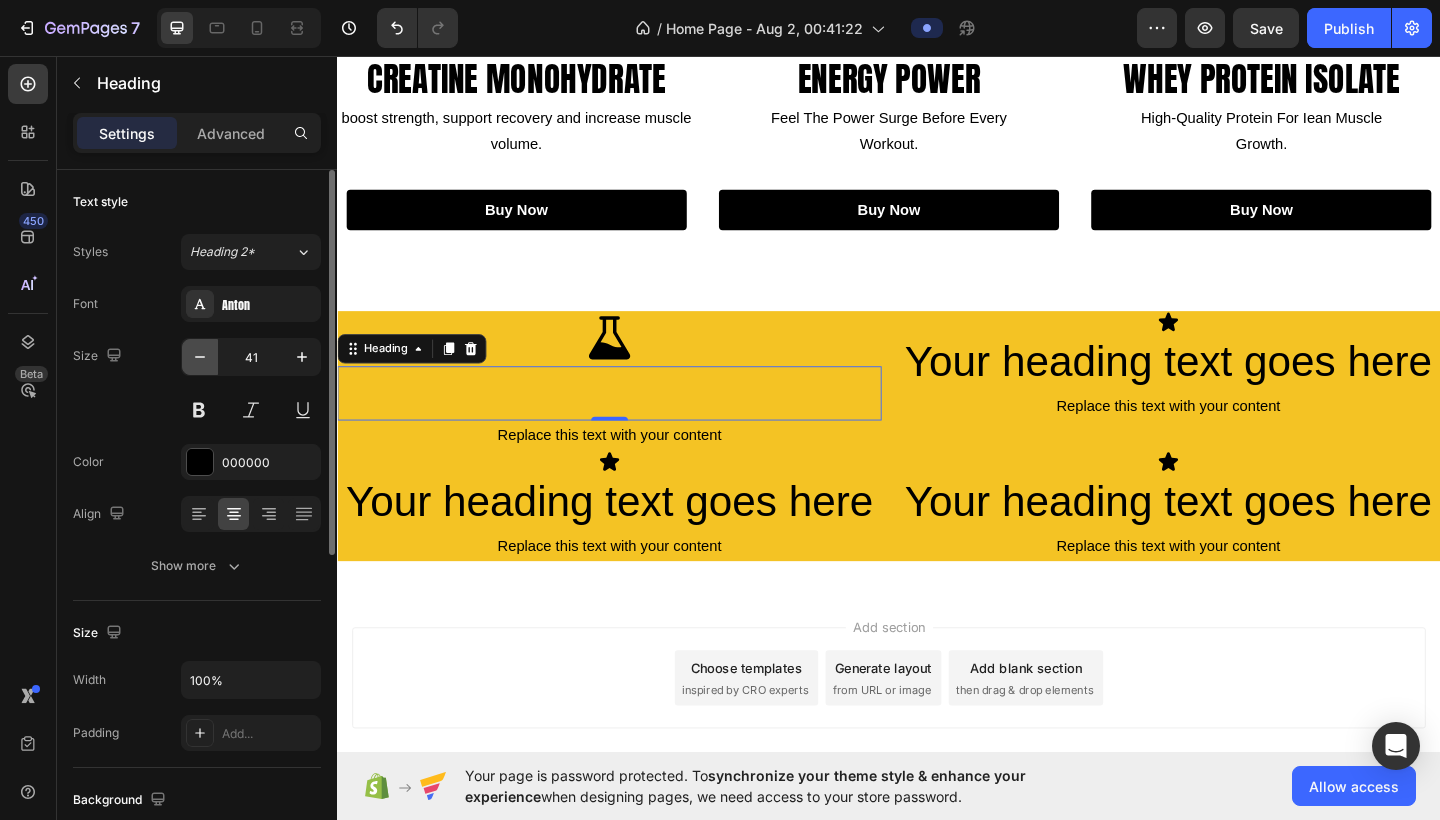 click 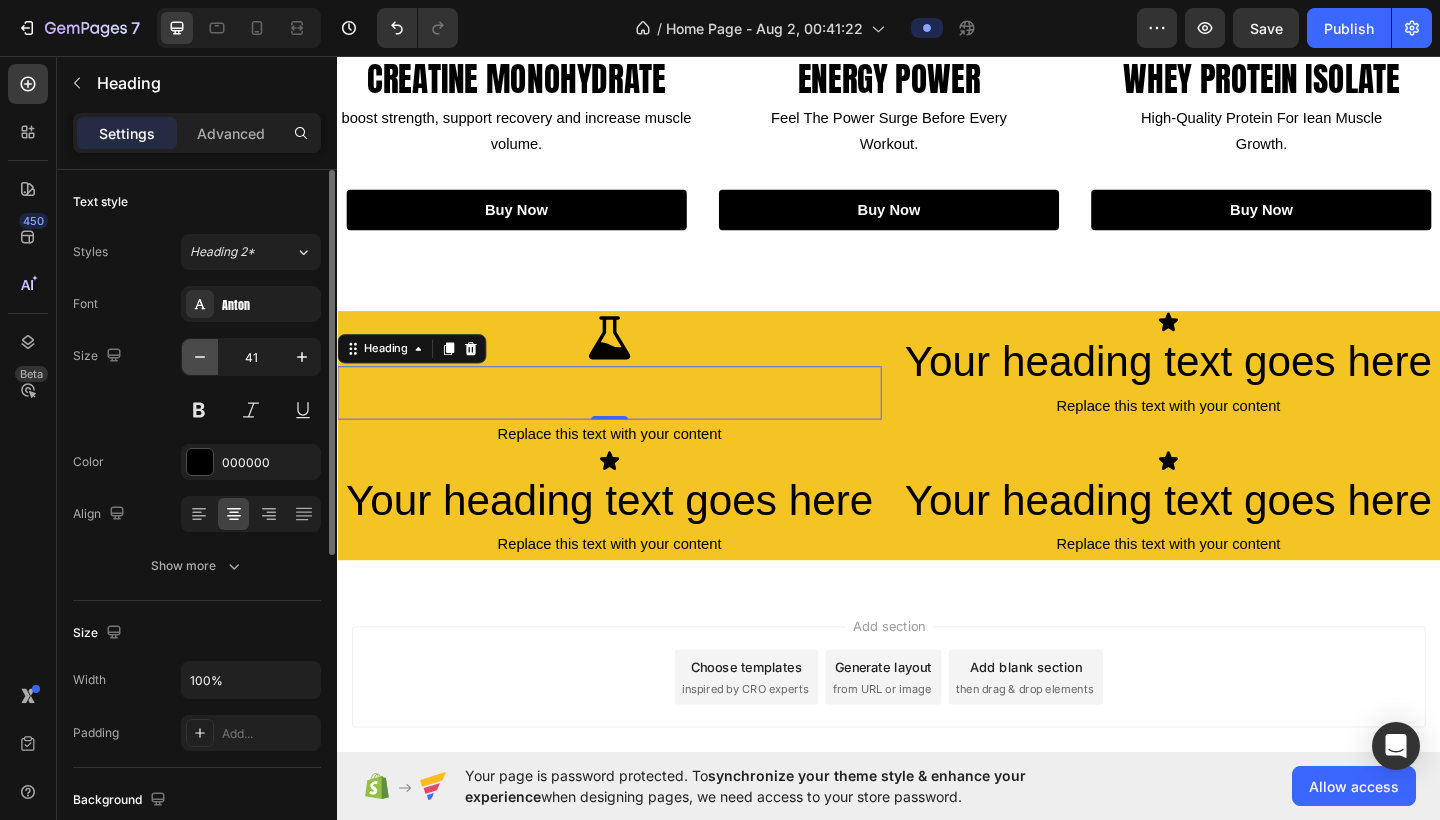 click 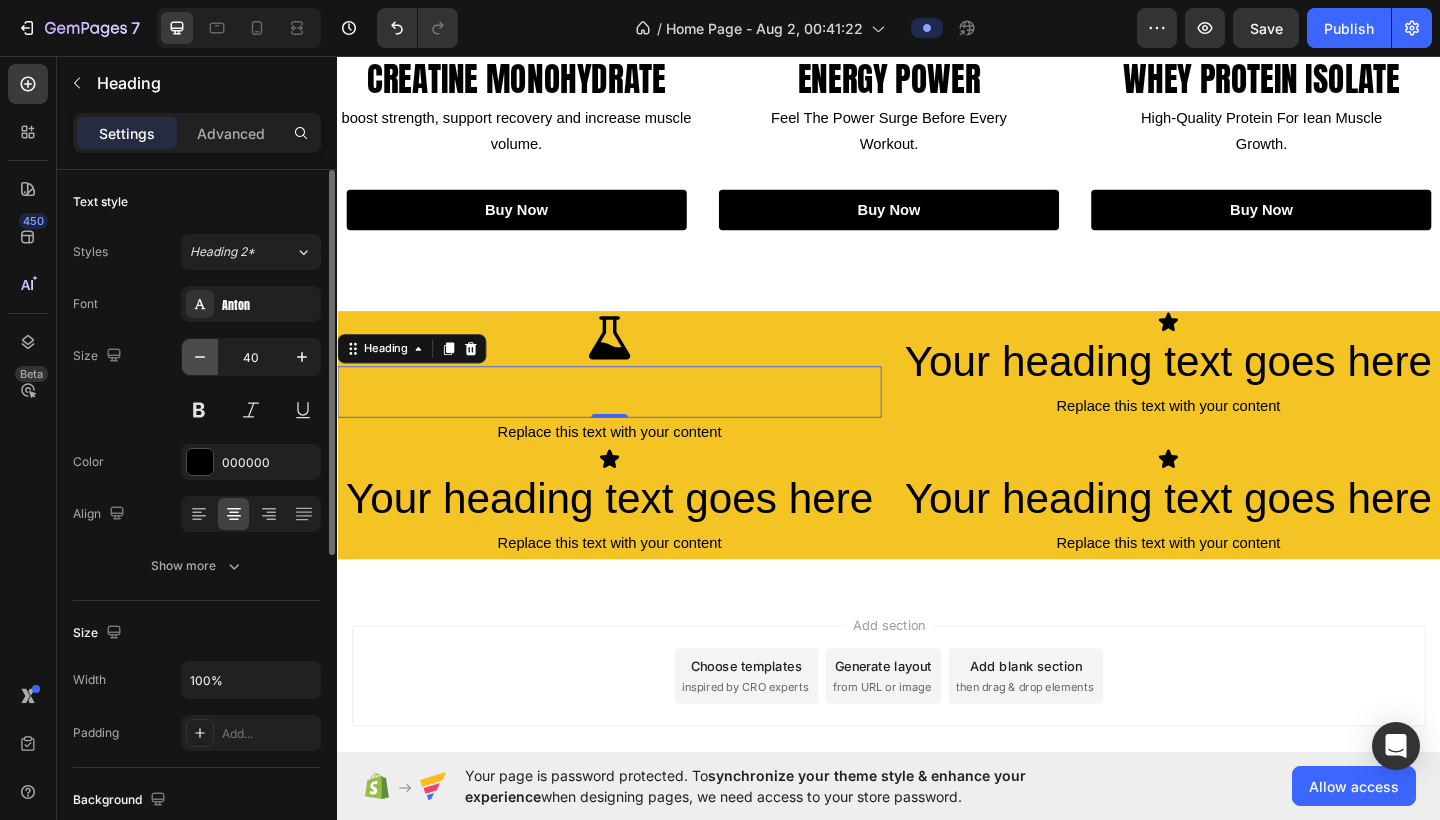 click 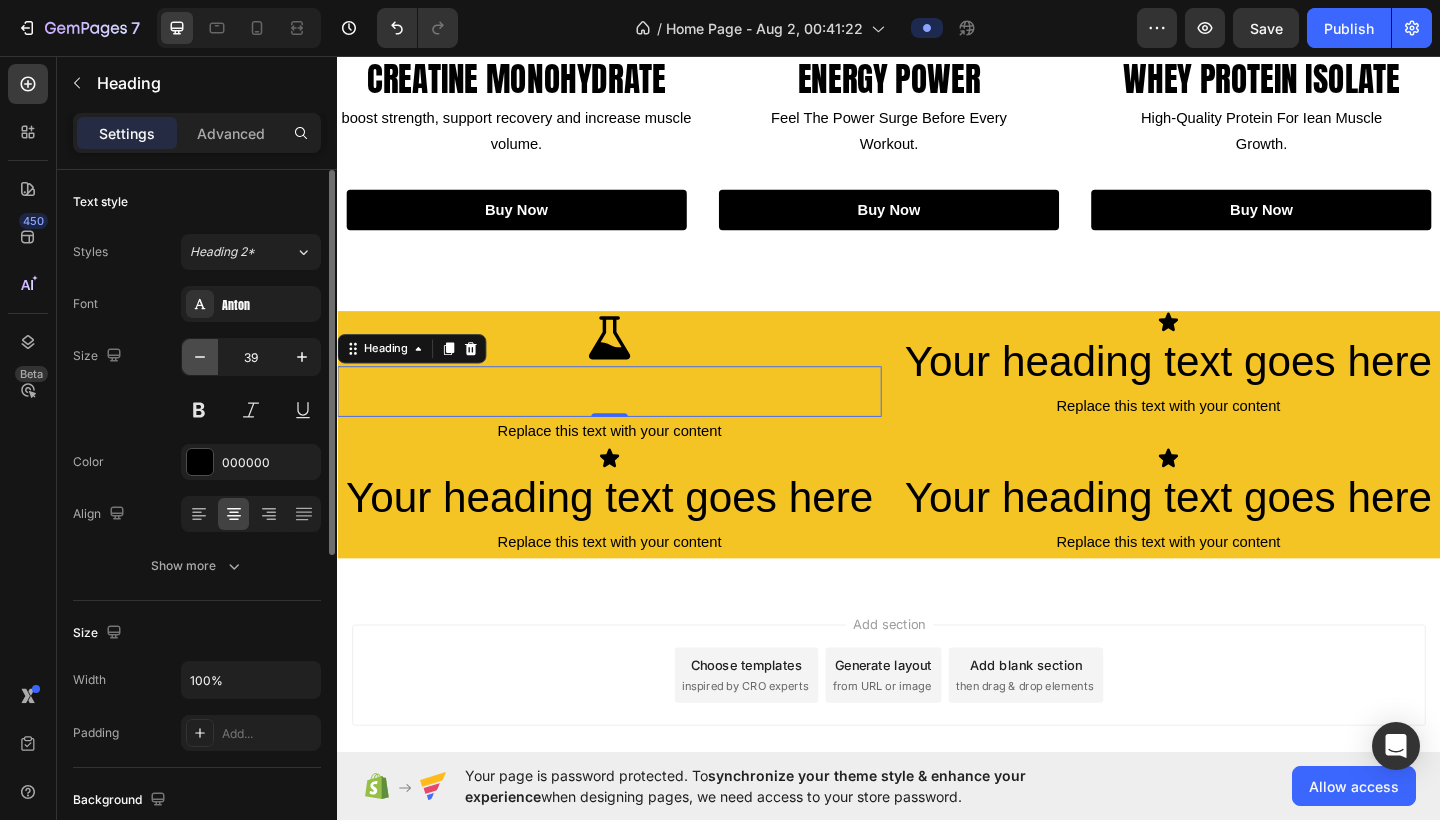 click 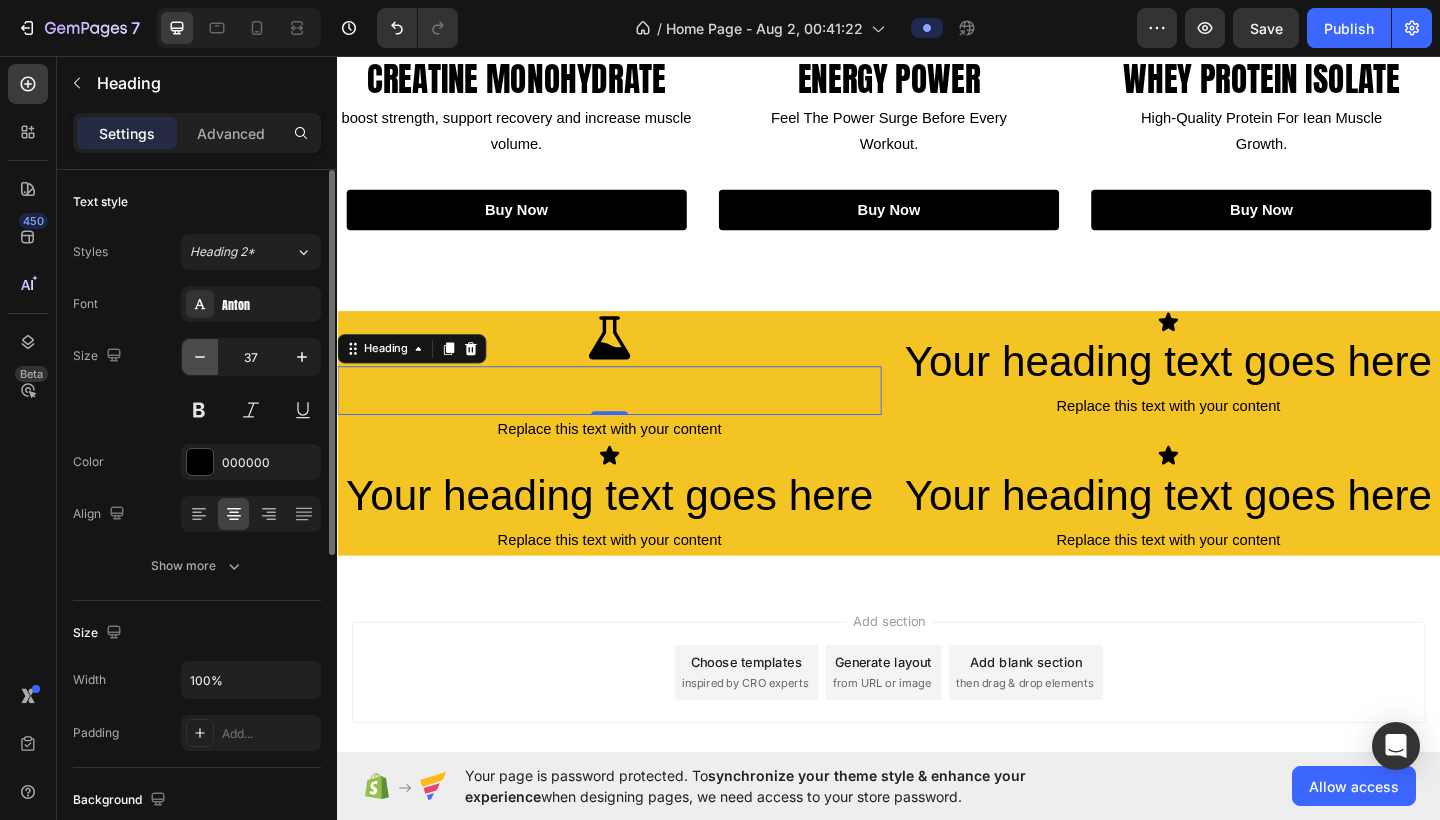 click 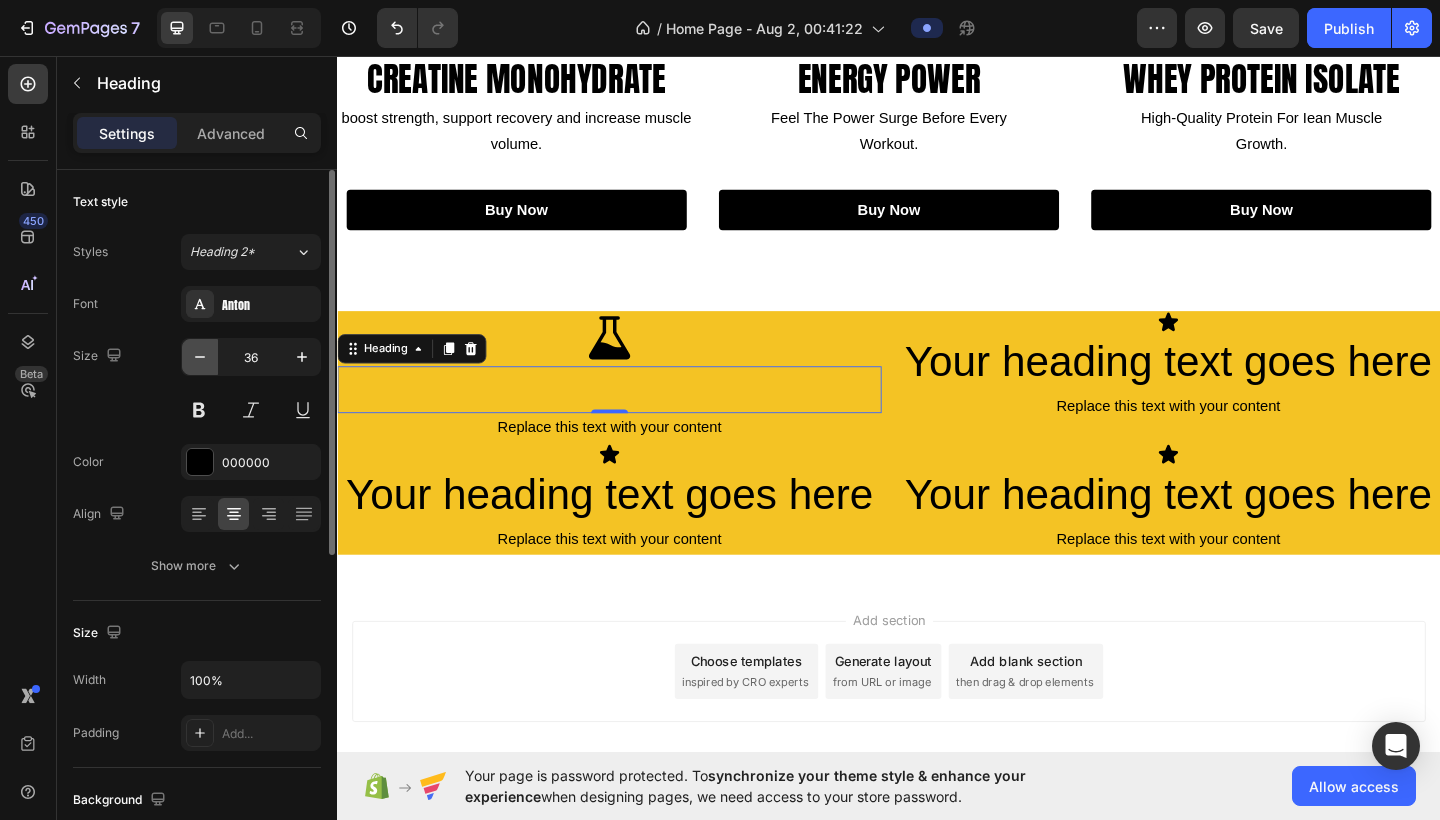 click 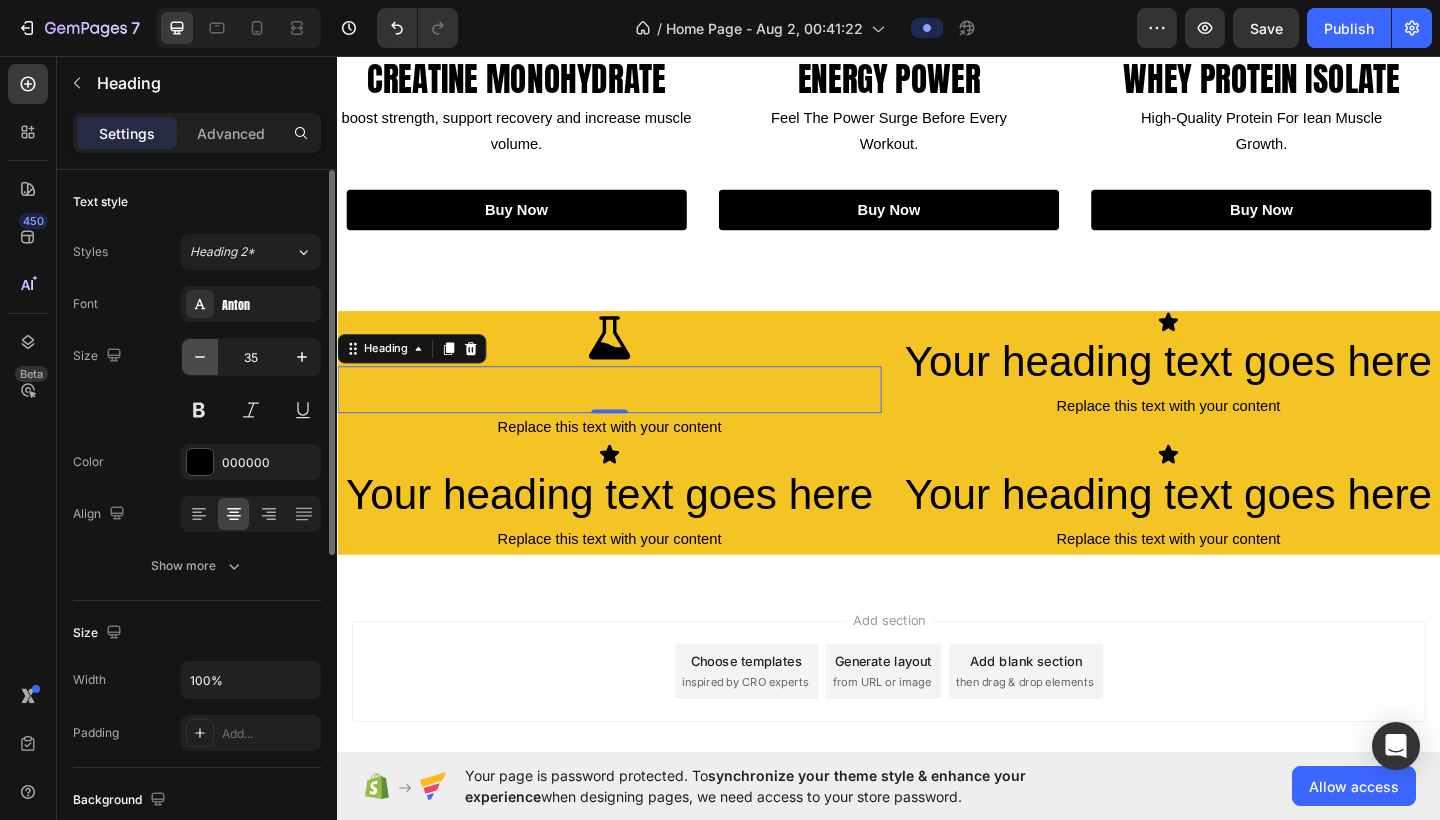 click 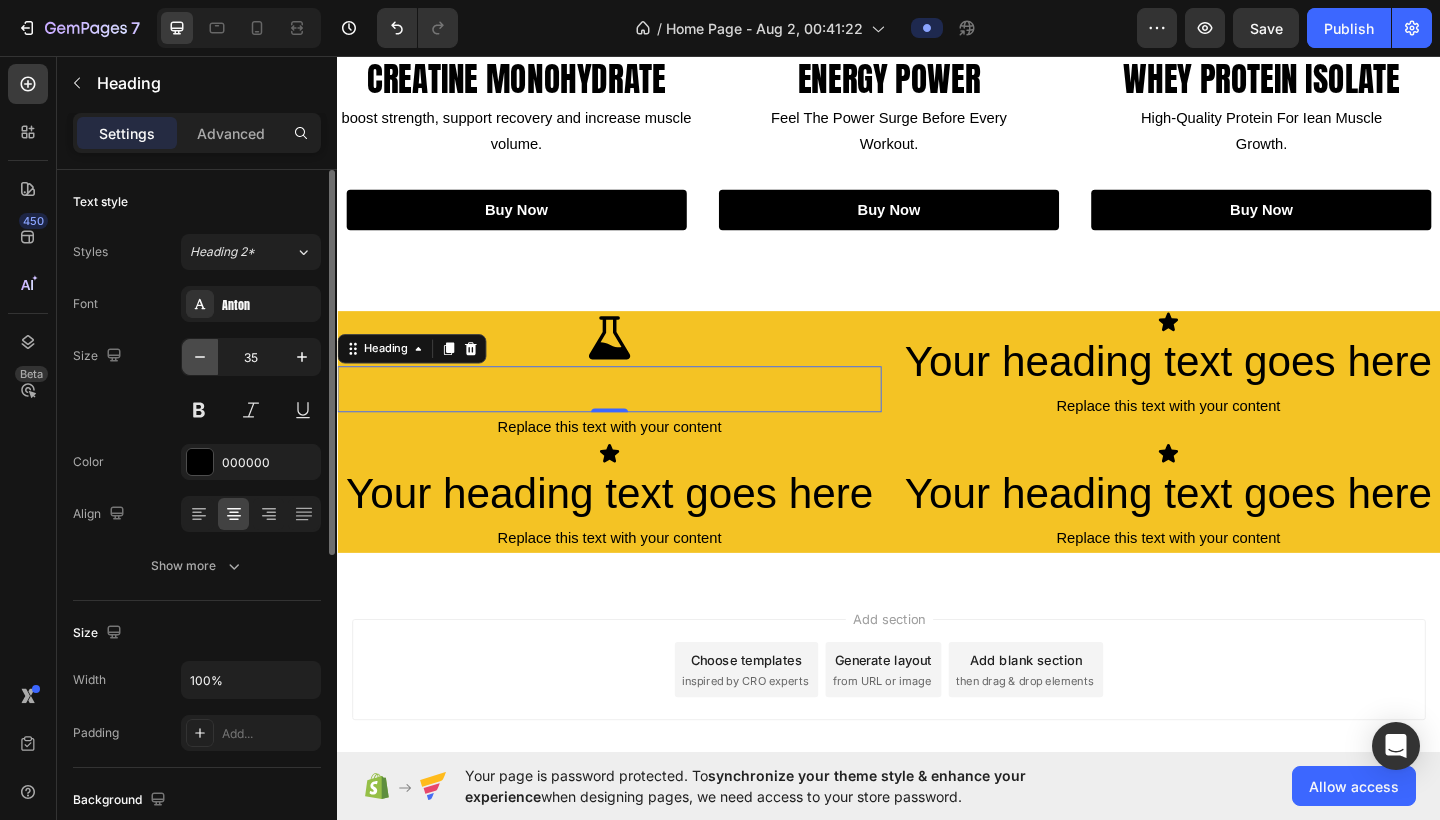 click 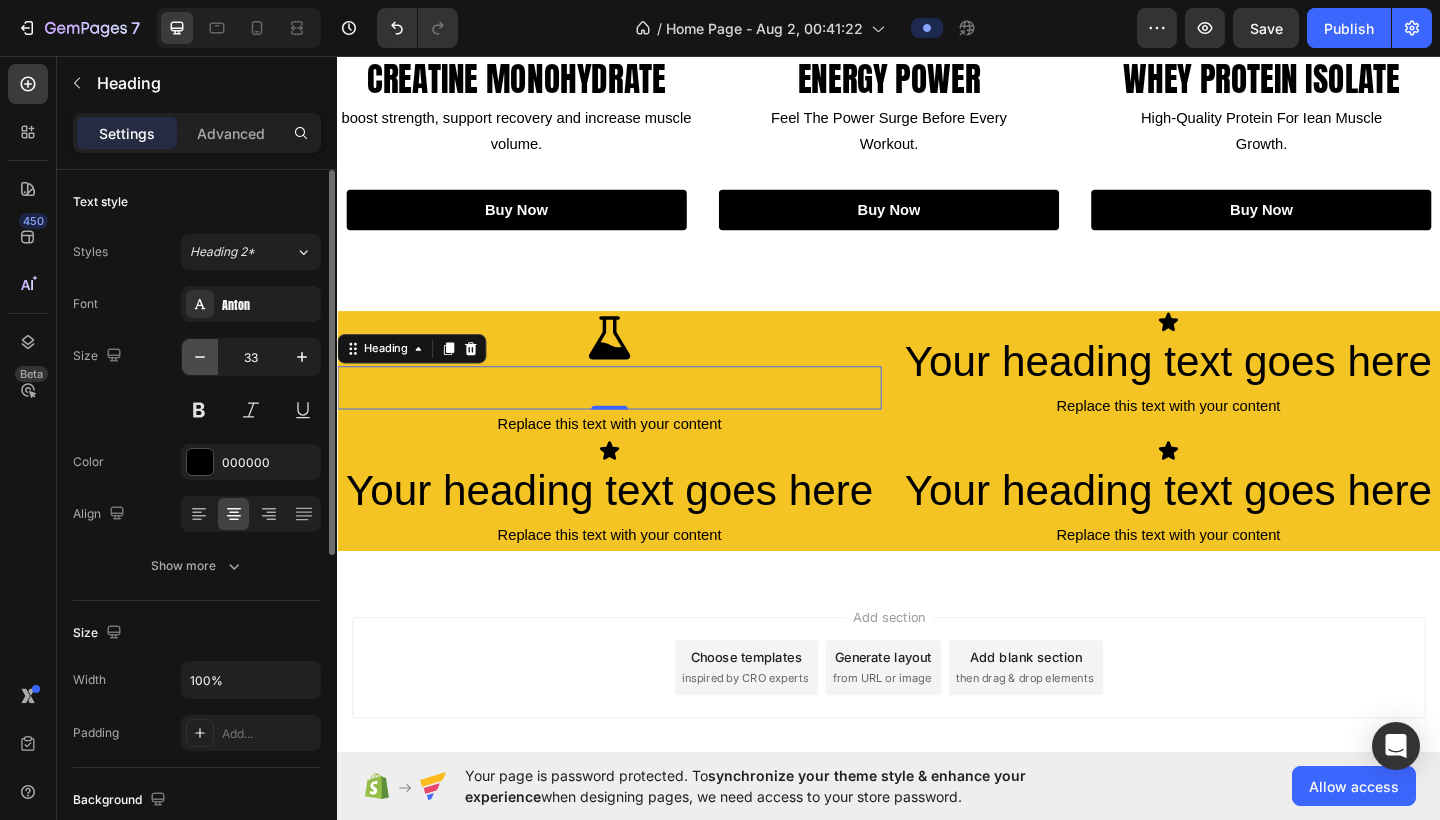 click 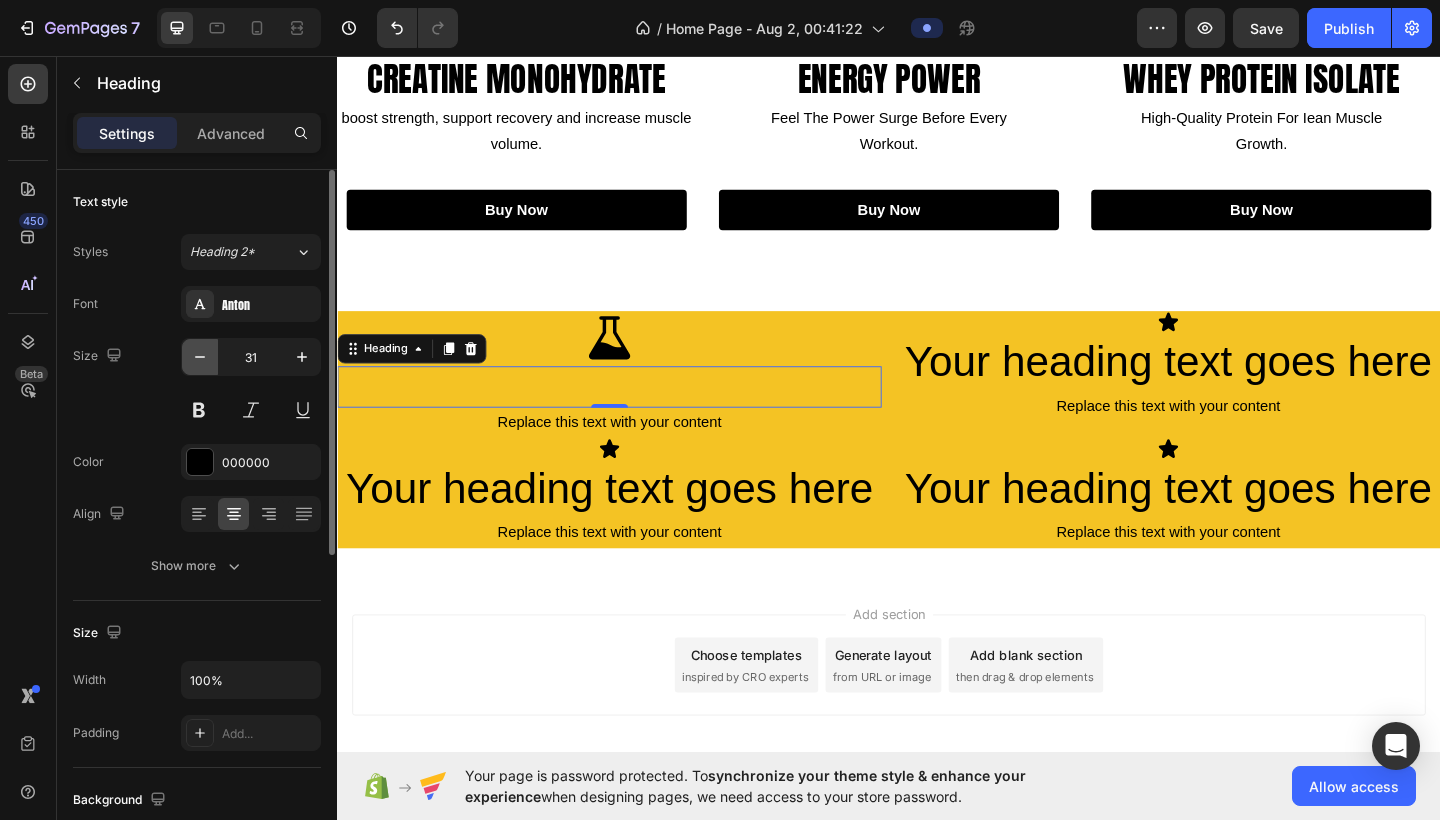 click 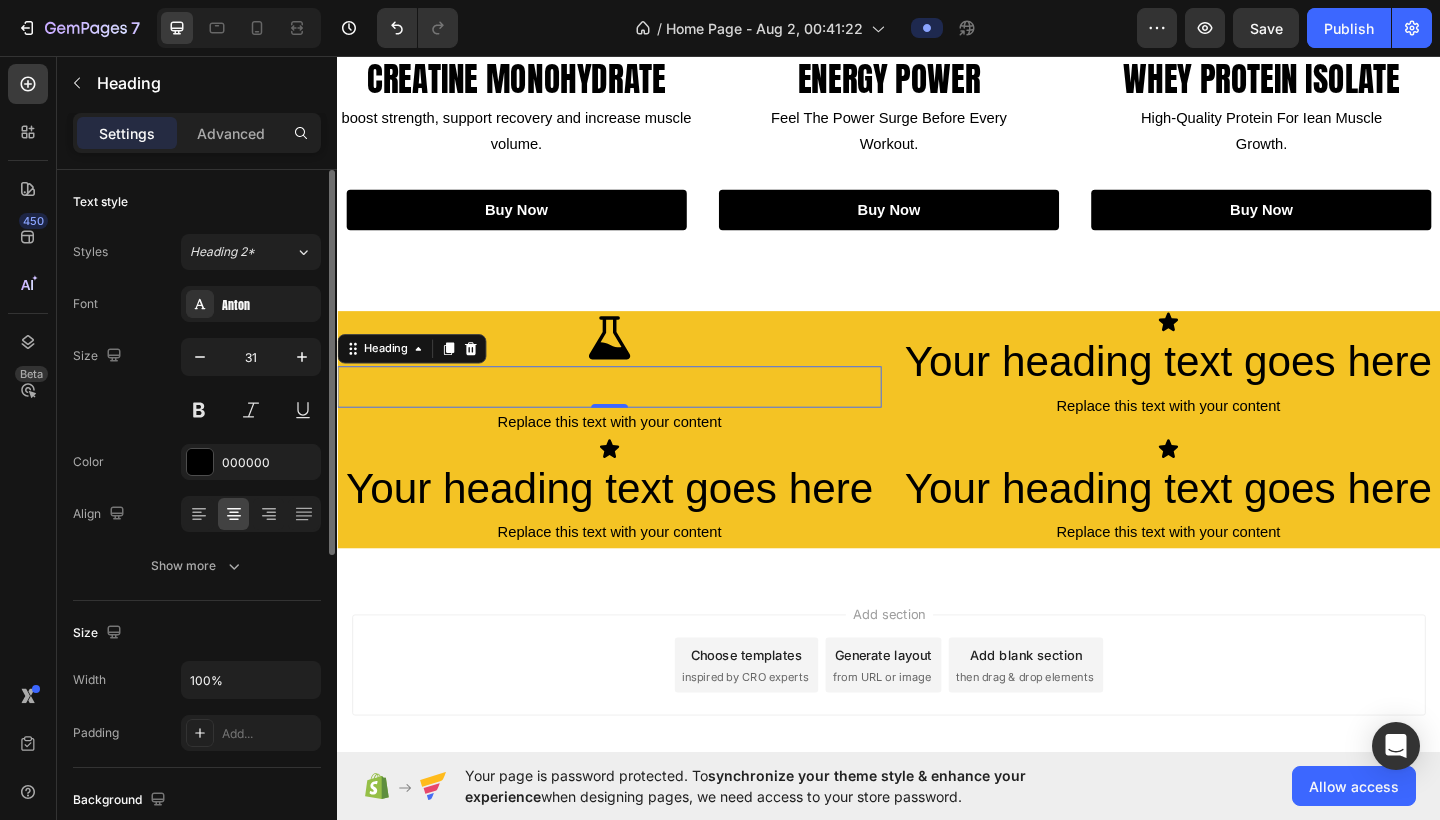 type on "30" 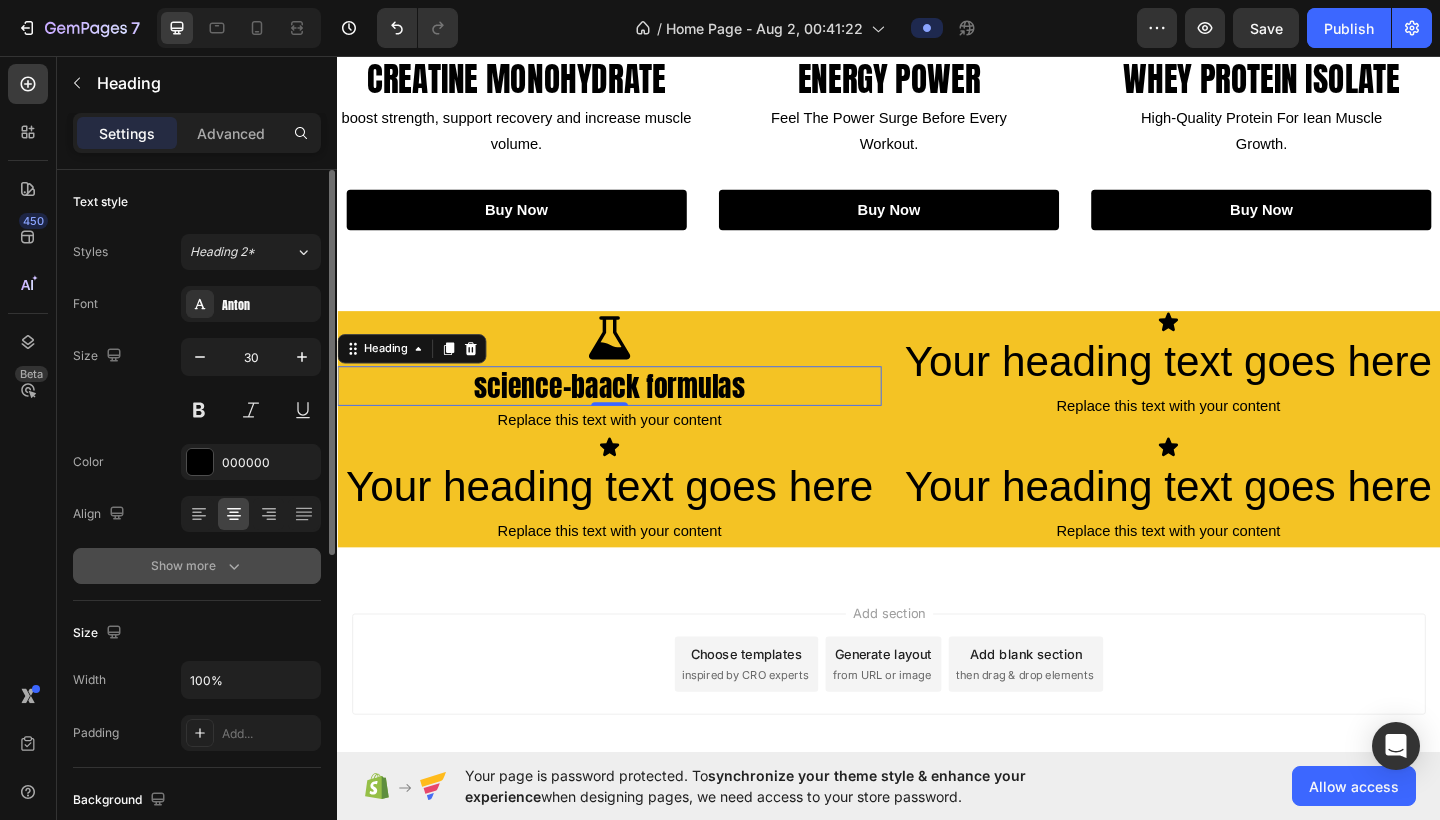 click 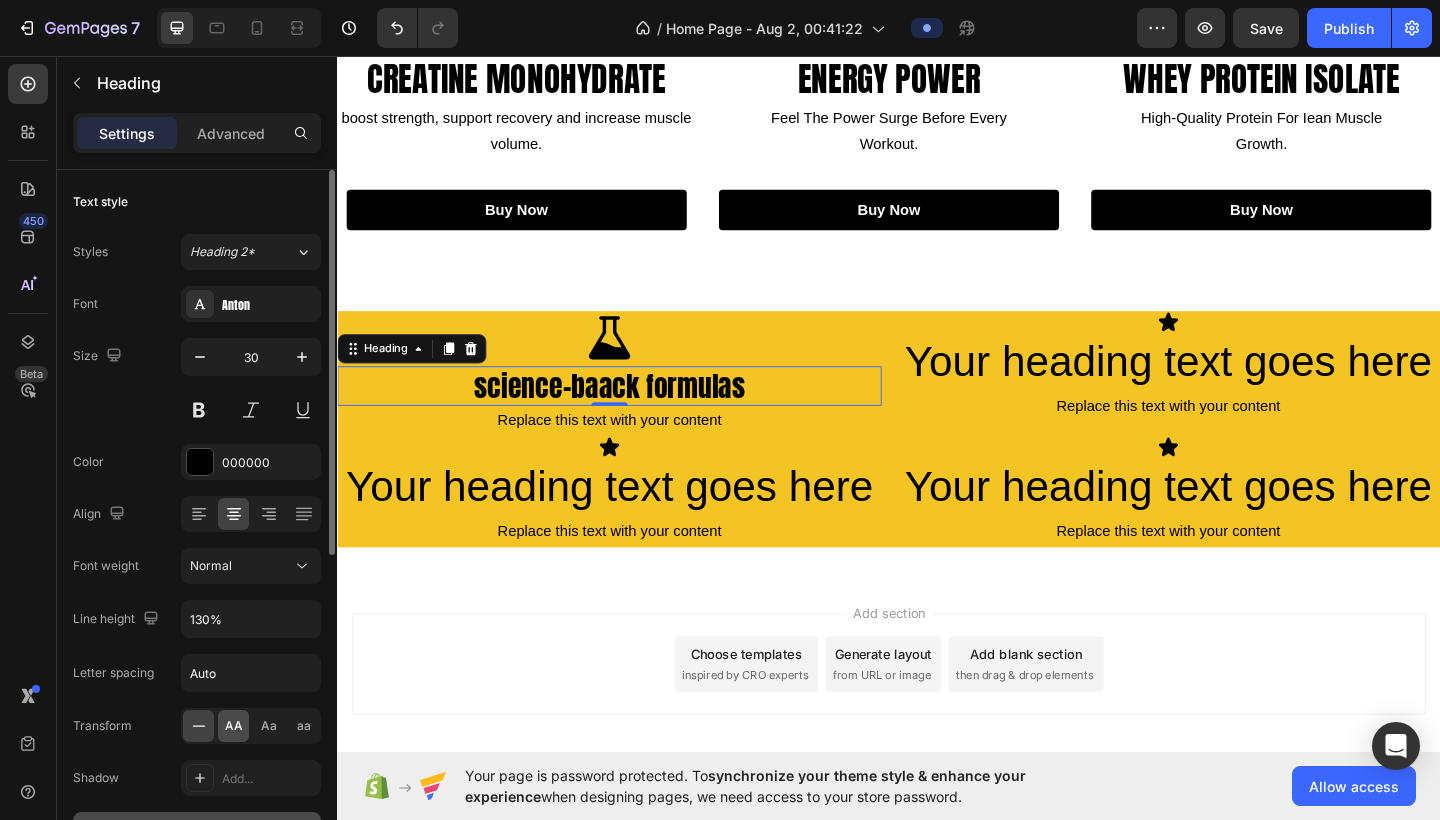 click on "AA" 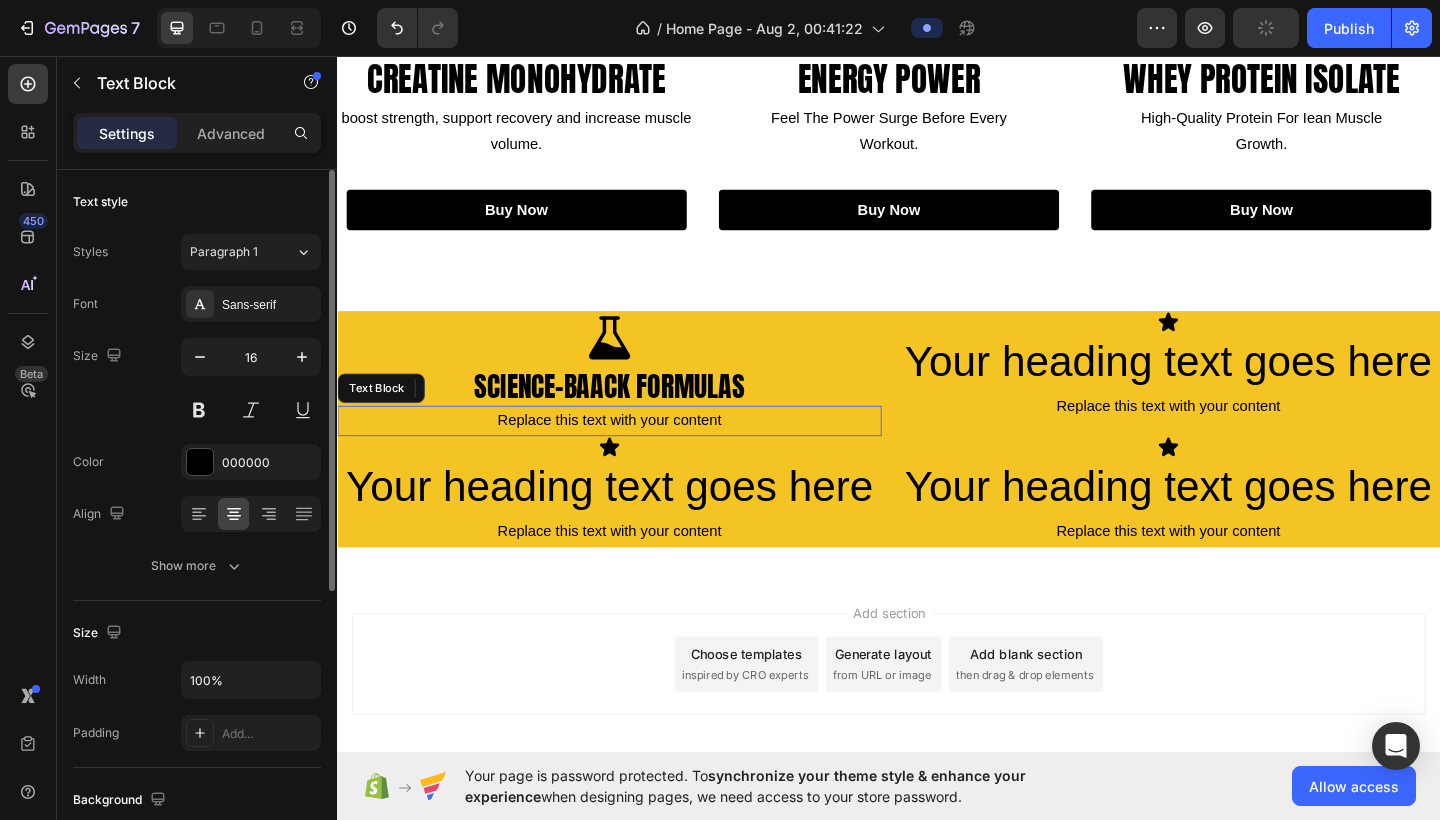 click on "Replace this text with your content" at bounding box center (633, 453) 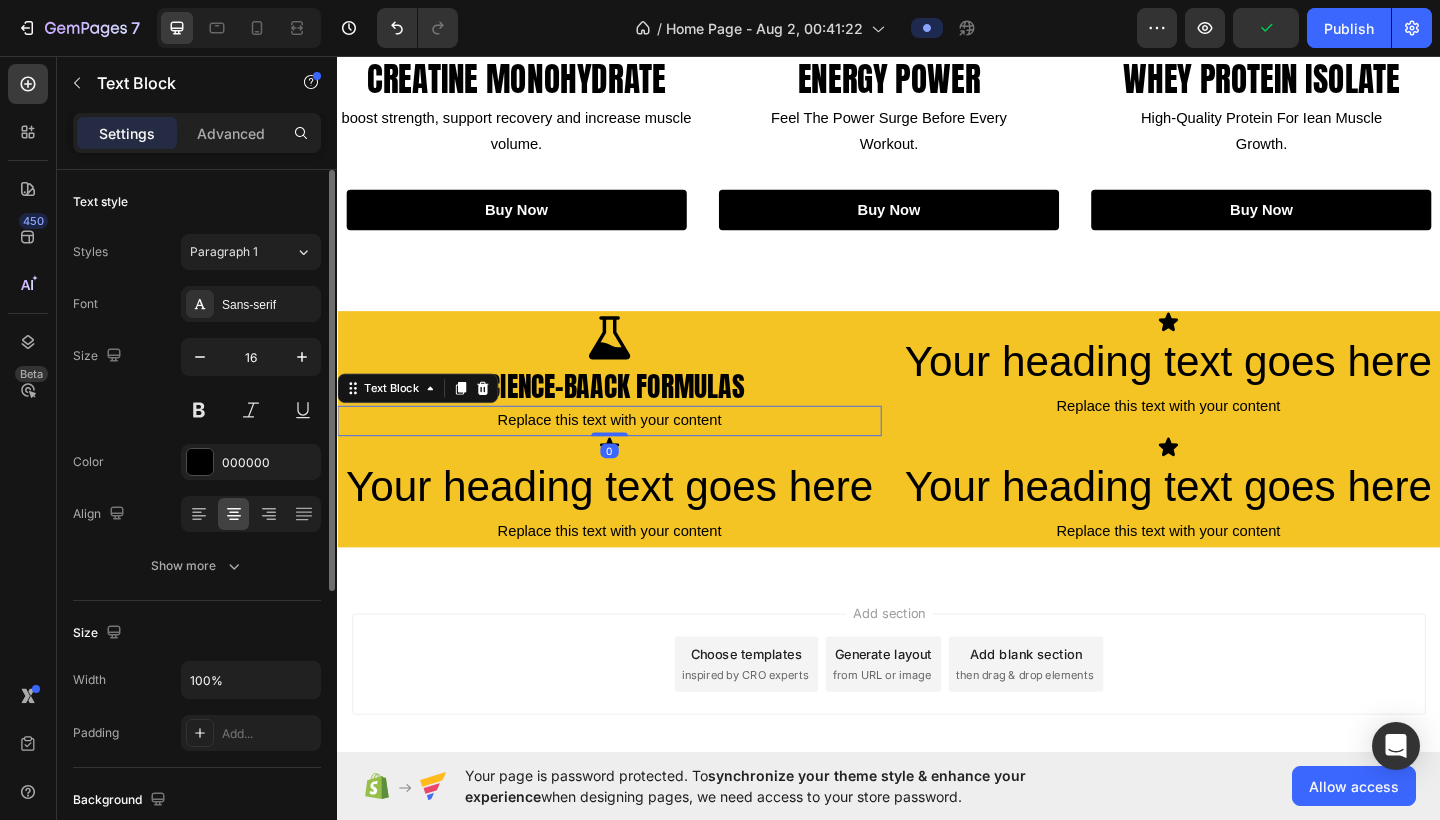click on "Replace this text with your content" at bounding box center [633, 453] 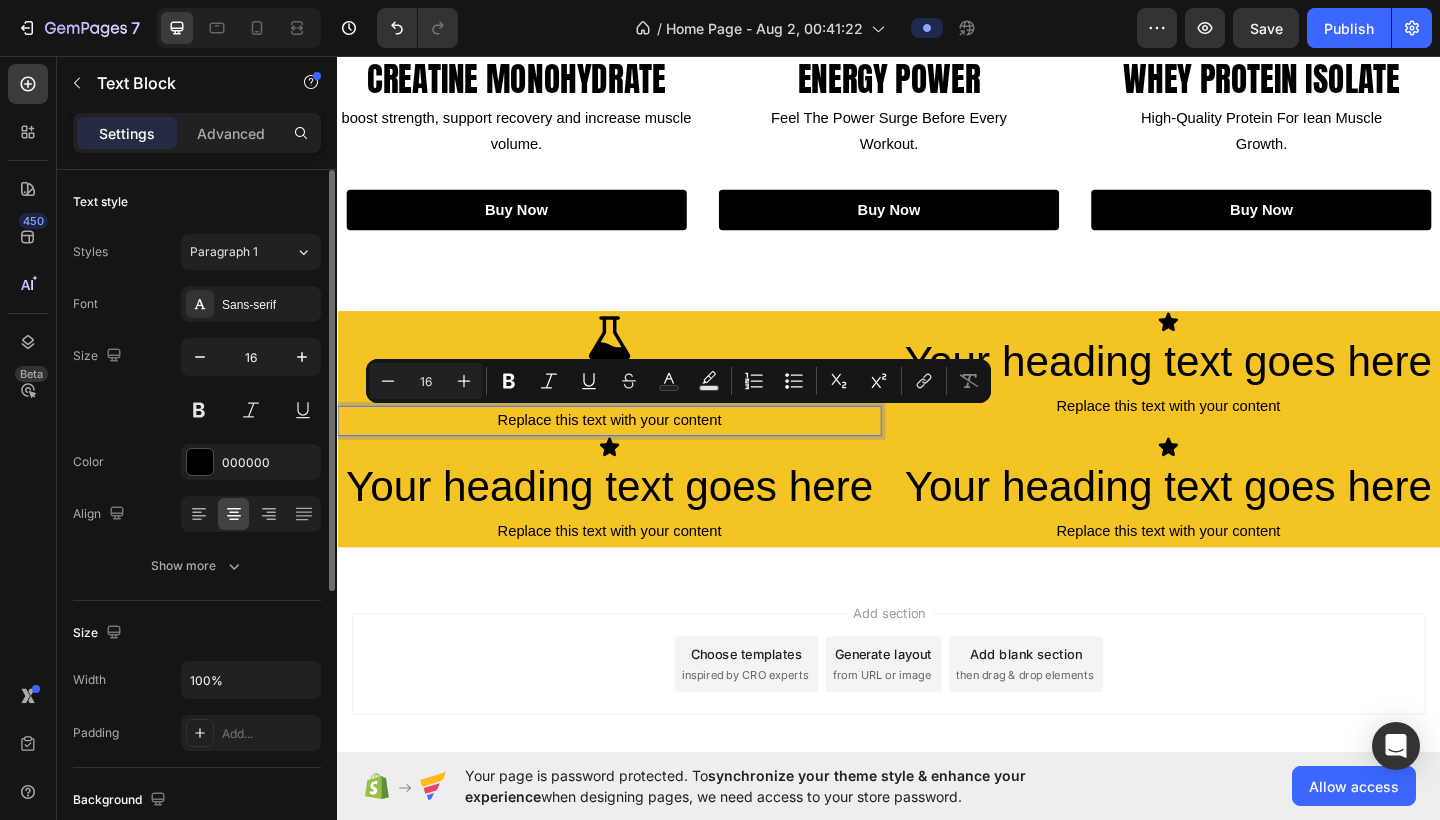 click on "Replace this text with your content" at bounding box center (633, 453) 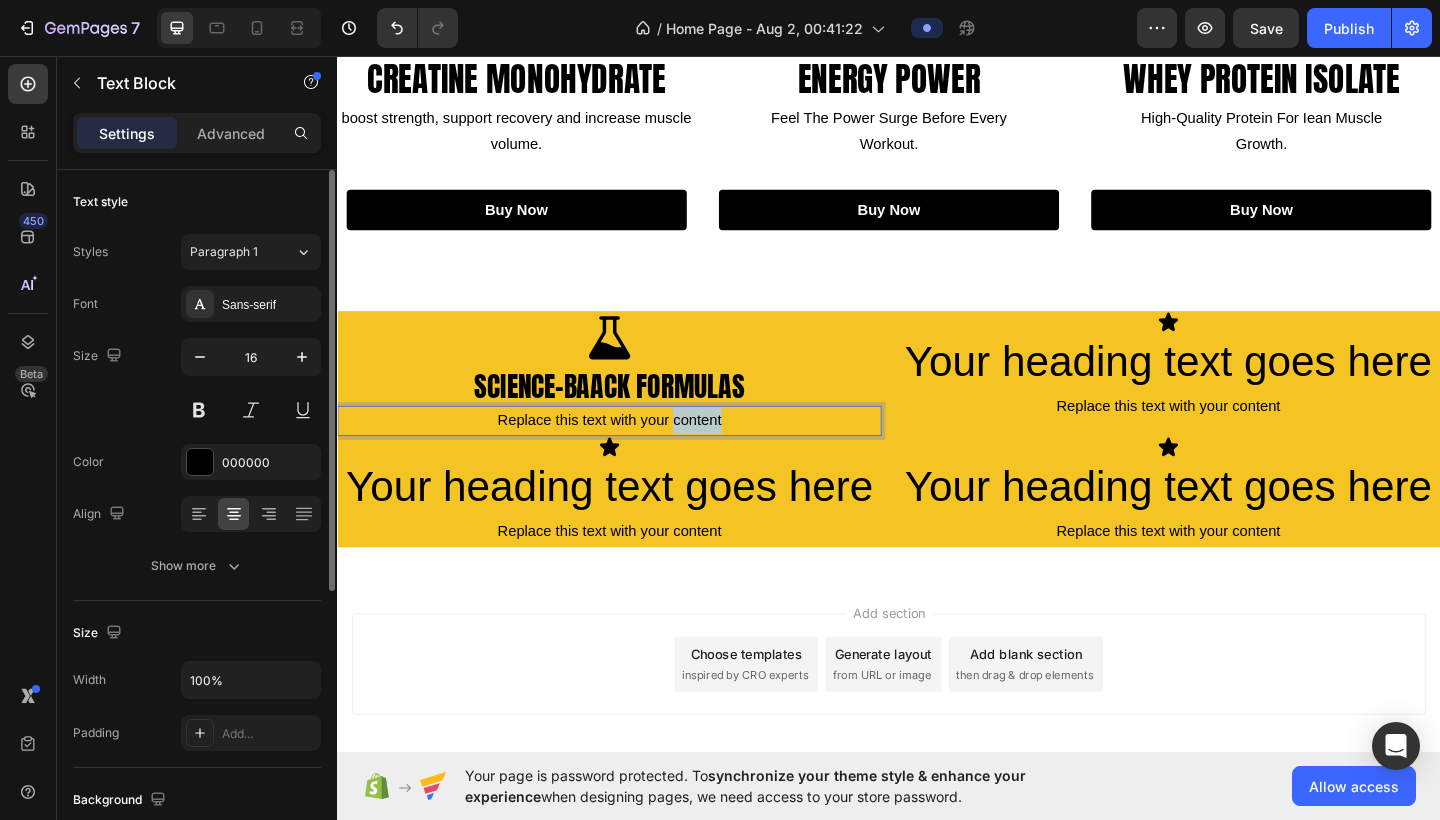 click on "Replace this text with your content" at bounding box center [633, 453] 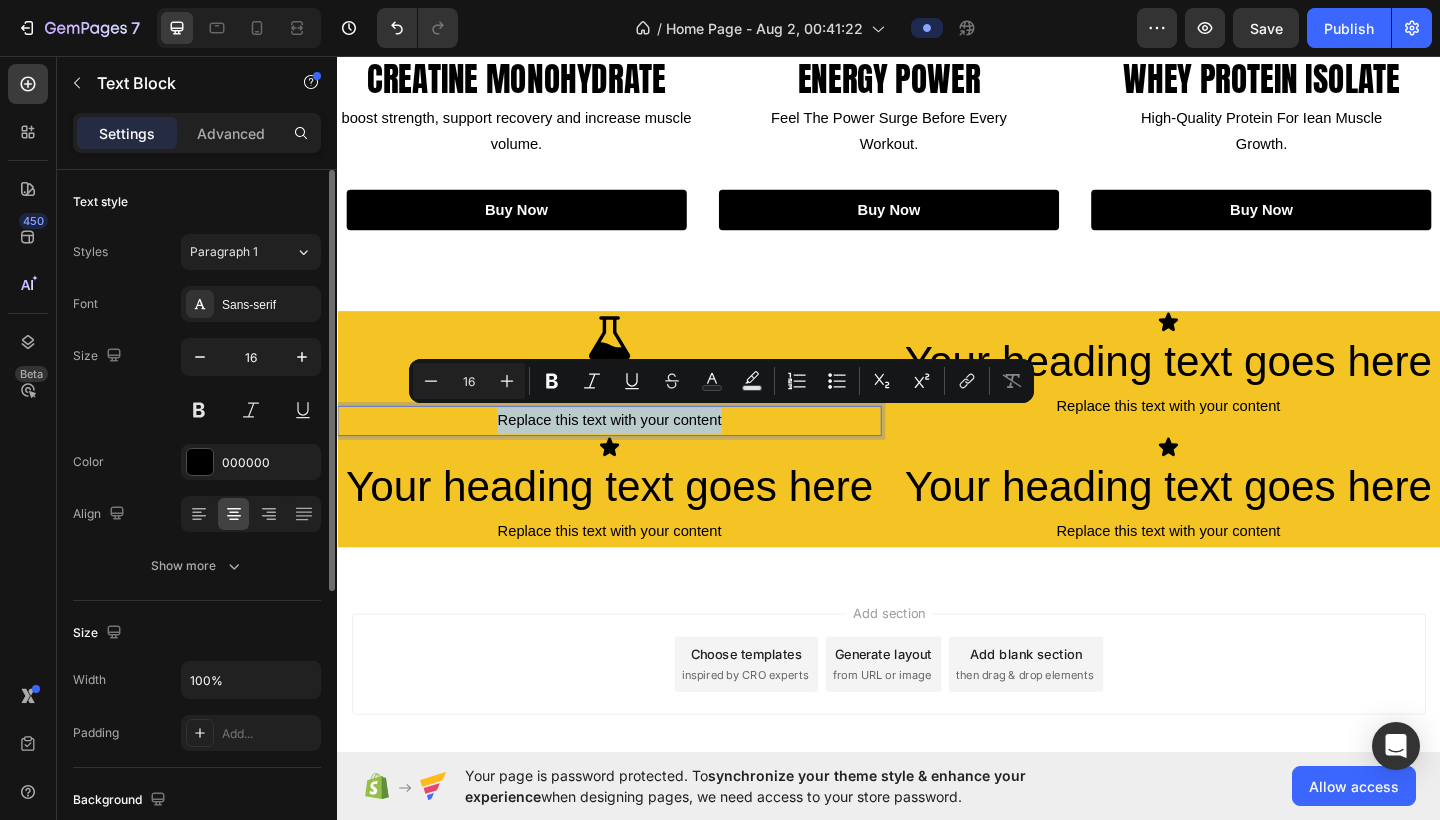 click on "Replace this text with your content" at bounding box center (633, 453) 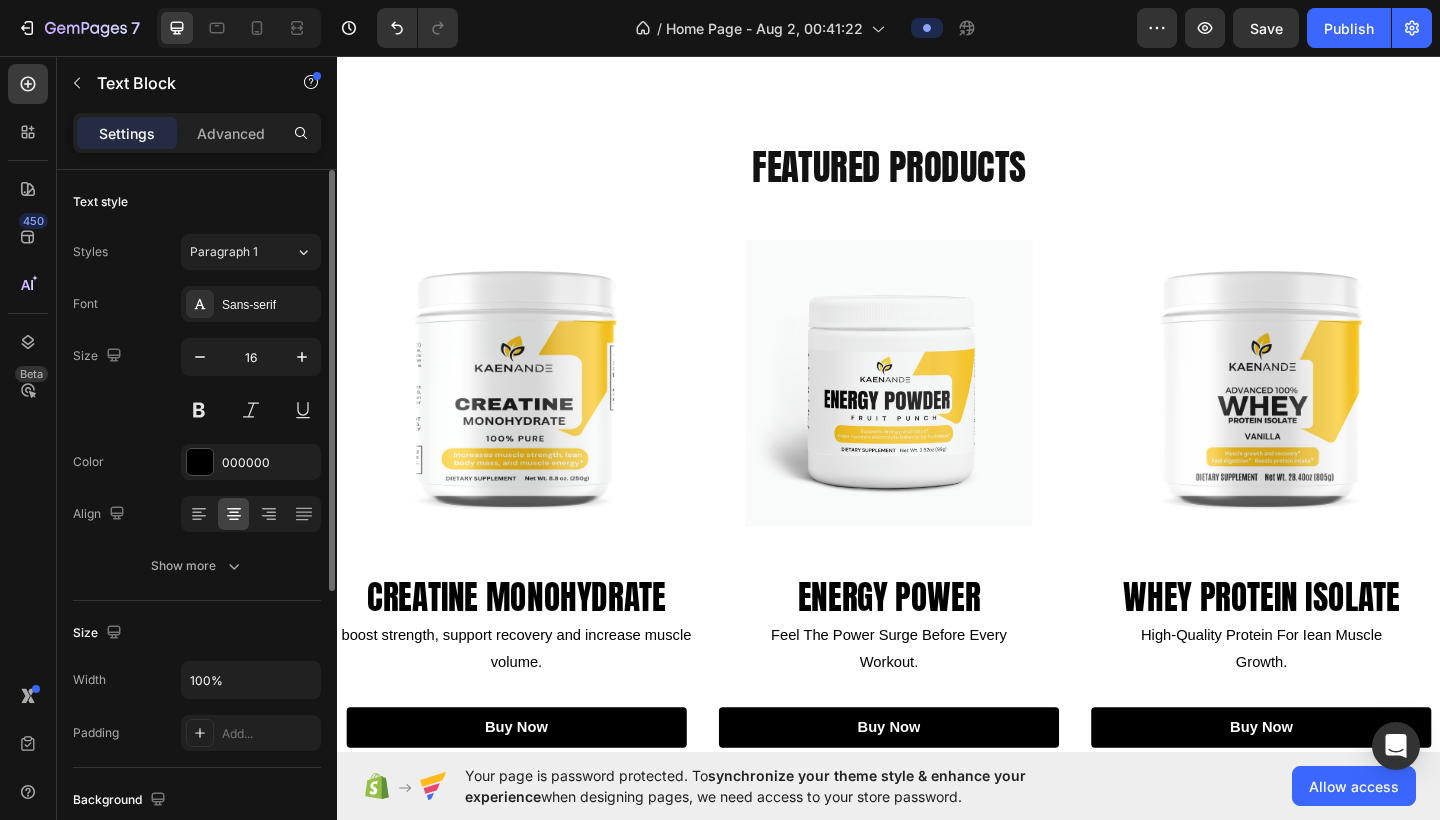 scroll, scrollTop: 846, scrollLeft: 0, axis: vertical 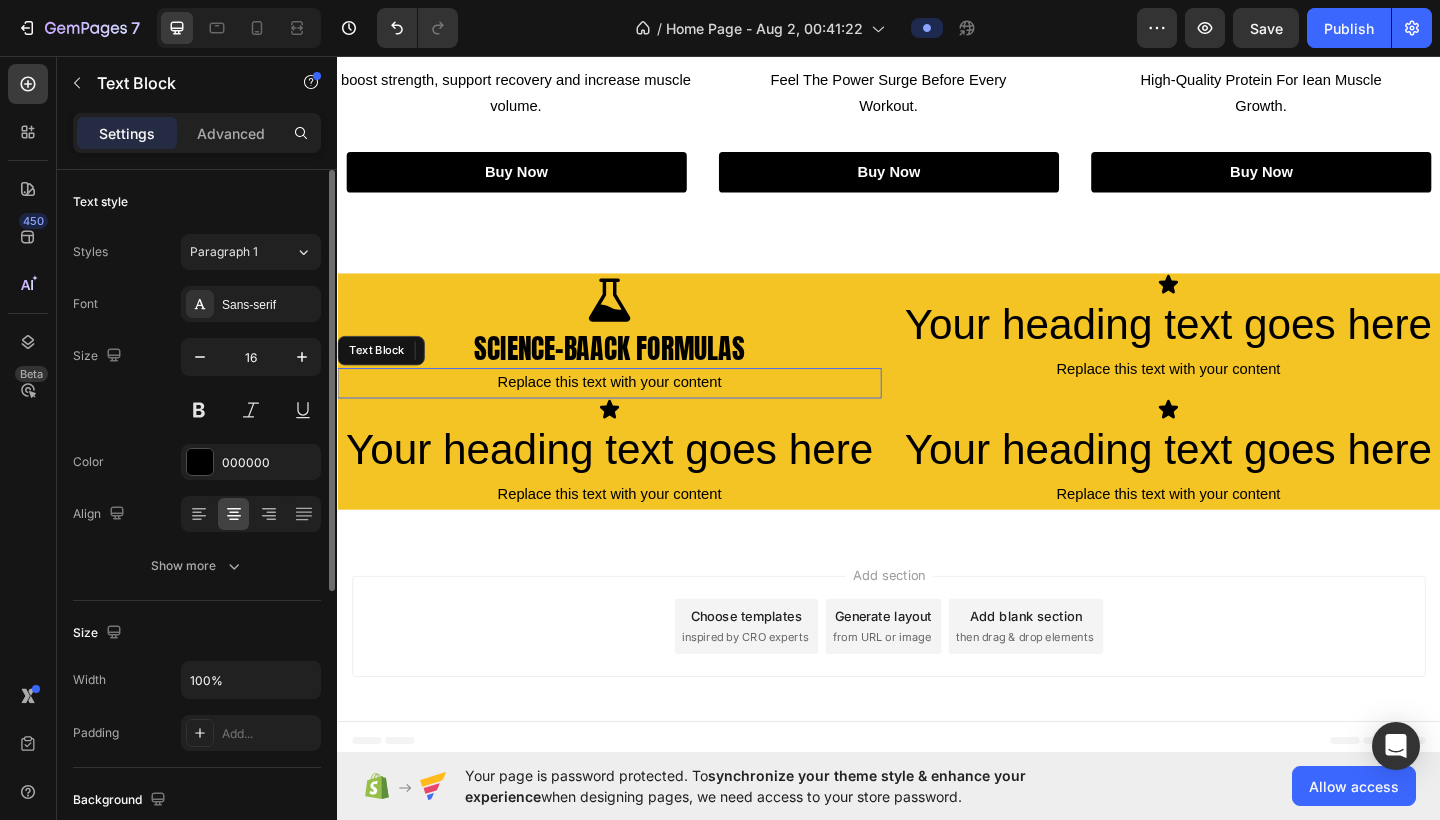 click on "Replace this text with your content" at bounding box center (633, 412) 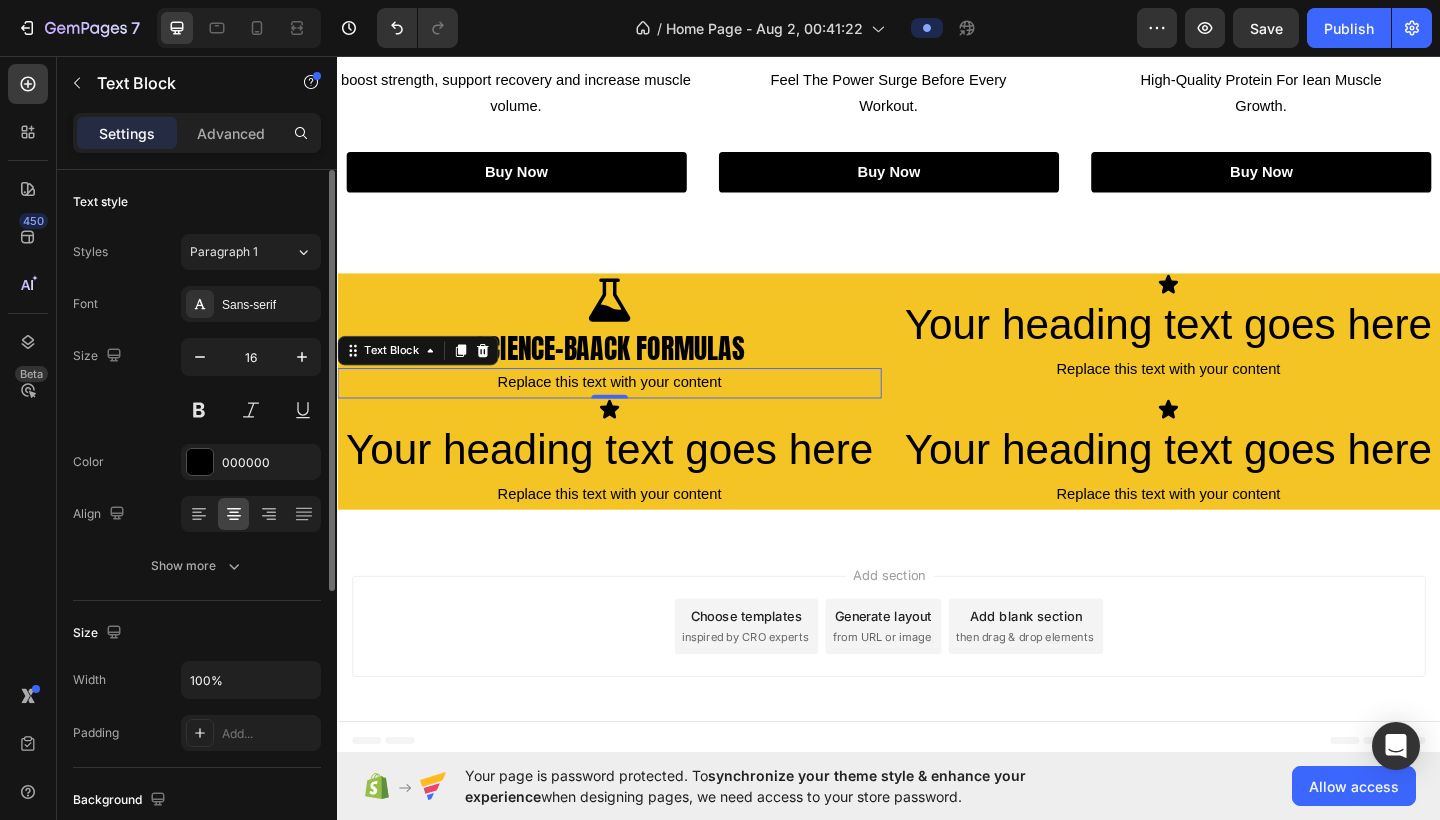 click on "Replace this text with your content" at bounding box center [633, 412] 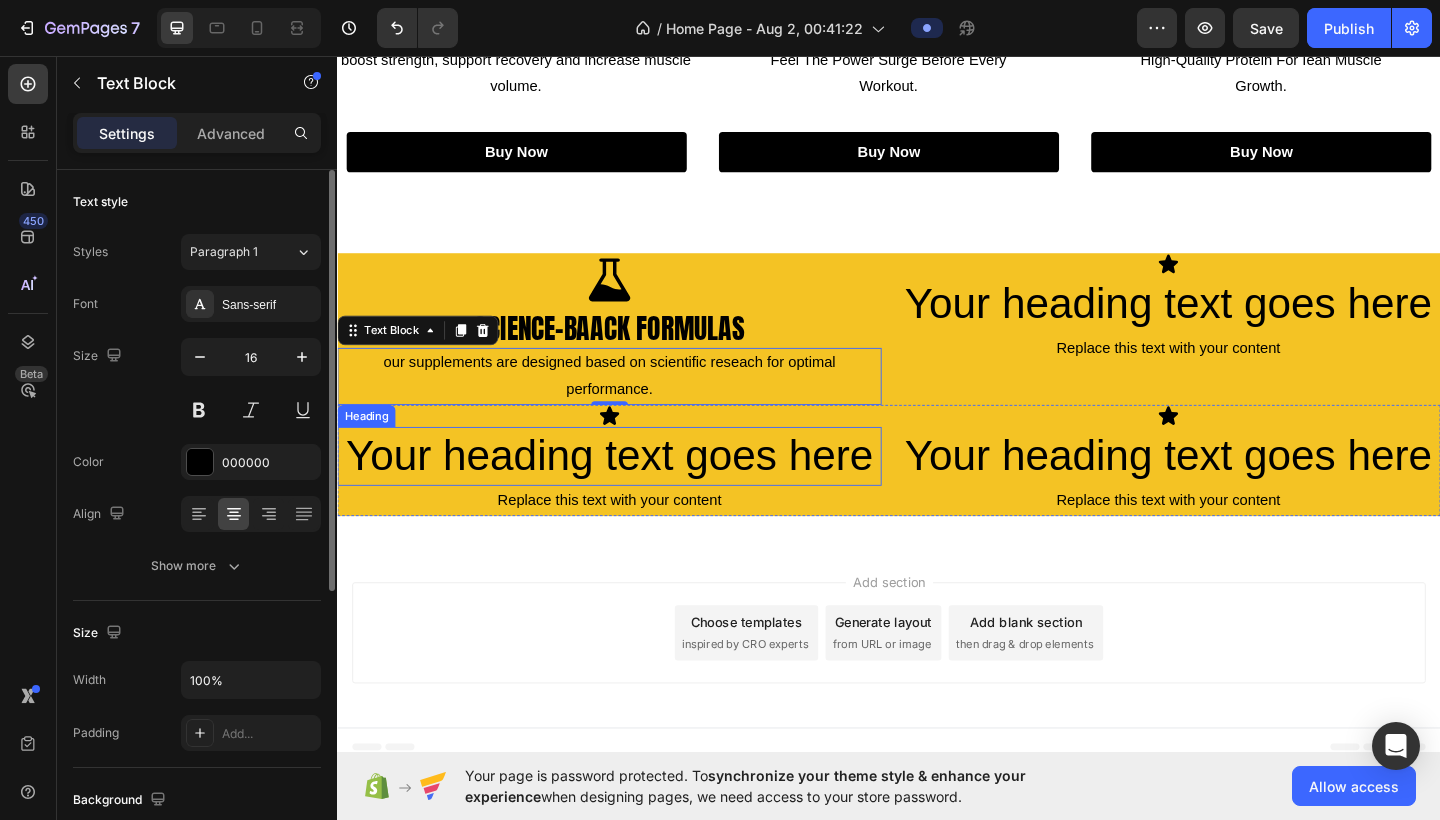 scroll, scrollTop: 872, scrollLeft: 0, axis: vertical 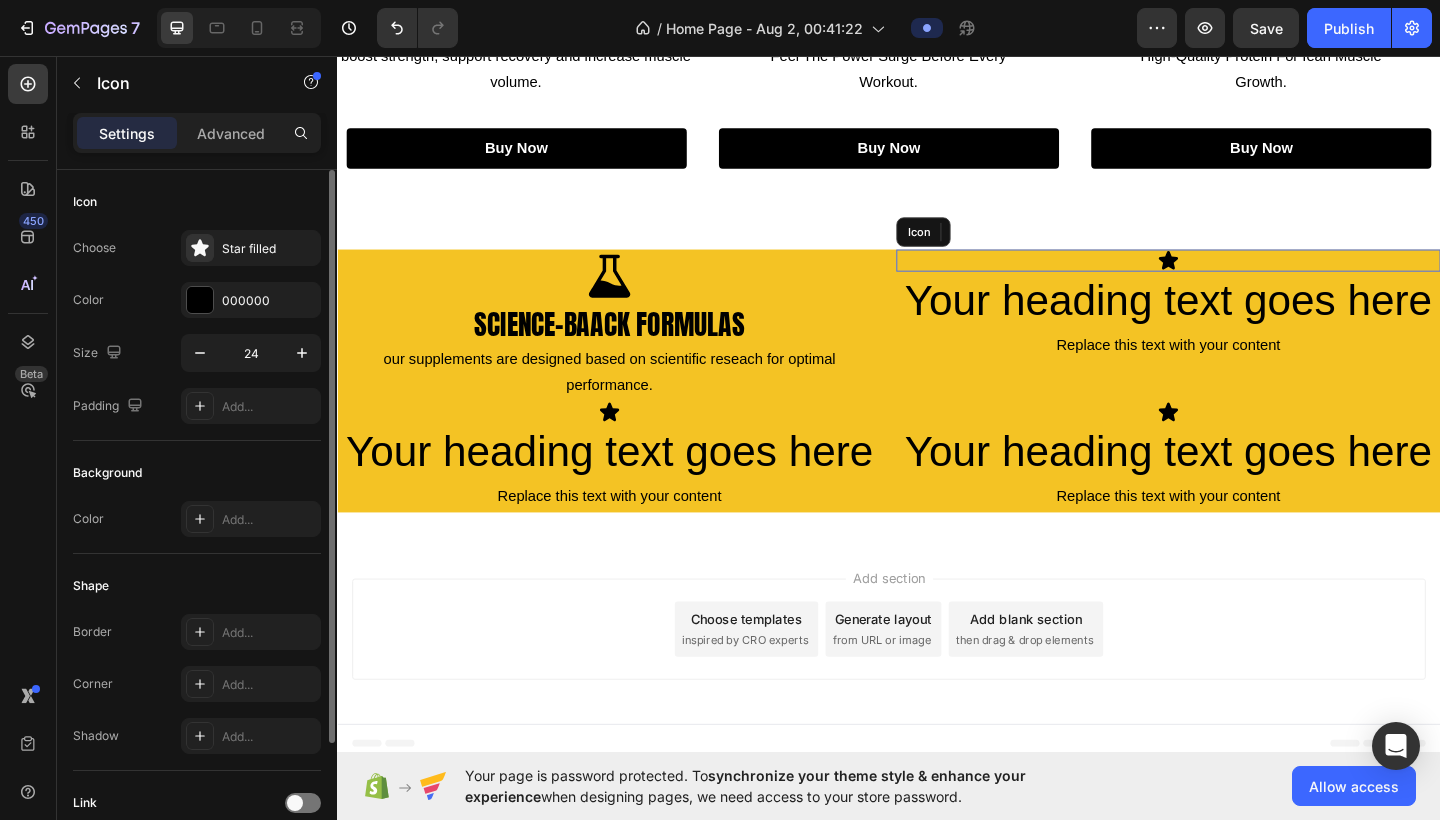 click 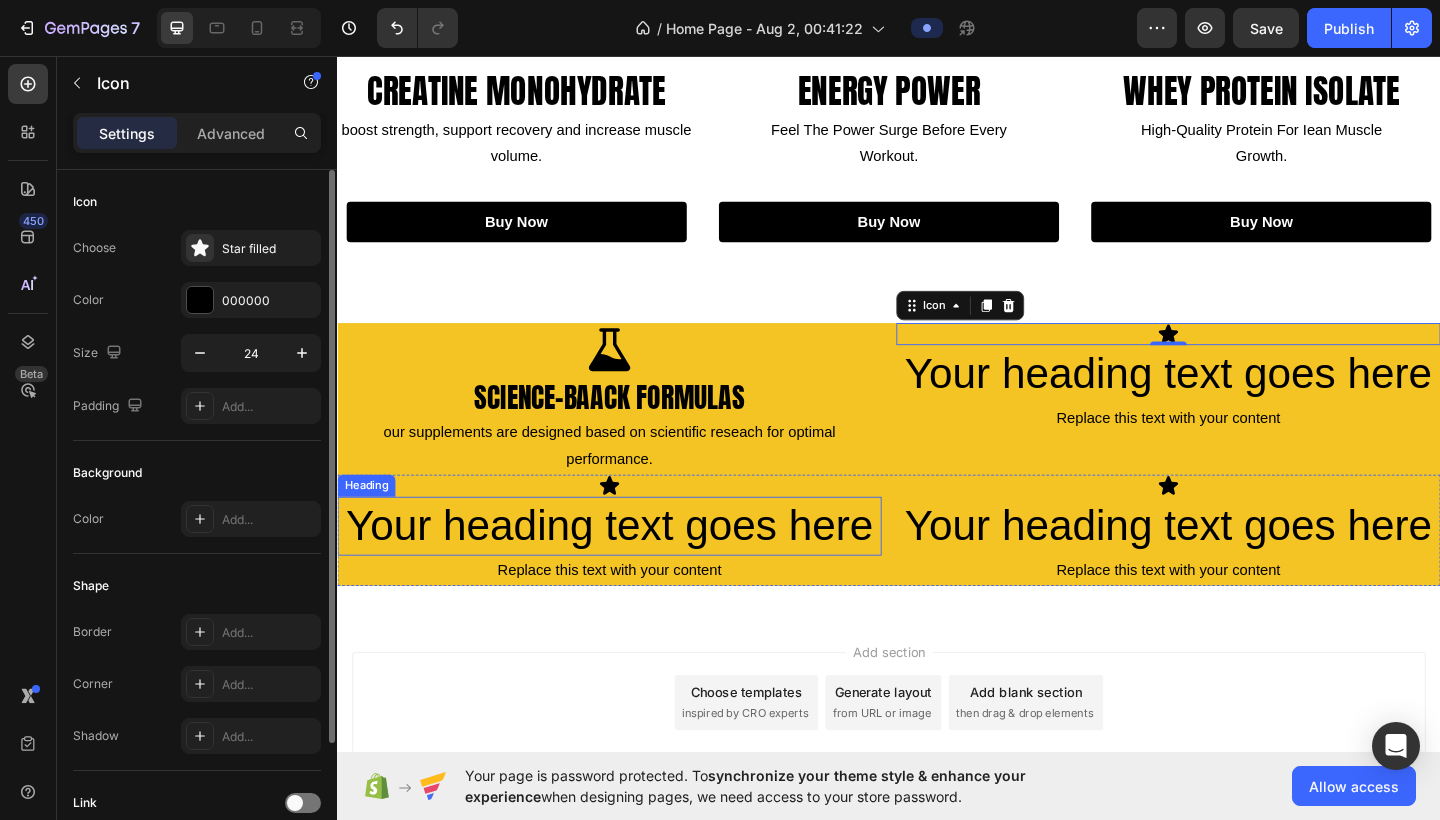 scroll, scrollTop: 808, scrollLeft: 0, axis: vertical 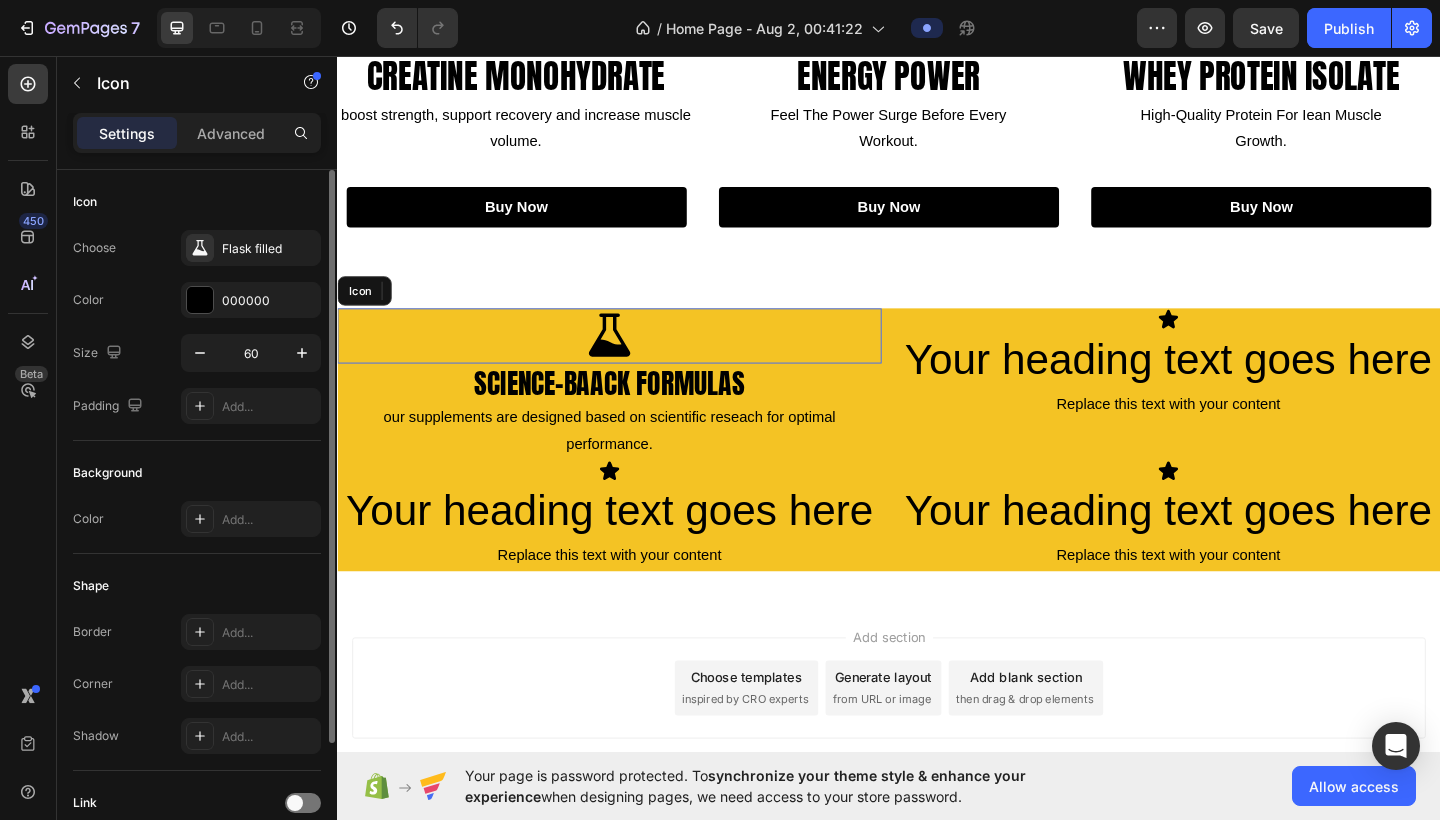 click 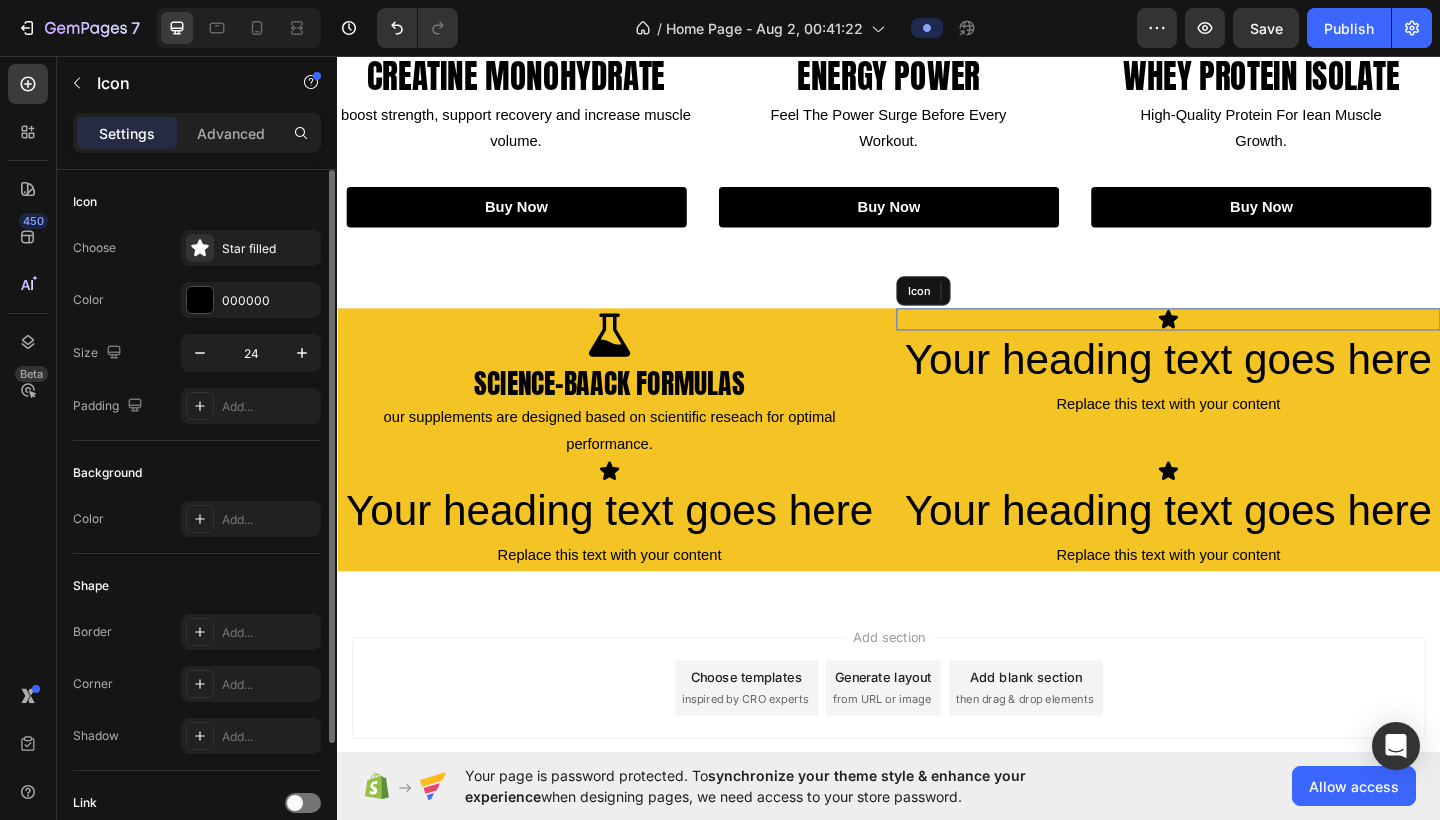 click 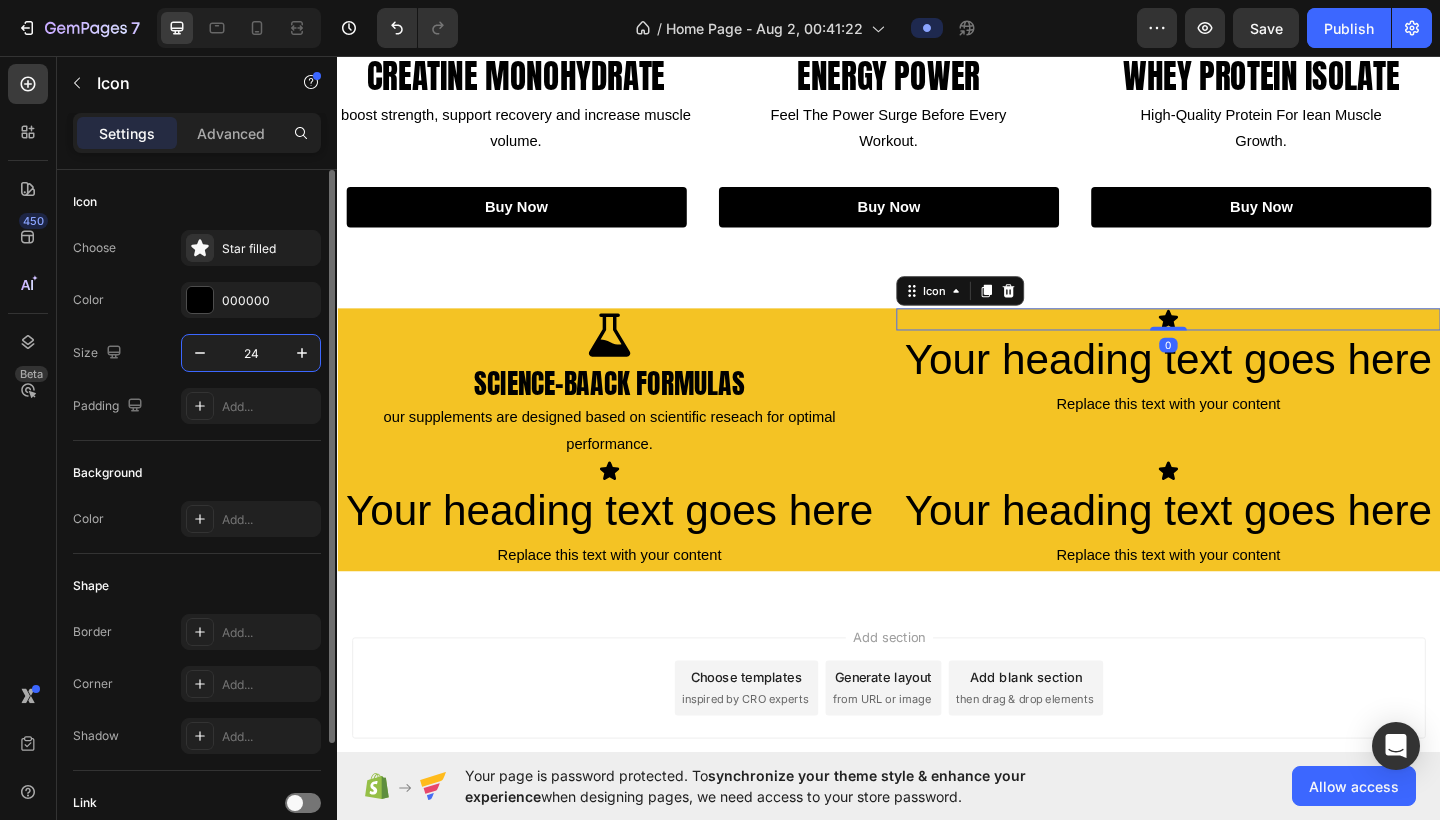 click on "24" at bounding box center (251, 353) 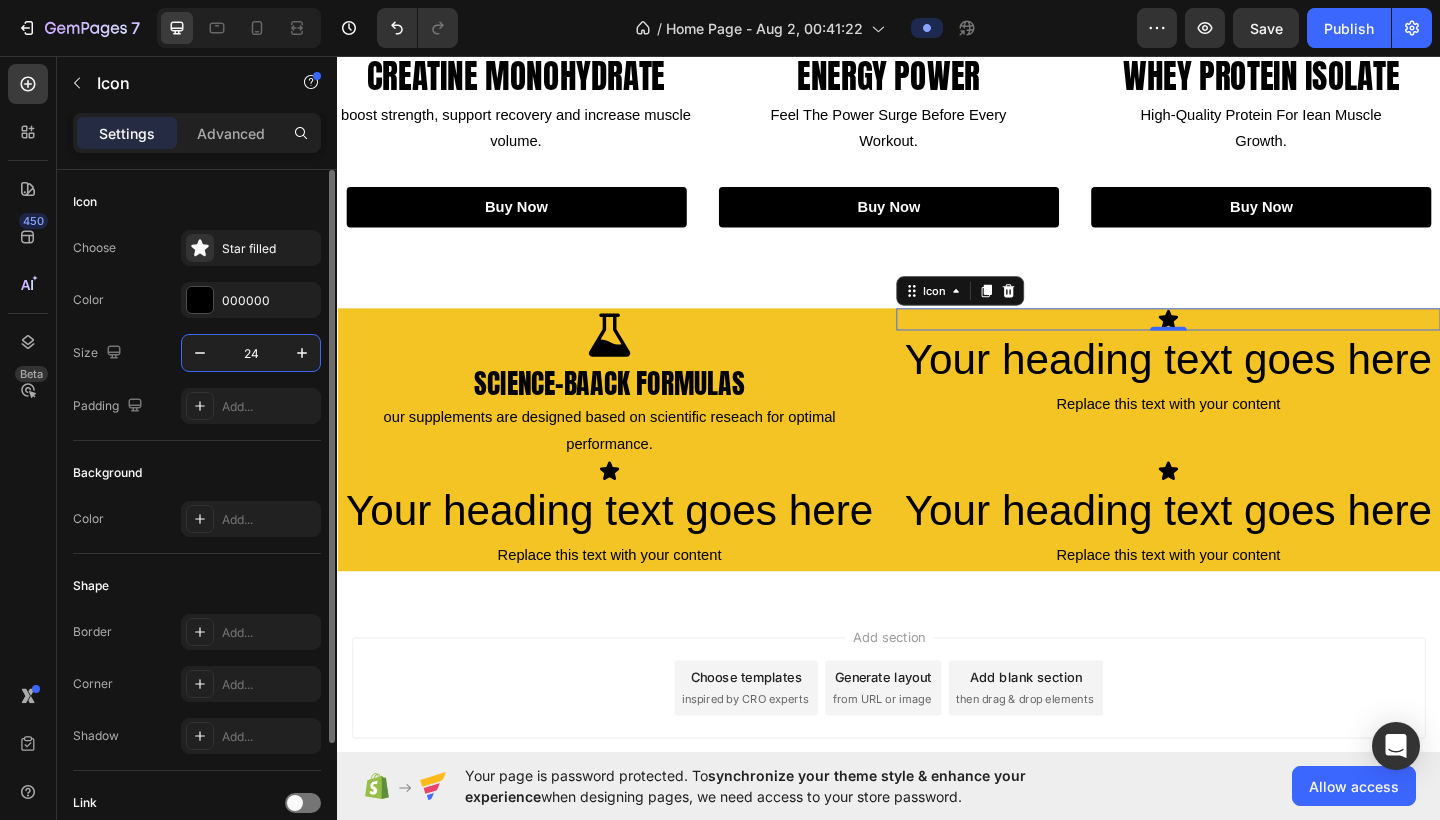 click on "24" at bounding box center (251, 353) 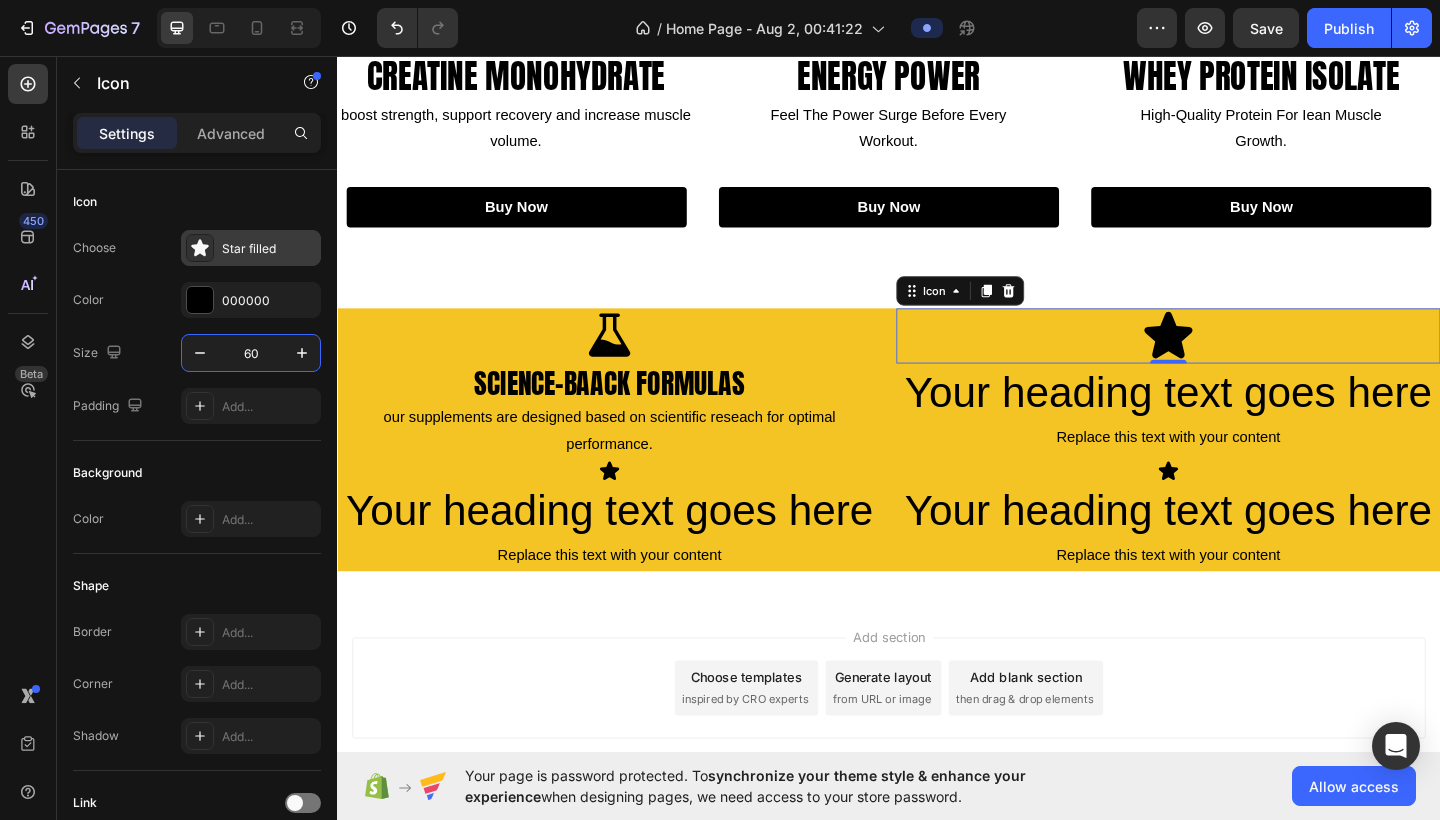 type on "60" 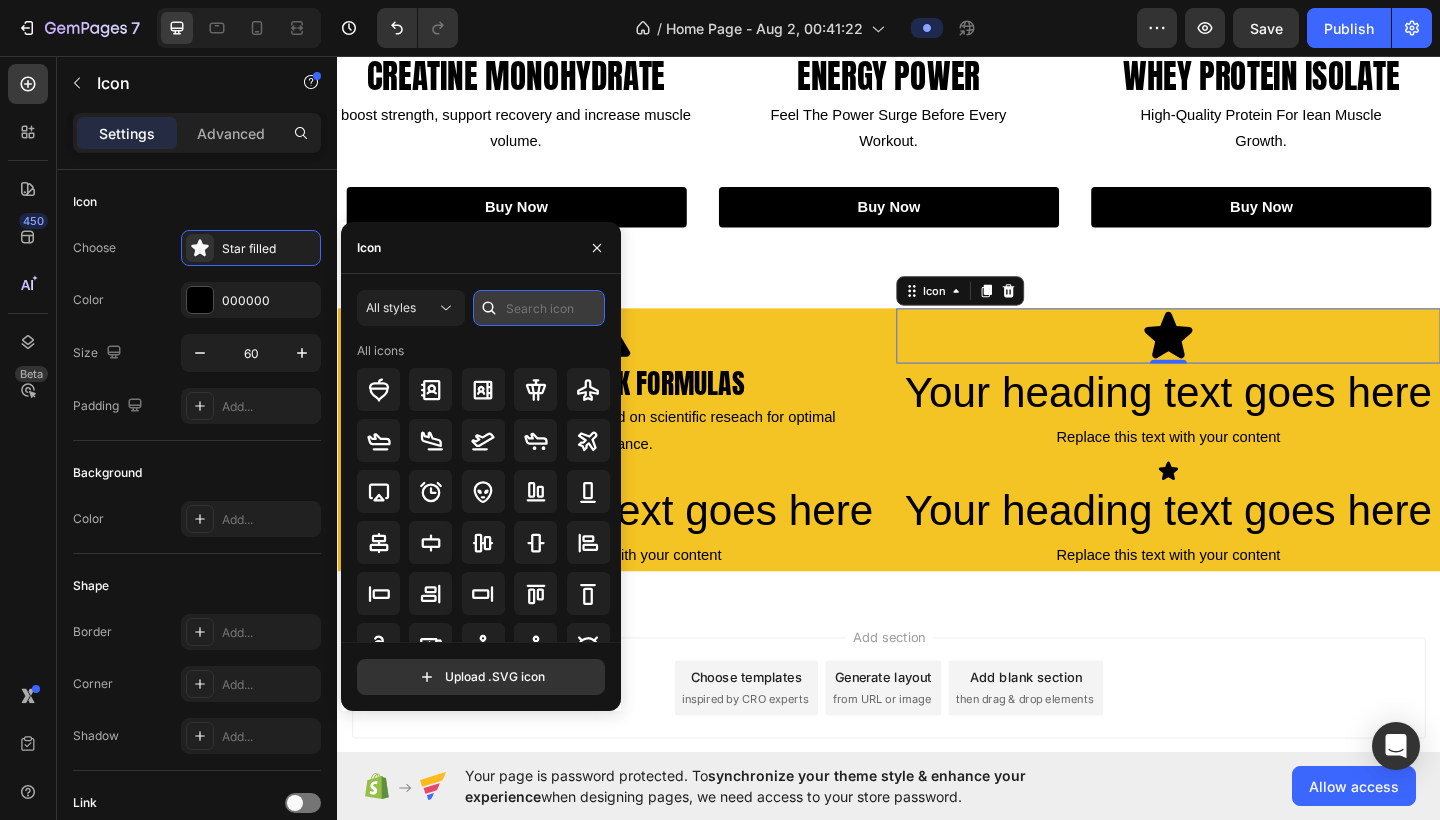 click at bounding box center (539, 308) 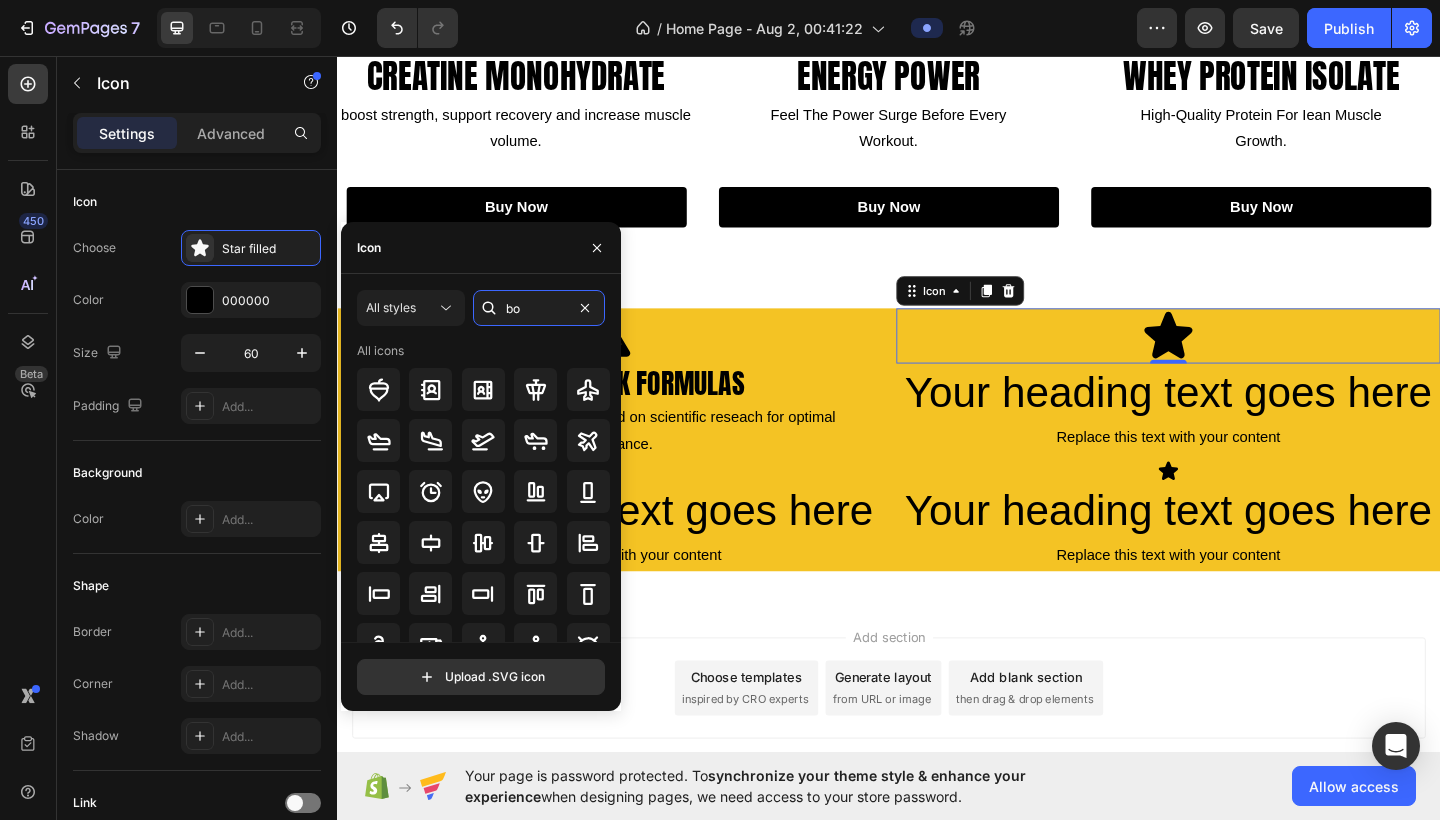 type on "b" 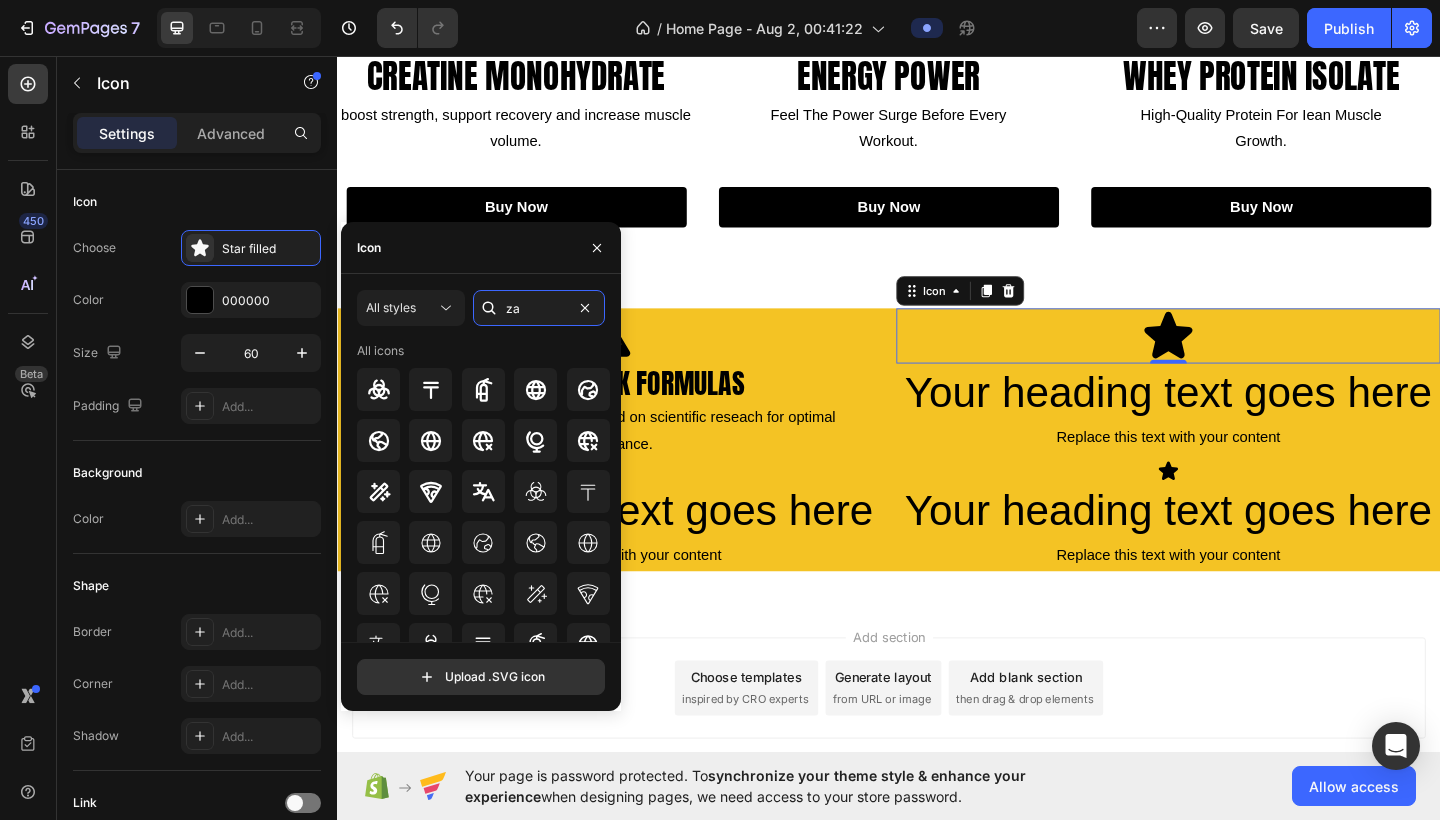 type on "z" 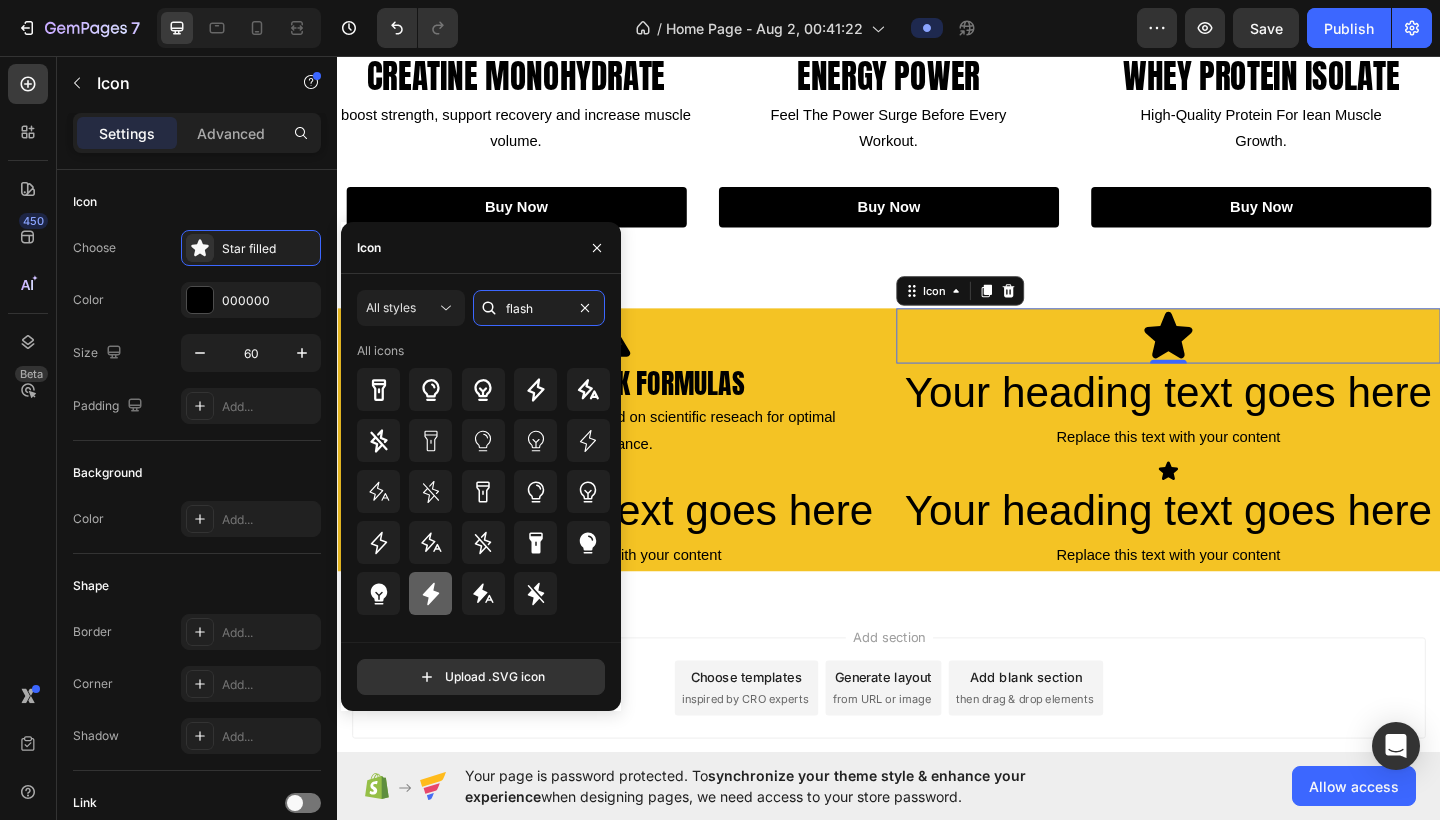 type on "flash" 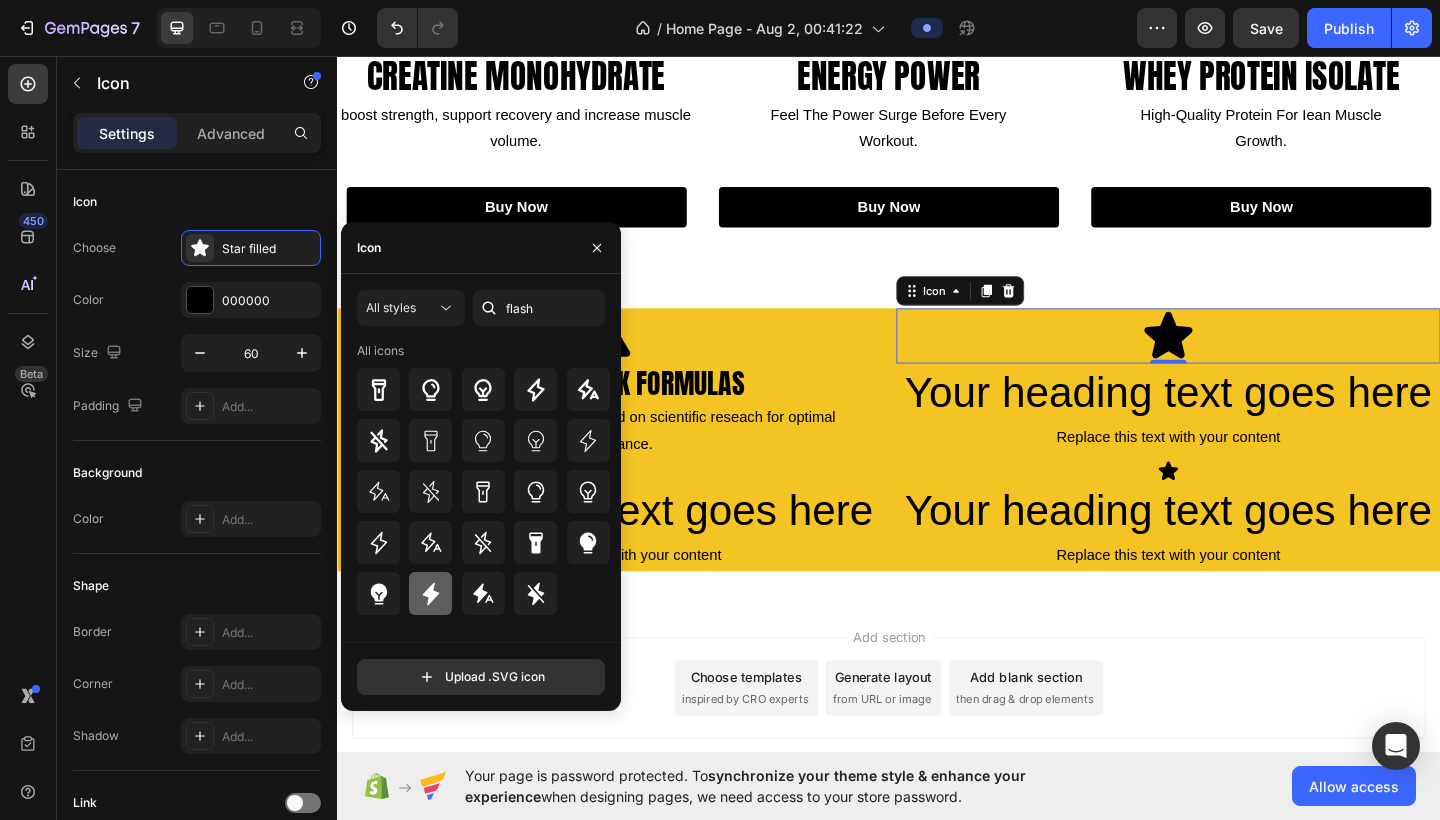 click 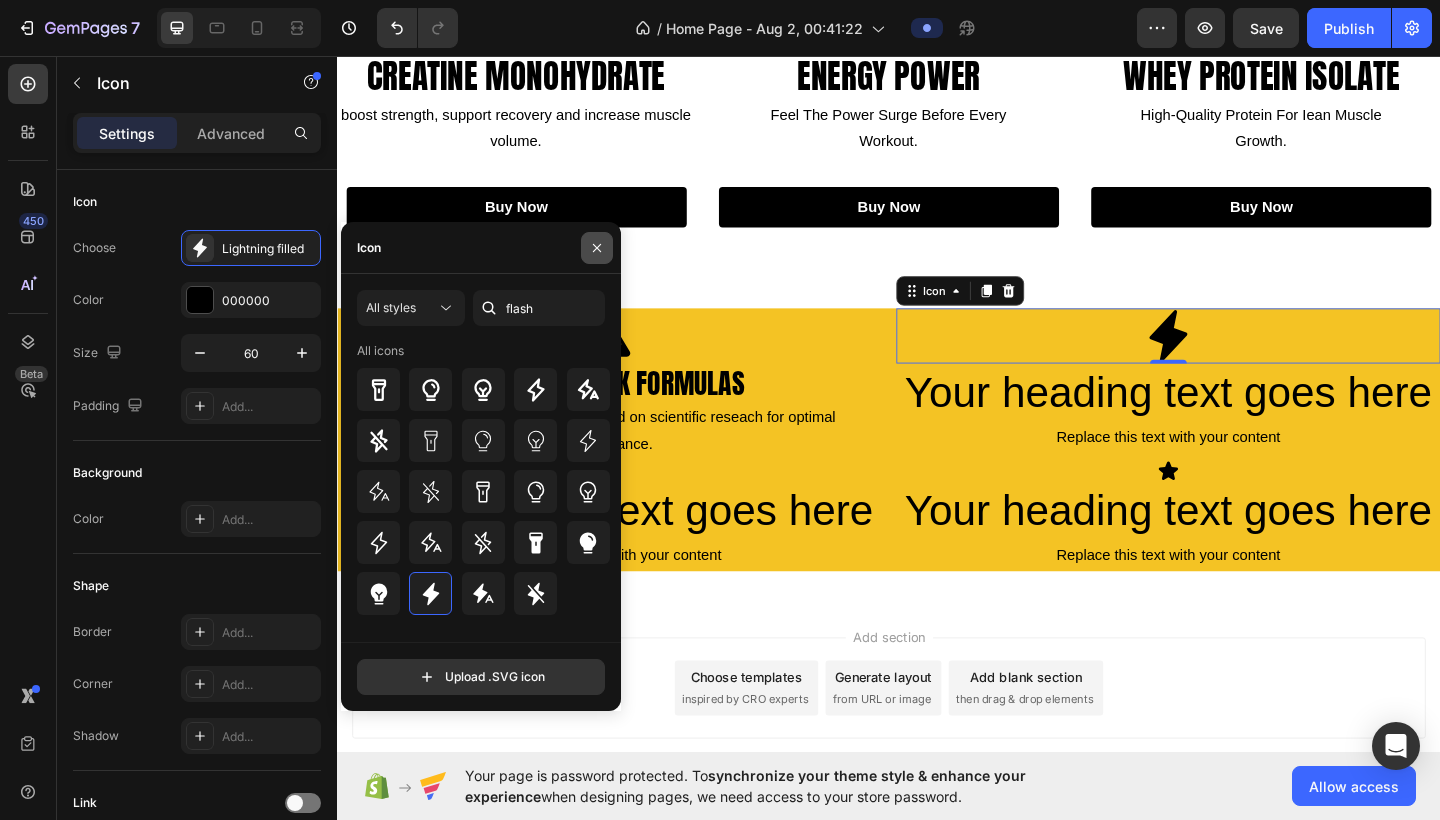 click 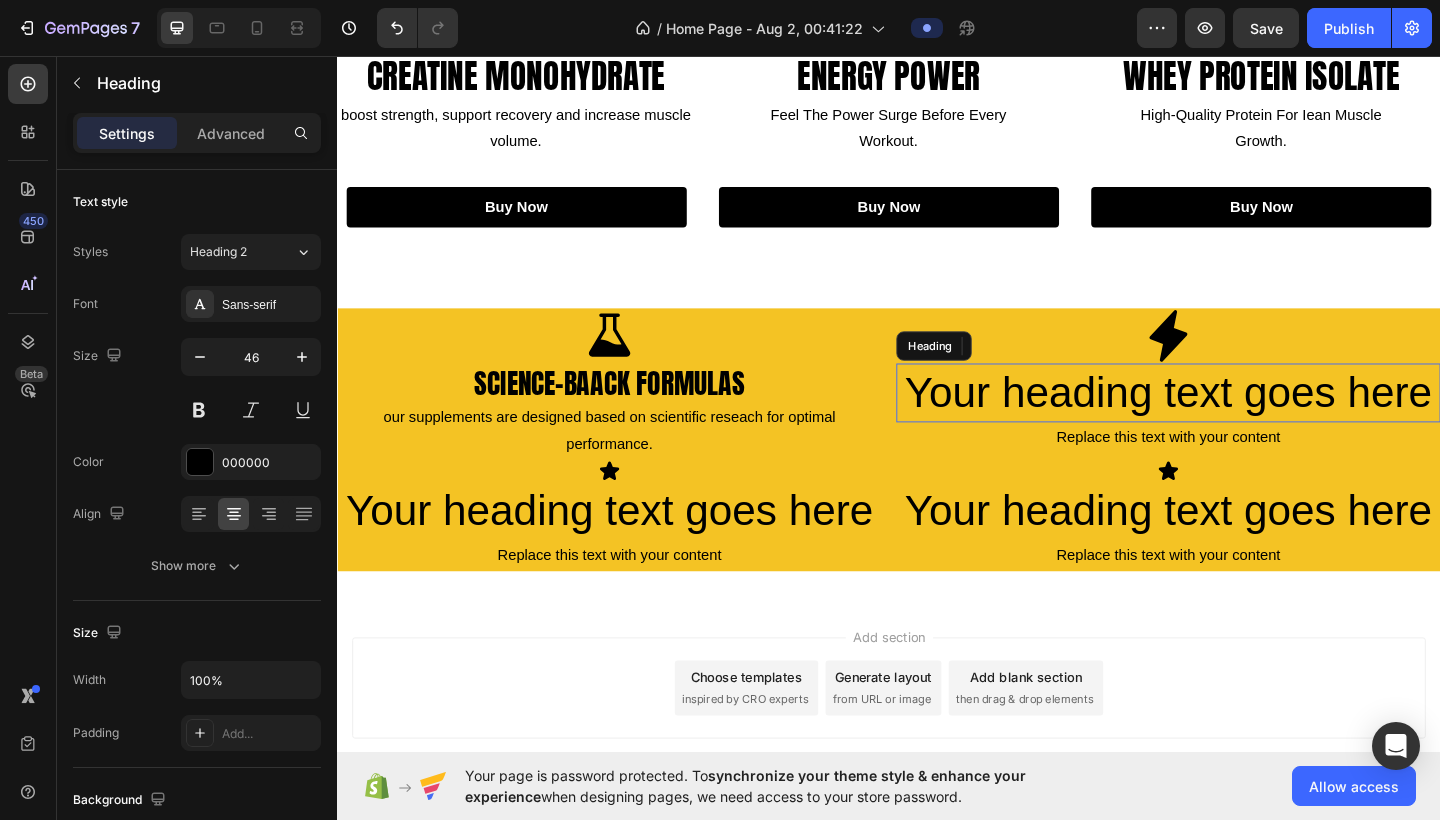 click on "Your heading text goes here" at bounding box center (1241, 423) 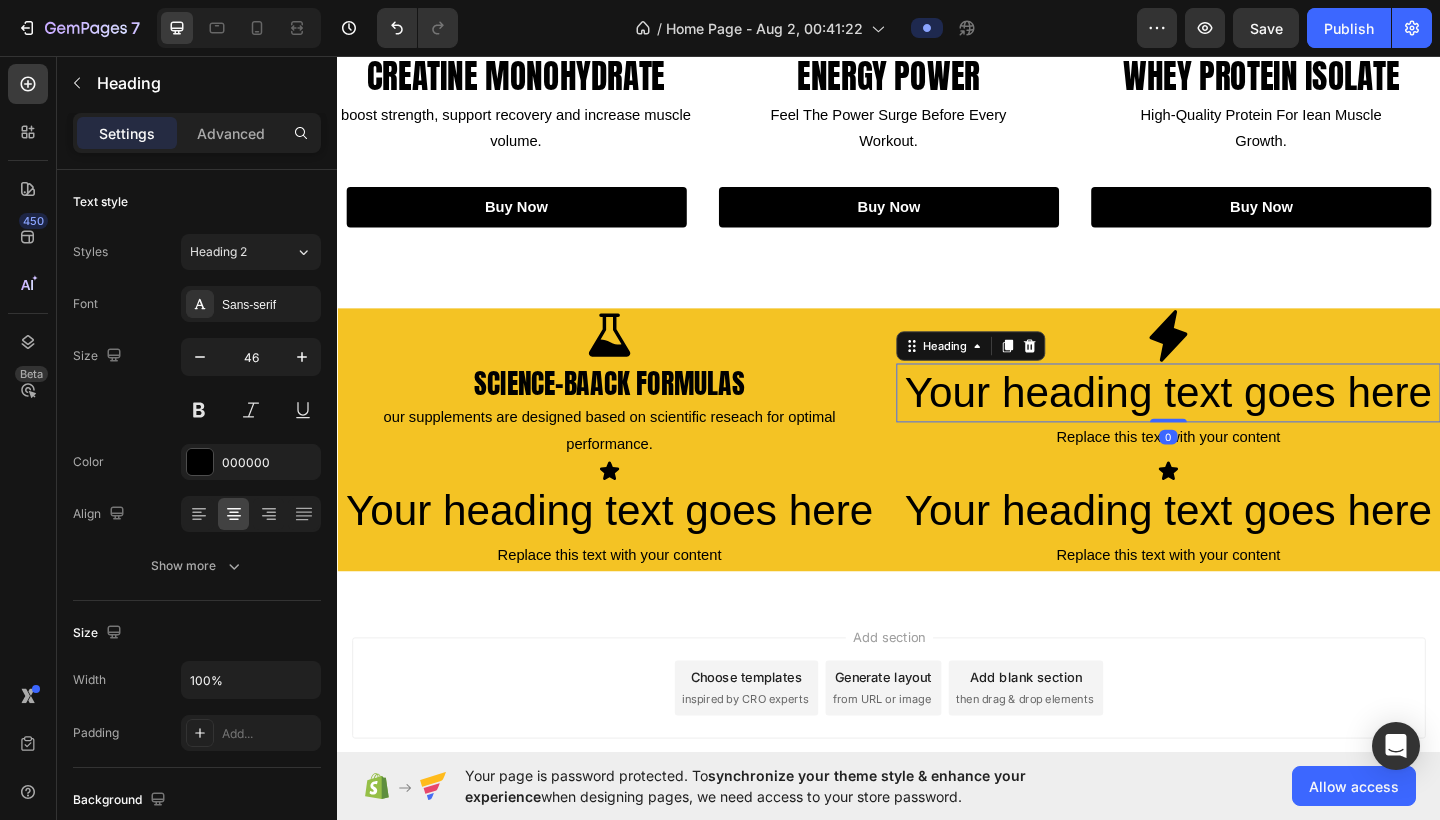 click on "Your heading text goes here" at bounding box center [1241, 423] 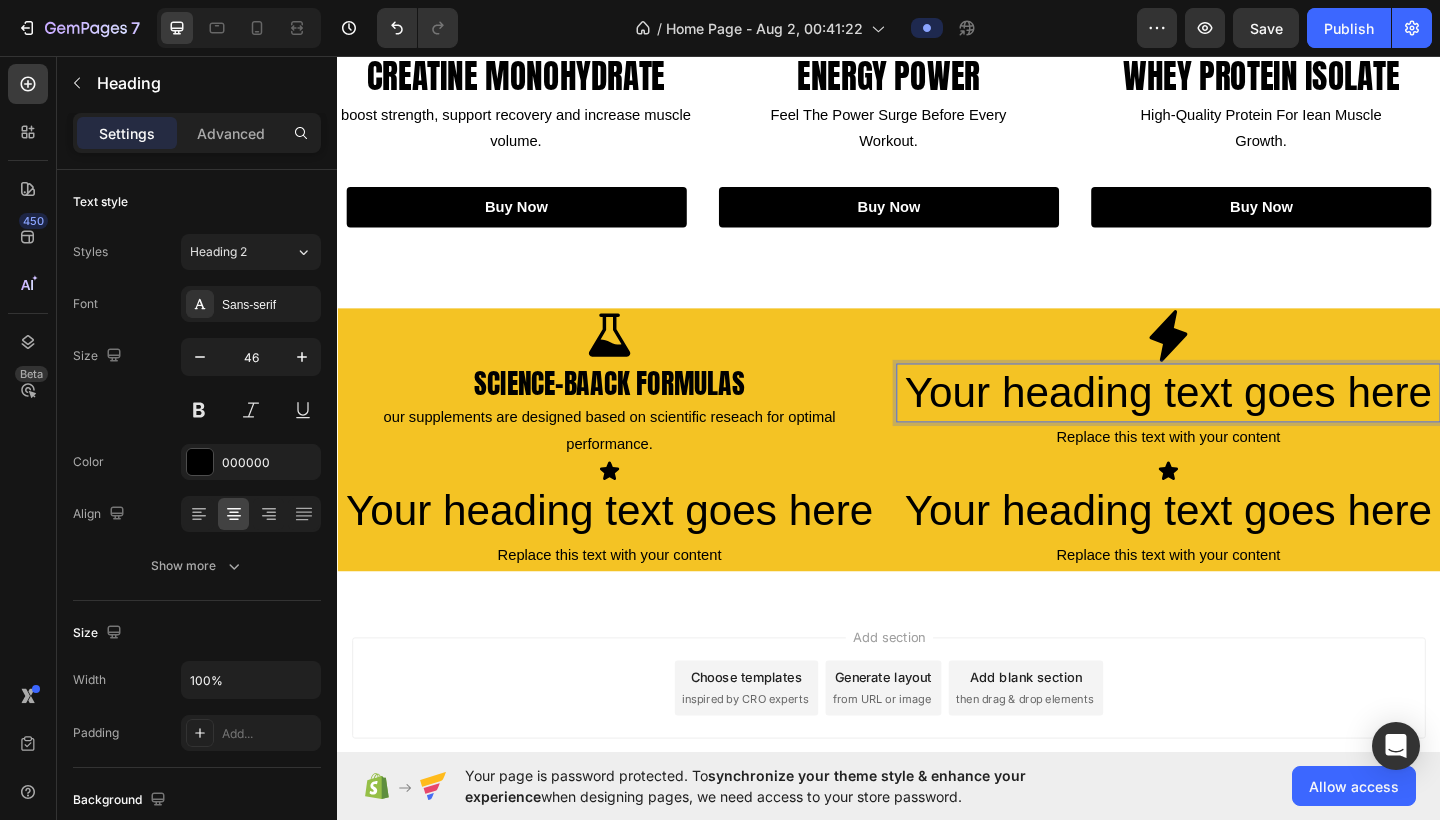 click on "Your heading text goes here" at bounding box center (1241, 423) 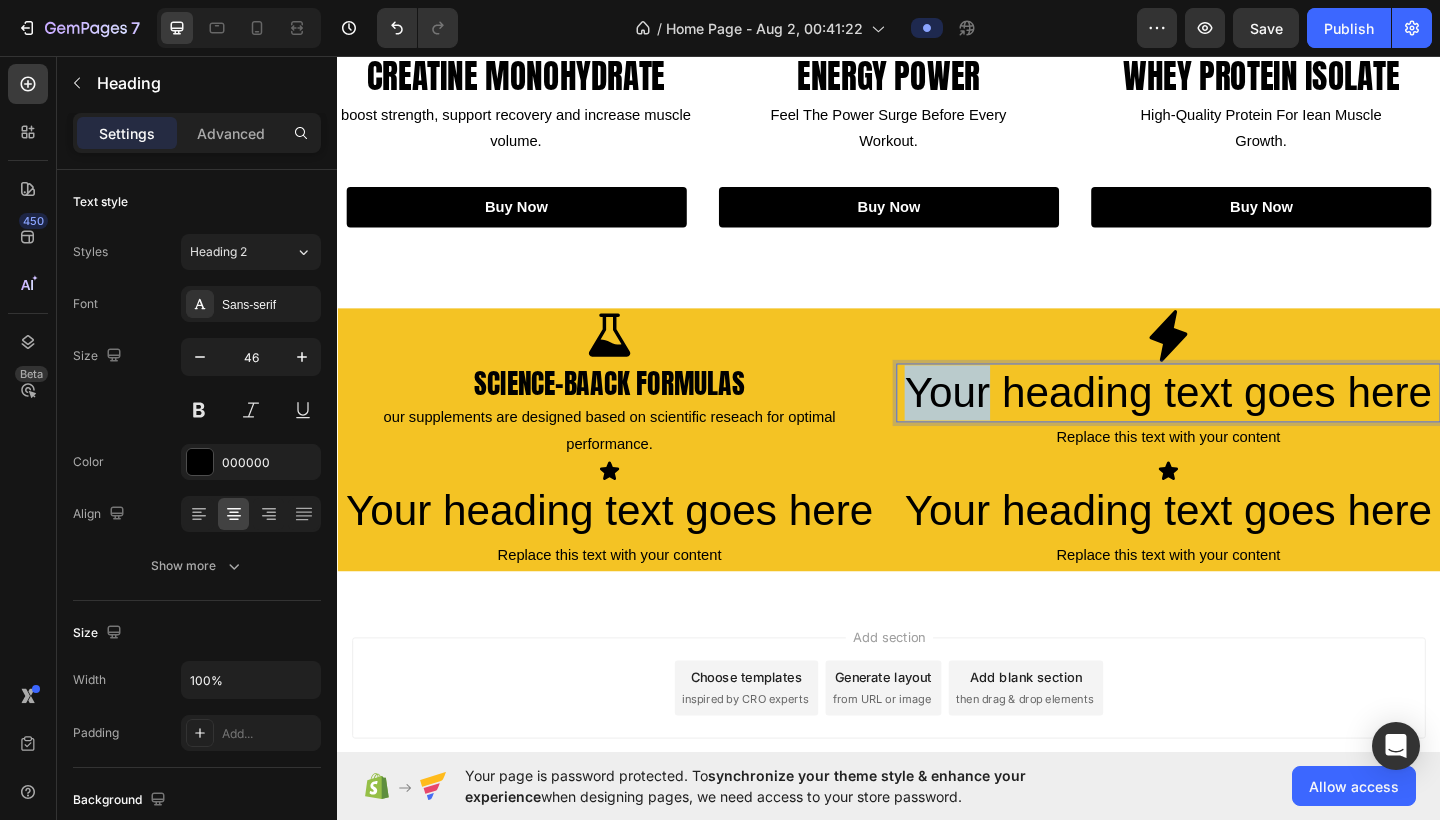 click on "Your heading text goes here" at bounding box center [1241, 423] 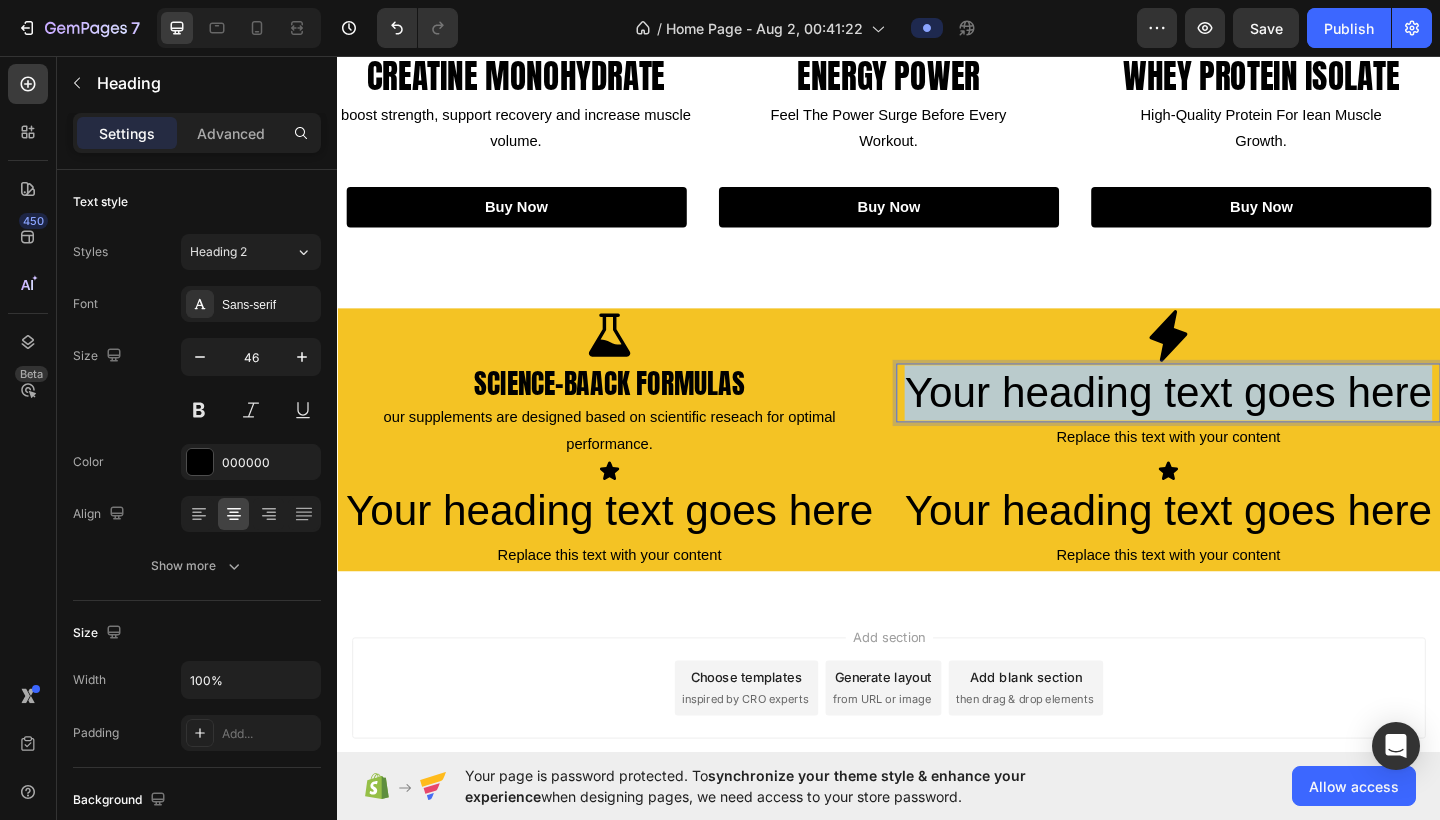 click on "Your heading text goes here" at bounding box center (1241, 423) 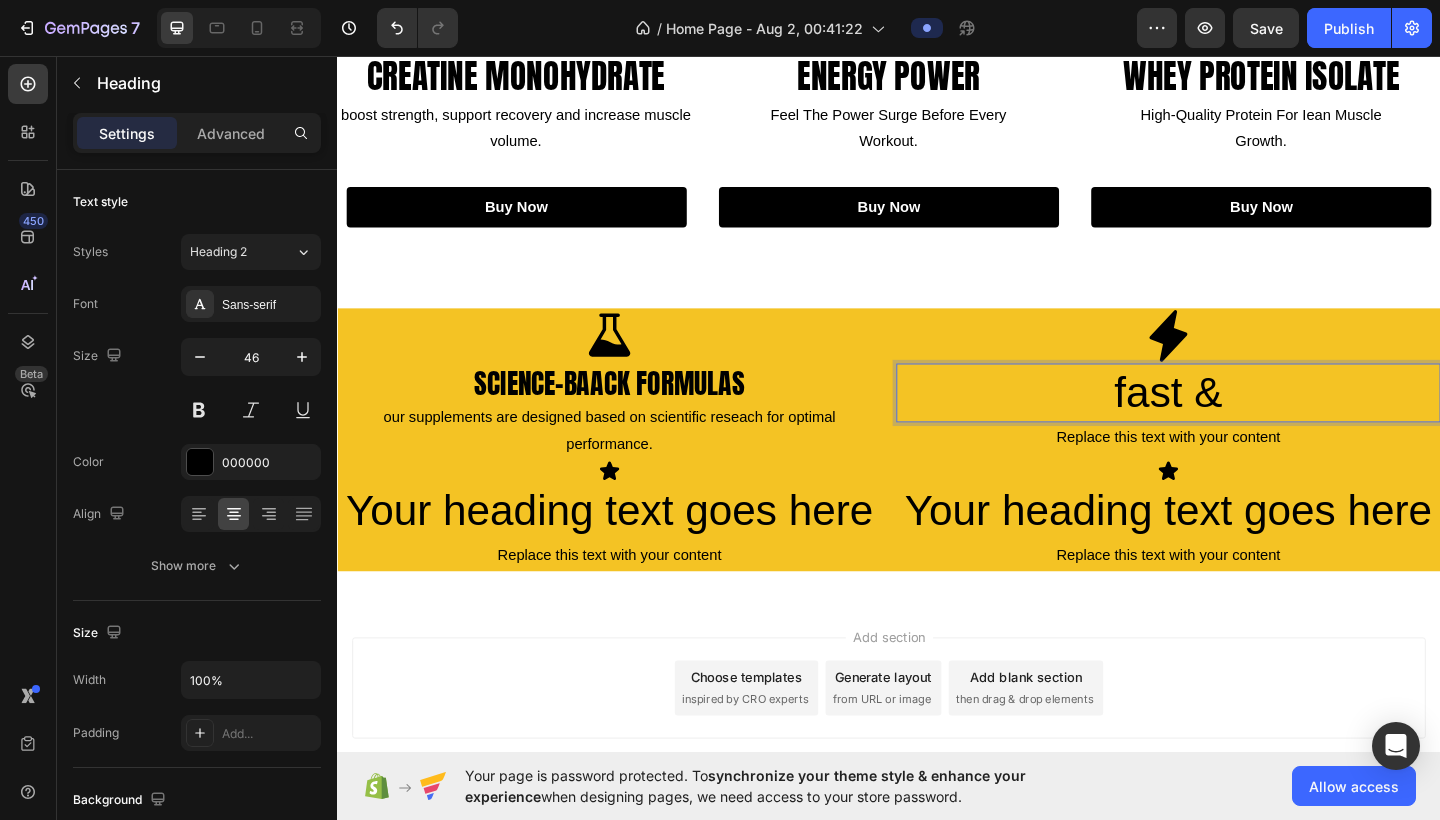 click on "fast &" at bounding box center (1241, 423) 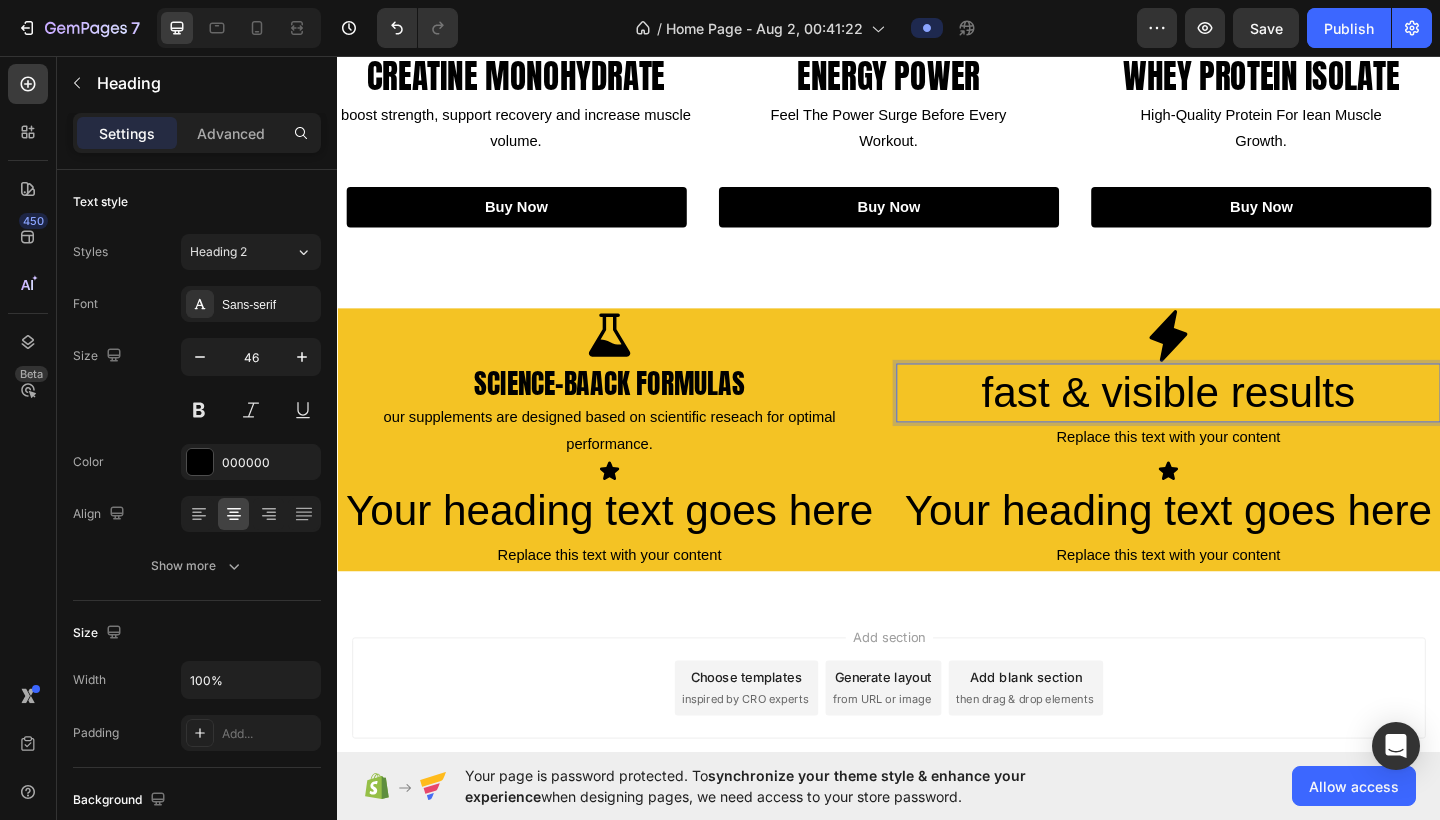 click on "fast & visible results" at bounding box center (1241, 423) 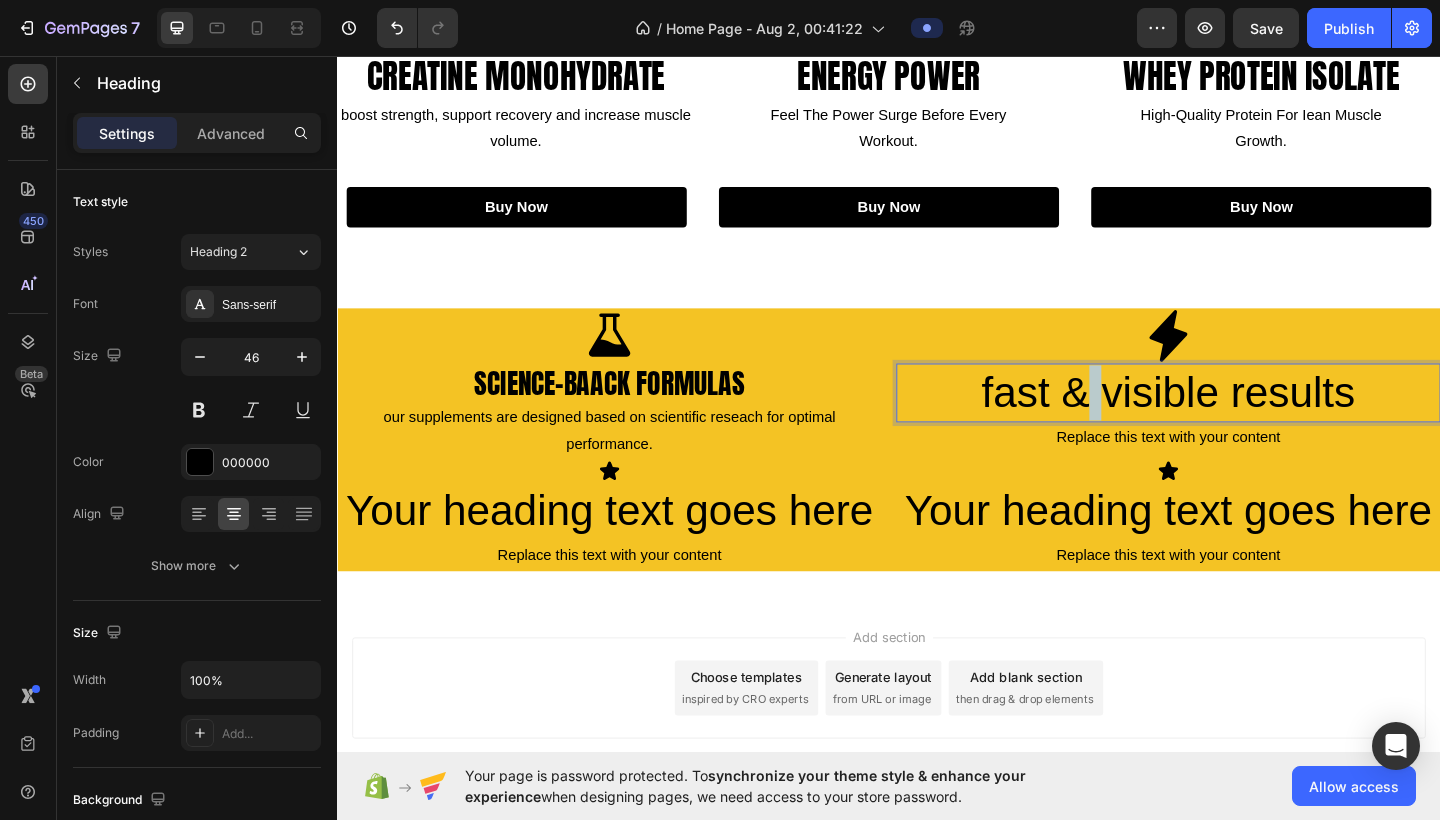 click on "fast & visible results" at bounding box center (1241, 423) 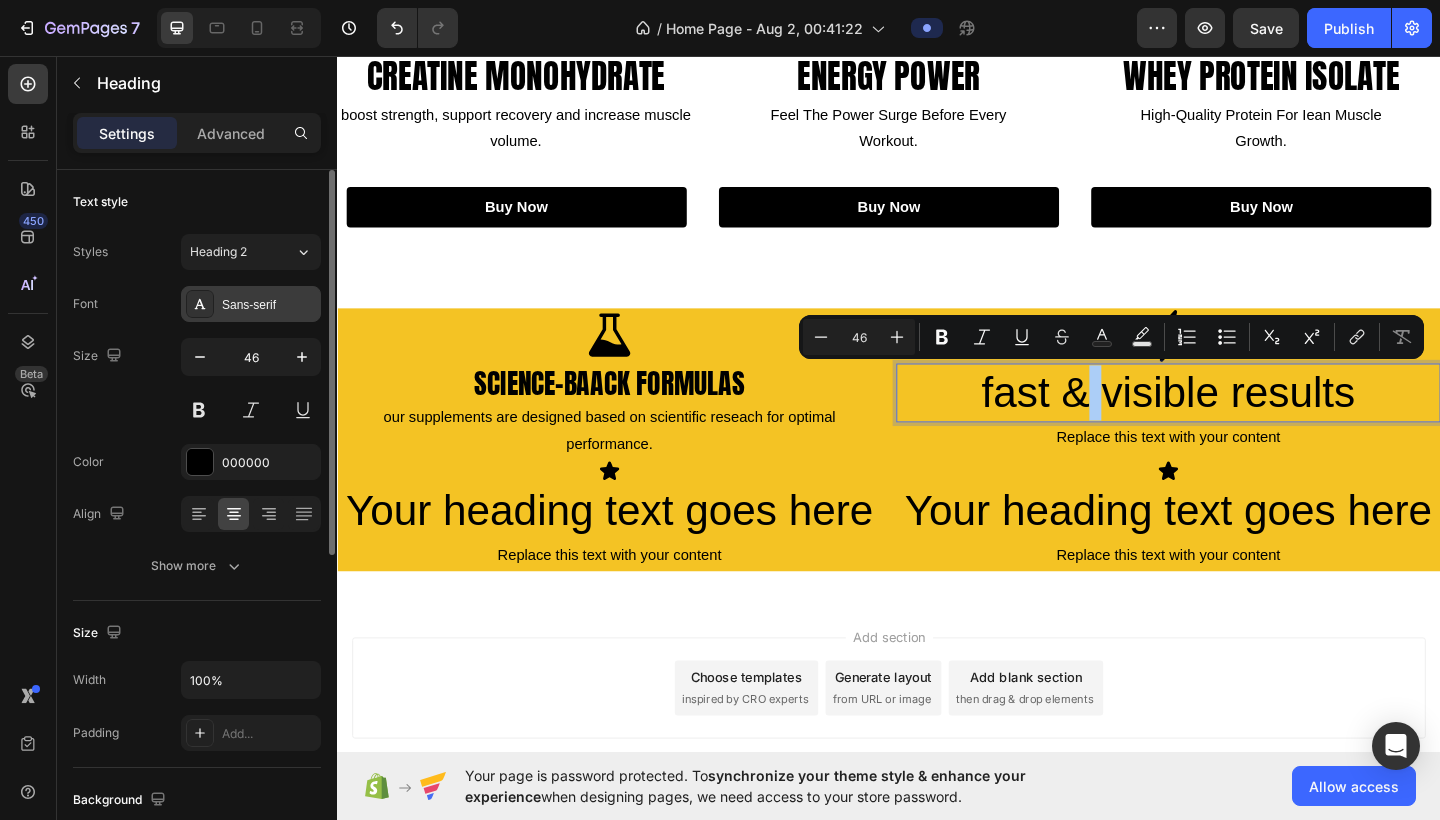 click on "Sans-serif" at bounding box center [251, 304] 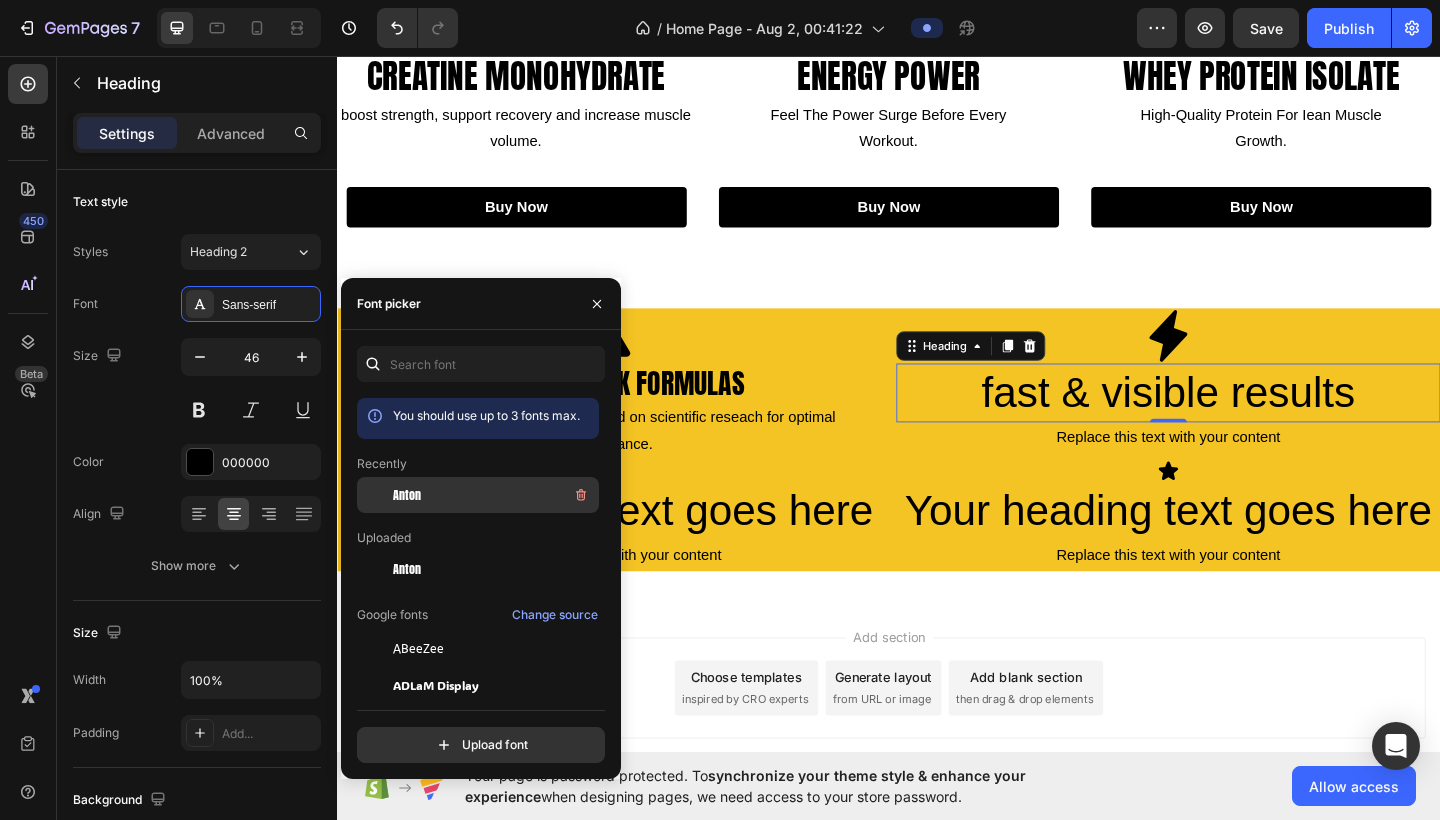 click on "Anton" at bounding box center [407, 495] 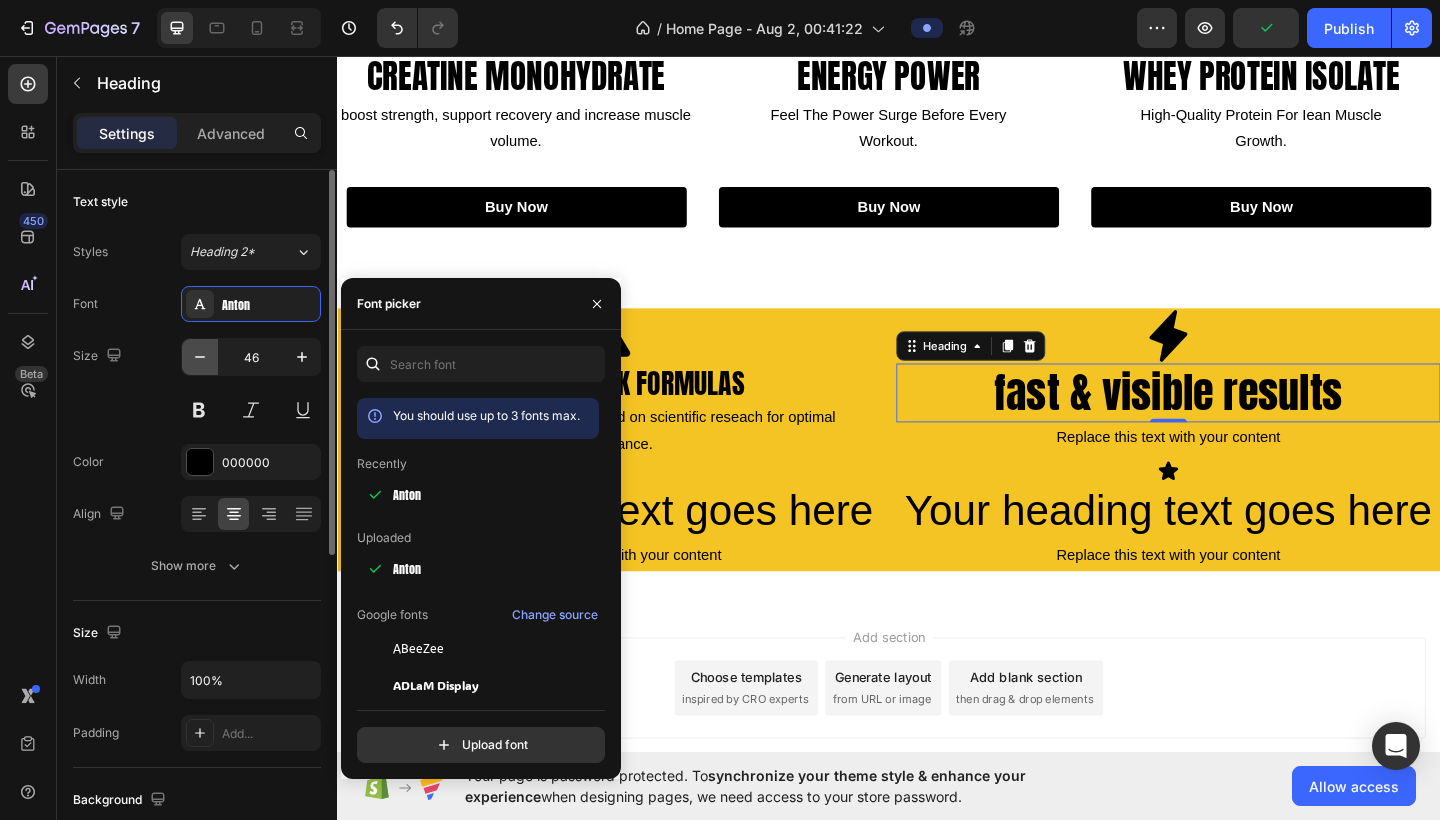 click 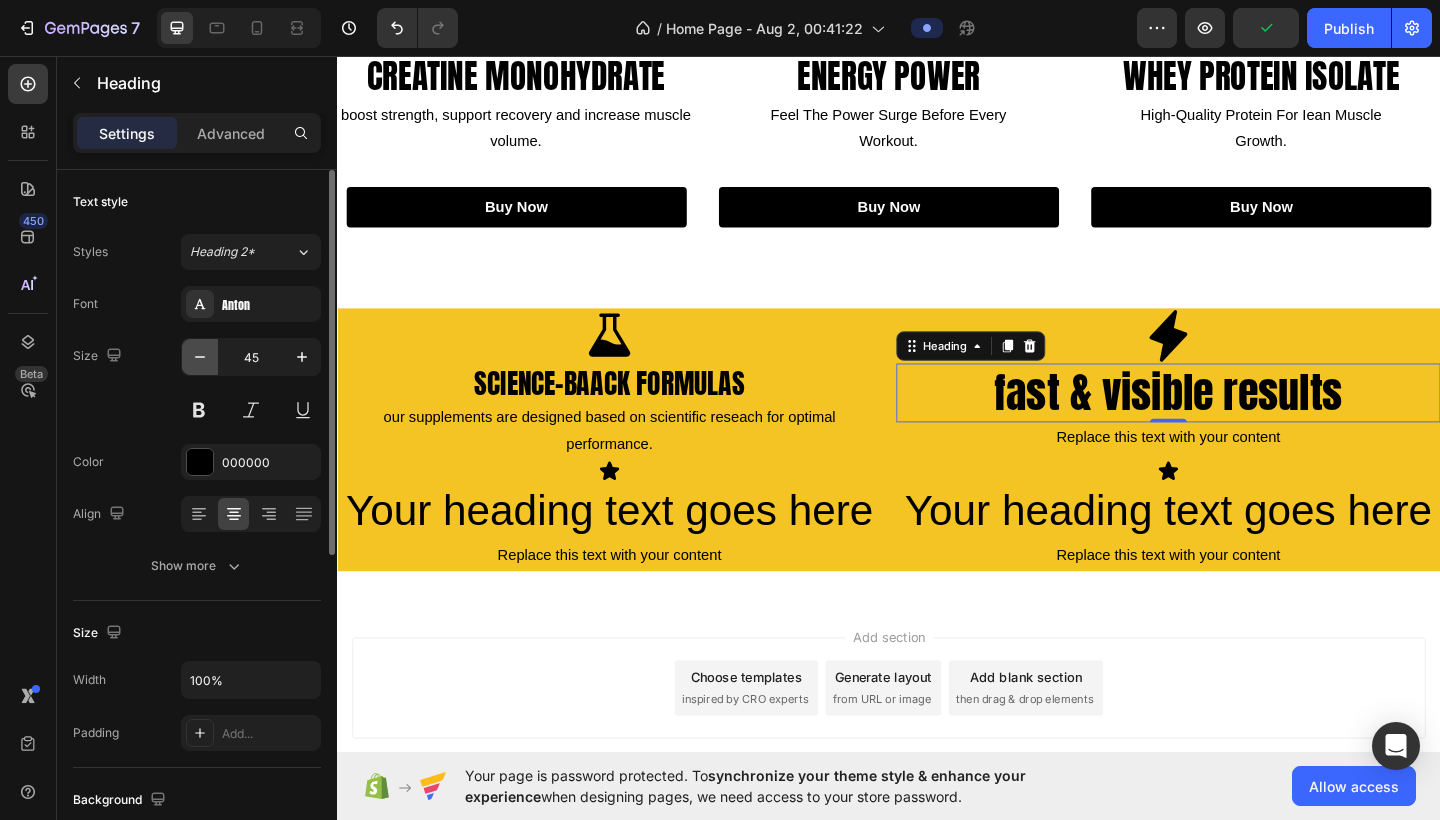 click 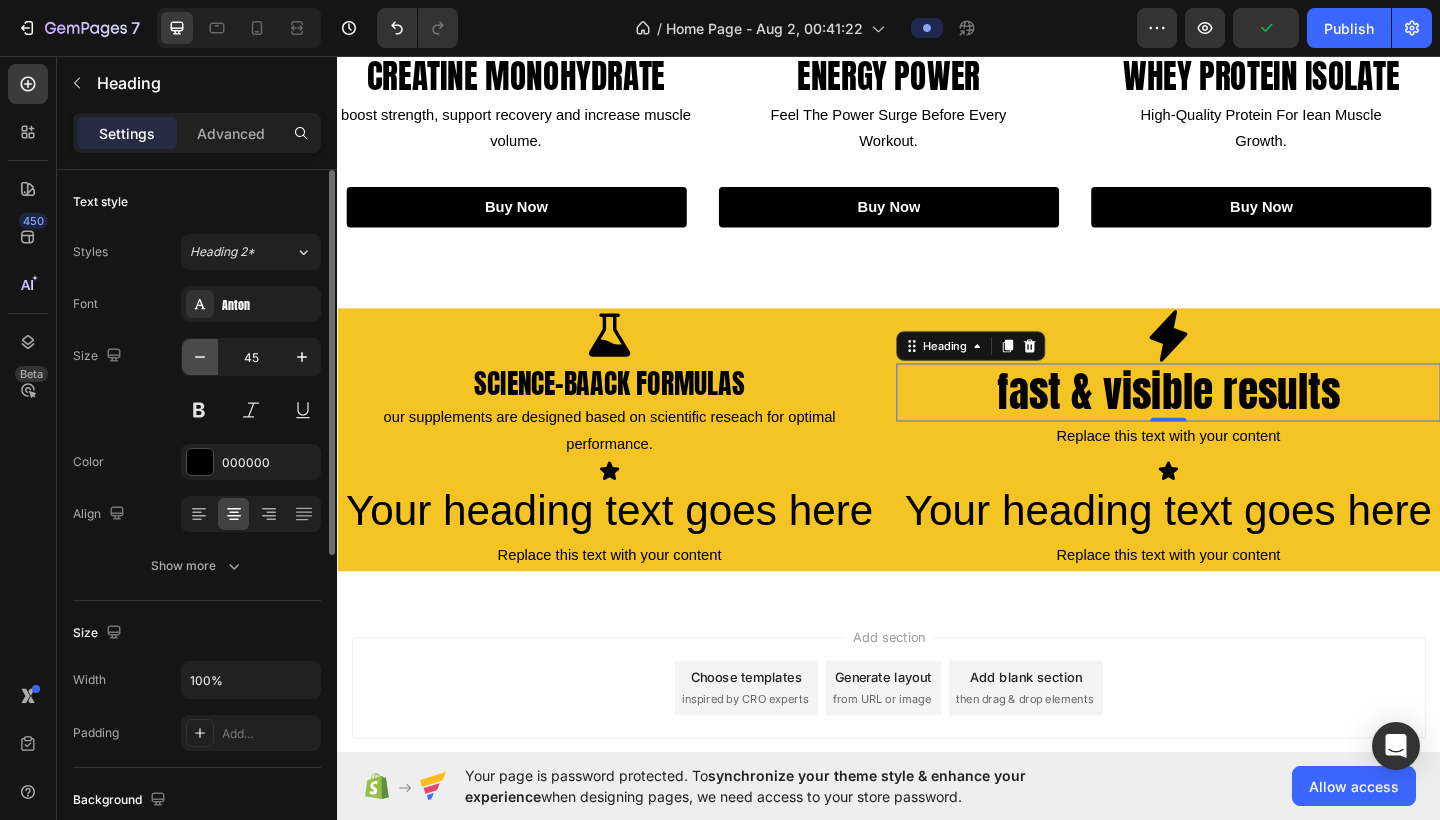 click 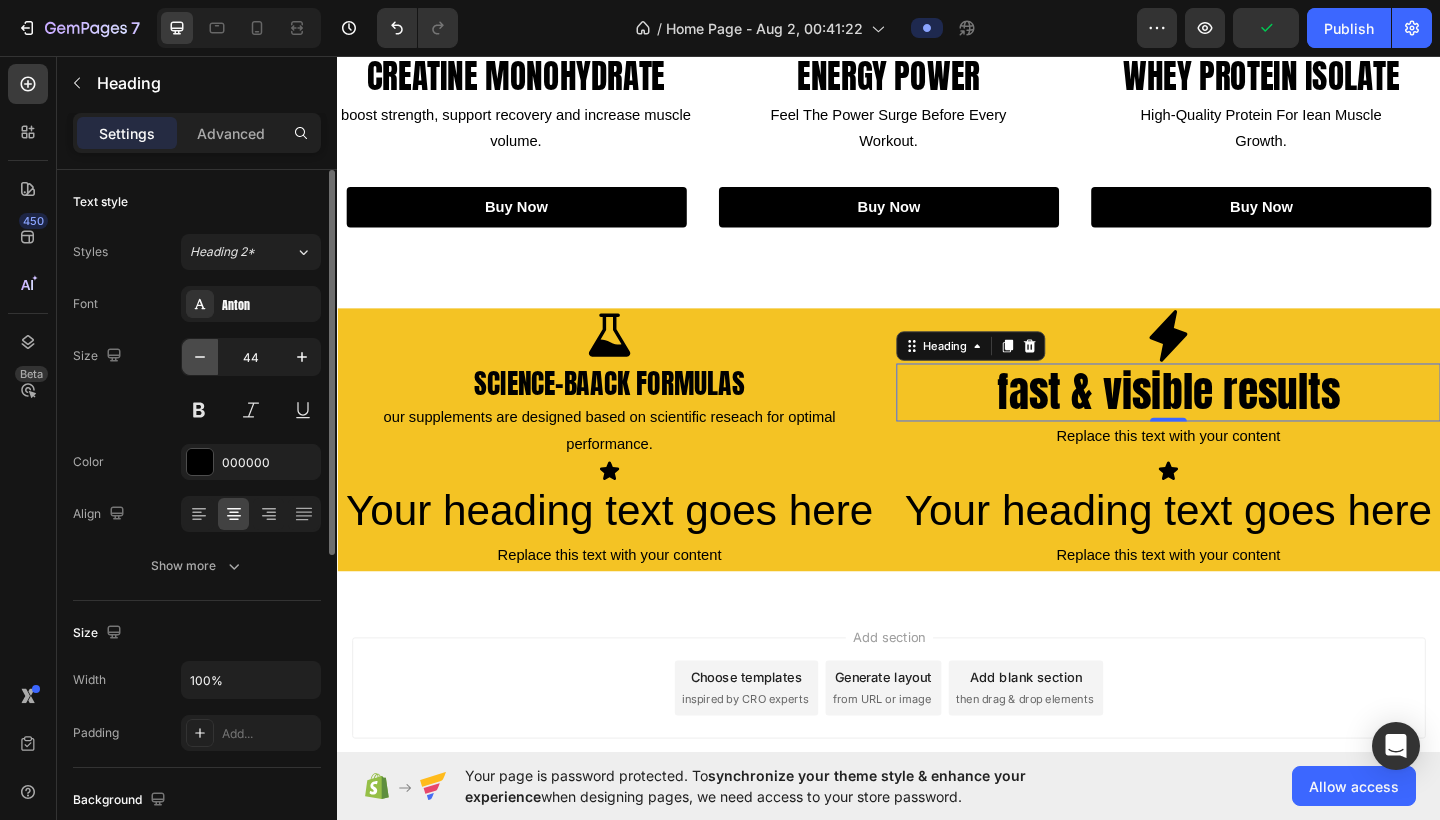 click 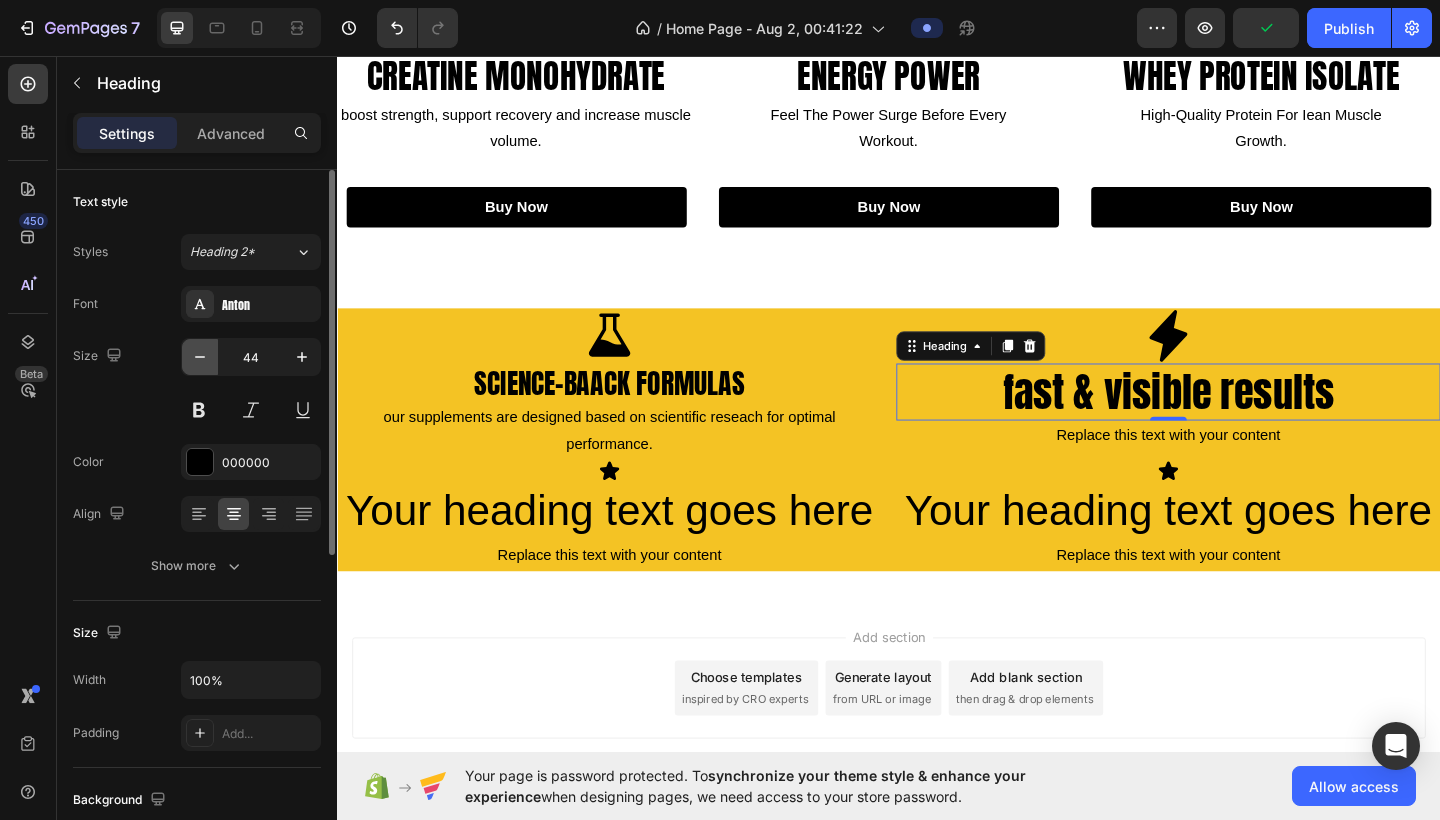 click 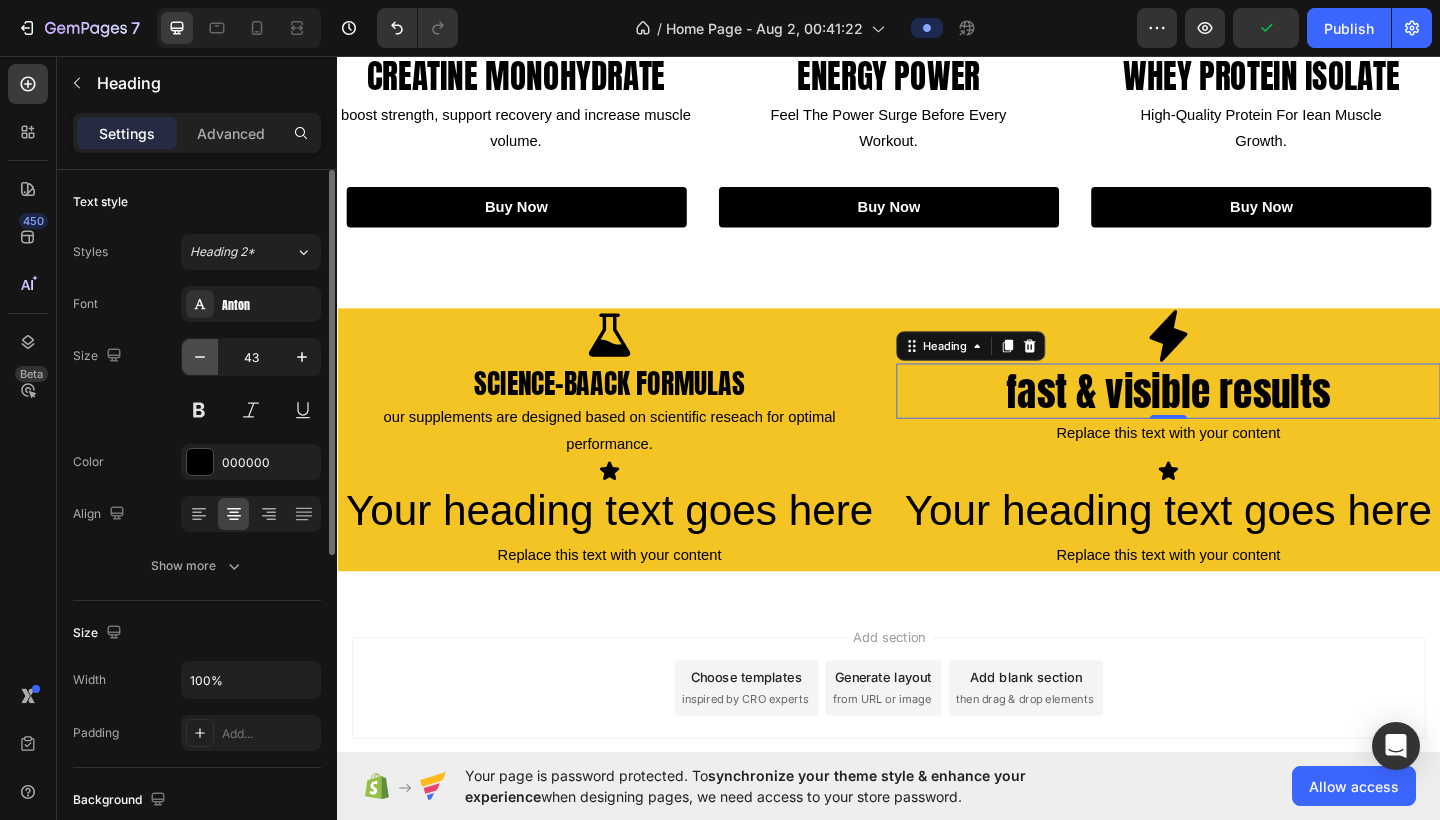 click 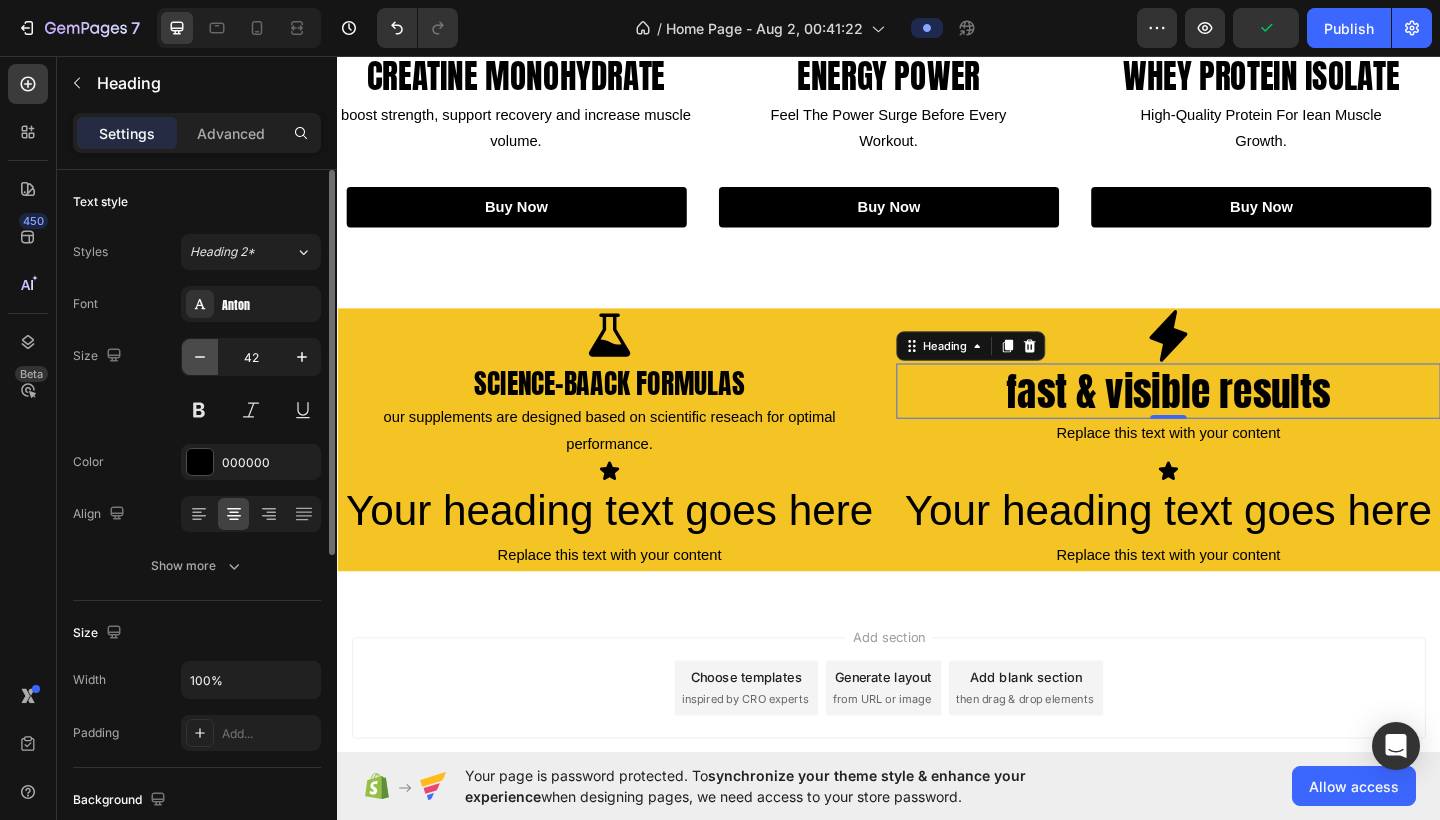 click 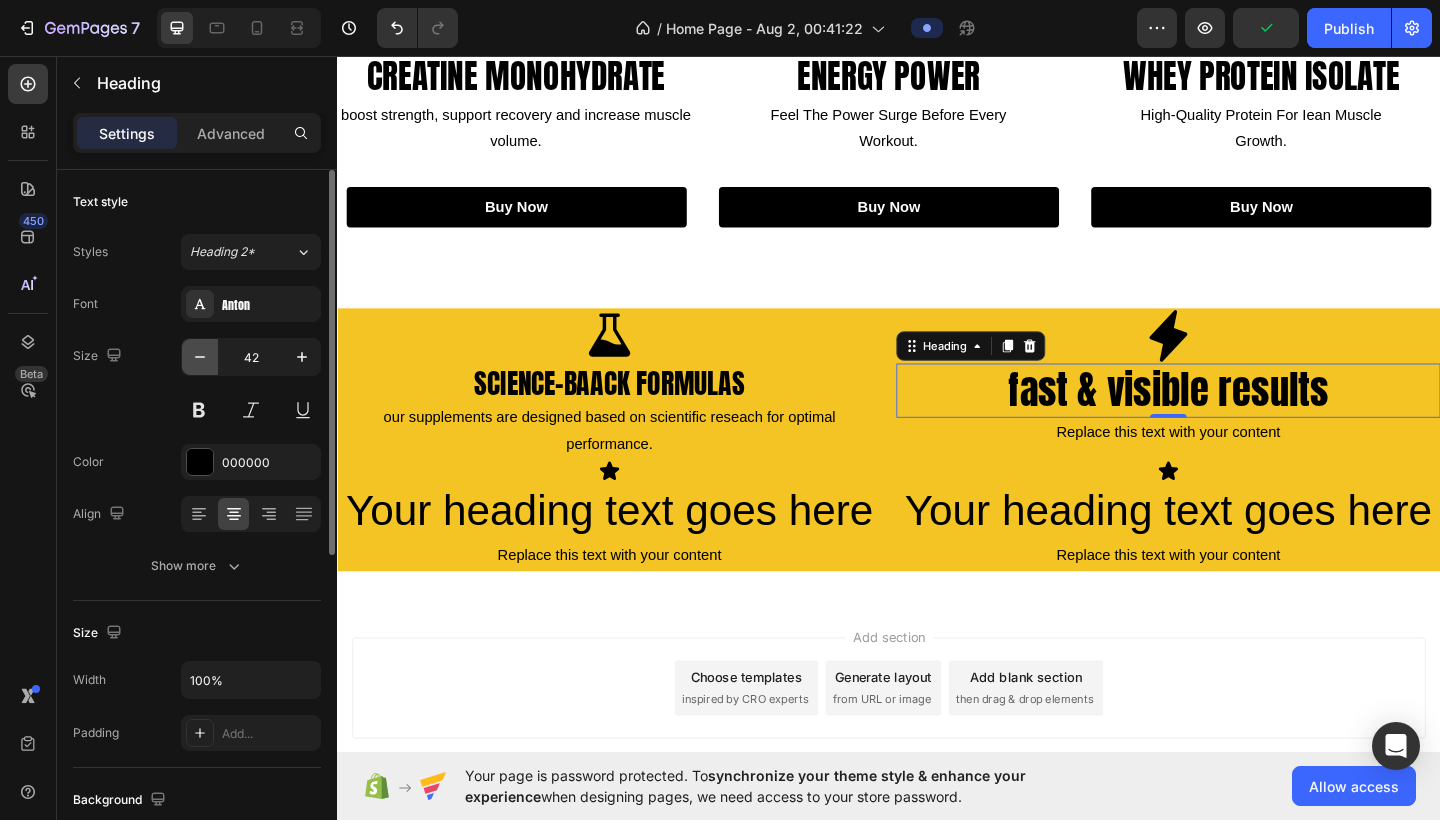 click 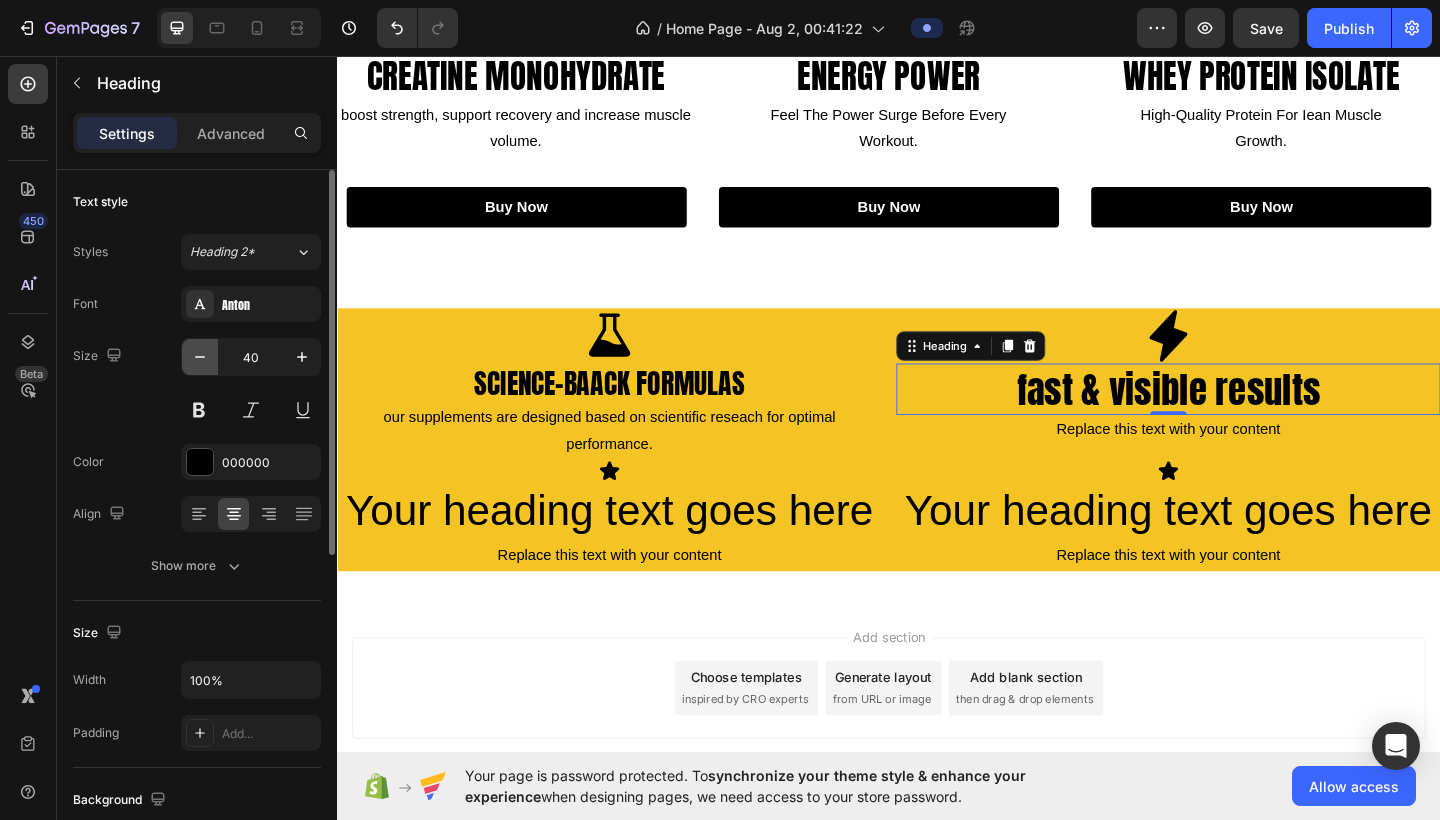 click 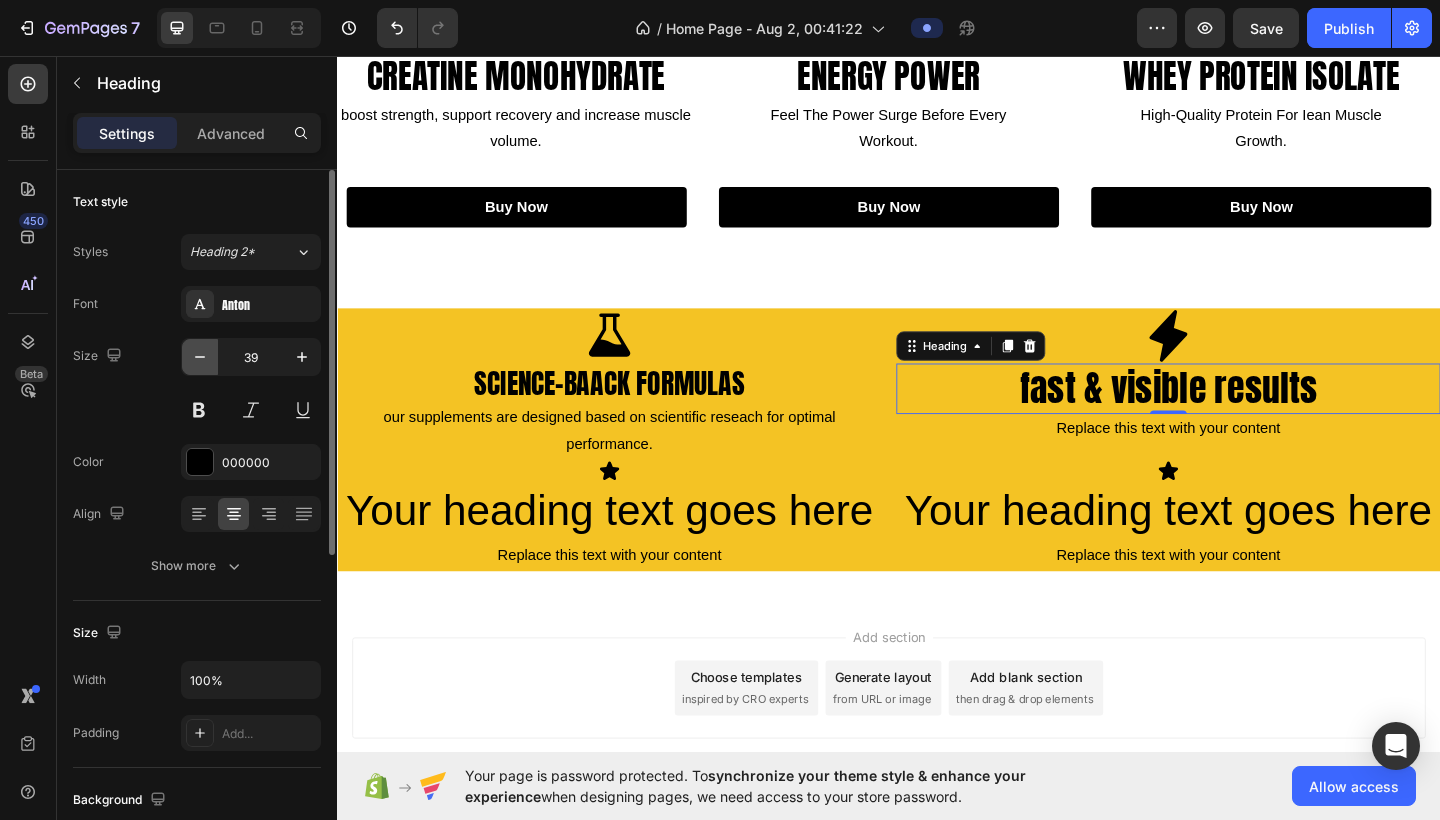 click 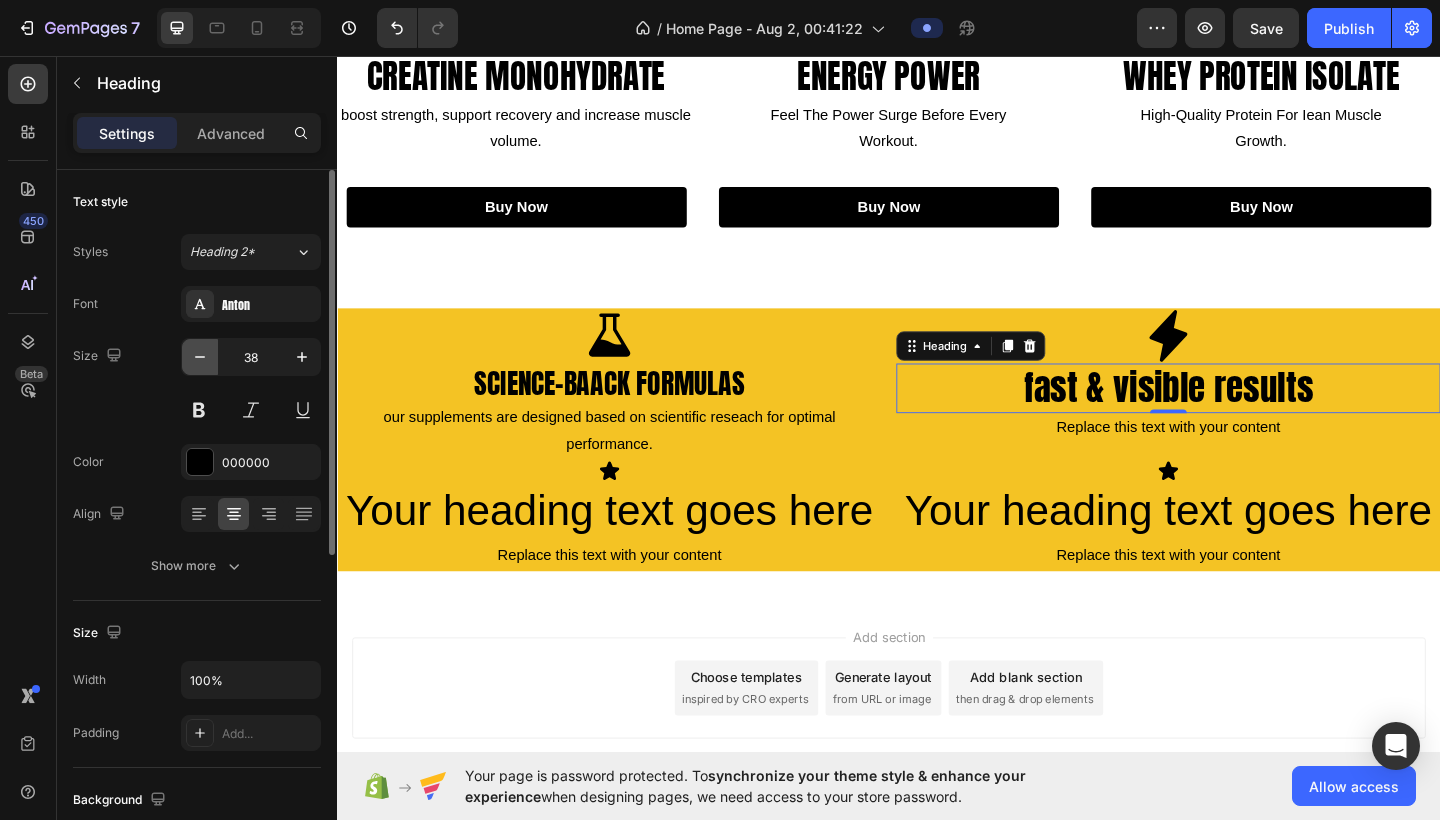 click 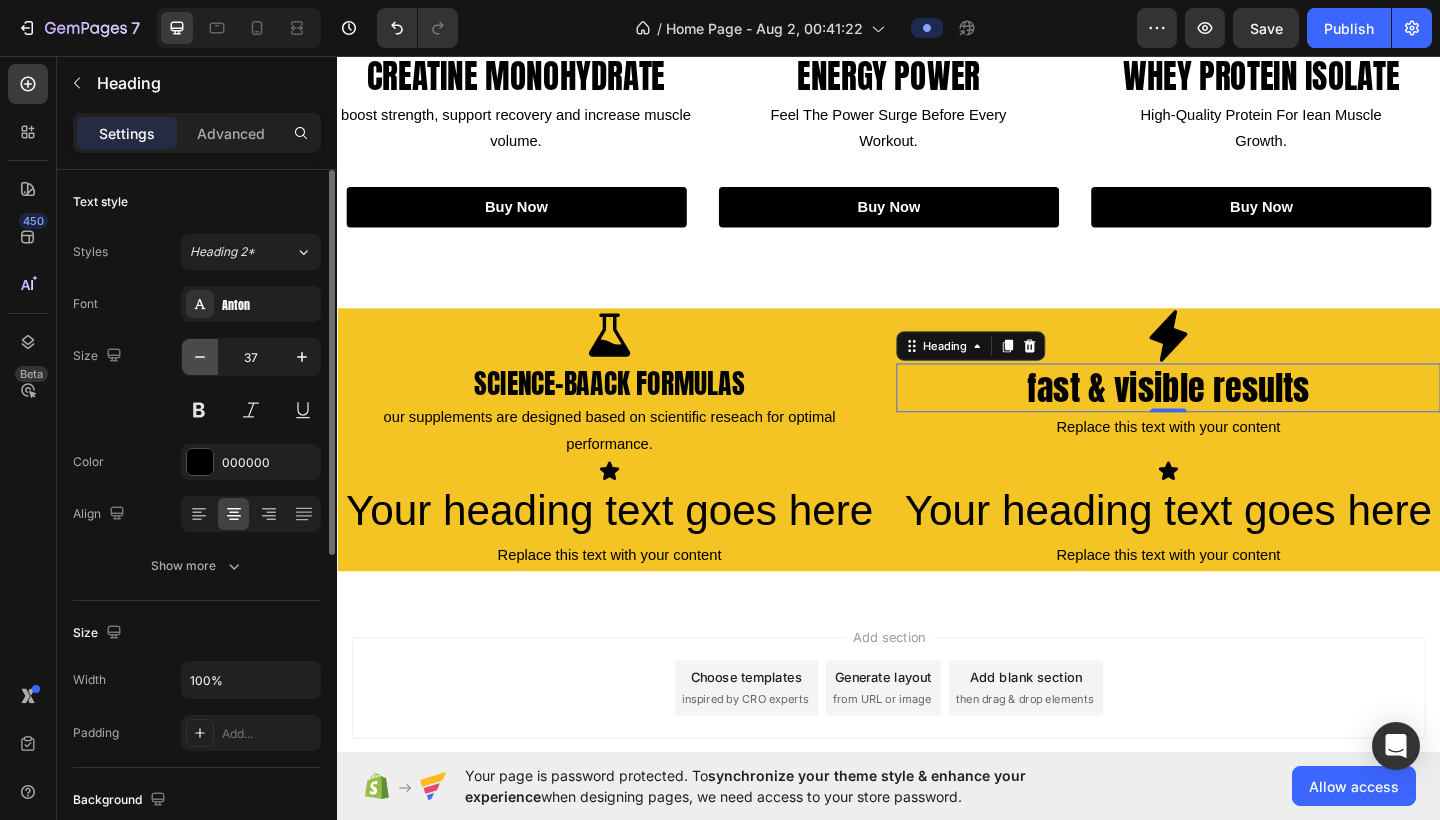 click 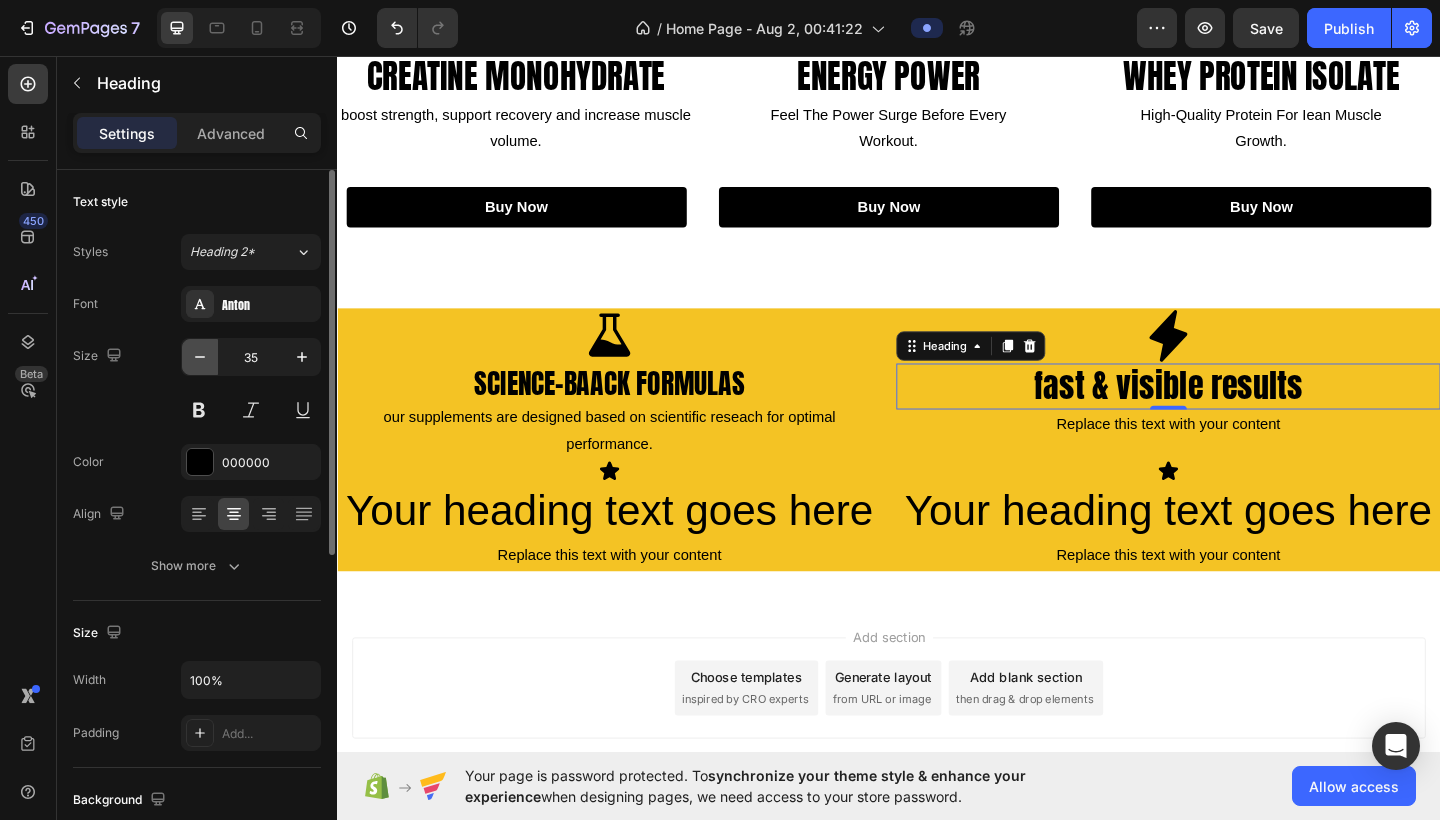 click 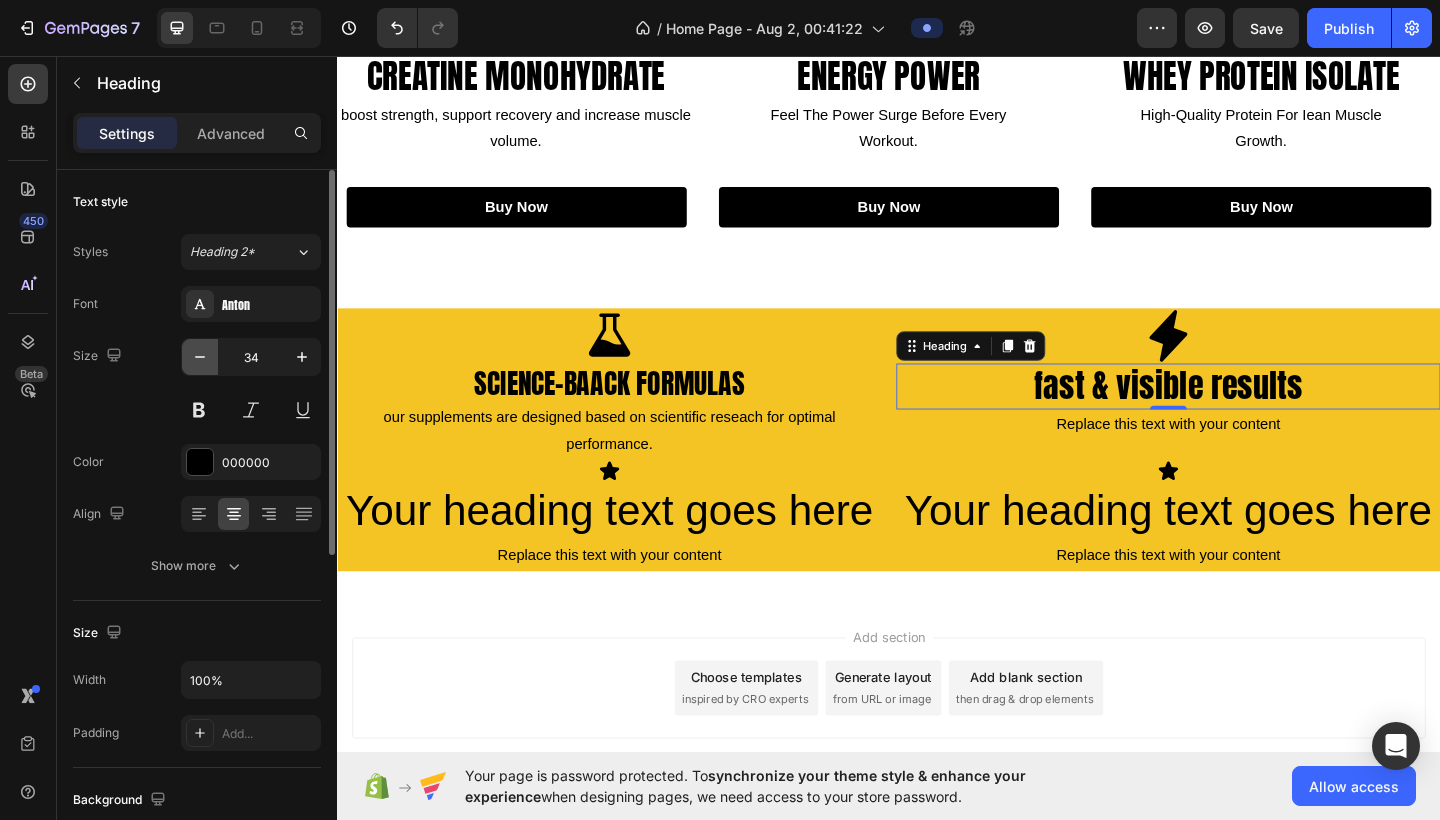 click 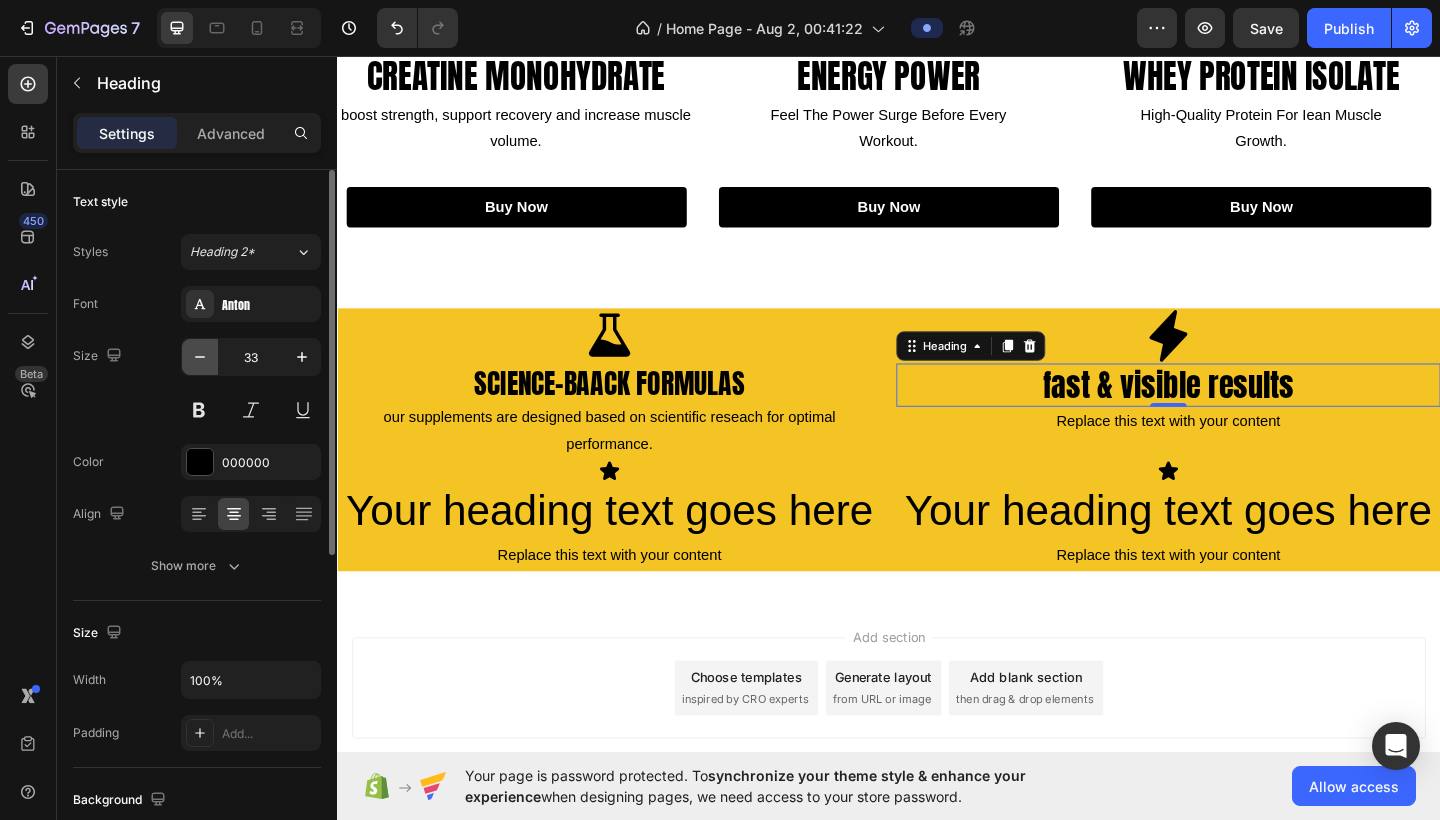 click 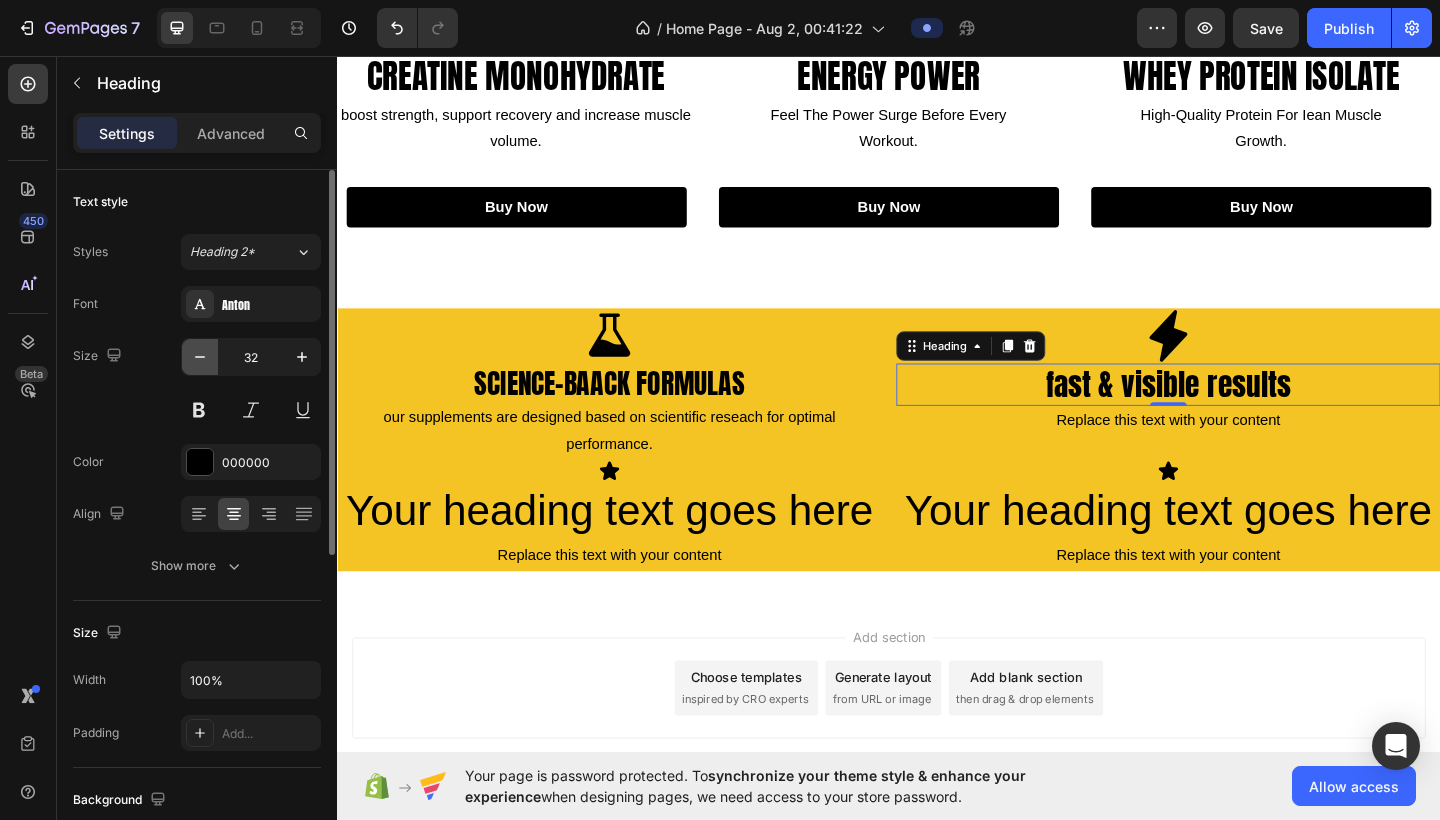 click 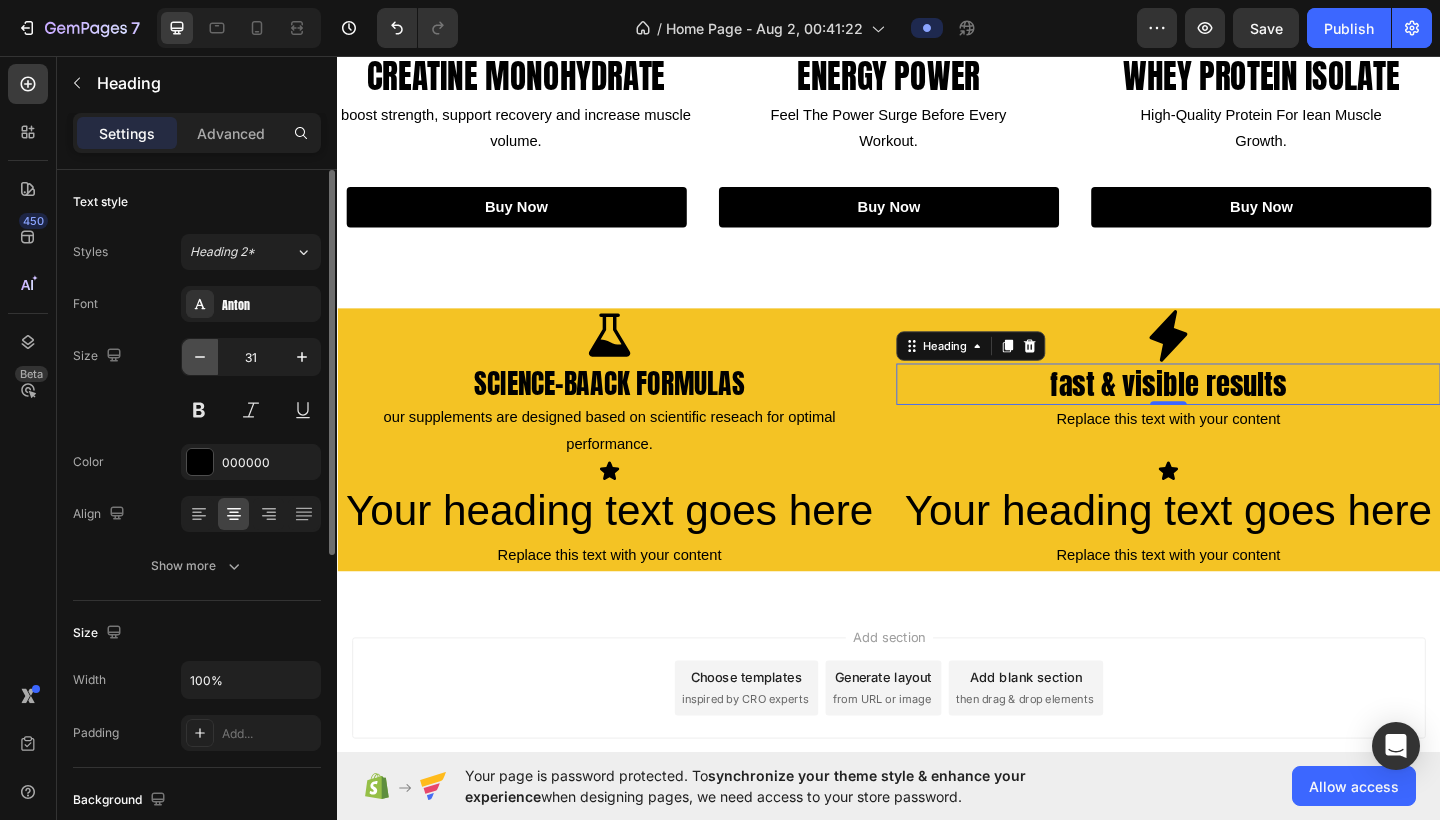 click 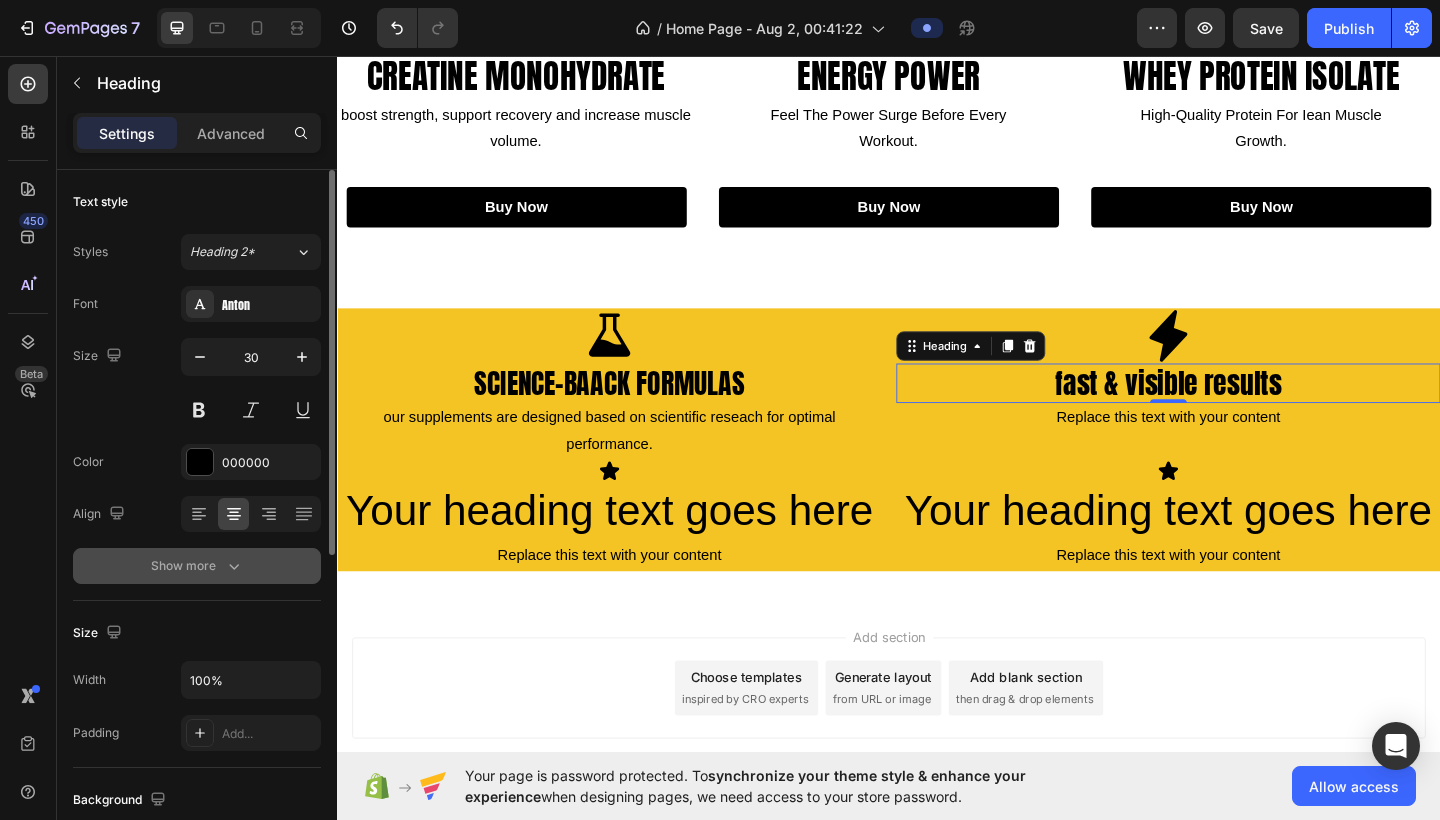 click on "Show more" at bounding box center [197, 566] 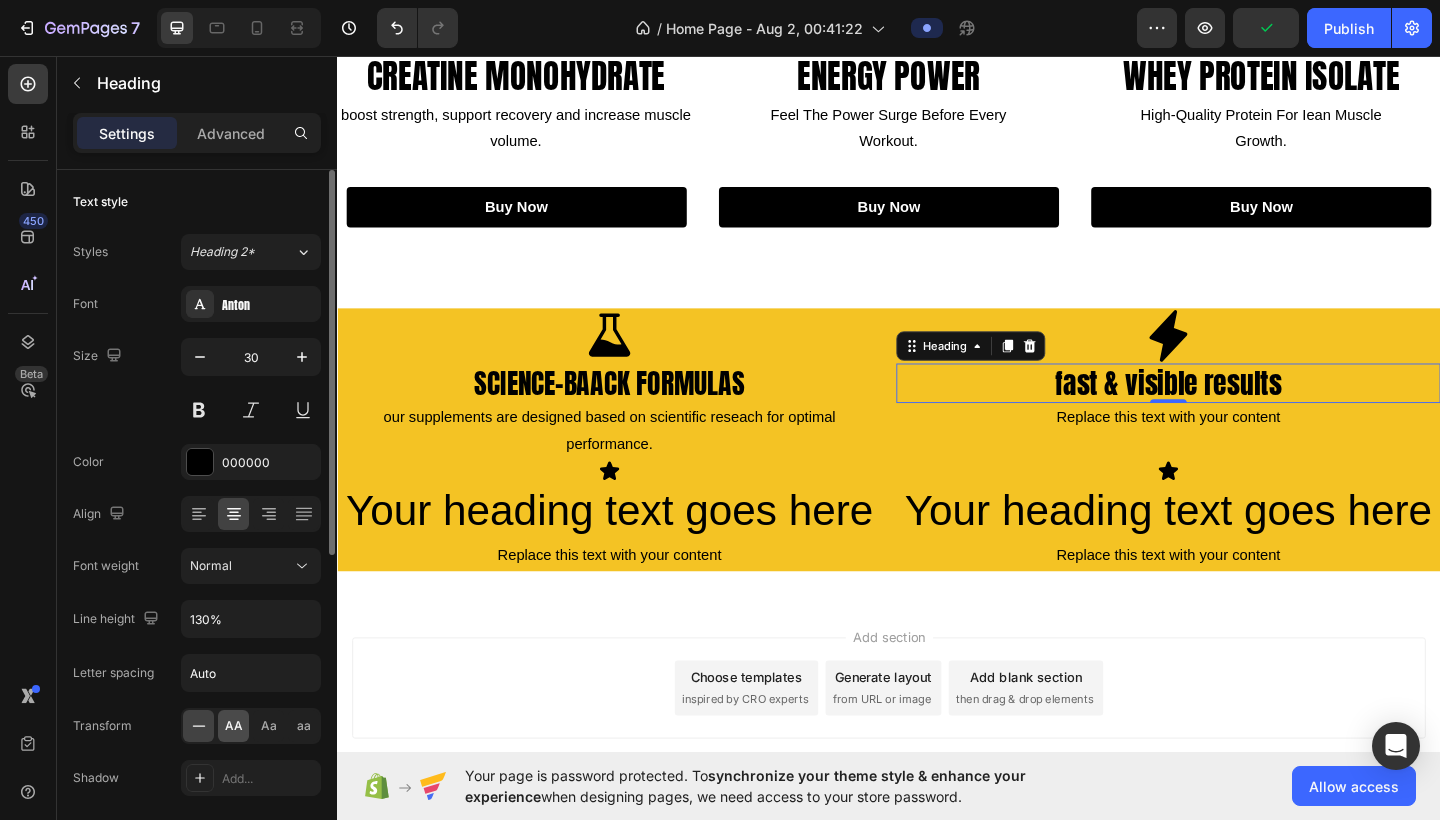 click on "AA" 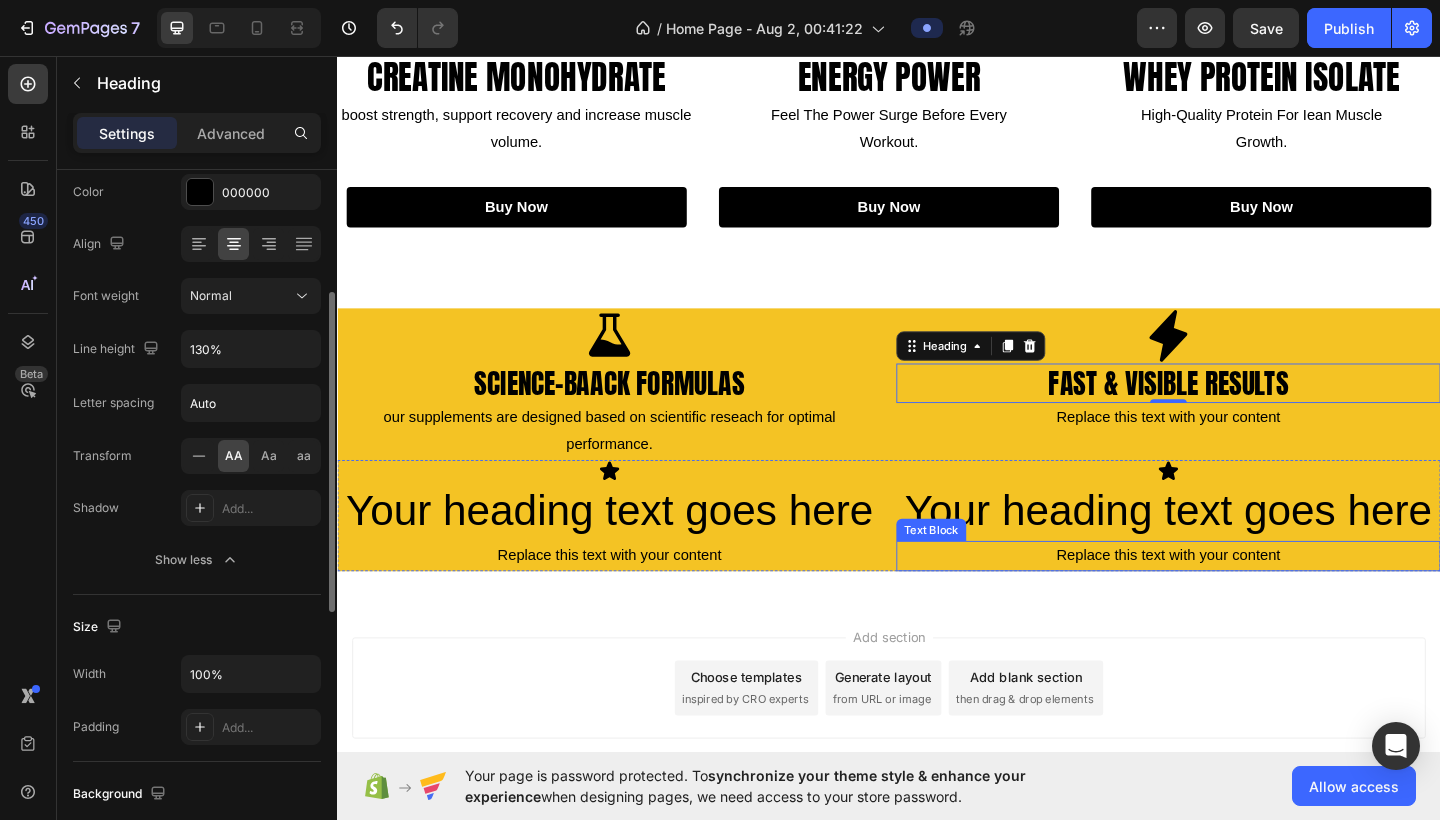 scroll, scrollTop: 275, scrollLeft: 0, axis: vertical 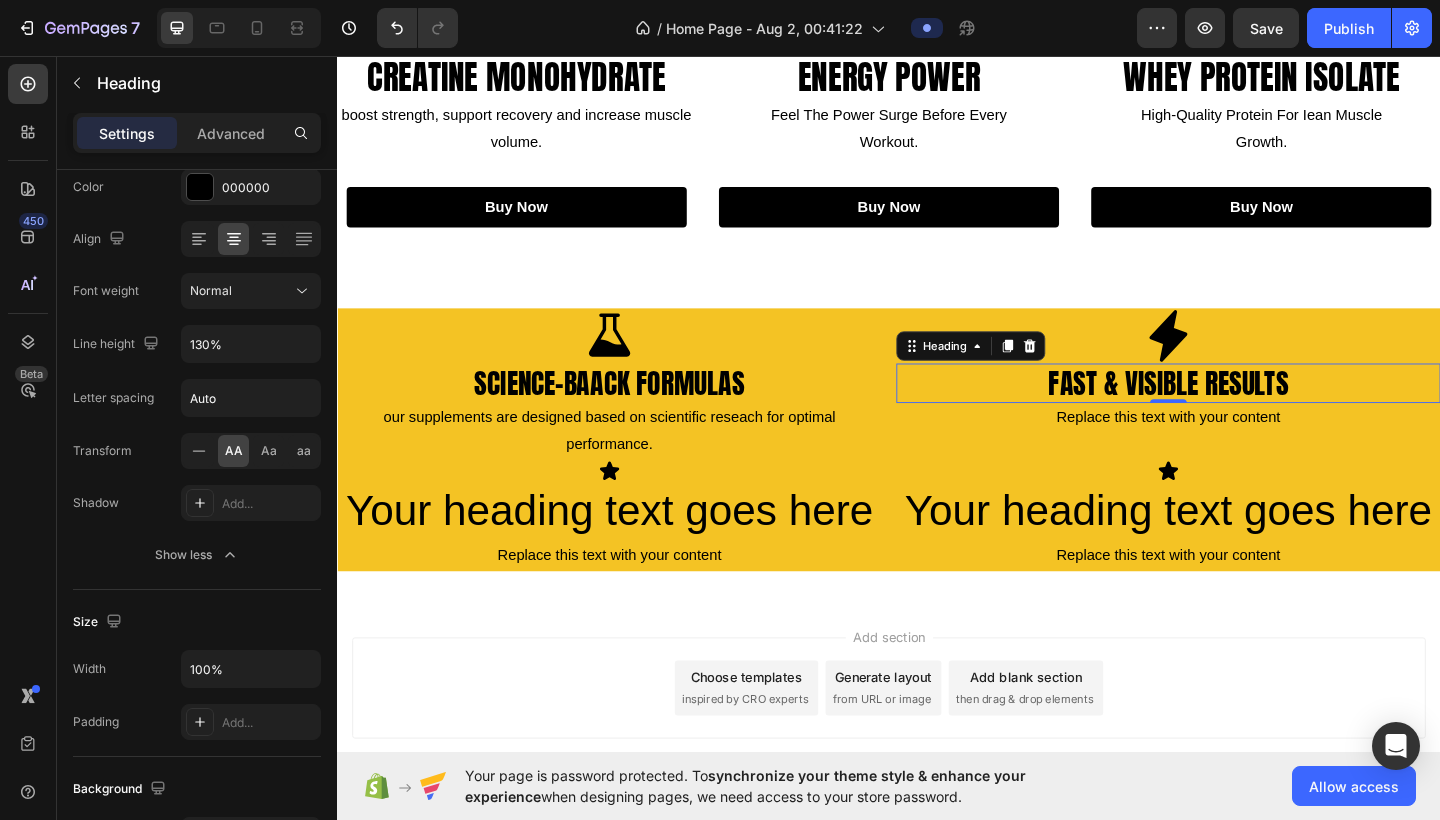click on "0" at bounding box center [1241, 450] 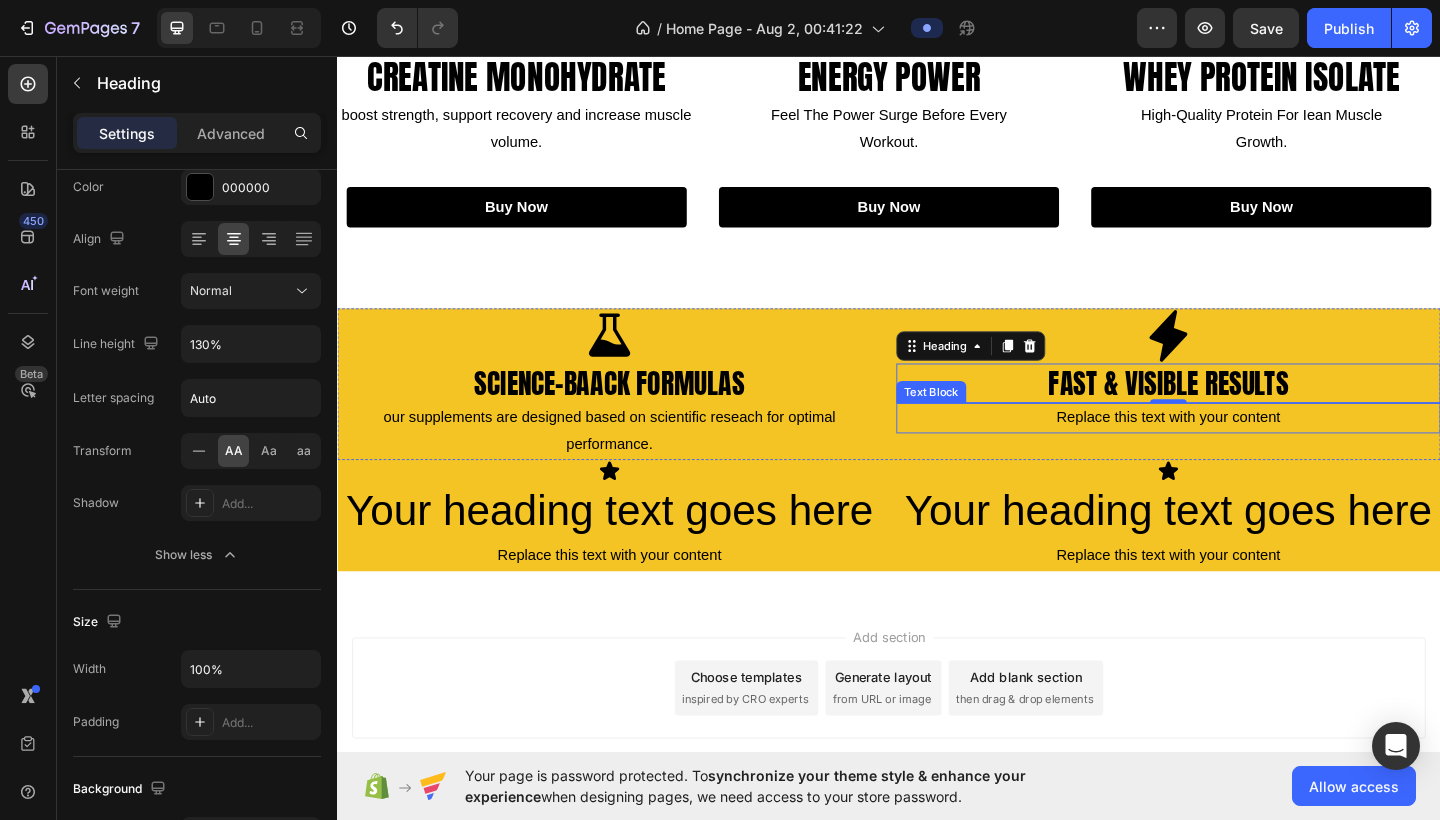 click on "Replace this text with your content" at bounding box center (1241, 450) 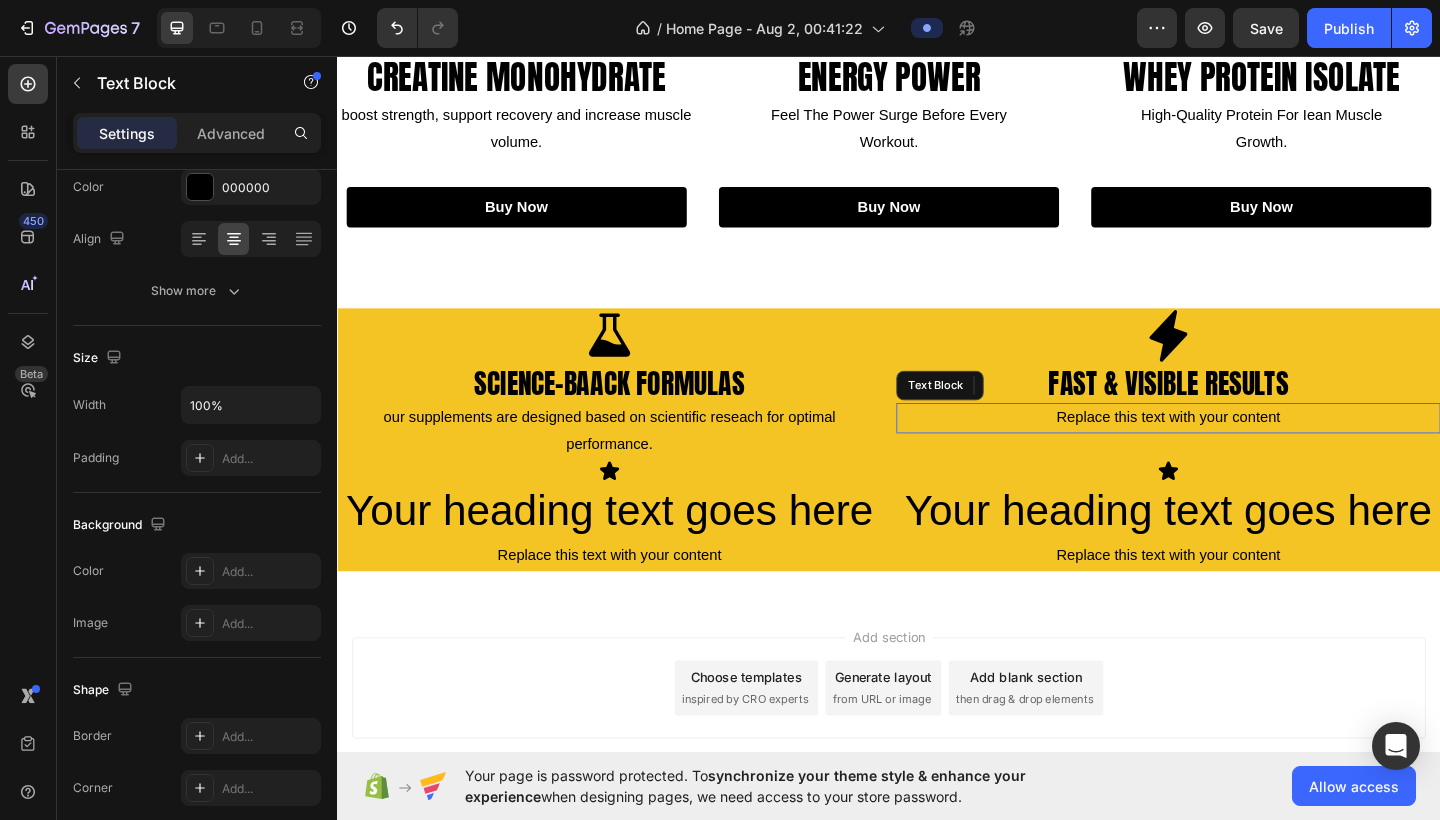 click on "Replace this text with your content" at bounding box center [1241, 450] 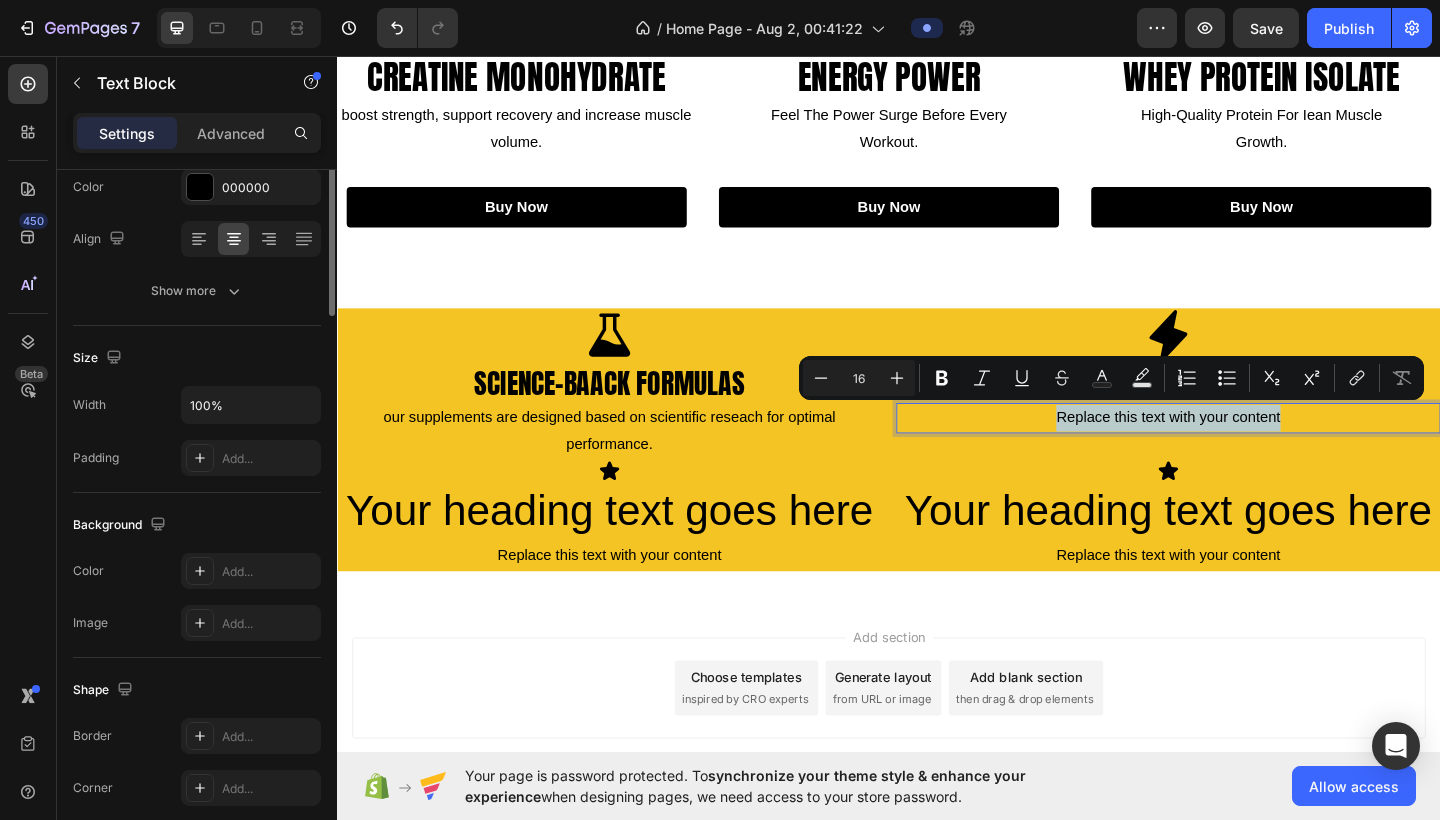scroll, scrollTop: 0, scrollLeft: 0, axis: both 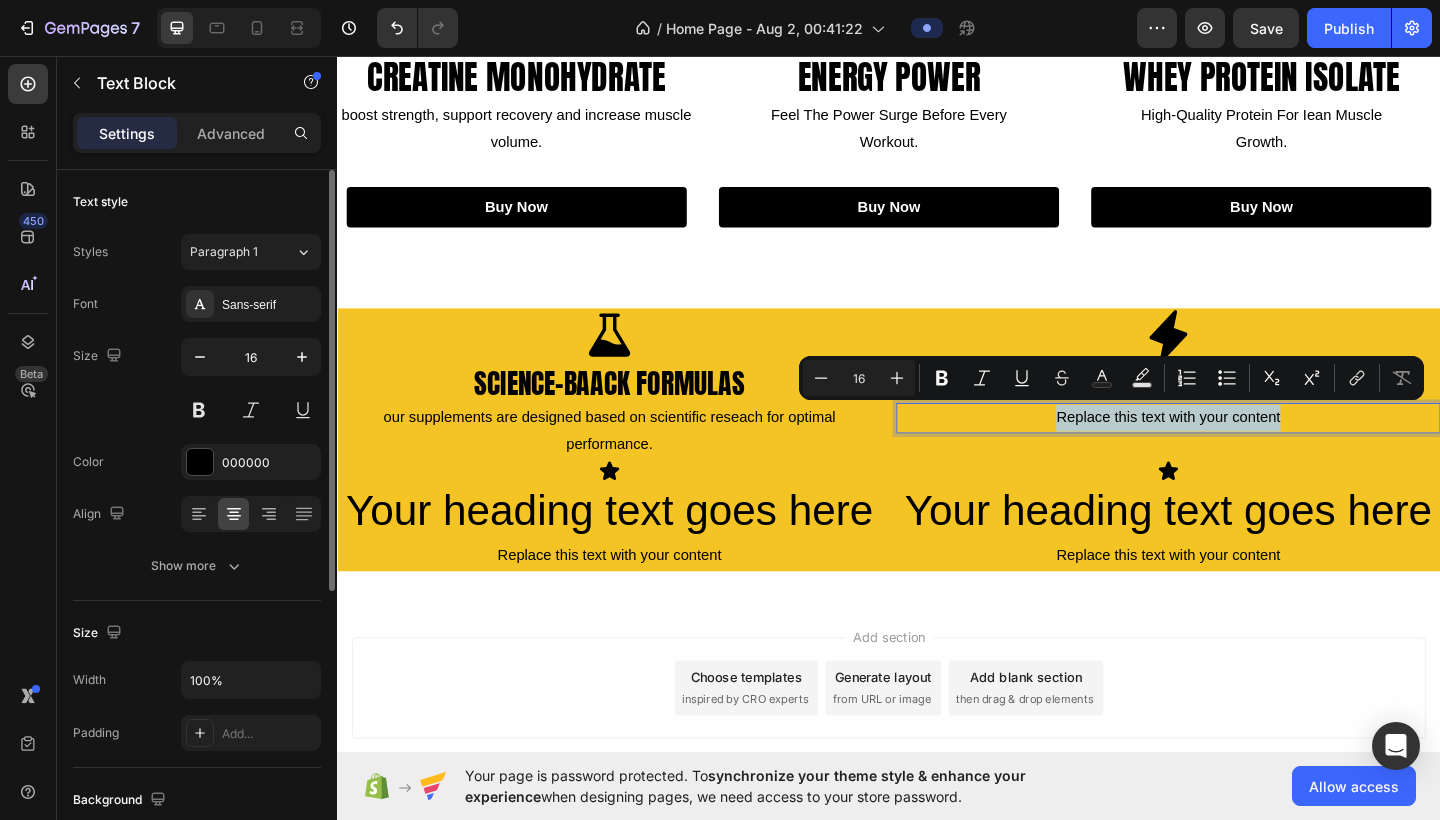 click on "Replace this text with your content" at bounding box center (1241, 450) 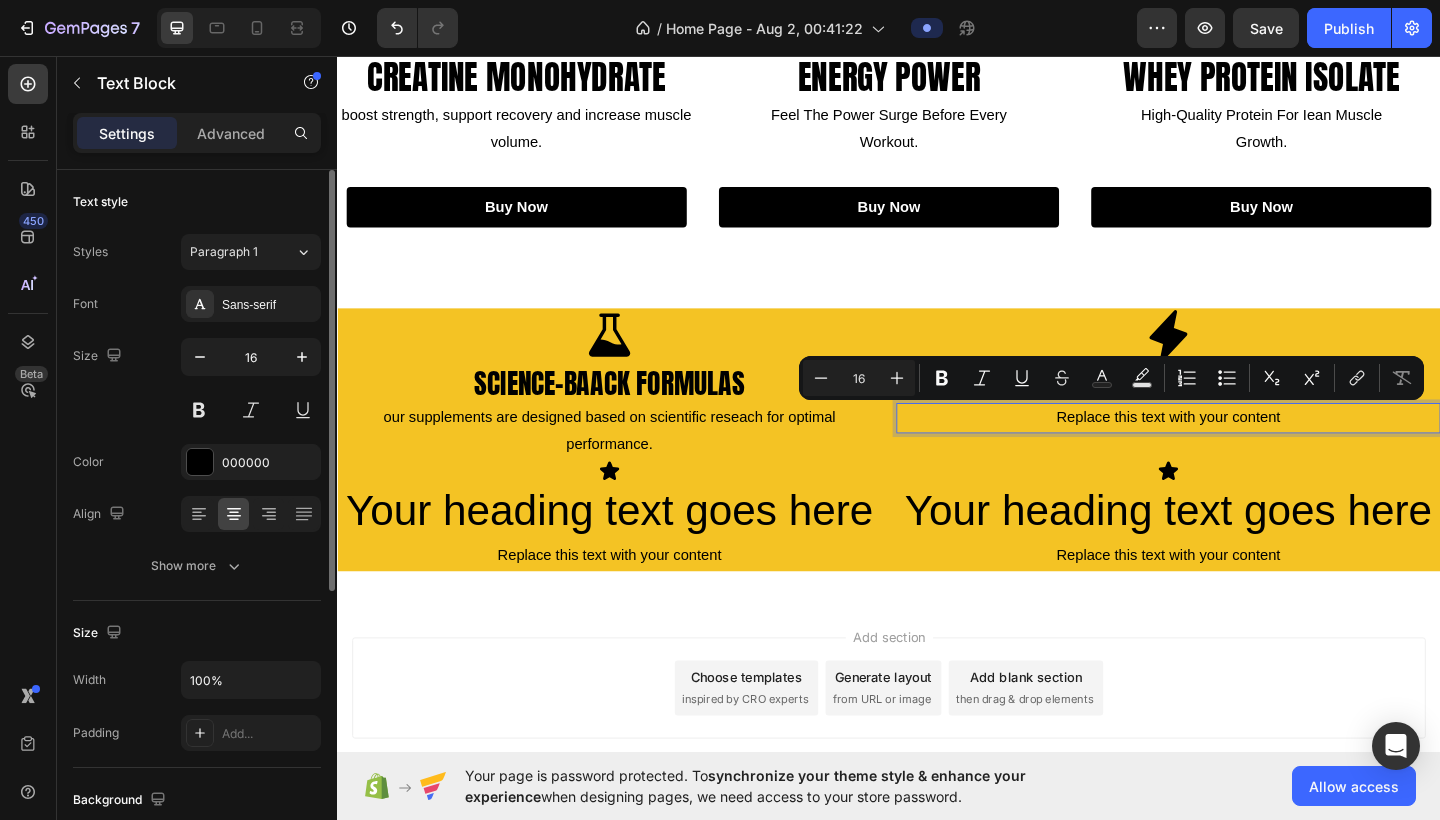 click on "Replace this text with your content" at bounding box center [1241, 450] 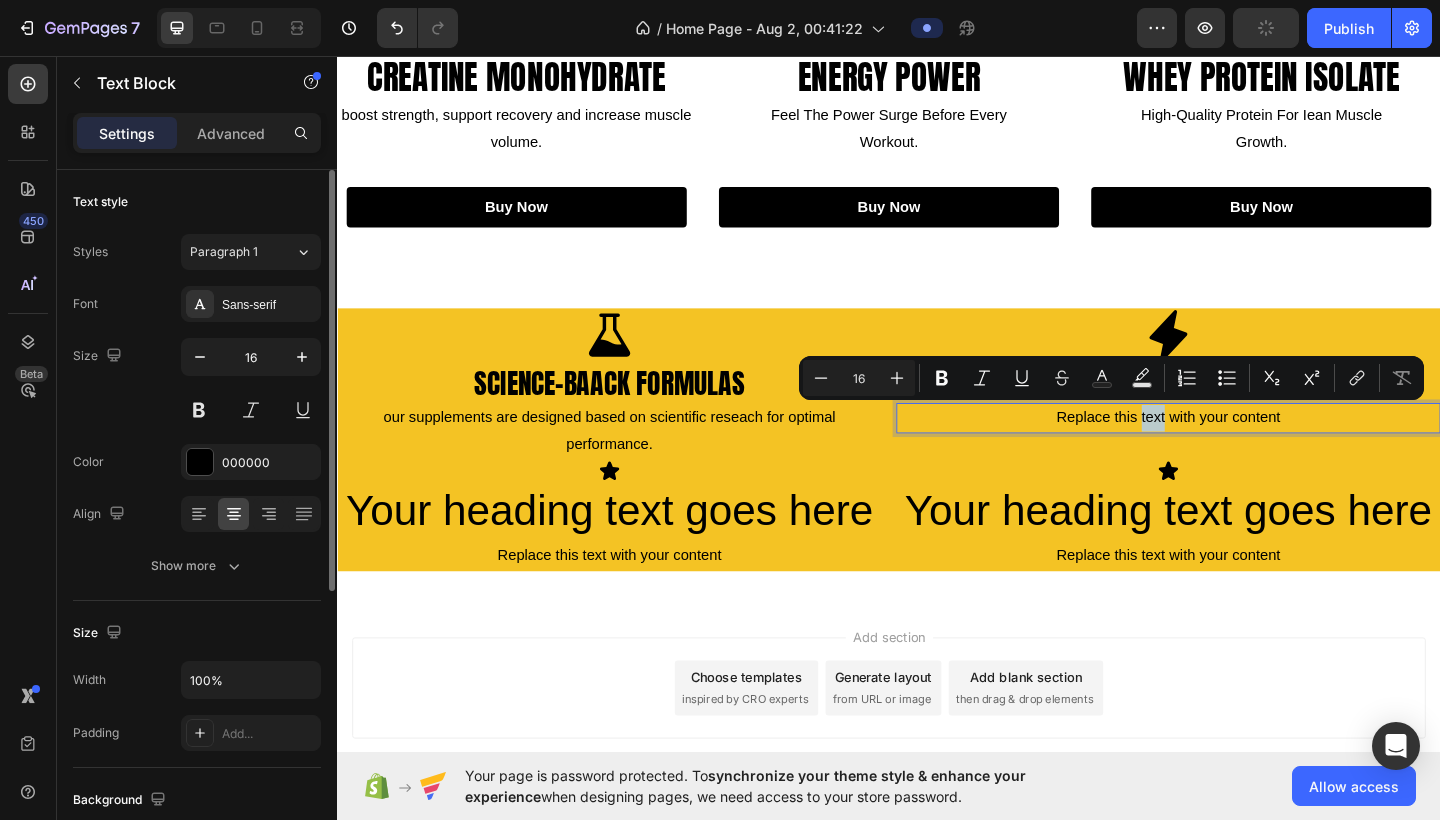 click on "Replace this text with your content" at bounding box center (1241, 450) 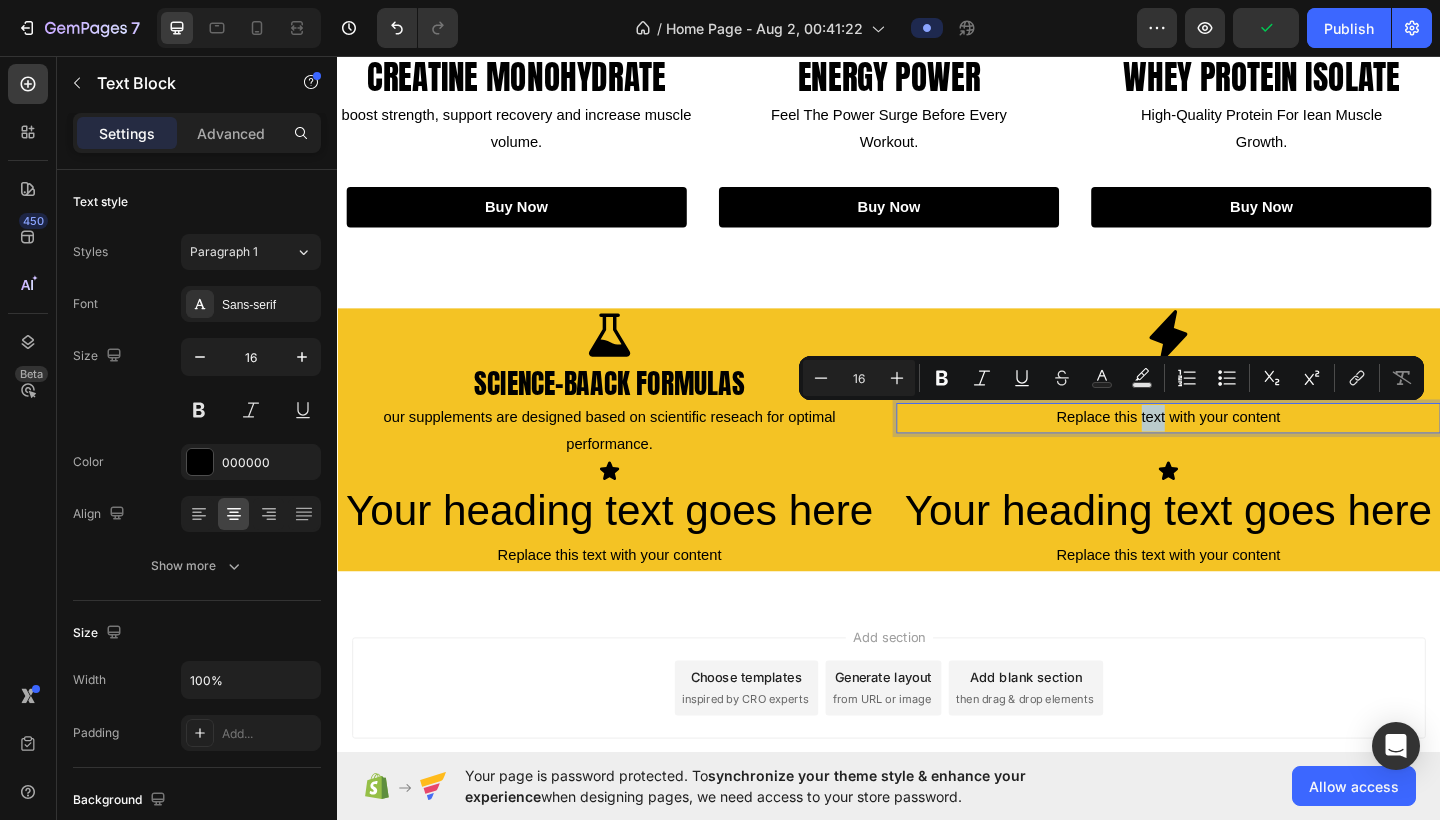 click on "Replace this text with your content" at bounding box center (1241, 450) 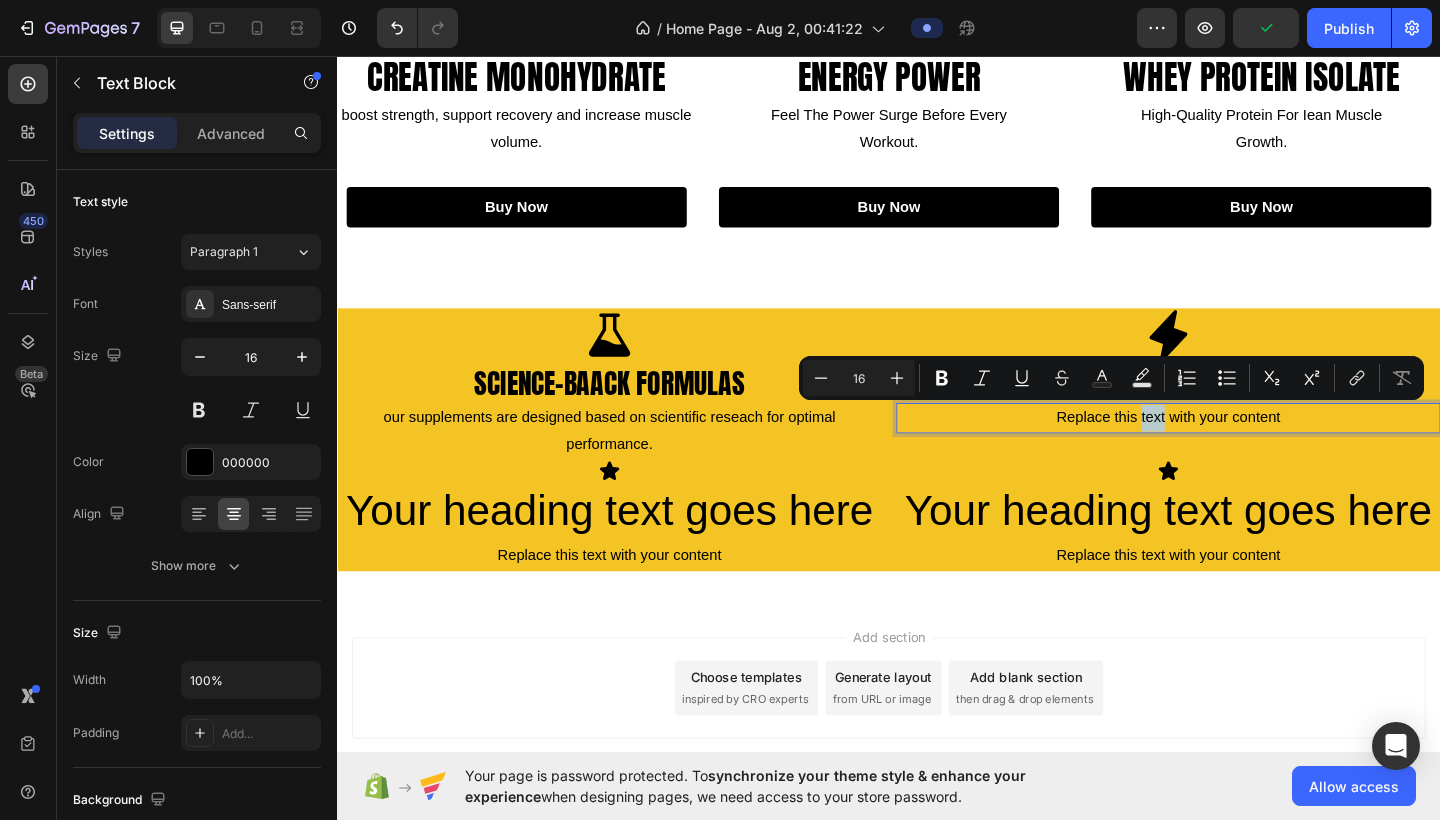 click on "Replace this text with your content" at bounding box center (1241, 450) 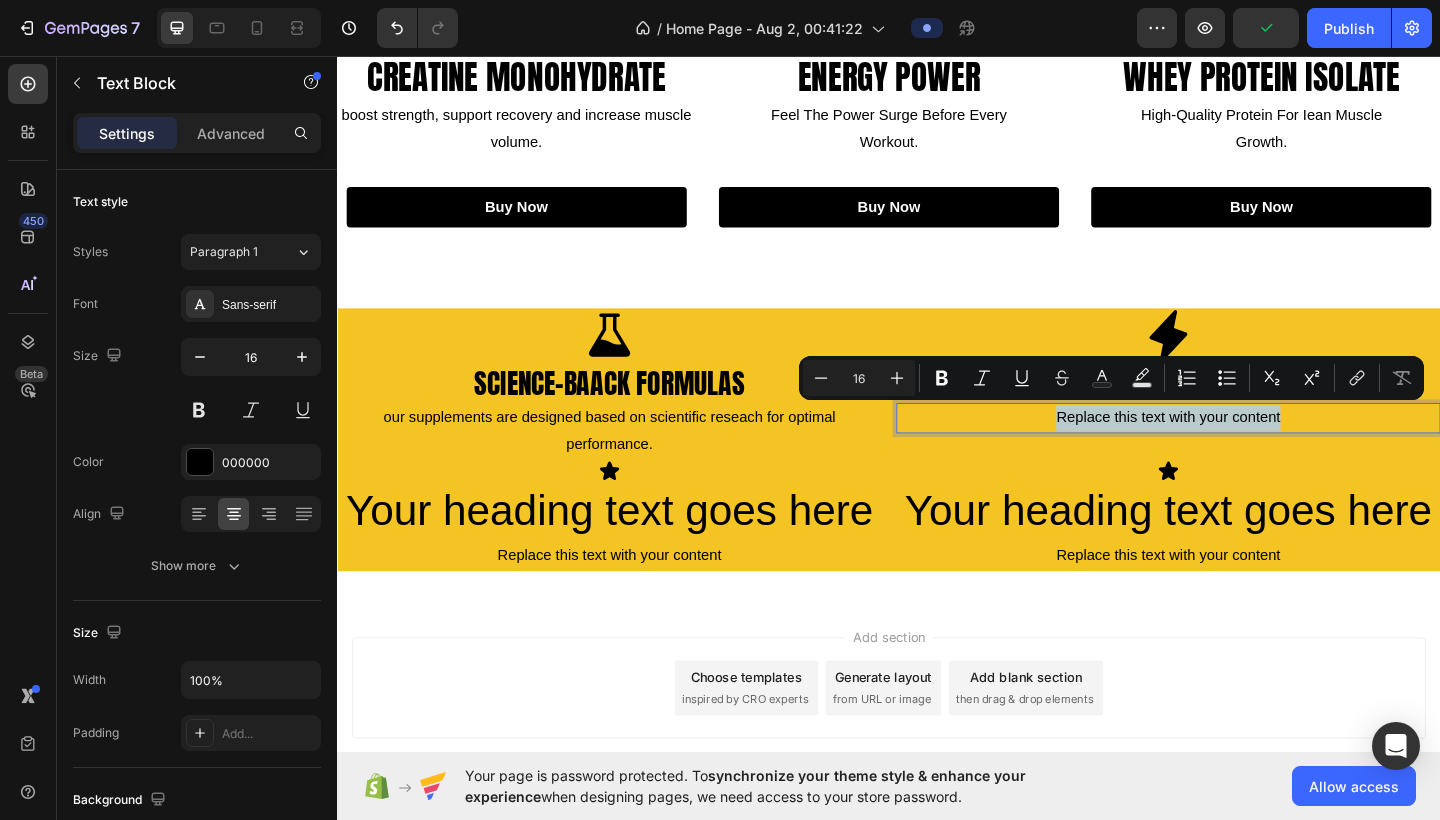 click on "Replace this text with your content" at bounding box center [1241, 450] 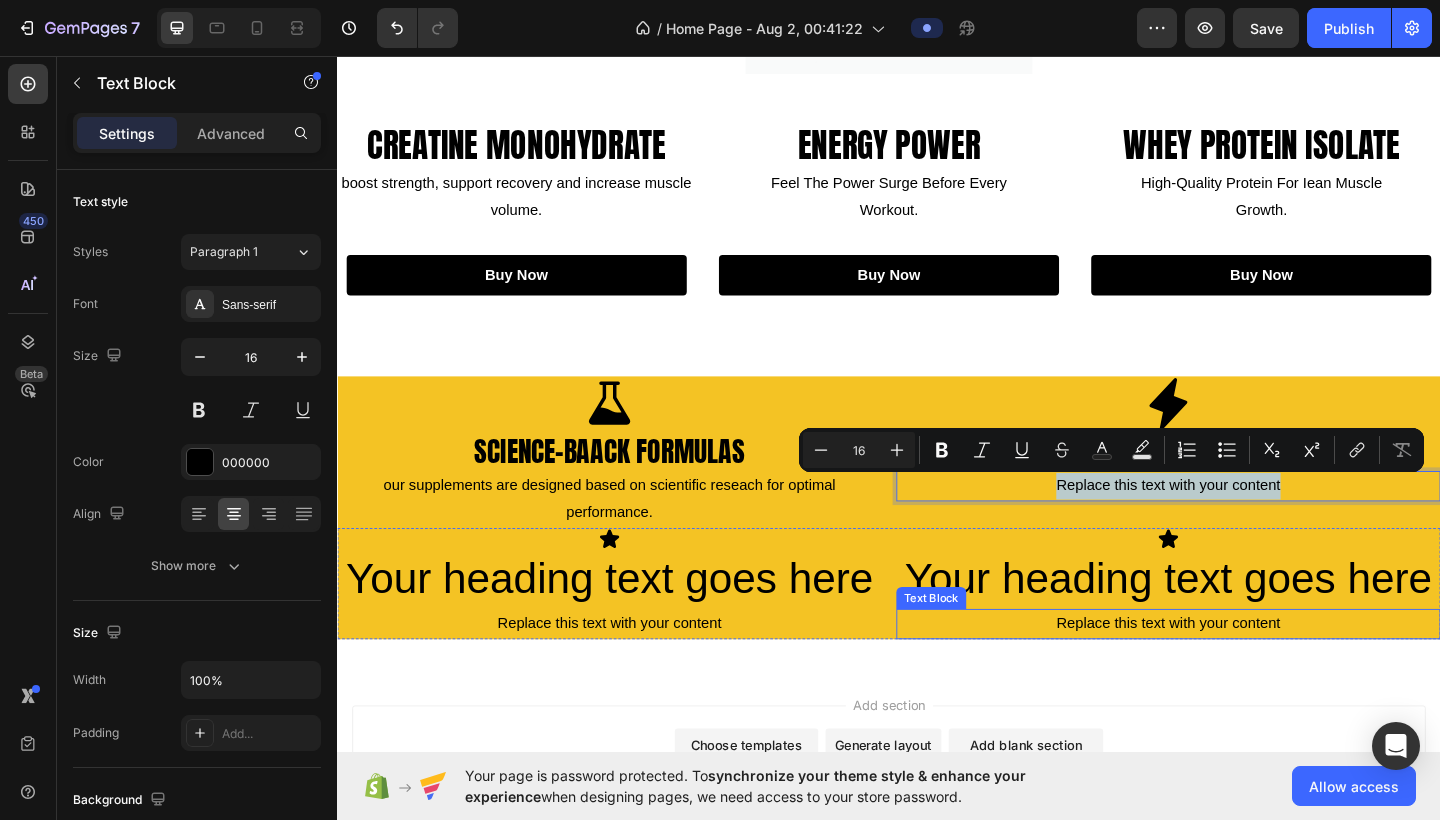 scroll, scrollTop: 728, scrollLeft: 0, axis: vertical 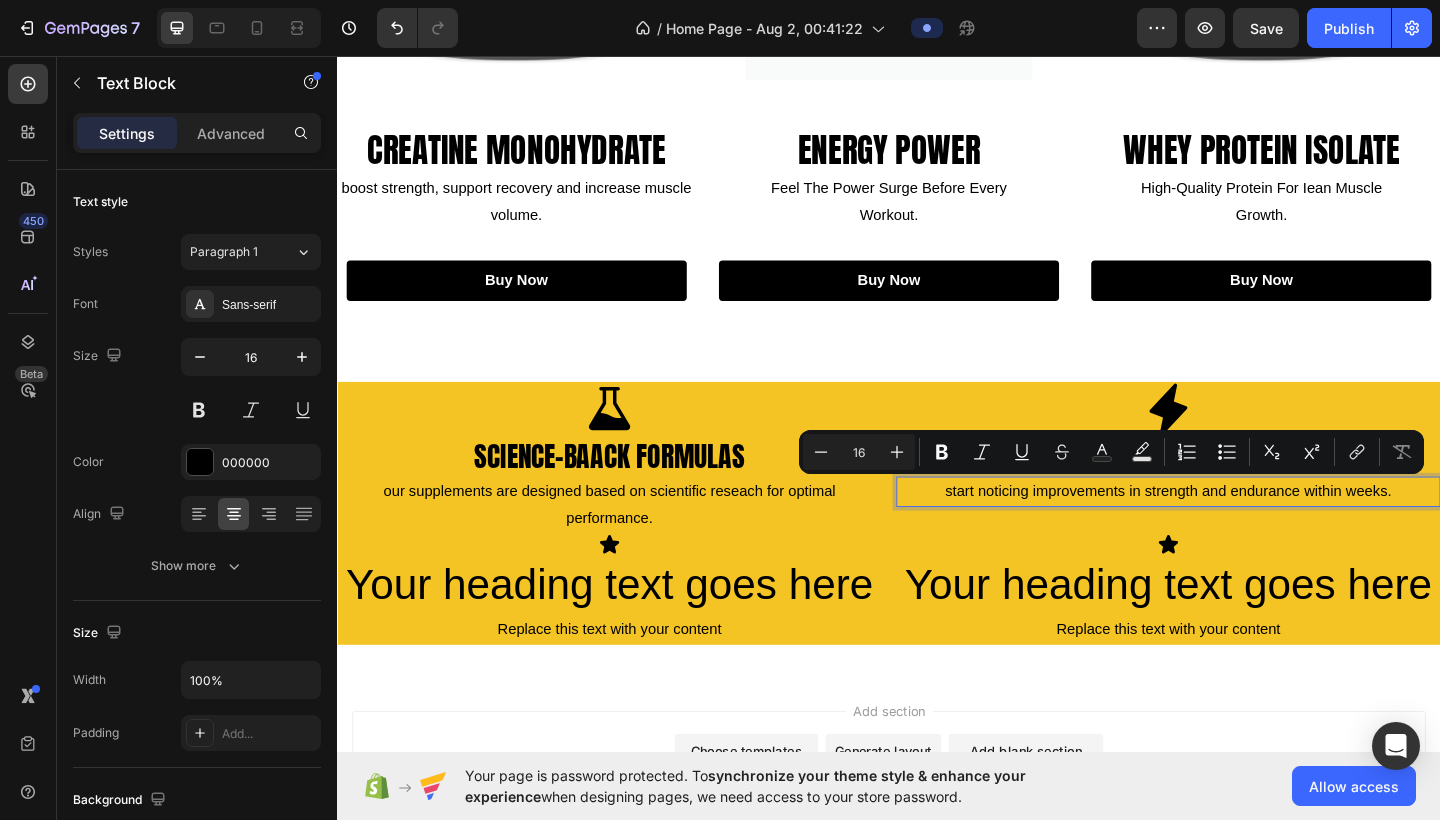 click on "start noticing improvements in strength and endurance within weeks." at bounding box center (1241, 530) 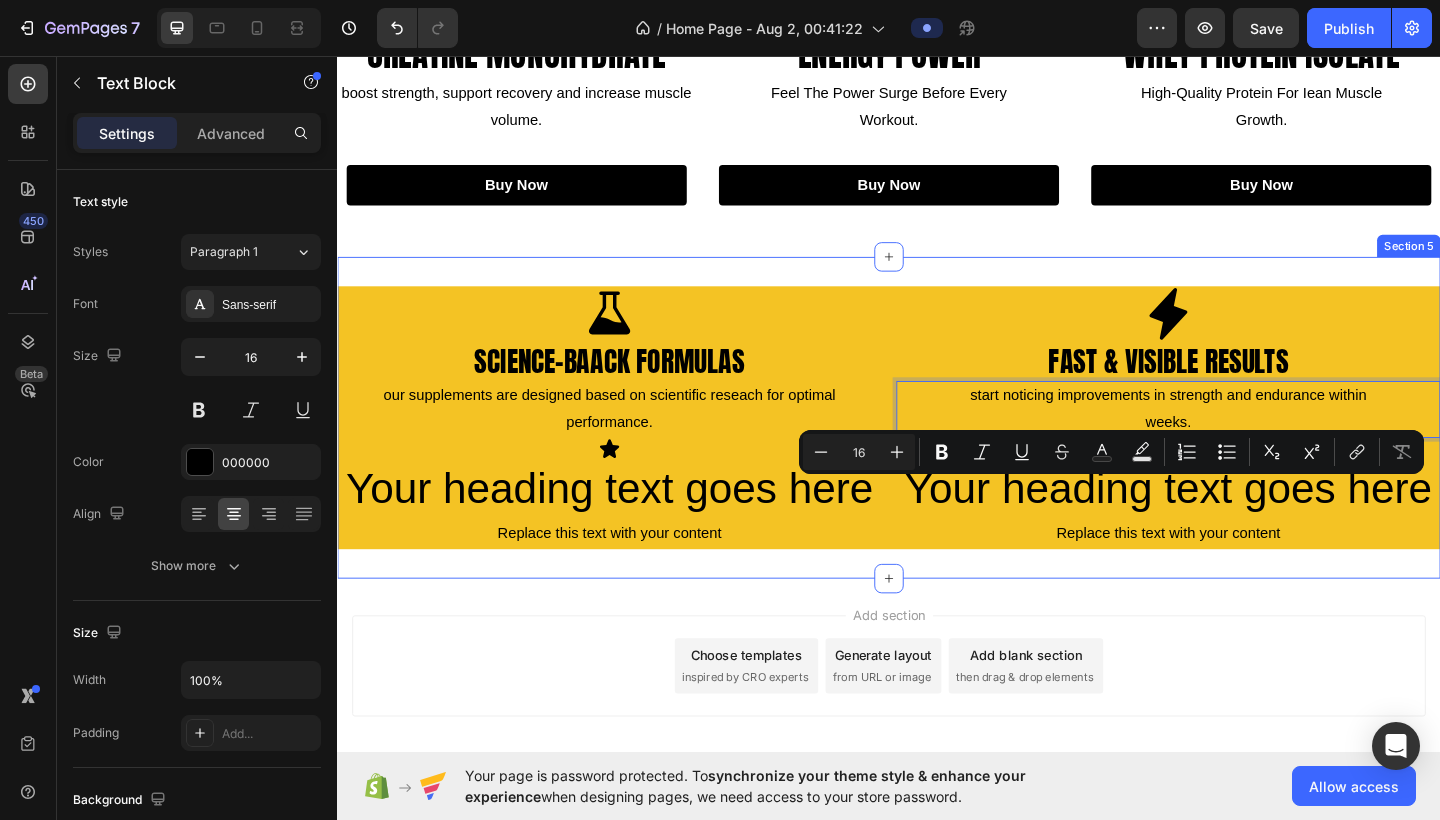 scroll, scrollTop: 829, scrollLeft: 0, axis: vertical 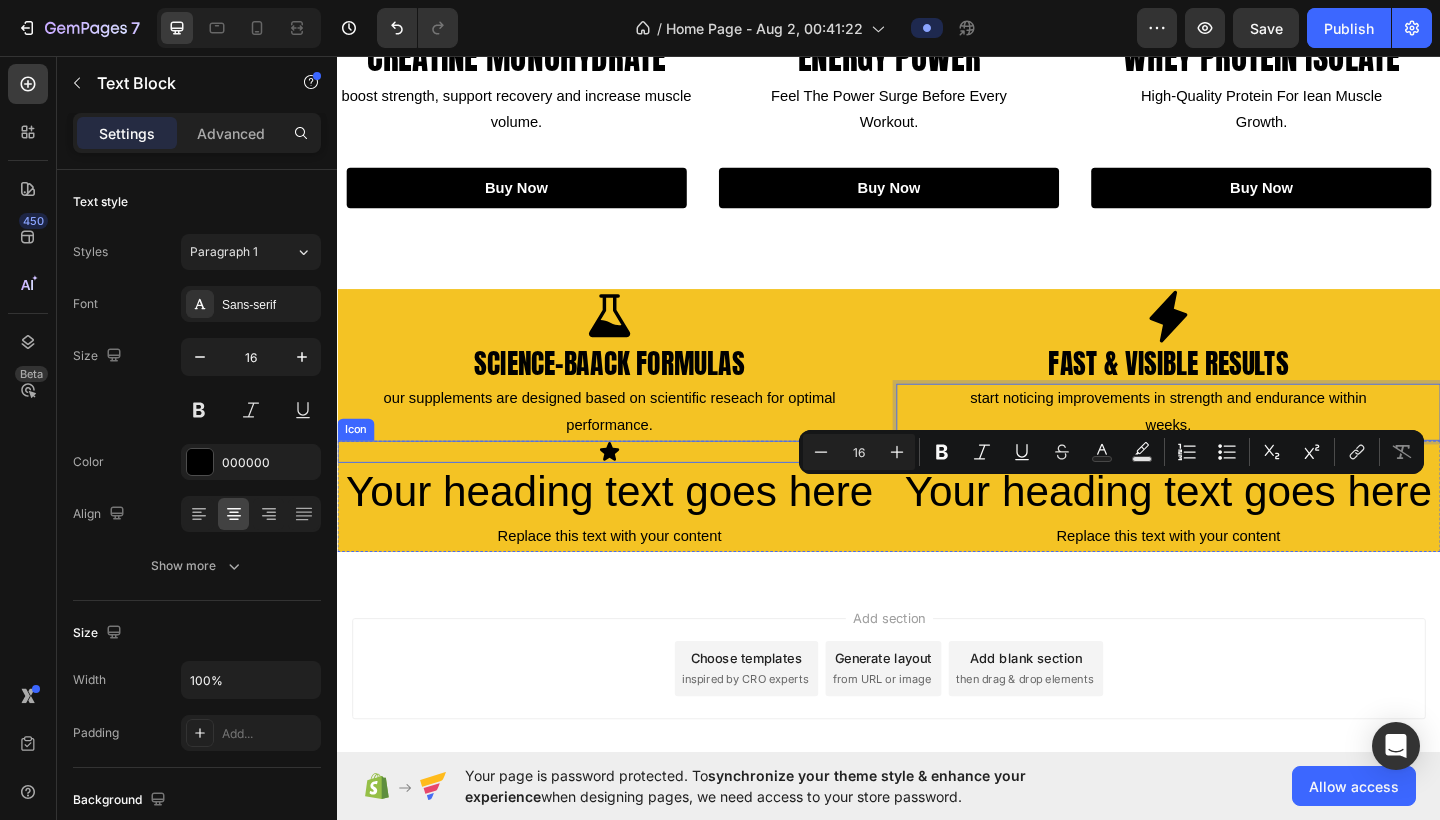 click 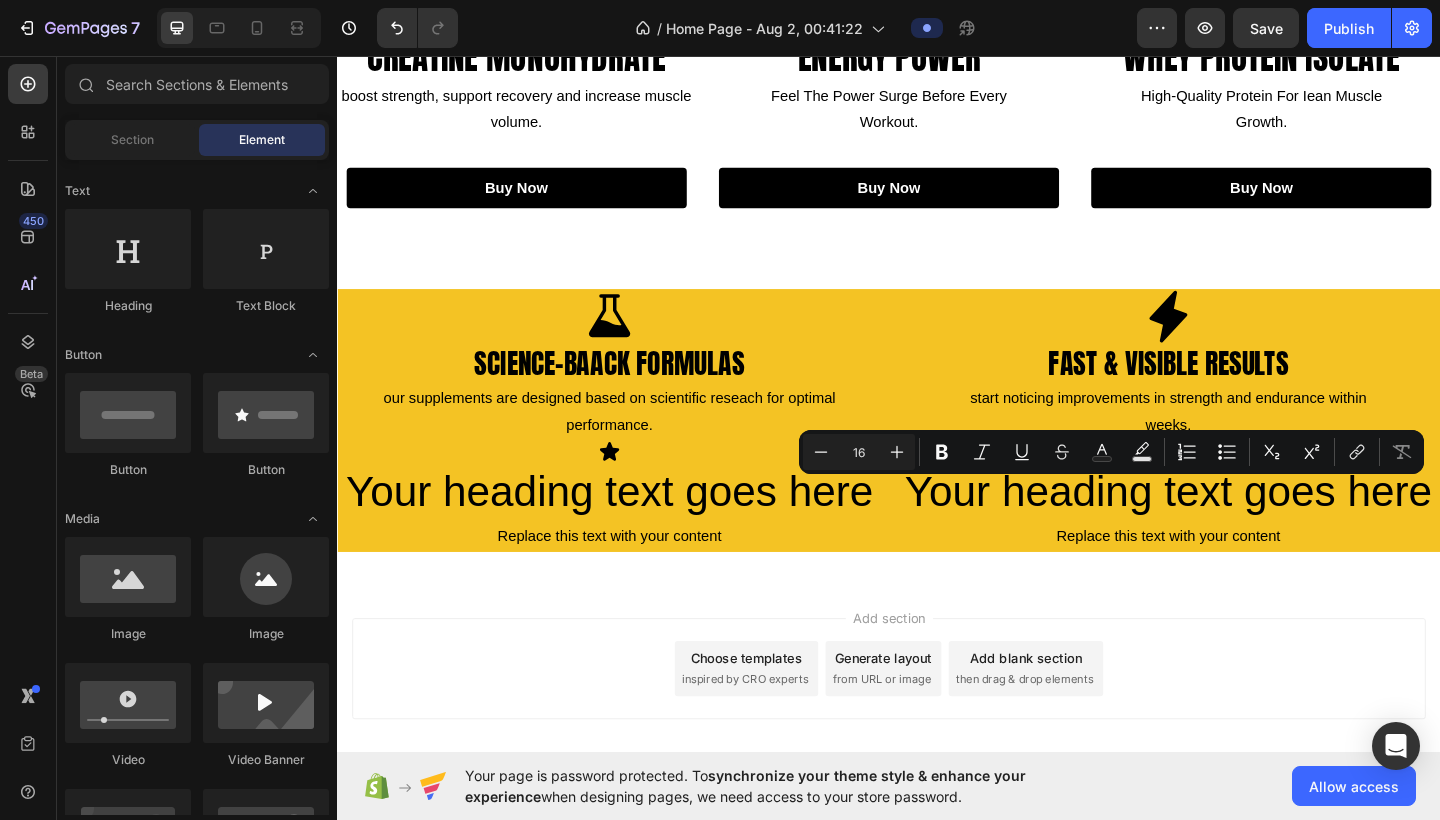 click on "Add section Choose templates inspired by CRO experts Generate layout from URL or image Add blank section then drag & drop elements" at bounding box center (937, 727) 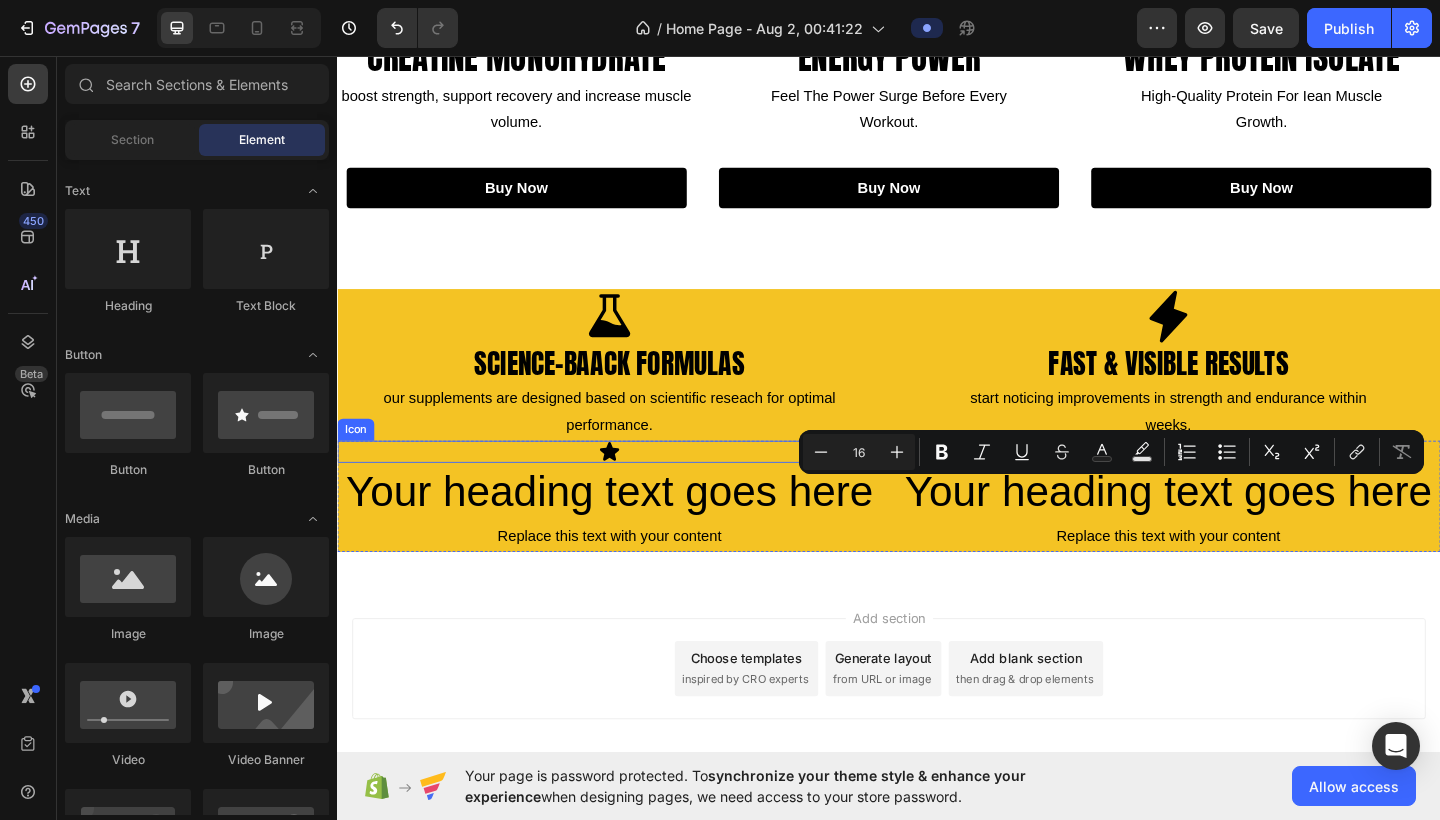 click 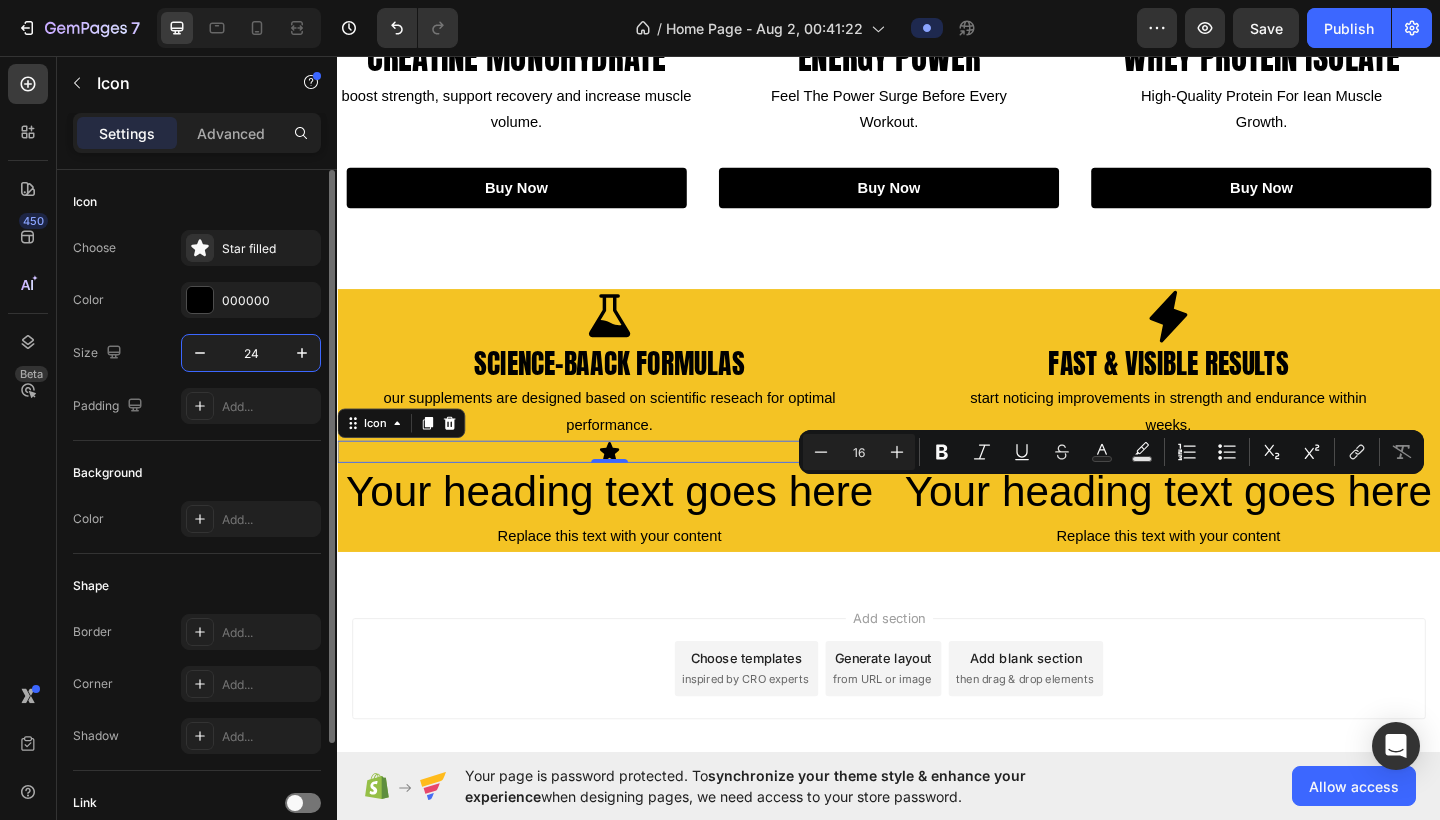 click on "24" at bounding box center (251, 353) 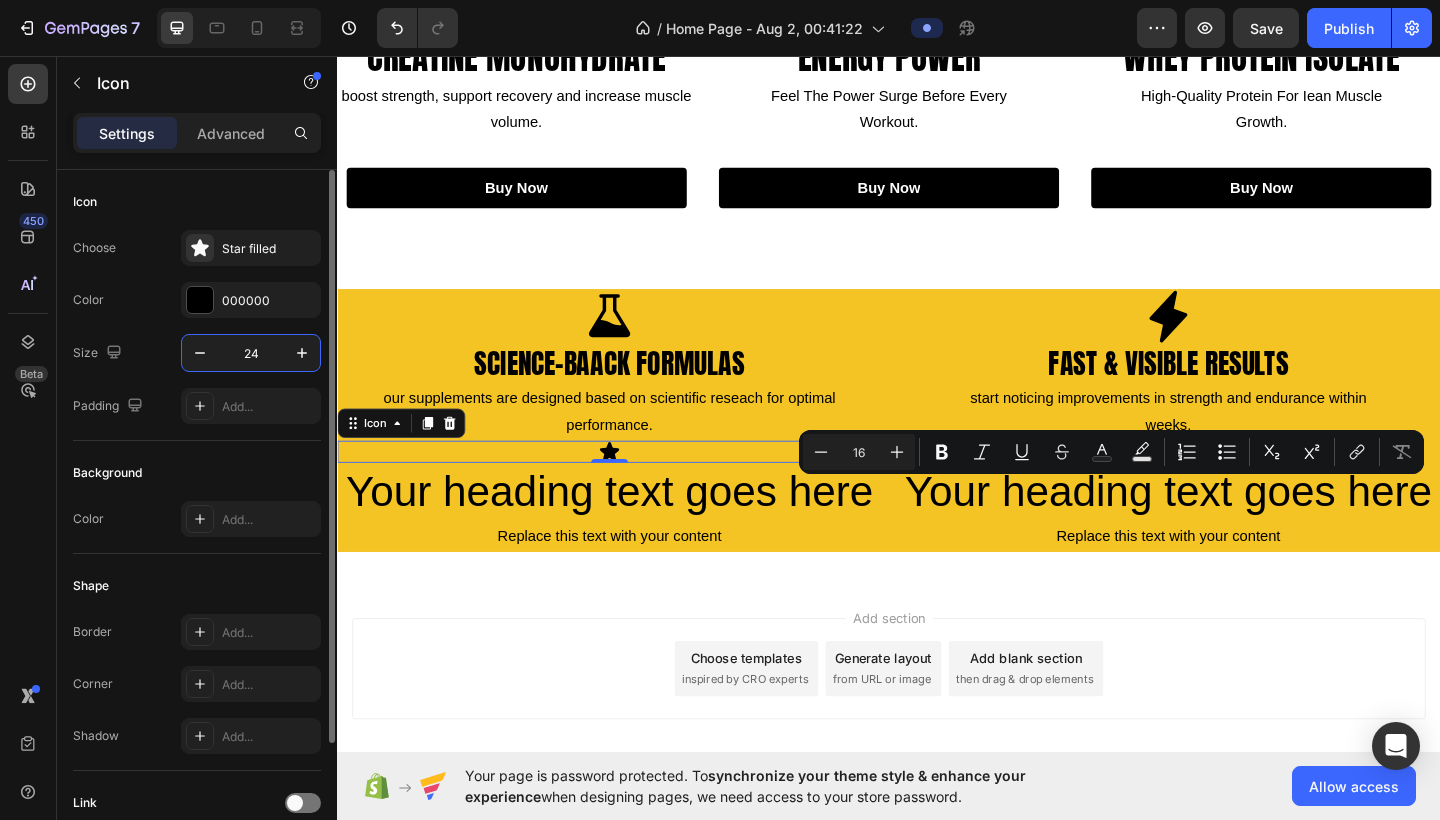 click on "24" at bounding box center (251, 353) 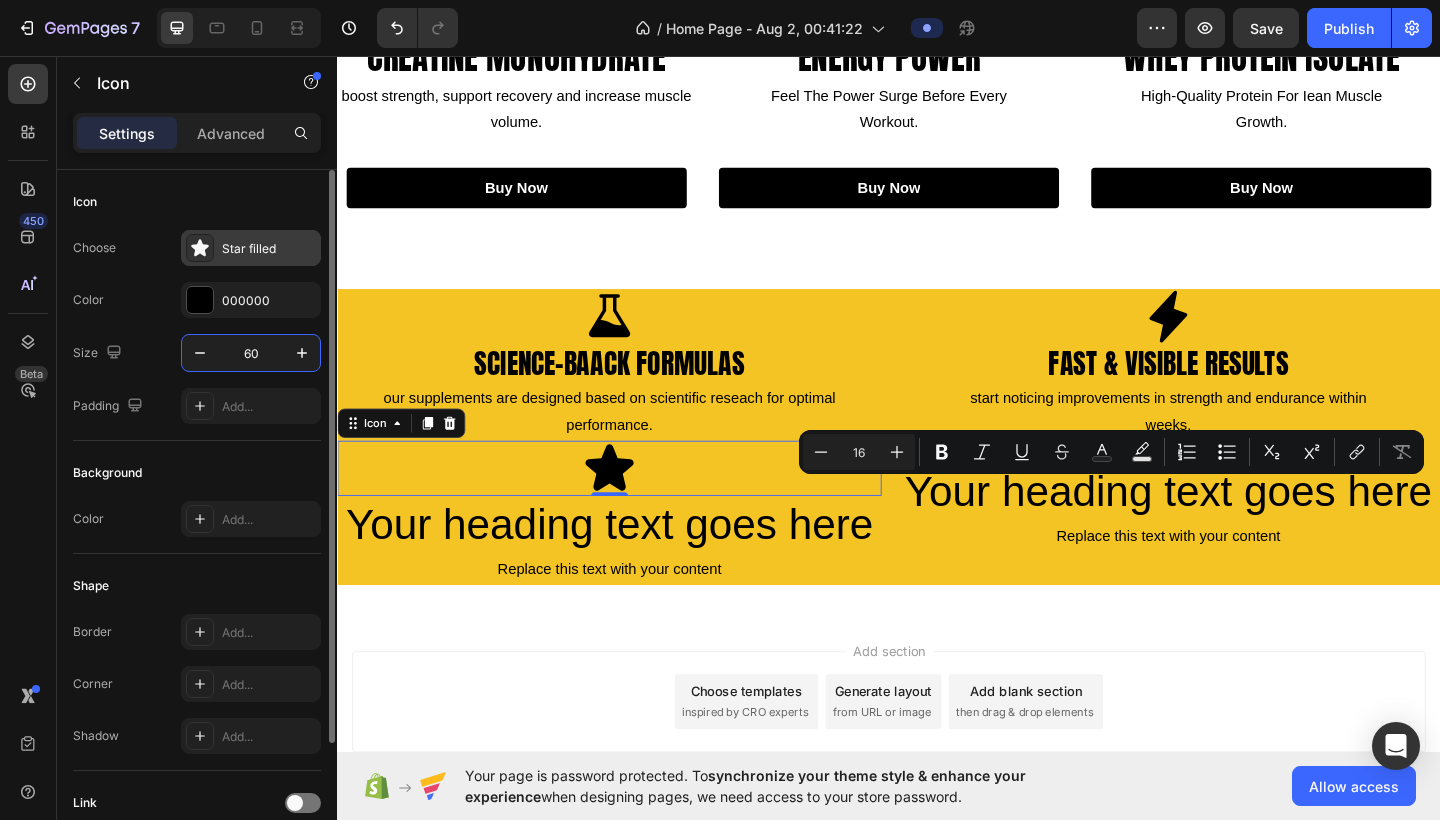 type on "60" 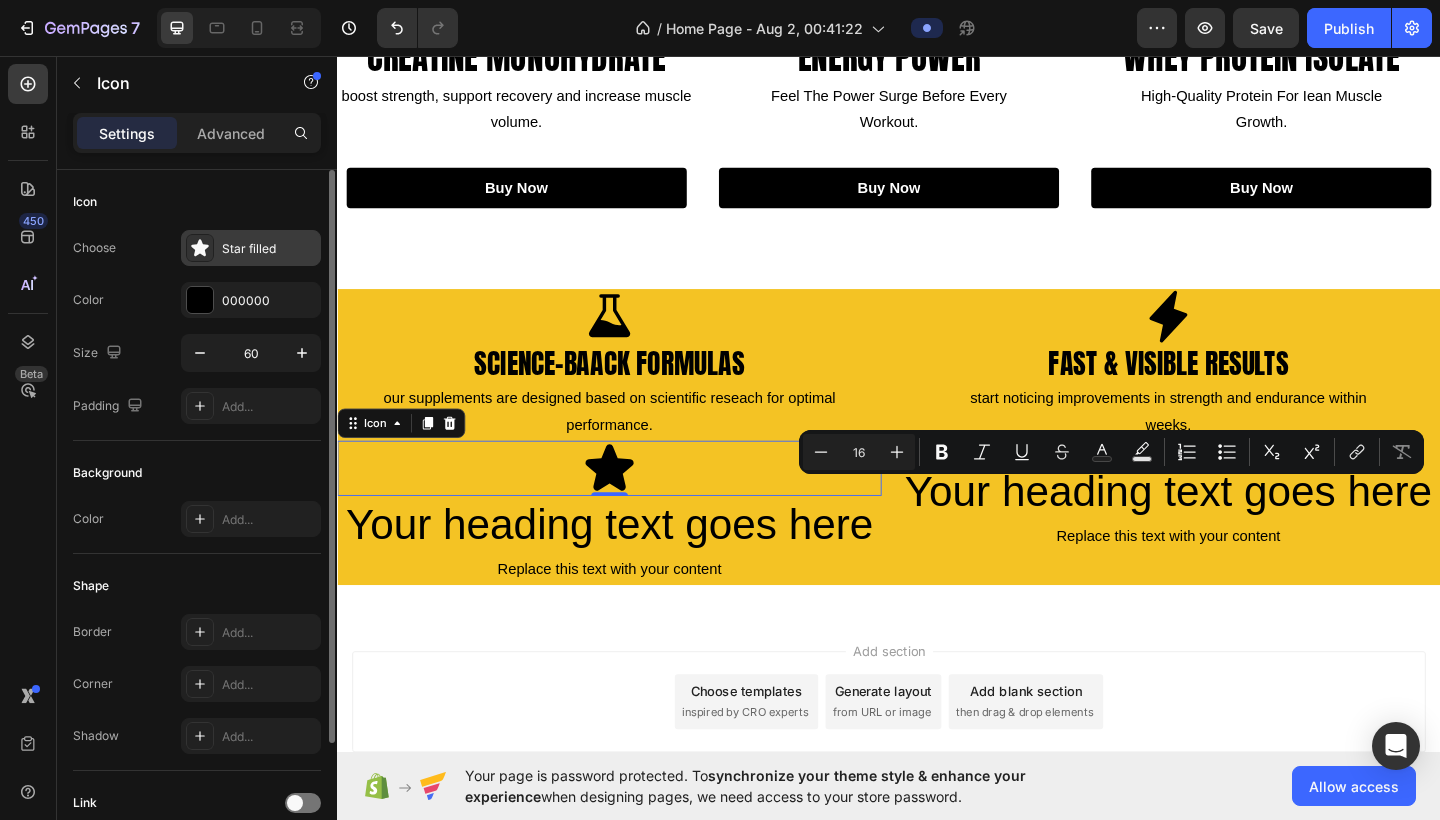 click on "Star filled" at bounding box center [269, 249] 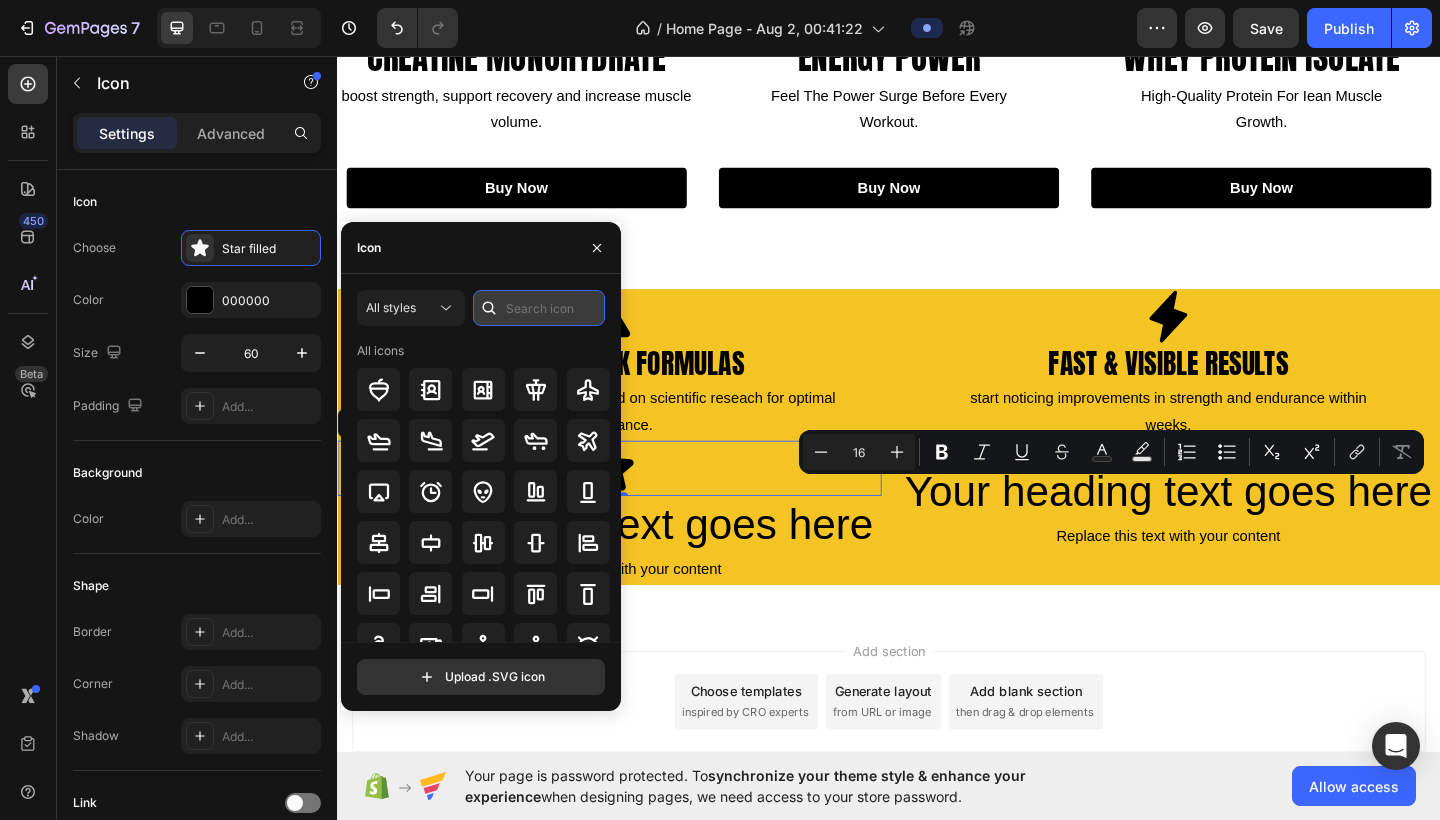 click at bounding box center (539, 308) 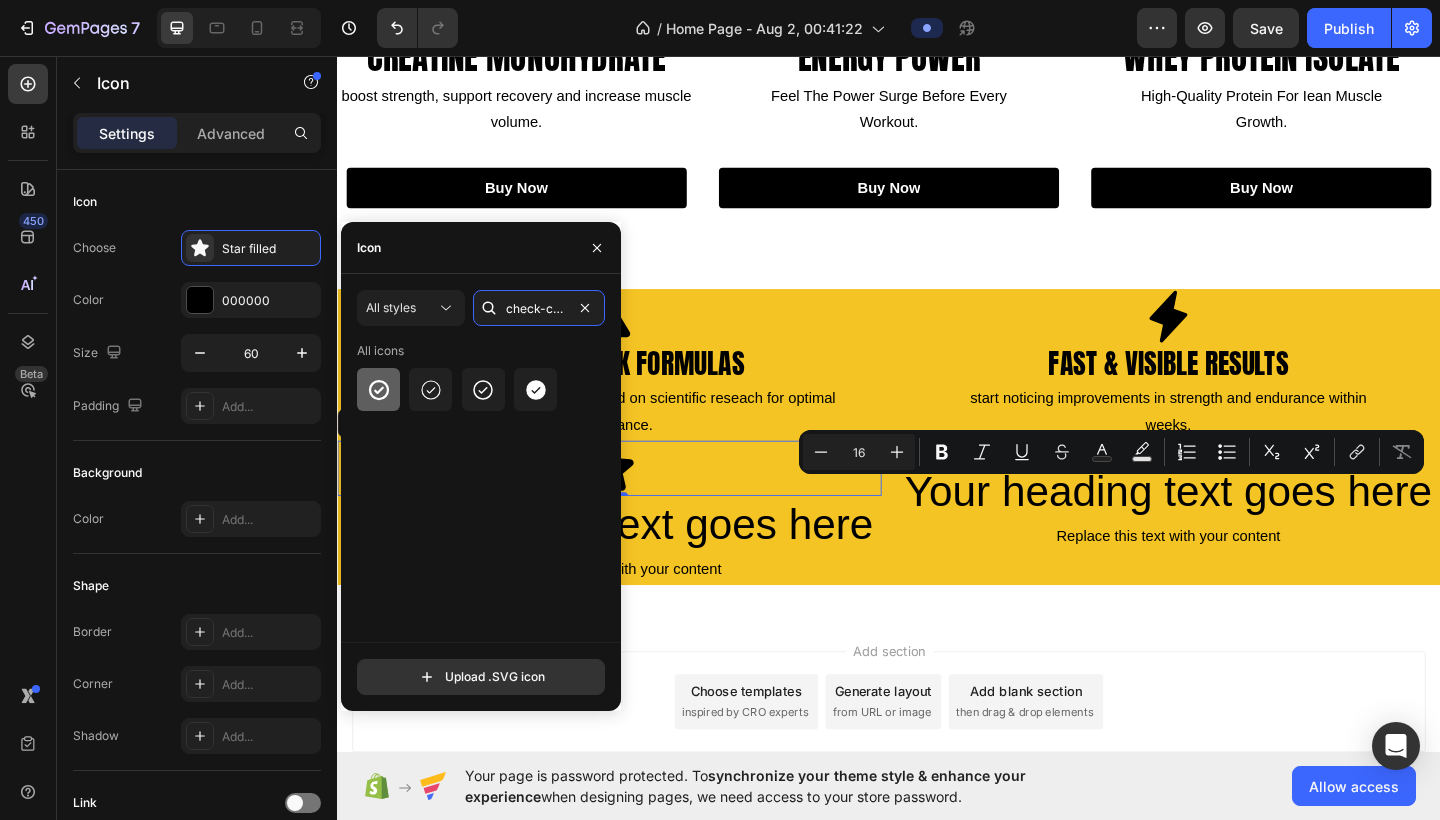 type on "check-circle" 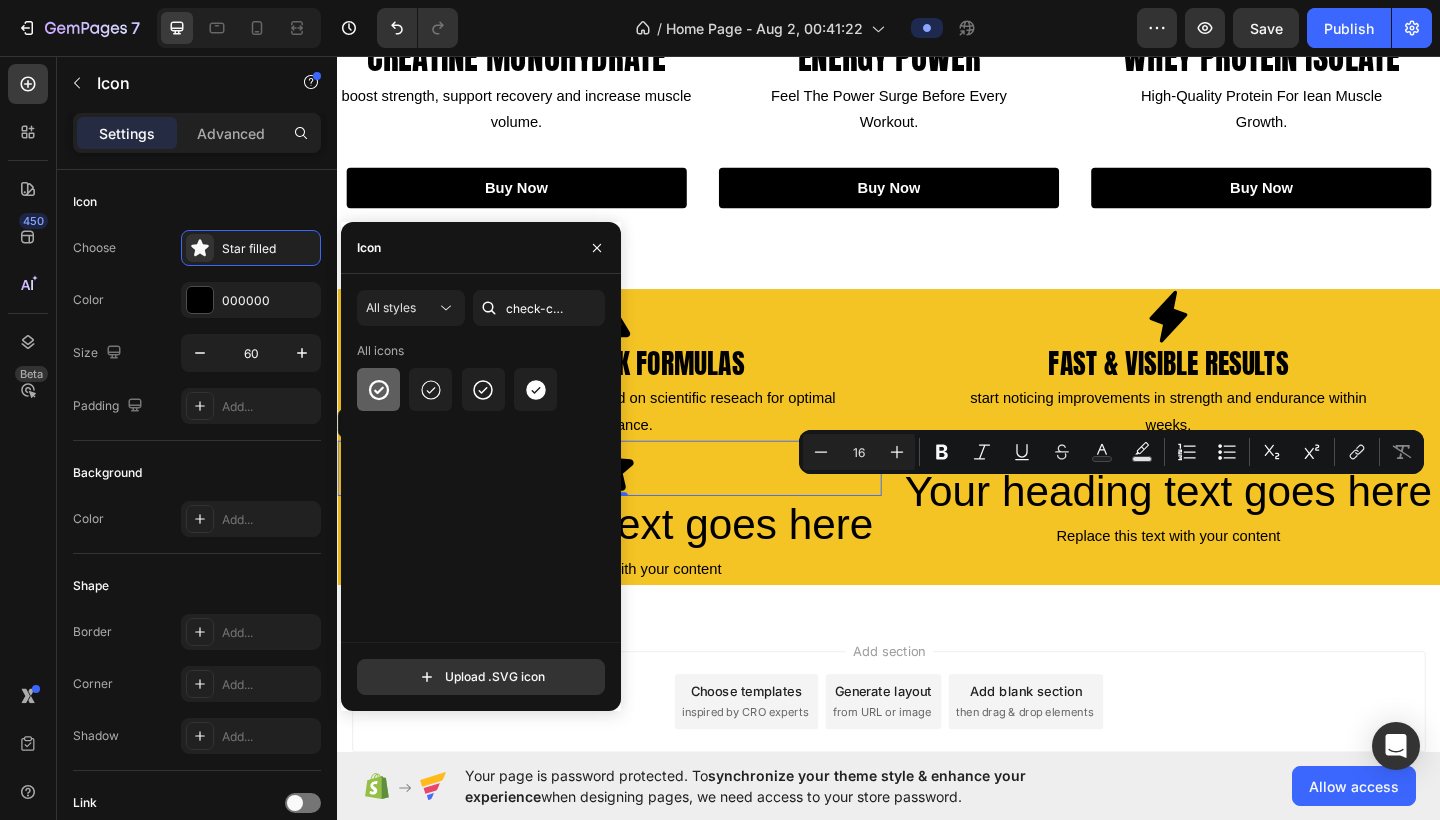 click 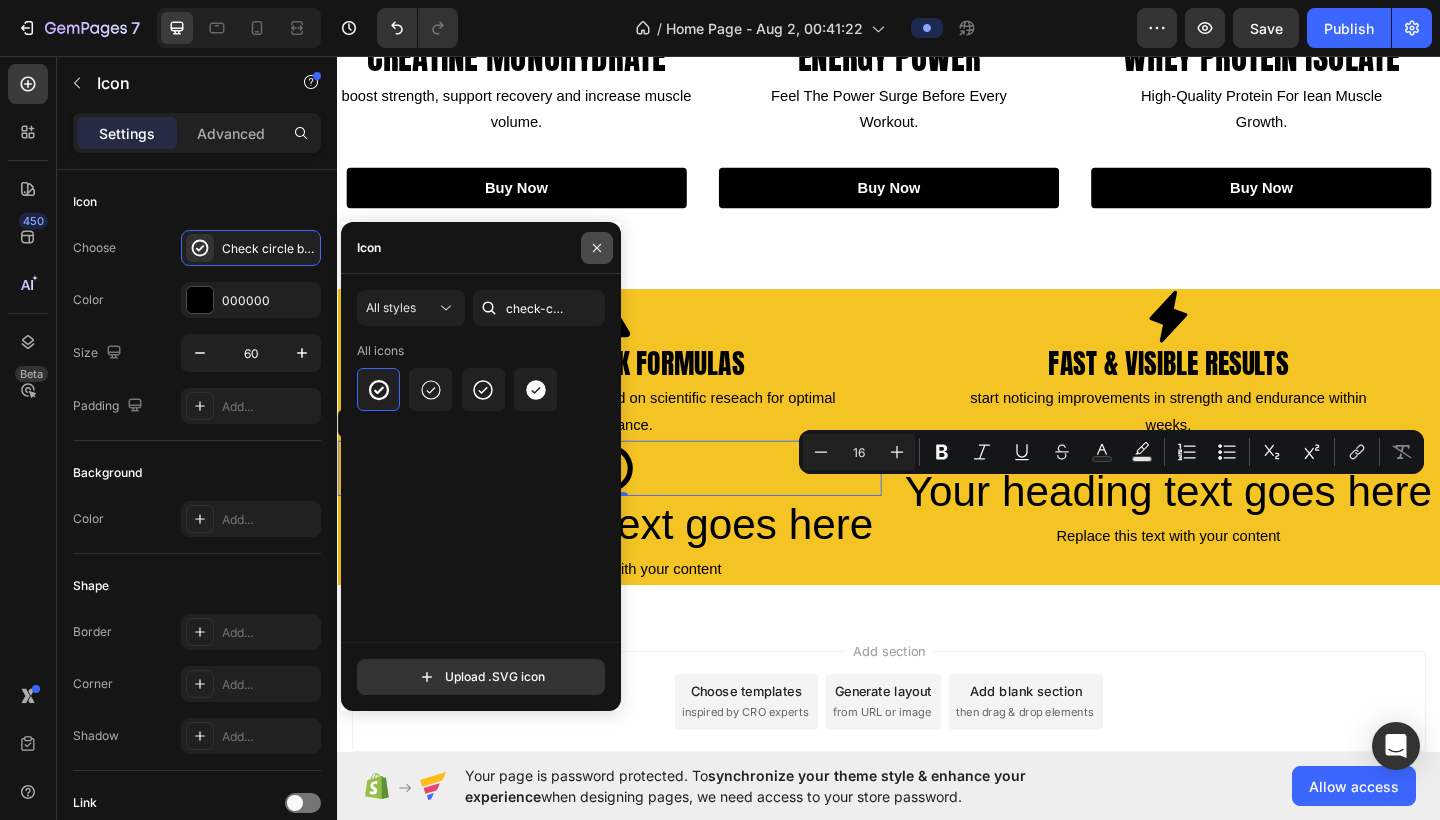 click 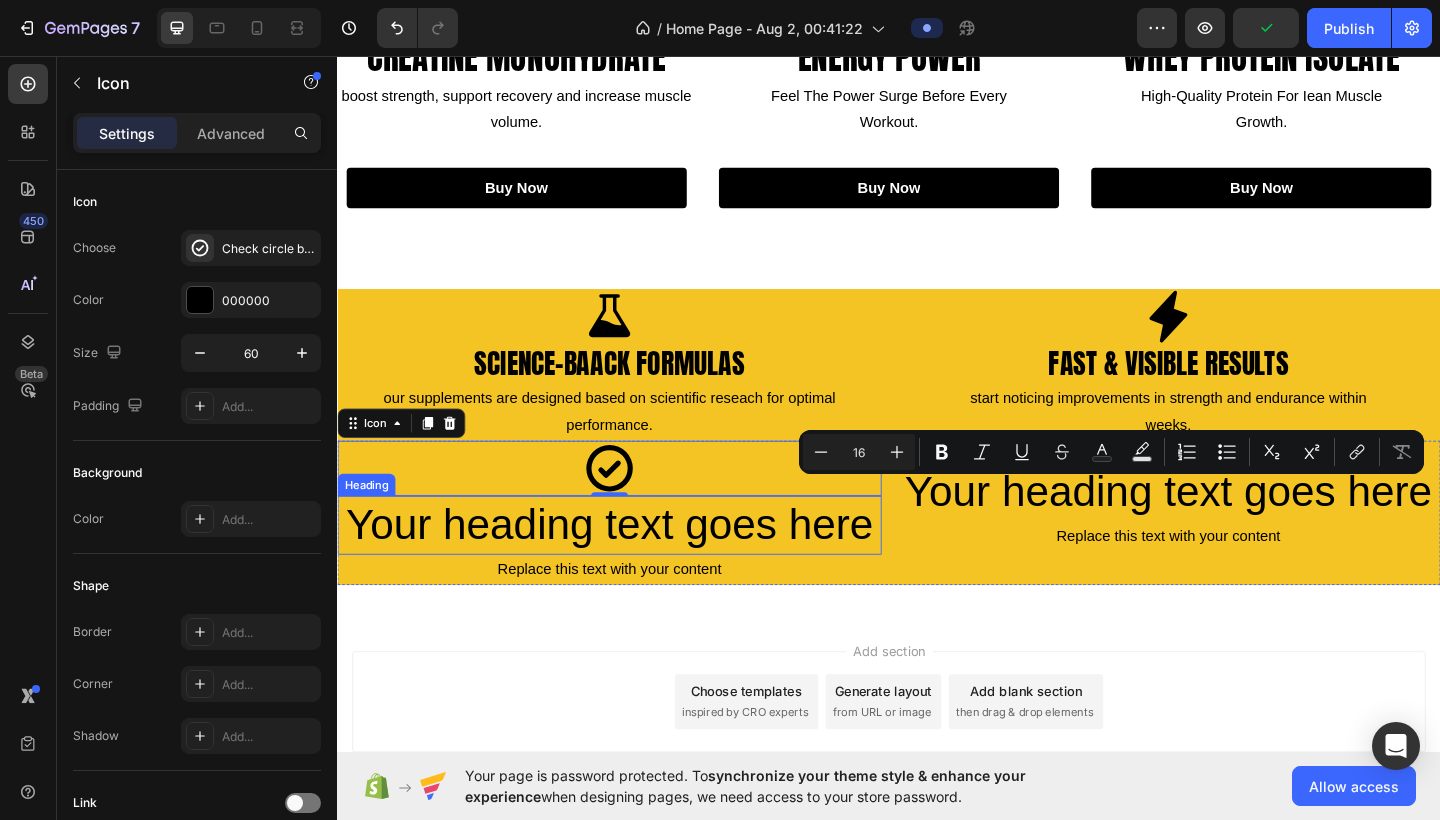 click on "Your heading text goes here" at bounding box center [633, 567] 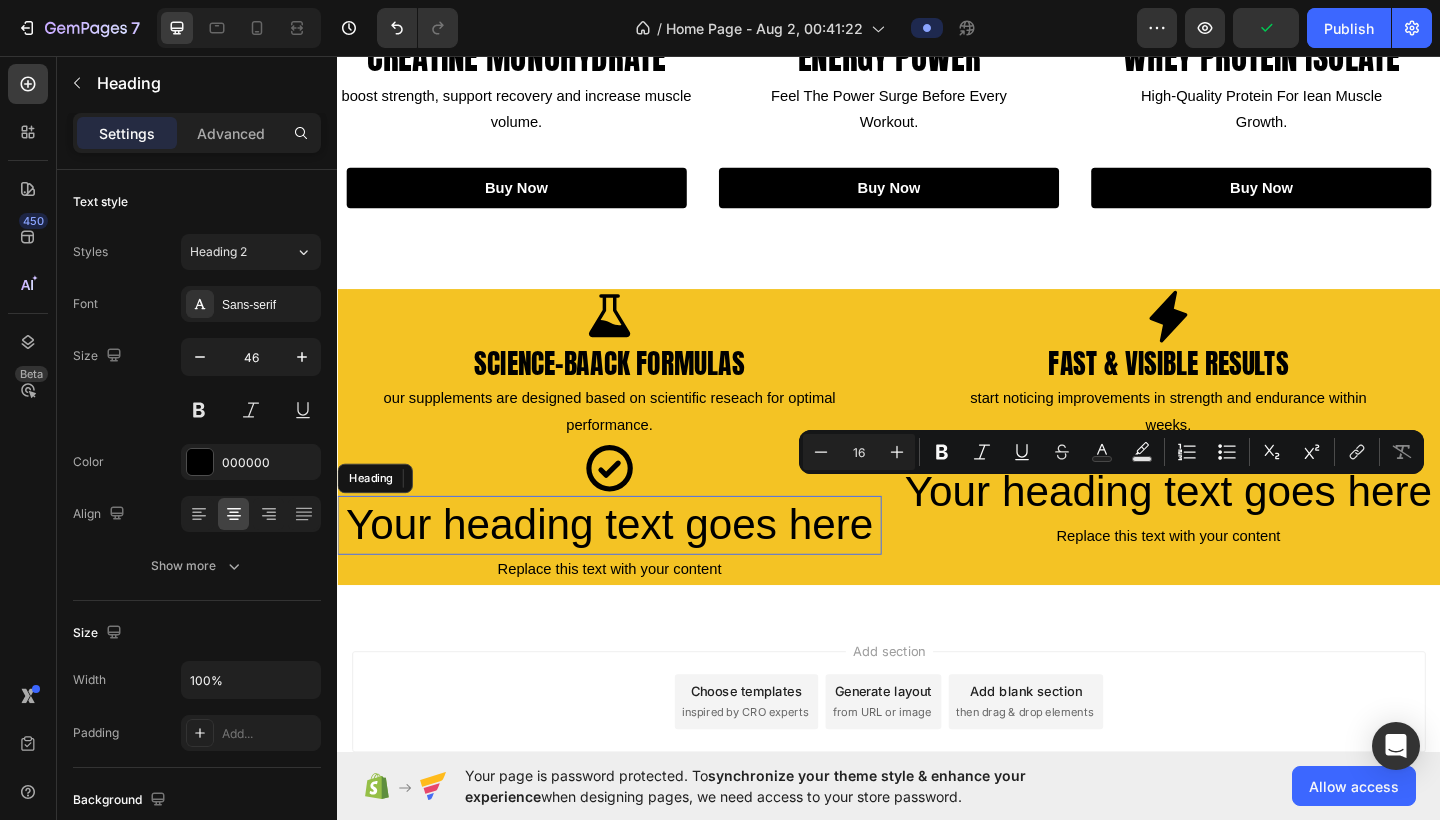 click on "Your heading text goes here" at bounding box center [633, 567] 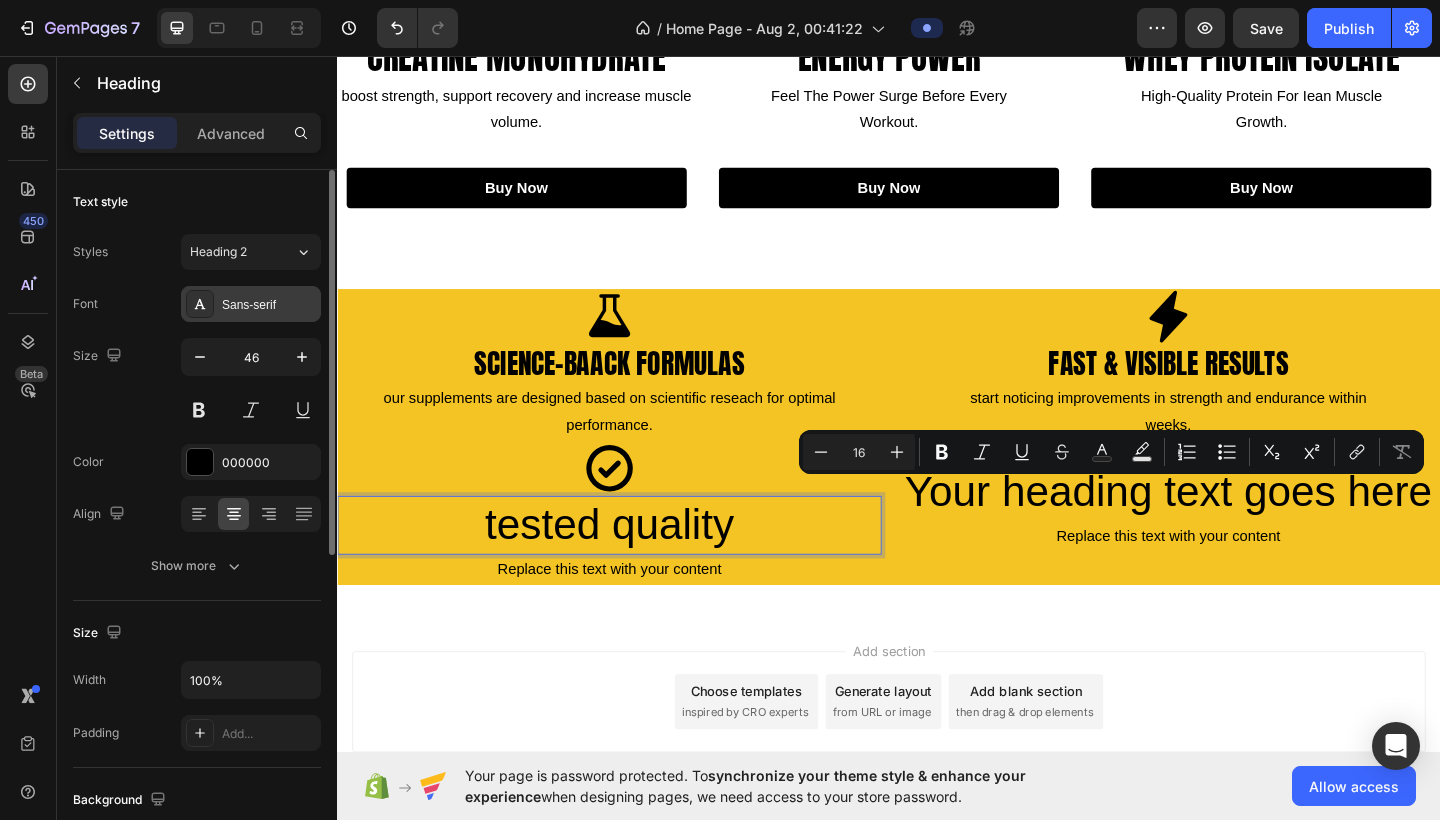 click on "Sans-serif" at bounding box center [269, 305] 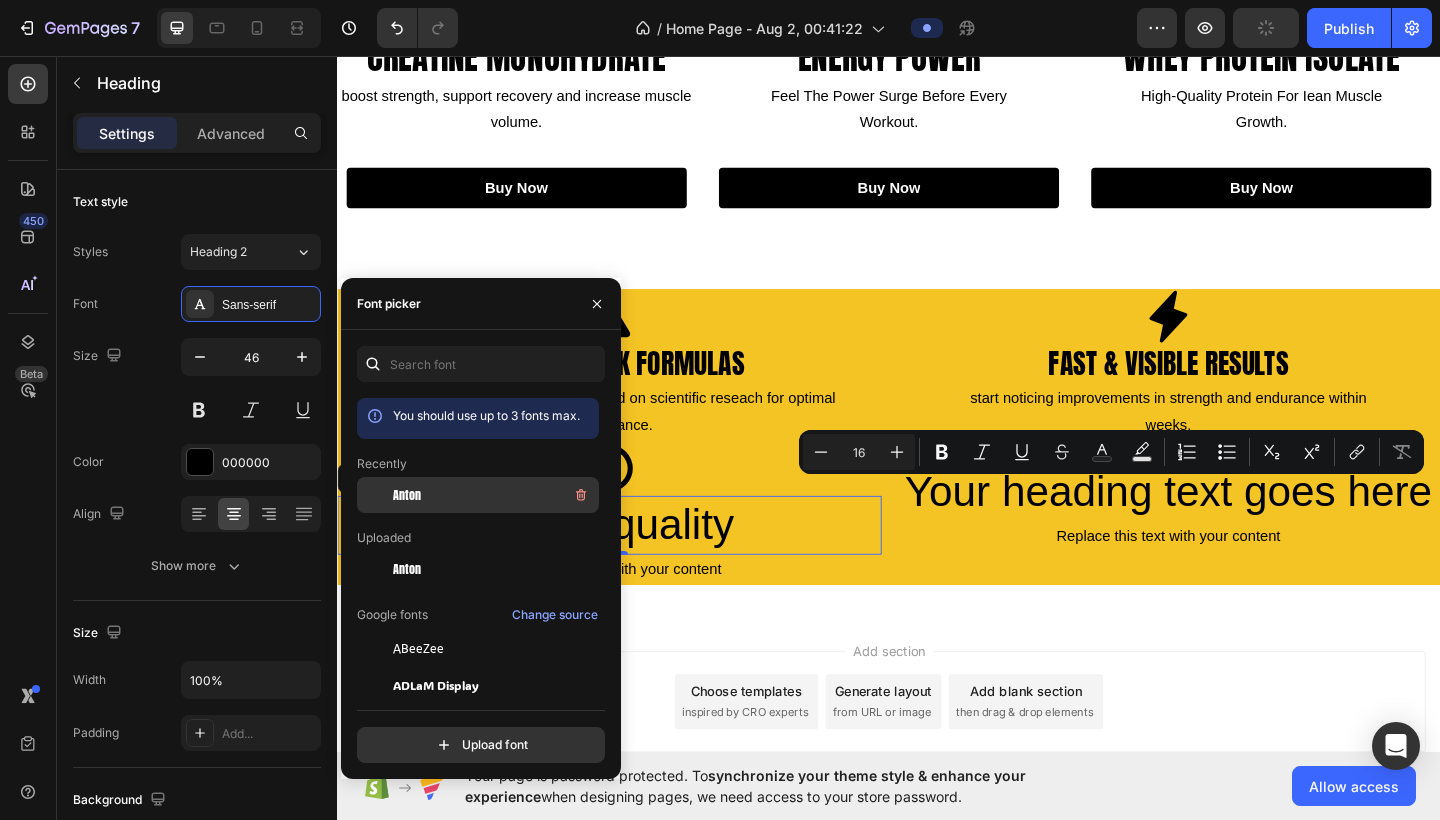 click on "Anton" at bounding box center (407, 495) 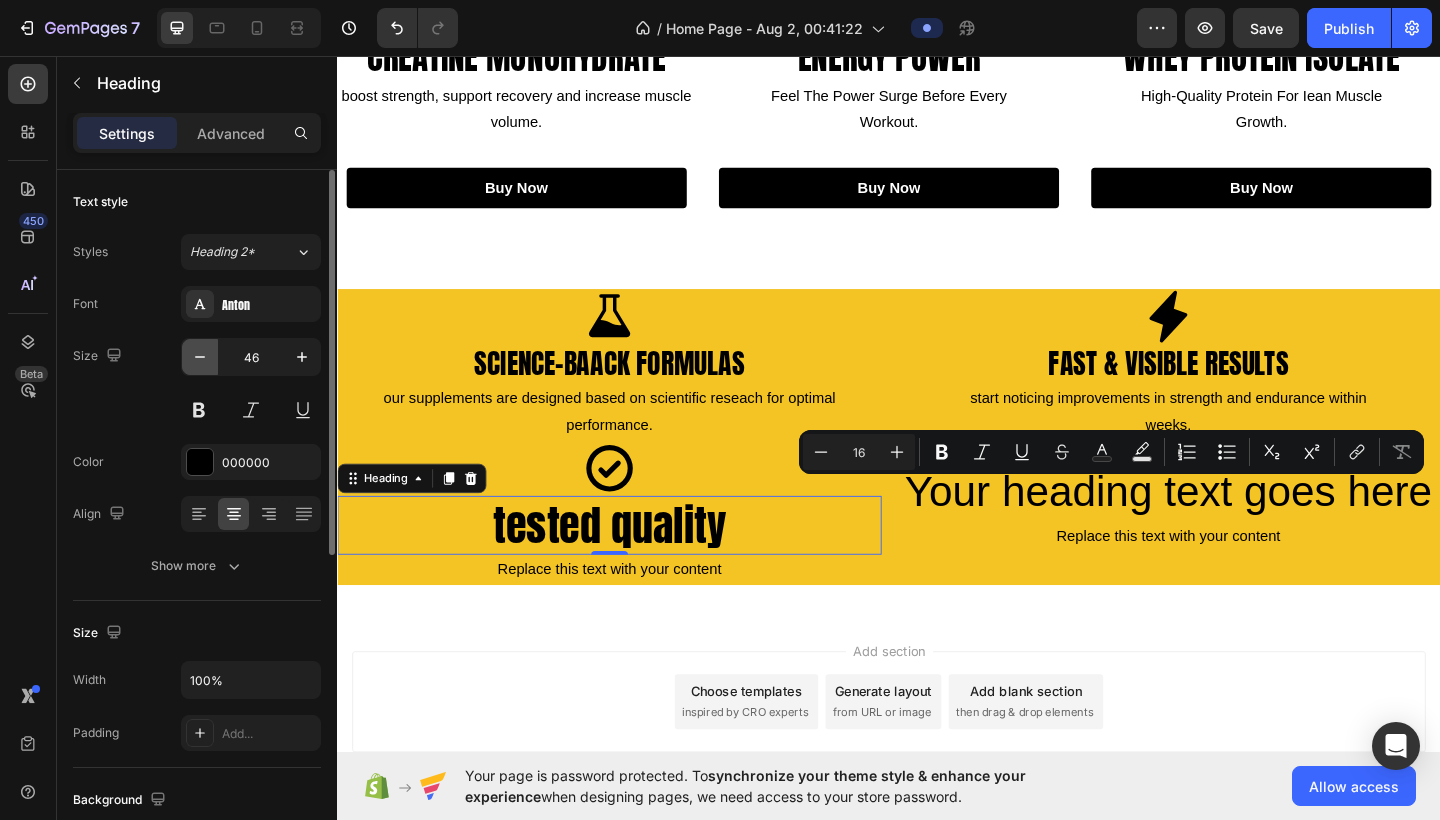click 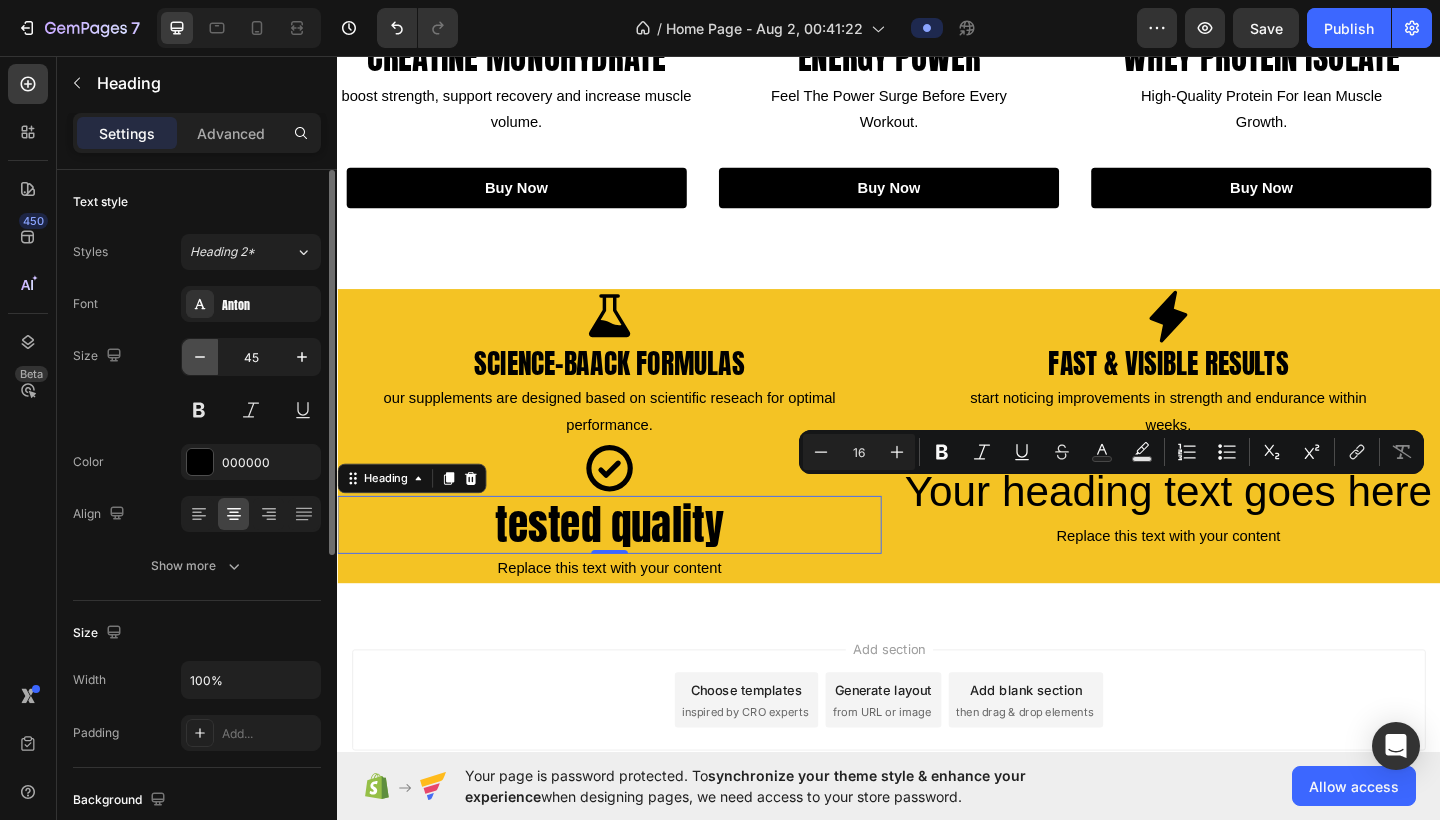 click 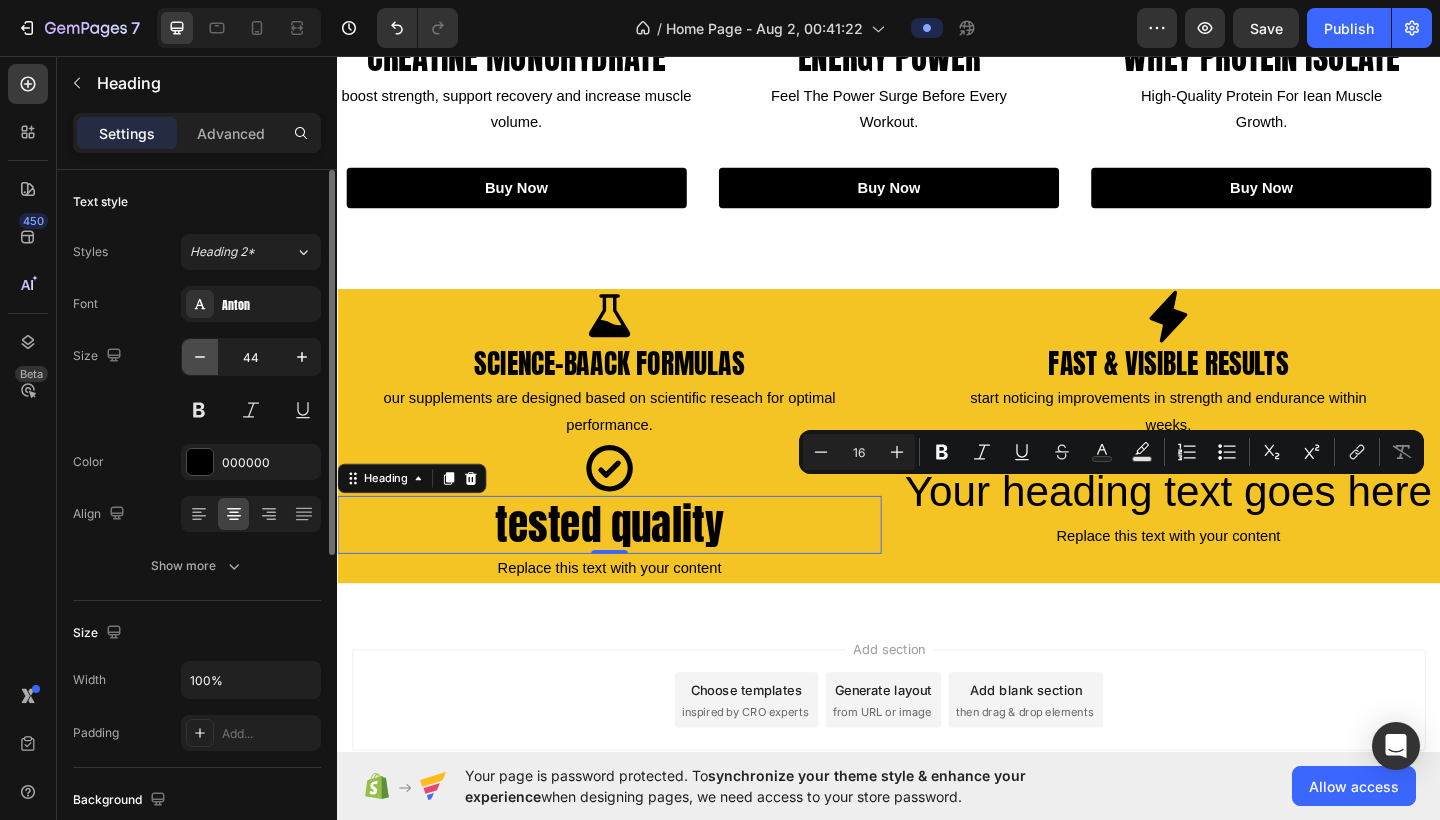 click 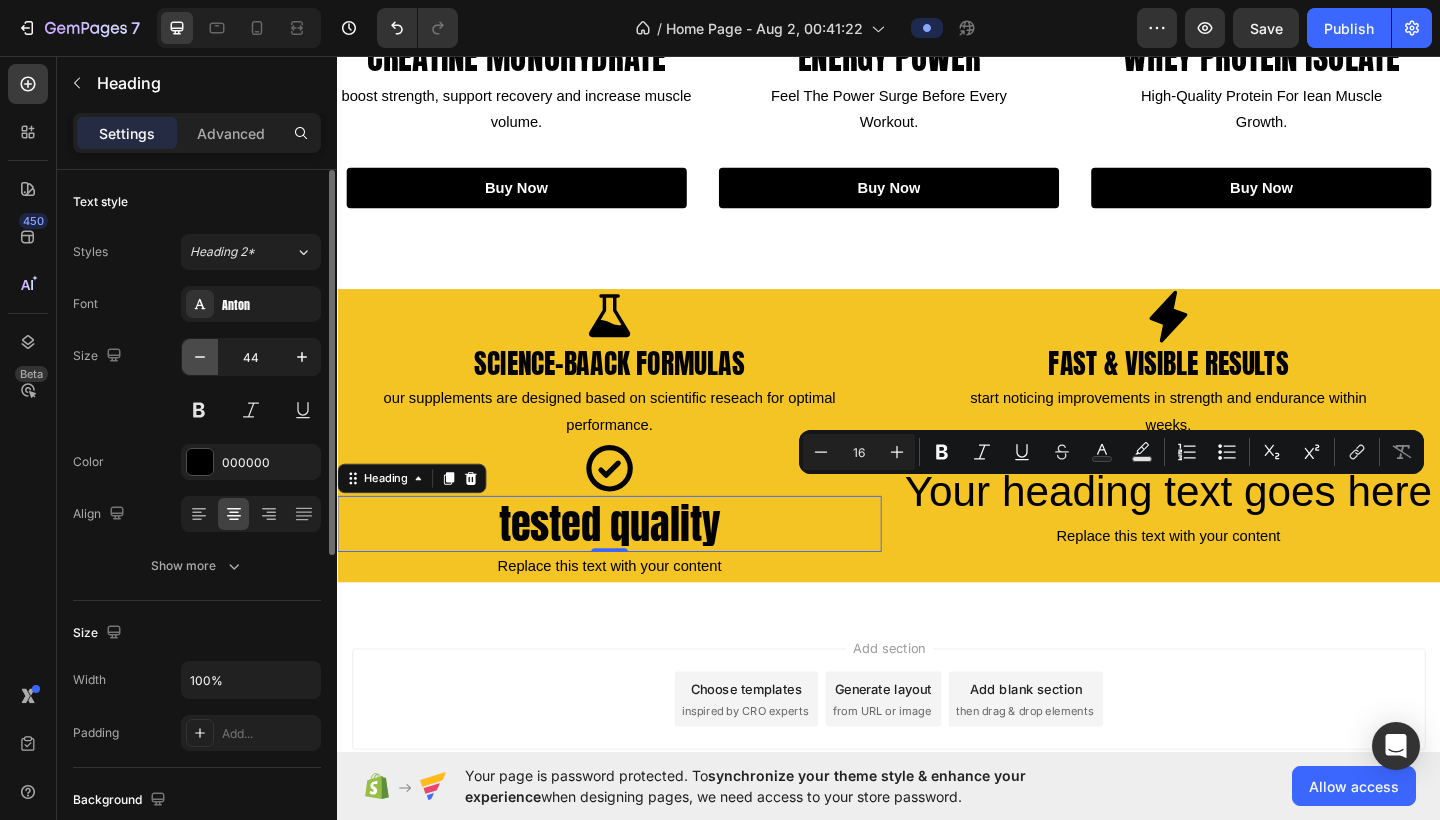 click 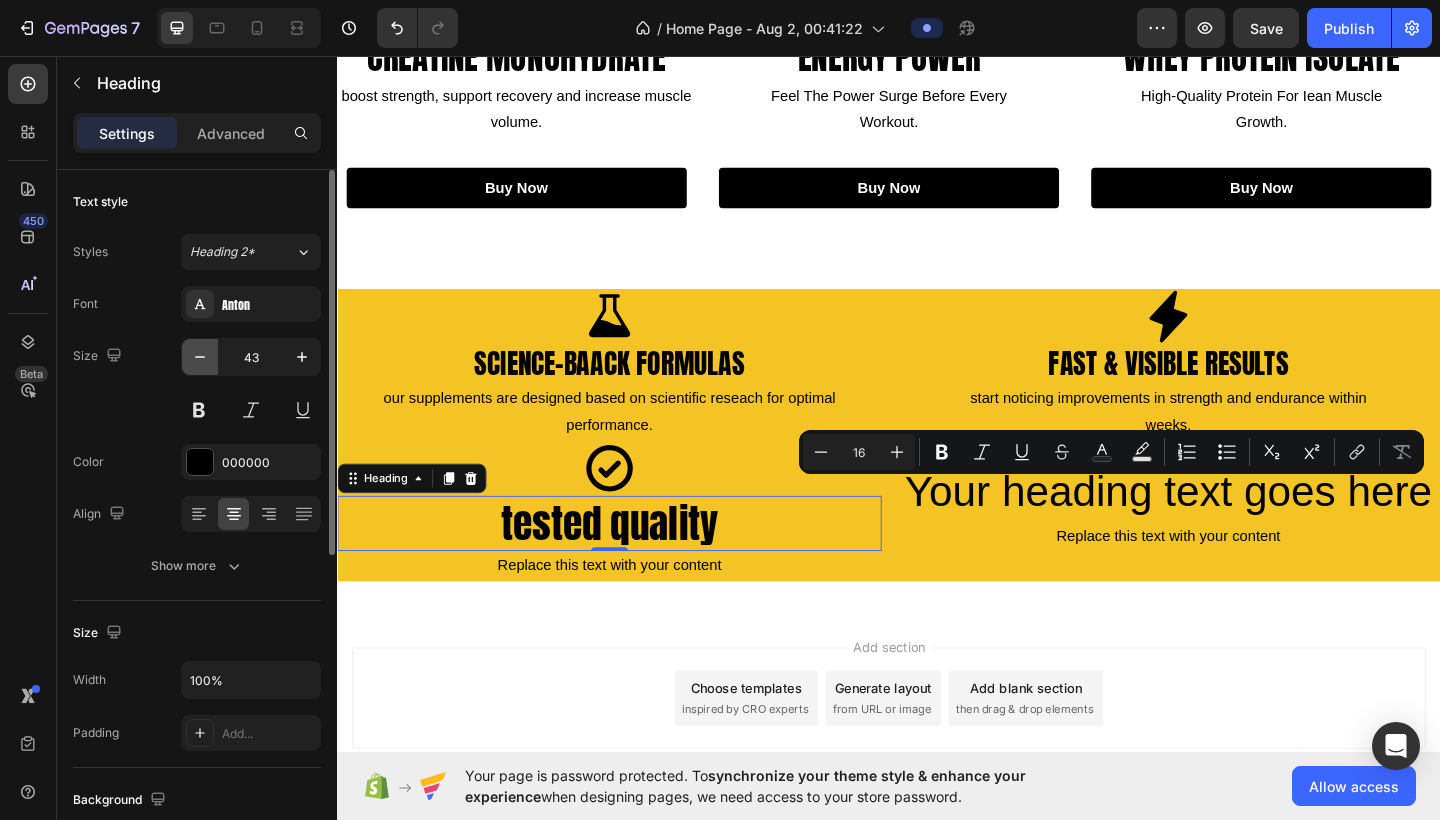 click 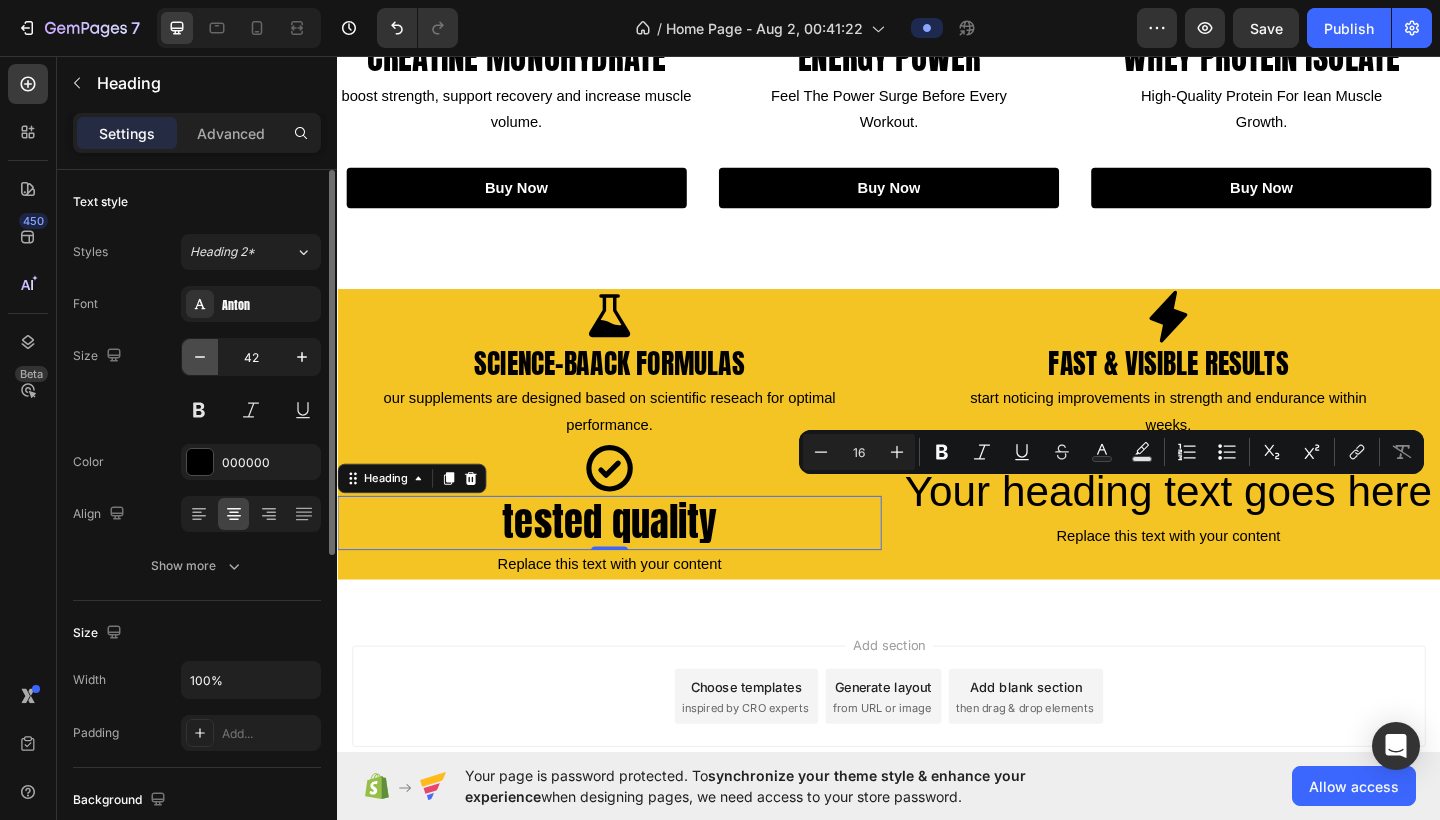 click 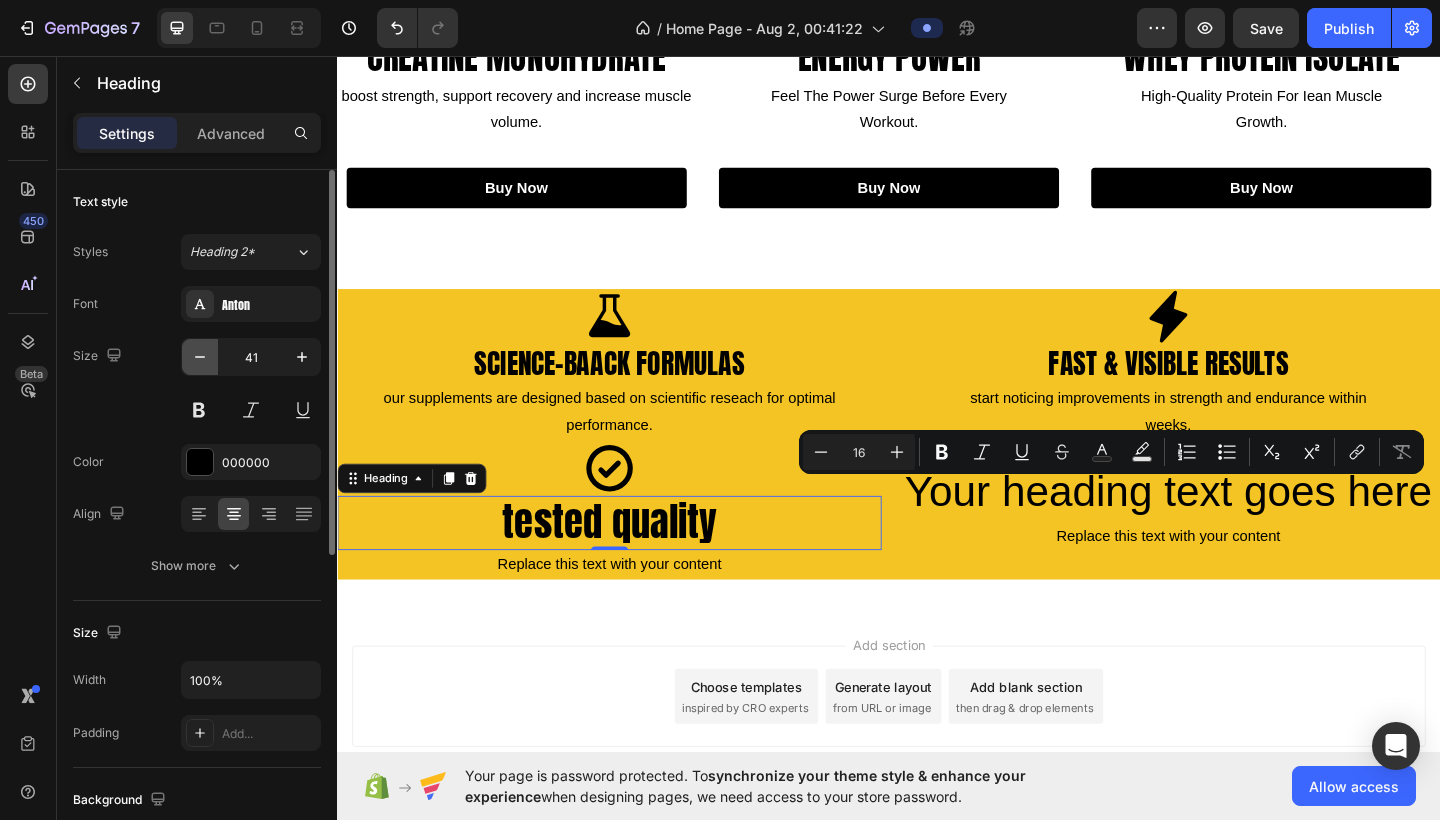 click 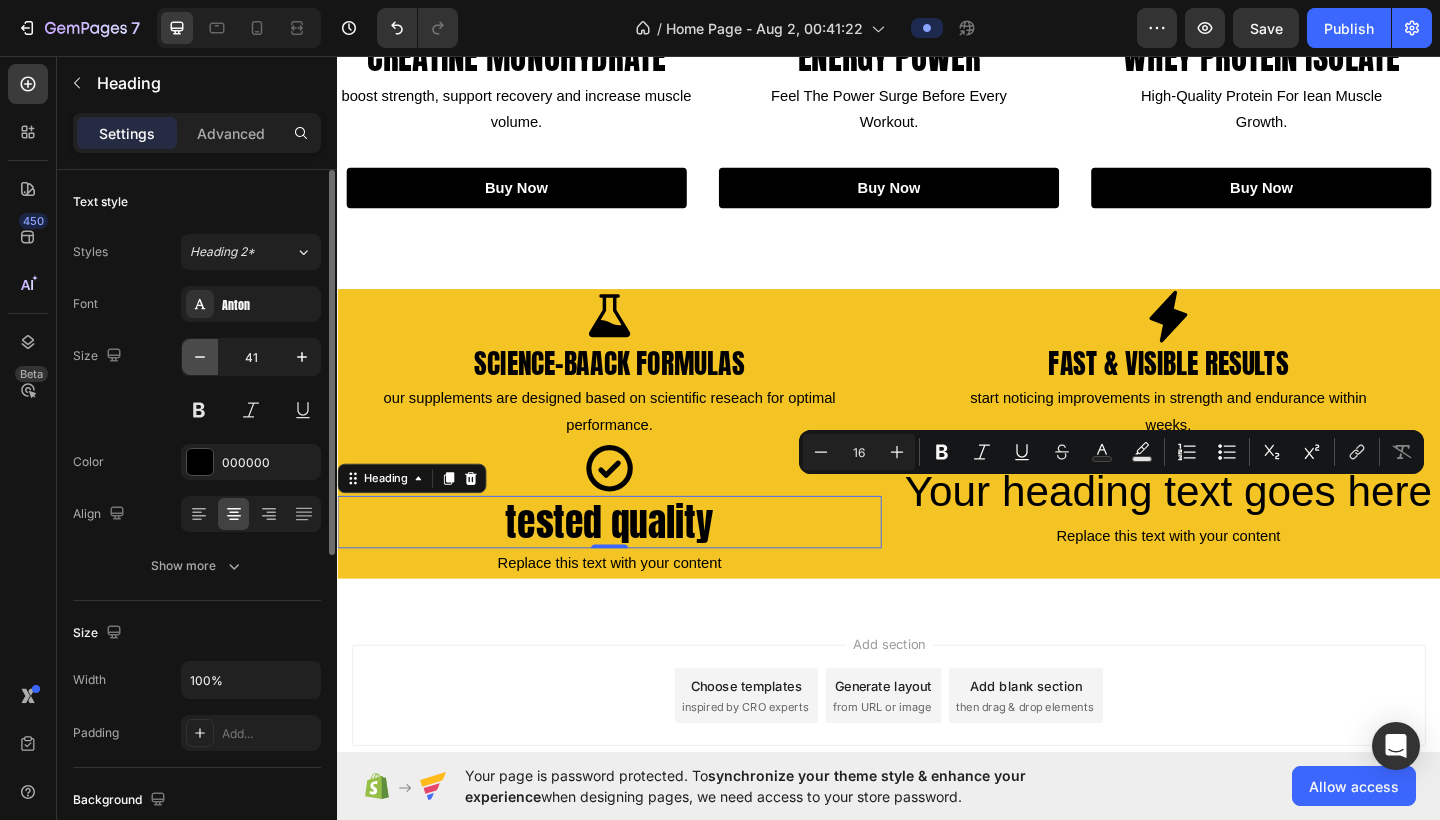 click 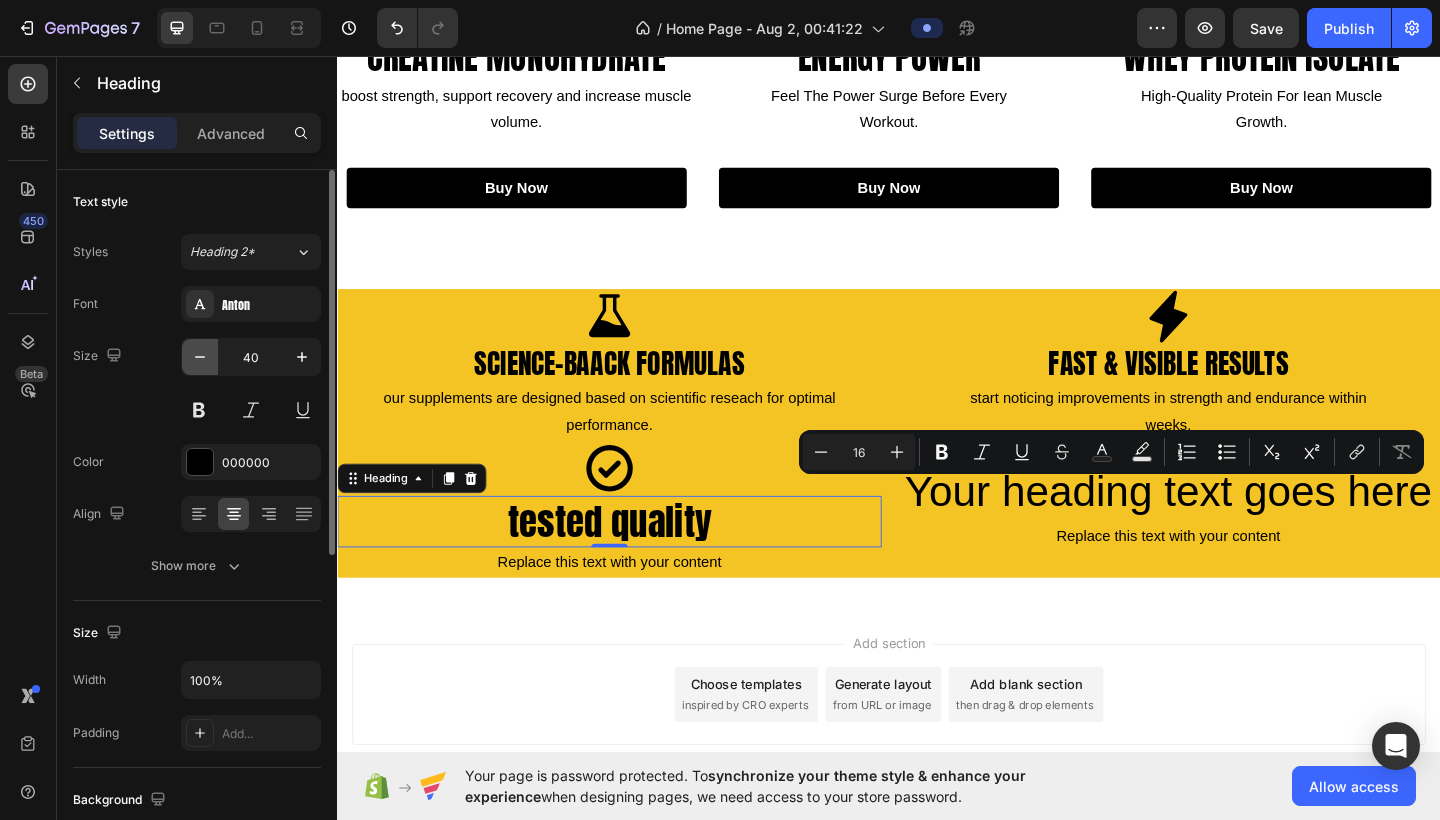 click 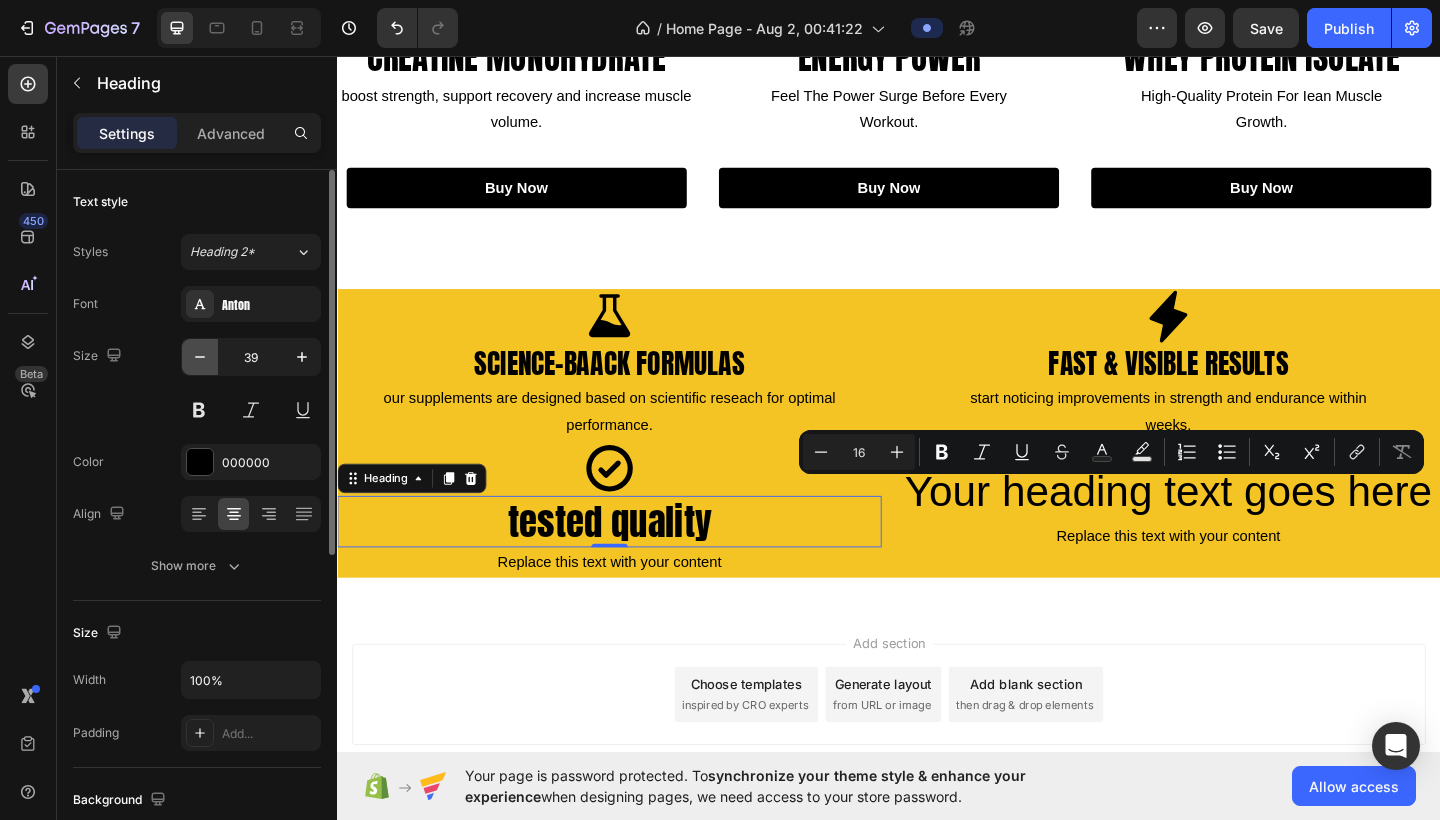 click 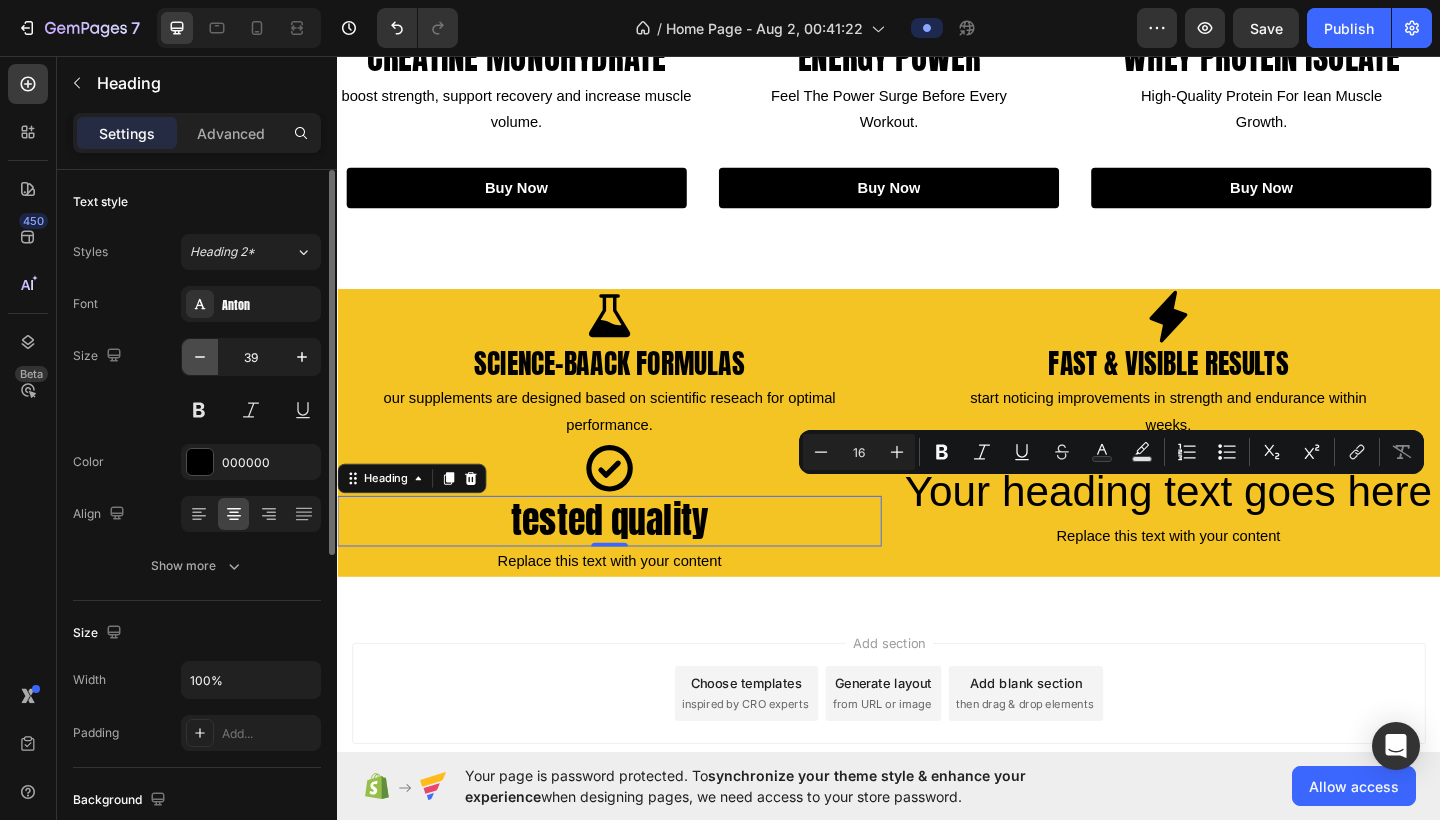 click 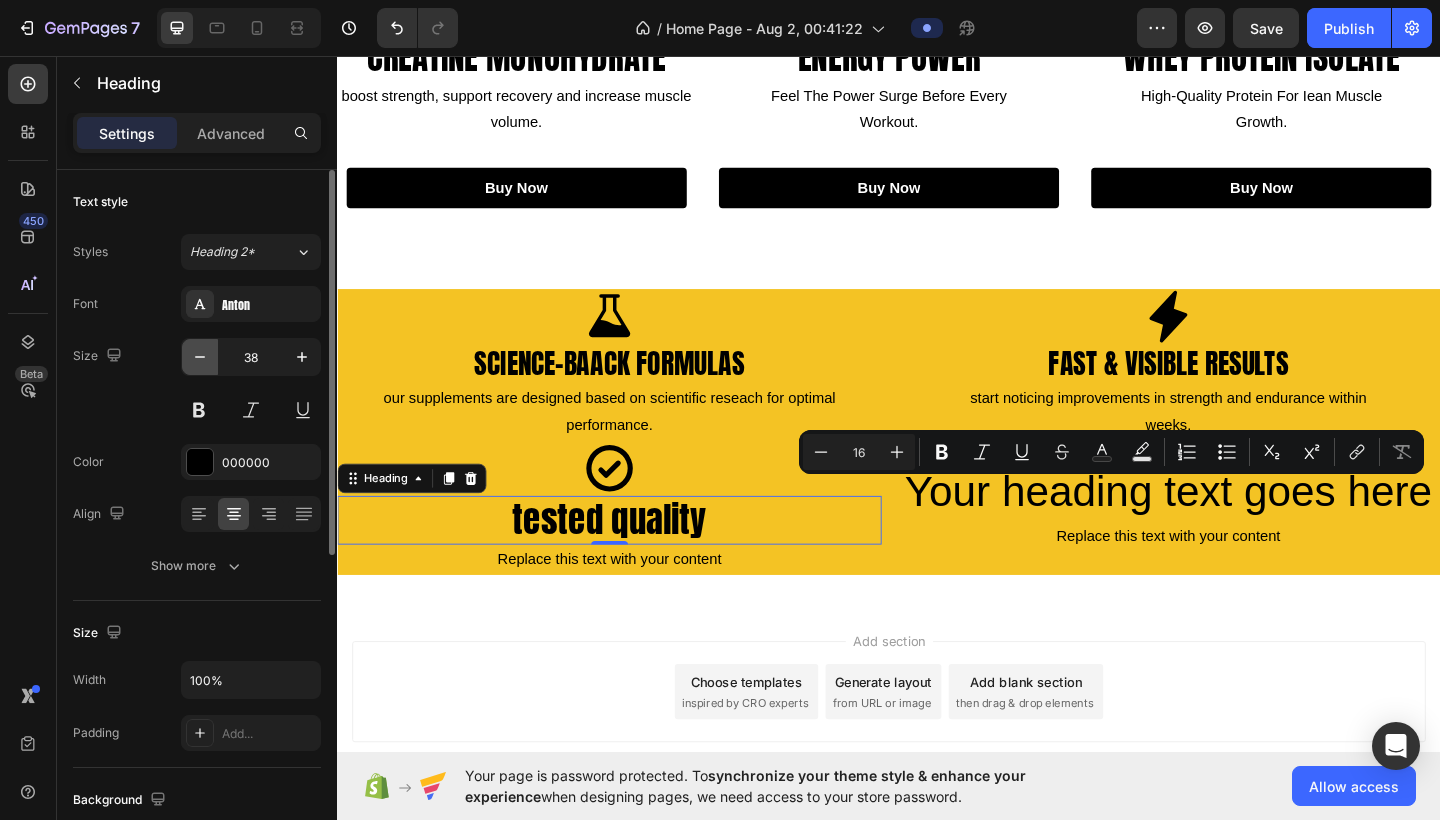 click 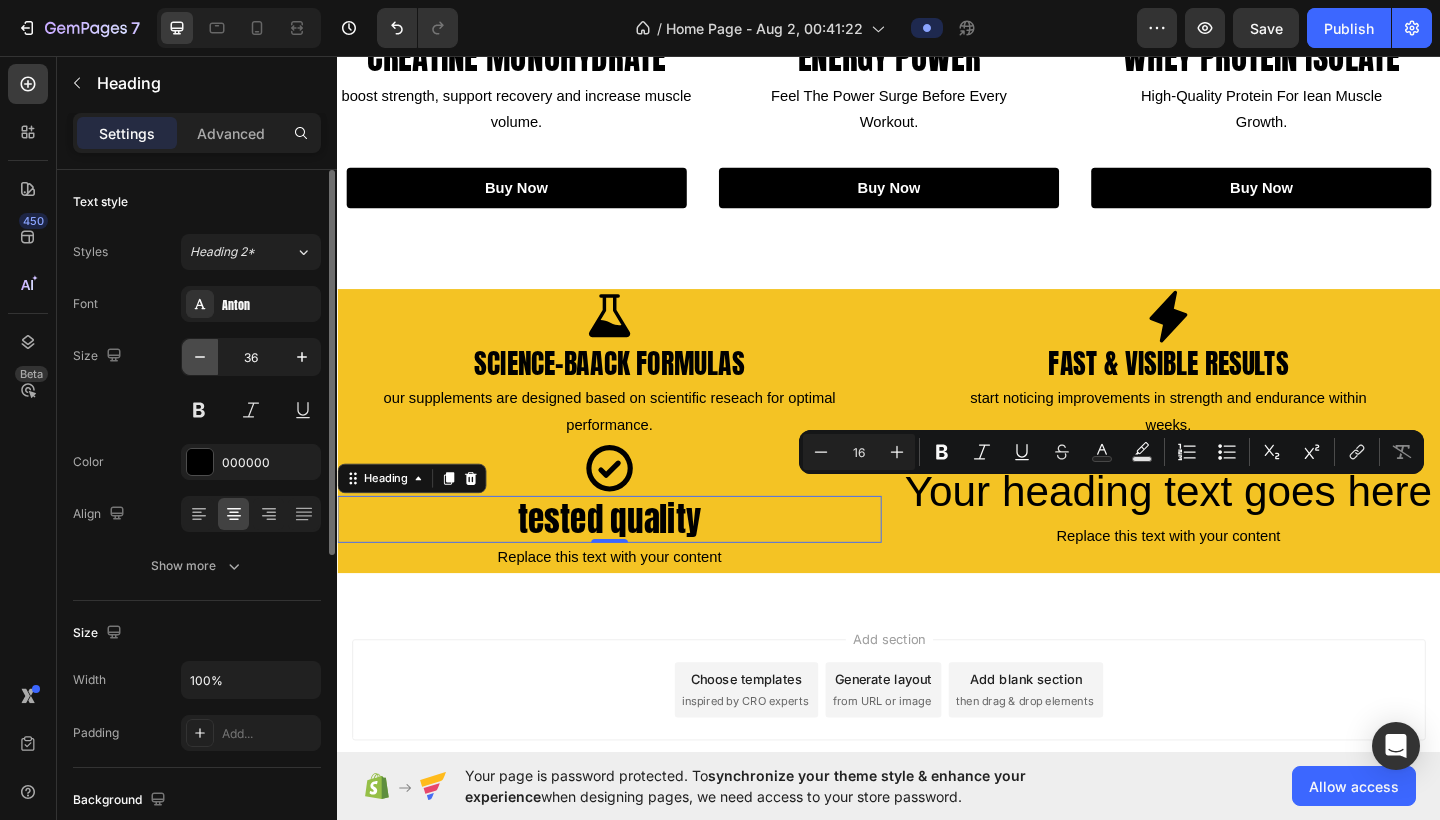 click 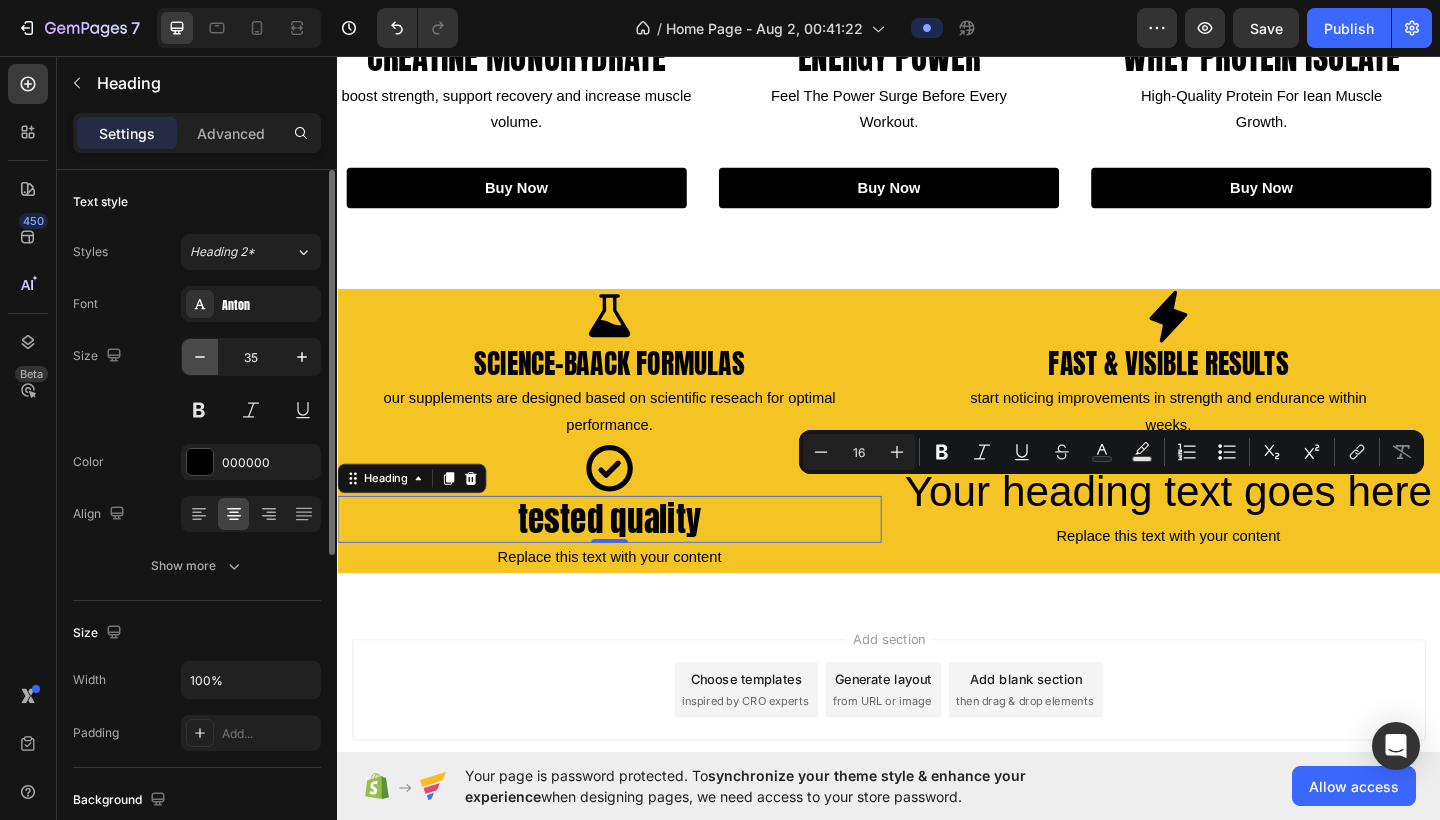 click 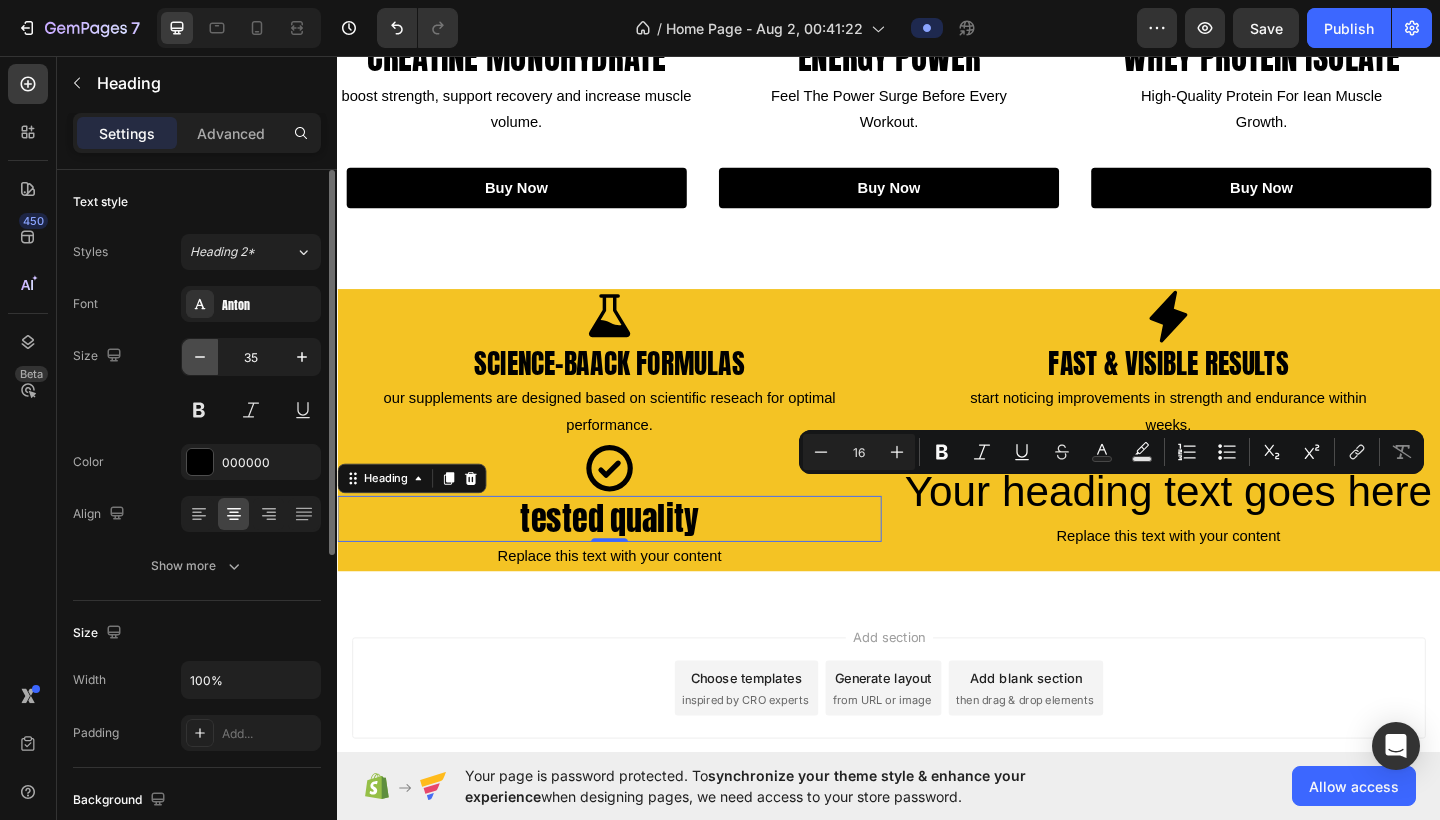 click 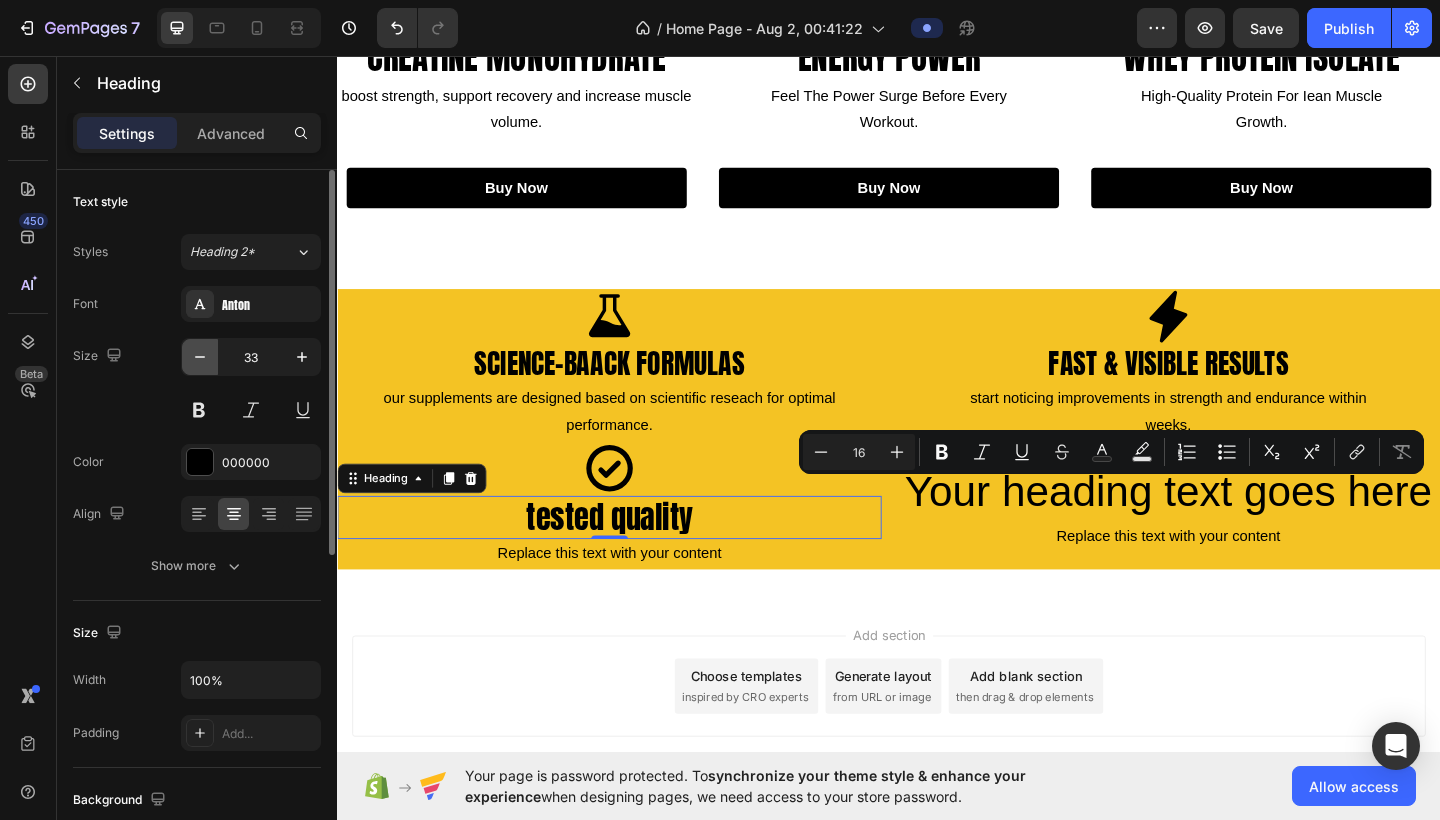 click 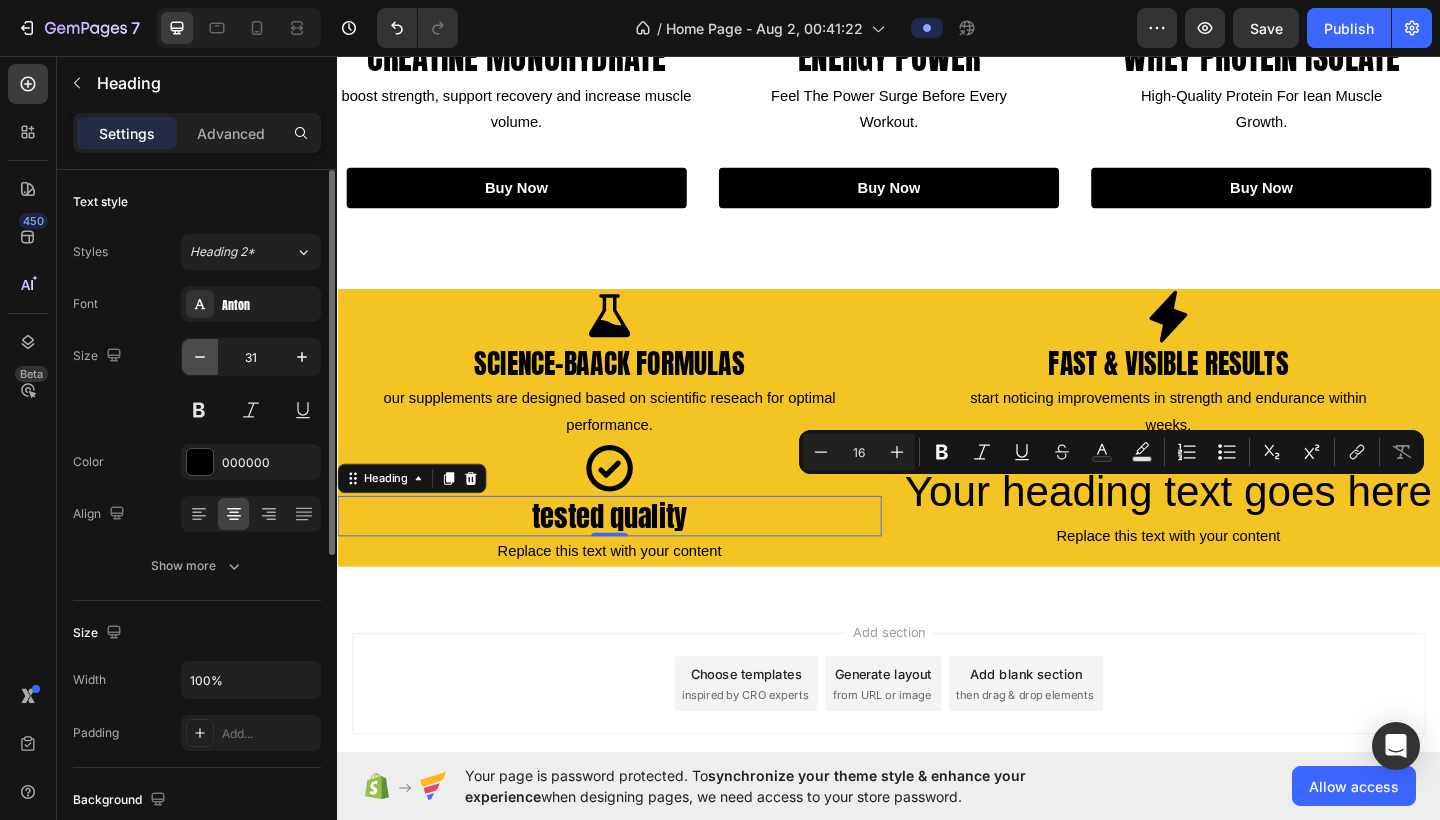click 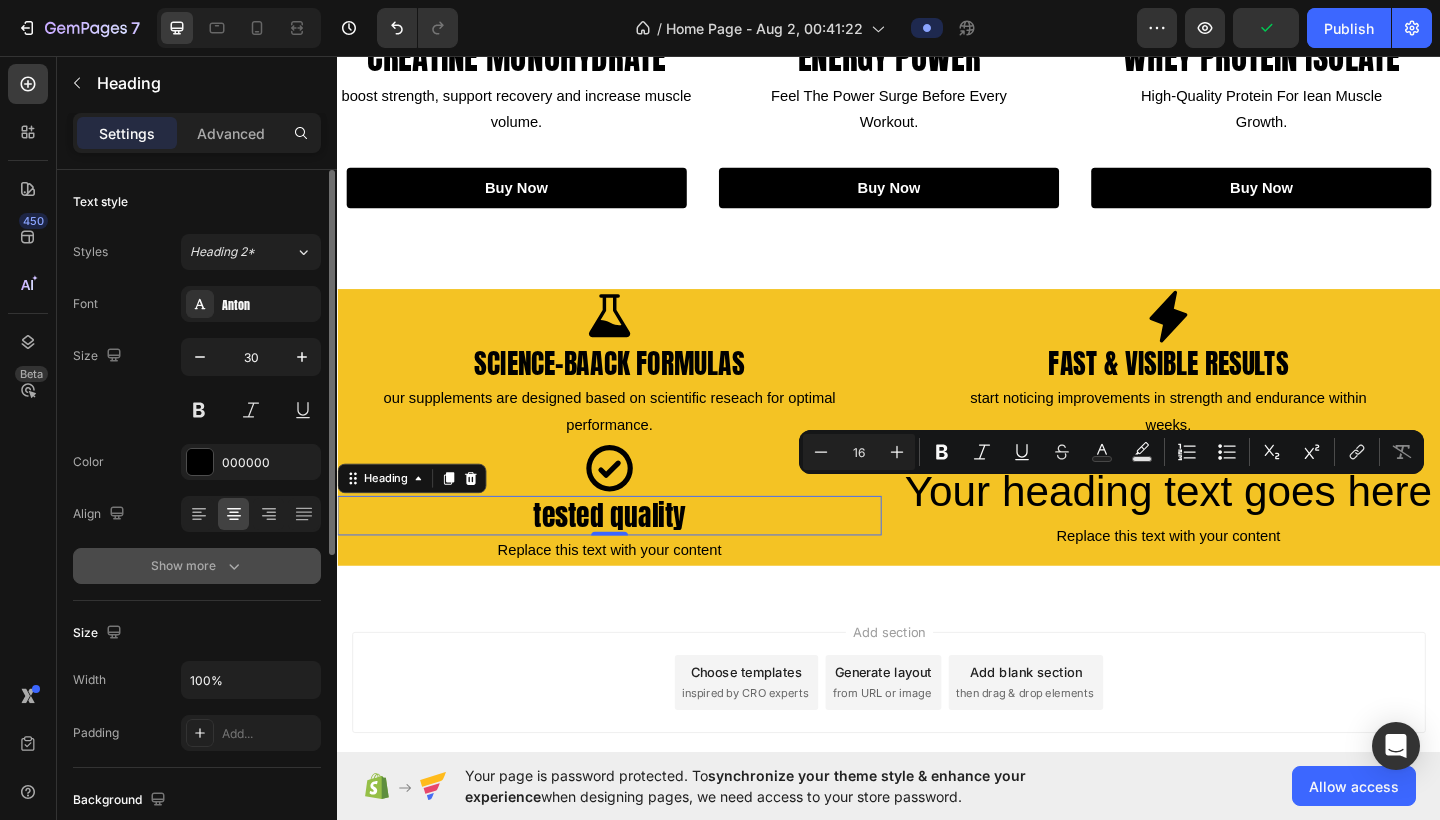 click 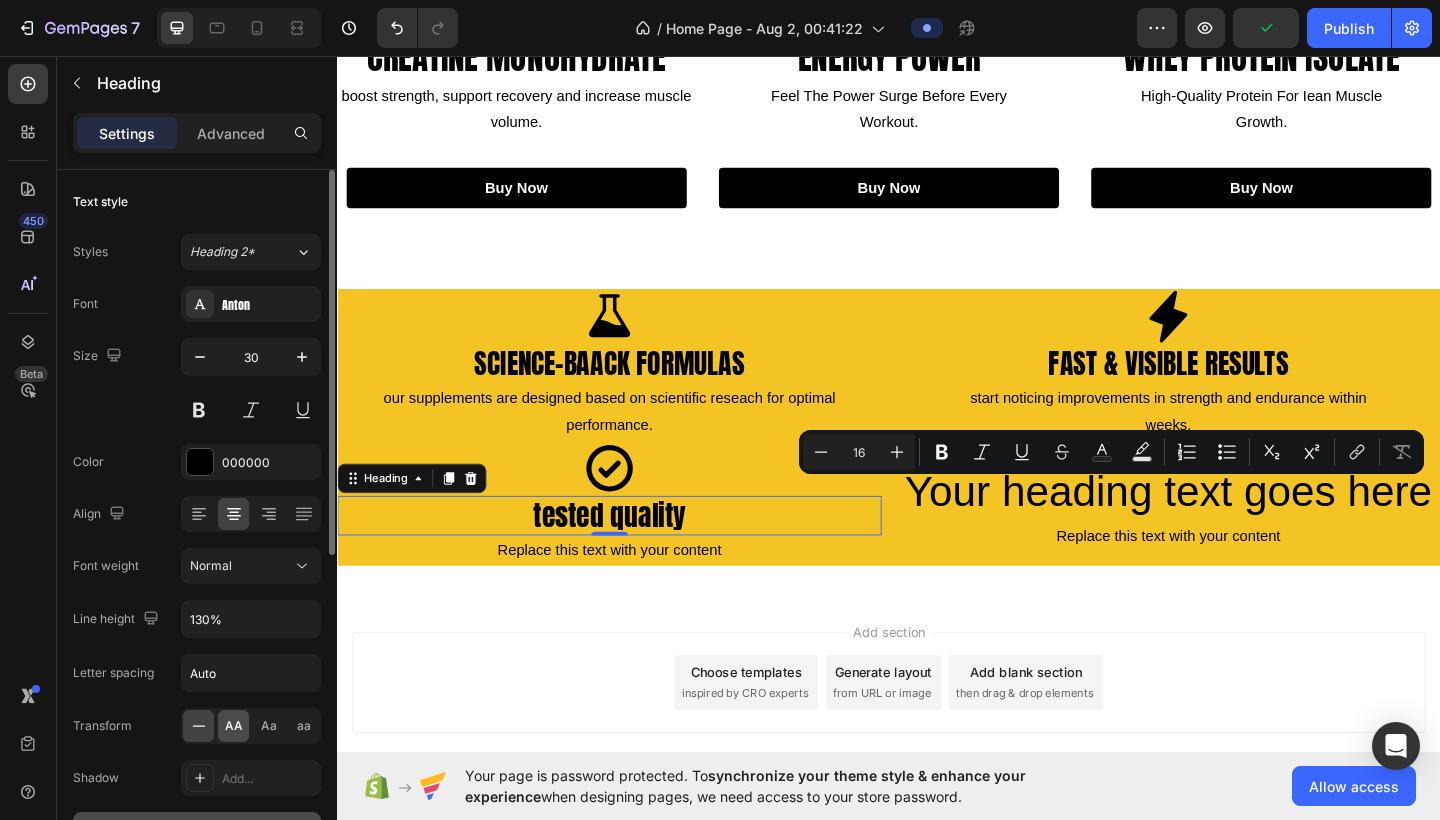 click on "AA" 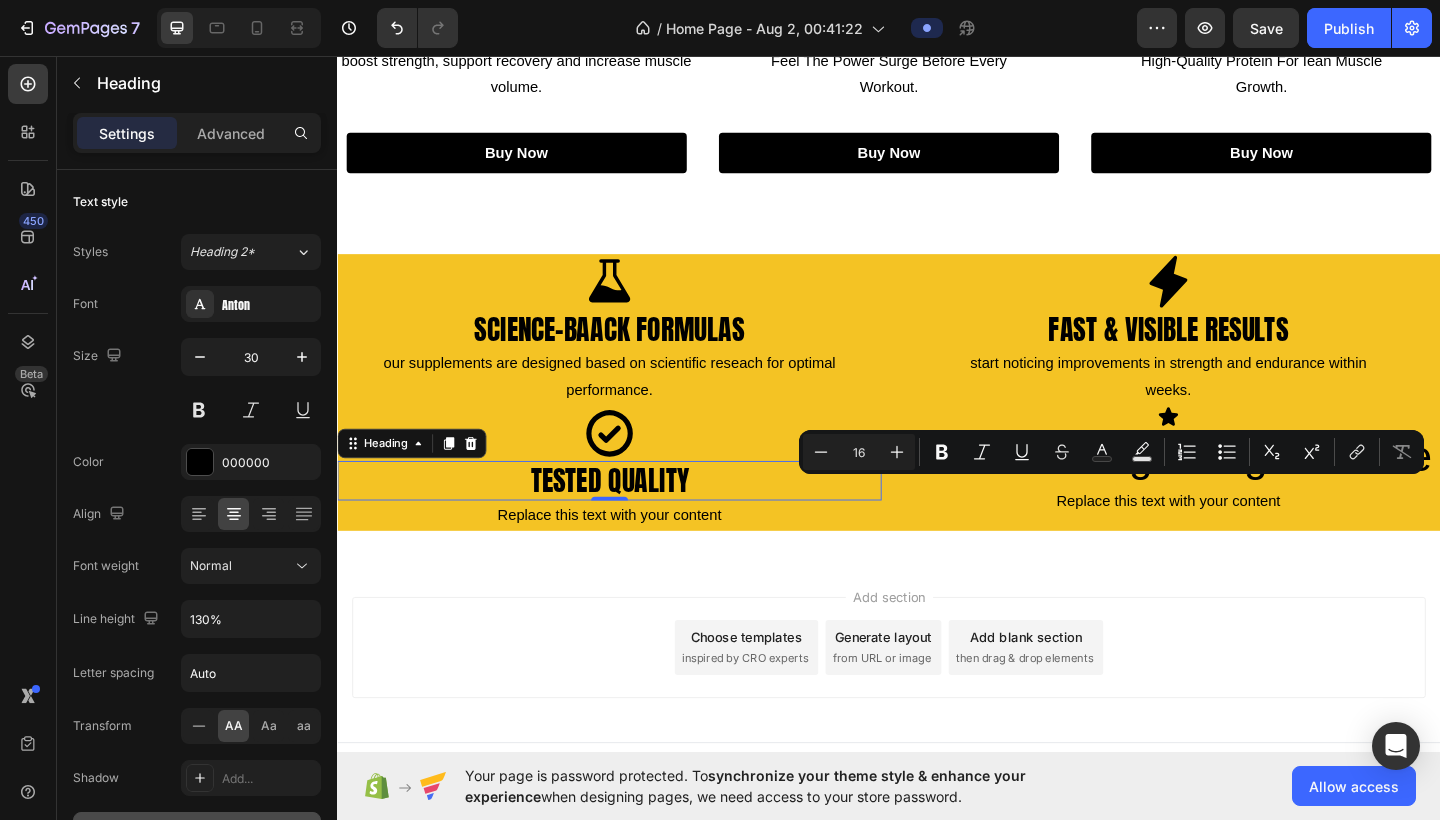 scroll, scrollTop: 869, scrollLeft: 0, axis: vertical 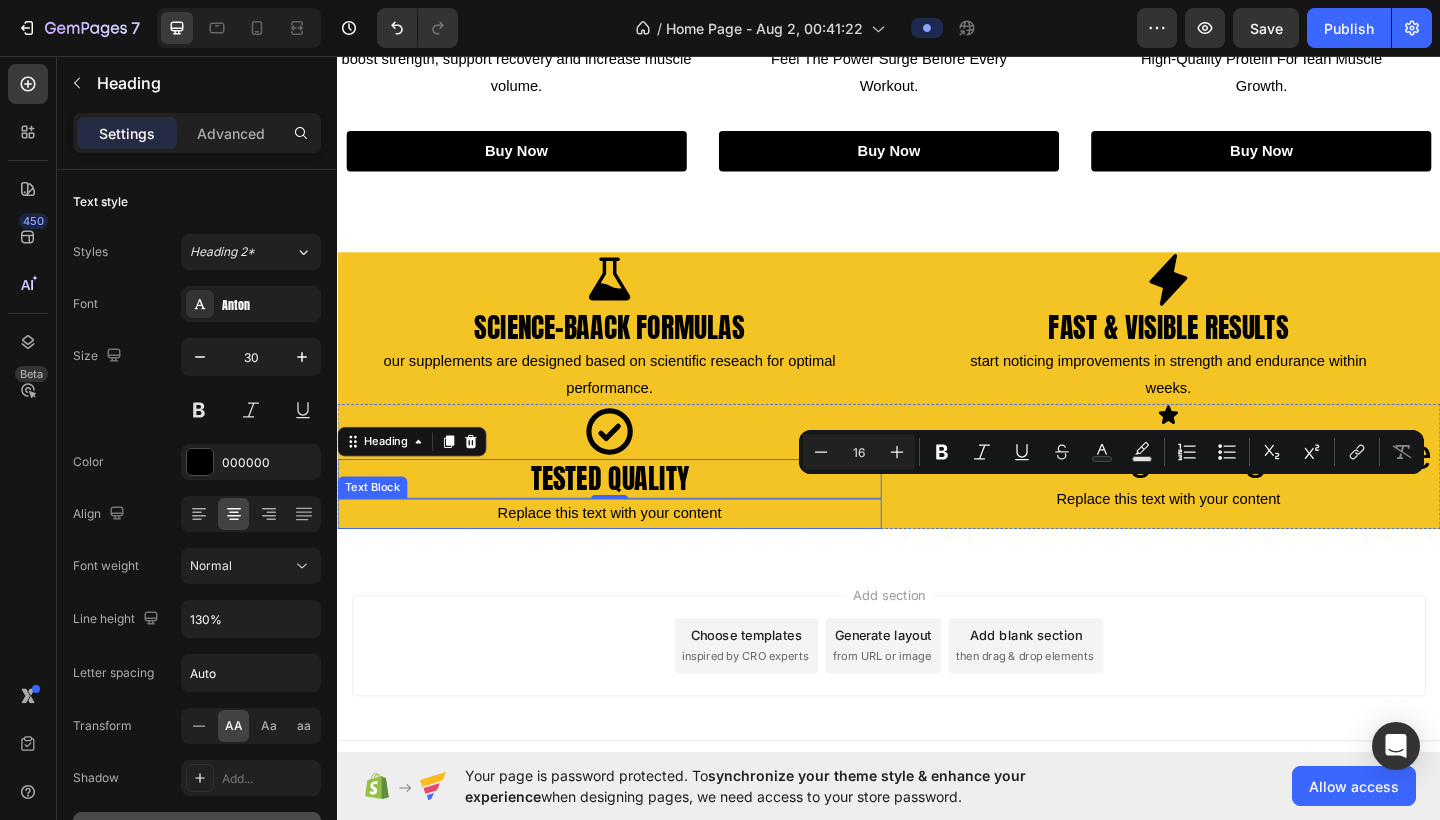 click on "Replace this text with your content" at bounding box center (633, 554) 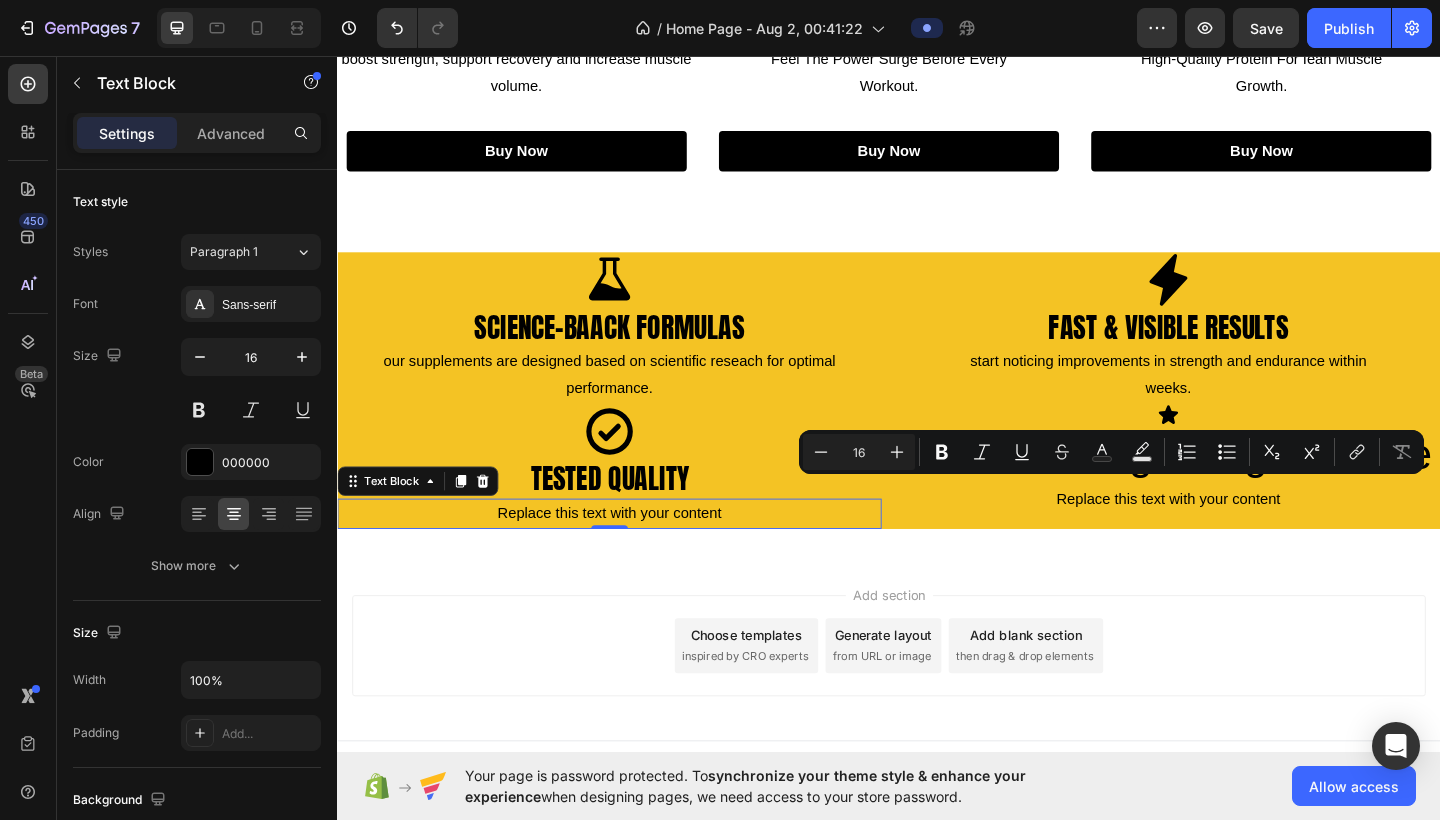 click on "Replace this text with your content" at bounding box center (633, 554) 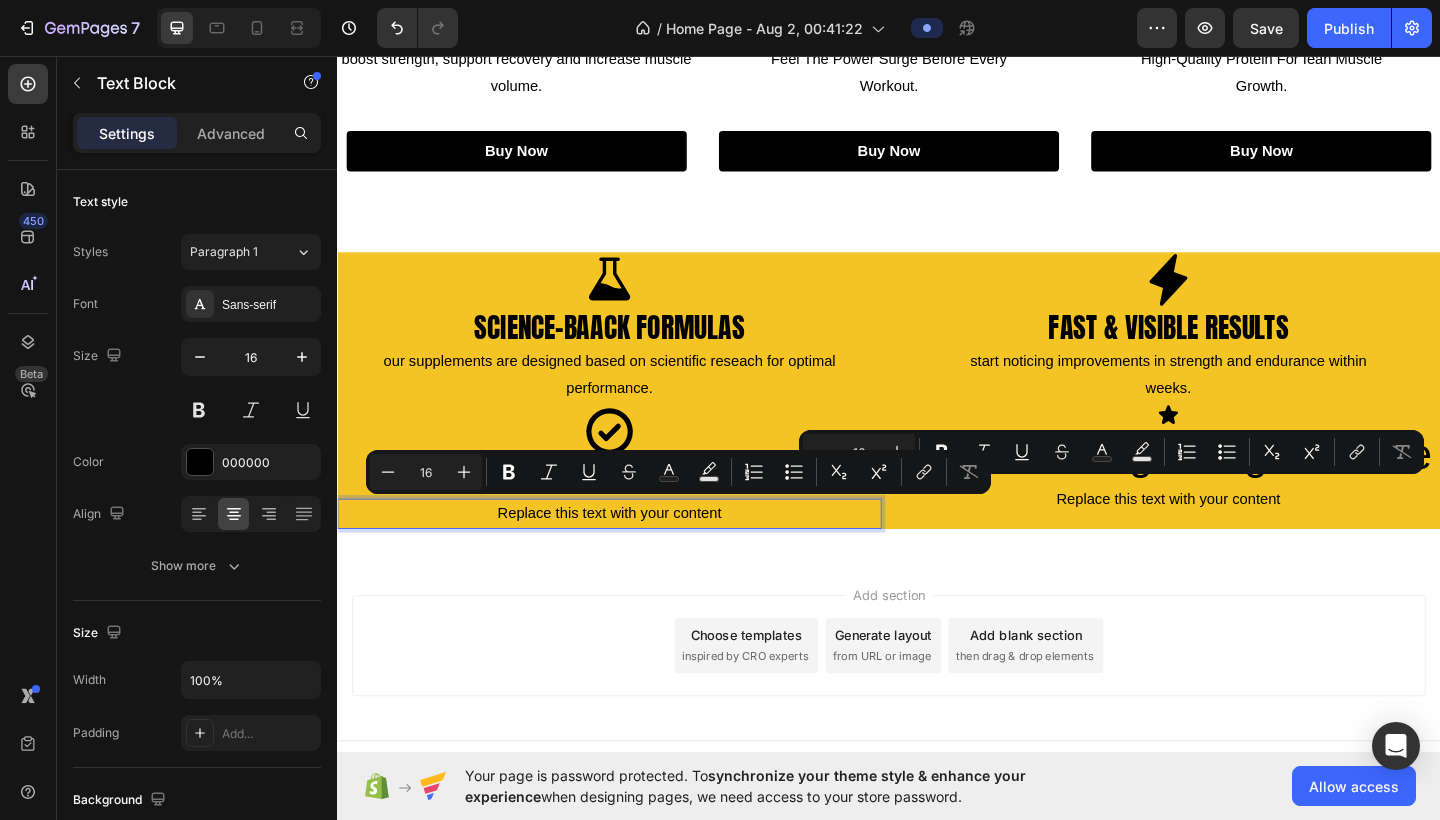 click on "Replace this text with your content" at bounding box center (633, 554) 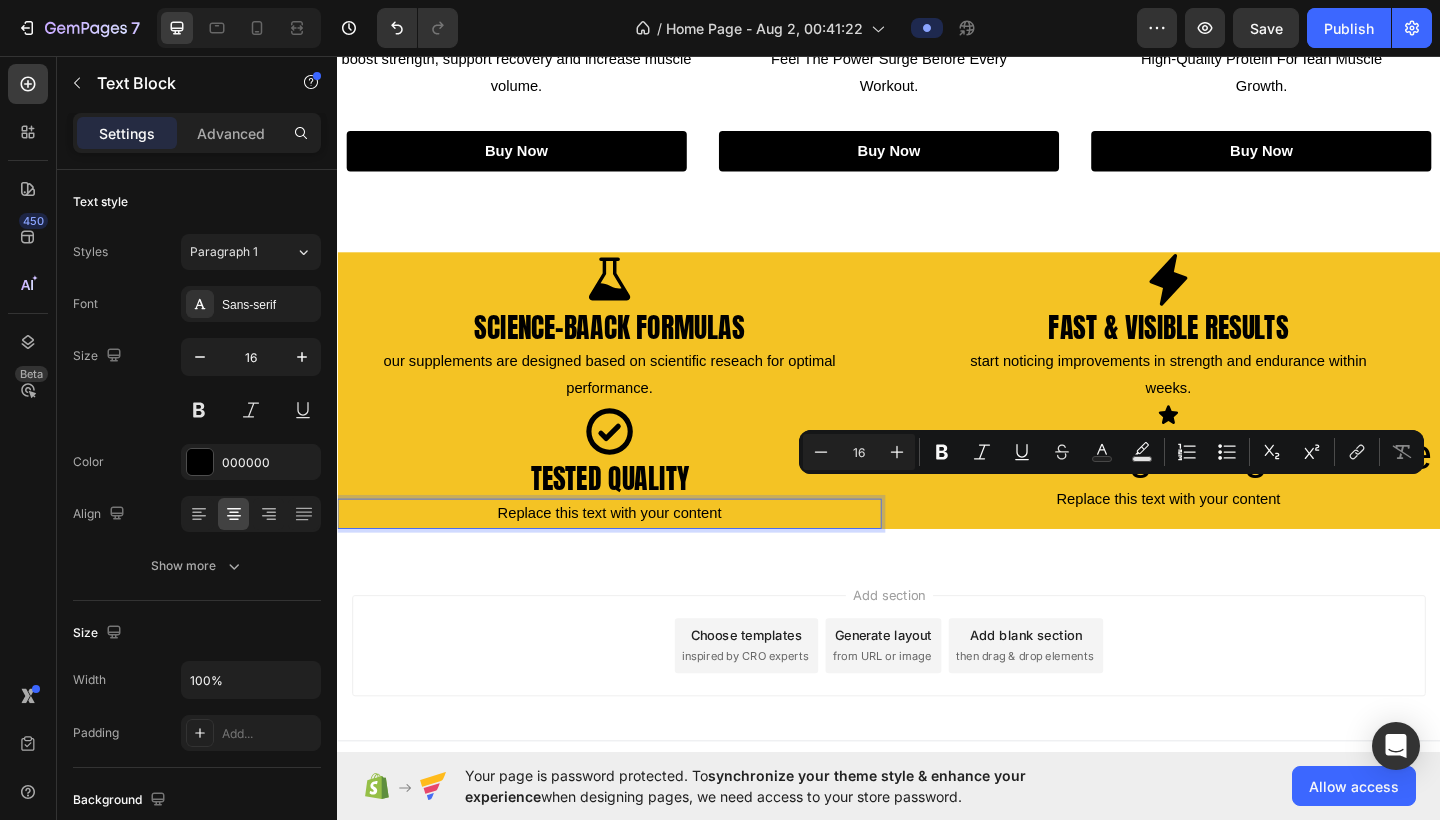 click on "Replace this text with your content" at bounding box center (633, 554) 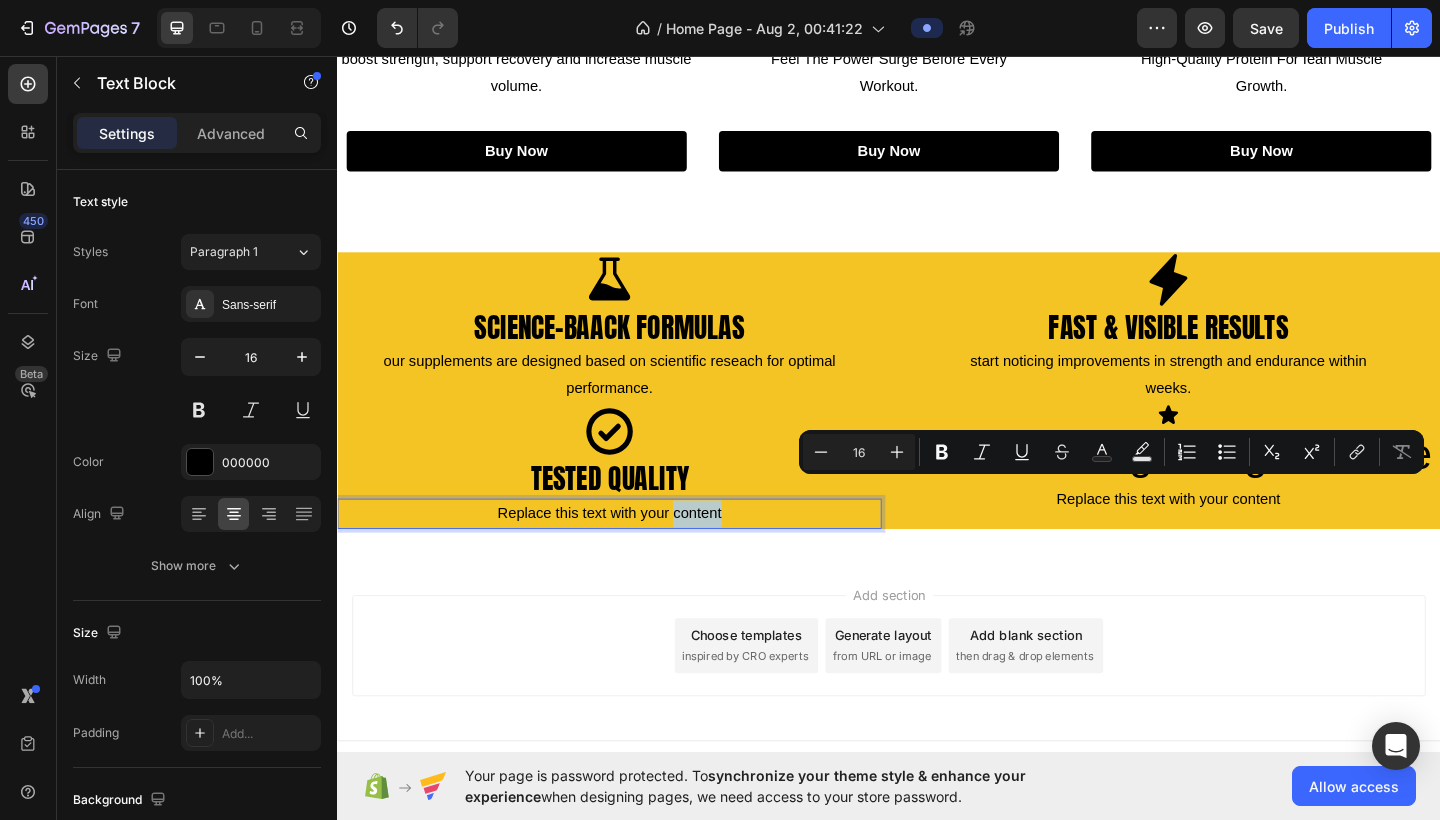 click on "Replace this text with your content" at bounding box center [633, 554] 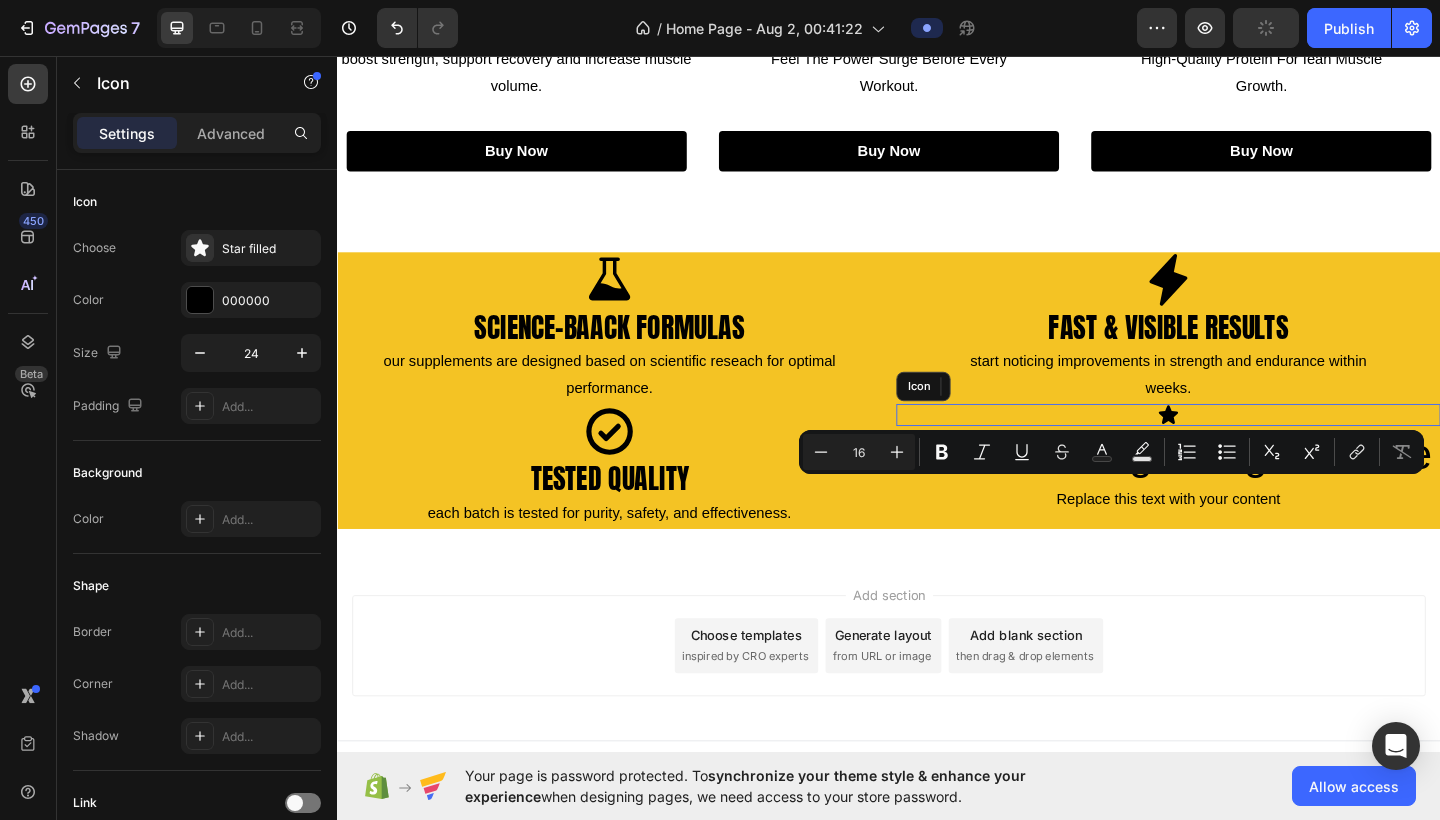 click 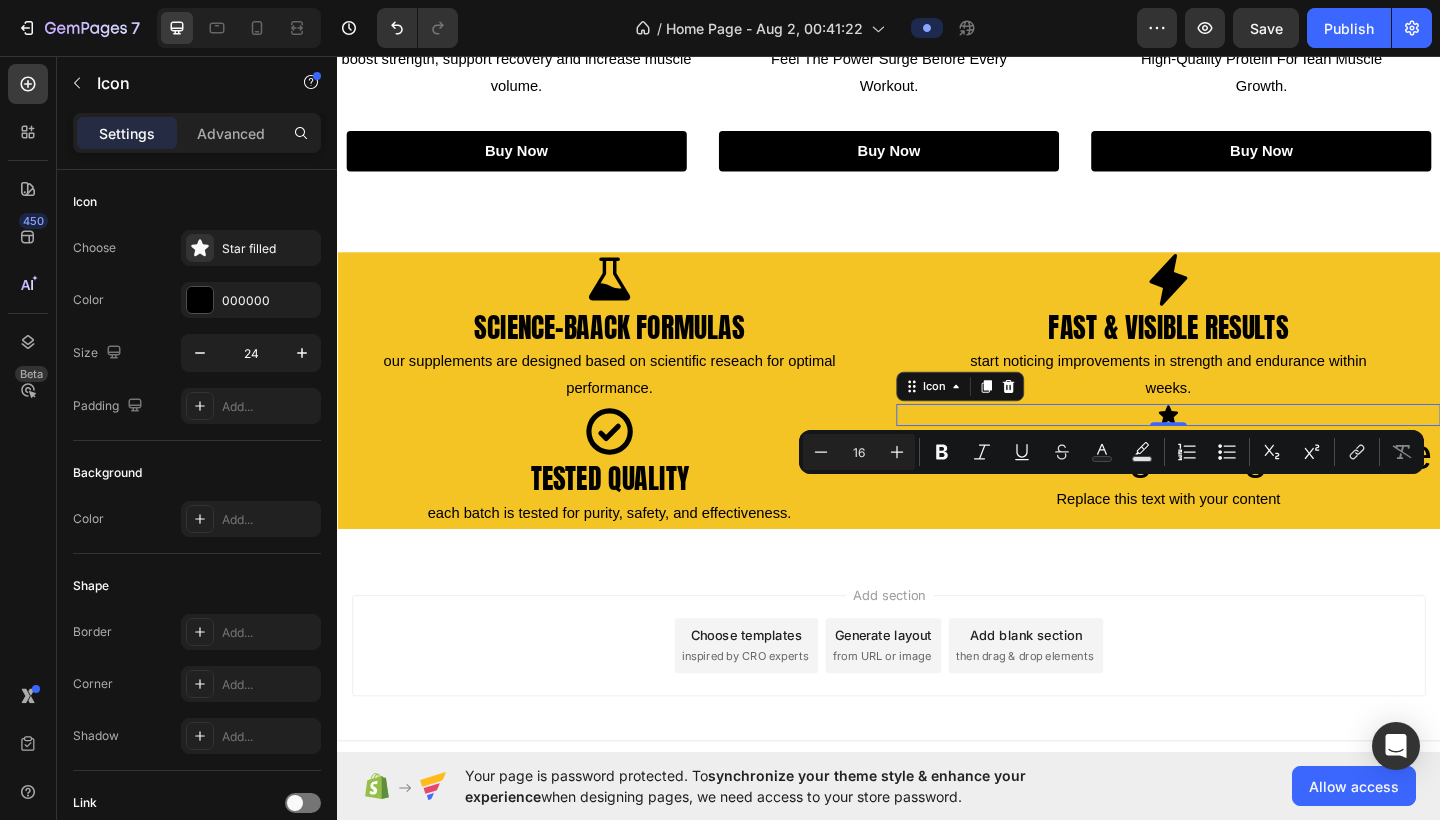 click on "Add section Choose templates inspired by CRO experts Generate layout from URL or image Add blank section then drag & drop elements" at bounding box center [937, 698] 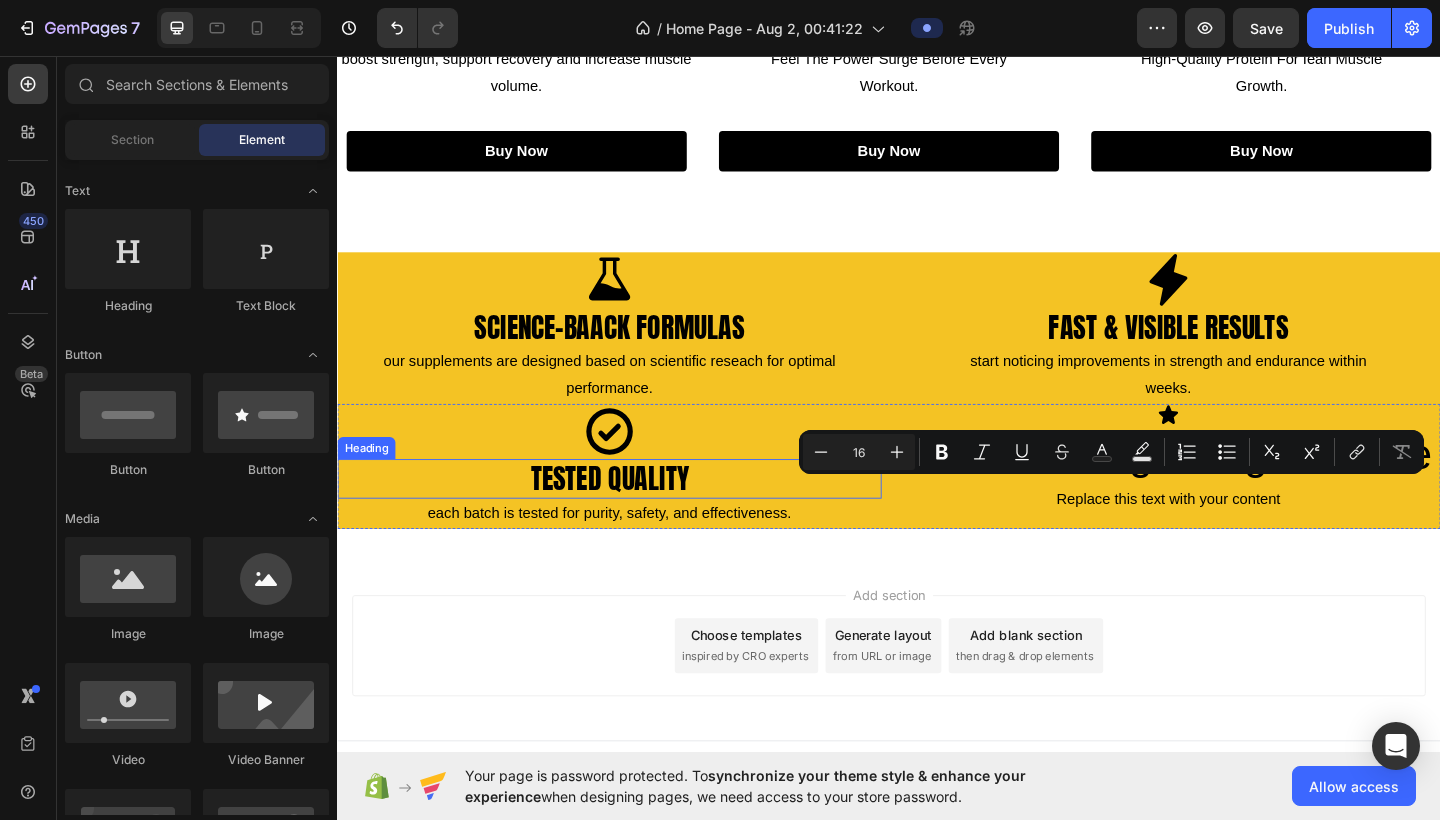 drag, startPoint x: 1184, startPoint y: 499, endPoint x: 899, endPoint y: 507, distance: 285.11224 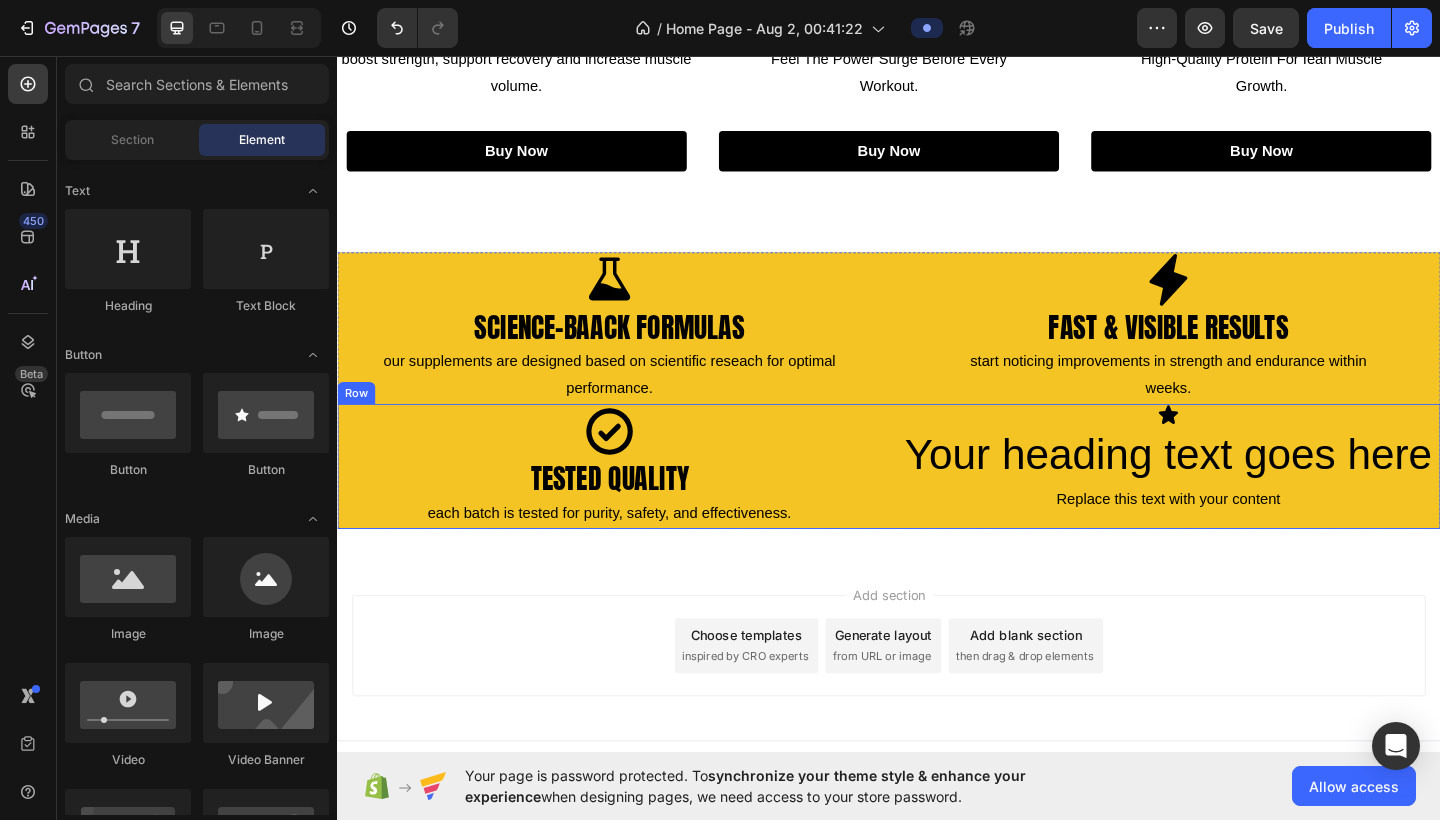 drag, startPoint x: 1302, startPoint y: 519, endPoint x: 1008, endPoint y: 563, distance: 297.2743 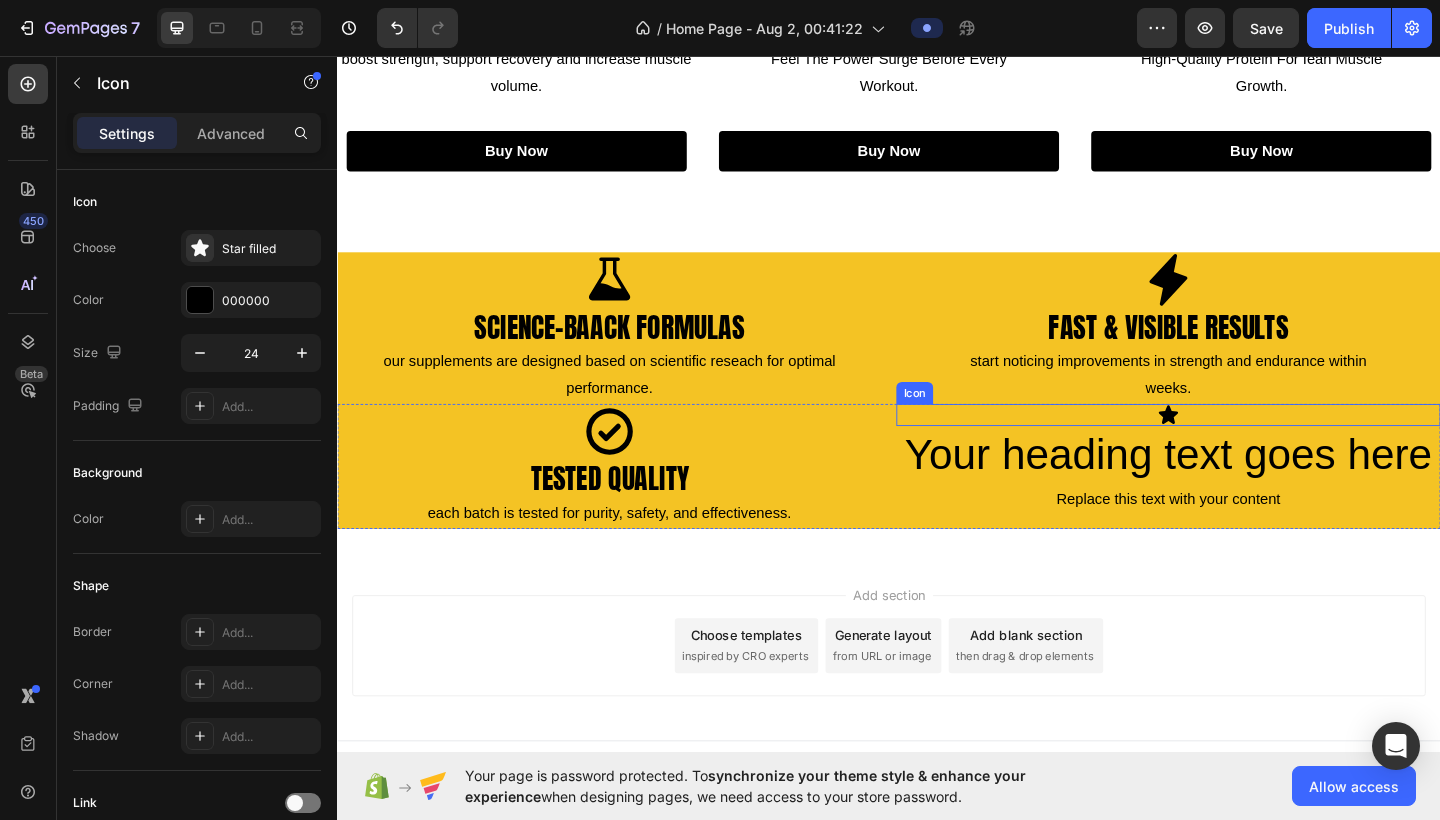 click 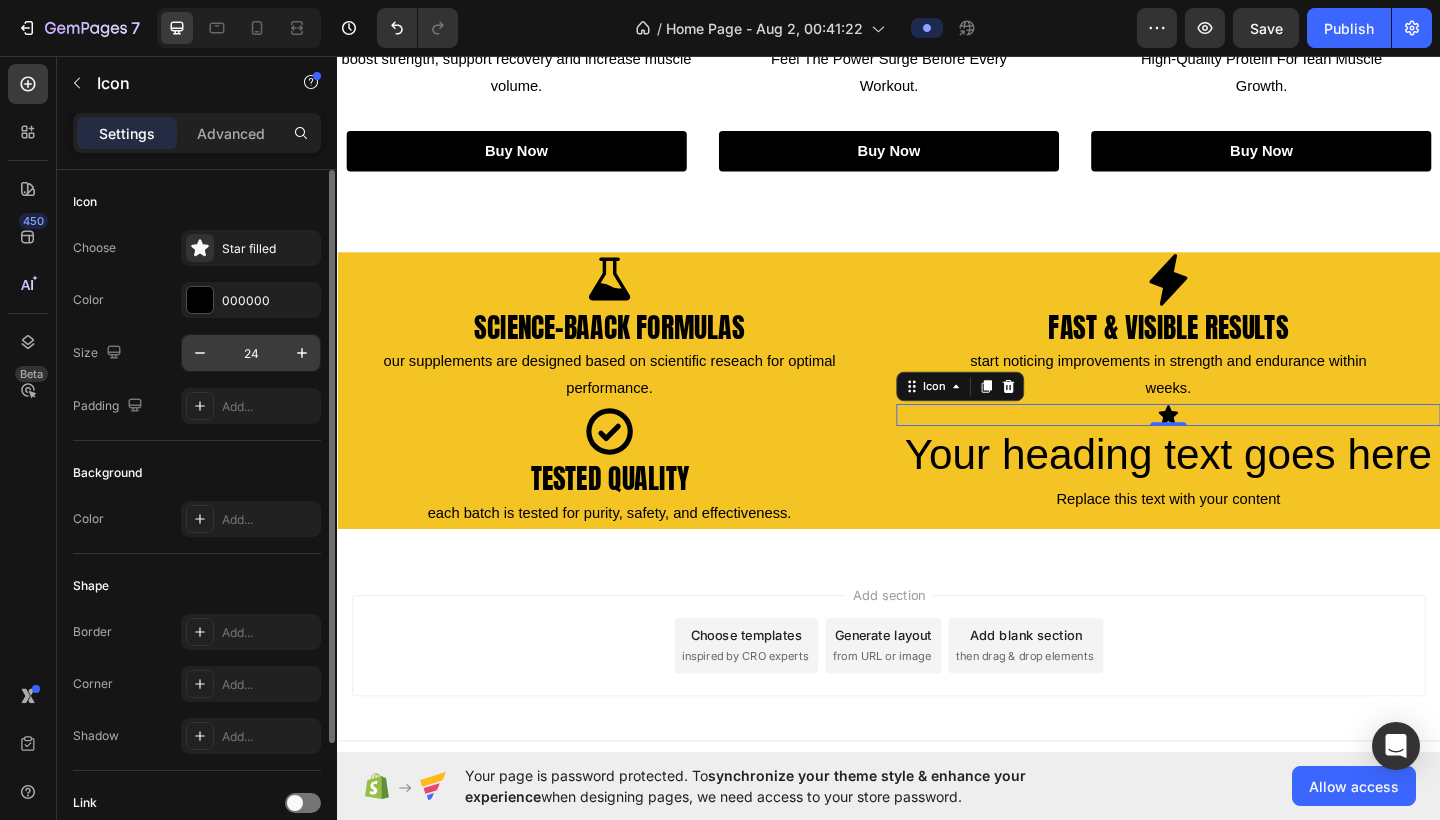 click on "24" at bounding box center (251, 353) 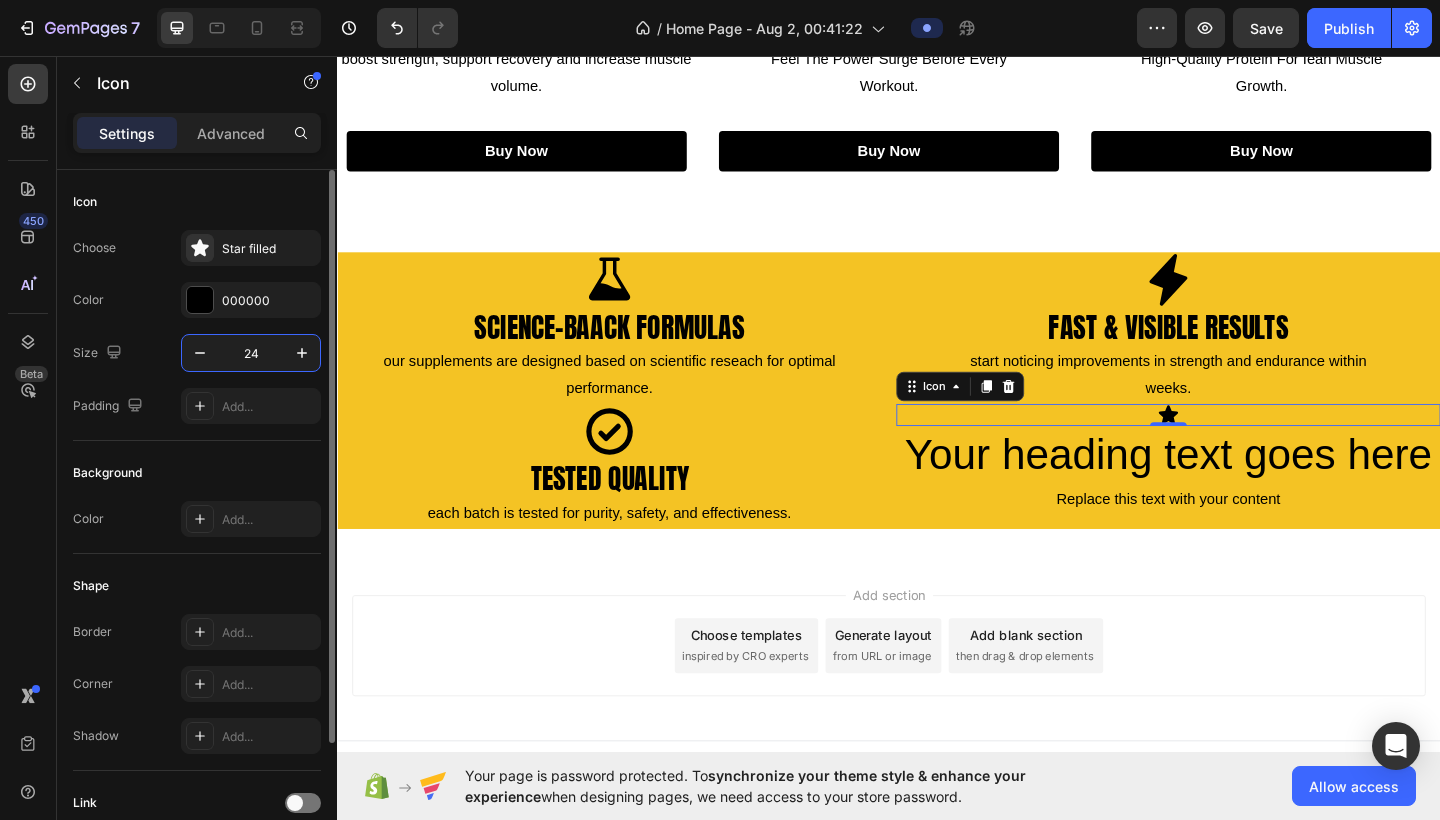 click on "24" at bounding box center [251, 353] 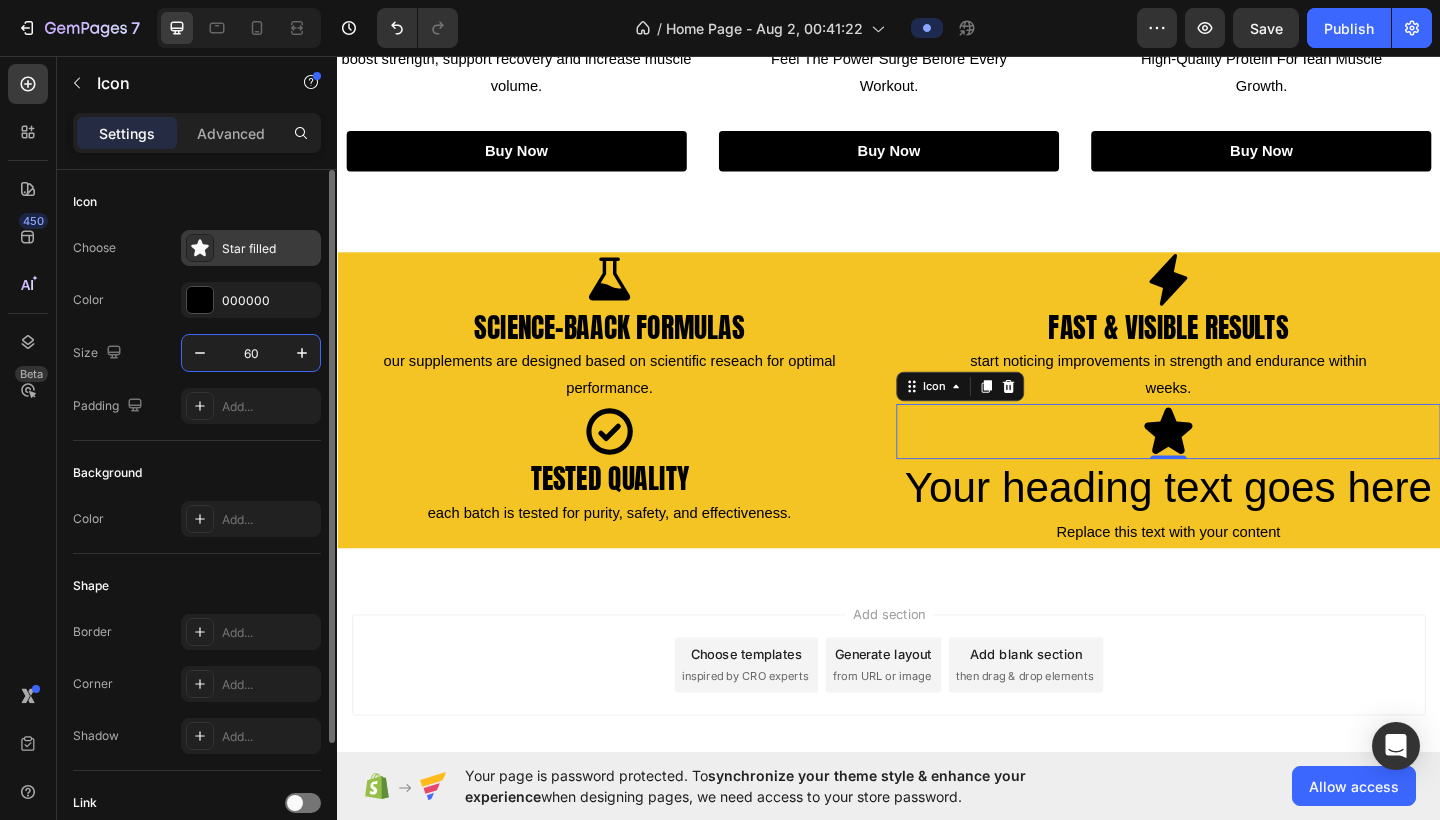 type on "60" 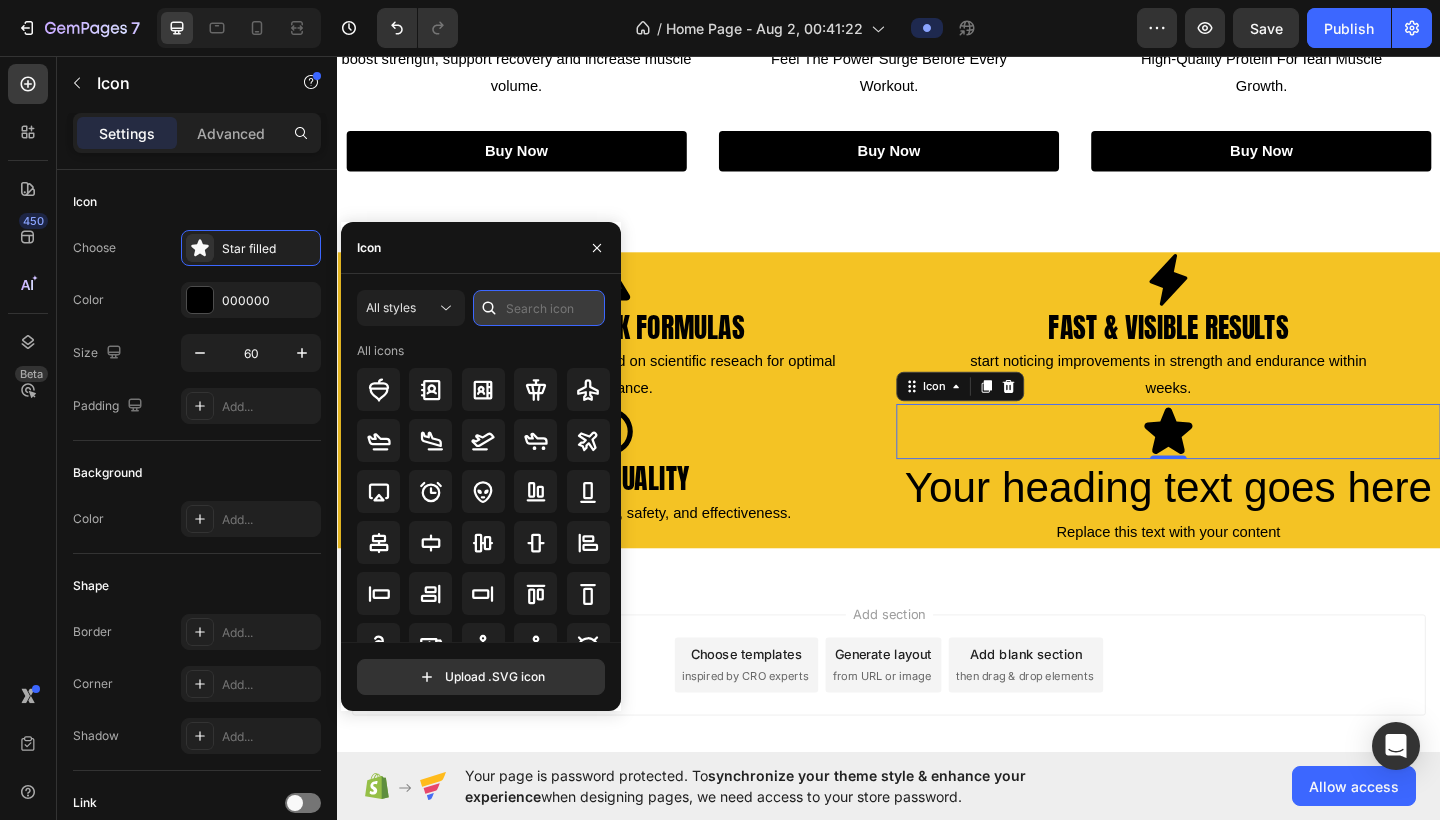 click at bounding box center (539, 308) 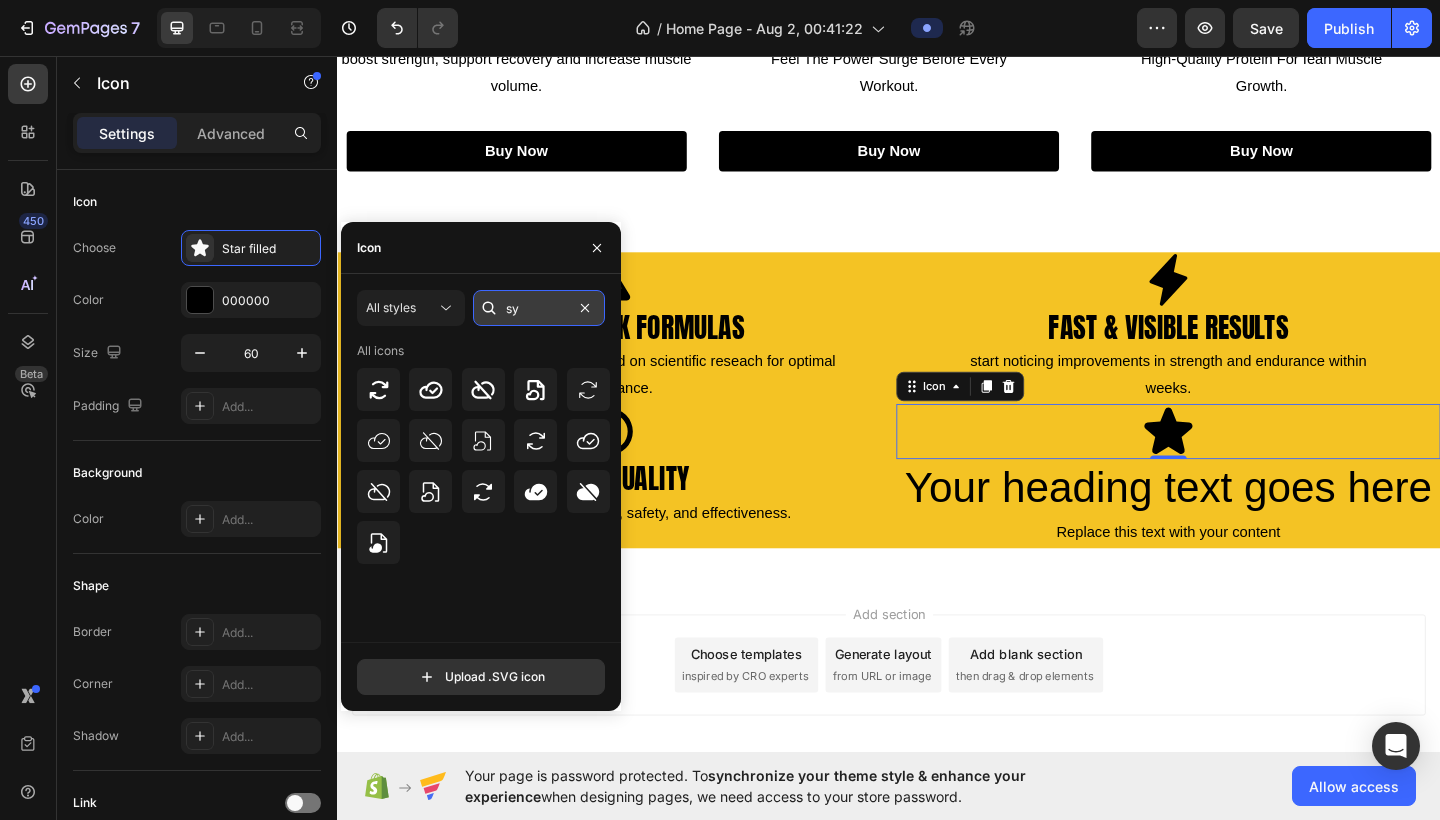 type on "s" 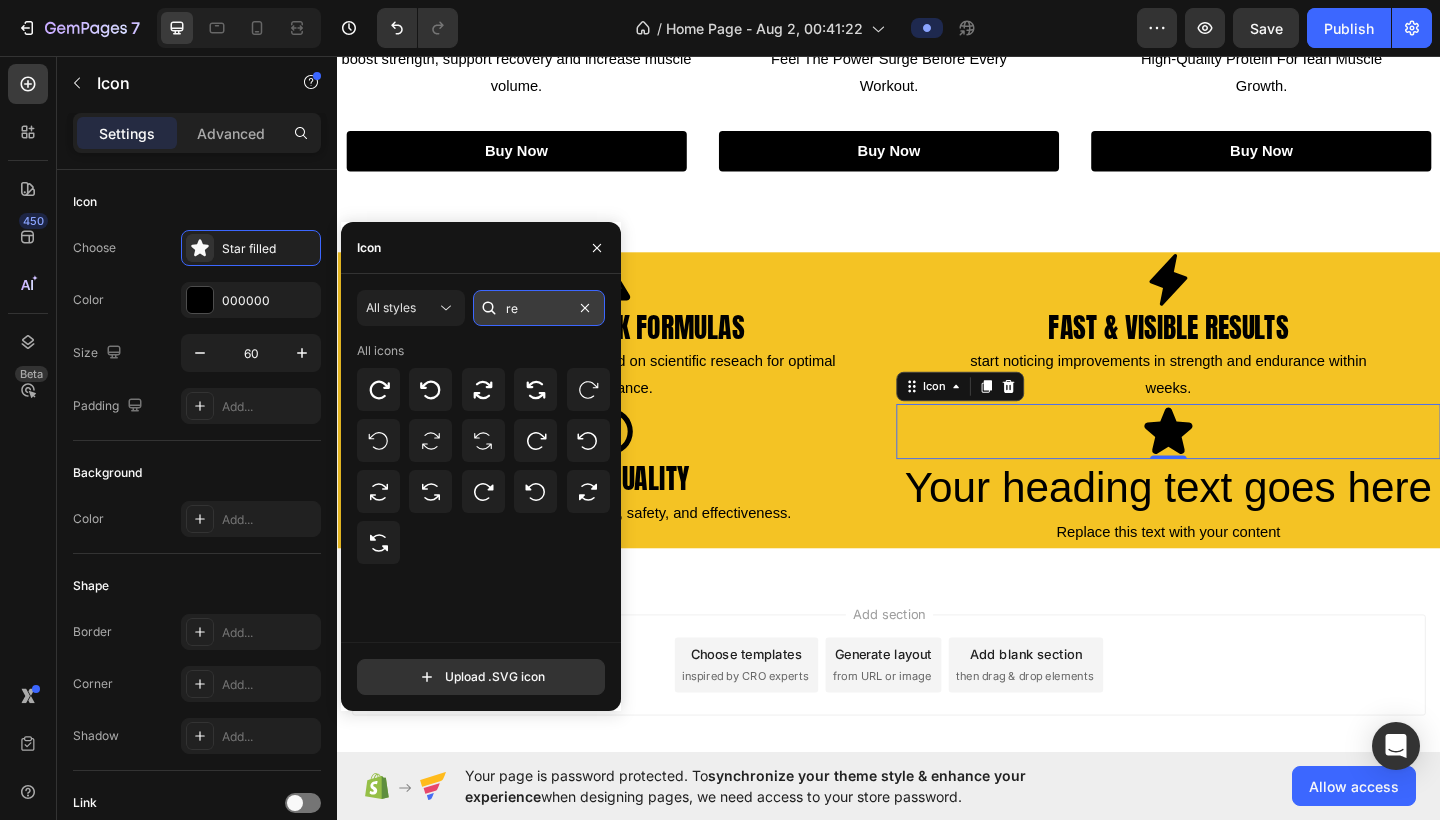 type on "r" 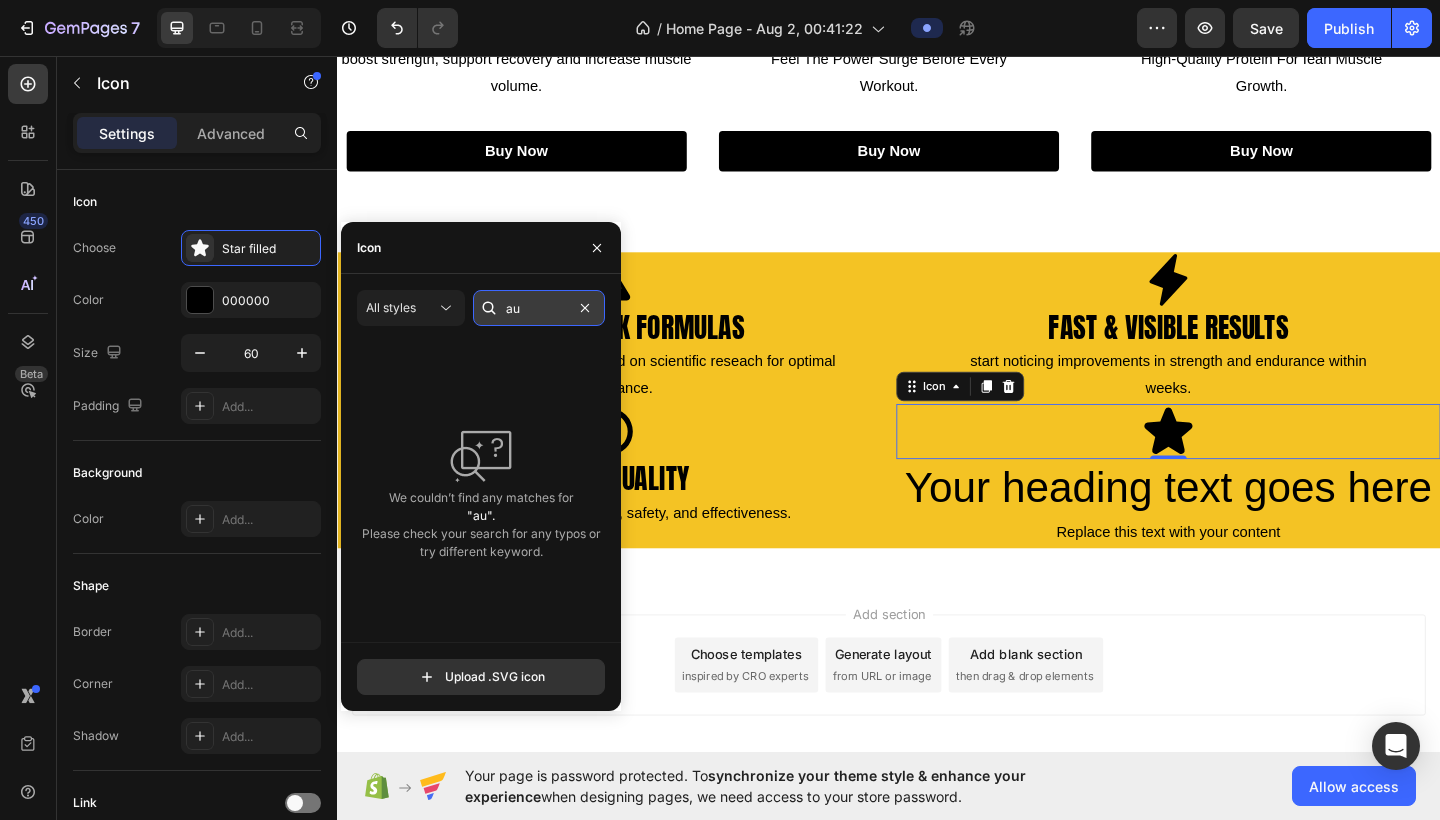 type on "a" 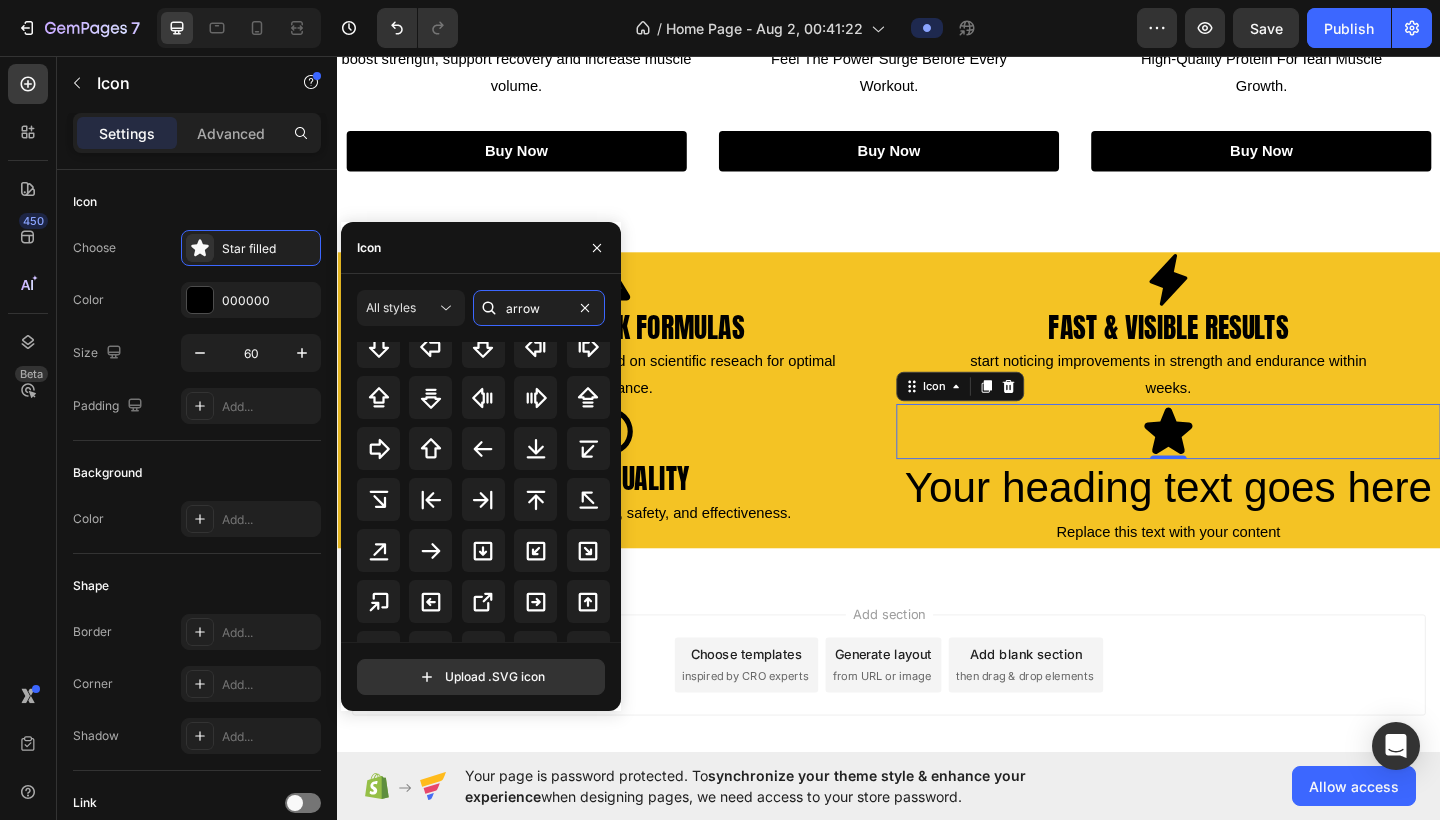 scroll, scrollTop: 376, scrollLeft: 0, axis: vertical 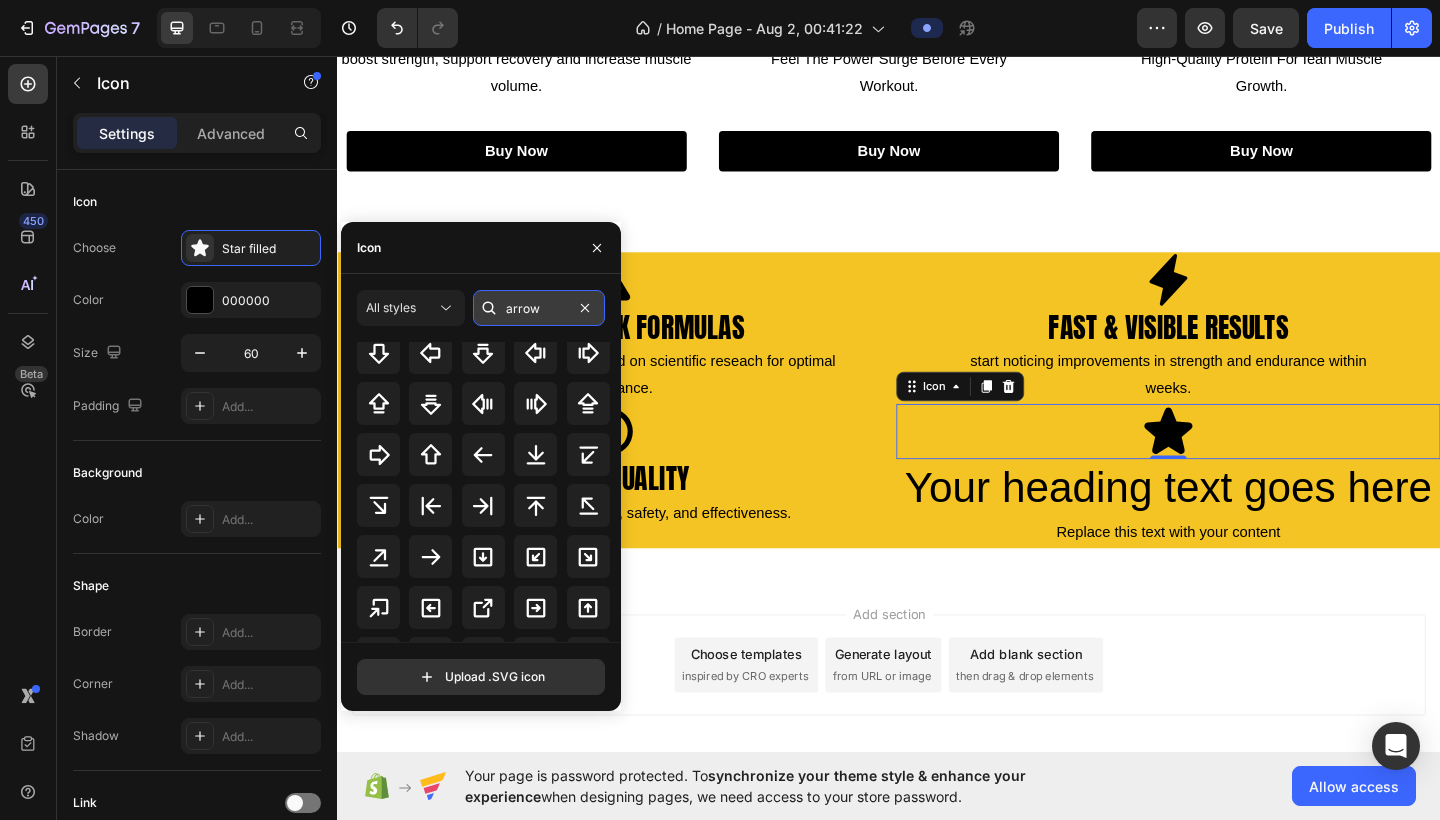click on "arrow" at bounding box center [539, 308] 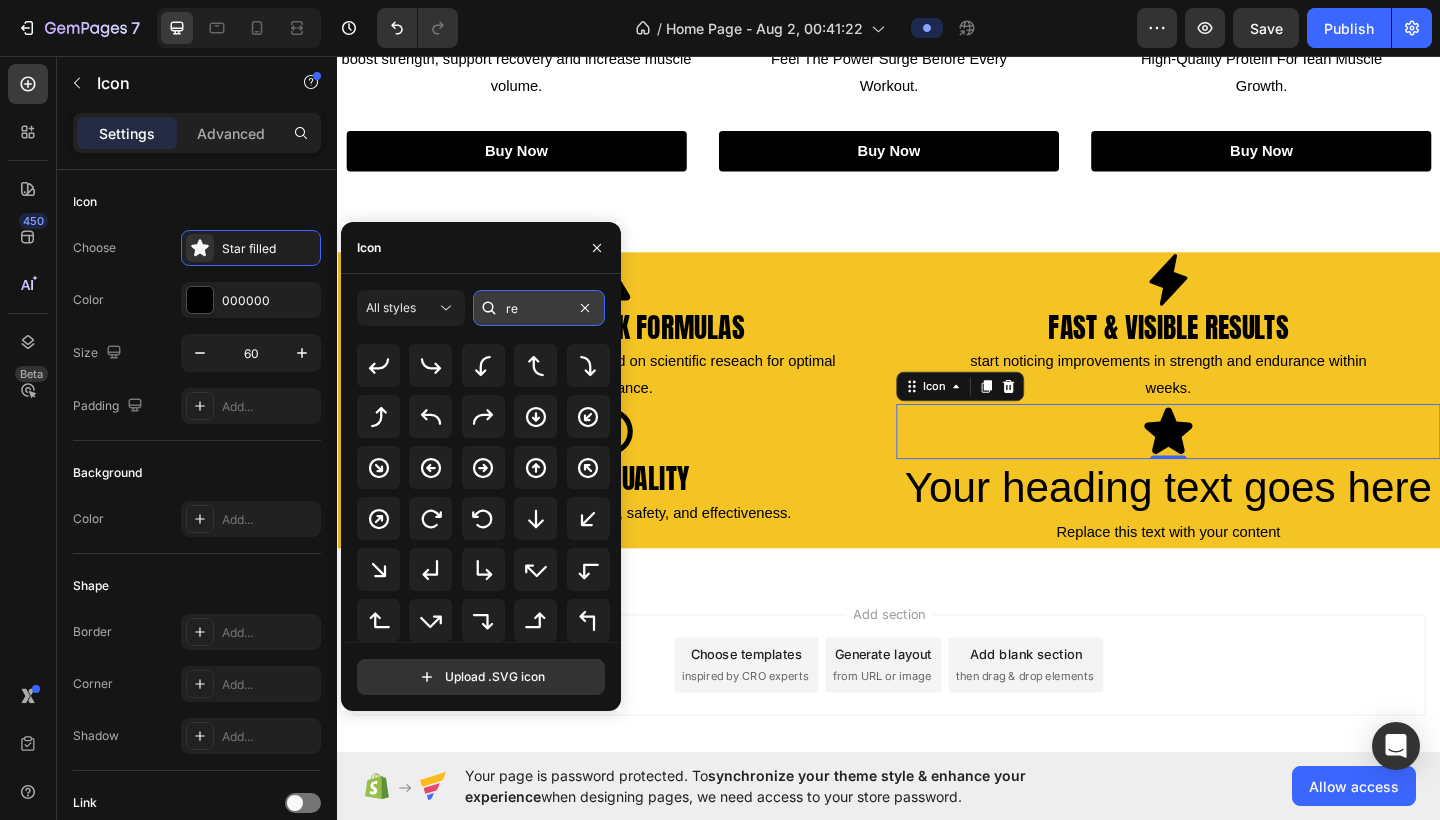 scroll, scrollTop: 0, scrollLeft: 0, axis: both 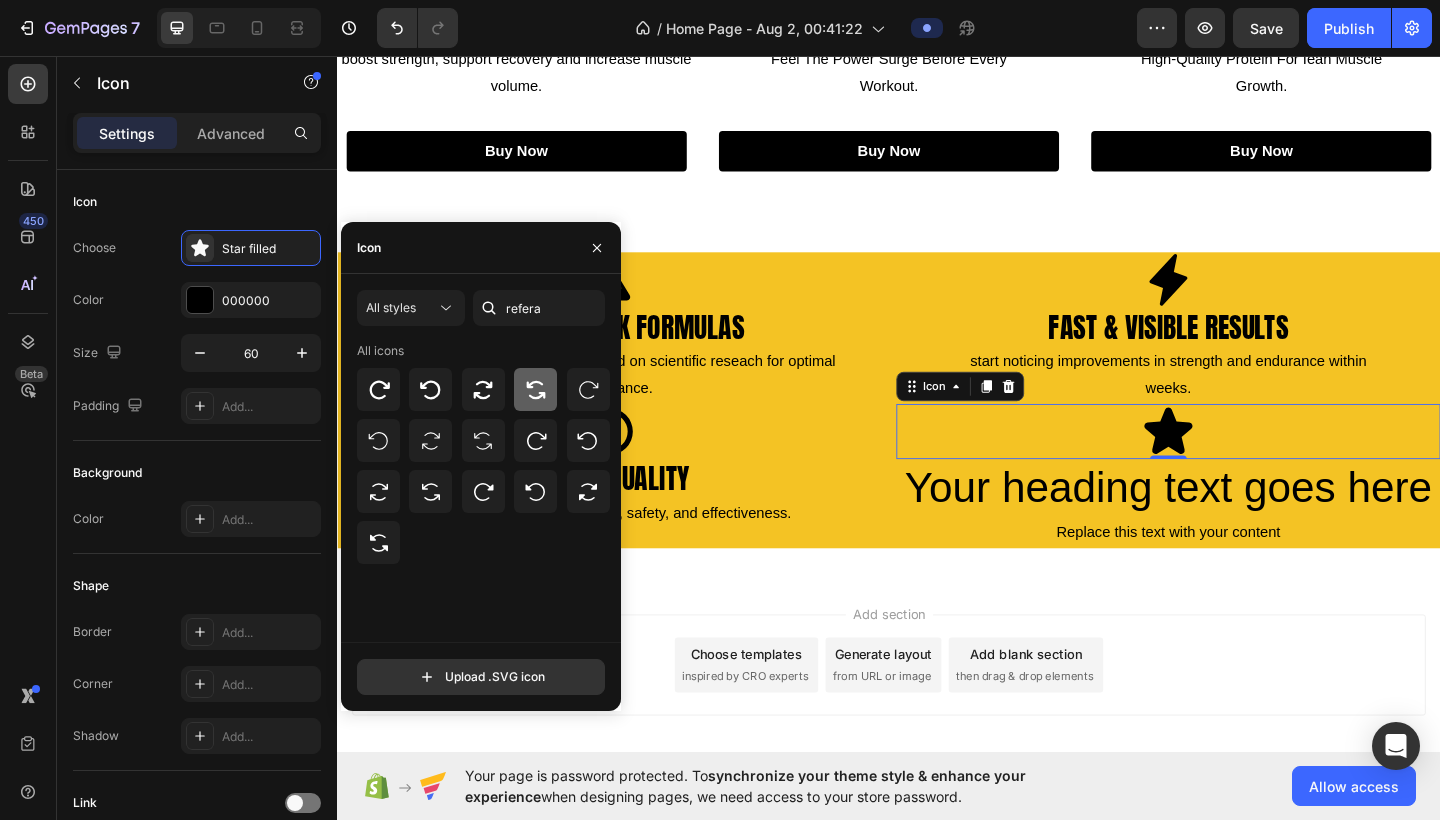 drag, startPoint x: 527, startPoint y: 341, endPoint x: 530, endPoint y: 395, distance: 54.08327 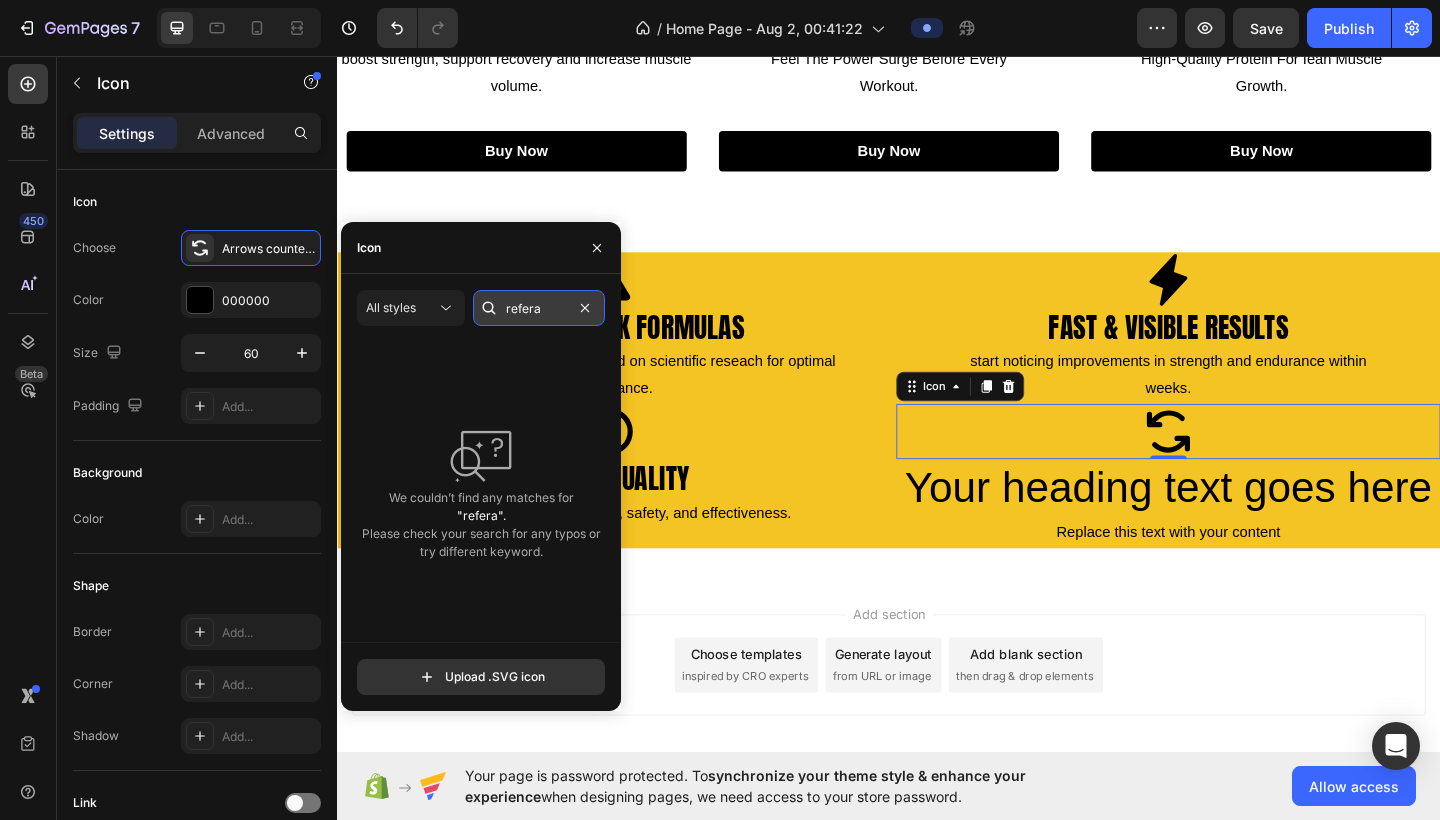 click on "refera" at bounding box center [539, 308] 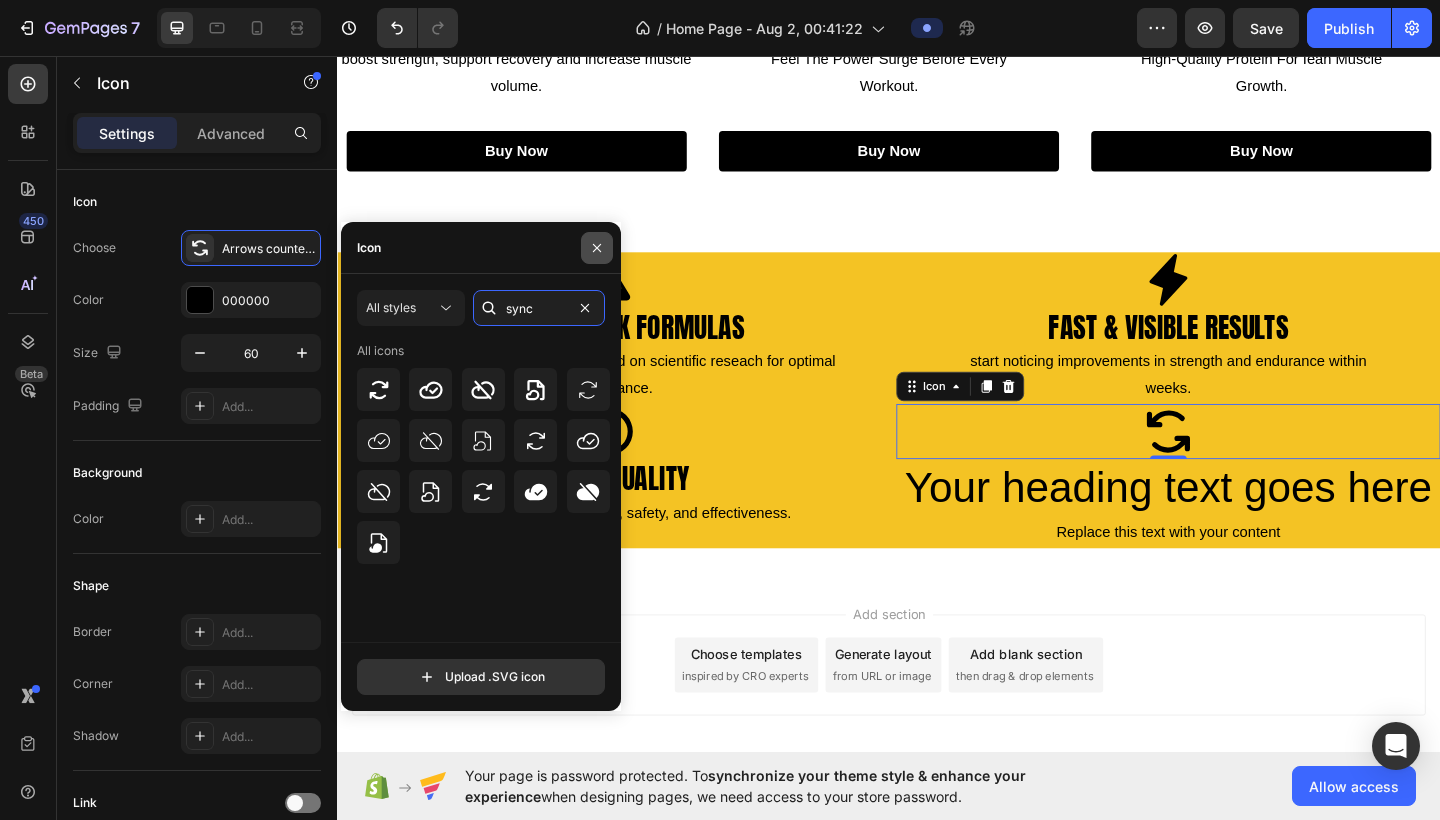 type on "sync" 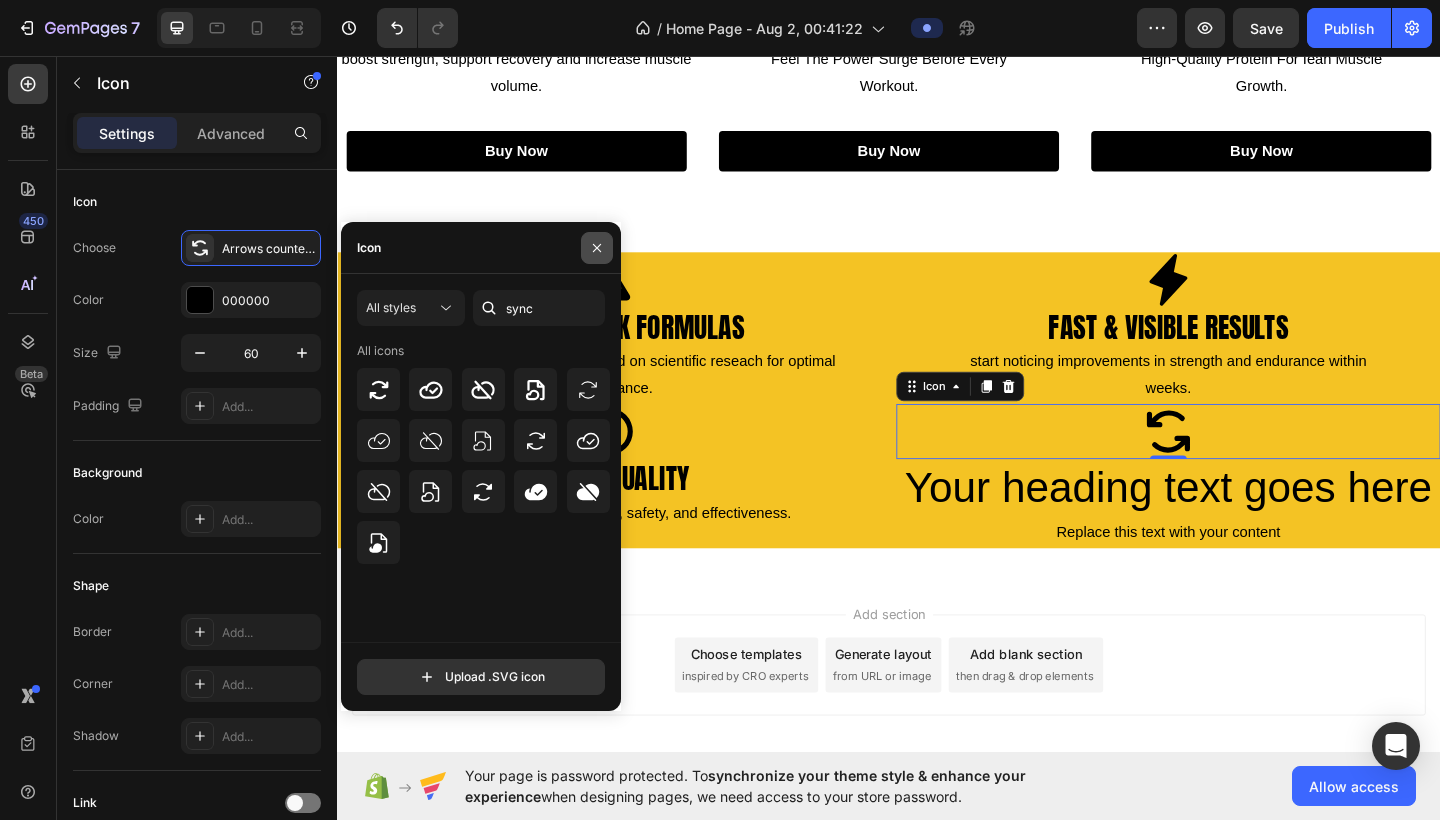 click 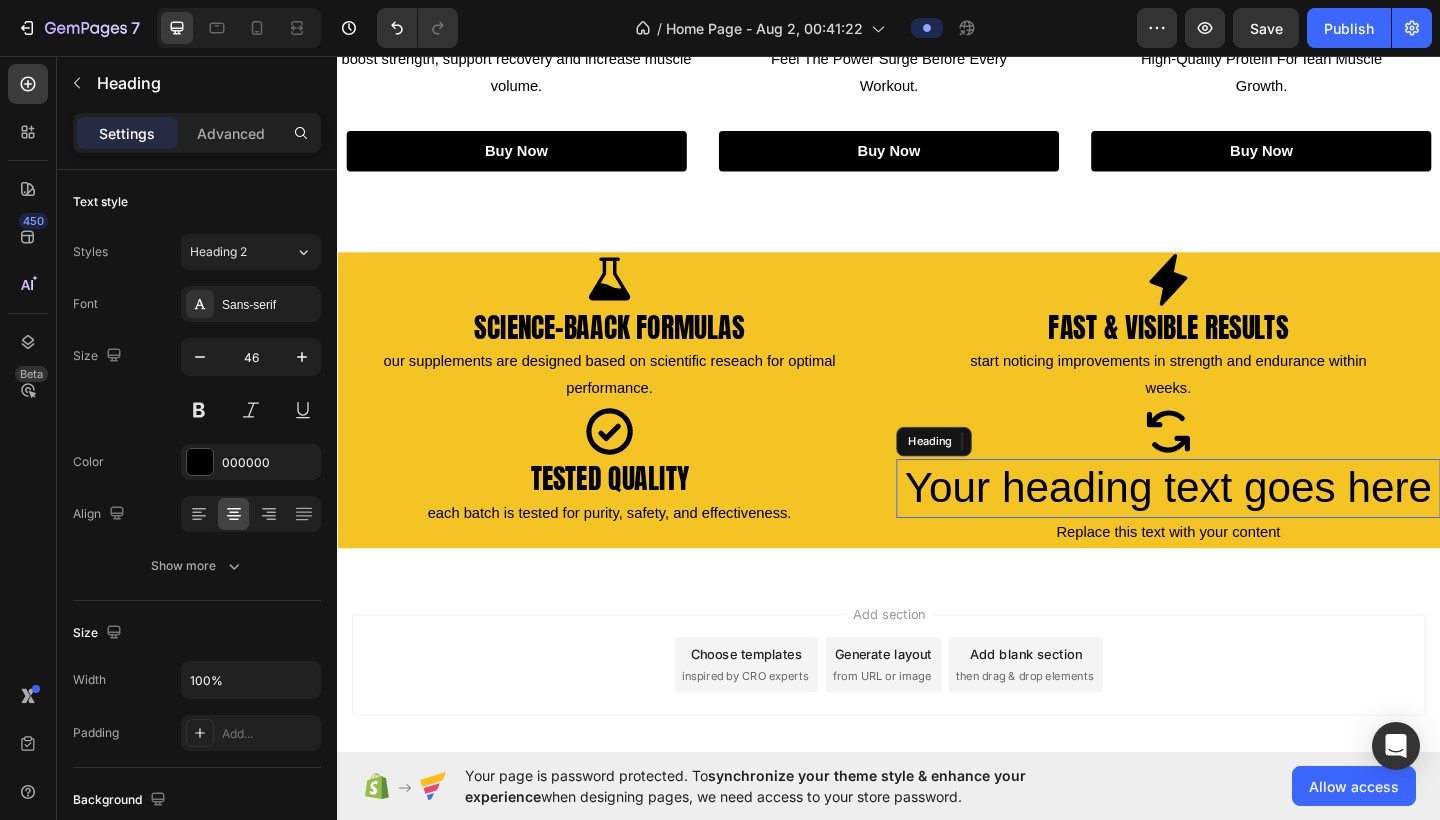 click on "Your heading text goes here" at bounding box center [1241, 527] 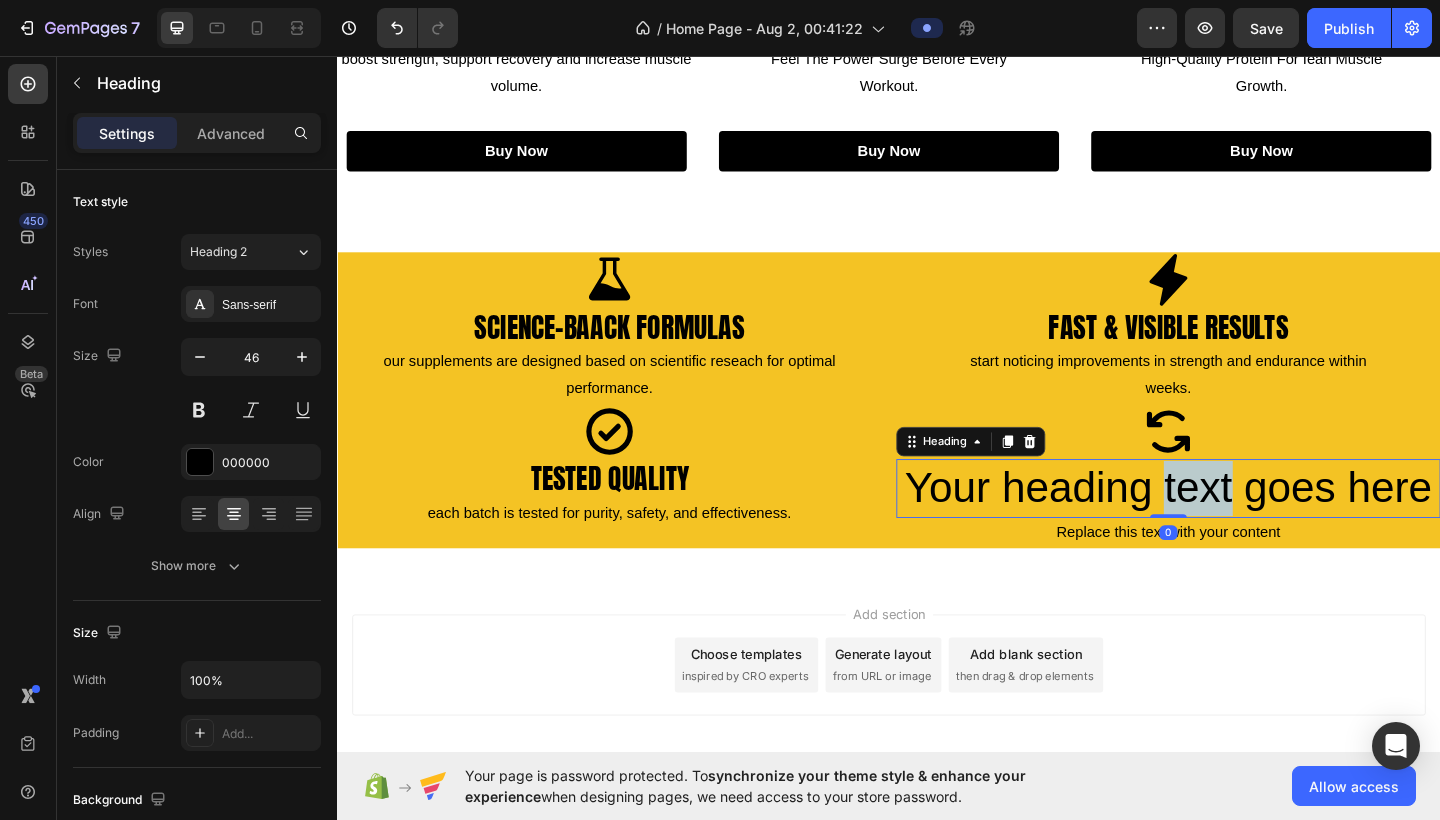 click on "Your heading text goes here" at bounding box center (1241, 527) 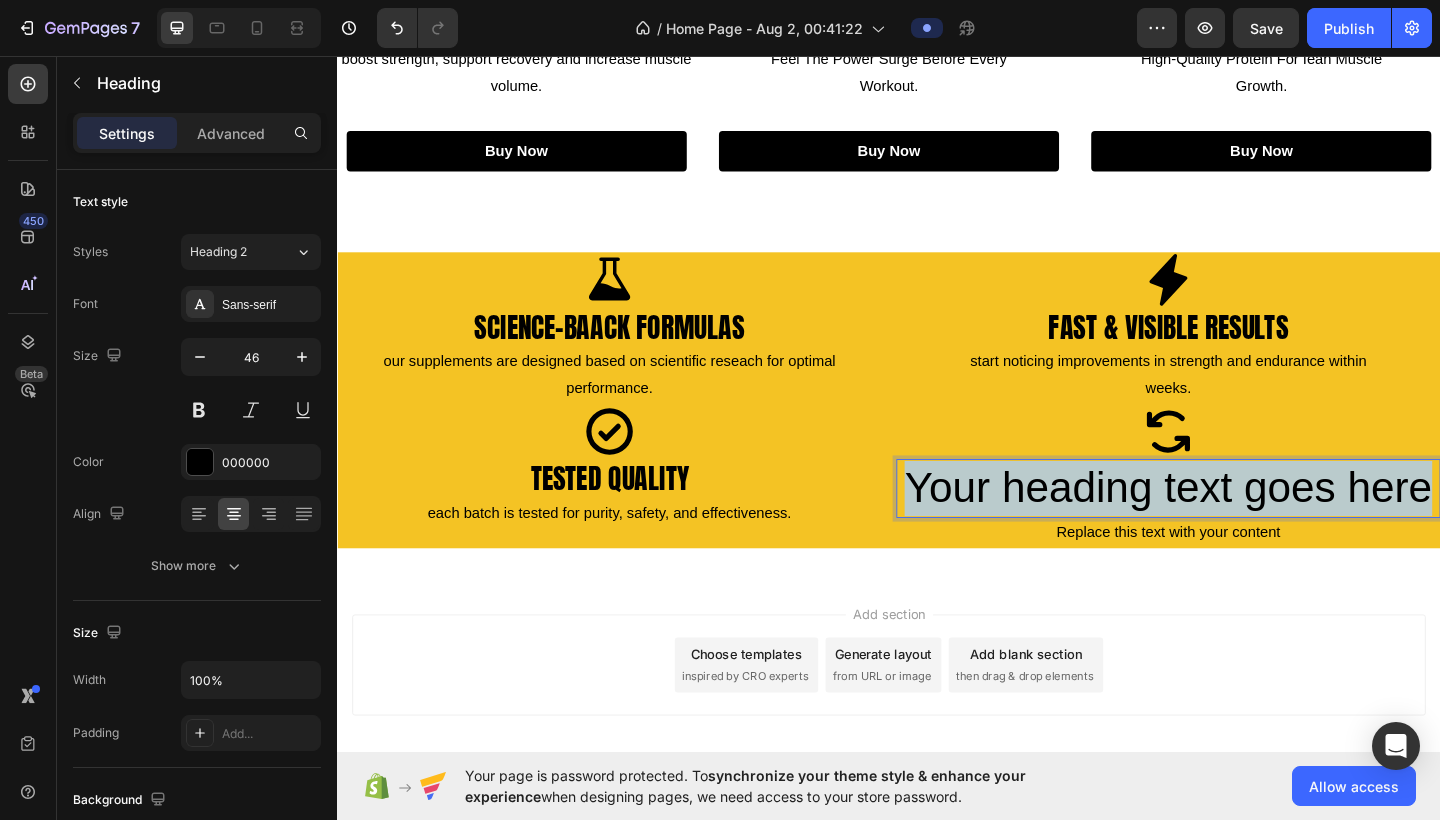 click on "Your heading text goes here" at bounding box center (1241, 527) 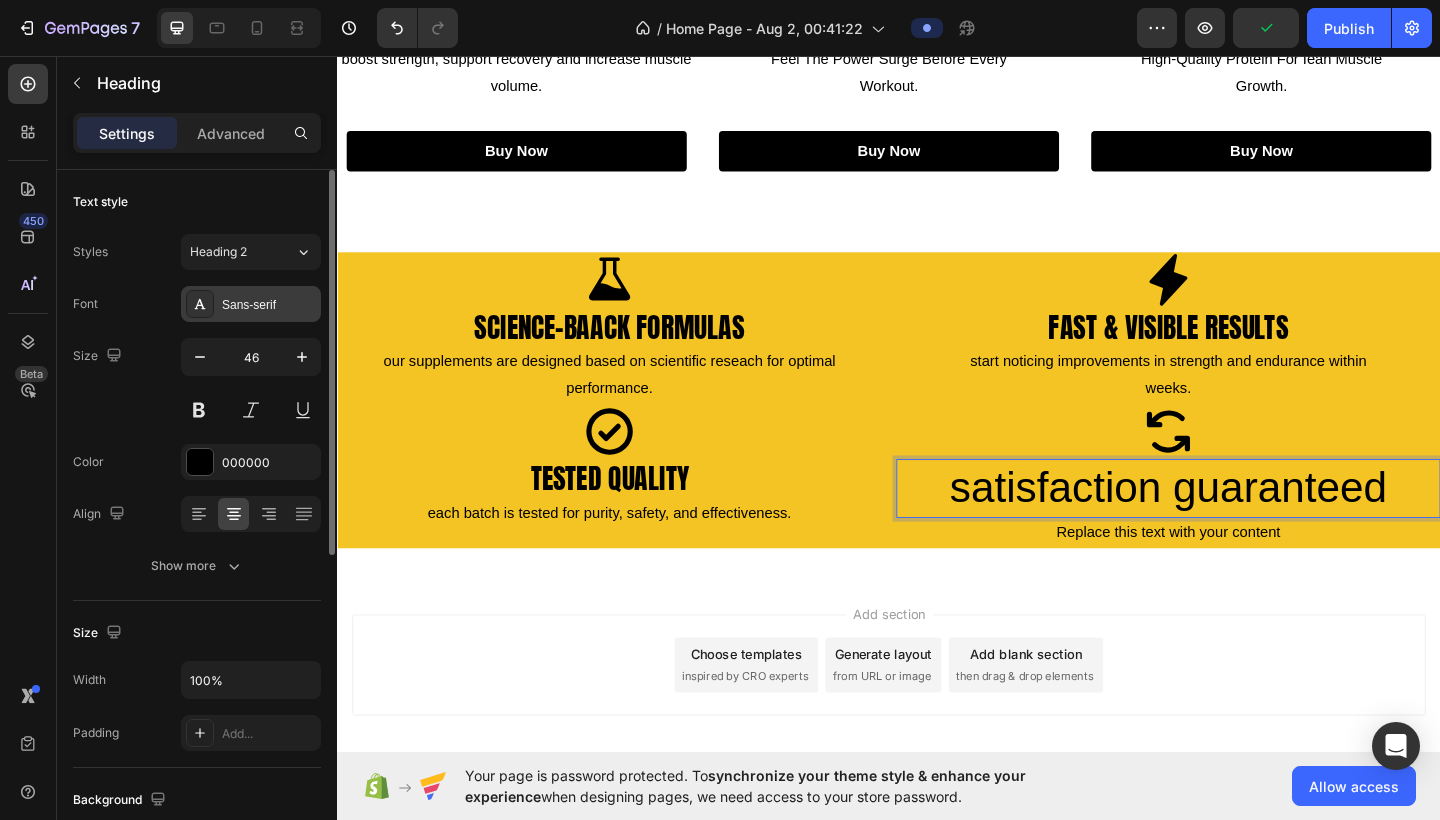 click on "Sans-serif" at bounding box center (269, 305) 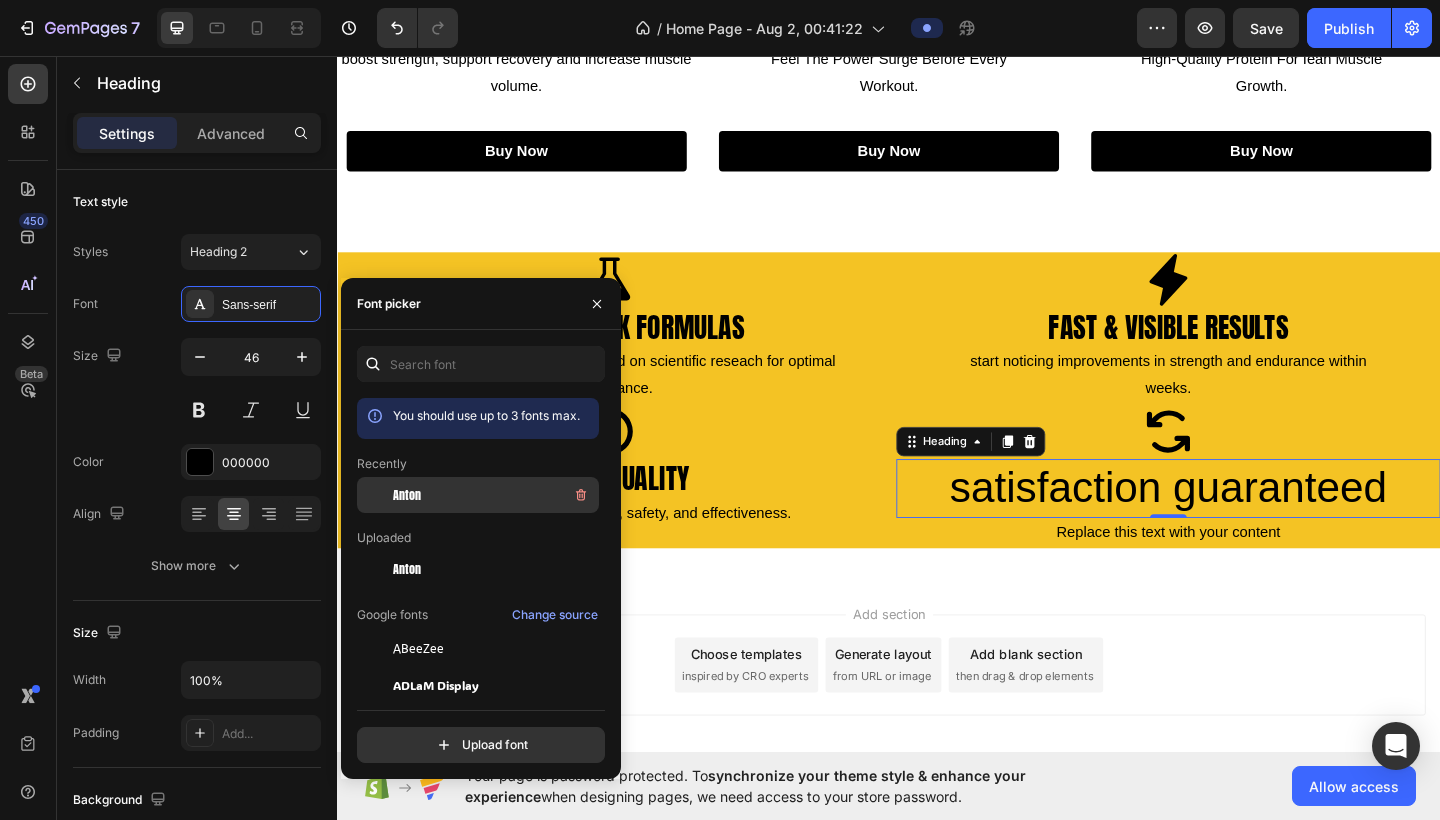 click on "Anton" at bounding box center (407, 495) 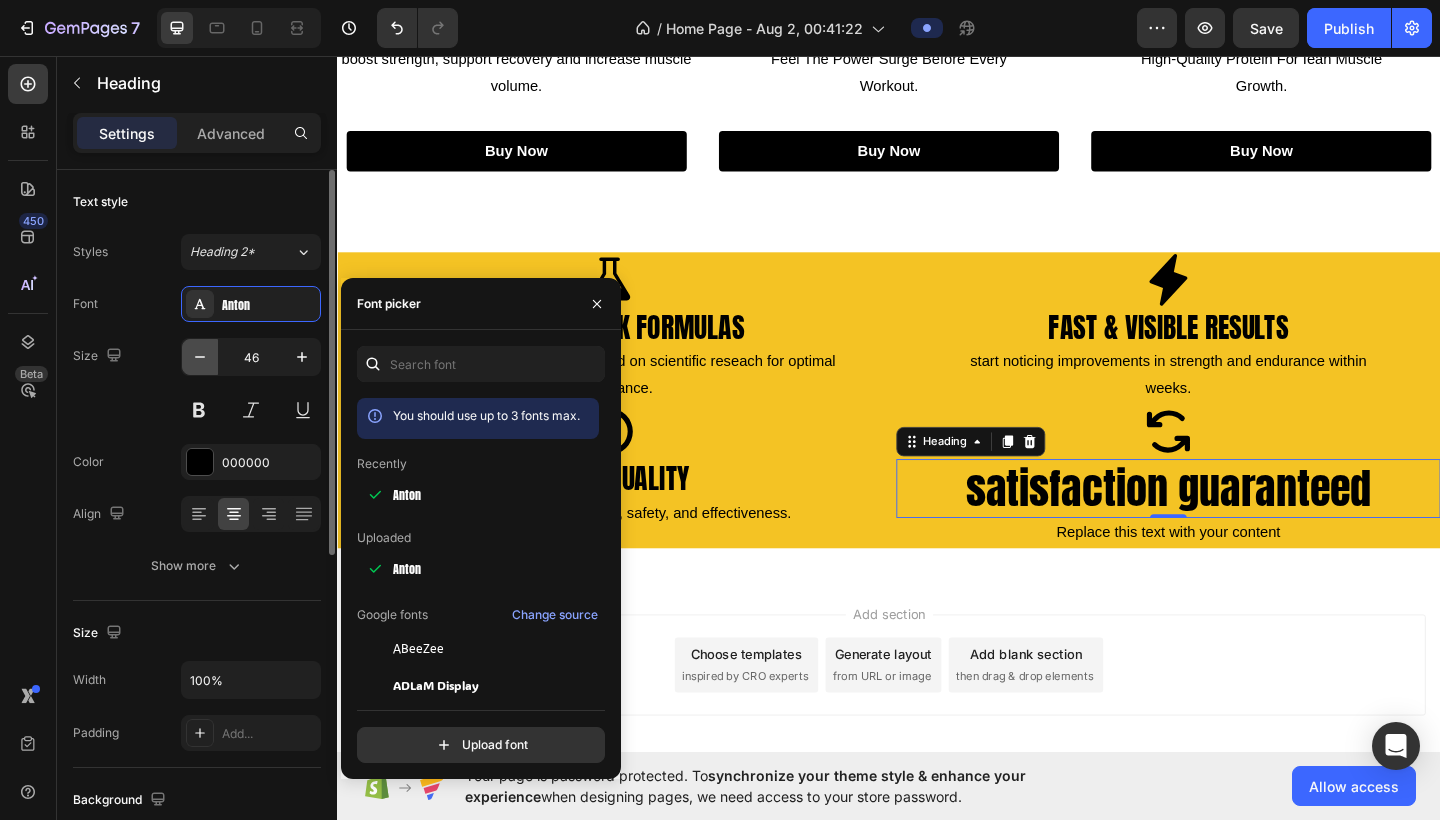 click 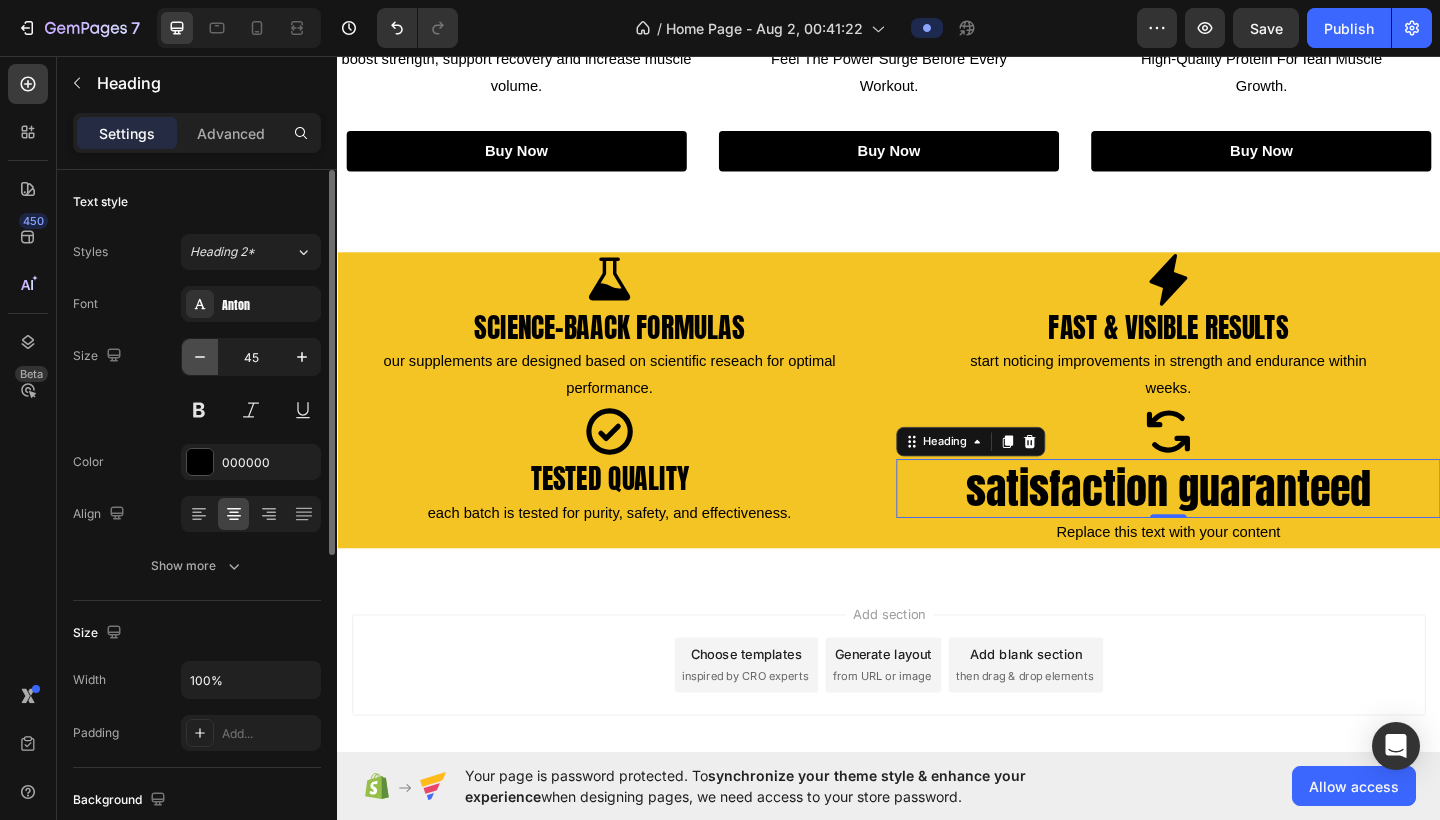 click 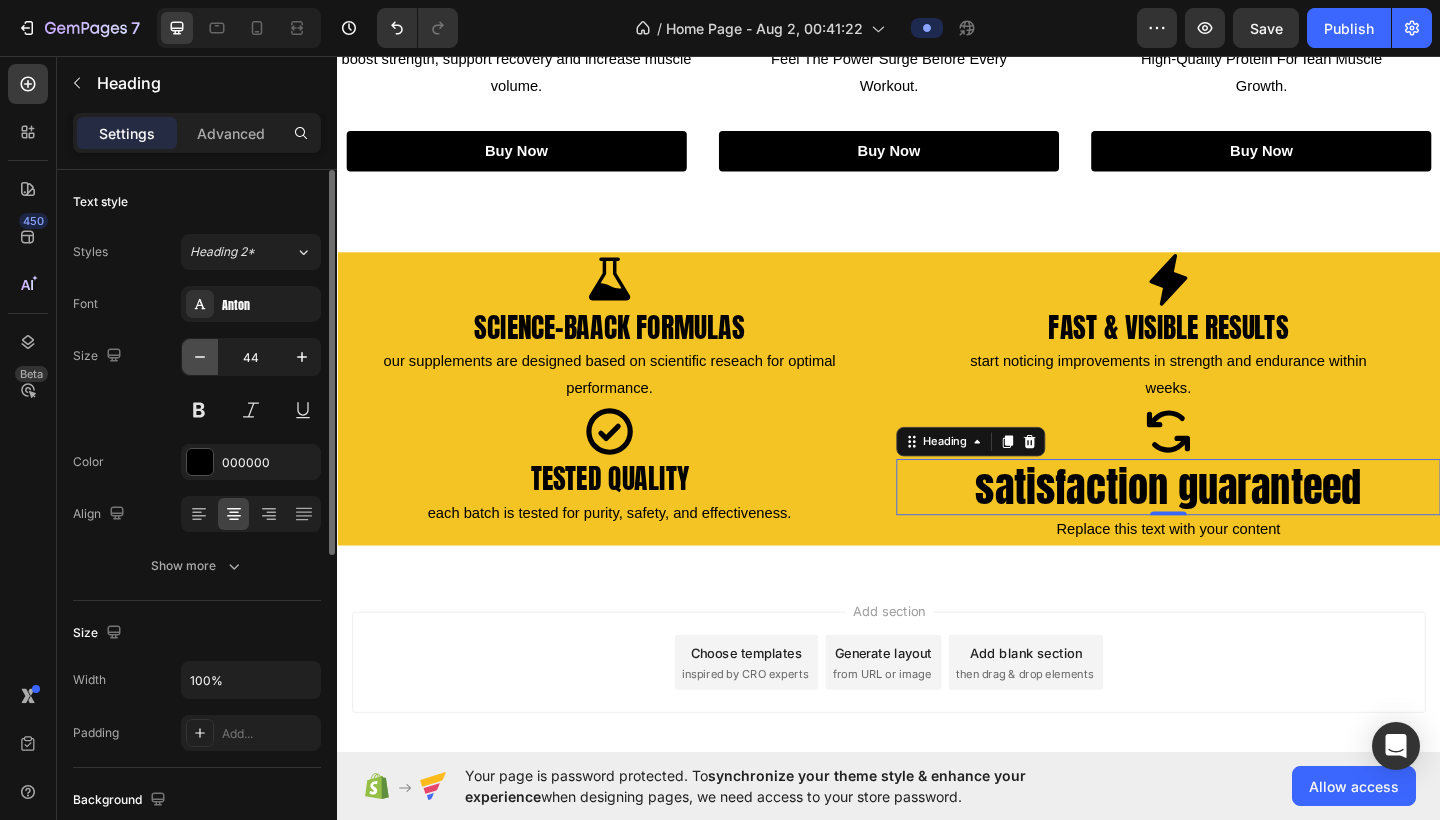 click 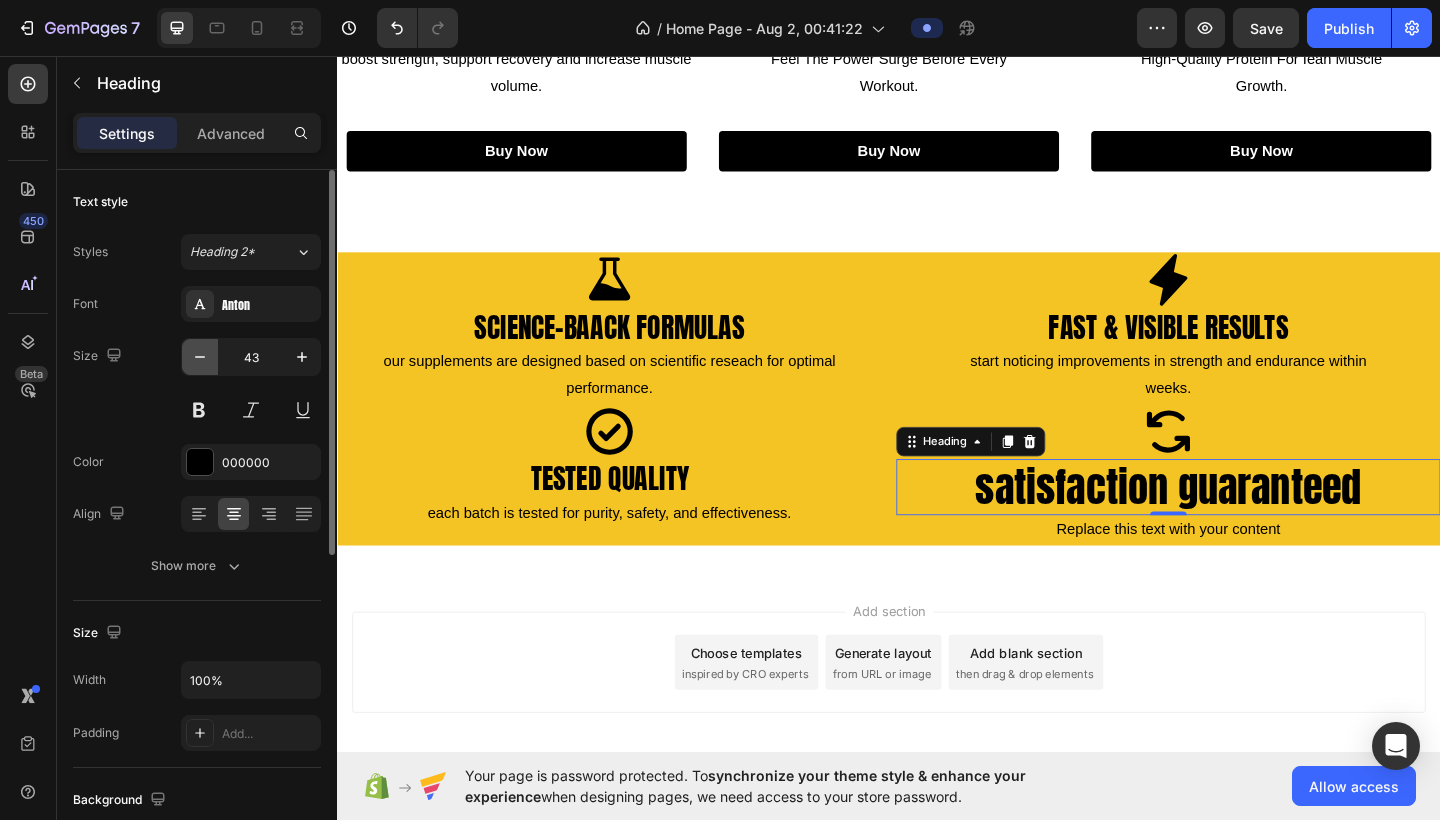 click 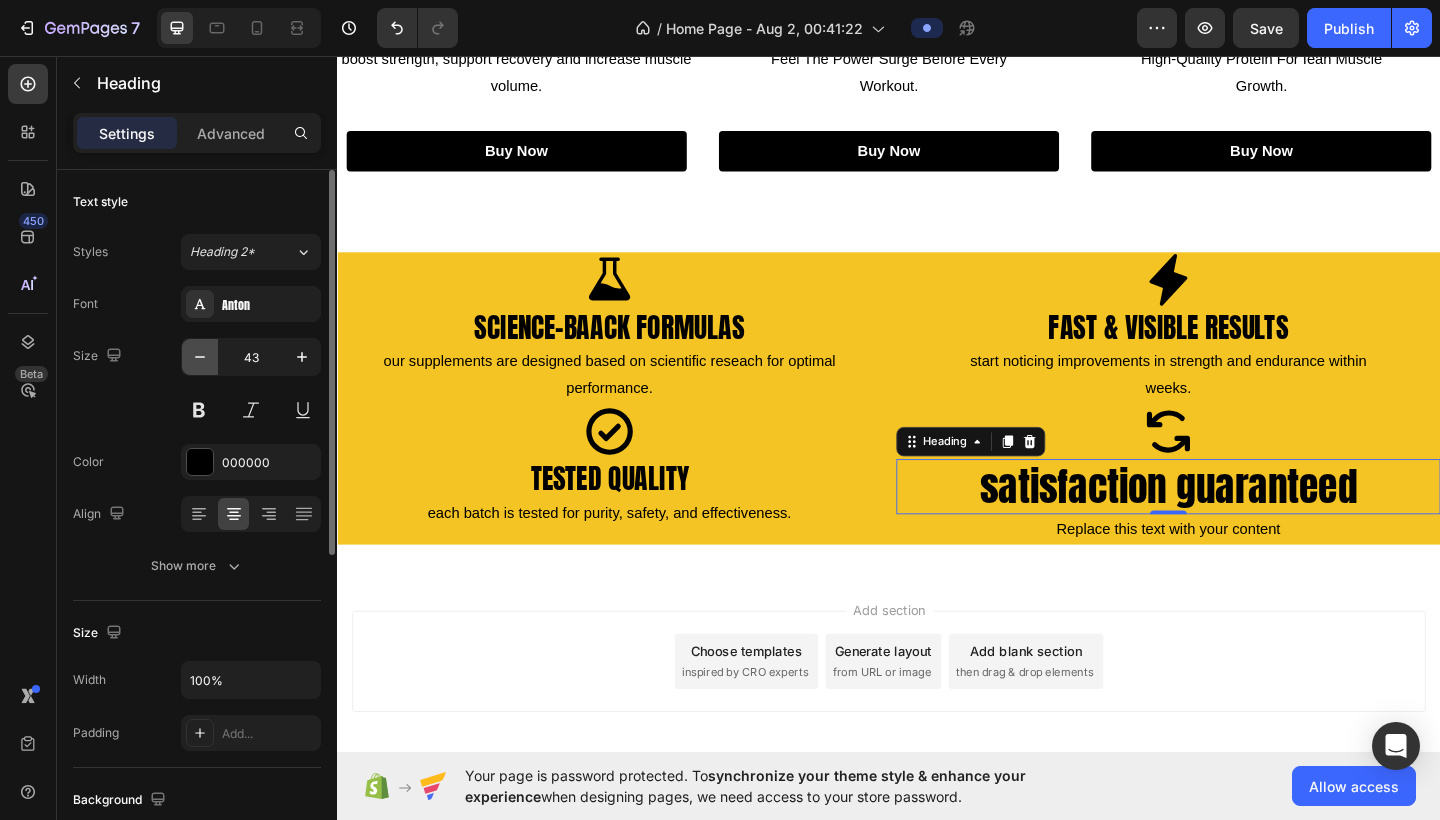 click 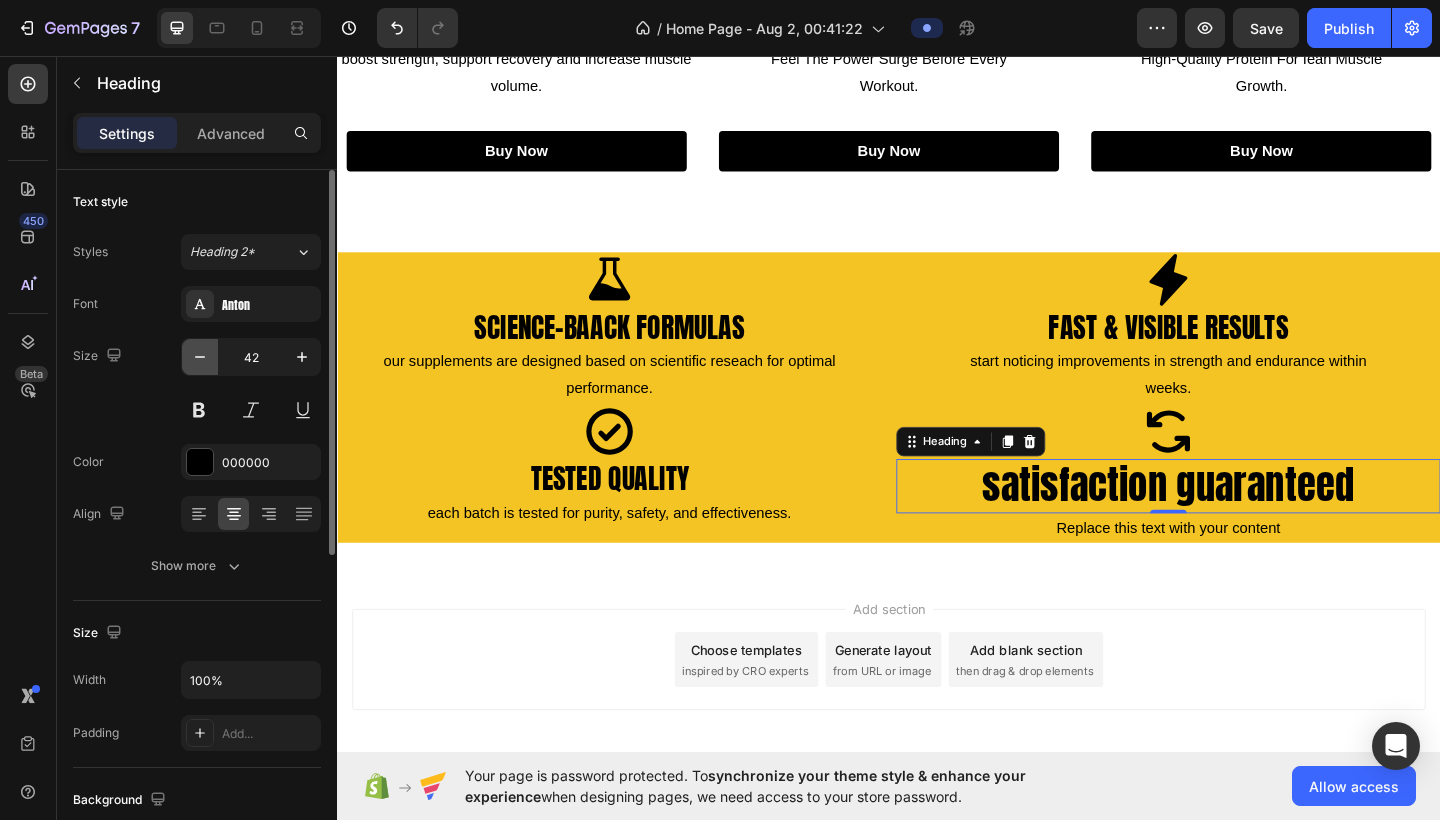 click 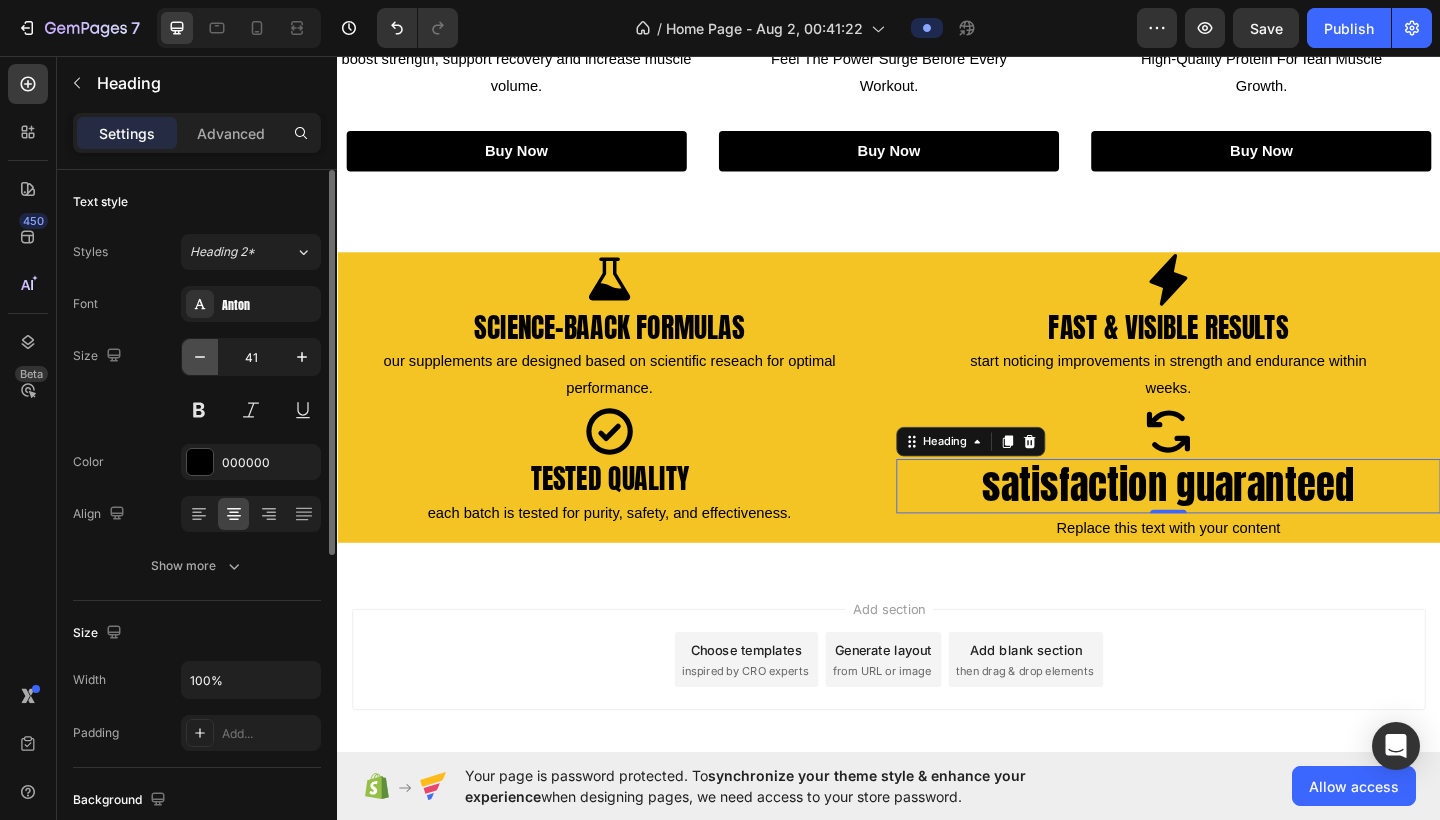 click 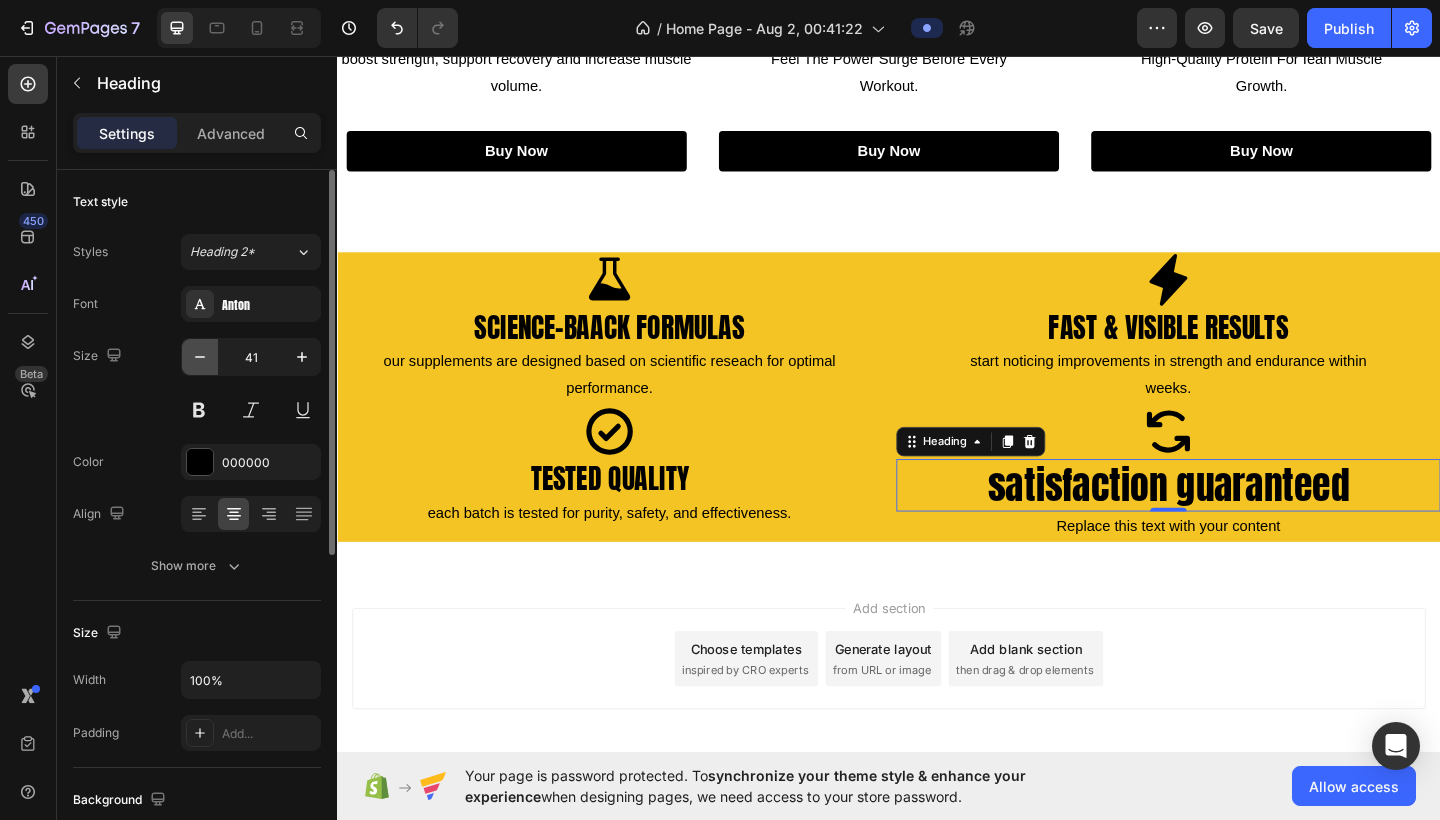 click 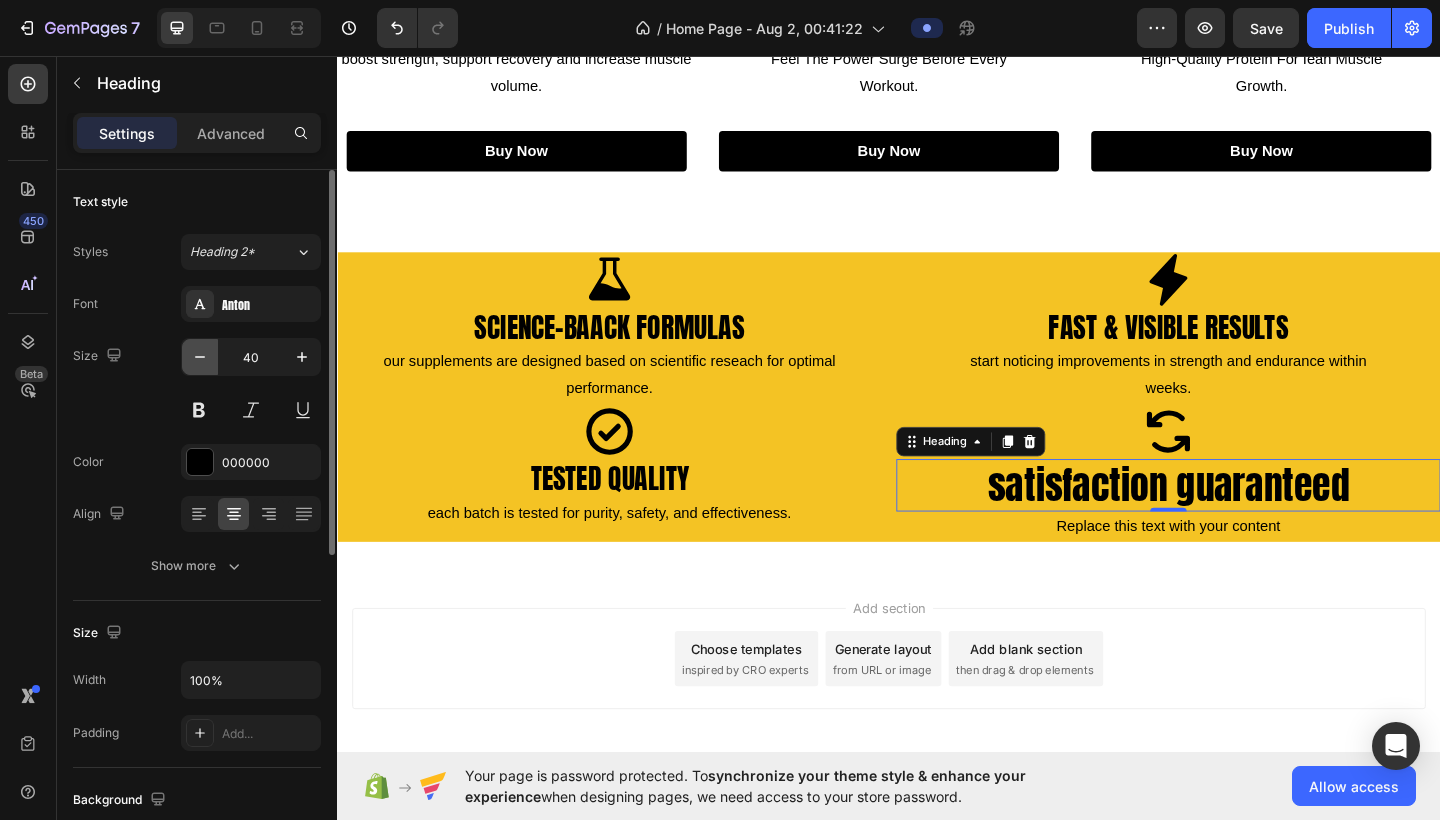 click 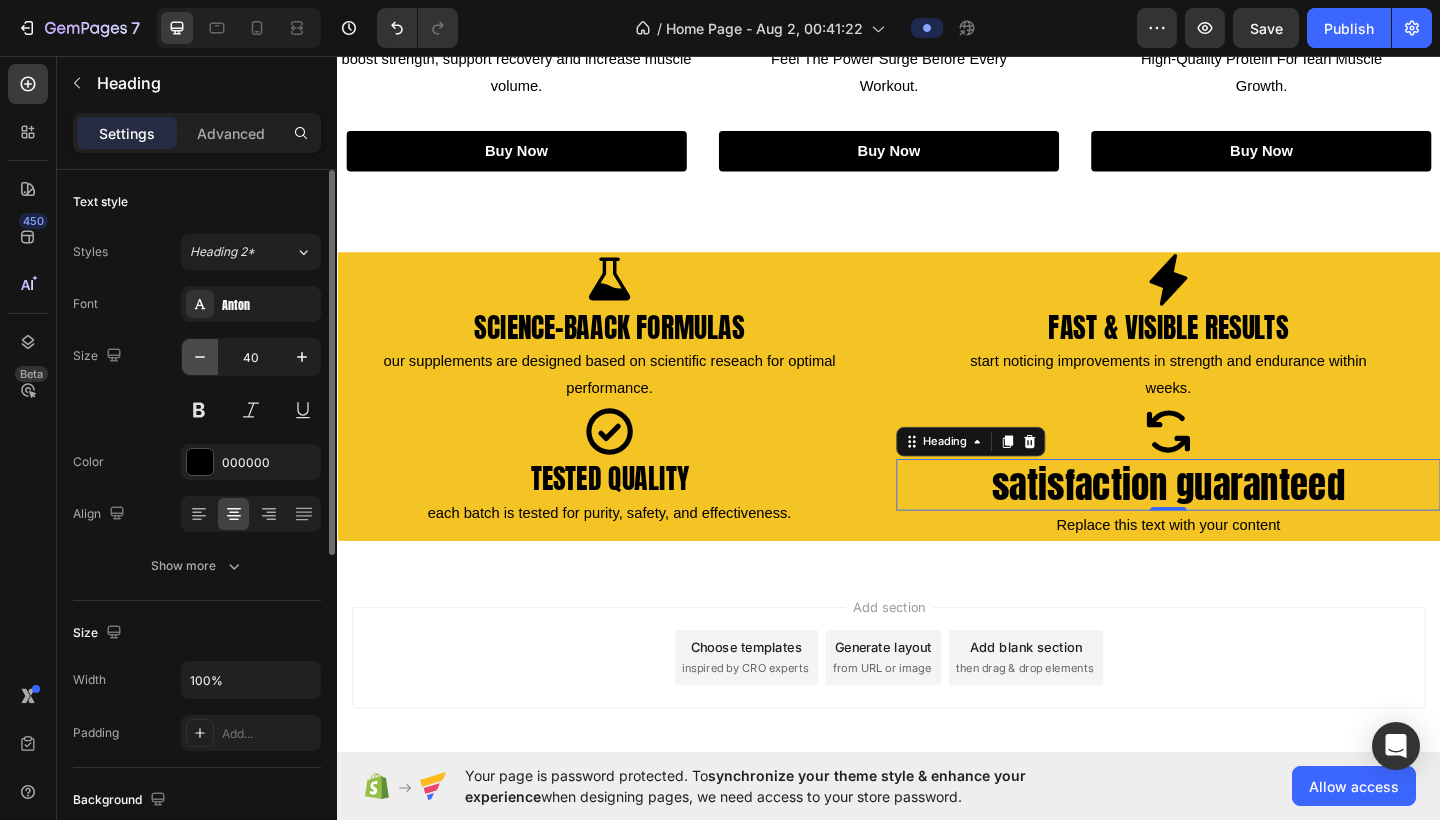 click 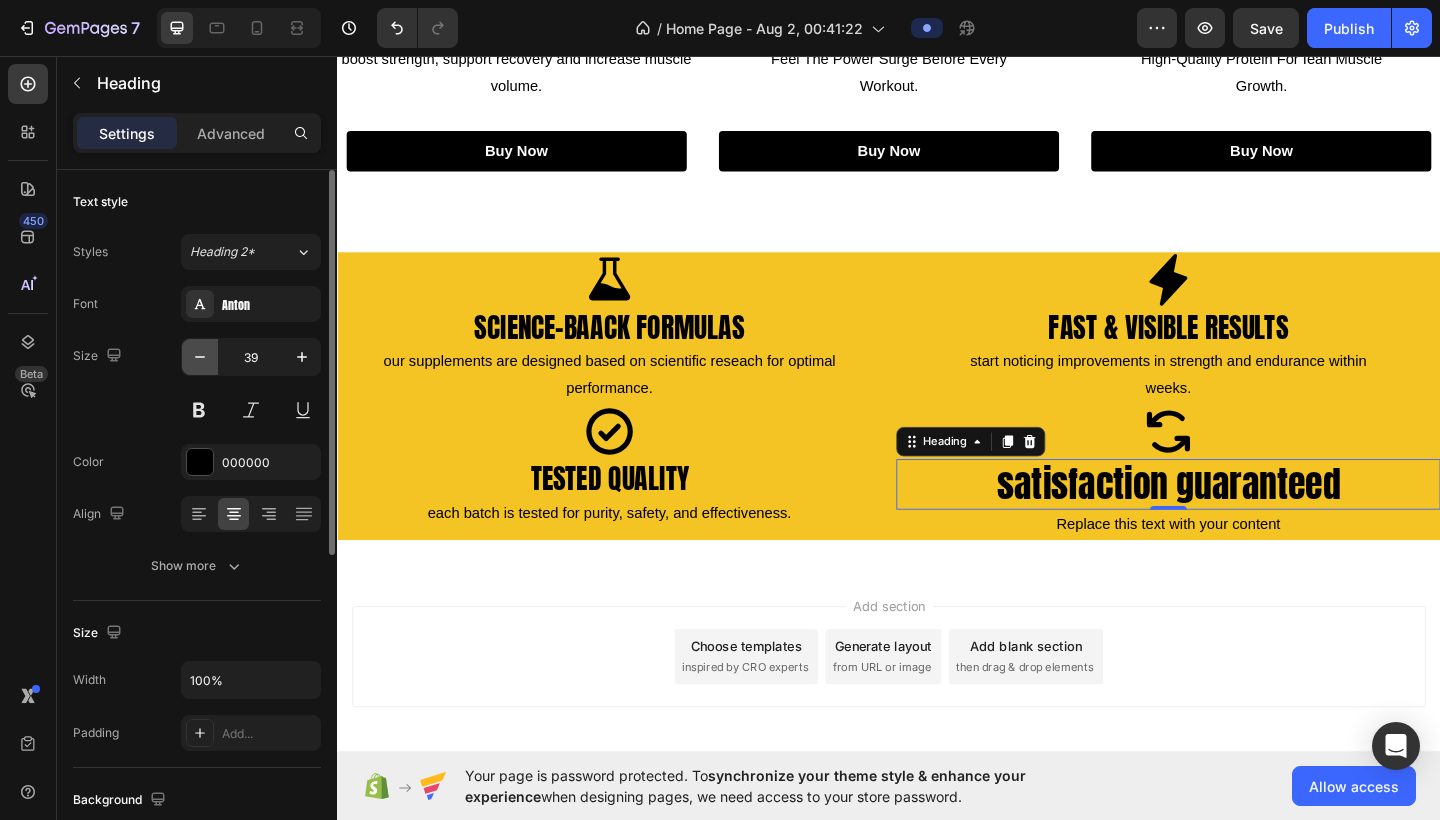 click 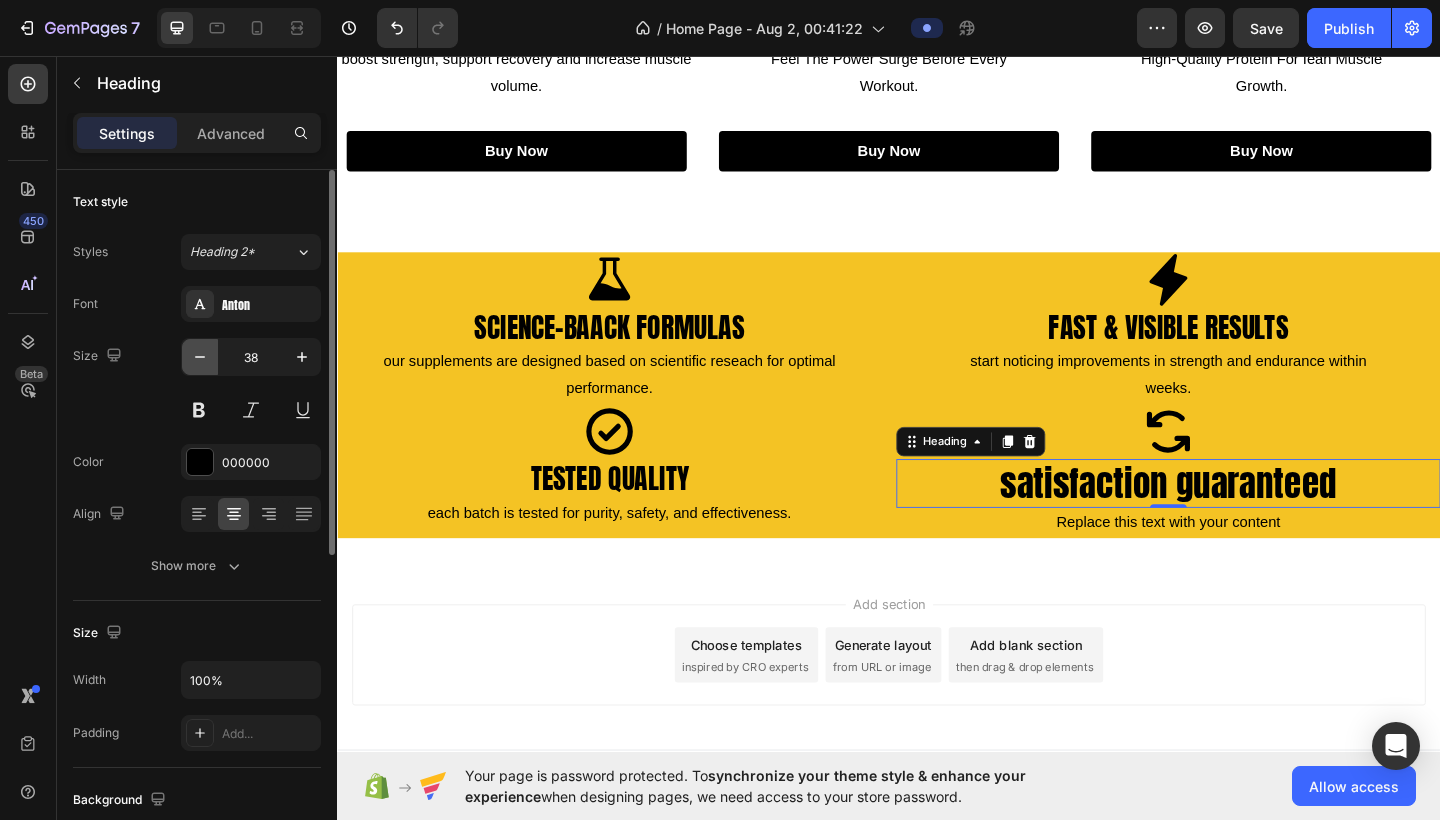 click 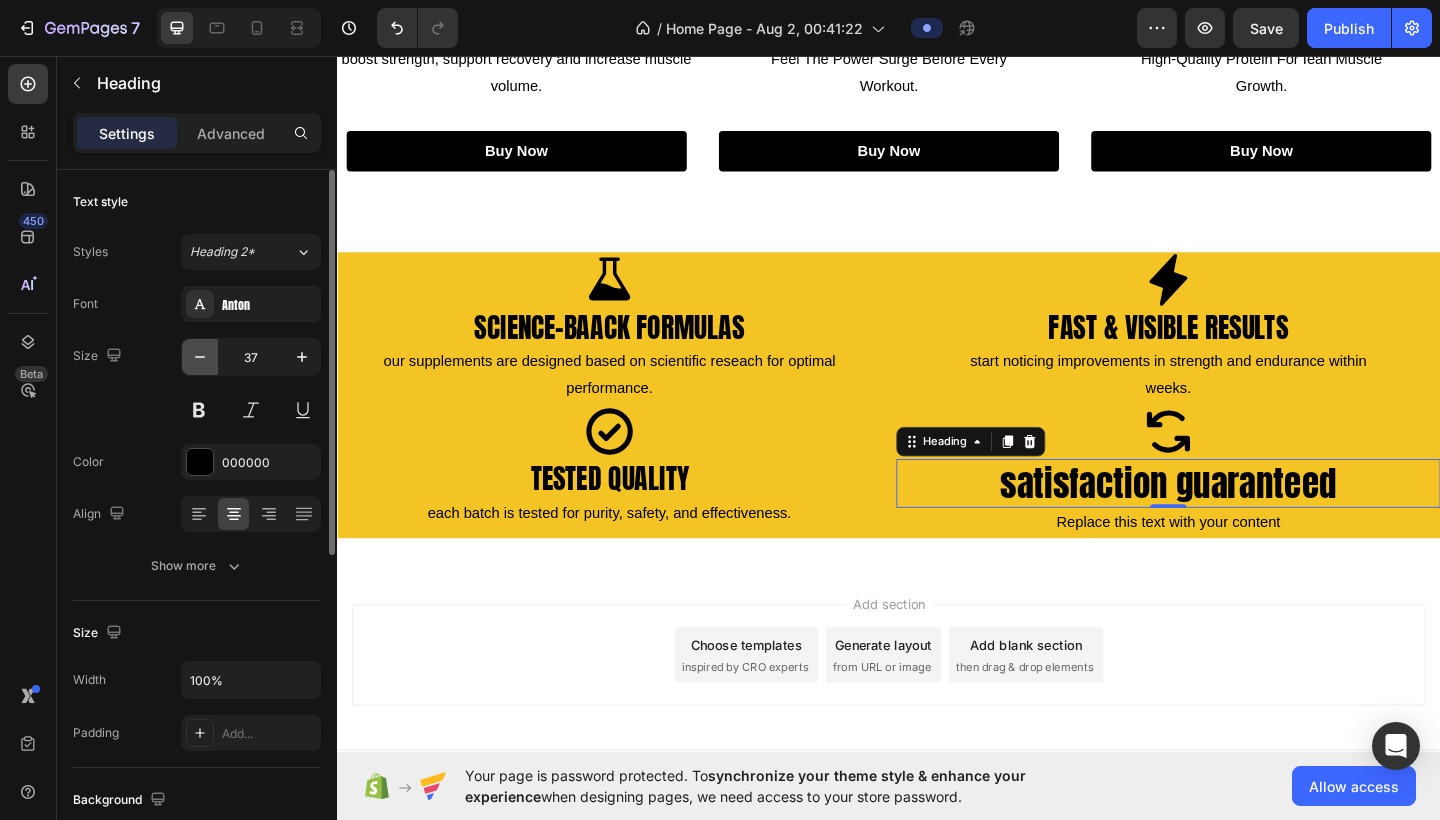 click 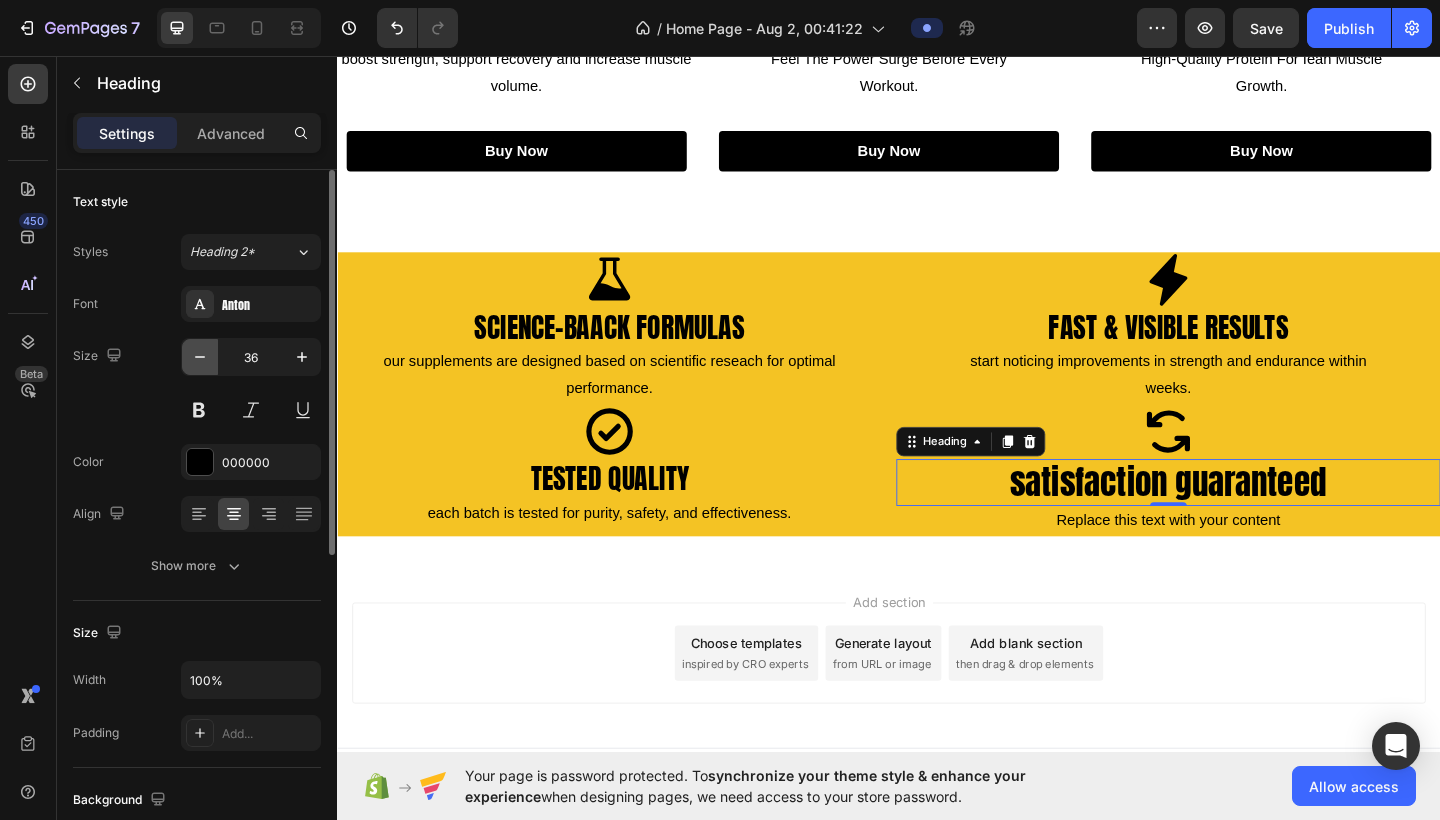 click 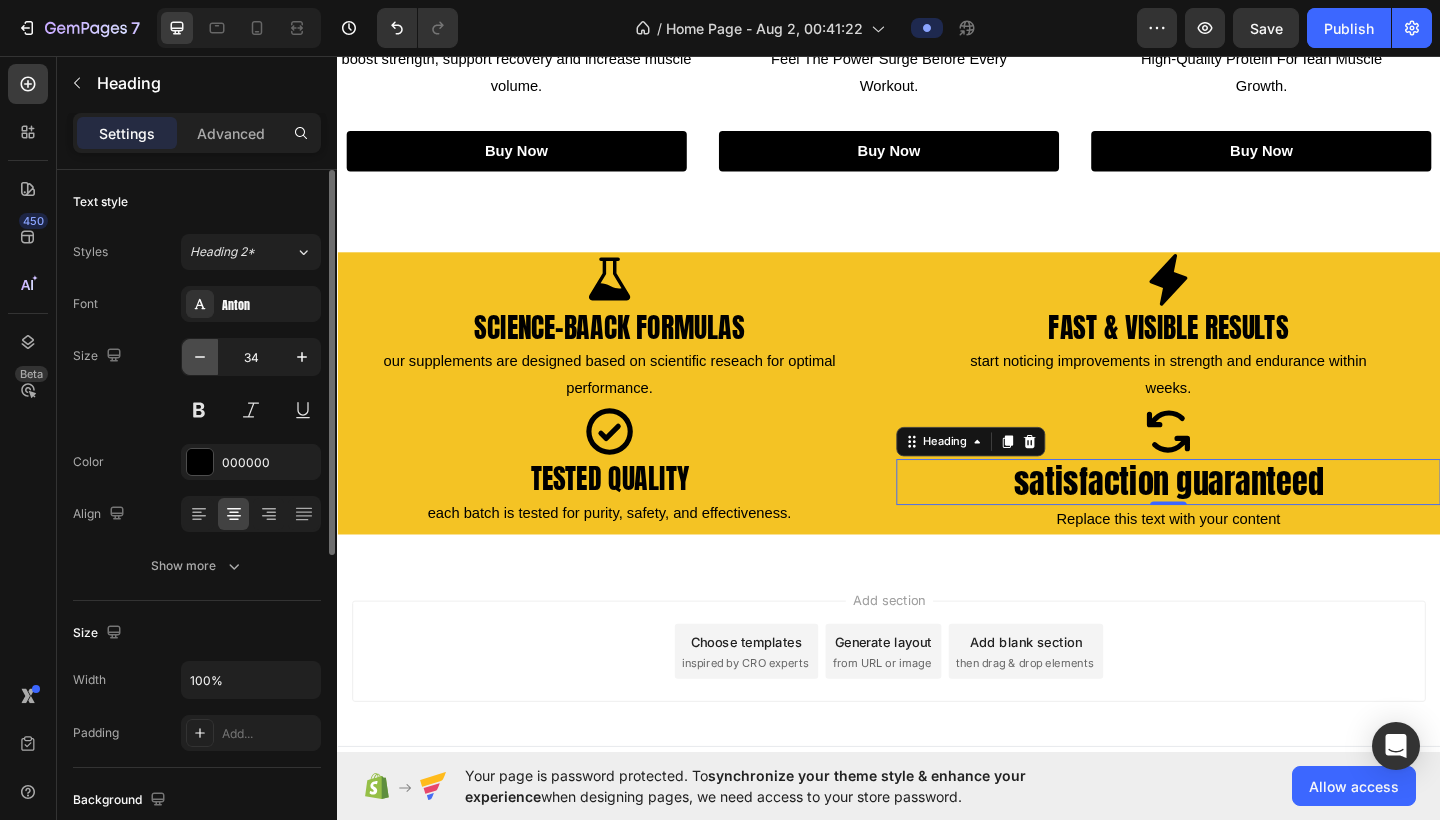 click 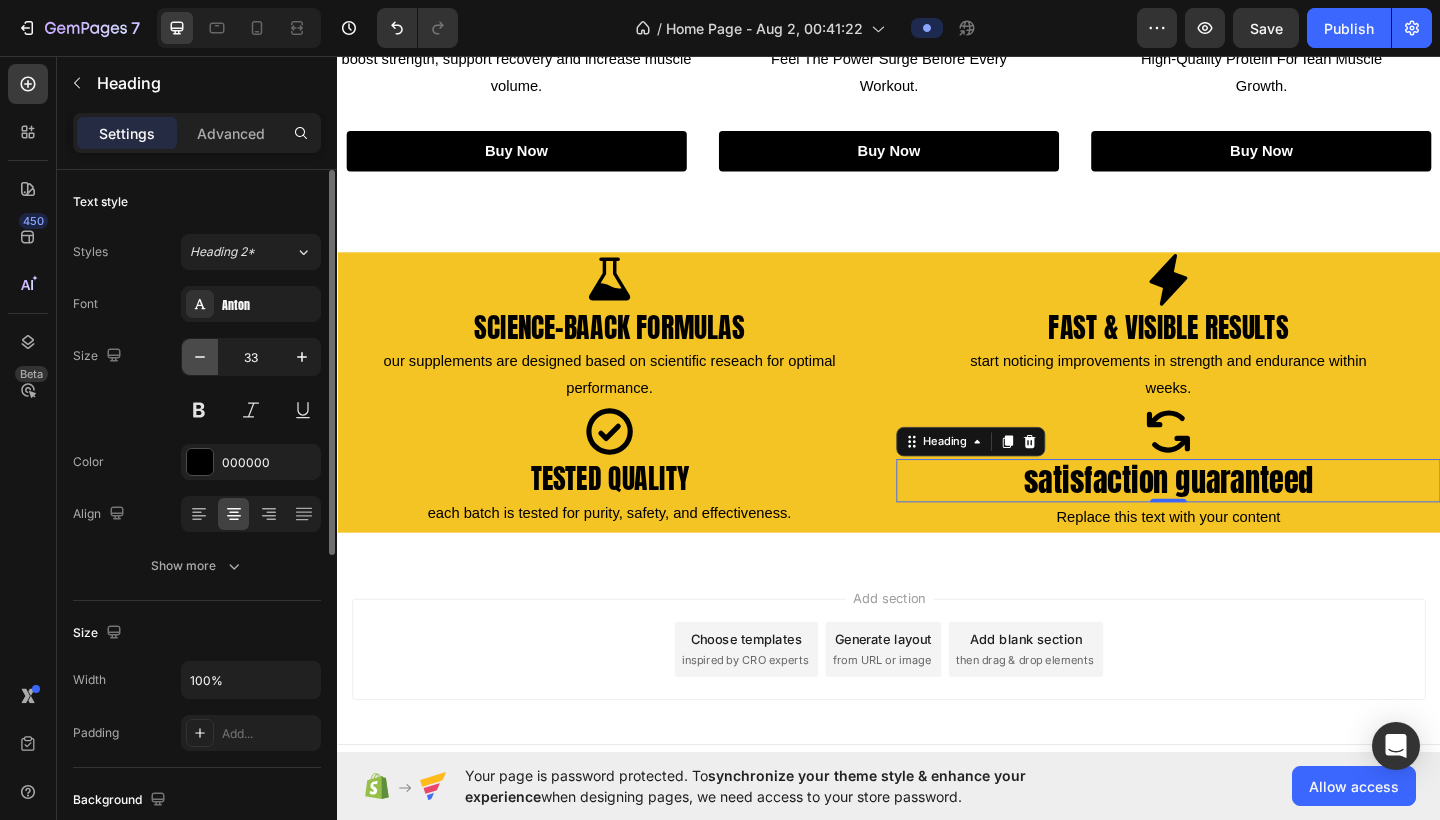 click 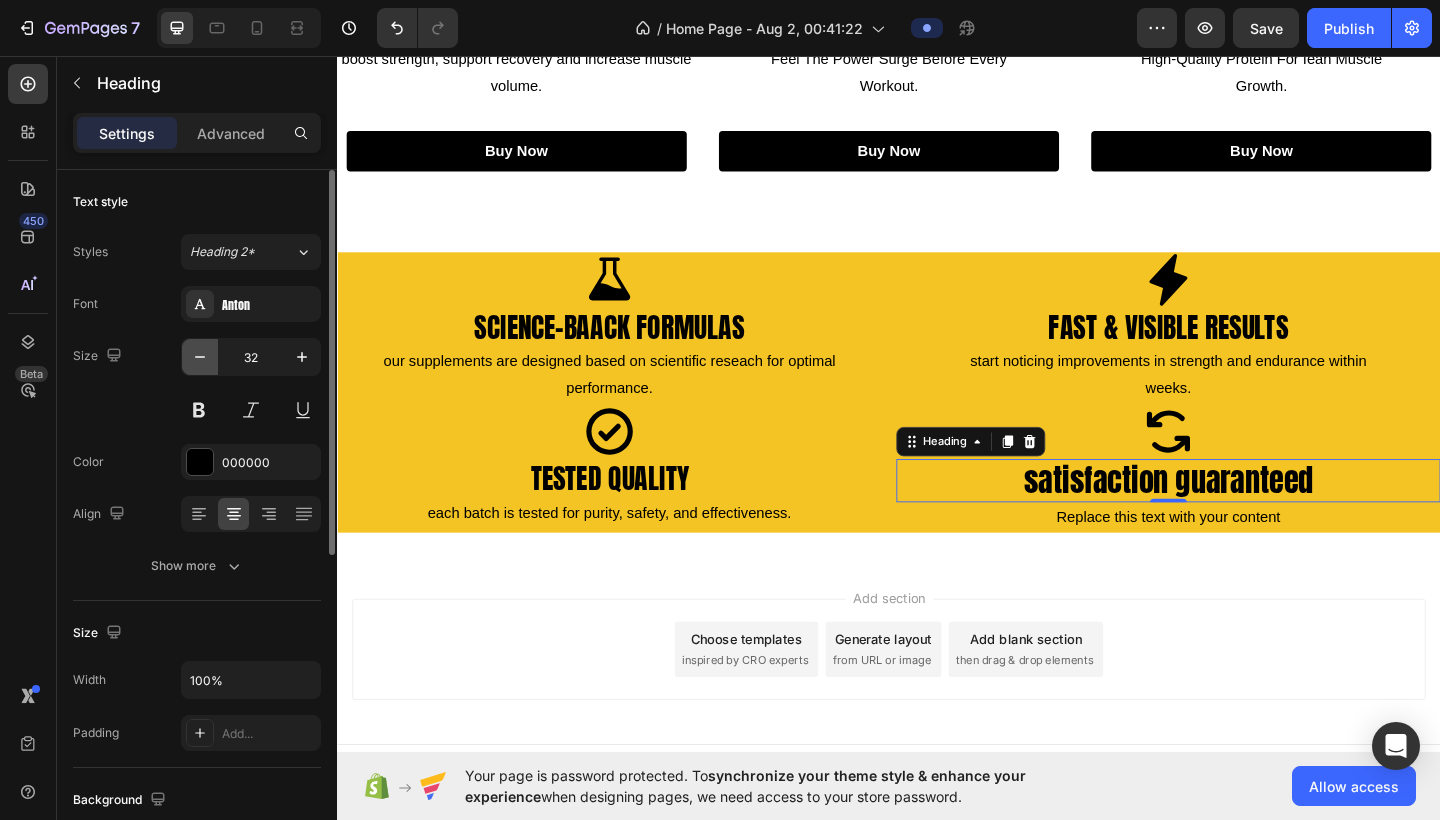click 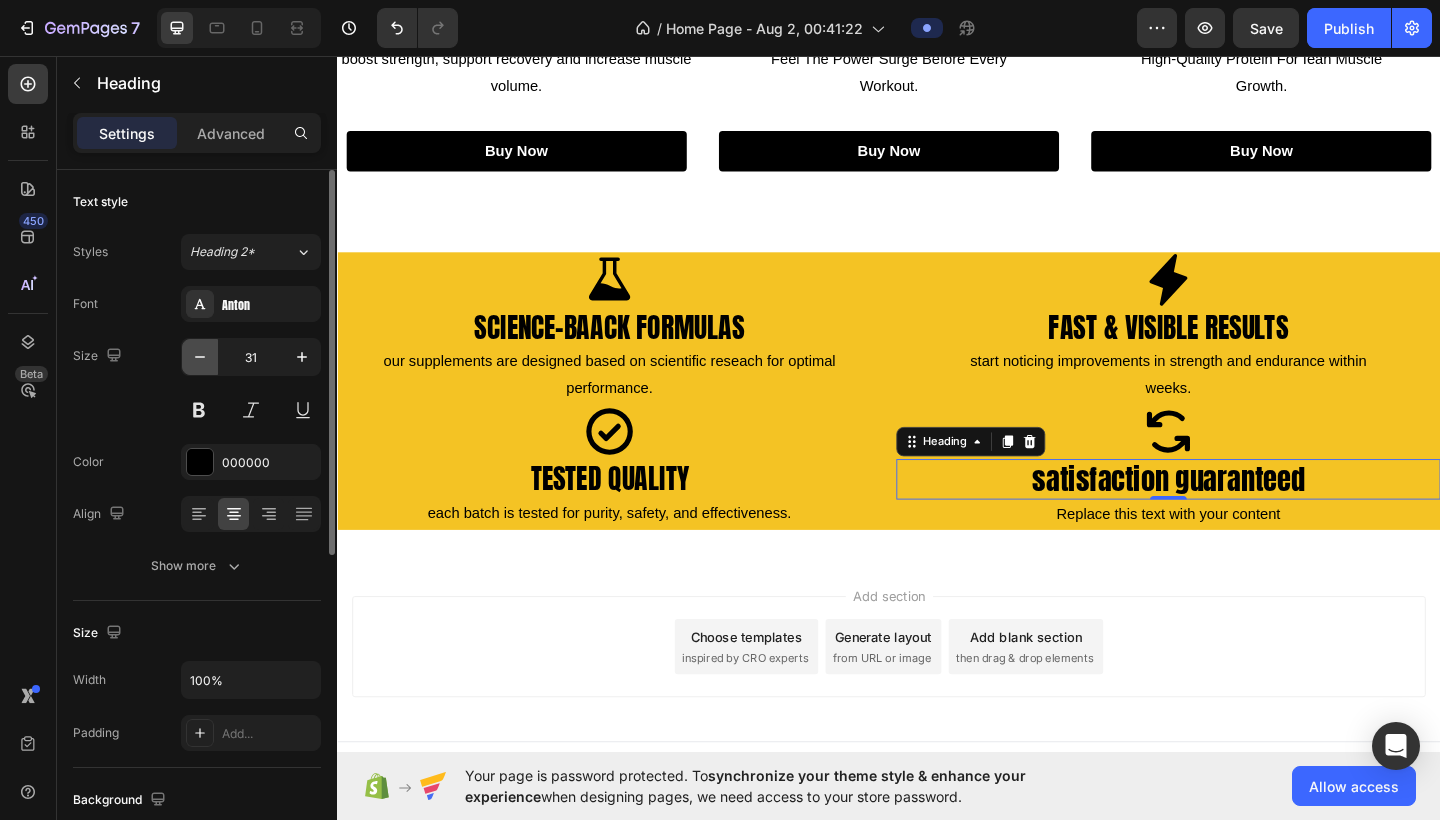 click 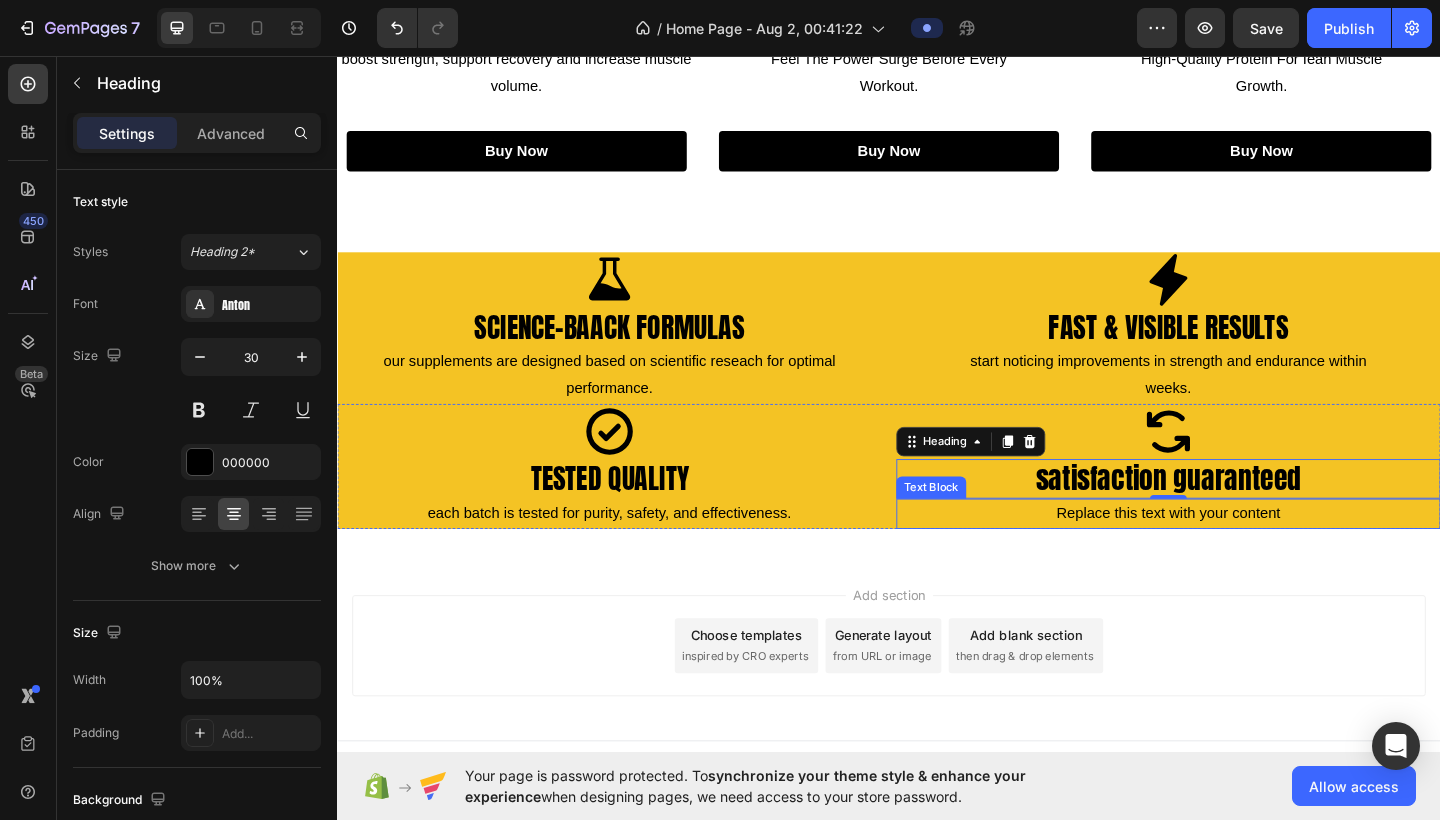 click on "Replace this text with your content" at bounding box center (1241, 554) 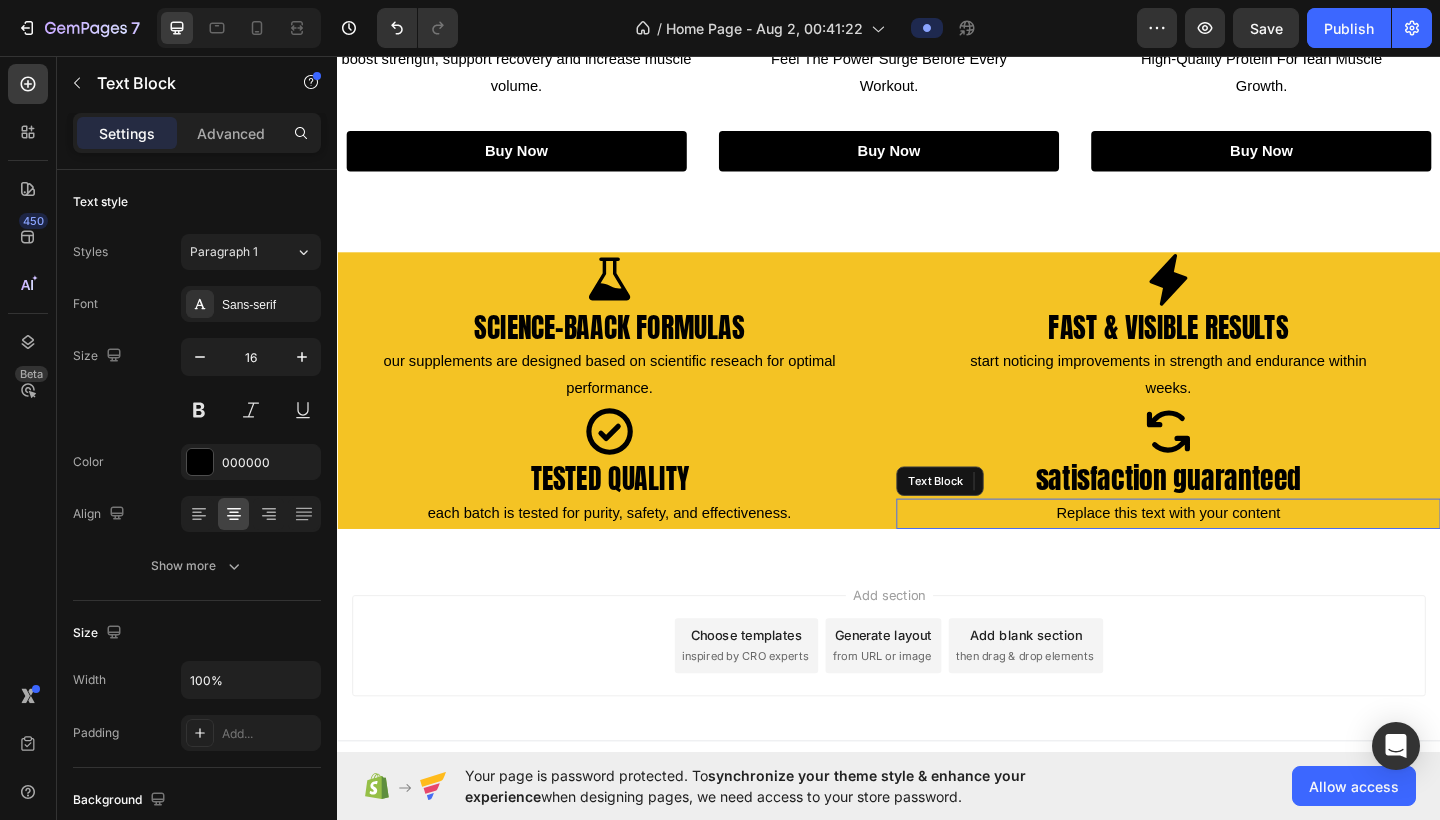 click on "Replace this text with your content" at bounding box center [1241, 554] 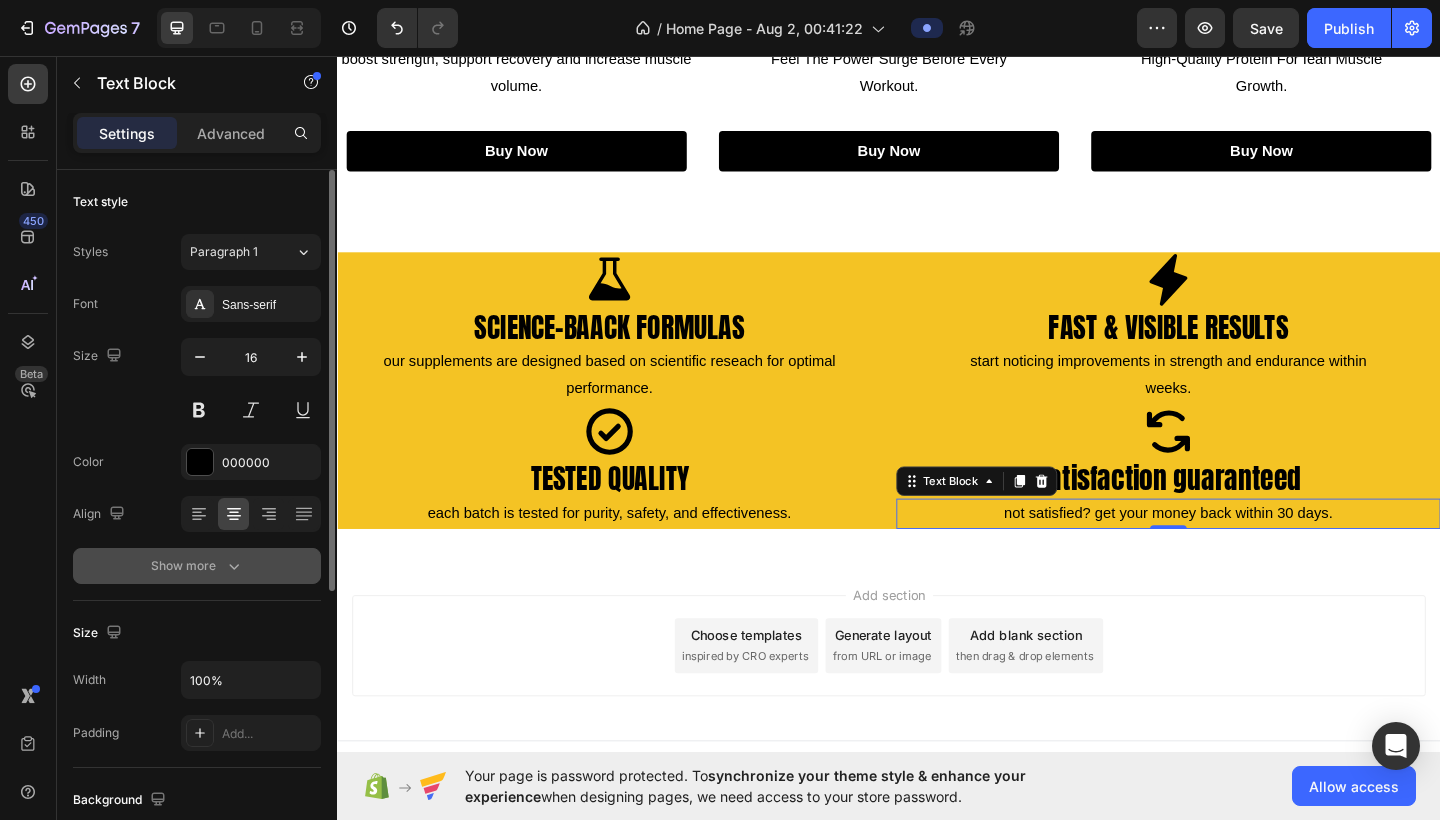 click 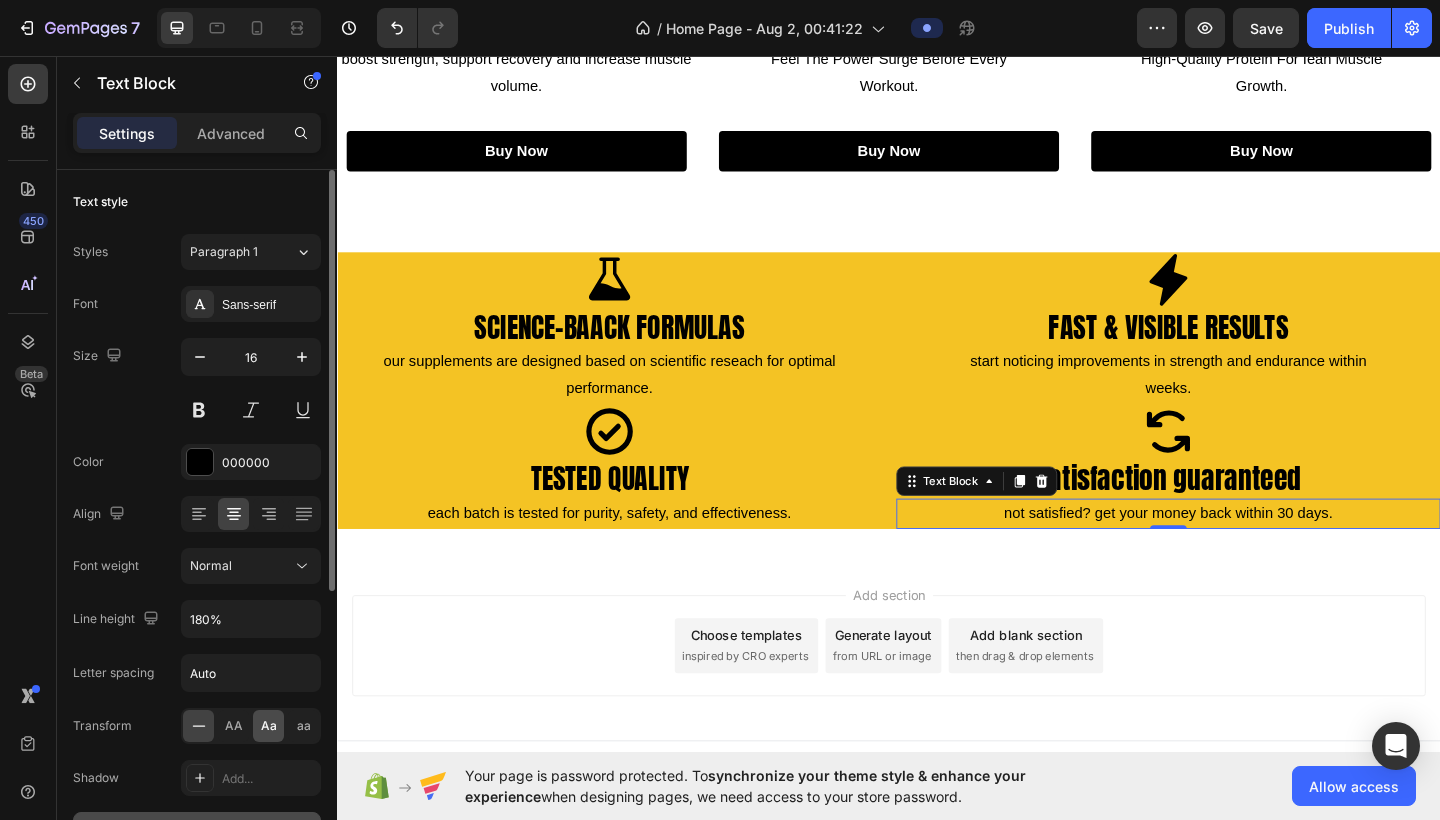 click on "Aa" 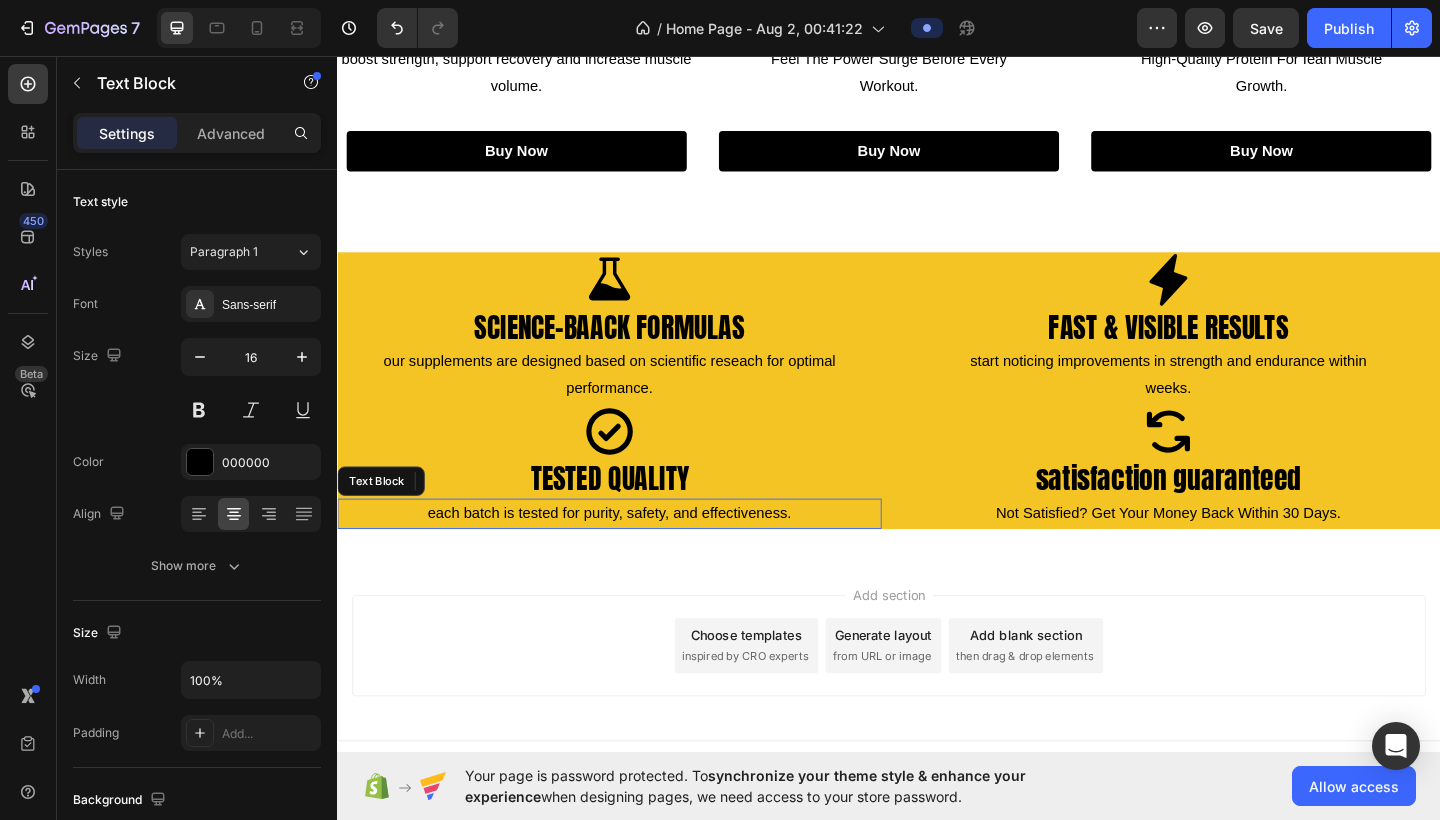 drag, startPoint x: 574, startPoint y: 548, endPoint x: 631, endPoint y: 622, distance: 93.40771 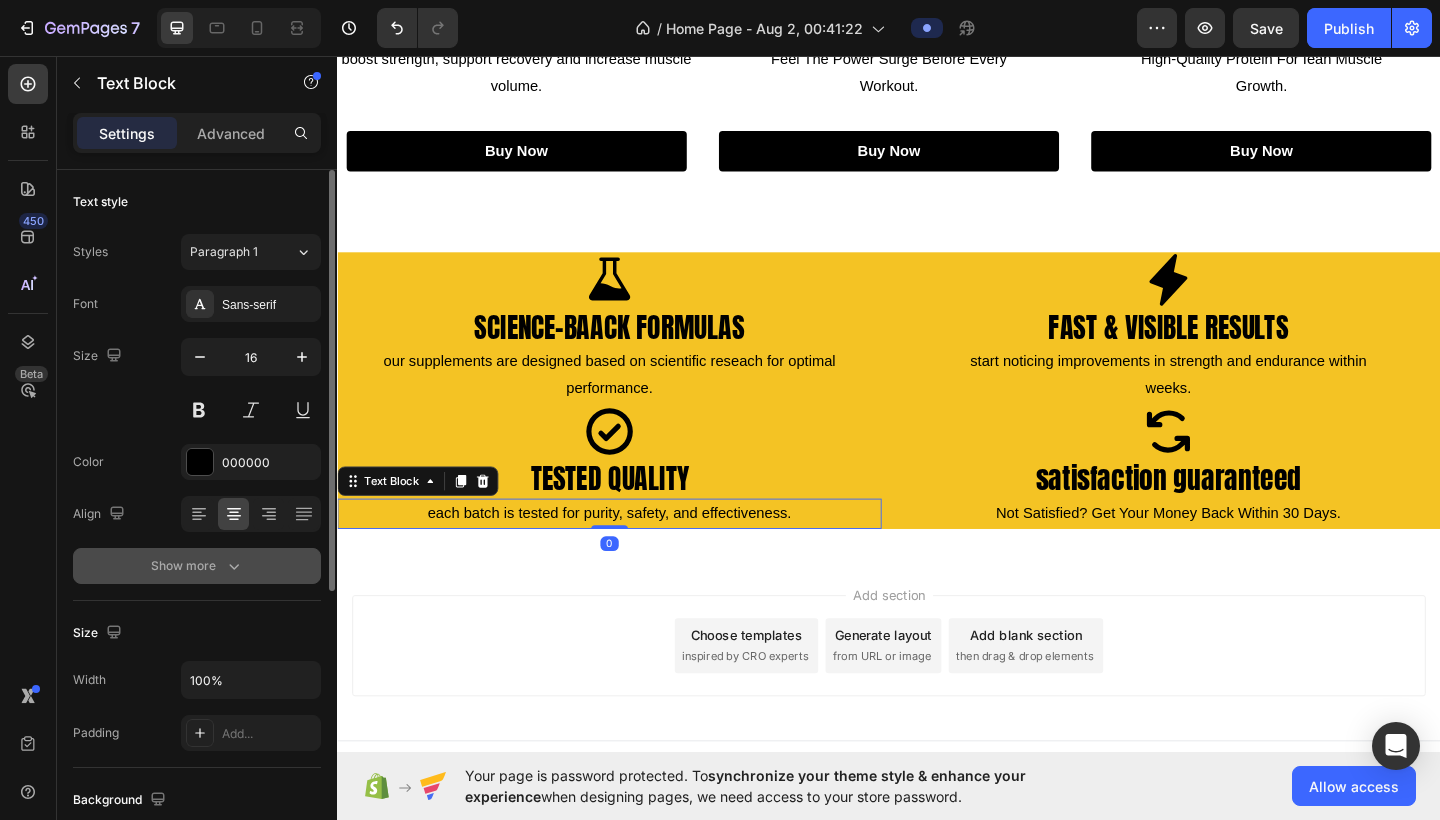 click on "Show more" at bounding box center (197, 566) 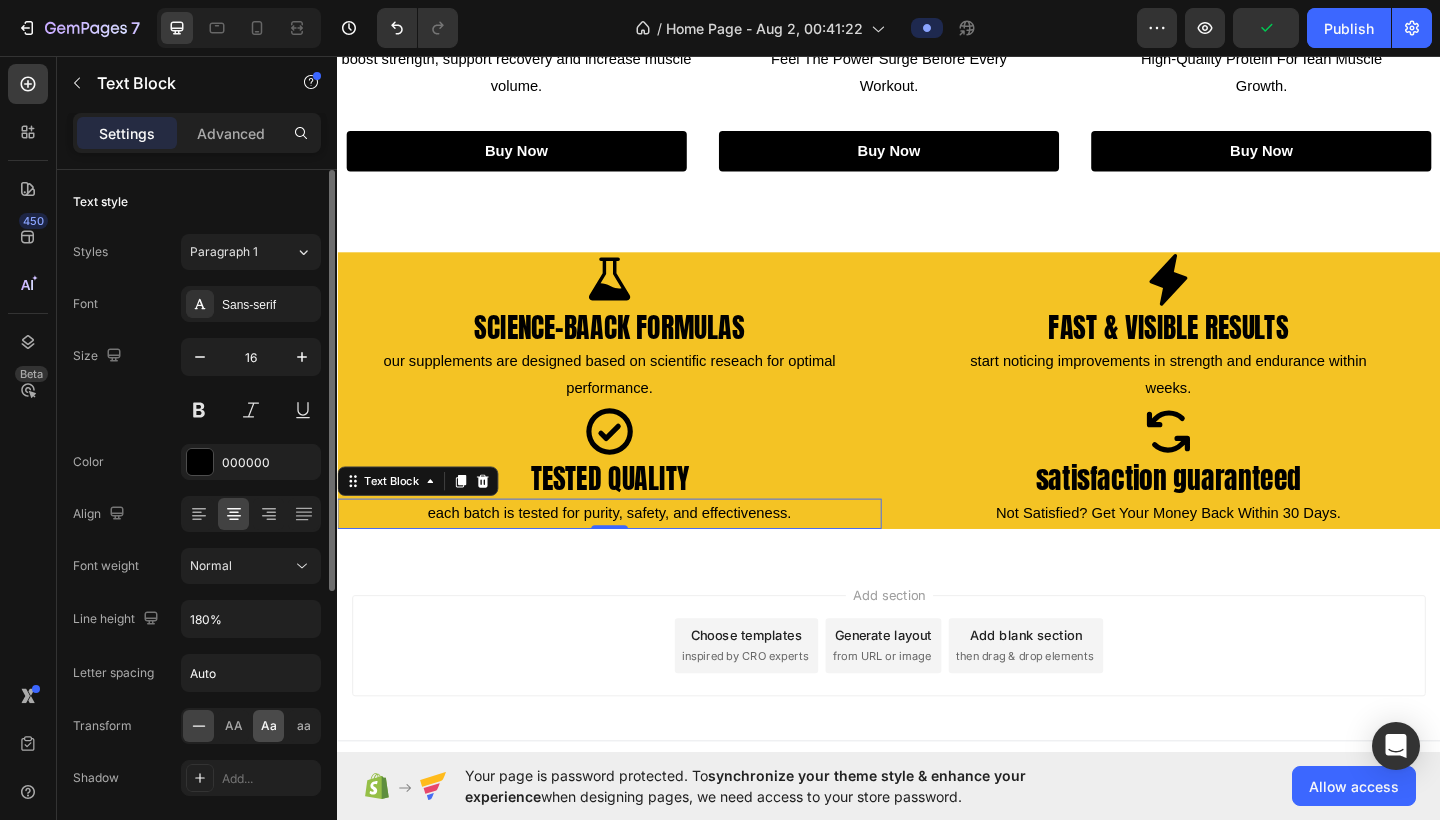 click on "Aa" 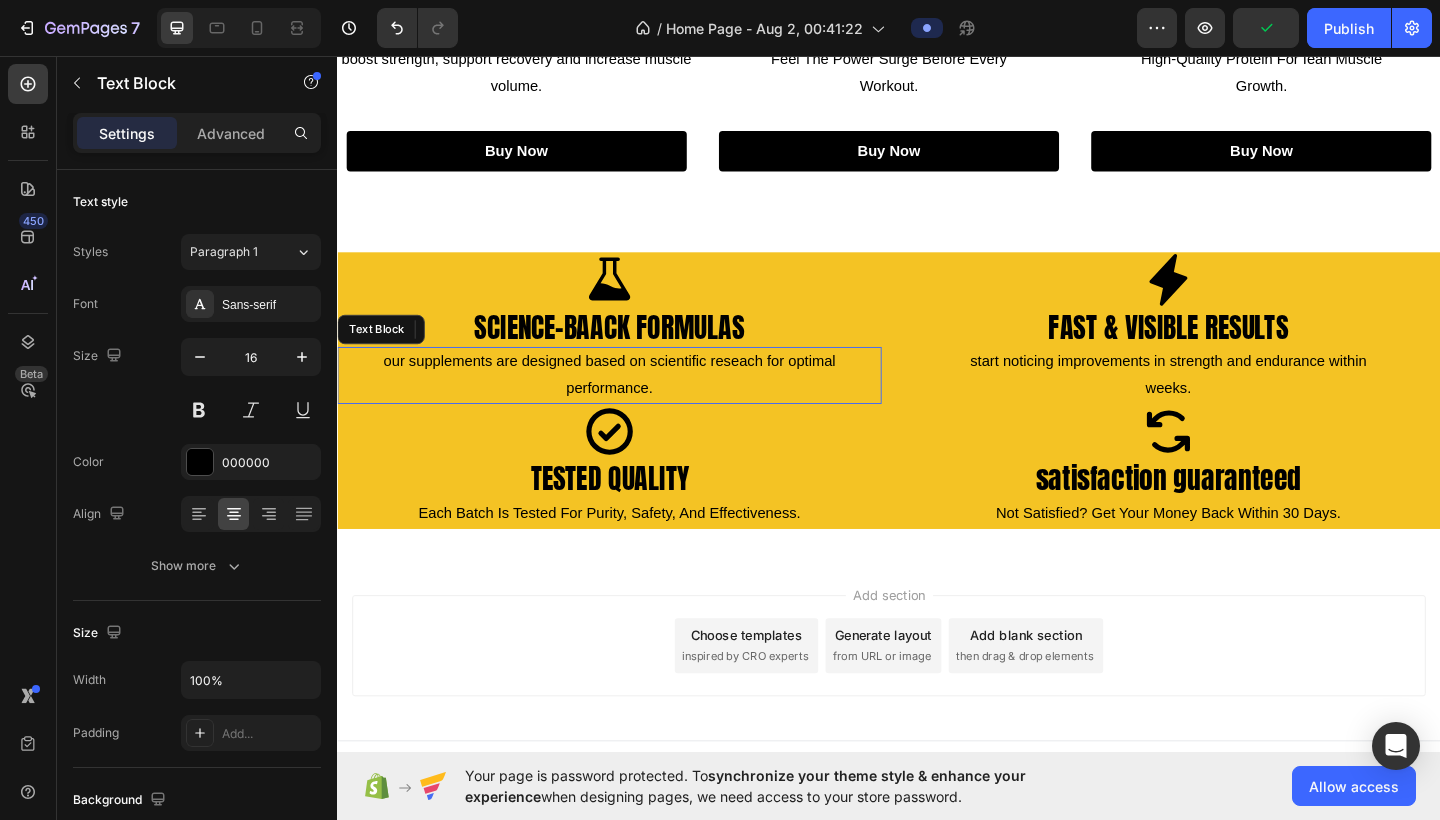 drag, startPoint x: 672, startPoint y: 385, endPoint x: 582, endPoint y: 734, distance: 360.41782 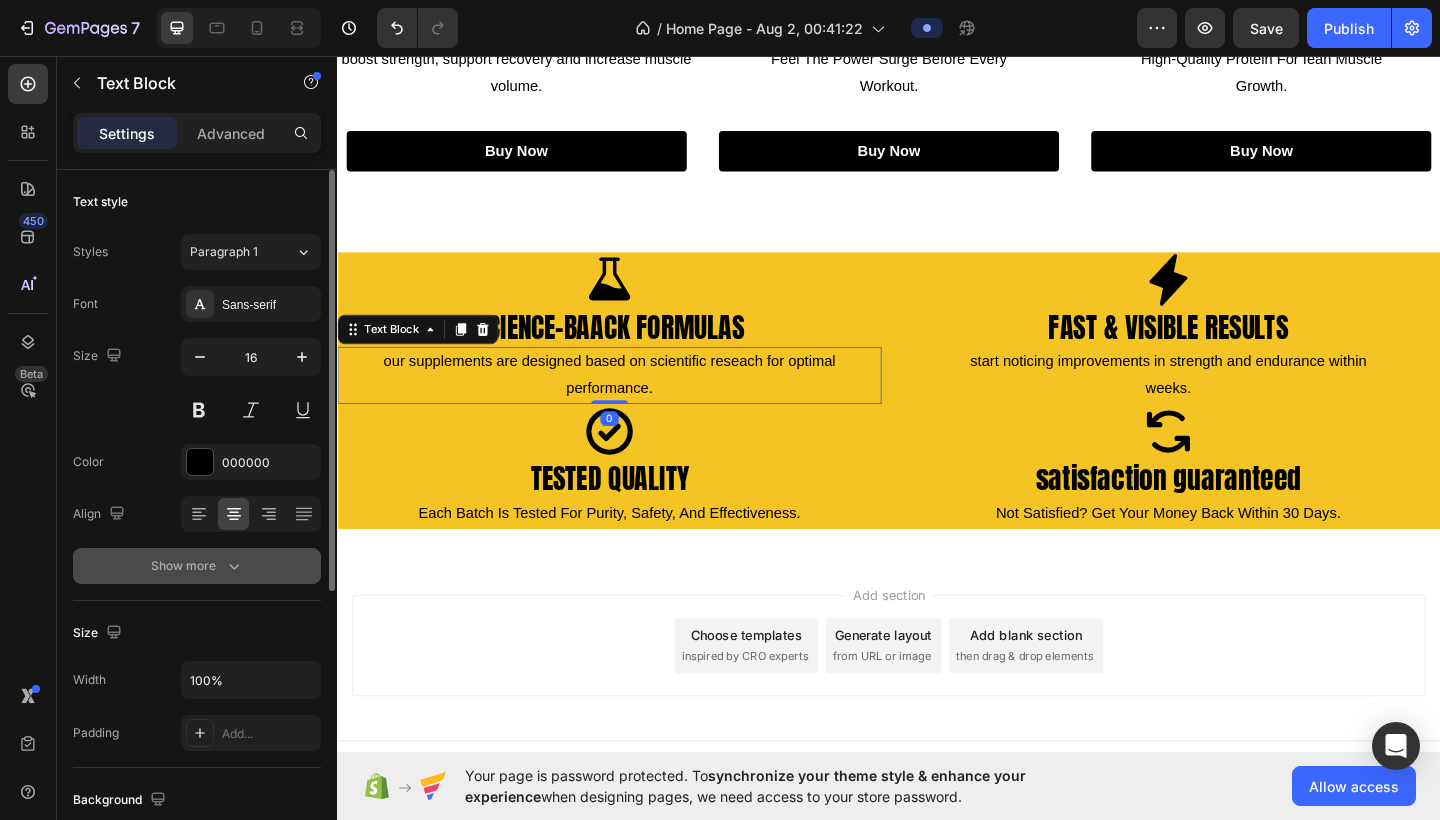 click on "Show more" at bounding box center [197, 566] 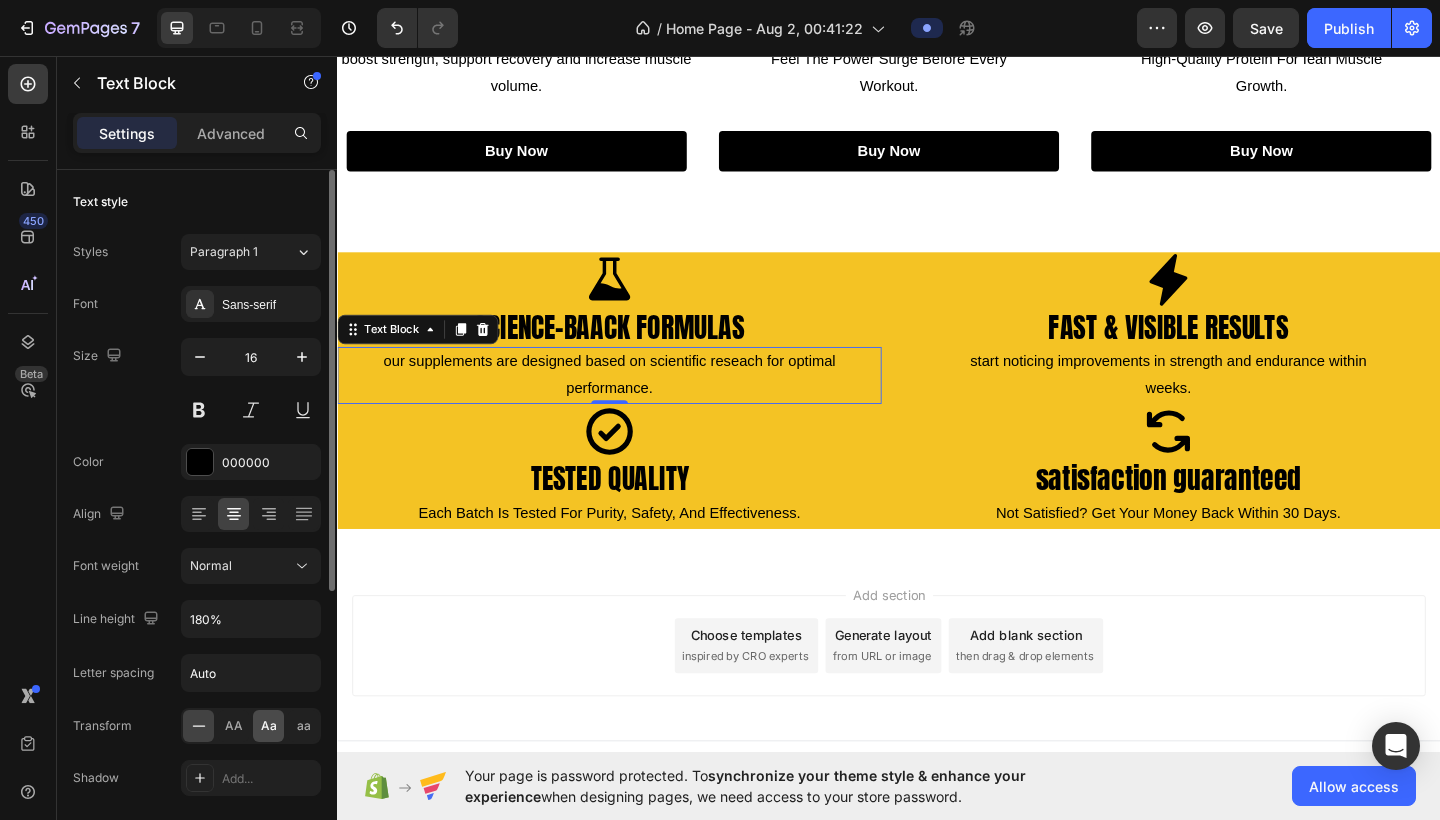 click on "Aa" 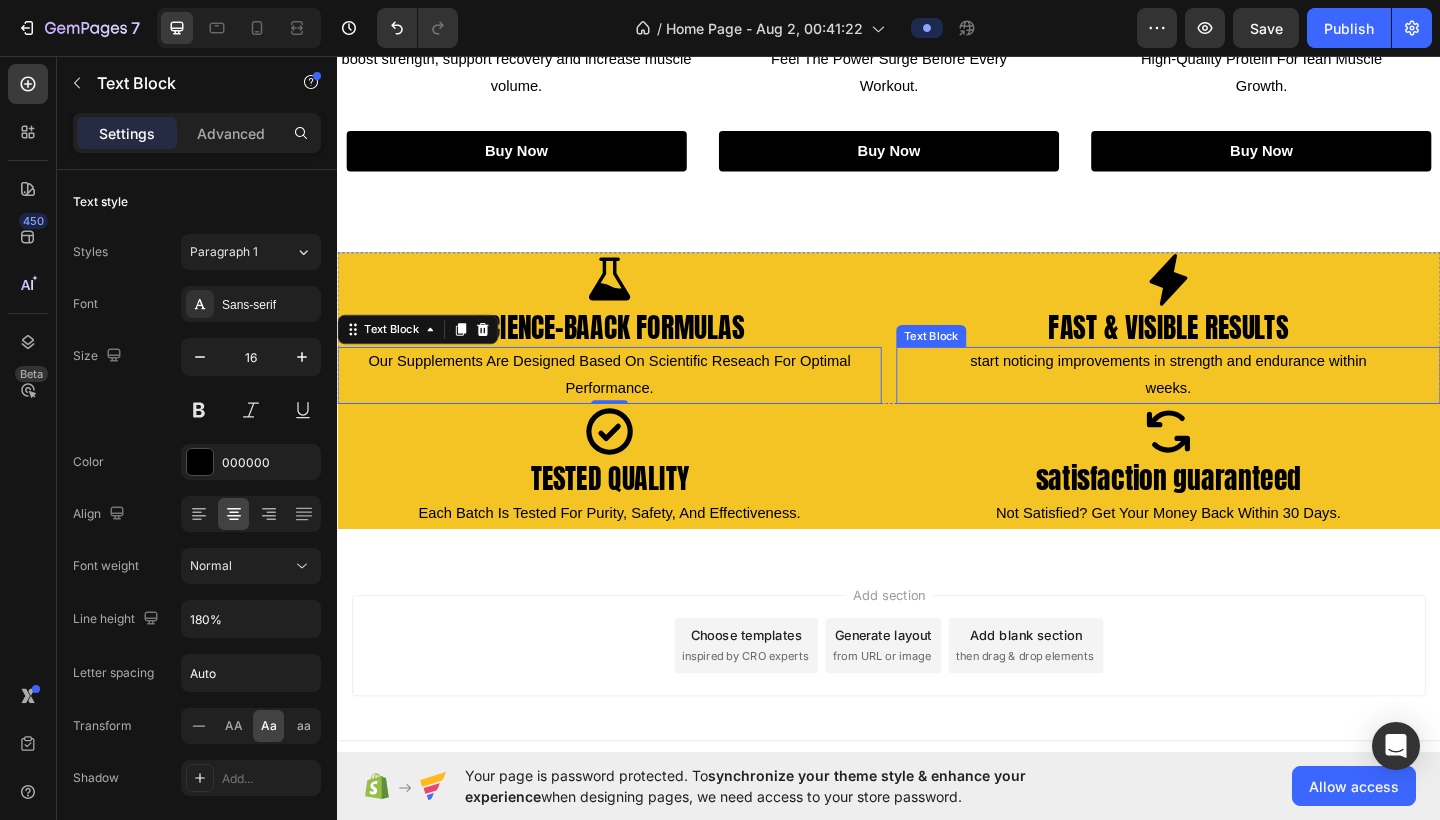 click on "start noticing improvements in strength and endurance within" at bounding box center (1241, 389) 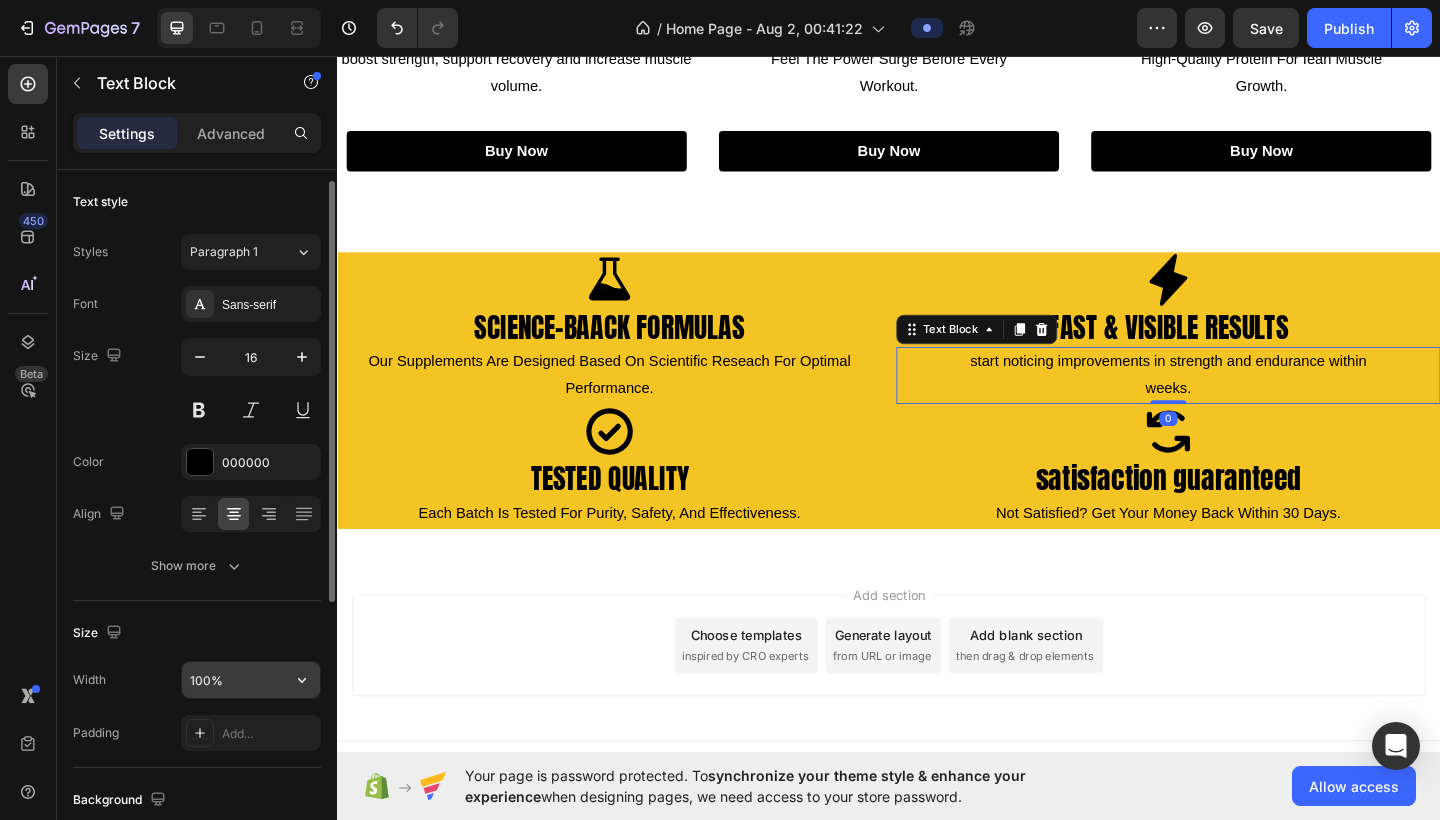scroll, scrollTop: 7, scrollLeft: 0, axis: vertical 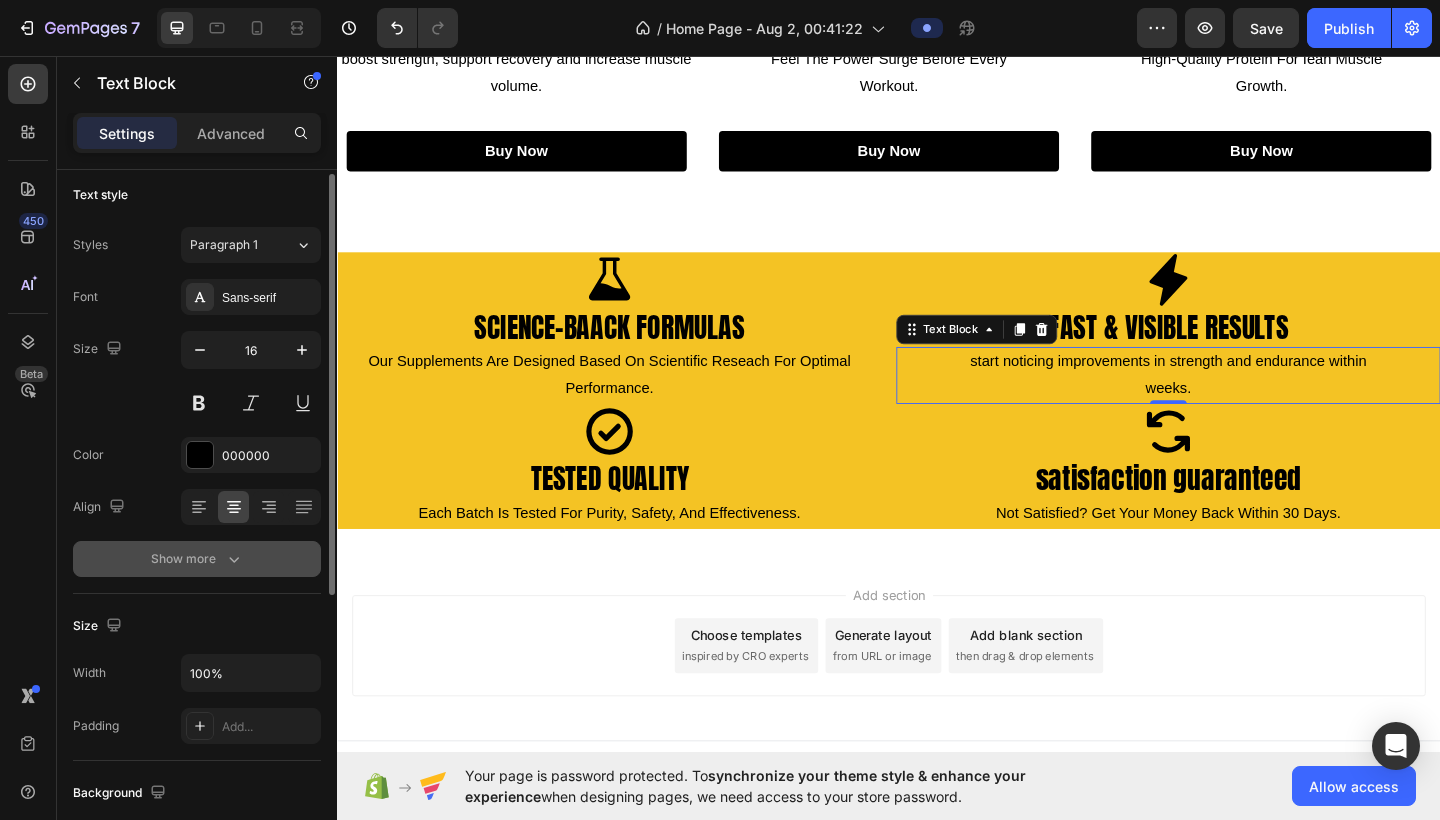 click 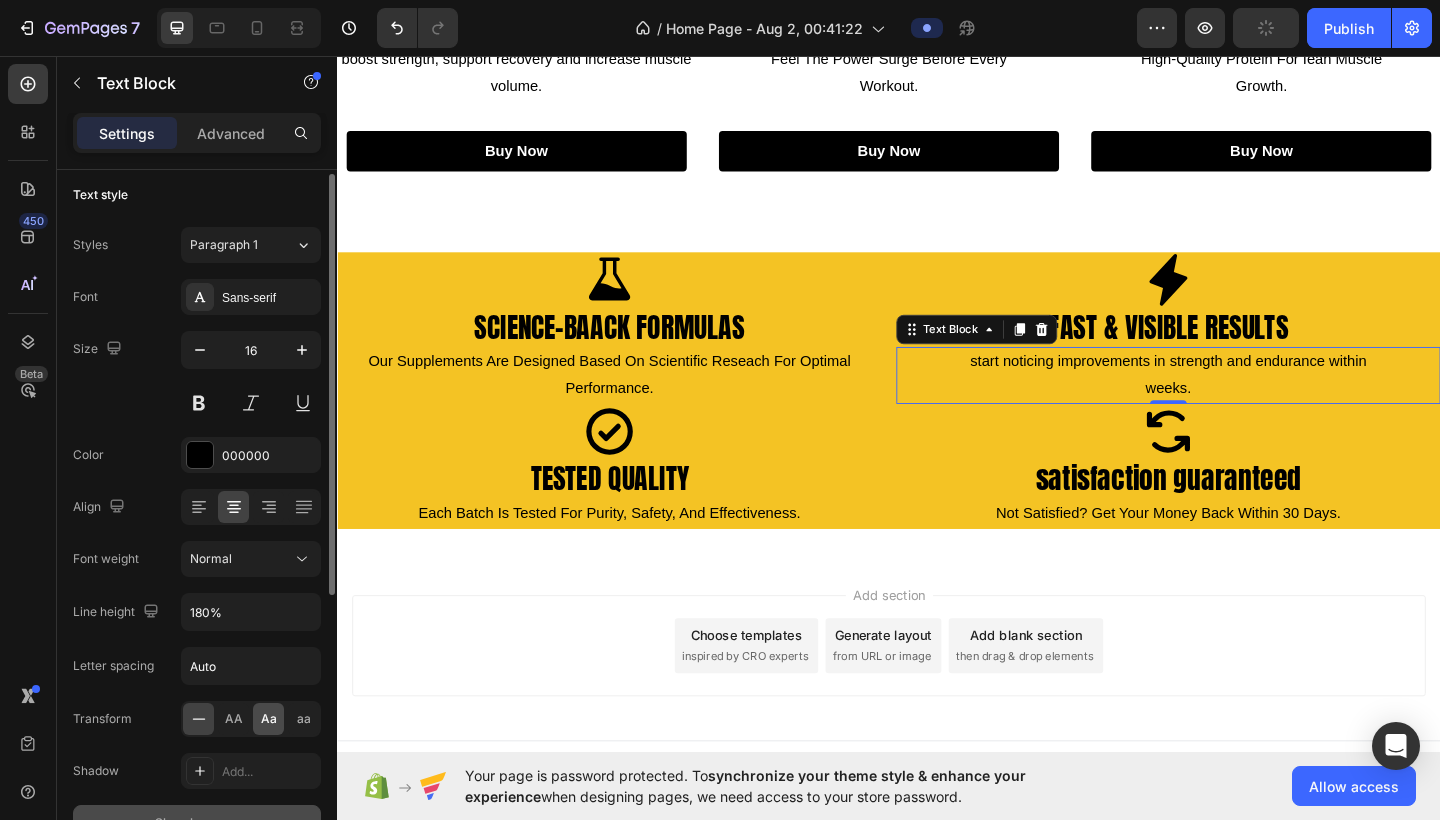 click on "Aa" 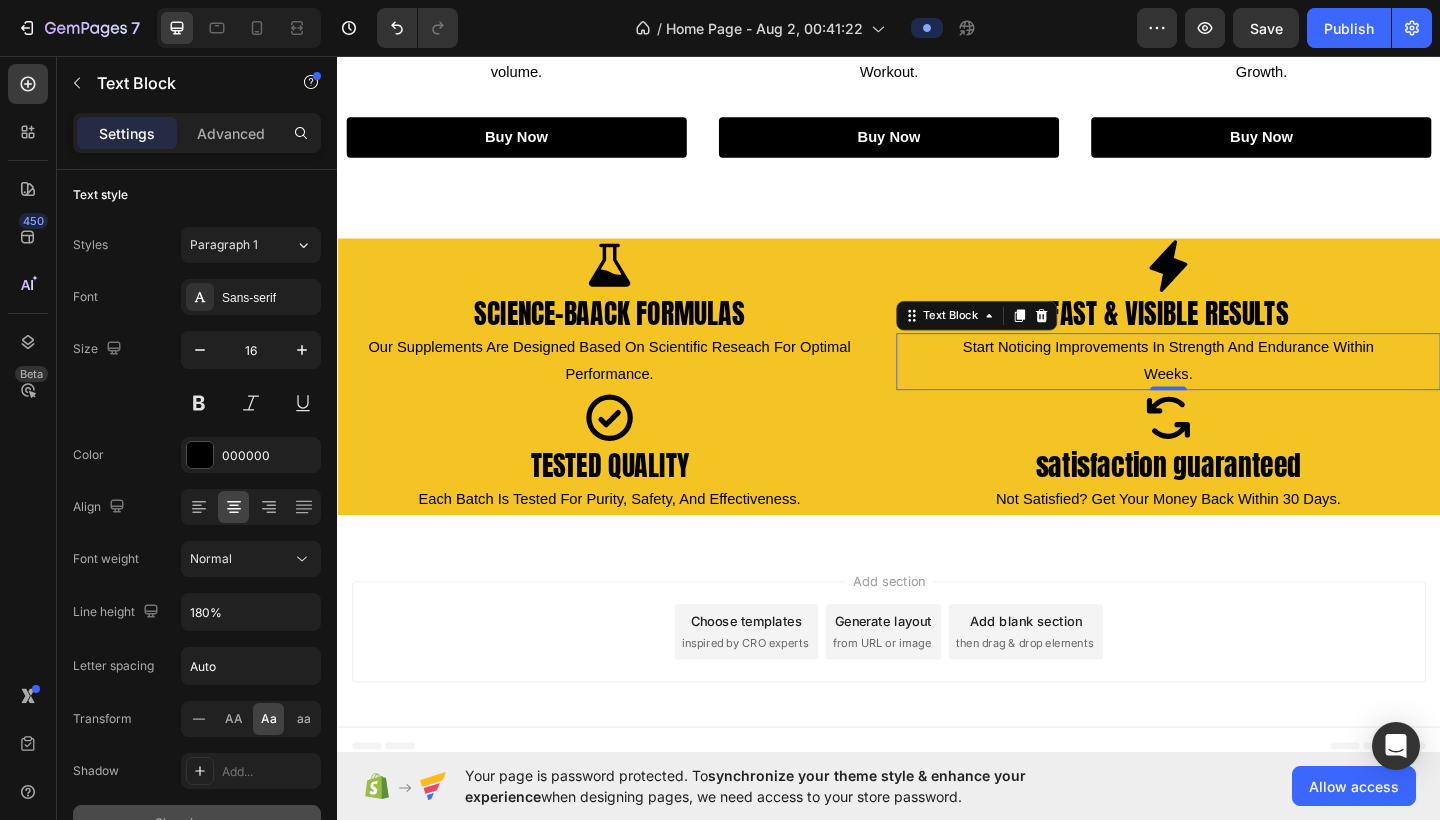 scroll, scrollTop: 890, scrollLeft: 0, axis: vertical 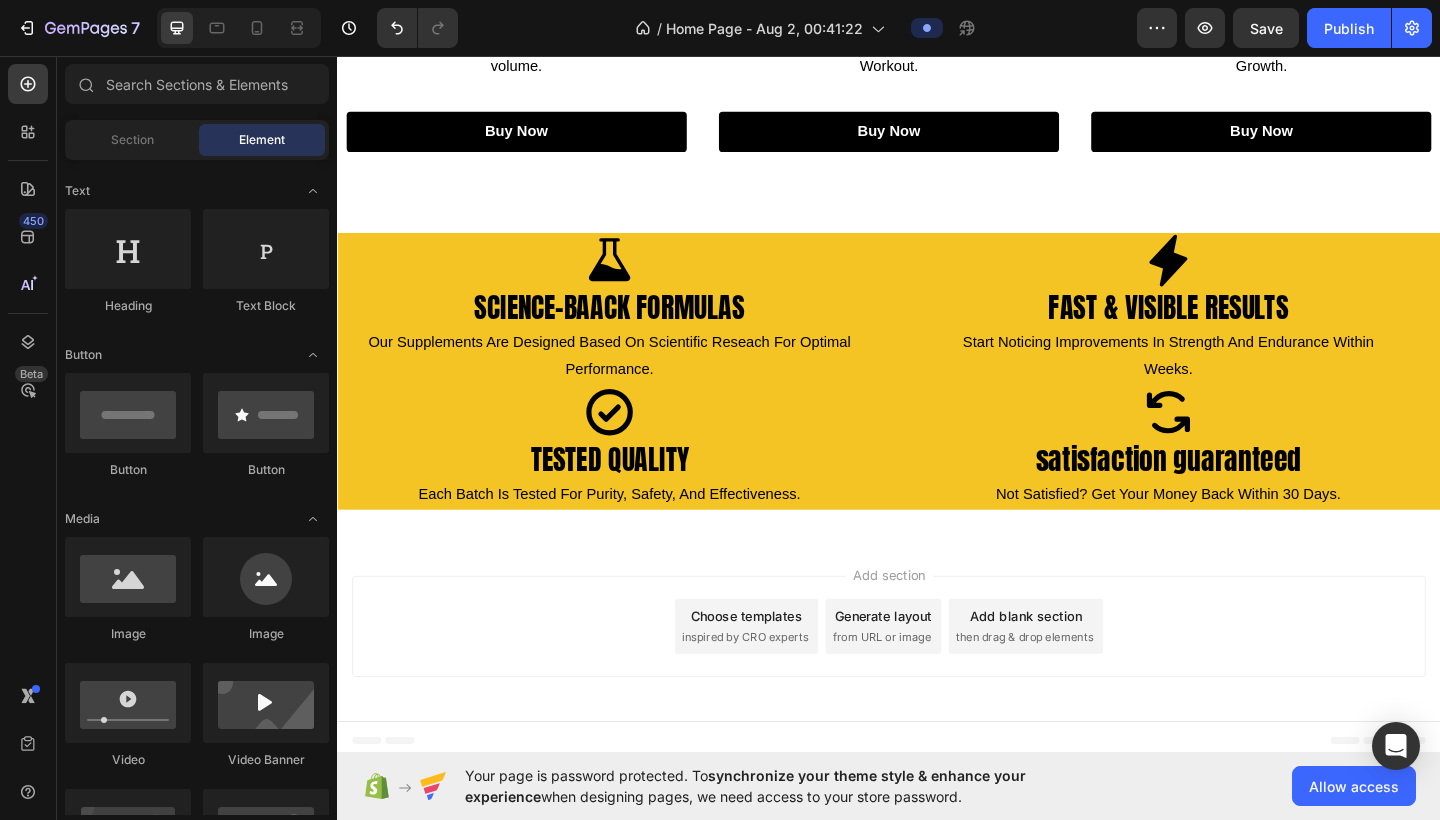 click on "Add section Choose templates inspired by CRO experts Generate layout from URL or image Add blank section then drag & drop elements" at bounding box center (937, 677) 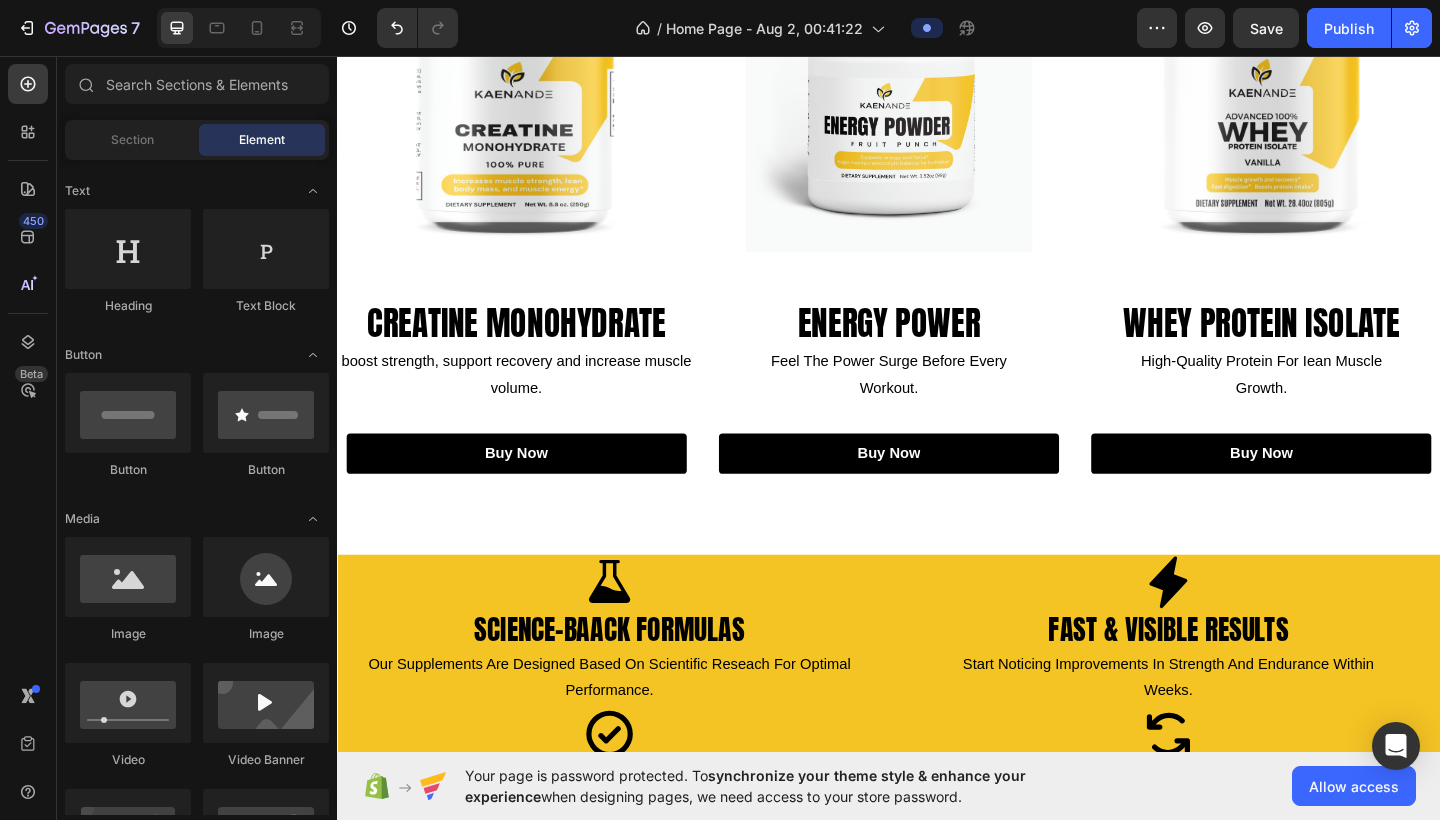 scroll, scrollTop: 890, scrollLeft: 0, axis: vertical 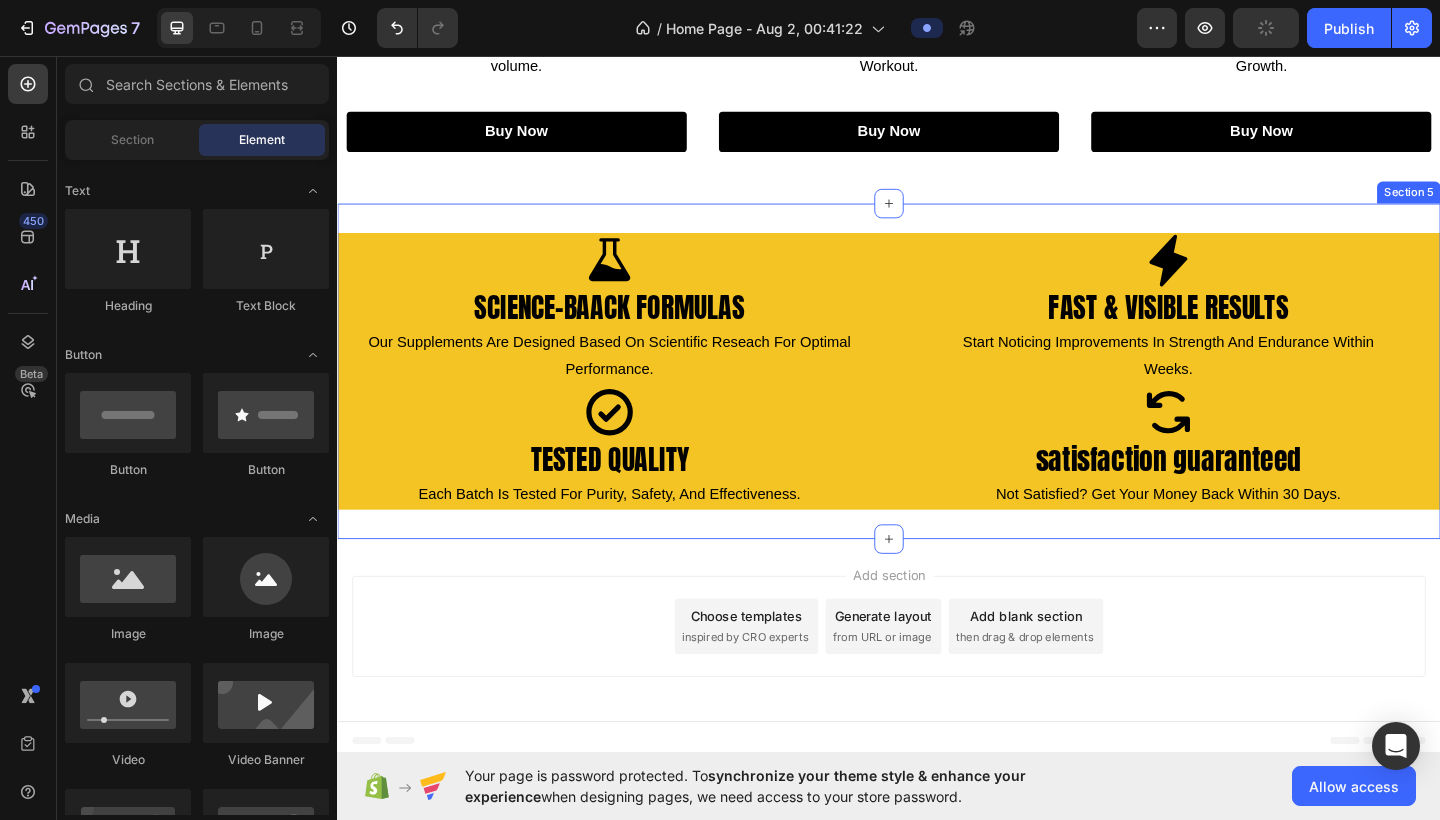 click on "Icon science-baack formulas Heading our supplements are designed based on scientific reseach for optimal performance. Text Block
Icon  fast & visible results  Heading start noticing improvements in strength and endurance within  weeks. Text Block Row
Icon tested quality Heading each batch is tested for purity, safety, and effectiveness. Text Block
Icon satisfaction guaranteed Heading not satisfied? get your money back within 30 days.  Text Block Row Row Section 5" at bounding box center (937, 399) 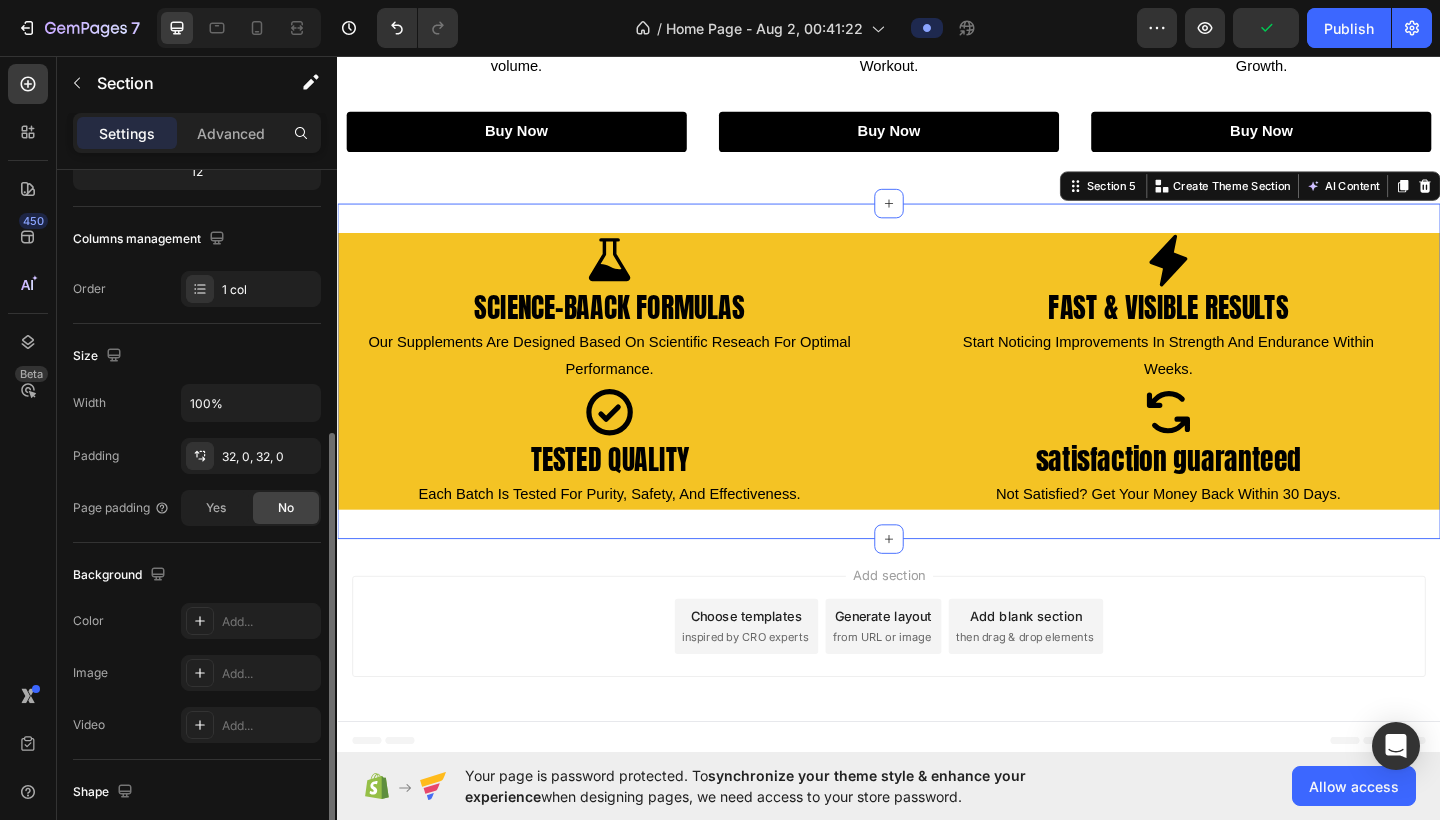 scroll, scrollTop: 342, scrollLeft: 0, axis: vertical 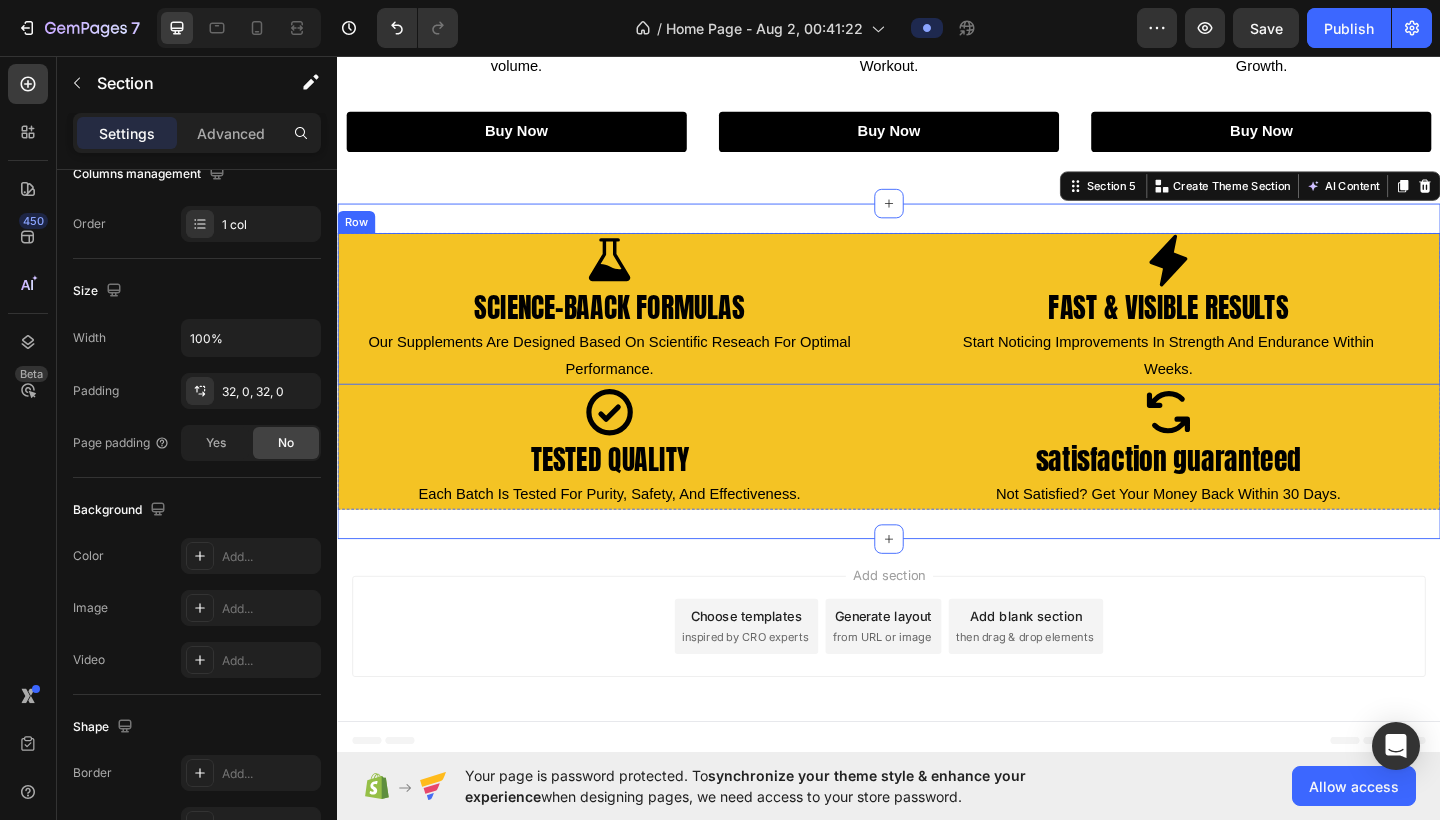 click on "Icon science-baack formulas Heading our supplements are designed based on scientific reseach for optimal performance. Text Block
Icon  fast & visible results  Heading start noticing improvements in strength and endurance within  weeks. Text Block Row" at bounding box center [937, 331] 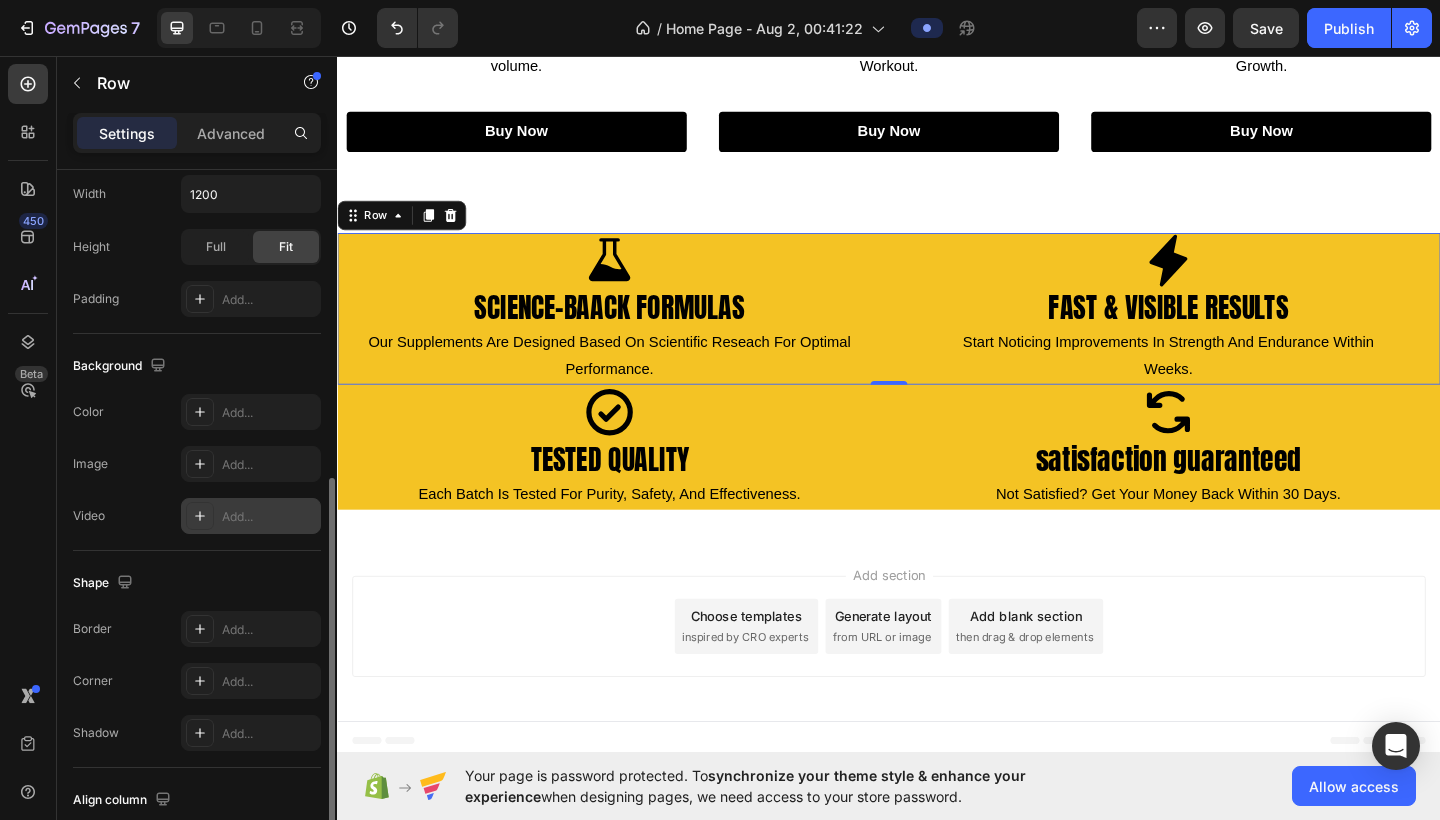 scroll, scrollTop: 599, scrollLeft: 0, axis: vertical 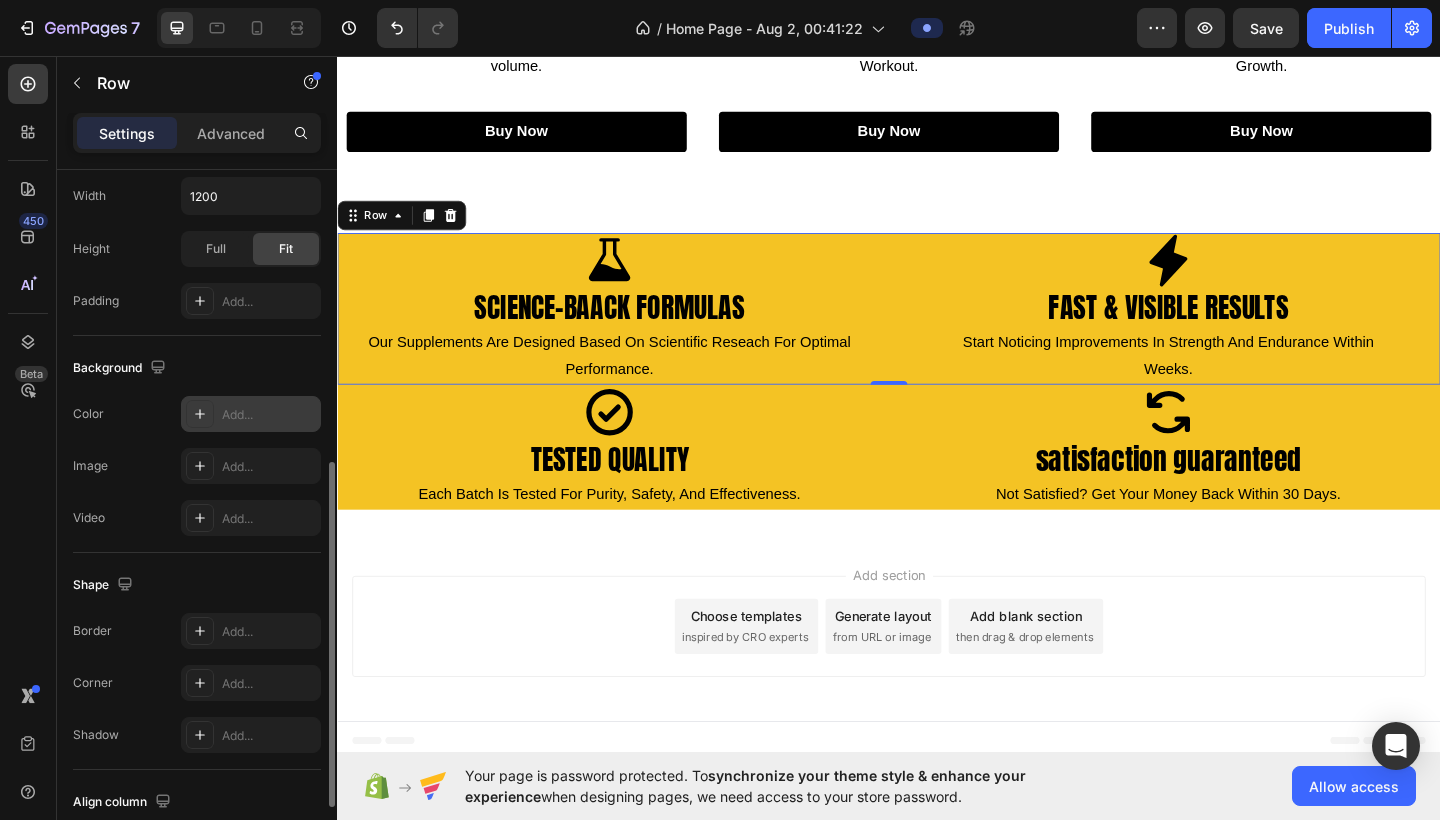 click on "Add..." at bounding box center [269, 415] 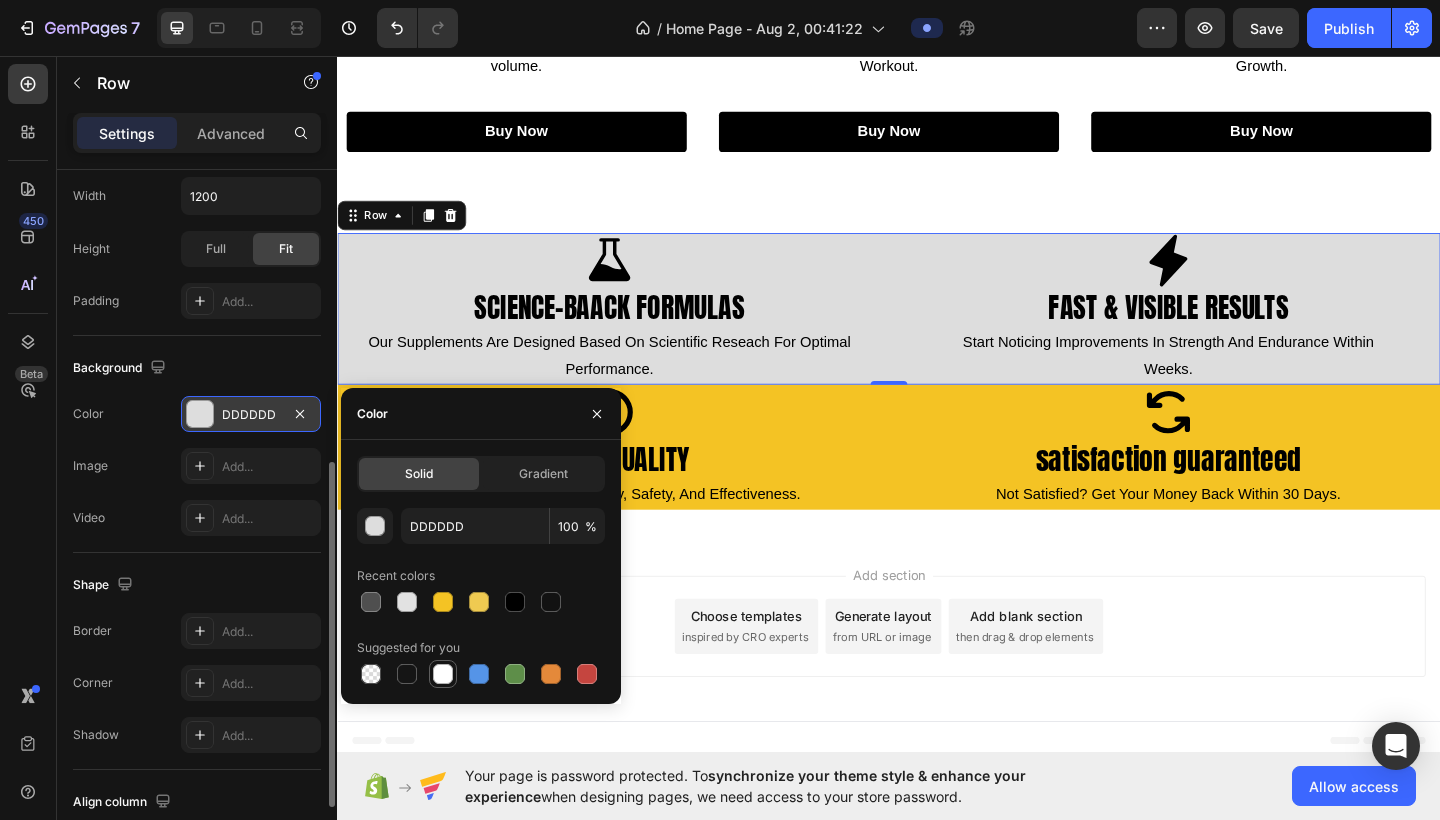 click at bounding box center [443, 674] 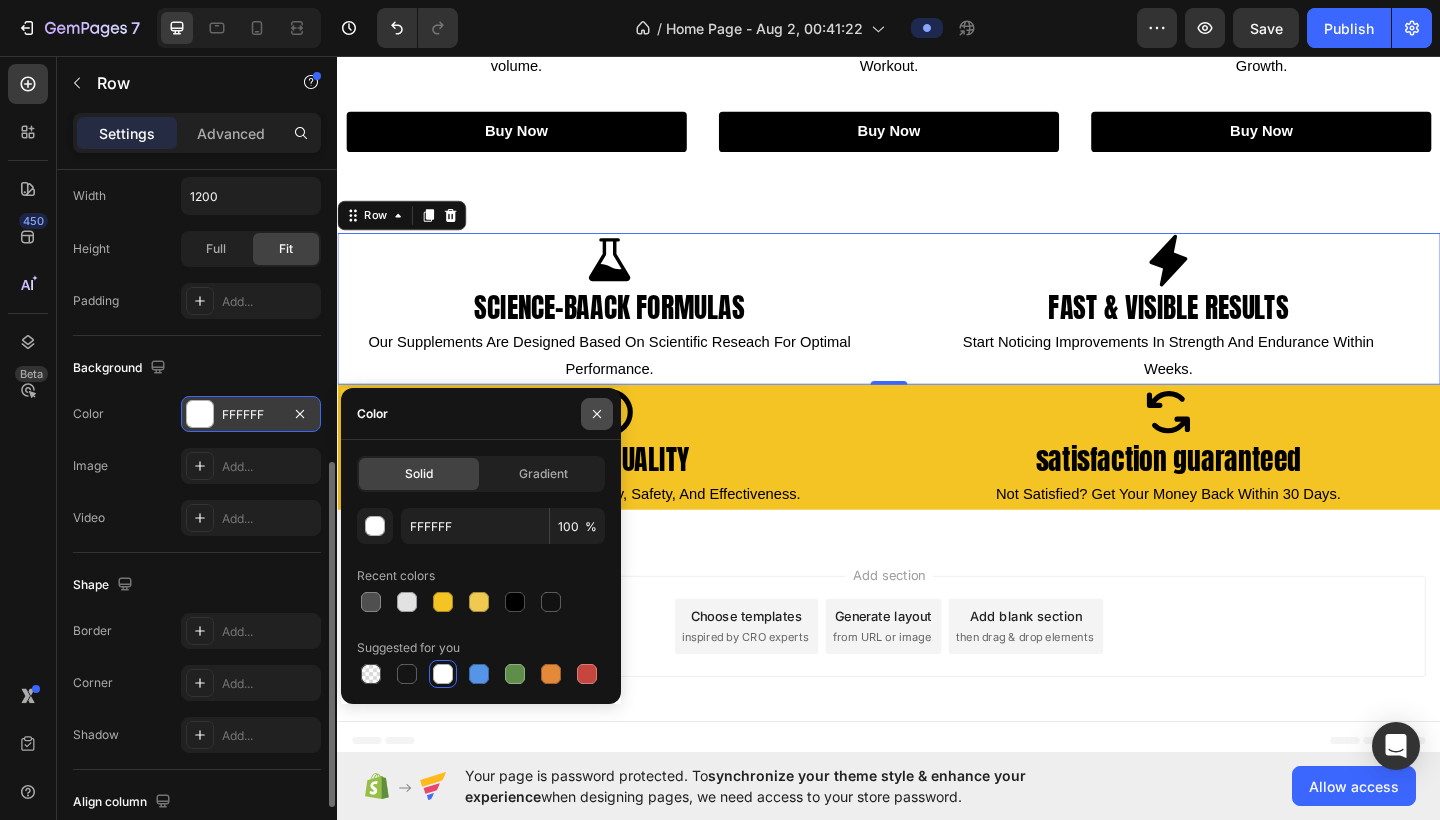 click at bounding box center (597, 414) 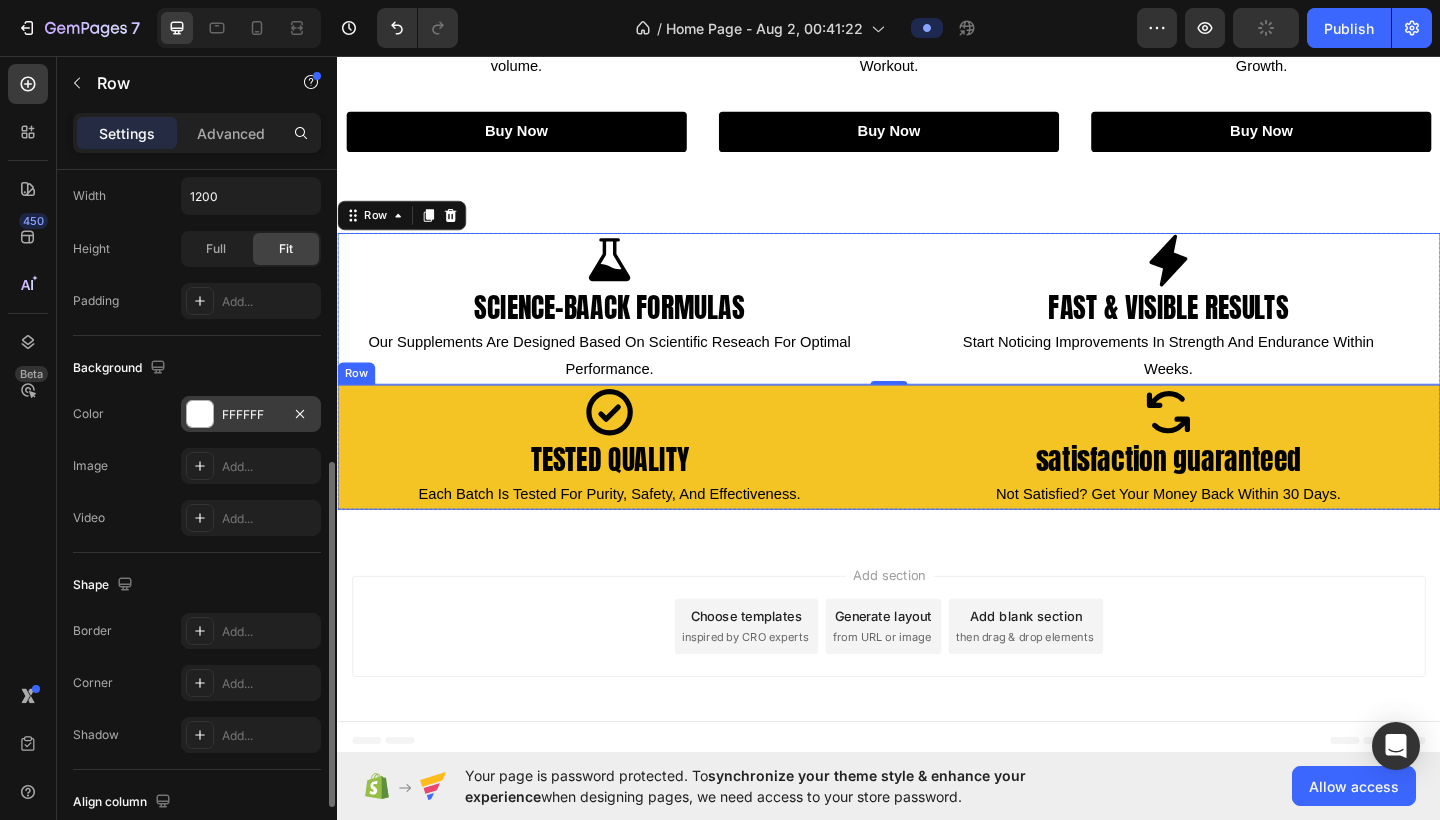 click on "Icon tested quality Heading each batch is tested for purity, safety, and effectiveness. Text Block
Icon satisfaction guaranteed Heading not satisfied? get your money back within 30 days.  Text Block Row" at bounding box center [937, 482] 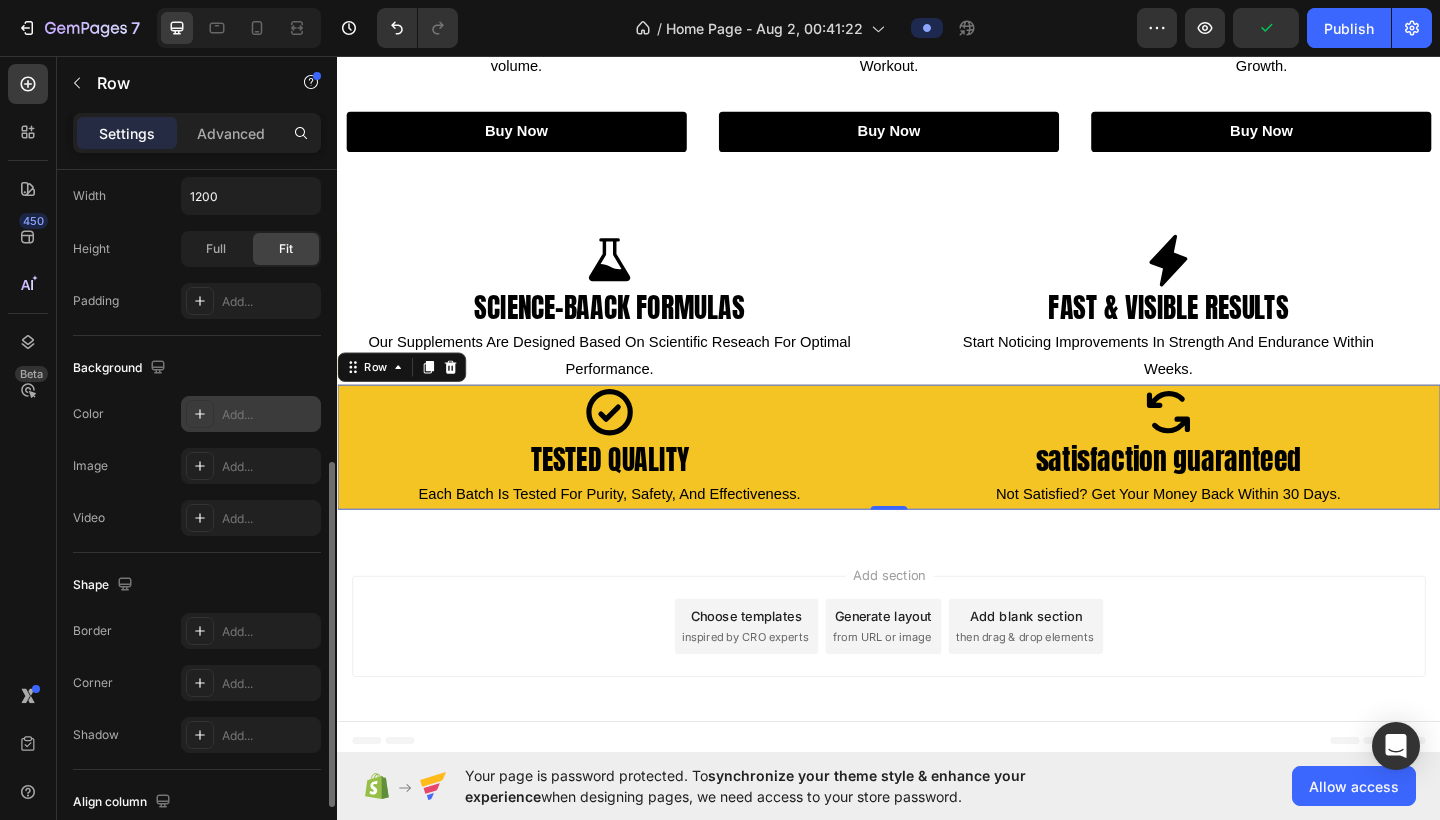 click on "Add..." at bounding box center [269, 415] 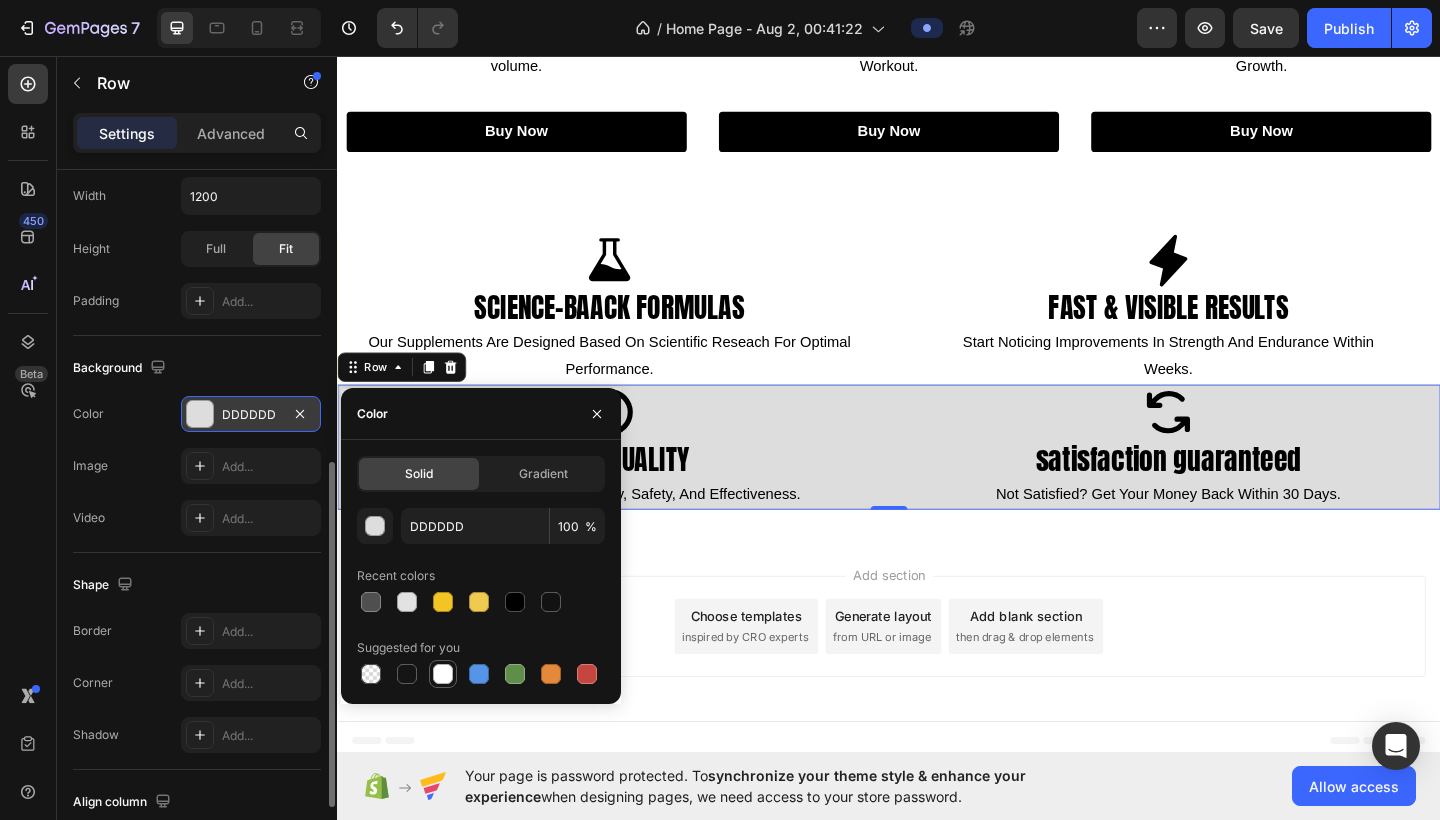 click at bounding box center [443, 674] 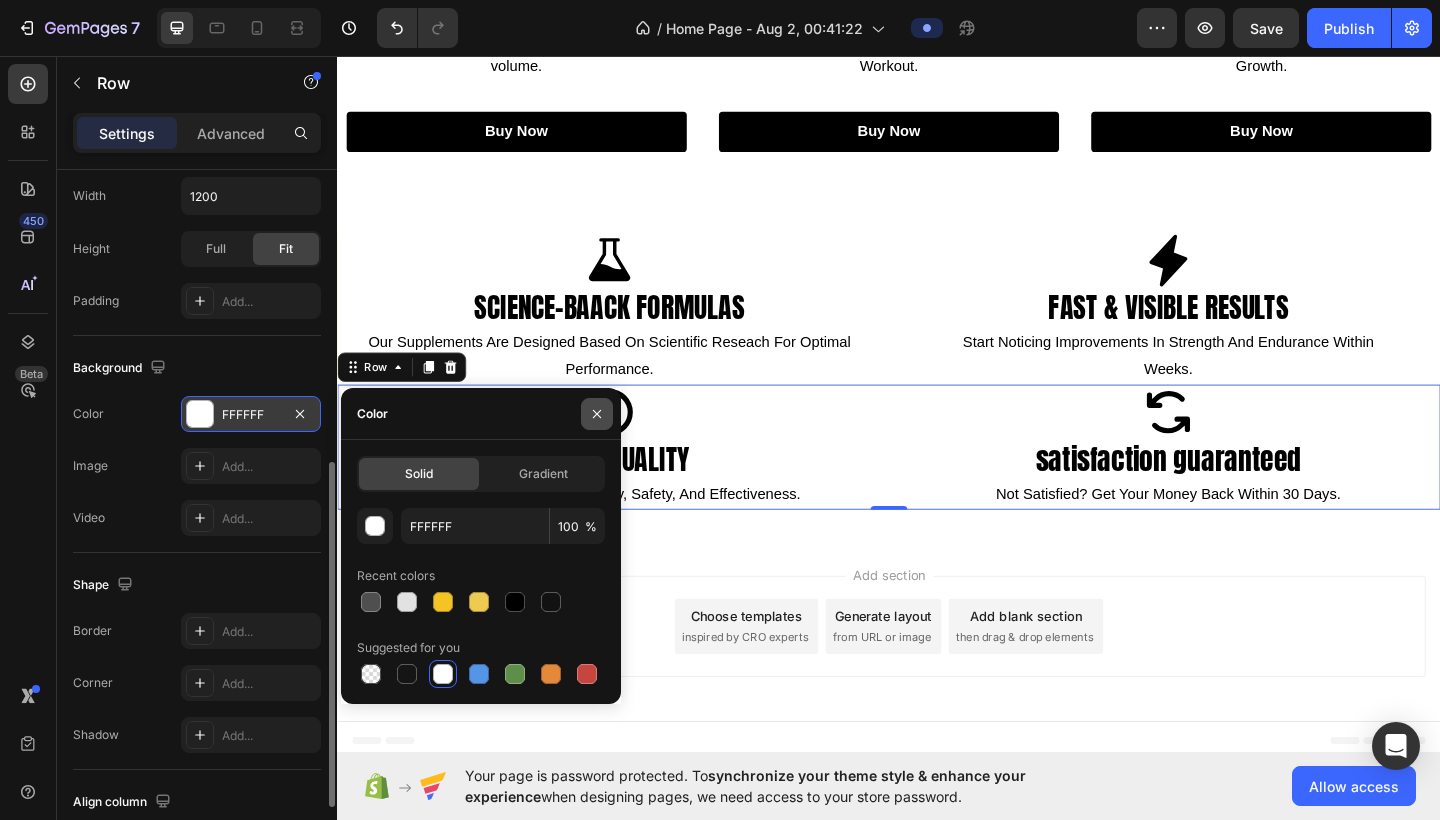 click 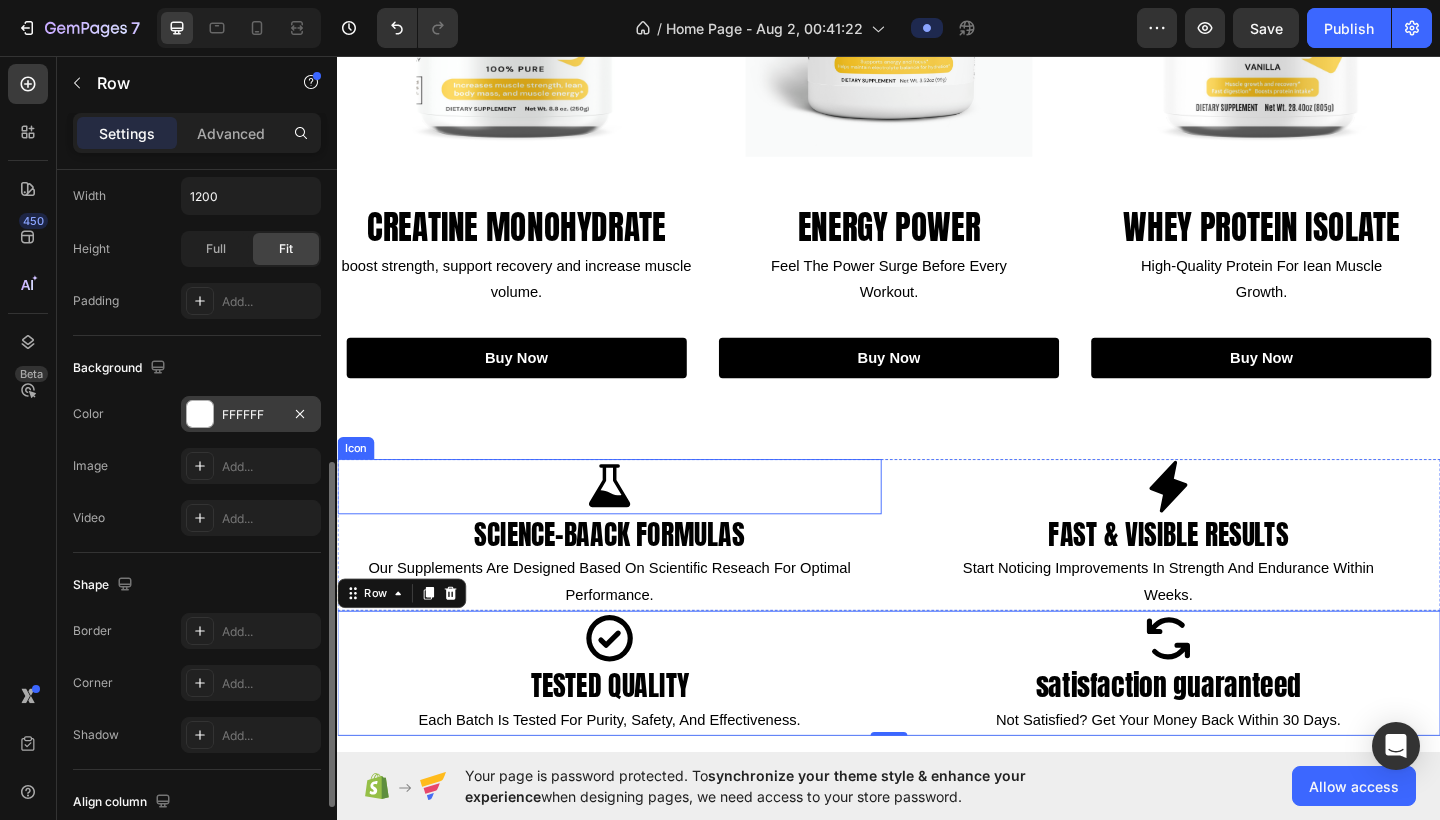 scroll, scrollTop: 643, scrollLeft: 0, axis: vertical 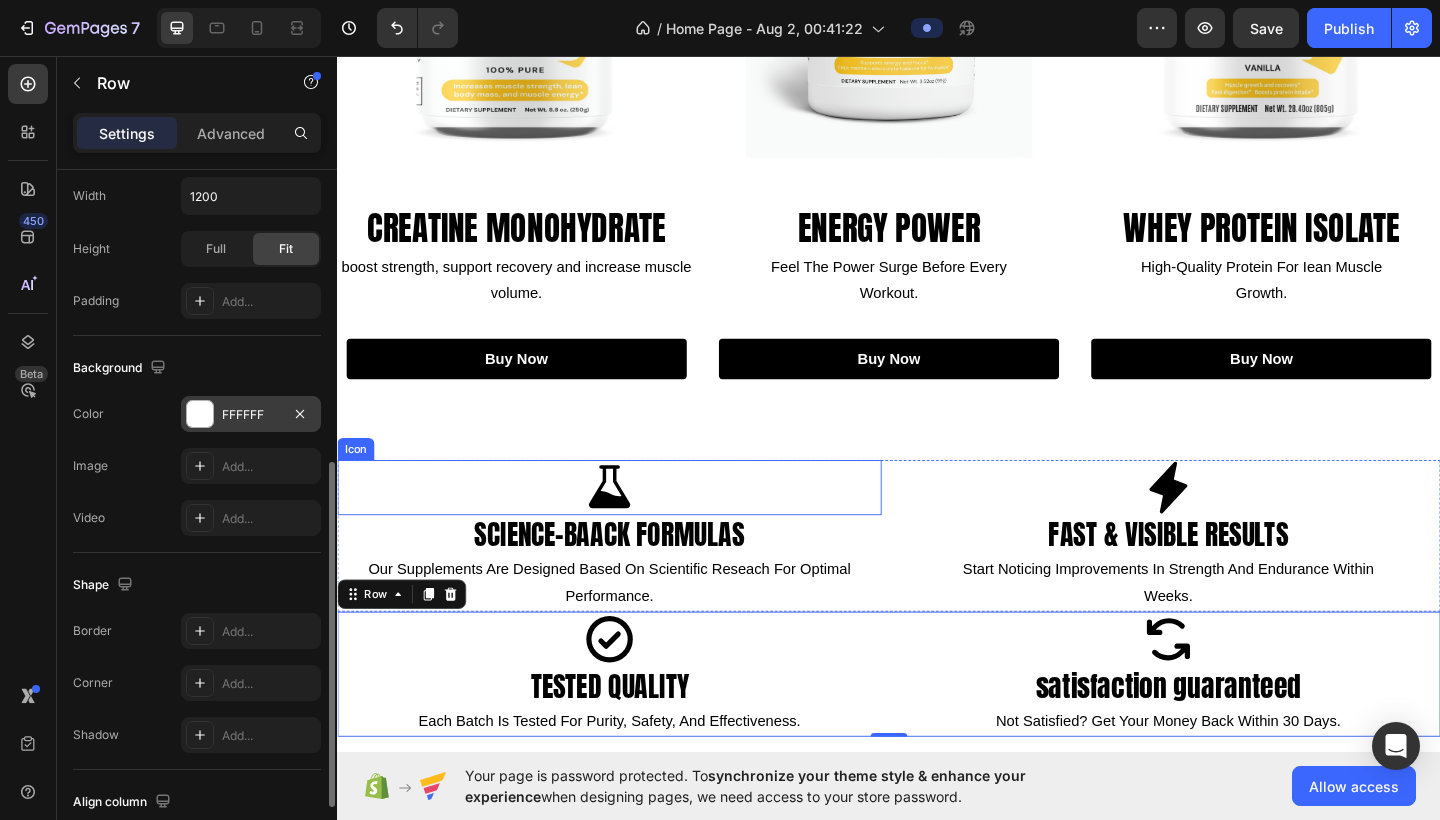 click 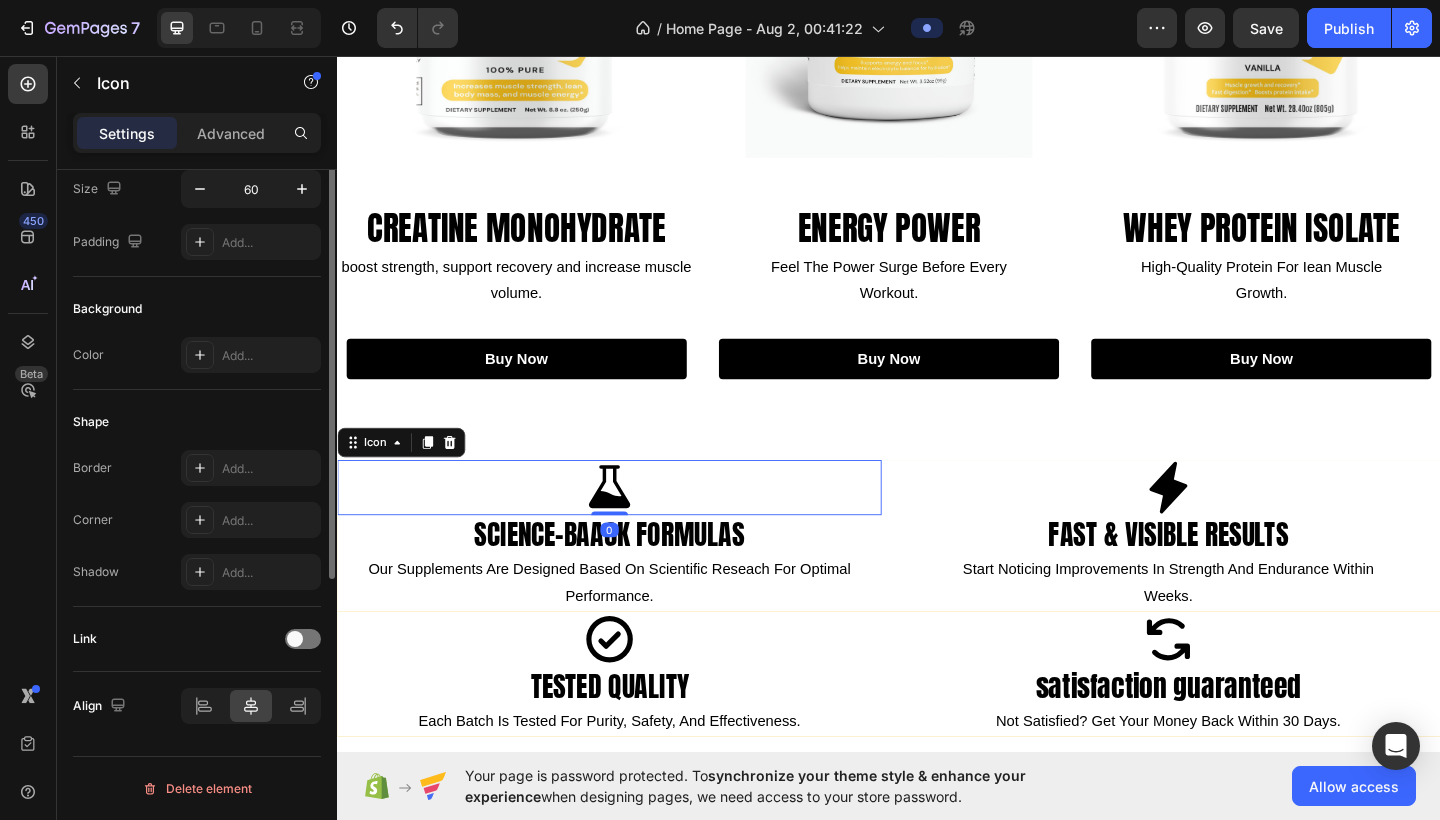 scroll, scrollTop: 0, scrollLeft: 0, axis: both 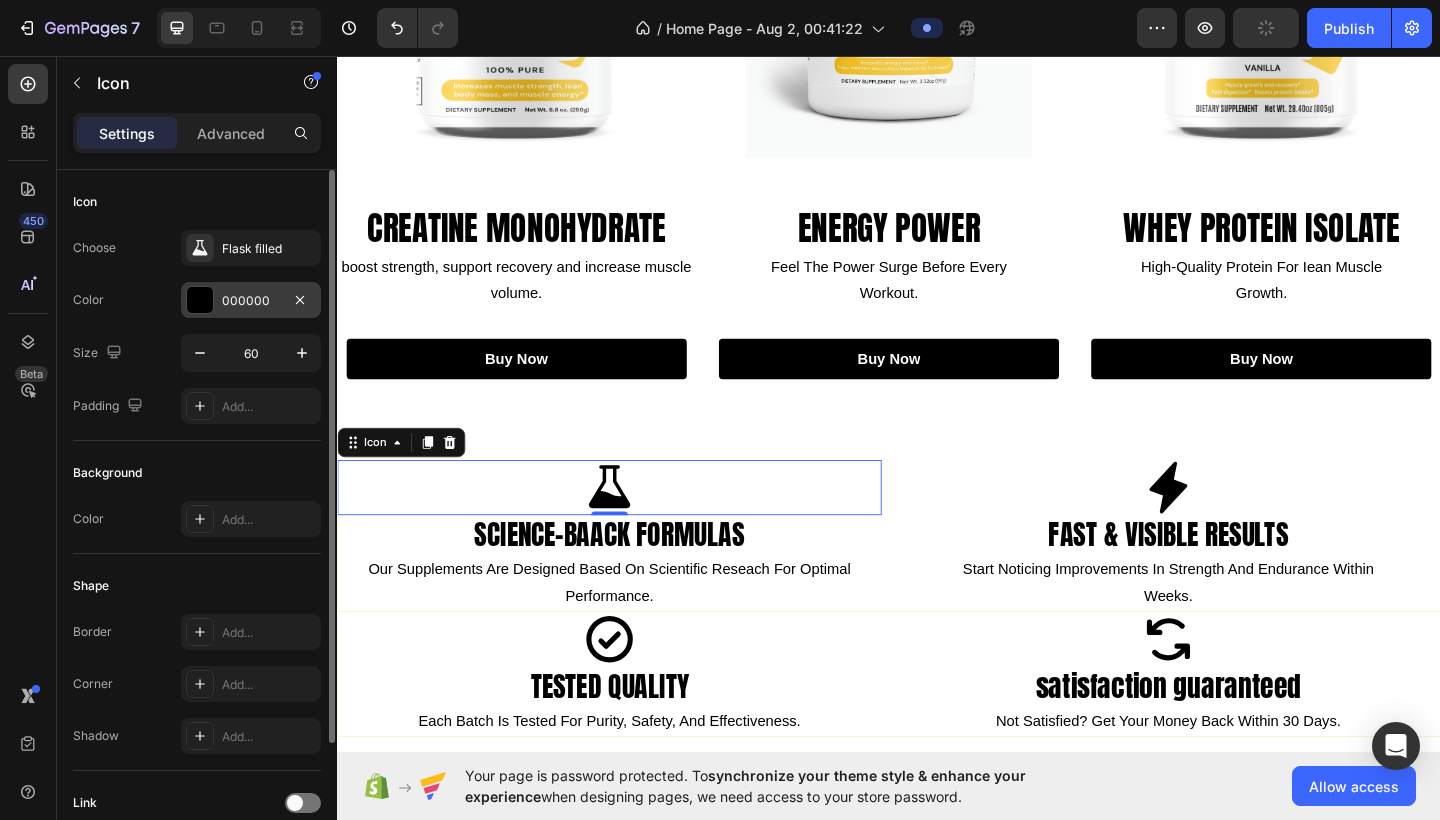 click on "000000" at bounding box center (251, 301) 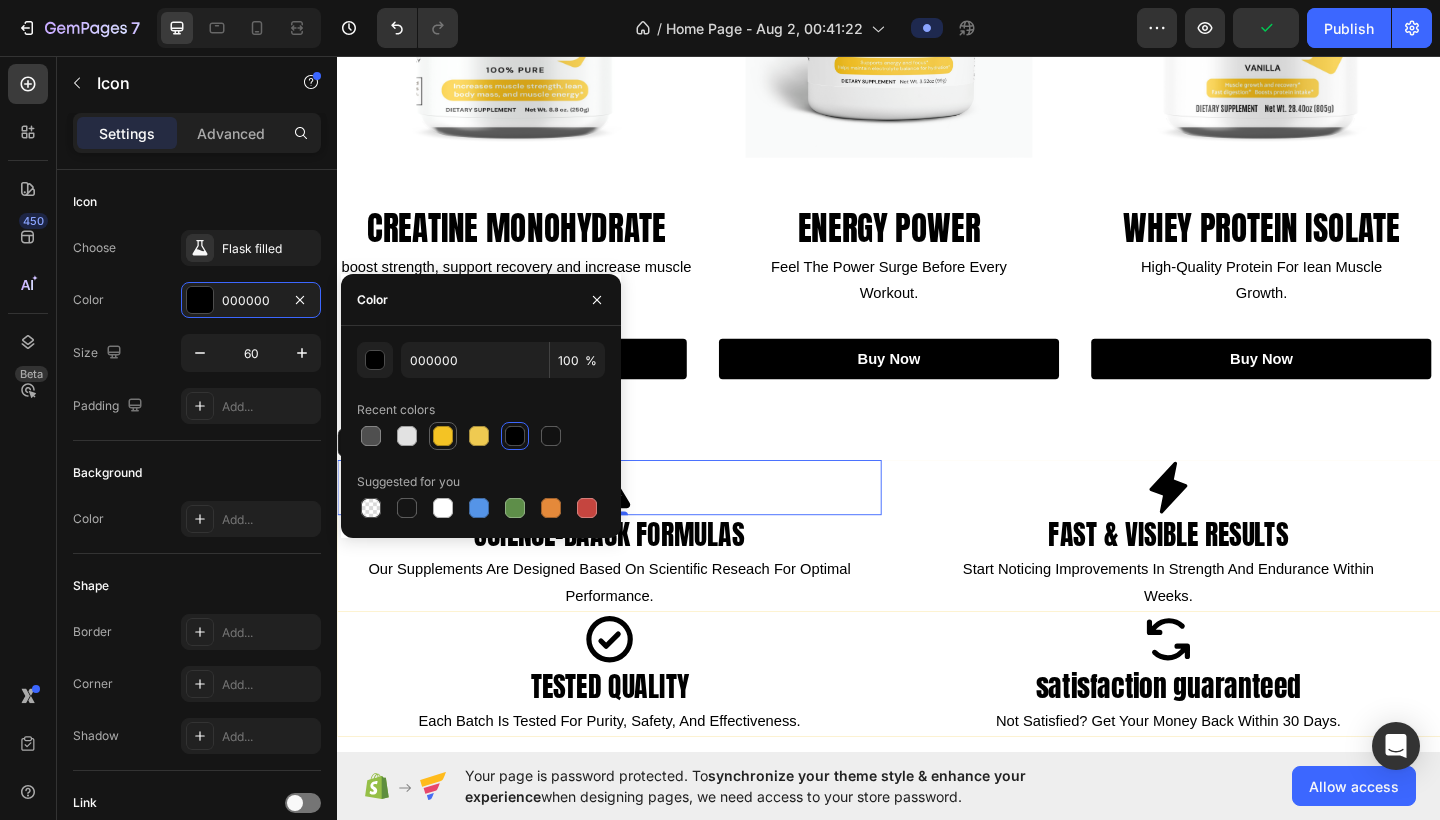 click at bounding box center (443, 436) 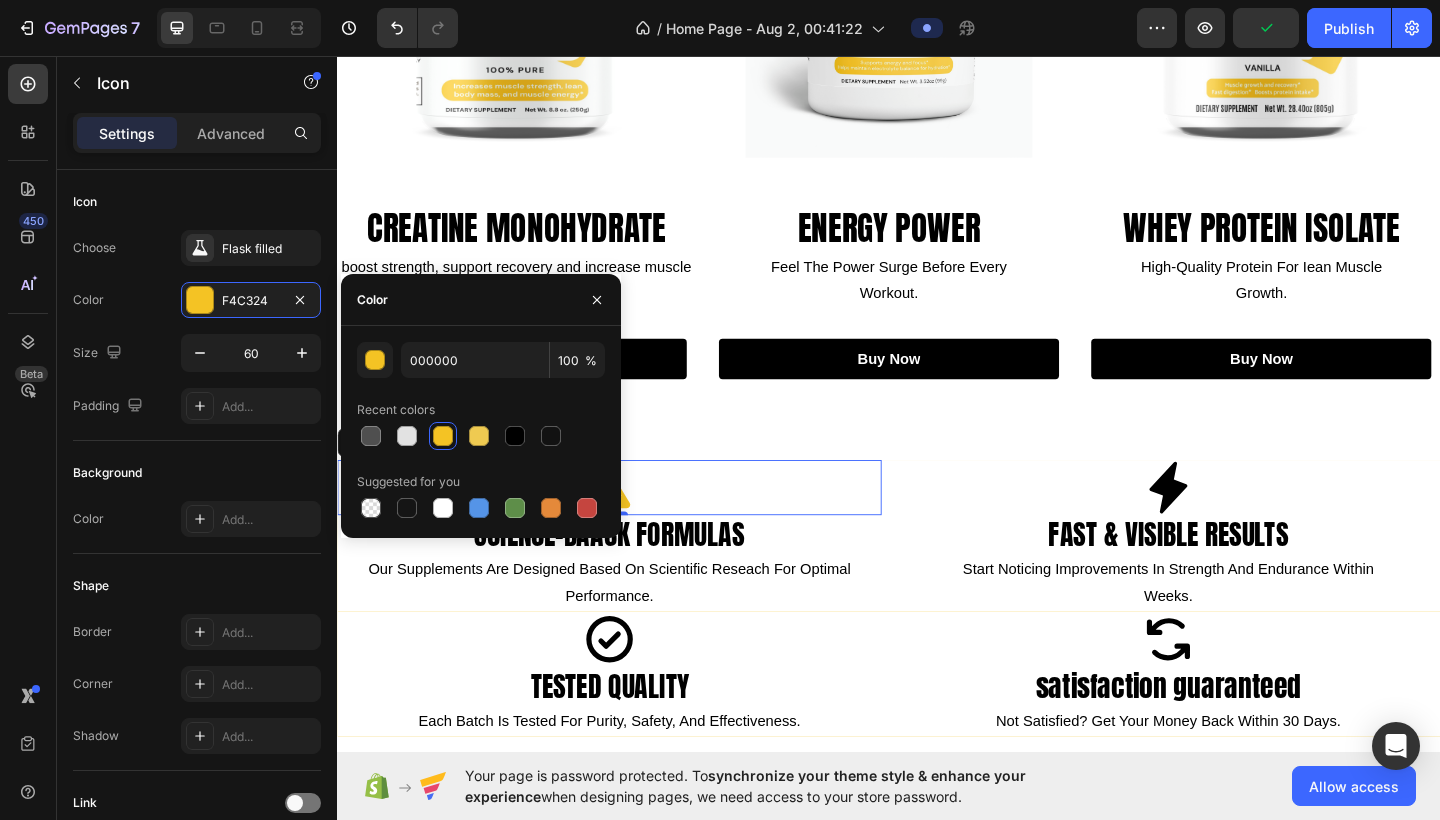 type on "F4C324" 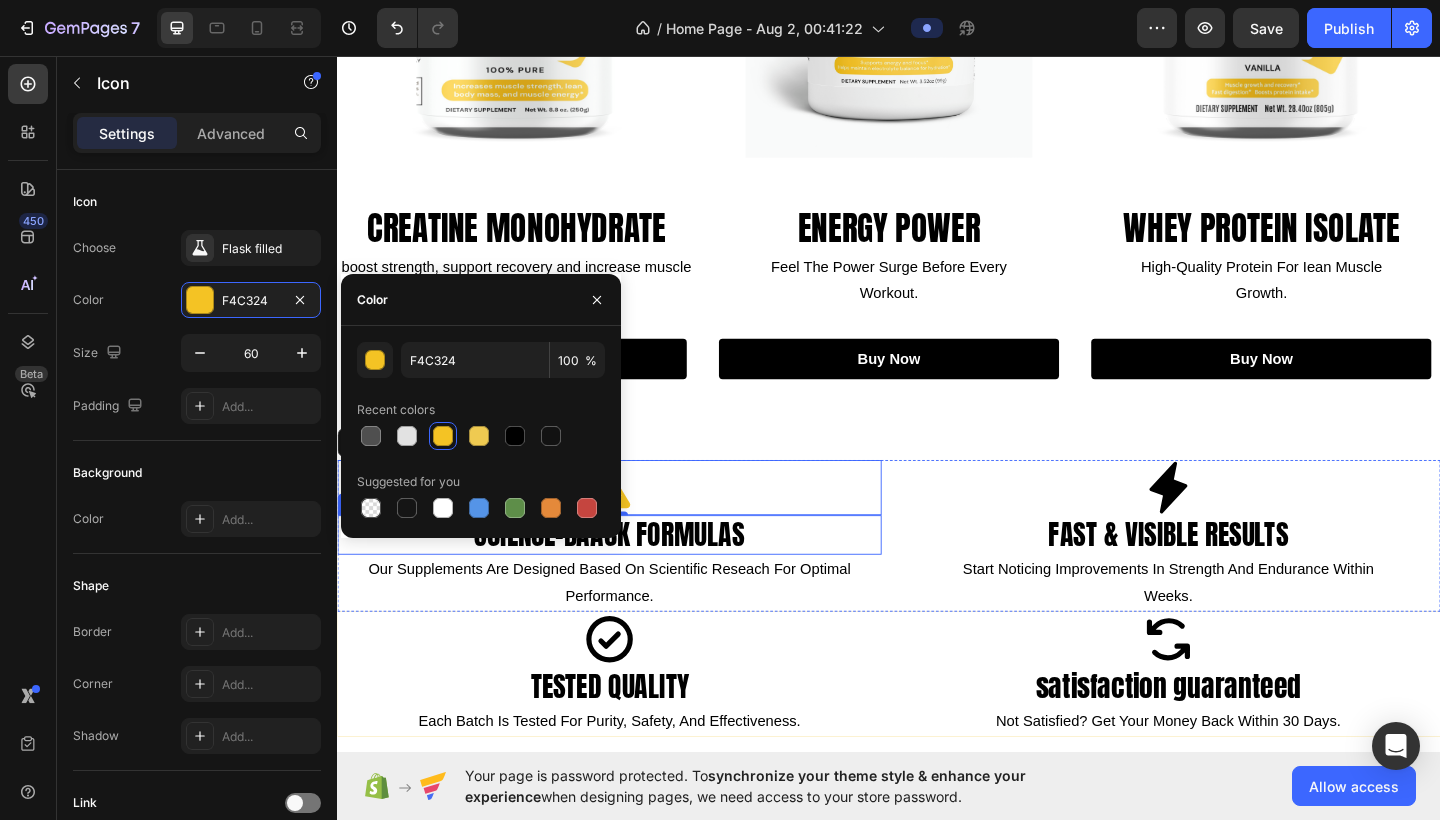 click on "science-baack formulas" at bounding box center [633, 577] 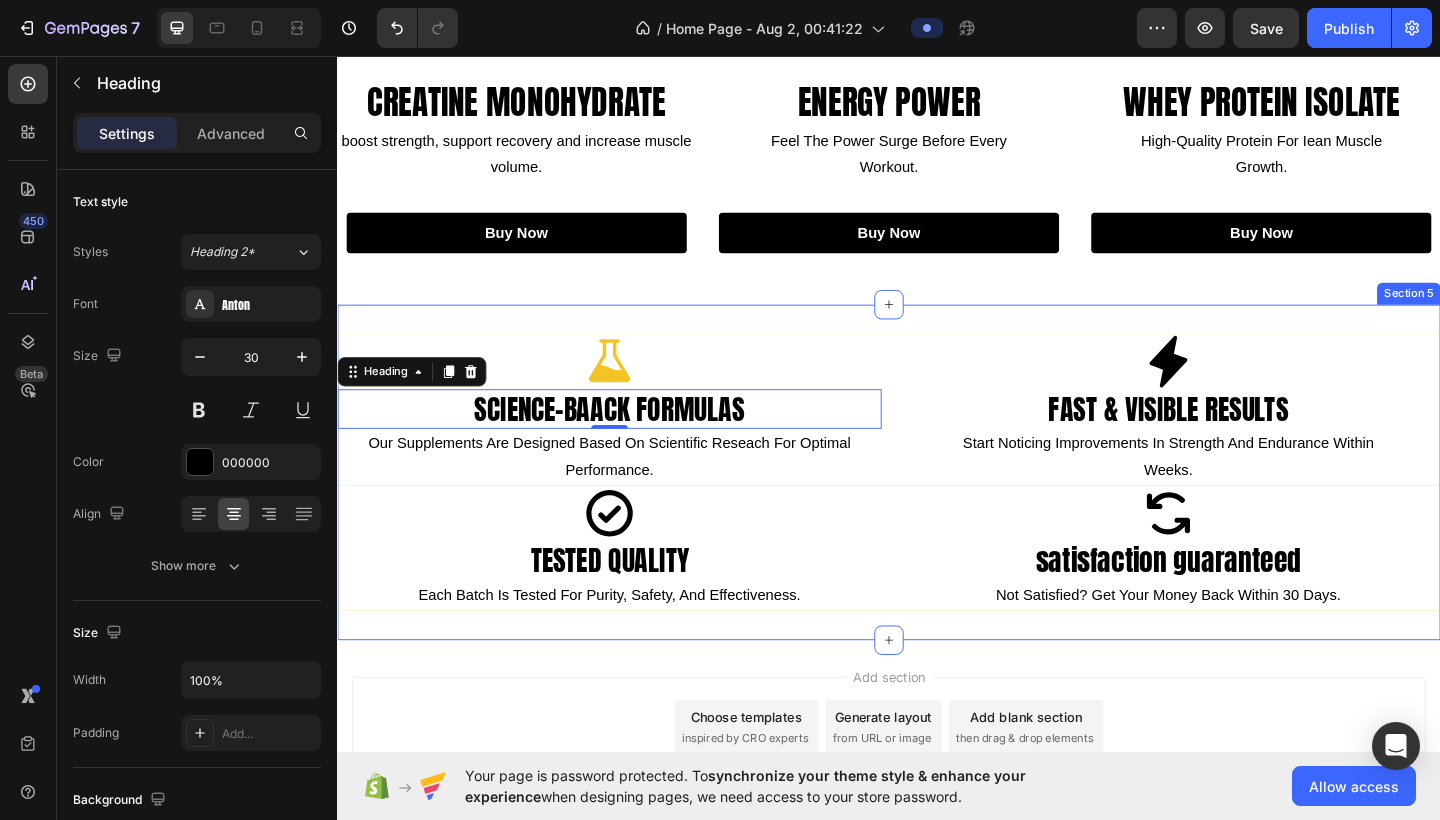 scroll, scrollTop: 781, scrollLeft: 0, axis: vertical 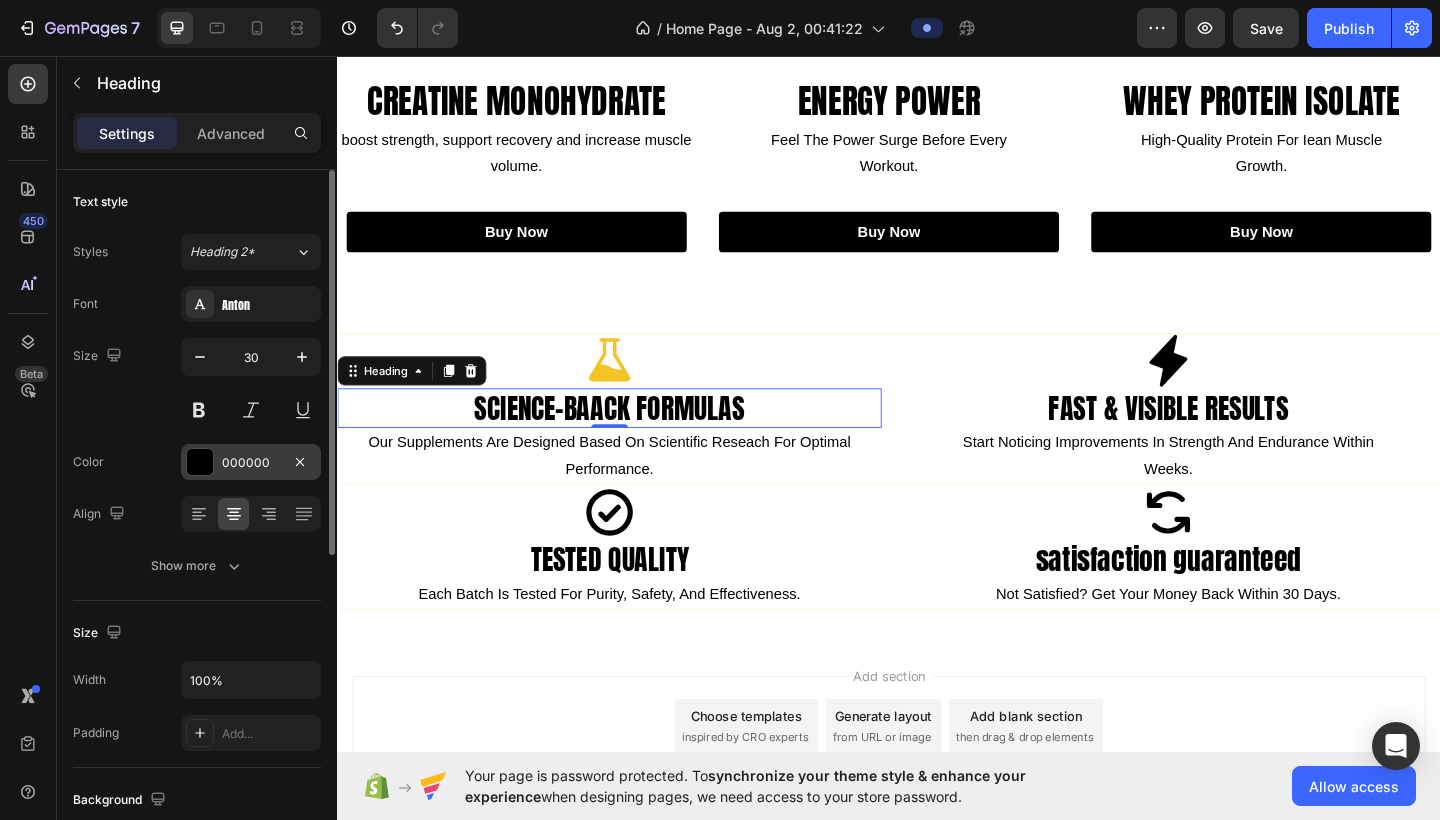 click on "000000" at bounding box center (251, 463) 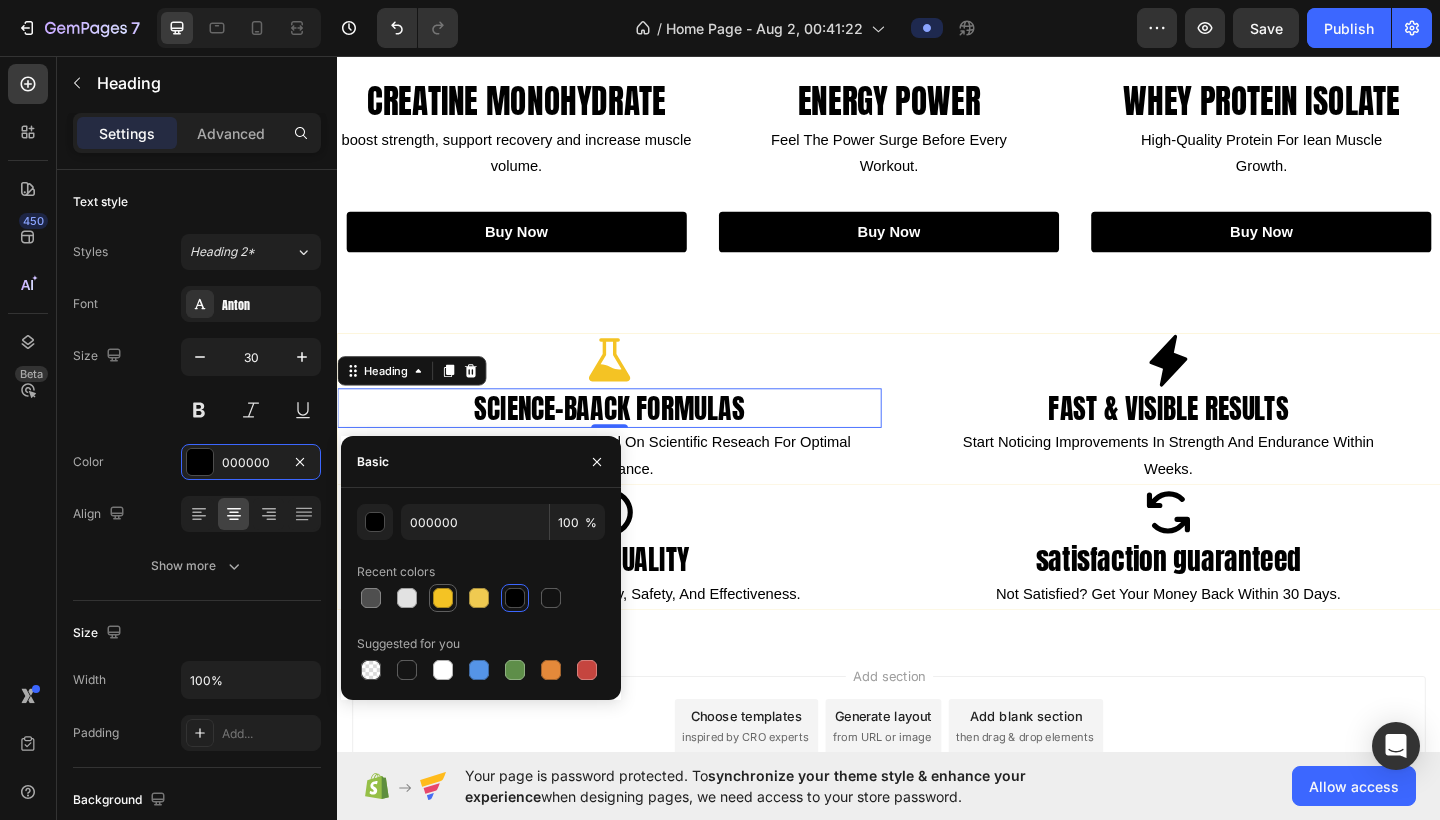 click at bounding box center [443, 598] 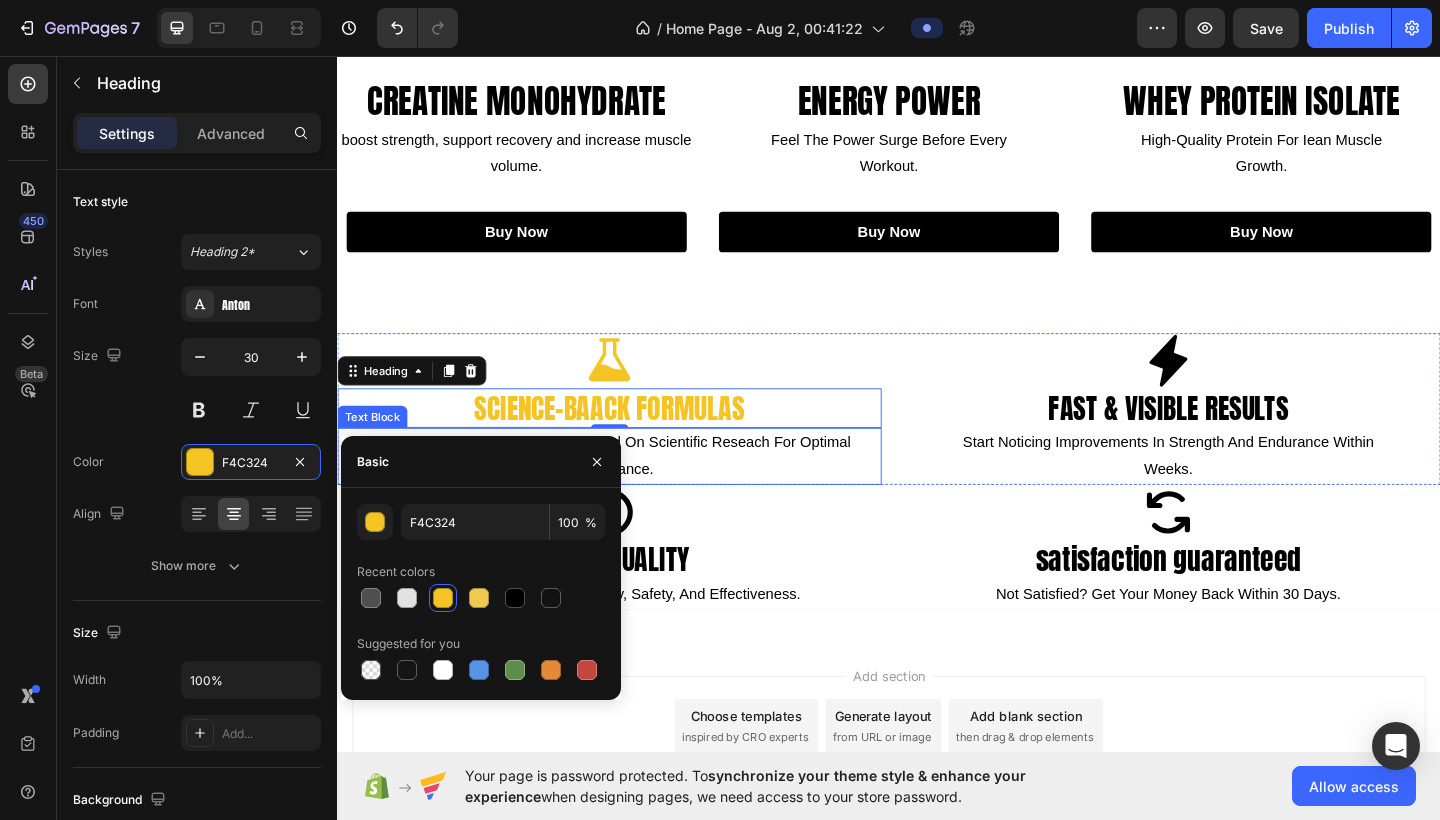 click on "our supplements are designed based on scientific reseach for optimal performance." at bounding box center (633, 492) 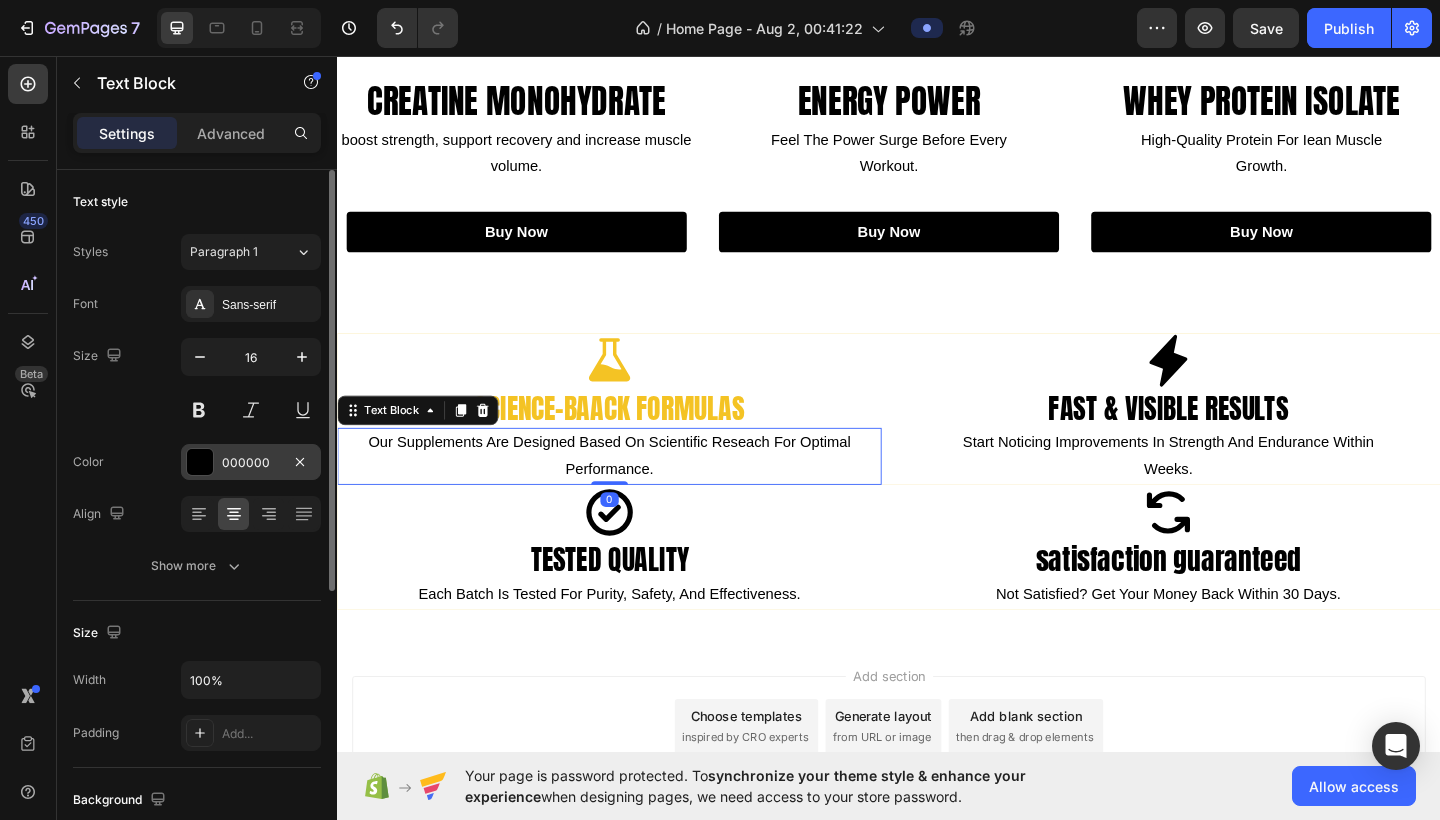 click on "000000" at bounding box center [251, 462] 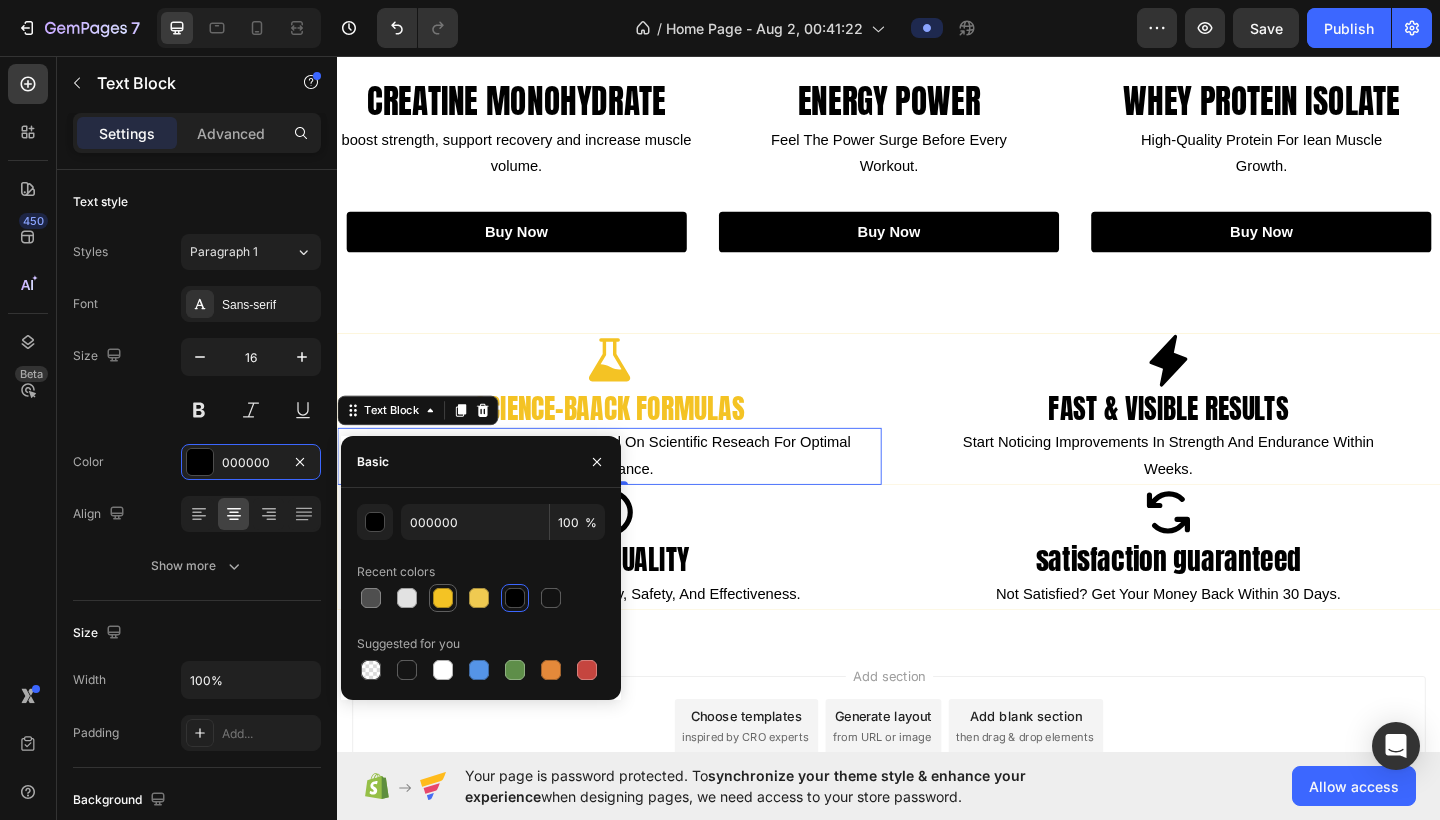 click at bounding box center (443, 598) 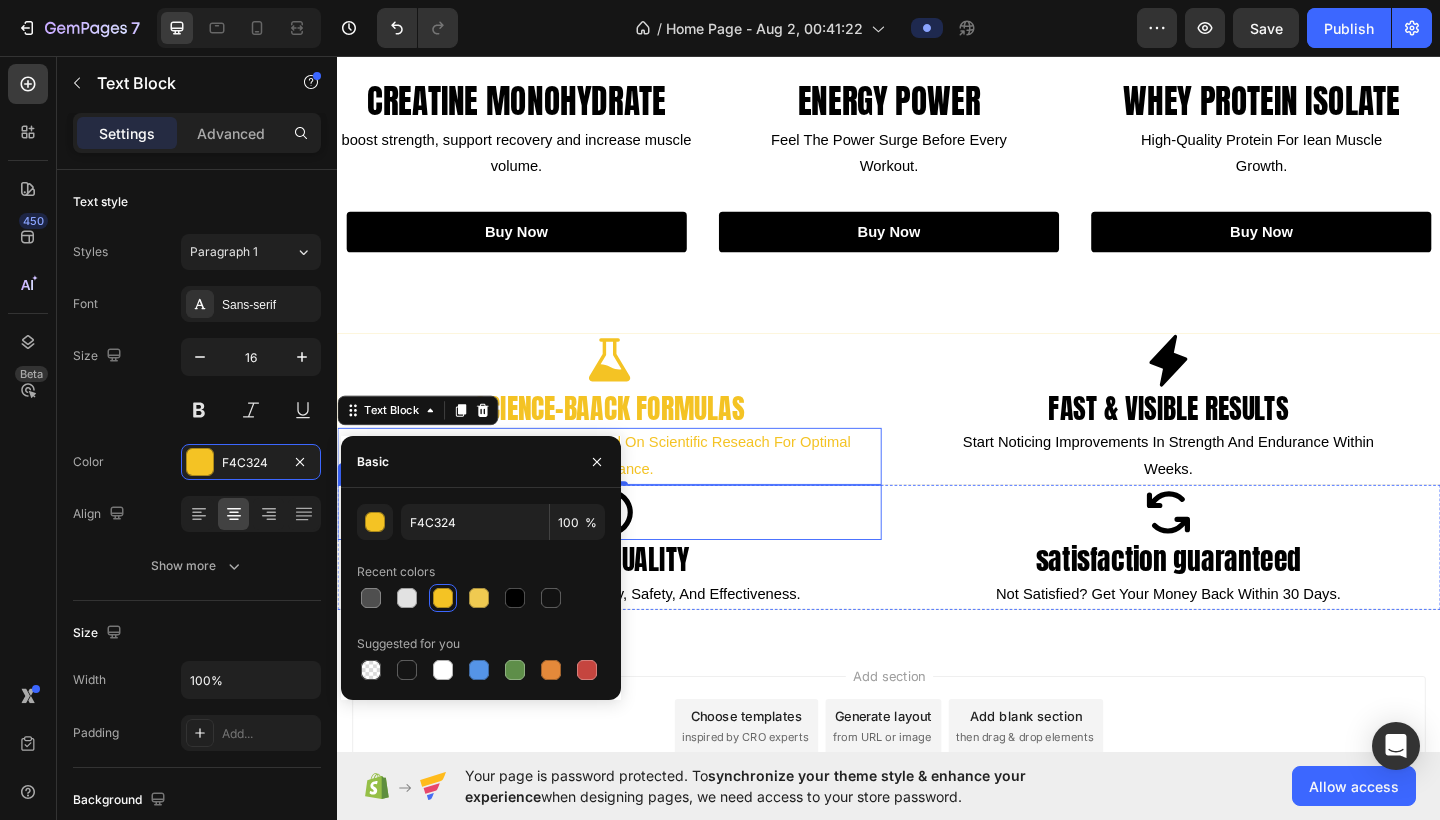 click on "Icon" at bounding box center [633, 553] 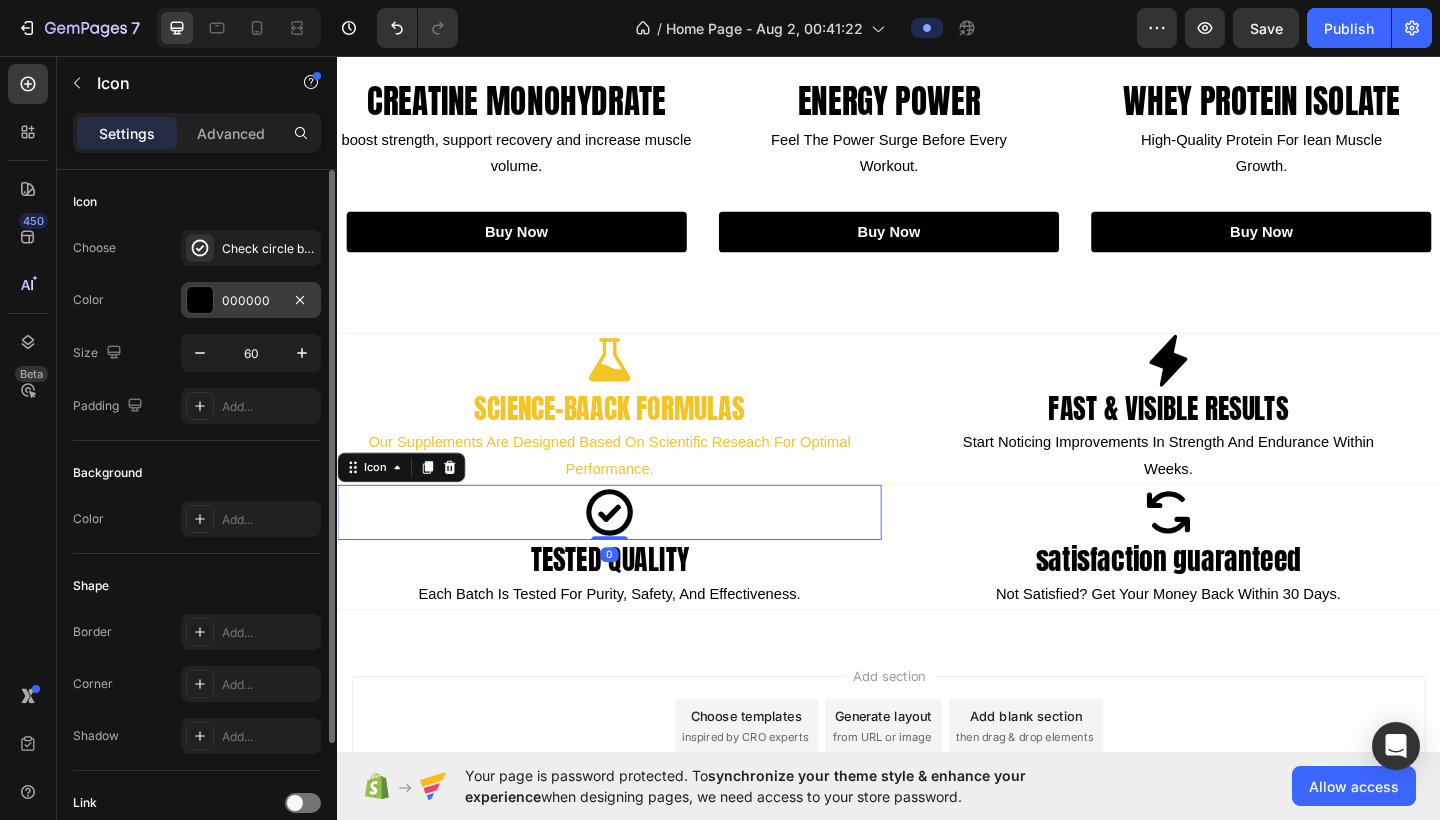 click on "000000" at bounding box center [251, 301] 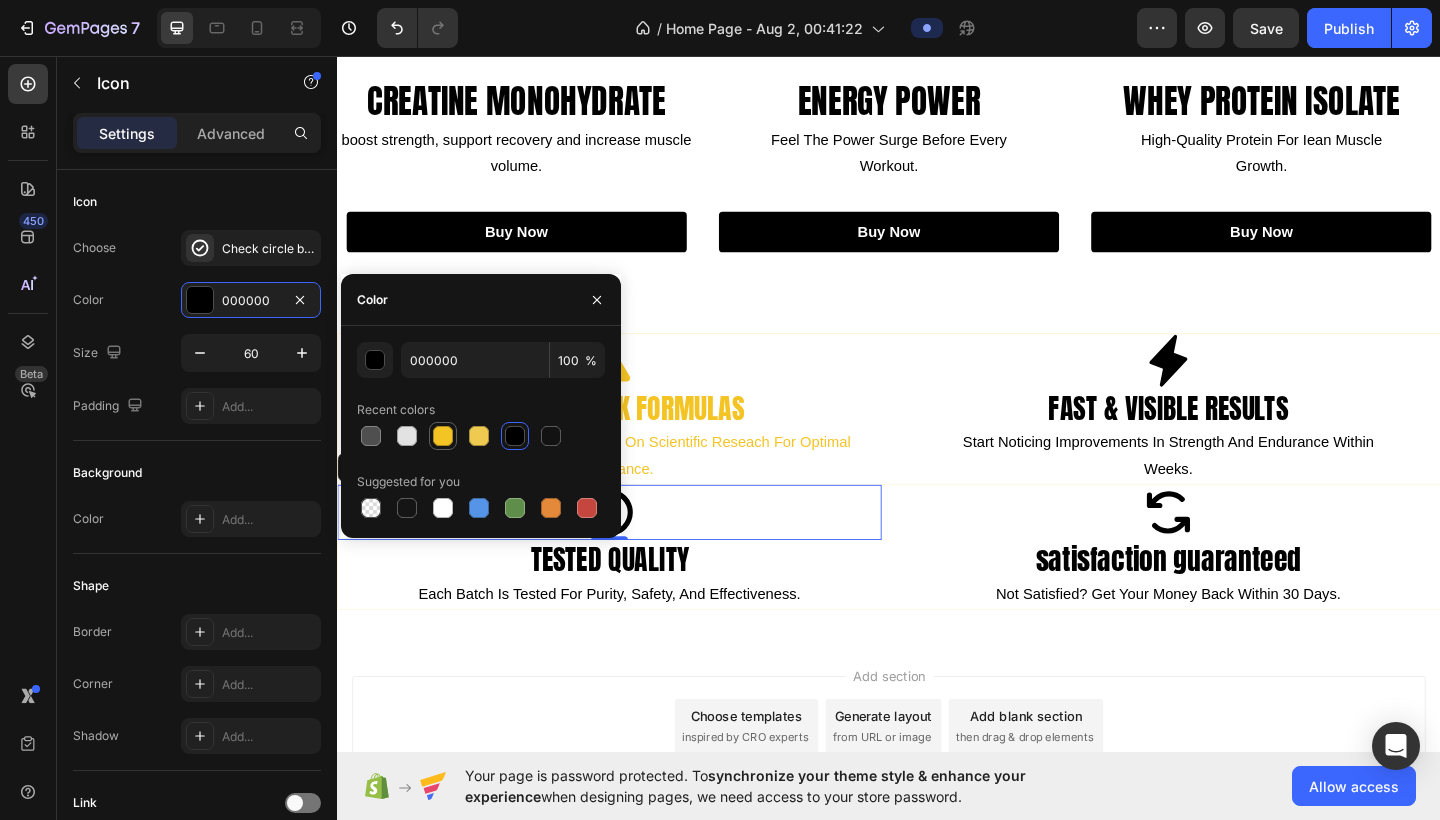 click at bounding box center (443, 436) 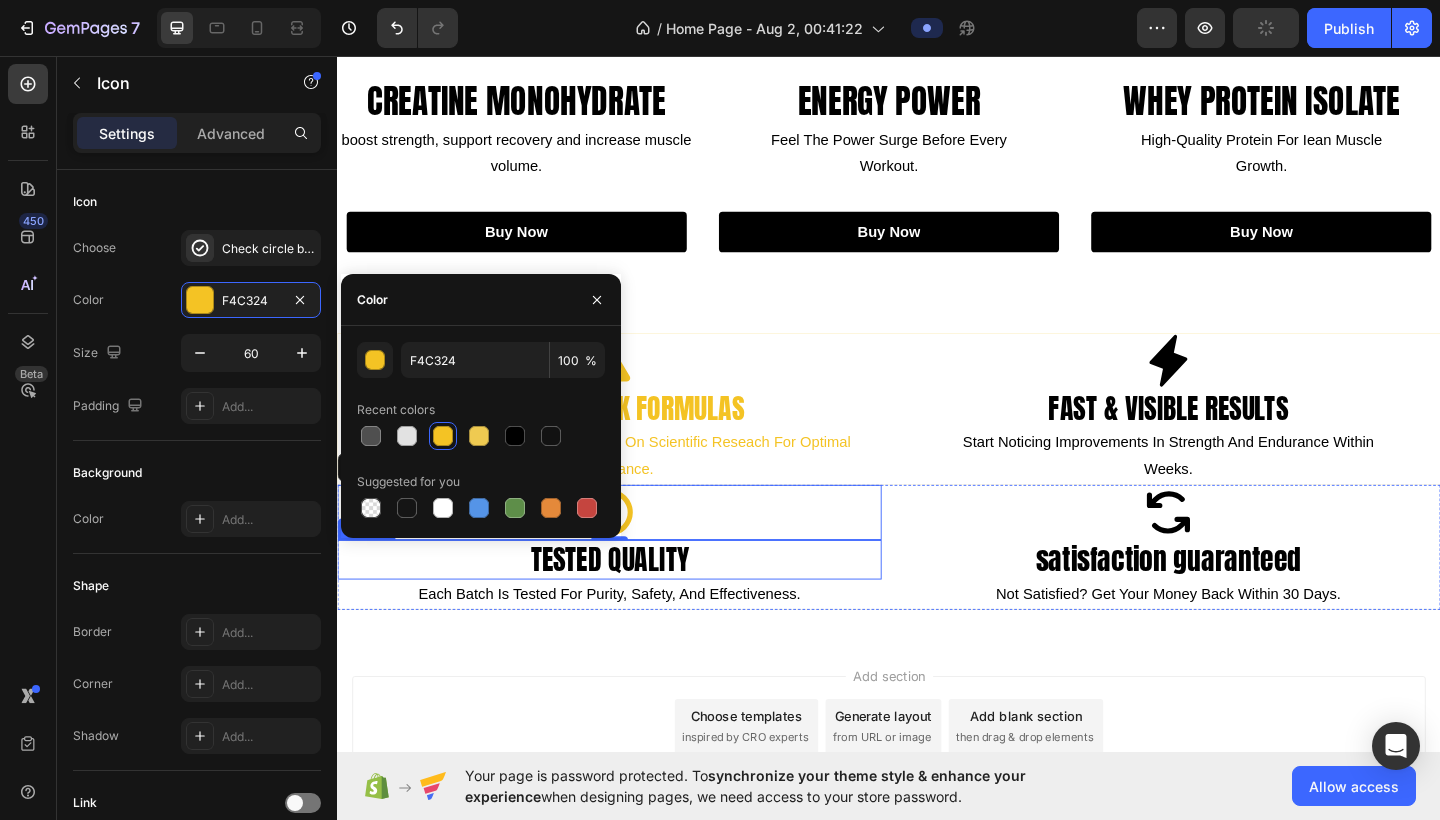 click on "tested quality" at bounding box center [633, 604] 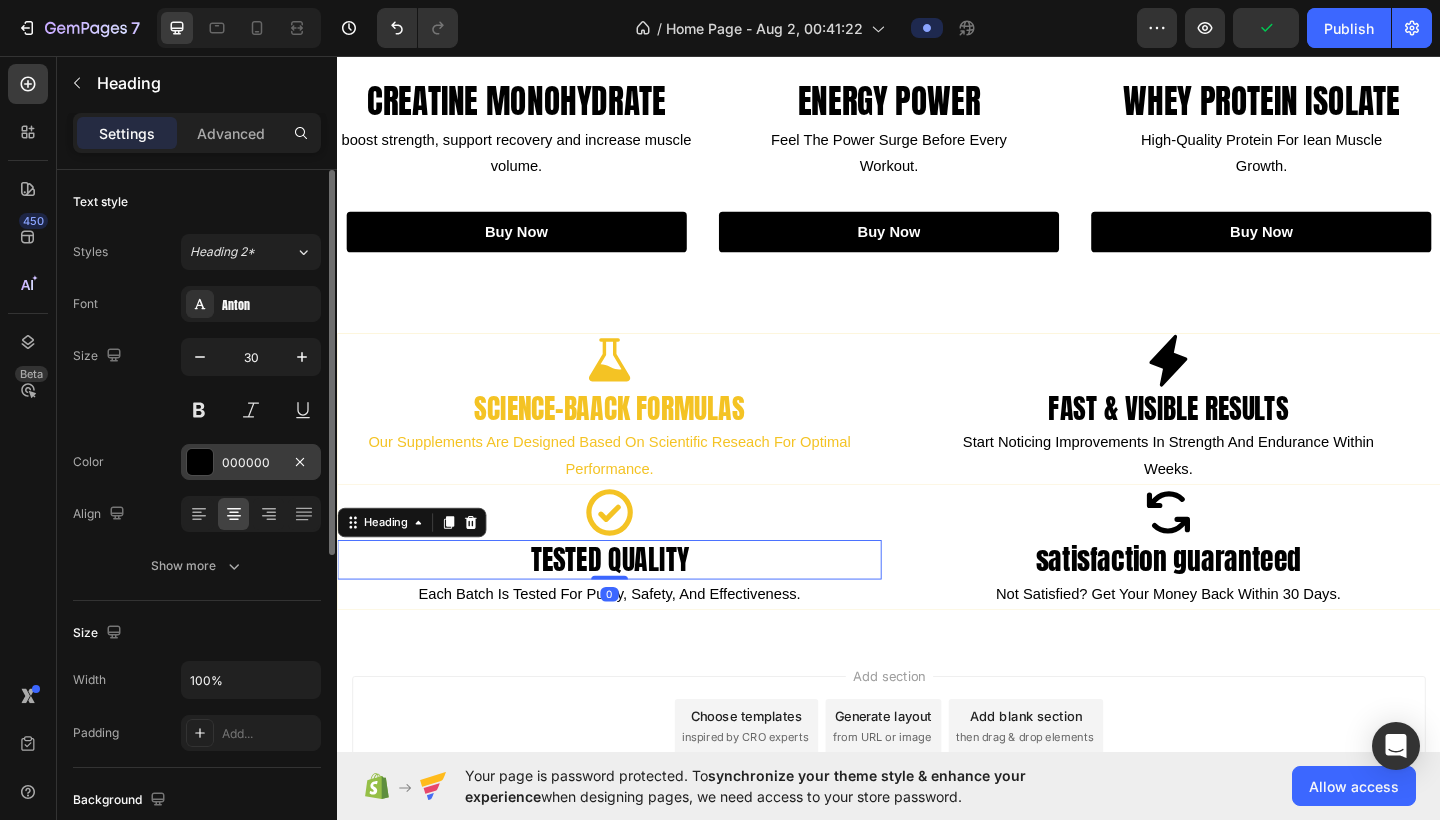 click on "000000" at bounding box center [251, 463] 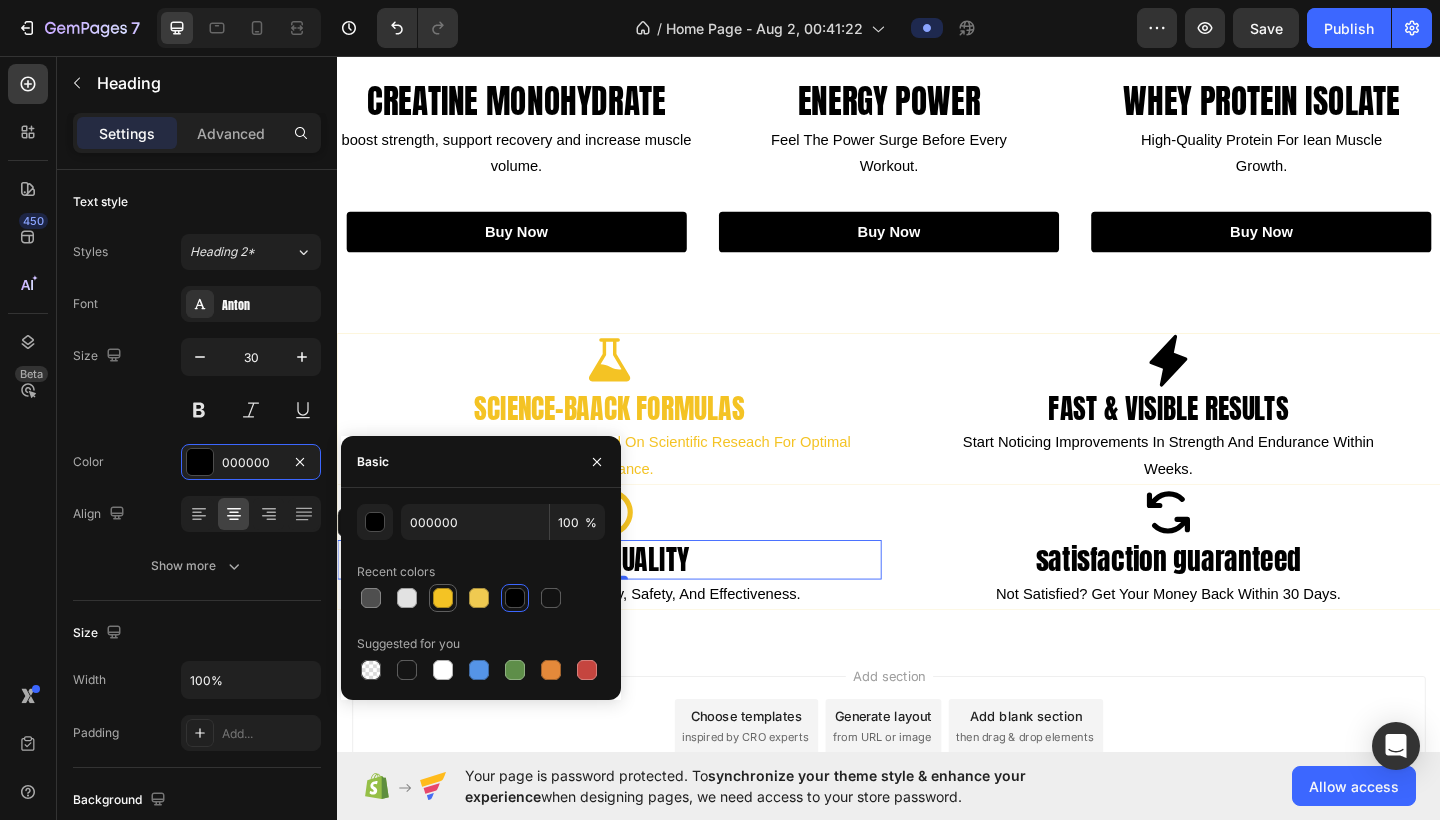 click at bounding box center (443, 598) 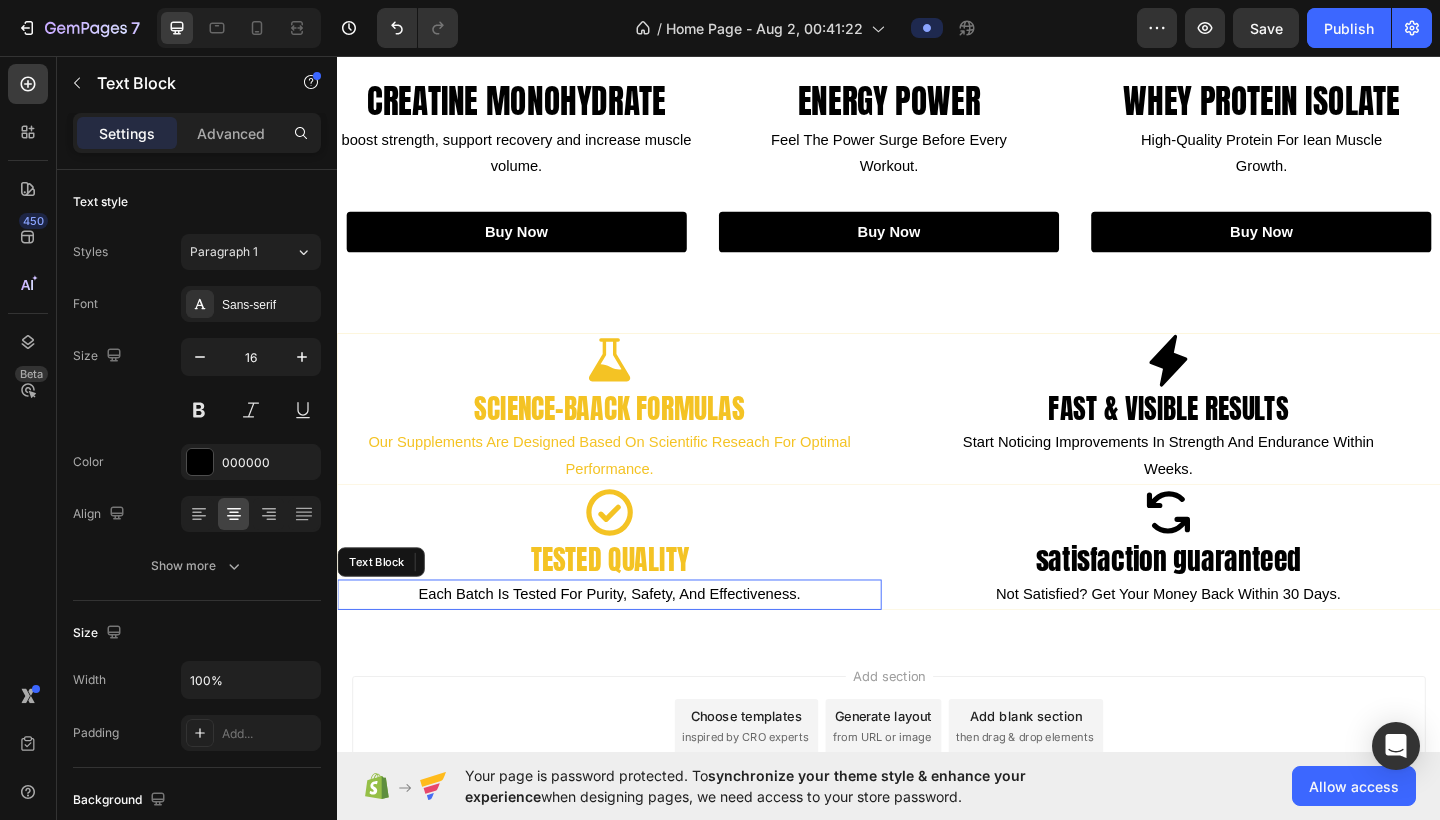 click on "each batch is tested for purity, safety, and effectiveness." at bounding box center [633, 642] 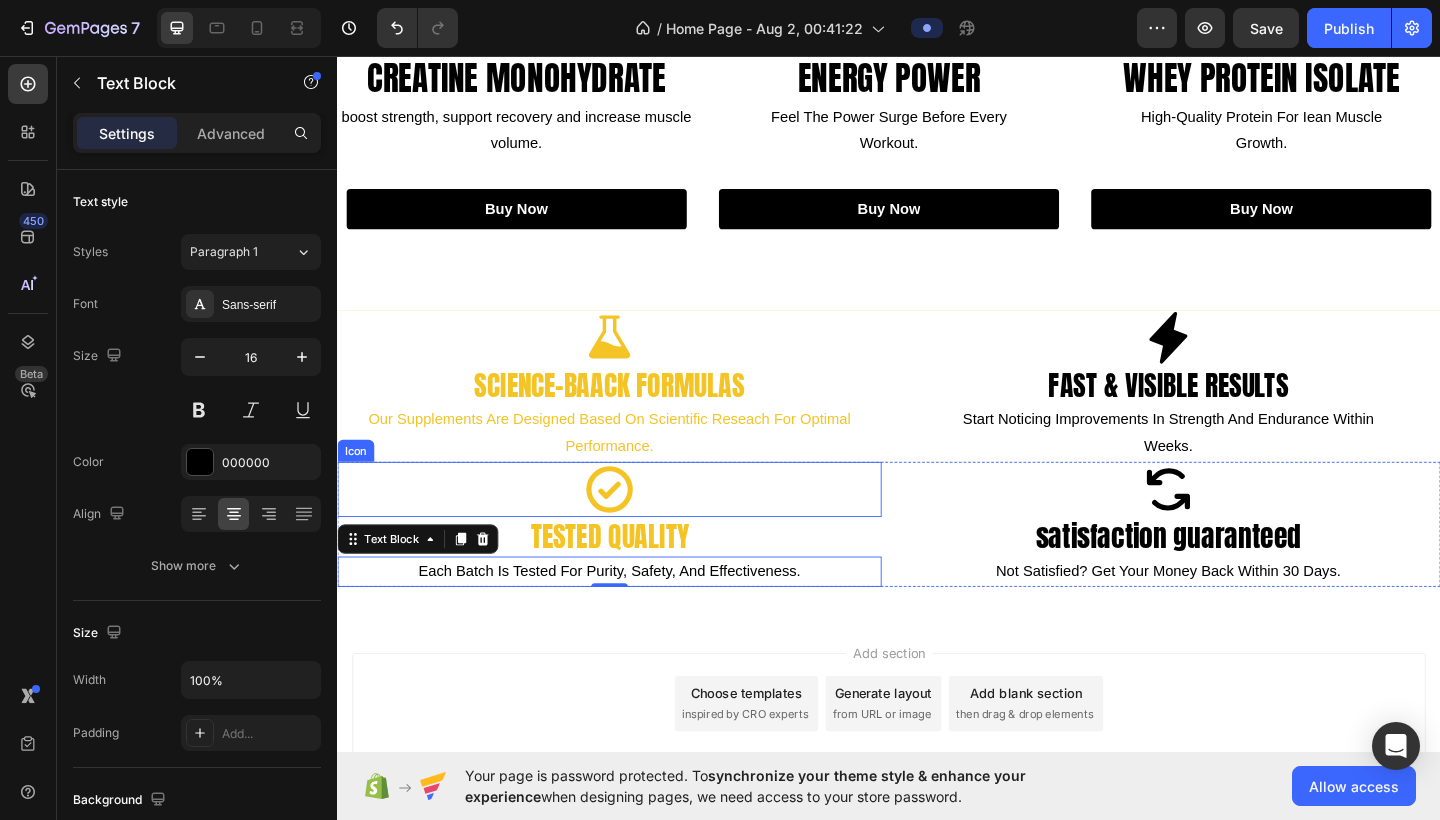 scroll, scrollTop: 799, scrollLeft: 0, axis: vertical 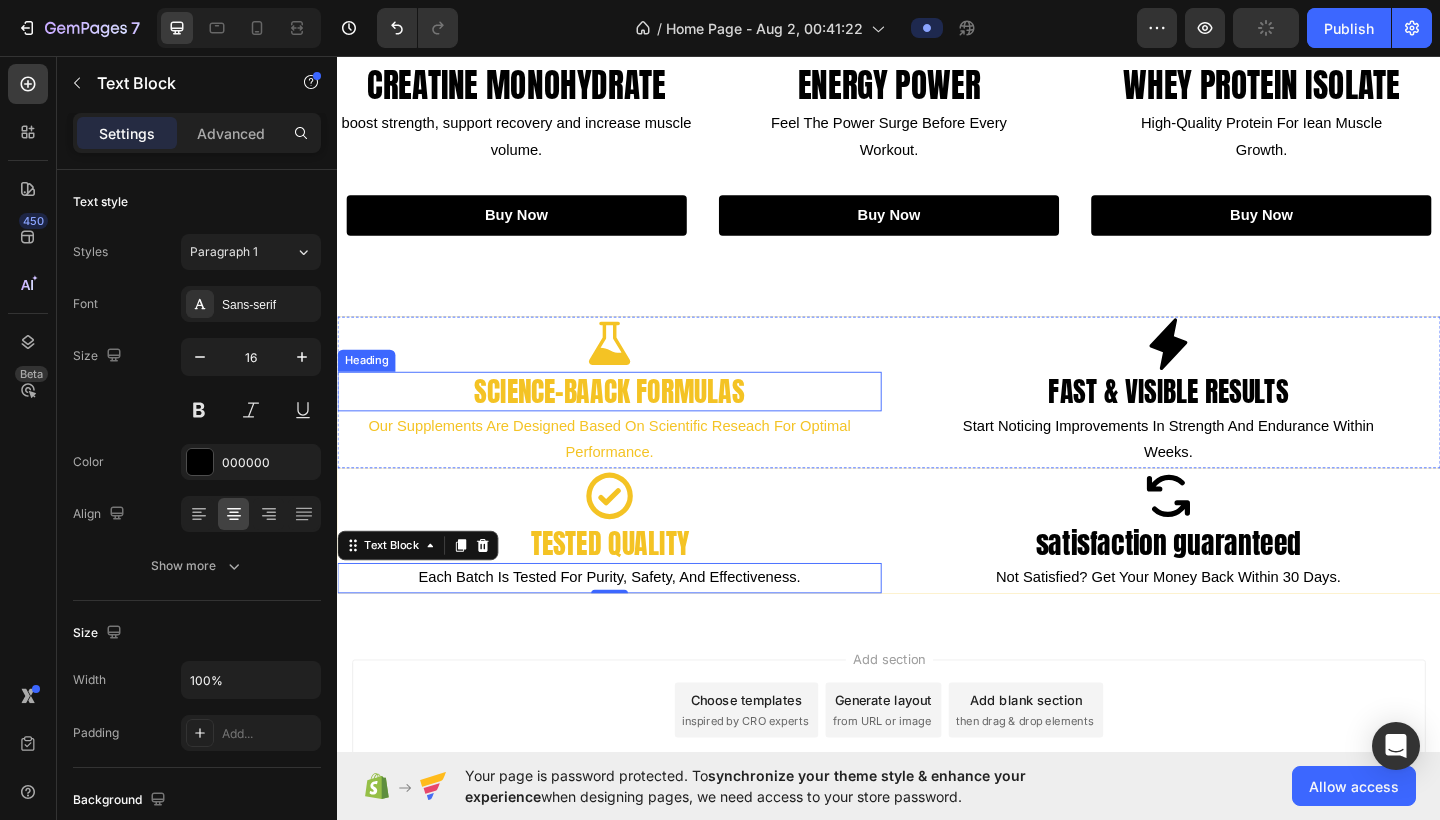 click on "science-baack formulas" at bounding box center [633, 421] 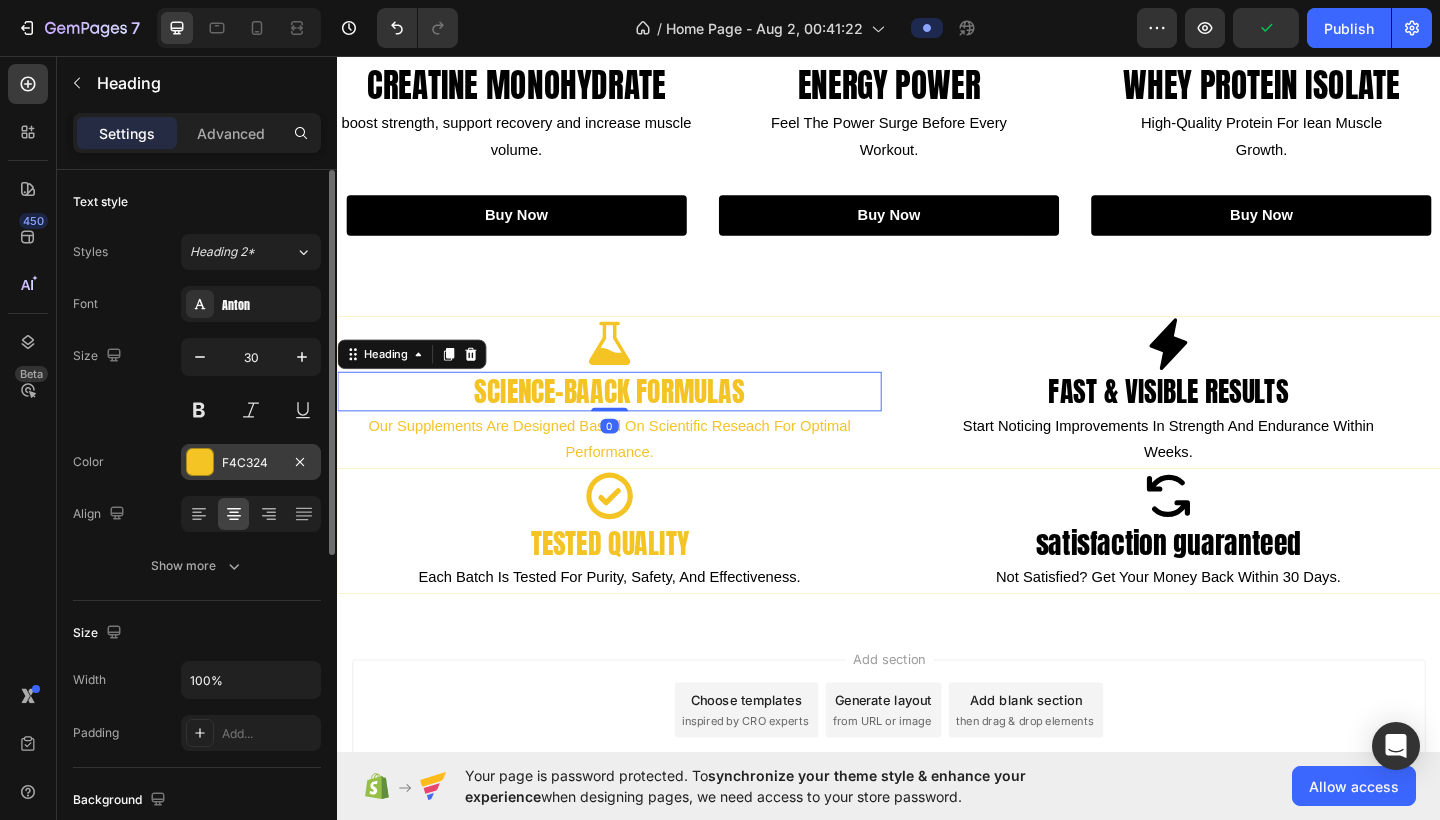 click on "F4C324" at bounding box center (251, 463) 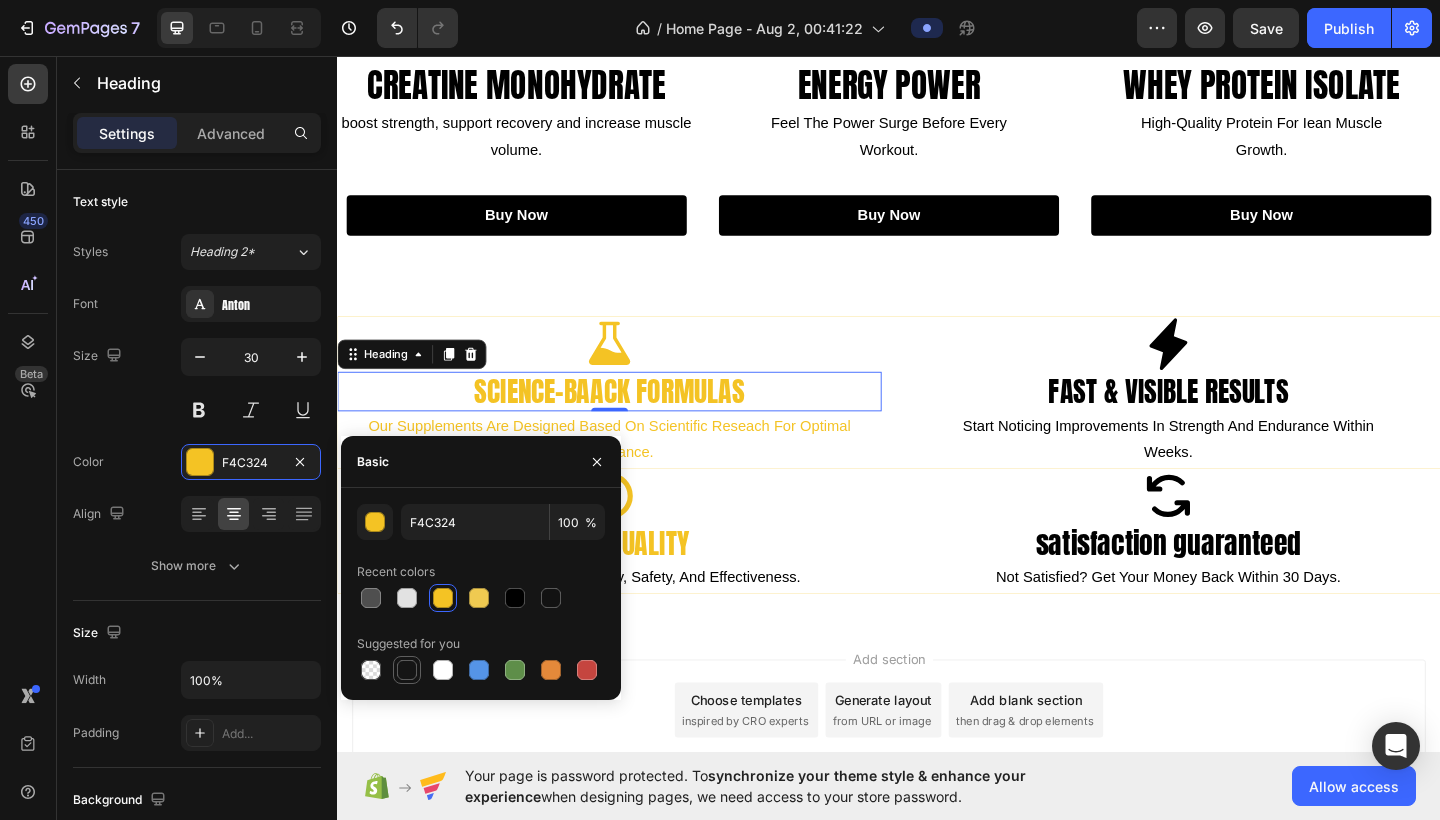 click at bounding box center [407, 670] 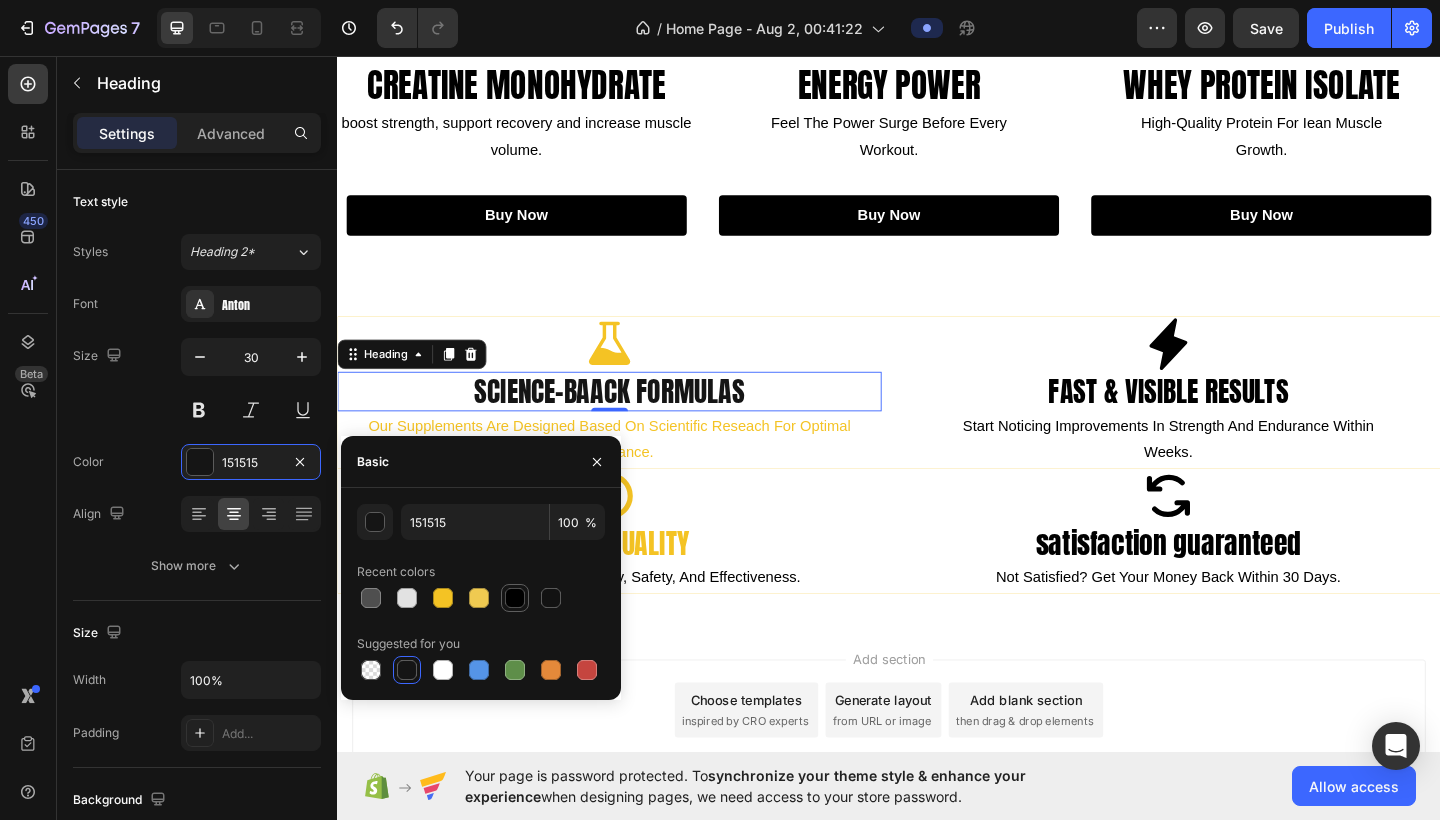 click at bounding box center [515, 598] 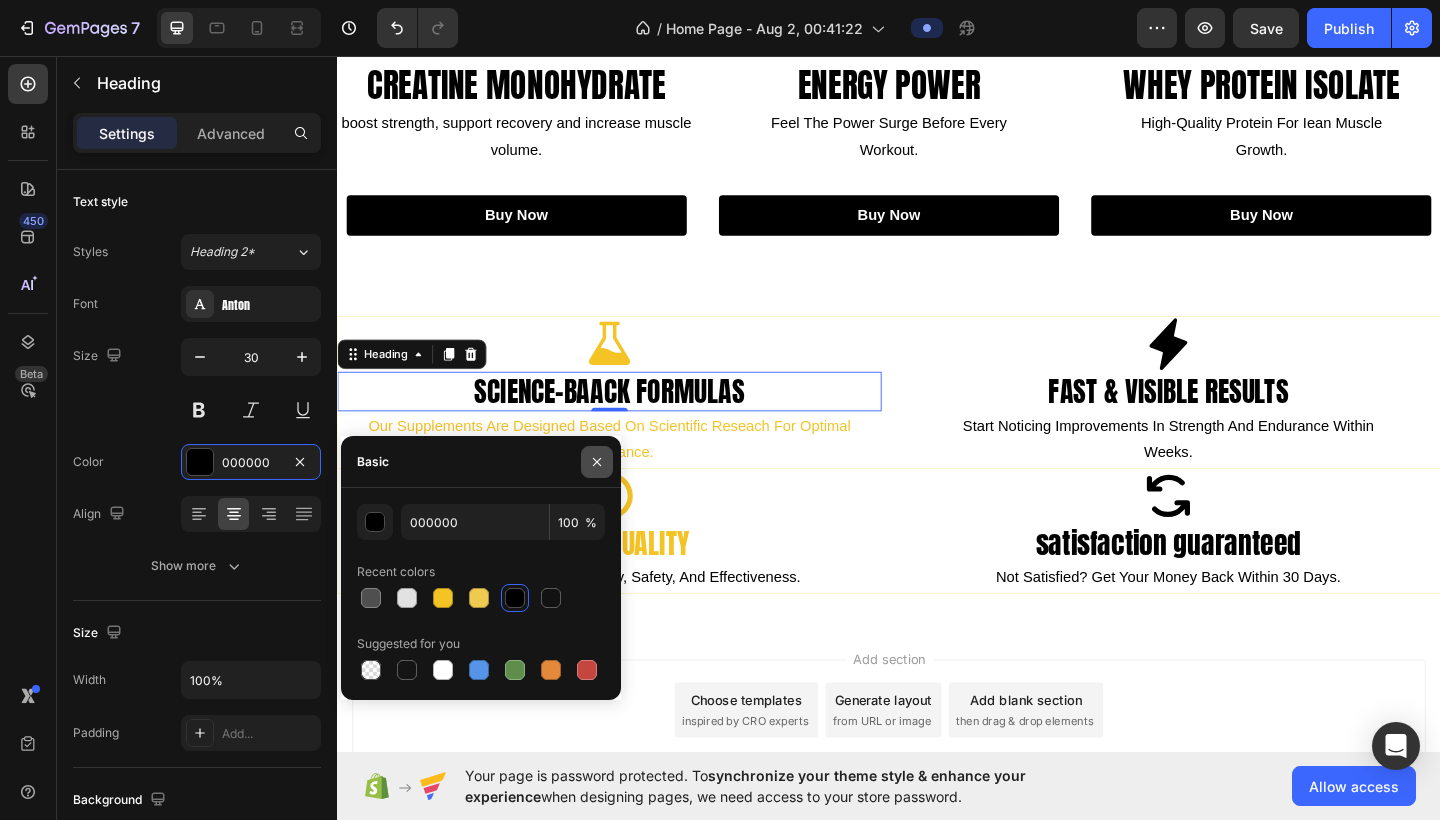 click at bounding box center (597, 462) 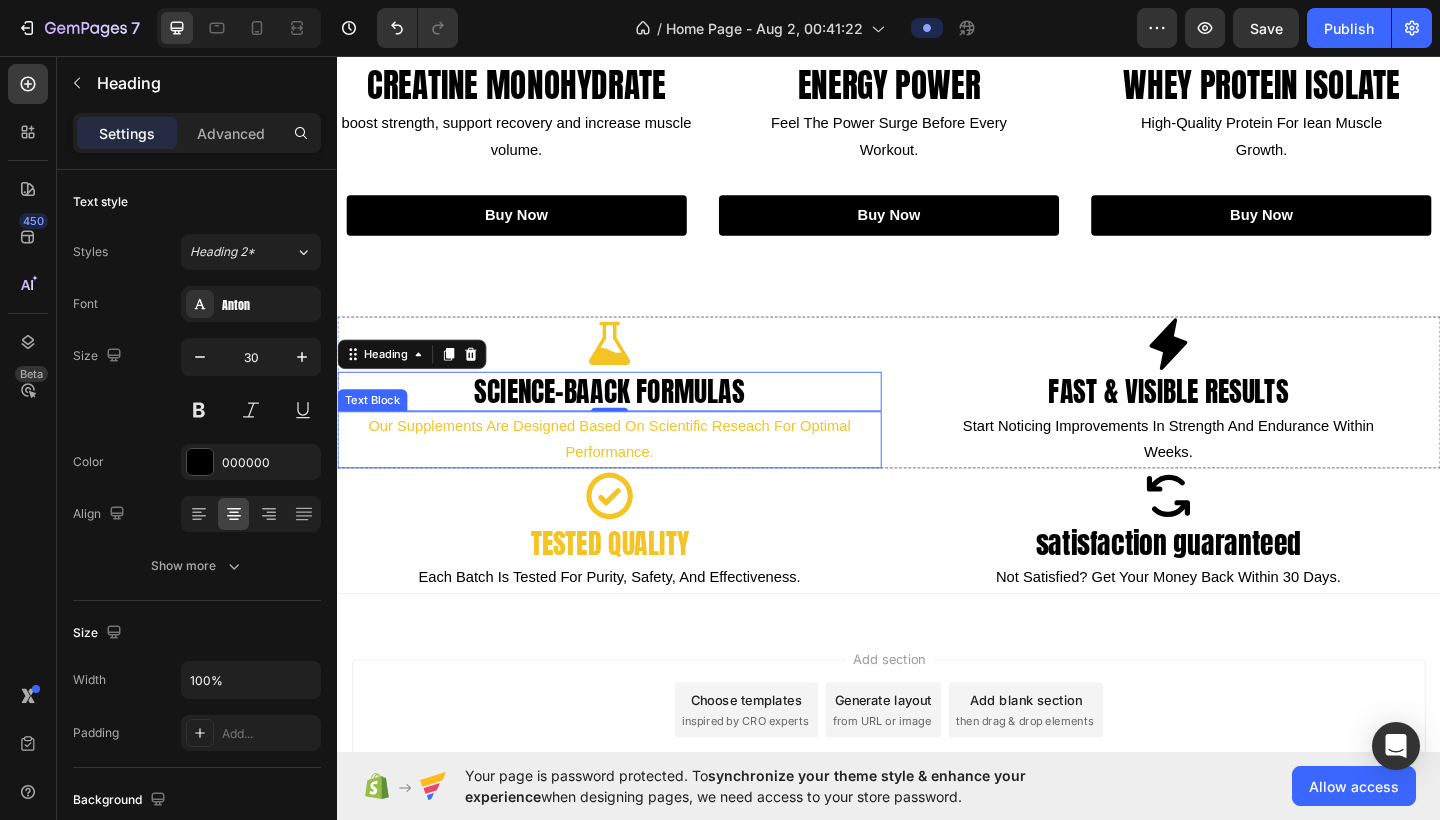 click on "our supplements are designed based on scientific reseach for optimal performance." at bounding box center [633, 474] 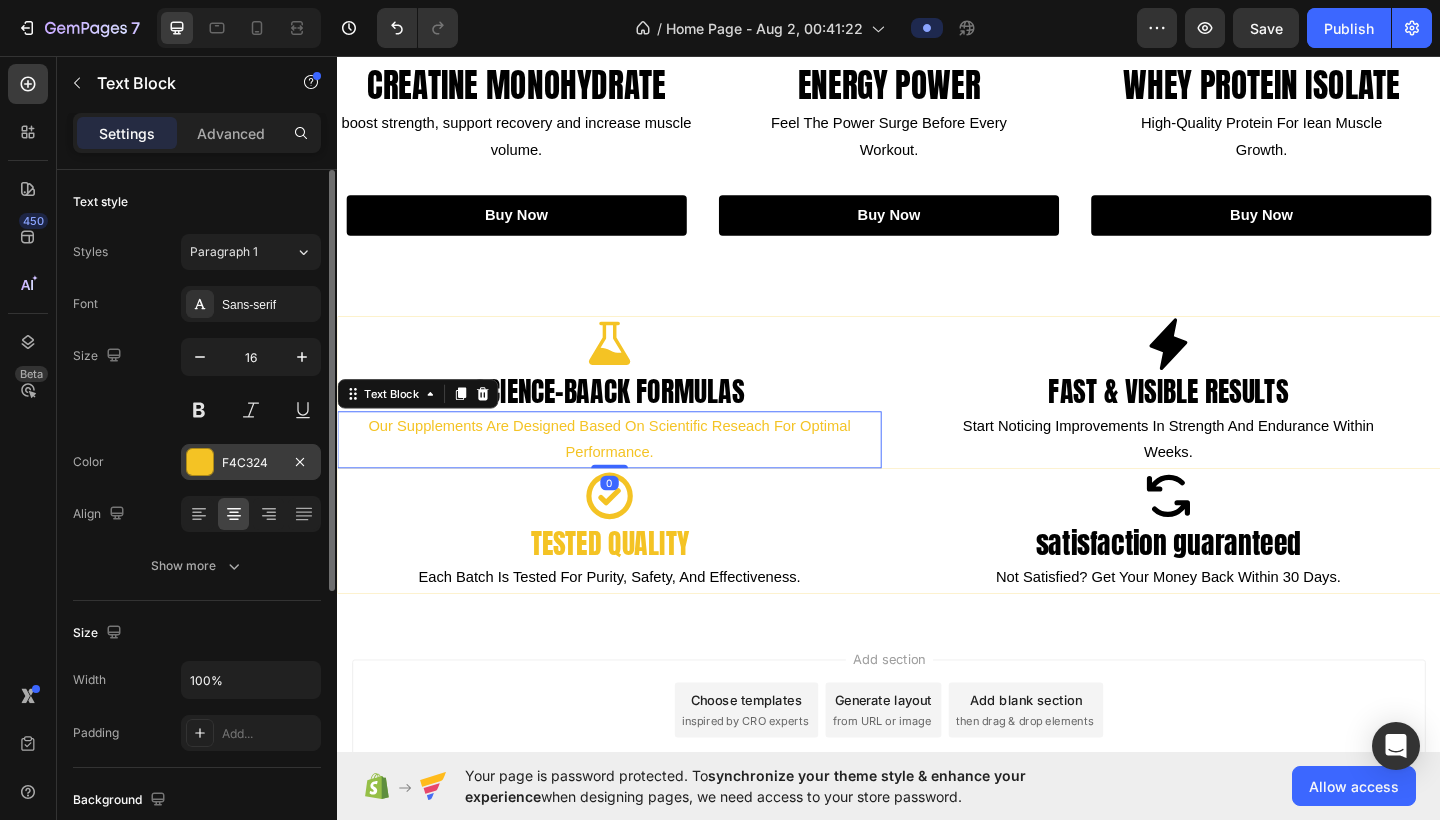 click on "F4C324" at bounding box center [251, 463] 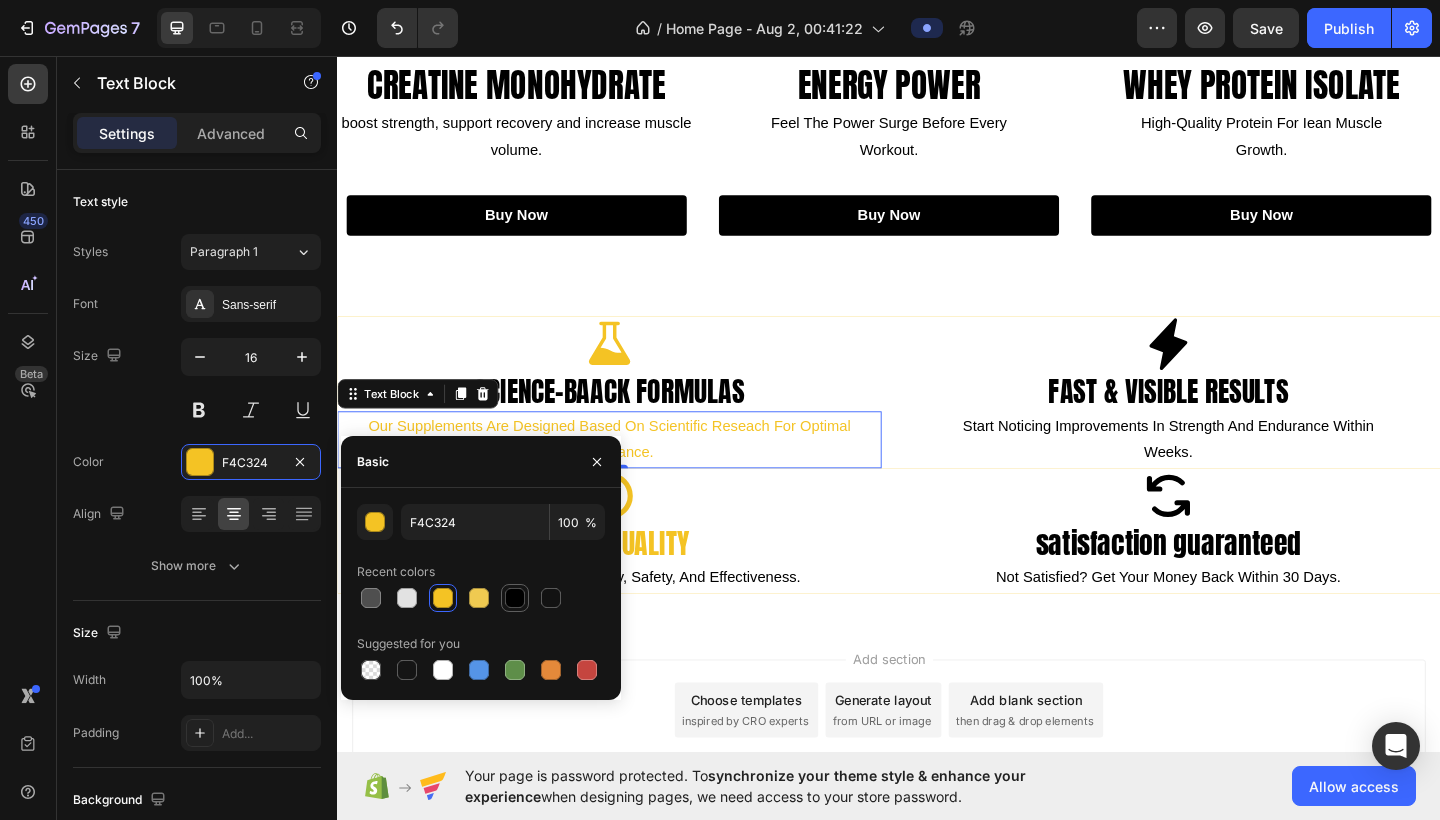 click at bounding box center [515, 598] 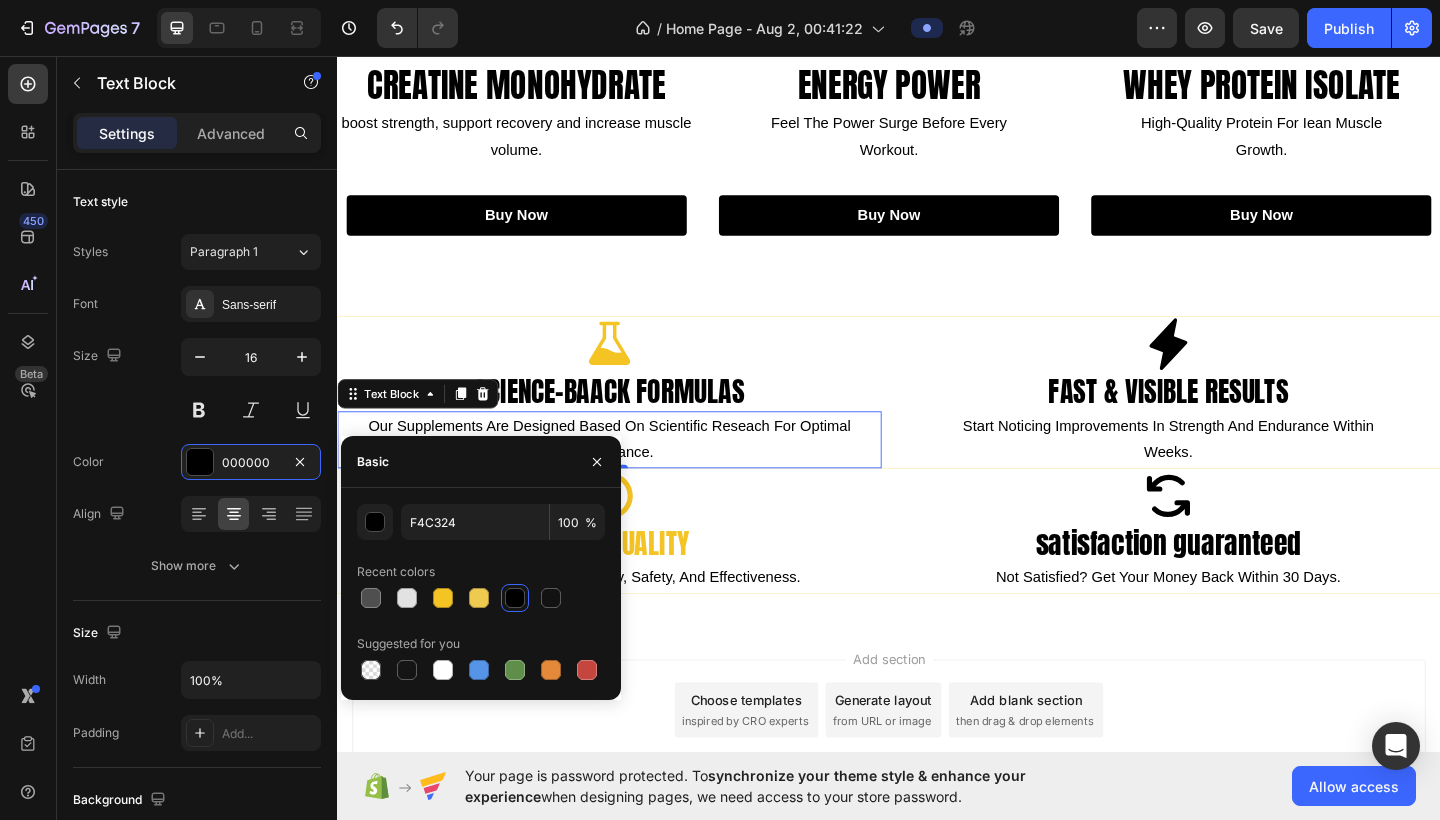 type on "000000" 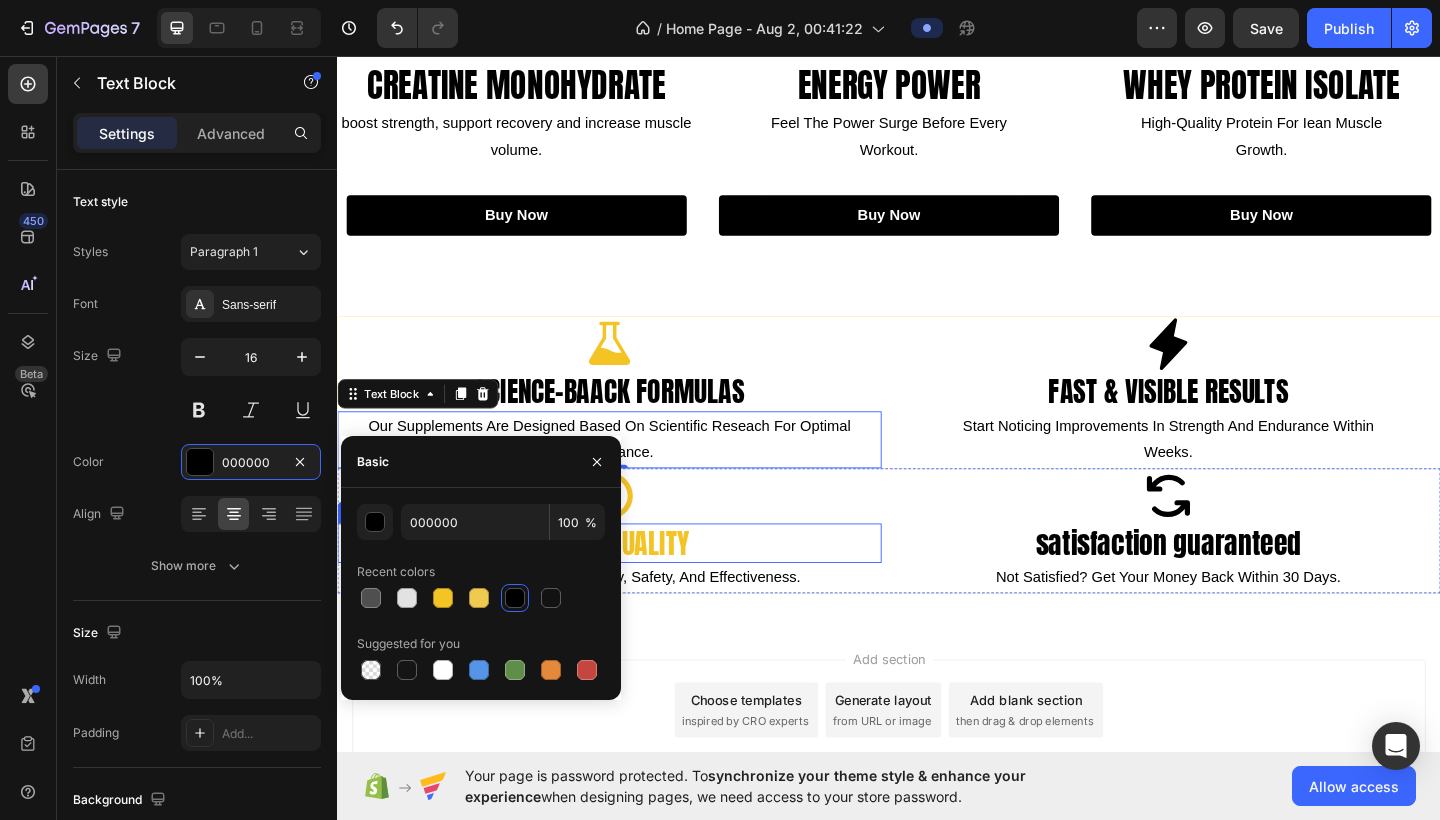 click on "tested quality" at bounding box center (633, 586) 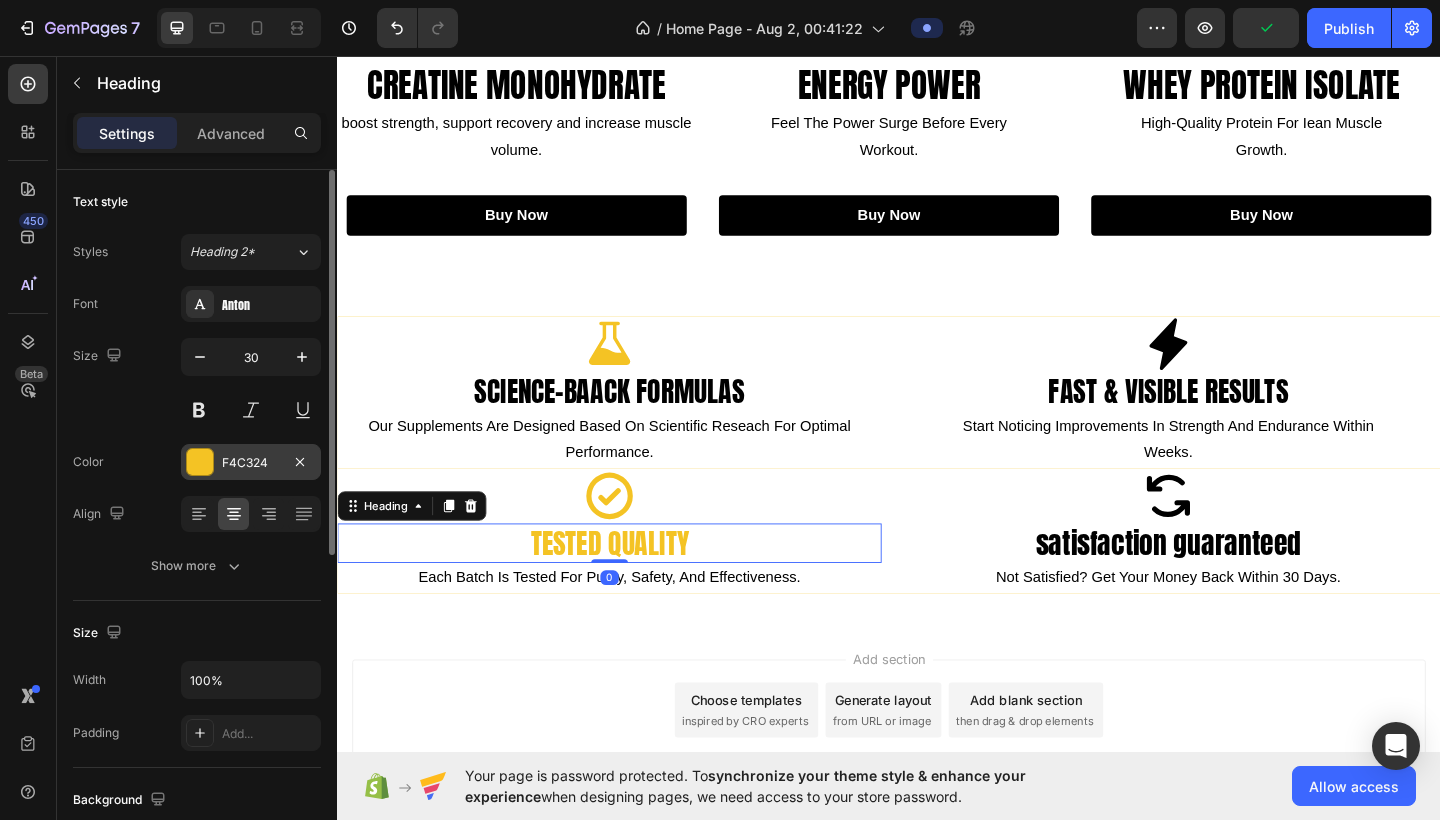 click on "F4C324" at bounding box center [251, 463] 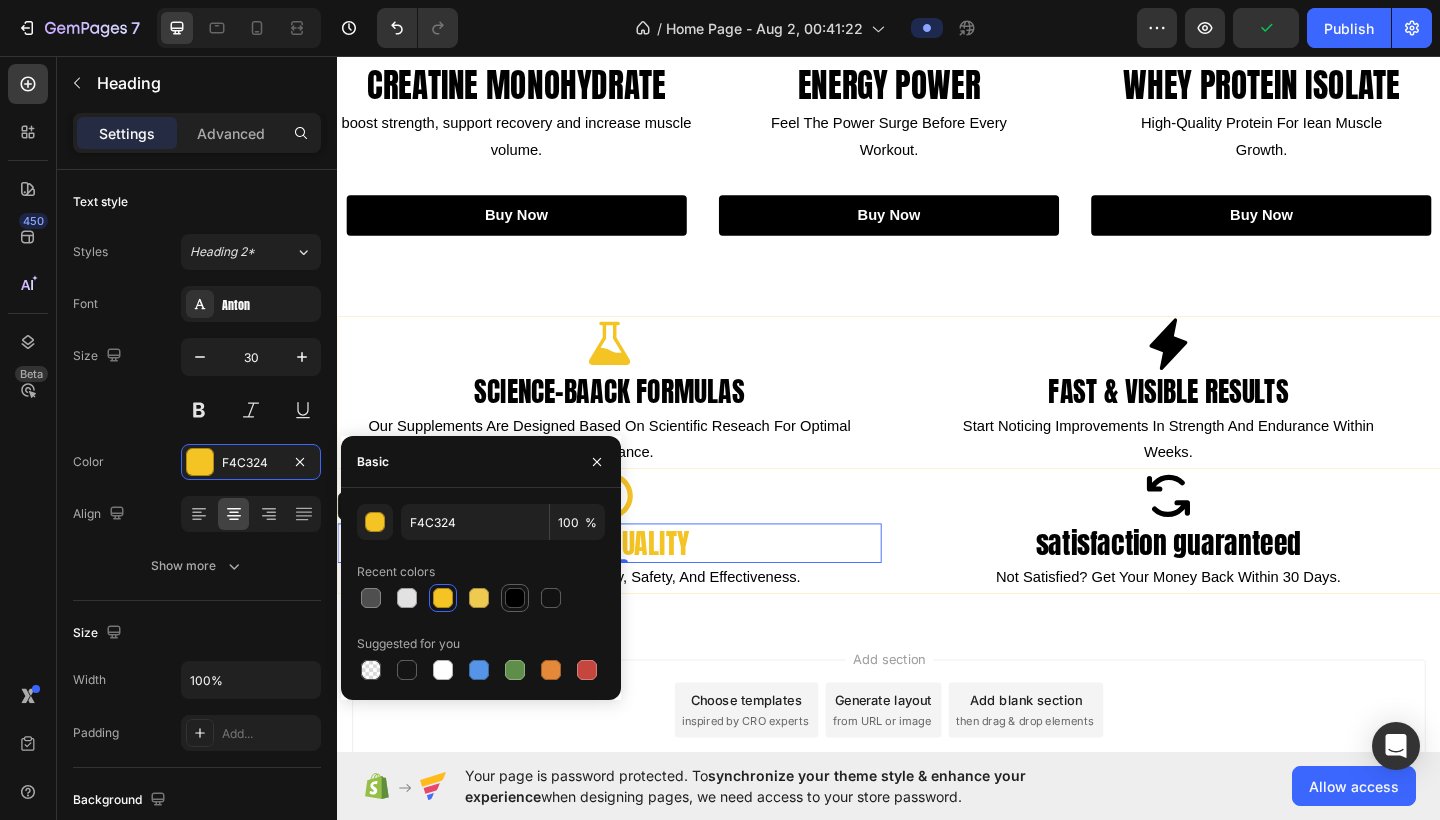 click at bounding box center (515, 598) 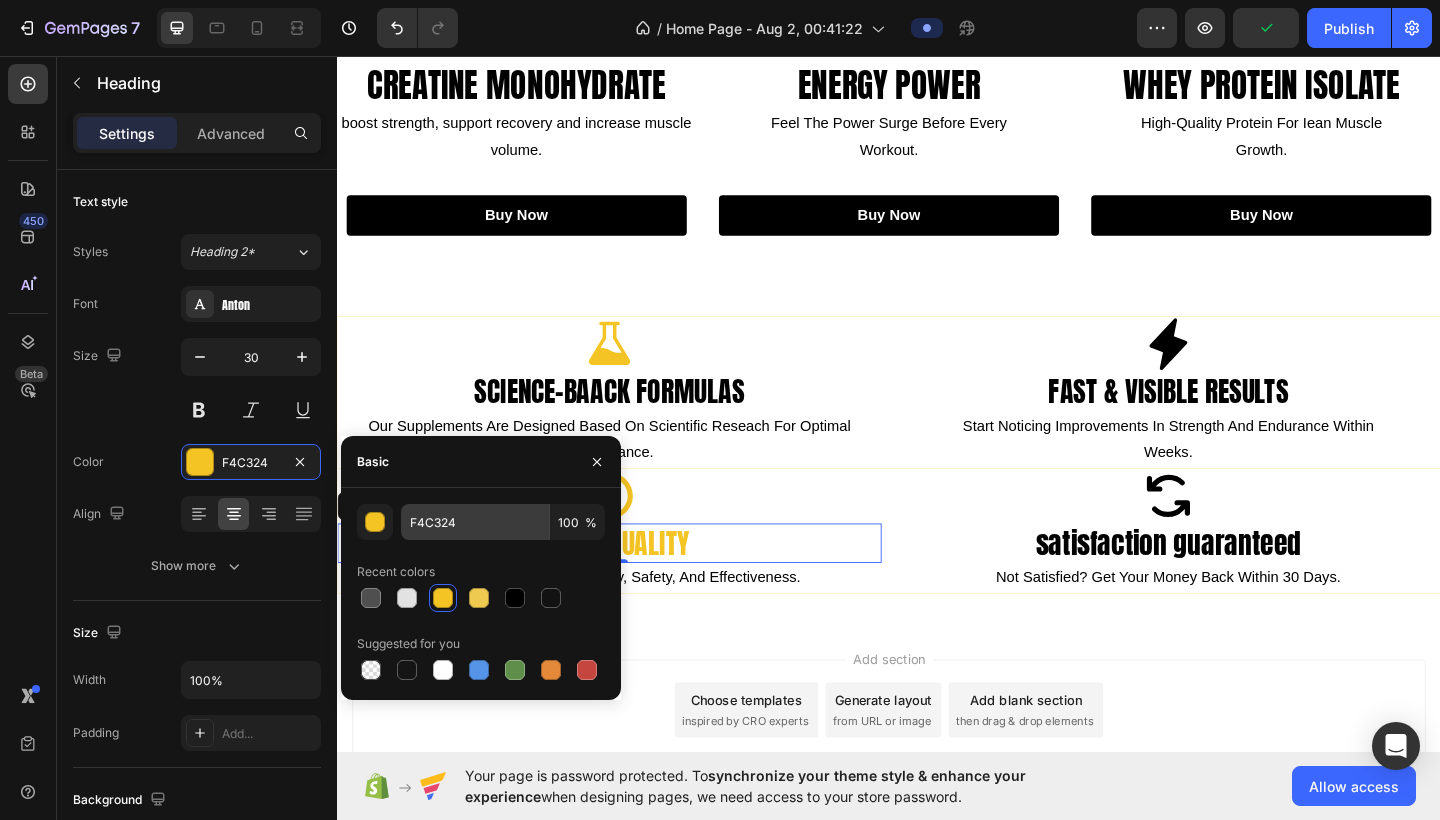 type on "000000" 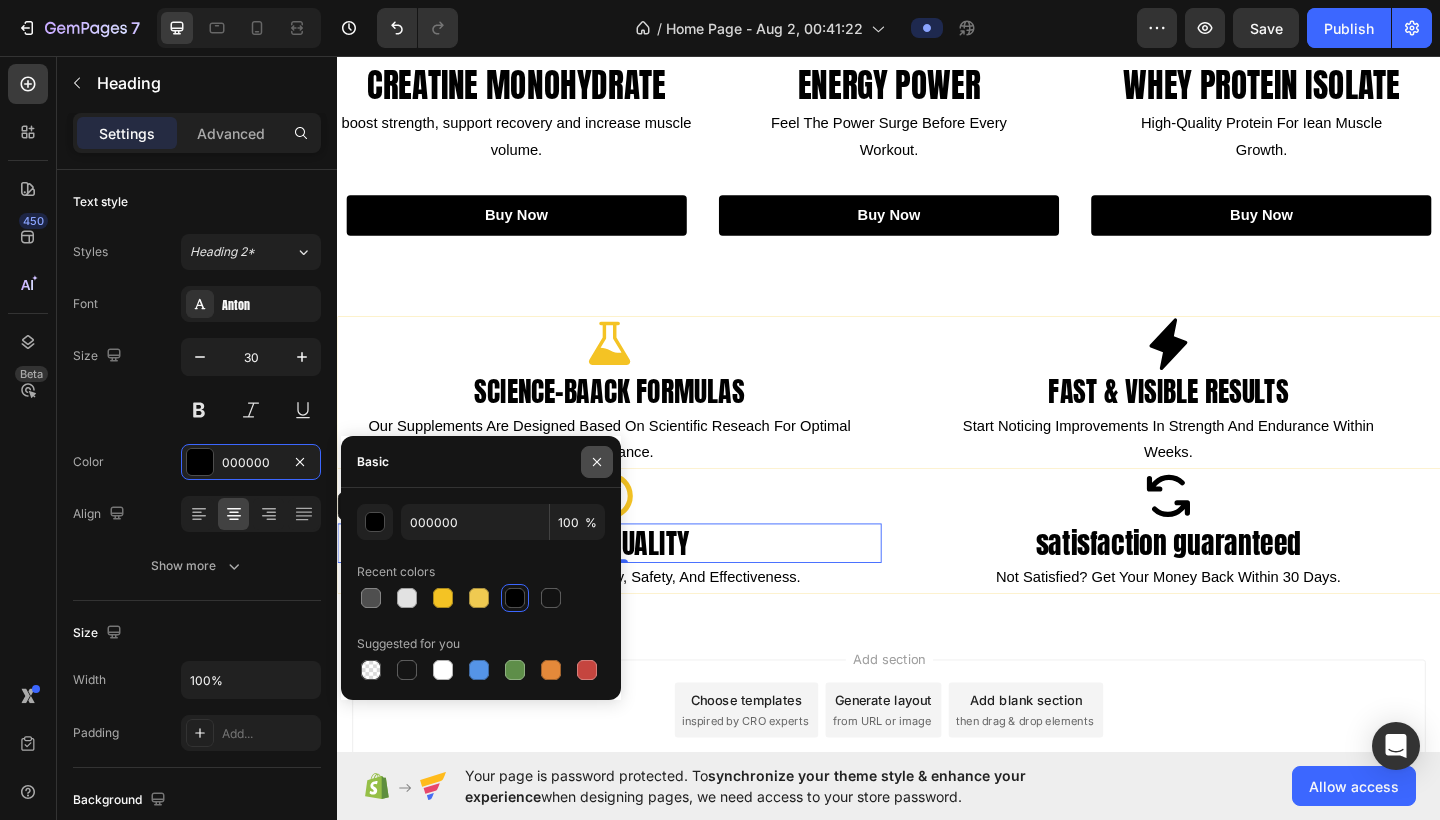 click 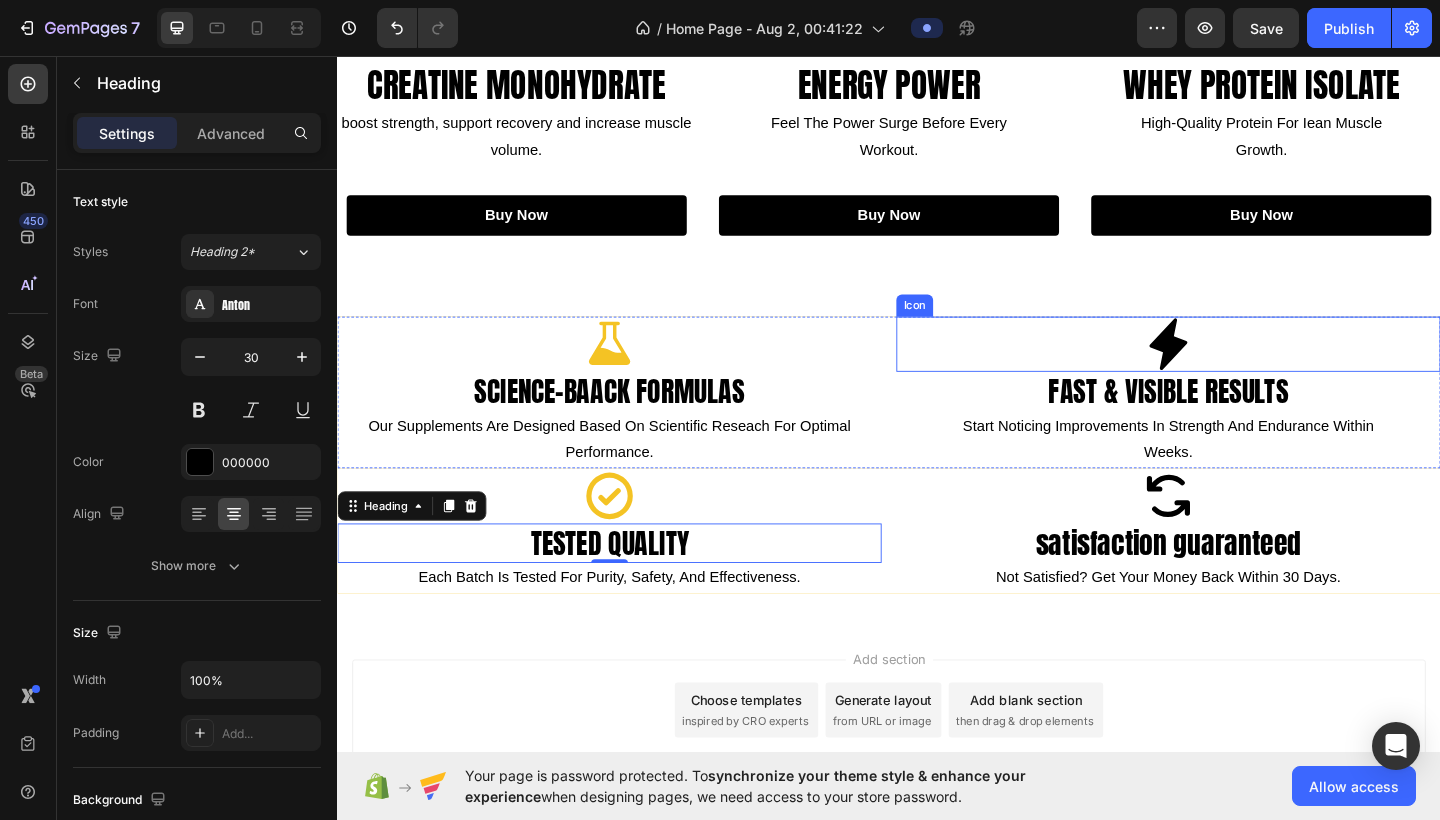 click 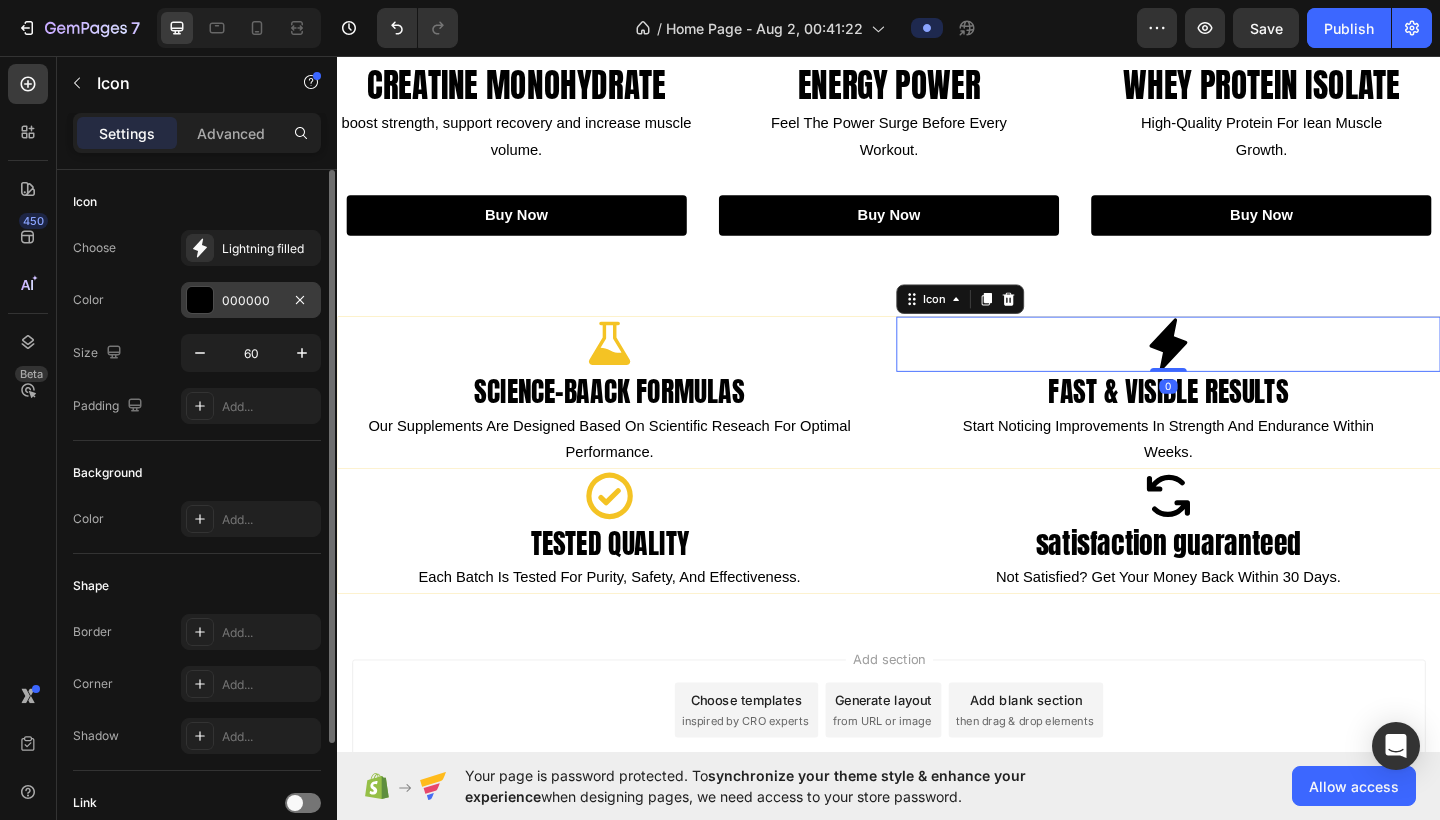 click on "000000" at bounding box center [251, 300] 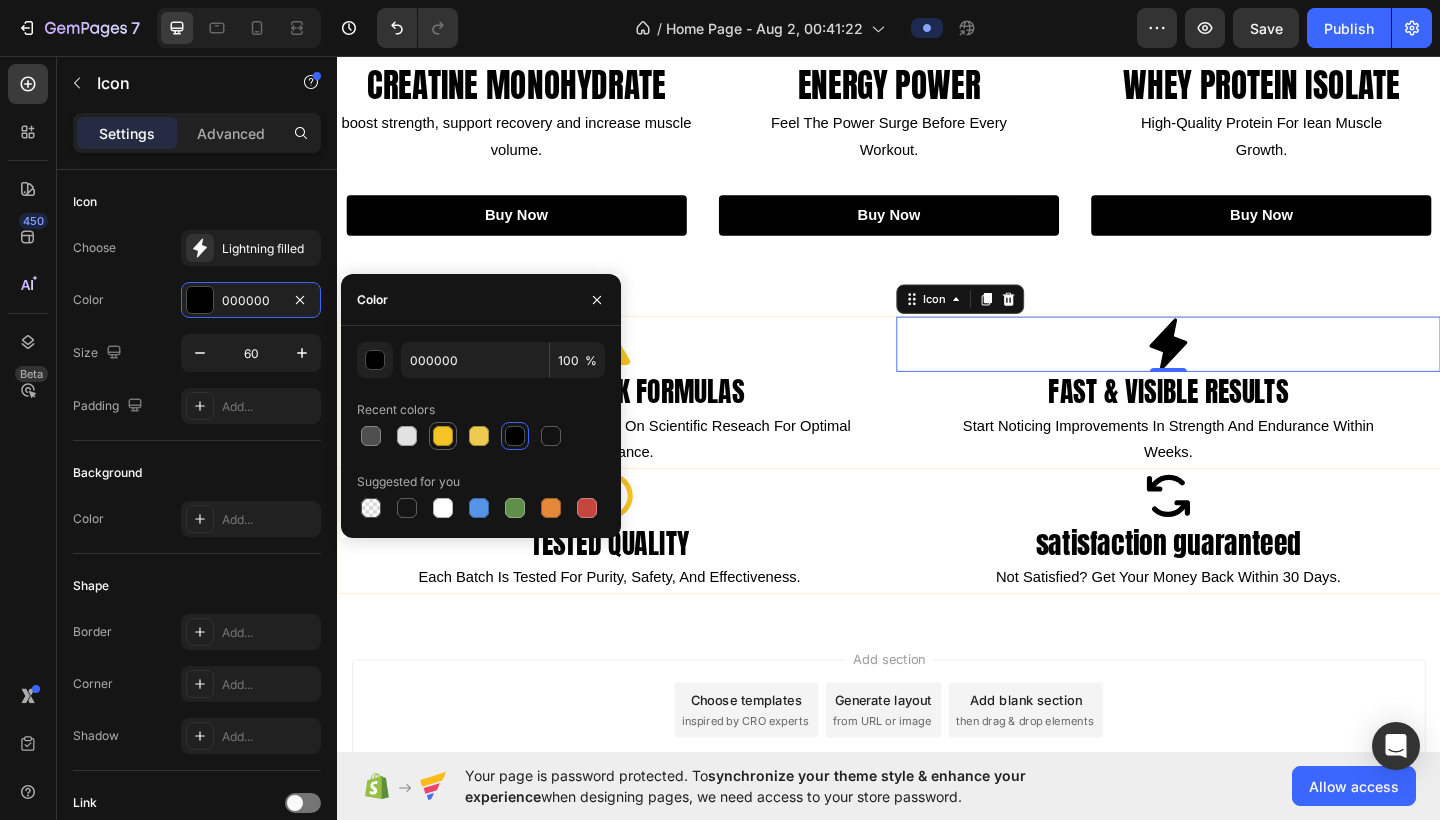 click at bounding box center [443, 436] 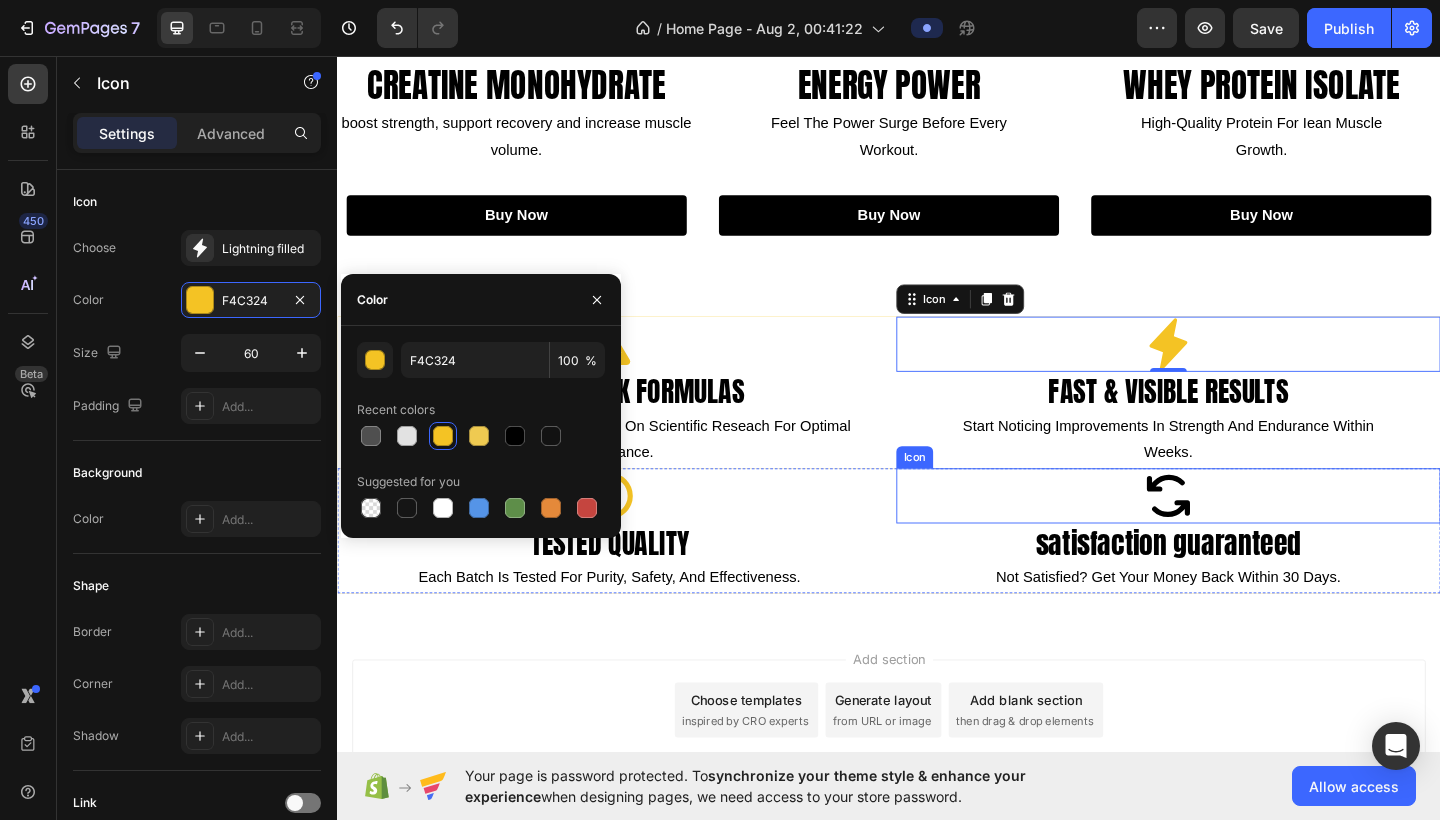 click 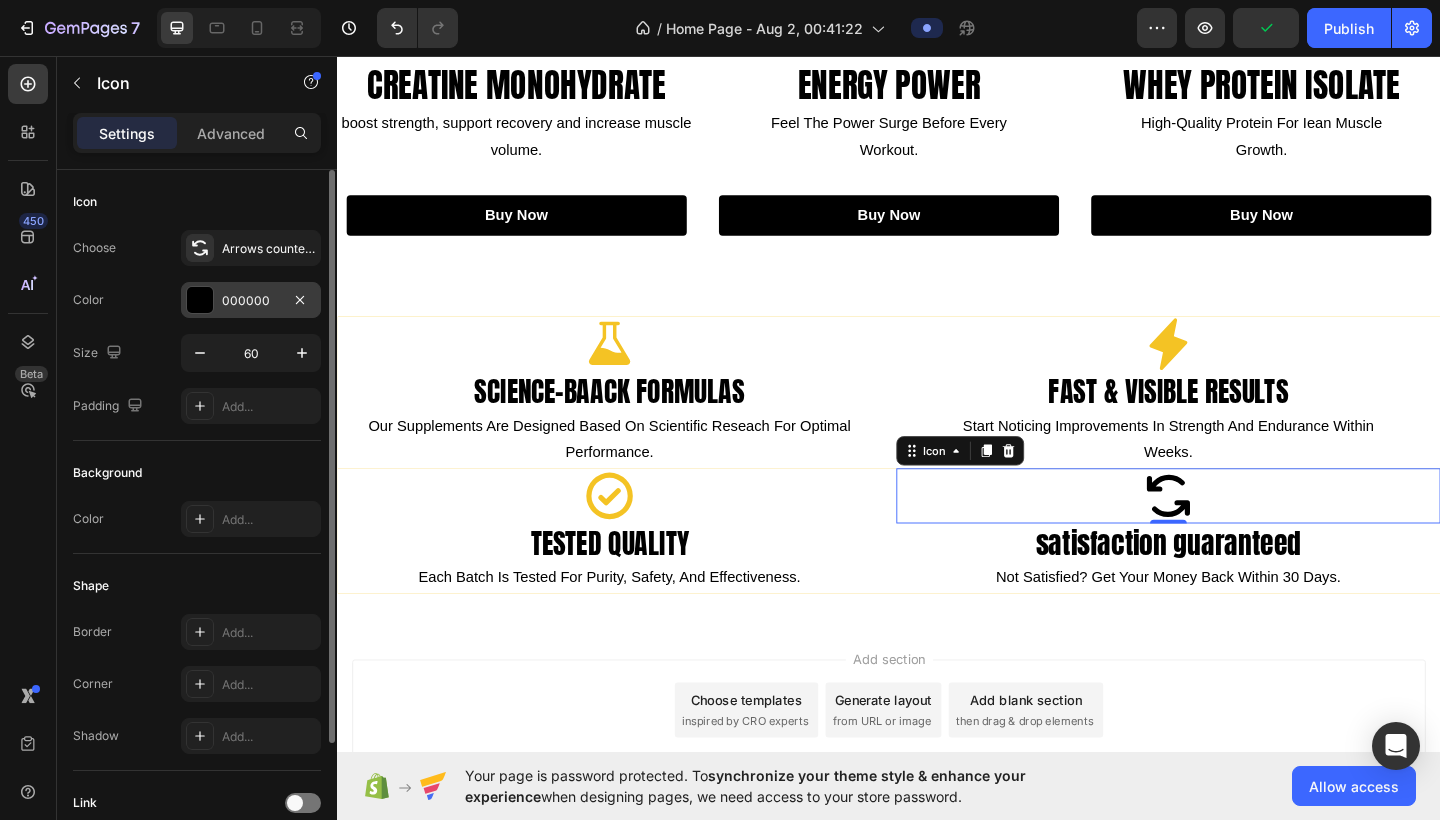 click on "000000" at bounding box center [251, 301] 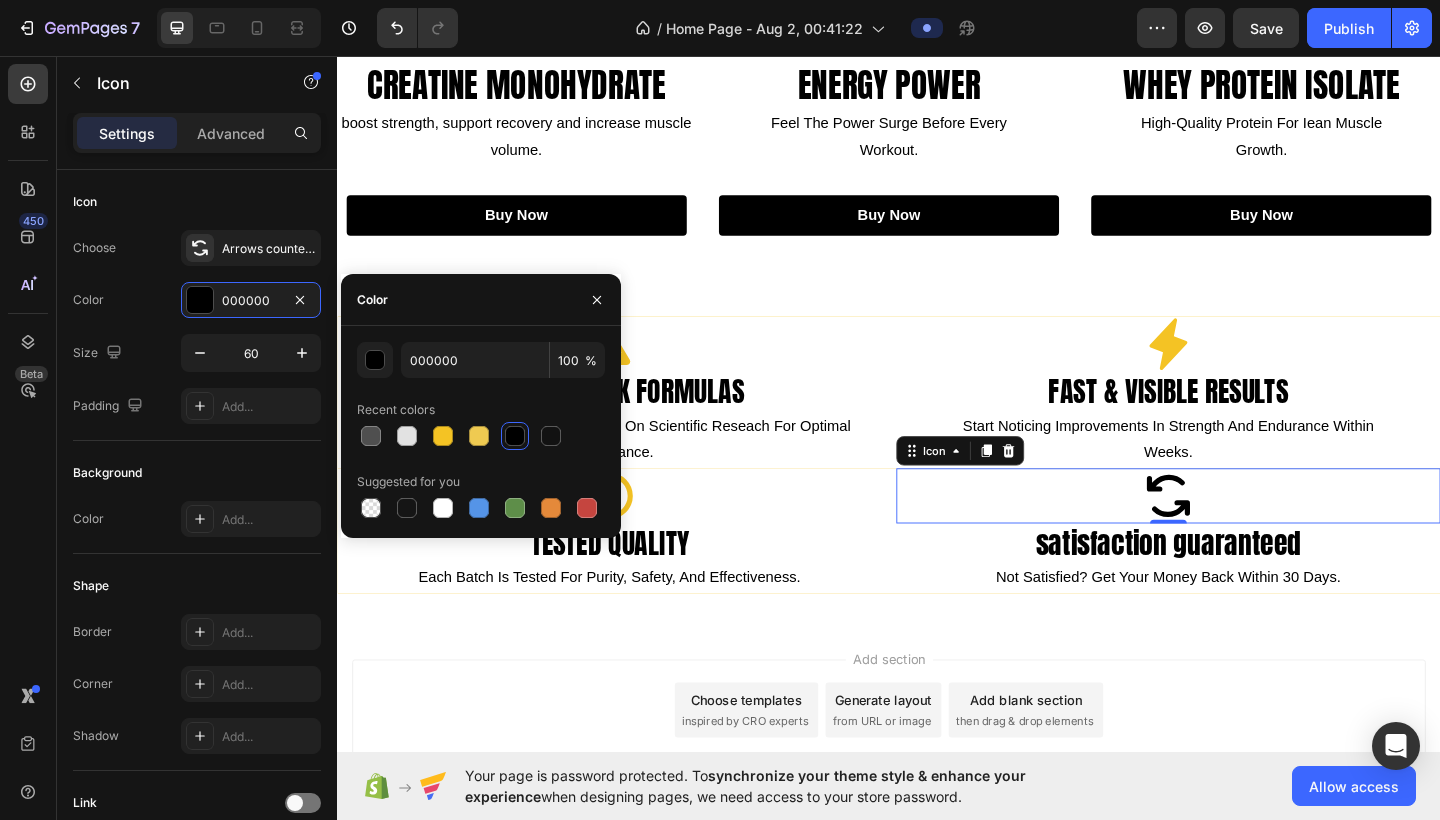 drag, startPoint x: 444, startPoint y: 435, endPoint x: 568, endPoint y: 435, distance: 124 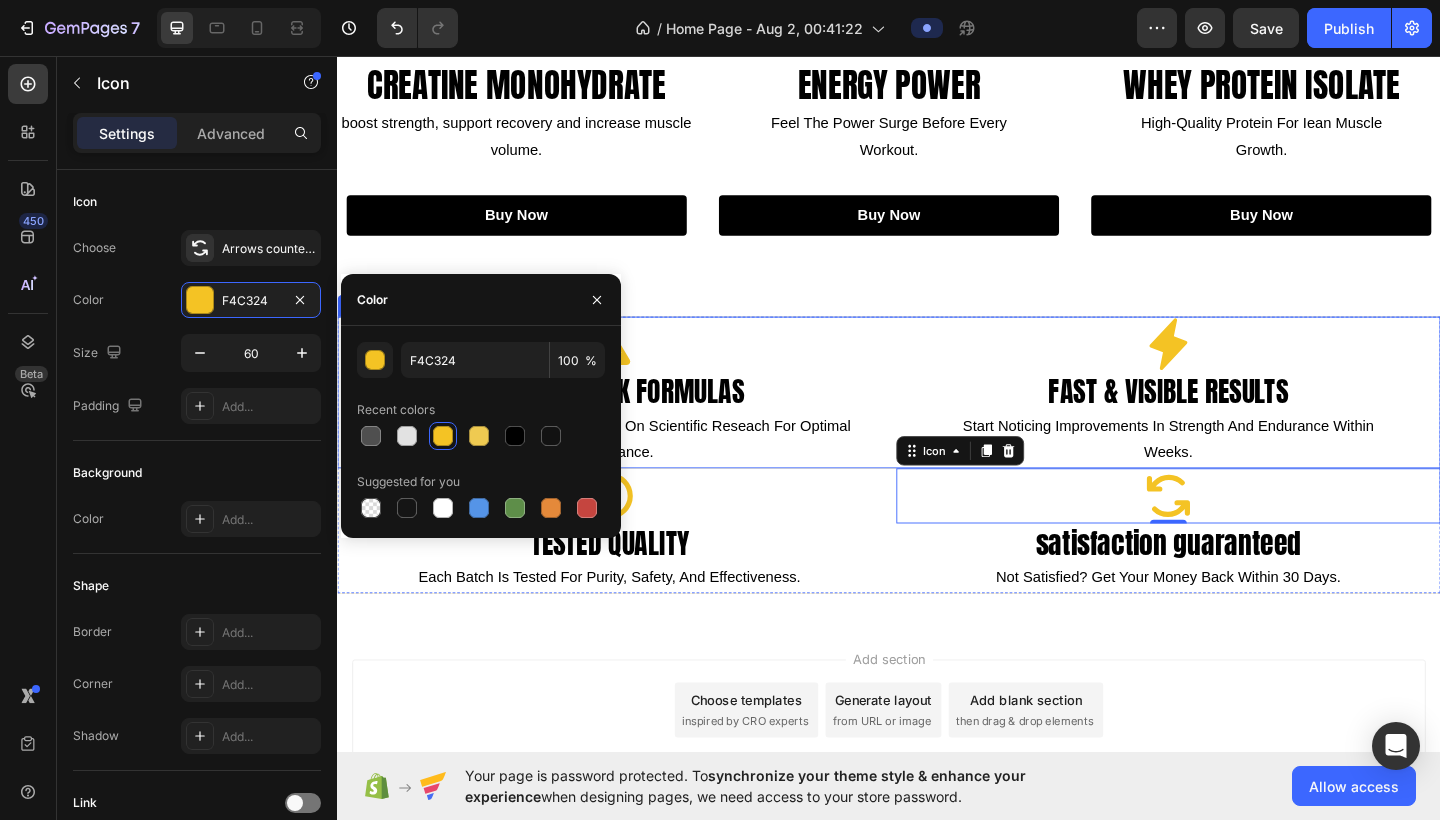 click on "Icon science-baack formulas Heading our supplements are designed based on scientific reseach for optimal performance. Text Block
Icon  fast & visible results  Heading start noticing improvements in strength and endurance within  weeks. Text Block Row" at bounding box center (937, 422) 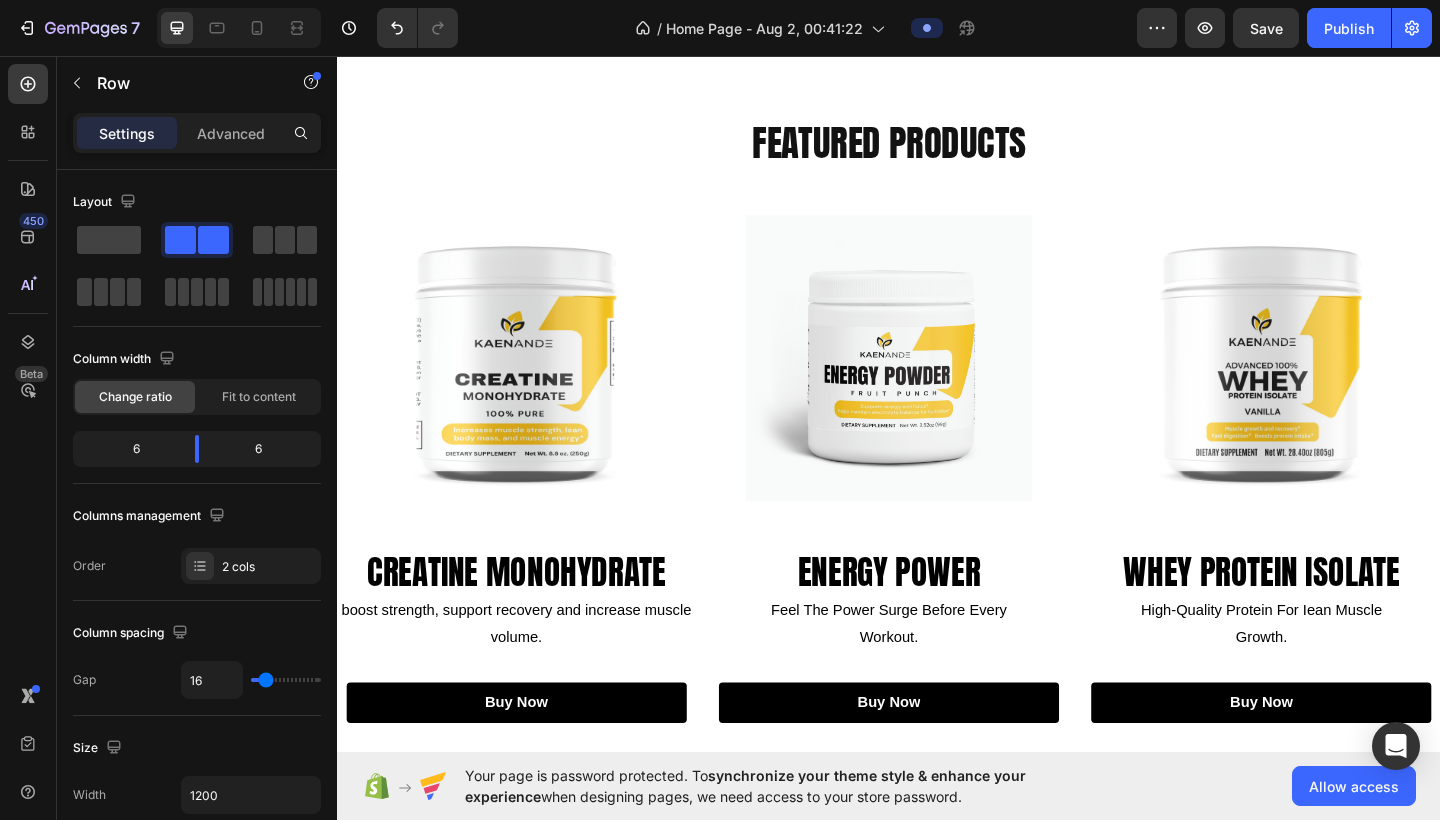 scroll, scrollTop: 890, scrollLeft: 0, axis: vertical 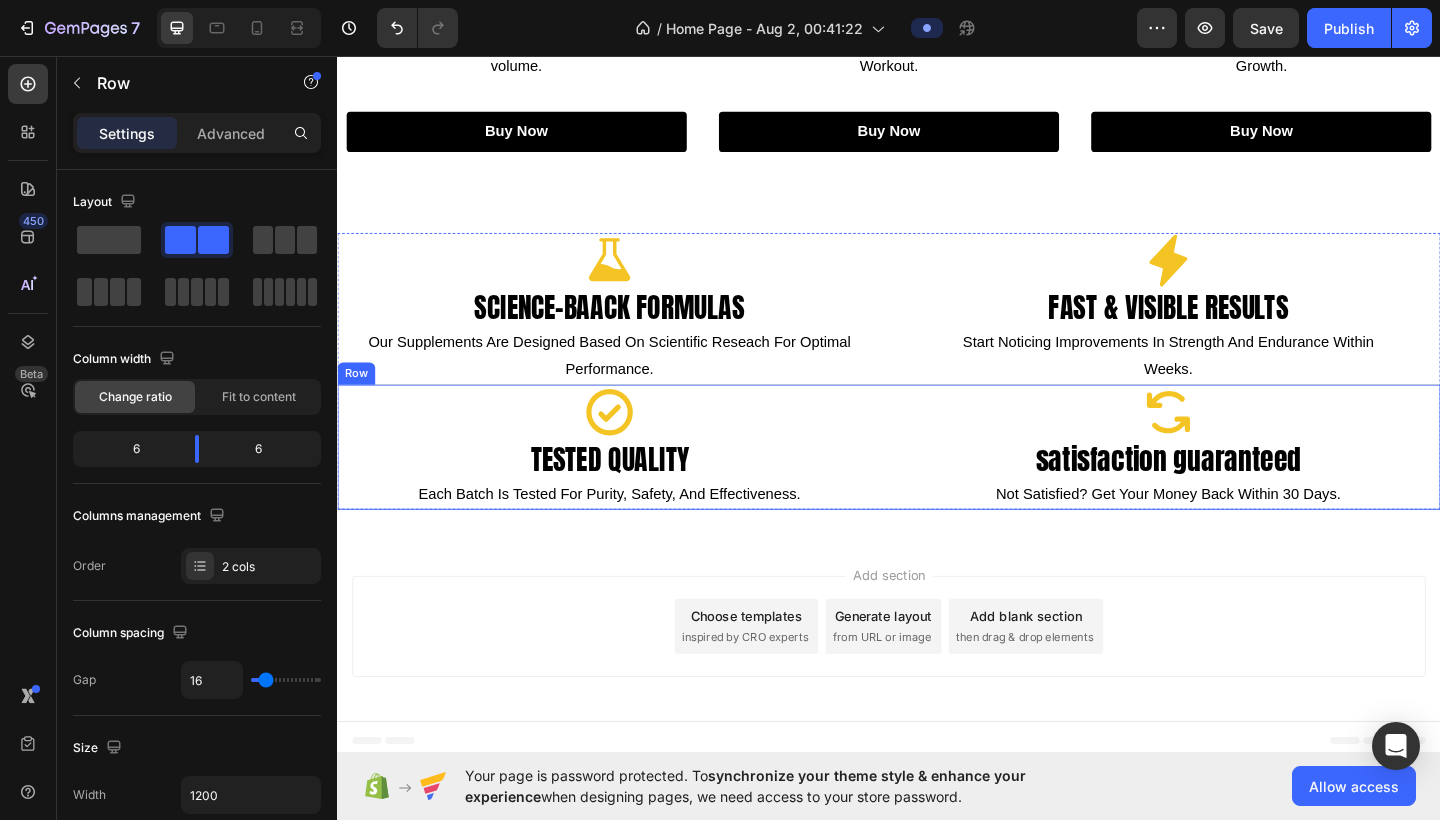 click on "Icon tested quality Heading each batch is tested for purity, safety, and effectiveness. Text Block
Icon satisfaction guaranteed Heading not satisfied? get your money back within 30 days.  Text Block Row" at bounding box center (937, 482) 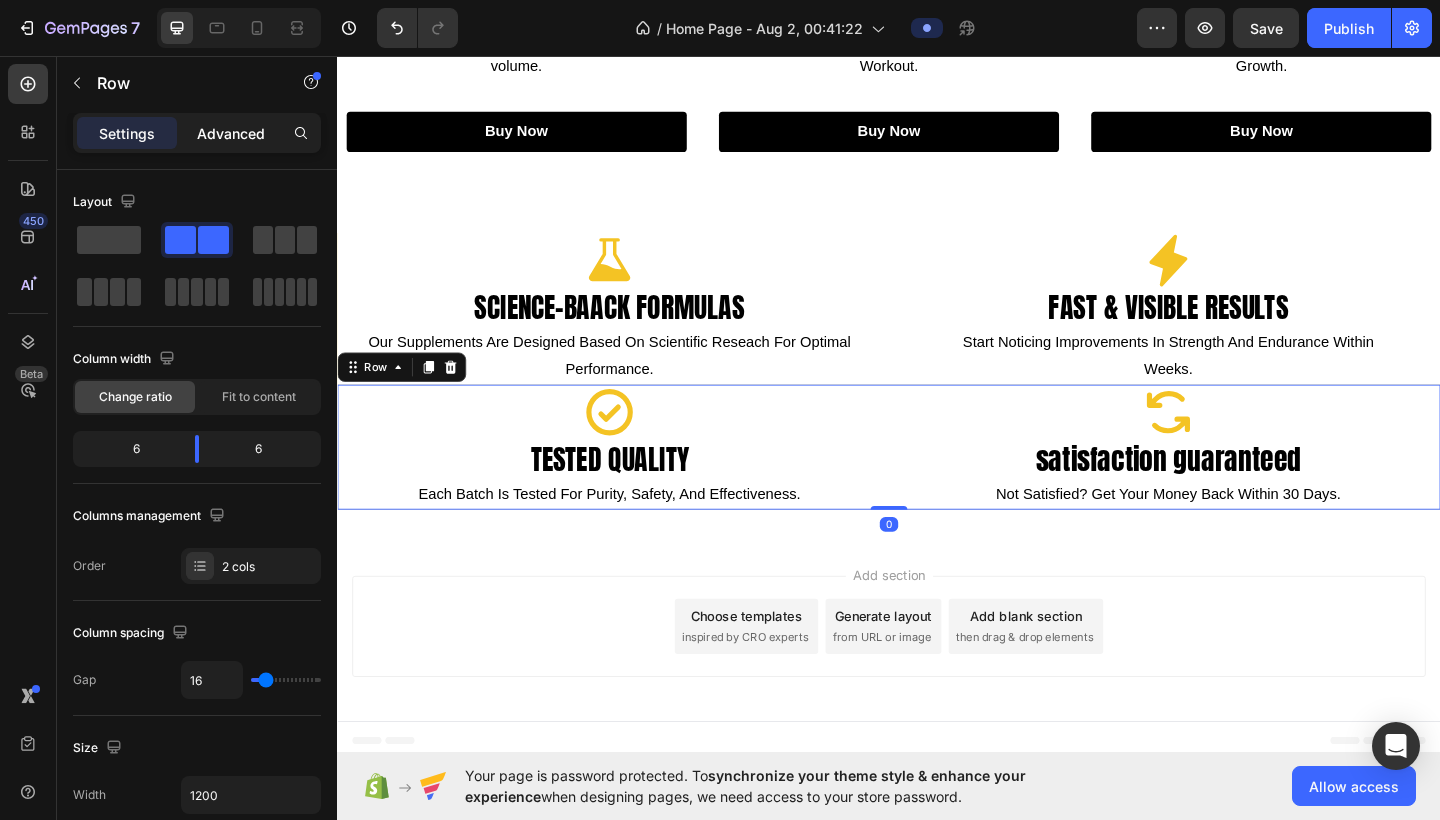 click on "Advanced" 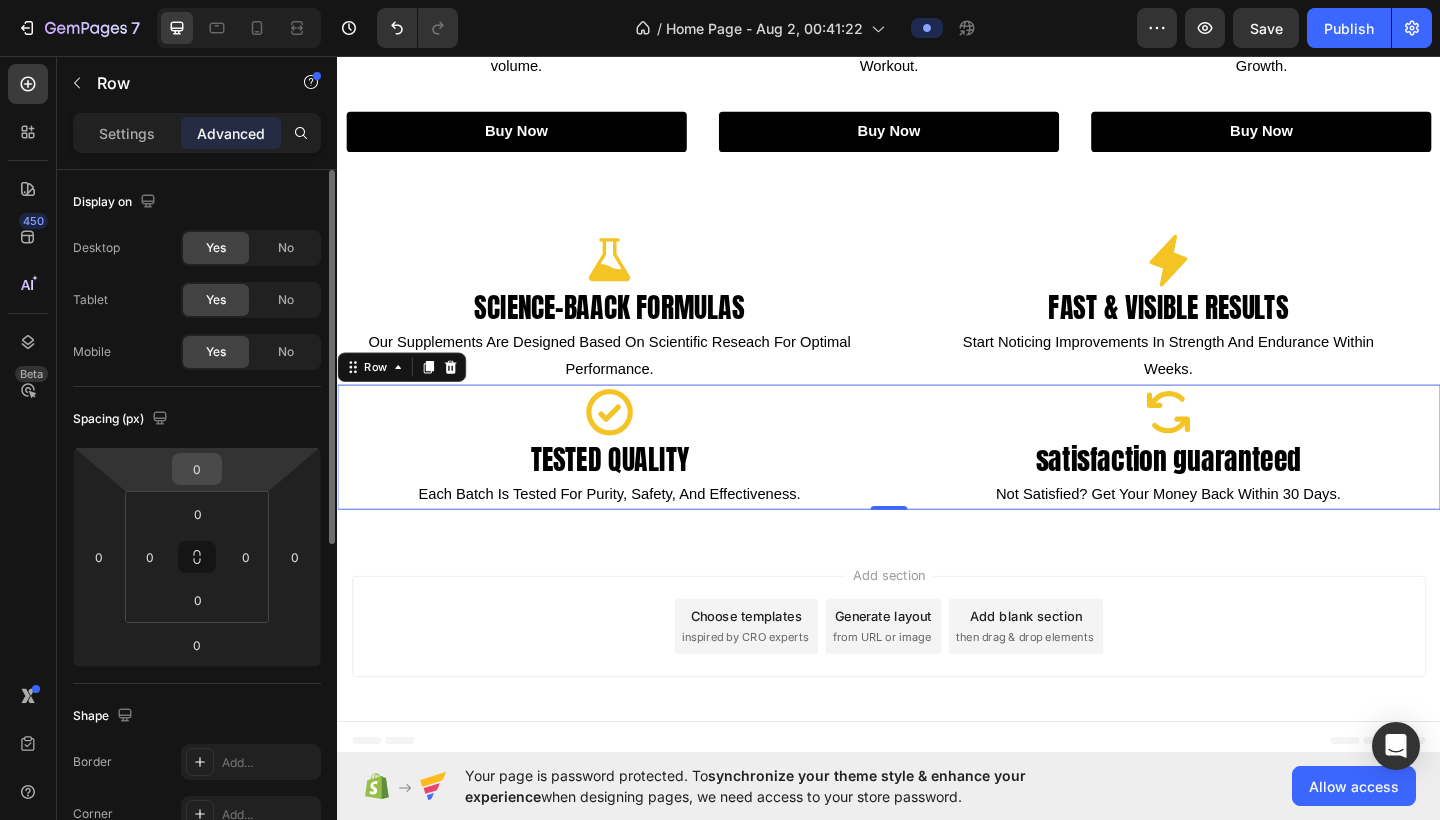 click on "0" at bounding box center [197, 469] 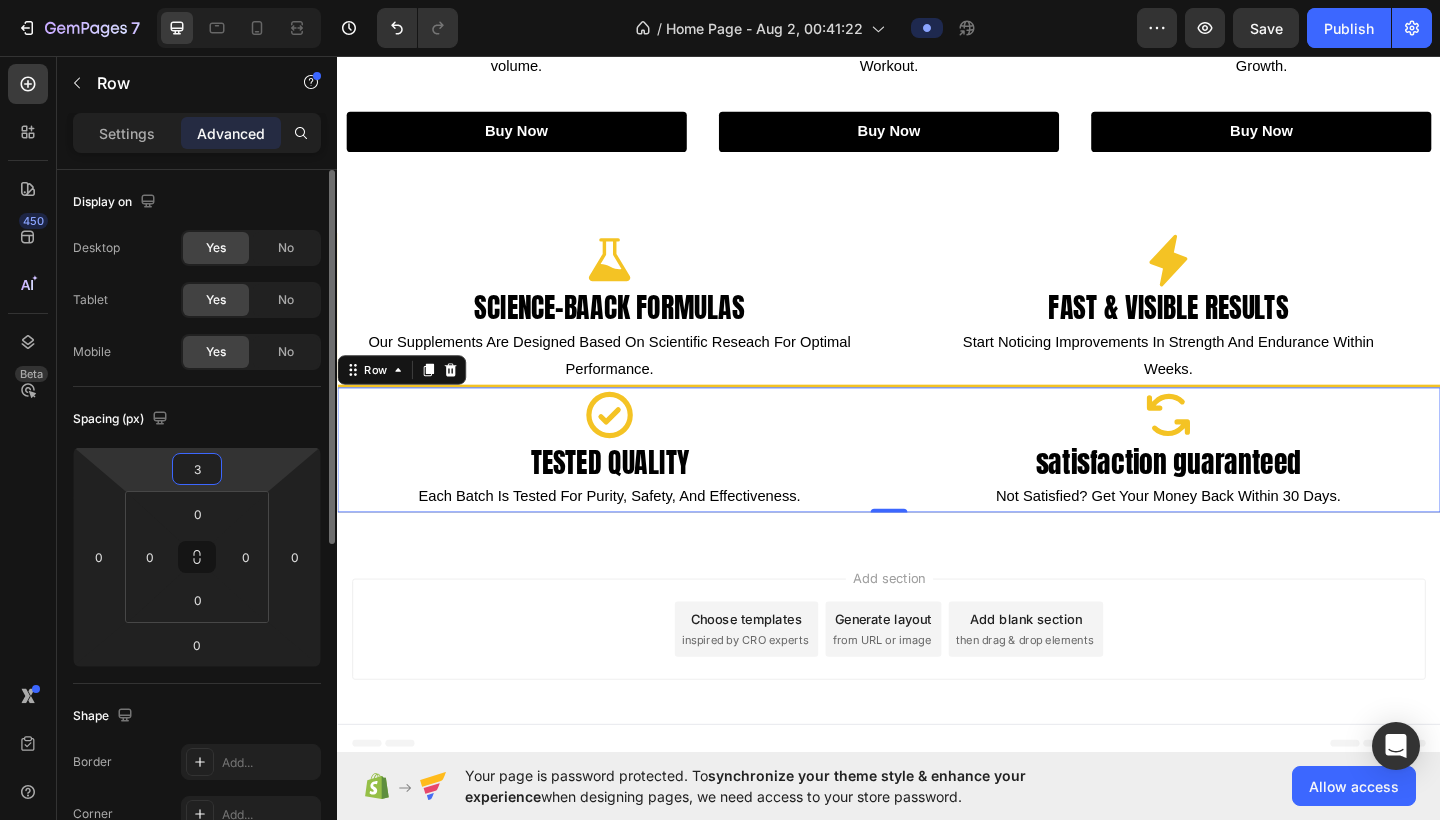 type on "32" 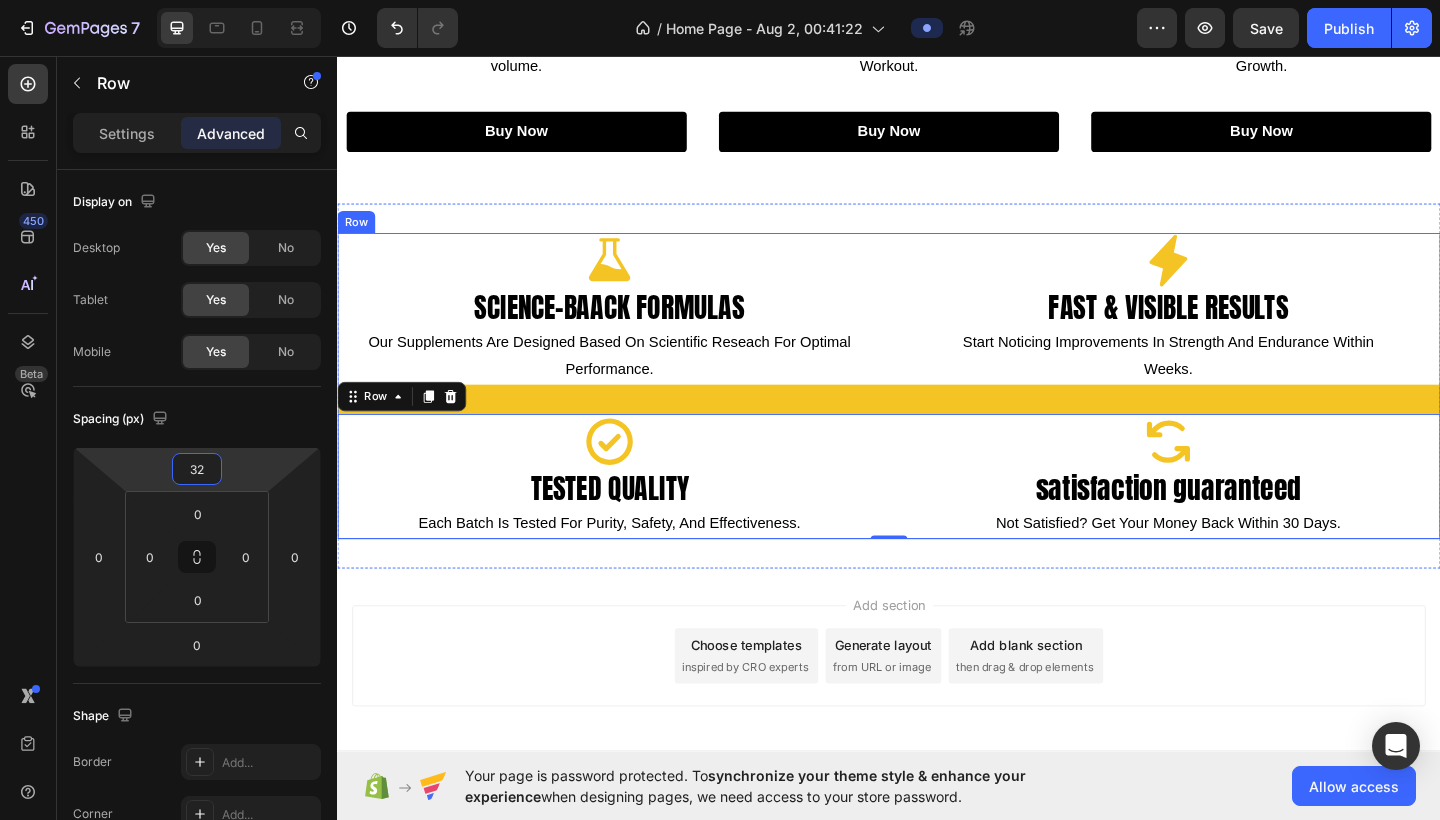 click on "Icon science-baack formulas Heading our supplements are designed based on scientific reseach for optimal performance. Text Block
Icon  fast & visible results  Heading start noticing improvements in strength and endurance within  weeks. Text Block Row
Icon tested quality Heading each batch is tested for purity, safety, and effectiveness. Text Block
Icon satisfaction guaranteed Heading not satisfied? get your money back within 30 days.  Text Block Row   0" at bounding box center (937, 415) 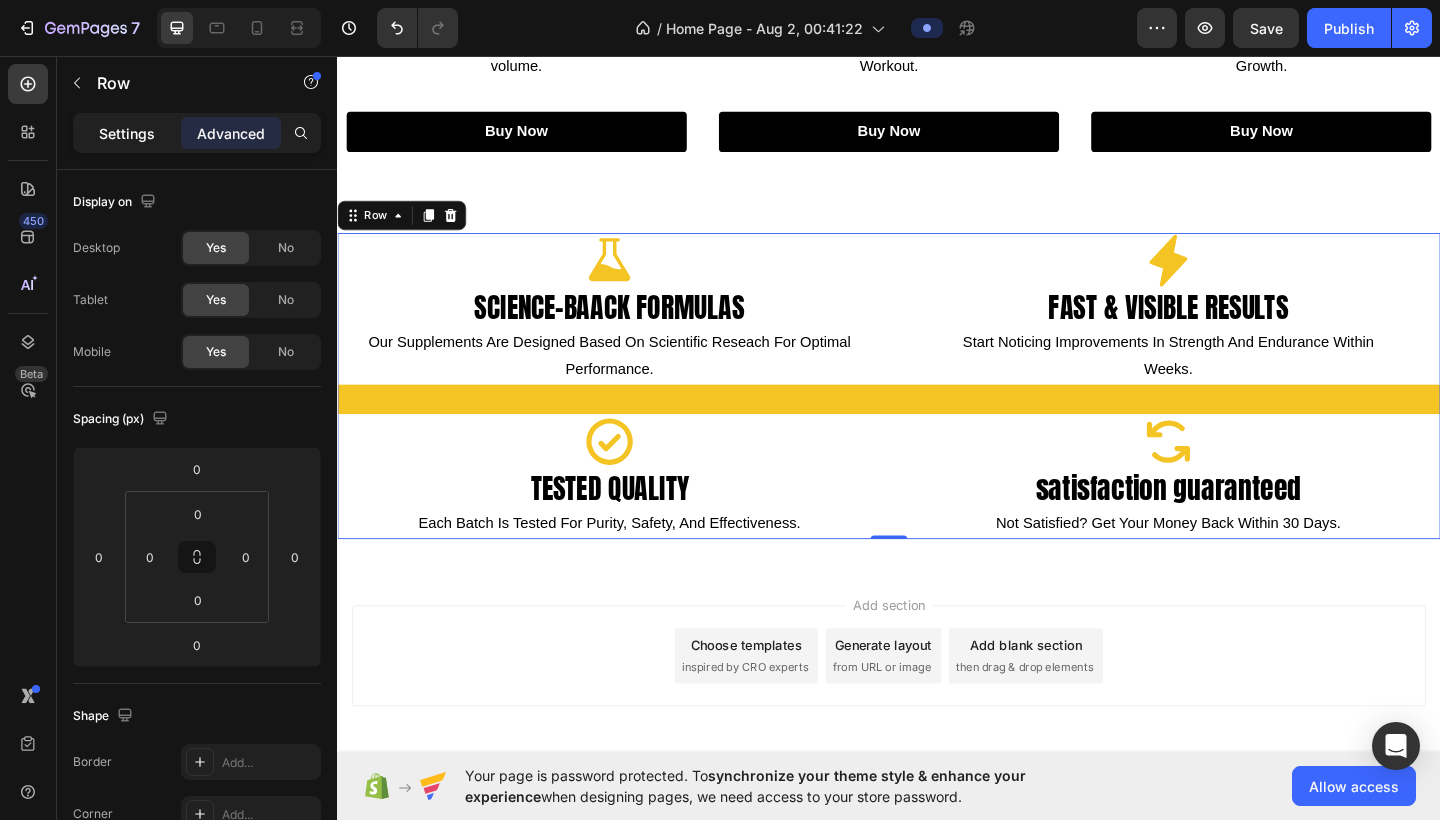 click on "Settings" at bounding box center [127, 133] 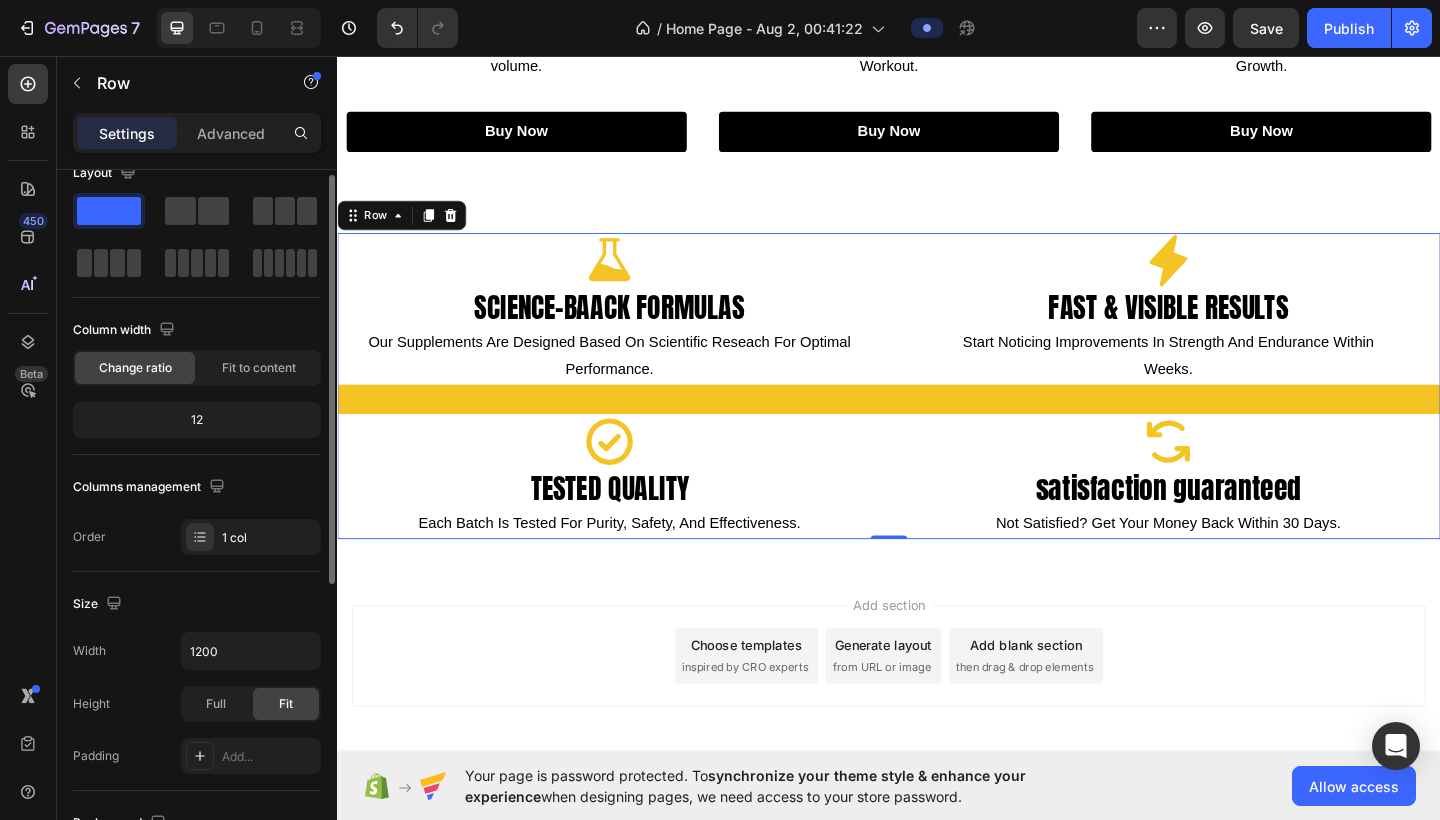 scroll, scrollTop: 34, scrollLeft: 0, axis: vertical 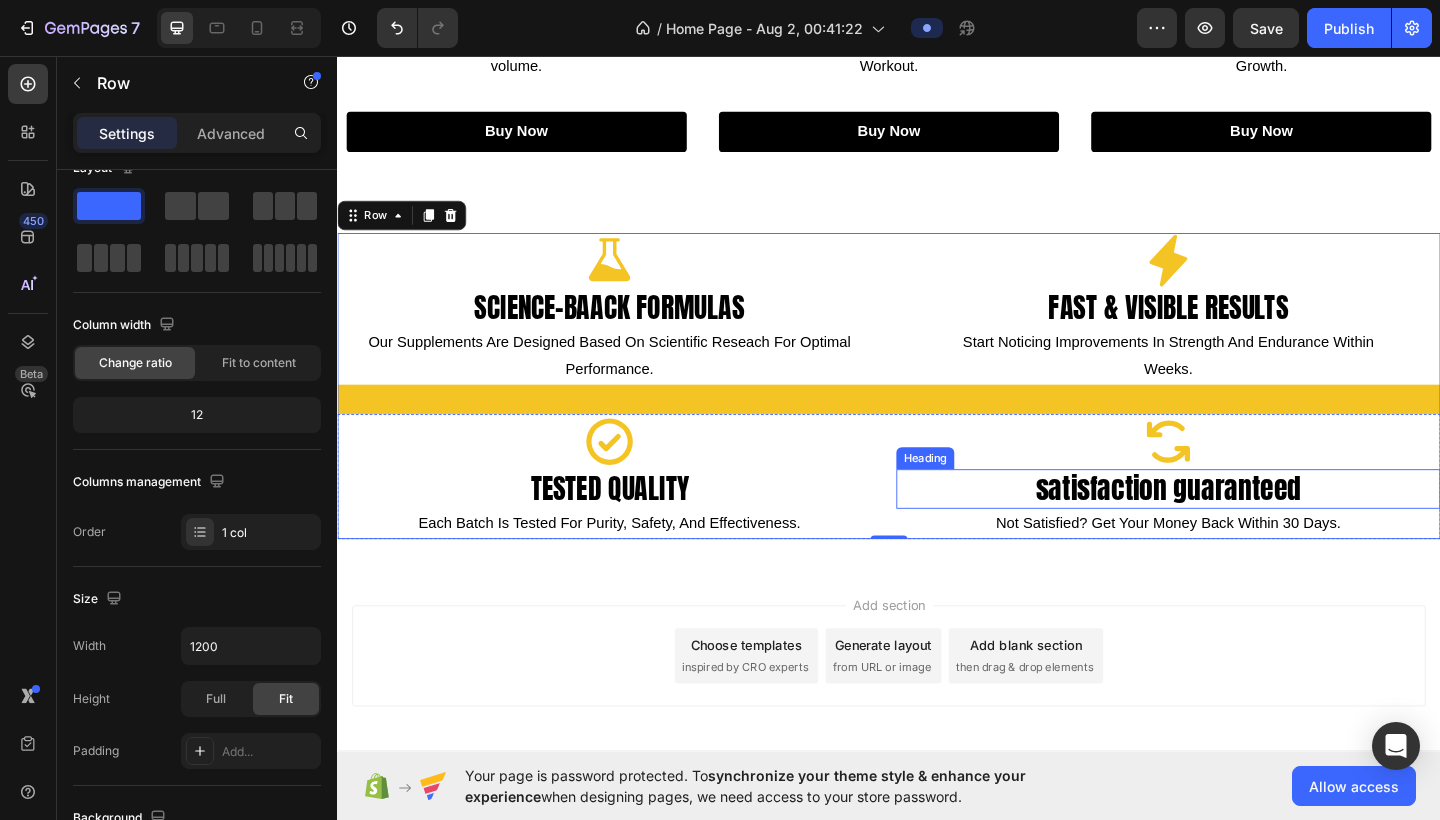 click on "satisfaction guaranteed" at bounding box center (1241, 527) 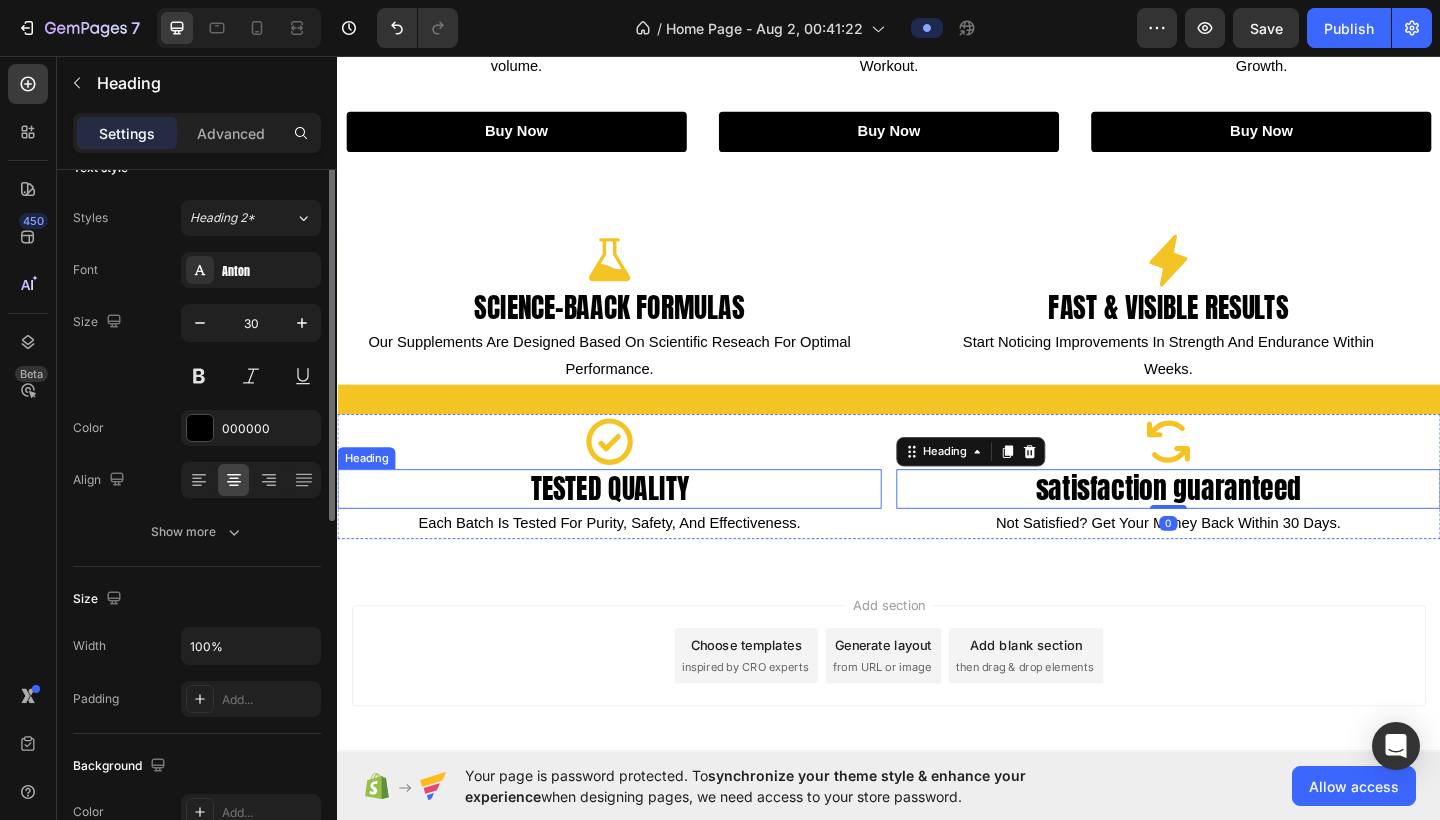 scroll, scrollTop: 0, scrollLeft: 0, axis: both 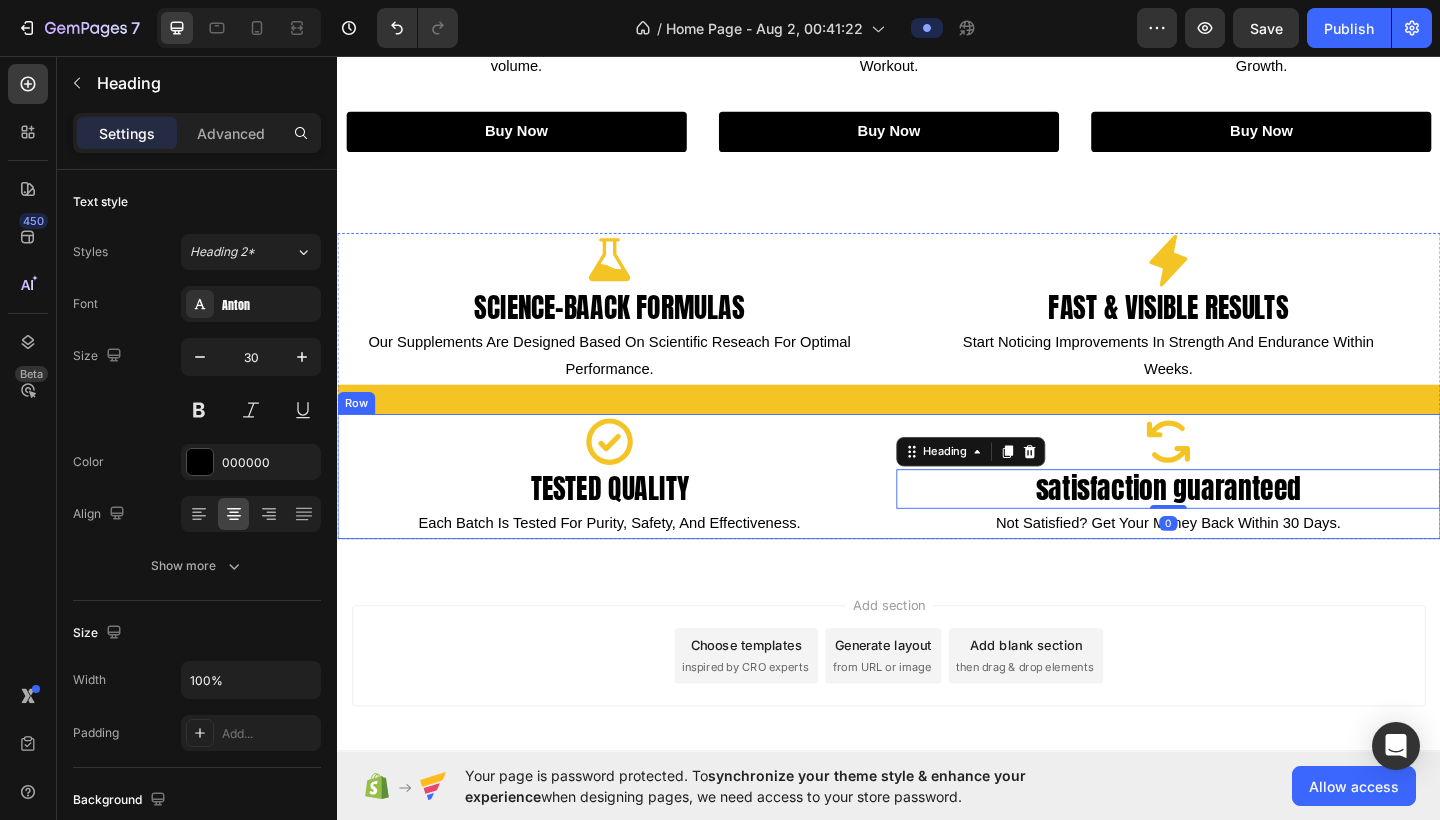 click on "Icon tested quality Heading each batch is tested for purity, safety, and effectiveness. Text Block
Icon satisfaction guaranteed Heading   0 not satisfied? get your money back within 30 days.  Text Block Row" at bounding box center (937, 514) 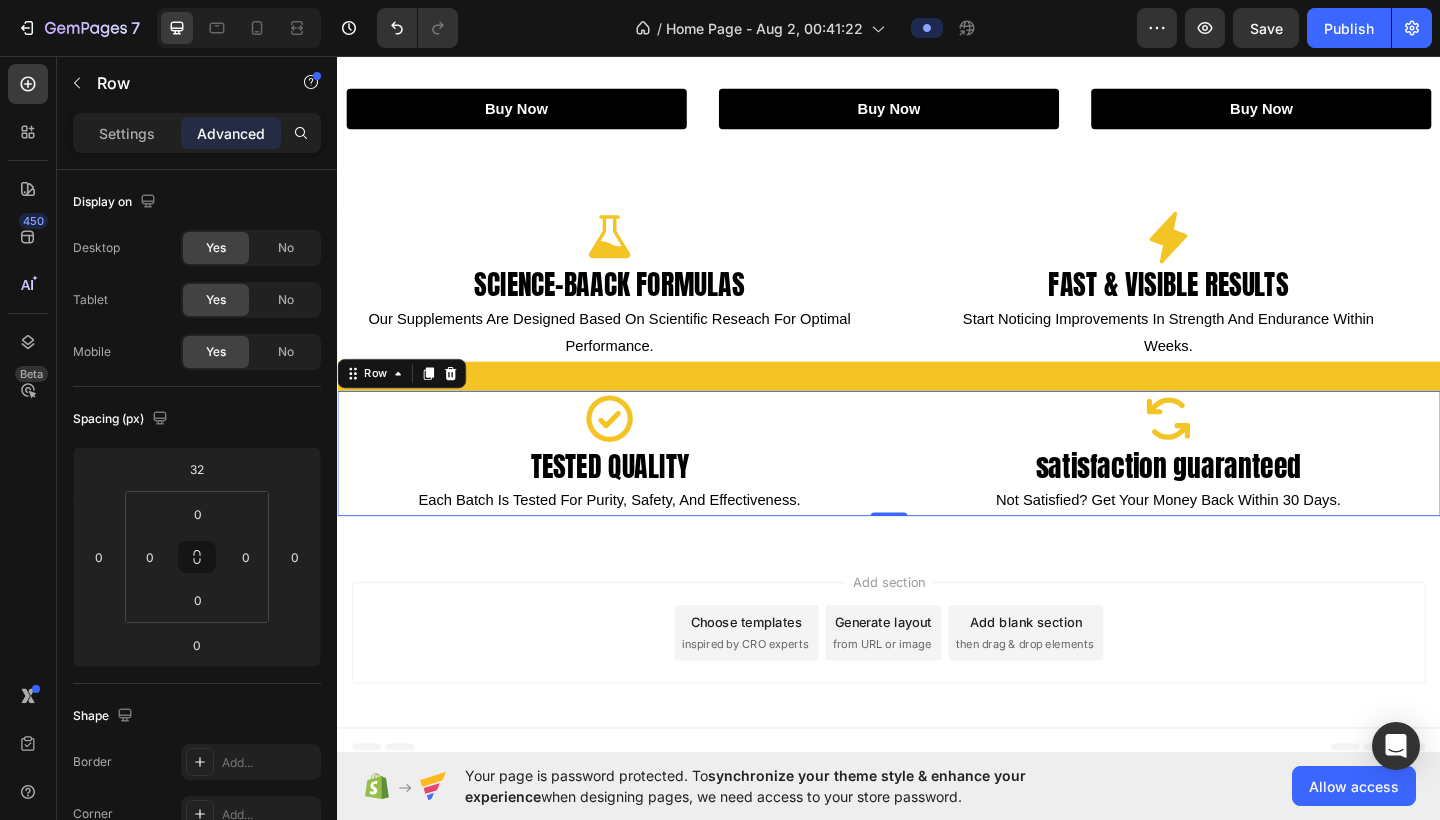 scroll, scrollTop: 908, scrollLeft: 0, axis: vertical 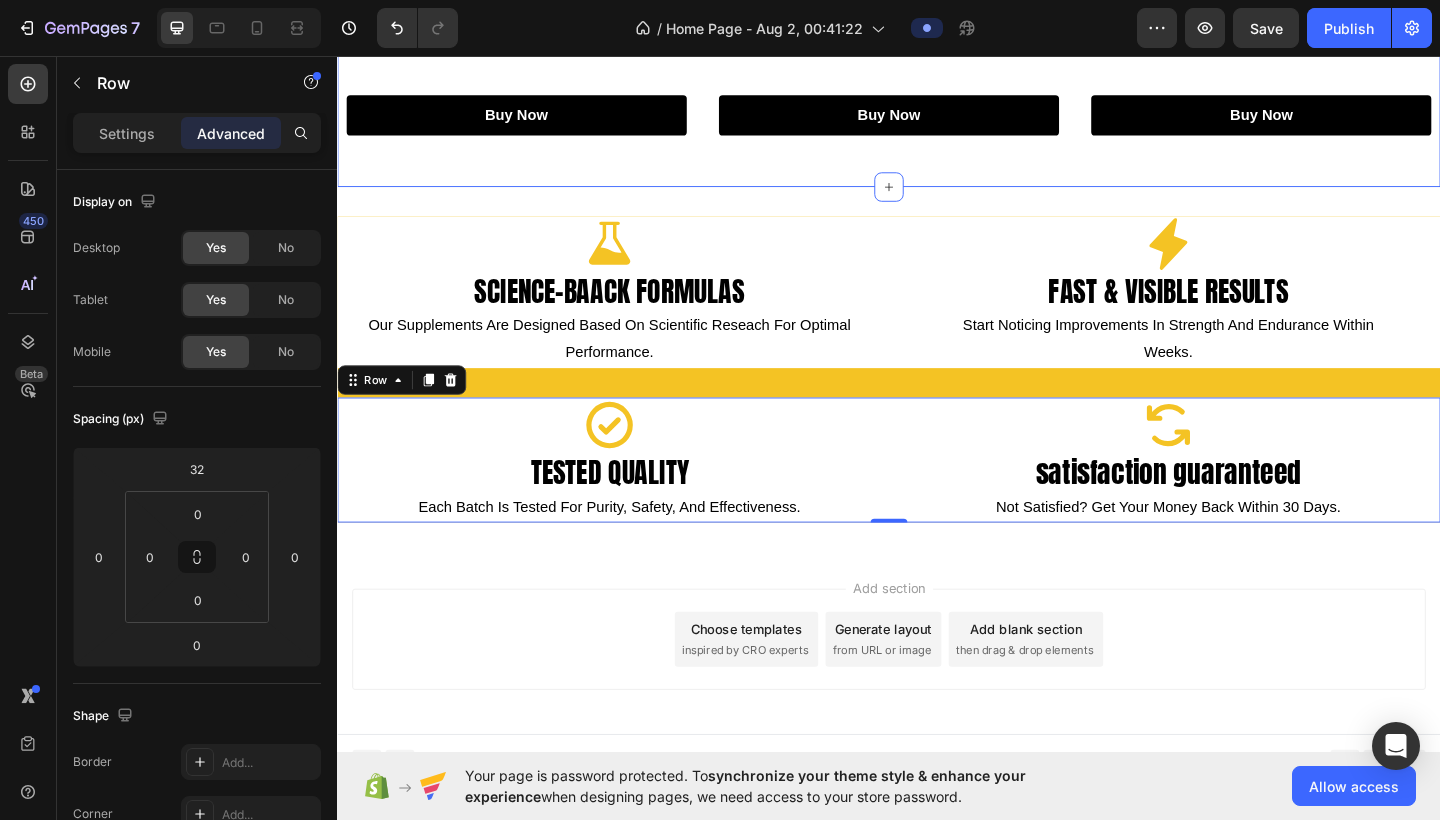 click on "featured products Heading Image creatine monohydrate Heading boost strength, support recovery and increase muscle volume. Text Block buy now Button Image energy power Heading feel the power surge before every  workout. Text Block buy now Button Image whey protein isolate Heading high-quality protein for iean muscle  growth. Text Block buy now Button Row Row Section 4" at bounding box center (937, -175) 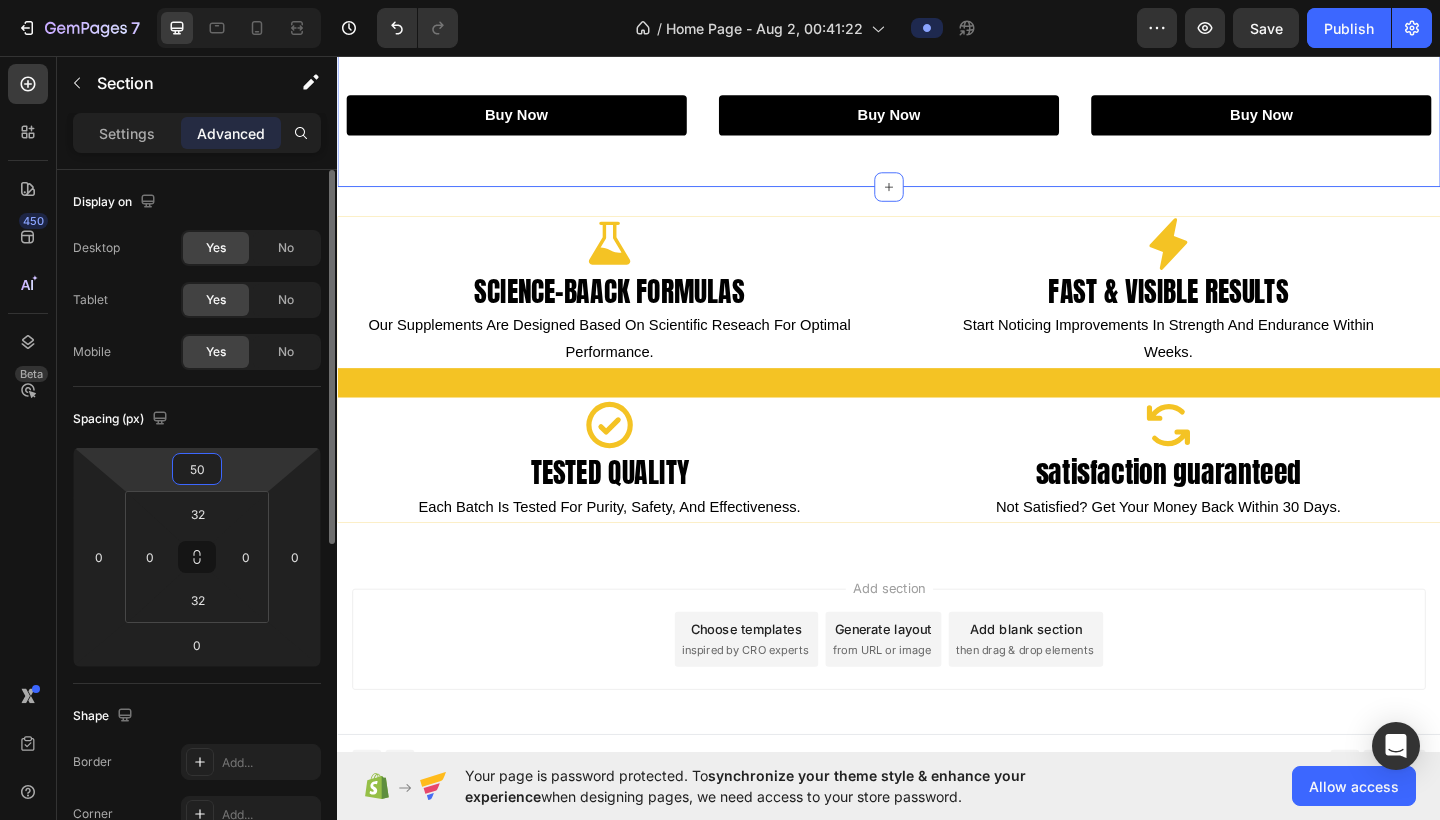 click on "50" at bounding box center [197, 469] 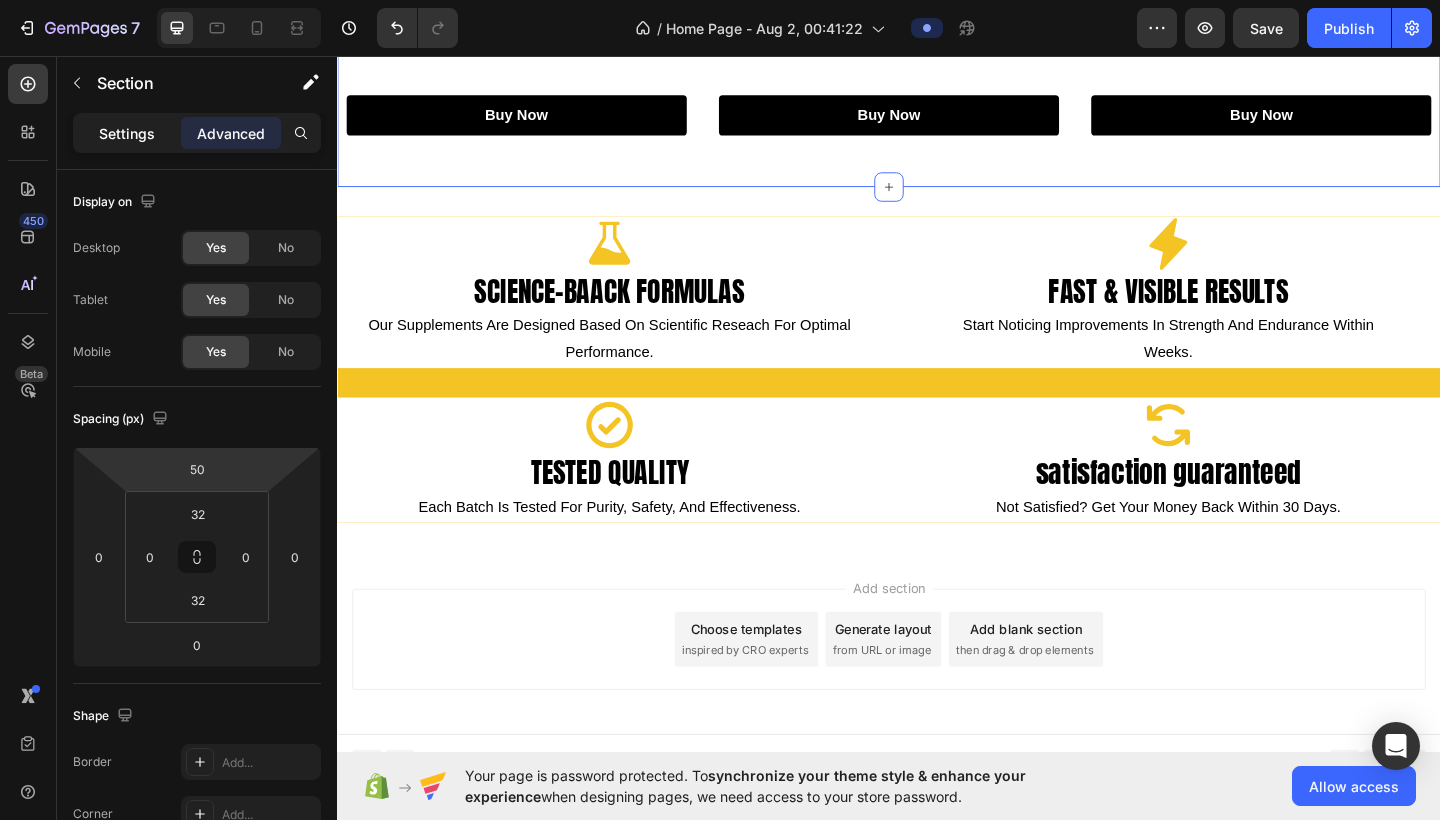 click on "Settings" at bounding box center (127, 133) 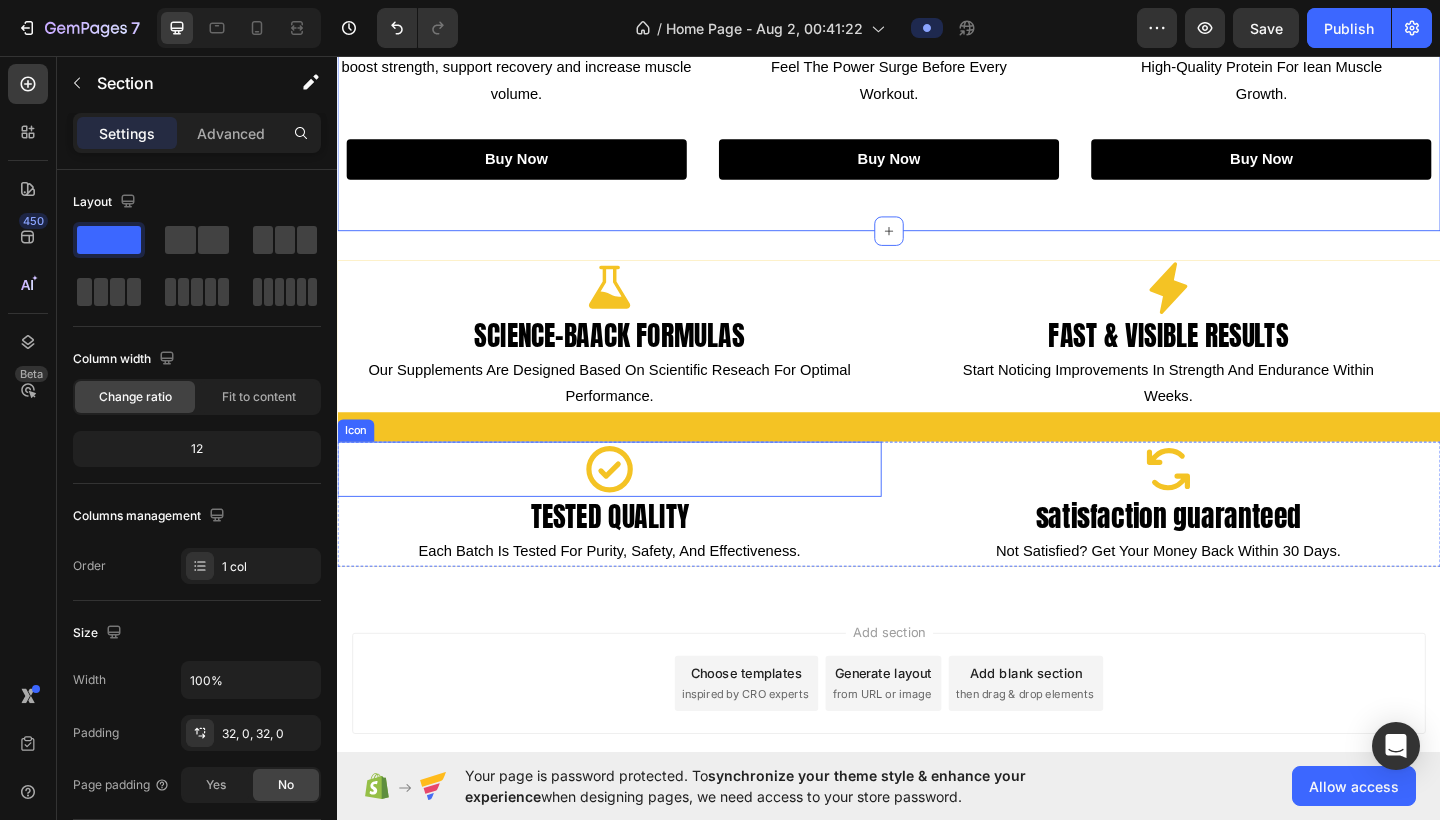 scroll, scrollTop: 864, scrollLeft: 0, axis: vertical 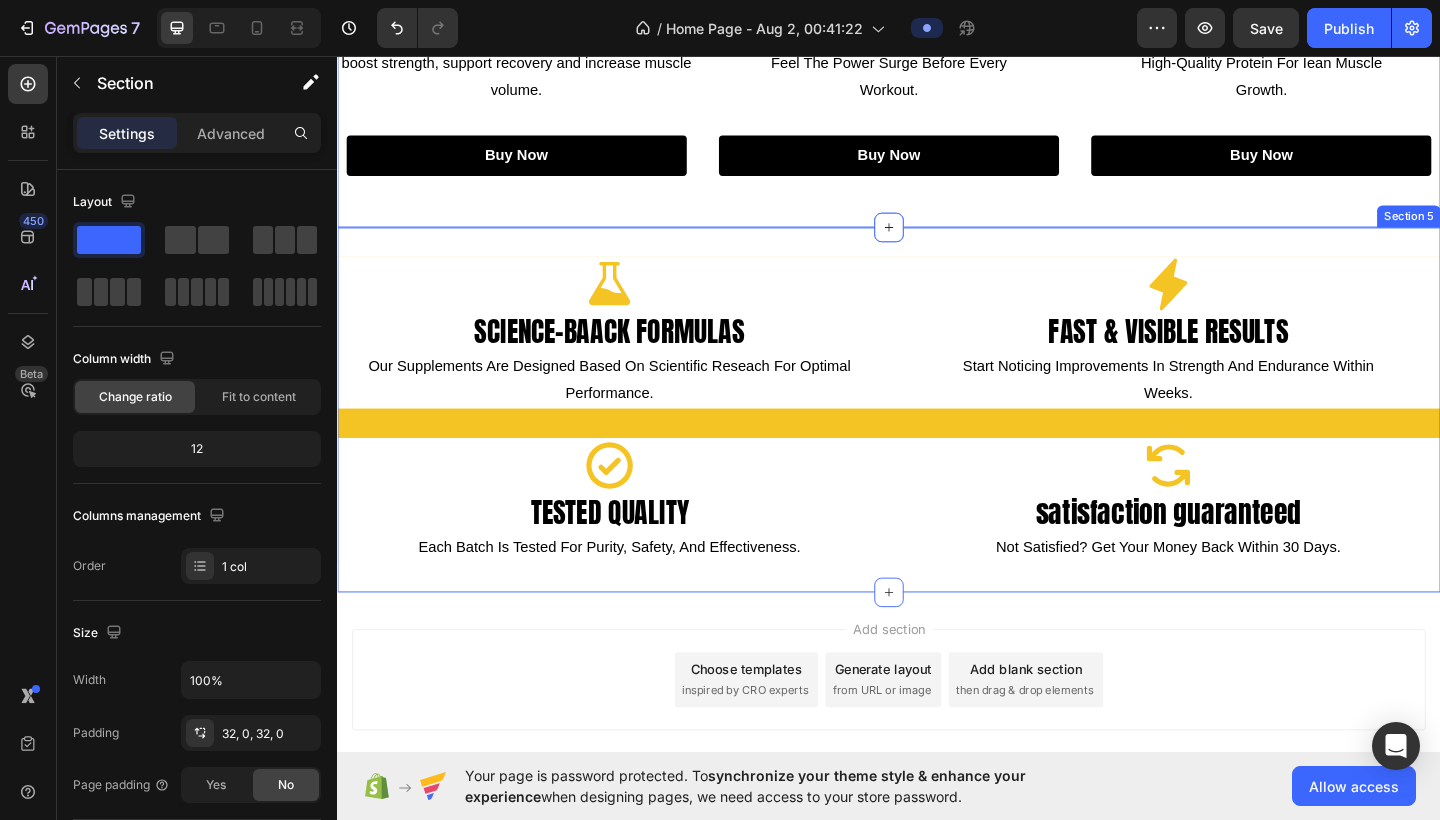 click on "Icon science-baack formulas Heading our supplements are designed based on scientific reseach for optimal performance. Text Block
Icon  fast & visible results  Heading start noticing improvements in strength and endurance within  weeks. Text Block Row
Icon tested quality Heading each batch is tested for purity, safety, and effectiveness. Text Block
Icon satisfaction guaranteed Heading not satisfied? get your money back within 30 days.  Text Block Row Row Section 5" at bounding box center [937, 441] 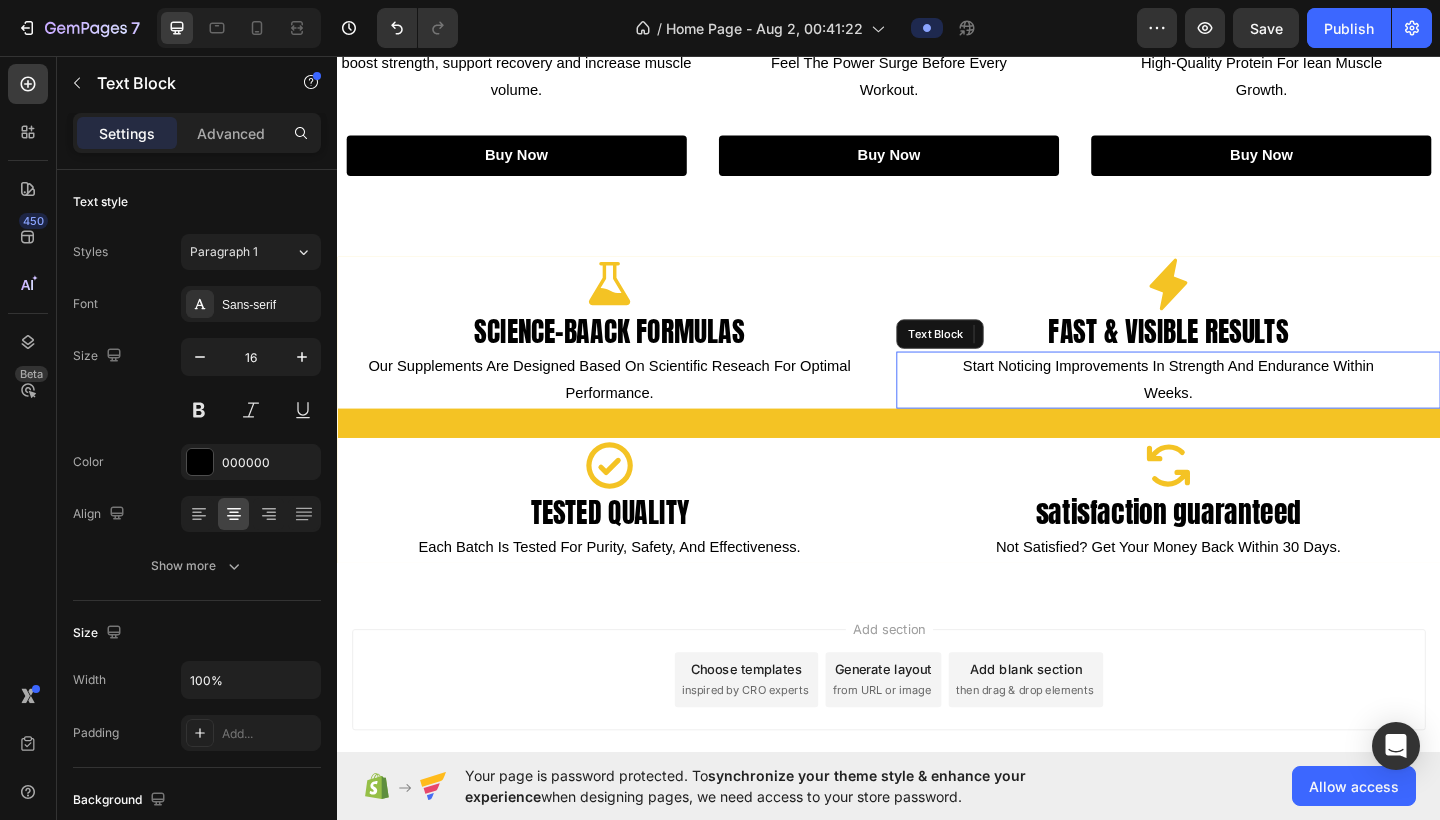 click on "start noticing improvements in strength and endurance within  weeks." at bounding box center [1241, 409] 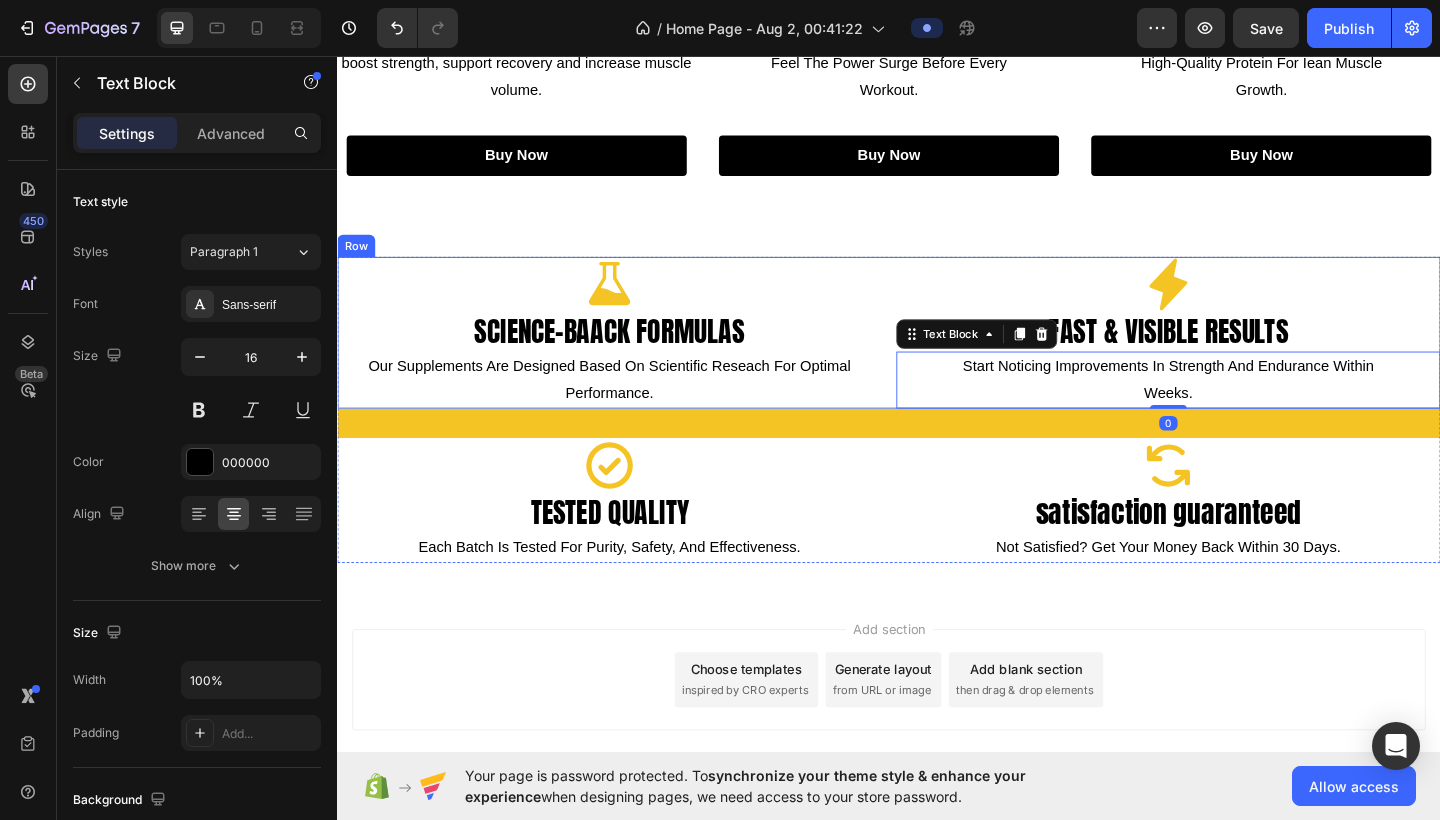 click on "Icon science-baack formulas Heading our supplements are designed based on scientific reseach for optimal performance. Text Block
Icon  fast & visible results  Heading start noticing improvements in strength and endurance within  weeks. Text Block   0 Row" at bounding box center (937, 357) 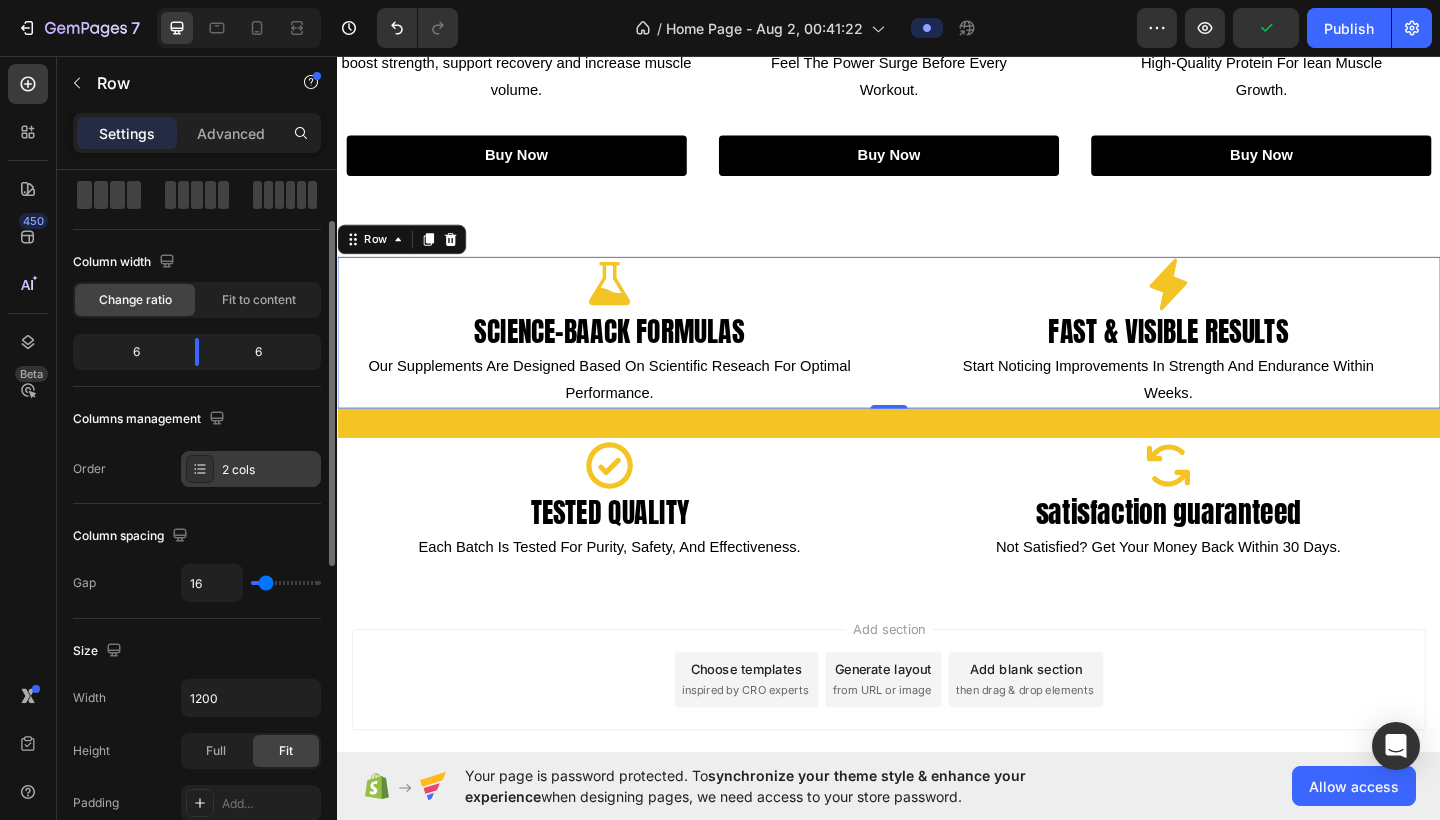 scroll, scrollTop: 108, scrollLeft: 0, axis: vertical 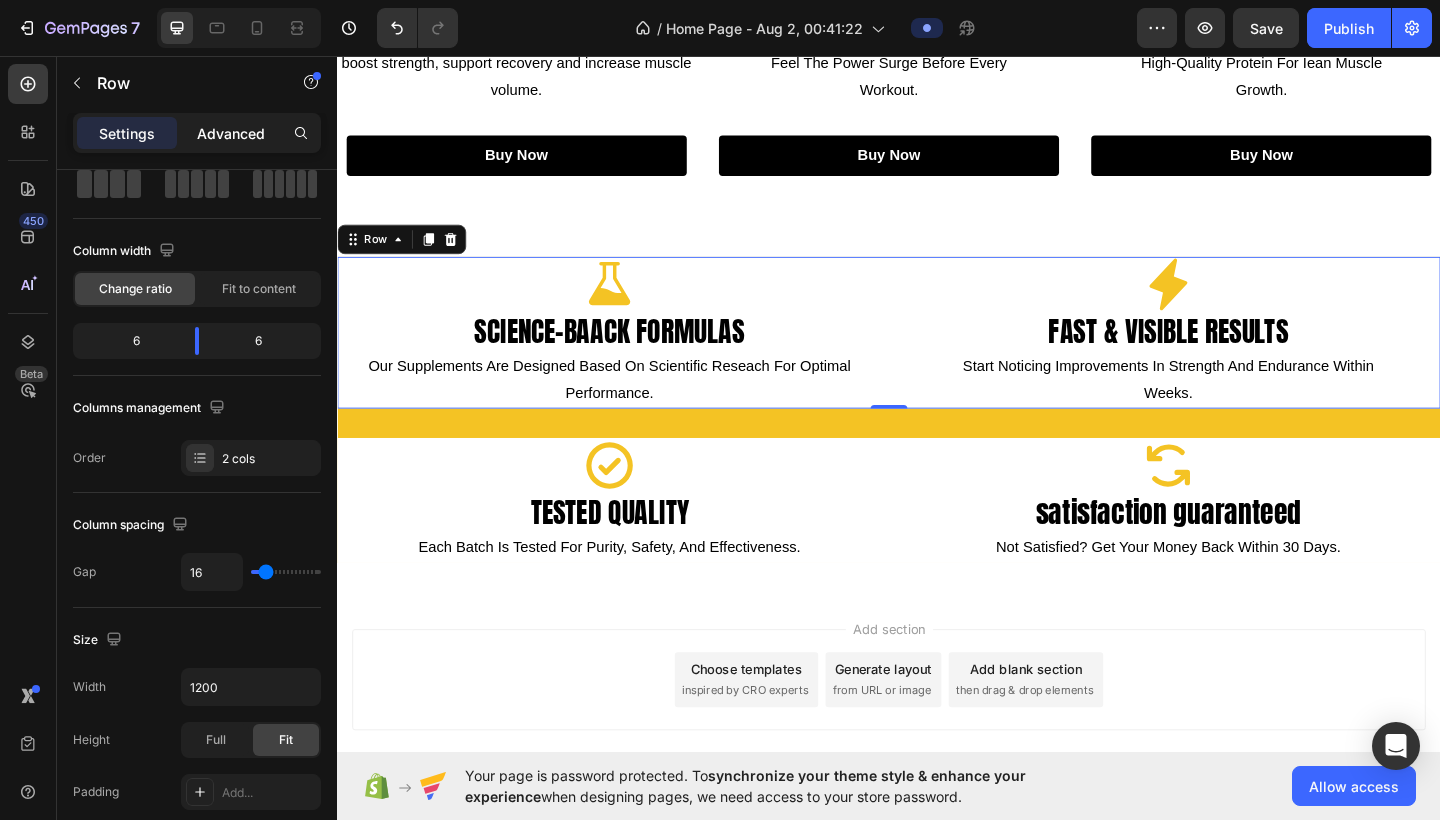 click on "Advanced" at bounding box center [231, 133] 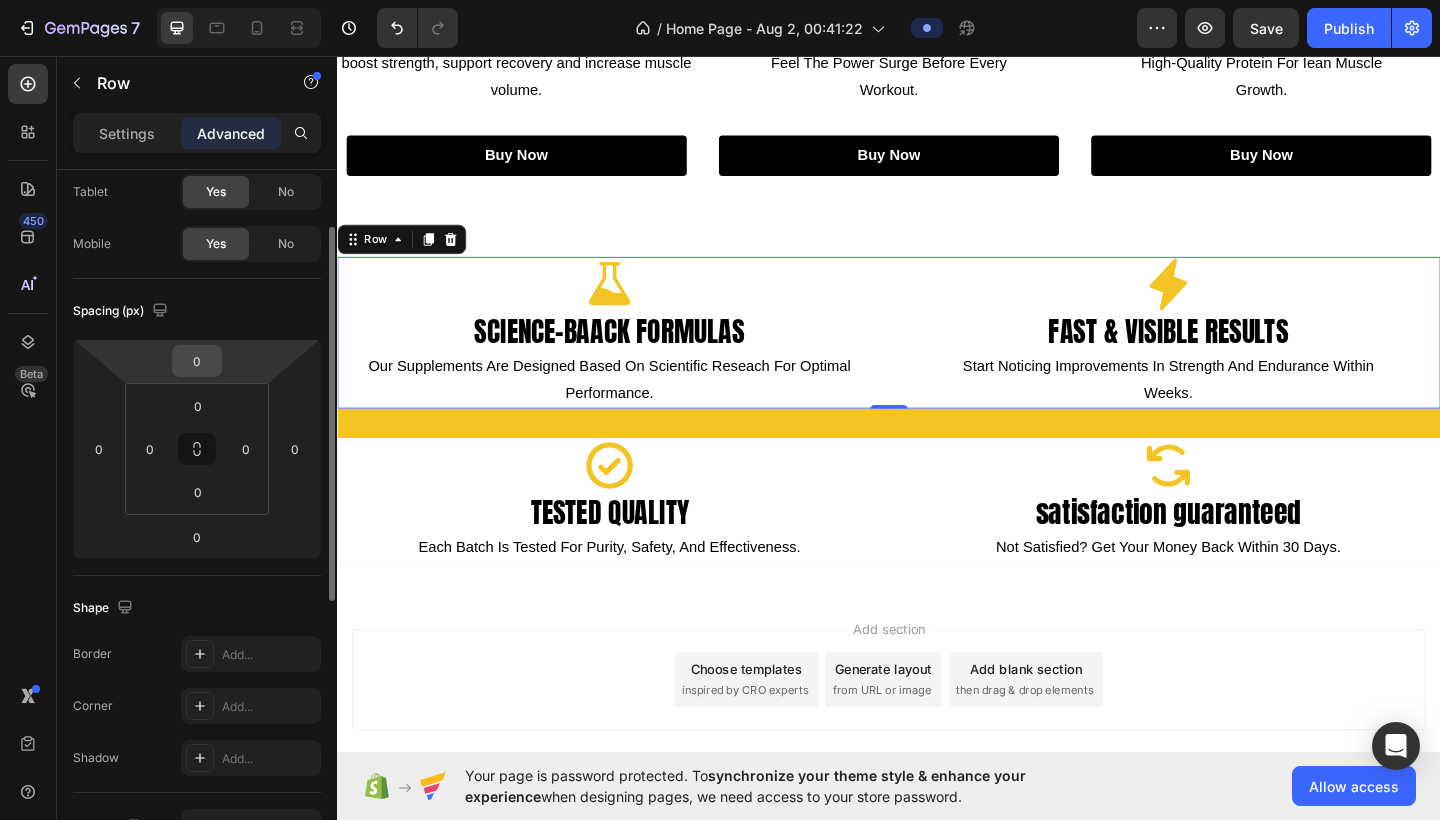 click on "0" at bounding box center [197, 361] 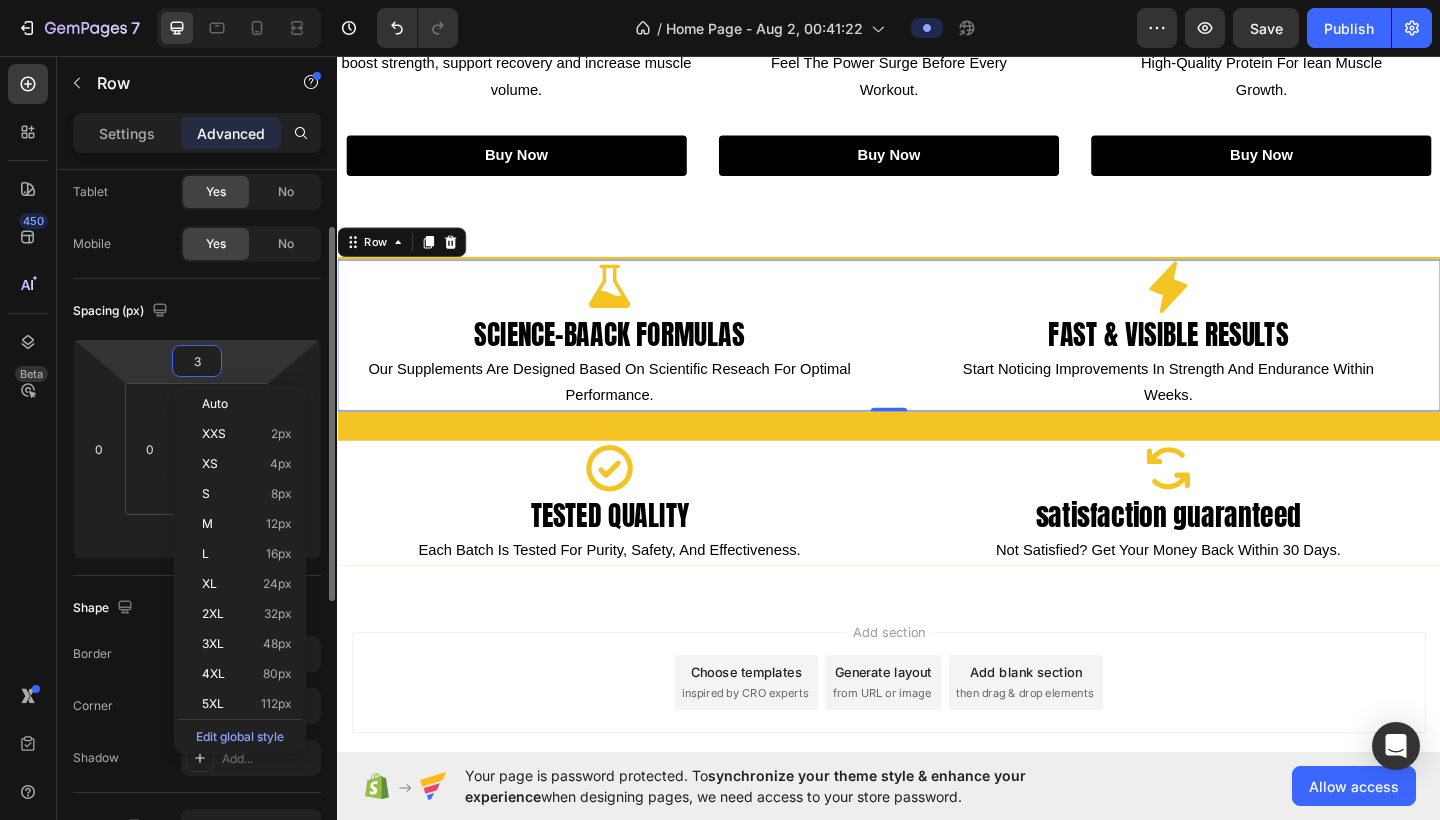 type on "32" 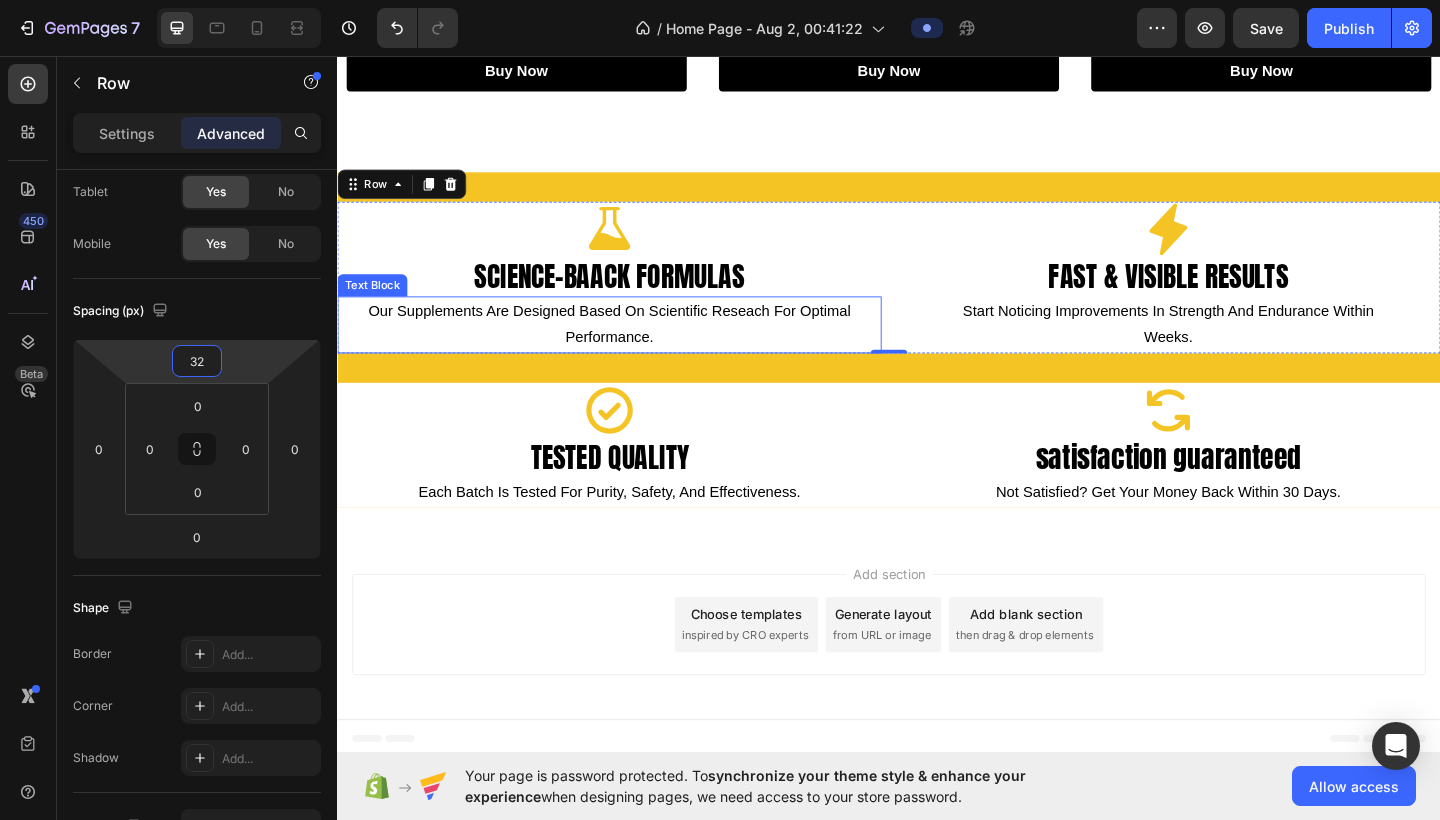 scroll, scrollTop: 954, scrollLeft: 0, axis: vertical 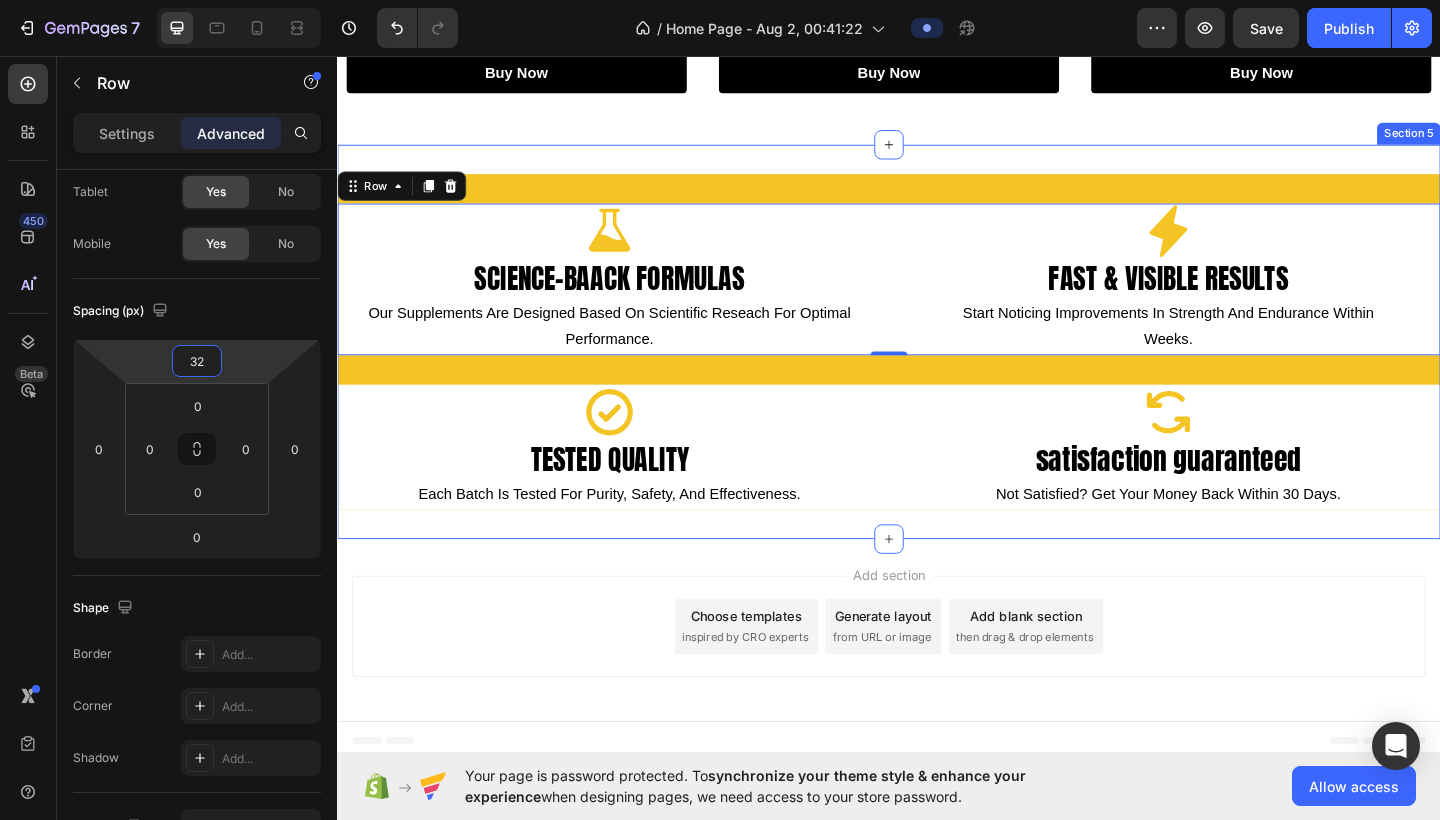 click on "Icon science-baack formulas Heading our supplements are designed based on scientific reseach for optimal performance. Text Block
Icon  fast & visible results  Heading start noticing improvements in strength and endurance within  weeks. Text Block Row   0
Icon tested quality Heading each batch is tested for purity, safety, and effectiveness. Text Block
Icon satisfaction guaranteed Heading not satisfied? get your money back within 30 days.  Text Block Row Row Section 5" at bounding box center (937, 367) 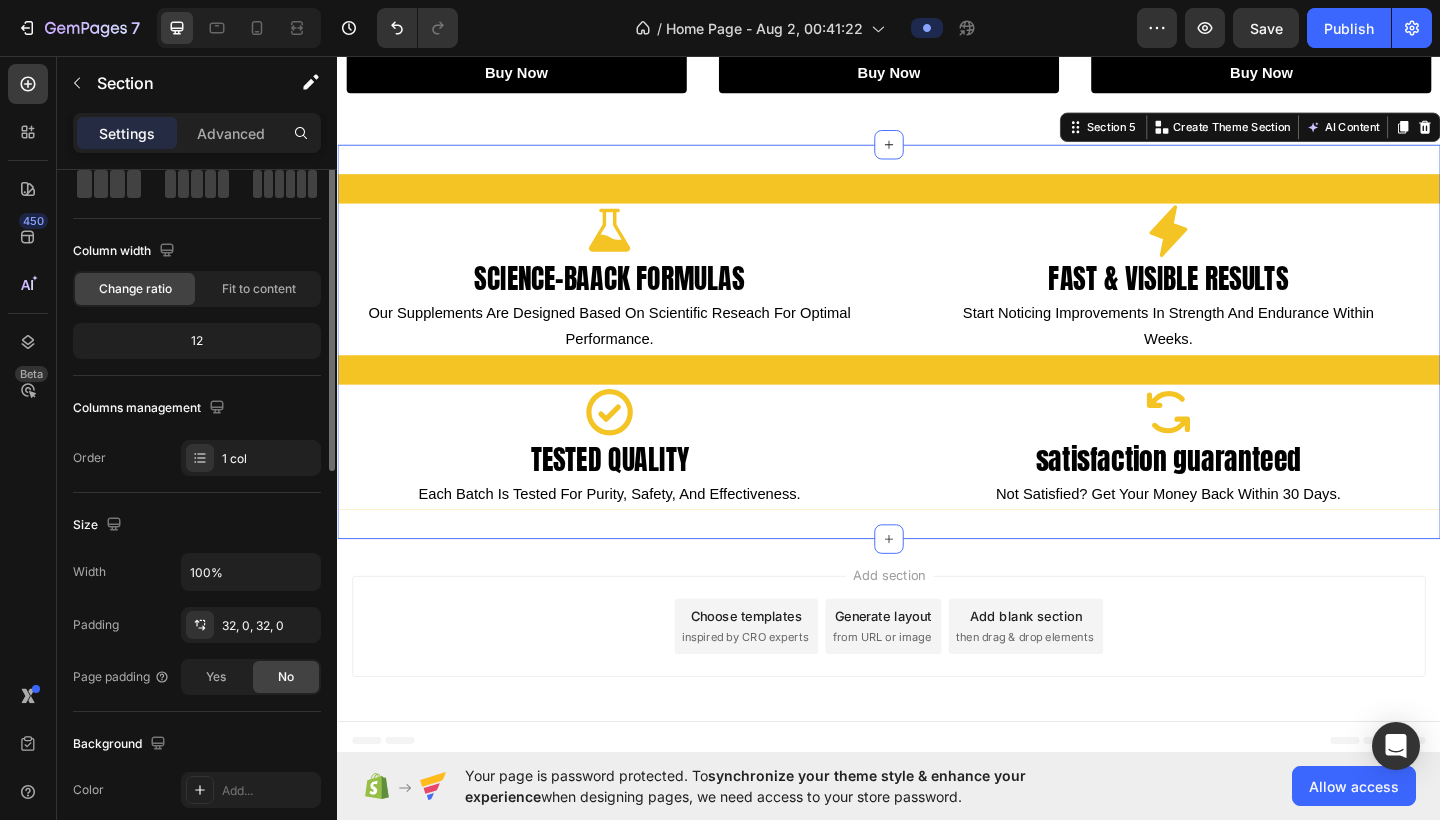 scroll, scrollTop: 0, scrollLeft: 0, axis: both 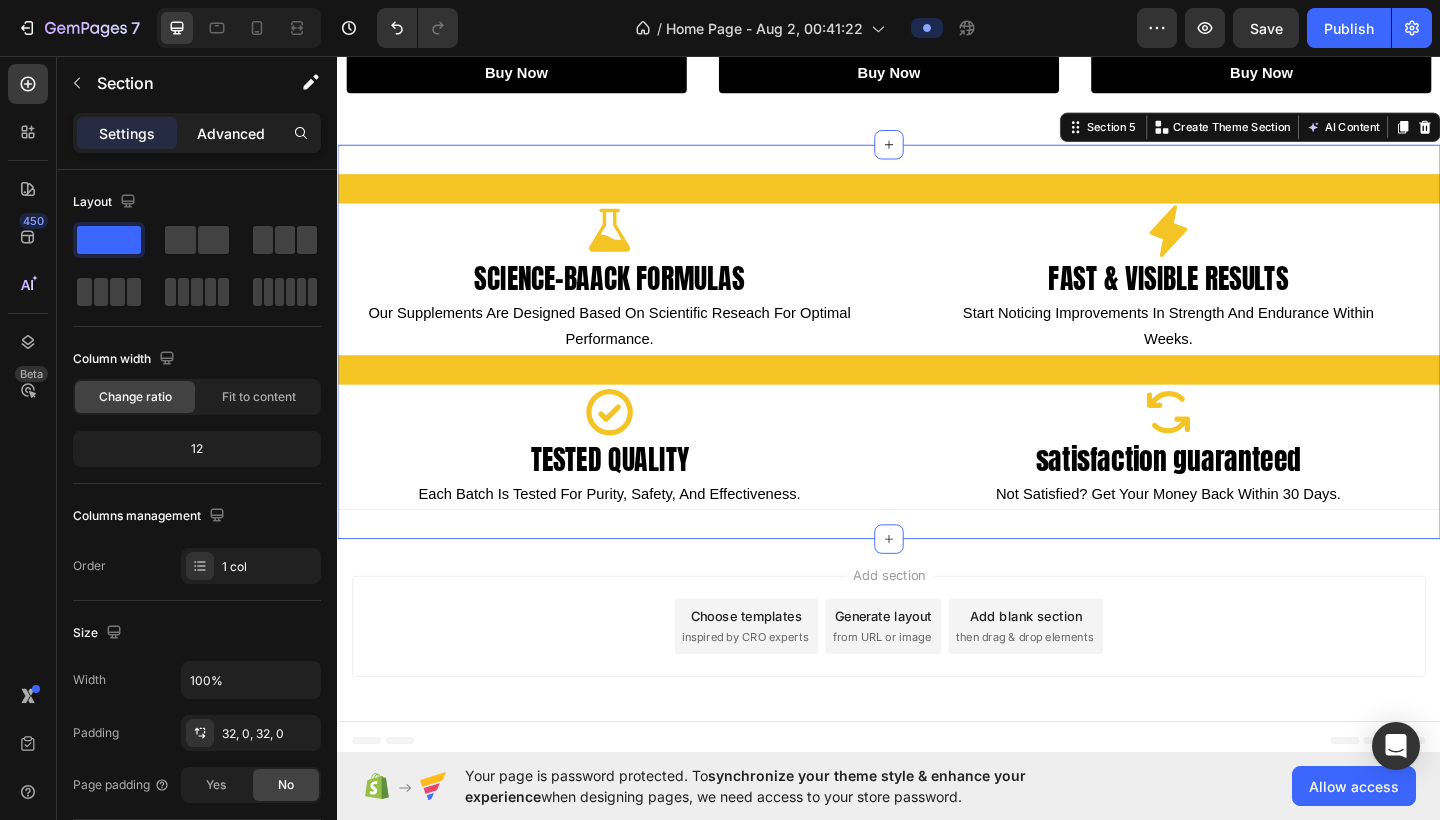 click on "Advanced" at bounding box center [231, 133] 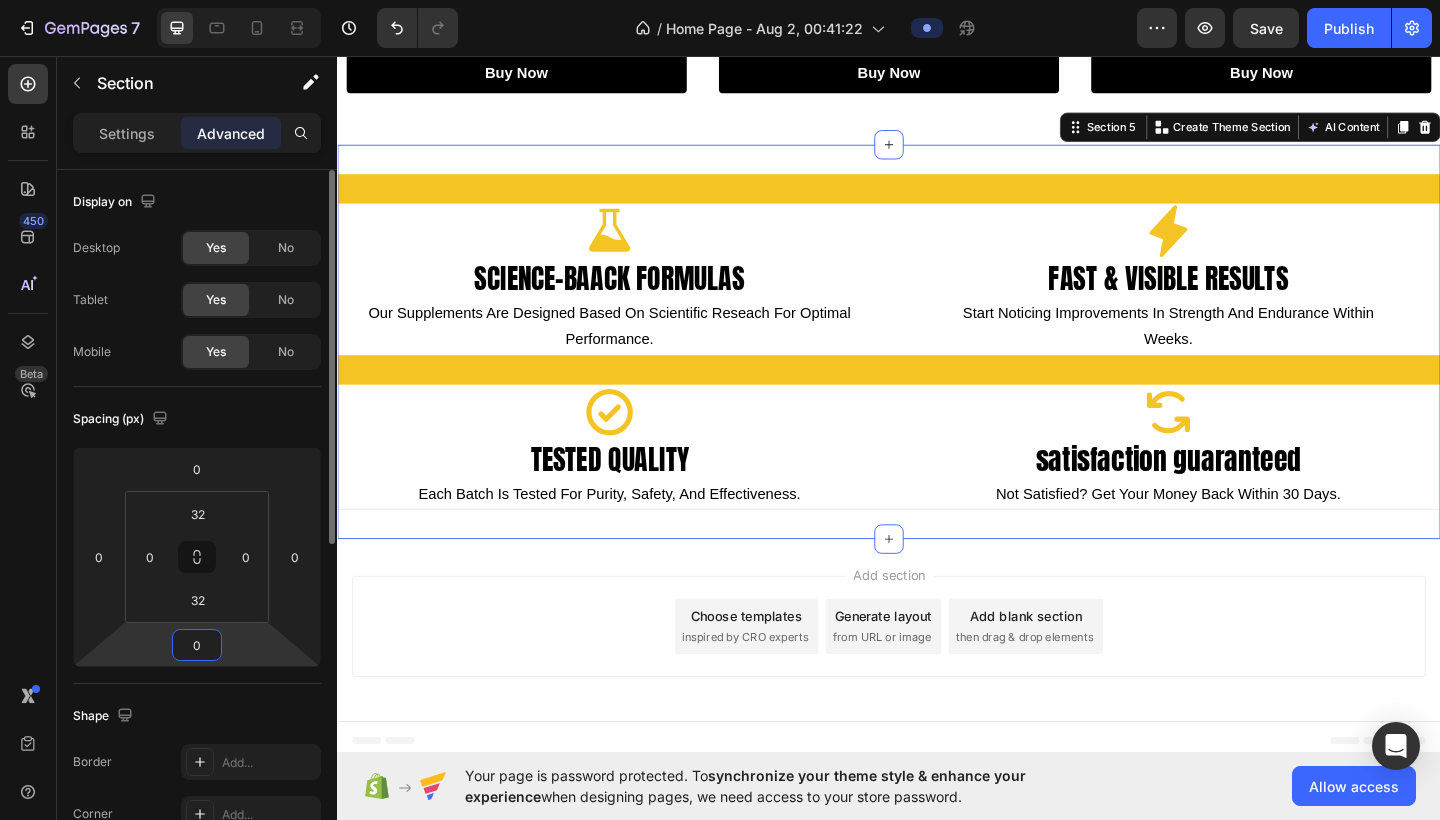 click on "0" at bounding box center [197, 645] 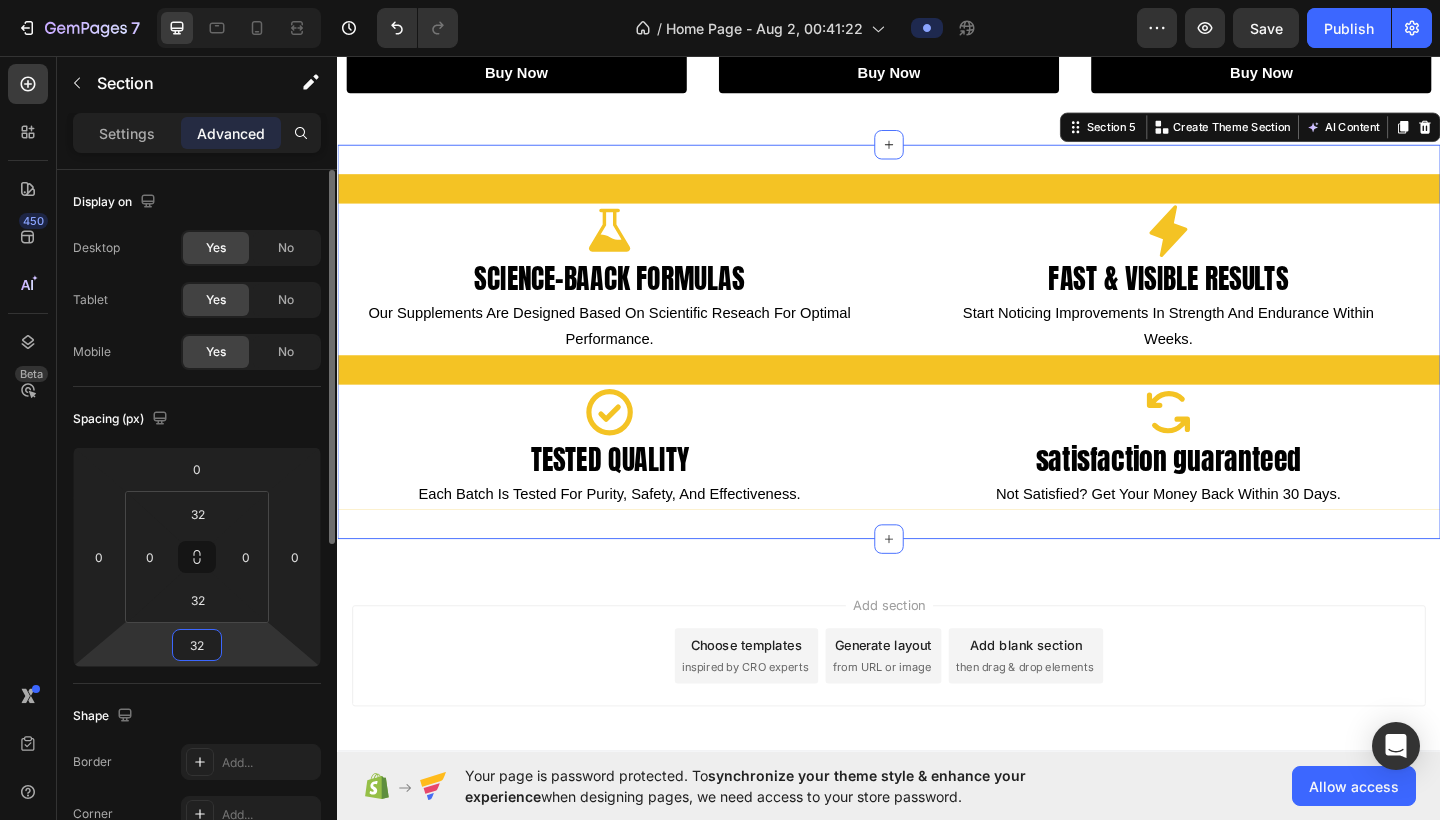 type on "3" 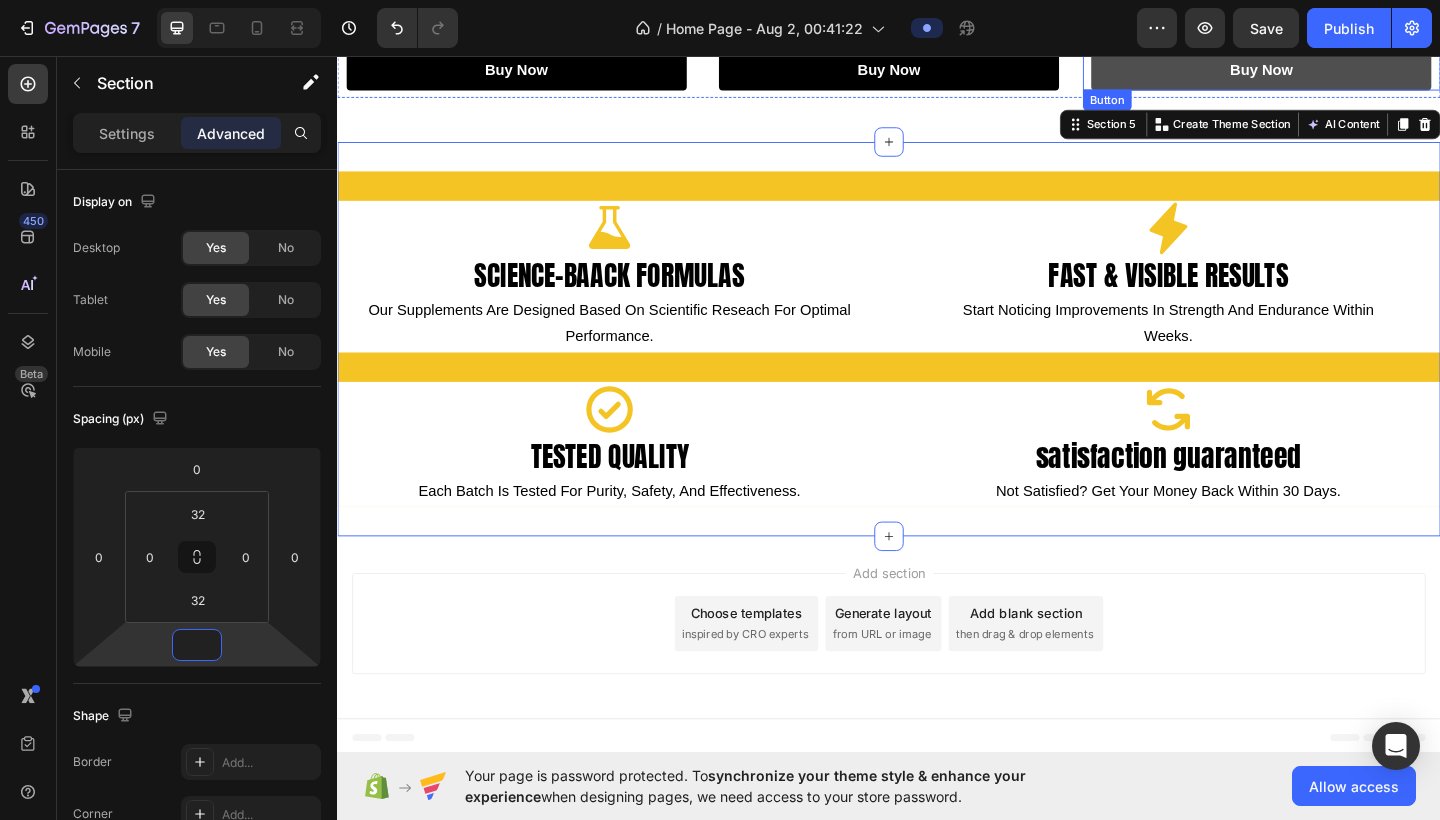 scroll, scrollTop: 954, scrollLeft: 0, axis: vertical 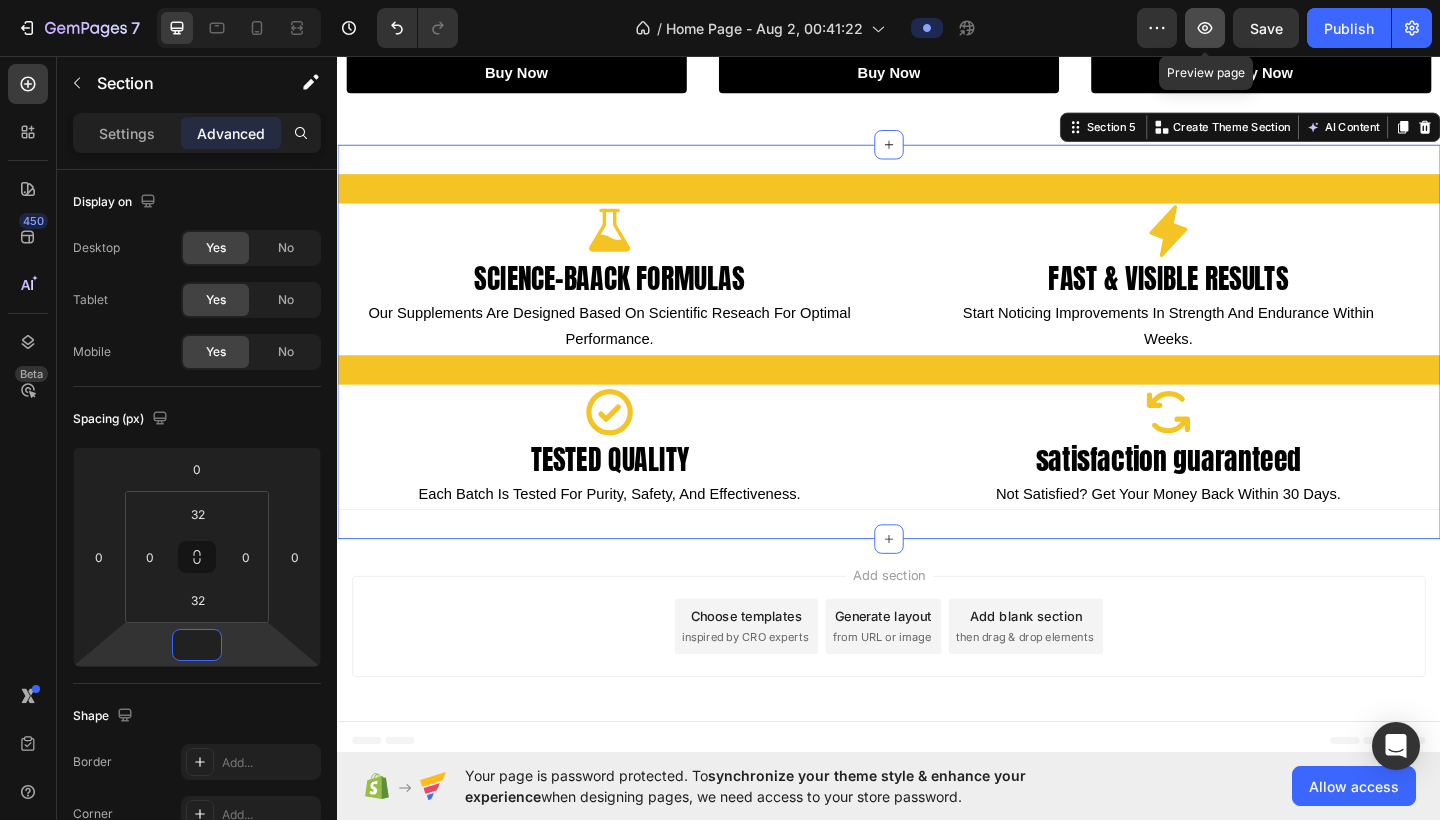 type on "0" 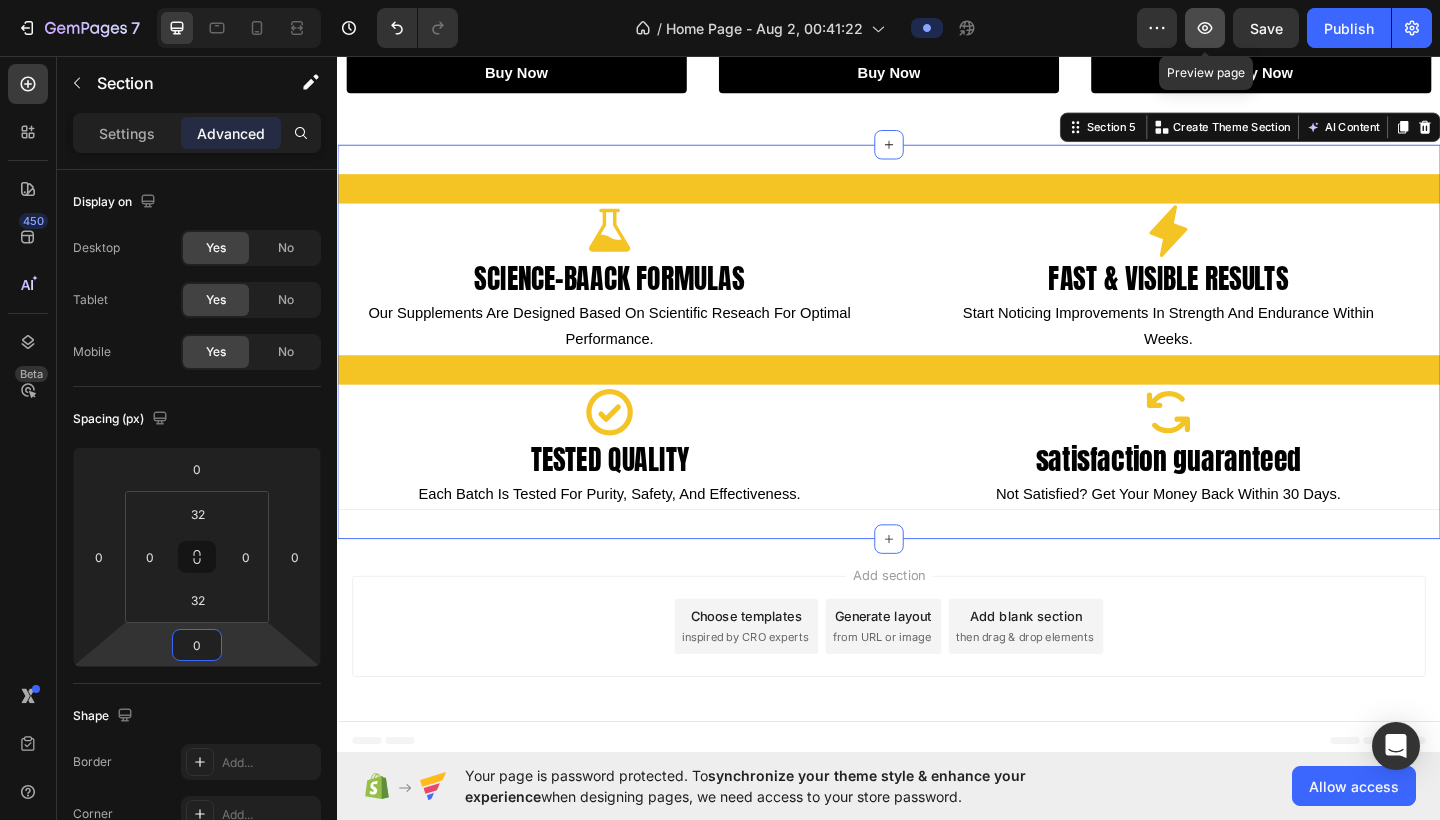 click 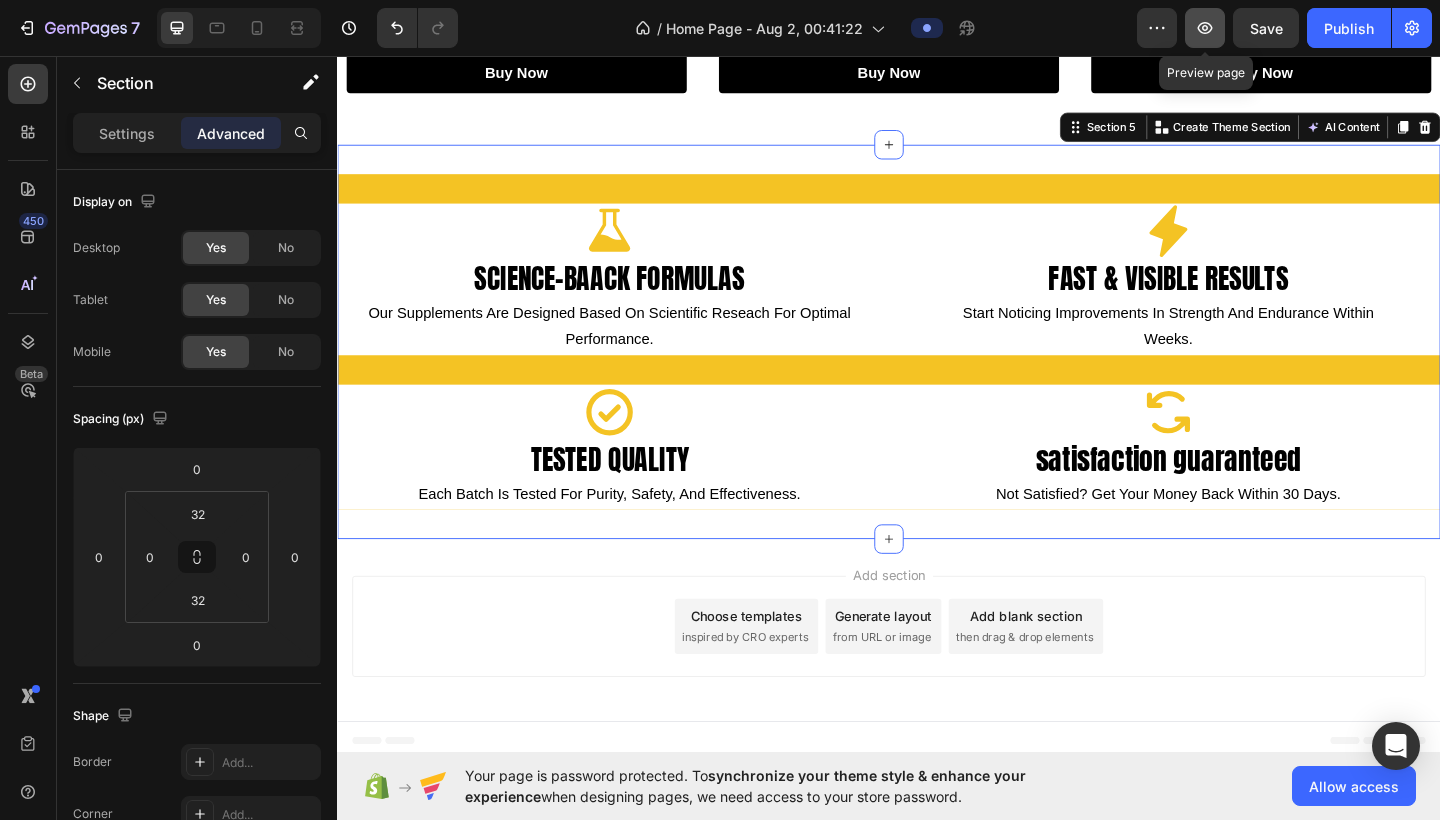 click 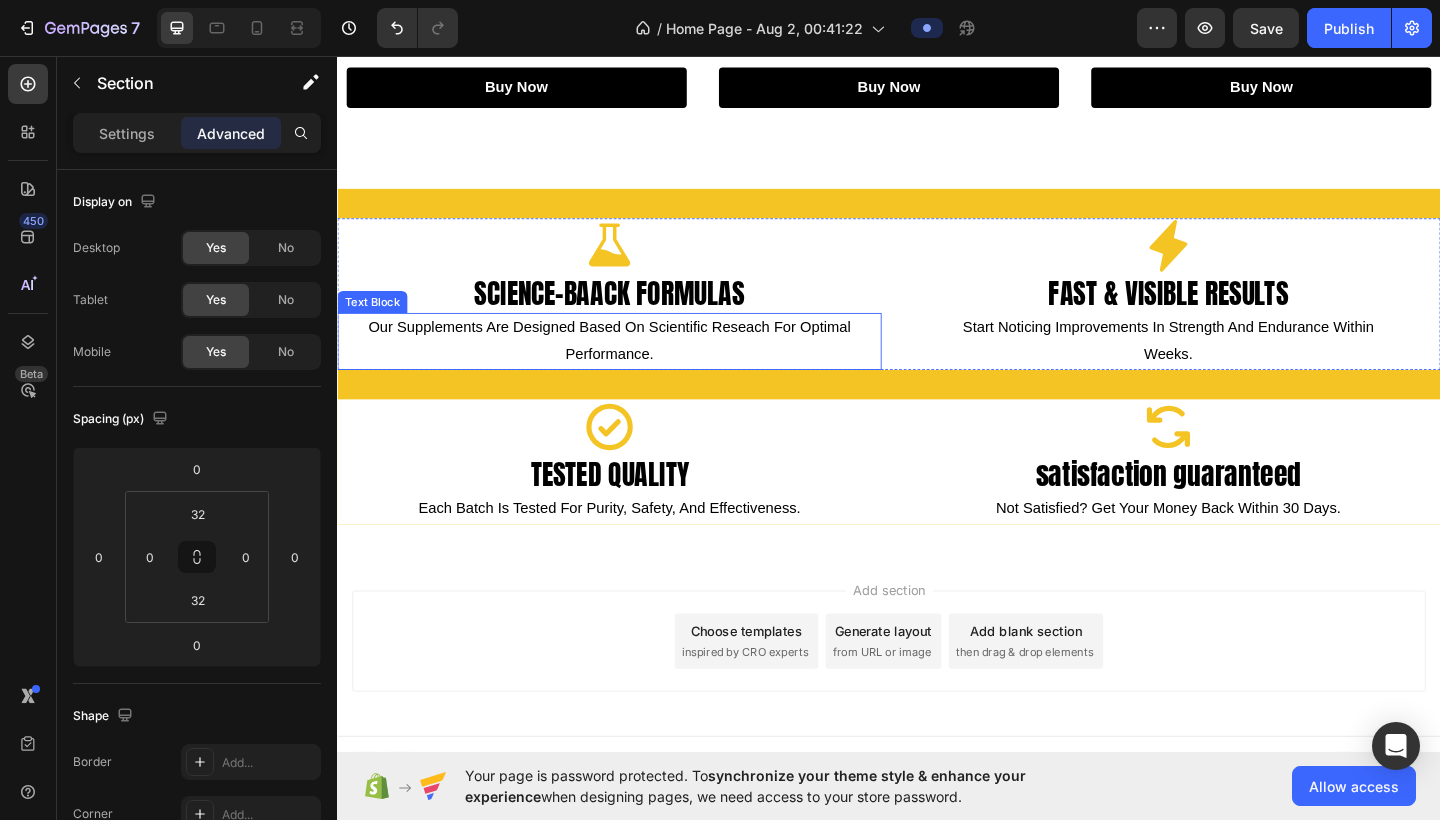 scroll, scrollTop: 930, scrollLeft: 0, axis: vertical 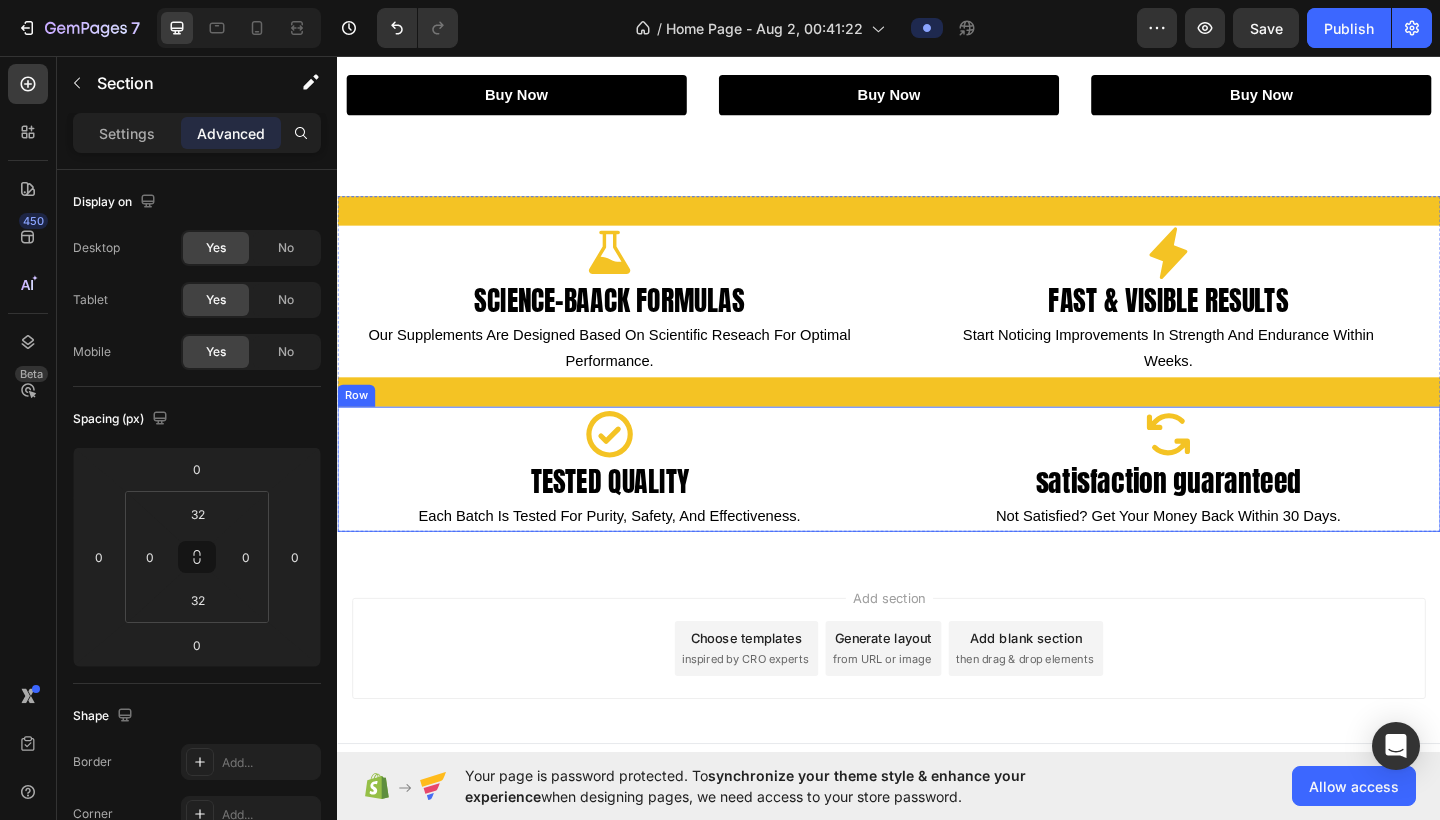 click on "Icon tested quality Heading each batch is tested for purity, safety, and effectiveness. Text Block
Icon satisfaction guaranteed Heading not satisfied? get your money back within 30 days.  Text Block Row" at bounding box center (937, 506) 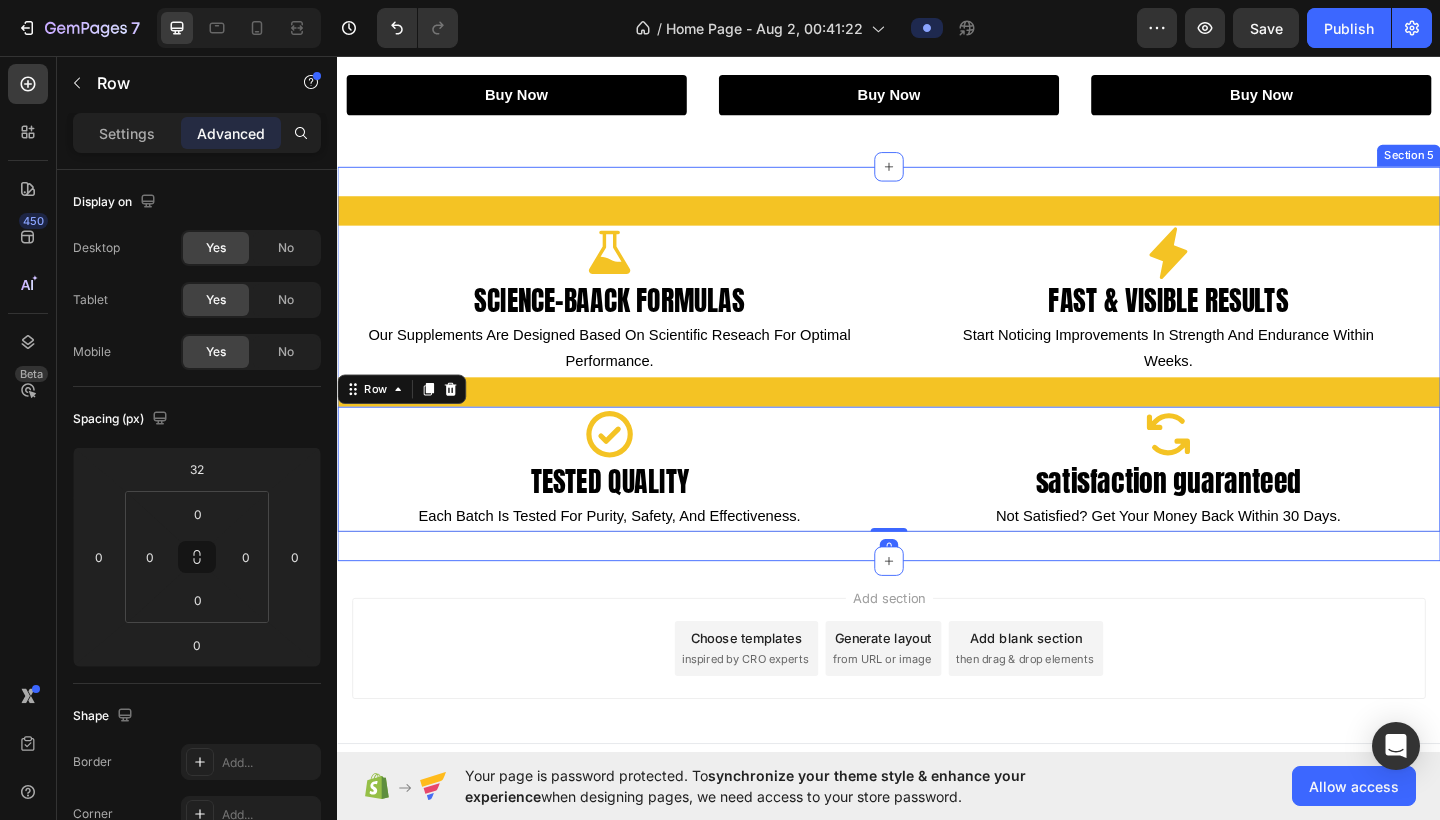 click on "Icon science-baack formulas Heading our supplements are designed based on scientific reseach for optimal performance. Text Block
Icon  fast & visible results  Heading start noticing improvements in strength and endurance within  weeks. Text Block Row
Icon tested quality Heading each batch is tested for purity, safety, and effectiveness. Text Block
Icon satisfaction guaranteed Heading not satisfied? get your money back within 30 days.  Text Block Row   0 Row Section 5" at bounding box center (937, 391) 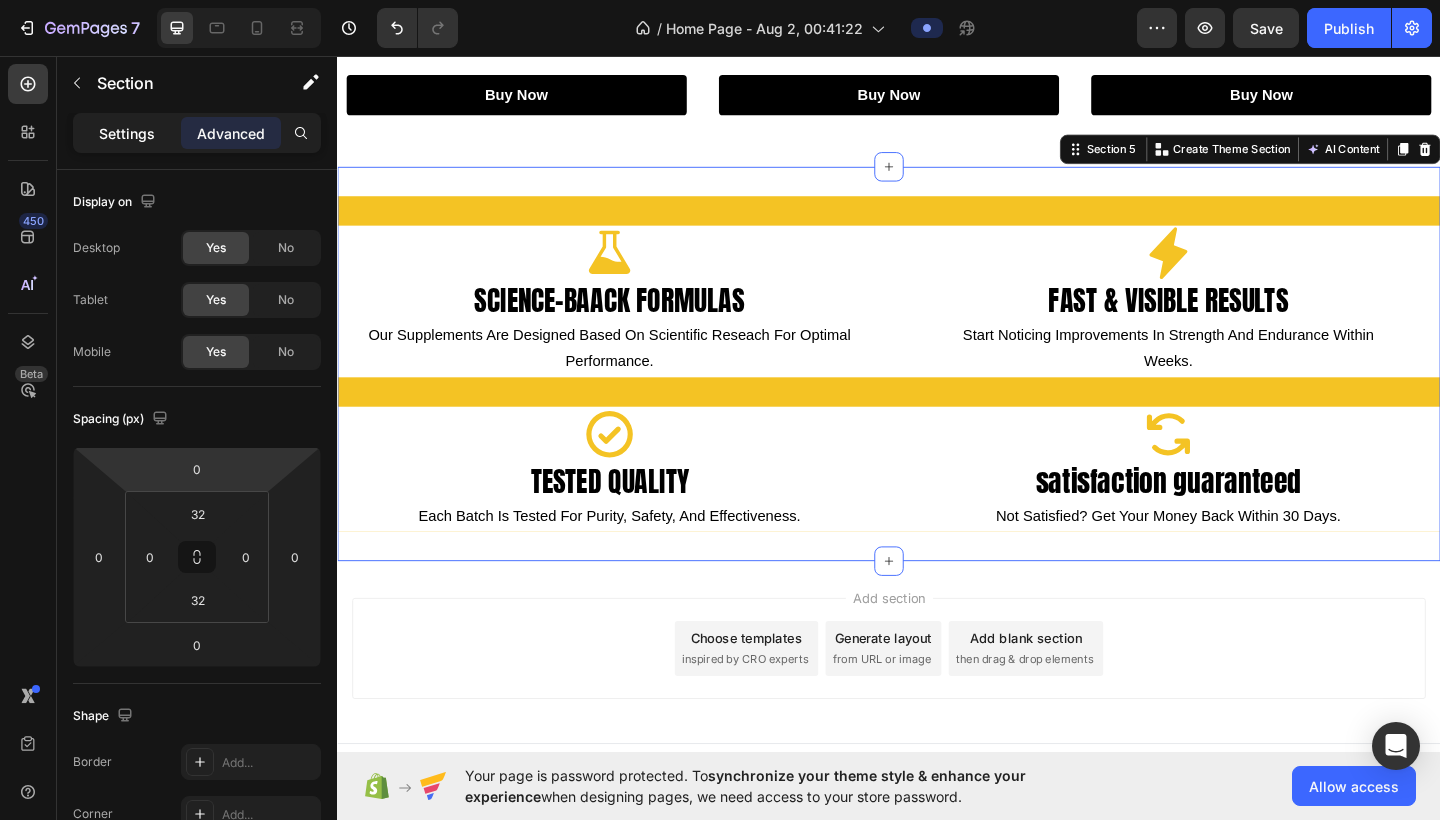 click on "Settings" at bounding box center (127, 133) 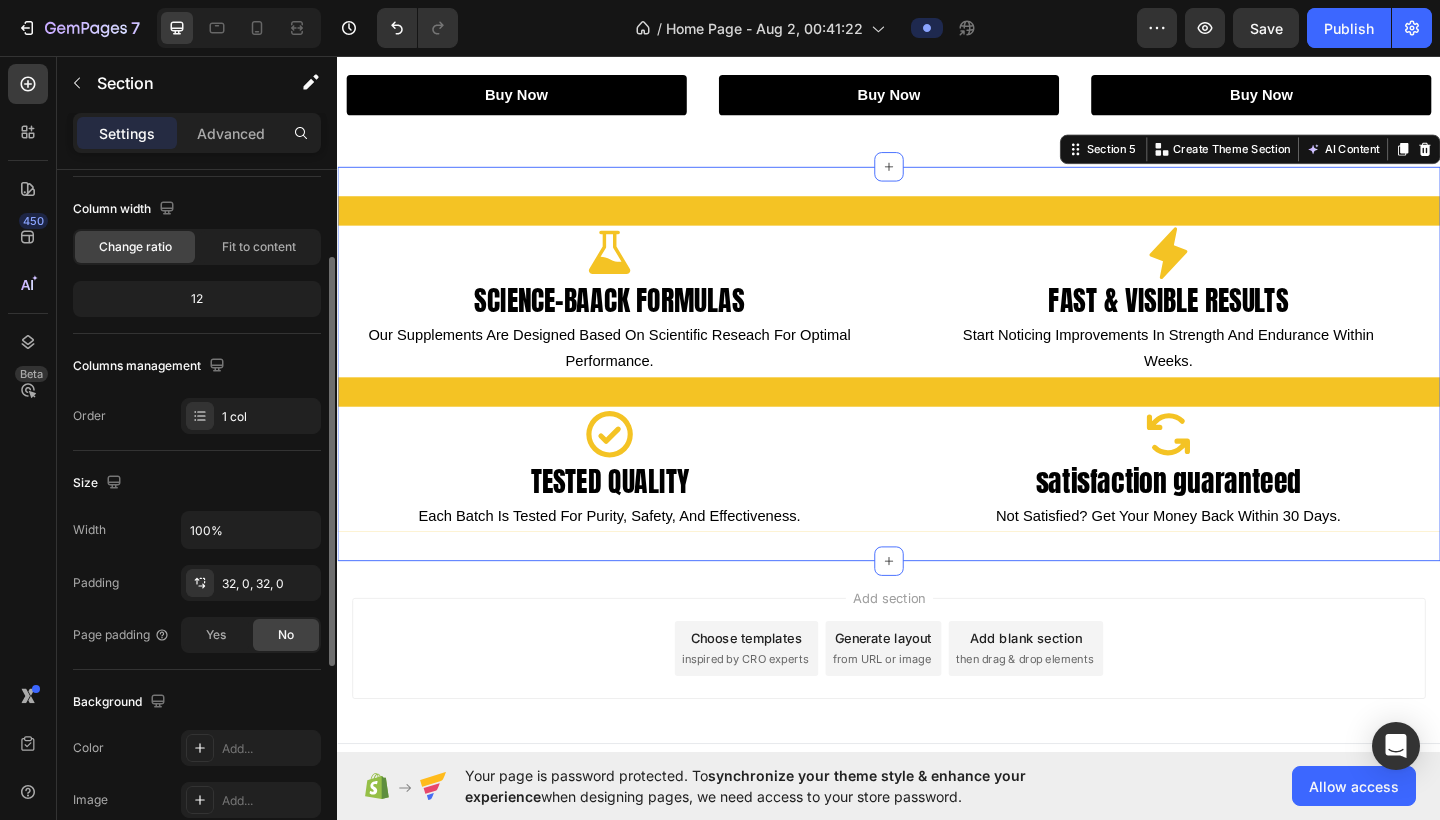 scroll, scrollTop: 165, scrollLeft: 0, axis: vertical 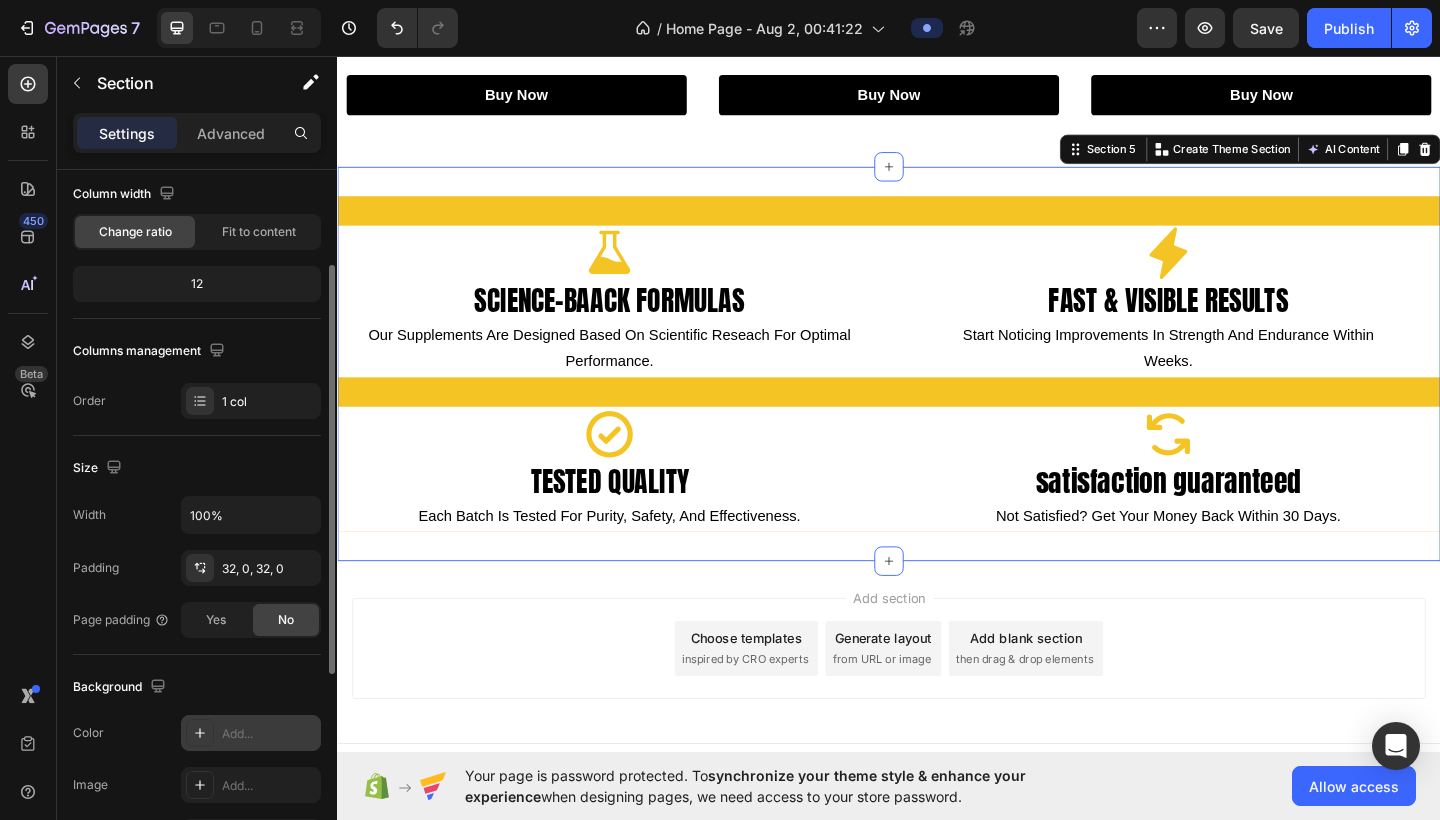click on "Add..." at bounding box center [269, 734] 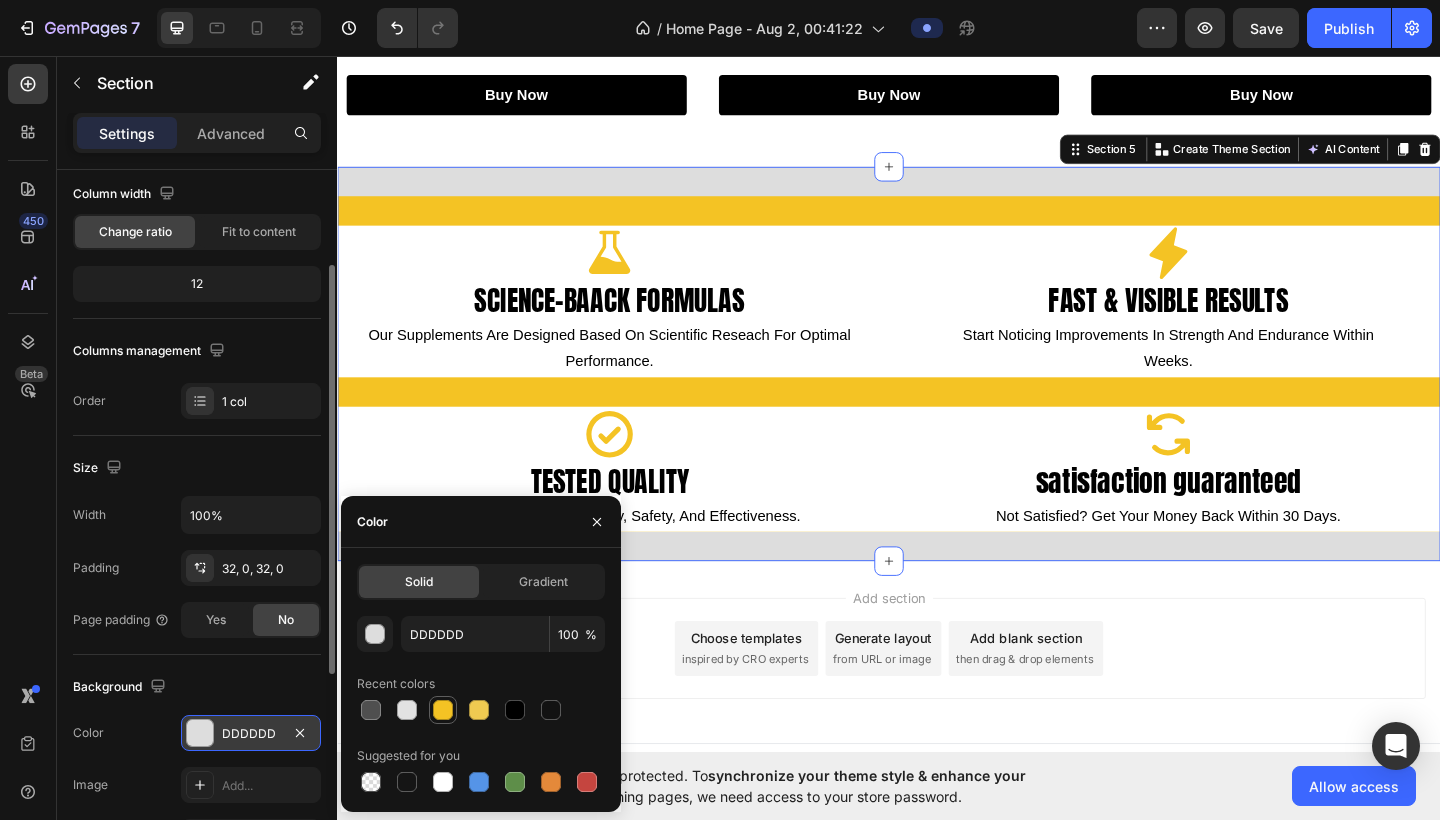 click at bounding box center [443, 710] 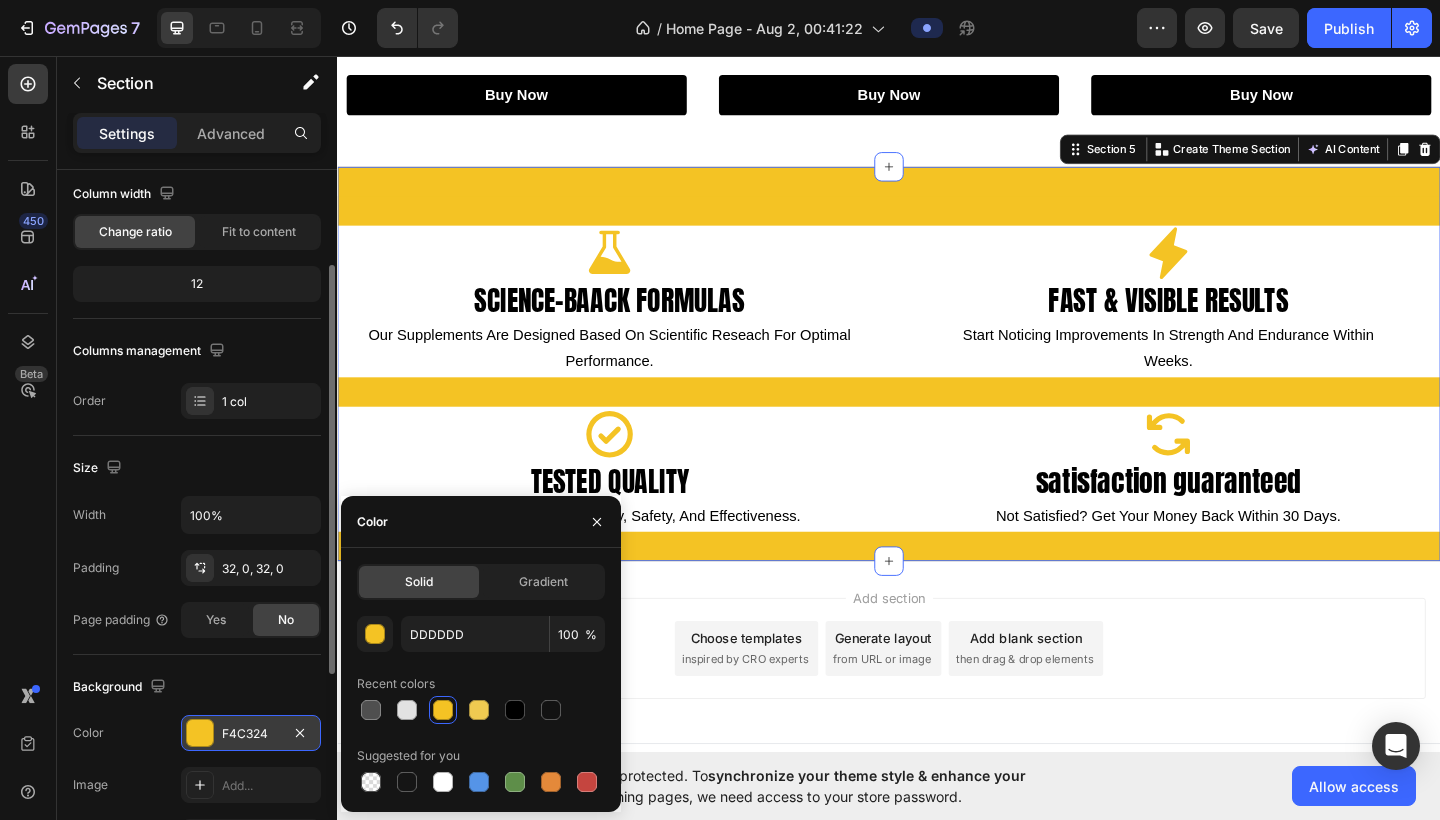 type on "F4C324" 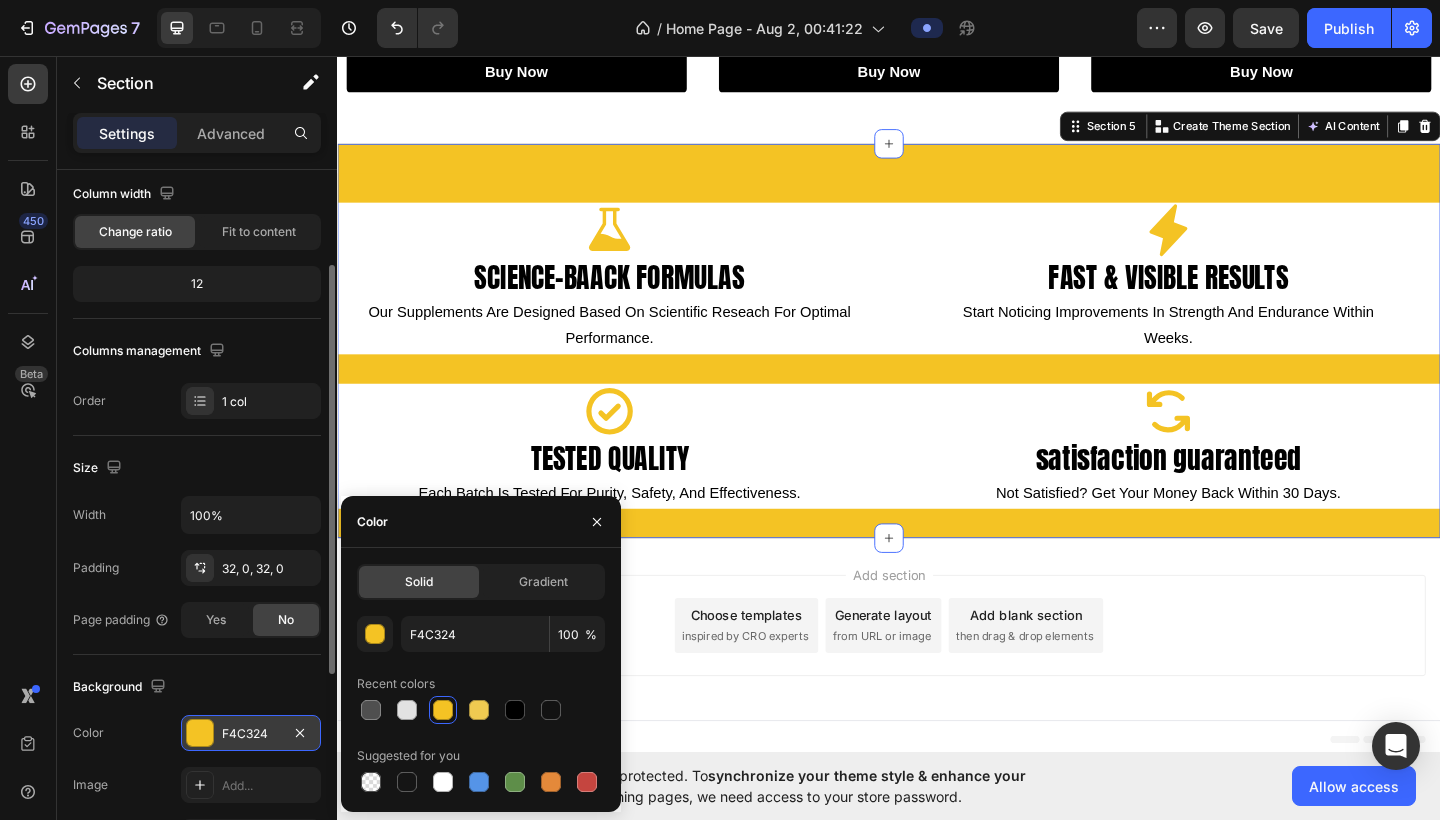scroll, scrollTop: 954, scrollLeft: 0, axis: vertical 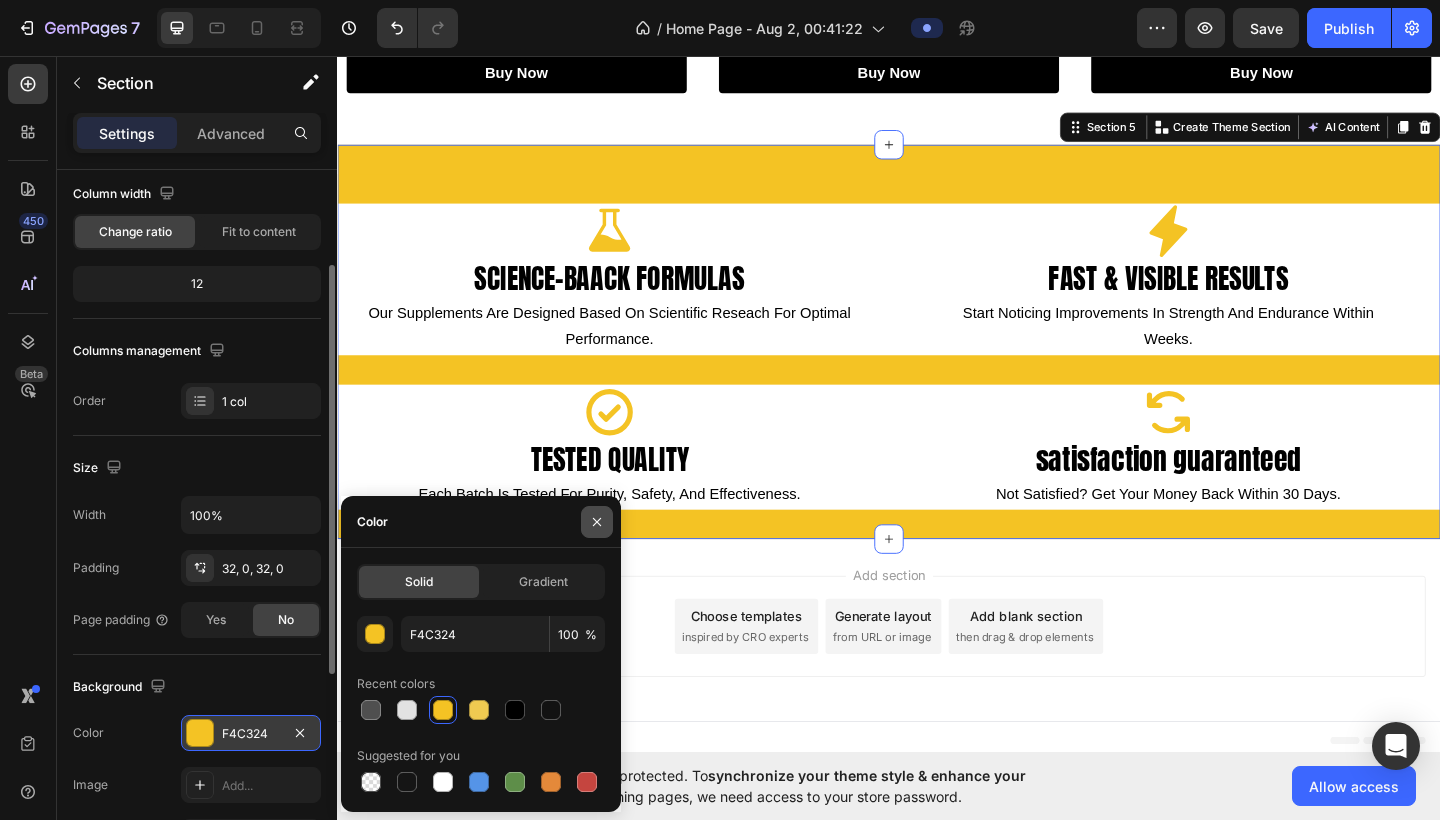 click 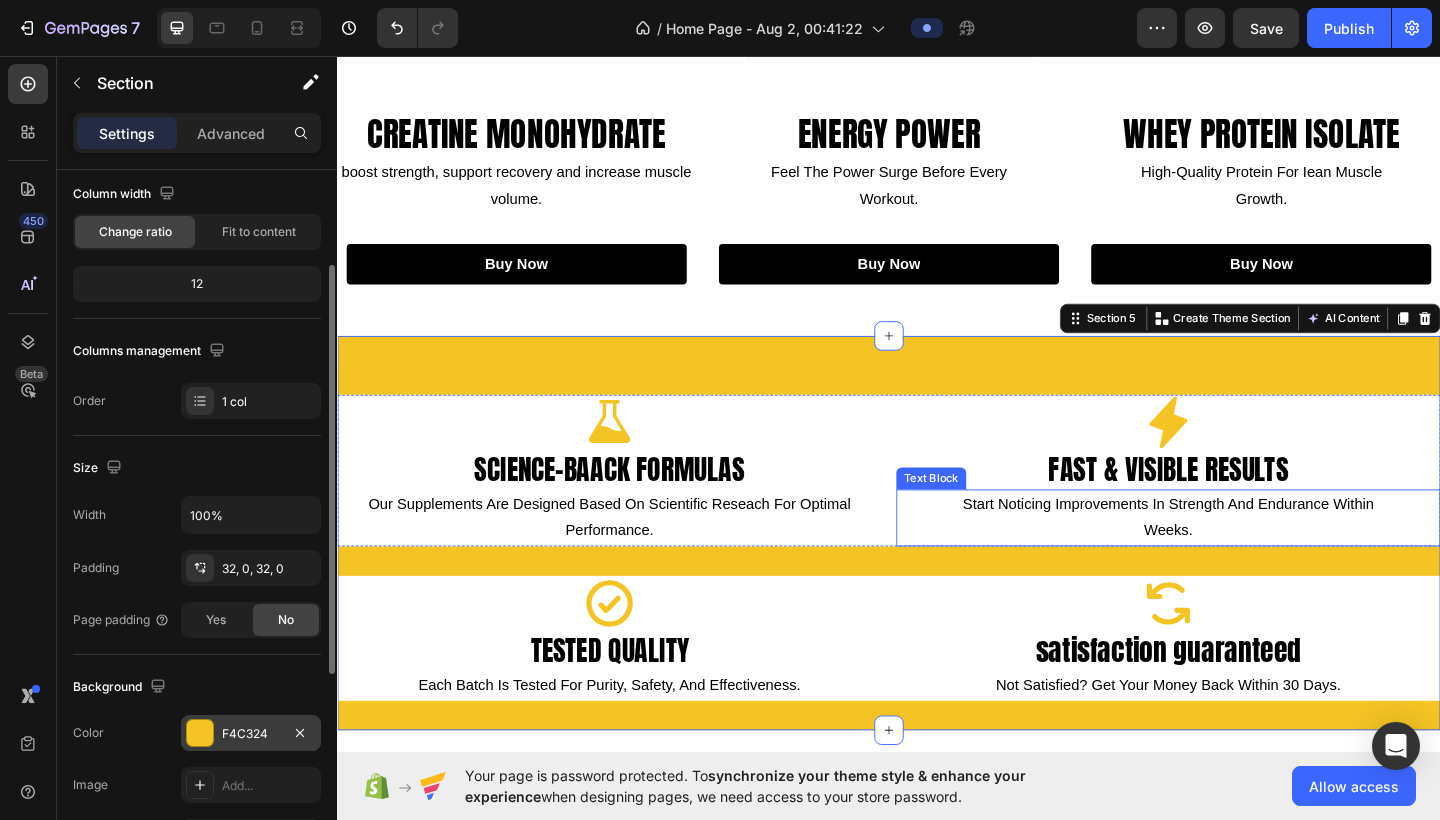 scroll, scrollTop: 749, scrollLeft: 0, axis: vertical 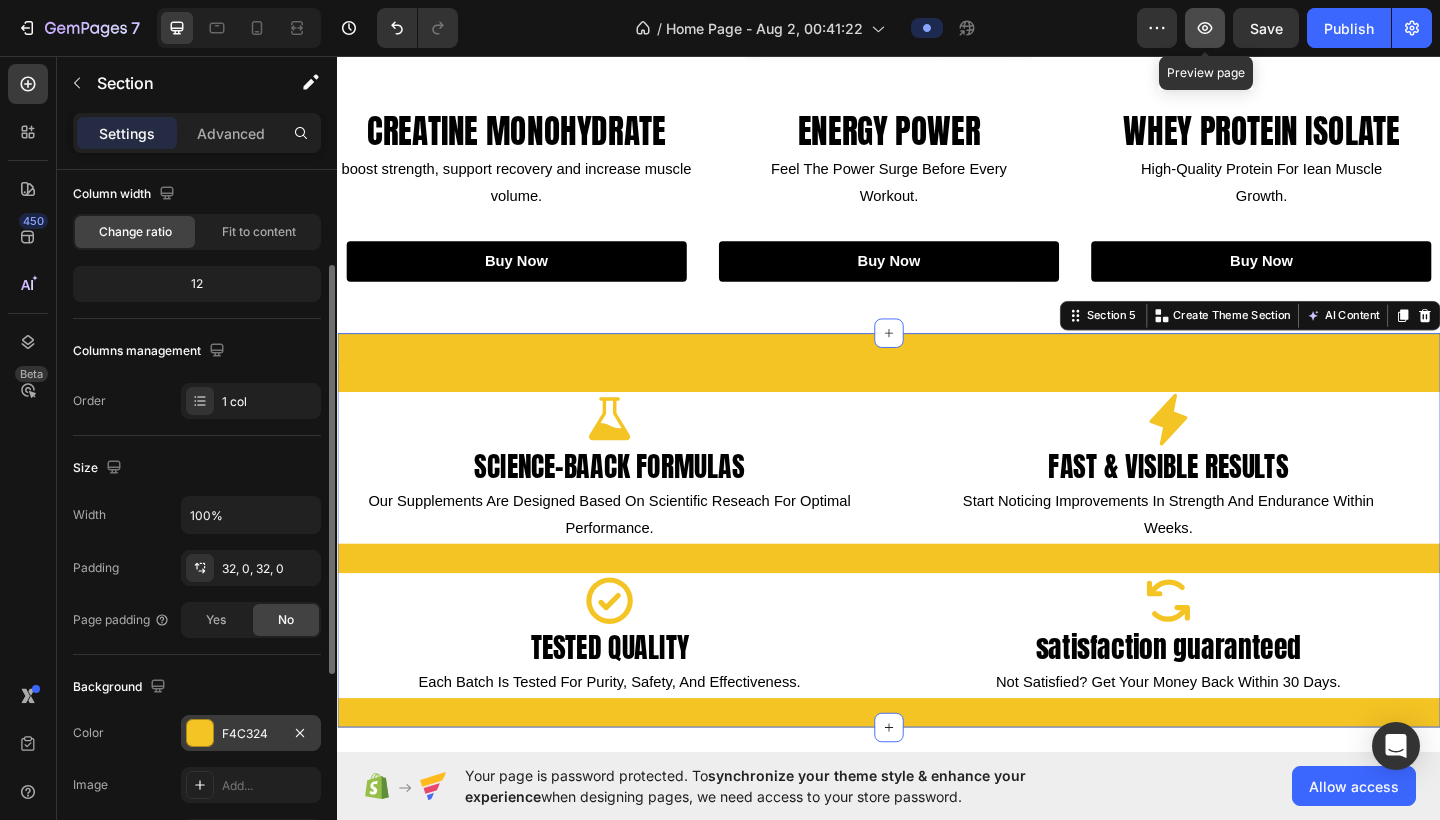 click 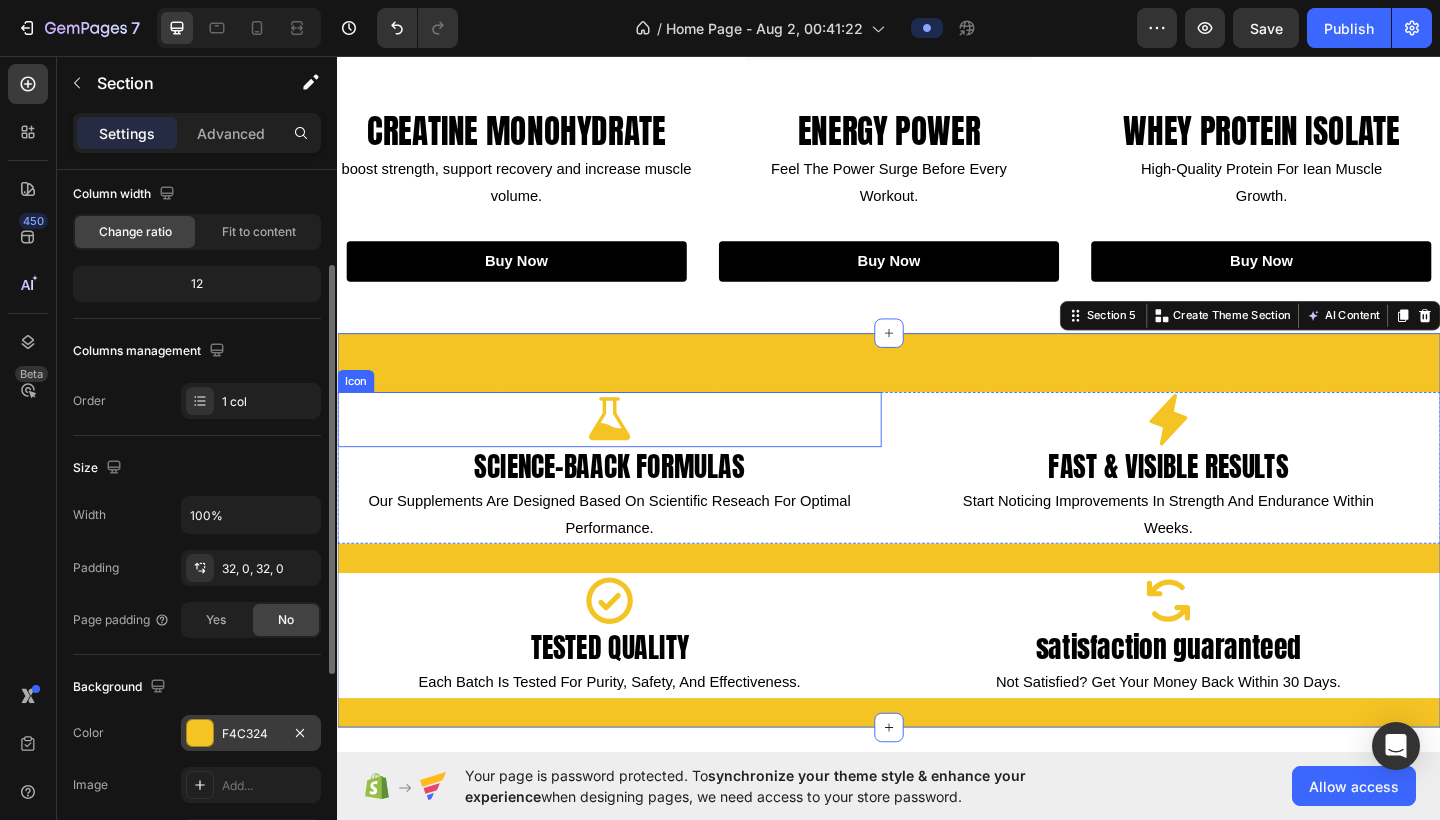 scroll, scrollTop: 759, scrollLeft: 0, axis: vertical 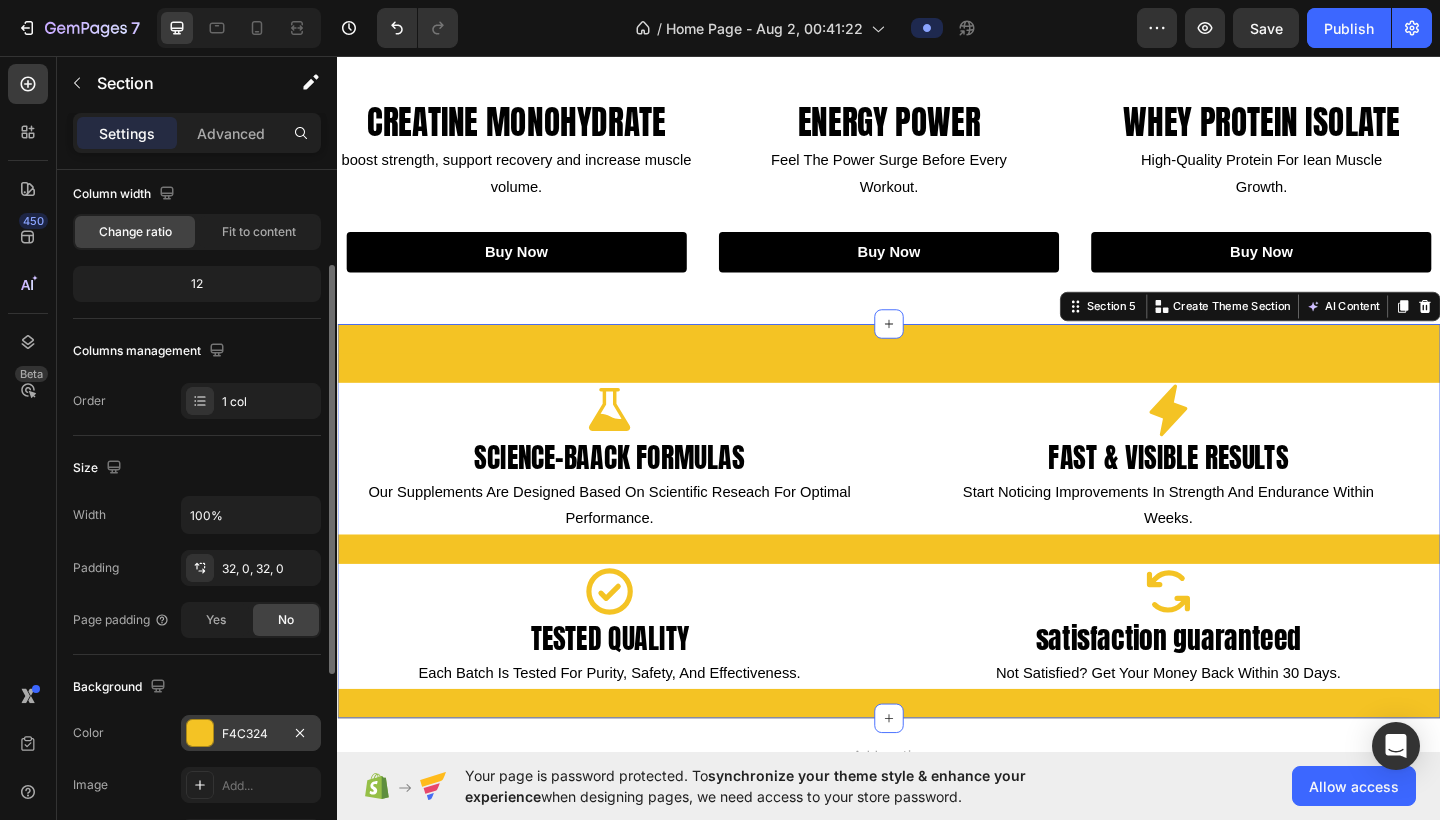 click on "Icon science-baack formulas Heading our supplements are designed based on scientific reseach for optimal performance. Text Block
Icon  fast & visible results  Heading start noticing improvements in strength and endurance within  weeks. Text Block Row
Icon tested quality Heading each batch is tested for purity, safety, and effectiveness. Text Block
Icon satisfaction guaranteed Heading not satisfied? get your money back within 30 days.  Text Block Row Row Section 5   You can create reusable sections Create Theme Section AI Content Write with GemAI What would you like to describe here? Tone and Voice Persuasive Product Show more Generate" at bounding box center (937, 562) 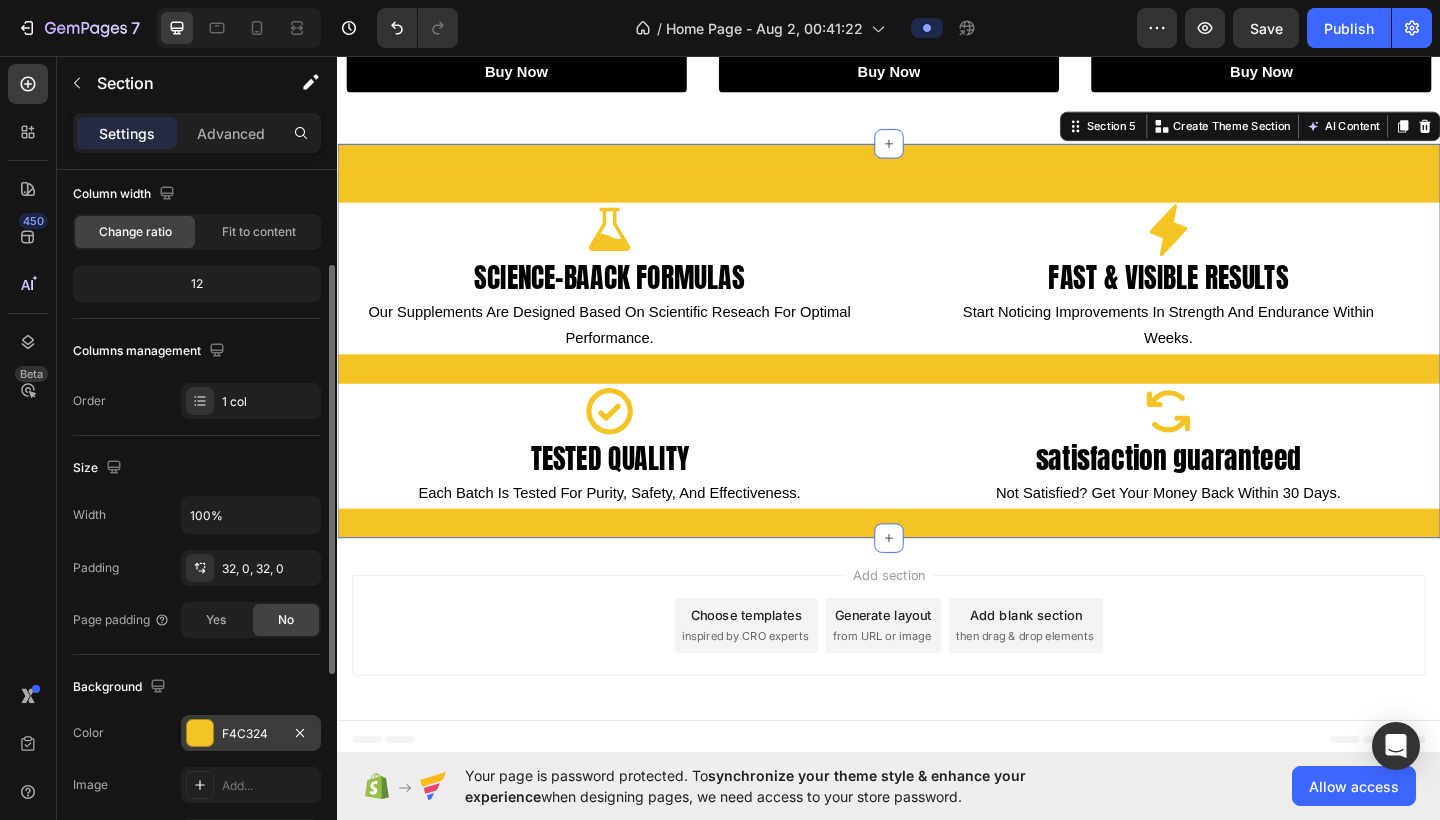scroll, scrollTop: 954, scrollLeft: 0, axis: vertical 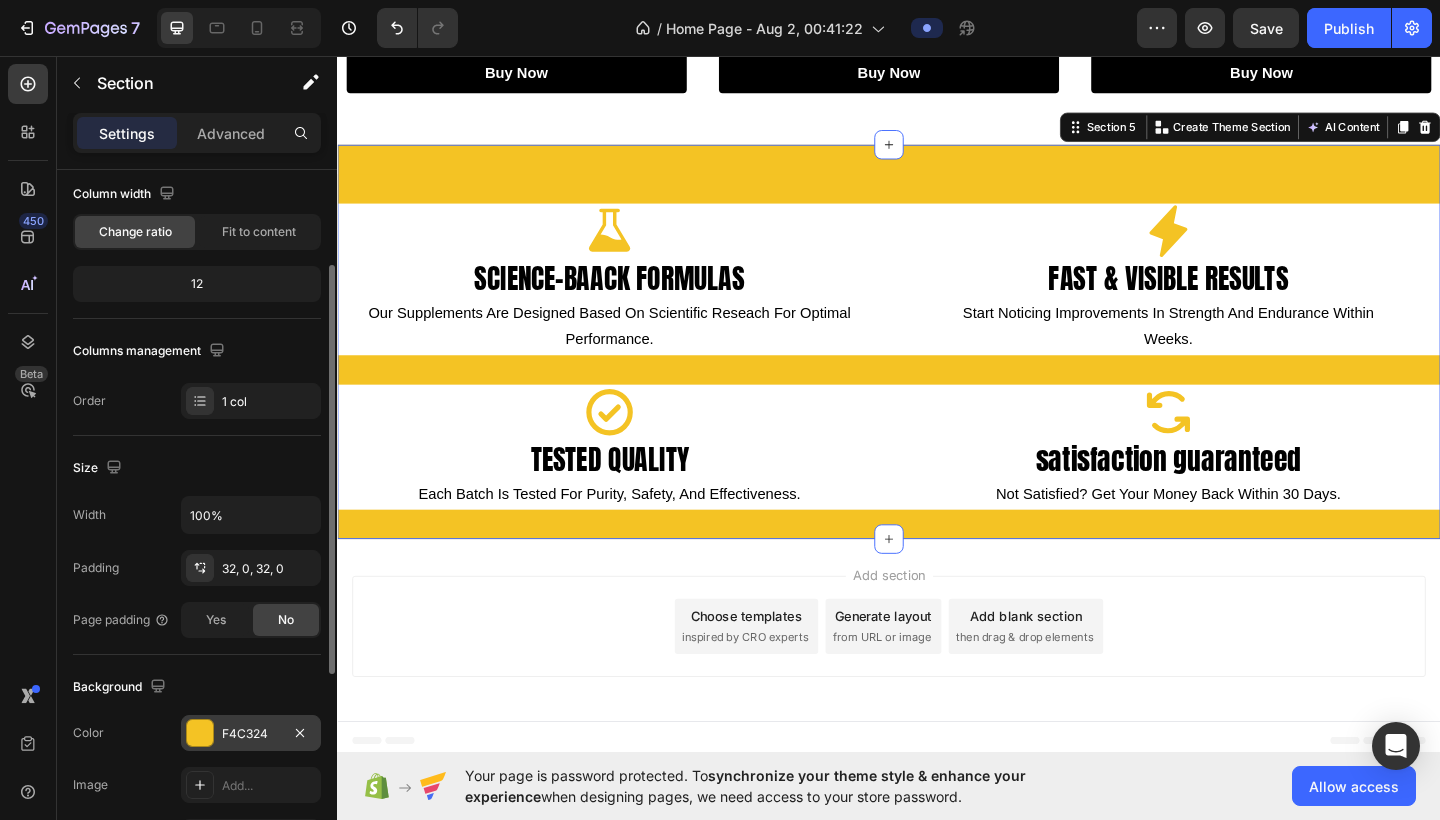 click on "Add section Choose templates inspired by CRO experts Generate layout from URL or image Add blank section then drag & drop elements" at bounding box center [937, 677] 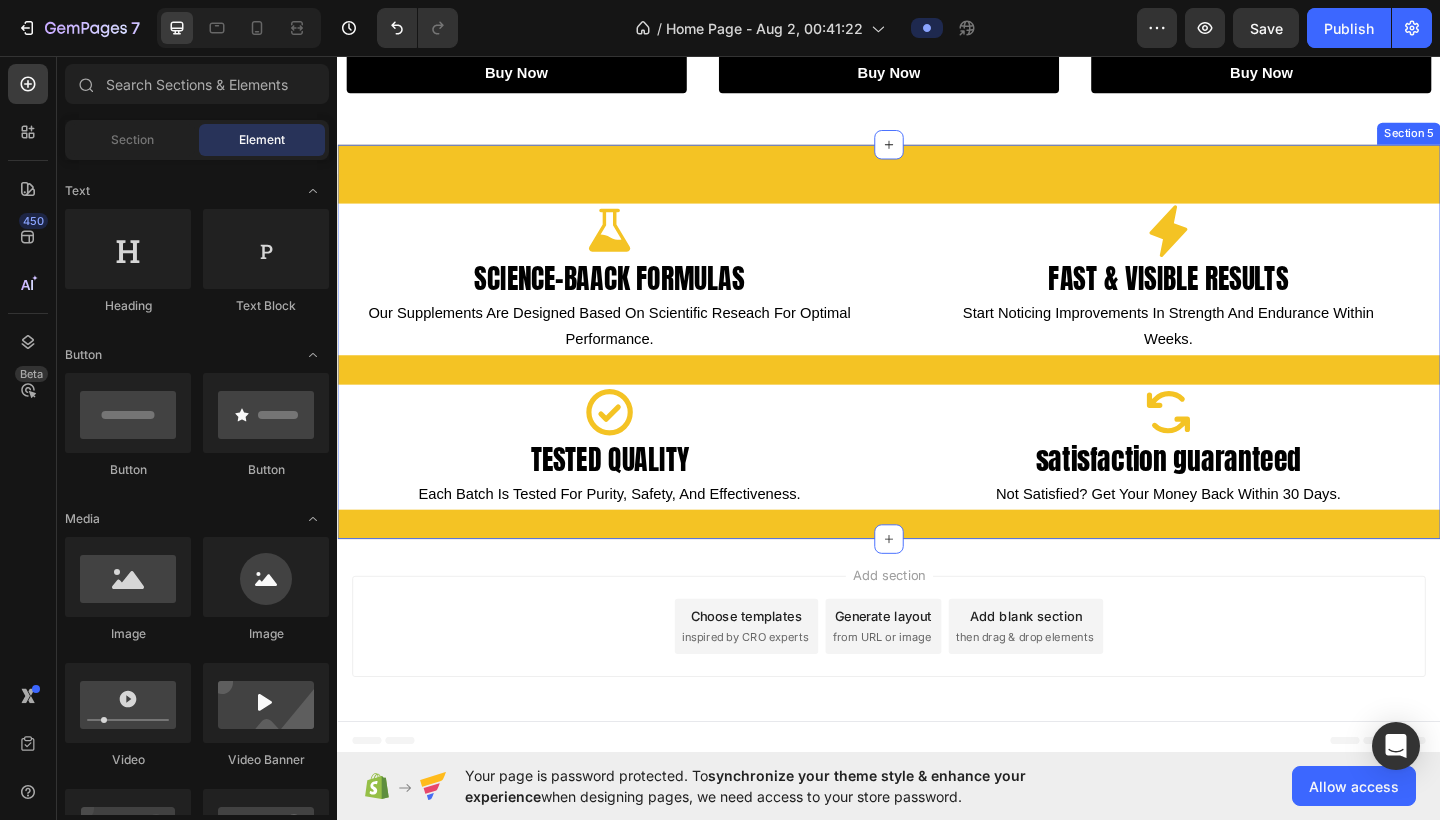 click on "Icon science-baack formulas Heading our supplements are designed based on scientific reseach for optimal performance. Text Block
Icon  fast & visible results  Heading start noticing improvements in strength and endurance within  weeks. Text Block Row
Icon tested quality Heading each batch is tested for purity, safety, and effectiveness. Text Block
Icon satisfaction guaranteed Heading not satisfied? get your money back within 30 days.  Text Block Row Row Section 5" at bounding box center (937, 367) 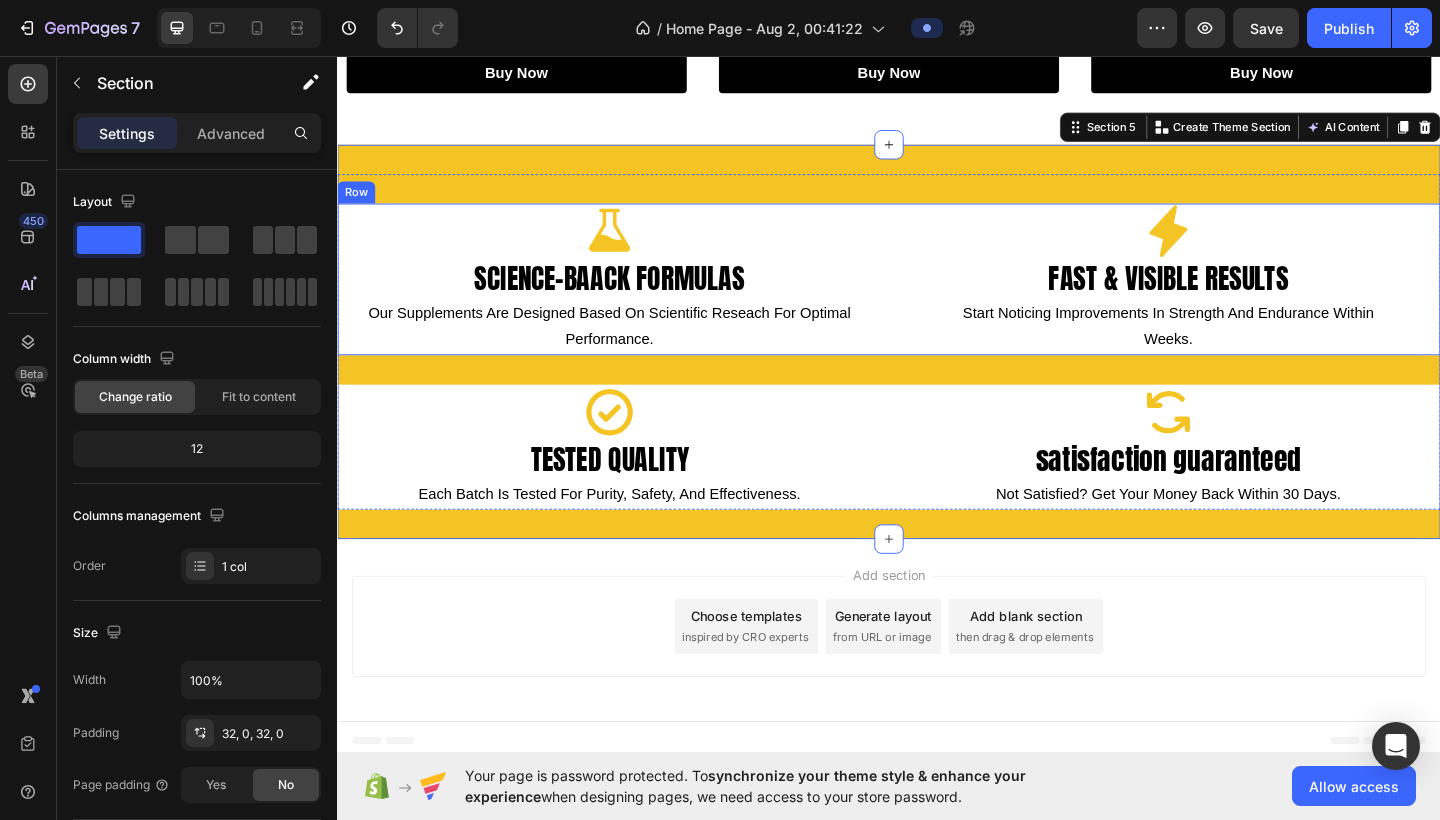 click on "Icon science-baack formulas Heading our supplements are designed based on scientific reseach for optimal performance. Text Block
Icon  fast & visible results  Heading start noticing improvements in strength and endurance within  weeks. Text Block Row" at bounding box center (937, 299) 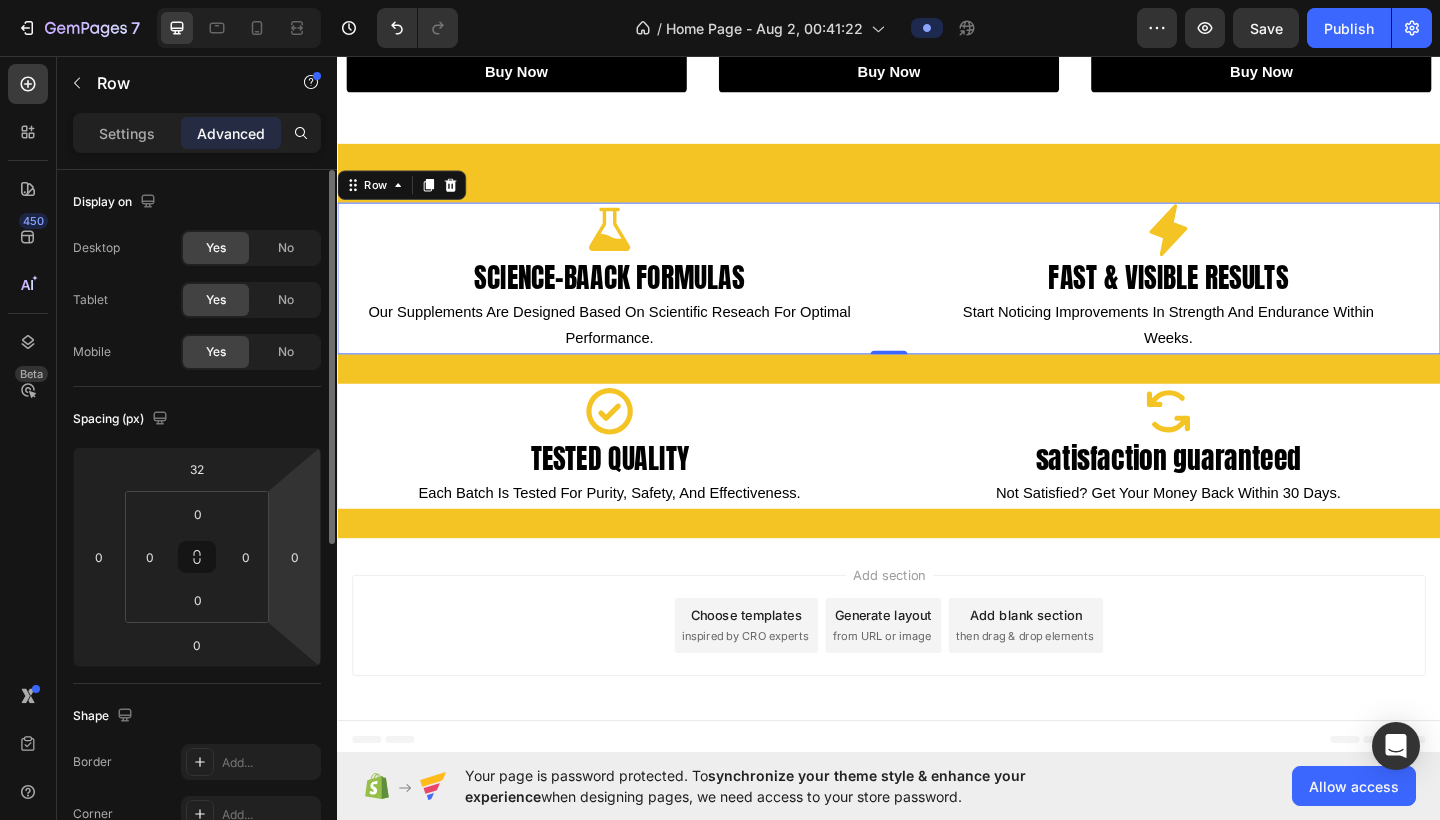 scroll, scrollTop: 954, scrollLeft: 0, axis: vertical 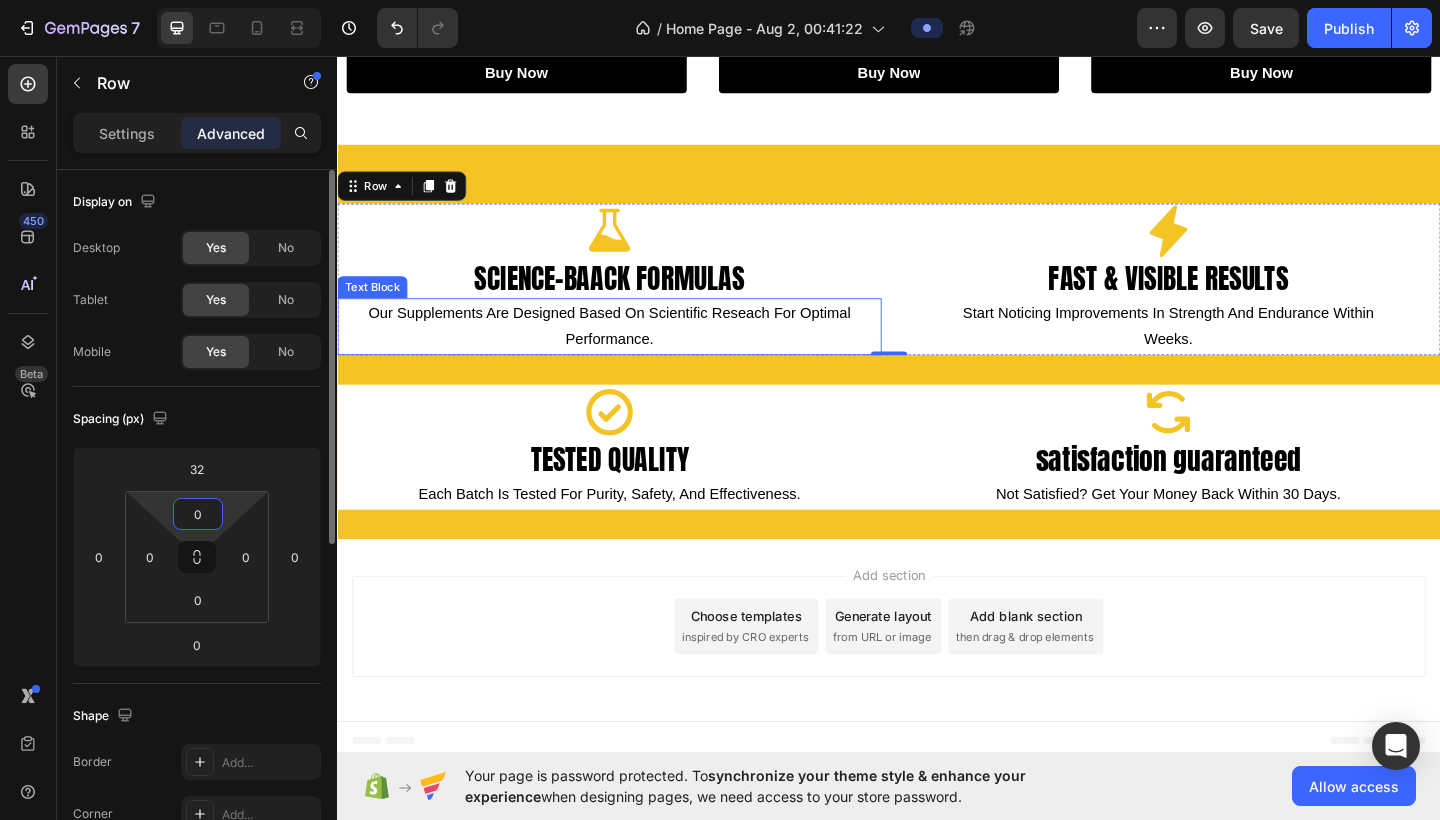 click on "0" at bounding box center [198, 514] 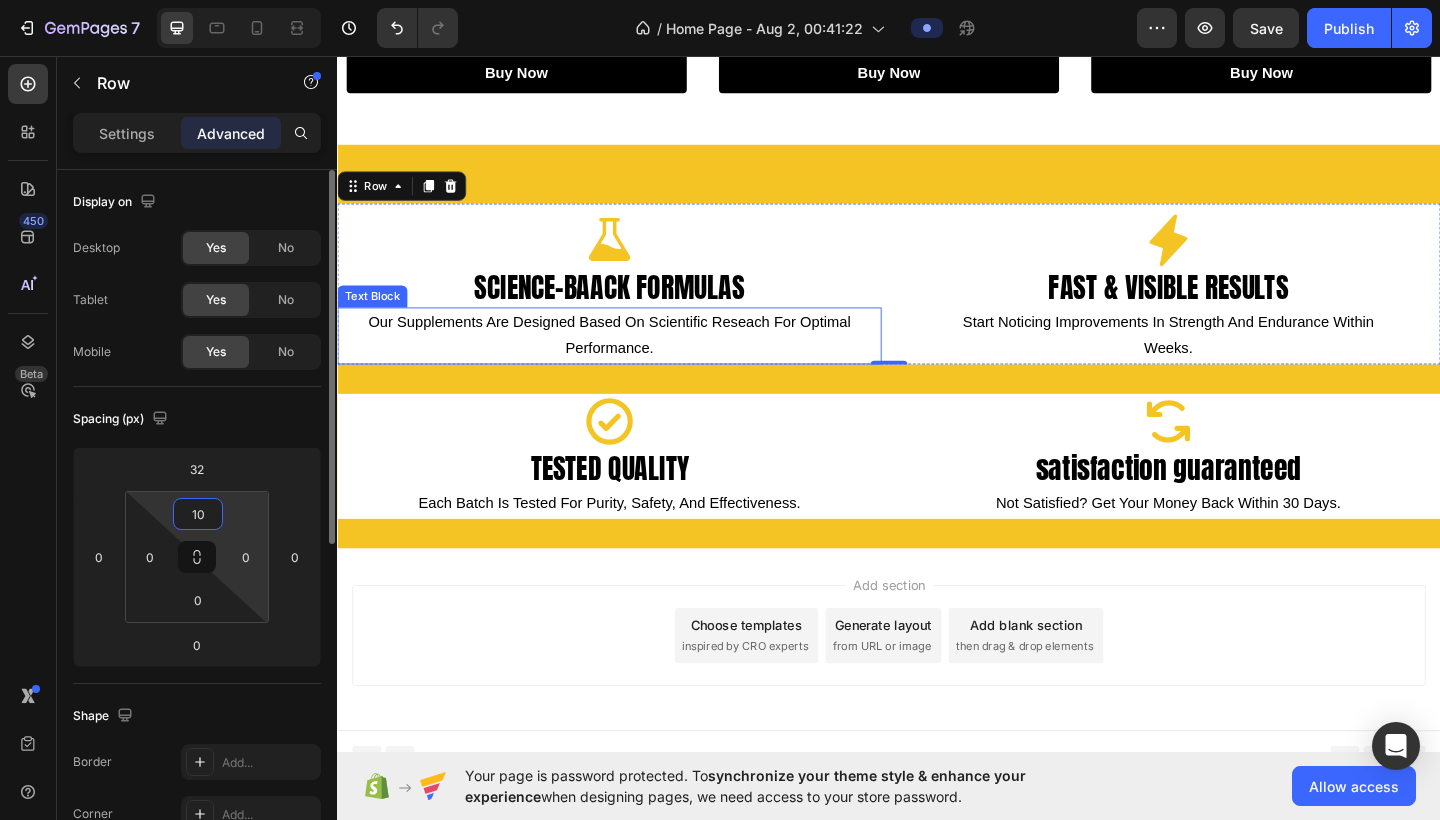 type on "1" 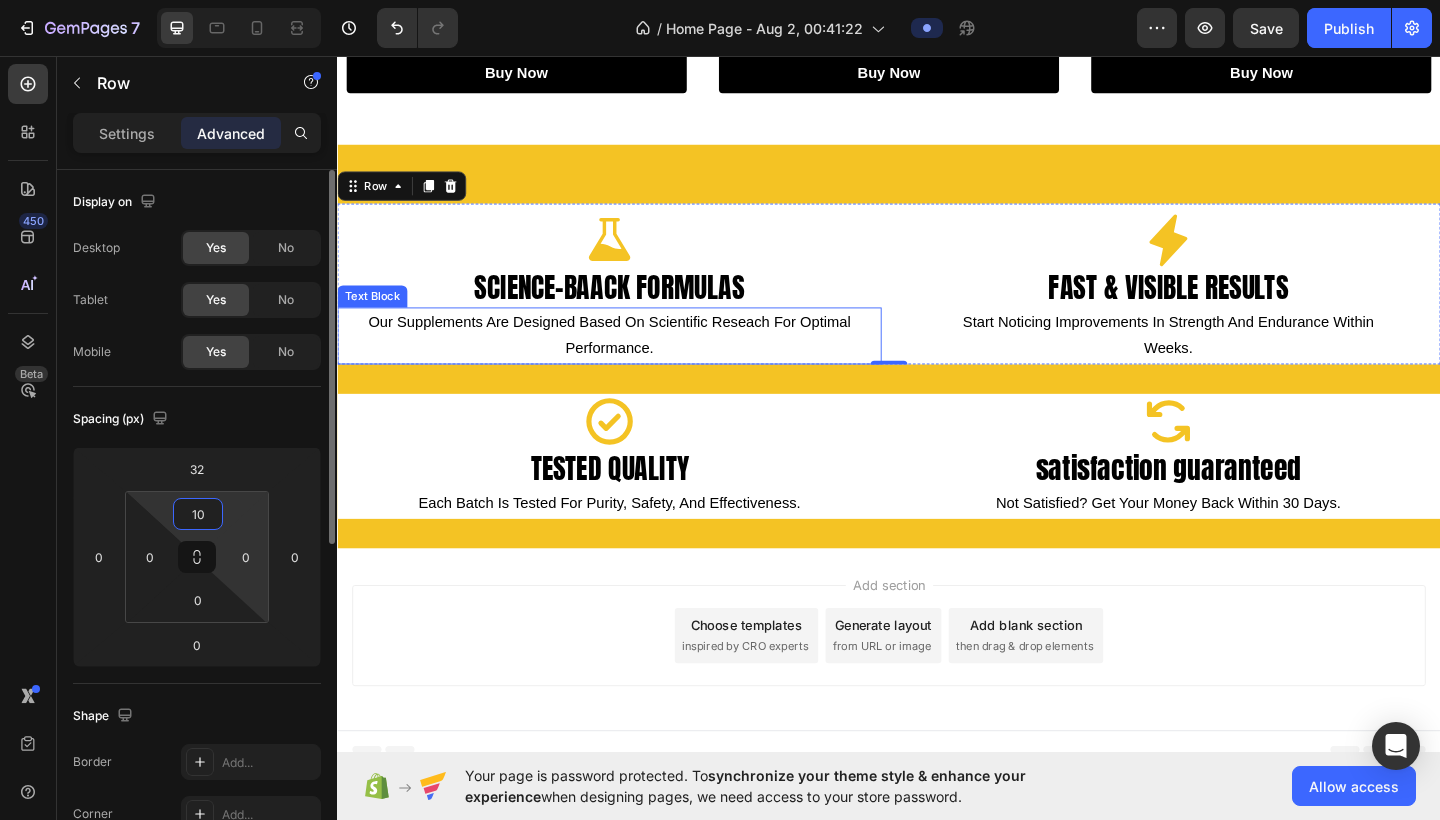 type on "1" 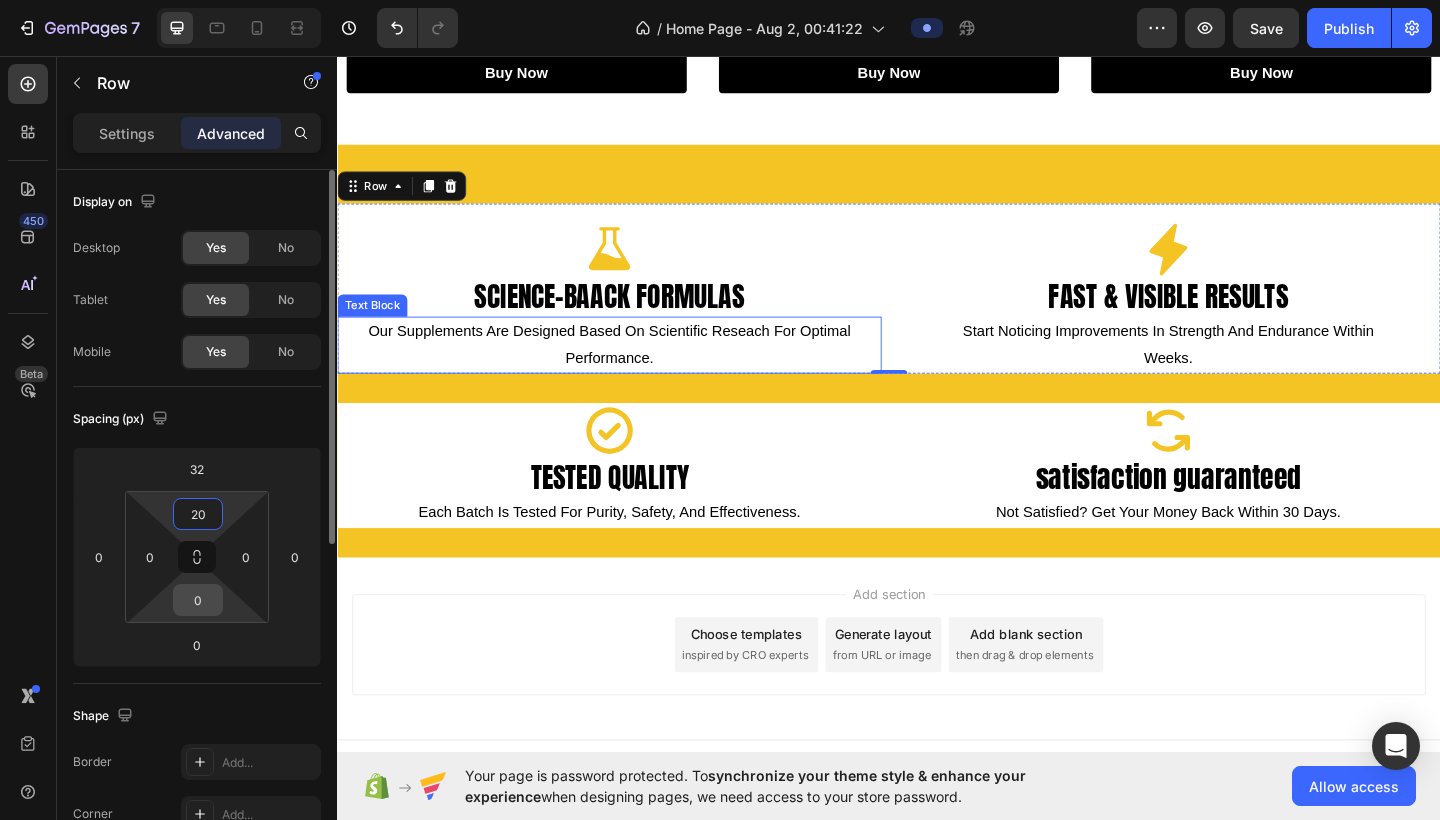 click on "0" at bounding box center (198, 600) 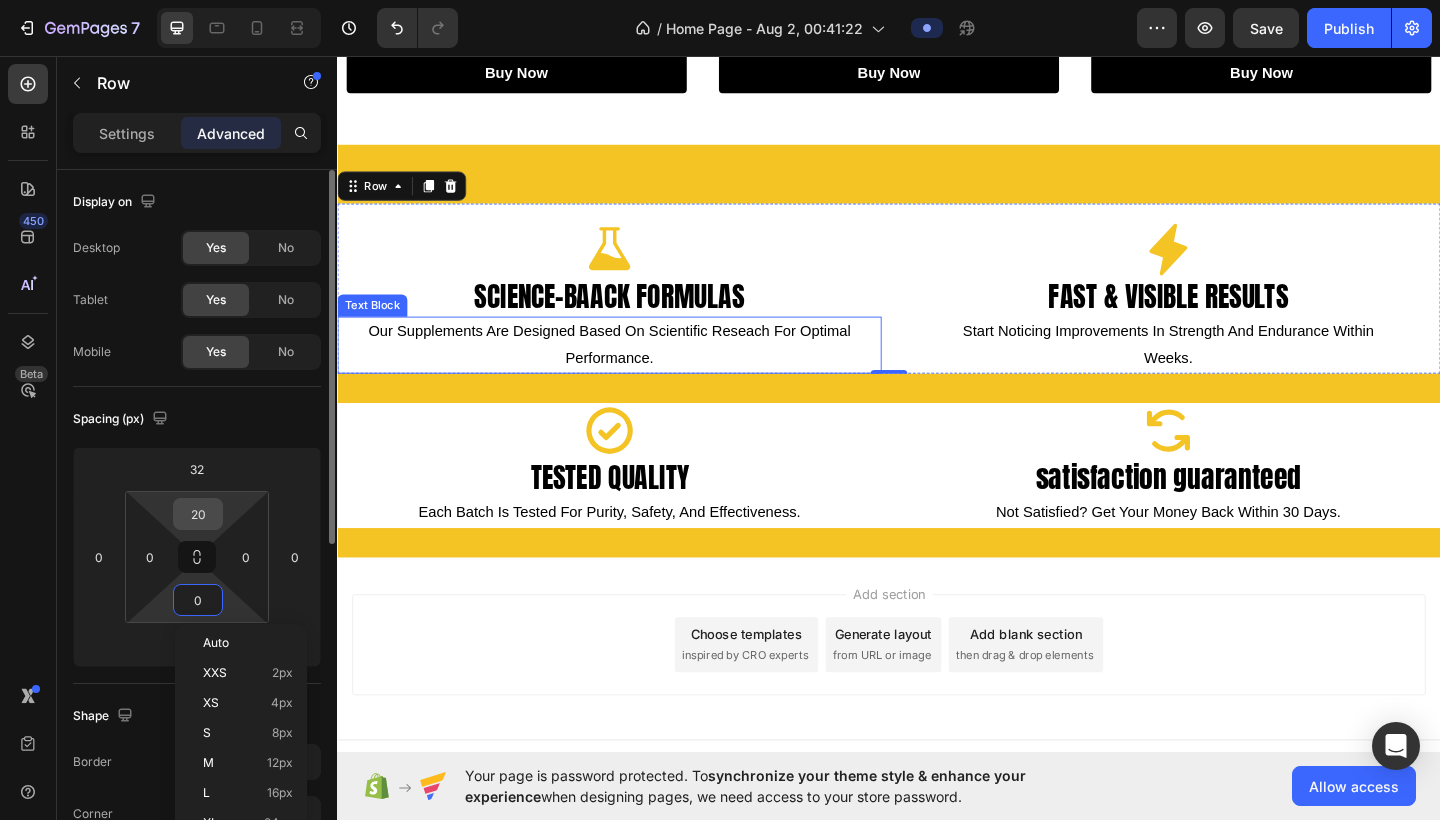 click on "20" at bounding box center [198, 514] 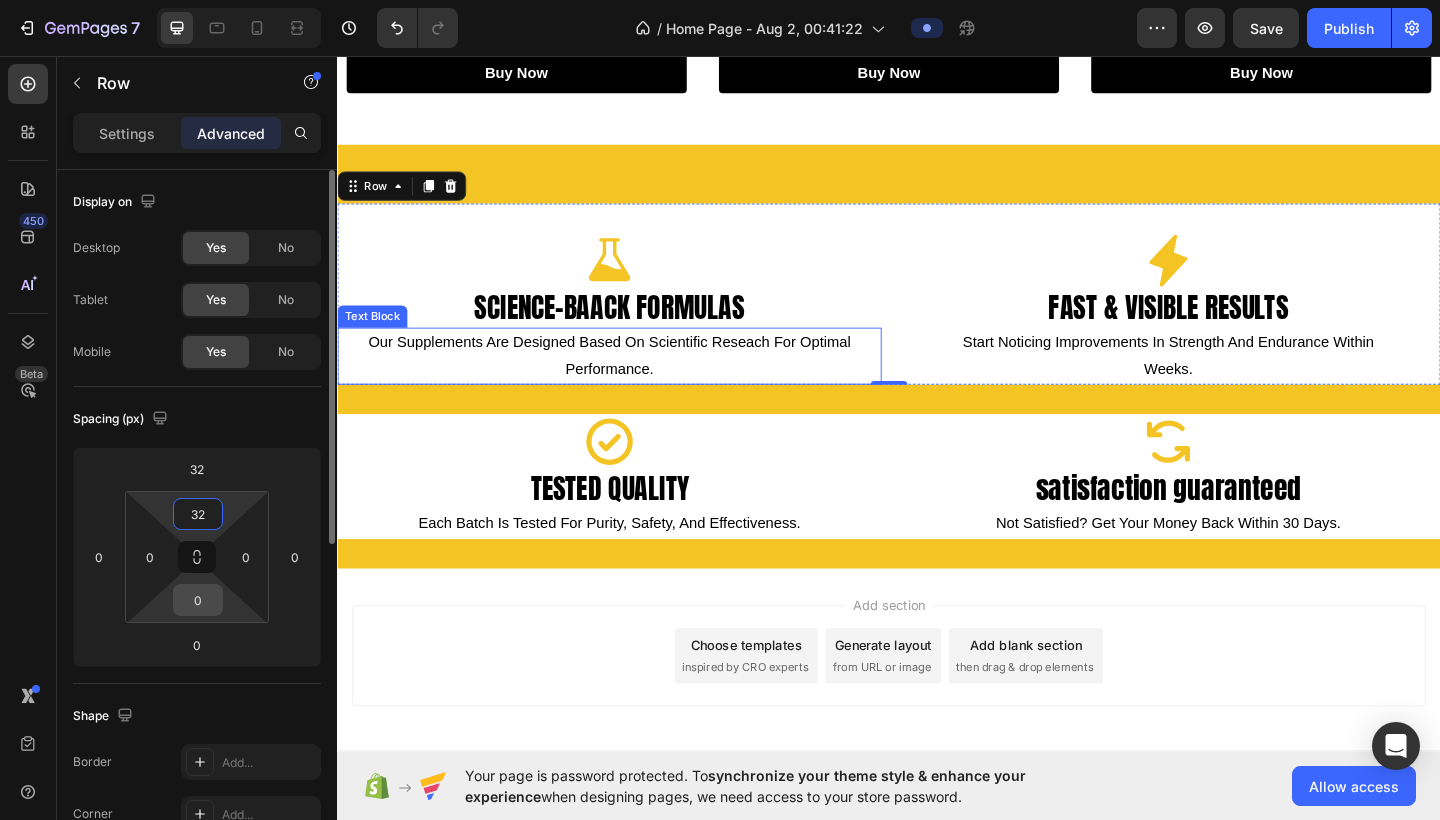 type on "32" 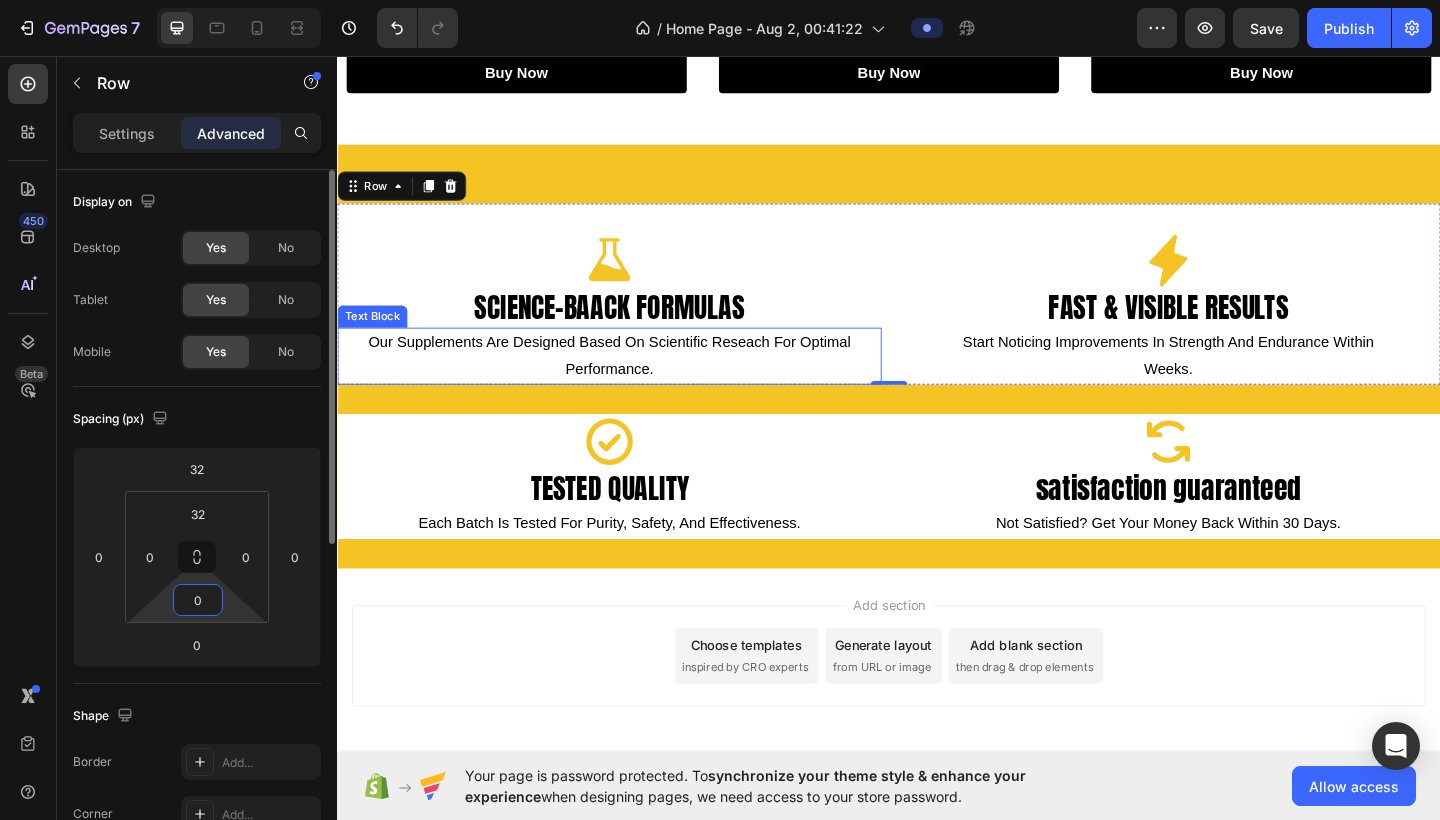 click on "0" at bounding box center [198, 600] 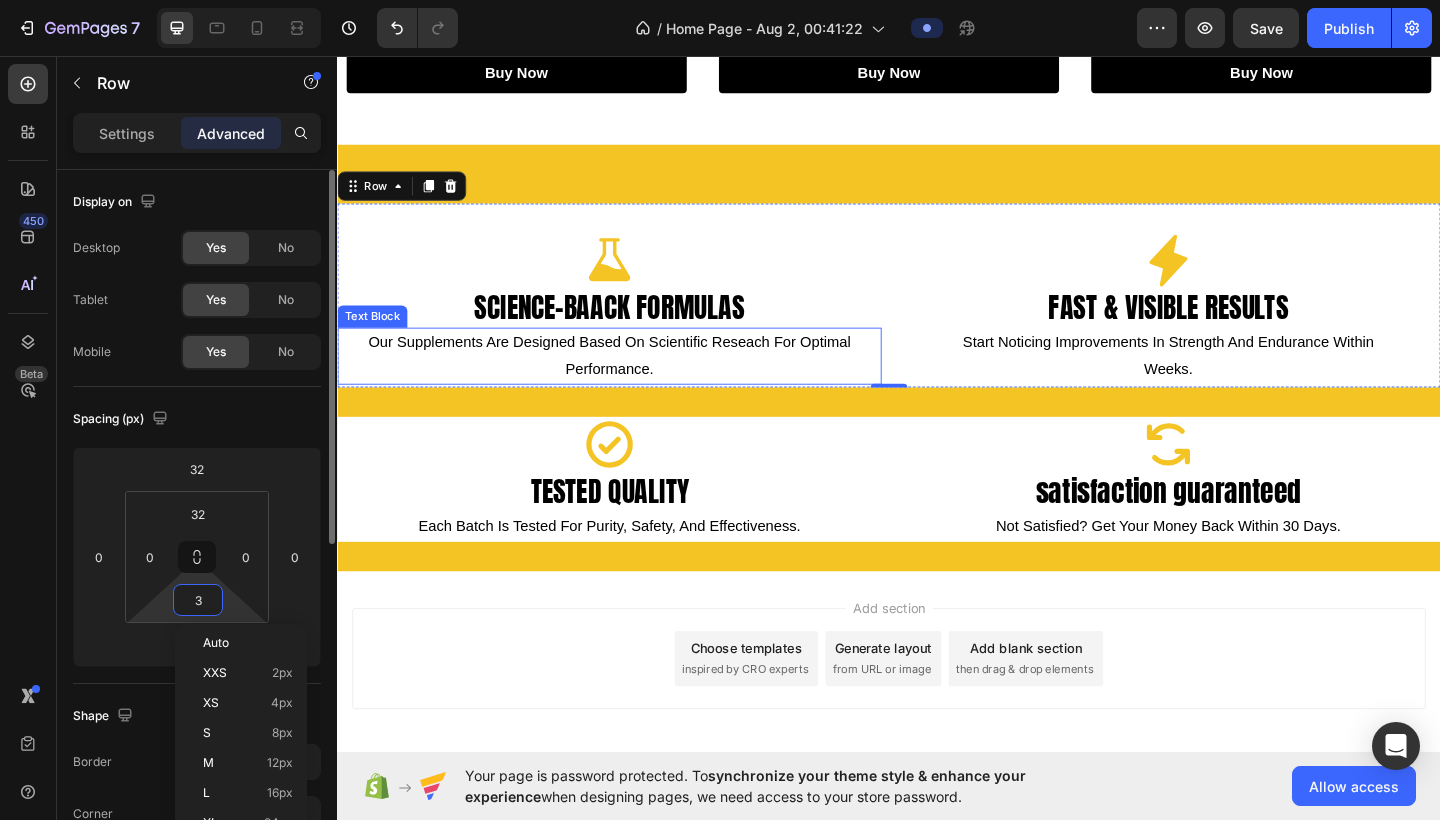 type on "32" 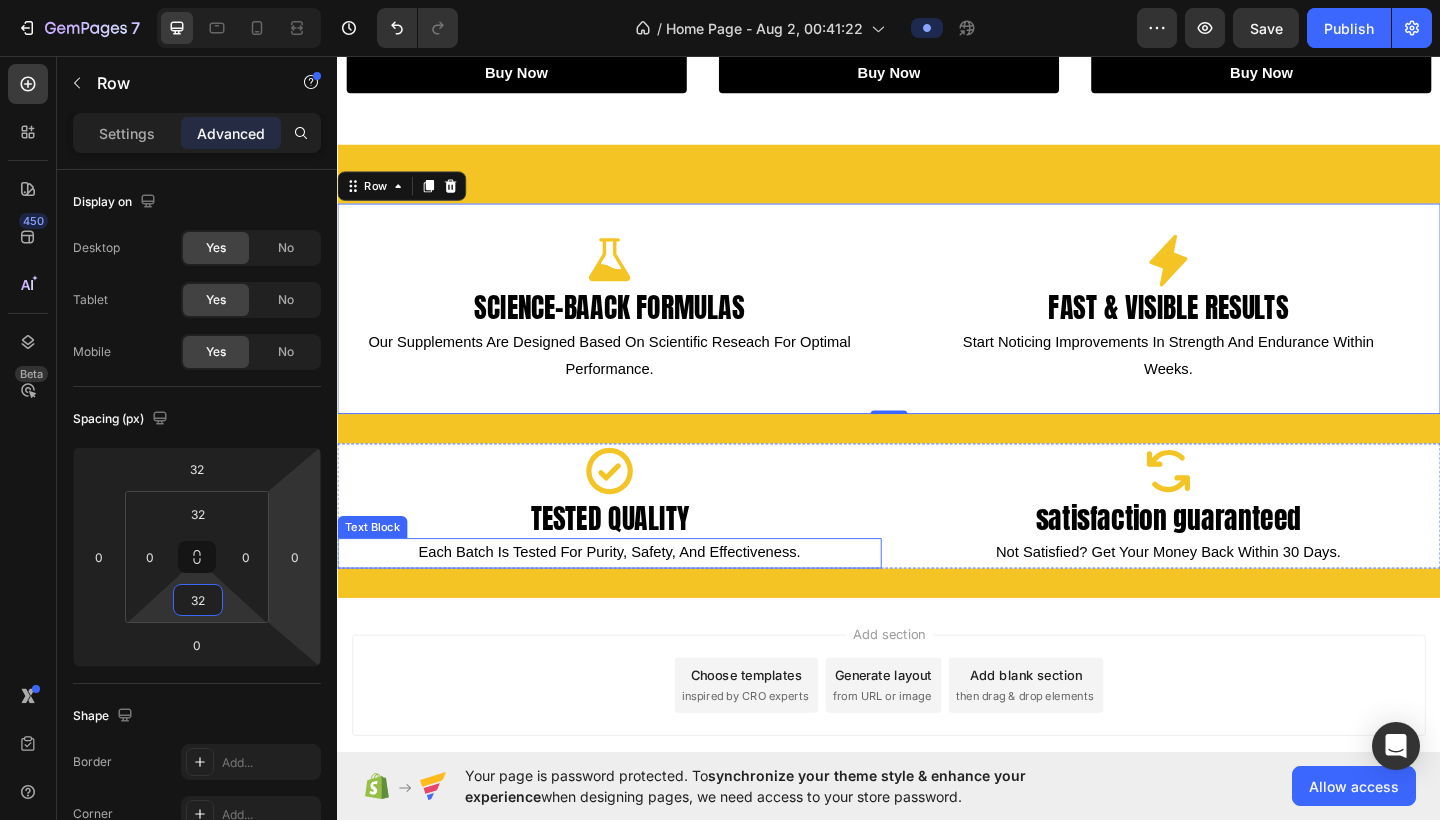 click on "each batch is tested for purity, safety, and effectiveness." at bounding box center (633, 597) 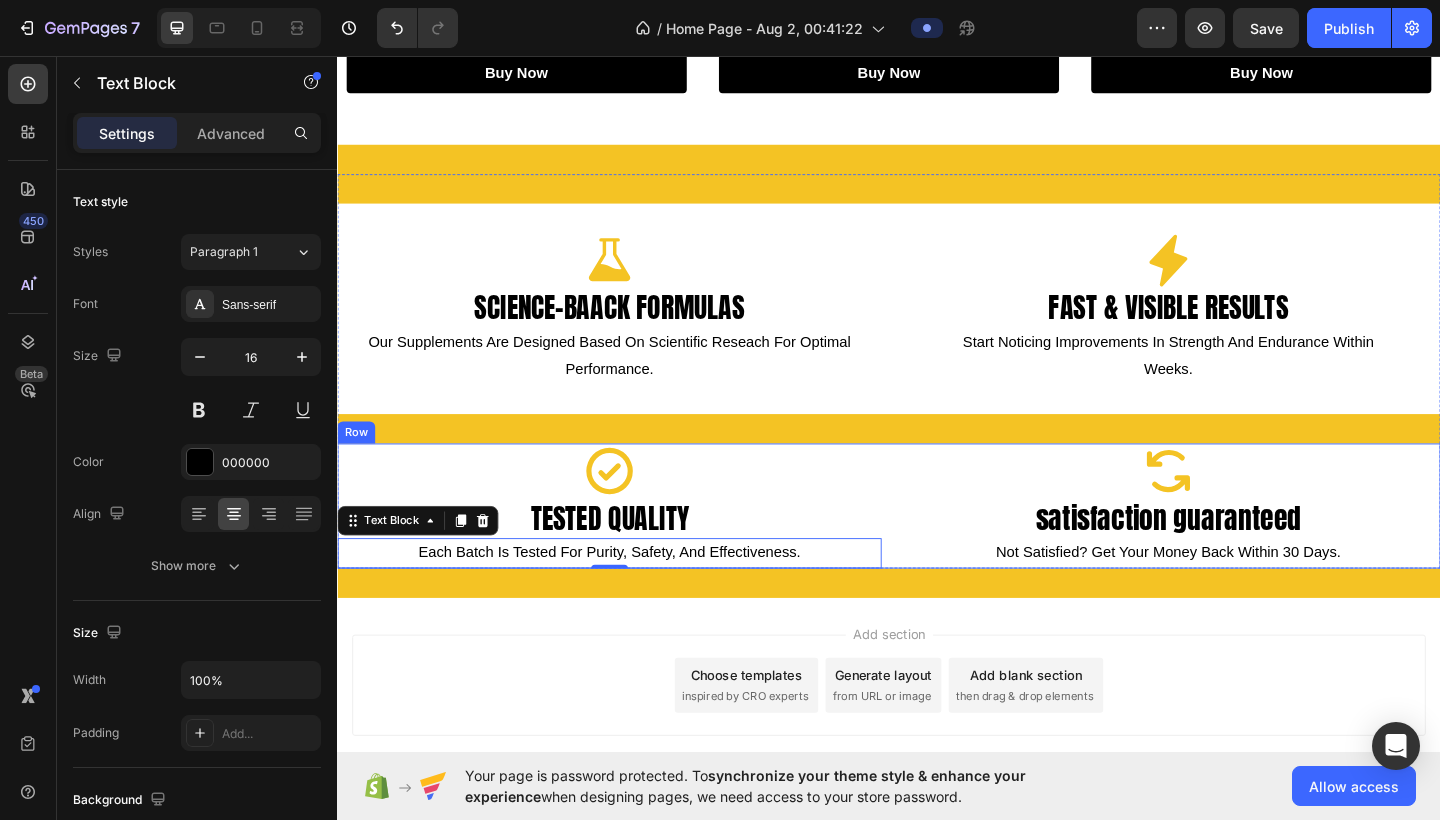 click on "Icon tested quality Heading each batch is tested for purity, safety, and effectiveness. Text Block   0
Icon satisfaction guaranteed Heading not satisfied? get your money back within 30 days.  Text Block Row" at bounding box center [937, 546] 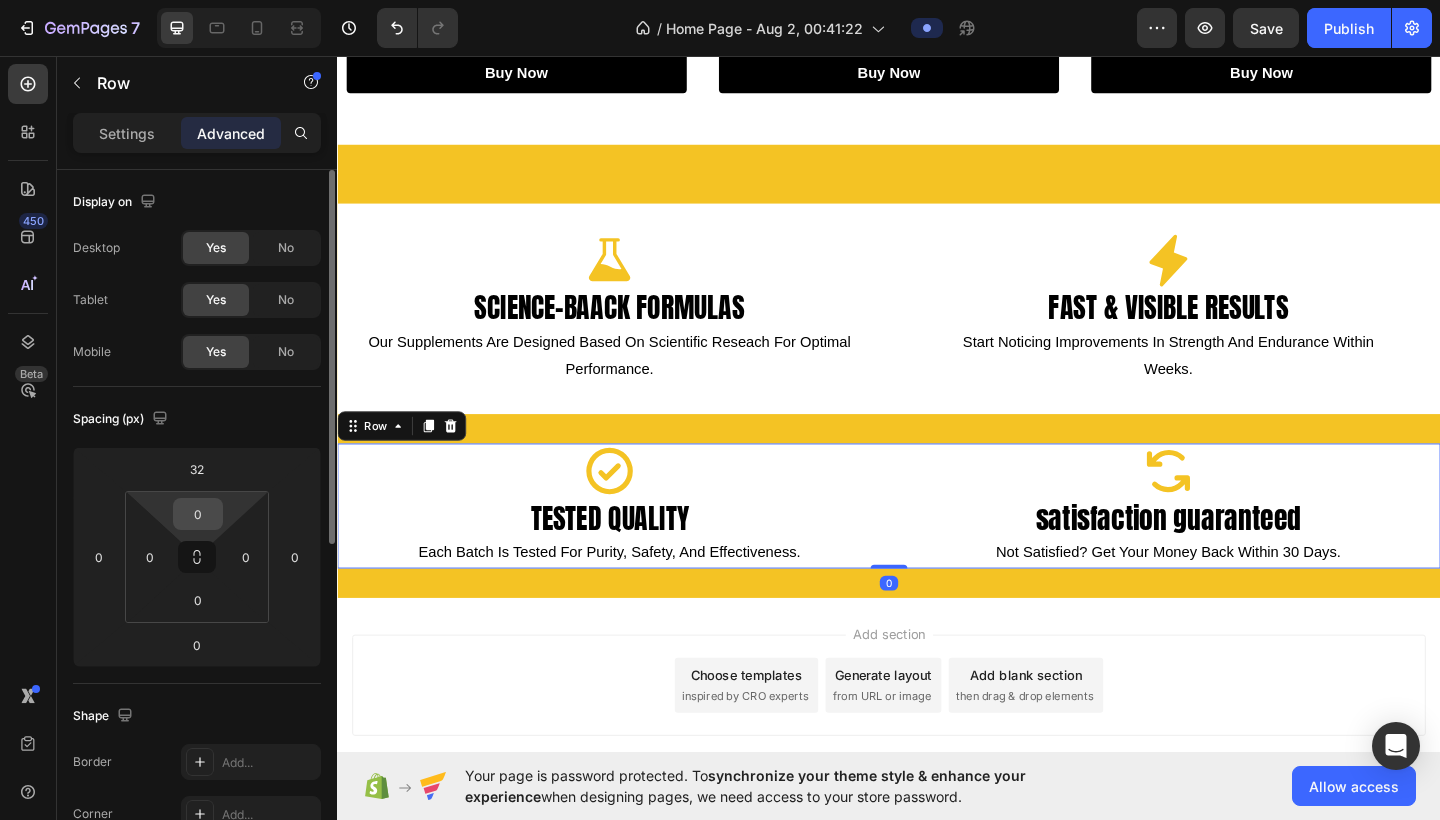 click on "0" at bounding box center (198, 514) 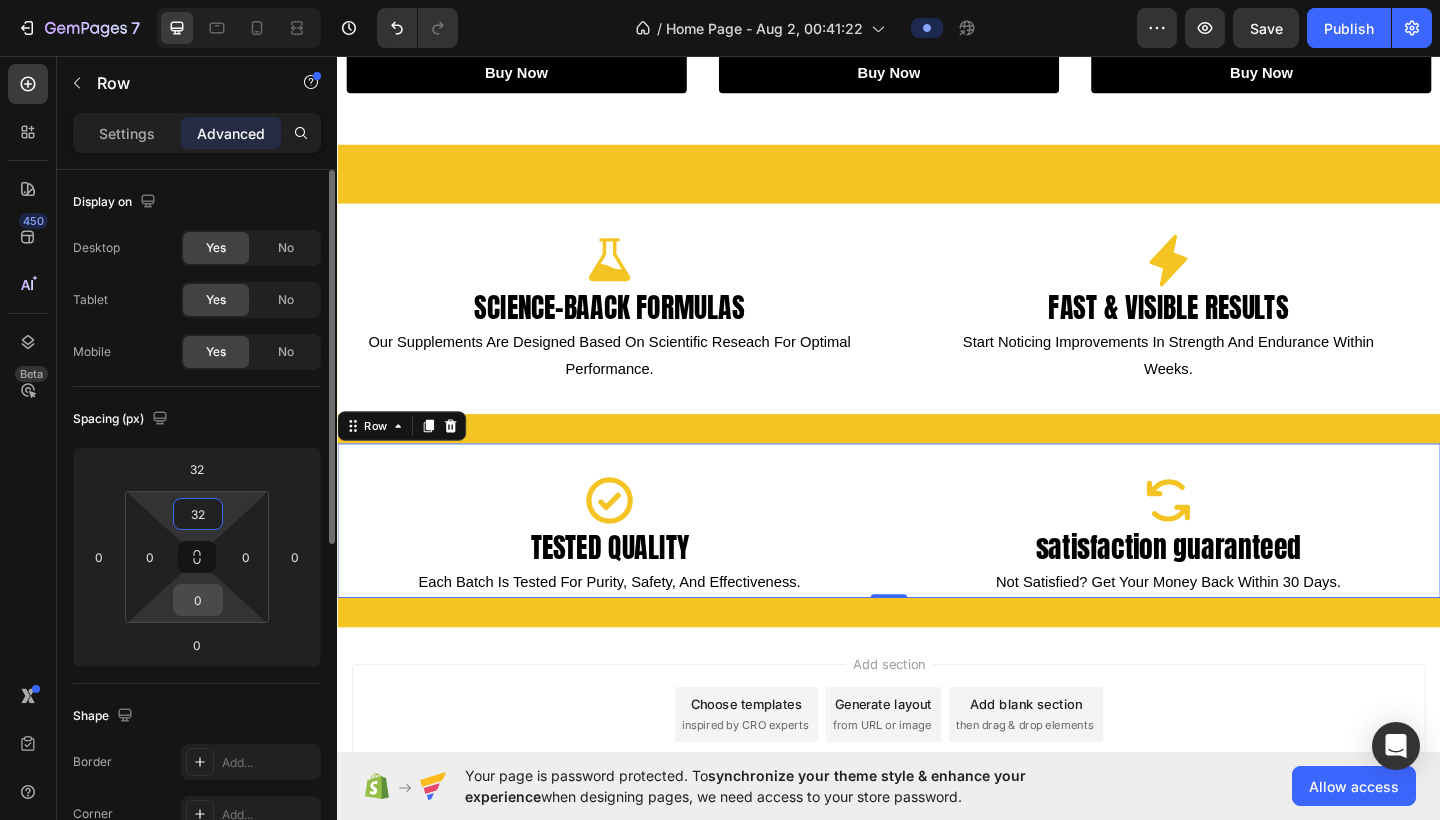 type on "32" 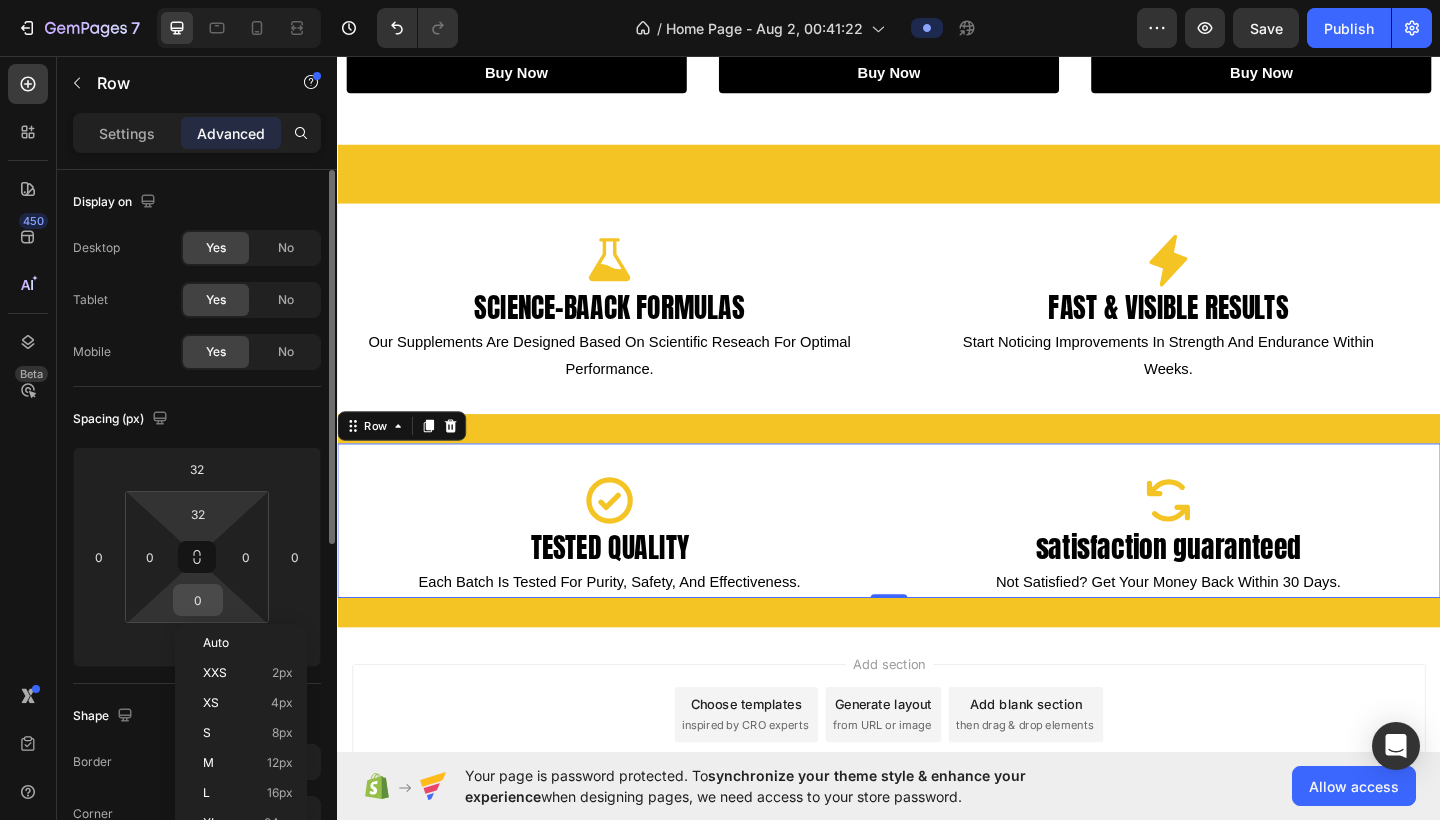 click on "0" at bounding box center [198, 600] 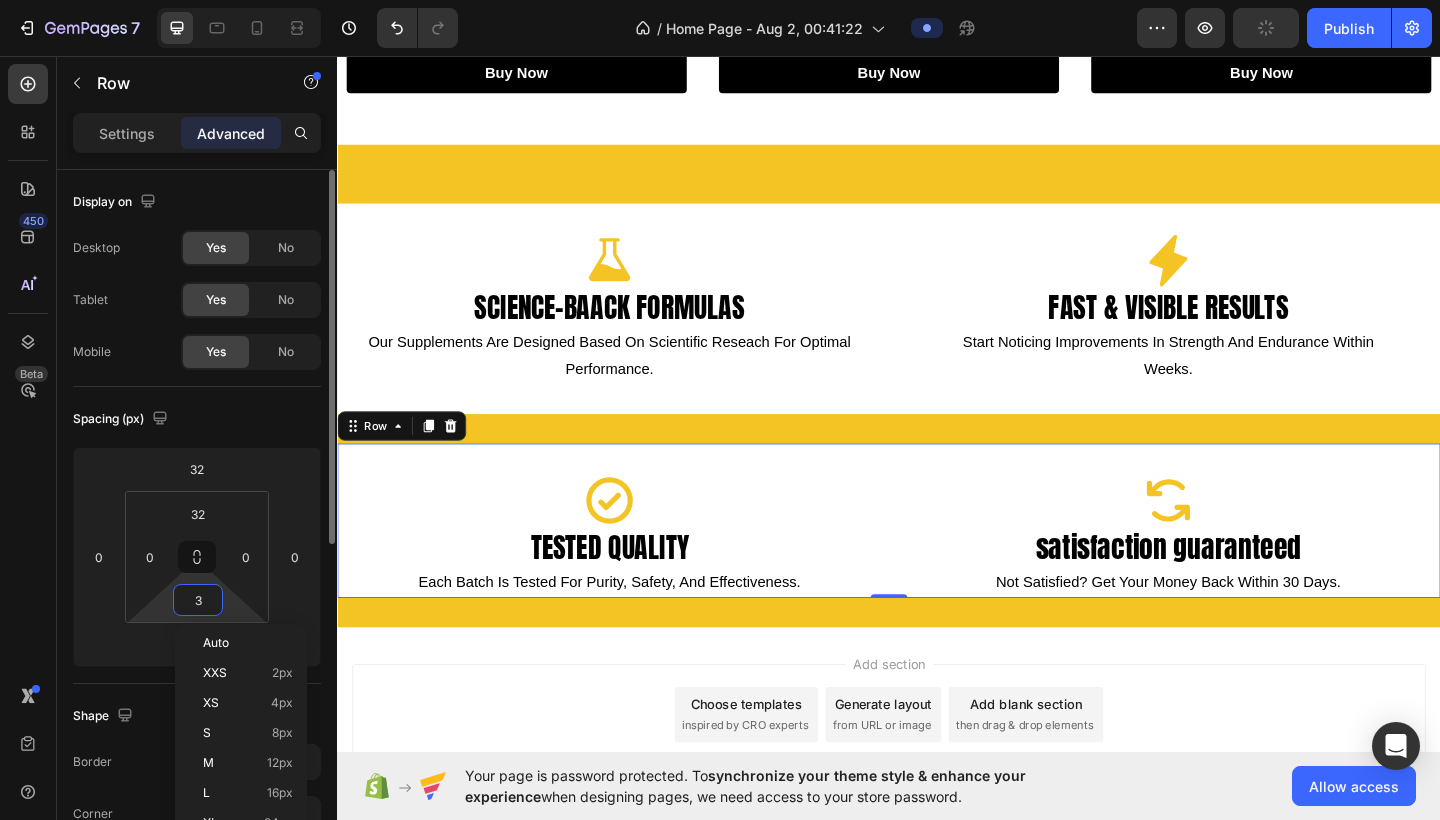 type on "32" 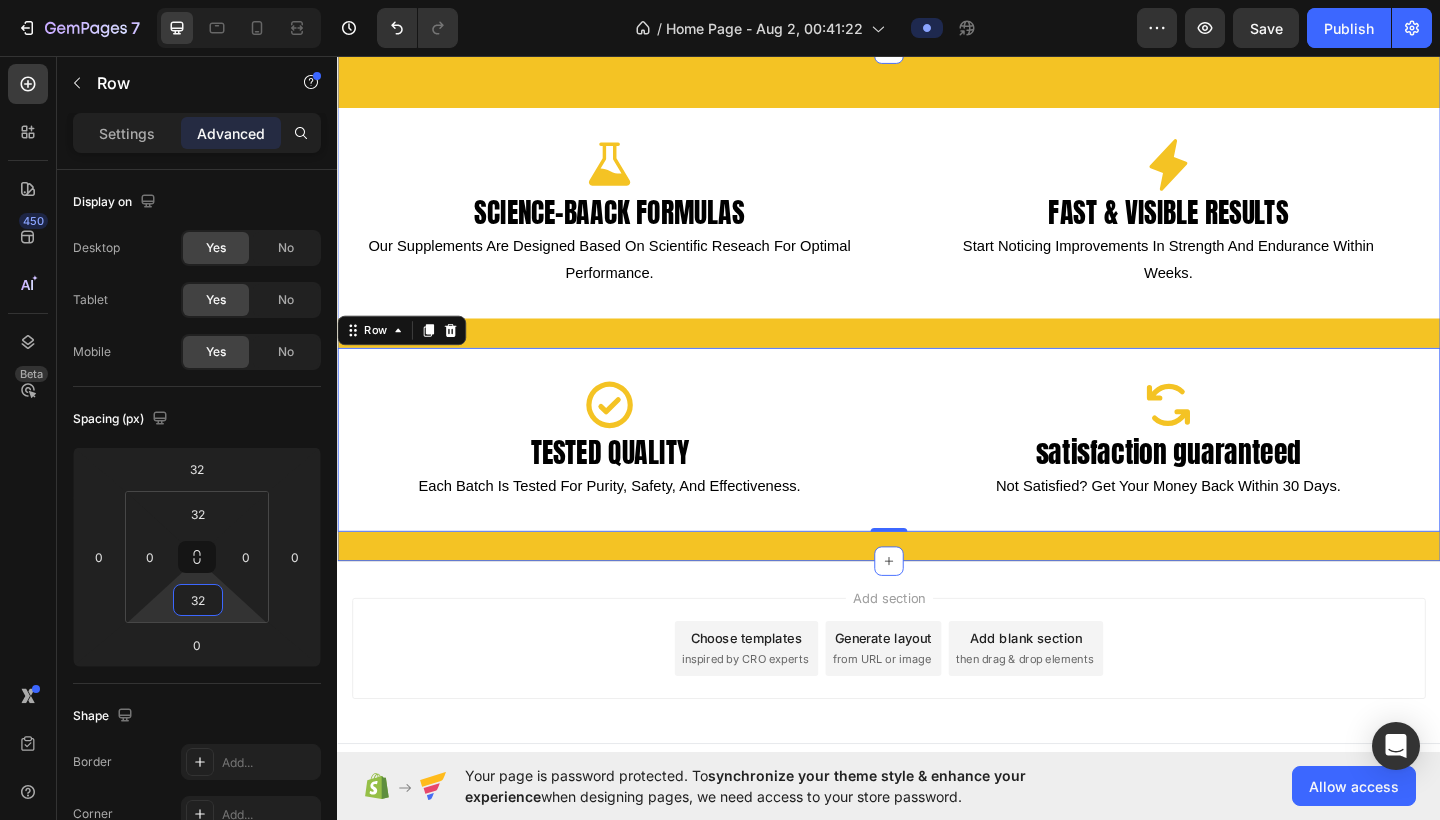 scroll, scrollTop: 817, scrollLeft: 0, axis: vertical 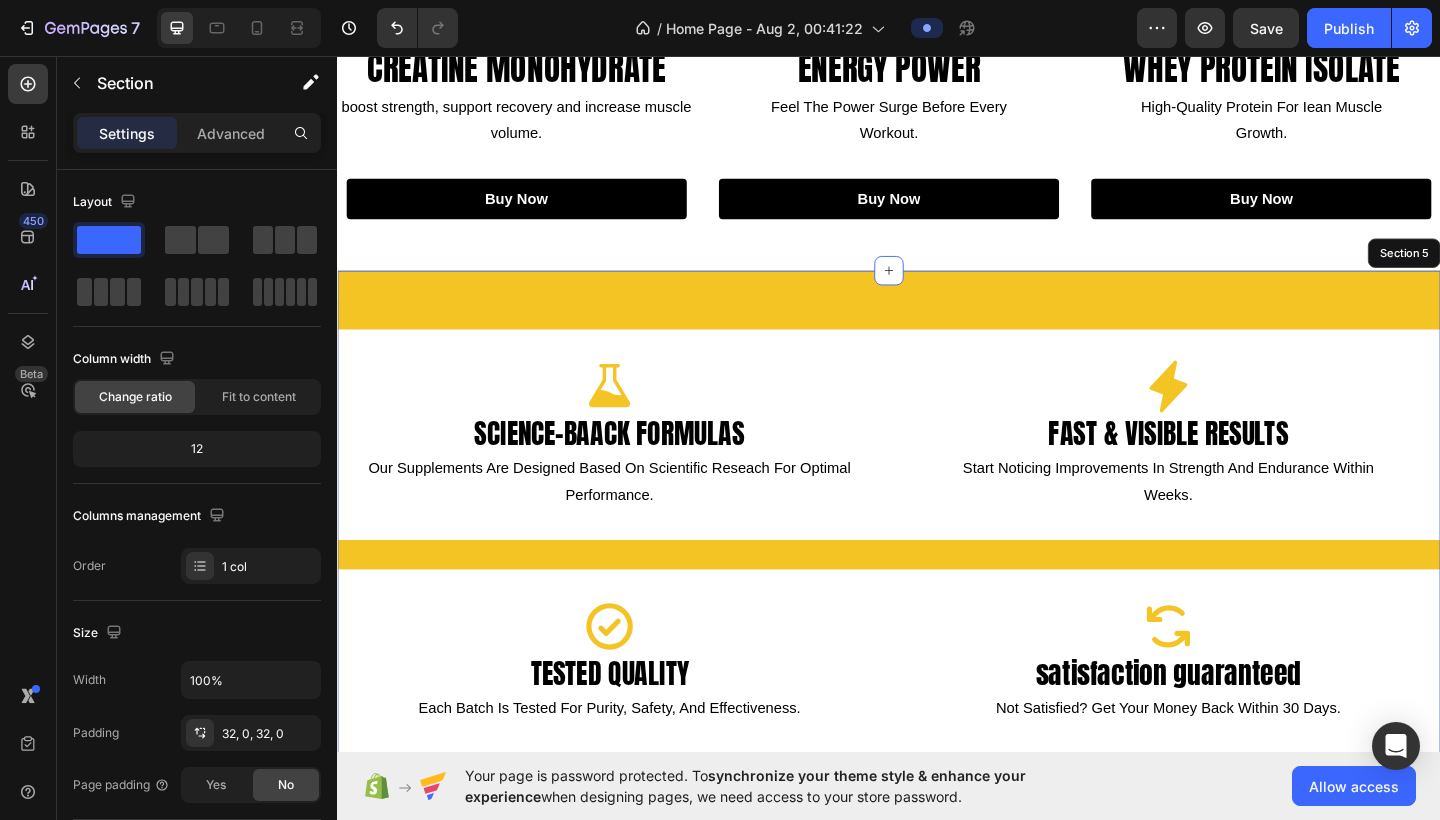 click on "Icon science-baack formulas Heading our supplements are designed based on scientific reseach for optimal performance. Text Block
Icon  fast & visible results  Heading start noticing improvements in strength and endurance within  weeks. Text Block Row
Icon tested quality Heading each batch is tested for purity, safety, and effectiveness. Text Block
Icon satisfaction guaranteed Heading not satisfied? get your money back within 30 days.  Text Block Row   0 Row Section 5" at bounding box center [937, 568] 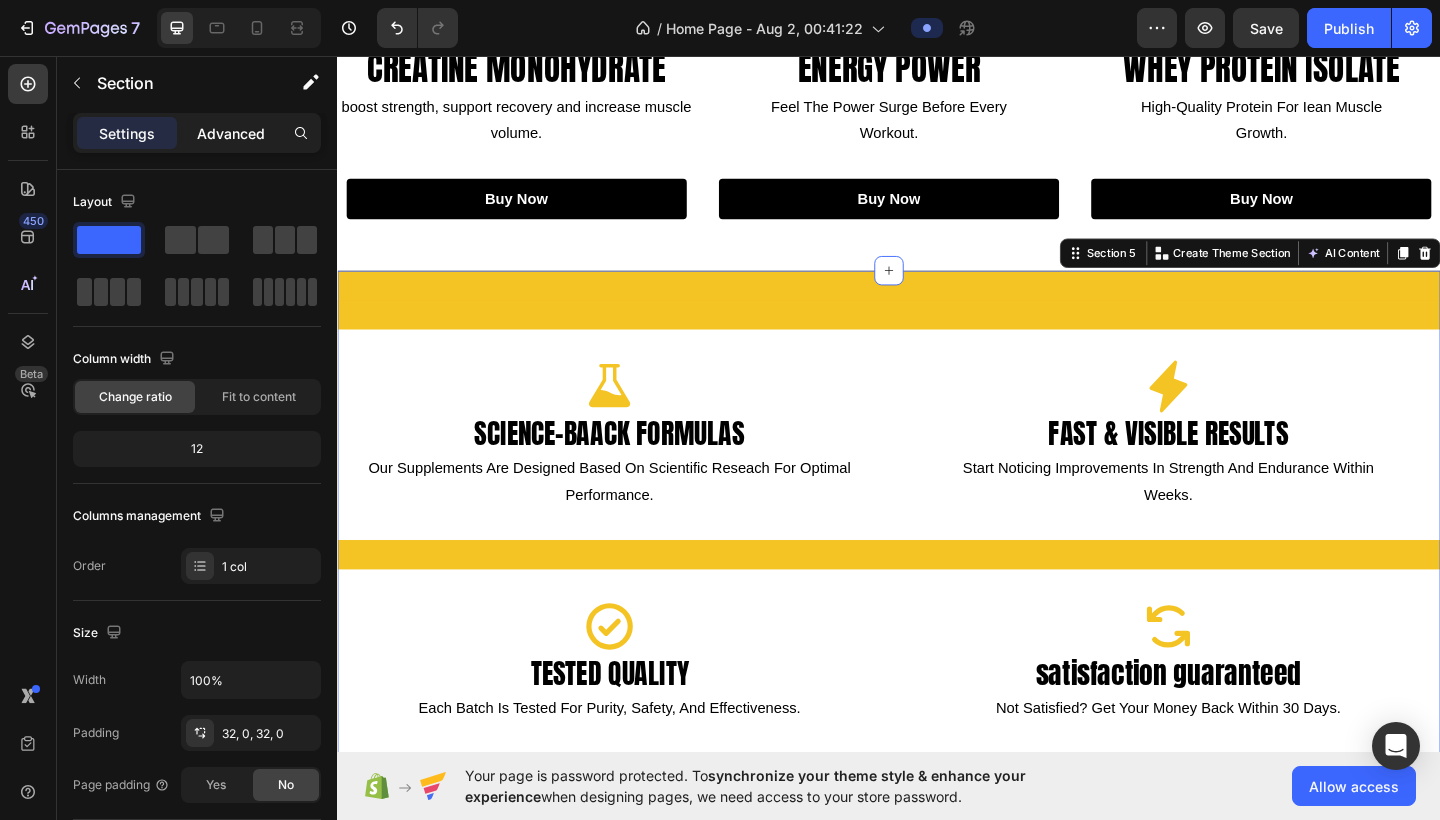 click on "Advanced" at bounding box center (231, 133) 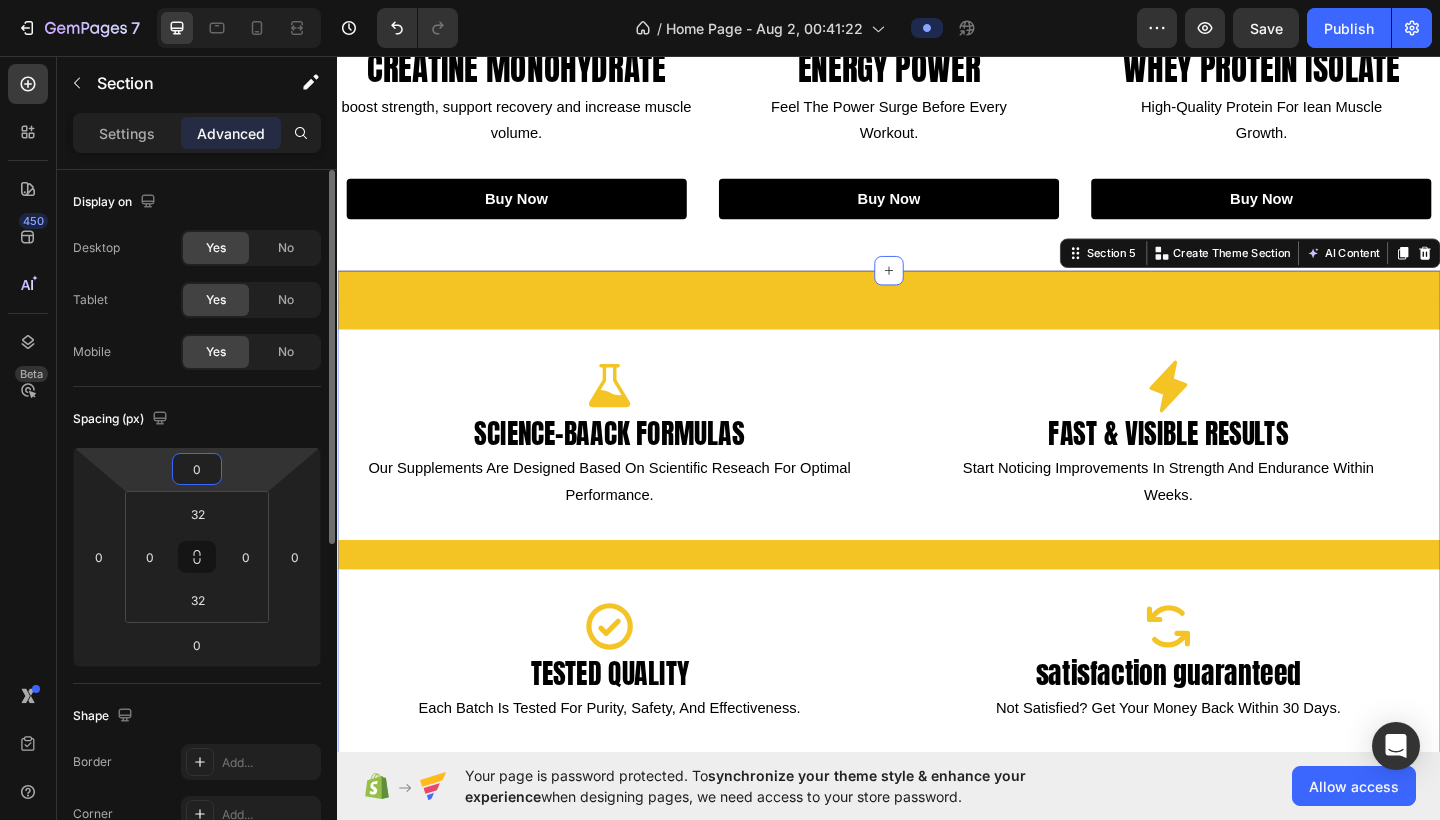 click on "0" at bounding box center [197, 469] 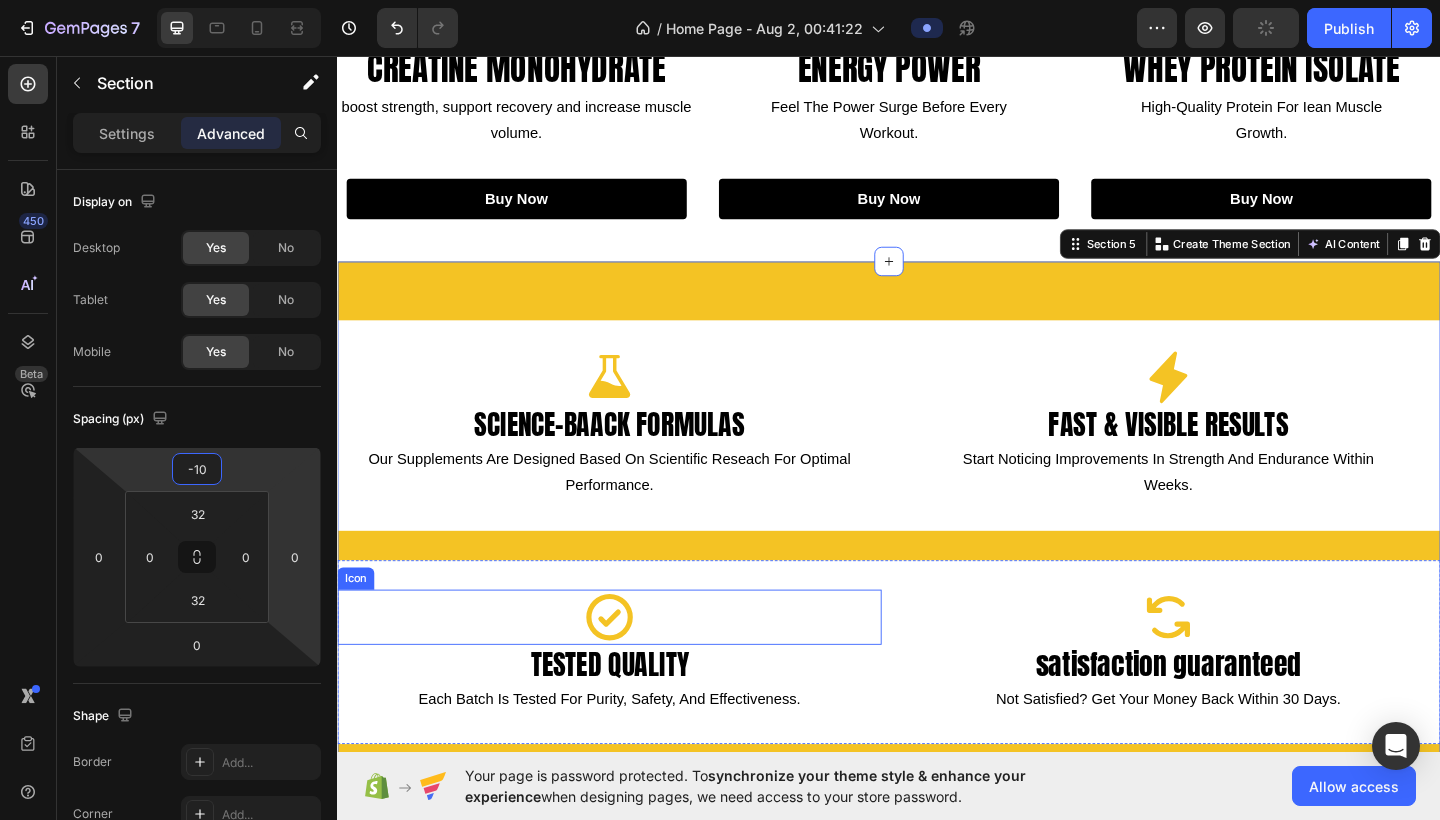 type on "-1" 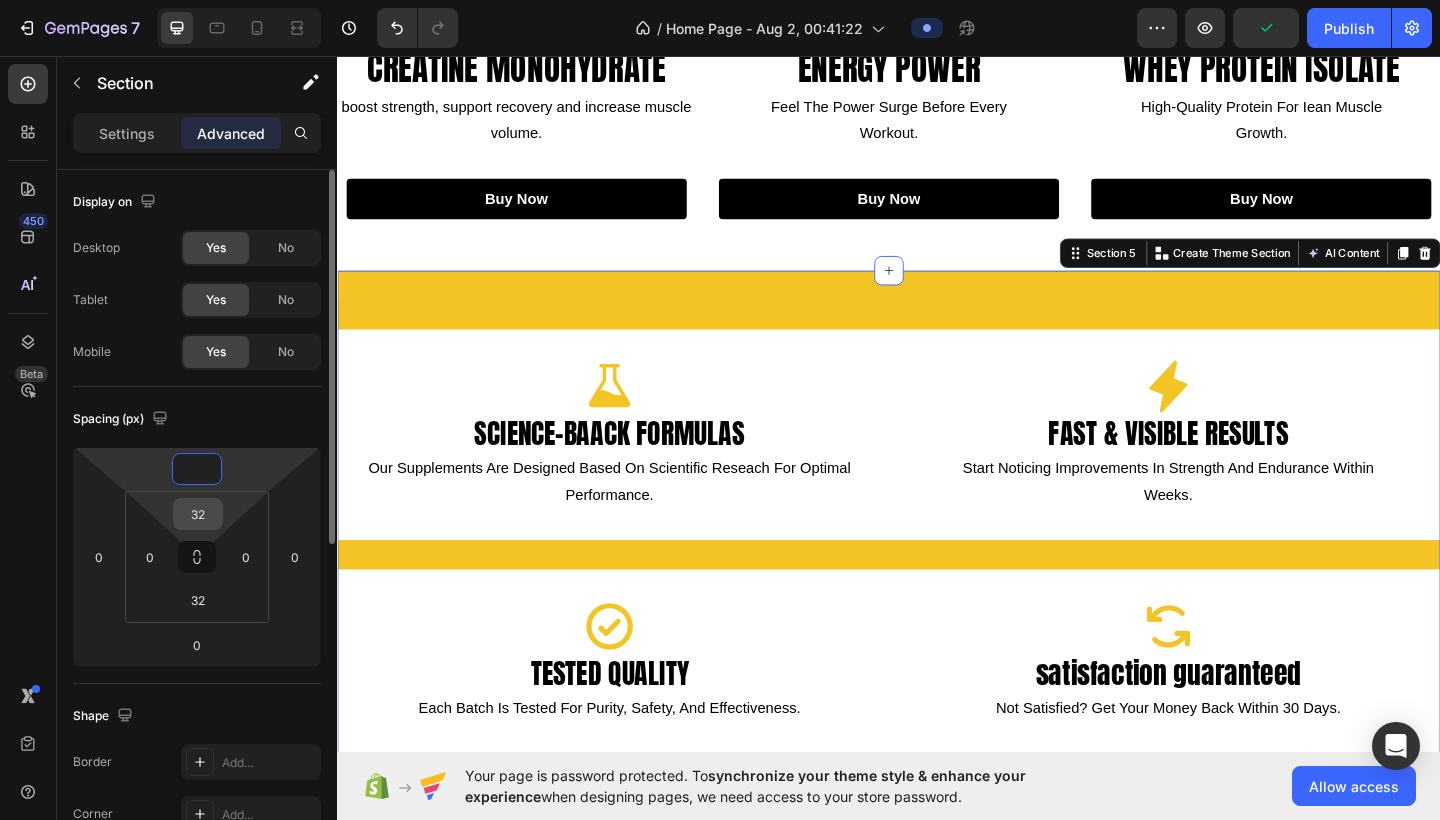 type on "0" 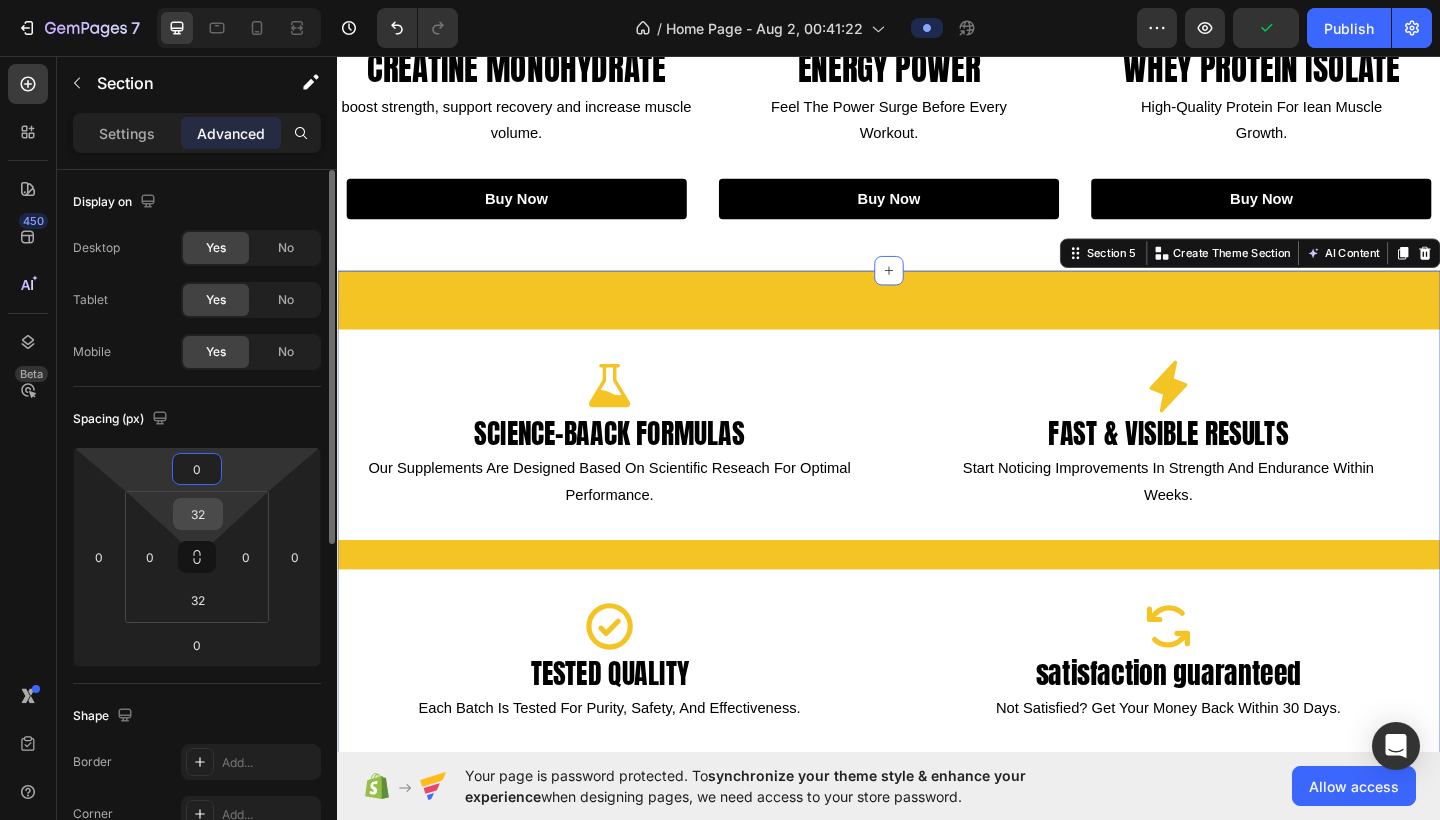 click on "32" at bounding box center [198, 514] 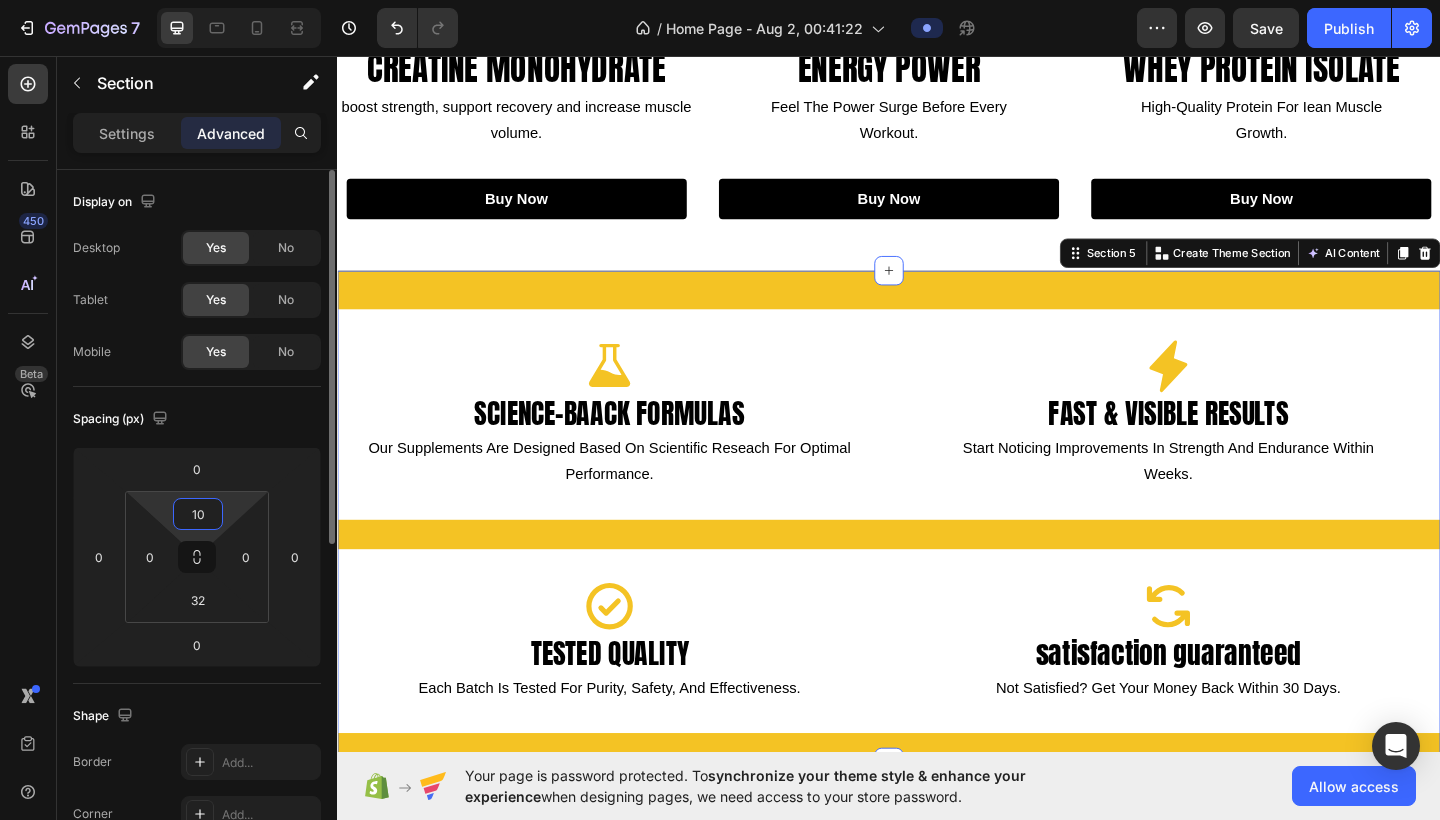 type on "1" 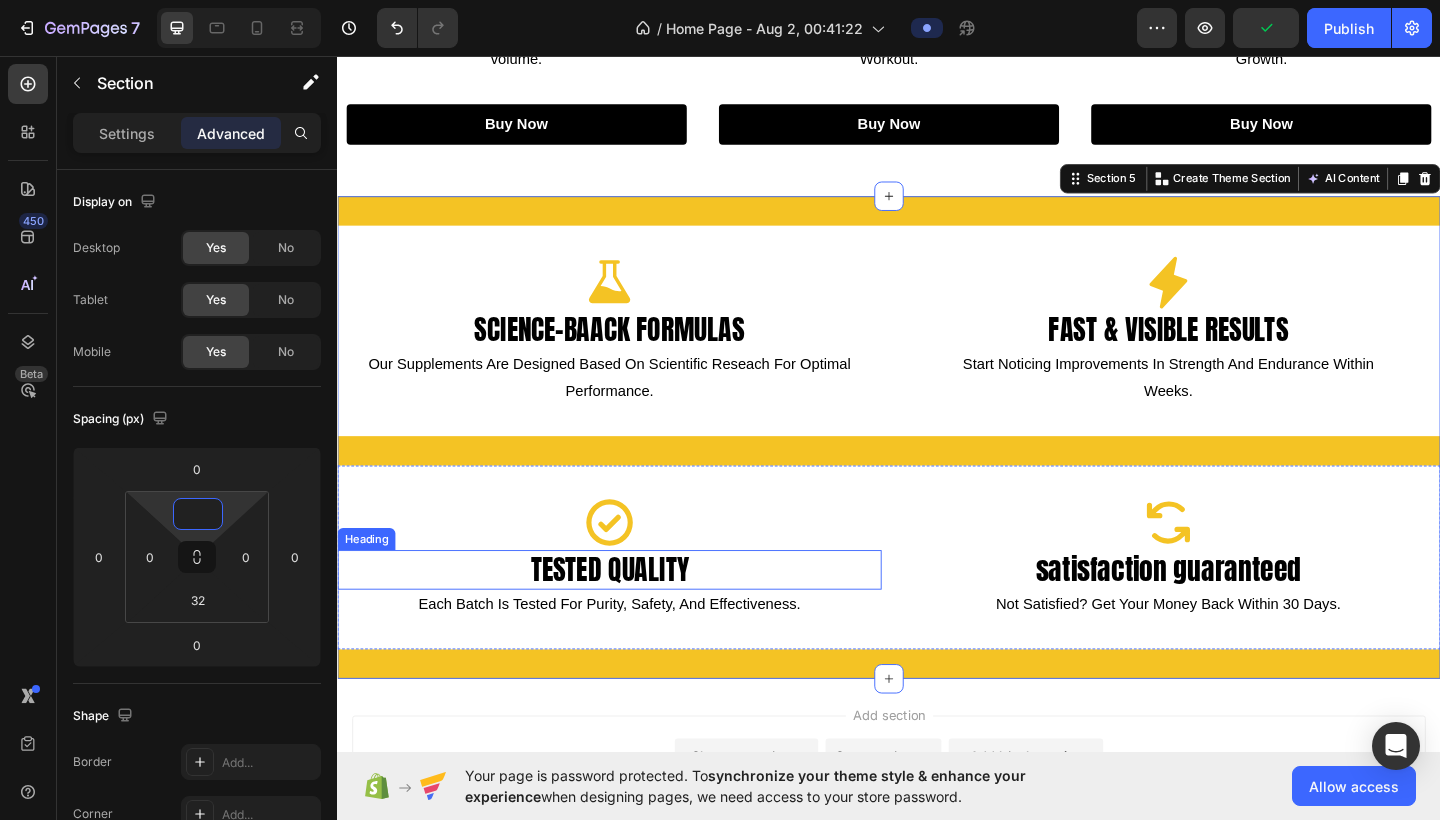 scroll, scrollTop: 911, scrollLeft: 0, axis: vertical 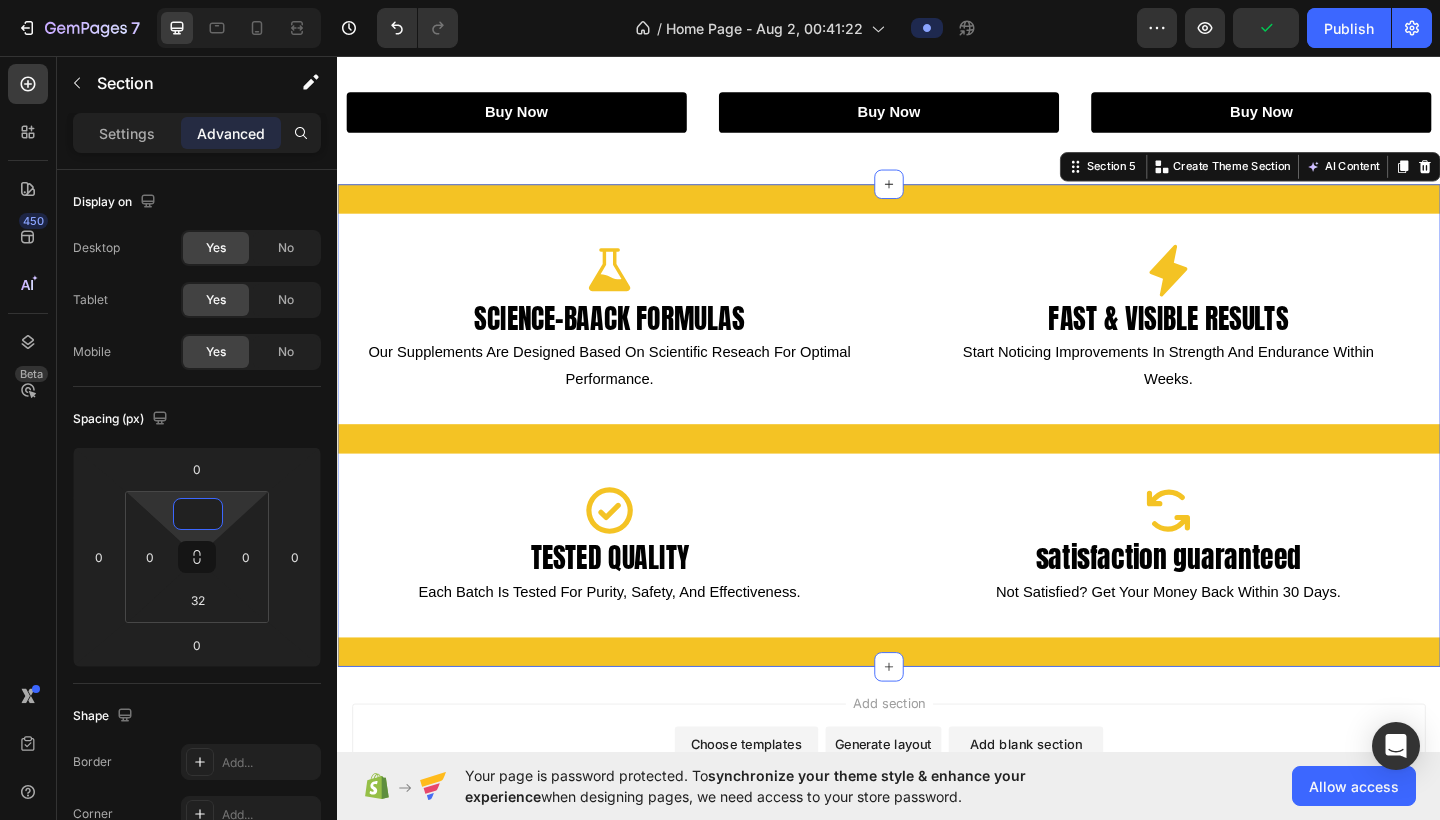 click on "Icon science-baack formulas Heading our supplements are designed based on scientific reseach for optimal performance. Text Block
Icon  fast & visible results  Heading start noticing improvements in strength and endurance within  weeks. Text Block Row
Icon tested quality Heading each batch is tested for purity, safety, and effectiveness. Text Block
Icon satisfaction guaranteed Heading not satisfied? get your money back within 30 days.  Text Block Row Row Section 5   You can create reusable sections Create Theme Section AI Content Write with GemAI What would you like to describe here? Tone and Voice Persuasive Product Show more Generate" at bounding box center [937, 458] 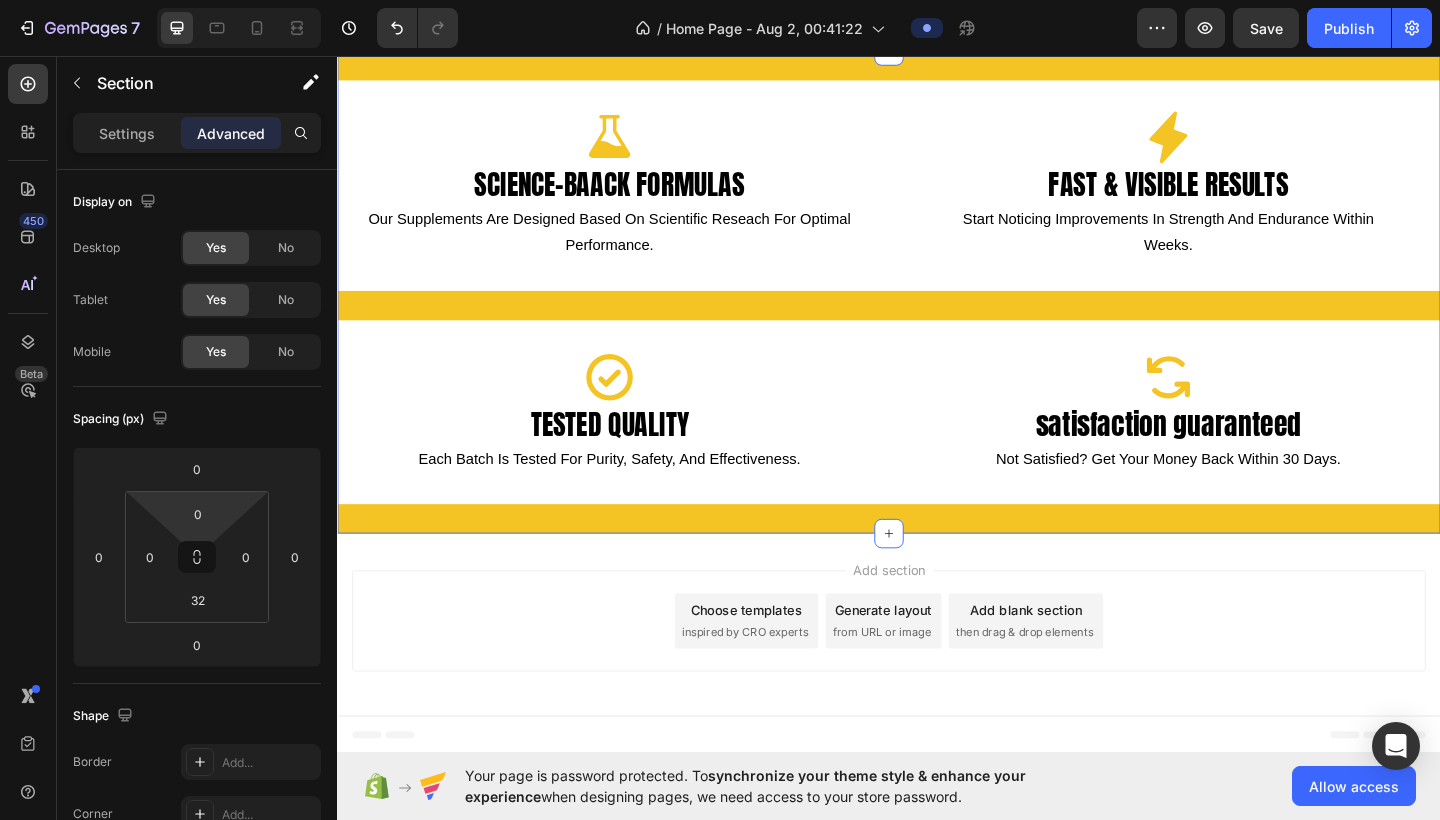 scroll, scrollTop: 1053, scrollLeft: 0, axis: vertical 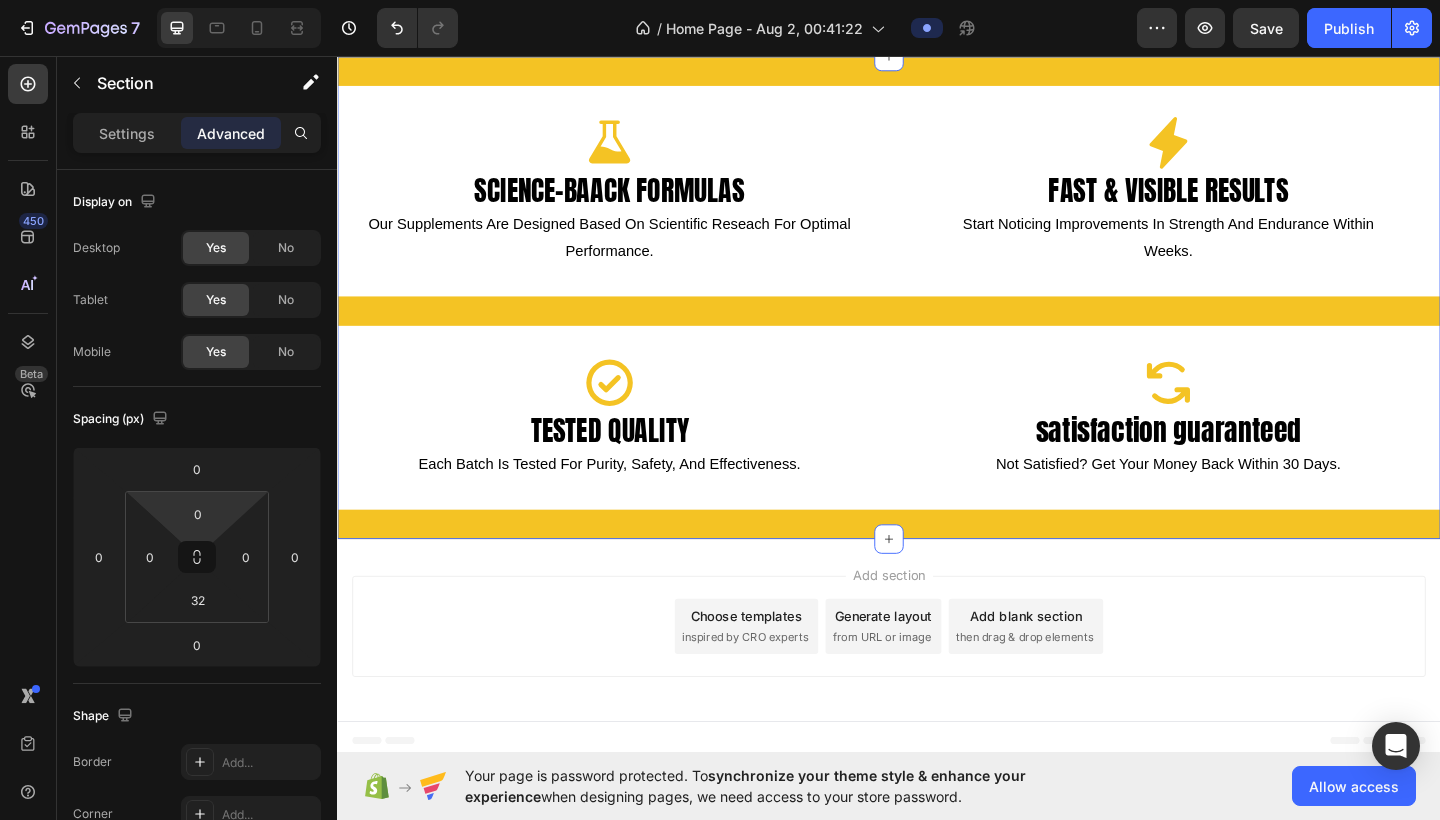 click on "Add section Choose templates inspired by CRO experts Generate layout from URL or image Add blank section then drag & drop elements" at bounding box center (937, 677) 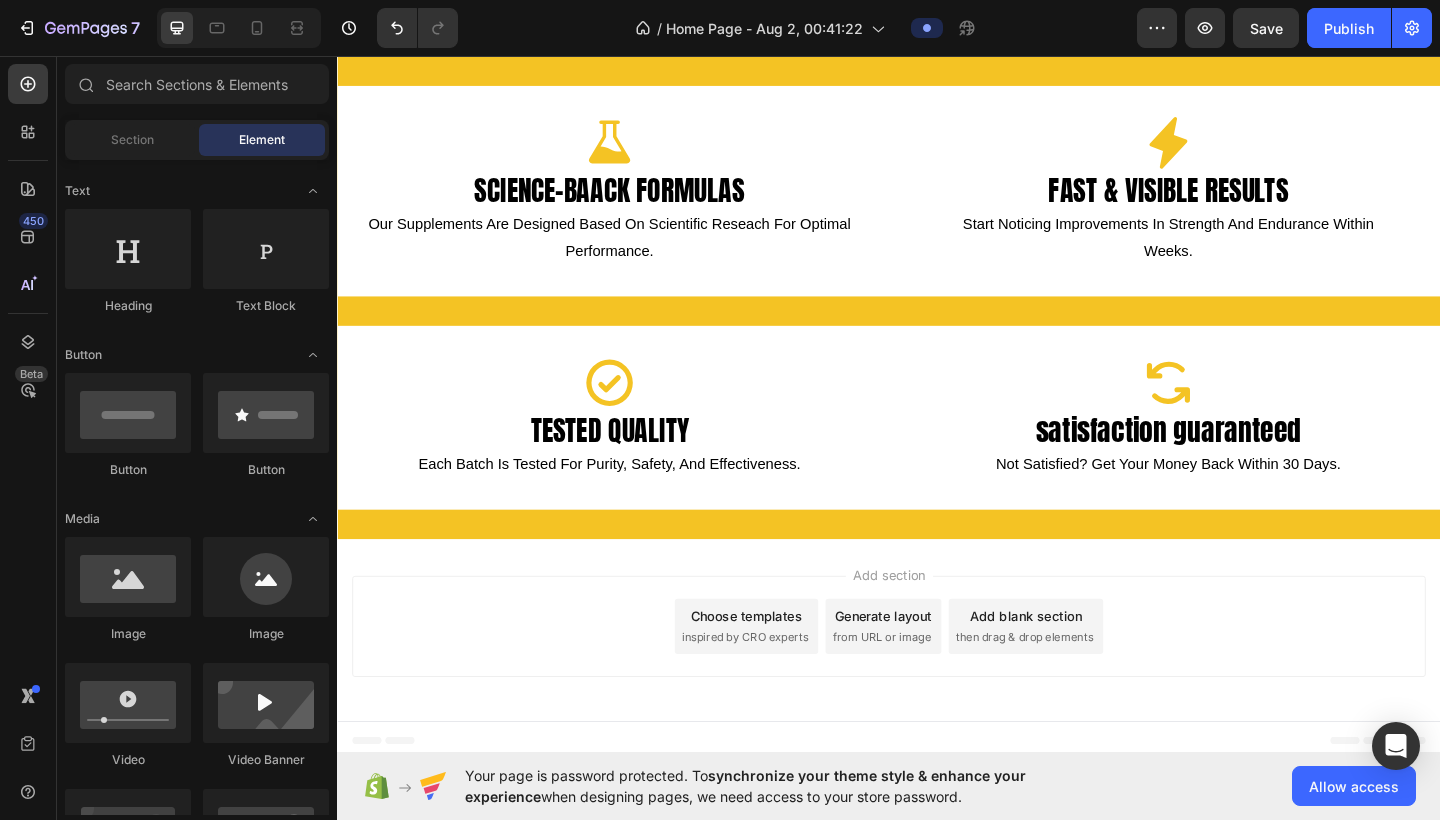 click on "Add section Choose templates inspired by CRO experts Generate layout from URL or image Add blank section then drag & drop elements" at bounding box center (937, 677) 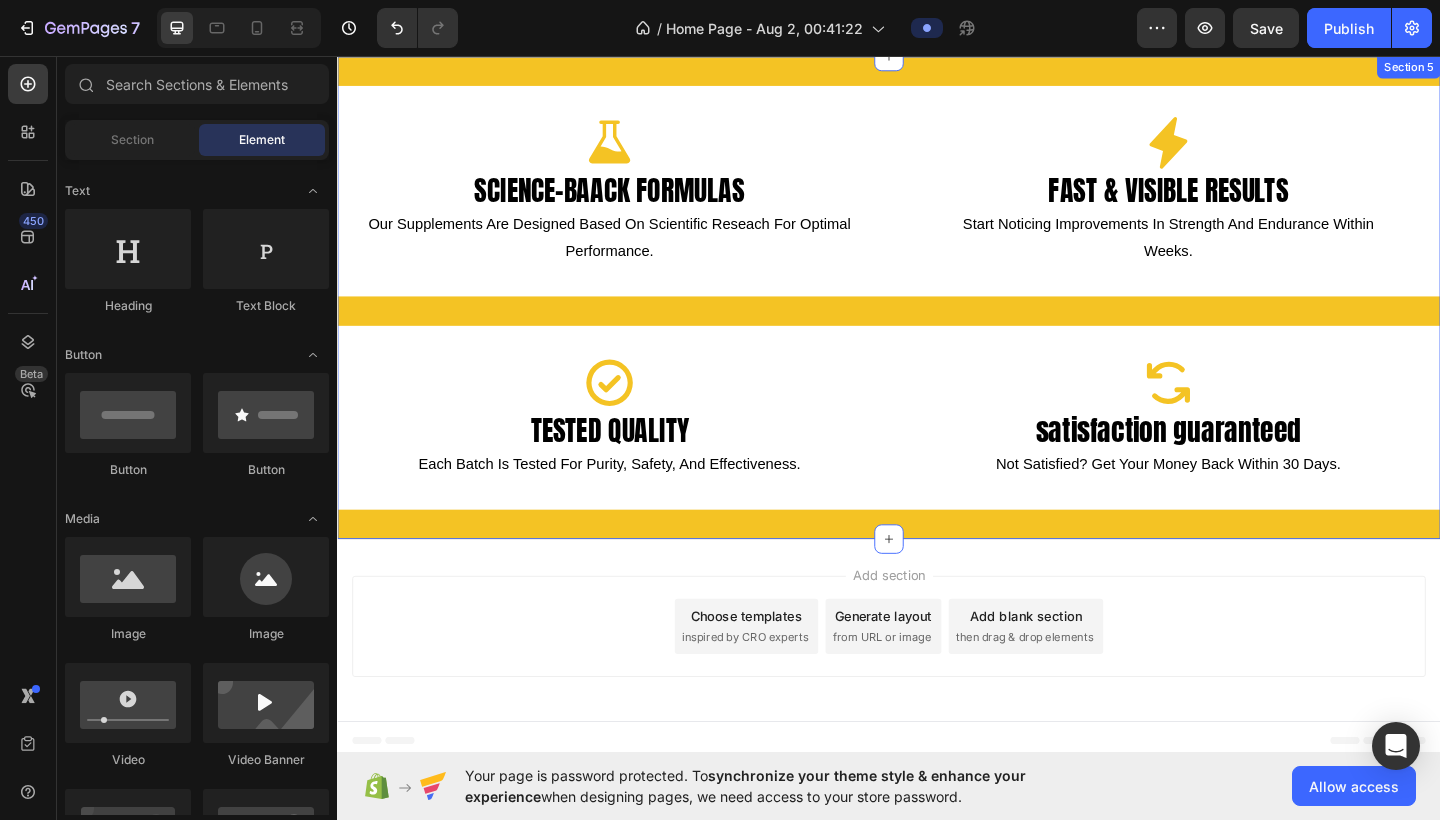 click on "Icon science-baack formulas Heading our supplements are designed based on scientific reseach for optimal performance. Text Block
Icon  fast & visible results  Heading start noticing improvements in strength and endurance within  weeks. Text Block Row
Icon tested quality Heading each batch is tested for purity, safety, and effectiveness. Text Block
Icon satisfaction guaranteed Heading not satisfied? get your money back within 30 days.  Text Block Row Row Section 5" at bounding box center [937, 319] 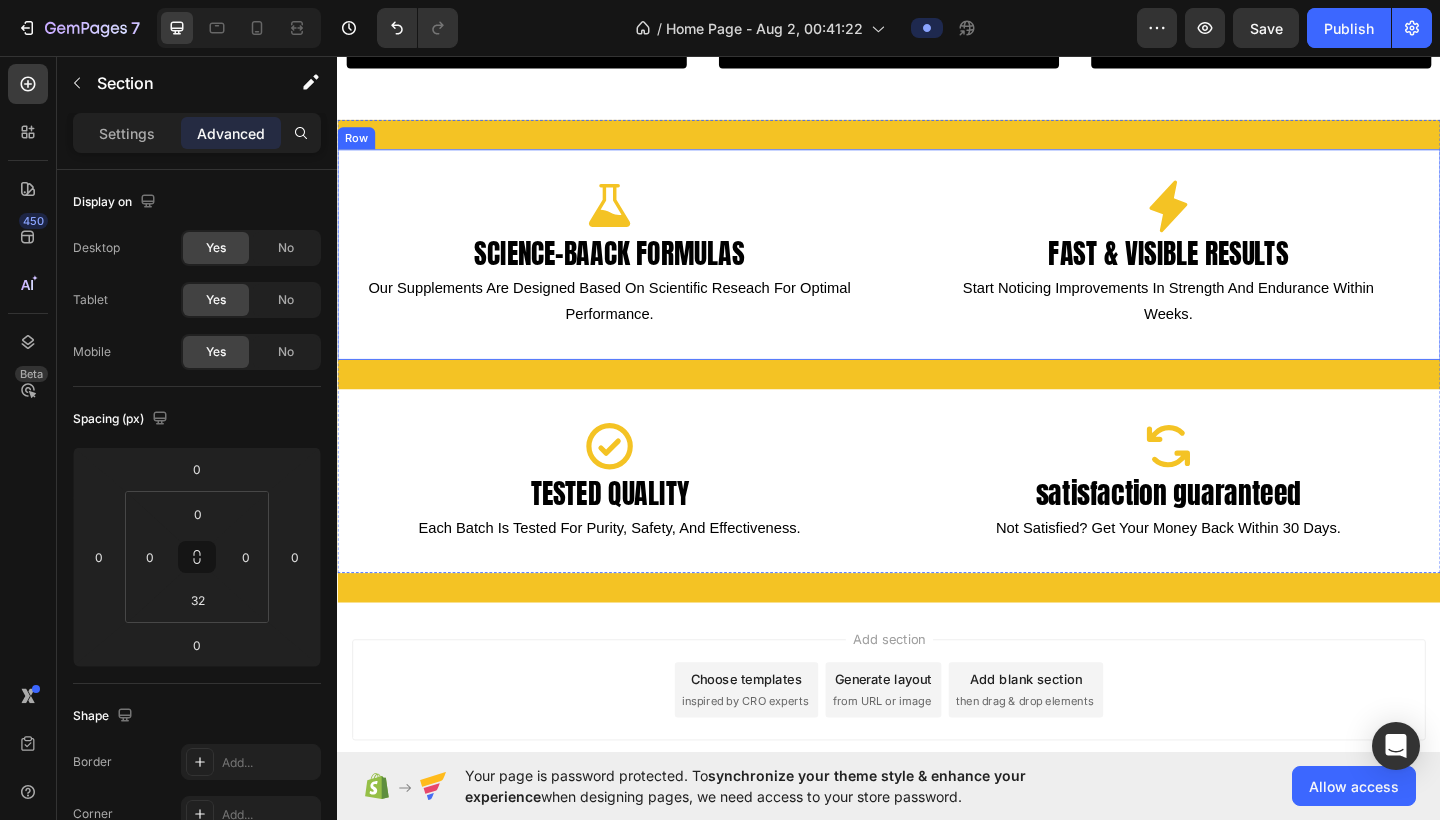 scroll, scrollTop: 956, scrollLeft: 0, axis: vertical 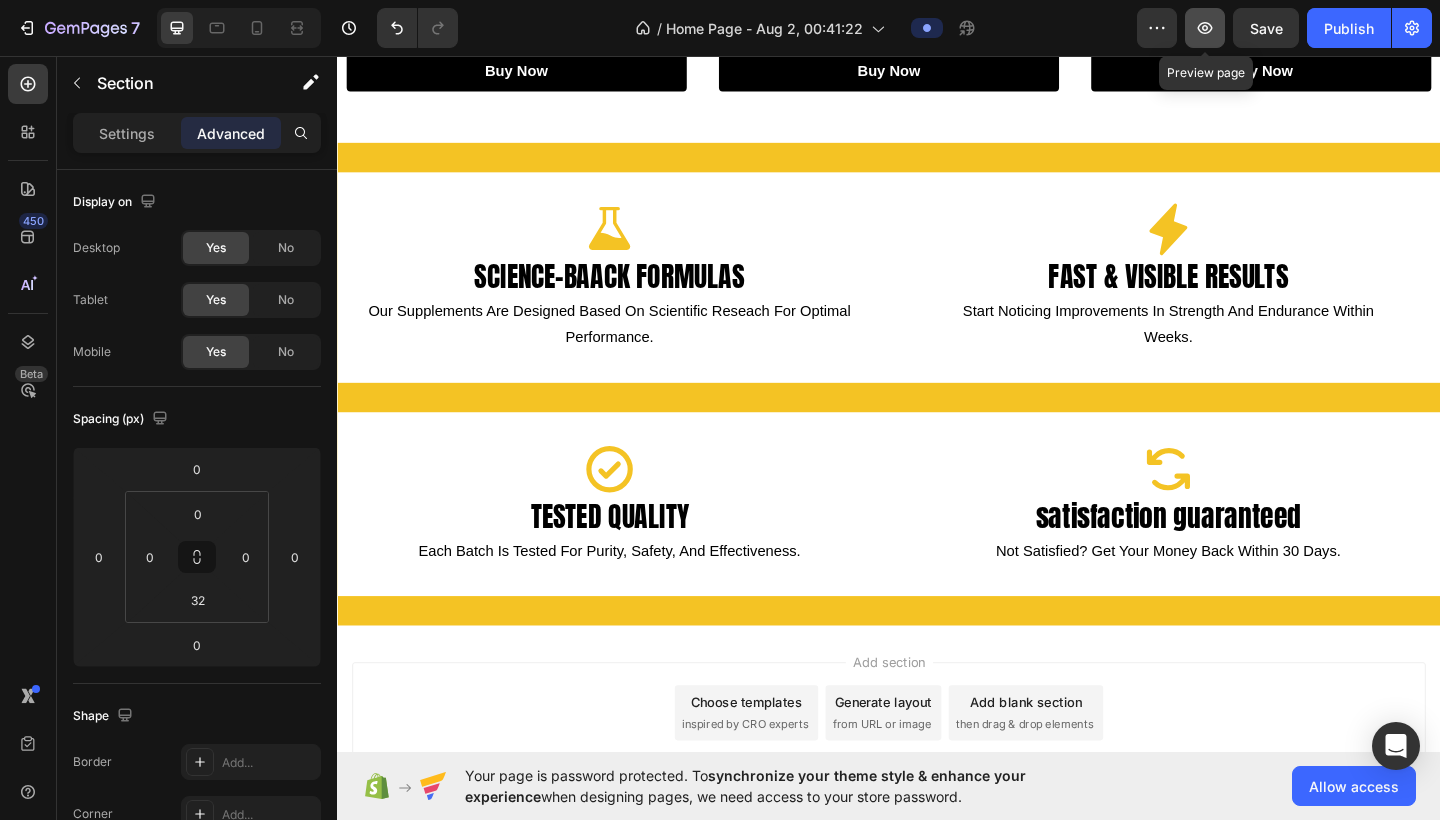 click 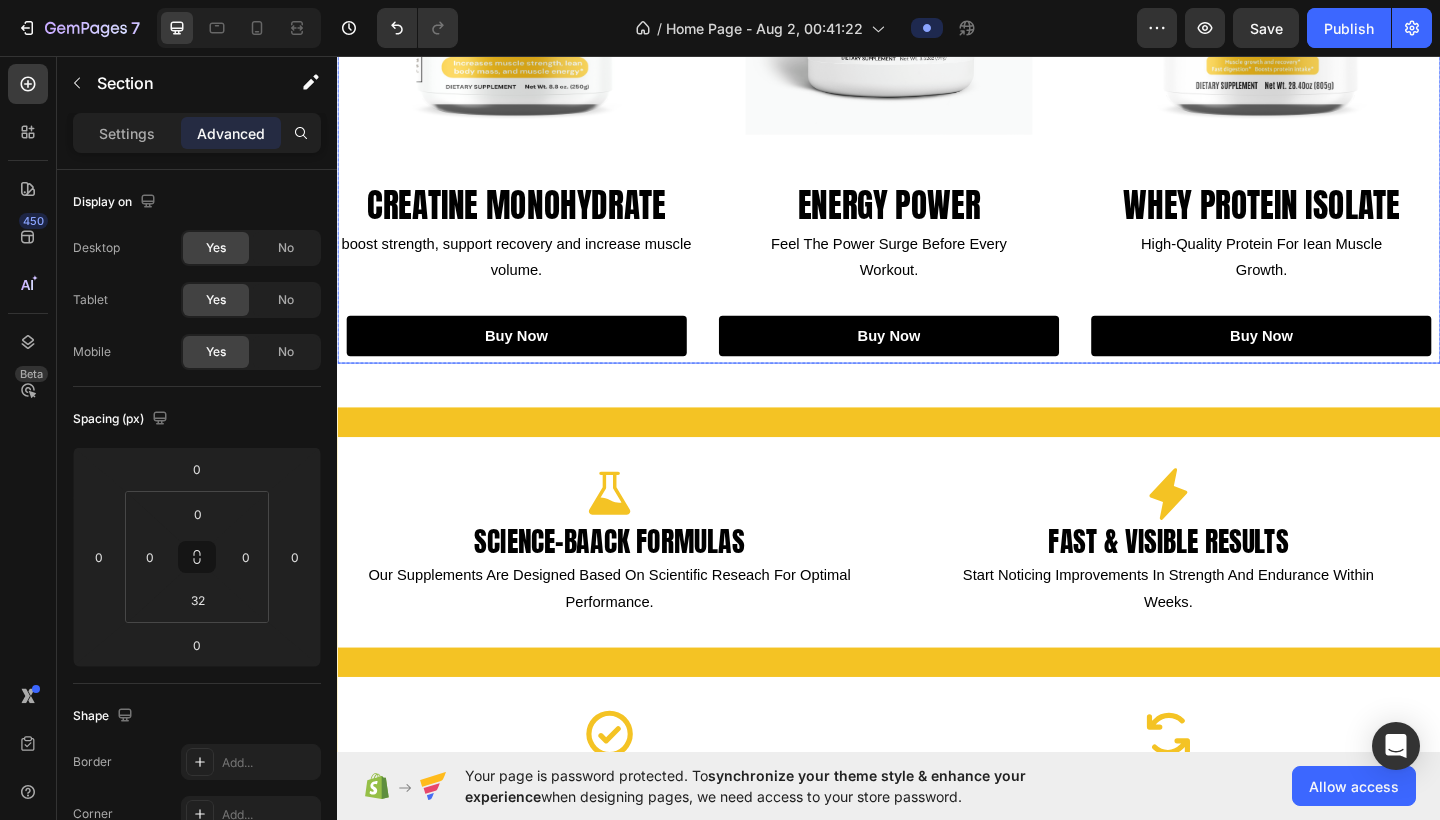 scroll, scrollTop: 663, scrollLeft: 0, axis: vertical 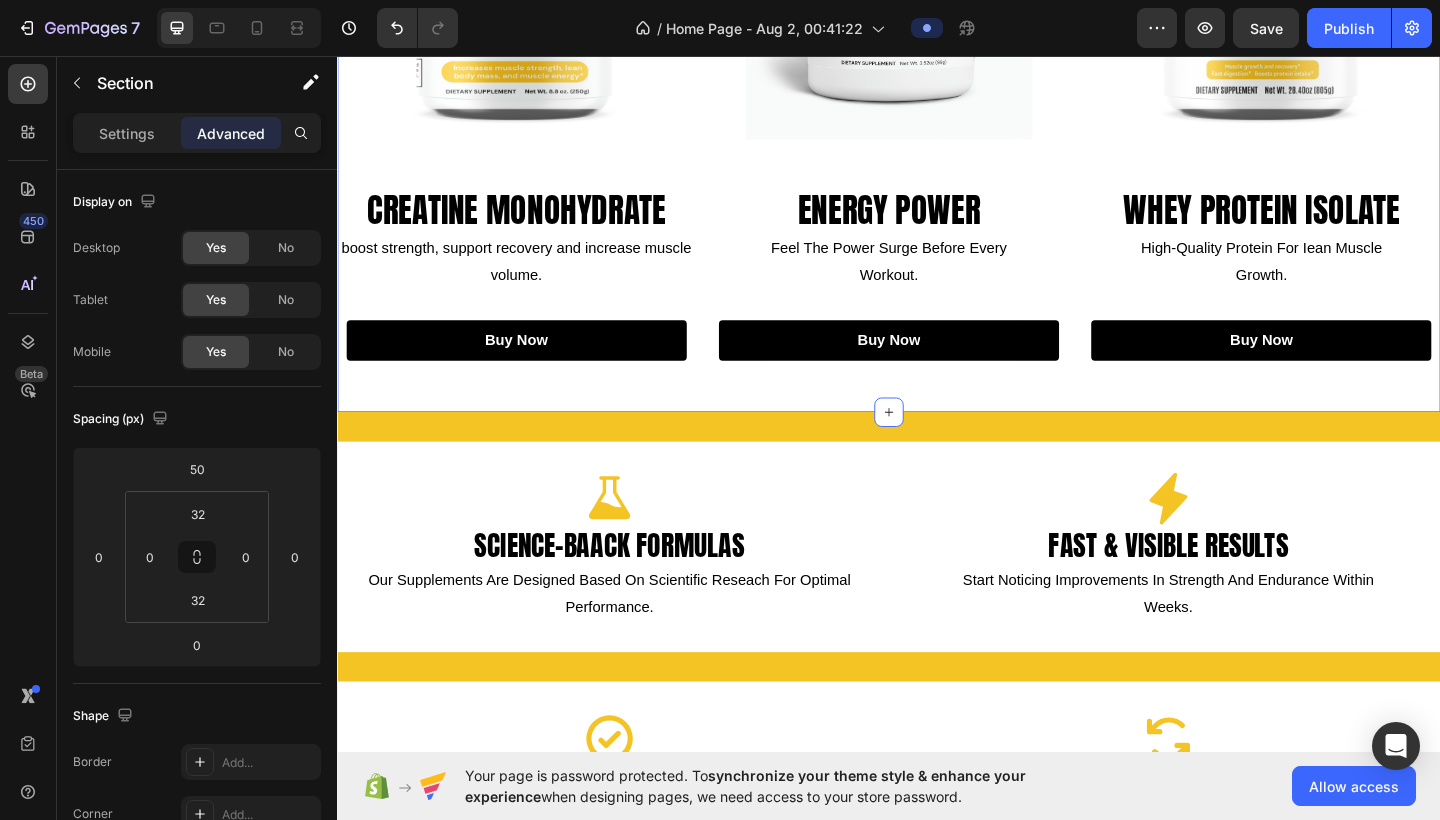 click on "featured products Heading Image creatine monohydrate Heading boost strength, support recovery and increase muscle volume. Text Block buy now Button Image energy power Heading feel the power surge before every  workout. Text Block buy now Button Image whey protein isolate Heading high-quality protein for iean muscle  growth. Text Block buy now Button Row Row Section 4" at bounding box center [937, 70] 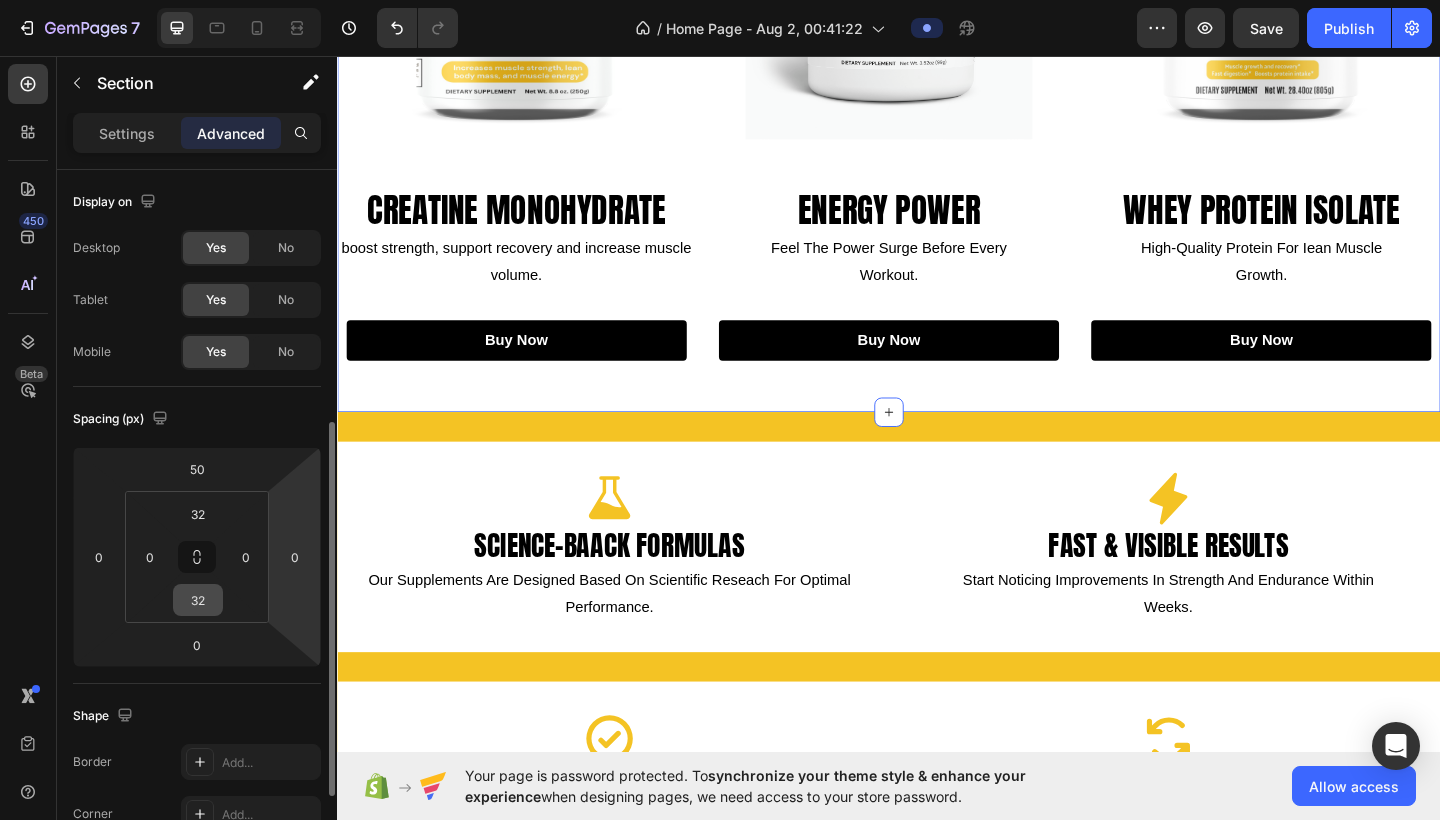 scroll, scrollTop: 165, scrollLeft: 0, axis: vertical 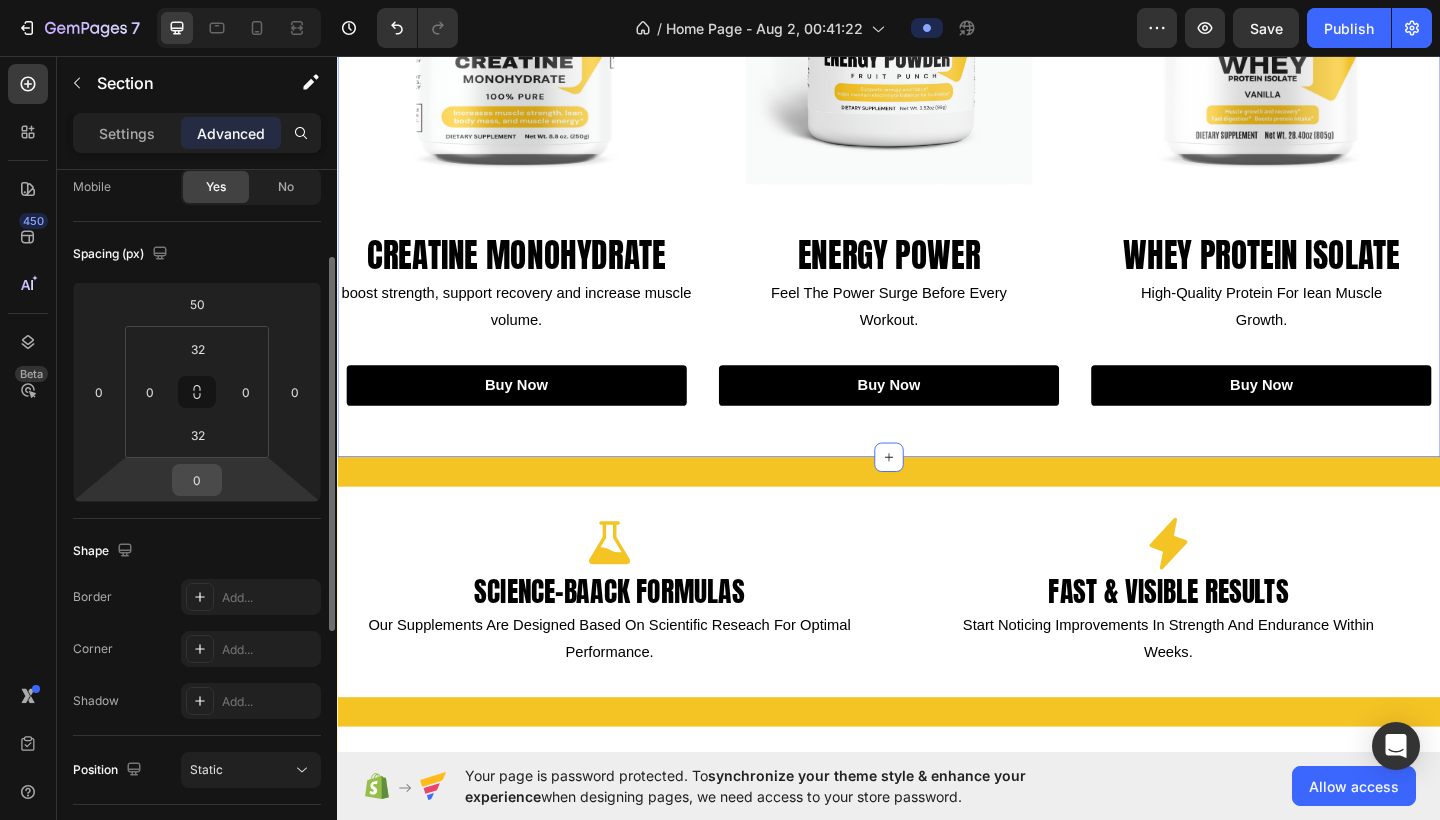 click on "0" at bounding box center (197, 480) 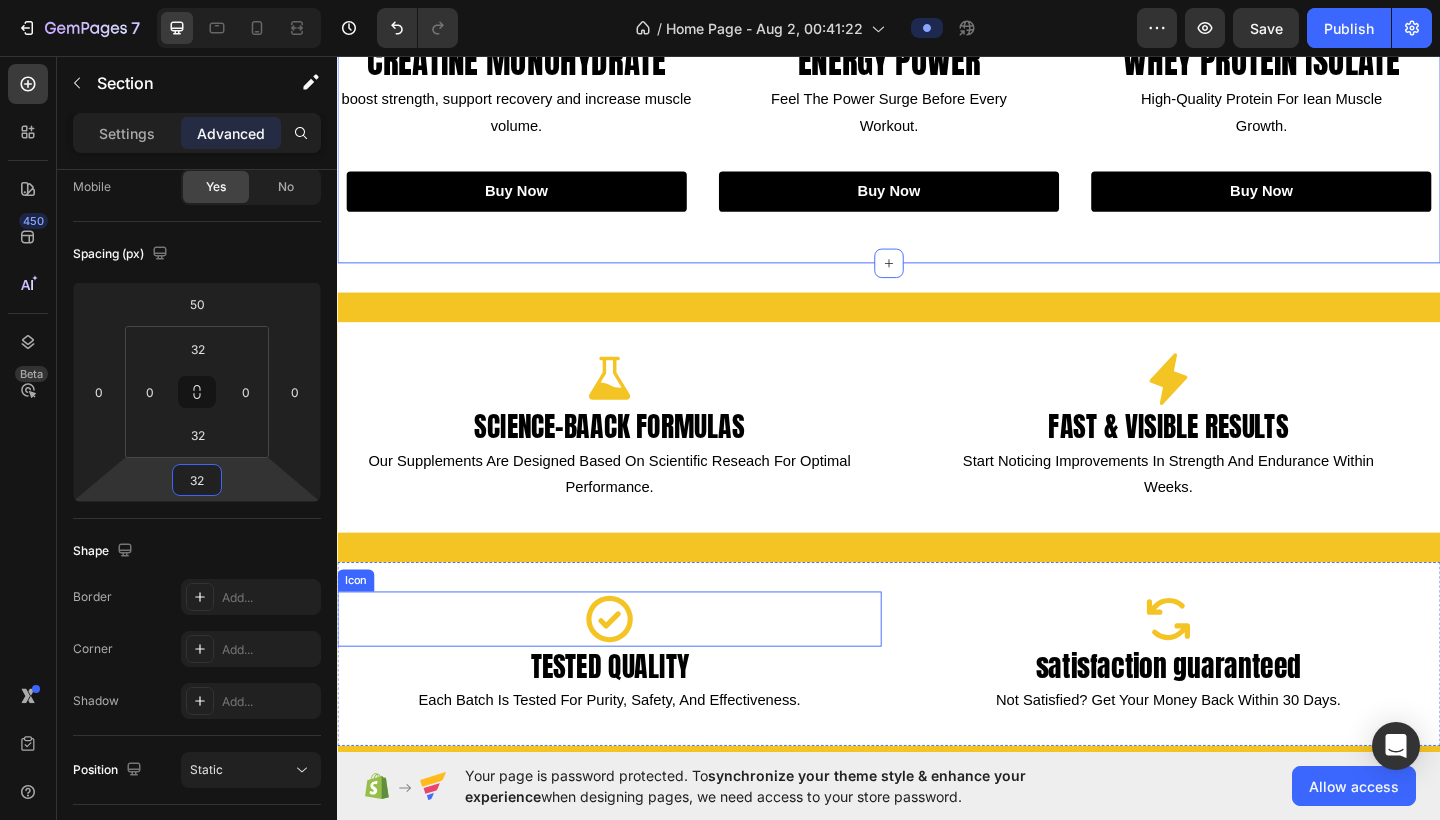 scroll, scrollTop: 822, scrollLeft: 0, axis: vertical 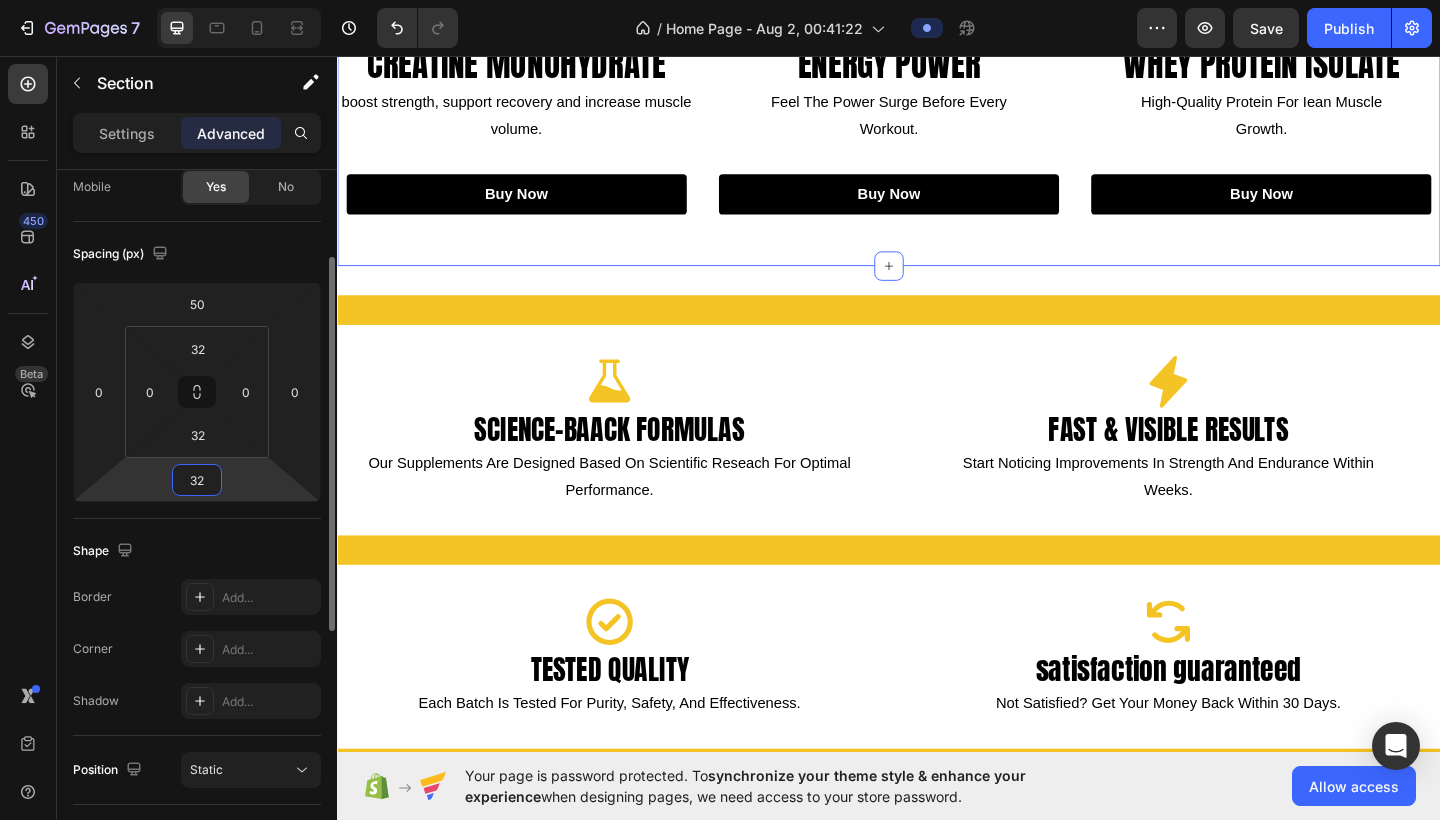 type on "3" 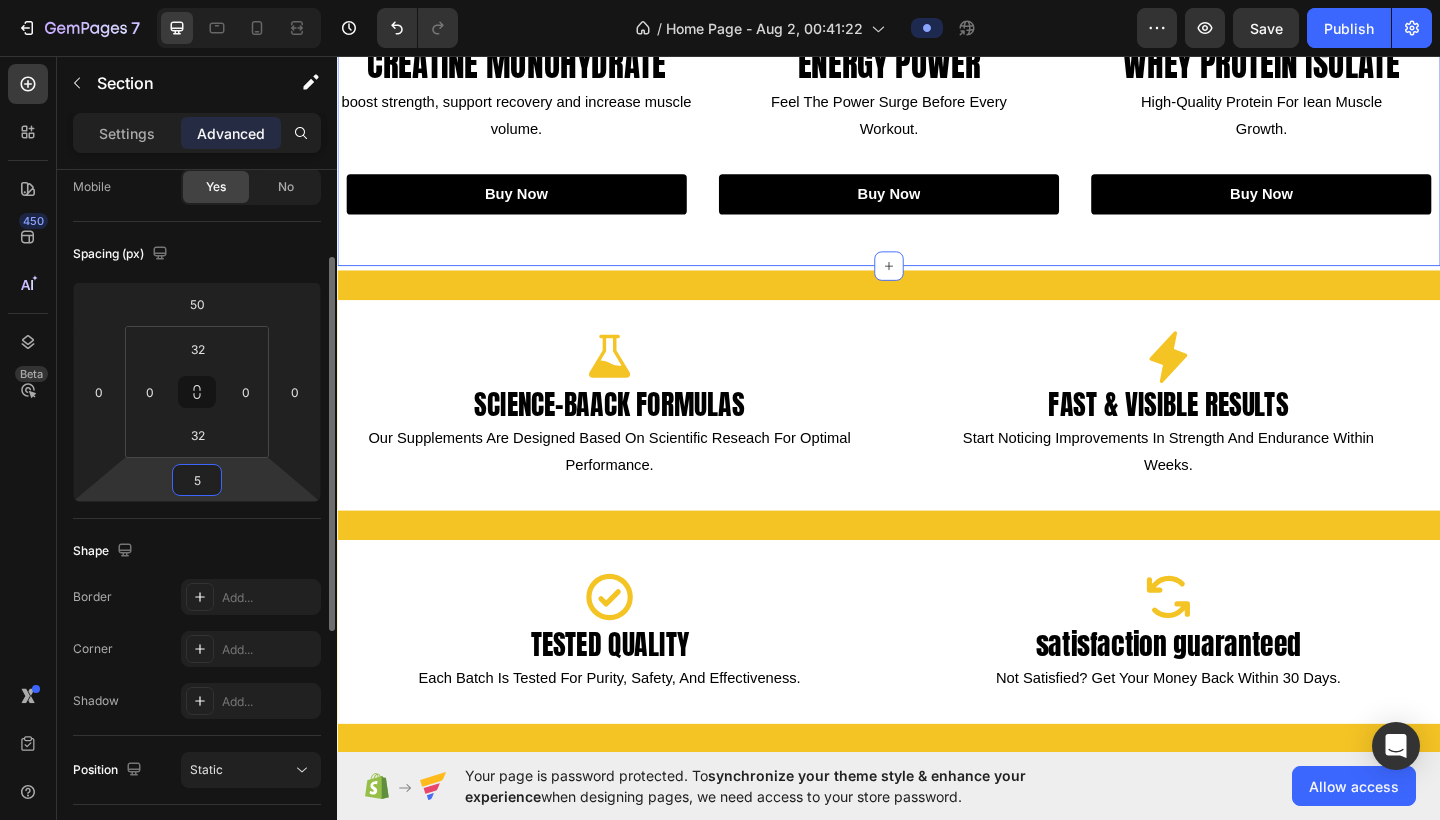 type on "50" 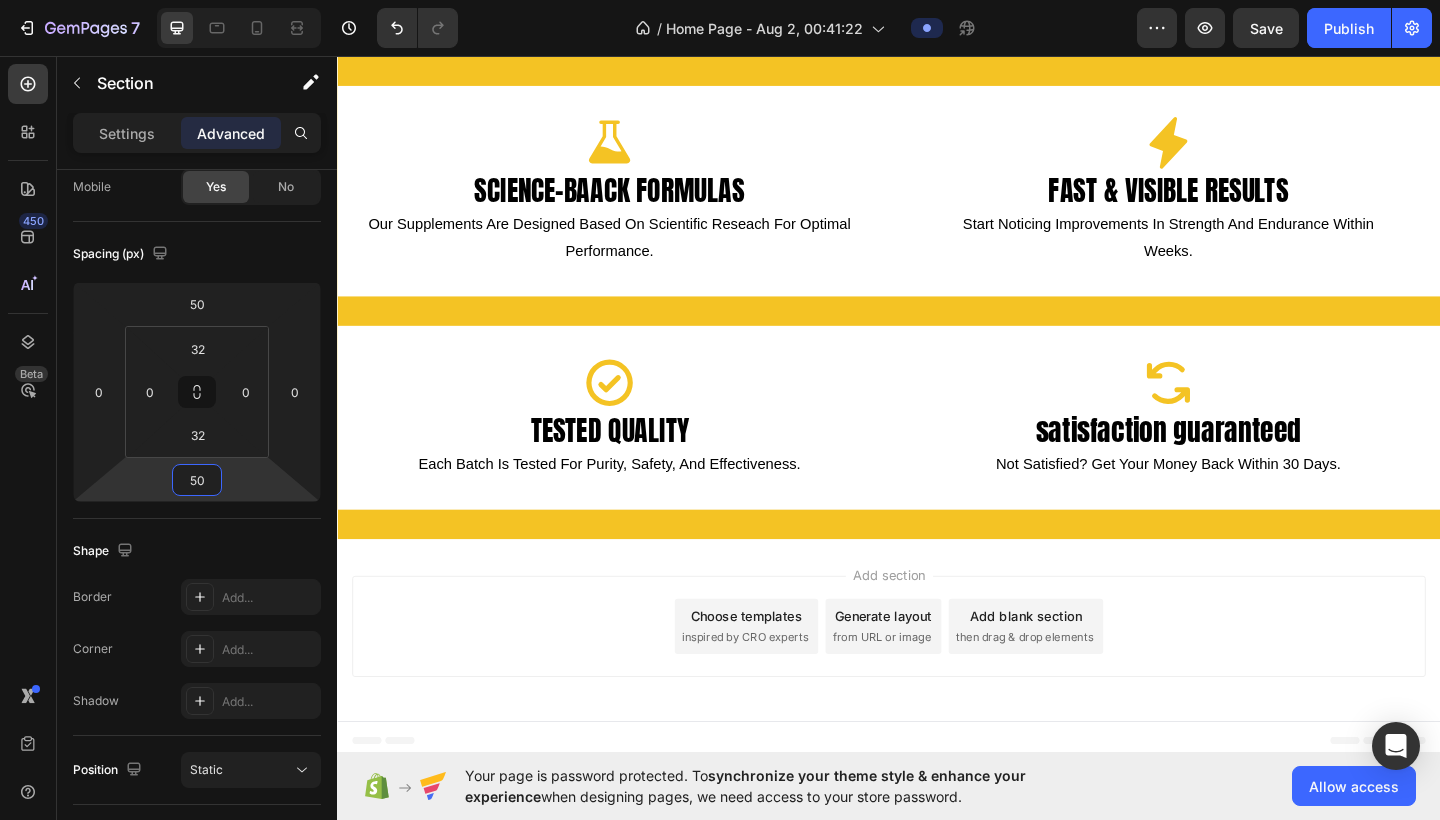 click on "Add section Choose templates inspired by CRO experts Generate layout from URL or image Add blank section then drag & drop elements" at bounding box center [937, 677] 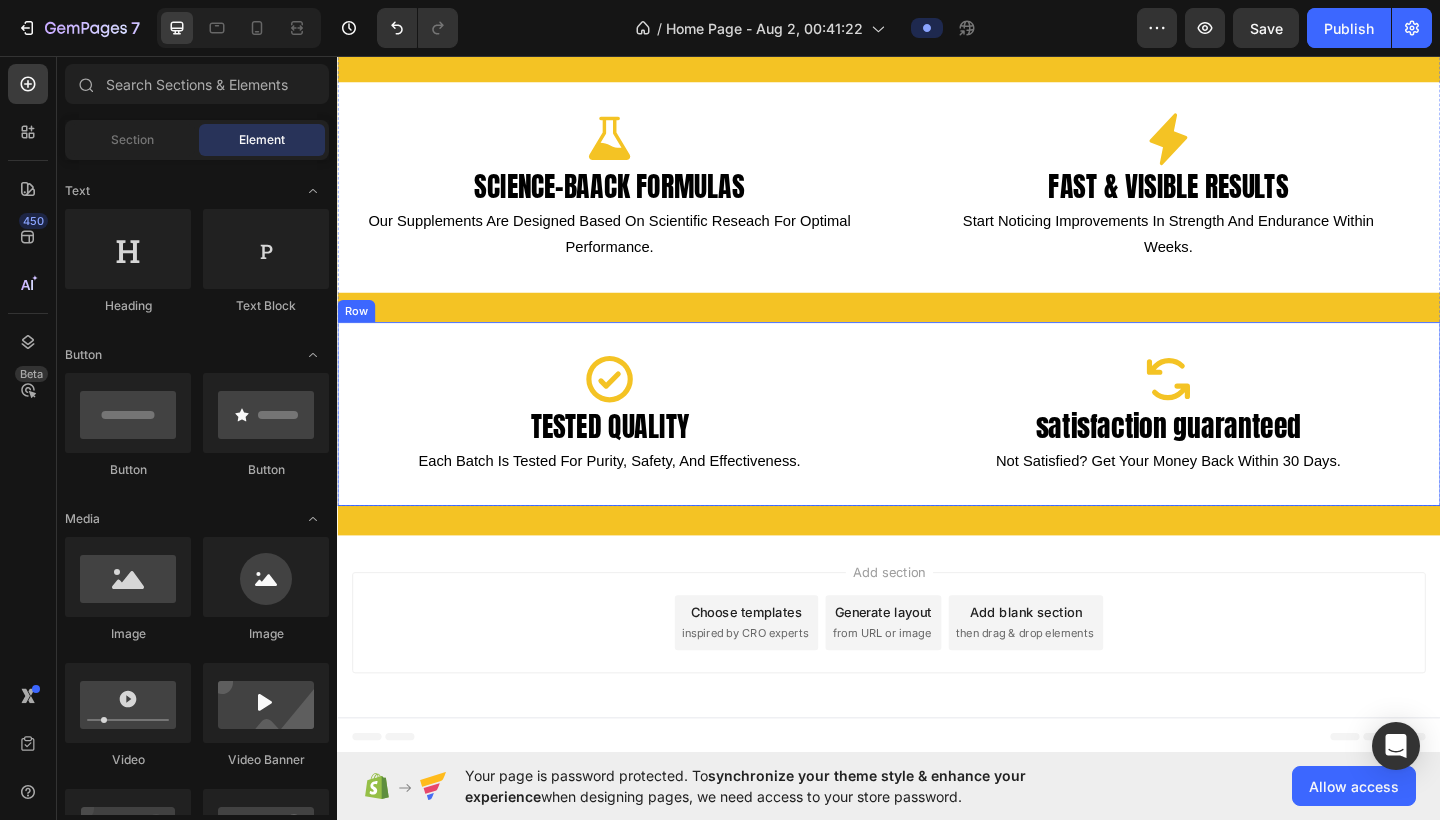 scroll, scrollTop: 1100, scrollLeft: 0, axis: vertical 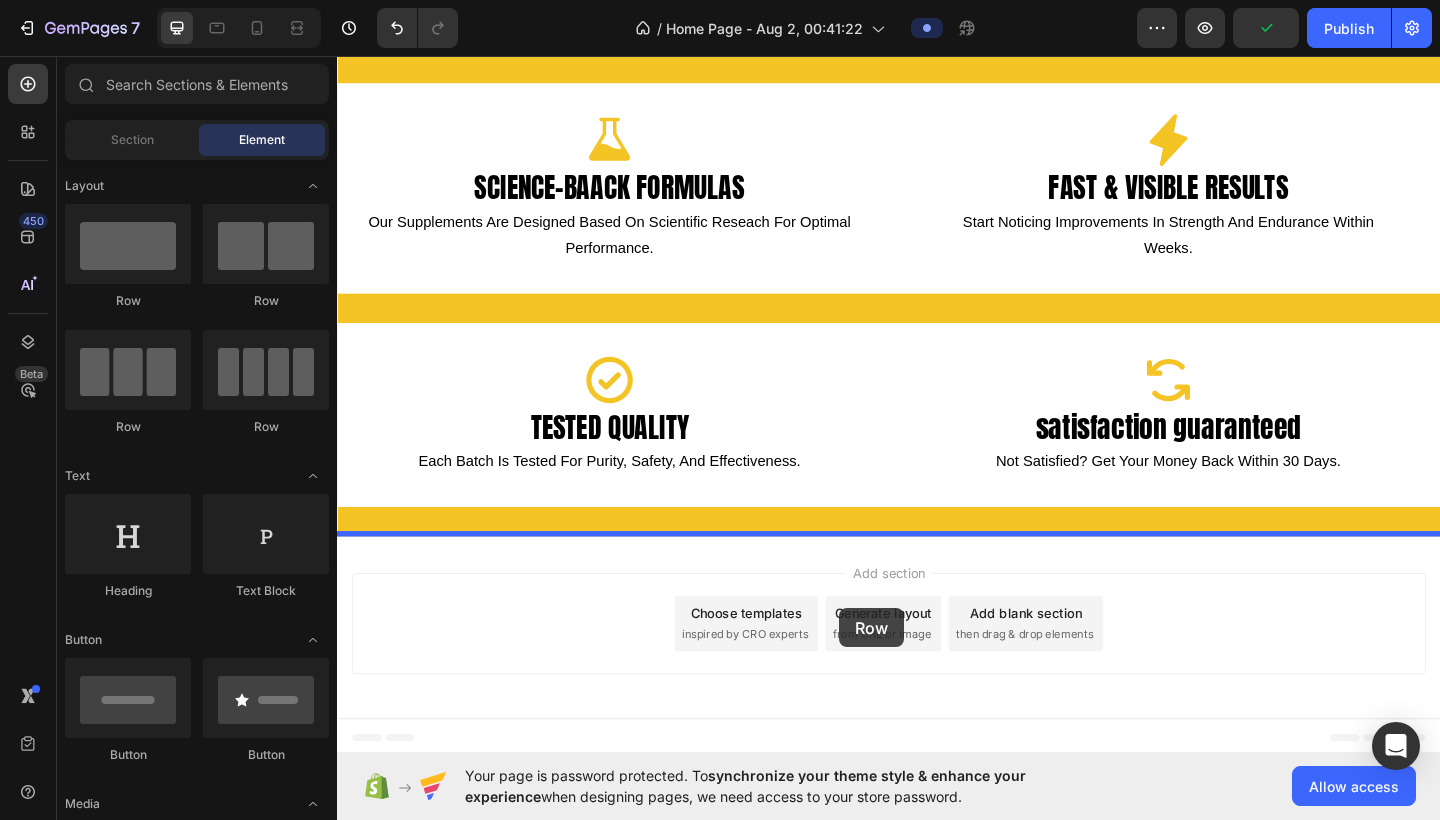 drag, startPoint x: 467, startPoint y: 291, endPoint x: 883, endPoint y: 657, distance: 554.0866 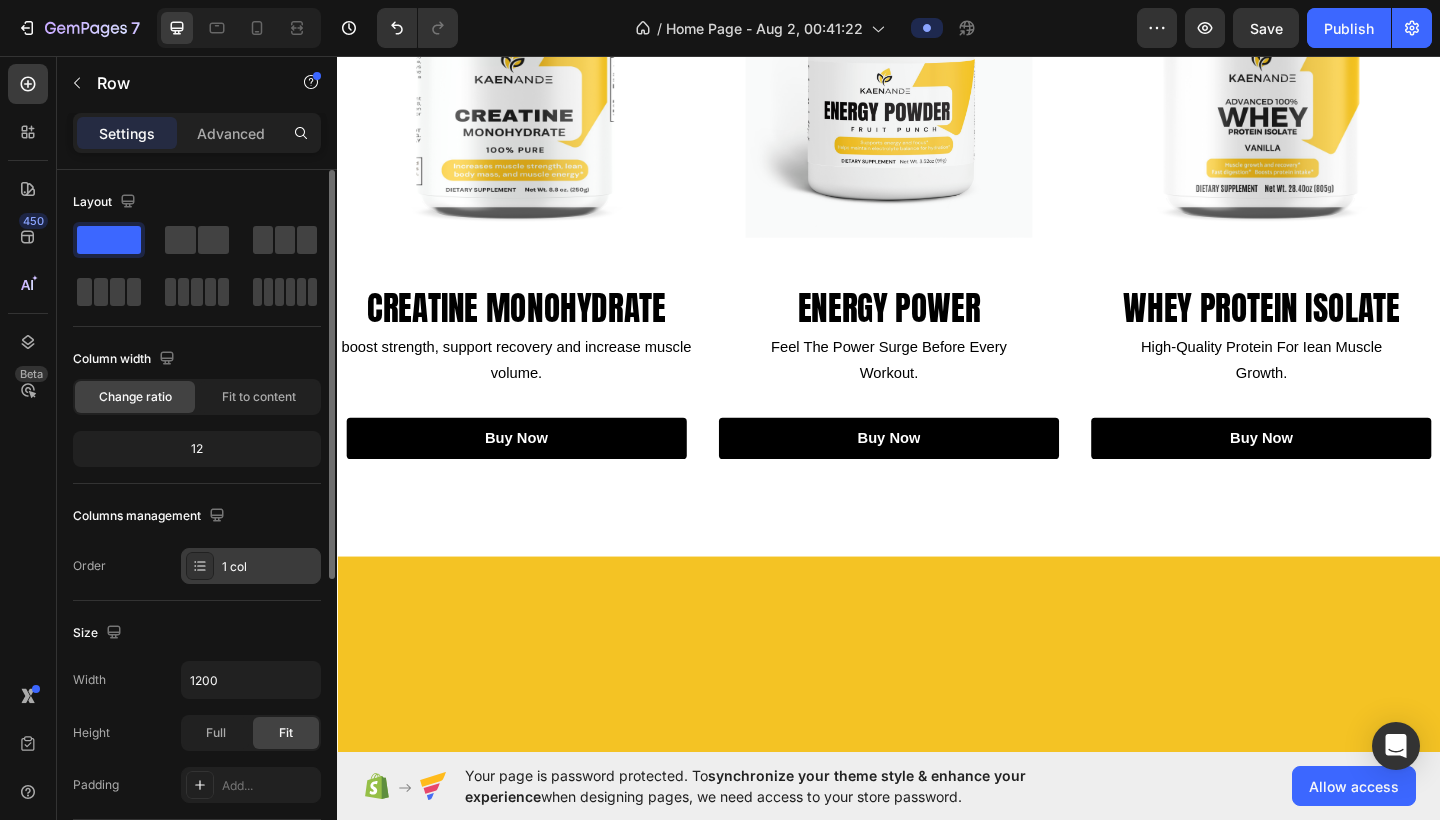 scroll, scrollTop: 1240, scrollLeft: 0, axis: vertical 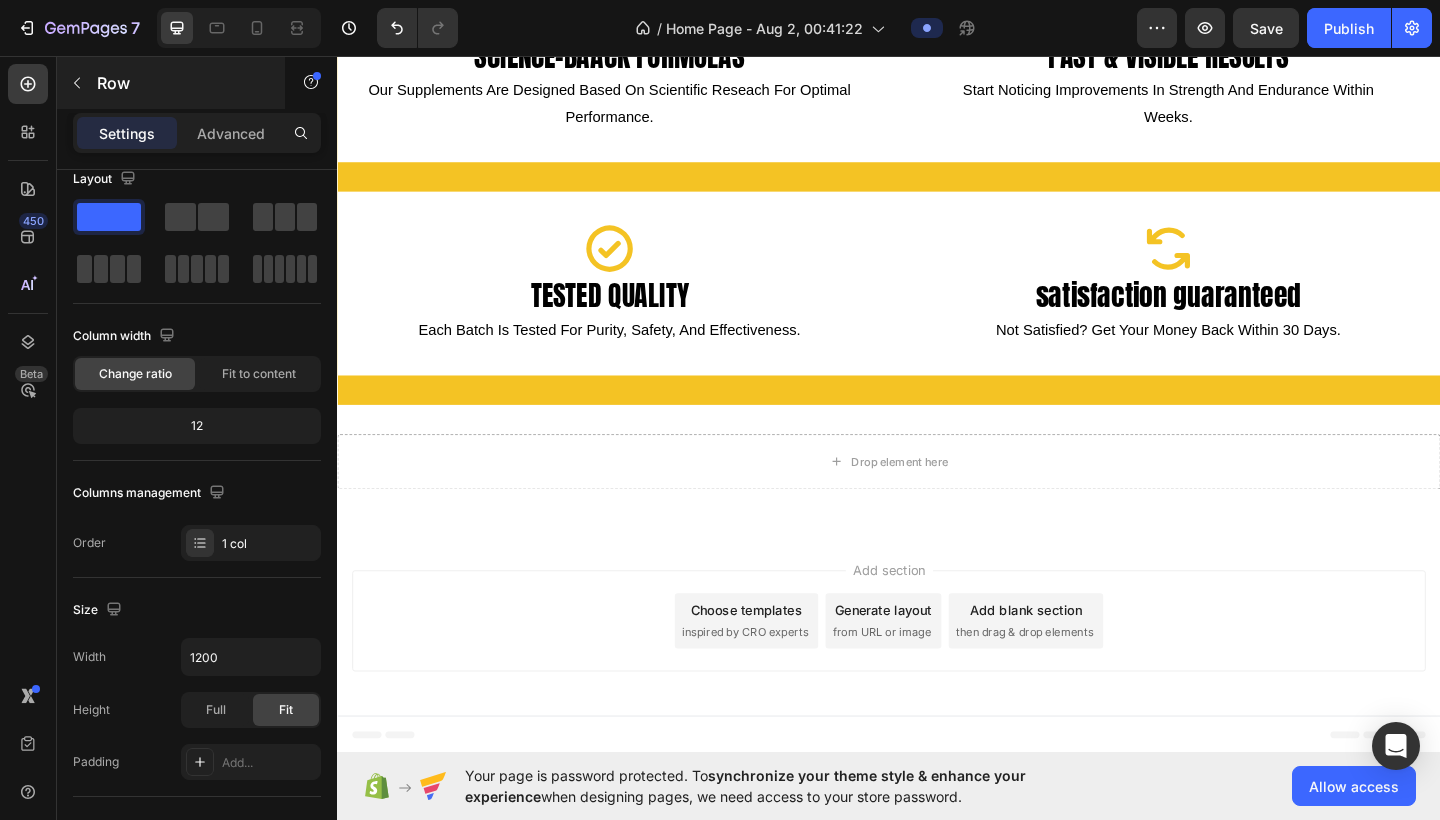 click 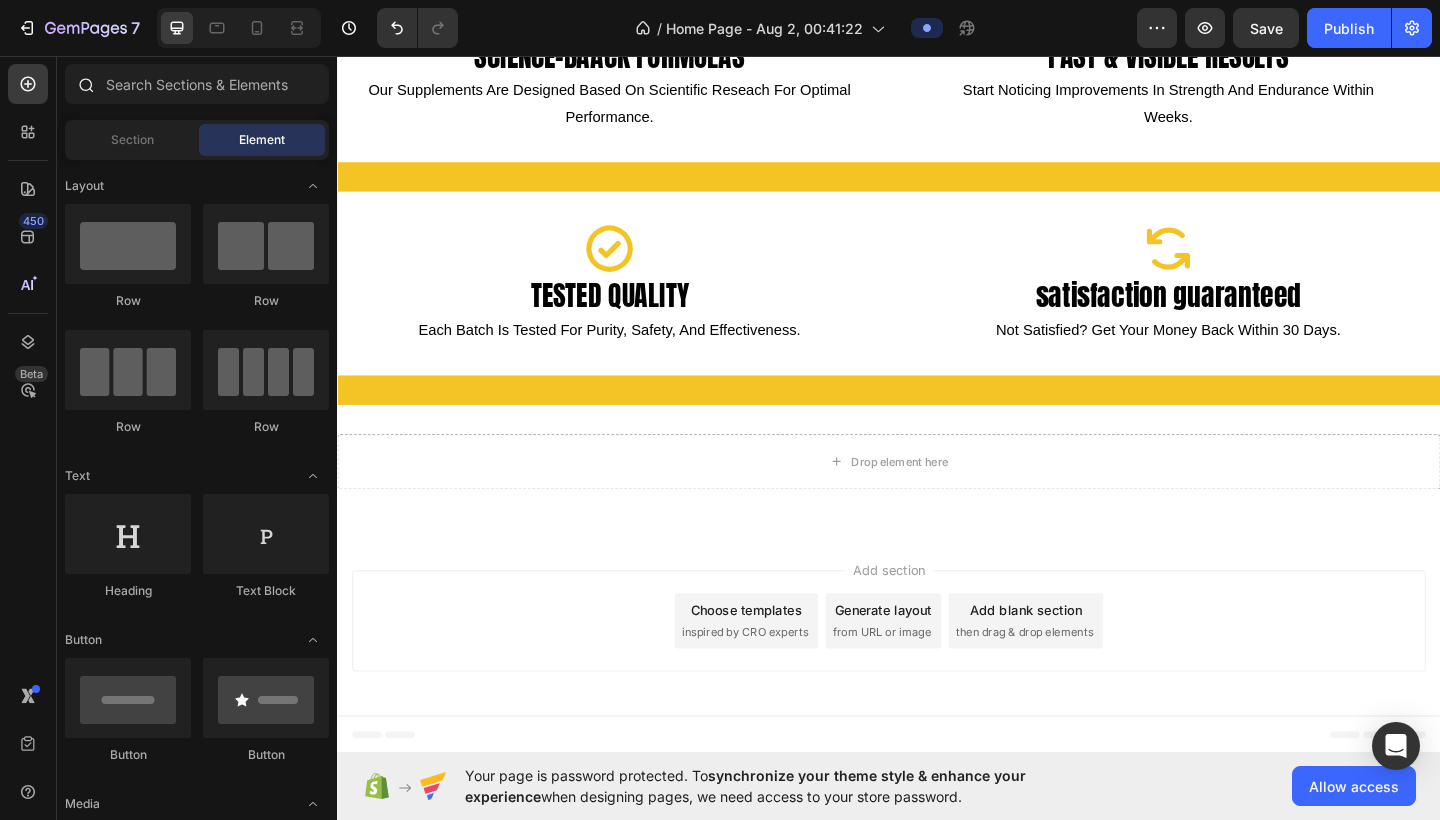 click 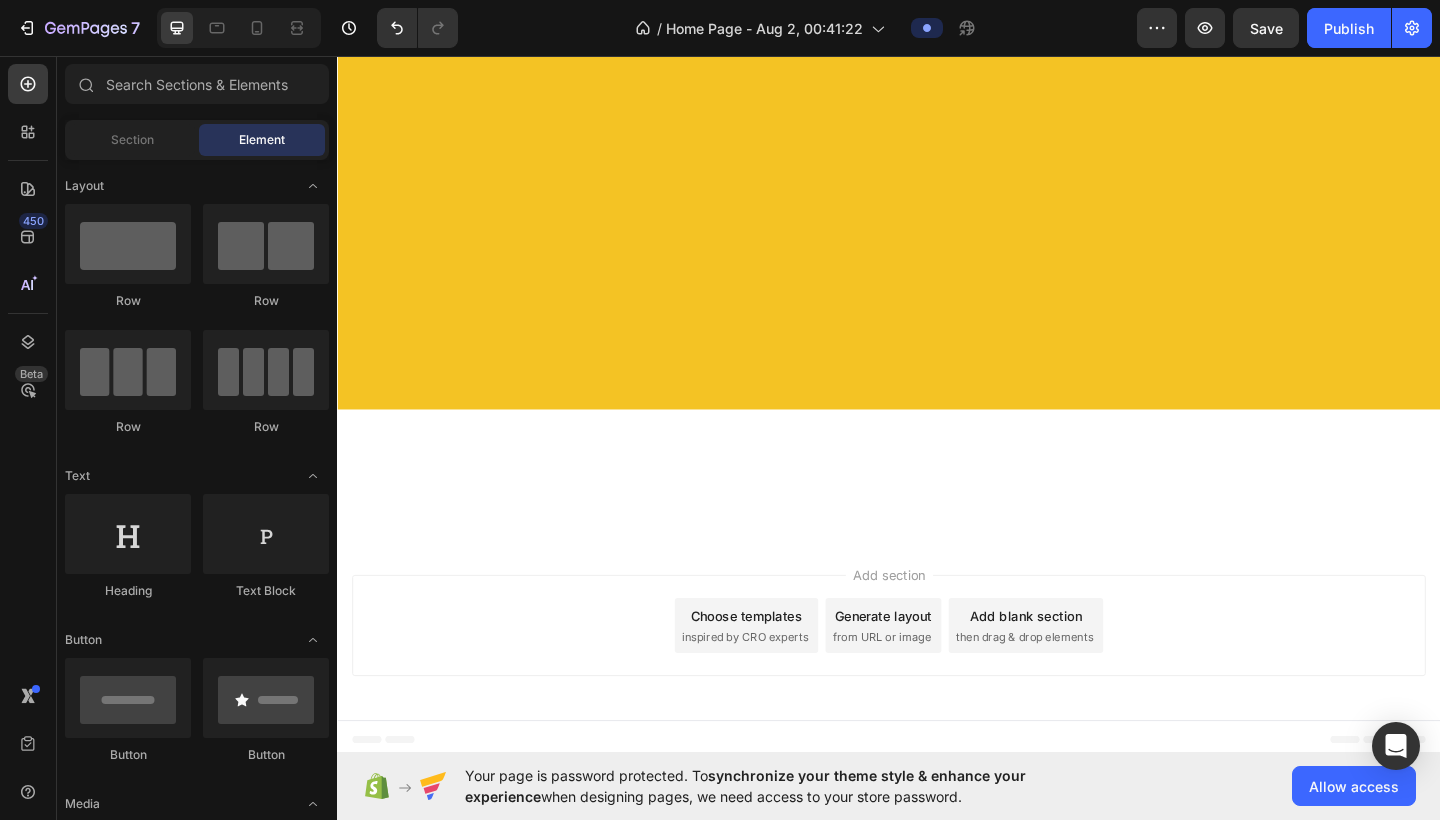scroll, scrollTop: 0, scrollLeft: 0, axis: both 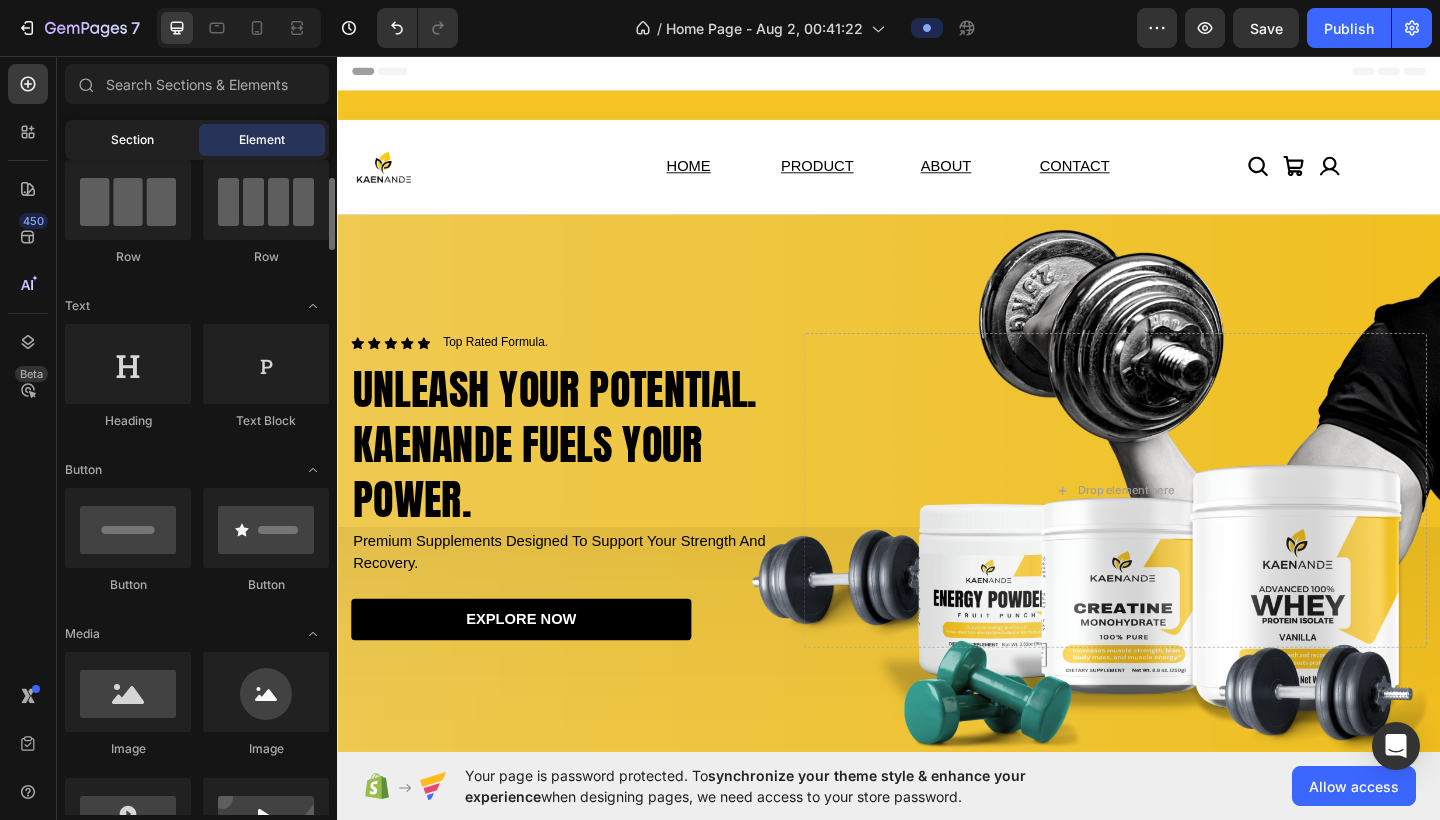 click on "Section" at bounding box center [132, 140] 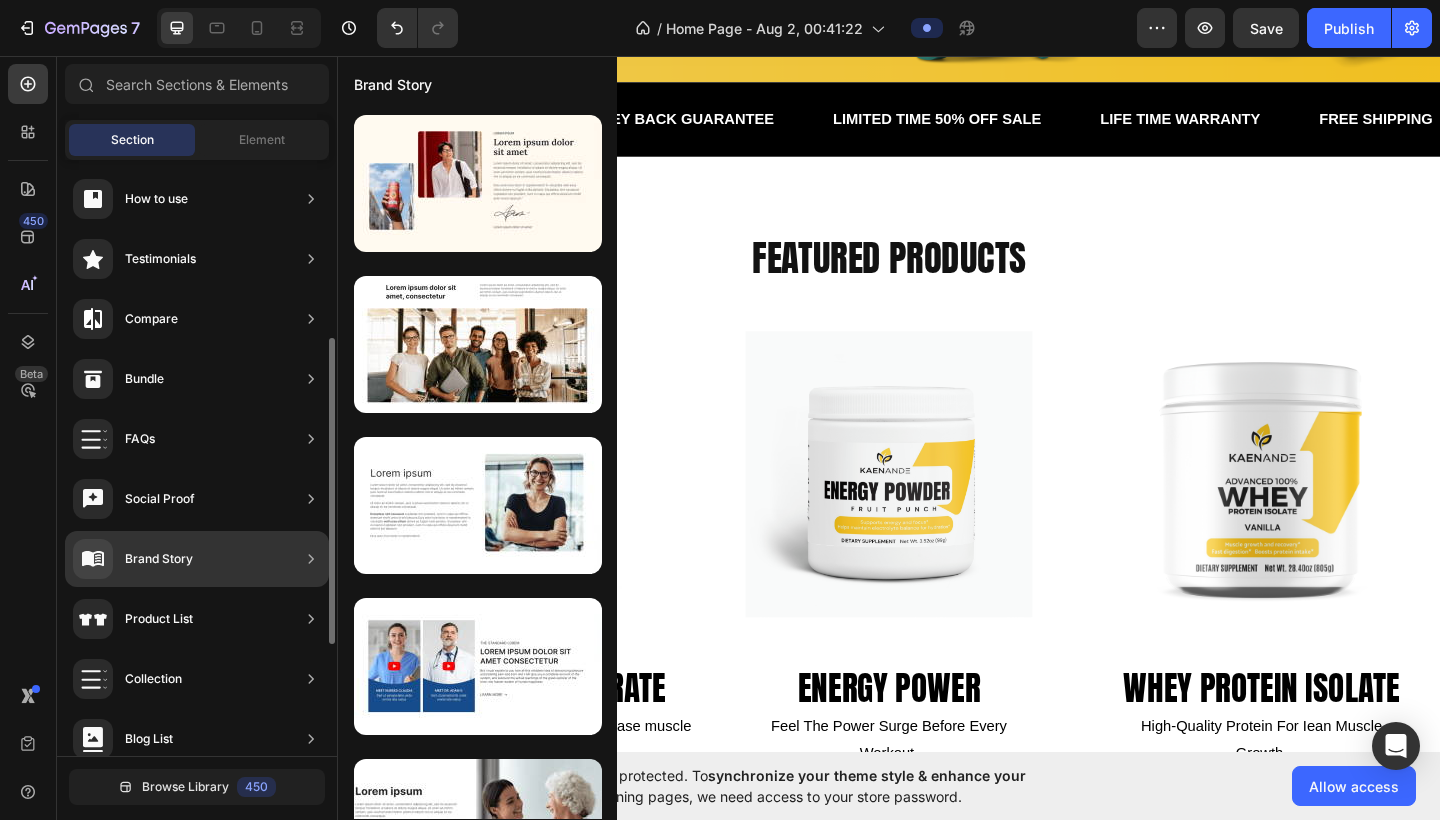 scroll, scrollTop: 375, scrollLeft: 0, axis: vertical 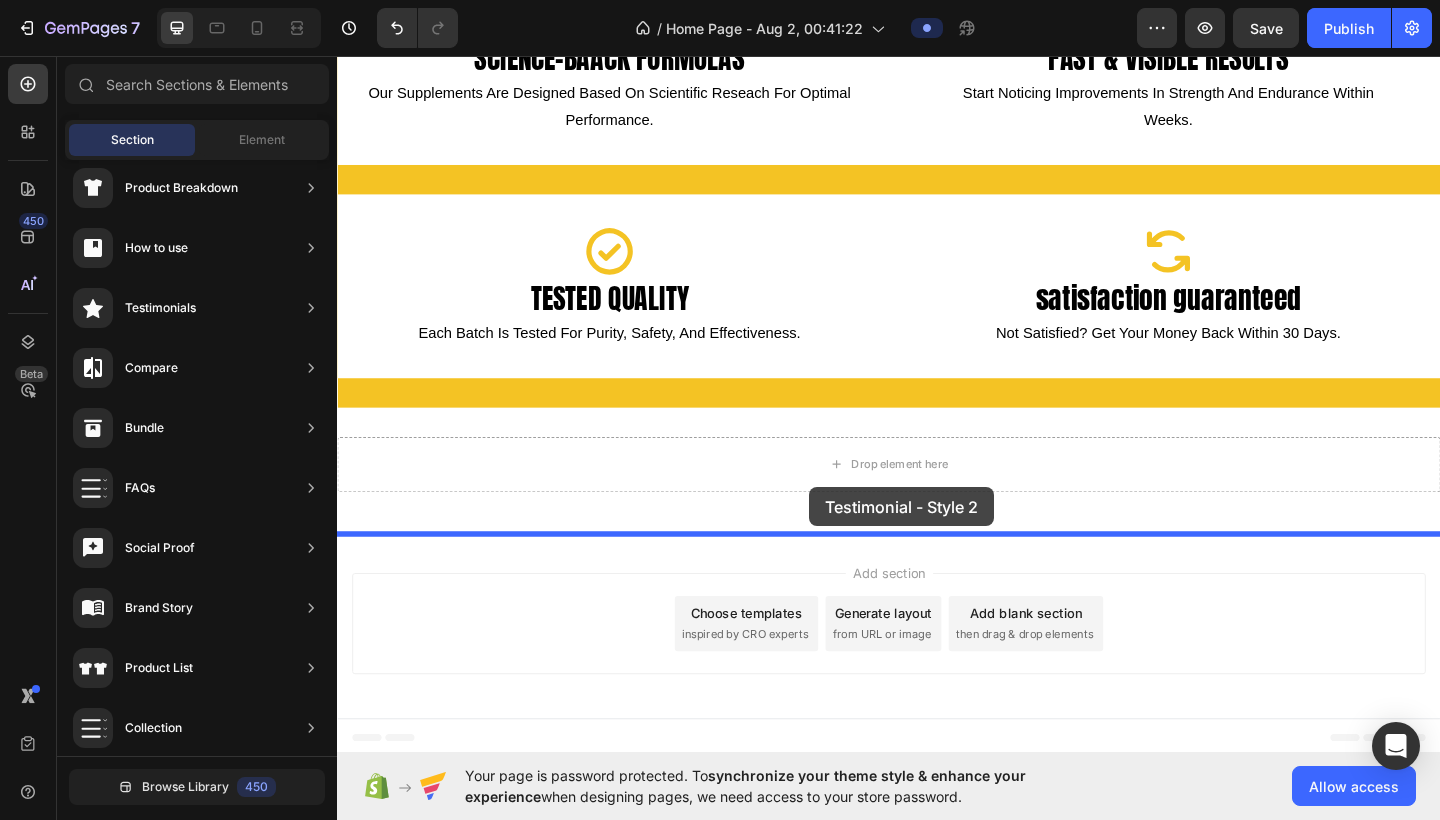 drag, startPoint x: 803, startPoint y: 405, endPoint x: 851, endPoint y: 525, distance: 129.24396 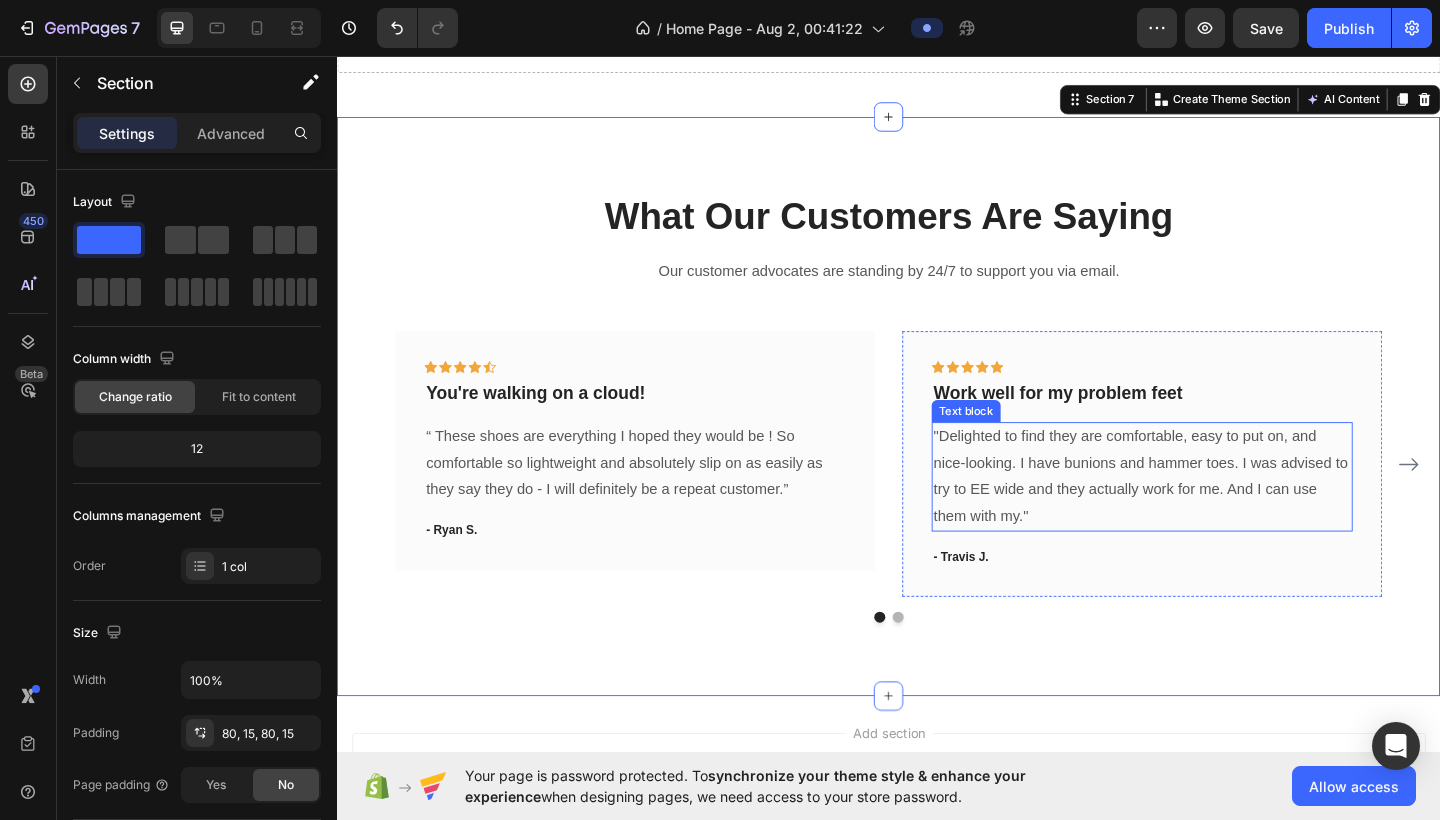scroll, scrollTop: 2291, scrollLeft: 0, axis: vertical 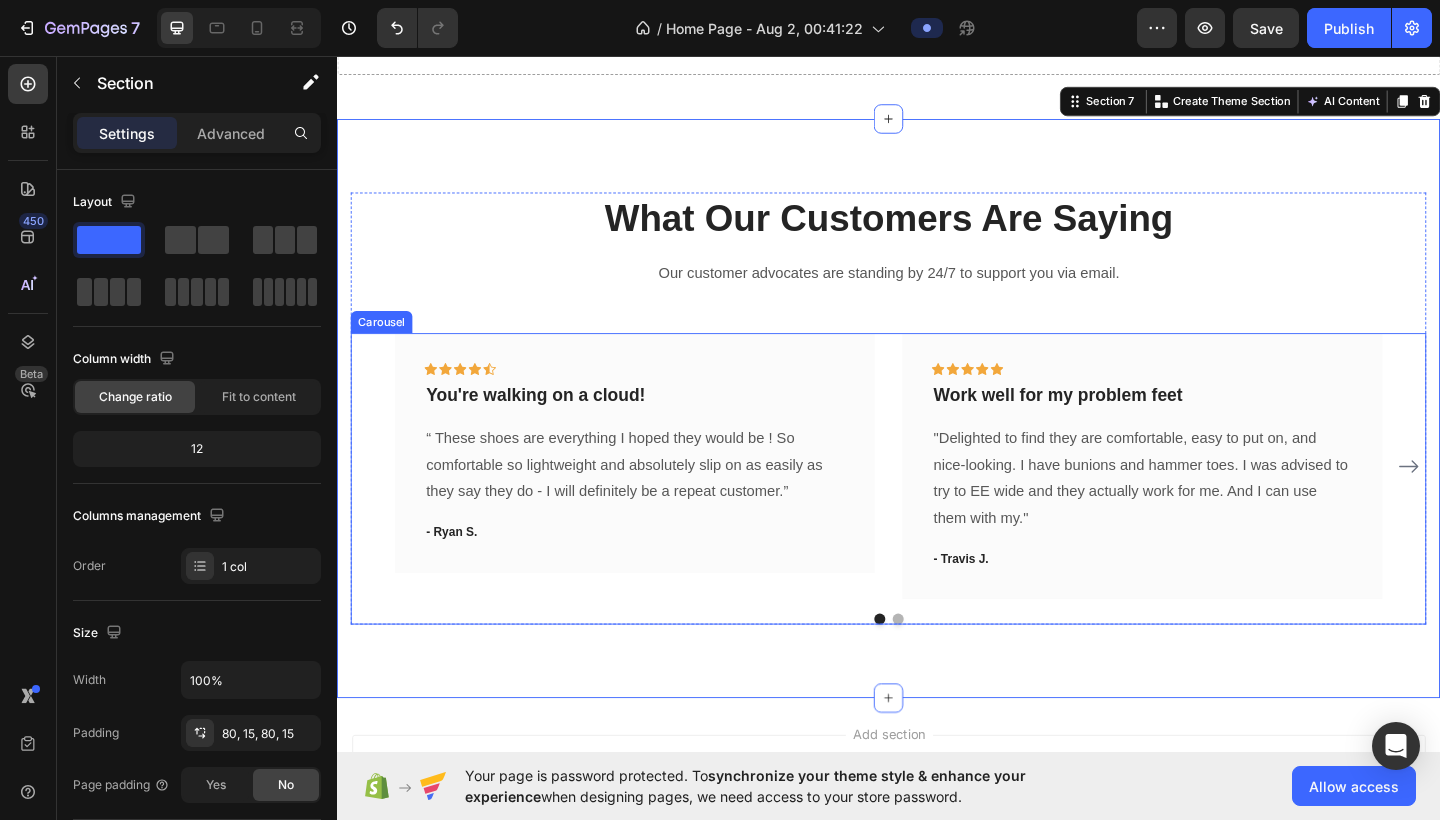 click 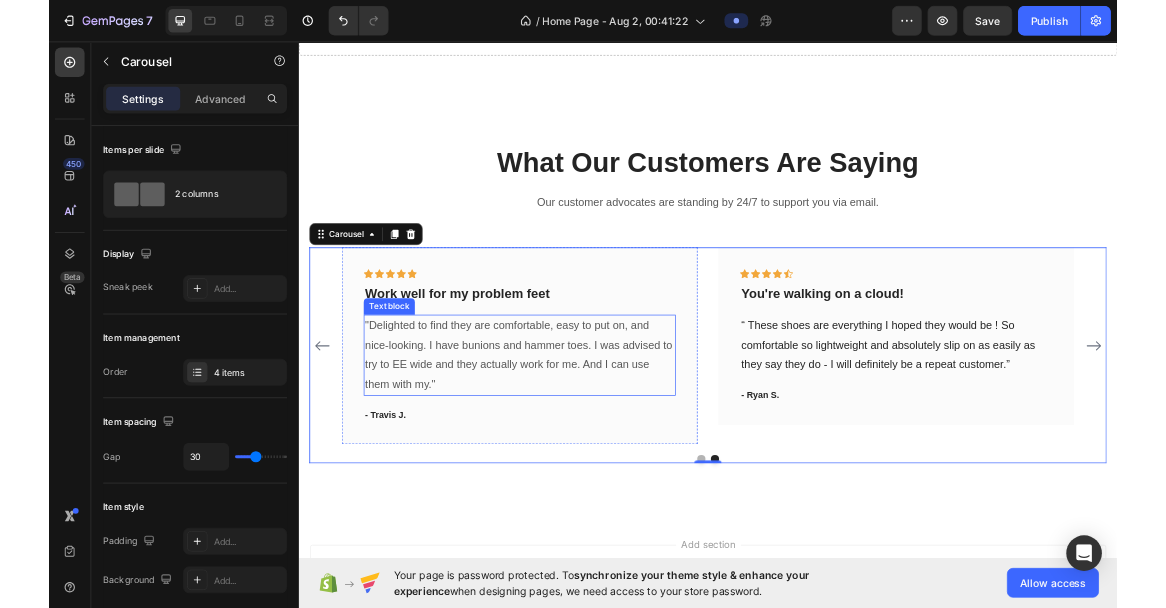 scroll, scrollTop: 2299, scrollLeft: 0, axis: vertical 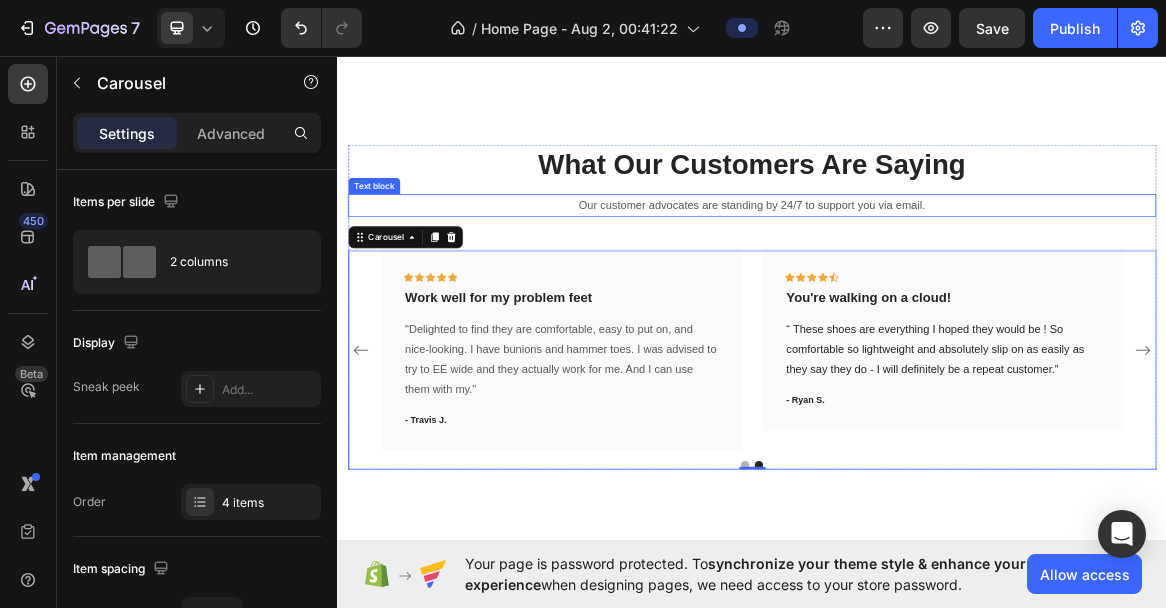 click on "Our customer advocates are standing by 24/7 to support you via email." at bounding box center [937, 277] 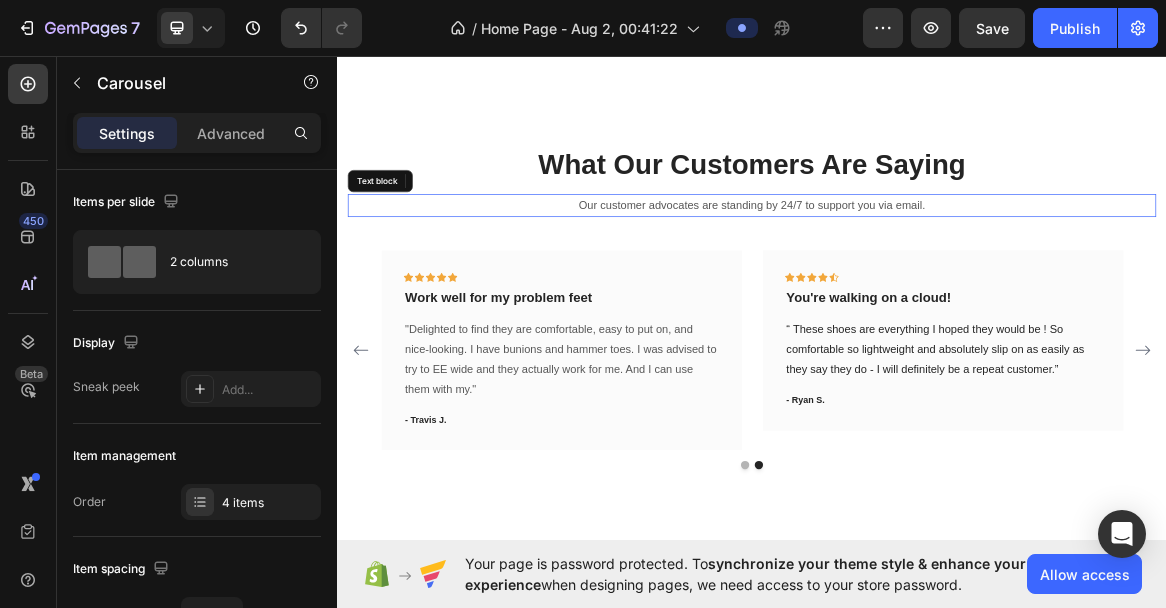 click on "Our customer advocates are standing by 24/7 to support you via email." at bounding box center [937, 277] 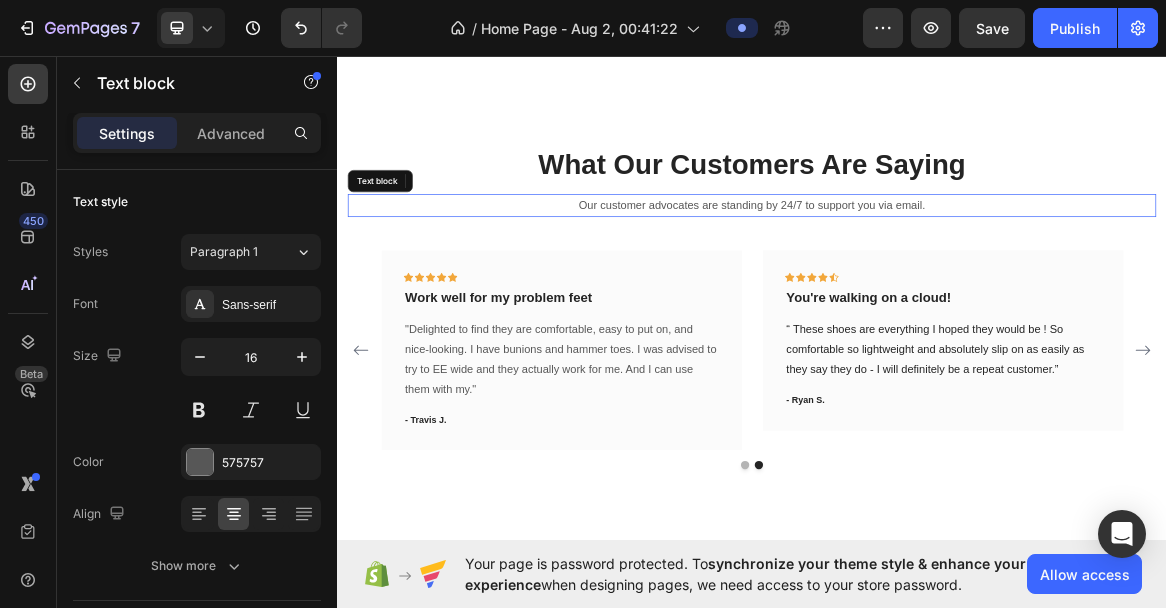 click on "Our customer advocates are standing by 24/7 to support you via email." at bounding box center (937, 277) 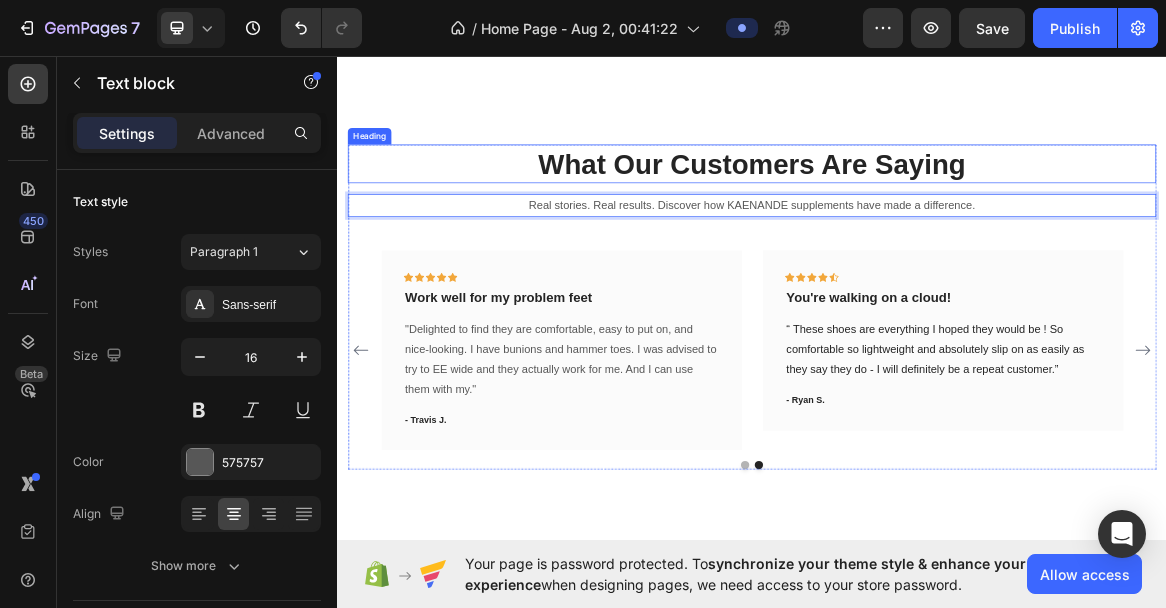 click on "What Our Customers Are Saying" at bounding box center [937, 217] 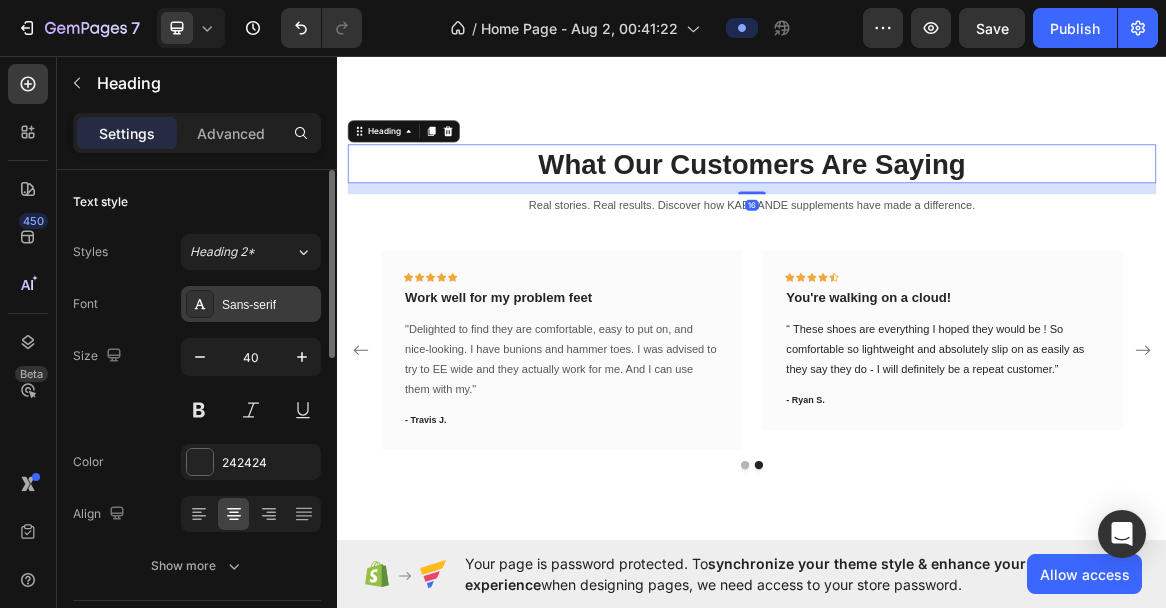 click on "Sans-serif" at bounding box center (269, 305) 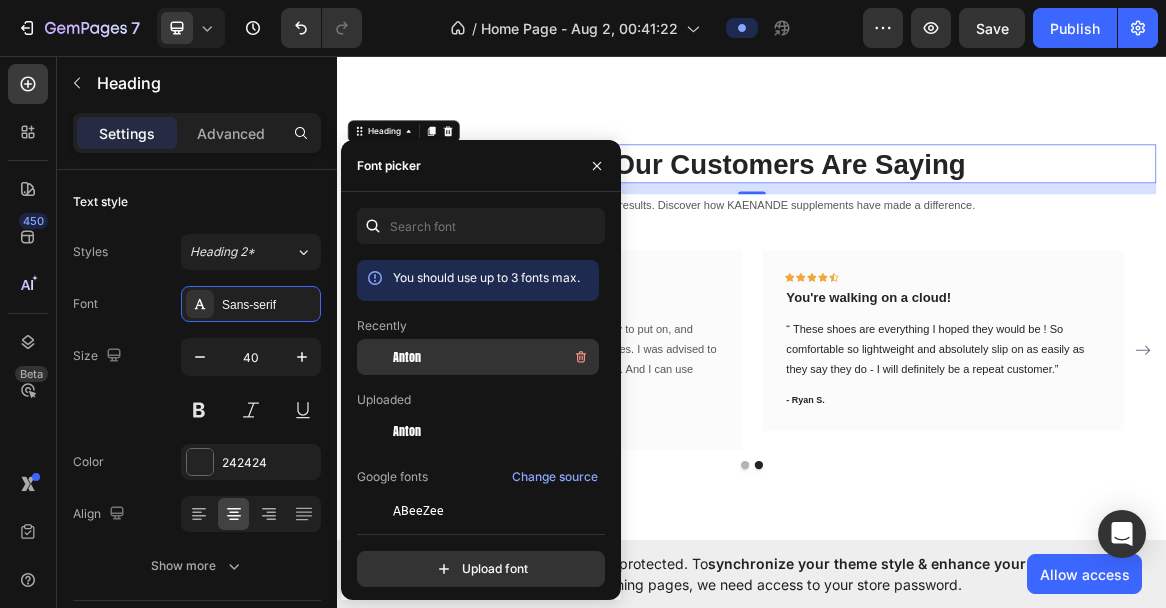 click on "Anton" at bounding box center [407, 357] 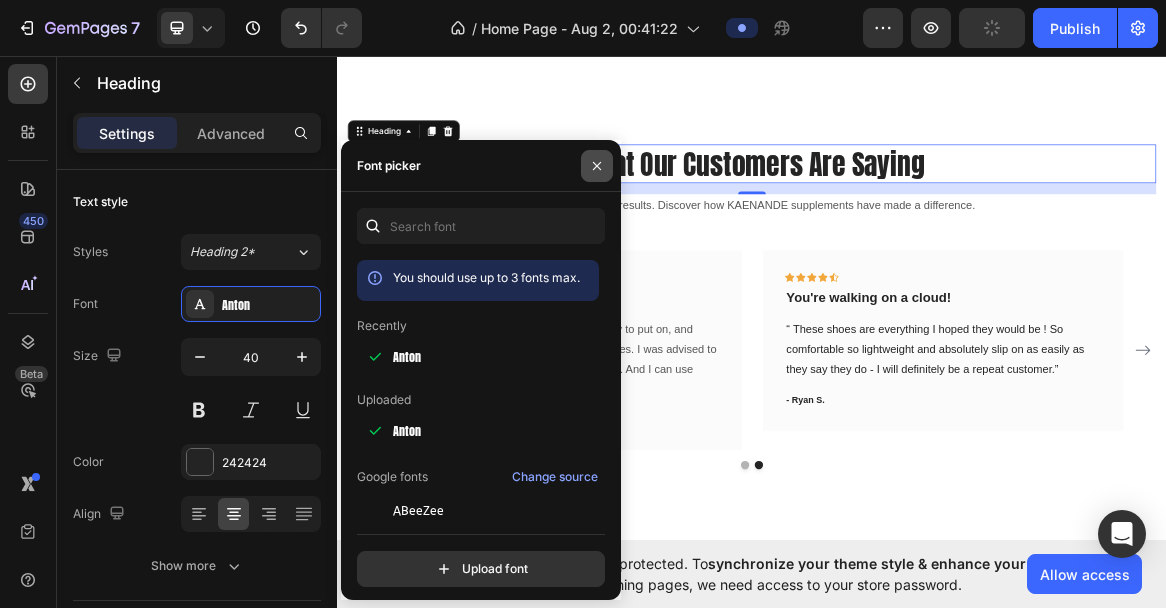 click 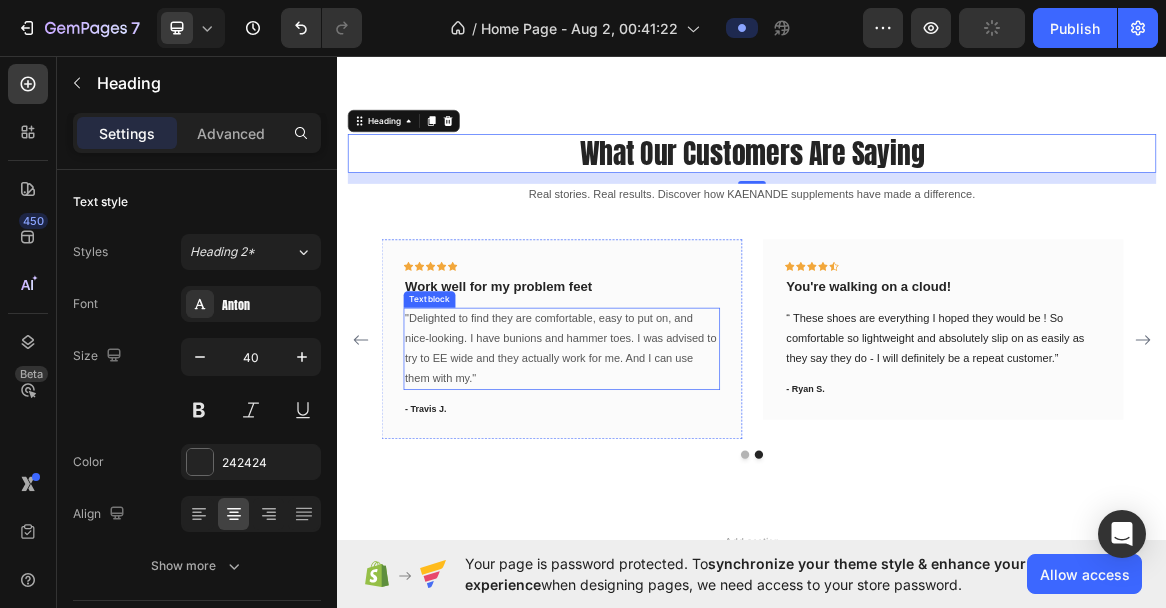 scroll, scrollTop: 2320, scrollLeft: 0, axis: vertical 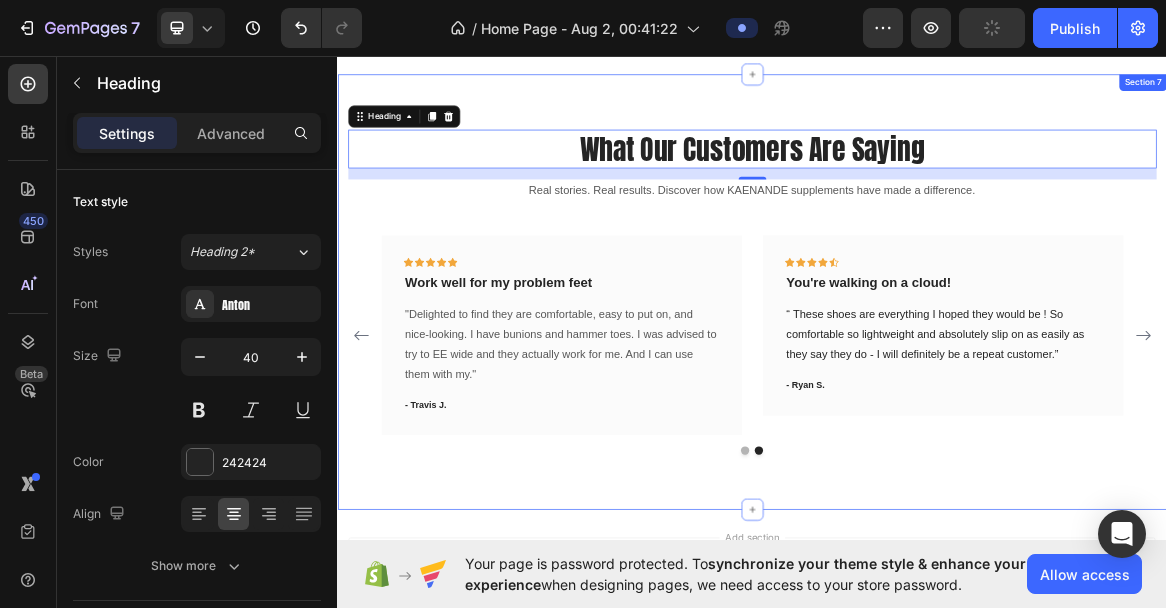 click on "What Our Customers Are Saying Heading   16 Real stories. Real results. Discover how KAENANDE supplements have made a difference. Text block
Icon
Icon
Icon
Icon
Icon Row You're walking on a cloud! Text block “ These shoes are everything I hoped they would be ! So comfortable so lightweight and absolutely slip on as easily as they say they do - I will definitely be a repeat customer.” Text block - Ryan S. Text block Row
Icon
Icon
Icon
Icon
Icon Row Work well for my problem feet Text block "Delighted to find they are comfortable, easy to put on, and nice-looking. I have bunions and hammer toes. I was advised to try to EE wide and they actually work for me. And I can use them with my." Text block - Travis J. Text block Row
Icon
Icon
Icon
Icon
Icon Row Row" at bounding box center (937, 403) 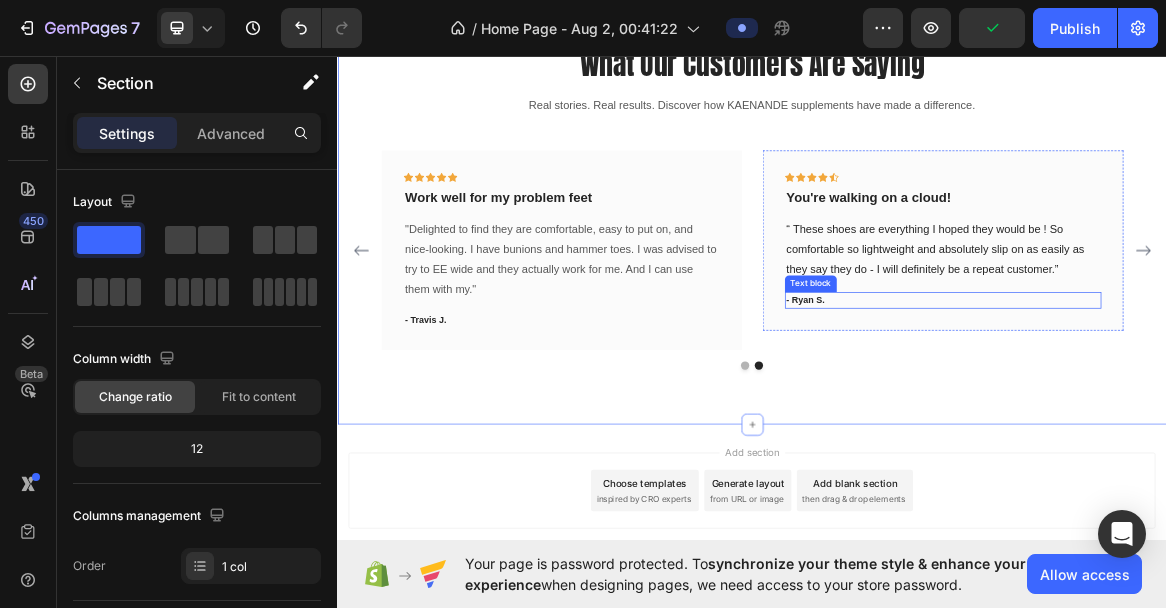 scroll, scrollTop: 2427, scrollLeft: 0, axis: vertical 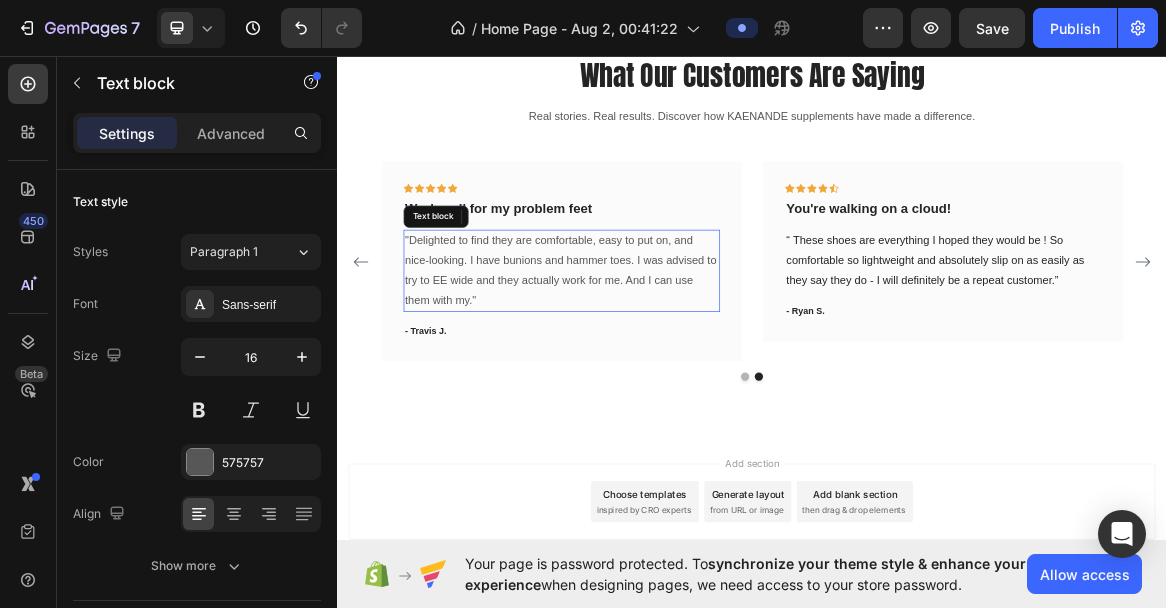 click on ""Delighted to find they are comfortable, easy to put on, and nice-looking. I have bunions and hammer toes. I was advised to try to EE wide and they actually work for me. And I can use them with my."" at bounding box center (661, 372) 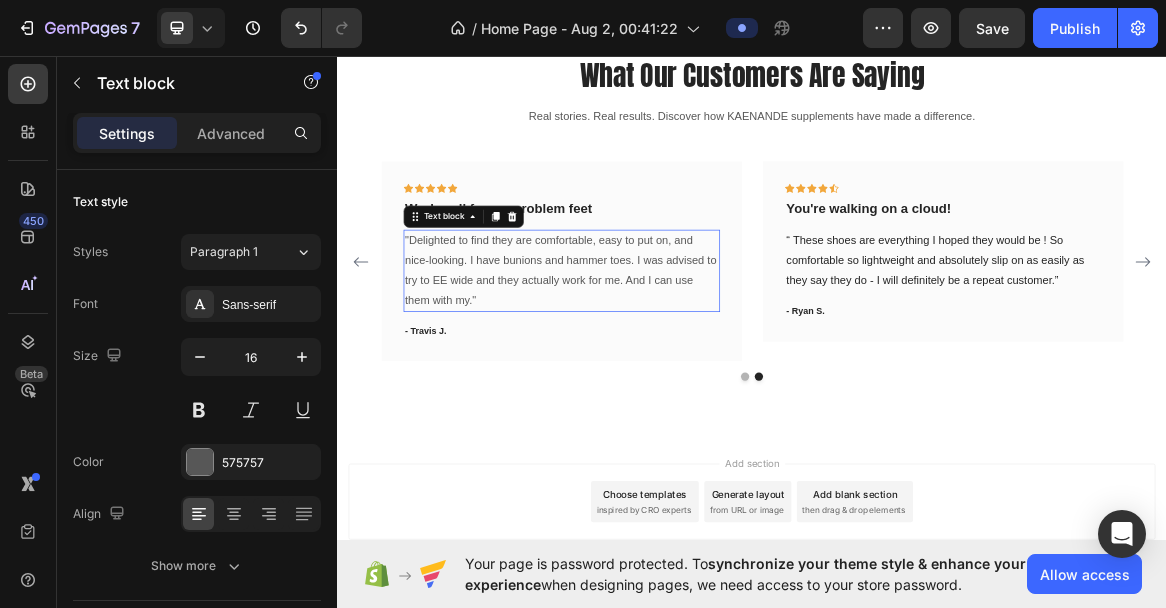 click on ""Delighted to find they are comfortable, easy to put on, and nice-looking. I have bunions and hammer toes. I was advised to try to EE wide and they actually work for me. And I can use them with my."" at bounding box center (661, 372) 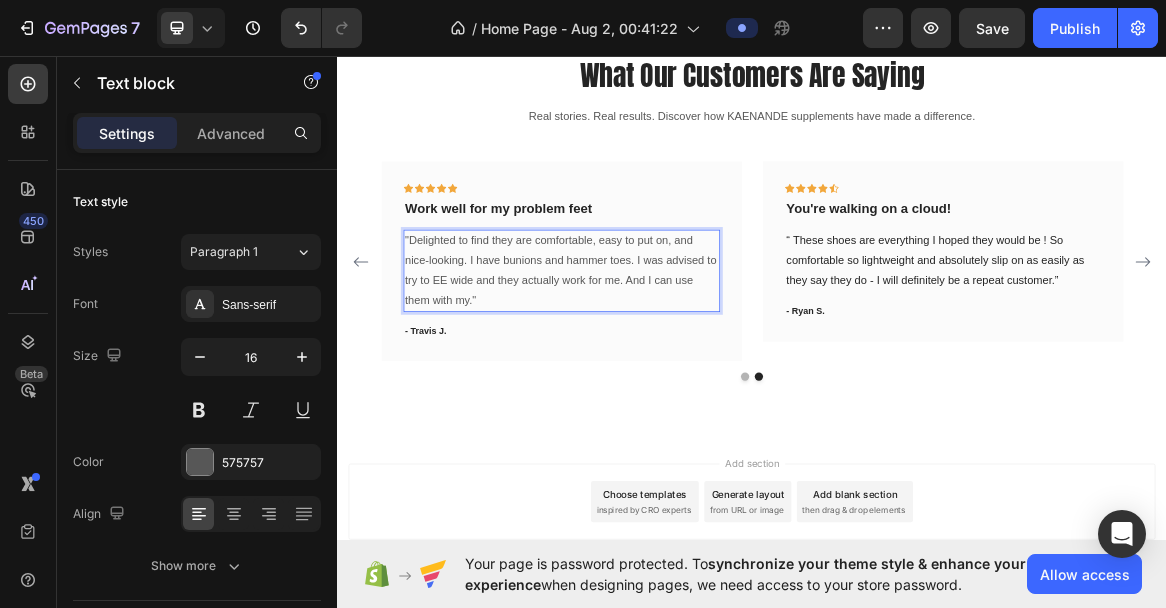 click on ""Delighted to find they are comfortable, easy to put on, and nice-looking. I have bunions and hammer toes. I was advised to try to EE wide and they actually work for me. And I can use them with my."" at bounding box center (661, 372) 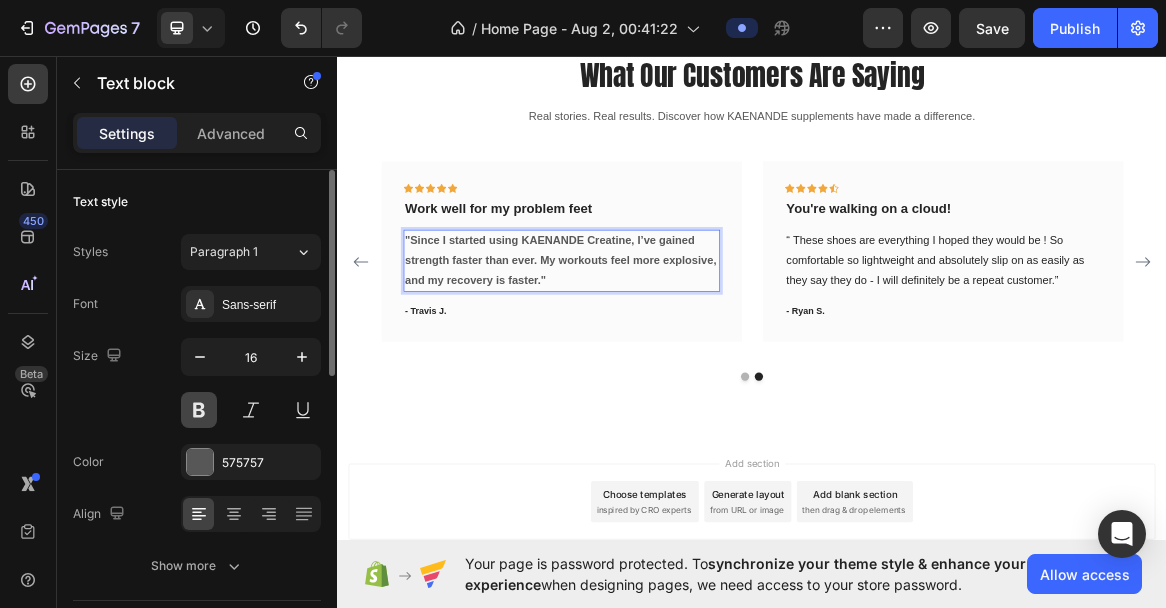 click at bounding box center (199, 410) 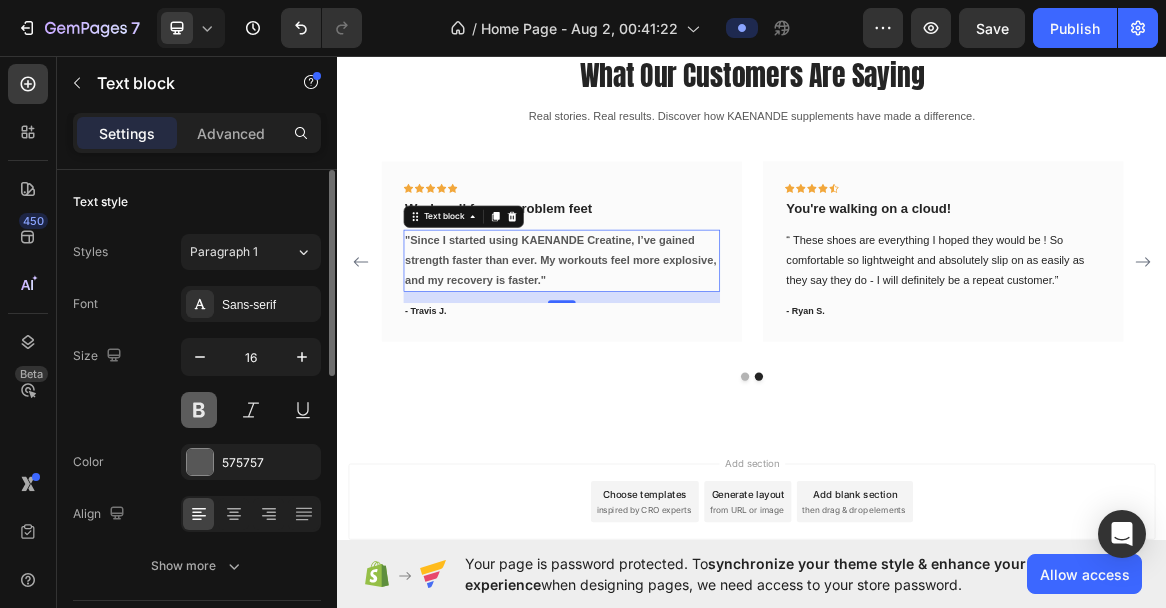 click at bounding box center (199, 410) 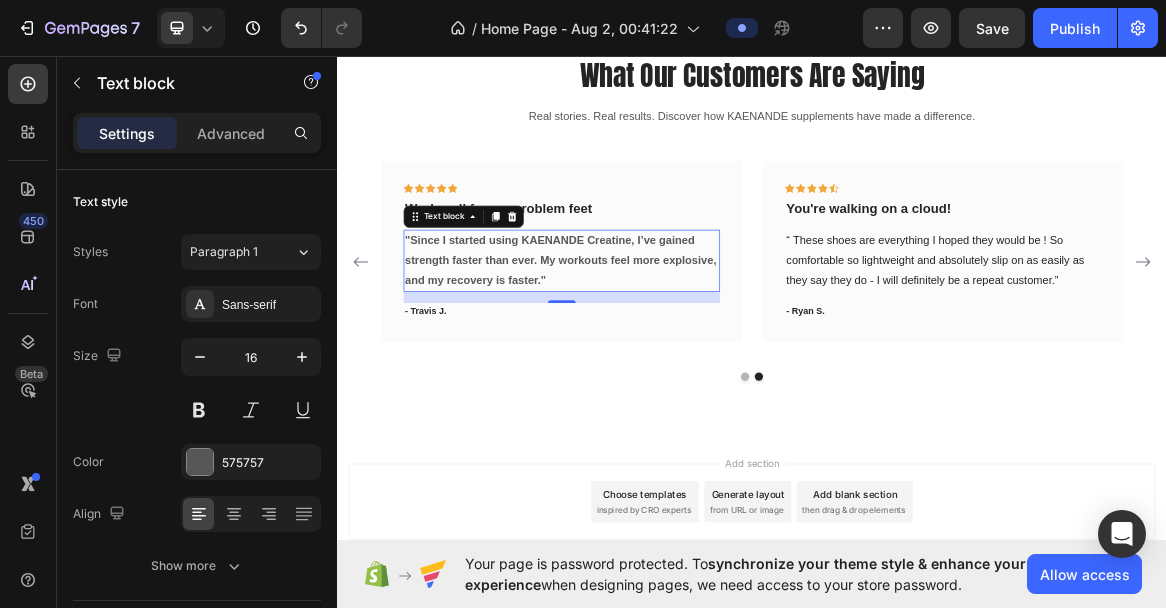 click on ""Since I started using KAENANDE Creatine, I’ve gained strength faster than ever. My workouts feel more explosive, and my recovery is faster."" at bounding box center (661, 358) 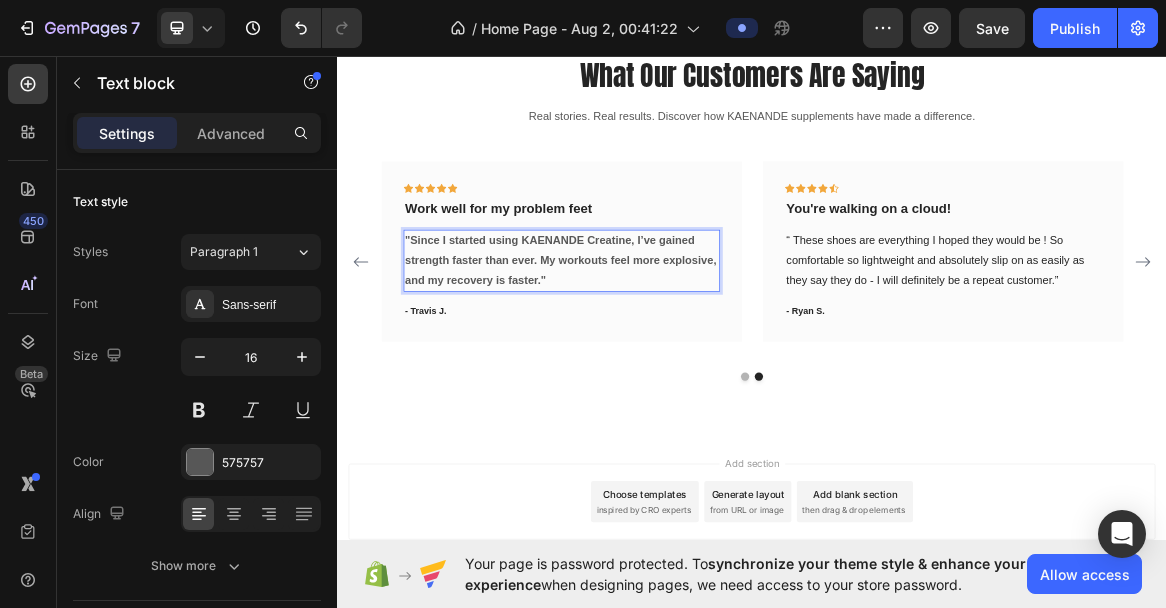 click on ""Since I started using KAENANDE Creatine, I’ve gained strength faster than ever. My workouts feel more explosive, and my recovery is faster."" at bounding box center [661, 358] 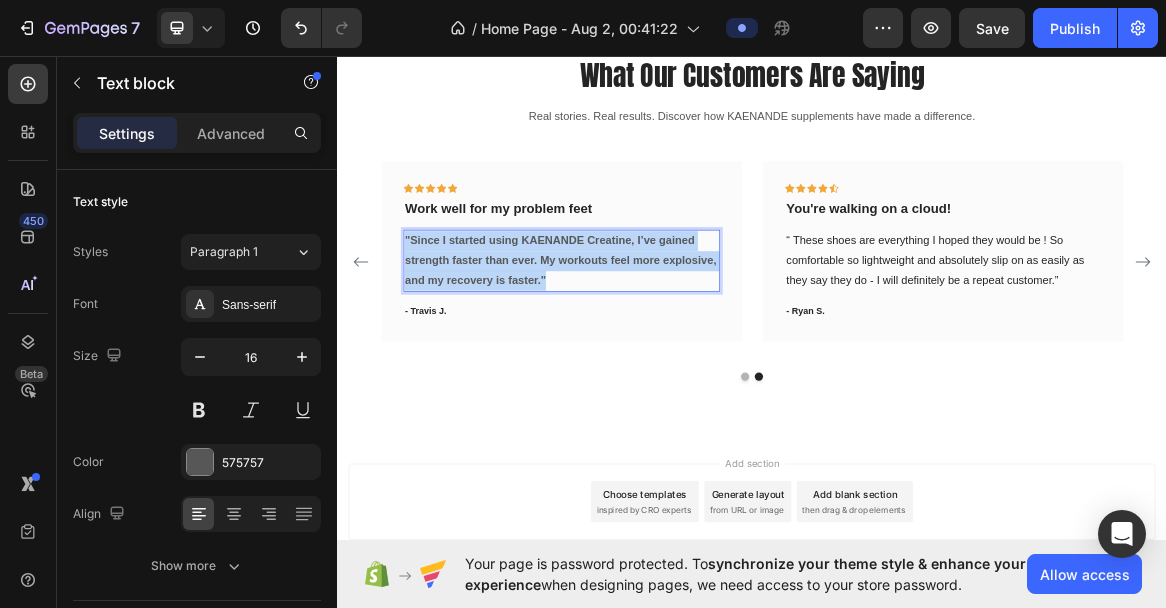 click on ""Since I started using KAENANDE Creatine, I’ve gained strength faster than ever. My workouts feel more explosive, and my recovery is faster."" at bounding box center [661, 358] 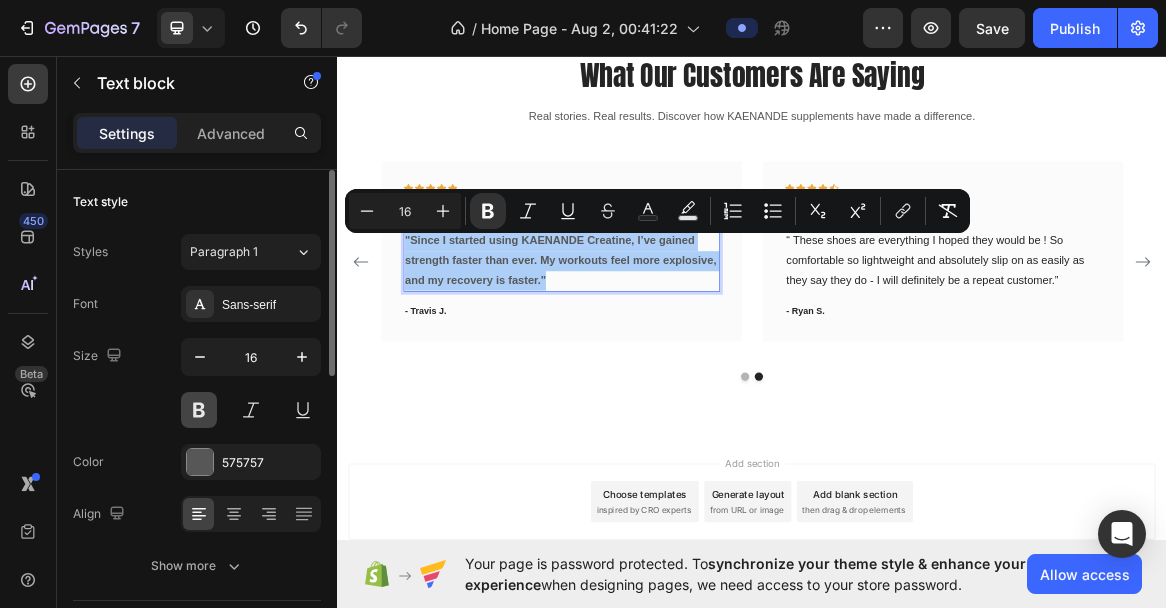 click at bounding box center [199, 410] 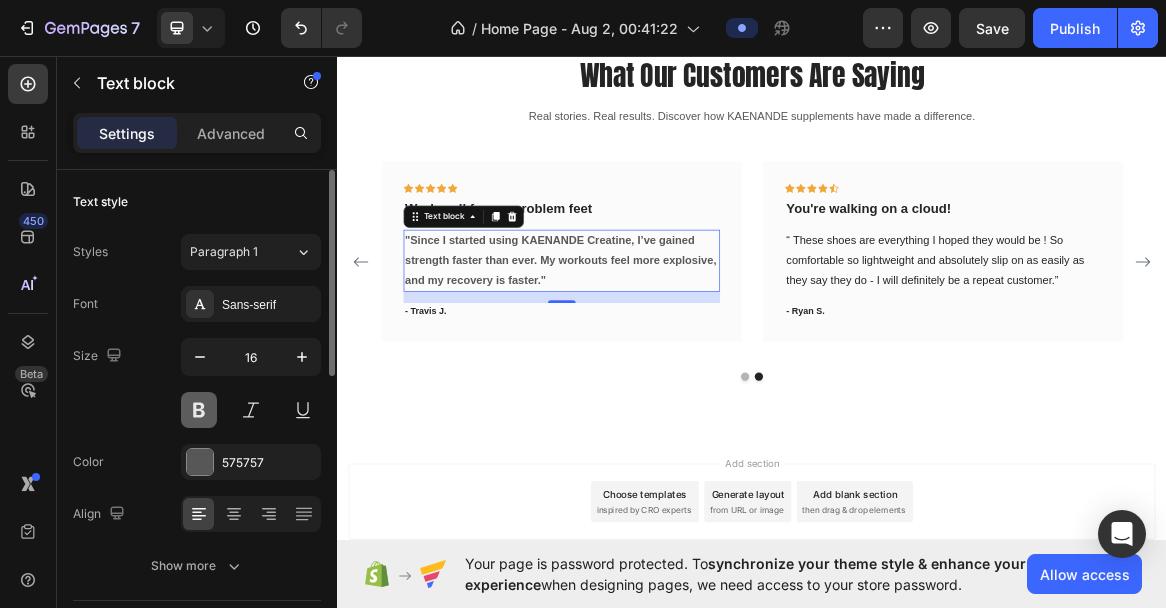 click at bounding box center (199, 410) 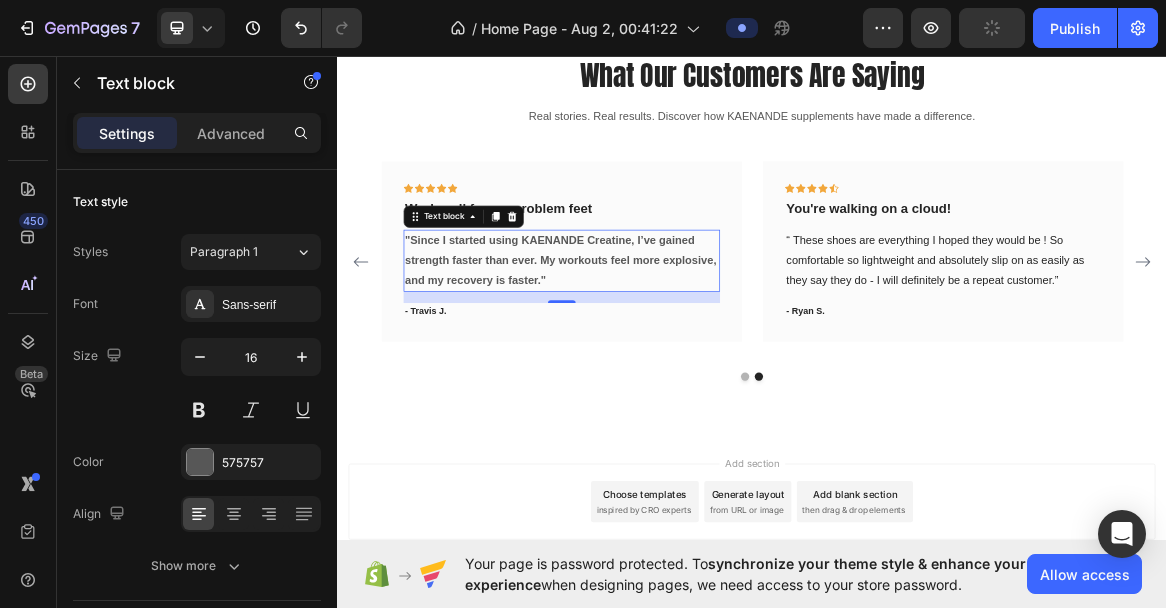 click on ""Since I started using KAENANDE Creatine, I’ve gained strength faster than ever. My workouts feel more explosive, and my recovery is faster."" at bounding box center [661, 358] 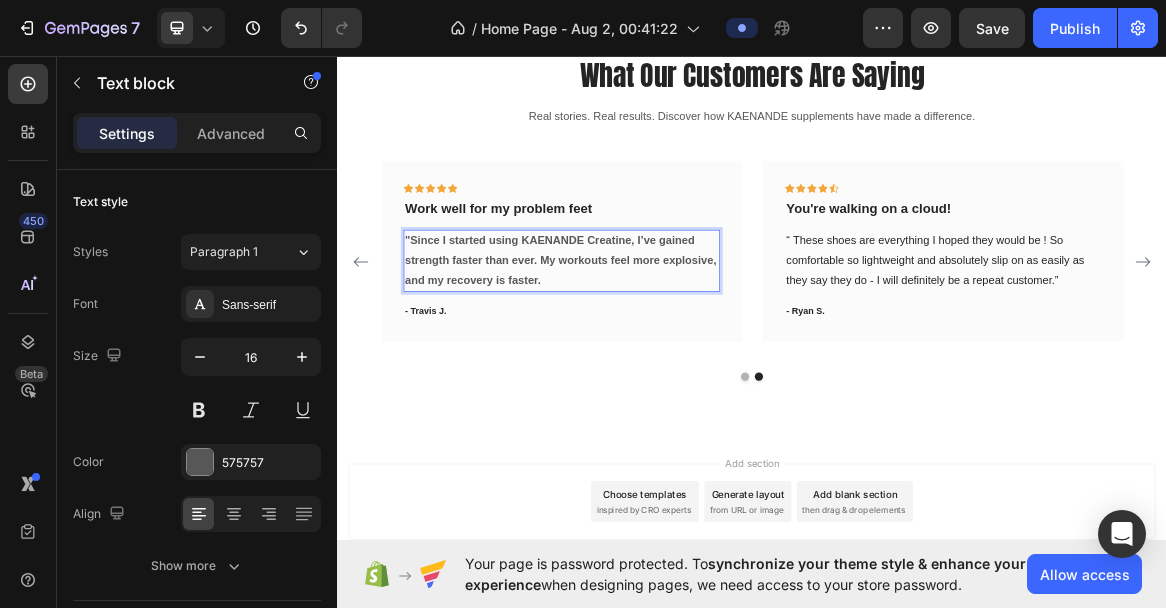 click on ""Since I started using KAENANDE Creatine, I’ve gained strength faster than ever. My workouts feel more explosive, and my recovery is faster." at bounding box center [659, 357] 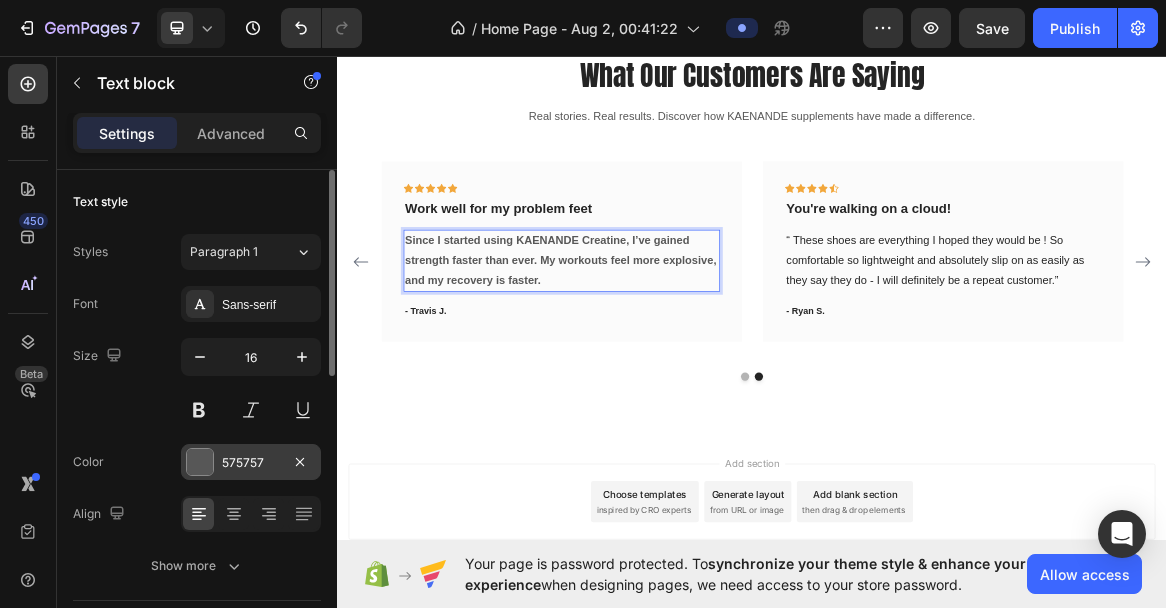 click on "575757" at bounding box center [251, 463] 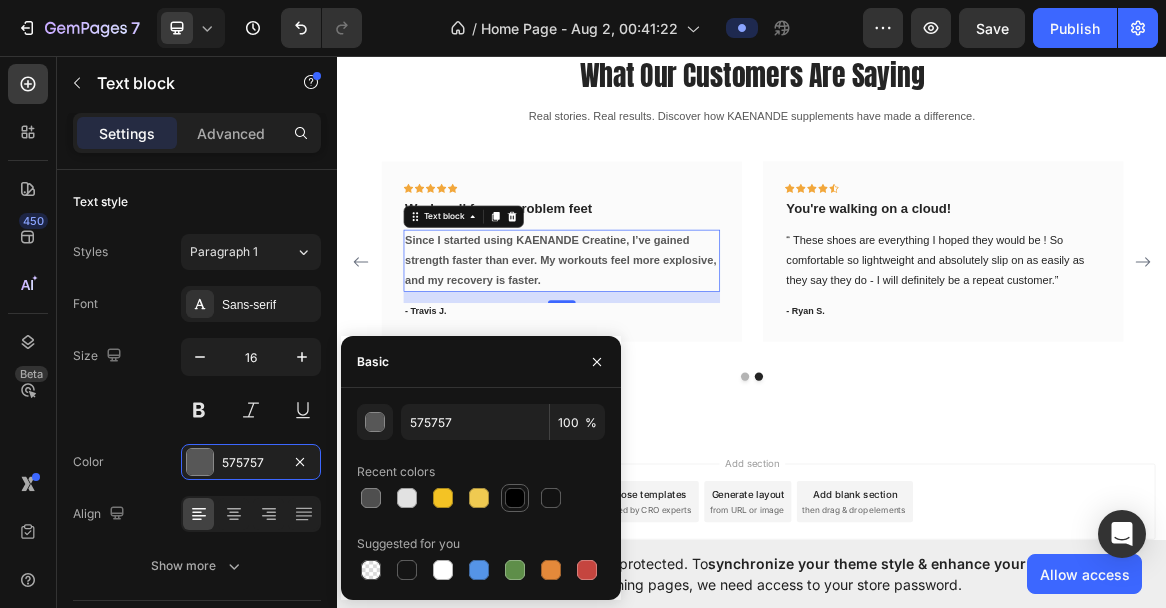 click at bounding box center [515, 498] 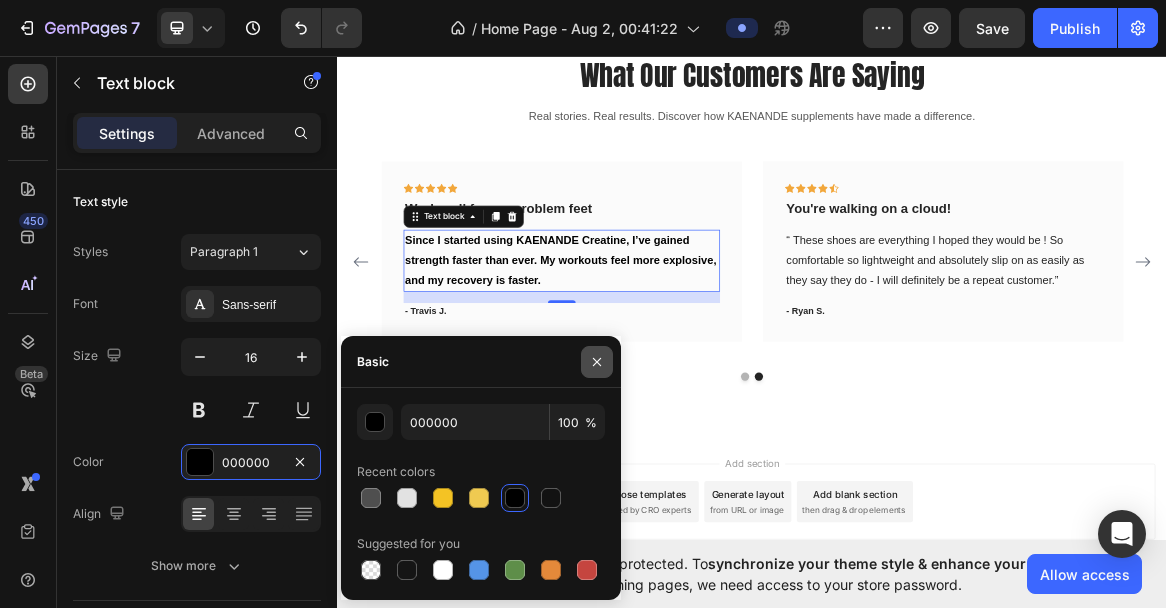 click 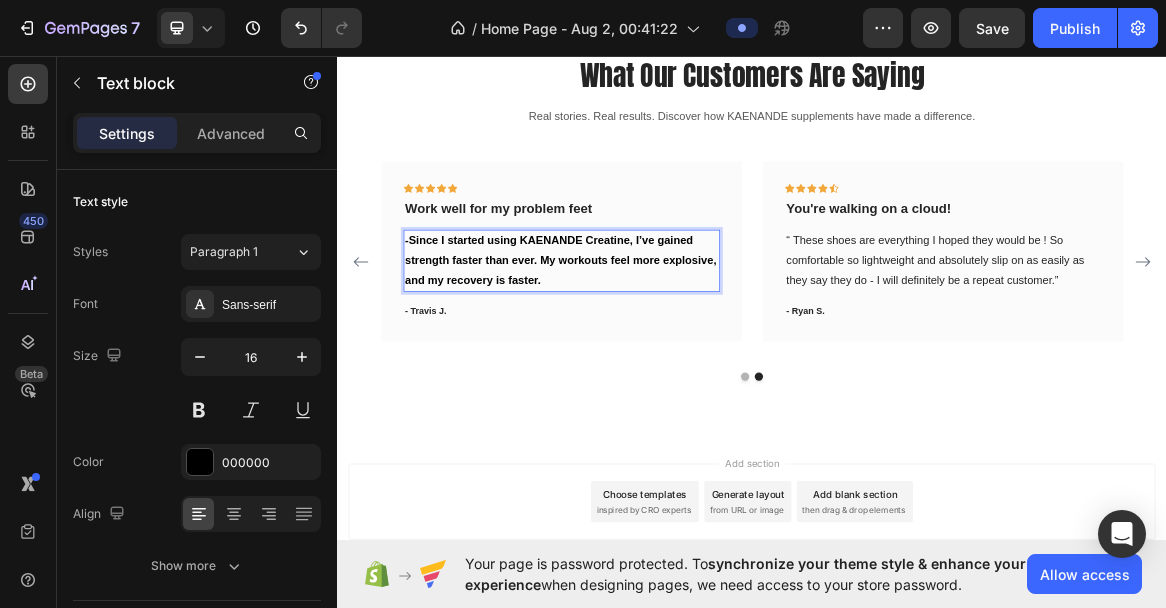 click on "-Since I started using KAENANDE Creatine, I’ve gained strength faster than ever. My workouts feel more explosive, and my recovery is faster." at bounding box center [659, 357] 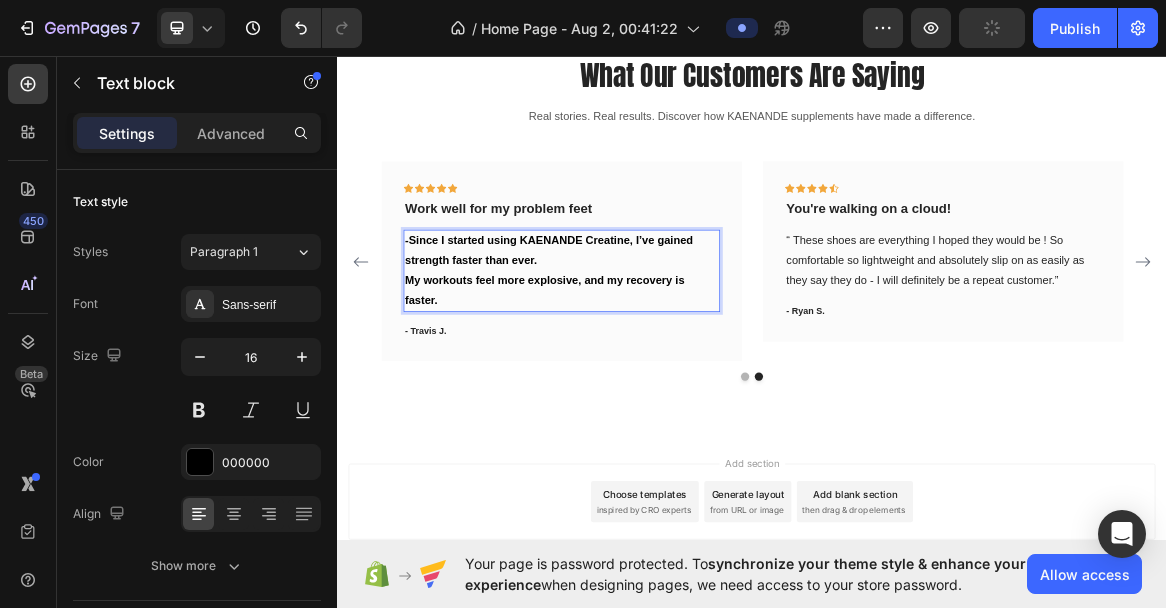 click on "-Since I started using KAENANDE Creatine, I’ve gained strength faster than ever." at bounding box center [642, 343] 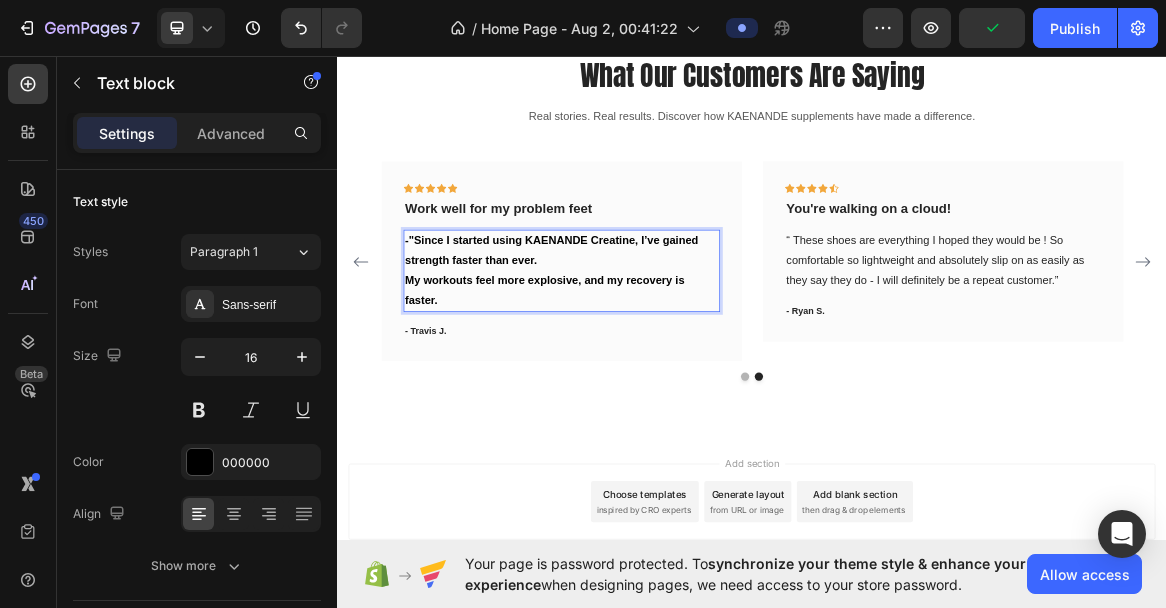 click on "My workouts feel more explosive, and my recovery is faster." at bounding box center (661, 401) 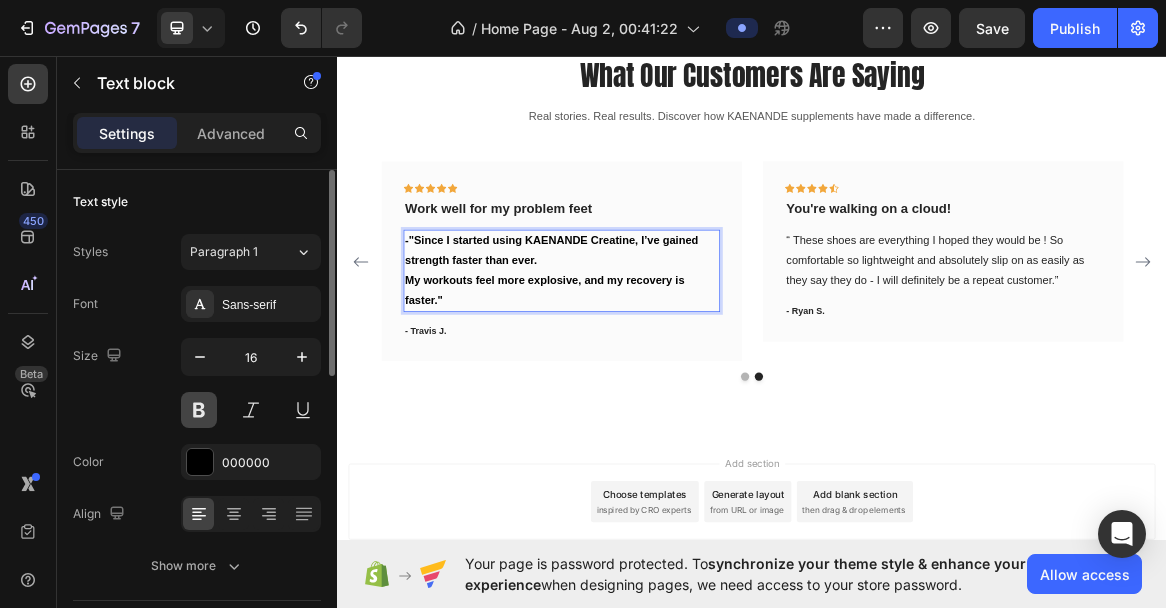 click at bounding box center [199, 410] 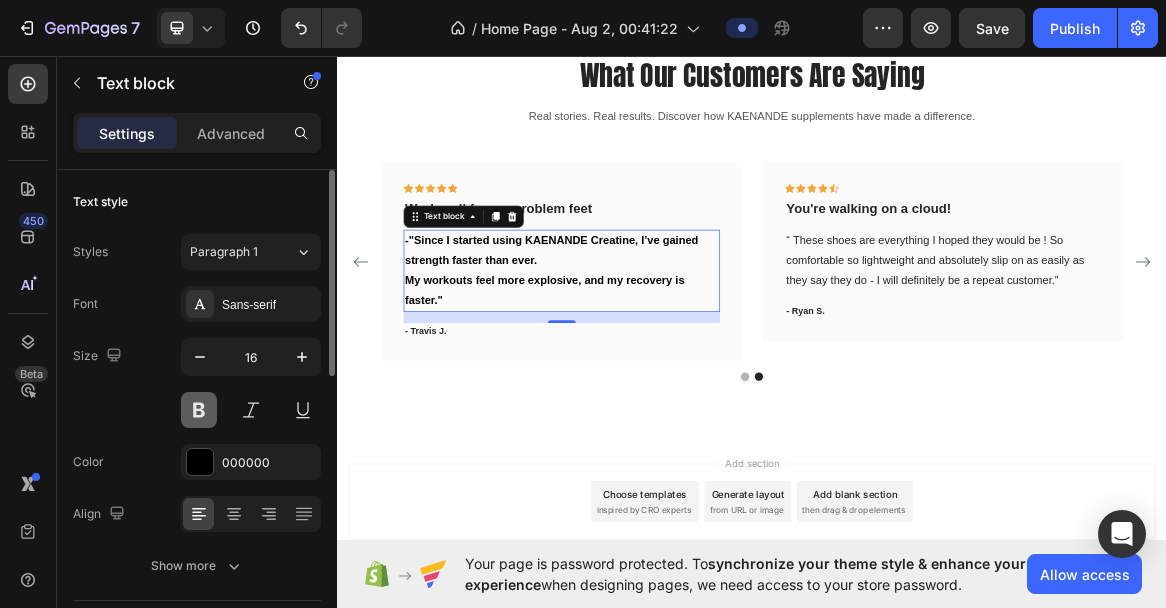 drag, startPoint x: 202, startPoint y: 412, endPoint x: 168, endPoint y: 384, distance: 44.04543 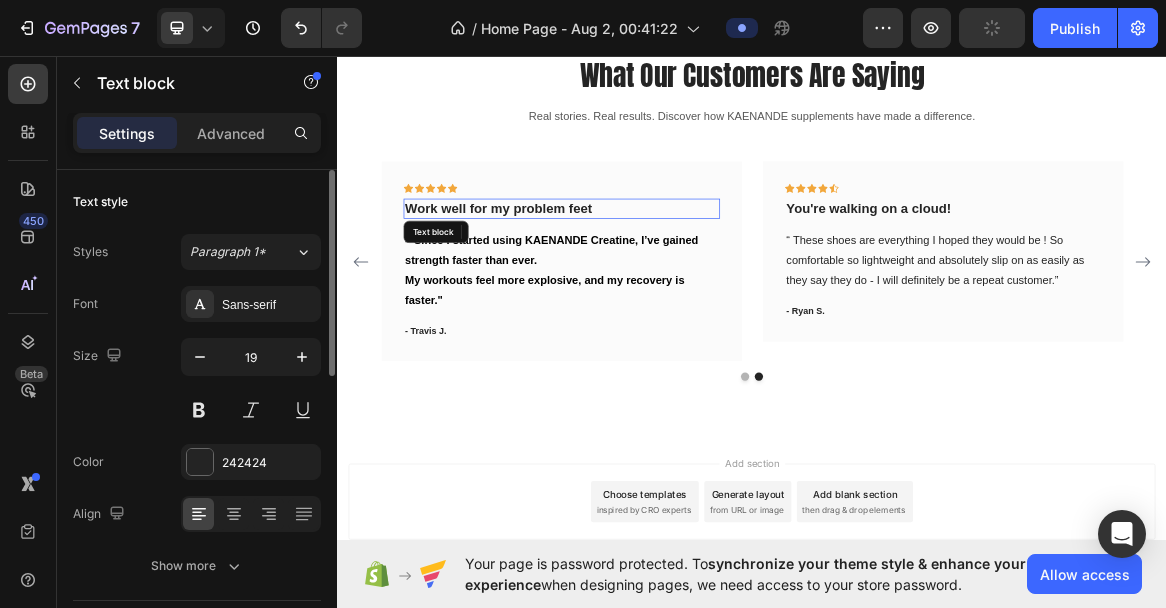 click on "Work well for my problem feet" at bounding box center (661, 282) 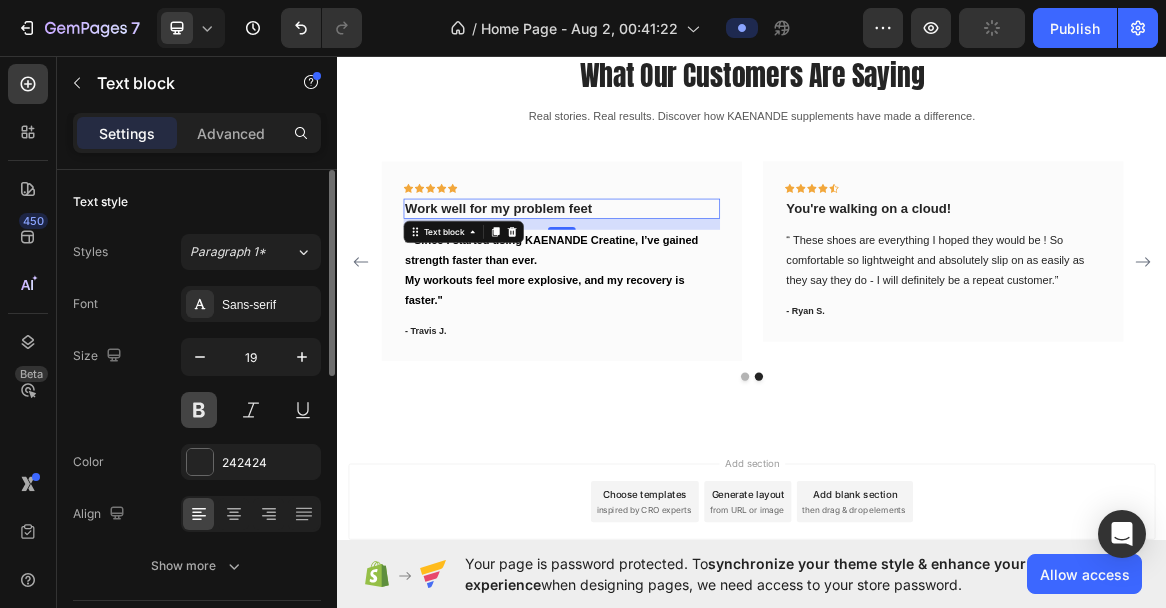 click at bounding box center [199, 410] 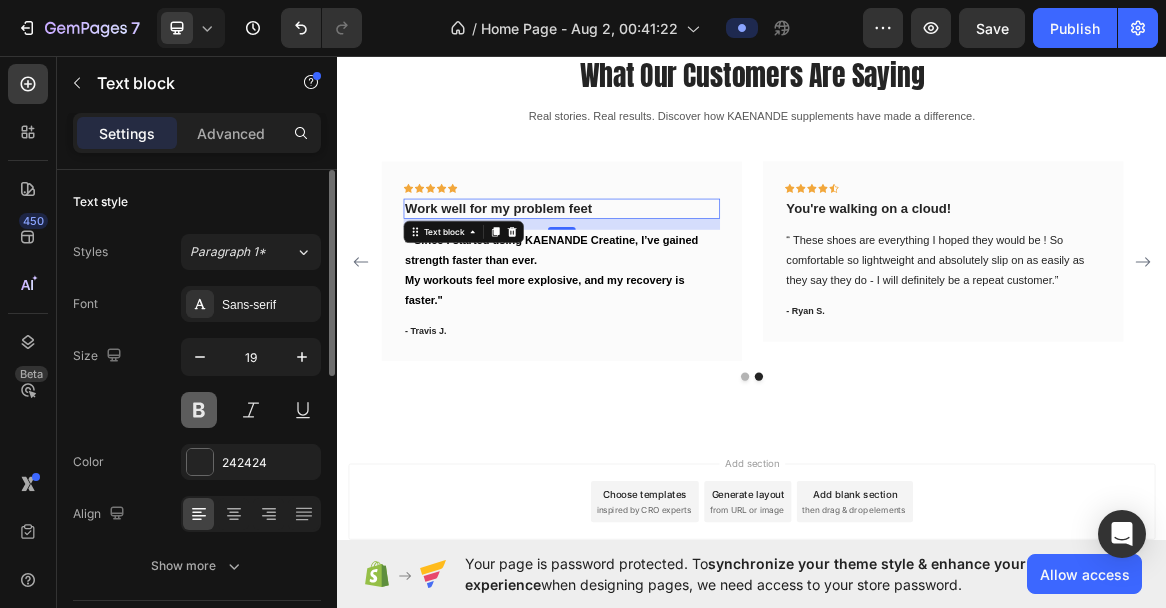 click at bounding box center [199, 410] 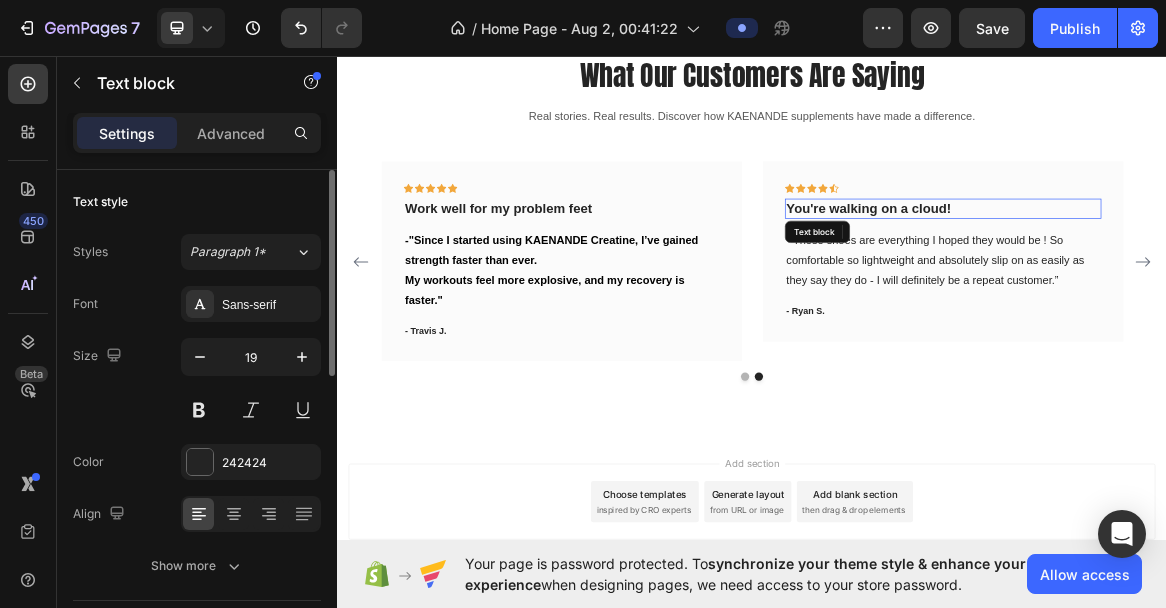 click on "You're walking on a cloud!" at bounding box center [1213, 282] 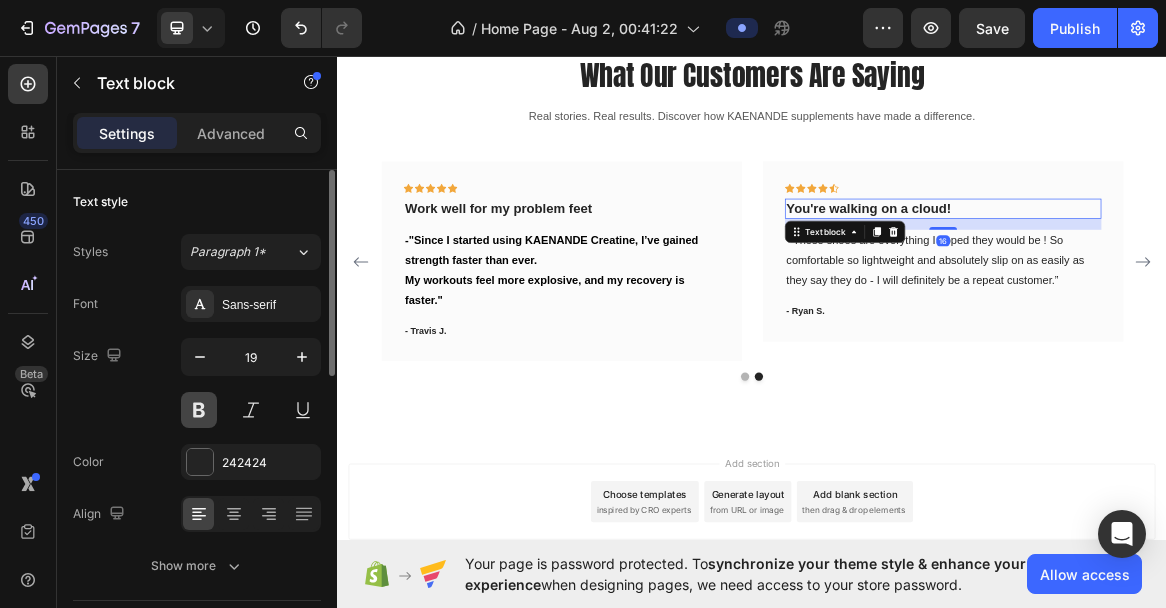click at bounding box center (199, 410) 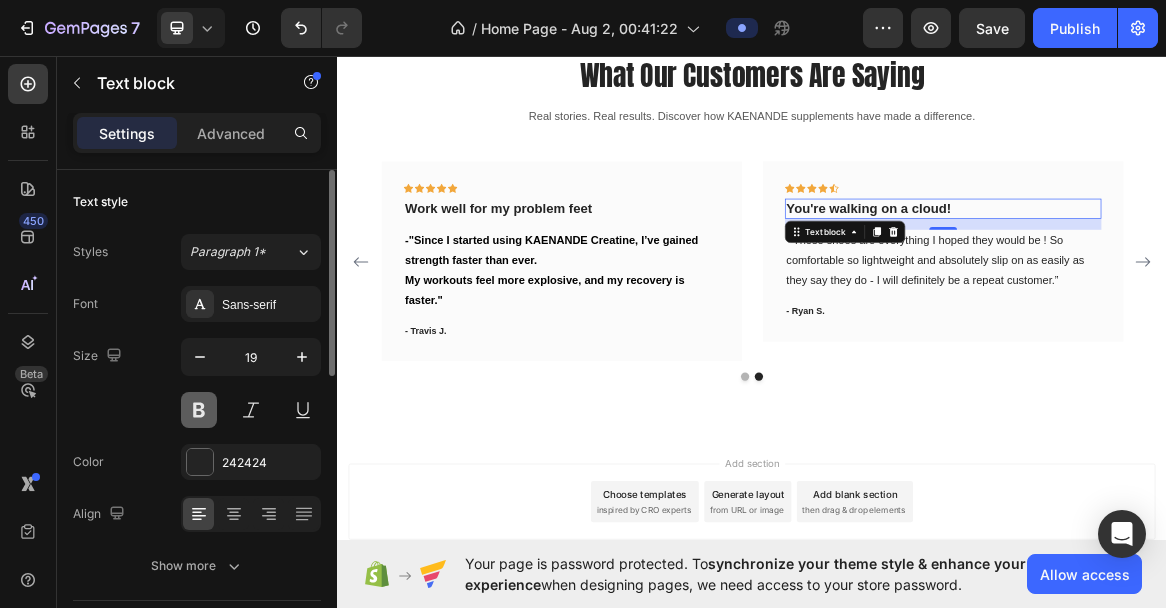 click at bounding box center (199, 410) 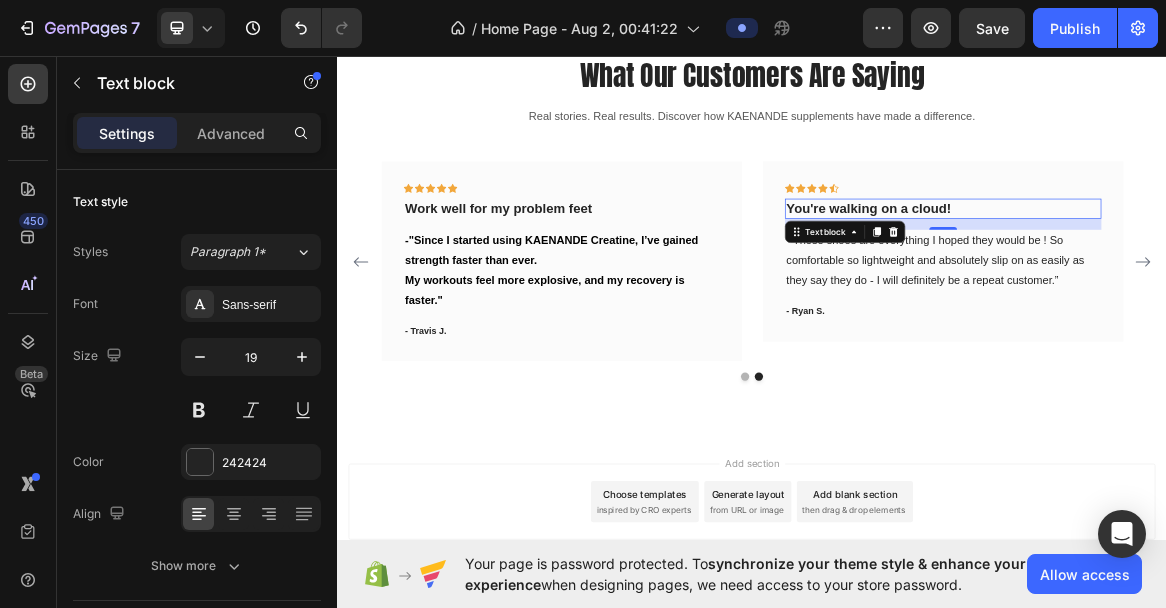 click on "You're walking on a cloud!" at bounding box center [1213, 282] 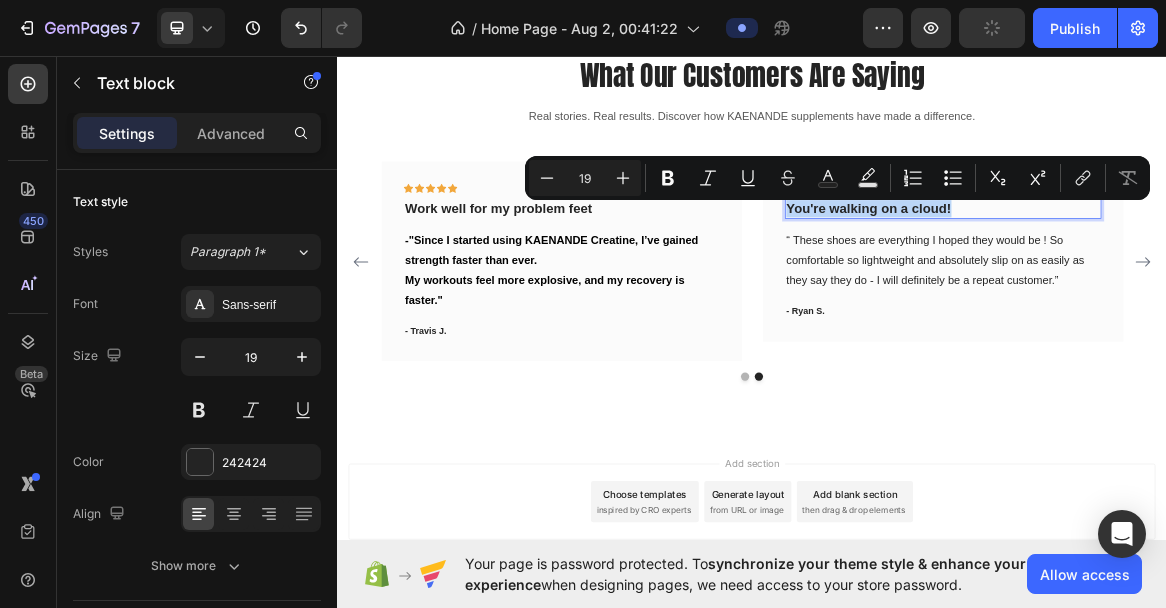 drag, startPoint x: 1232, startPoint y: 279, endPoint x: 991, endPoint y: 286, distance: 241.10164 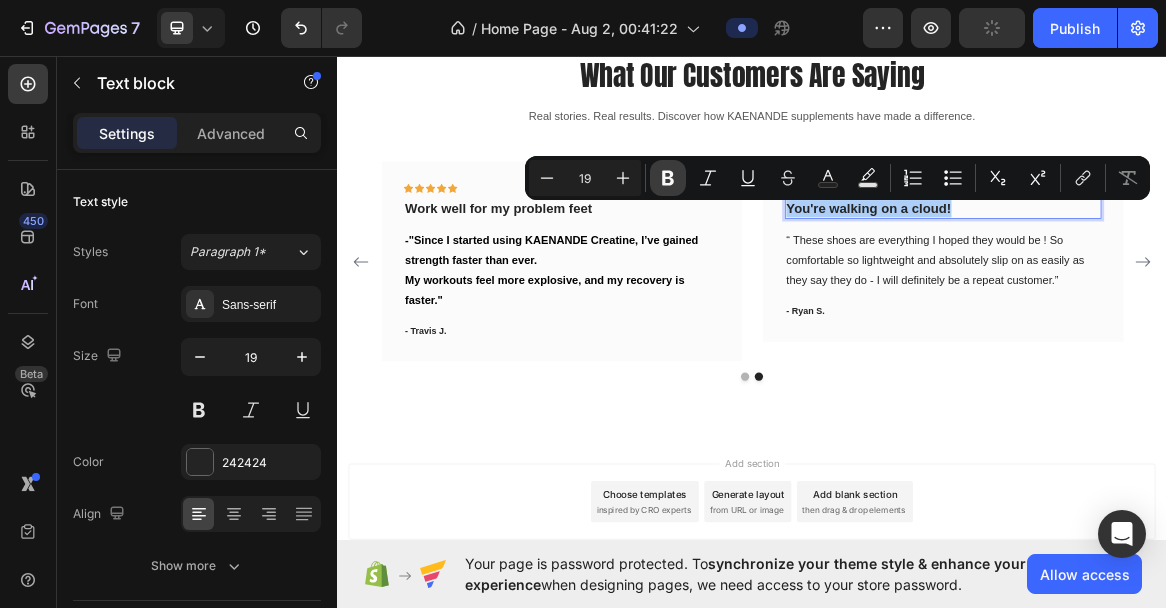 click 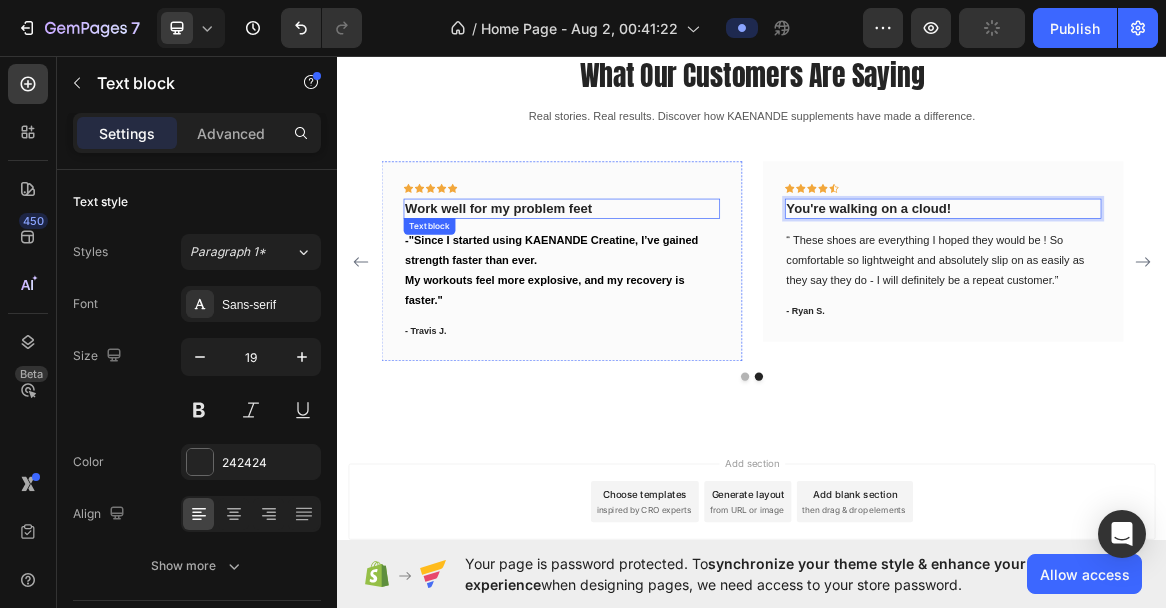 click on "Work well for my problem feet" at bounding box center (661, 282) 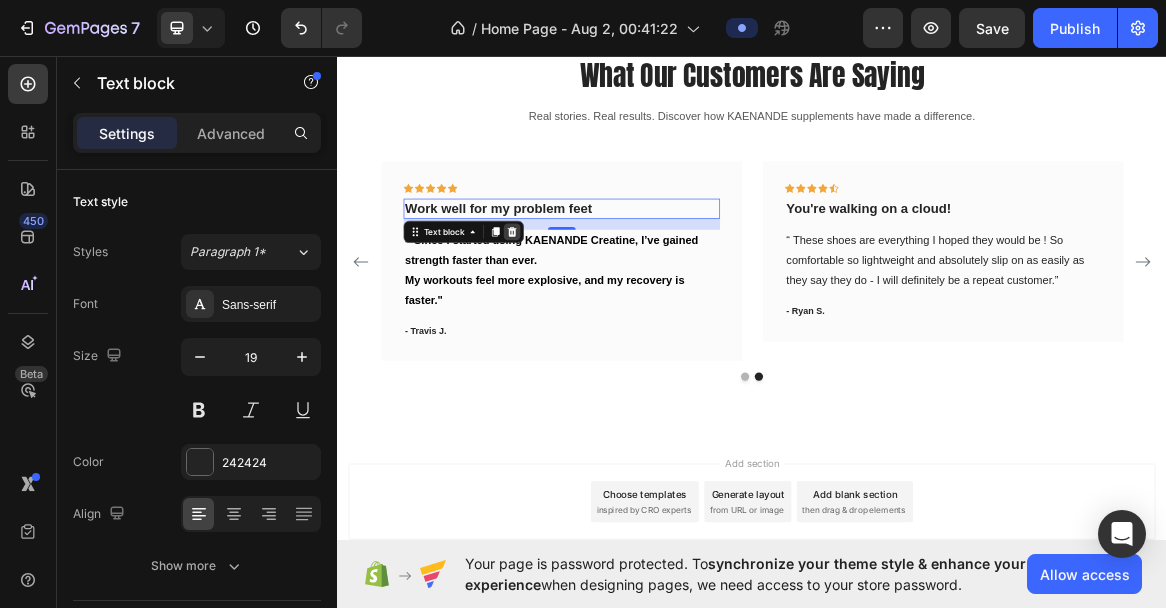 click 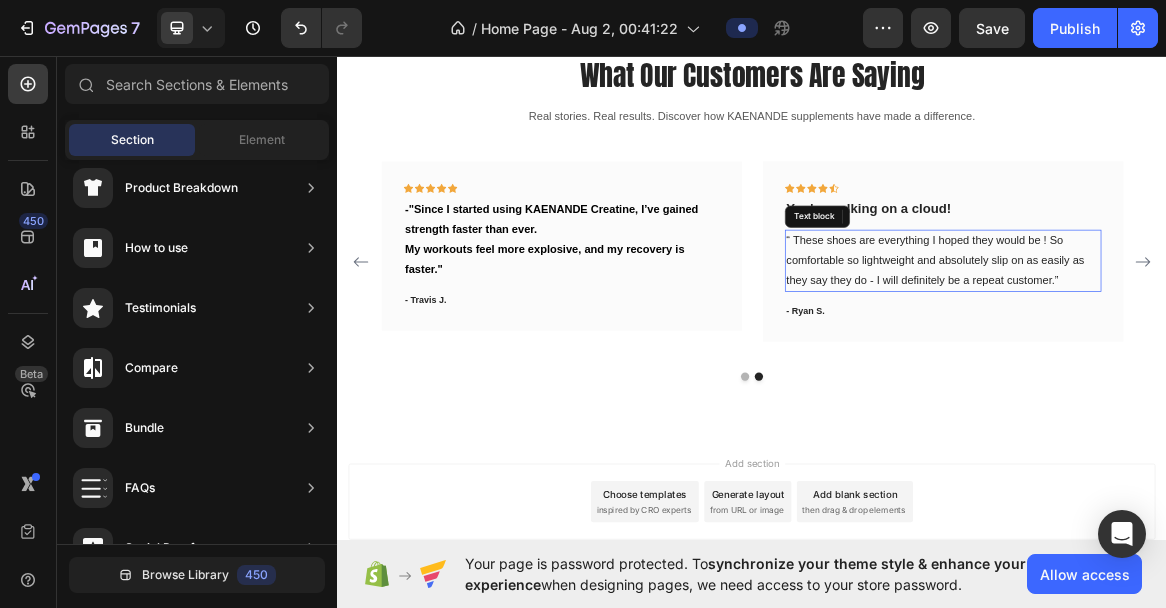 click on "“ These shoes are everything I hoped they would be ! So comfortable so lightweight and absolutely slip on as easily as they say they do - I will definitely be a repeat customer.”" at bounding box center (1213, 358) 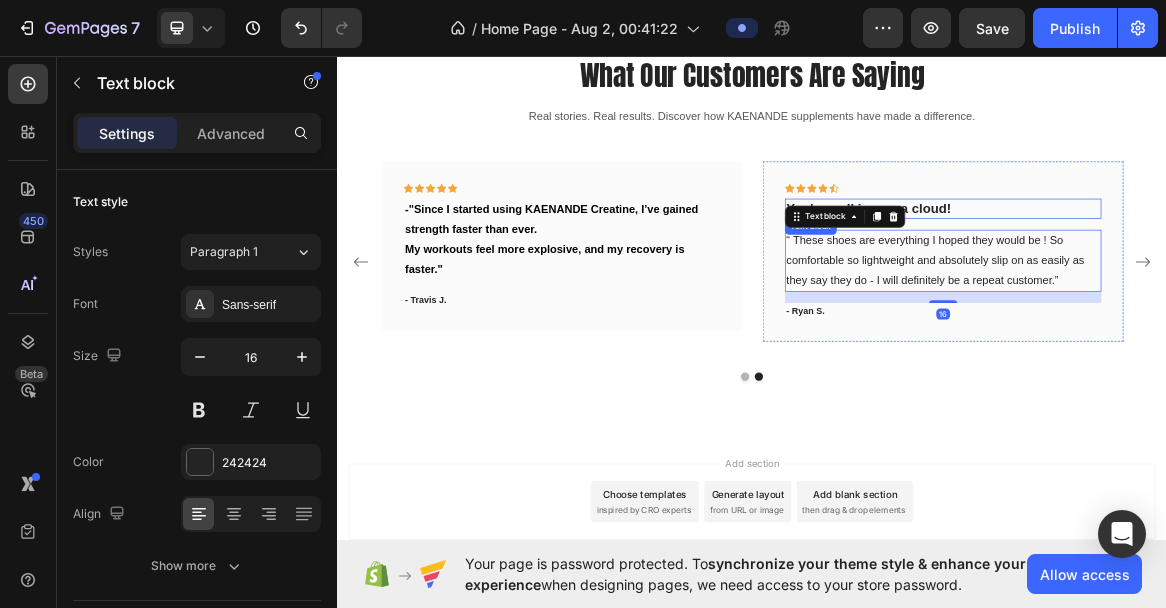 click on "You're walking on a cloud!" at bounding box center (1105, 281) 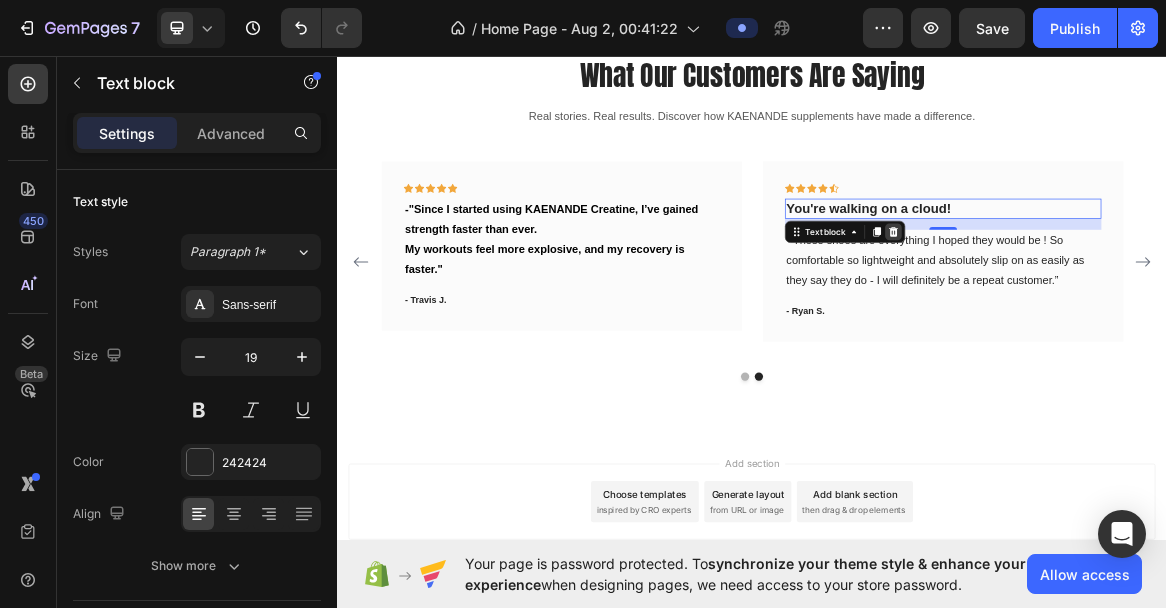 click at bounding box center (1141, 316) 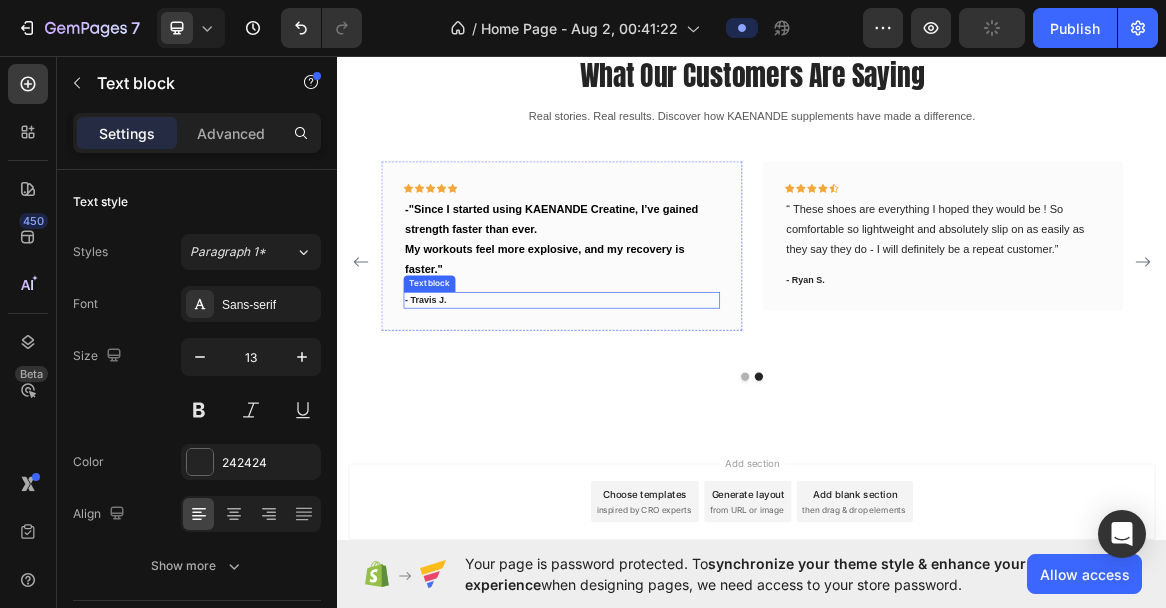click on "- Travis J." at bounding box center [661, 415] 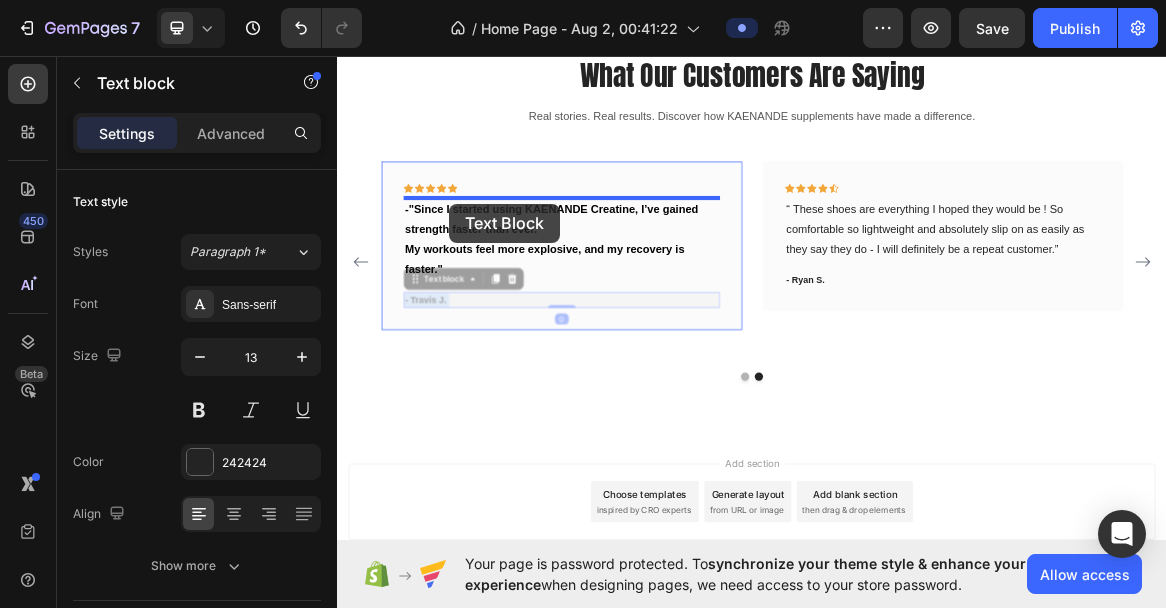 drag, startPoint x: 524, startPoint y: 405, endPoint x: 499, endPoint y: 274, distance: 133.36417 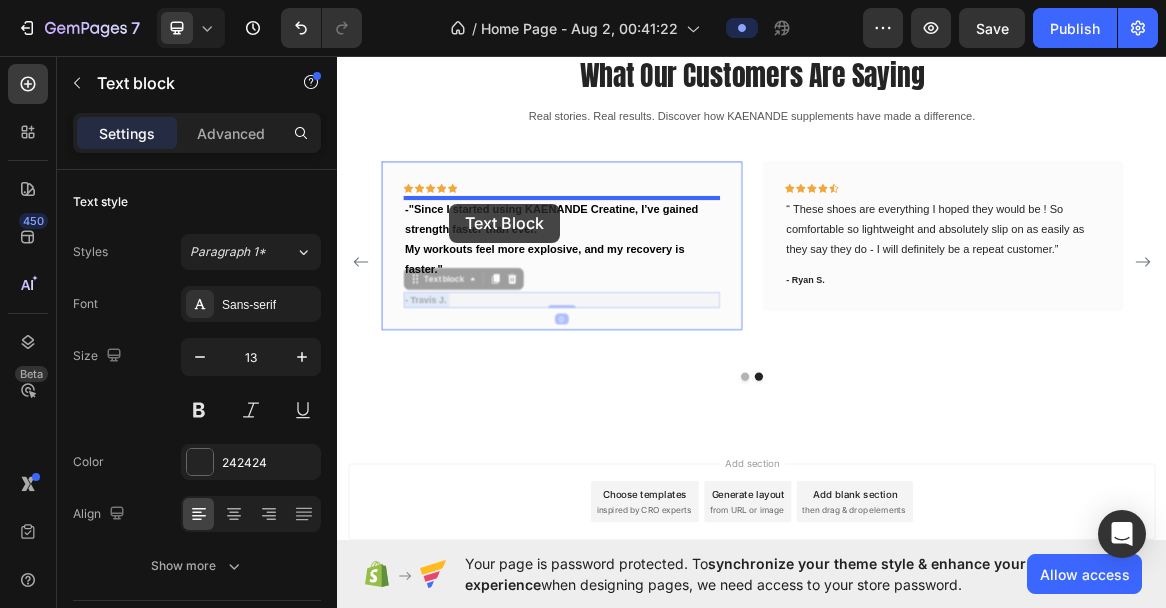 click on "Header What Our Customers Are Saying Heading Real stories. Real results. Discover how KAENANDE supplements have made a difference. Text block
Icon
Icon
Icon
Icon
Icon Row You're walking on a cloud! Text block “ These shoes are everything I hoped they would be ! So comfortable so lightweight and absolutely slip on as easily as they say they do - I will definitely be a repeat customer.” Text block - Ryan S. Text block Row
Icon
Icon
Icon
Icon
Icon Row -"Since I started using KAENANDE Creatine, I’ve gained strength faster than ever.  My workouts feel more explosive, and my recovery is faster." Text block - Travis J. Text block   0 - Travis J. Text block   0 Row
Icon
Icon
Icon
Icon
Icon Row Text block - Ryan S. Text block Row
Icon Icon Icon" at bounding box center (937, -766) 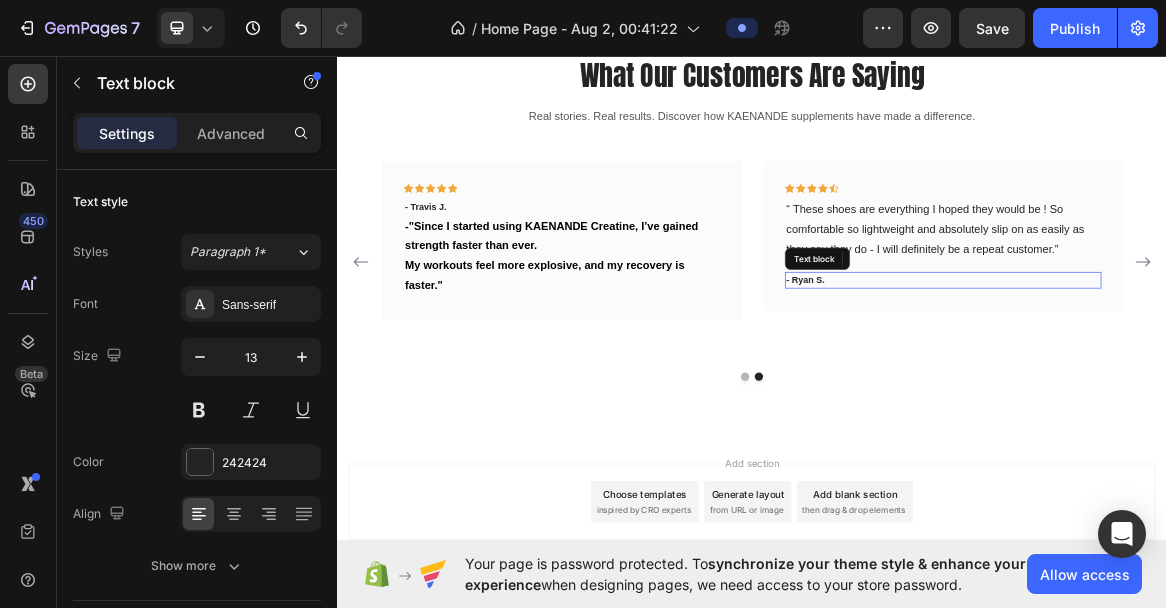 click on "- Ryan S." at bounding box center [1213, 386] 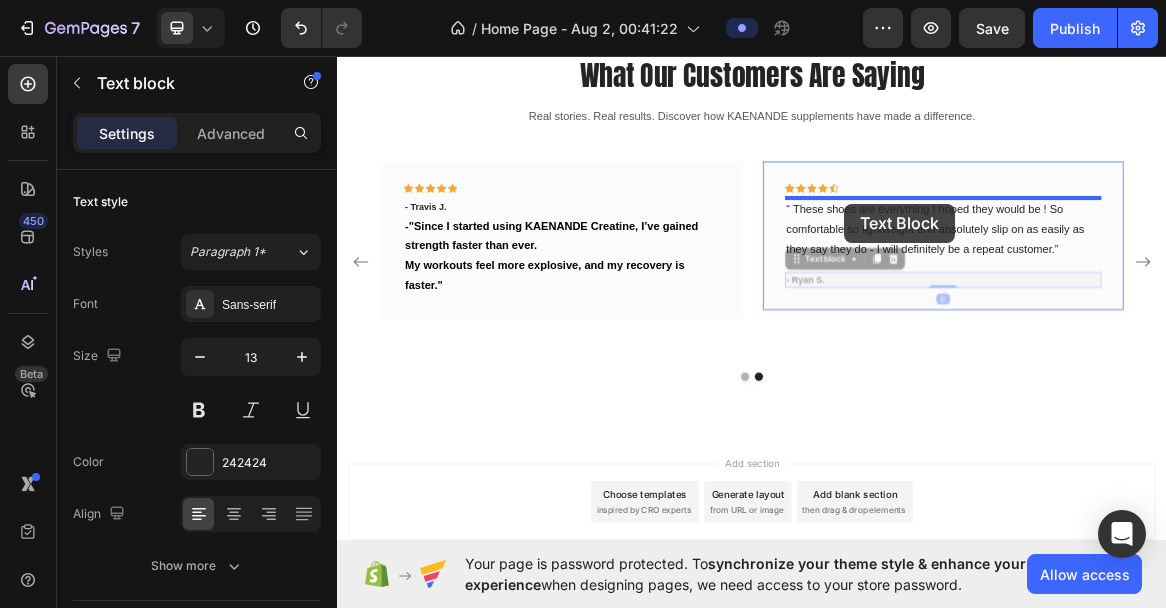 drag, startPoint x: 1090, startPoint y: 386, endPoint x: 1071, endPoint y: 273, distance: 114.58621 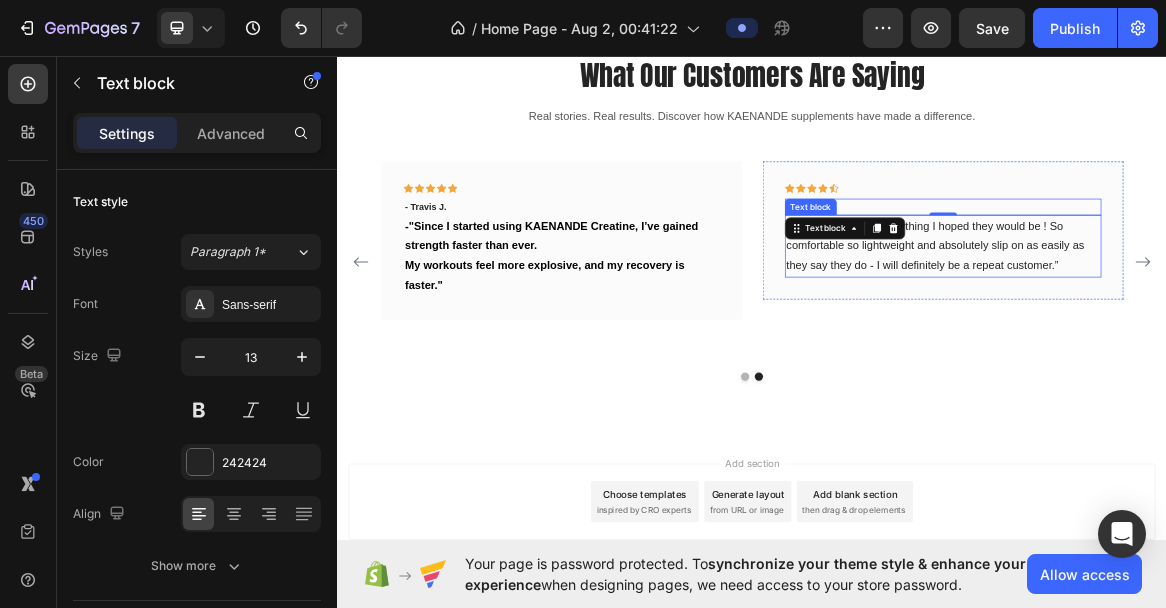 click on "“ These shoes are everything I hoped they would be ! So comfortable so lightweight and absolutely slip on as easily as they say they do - I will definitely be a repeat customer.”" at bounding box center [1213, 337] 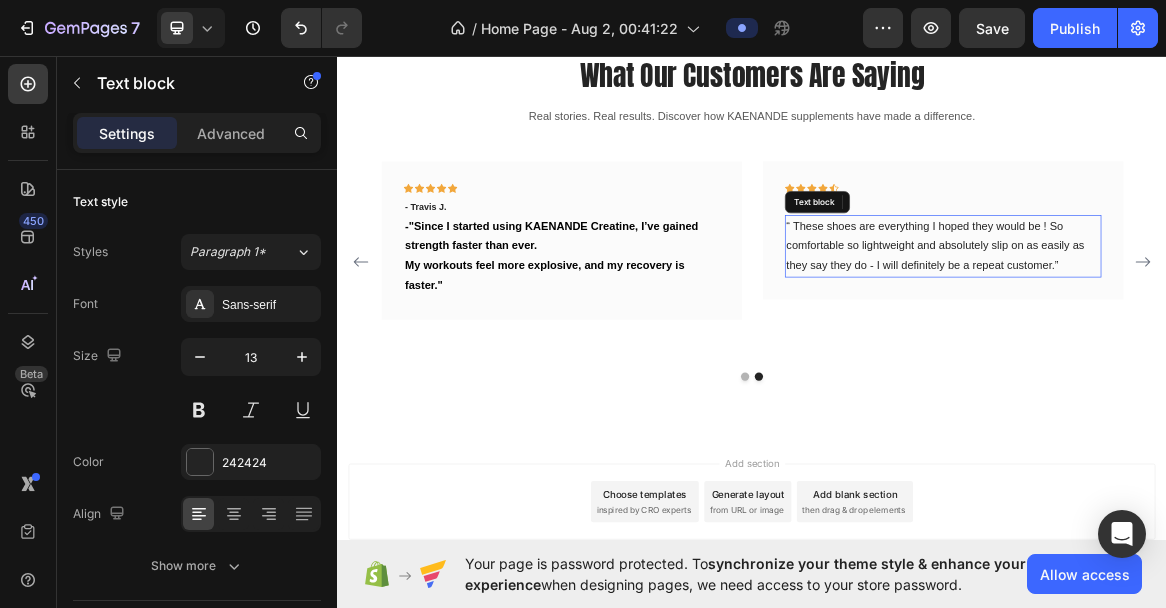 click on "“ These shoes are everything I hoped they would be ! So comfortable so lightweight and absolutely slip on as easily as they say they do - I will definitely be a repeat customer.”" at bounding box center [1213, 337] 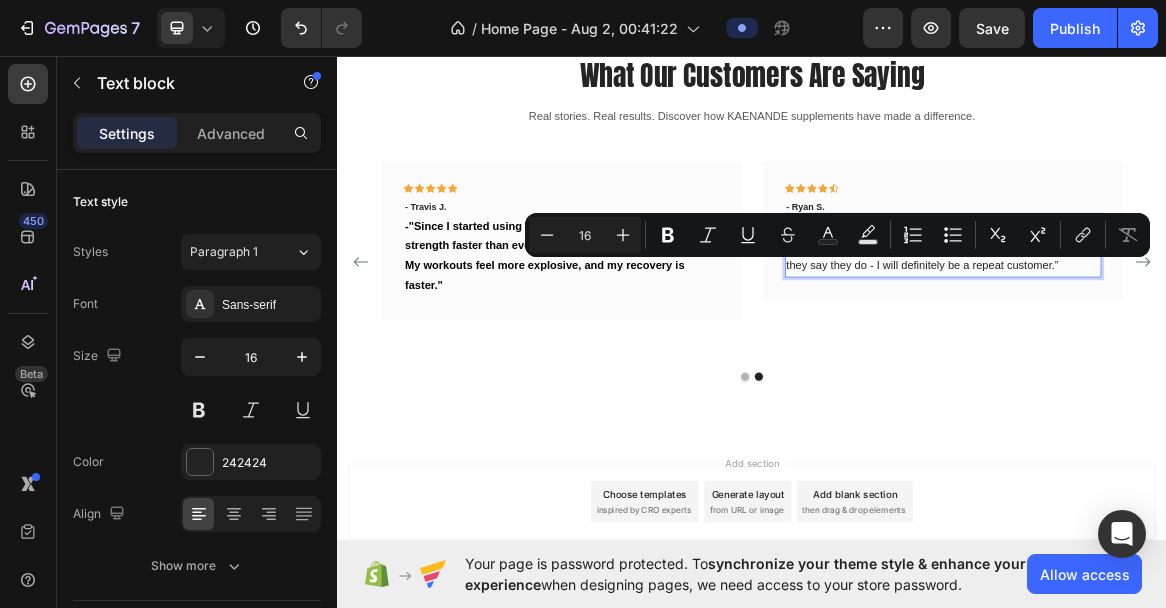click on "“ These shoes are everything I hoped they would be ! So comfortable so lightweight and absolutely slip on as easily as they say they do - I will definitely be a repeat customer.”" at bounding box center [1213, 337] 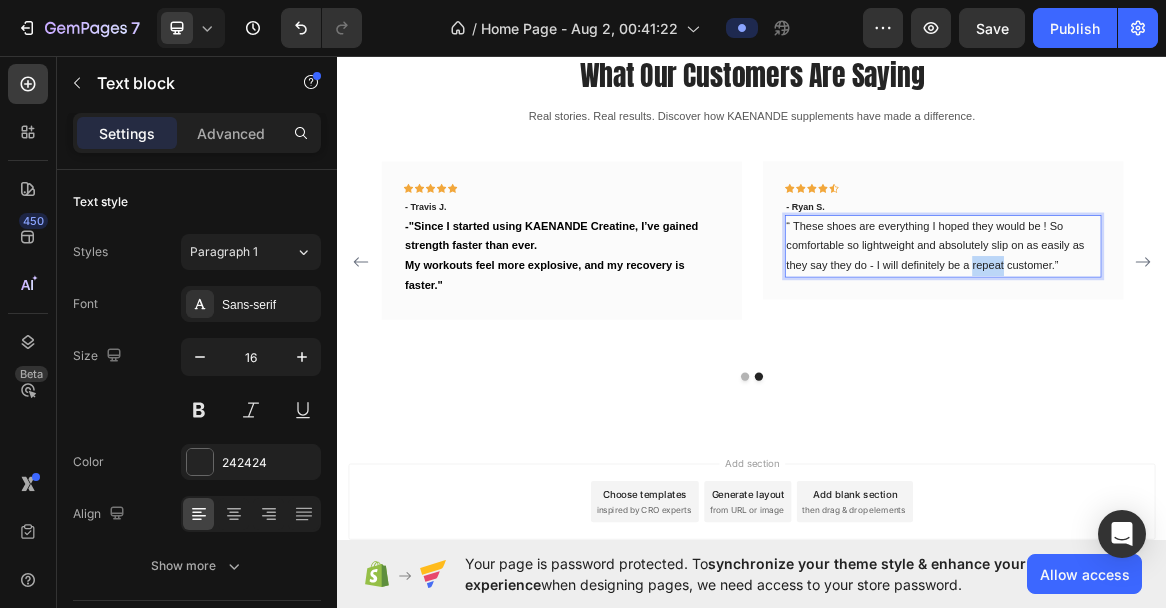 click on "“ These shoes are everything I hoped they would be ! So comfortable so lightweight and absolutely slip on as easily as they say they do - I will definitely be a repeat customer.”" at bounding box center (1213, 337) 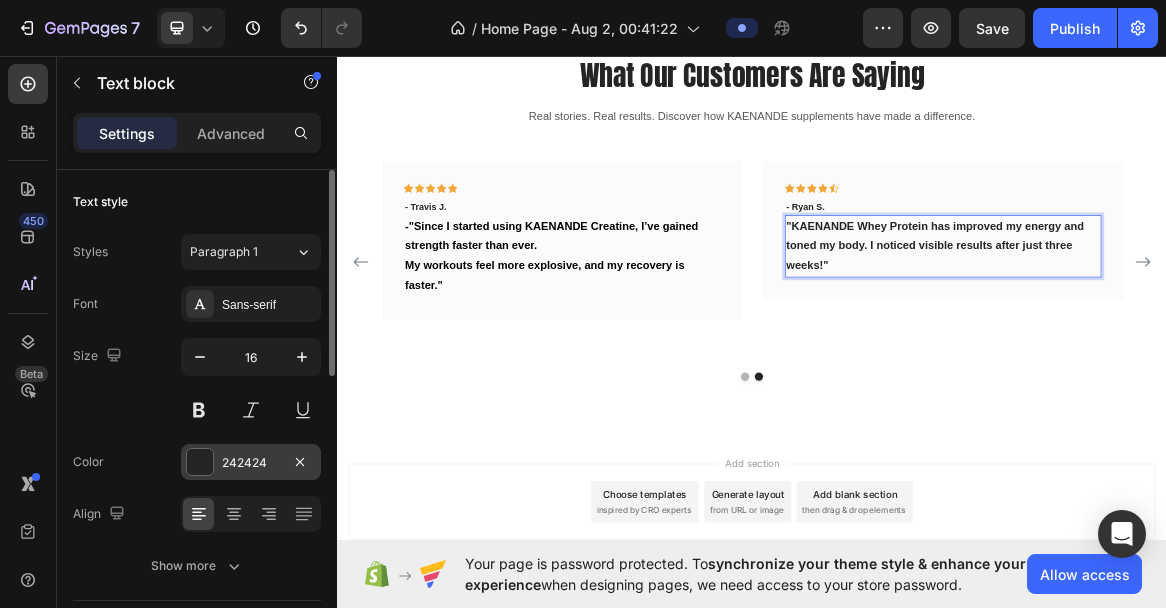 click on "242424" at bounding box center [251, 463] 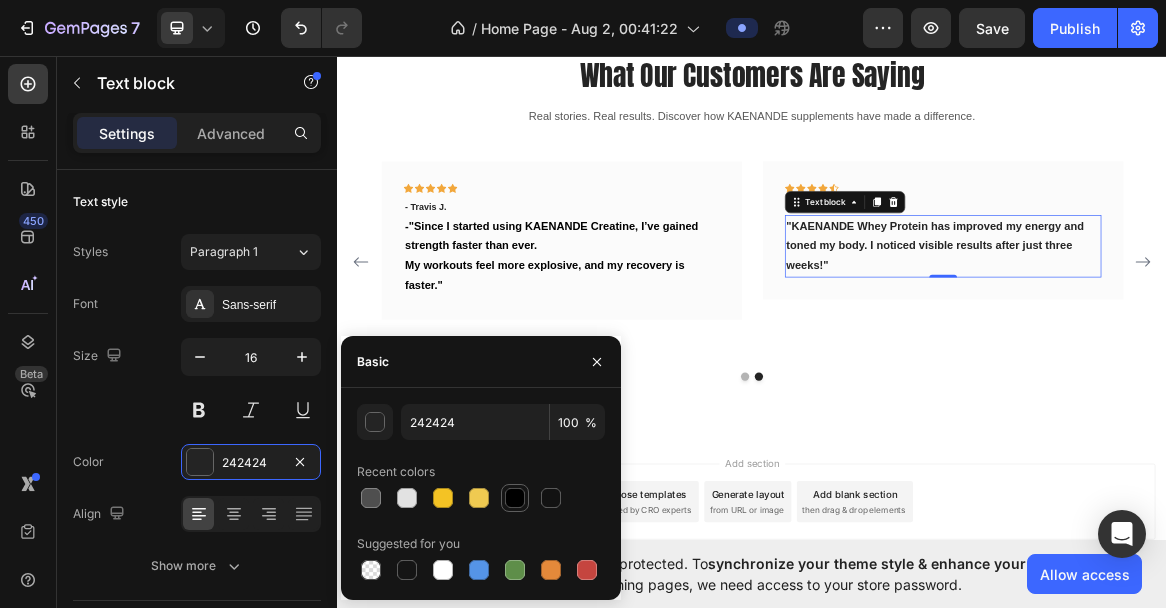 click at bounding box center [515, 498] 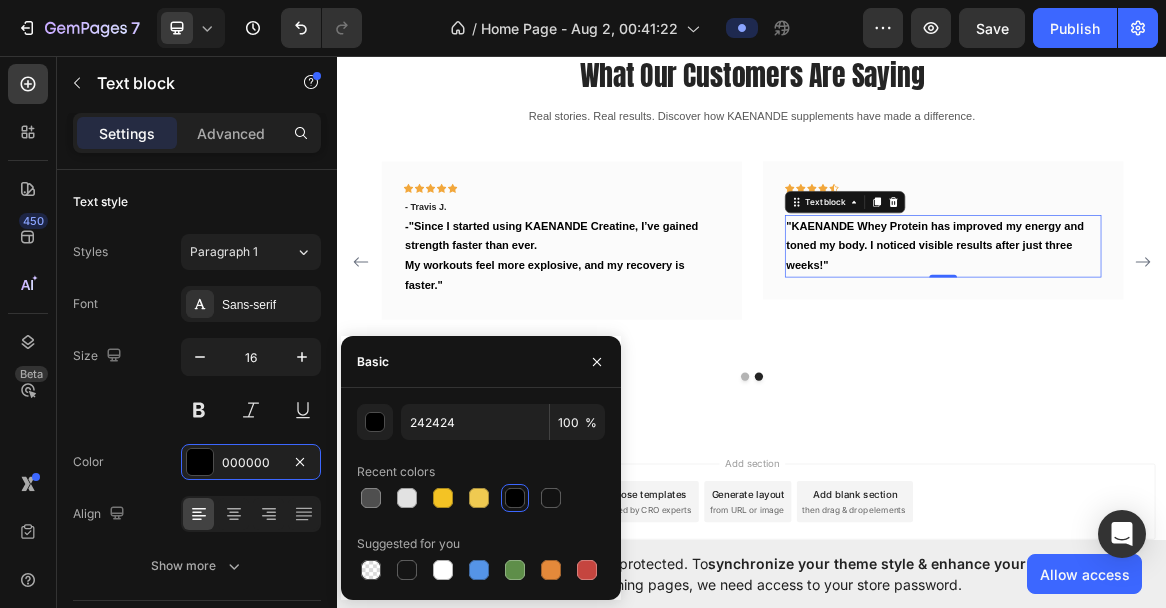 type on "000000" 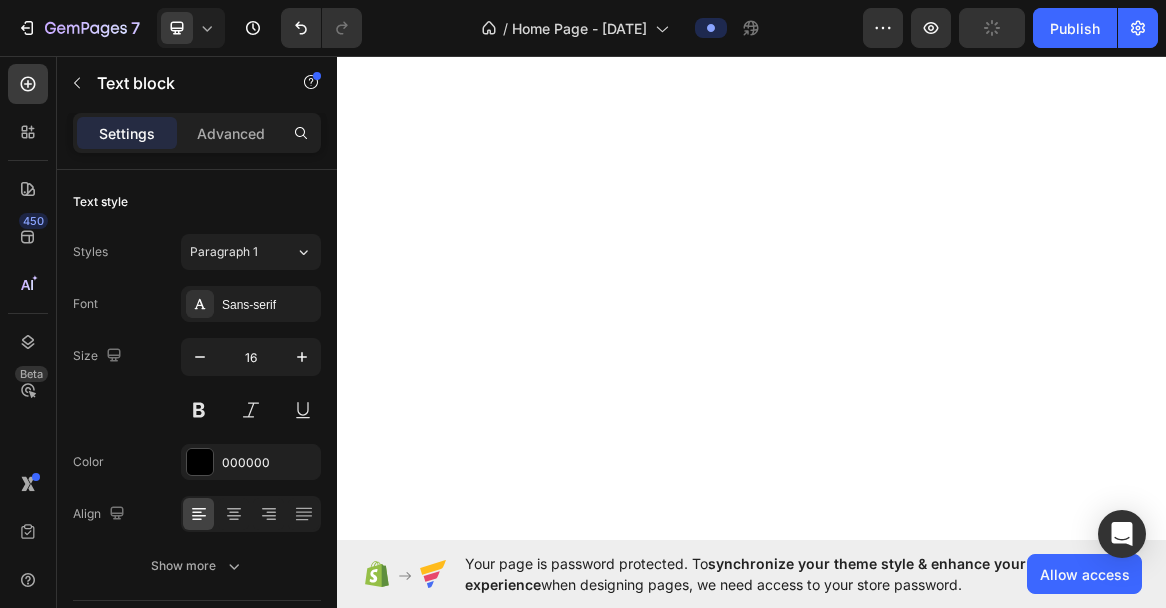 scroll, scrollTop: 0, scrollLeft: 0, axis: both 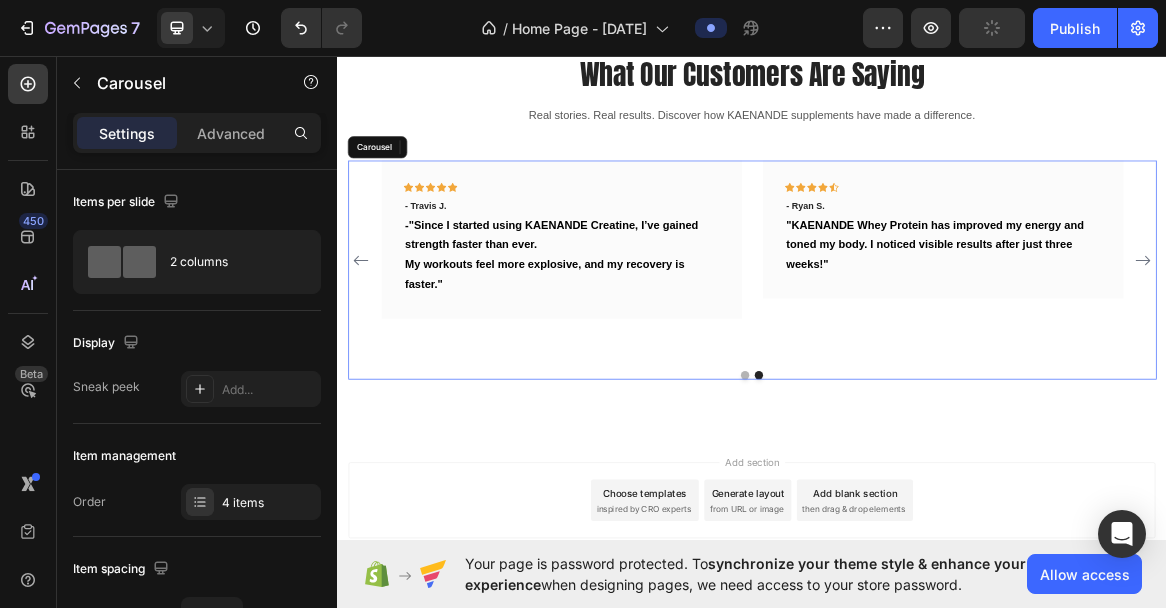 drag, startPoint x: 920, startPoint y: 438, endPoint x: 951, endPoint y: 468, distance: 43.13931 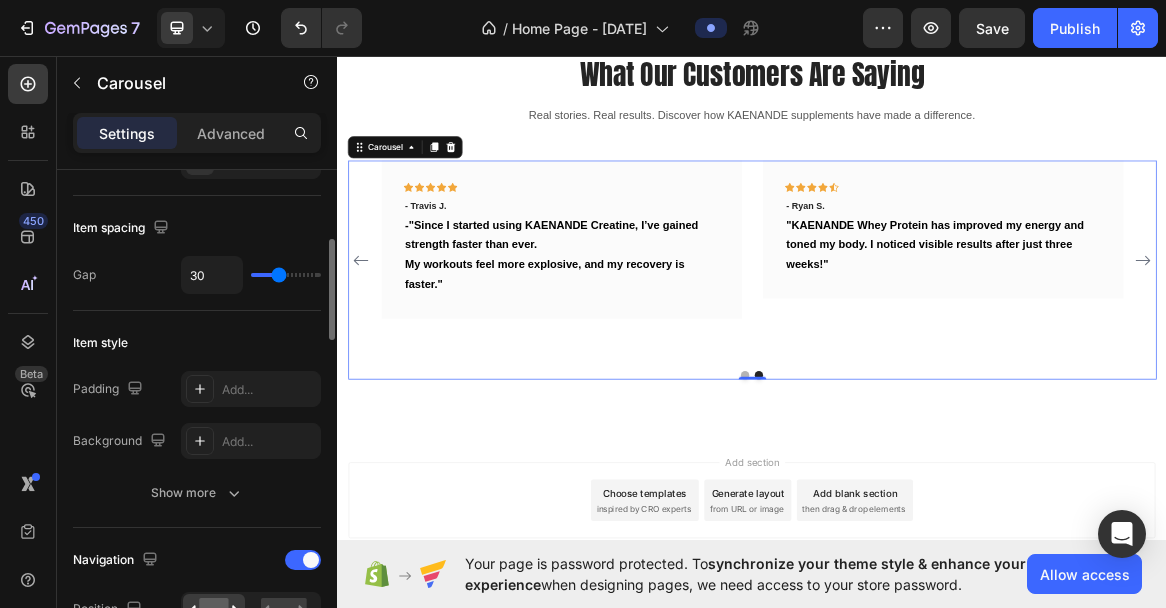 scroll, scrollTop: 0, scrollLeft: 0, axis: both 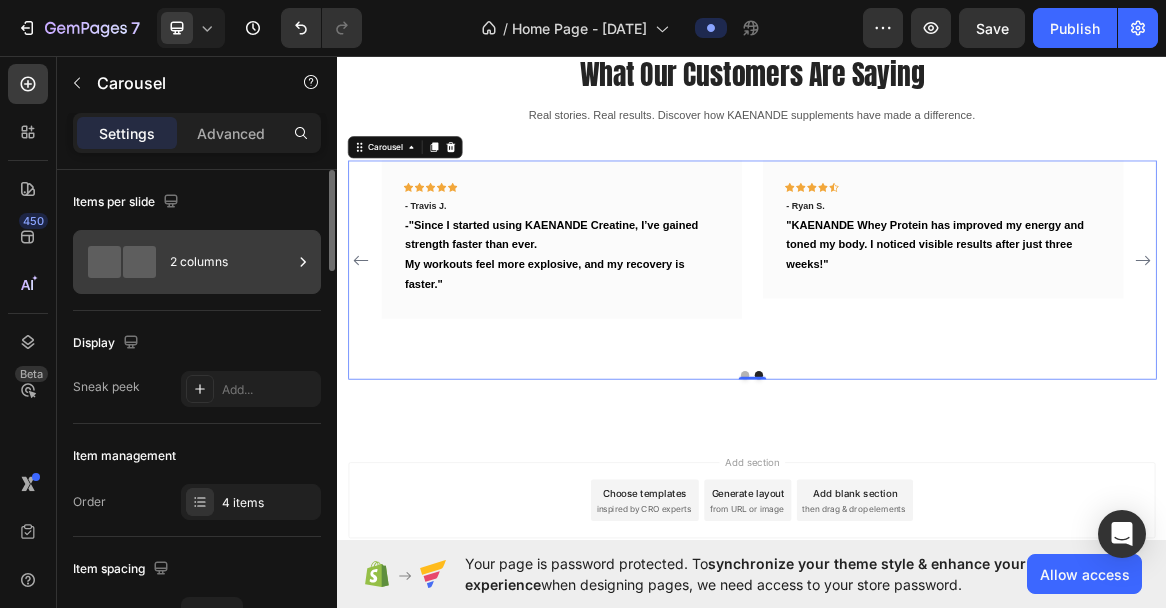 click 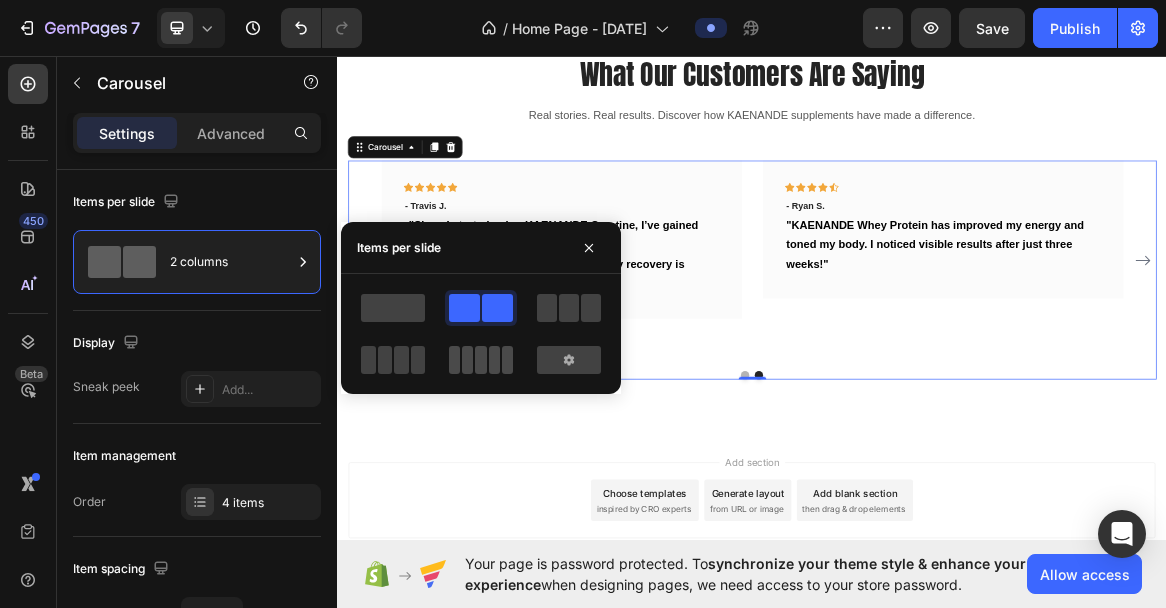 click 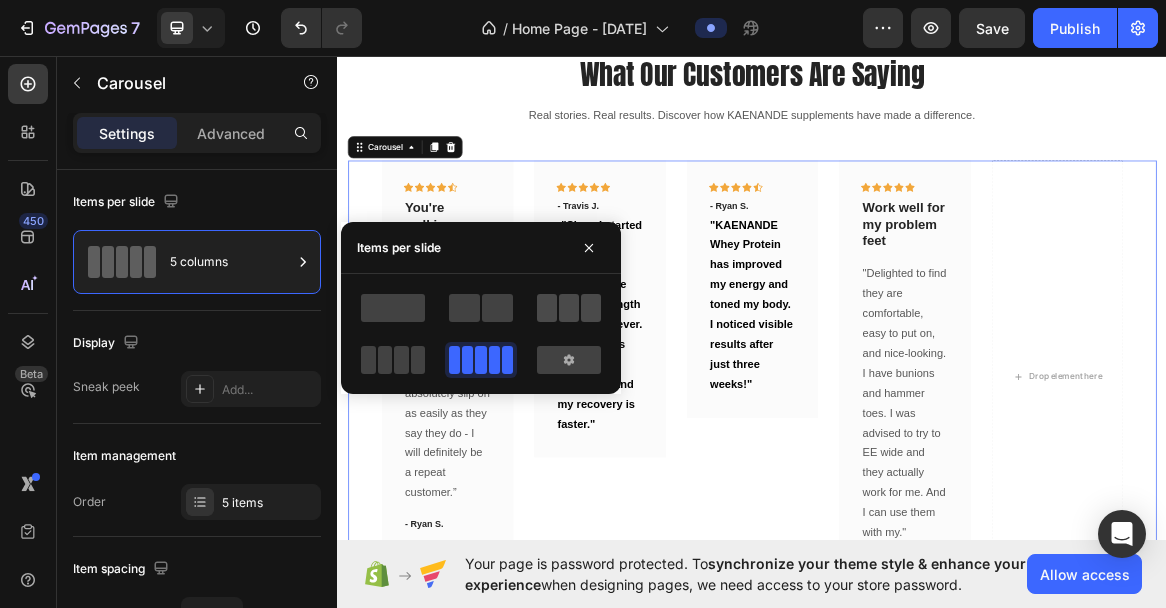 click 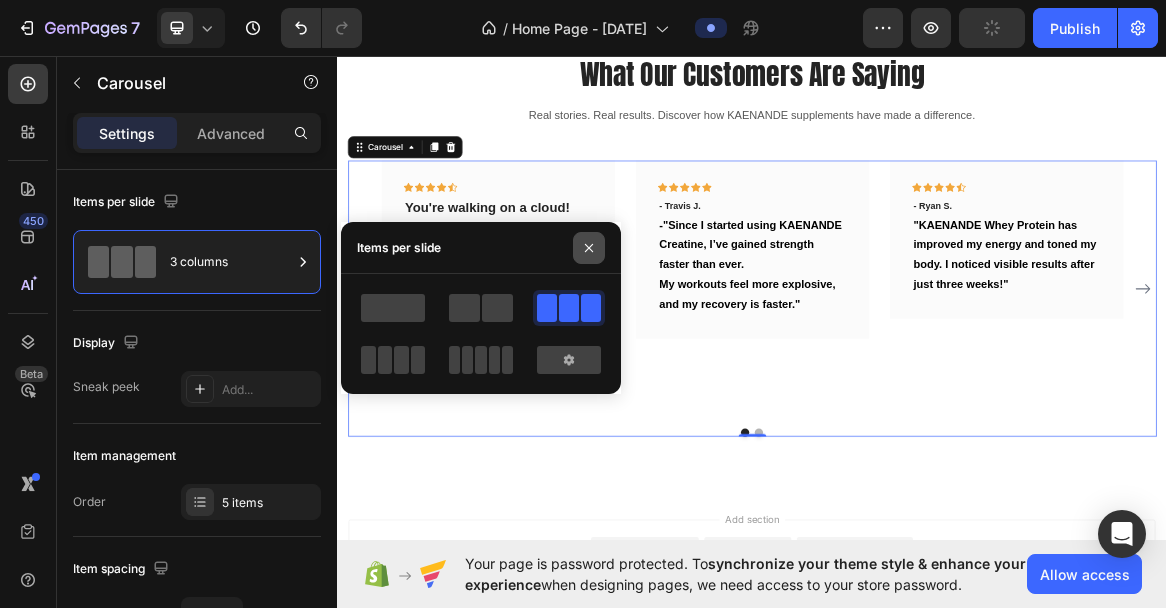 click at bounding box center [589, 248] 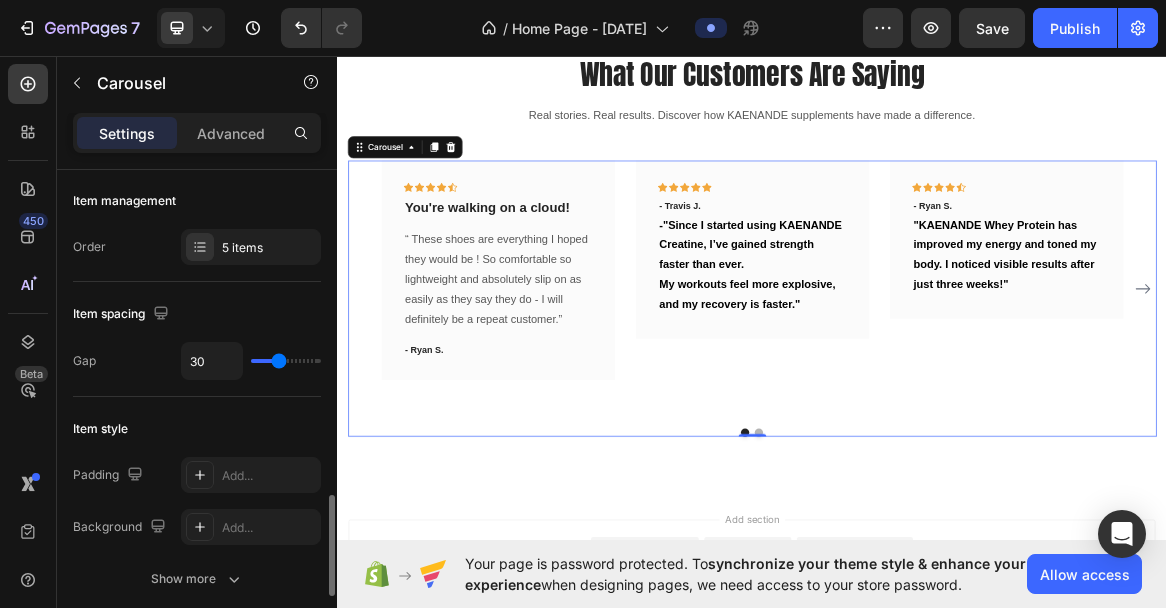 scroll, scrollTop: 0, scrollLeft: 0, axis: both 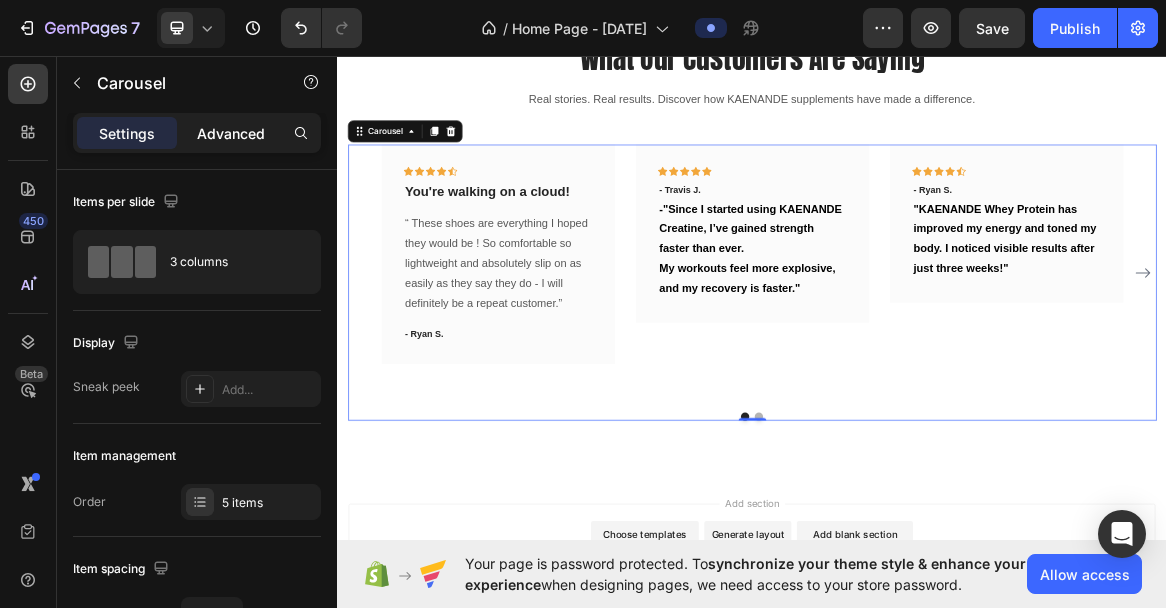 click on "Advanced" at bounding box center (231, 133) 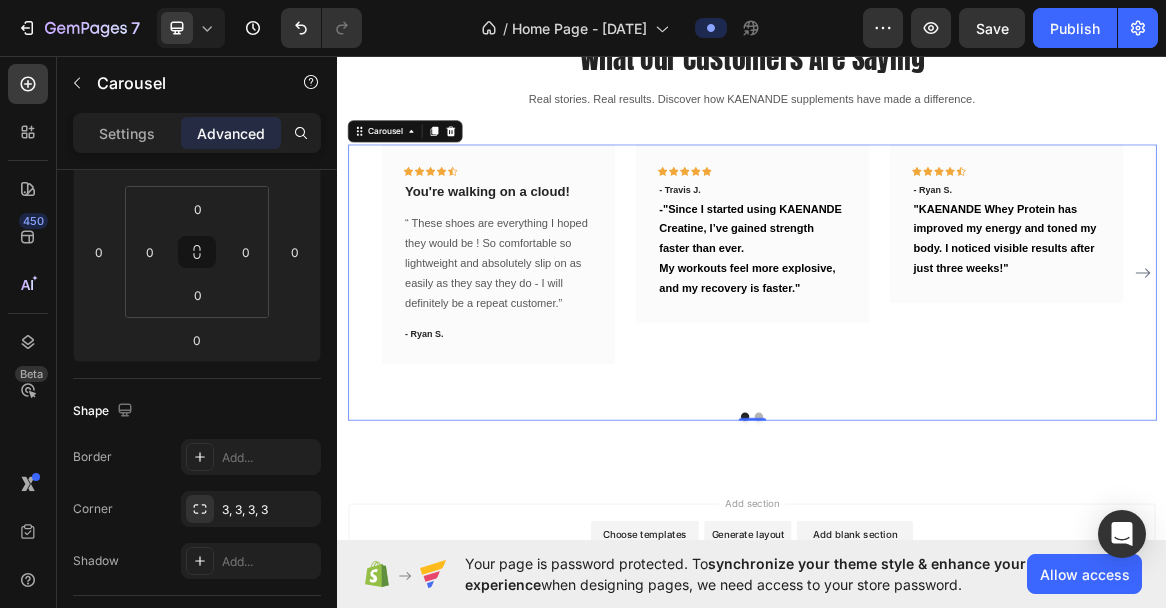 scroll, scrollTop: 0, scrollLeft: 0, axis: both 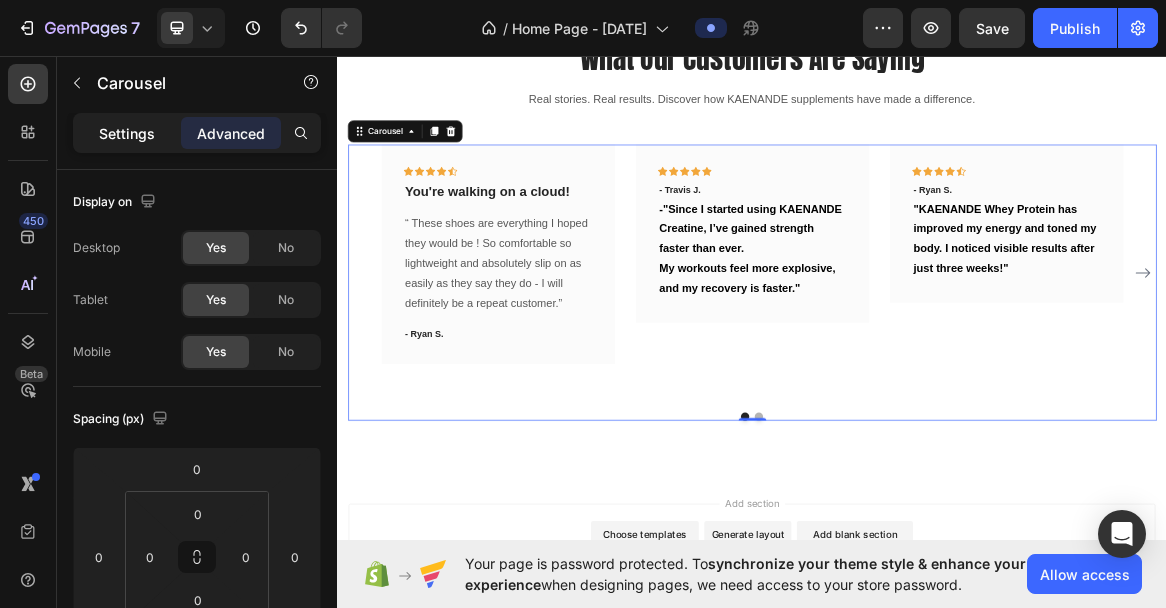 click on "Settings" at bounding box center [127, 133] 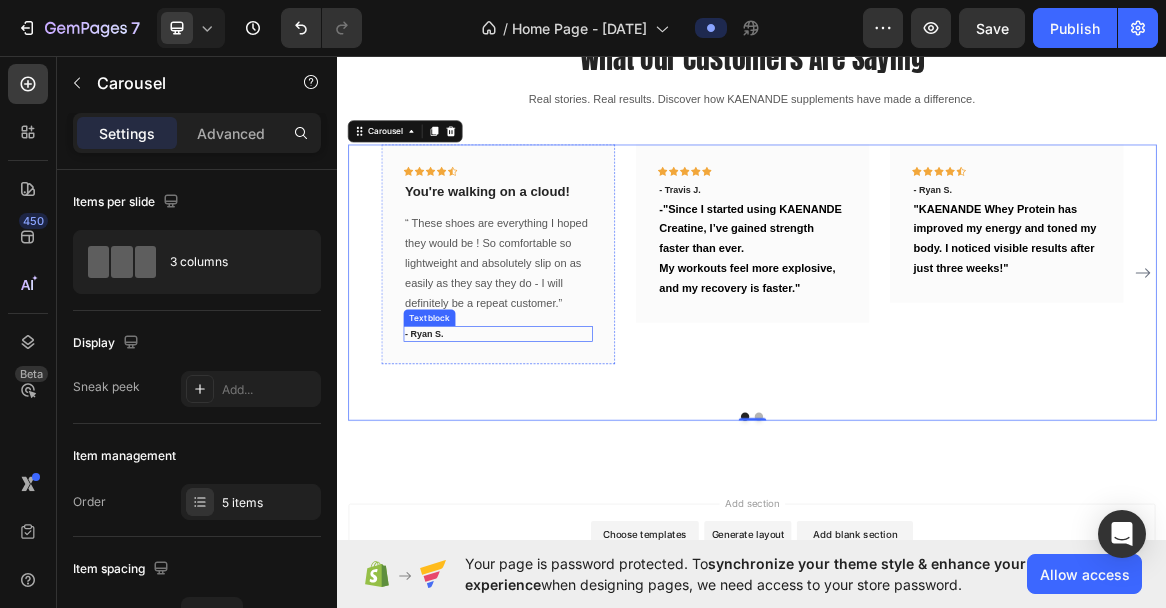 click on "- Ryan S." at bounding box center (569, 464) 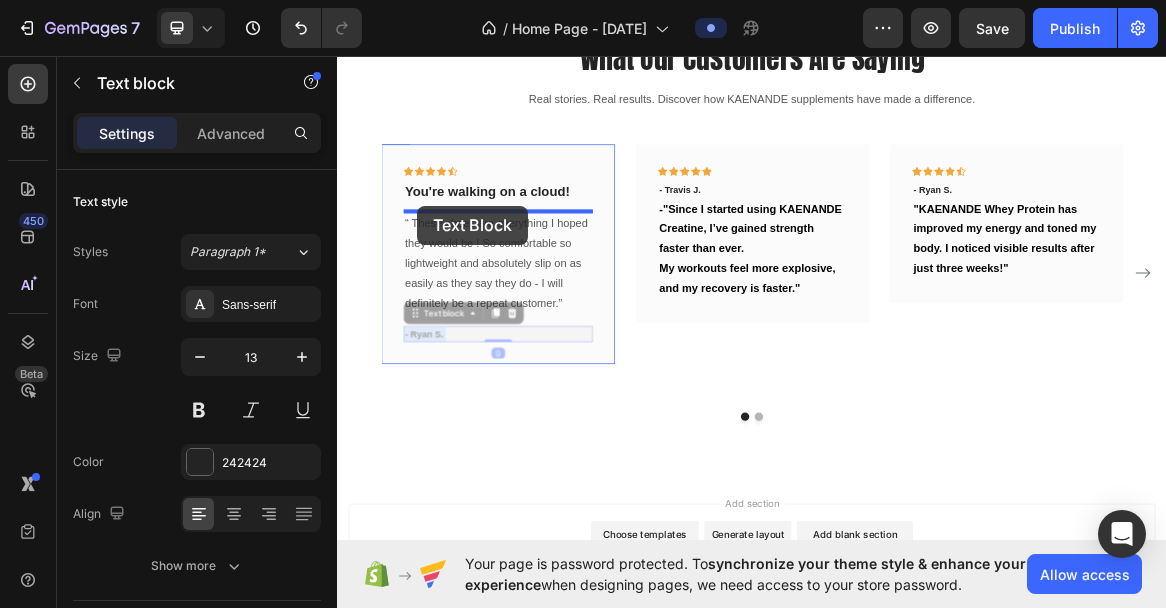 drag, startPoint x: 480, startPoint y: 453, endPoint x: 453, endPoint y: 279, distance: 176.08237 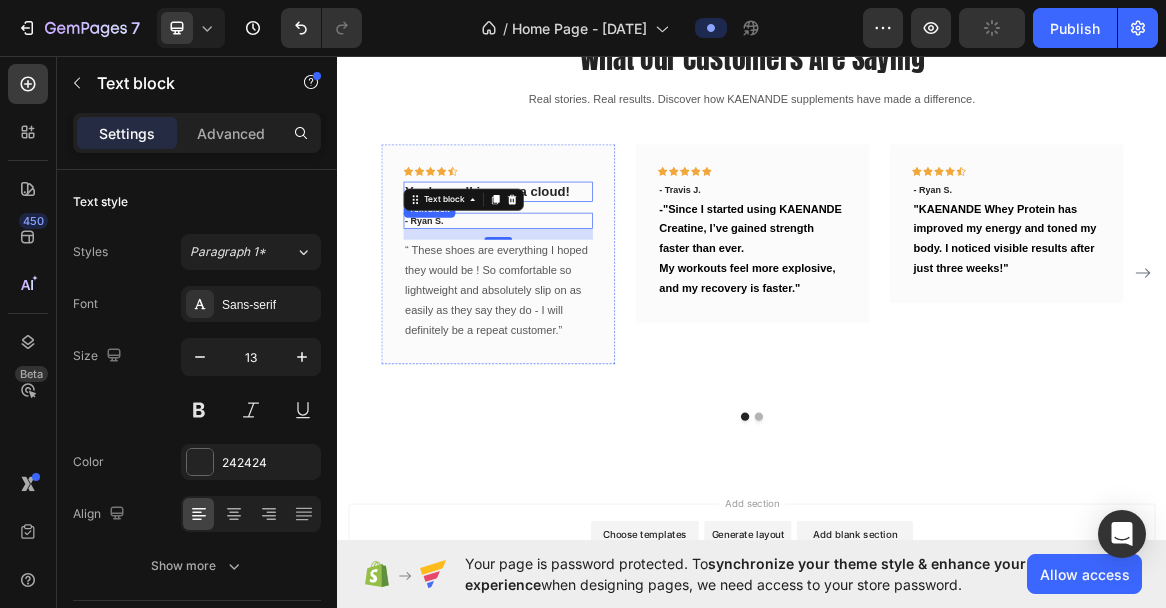 click on "You're walking on a cloud!" at bounding box center [569, 257] 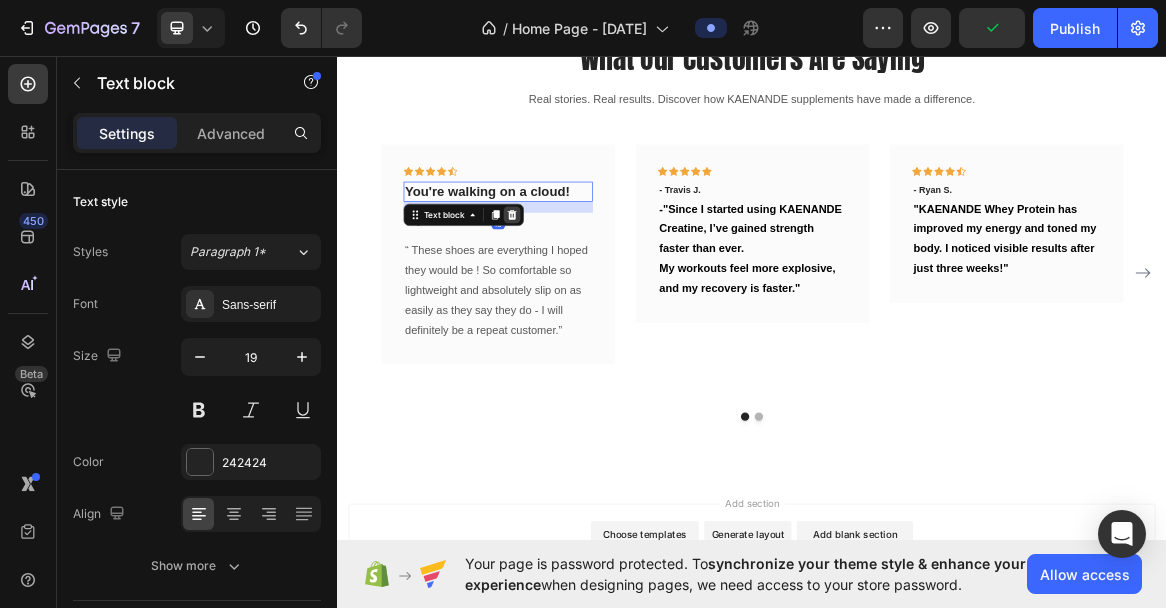 click at bounding box center (589, 291) 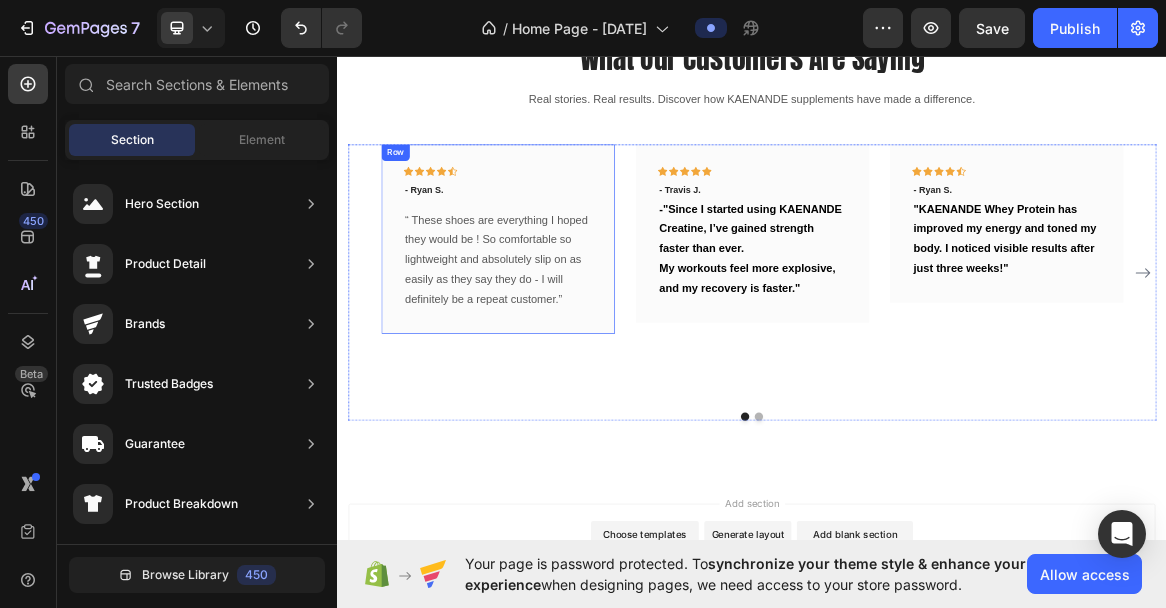 click on "Icon
Icon
Icon
Icon
Icon Row - [FIRST] [LAST]. Text block “ These shoes are everything I hoped they would be ! So comfortable so lightweight and absolutely slip on as easily as they say they do - I will definitely be a repeat customer.” Text block" at bounding box center (569, 325) 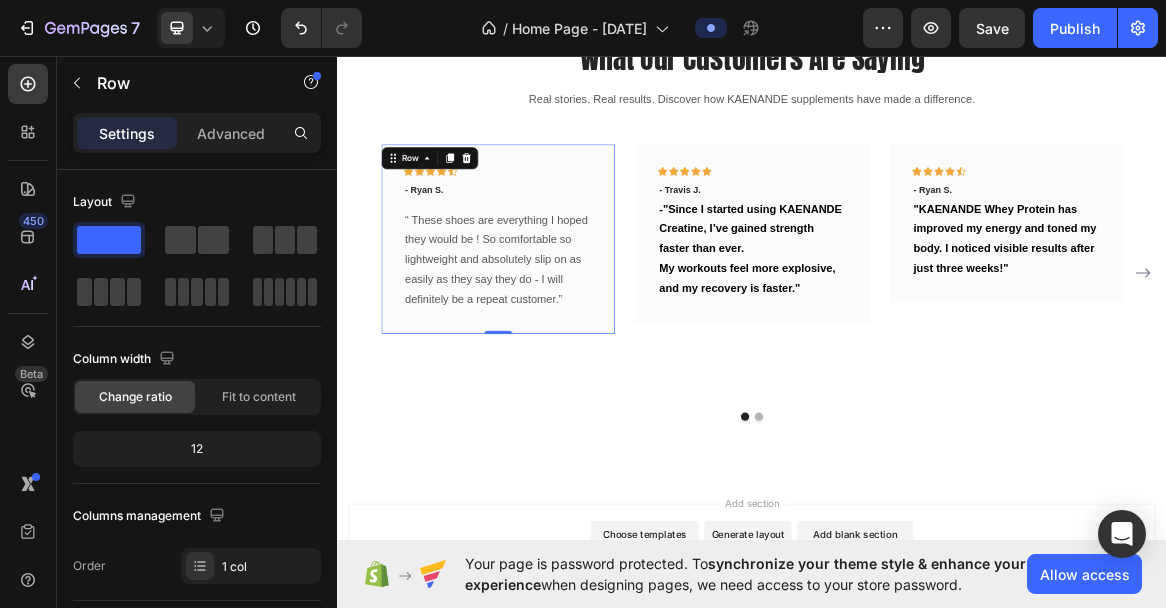 click on "Icon
Icon
Icon
Icon
Icon Row - [FIRST] [LAST]. Text block “ These shoes are everything I hoped they would be ! So comfortable so lightweight and absolutely slip on as easily as they say they do - I will definitely be a repeat customer.” Text block" at bounding box center [569, 325] 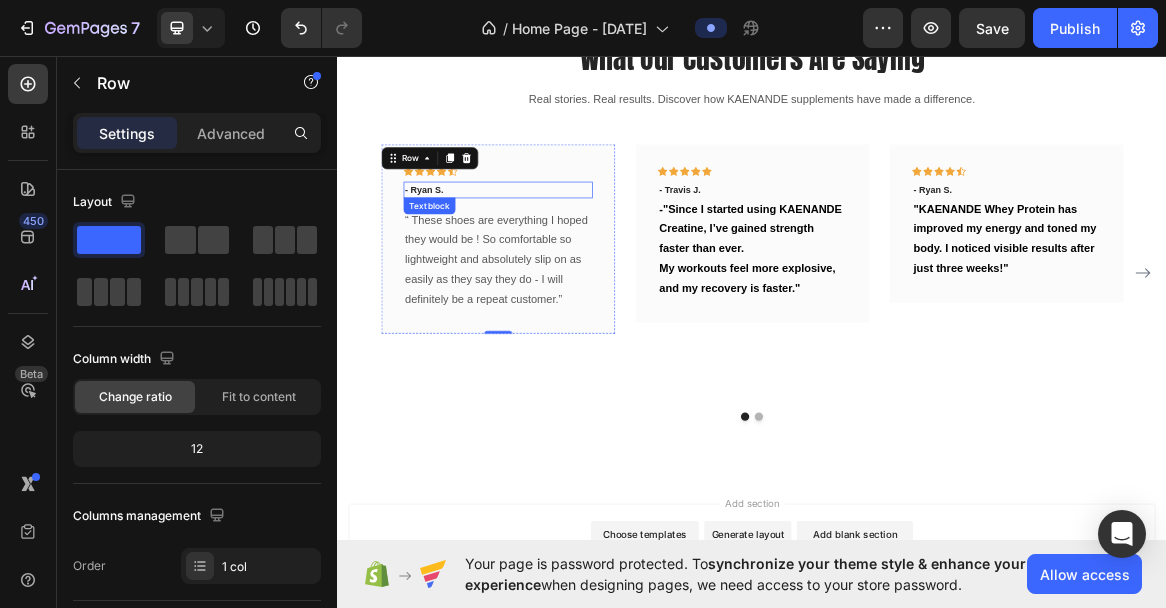 click on "- Ryan S." at bounding box center (569, 255) 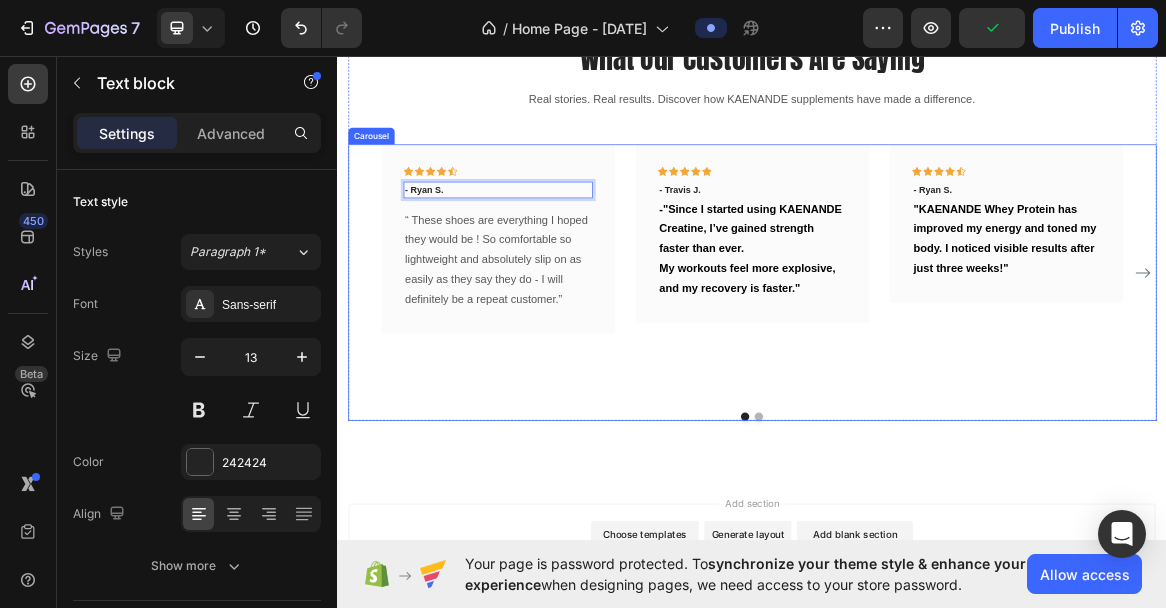 drag, startPoint x: 611, startPoint y: 486, endPoint x: 611, endPoint y: 429, distance: 57 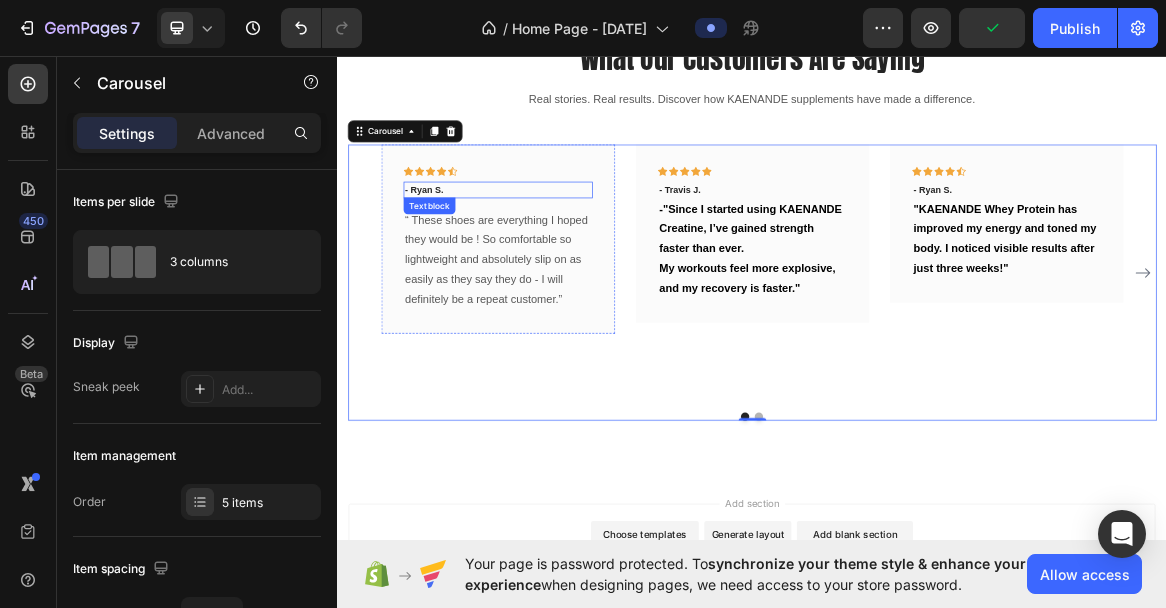 click on "- Ryan S." at bounding box center (569, 255) 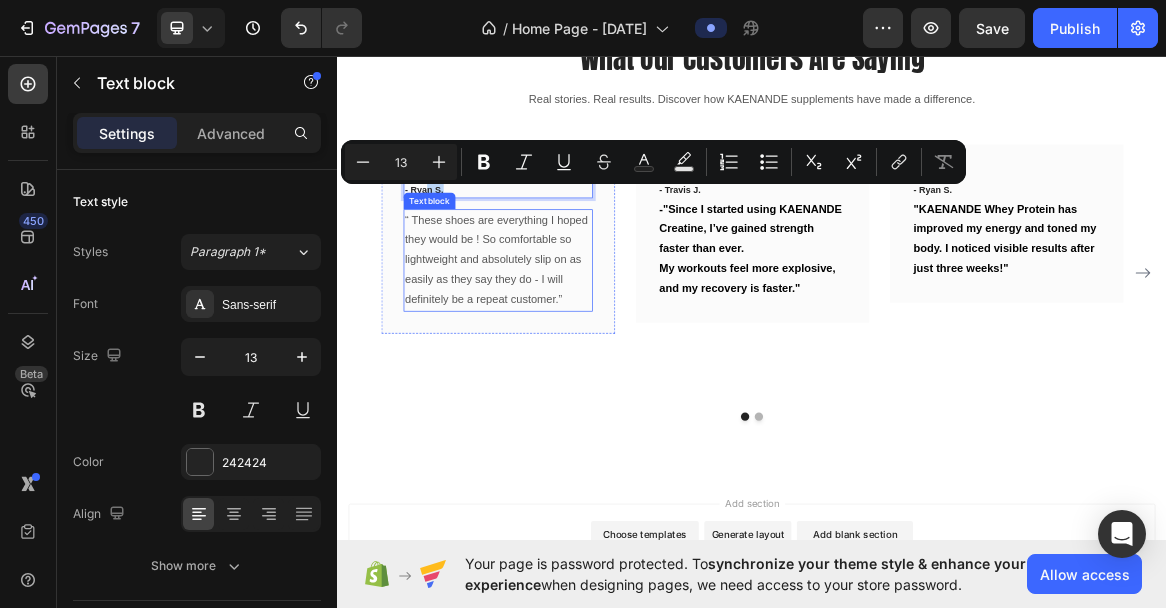 drag, startPoint x: 467, startPoint y: 246, endPoint x: 461, endPoint y: 292, distance: 46.389652 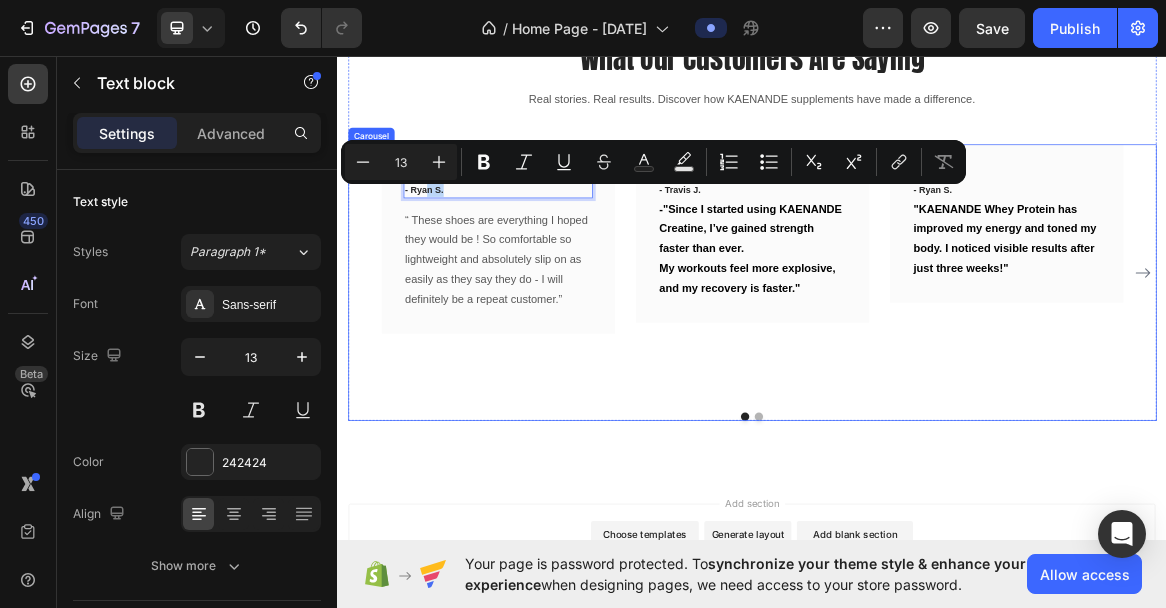 click on "Icon
Icon
Icon
Icon
Icon Row - [FIRST] [LAST]. Text block   16 “ These shoes are everything I hoped they would be ! So comfortable so lightweight and absolutely slip on as easily as they say they do - I will definitely be a repeat customer.” Text block Row
Icon
Icon
Icon
Icon
Icon Row - [FIRST] [LAST]. Text block -"Since I started using KAENANDE Creatine, I’ve gained strength faster than ever.  My workouts feel more explosive, and my recovery is faster." Text block Row
Icon
Icon
Icon
Icon
Icon Row - [FIRST] [LAST]. Text block "KAENANDE Whey Protein has improved my energy and toned my body. I noticed visible results after just three weeks!" Text block Row
Icon
Icon
Icon
Icon
Icon Row Text block Text block Row" at bounding box center [937, 375] 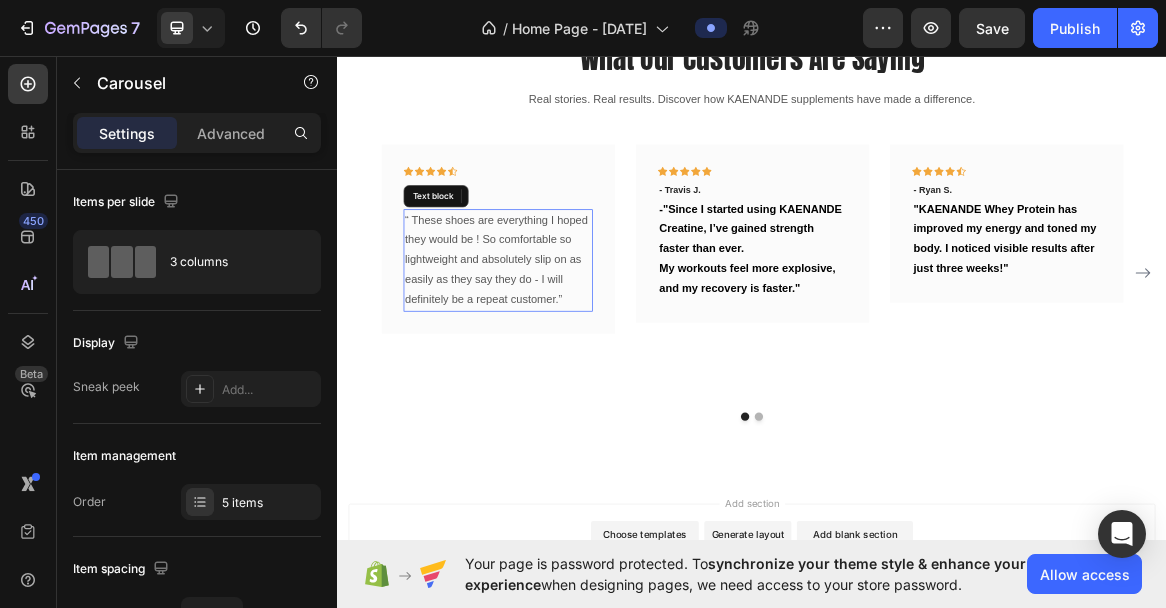 click on "“ These shoes are everything I hoped they would be ! So comfortable so lightweight and absolutely slip on as easily as they say they do - I will definitely be a repeat customer.”" at bounding box center (569, 357) 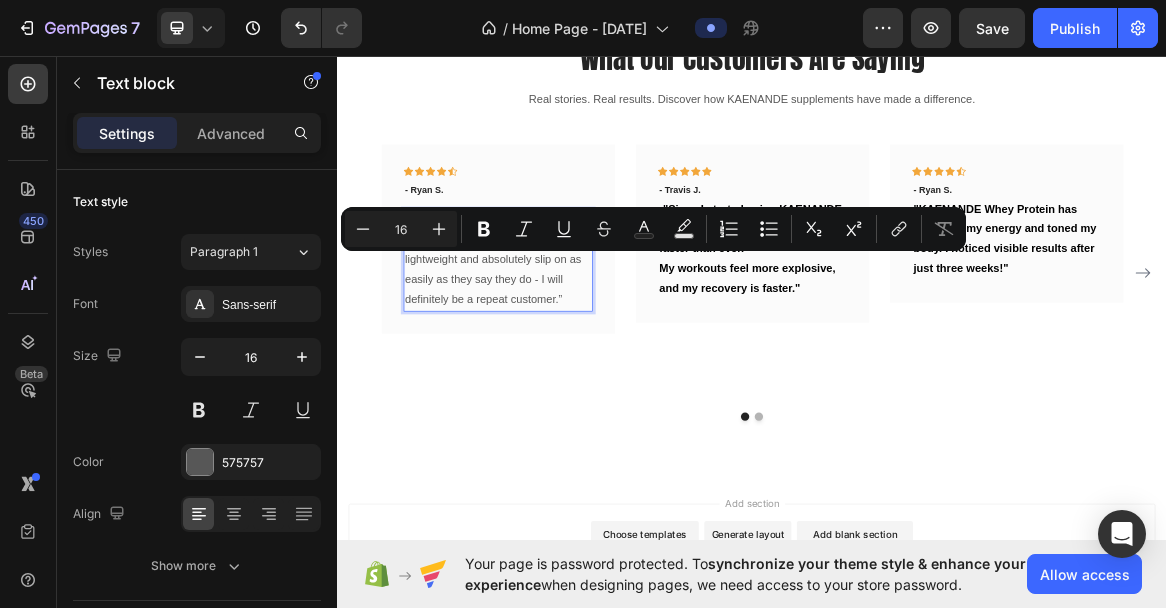 click on "“ These shoes are everything I hoped they would be ! So comfortable so lightweight and absolutely slip on as easily as they say they do - I will definitely be a repeat customer.”" at bounding box center (569, 357) 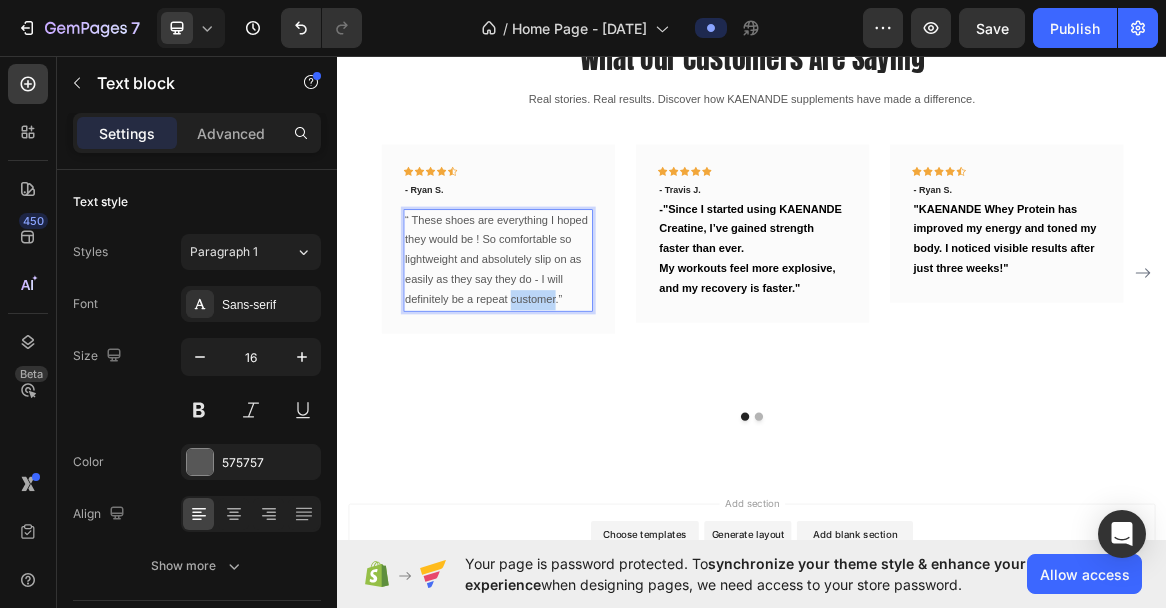 click on "“ These shoes are everything I hoped they would be ! So comfortable so lightweight and absolutely slip on as easily as they say they do - I will definitely be a repeat customer.”" at bounding box center [569, 357] 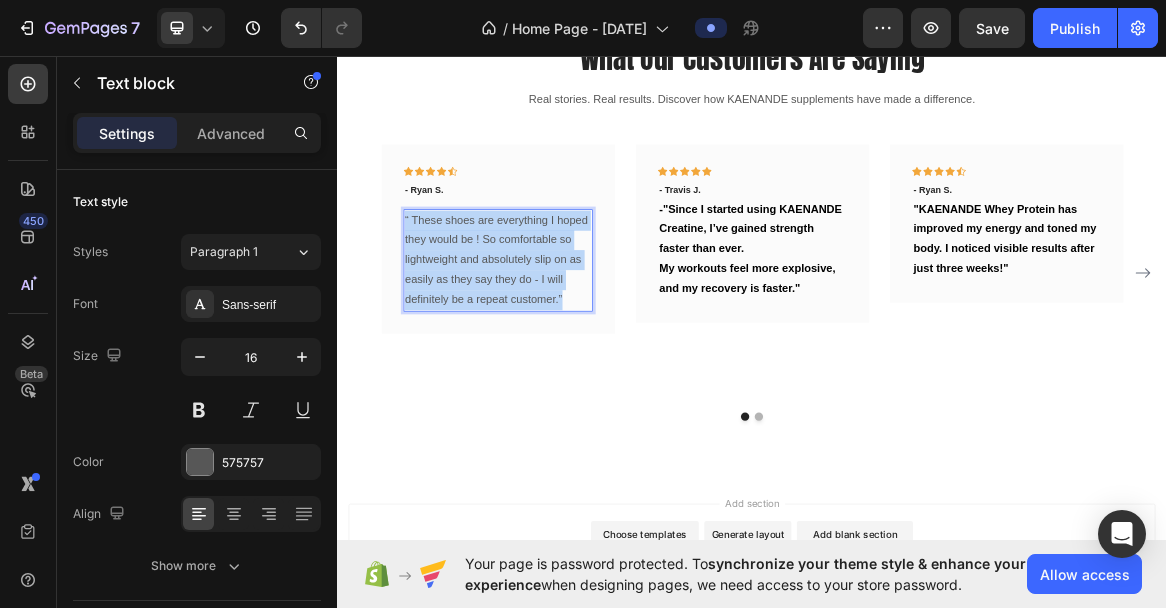 click on "“ These shoes are everything I hoped they would be ! So comfortable so lightweight and absolutely slip on as easily as they say they do - I will definitely be a repeat customer.”" at bounding box center (569, 357) 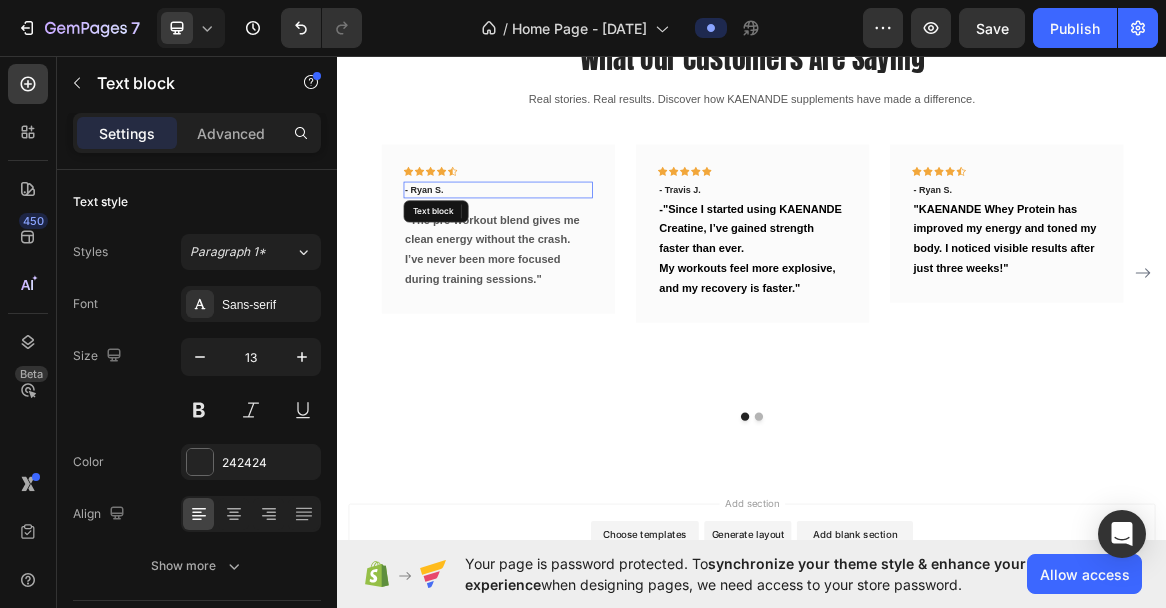 drag, startPoint x: 482, startPoint y: 248, endPoint x: 554, endPoint y: 288, distance: 82.36504 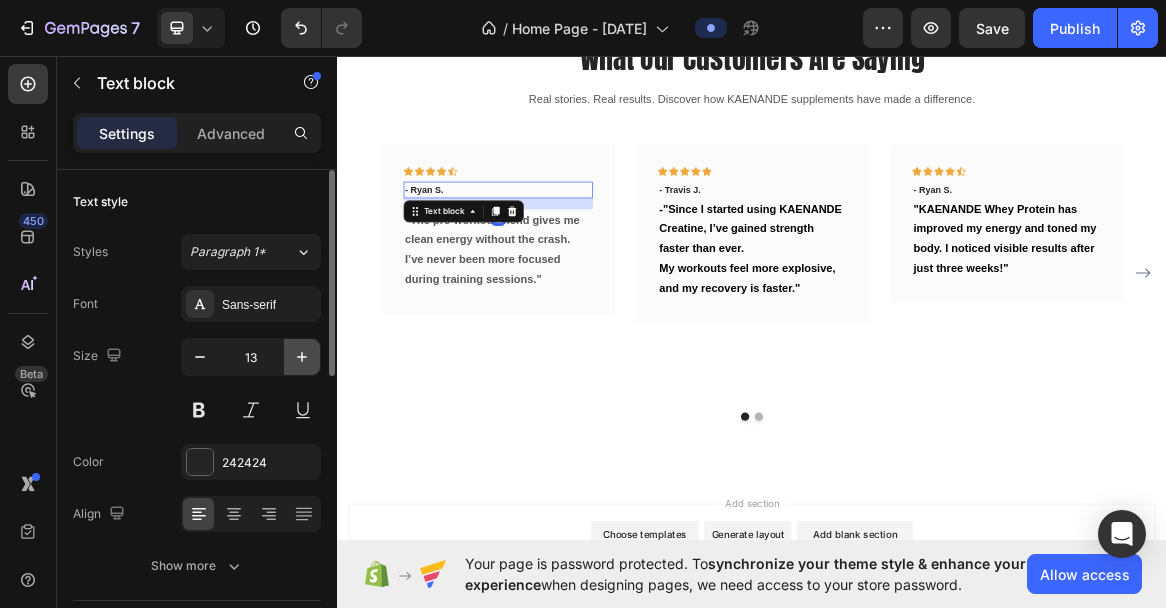 click 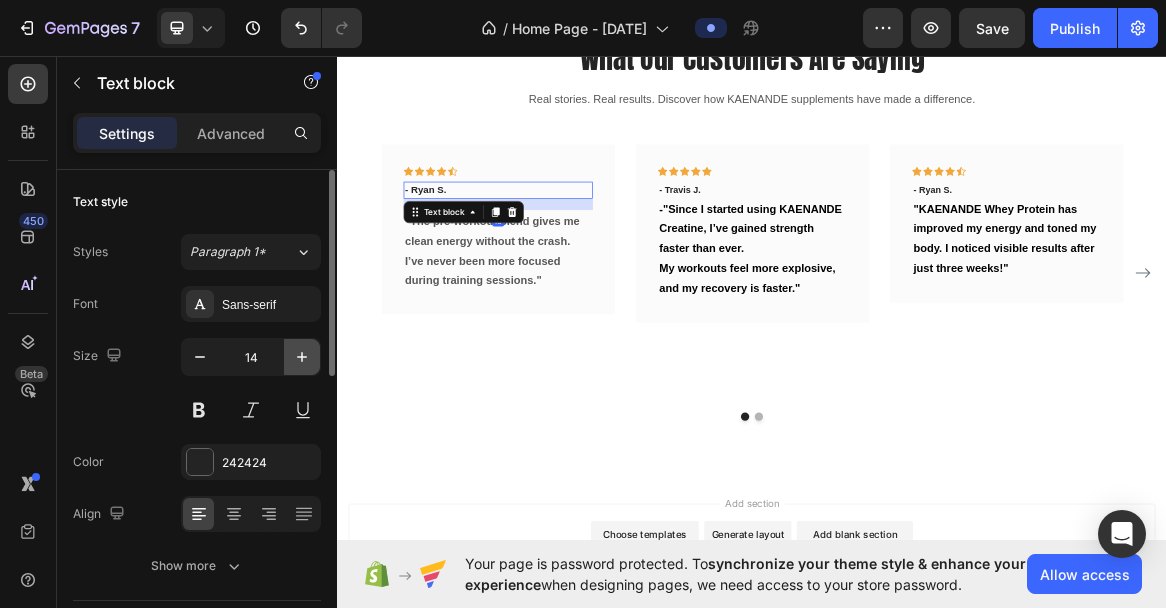 click 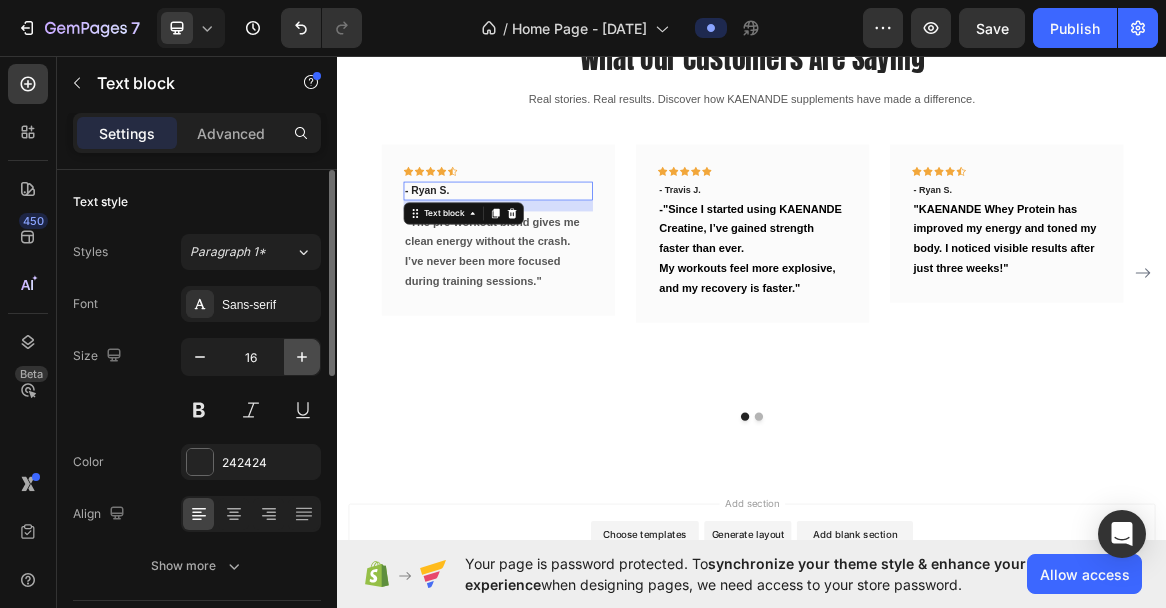 click 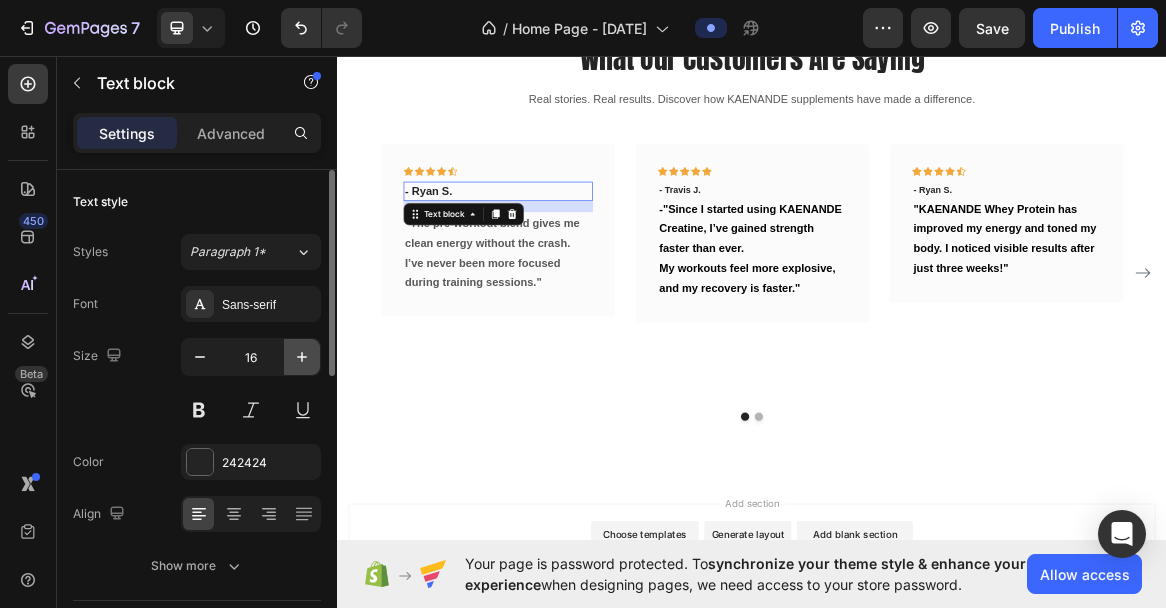 click 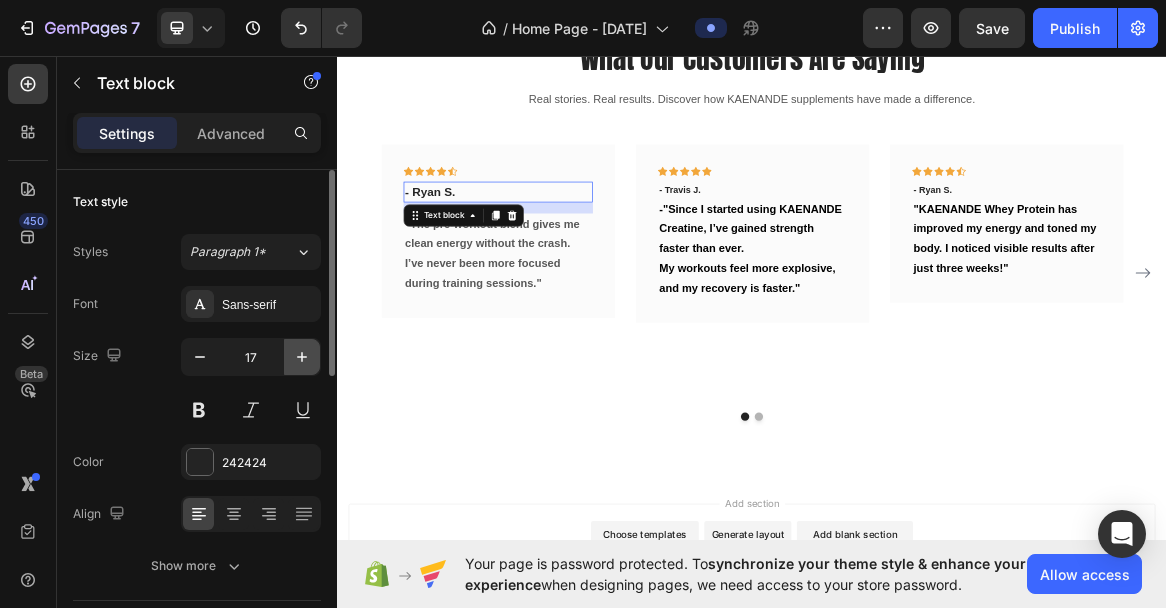 click 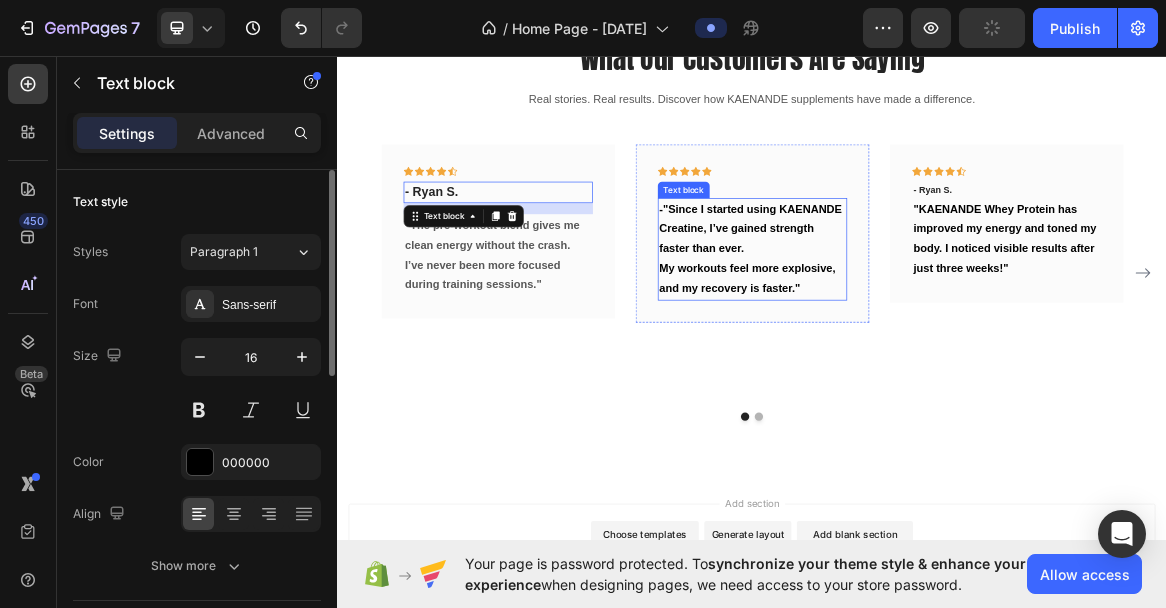 click on "Text block" at bounding box center (837, 255) 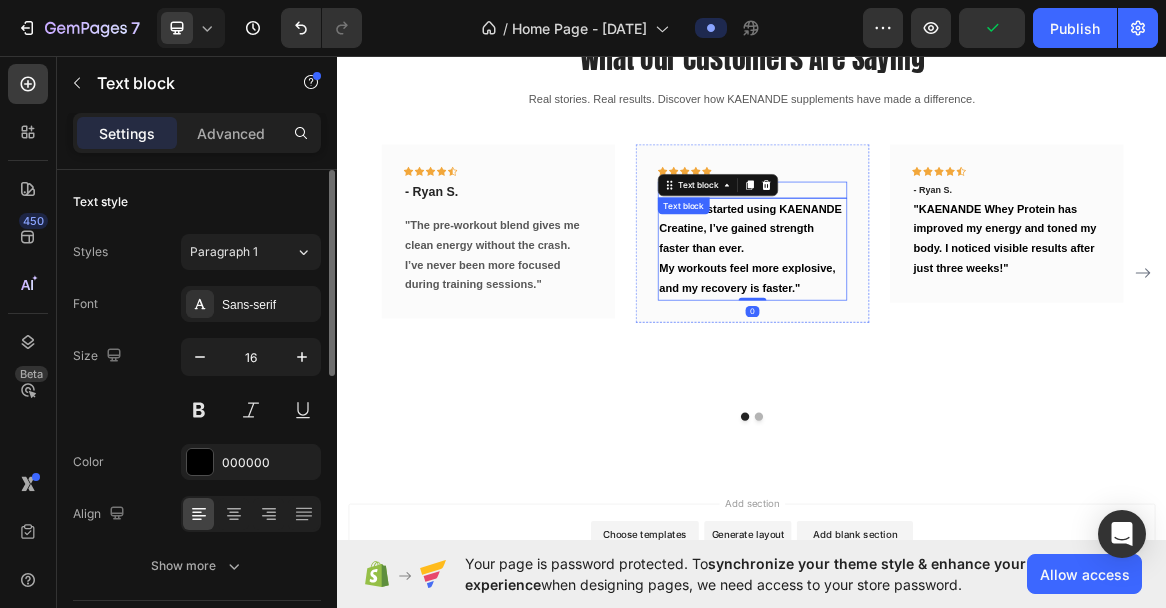 click on "- Travis J." at bounding box center [937, 255] 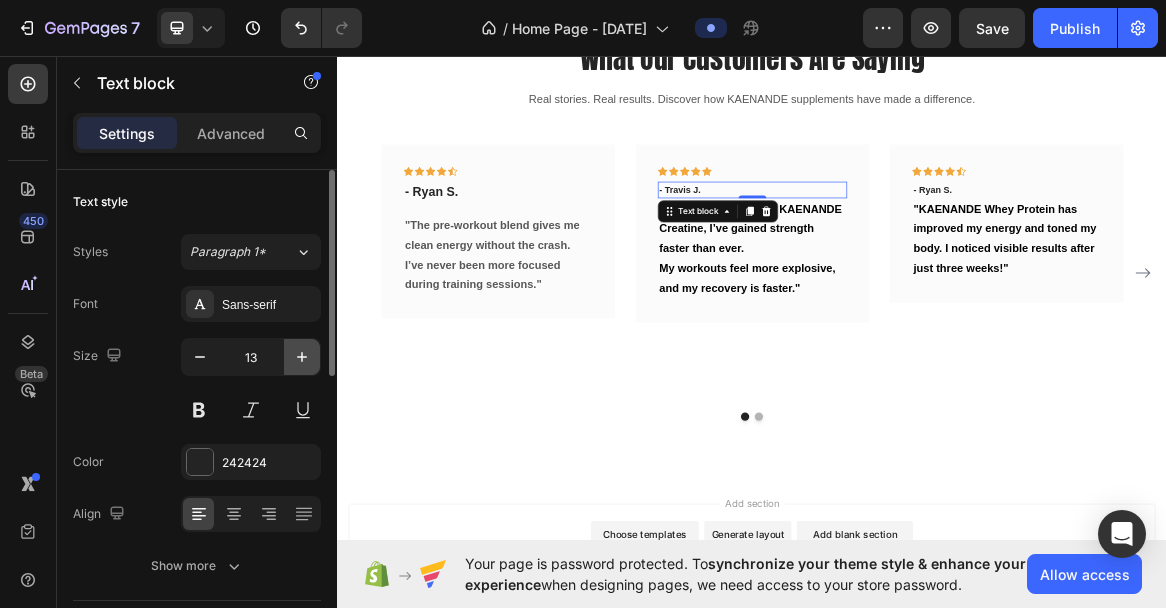 click 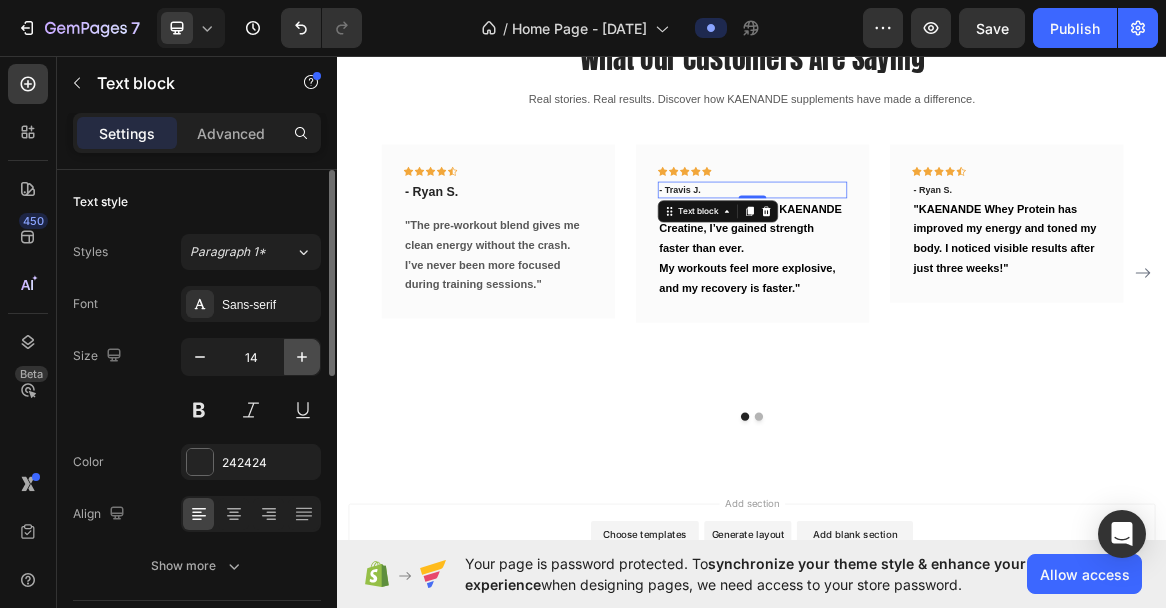 click 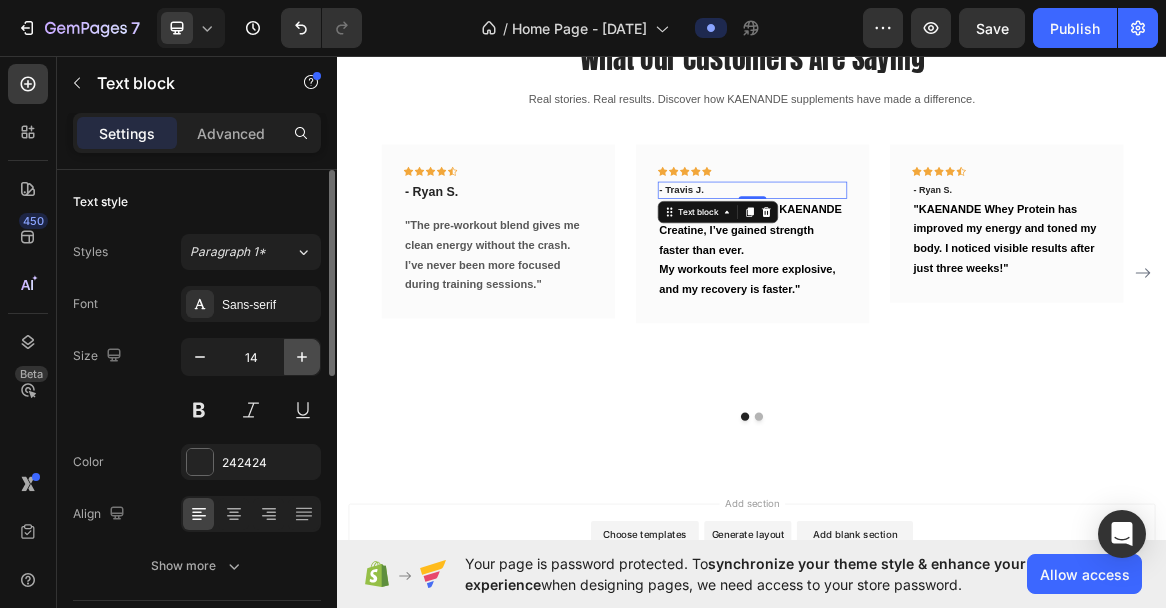 click 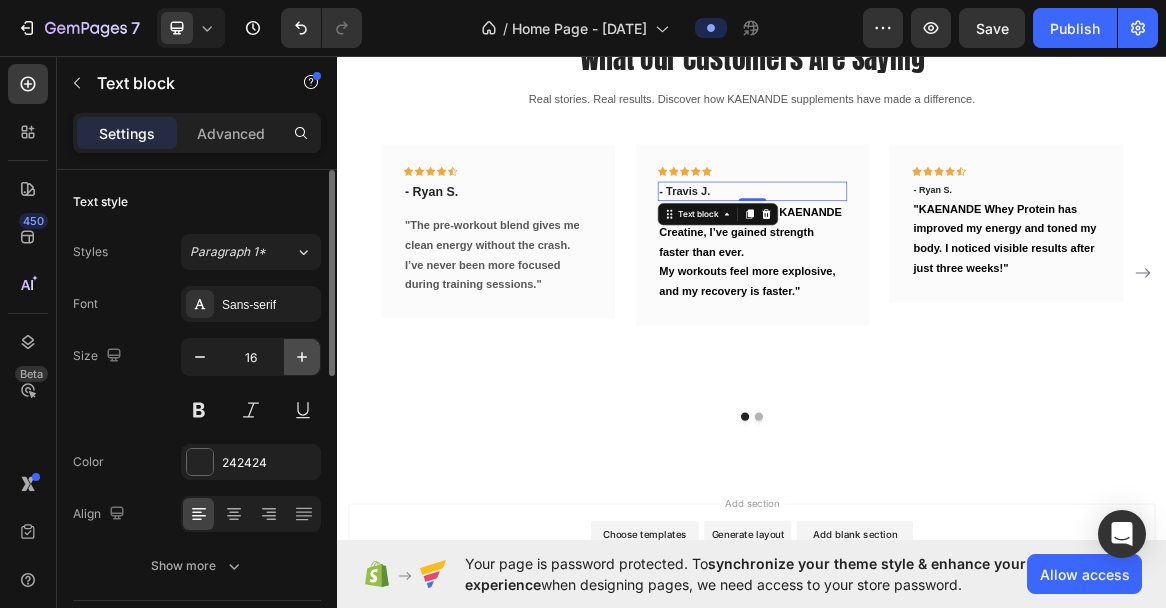 click 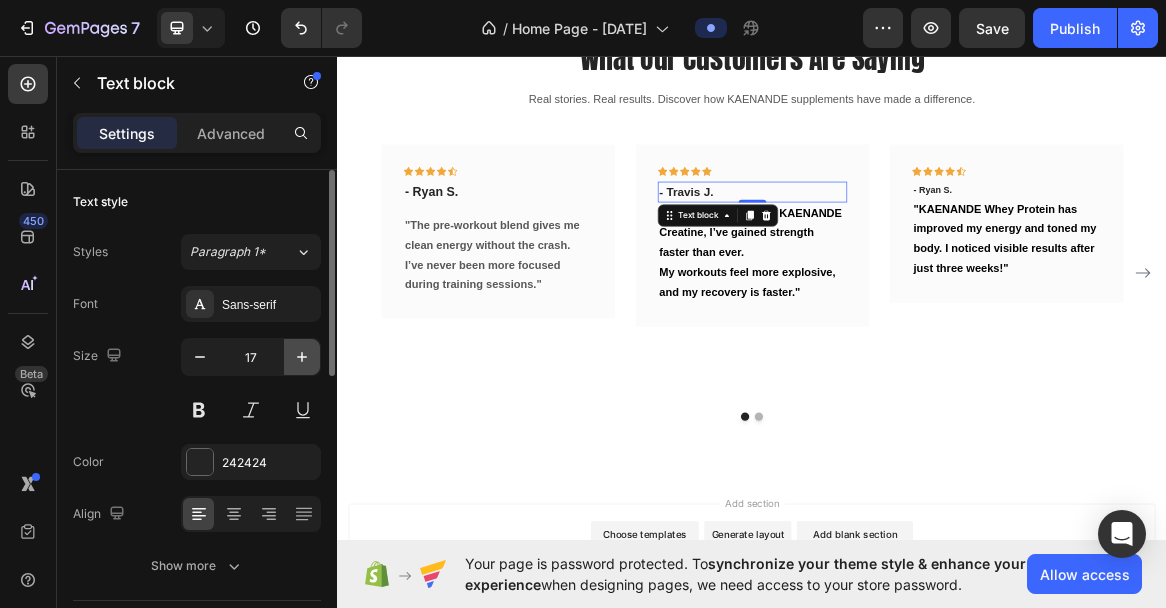 click 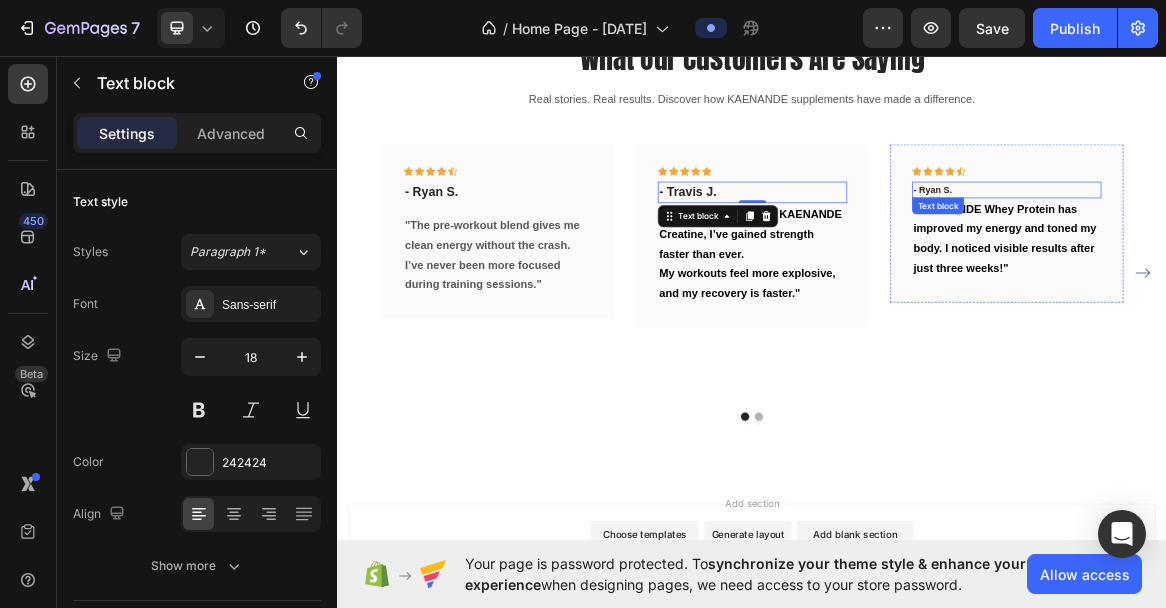 click on "- Ryan S." at bounding box center (1305, 255) 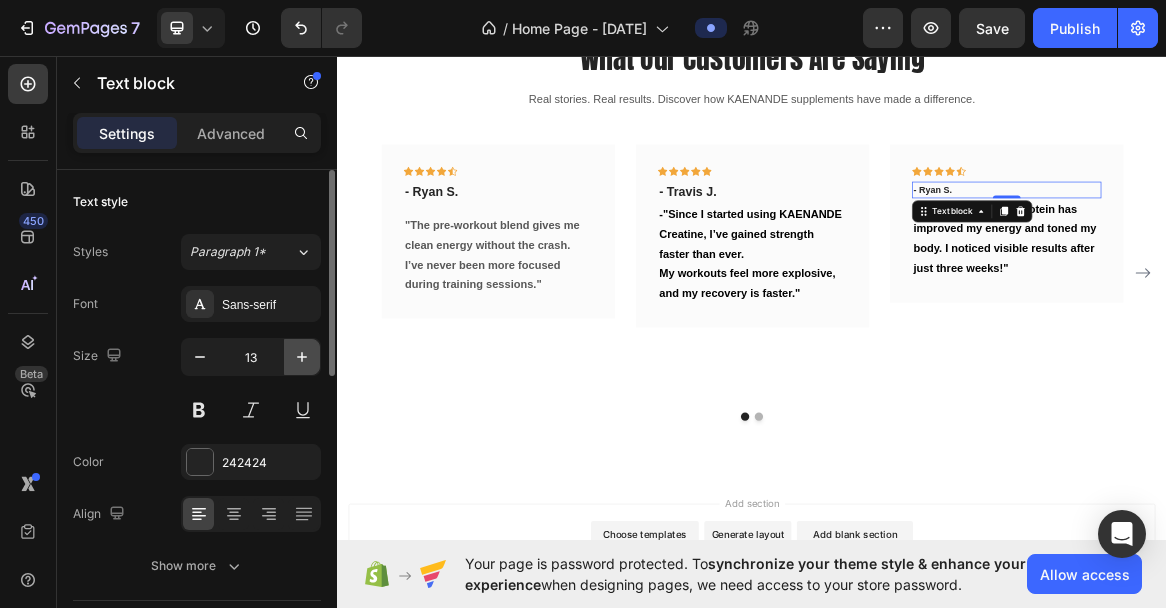 click 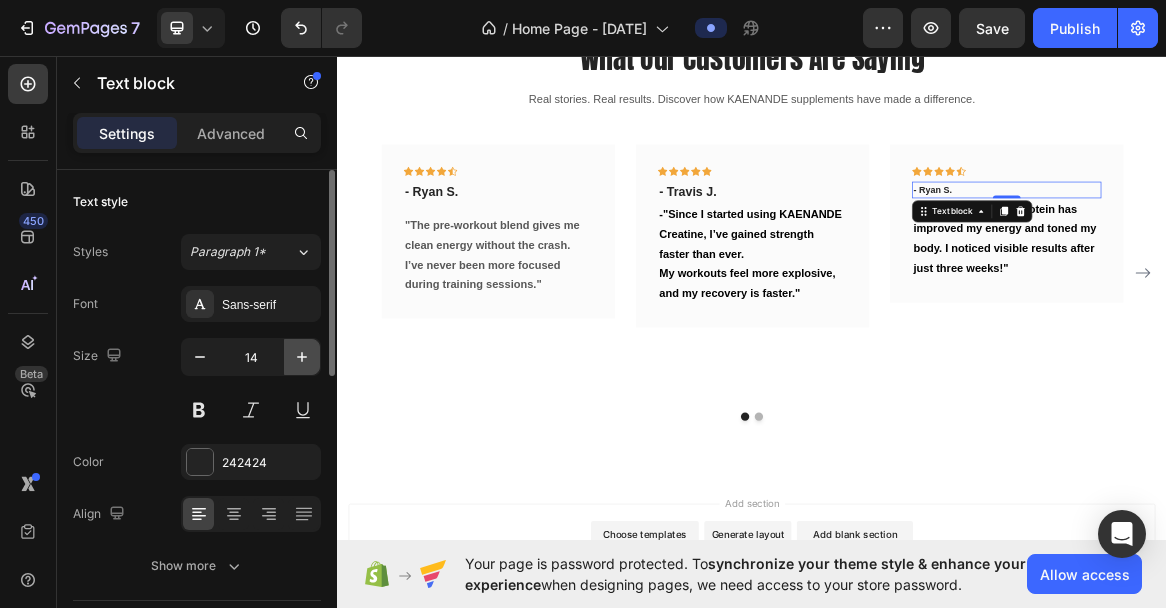 click 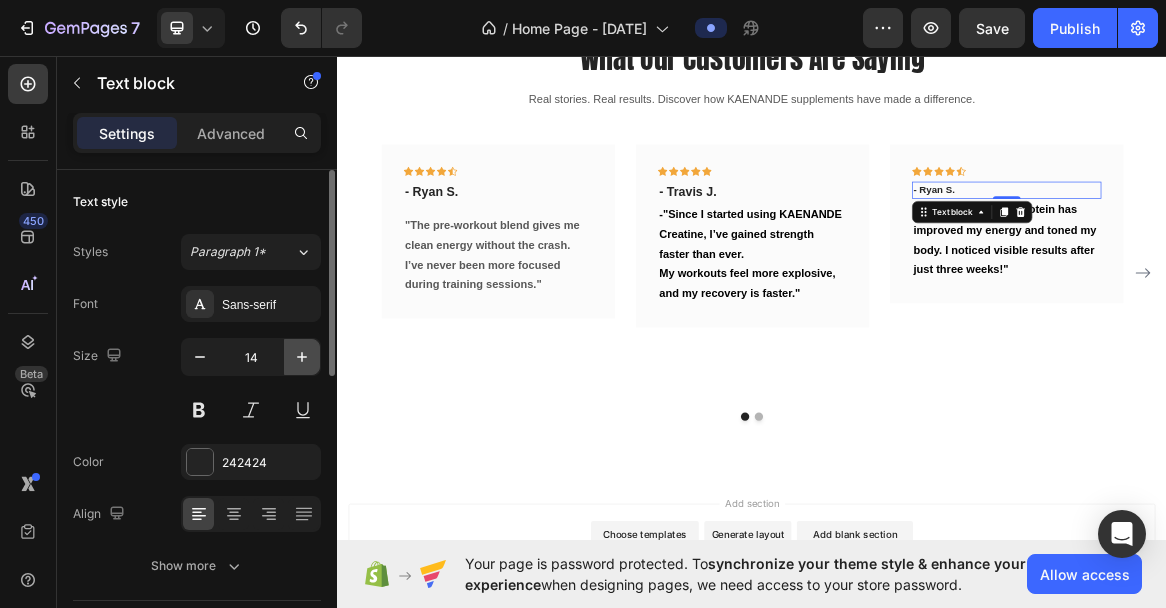 click 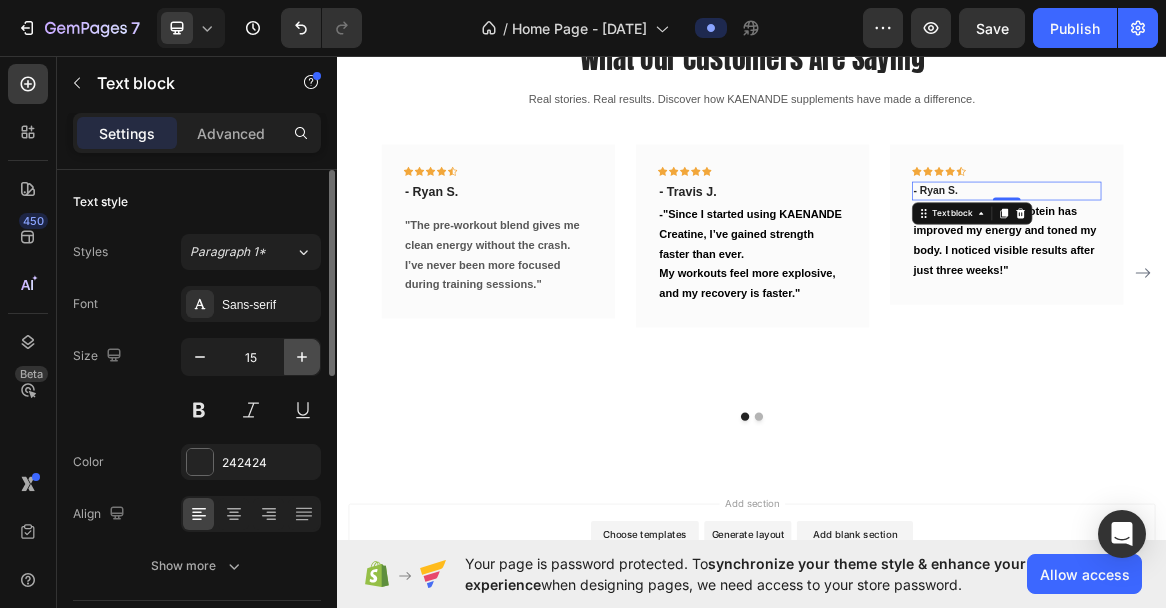 click 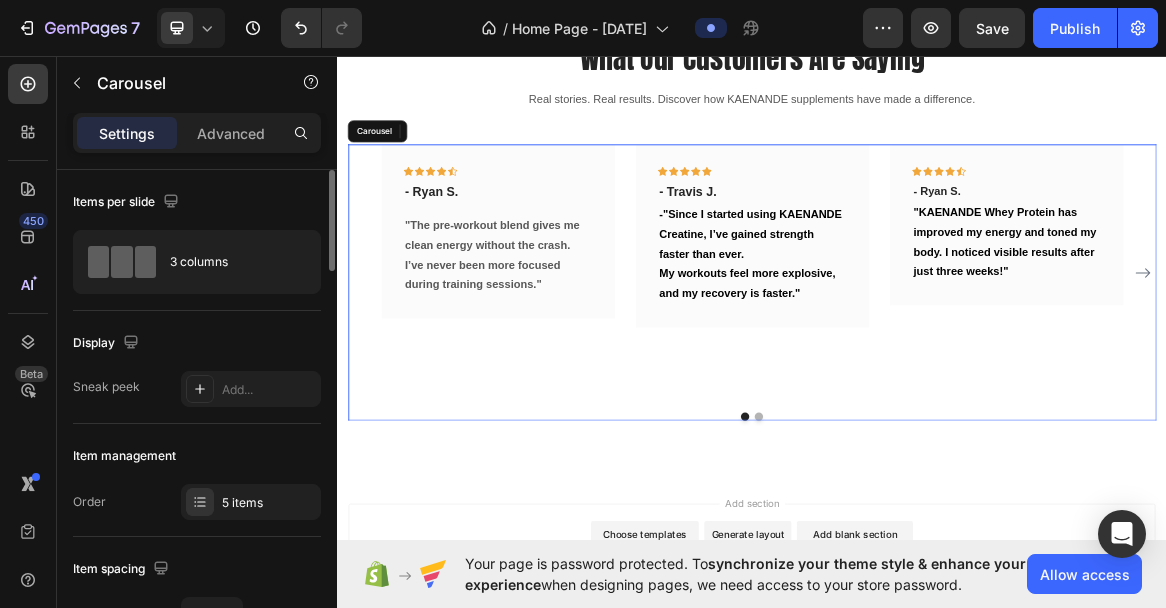 click on "Icon
Icon
Icon
Icon
Icon Row - [FIRST] [LAST]. Text block   0 "KAENANDE Whey Protein has improved my energy and toned my body. I noticed visible results after just three weeks!" Text block Row" at bounding box center (1305, 375) 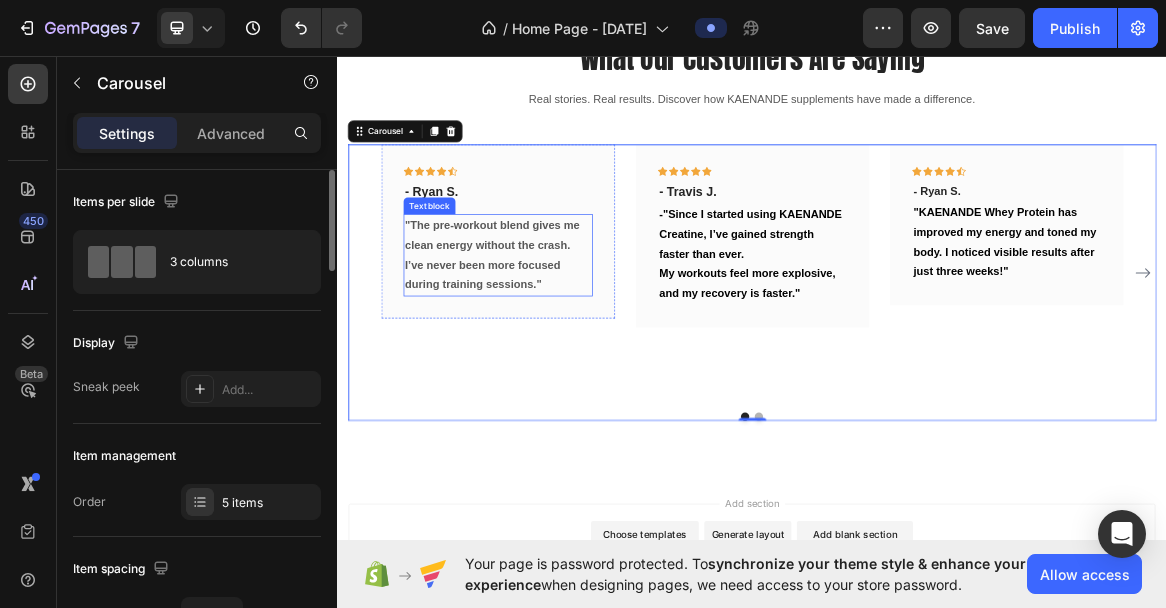 click on ""The pre-workout blend gives me clean energy without the crash. I’ve never been more focused during training sessions."" at bounding box center (560, 348) 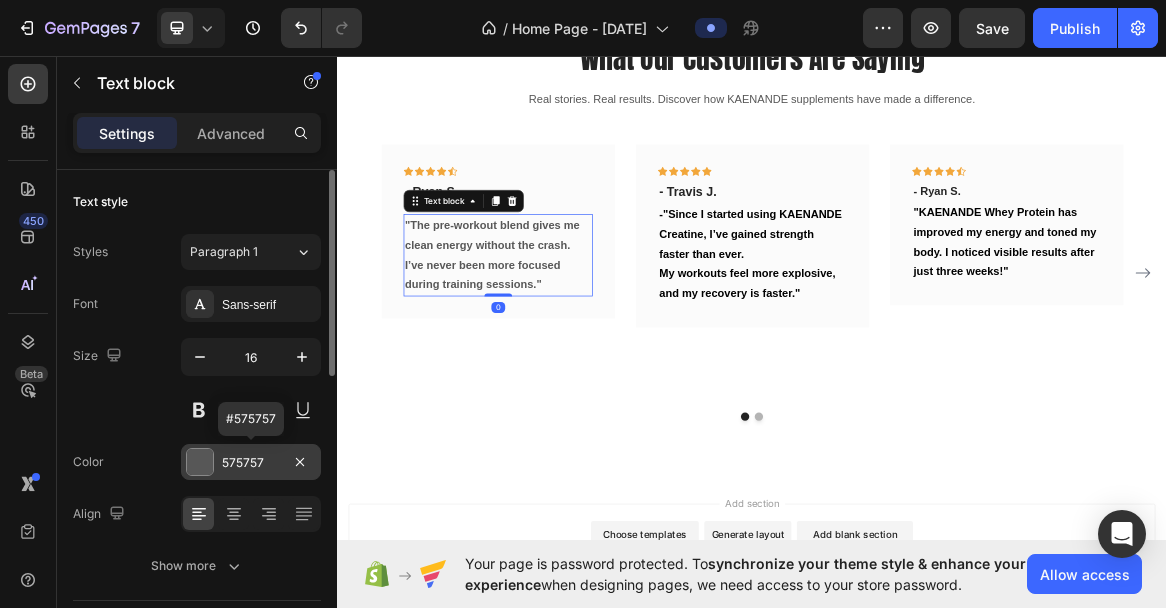 click on "575757" at bounding box center [251, 463] 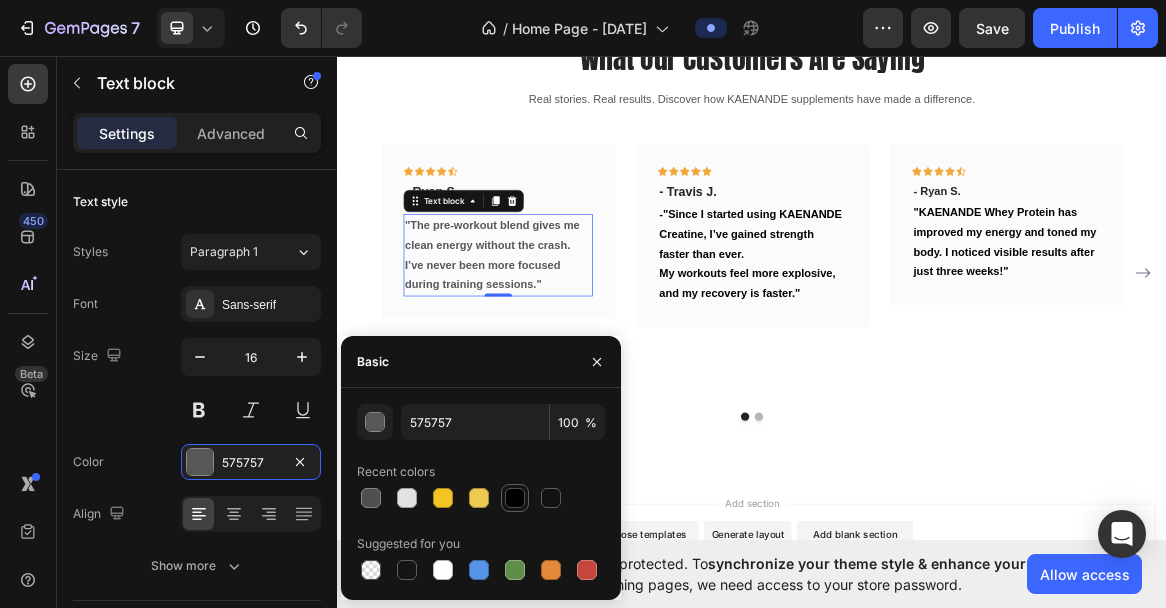 click at bounding box center (515, 498) 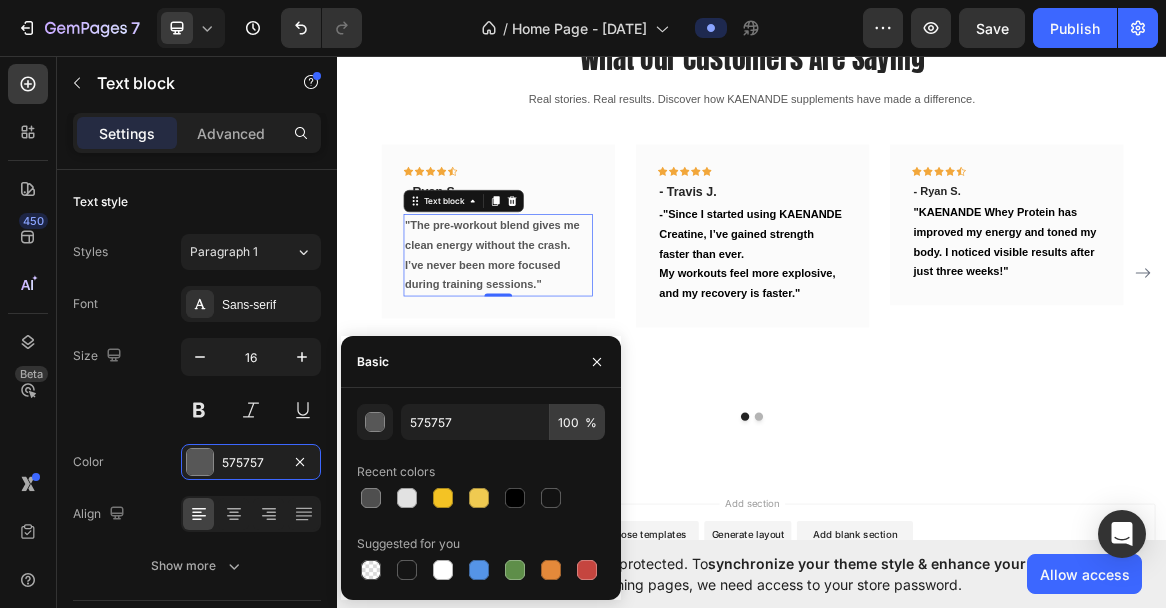 type on "000000" 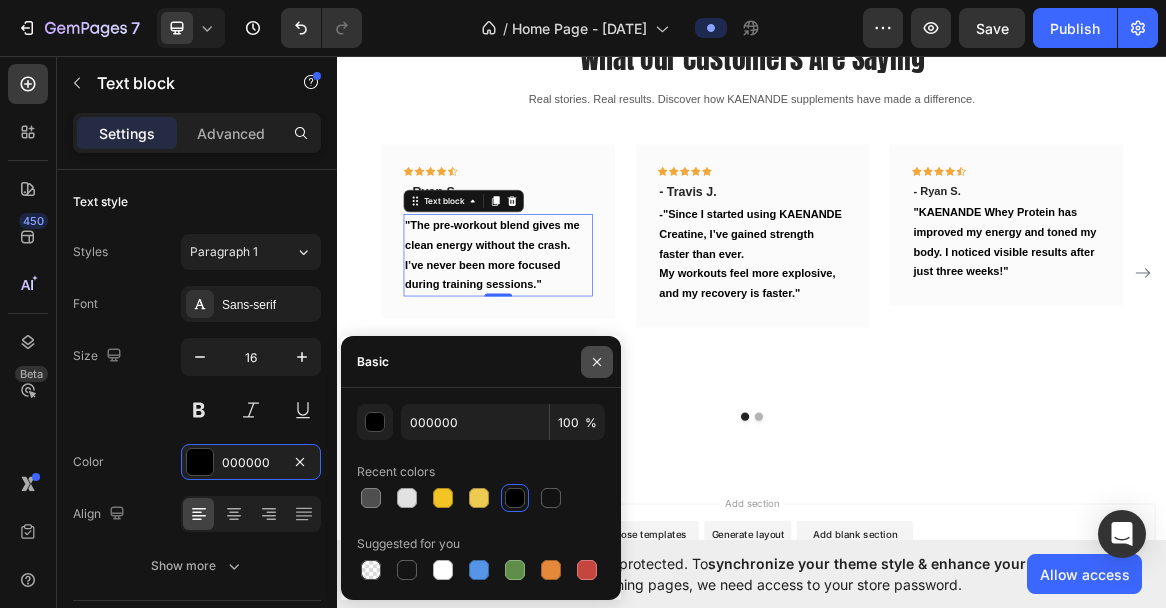 click at bounding box center [597, 362] 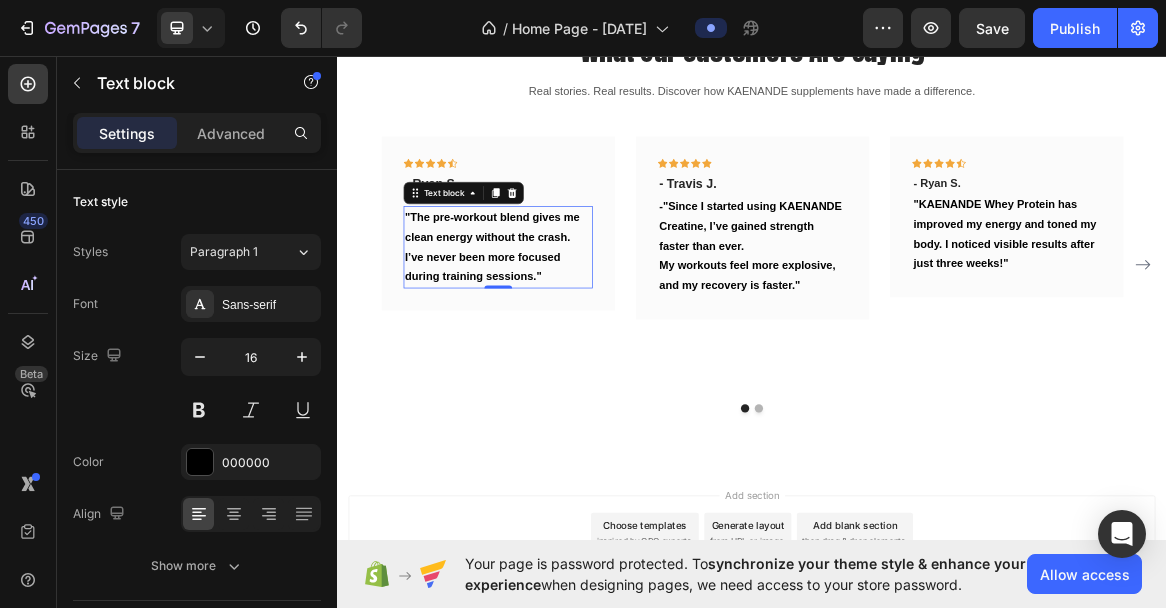 scroll, scrollTop: 2461, scrollLeft: 0, axis: vertical 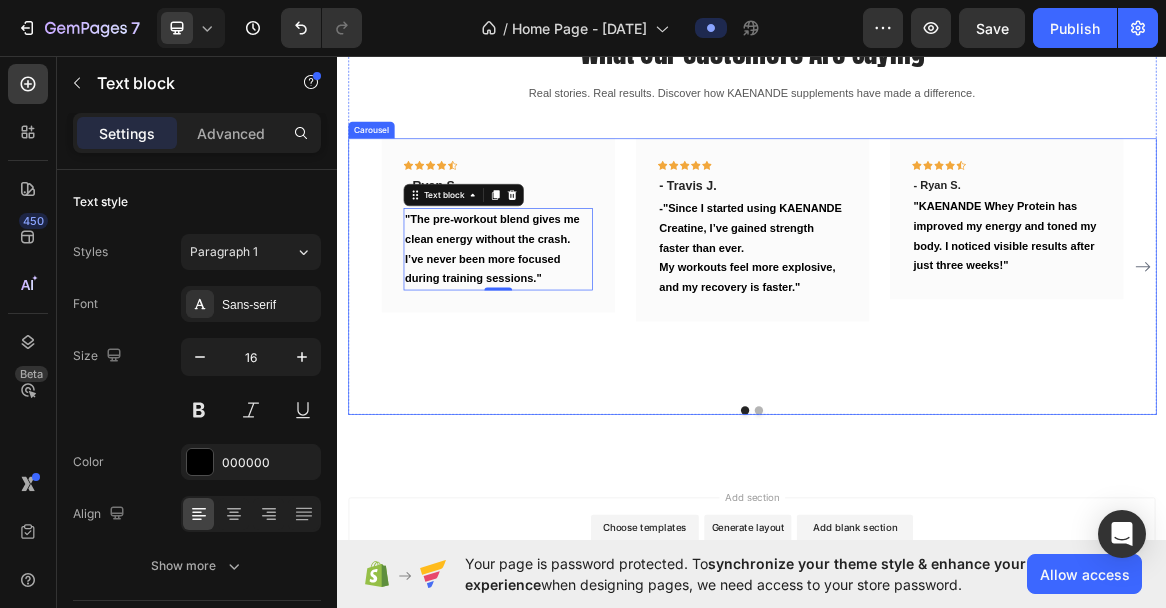 click 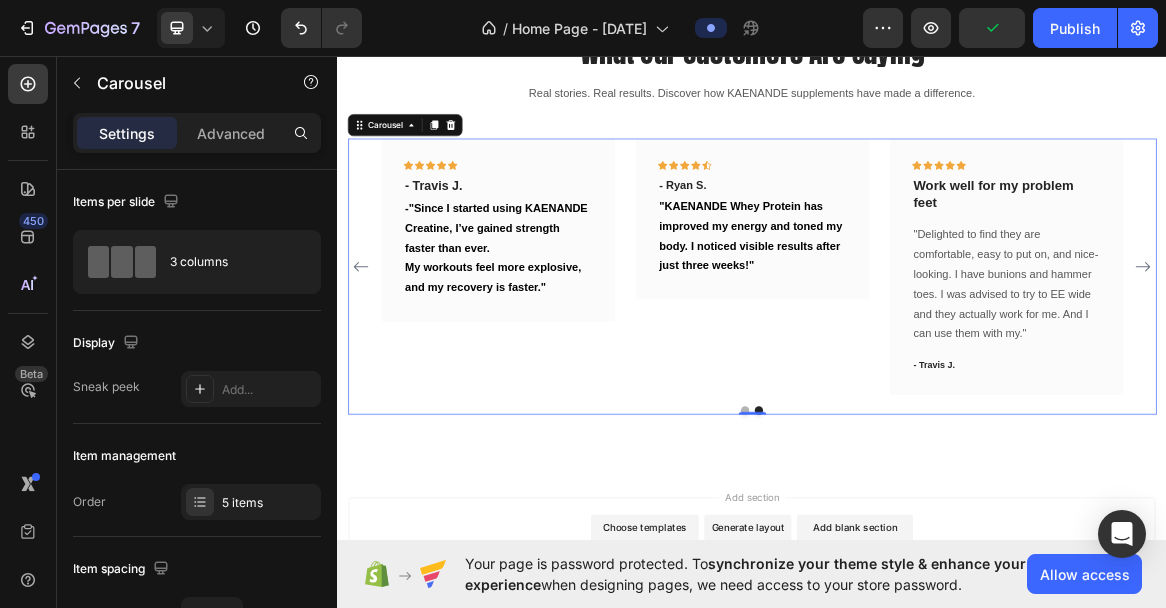 click 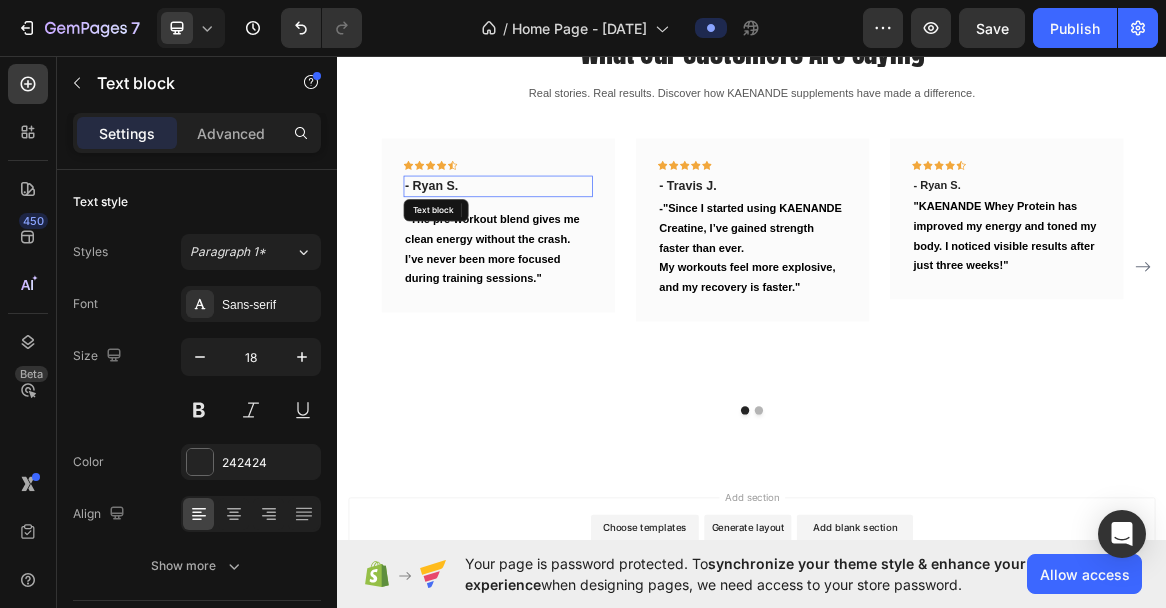 click on "- Ryan S." at bounding box center [569, 249] 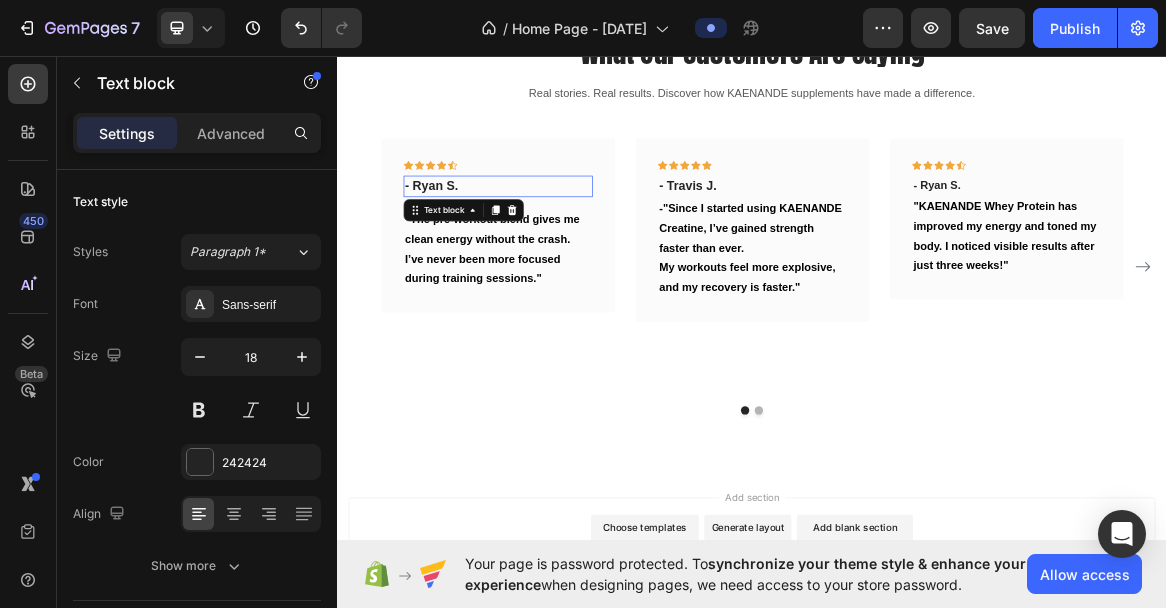 click on "- Ryan S." at bounding box center [569, 249] 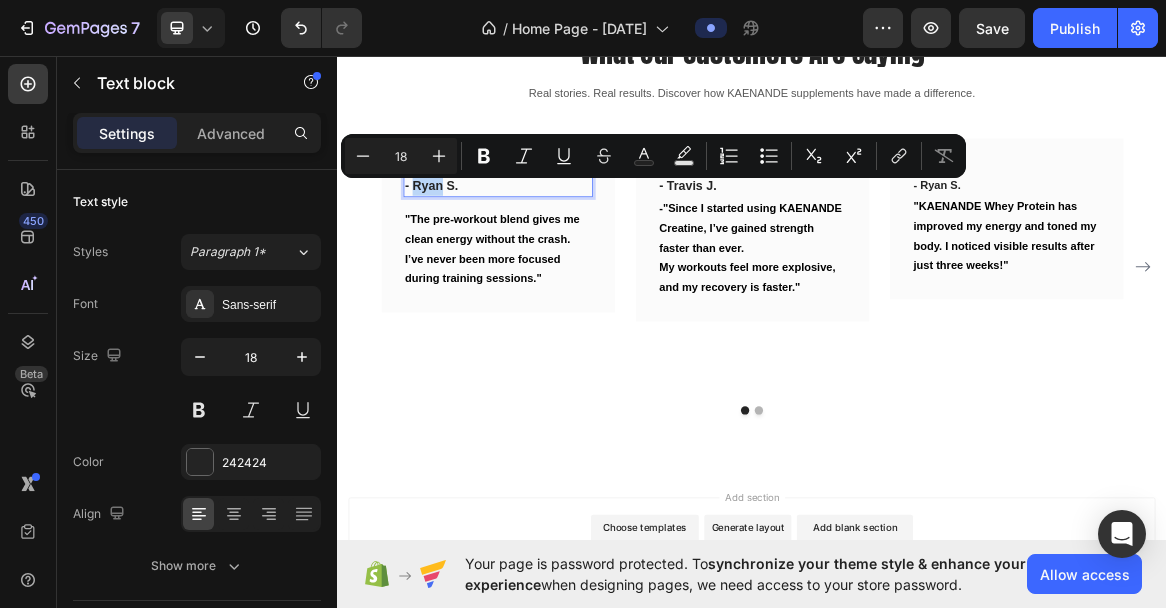 click on "- Ryan S." at bounding box center [569, 249] 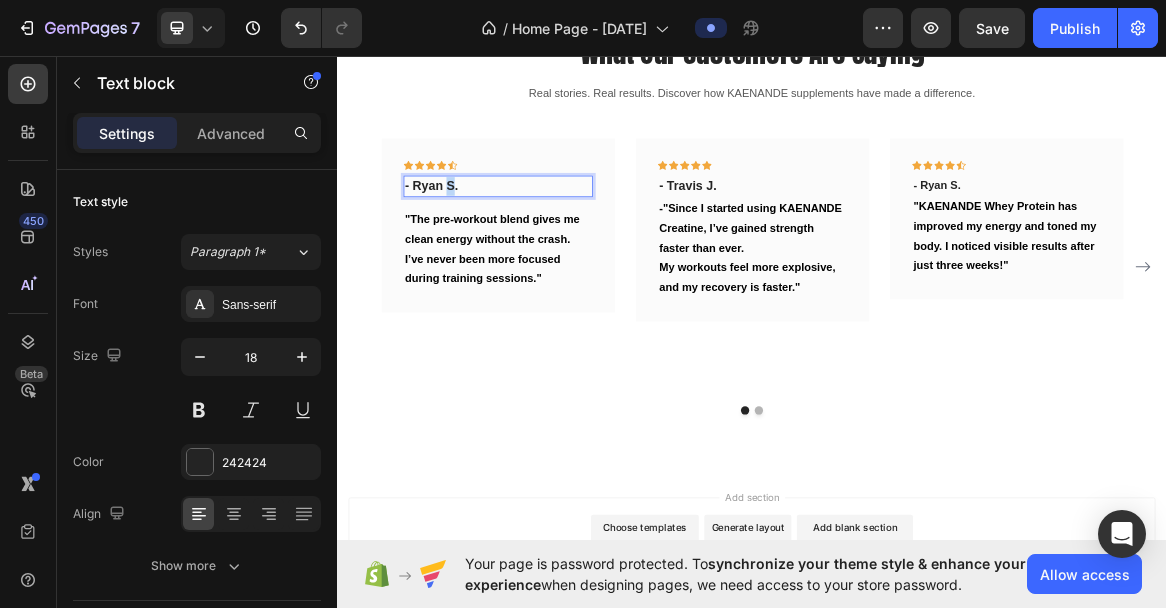 click on "- Ryan S." at bounding box center [569, 249] 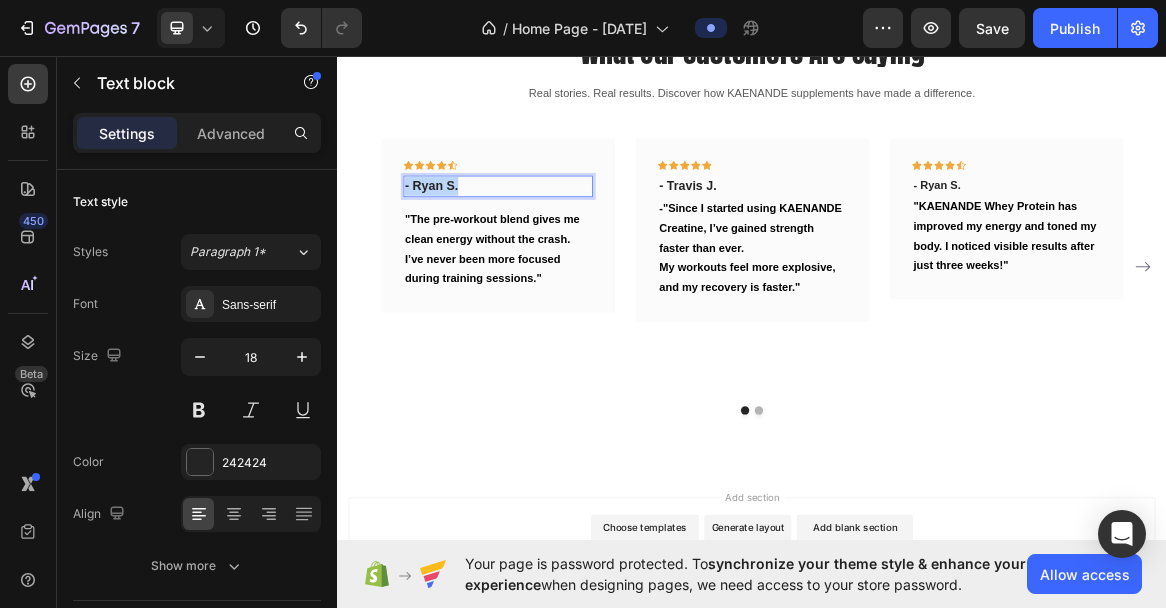 click on "- Ryan S." at bounding box center [569, 249] 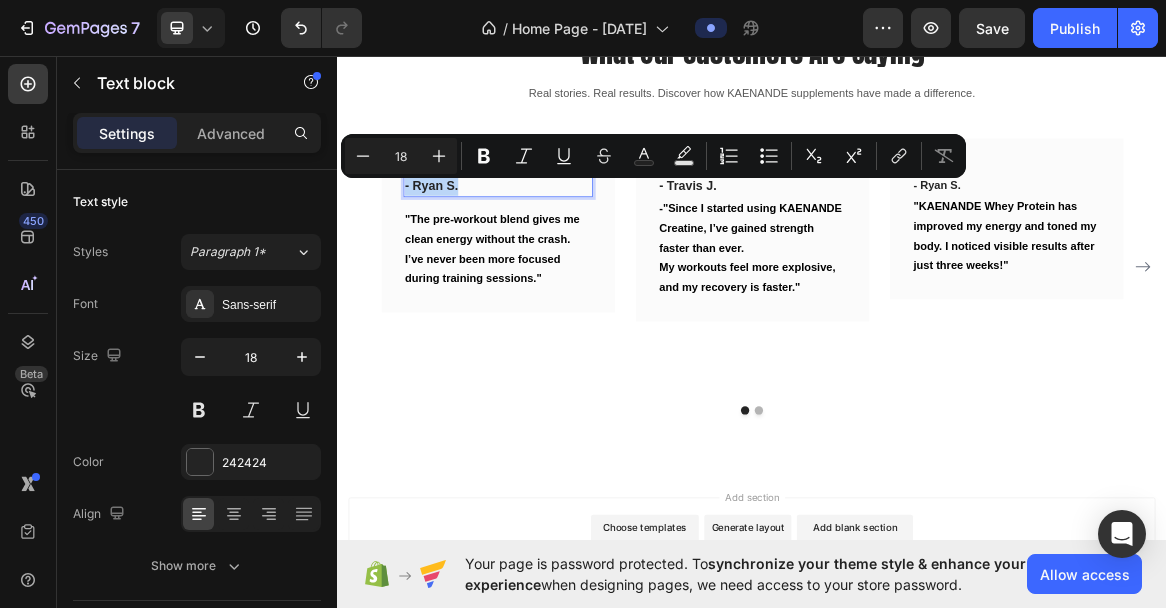 click on "- Ryan S." at bounding box center [569, 249] 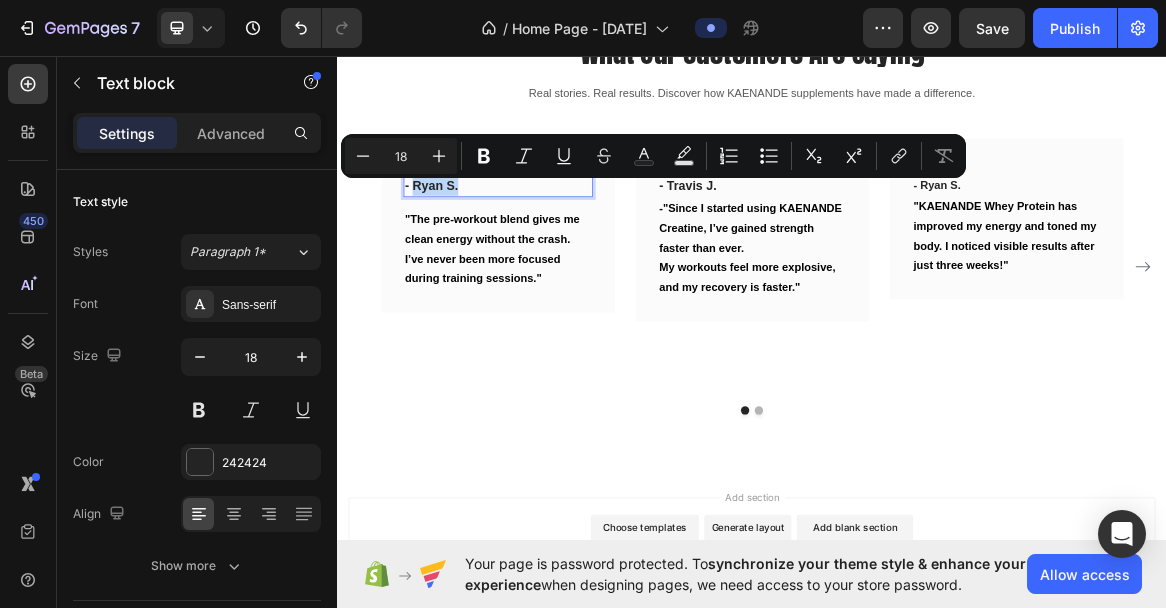 drag, startPoint x: 516, startPoint y: 247, endPoint x: 450, endPoint y: 247, distance: 66 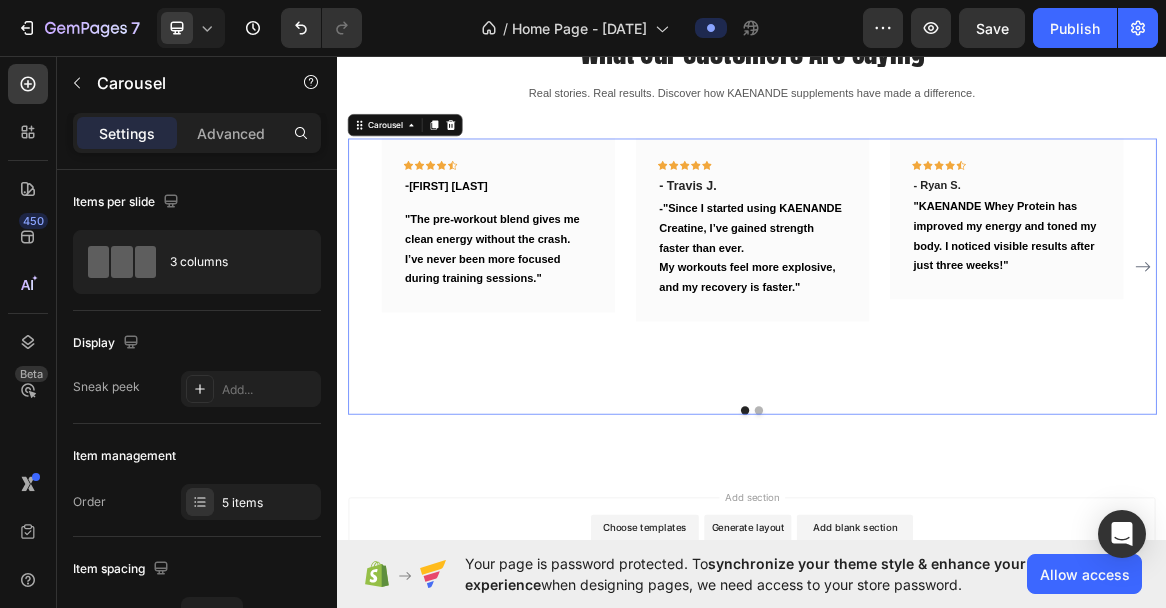 click on "Icon
Icon
Icon
Icon
Icon Row -  [FIRST] [LAST] Text block "The pre-workout blend gives me clean energy without the crash. I’ve never been more focused during training sessions." Text block Row" at bounding box center [569, 366] 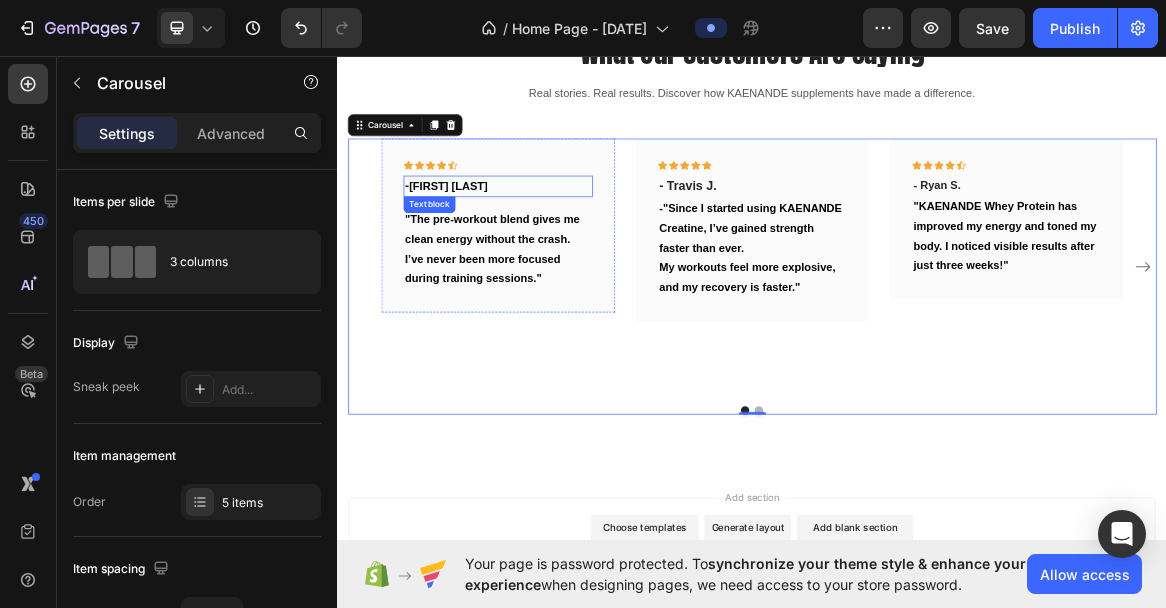 click on "[FIRST] [LAST]" at bounding box center (497, 249) 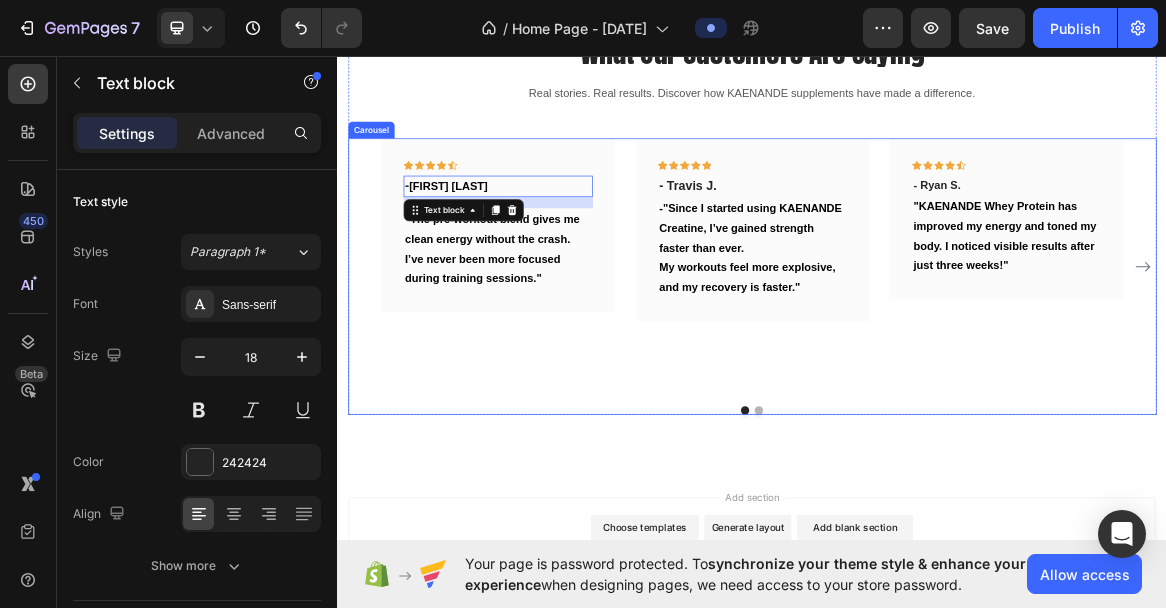 click 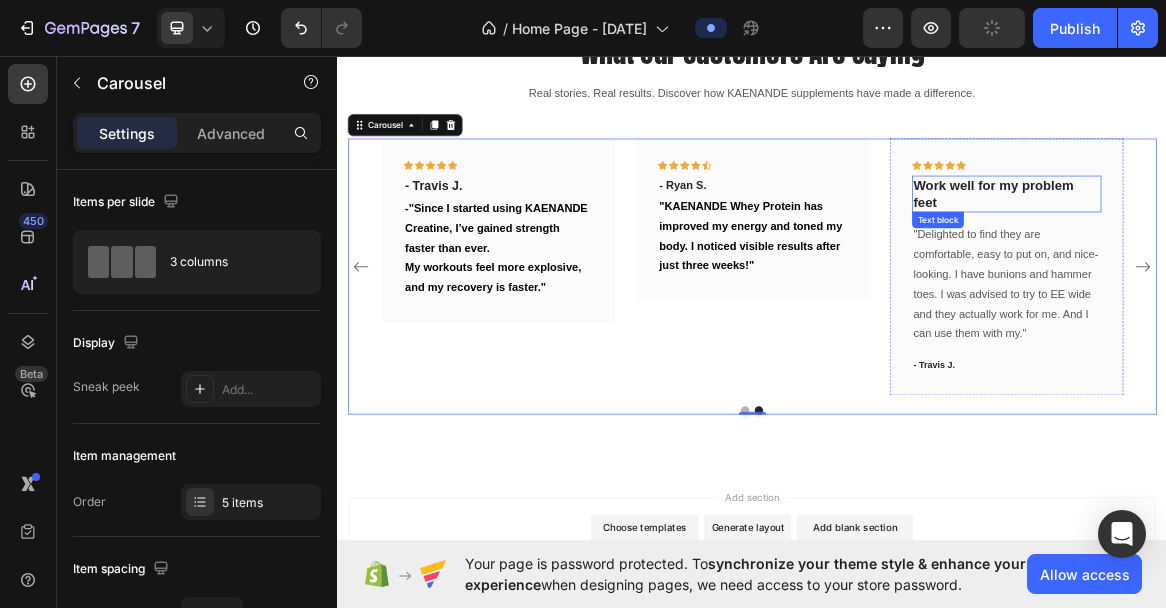 click on "Work well for my problem feet" at bounding box center [1305, 260] 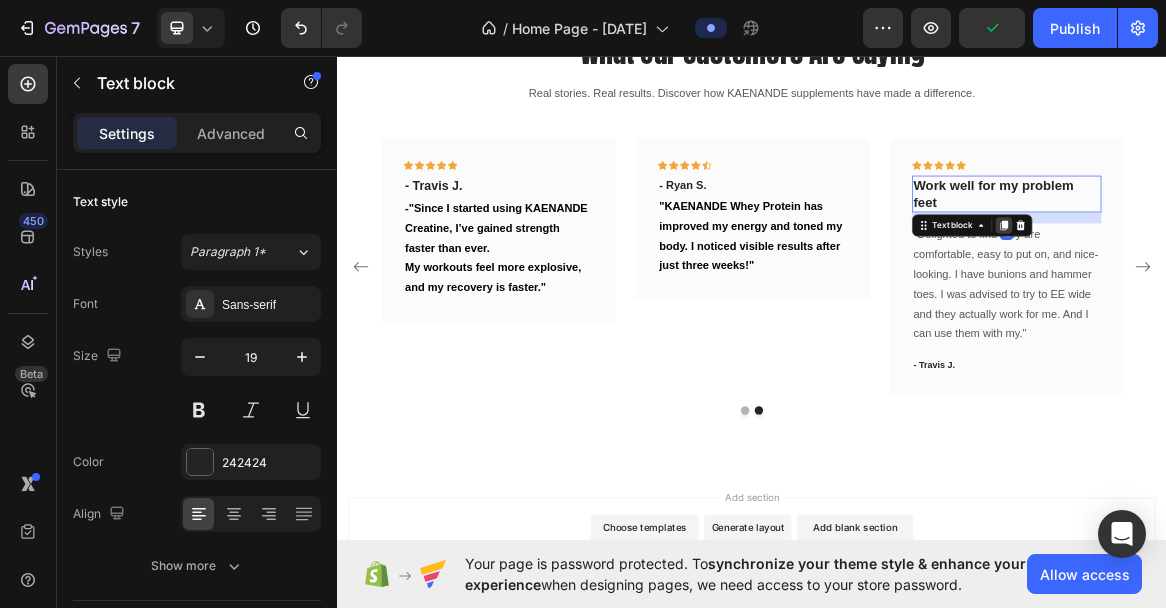 click 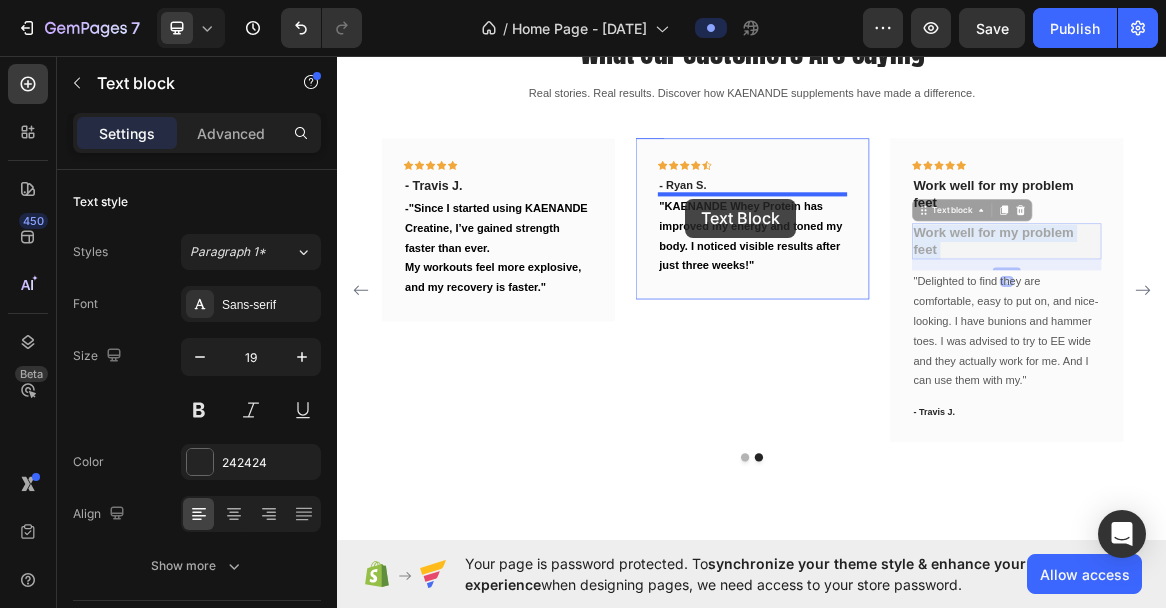 drag, startPoint x: 1282, startPoint y: 315, endPoint x: 841, endPoint y: 267, distance: 443.60455 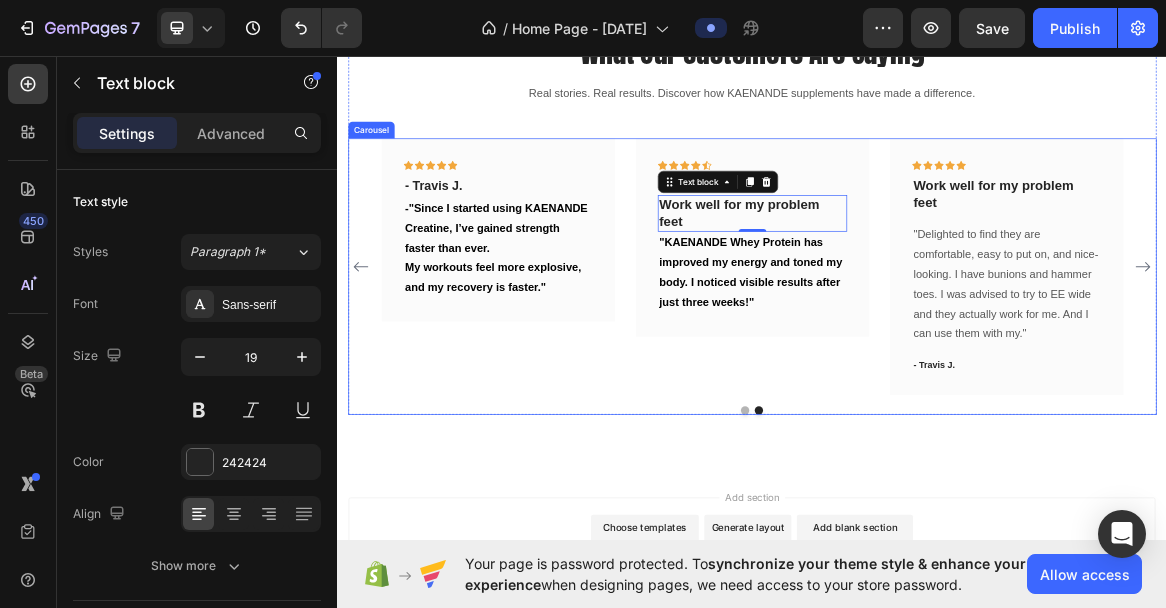 click on "Icon
Icon
Icon
Icon
Icon Row -  [FIRST] [LAST] Text block "The pre-workout blend gives me clean energy without the crash. I’ve never been more focused during training sessions." Text block Row
Icon
Icon
Icon
Icon
Icon Row - [FIRST] [LAST]. Text block -"Since I started using KAENANDE Creatine, I’ve gained strength faster than ever.  My workouts feel more explosive, and my recovery is faster." Text block Row
Icon
Icon
Icon
Icon
Icon Row - [FIRST] [LAST]. Text block Work well for my problem feet Text block   0 "KAENANDE Whey Protein has improved my energy and toned my body. I noticed visible results after just three weeks!" Text block Row
Icon
Icon
Icon
Icon
Icon Row Work well for my problem feet Text block Row" at bounding box center [937, 366] 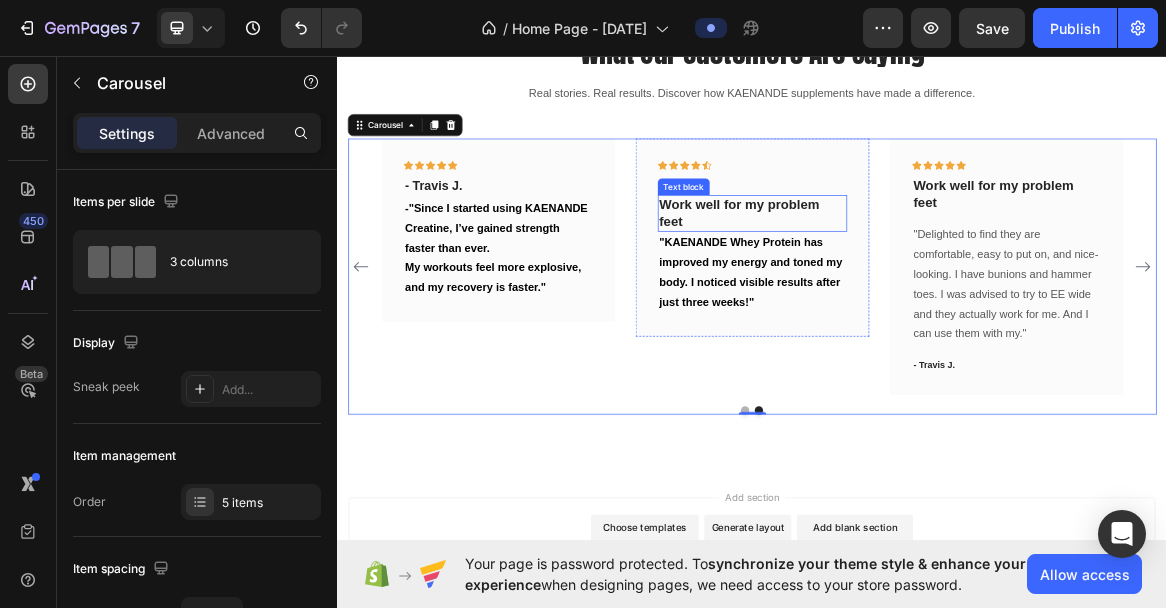click on "Work well for my problem feet" at bounding box center (937, 288) 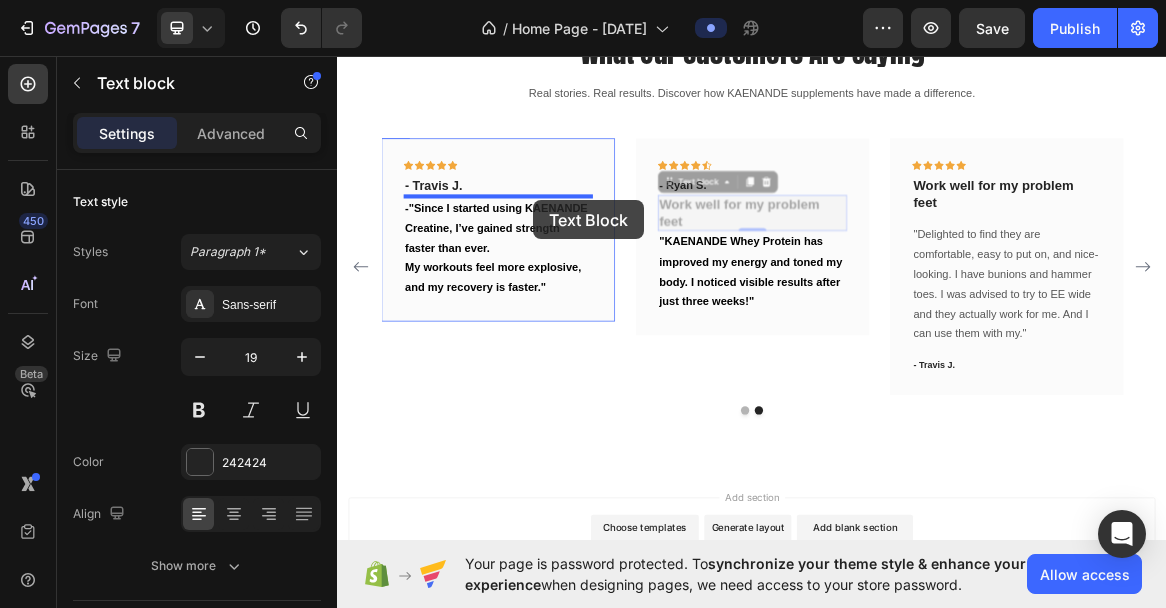 drag, startPoint x: 823, startPoint y: 283, endPoint x: 622, endPoint y: 269, distance: 201.48697 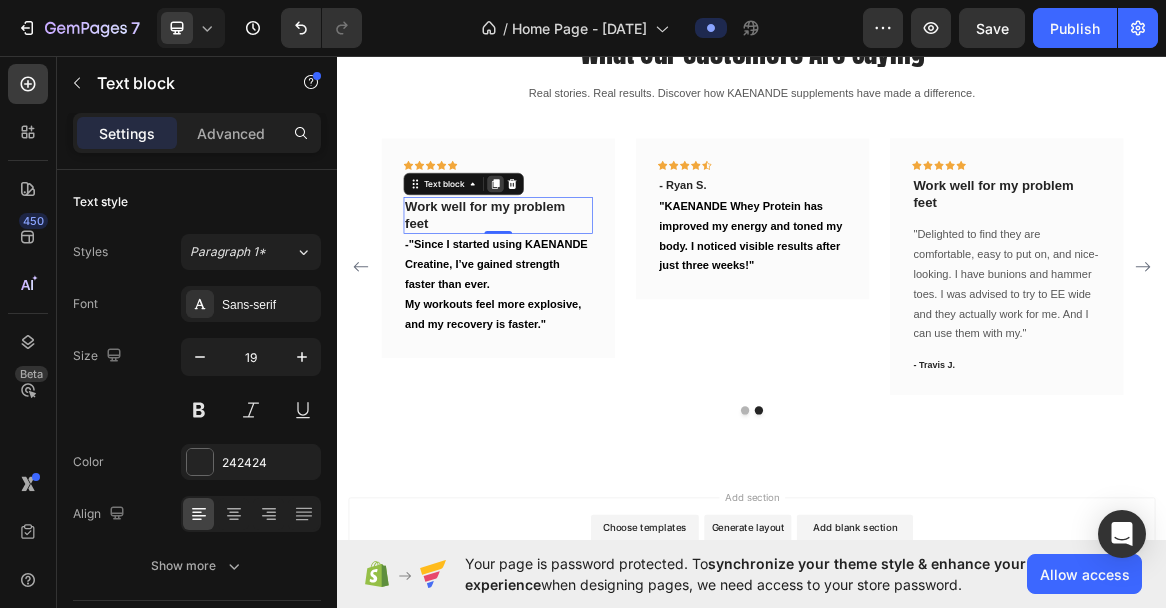 click 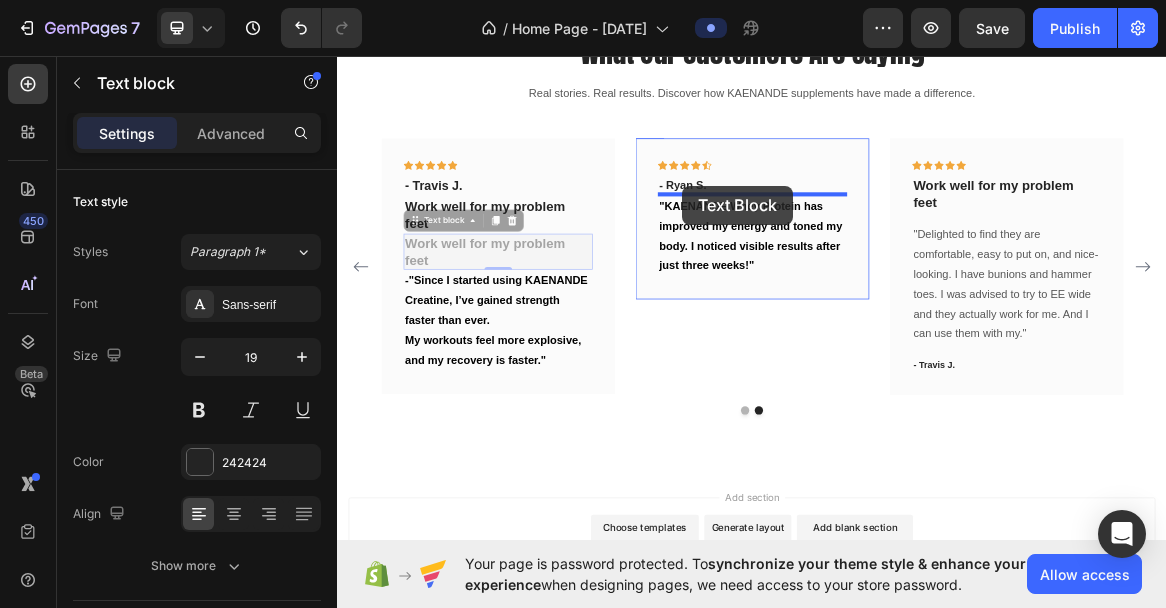 drag, startPoint x: 558, startPoint y: 340, endPoint x: 836, endPoint y: 248, distance: 292.8276 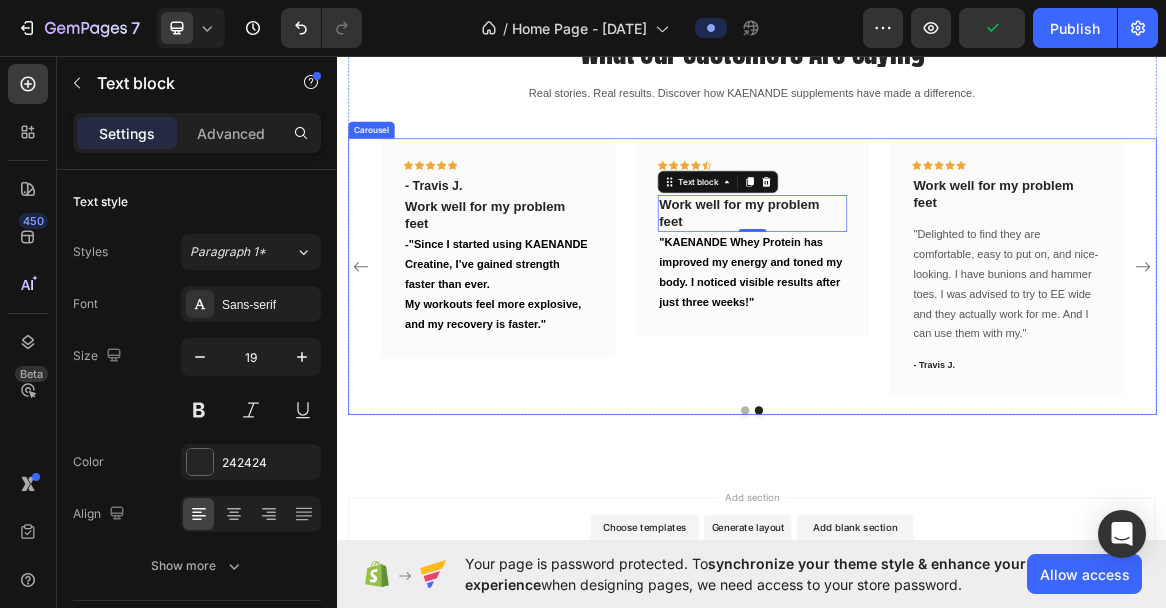 click 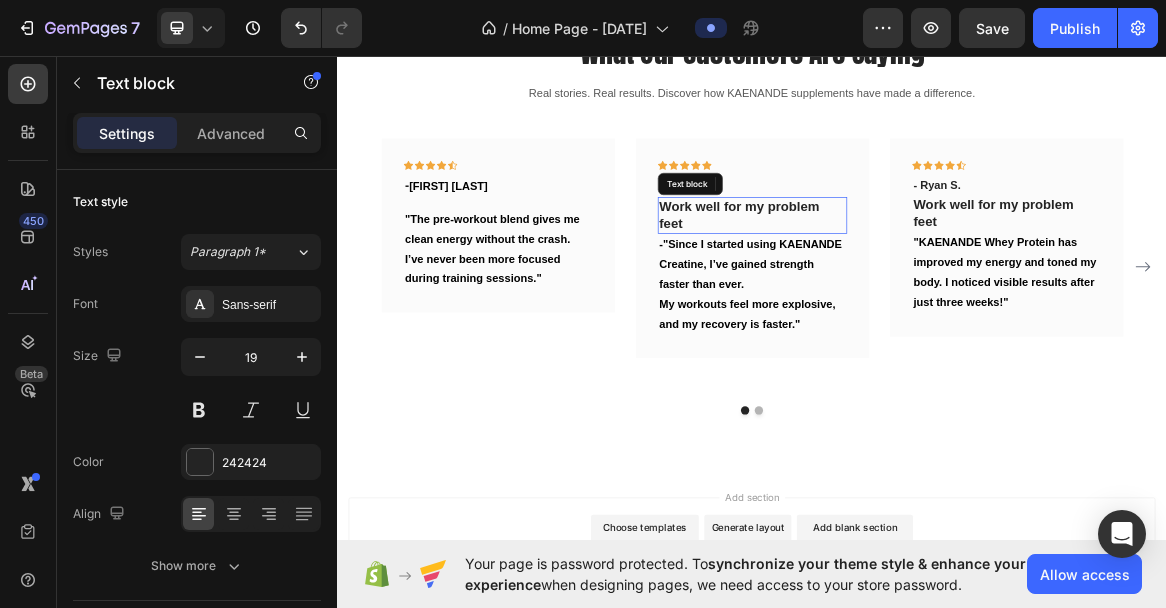 click on "Work well for my problem feet" at bounding box center (937, 291) 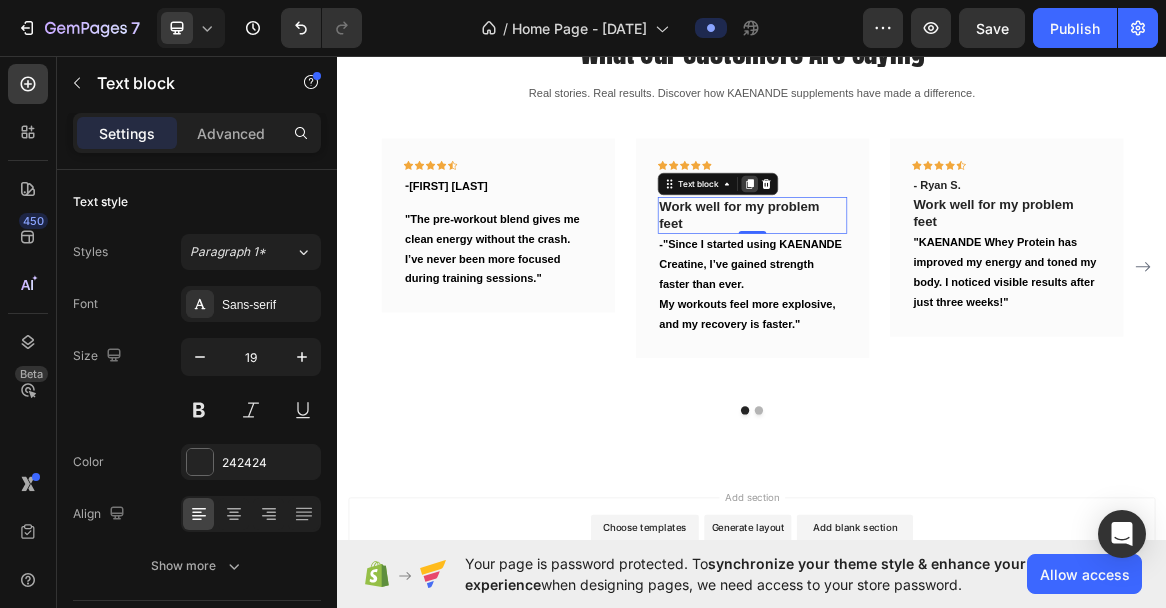 click 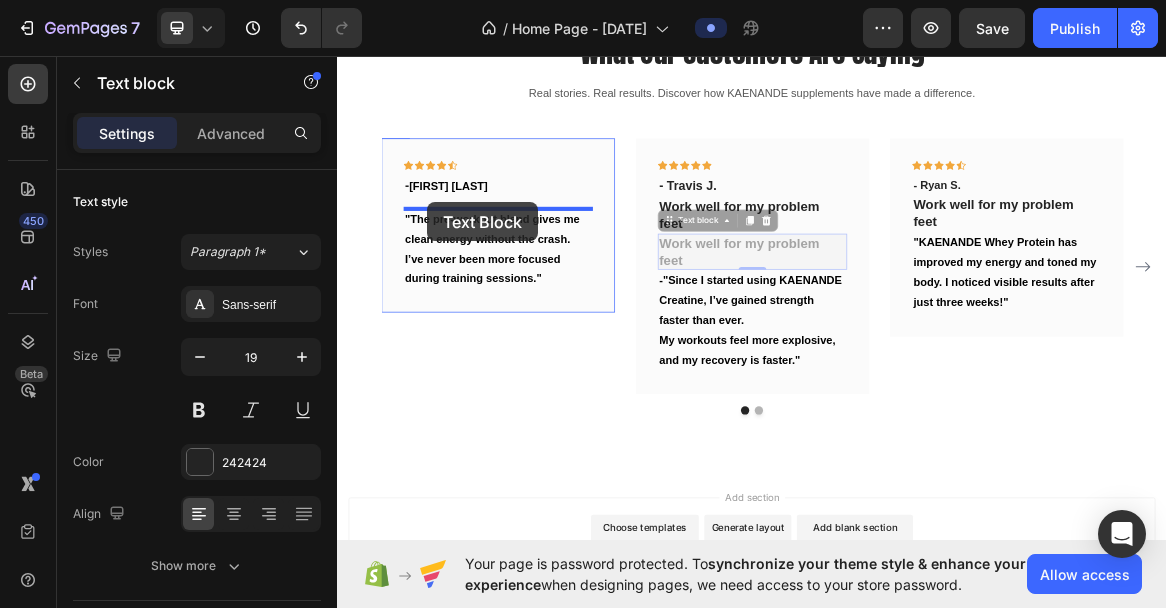 drag, startPoint x: 904, startPoint y: 322, endPoint x: 467, endPoint y: 272, distance: 439.8511 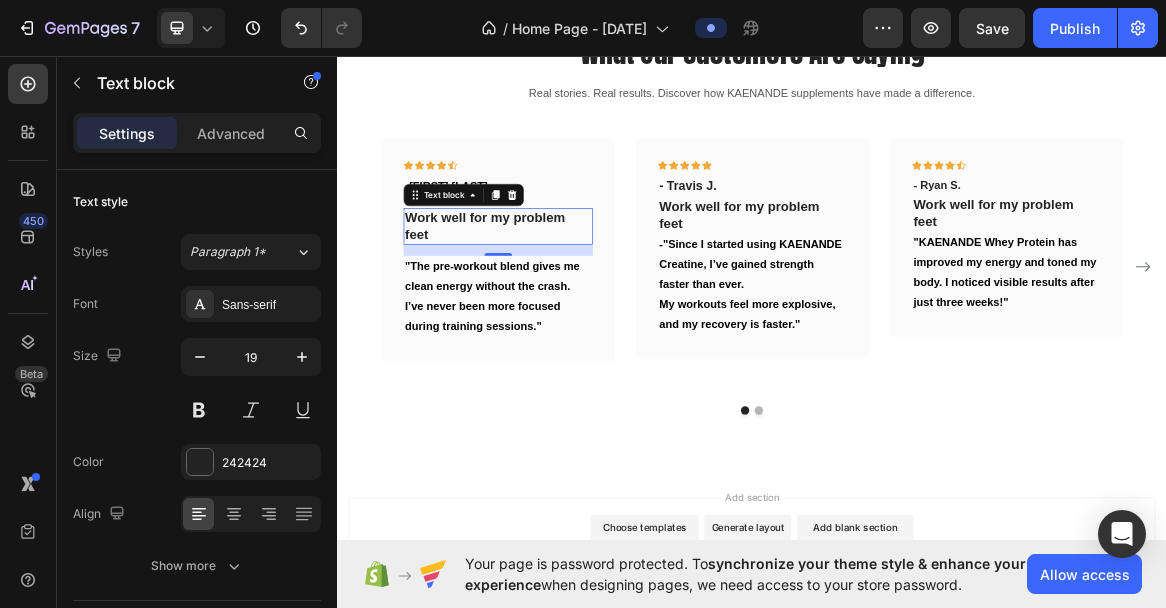 click on "Work well for my problem feet" at bounding box center (569, 307) 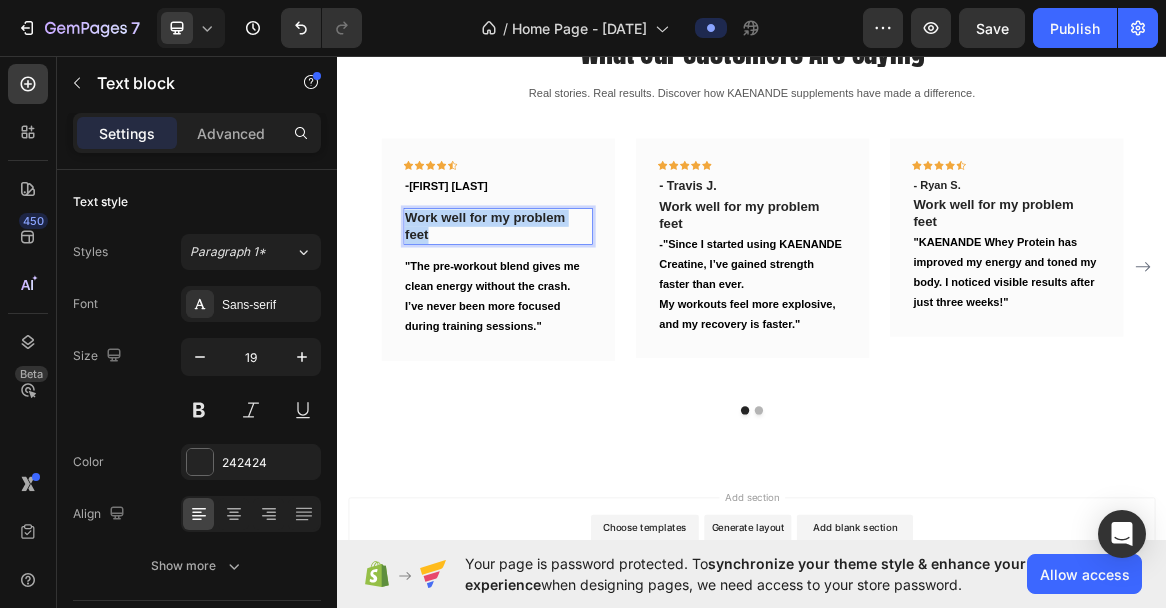 click on "Work well for my problem feet" at bounding box center (569, 307) 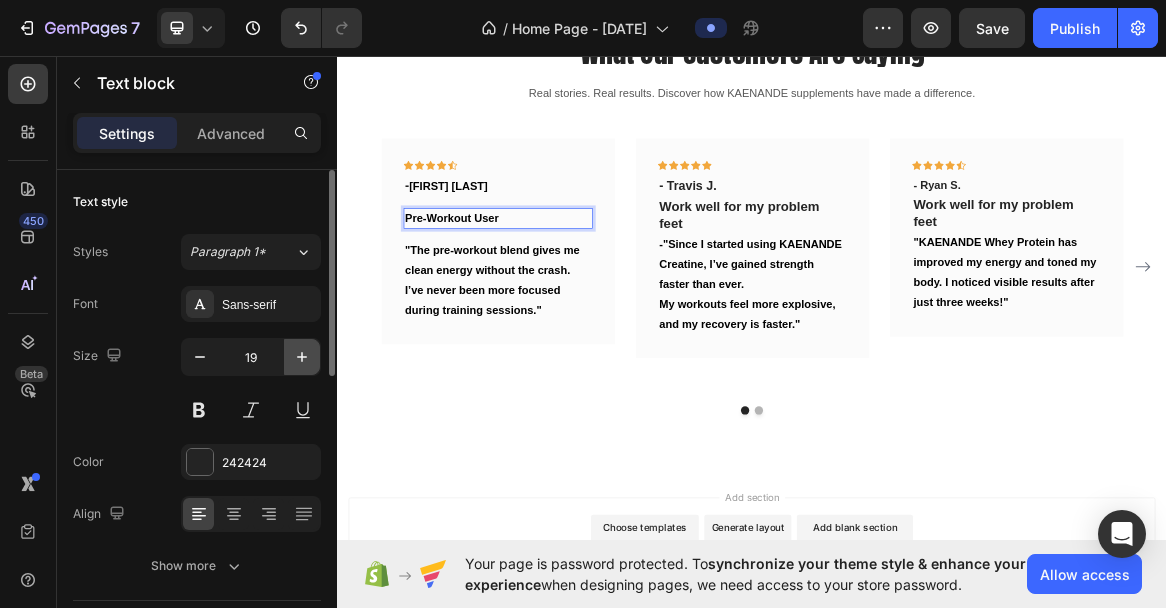 click 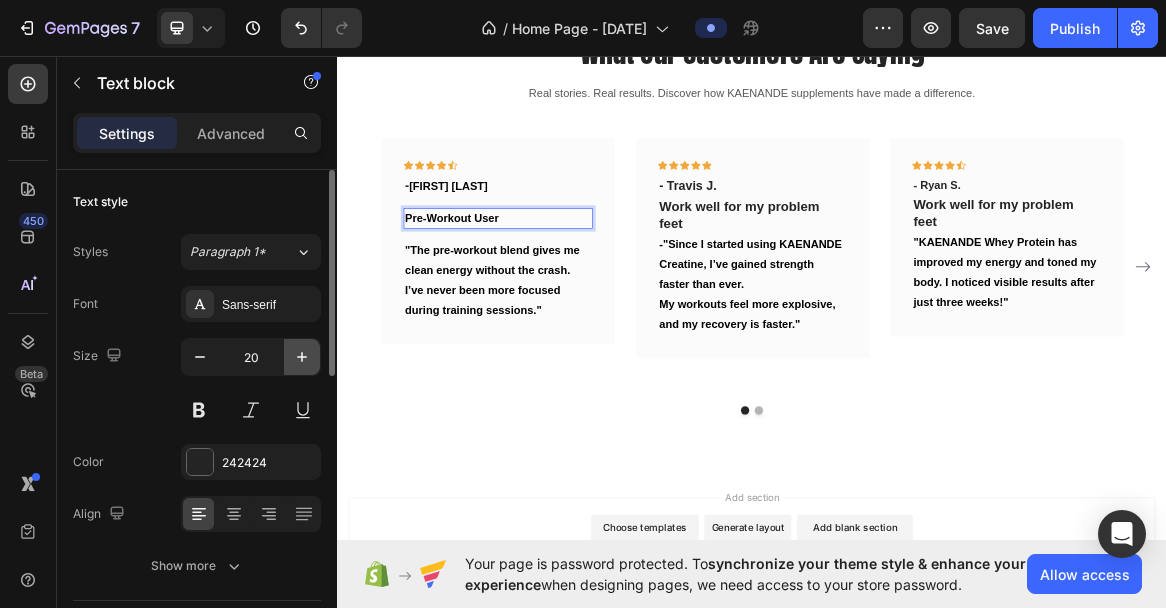 click 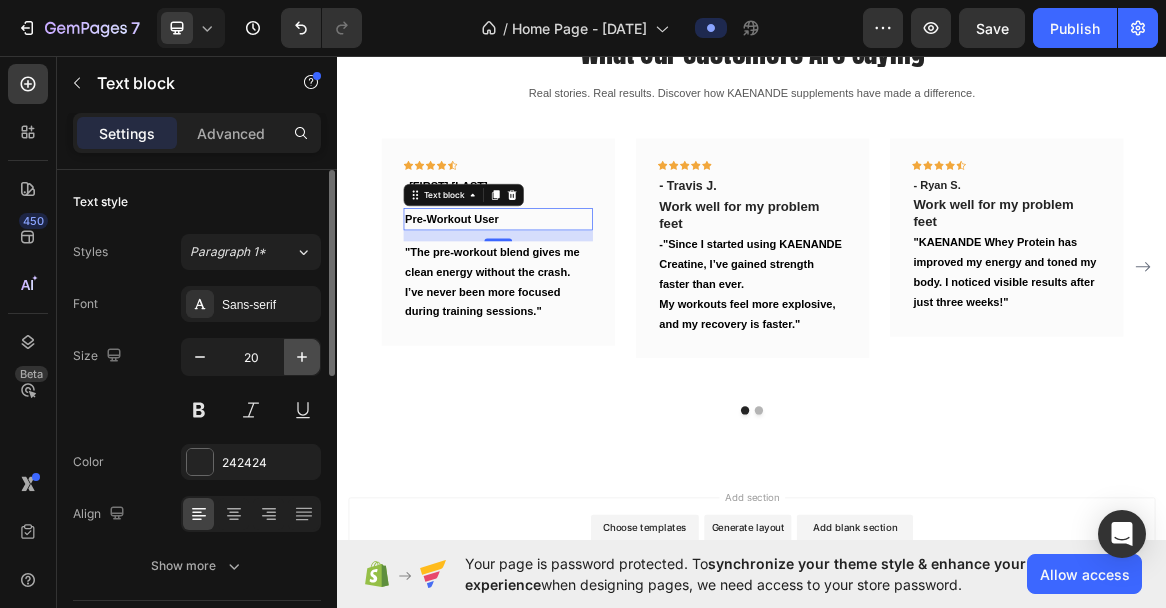 type on "21" 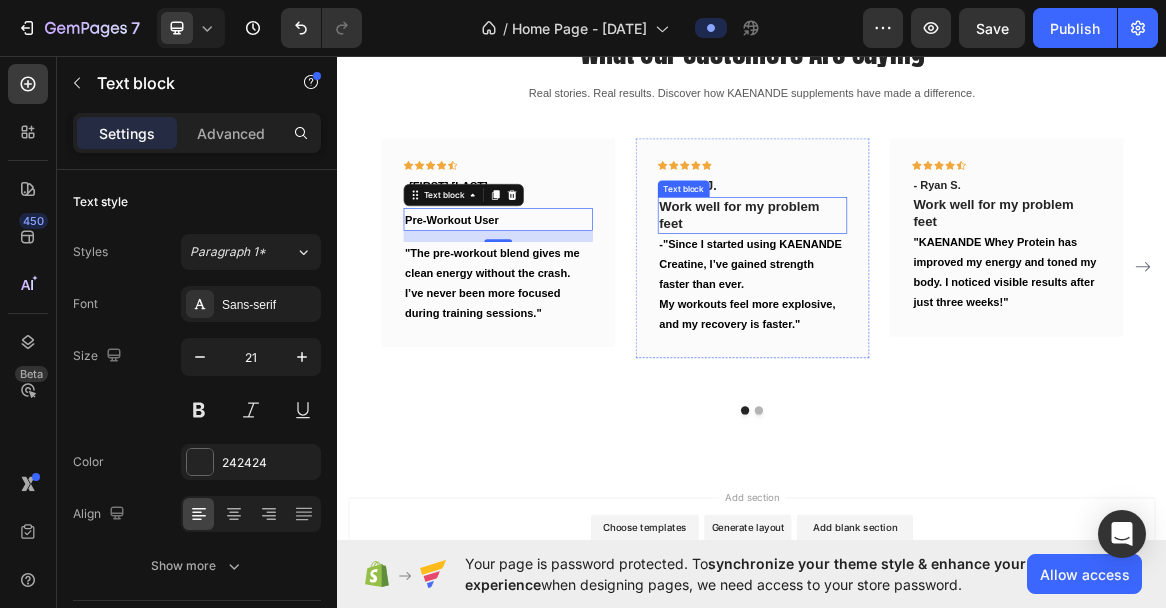 click on "Work well for my problem feet" at bounding box center [937, 291] 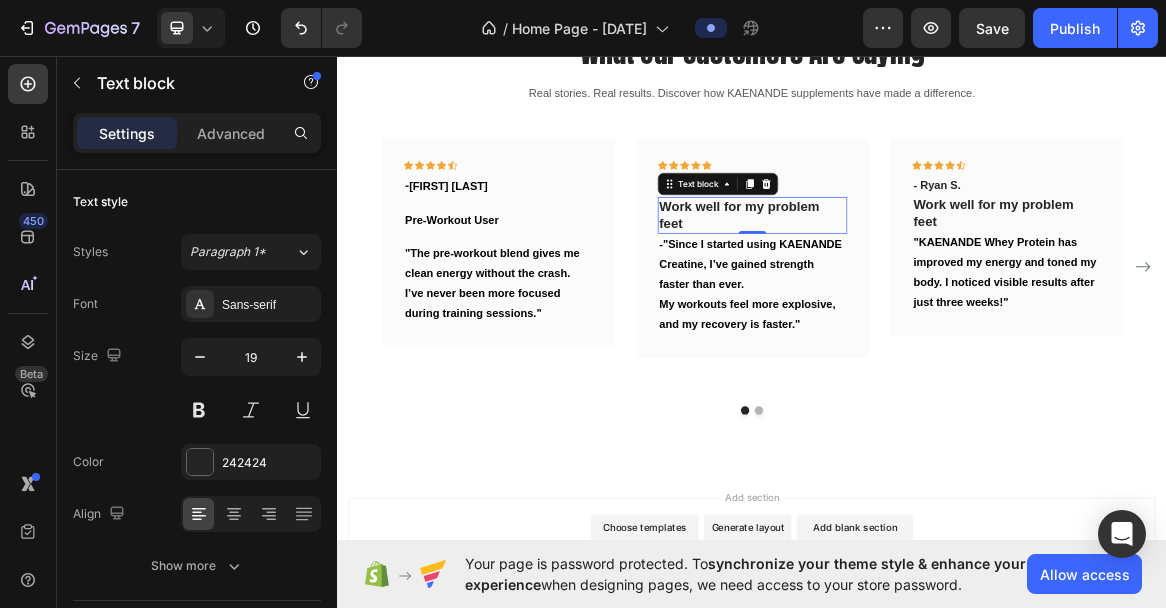 click on "Work well for my problem feet" at bounding box center [937, 291] 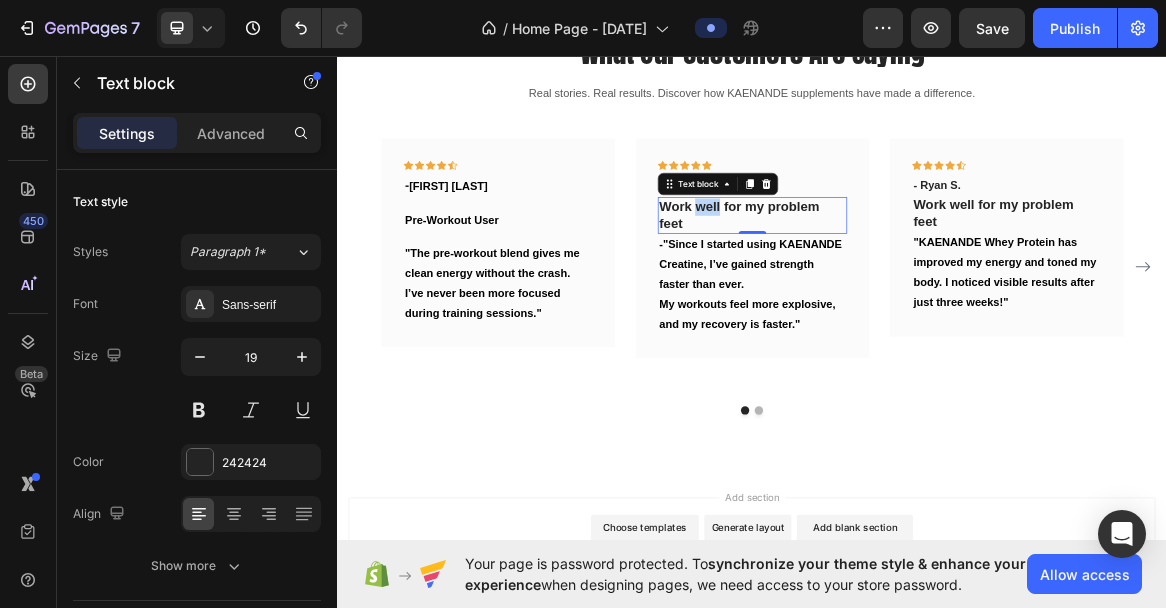 click on "Work well for my problem feet" at bounding box center [937, 291] 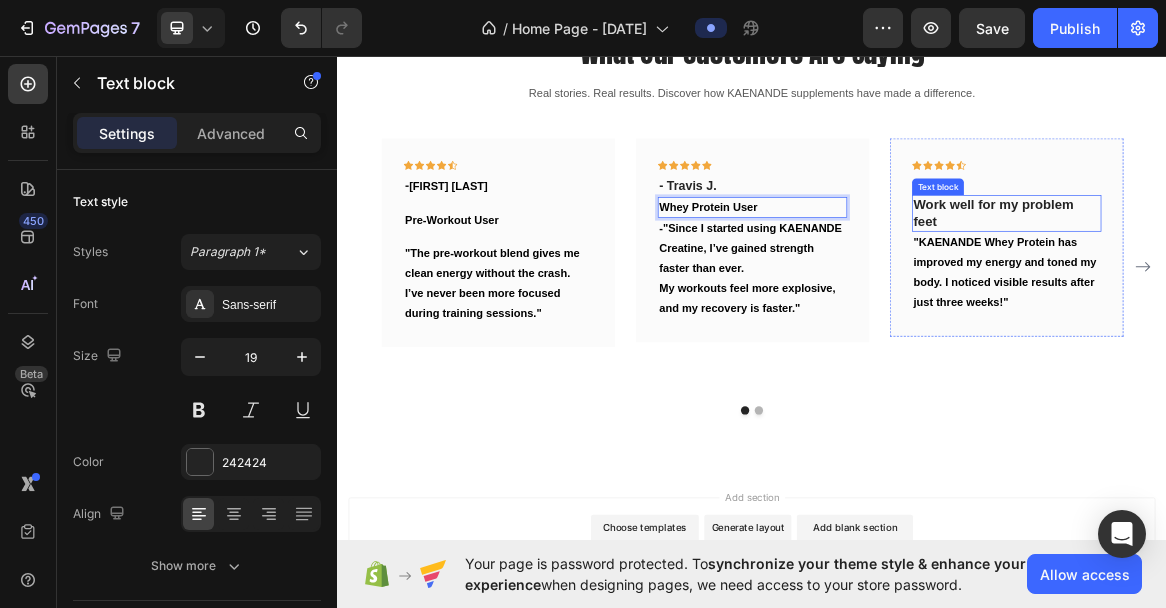 click on "Work well for my problem feet" at bounding box center (1305, 288) 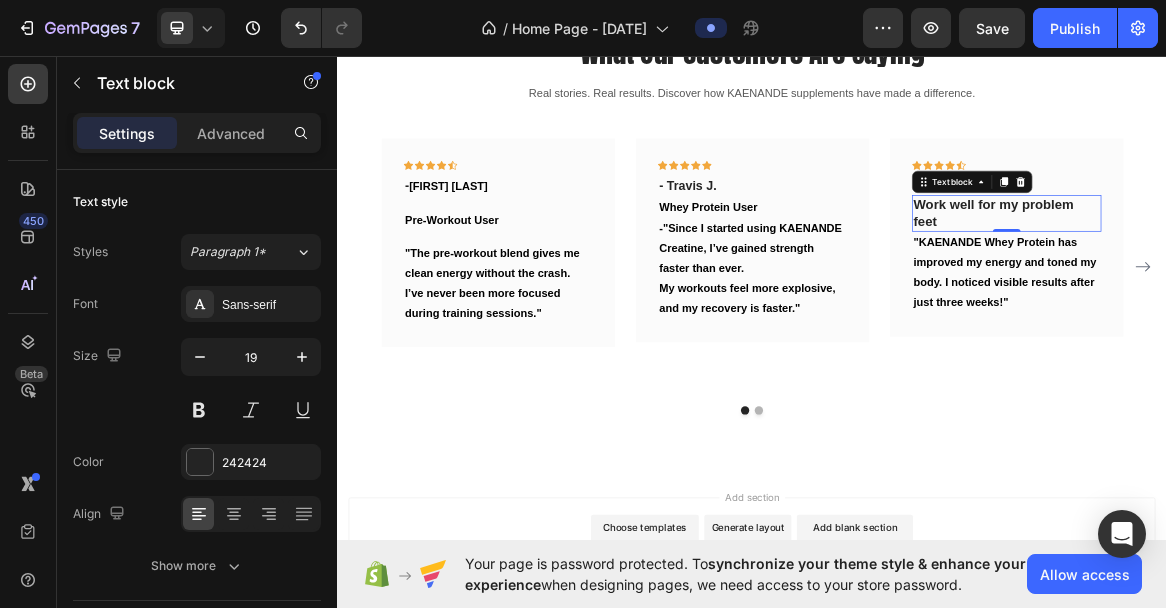 click on "Work well for my problem feet" at bounding box center [1305, 288] 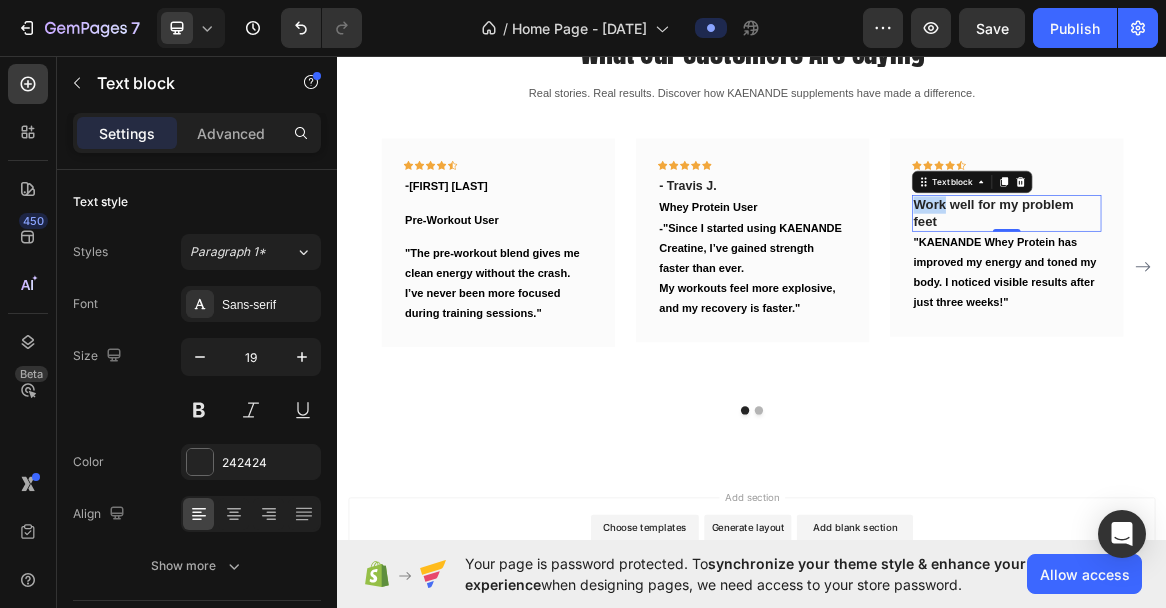 click on "Work well for my problem feet" at bounding box center (1305, 288) 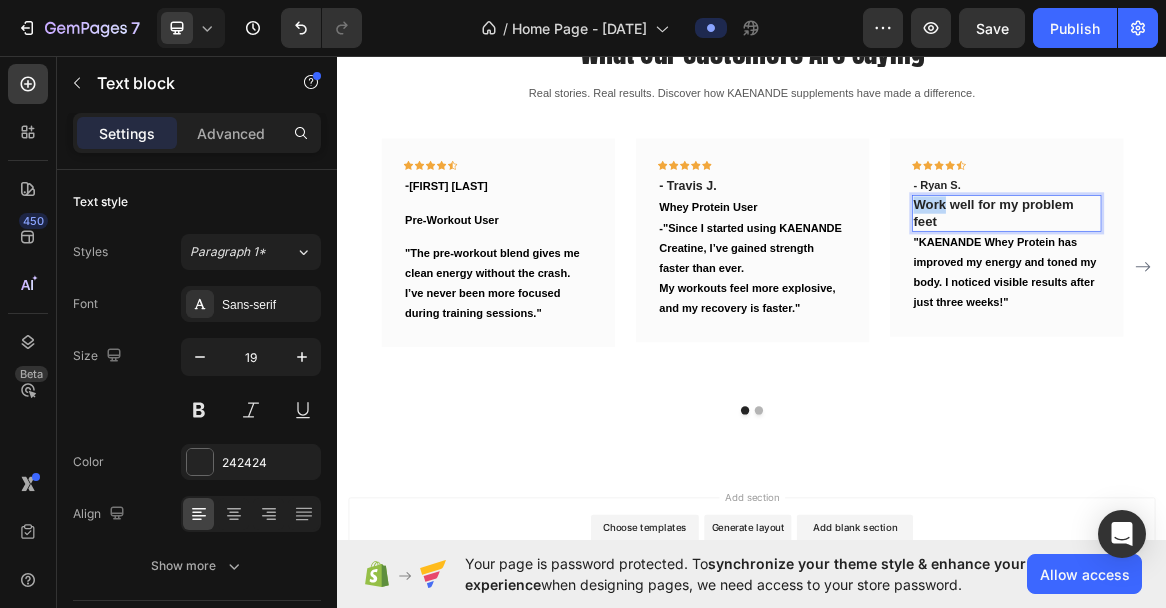 click on "Work well for my problem feet" at bounding box center (1305, 288) 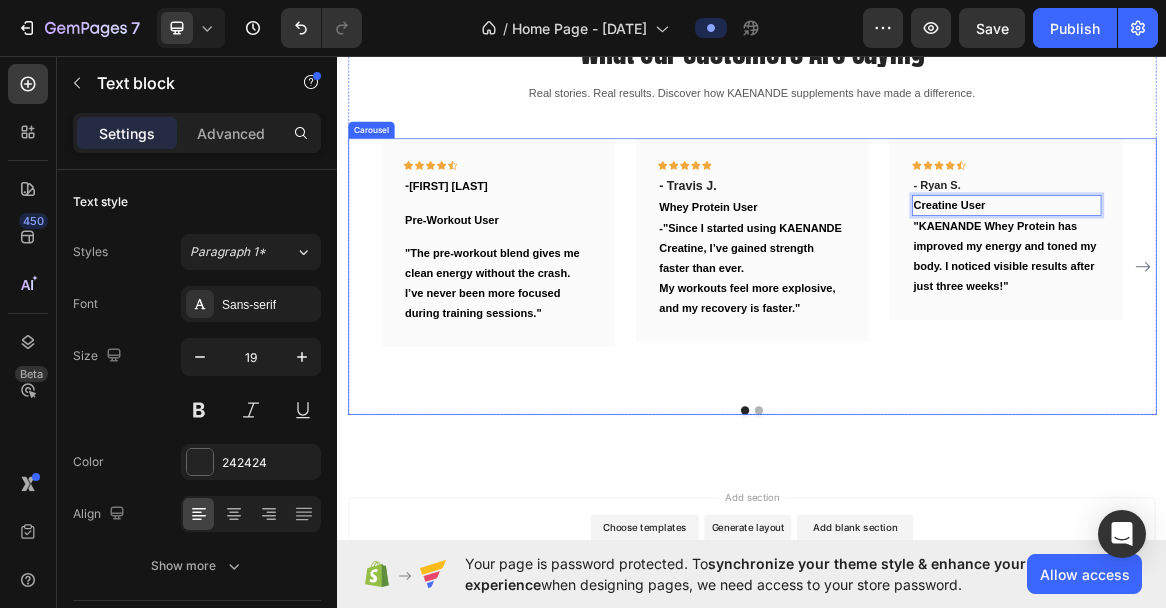 click 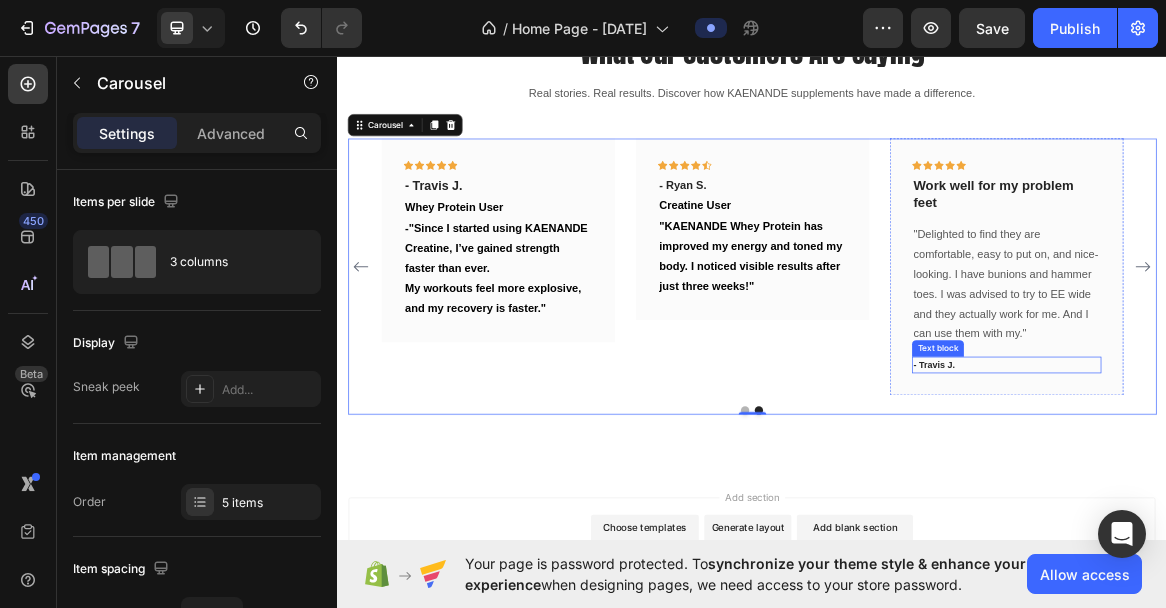 click on "- Travis J." at bounding box center [1305, 508] 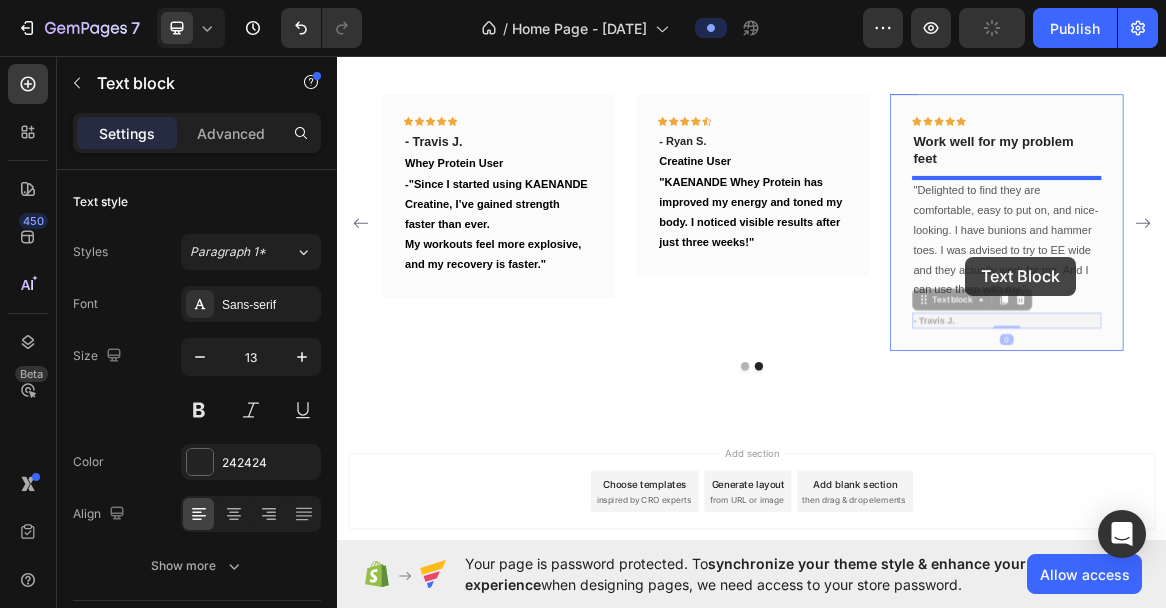 scroll, scrollTop: 2560, scrollLeft: 0, axis: vertical 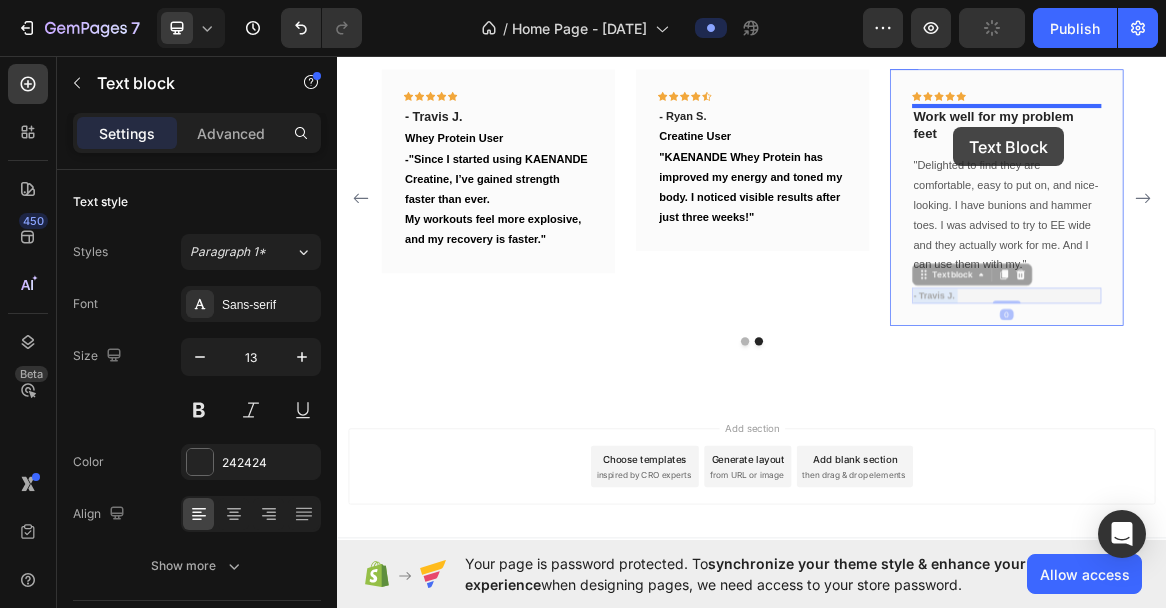 drag, startPoint x: 1246, startPoint y: 502, endPoint x: 1229, endPoint y: 163, distance: 339.426 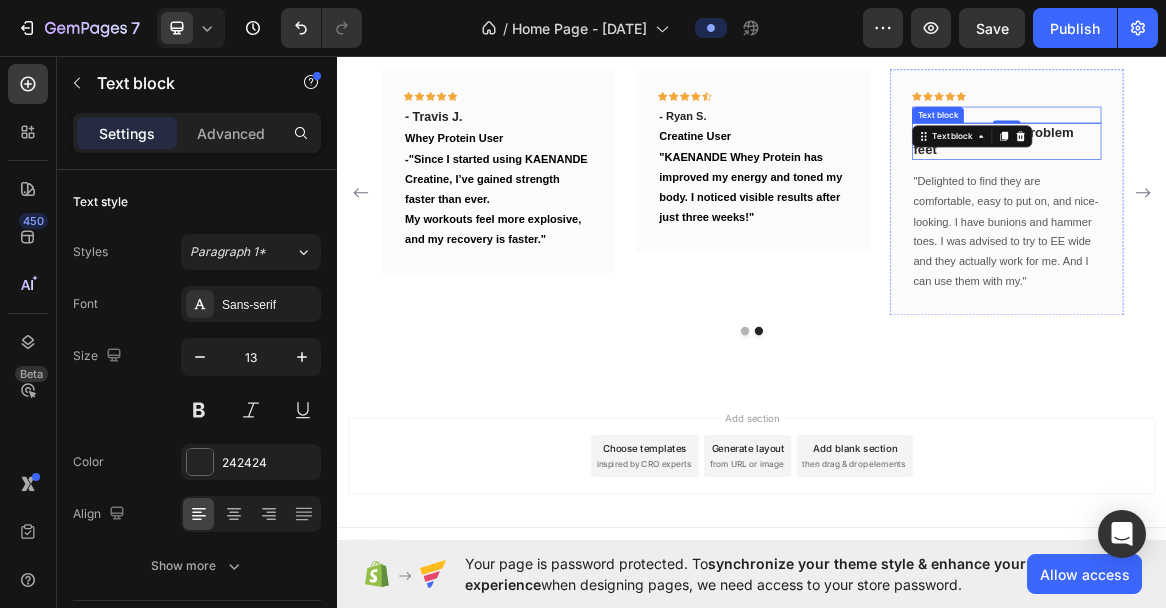 click on "Work well for my problem feet" at bounding box center (1305, 185) 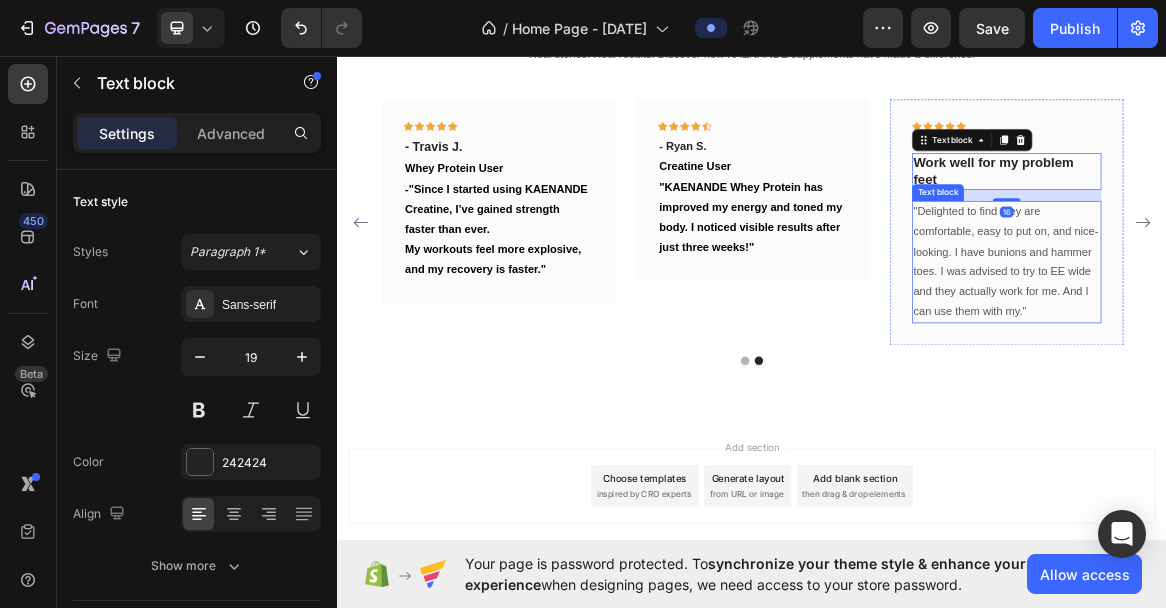 scroll, scrollTop: 2500, scrollLeft: 0, axis: vertical 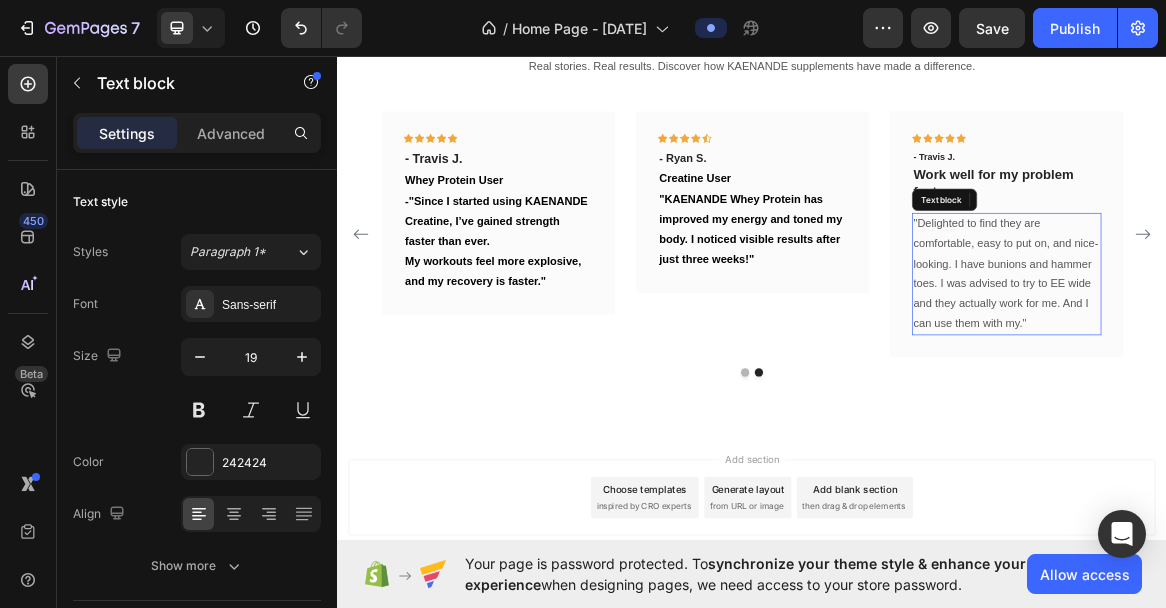 click on ""Delighted to find they are comfortable, easy to put on, and nice-looking. I have bunions and hammer toes. I was advised to try to EE wide and they actually work for me. And I can use them with my."" at bounding box center (1305, 376) 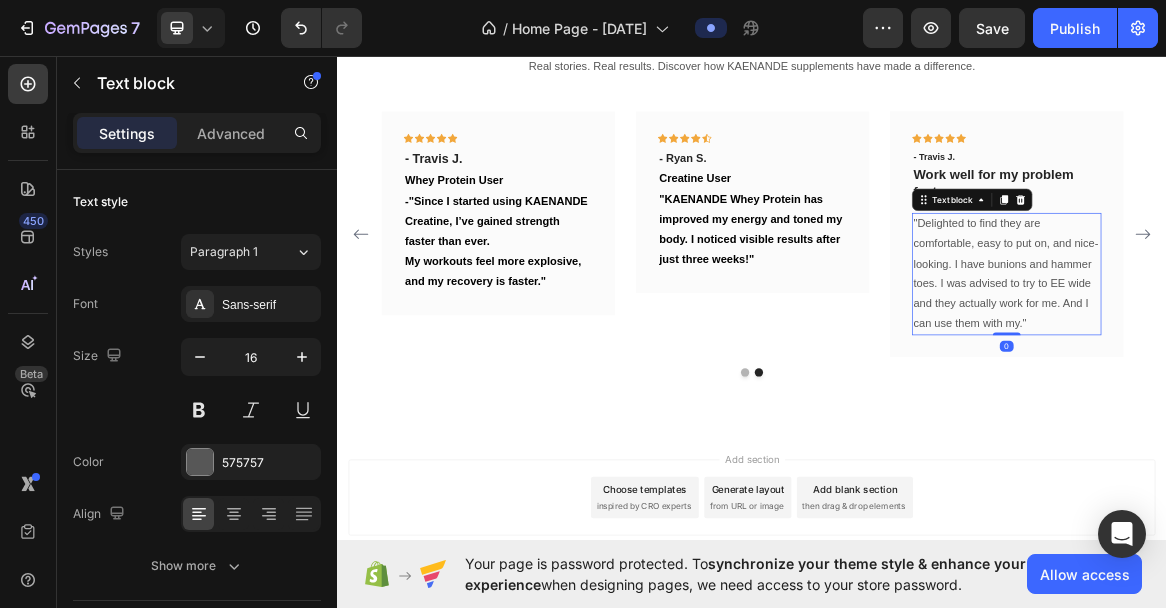 click on ""Delighted to find they are comfortable, easy to put on, and nice-looking. I have bunions and hammer toes. I was advised to try to EE wide and they actually work for me. And I can use them with my."" at bounding box center [1305, 376] 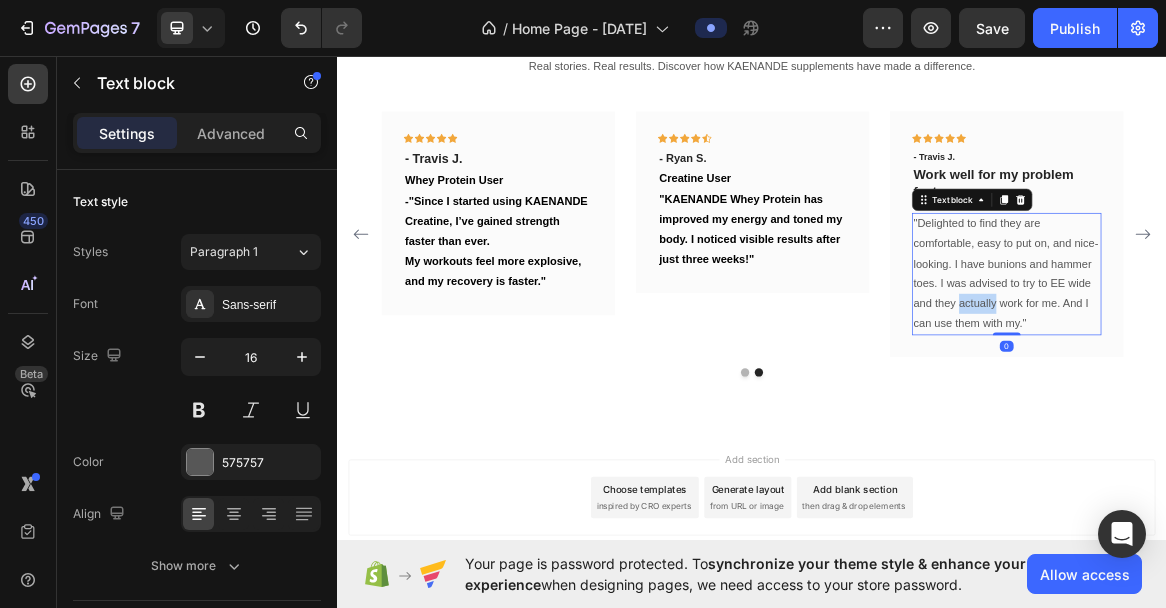 click on ""Delighted to find they are comfortable, easy to put on, and nice-looking. I have bunions and hammer toes. I was advised to try to EE wide and they actually work for me. And I can use them with my."" at bounding box center (1305, 376) 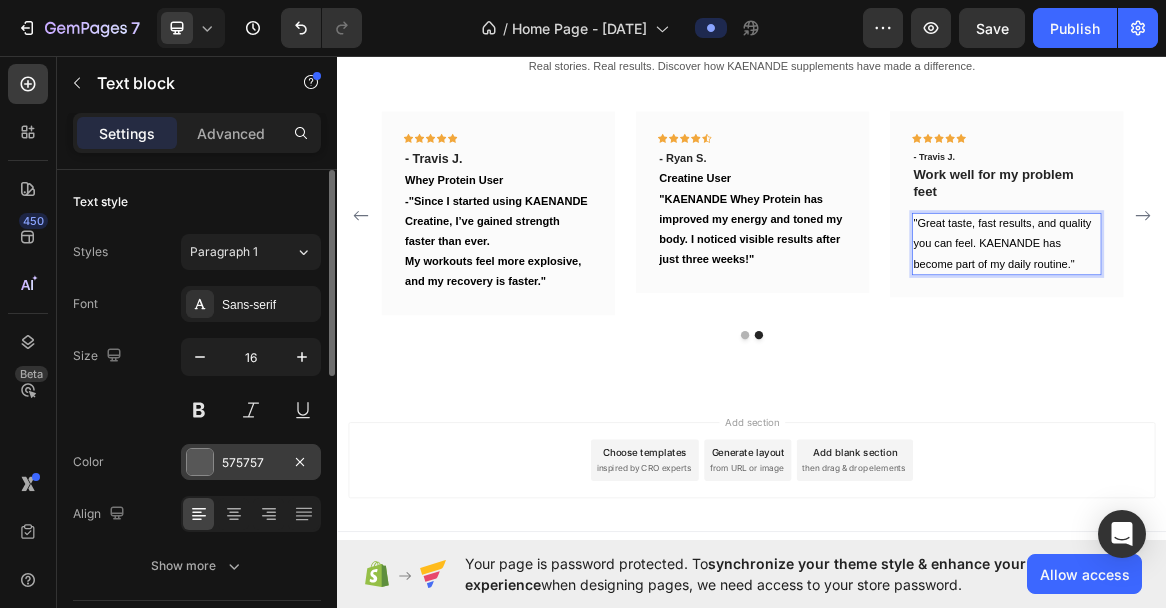 click on "575757" at bounding box center [251, 462] 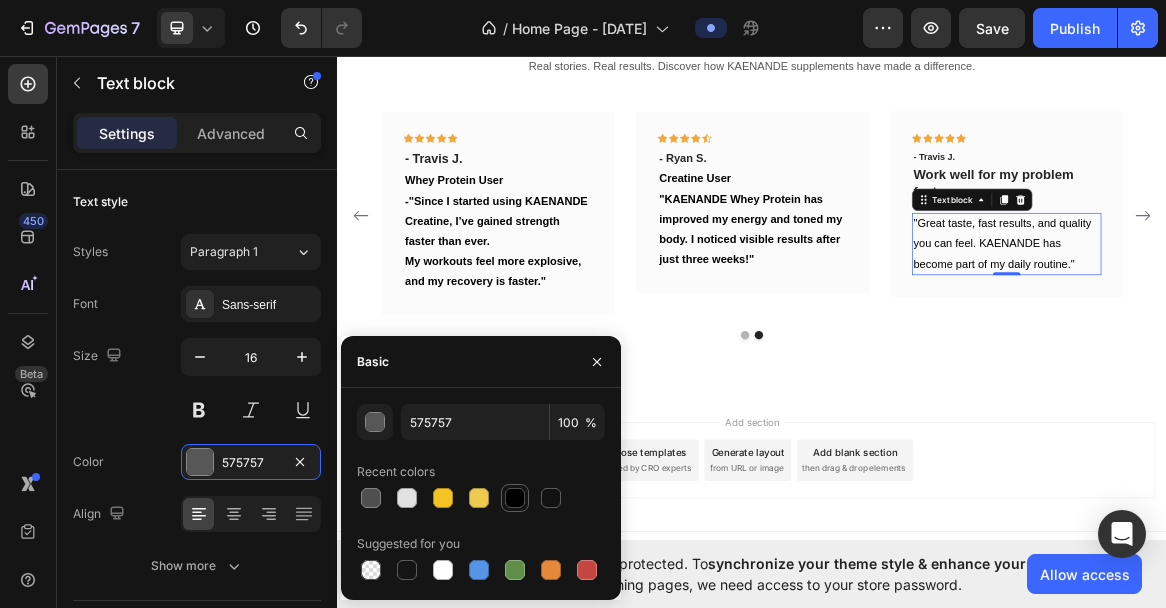 click at bounding box center [515, 498] 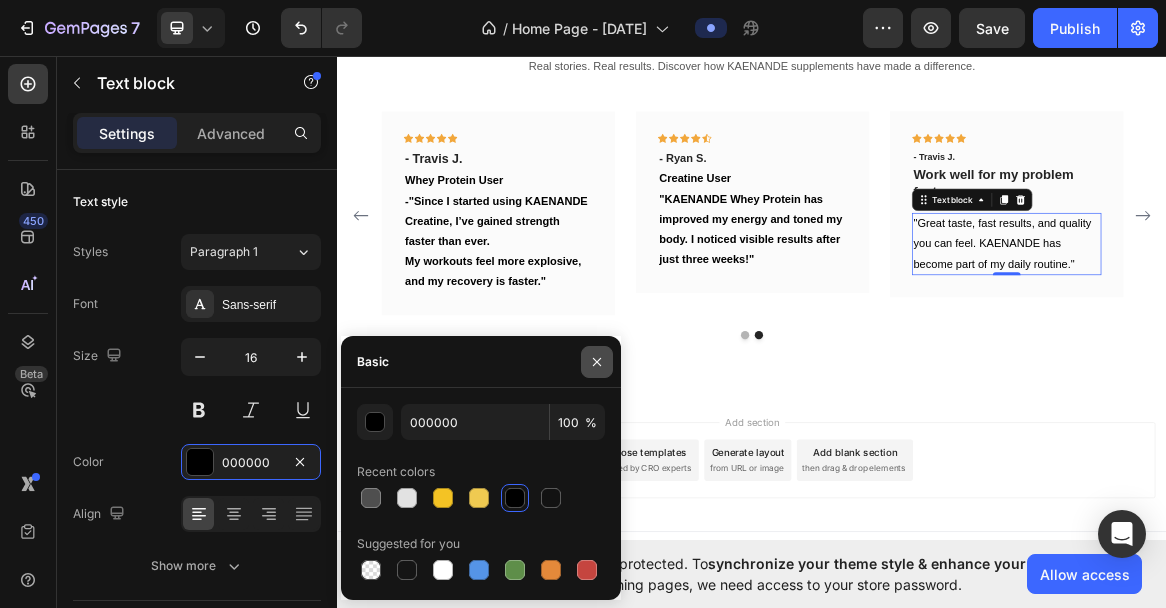 drag, startPoint x: 602, startPoint y: 361, endPoint x: 384, endPoint y: 457, distance: 238.2016 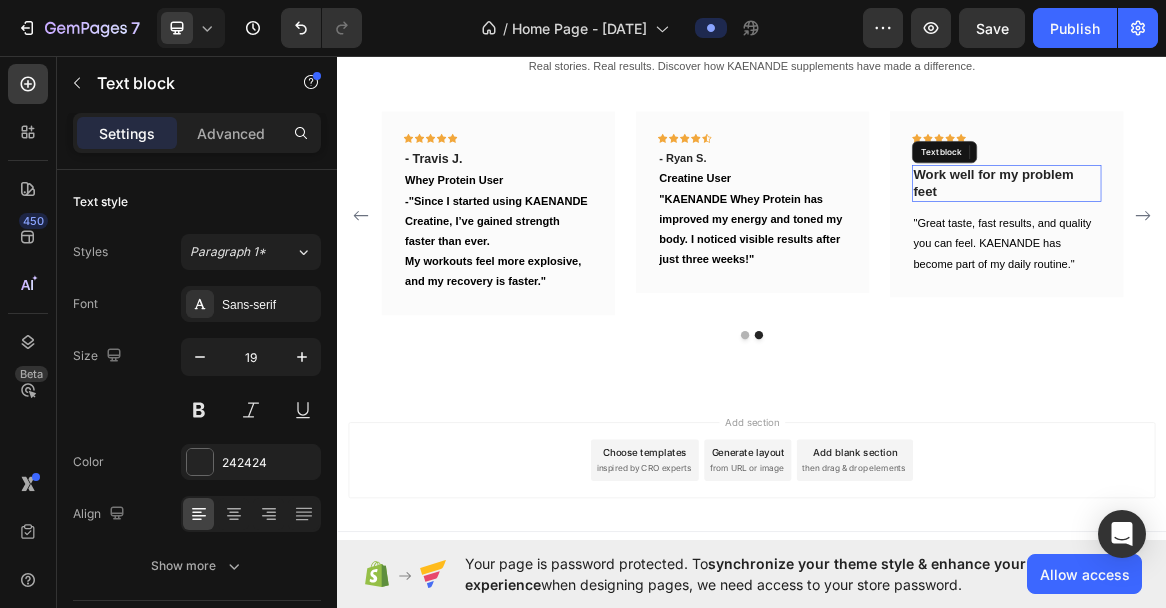 click on "Work well for my problem feet" at bounding box center [1305, 245] 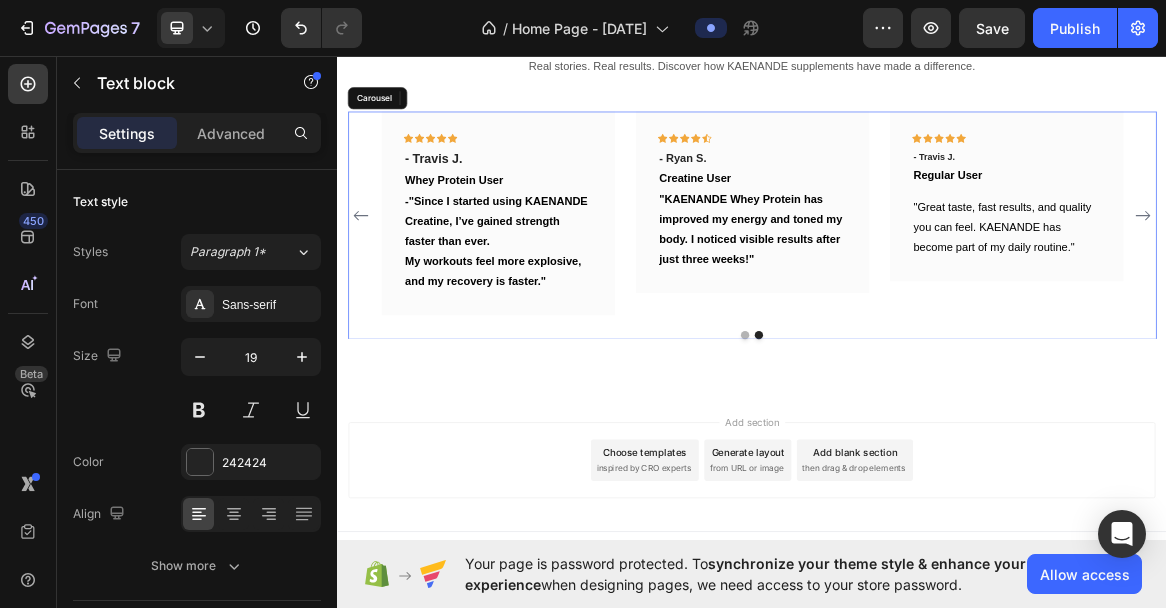 click on "Icon
Icon
Icon
Icon
Icon Row - [FIRST] [LAST]. Text block Regular User Text block   16 "Great taste, fast results, and quality you can feel. KAENANDE has become part of my daily routine." Text block Row" at bounding box center (1305, 291) 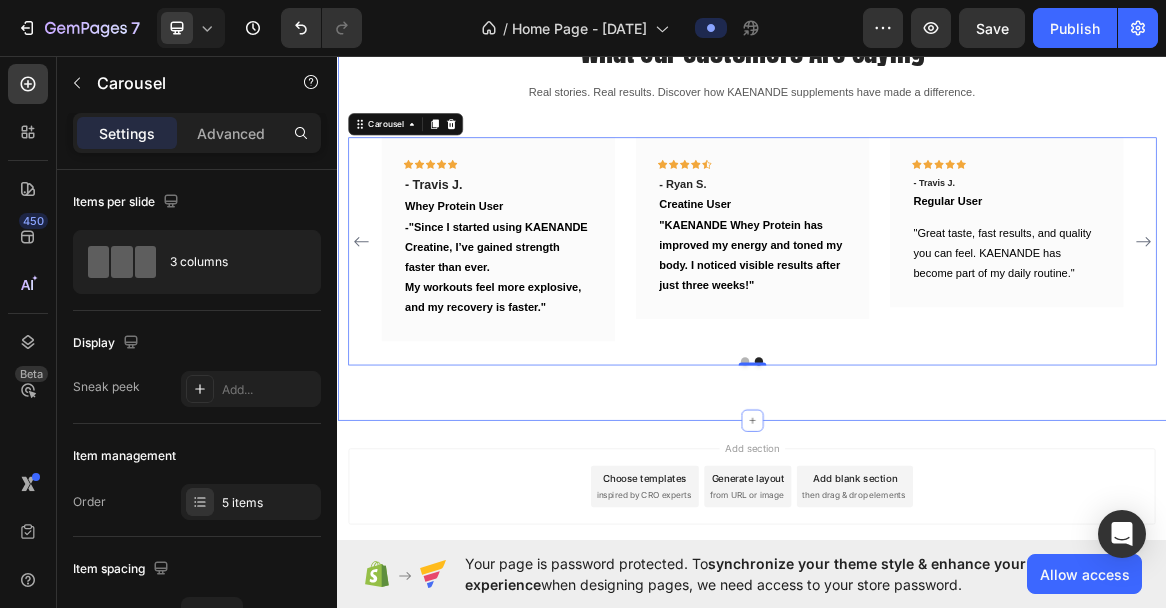 scroll, scrollTop: 2460, scrollLeft: 0, axis: vertical 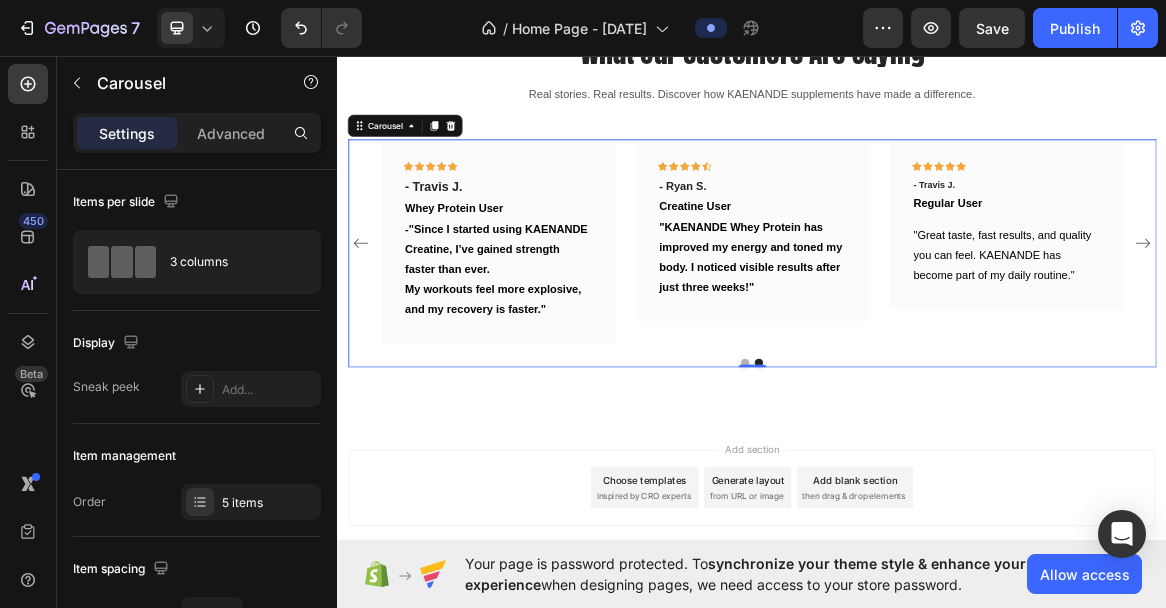 click on "Icon
Icon
Icon
Icon
Icon Row - [FIRST] [LAST]. Text block Creatine User Text block "KAENANDE Whey Protein has improved my energy and toned my body. I noticed visible results after just three weeks!" Text block Row" at bounding box center (937, 331) 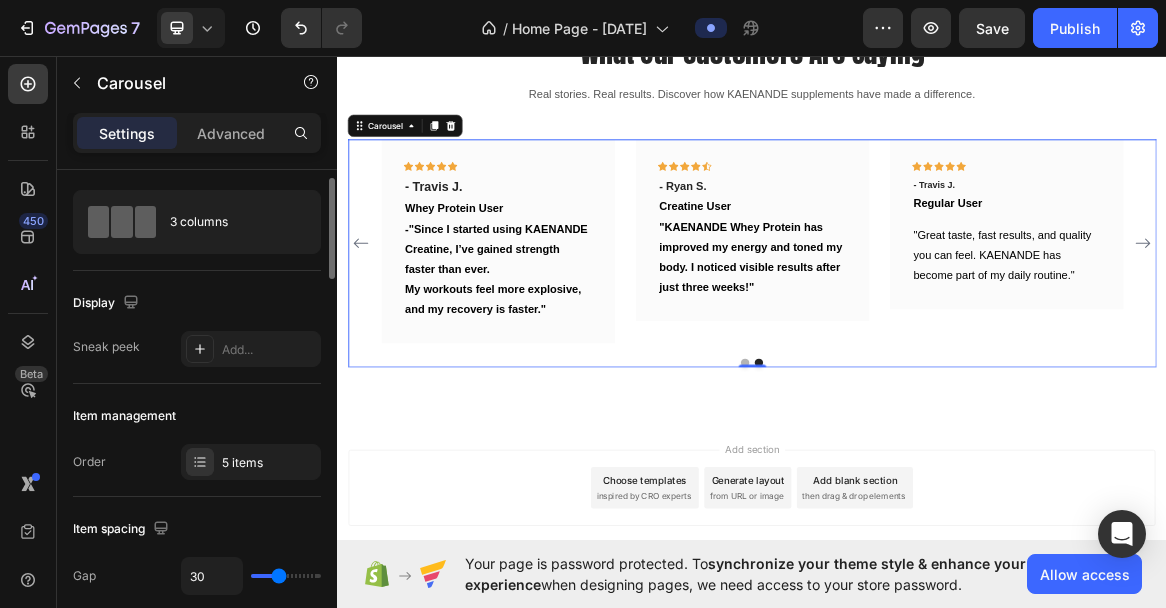 scroll, scrollTop: 41, scrollLeft: 0, axis: vertical 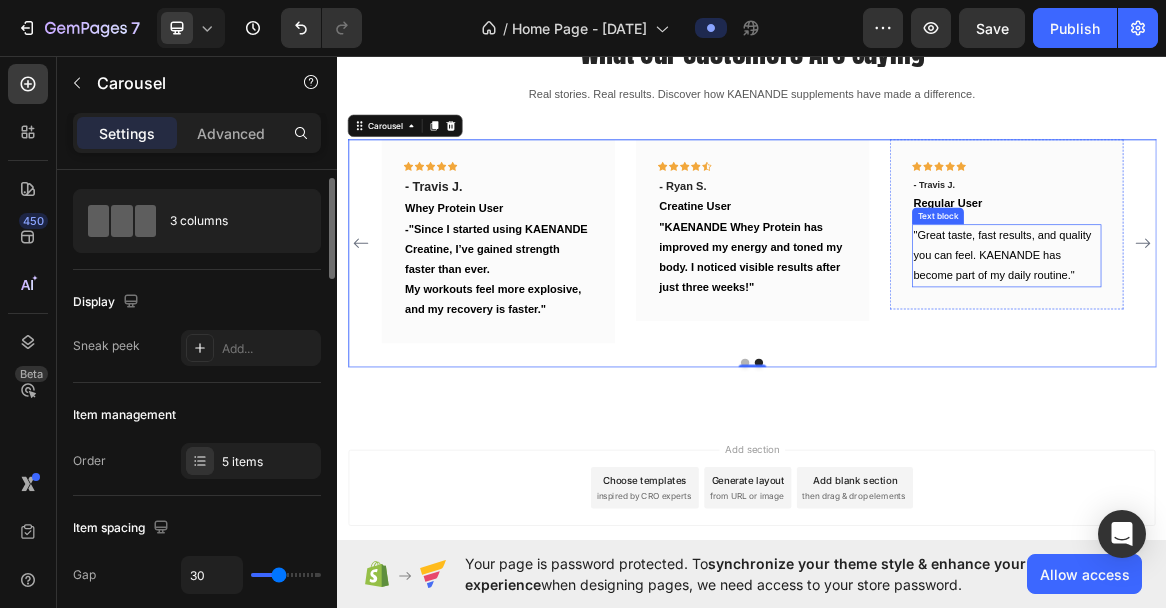 click on ""Great taste, fast results, and quality you can feel. KAENANDE has become part of my daily routine."" at bounding box center [1298, 348] 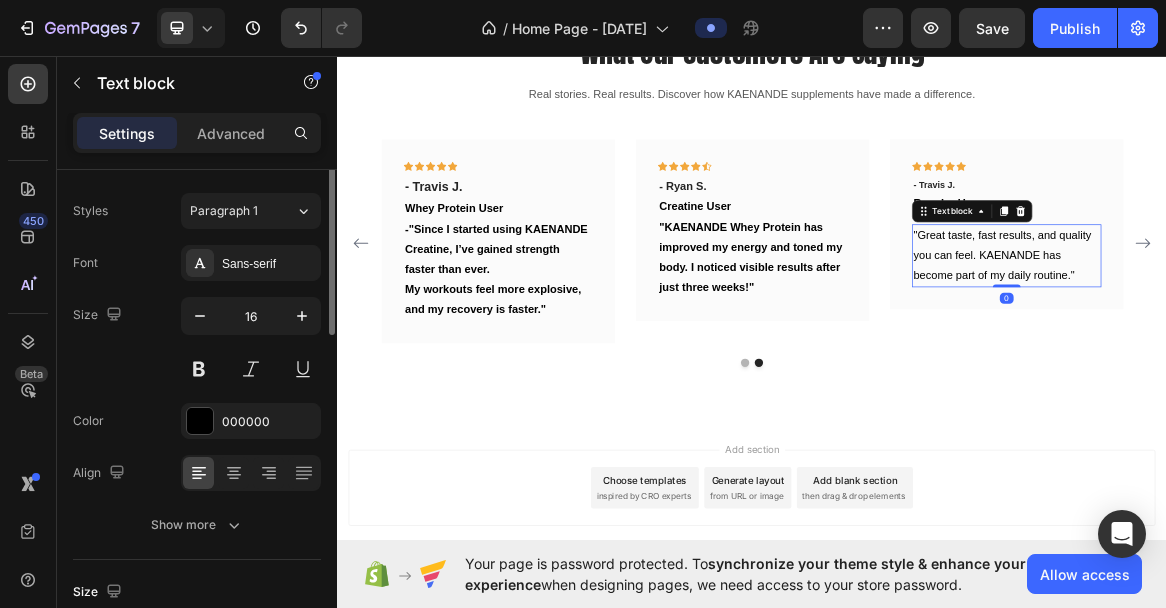scroll, scrollTop: 0, scrollLeft: 0, axis: both 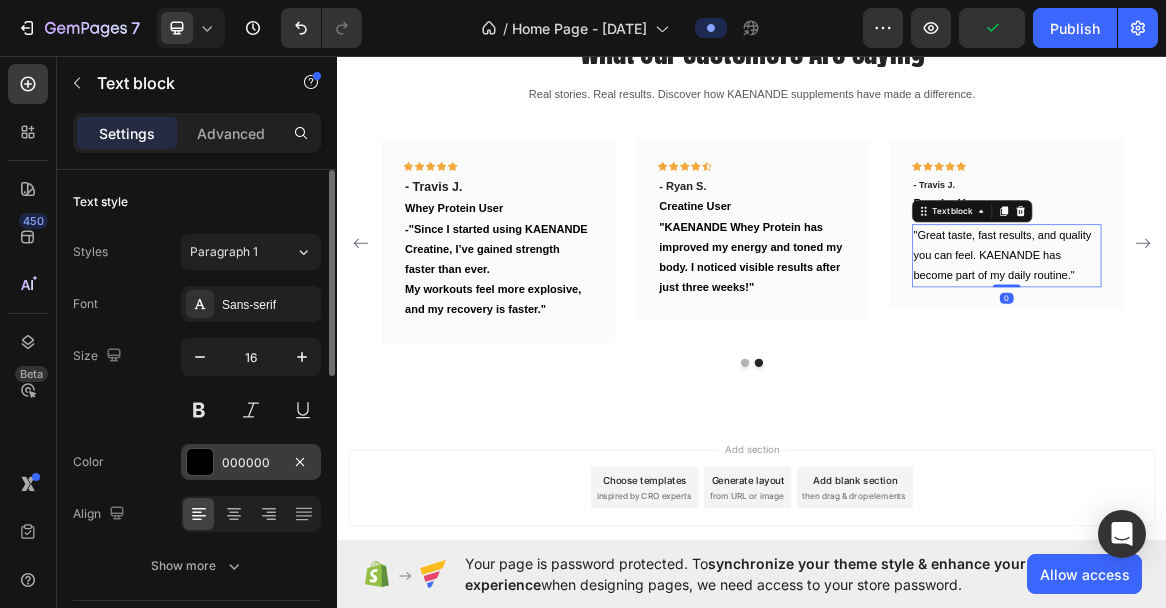 click on "000000" at bounding box center [251, 463] 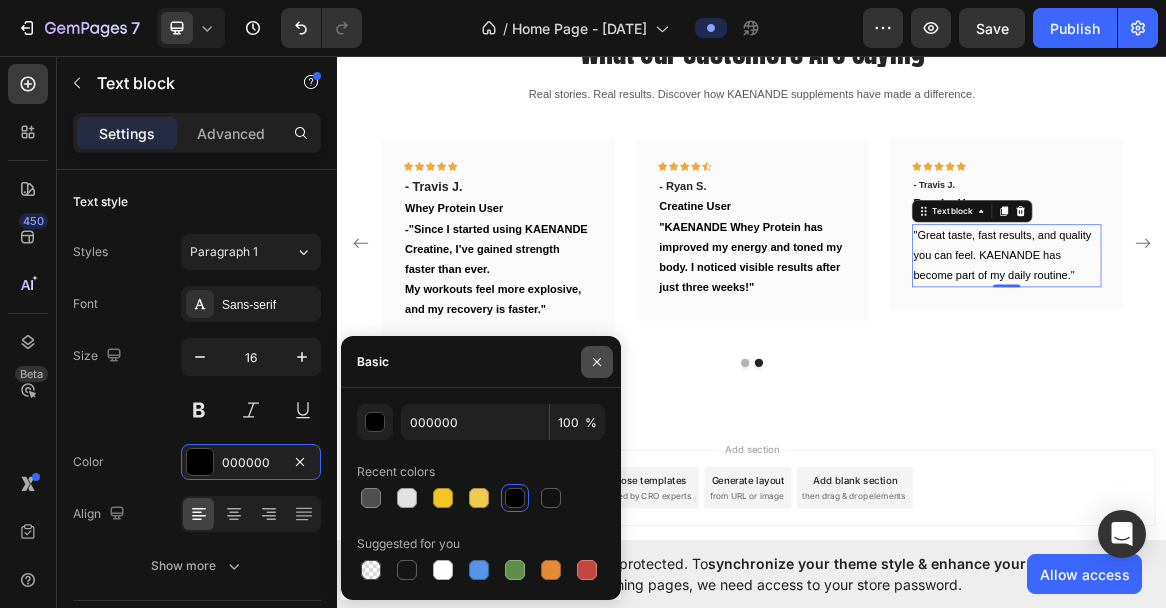 drag, startPoint x: 599, startPoint y: 358, endPoint x: 378, endPoint y: 452, distance: 240.16037 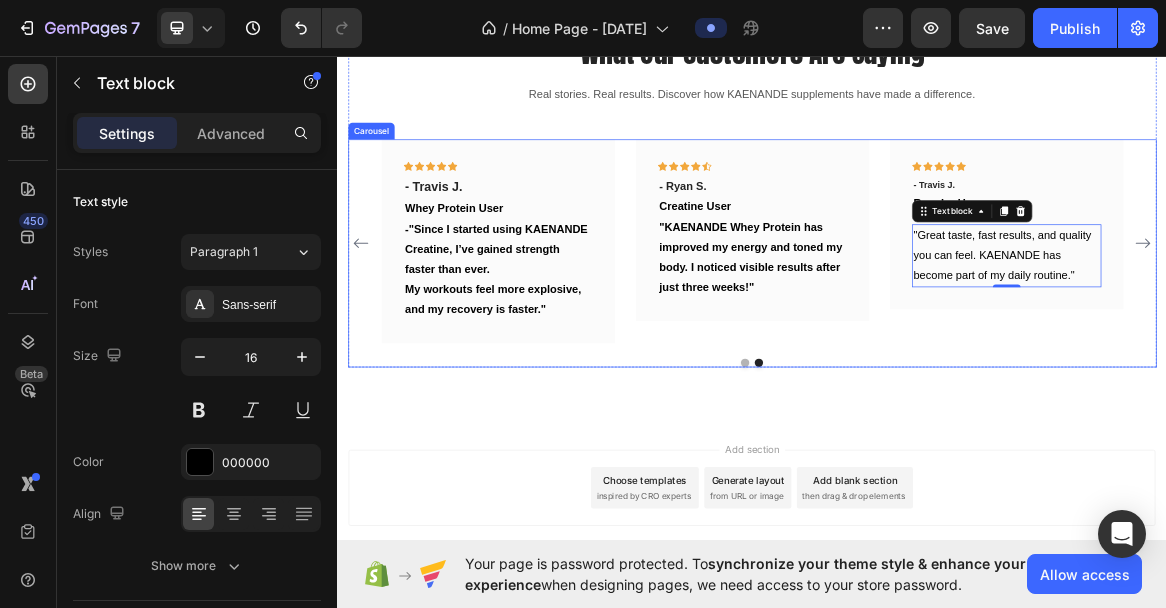 click on "Icon
Icon
Icon
Icon
Icon Row -  [FIRST] [LAST] Text block Pre-Workout User Text block "The pre-workout blend gives me clean energy without the crash. I’ve never been more focused during training sessions." Text block Row
Icon
Icon
Icon
Icon
Icon Row - [FIRST] [LAST]. Text block Whey Protein User Text block -"Since I started using KAENANDE Creatine, I’ve gained strength faster than ever.  My workouts feel more explosive, and my recovery is faster." Text block Row
Icon
Icon
Icon
Icon
Icon Row - [FIRST] [LAST]. Text block Creatine User Text block "KAENANDE Whey Protein has improved my energy and toned my body. I noticed visible results after just three weeks!" Text block Row
Icon
Icon
Icon
Icon
Row" at bounding box center [937, 345] 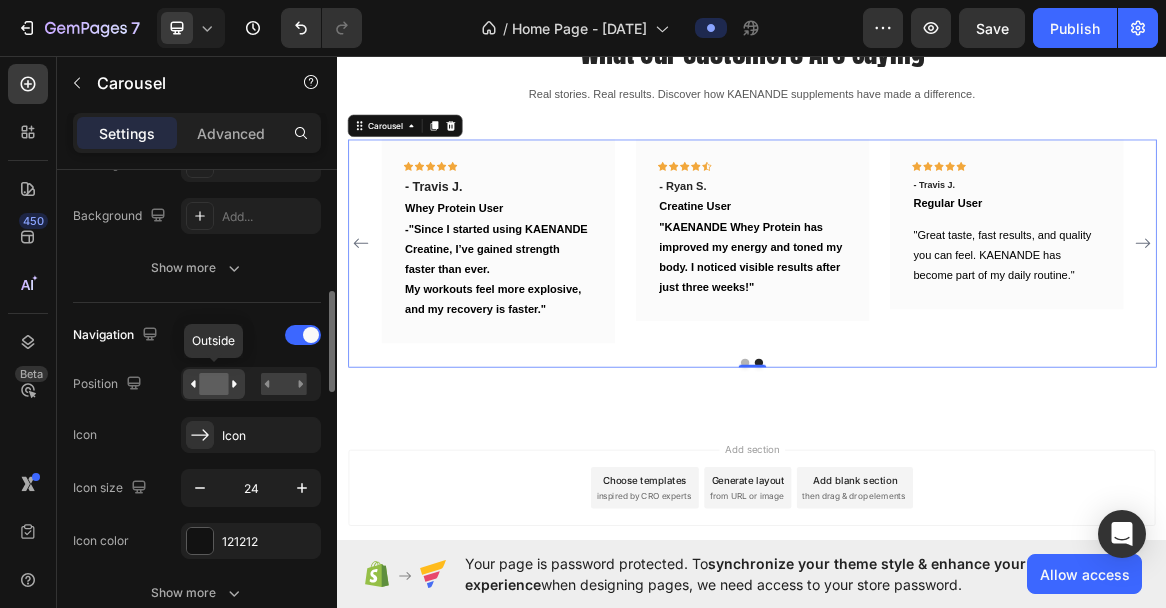 scroll, scrollTop: 572, scrollLeft: 0, axis: vertical 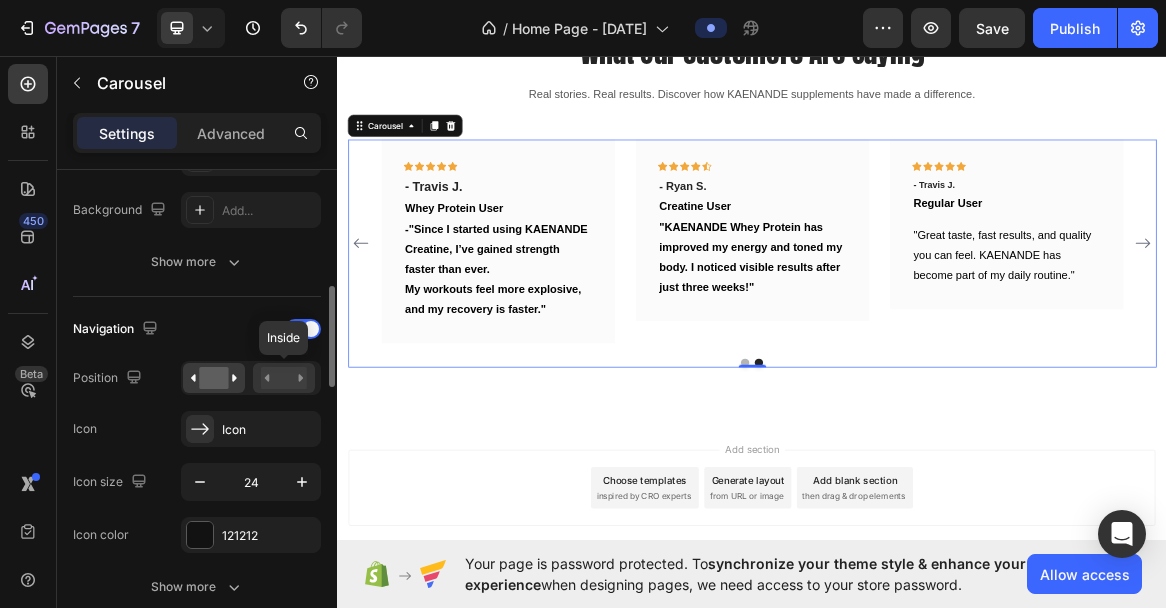 click 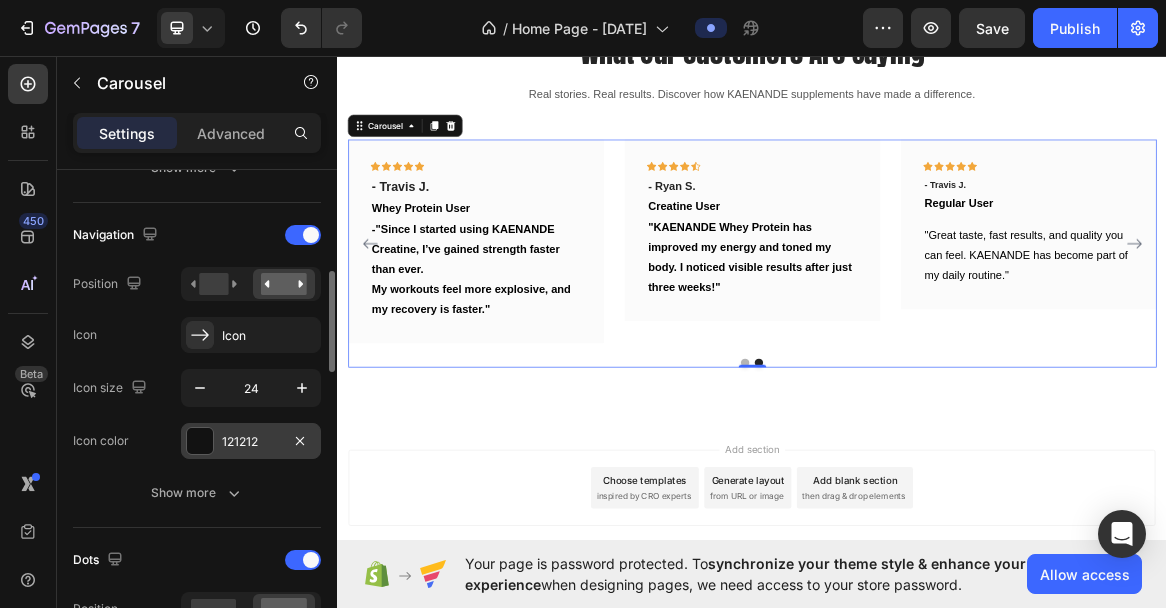 scroll, scrollTop: 680, scrollLeft: 0, axis: vertical 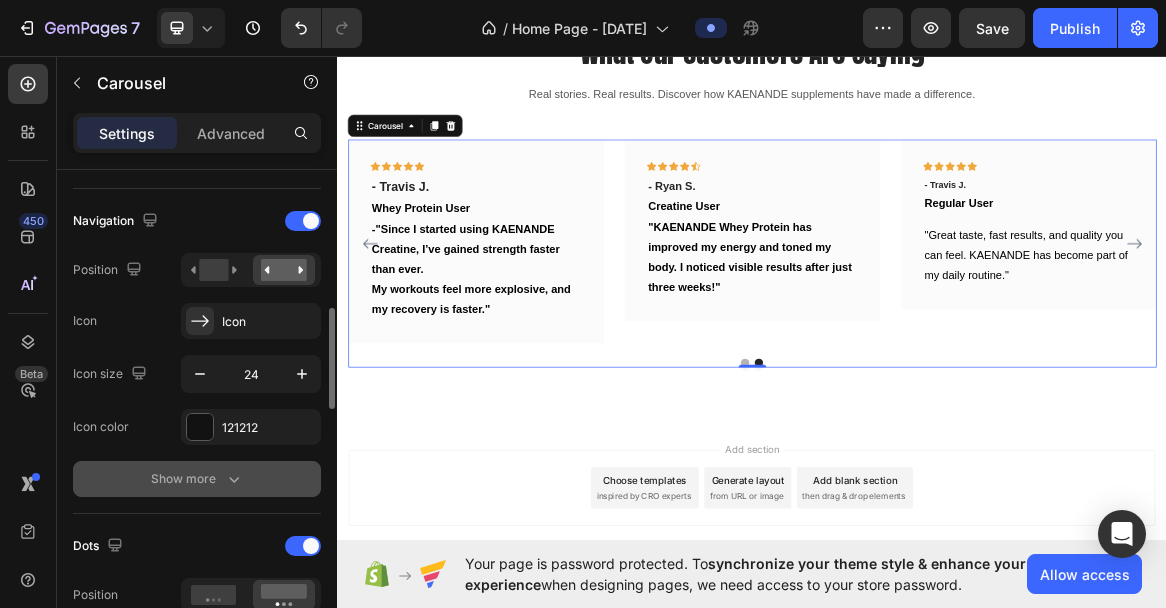 click 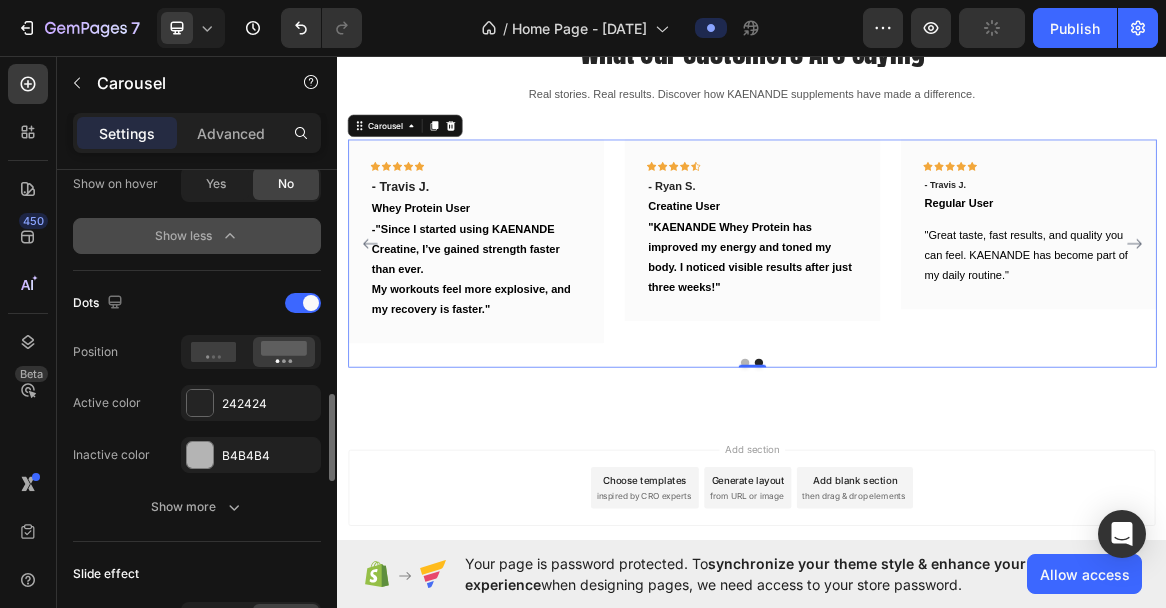 scroll, scrollTop: 1290, scrollLeft: 0, axis: vertical 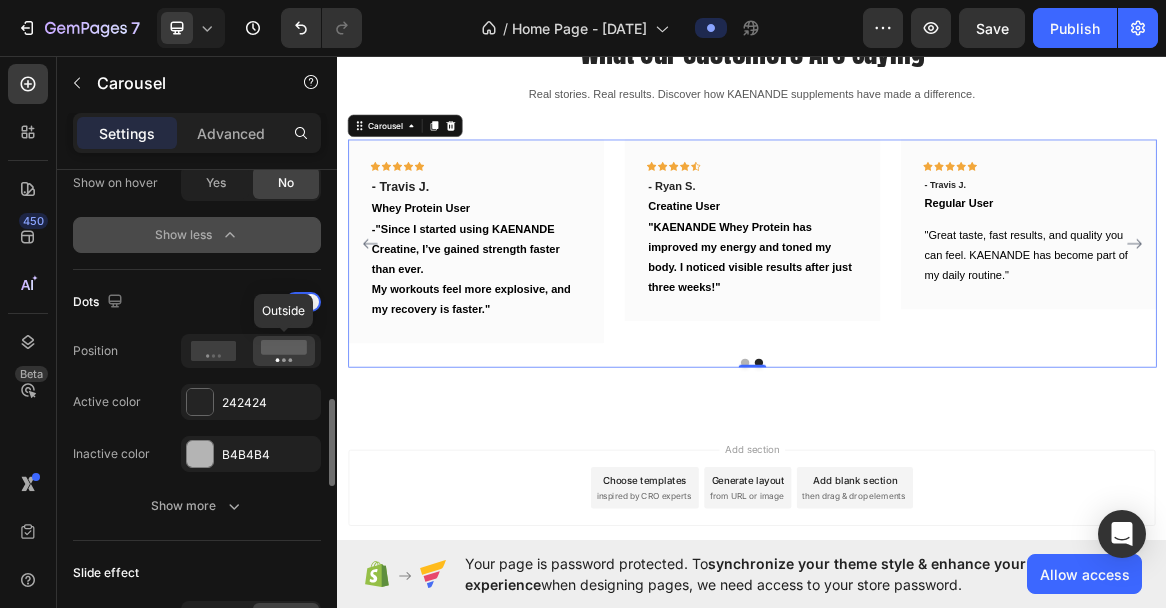 click 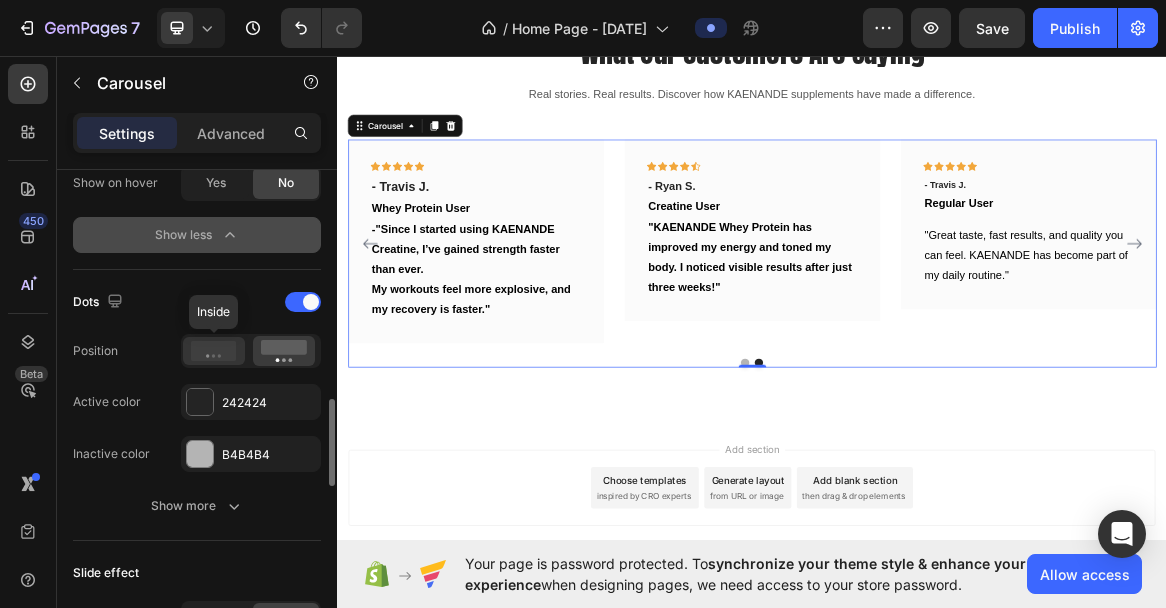 click 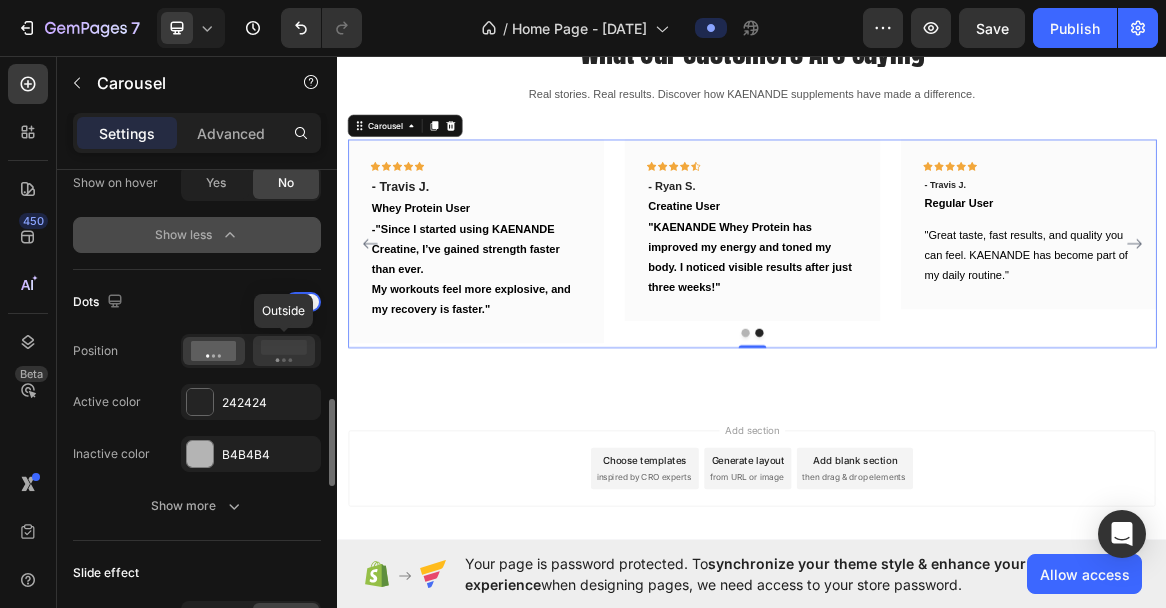 click 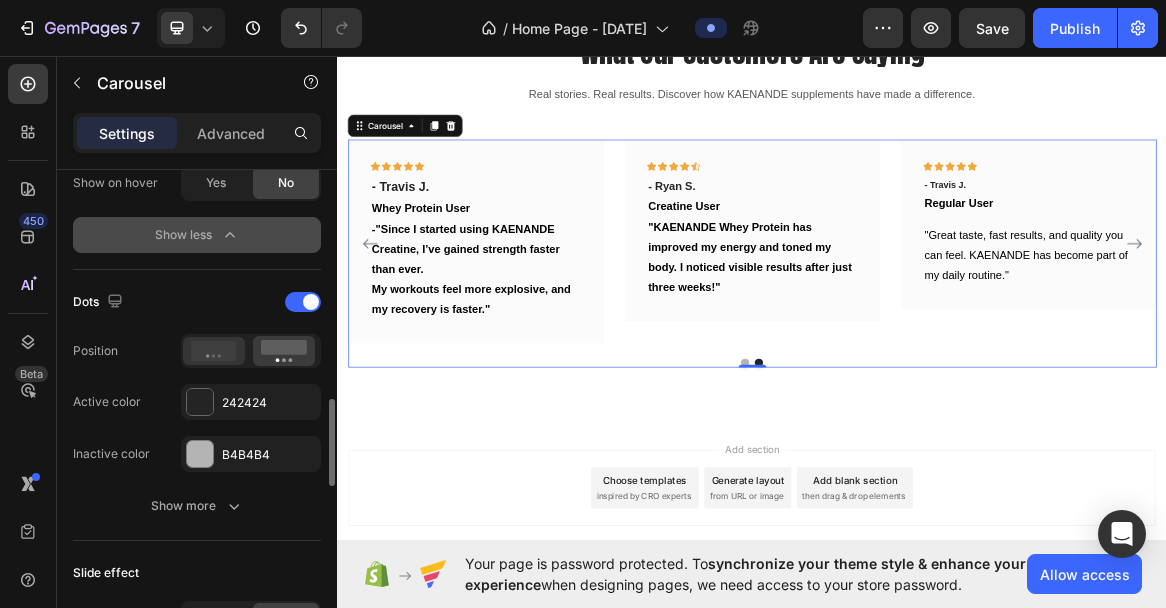 click 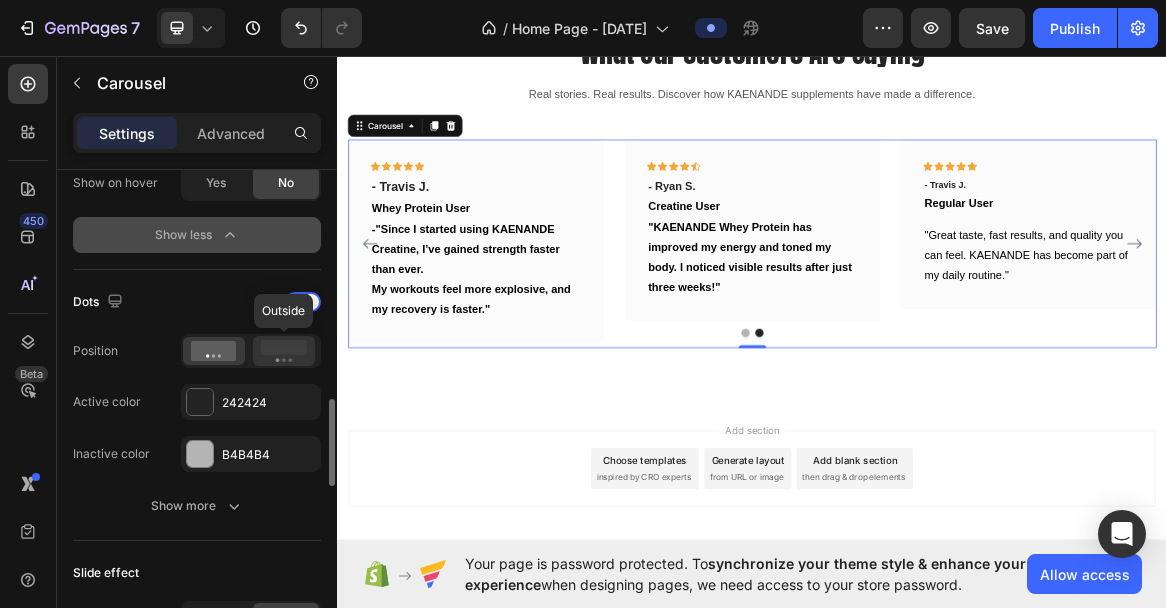 click 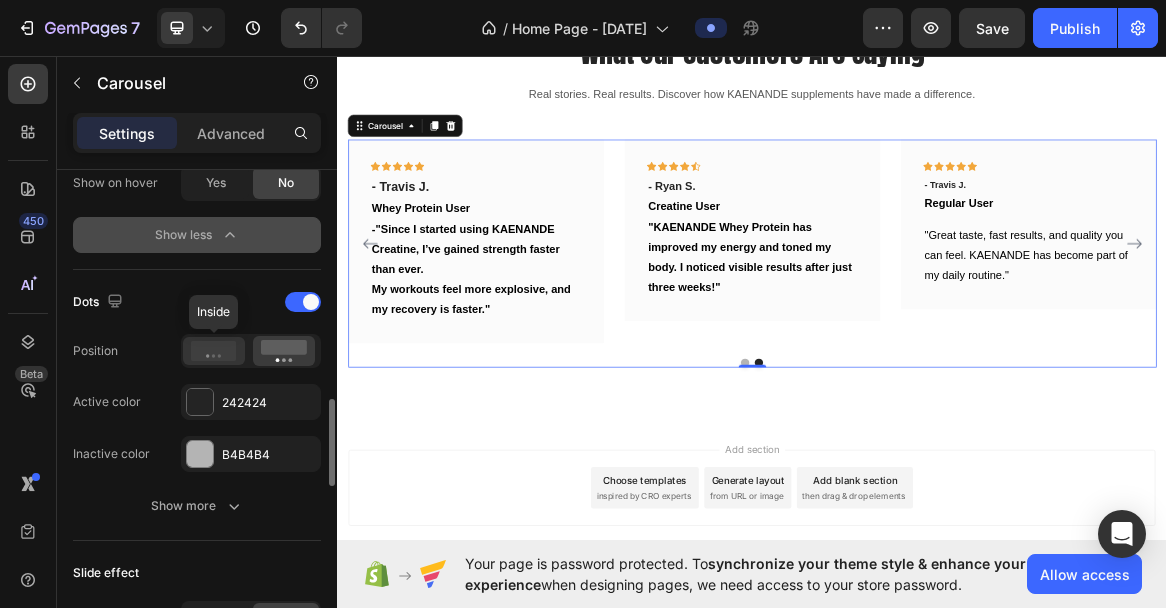 click 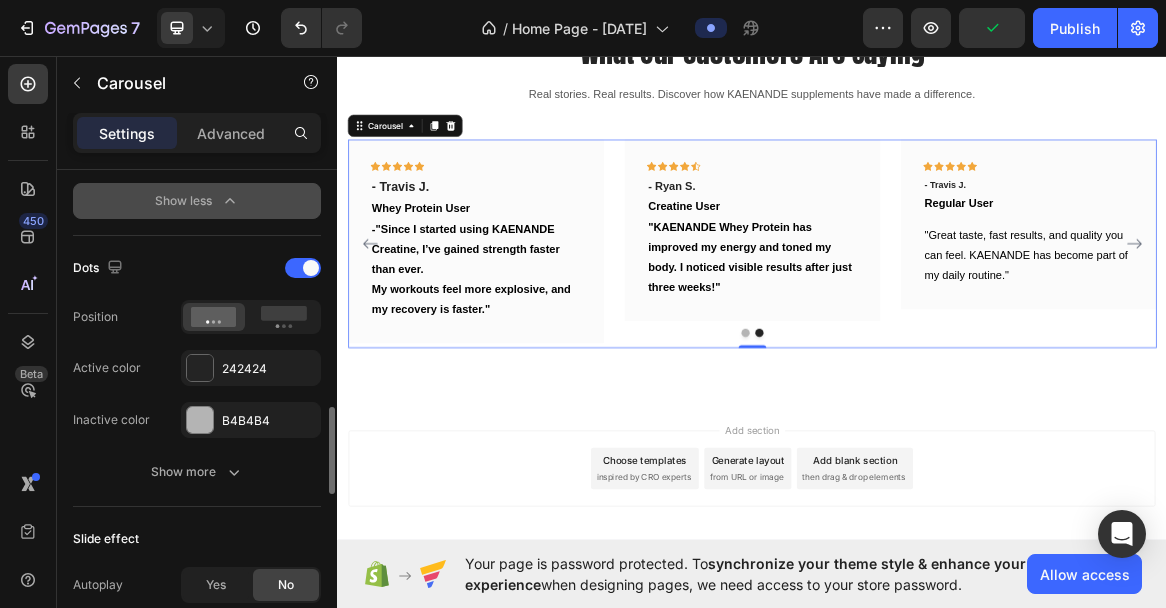 scroll, scrollTop: 1329, scrollLeft: 0, axis: vertical 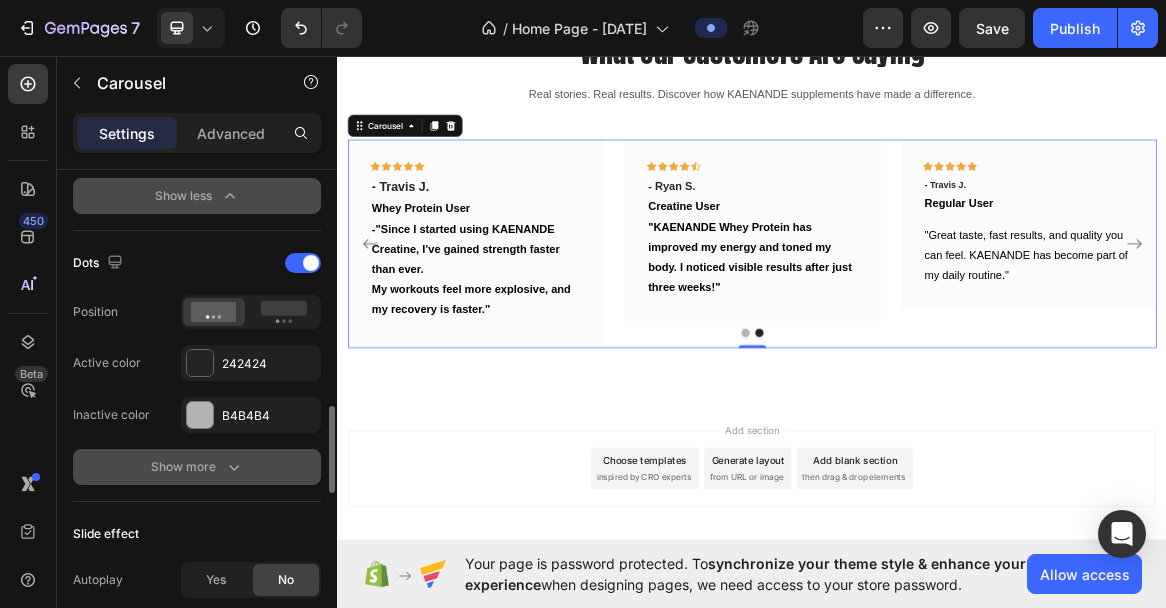 click 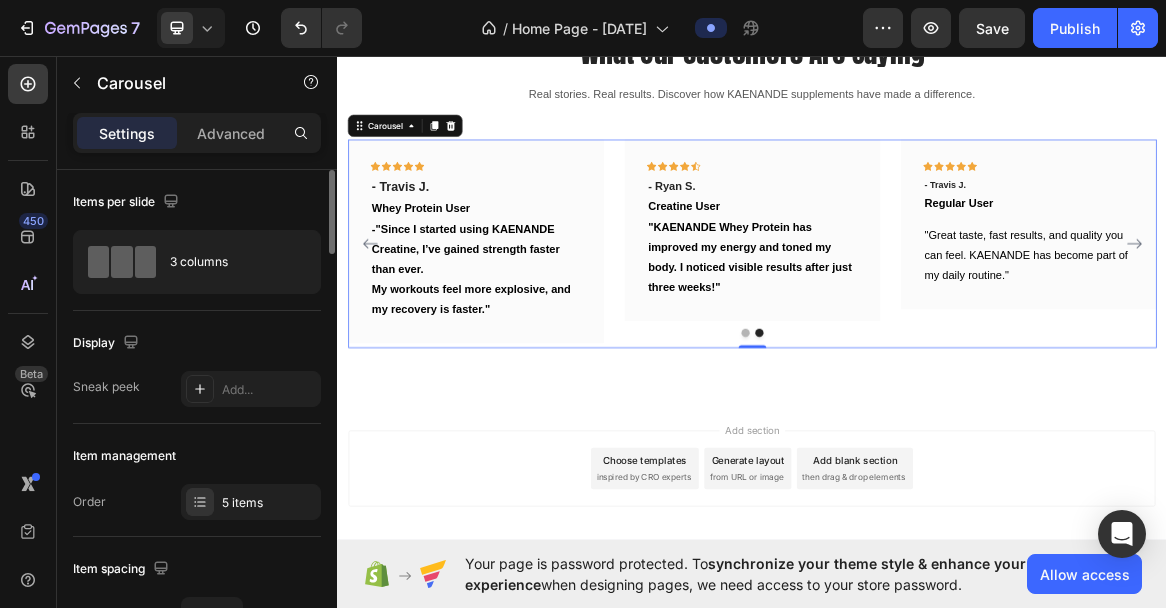 scroll, scrollTop: 0, scrollLeft: 0, axis: both 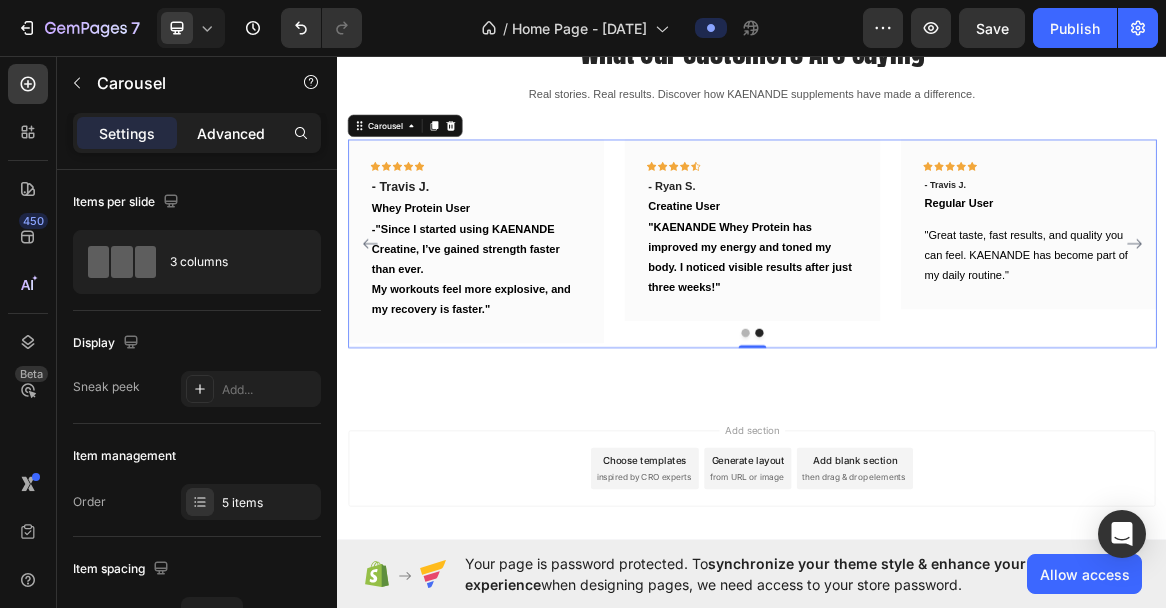 click on "Advanced" at bounding box center [231, 133] 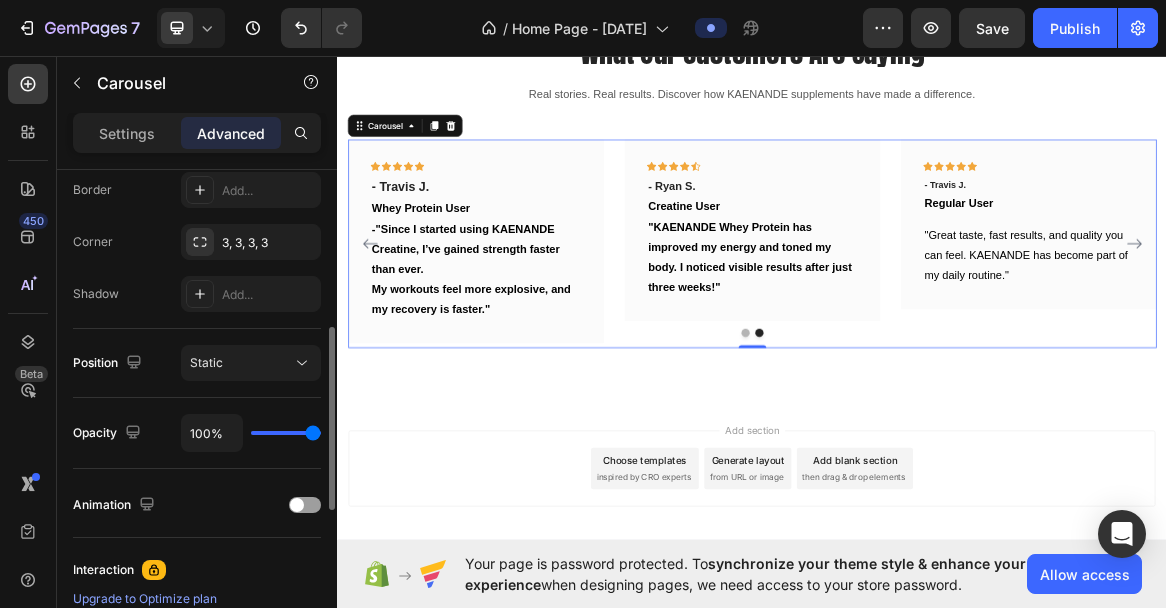 scroll, scrollTop: 581, scrollLeft: 0, axis: vertical 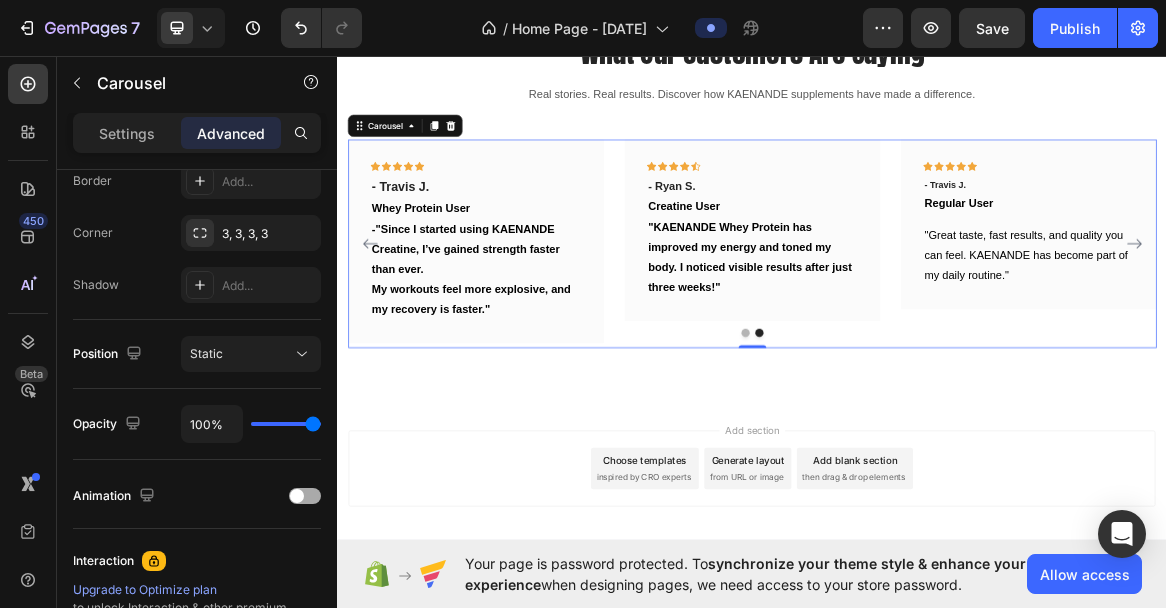 click at bounding box center (305, 496) 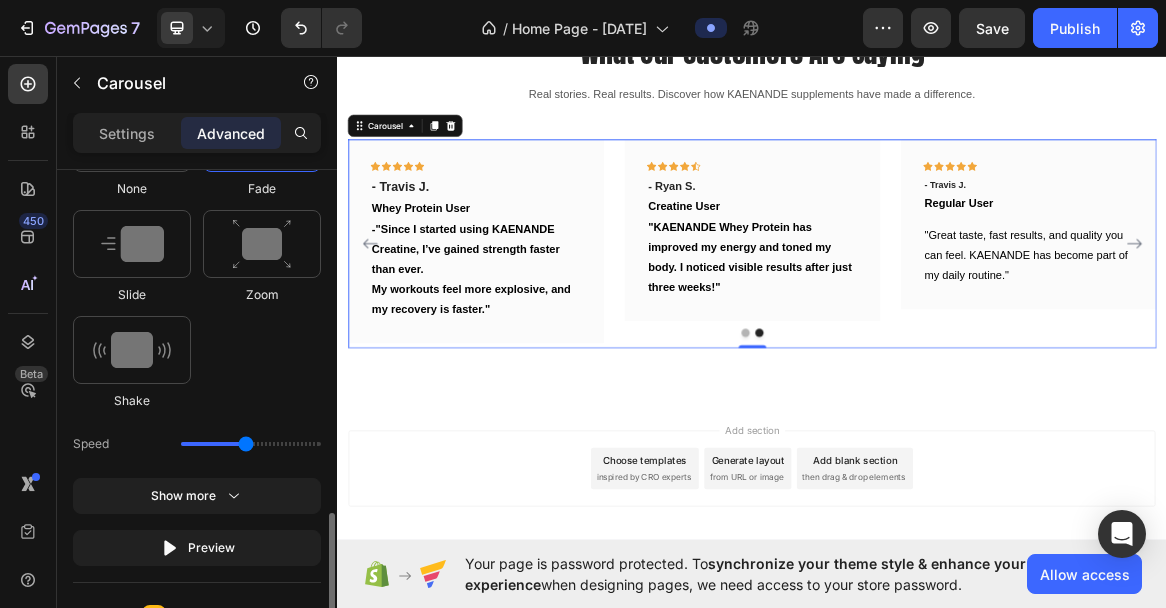 scroll, scrollTop: 1080, scrollLeft: 0, axis: vertical 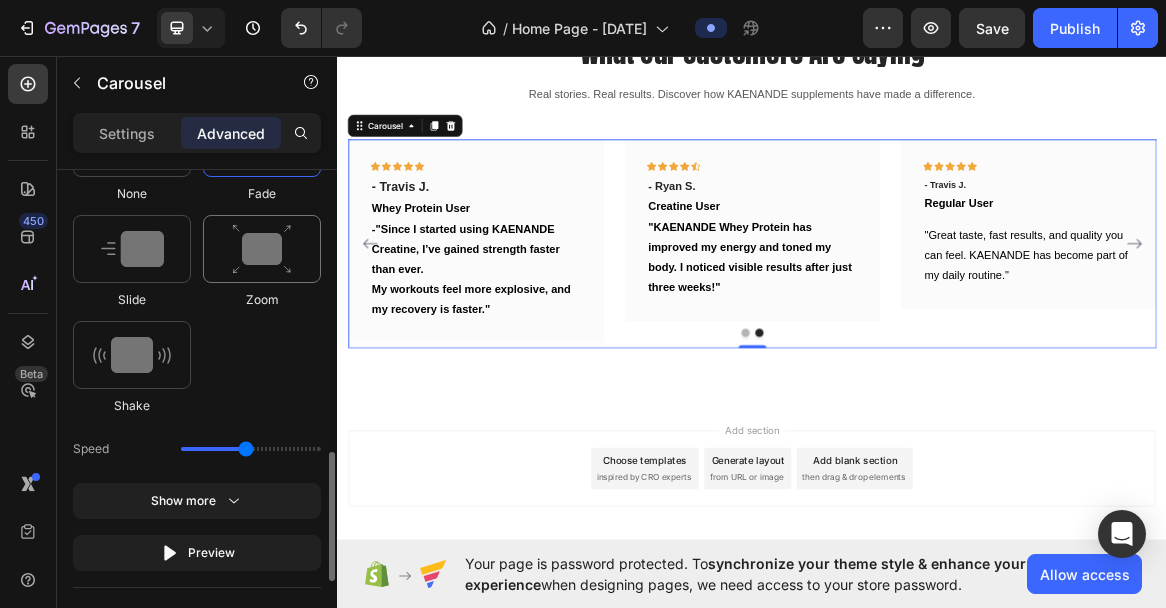 click at bounding box center [262, 249] 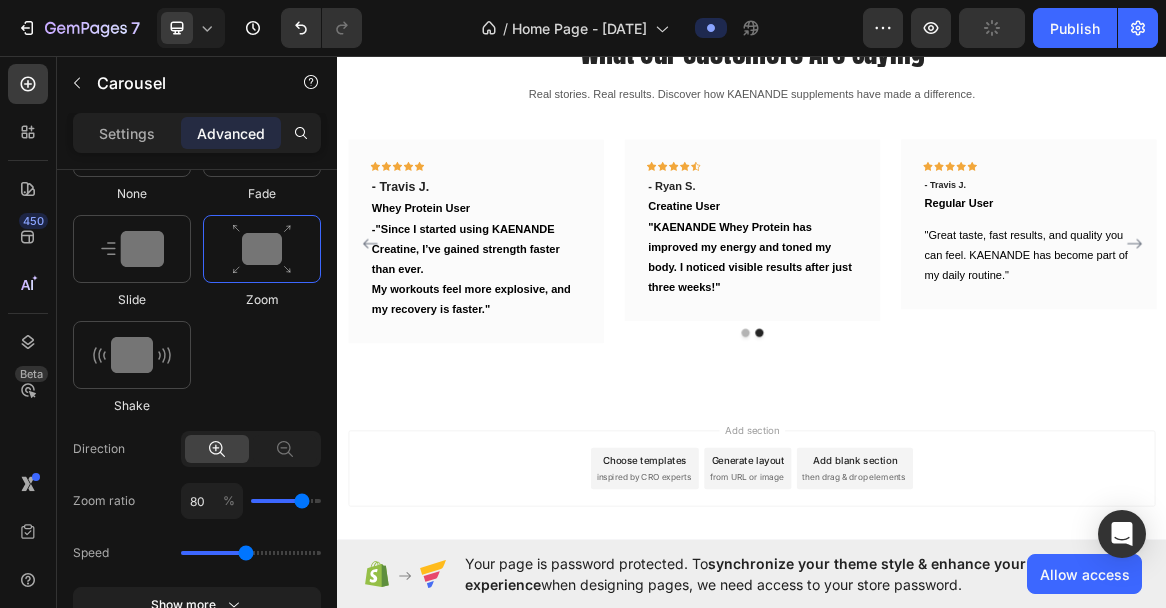 click on "Speed" 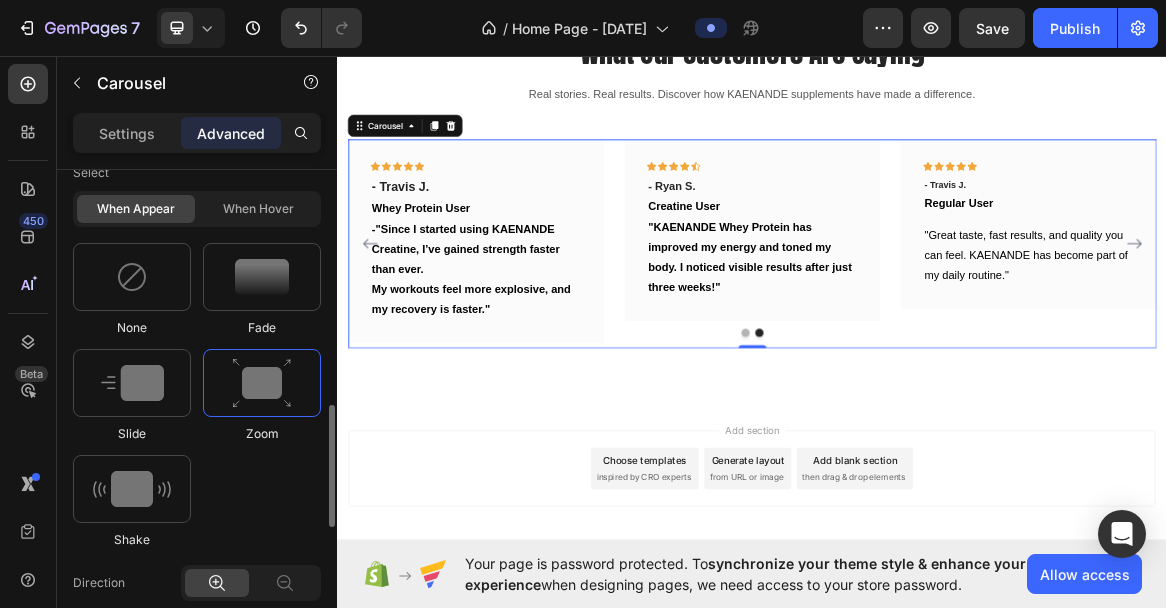 scroll, scrollTop: 928, scrollLeft: 0, axis: vertical 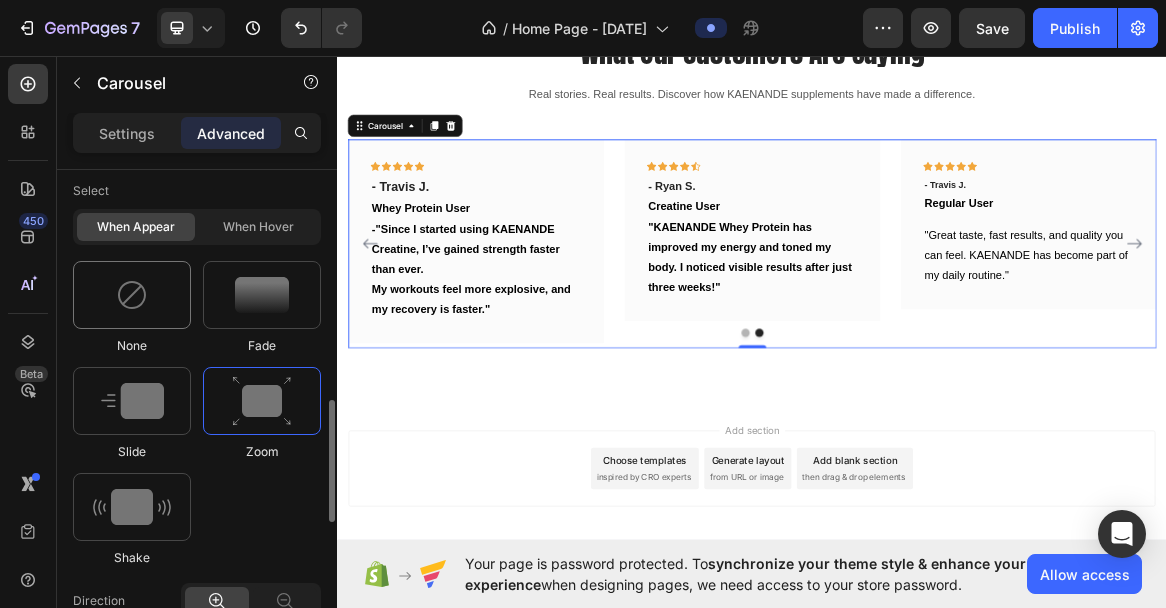 click at bounding box center [132, 295] 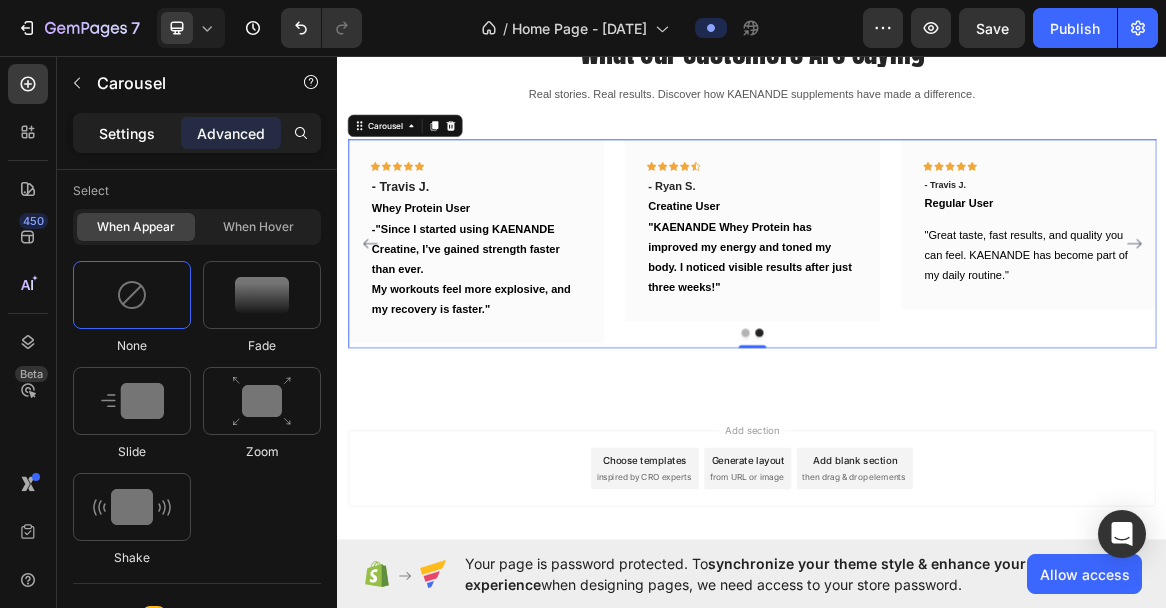 click on "Settings" at bounding box center (127, 133) 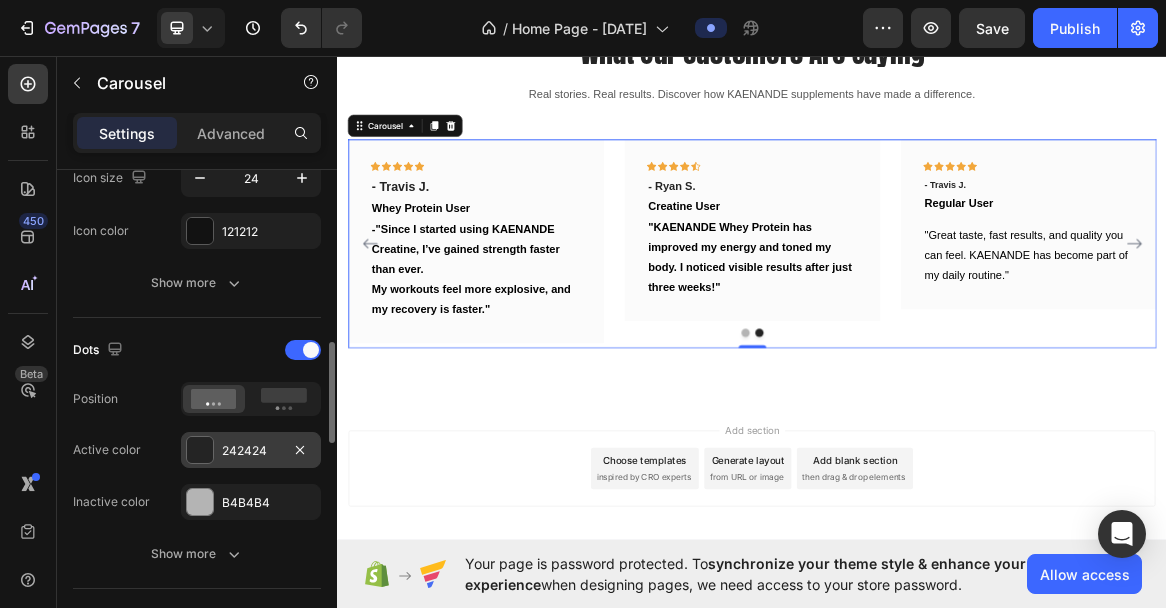 scroll, scrollTop: 876, scrollLeft: 0, axis: vertical 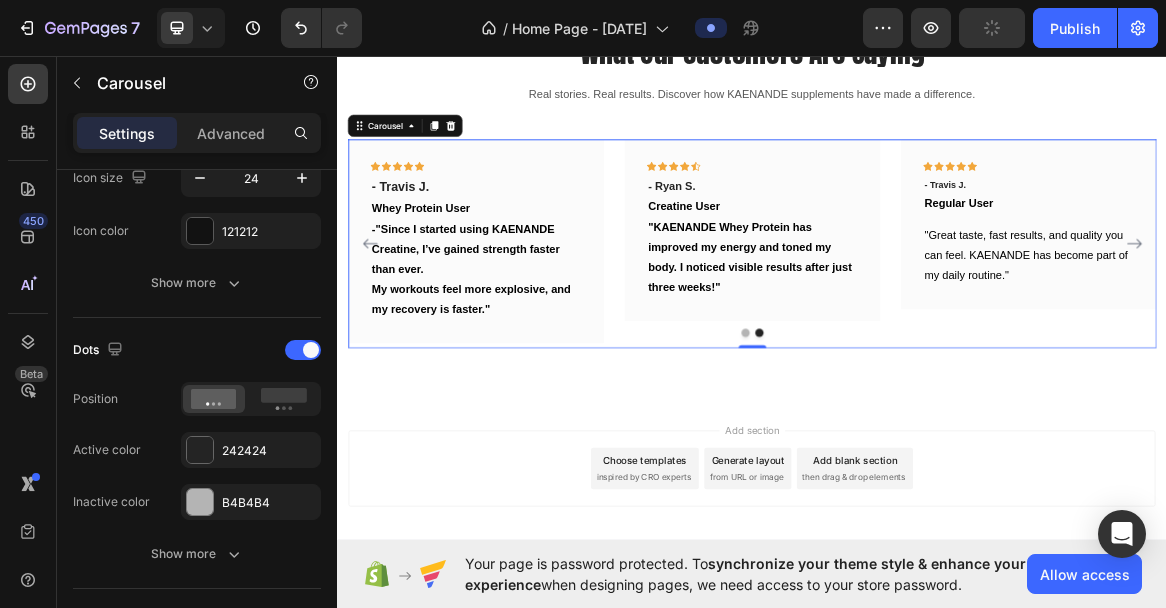 click 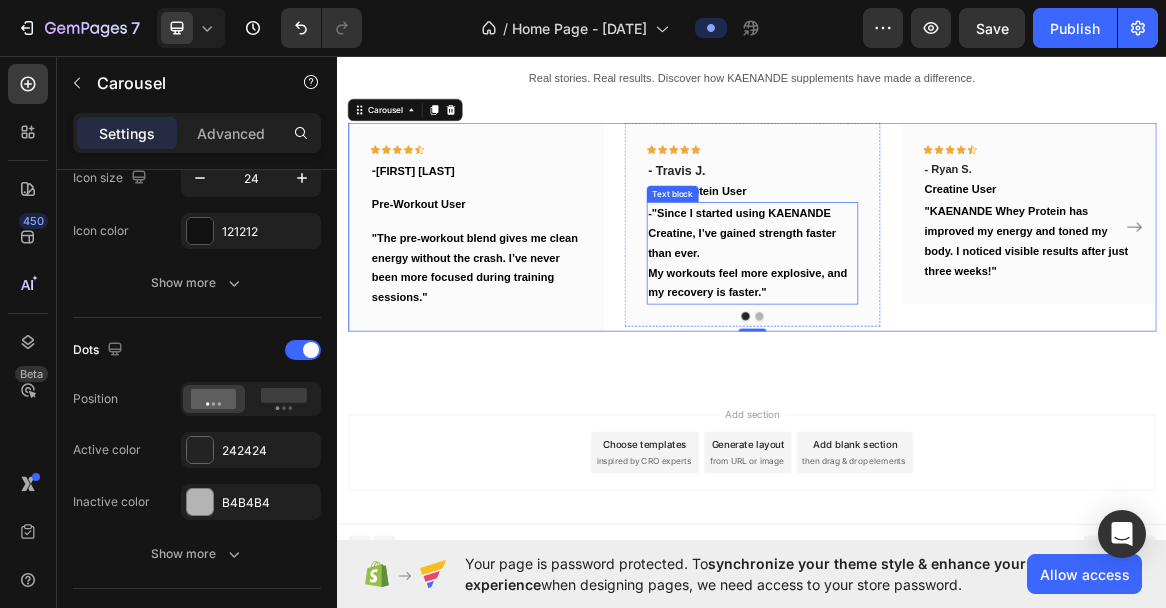 scroll, scrollTop: 2423, scrollLeft: 0, axis: vertical 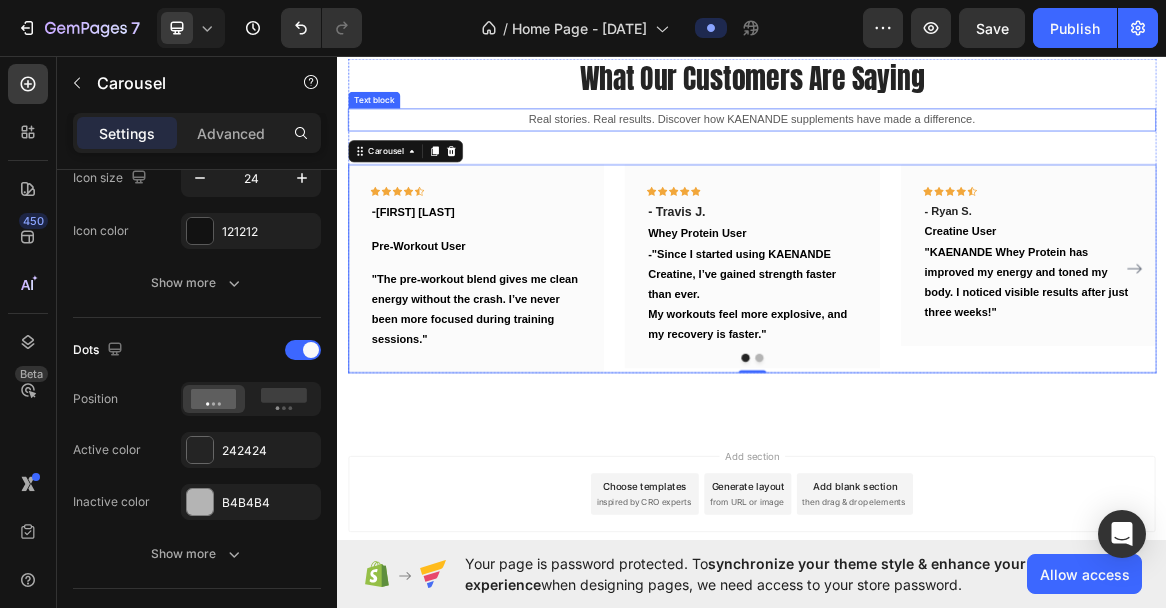 click on "Real stories. Real results. Discover how KAENANDE supplements have made a difference." at bounding box center (937, 153) 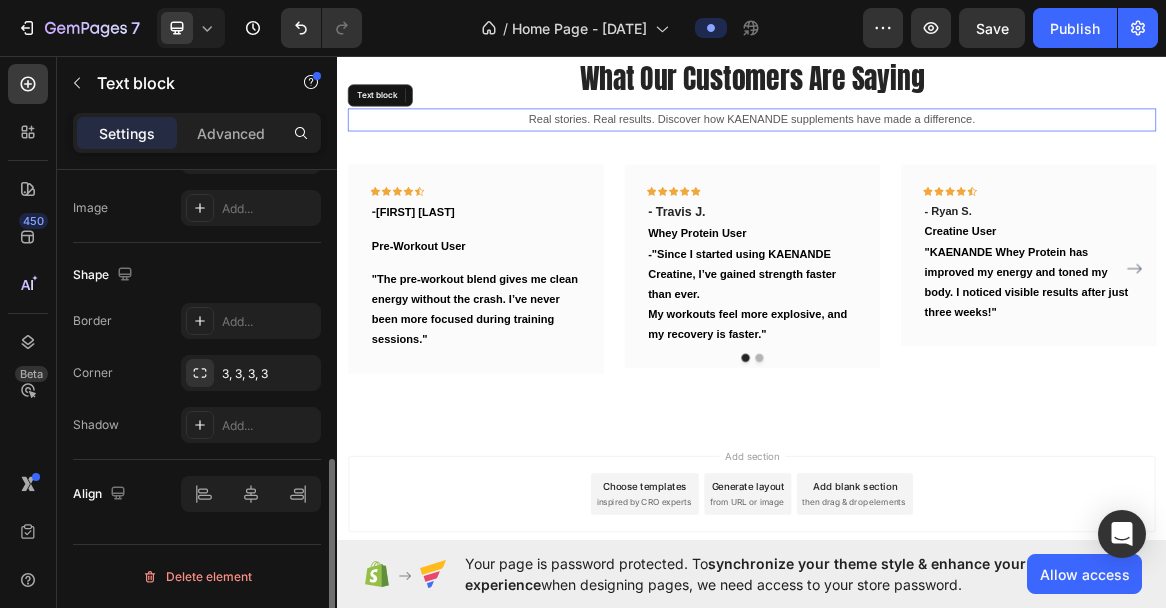scroll, scrollTop: 0, scrollLeft: 0, axis: both 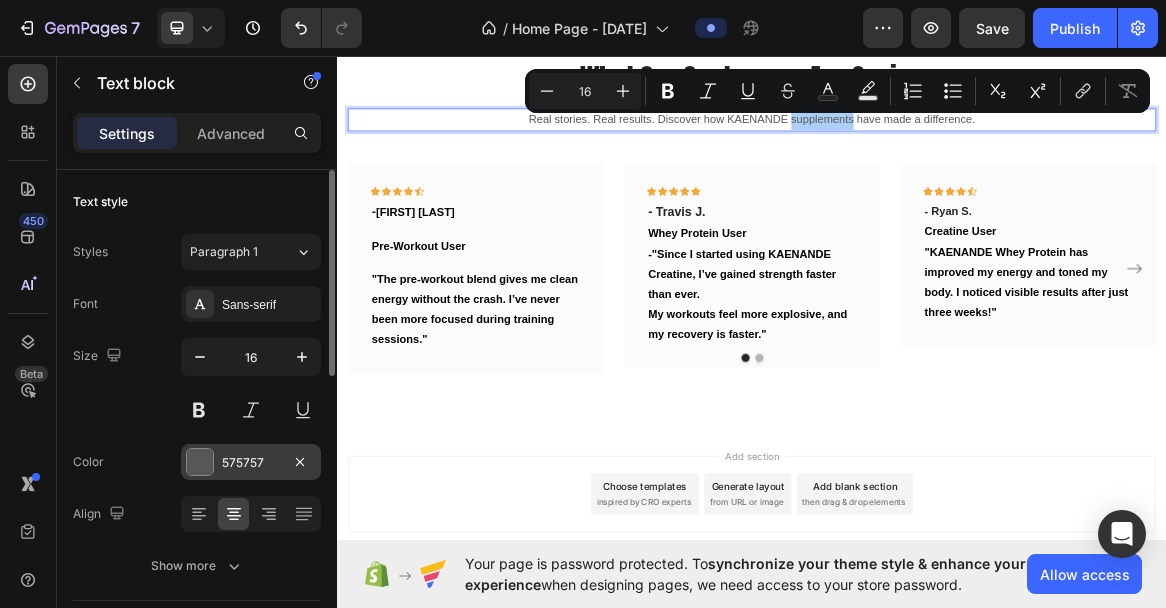 click on "575757" at bounding box center (251, 462) 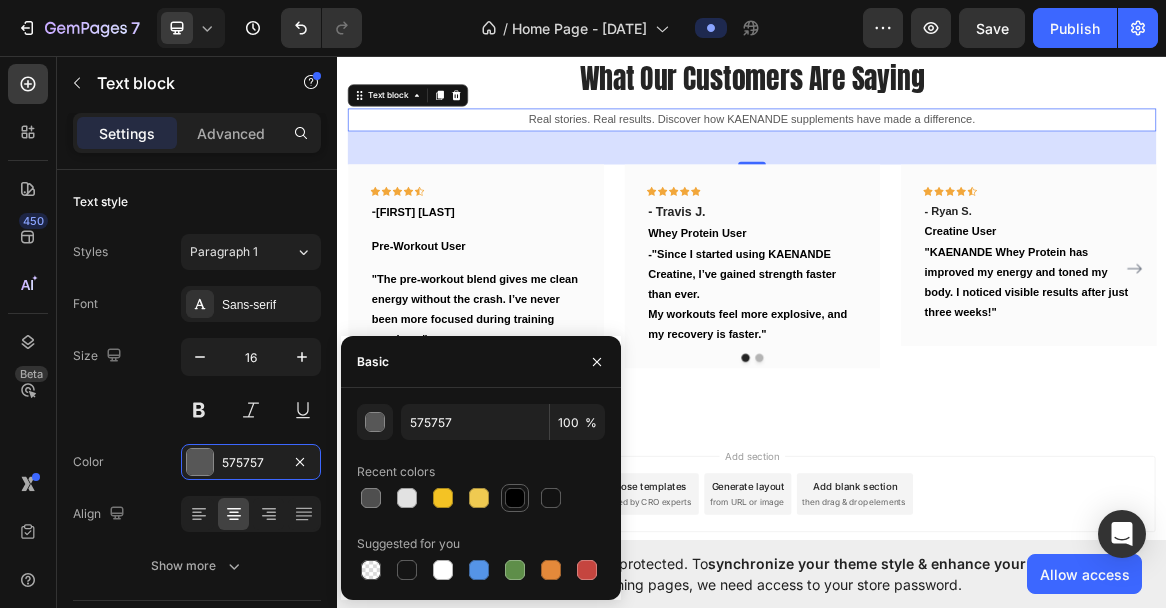 click at bounding box center (515, 498) 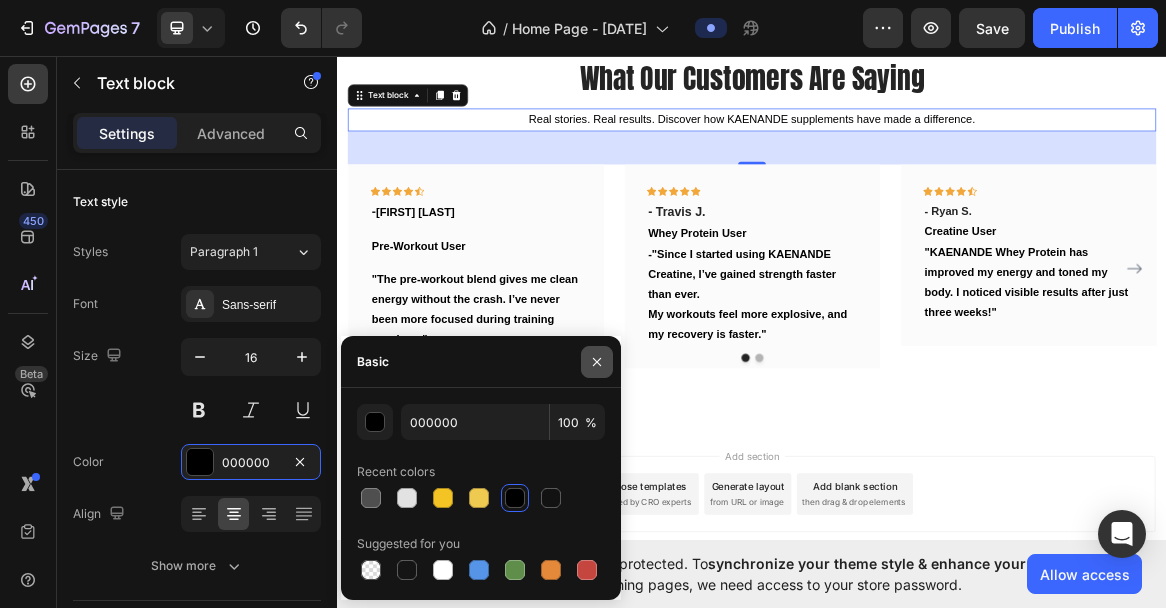 drag, startPoint x: 595, startPoint y: 355, endPoint x: 556, endPoint y: 376, distance: 44.294468 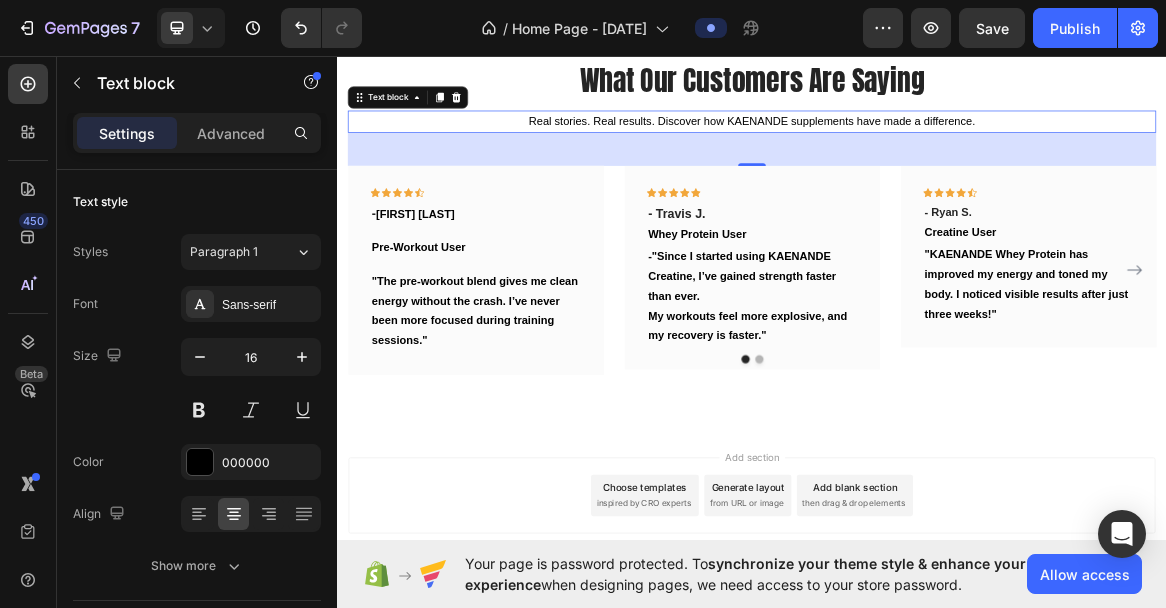 click on "Drop element here" at bounding box center (949, -90) 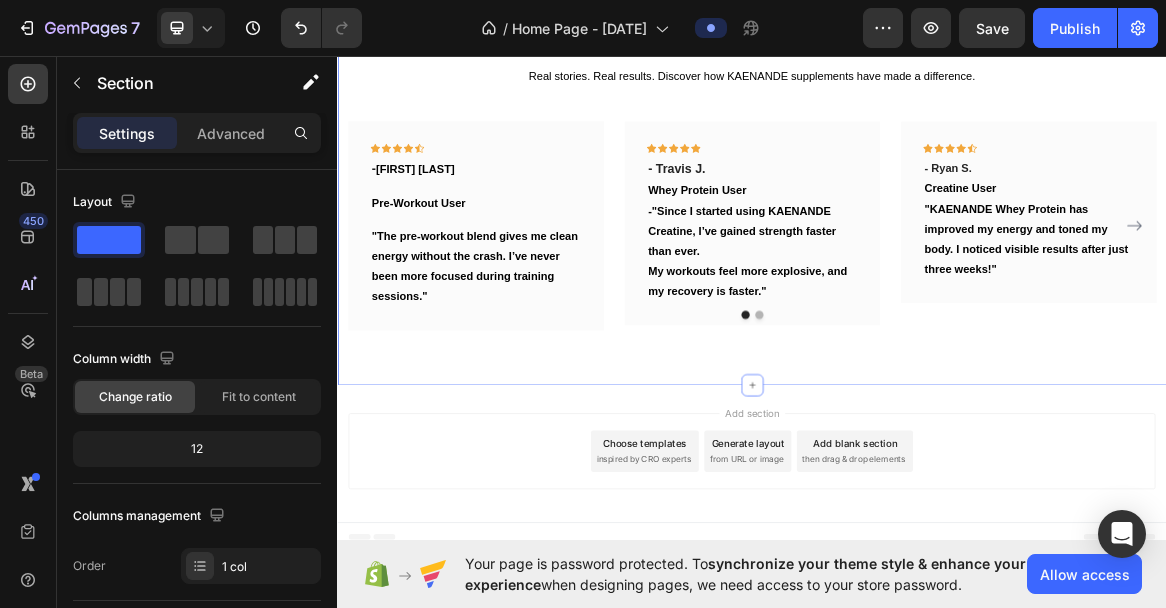 scroll, scrollTop: 2484, scrollLeft: 0, axis: vertical 